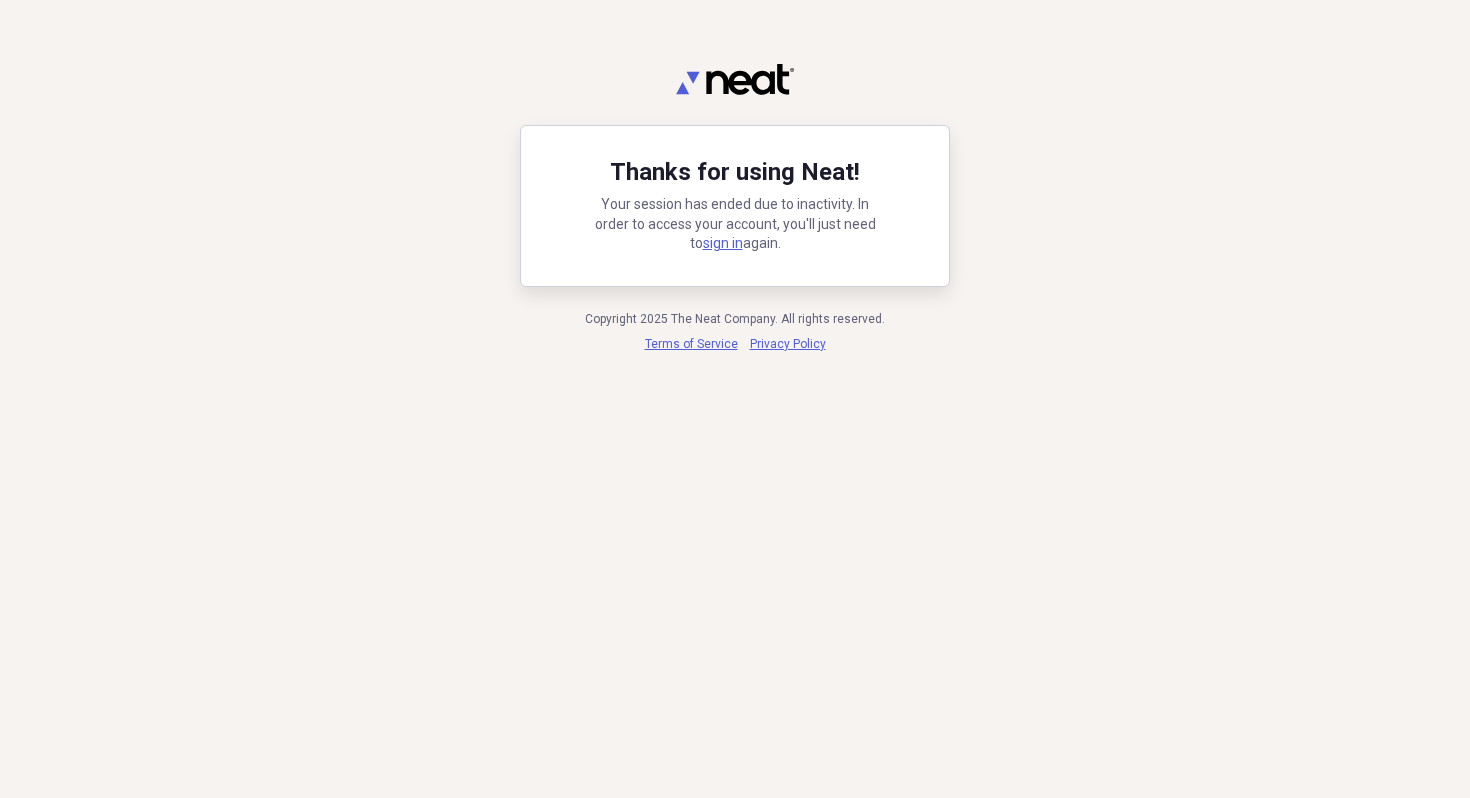 scroll, scrollTop: 0, scrollLeft: 0, axis: both 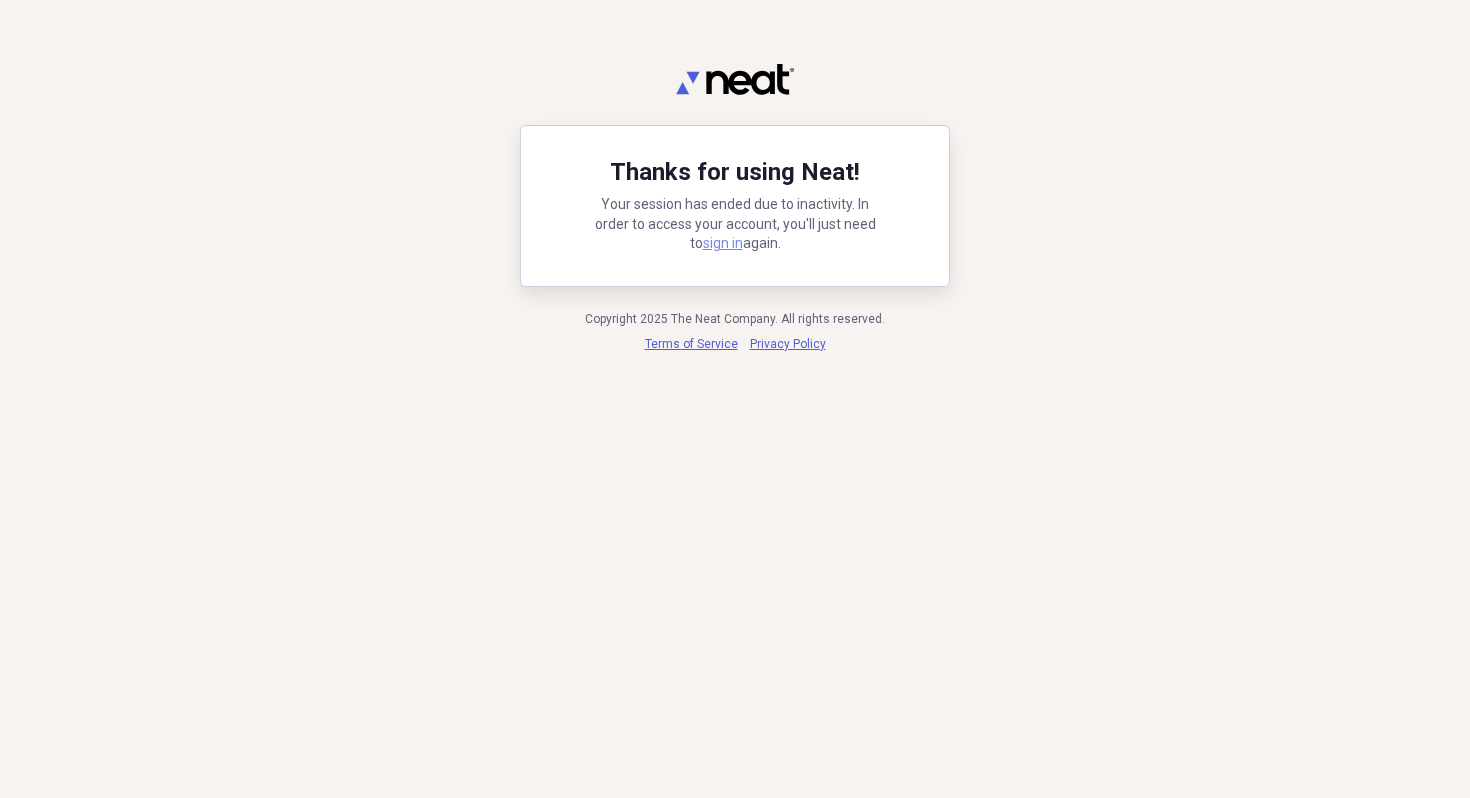 click on "sign in" at bounding box center (723, 243) 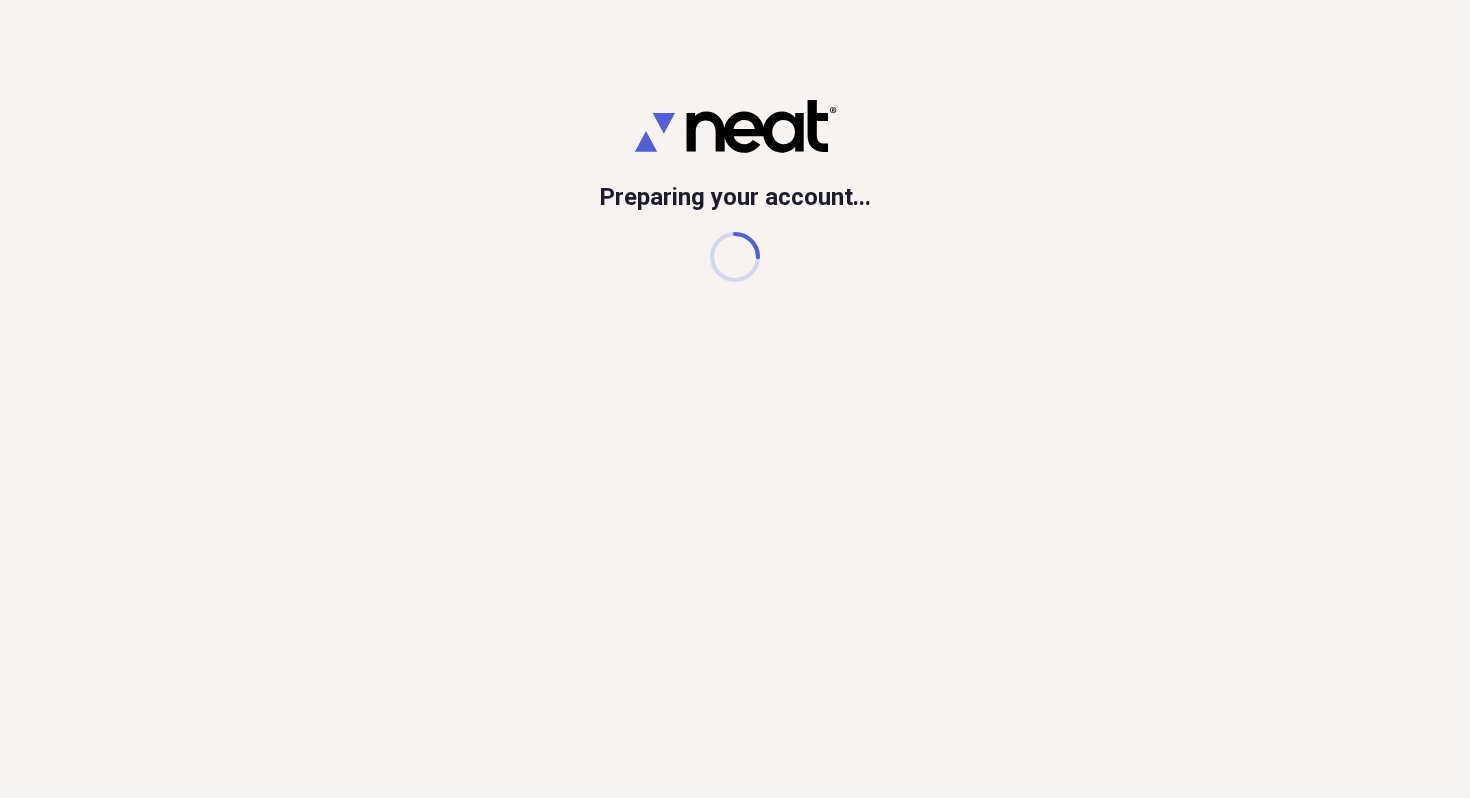 scroll, scrollTop: 0, scrollLeft: 0, axis: both 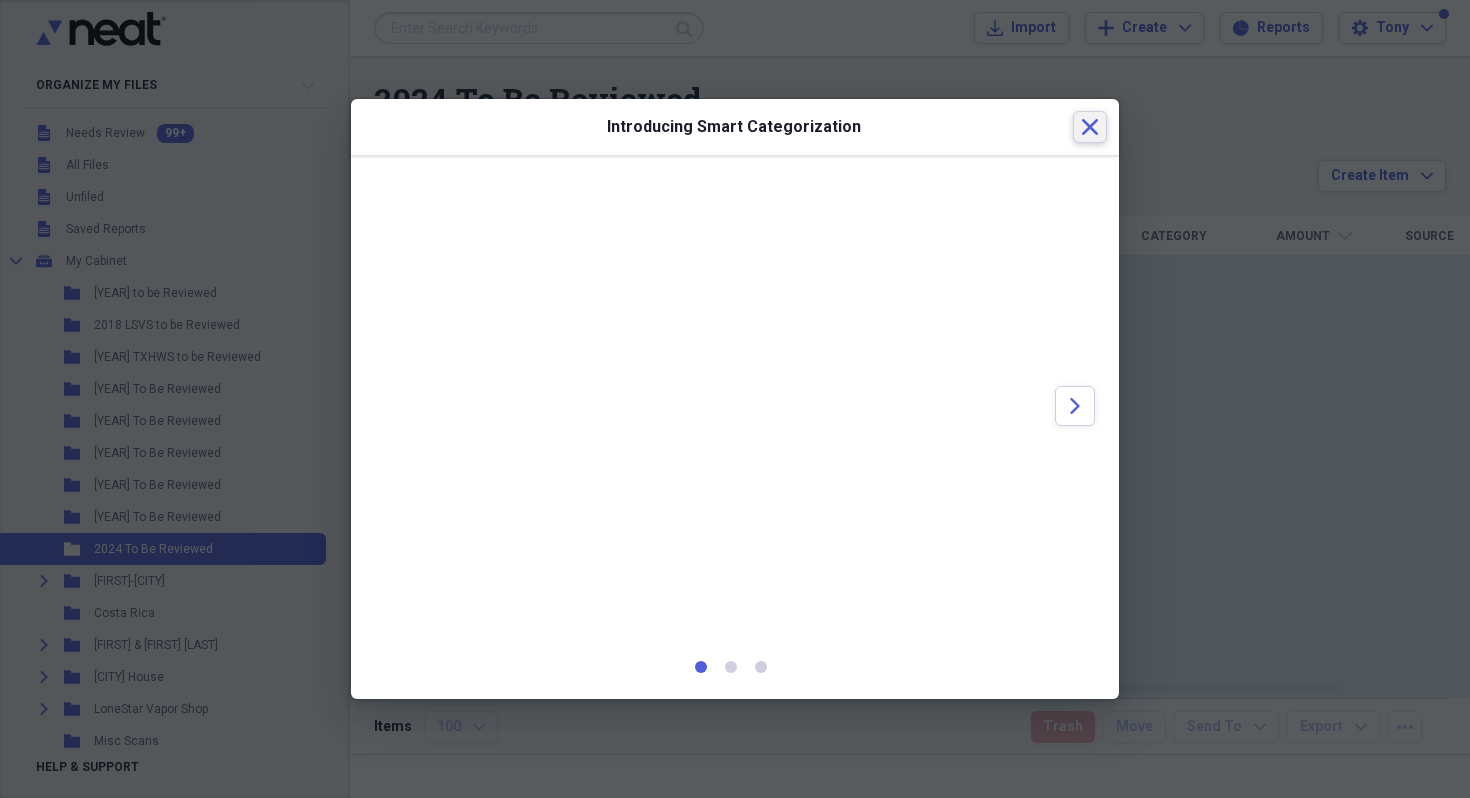 click on "Close" at bounding box center [1090, 127] 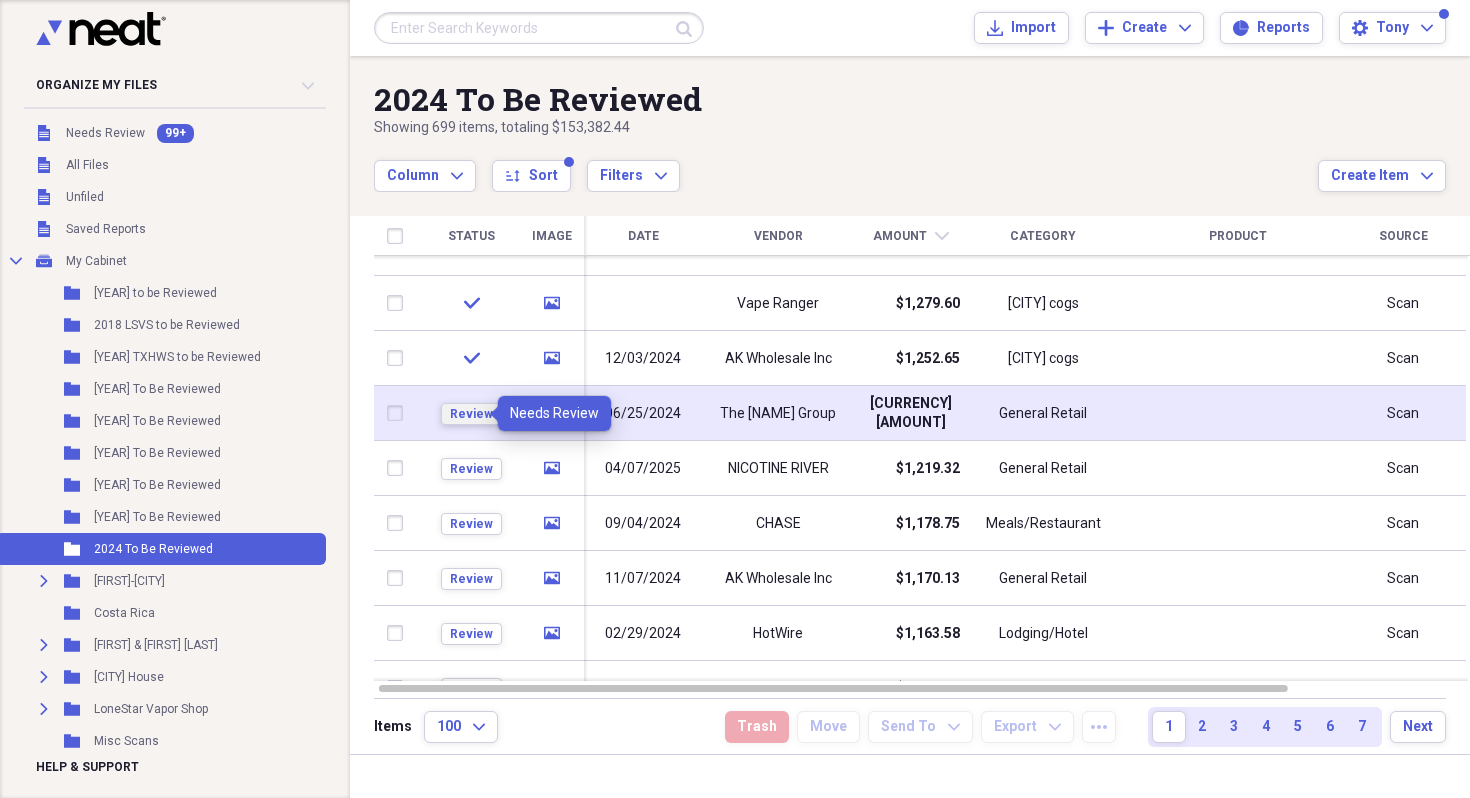 click on "Review" at bounding box center [471, 414] 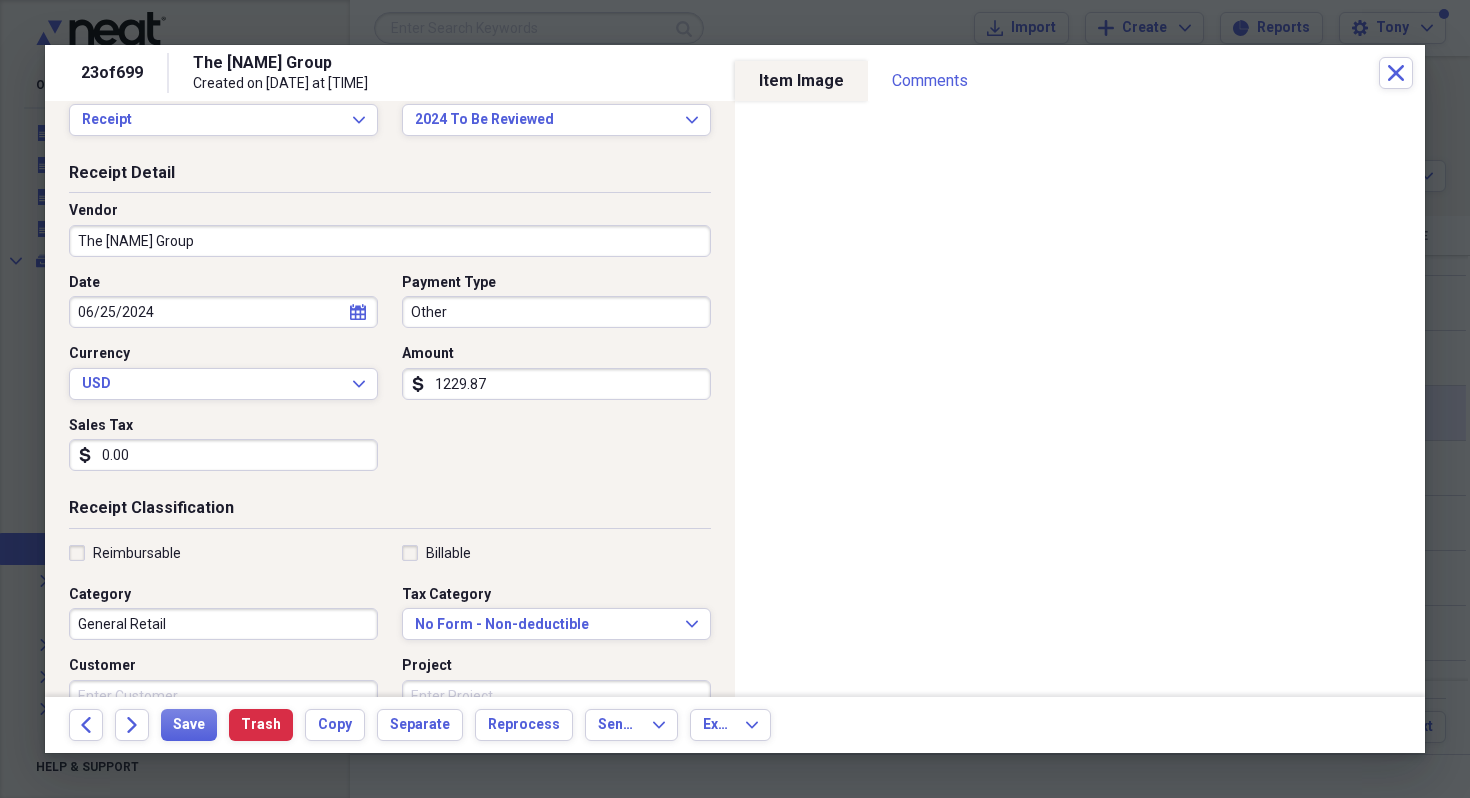 scroll, scrollTop: 0, scrollLeft: 0, axis: both 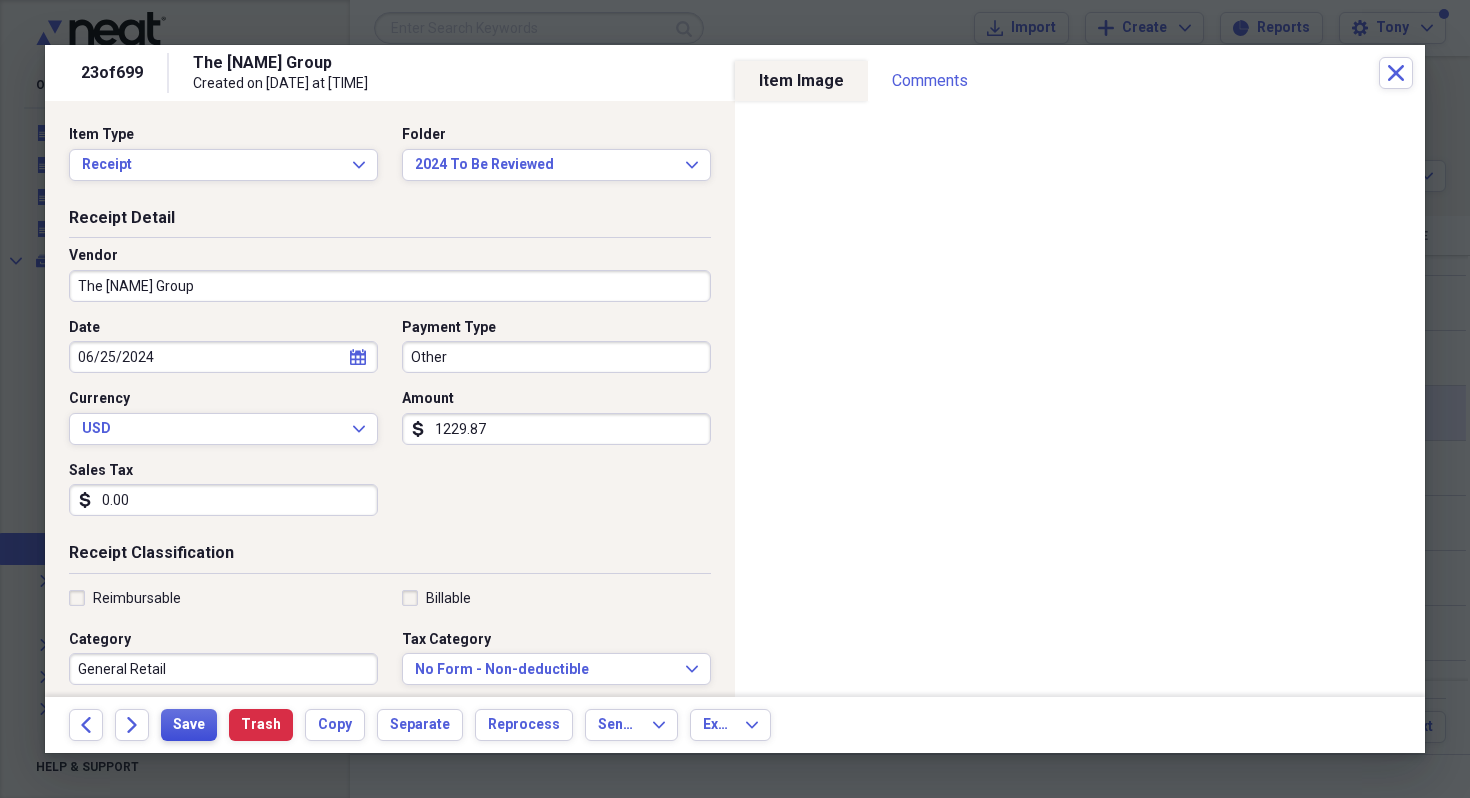 click on "Save" at bounding box center [189, 725] 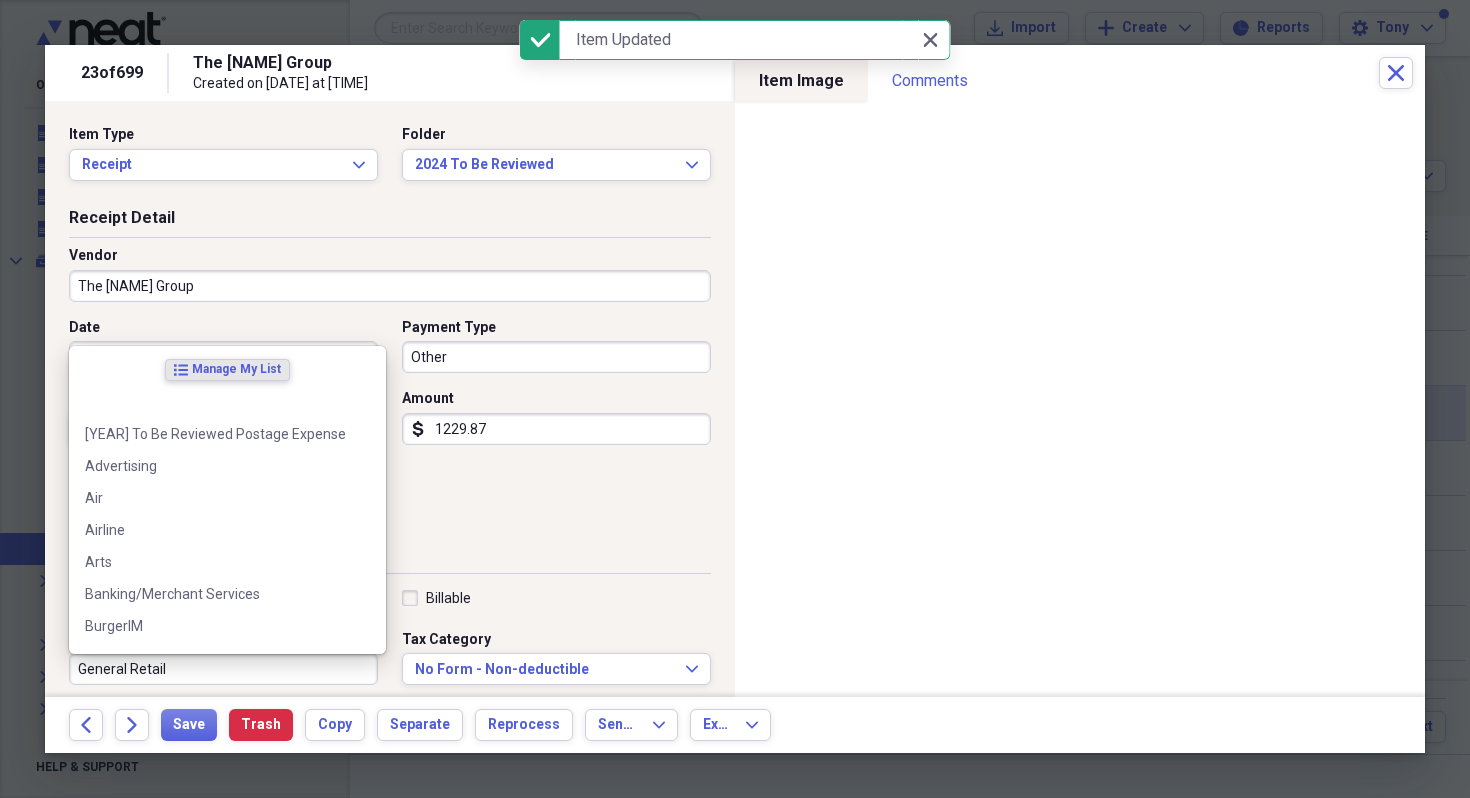 click on "General Retail" at bounding box center (223, 669) 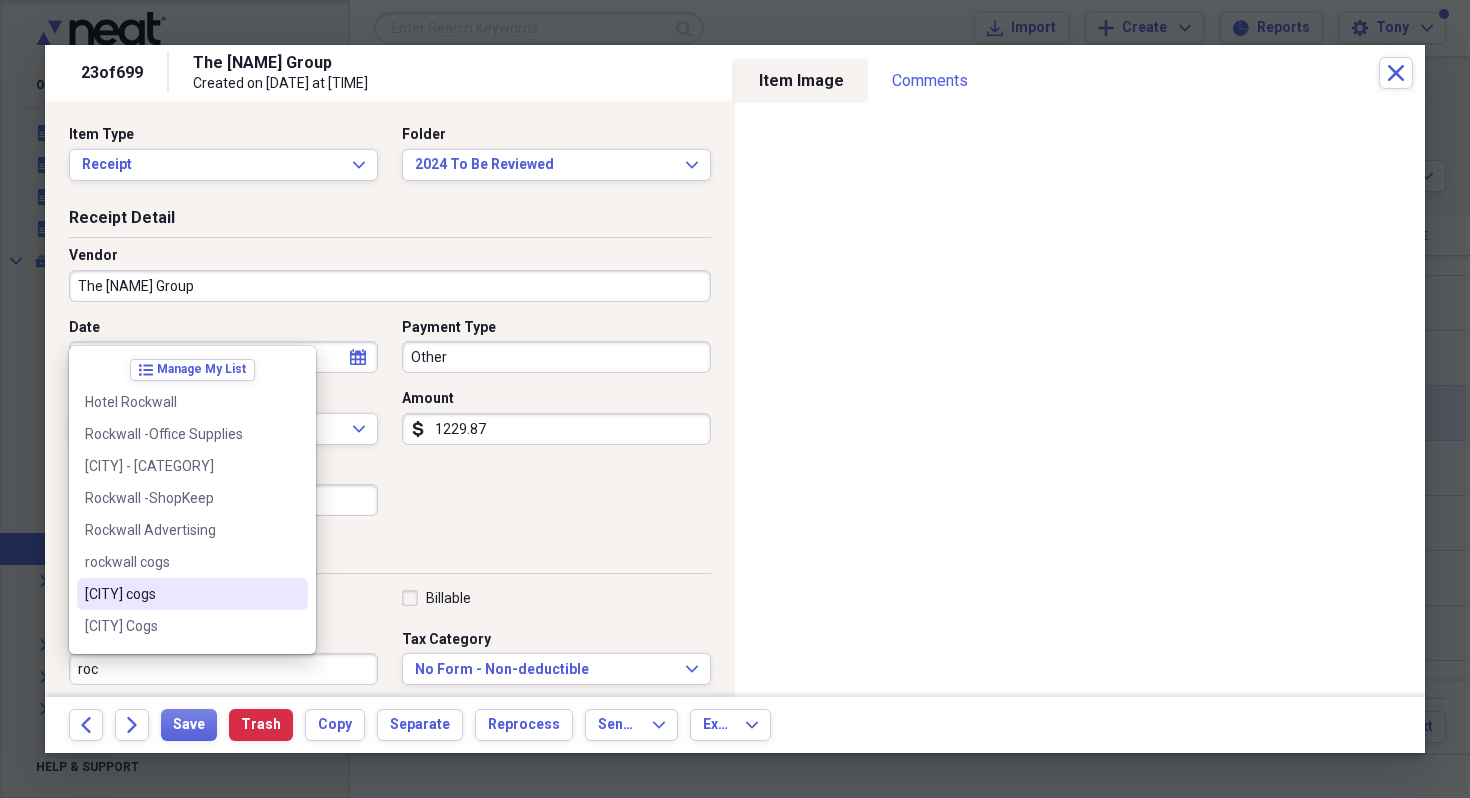 click on "[CITY] cogs" at bounding box center [180, 594] 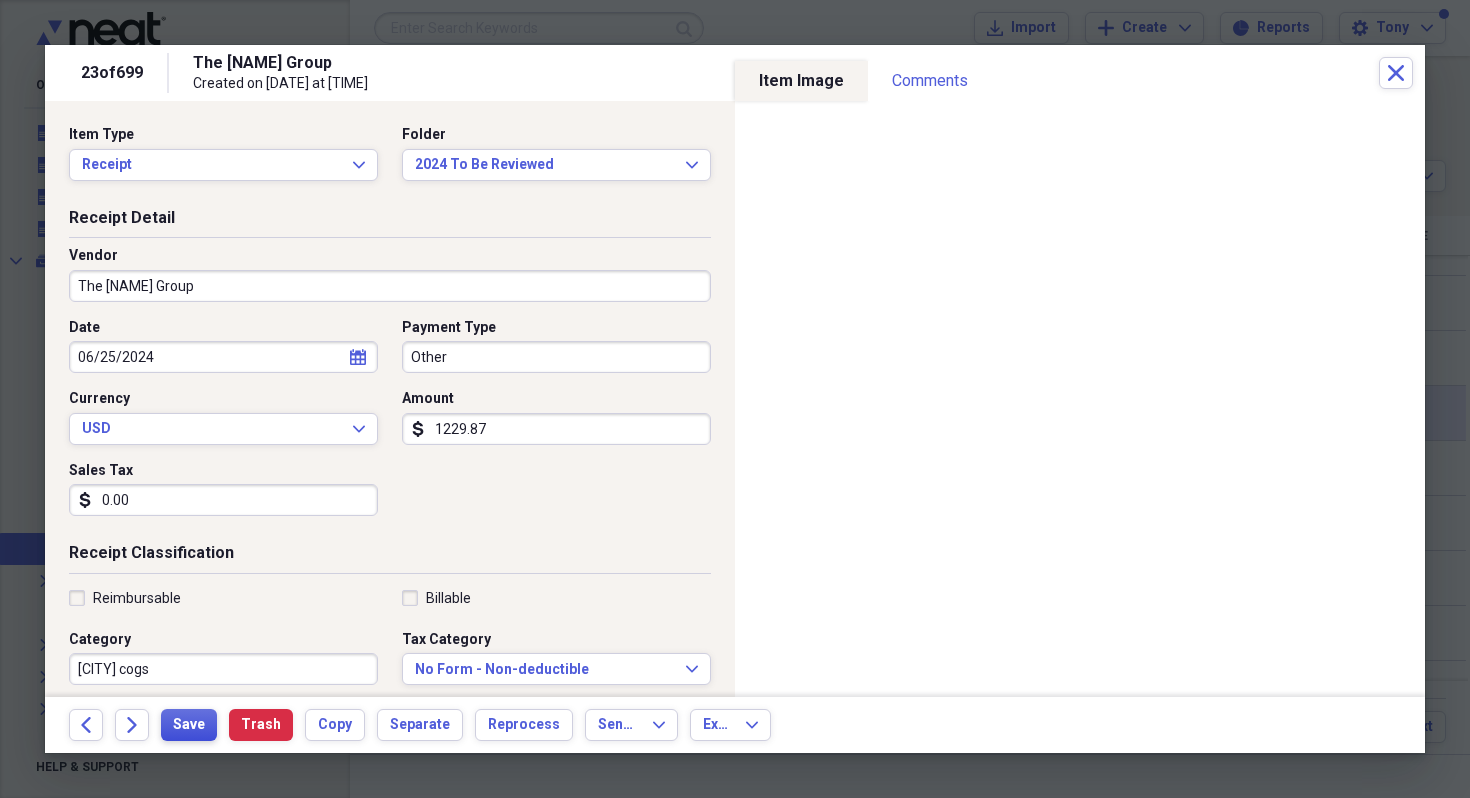 click on "Save" at bounding box center [189, 725] 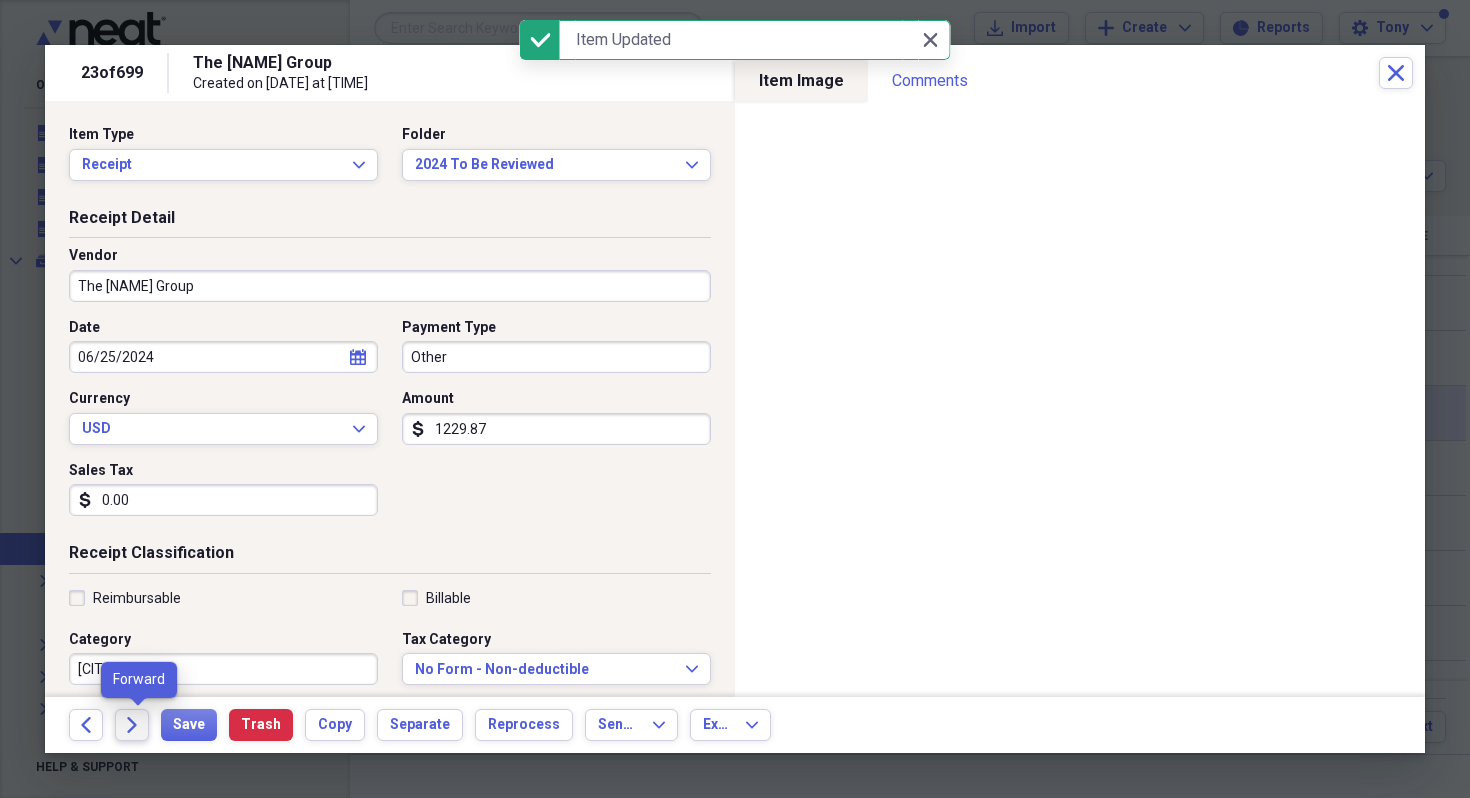 click 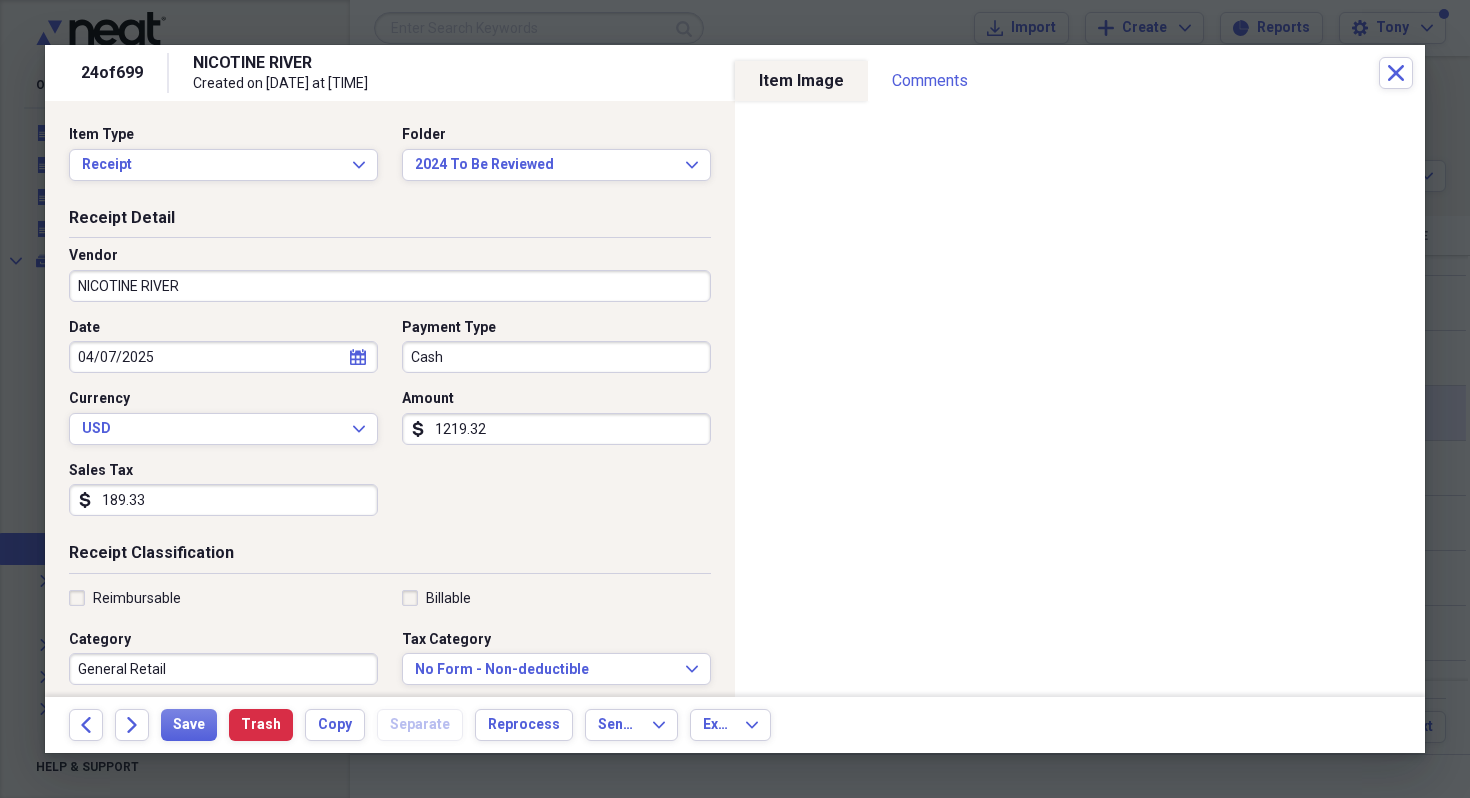 drag, startPoint x: 152, startPoint y: 505, endPoint x: 134, endPoint y: 499, distance: 18.973665 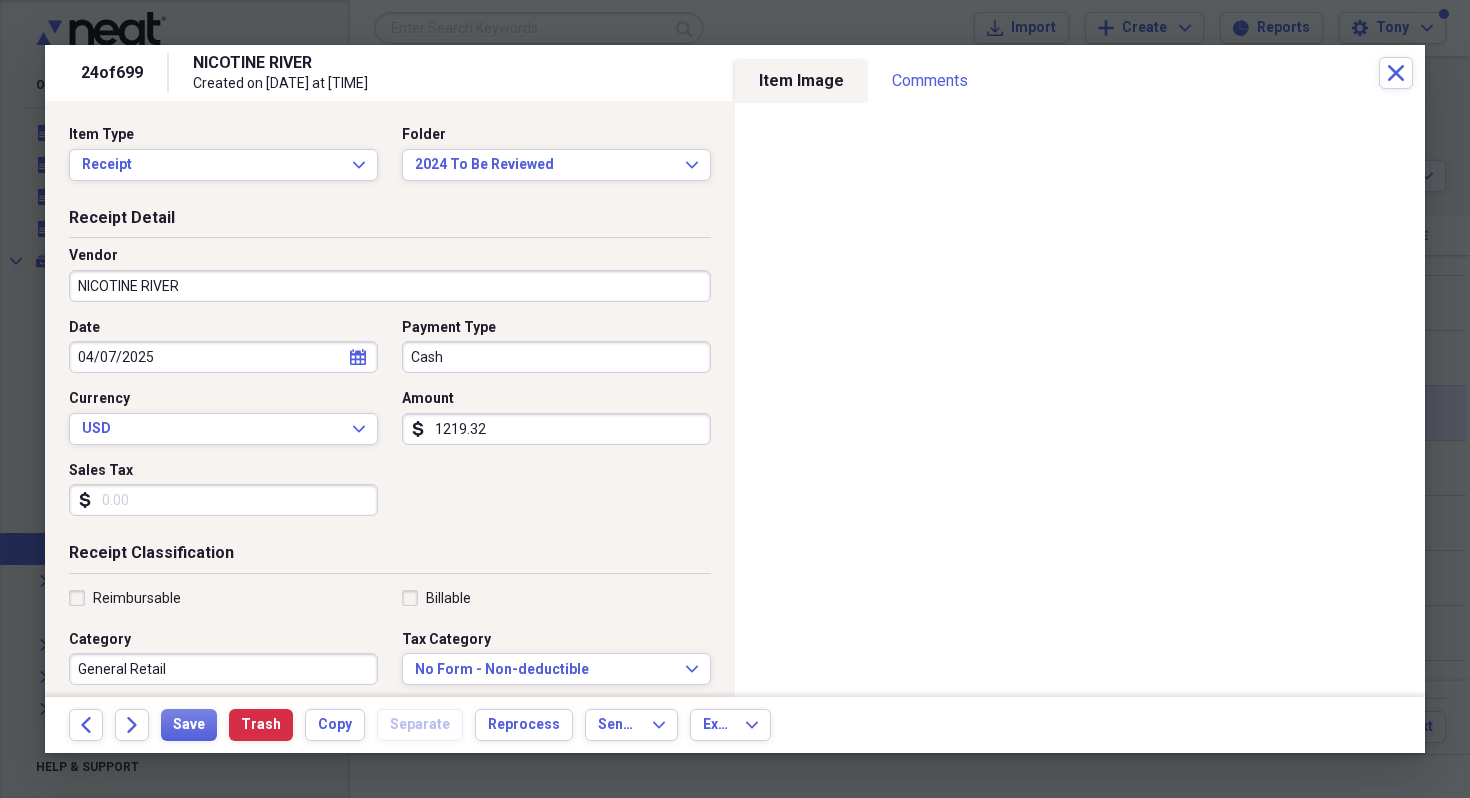 type 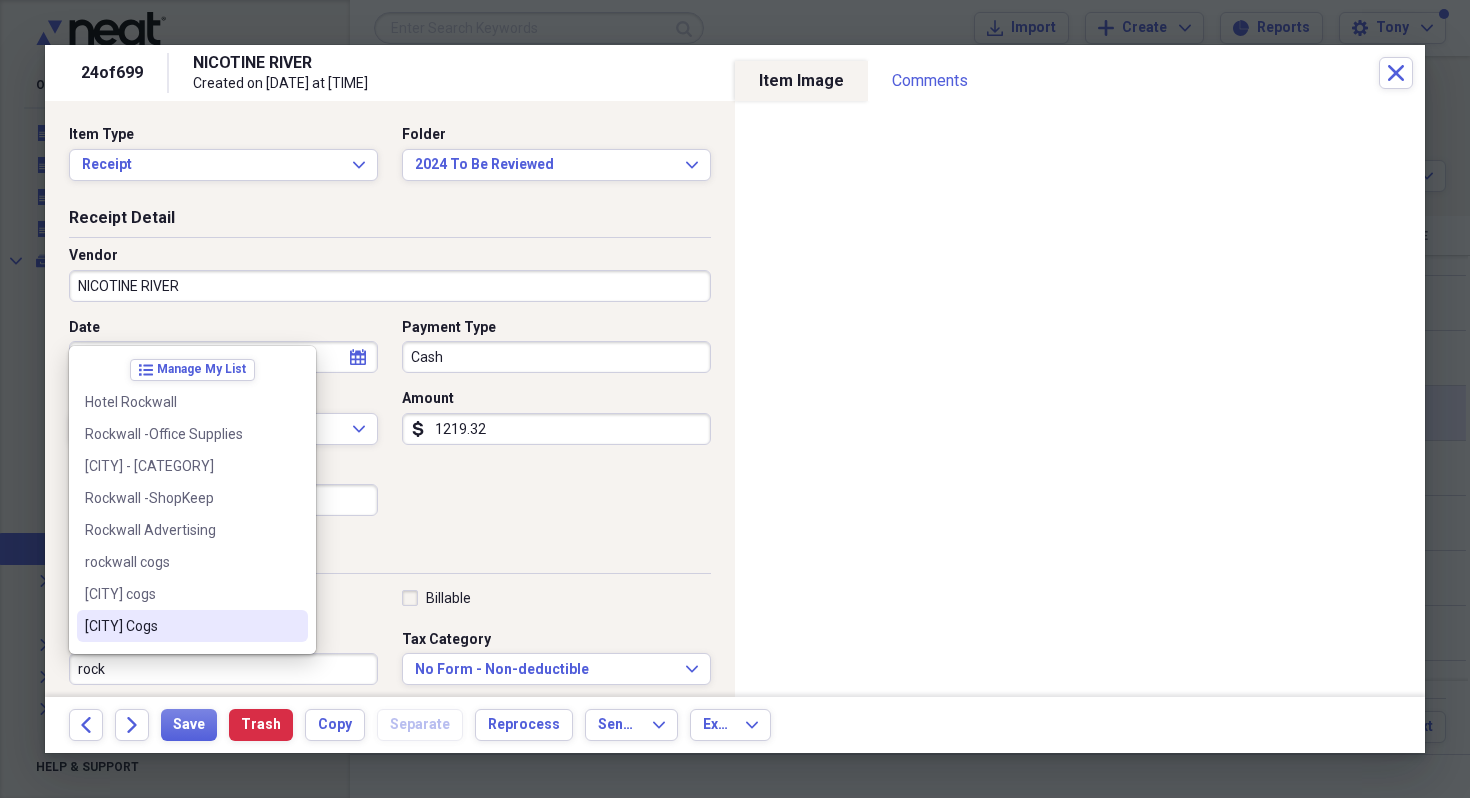 click on "Rockwall Cogs" at bounding box center [180, 626] 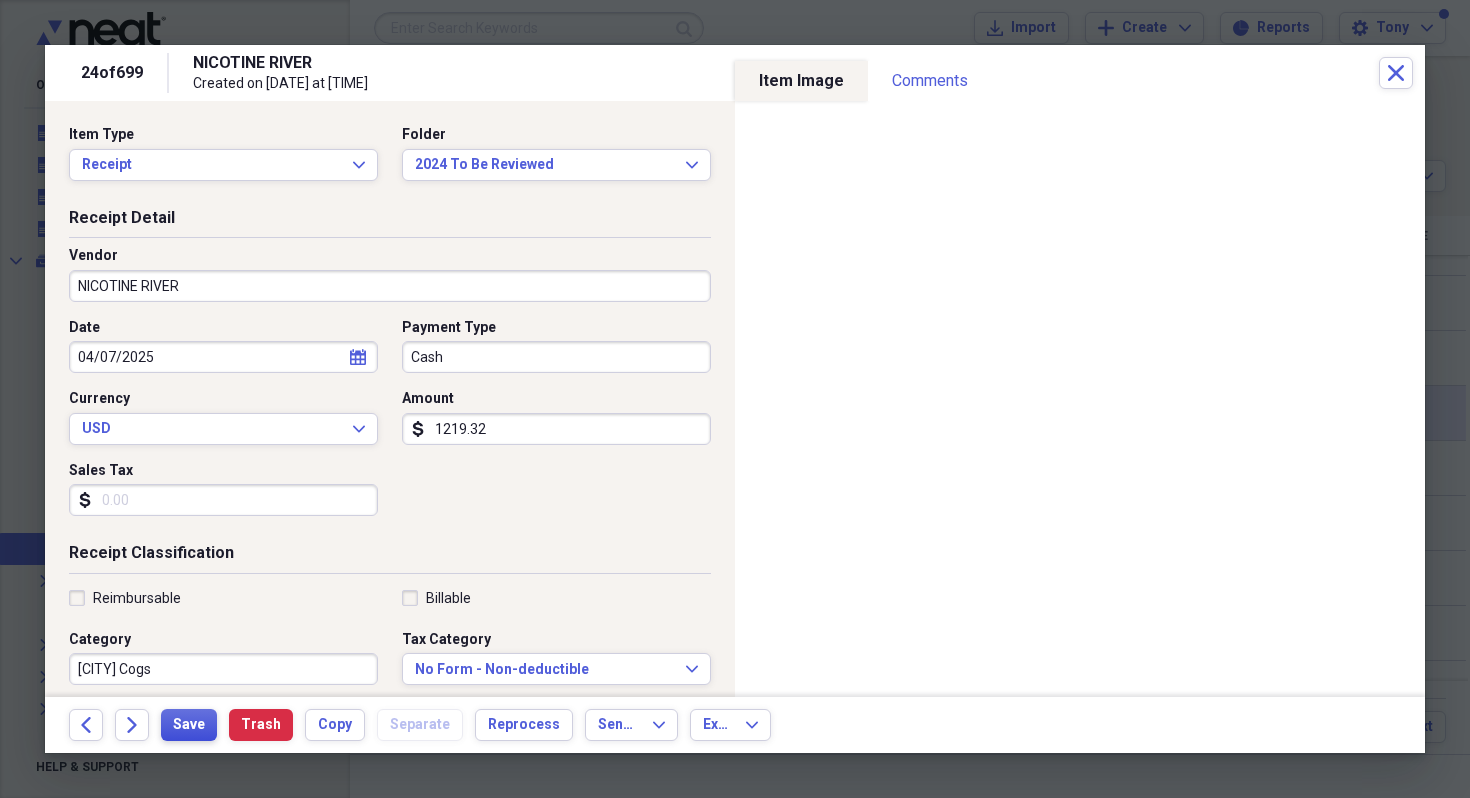 click on "Save" at bounding box center (189, 725) 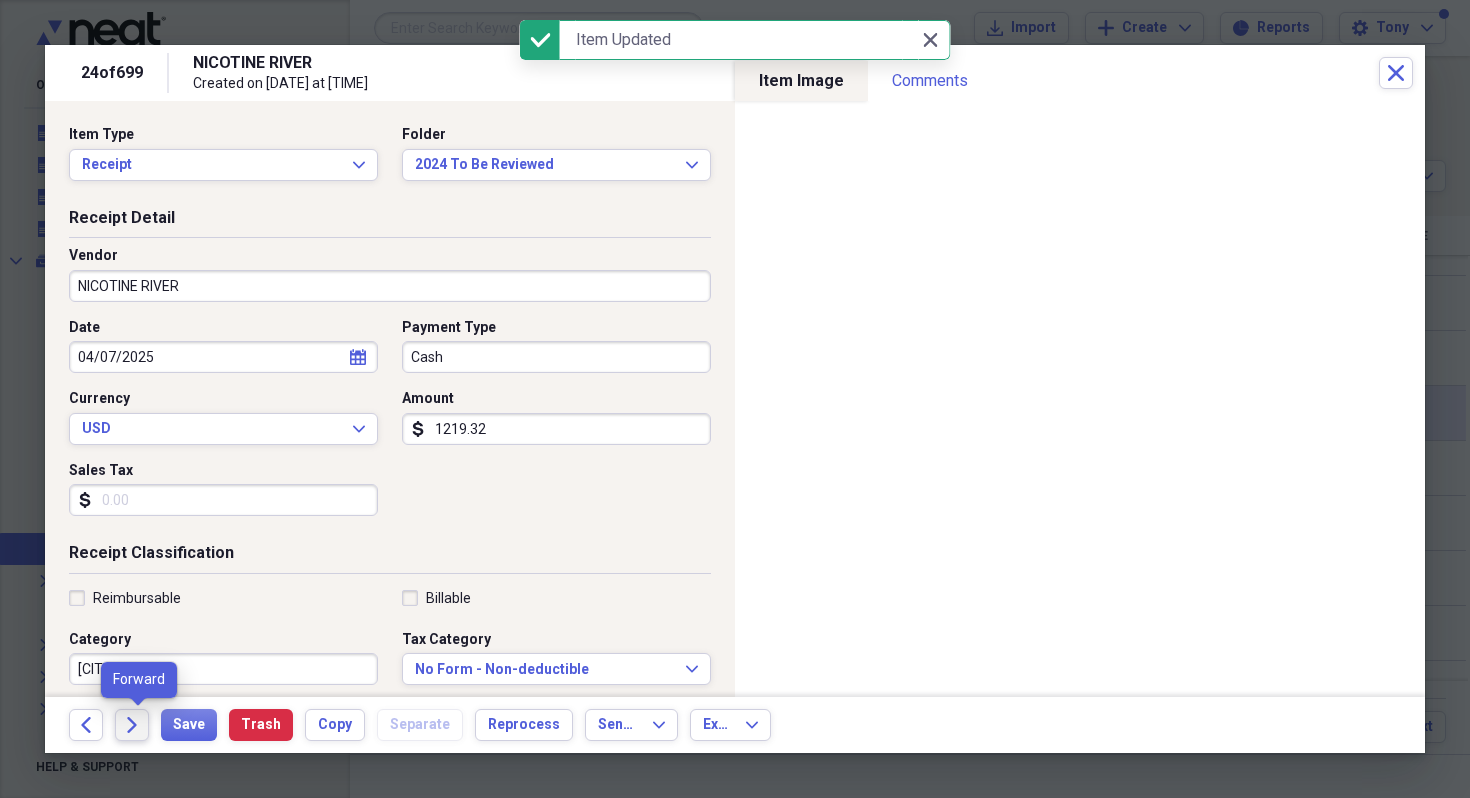 click on "Forward" 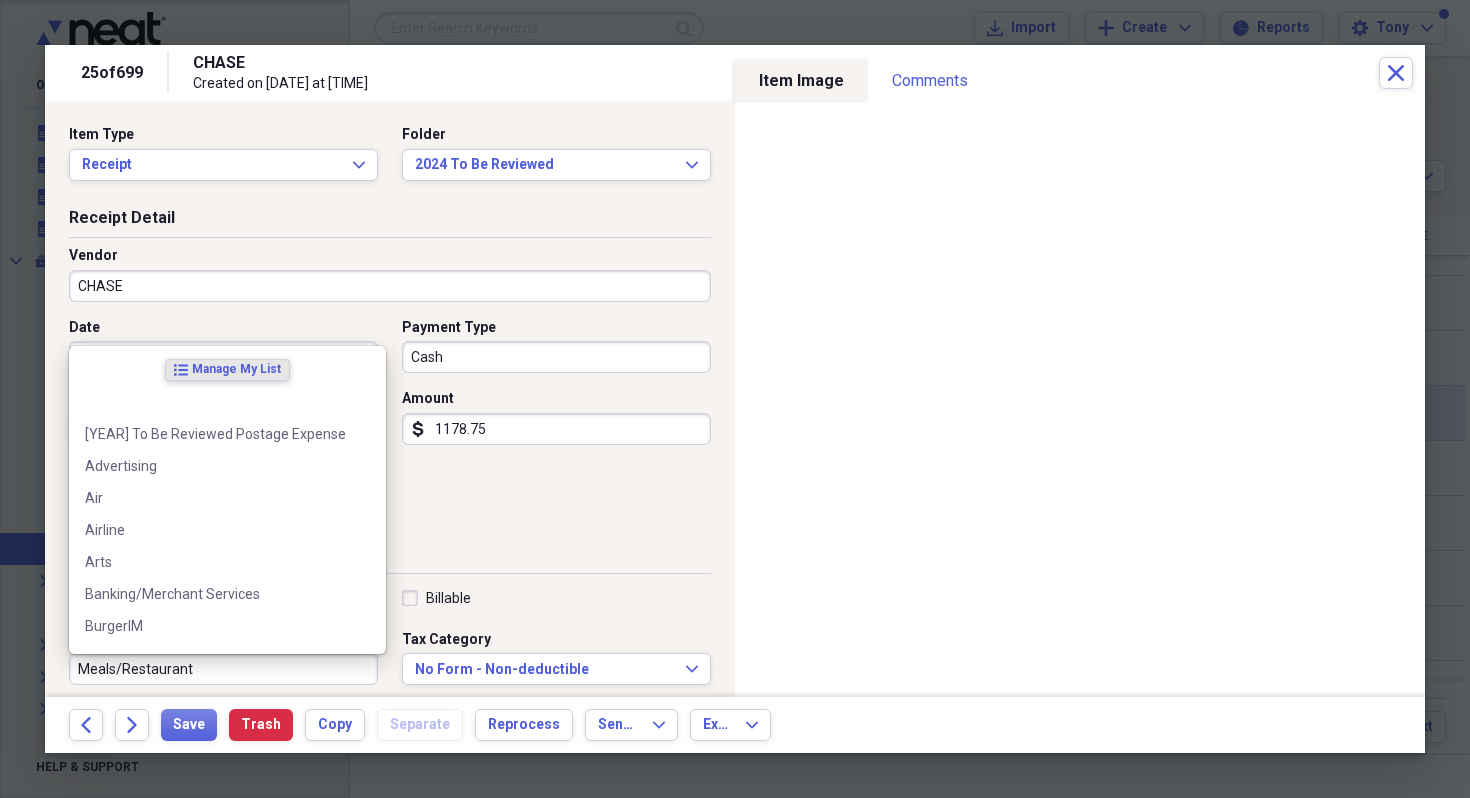click on "Meals/Restaurant" at bounding box center (223, 669) 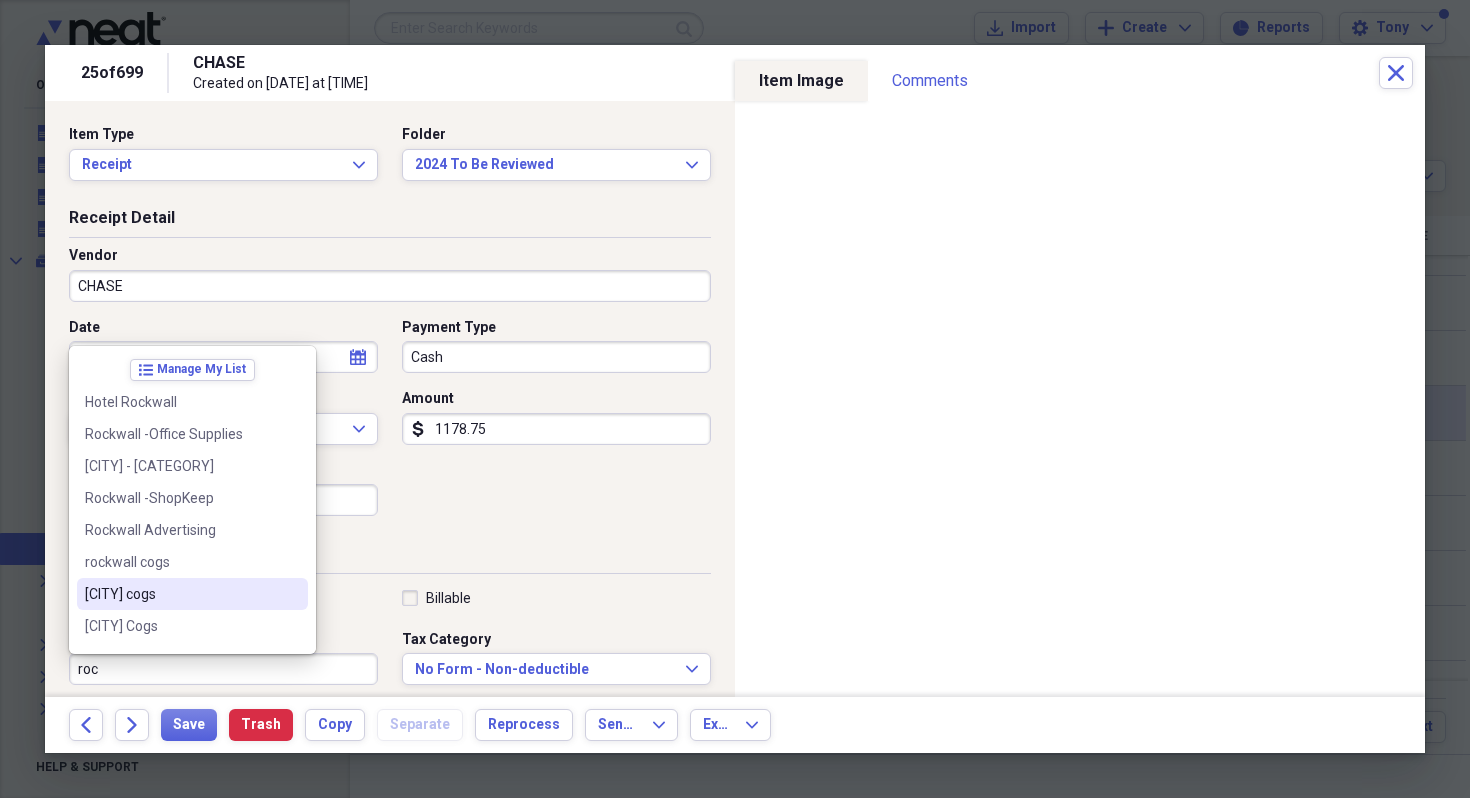 click on "[CITY] cogs" at bounding box center [180, 594] 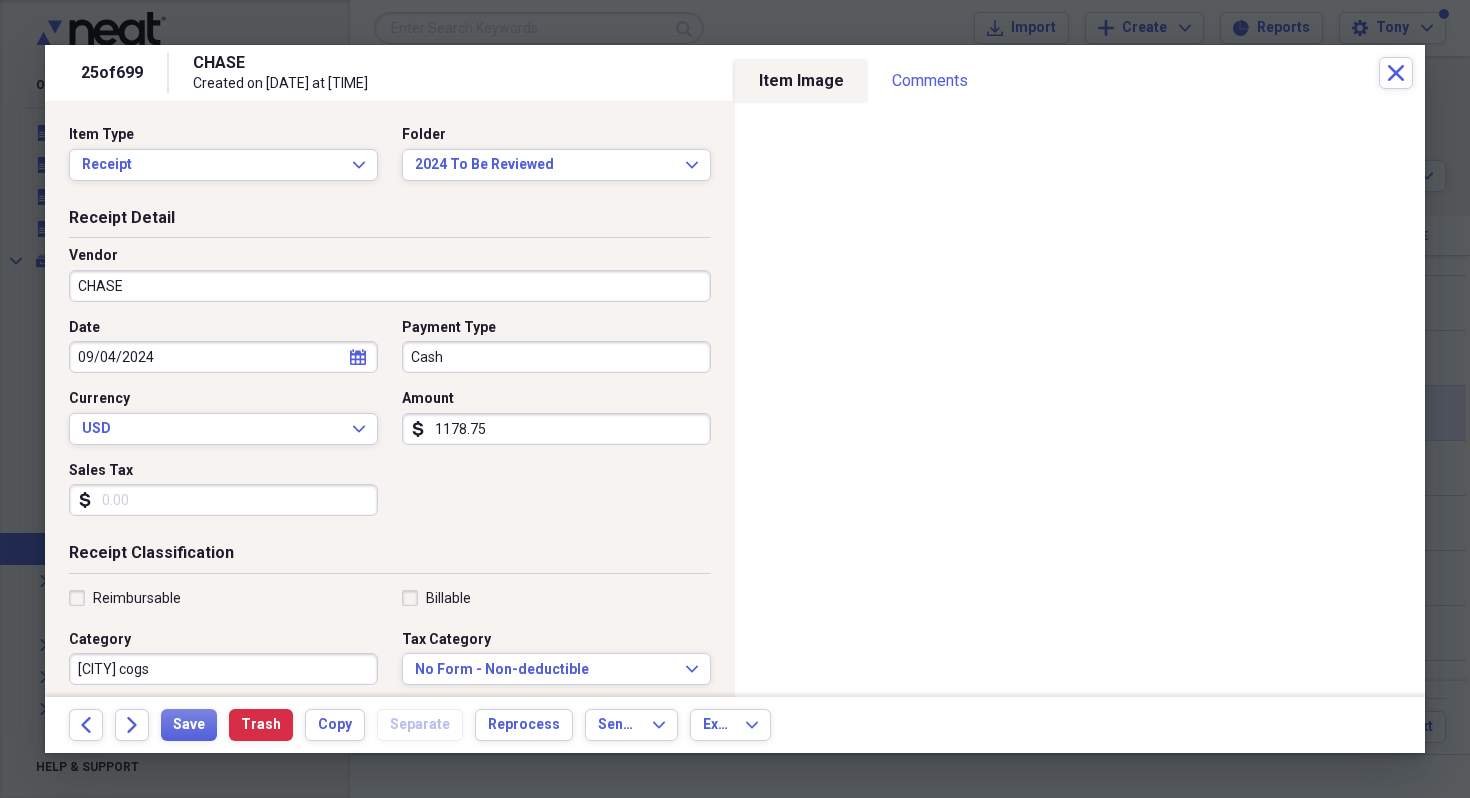 click on "Cash" at bounding box center (556, 357) 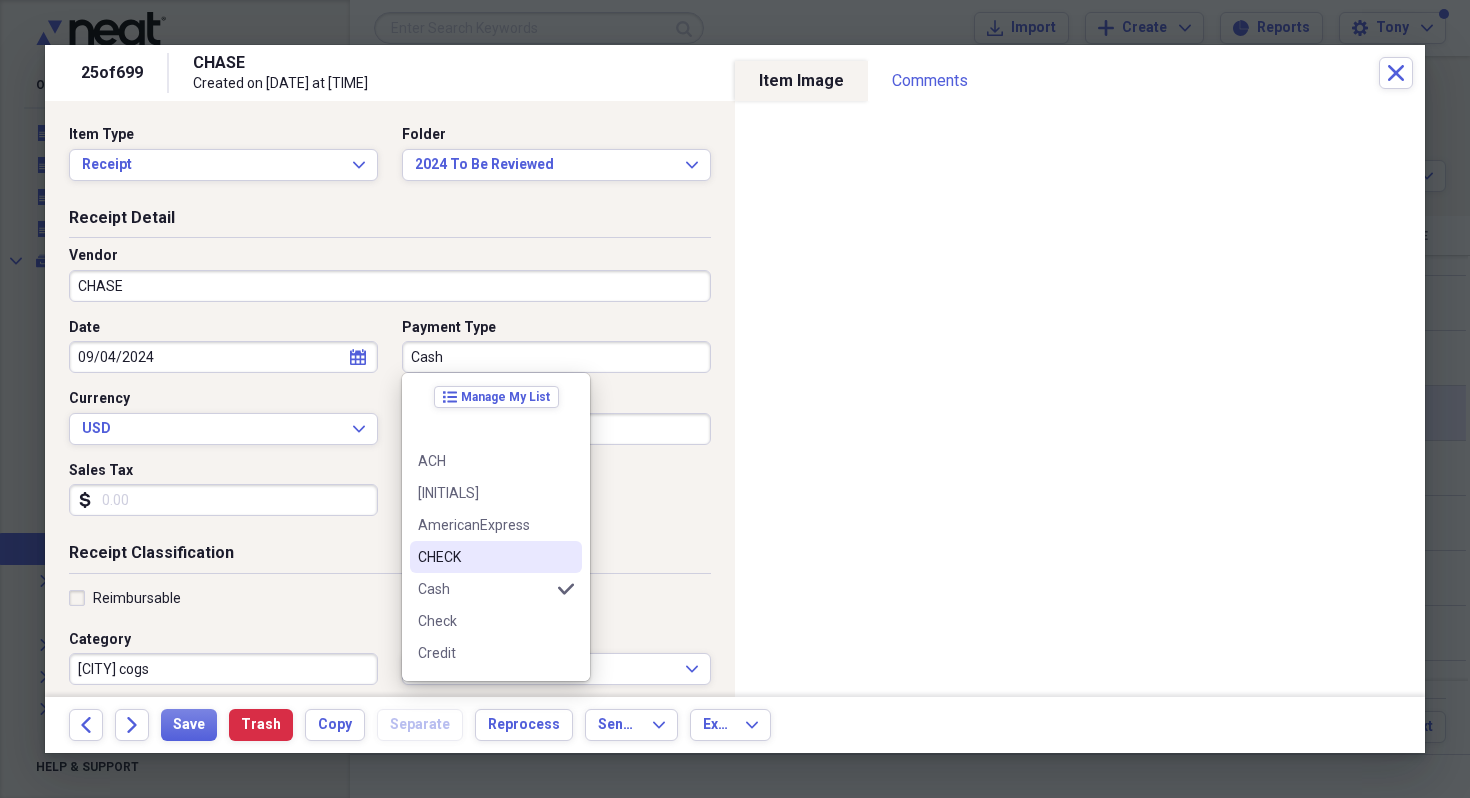 click on "CHECK" at bounding box center [496, 557] 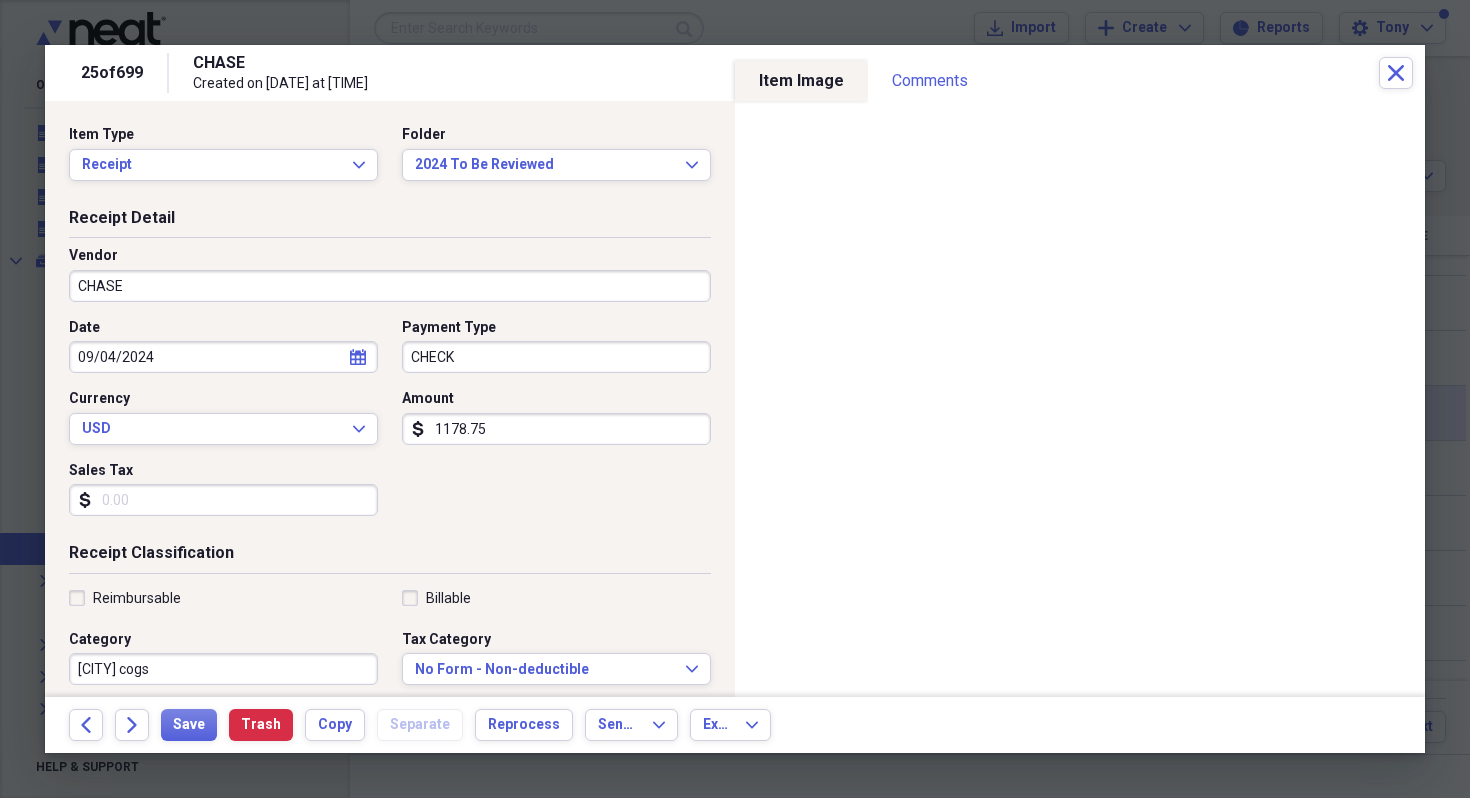 drag, startPoint x: 460, startPoint y: 359, endPoint x: 383, endPoint y: 363, distance: 77.10383 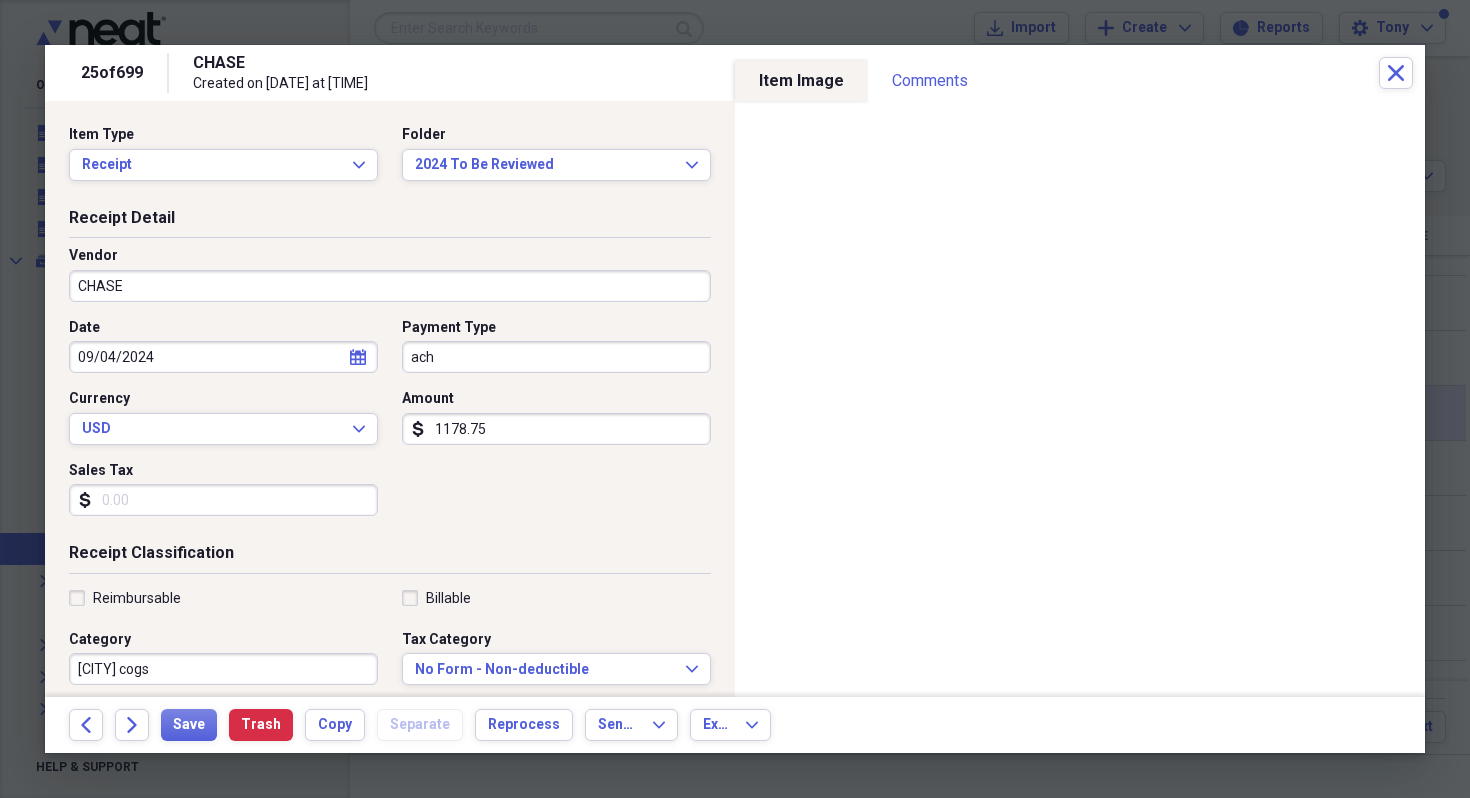 type on "ach" 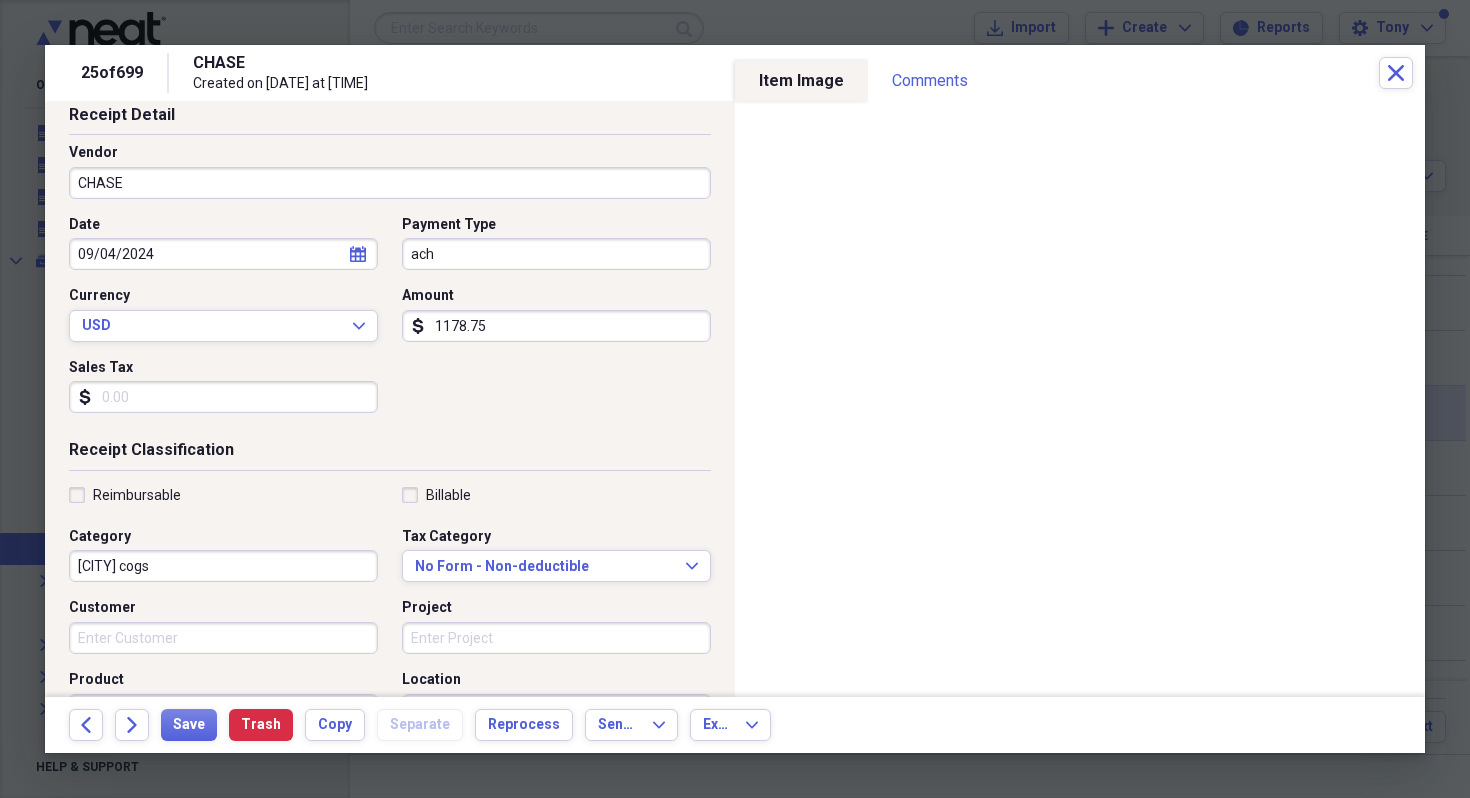 scroll, scrollTop: 70, scrollLeft: 0, axis: vertical 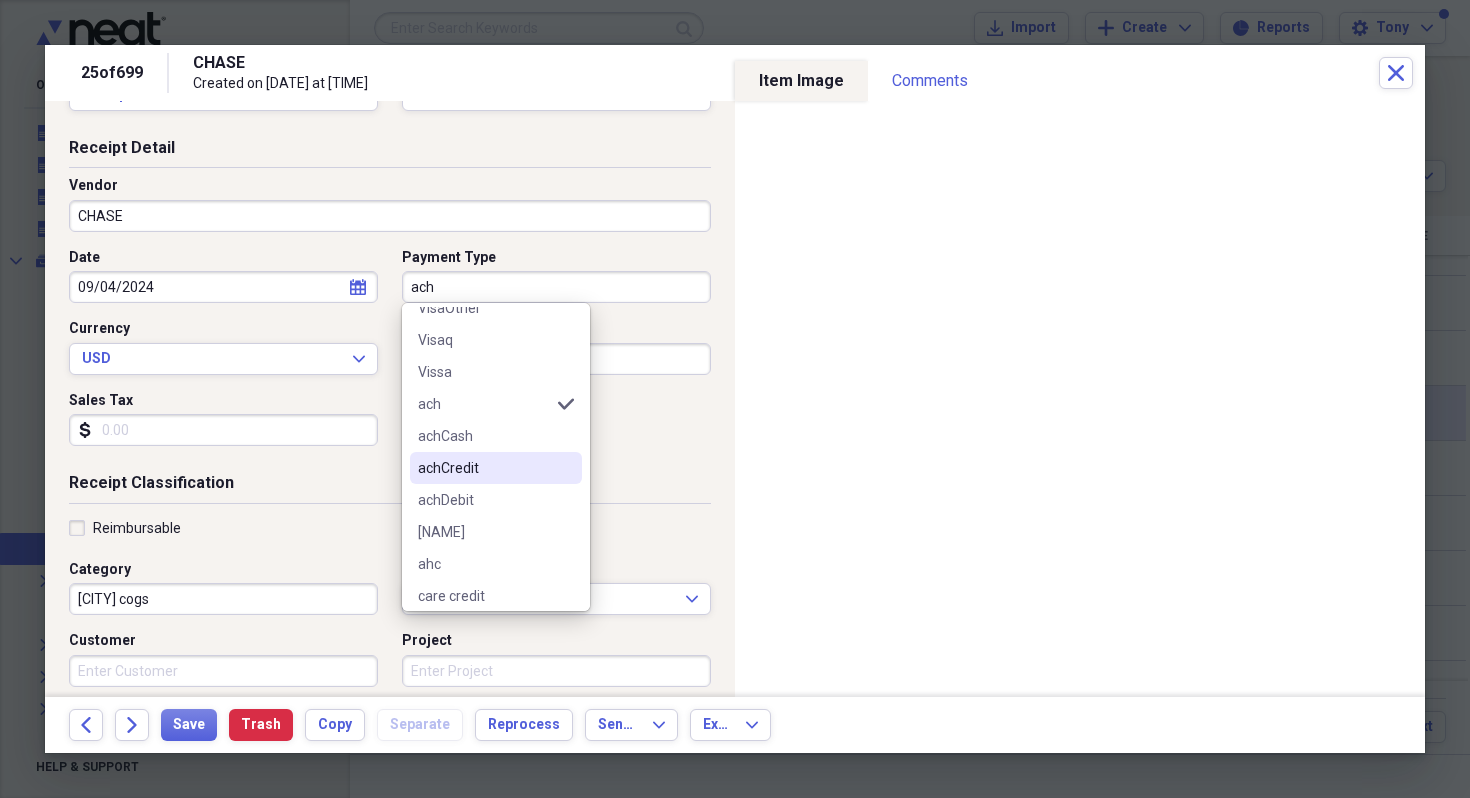 click on "Receipt Classification" at bounding box center (390, 487) 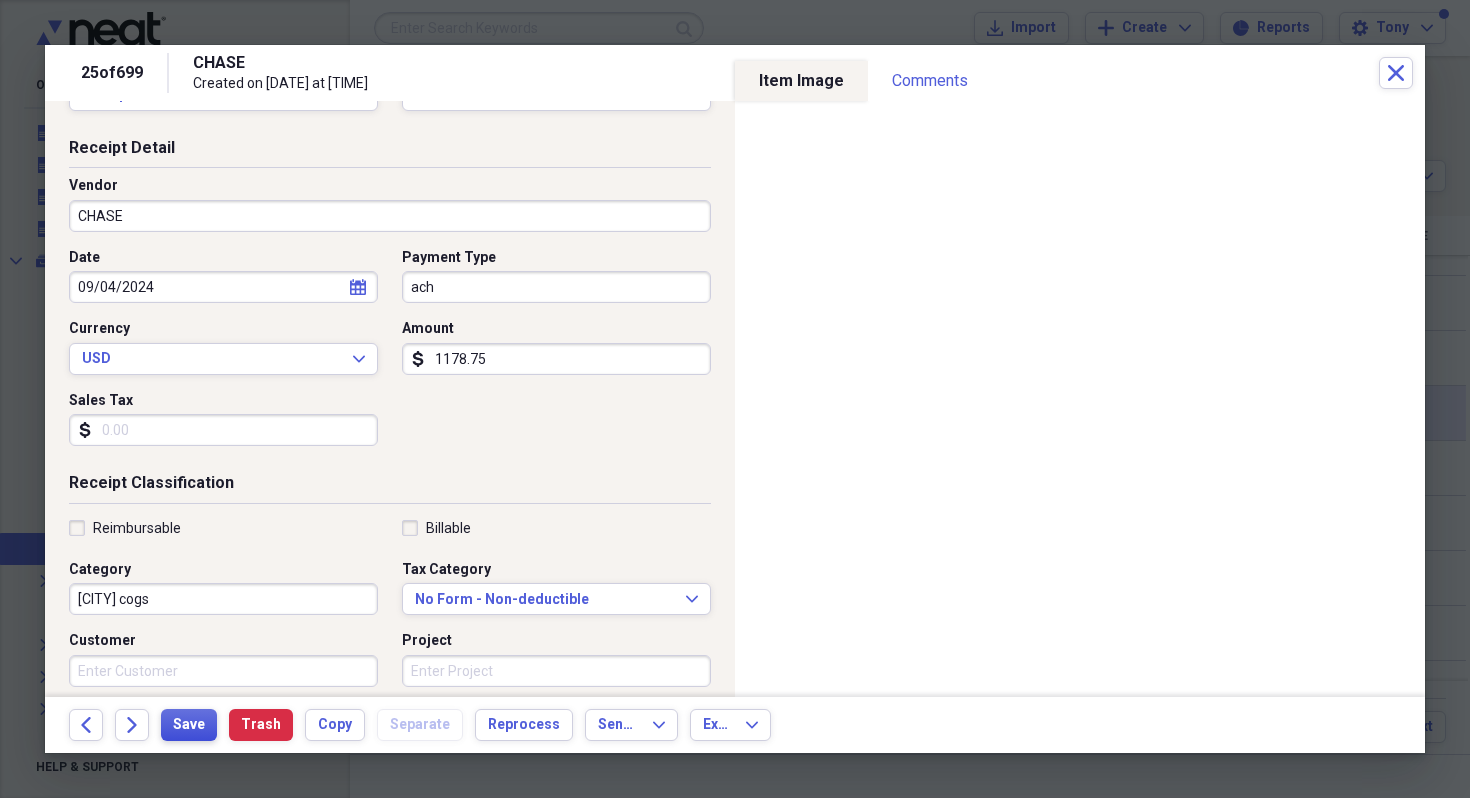 click on "Save" at bounding box center [189, 725] 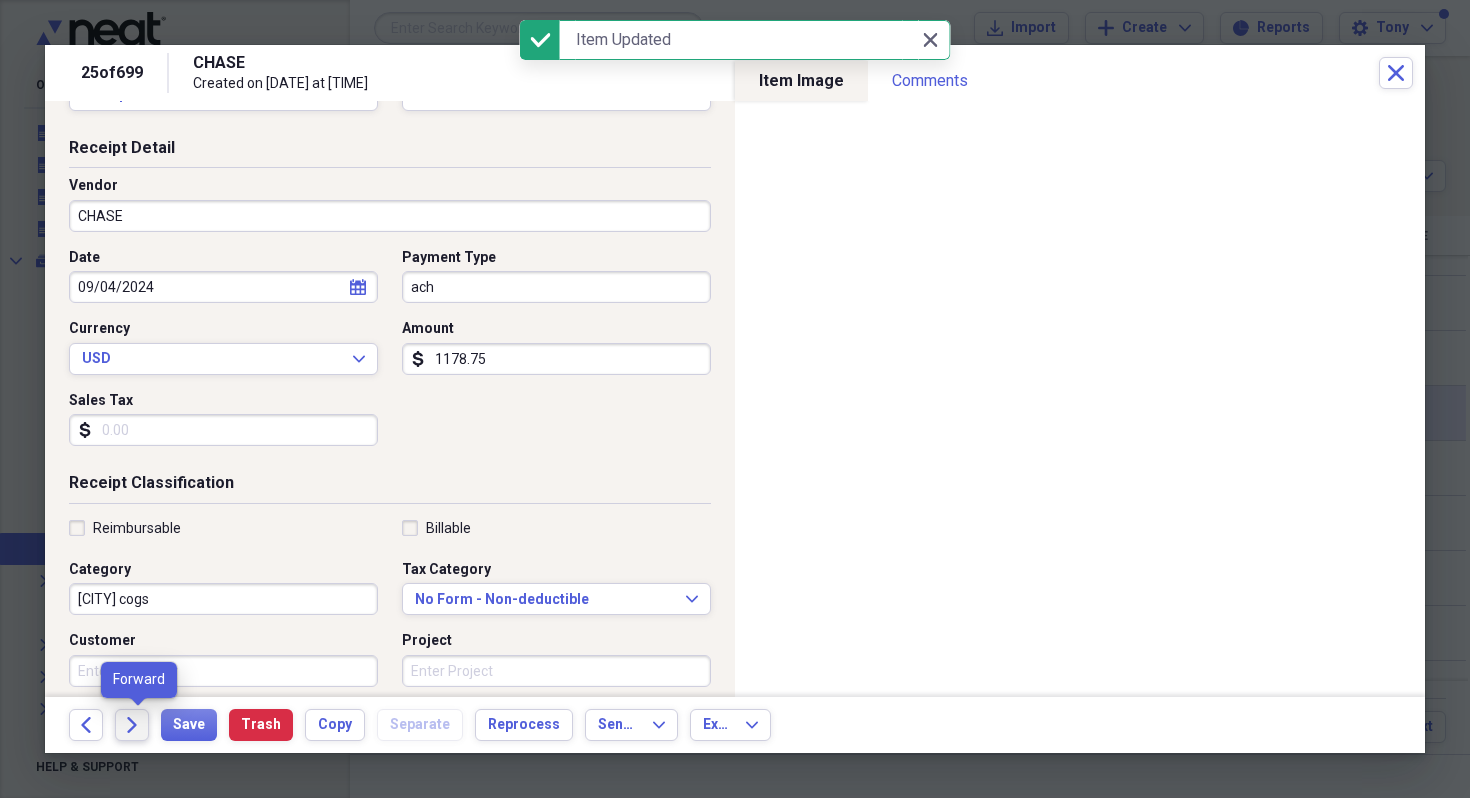click on "Forward" 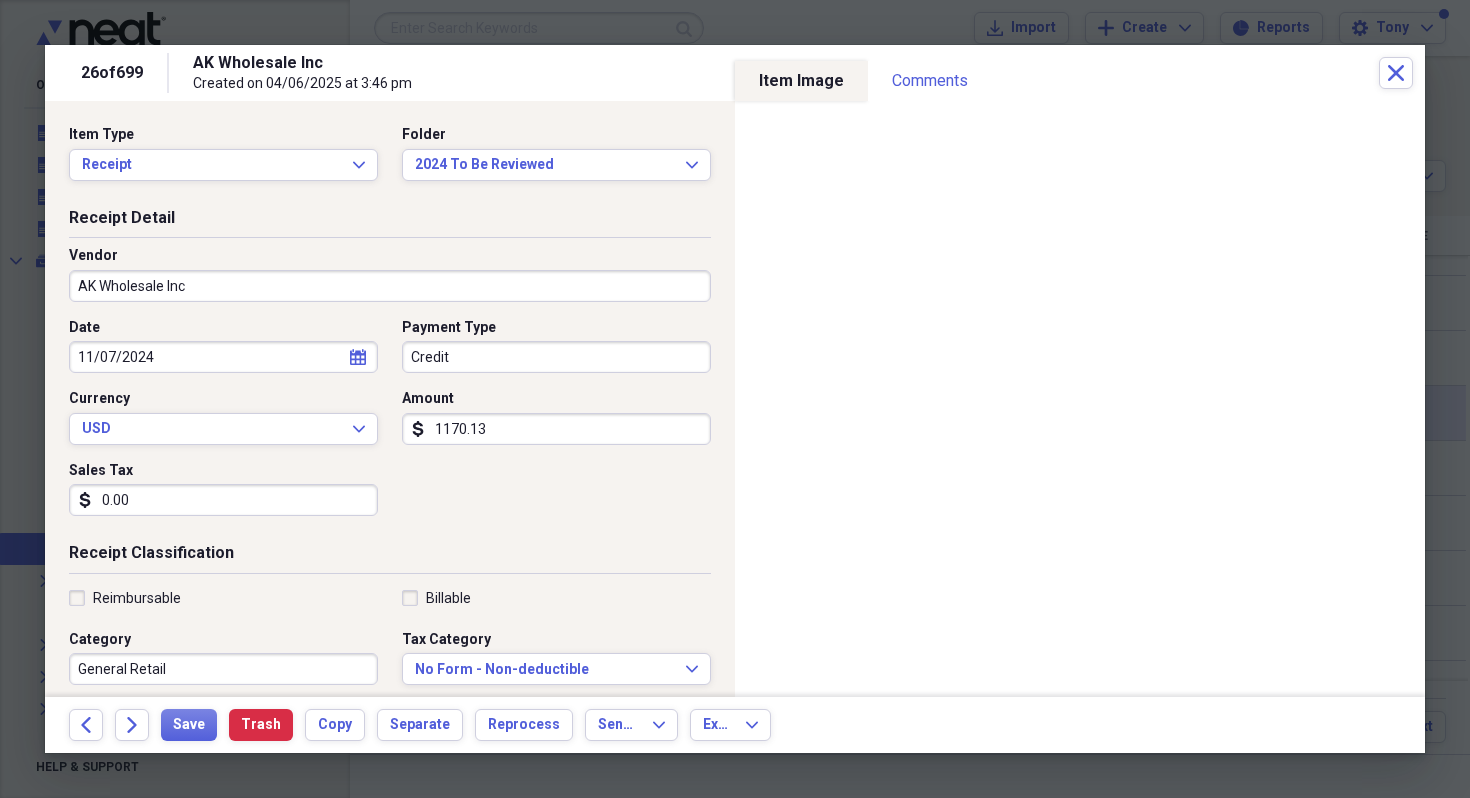 click on "General Retail" at bounding box center (223, 669) 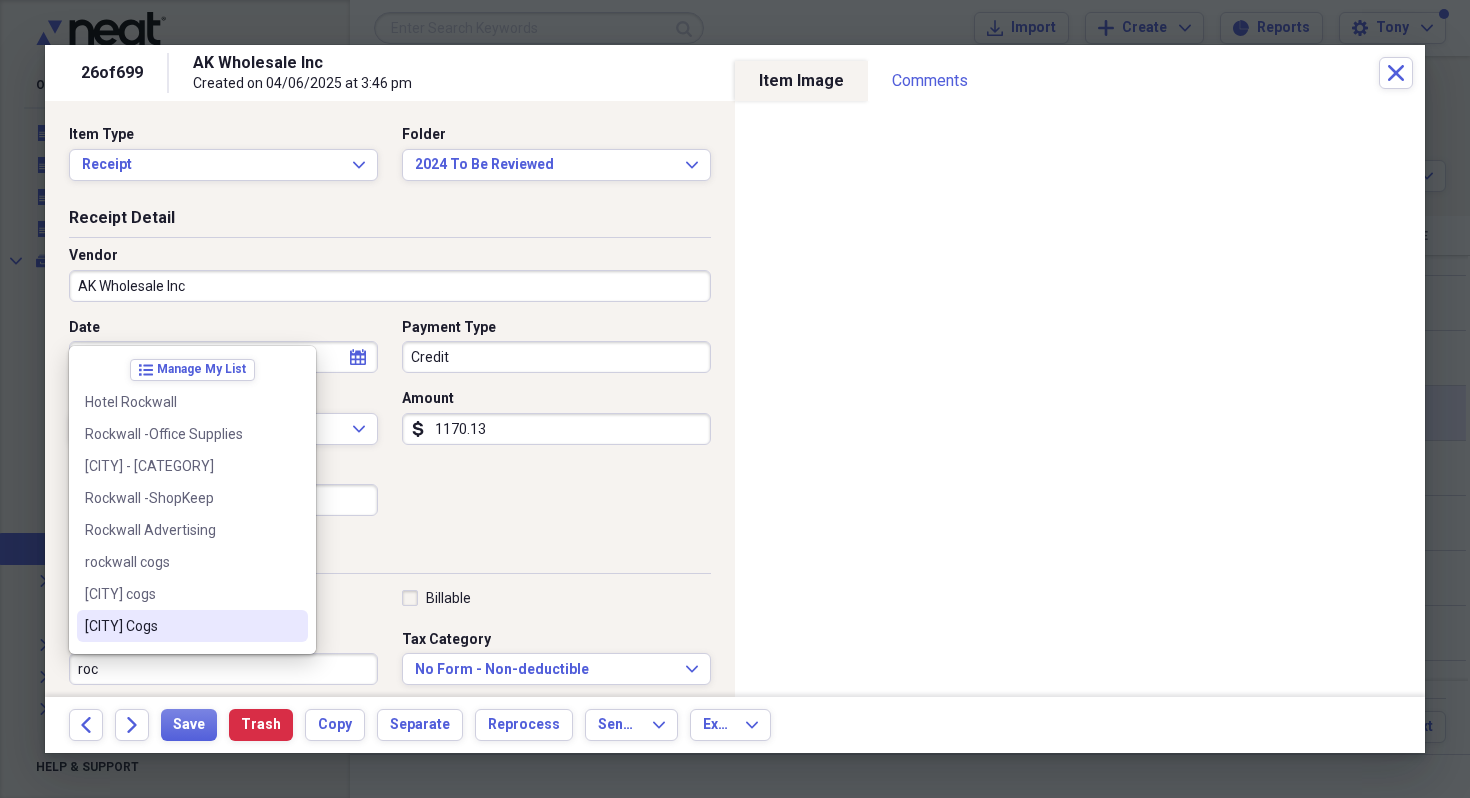 click on "Rockwall Cogs" at bounding box center [180, 626] 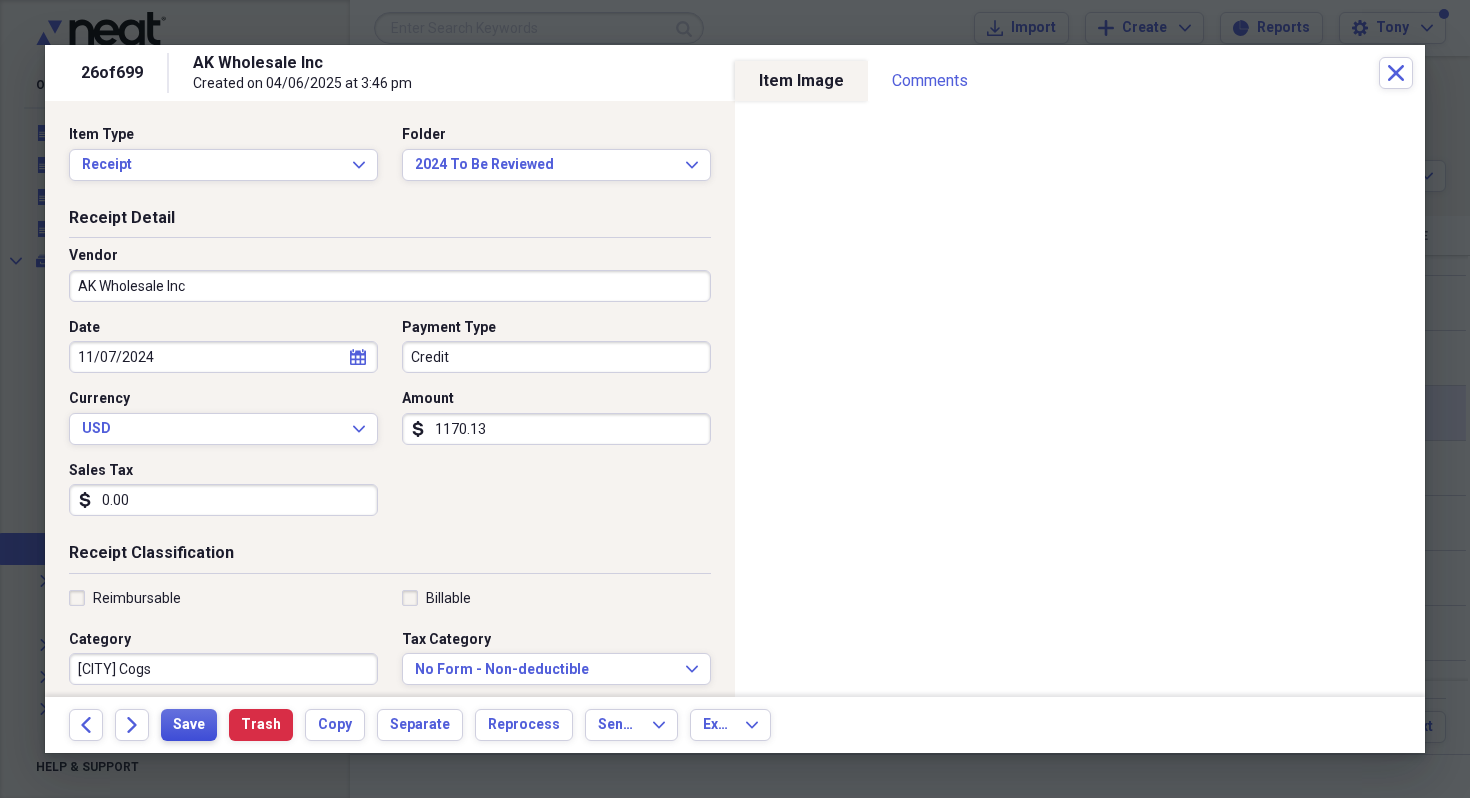 click on "Save" at bounding box center [189, 725] 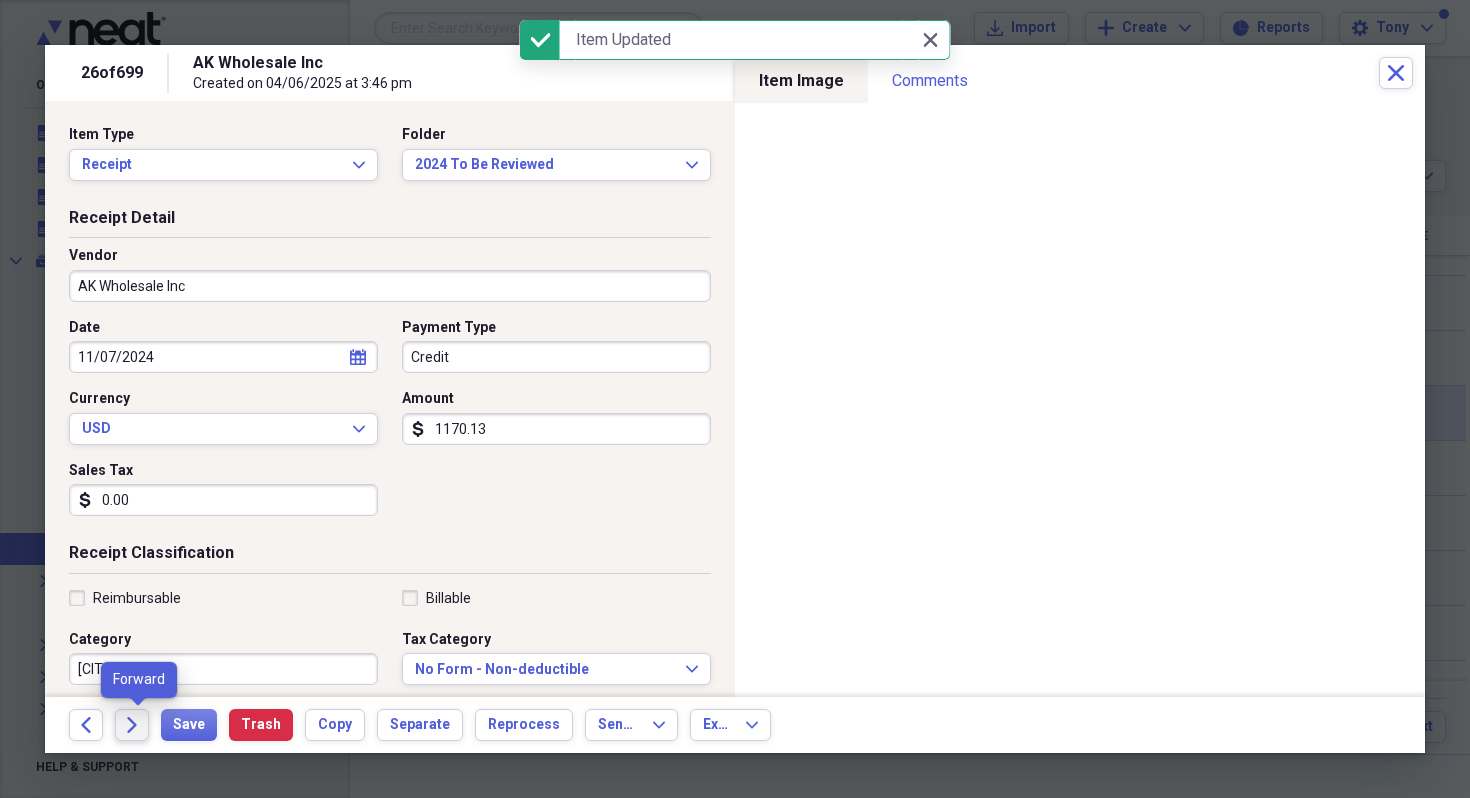 click 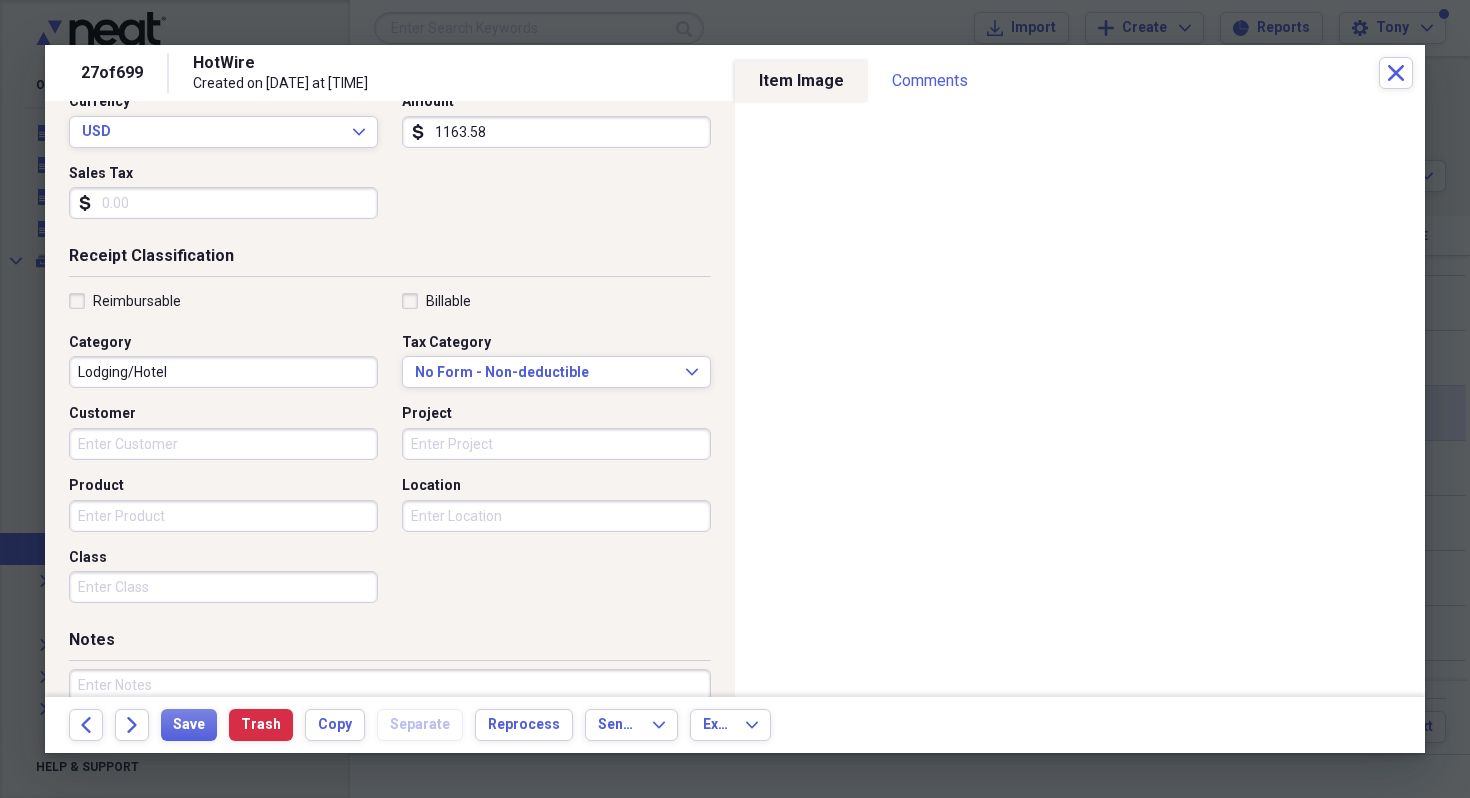 scroll, scrollTop: 424, scrollLeft: 0, axis: vertical 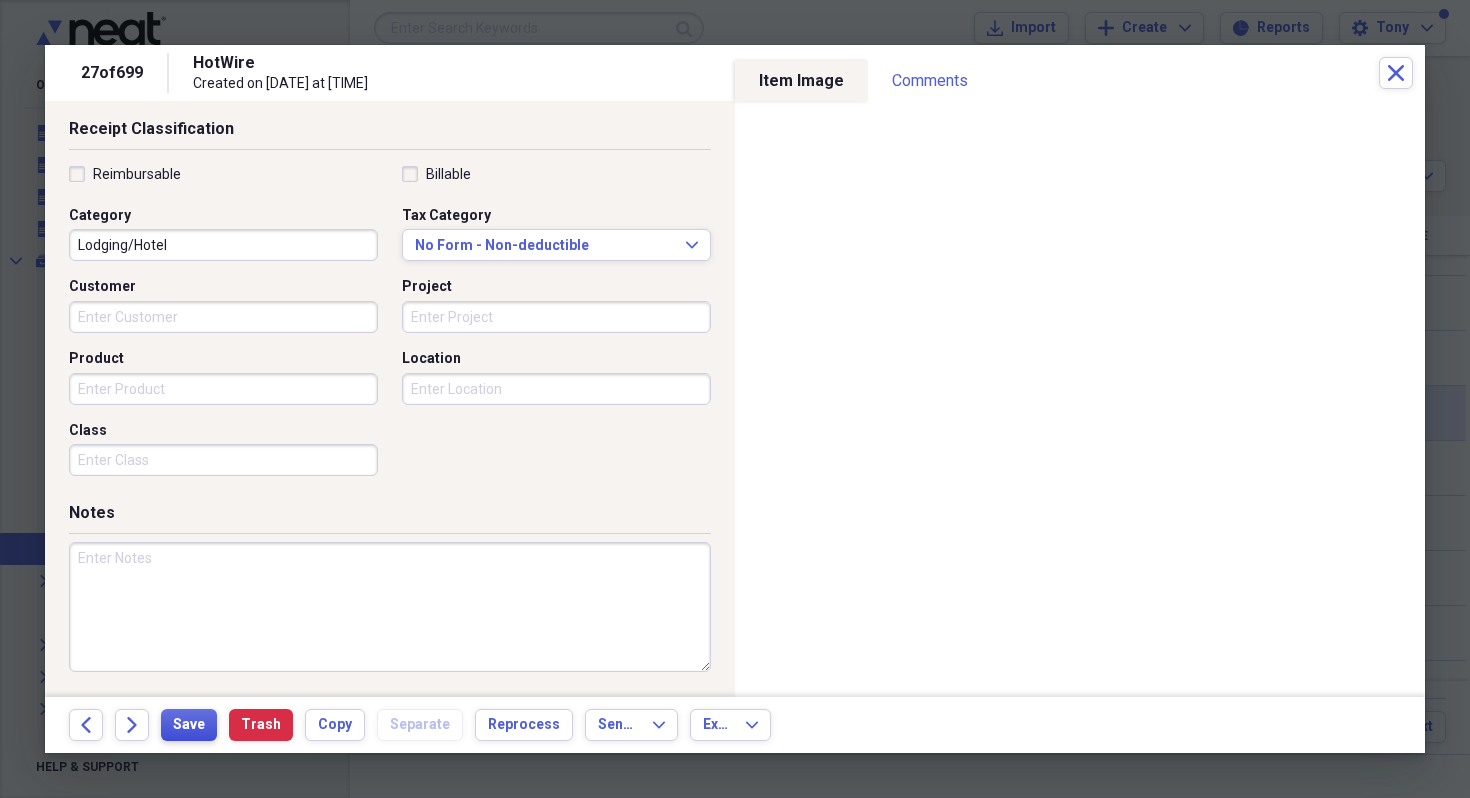click on "Save" at bounding box center (189, 725) 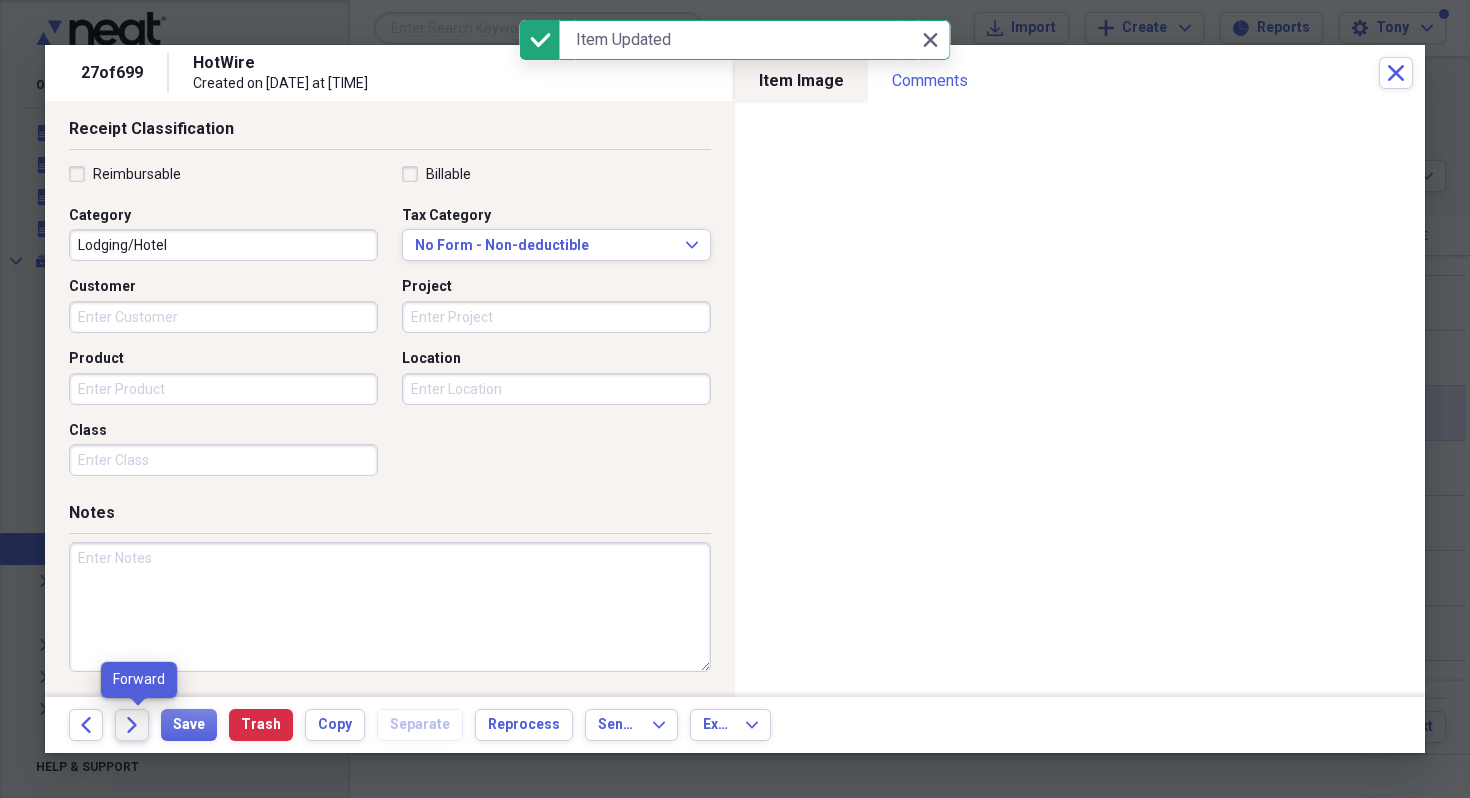 click on "Forward" 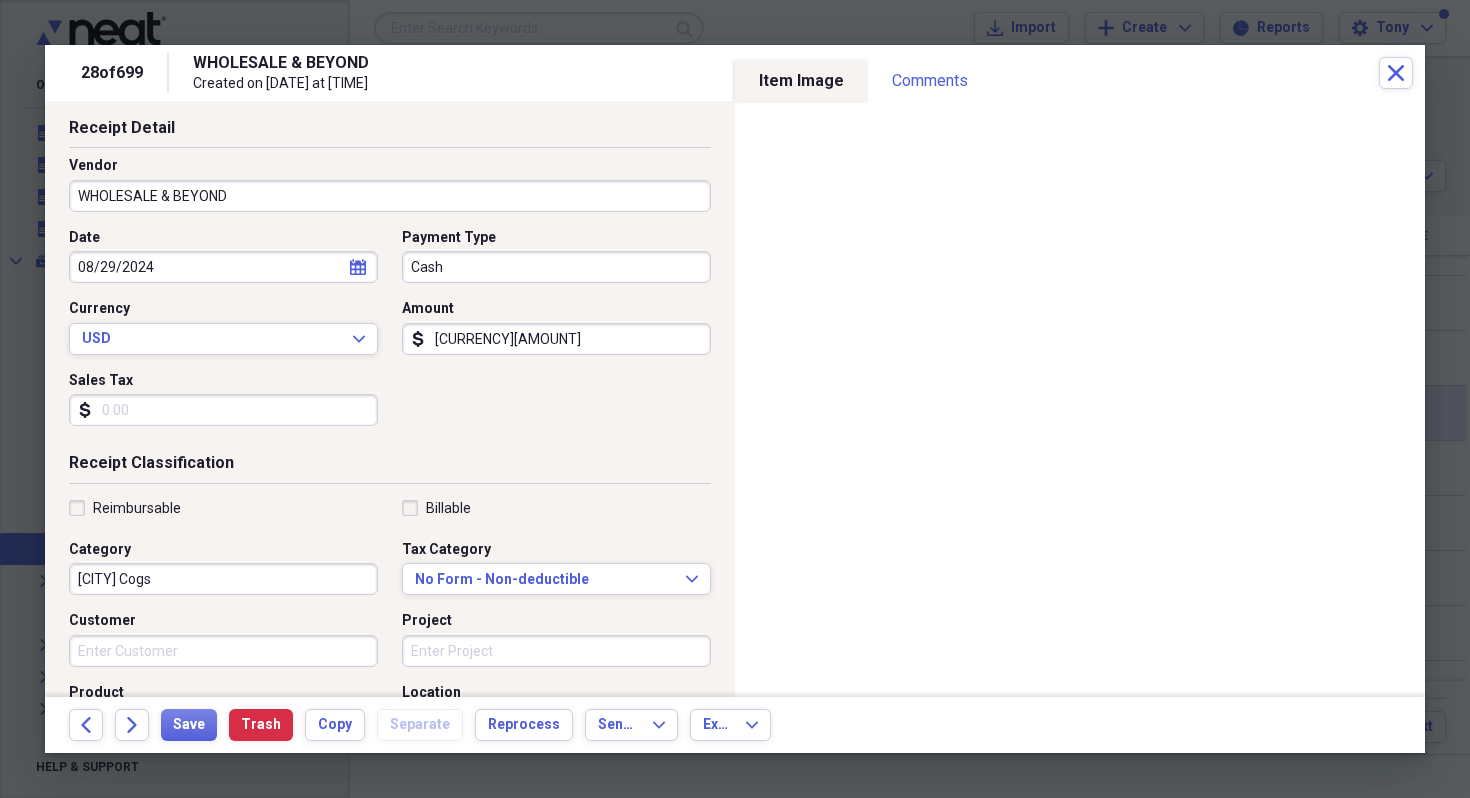 scroll, scrollTop: 99, scrollLeft: 0, axis: vertical 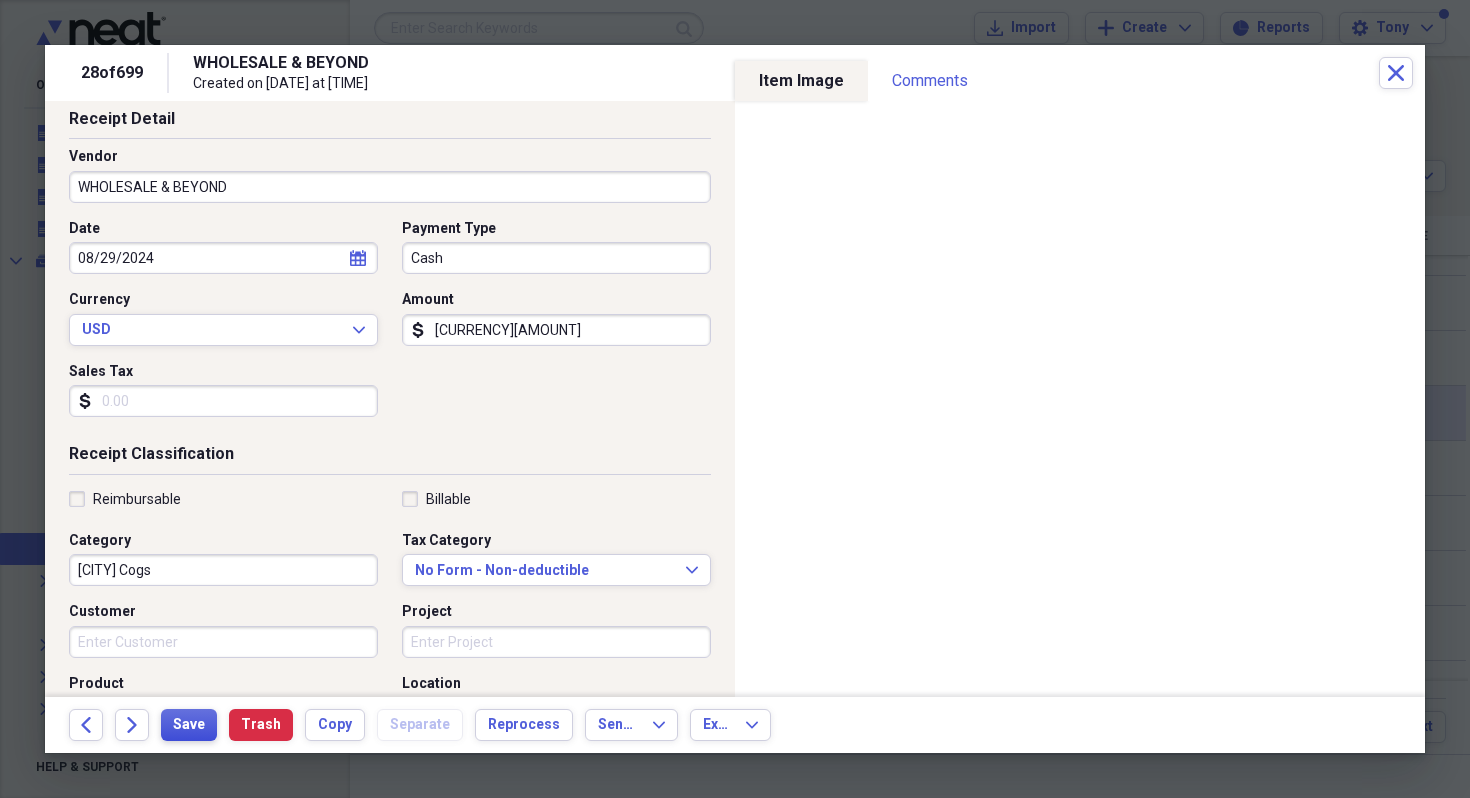 click on "Save" at bounding box center (189, 725) 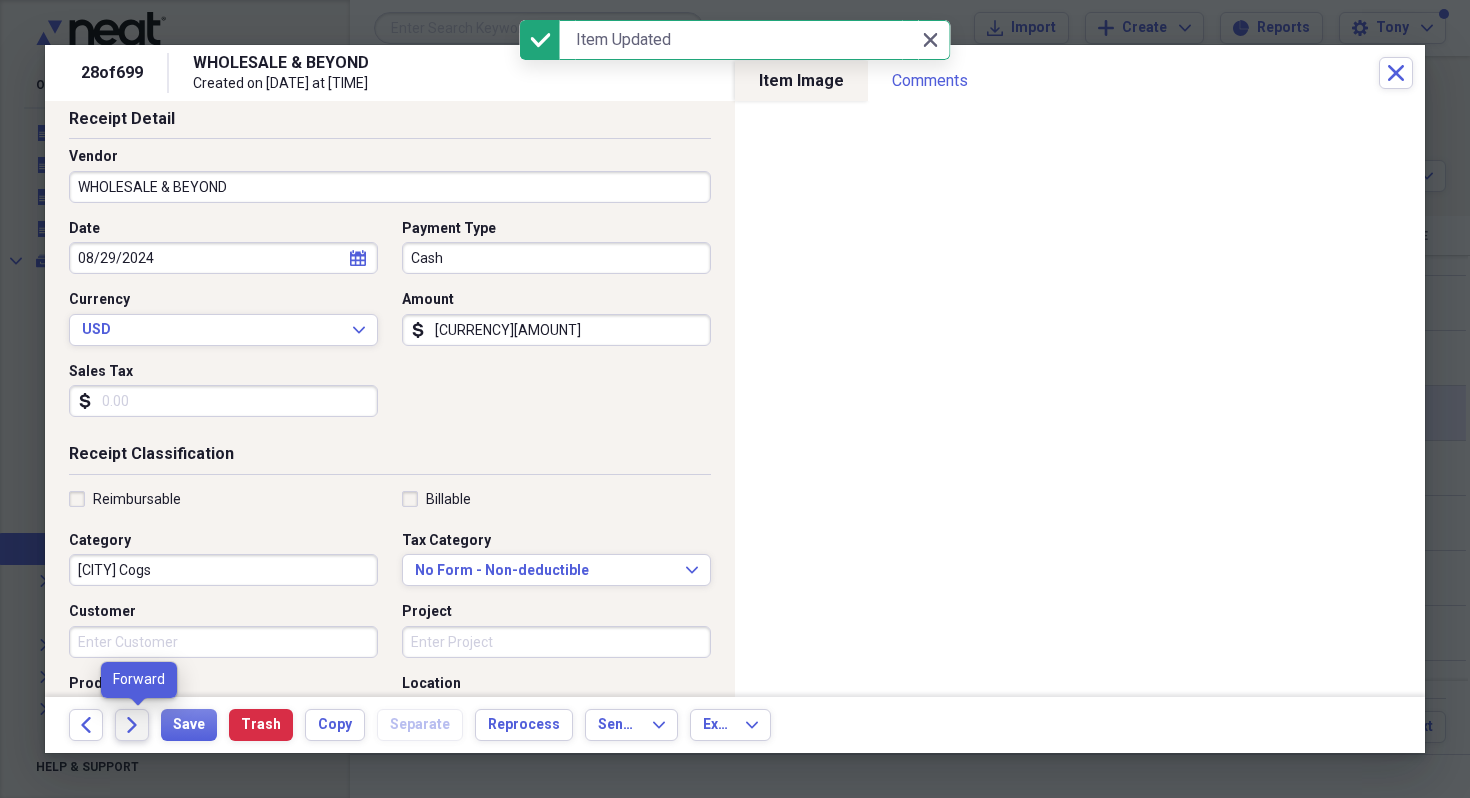 click 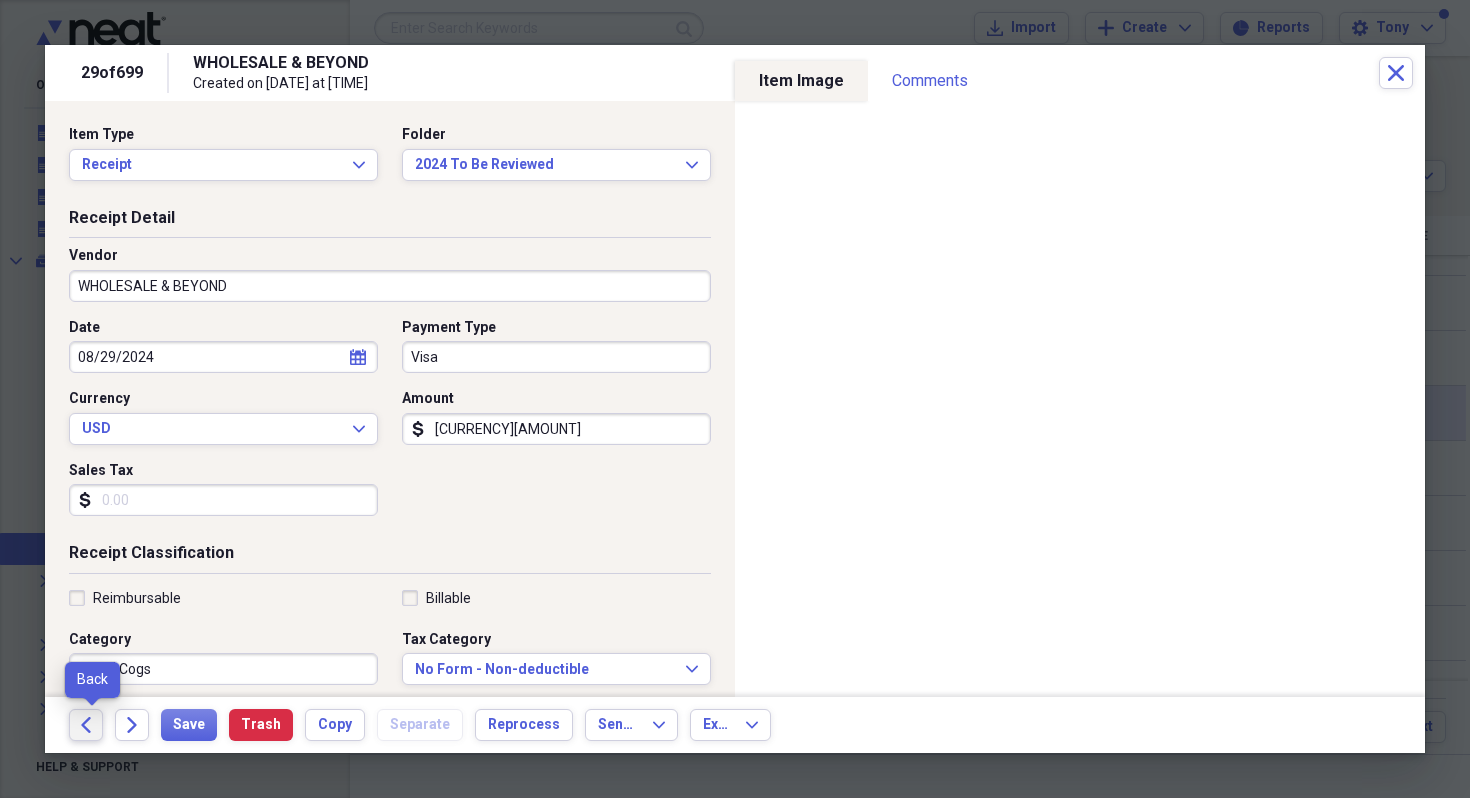 click 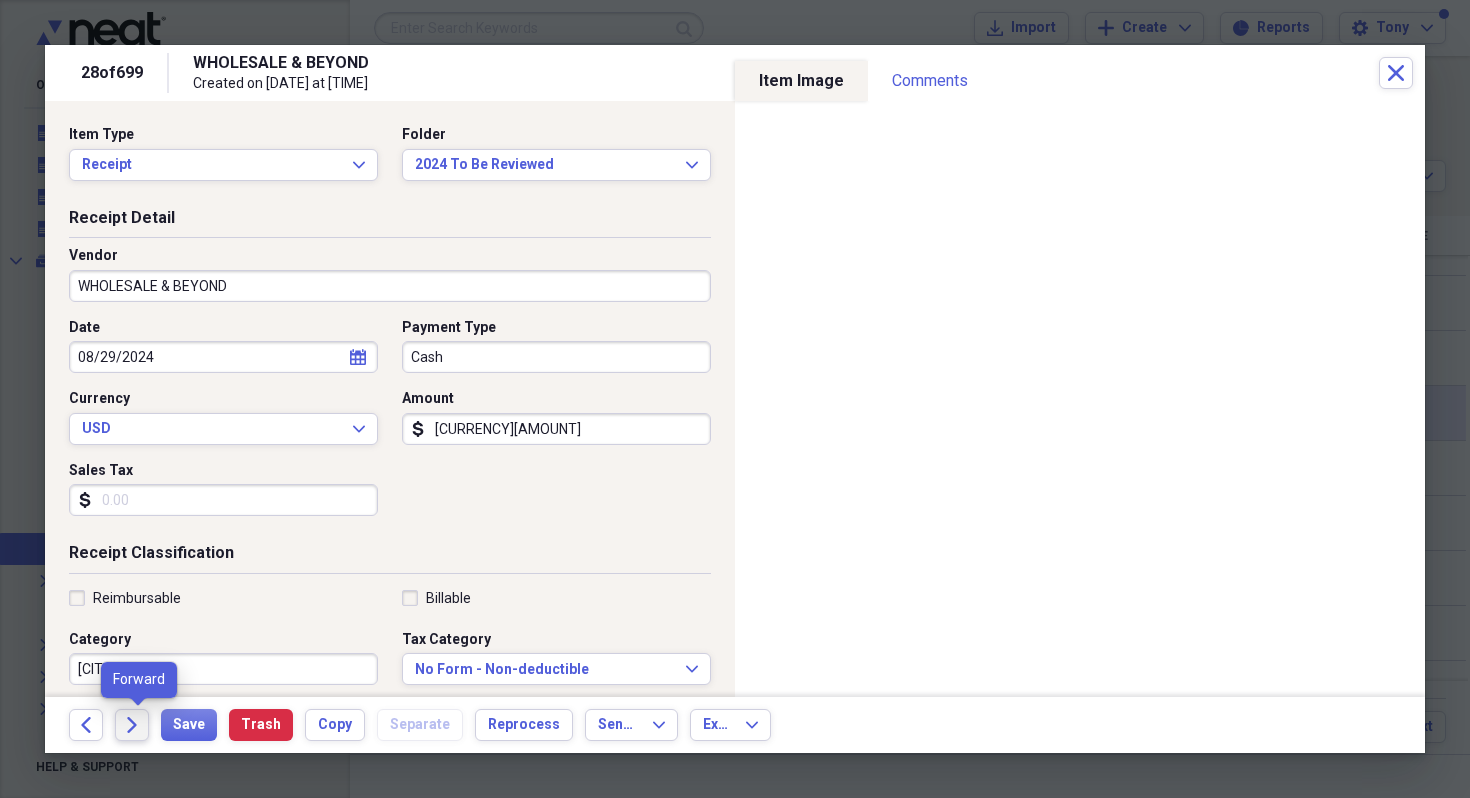 click on "Forward" 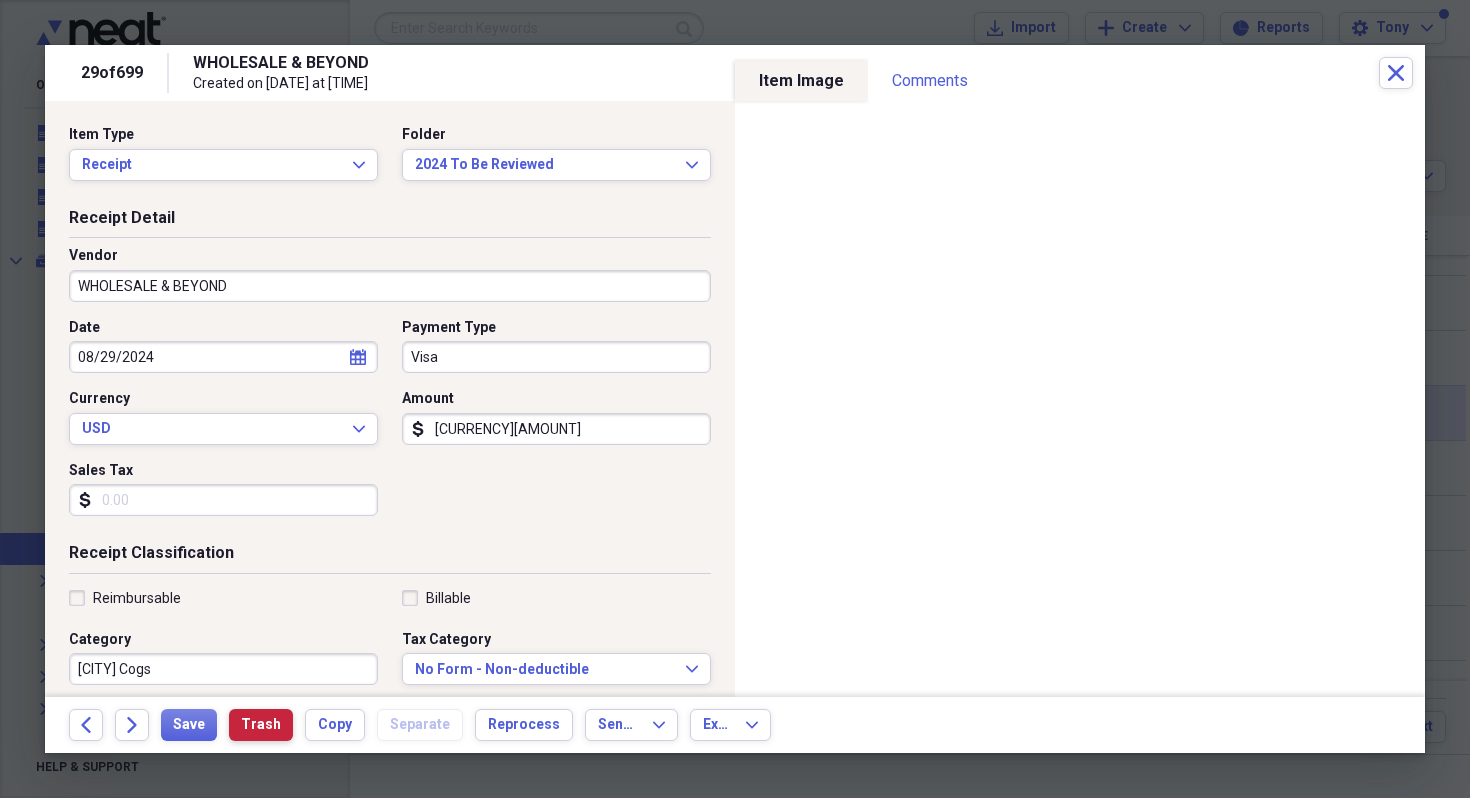 click on "Trash" at bounding box center [261, 725] 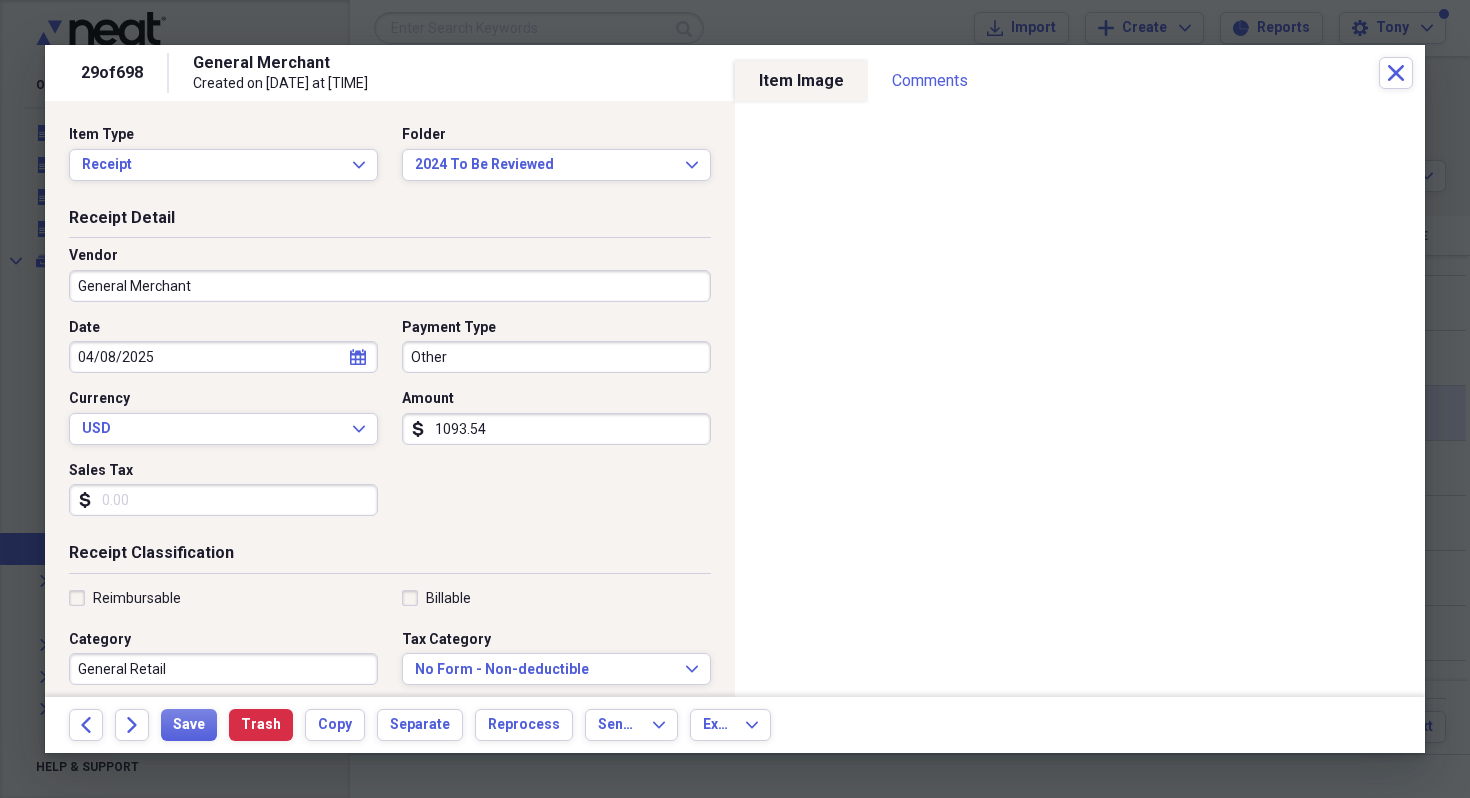 click on "General Merchant" at bounding box center [390, 286] 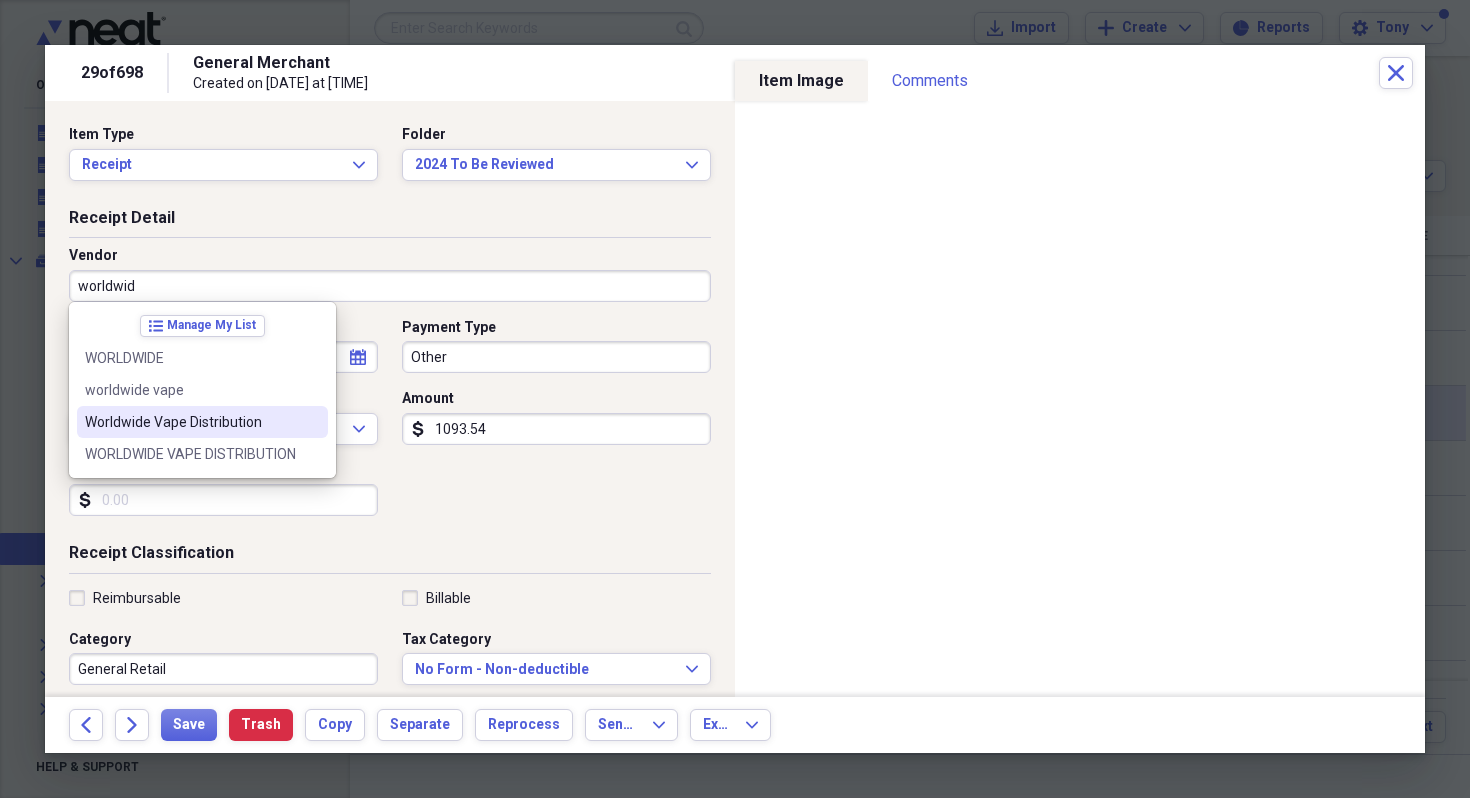 click on "Worldwide Vape Distribution" at bounding box center (190, 422) 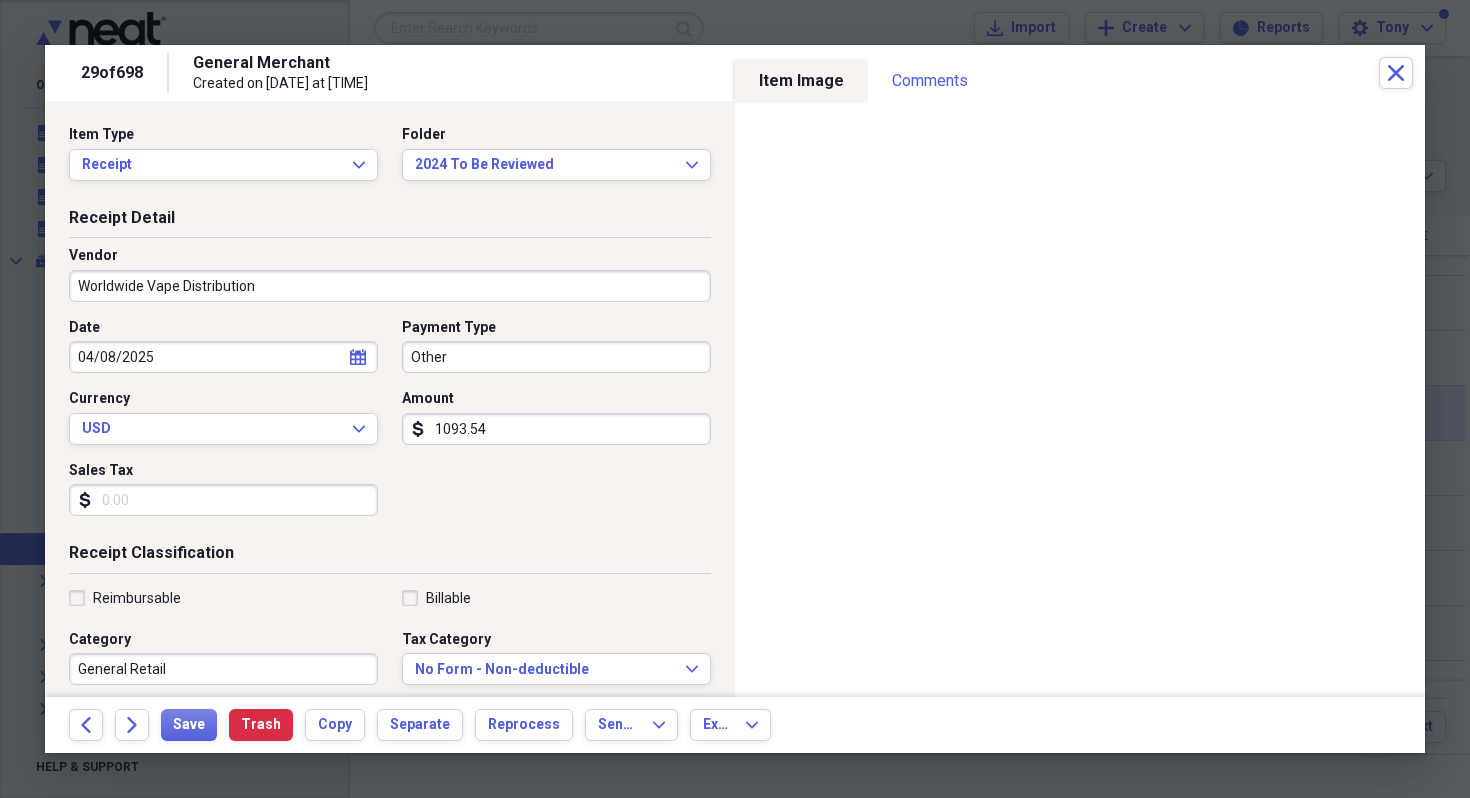 type on "rockwall cogs" 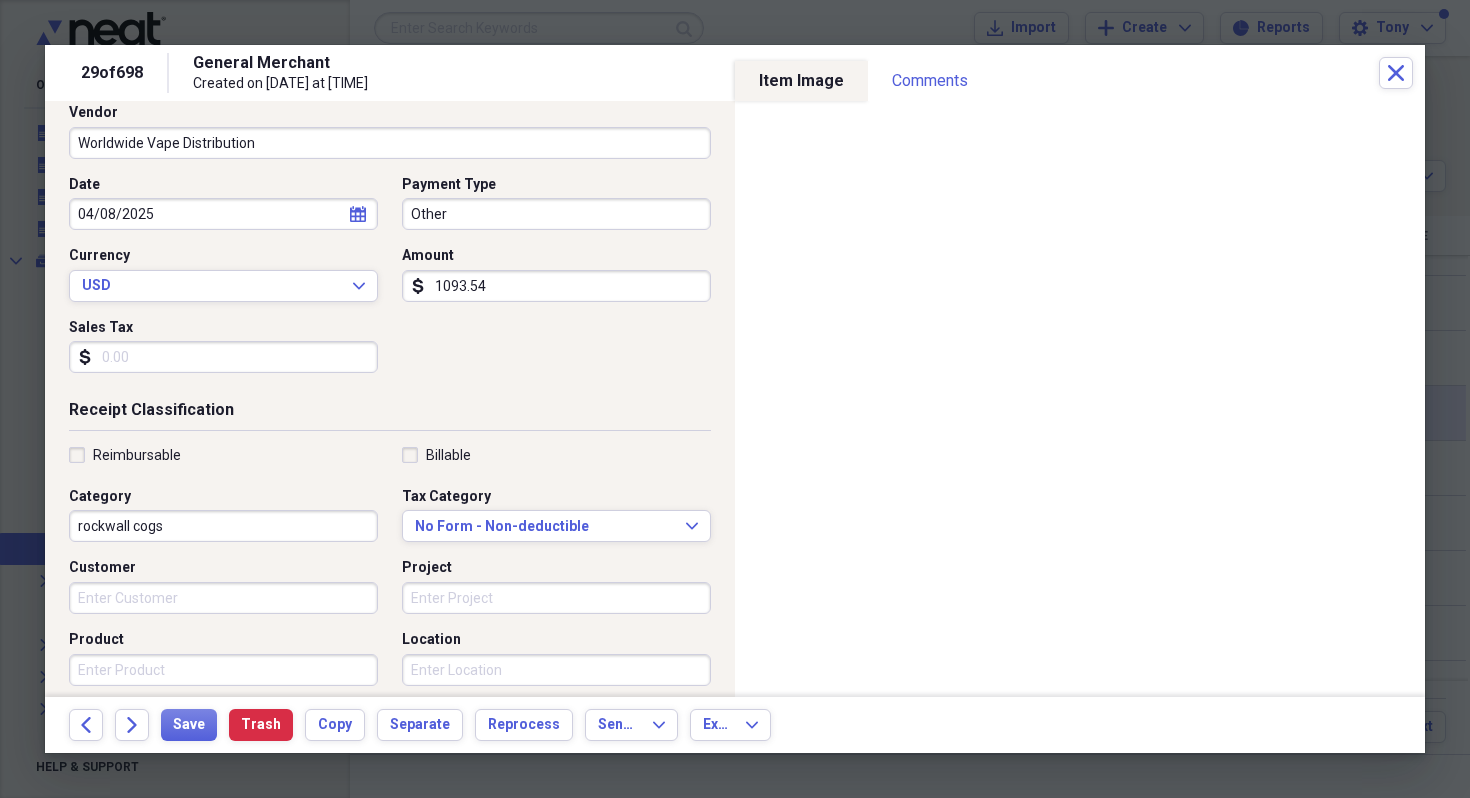 scroll, scrollTop: 216, scrollLeft: 0, axis: vertical 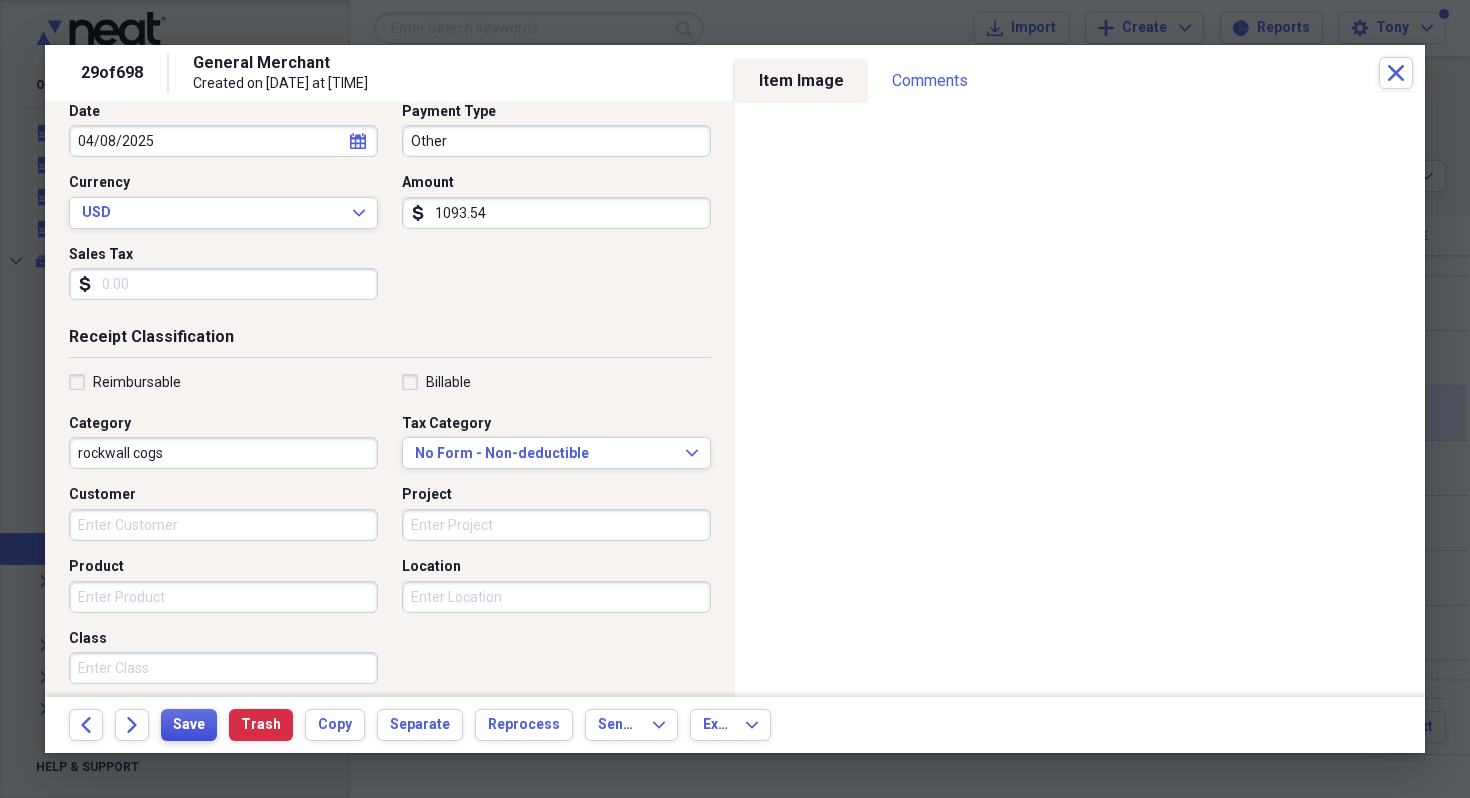 click on "Save" at bounding box center [189, 725] 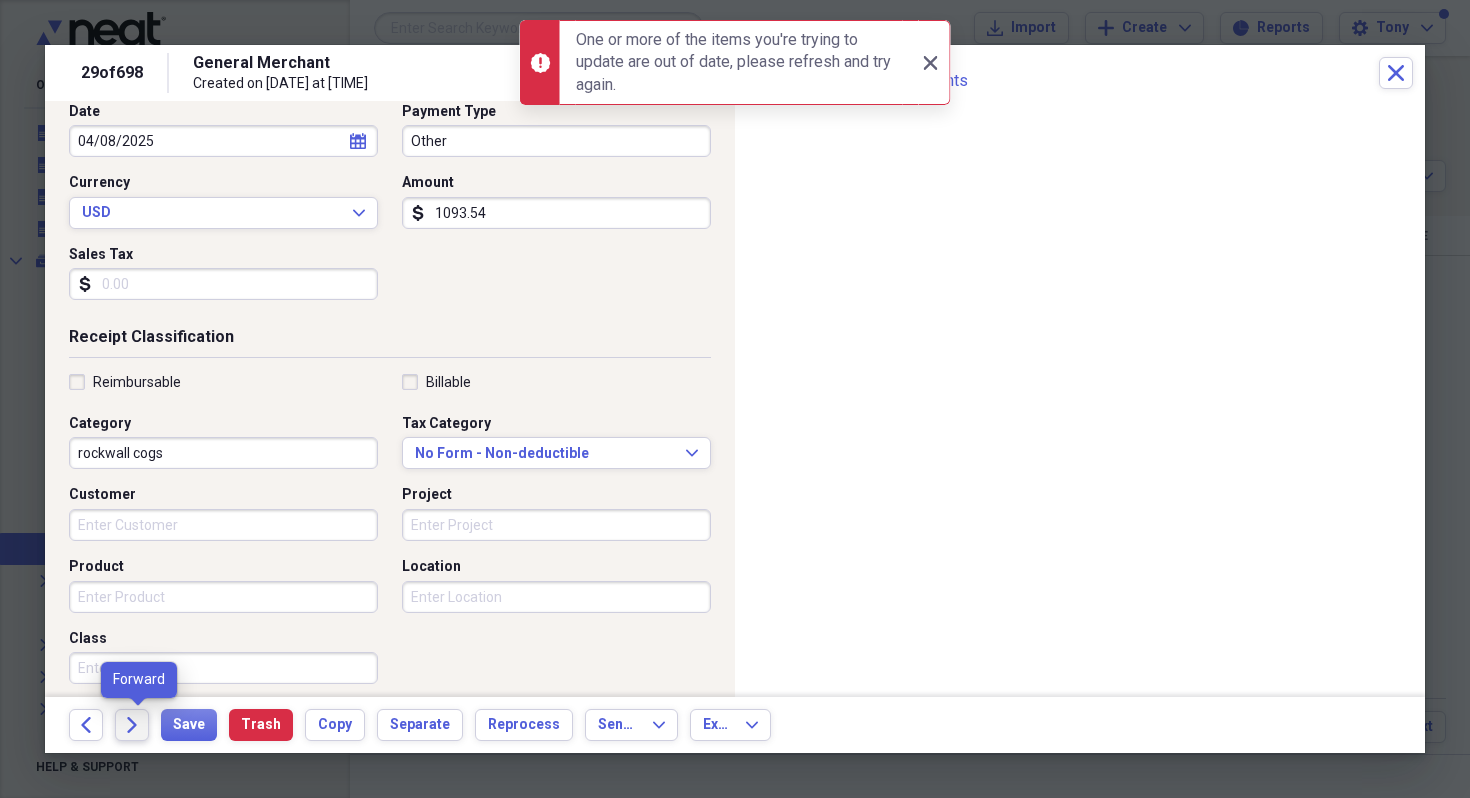 click on "Forward" 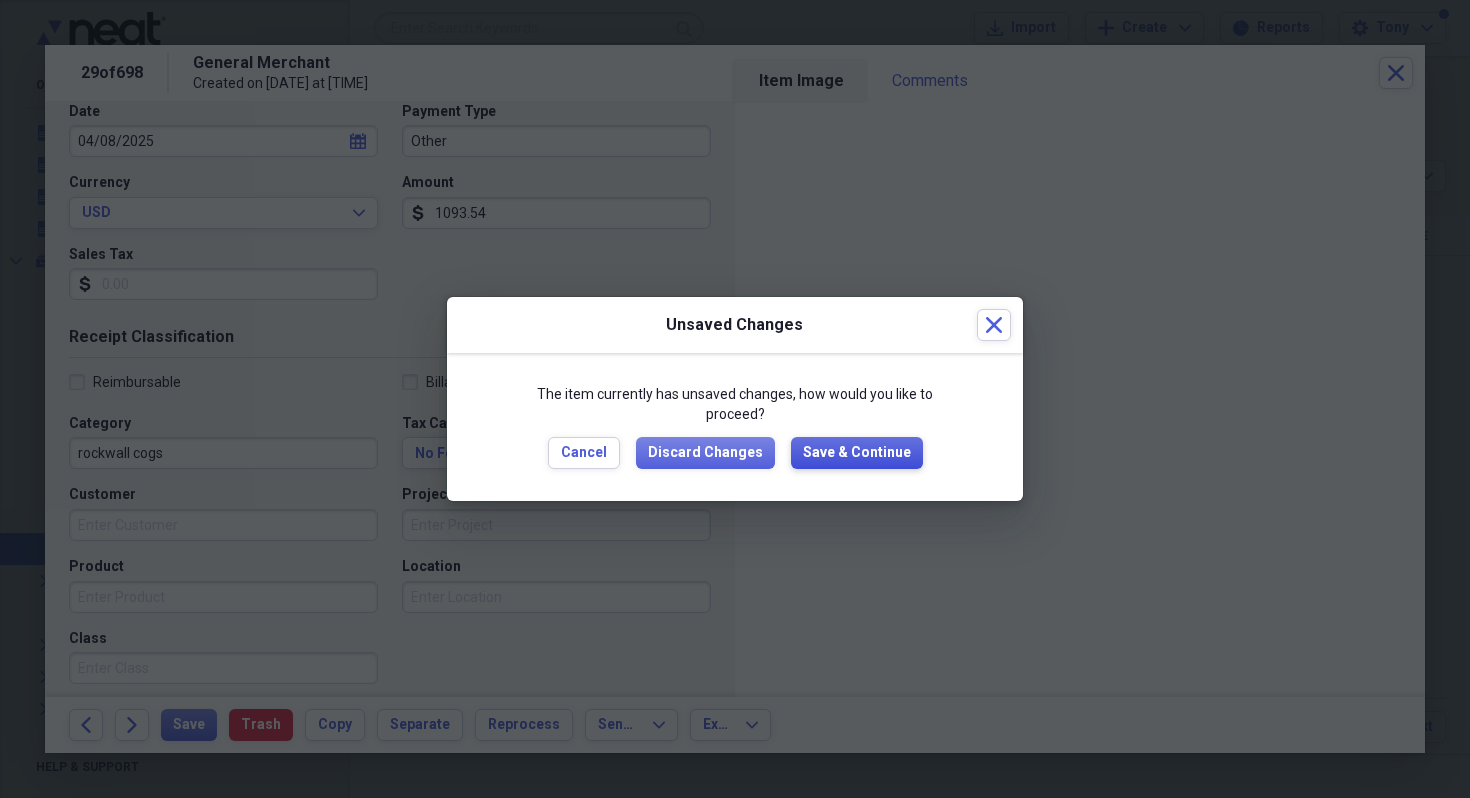 click on "Save & Continue" at bounding box center (857, 453) 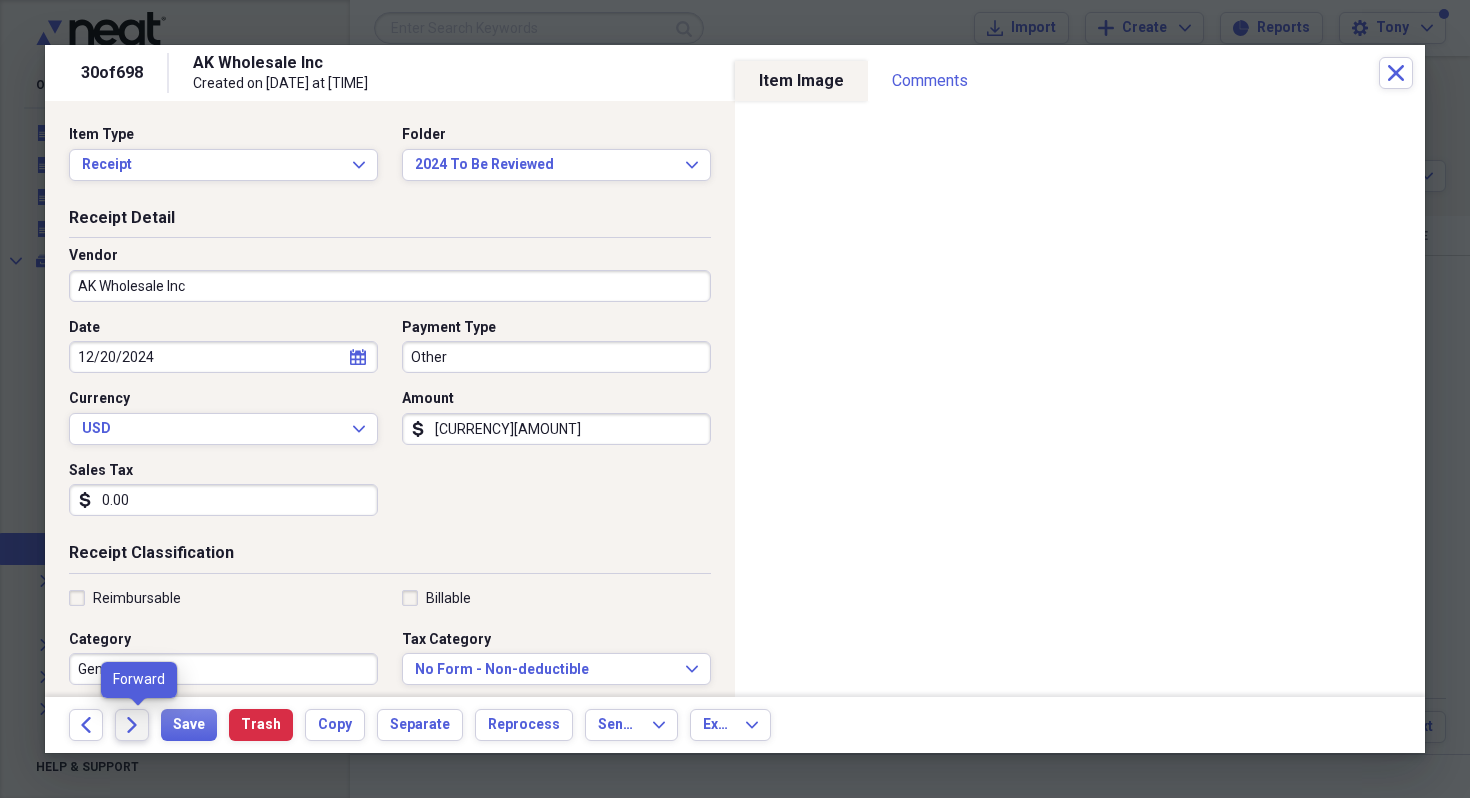 click on "Forward" 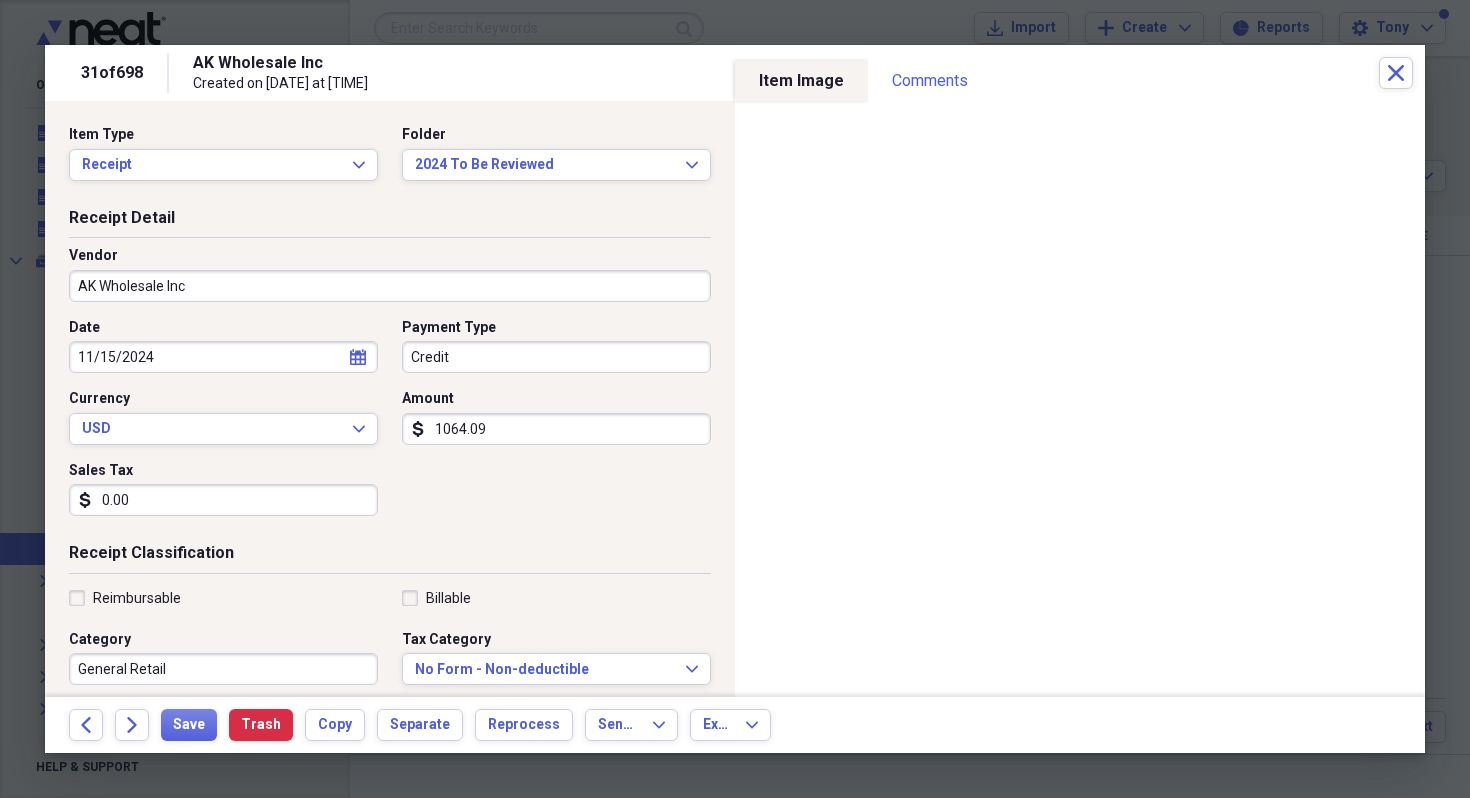 click on "General Retail" at bounding box center (223, 669) 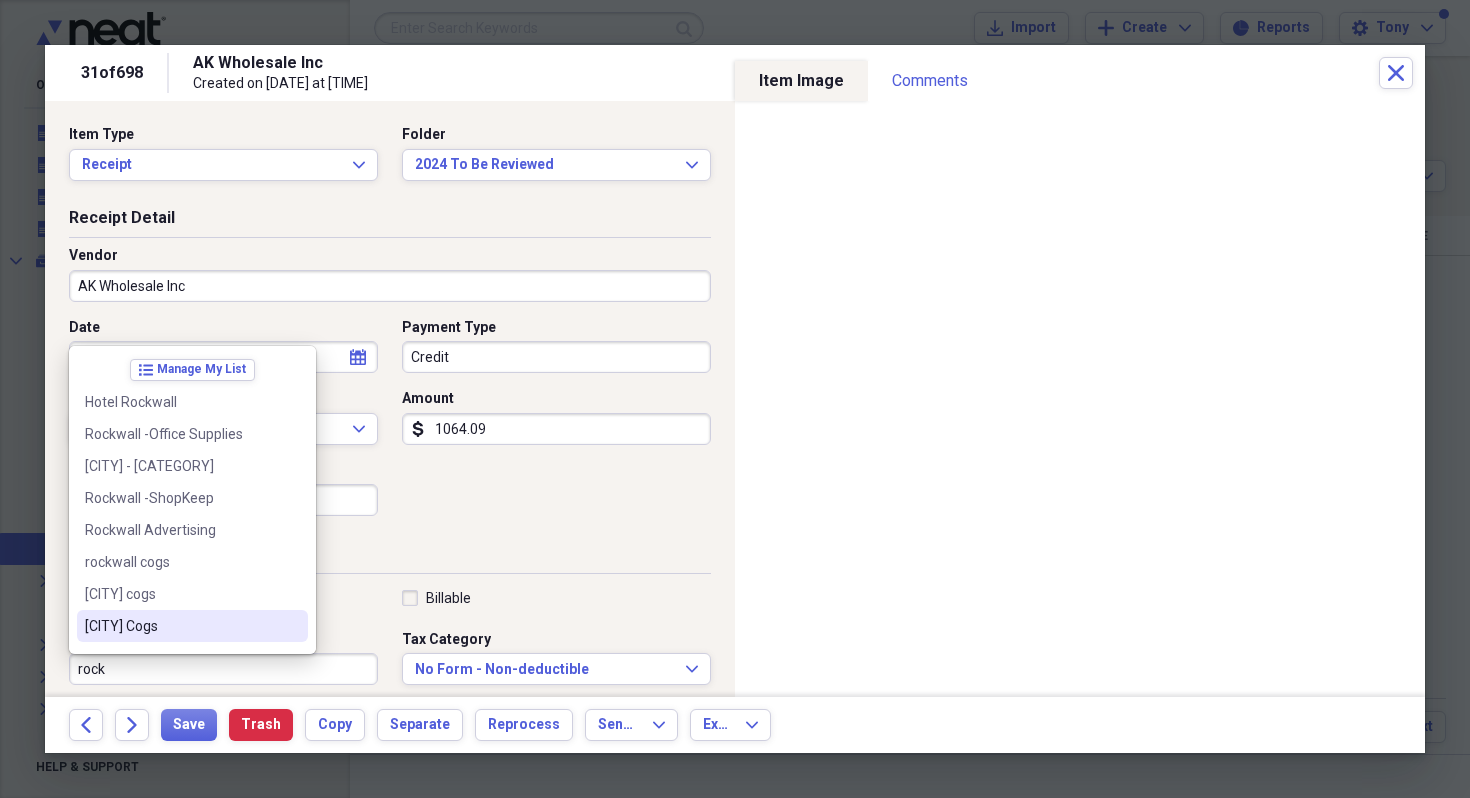 click on "Rockwall Cogs" at bounding box center [180, 626] 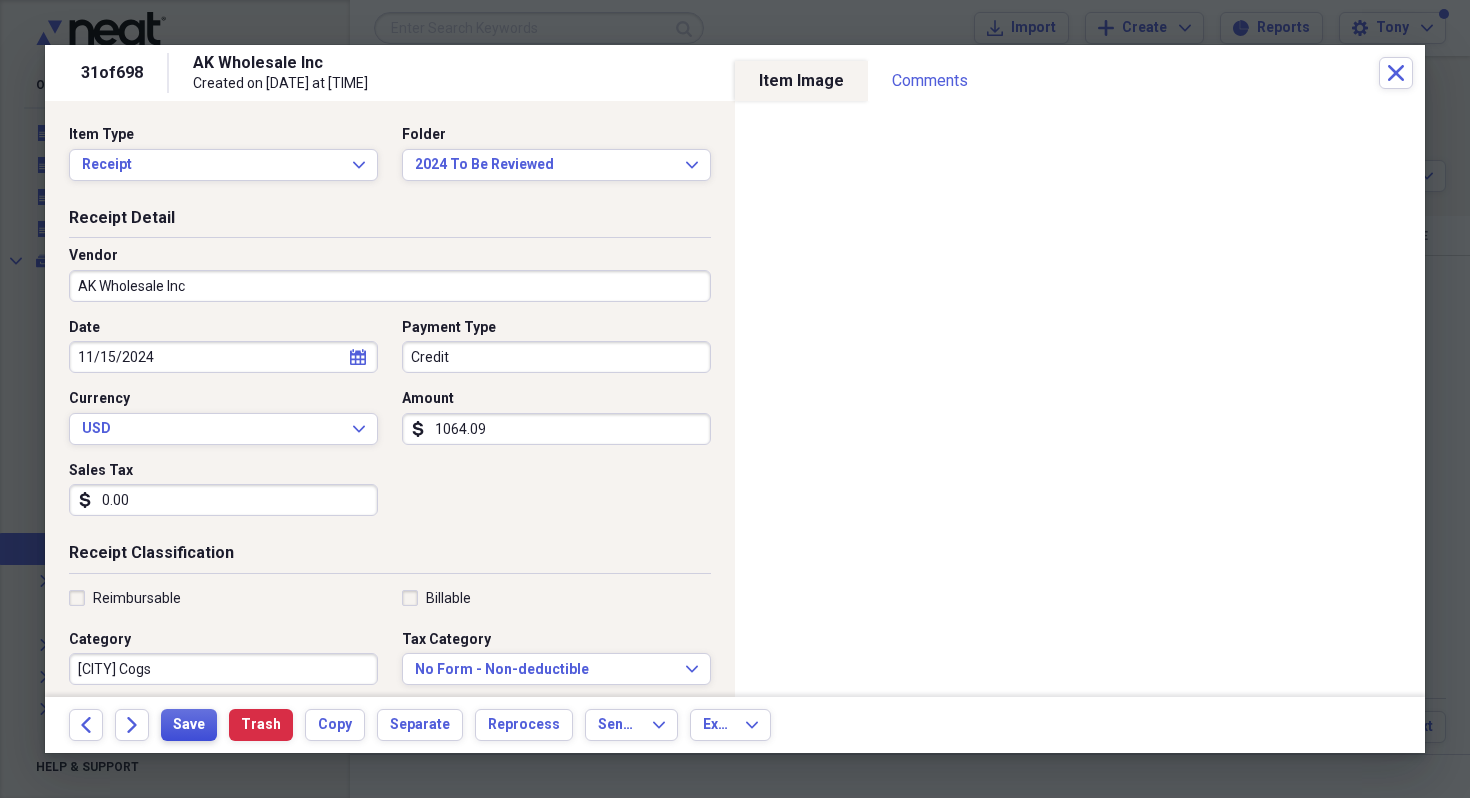 click on "Save" at bounding box center [189, 725] 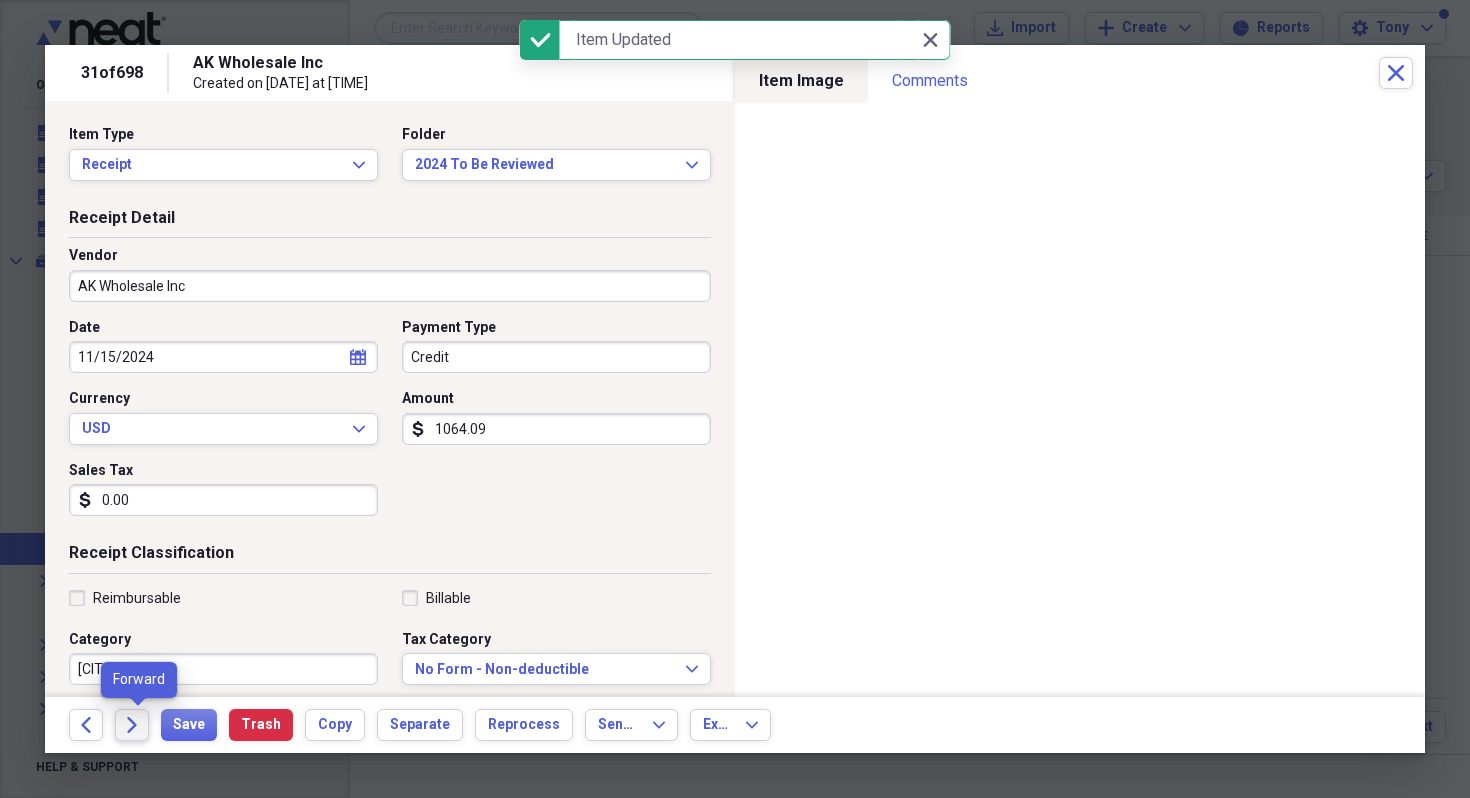 click 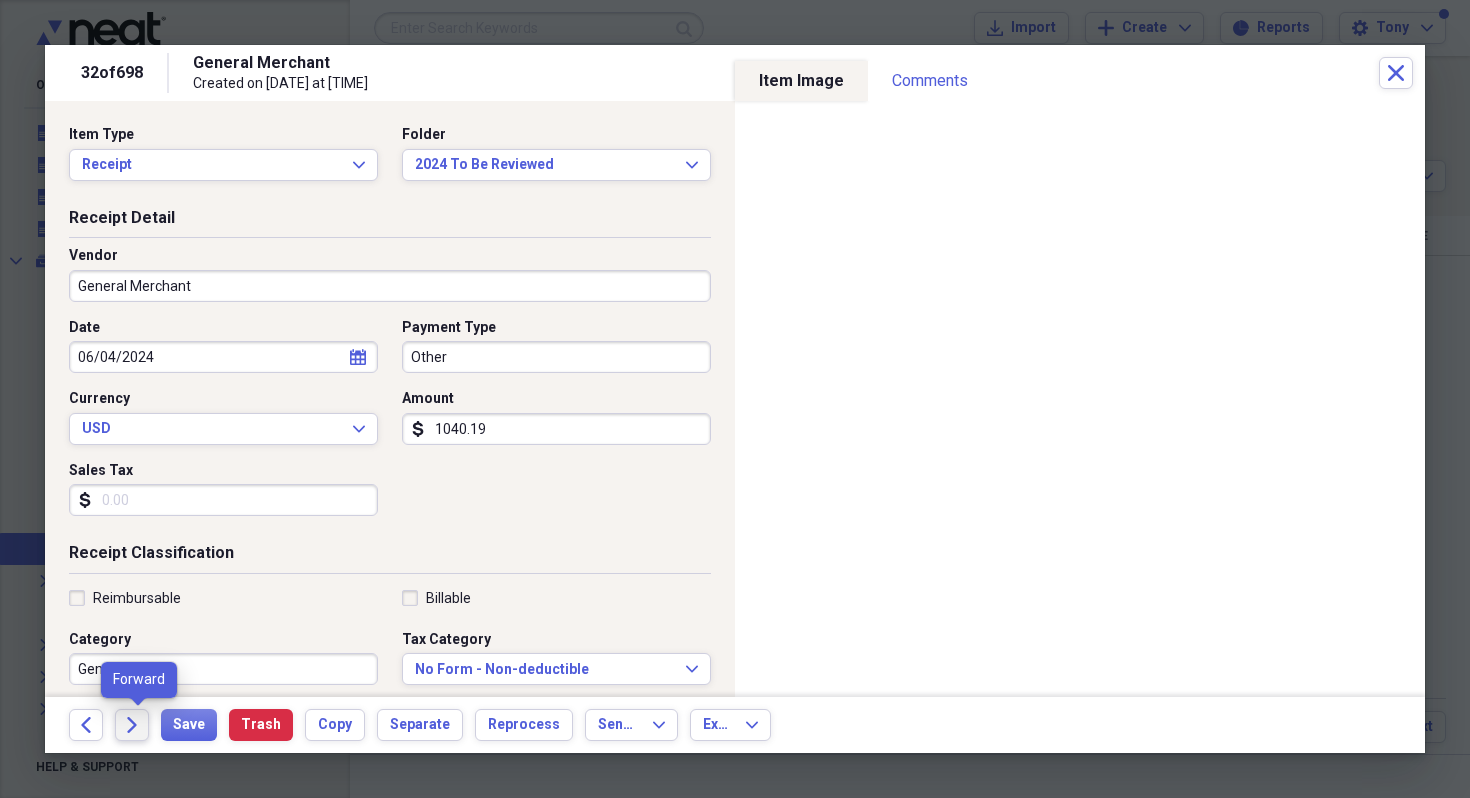 click on "Forward" 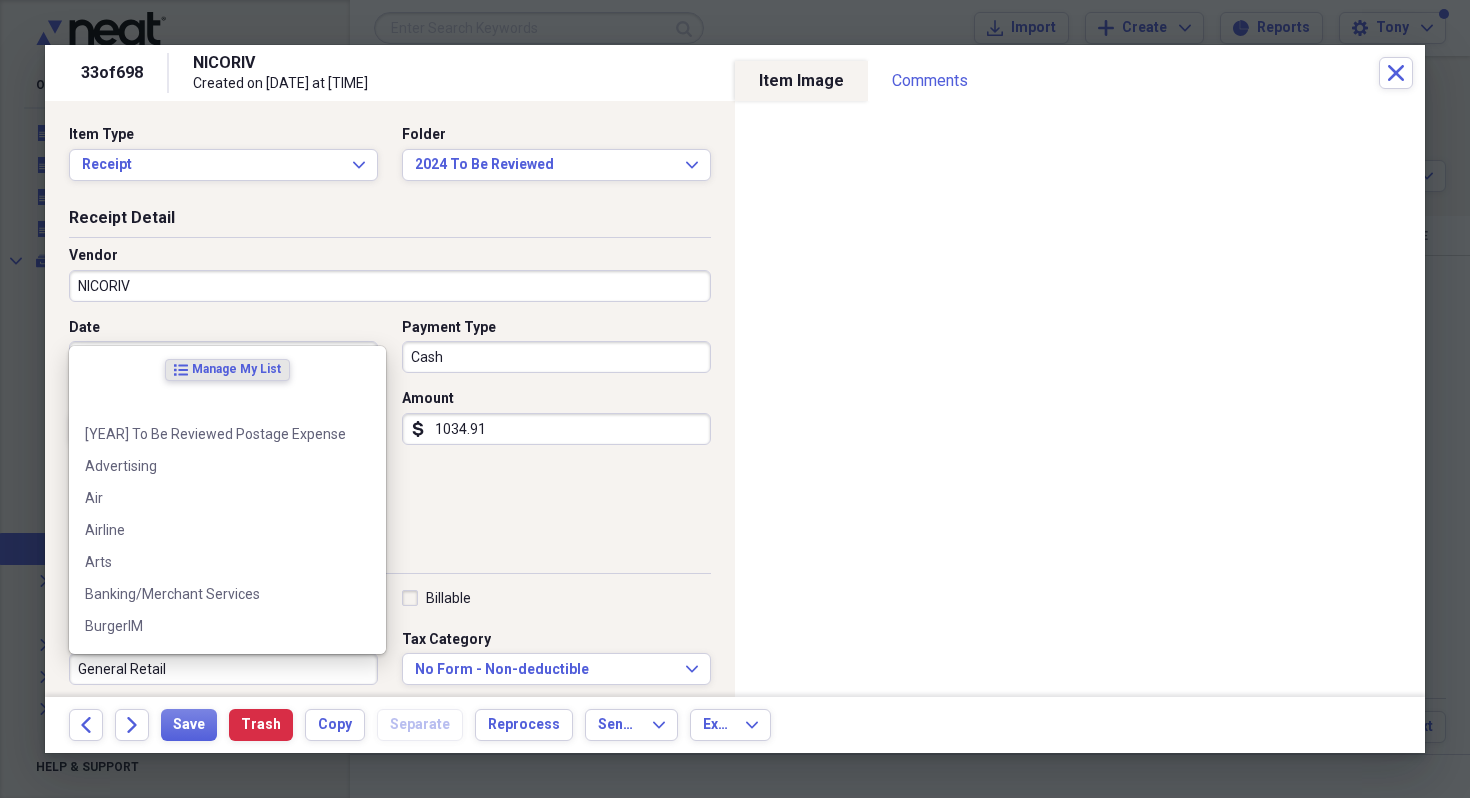 click on "General Retail" at bounding box center [223, 669] 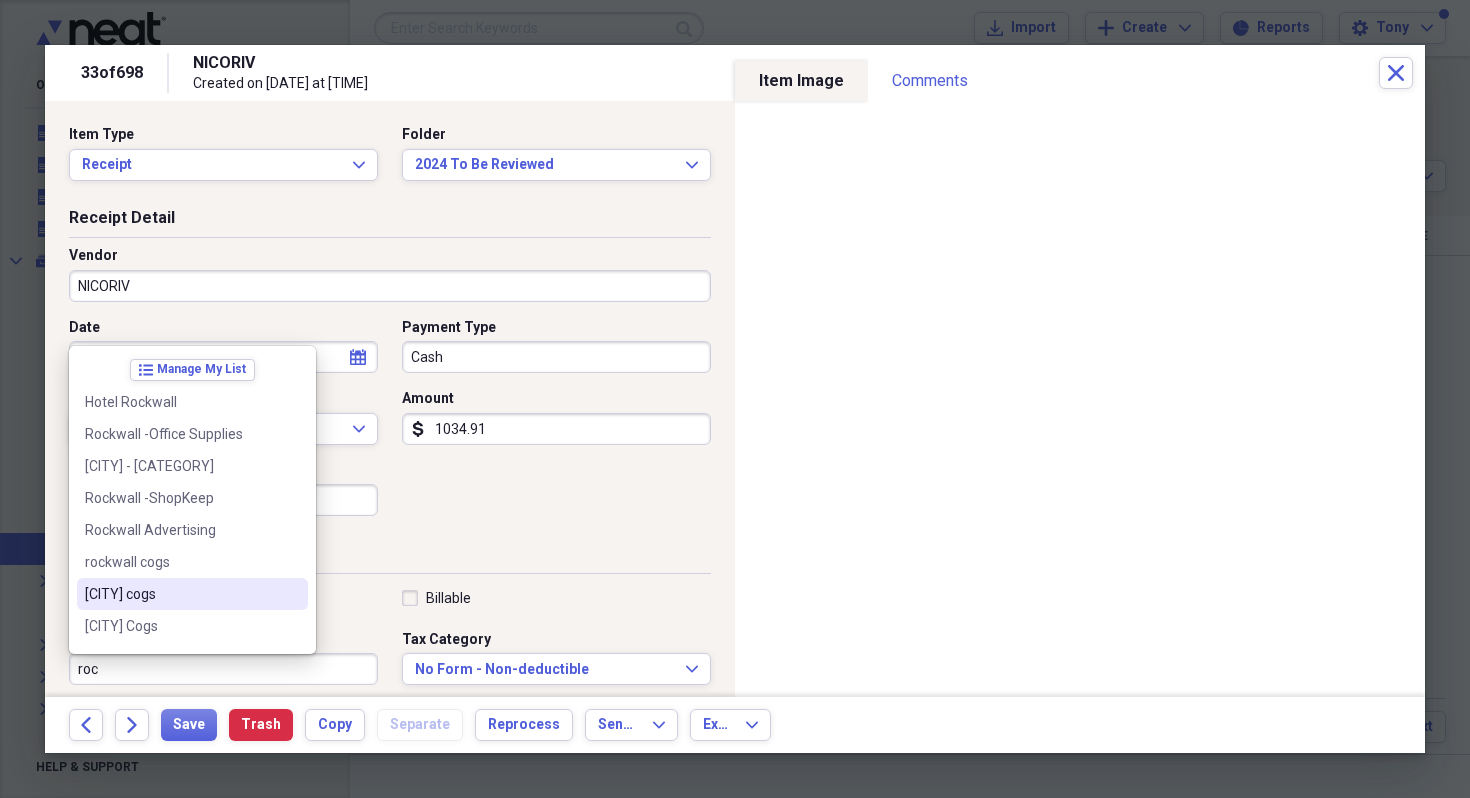 click on "[CITY] cogs" at bounding box center [180, 594] 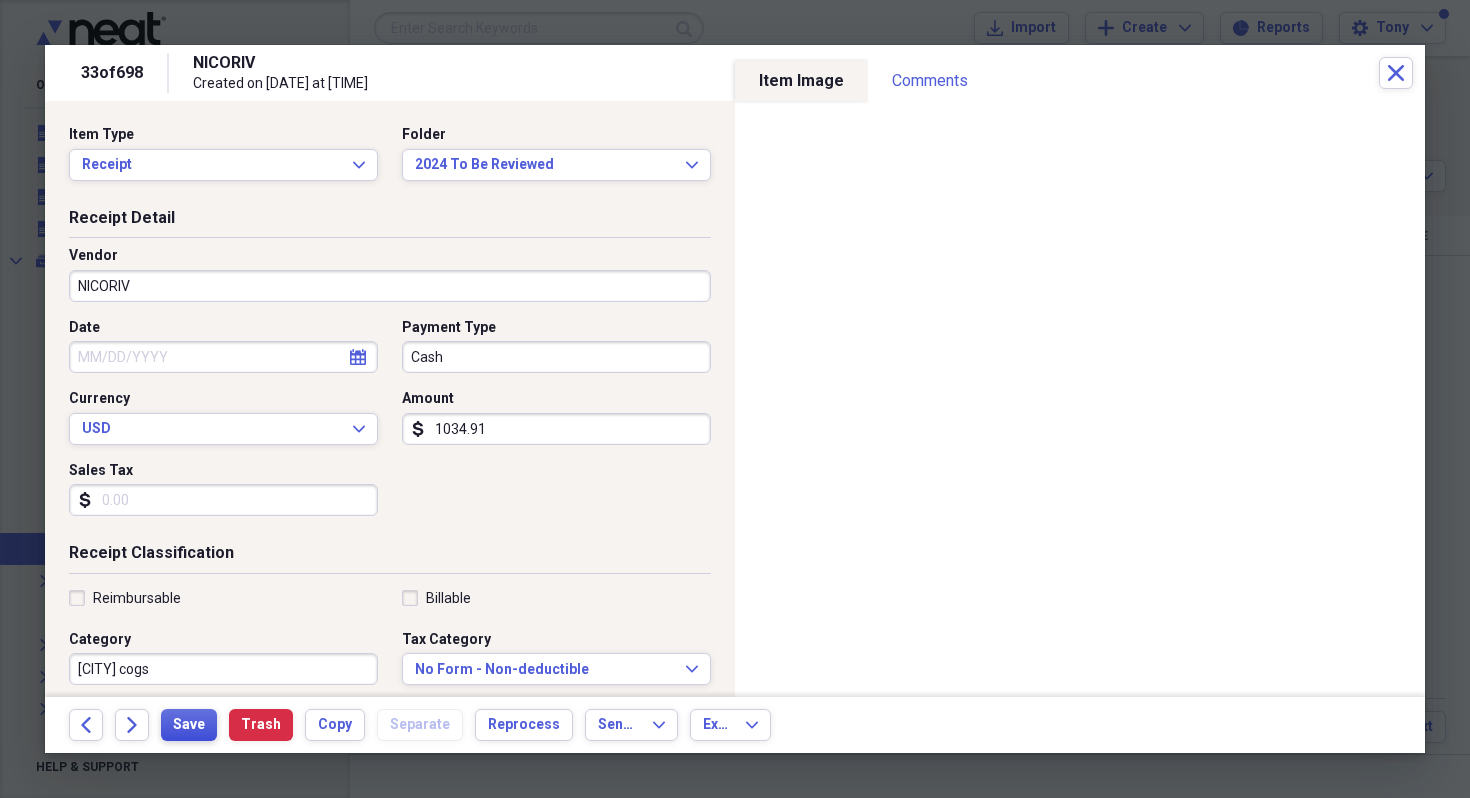 click on "Save" at bounding box center [189, 725] 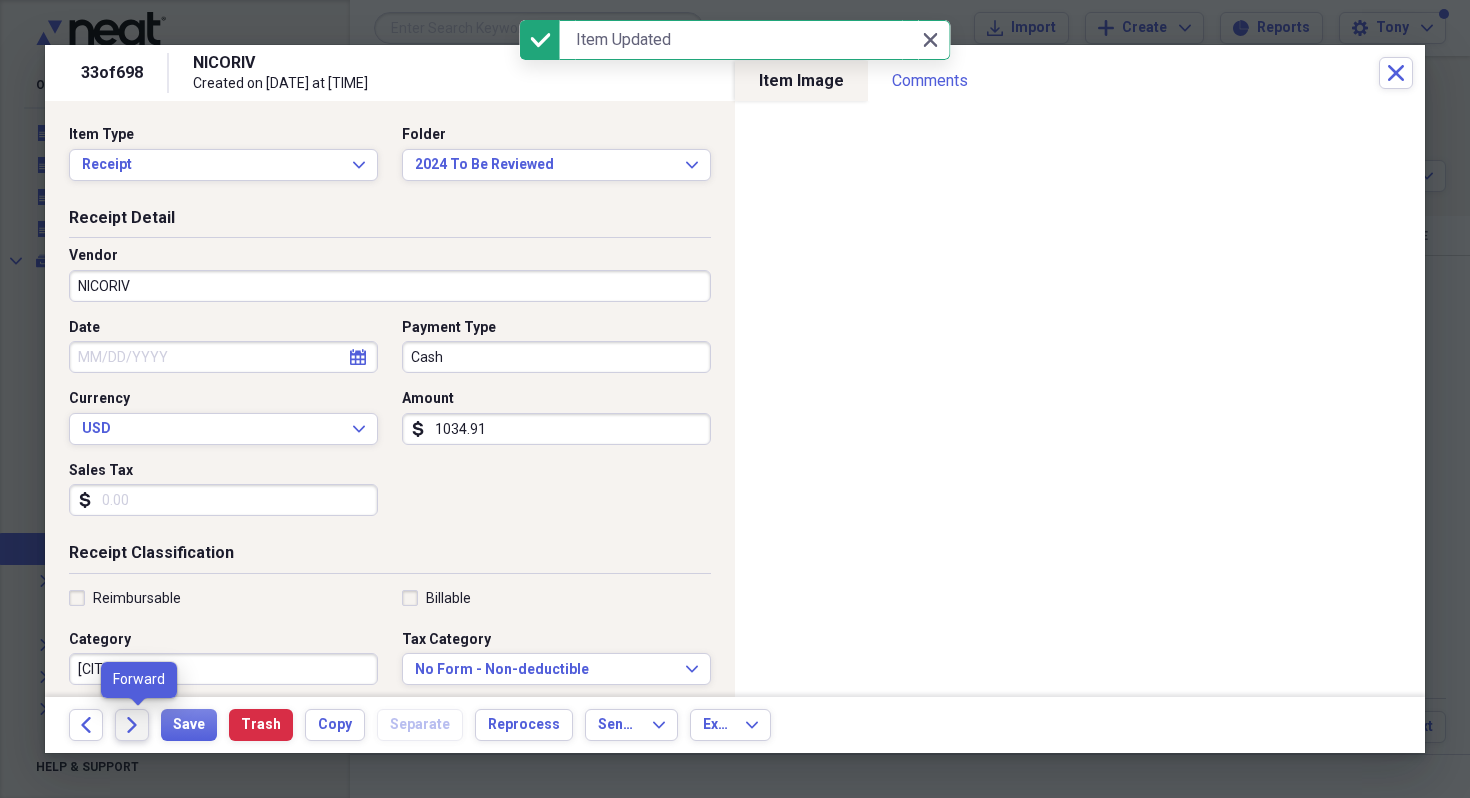 click 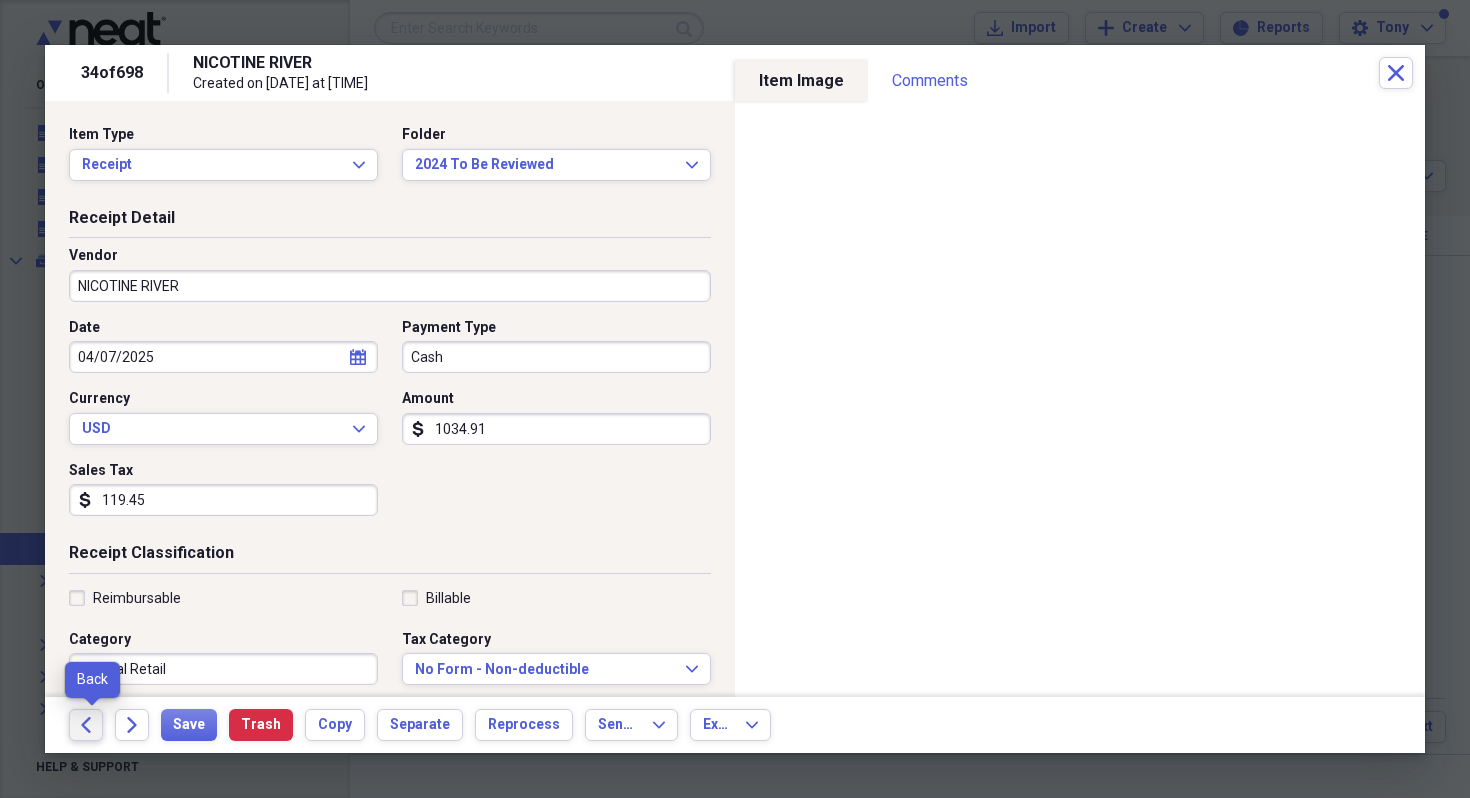 click on "Back" at bounding box center [86, 725] 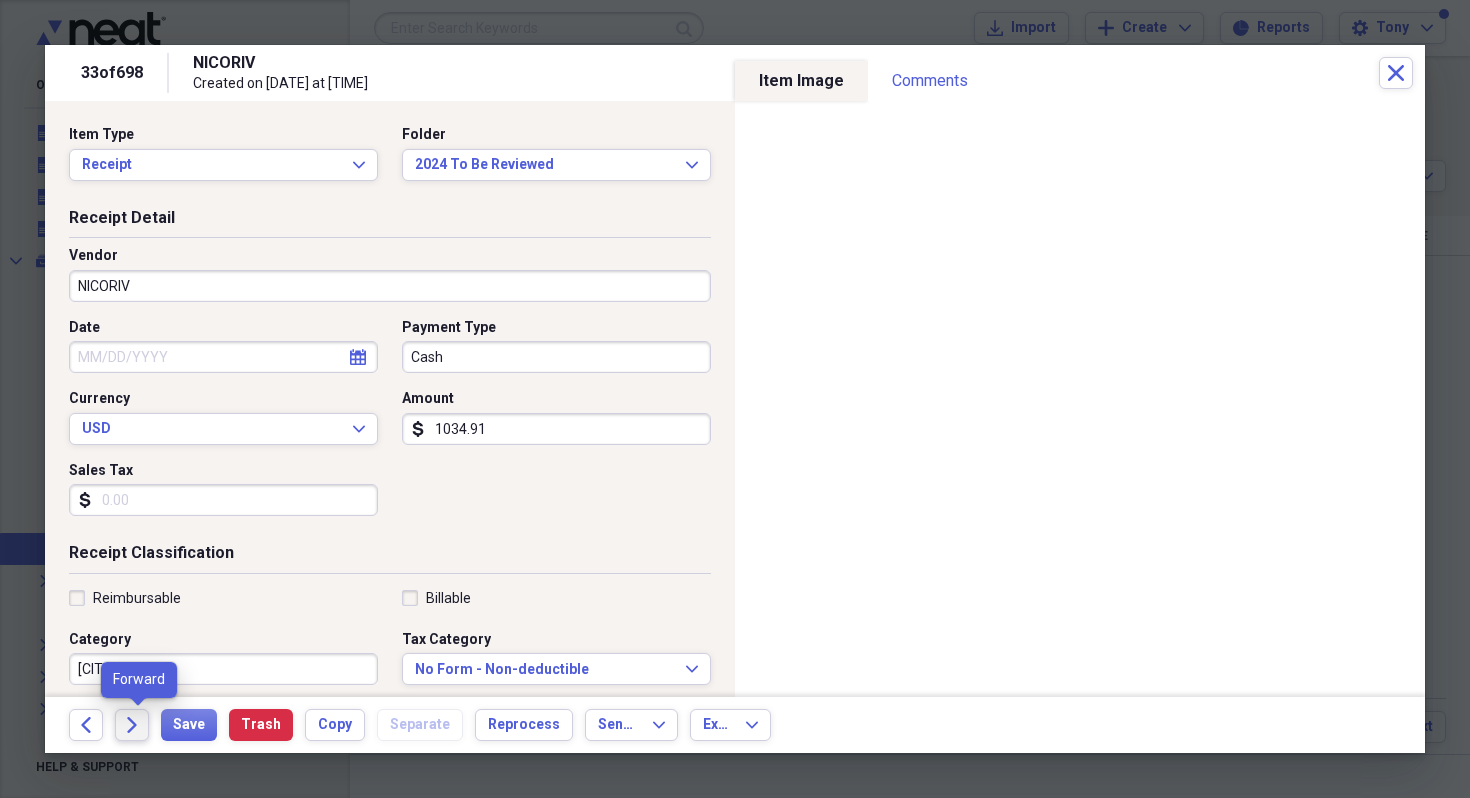 click on "Forward" 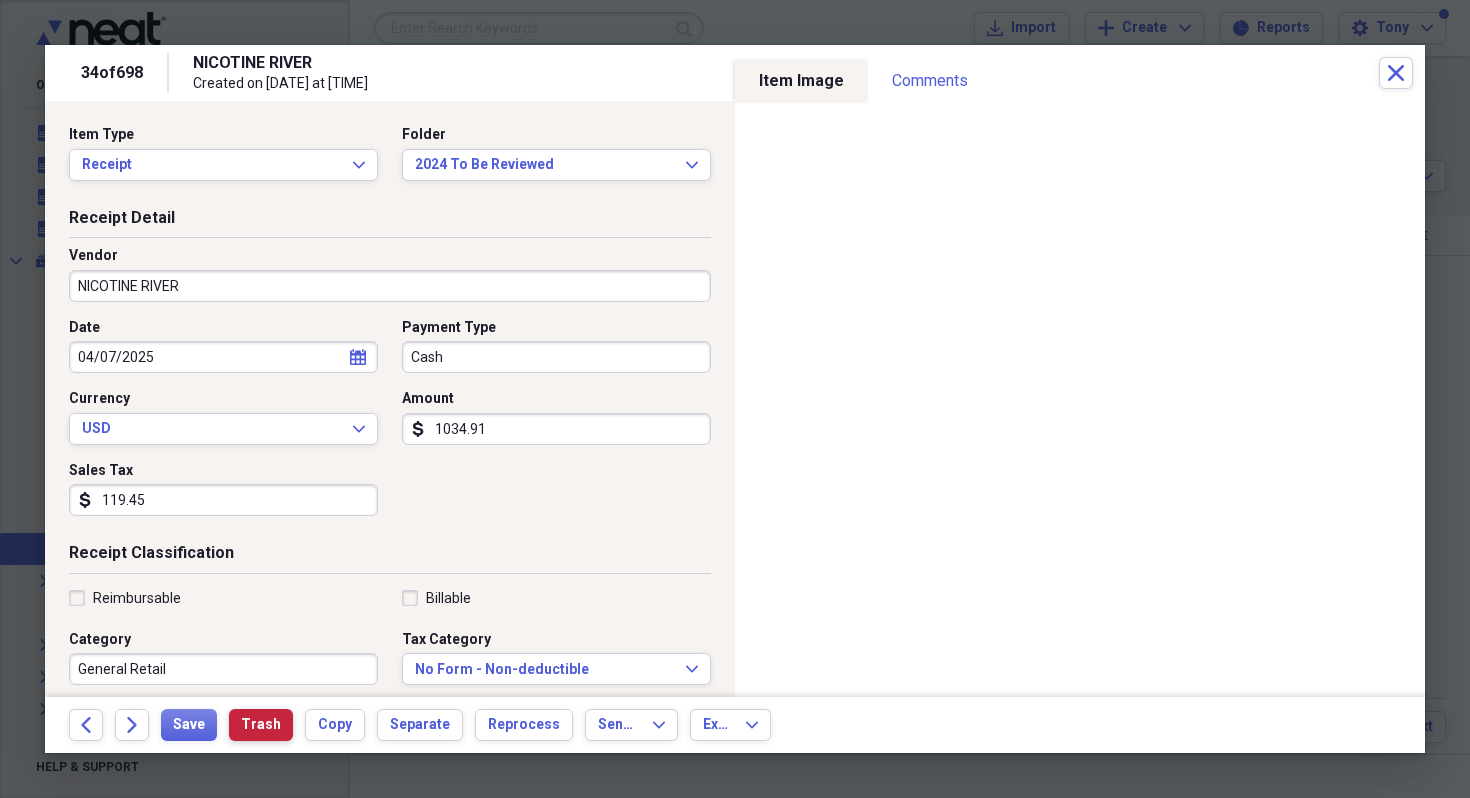 click on "Trash" at bounding box center [261, 725] 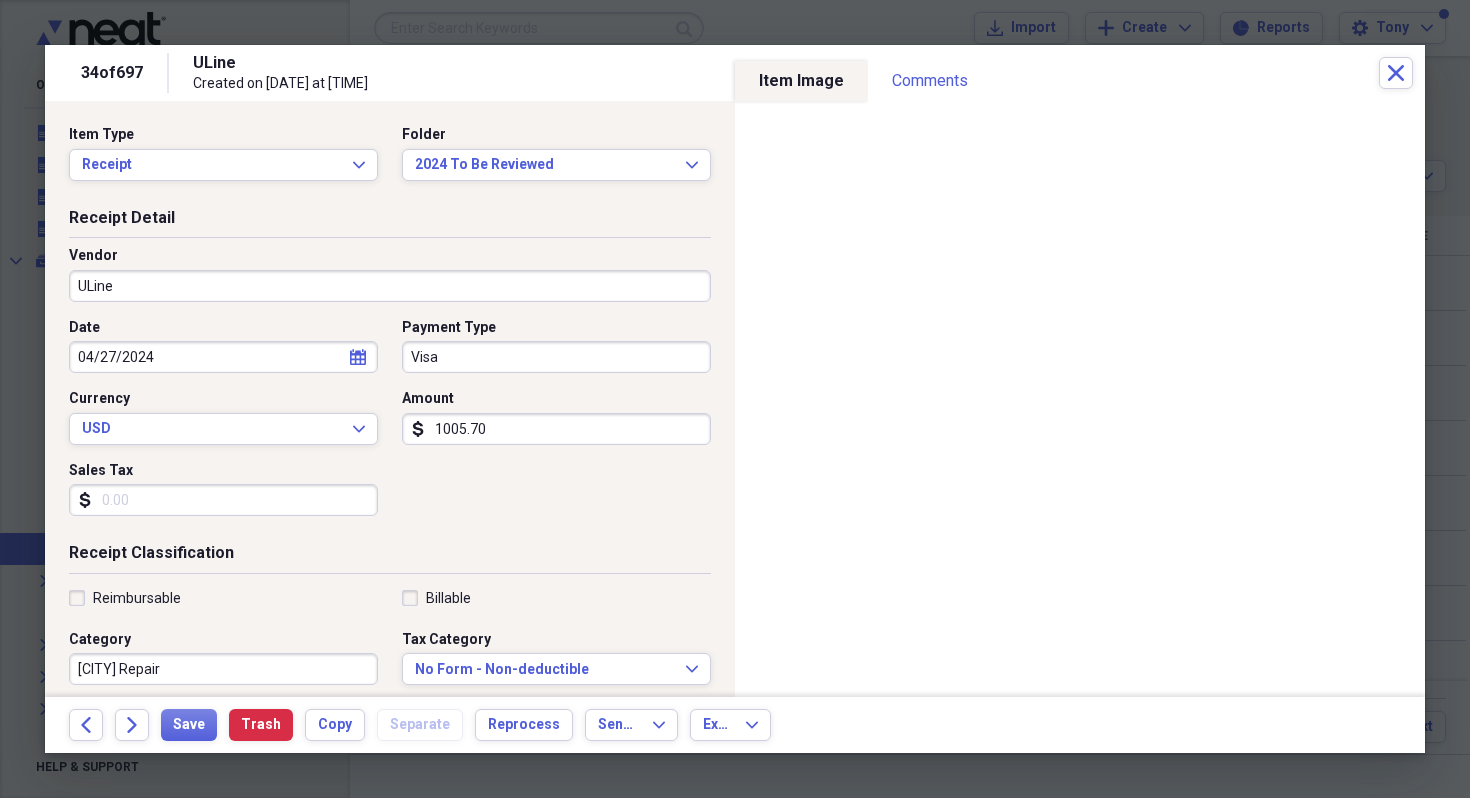 click on "Sales Tax" at bounding box center [223, 500] 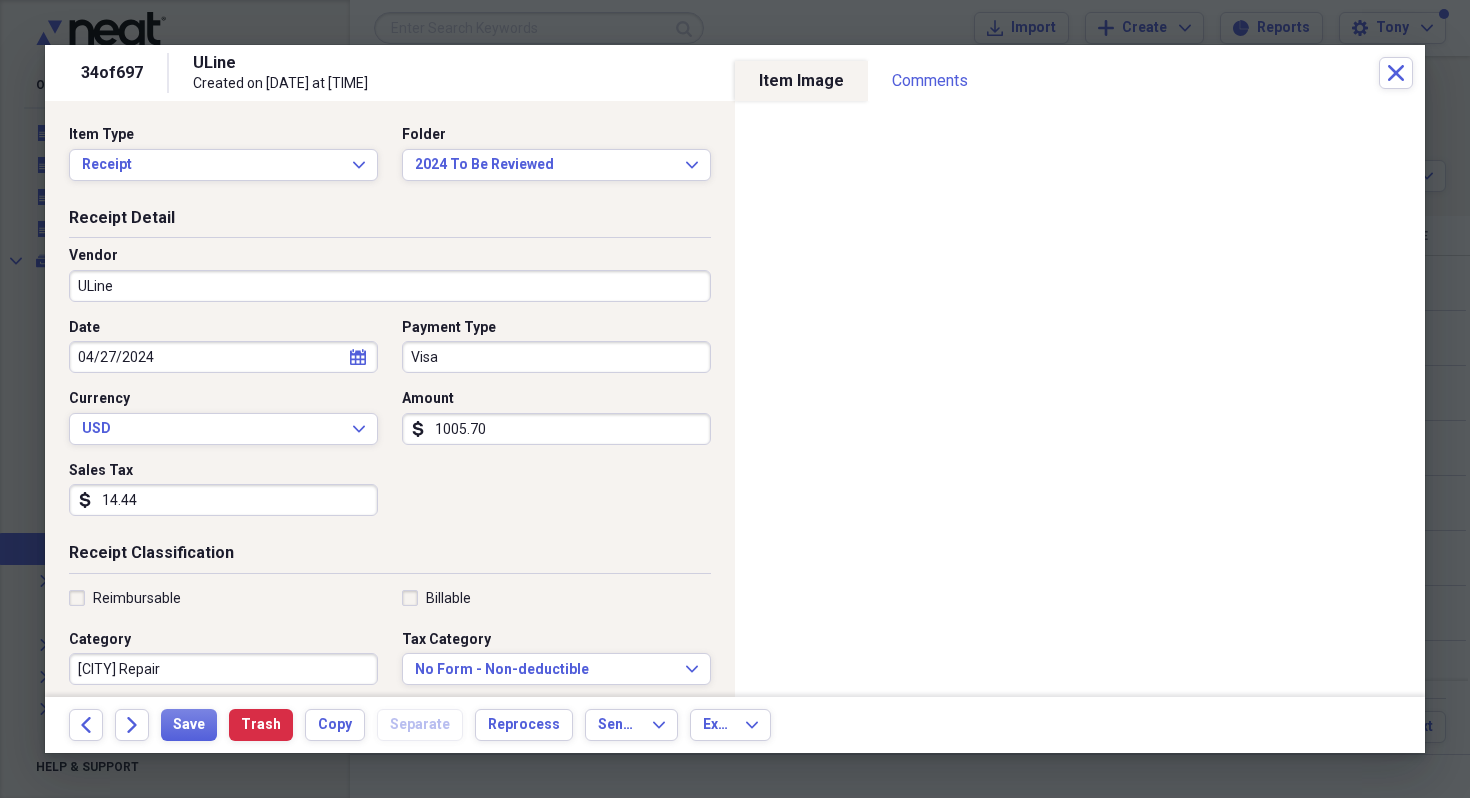 type on "14.44" 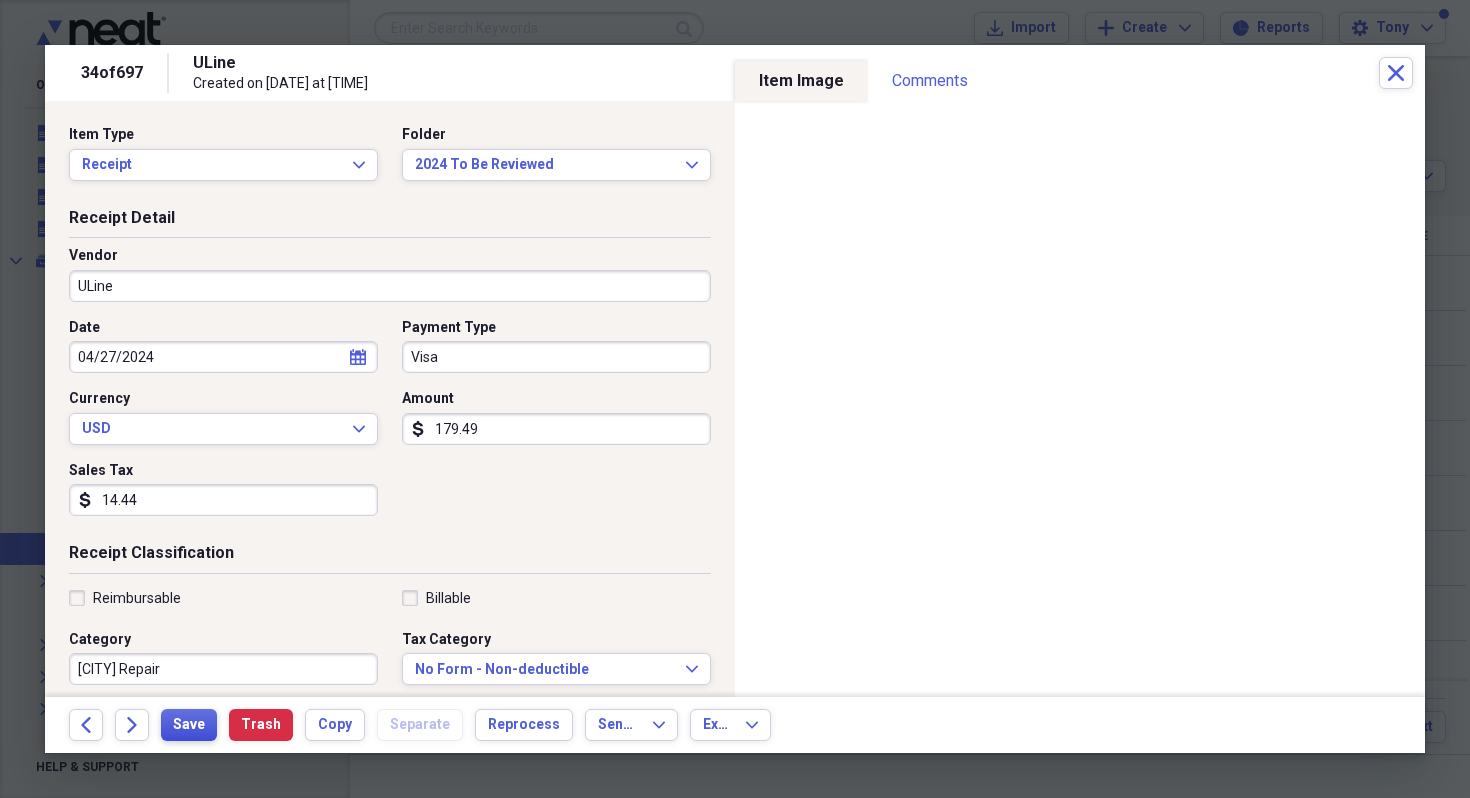 type on "179.49" 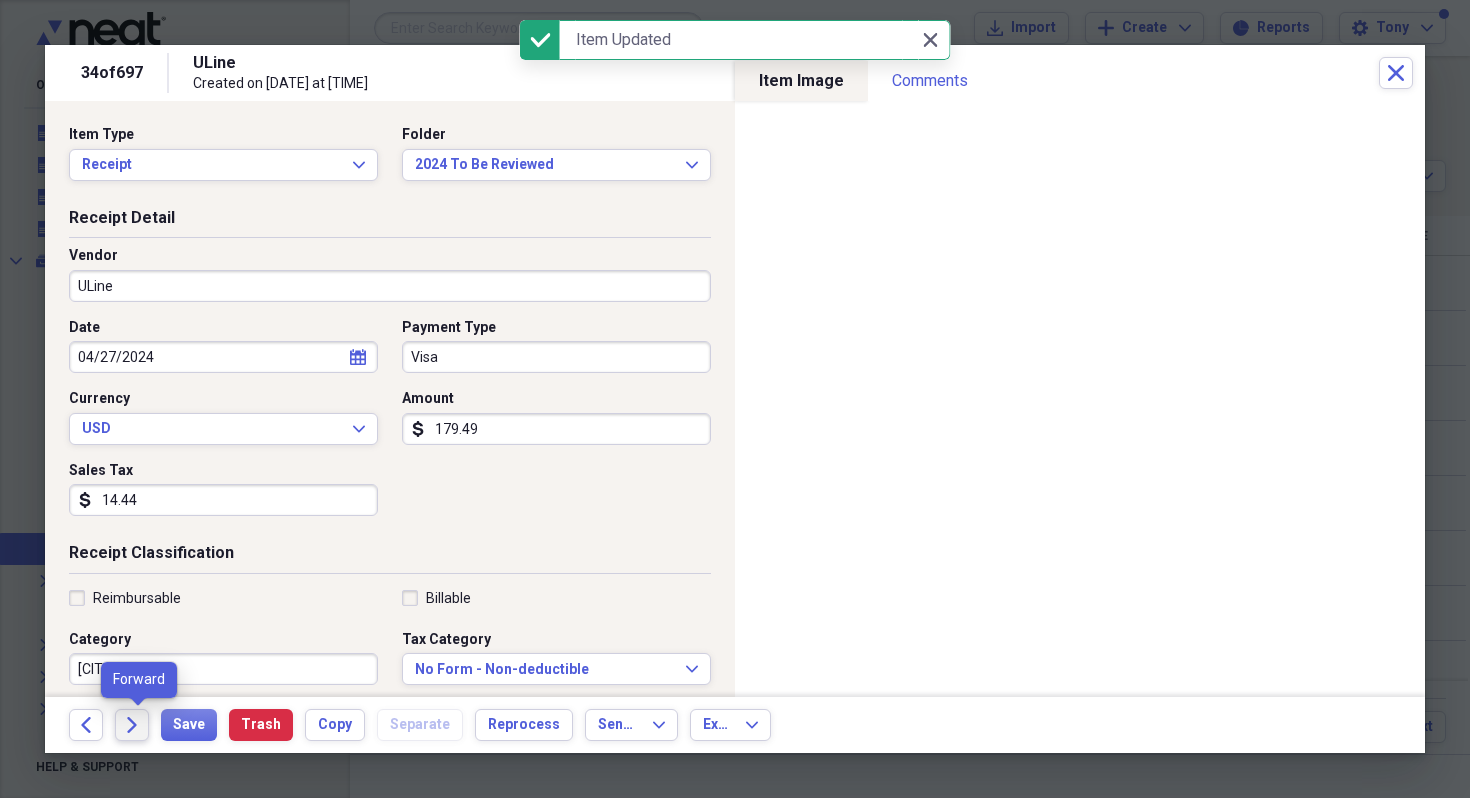 click on "Forward" 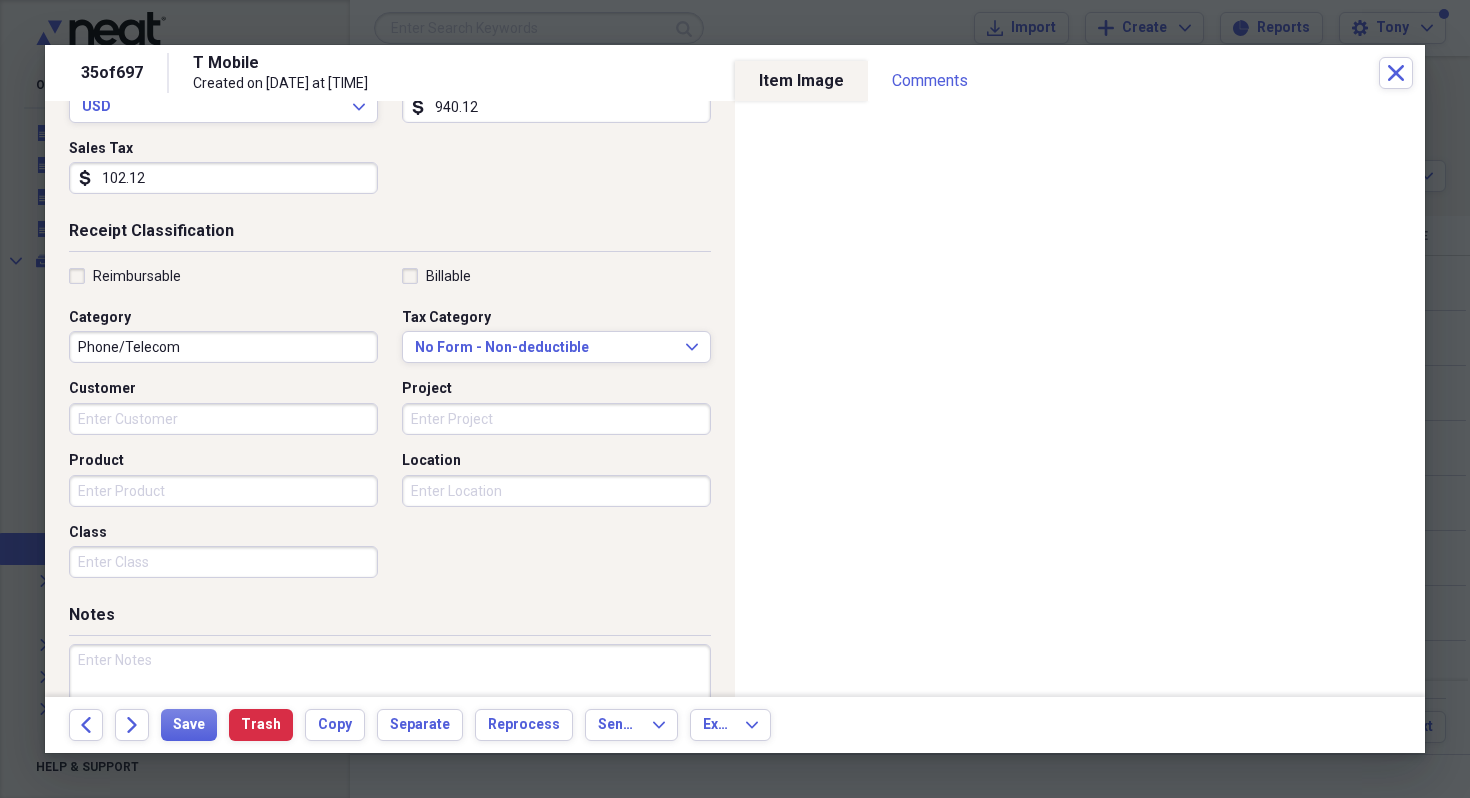 scroll, scrollTop: 424, scrollLeft: 0, axis: vertical 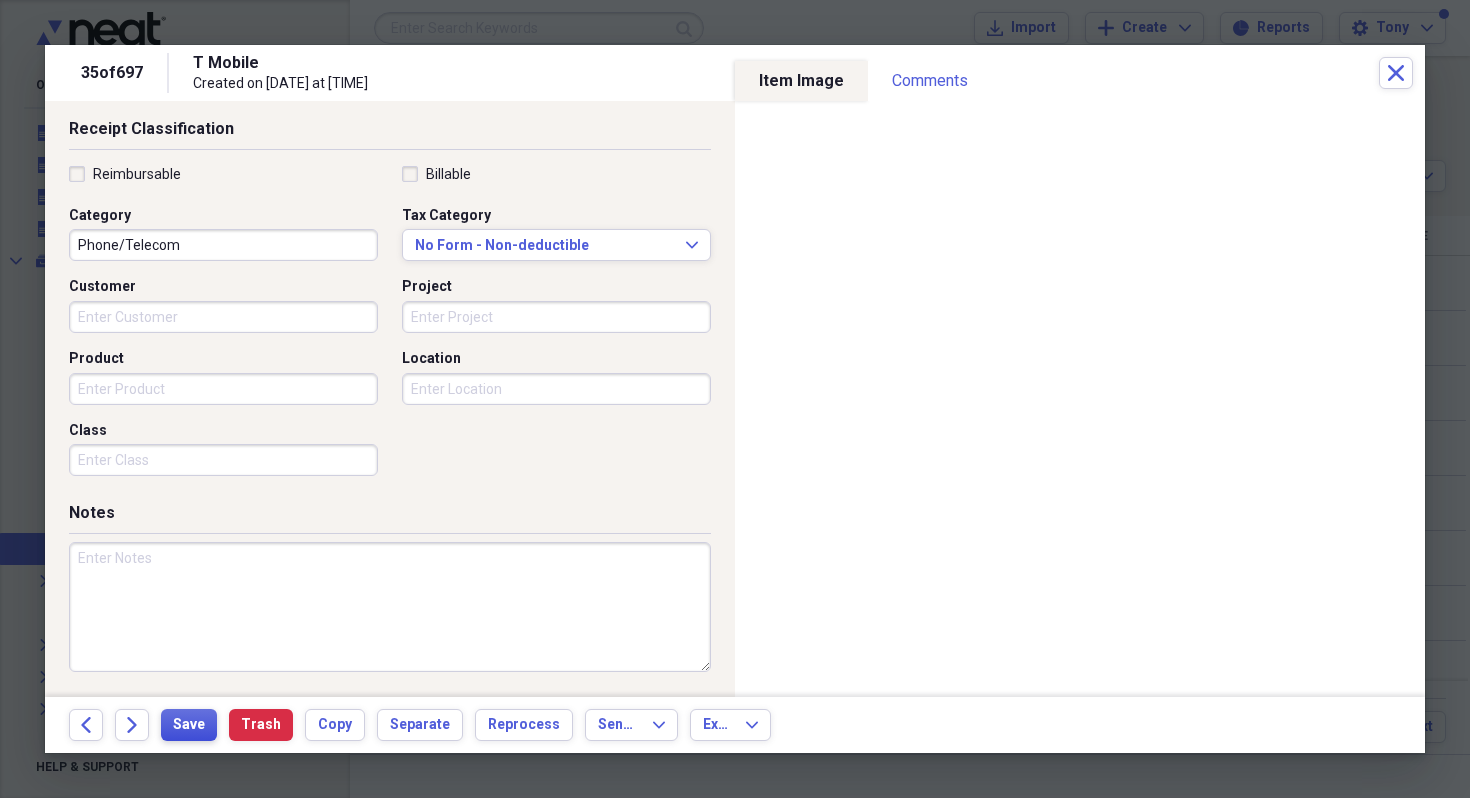 click on "Save" at bounding box center [189, 725] 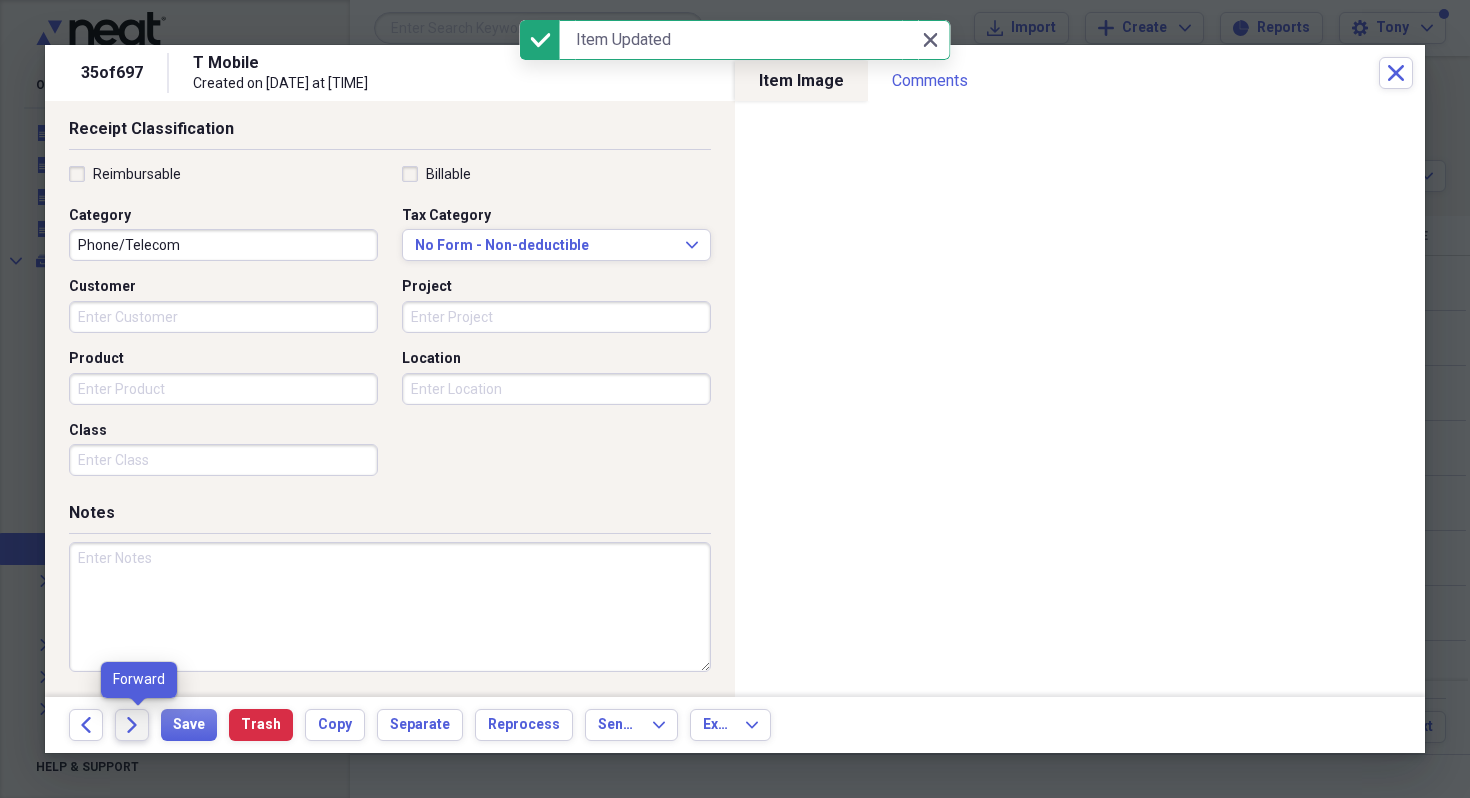 click on "Forward" 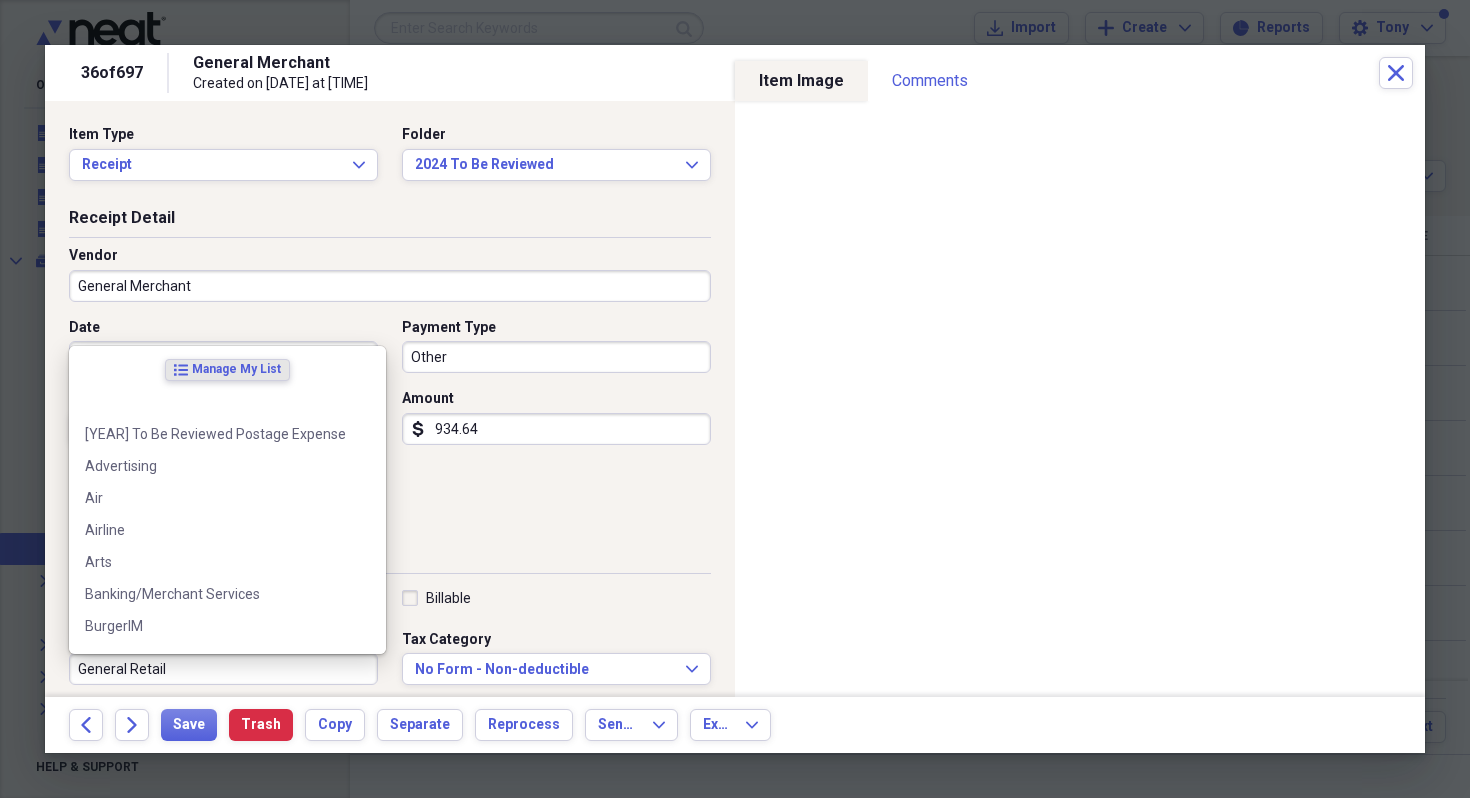click on "General Retail" at bounding box center (223, 669) 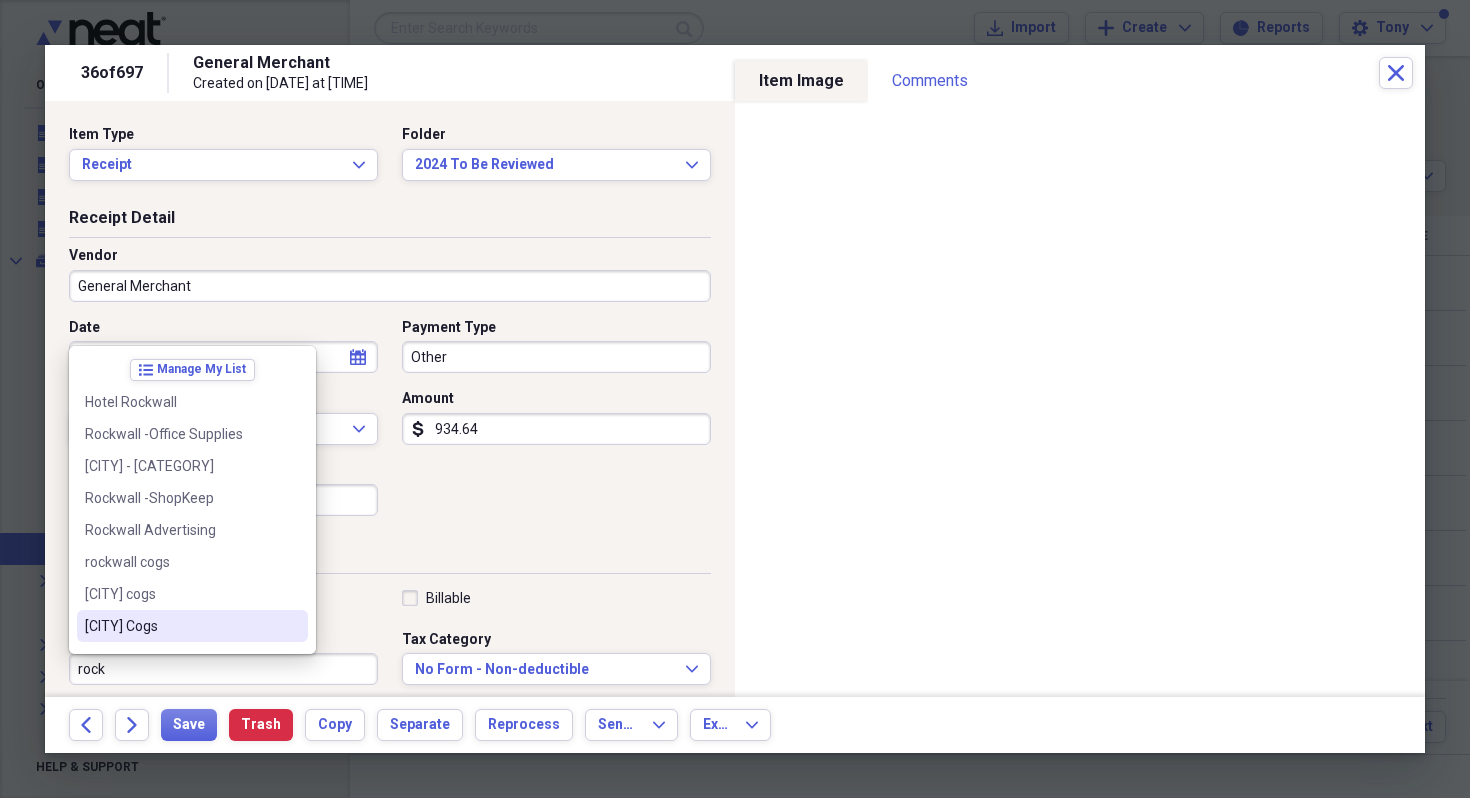 click on "Rockwall Cogs" at bounding box center (180, 626) 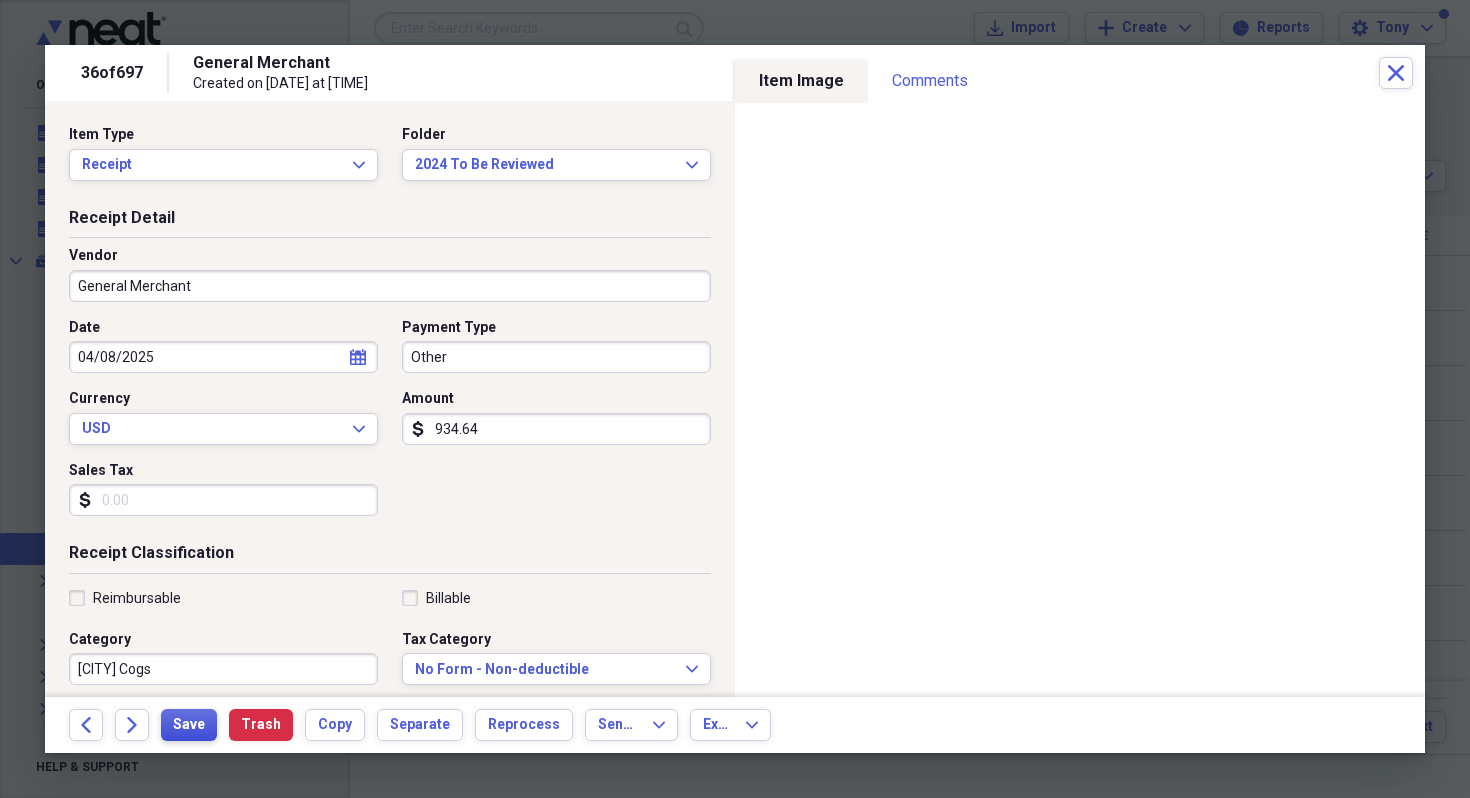 click on "Save" at bounding box center [189, 725] 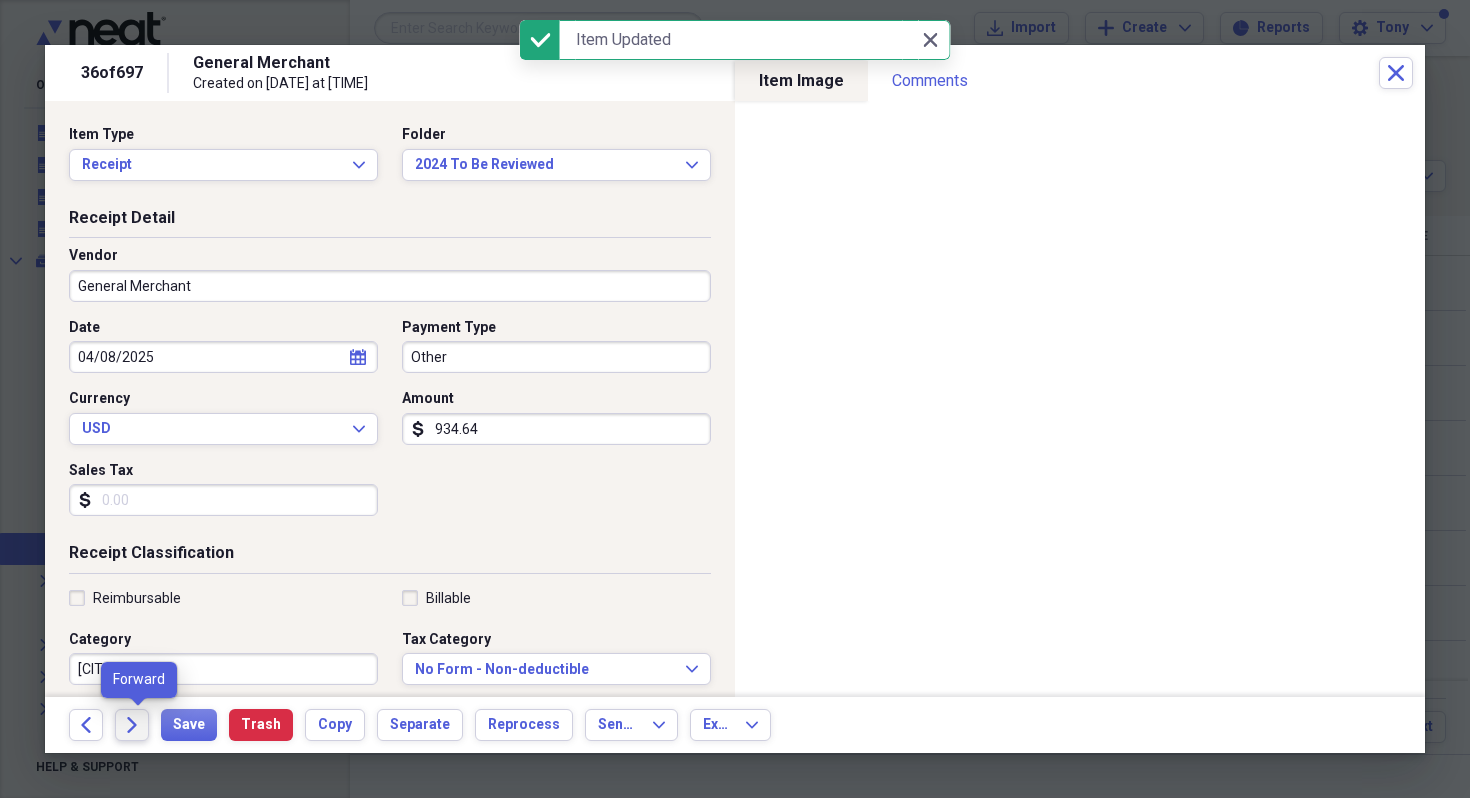 click on "Forward" 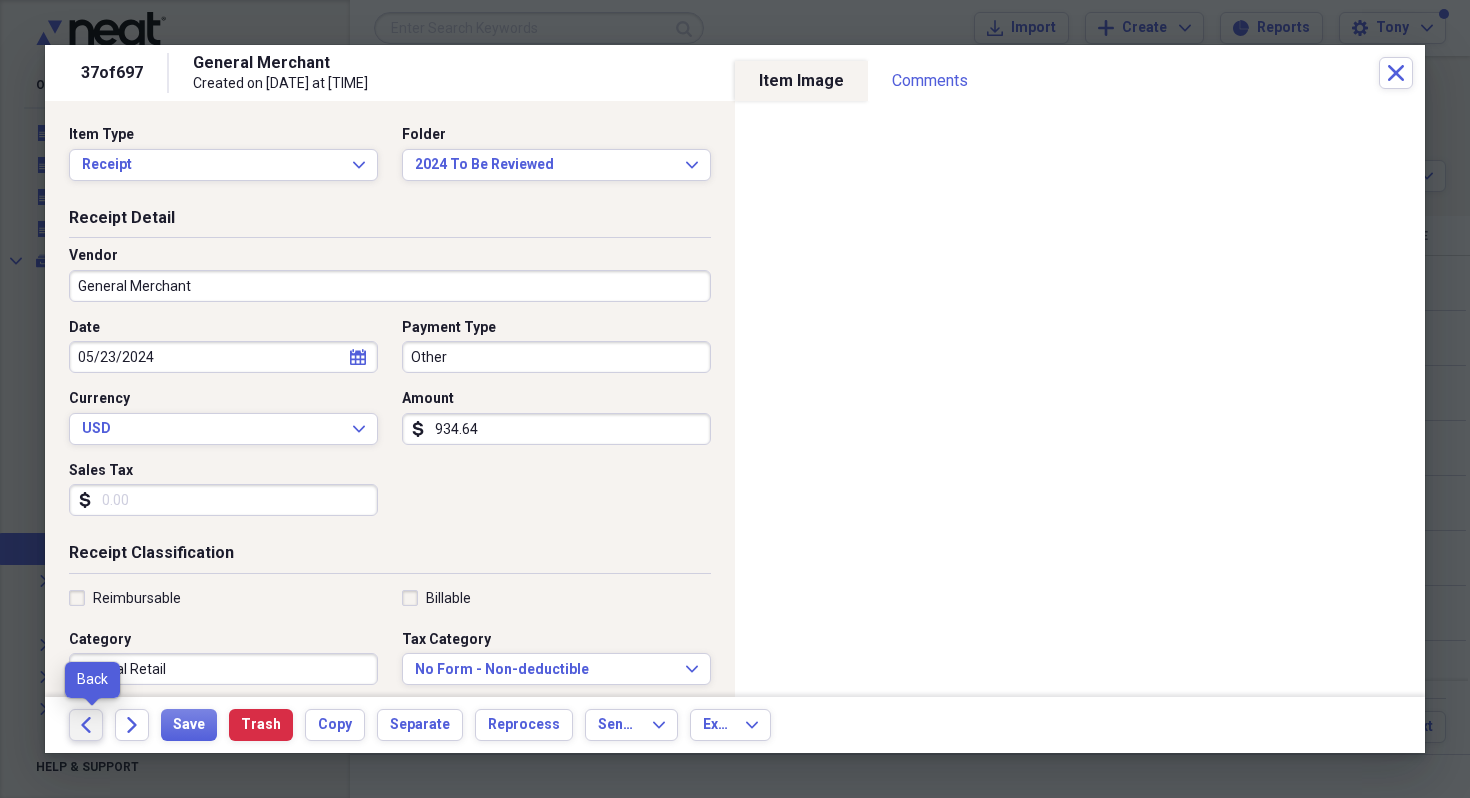 click on "Back" at bounding box center (86, 725) 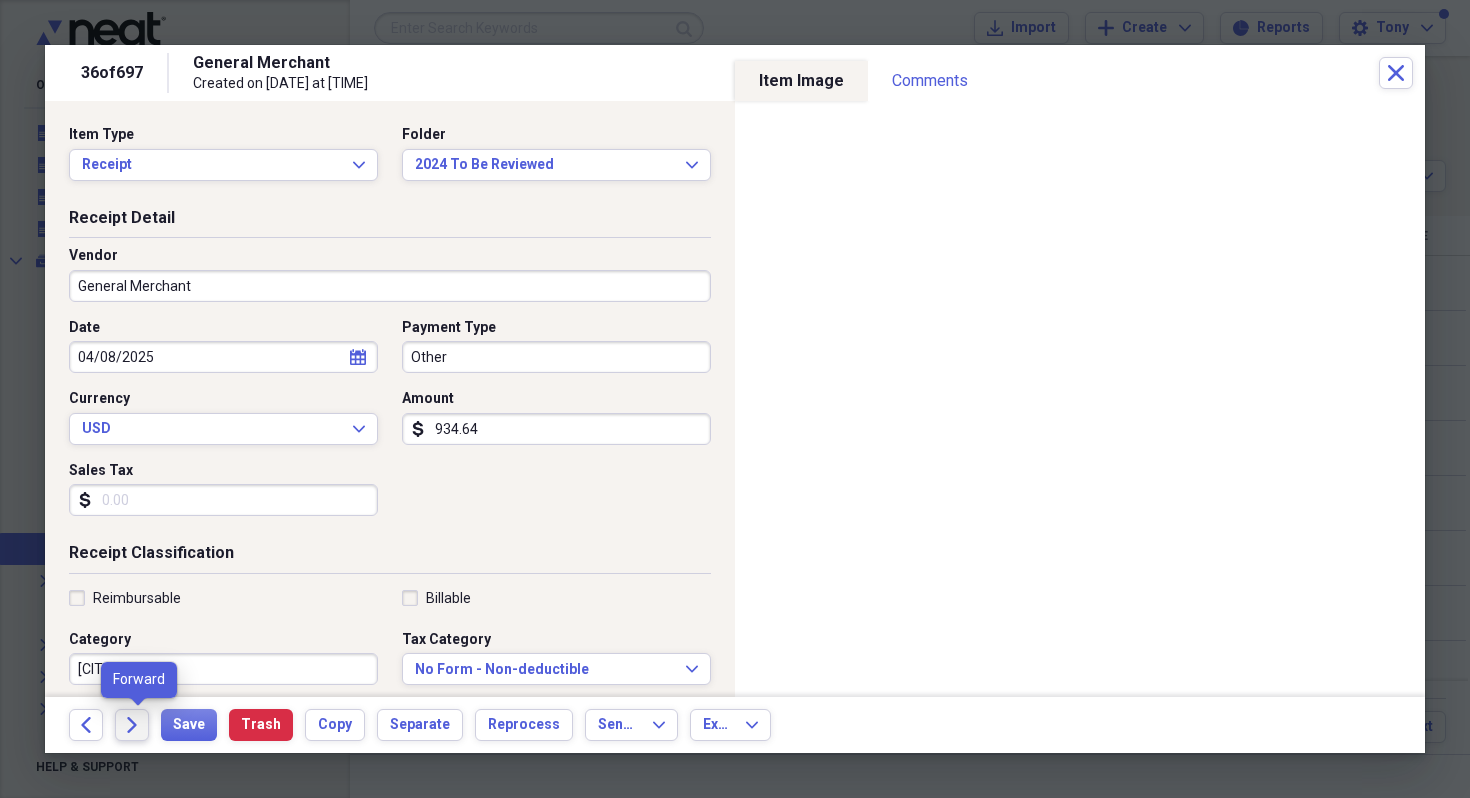 click on "Forward" 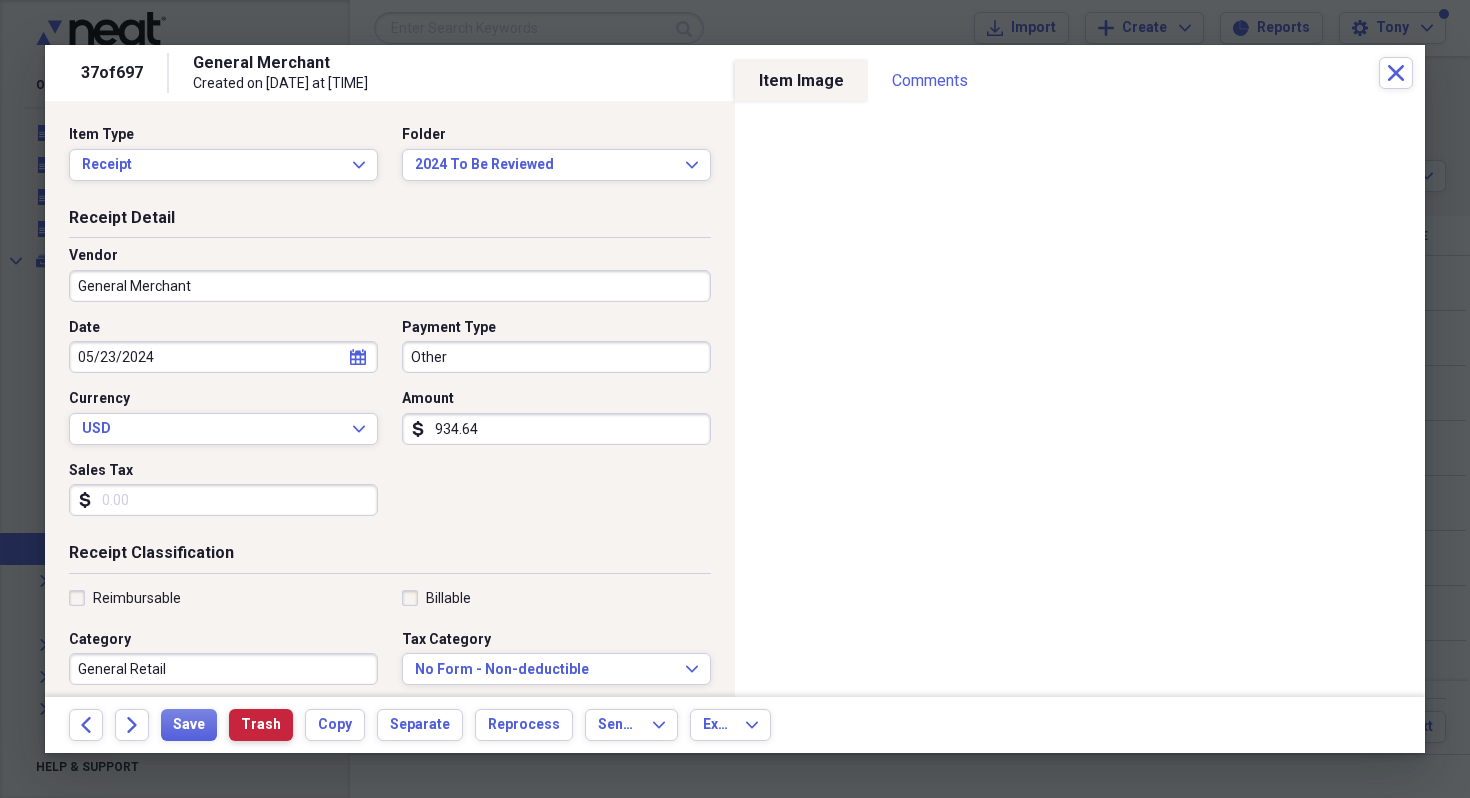 click on "Trash" at bounding box center [261, 725] 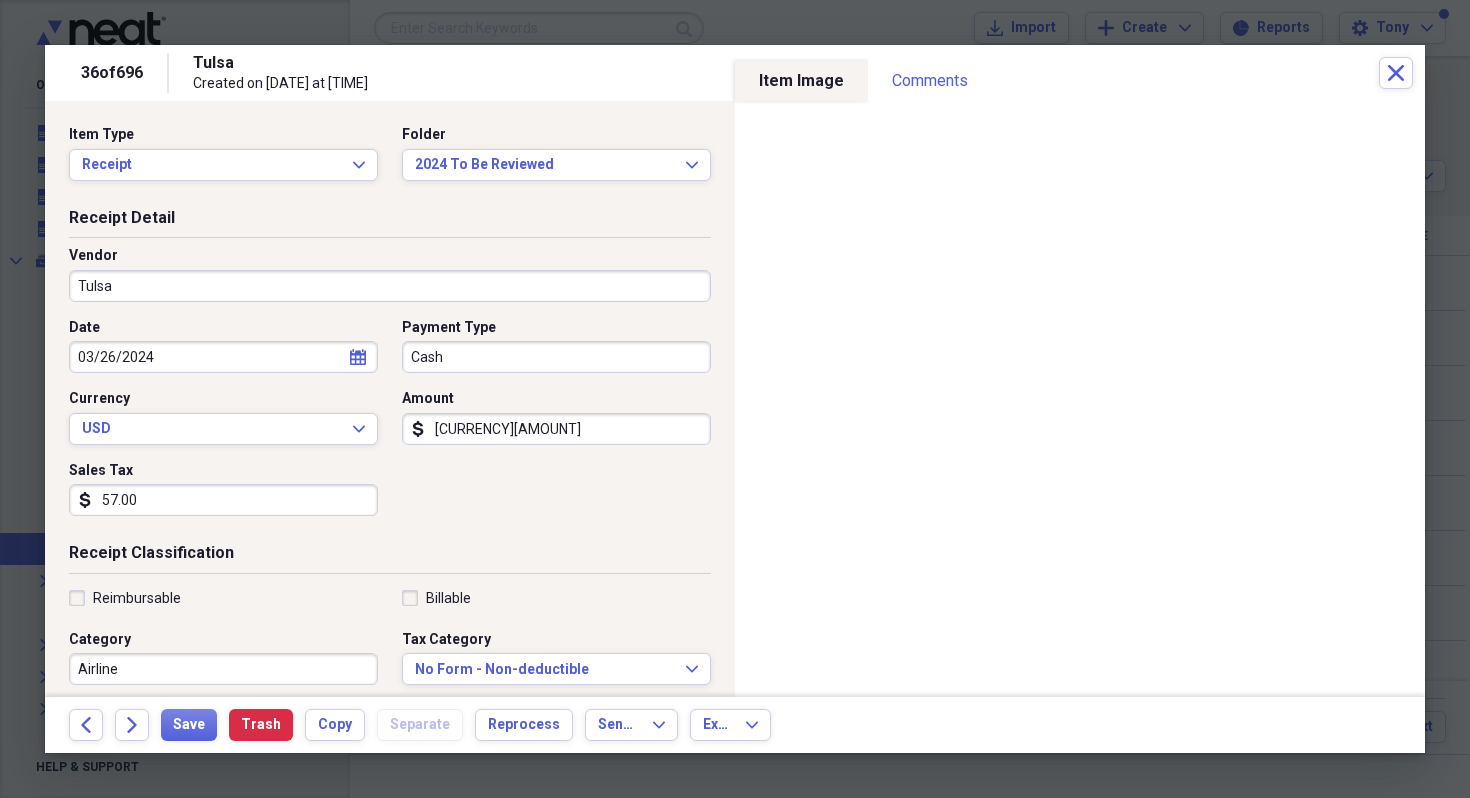 click on "Airline" at bounding box center [223, 669] 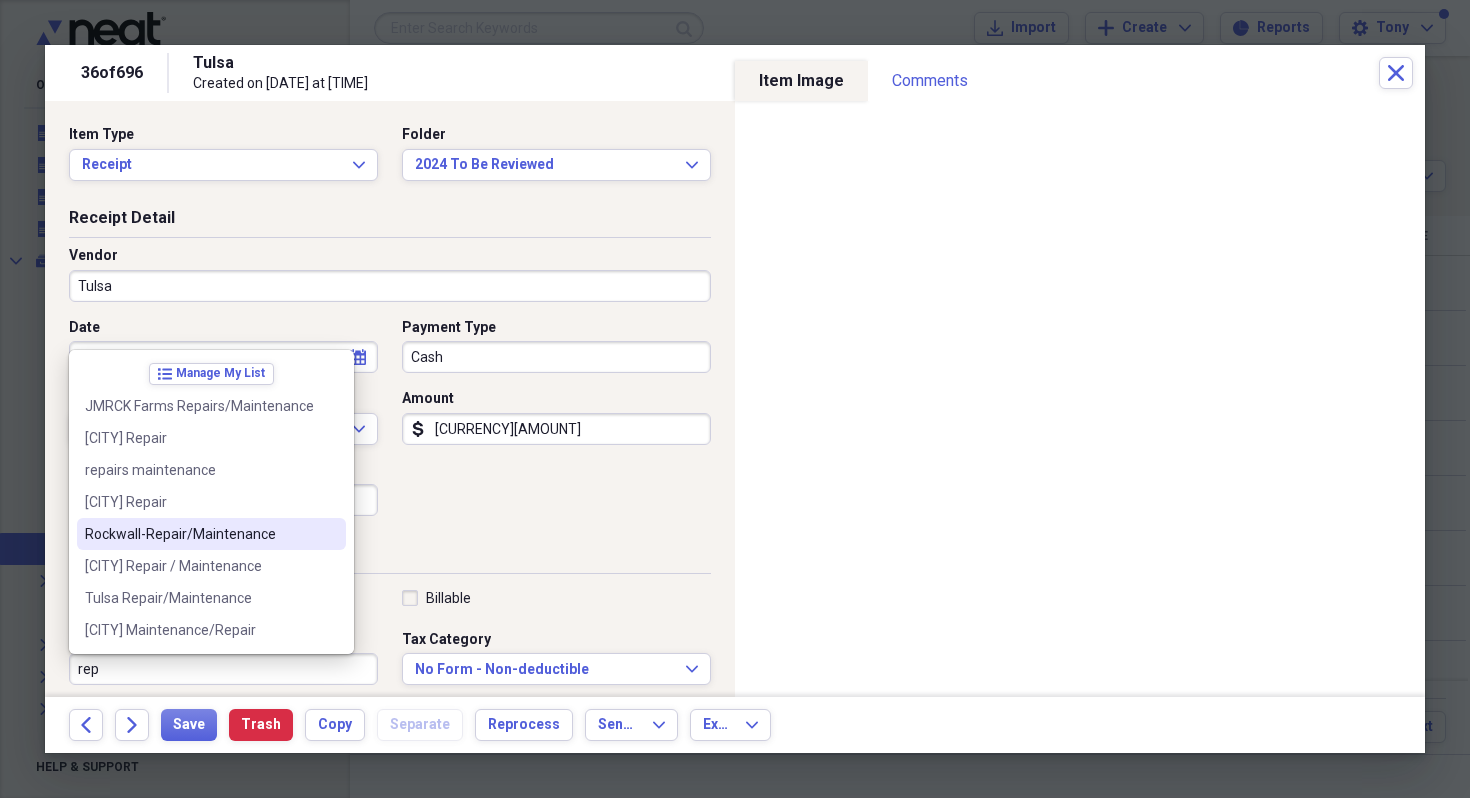 click on "Rockwall-Repair/Maintenance" at bounding box center (199, 534) 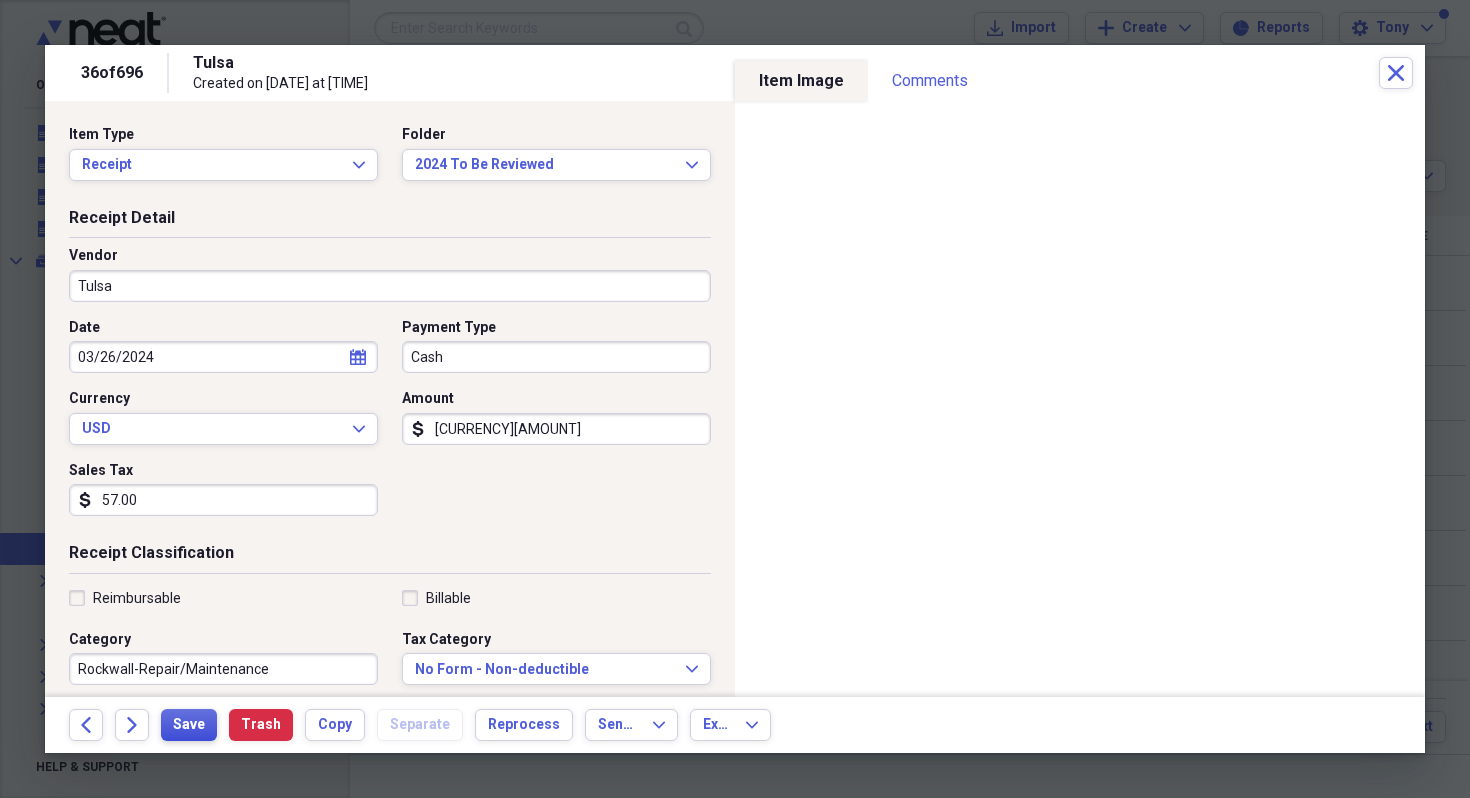 click on "Save" at bounding box center [189, 725] 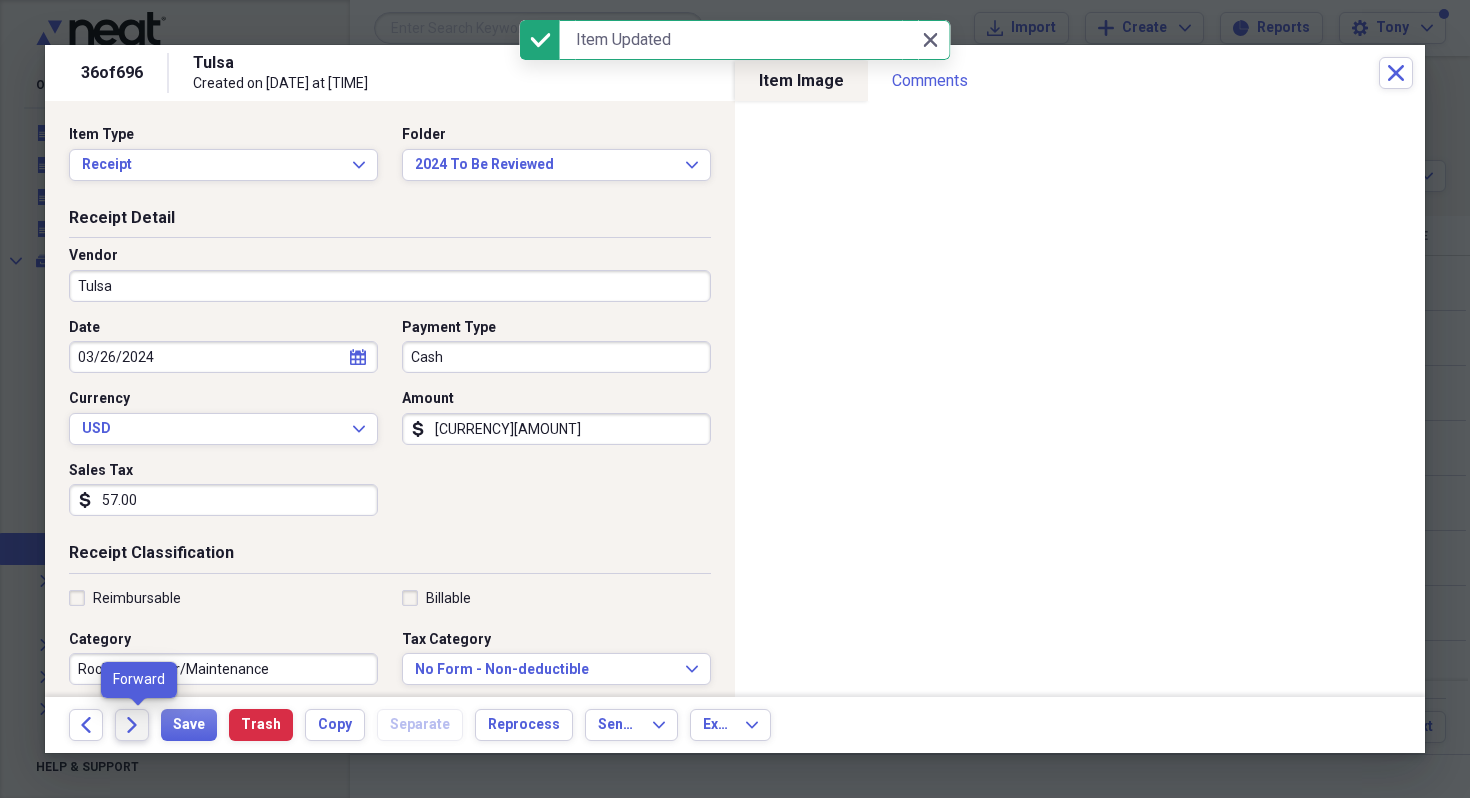 click on "Forward" 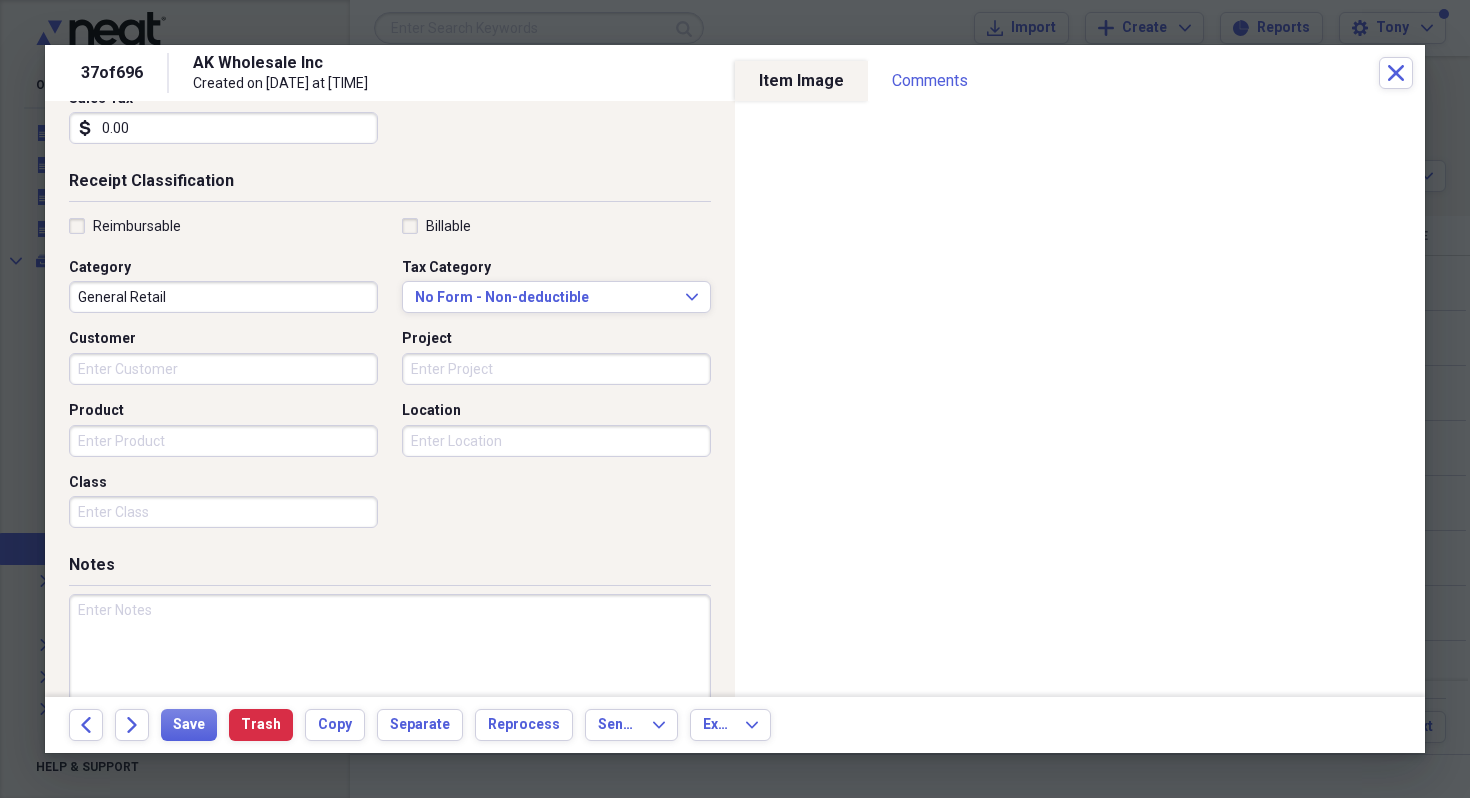 scroll, scrollTop: 424, scrollLeft: 0, axis: vertical 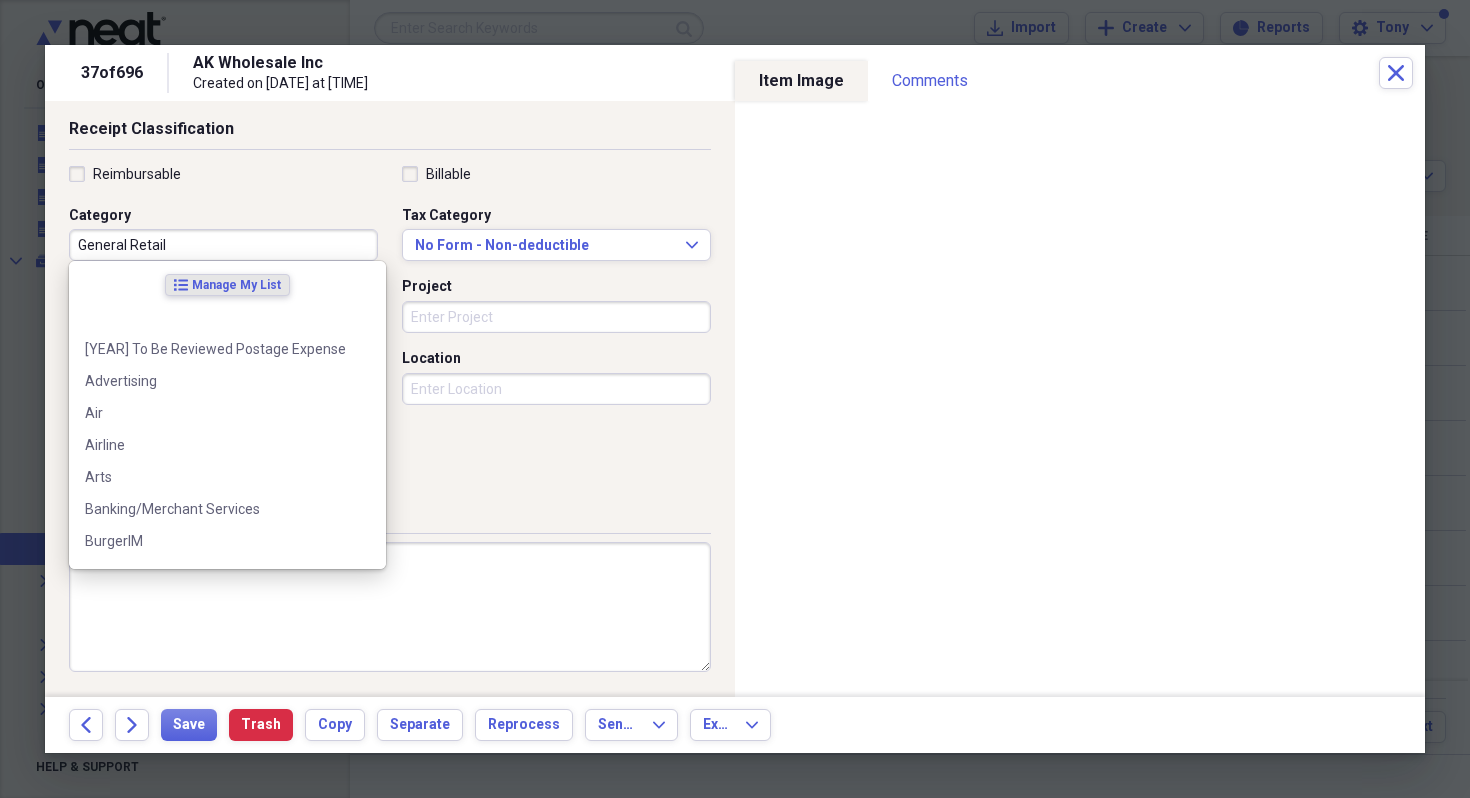 click on "General Retail" at bounding box center [223, 245] 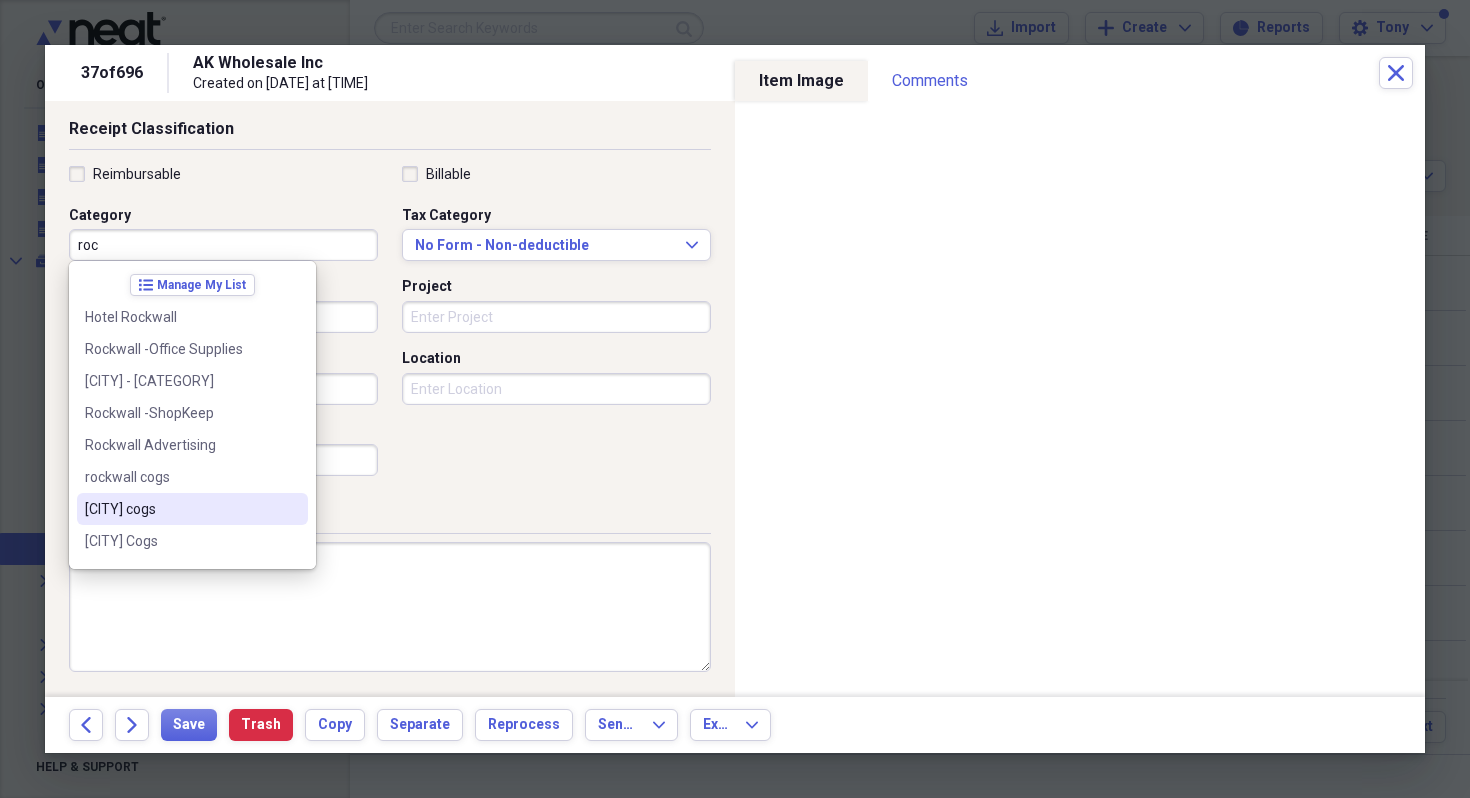 click on "[CITY] cogs" at bounding box center (180, 509) 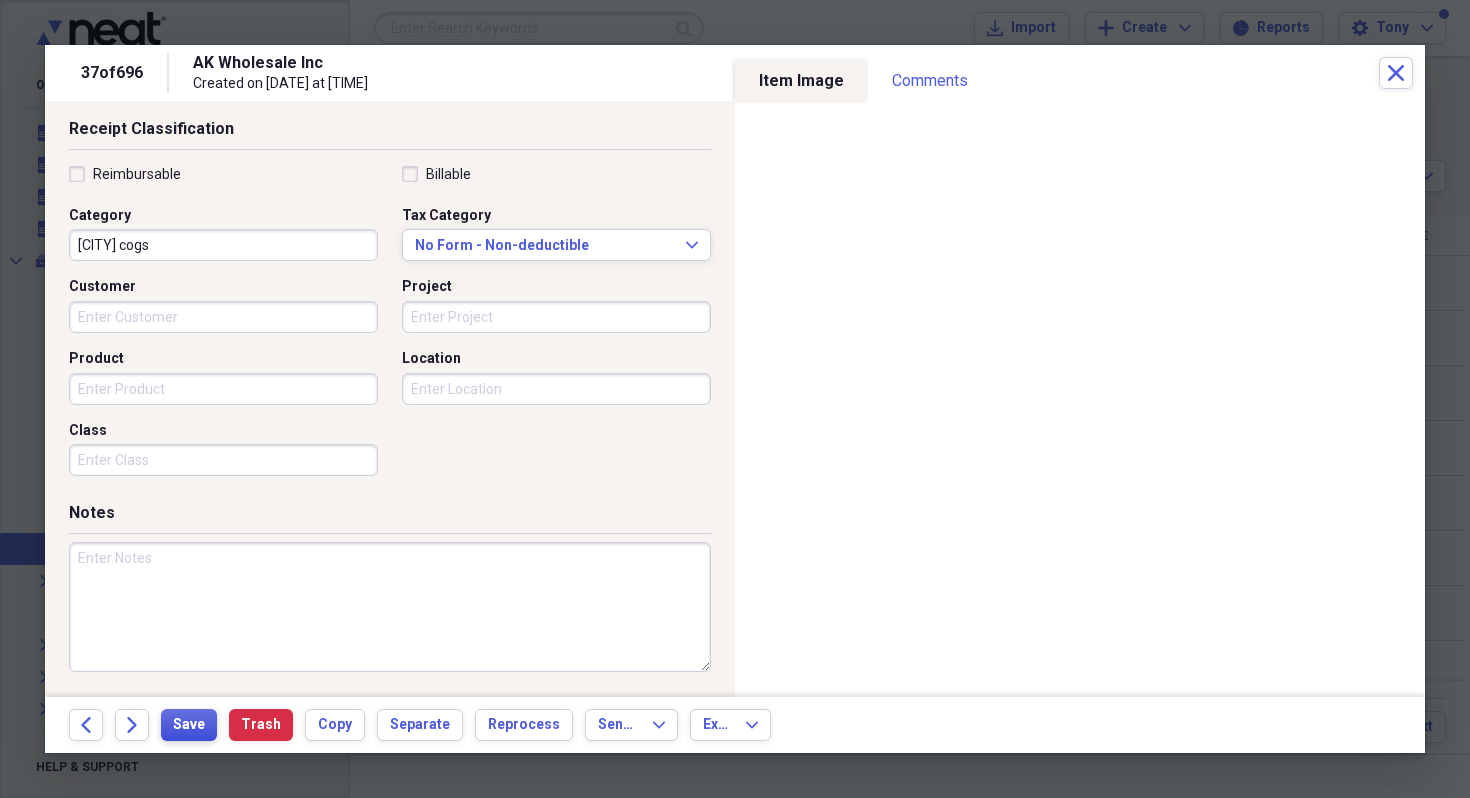 click on "Save" at bounding box center [189, 725] 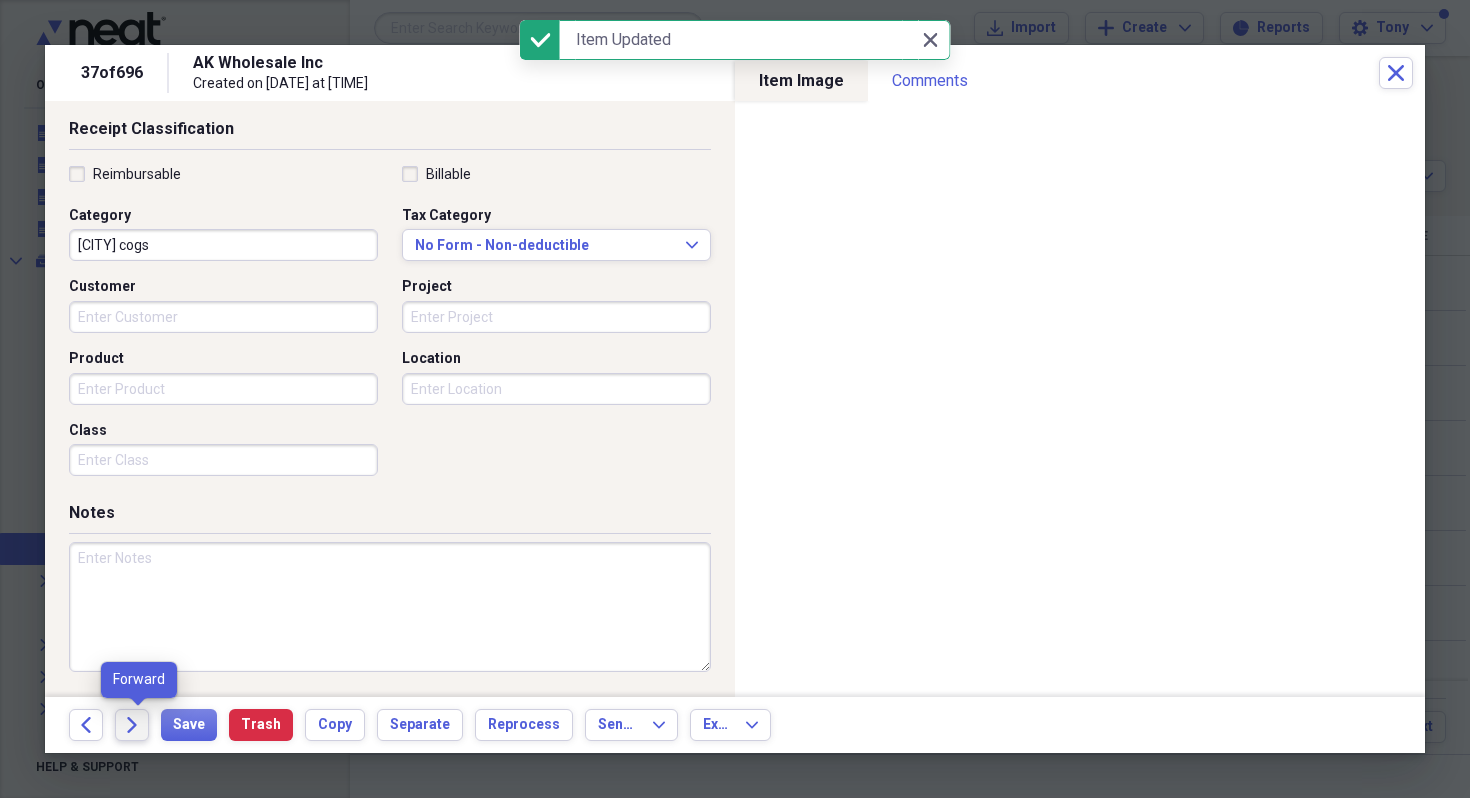 click on "Forward" 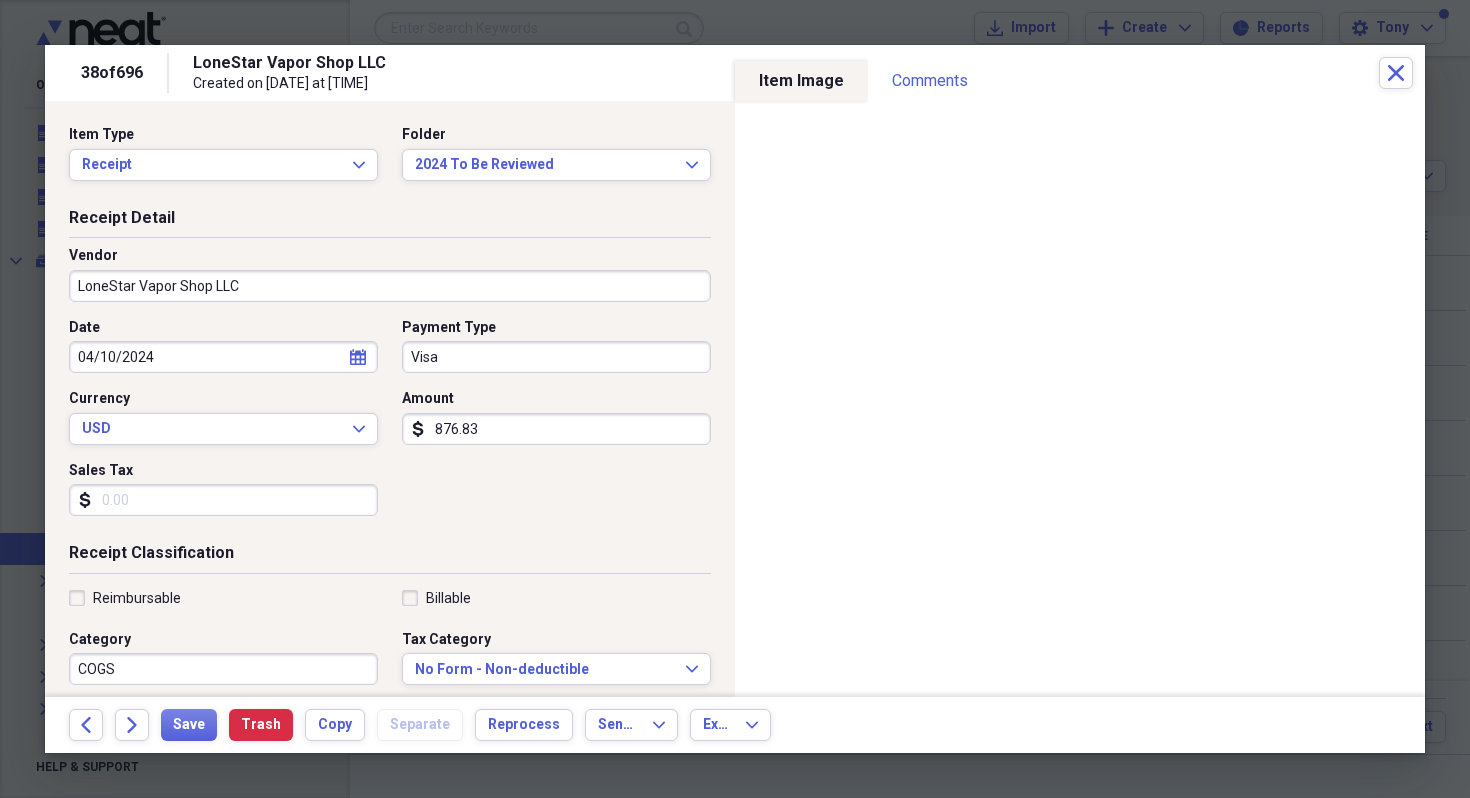 click on "COGS" at bounding box center (223, 669) 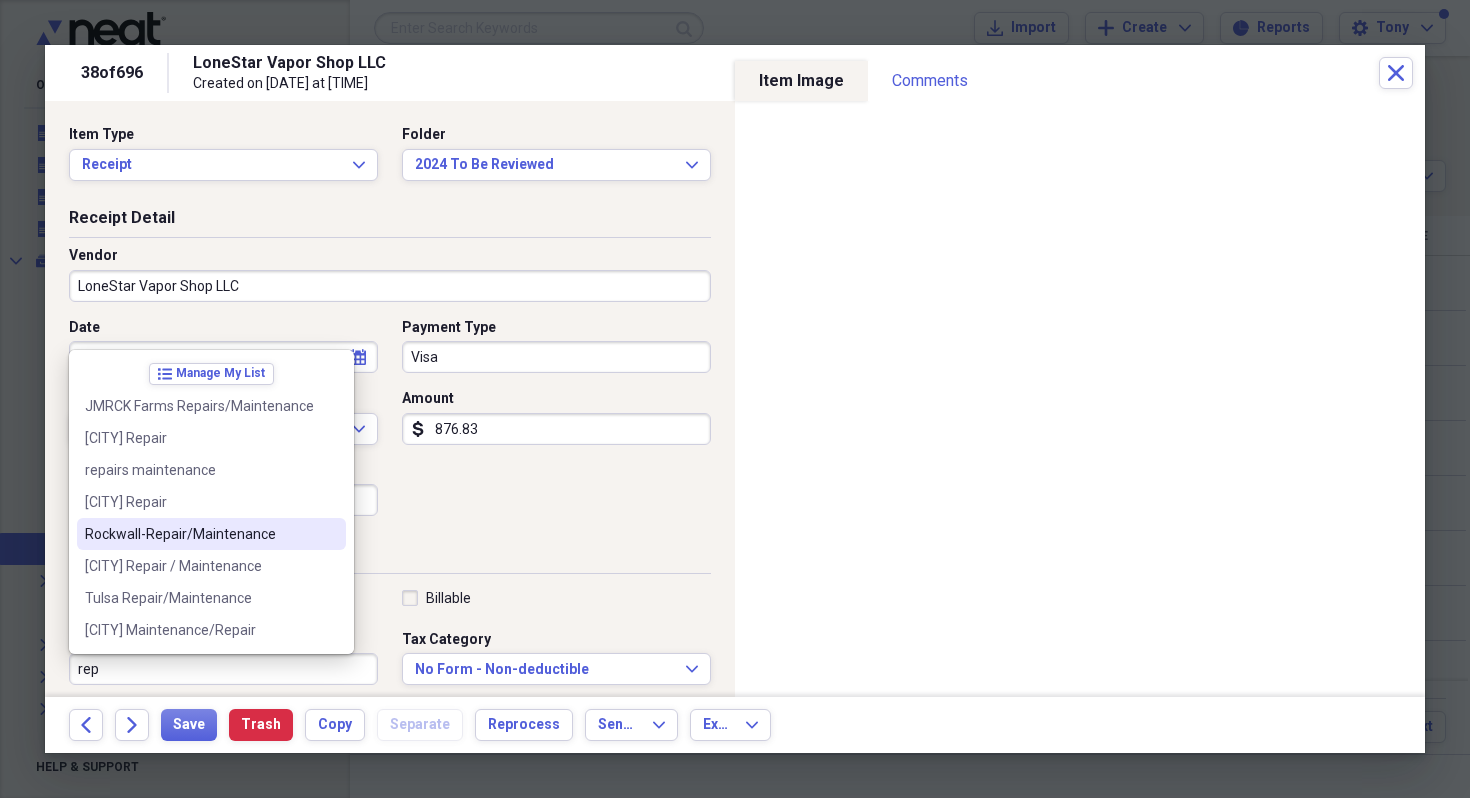 click on "Rockwall-Repair/Maintenance" at bounding box center [199, 534] 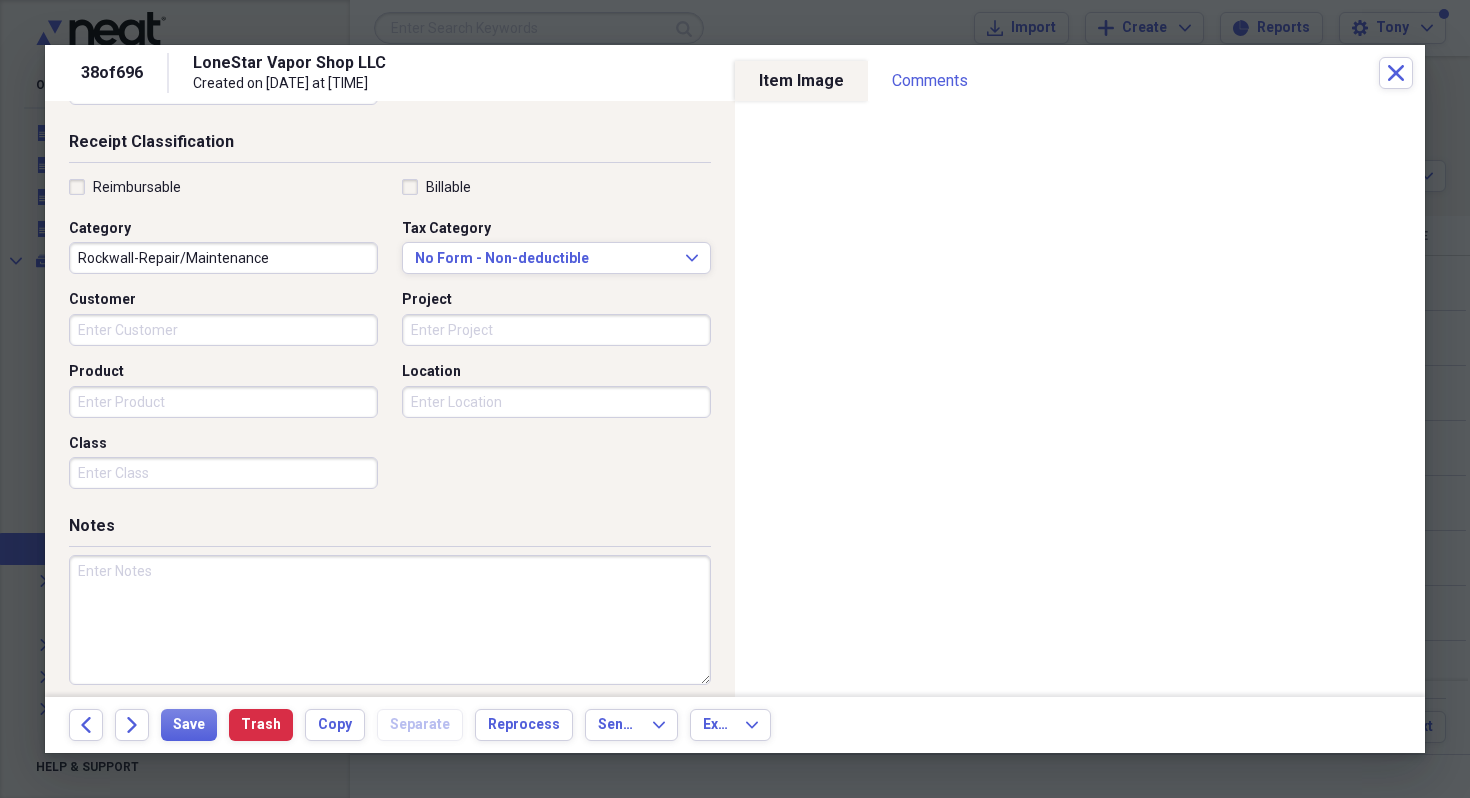 scroll, scrollTop: 424, scrollLeft: 0, axis: vertical 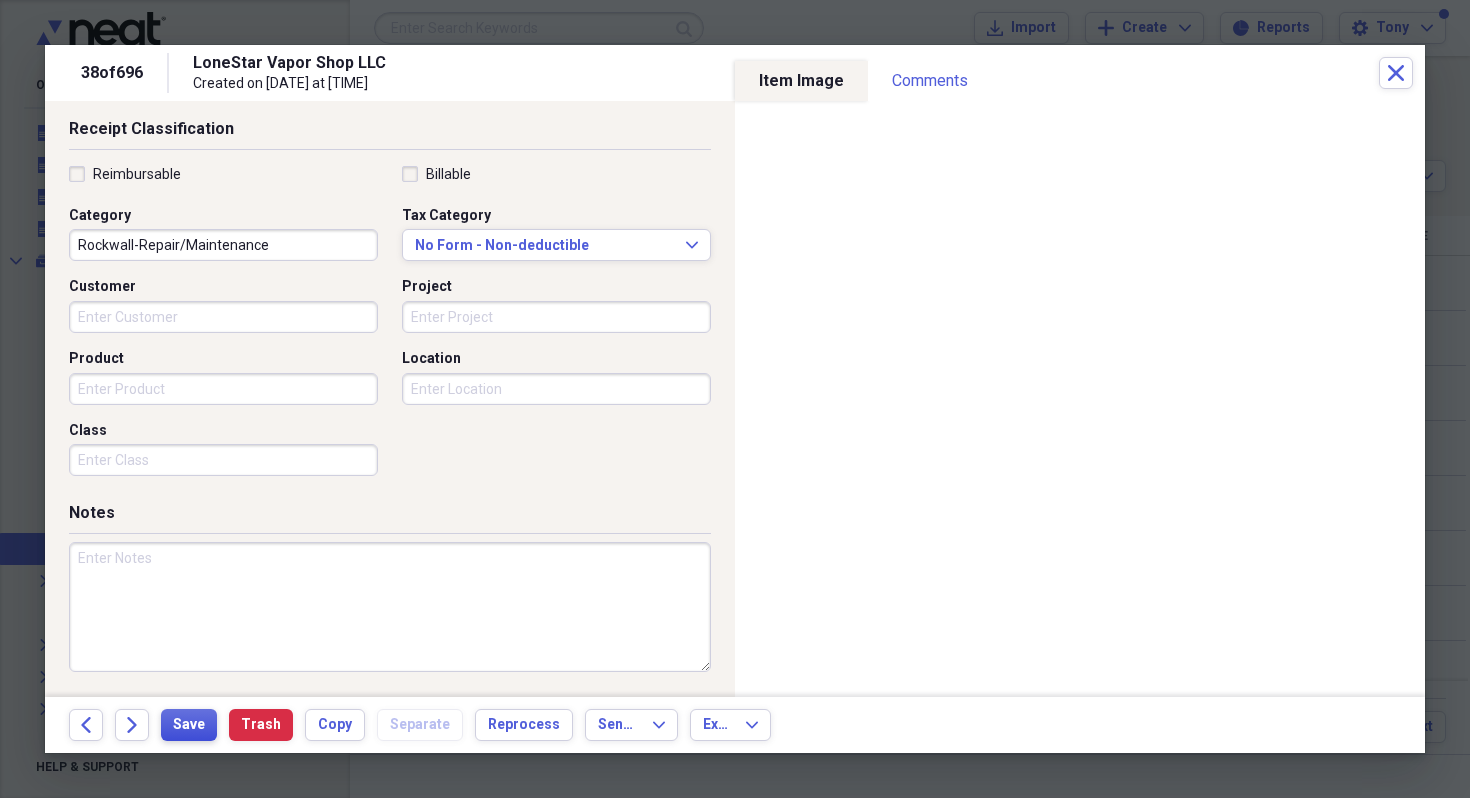 click on "Save" at bounding box center (189, 725) 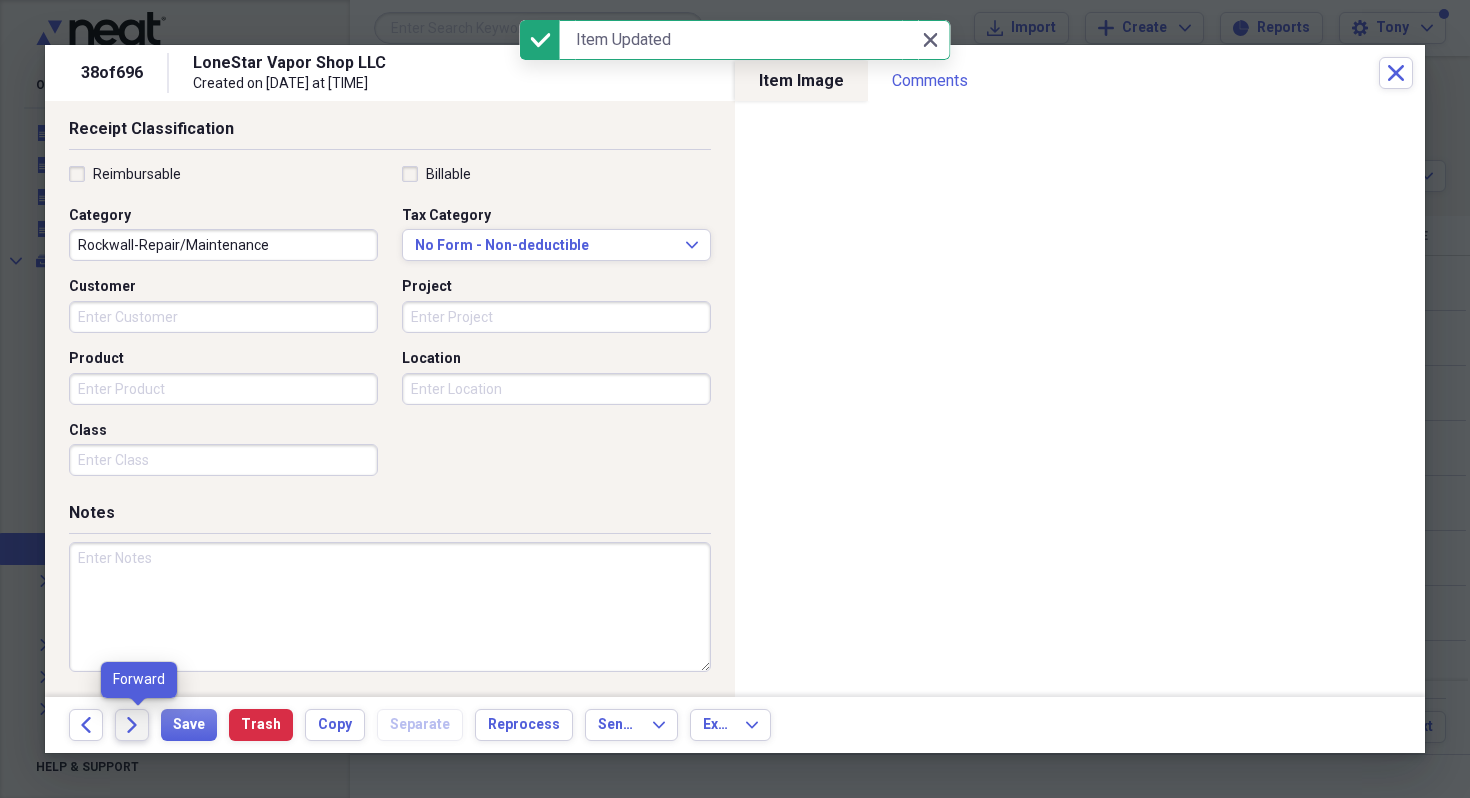 click on "Forward" 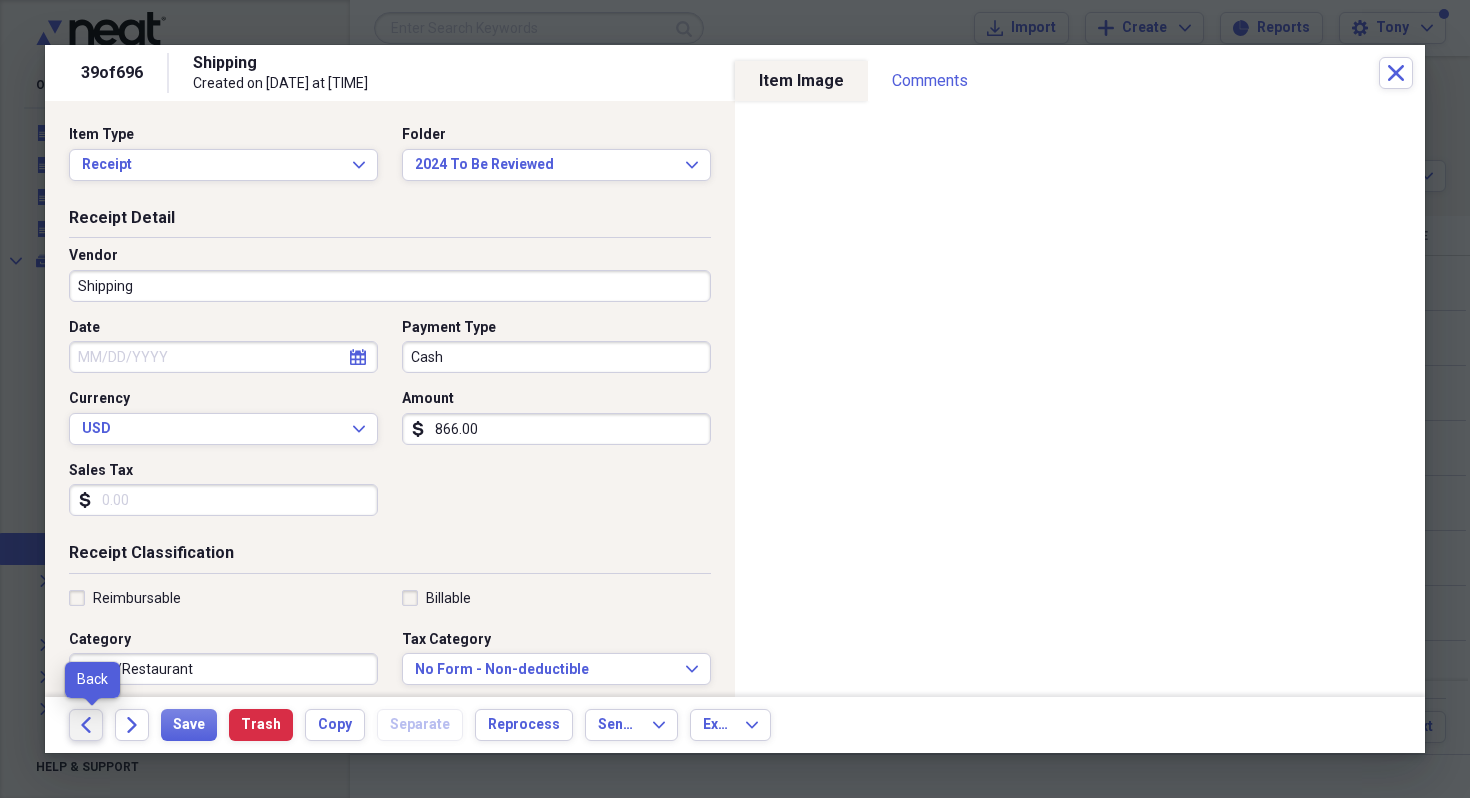 click on "Back" 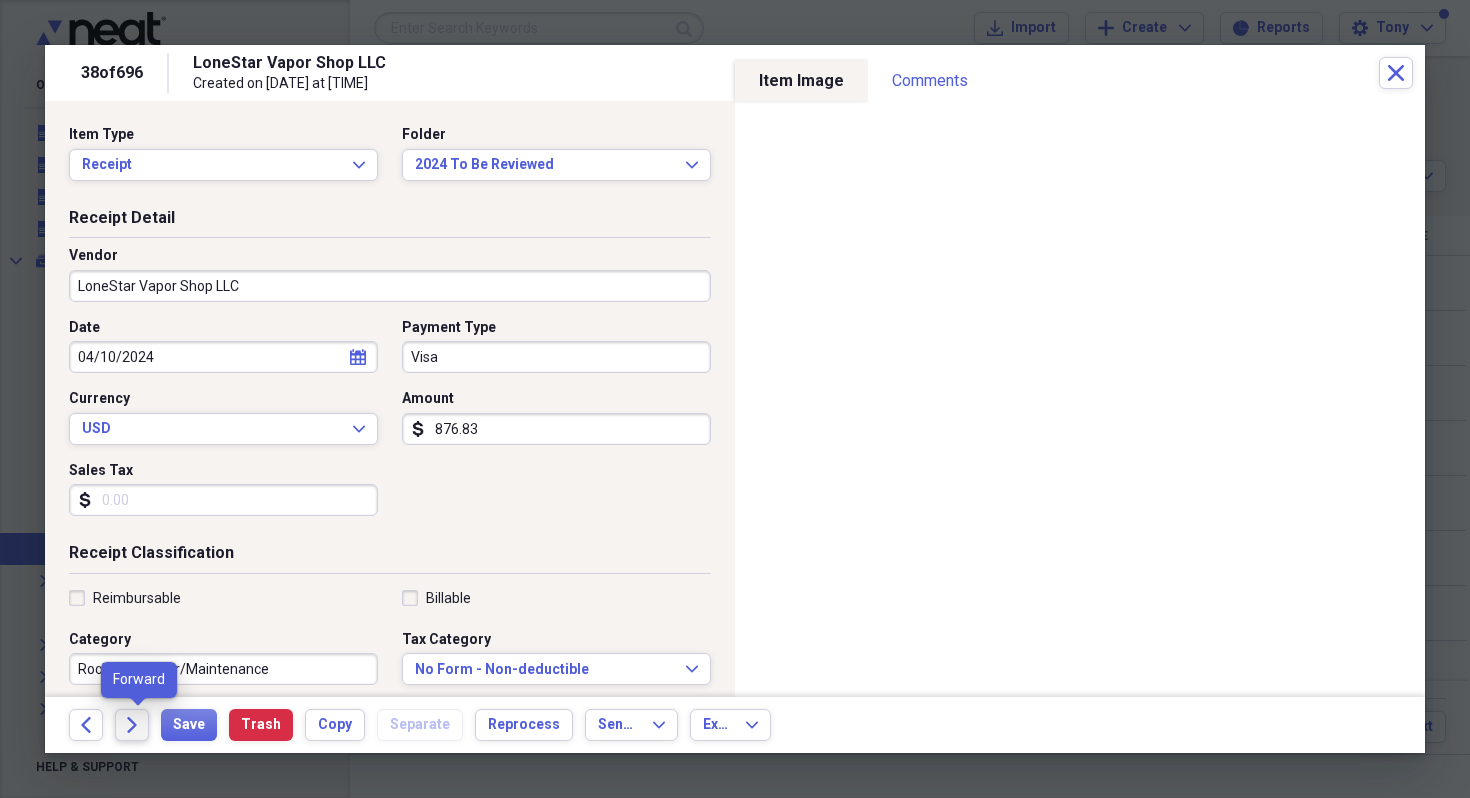 click 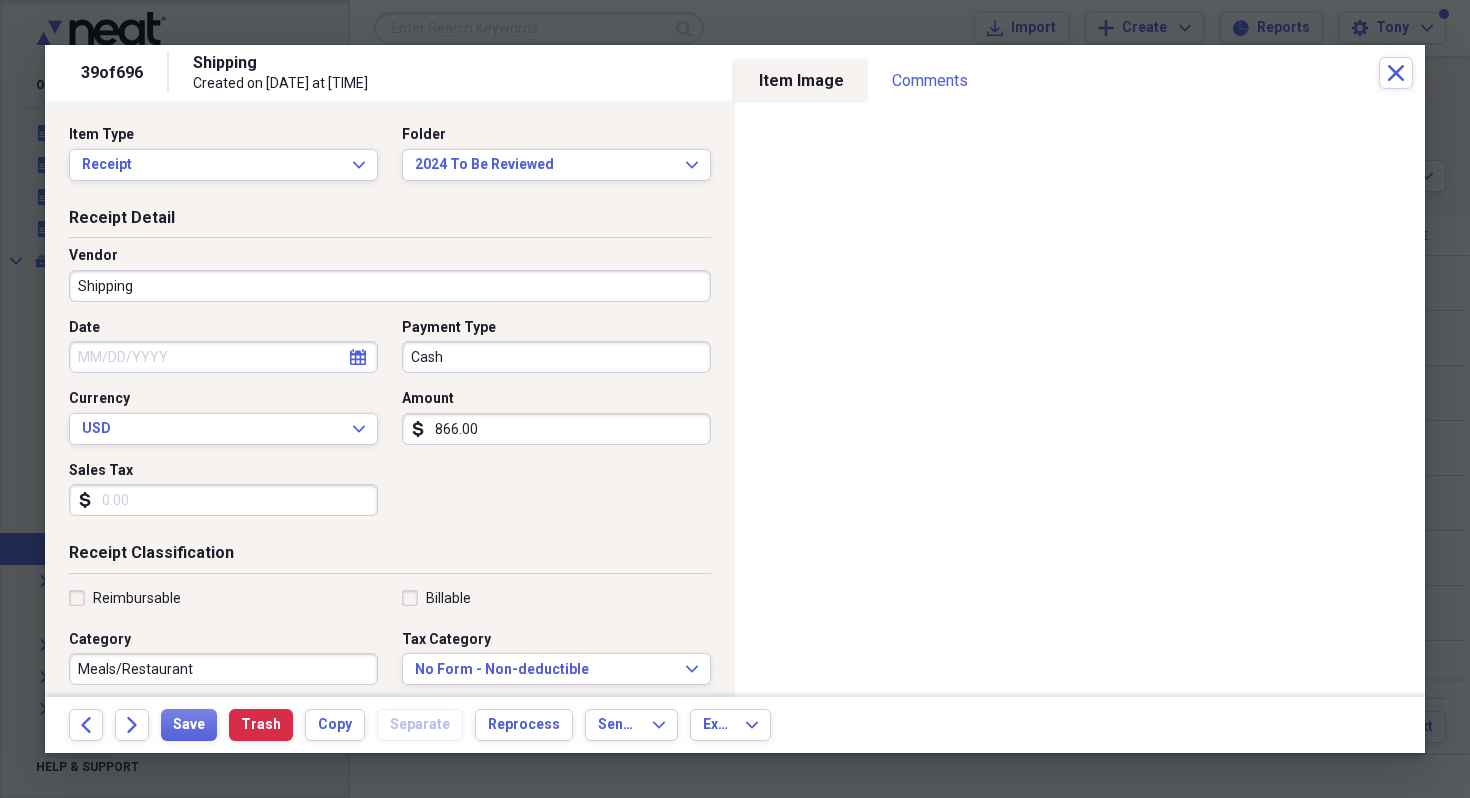 click on "Sales Tax" at bounding box center (223, 500) 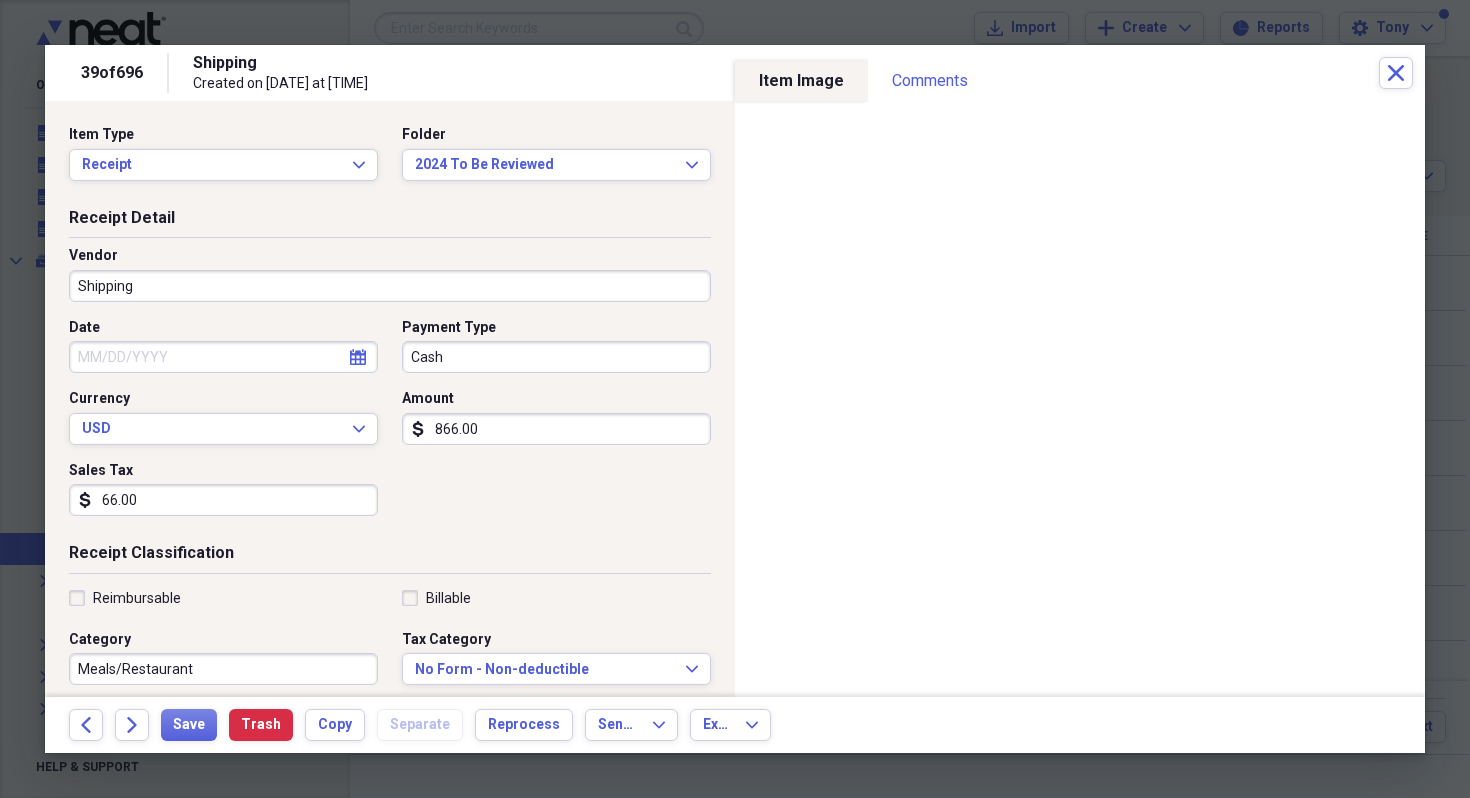 type on "66.00" 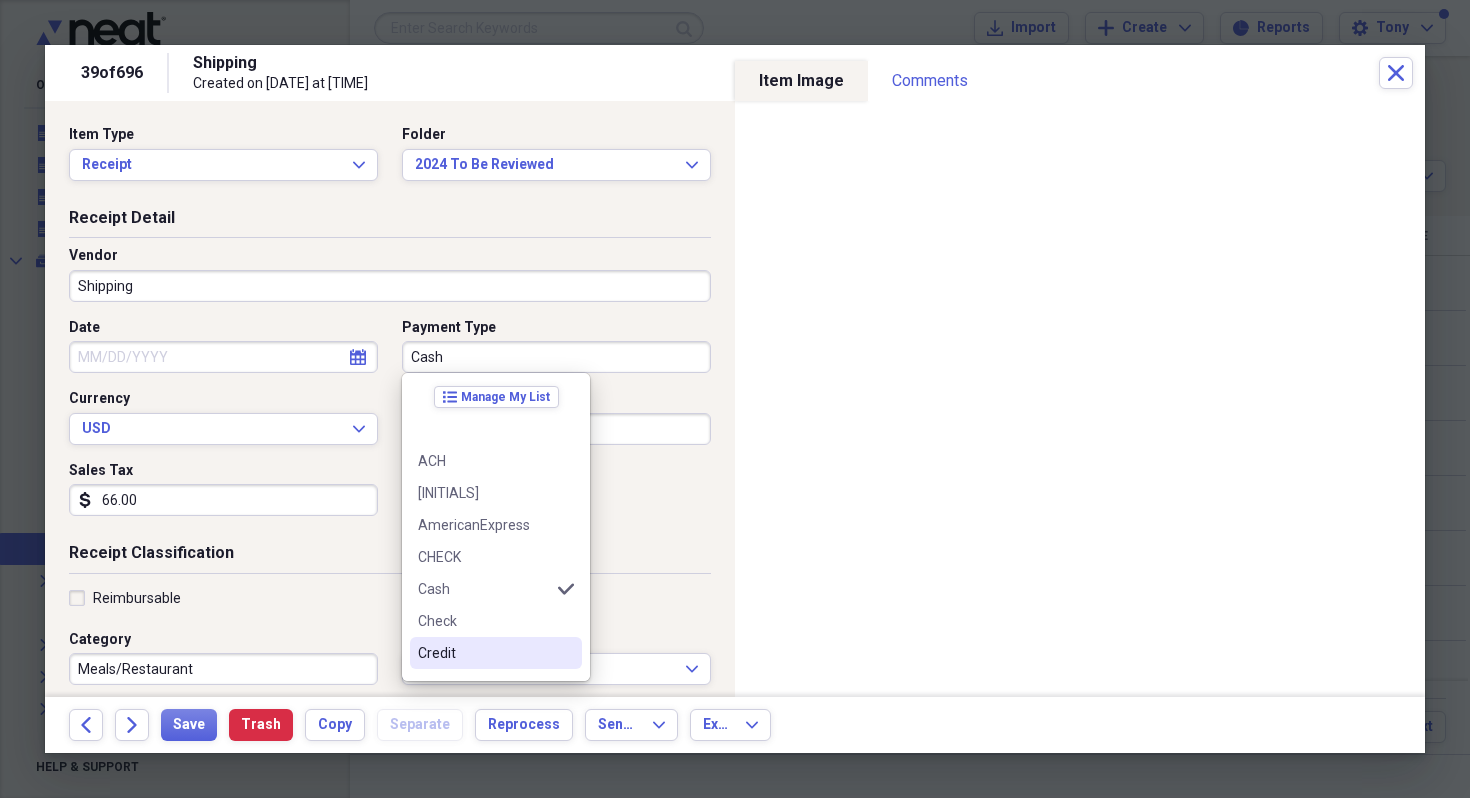 click on "Credit" at bounding box center (496, 653) 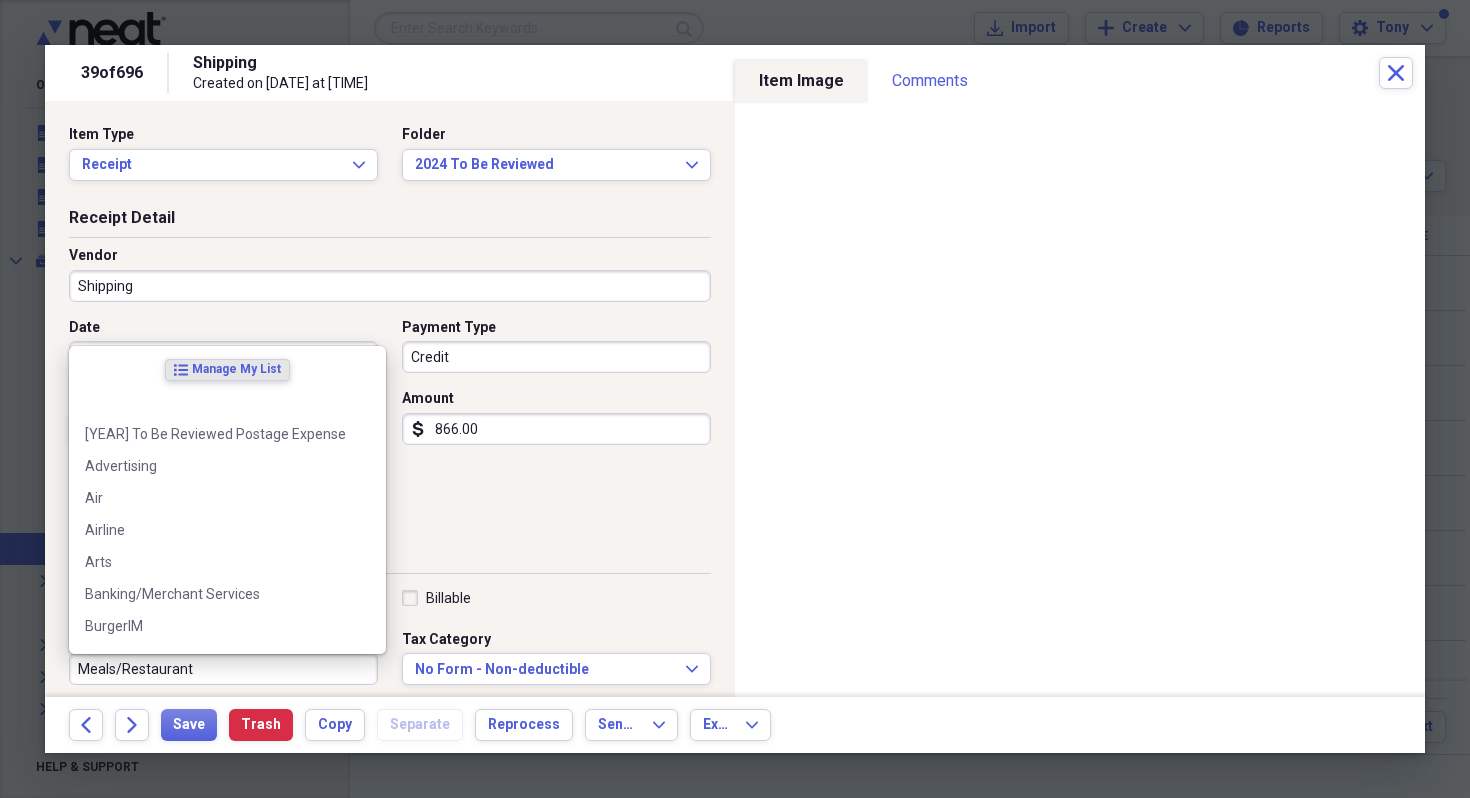 click on "Meals/Restaurant" at bounding box center (223, 669) 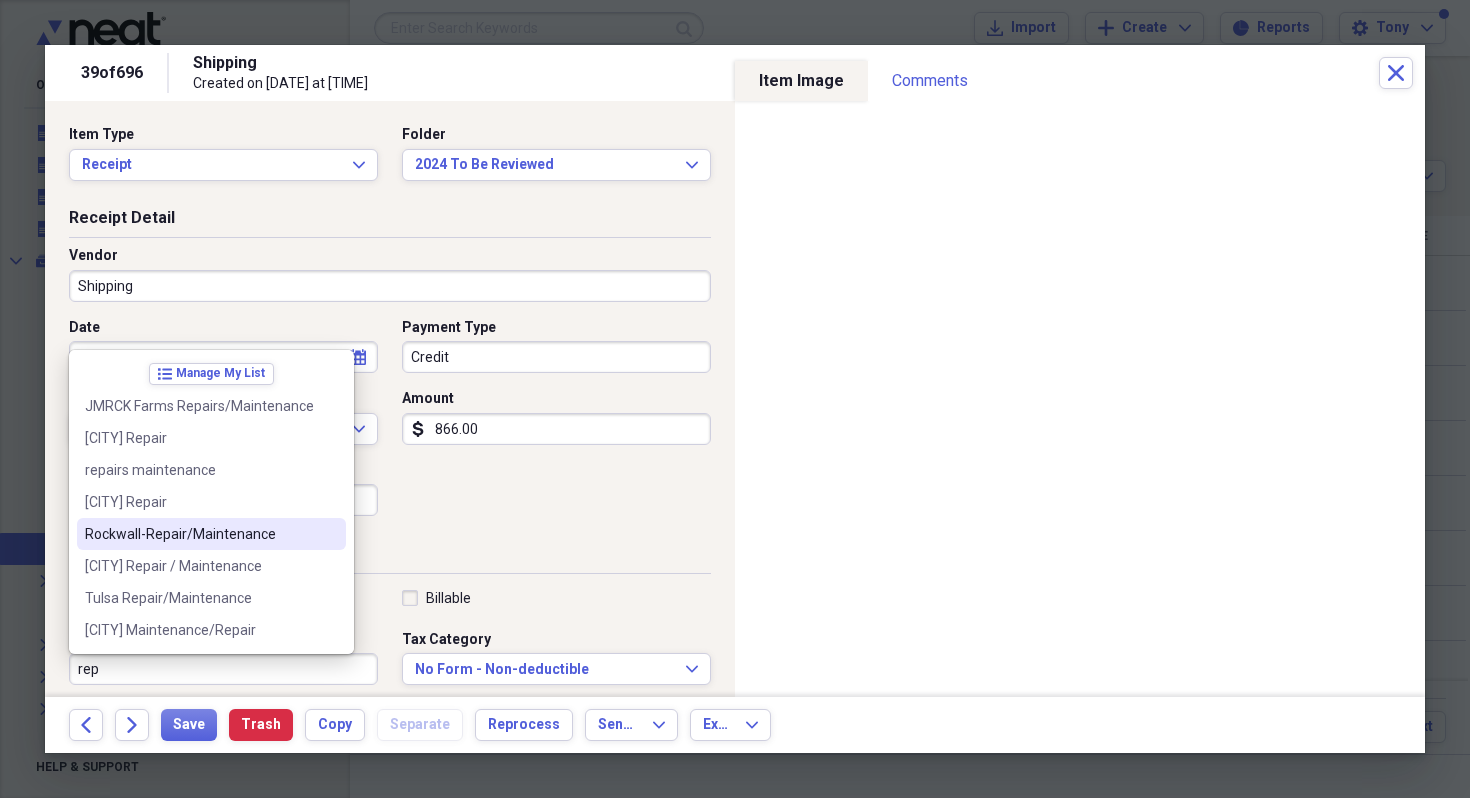 click on "Rockwall-Repair/Maintenance" at bounding box center (199, 534) 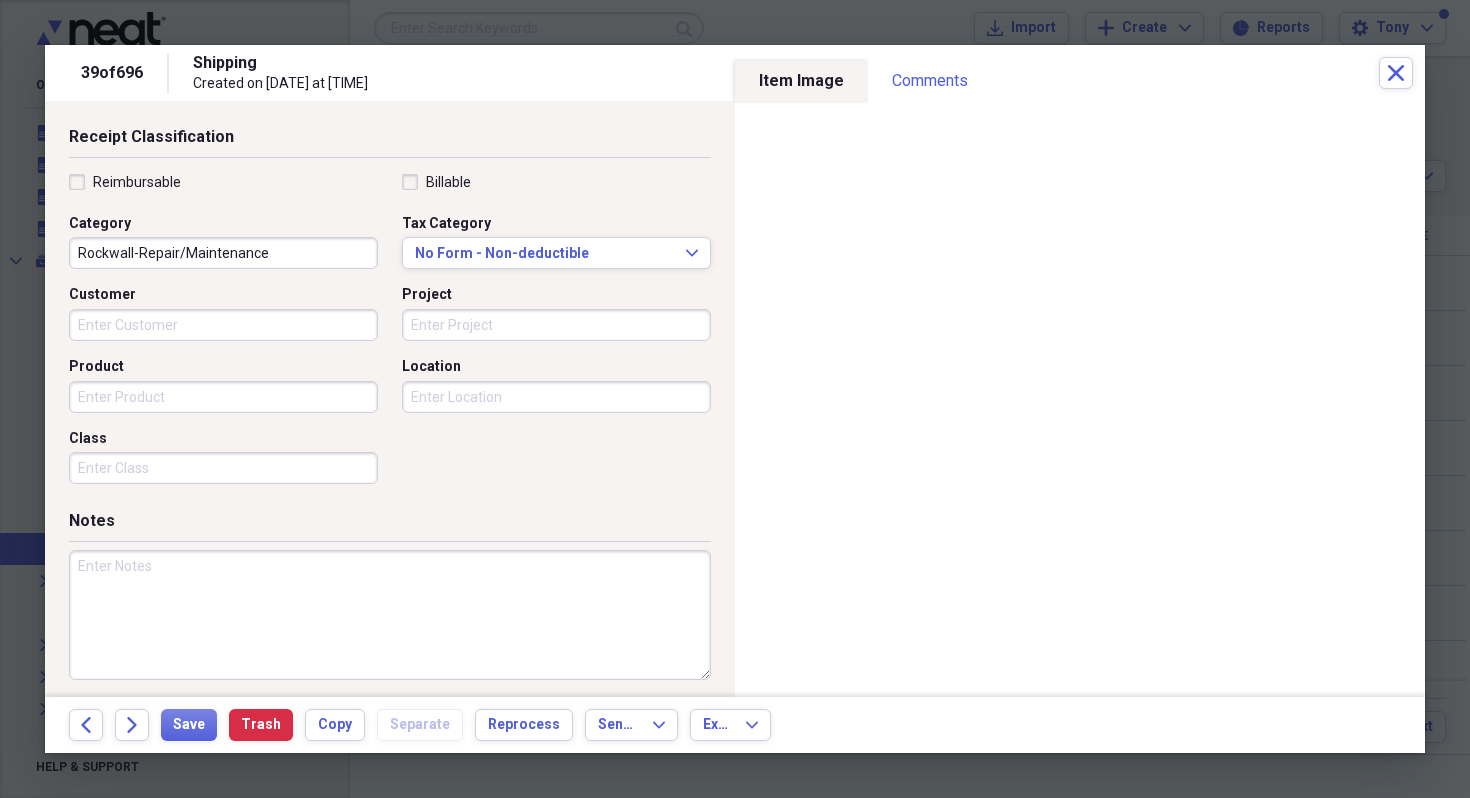 scroll, scrollTop: 424, scrollLeft: 0, axis: vertical 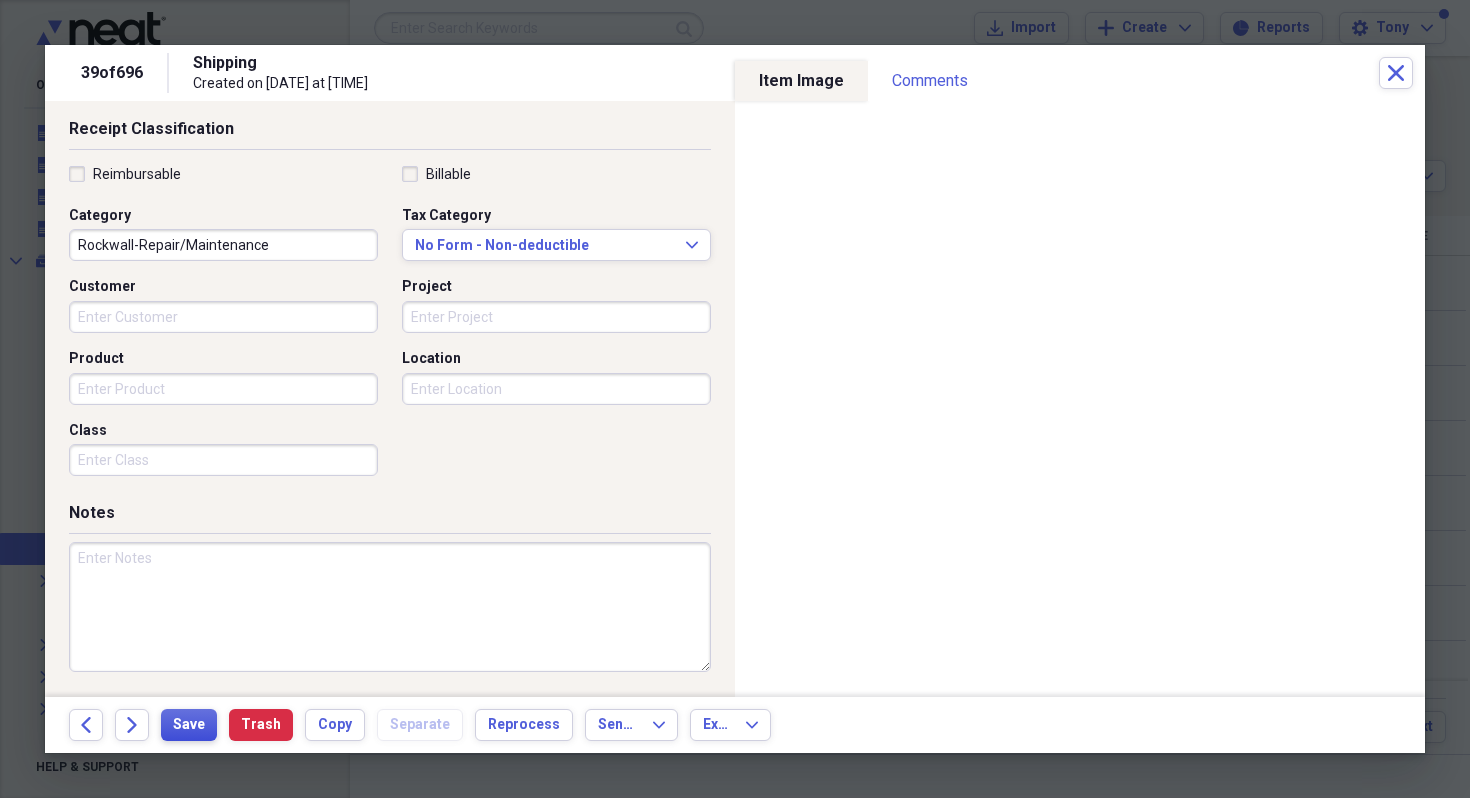 click on "Save" at bounding box center (189, 725) 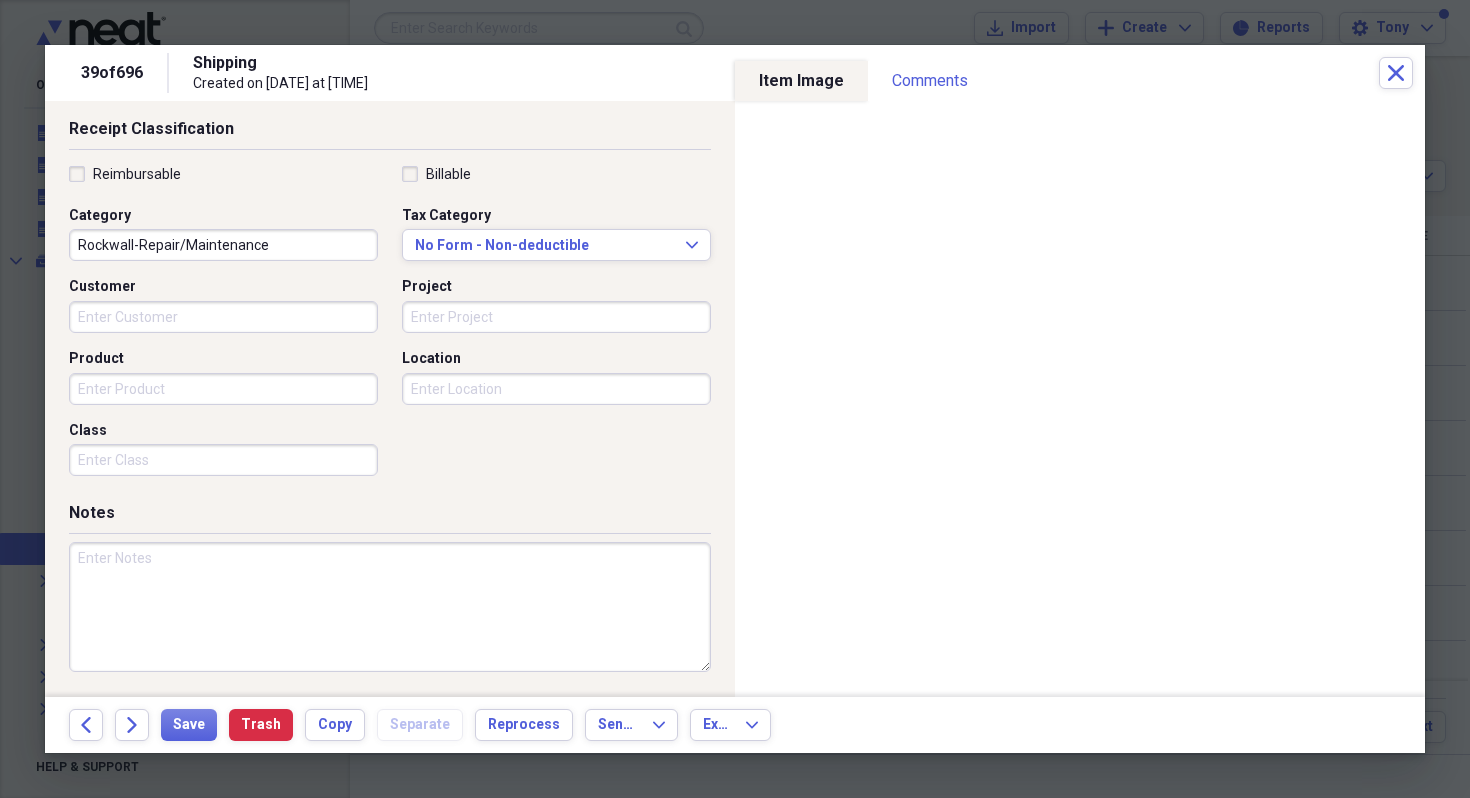 click at bounding box center (390, 607) 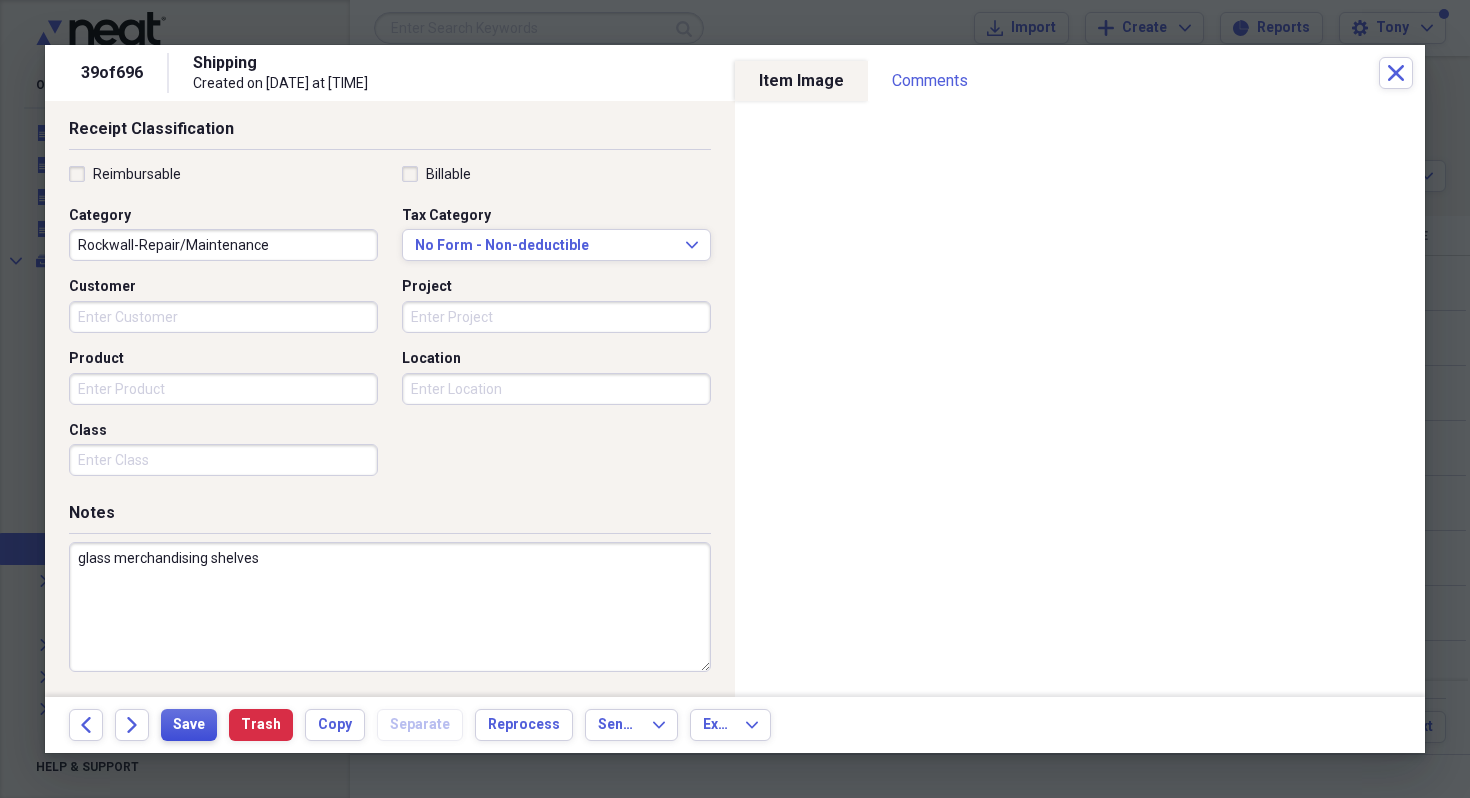 type on "glass merchandising shelves" 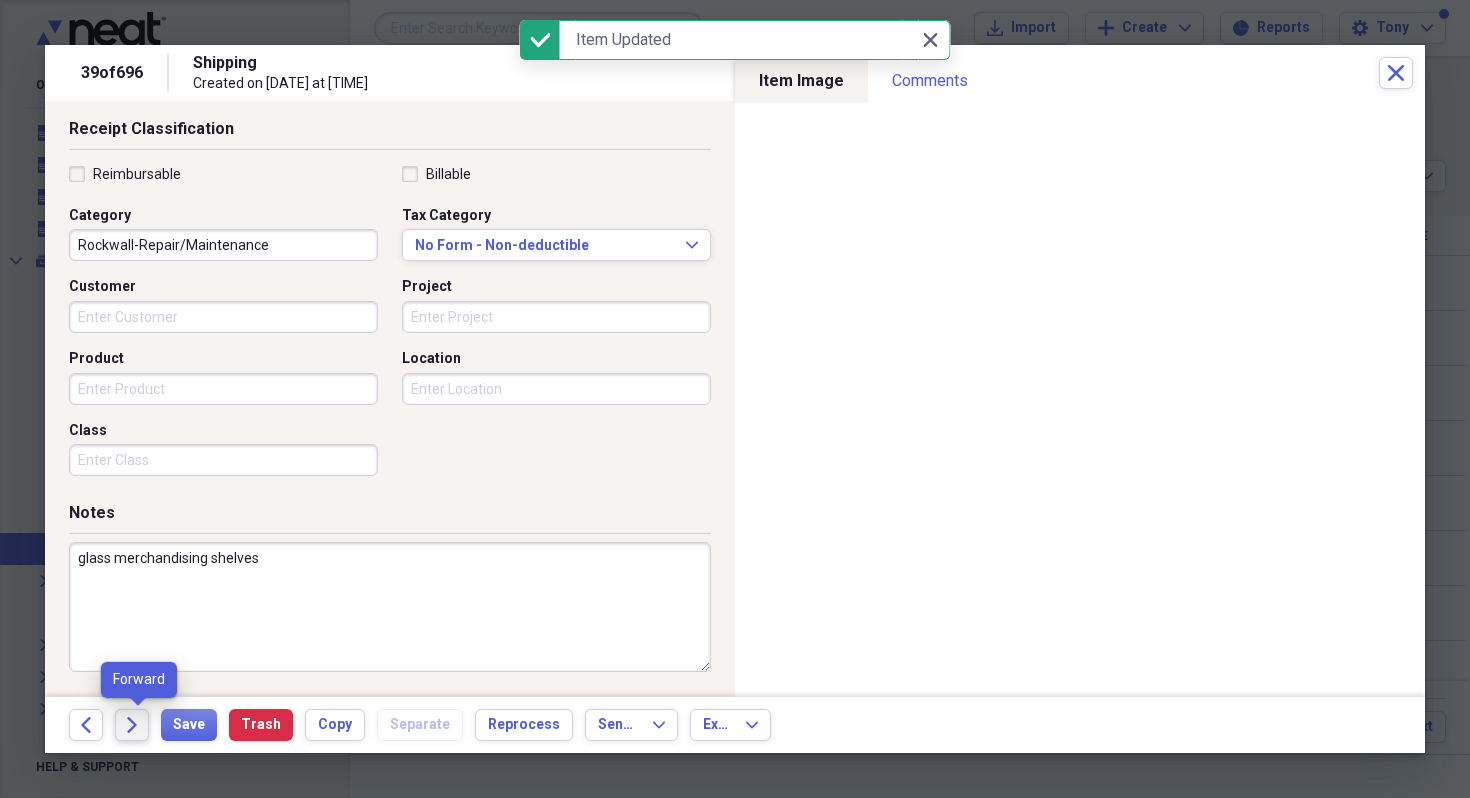 click 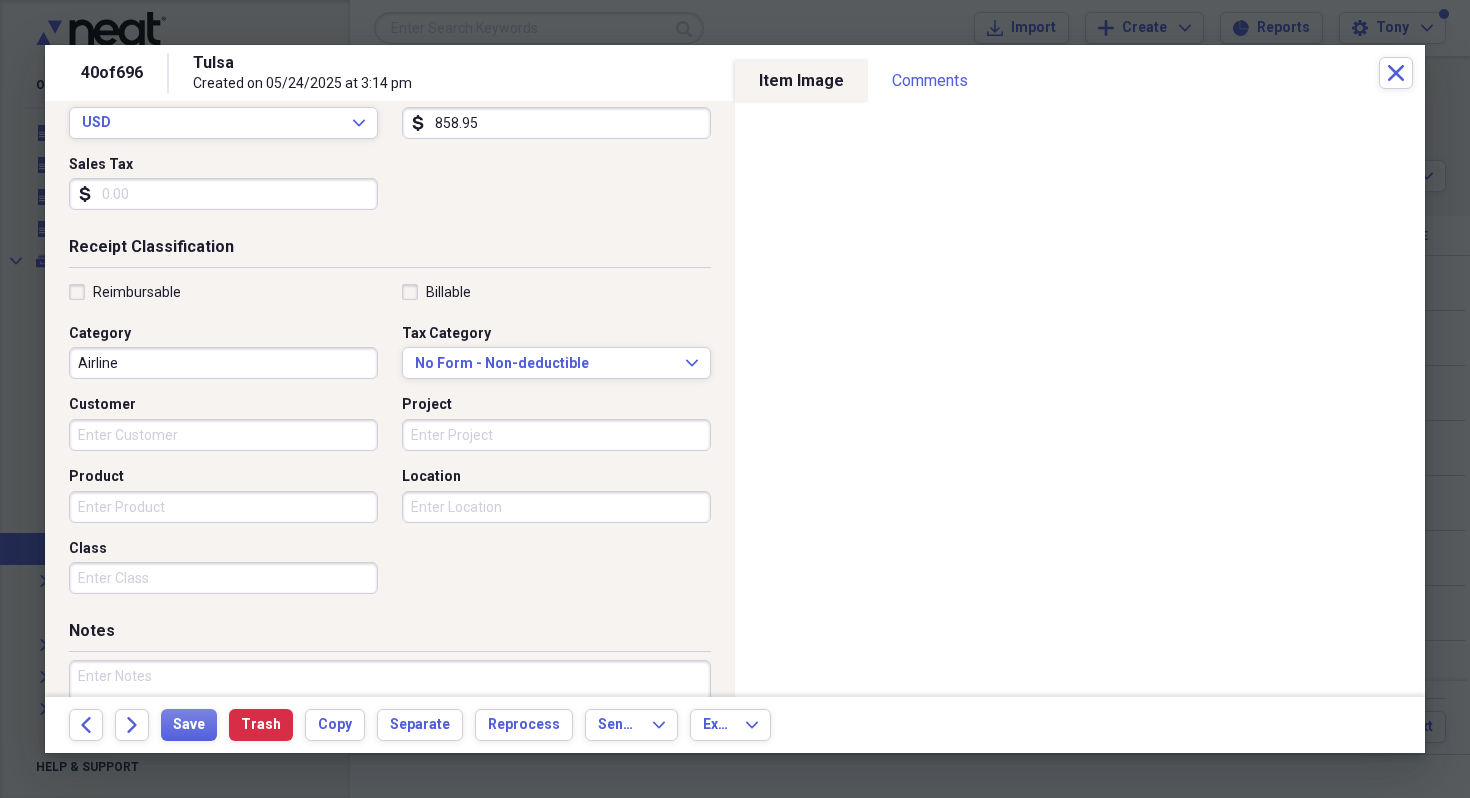 scroll, scrollTop: 337, scrollLeft: 0, axis: vertical 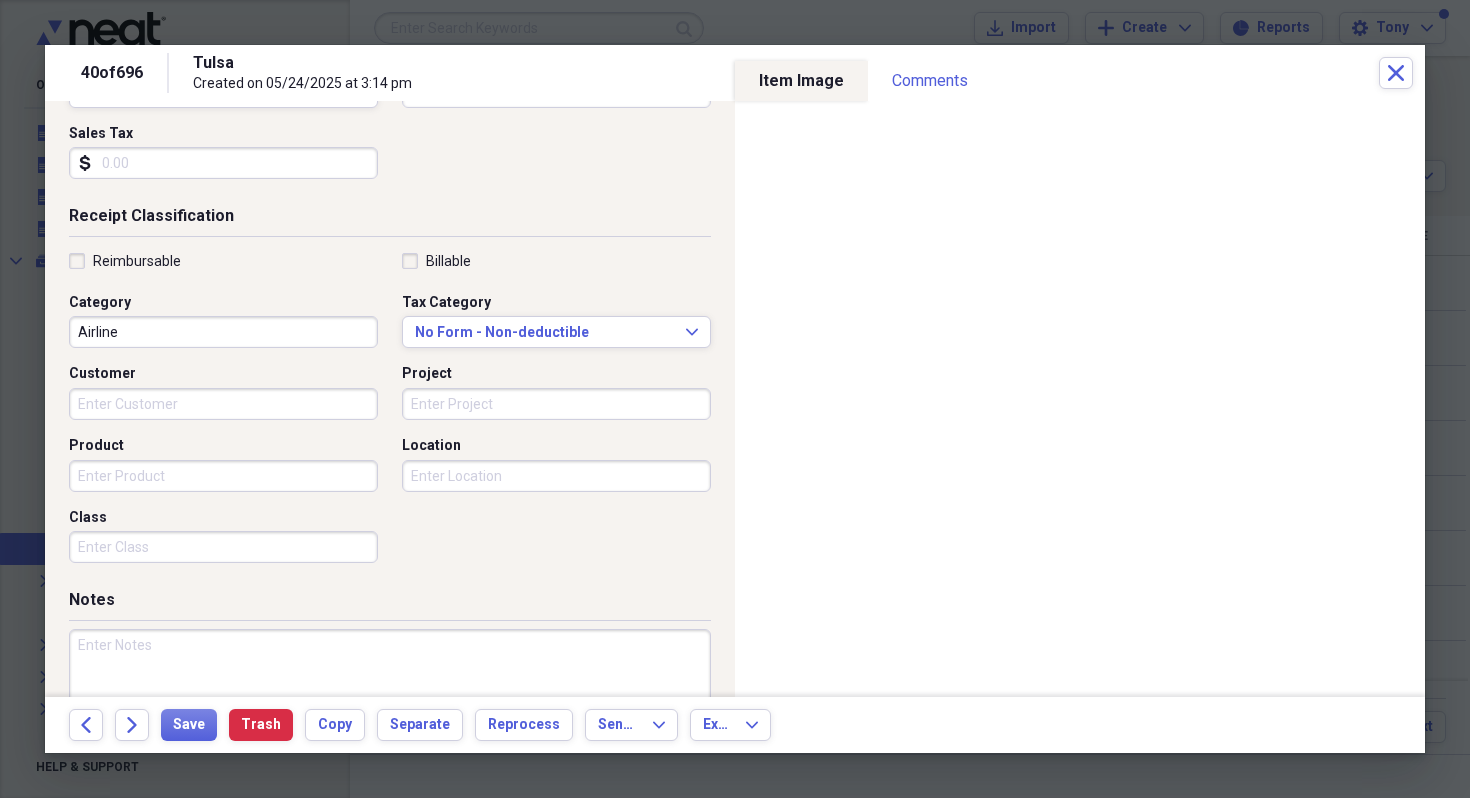 click on "Sales Tax" at bounding box center (223, 163) 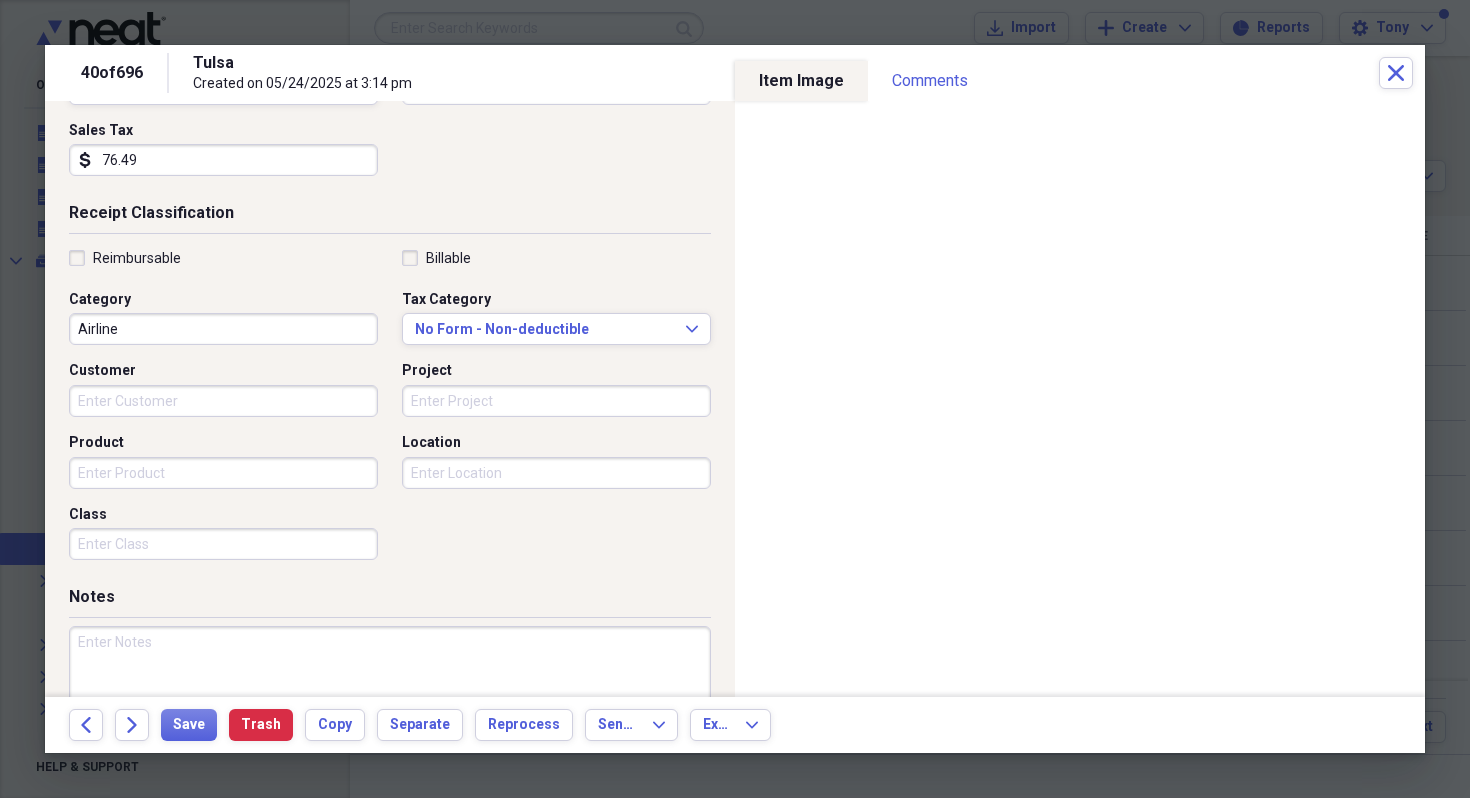 scroll, scrollTop: 424, scrollLeft: 0, axis: vertical 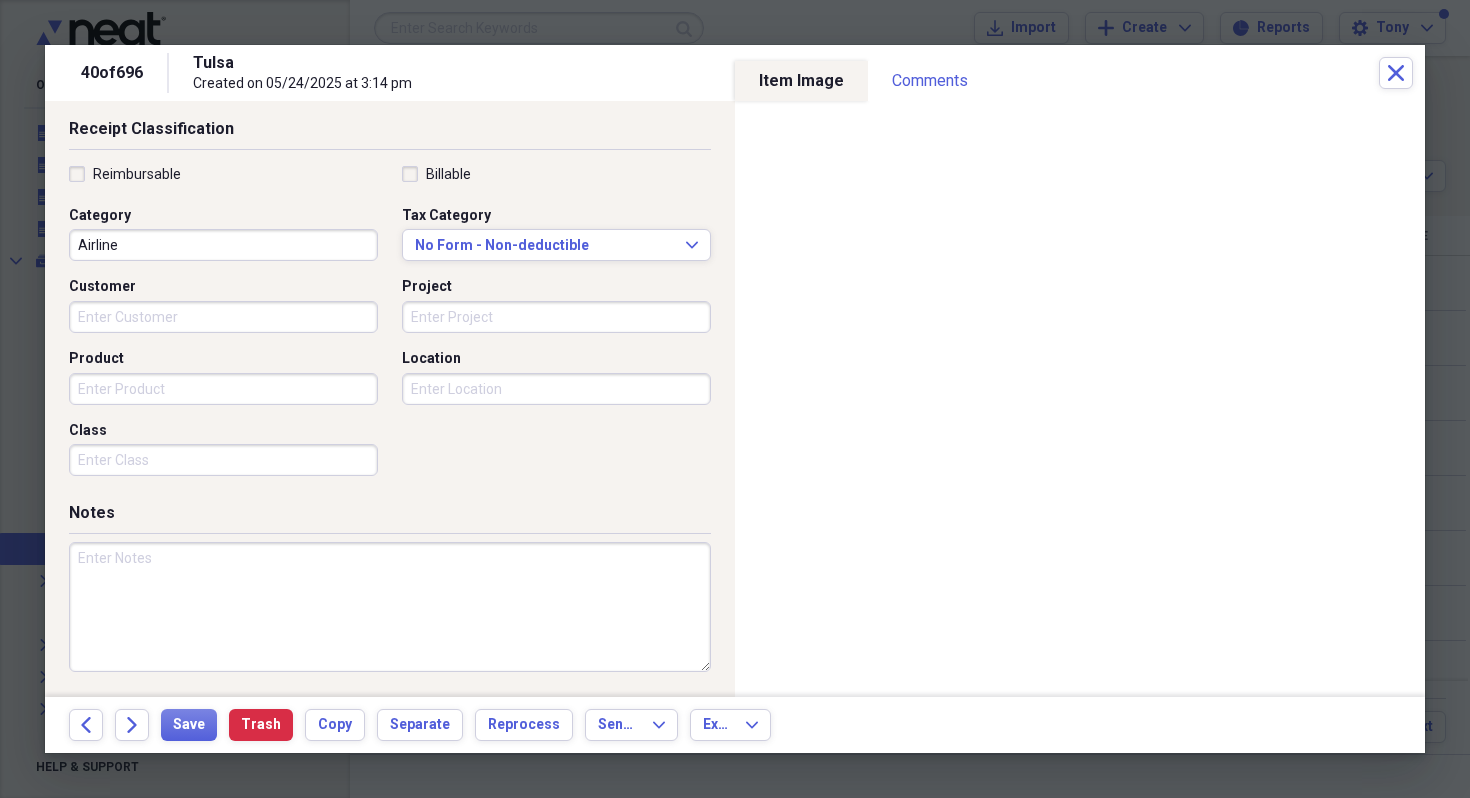 type on "76.49" 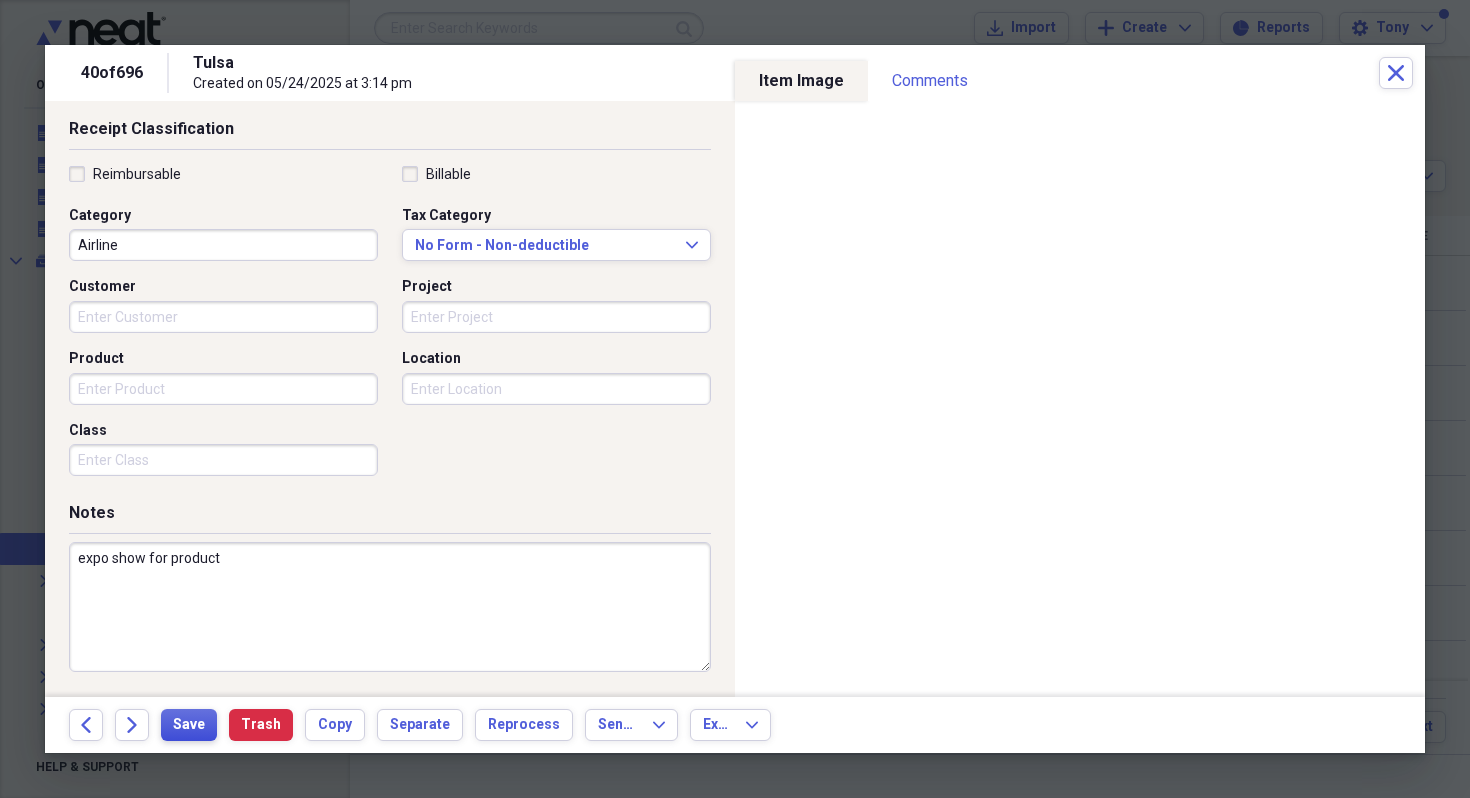 type on "expo show for product" 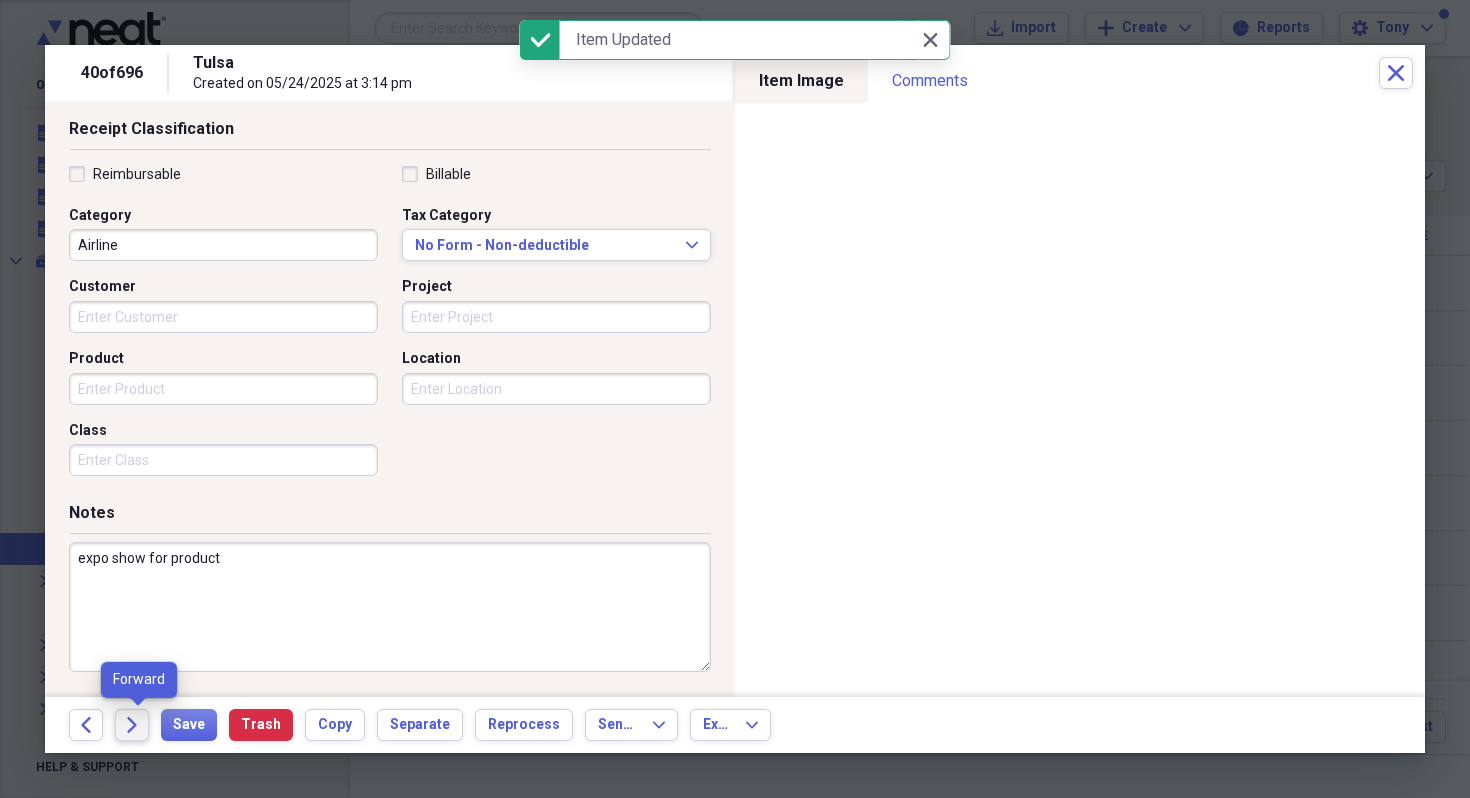 click on "Forward" 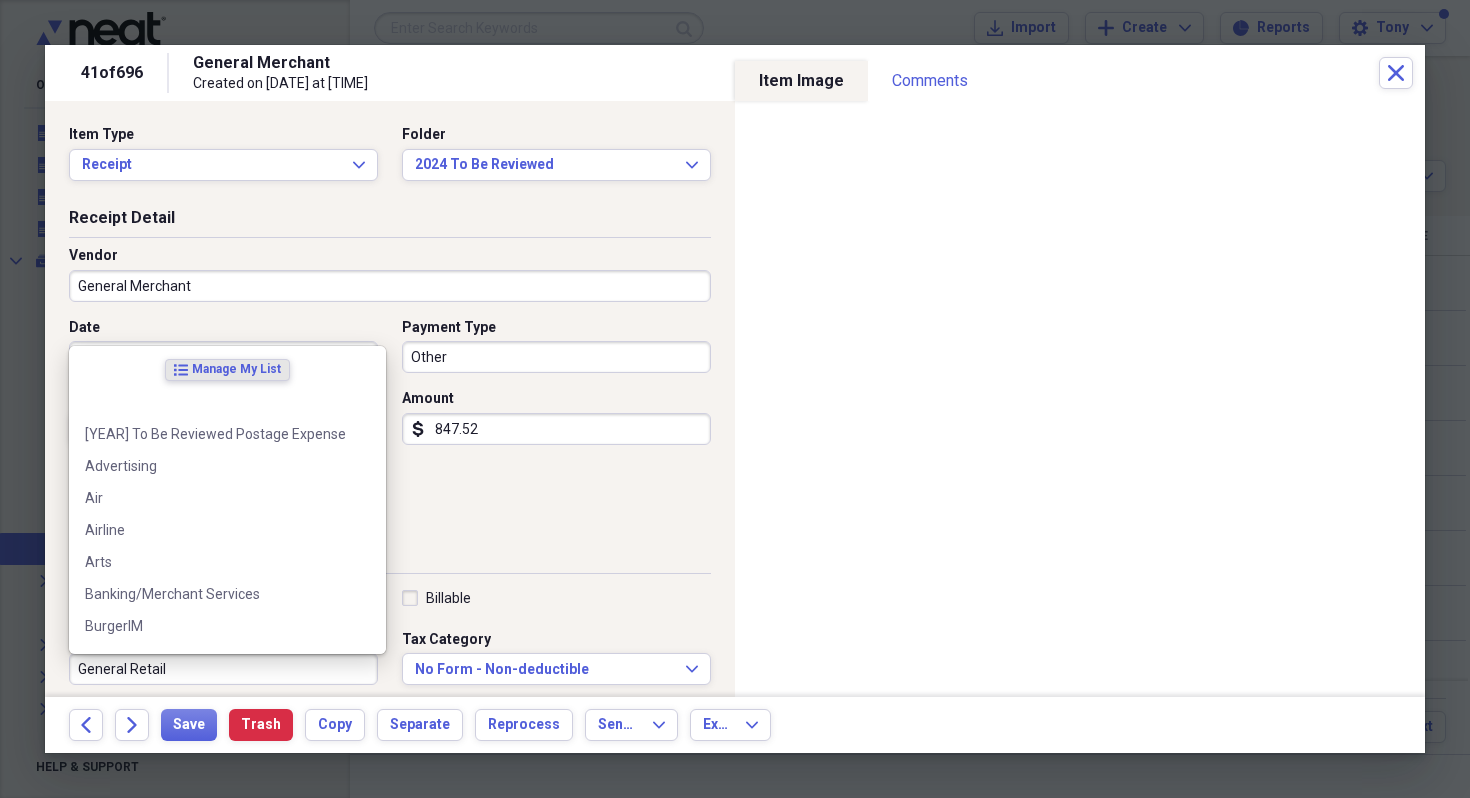 click on "General Retail" at bounding box center (223, 669) 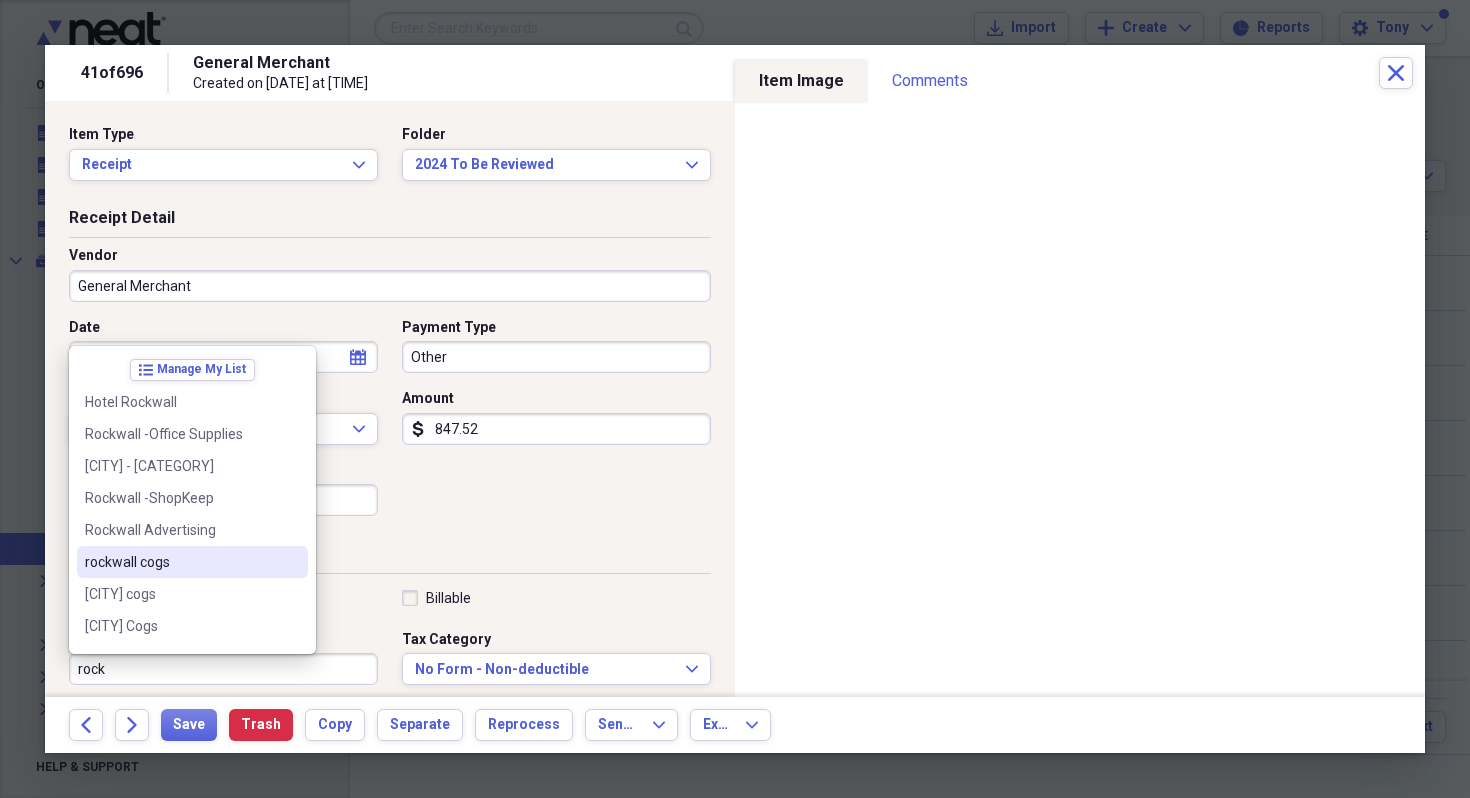 click on "rockwall cogs" at bounding box center [180, 562] 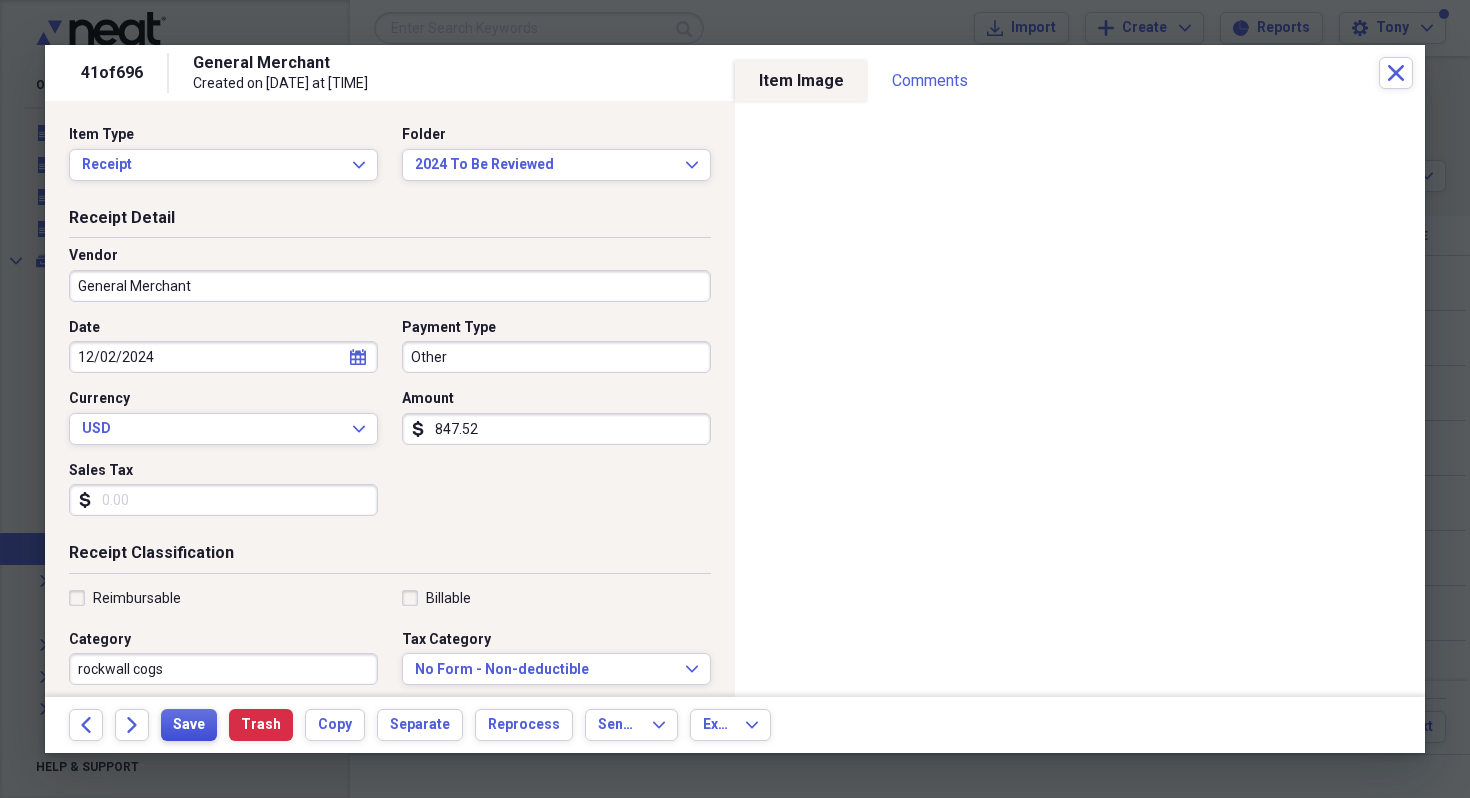 click on "Save" at bounding box center (189, 725) 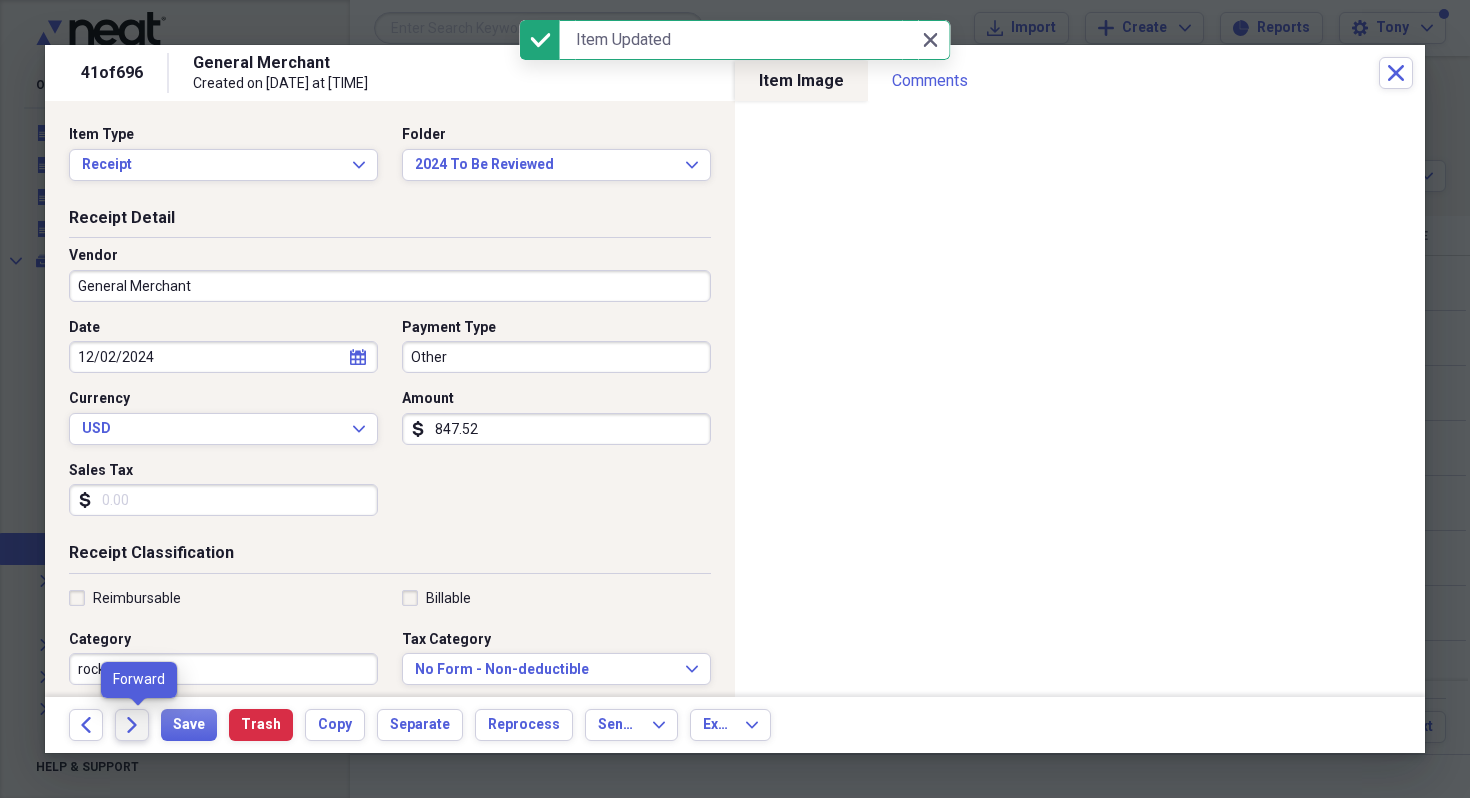 click on "Forward" 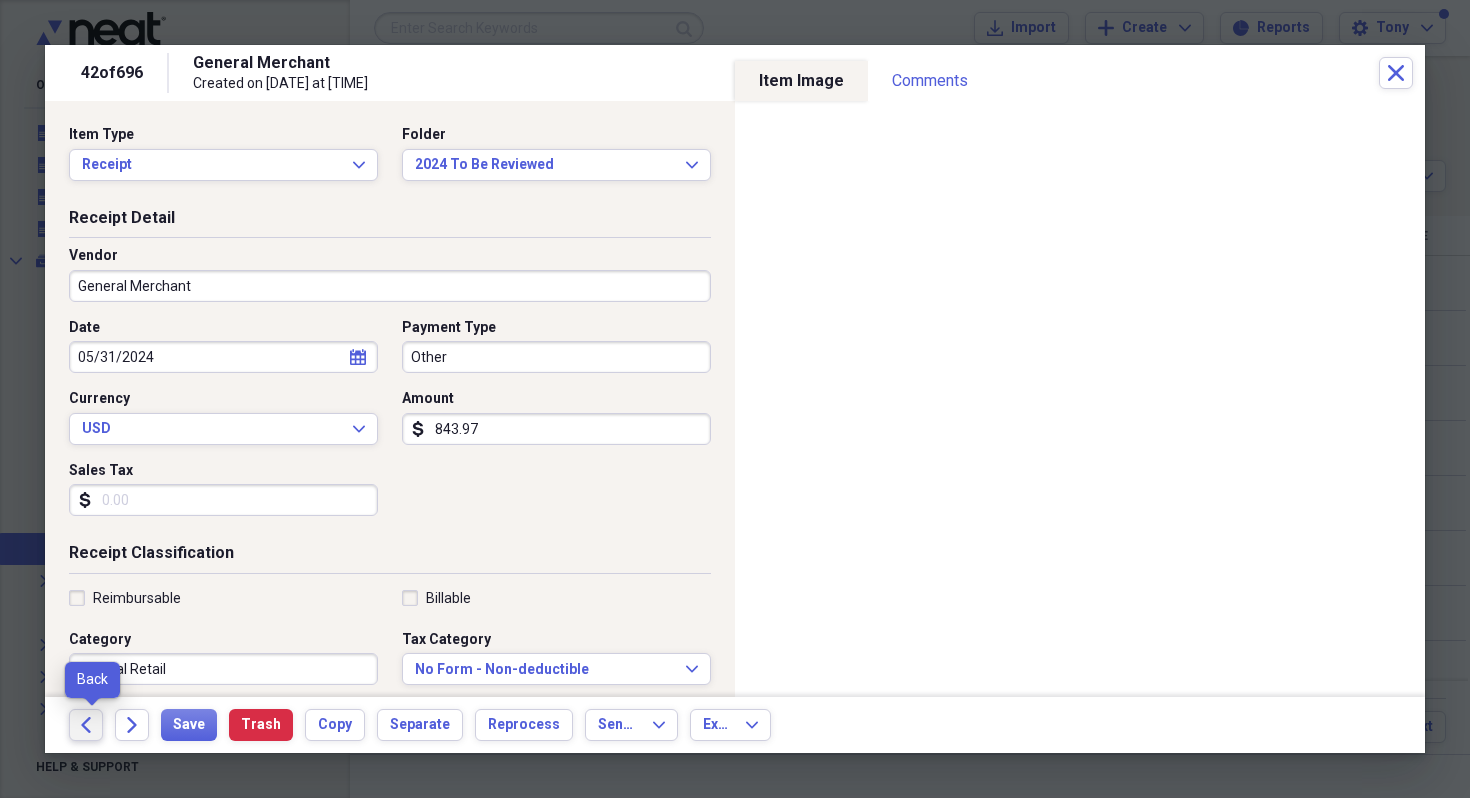 click on "Back" 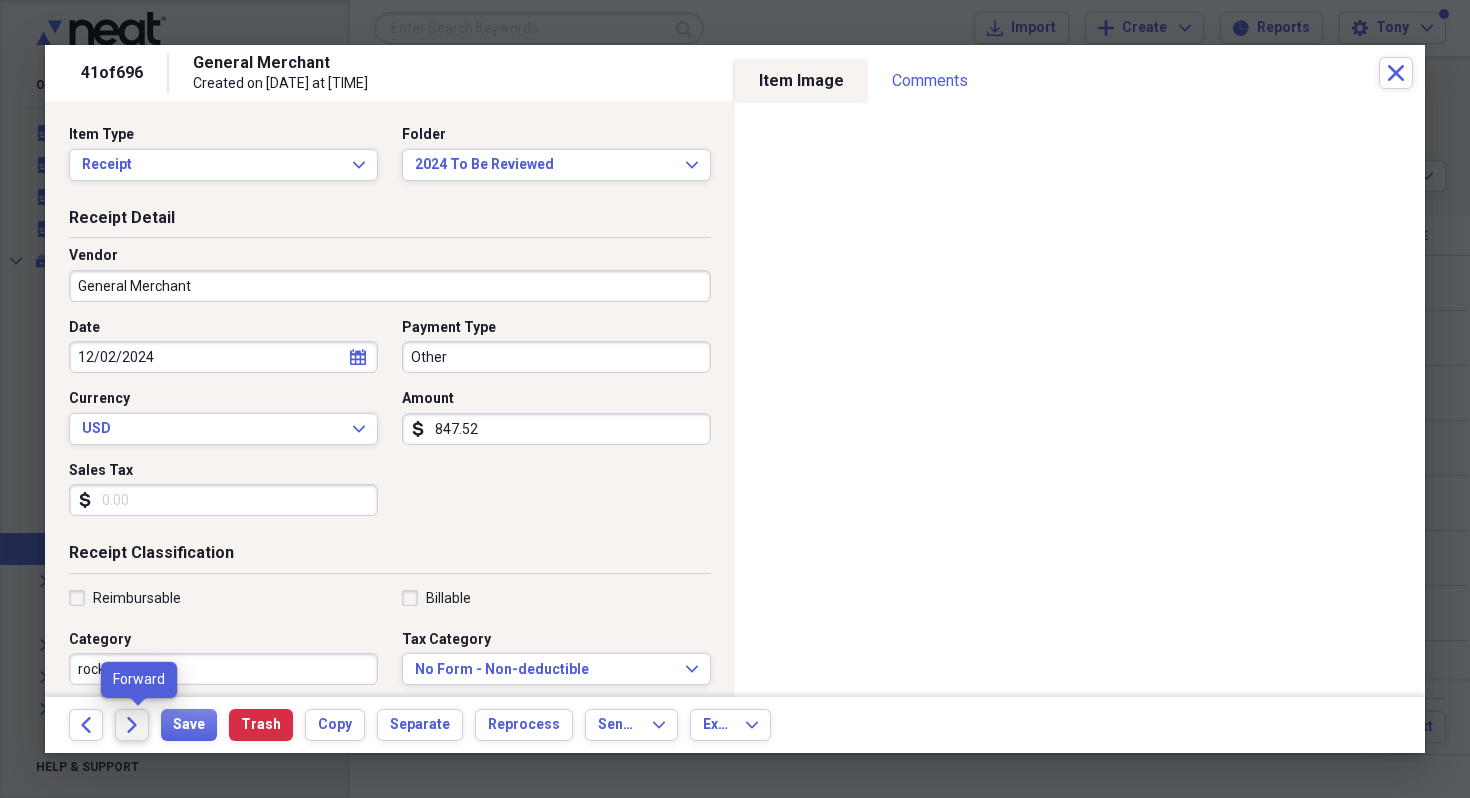 click 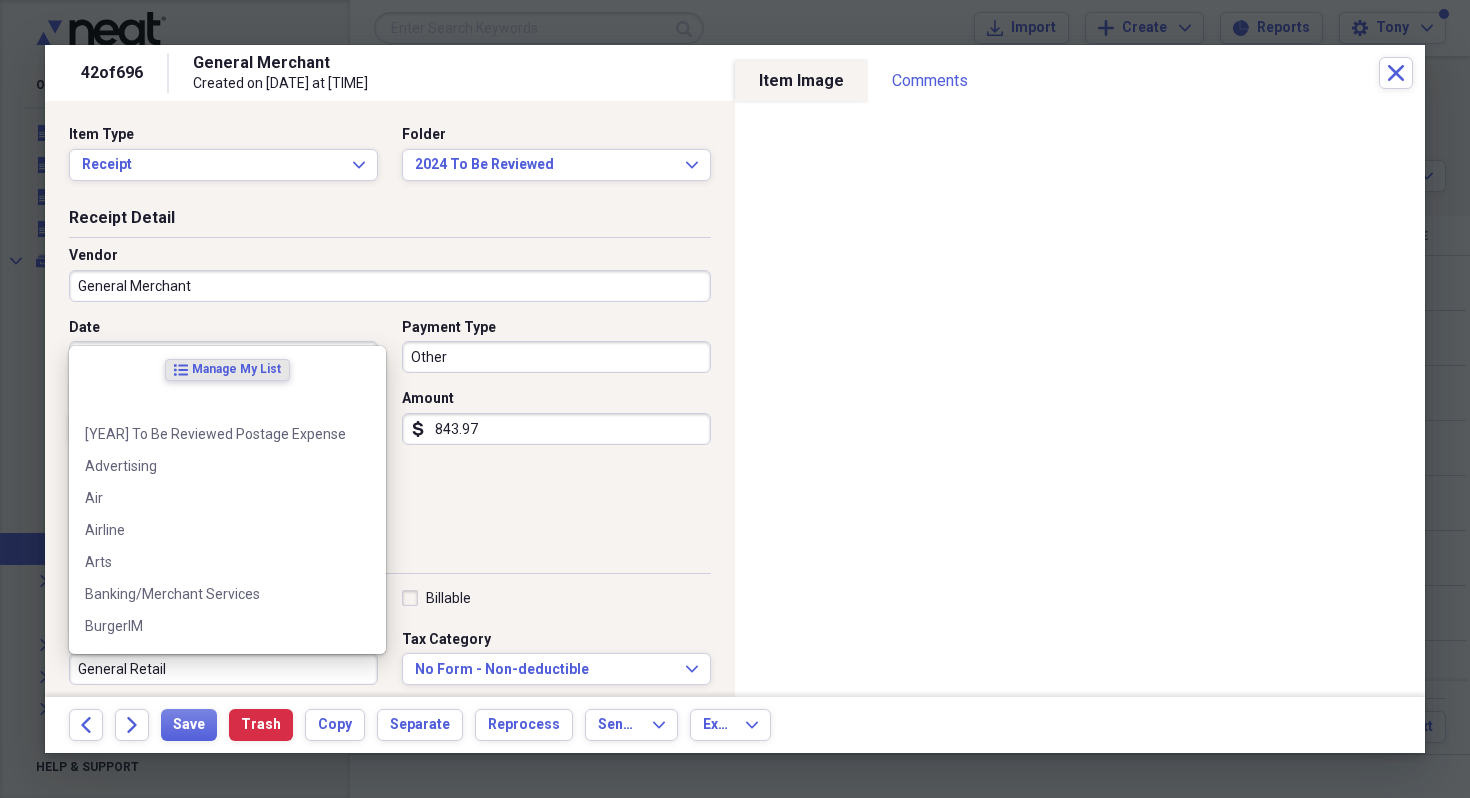 click on "General Retail" at bounding box center (223, 669) 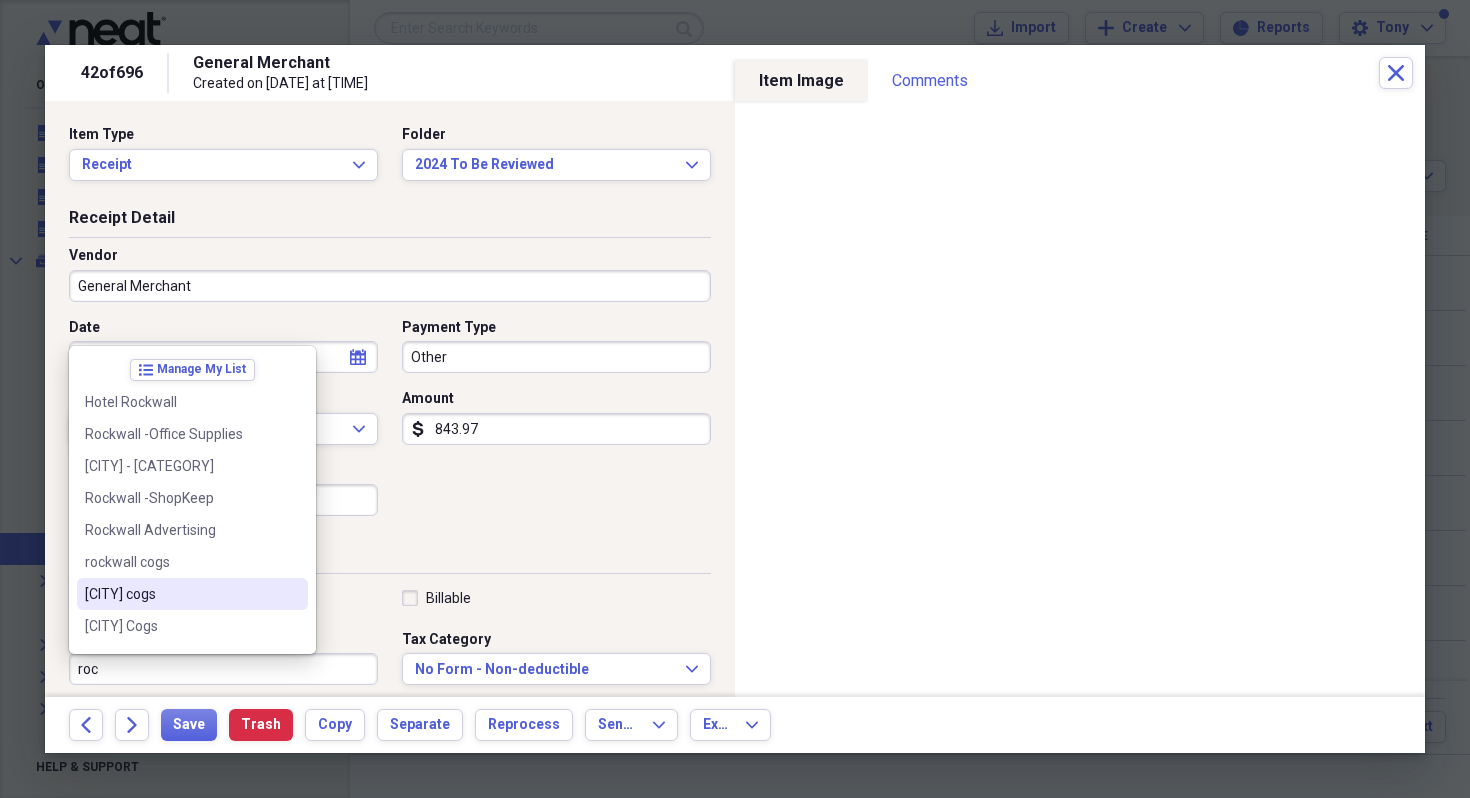 click on "[CITY] cogs" at bounding box center (180, 594) 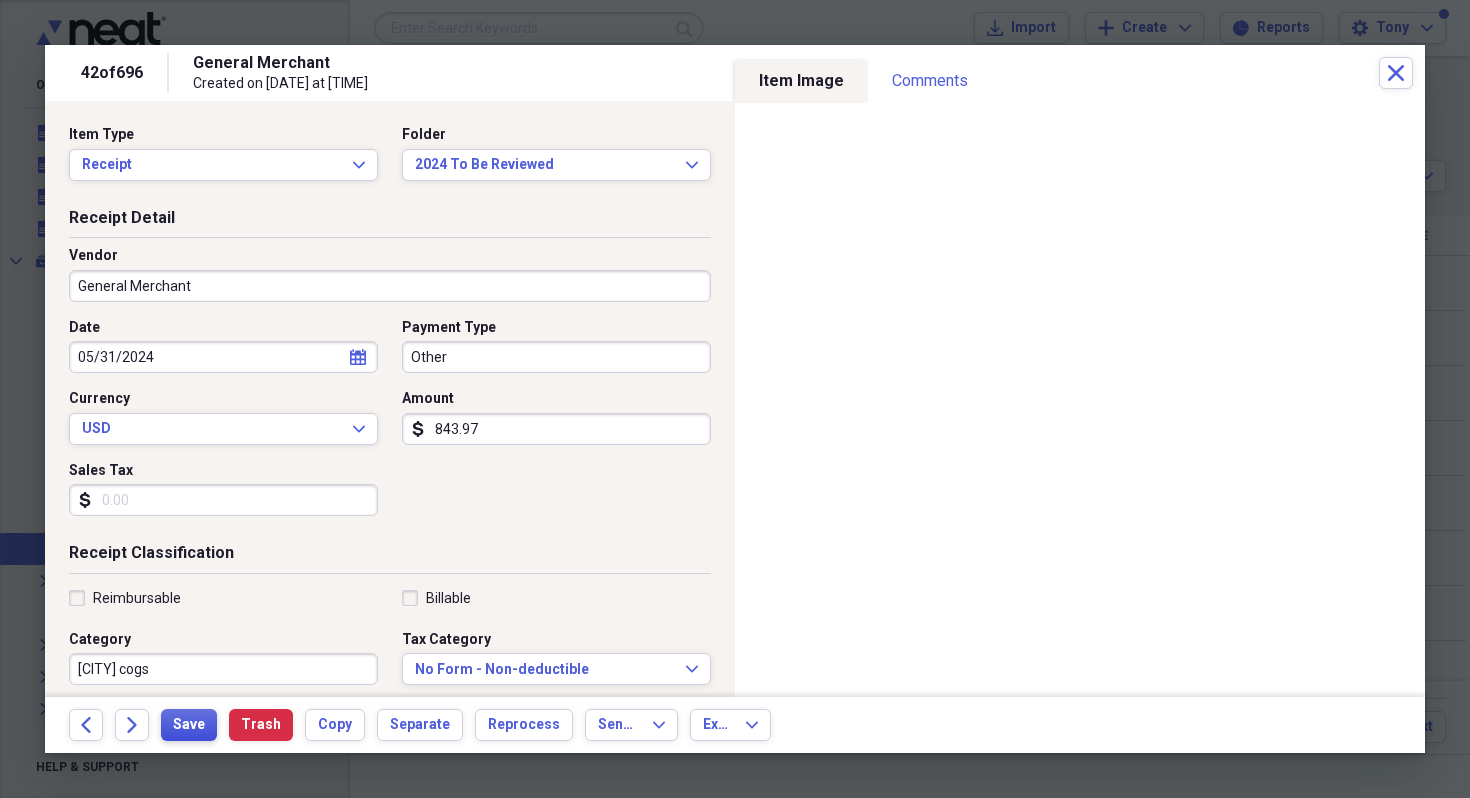 click on "Save" at bounding box center (189, 725) 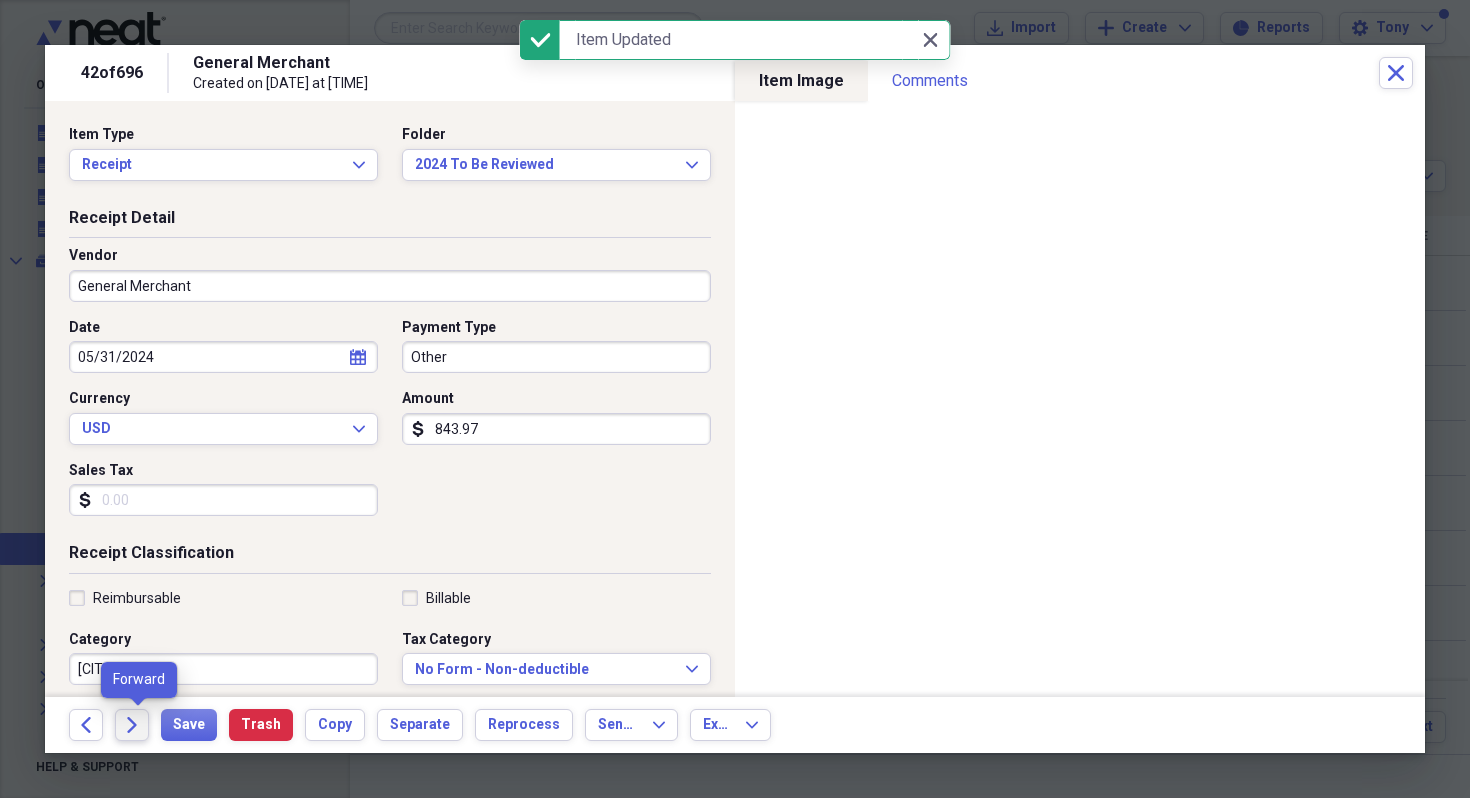 click 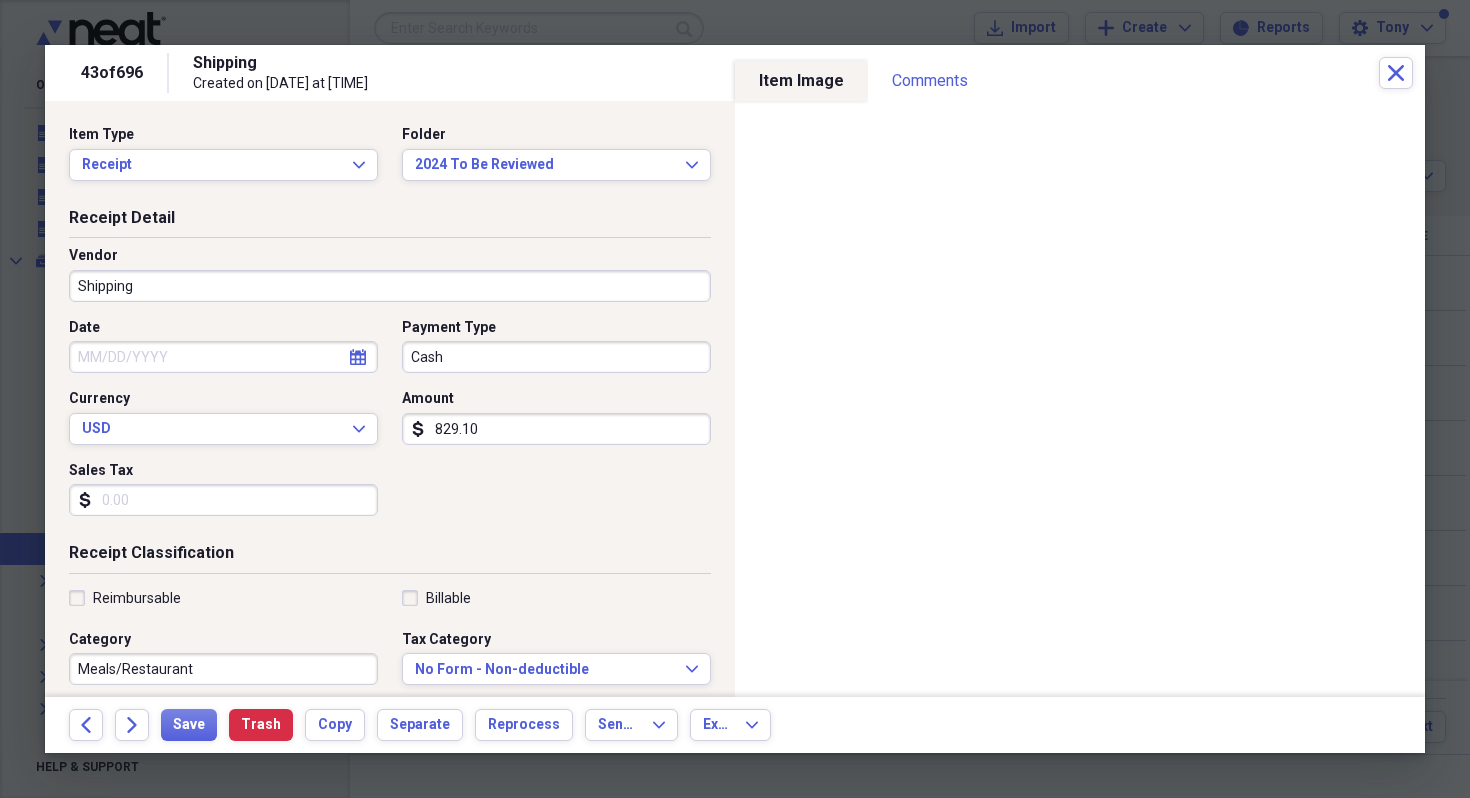 click on "Shipping" at bounding box center [390, 286] 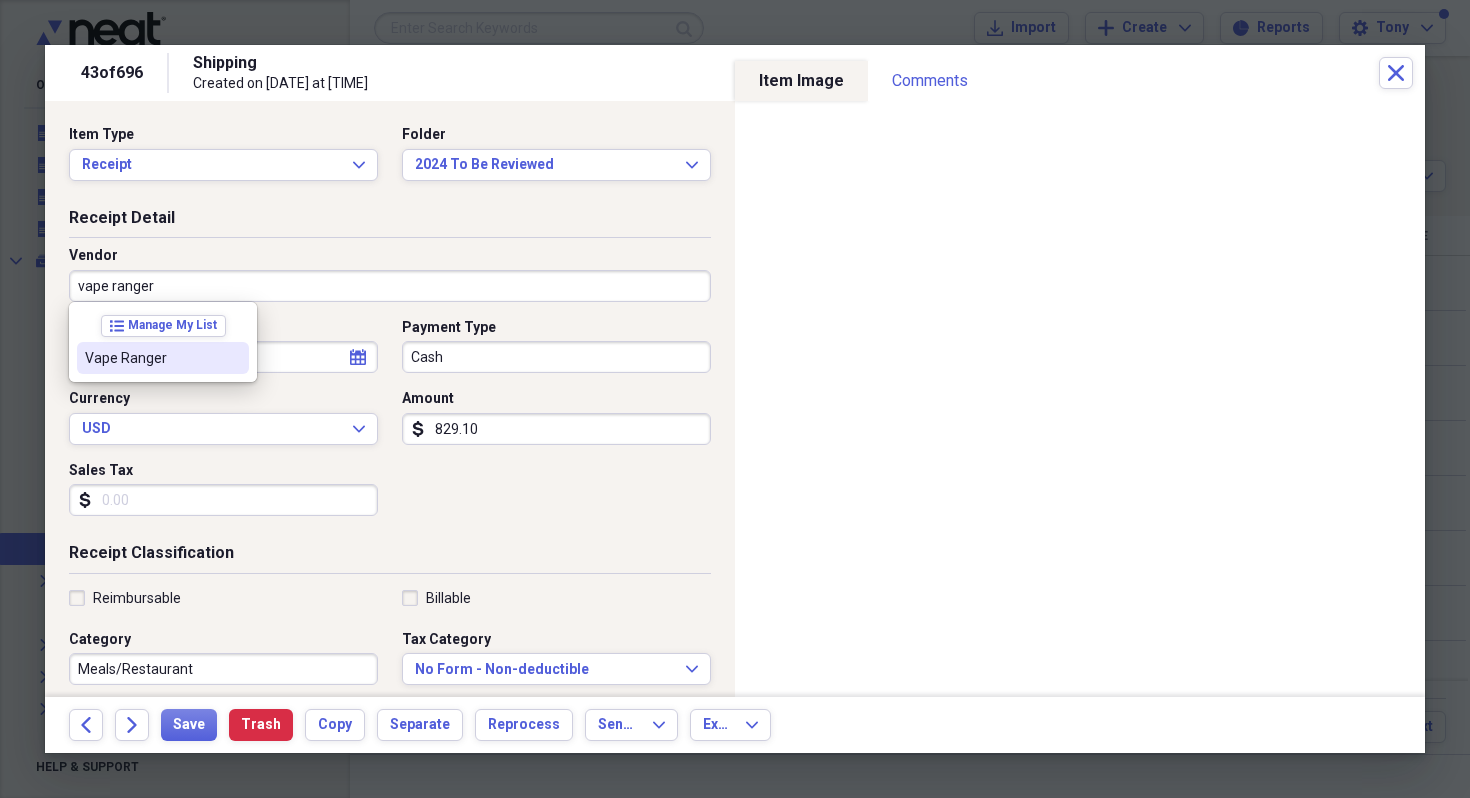 click on "Vape Ranger" at bounding box center [151, 358] 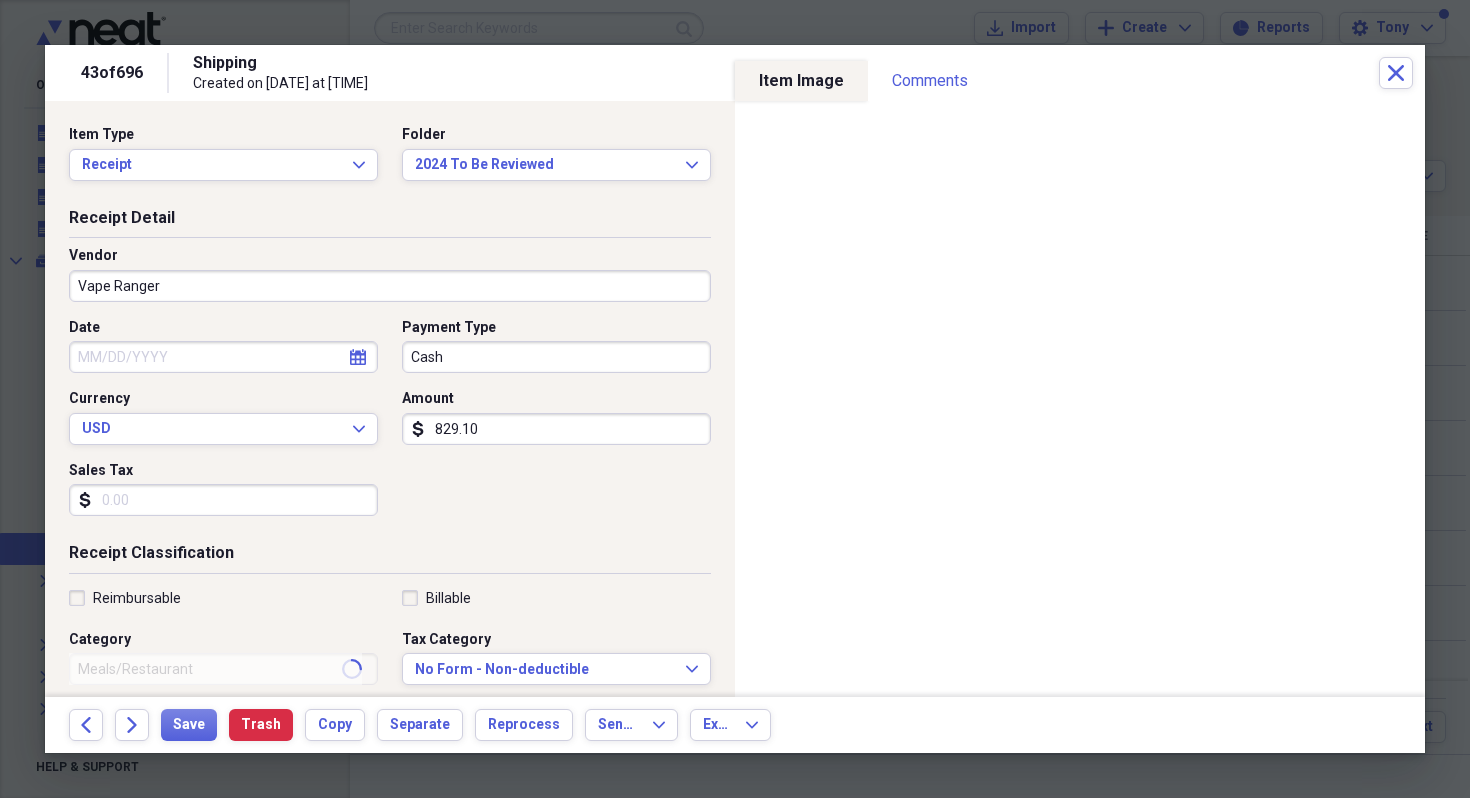 type on "rockwall cogs" 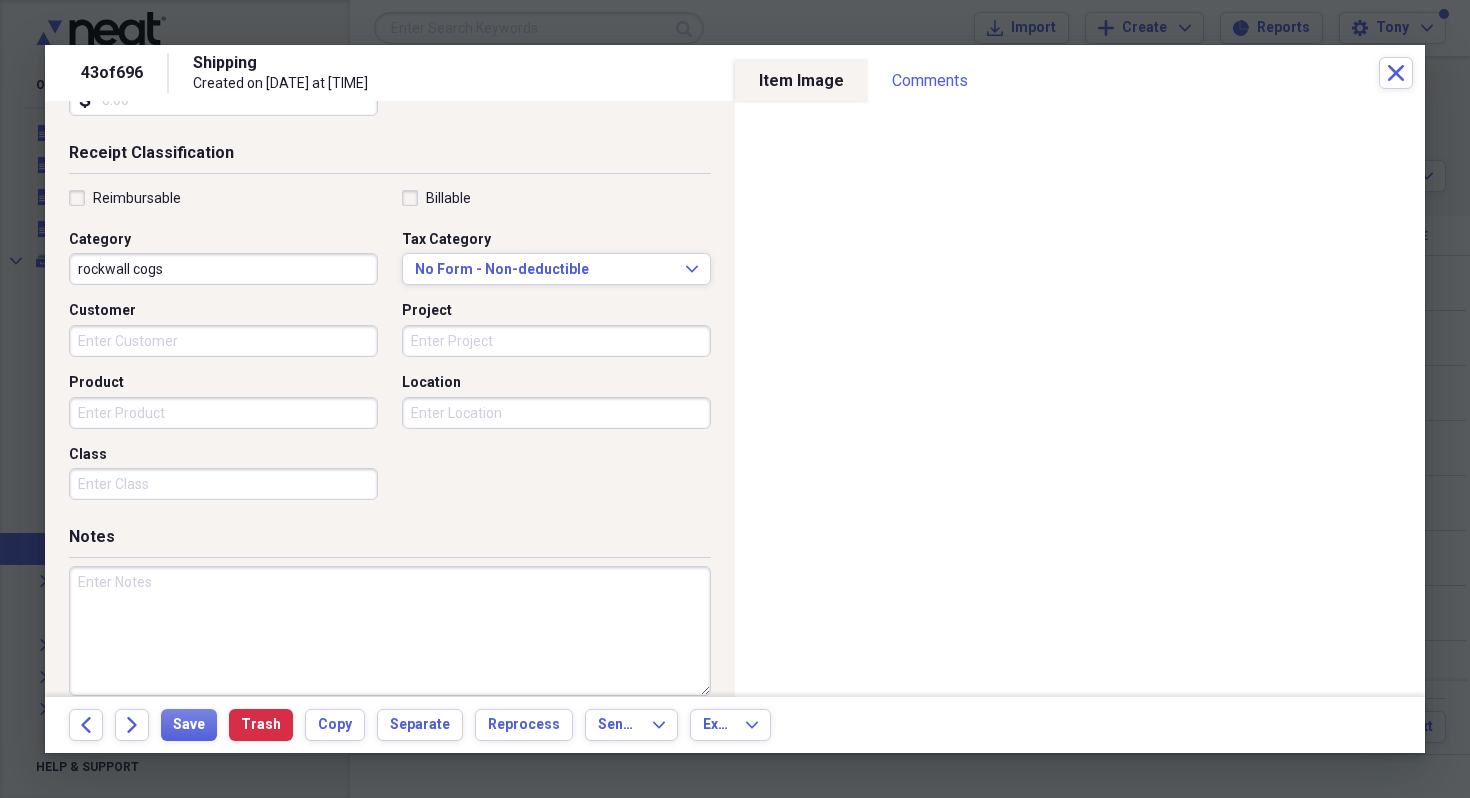 scroll, scrollTop: 410, scrollLeft: 0, axis: vertical 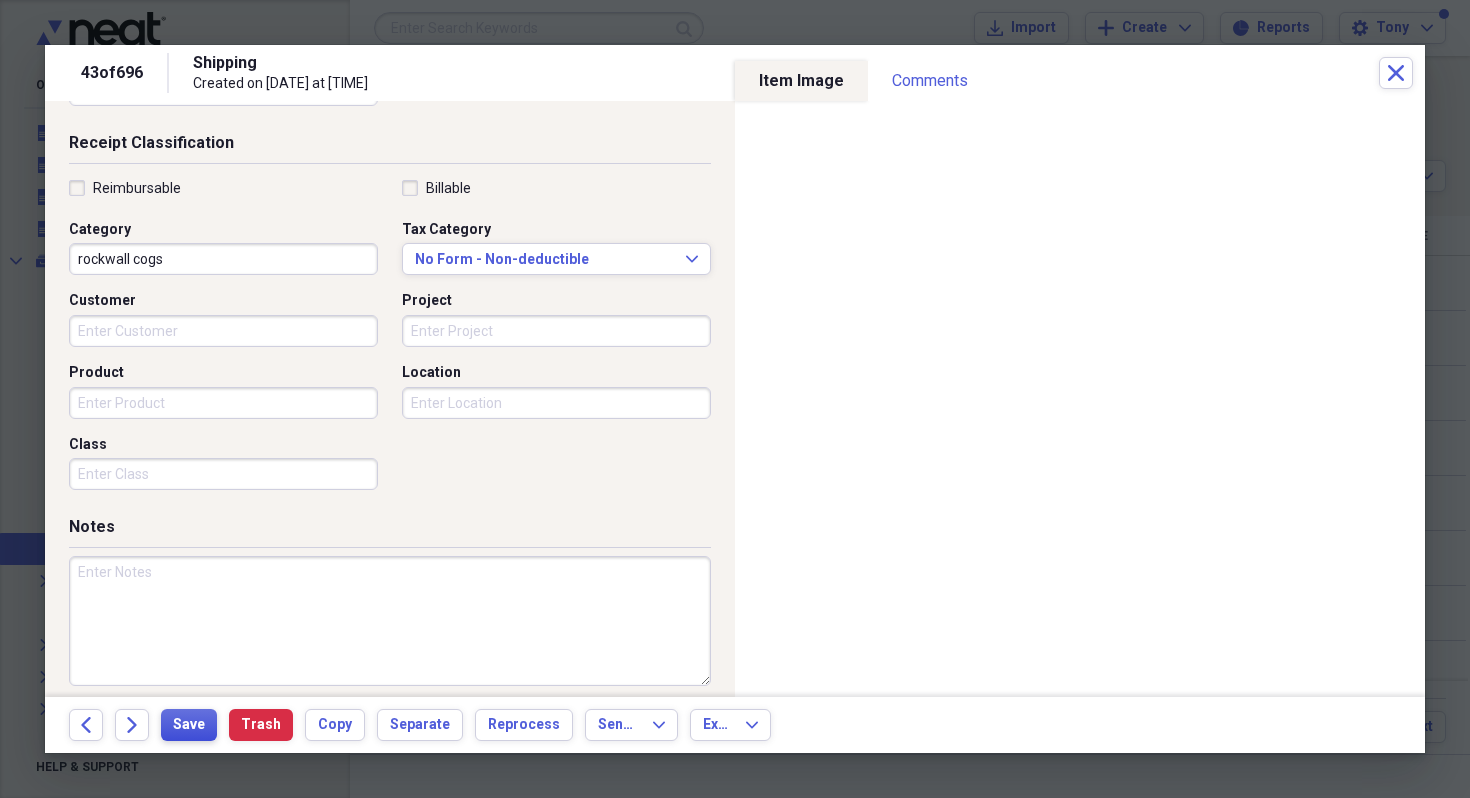 click on "Save" at bounding box center [189, 725] 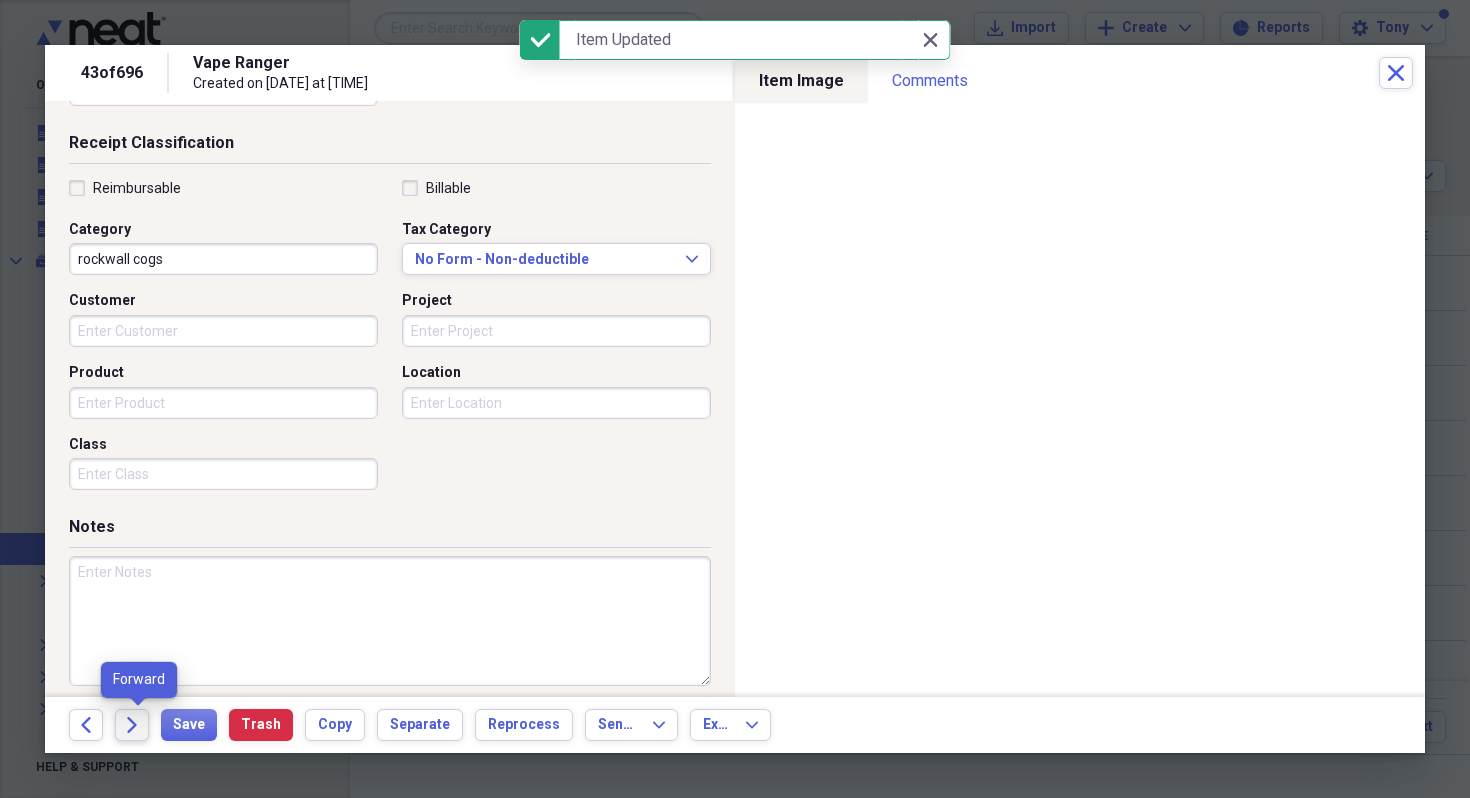click on "Forward" 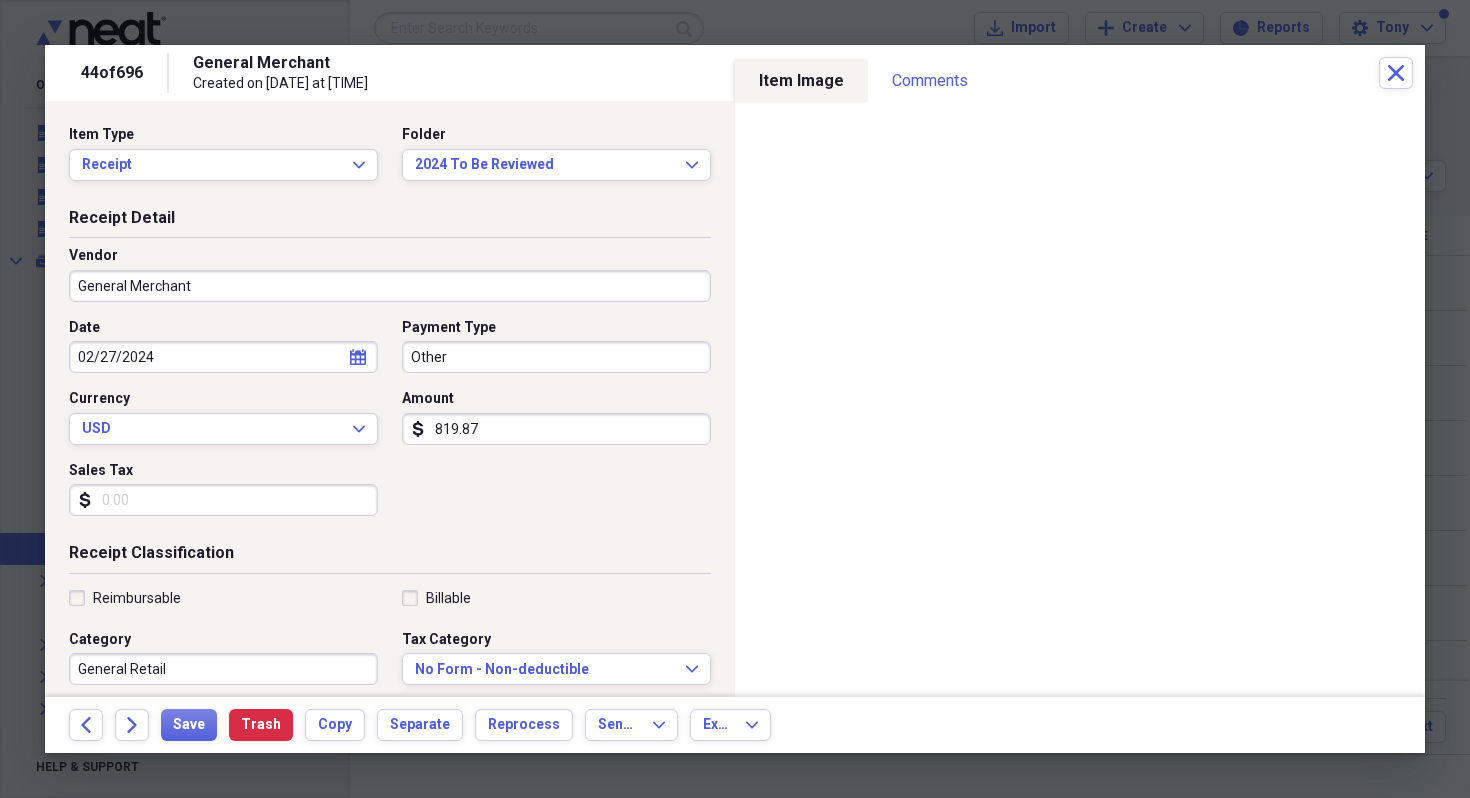 click on "General Retail" at bounding box center [223, 669] 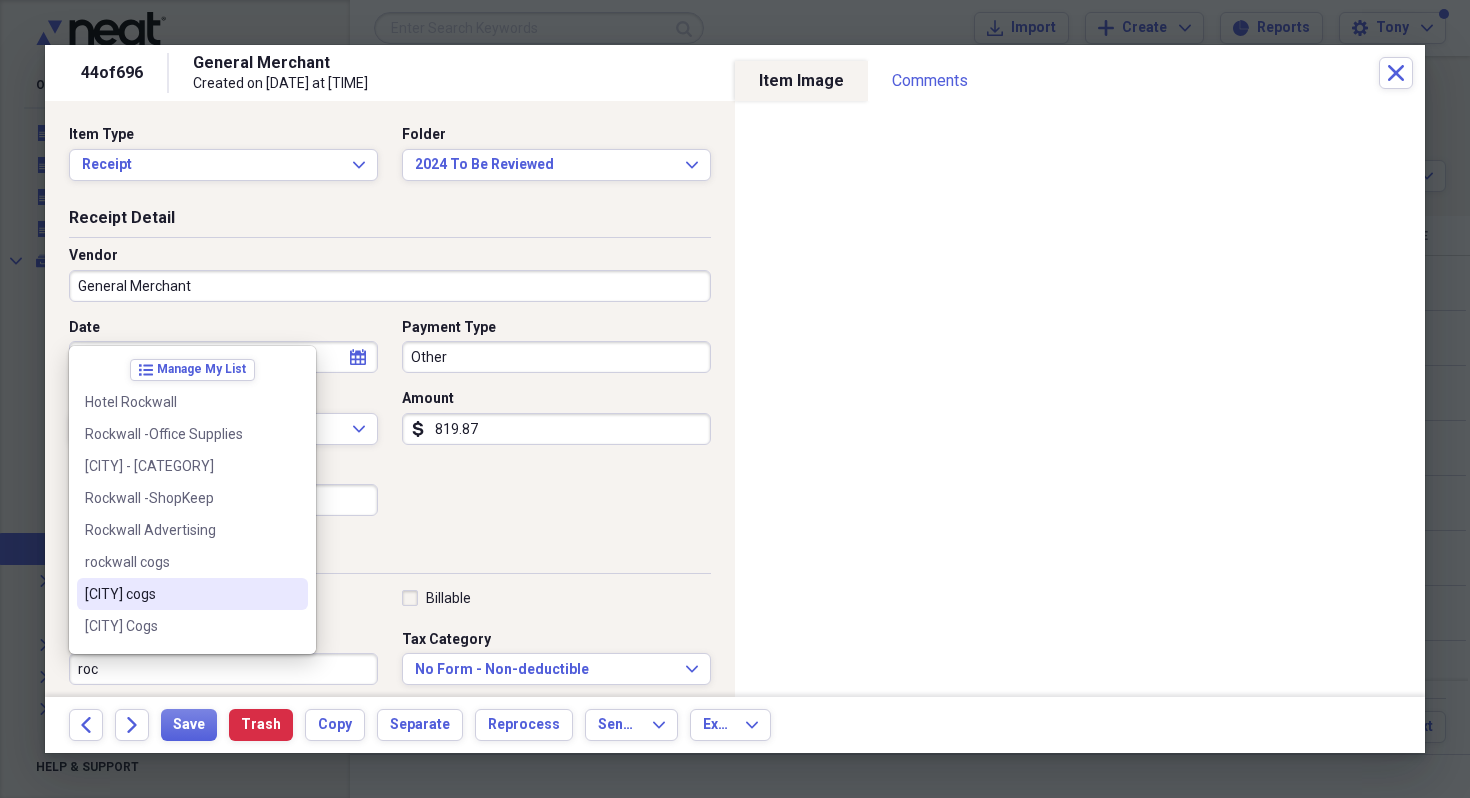 click on "[CITY] cogs" at bounding box center [180, 594] 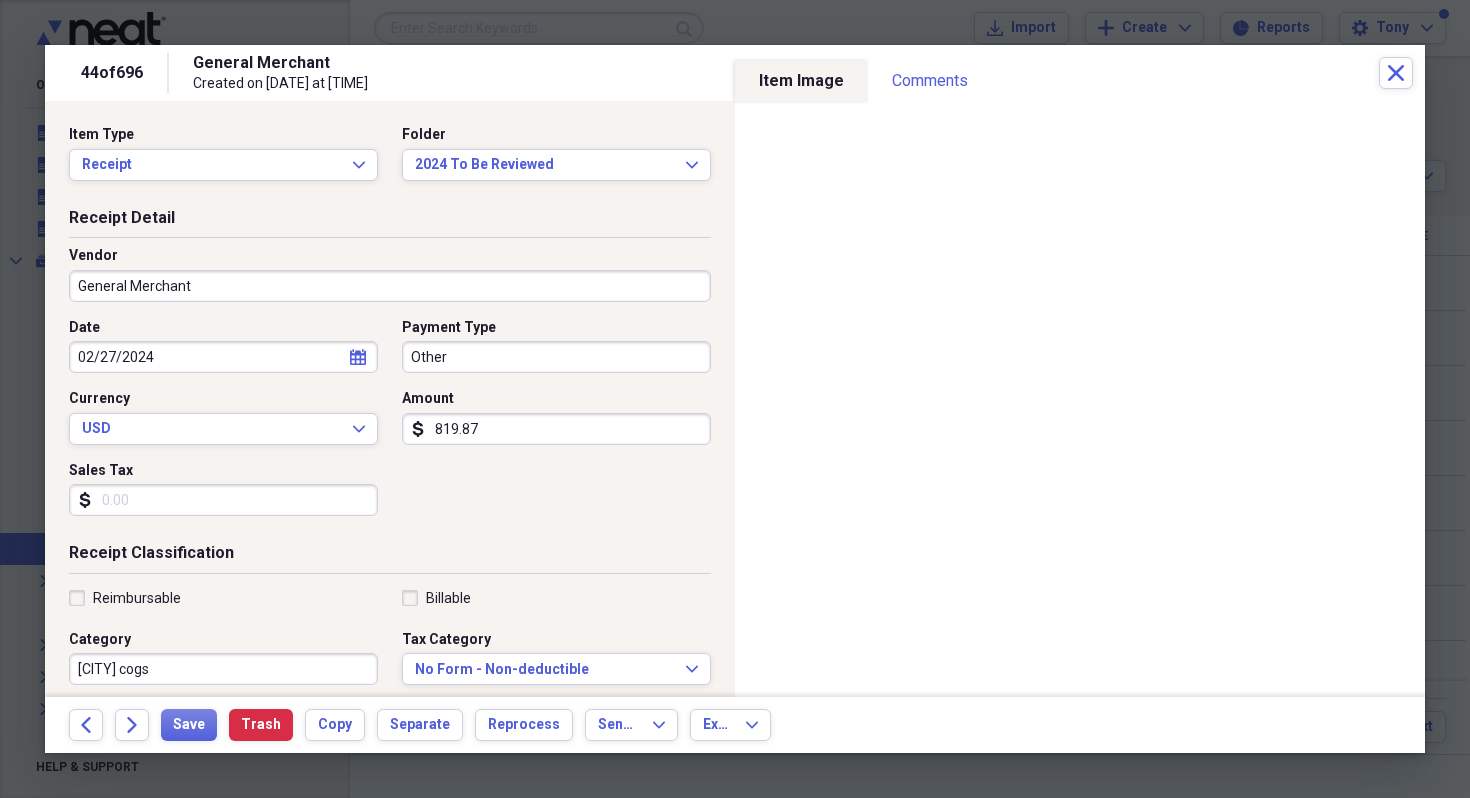 click on "General Merchant" at bounding box center [390, 286] 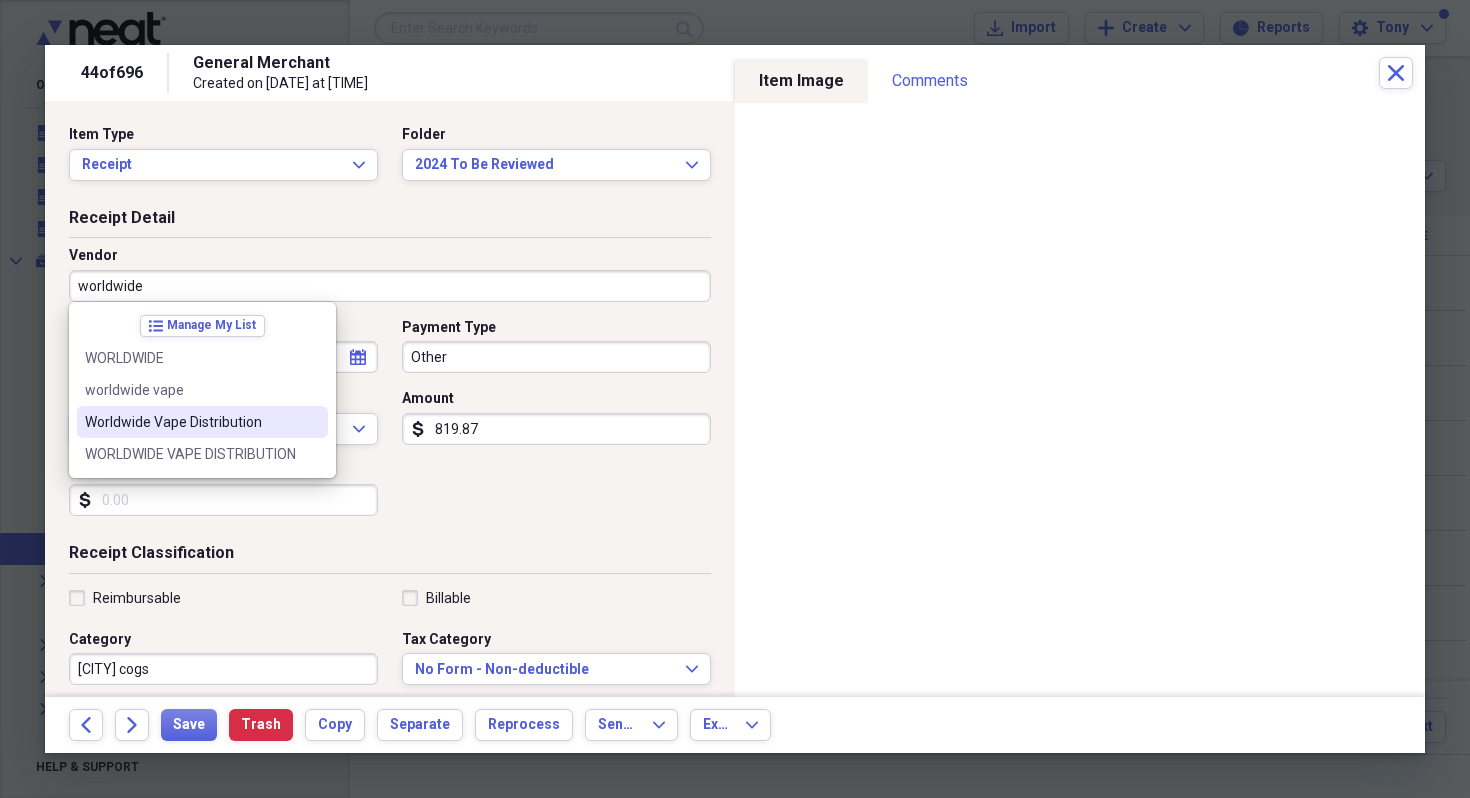 click on "Worldwide Vape Distribution" at bounding box center (190, 422) 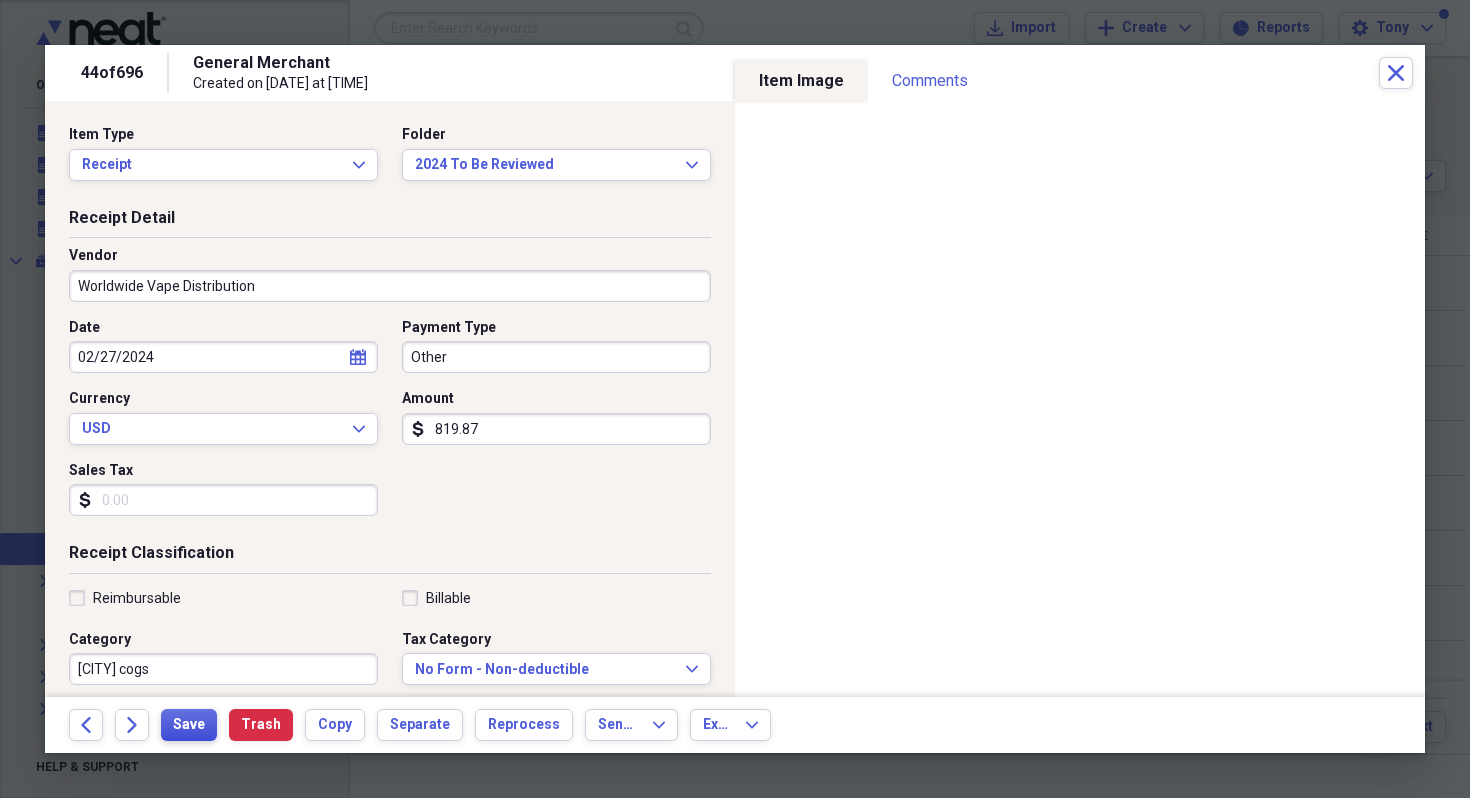 click on "Save" at bounding box center (189, 725) 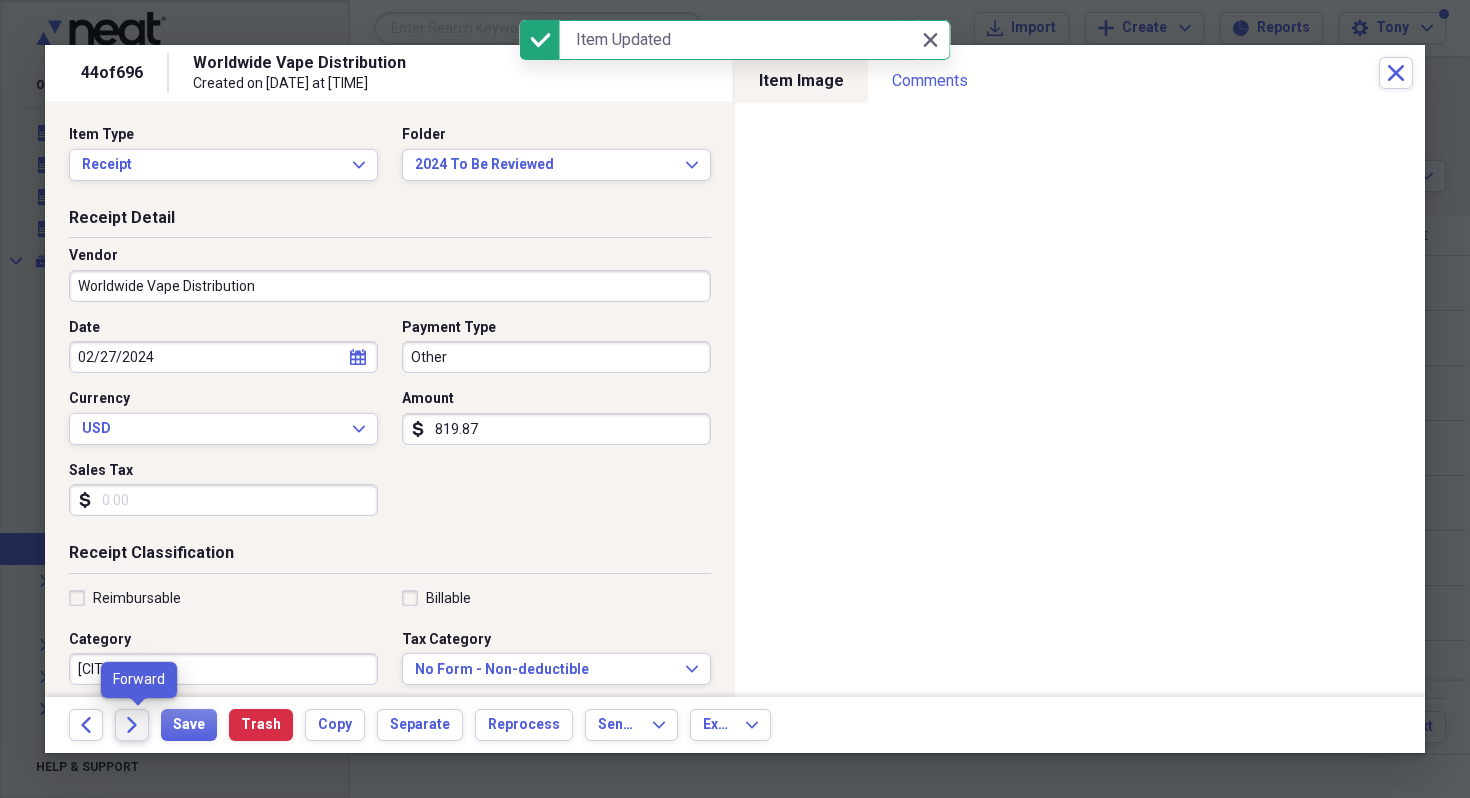 click on "Forward" 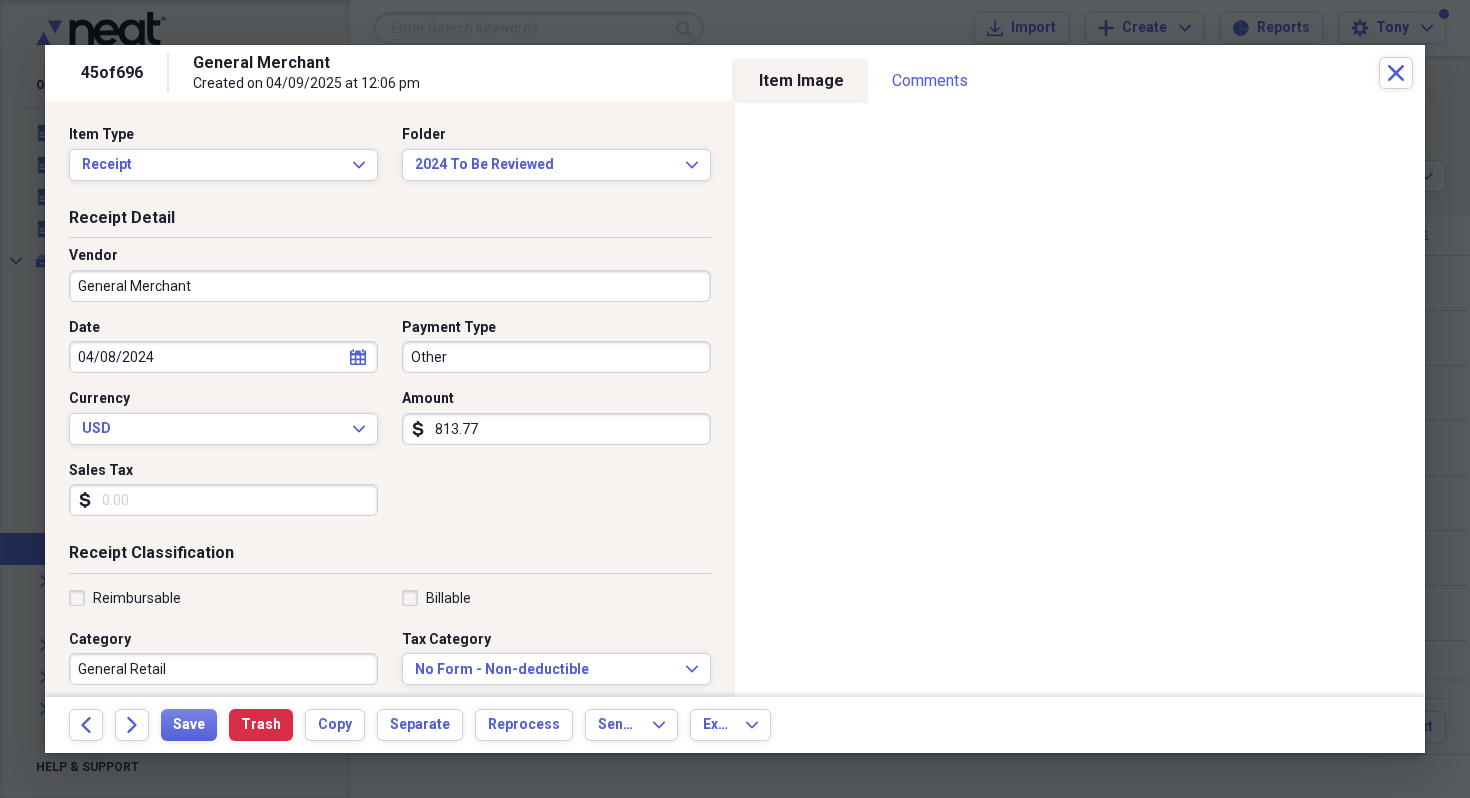 click on "General Retail" at bounding box center [223, 669] 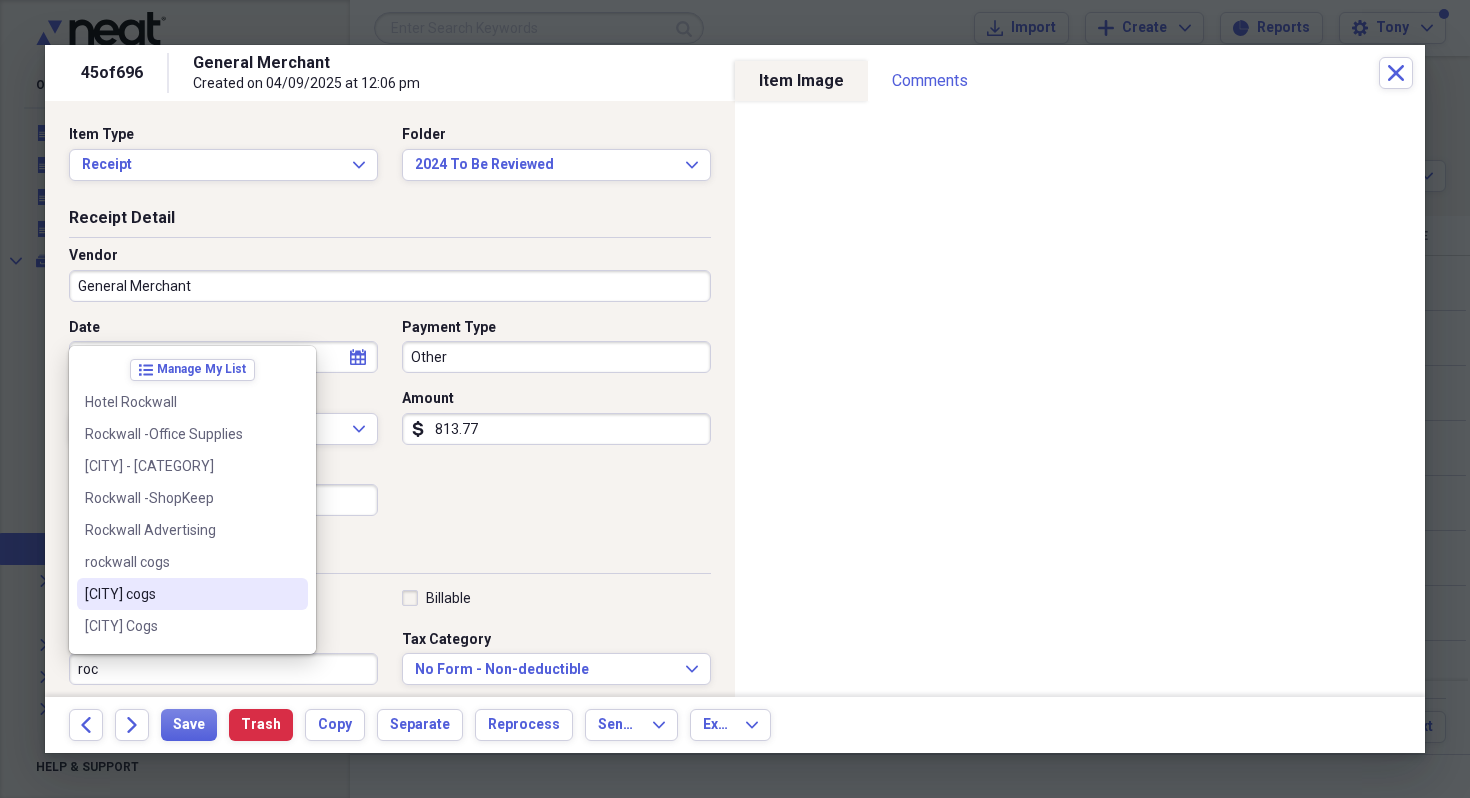 click on "[CITY] cogs" at bounding box center (180, 594) 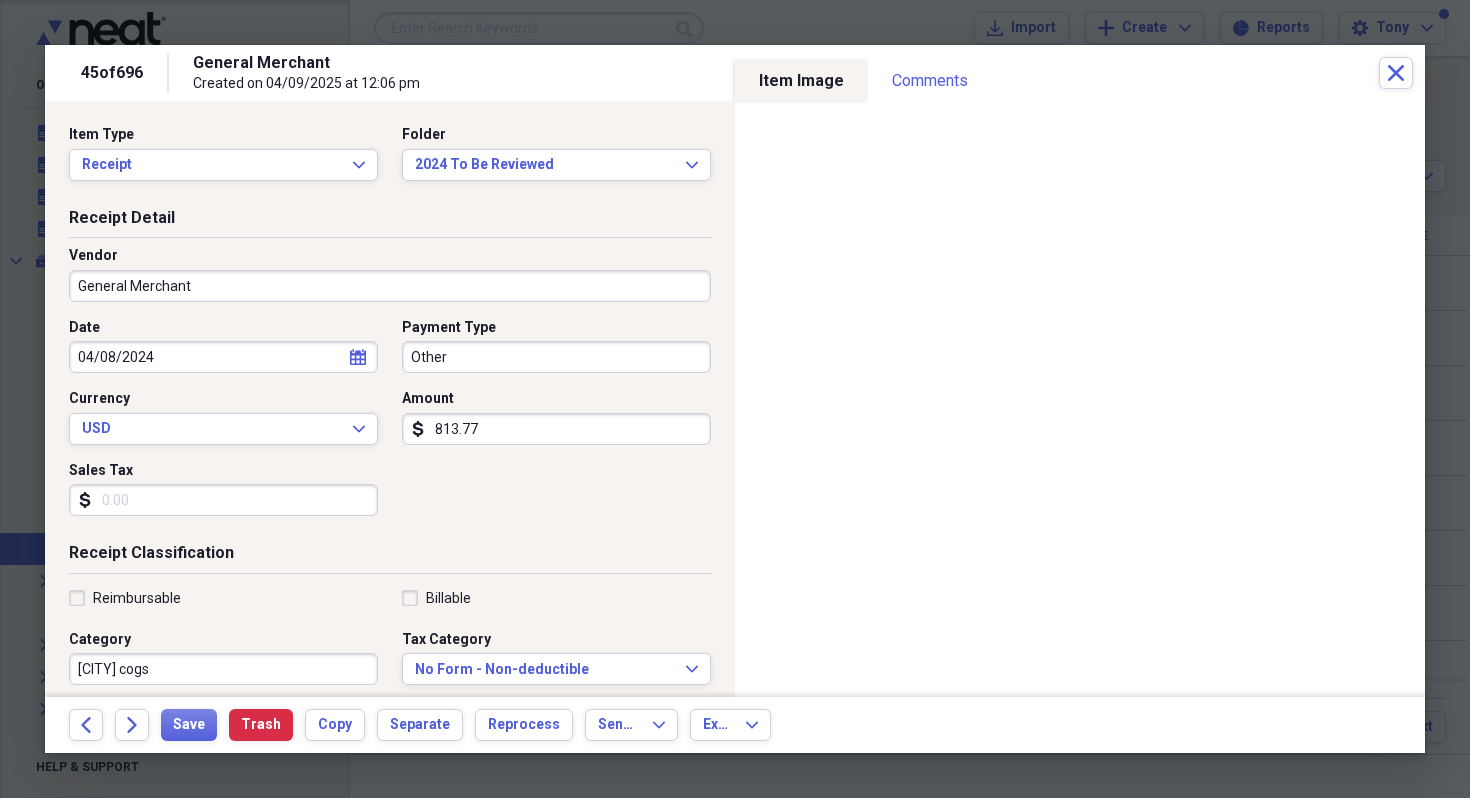 click on "General Merchant" at bounding box center (390, 286) 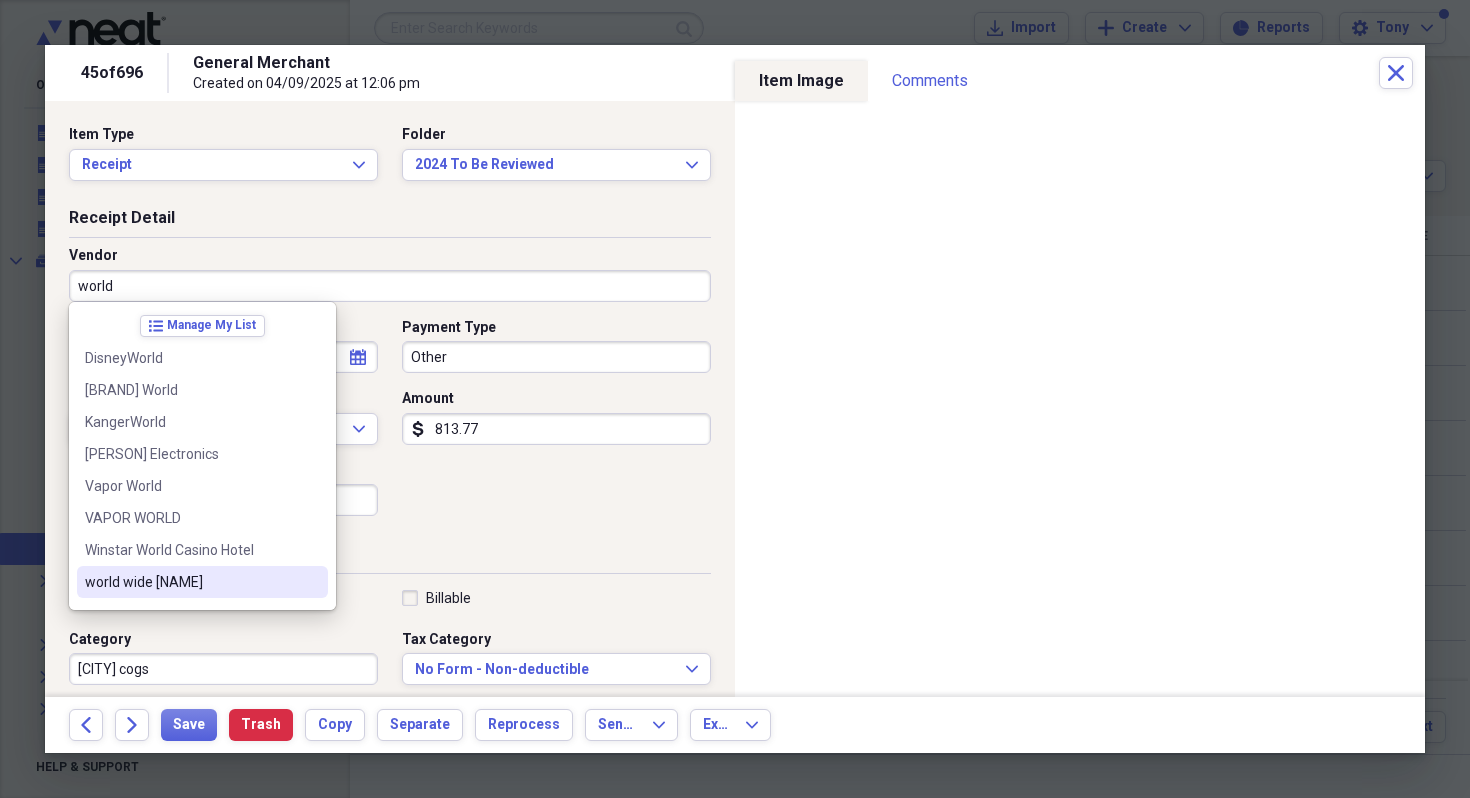 click on "world wide vape" at bounding box center (202, 582) 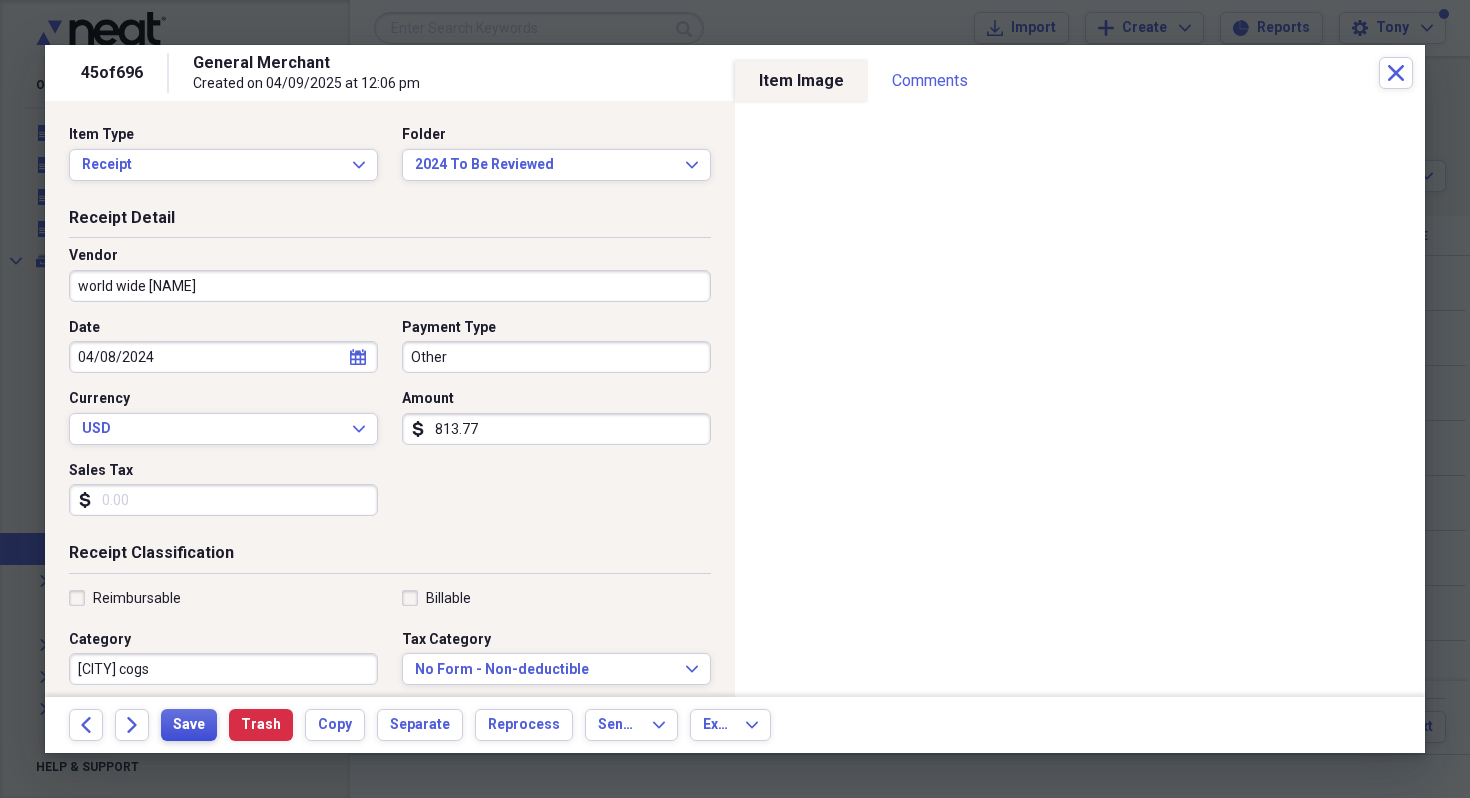 click on "Save" at bounding box center (189, 725) 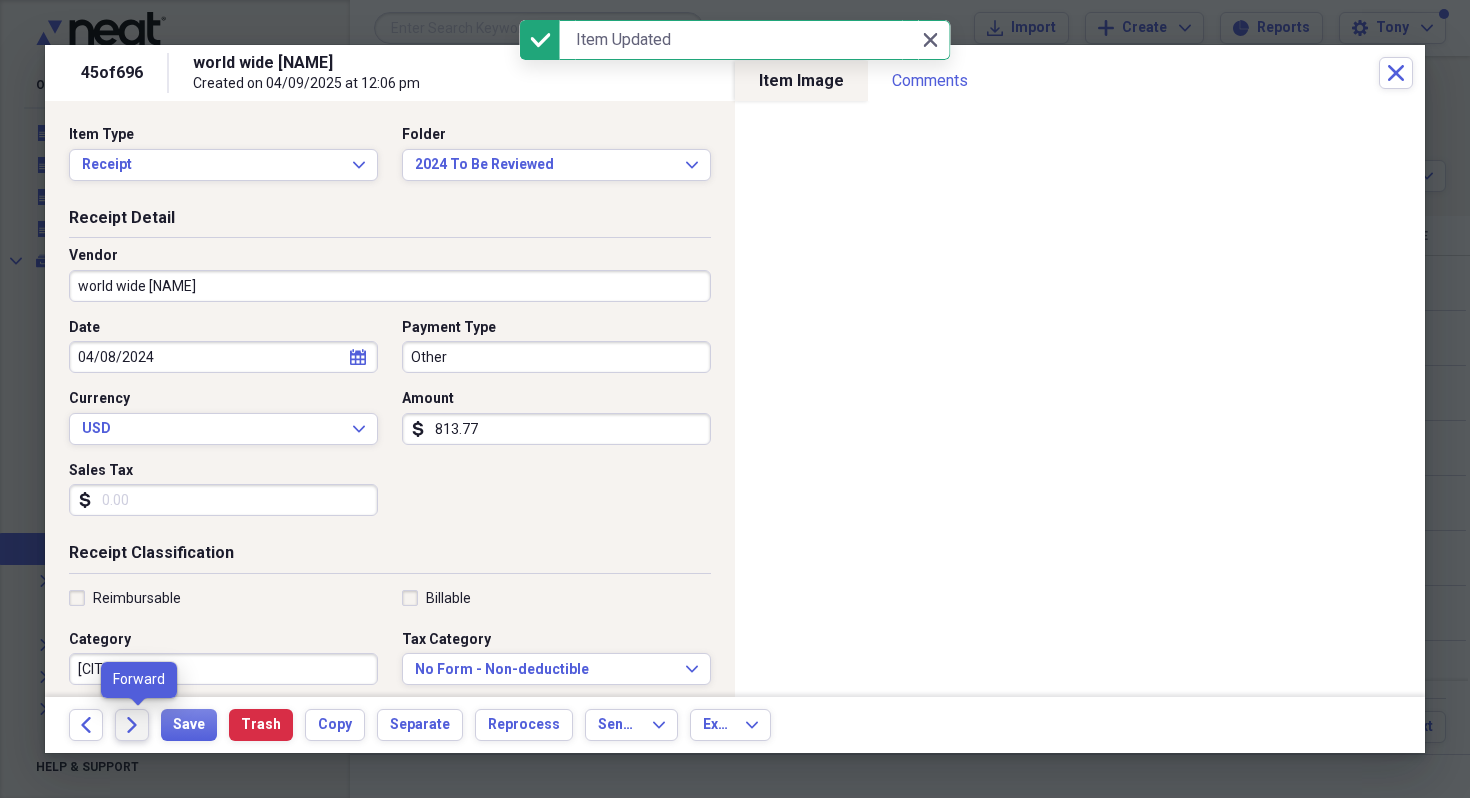 click on "Forward" 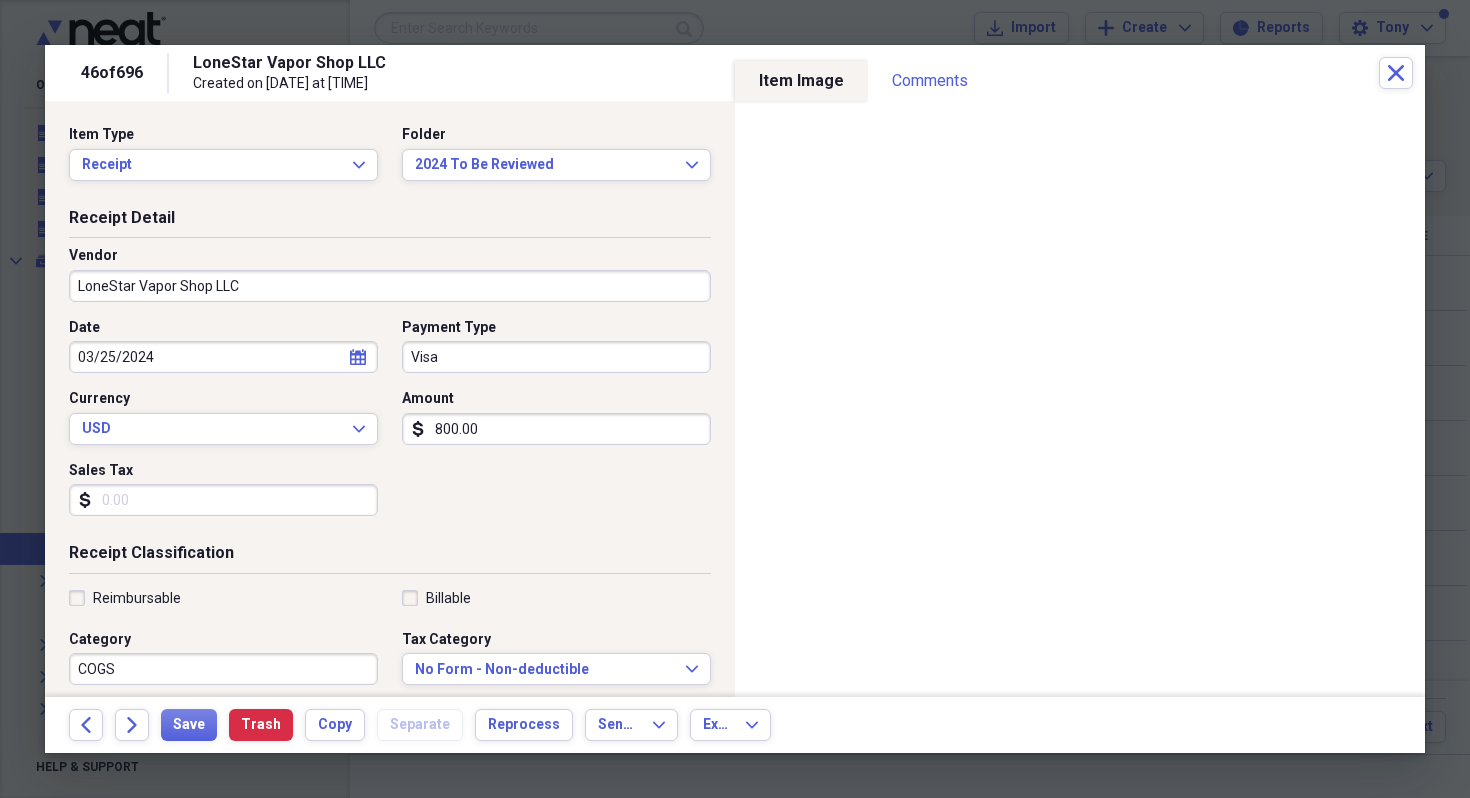 drag, startPoint x: 433, startPoint y: 429, endPoint x: 507, endPoint y: 423, distance: 74.24284 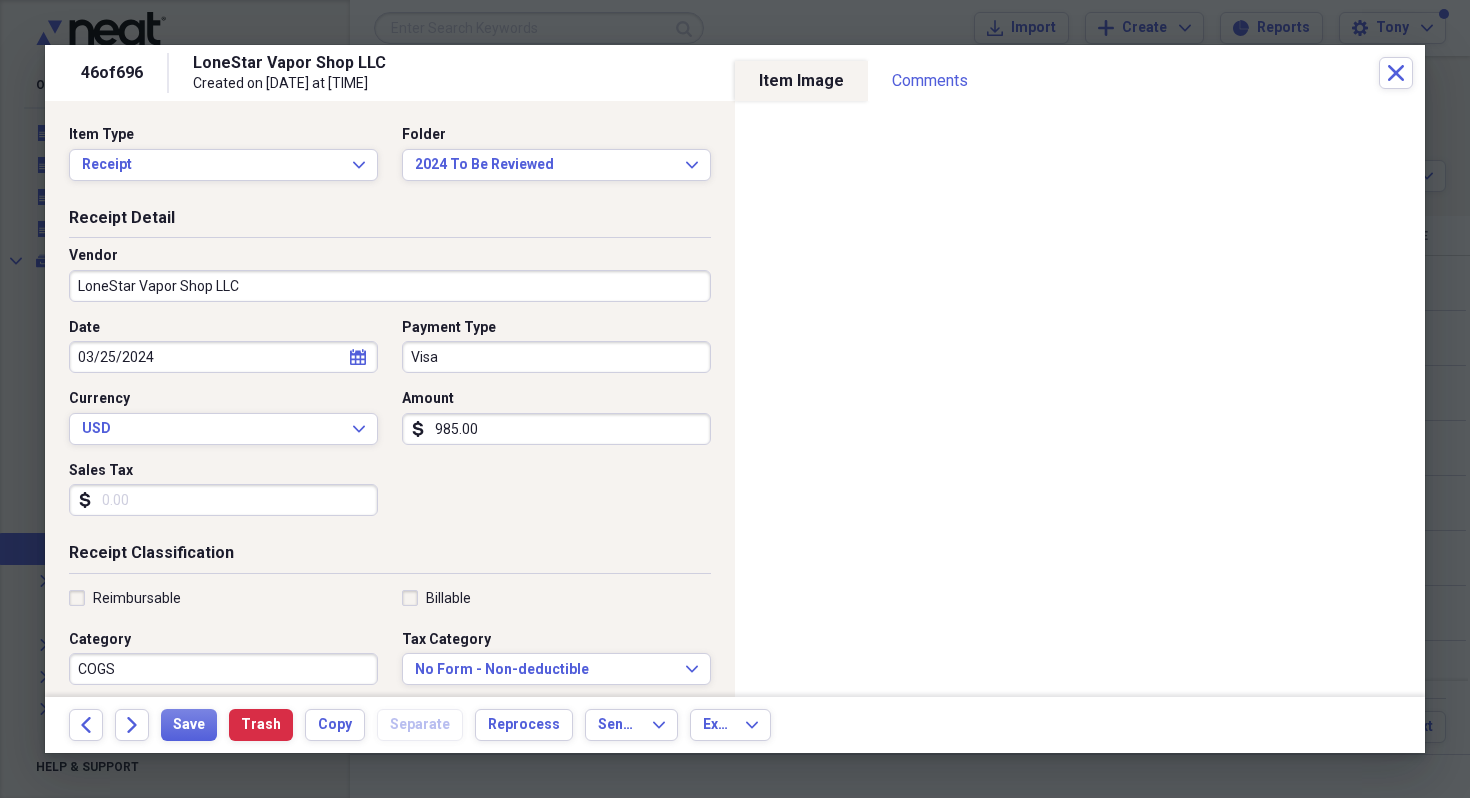 type on "985.00" 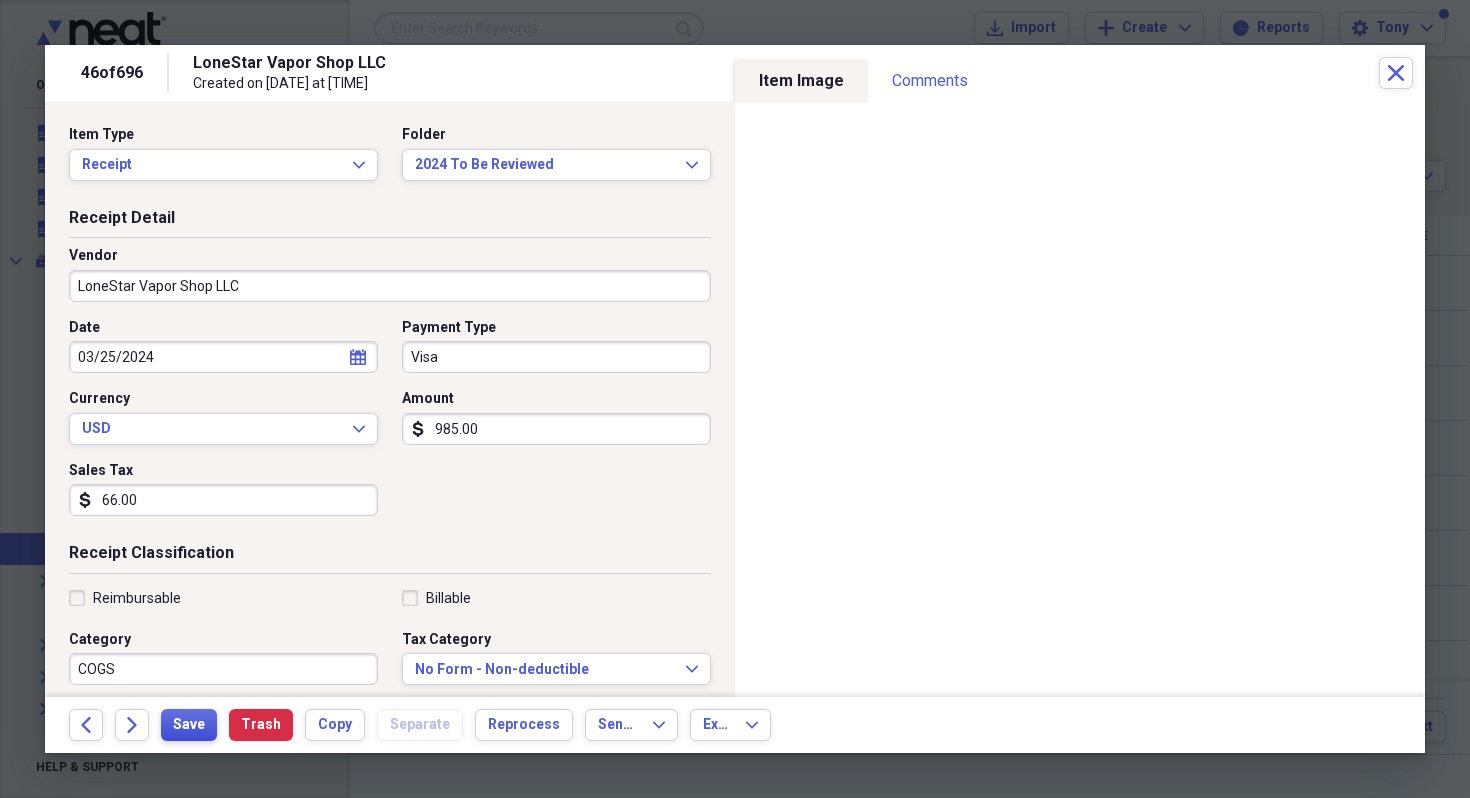 type on "66.00" 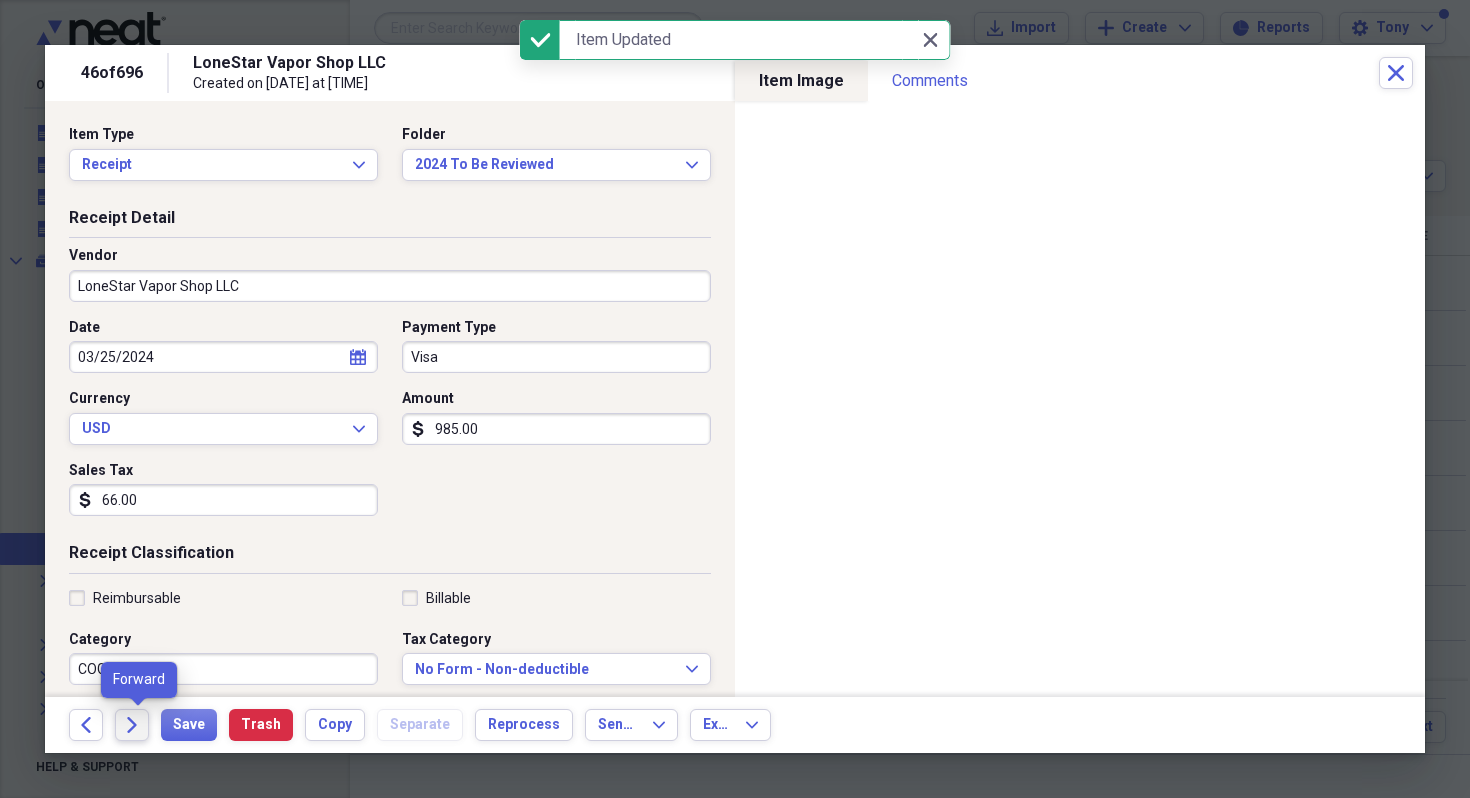 click on "Forward" 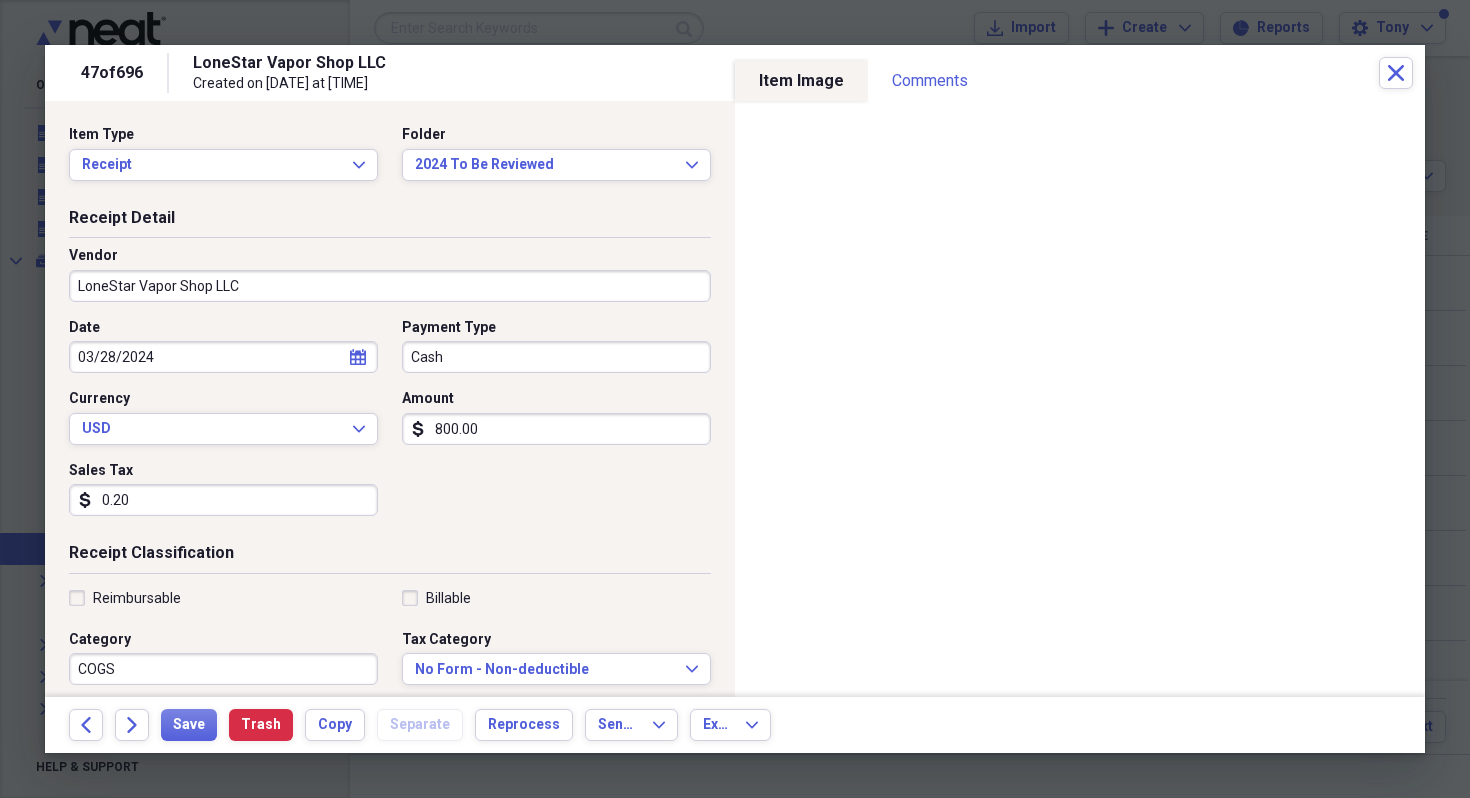 click on "0.20" at bounding box center [223, 500] 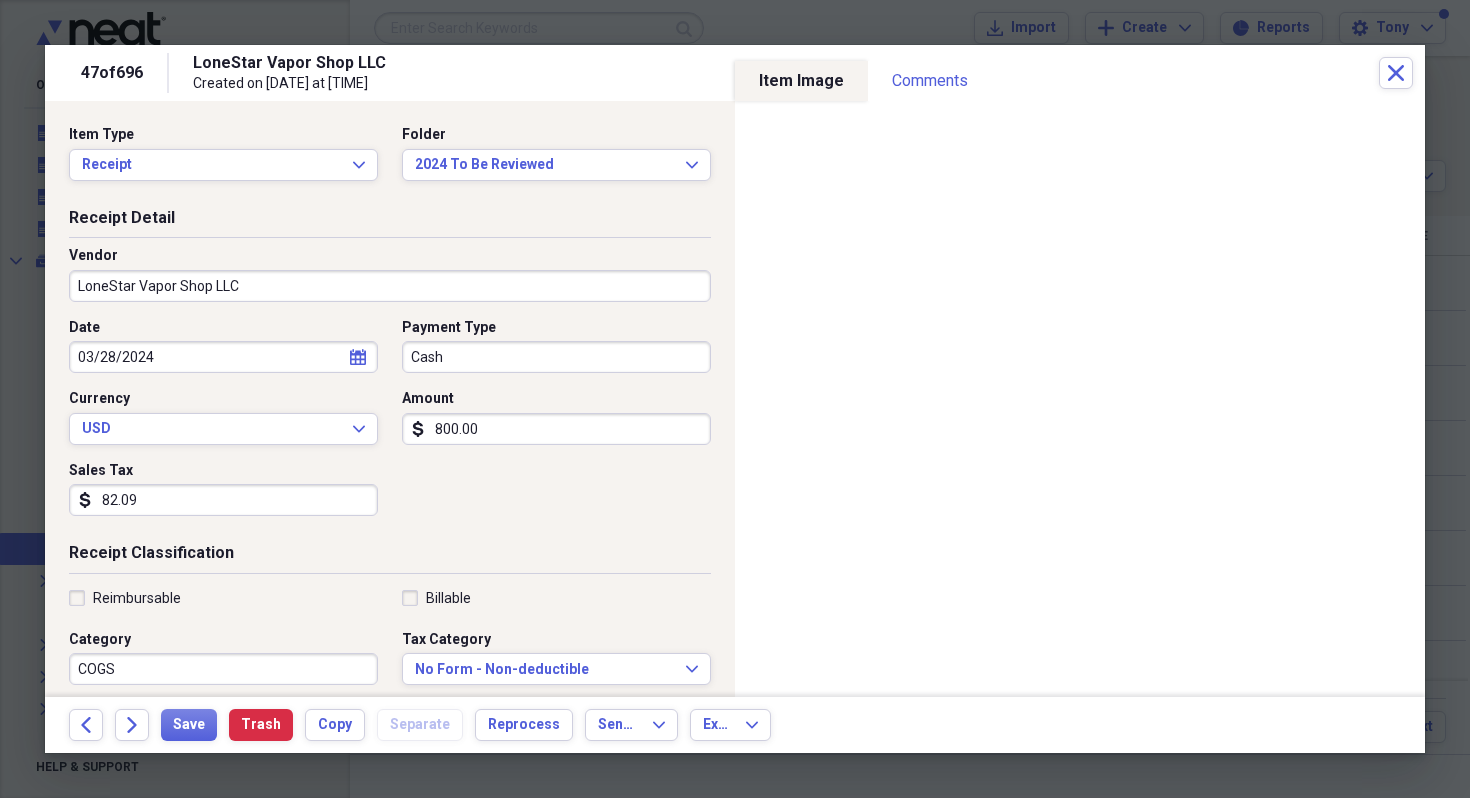 type on "82.09" 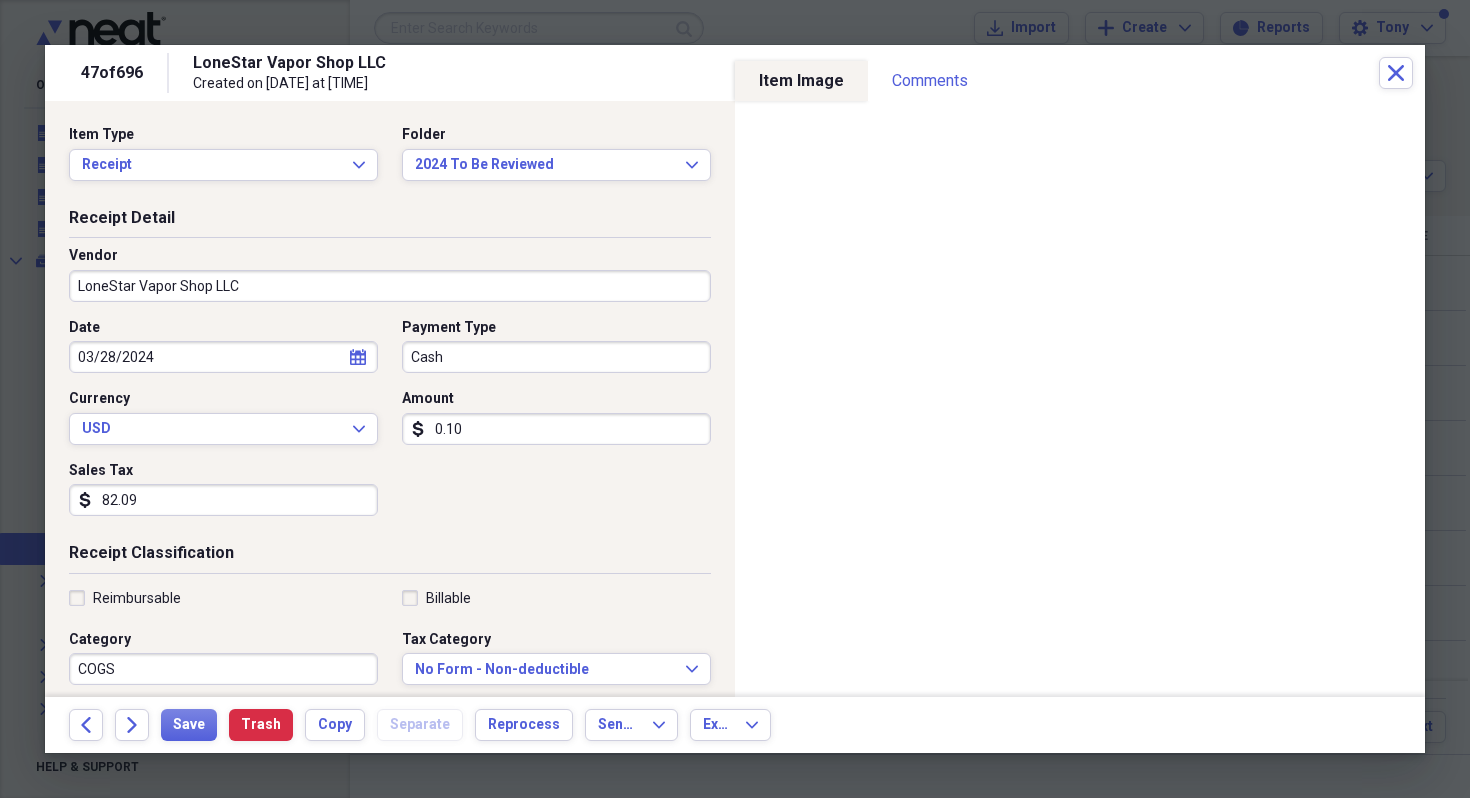 type on "0.01" 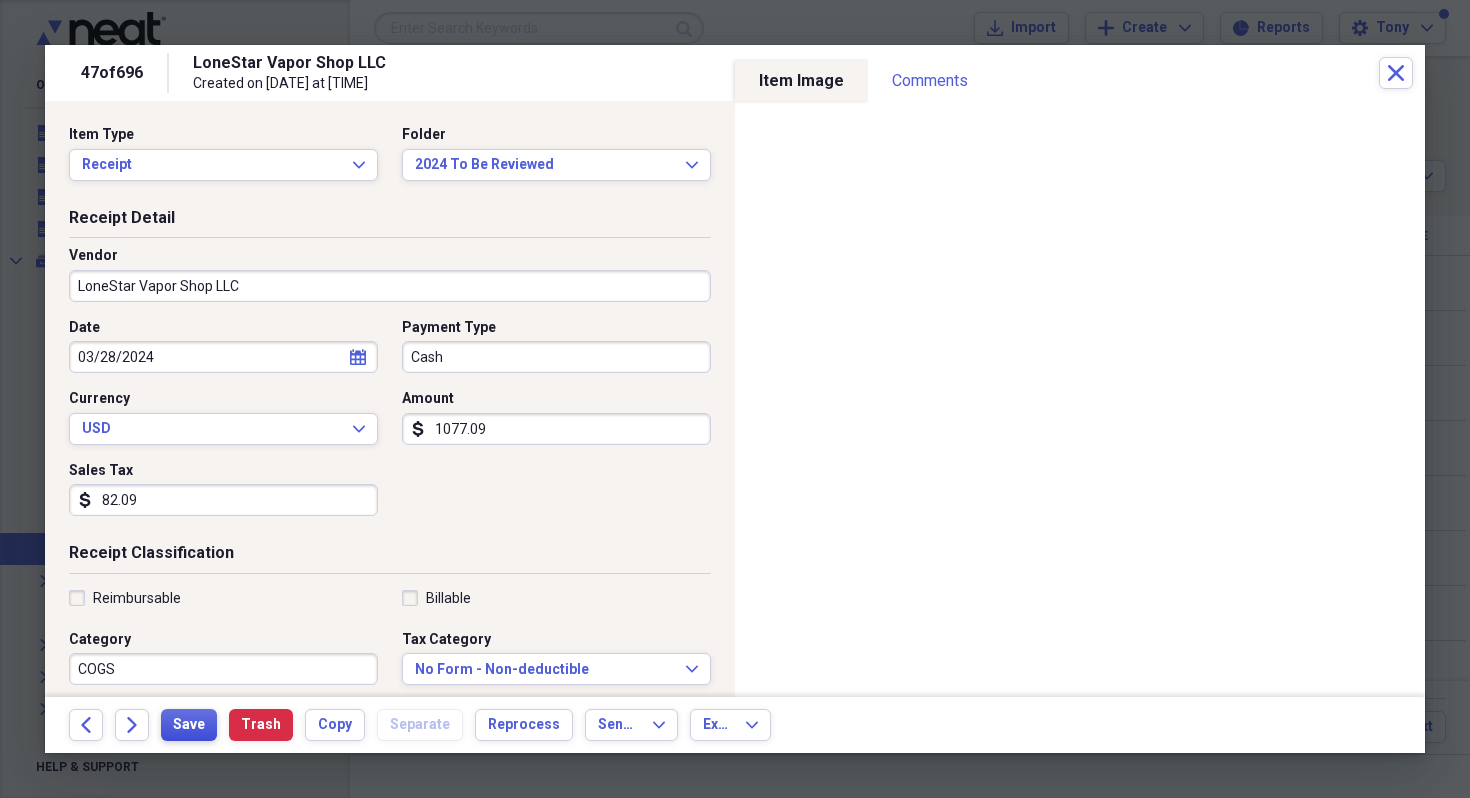type on "1077.09" 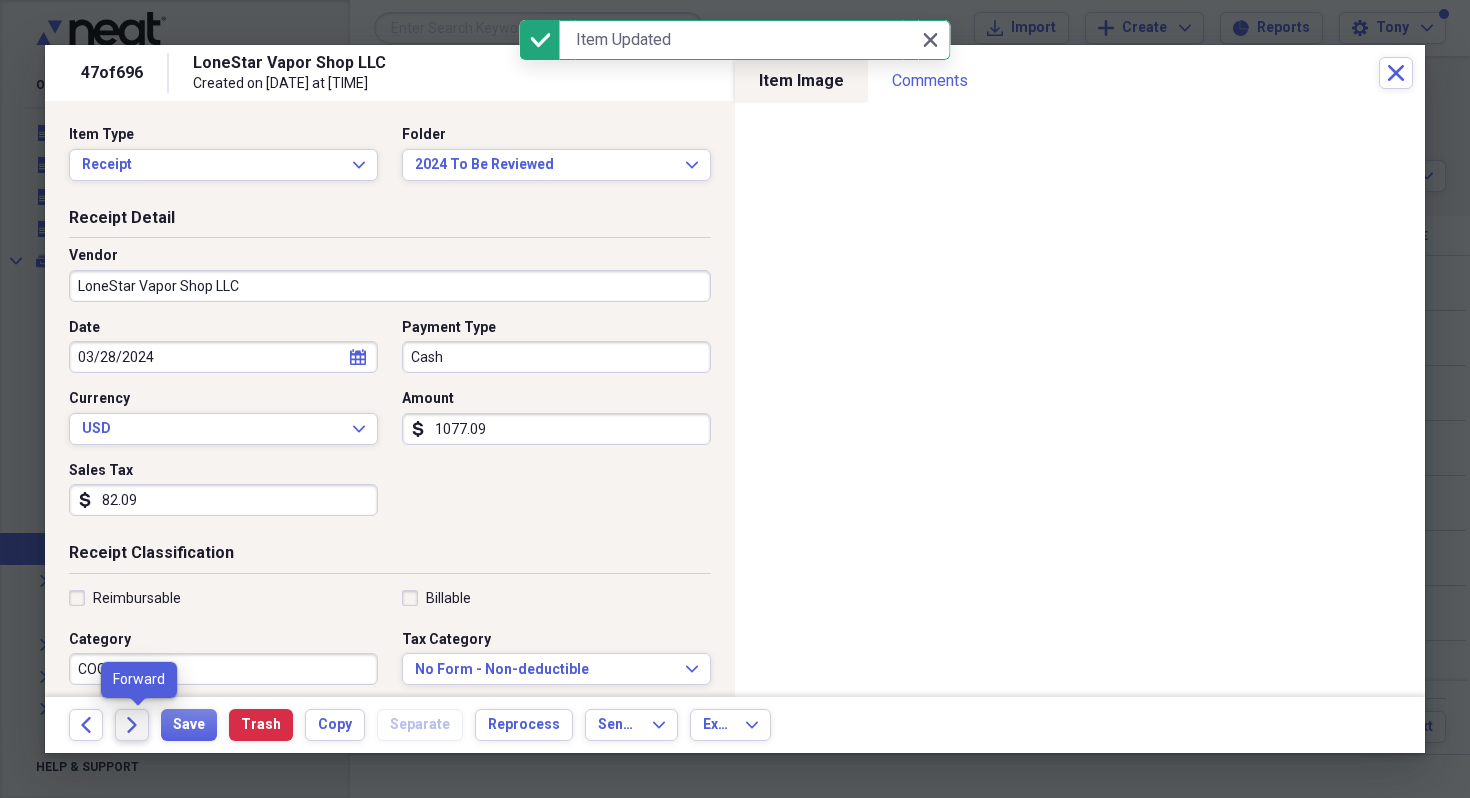 click on "Forward" 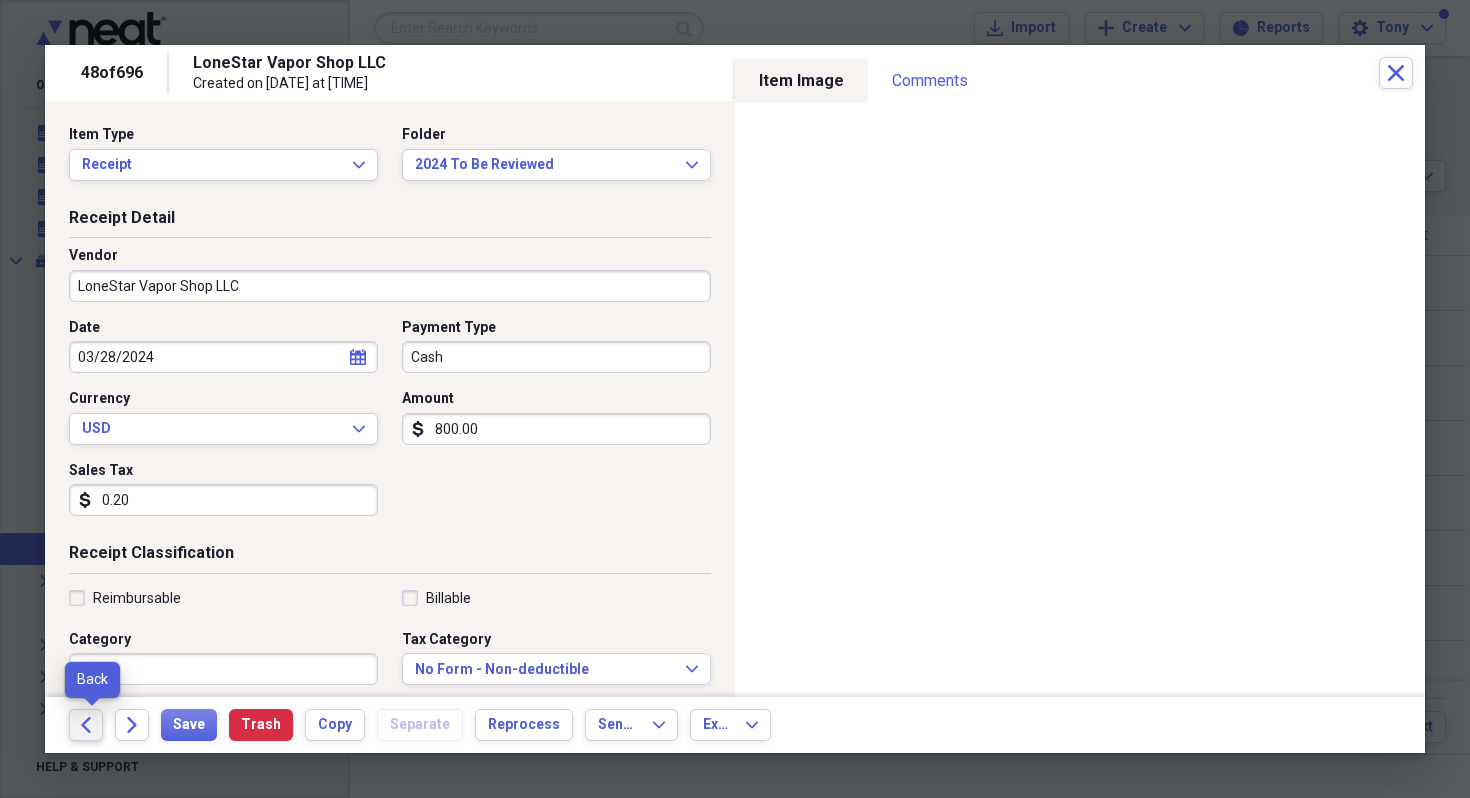 click on "Back" 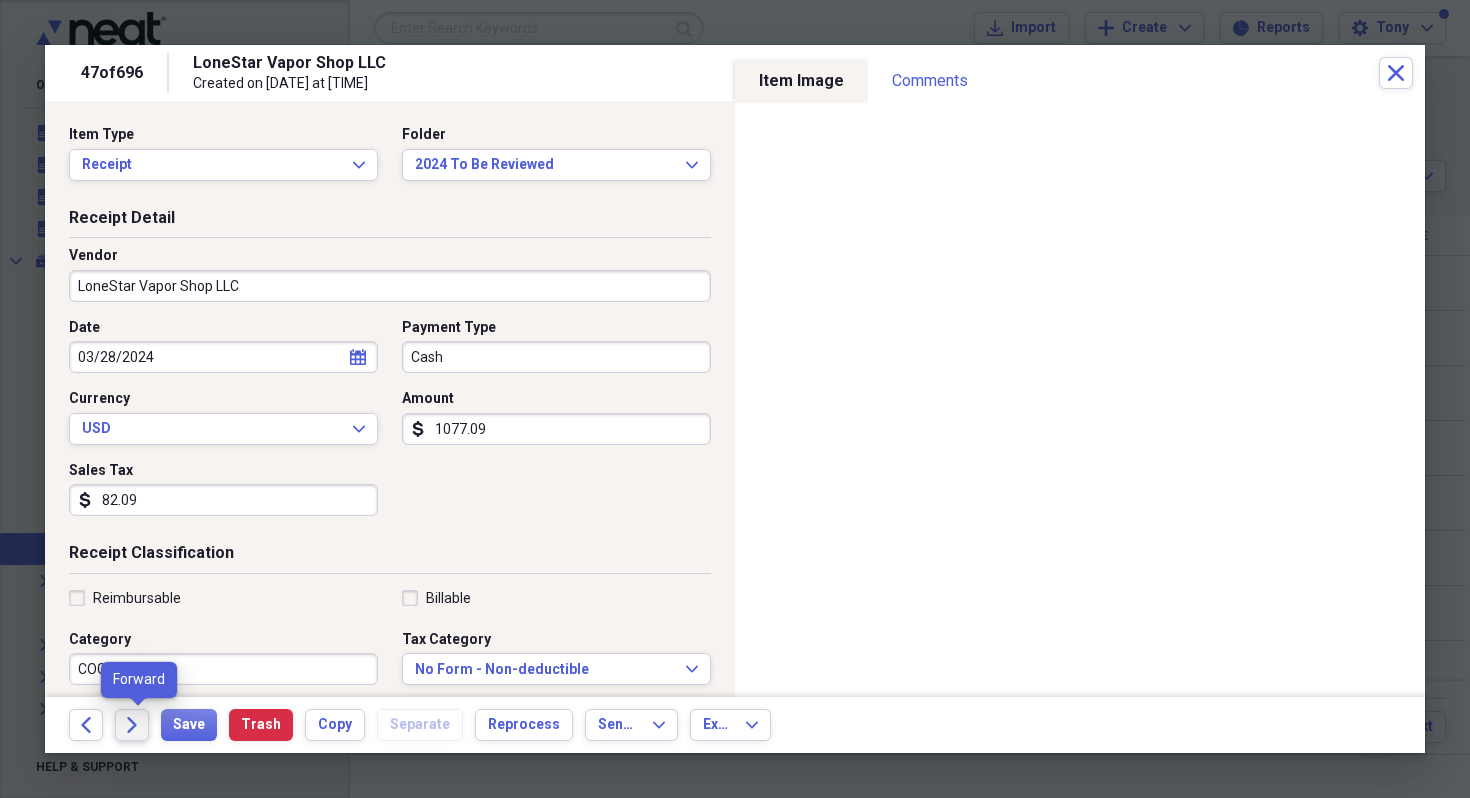 click on "Forward" 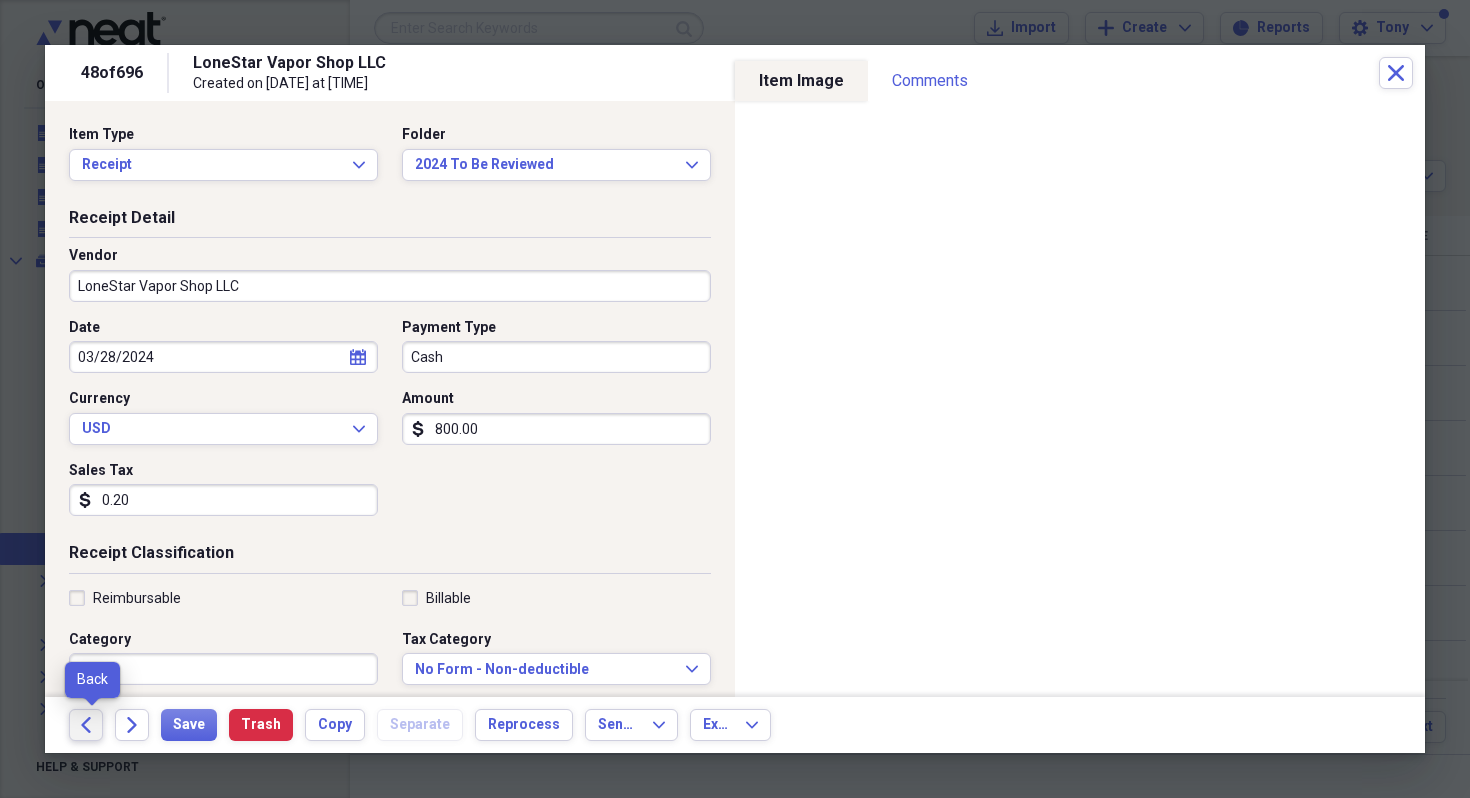click on "Back" 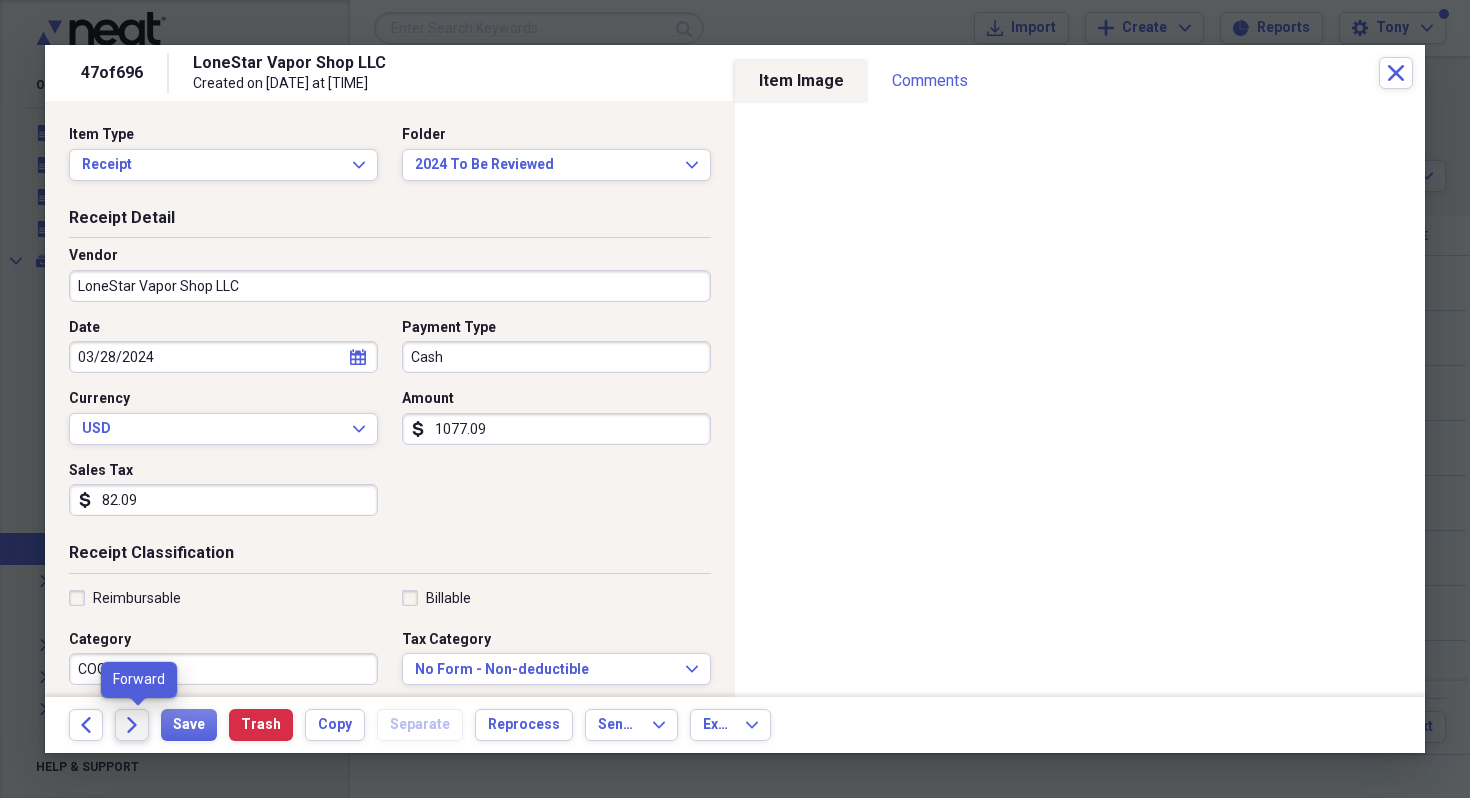 click on "Forward" 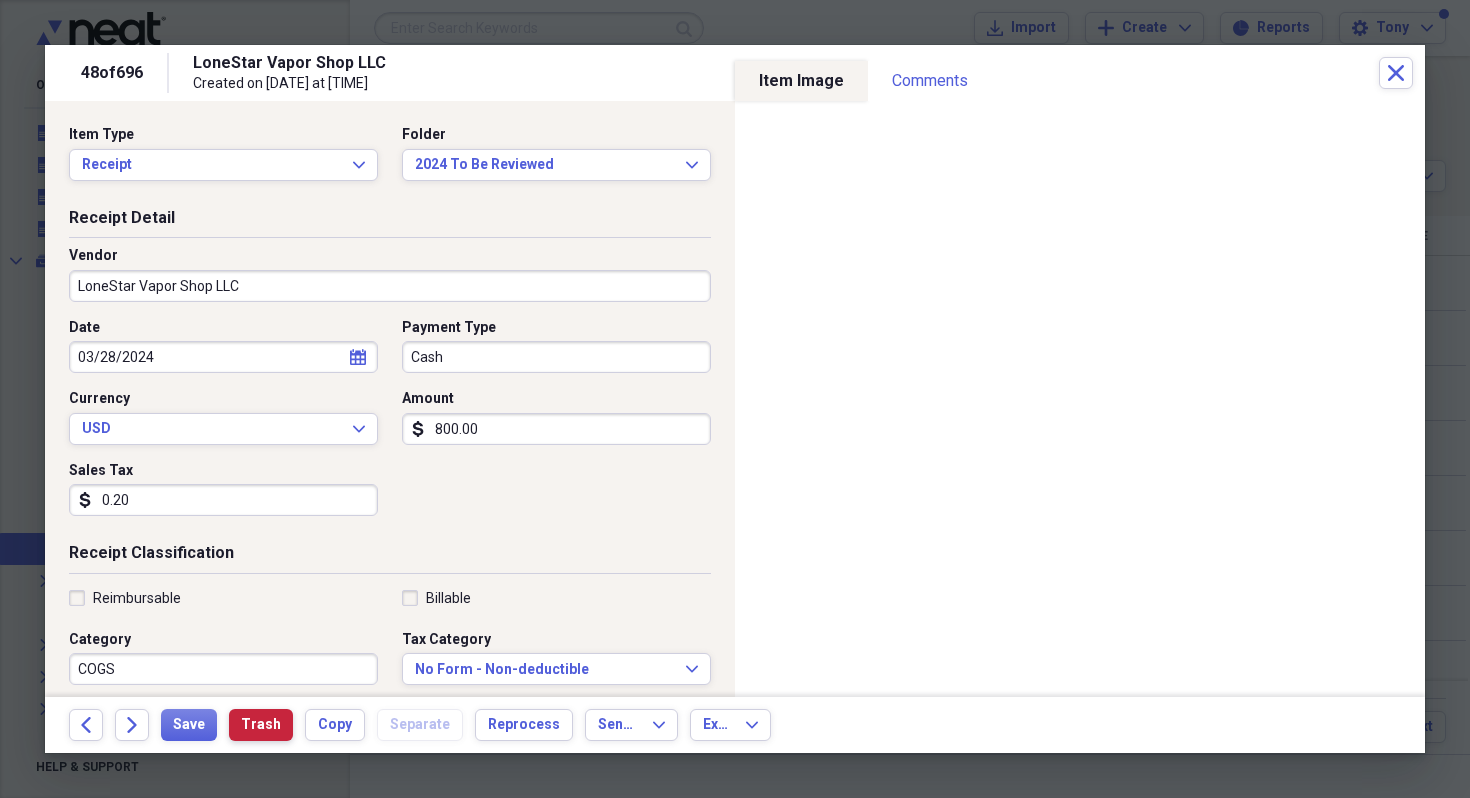 click on "Trash" at bounding box center [261, 725] 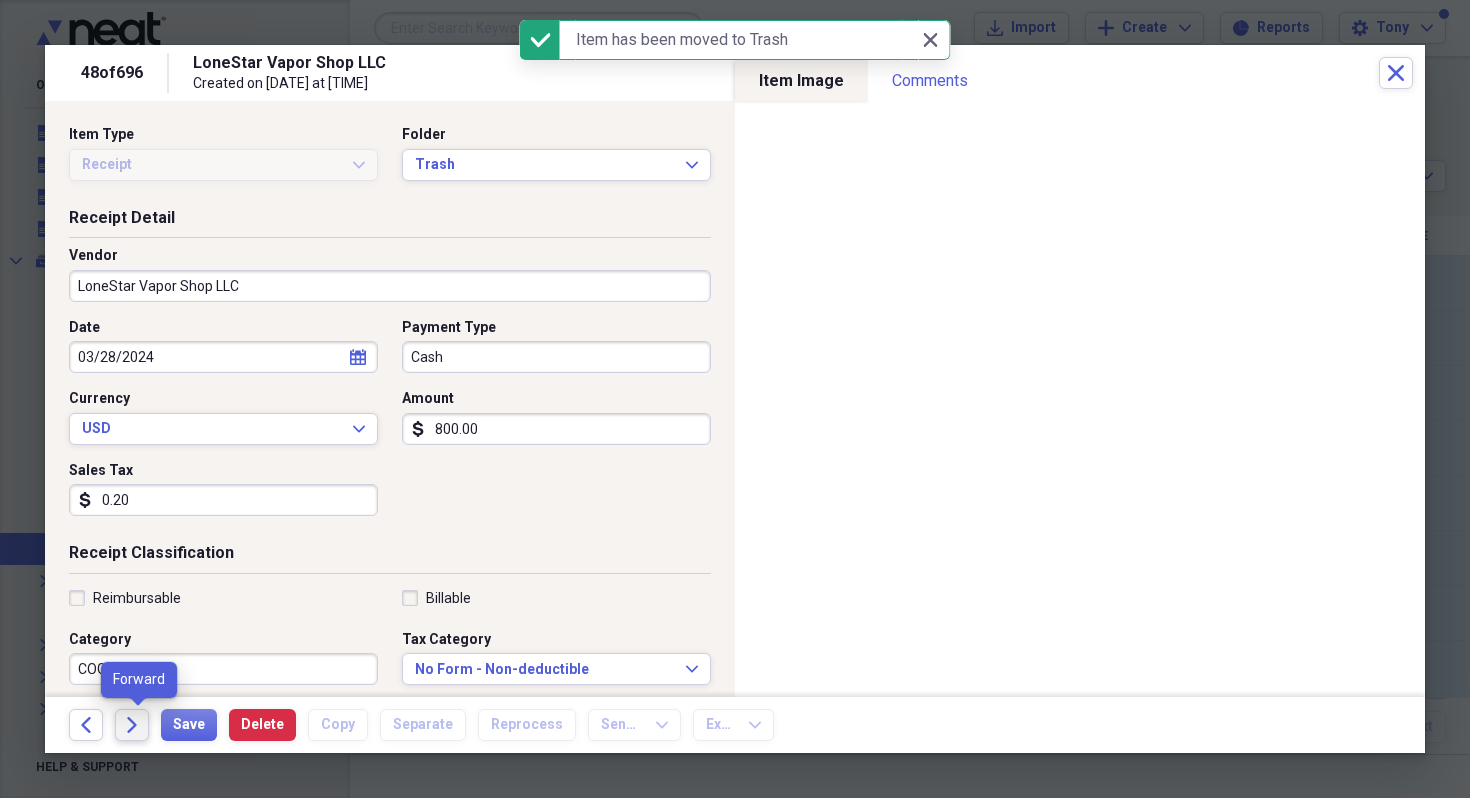 click on "Forward" 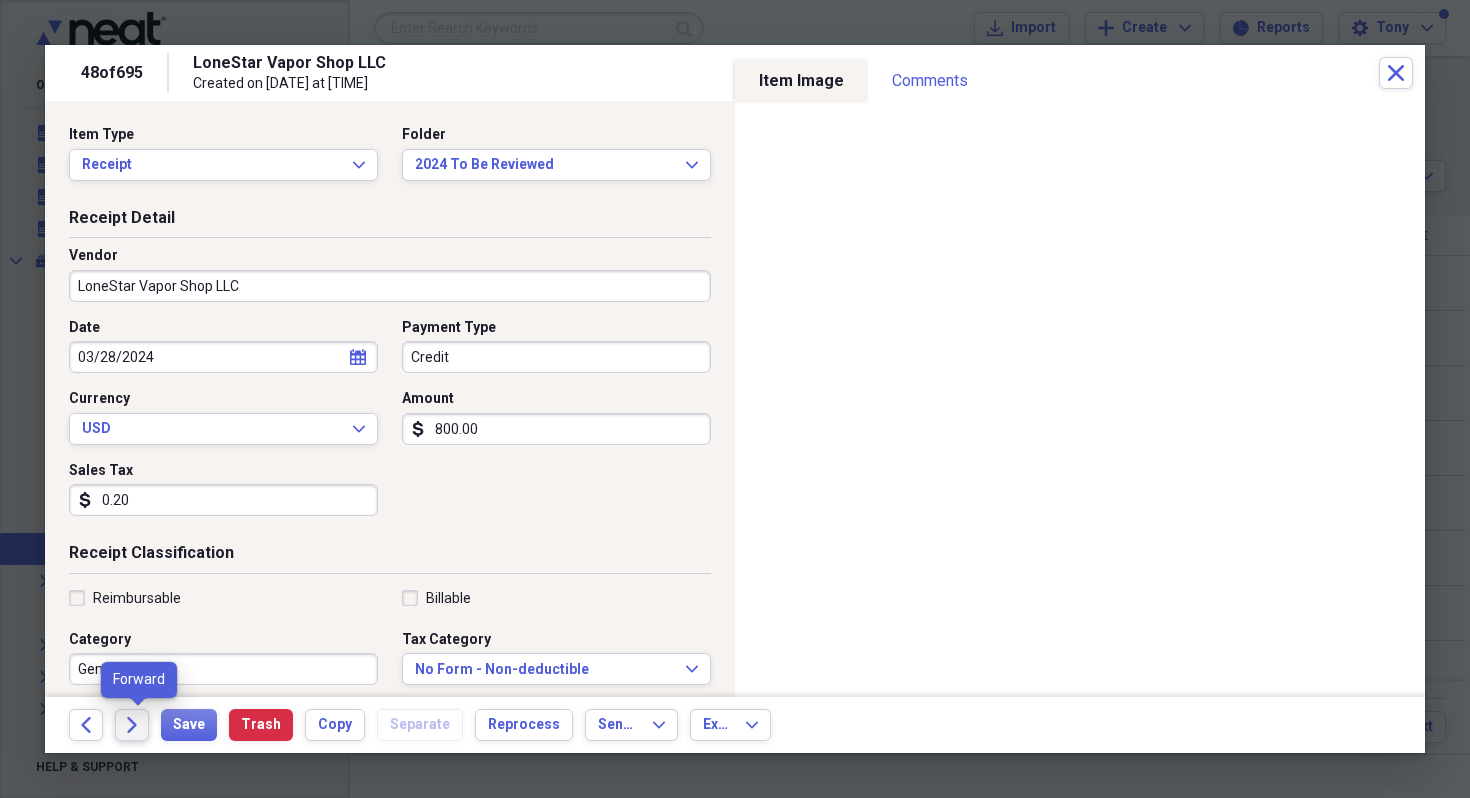 click on "Forward" 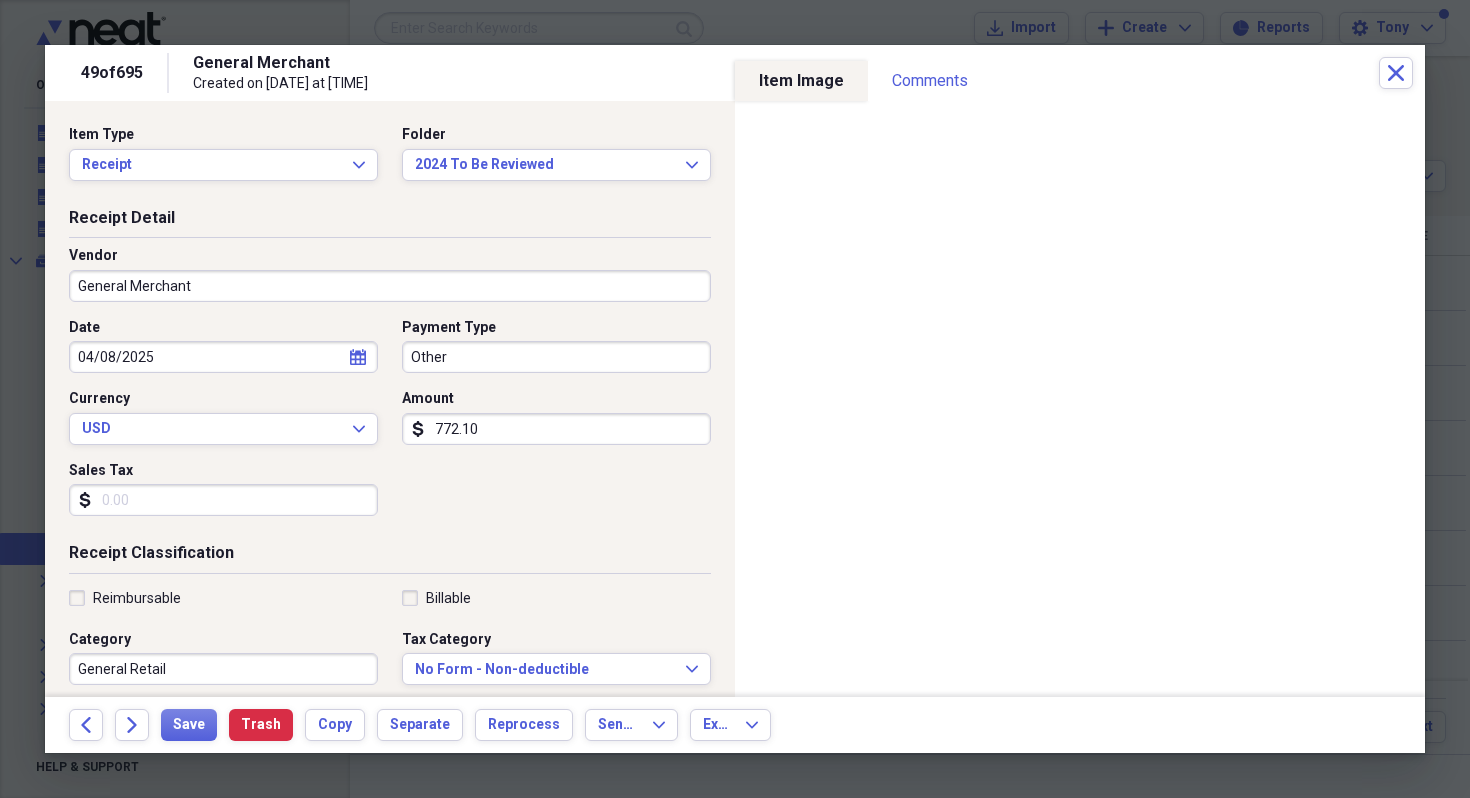click on "General Merchant" at bounding box center (390, 286) 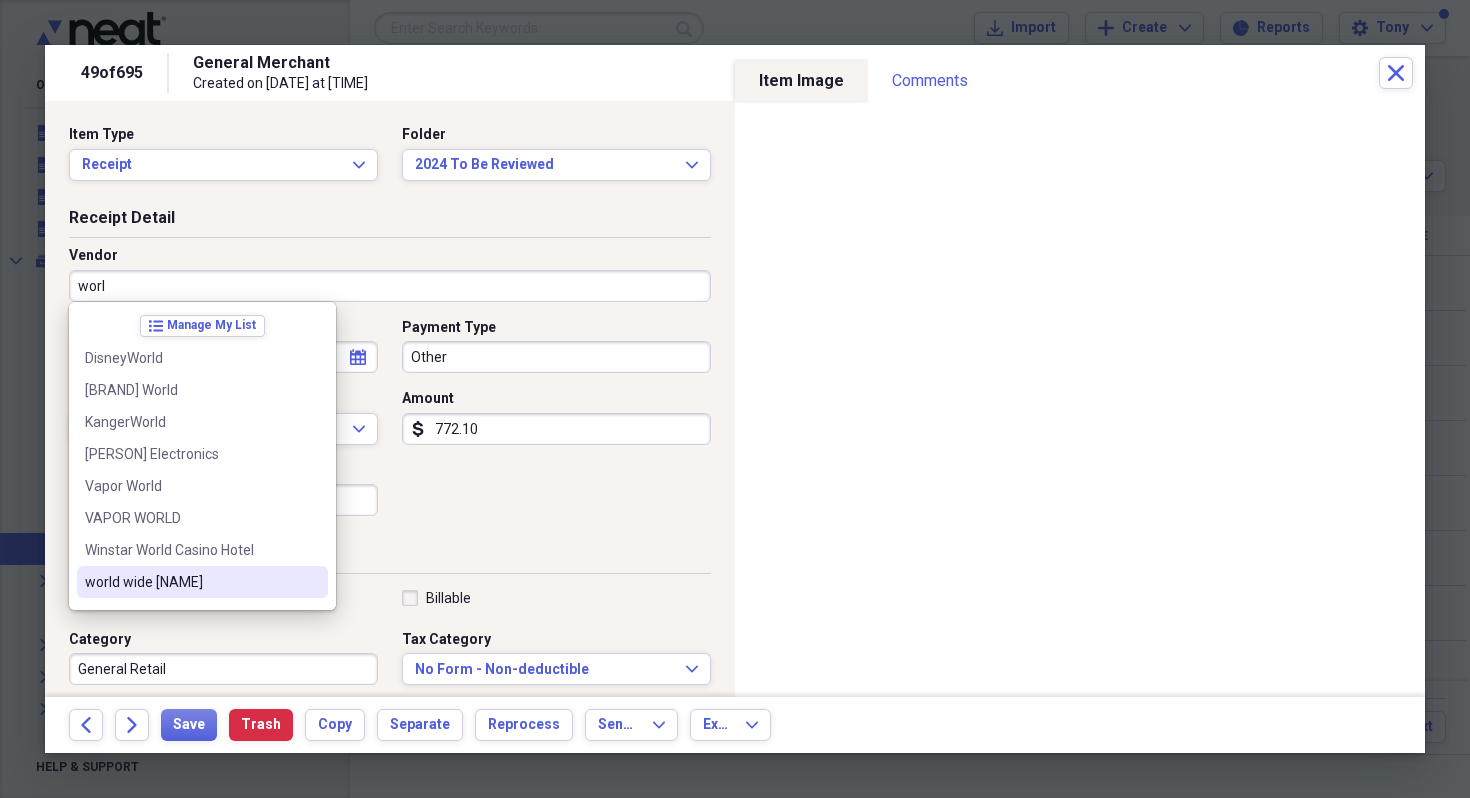 click on "world wide vape" at bounding box center [190, 582] 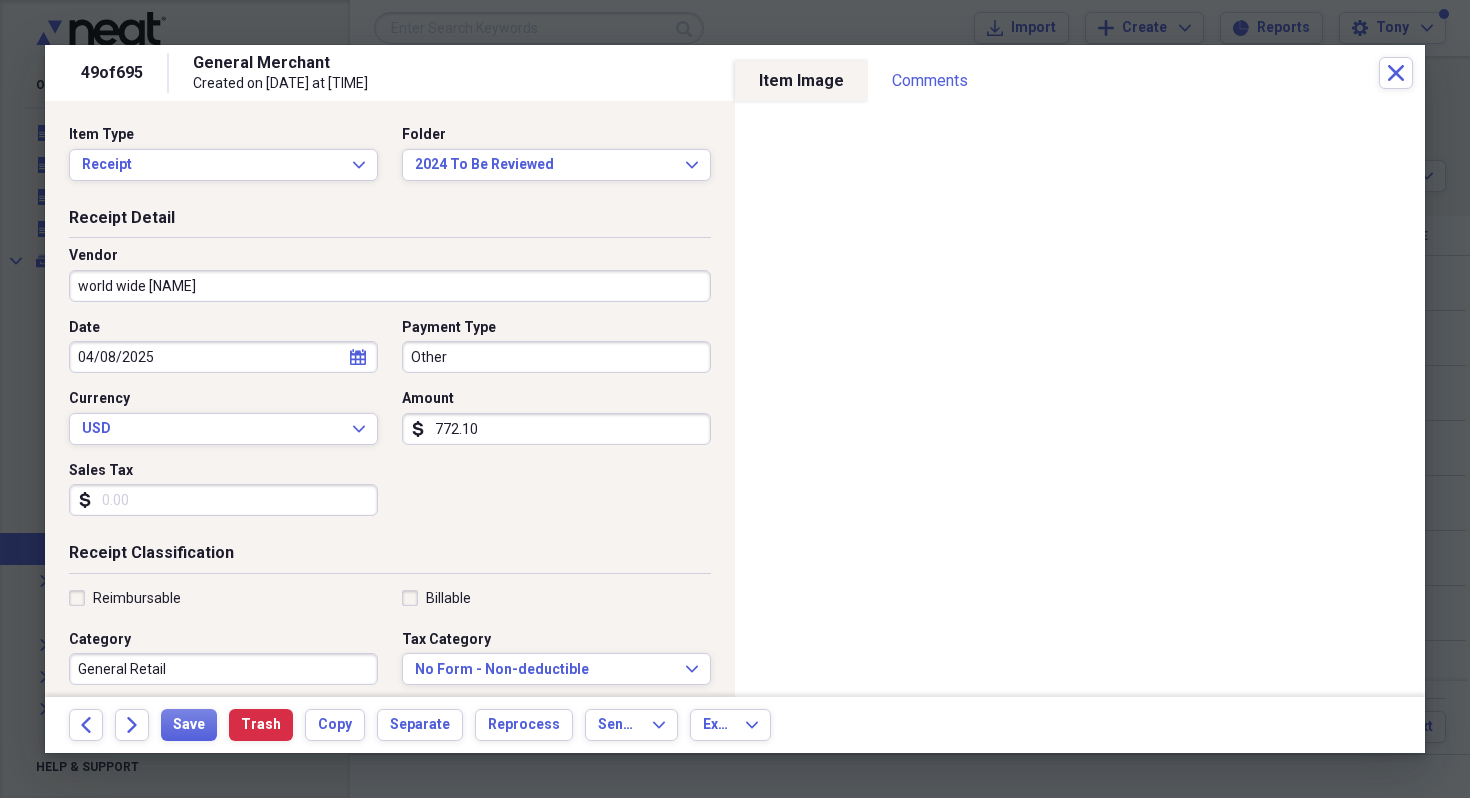type on "rockwall cogs" 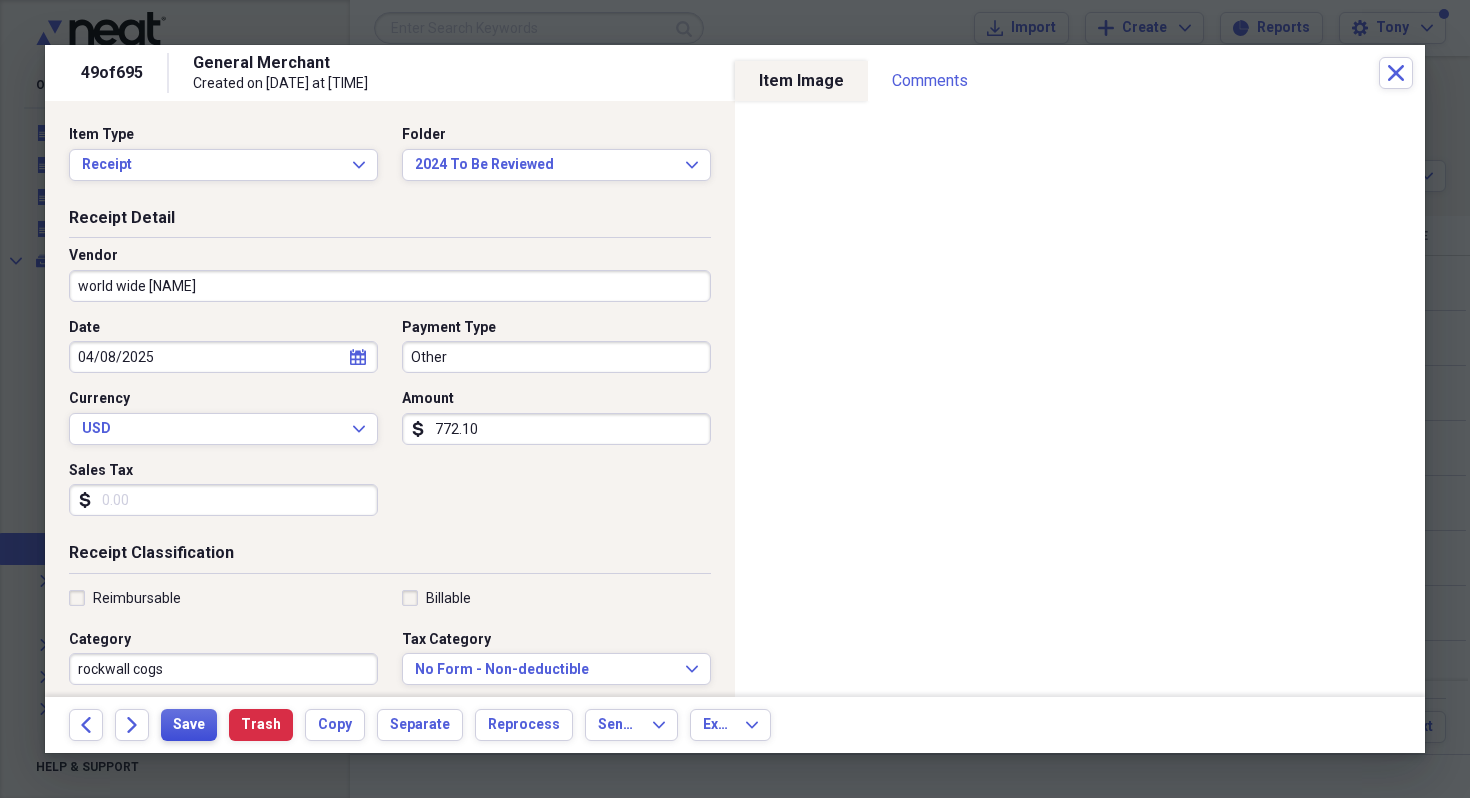 click on "Save" at bounding box center (189, 725) 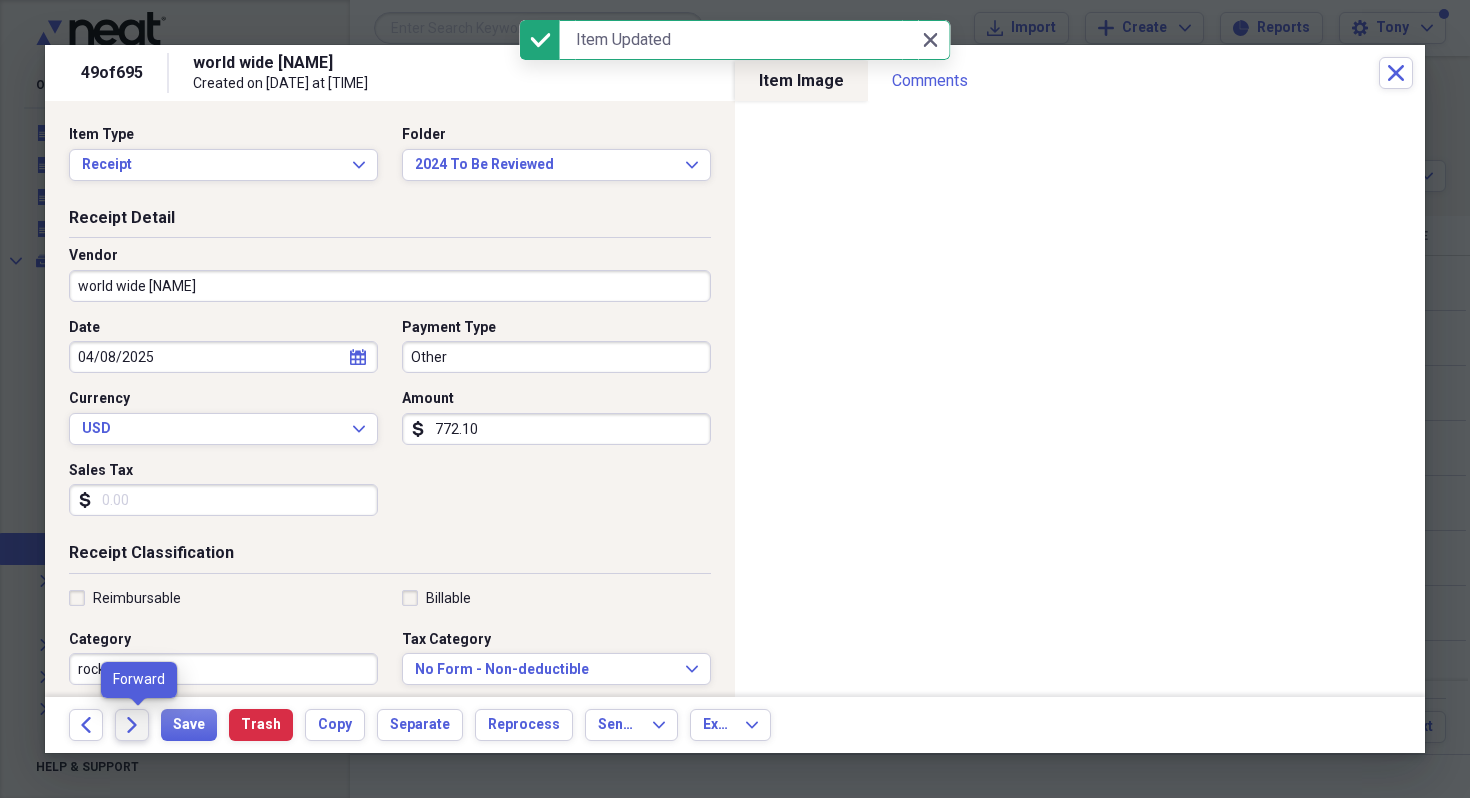 click on "Forward" 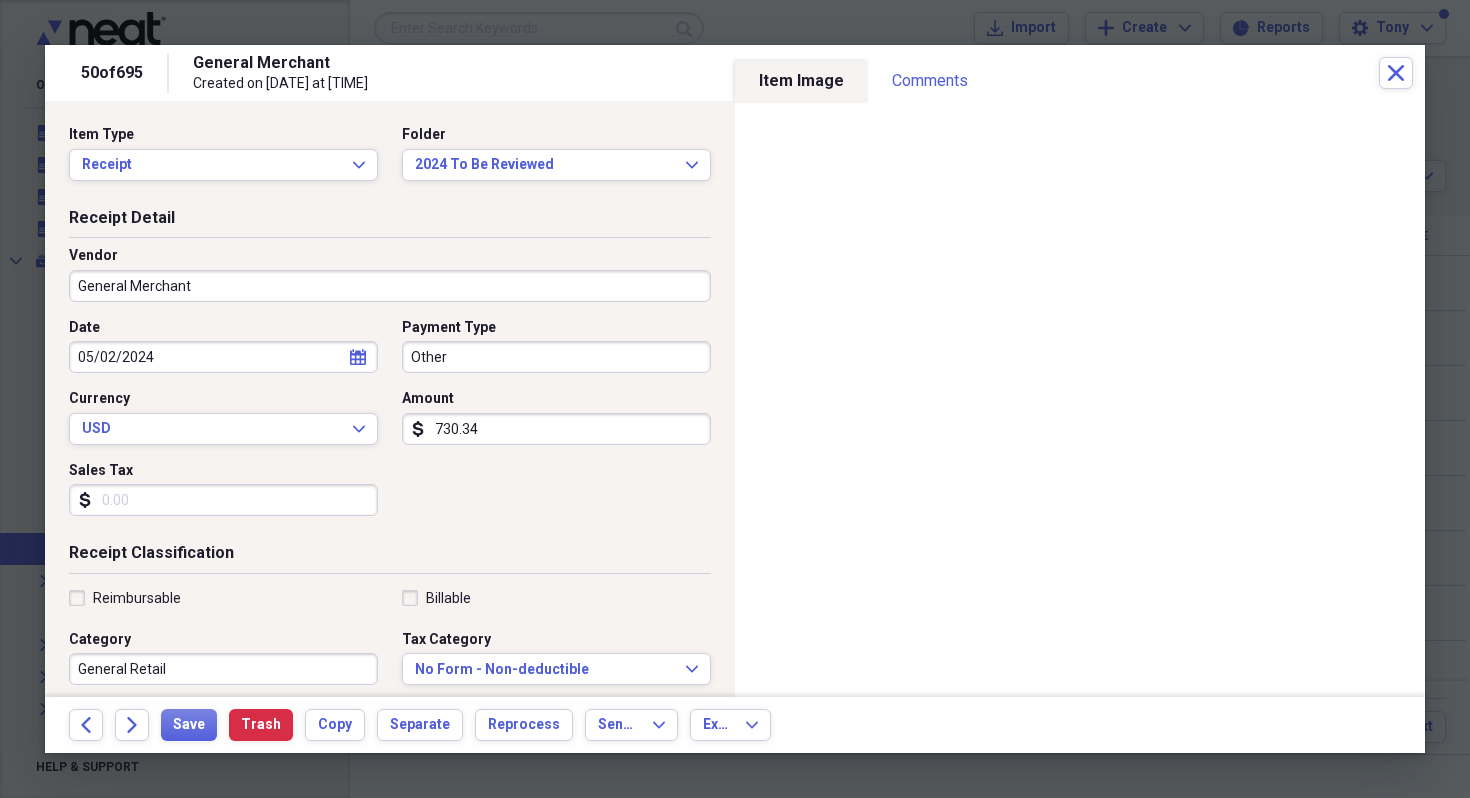 click on "General Merchant" at bounding box center (390, 286) 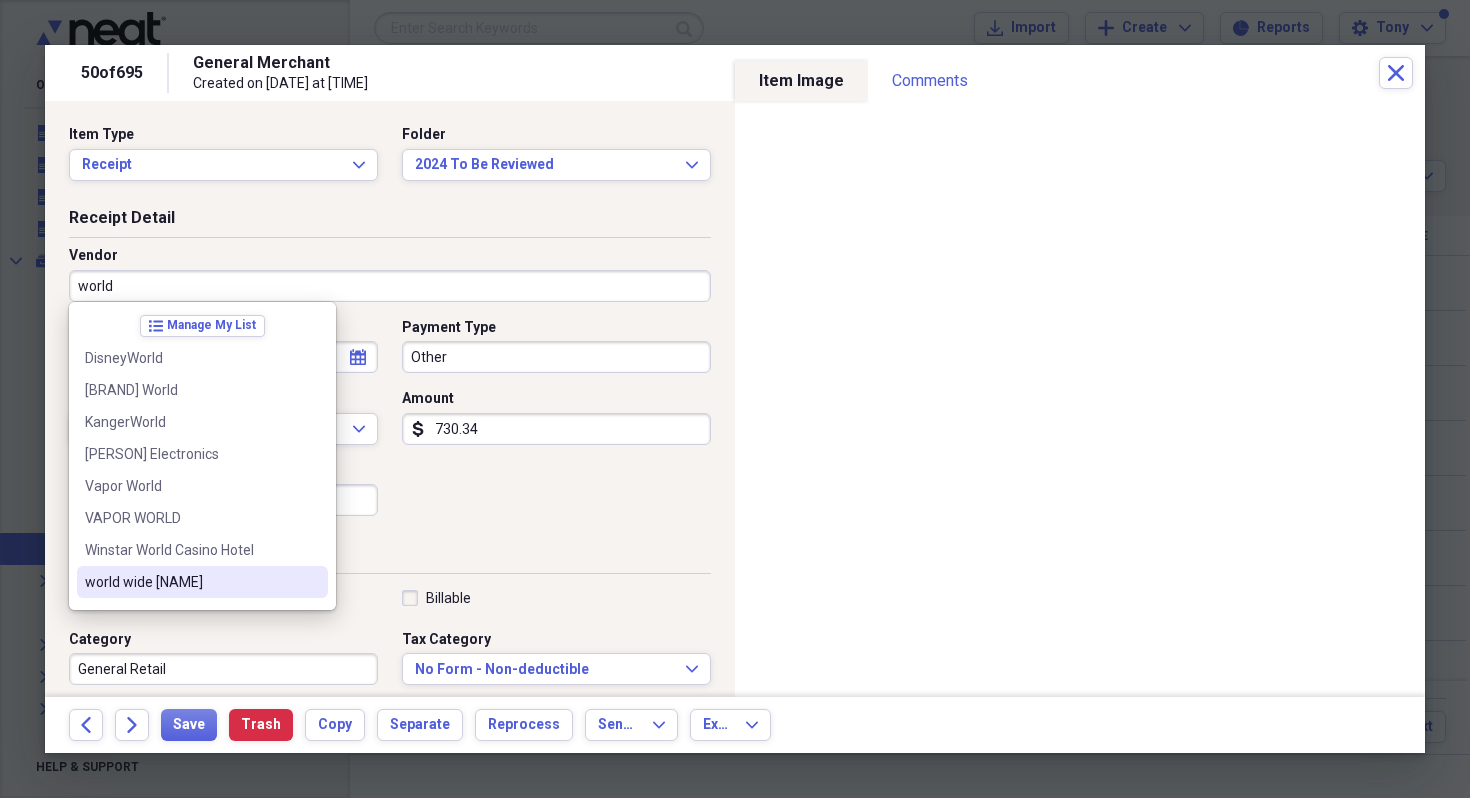 click on "world wide vape" at bounding box center [190, 582] 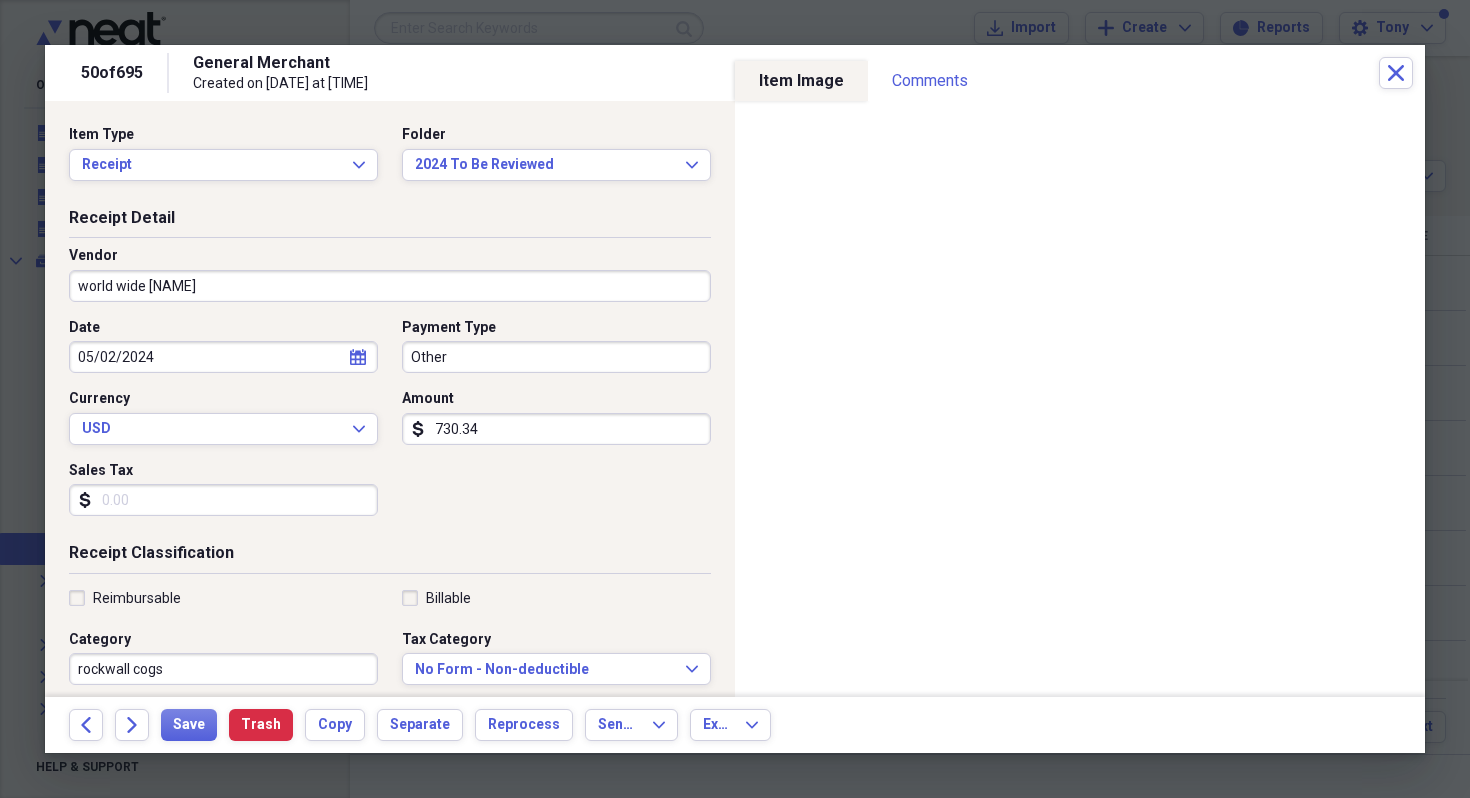 type on "rockwall cogs" 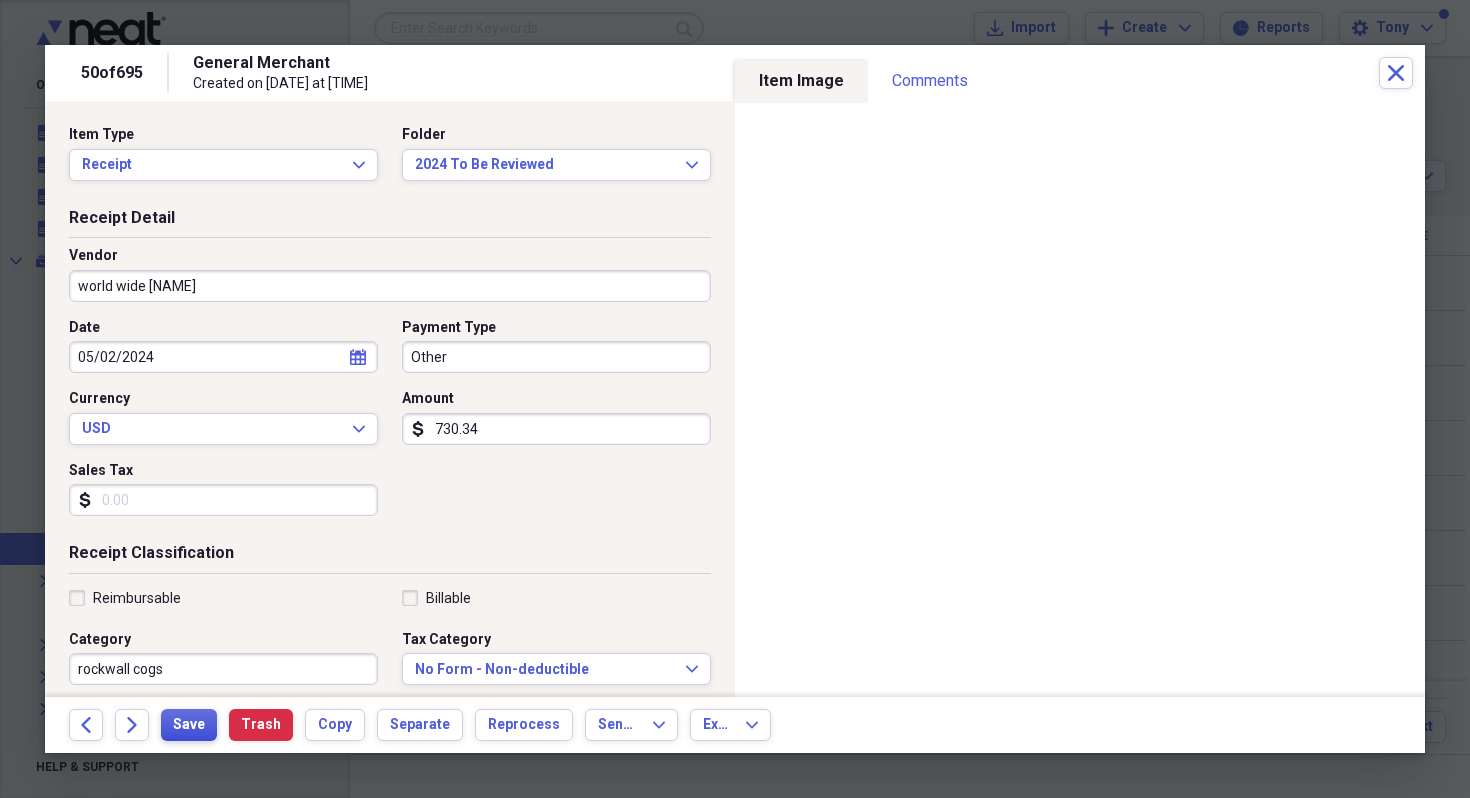 click on "Save" at bounding box center (189, 725) 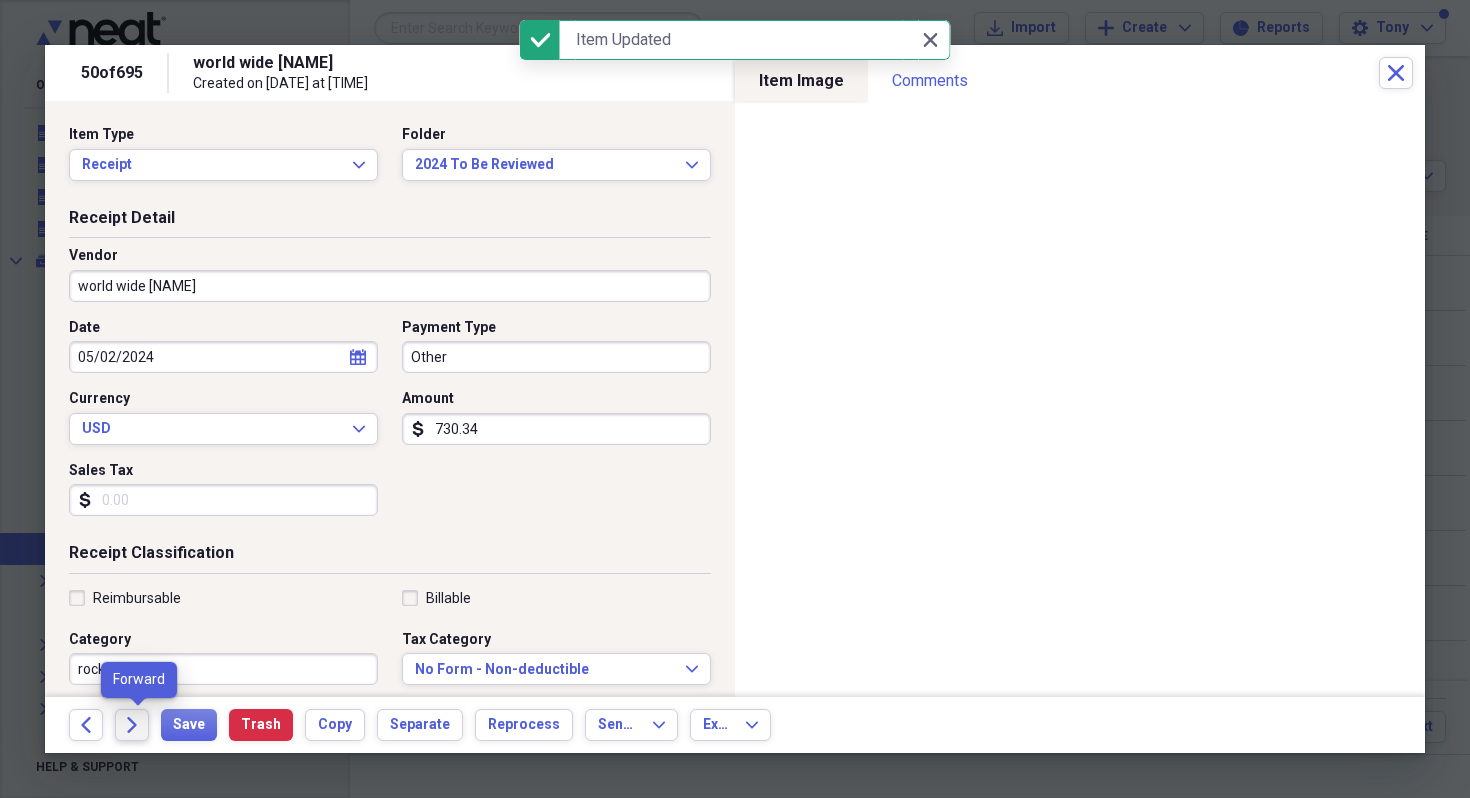click 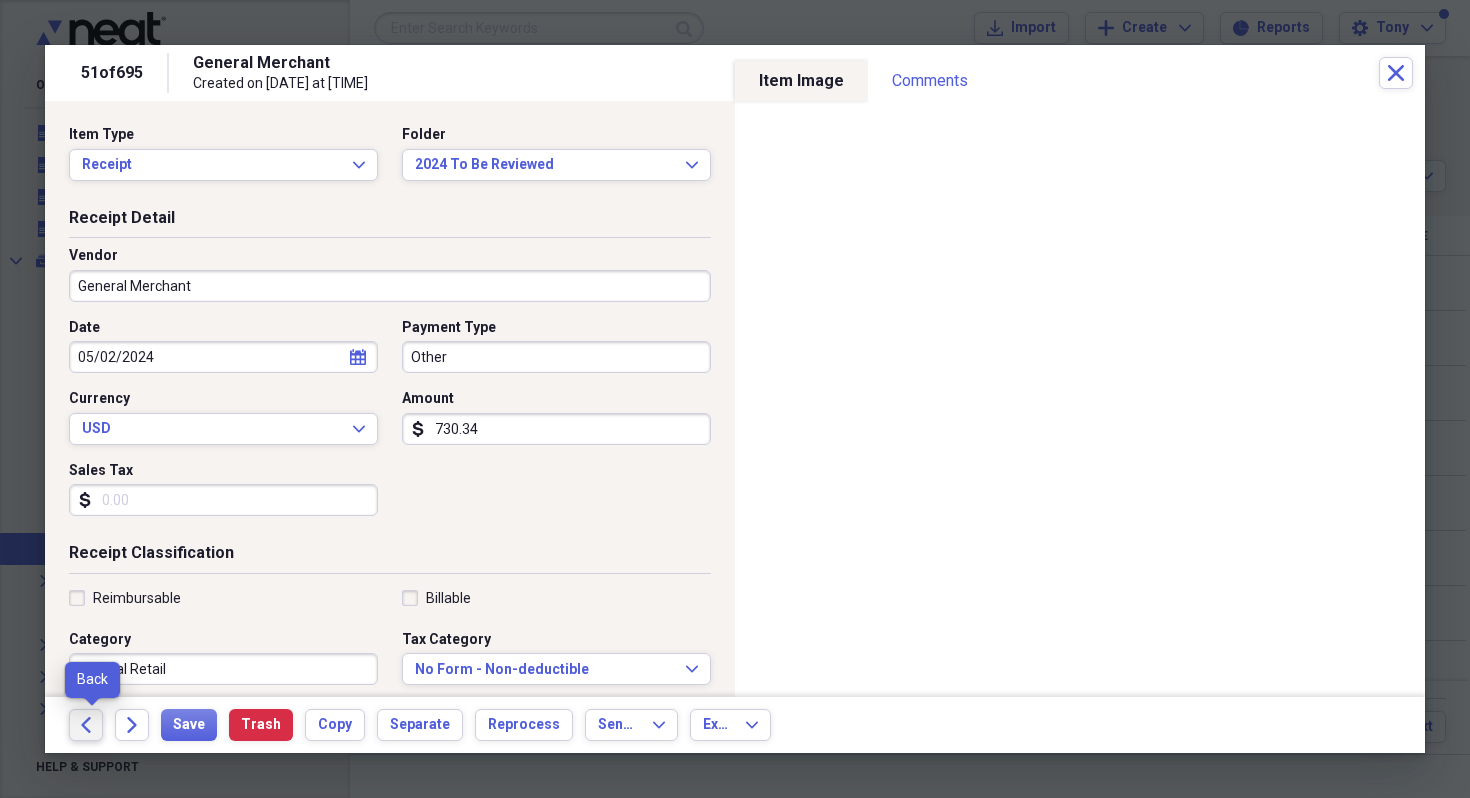 click on "Back" at bounding box center [86, 725] 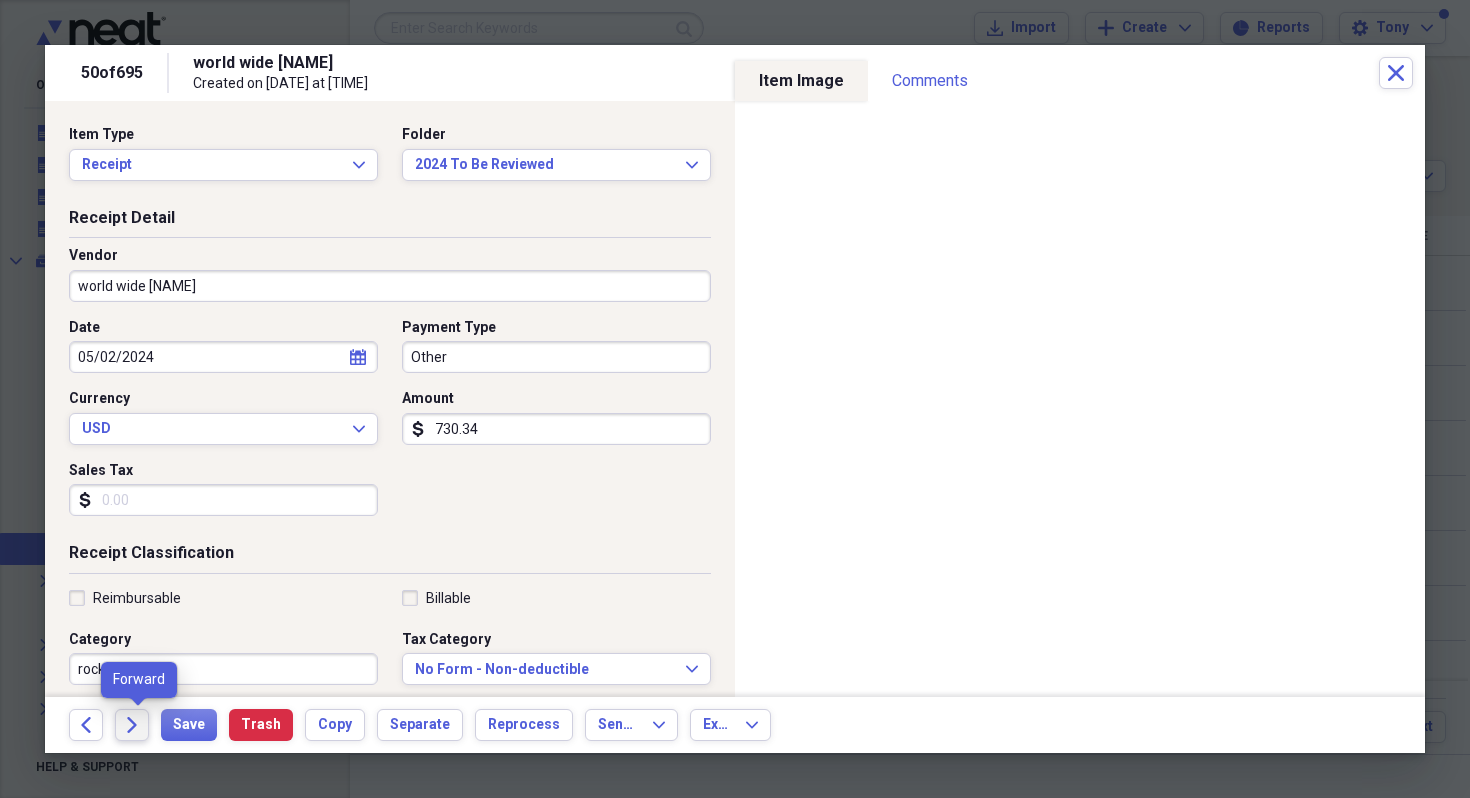 click 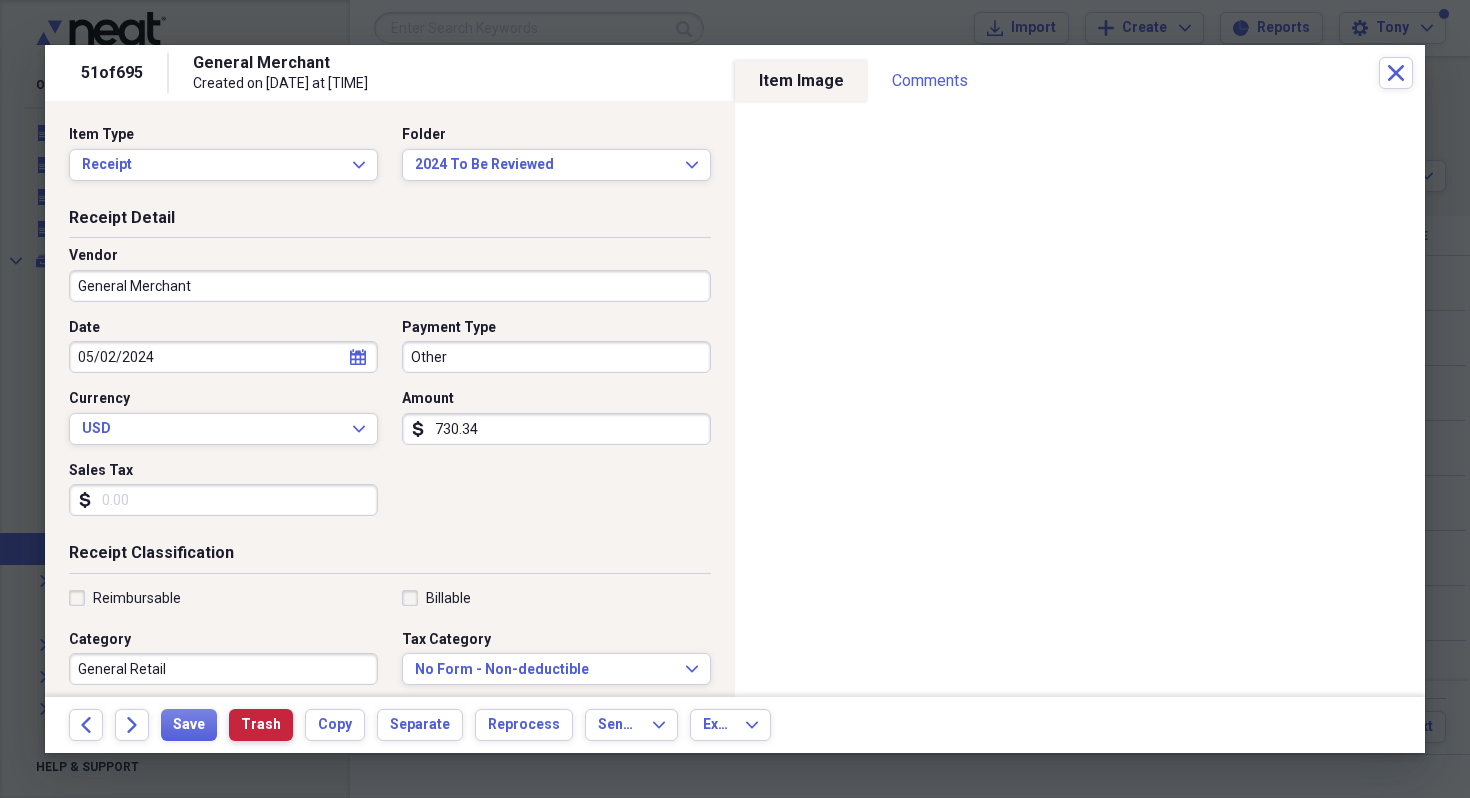 click on "Trash" at bounding box center (261, 725) 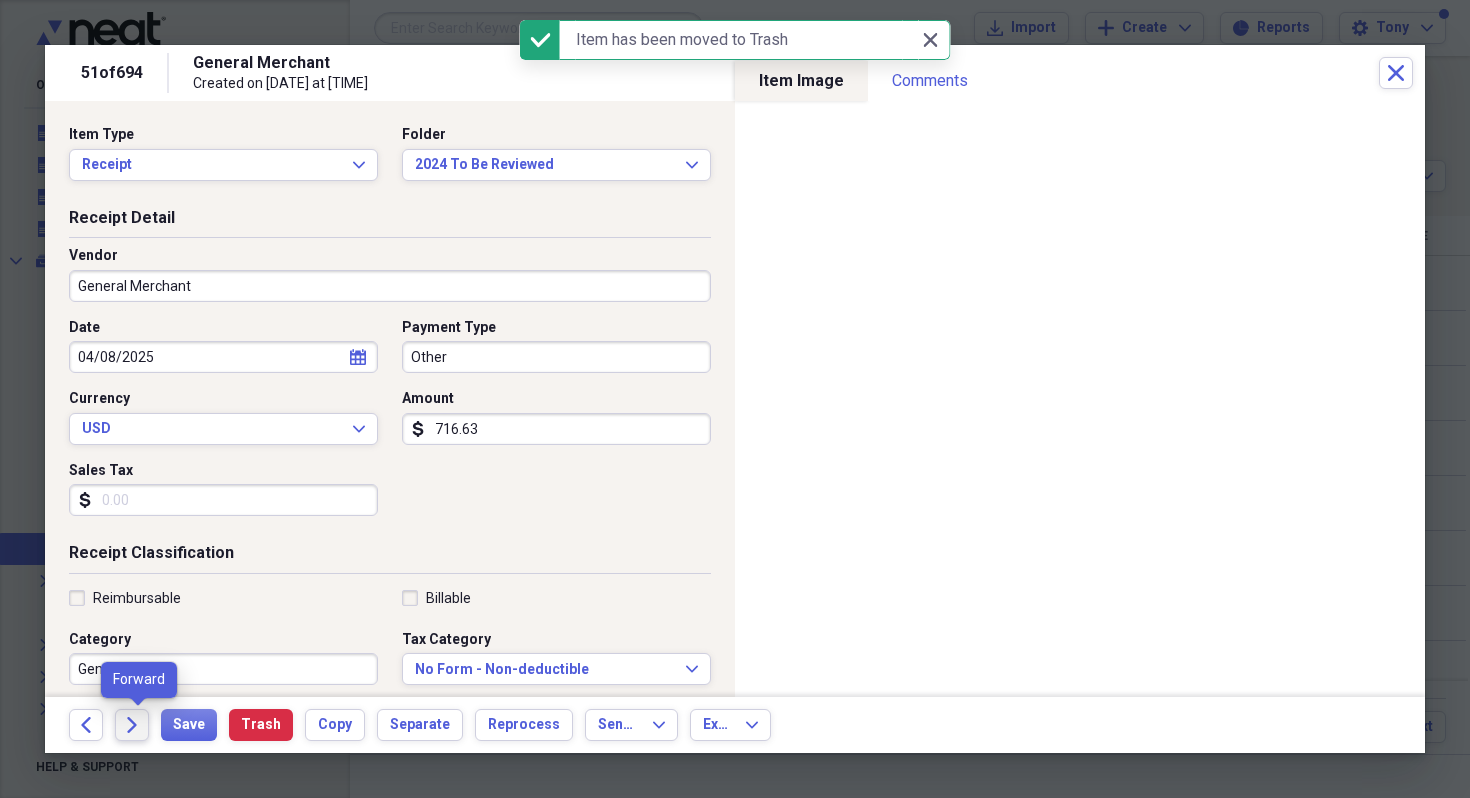 click 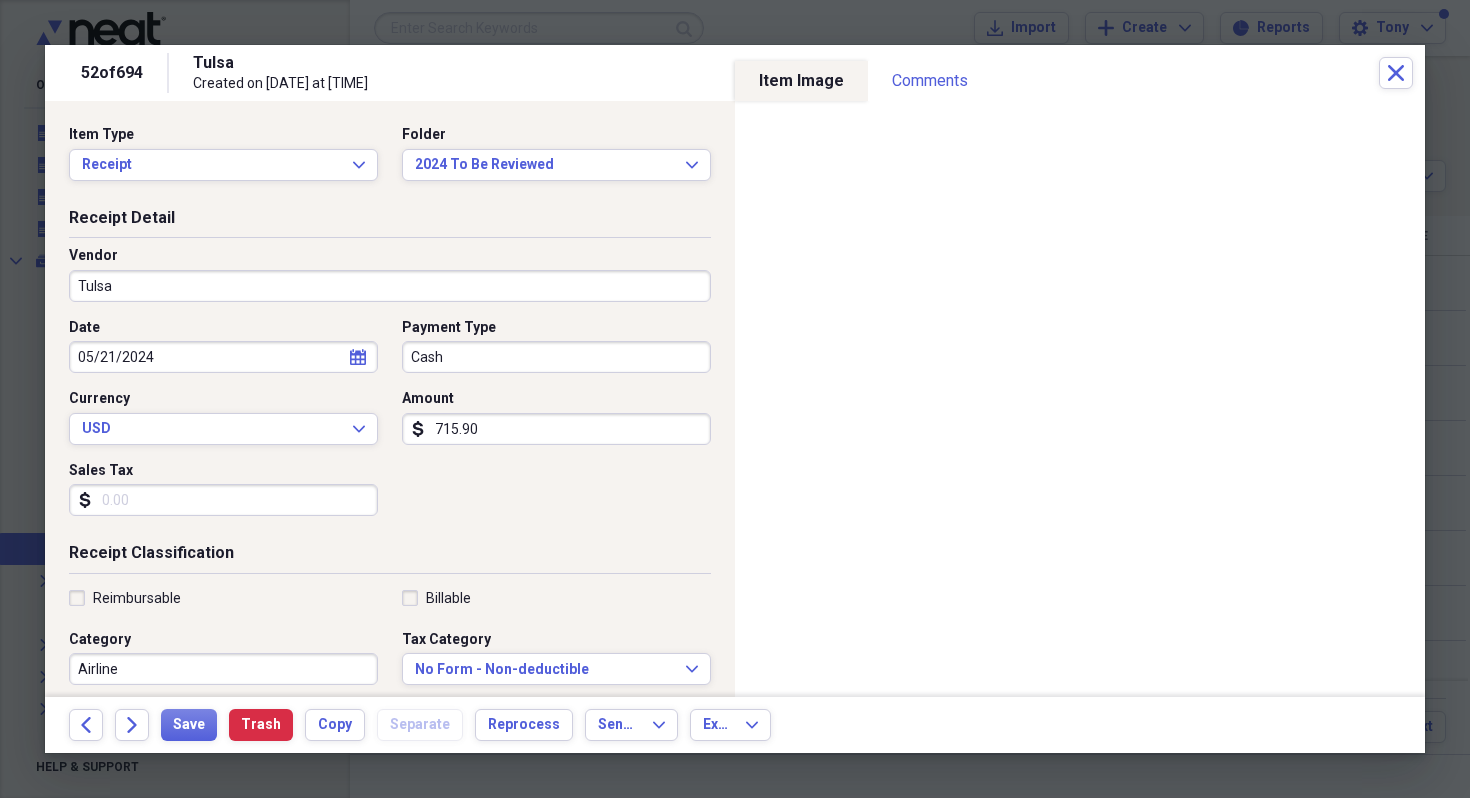 click on "[CITY]" at bounding box center (390, 286) 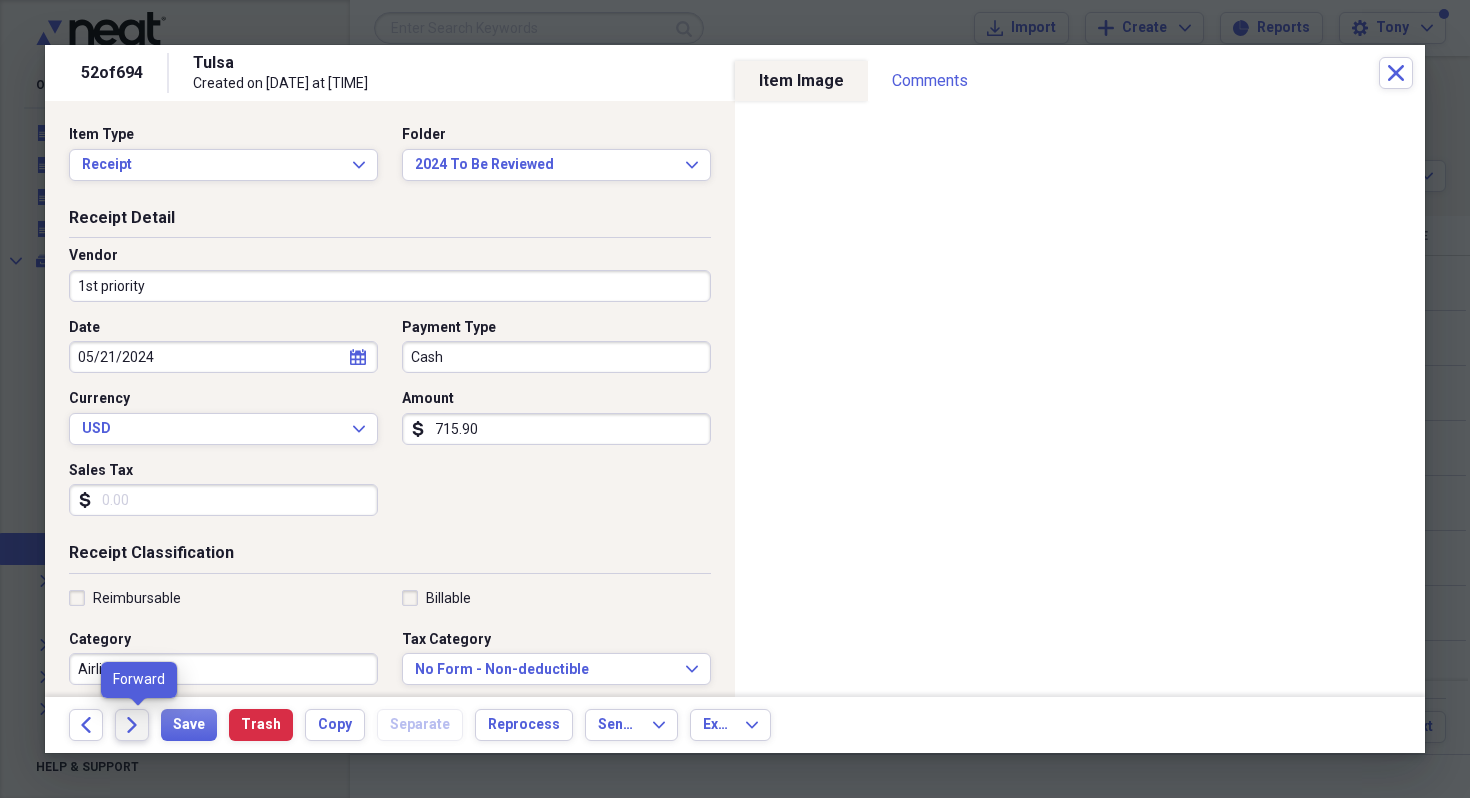 type on "1st priority" 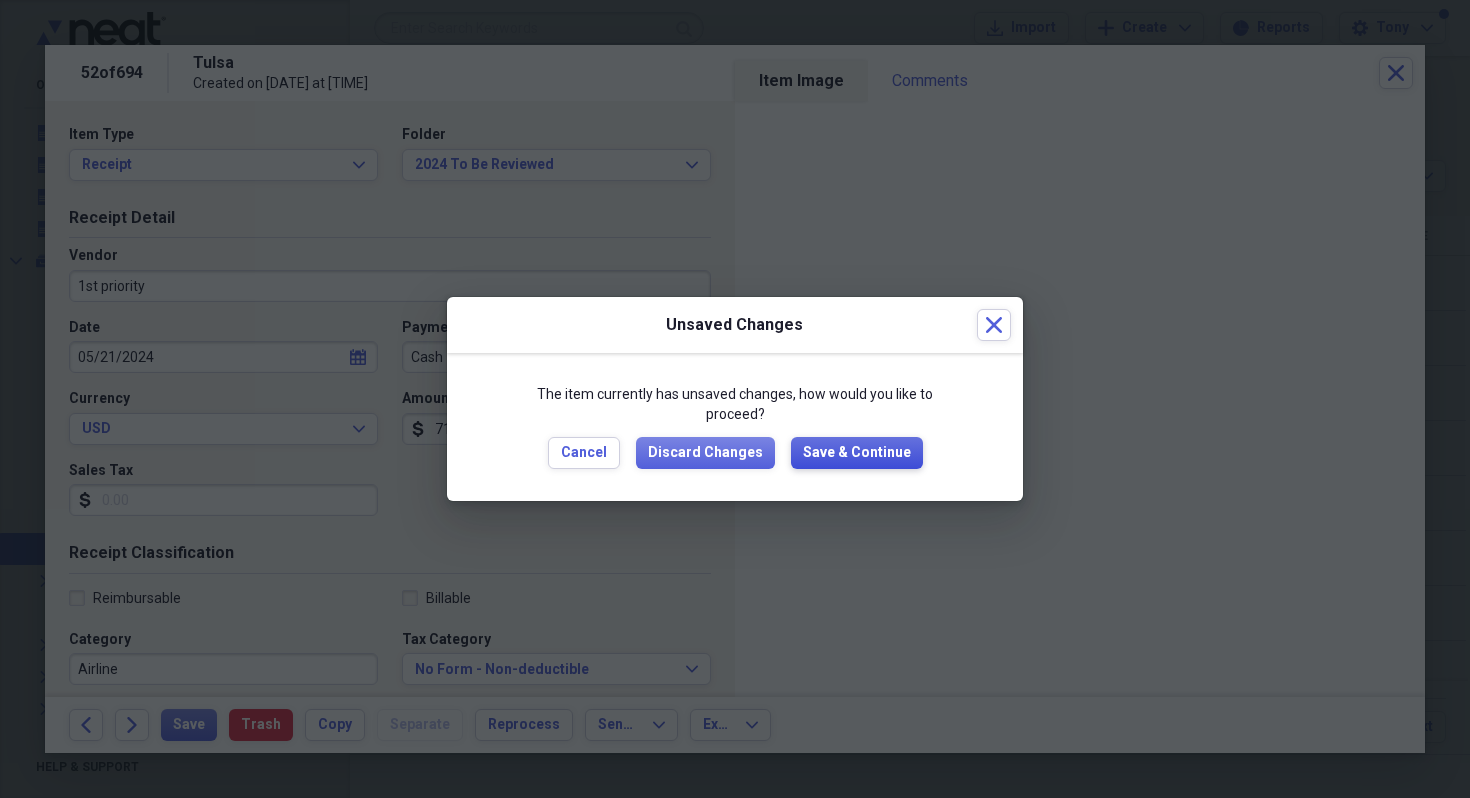 click on "Save & Continue" at bounding box center [857, 453] 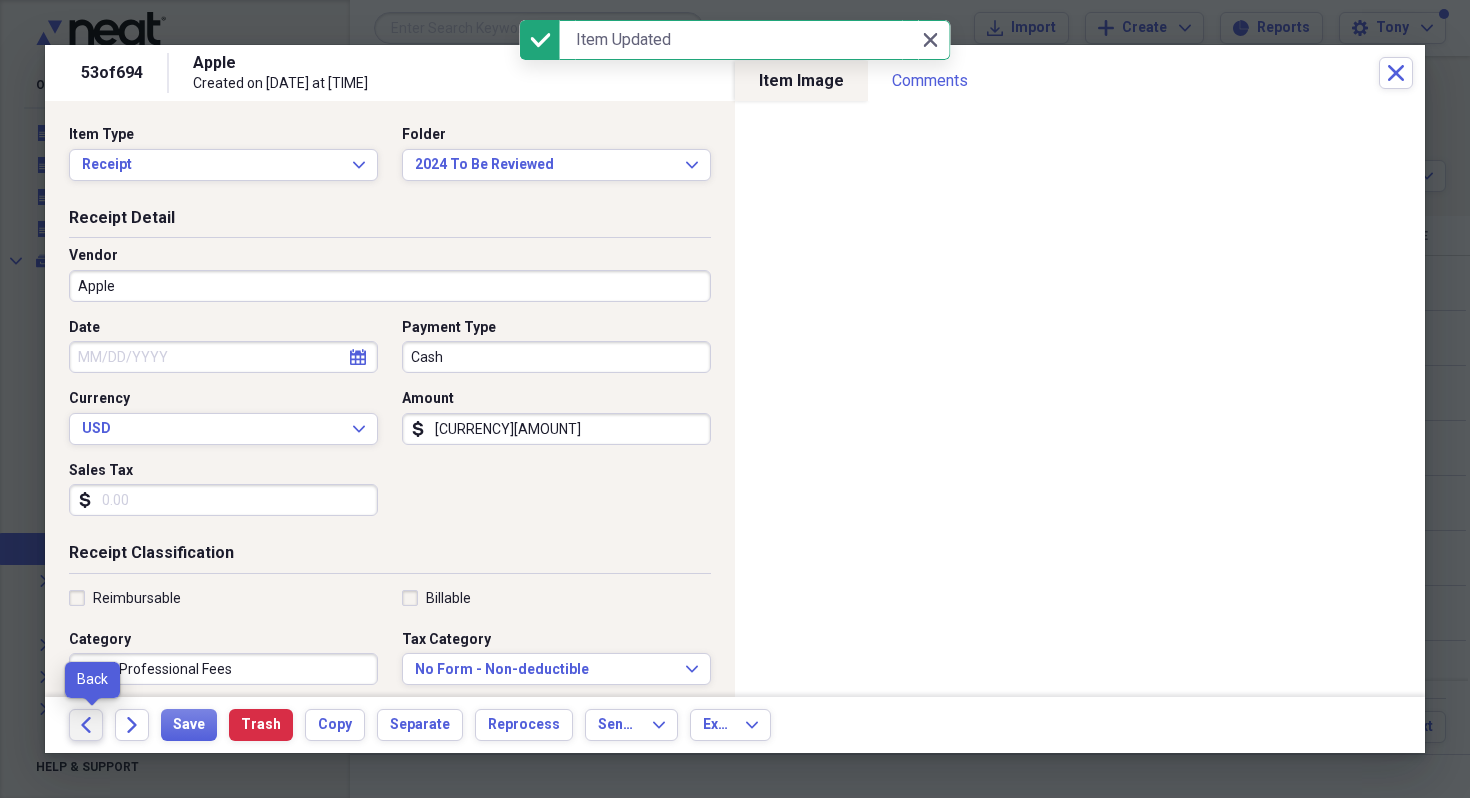 click on "Back" 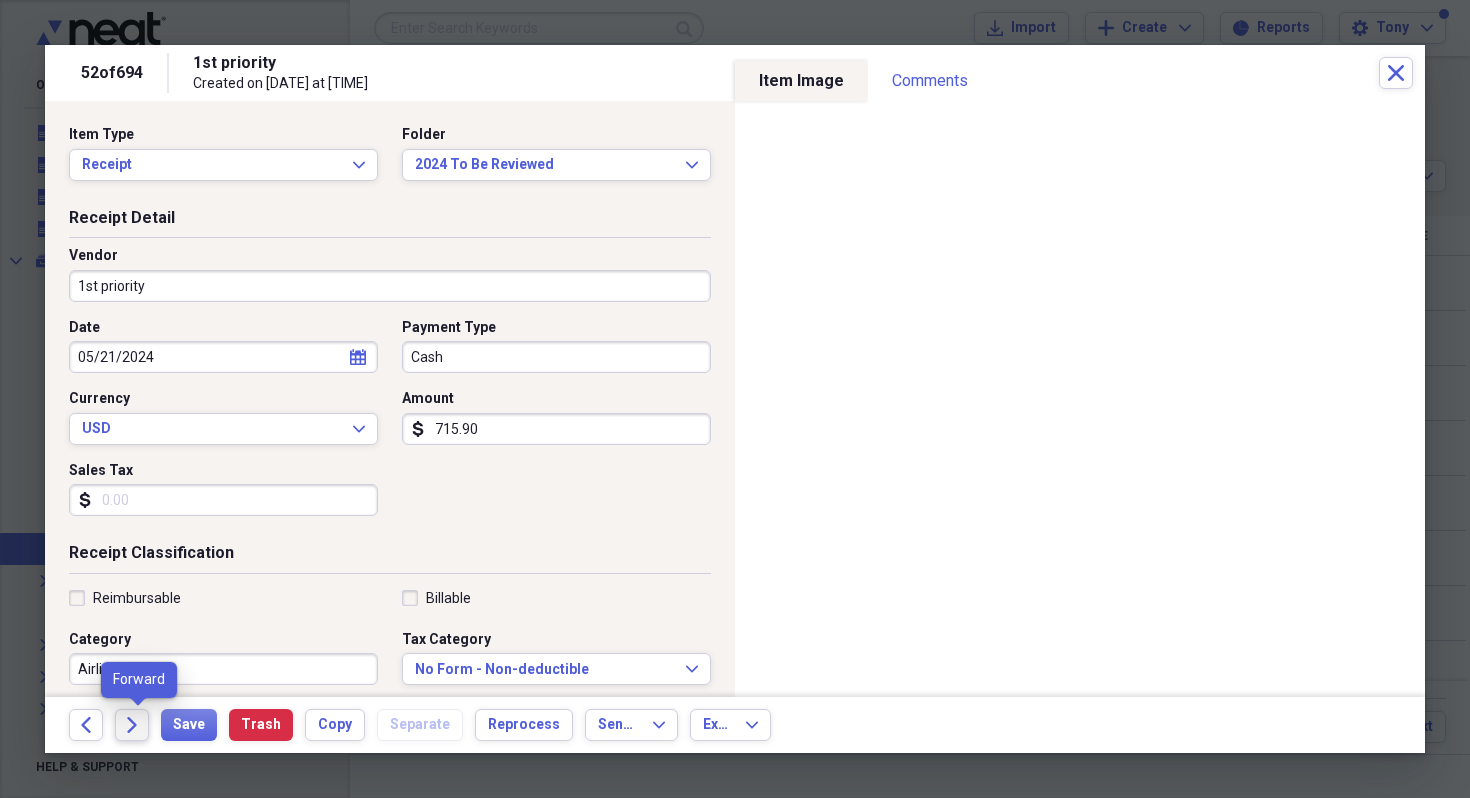 click 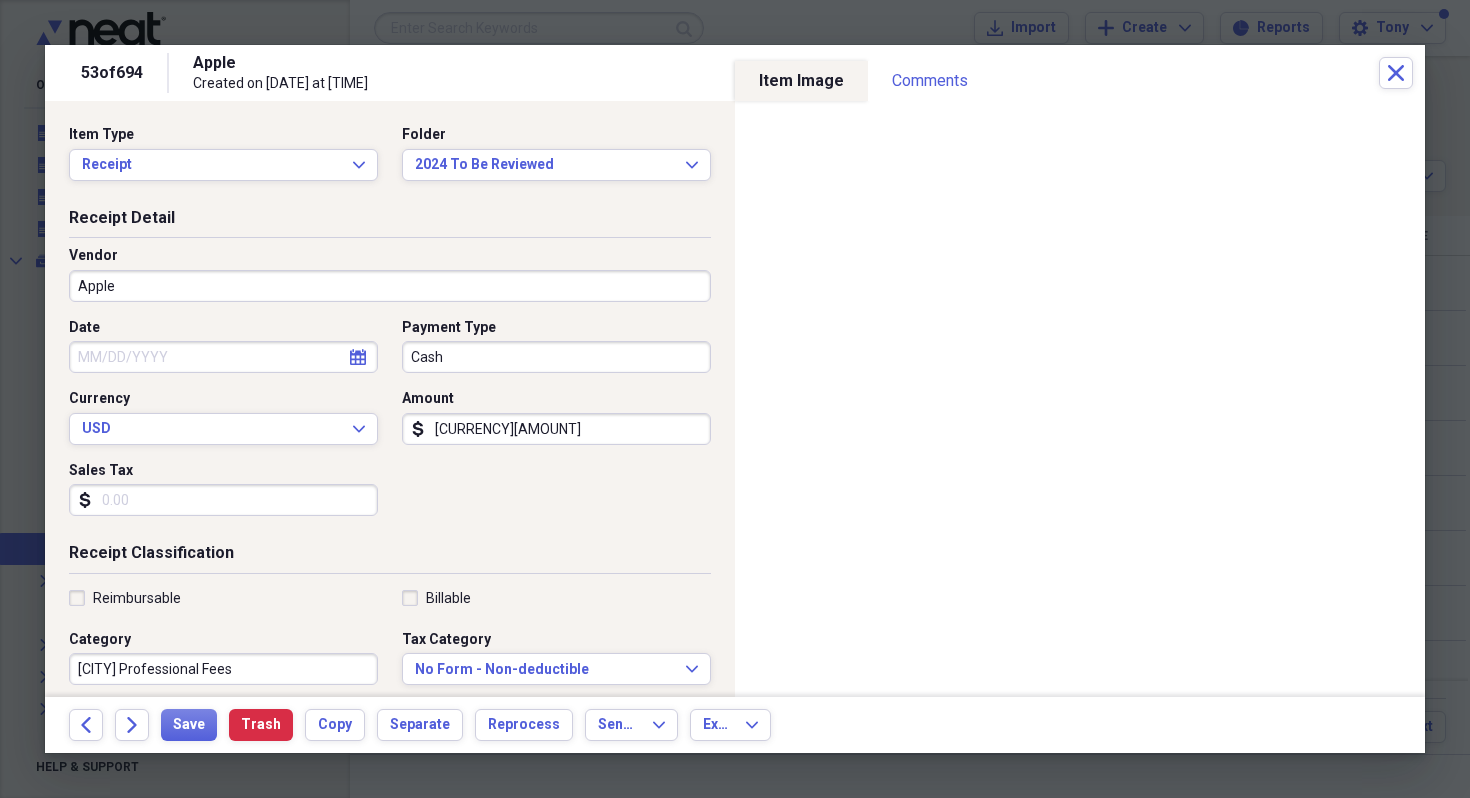 click on "Apple" at bounding box center (390, 286) 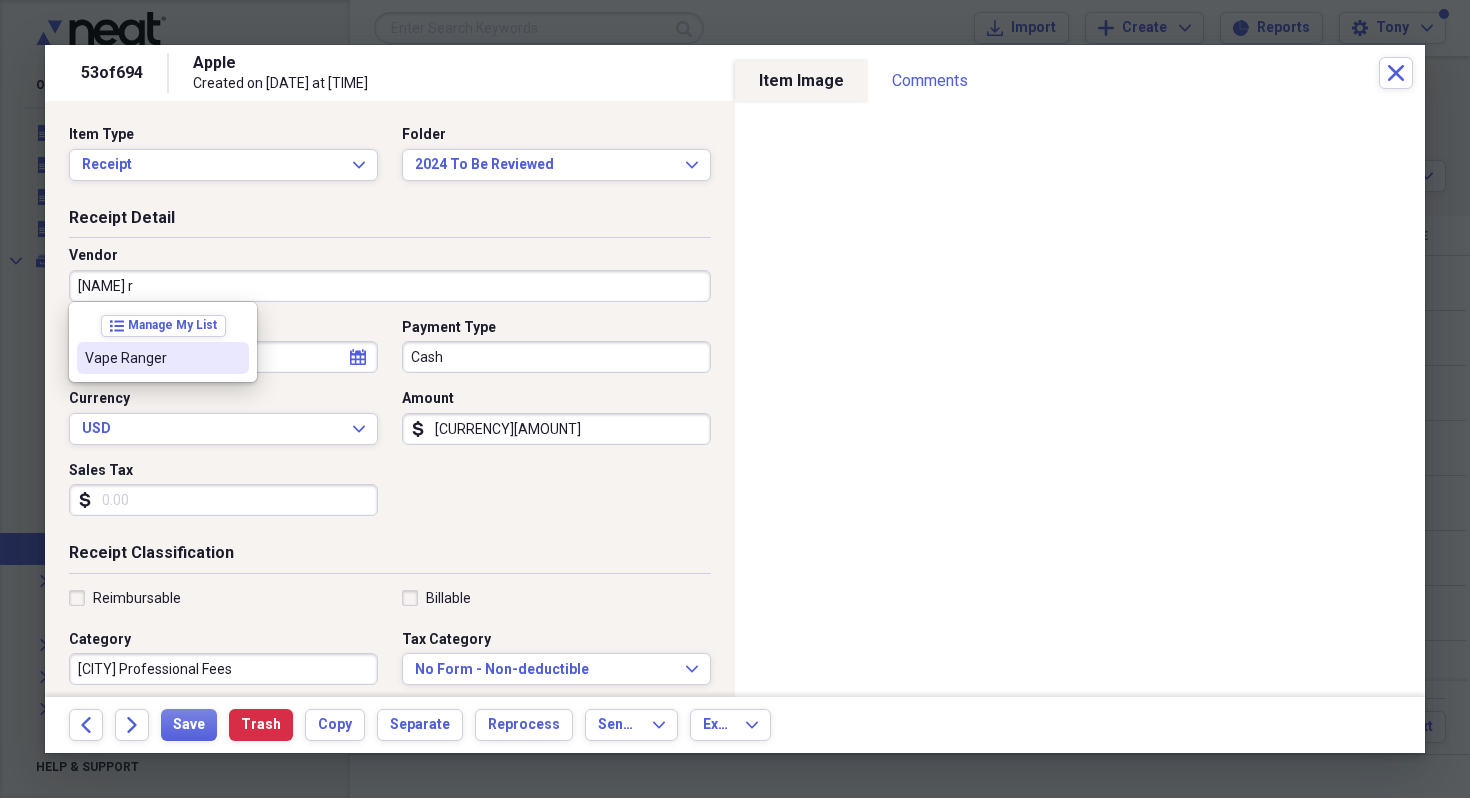 click on "Vape Ranger" at bounding box center (151, 358) 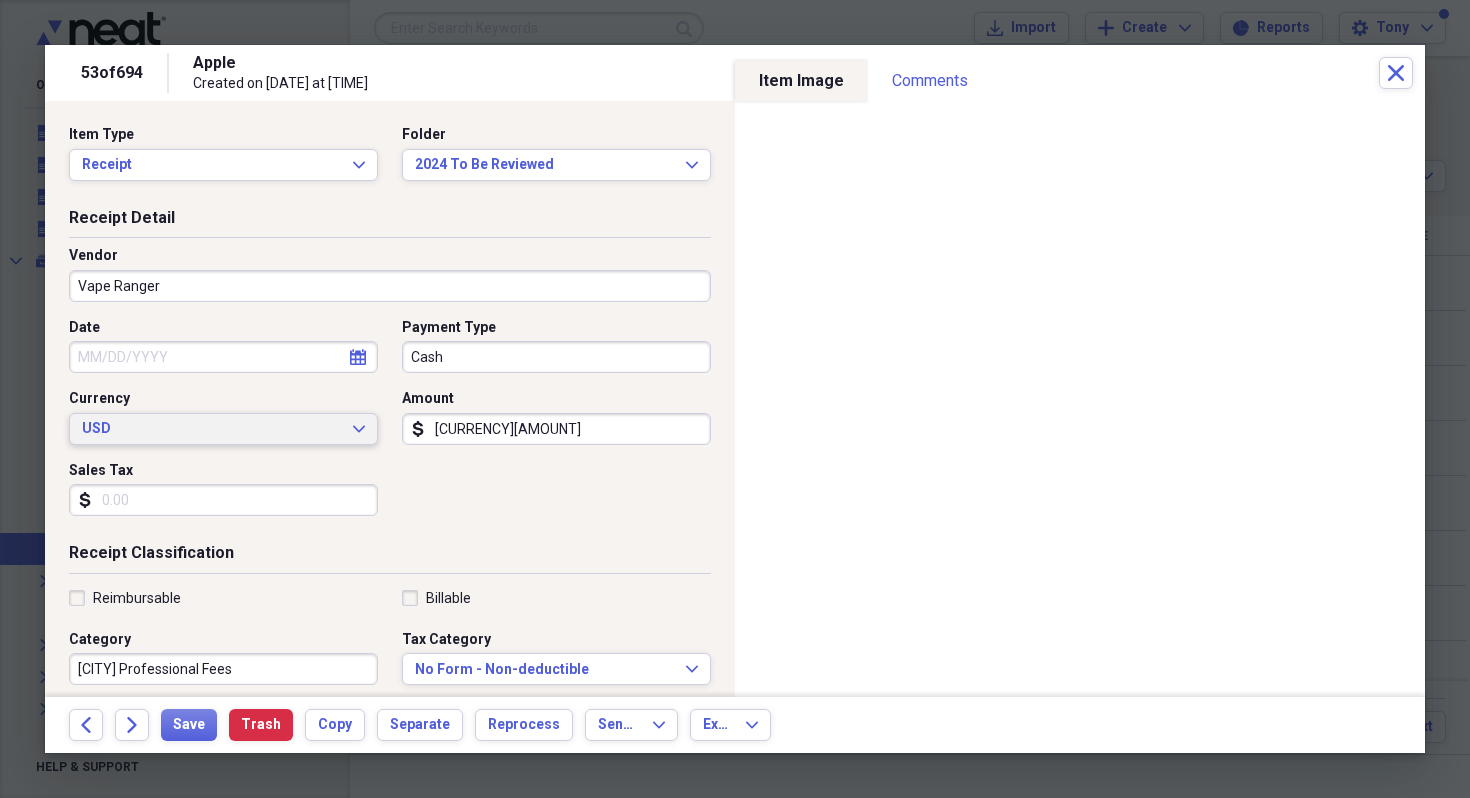 type on "rockwall cogs" 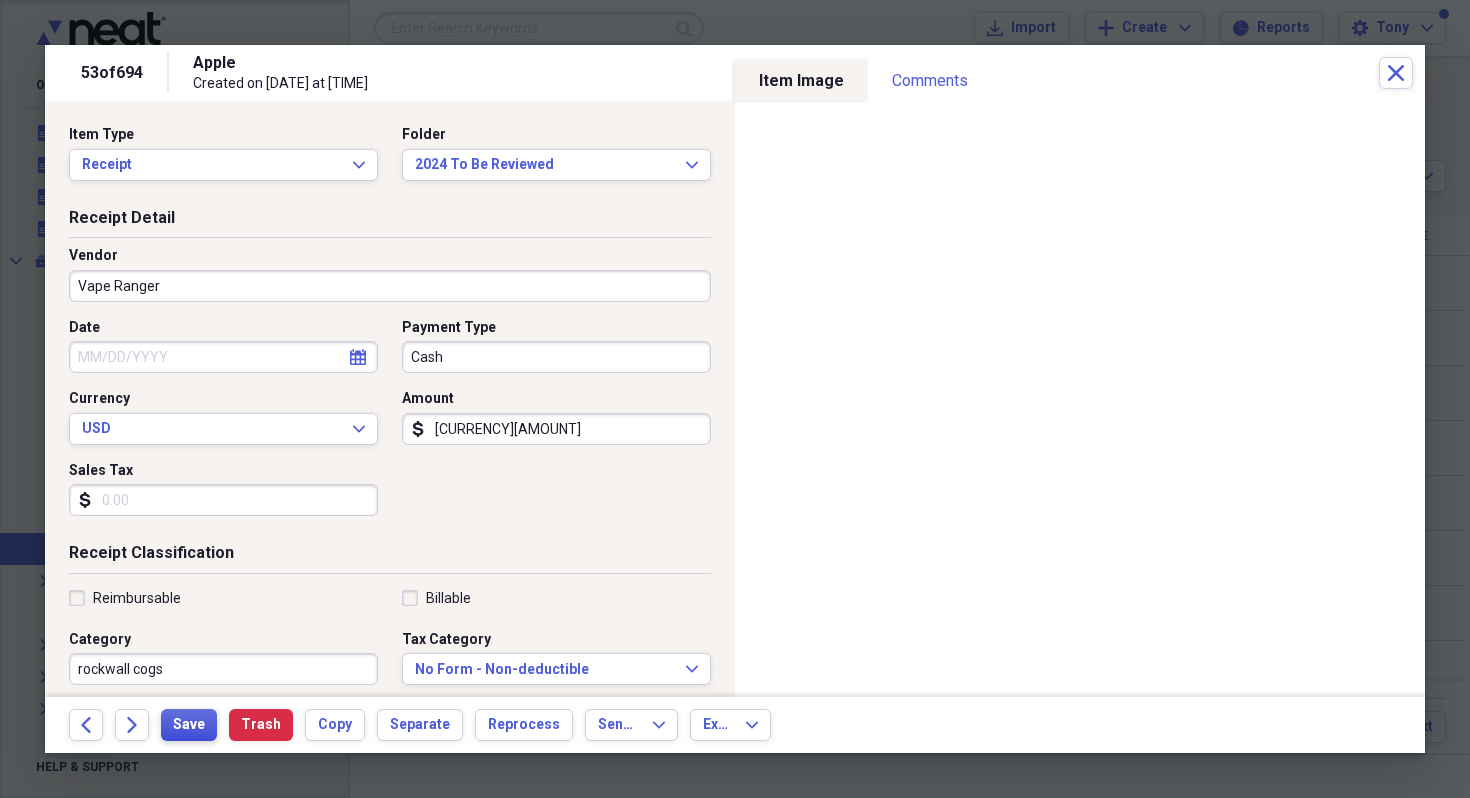 click on "Save" at bounding box center (189, 725) 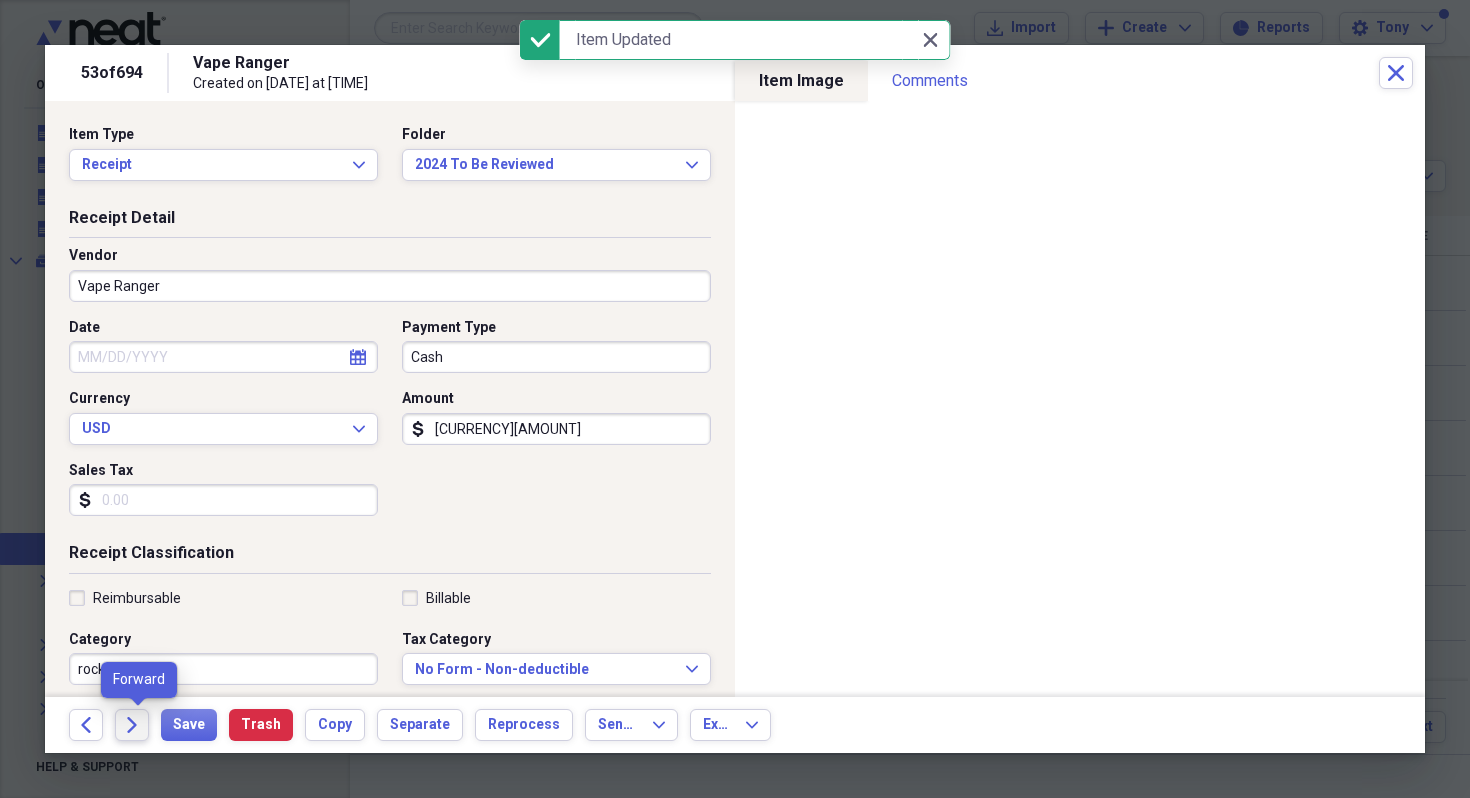 click on "Forward" 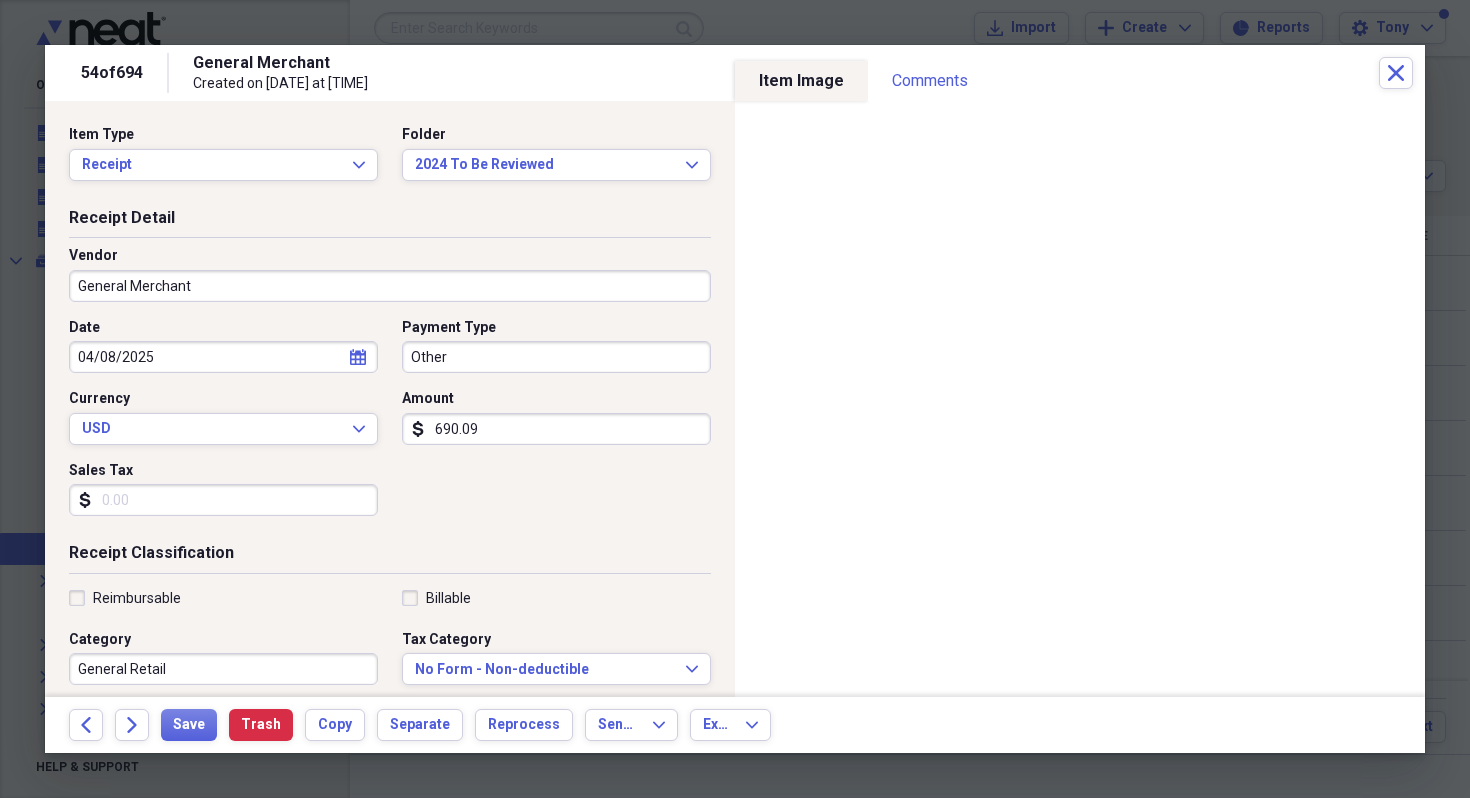 click on "General Merchant" at bounding box center (390, 286) 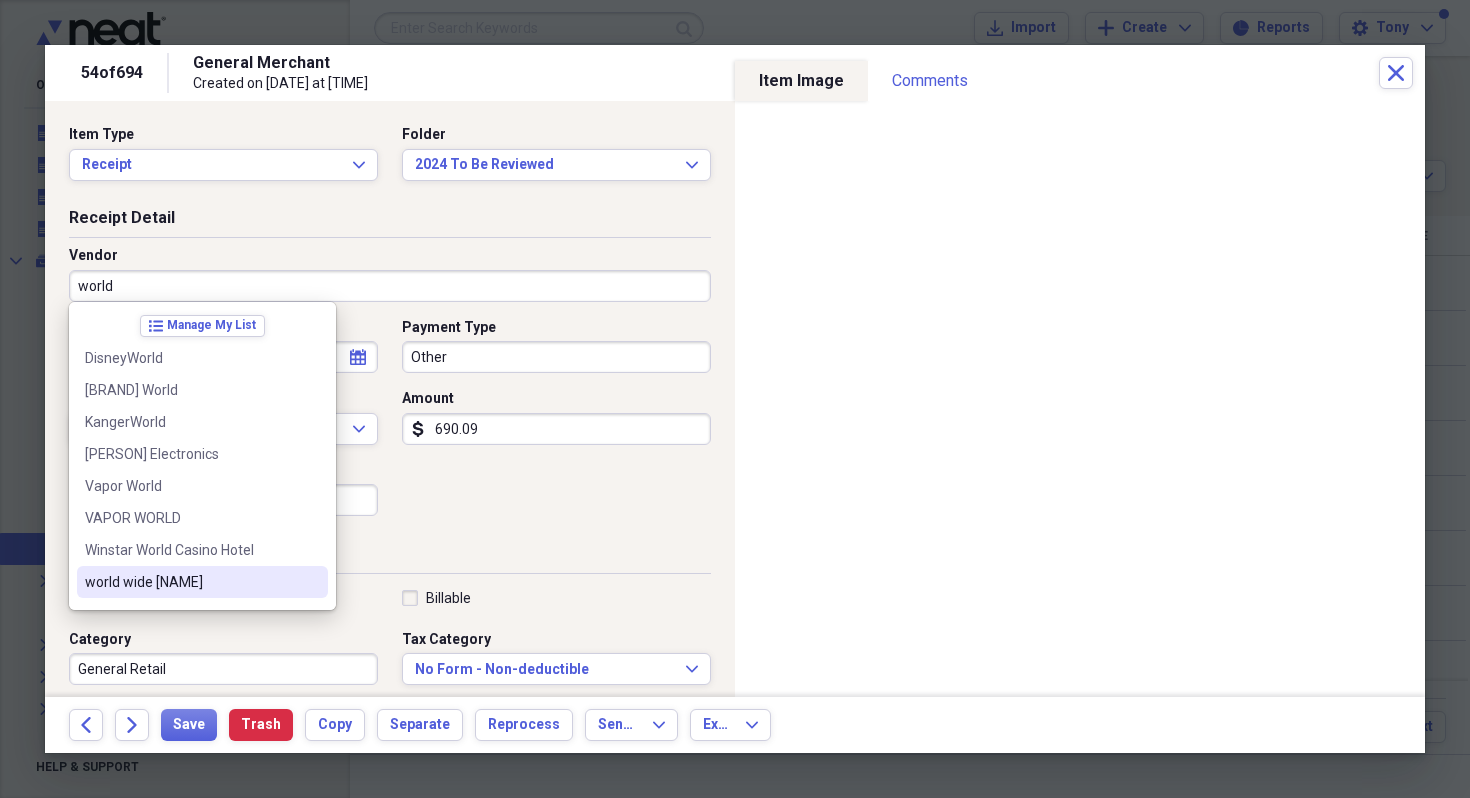 click on "world wide vape" at bounding box center (190, 582) 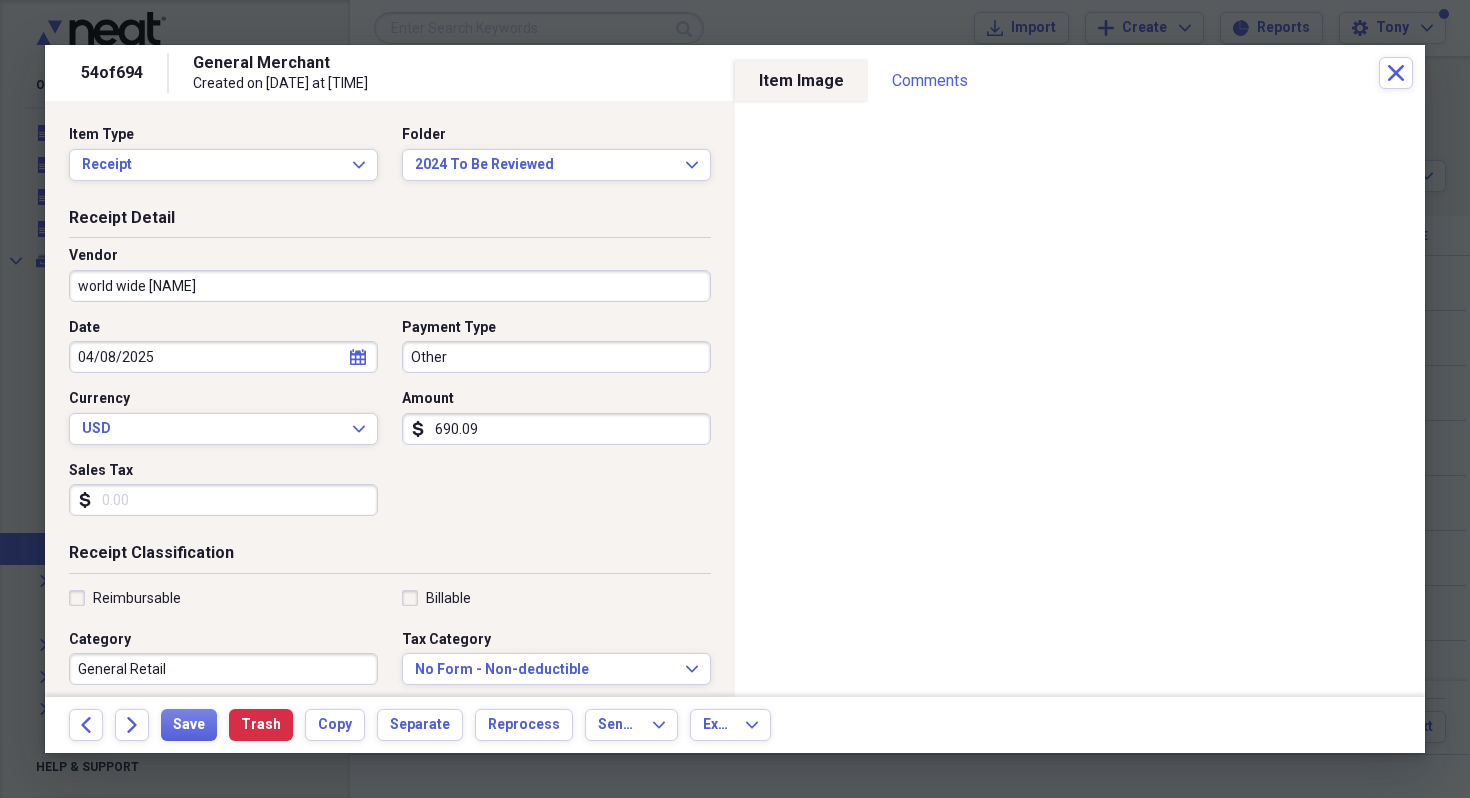 type on "rockwall cogs" 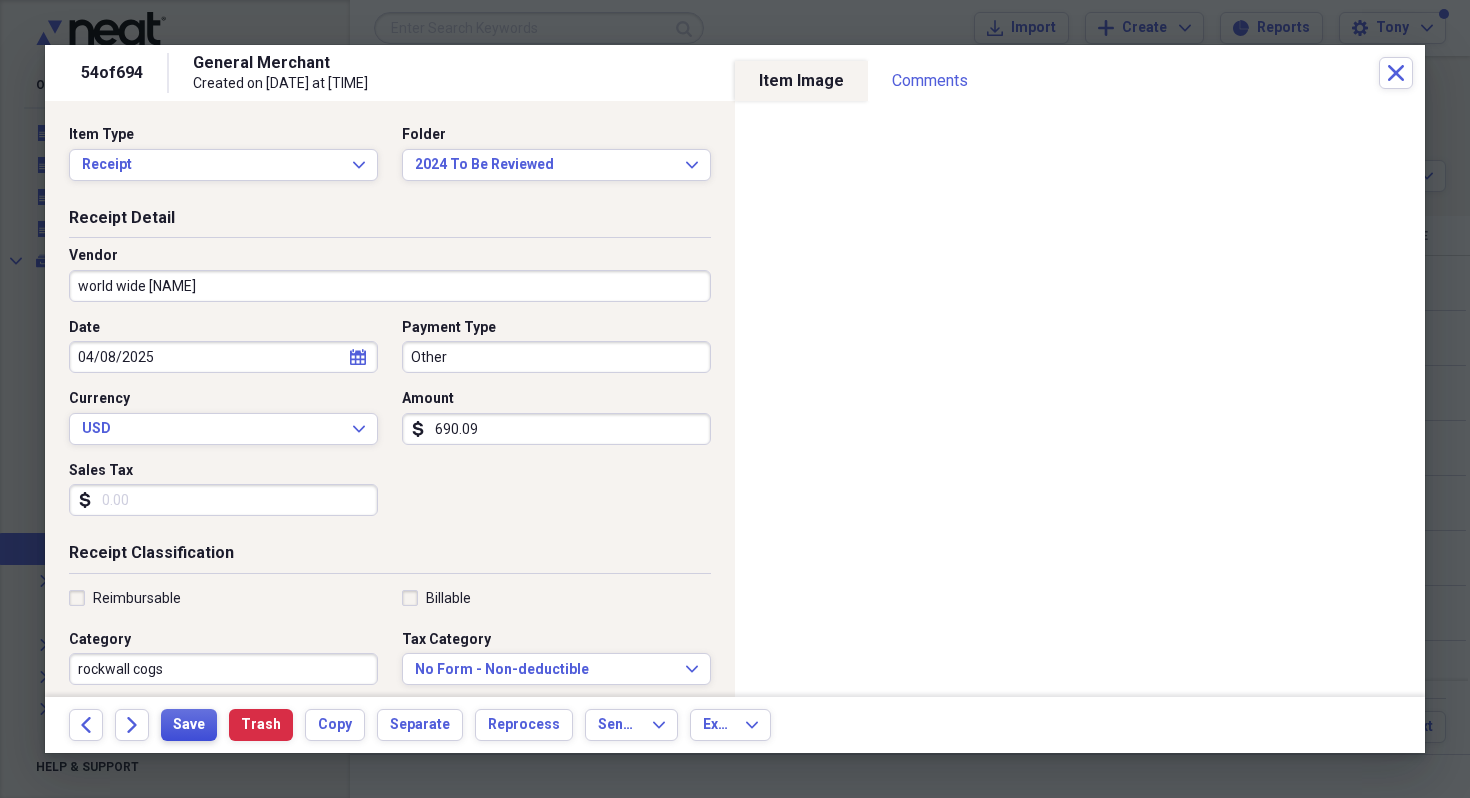 click on "Save" at bounding box center [189, 725] 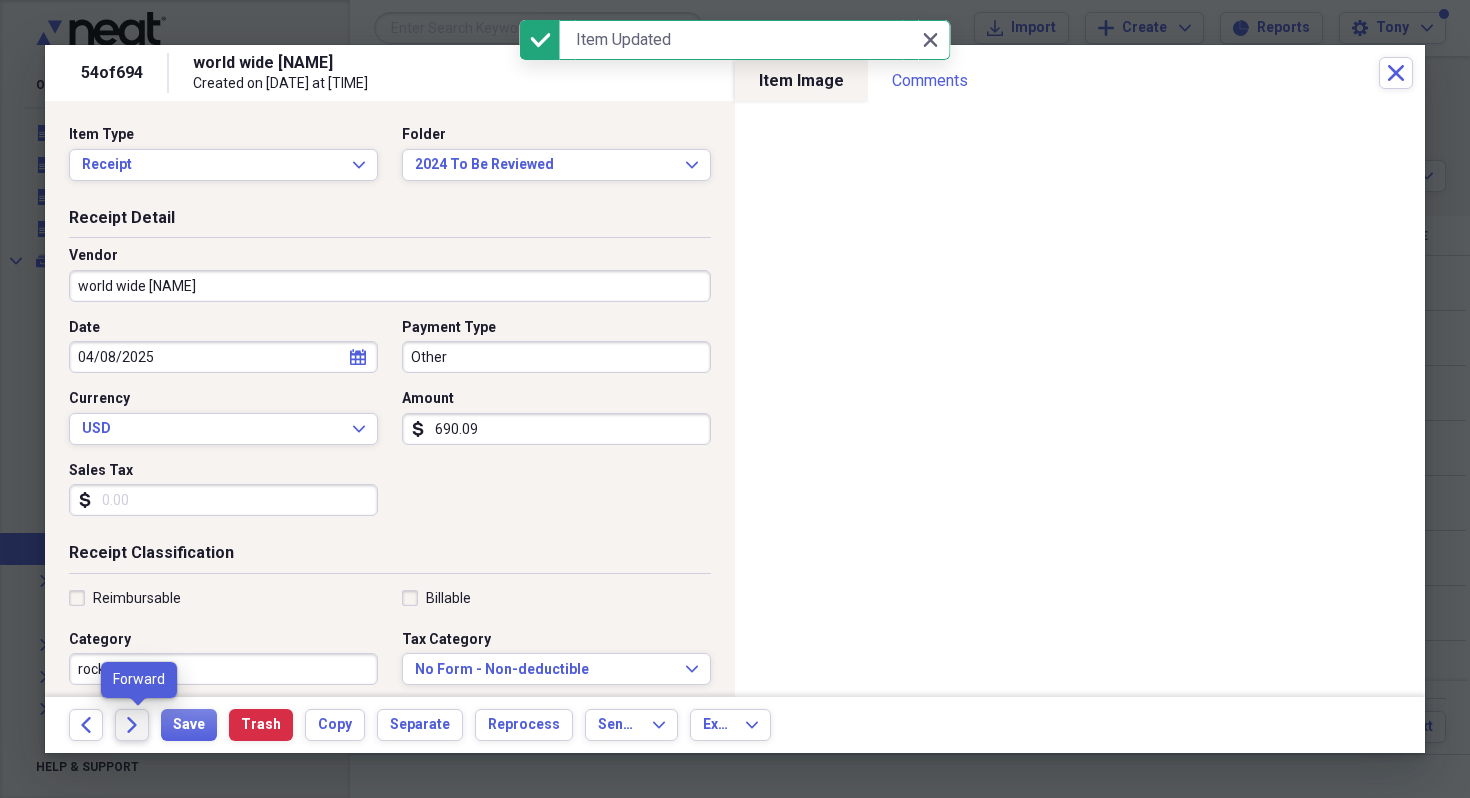click 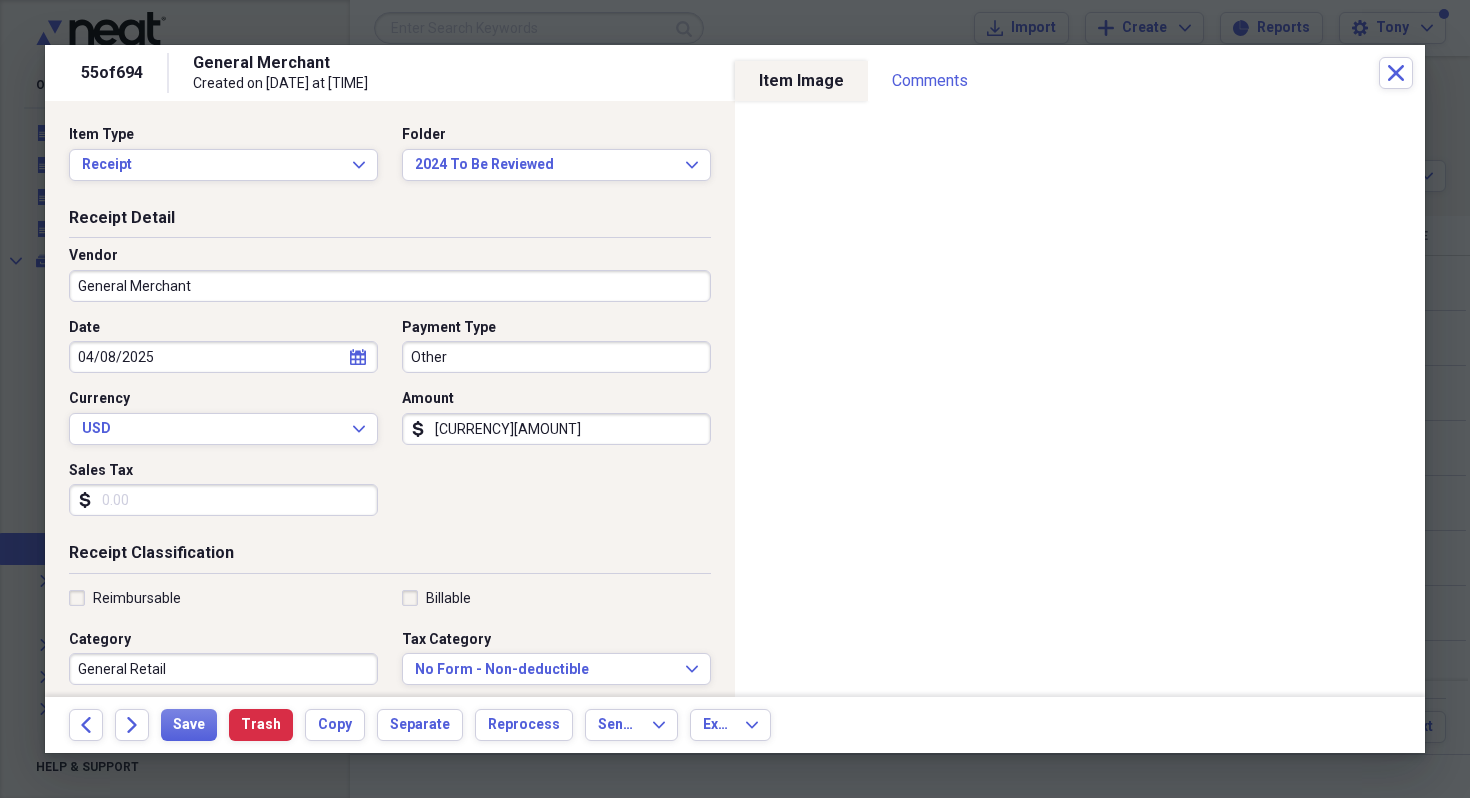 click on "General Merchant" at bounding box center (390, 286) 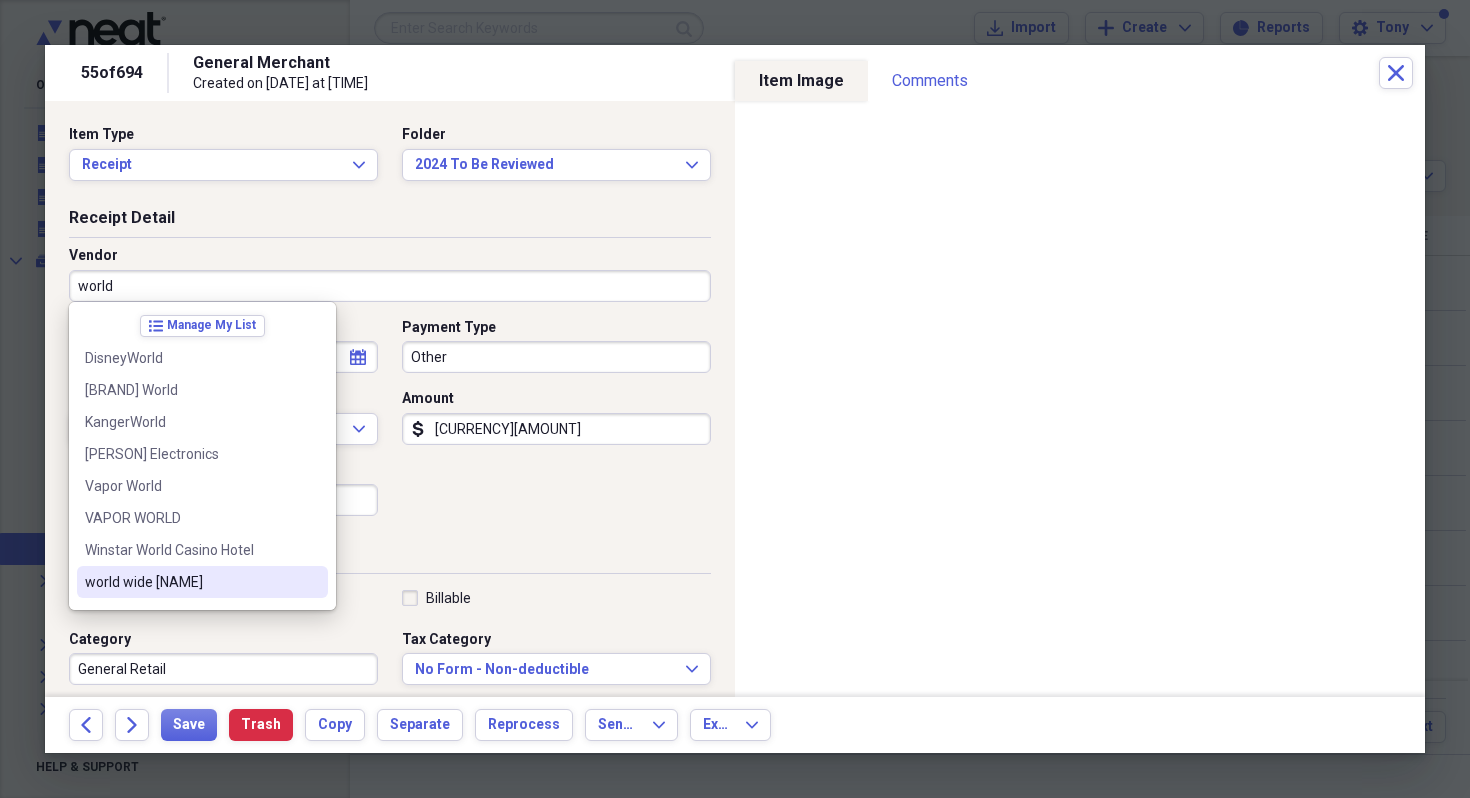 click on "world wide vape" at bounding box center [190, 582] 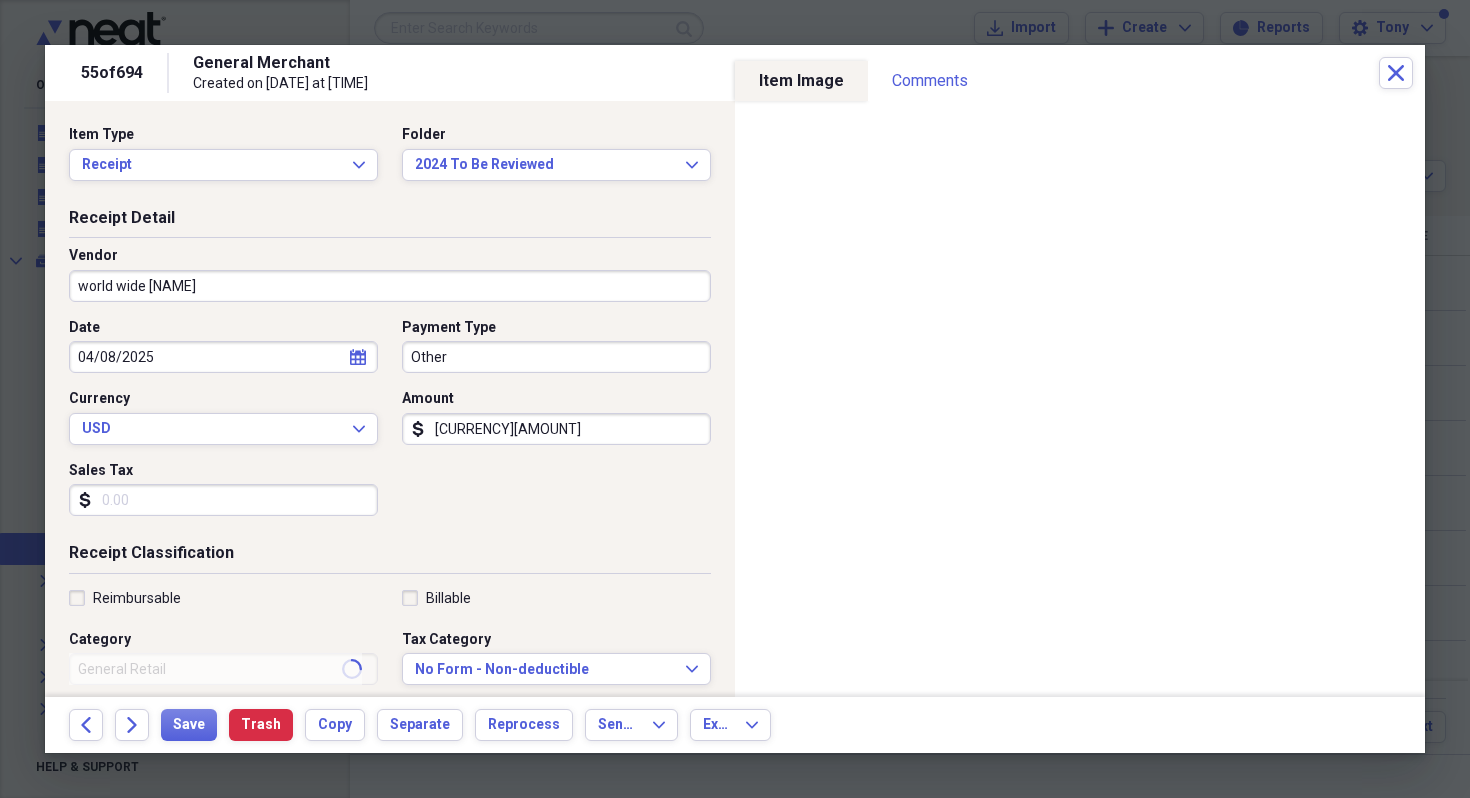 type on "rockwall cogs" 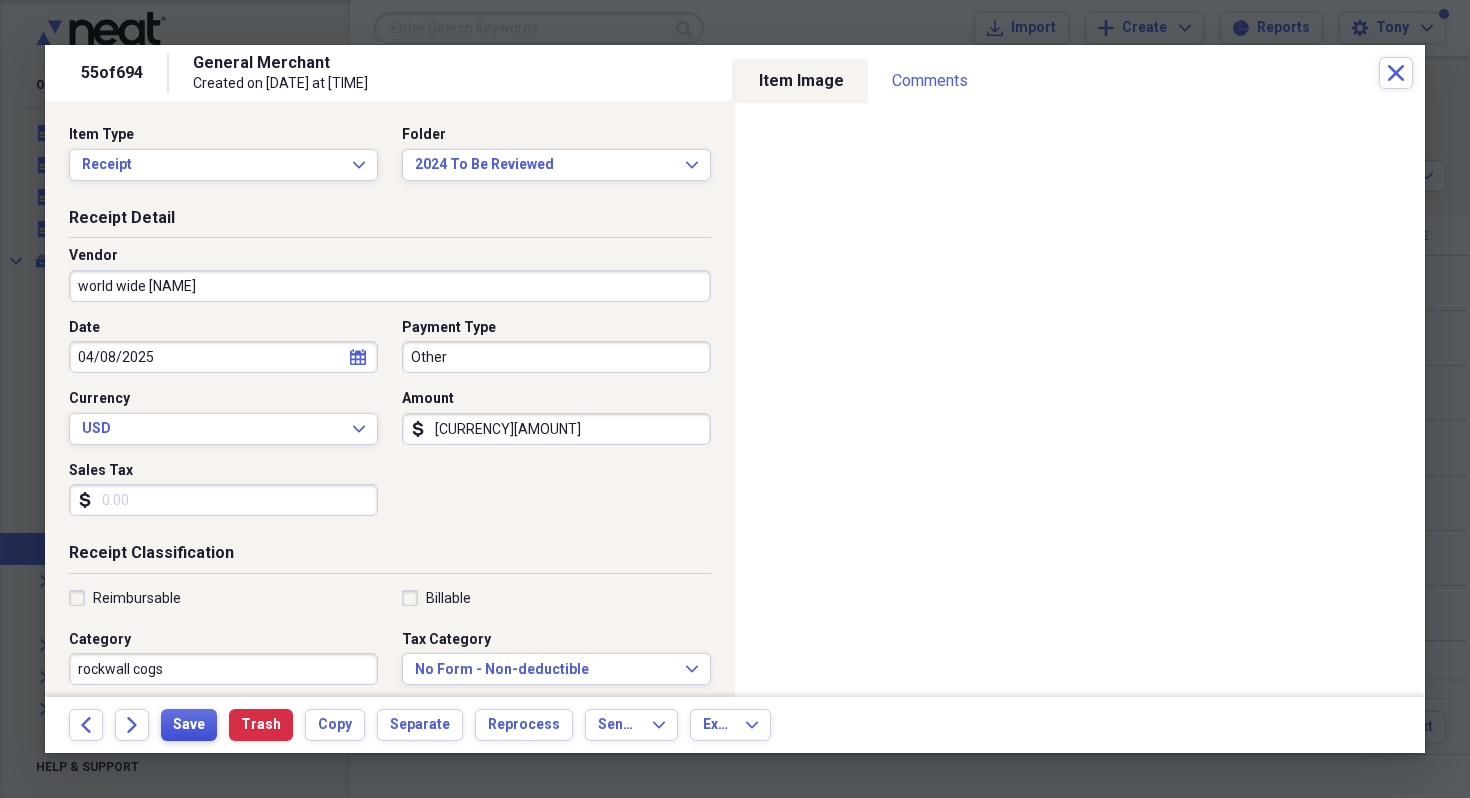 click on "Save" at bounding box center (189, 725) 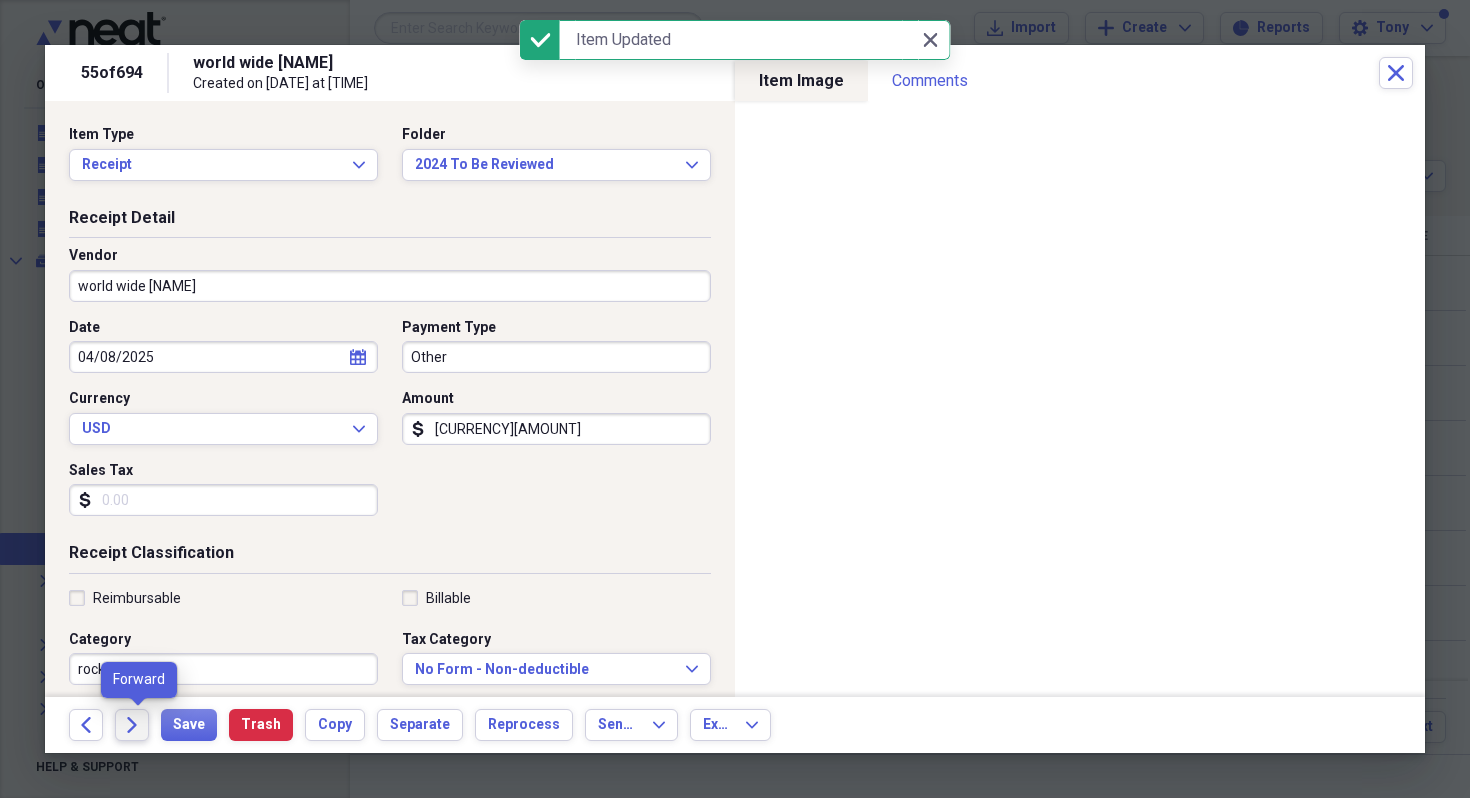 click 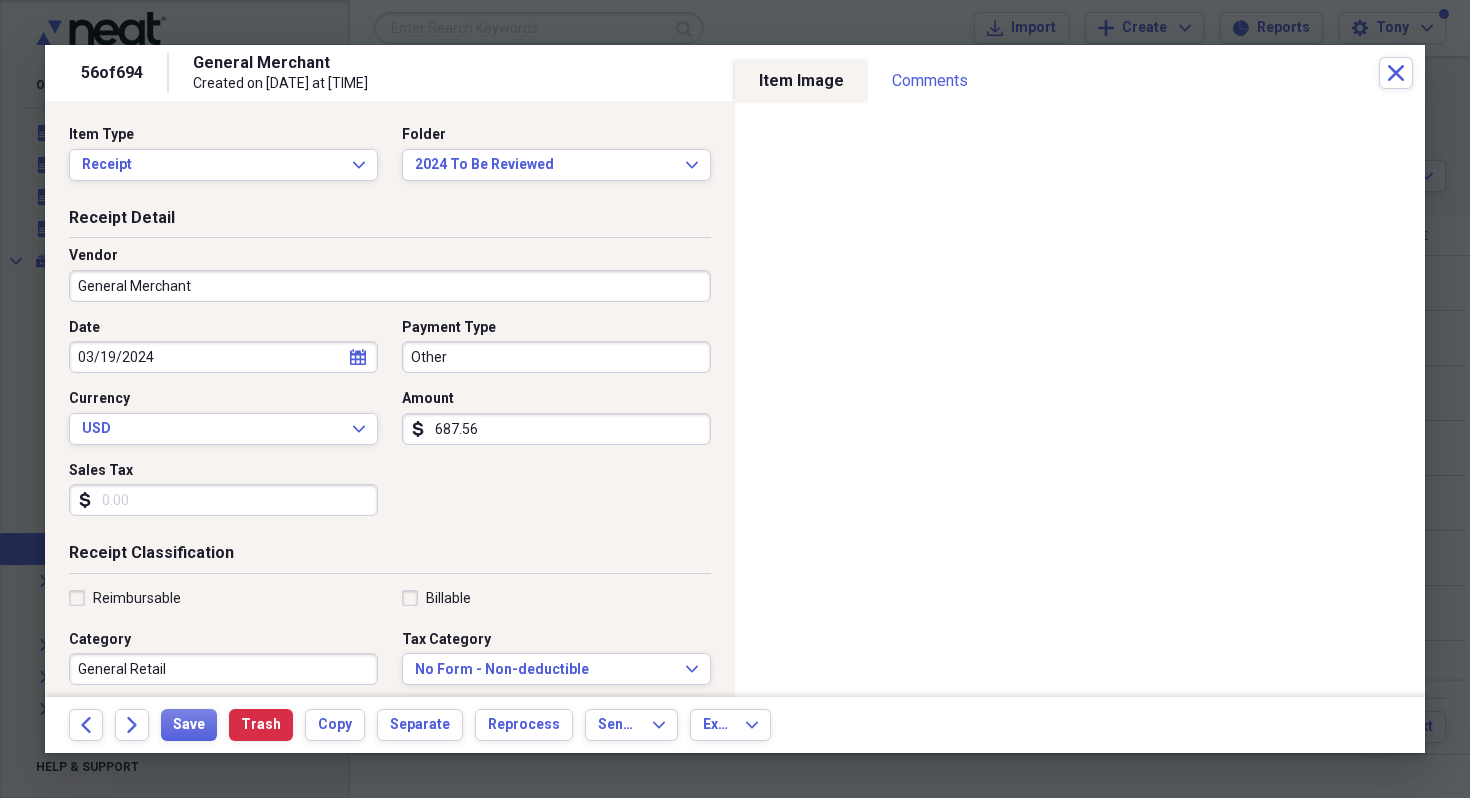 click on "General Merchant" at bounding box center (390, 286) 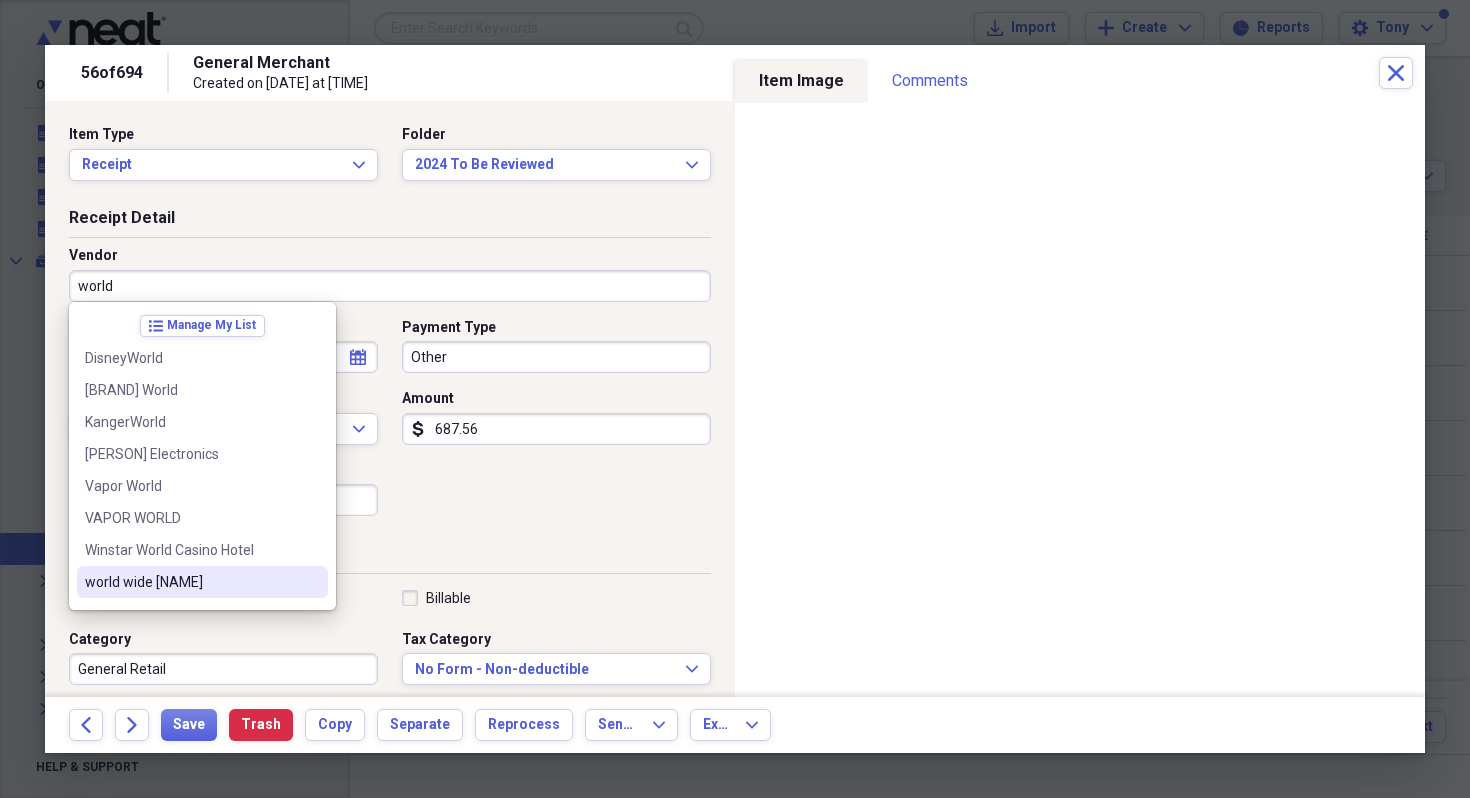 click on "world wide vape" at bounding box center [190, 582] 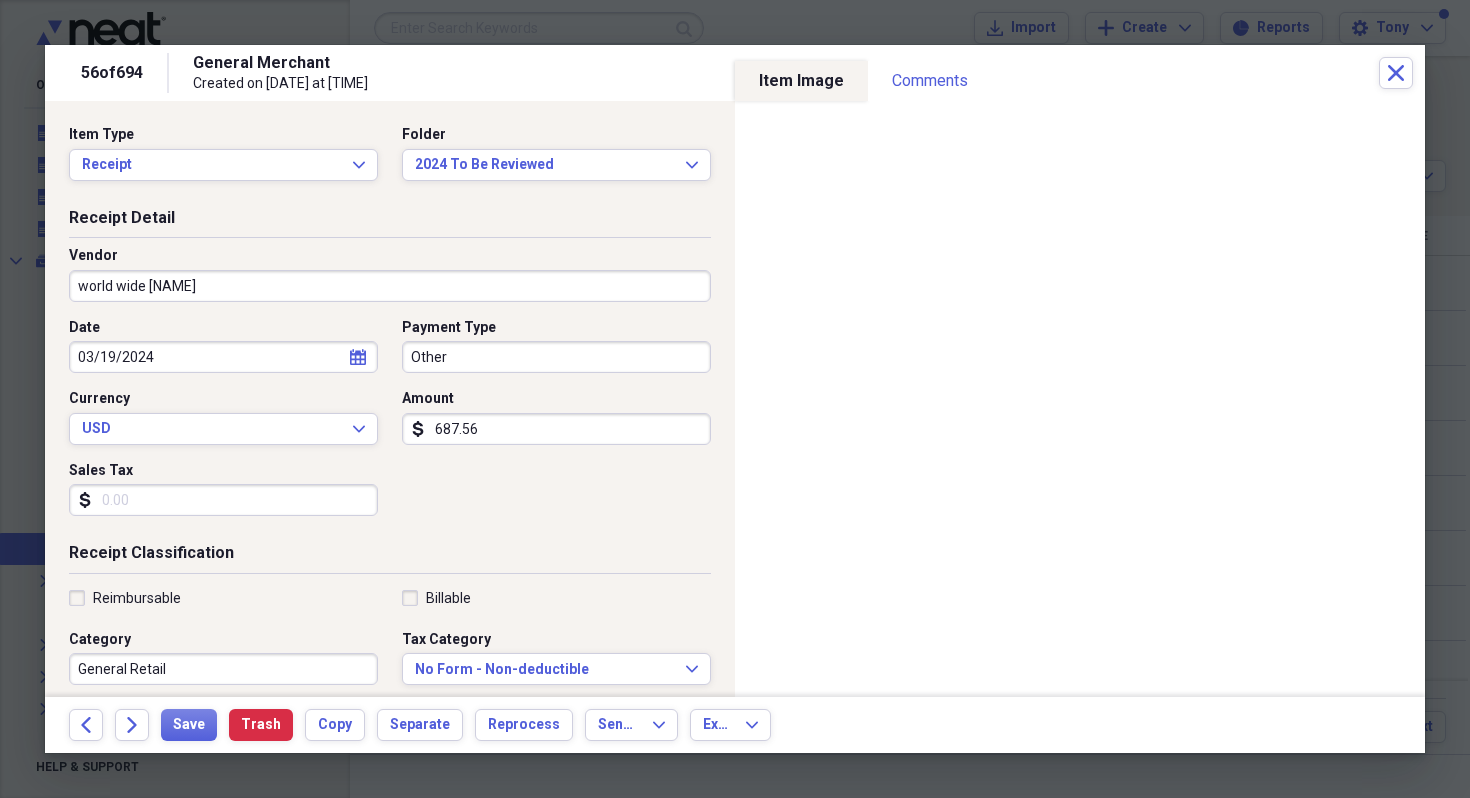 type on "rockwall cogs" 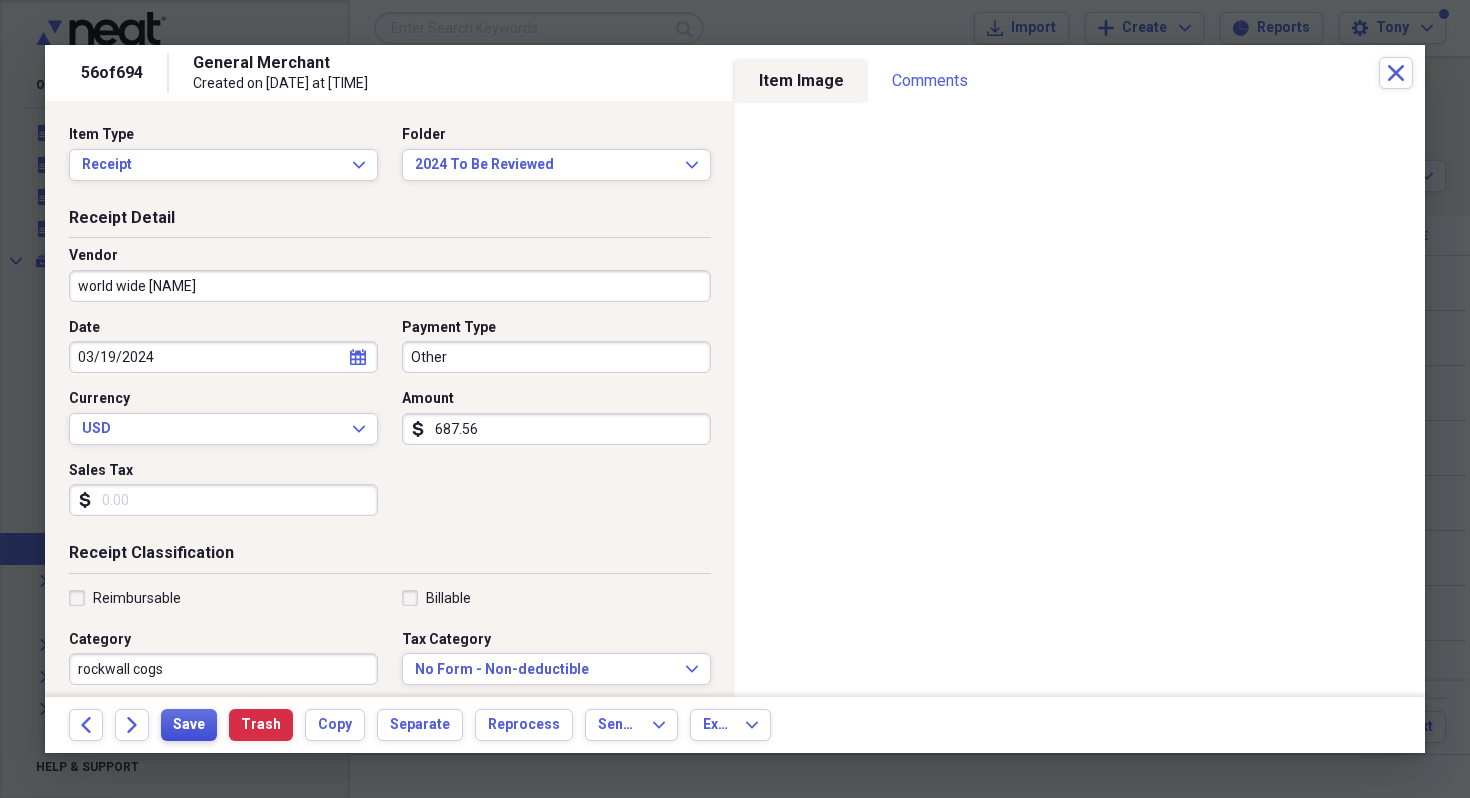 click on "Save" at bounding box center [189, 725] 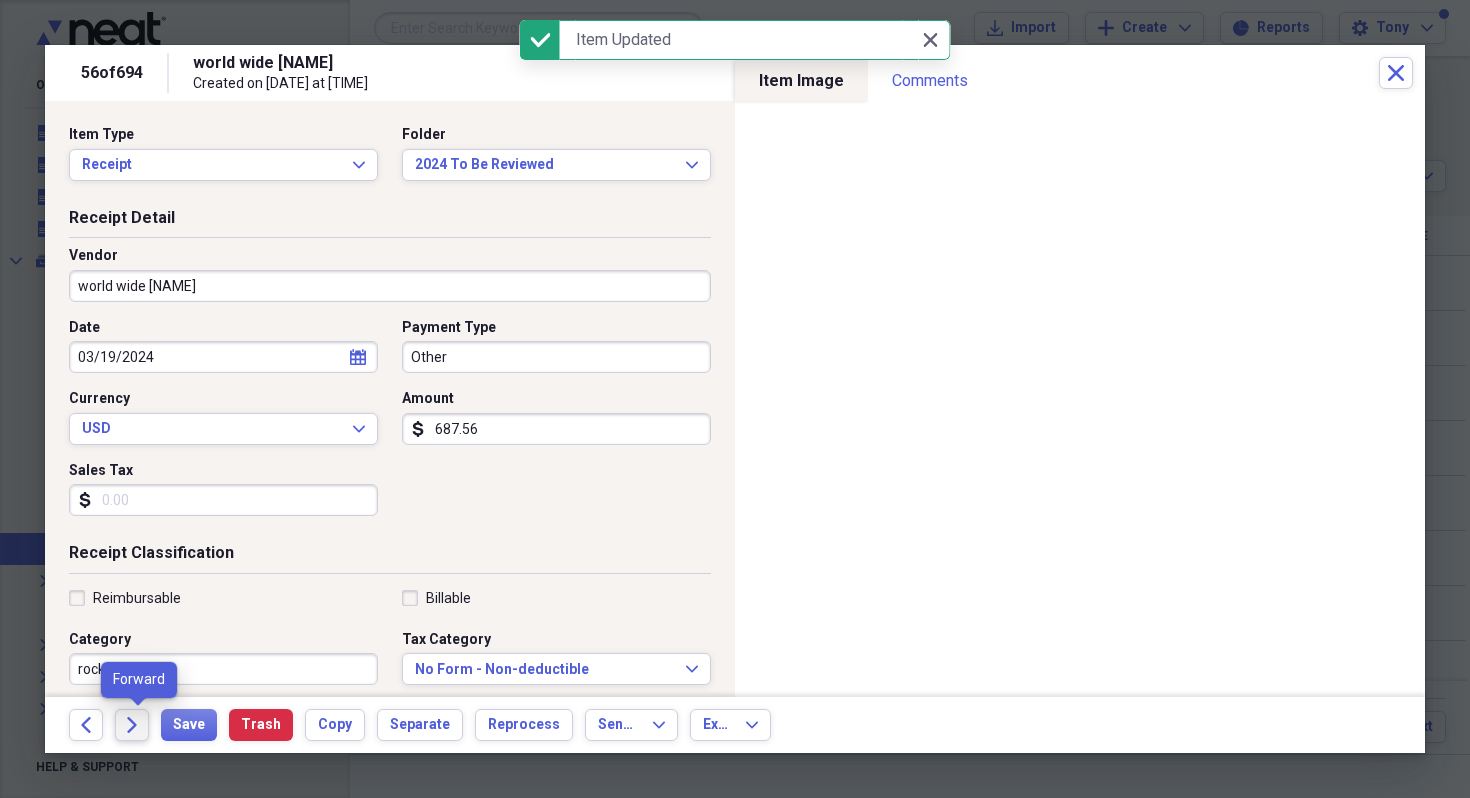 click on "Forward" 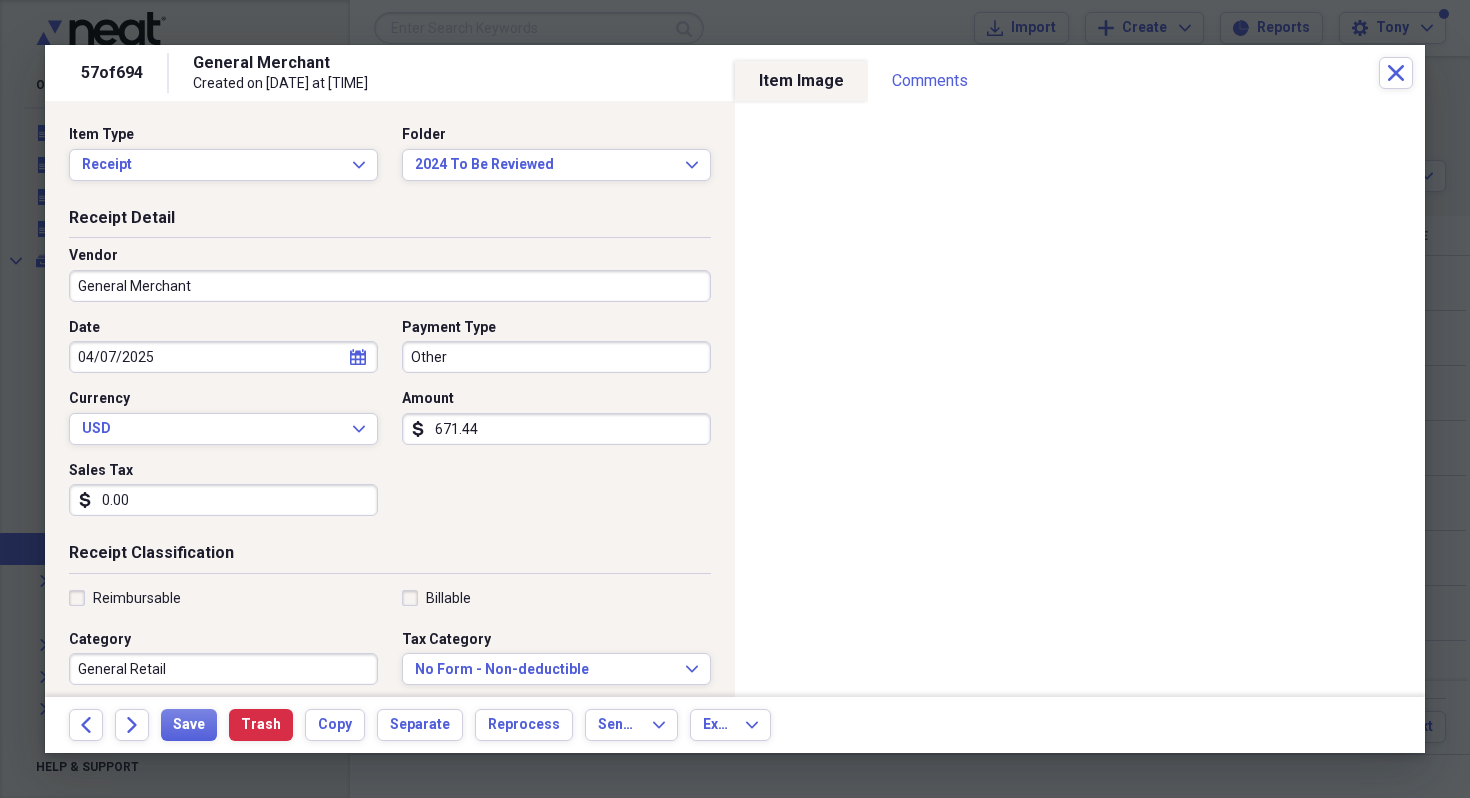 click on "General Merchant" at bounding box center [390, 286] 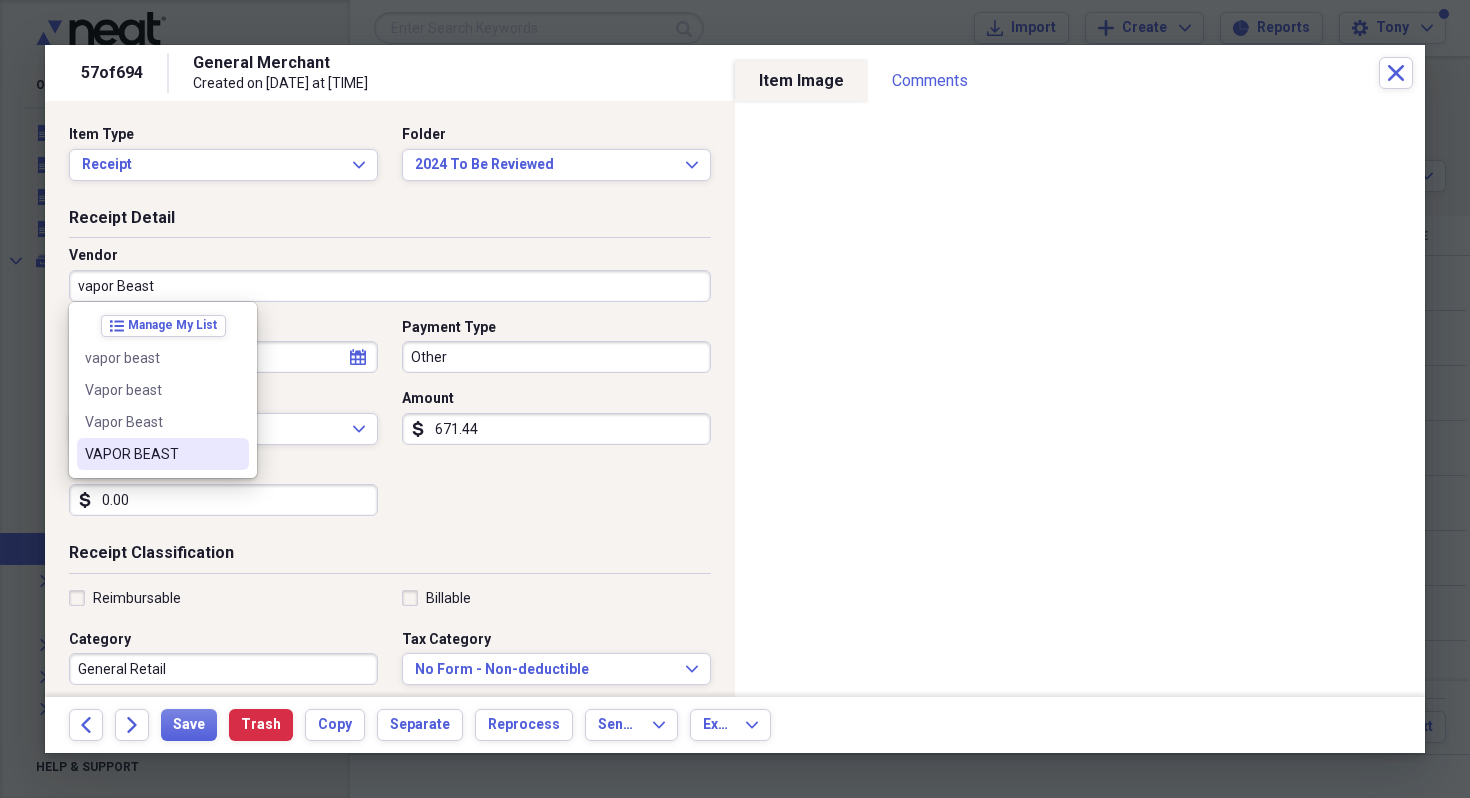 click on "VAPOR BEAST" at bounding box center [151, 454] 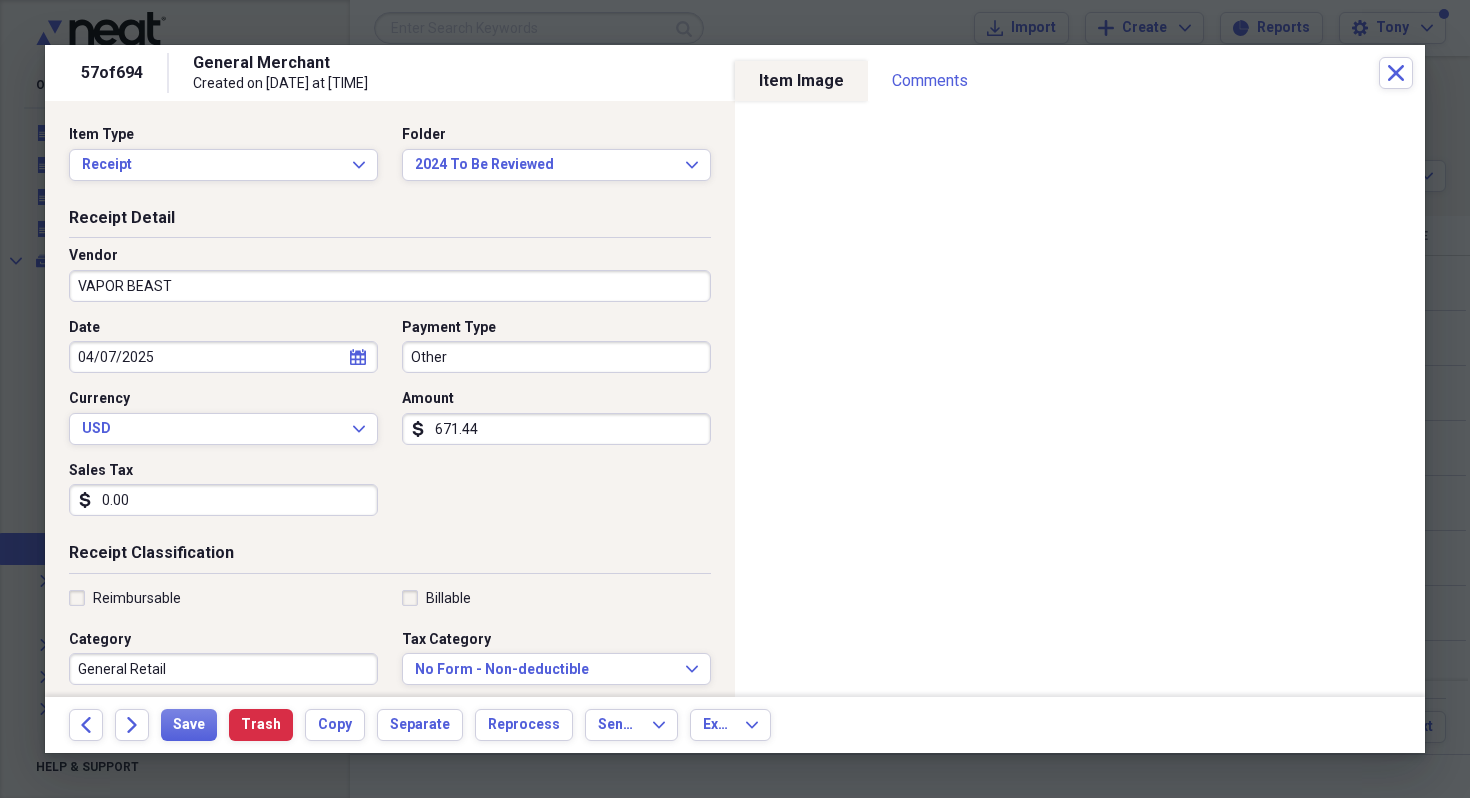 type on "rockwall cogs" 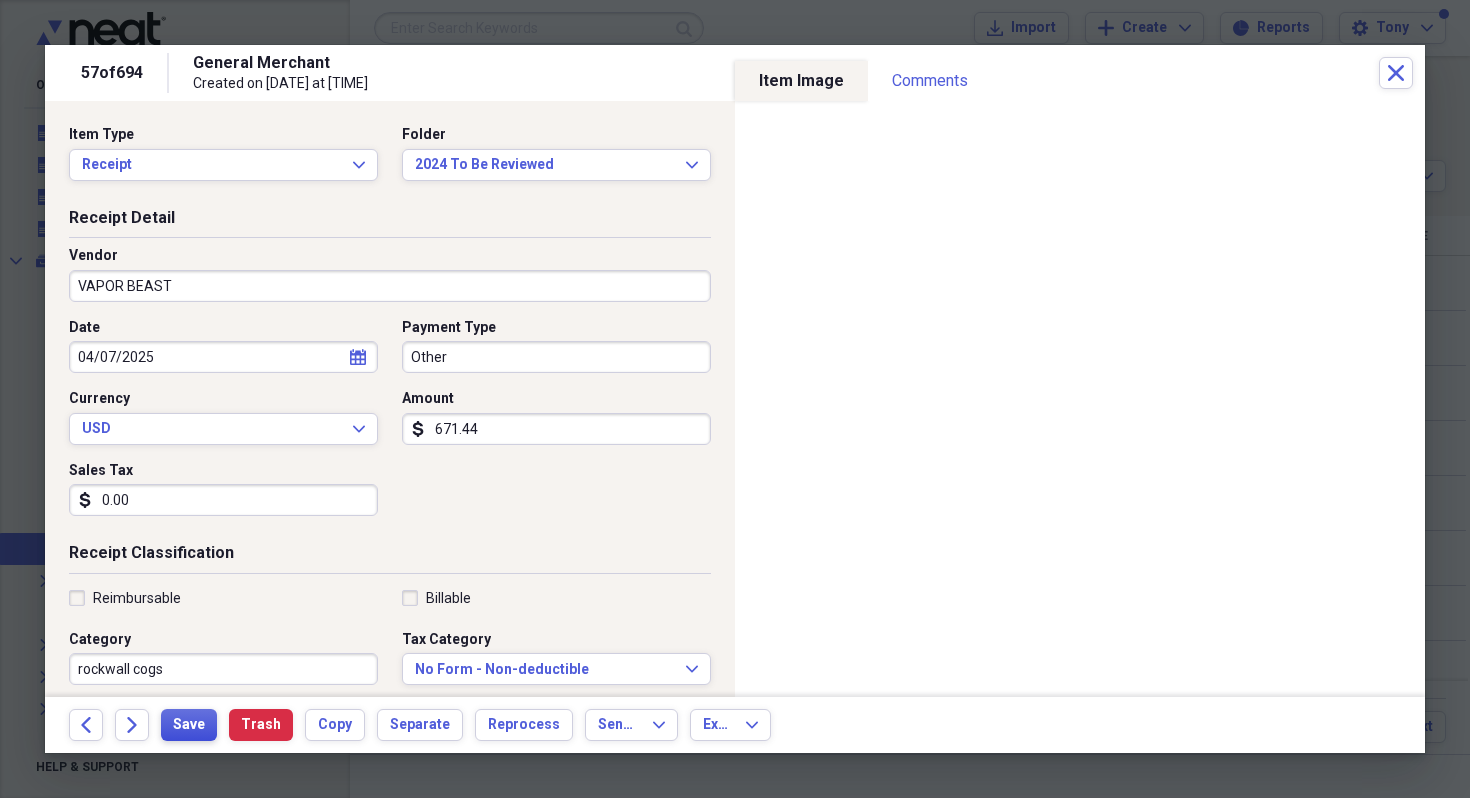 click on "Save" at bounding box center (189, 725) 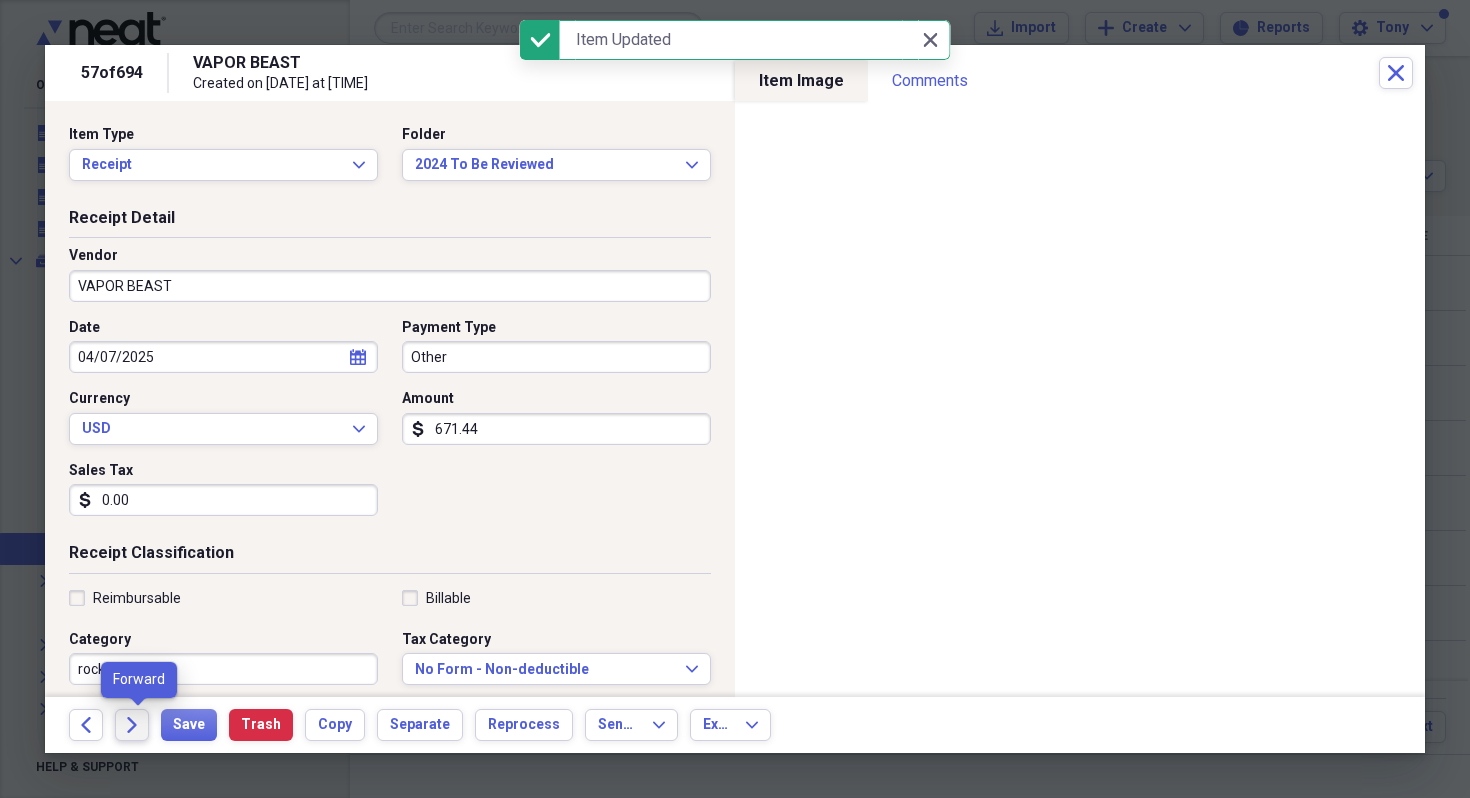 click on "Forward" 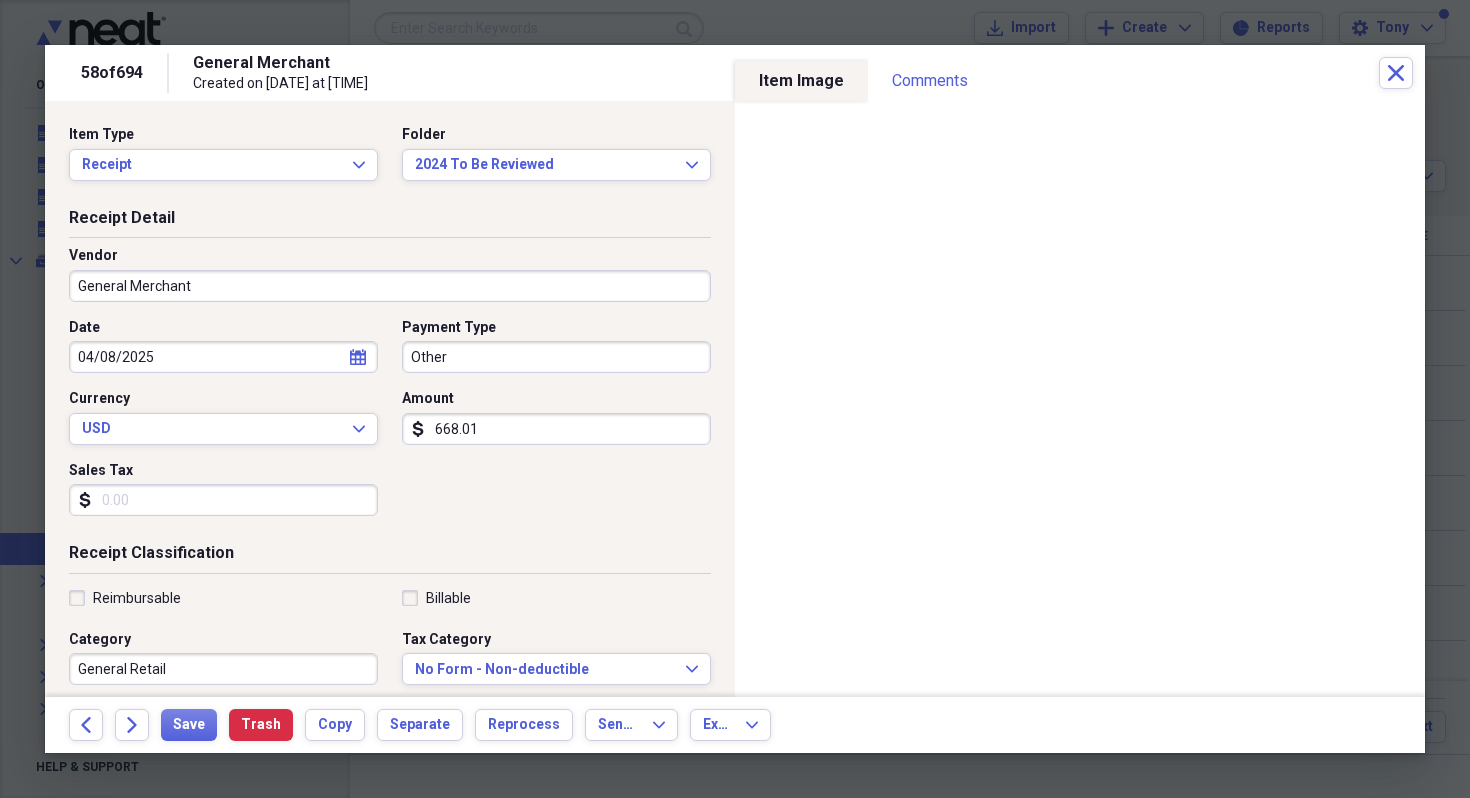 click on "General Merchant" at bounding box center (390, 286) 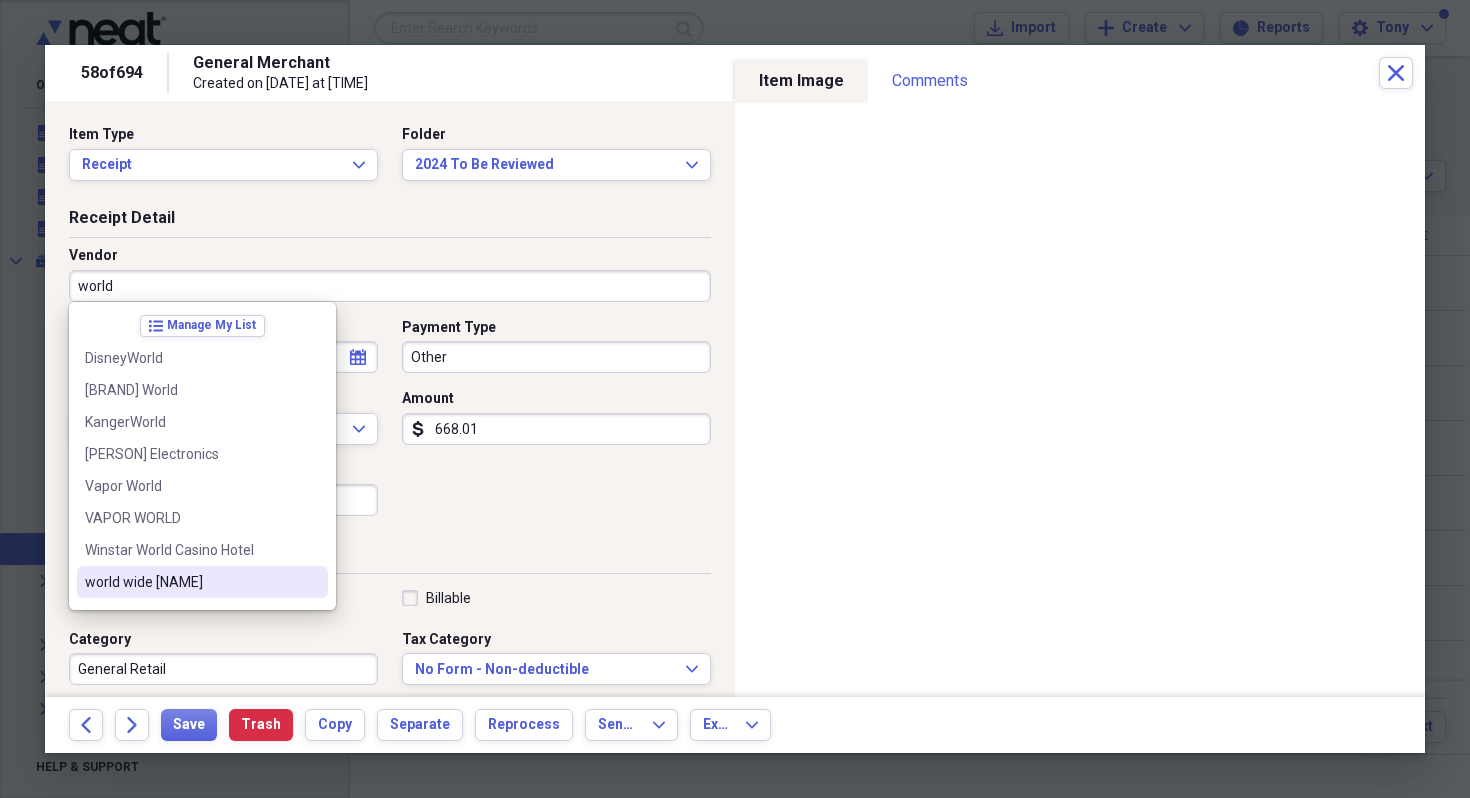 click on "world wide vape" at bounding box center [190, 582] 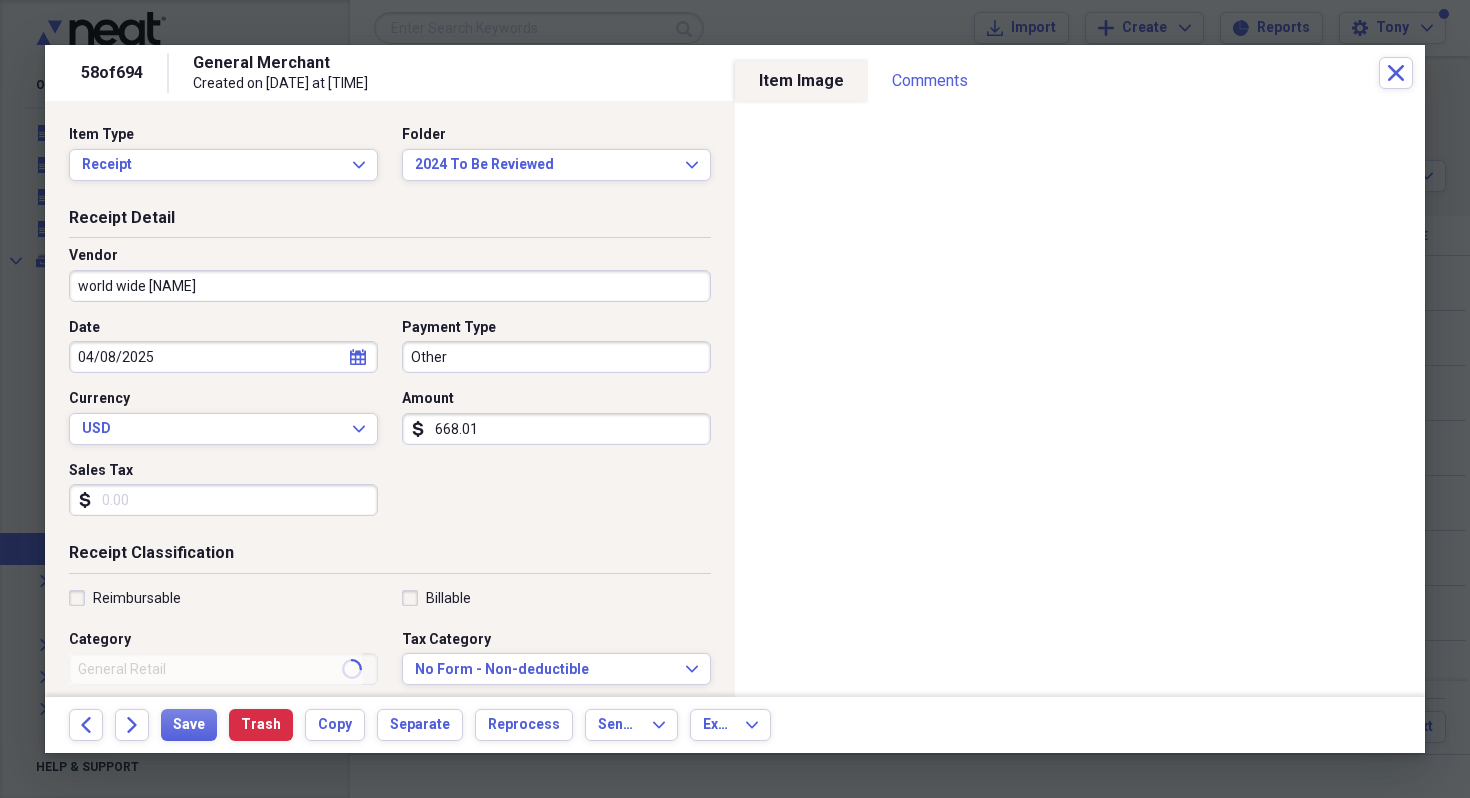 type on "rockwall cogs" 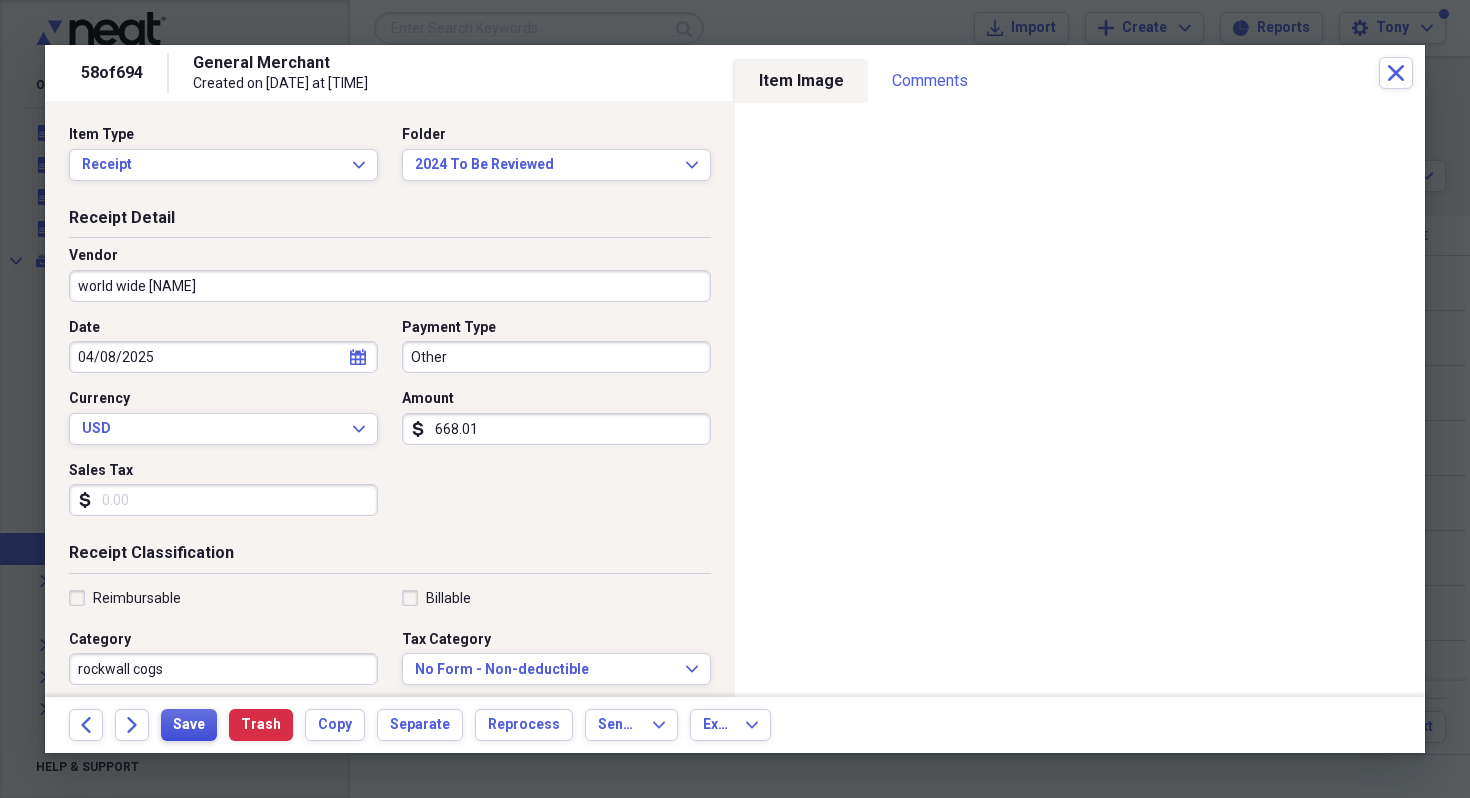 click on "Save" at bounding box center (189, 725) 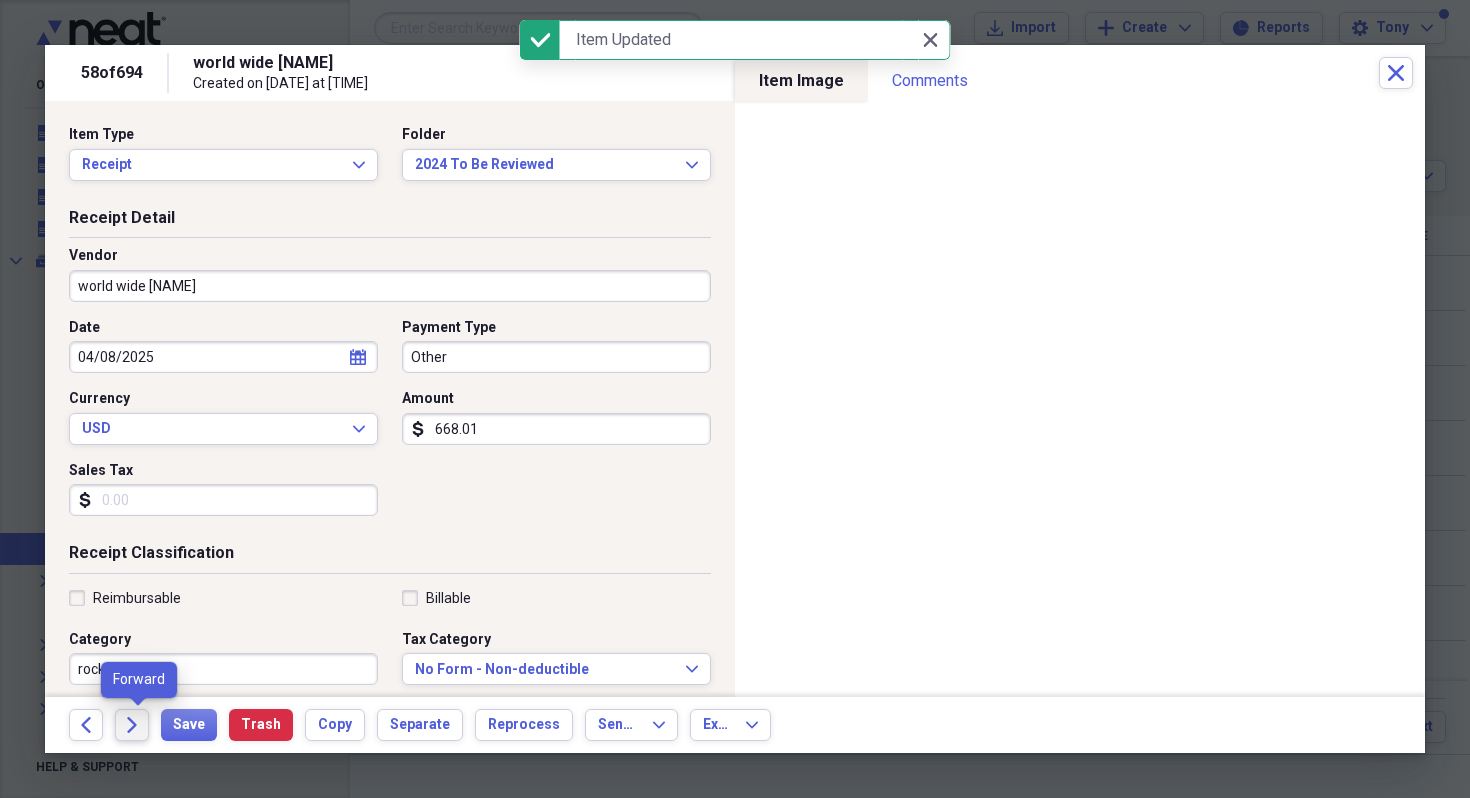 click on "Forward" 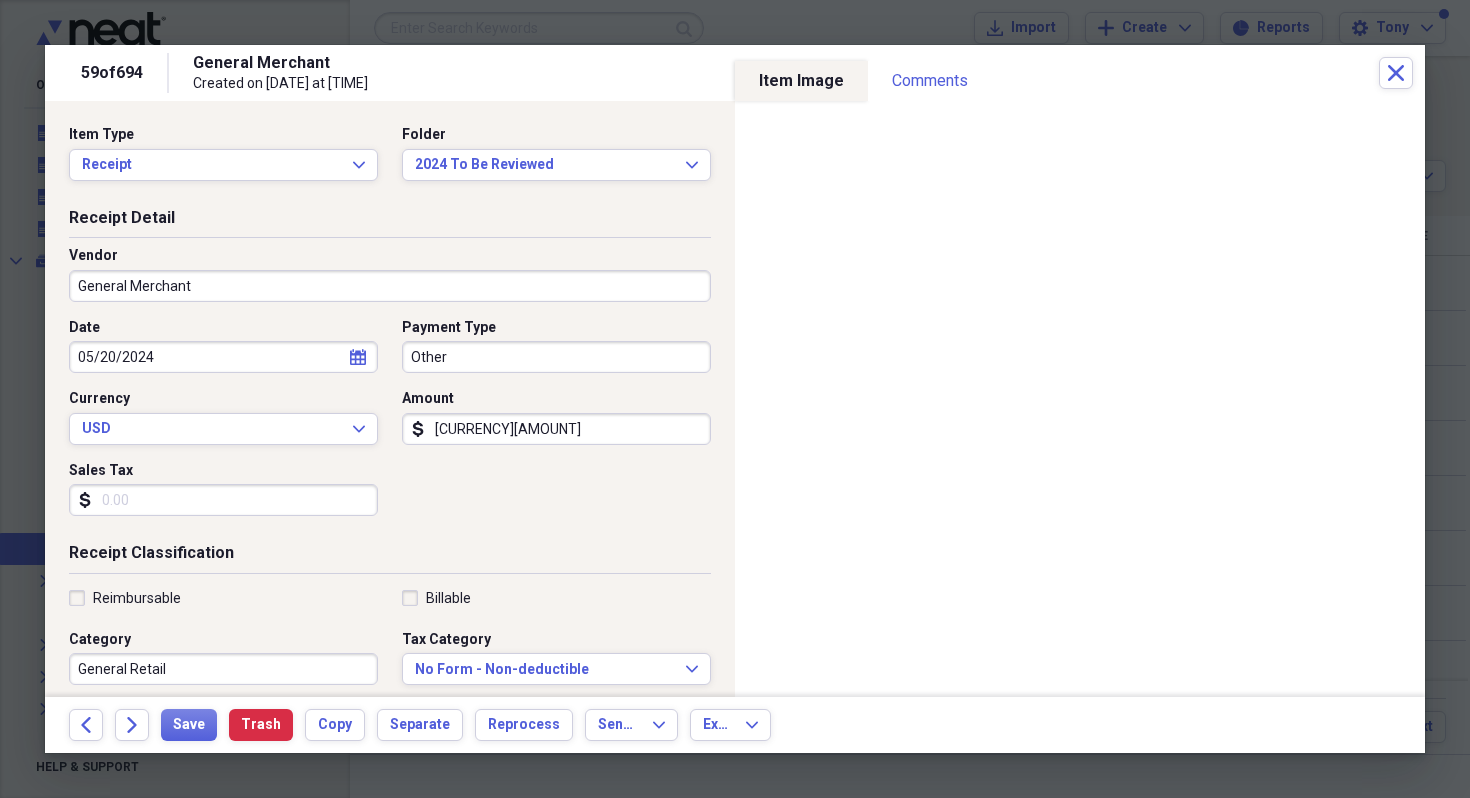 click on "General Merchant" at bounding box center (390, 286) 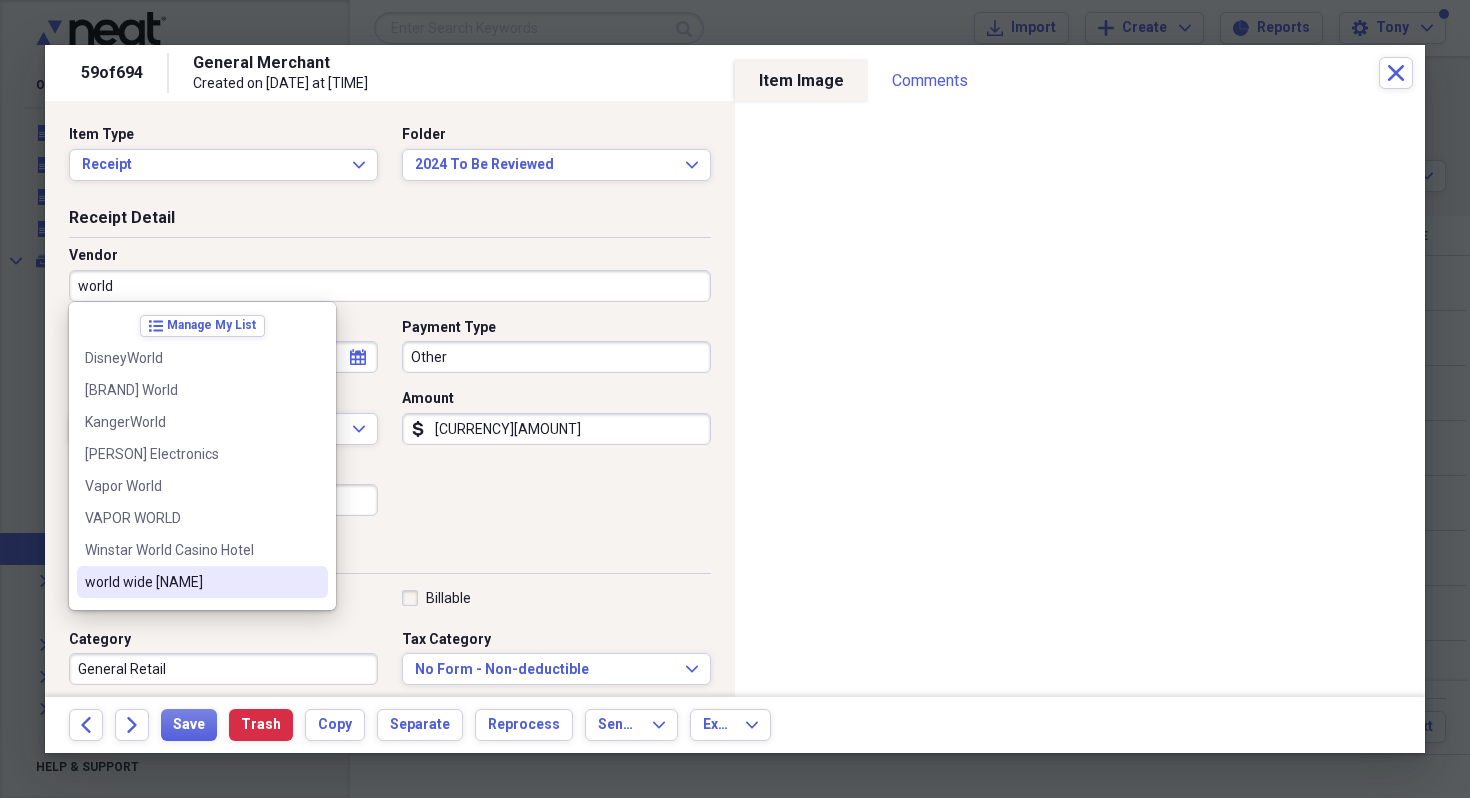 click on "world wide vape" at bounding box center (202, 582) 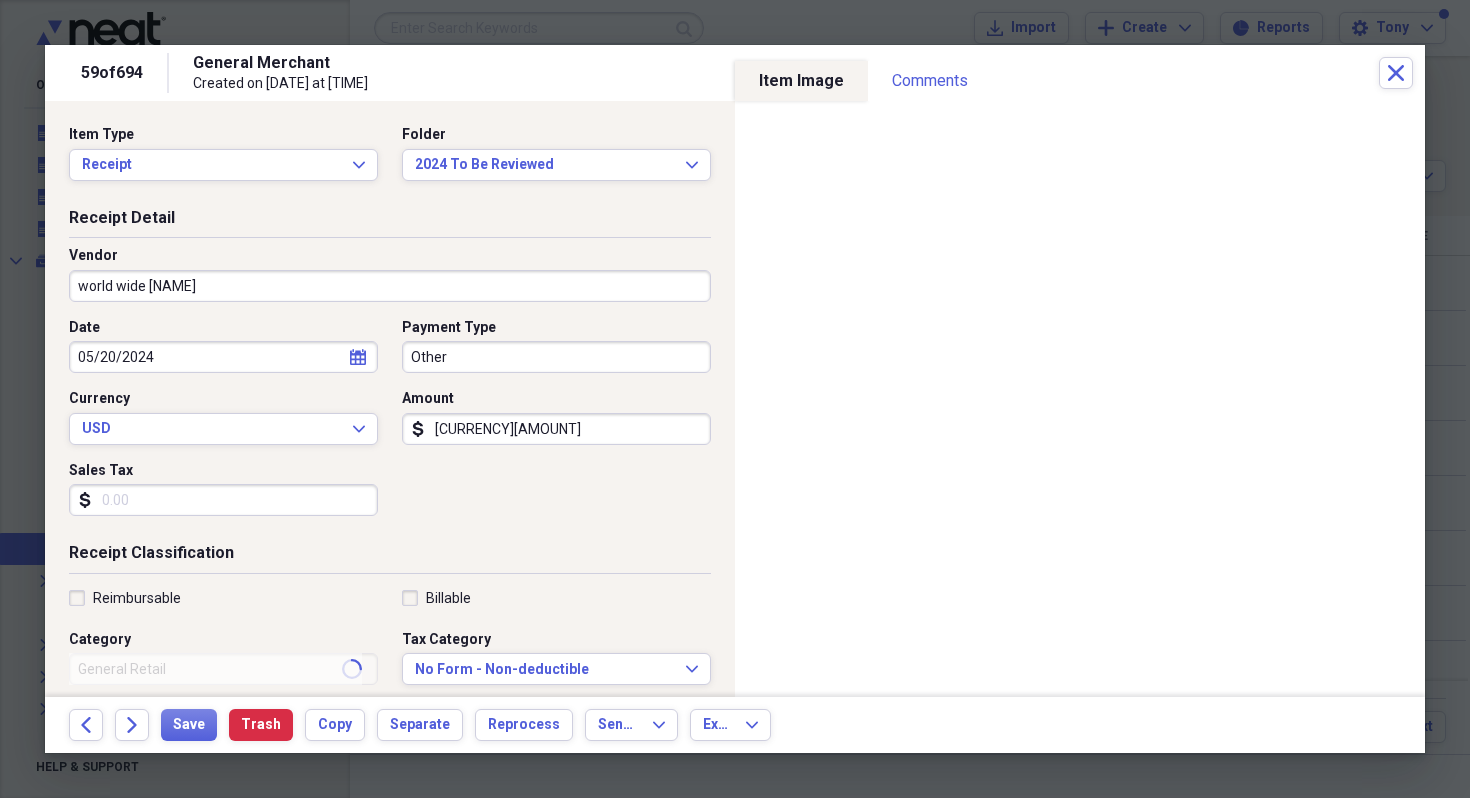type on "rockwall cogs" 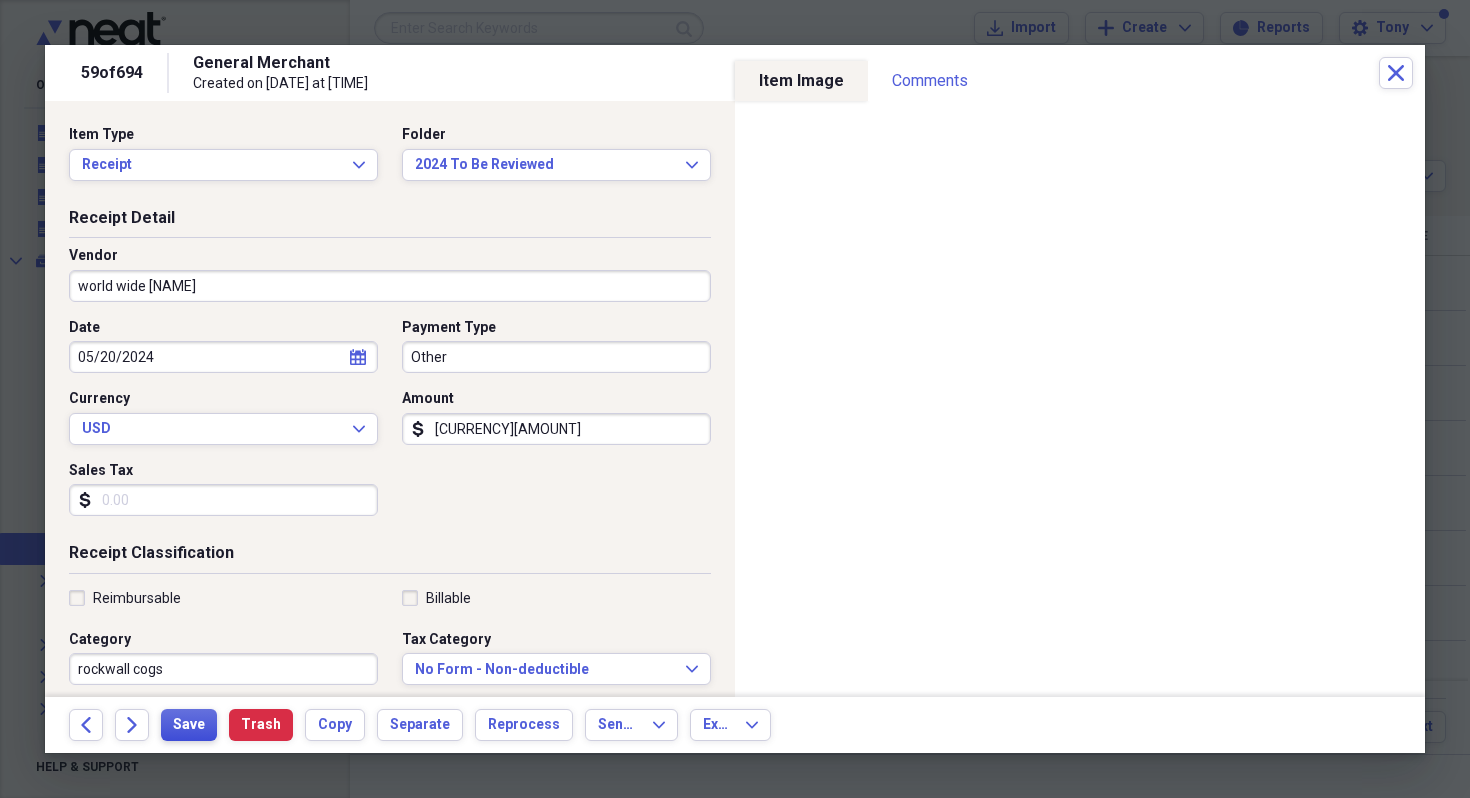 click on "Save" at bounding box center (189, 725) 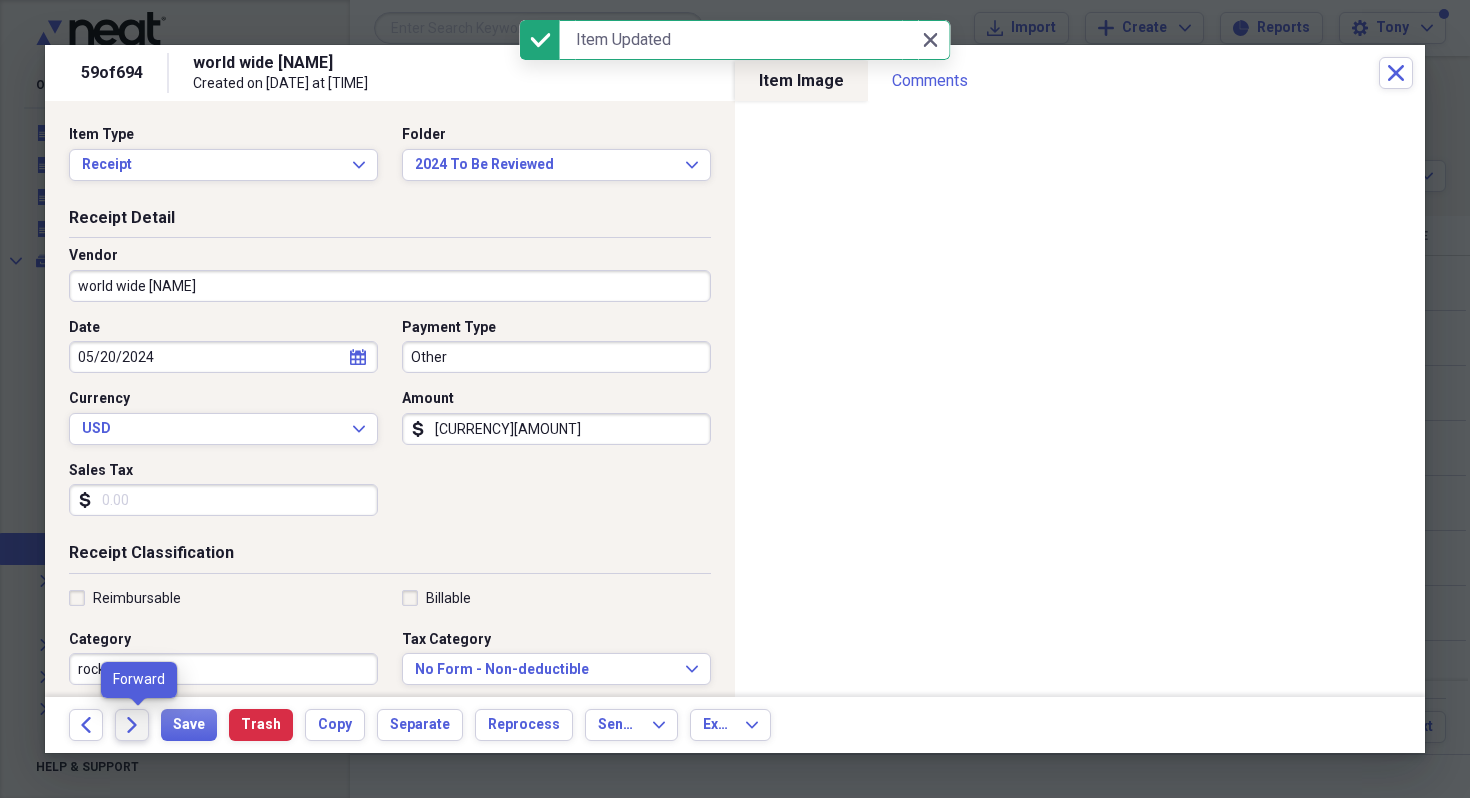 click on "Forward" 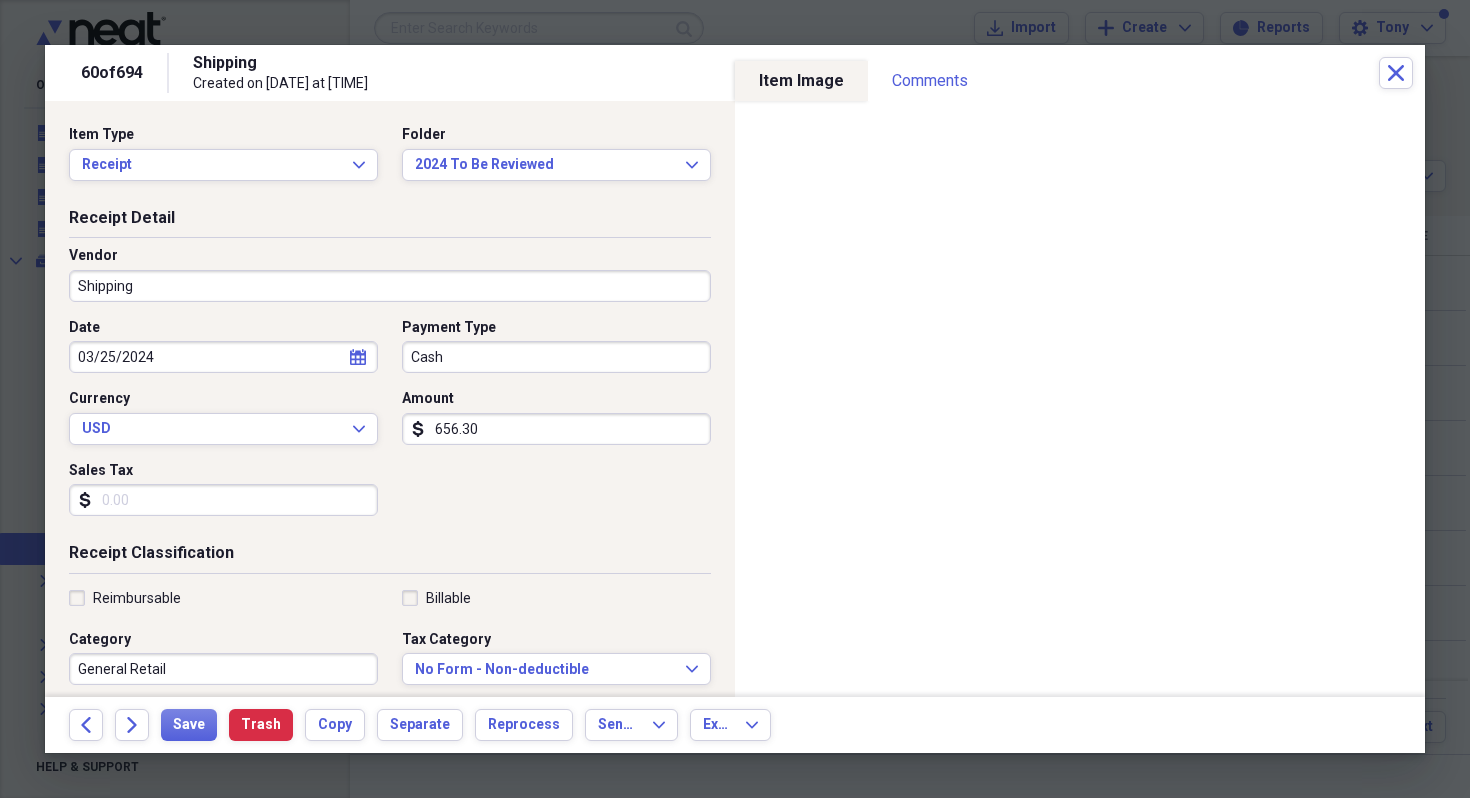 click on "Shipping" at bounding box center [390, 286] 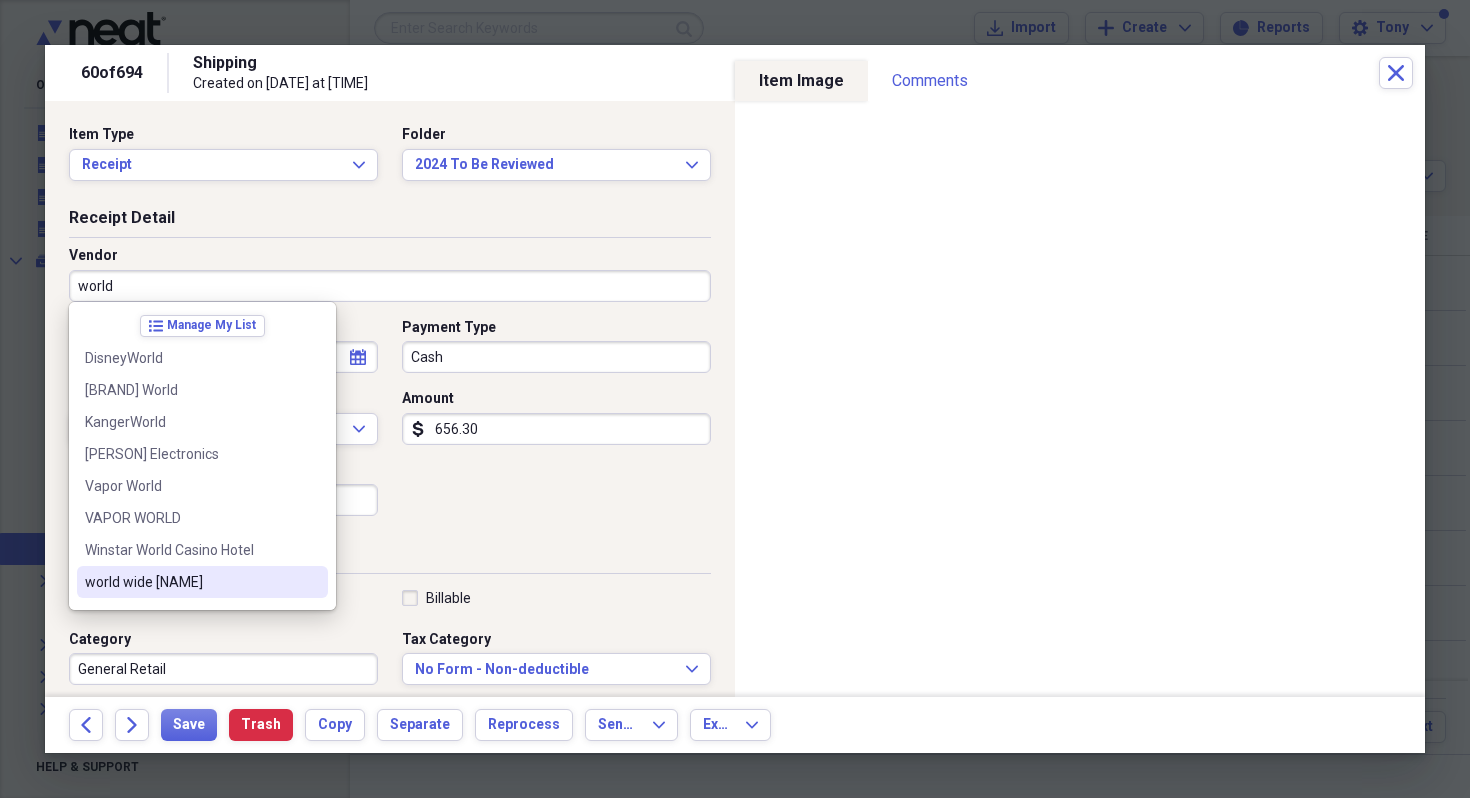 click on "world wide vape" at bounding box center [190, 582] 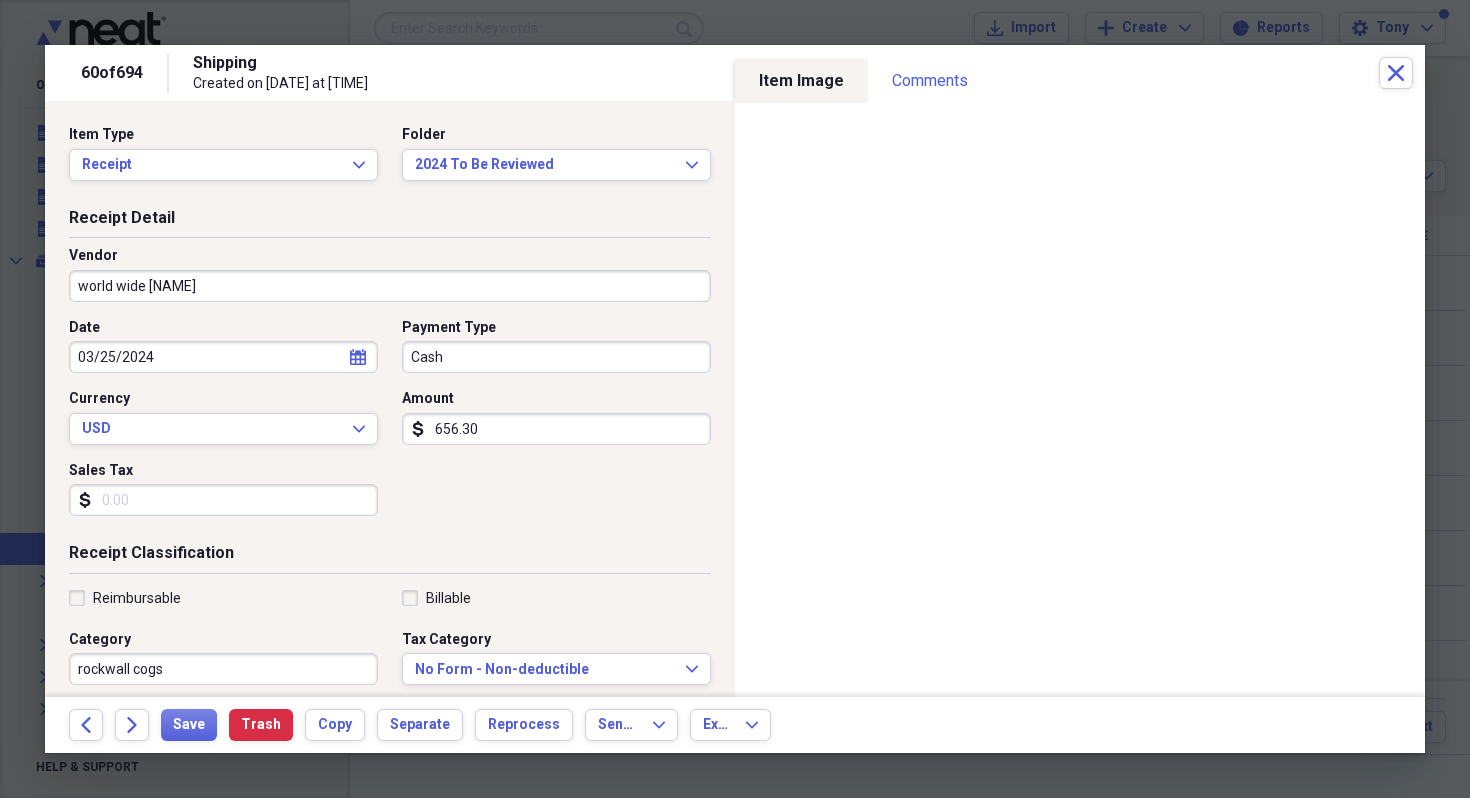 type on "rockwall cogs" 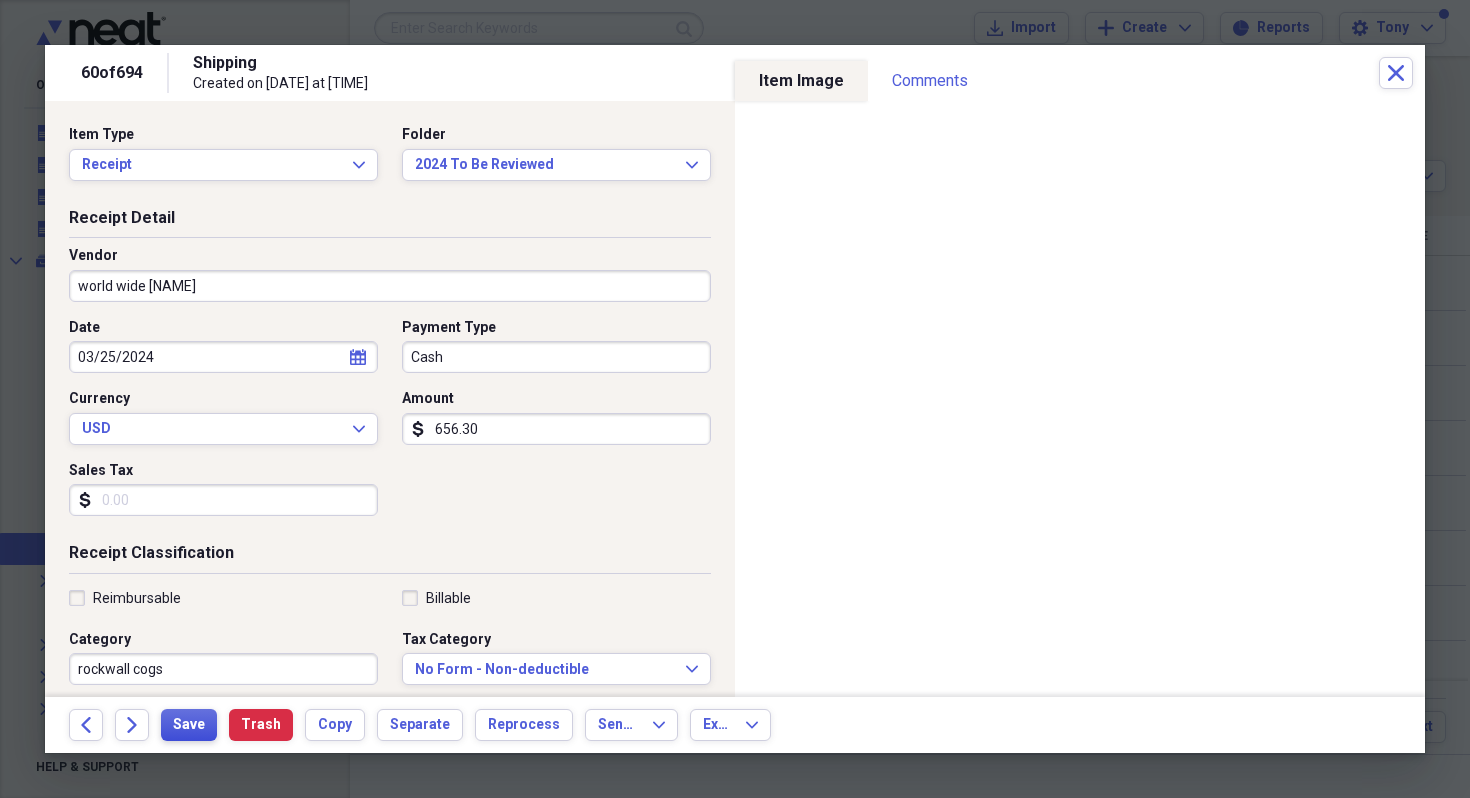 click on "Save" at bounding box center [189, 725] 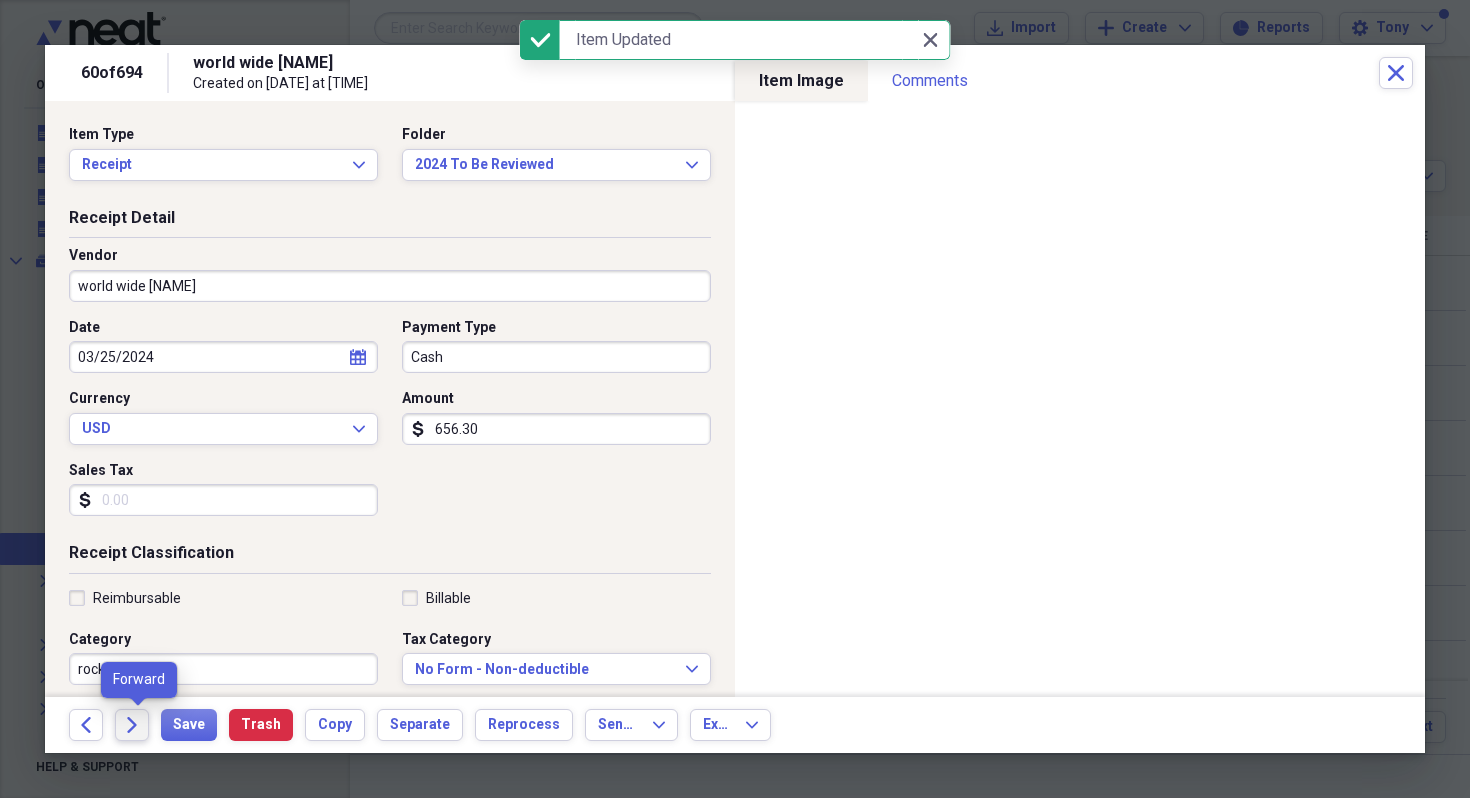 click on "Forward" 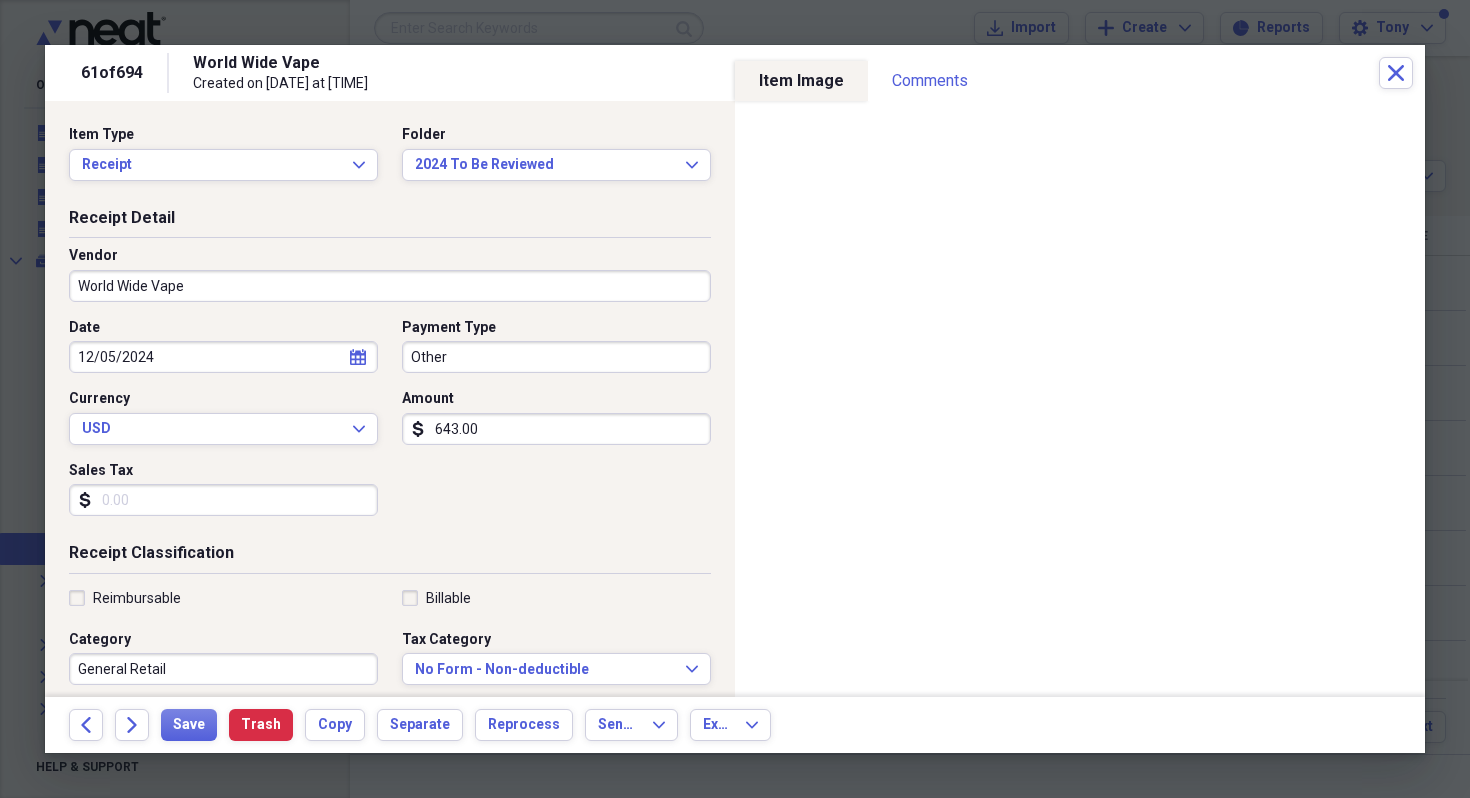 click on "General Retail" at bounding box center (223, 669) 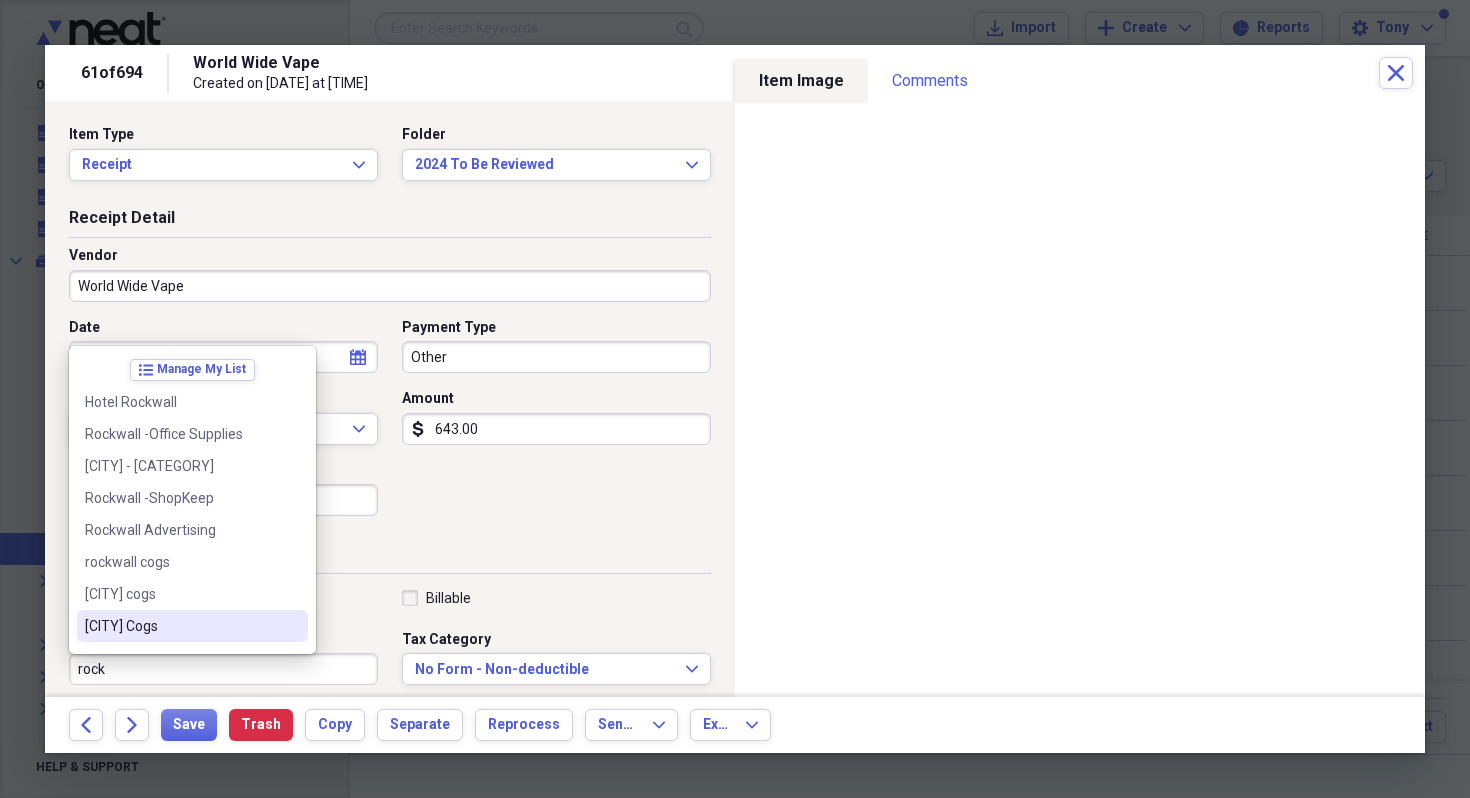 click on "Rockwall Cogs" at bounding box center [180, 626] 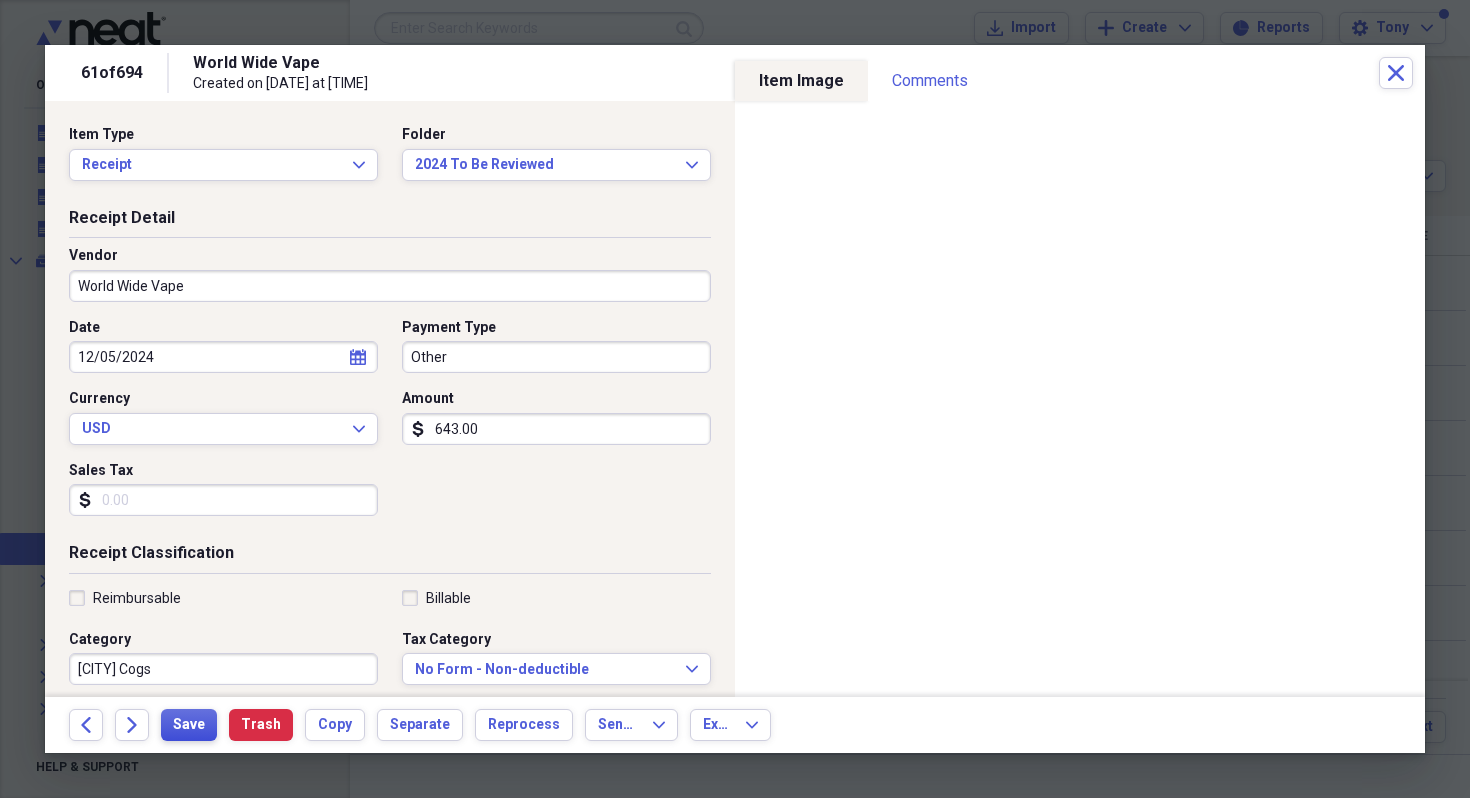 click on "Save" at bounding box center (189, 725) 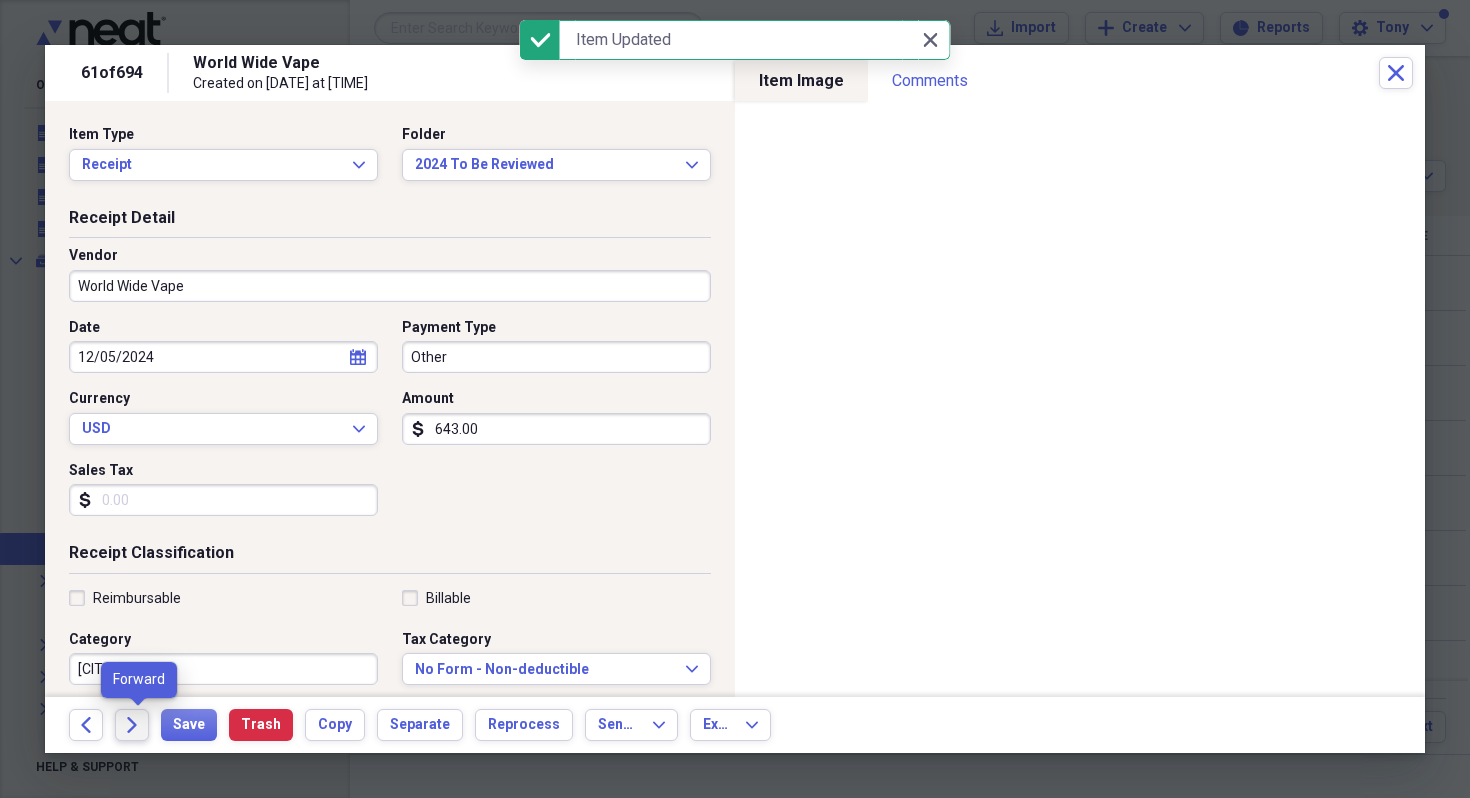 click on "Forward" at bounding box center [132, 725] 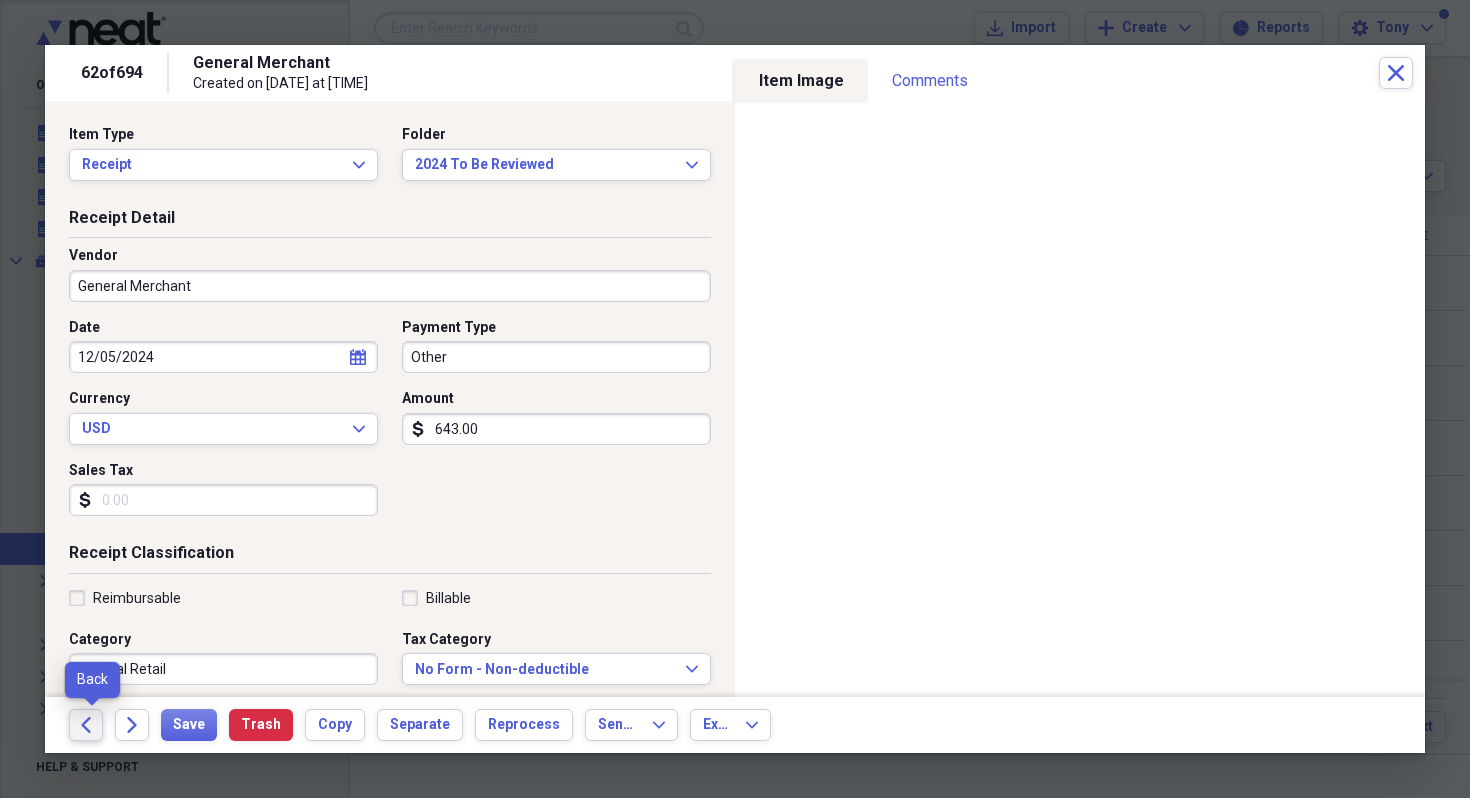 click 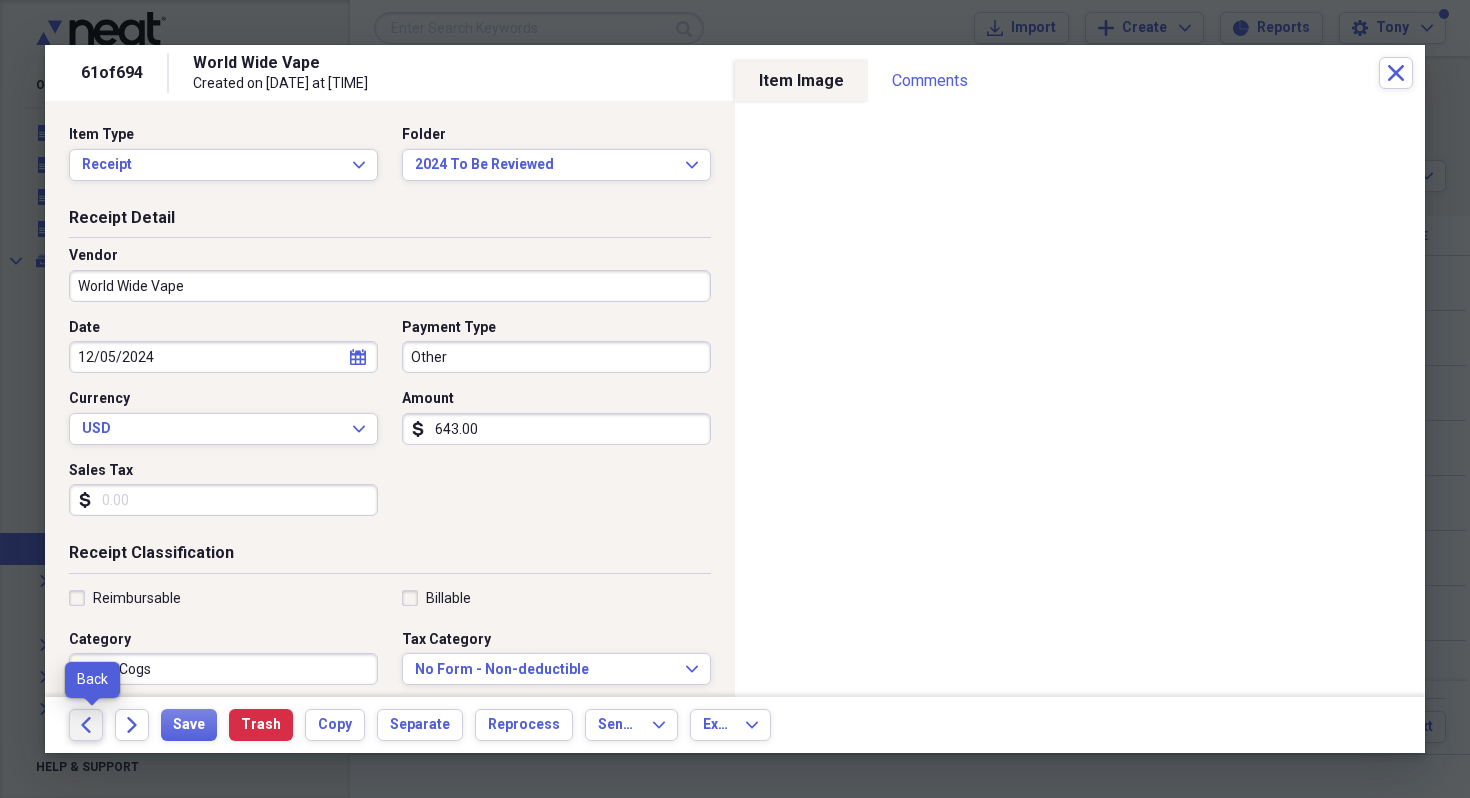 click 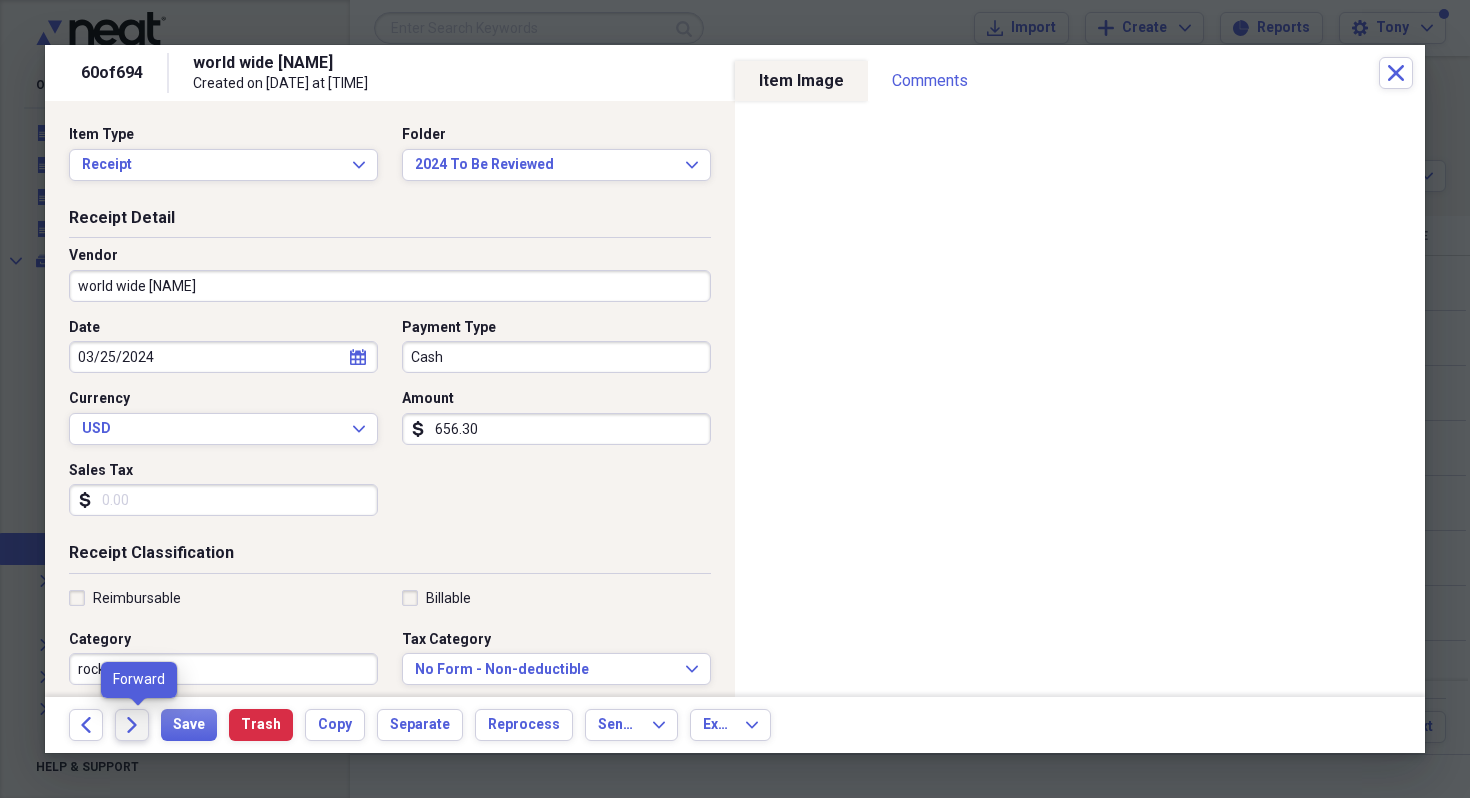 click on "Forward" 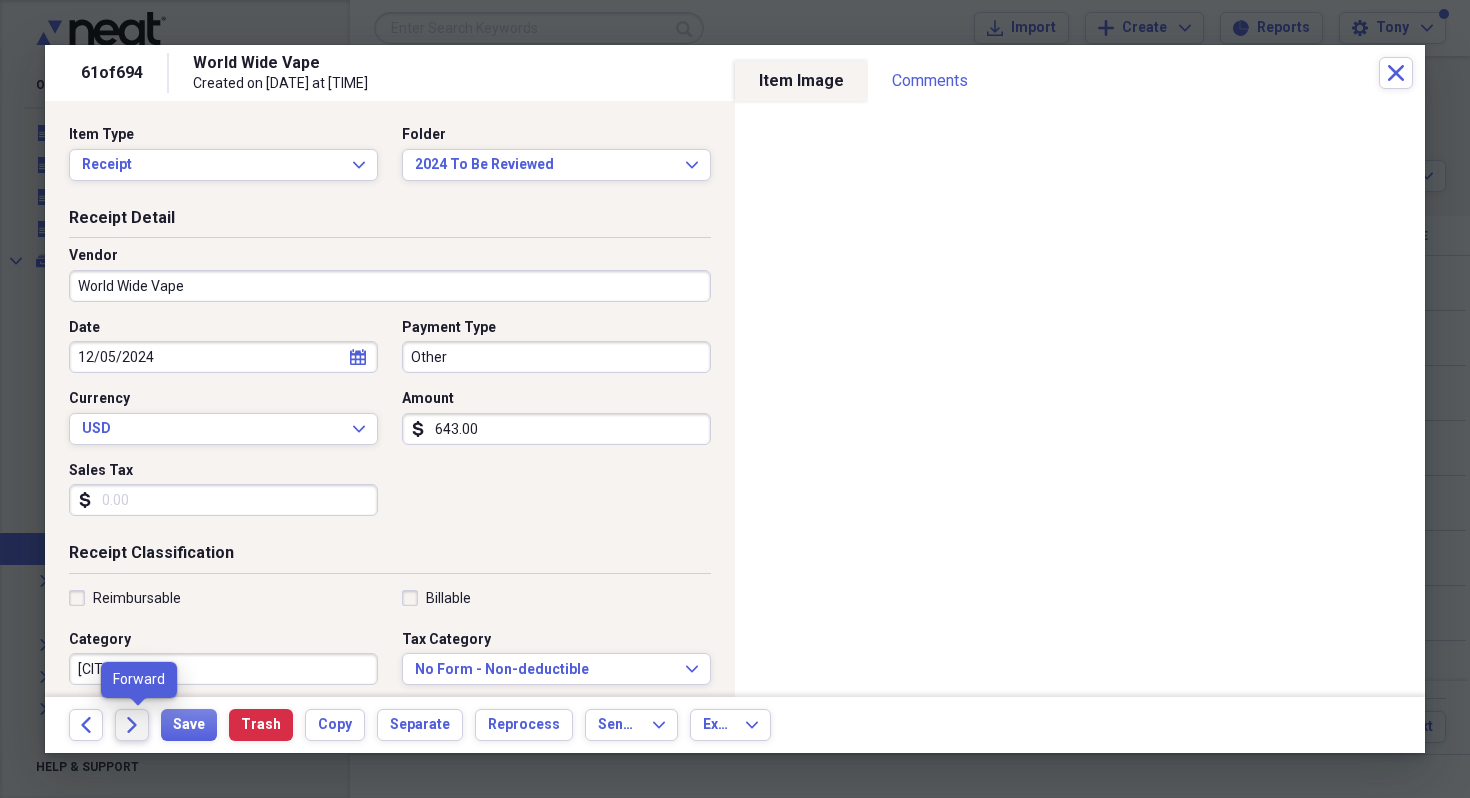 click on "Forward" 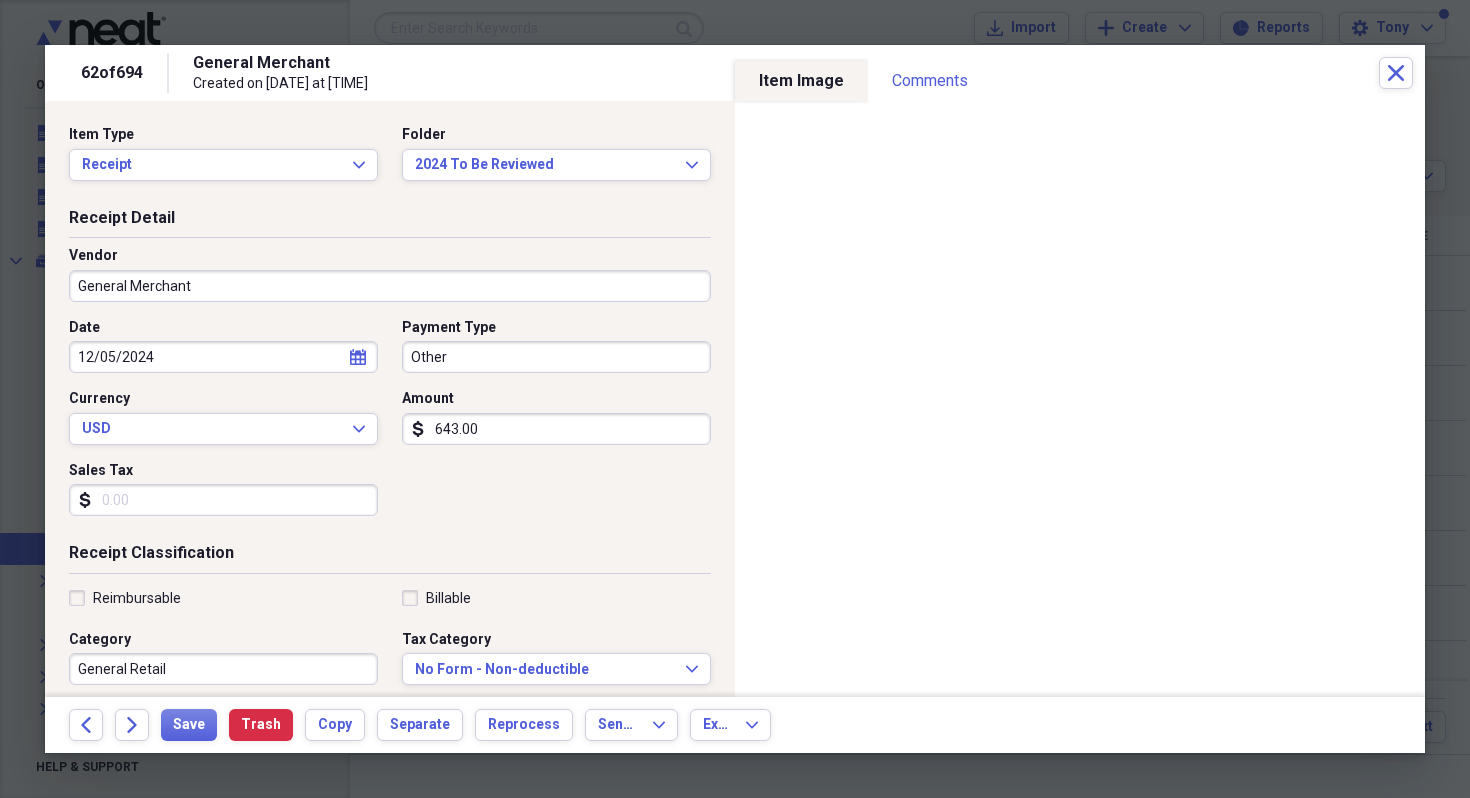 click on "General Merchant" at bounding box center [390, 286] 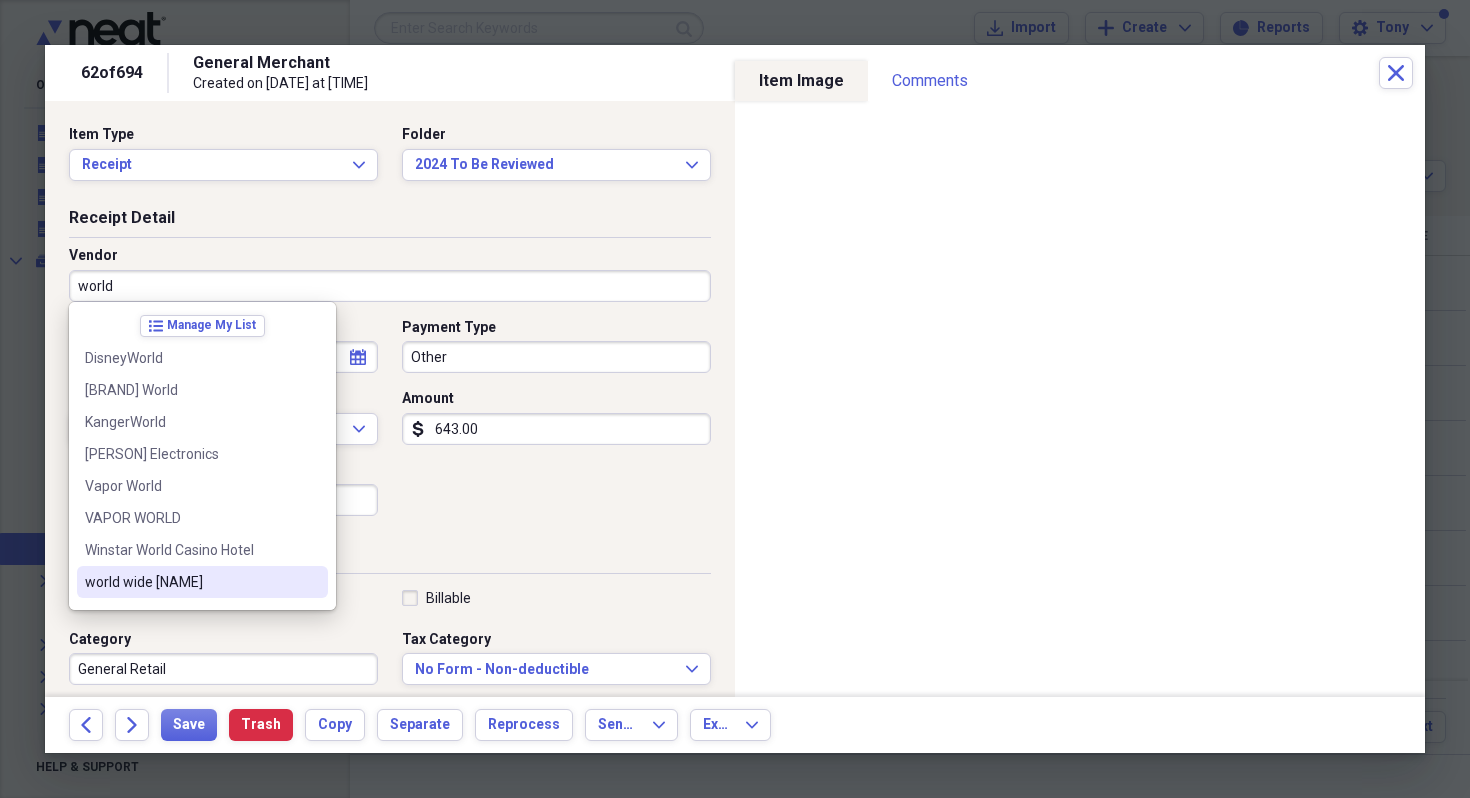 click on "world wide vape" at bounding box center [190, 582] 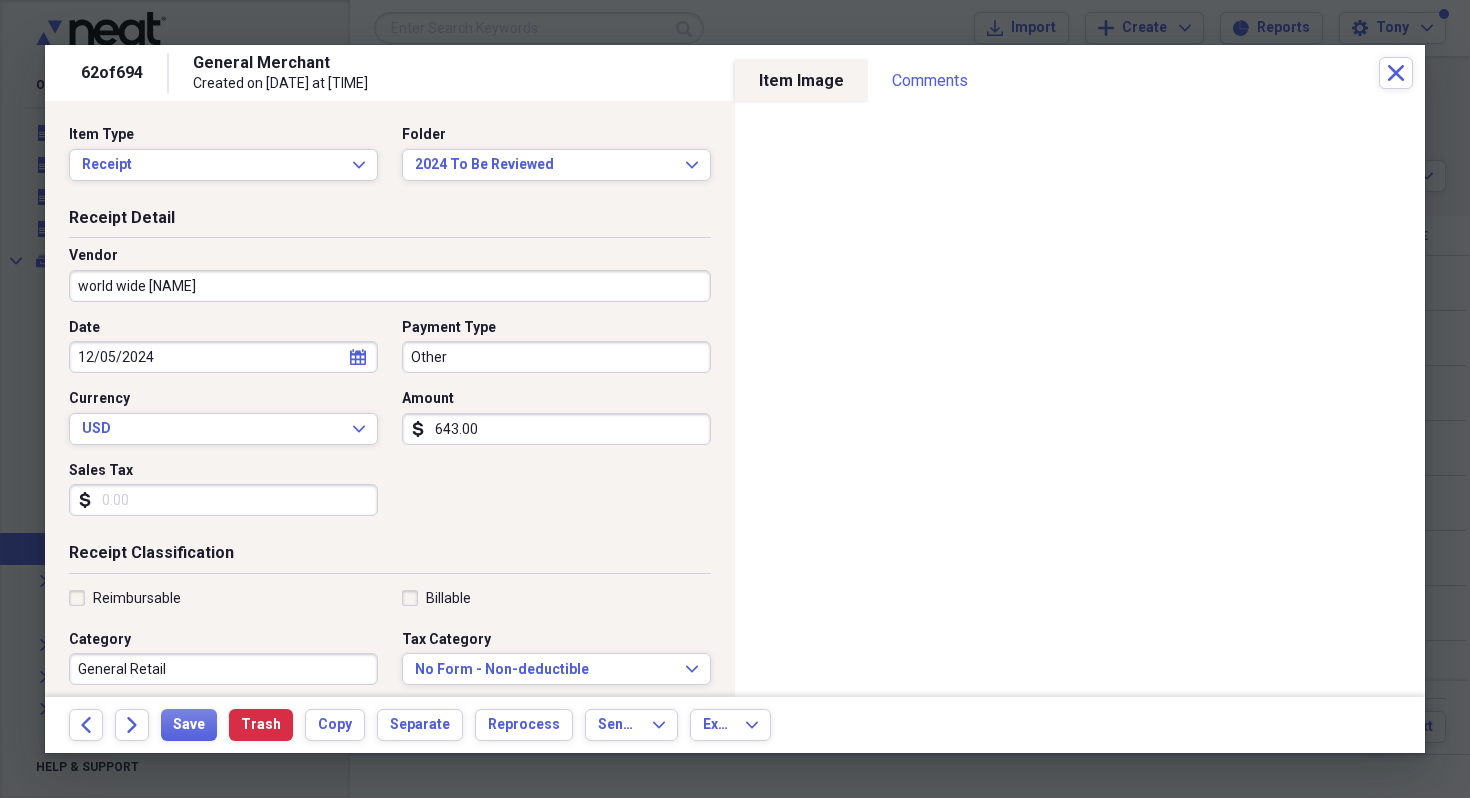 type on "rockwall cogs" 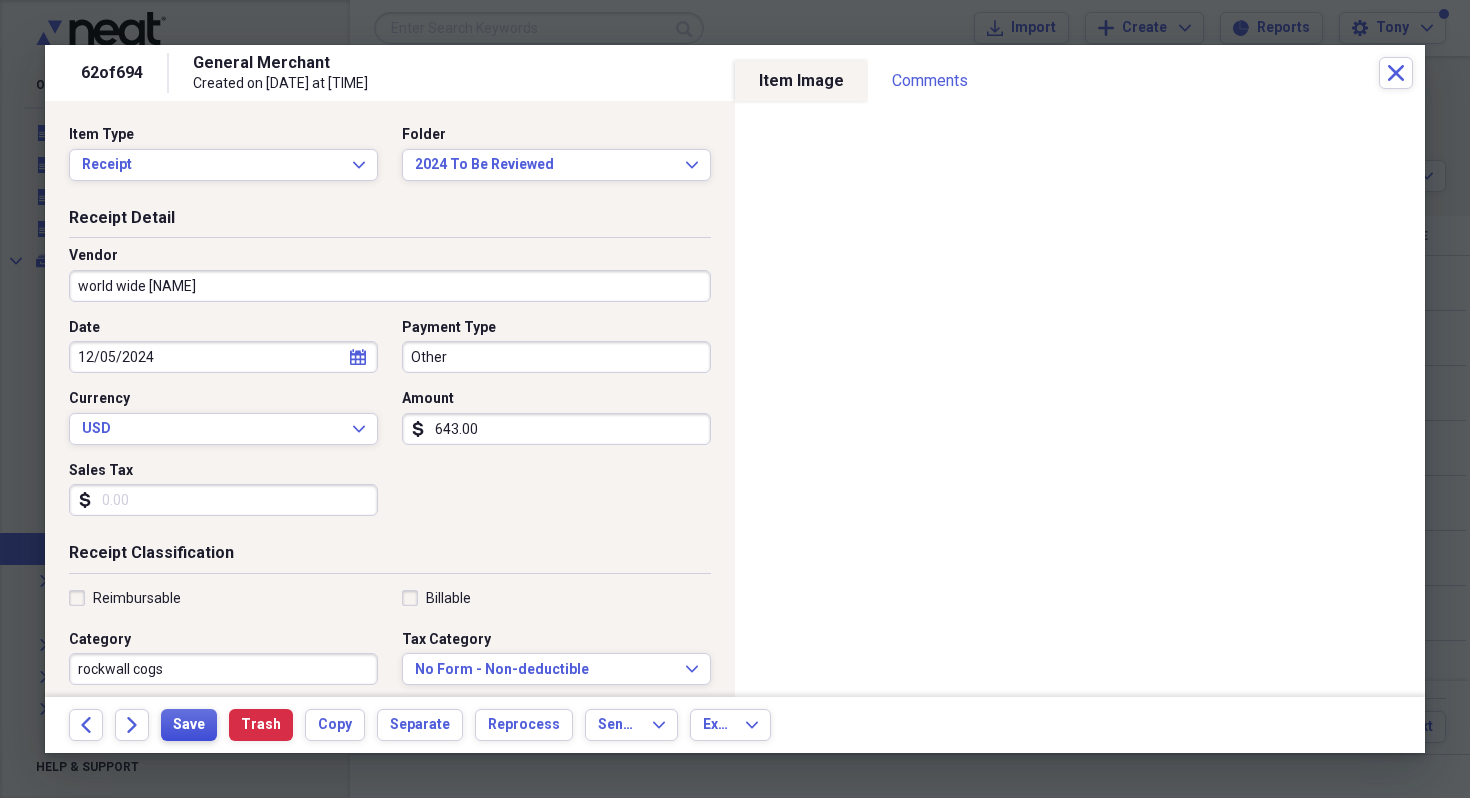 click on "Save" at bounding box center (189, 725) 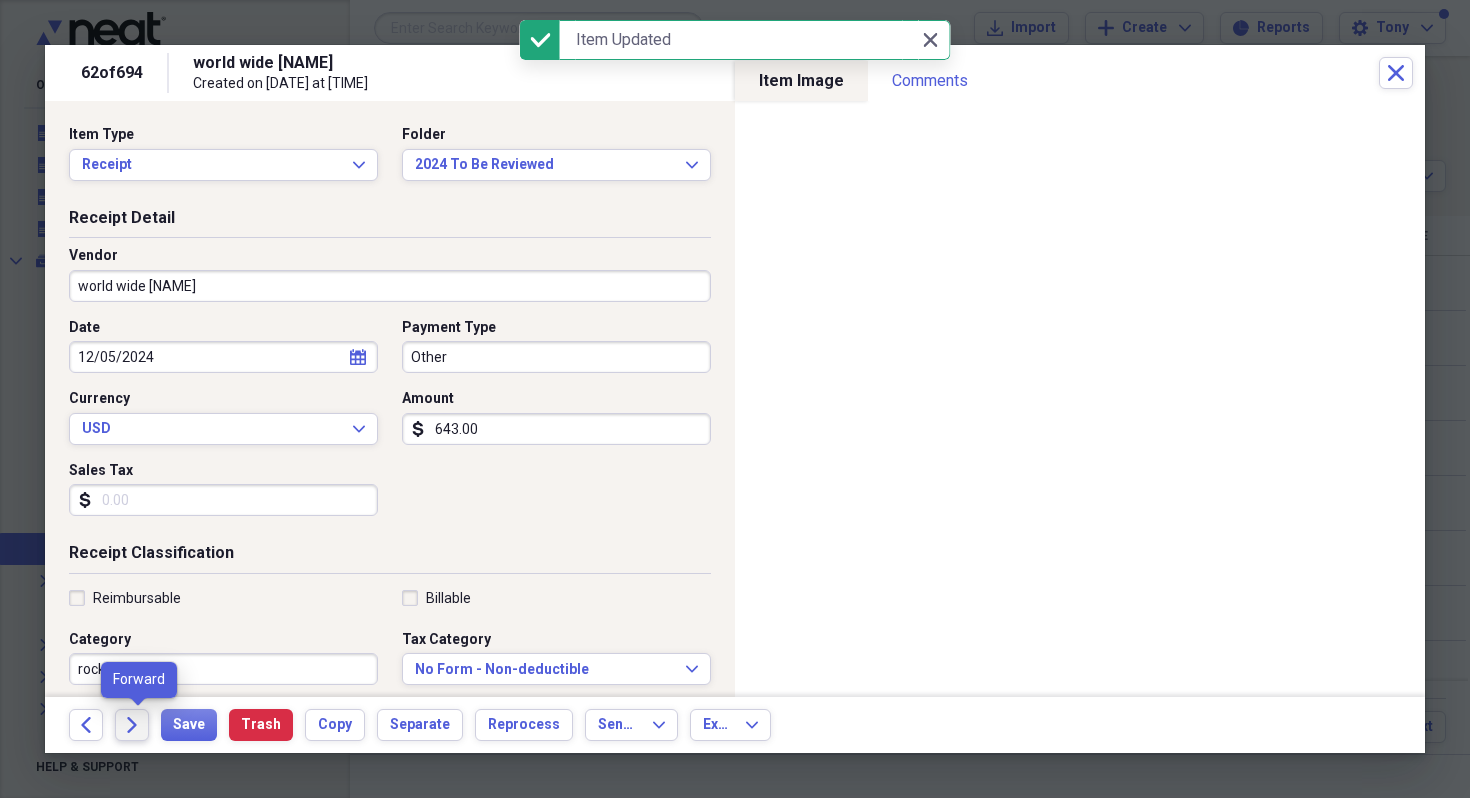 click 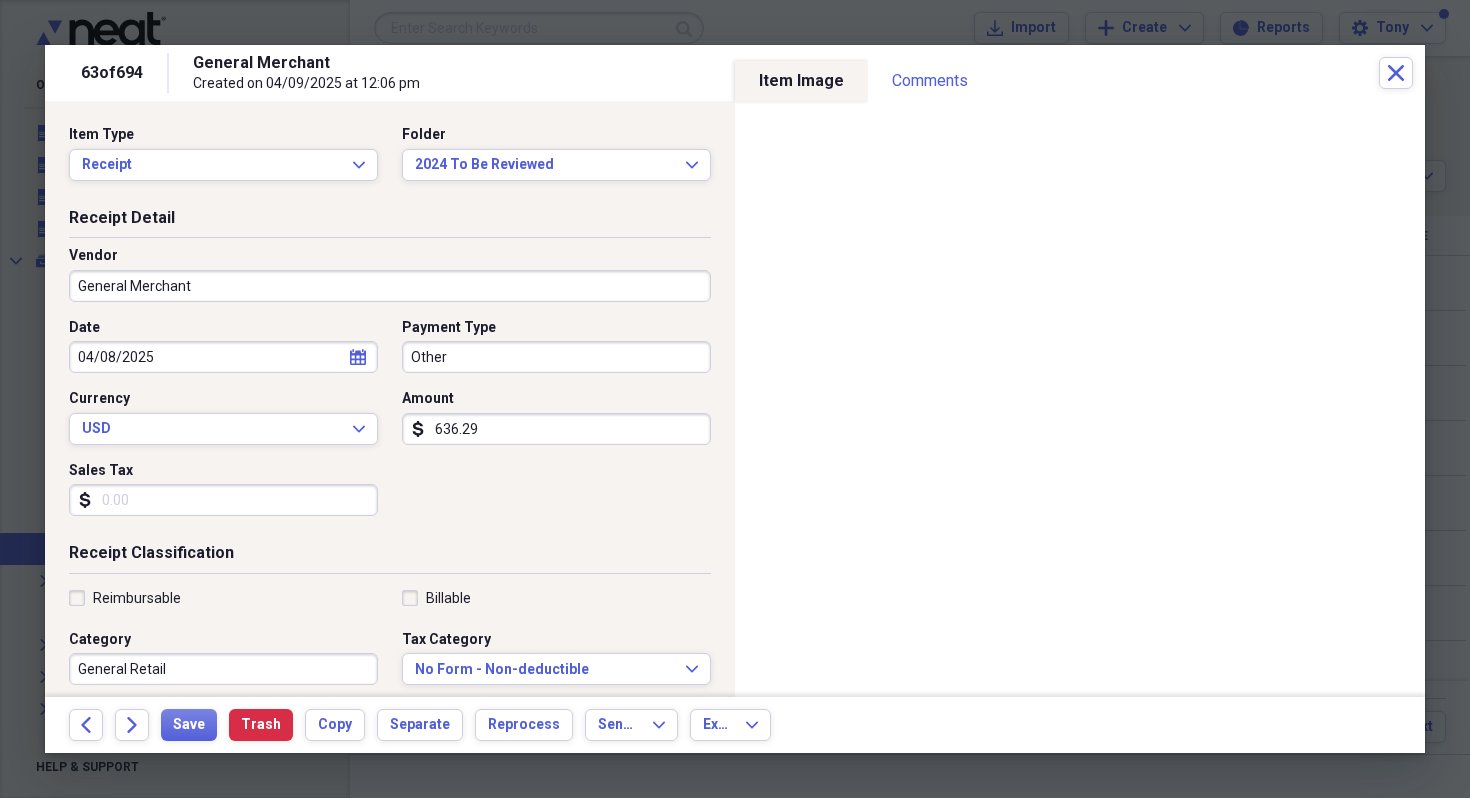 click on "General Merchant" at bounding box center [390, 286] 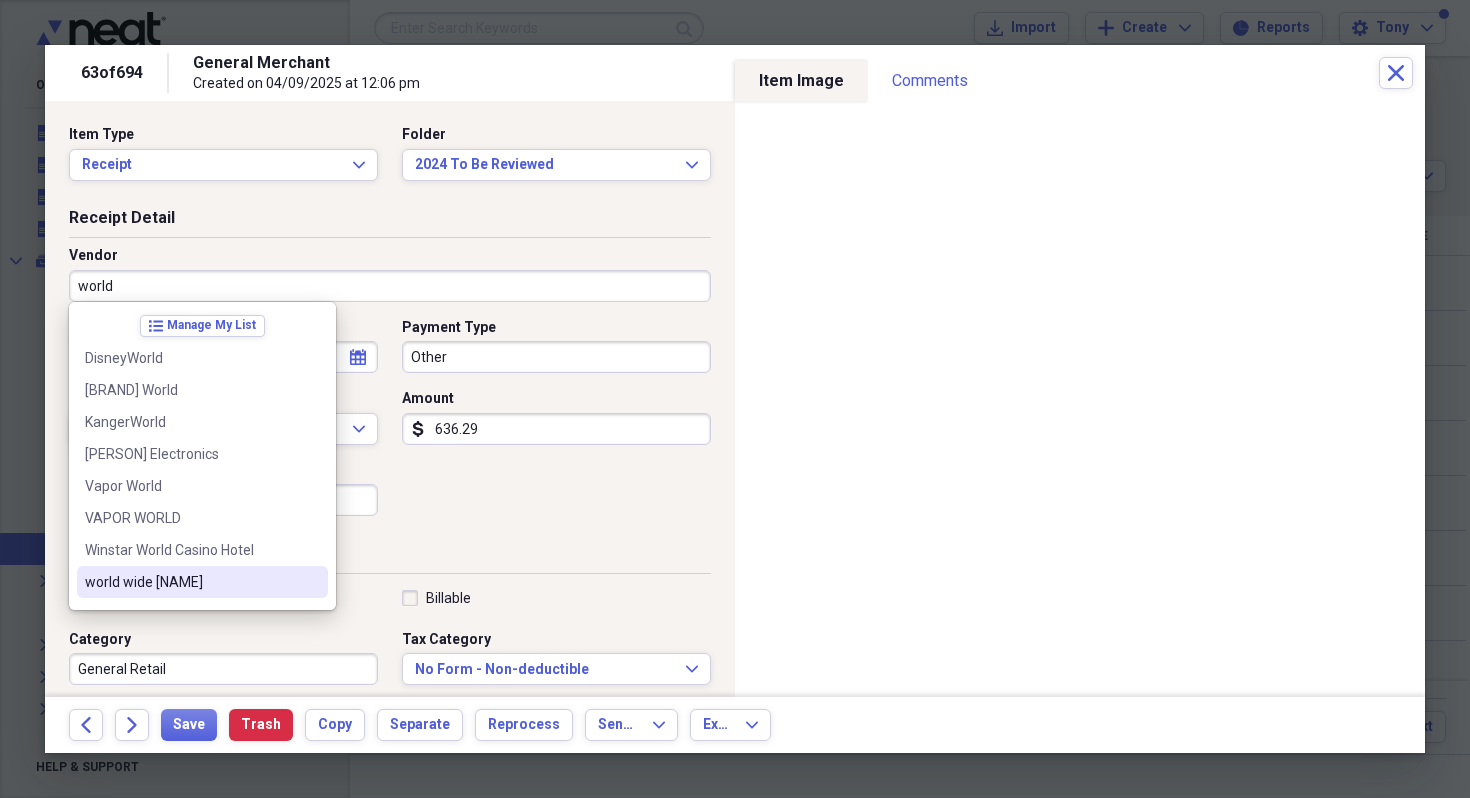 click on "world wide vape" at bounding box center [190, 582] 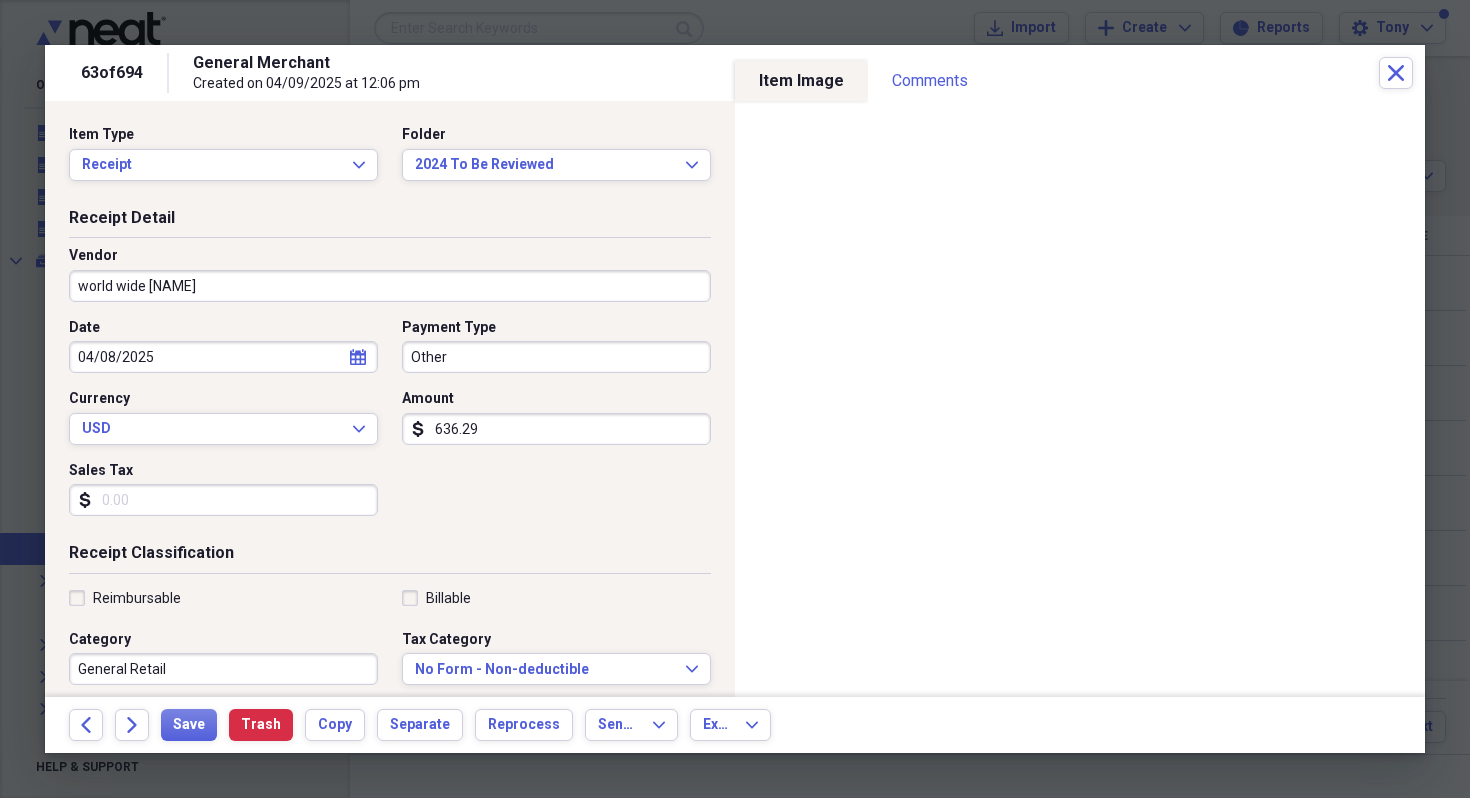 type on "rockwall cogs" 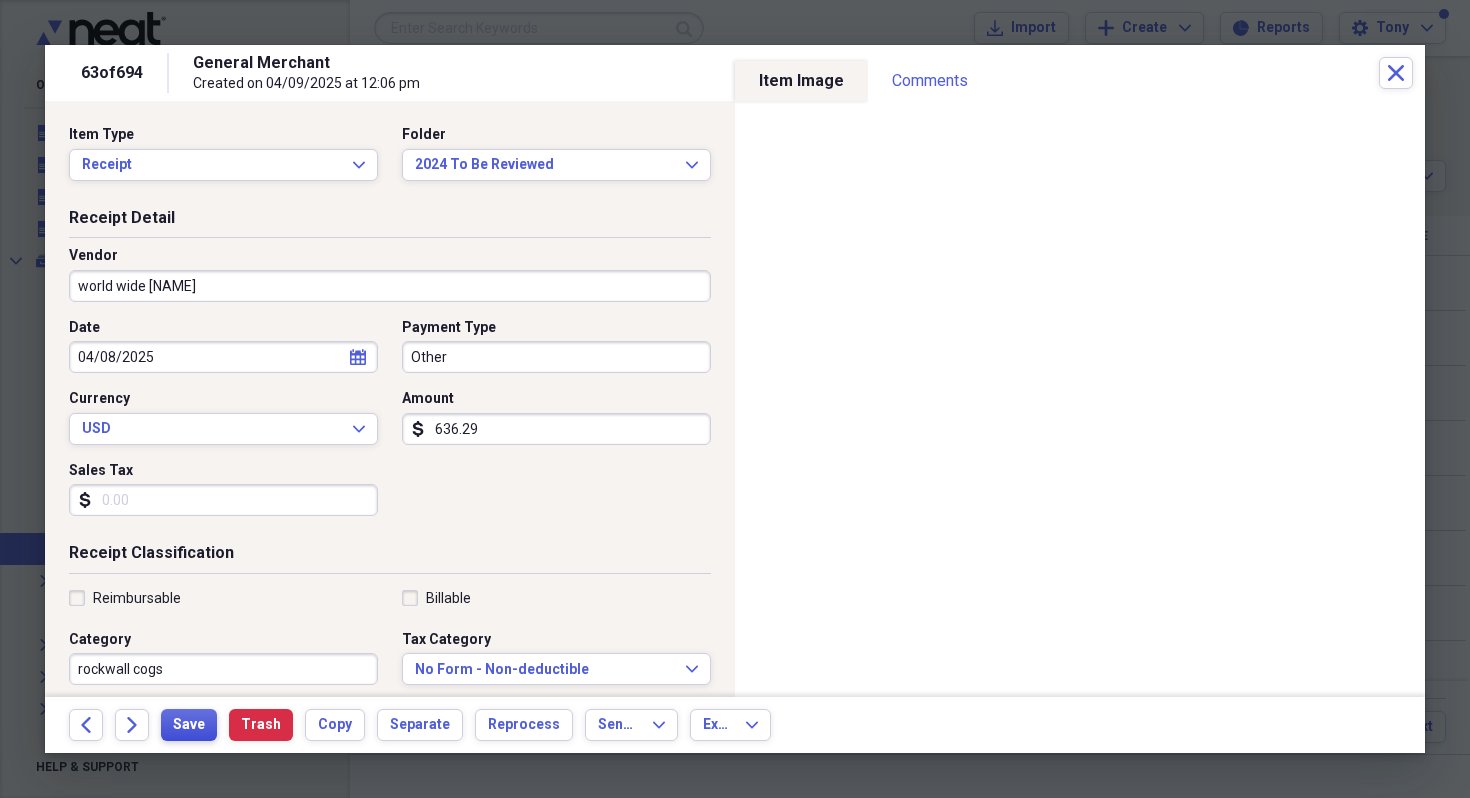 click on "Save" at bounding box center (189, 725) 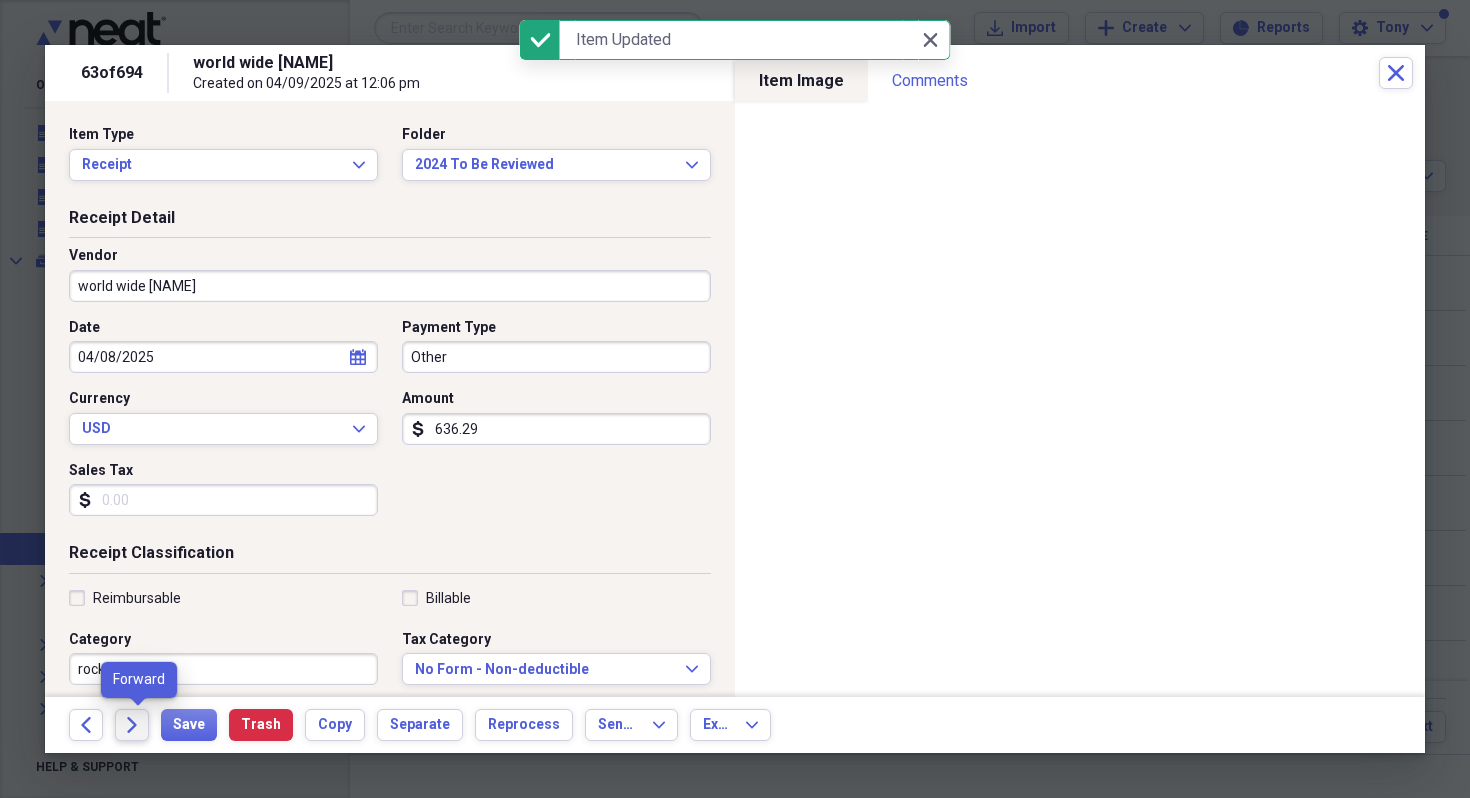 click on "Forward" 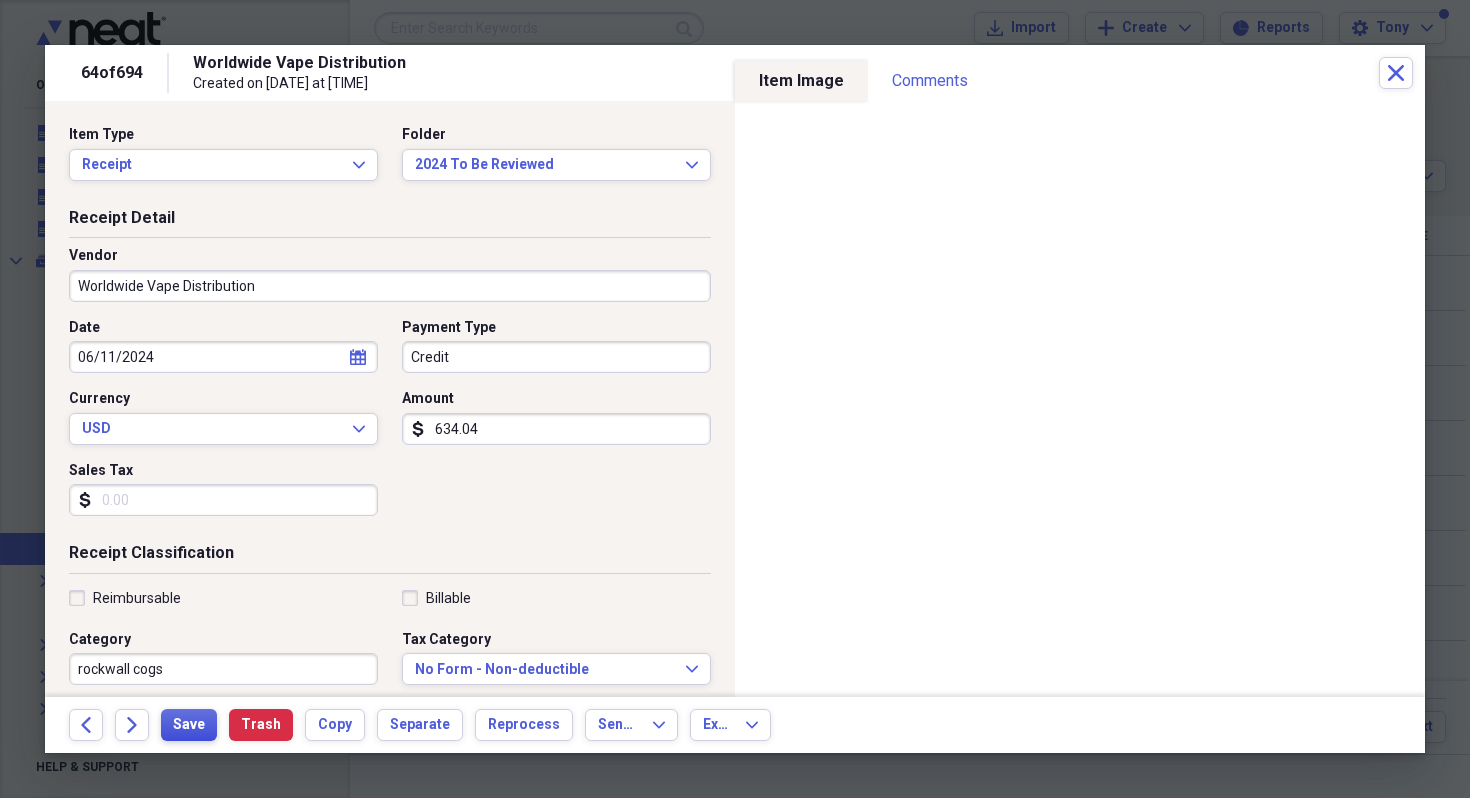 click on "Save" at bounding box center [189, 725] 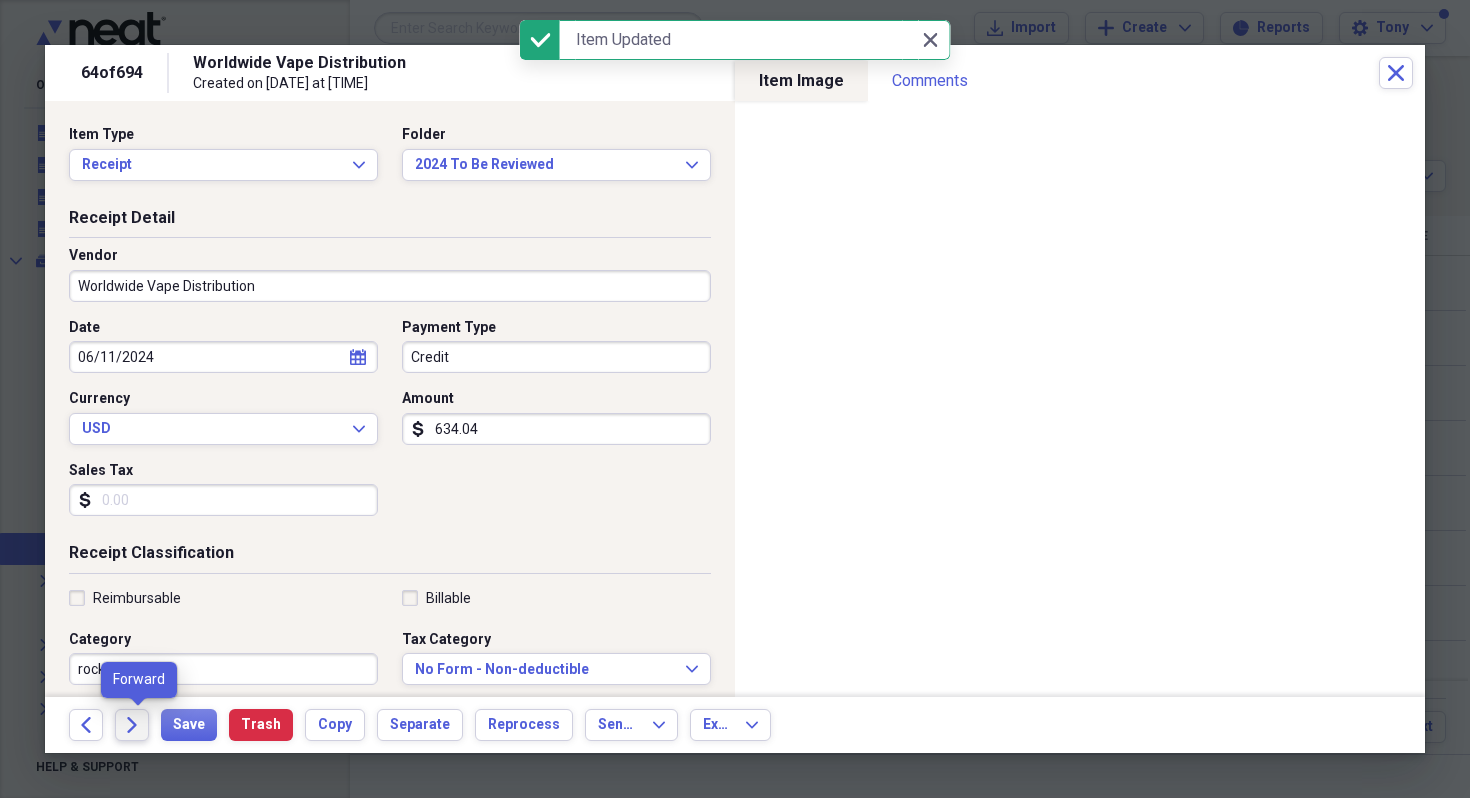 click 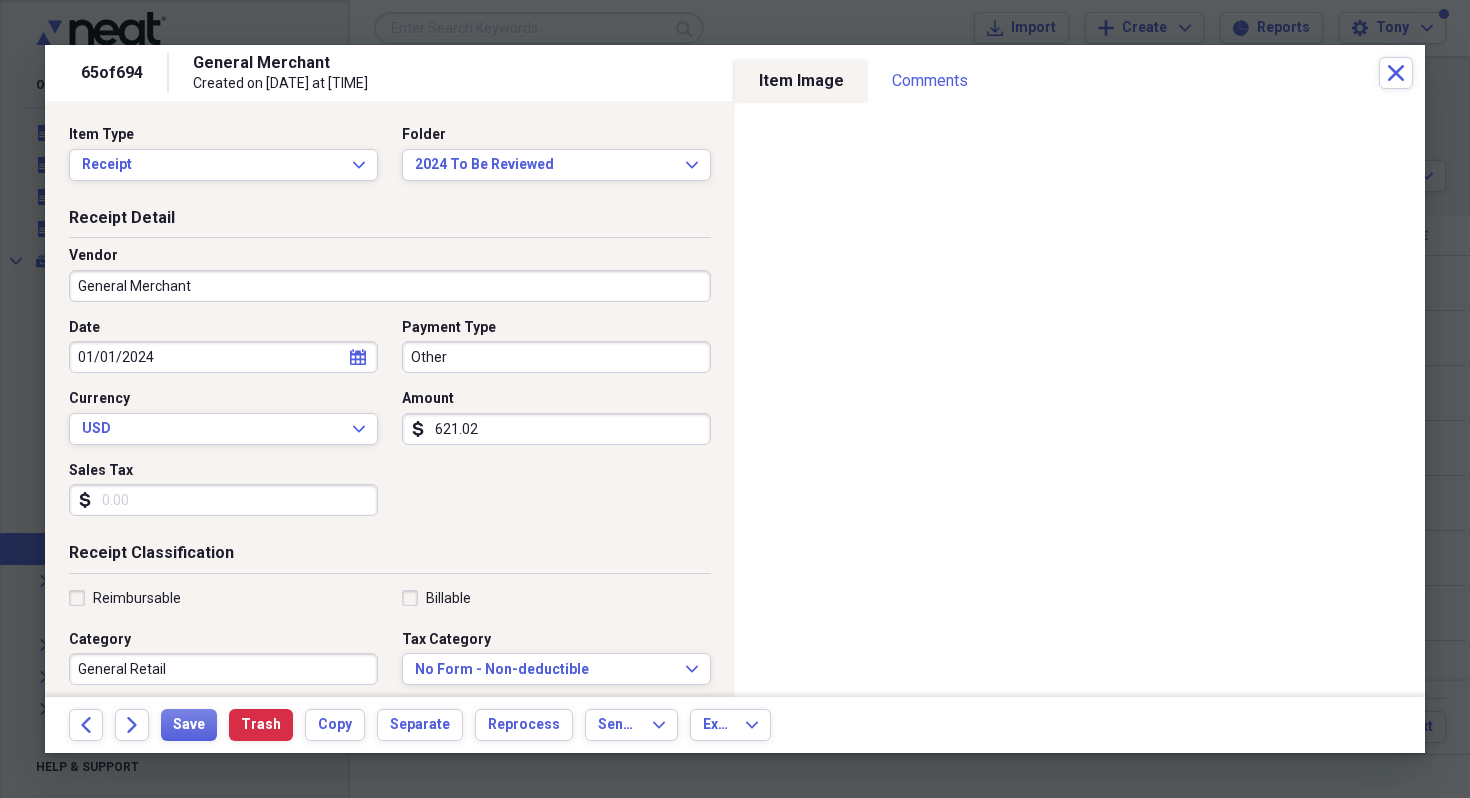 click on "General Merchant" at bounding box center (390, 286) 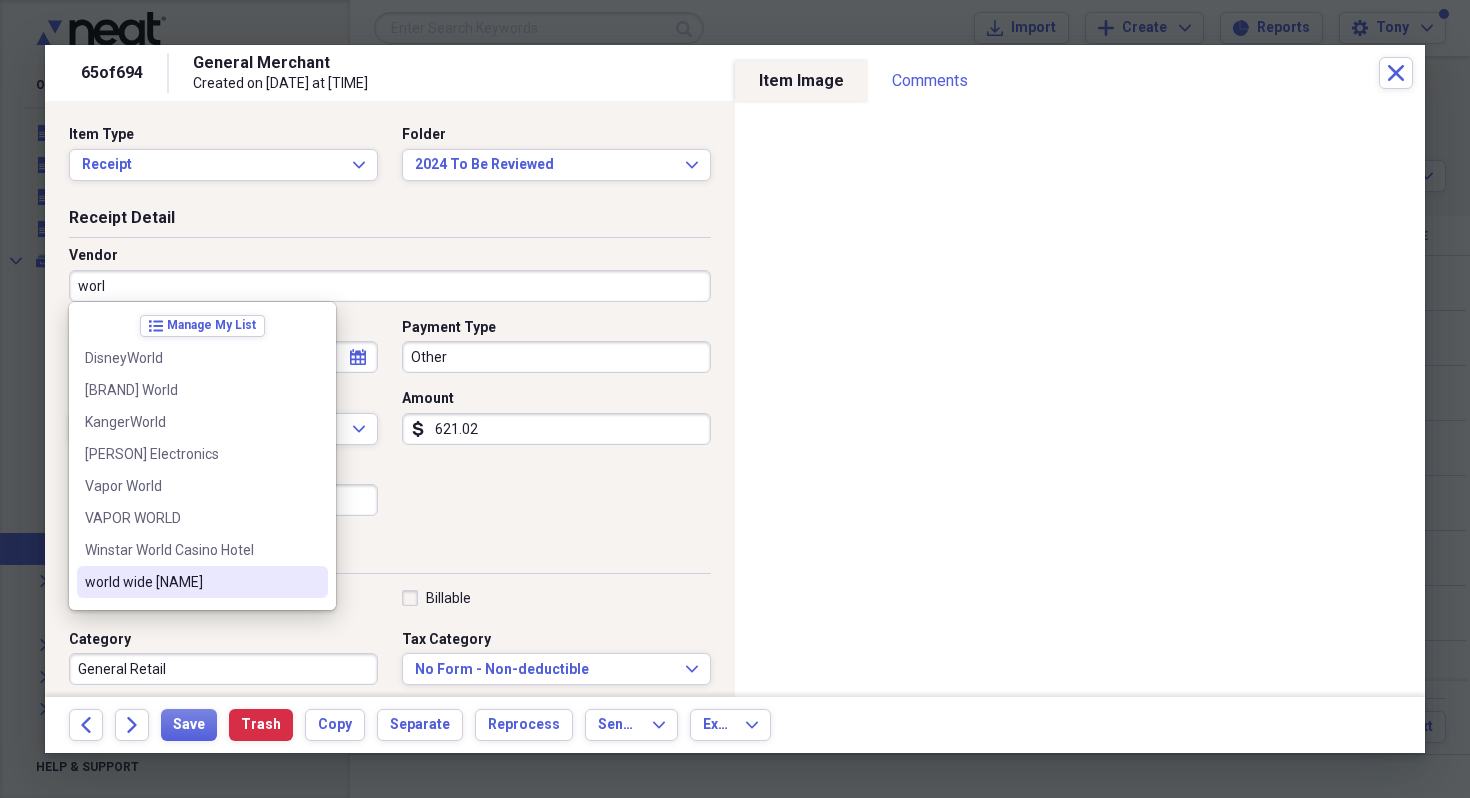click on "world wide vape" at bounding box center [190, 582] 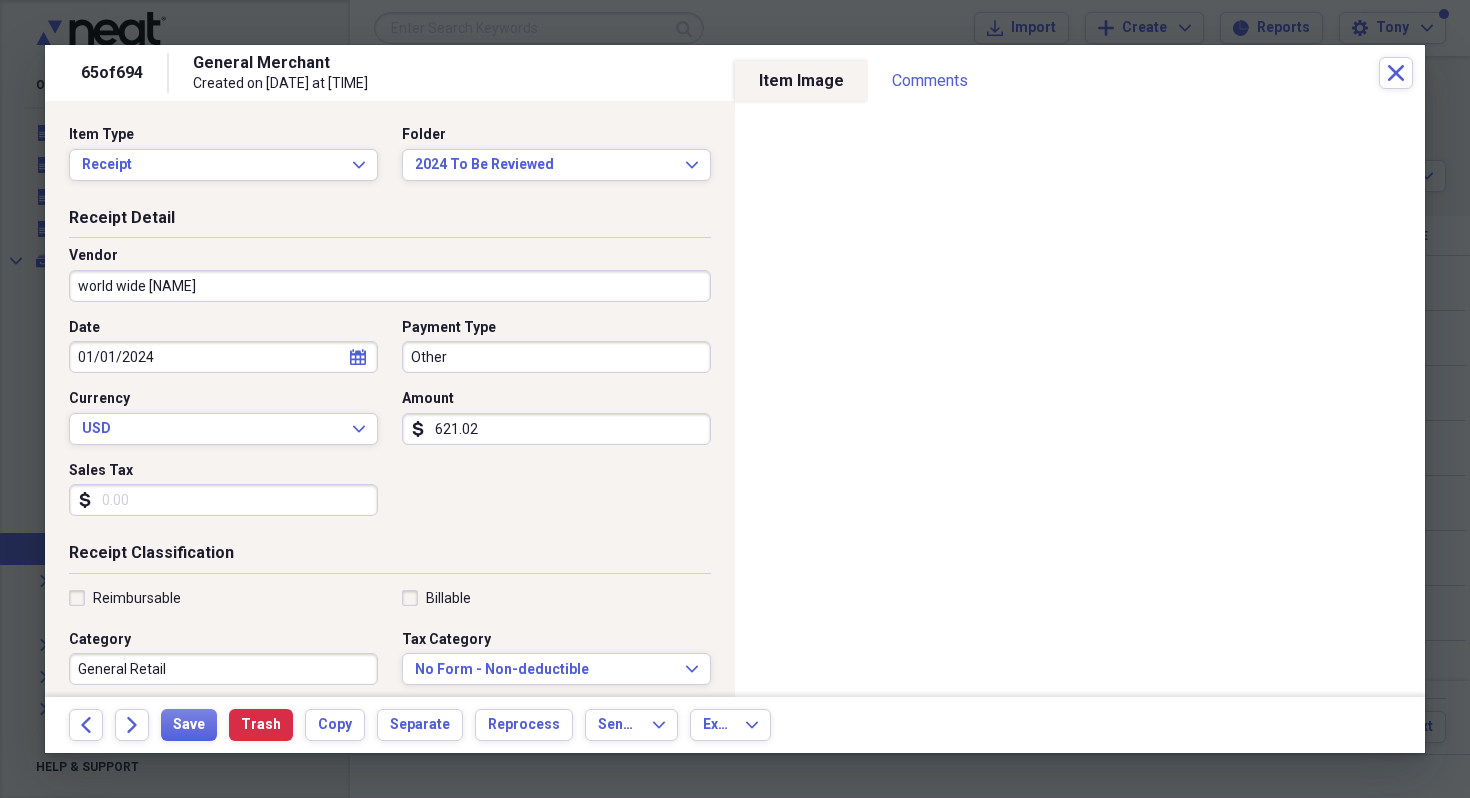 type on "rockwall cogs" 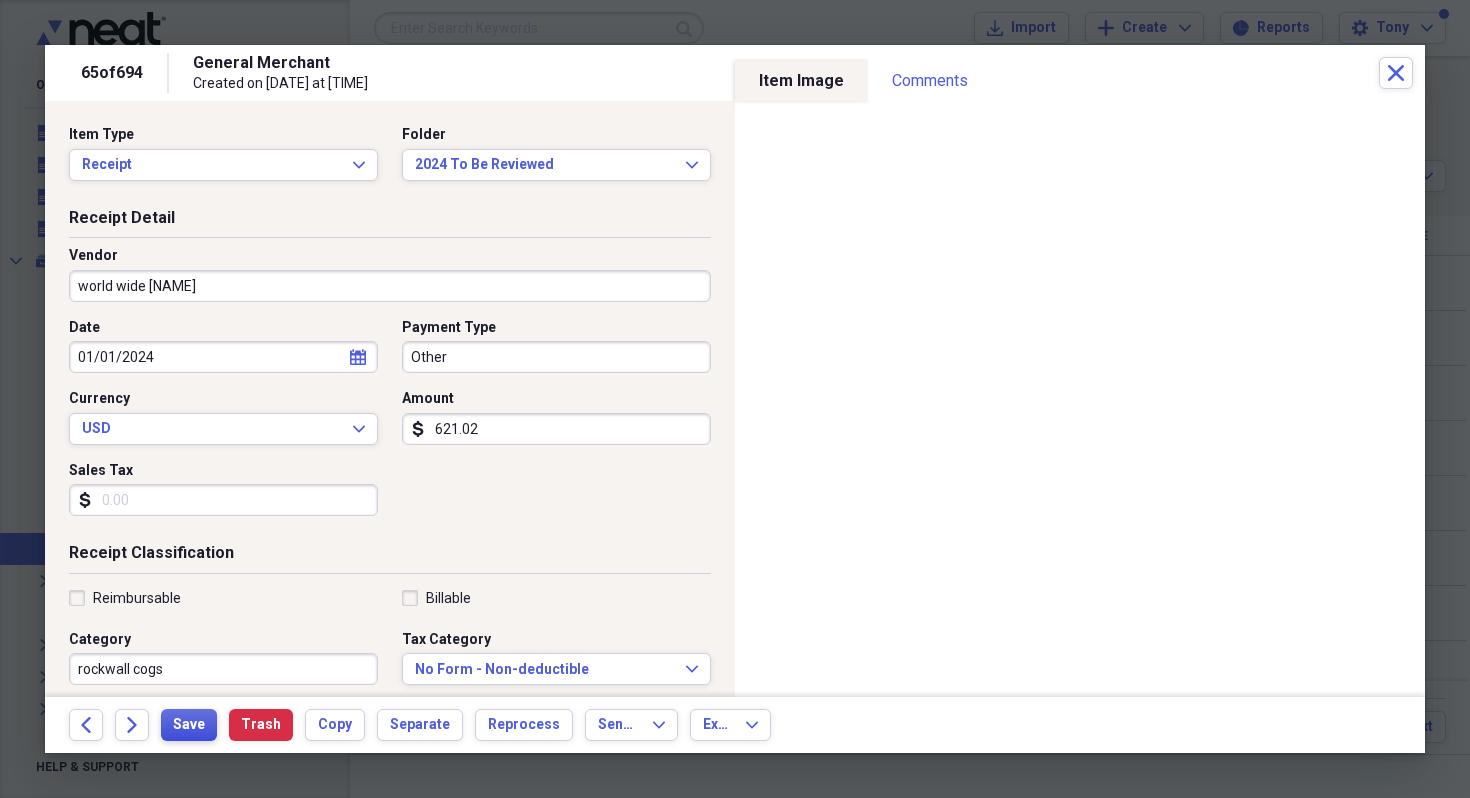 click on "Save" at bounding box center [189, 725] 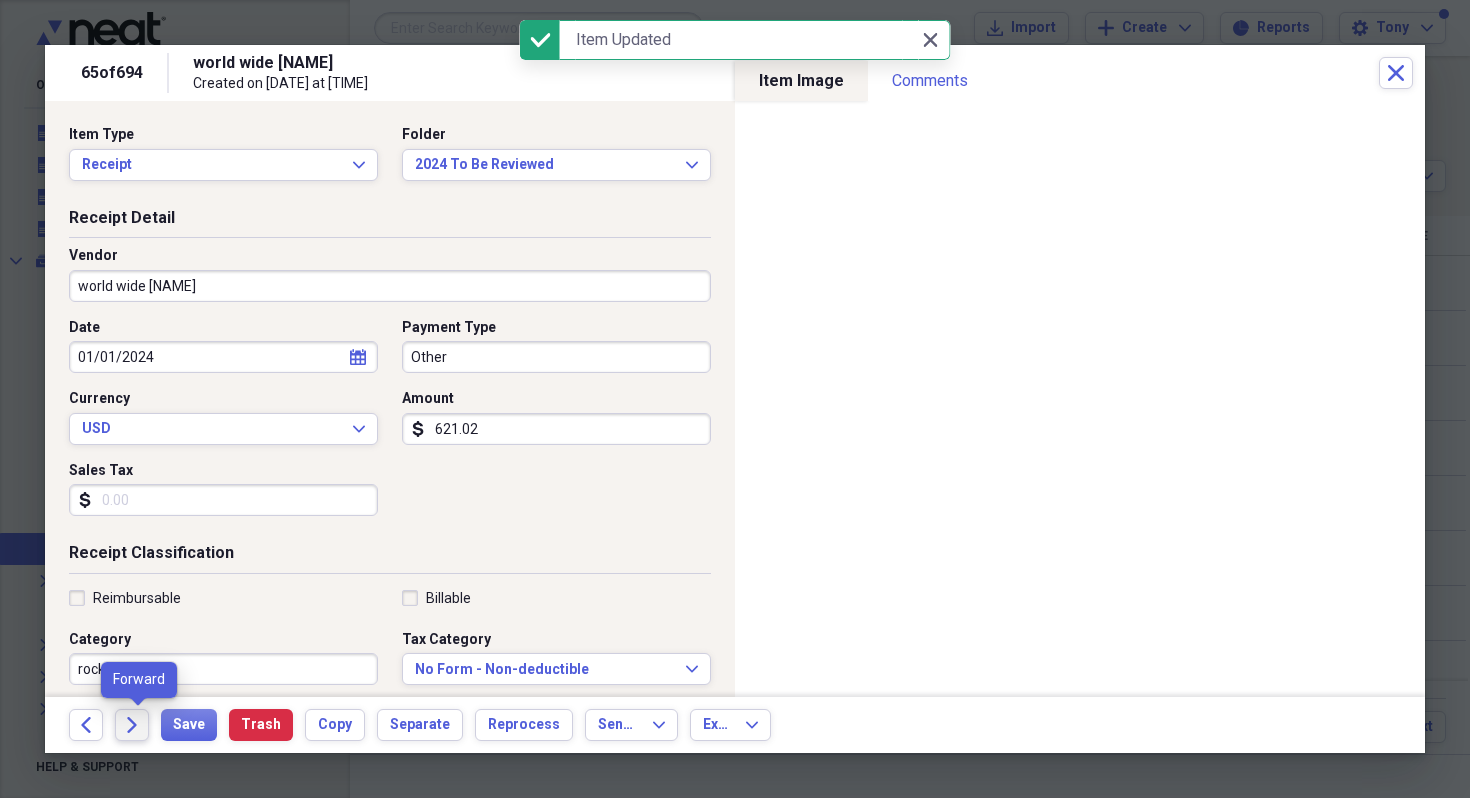 click on "Forward" 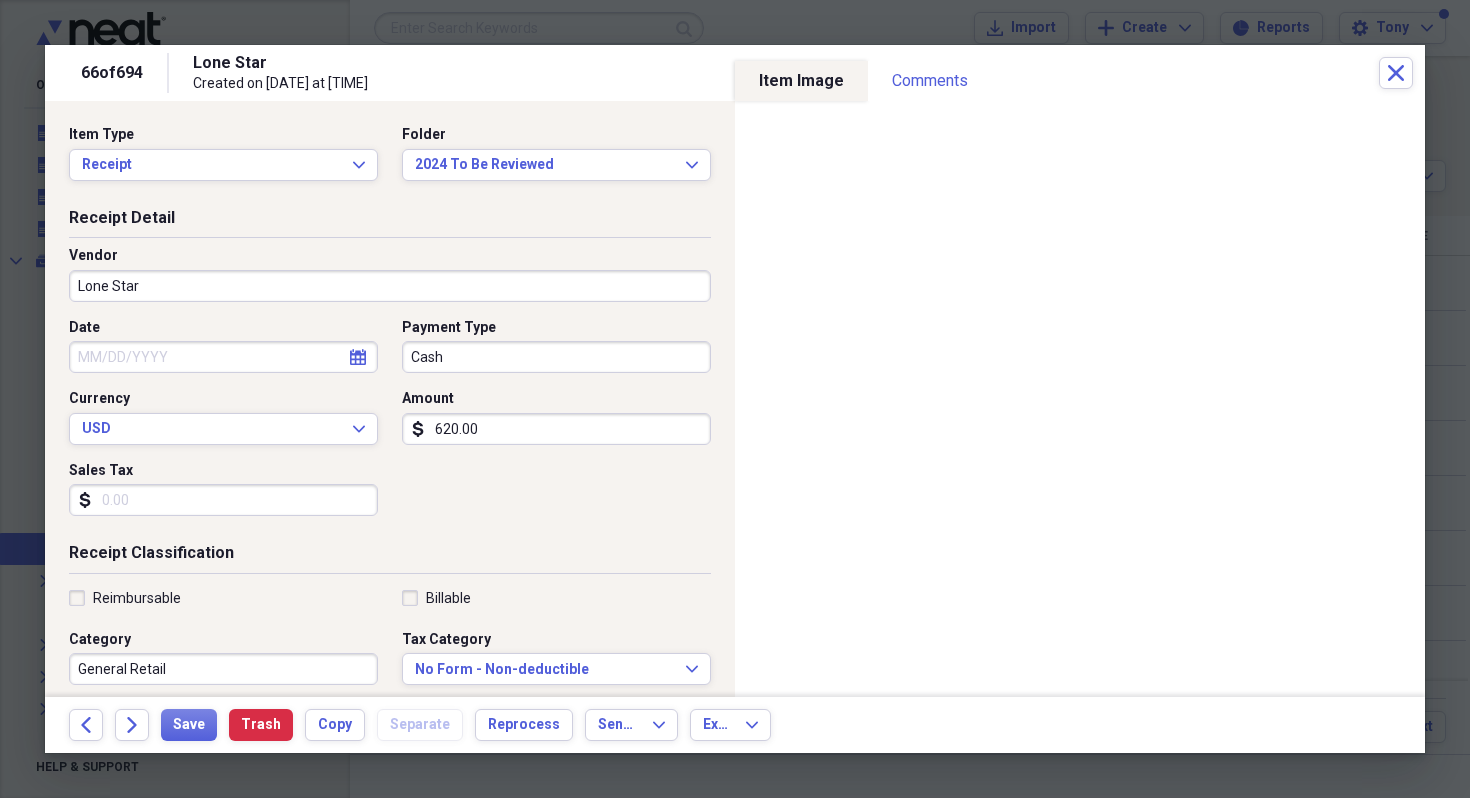 click on "Lone Star" at bounding box center (390, 286) 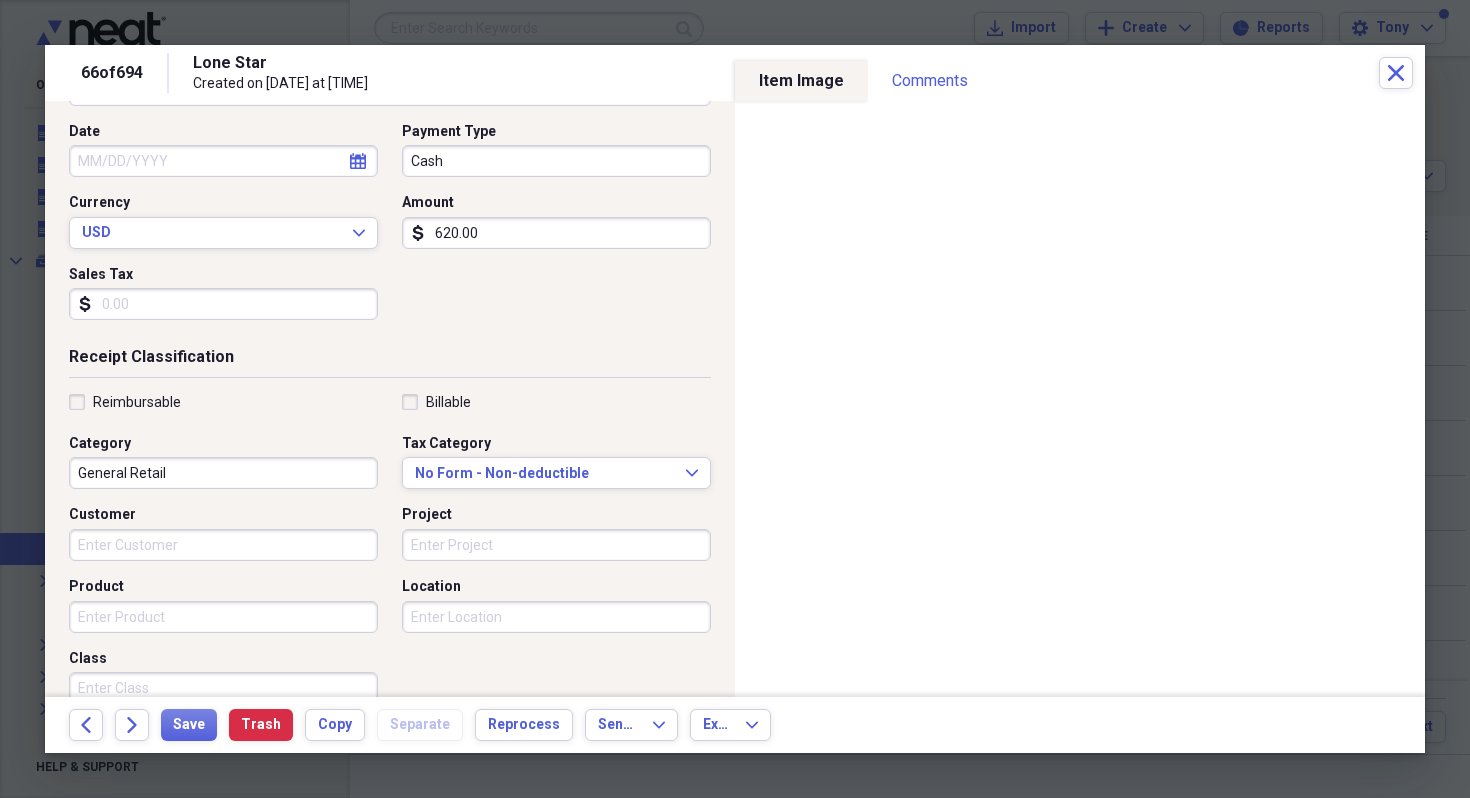 scroll, scrollTop: 176, scrollLeft: 0, axis: vertical 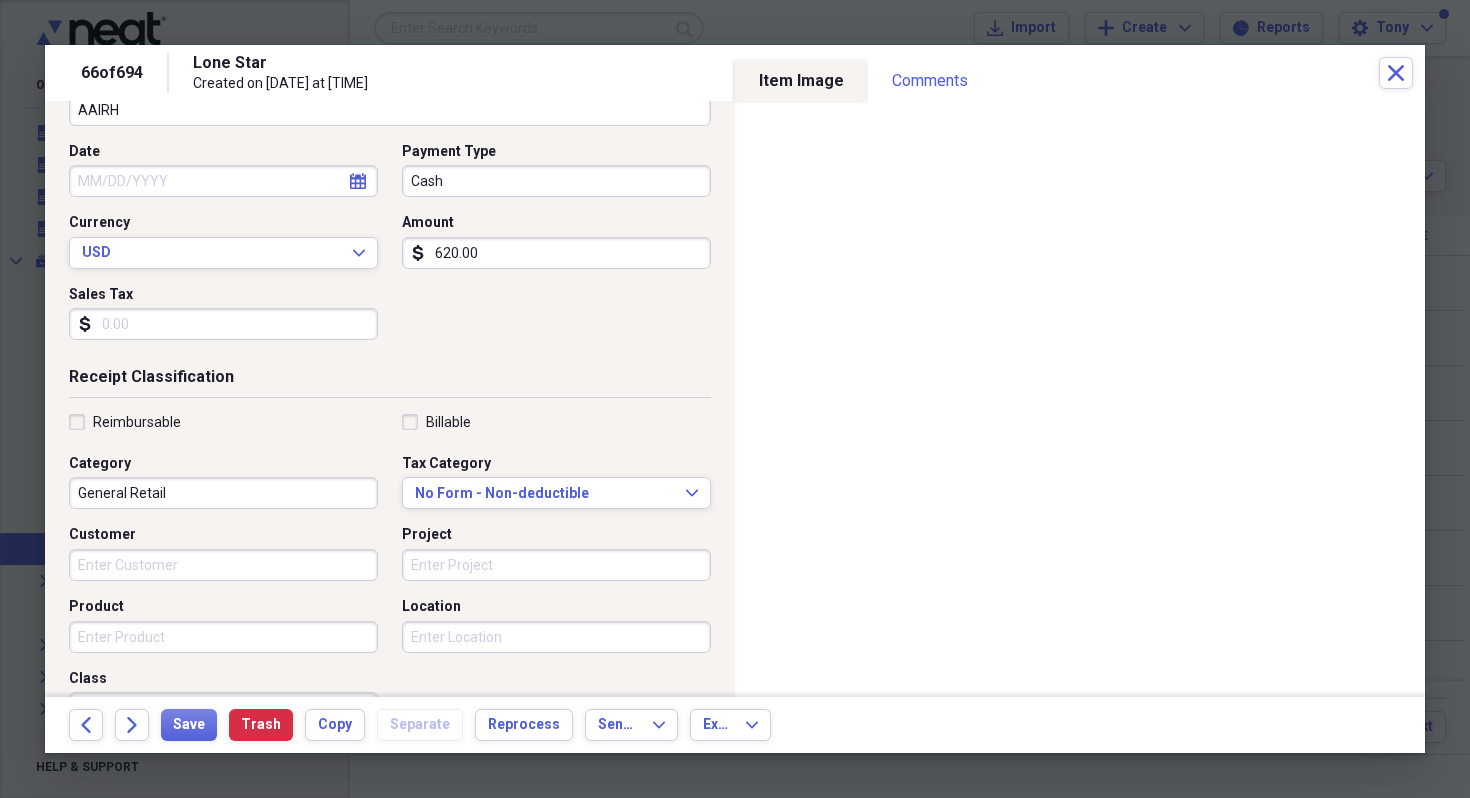 type on "AAIRH" 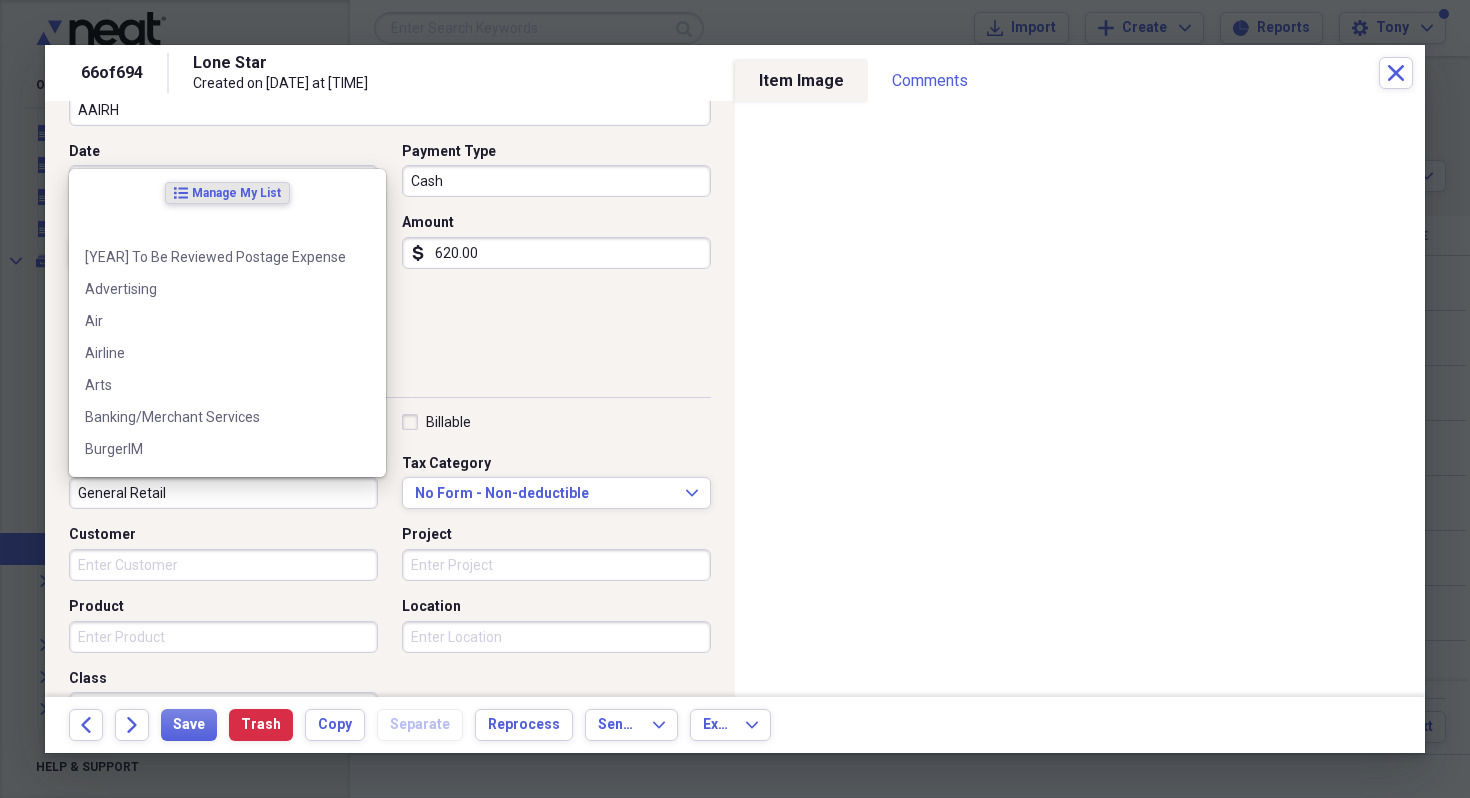 click on "General Retail" at bounding box center [223, 493] 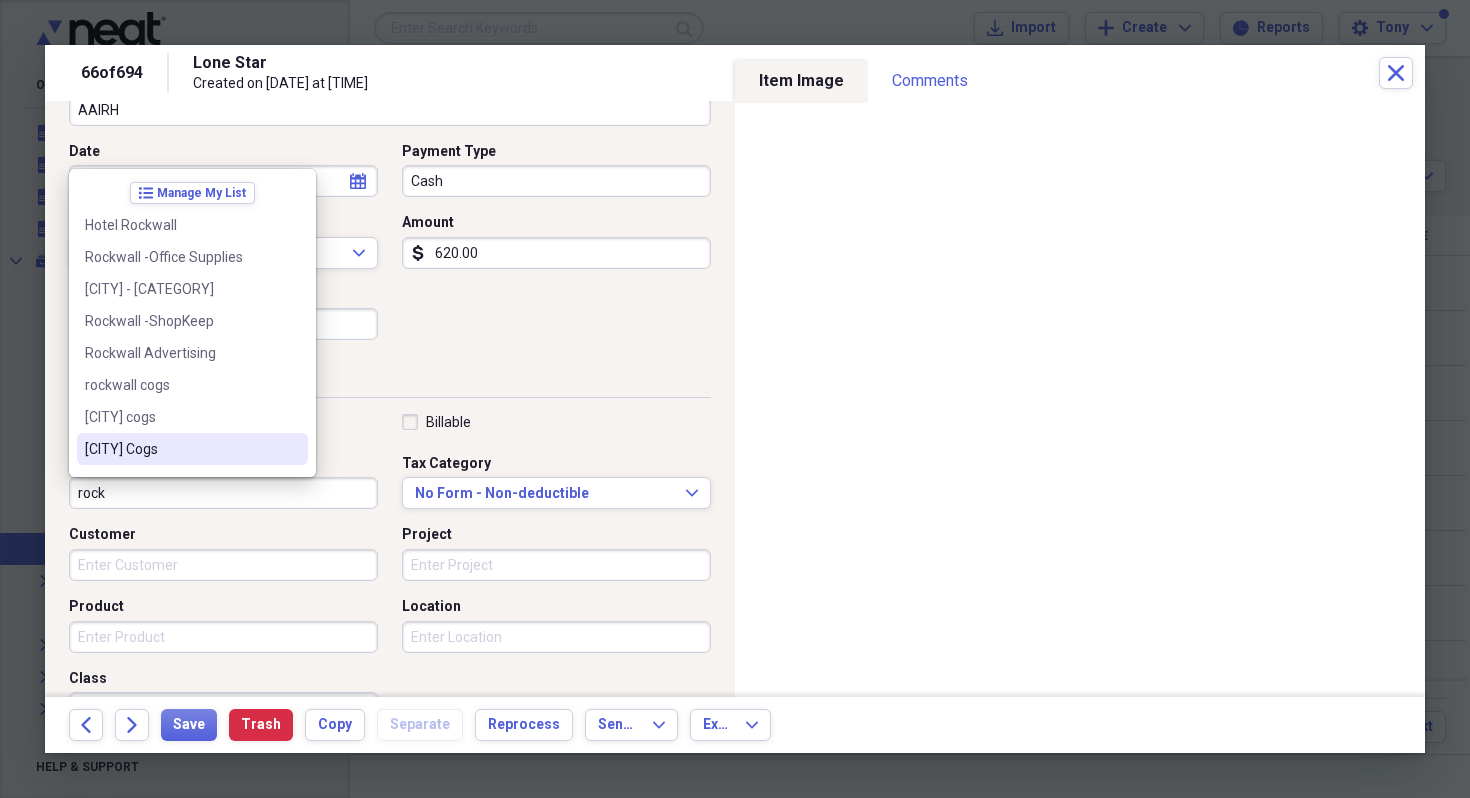 click on "Rockwall Cogs" at bounding box center (180, 449) 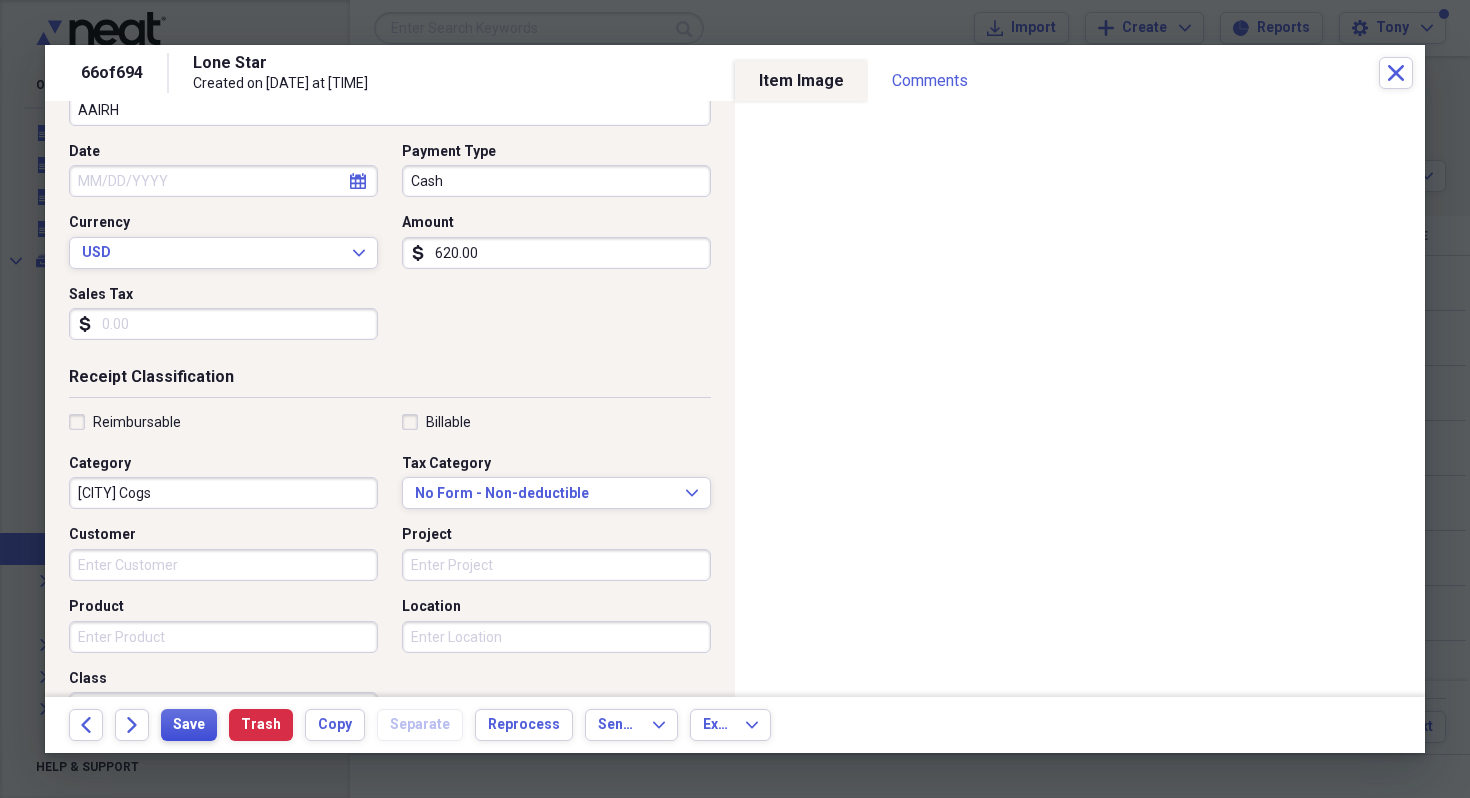 click on "Save" at bounding box center (189, 725) 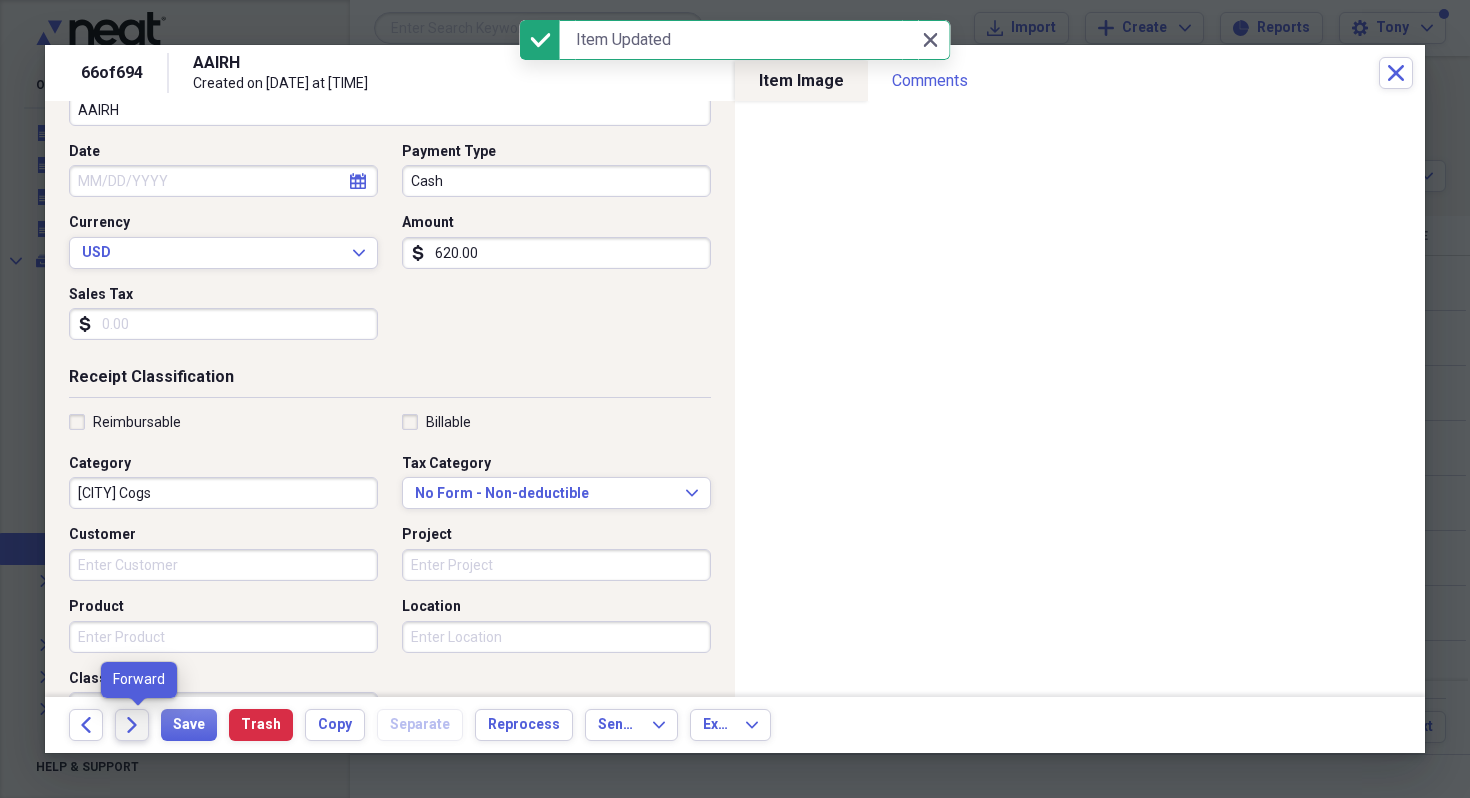 click on "Forward" 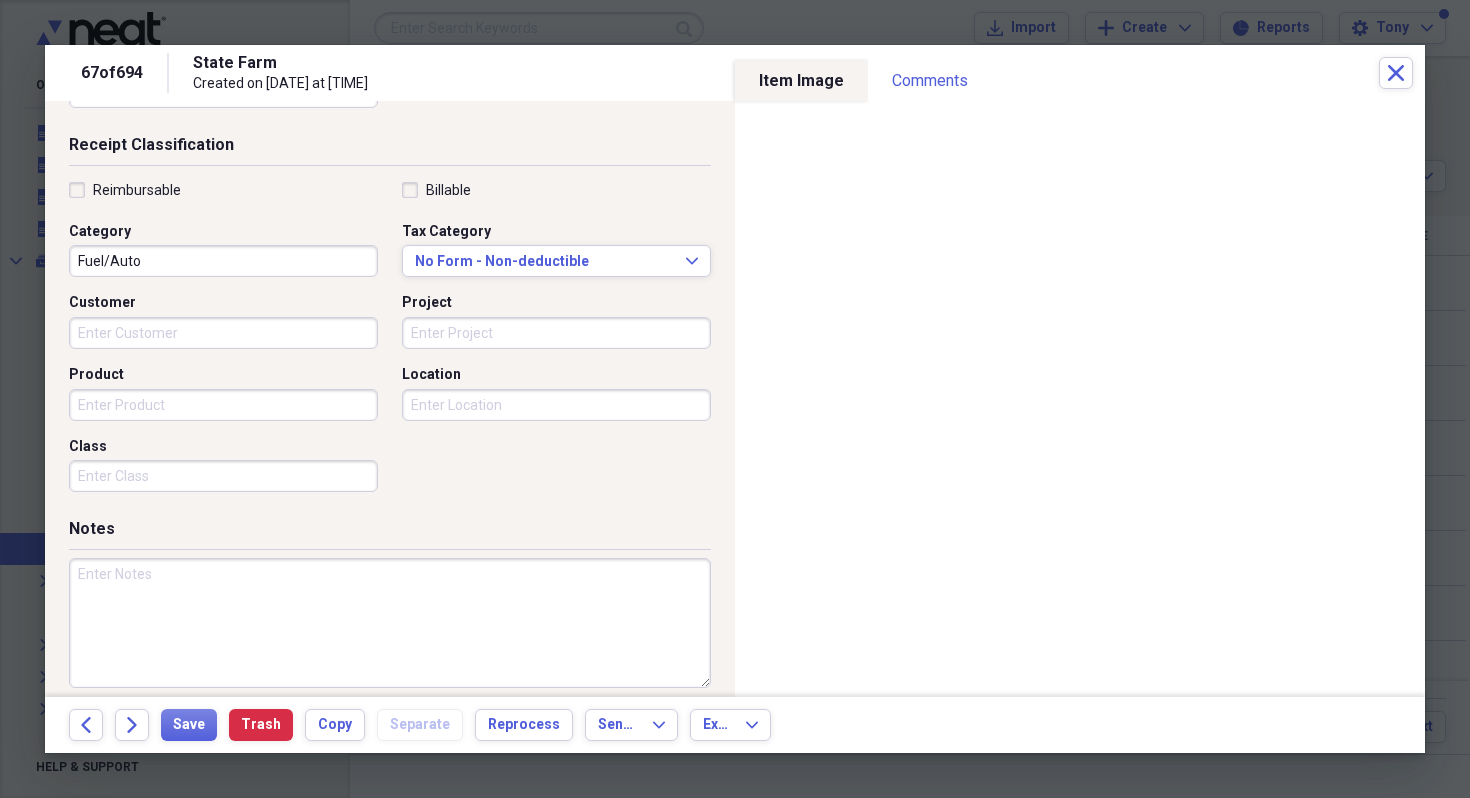 scroll, scrollTop: 424, scrollLeft: 0, axis: vertical 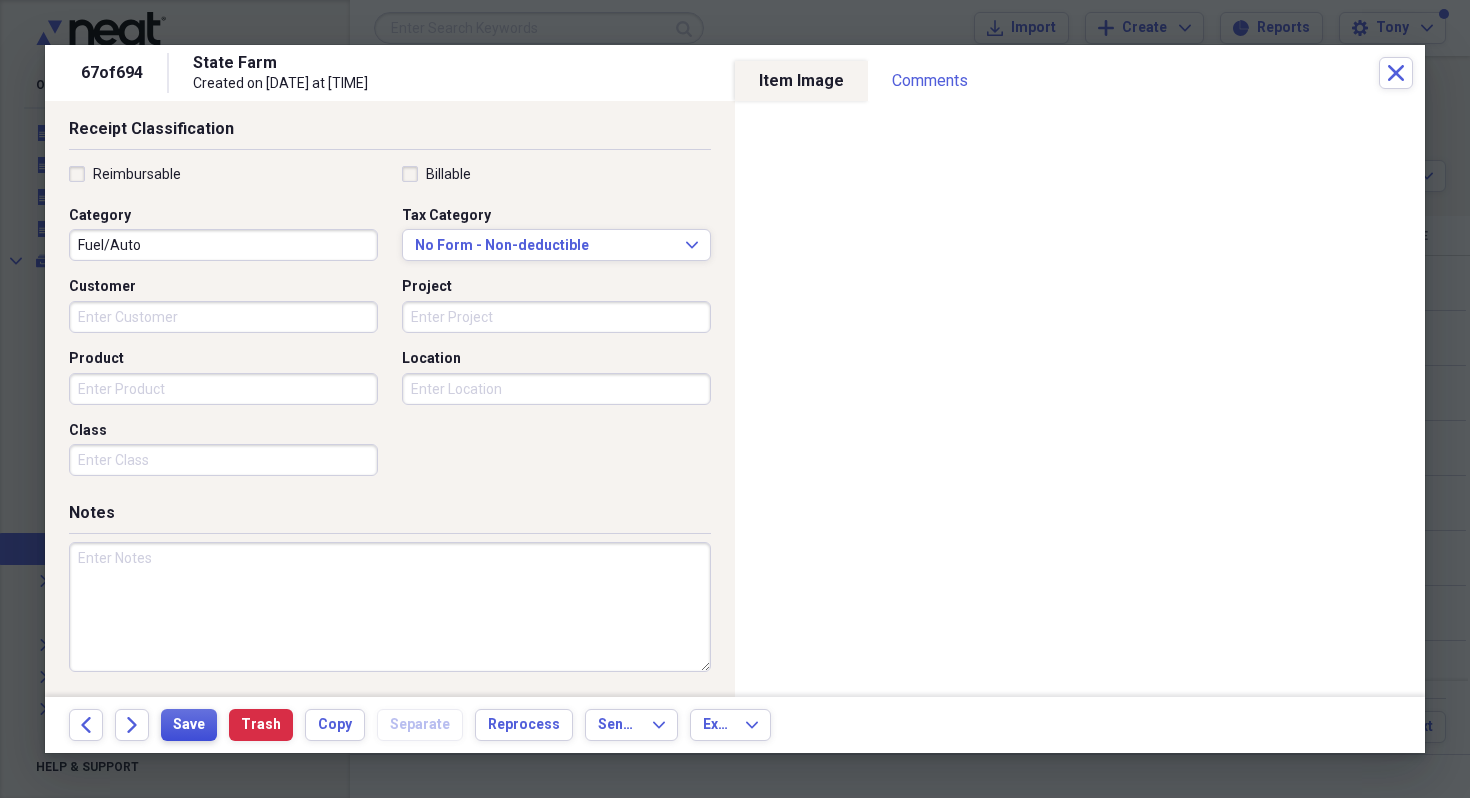 click on "Save" at bounding box center [189, 725] 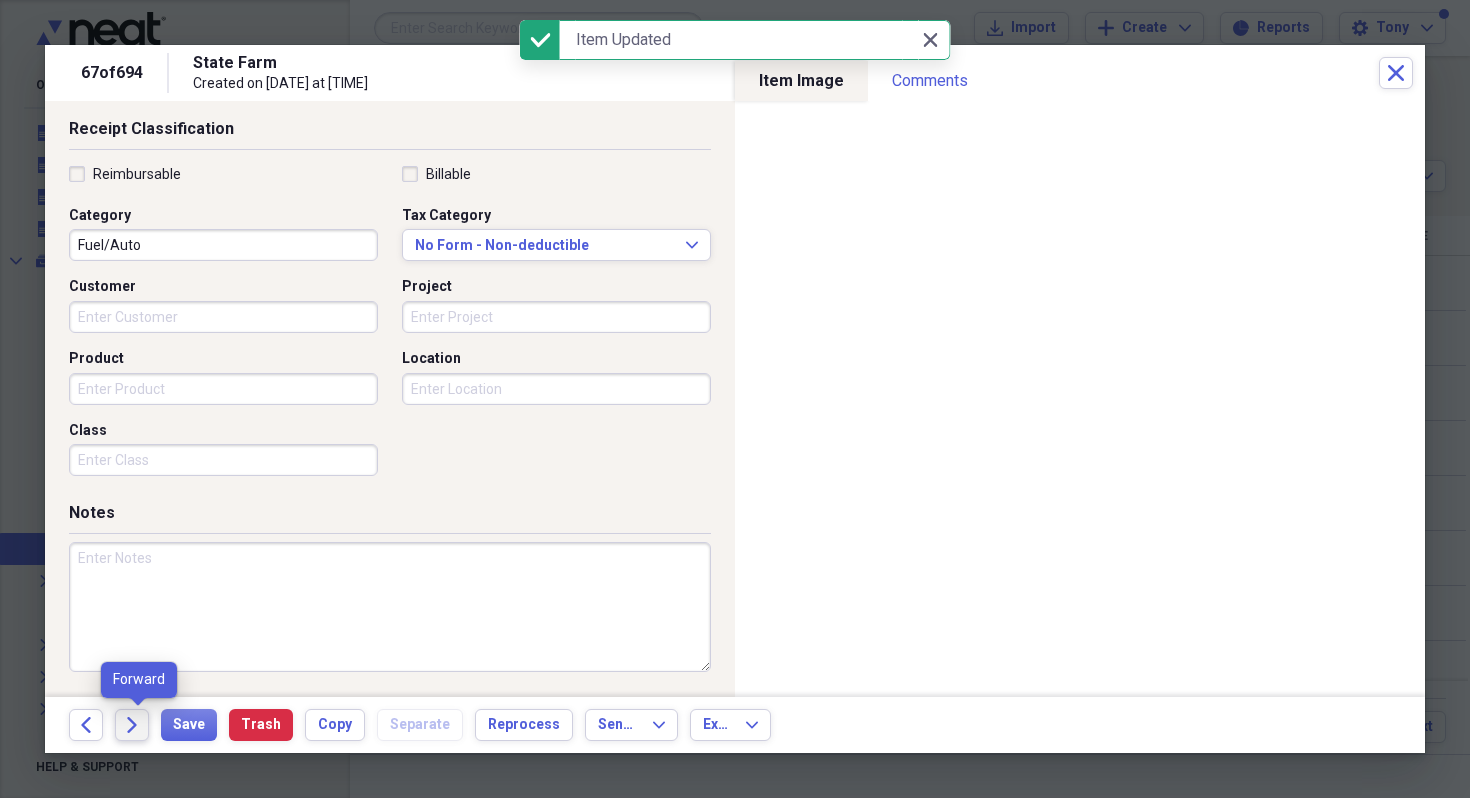 click on "Forward" 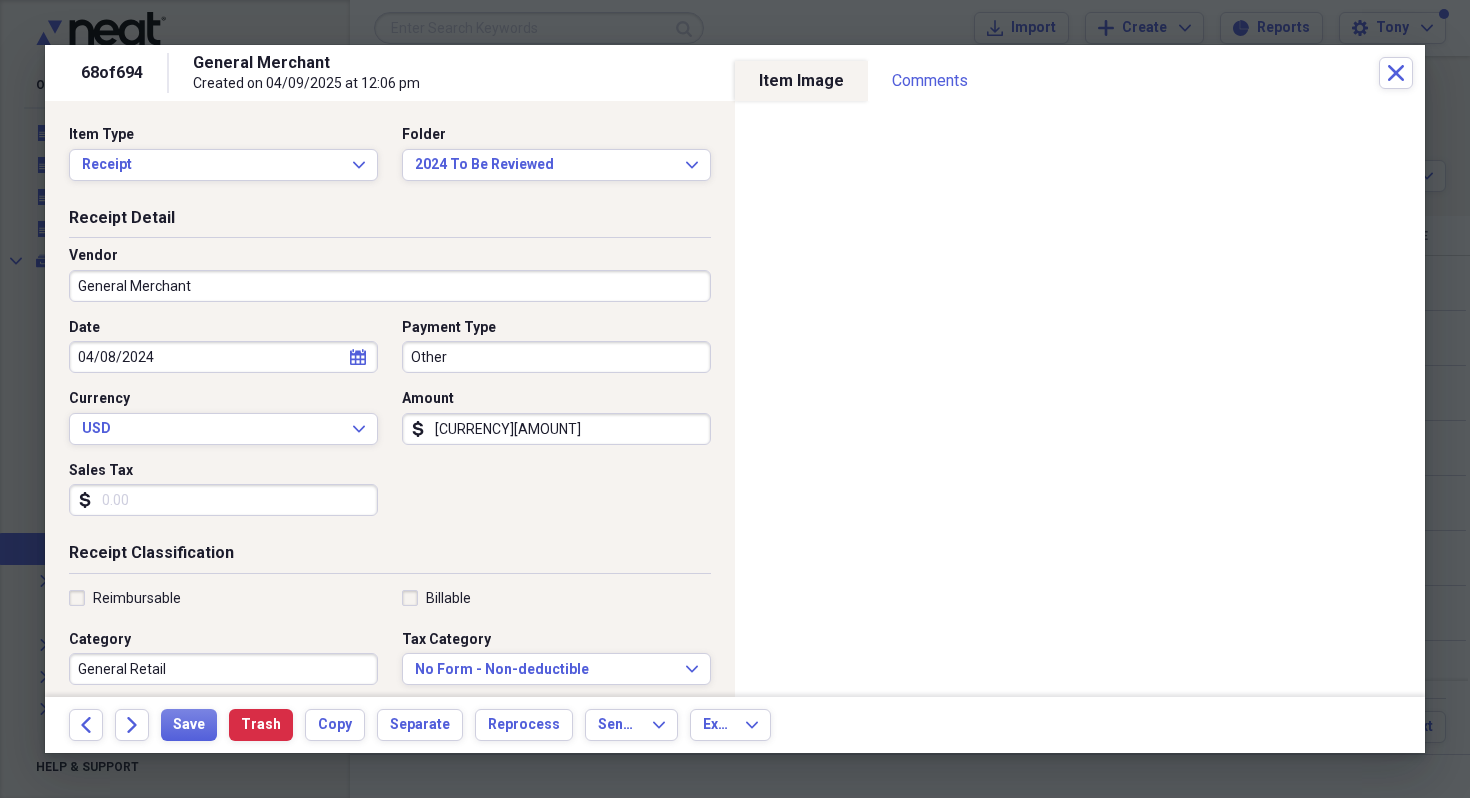click on "General Merchant" at bounding box center (390, 286) 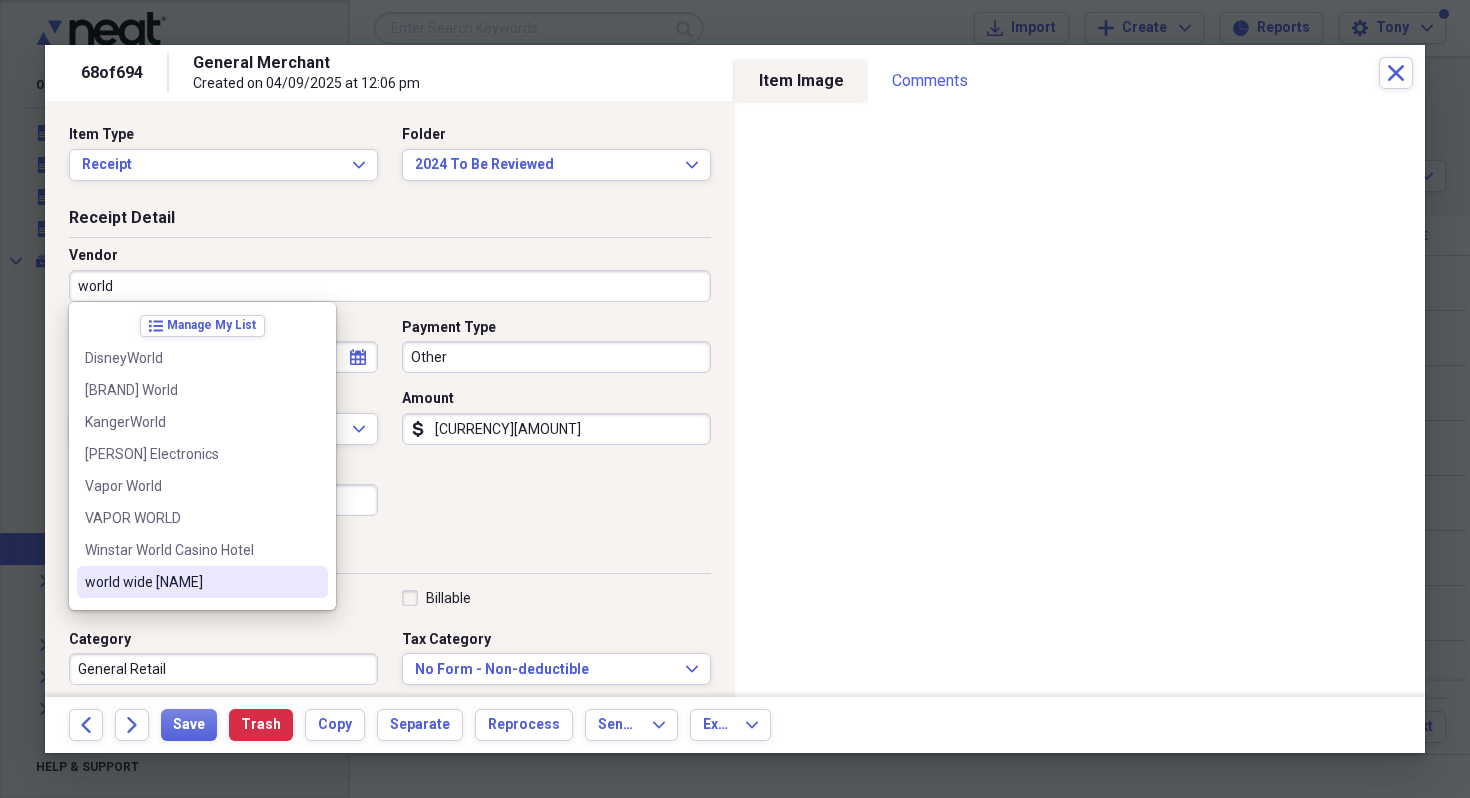 click on "world wide vape" at bounding box center [190, 582] 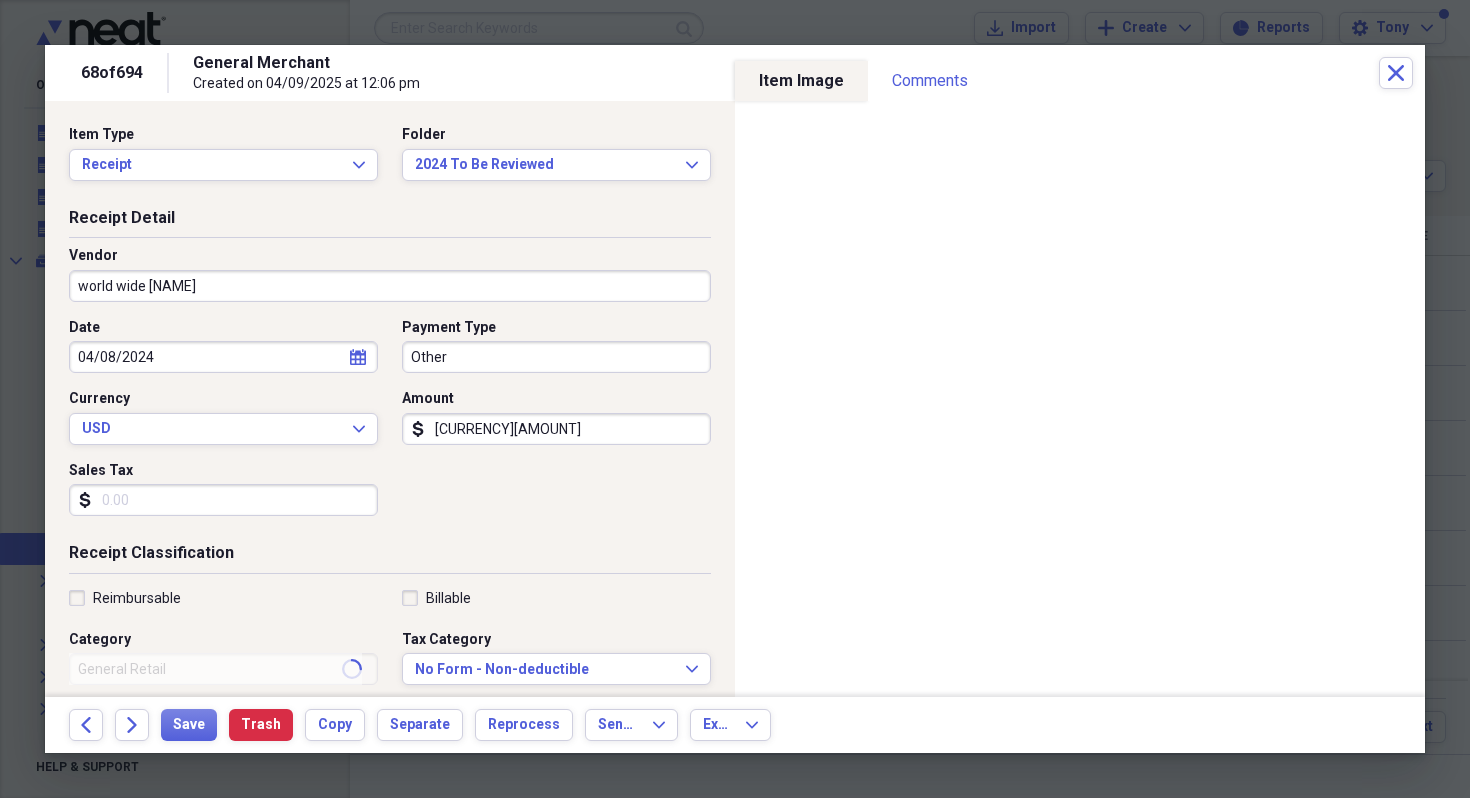 type on "rockwall cogs" 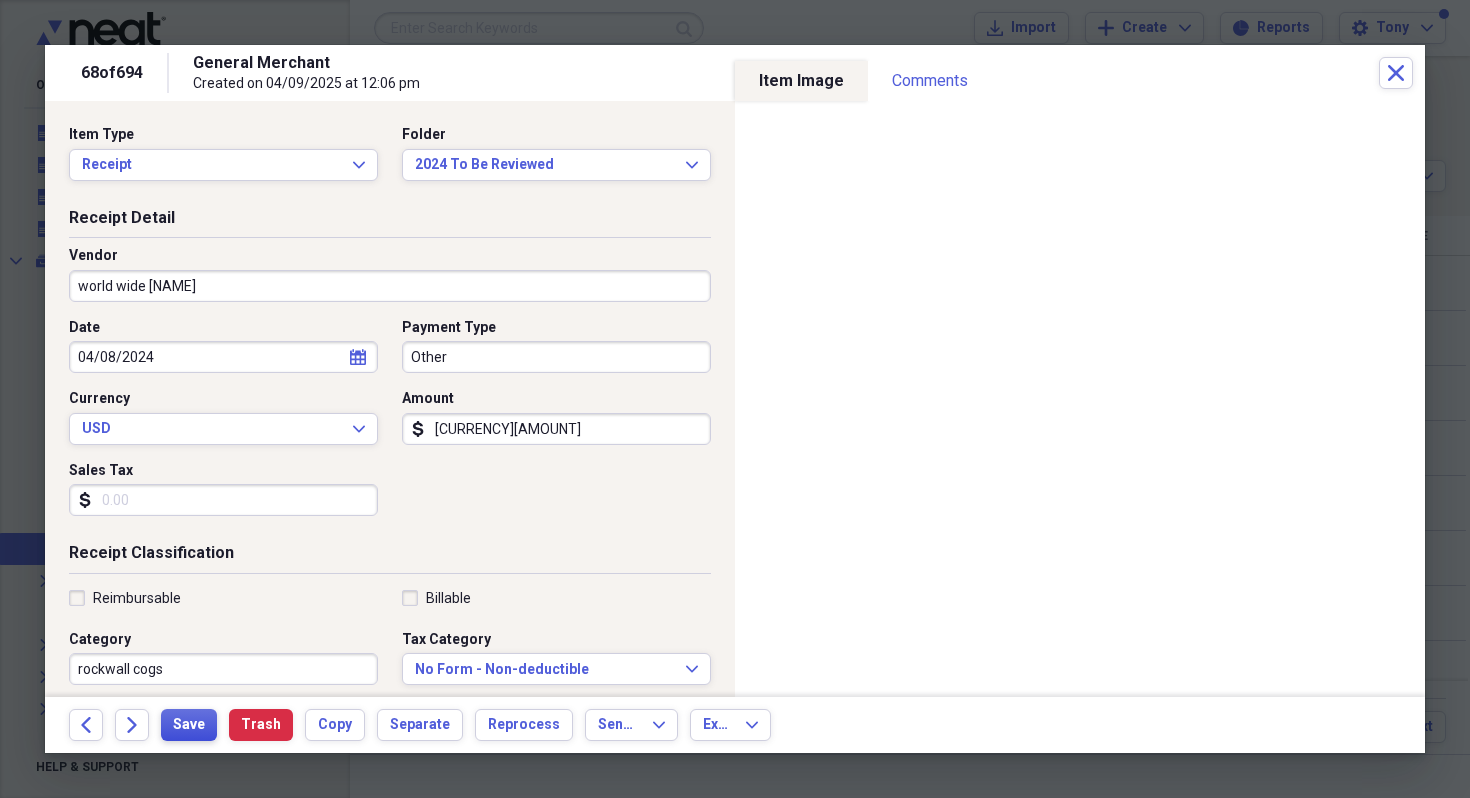 click on "Save" at bounding box center (189, 725) 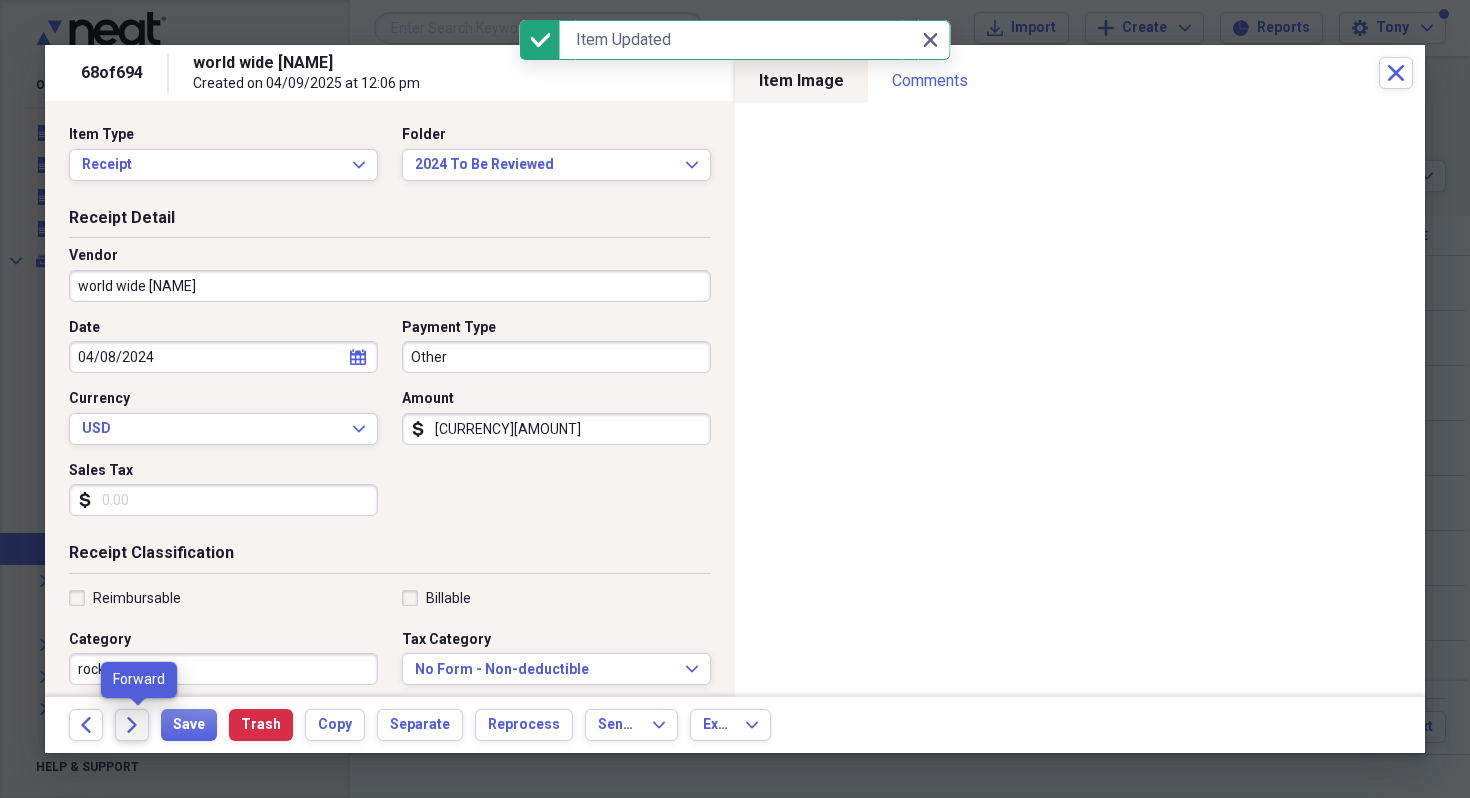 click on "Forward" 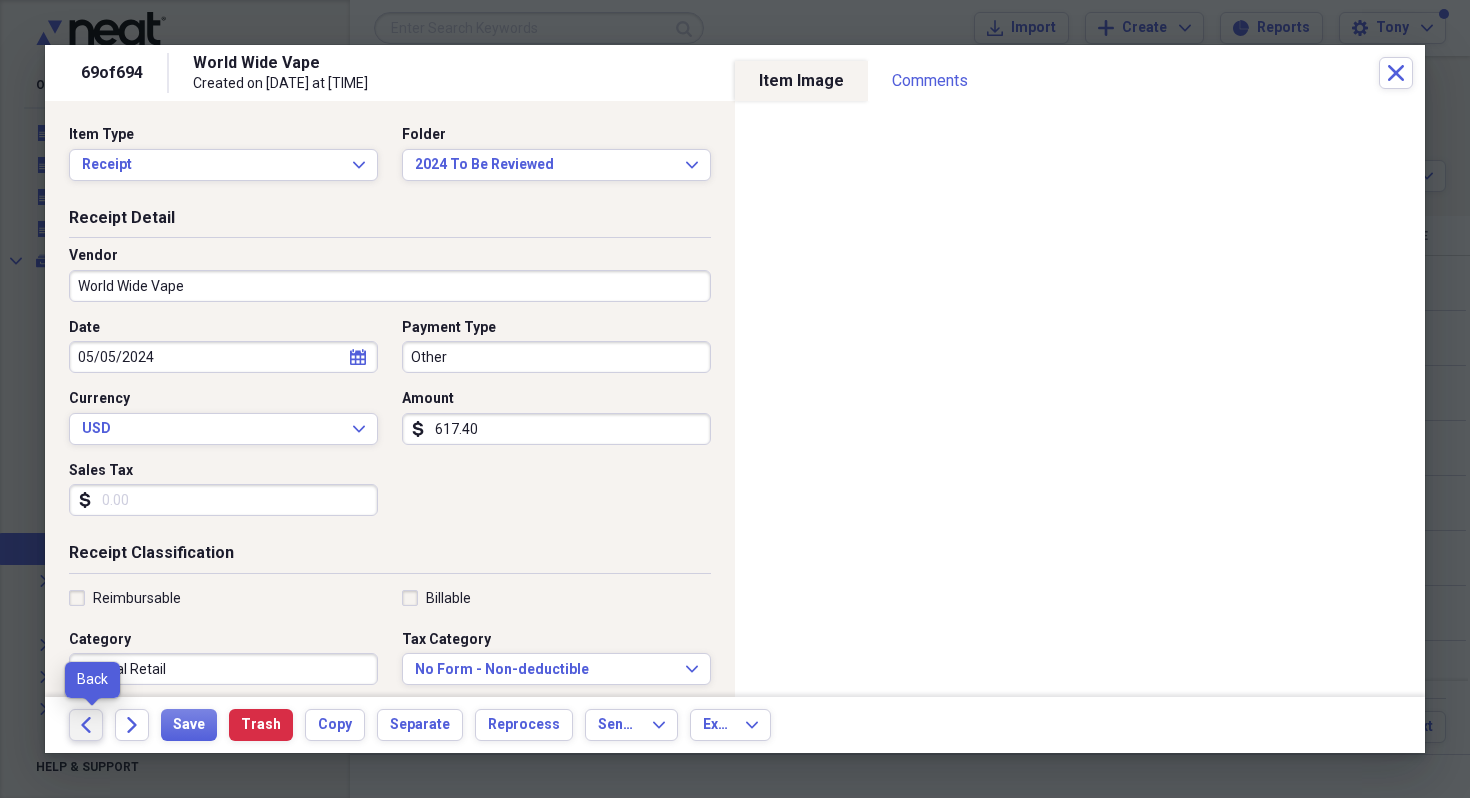click on "Back" 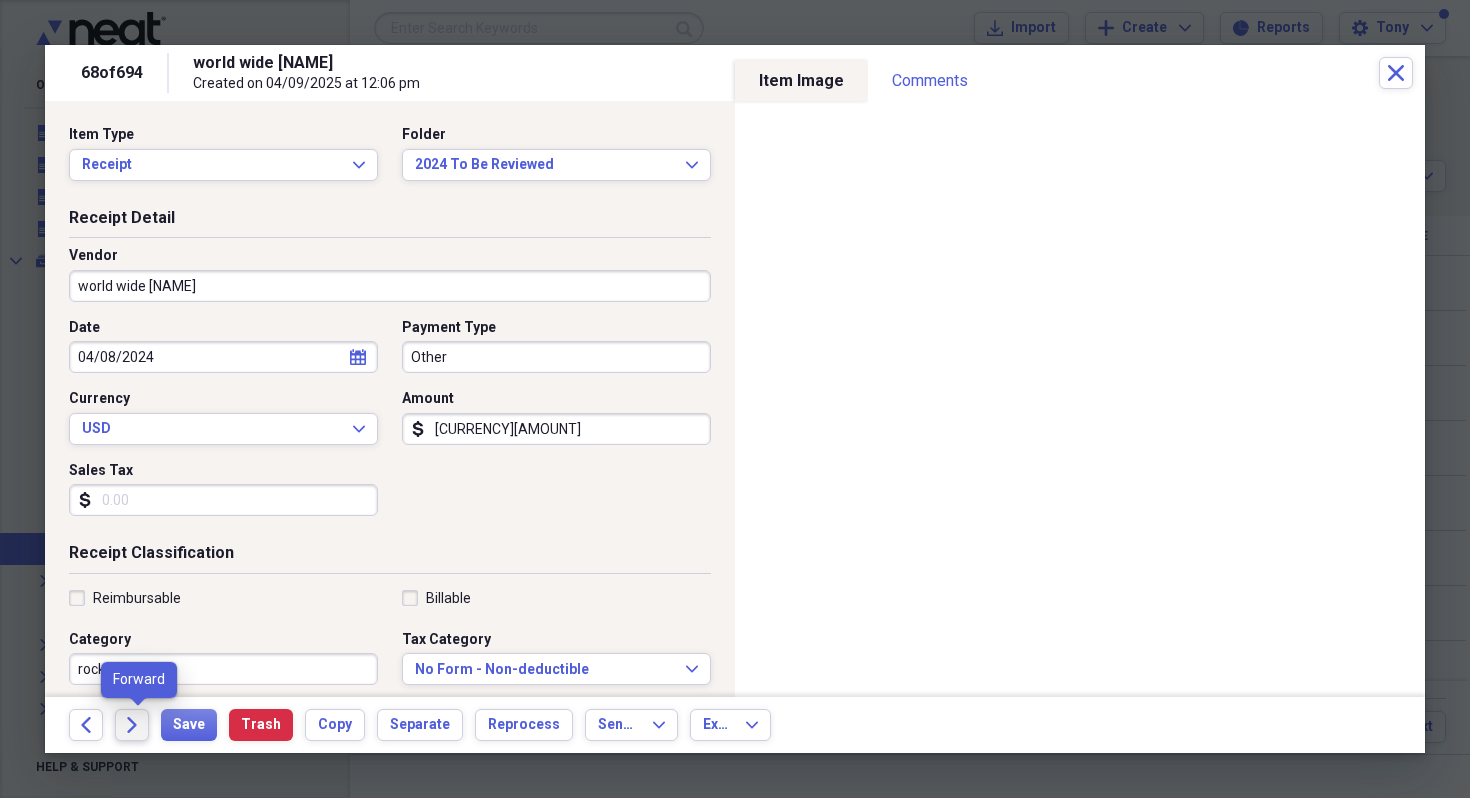 click 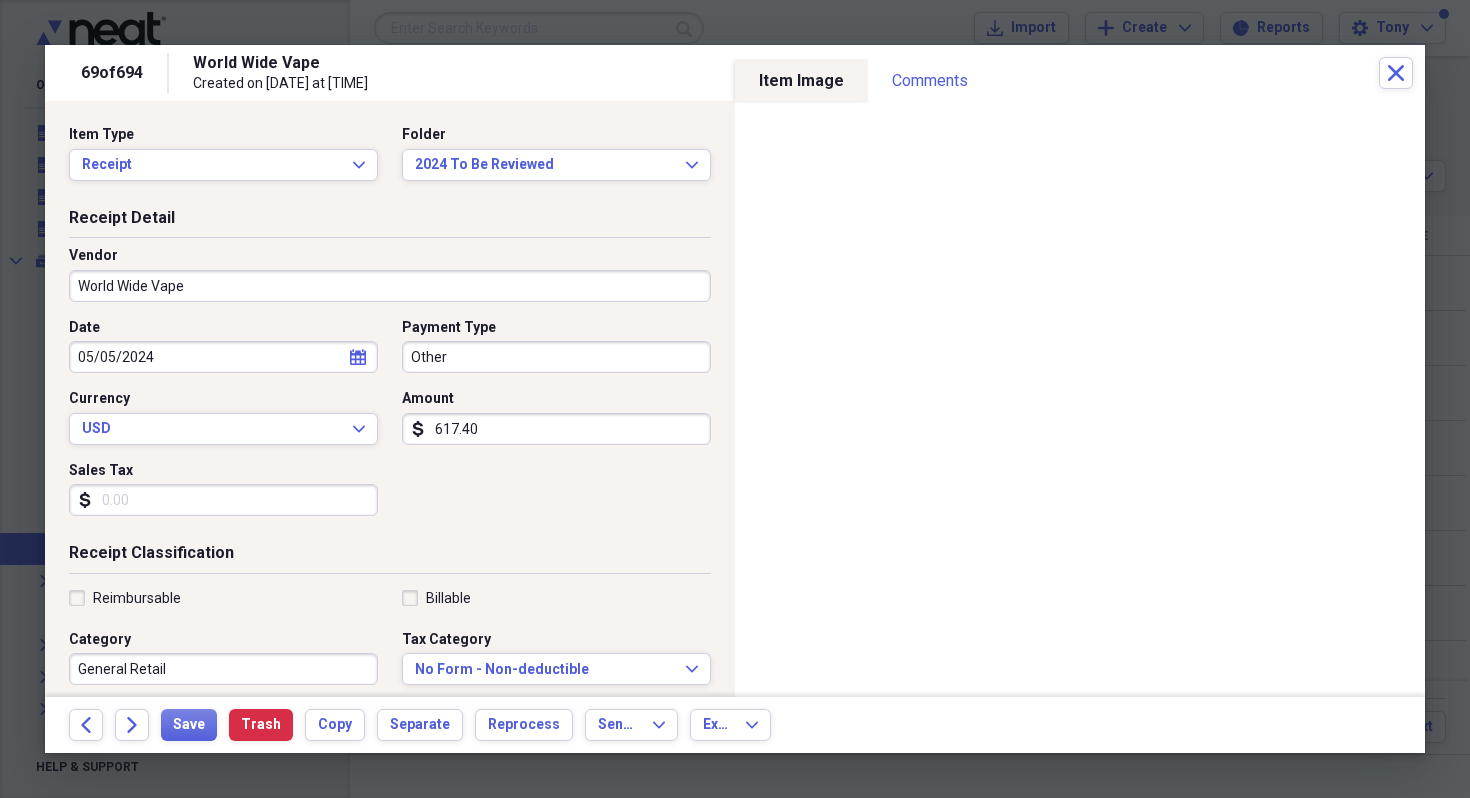 click on "General Retail" at bounding box center (223, 669) 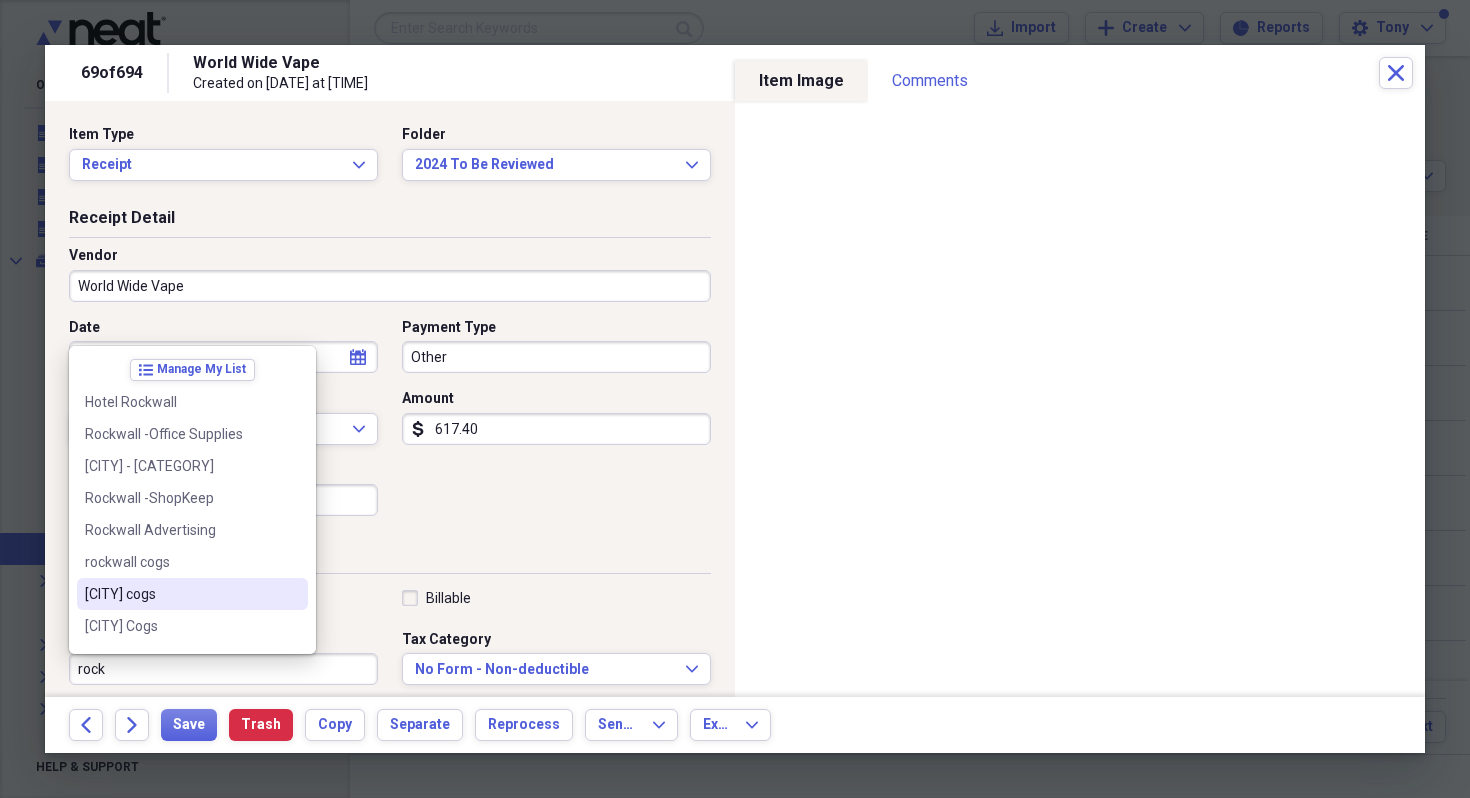 click on "[CITY] cogs" at bounding box center (180, 594) 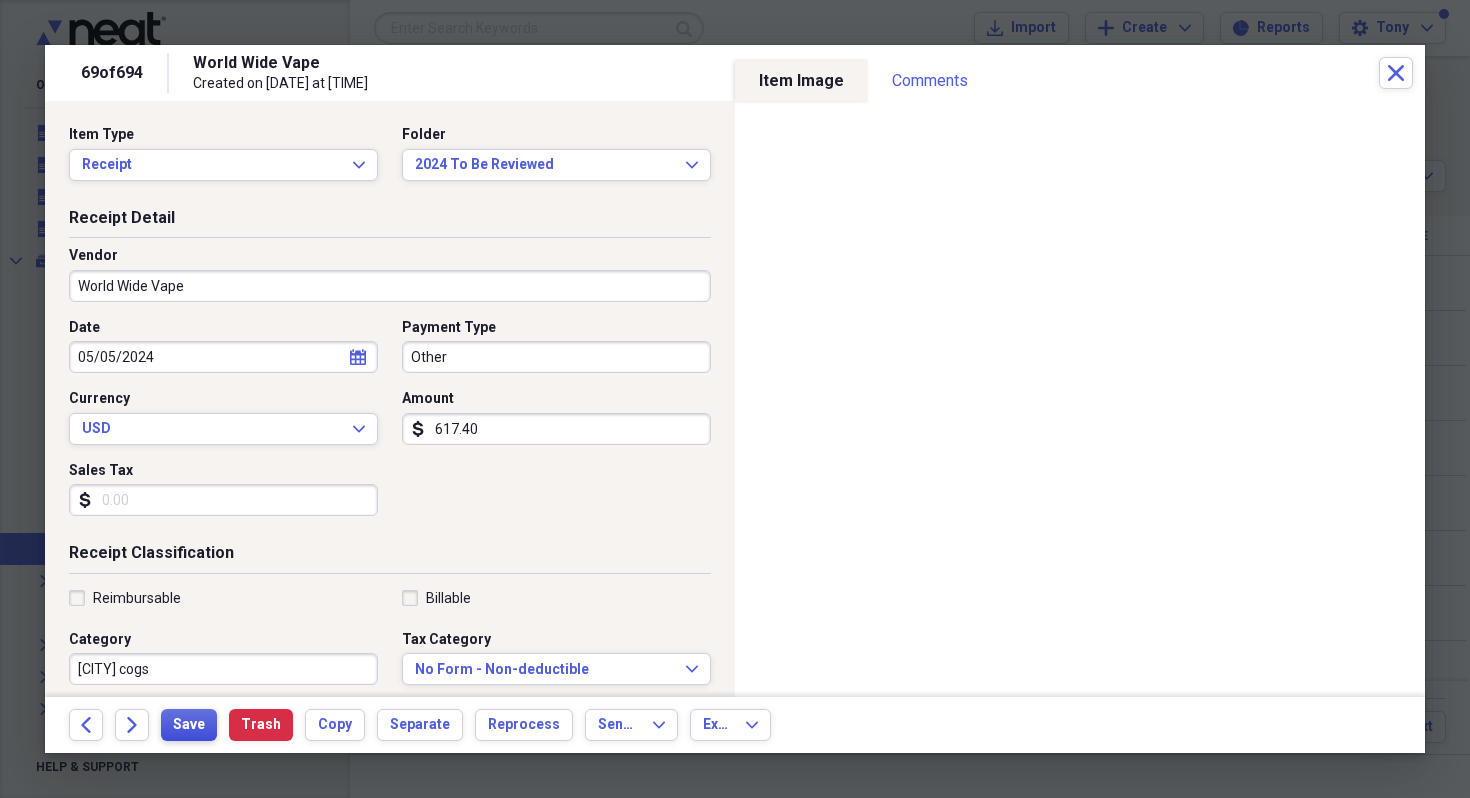 click on "Save" at bounding box center (189, 725) 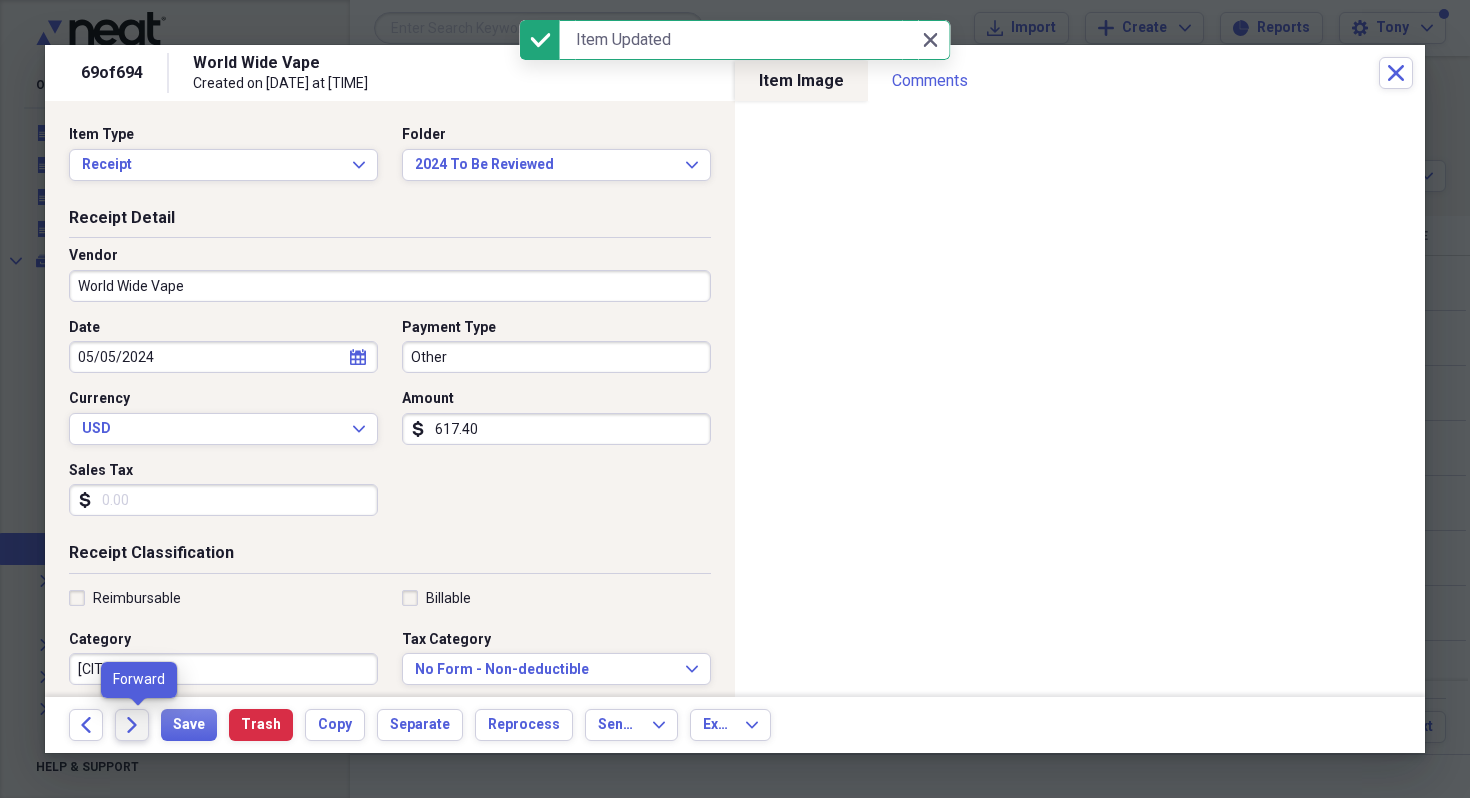 click on "Forward" 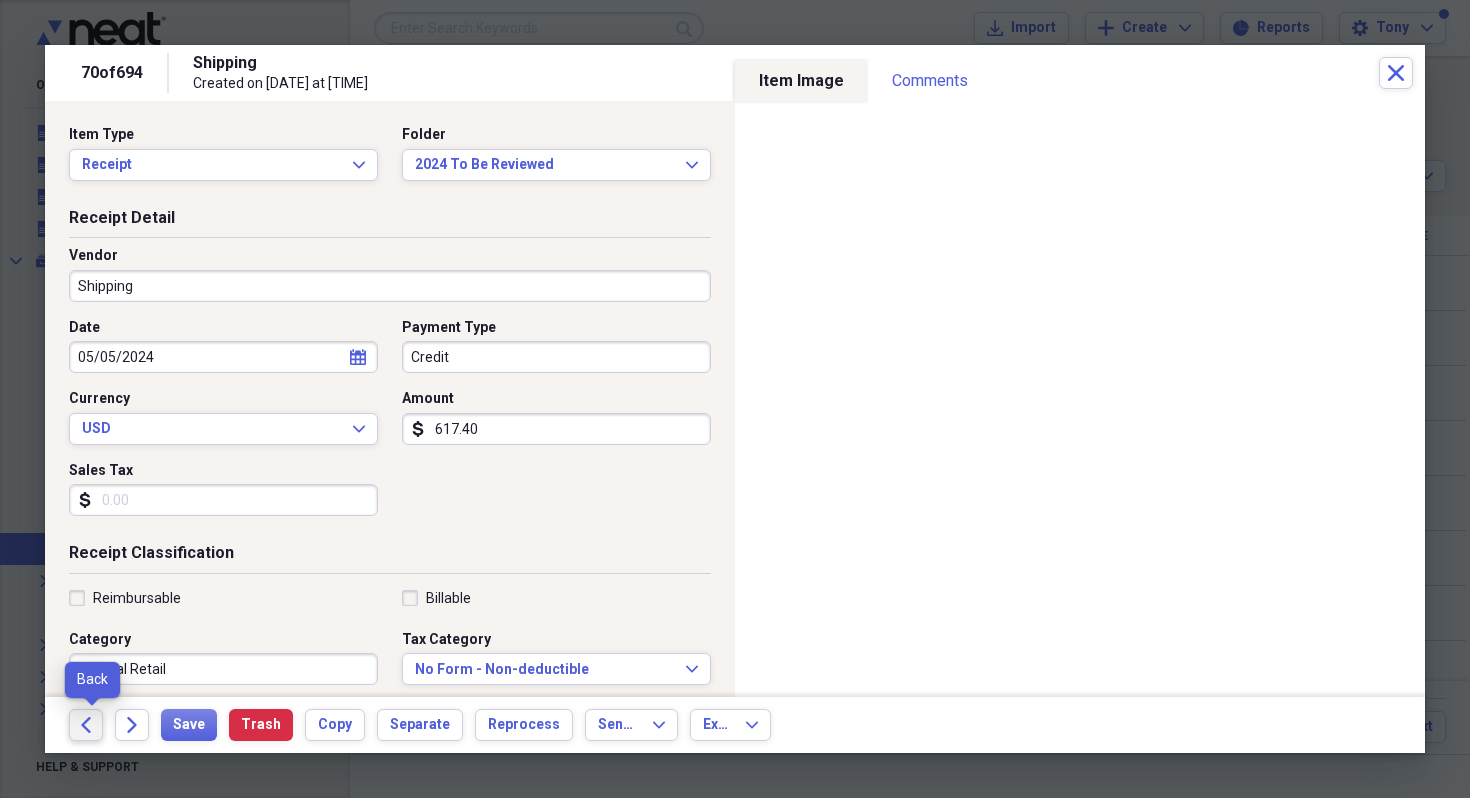 click on "Back" 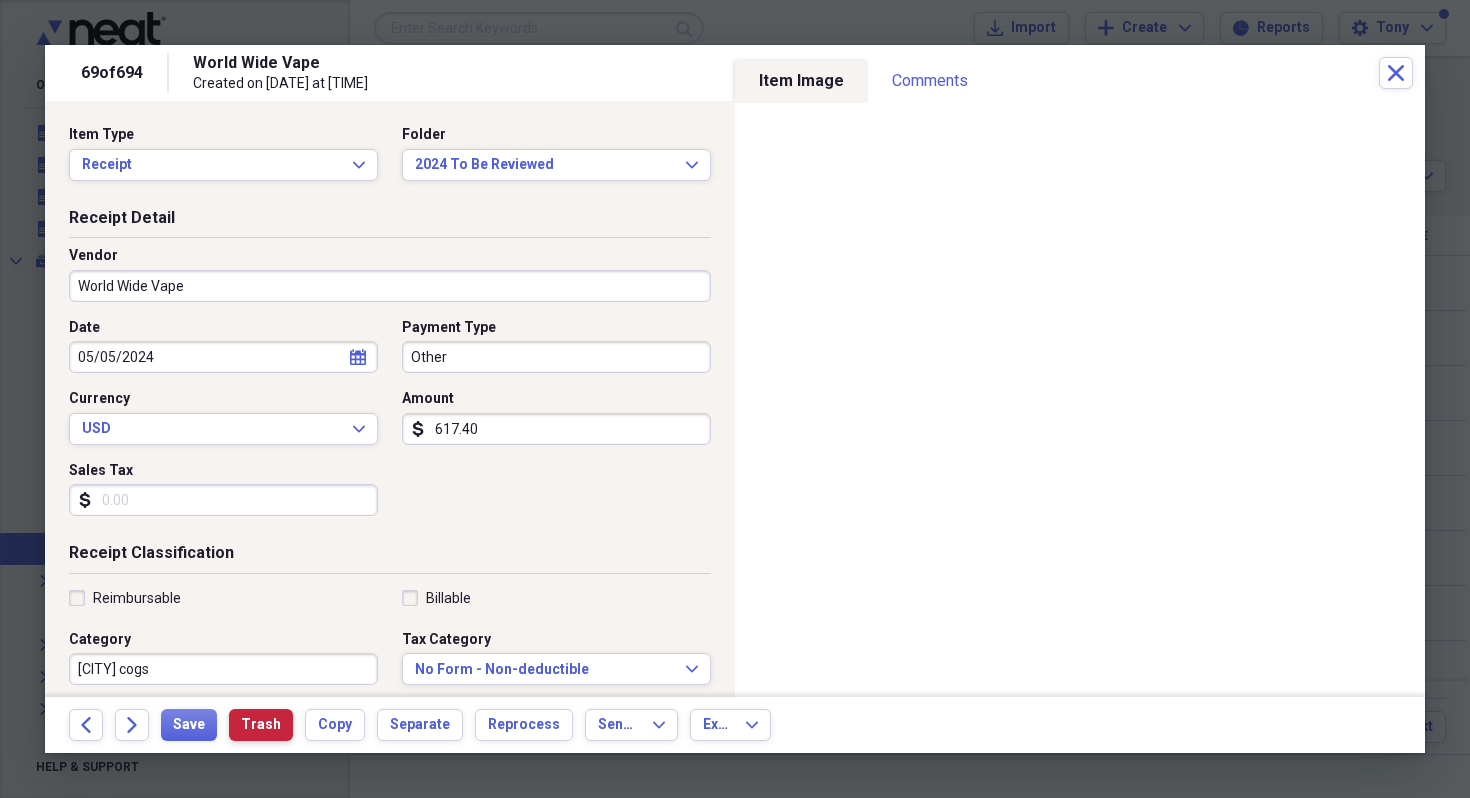 click on "Trash" at bounding box center (261, 725) 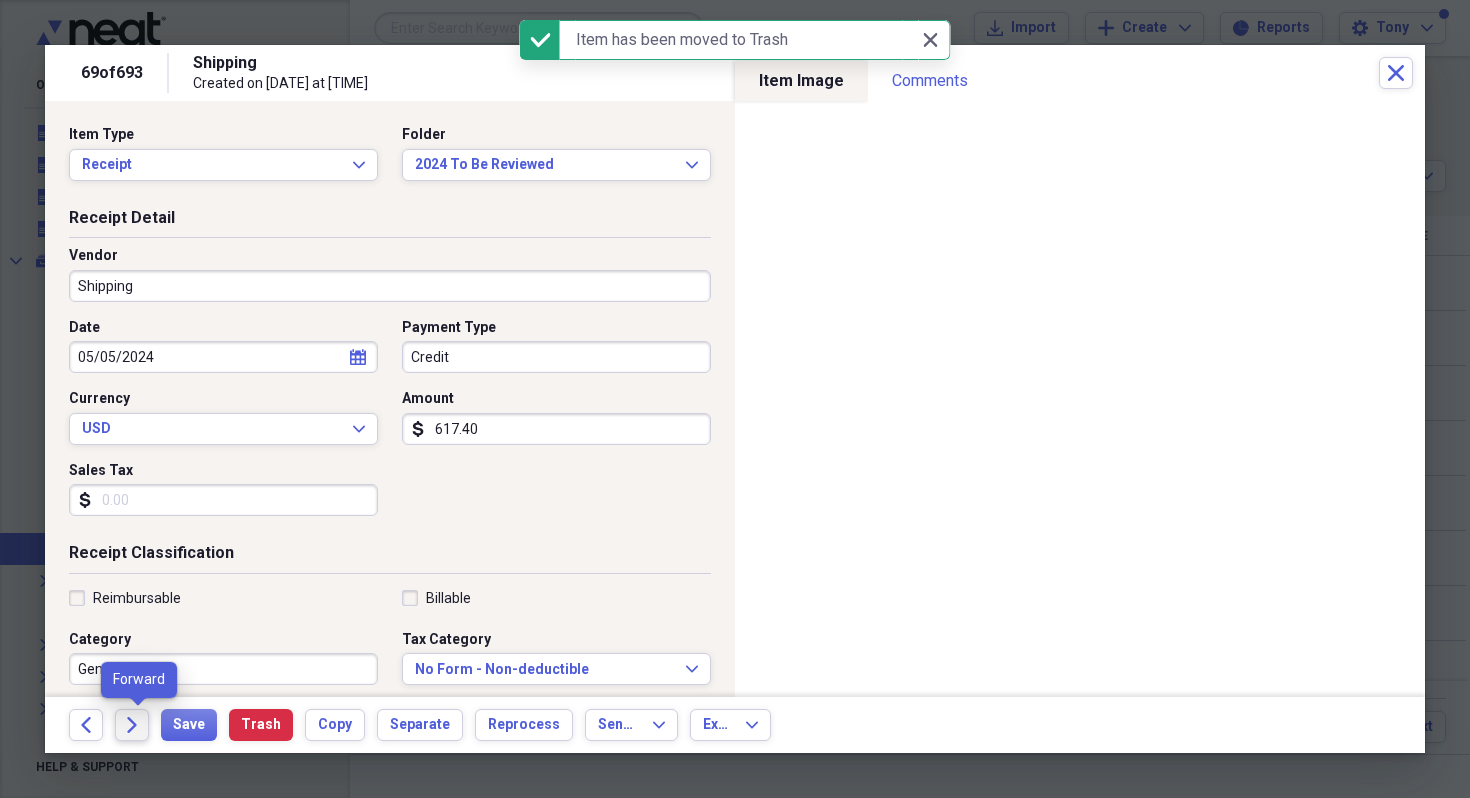 click on "Forward" 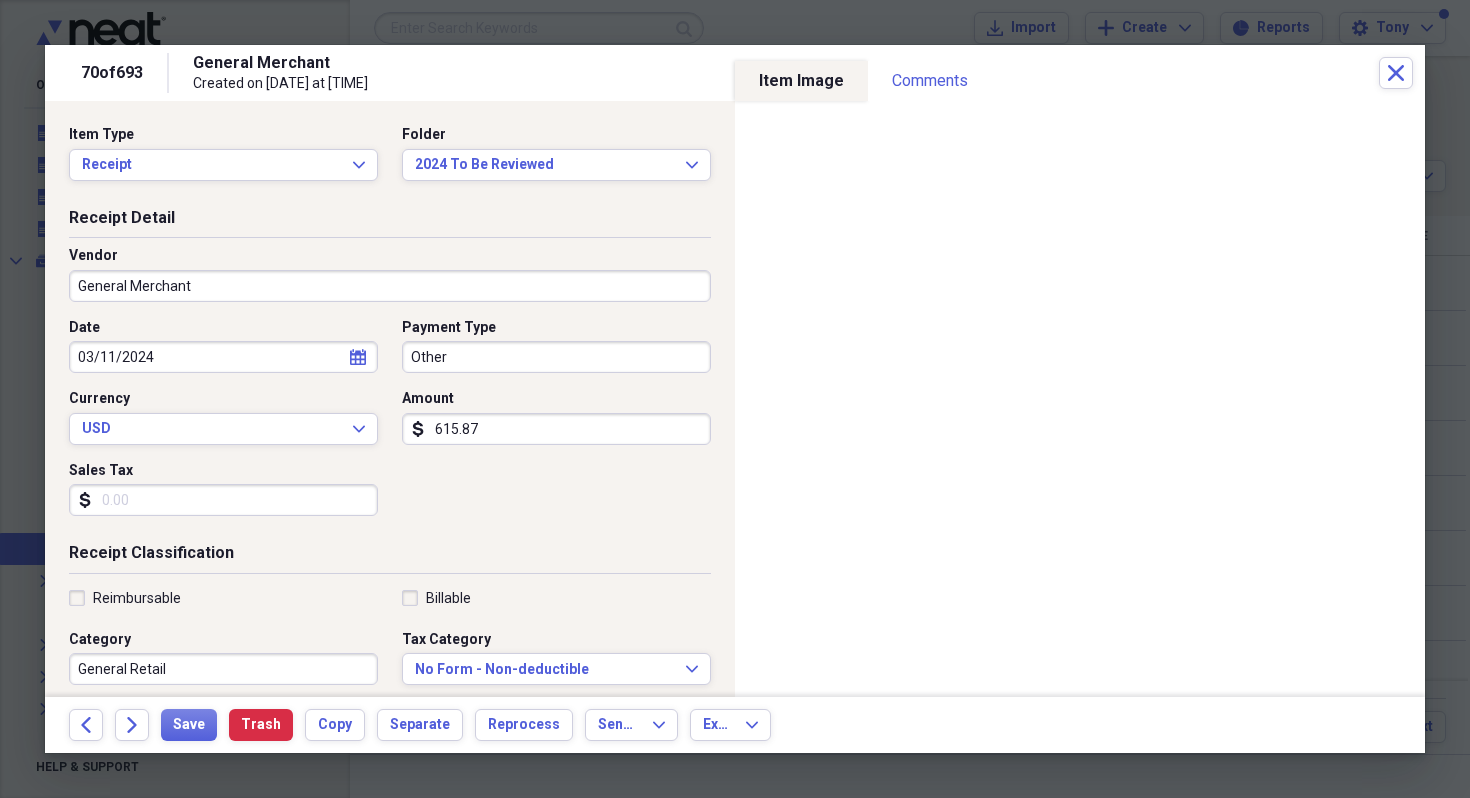 click on "General Merchant" at bounding box center (390, 286) 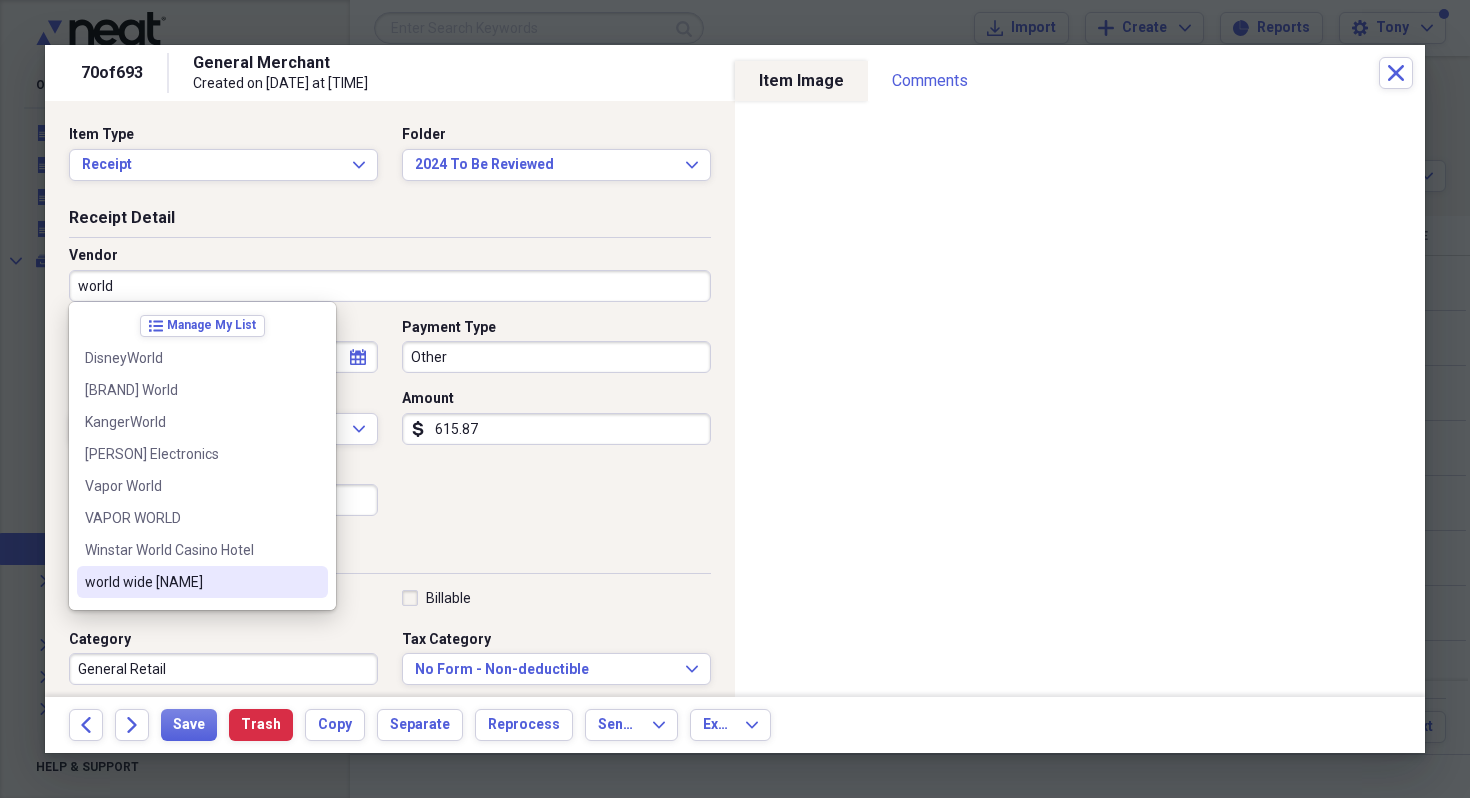 click on "world wide vape" at bounding box center (190, 582) 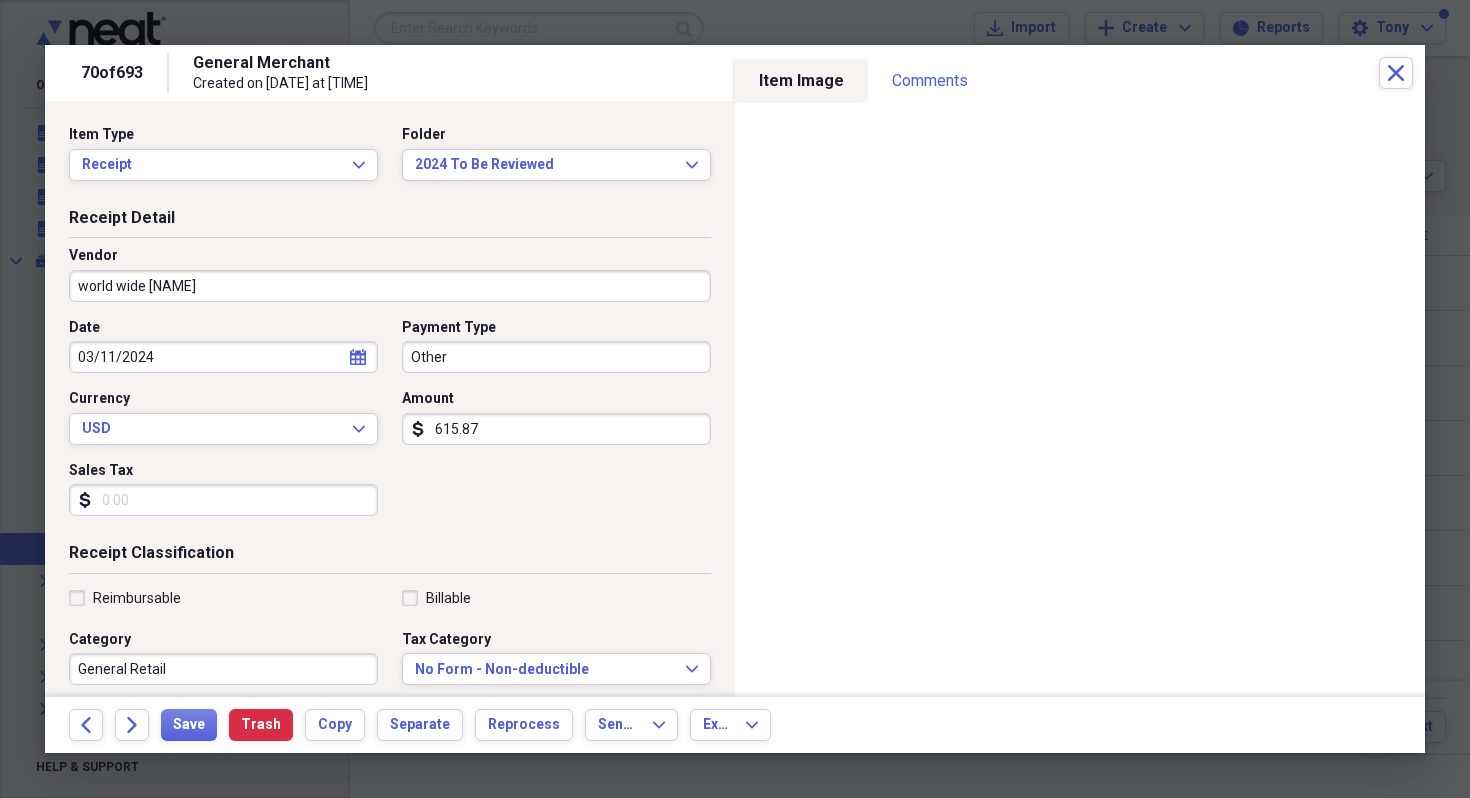 type on "rockwall cogs" 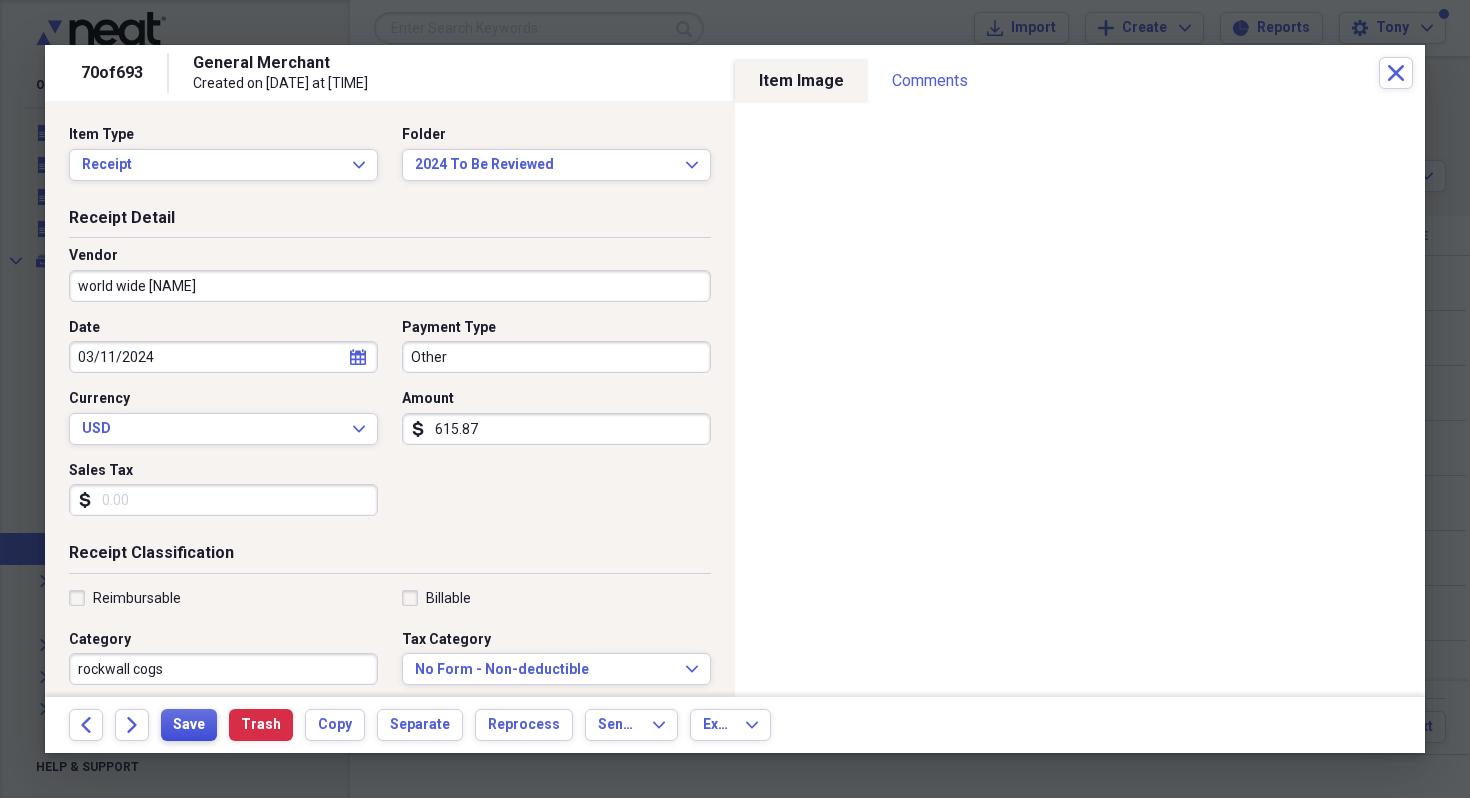 click on "Save" at bounding box center (189, 725) 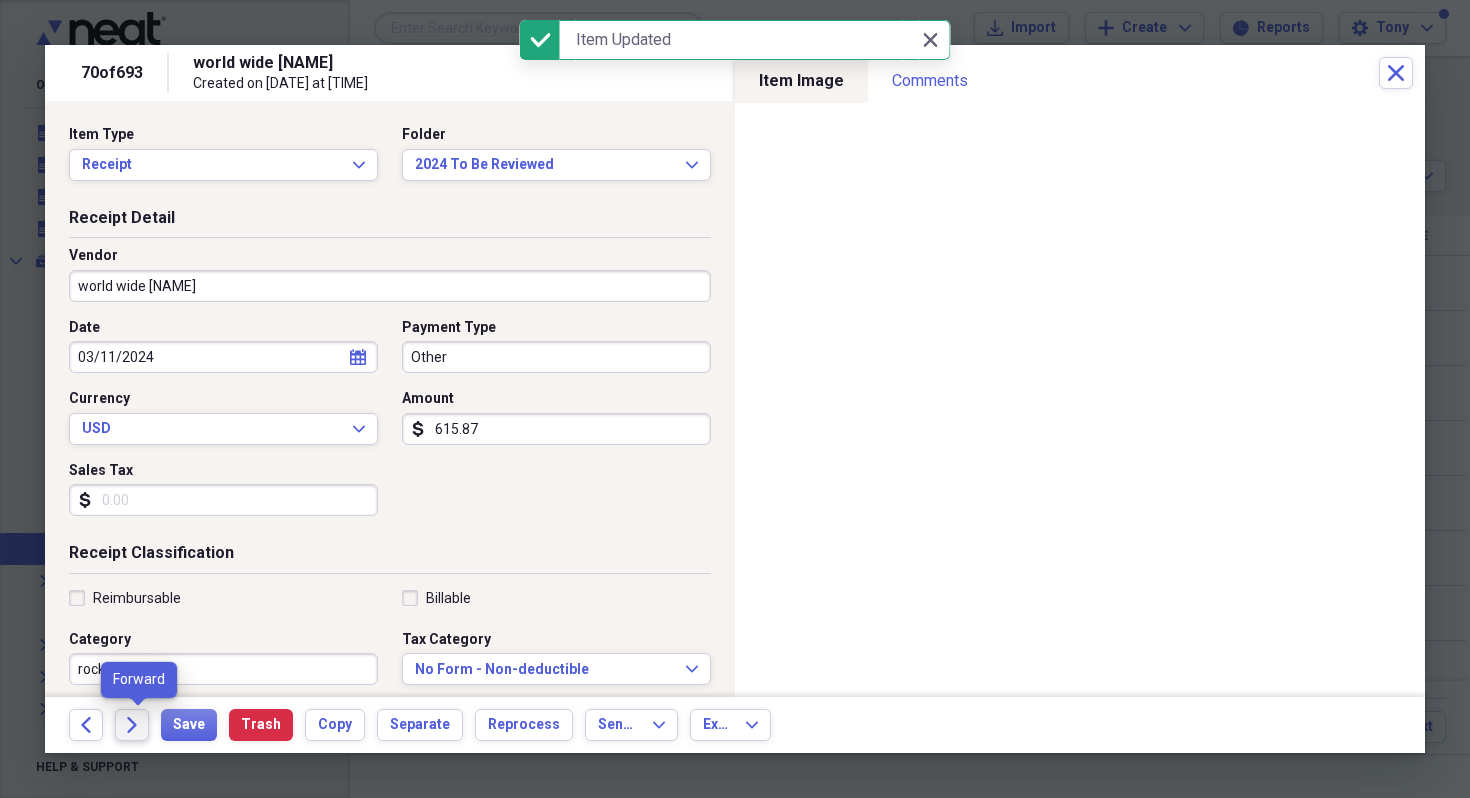 click on "Forward" 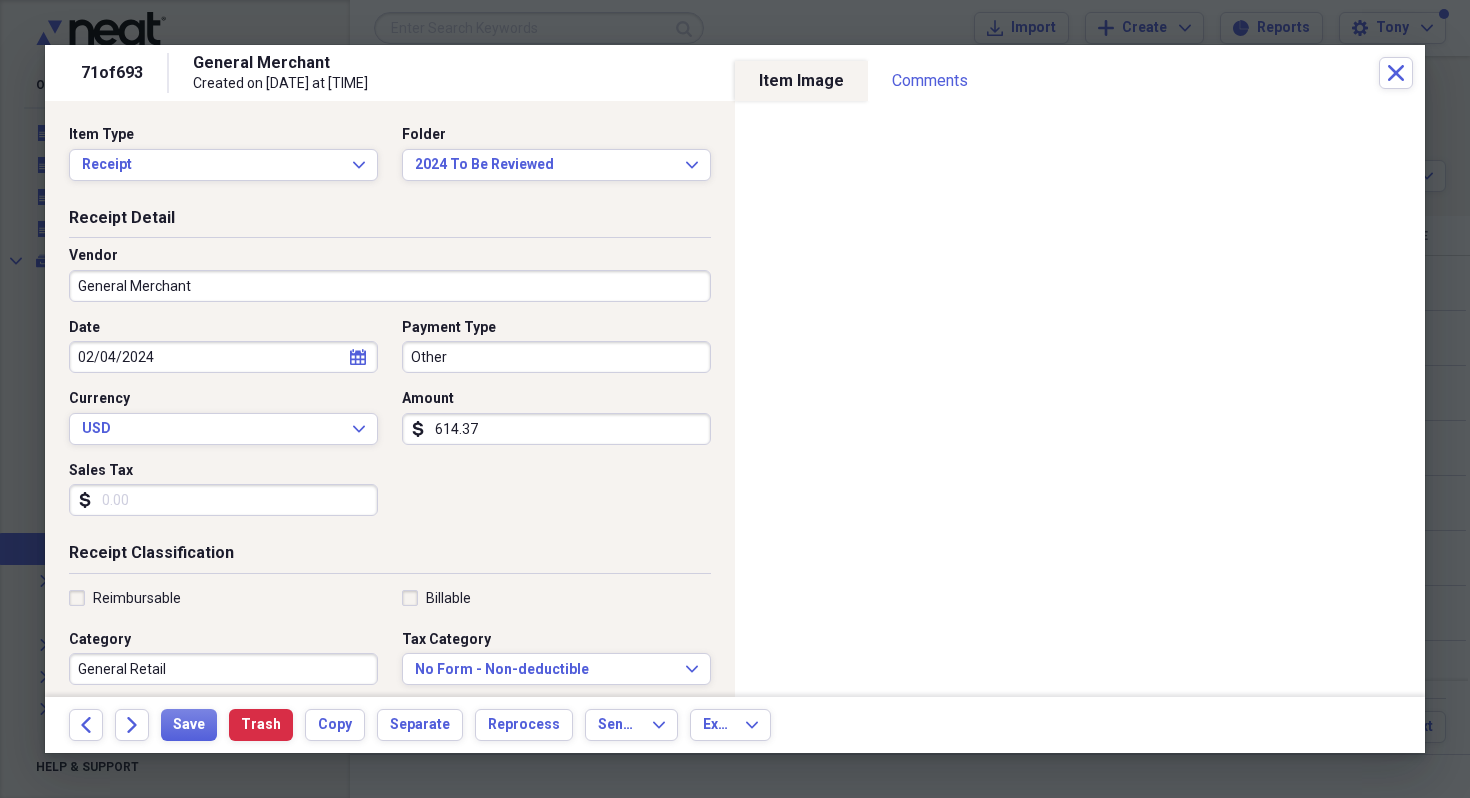 click on "General Merchant" at bounding box center (390, 286) 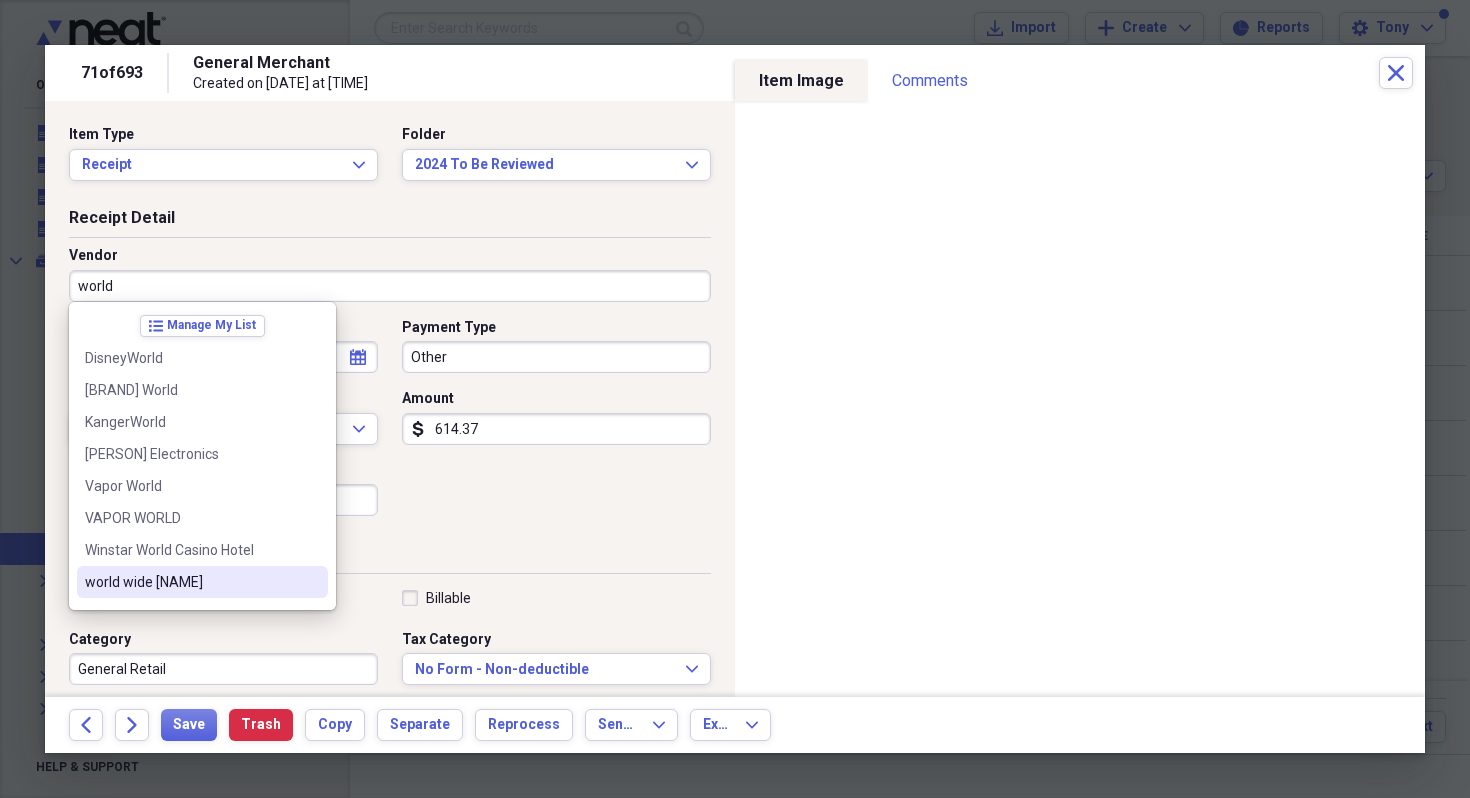 click on "world wide vape" at bounding box center (190, 582) 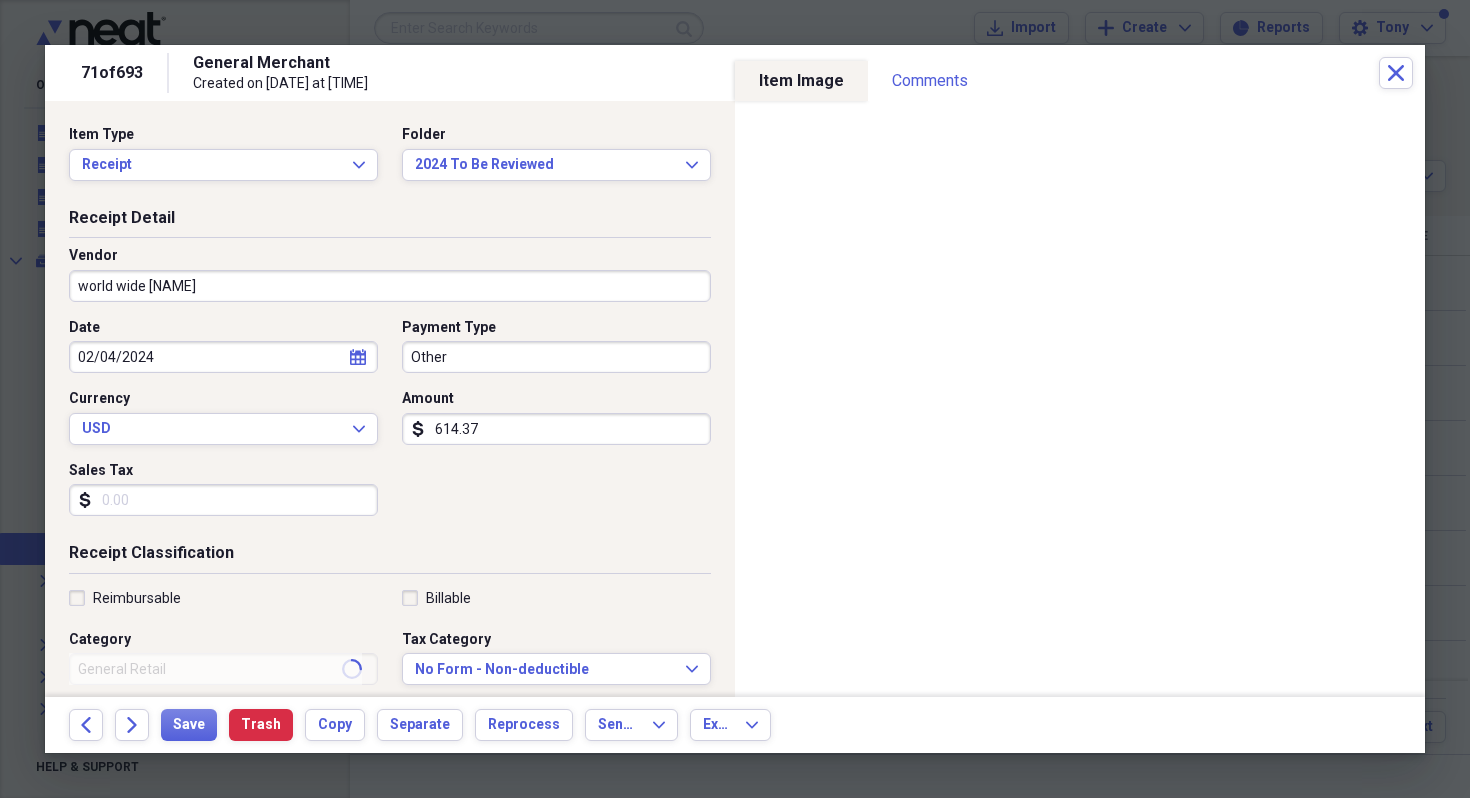 type on "rockwall cogs" 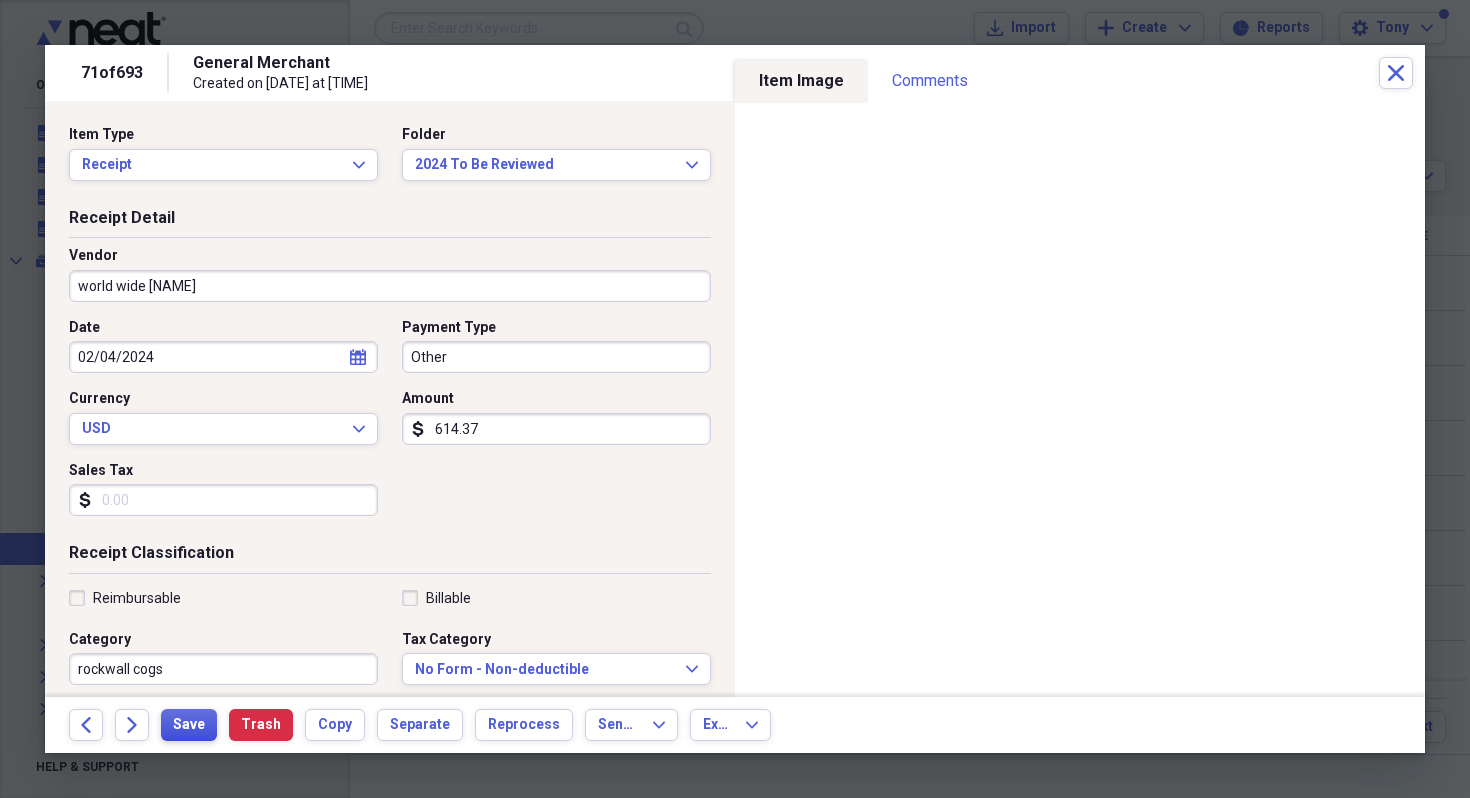 click on "Save" at bounding box center (189, 725) 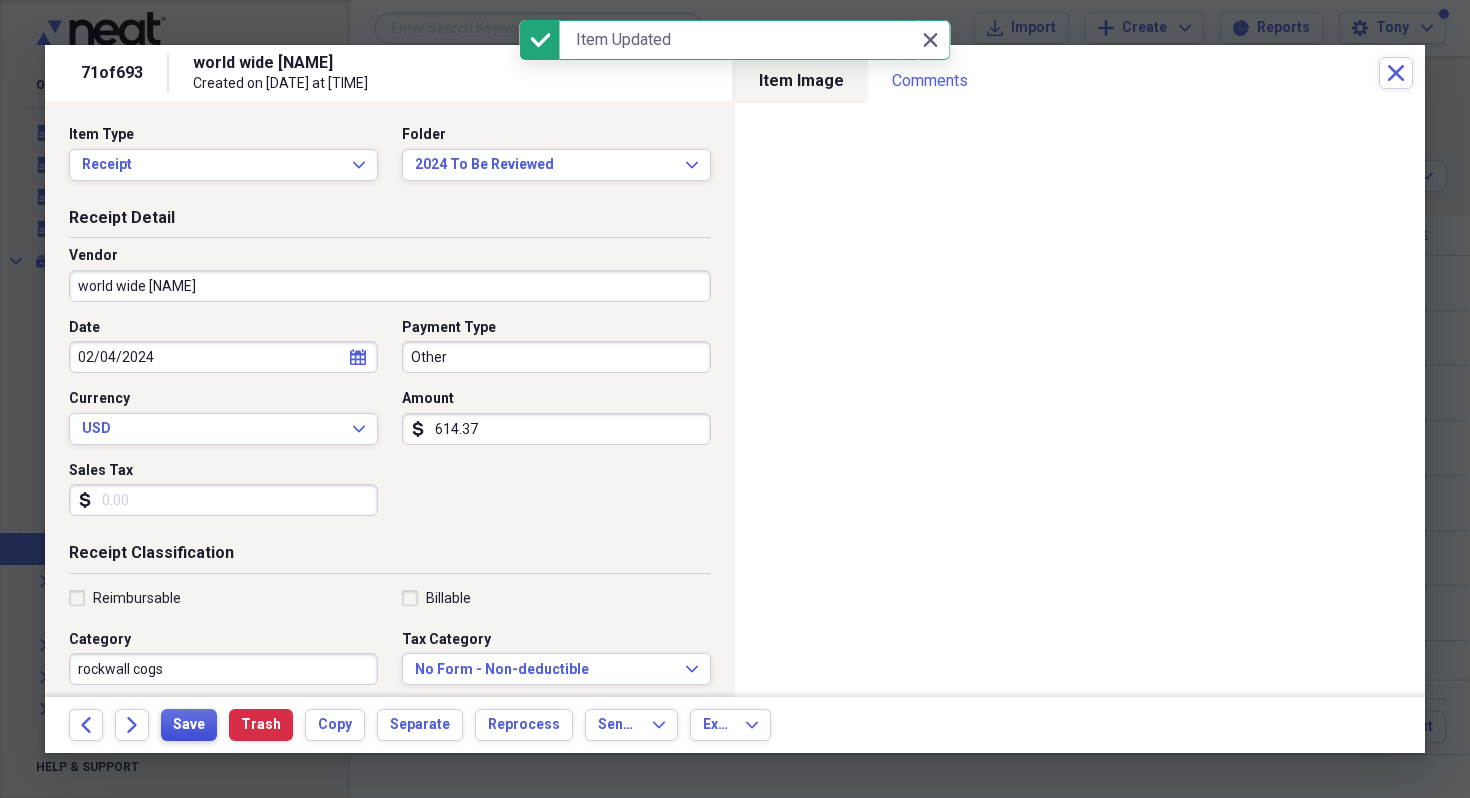 click on "Save" at bounding box center (189, 725) 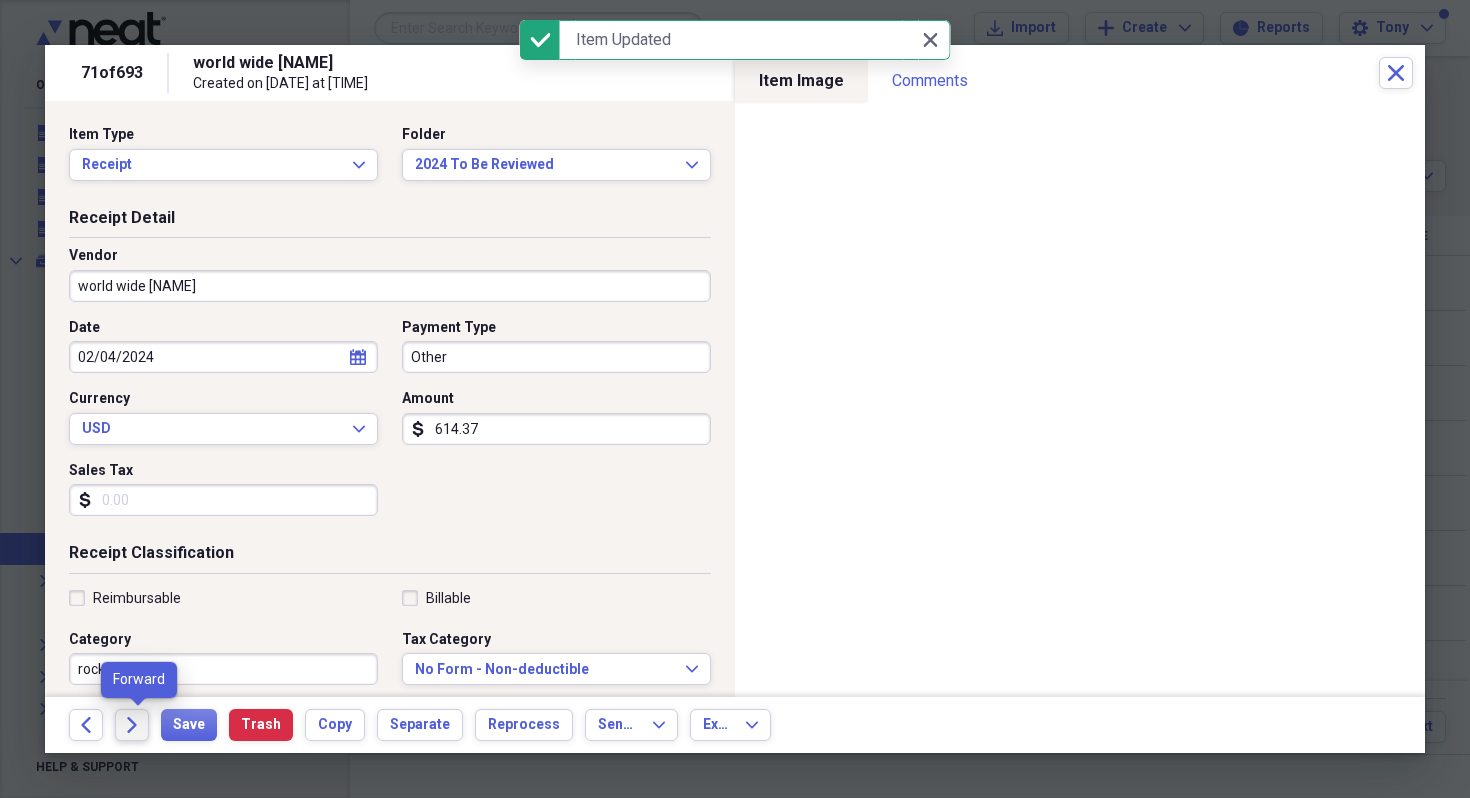 click on "Forward" 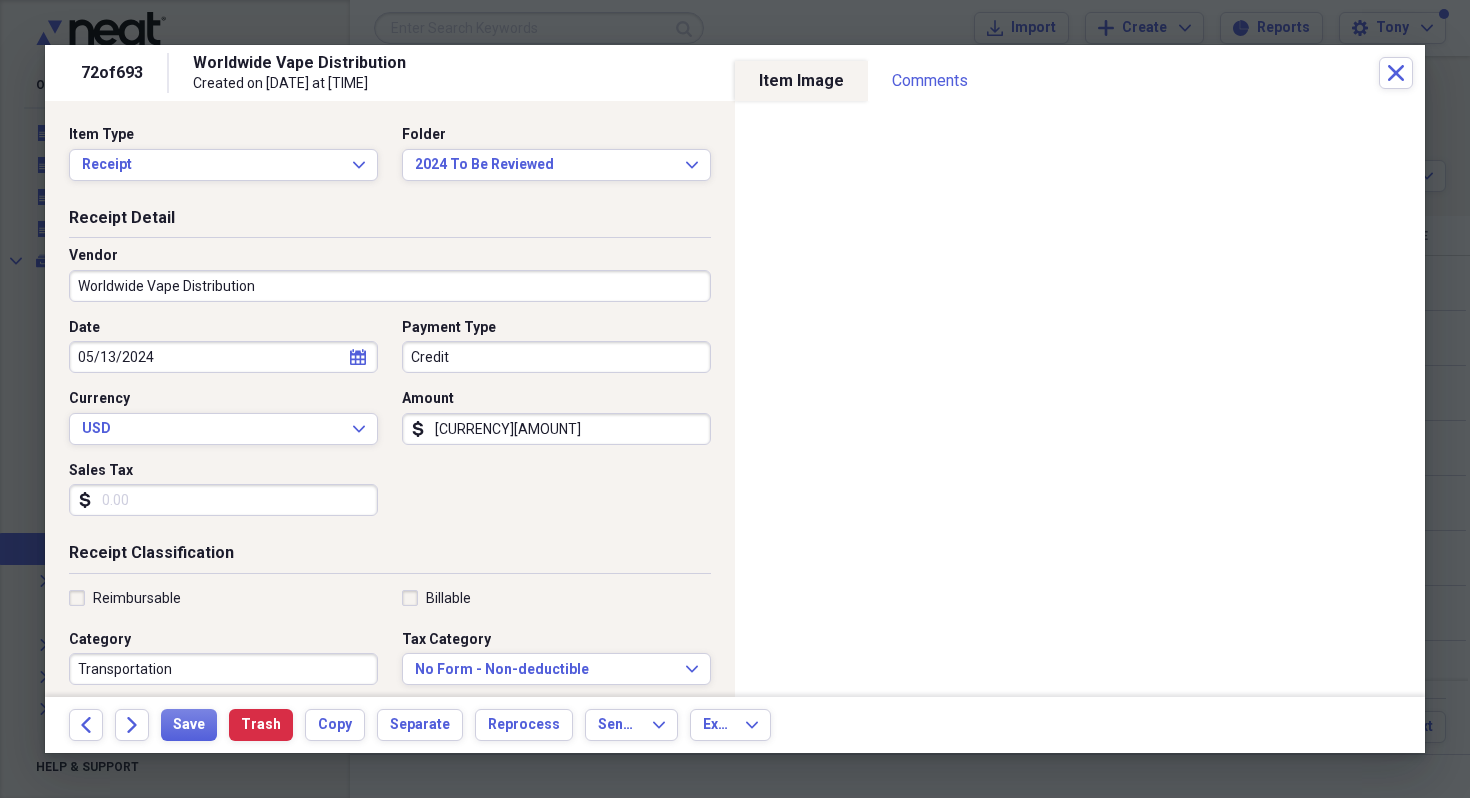 click on "Transportation" at bounding box center [223, 669] 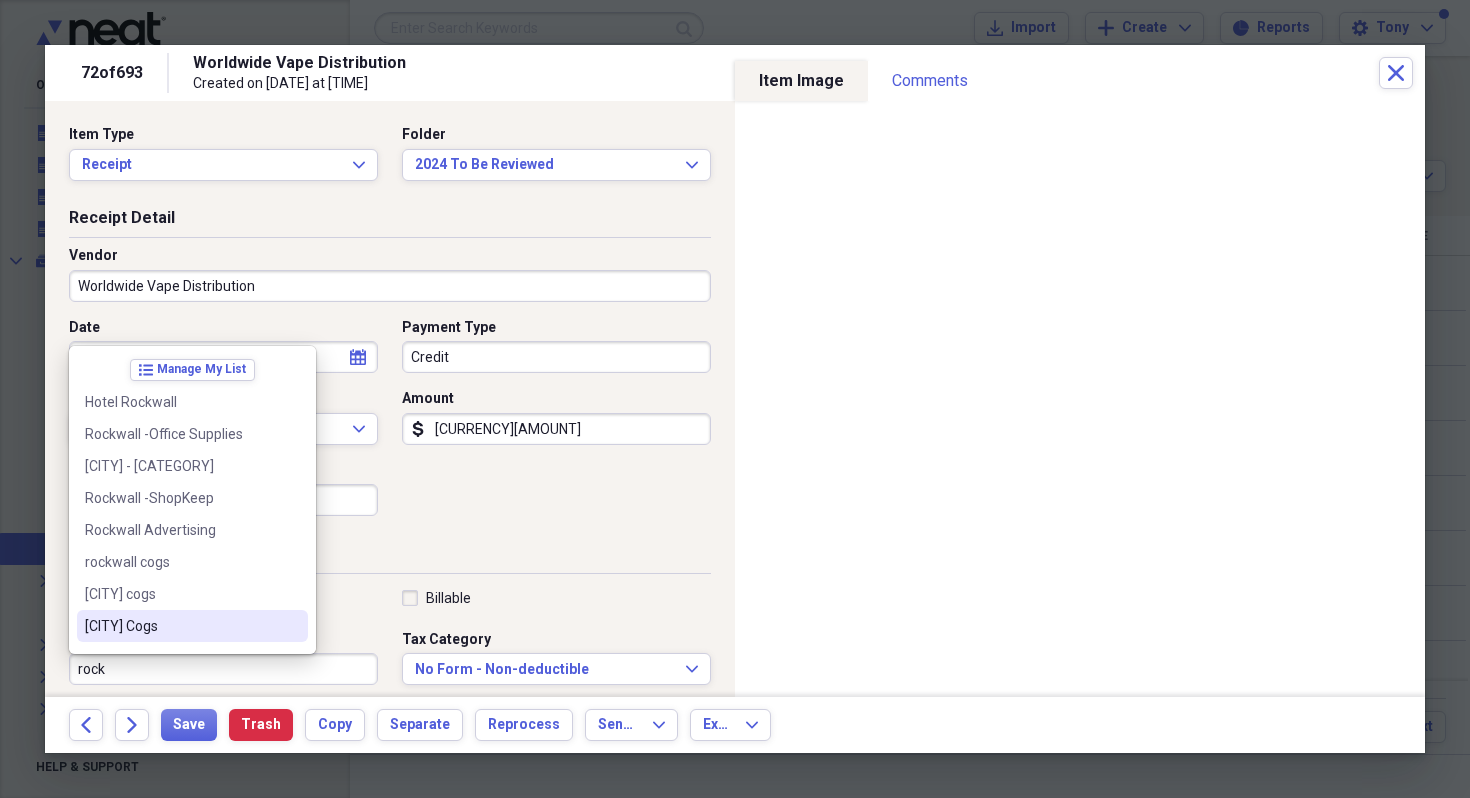 click on "Rockwall Cogs" at bounding box center (180, 626) 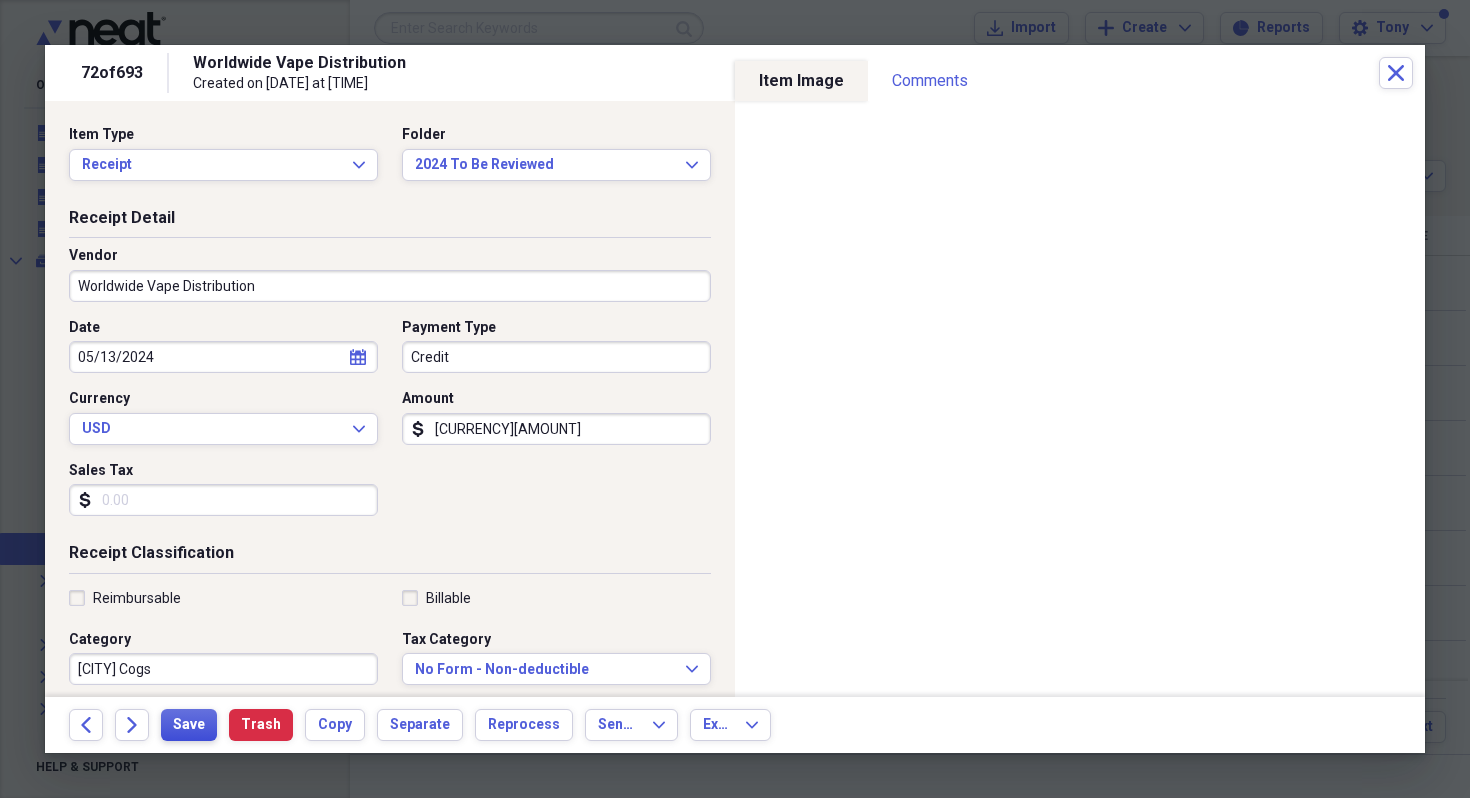 click on "Save" at bounding box center [189, 725] 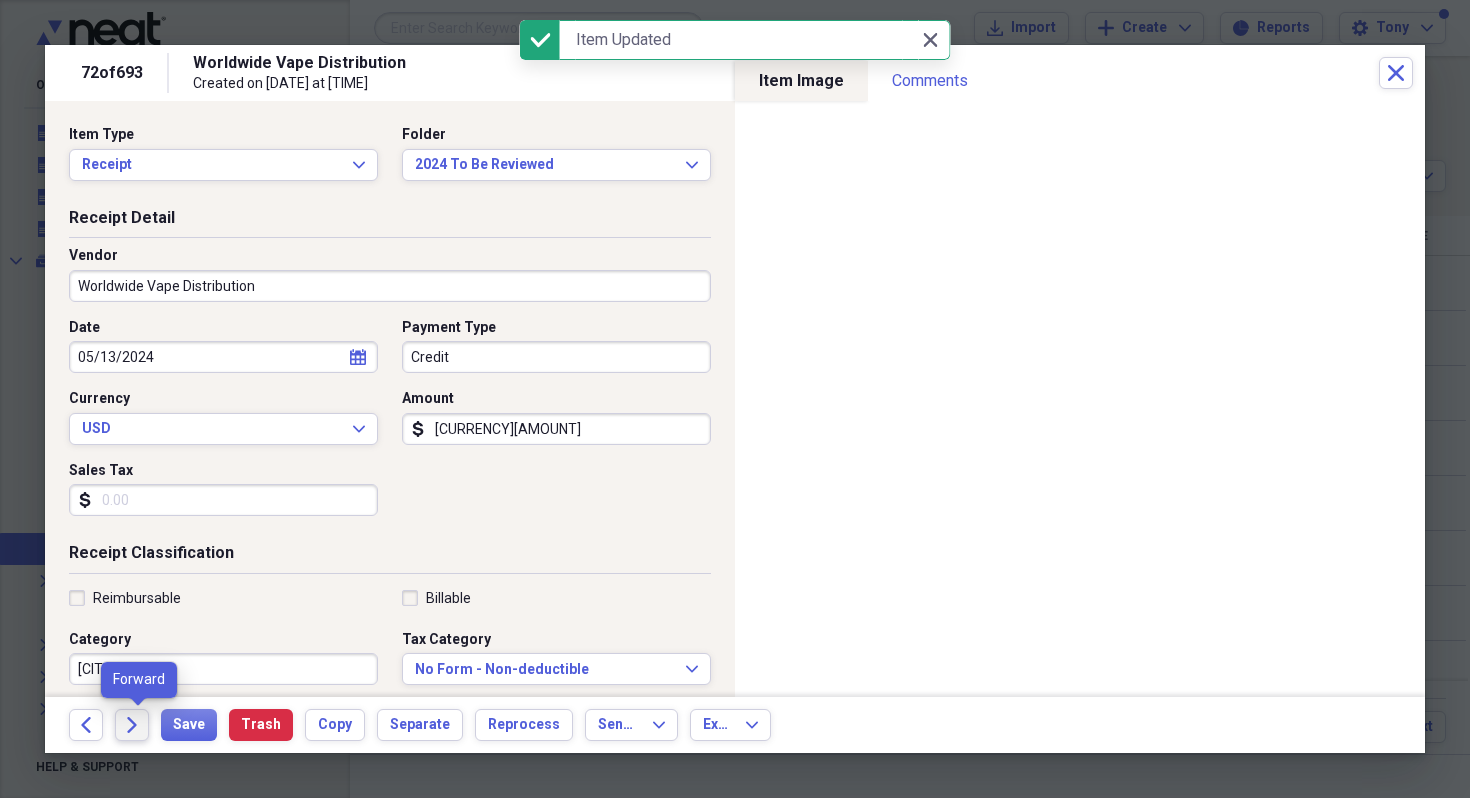 click on "Forward" 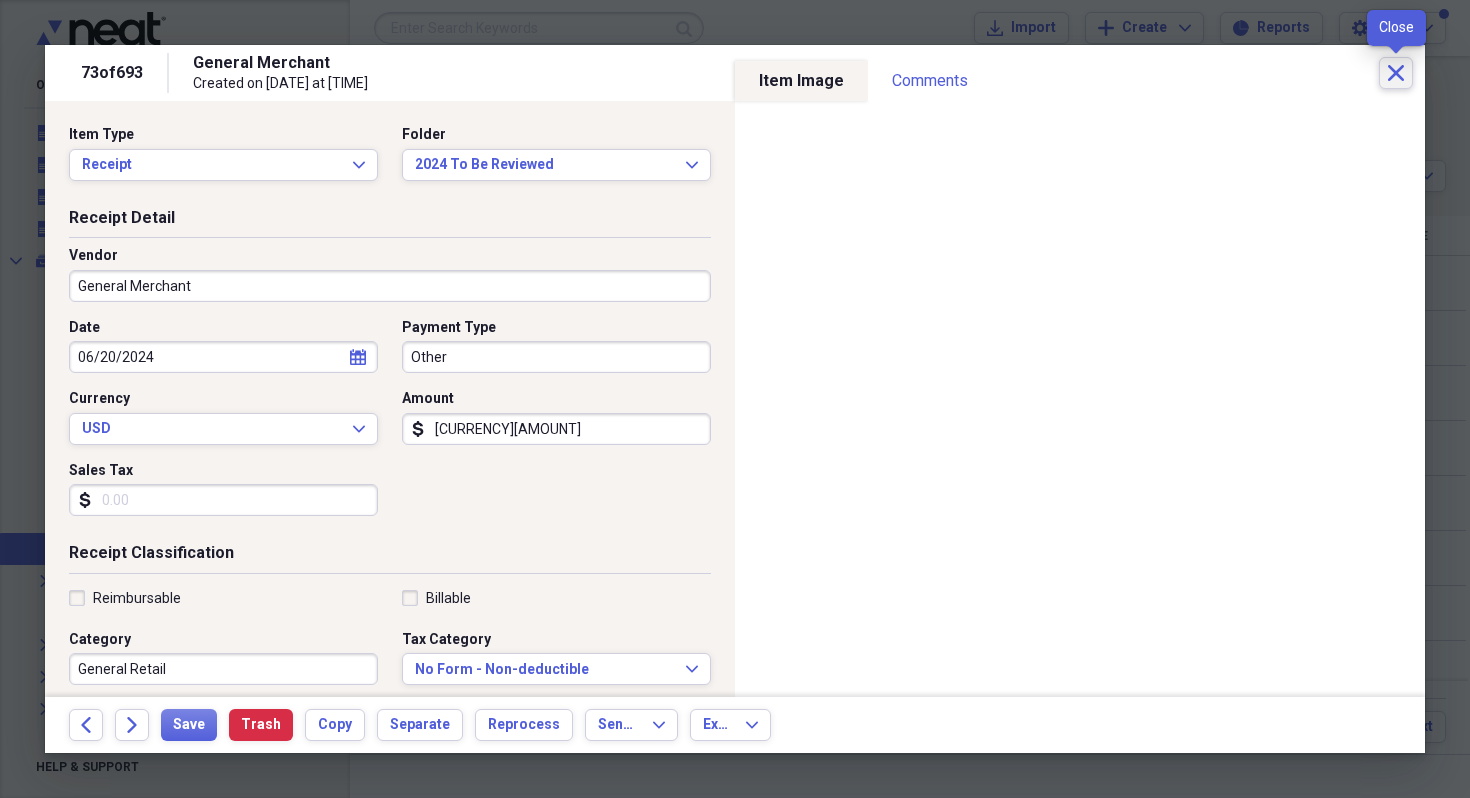 click 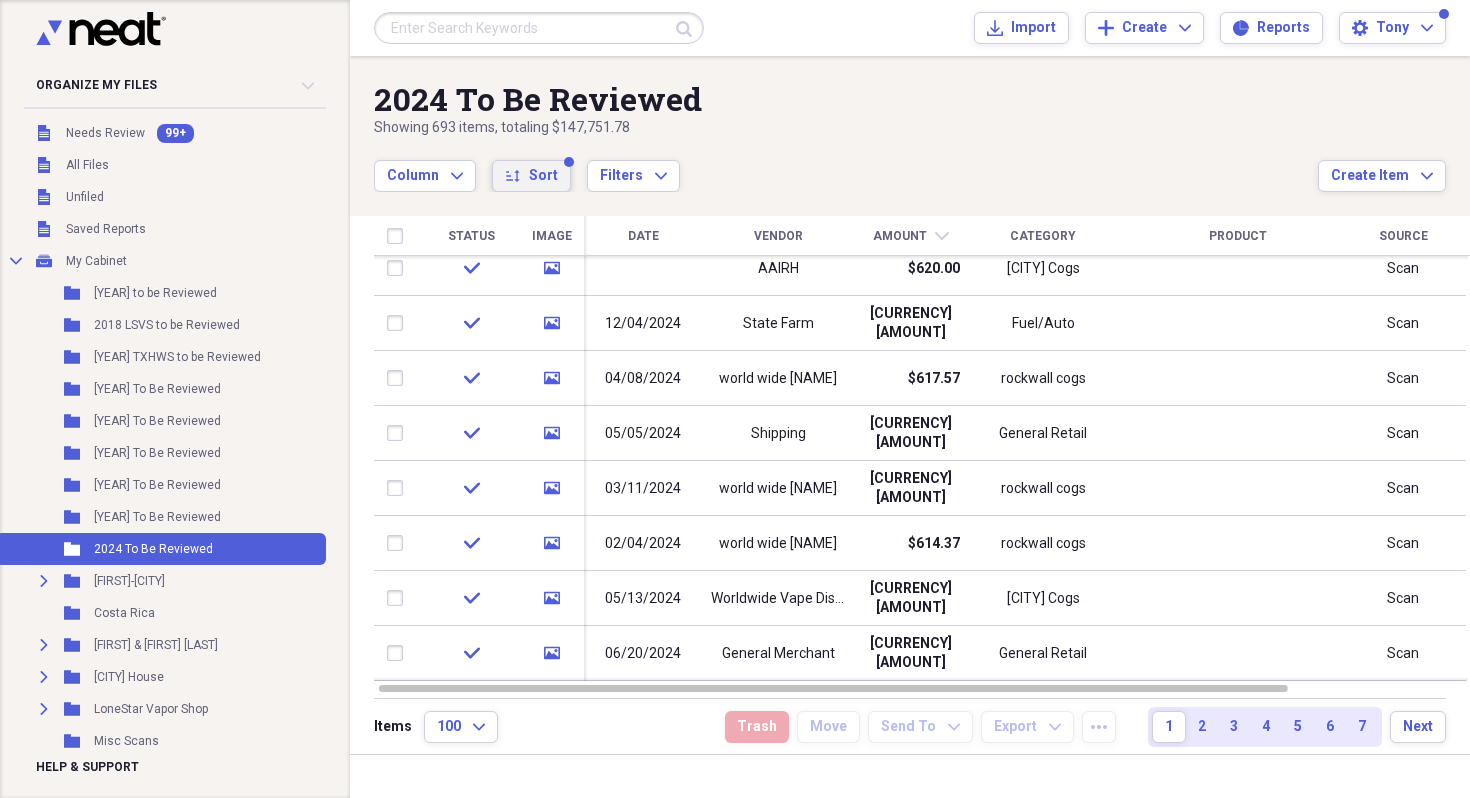 click on "sort Sort" at bounding box center [531, 176] 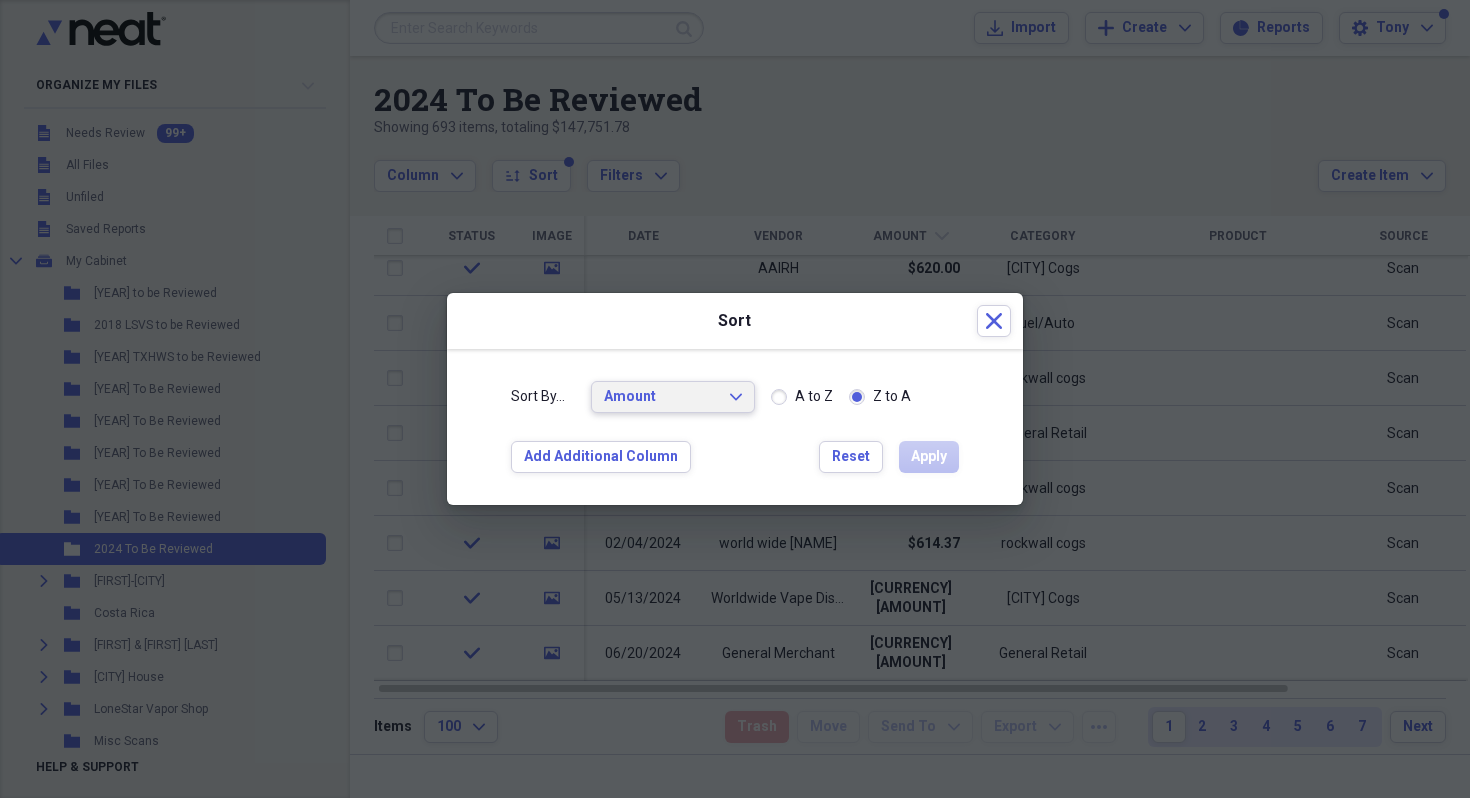 click on "Expand" 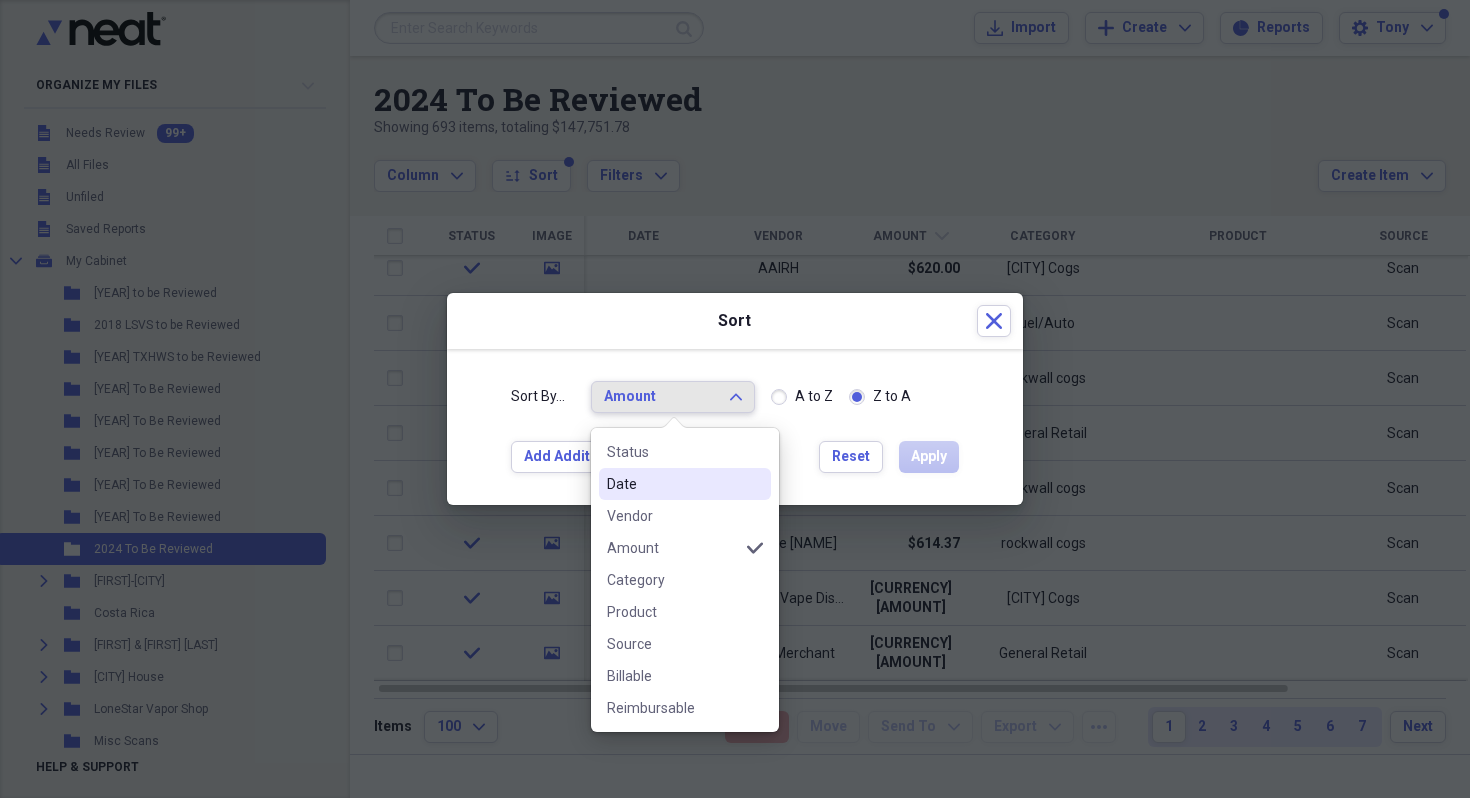 click on "Date" at bounding box center [673, 484] 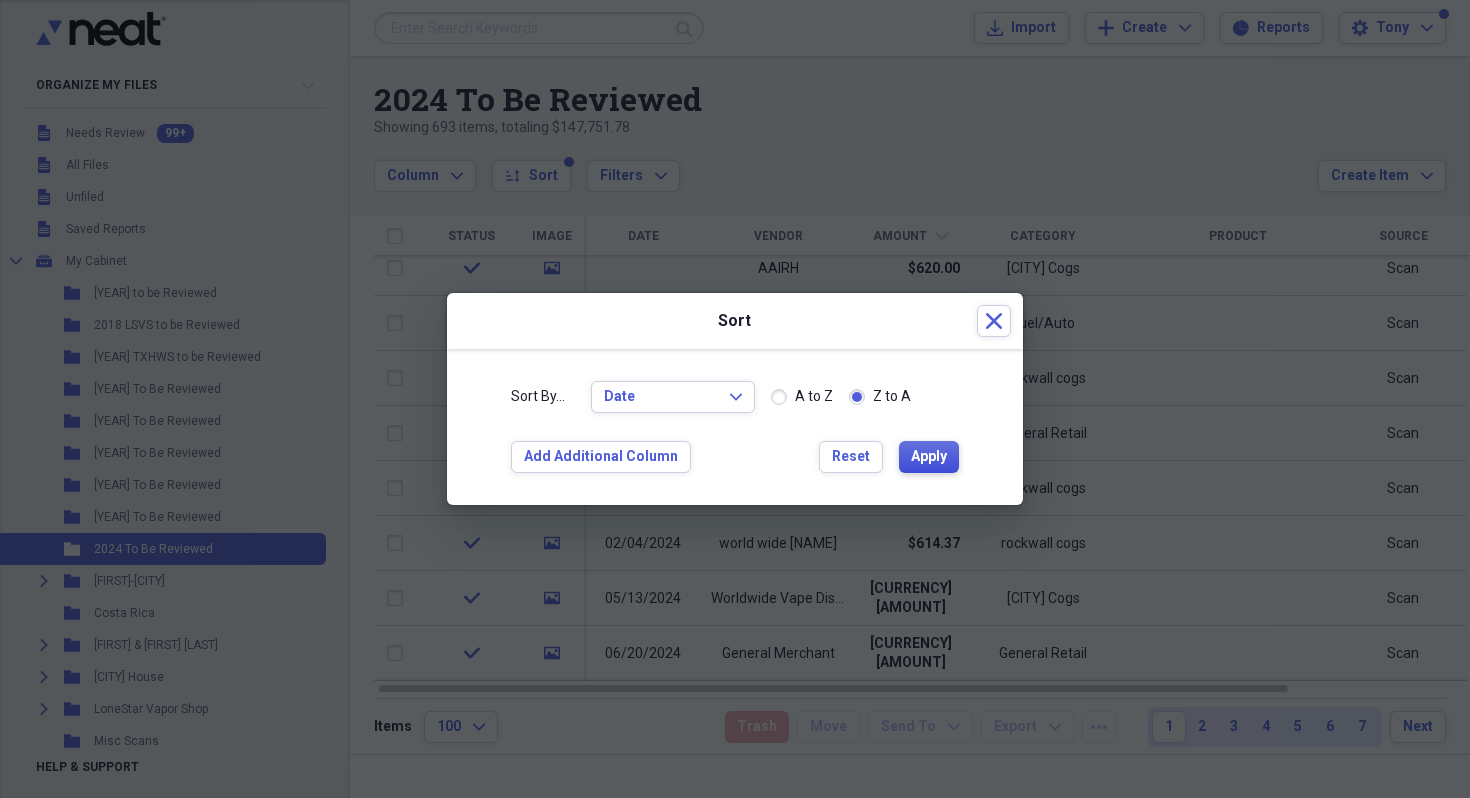 click on "Apply" at bounding box center [929, 457] 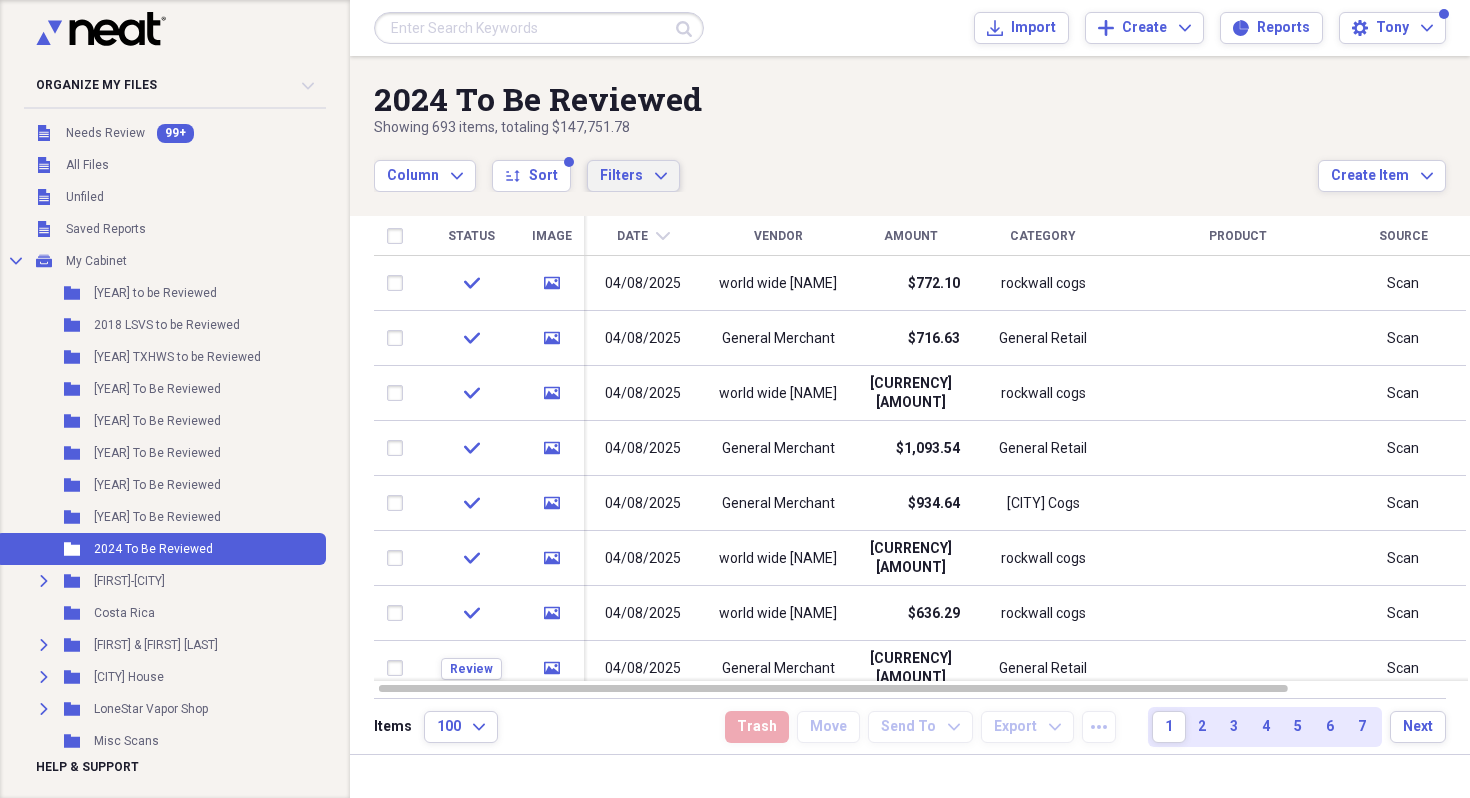 click on "Filters" at bounding box center [621, 175] 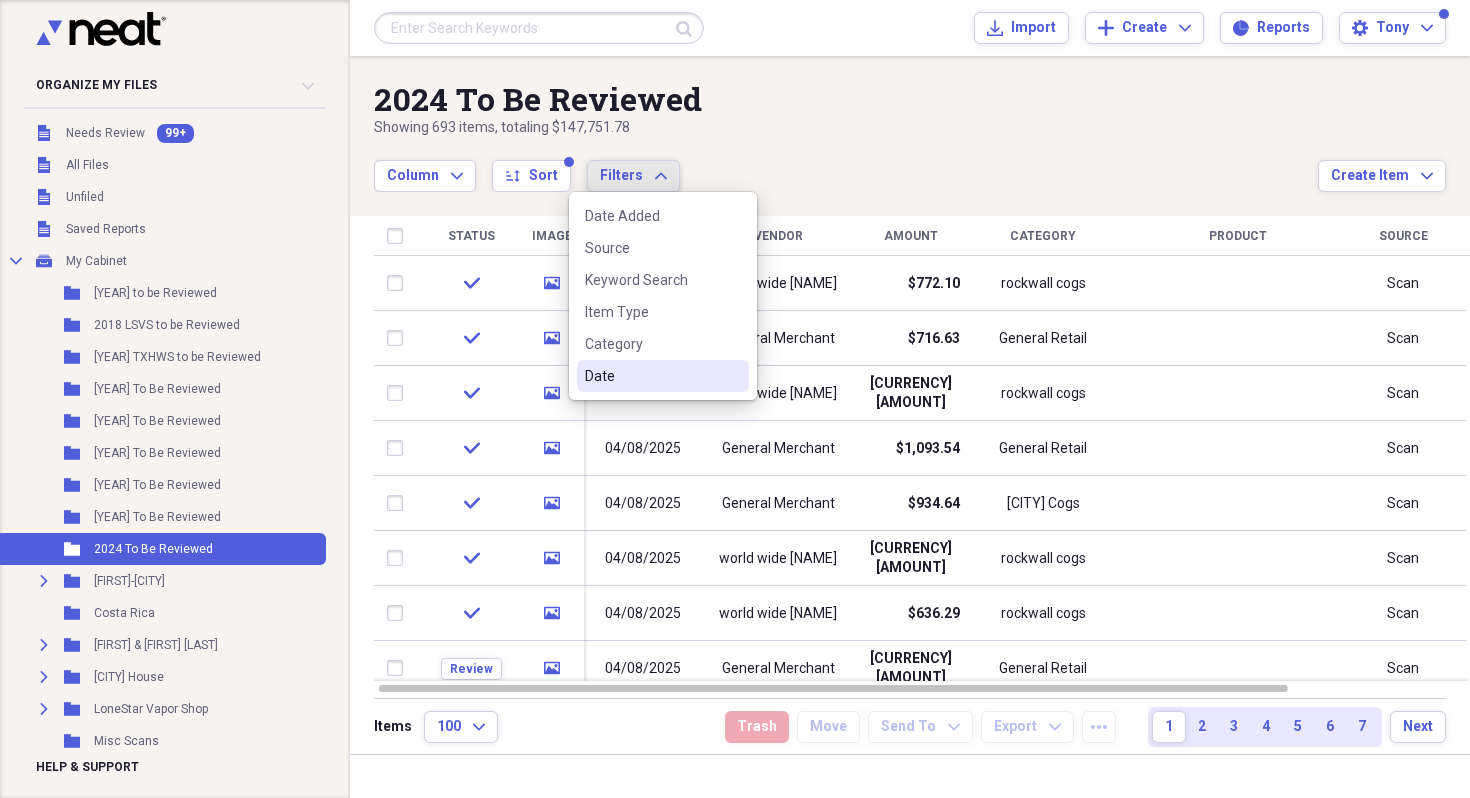 click on "Date" at bounding box center (663, 376) 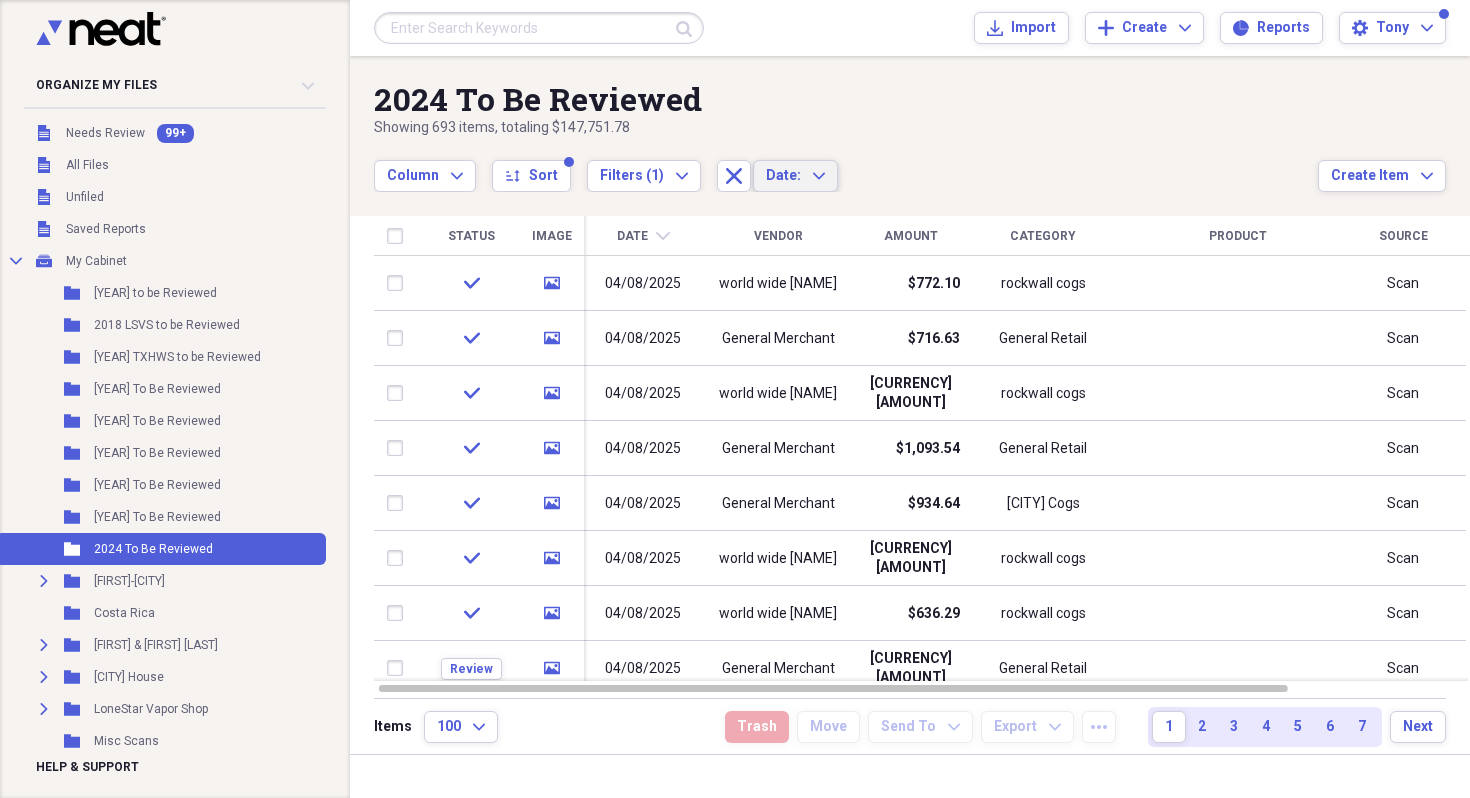 click on "Column Expand sort Sort Filters (1) Expand Close Date:  Expand" at bounding box center (846, 165) 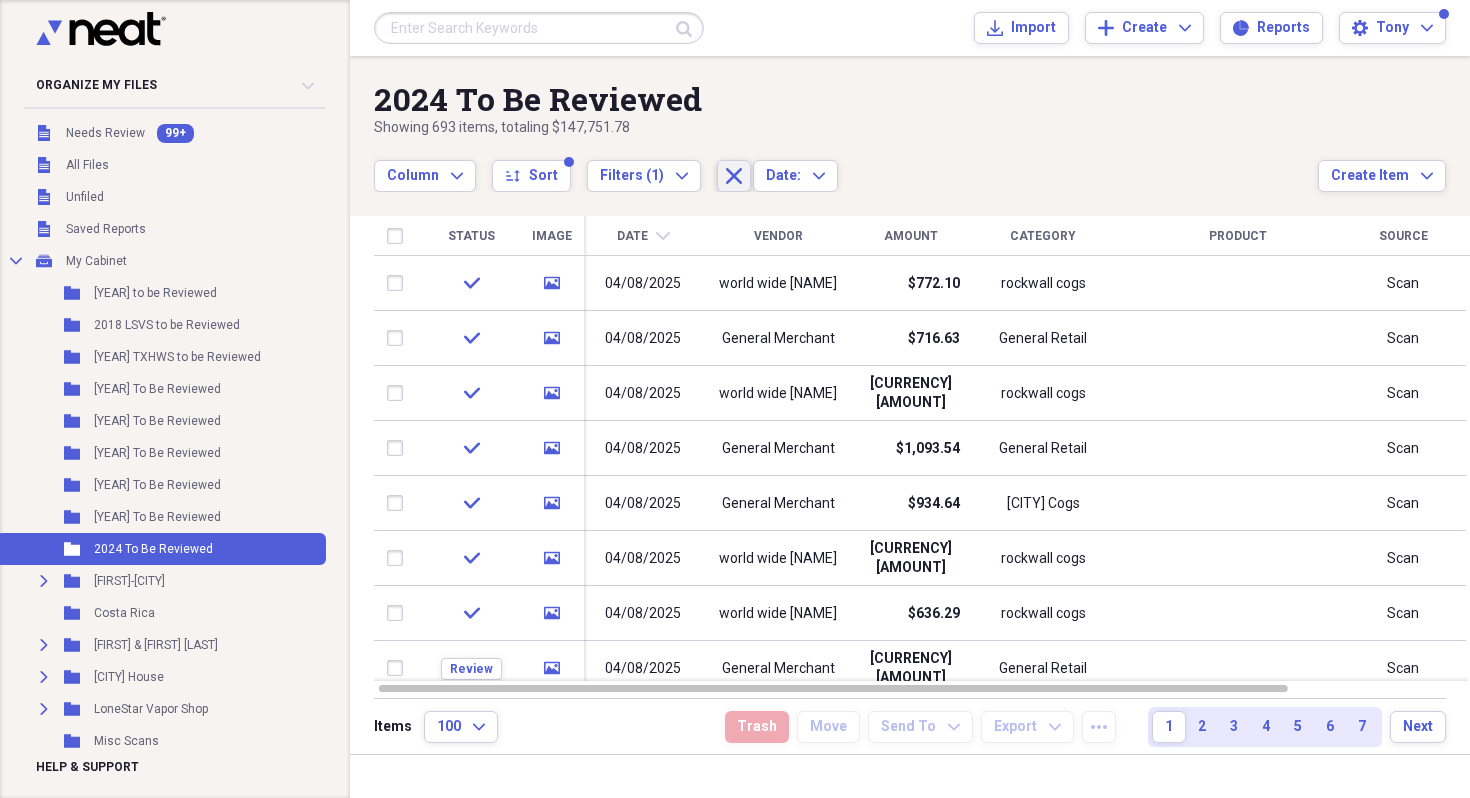 click on "Close" 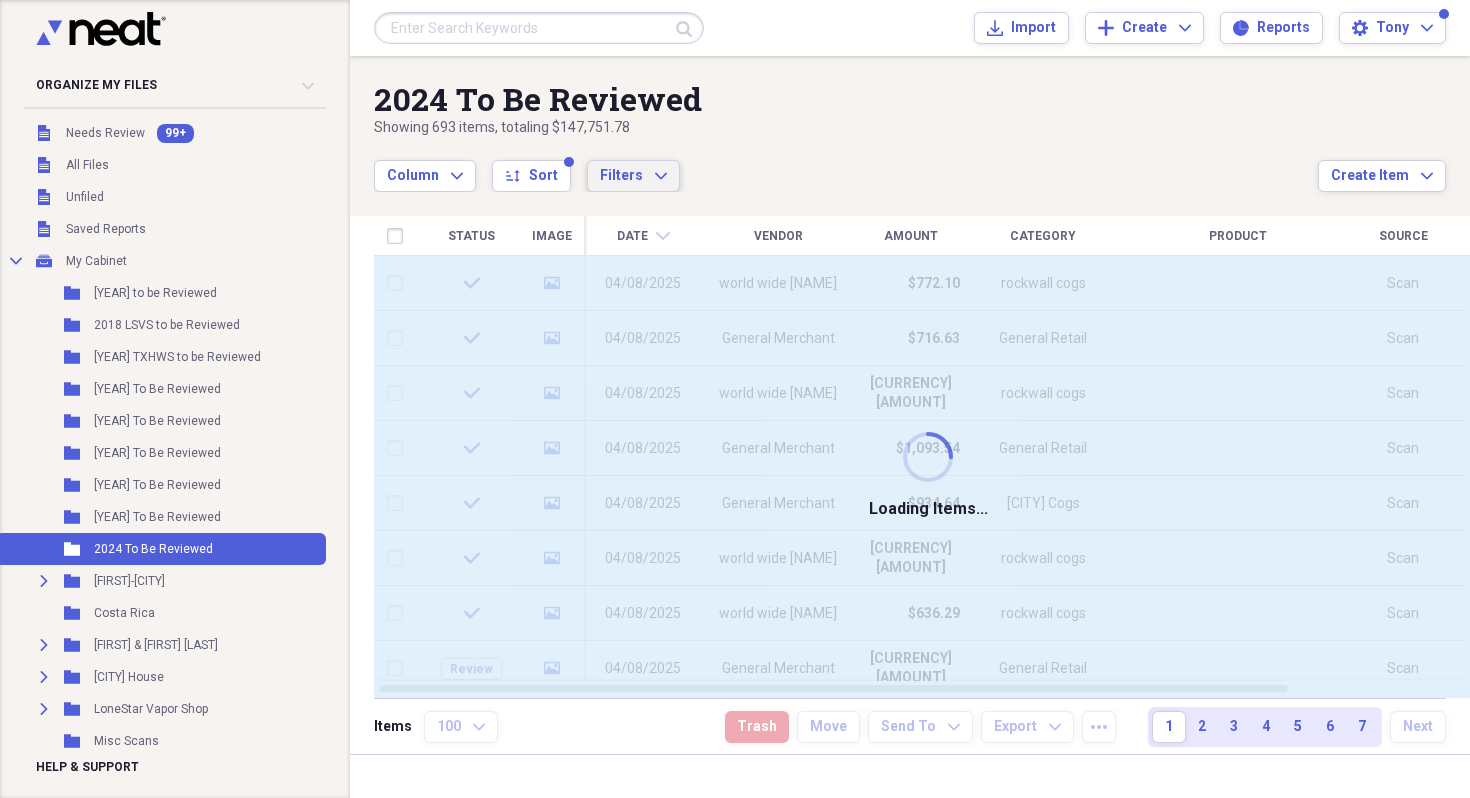 click on "Filters" at bounding box center (621, 175) 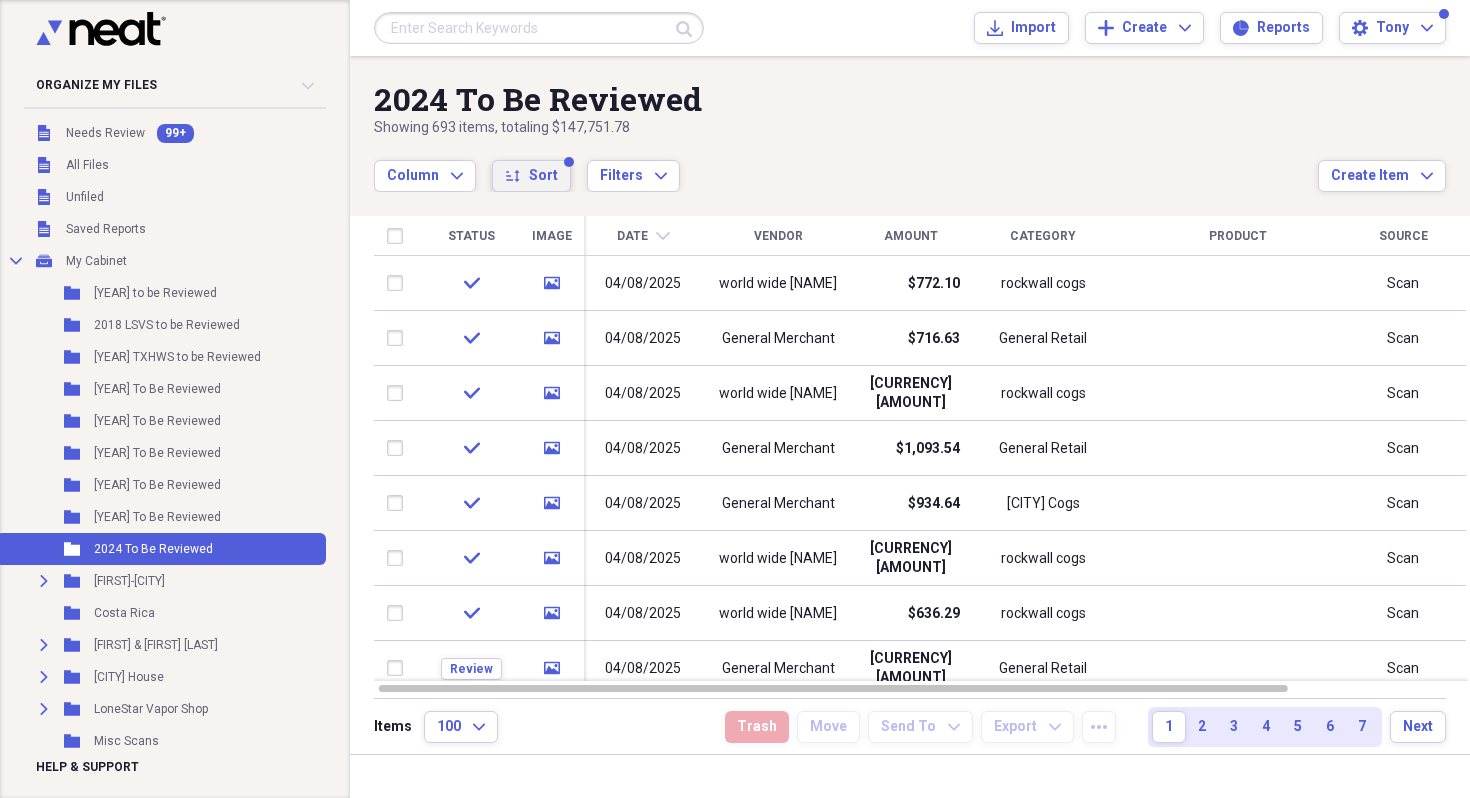 click on "Sort" at bounding box center [543, 176] 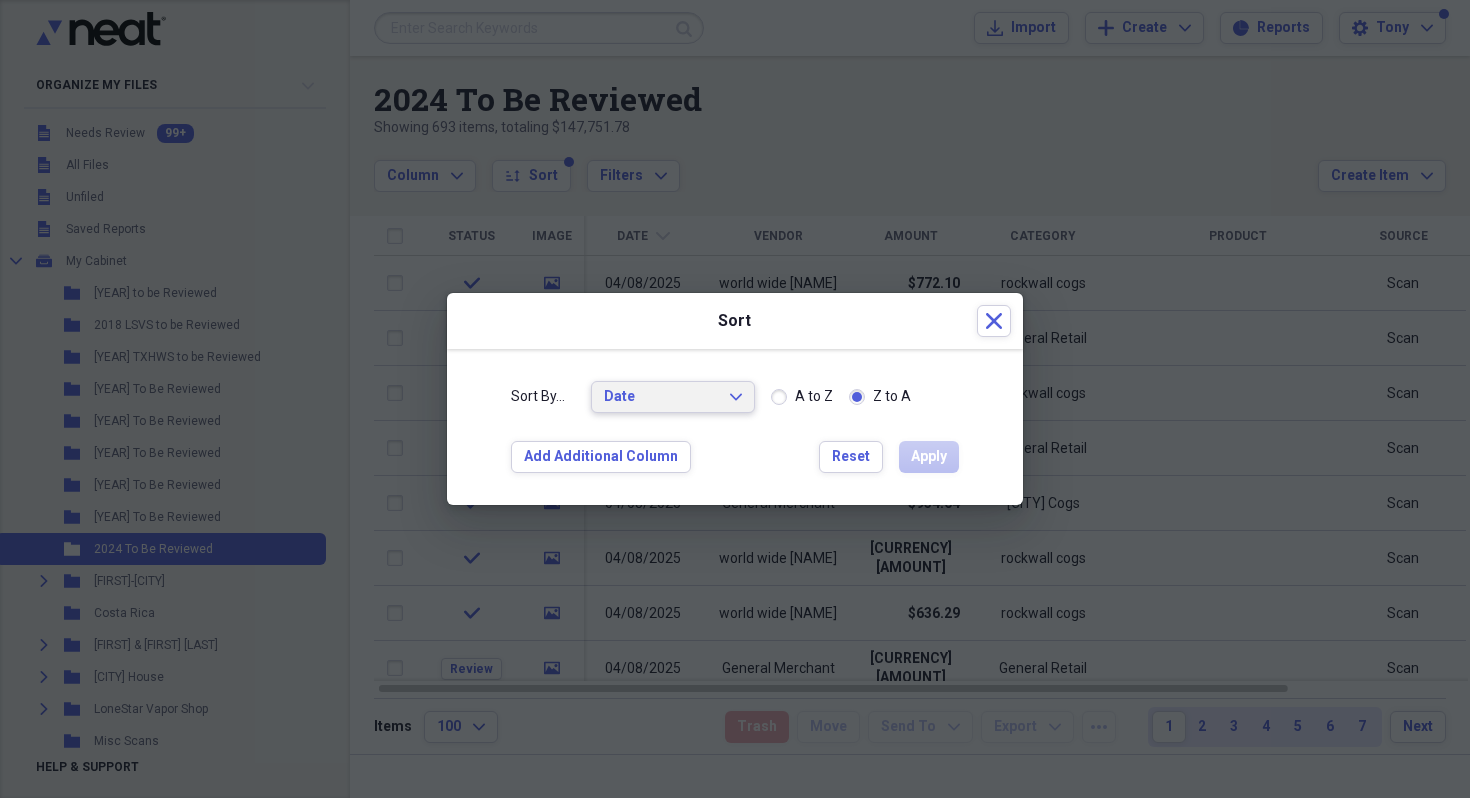 click on "Date Expand" at bounding box center [673, 397] 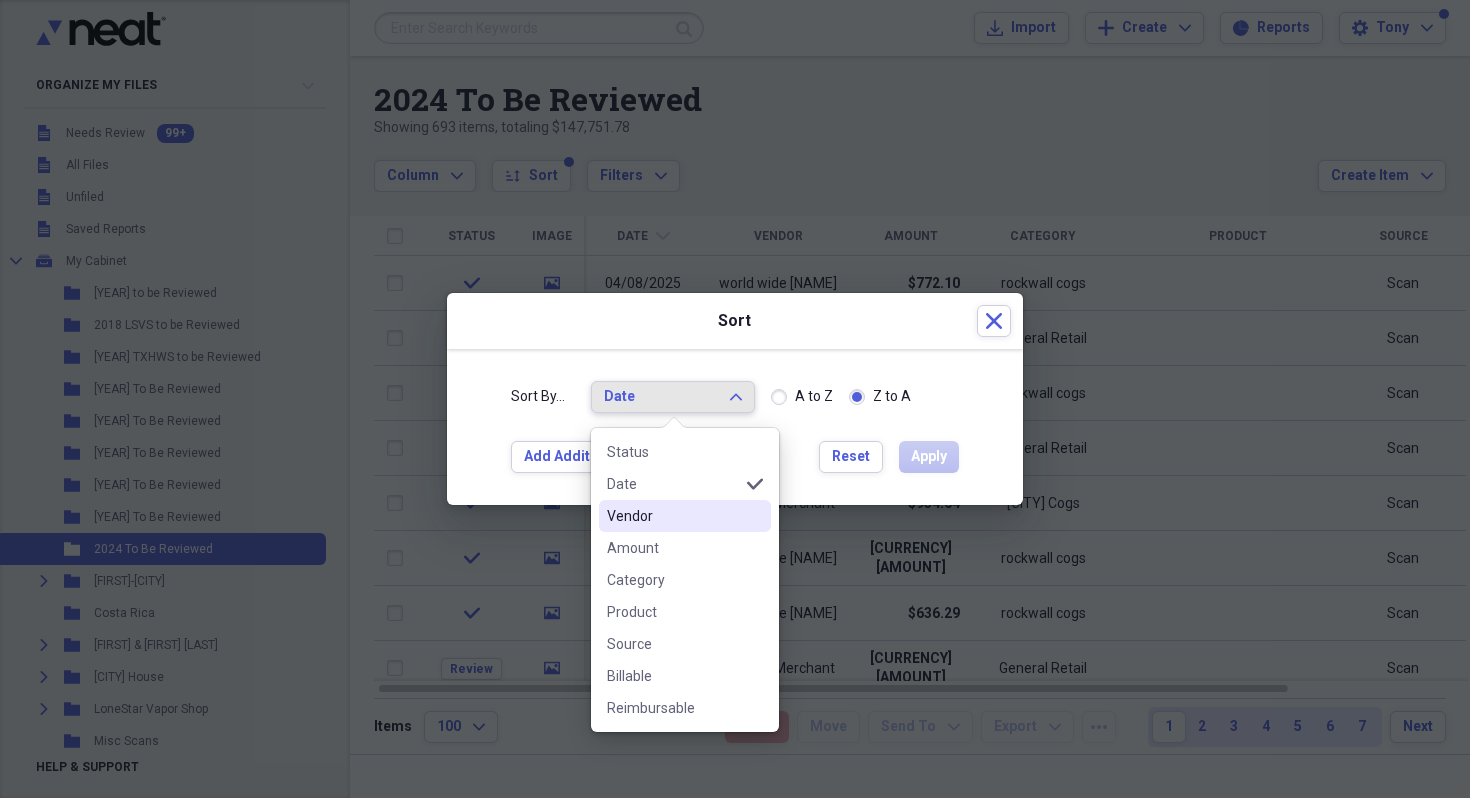 click on "Vendor" at bounding box center [673, 516] 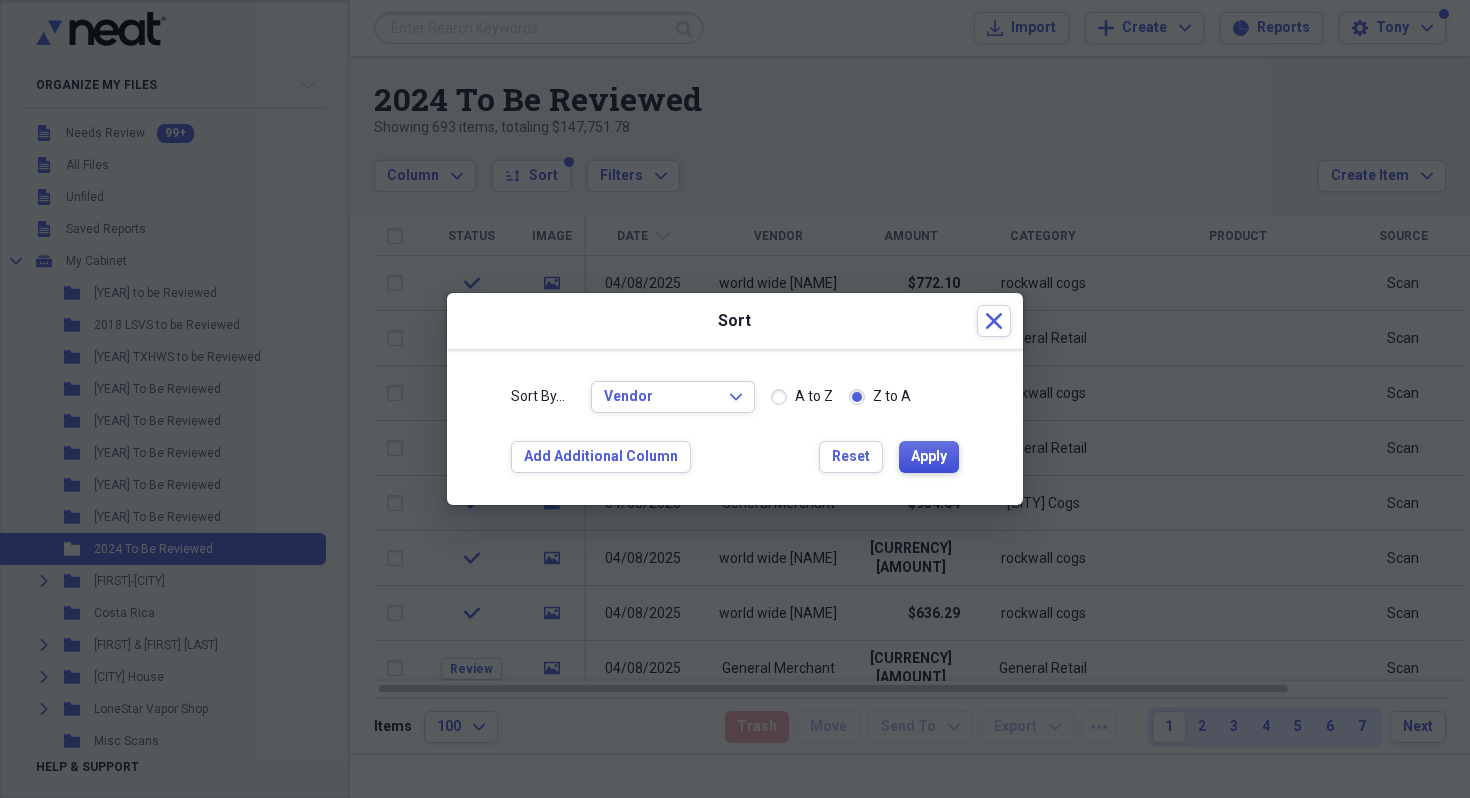 click on "Apply" at bounding box center [929, 457] 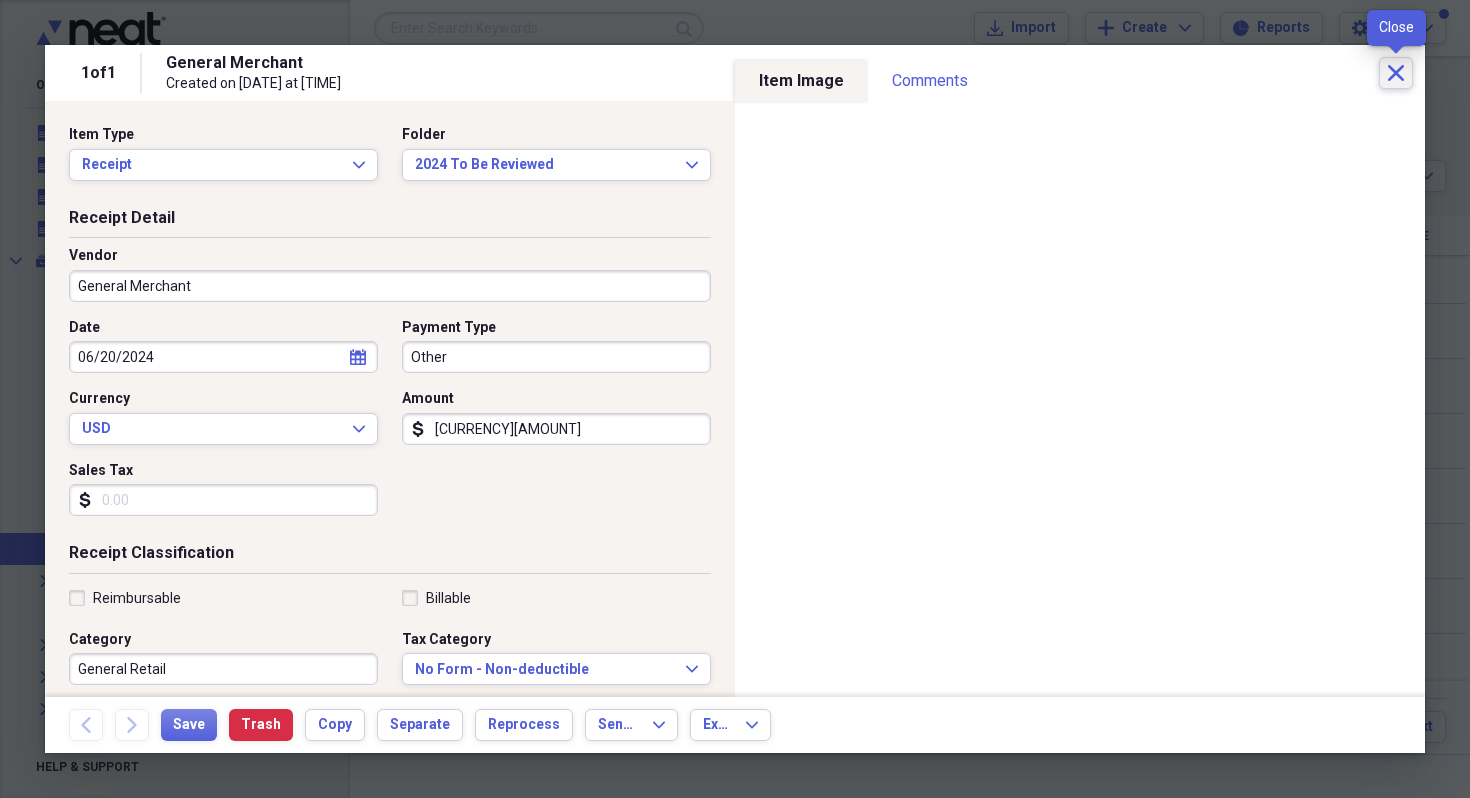click 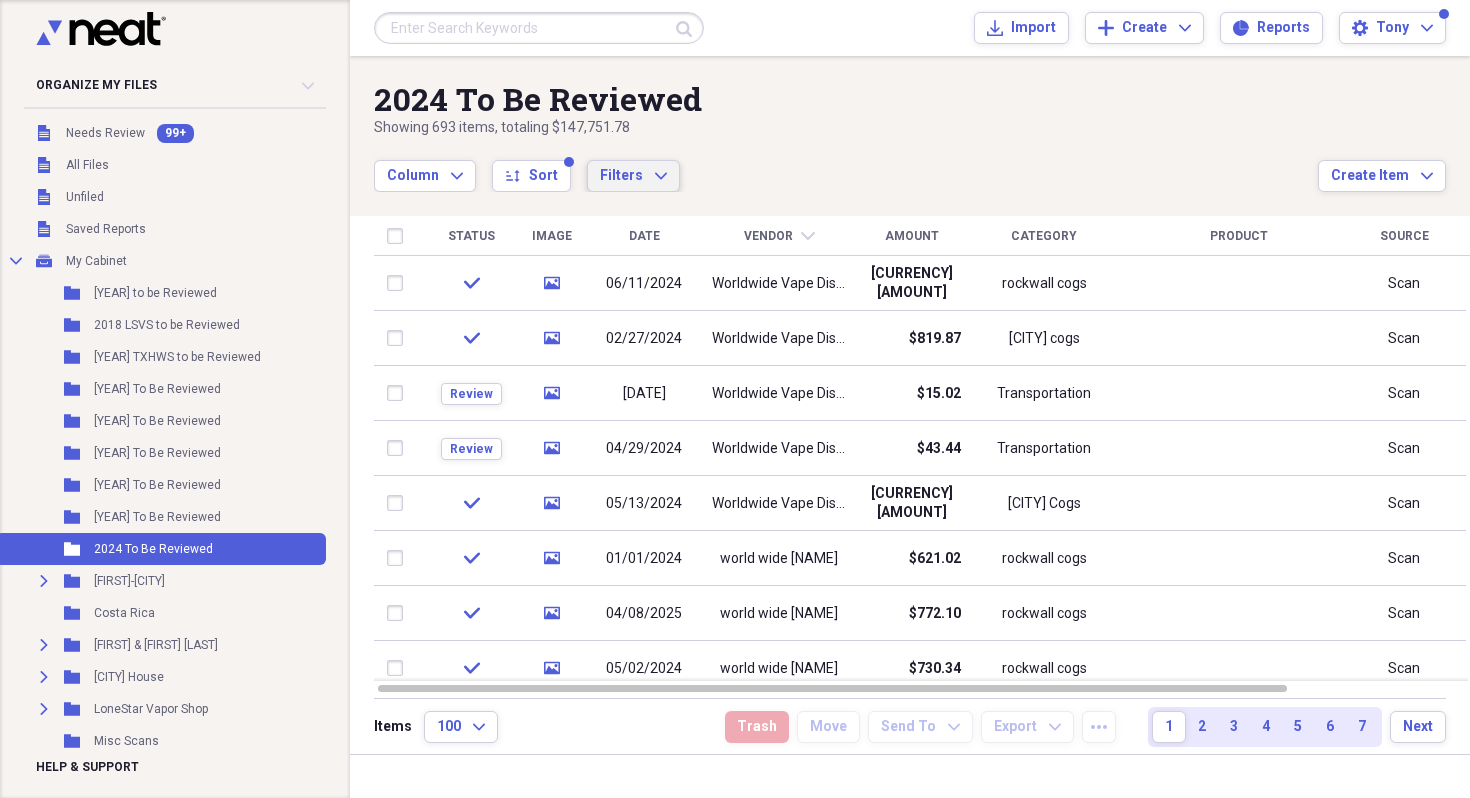 click on "Expand" 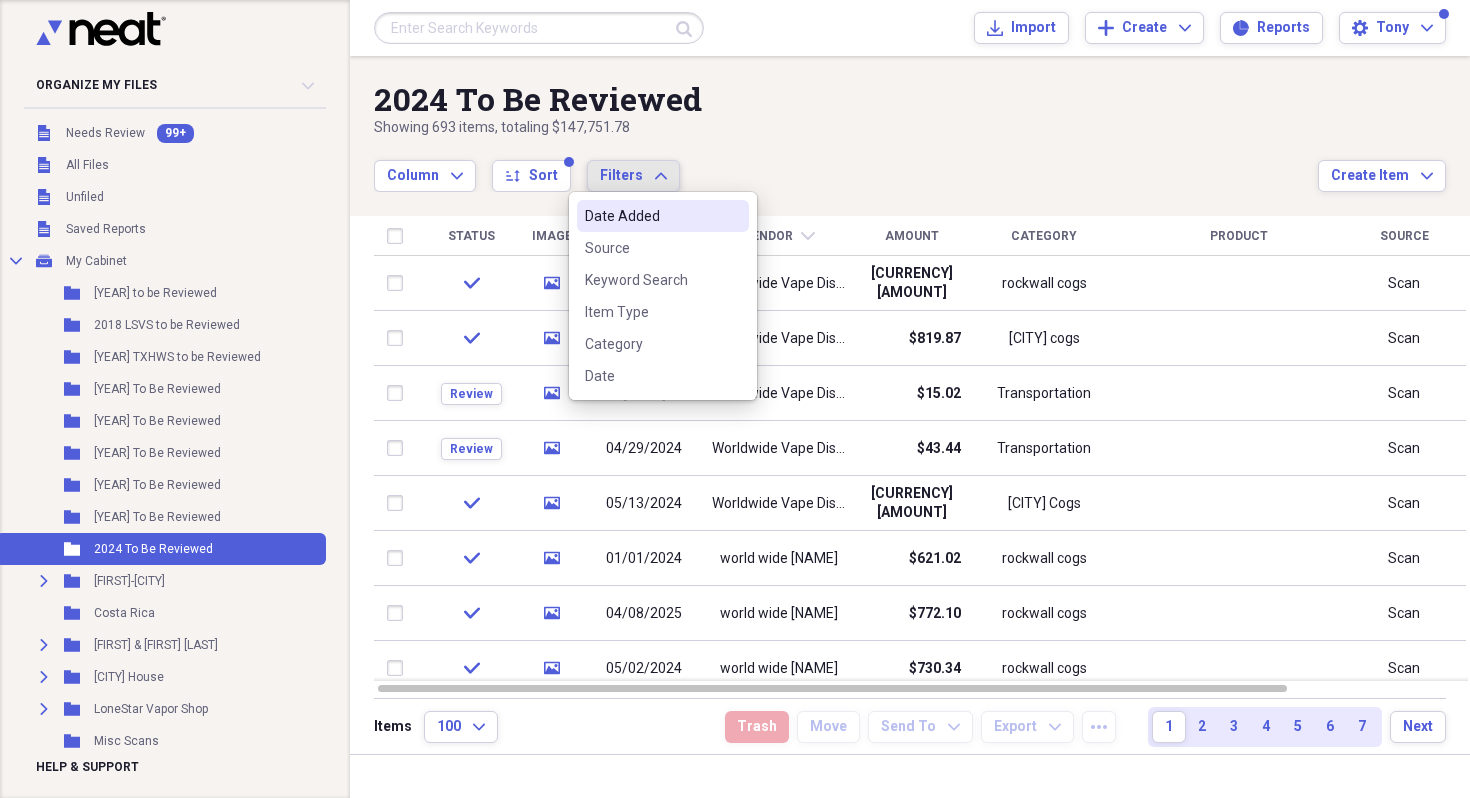 click on "Expand" 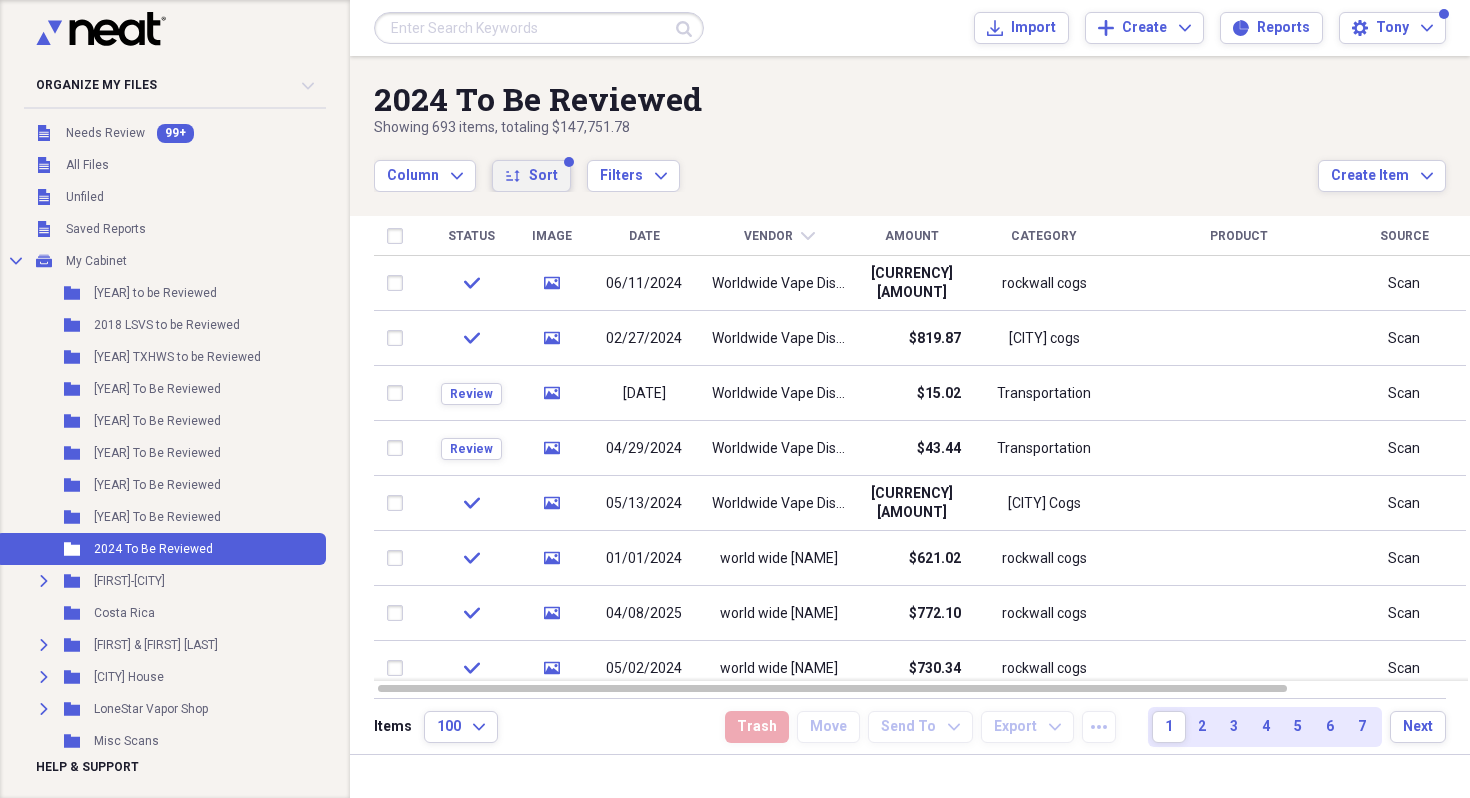 click on "Sort" at bounding box center (543, 176) 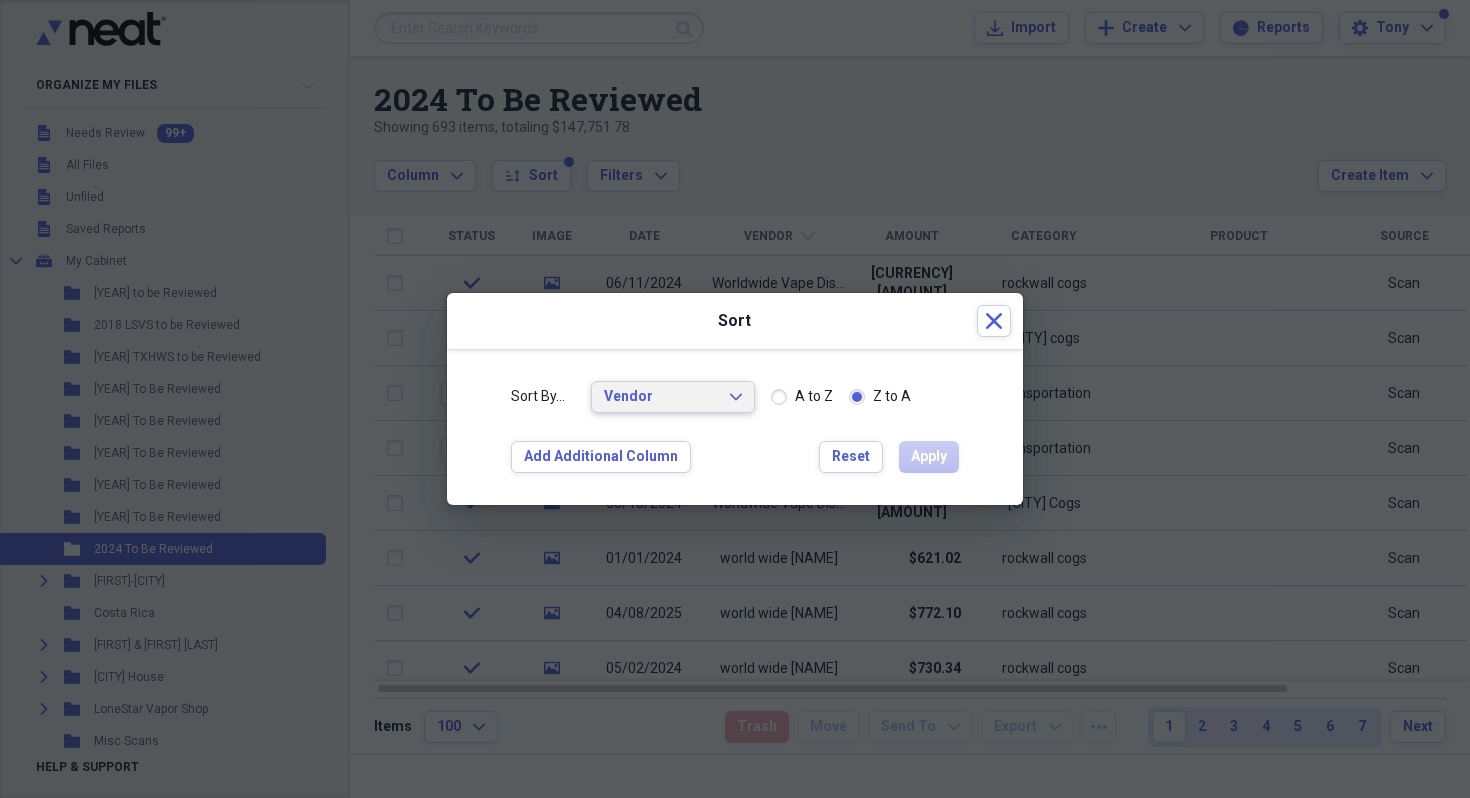 click on "Vendor Expand" at bounding box center (673, 397) 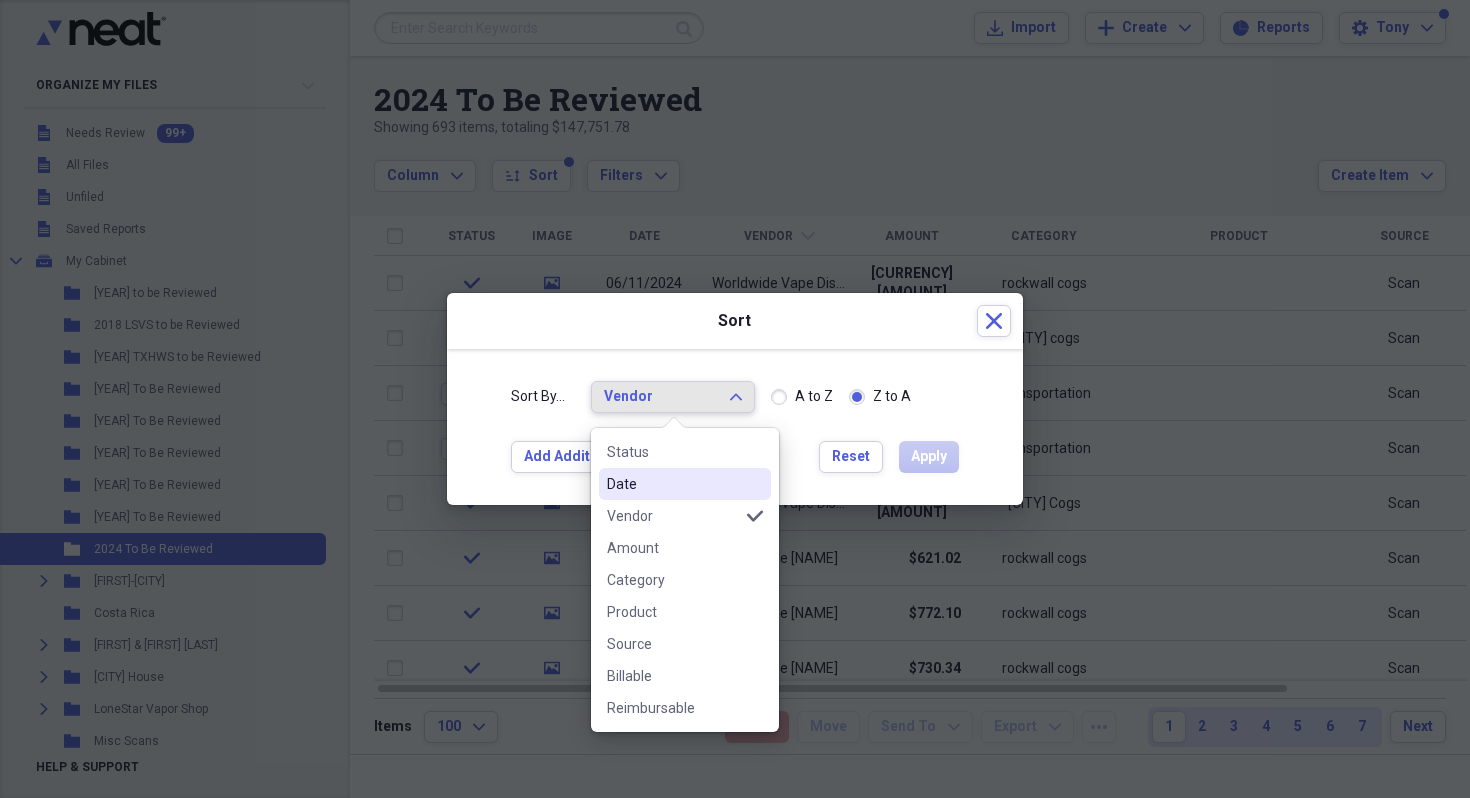 click on "Date" at bounding box center (673, 484) 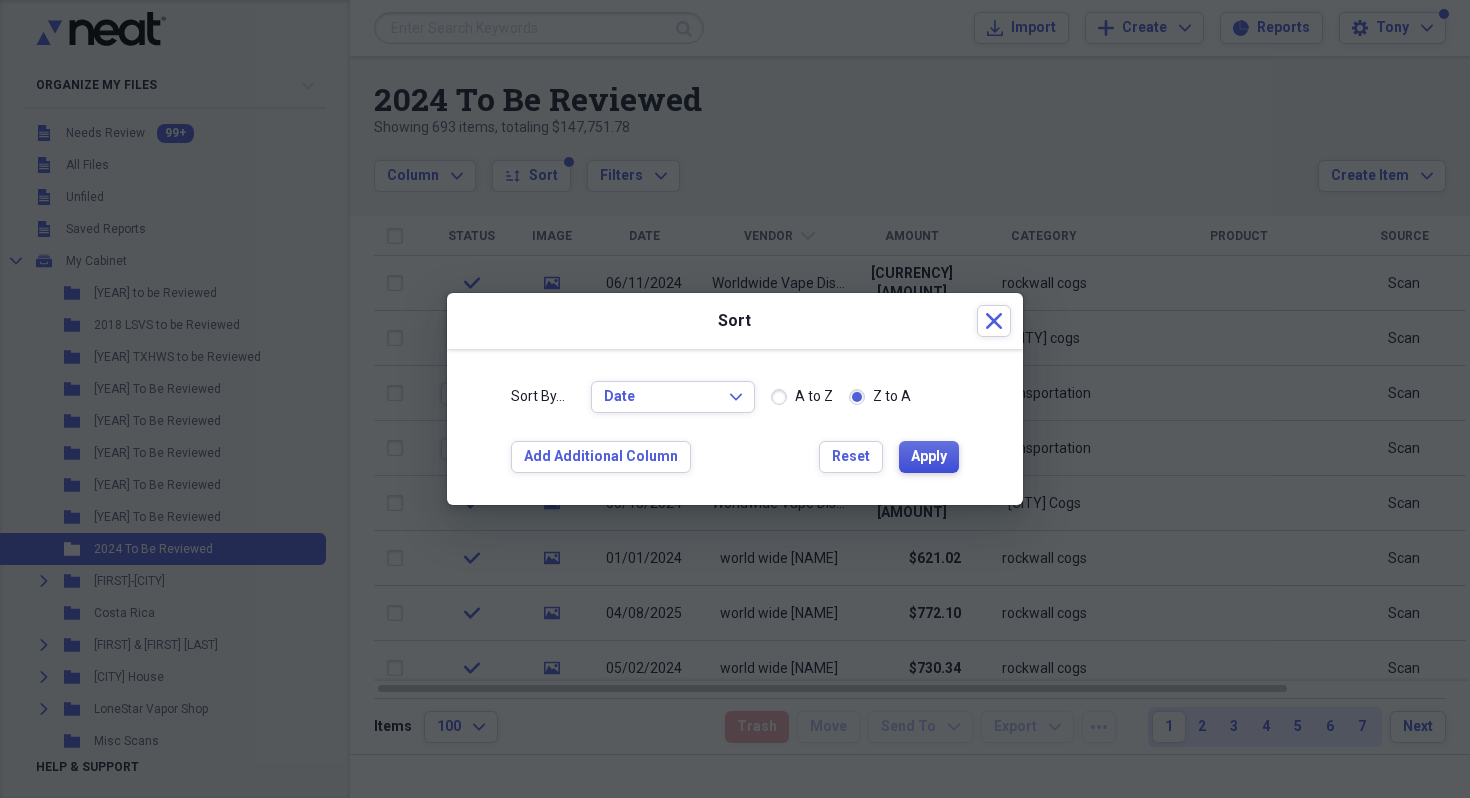 click on "Apply" at bounding box center [929, 457] 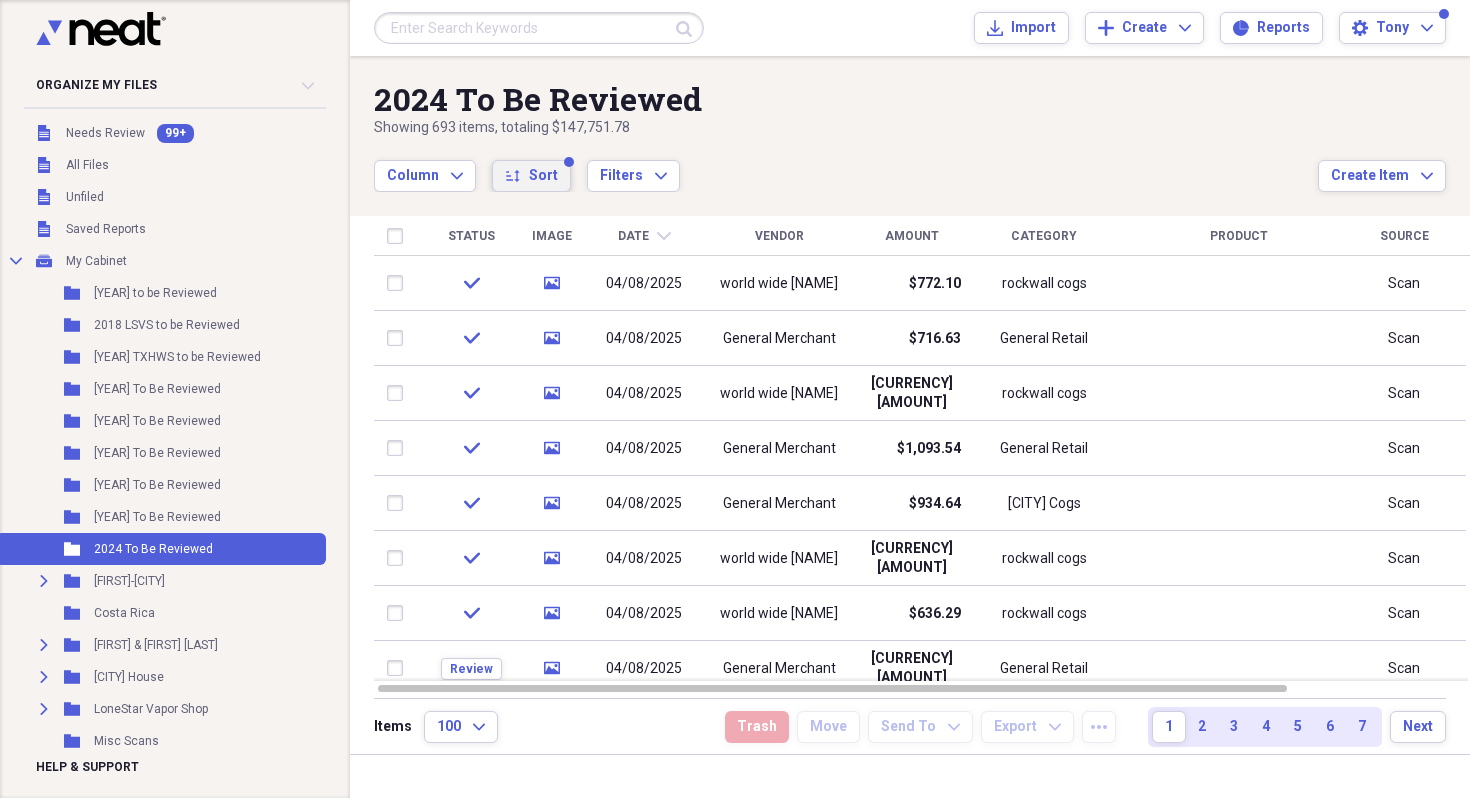 click on "Sort" at bounding box center (543, 176) 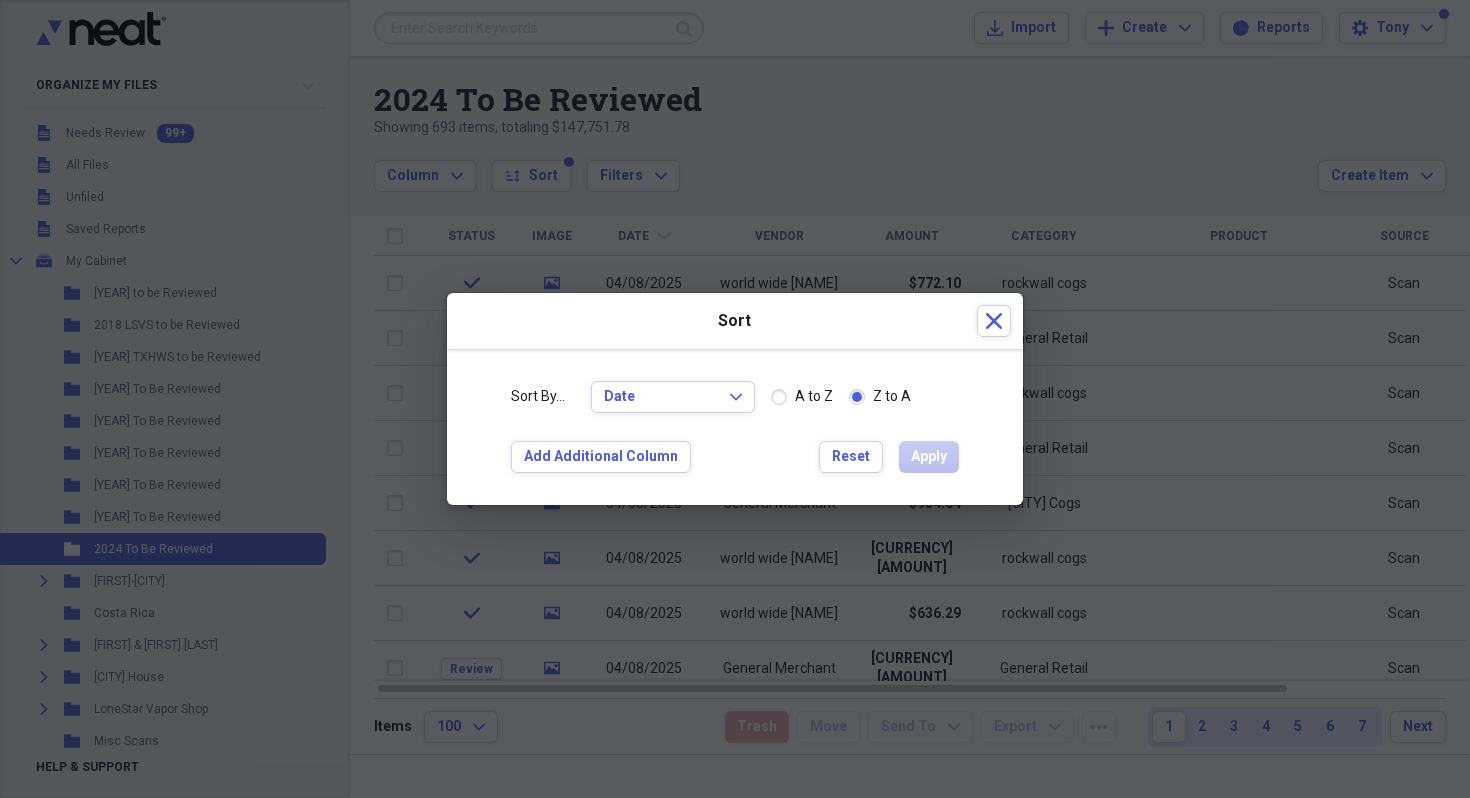 click on "A to Z" at bounding box center [802, 397] 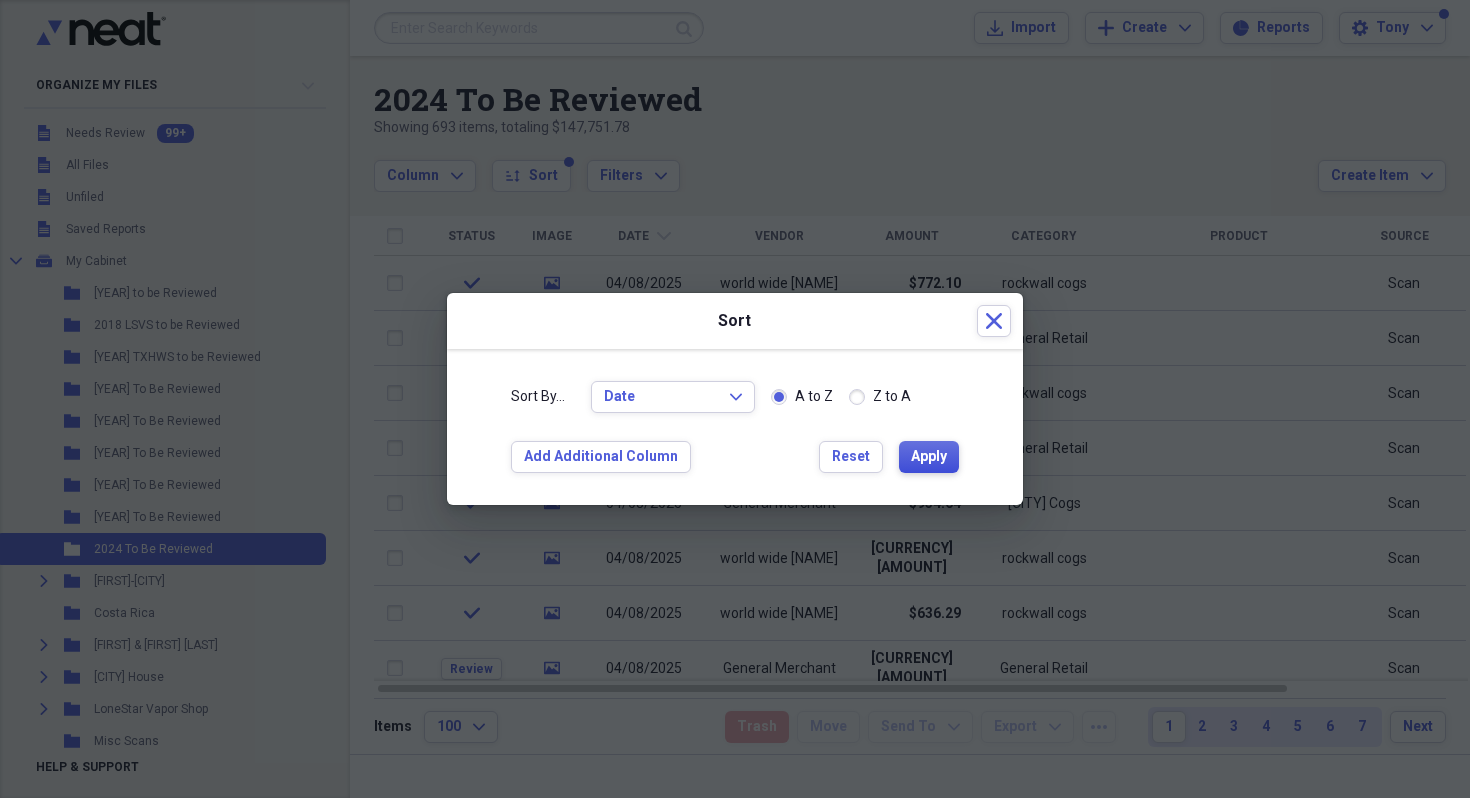click on "Apply" at bounding box center (929, 457) 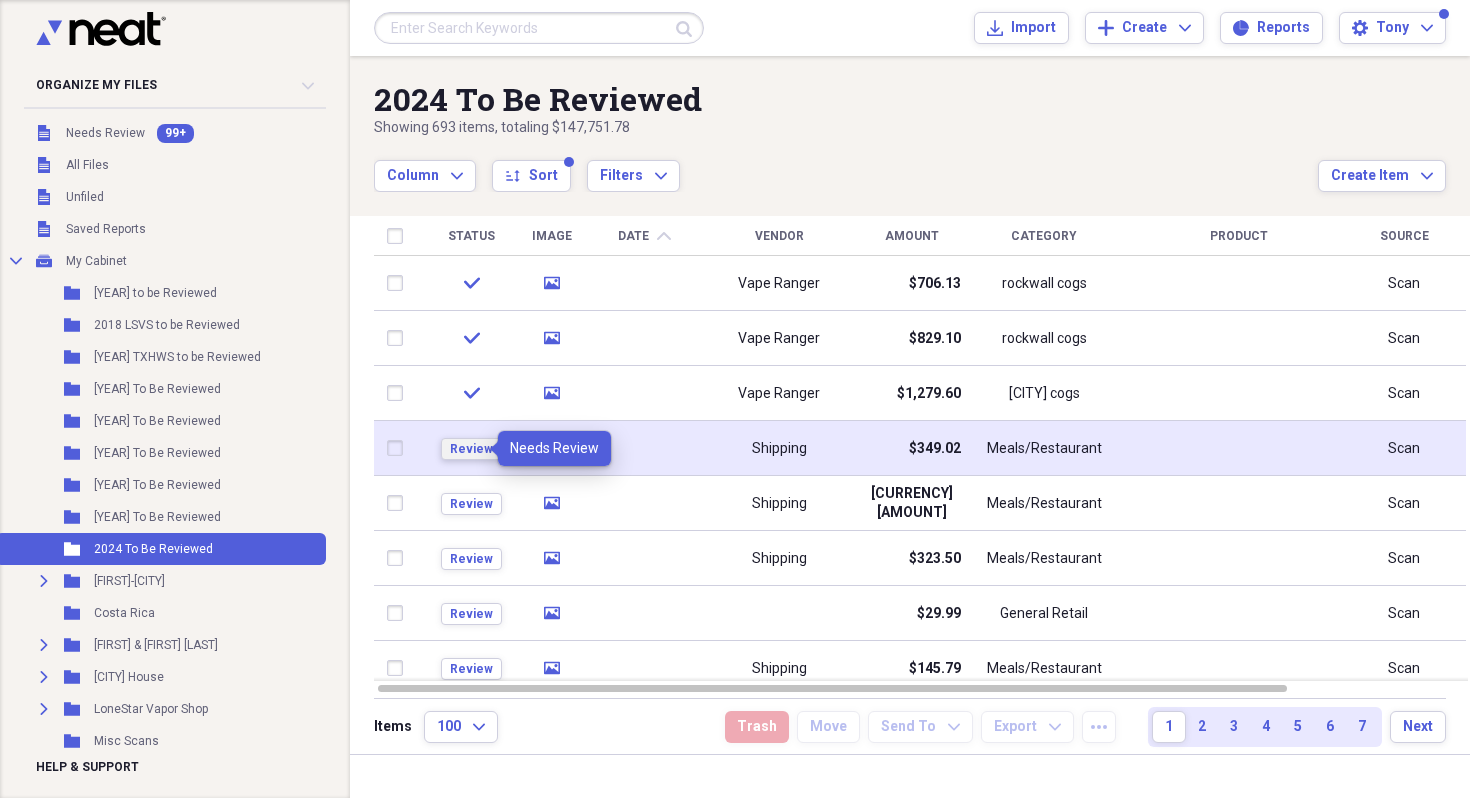click on "Review" at bounding box center (471, 449) 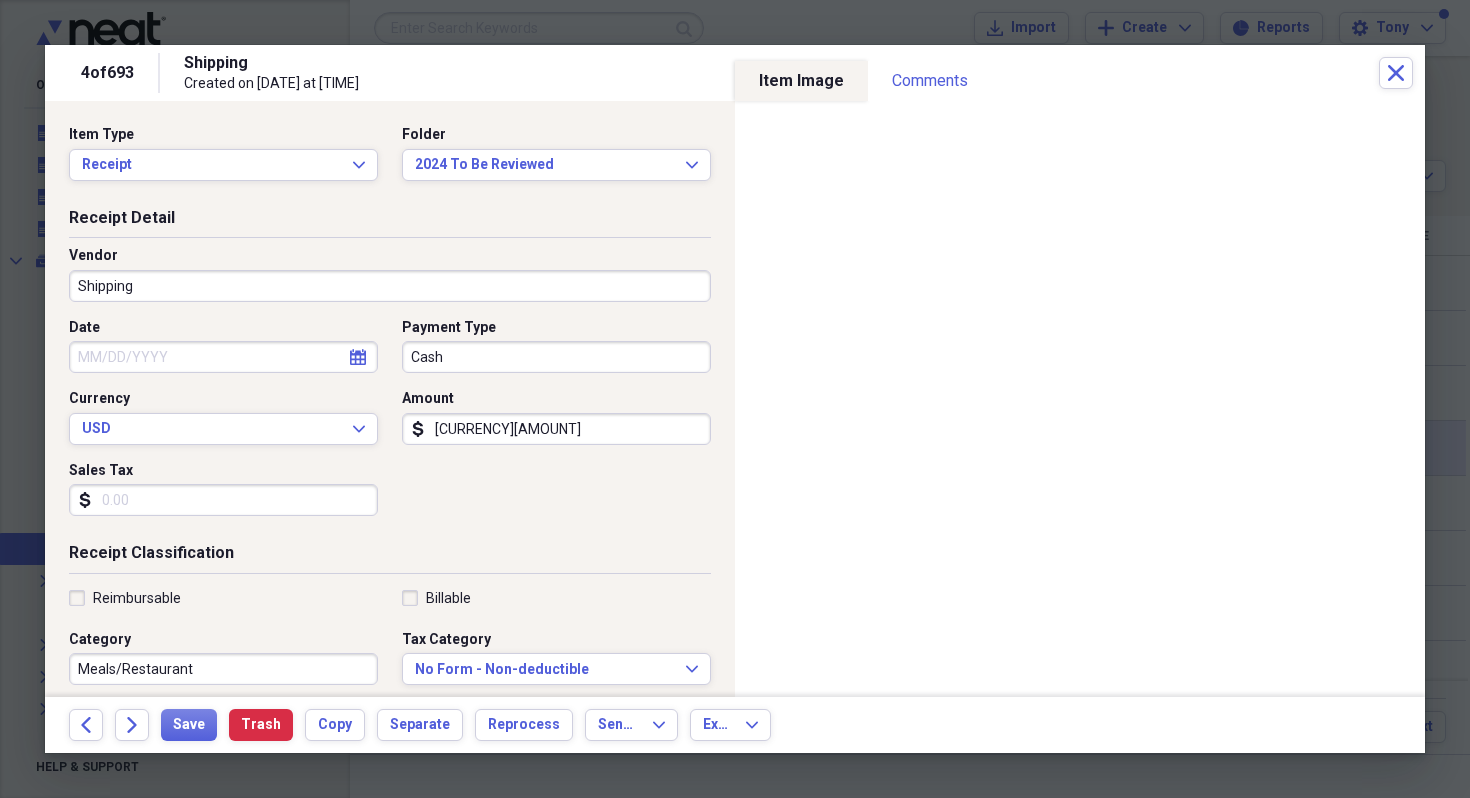 click on "Shipping" at bounding box center (390, 286) 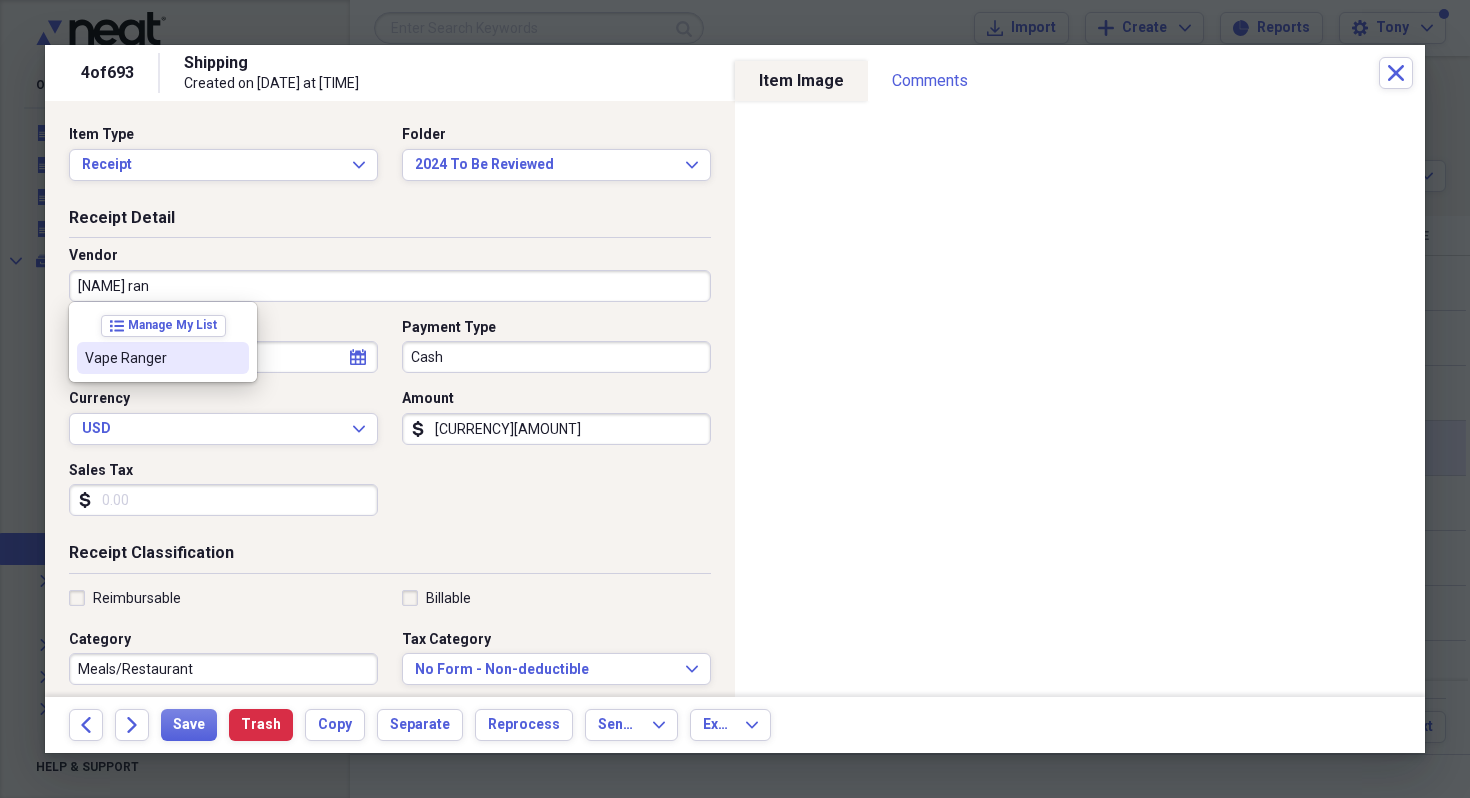 click on "Vape Ranger" at bounding box center (151, 358) 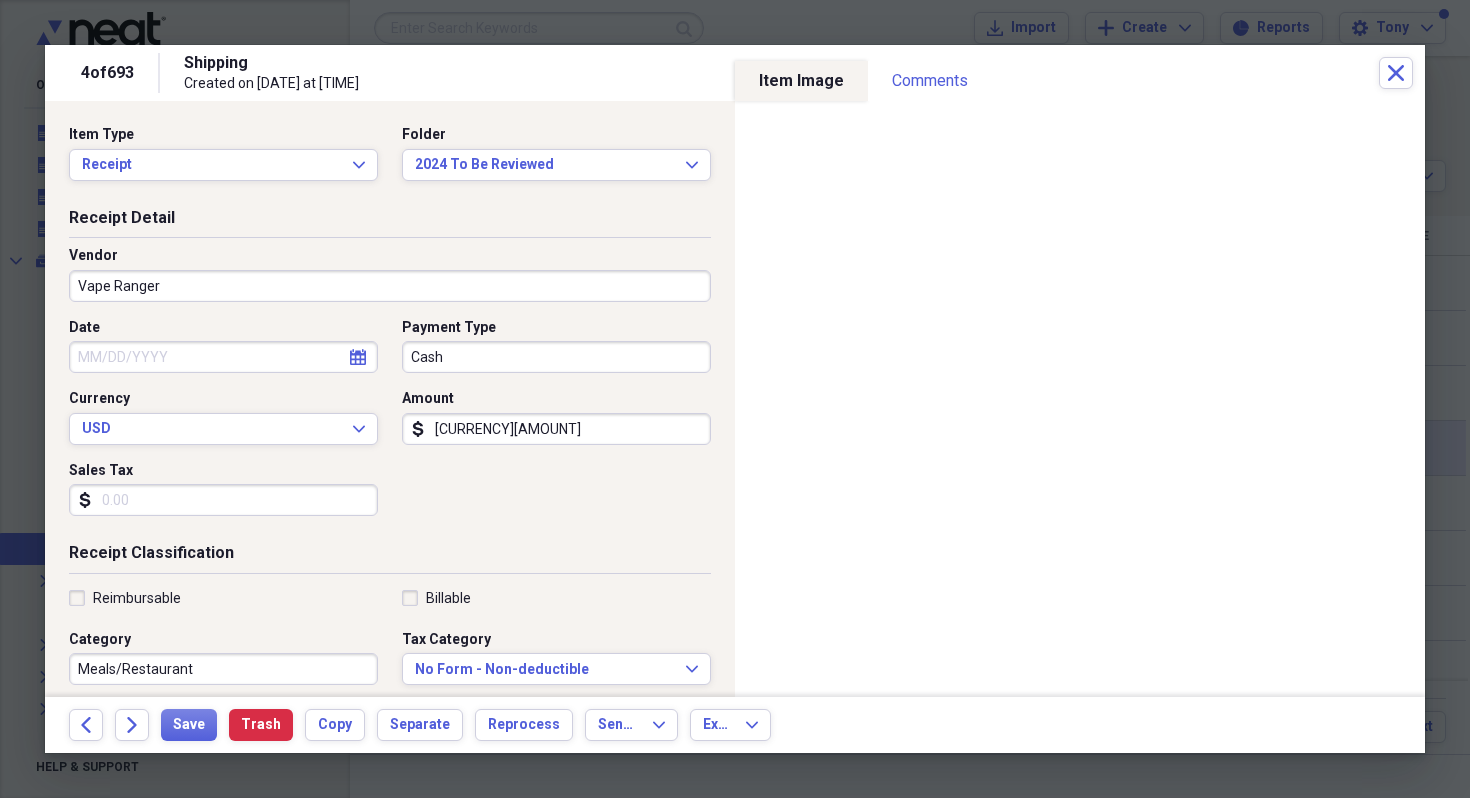 type on "rockwall cogs" 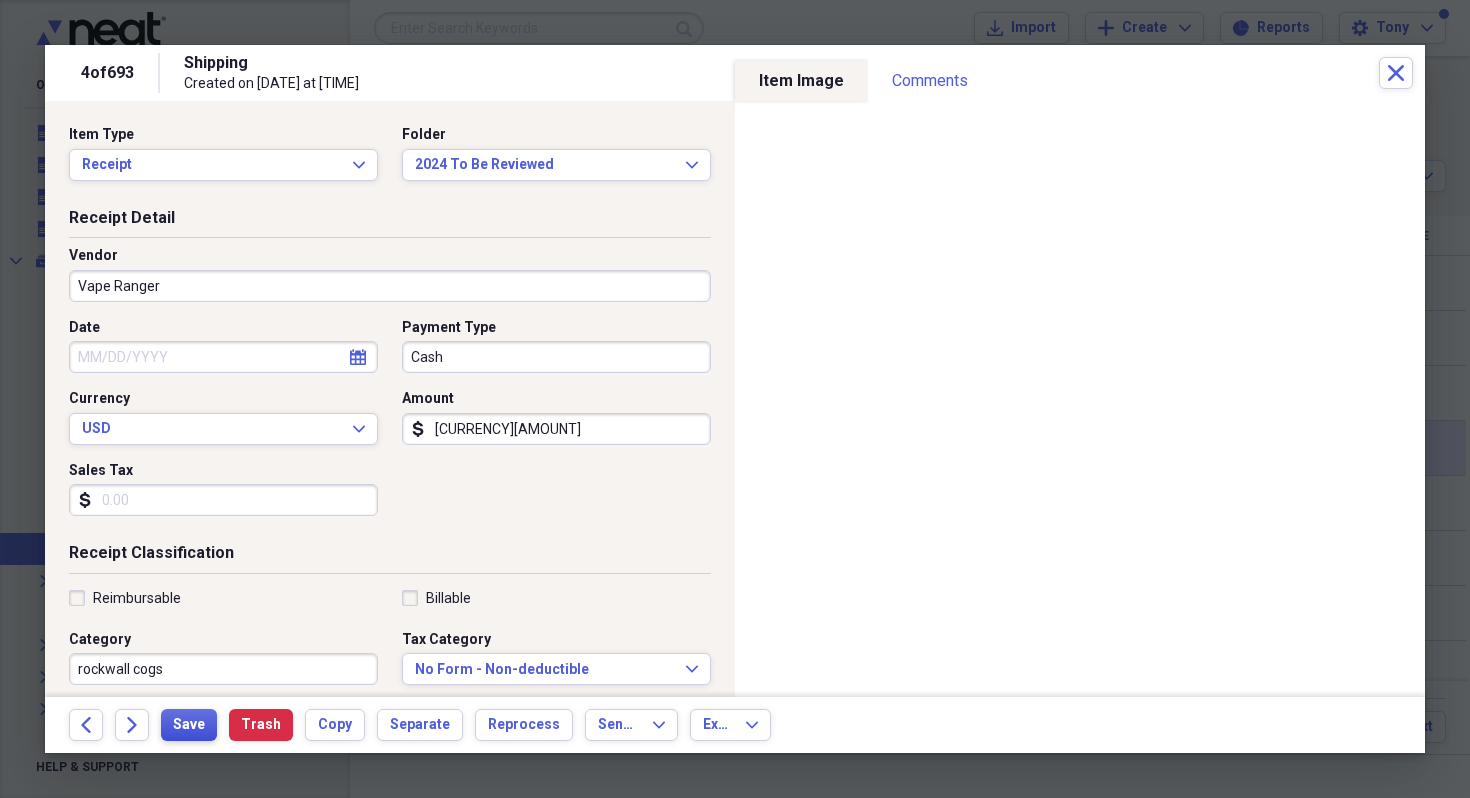 click on "Save" at bounding box center [189, 725] 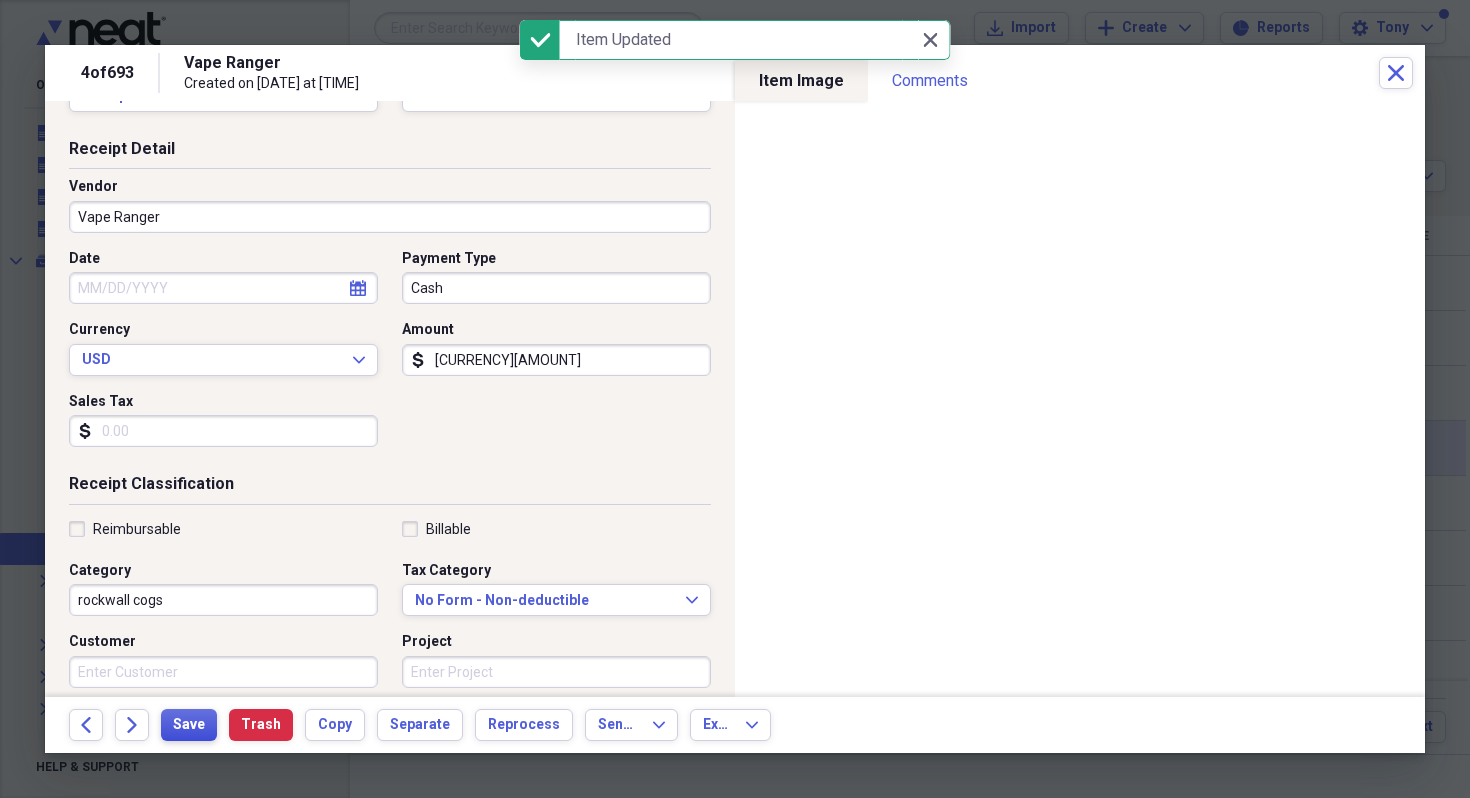 scroll, scrollTop: 76, scrollLeft: 0, axis: vertical 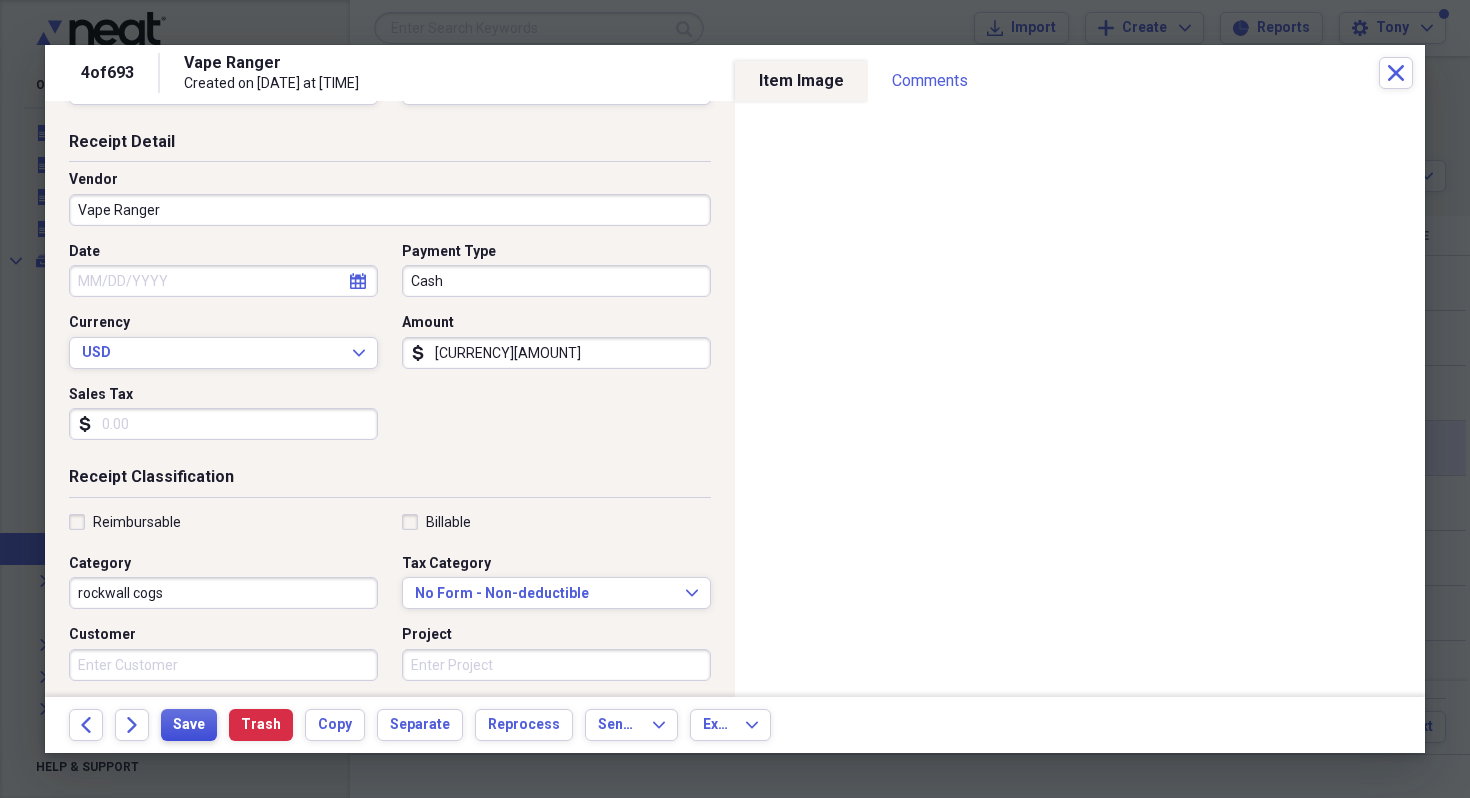 click on "Save" at bounding box center (189, 725) 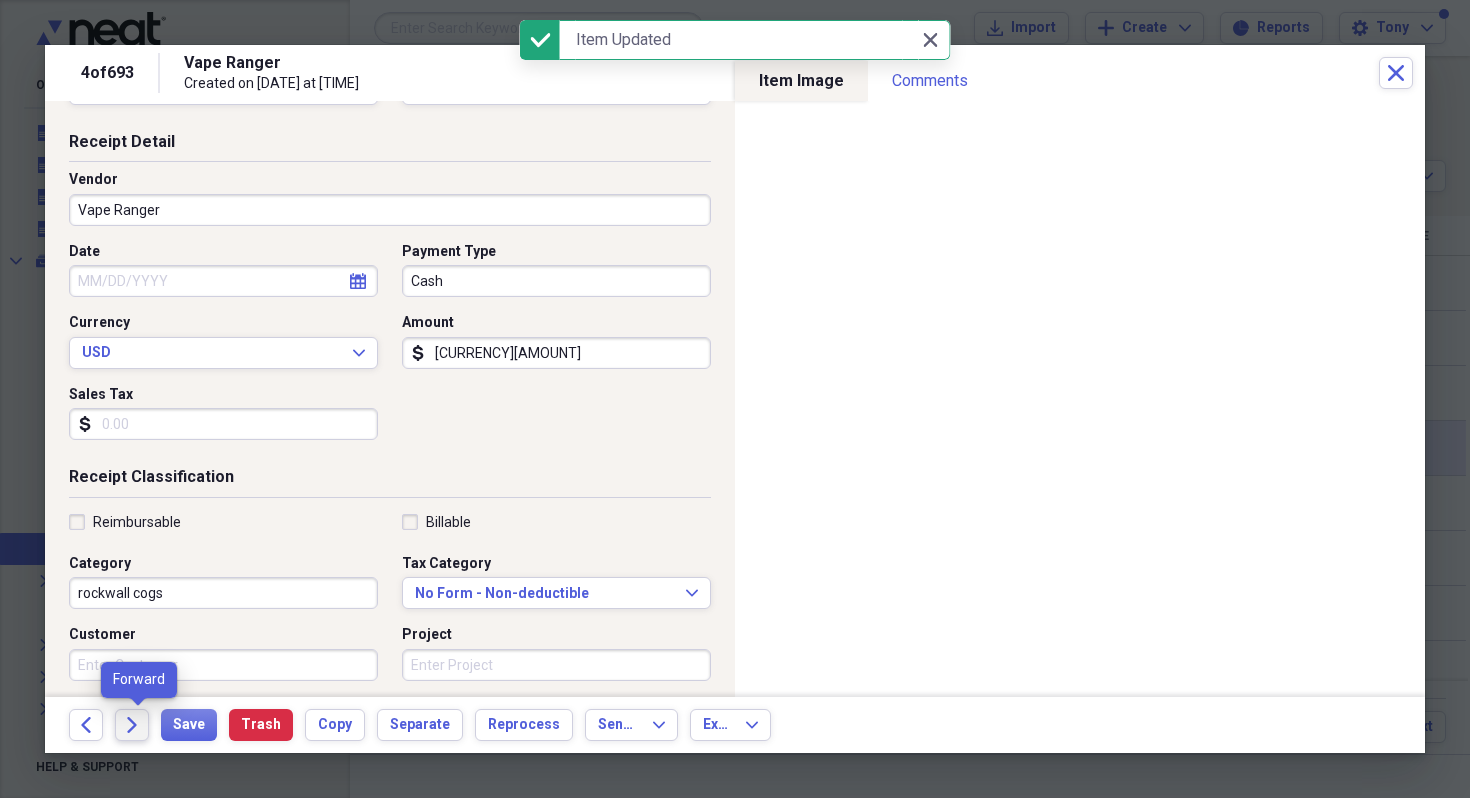 click on "Forward" 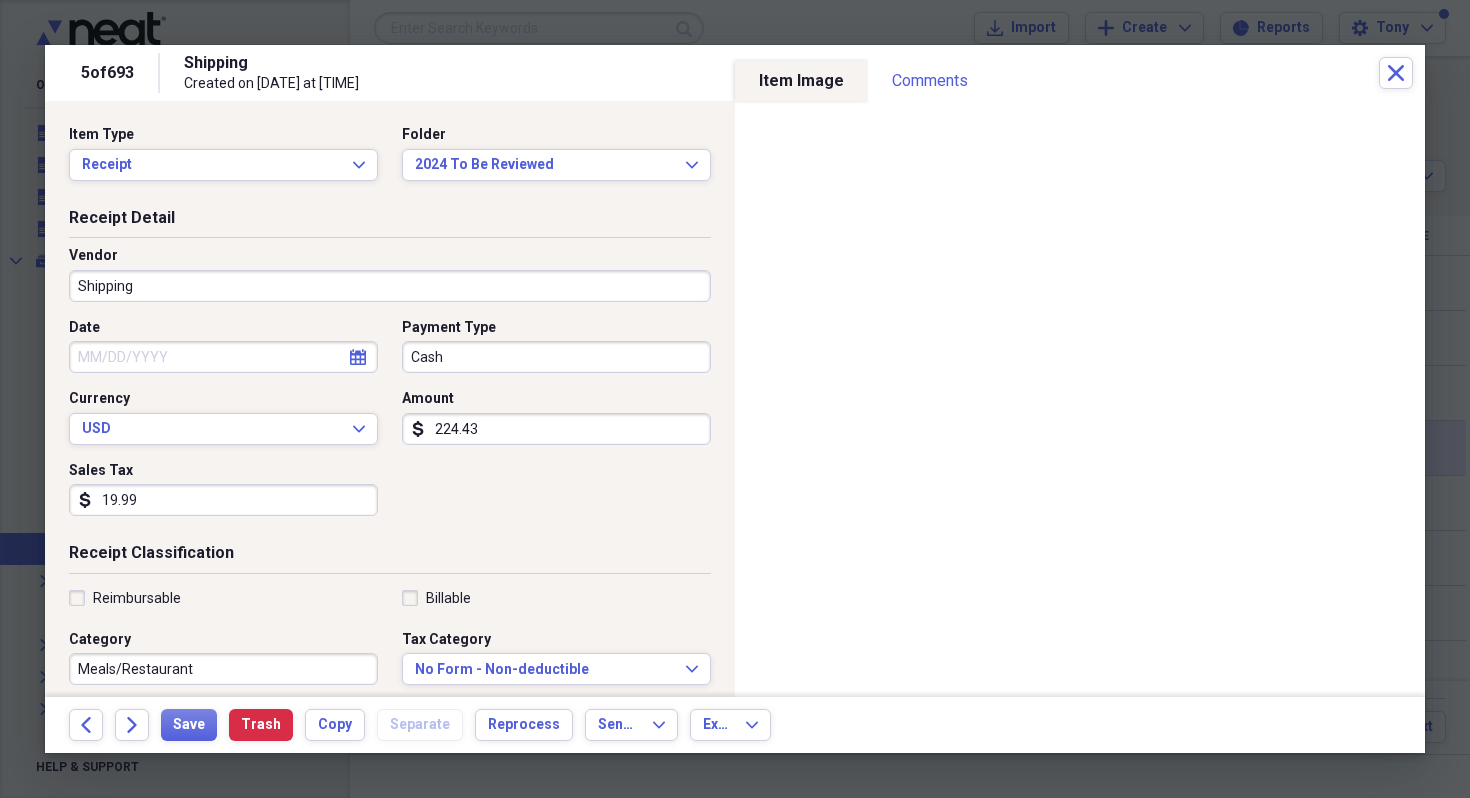 click on "Meals/Restaurant" at bounding box center (223, 669) 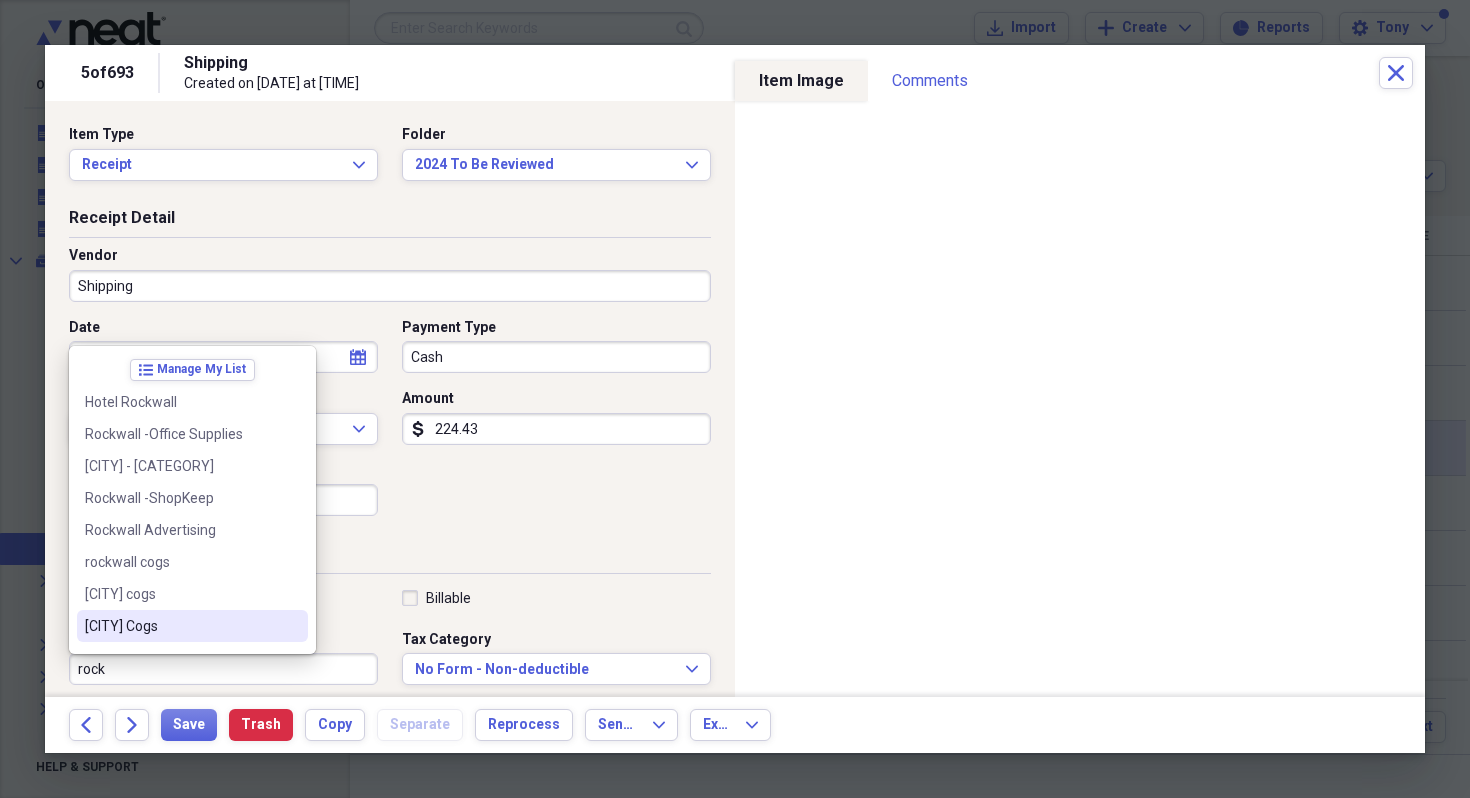 click on "Rockwall Cogs" at bounding box center [180, 626] 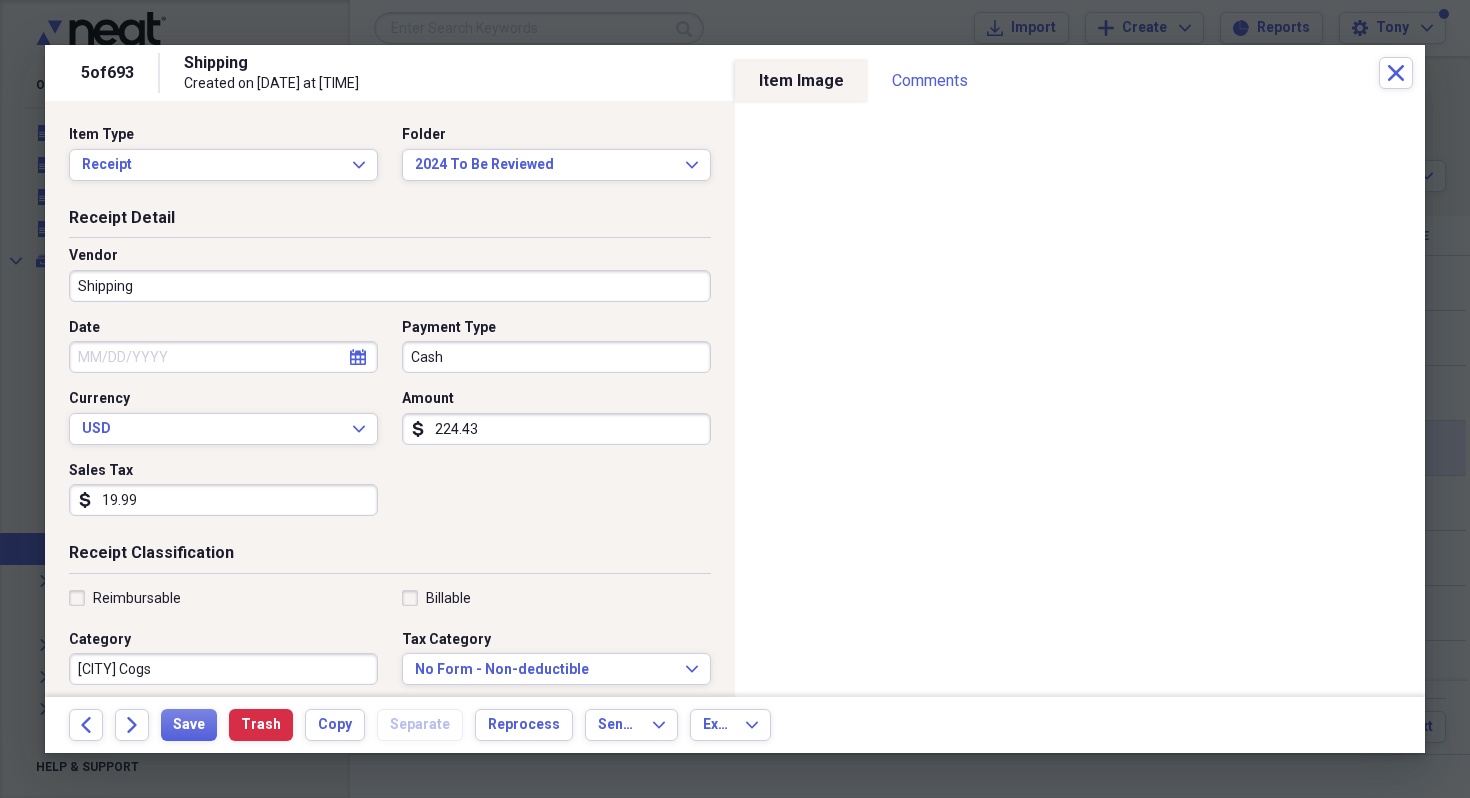 click on "Shipping" at bounding box center (390, 286) 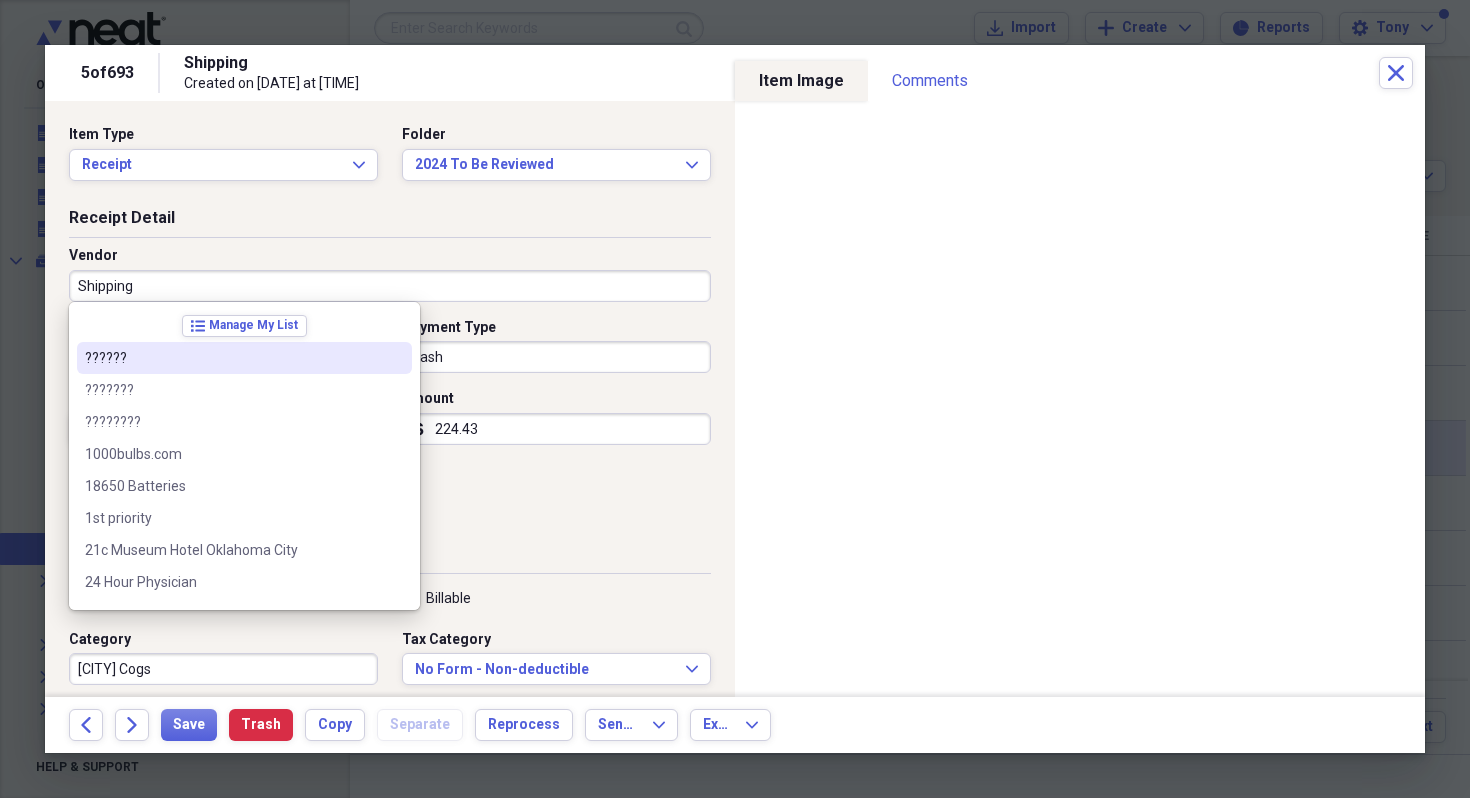 click on "??????" at bounding box center [232, 358] 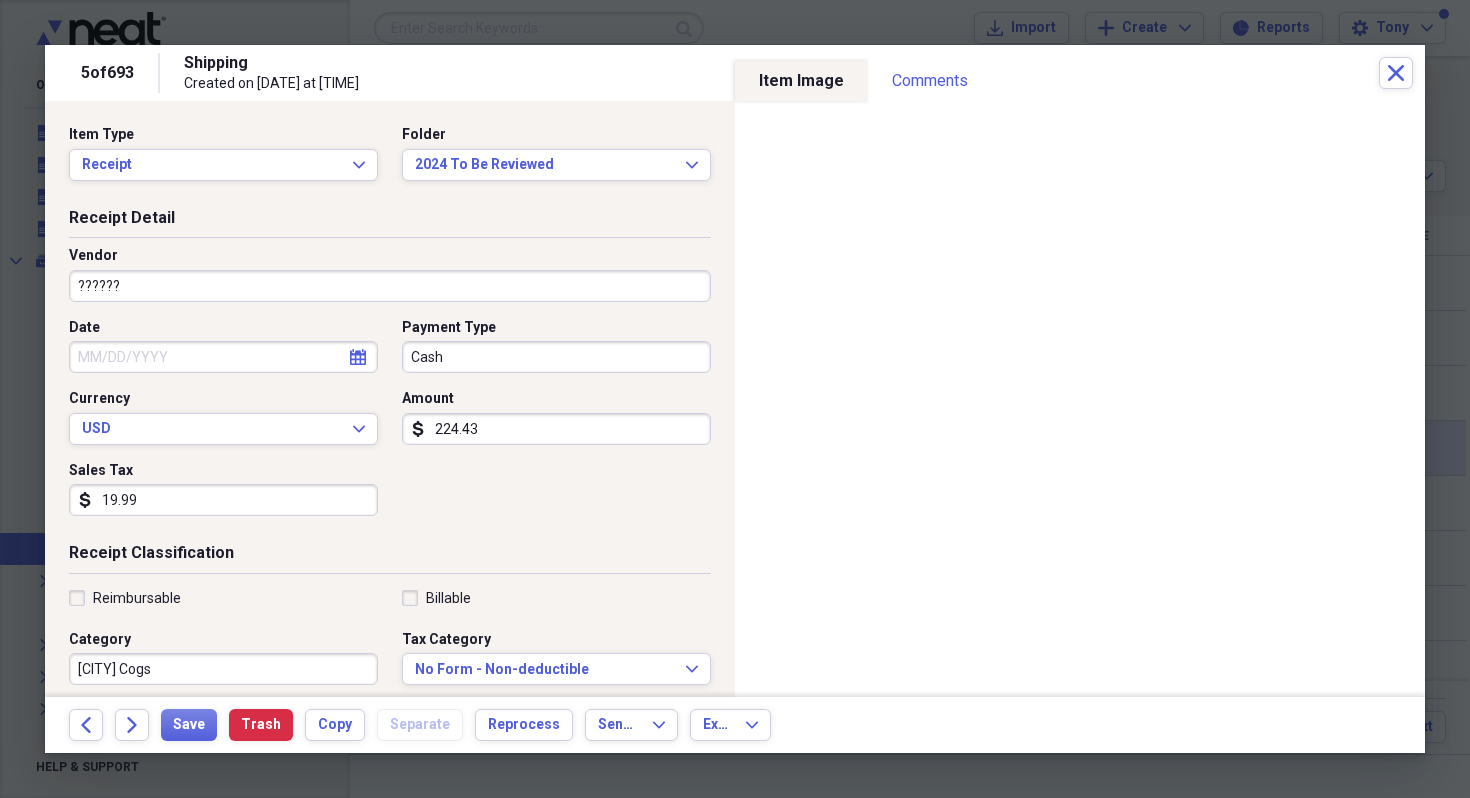 click on "Cash" at bounding box center [556, 357] 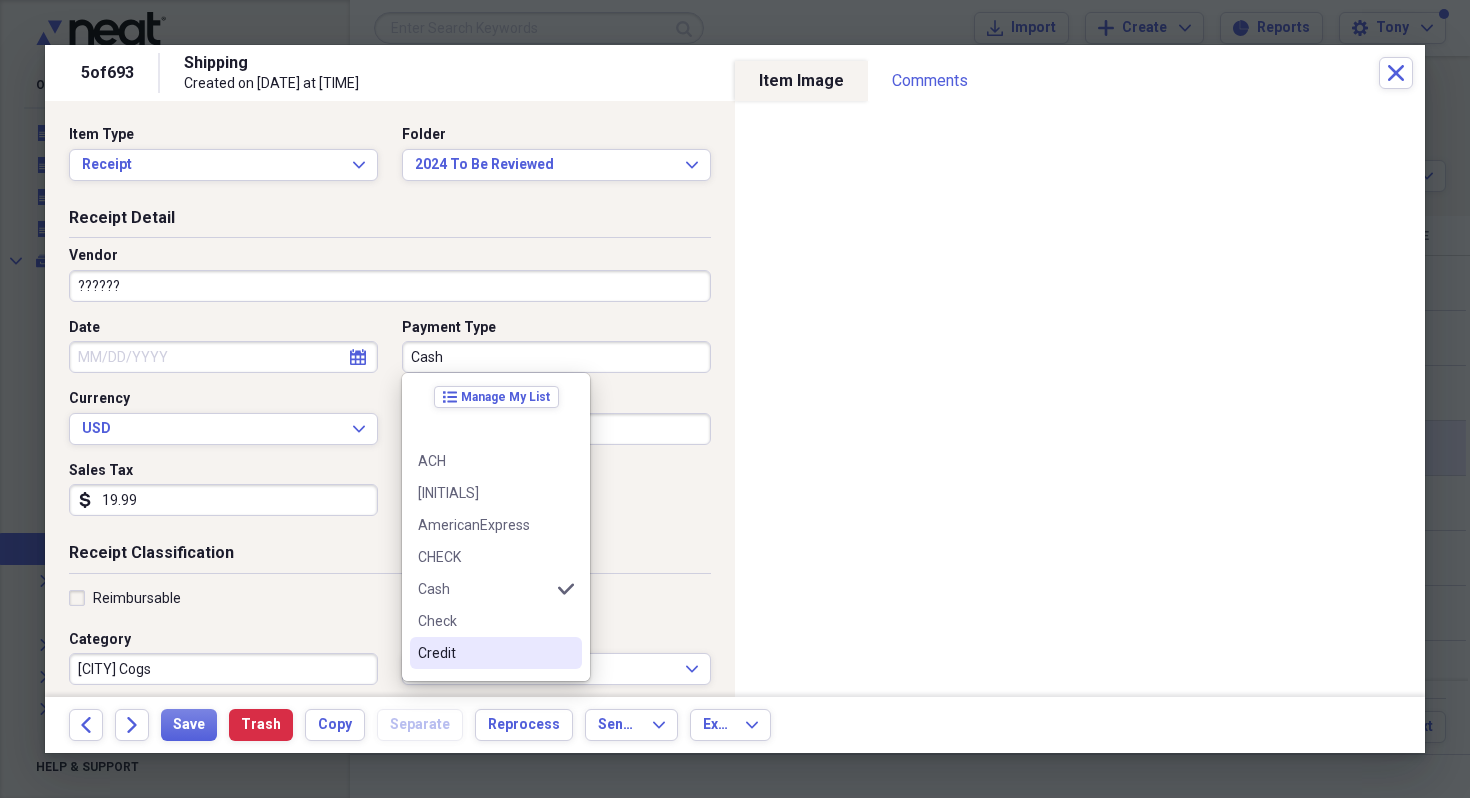 click on "Credit" at bounding box center [484, 653] 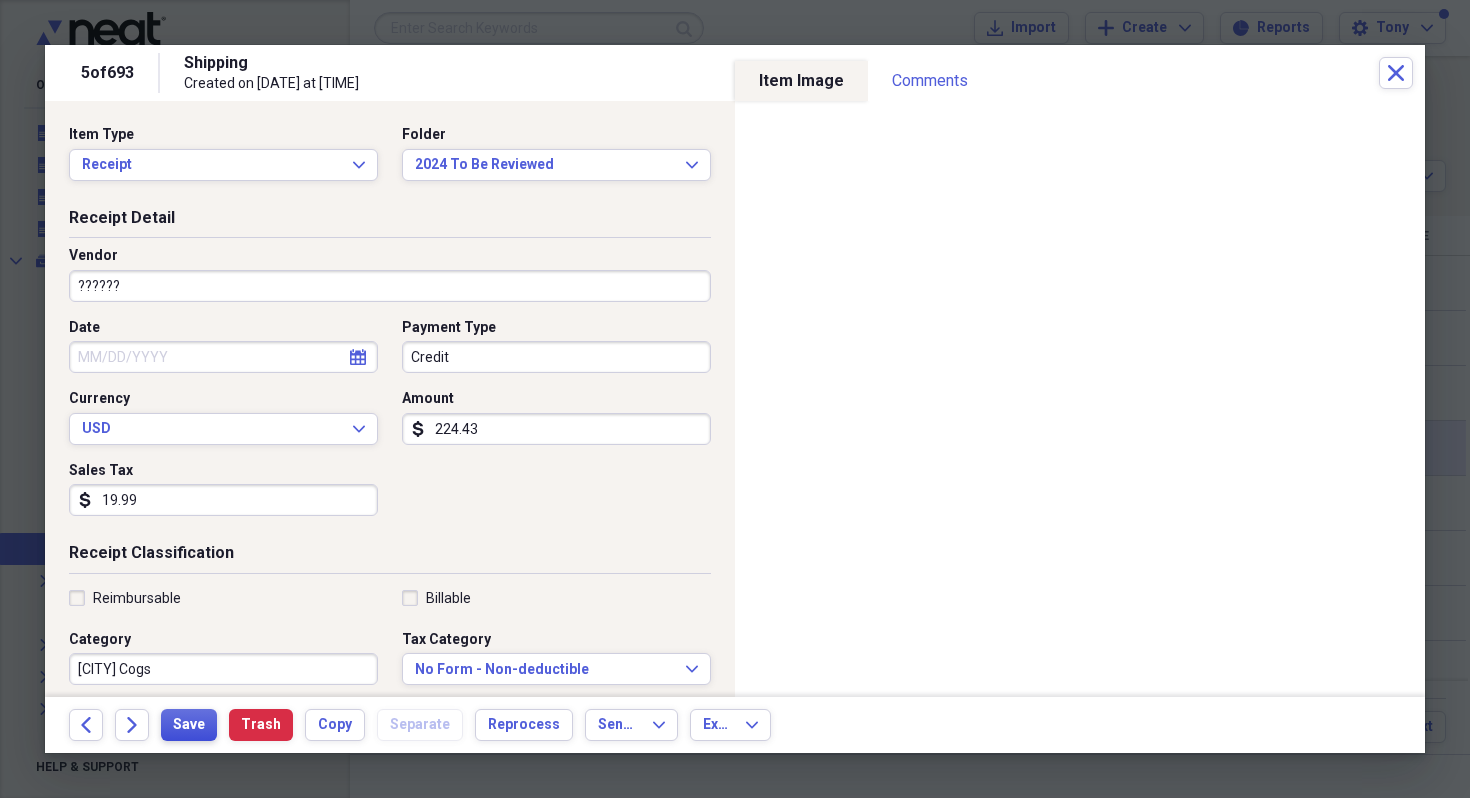 click on "Save" at bounding box center [189, 725] 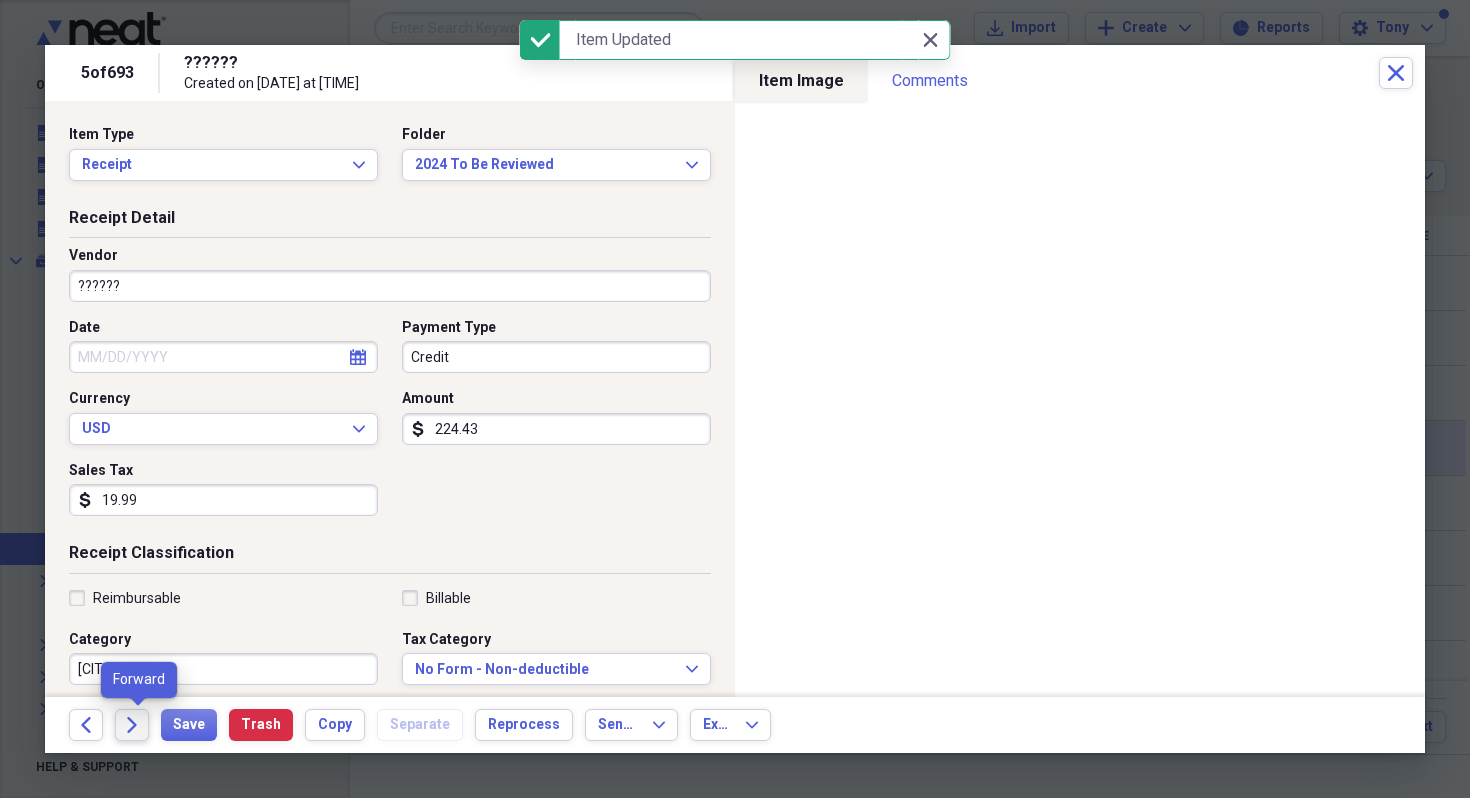 click on "Forward" 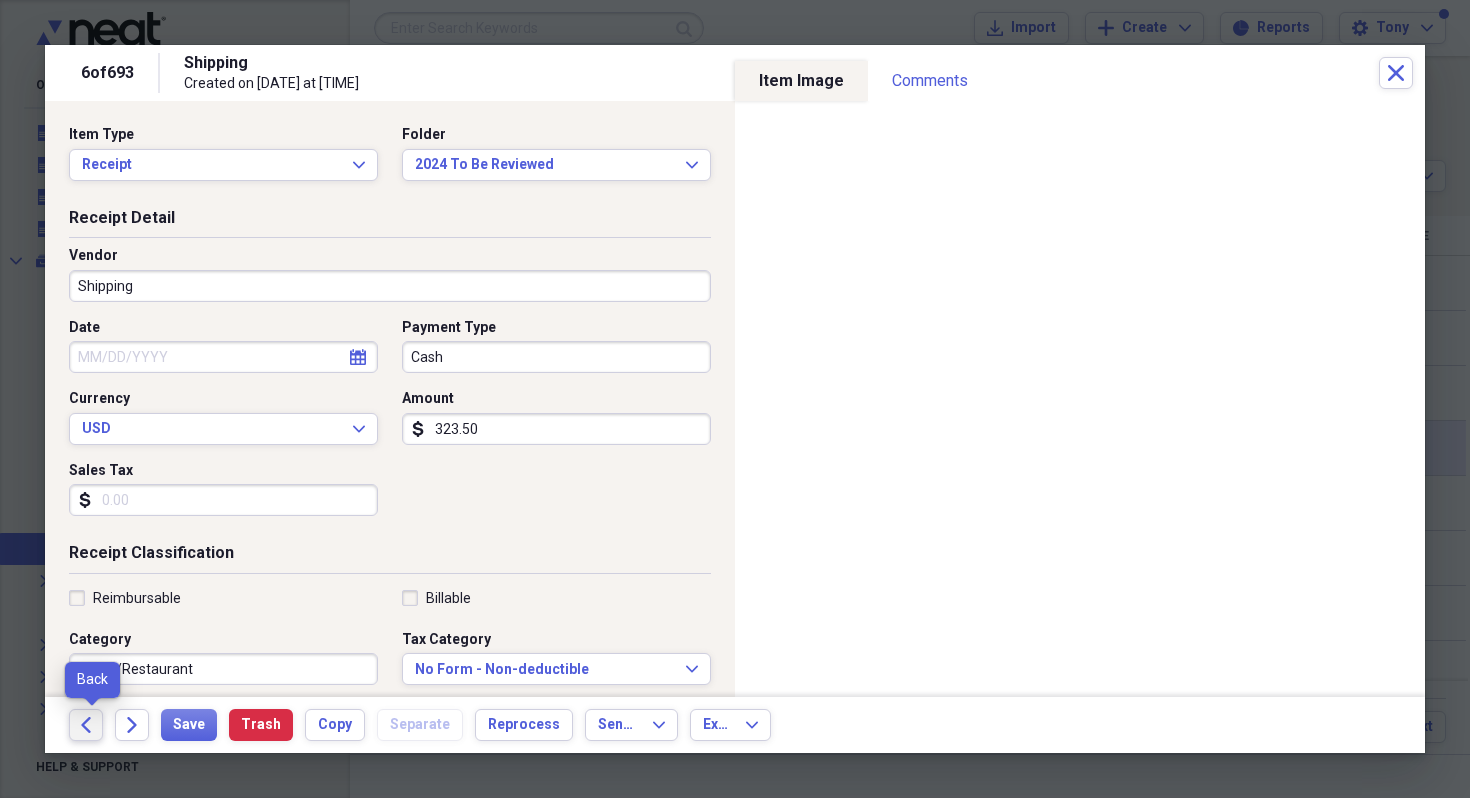click on "Back" 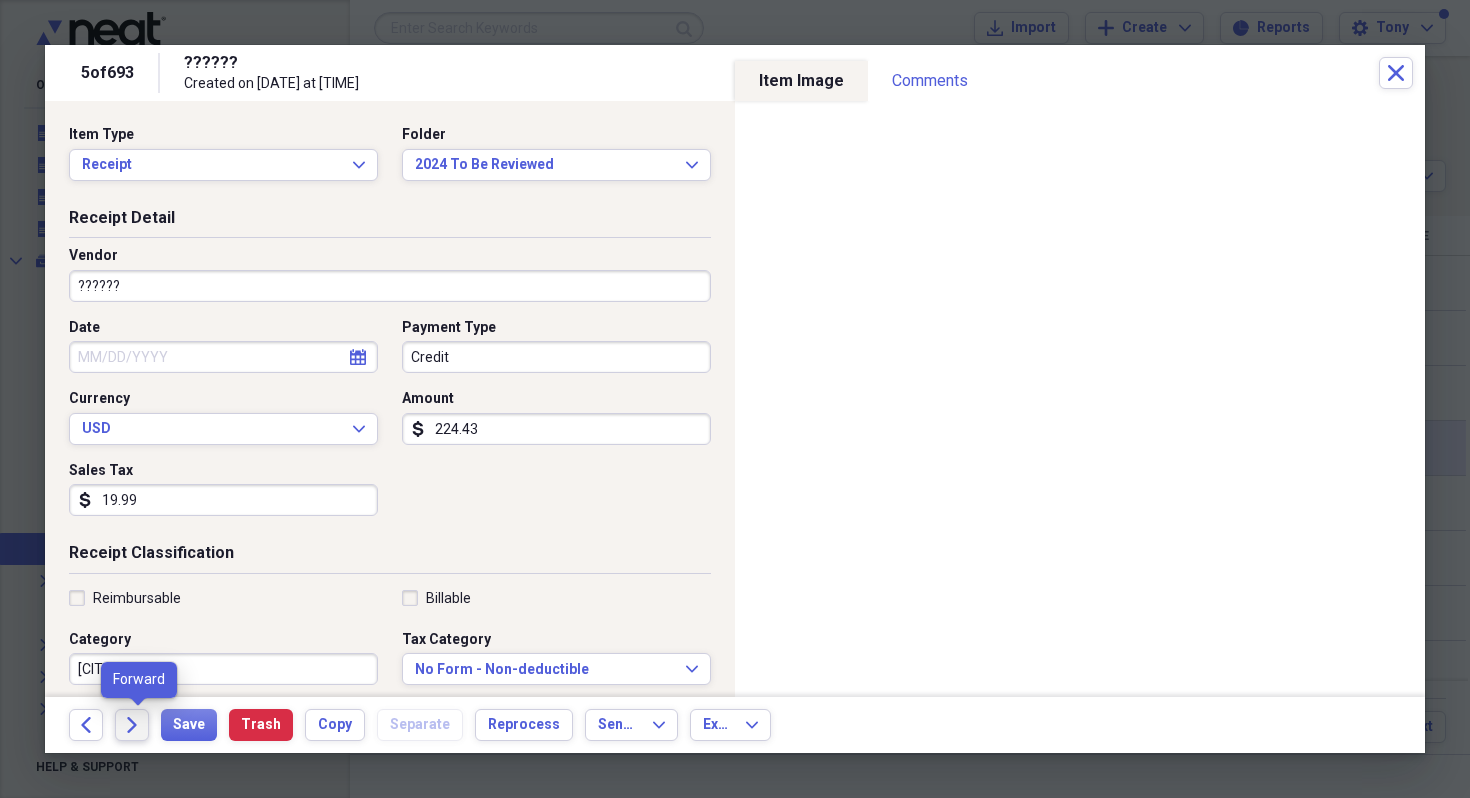 click on "Forward" 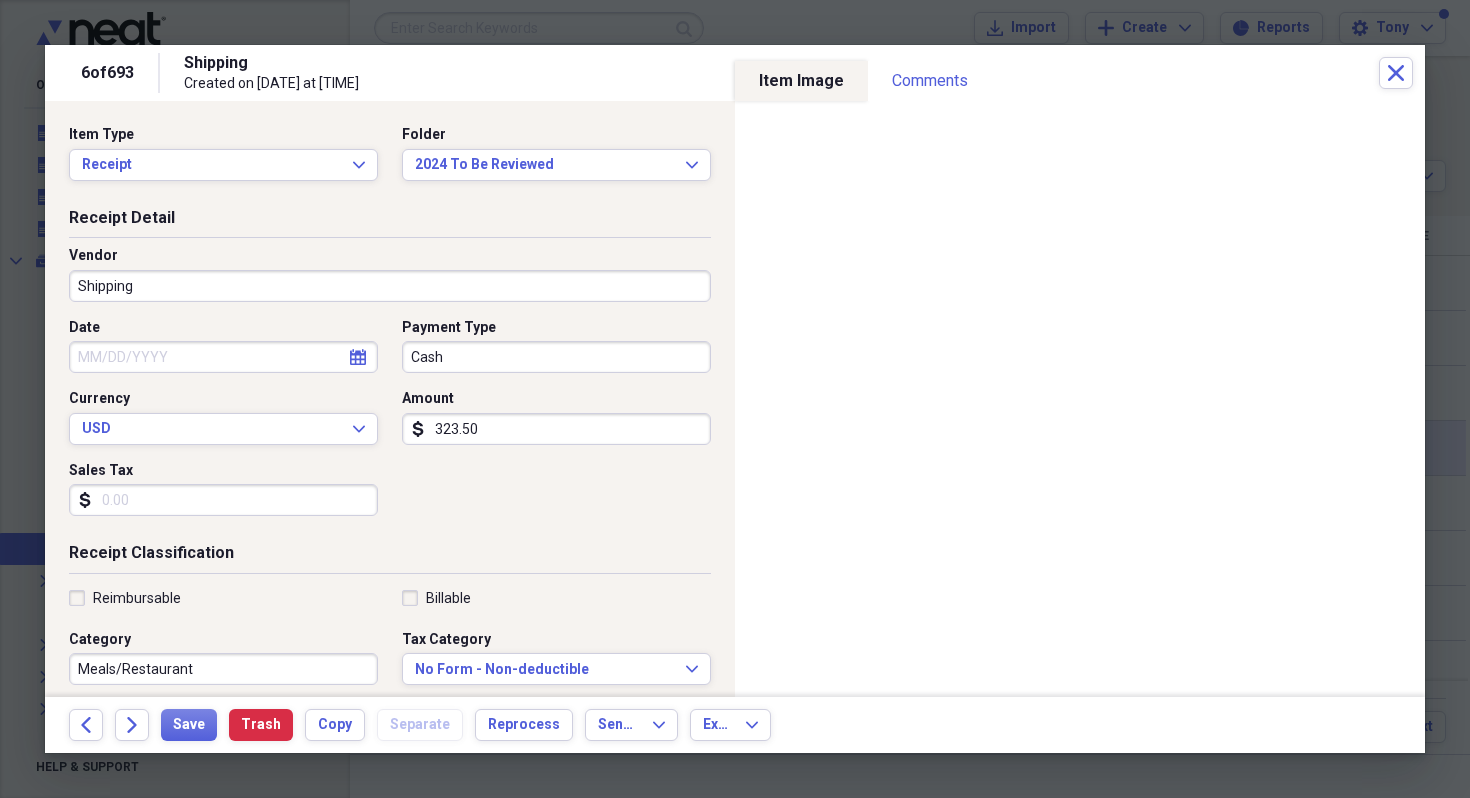 click on "Shipping" at bounding box center (390, 286) 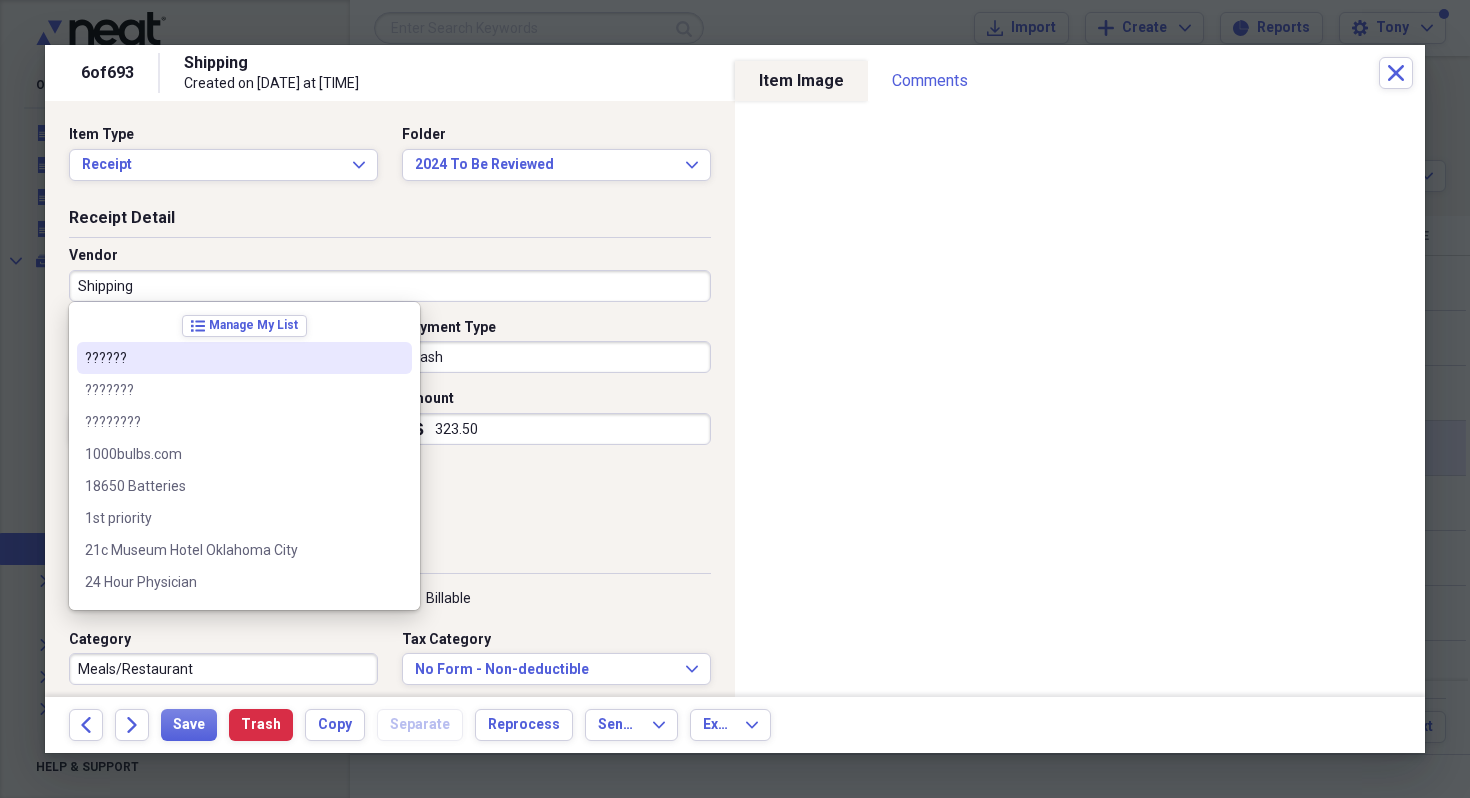 click on "??????" at bounding box center (244, 358) 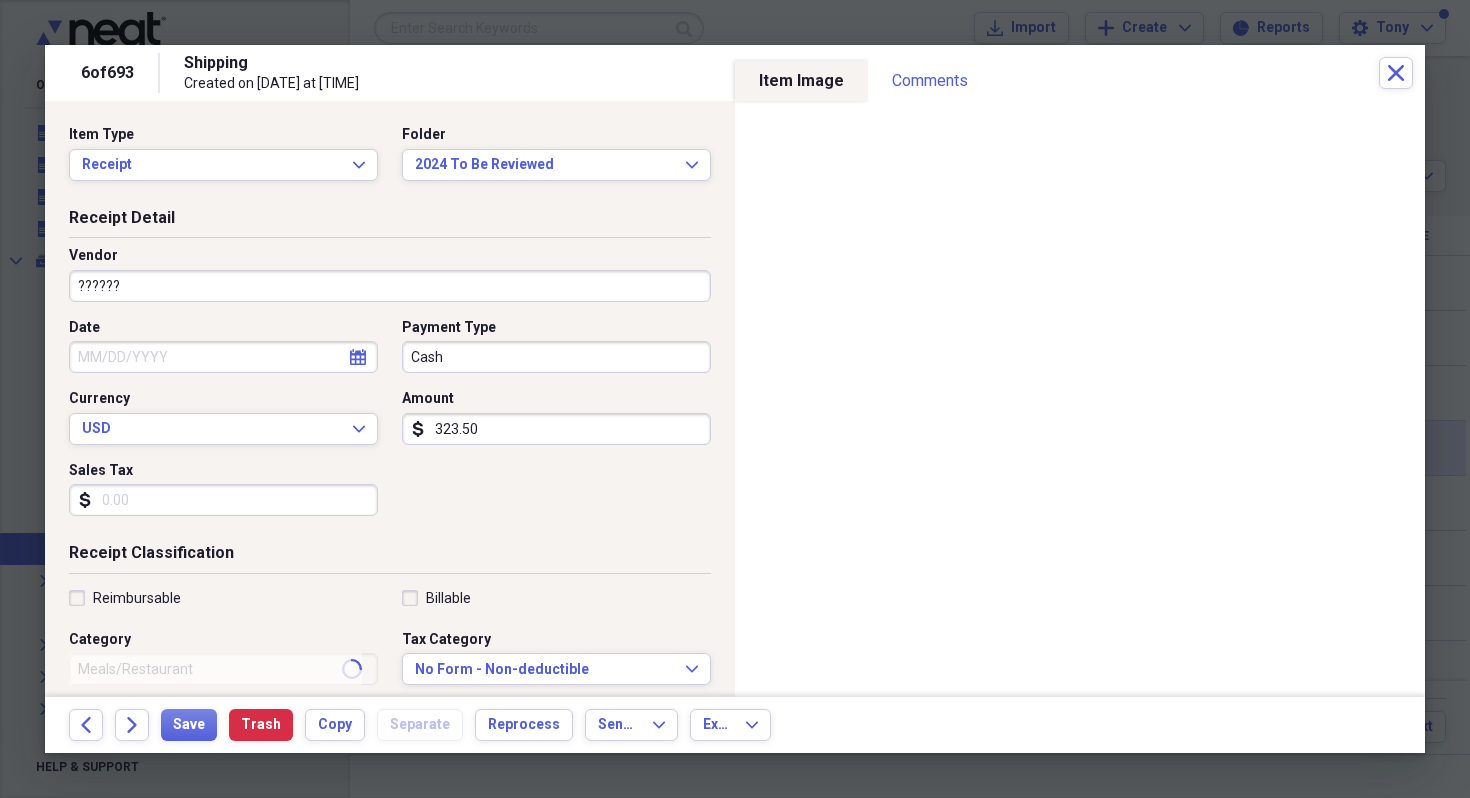 type on "Rockwall Cogs" 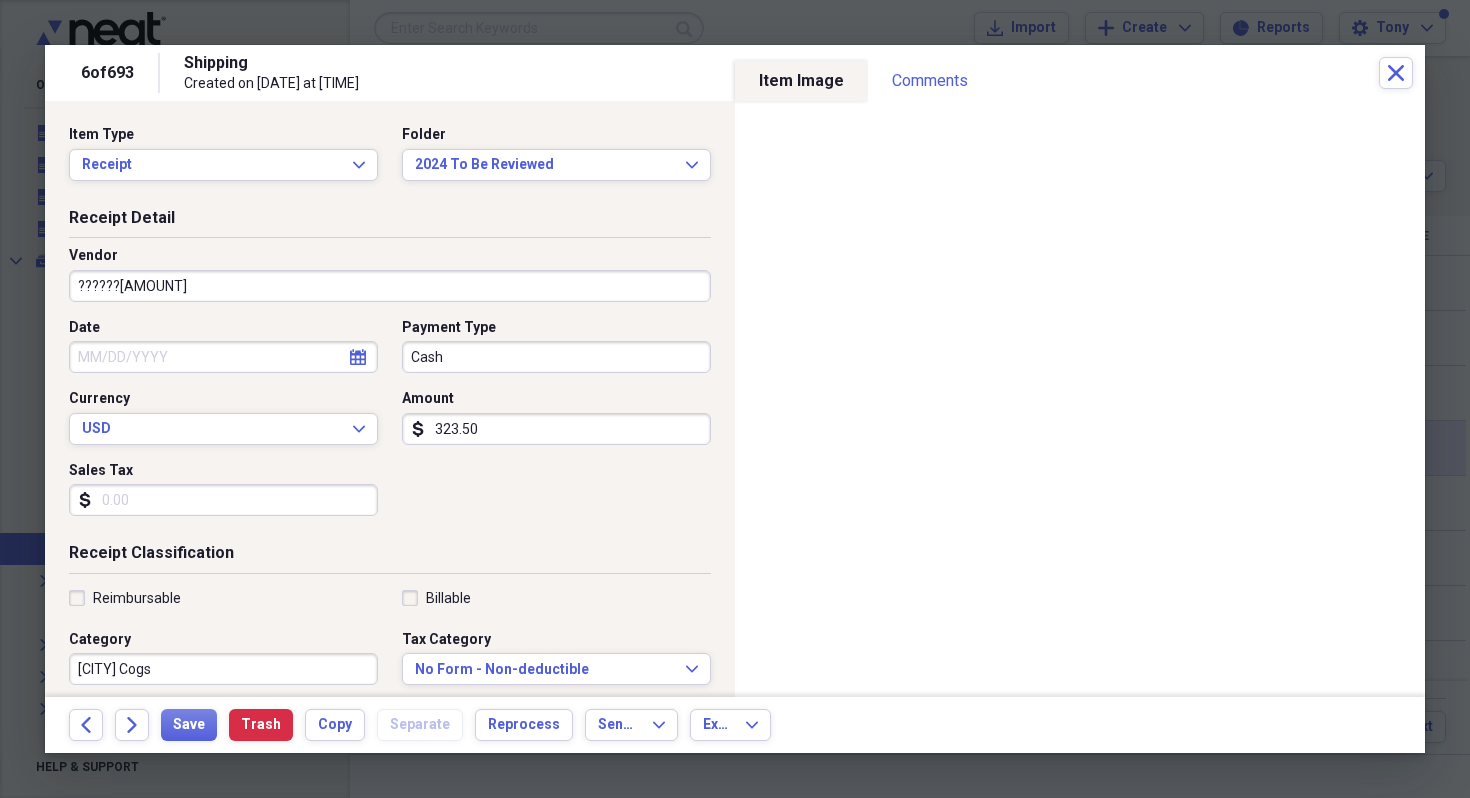 type on "??????99" 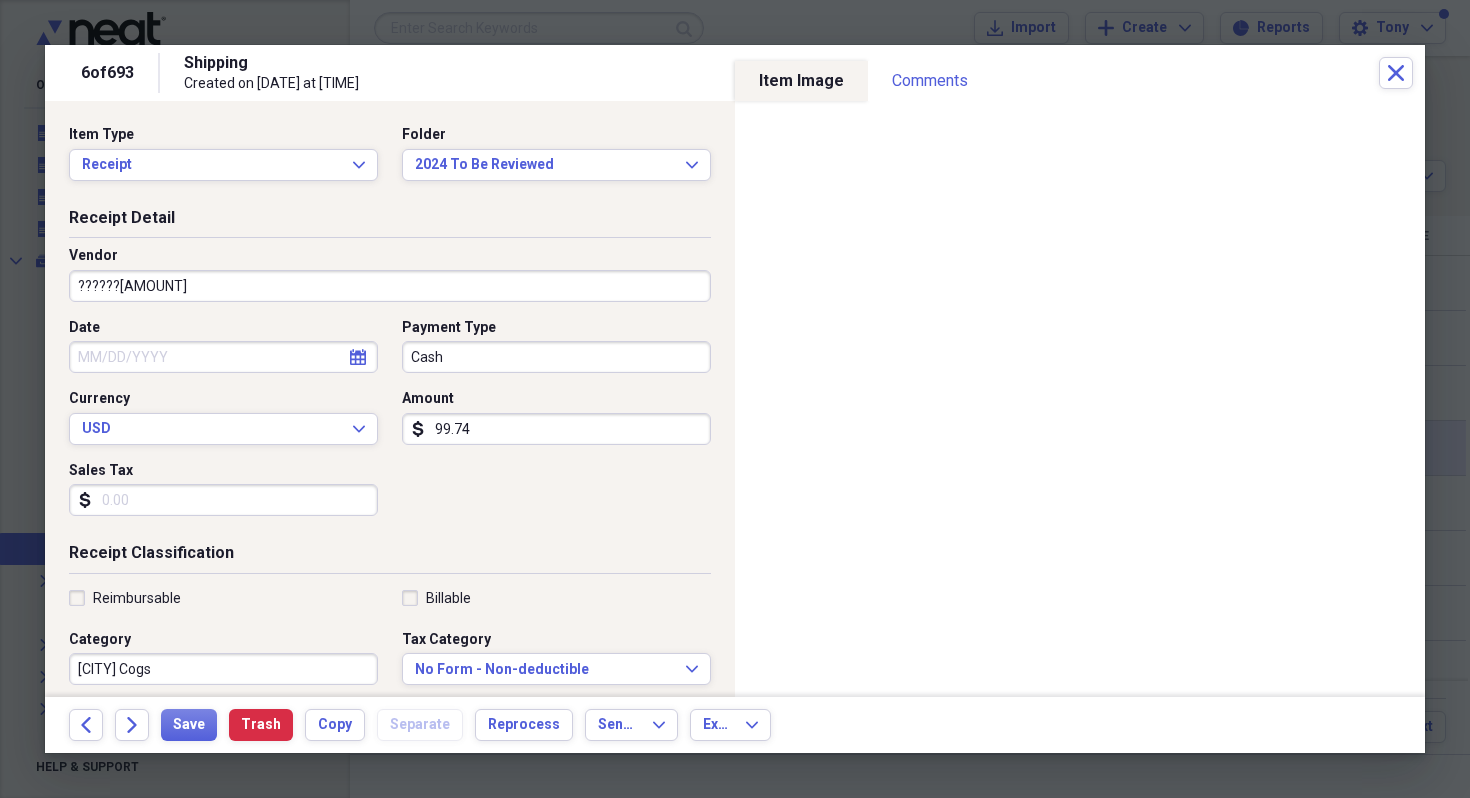 type on "99.74" 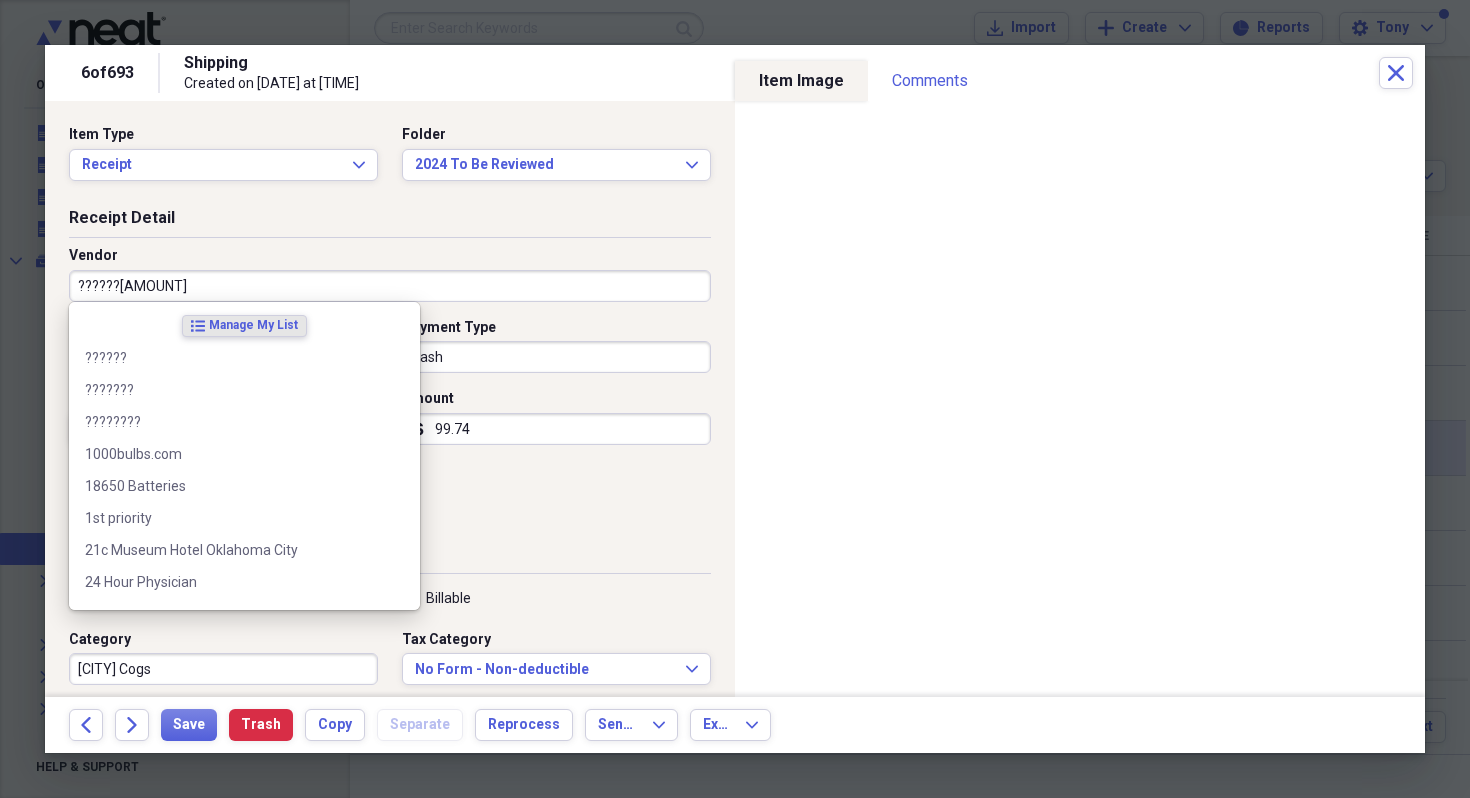 click on "??????99" at bounding box center [390, 286] 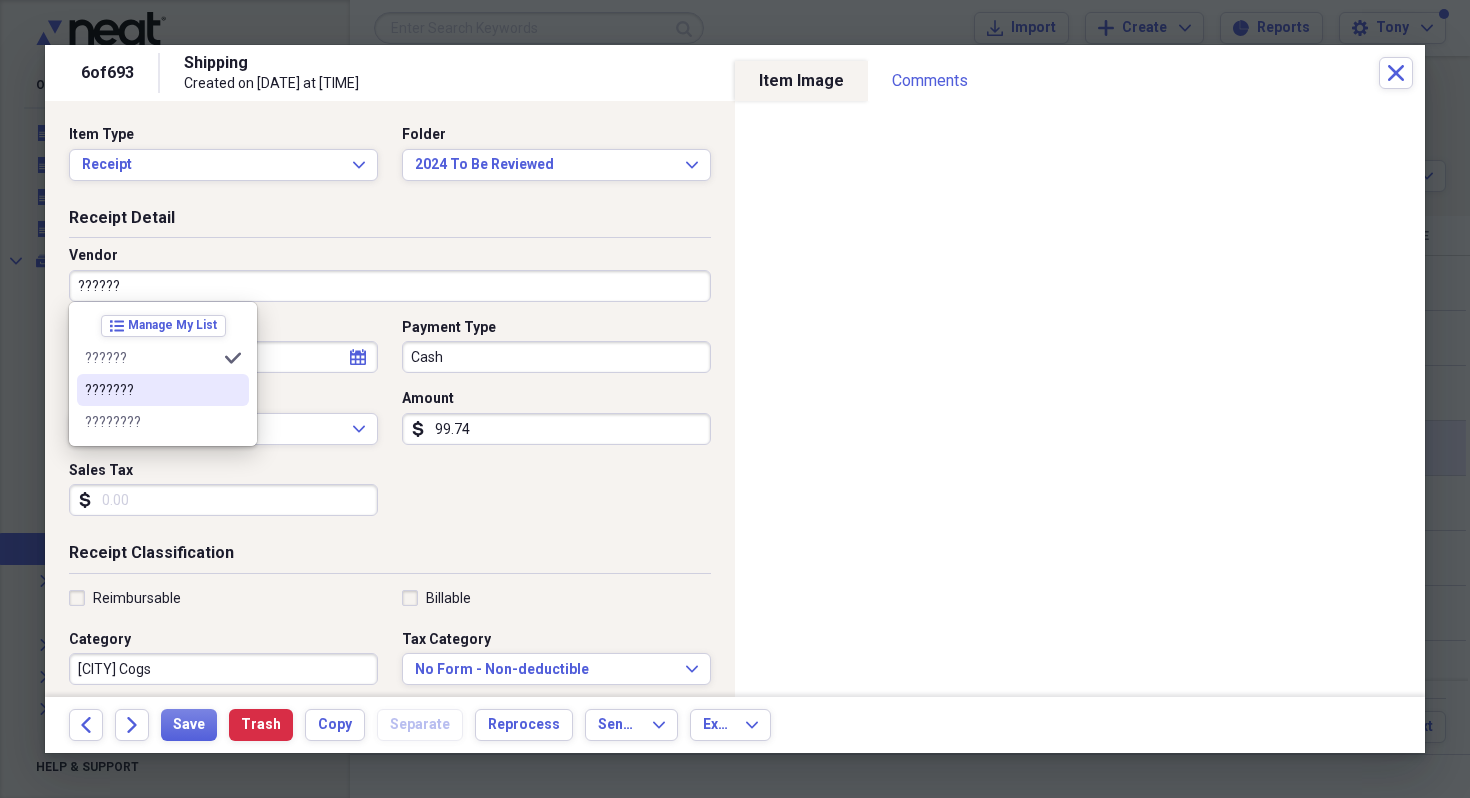 type on "??????" 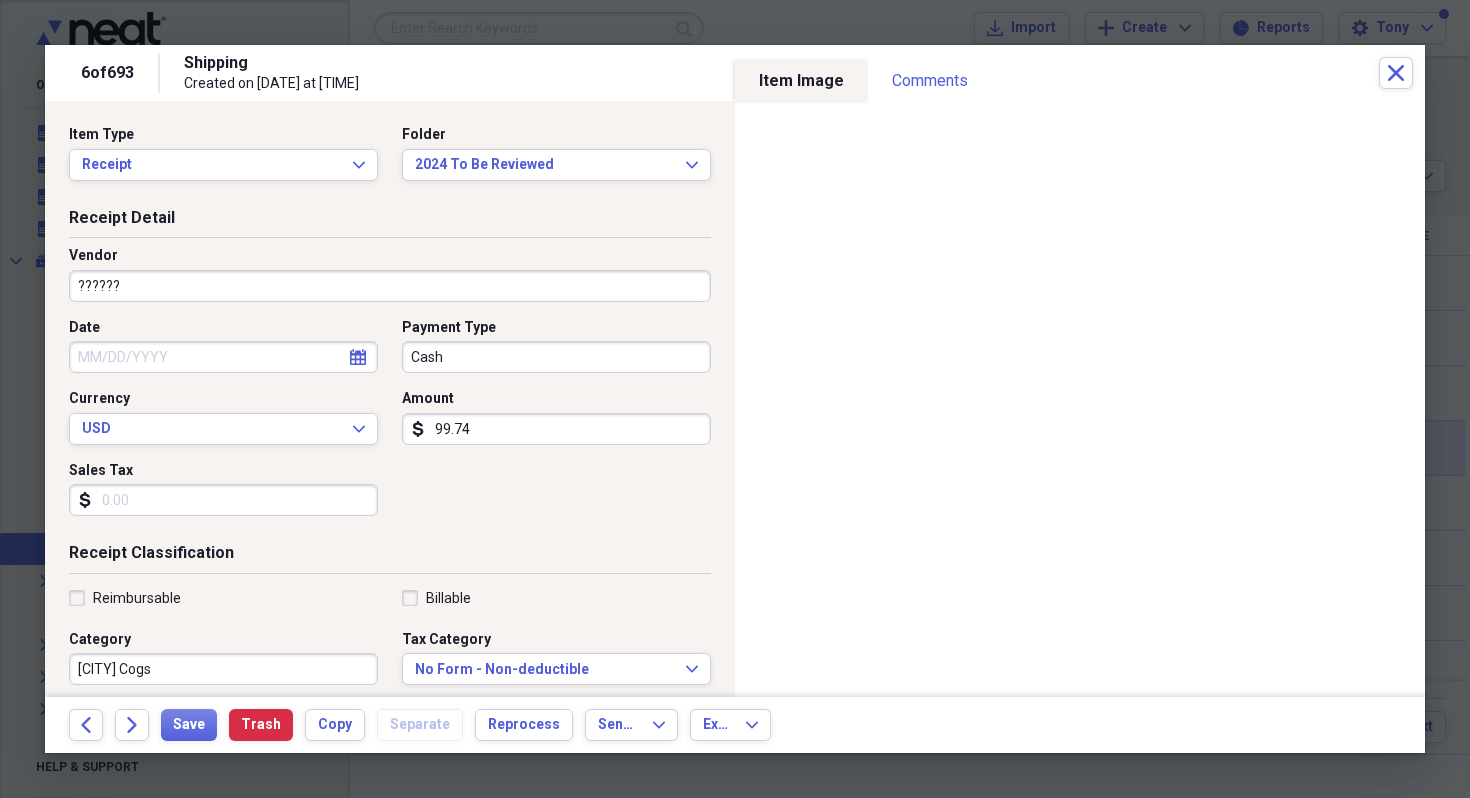 click on "Receipt Detail Vendor ?????? Date calendar Calendar Payment Type Cash Currency USD Expand Amount dollar-sign 99.74 Sales Tax dollar-sign" at bounding box center [390, 375] 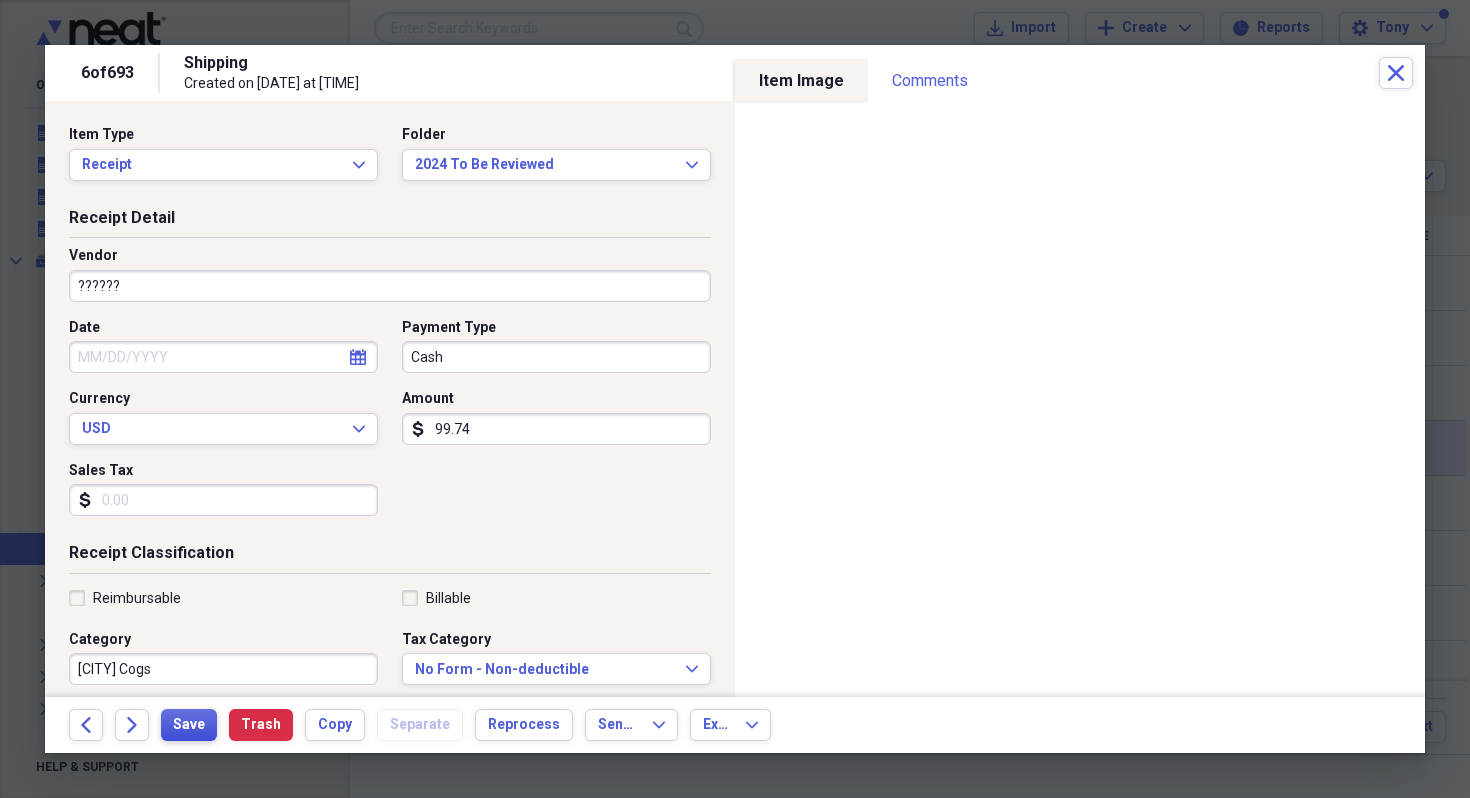 click on "Save" at bounding box center (189, 725) 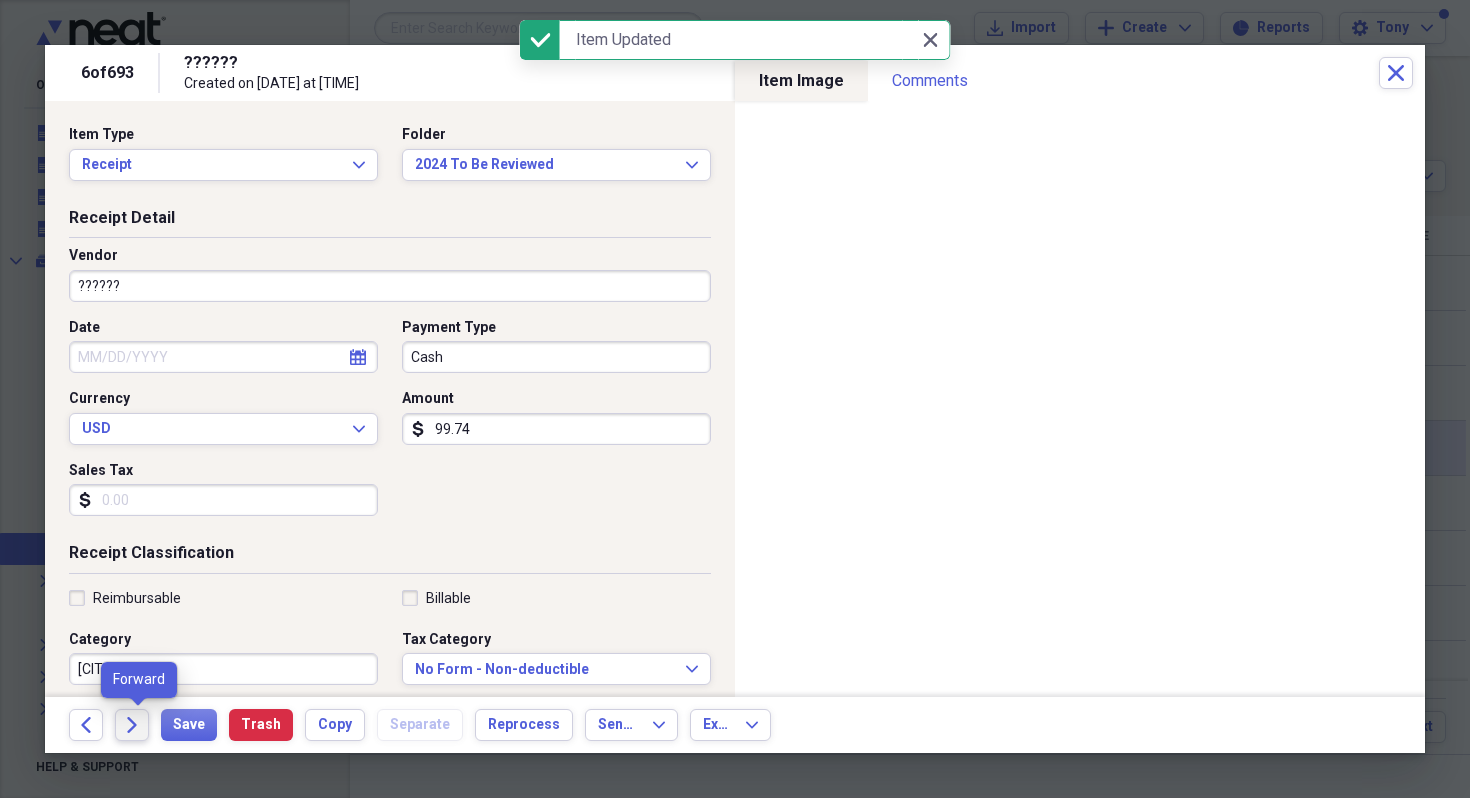 click on "Forward" at bounding box center [132, 725] 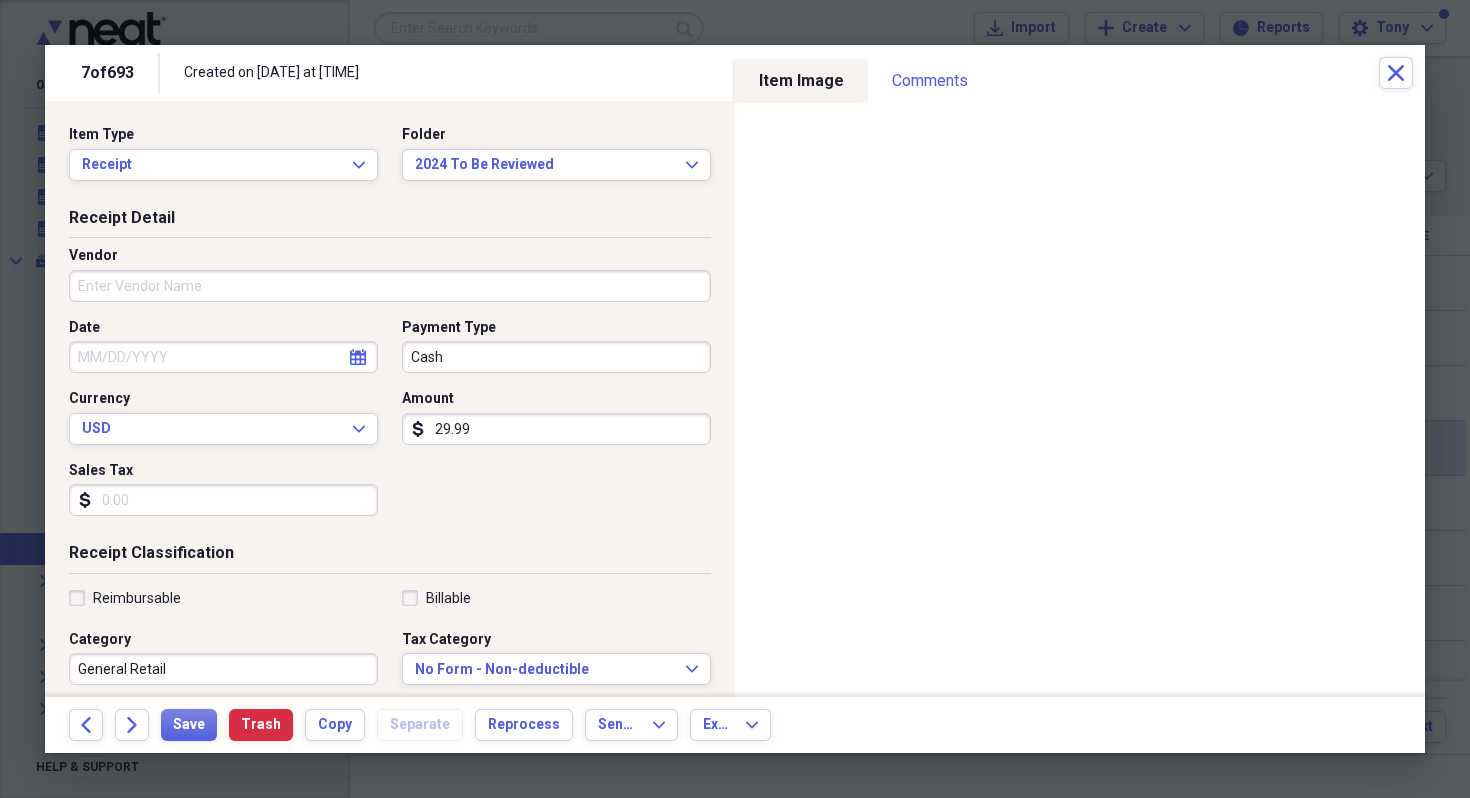 click on "Vendor" at bounding box center (390, 286) 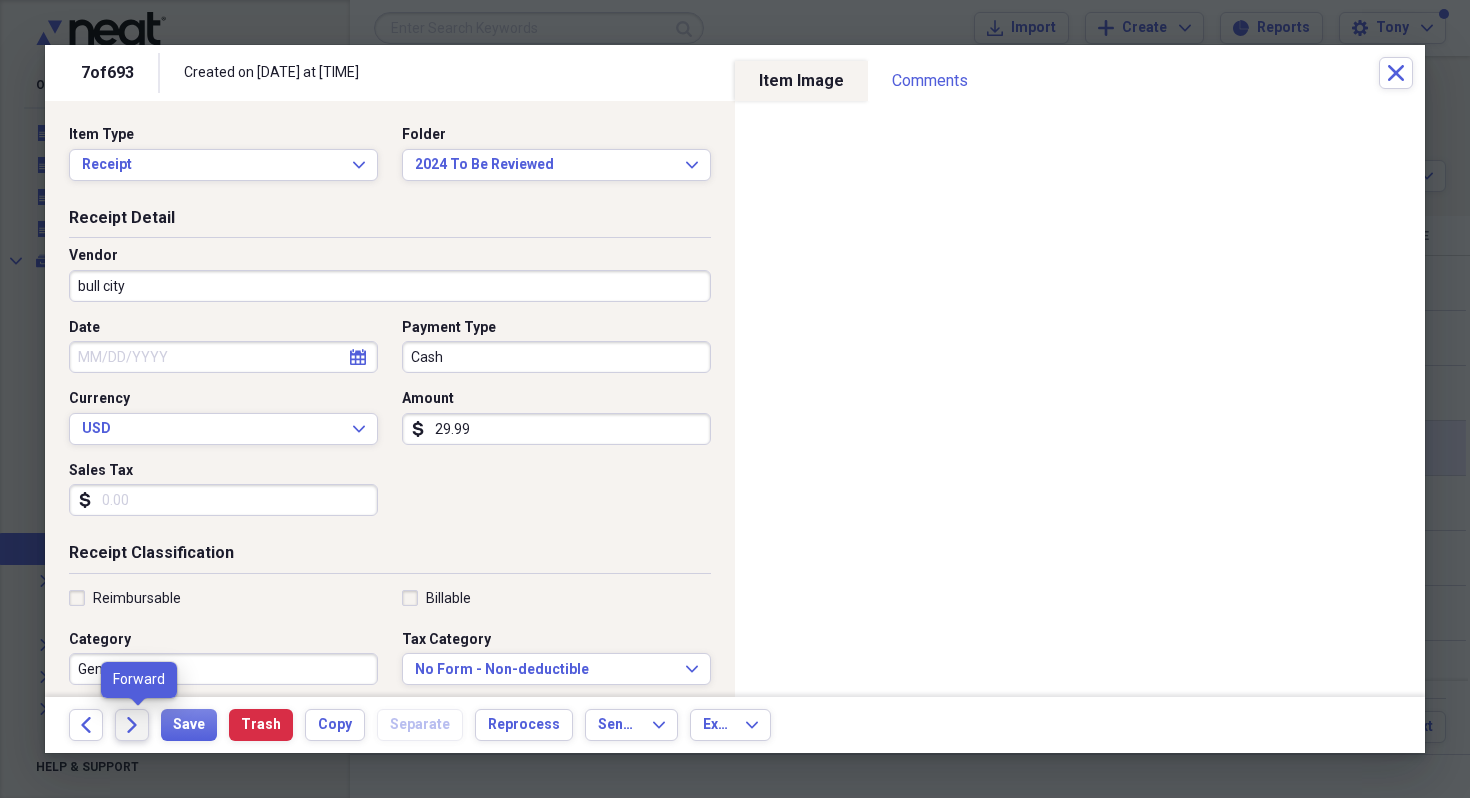 type on "bull city" 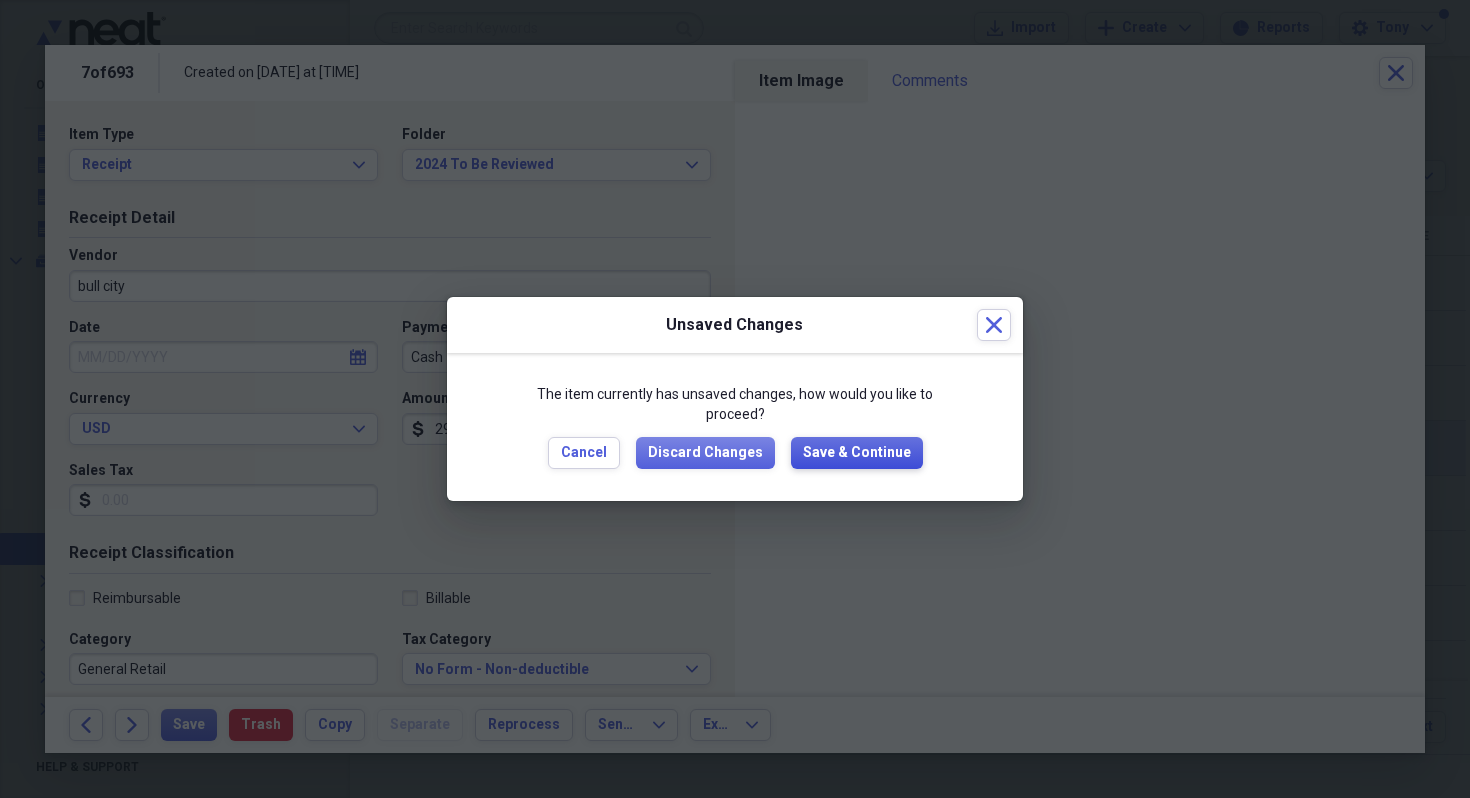 click on "Save & Continue" at bounding box center (857, 453) 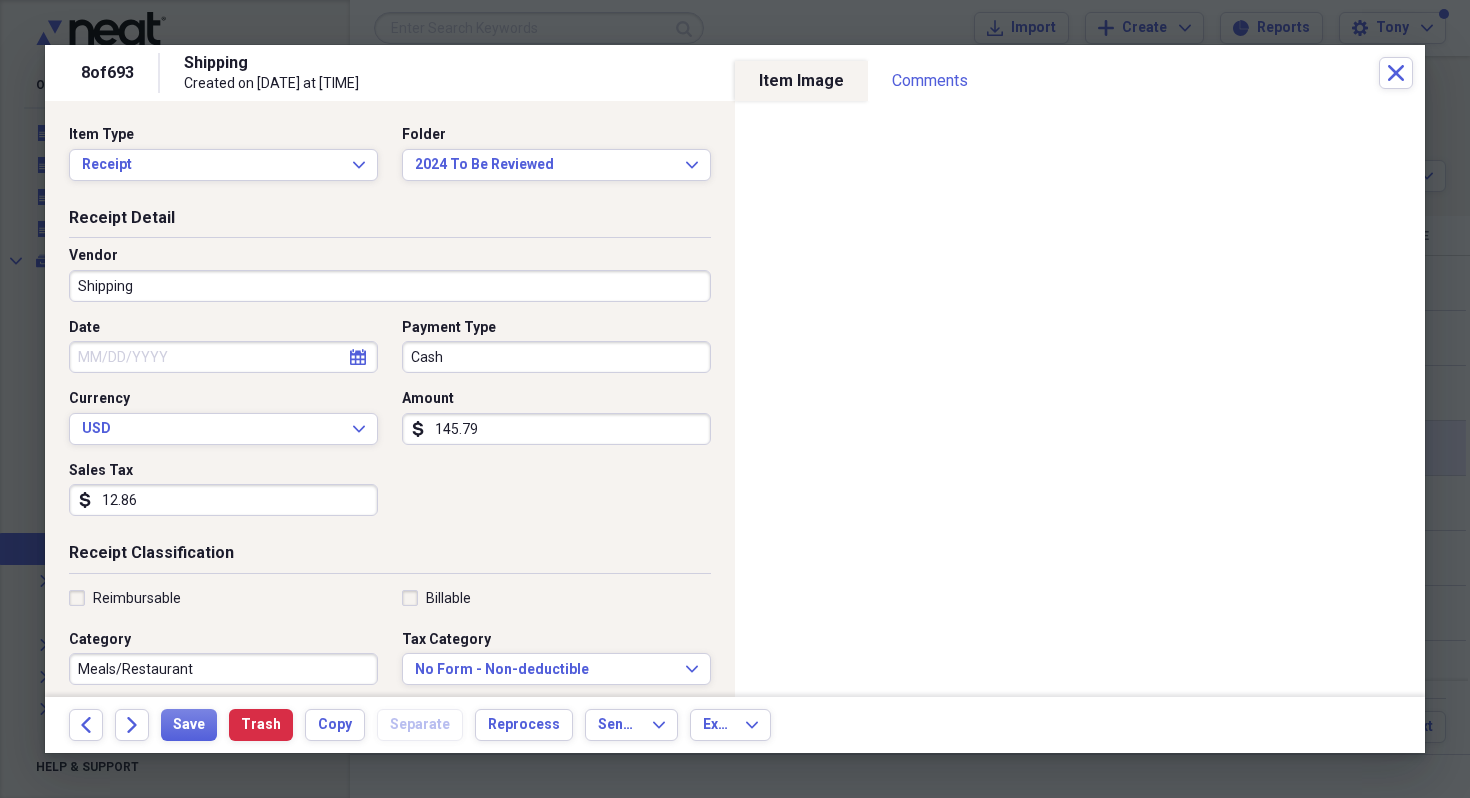 click on "Shipping" at bounding box center [390, 286] 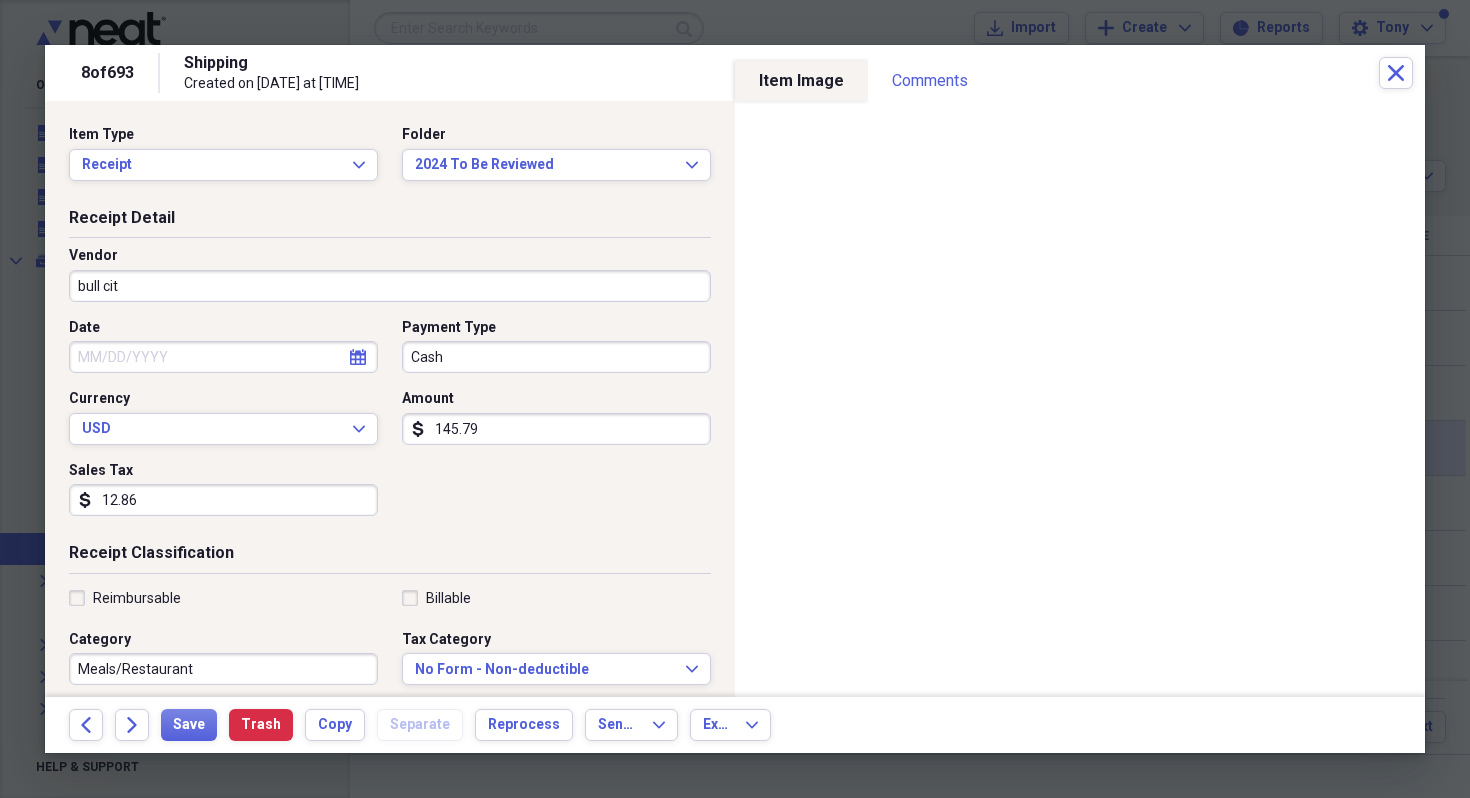 type on "bull city" 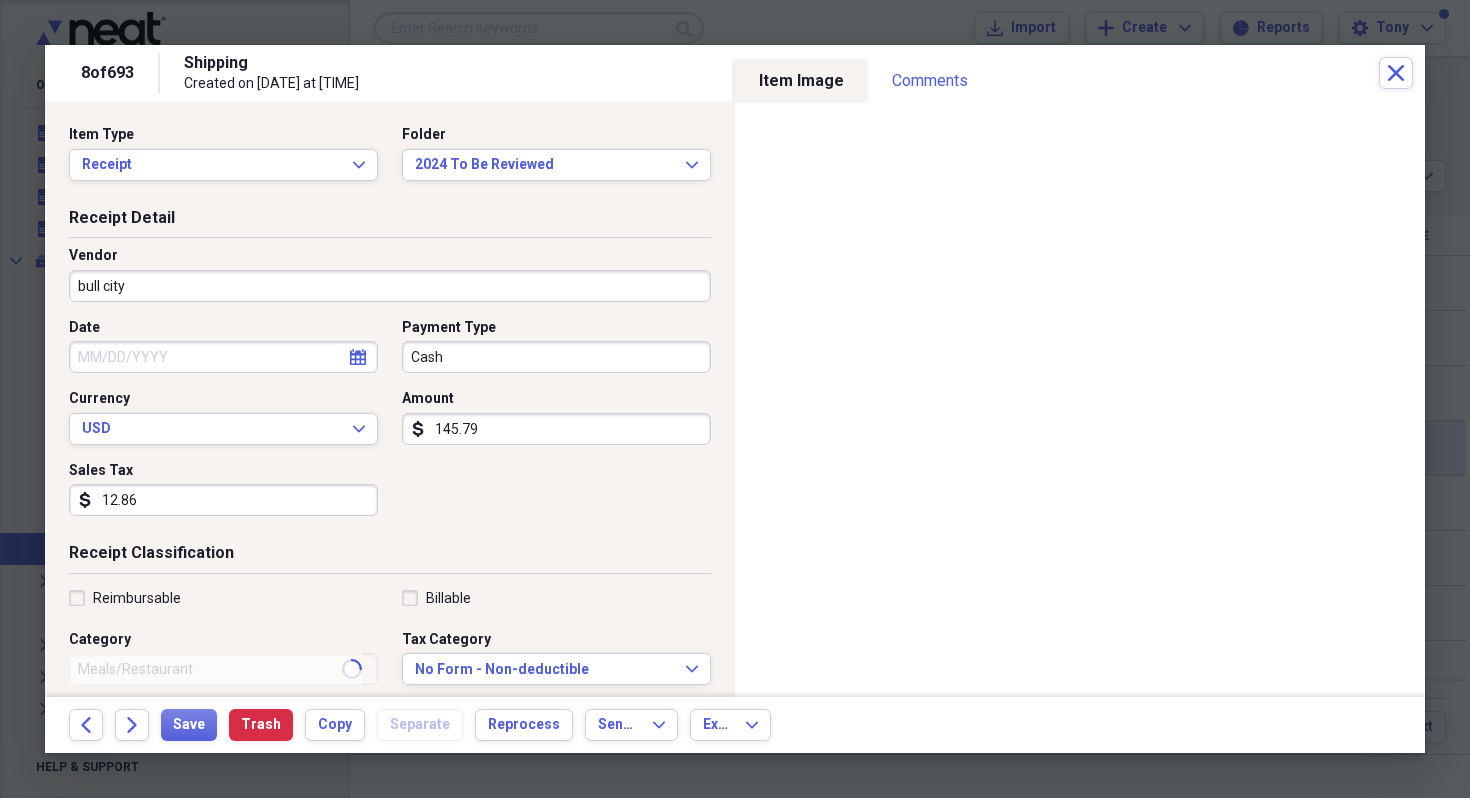type on "General Retail" 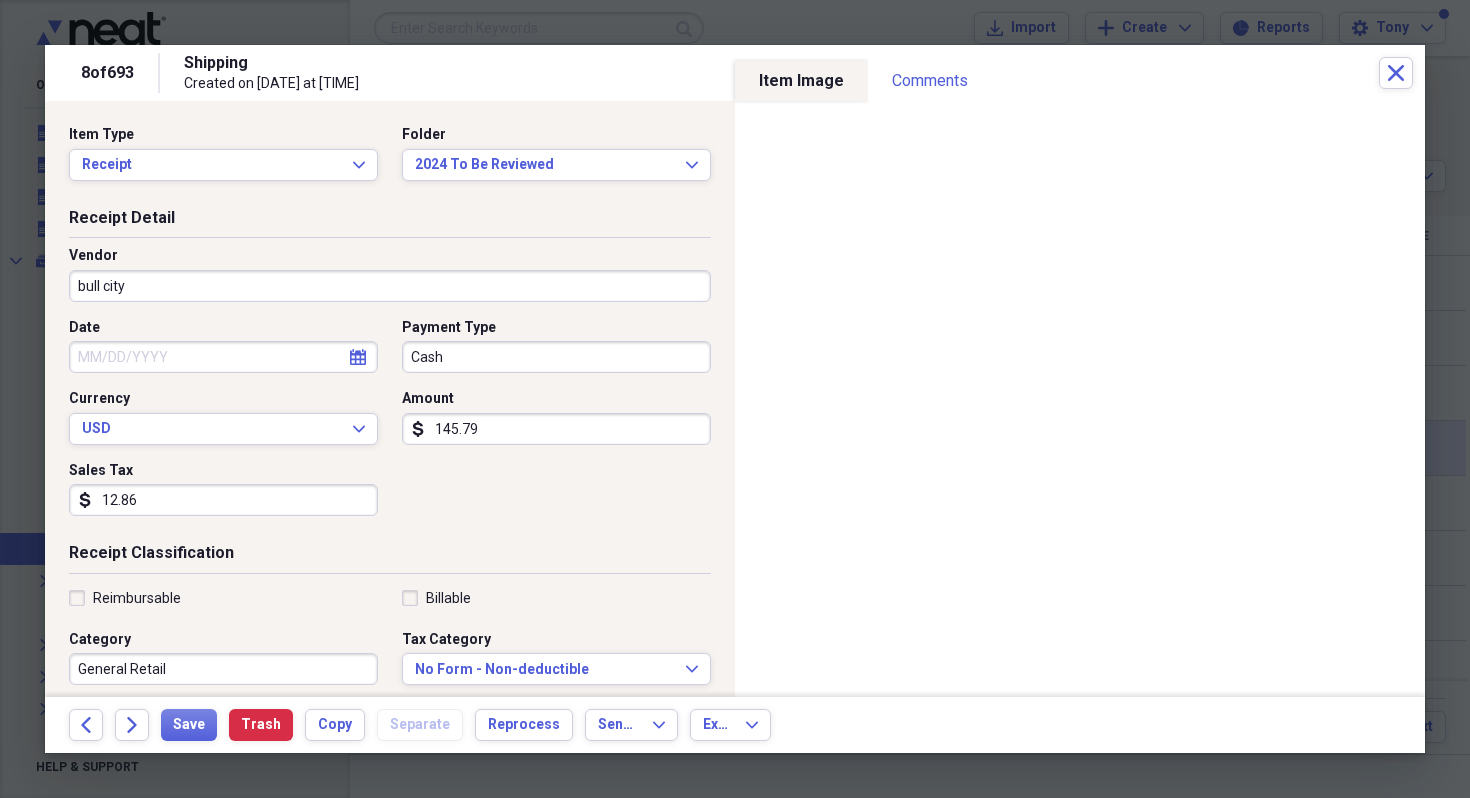 type on "bull city" 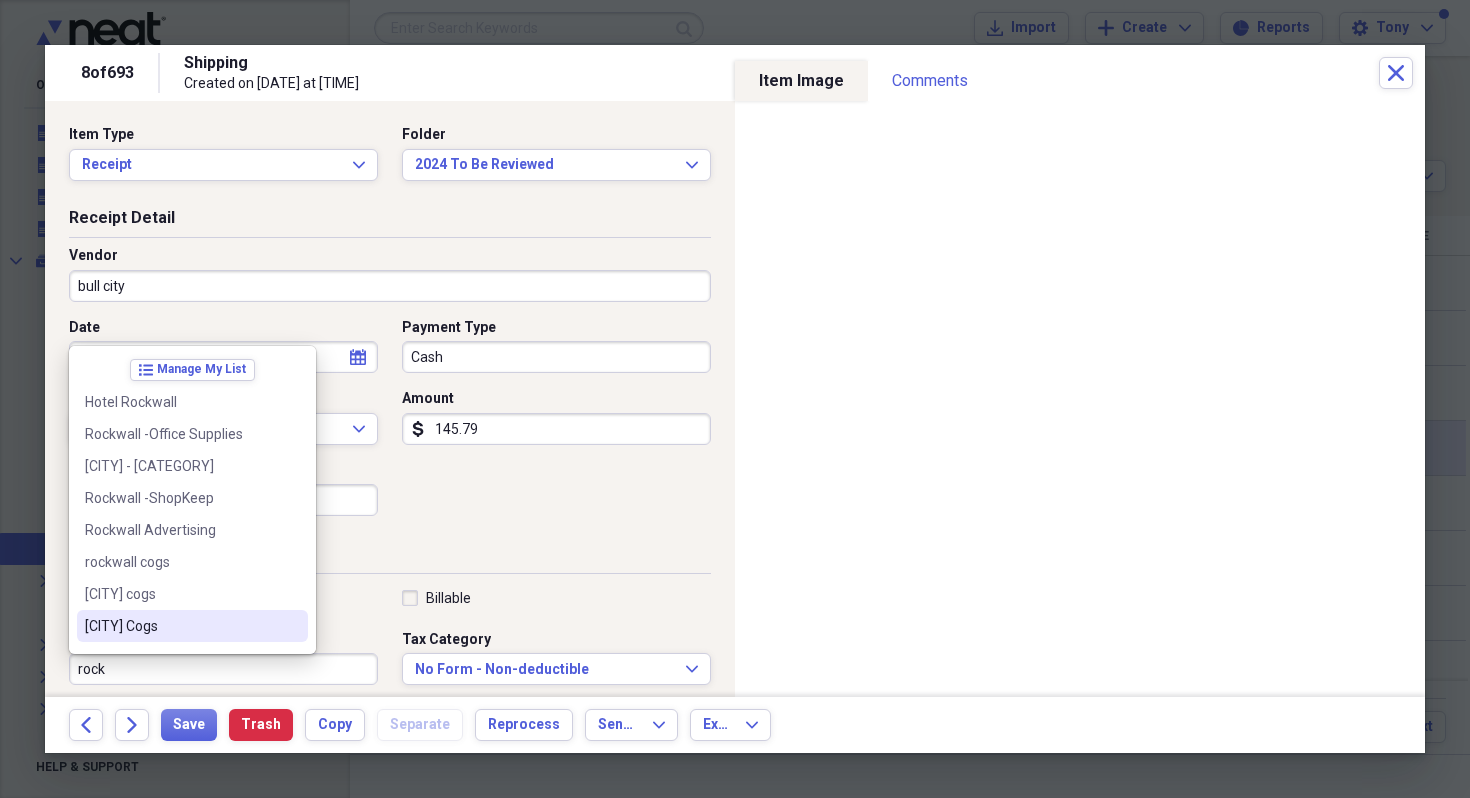 click on "Rockwall Cogs" at bounding box center (180, 626) 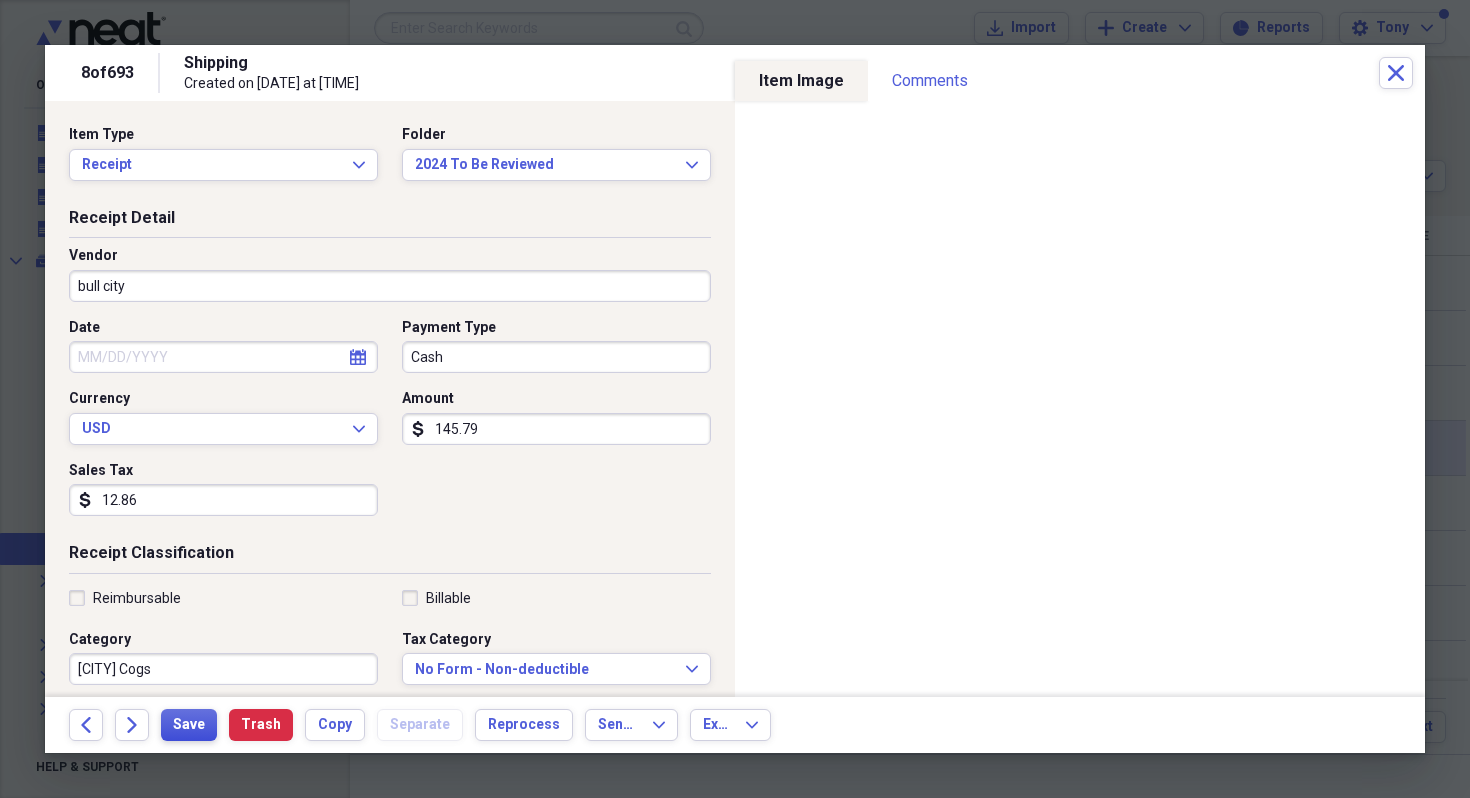 click on "Save" at bounding box center (189, 725) 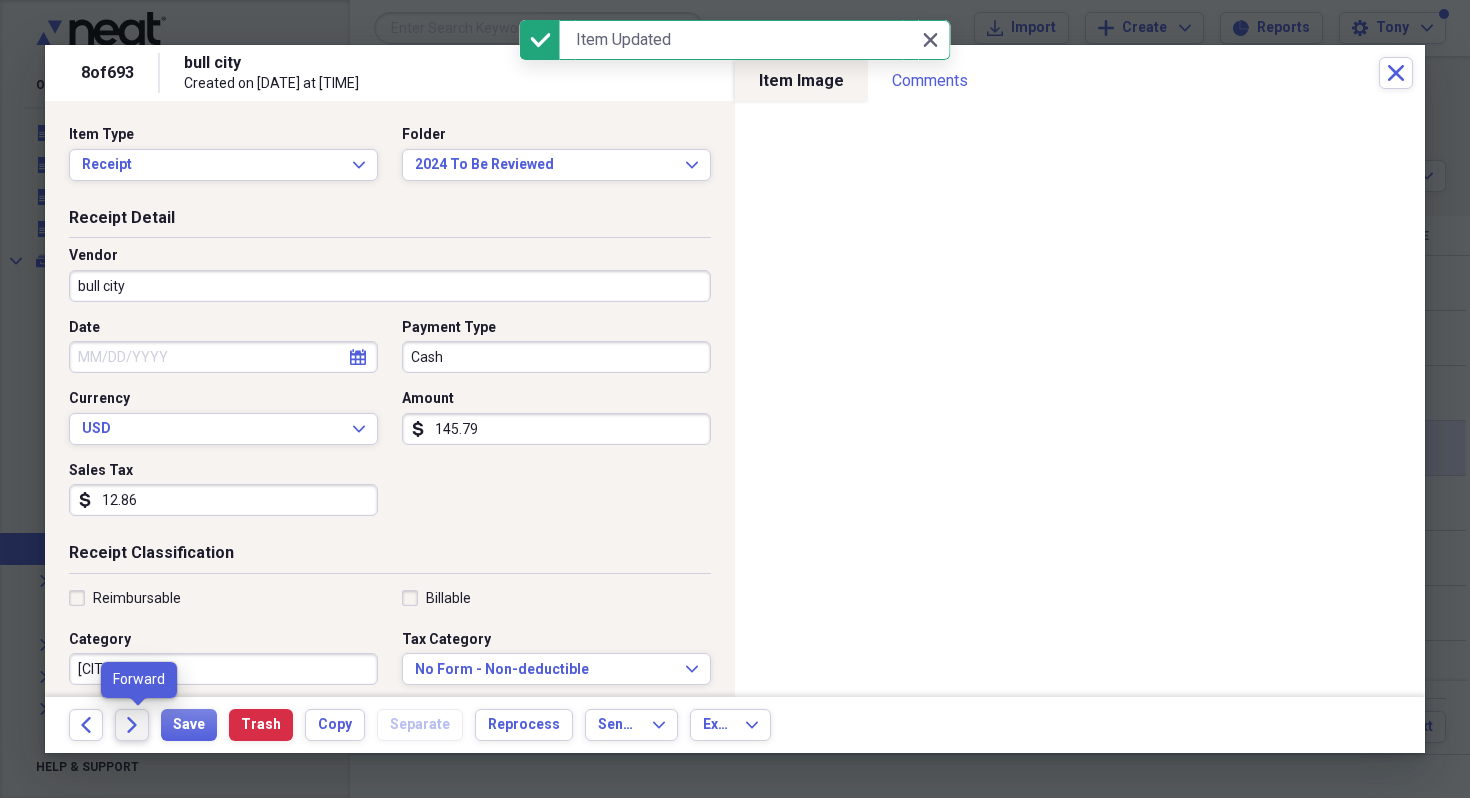 click 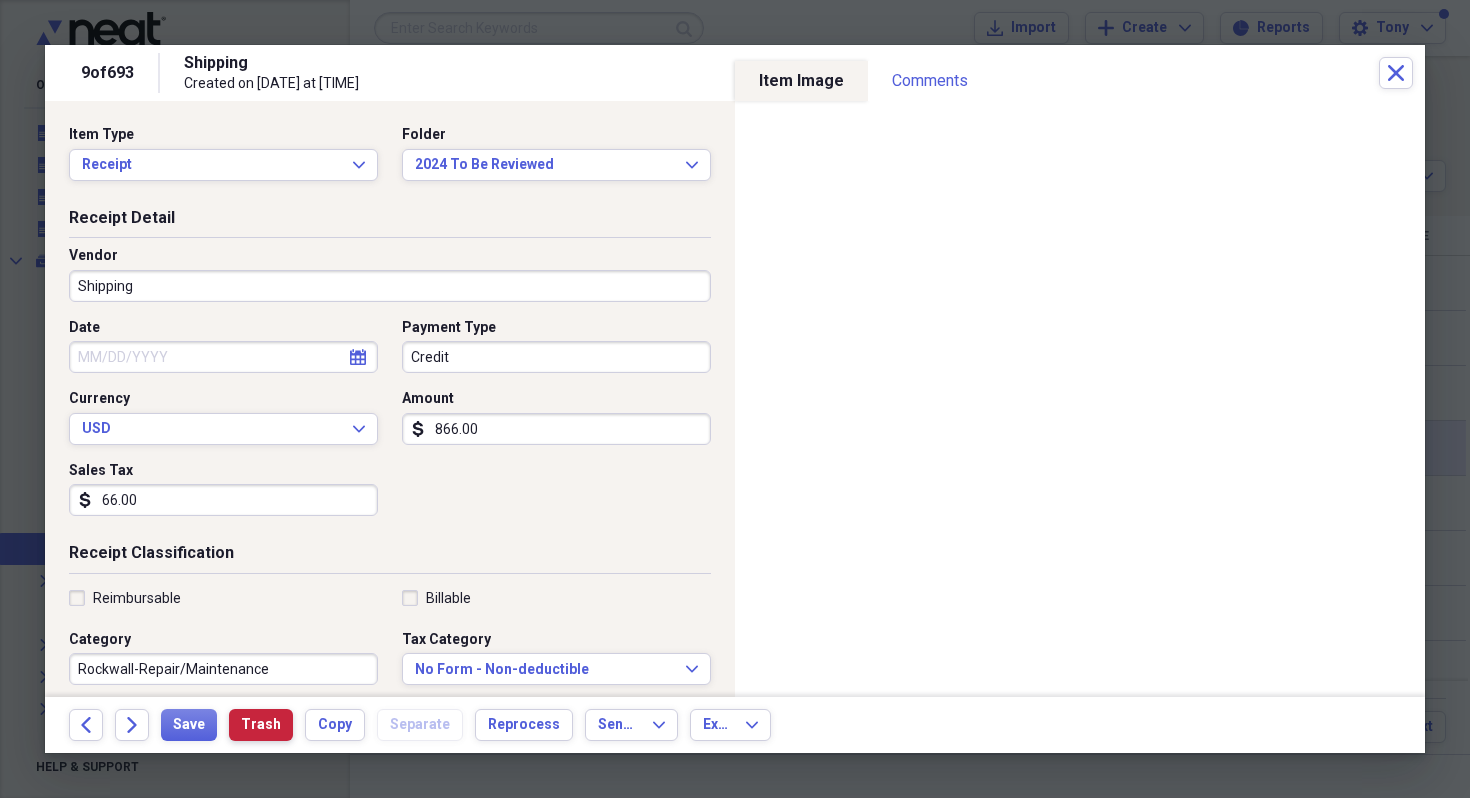 click on "Trash" at bounding box center [261, 725] 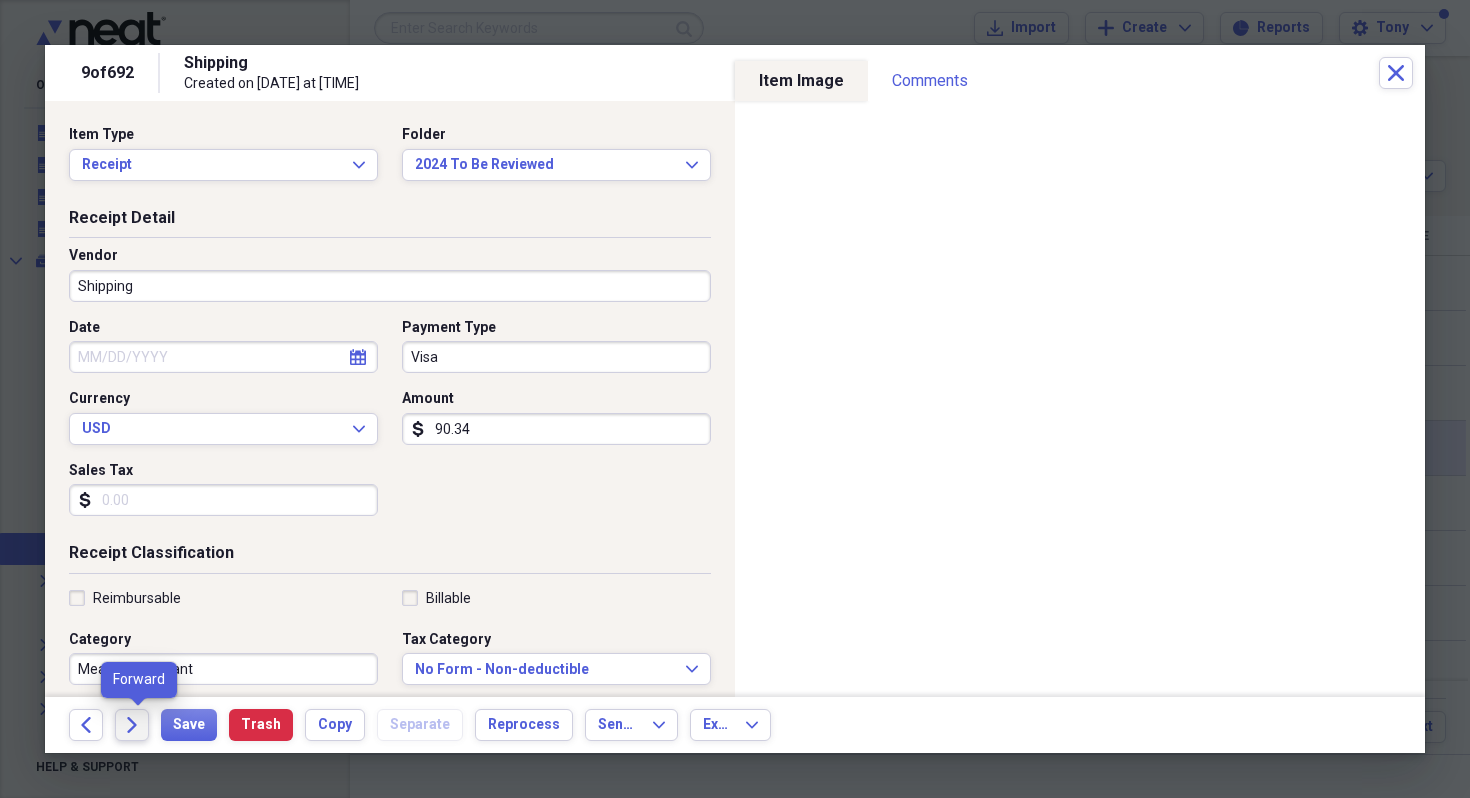 click 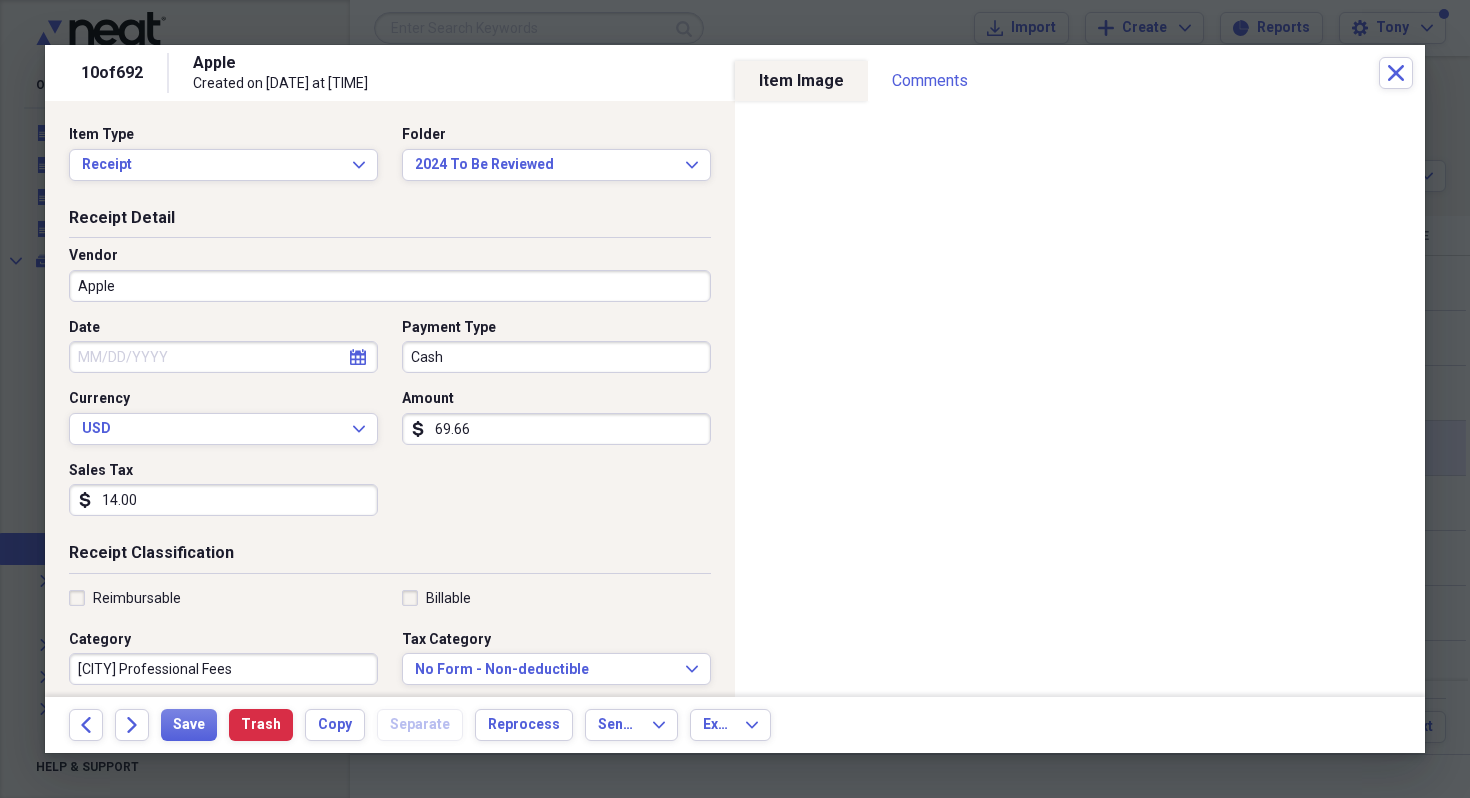 click on "Apple" at bounding box center (390, 286) 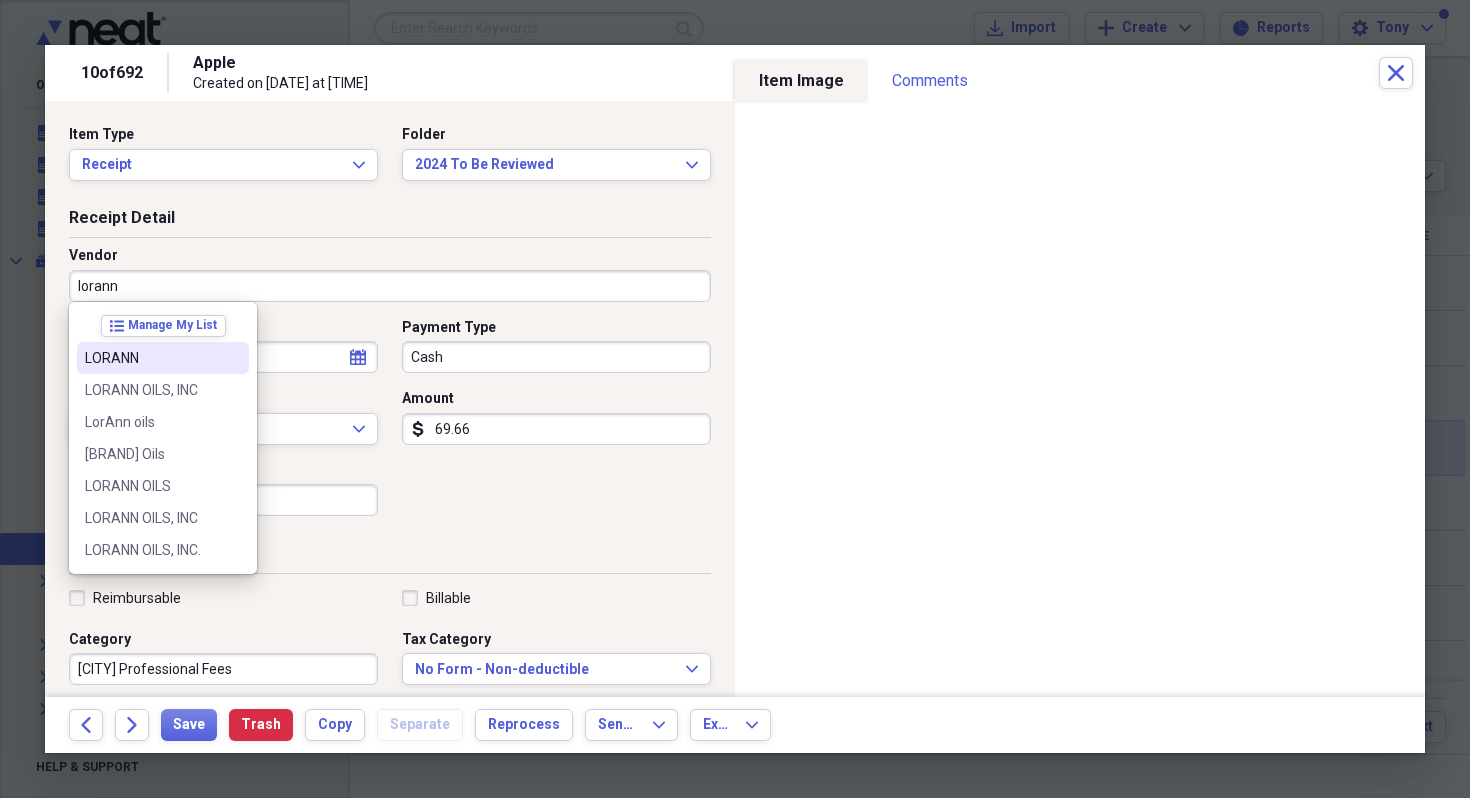 click on "LORANN" at bounding box center (151, 358) 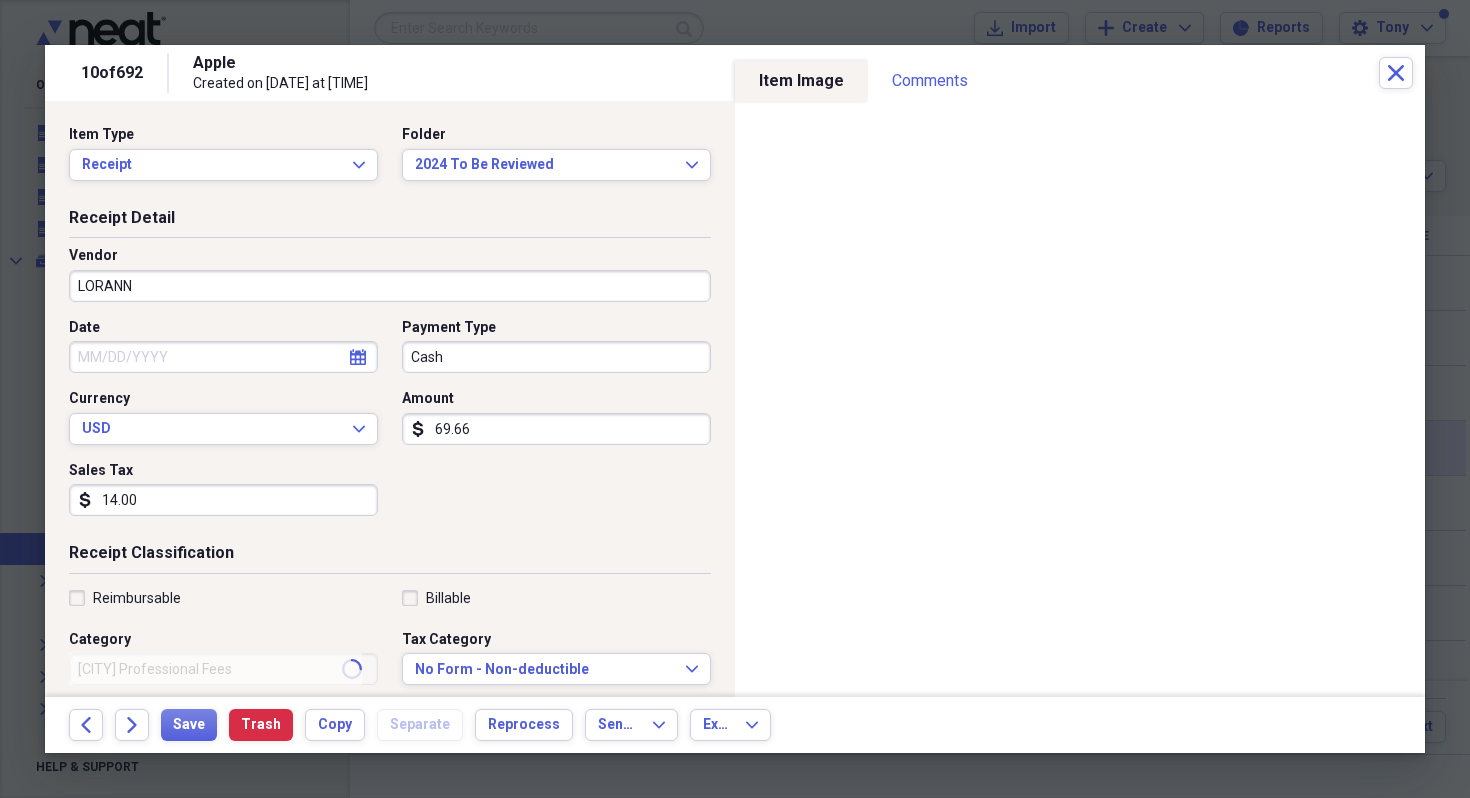 type on "rockwall cogs" 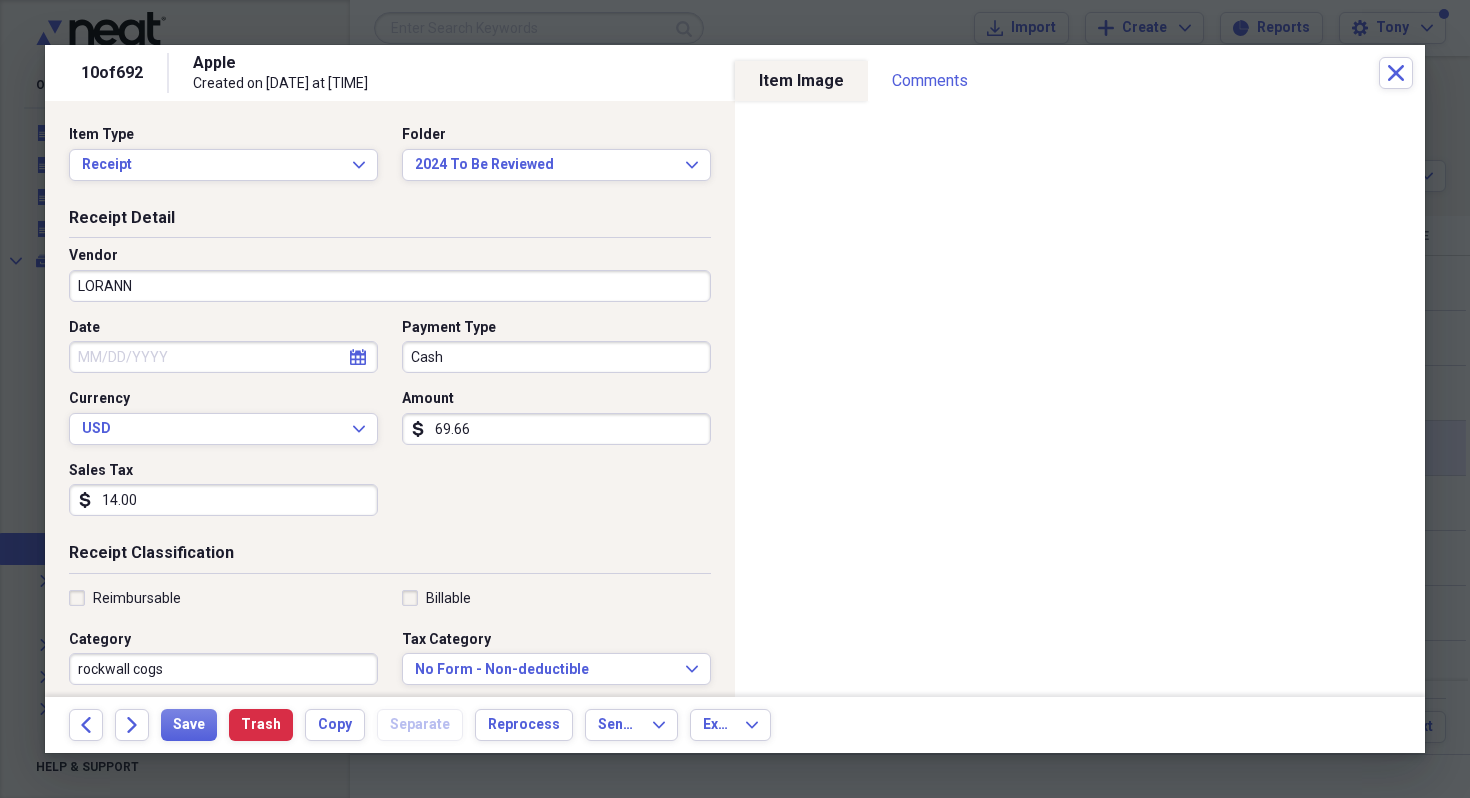 click on "Cash" at bounding box center (556, 357) 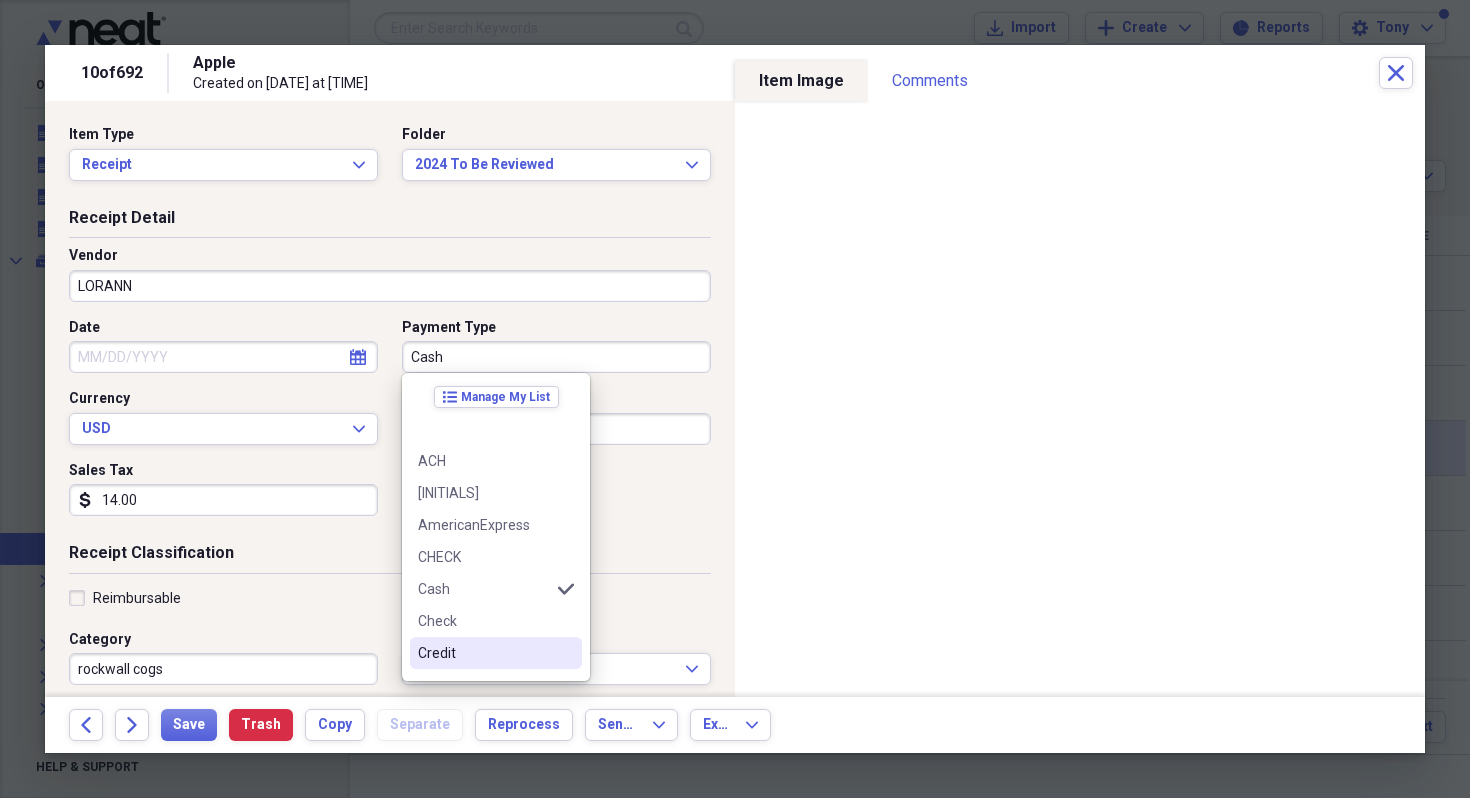 click on "Credit" at bounding box center (484, 653) 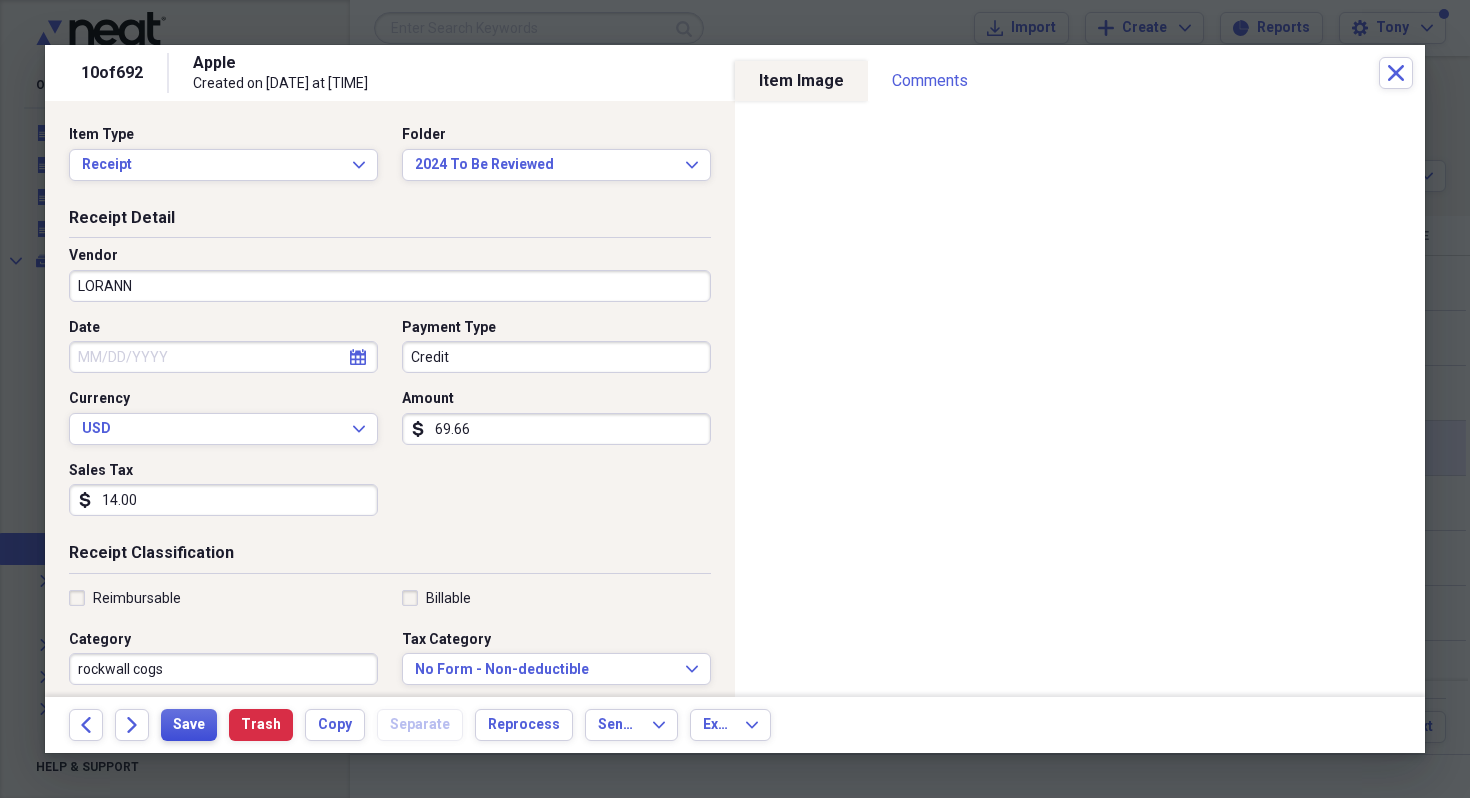 click on "Save" at bounding box center [189, 725] 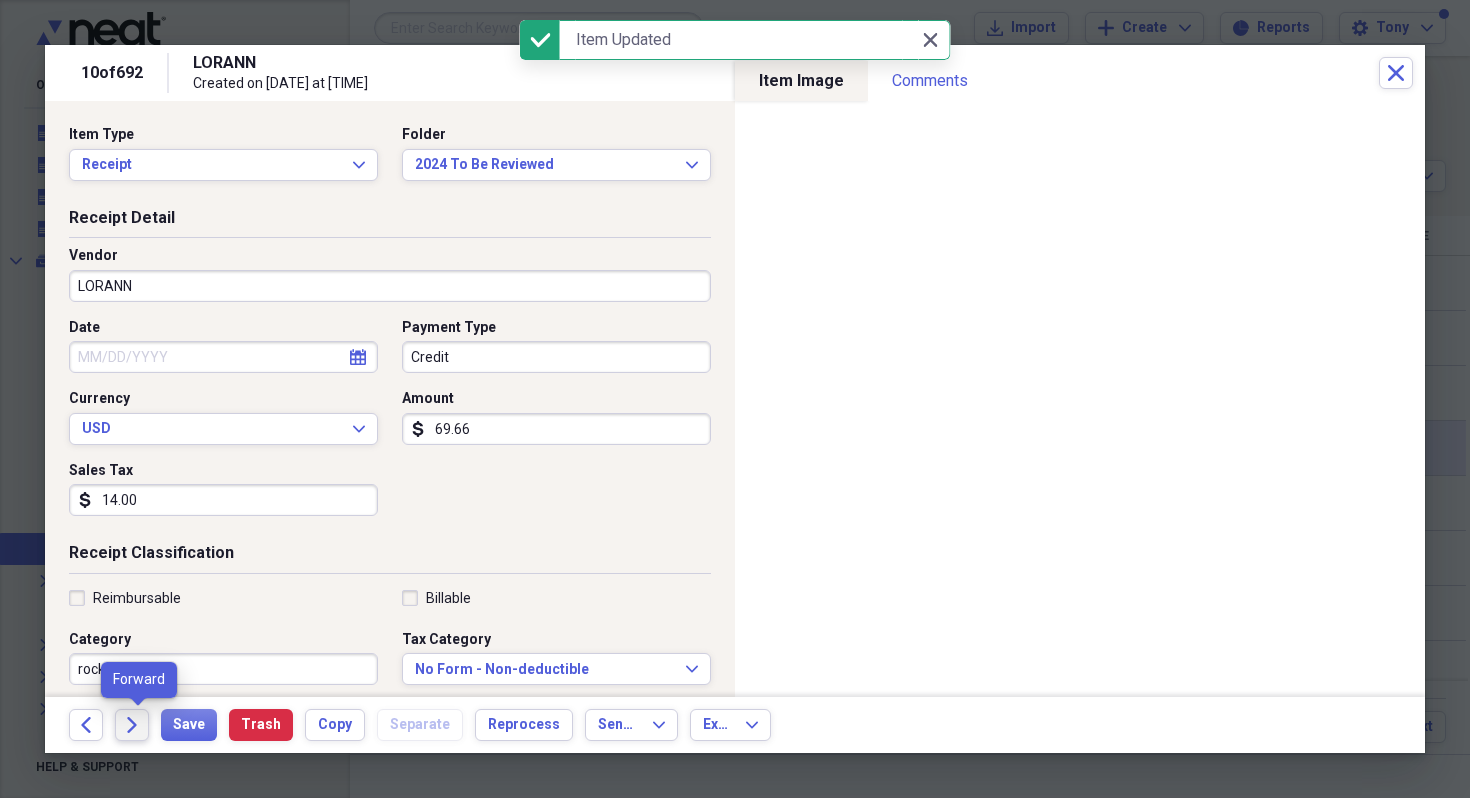 click 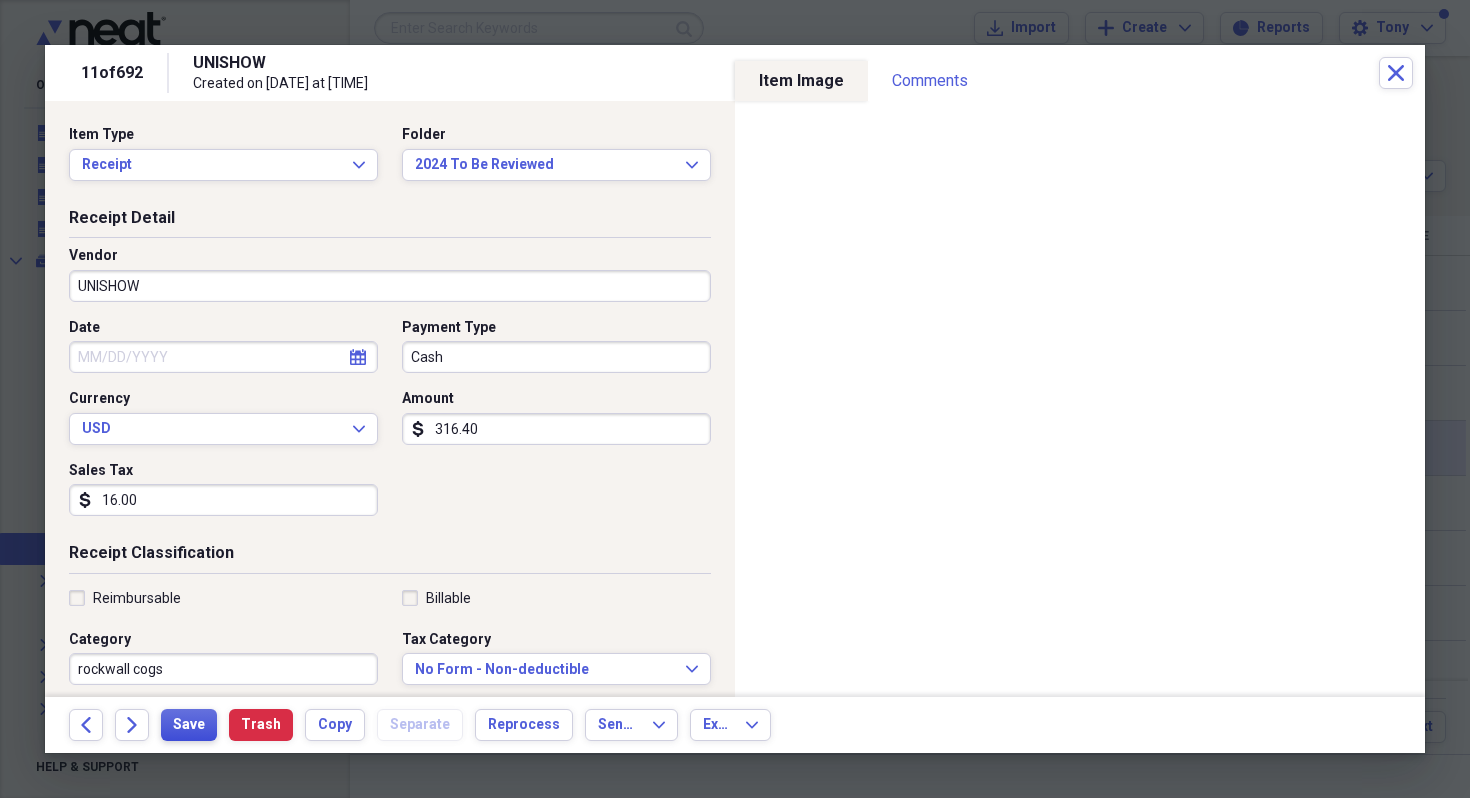 click on "Save" at bounding box center (189, 725) 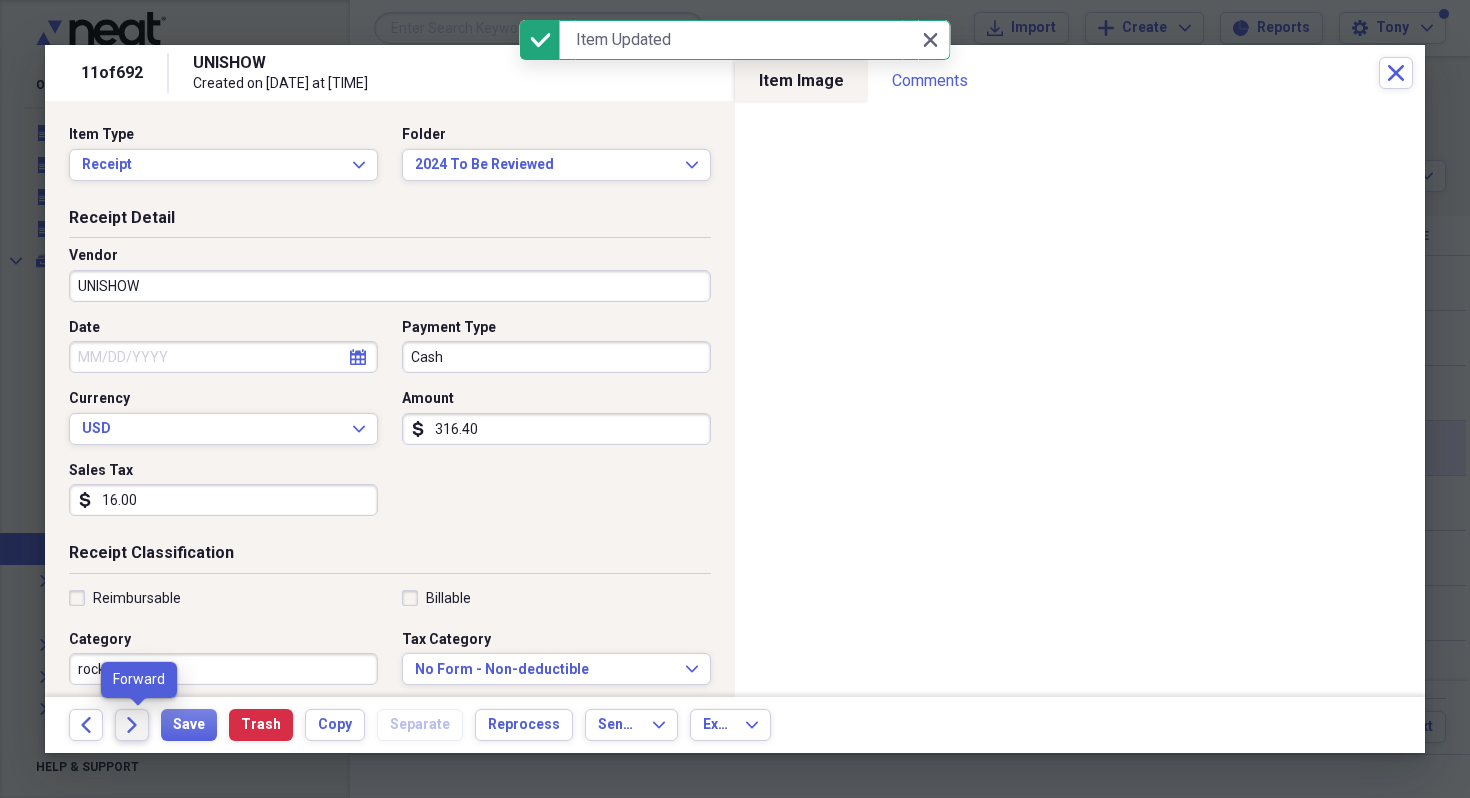 click on "Forward" 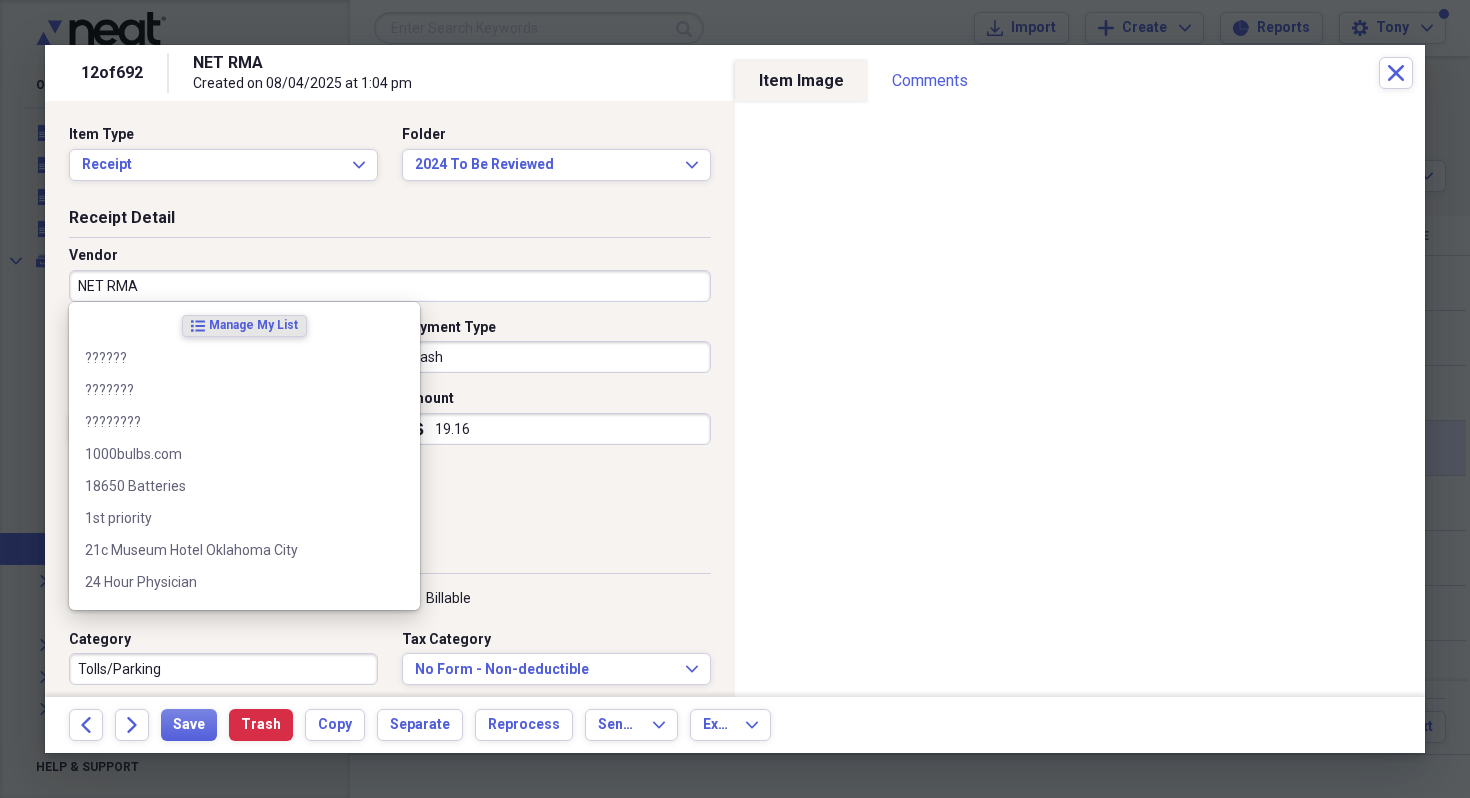 click on "NET RMA" at bounding box center (390, 286) 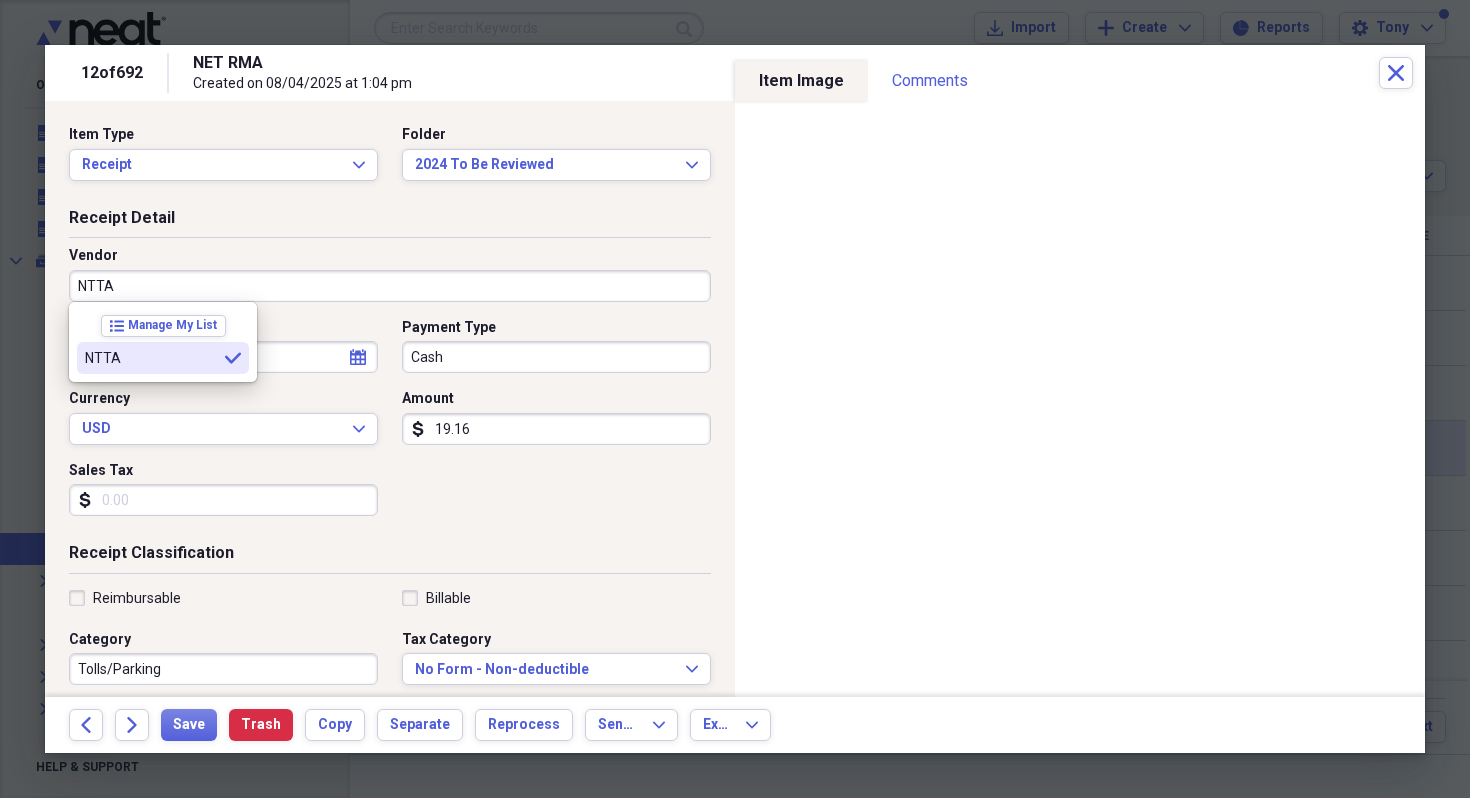 type on "NTTA" 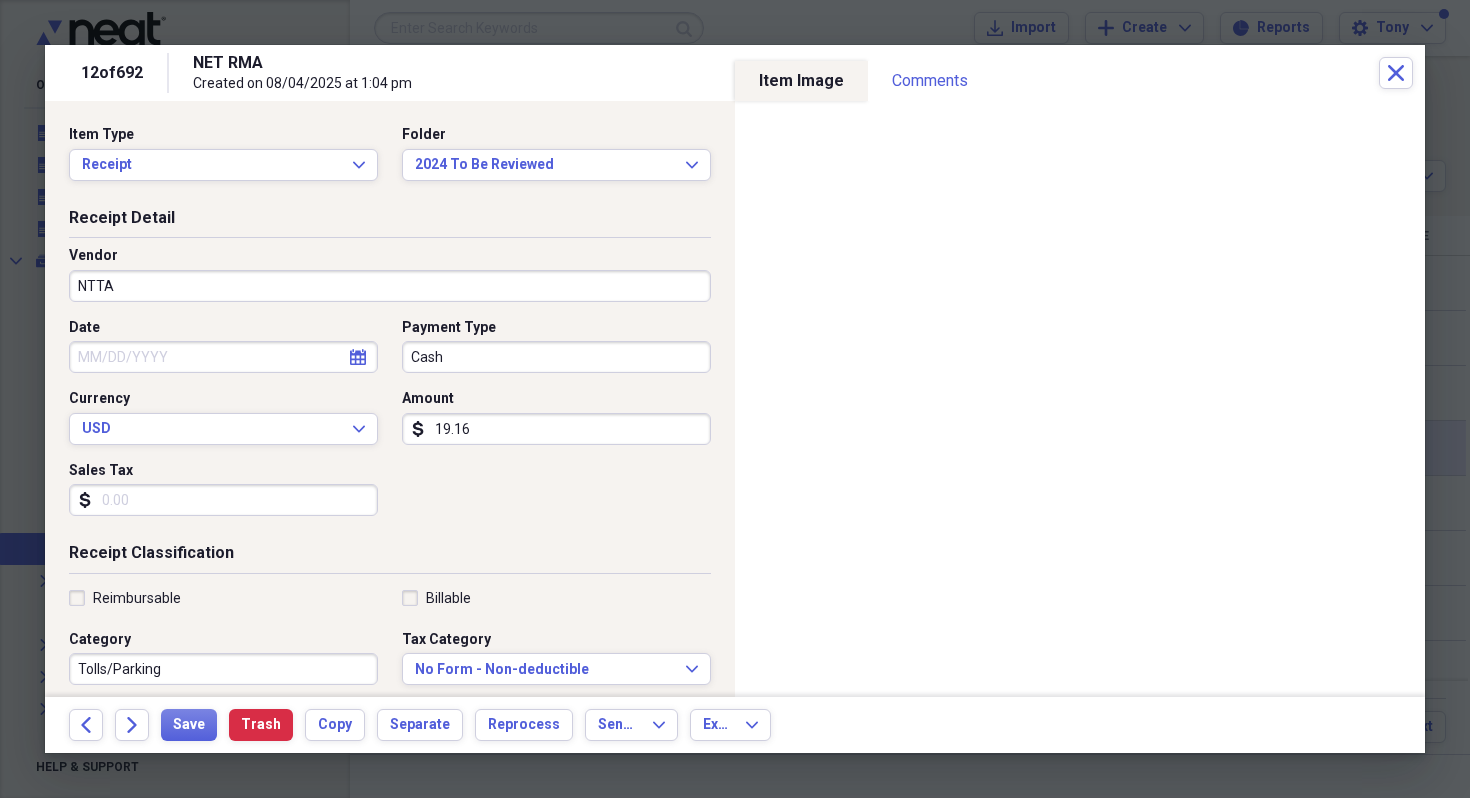 click on "Cash" at bounding box center [556, 357] 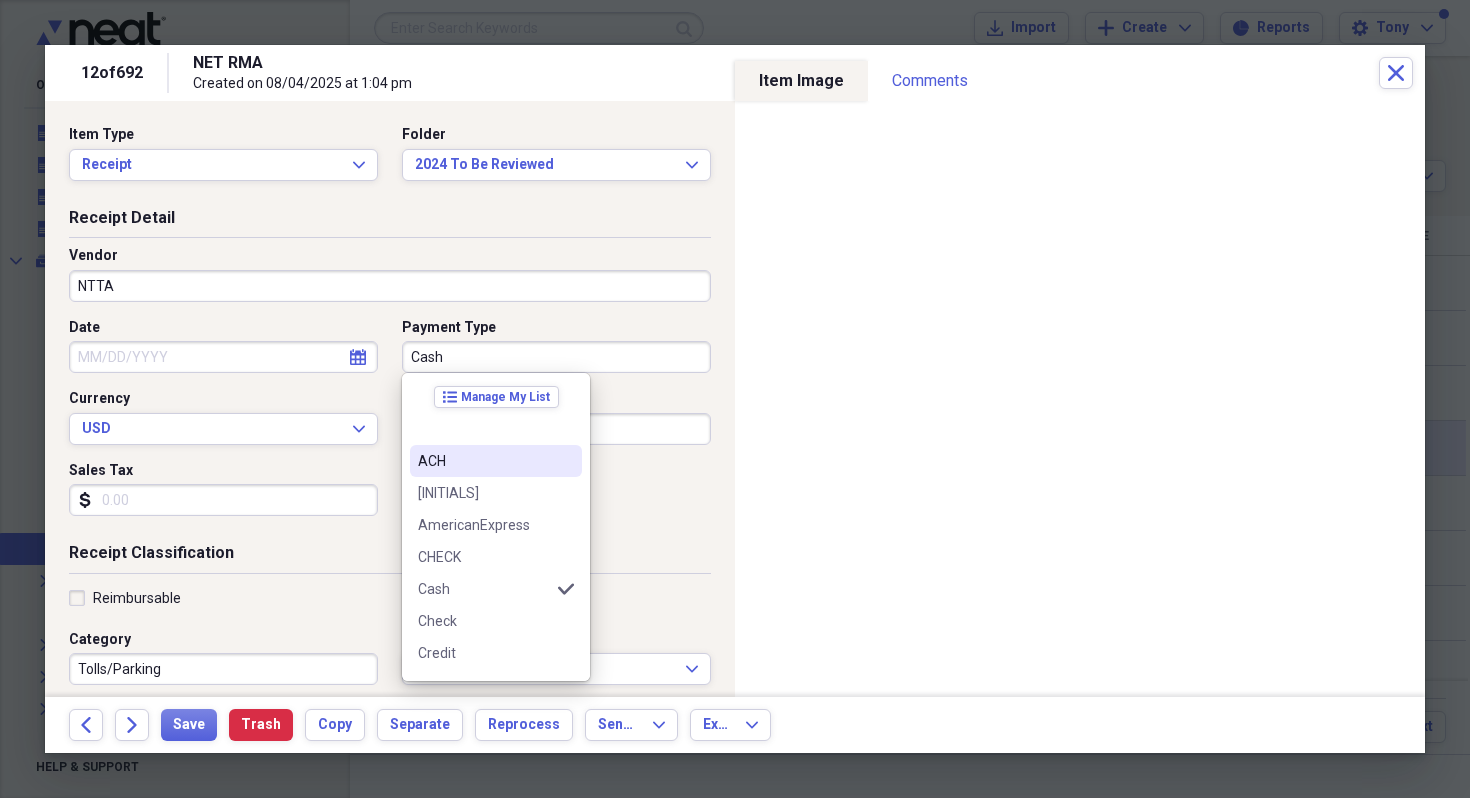 click on "ACH" at bounding box center [484, 461] 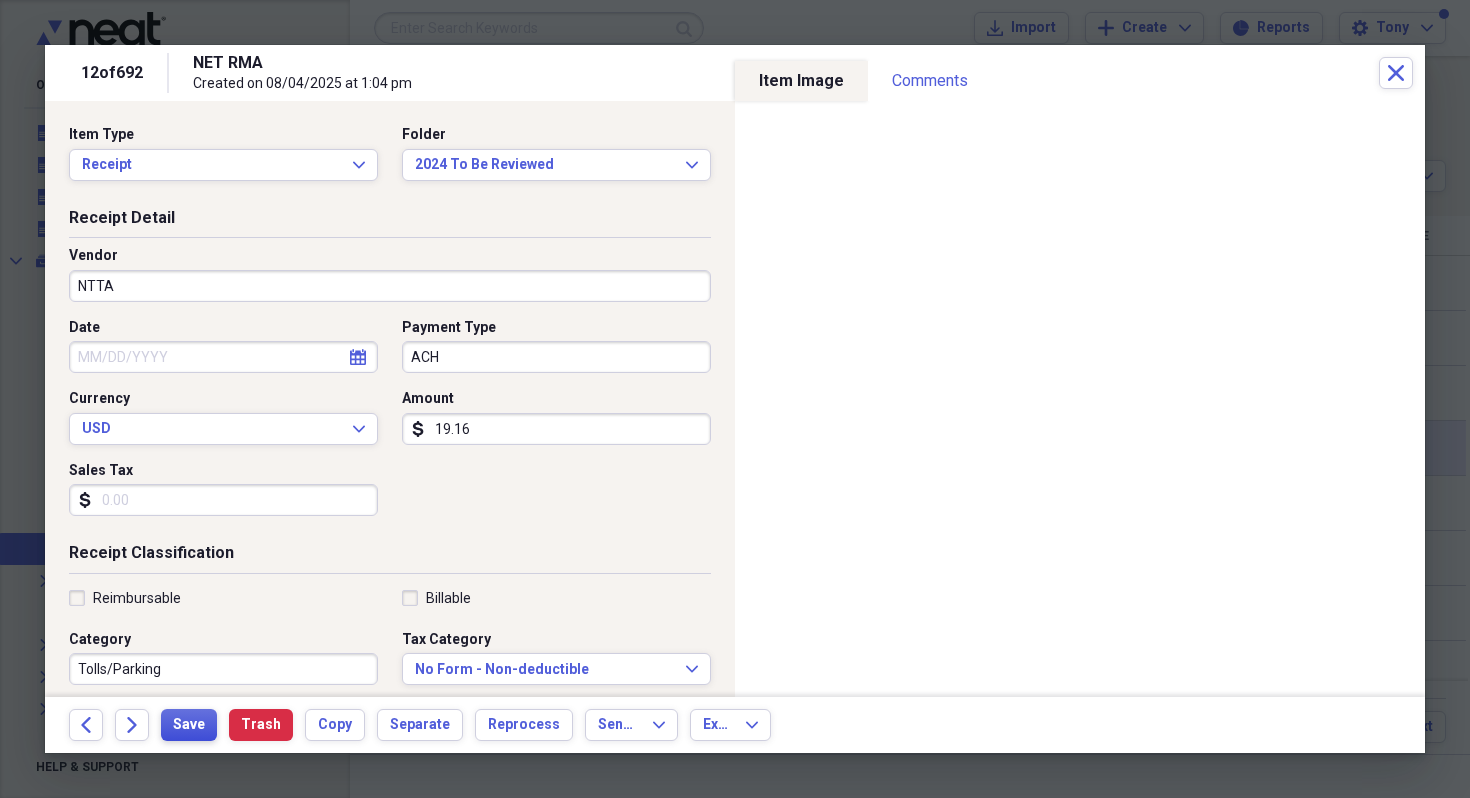 click on "Save" at bounding box center [189, 725] 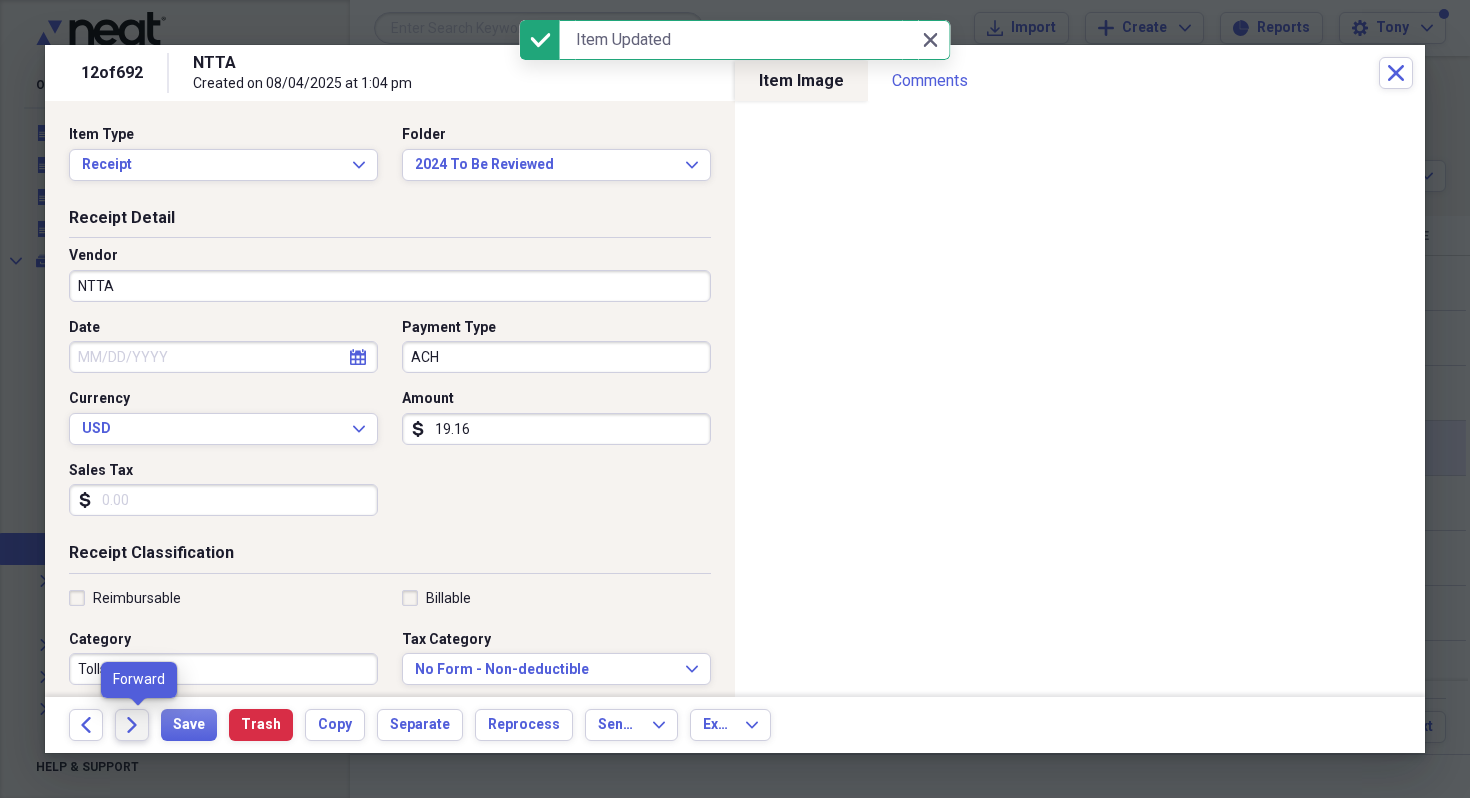 click 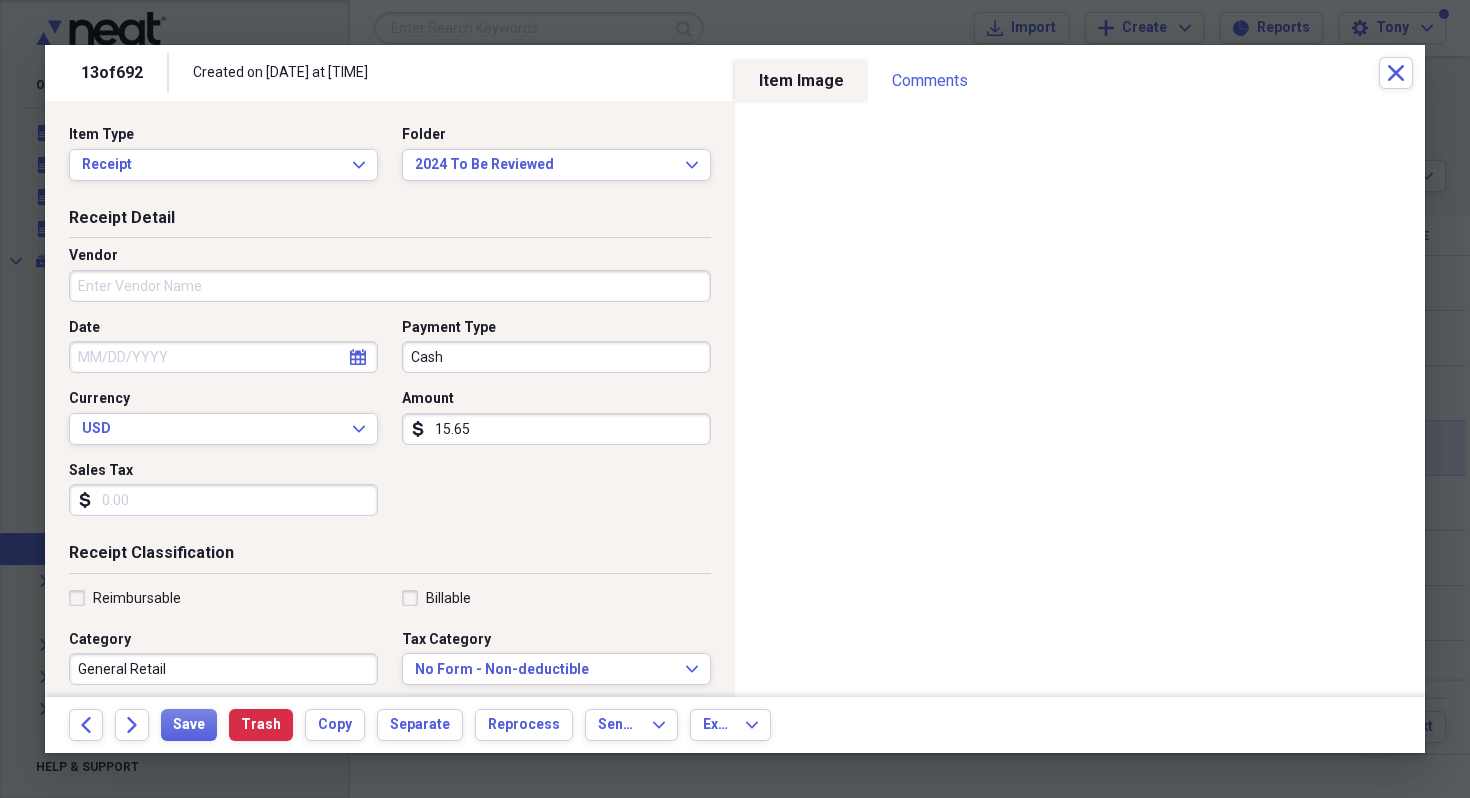 click on "Vendor" at bounding box center [390, 286] 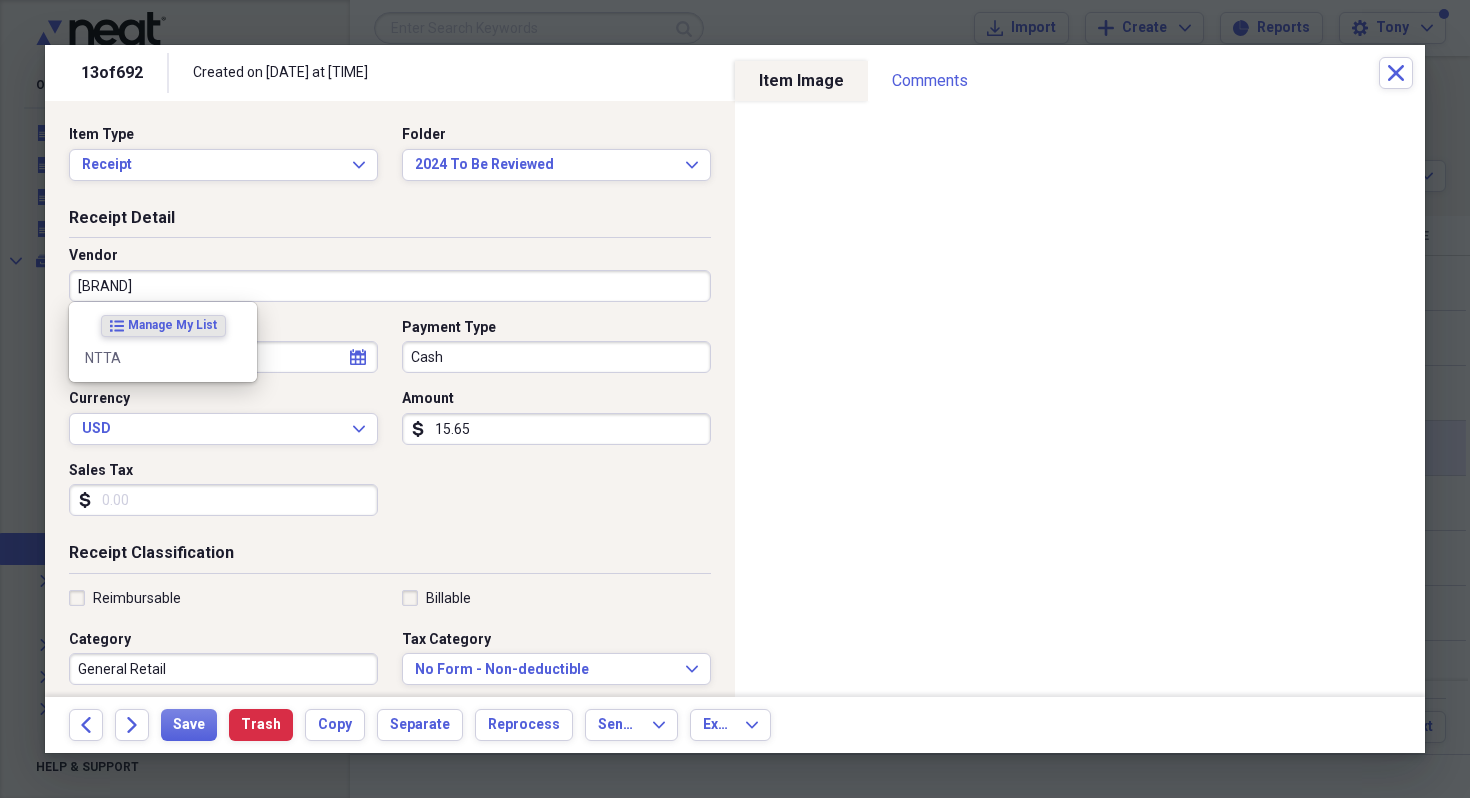 type on "NTTA" 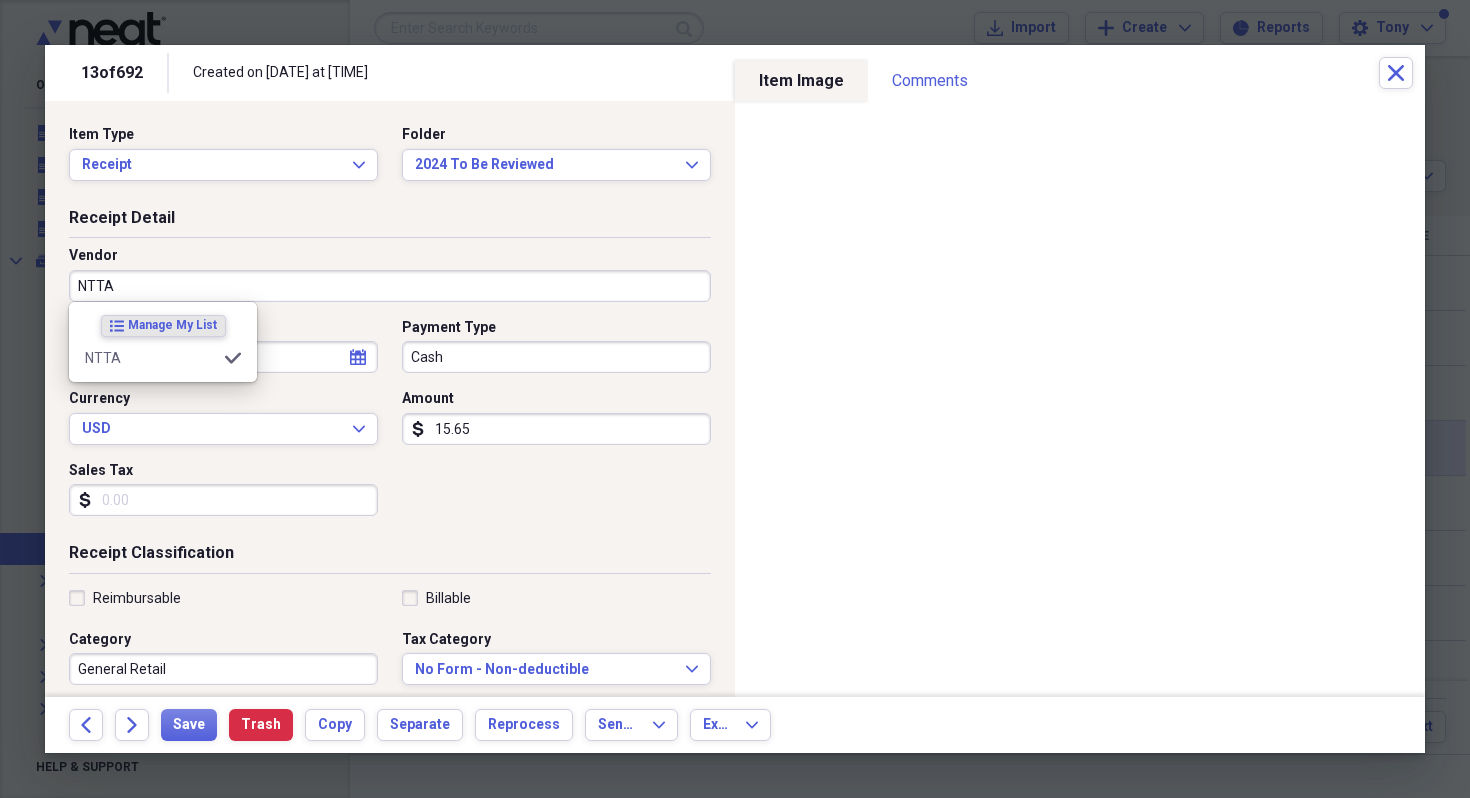 type on "Tolls/Parking" 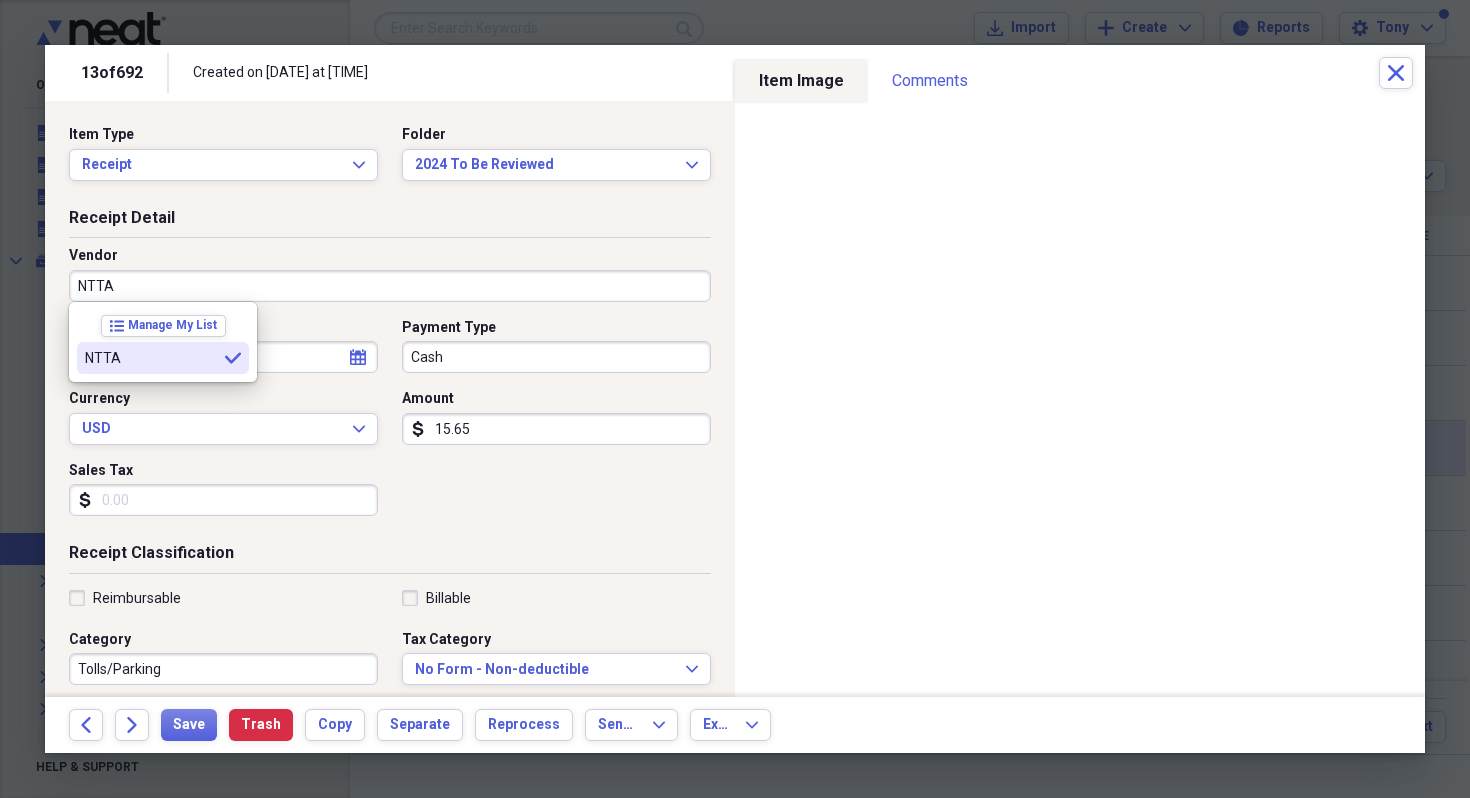 type on "NTTA" 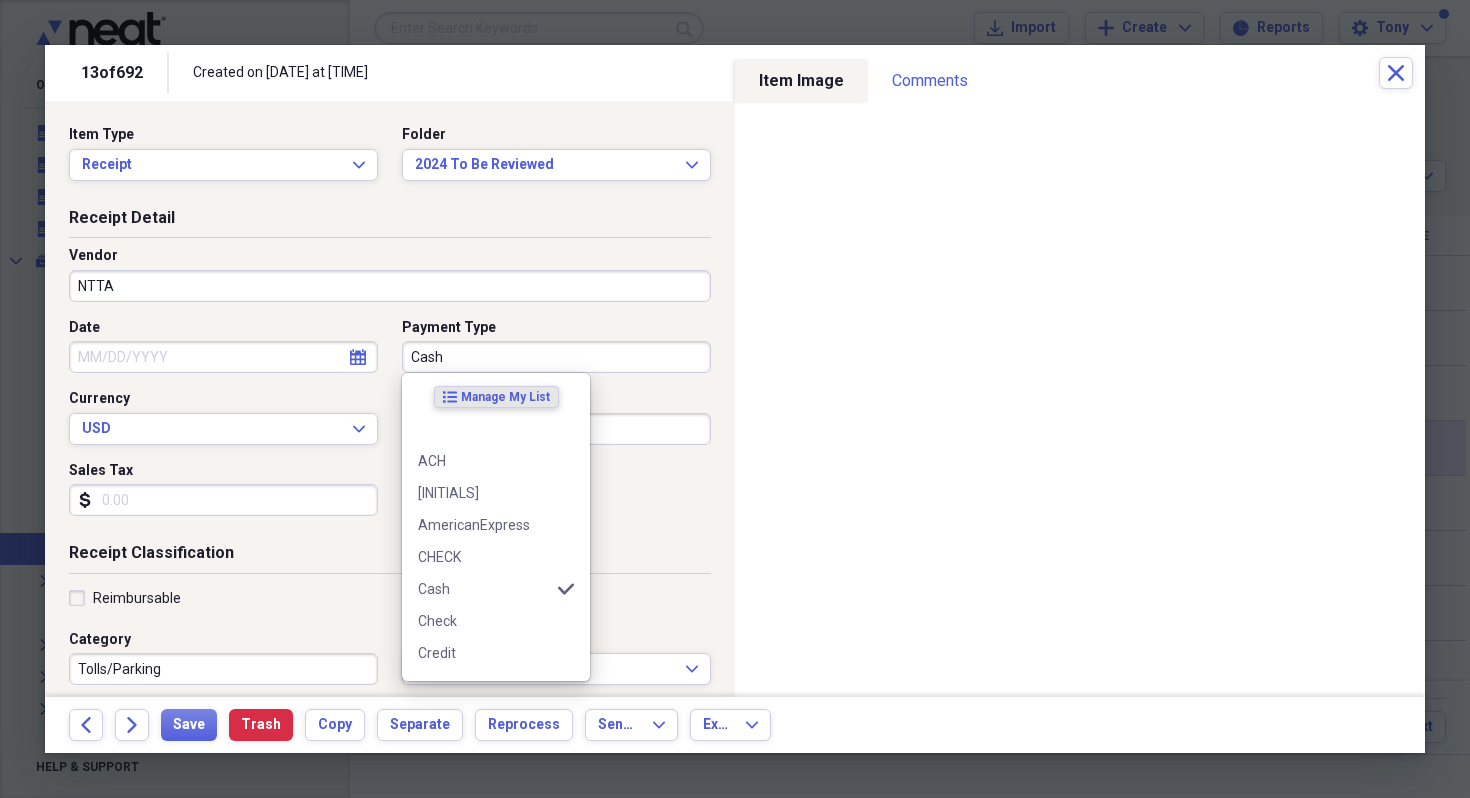 click on "Cash" at bounding box center (556, 357) 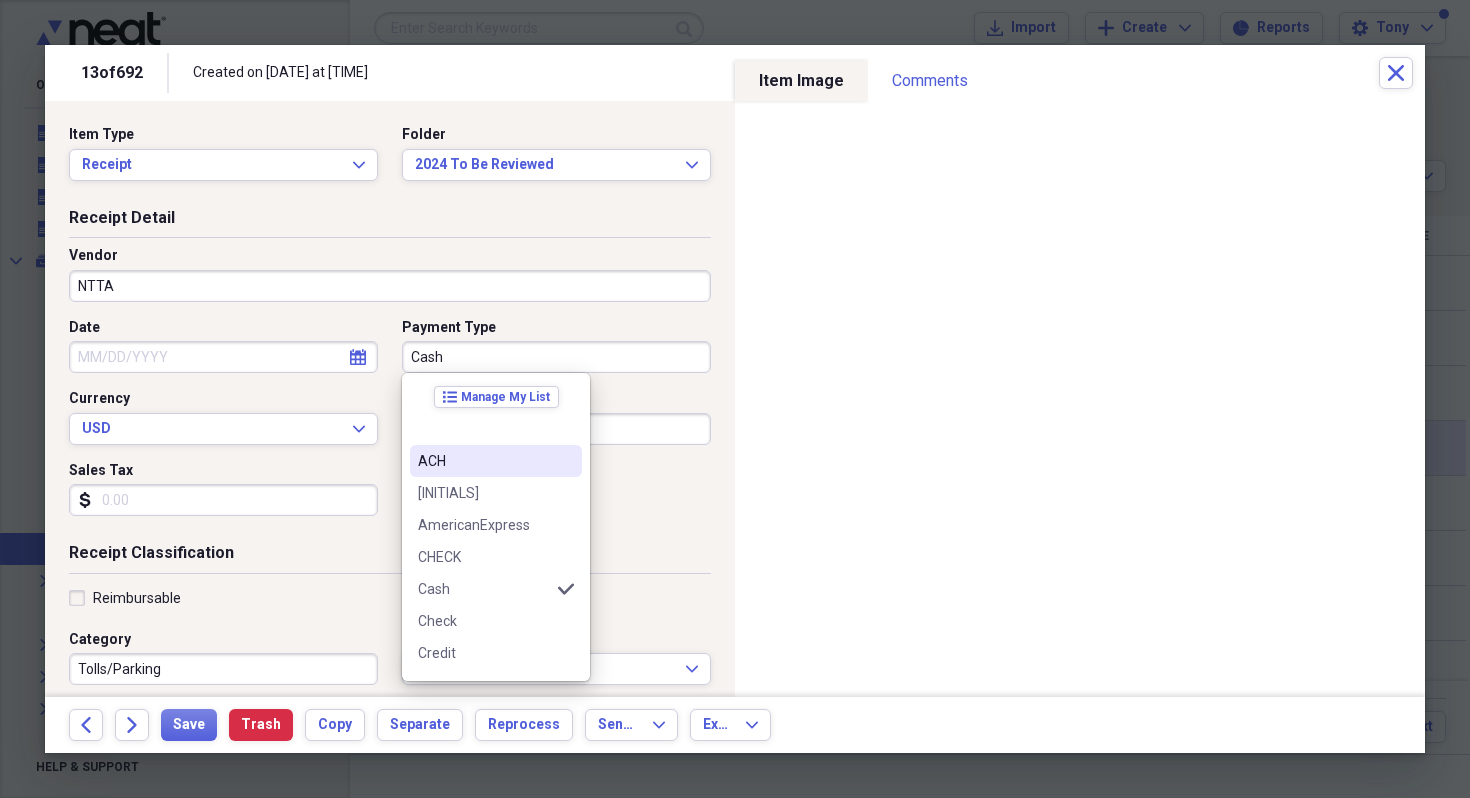click on "ACH" at bounding box center (484, 461) 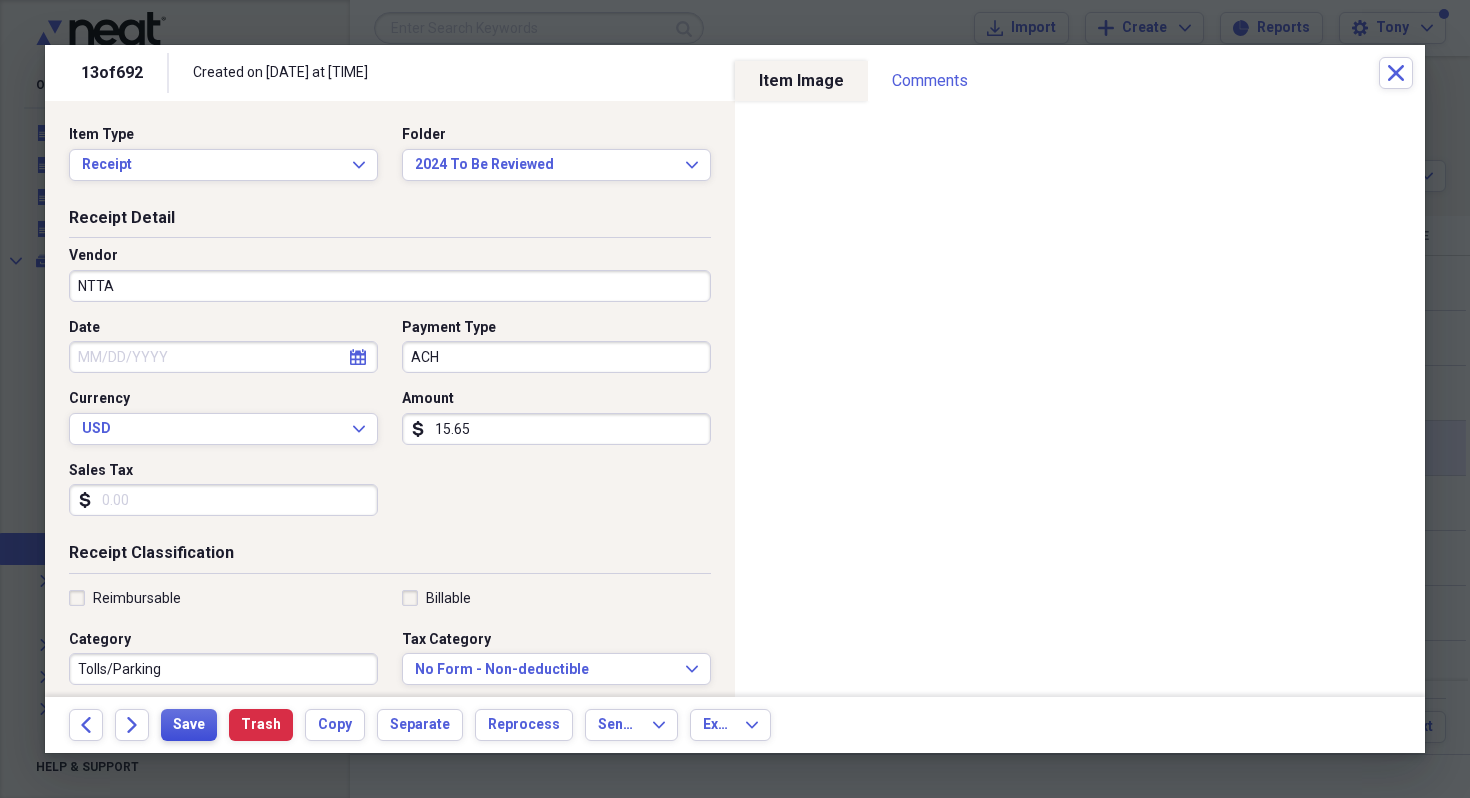 click on "Save" at bounding box center [189, 725] 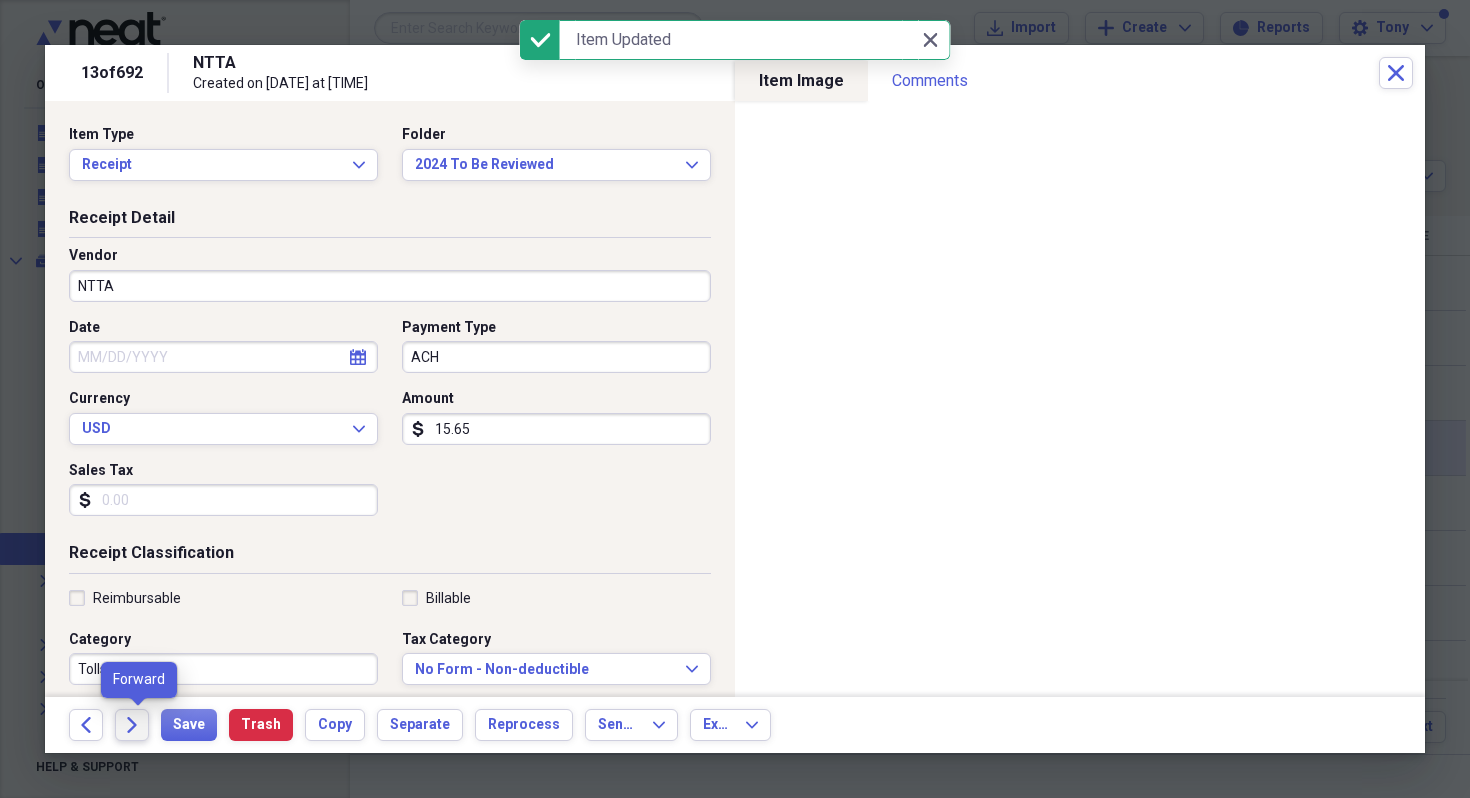 click on "Forward" 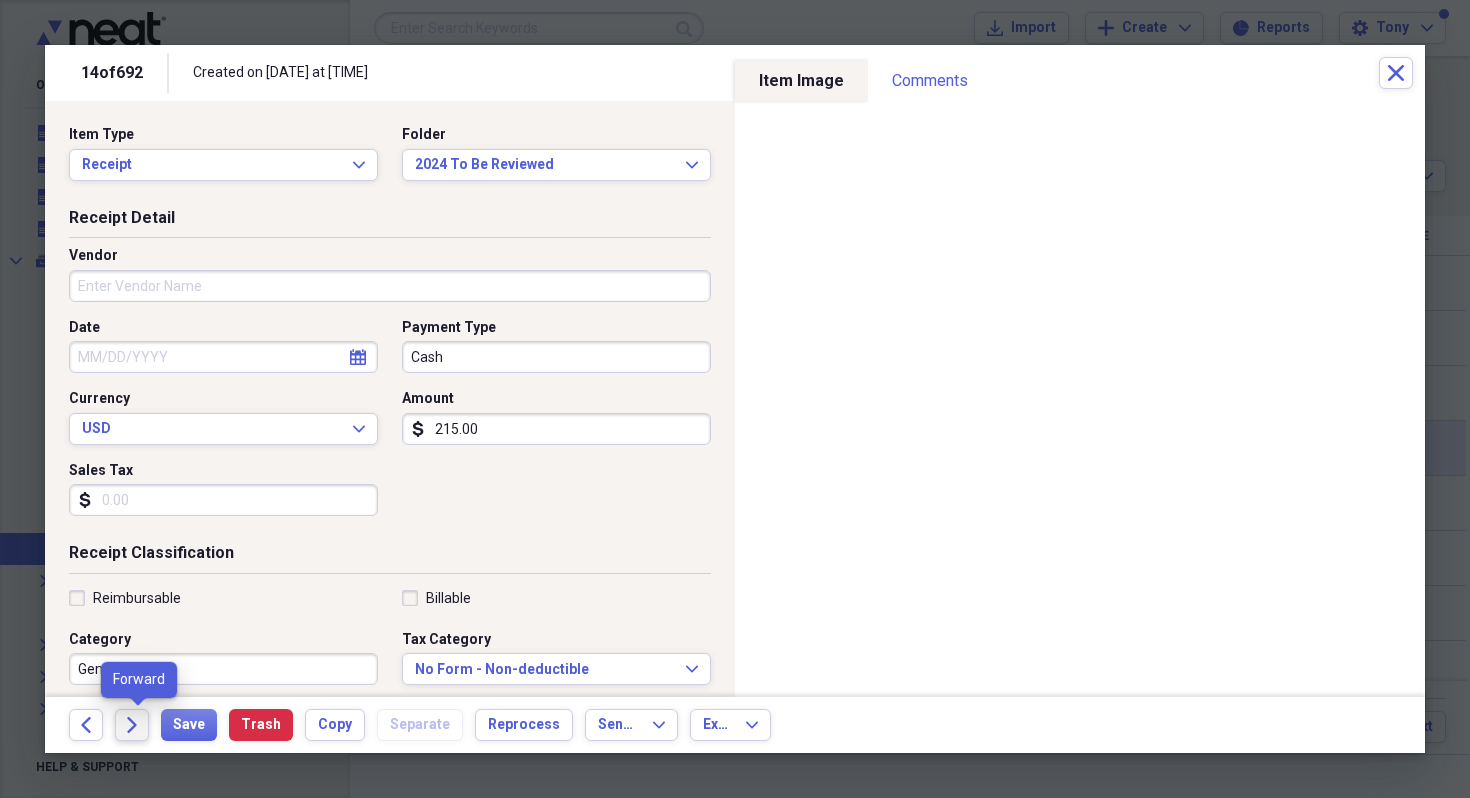 click on "Forward" 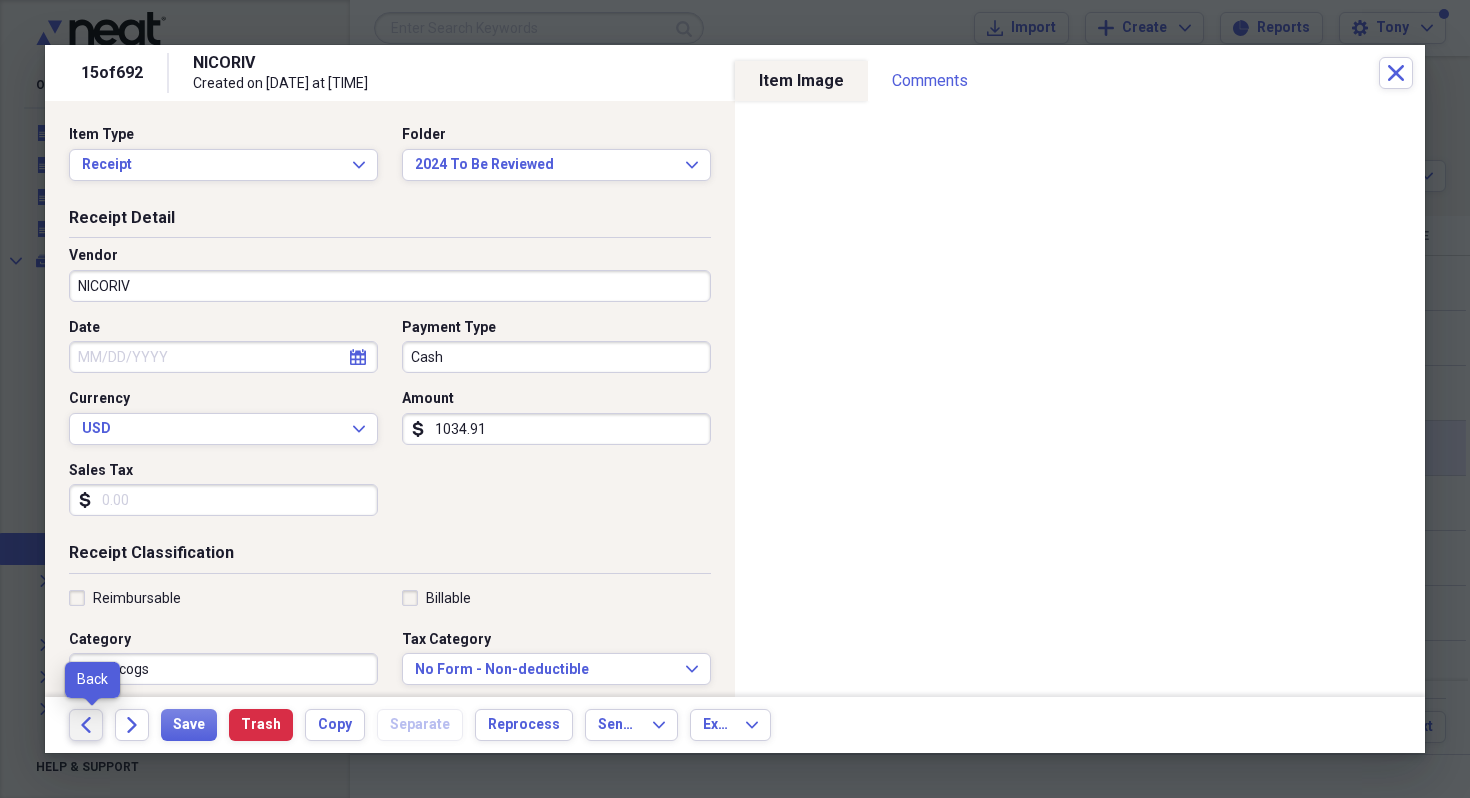 click on "Back" at bounding box center (86, 725) 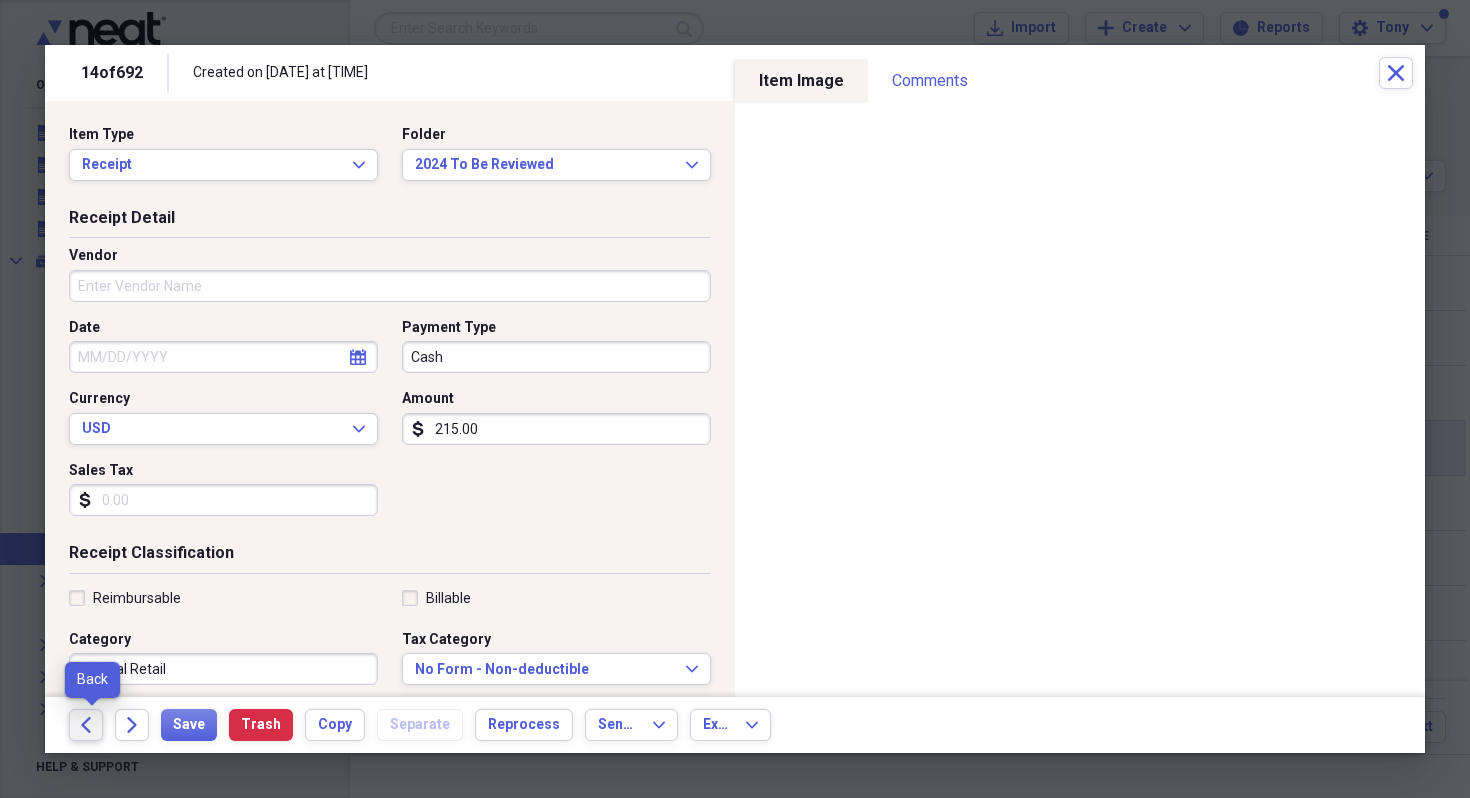 click on "Back" at bounding box center (86, 725) 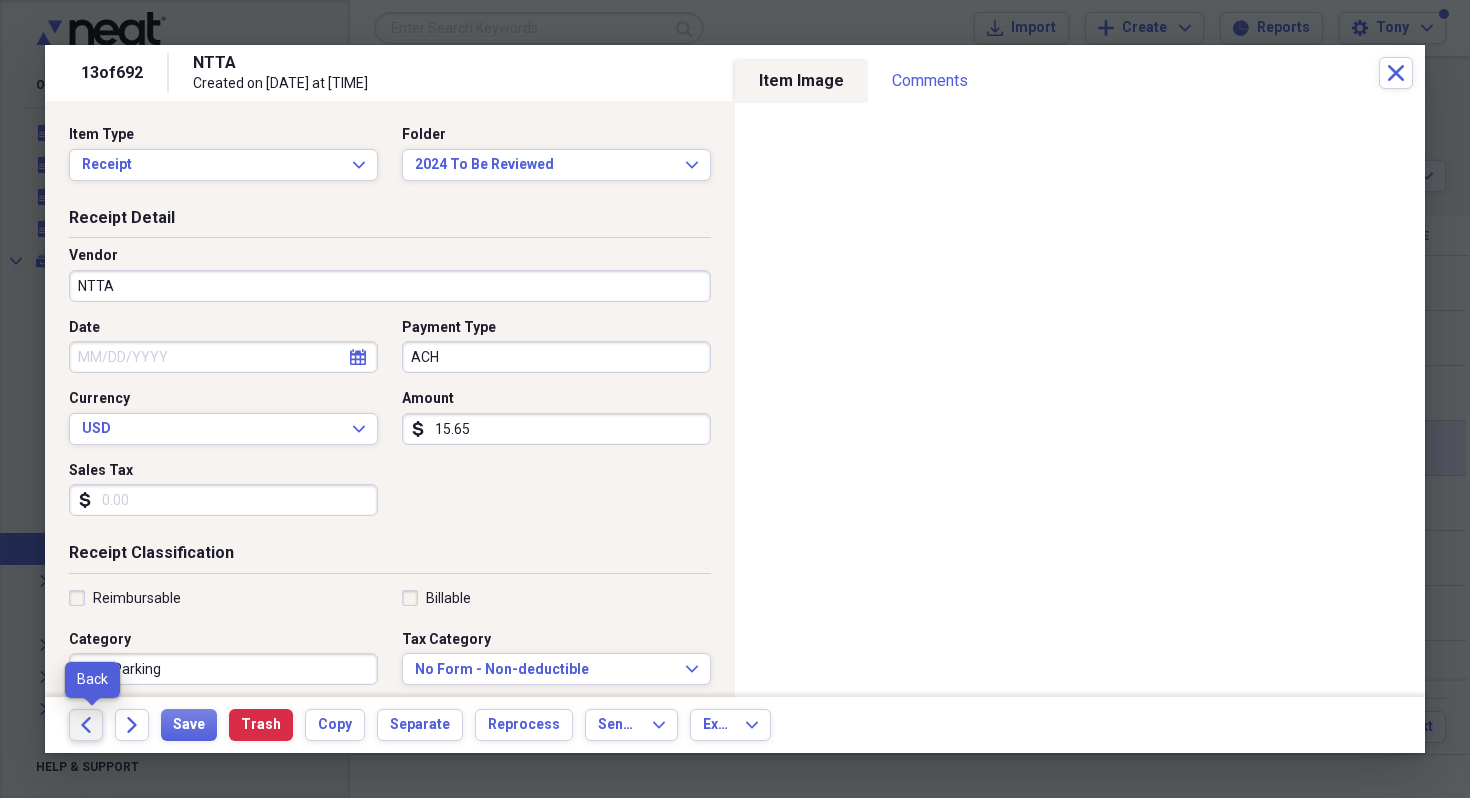 click on "Back" at bounding box center [86, 725] 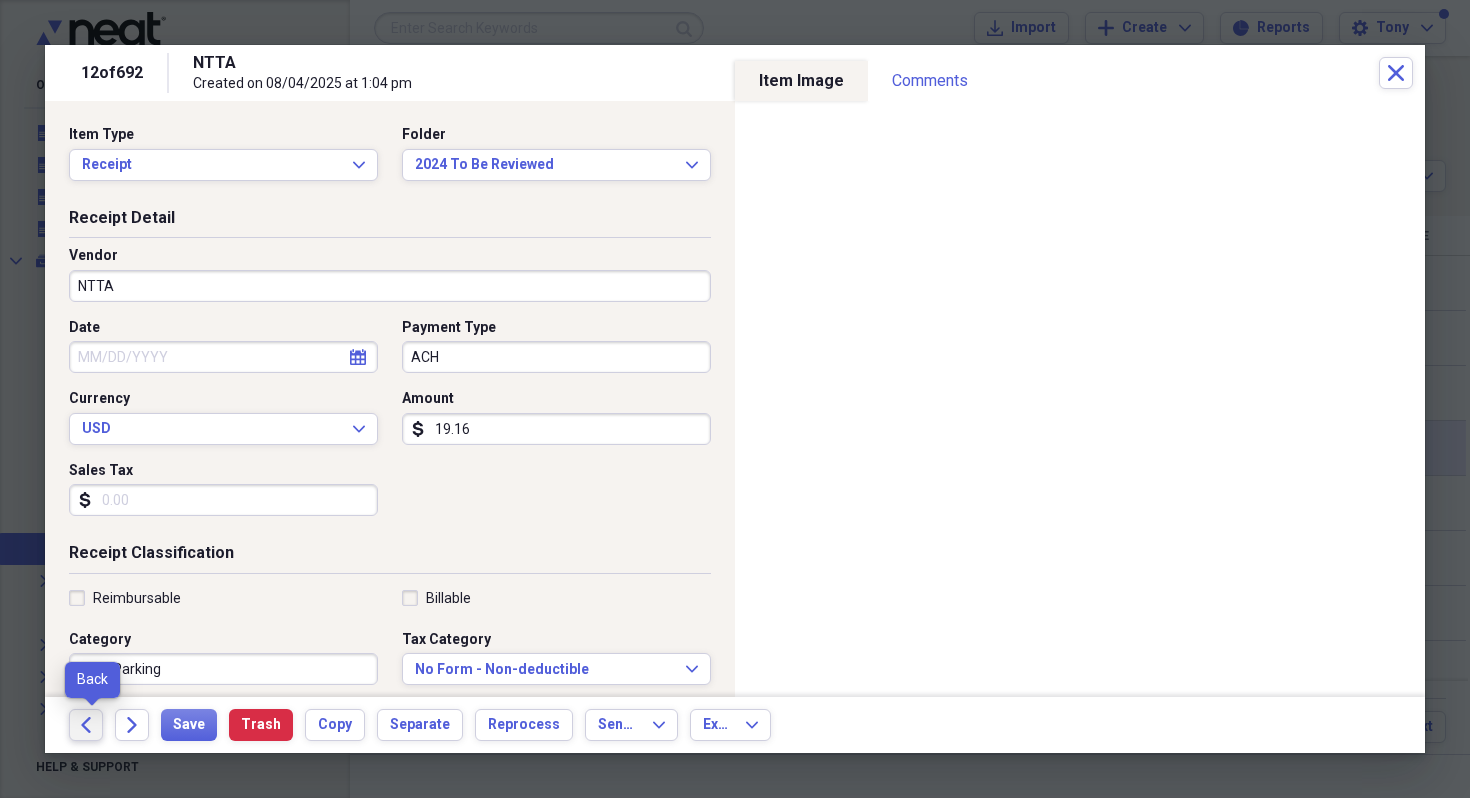 click on "Back" at bounding box center (86, 725) 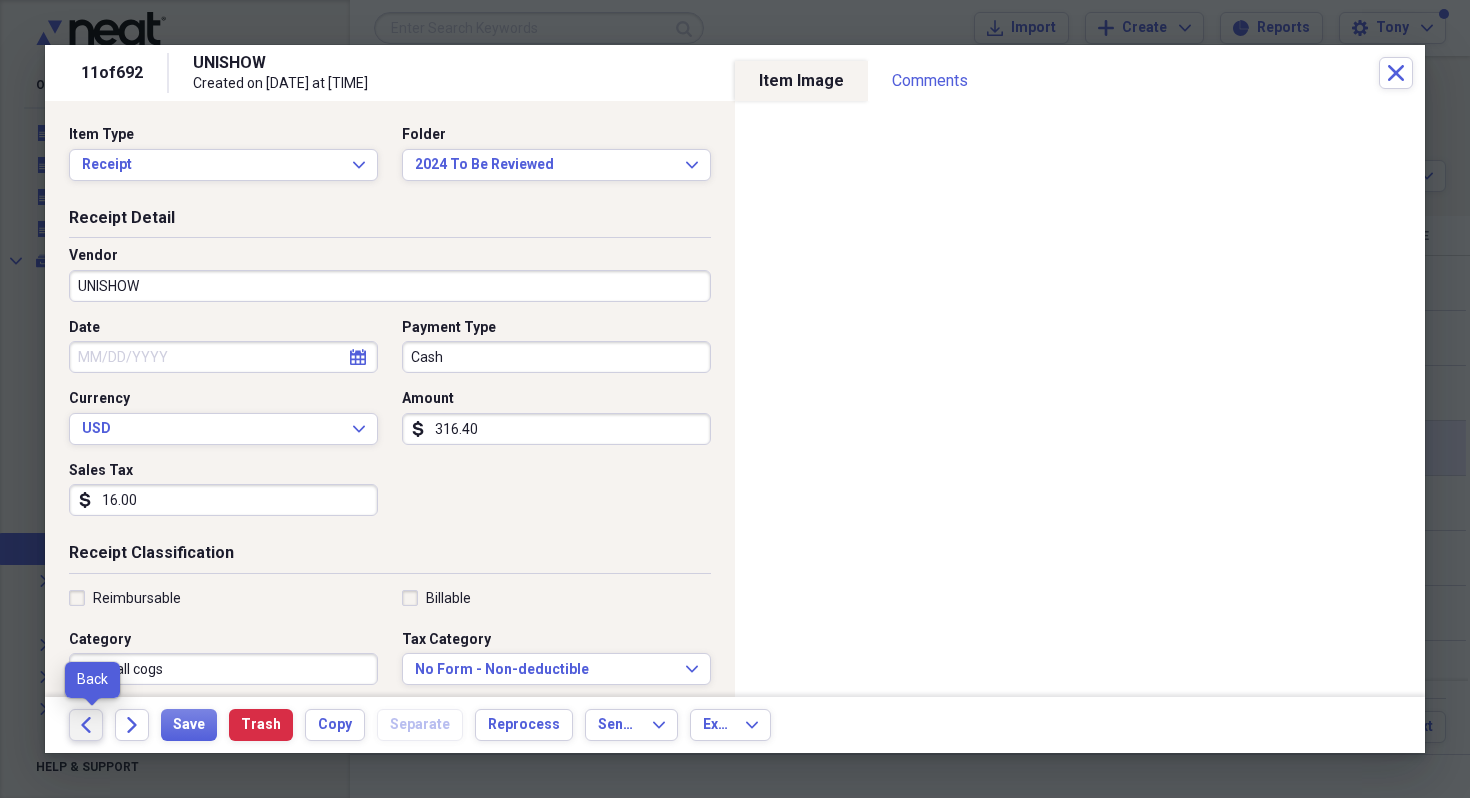 click on "Back" at bounding box center (86, 725) 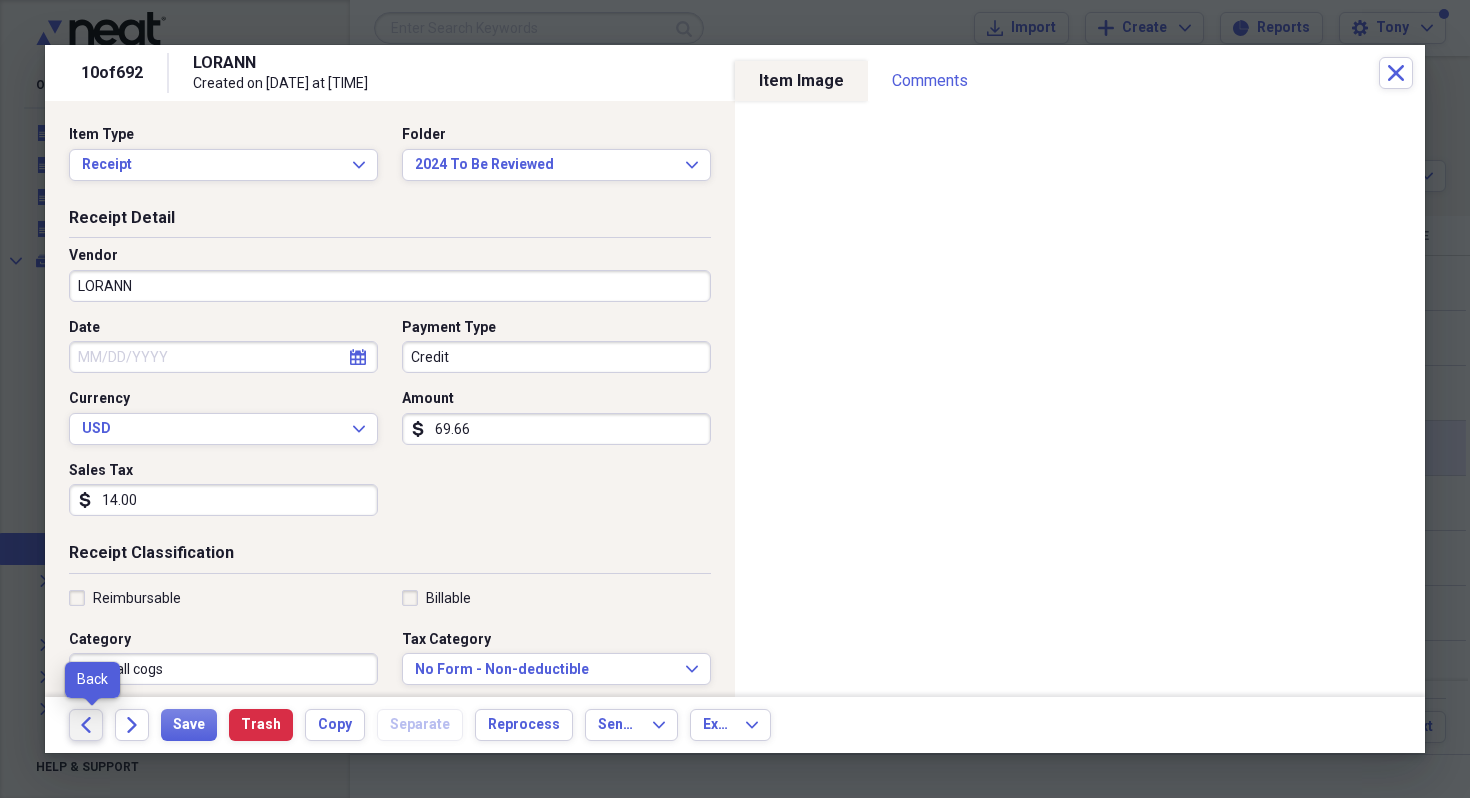 click on "Back" at bounding box center [86, 725] 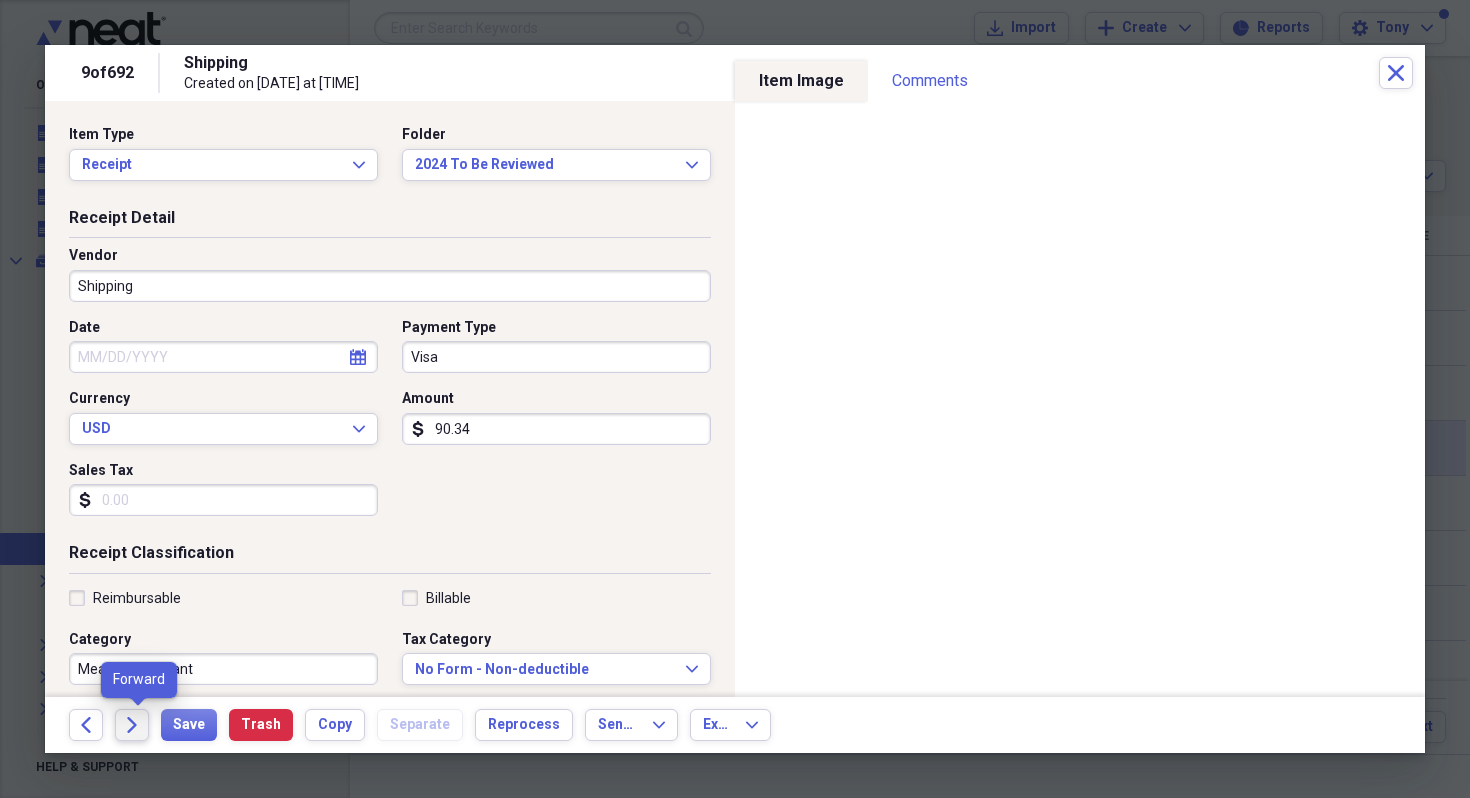 click 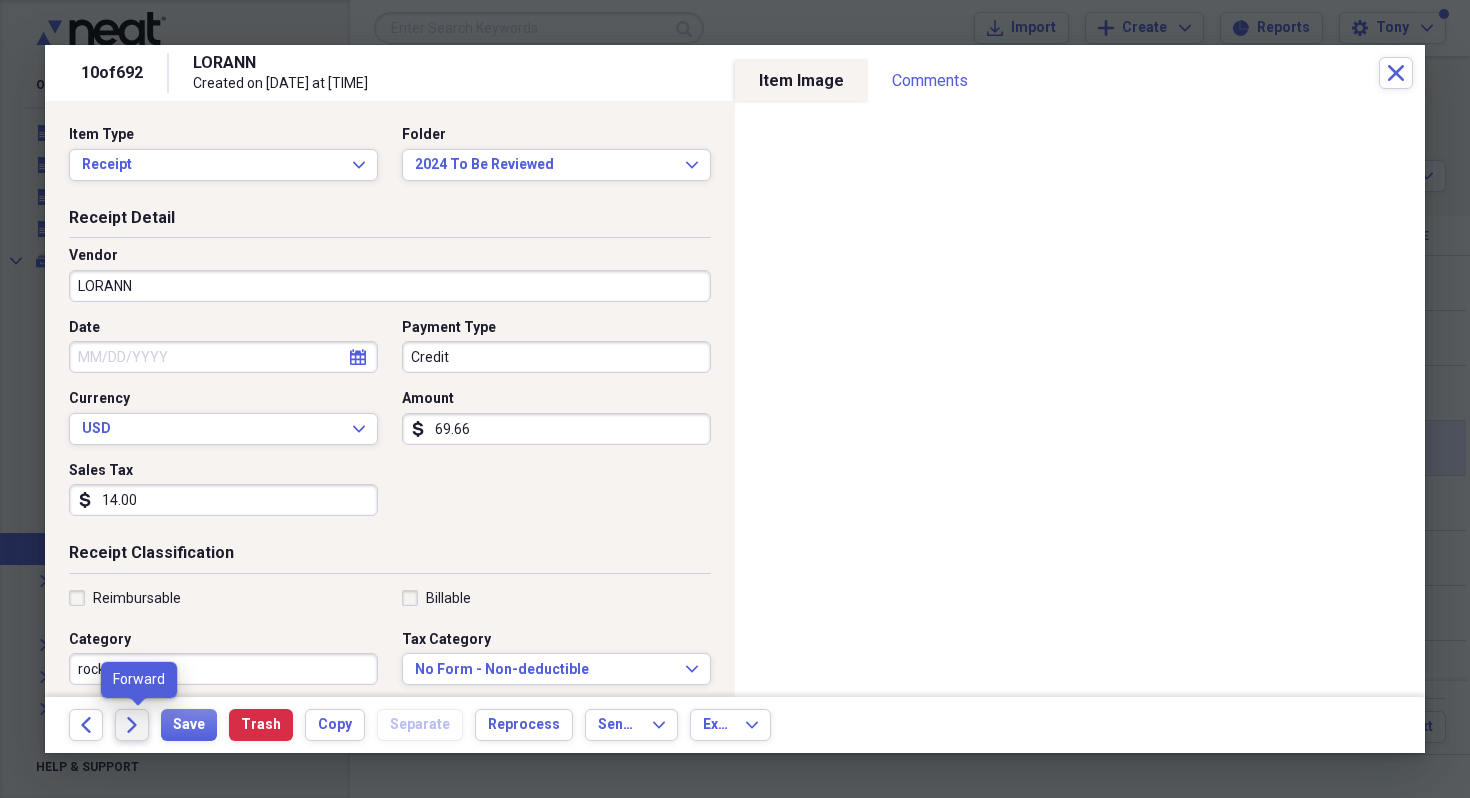 click 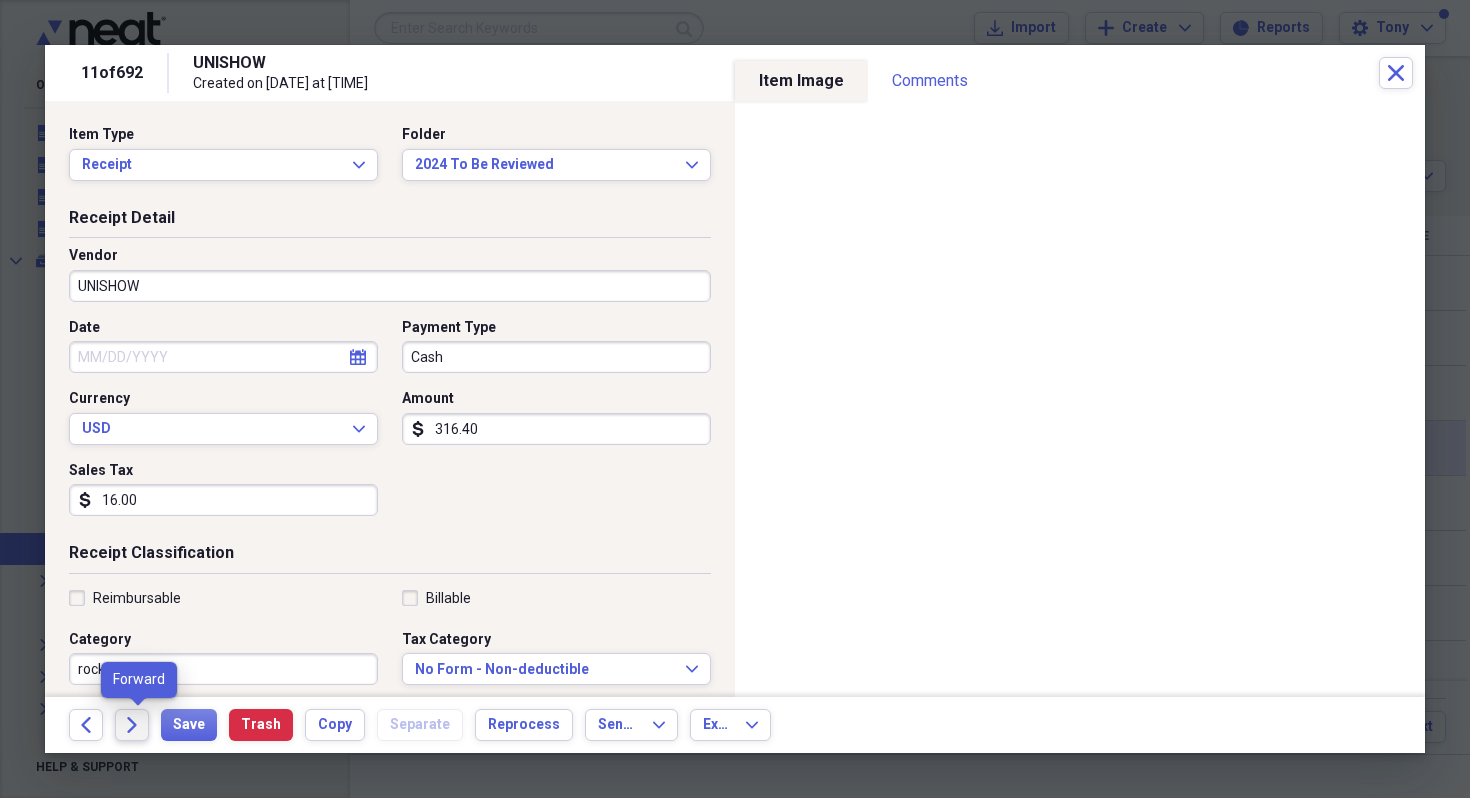 click 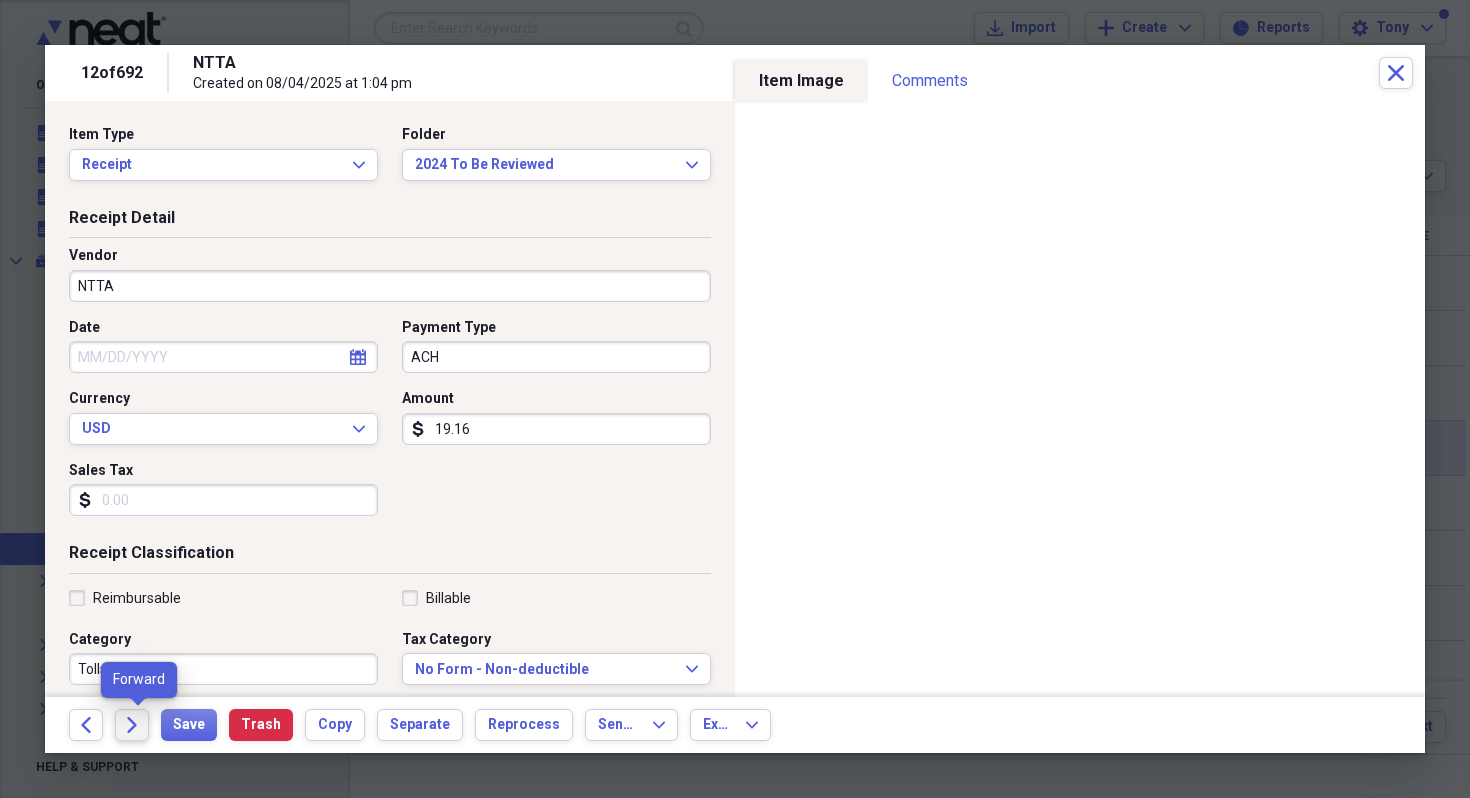 click 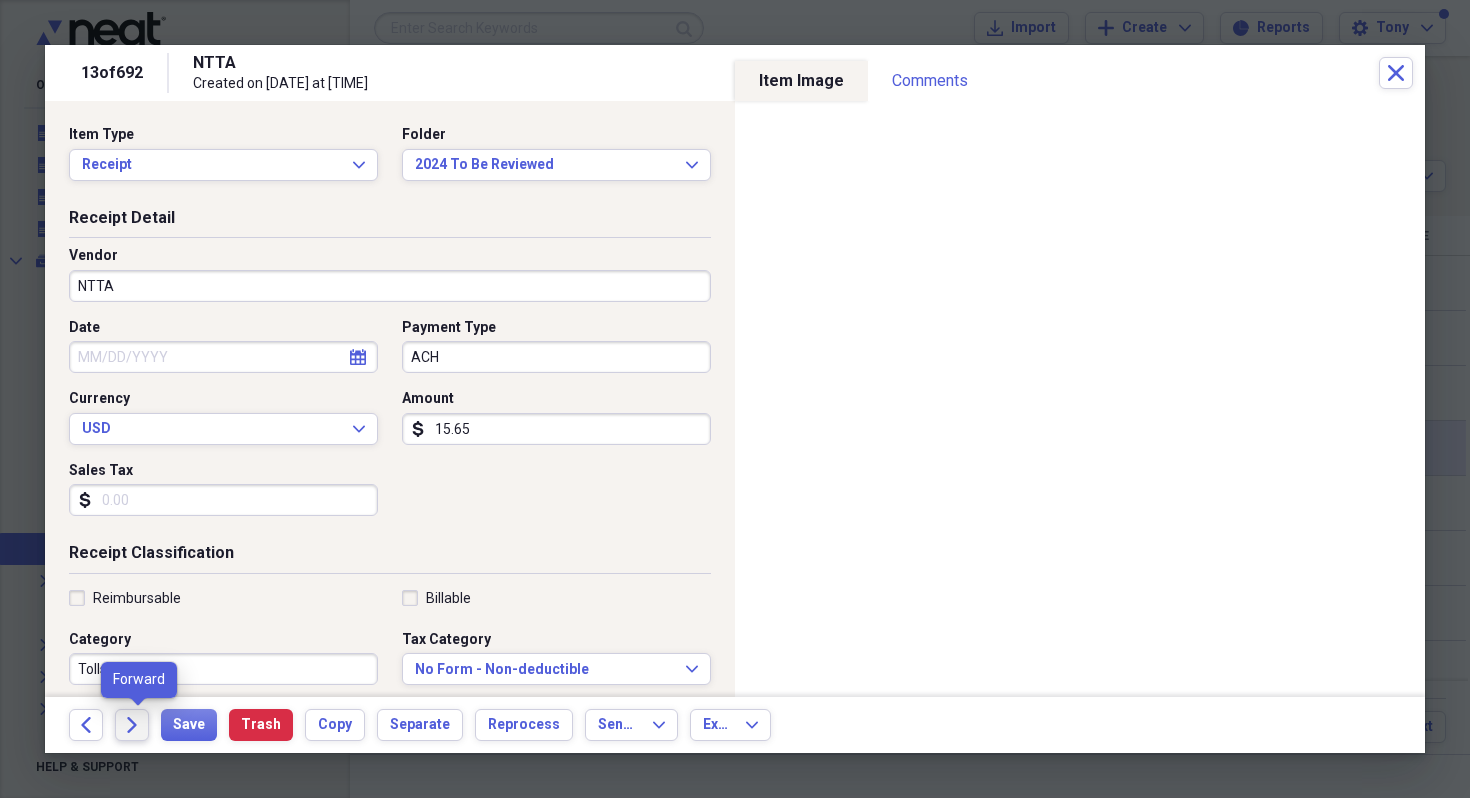 click 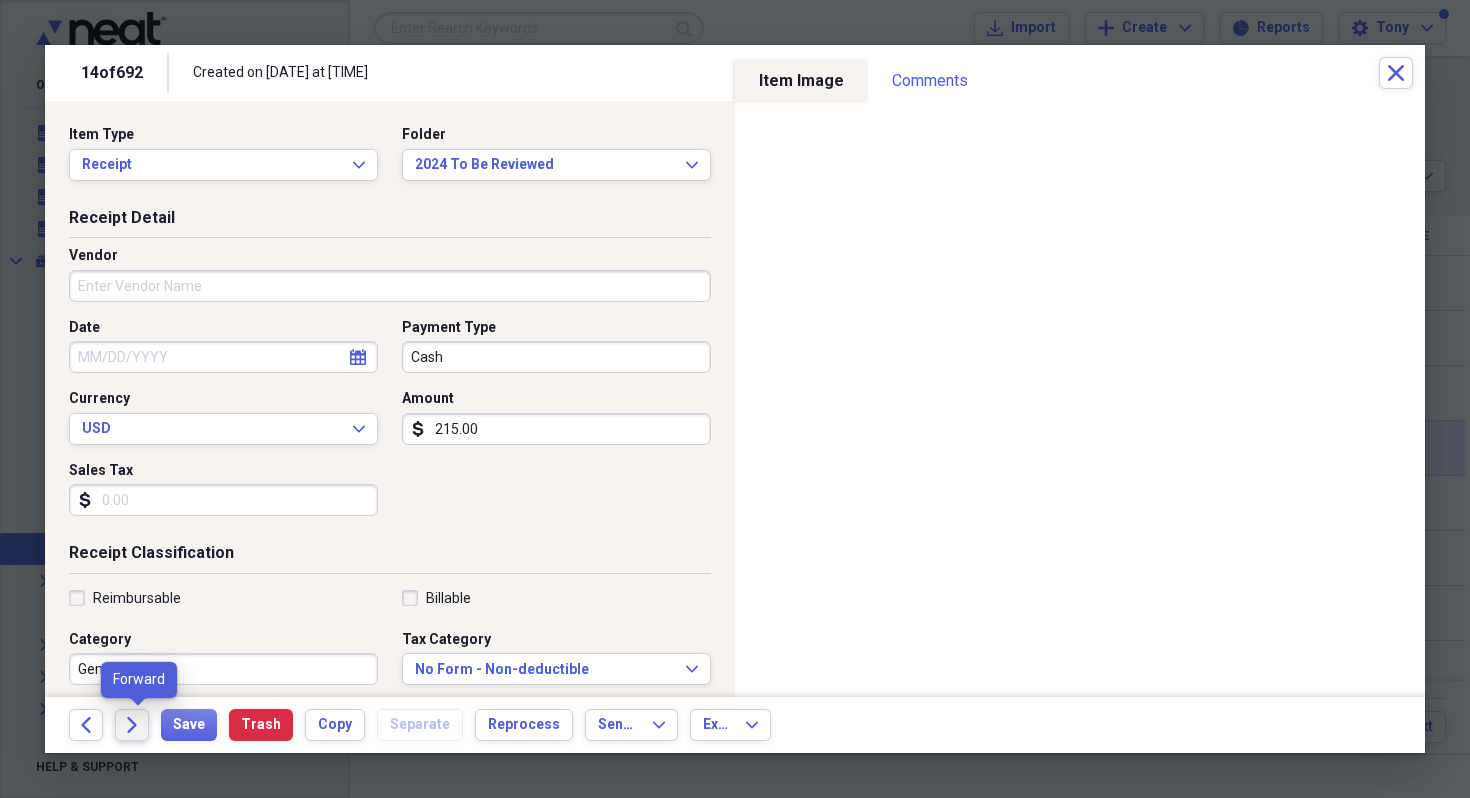 click on "Forward" 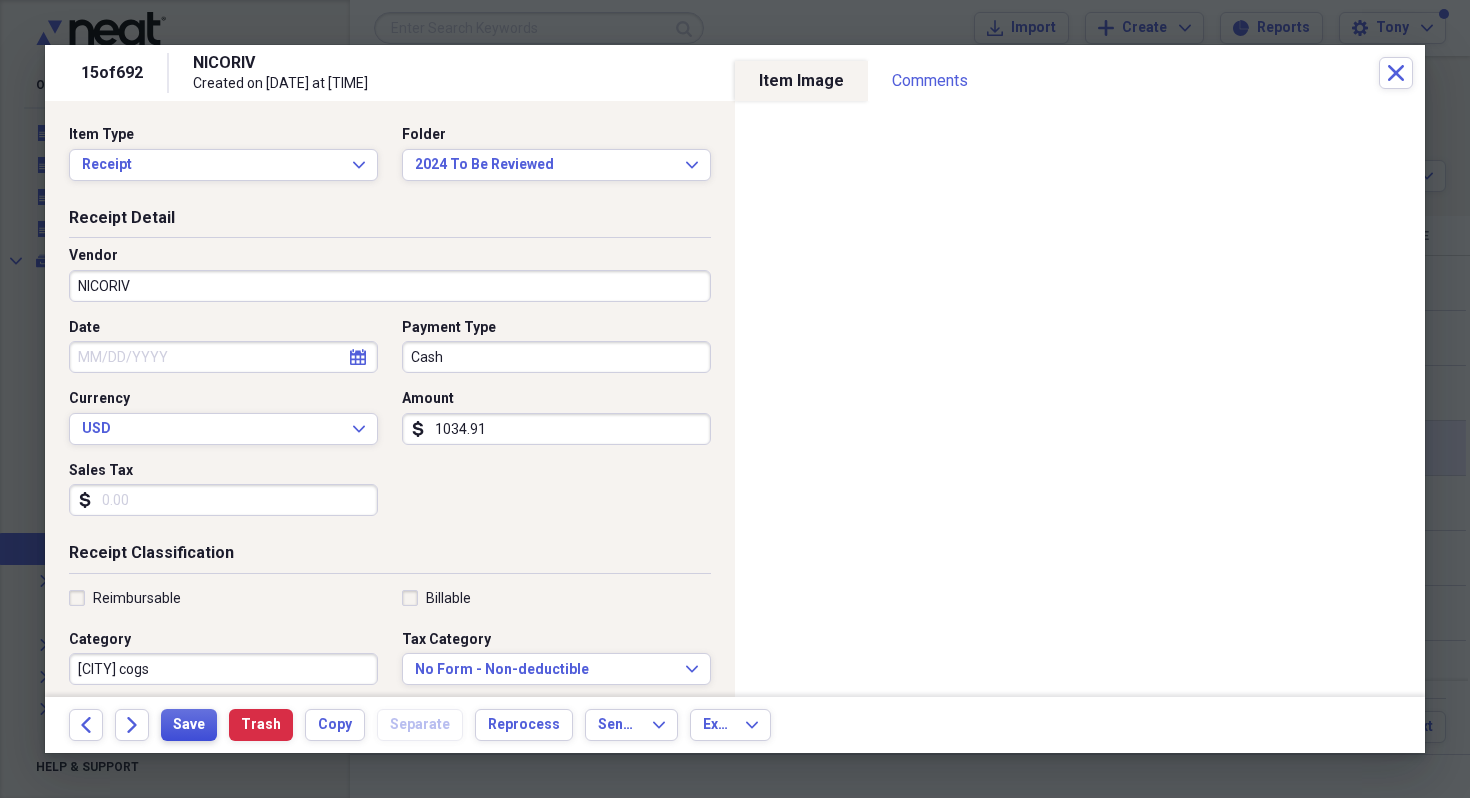 click on "Save" at bounding box center [189, 725] 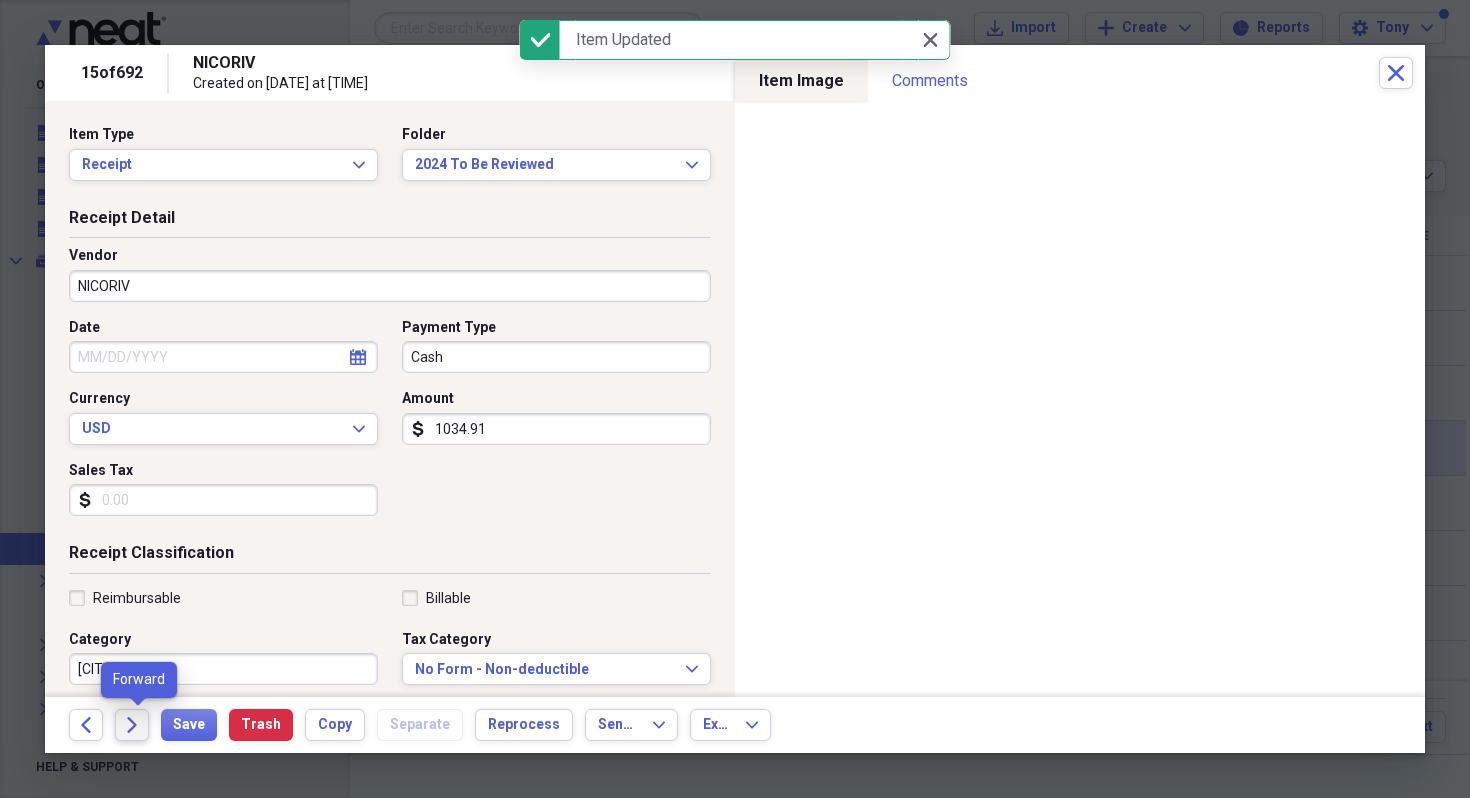 click on "Forward" 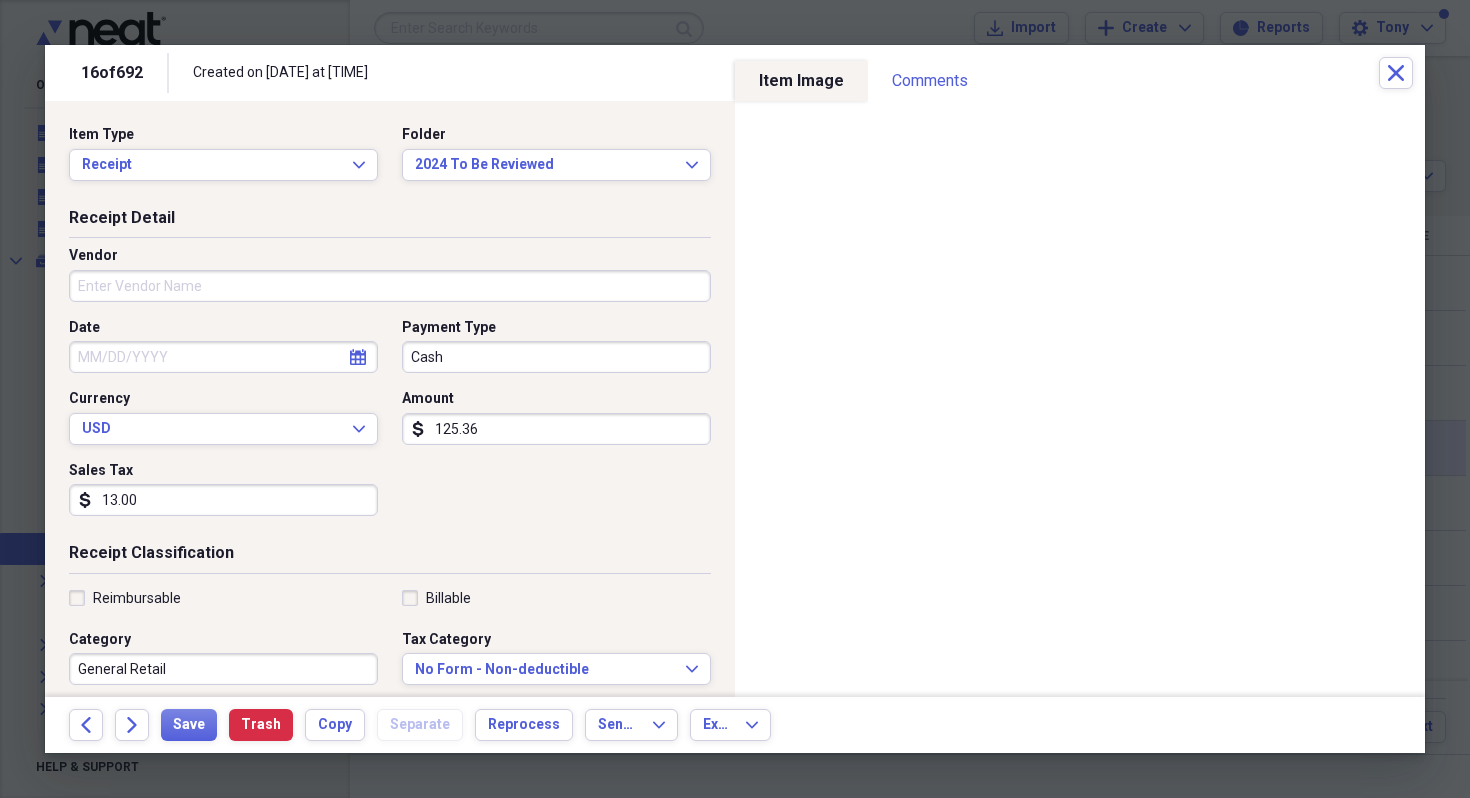 click on "Vendor" at bounding box center [390, 286] 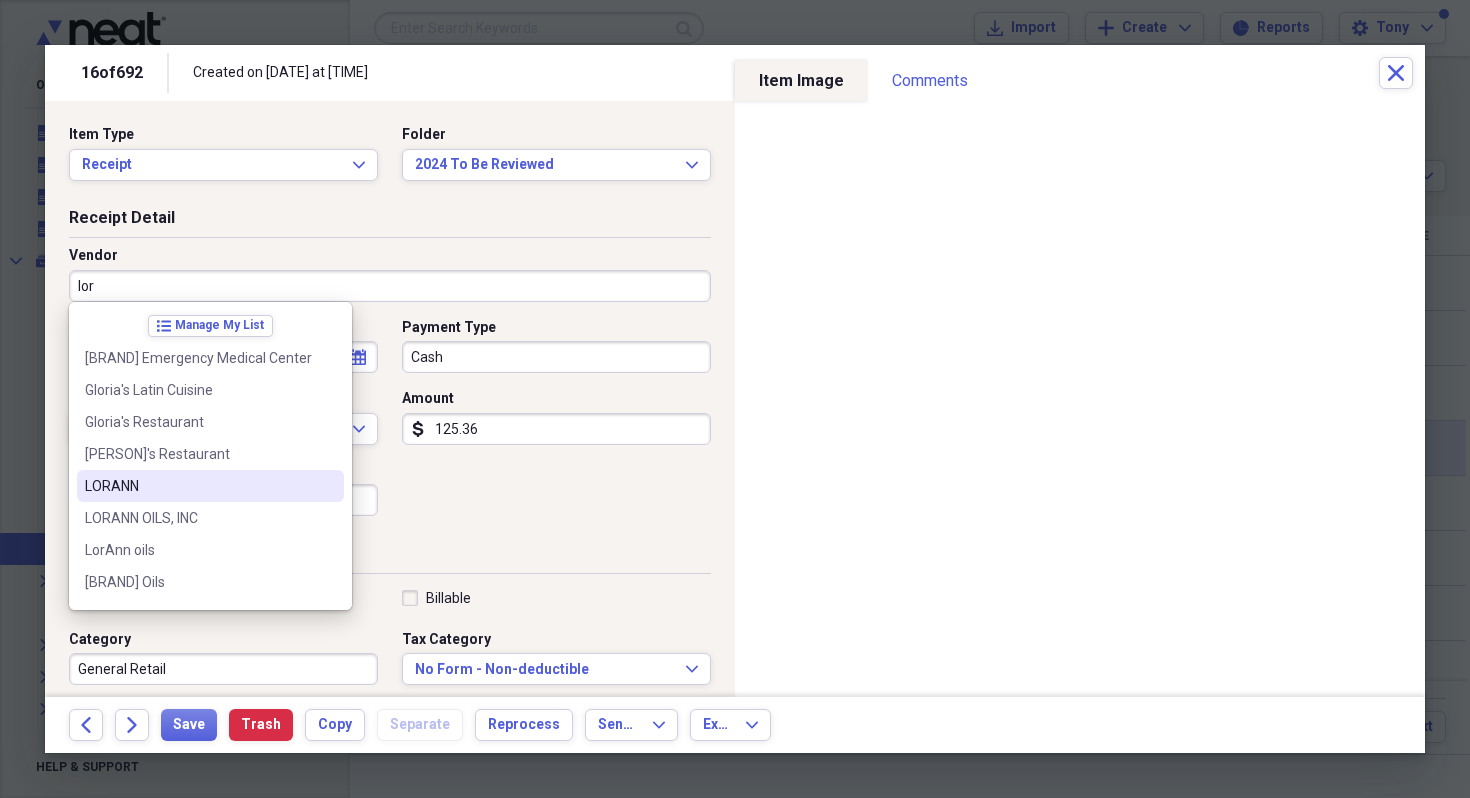 click on "LORANN" at bounding box center (198, 486) 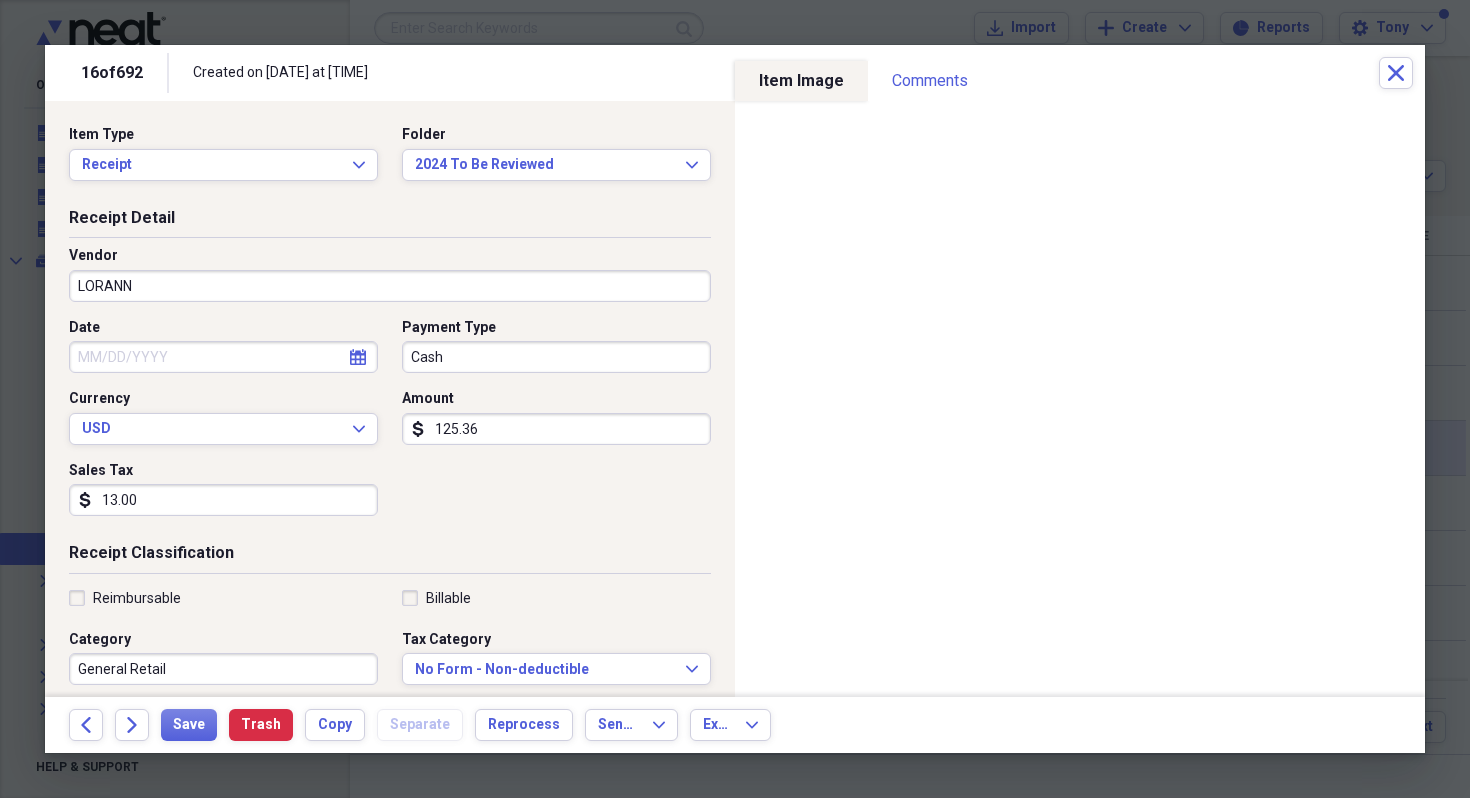 type on "rockwall cogs" 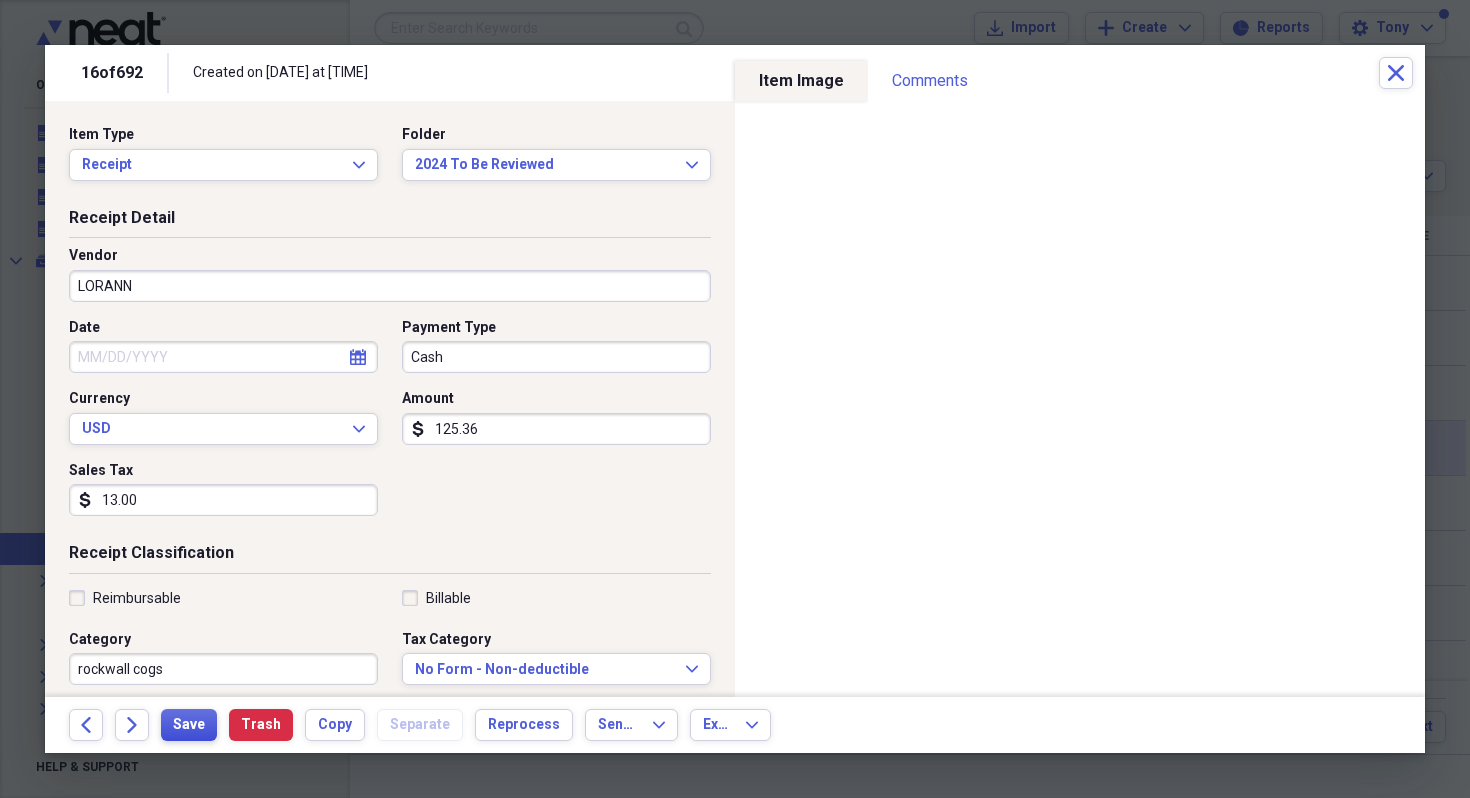 click on "Save" at bounding box center (189, 725) 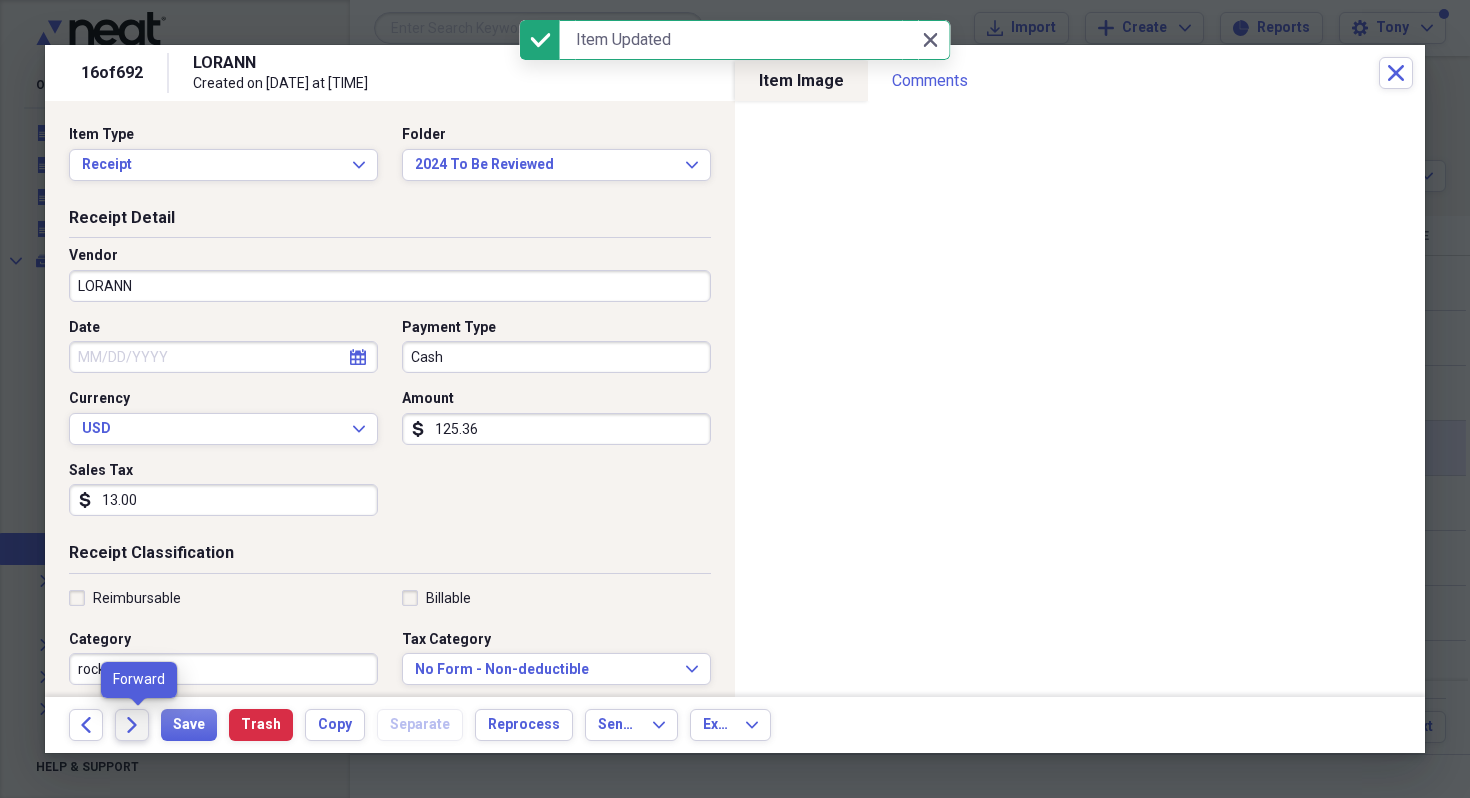 click on "Forward" 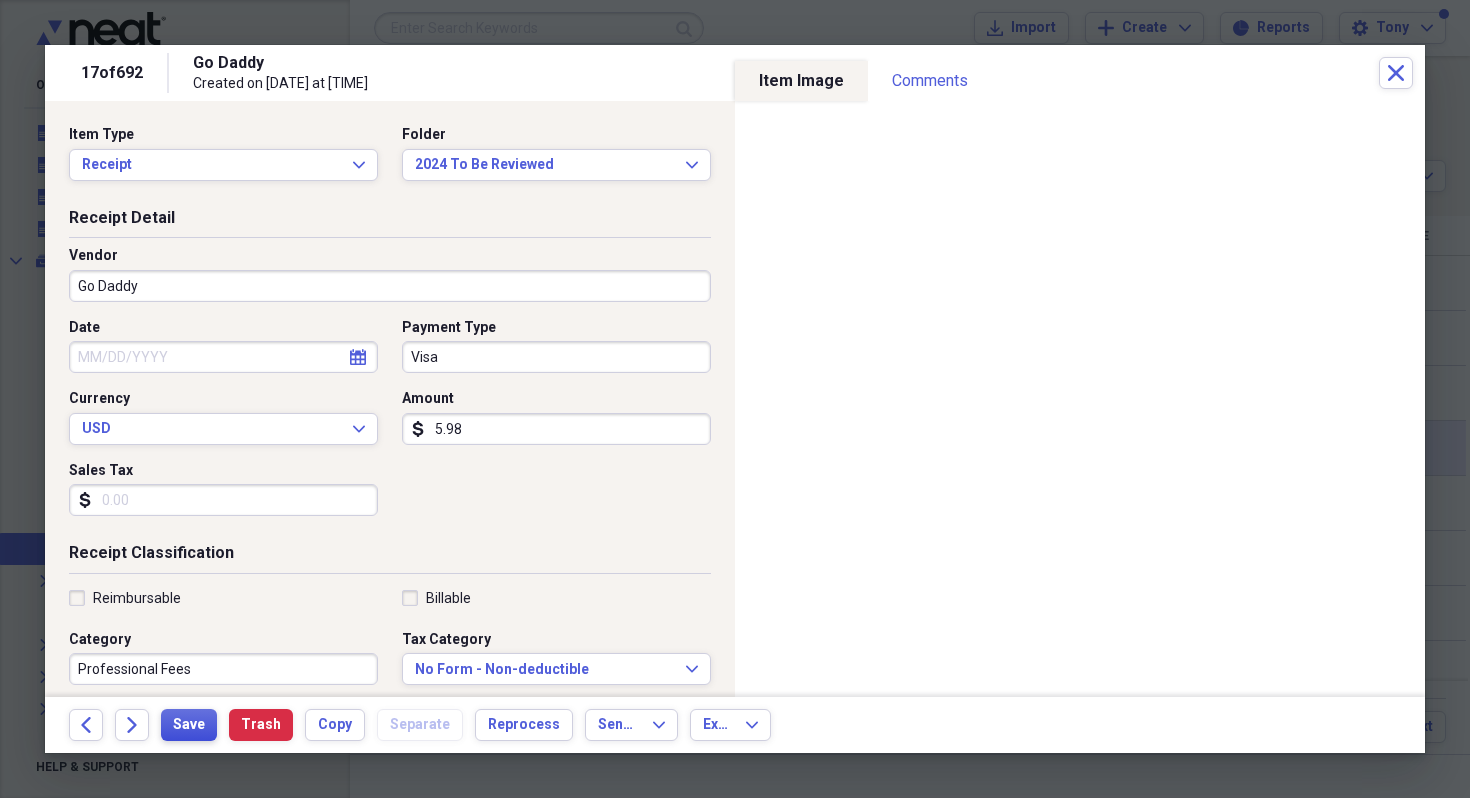 click on "Save" at bounding box center [189, 725] 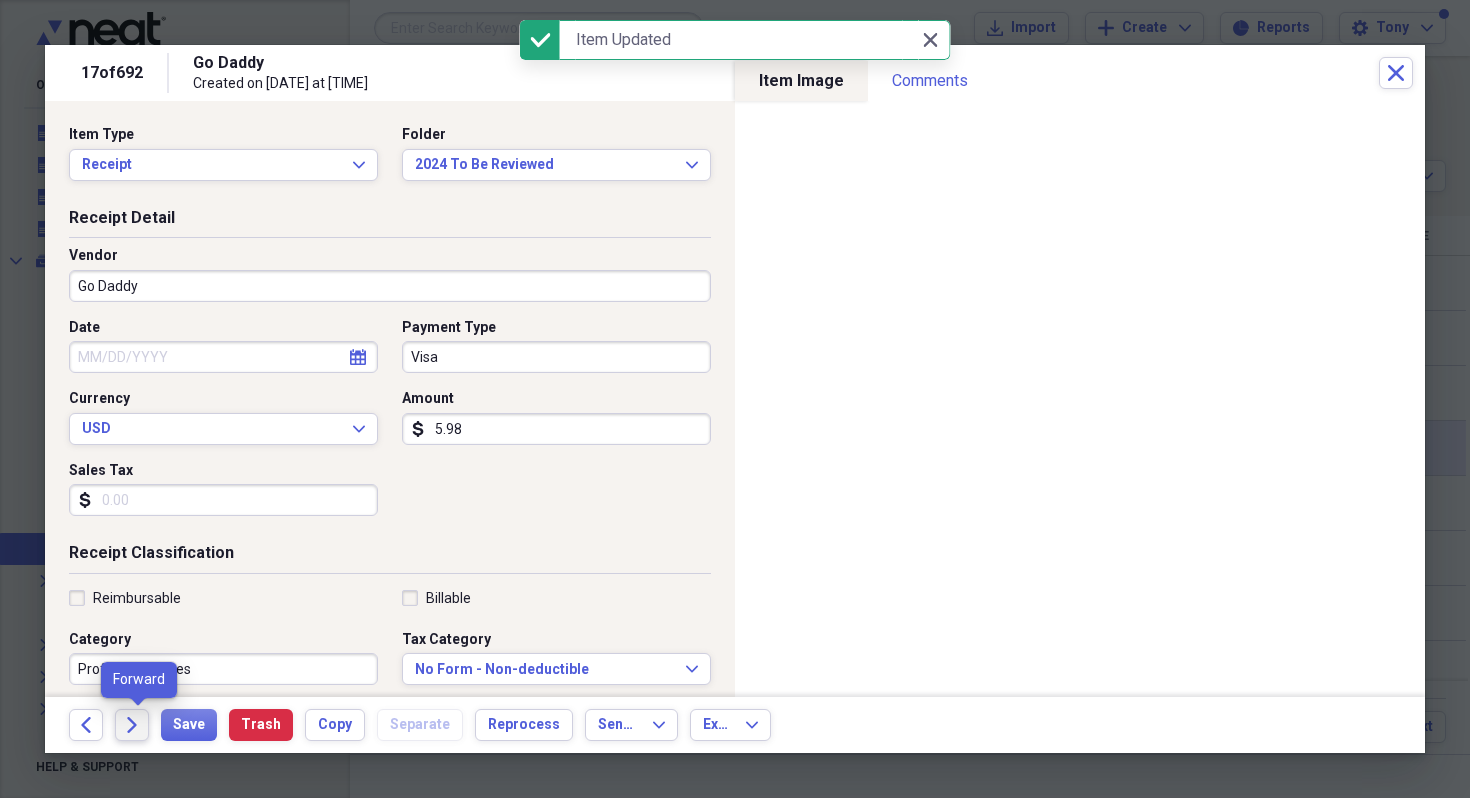 click 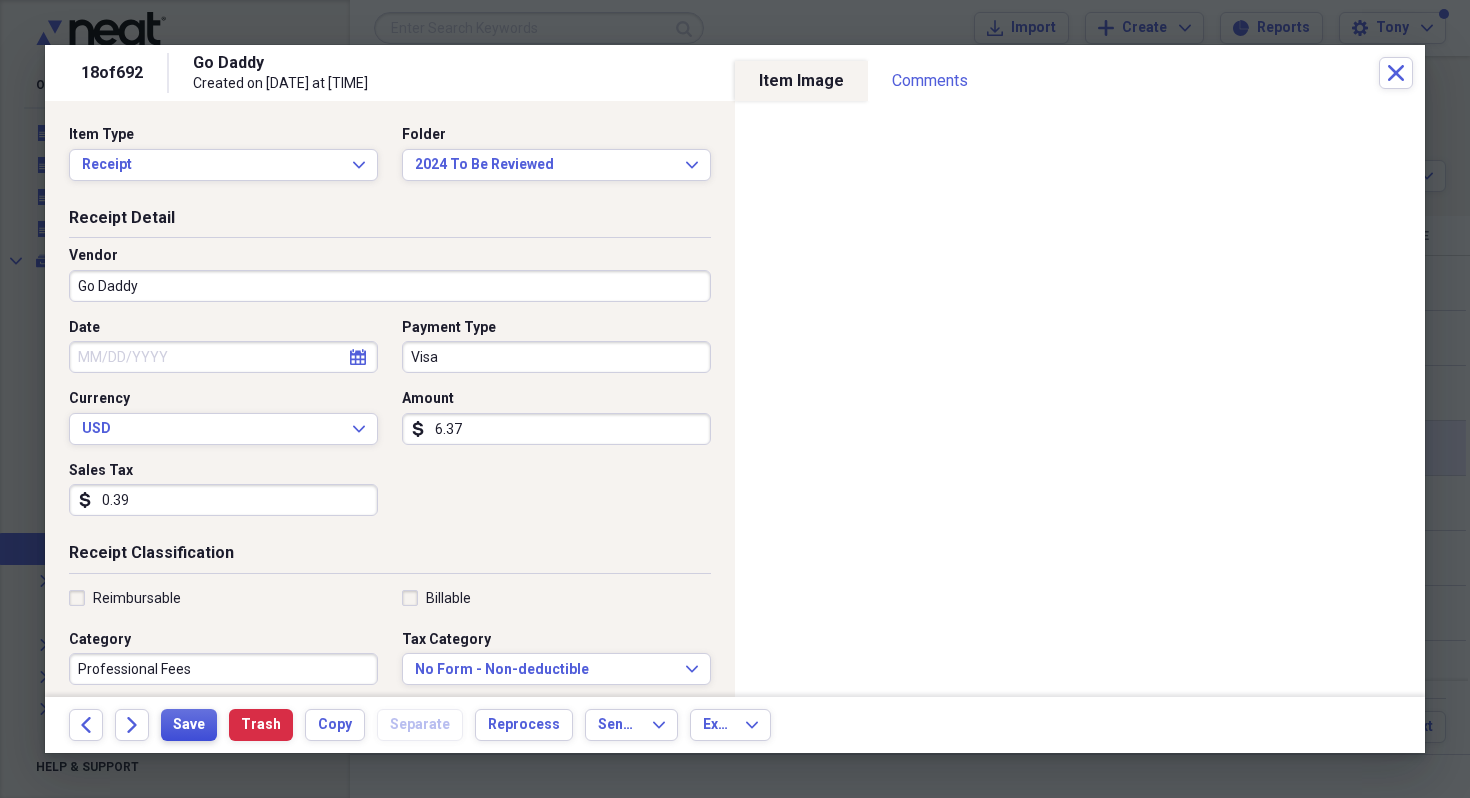 click on "Save" at bounding box center [189, 725] 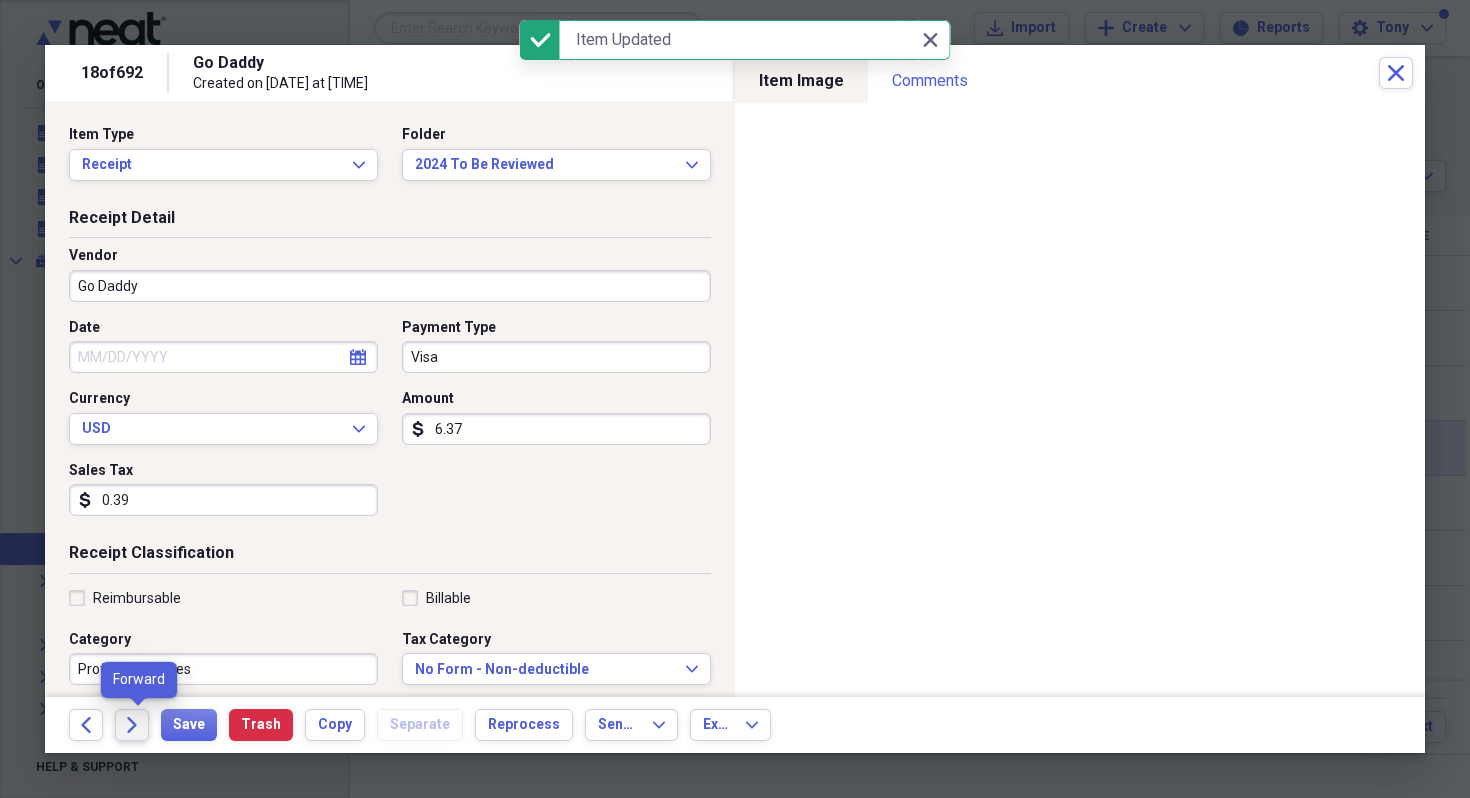 click on "Forward" 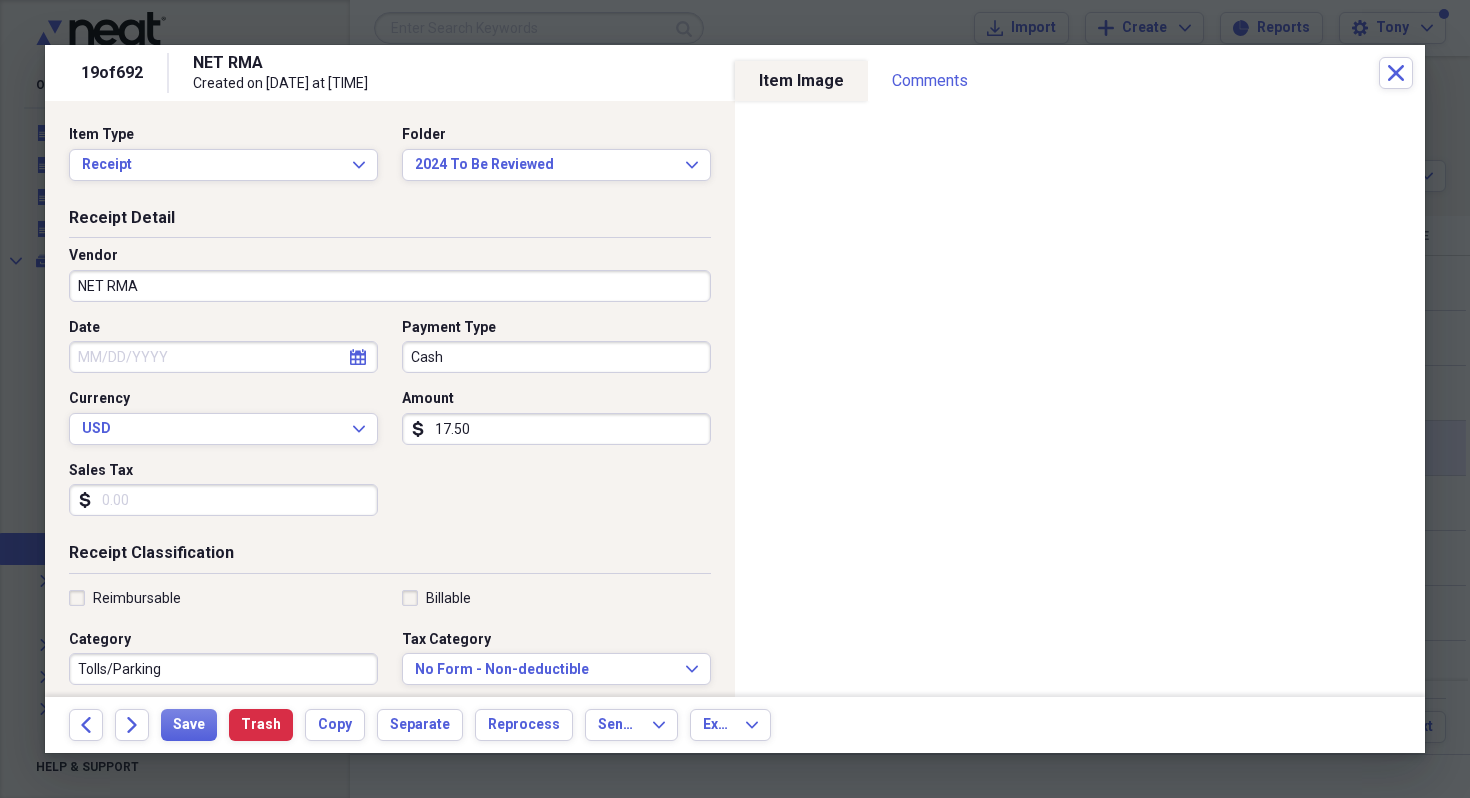 click on "NET RMA" at bounding box center [390, 286] 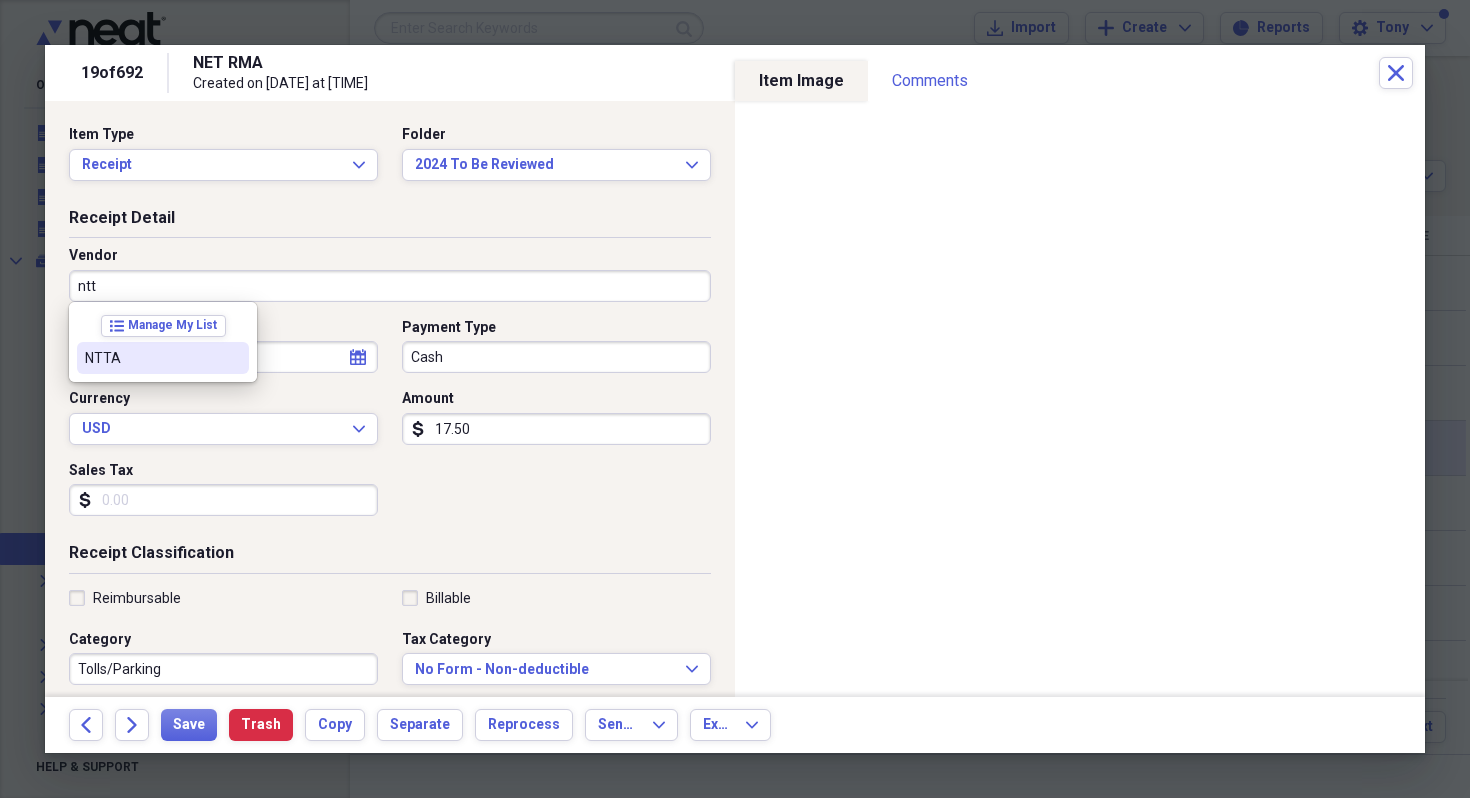 click on "NTTA" at bounding box center [151, 358] 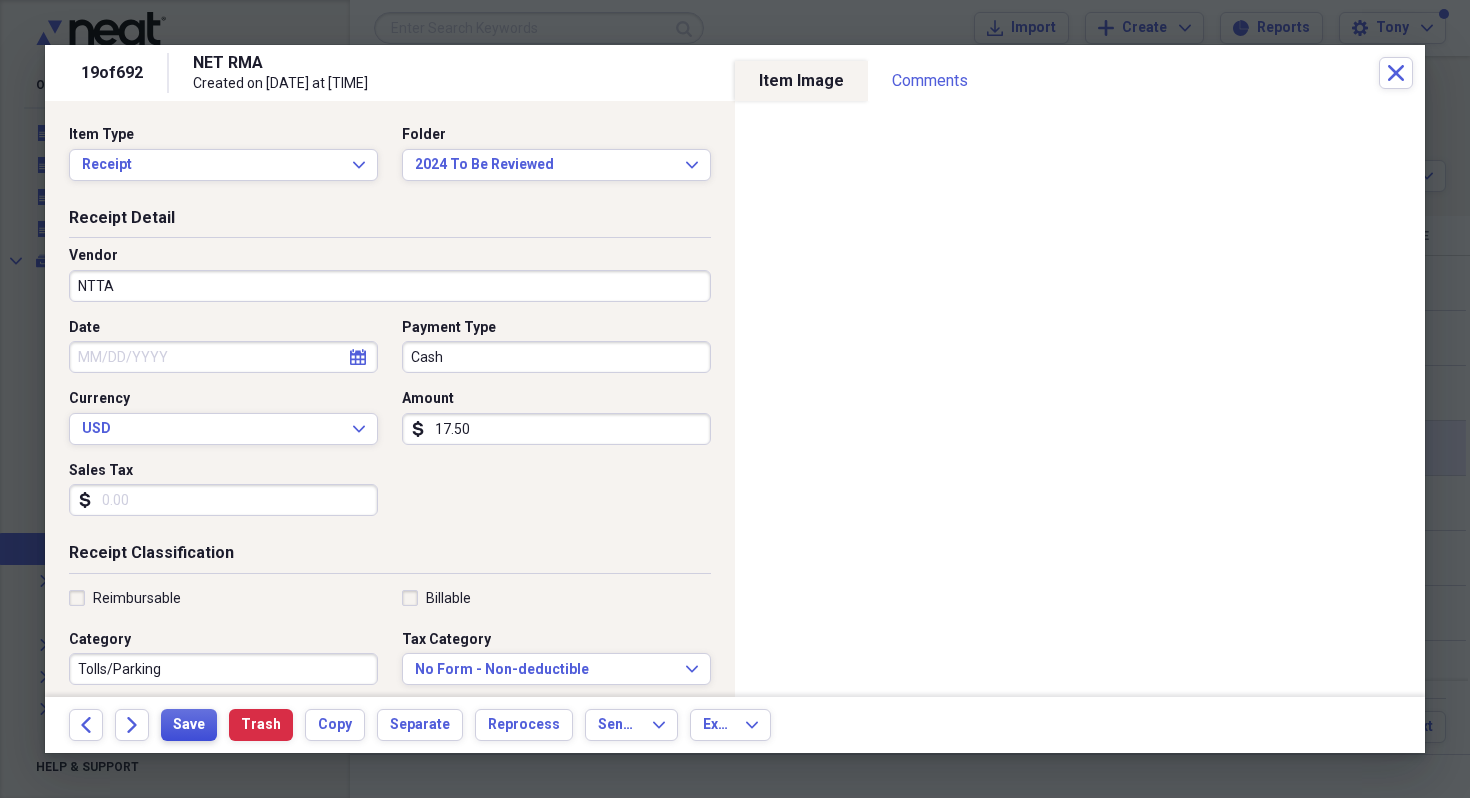 click on "Save" at bounding box center [189, 725] 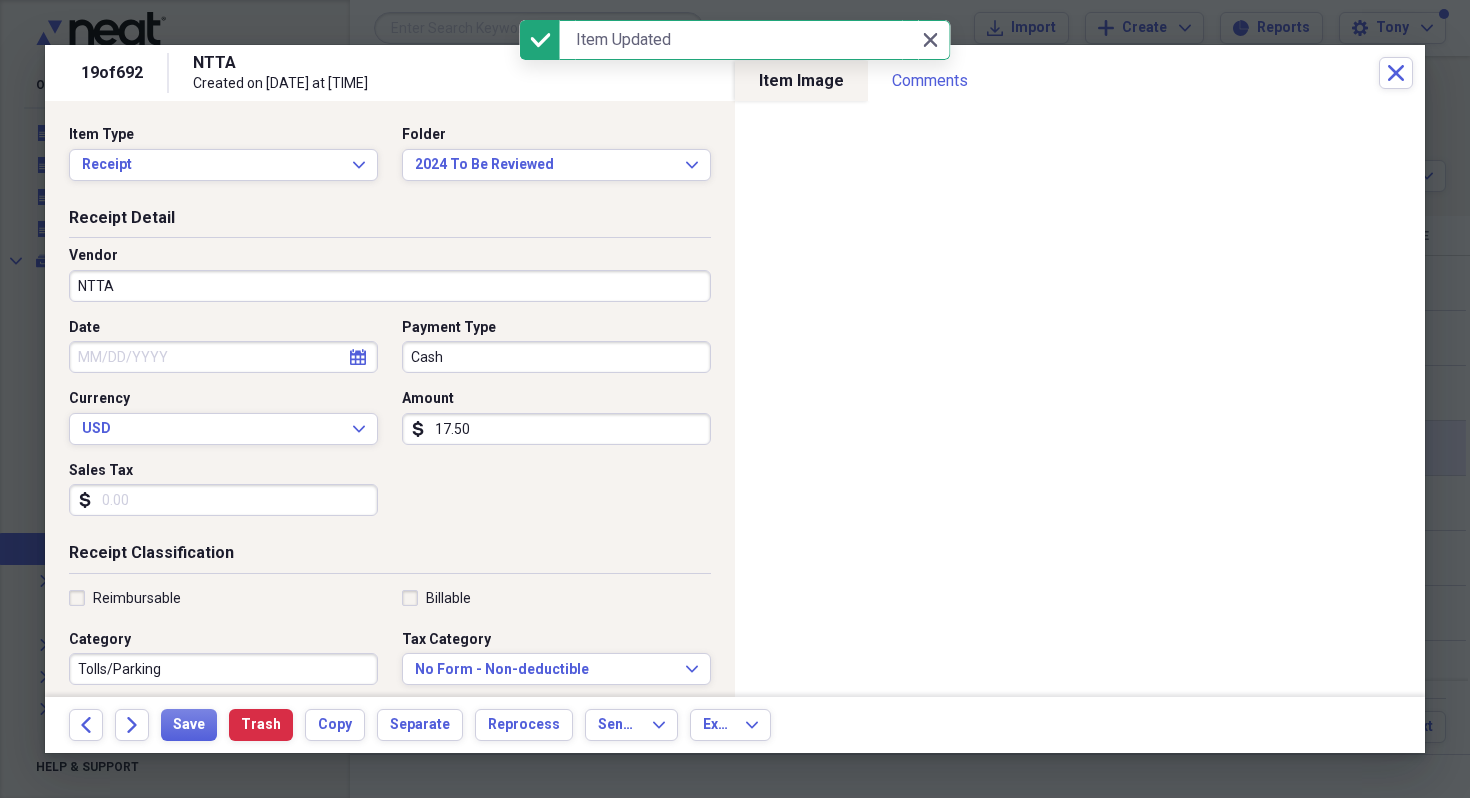 click on "Cash" at bounding box center (556, 357) 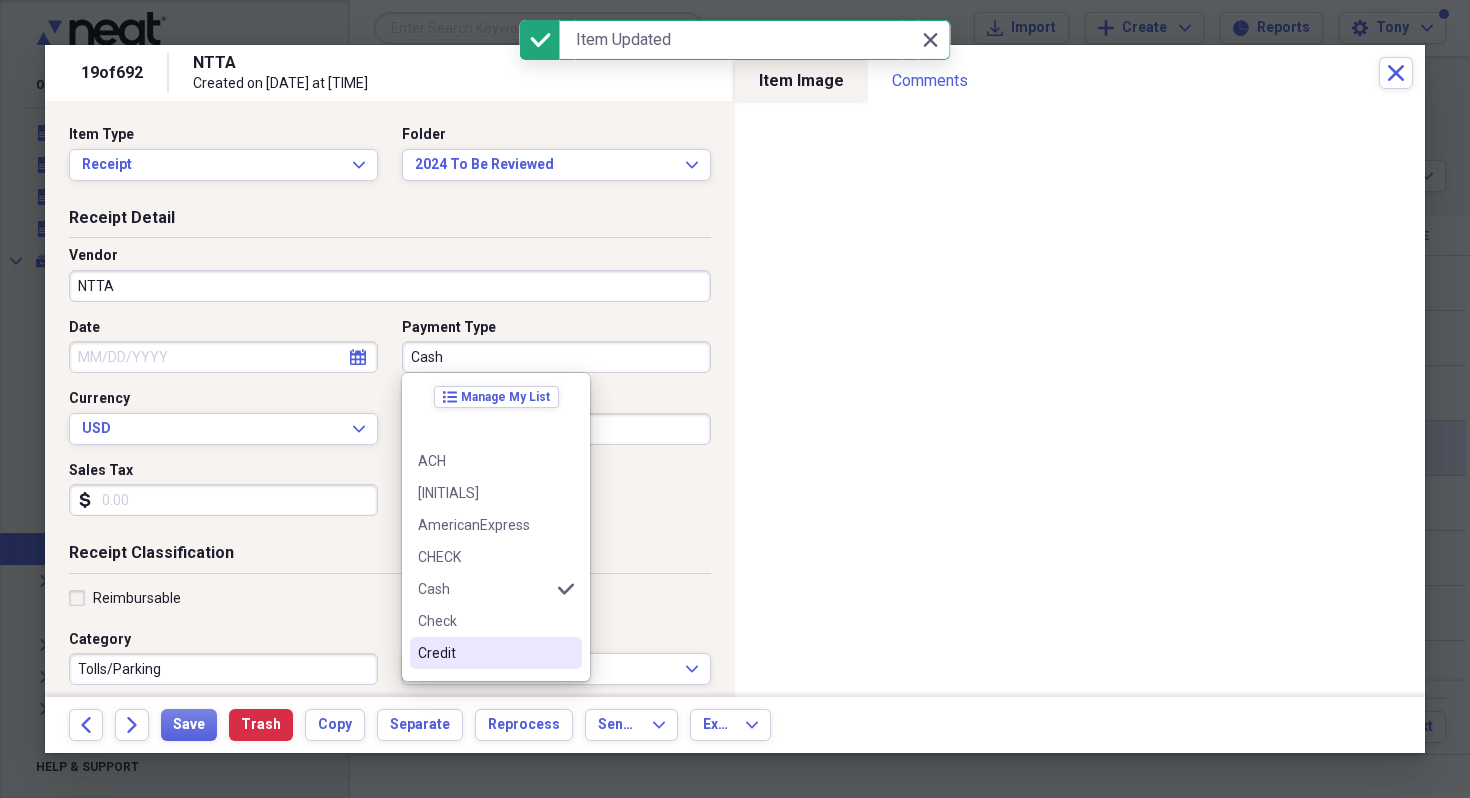 click on "Credit" at bounding box center (484, 653) 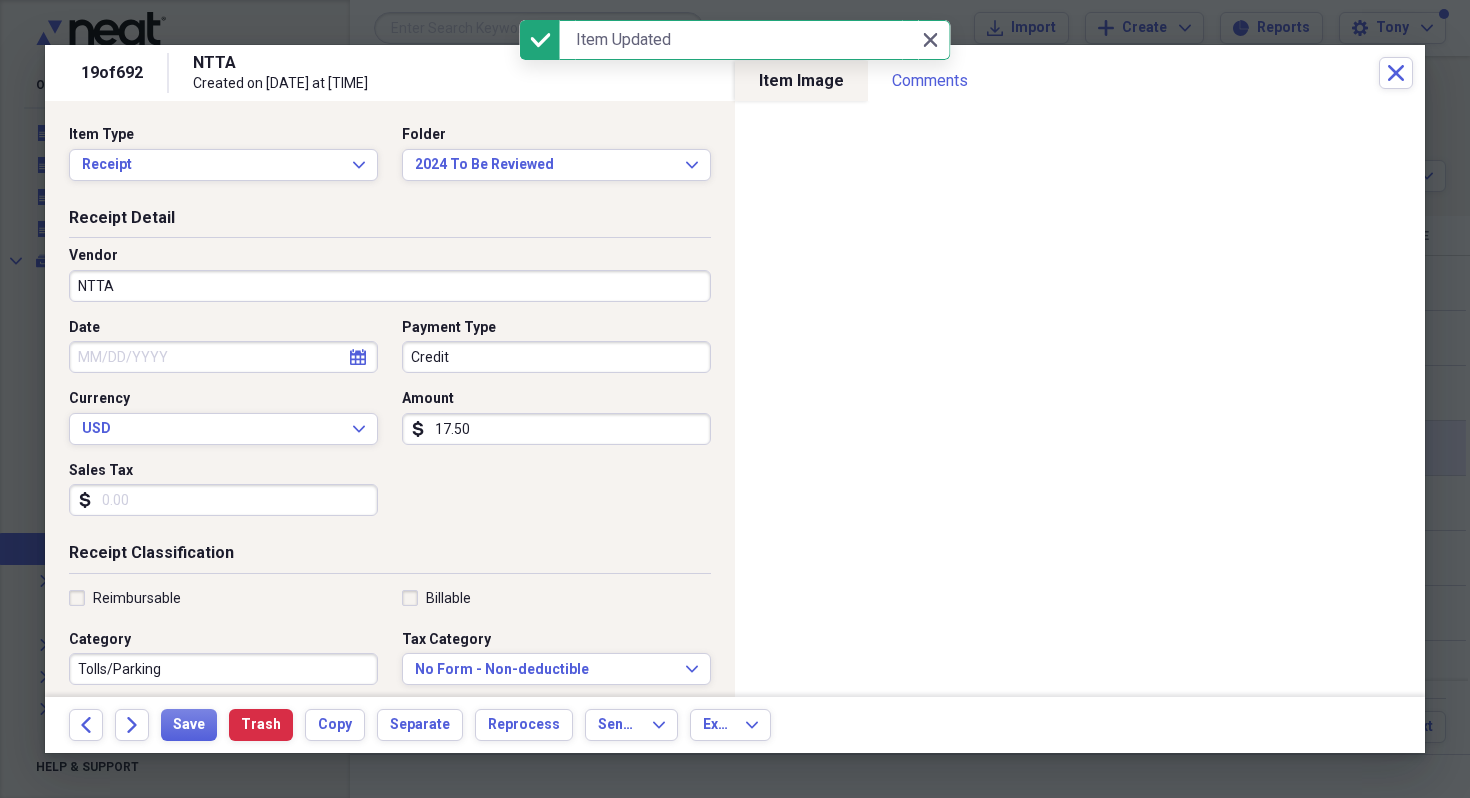 click on "Credit" at bounding box center (556, 357) 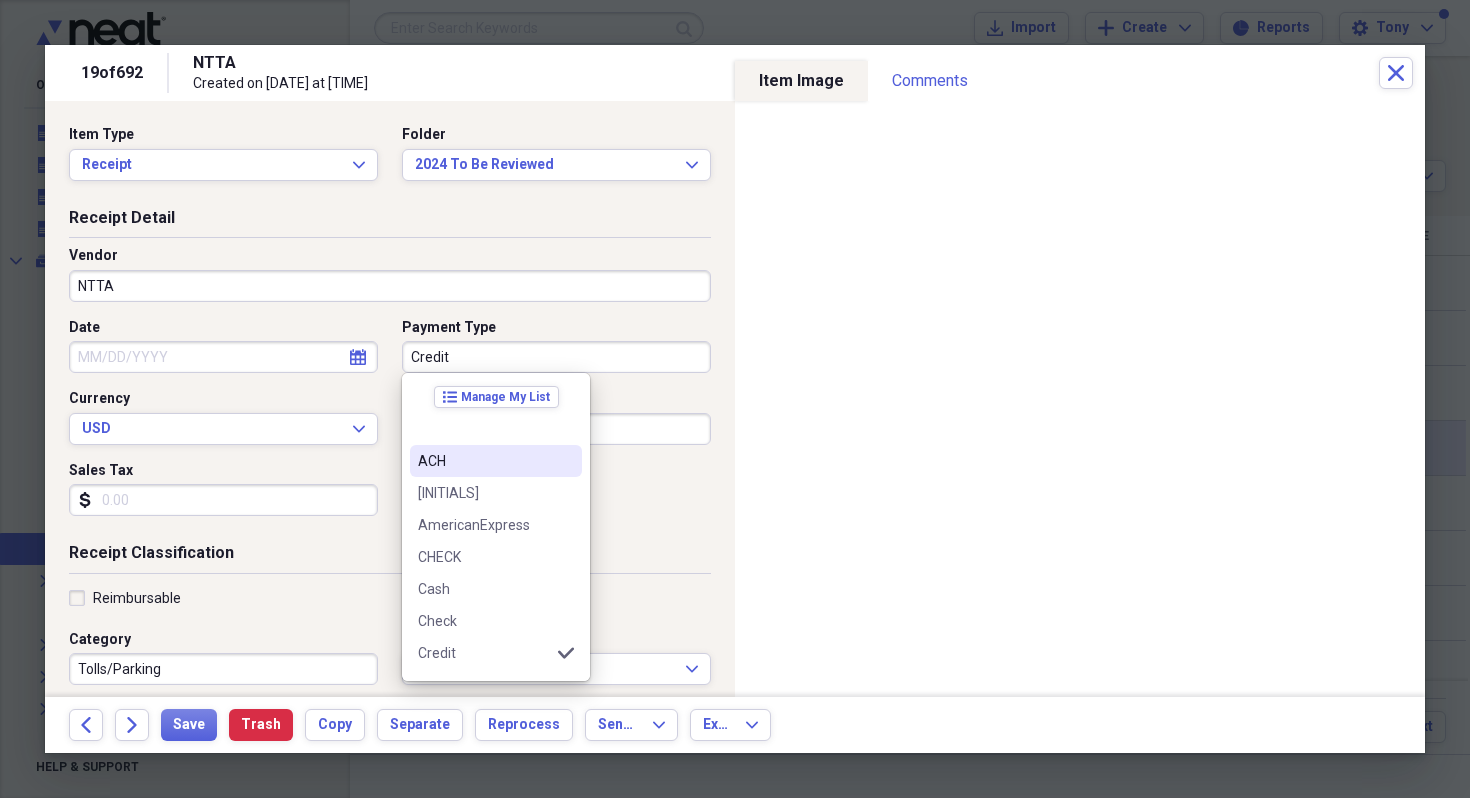 click on "ACH" at bounding box center [484, 461] 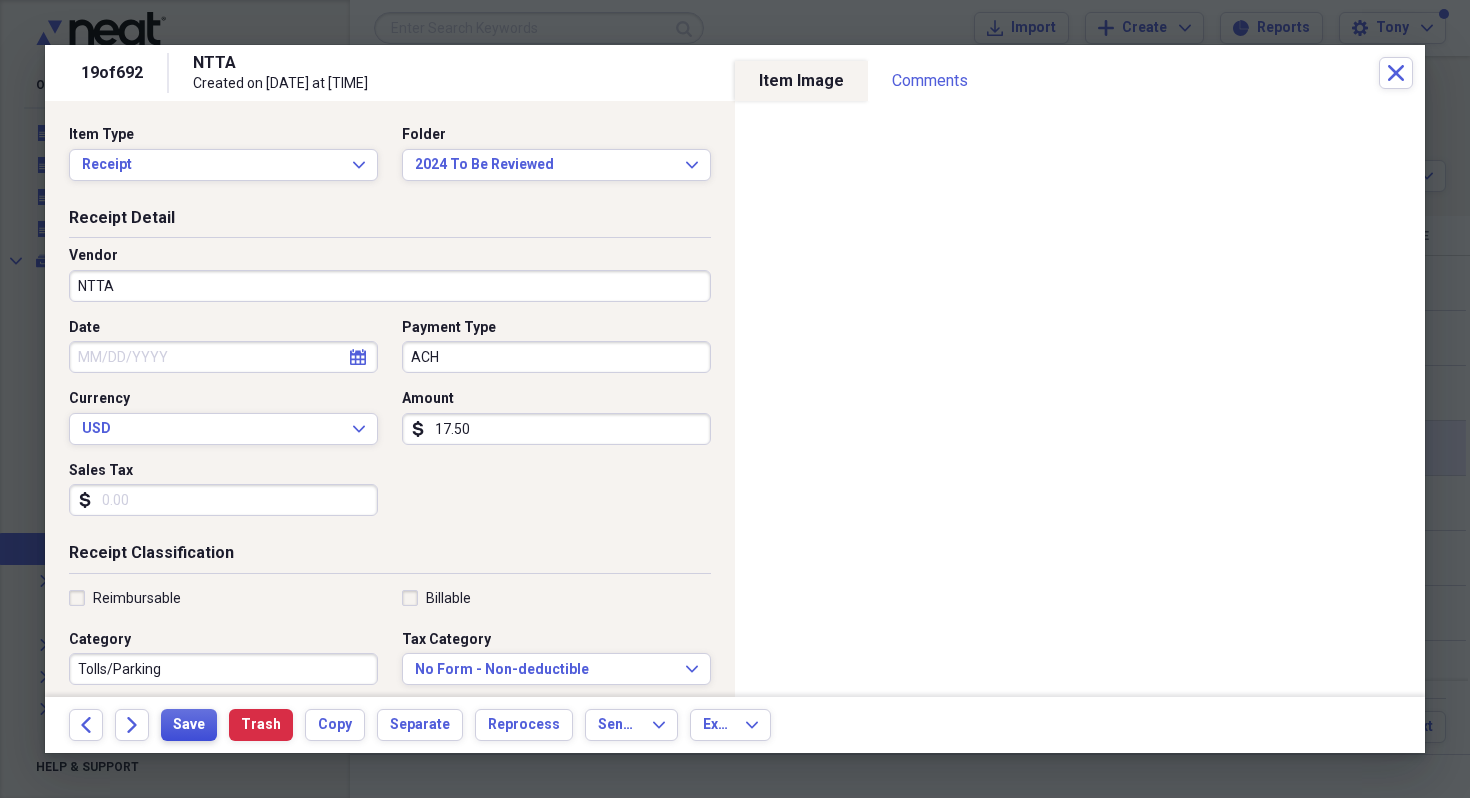click on "Save" at bounding box center (189, 725) 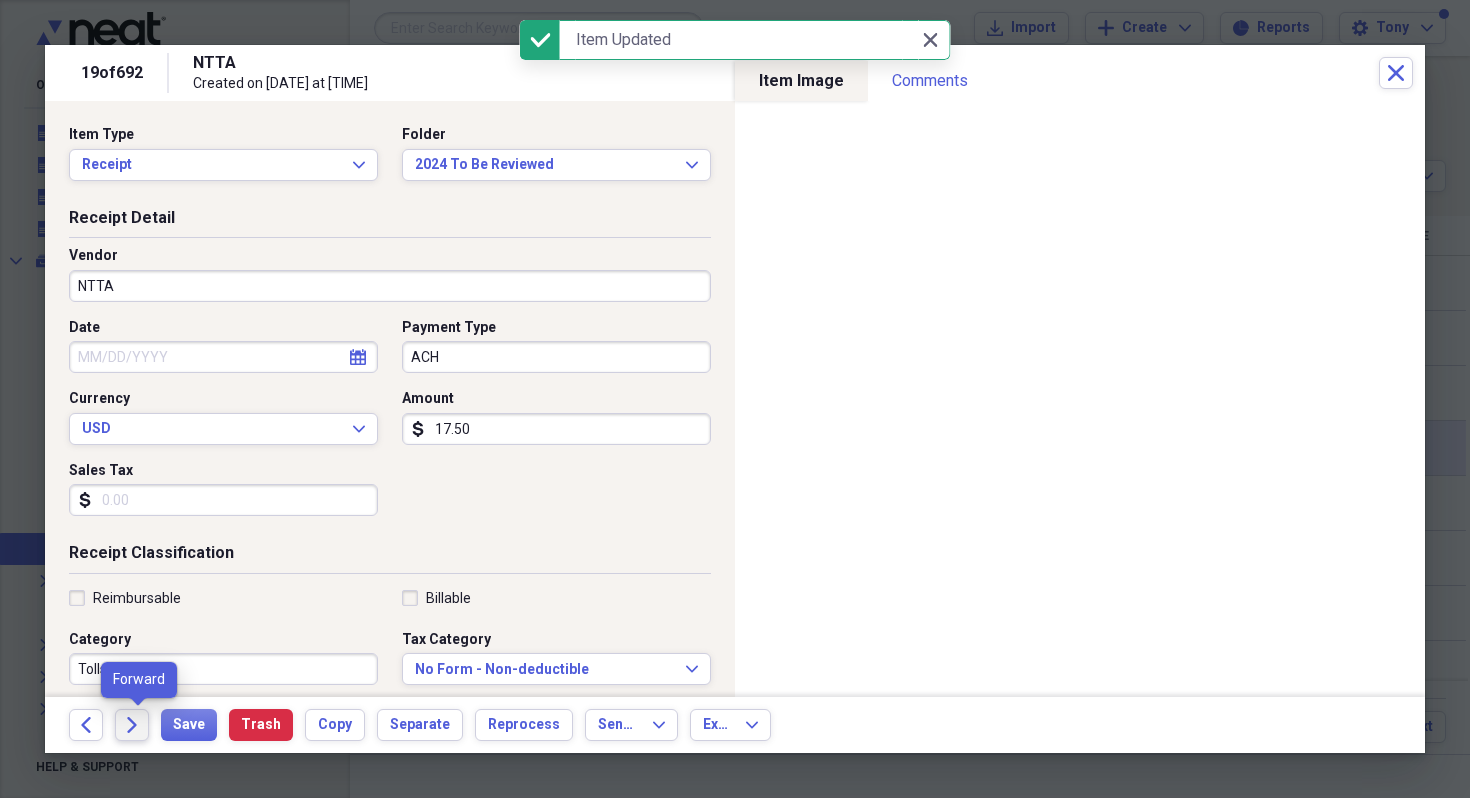 click on "Forward" at bounding box center (132, 725) 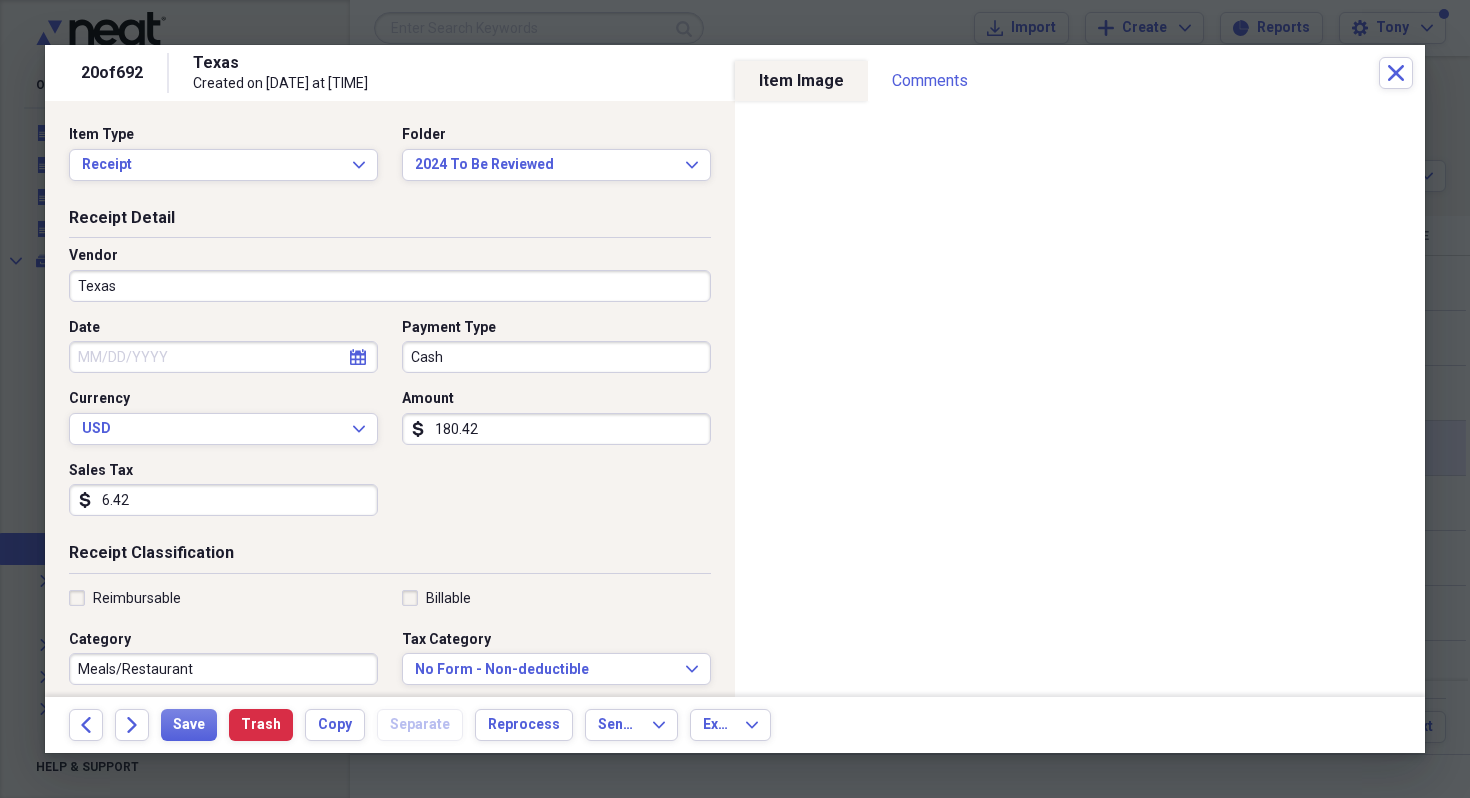 click on "Texas" at bounding box center (390, 286) 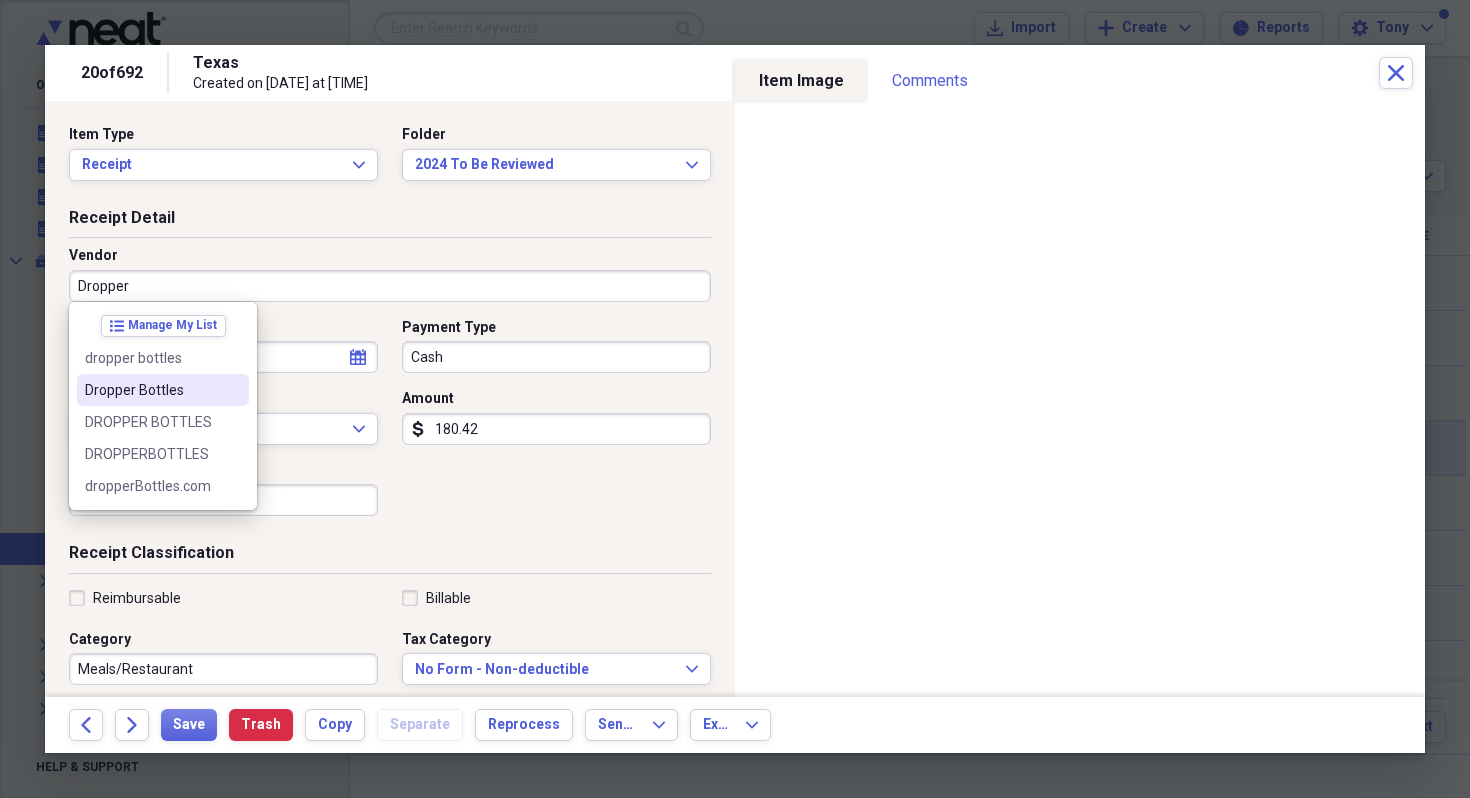 click on "Dropper Bottles" at bounding box center (151, 390) 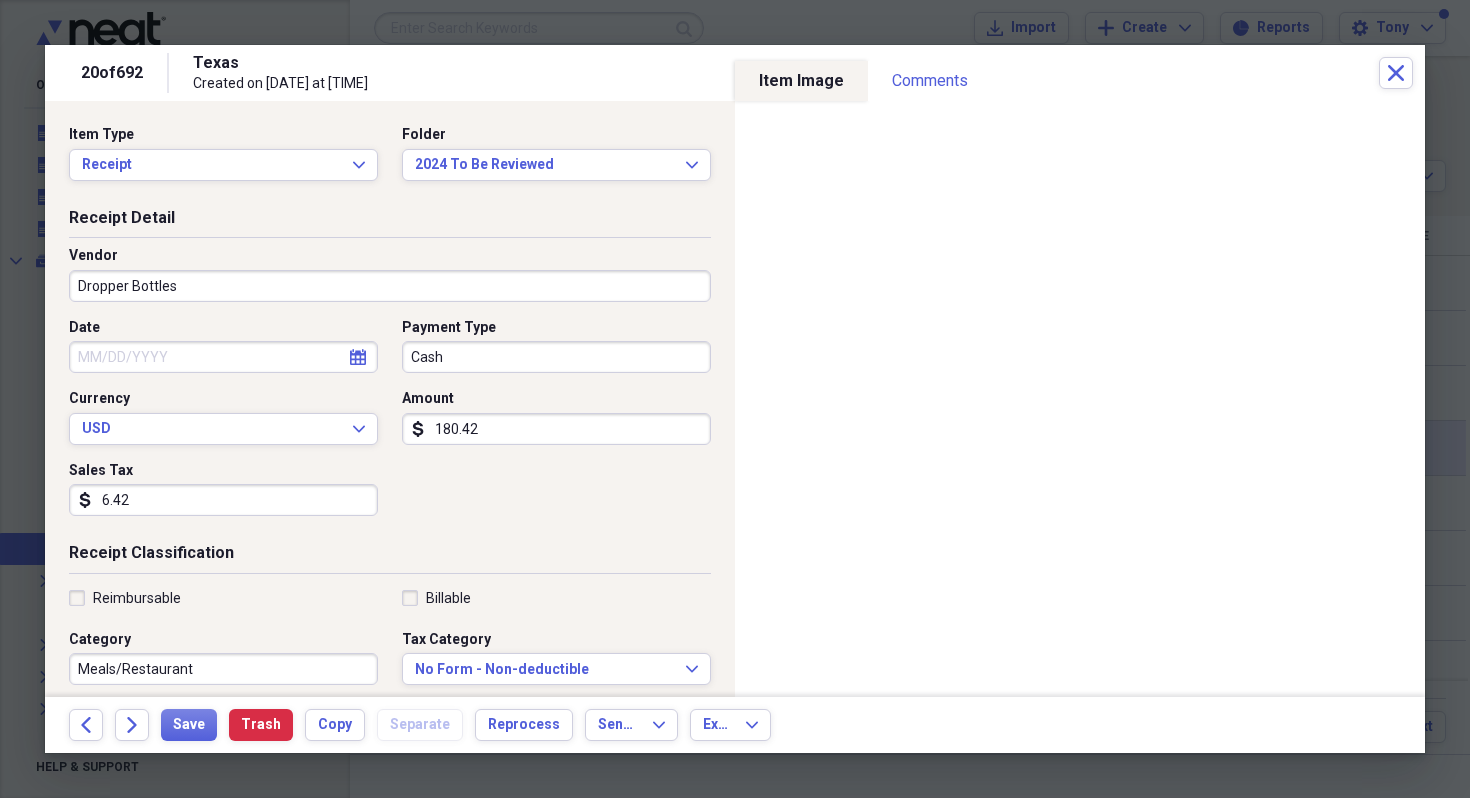 type on "[CITY] Cogs" 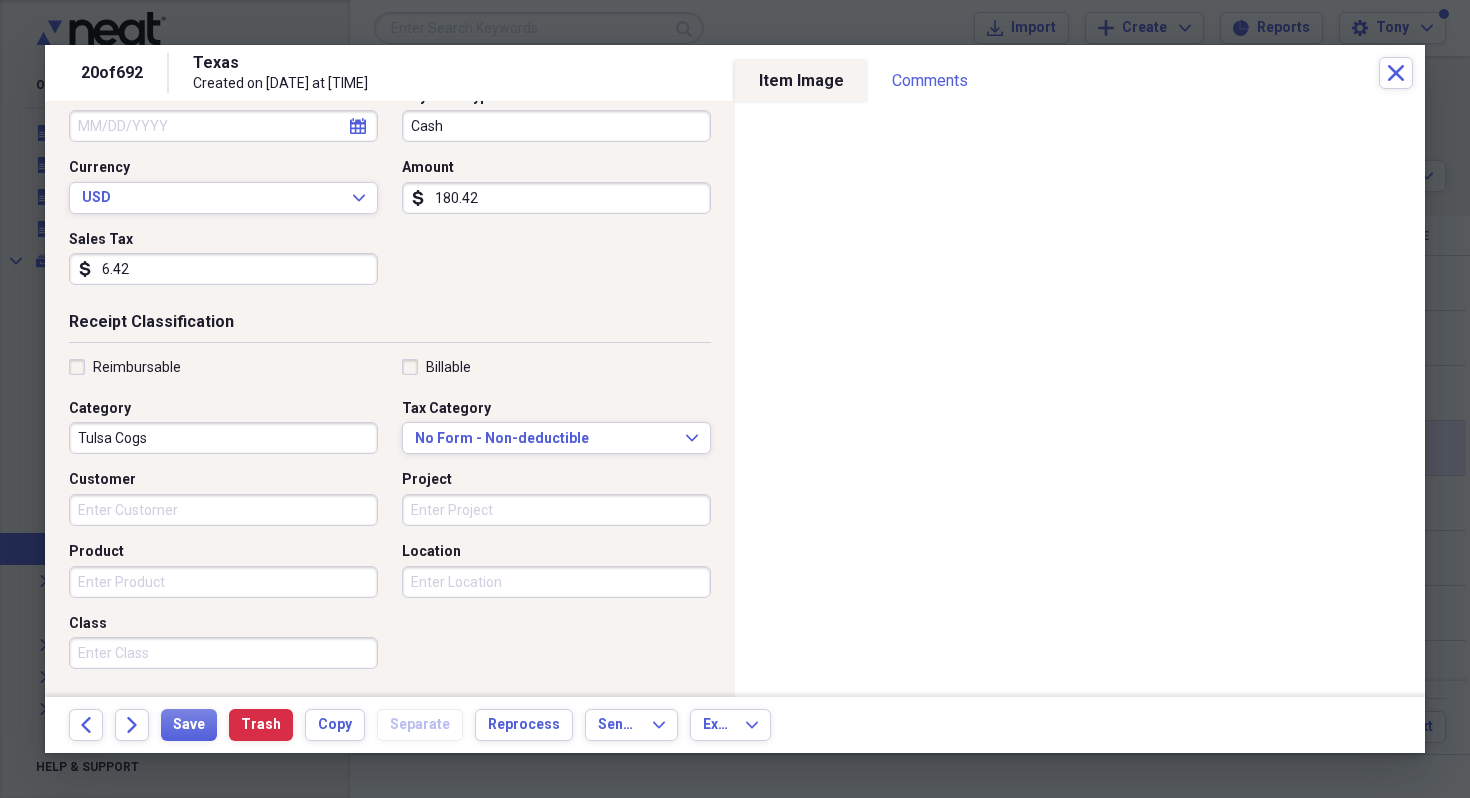 scroll, scrollTop: 237, scrollLeft: 0, axis: vertical 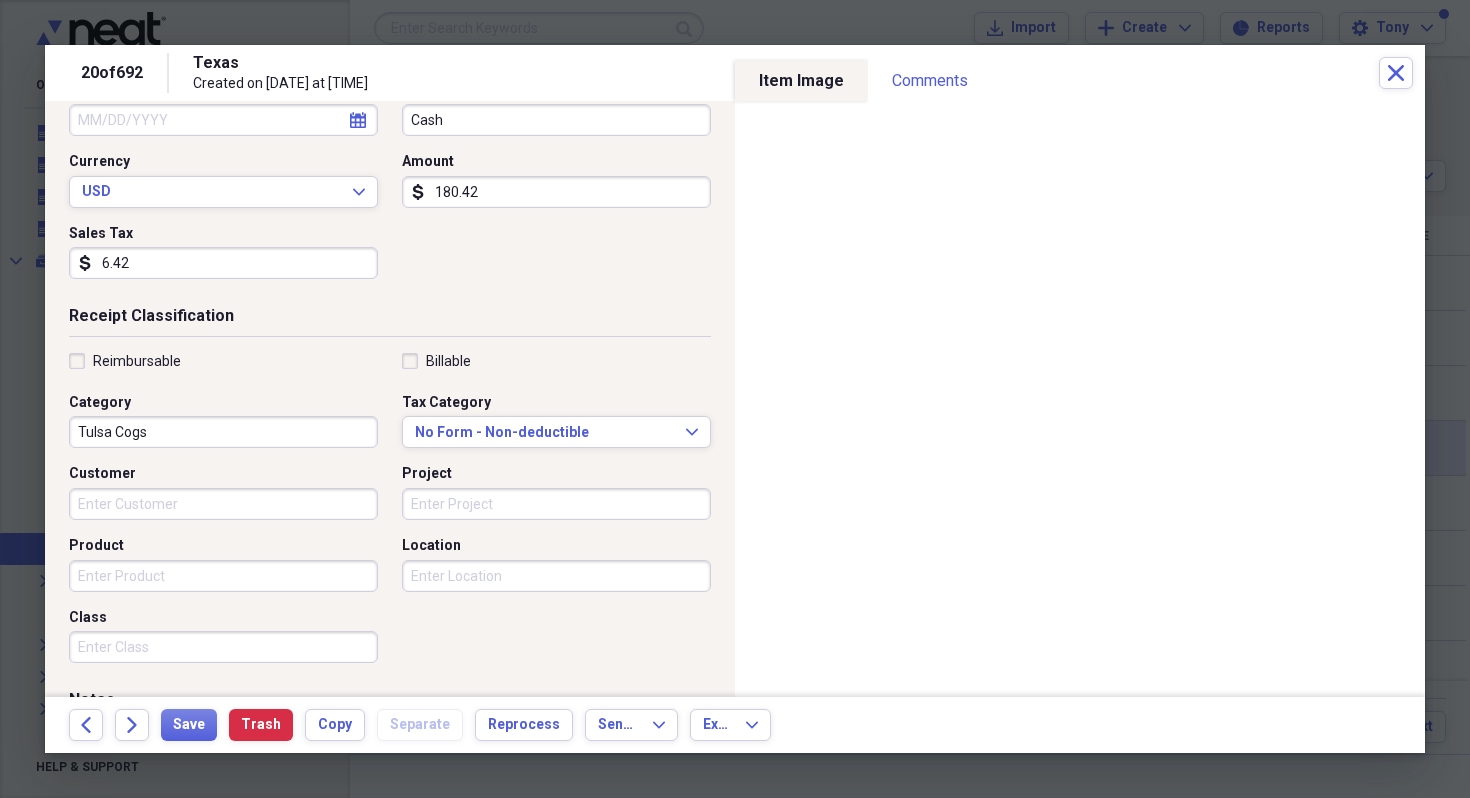 click on "6.42" at bounding box center [223, 263] 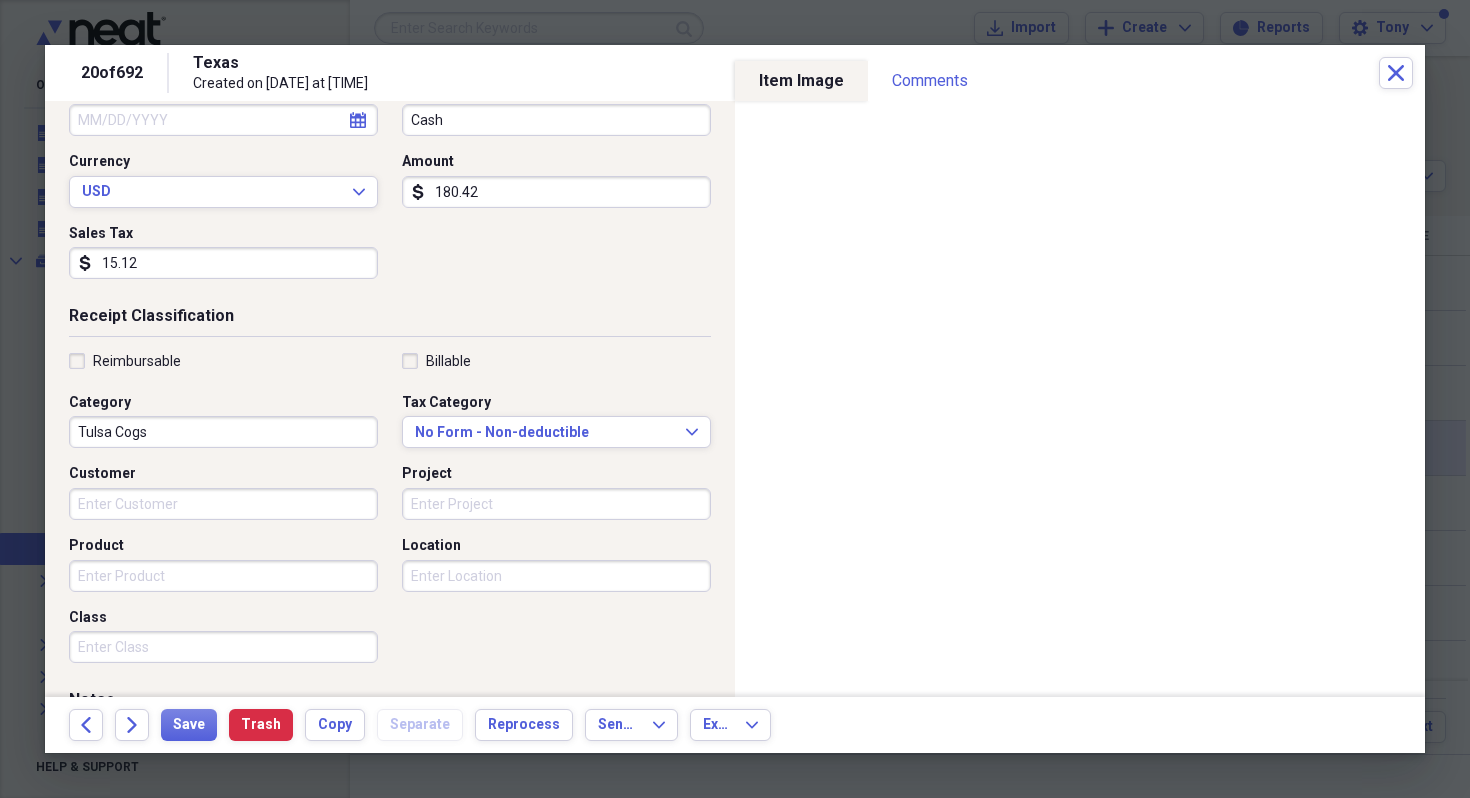type on "15.12" 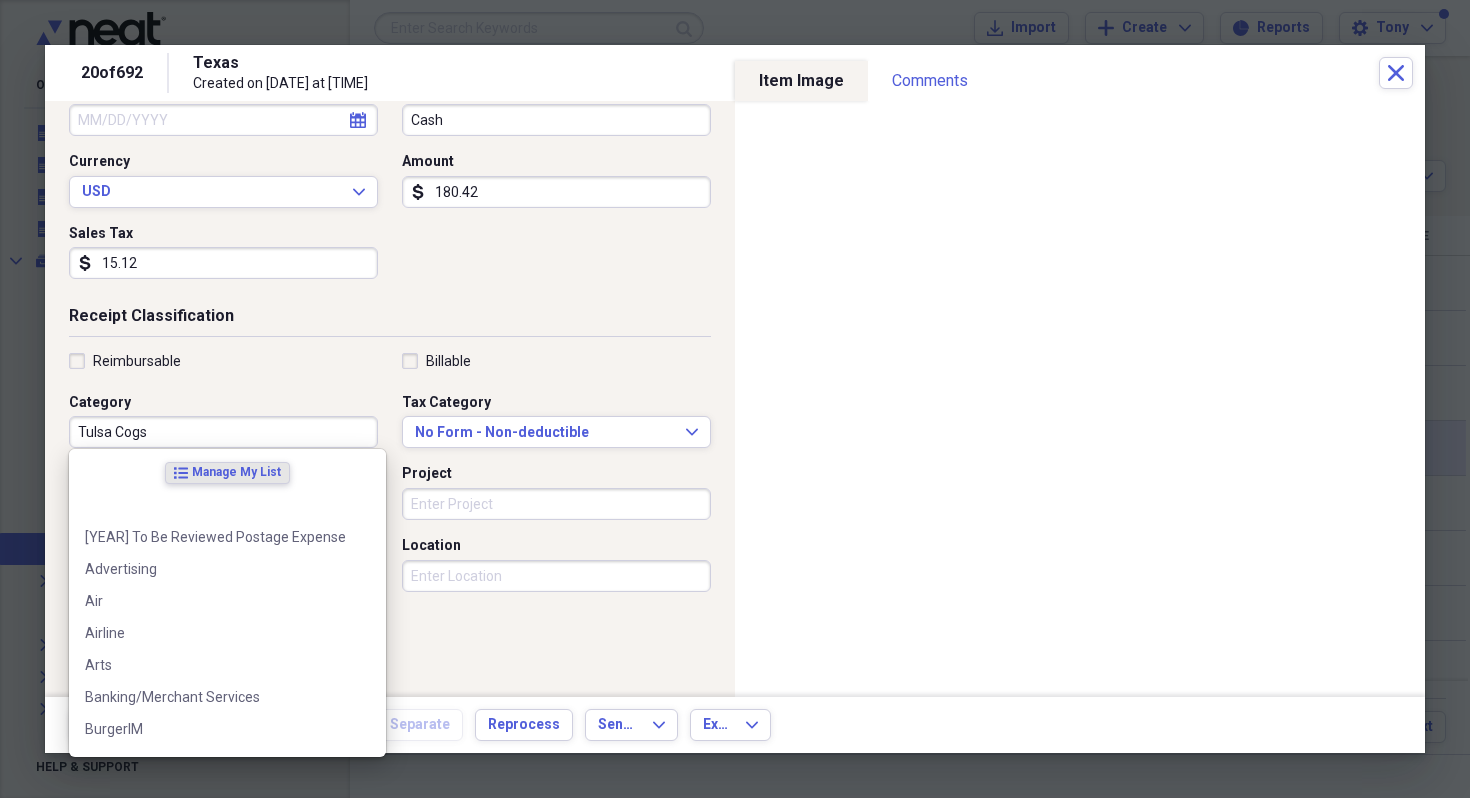 click on "[CITY] Cogs" at bounding box center (223, 432) 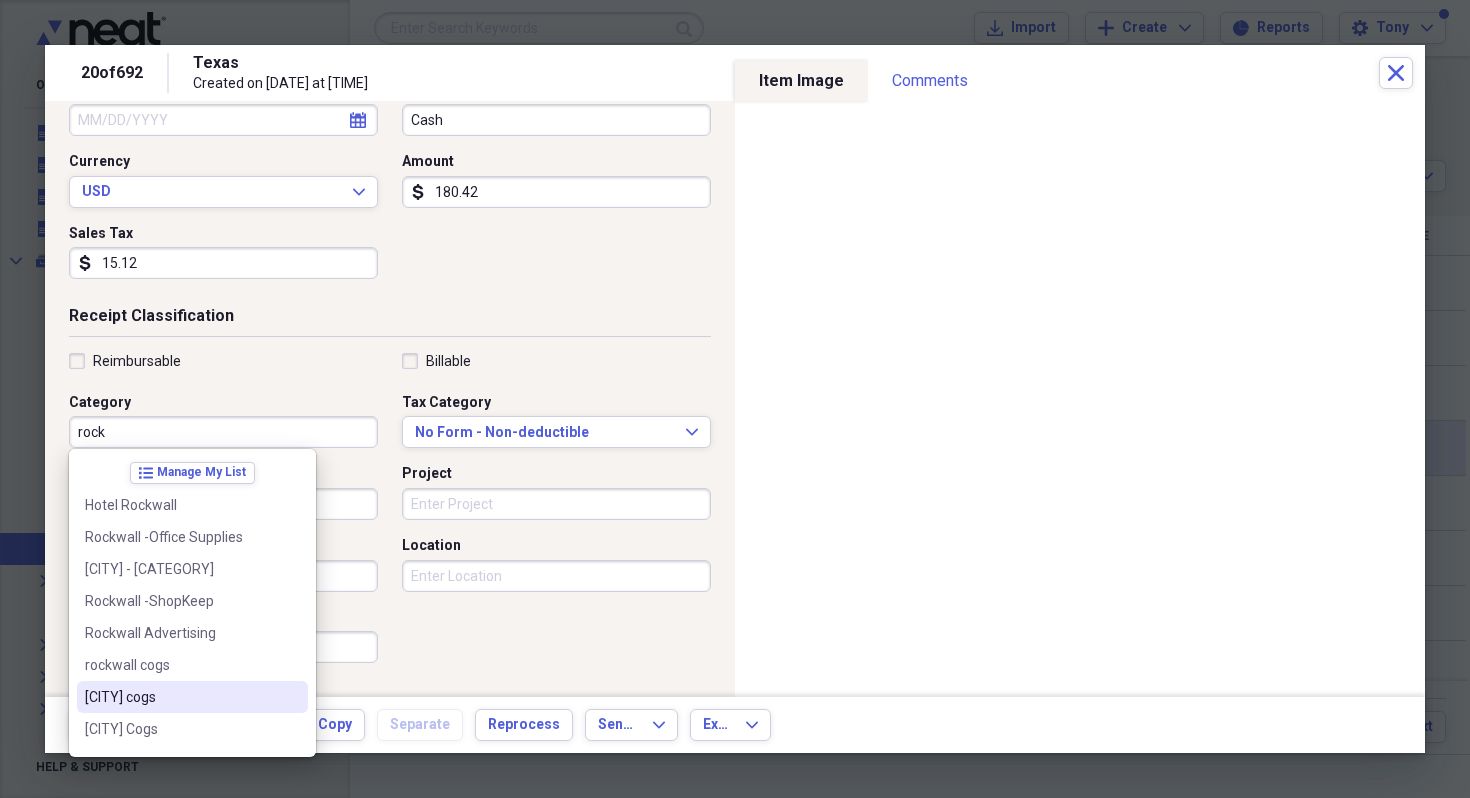 click on "[CITY] cogs" at bounding box center [180, 697] 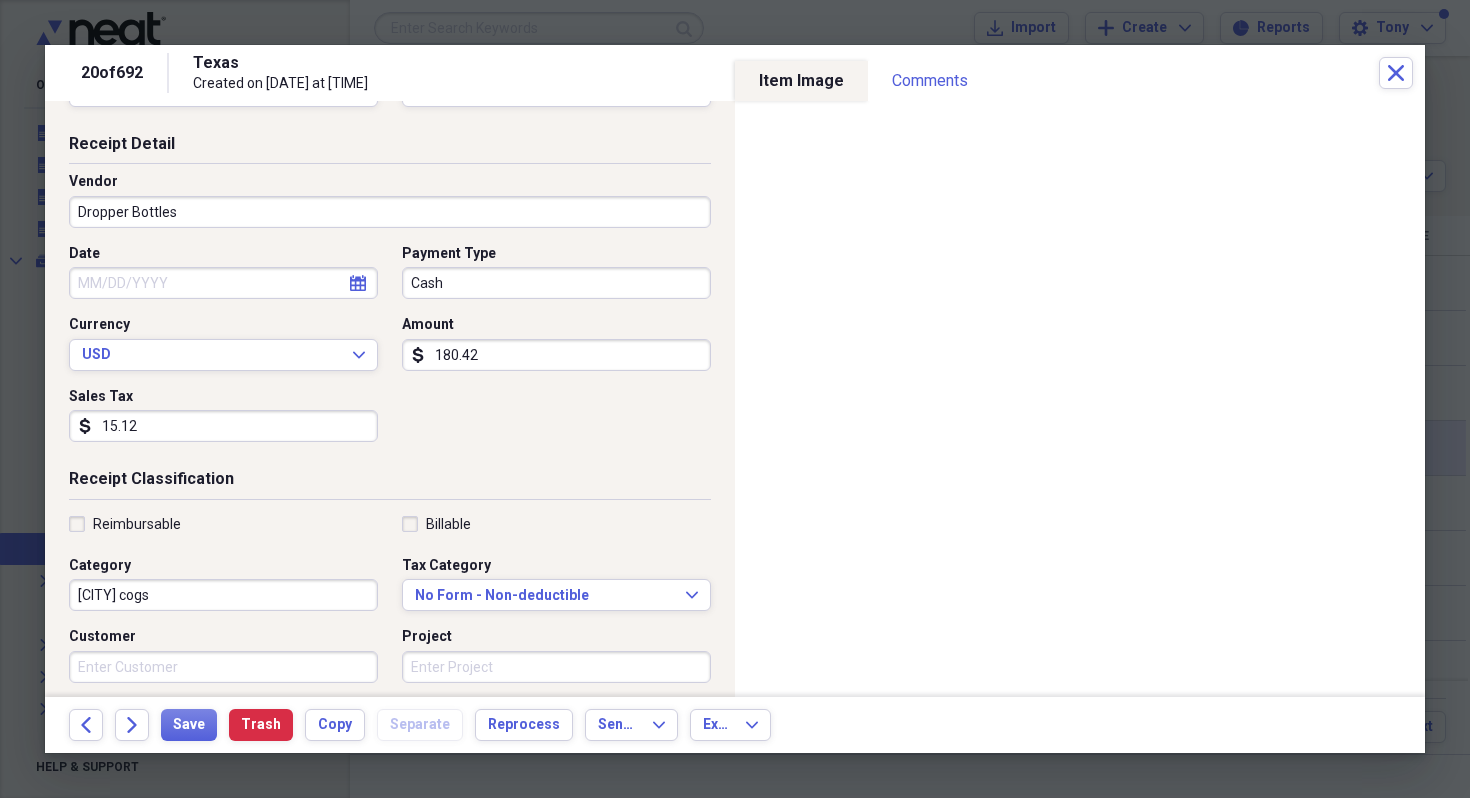 scroll, scrollTop: 60, scrollLeft: 0, axis: vertical 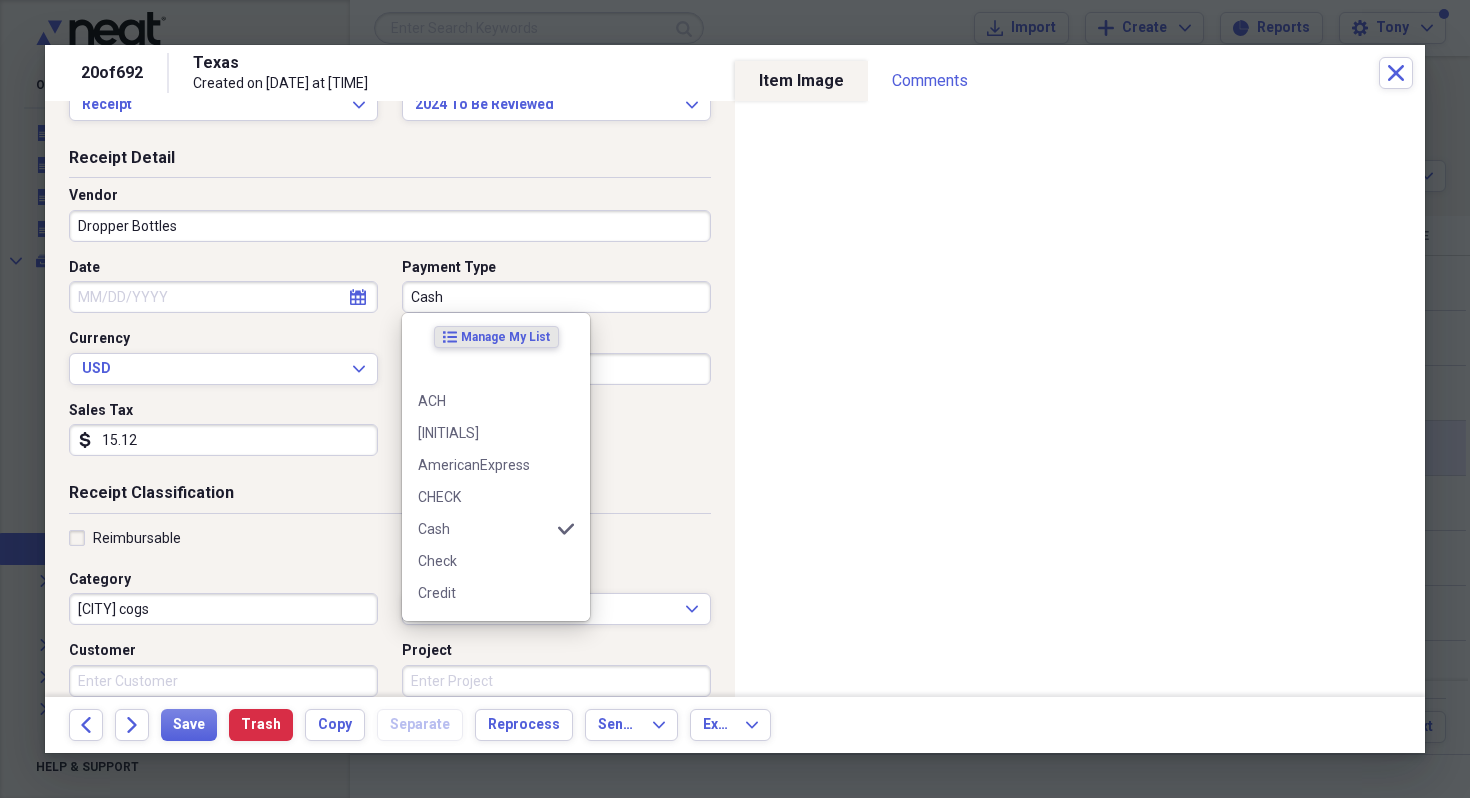 click on "Cash" at bounding box center (556, 297) 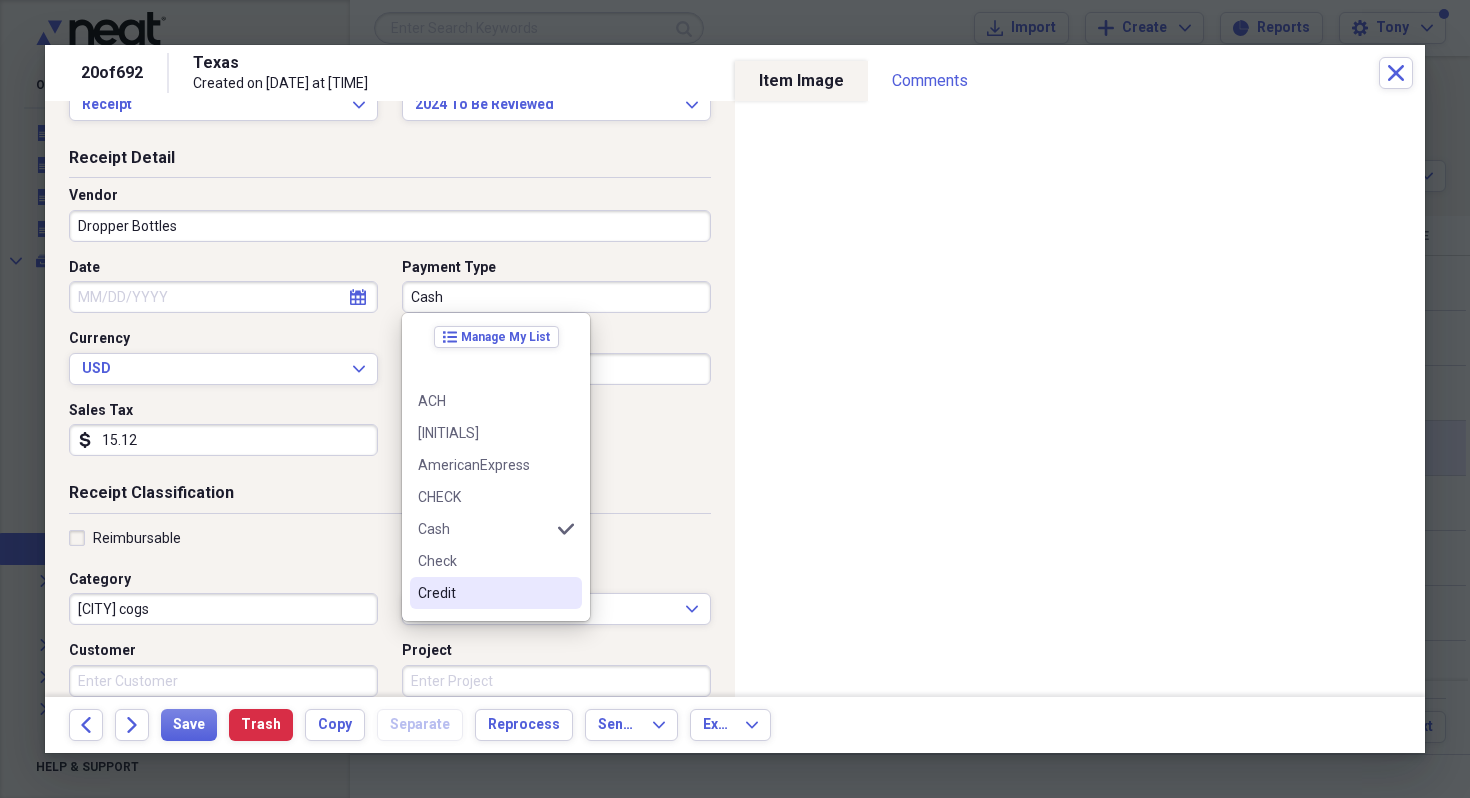 click on "Credit" at bounding box center [484, 593] 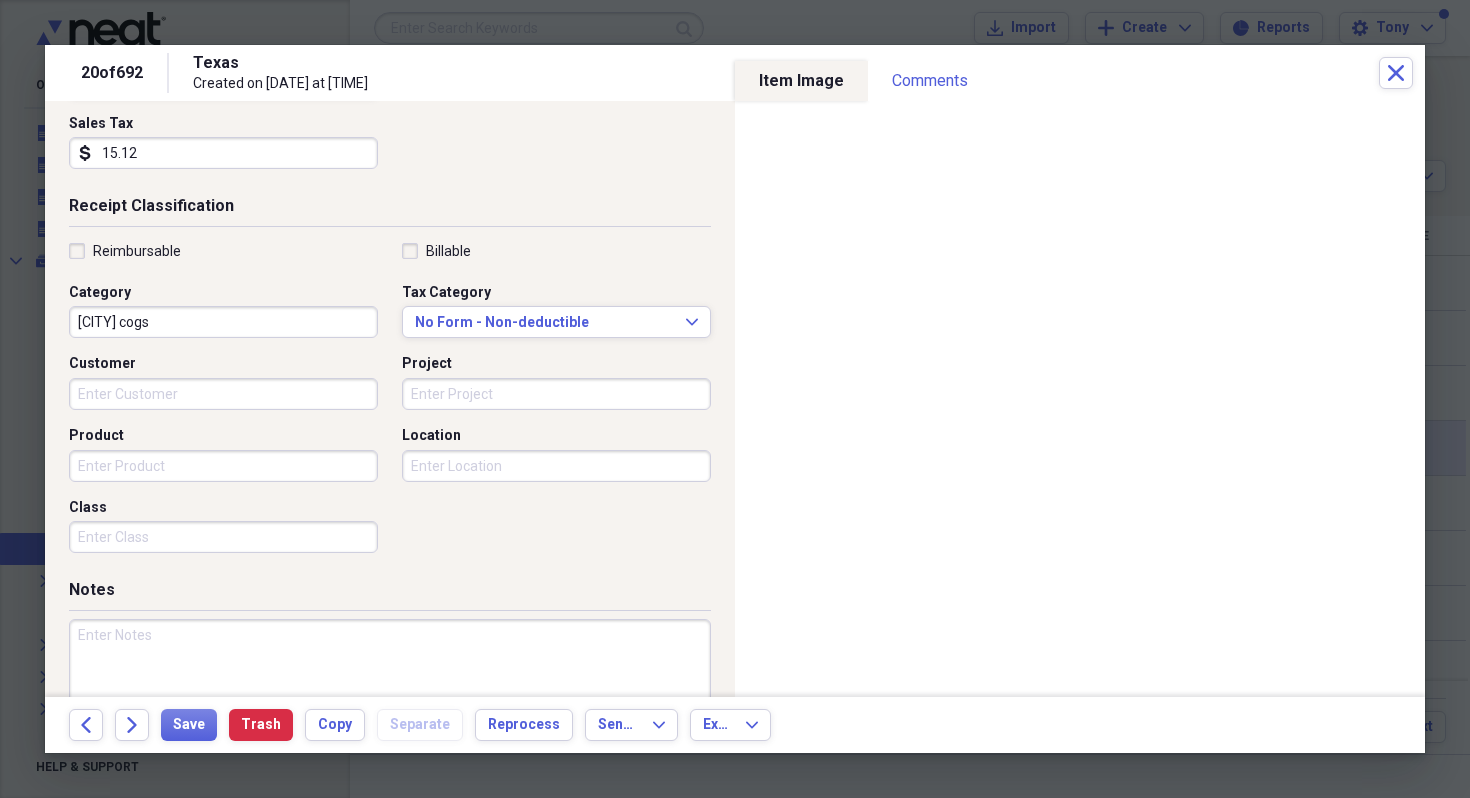 scroll, scrollTop: 424, scrollLeft: 0, axis: vertical 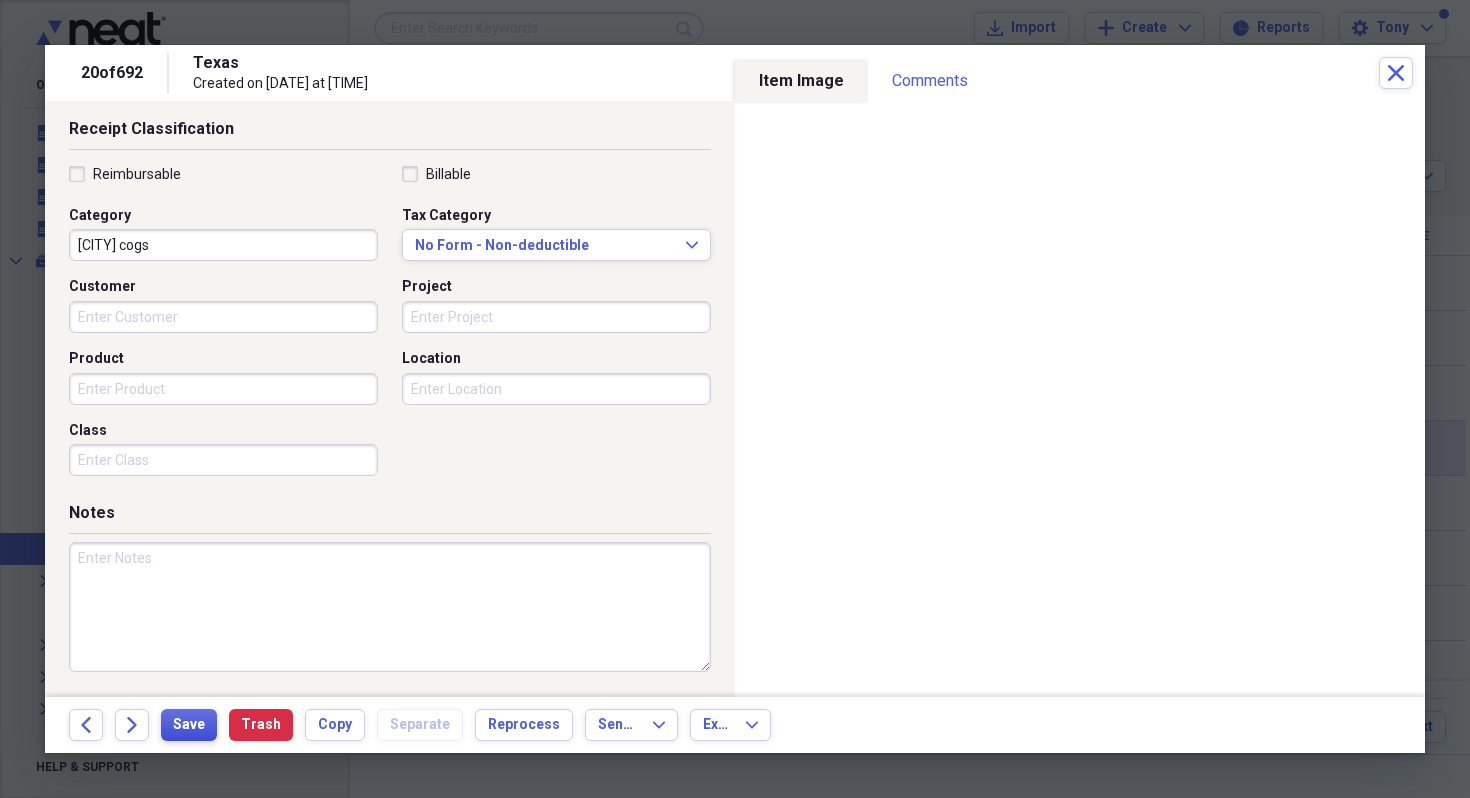 click on "Save" at bounding box center (189, 725) 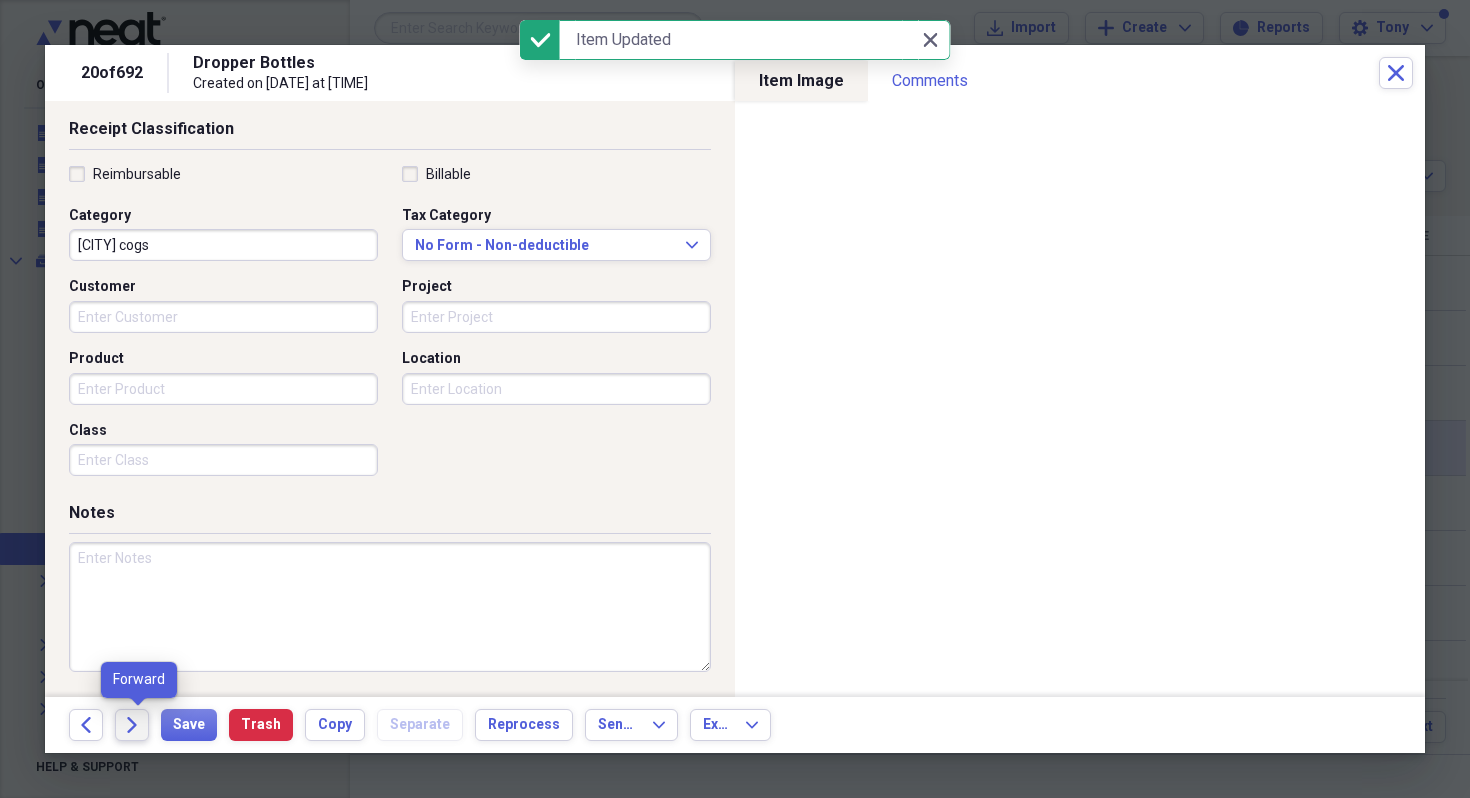 click on "Forward" 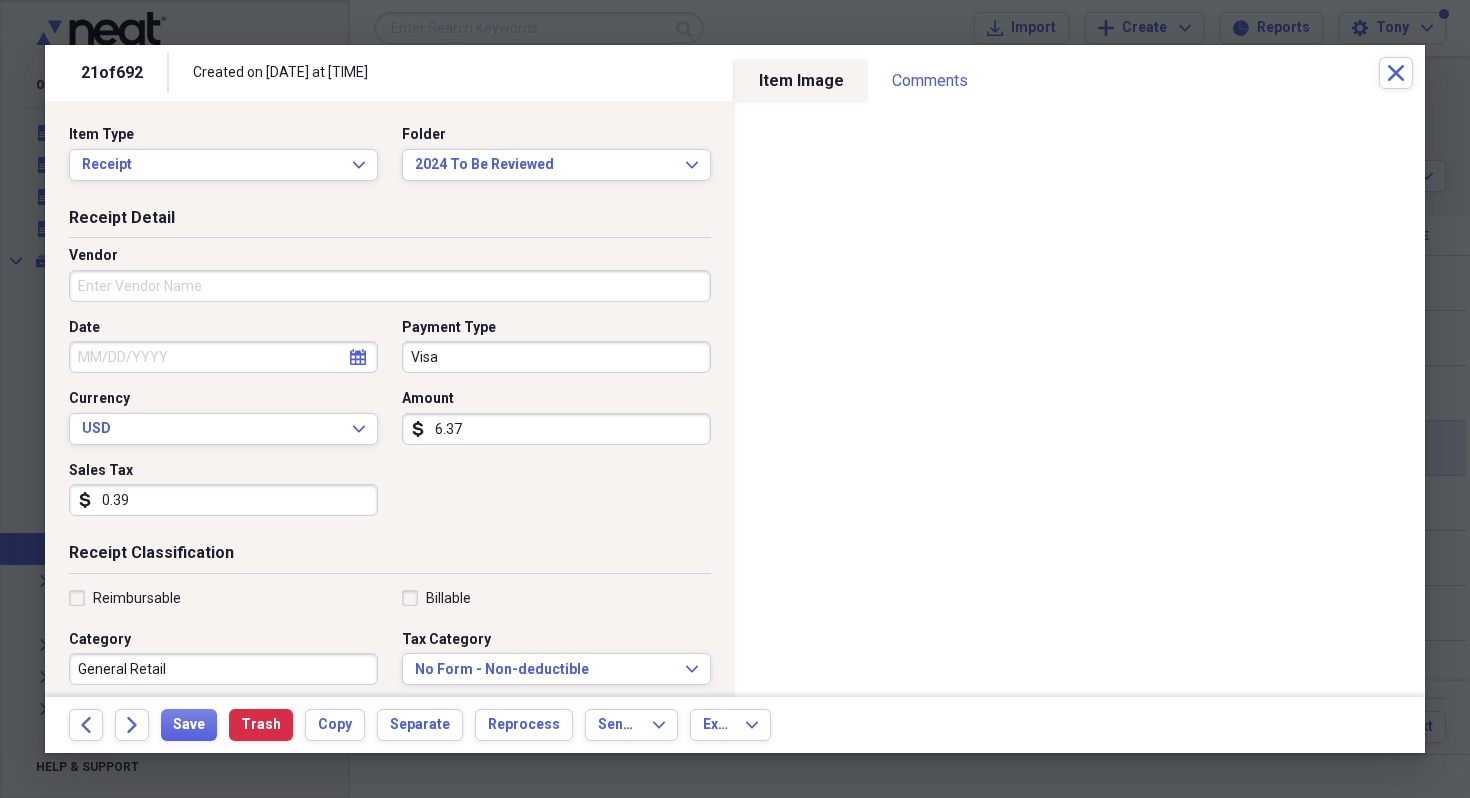 click on "Vendor" at bounding box center [390, 286] 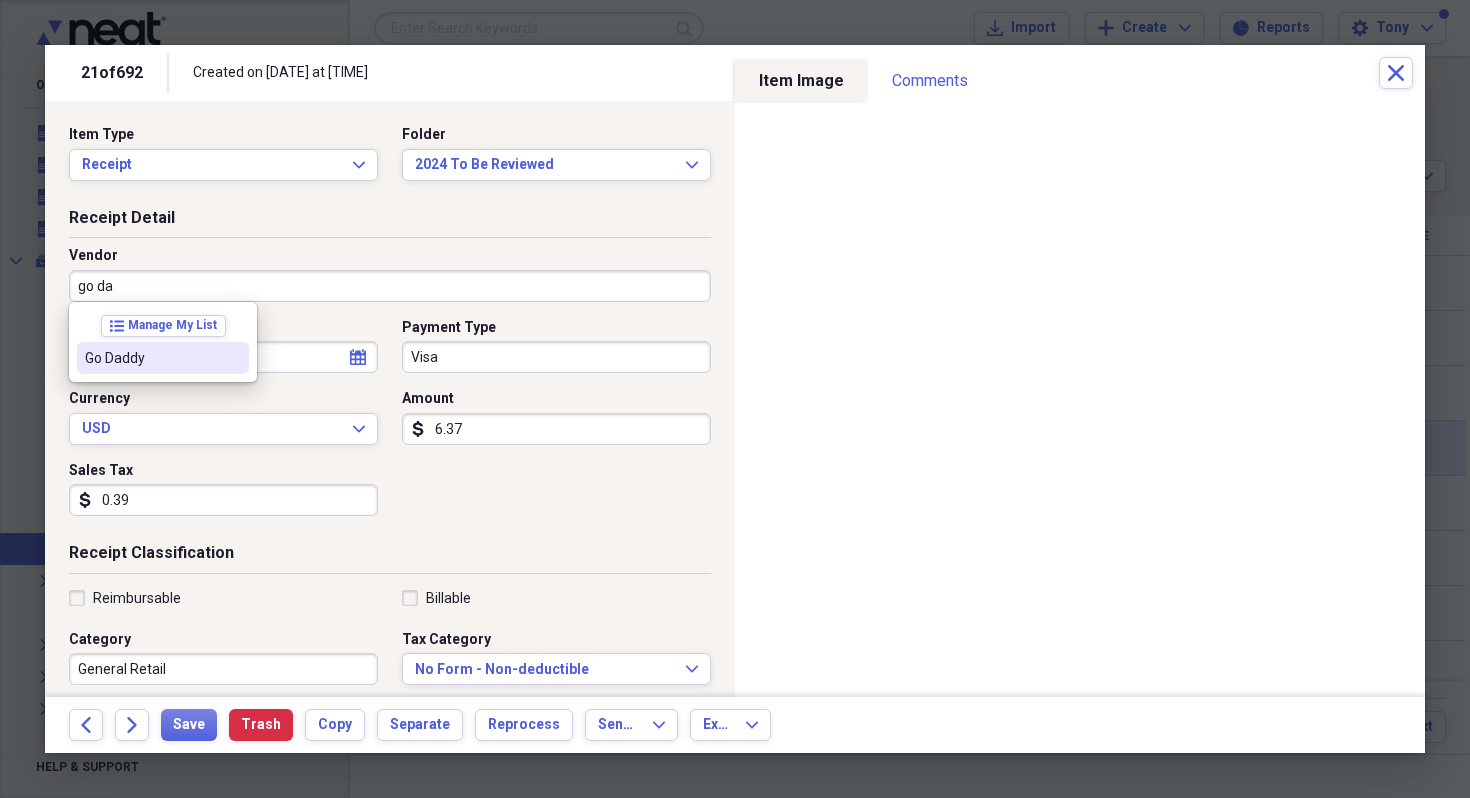 click on "Go Daddy" at bounding box center [151, 358] 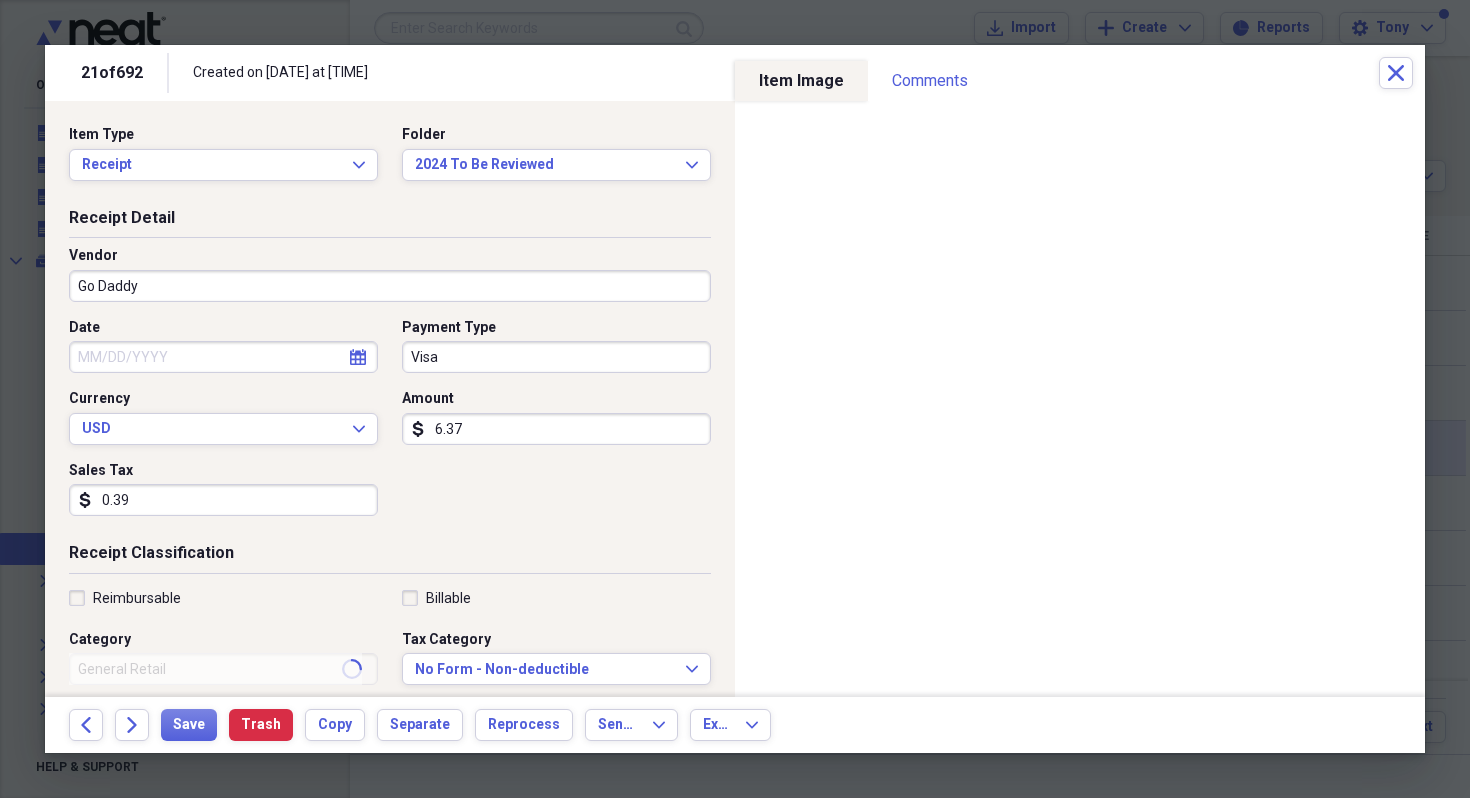 type on "Professional Fees" 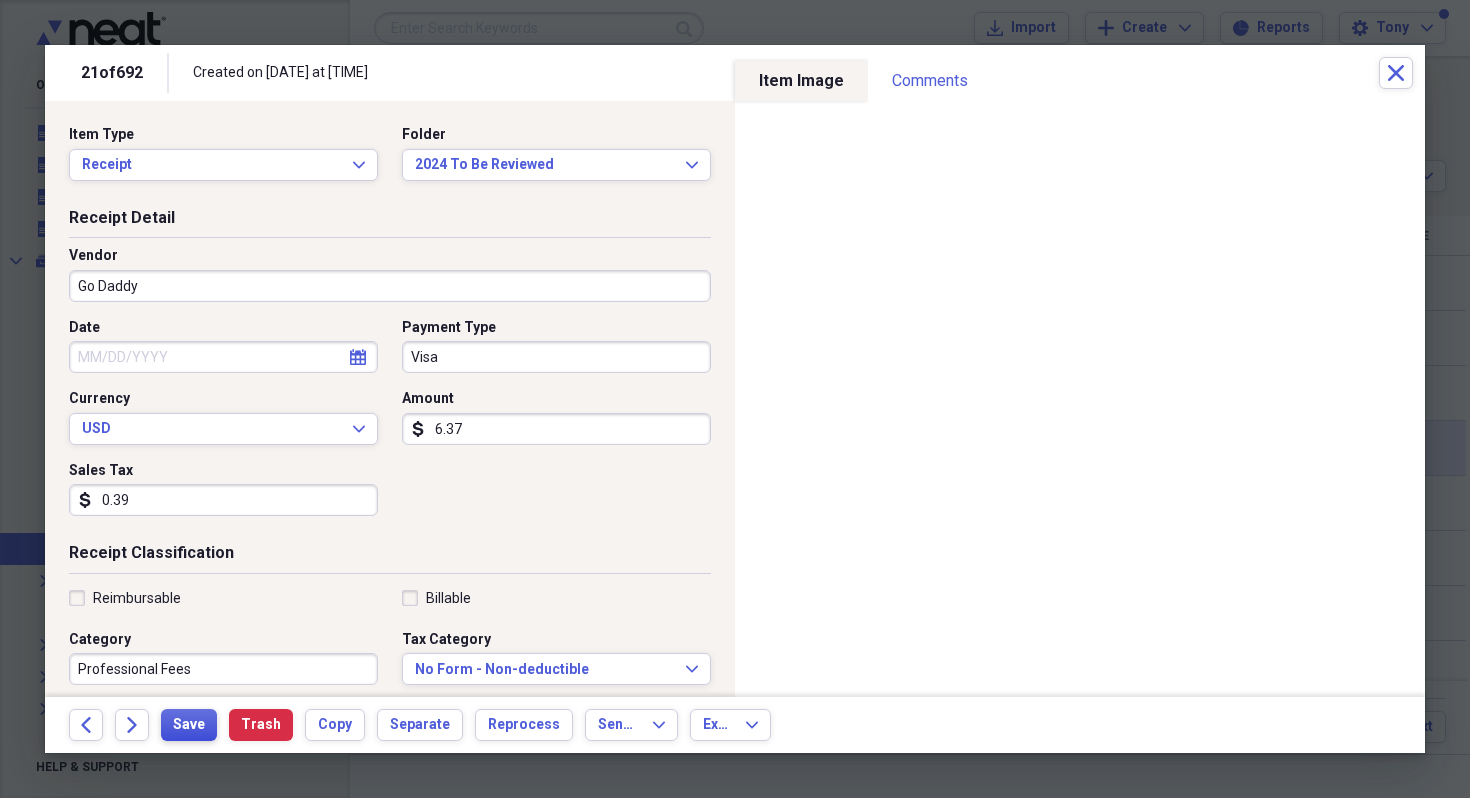 click on "Save" at bounding box center (189, 725) 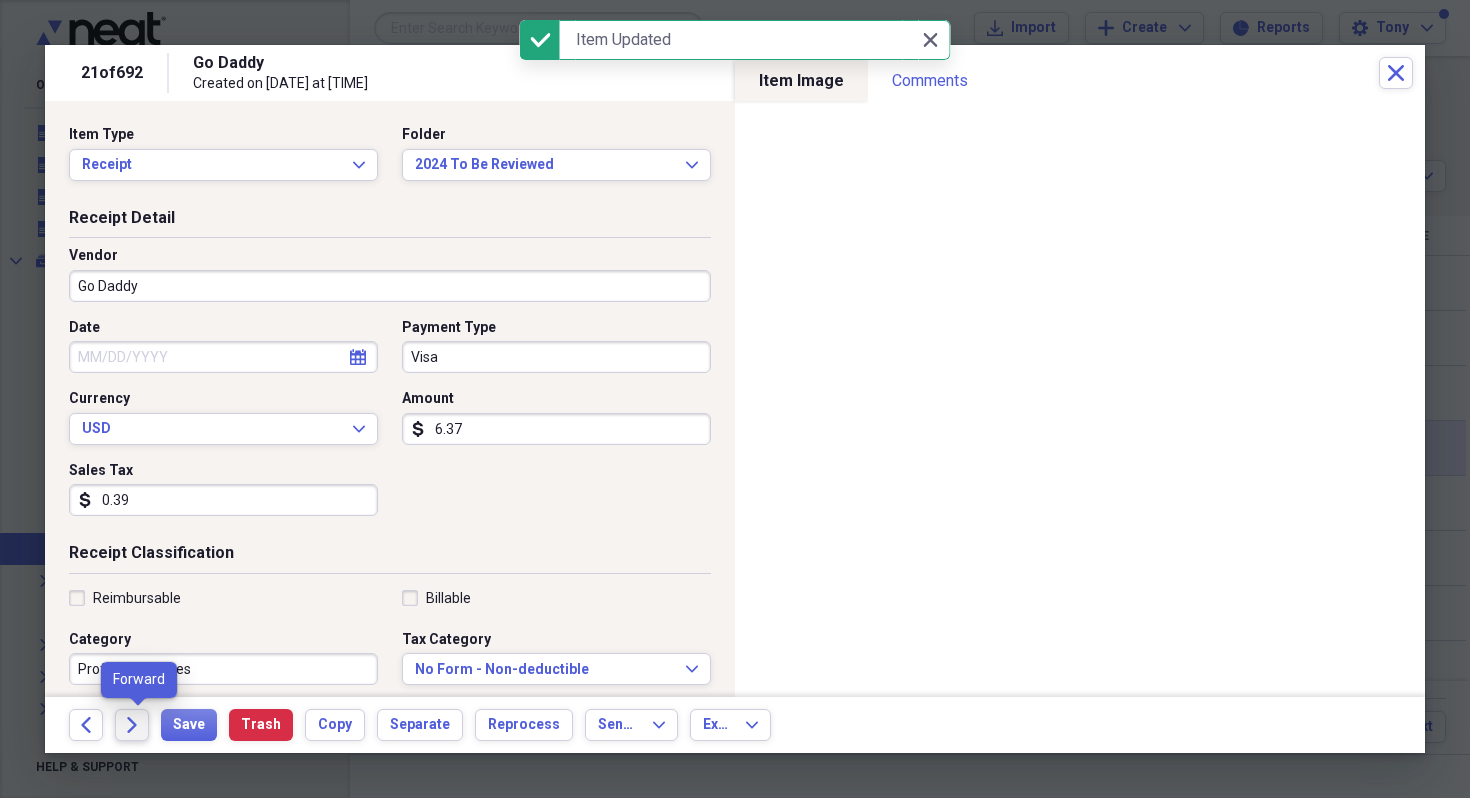 click on "Forward" 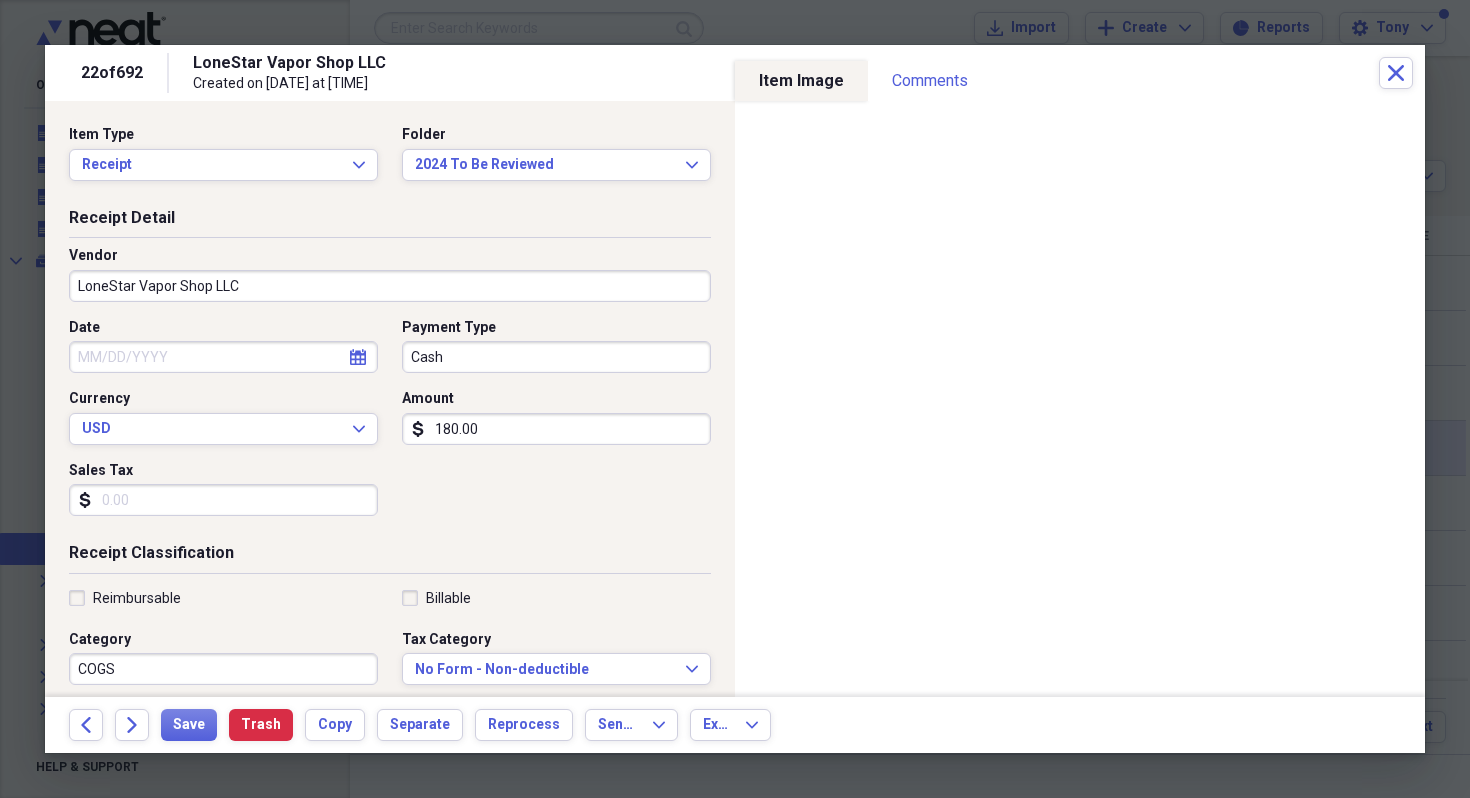 click on "COGS" at bounding box center (223, 669) 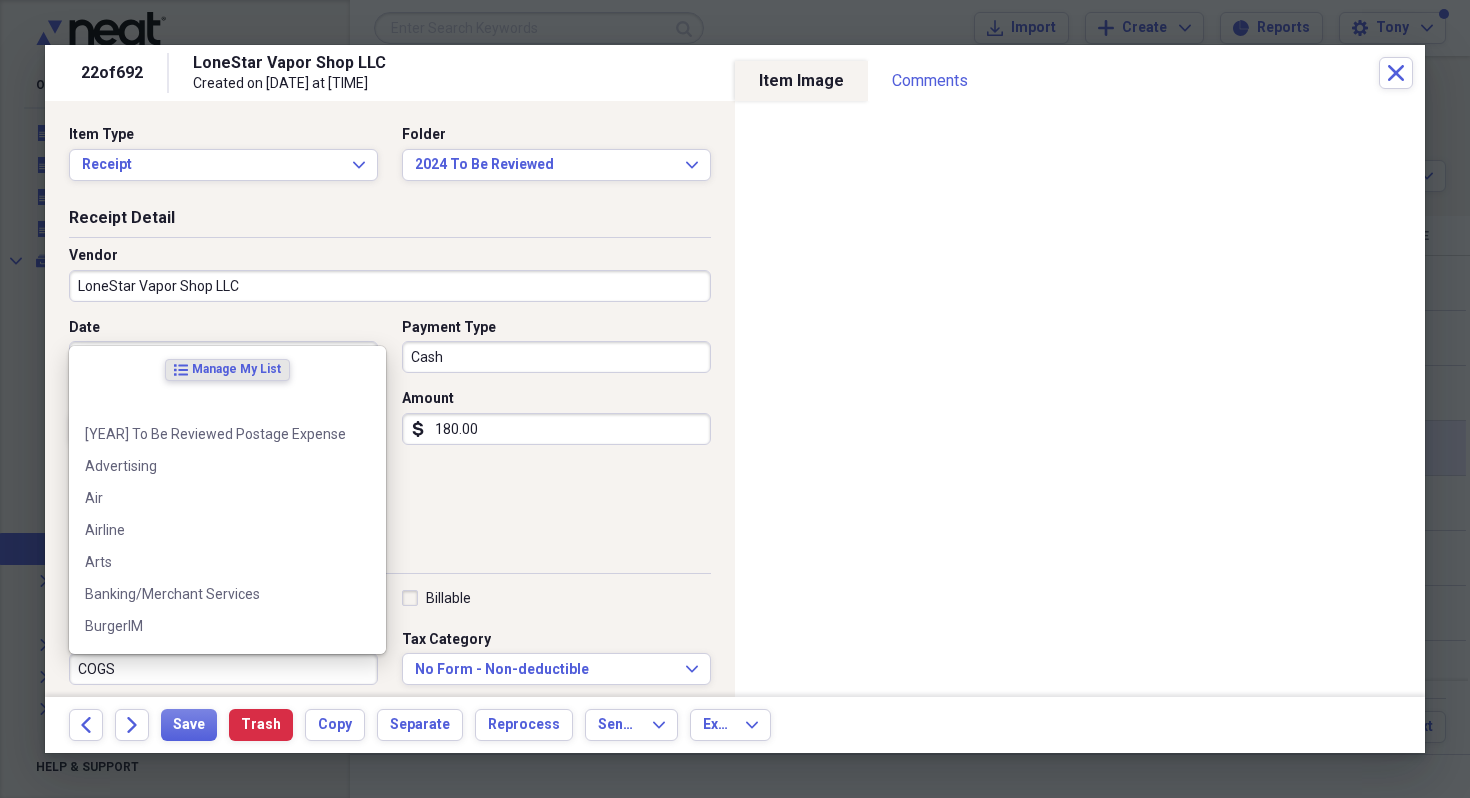 click on "COGS" at bounding box center [223, 669] 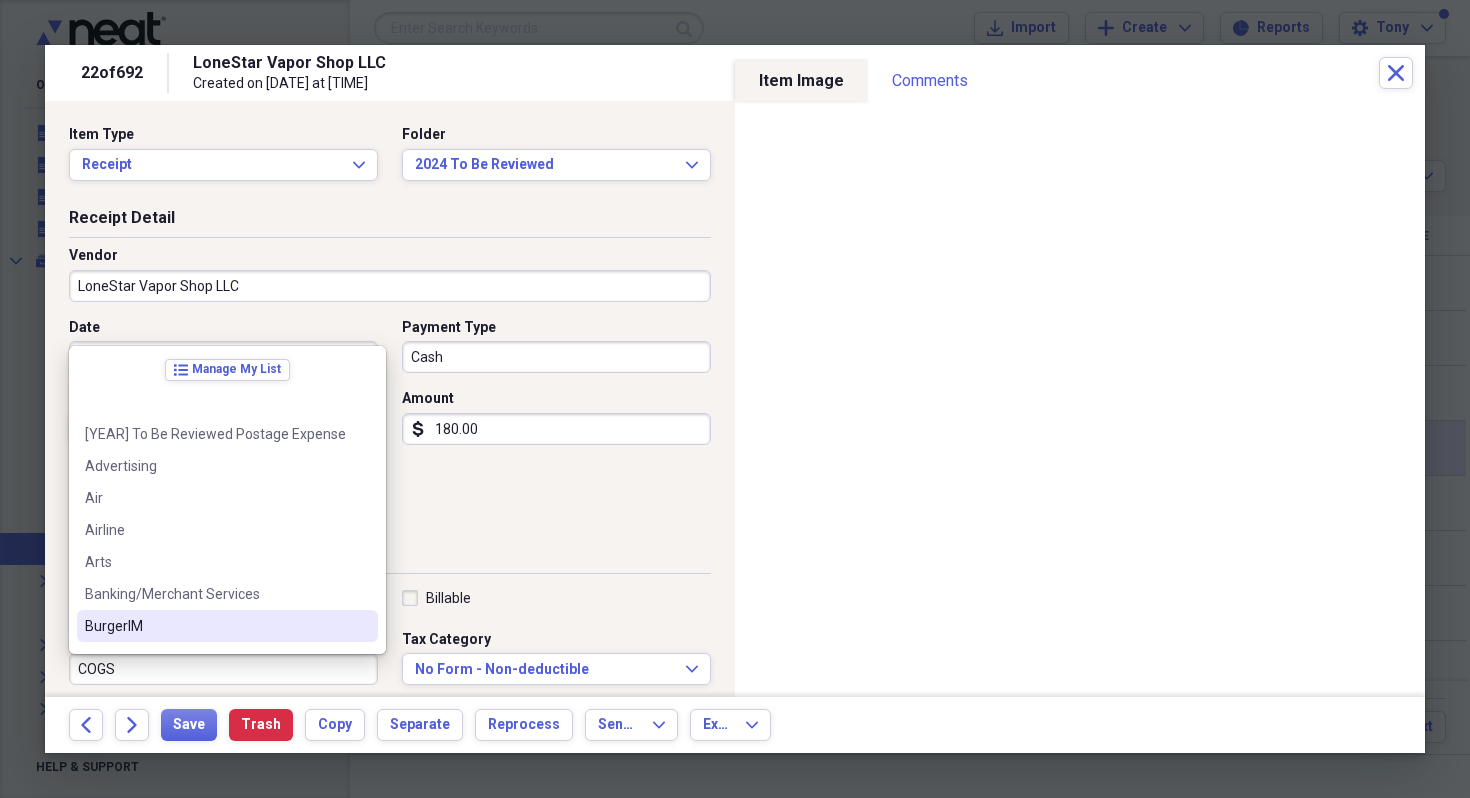 click on "Receipt Classification" at bounding box center [390, 557] 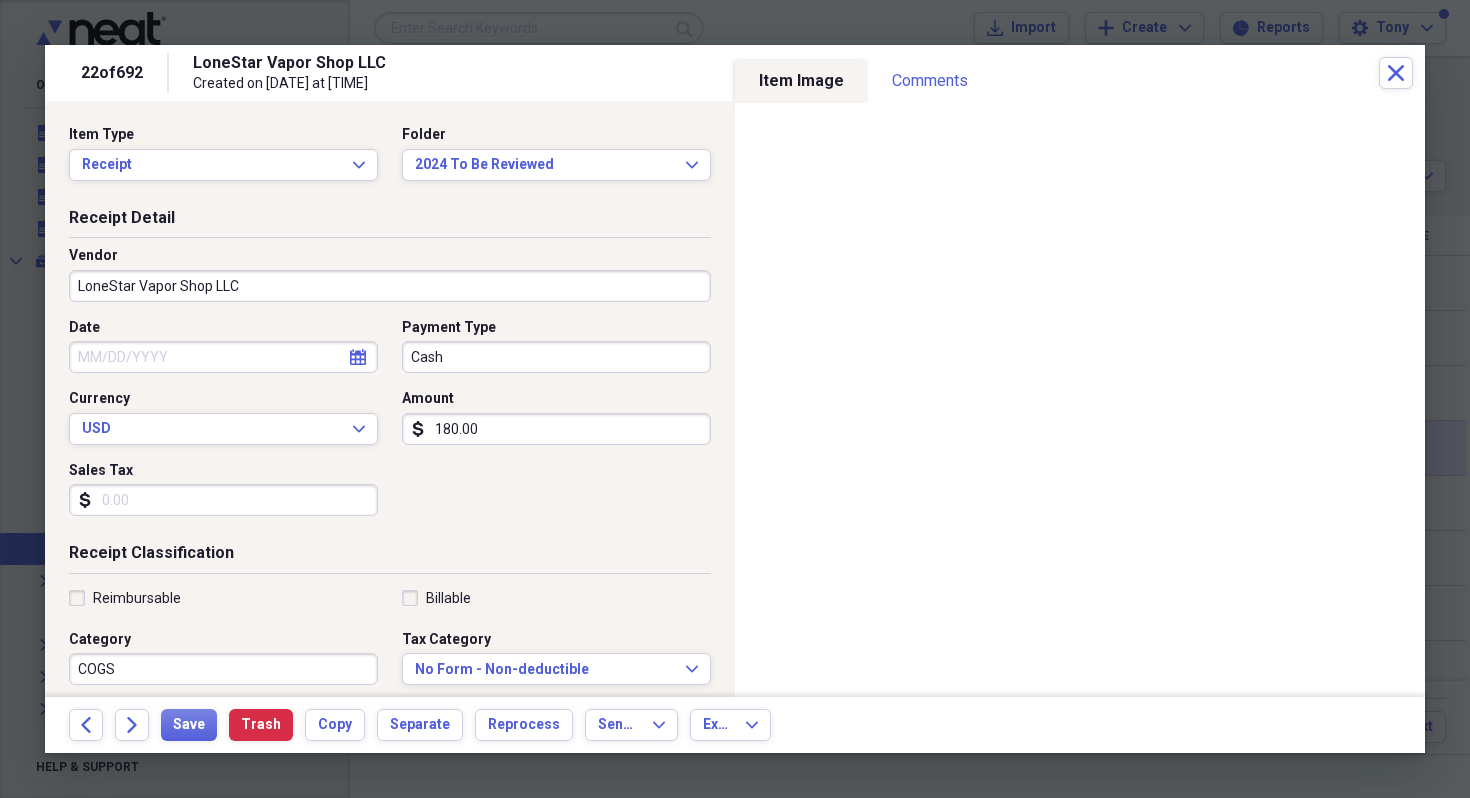 click on "[PERSON] Vapor Shop LLC" at bounding box center (390, 286) 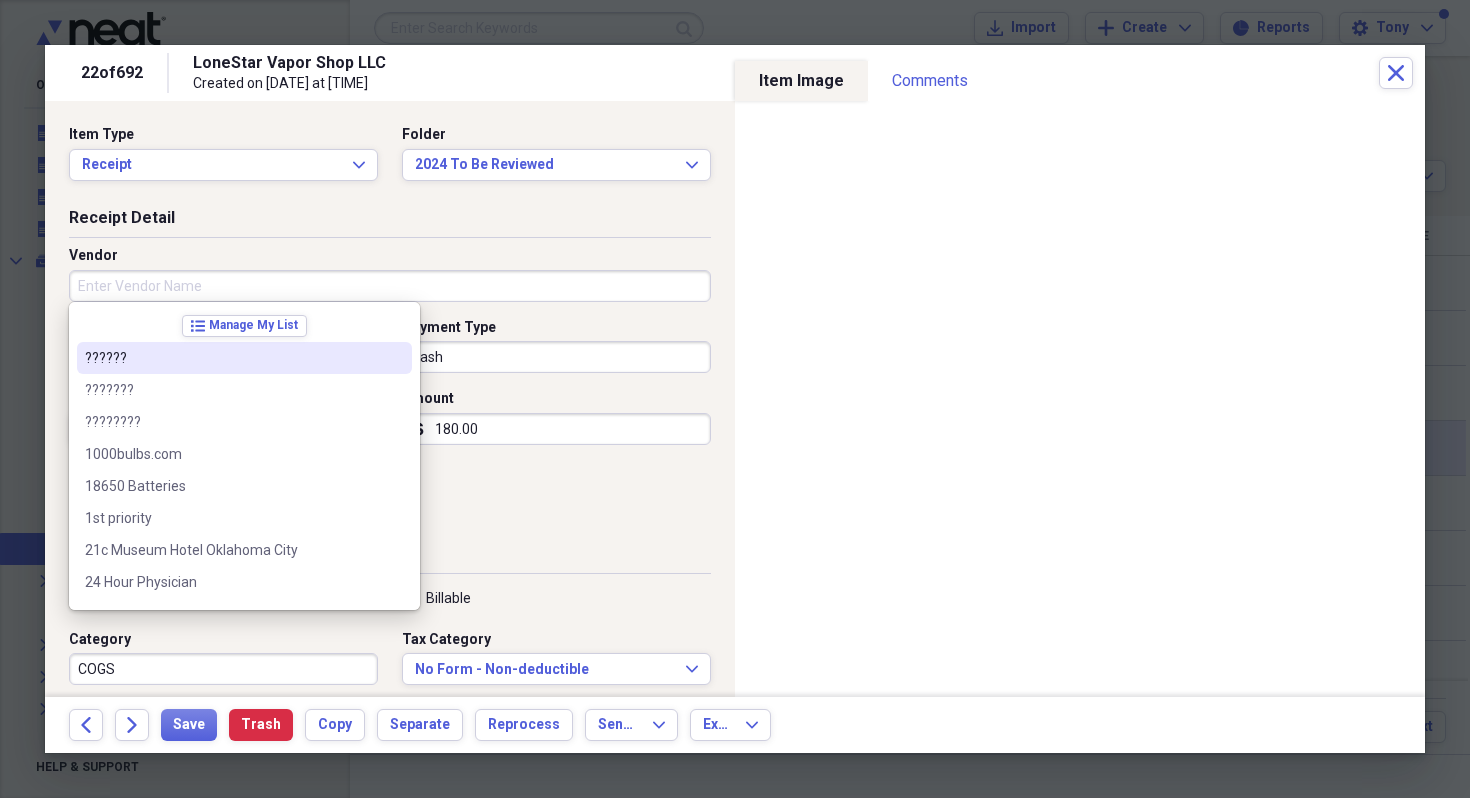 click on "??????" at bounding box center (232, 358) 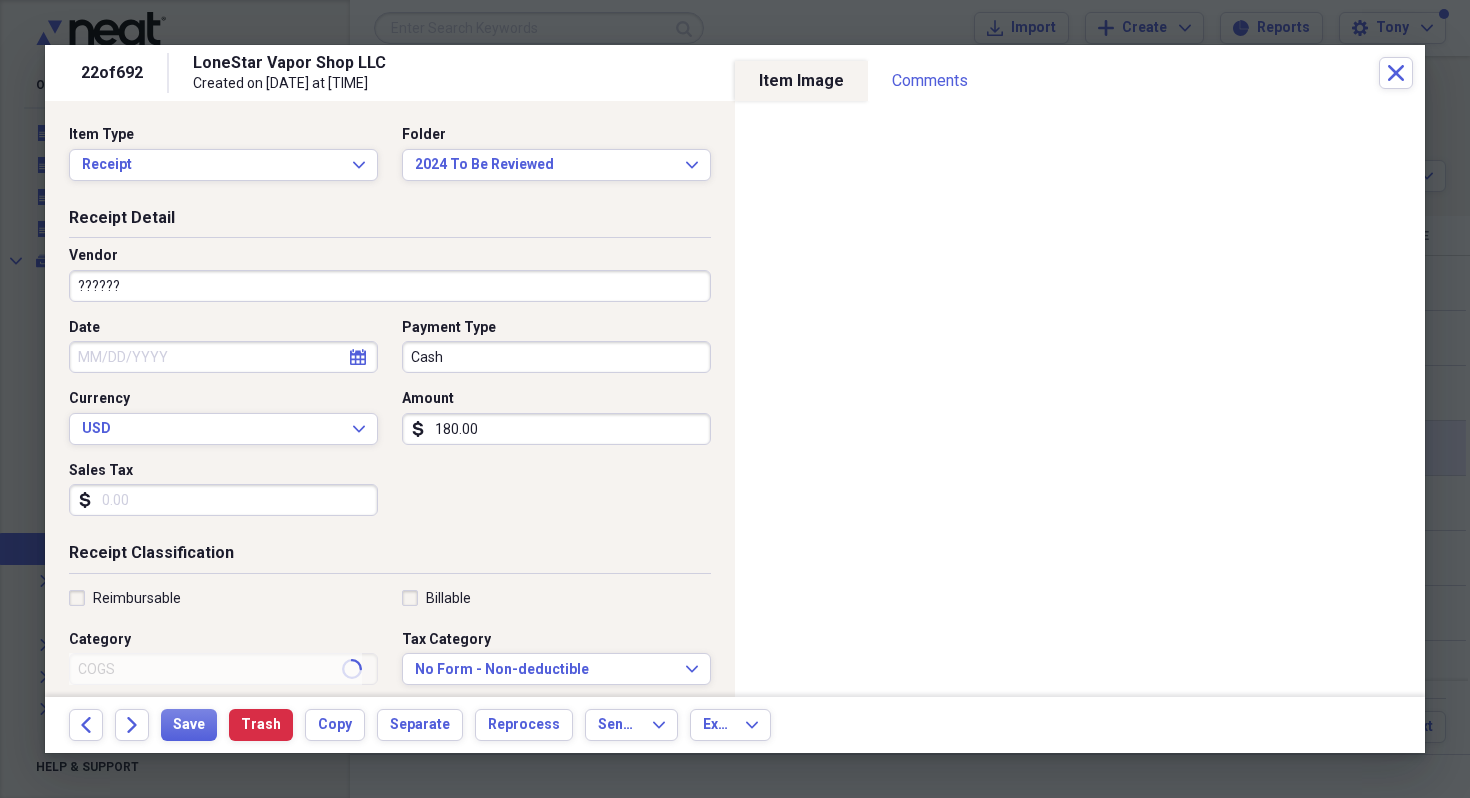 type on "Rockwall Cogs" 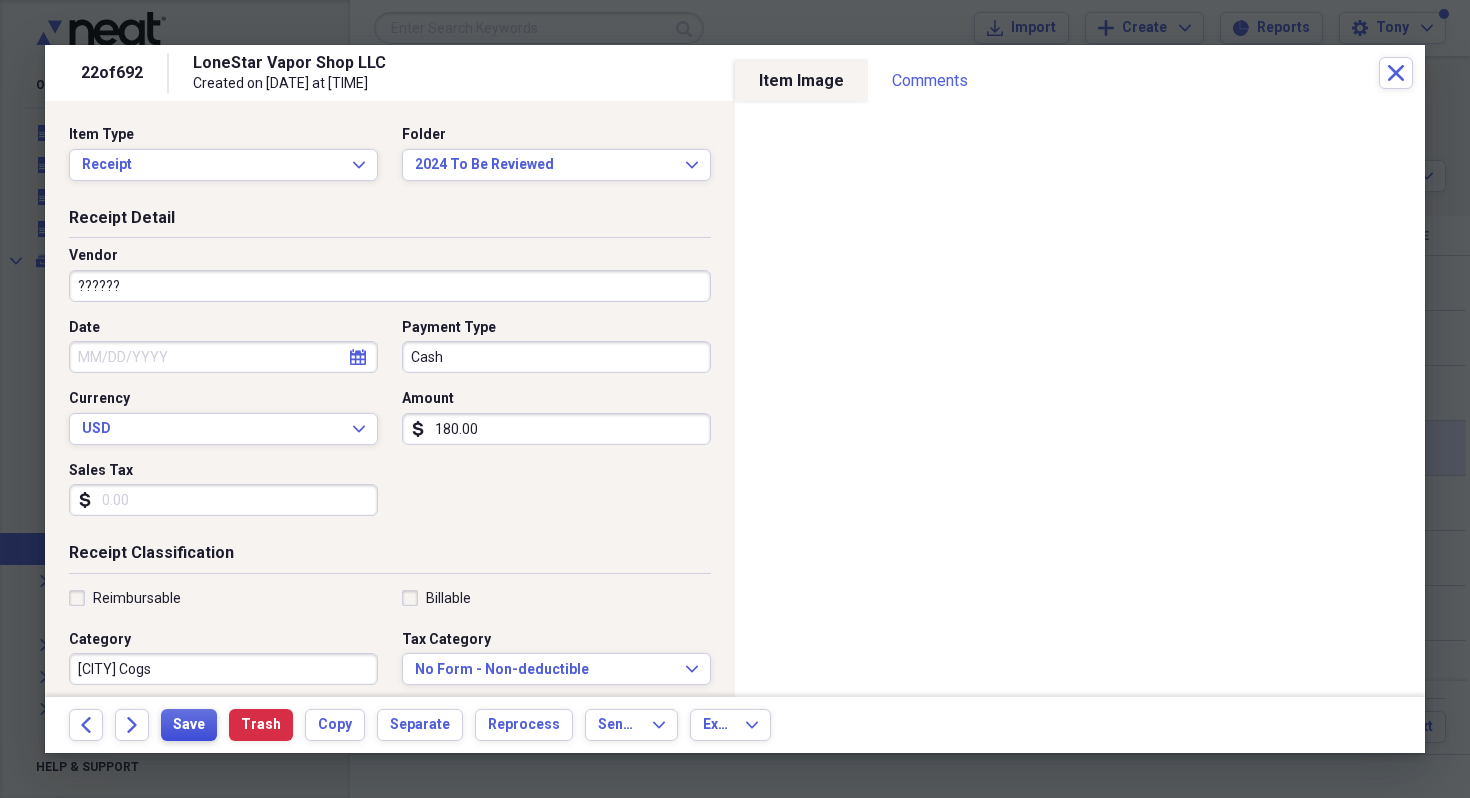 click on "Save" at bounding box center [189, 725] 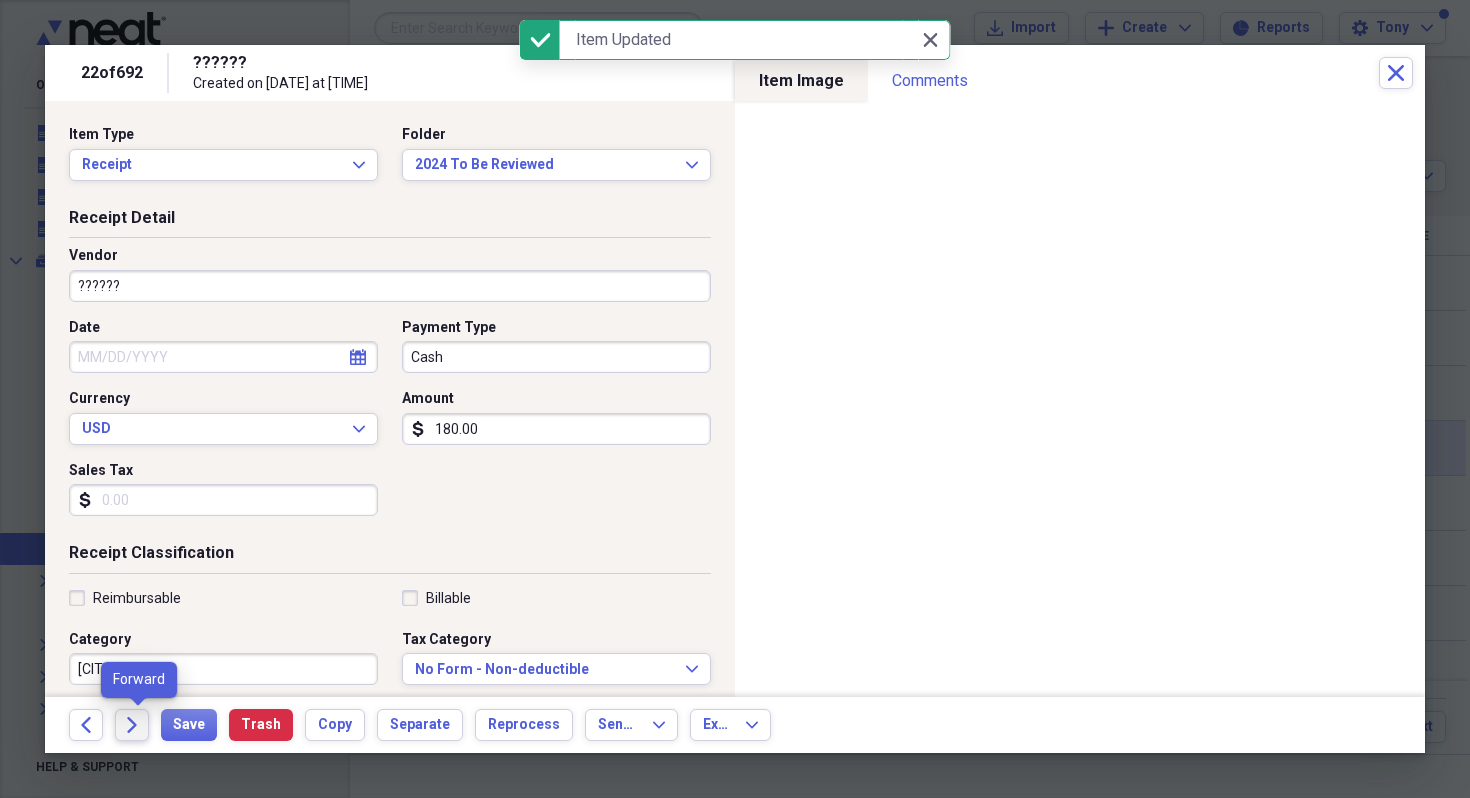click on "Forward" 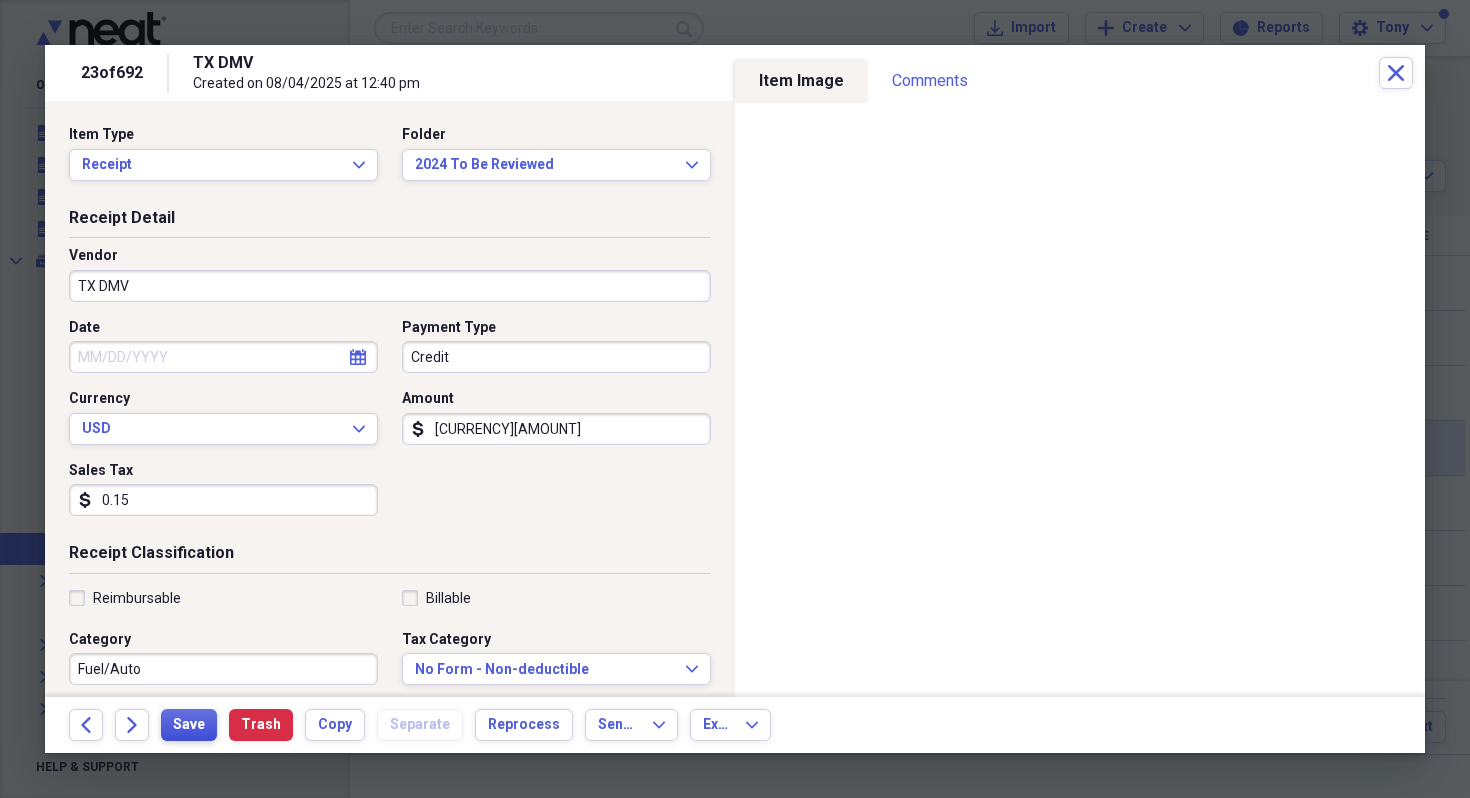 click on "Save" at bounding box center (189, 725) 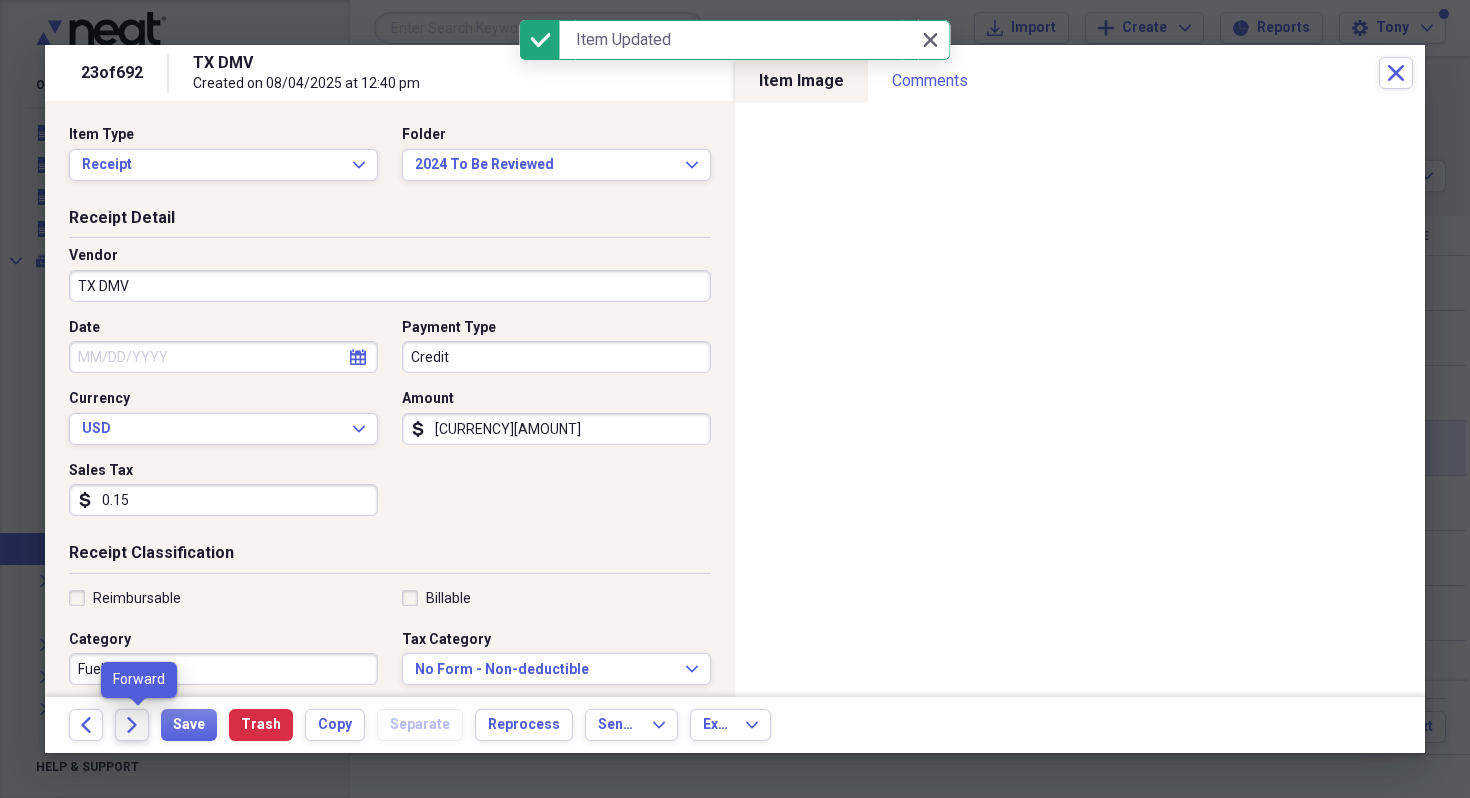 click on "Forward" 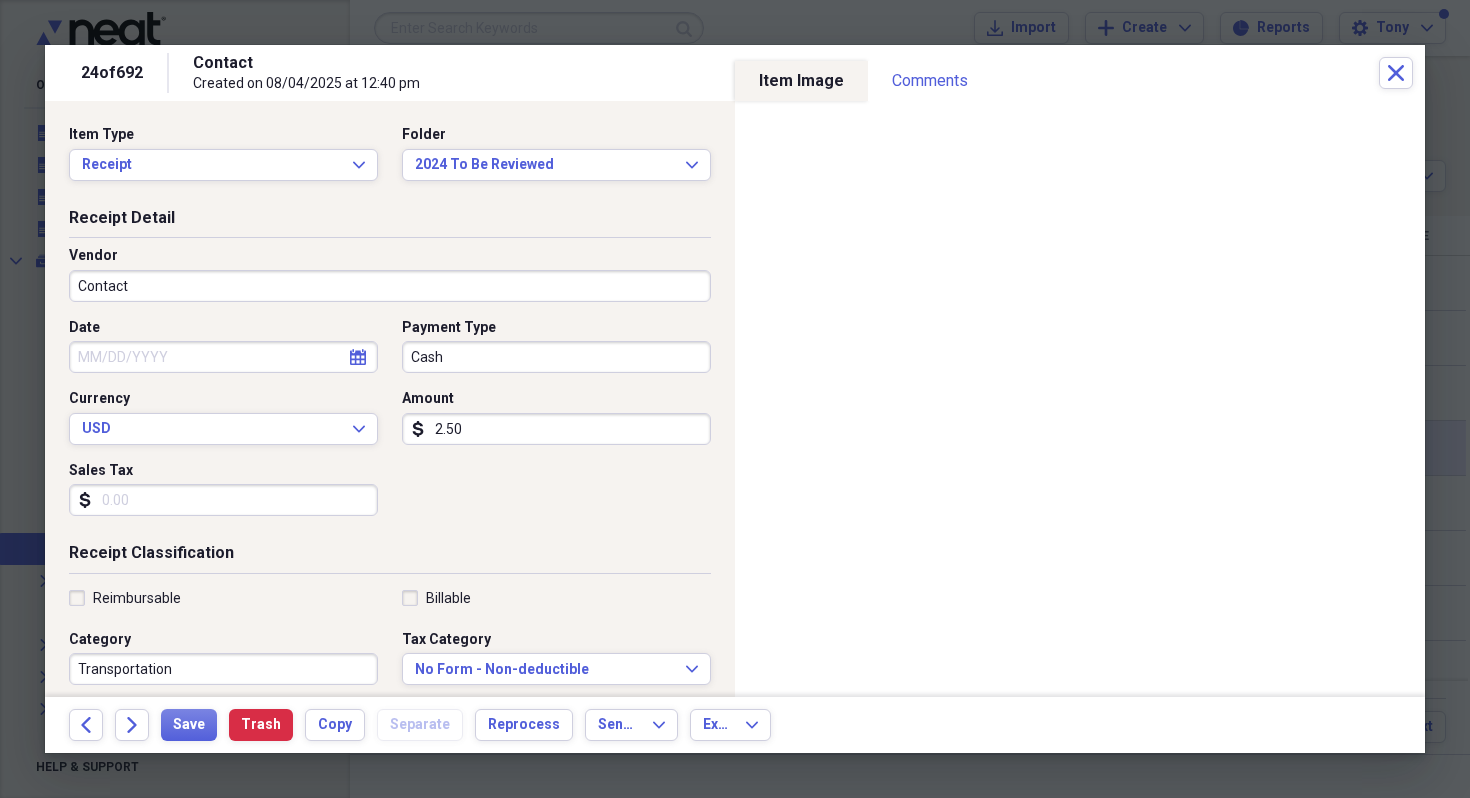 click on "2.50" at bounding box center (556, 429) 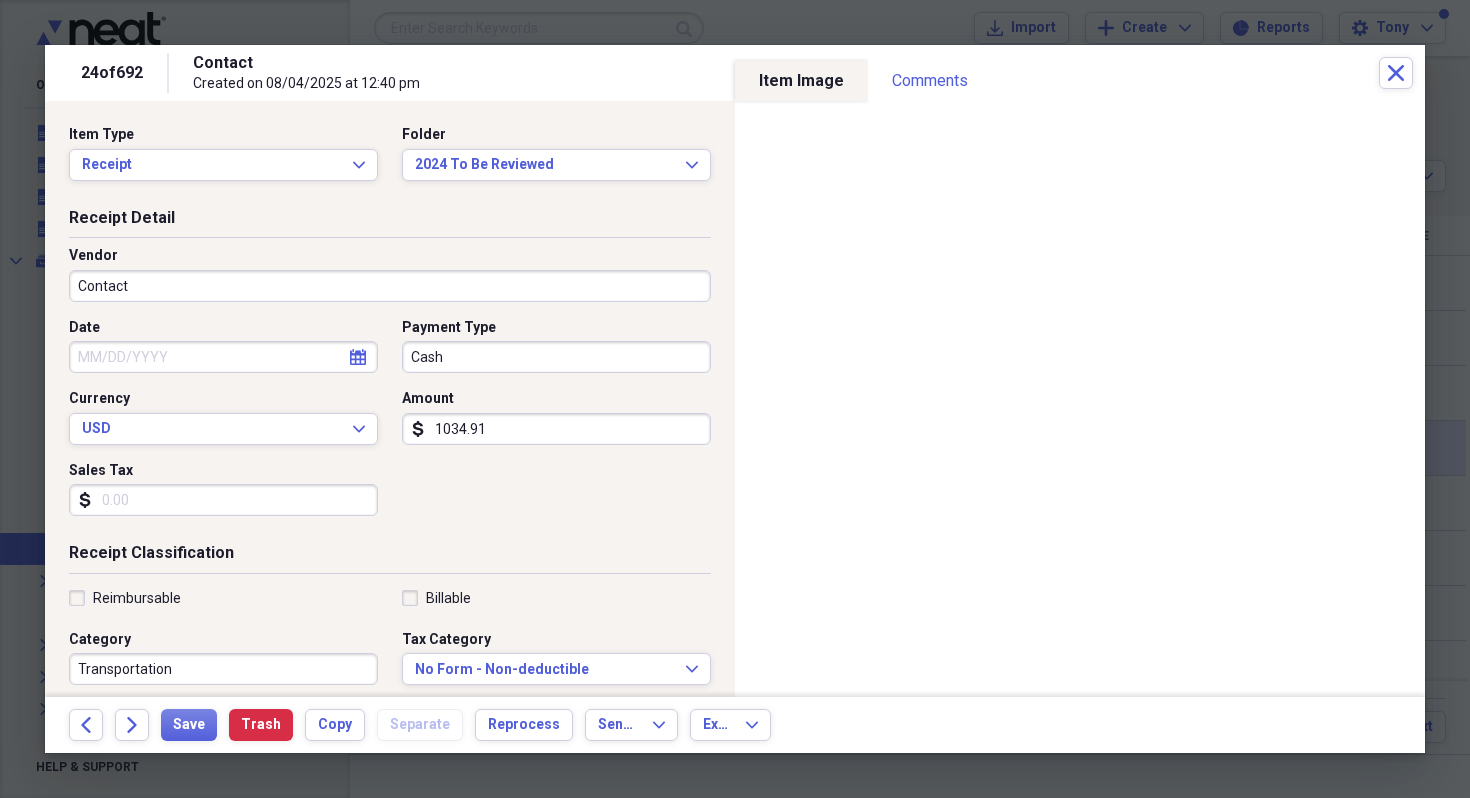 type on "[CURRENCY][AMOUNT]" 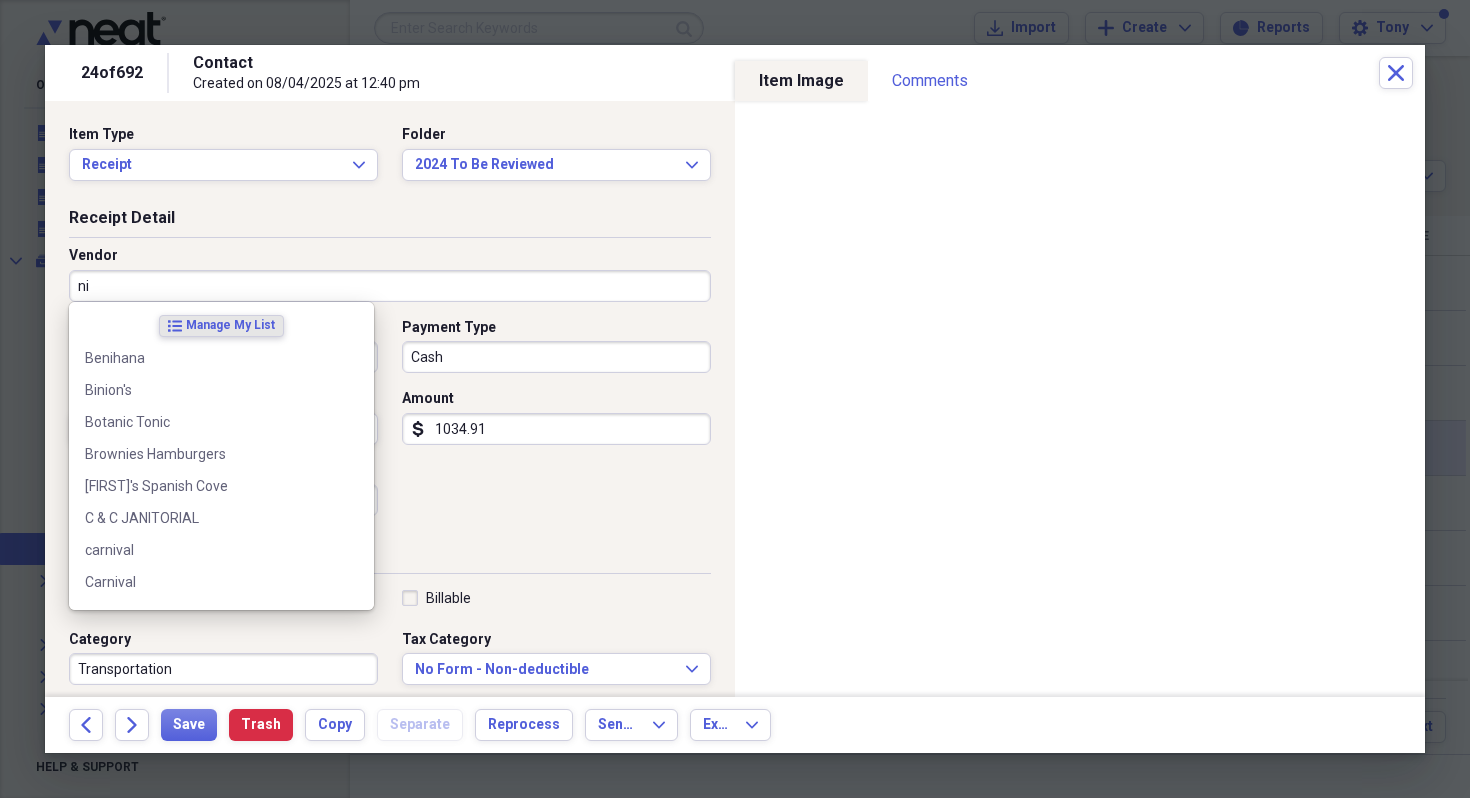 type on "n" 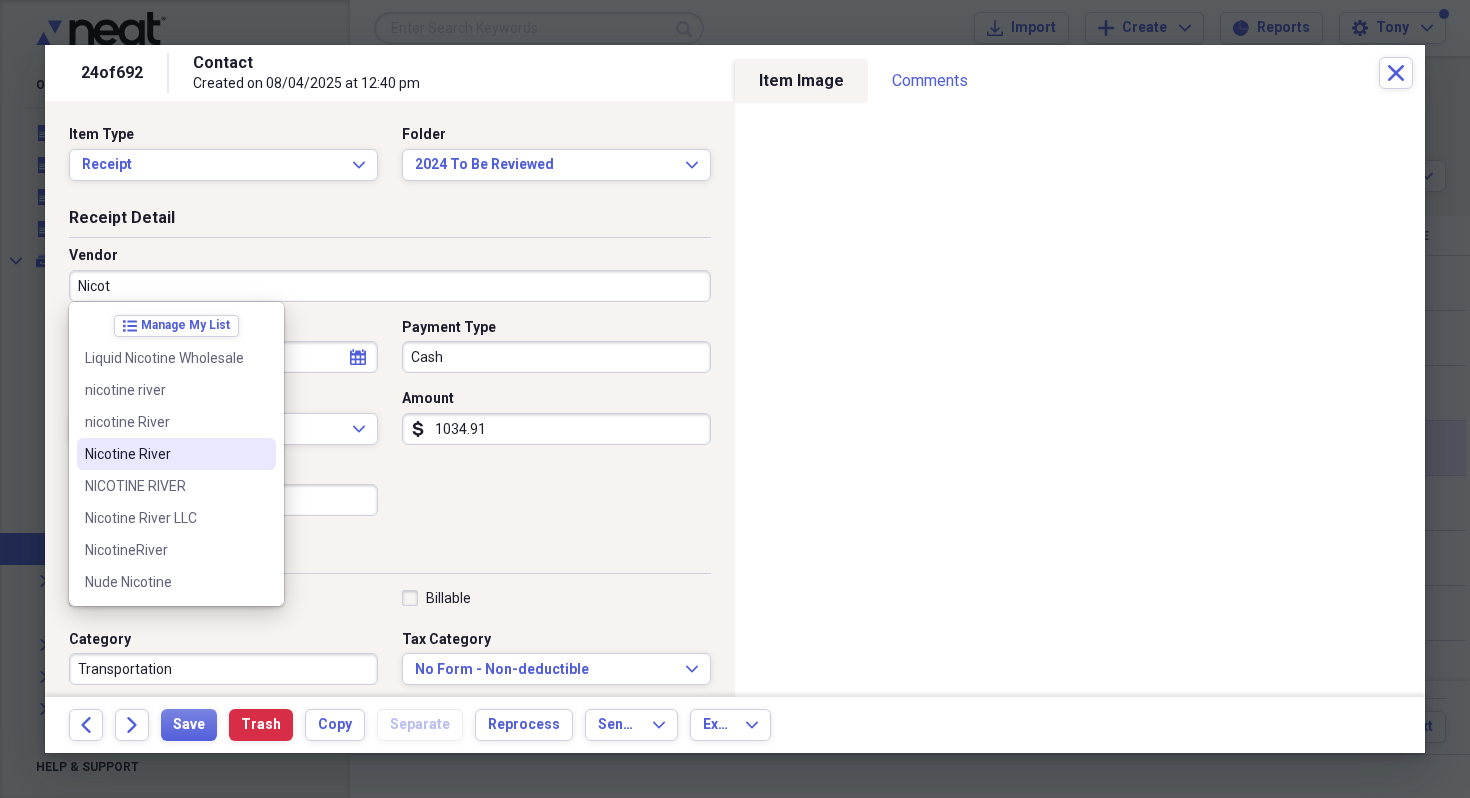 click on "[PERSON] River" at bounding box center (164, 454) 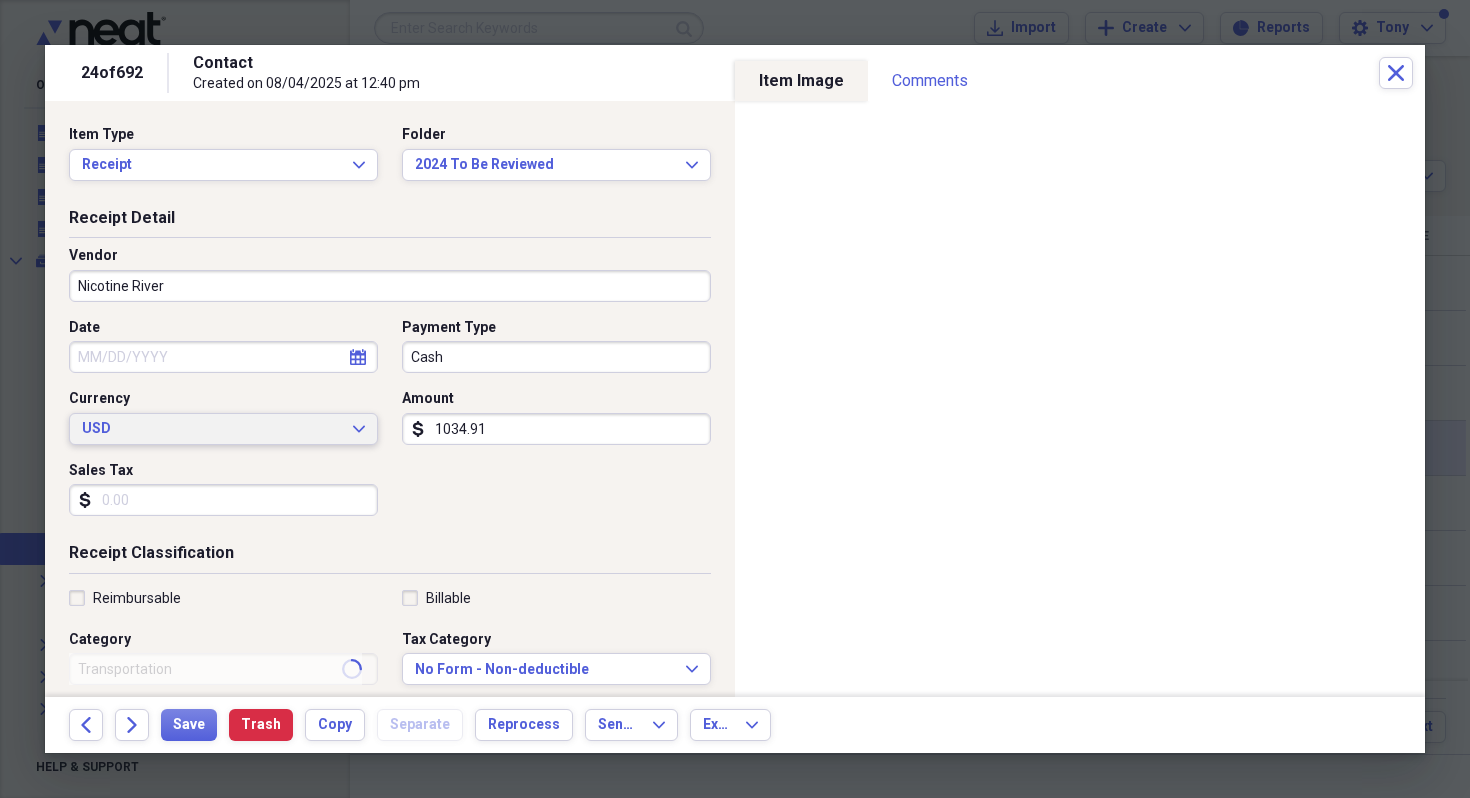 type on "Rockwall Cogs" 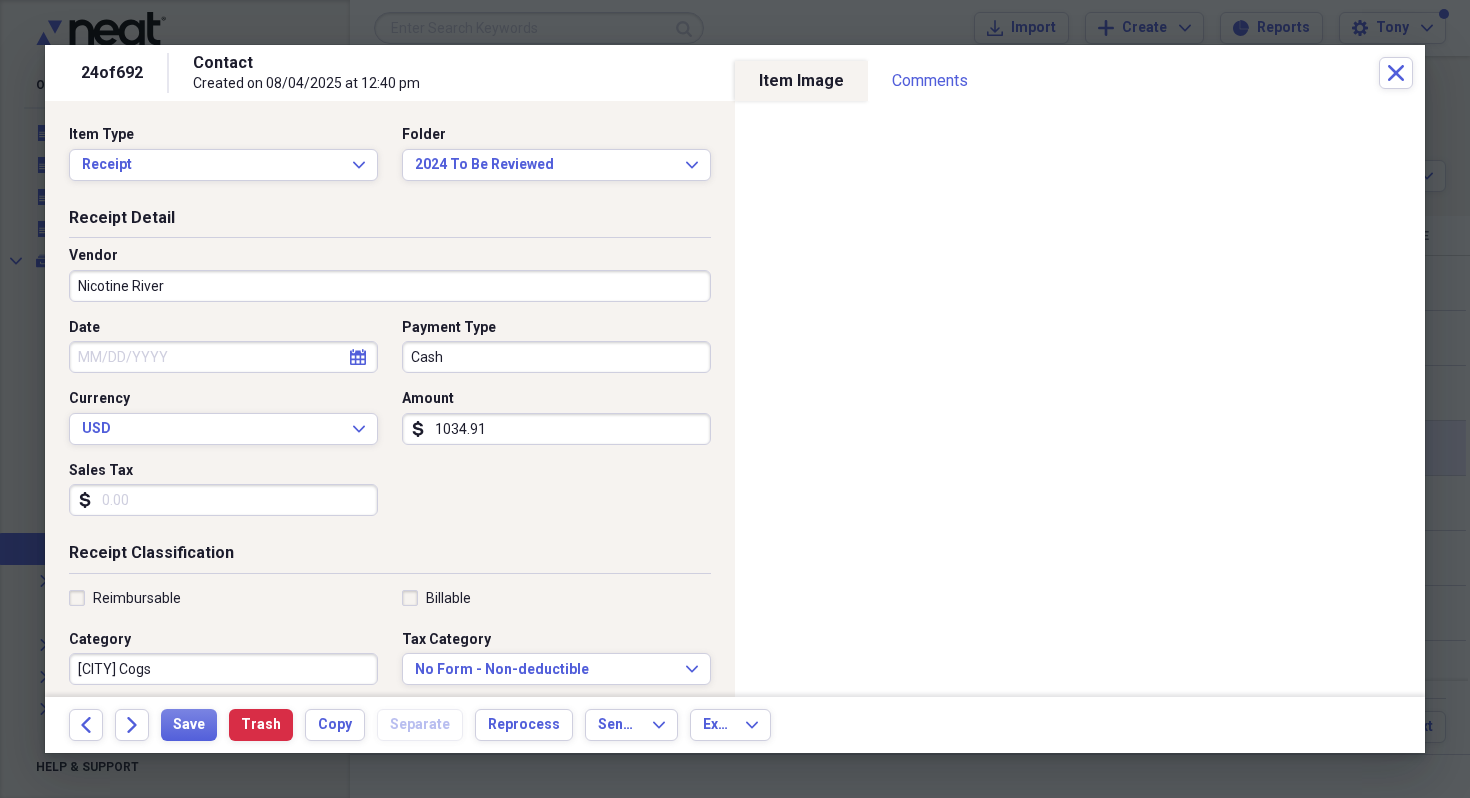 click on "Cash" at bounding box center (556, 357) 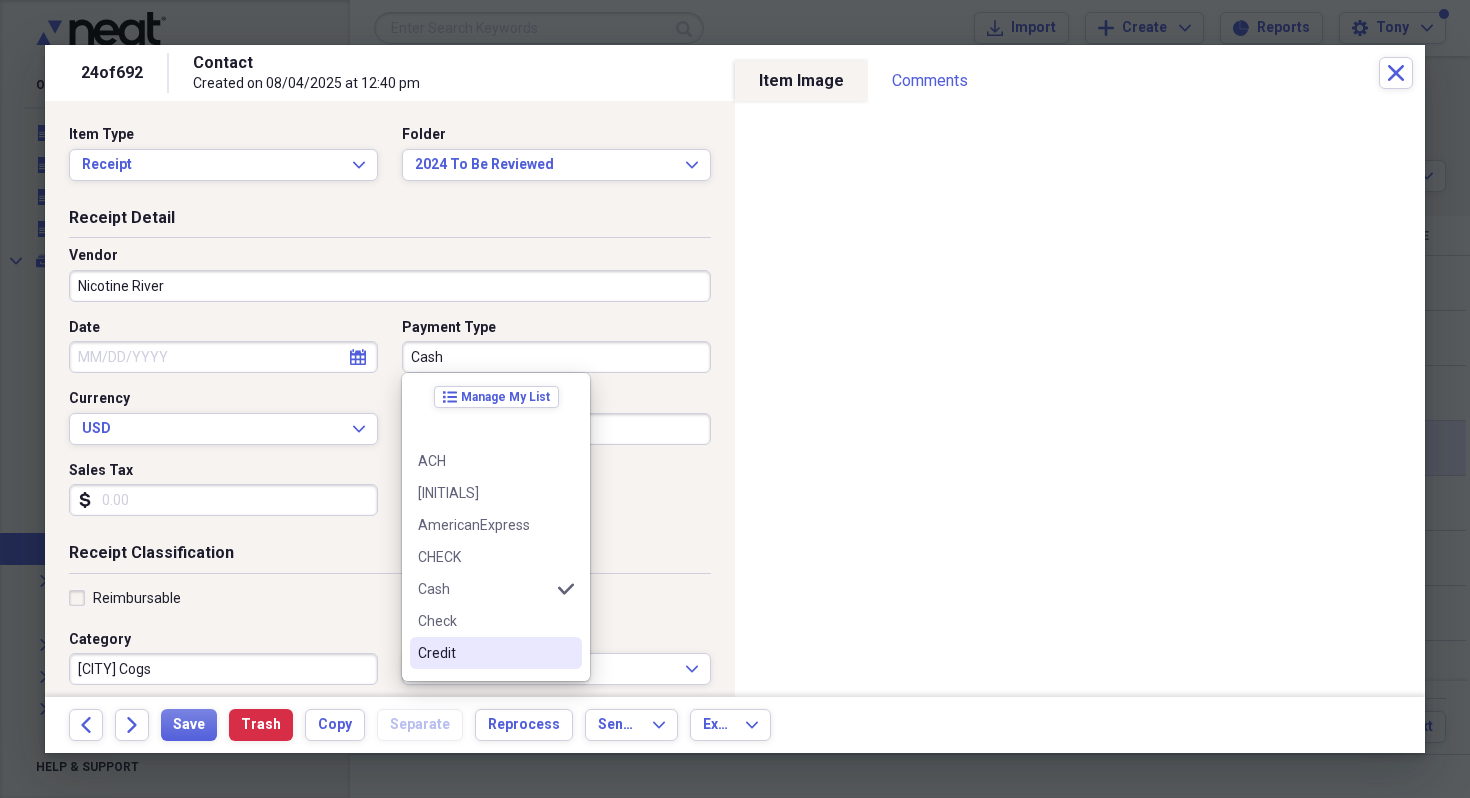 click on "Credit" at bounding box center [484, 653] 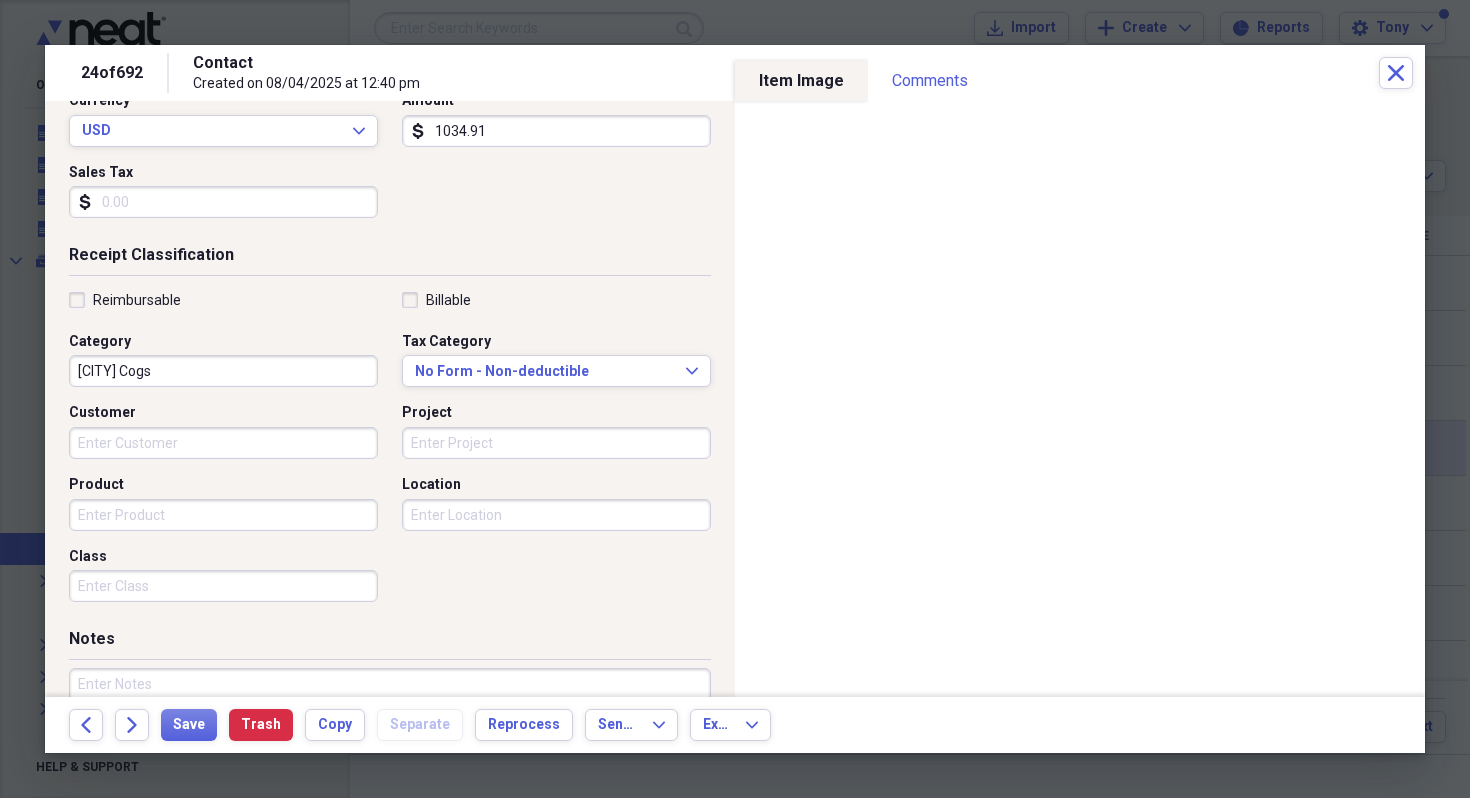 scroll, scrollTop: 421, scrollLeft: 0, axis: vertical 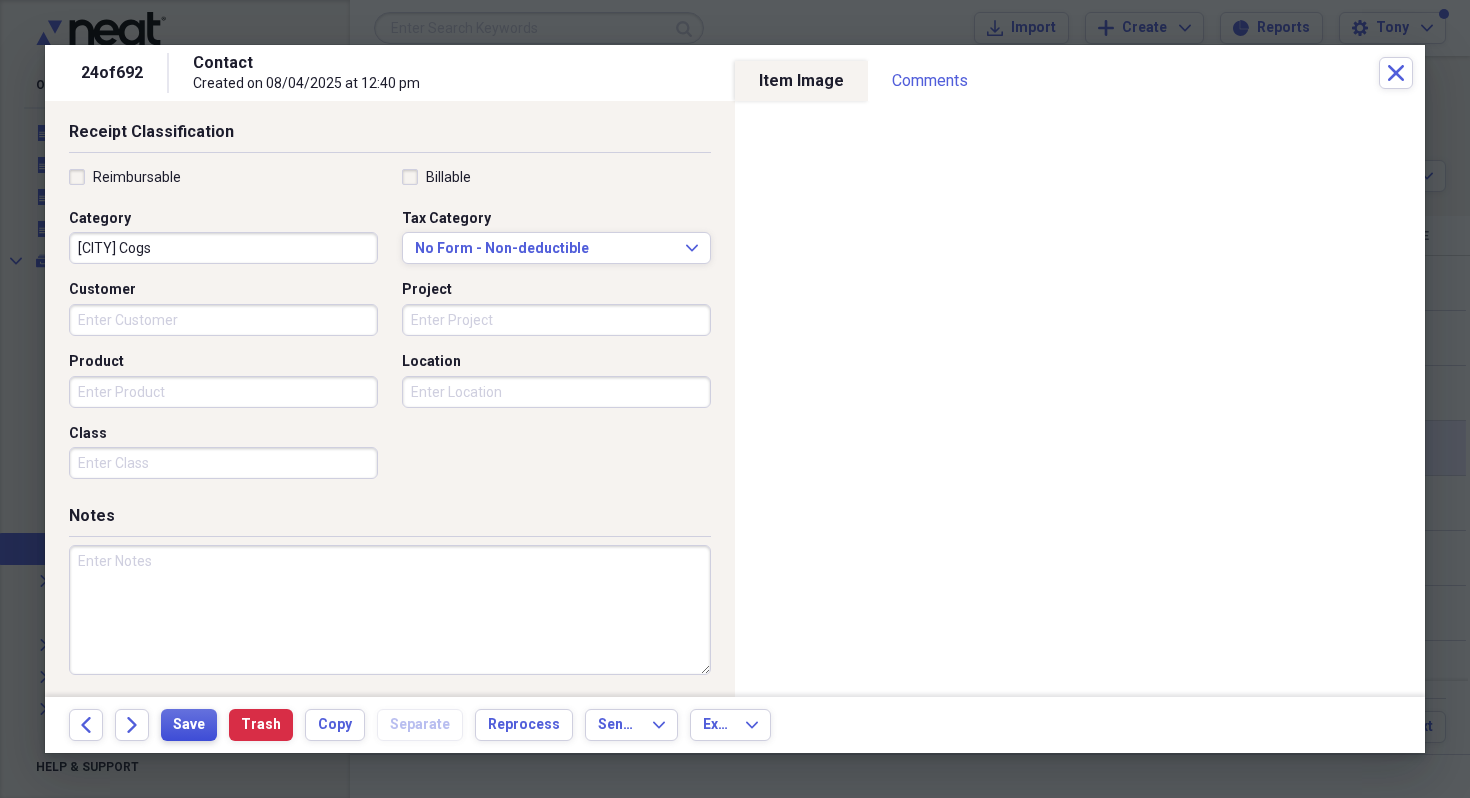 click on "Save" at bounding box center [189, 725] 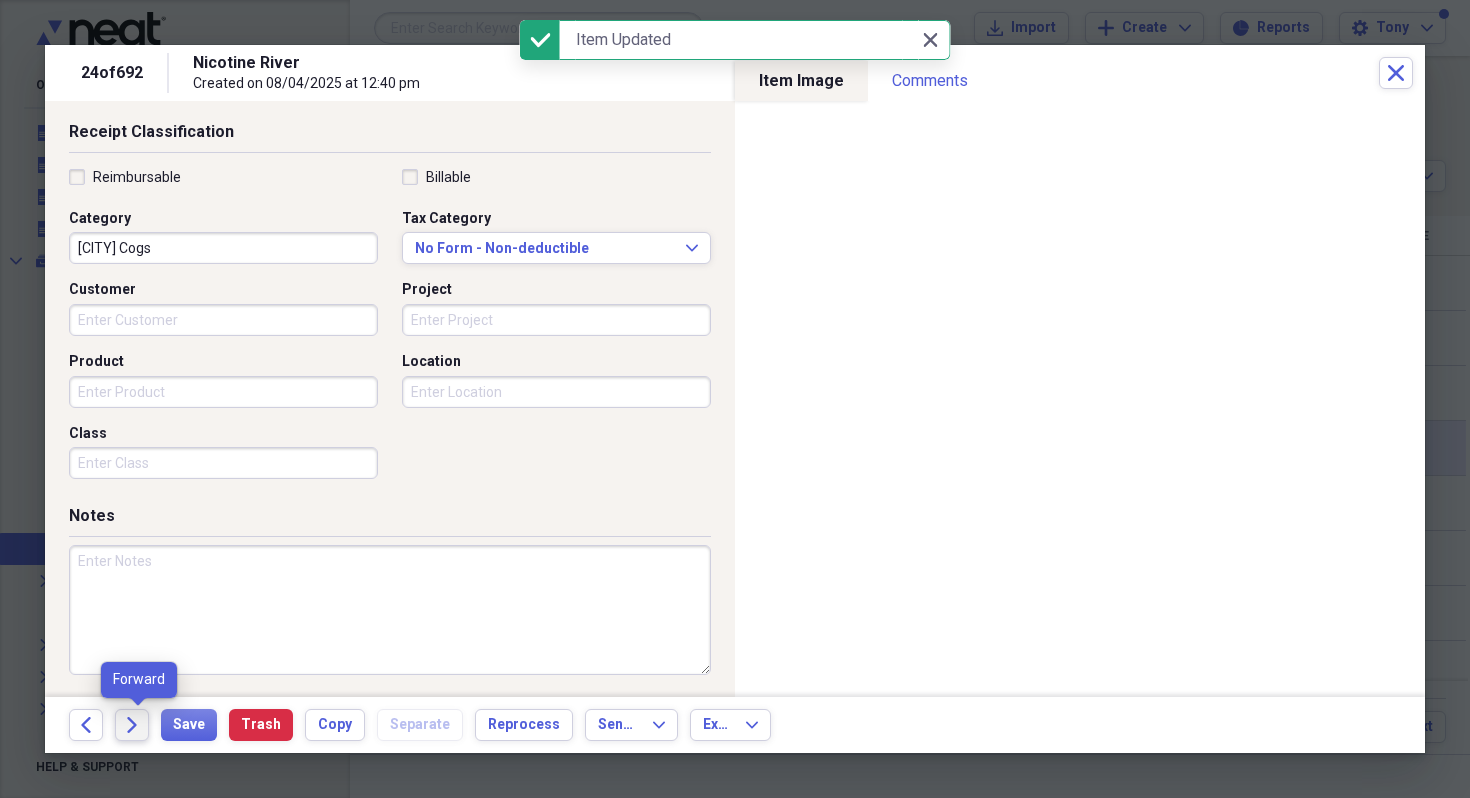 click 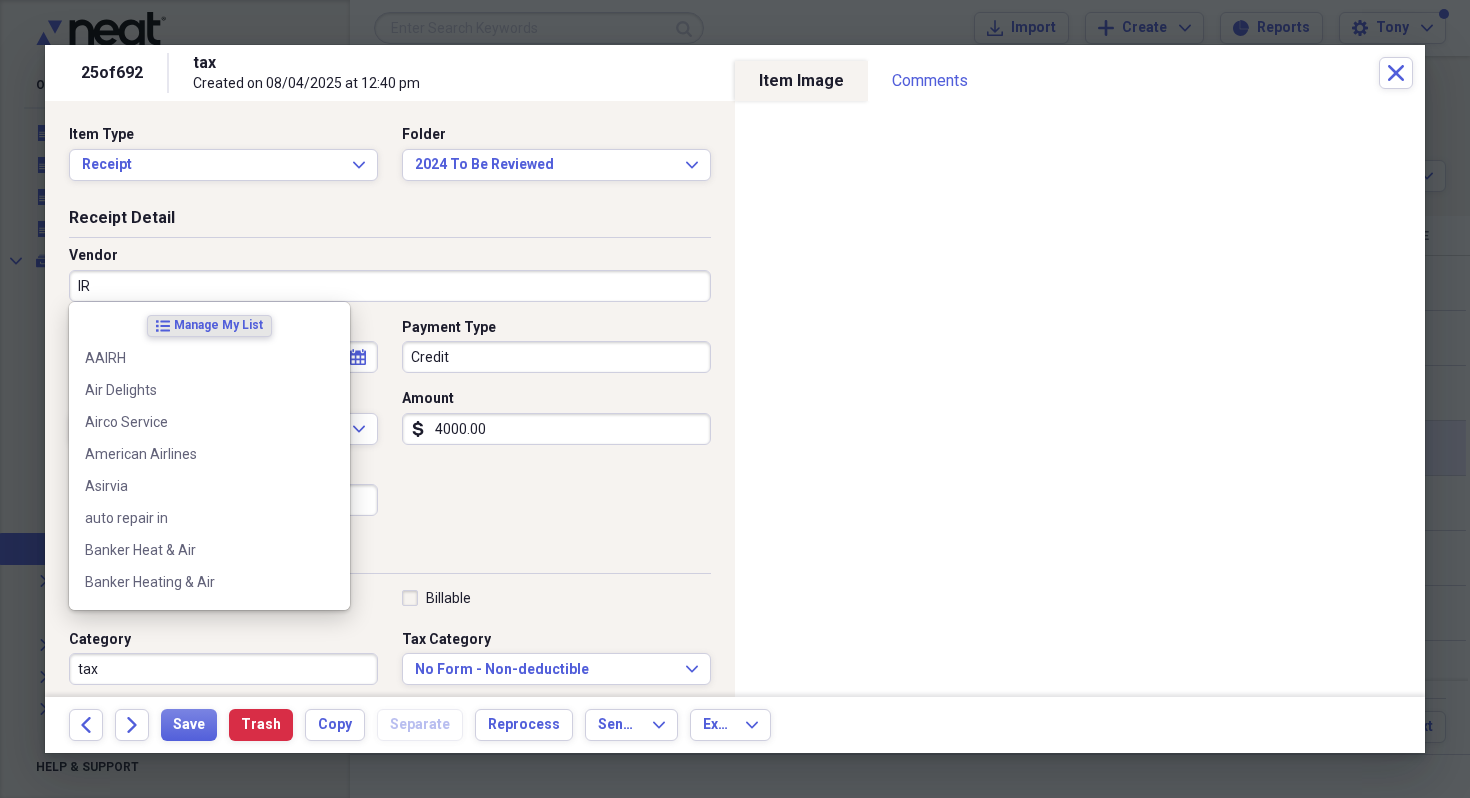 type on "IRS" 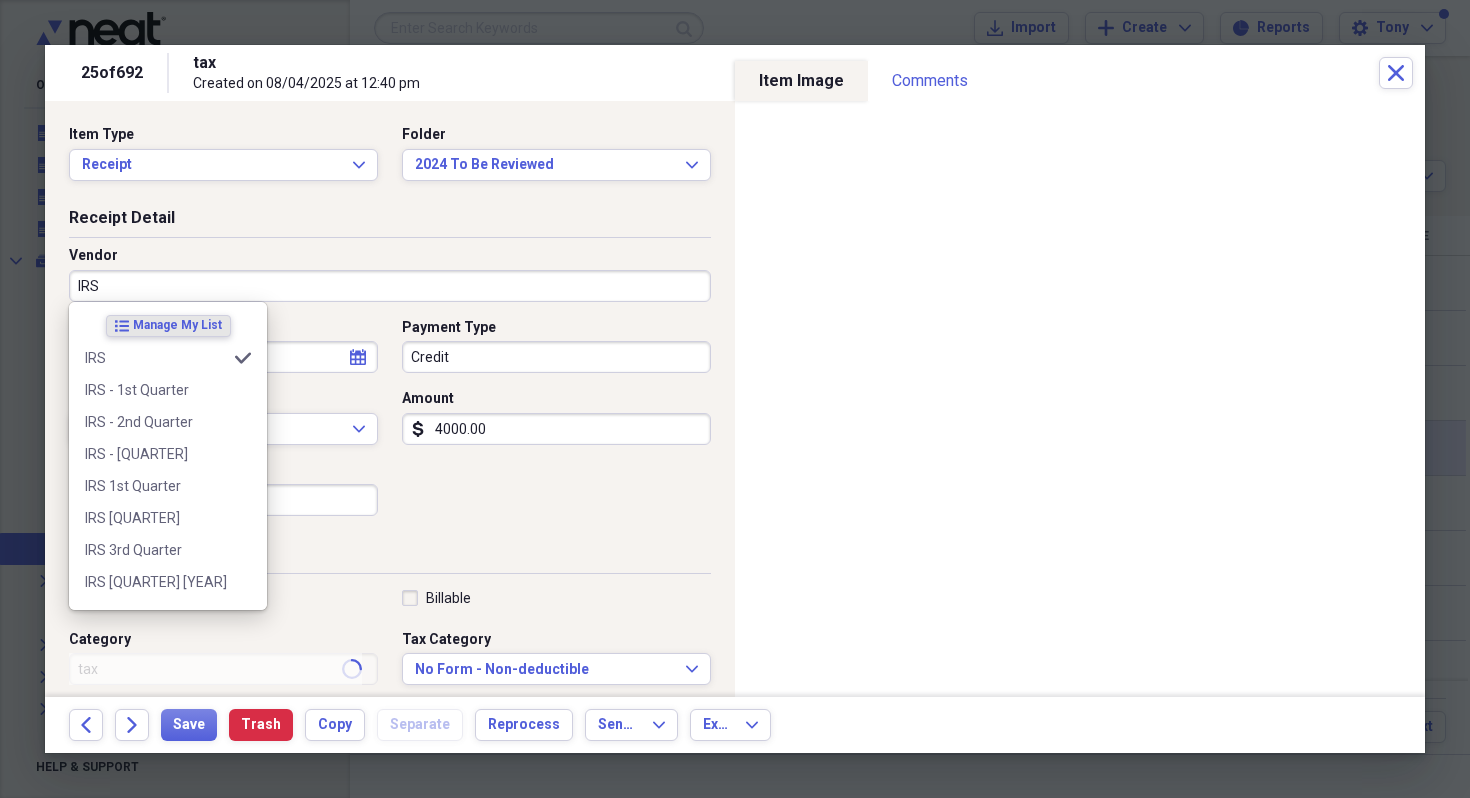 type on "IRS" 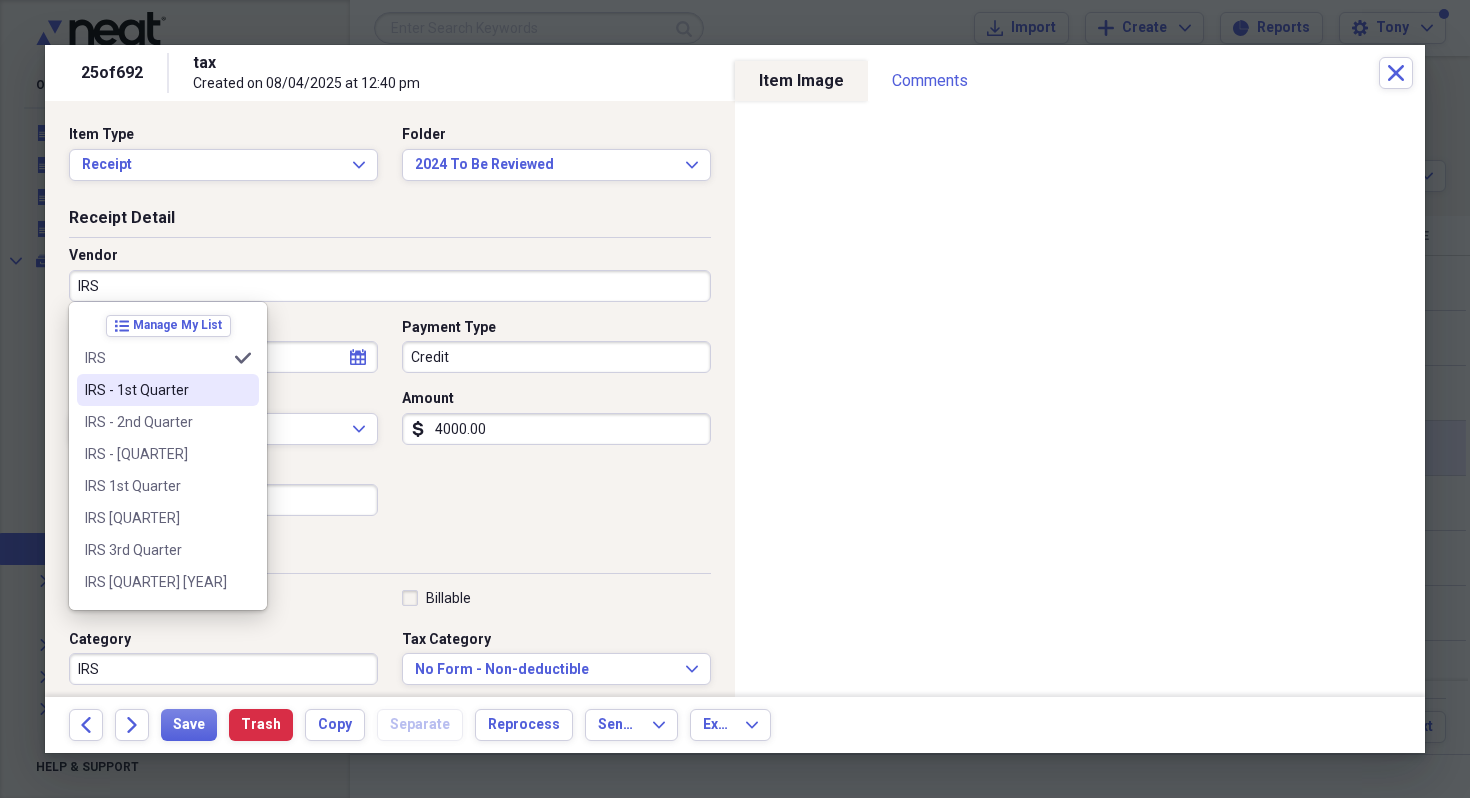 click on "IRS - 1st Quarter" at bounding box center (156, 390) 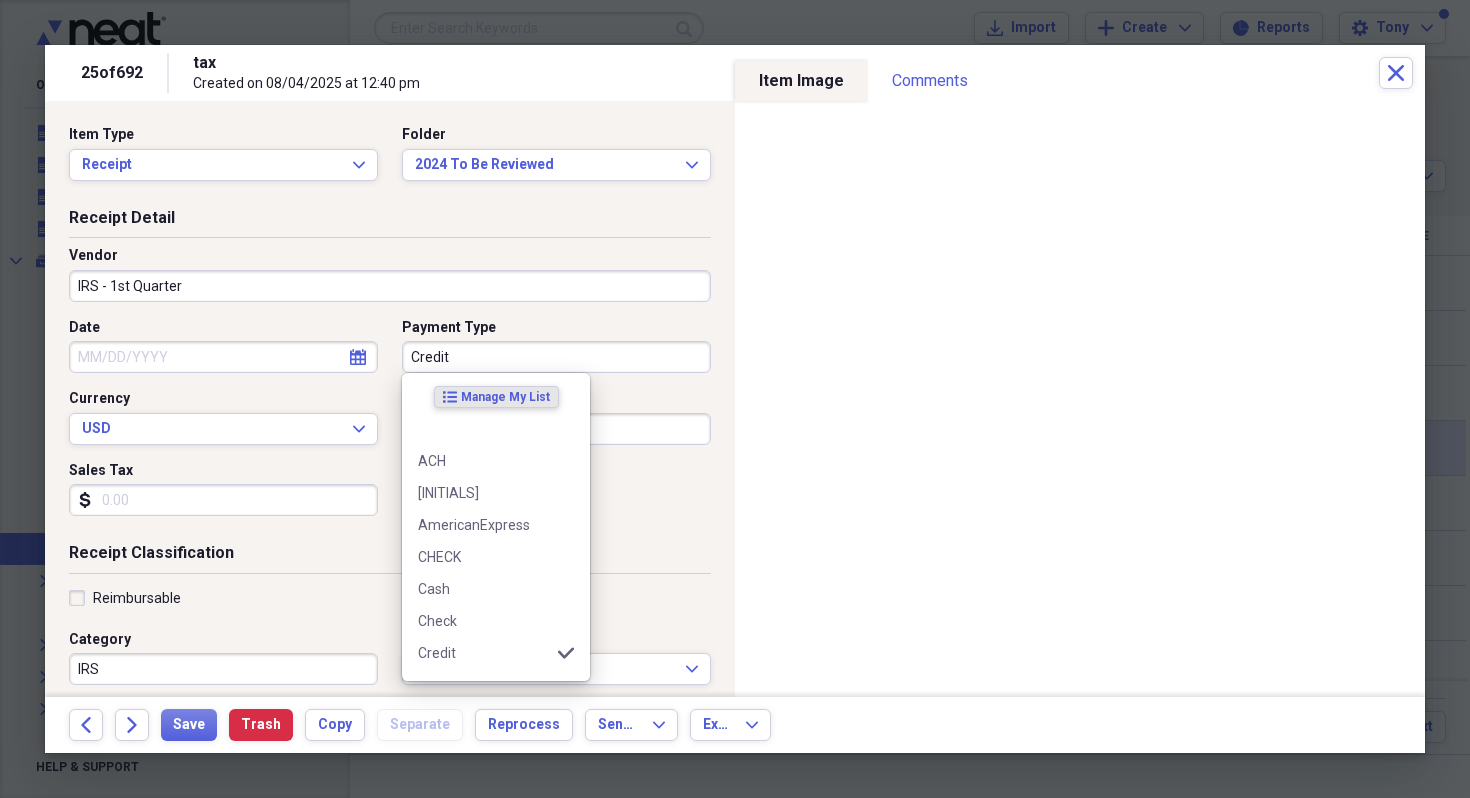 click on "Credit" at bounding box center [556, 357] 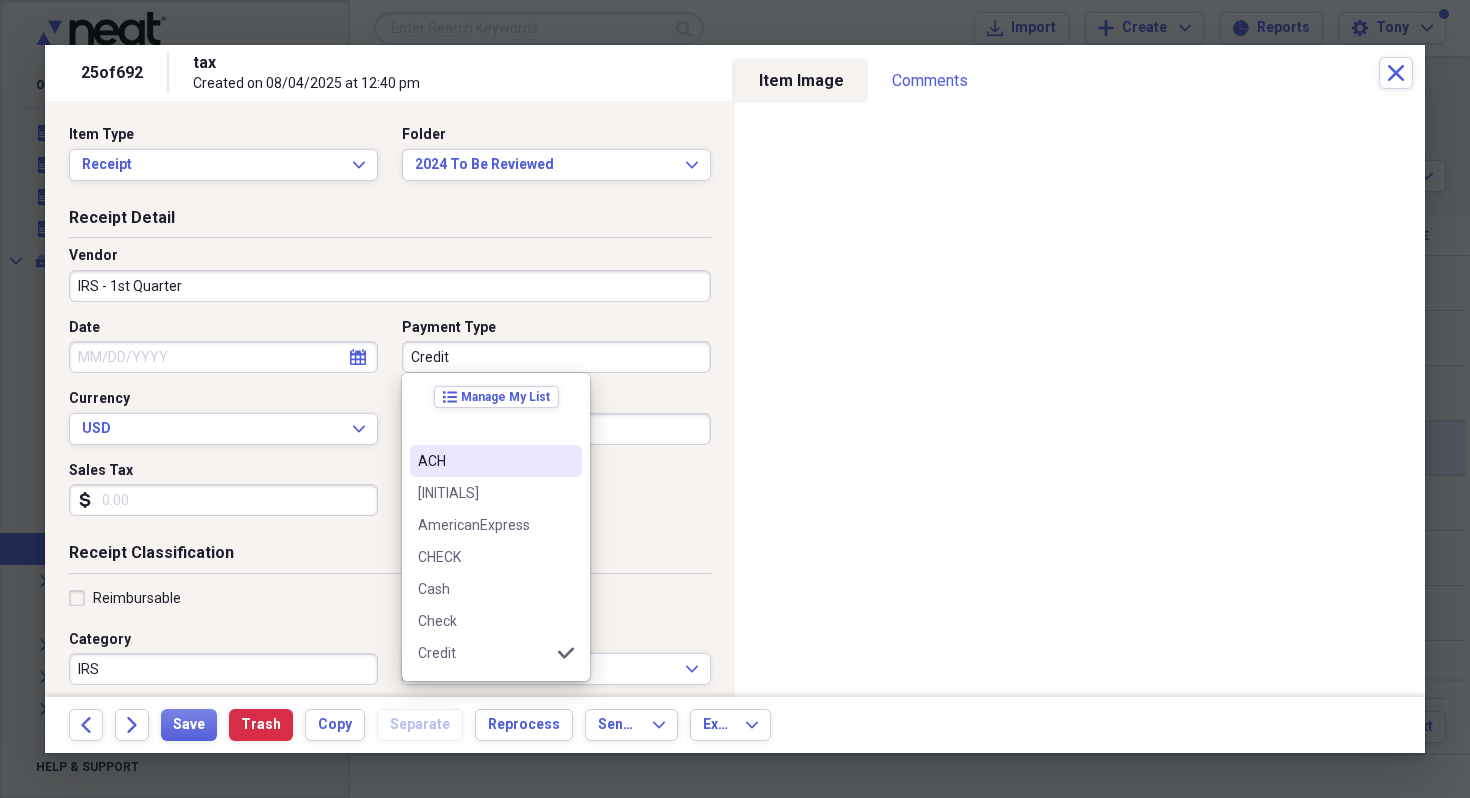 click on "ACH" at bounding box center (484, 461) 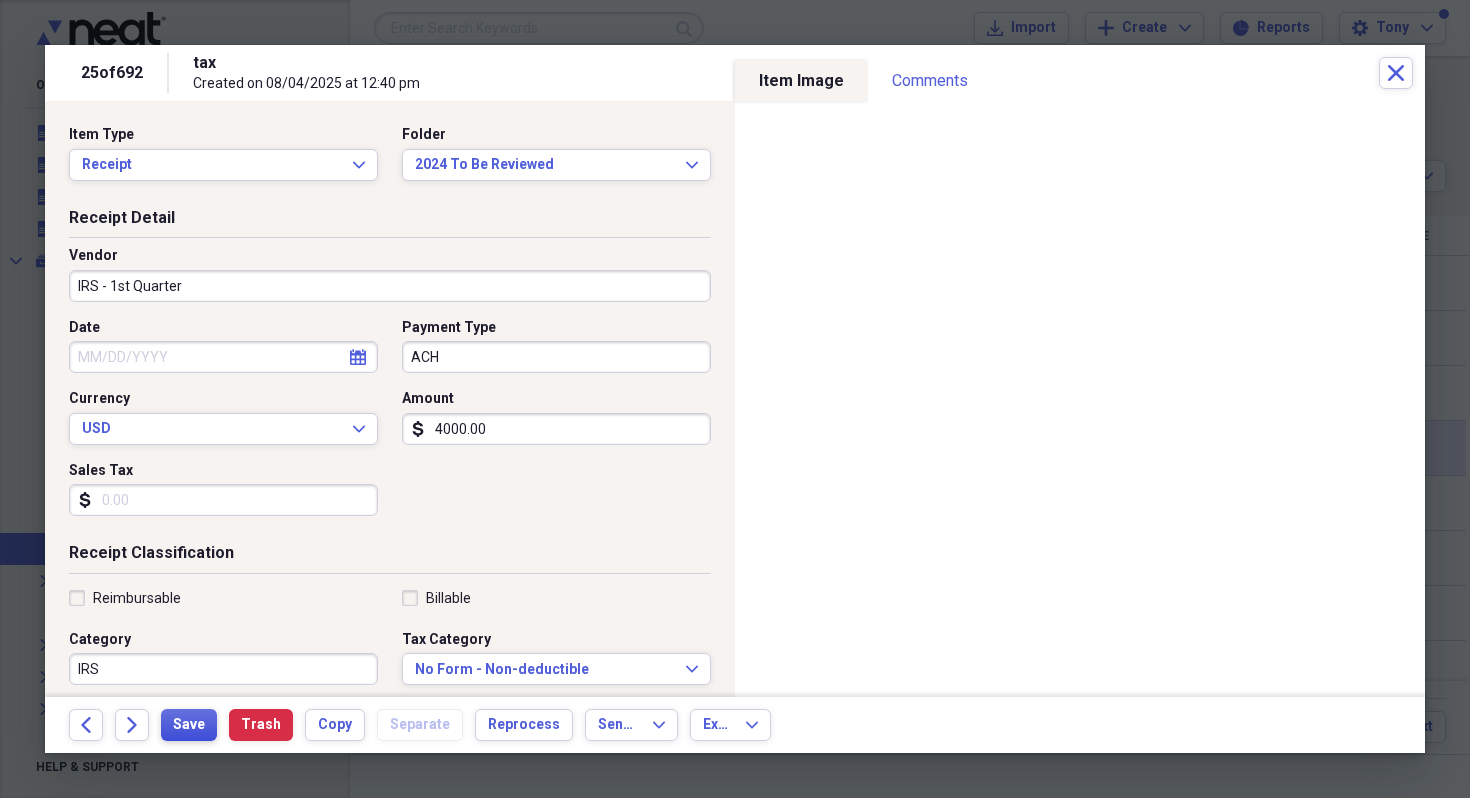 click on "Save" at bounding box center (189, 725) 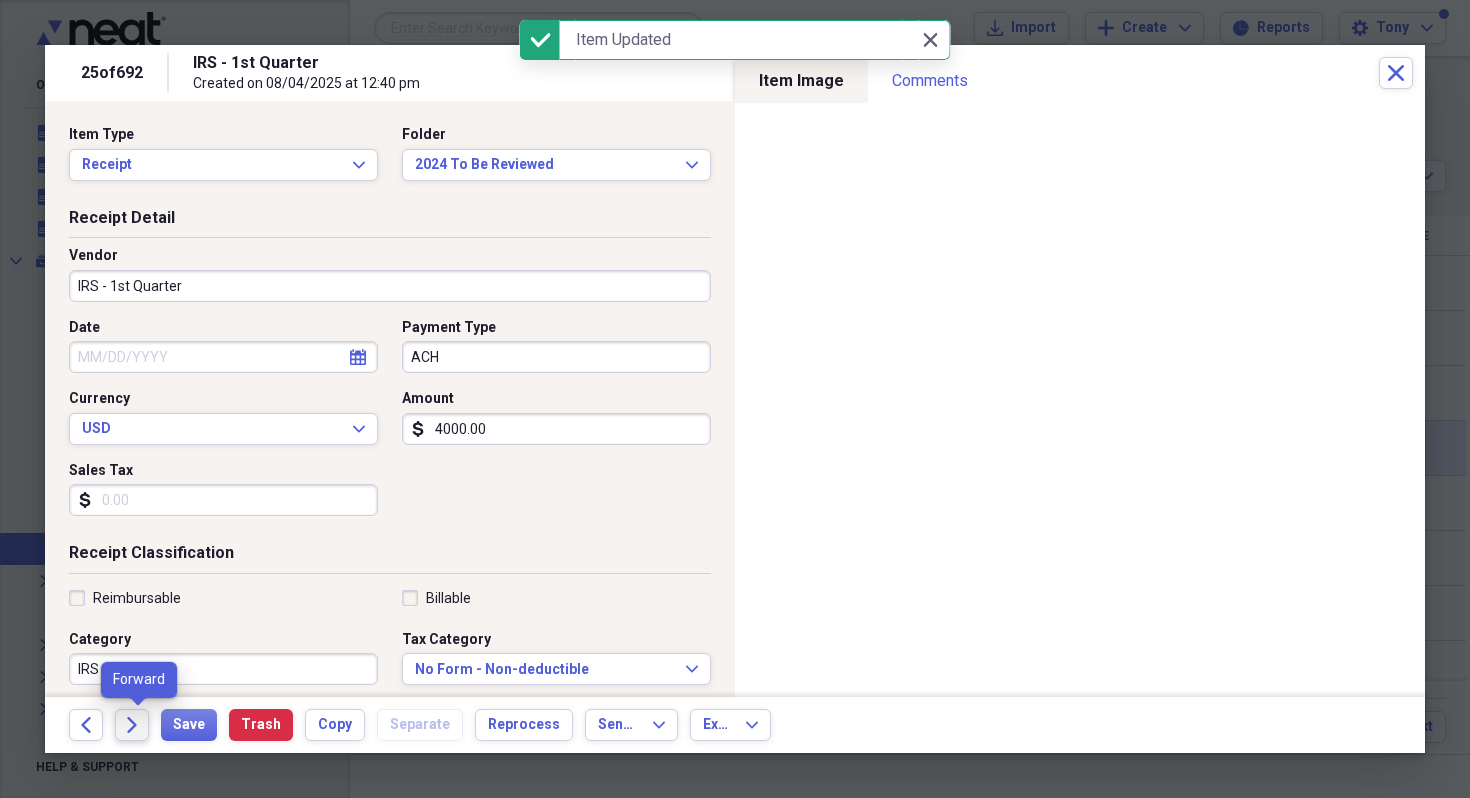 click 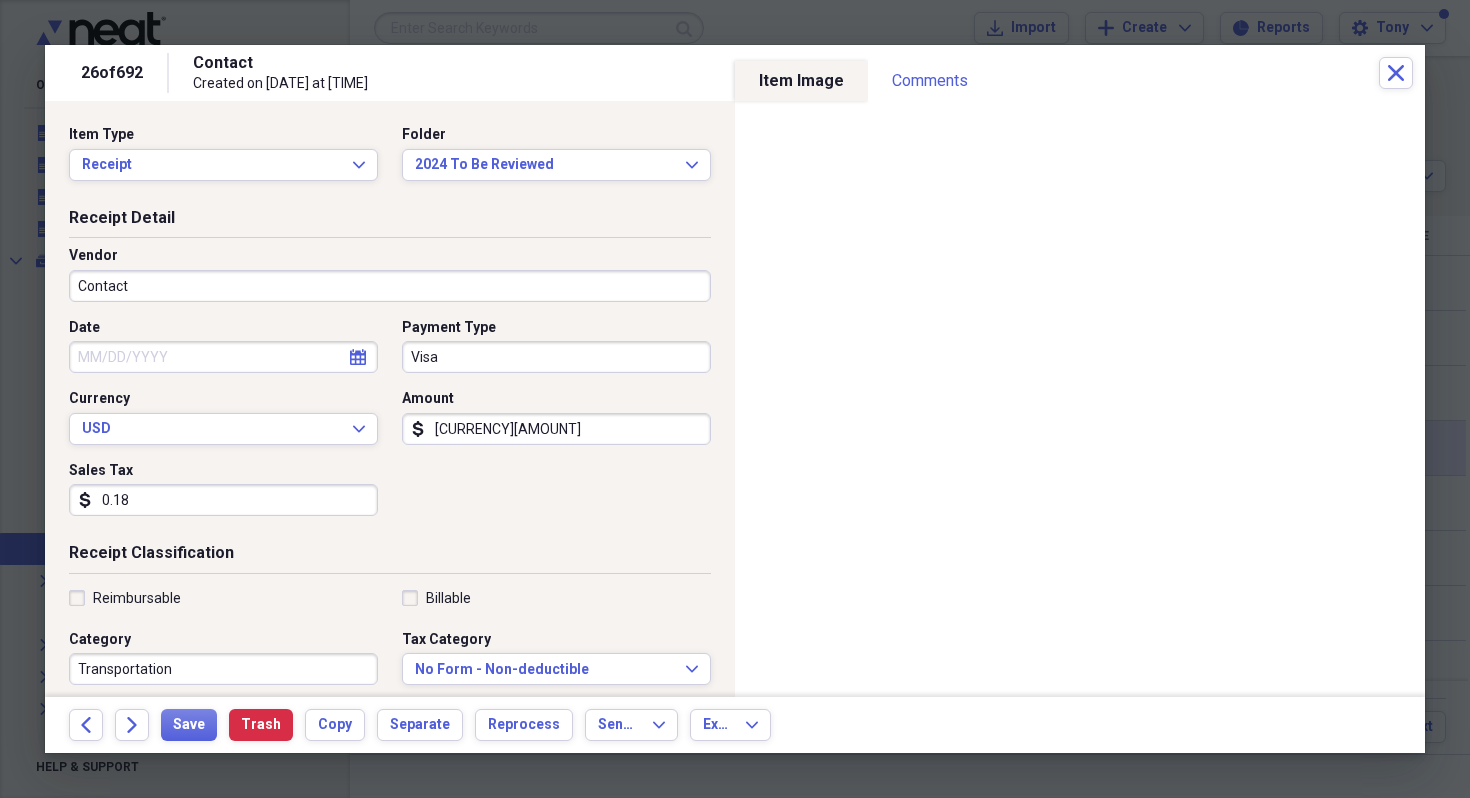 click on "Contact" at bounding box center (390, 286) 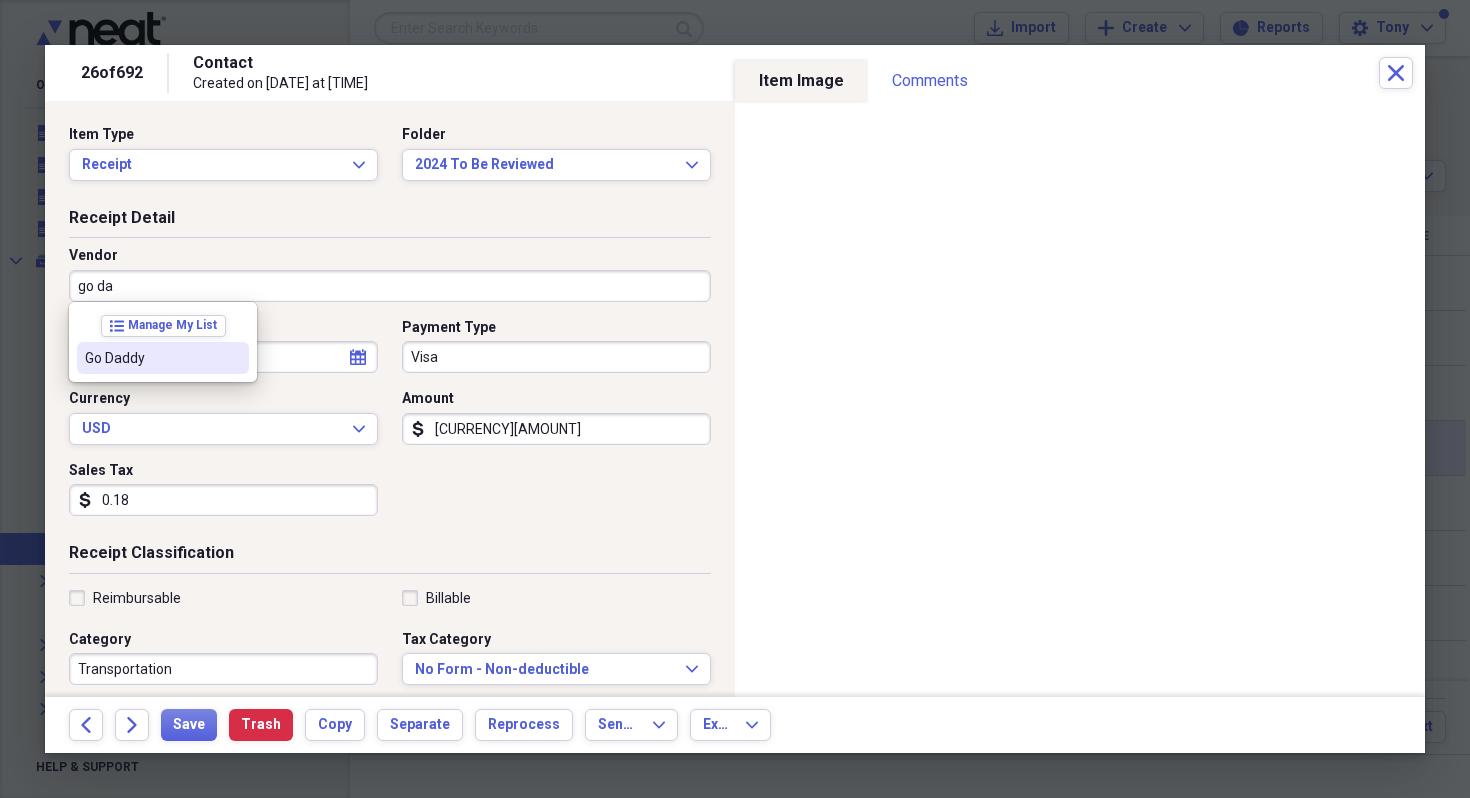 click on "Go Daddy" at bounding box center (151, 358) 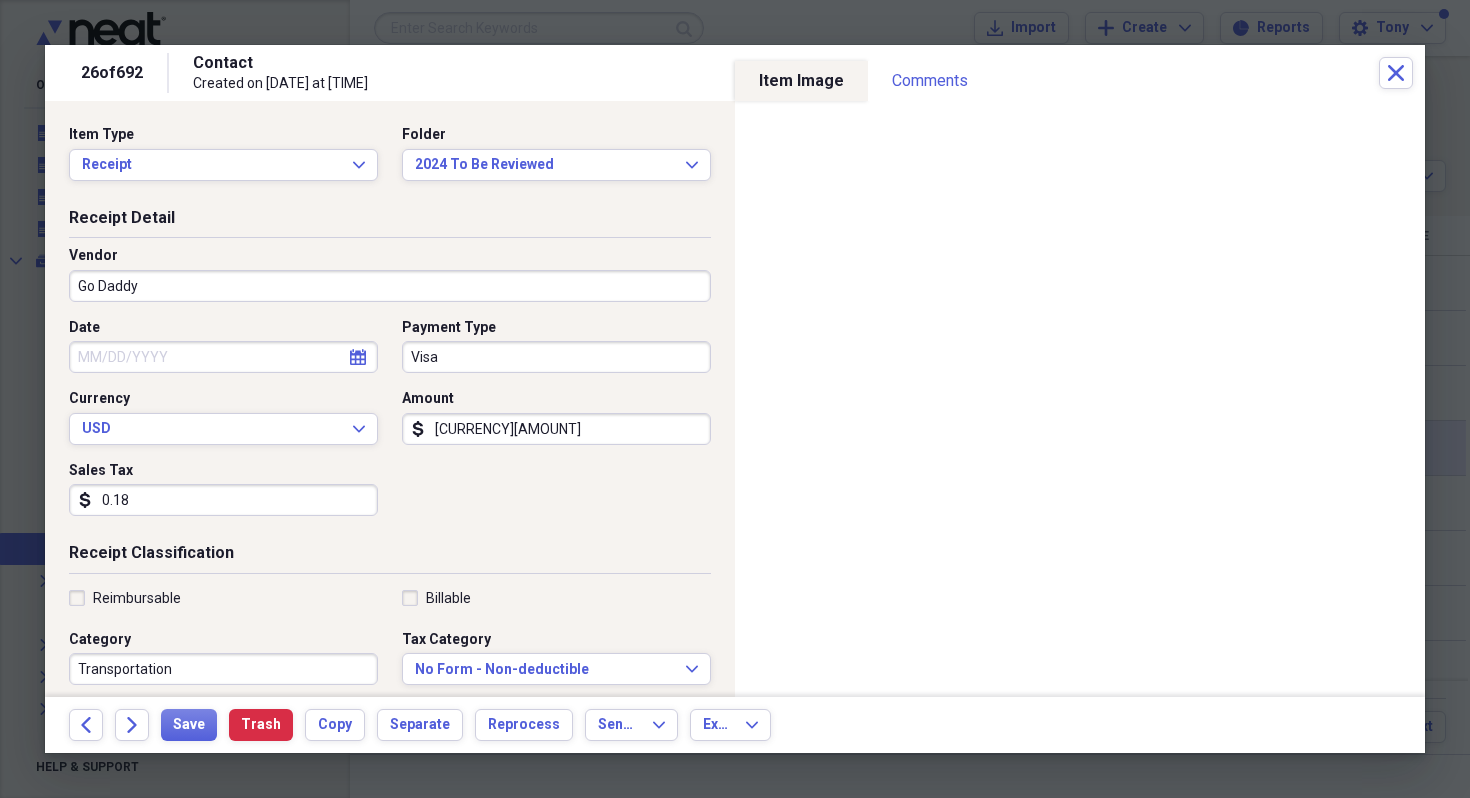 type on "Professional Fees" 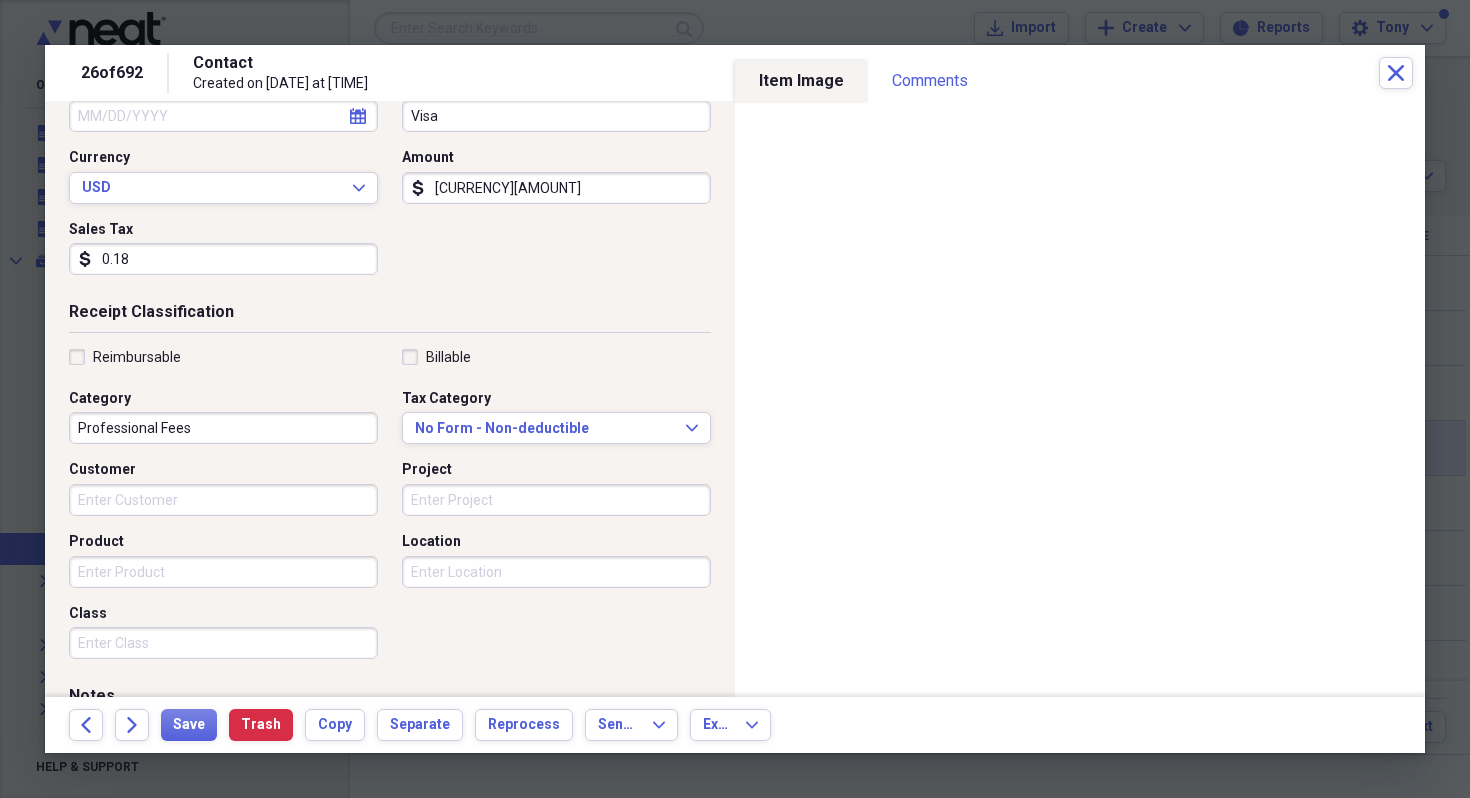scroll, scrollTop: 424, scrollLeft: 0, axis: vertical 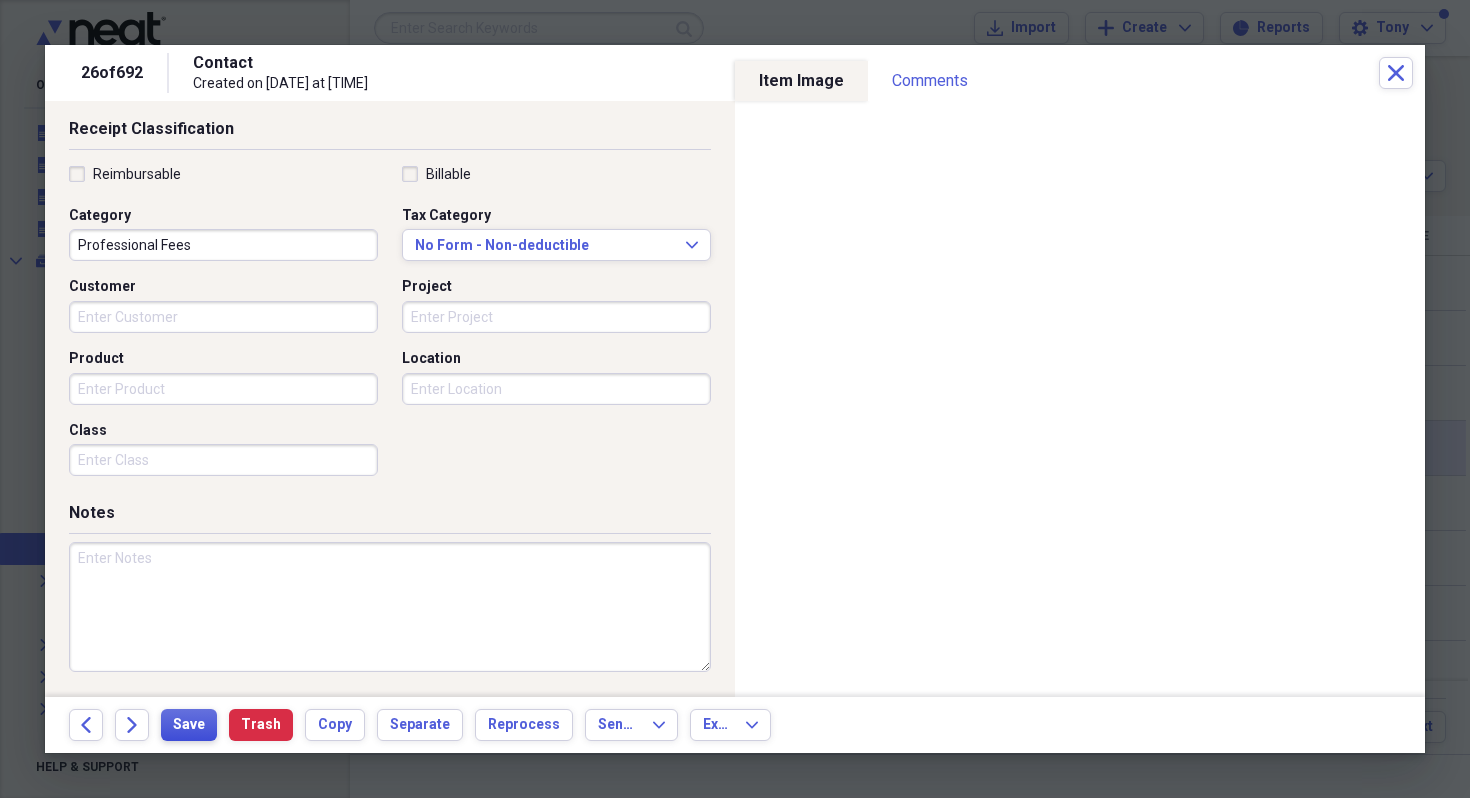 click on "Save" at bounding box center (189, 725) 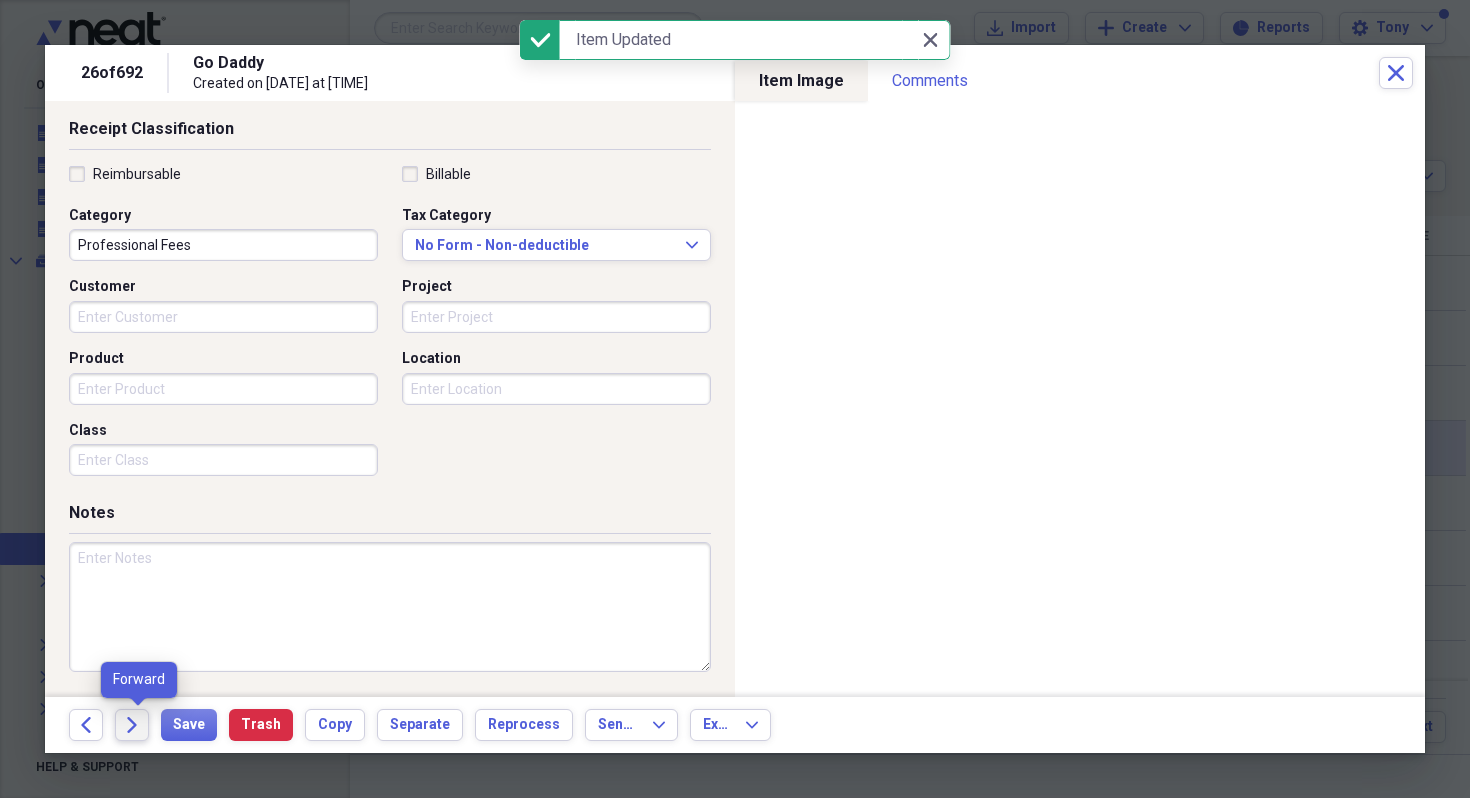 click on "Forward" at bounding box center [132, 725] 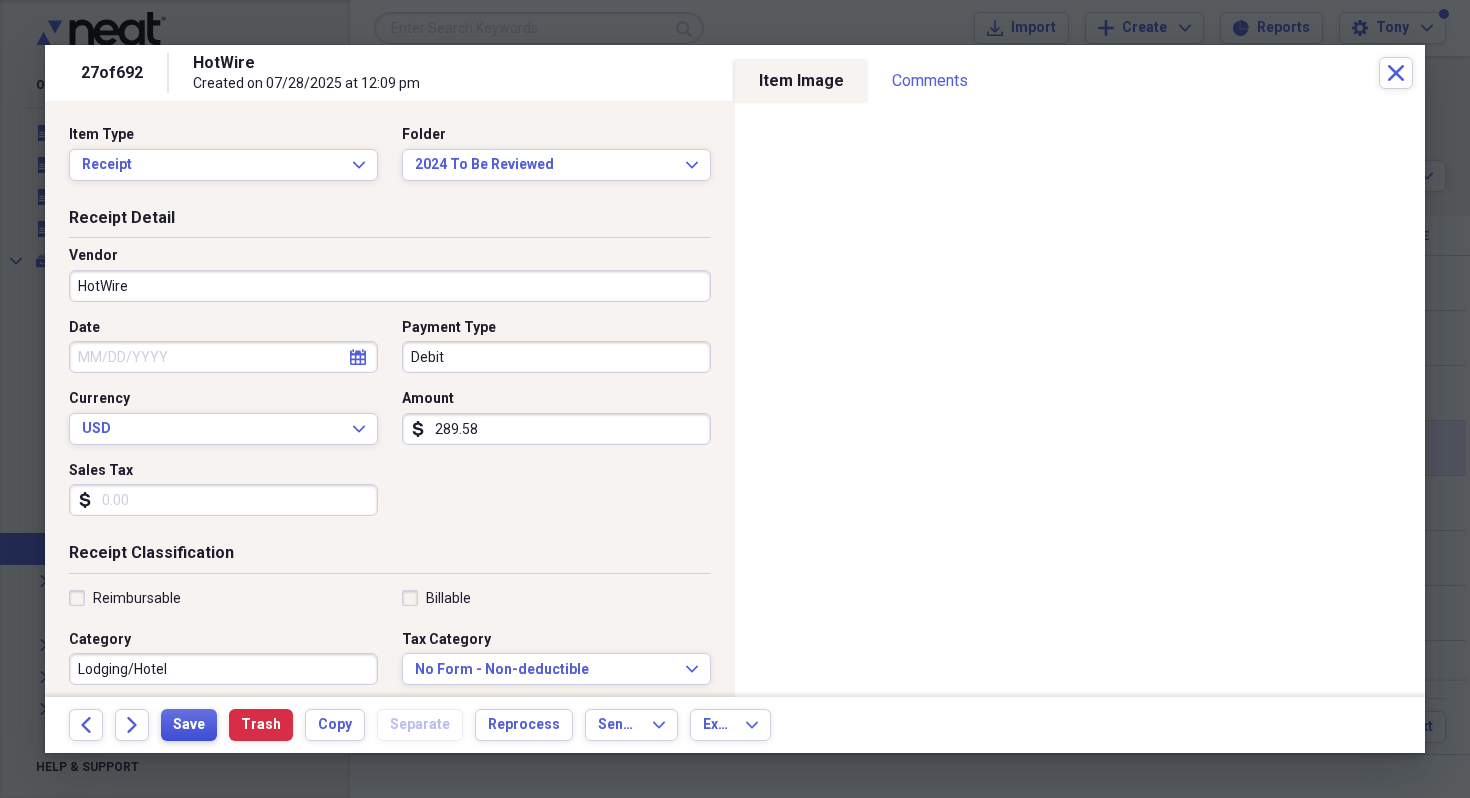 click on "Save" at bounding box center (189, 725) 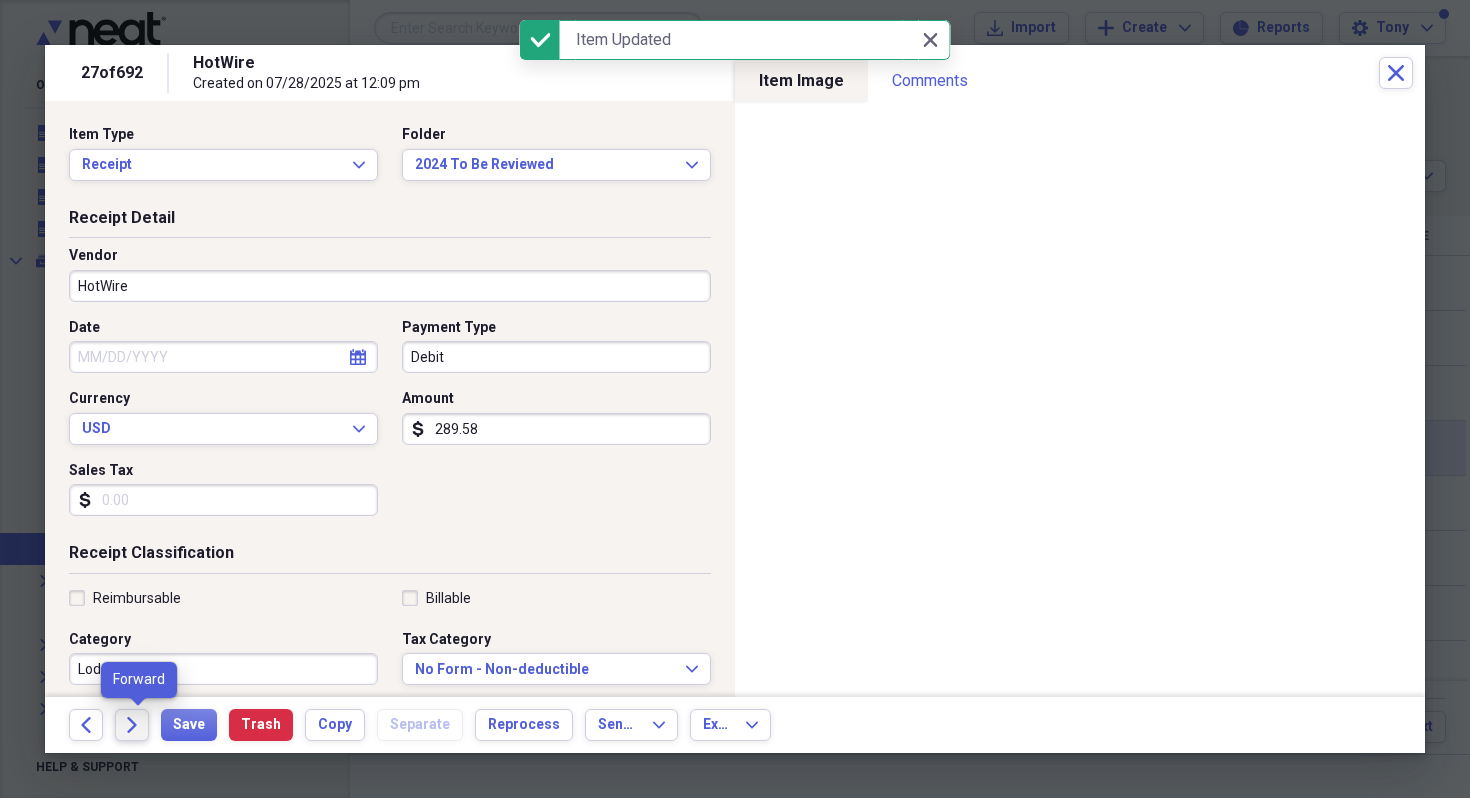 click on "Forward" at bounding box center (132, 725) 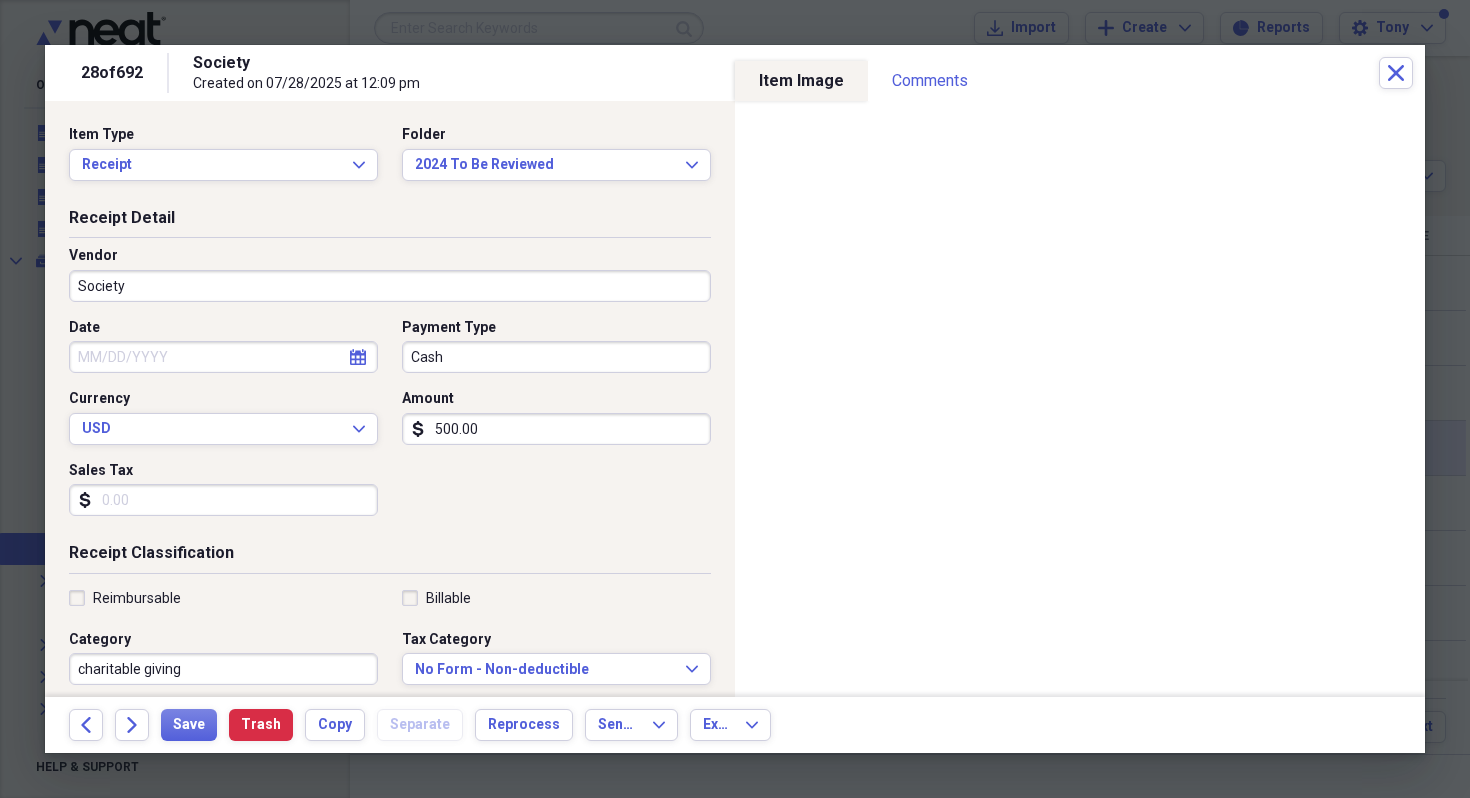 click on "Society" at bounding box center (390, 286) 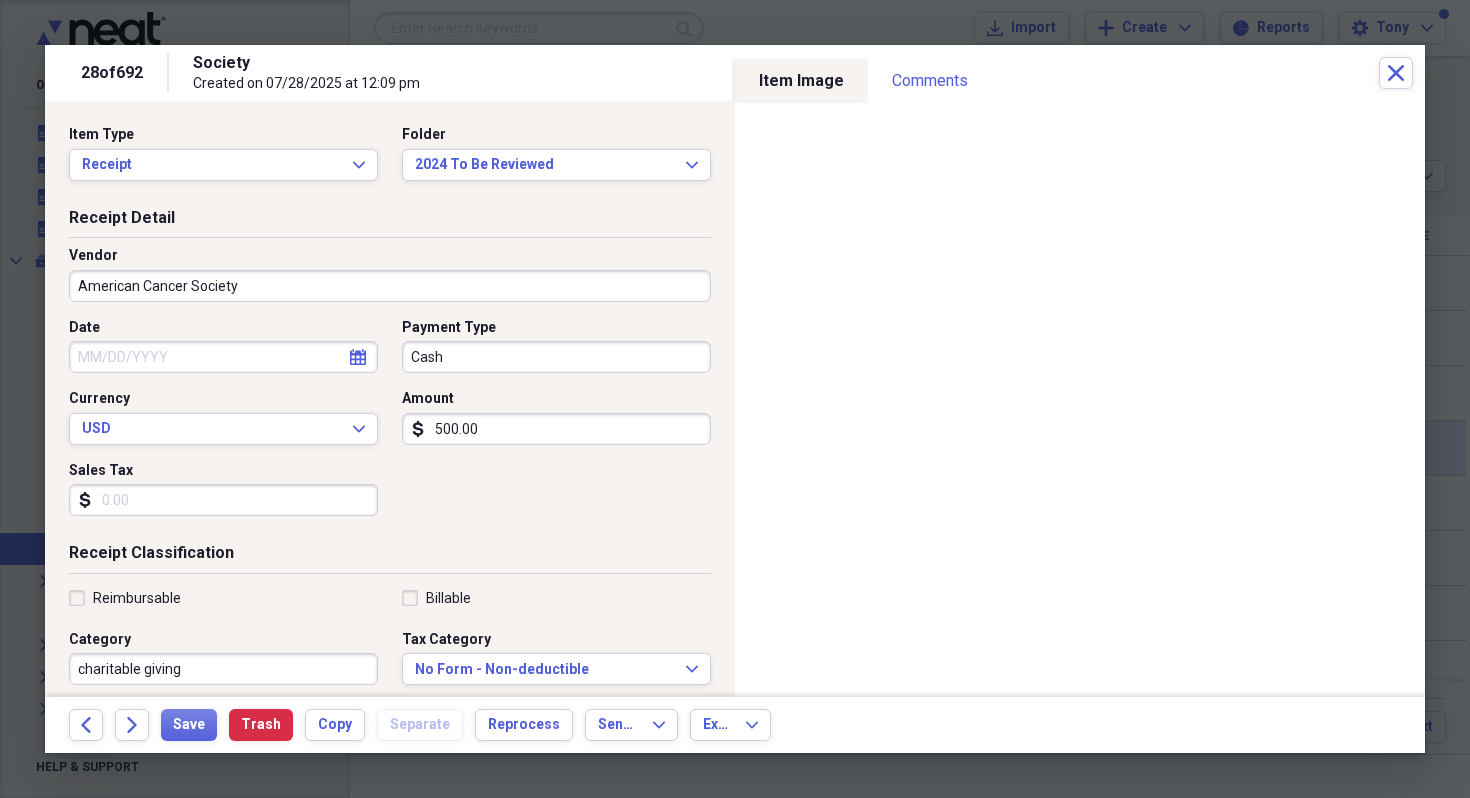 type on "American Cancer Society" 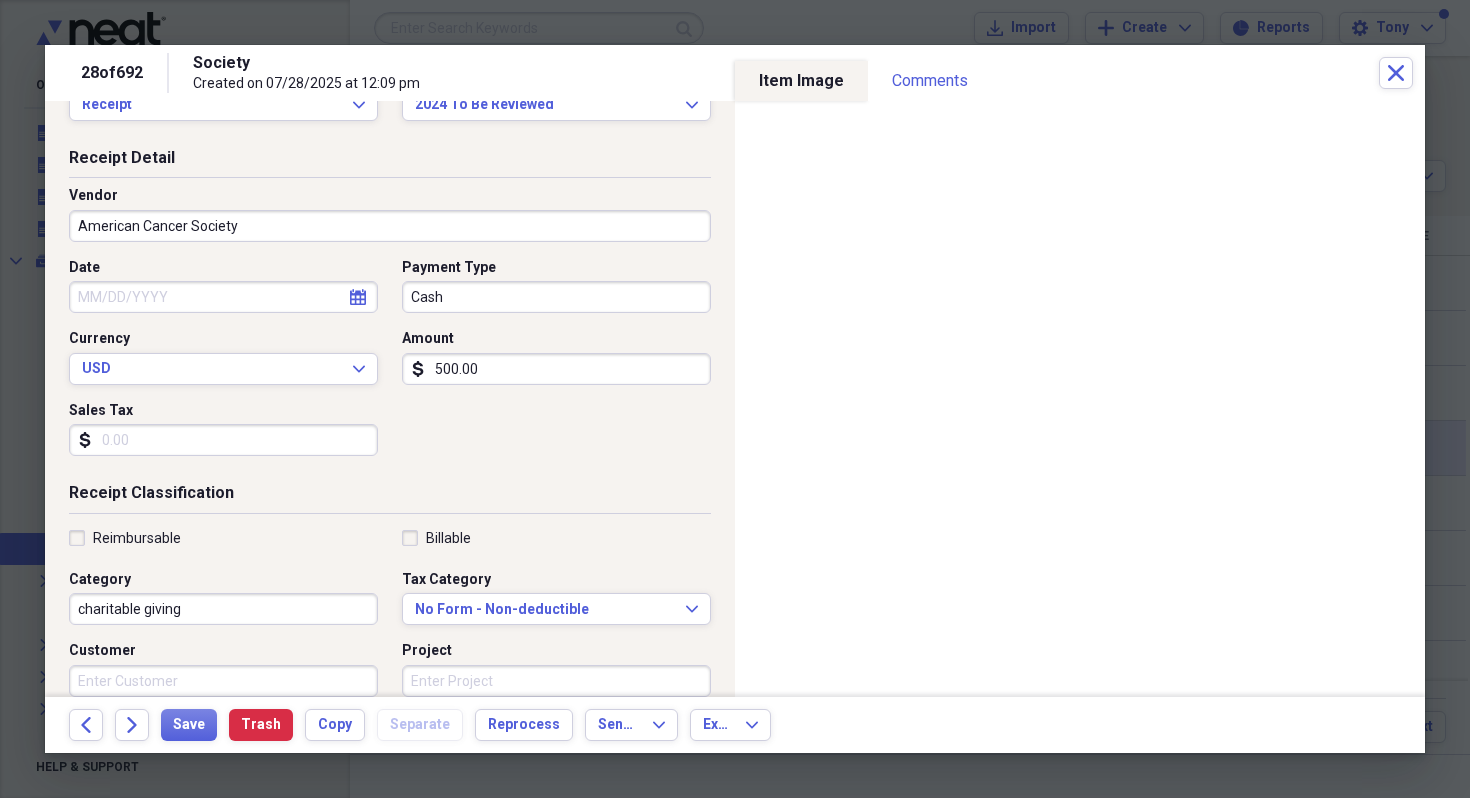 scroll, scrollTop: 24, scrollLeft: 0, axis: vertical 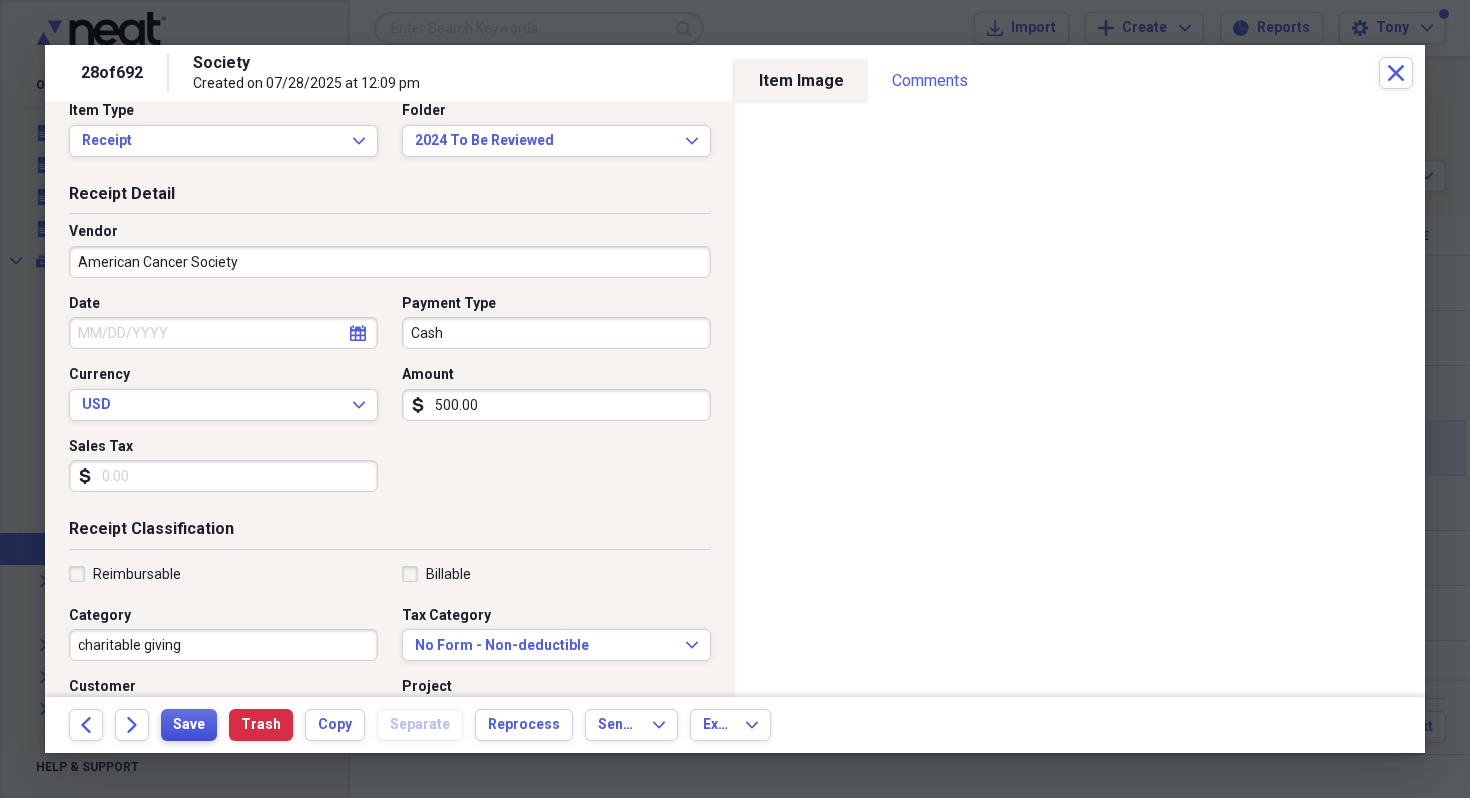 click on "Save" at bounding box center (189, 725) 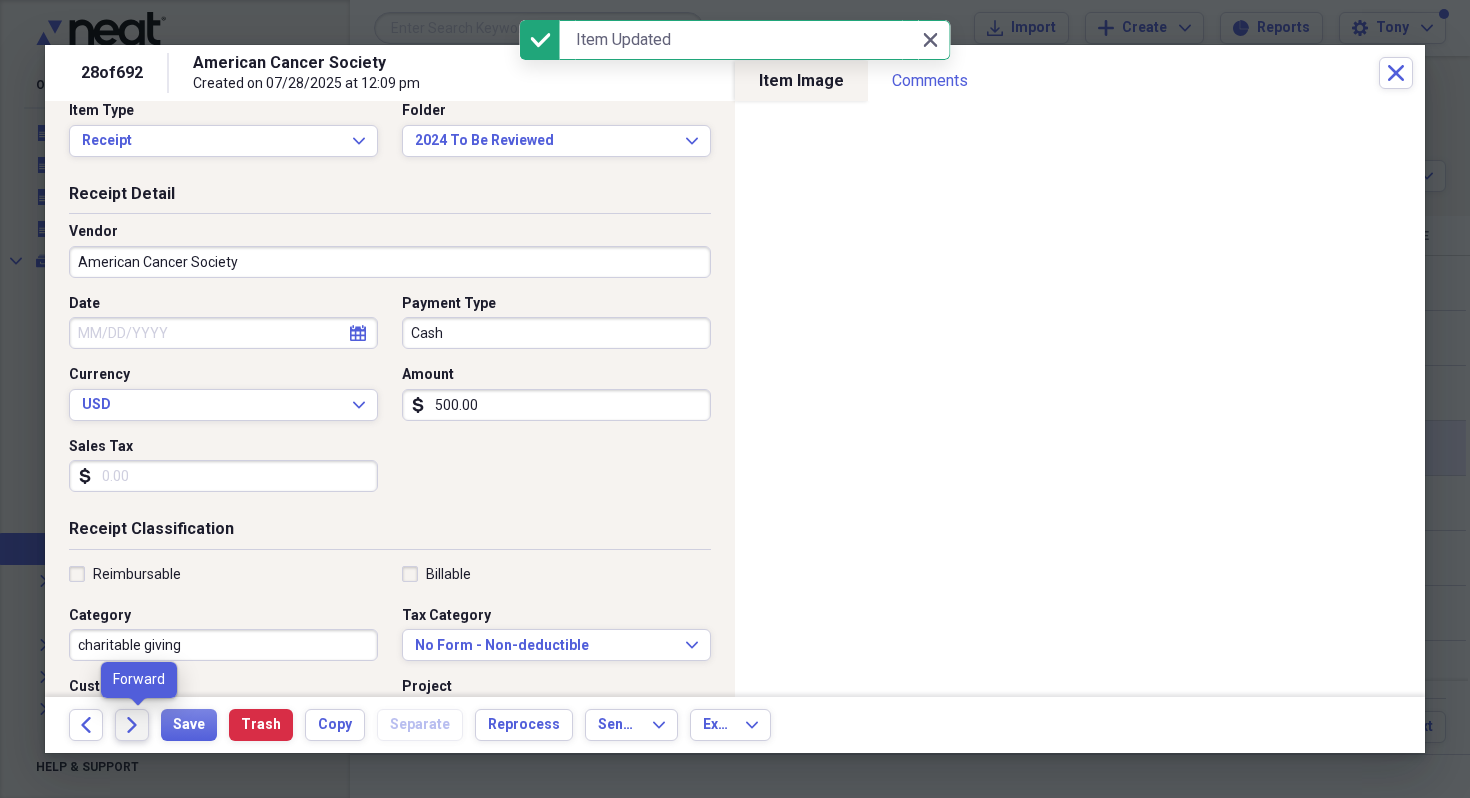 click on "Forward" at bounding box center [132, 725] 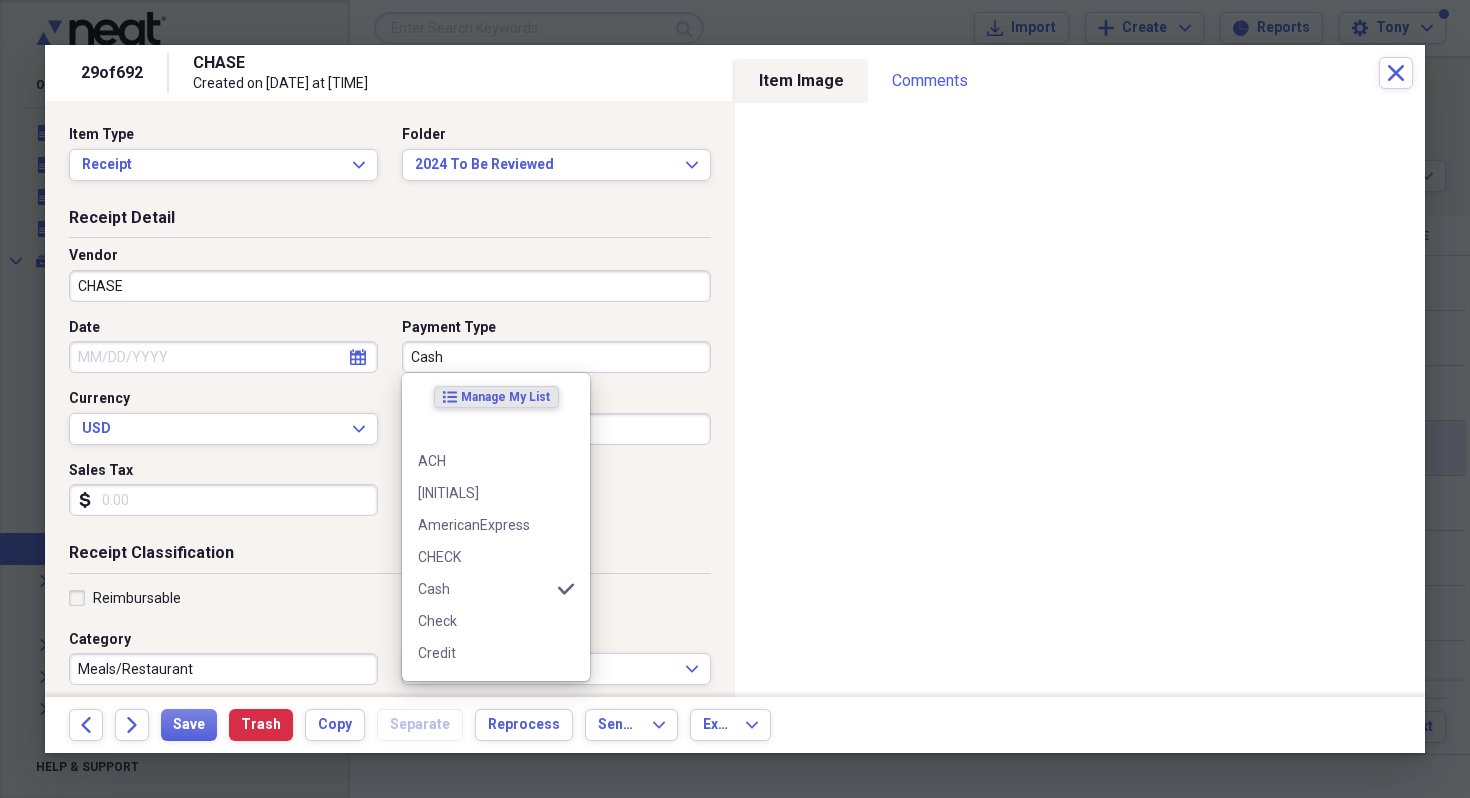 click on "Cash" at bounding box center (556, 357) 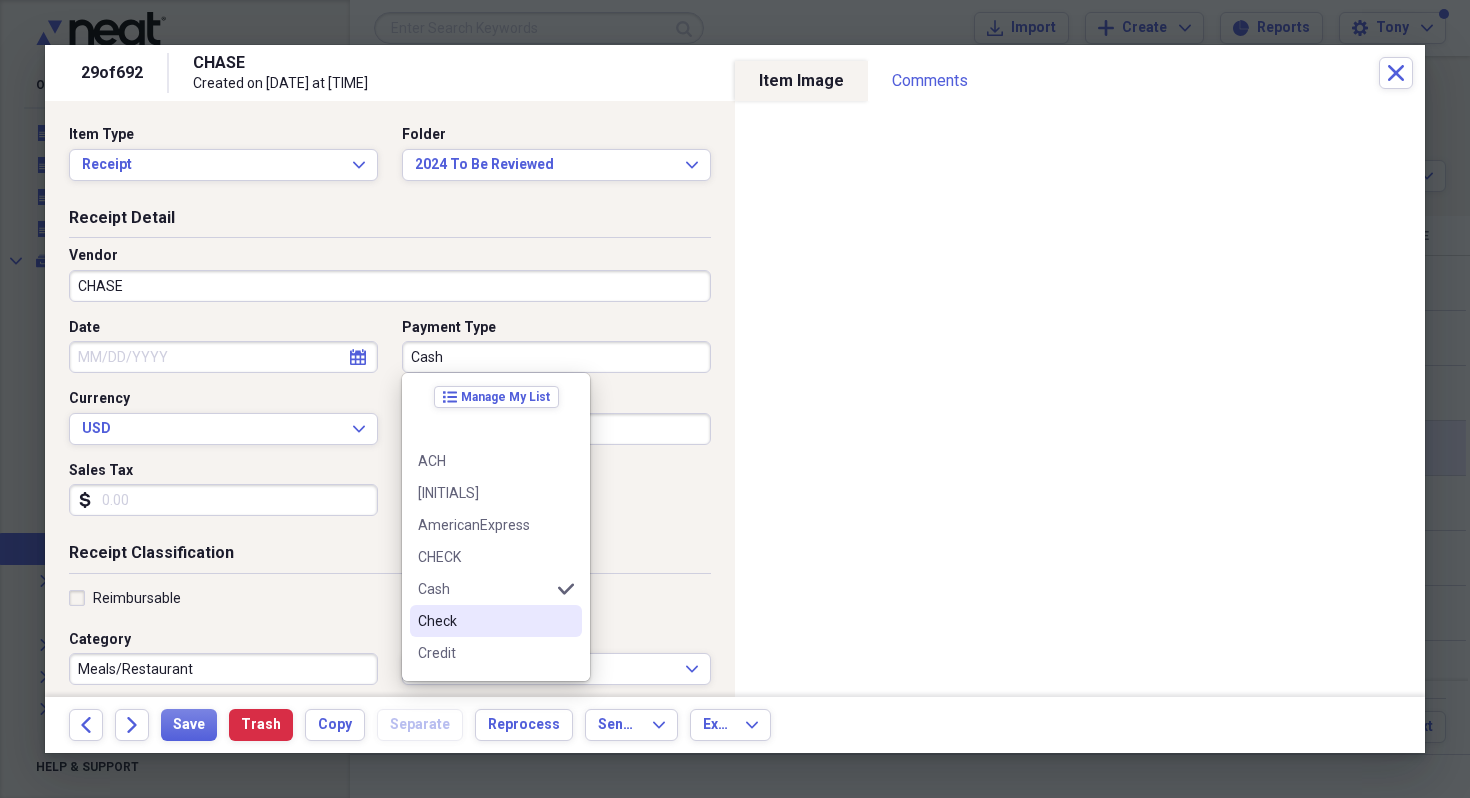 click on "Check" at bounding box center (484, 621) 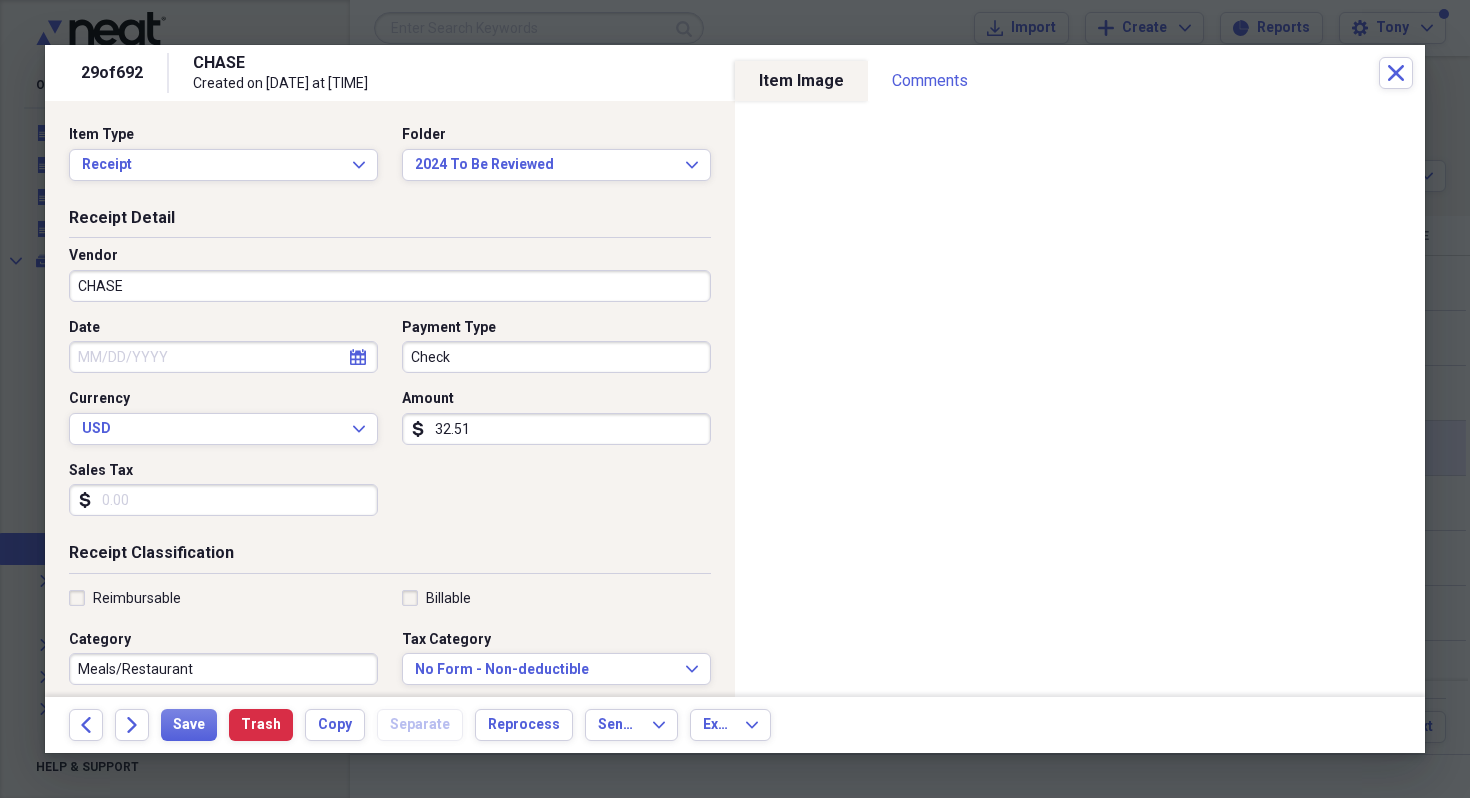 click on "32.51" at bounding box center (556, 429) 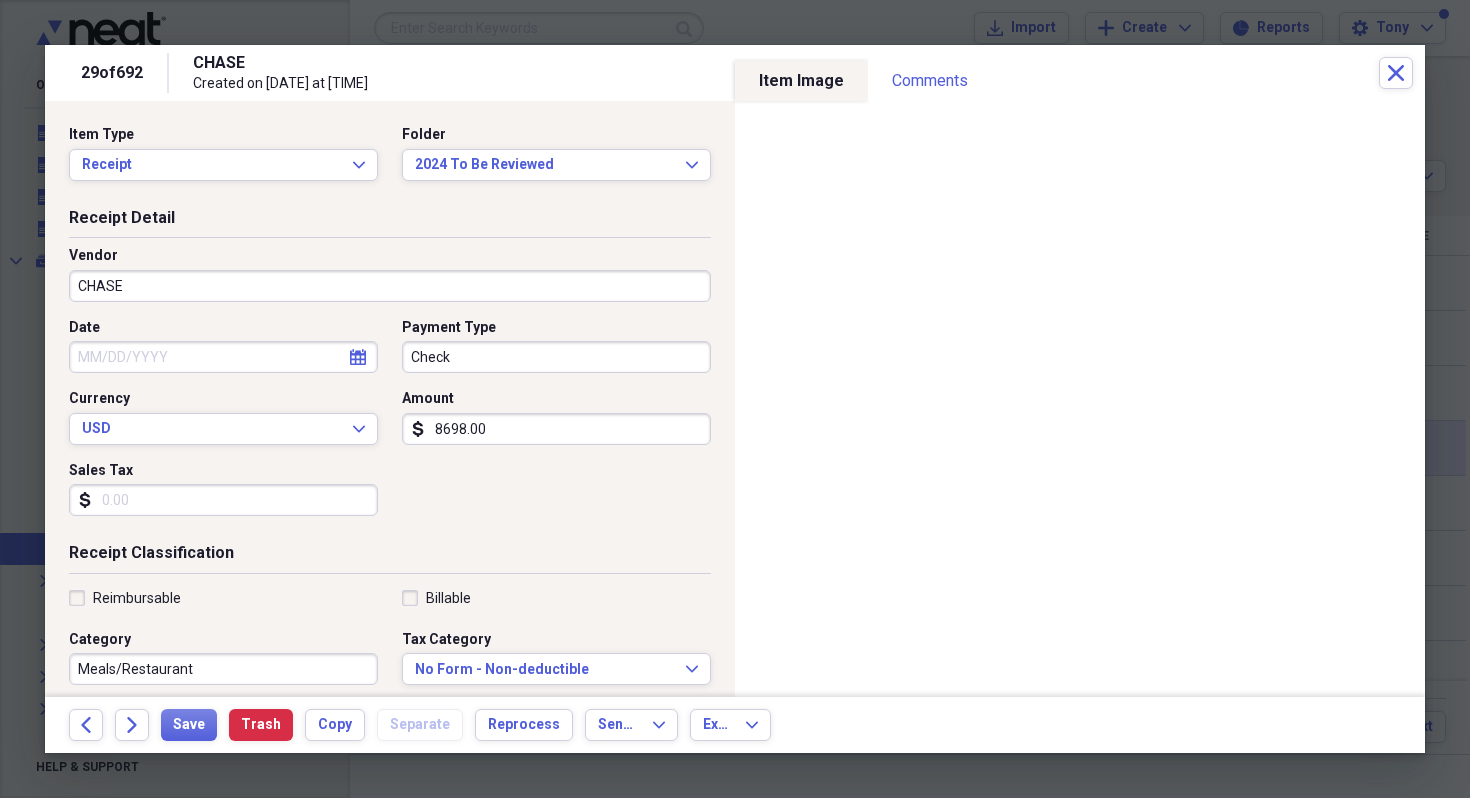 type on "[AMOUNT]" 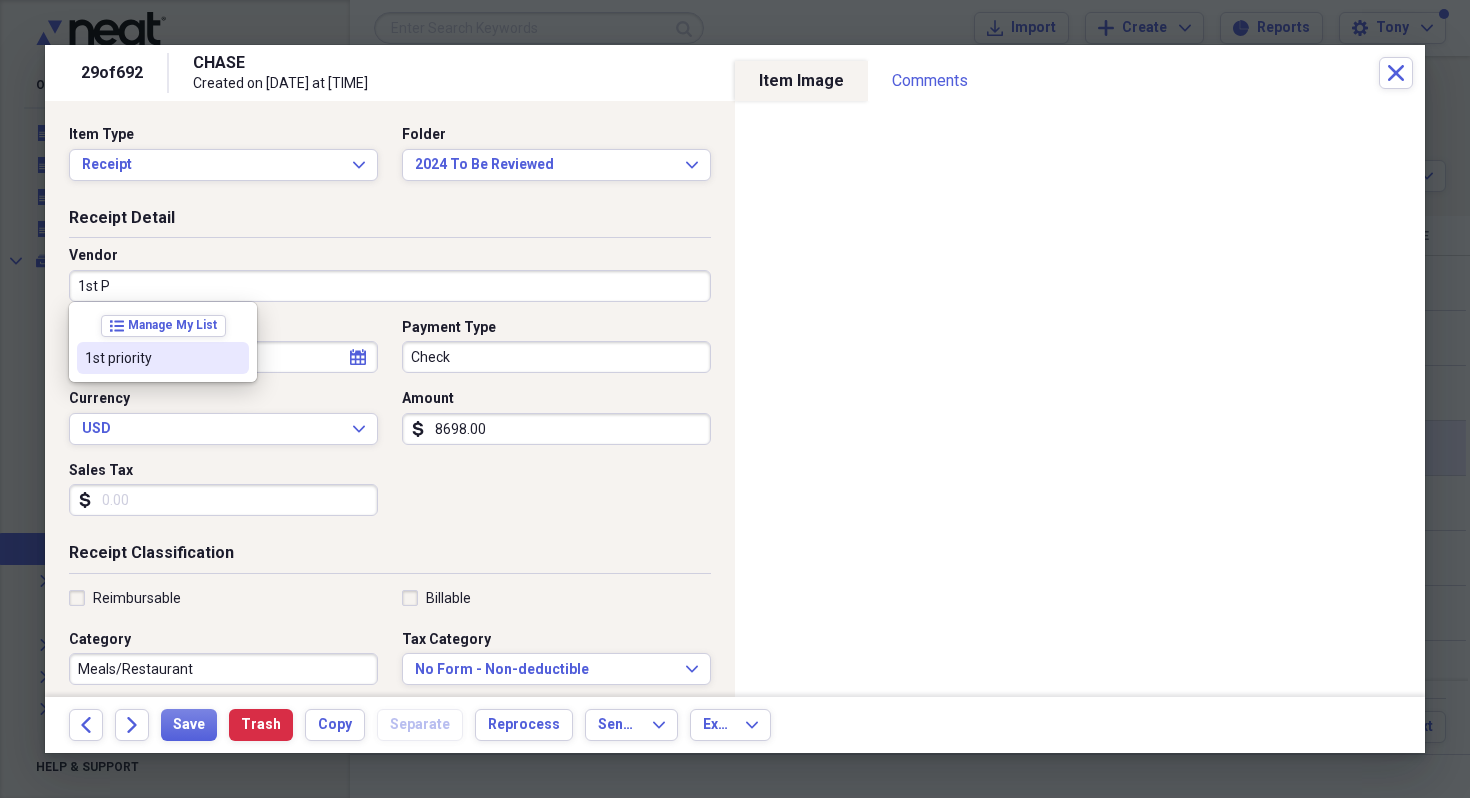 click on "1st priority" at bounding box center (151, 358) 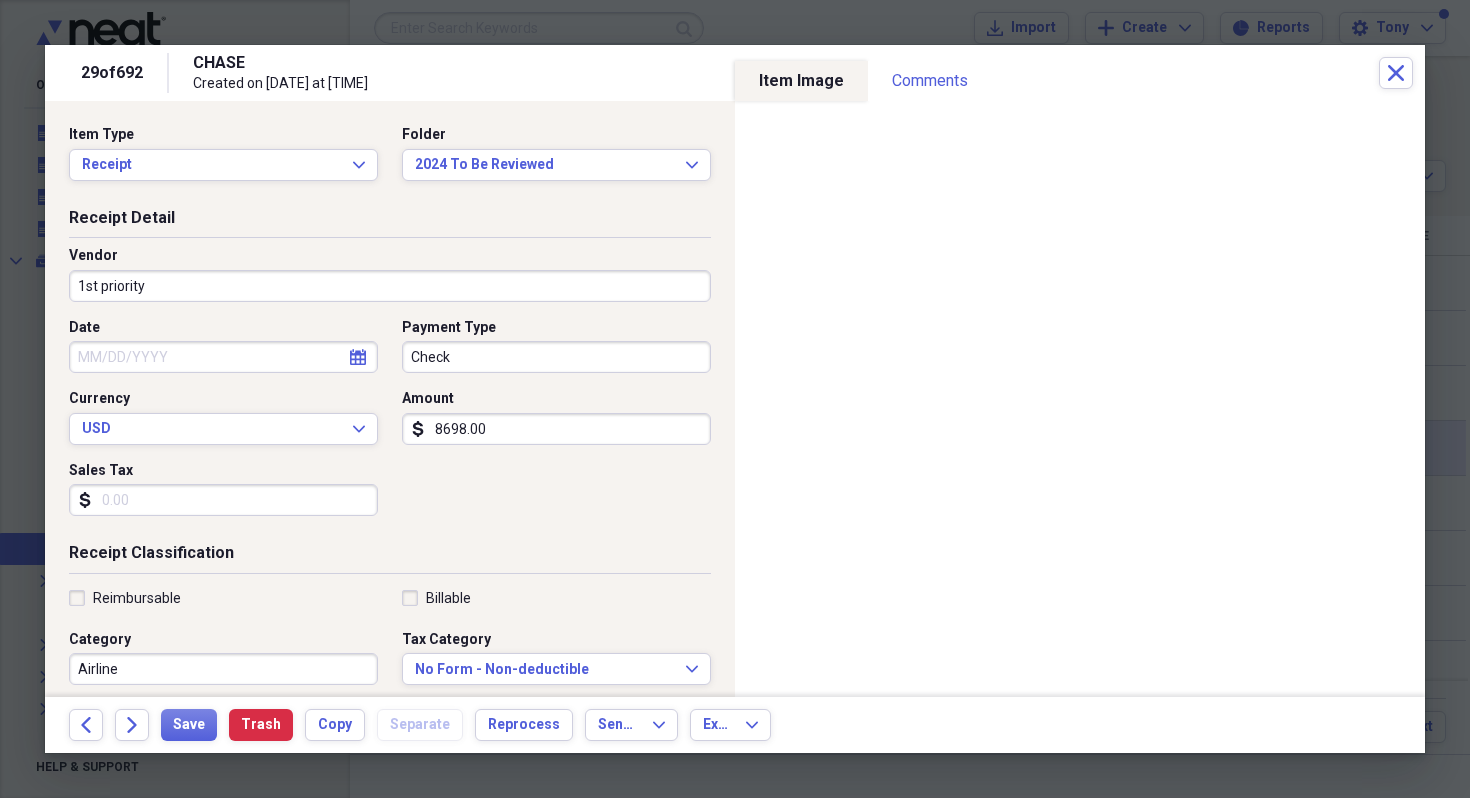 click on "Airline" at bounding box center (223, 669) 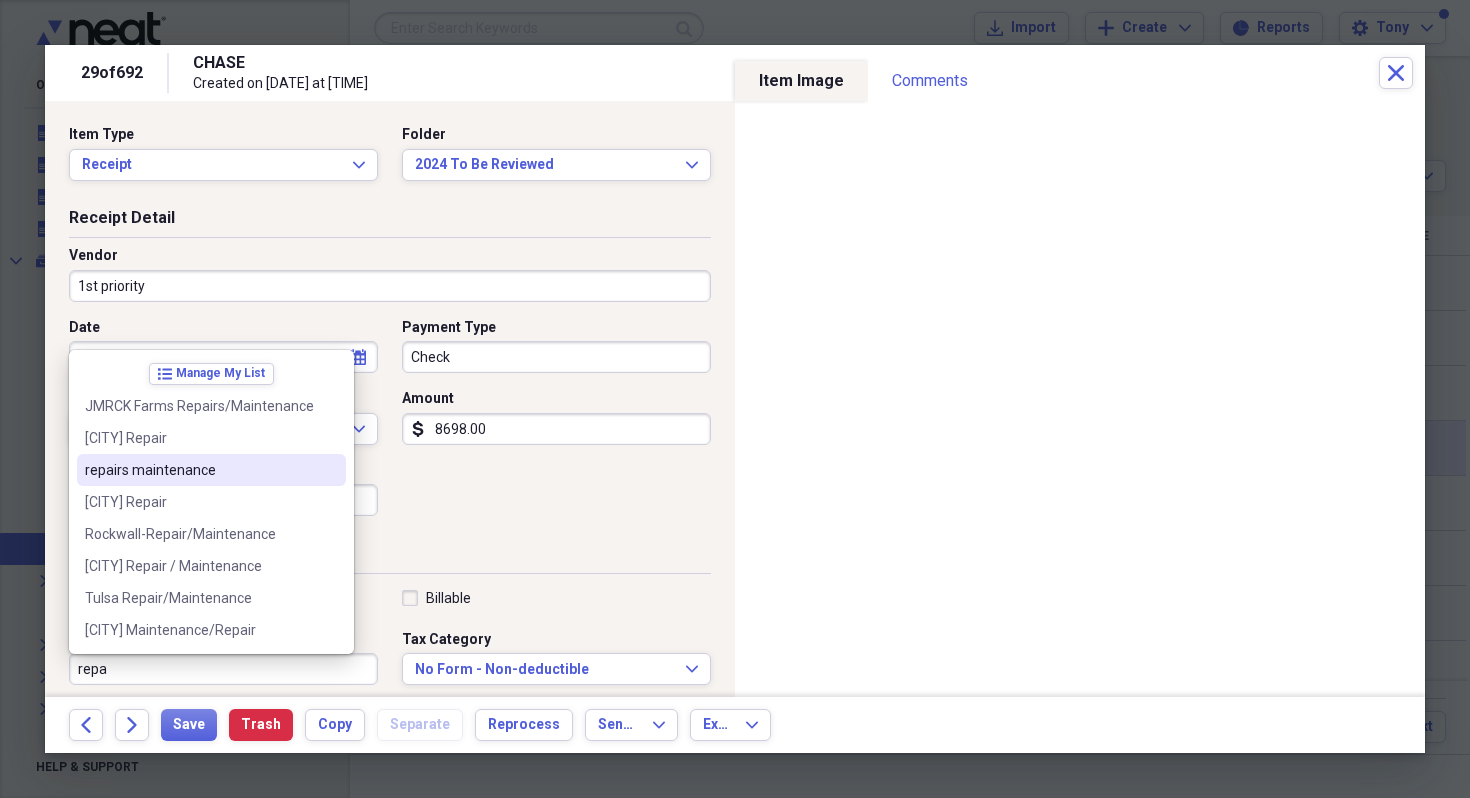 click on "repairs maintenance" at bounding box center [199, 470] 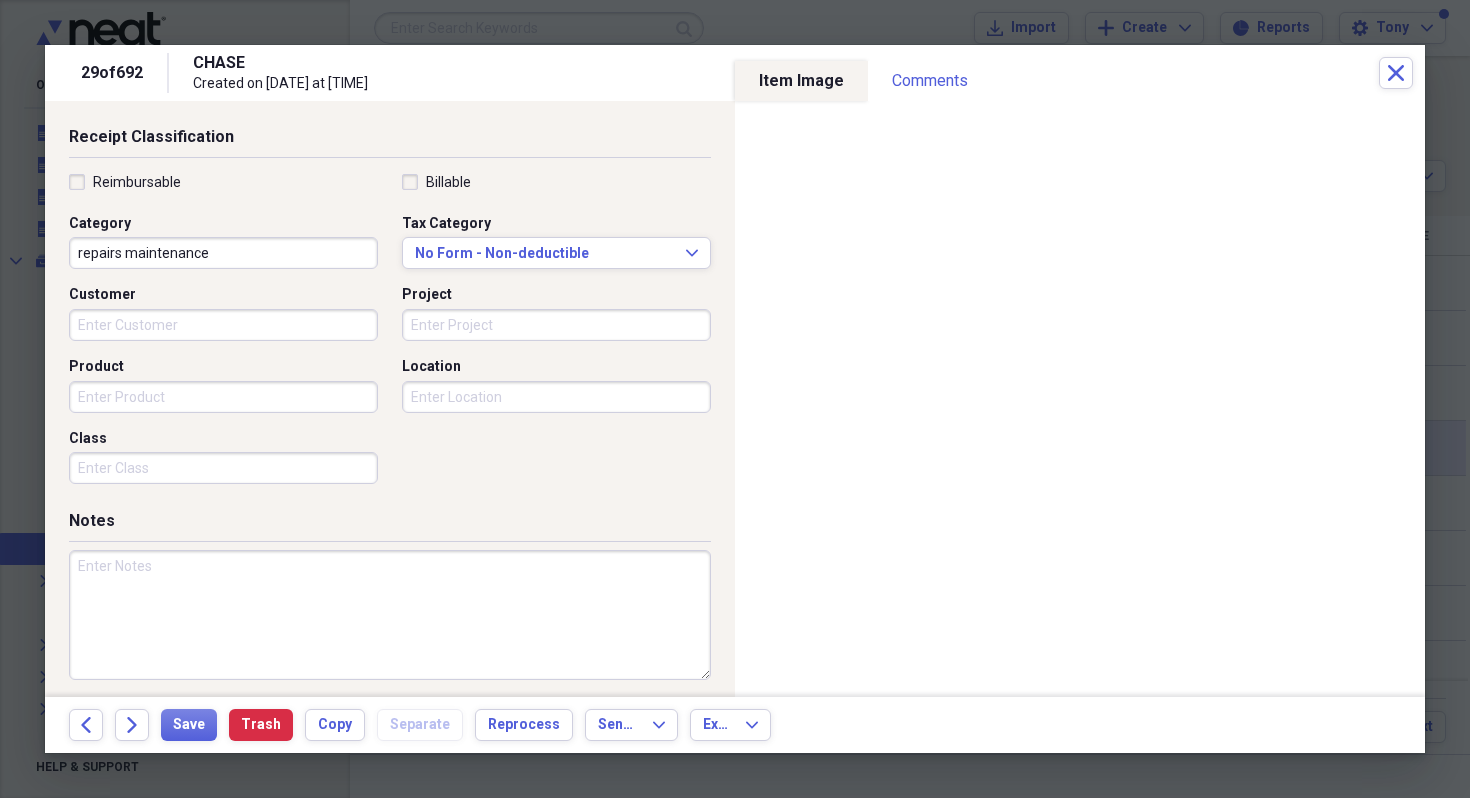 scroll, scrollTop: 423, scrollLeft: 0, axis: vertical 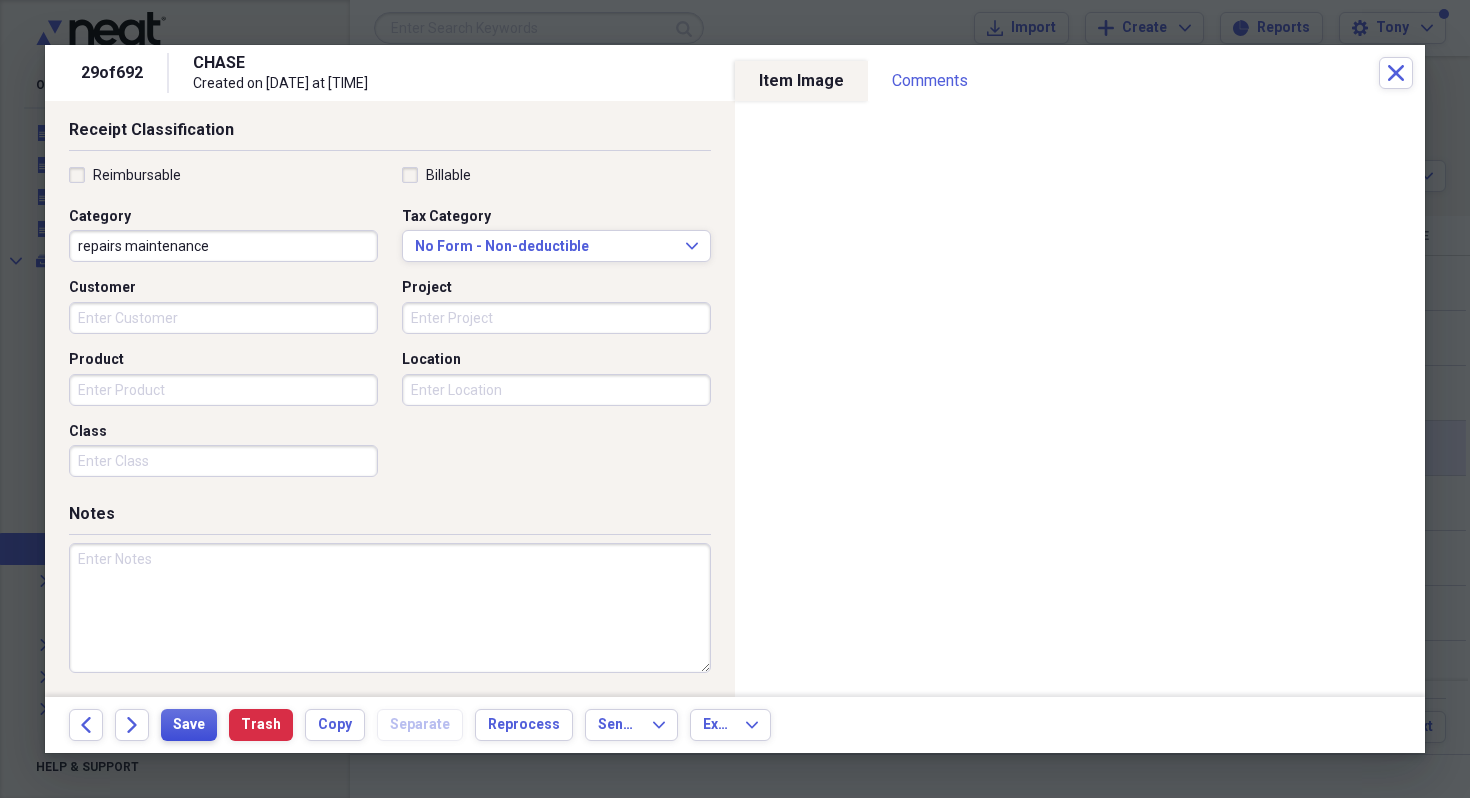 click on "Save" at bounding box center (189, 725) 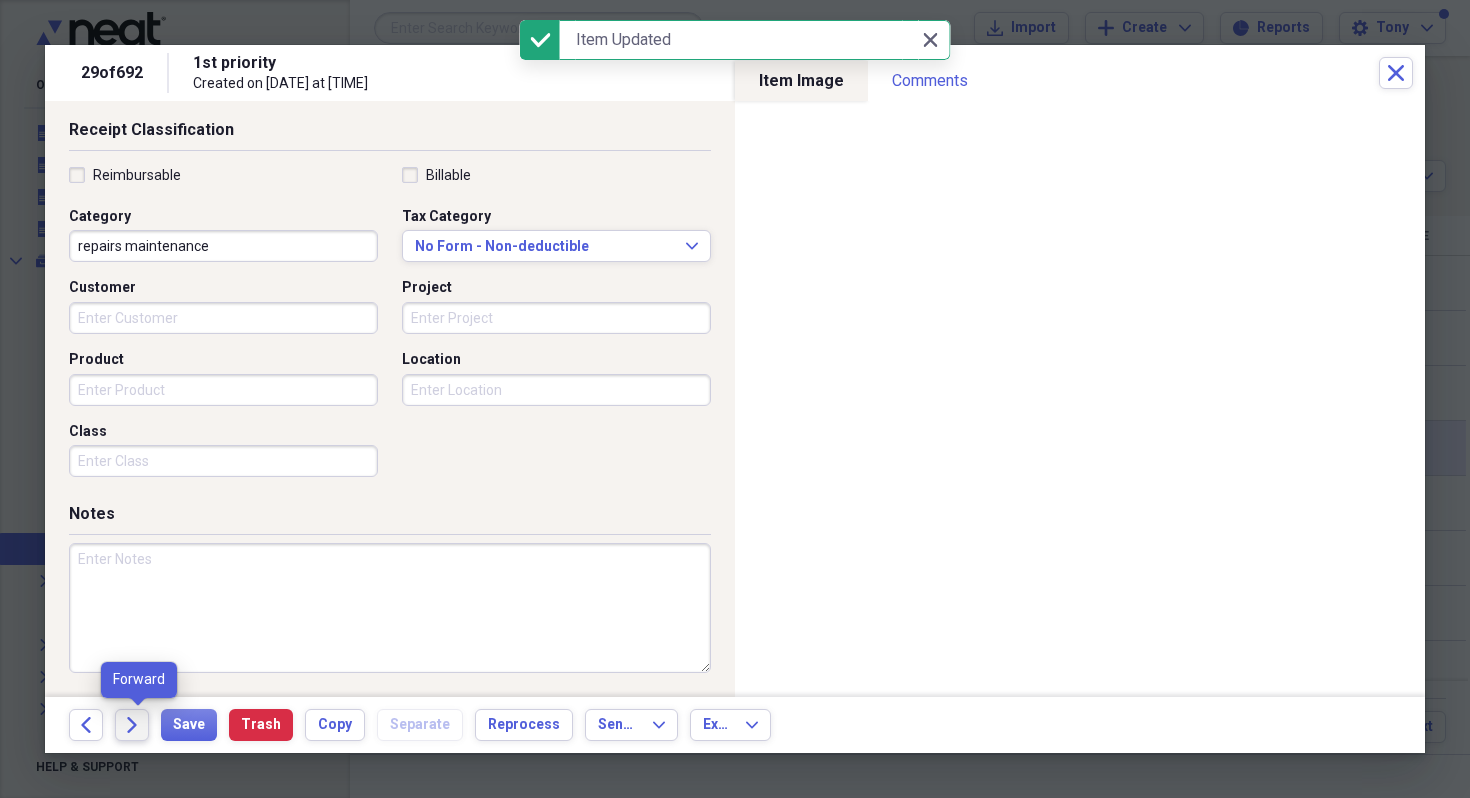 click 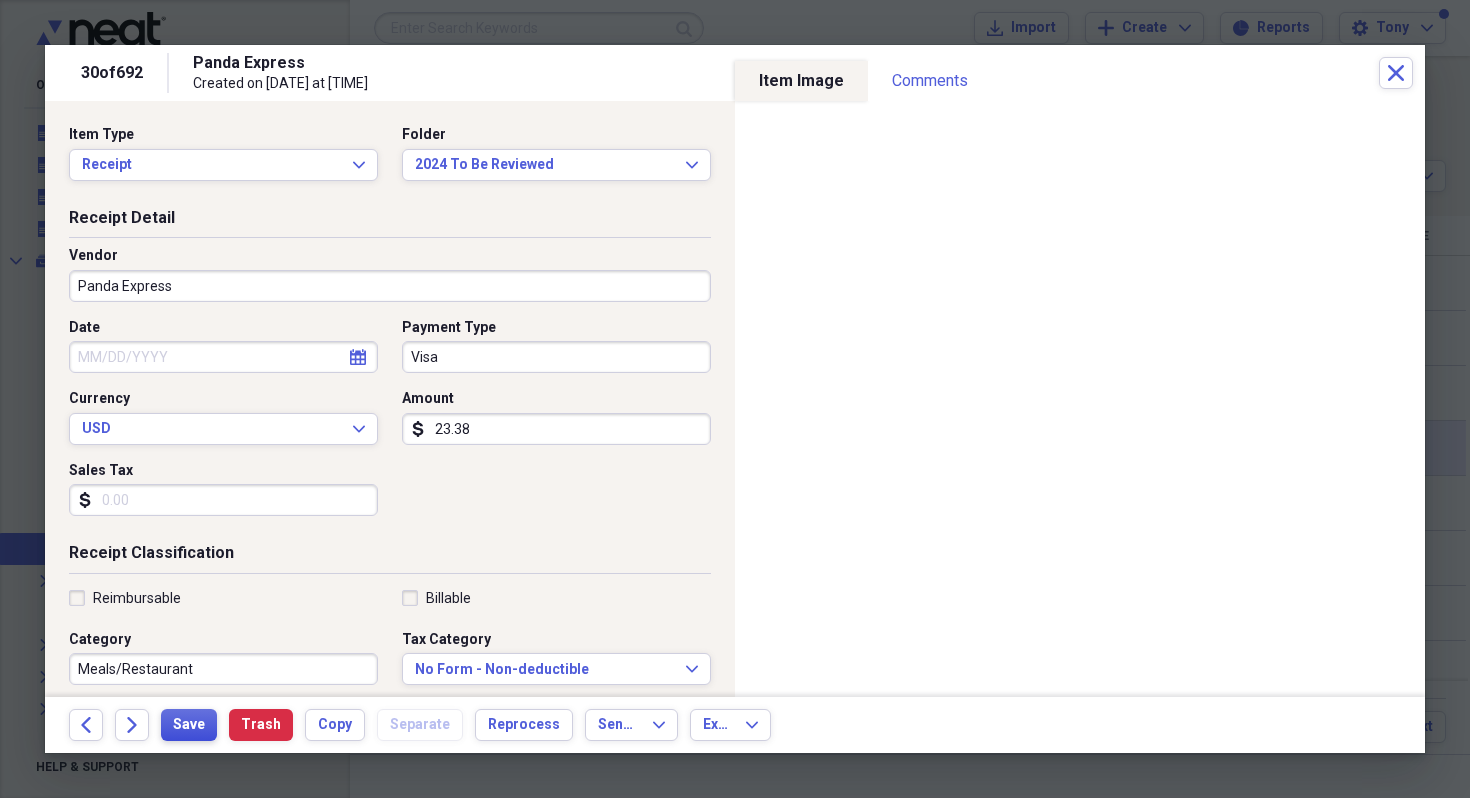 click on "Save" at bounding box center [189, 725] 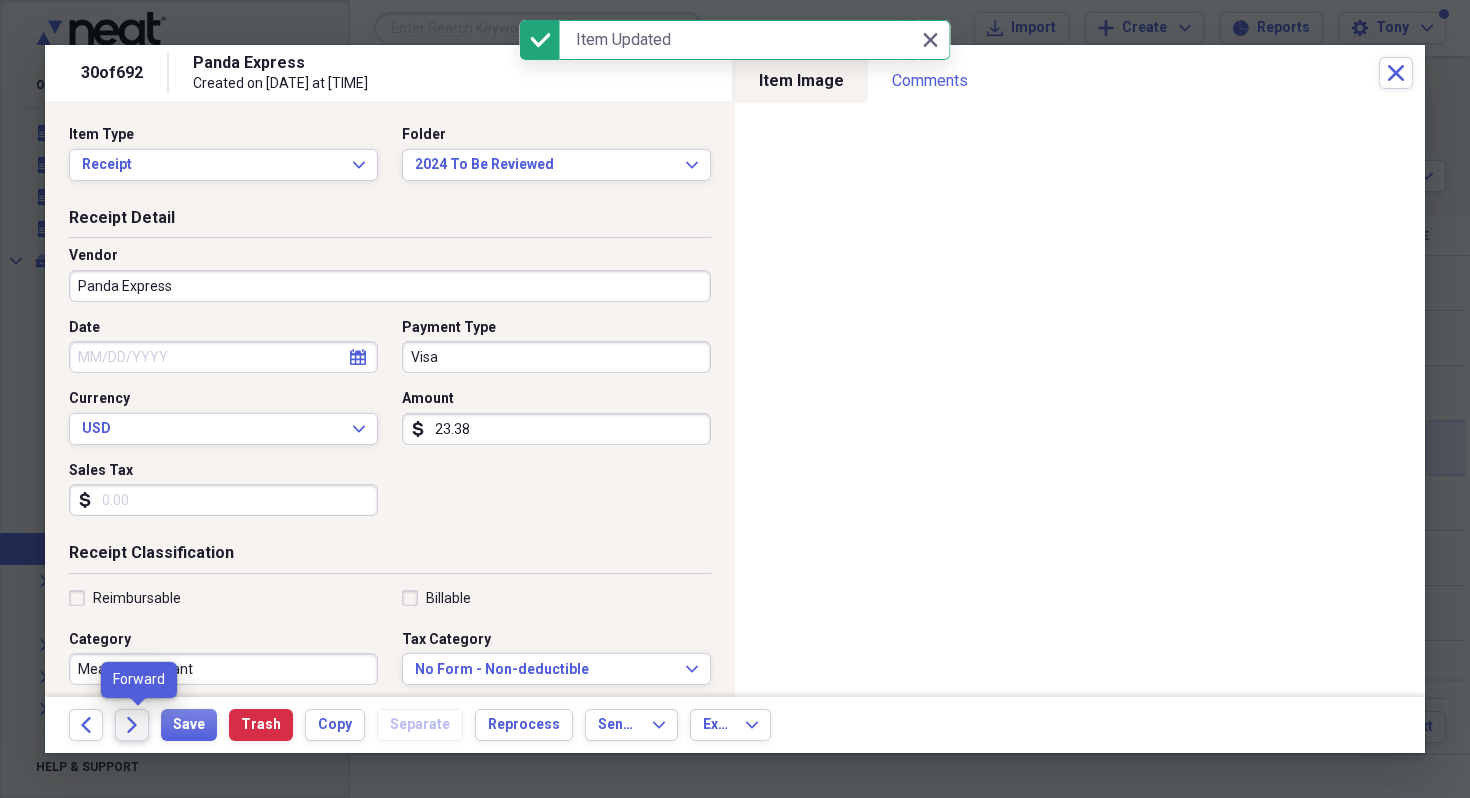 click on "Forward" 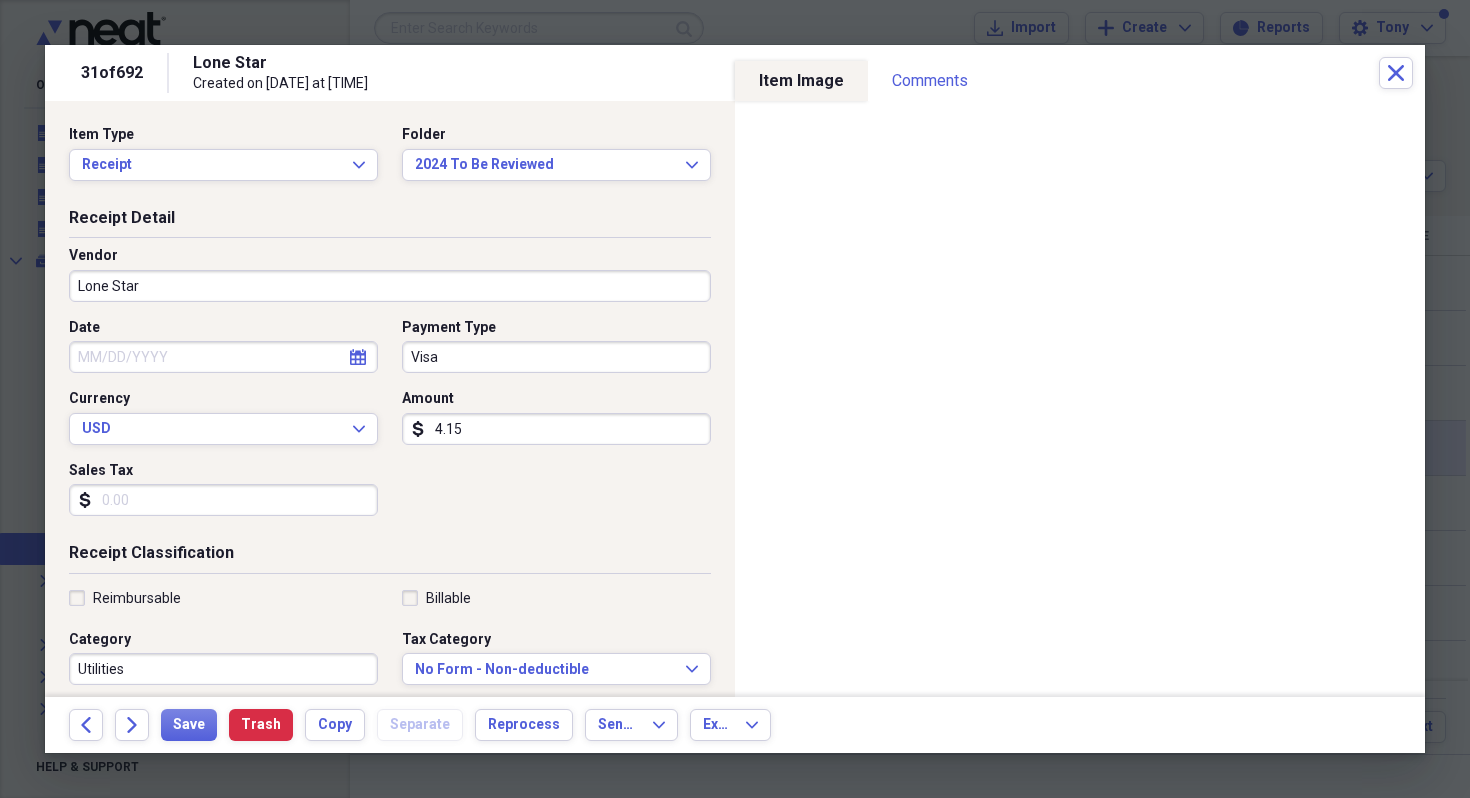 click on "4.15" at bounding box center (556, 429) 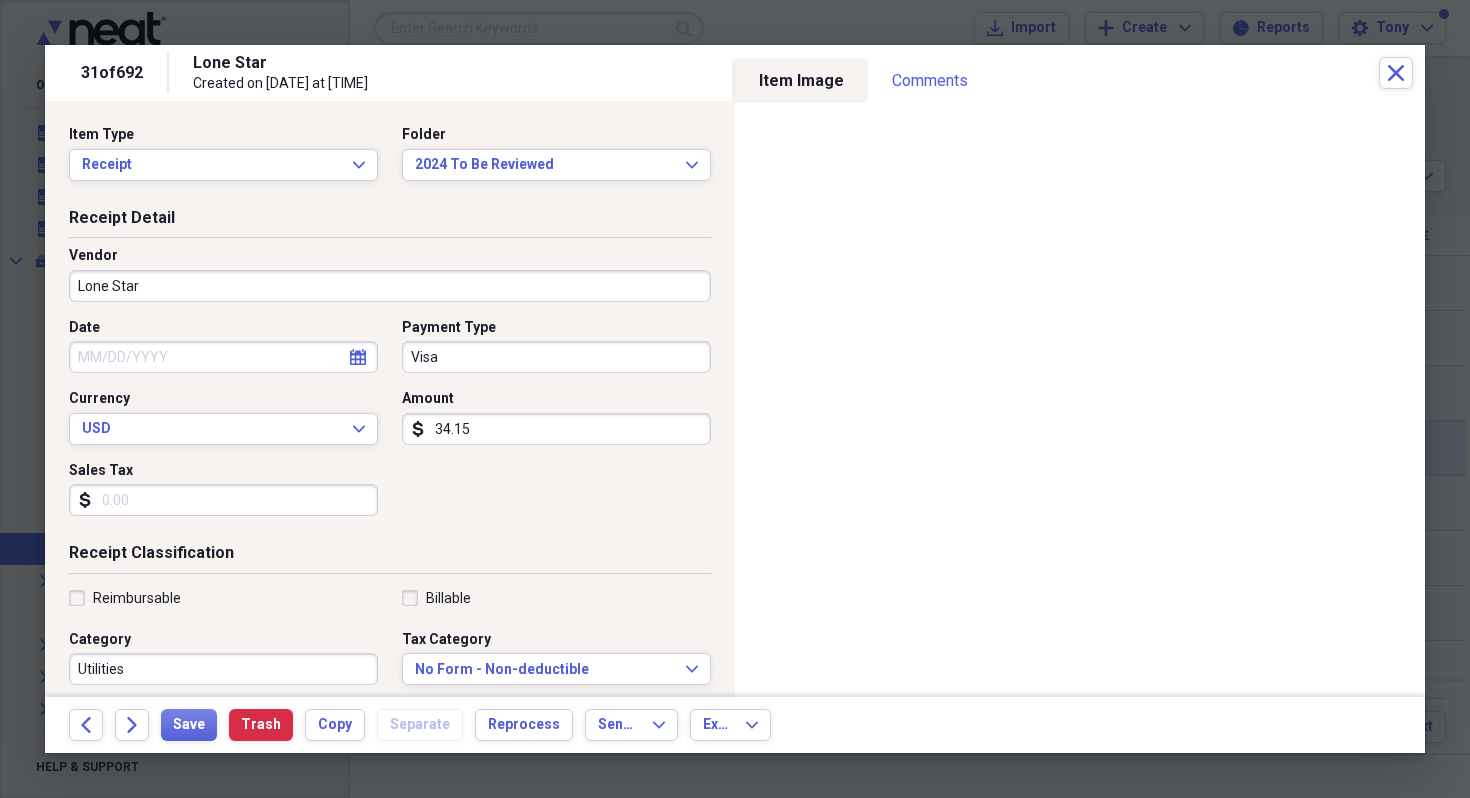 type on "34.15" 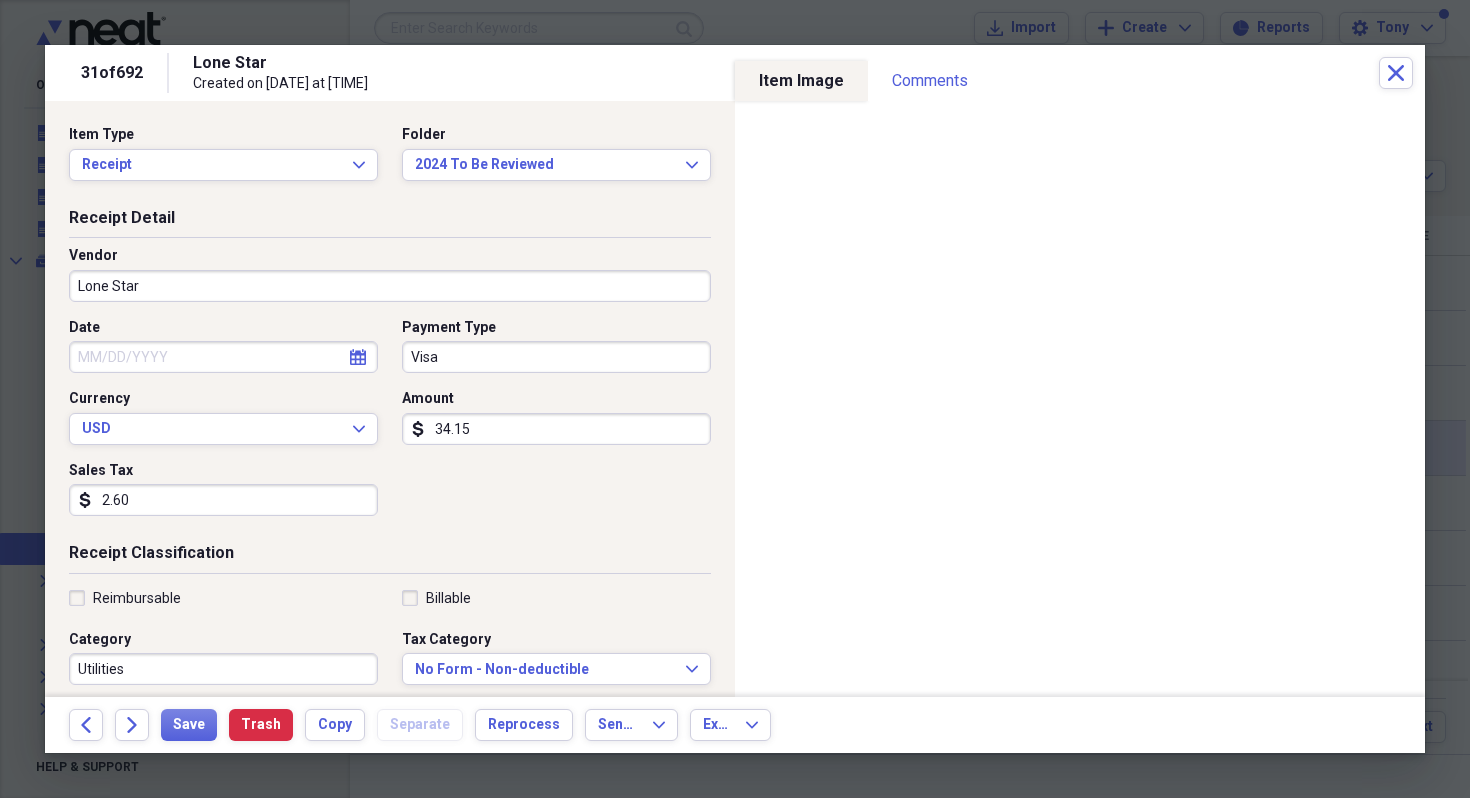 type on "2.60" 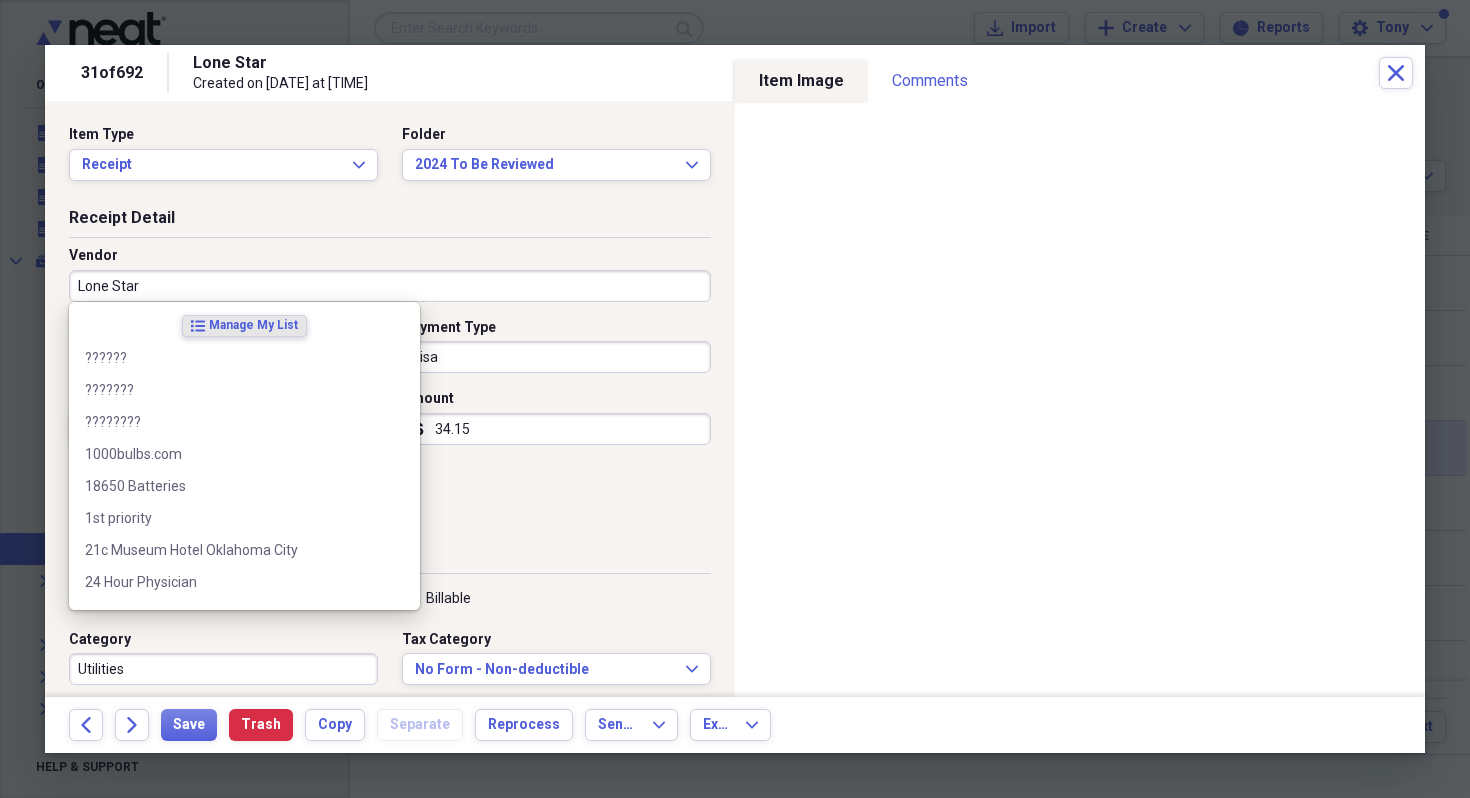 click on "Lone Star" at bounding box center (390, 286) 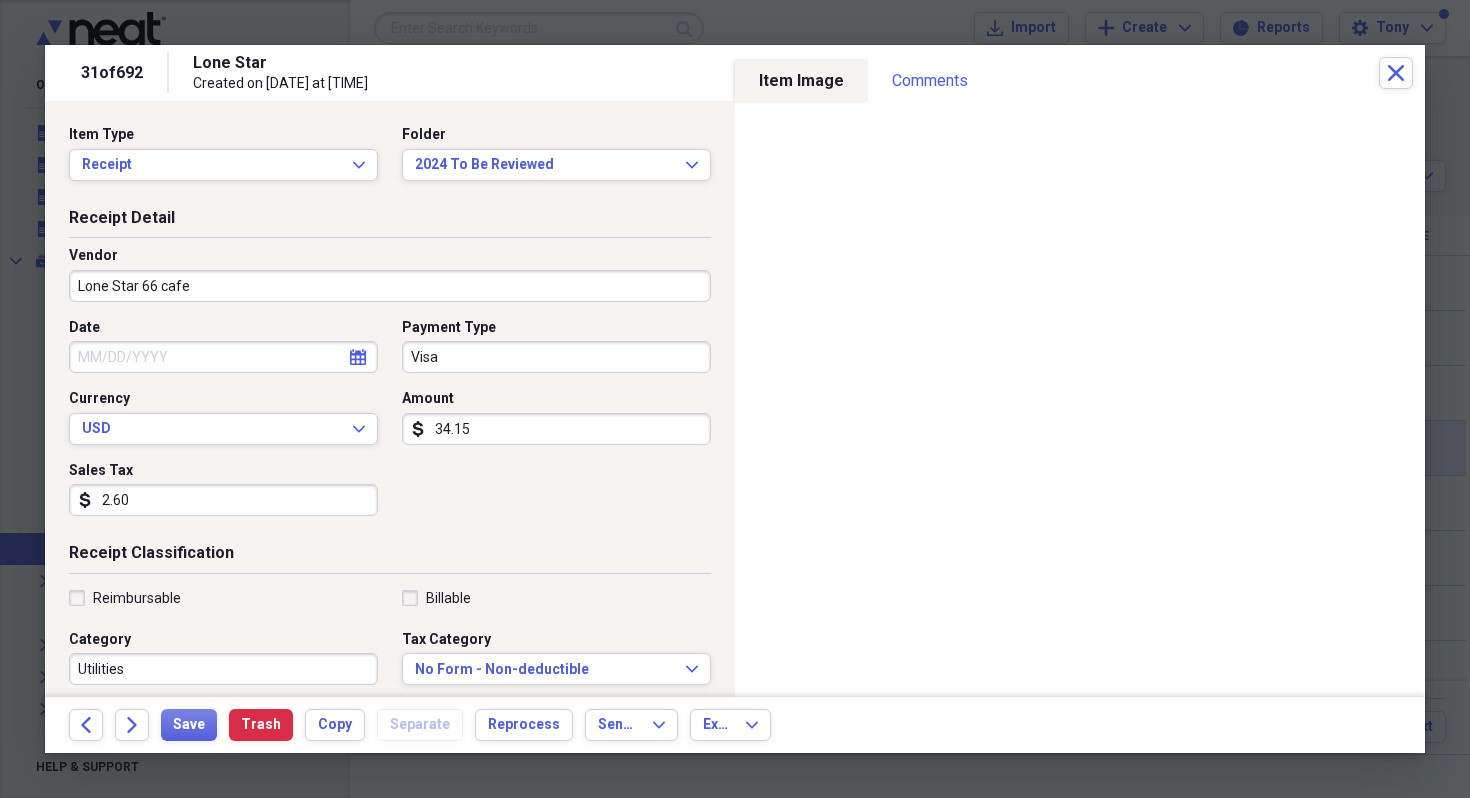 type on "Lone Star 66 cafe" 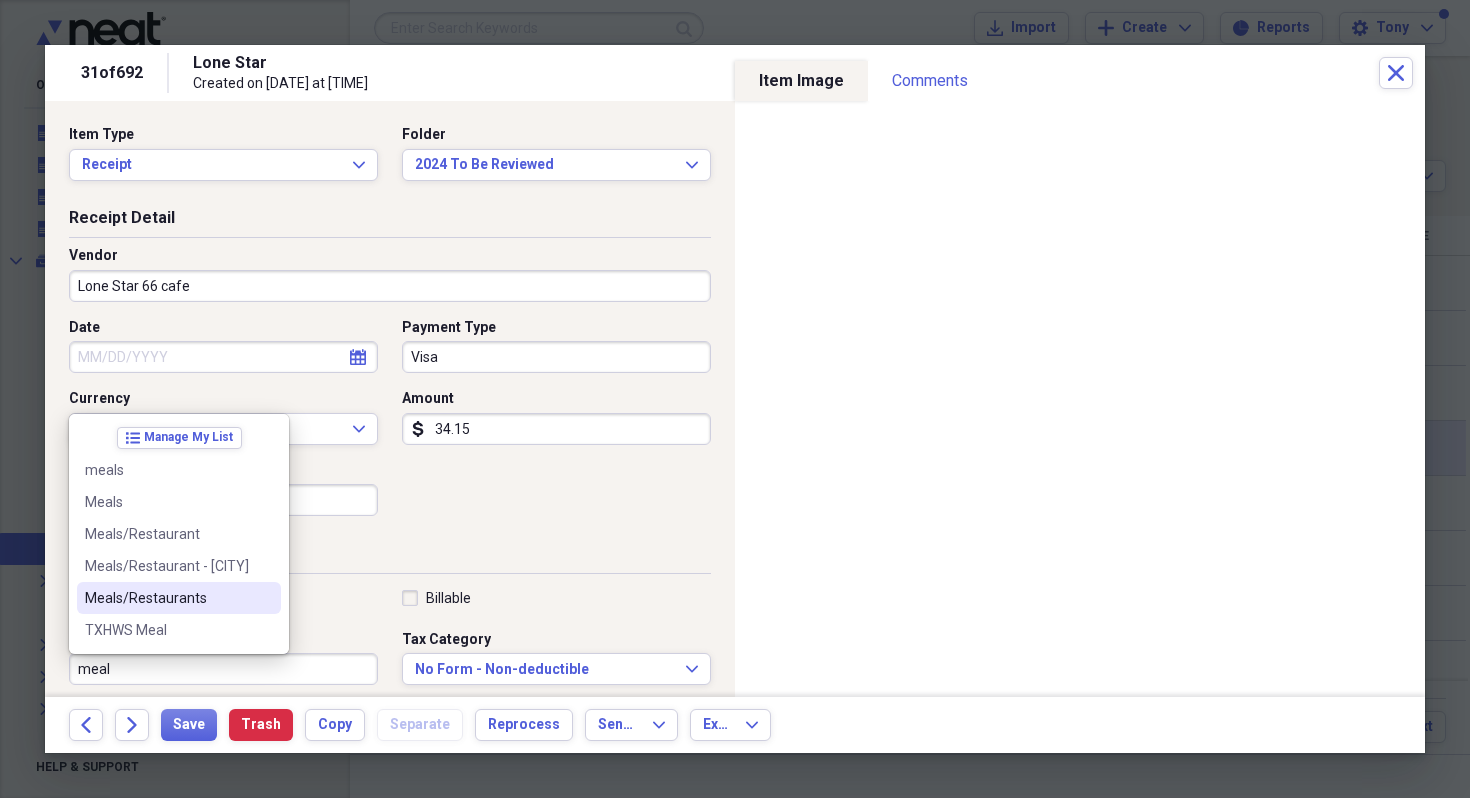 click on "Meals/Restaurants" at bounding box center [167, 598] 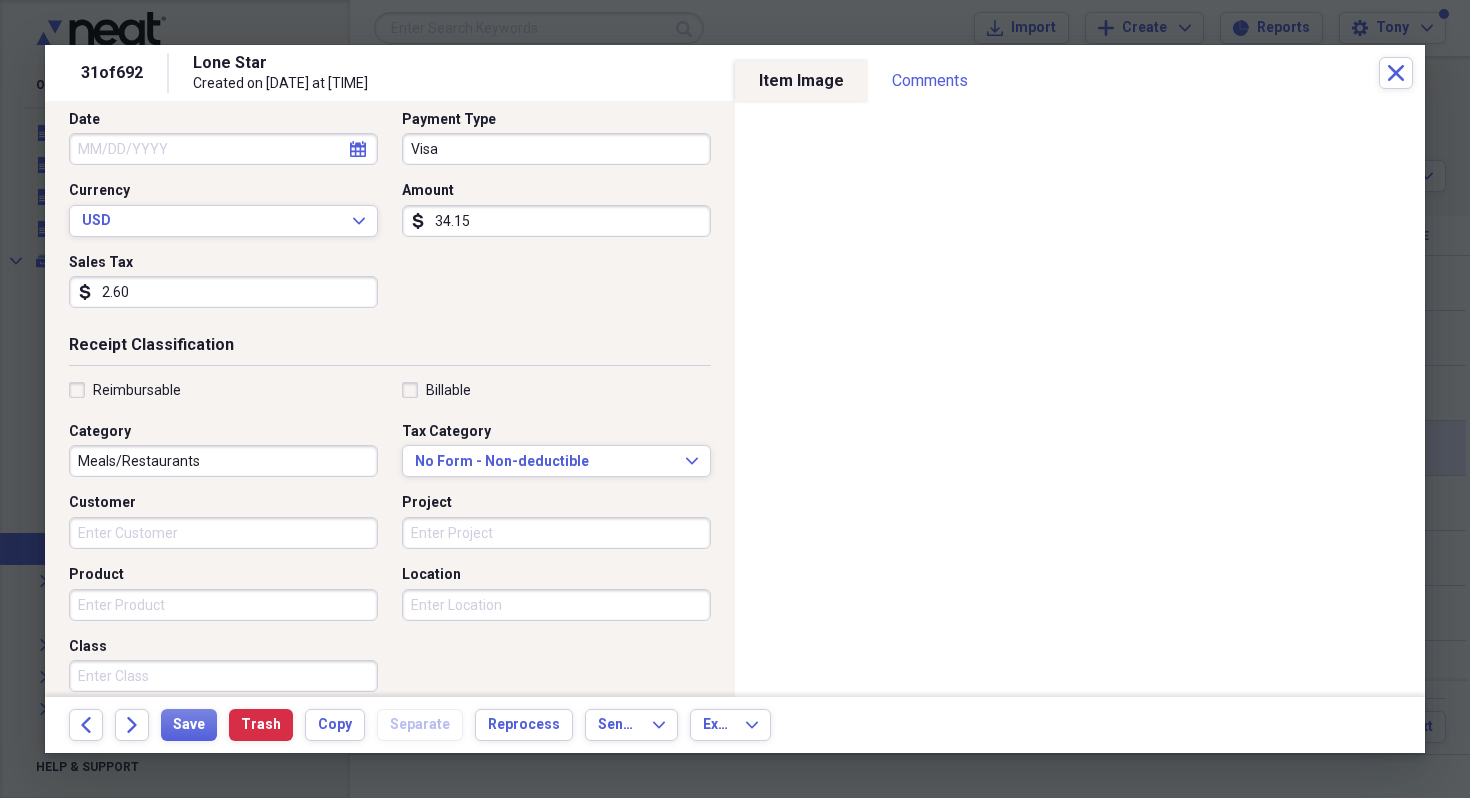 scroll, scrollTop: 211, scrollLeft: 0, axis: vertical 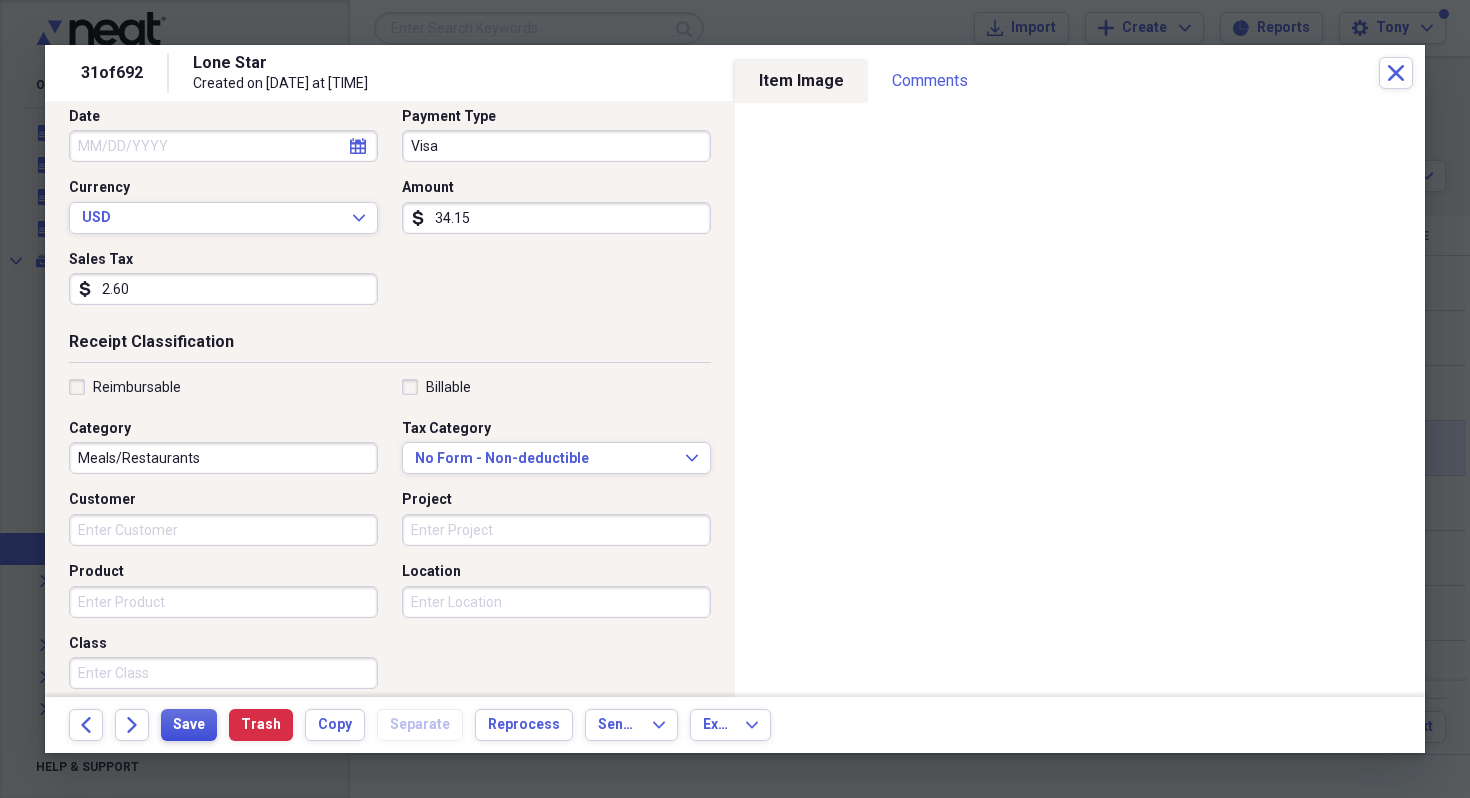 click on "Save" at bounding box center (189, 725) 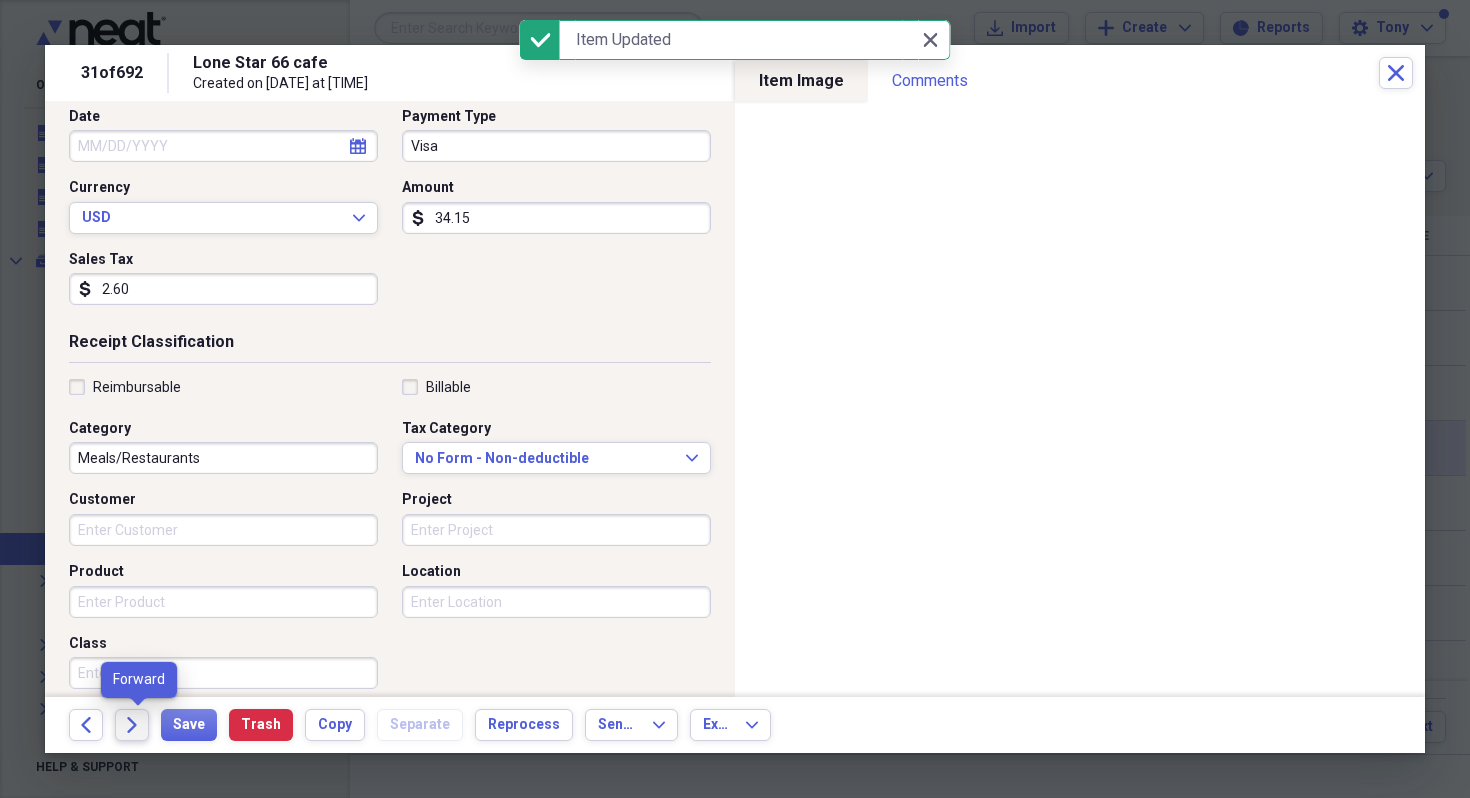 click on "Forward" 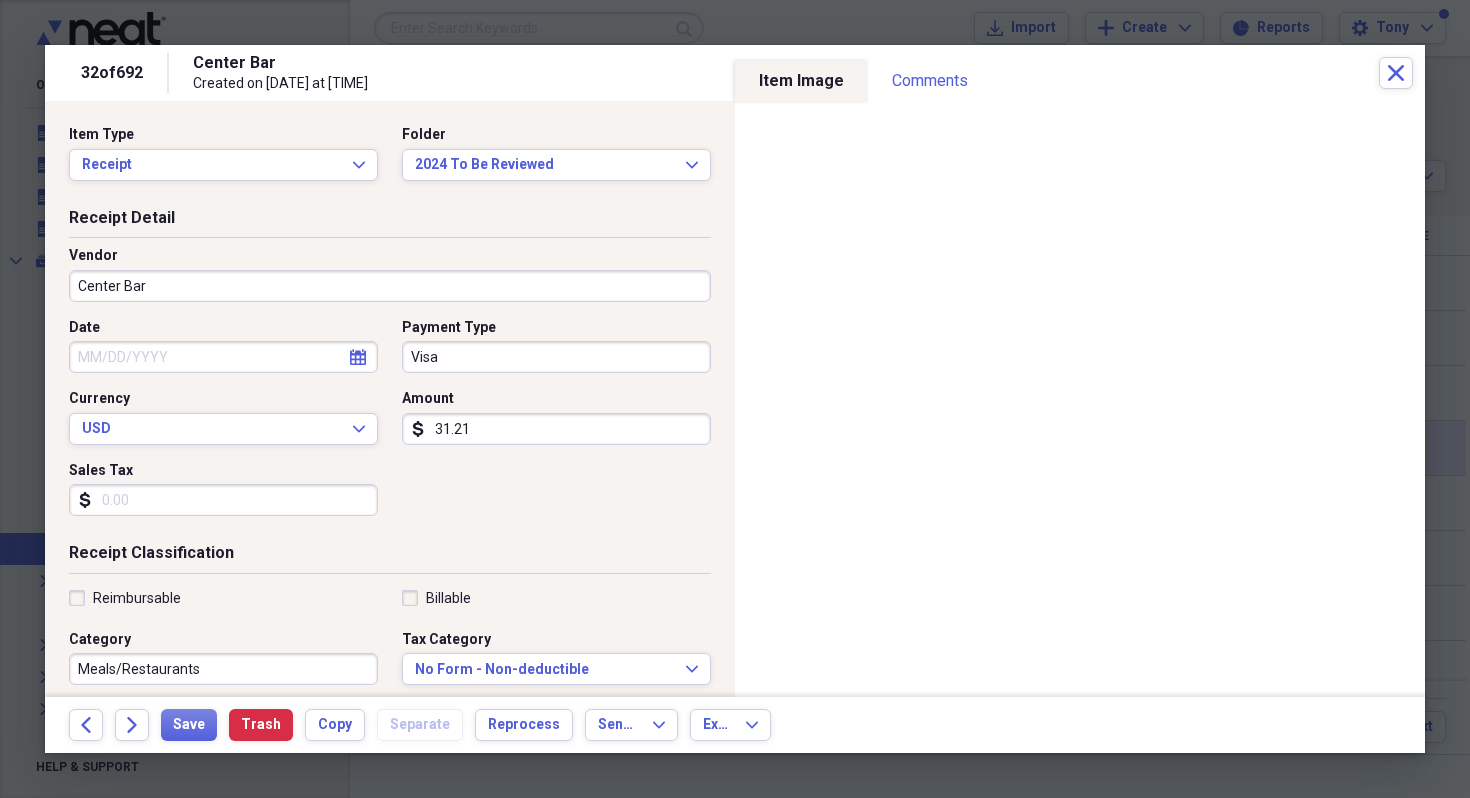 click on "31.21" at bounding box center [556, 429] 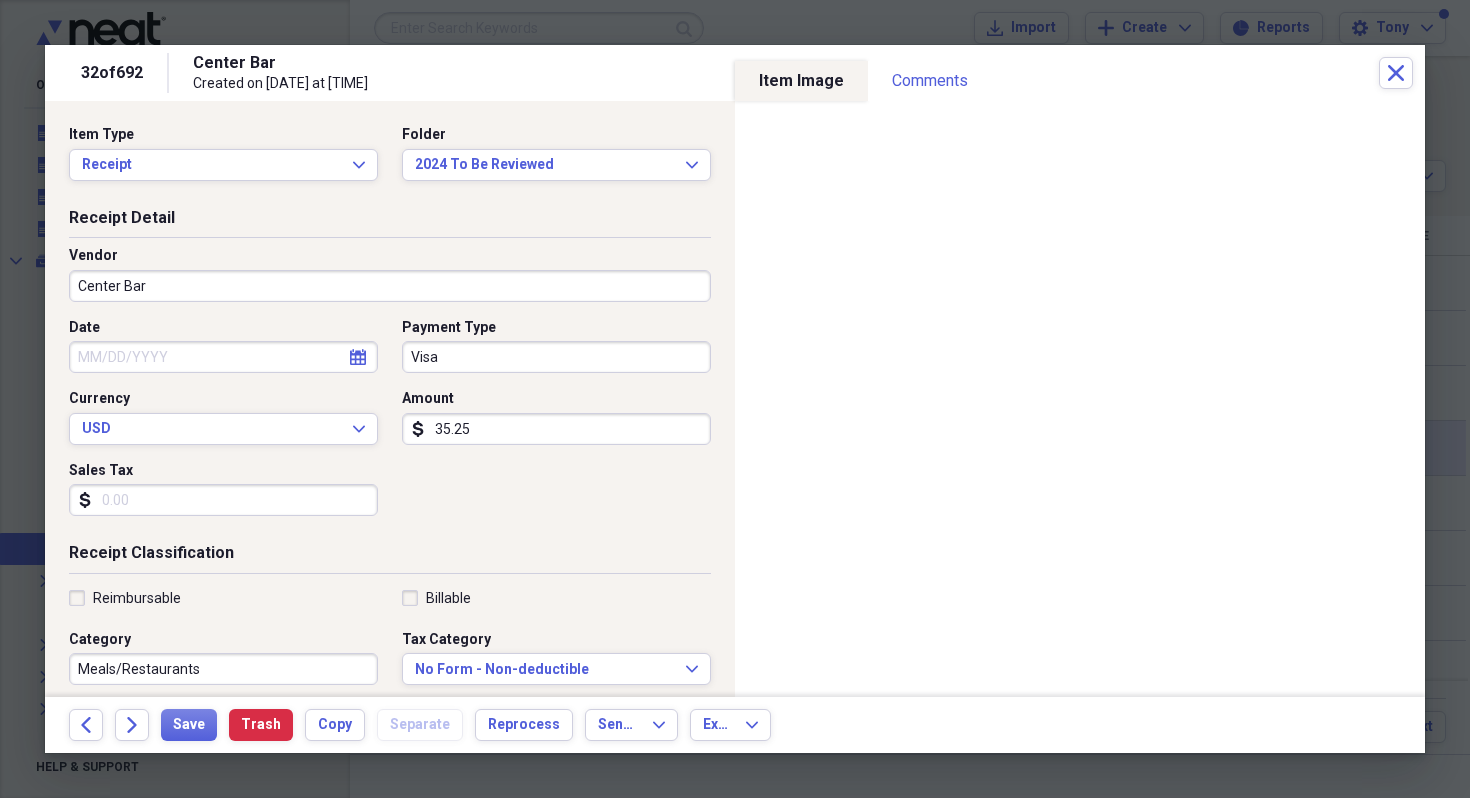 type on "35.25" 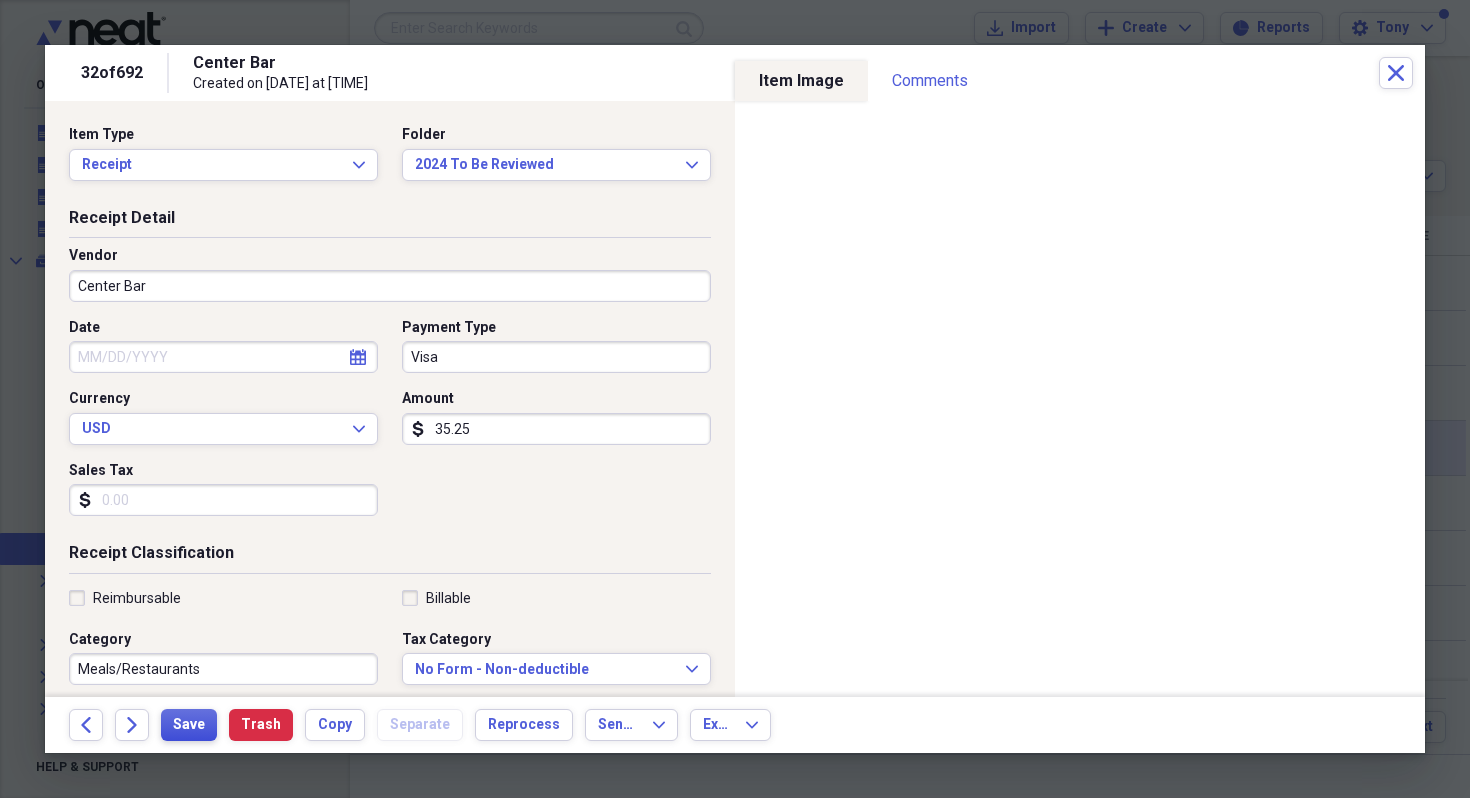 click on "Save" at bounding box center (189, 725) 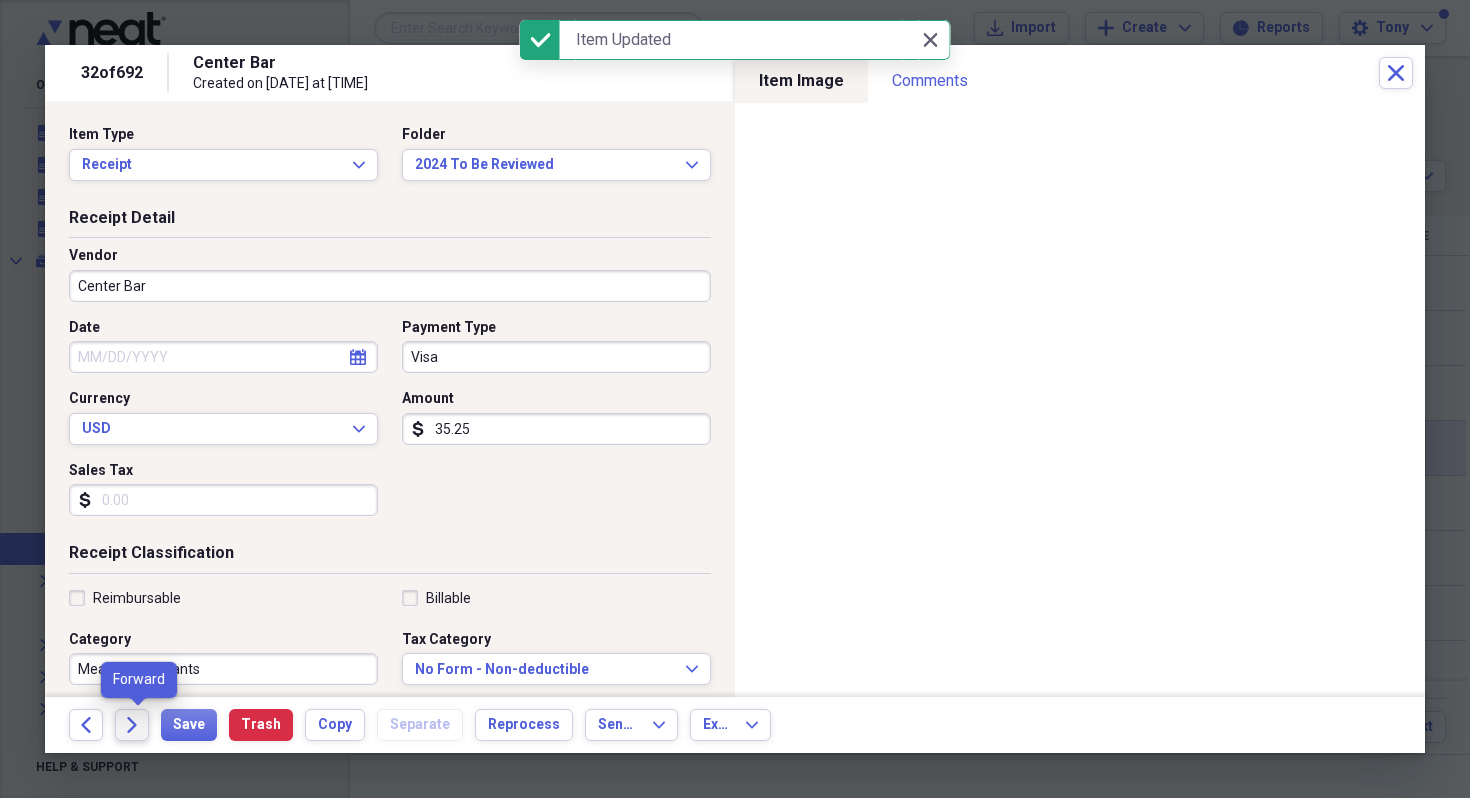 click 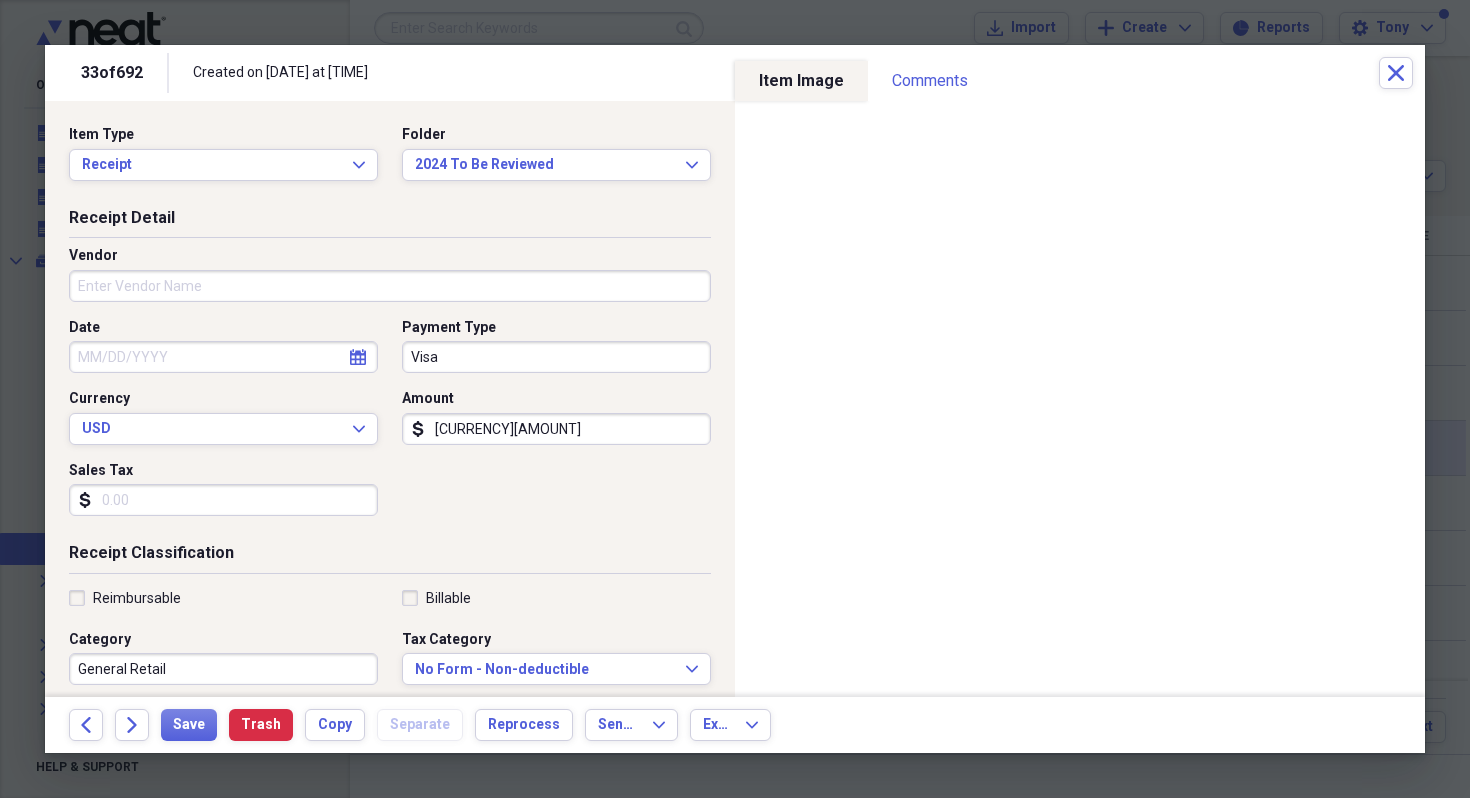 click on "Vendor" at bounding box center [390, 286] 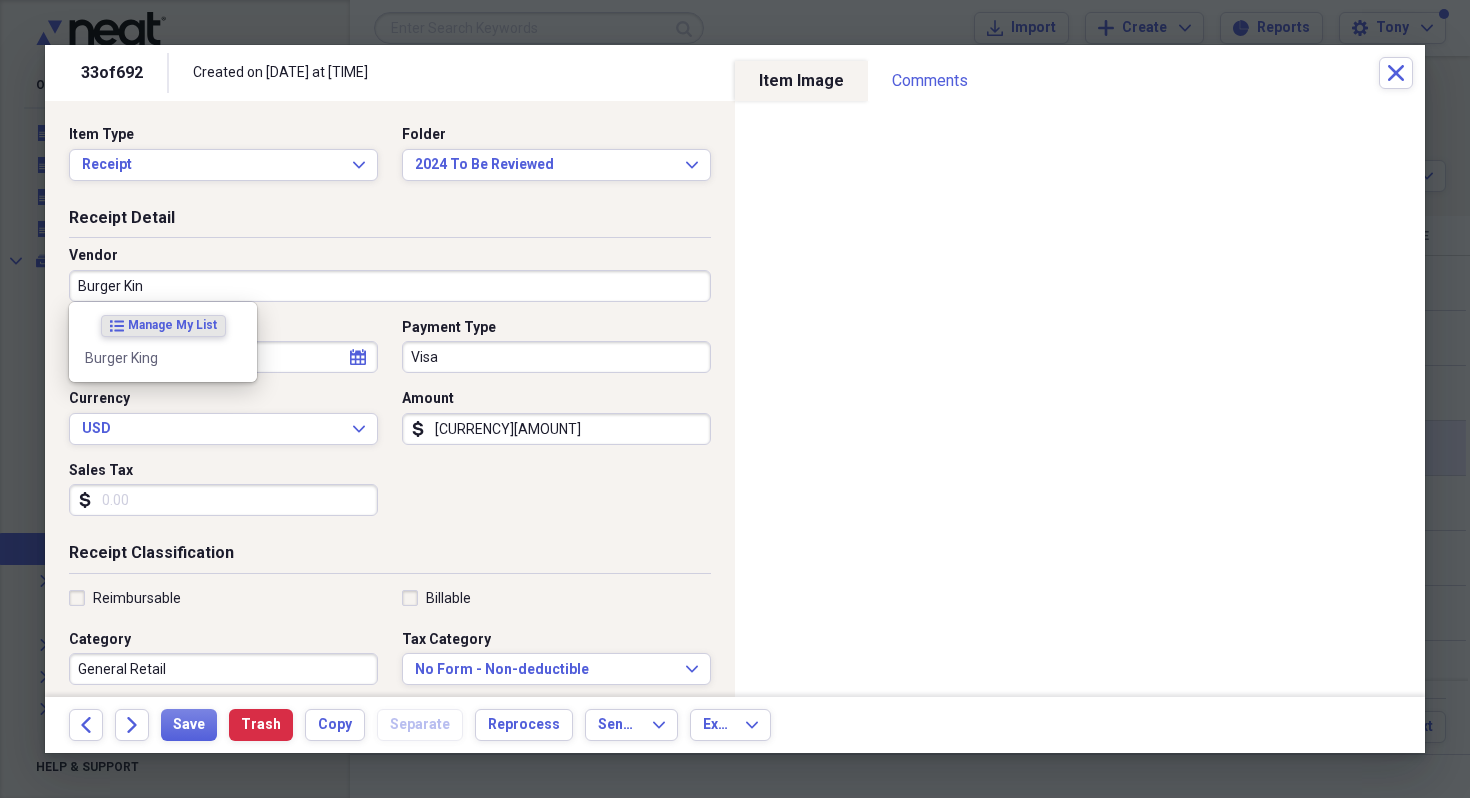 type on "Burger King" 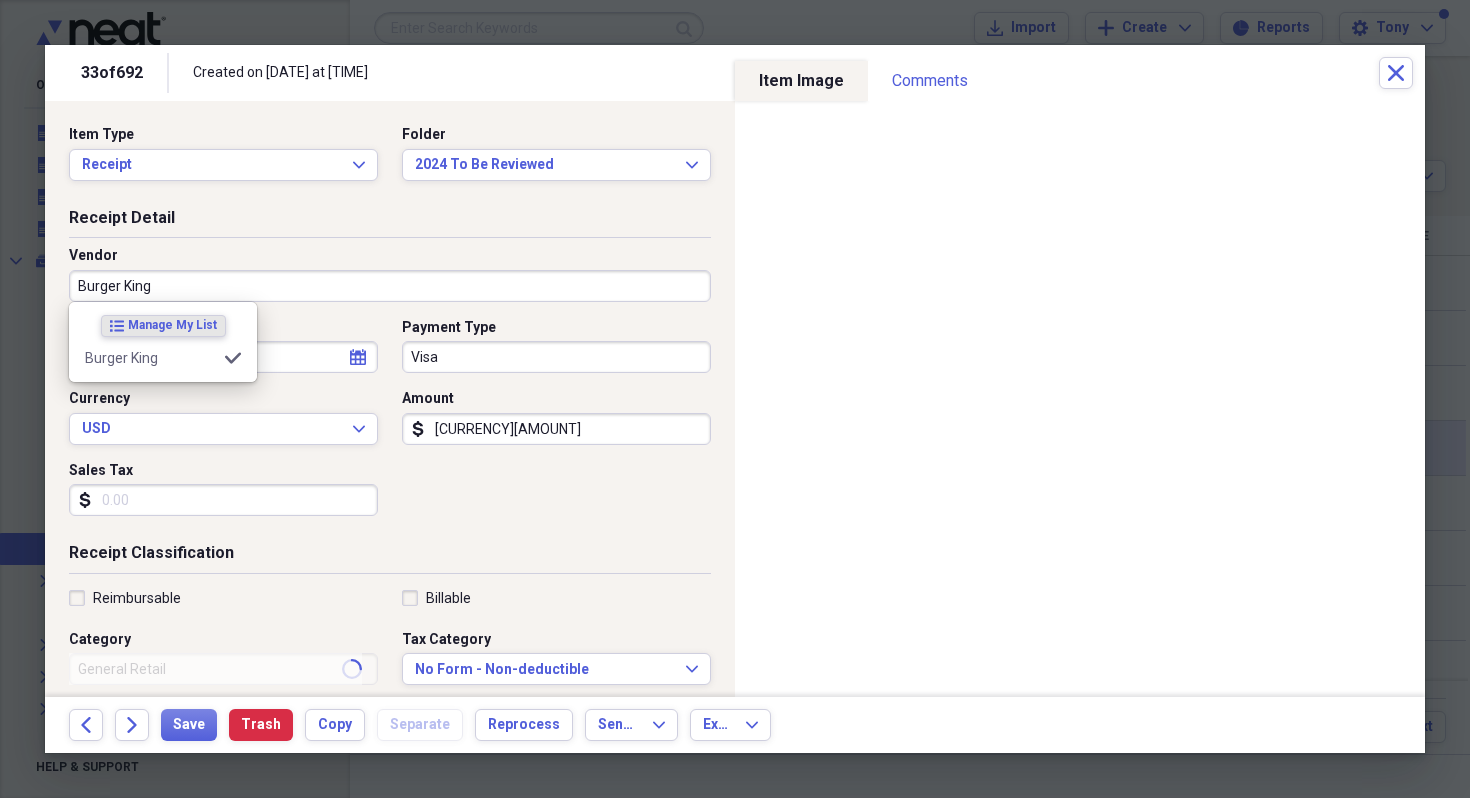 type on "Meals/Restaurant" 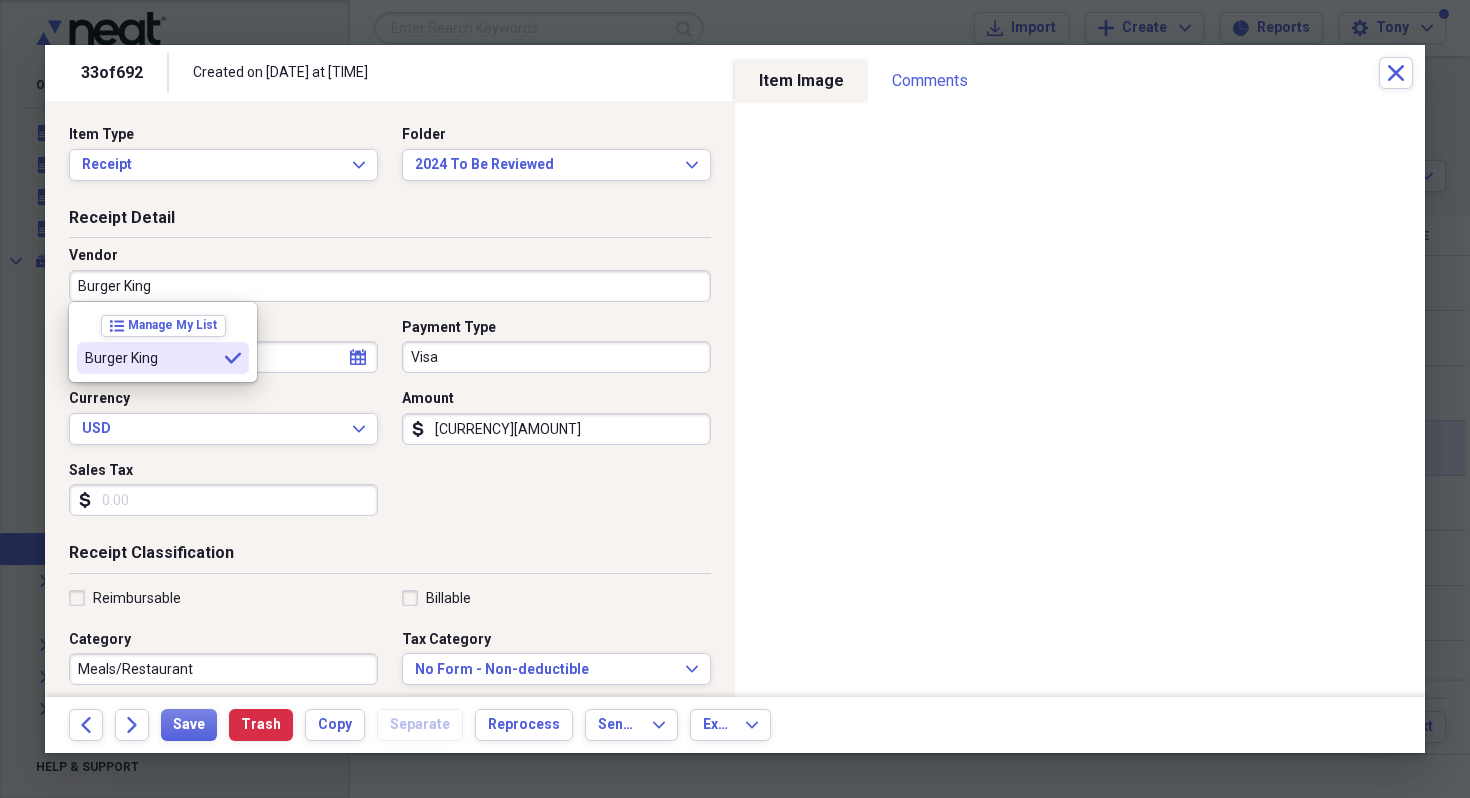 type on "Burger King" 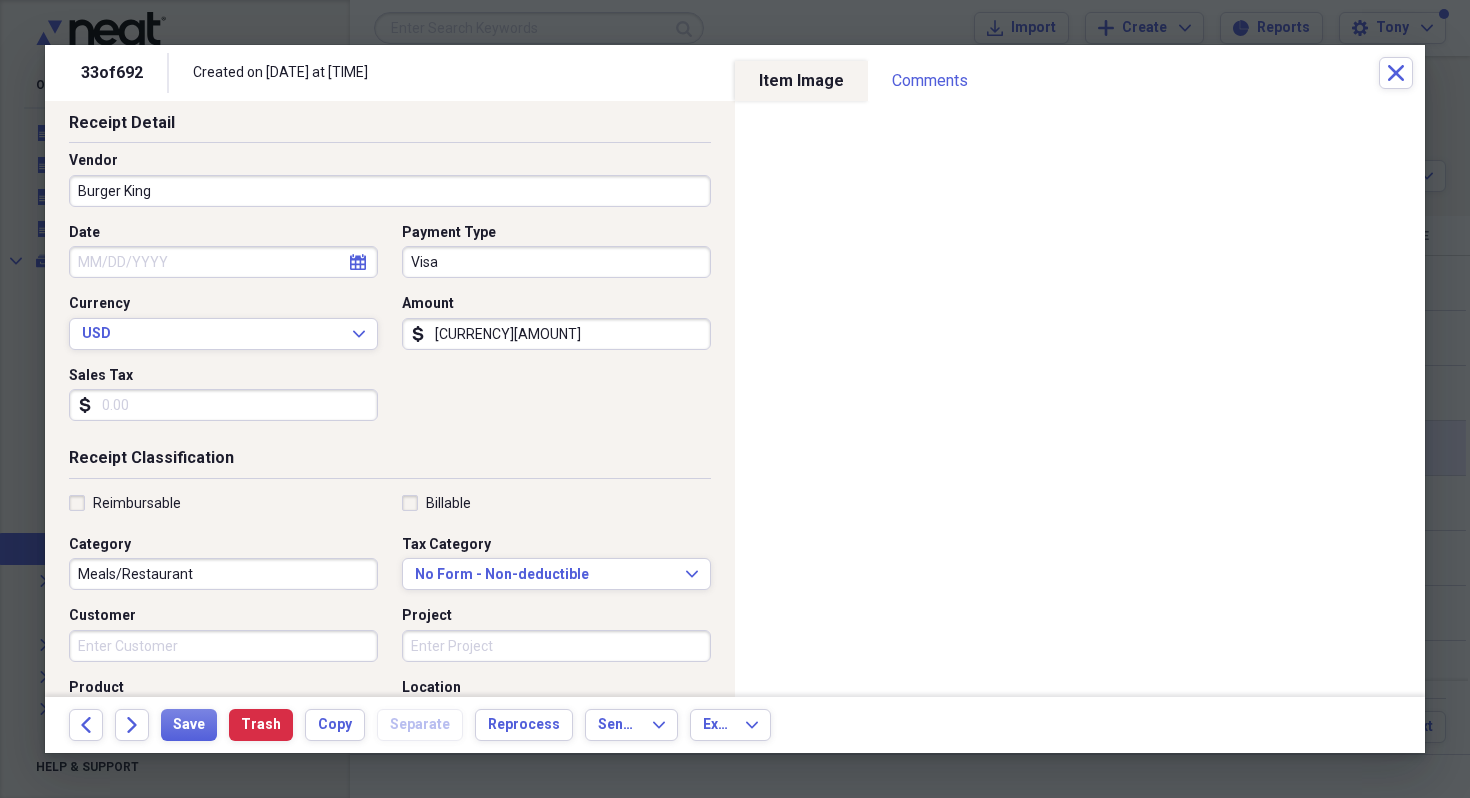 scroll, scrollTop: 146, scrollLeft: 0, axis: vertical 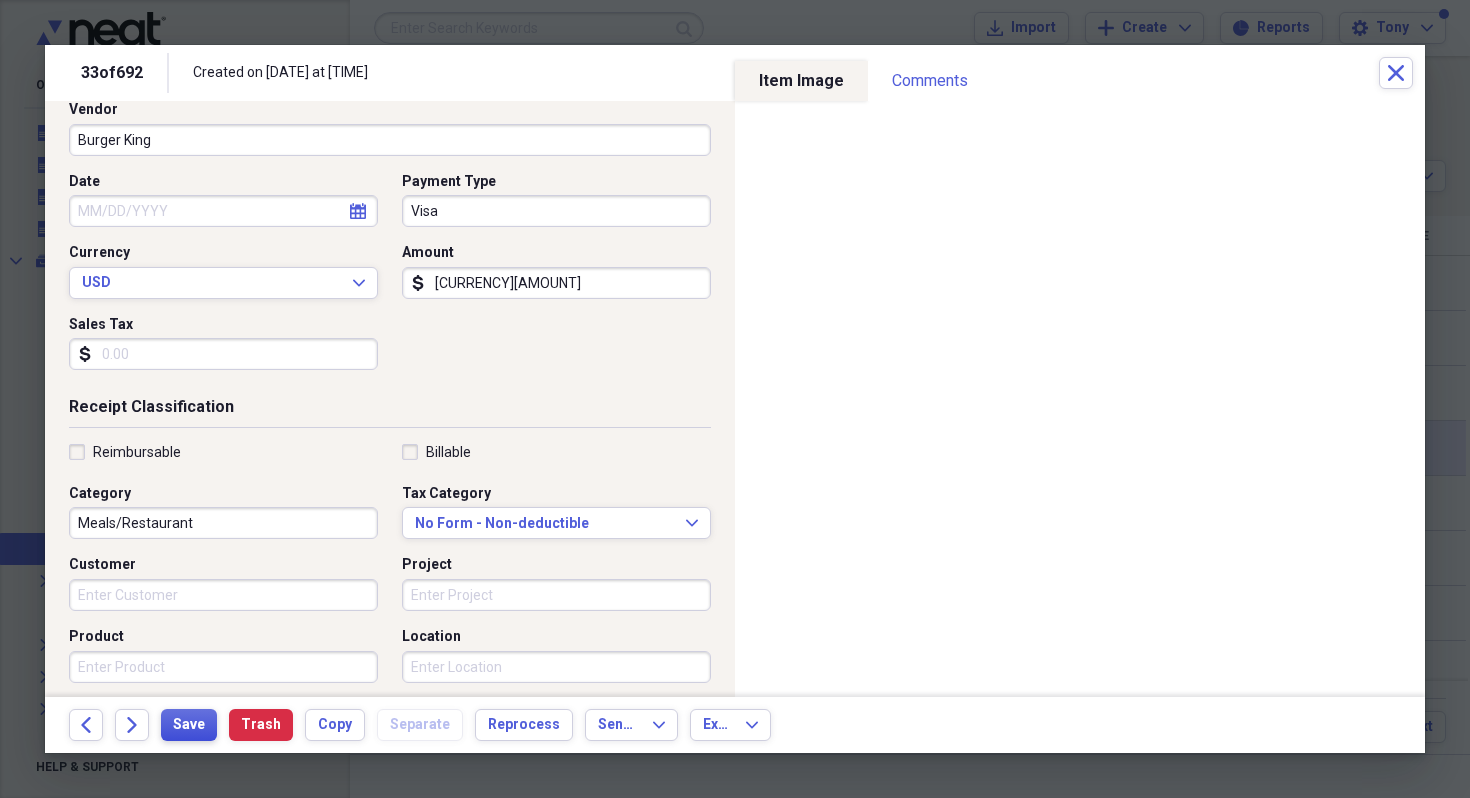 click on "Save" at bounding box center [189, 725] 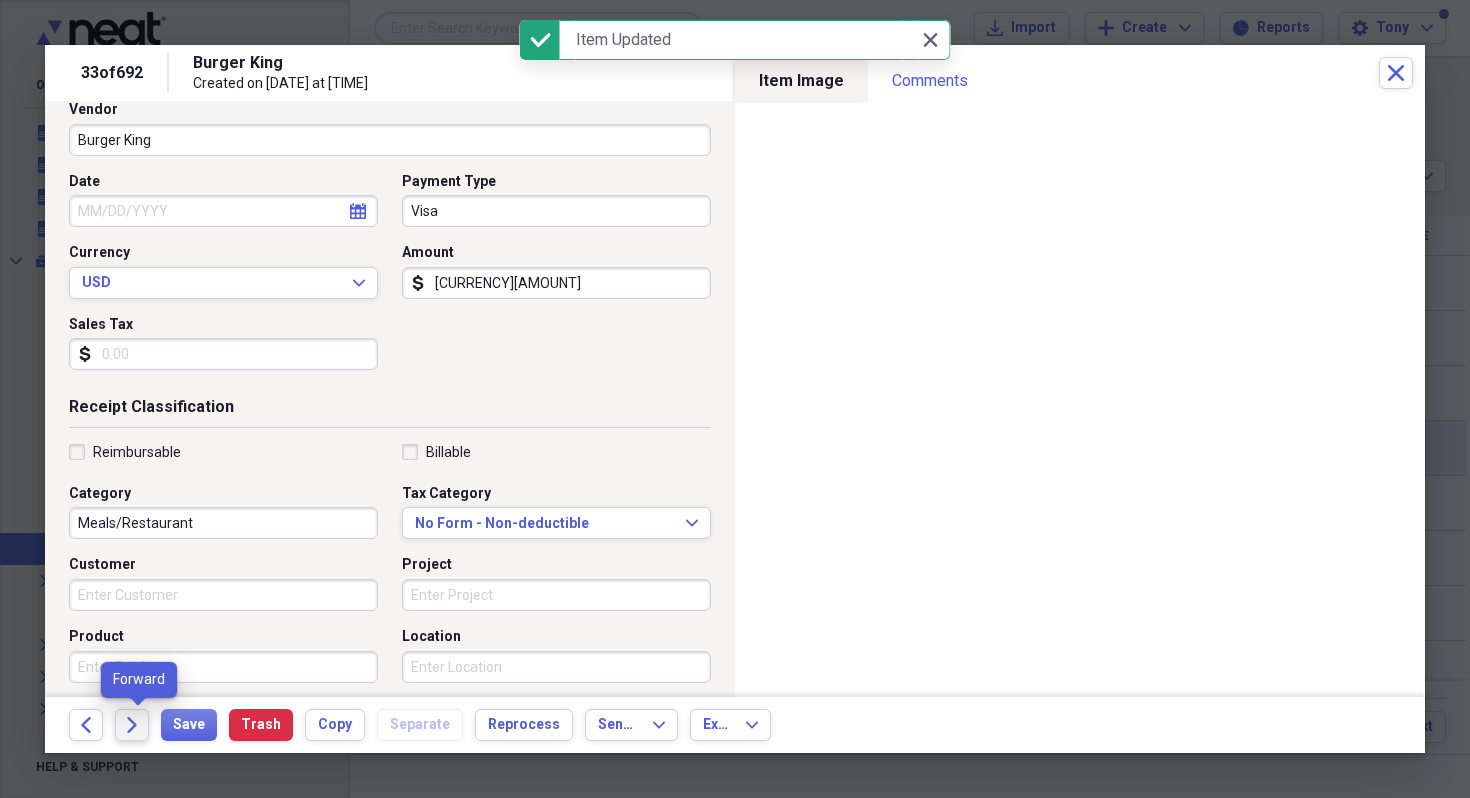 click on "Forward" 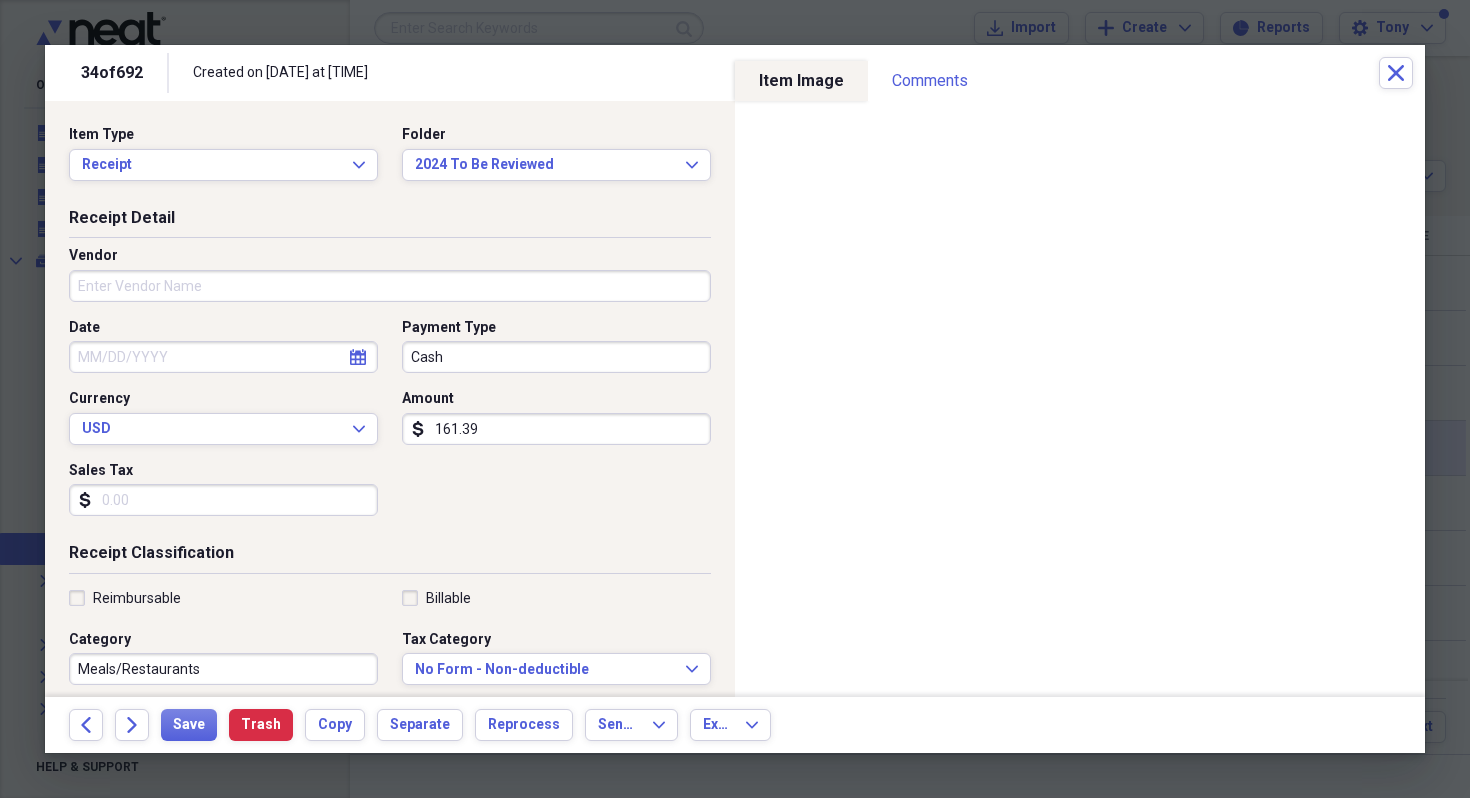 click on "Vendor" at bounding box center [390, 286] 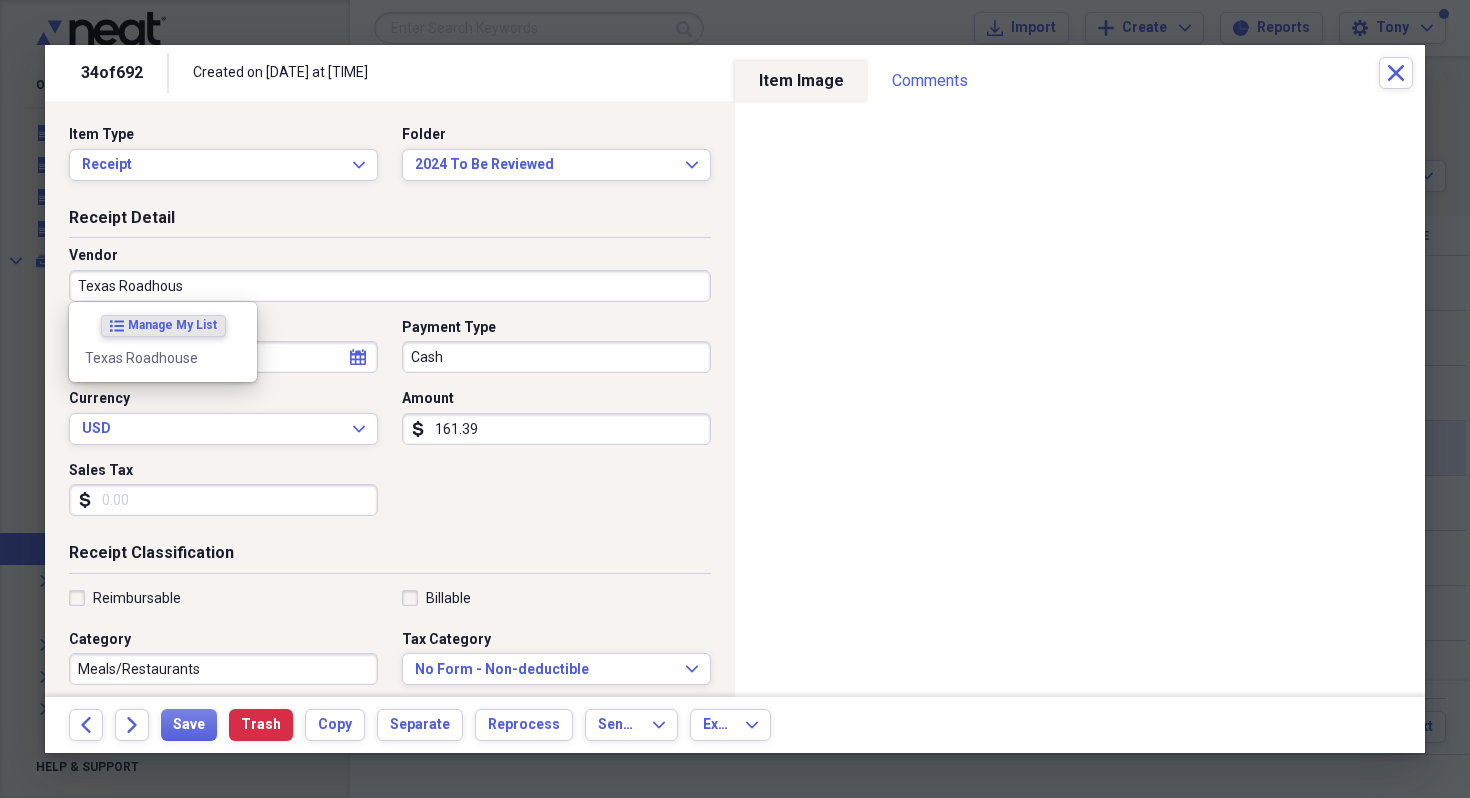 type on "Texas Roadhouse" 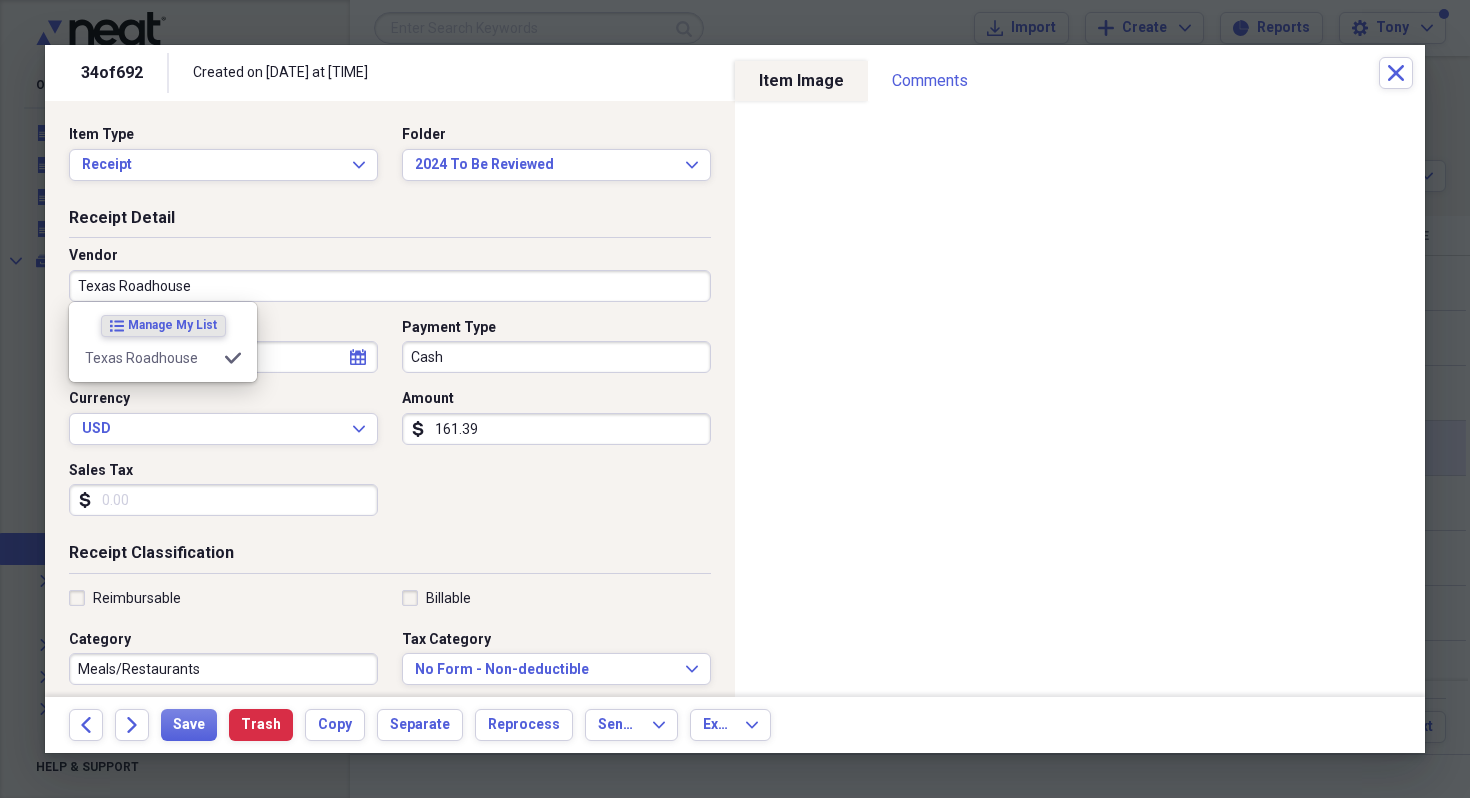 type on "Meals/Restaurant" 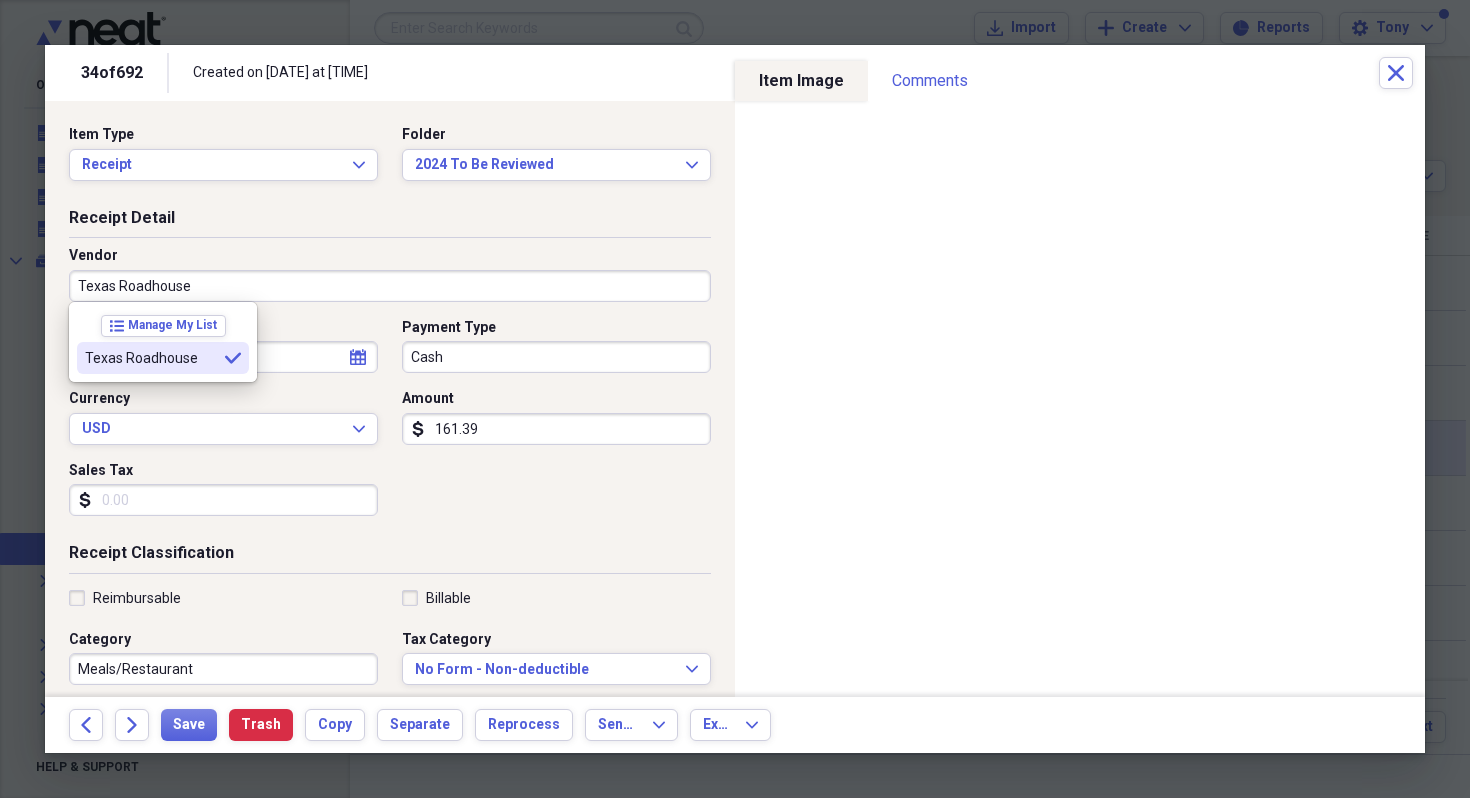 type on "Texas Roadhouse" 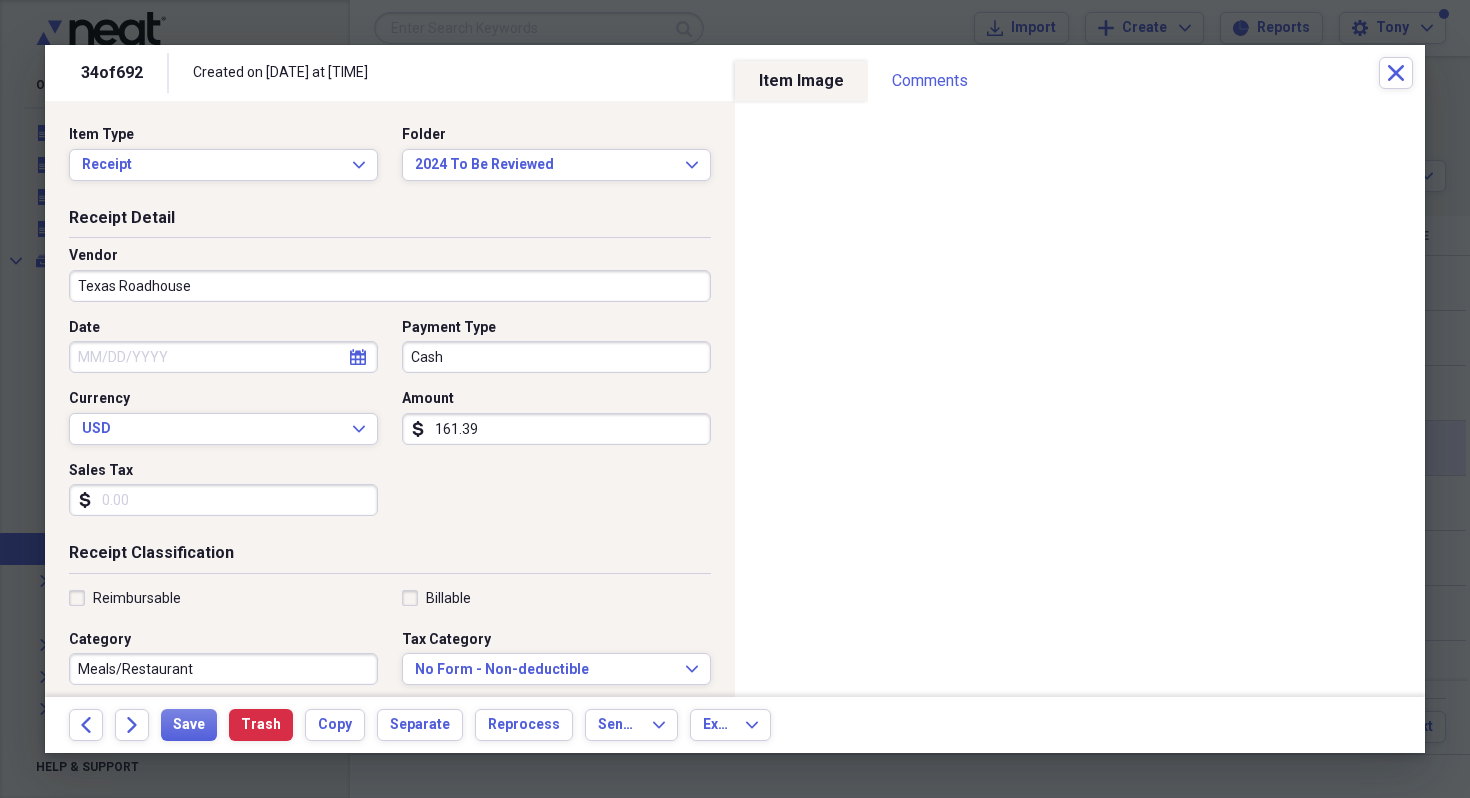 click on "Cash" at bounding box center [556, 357] 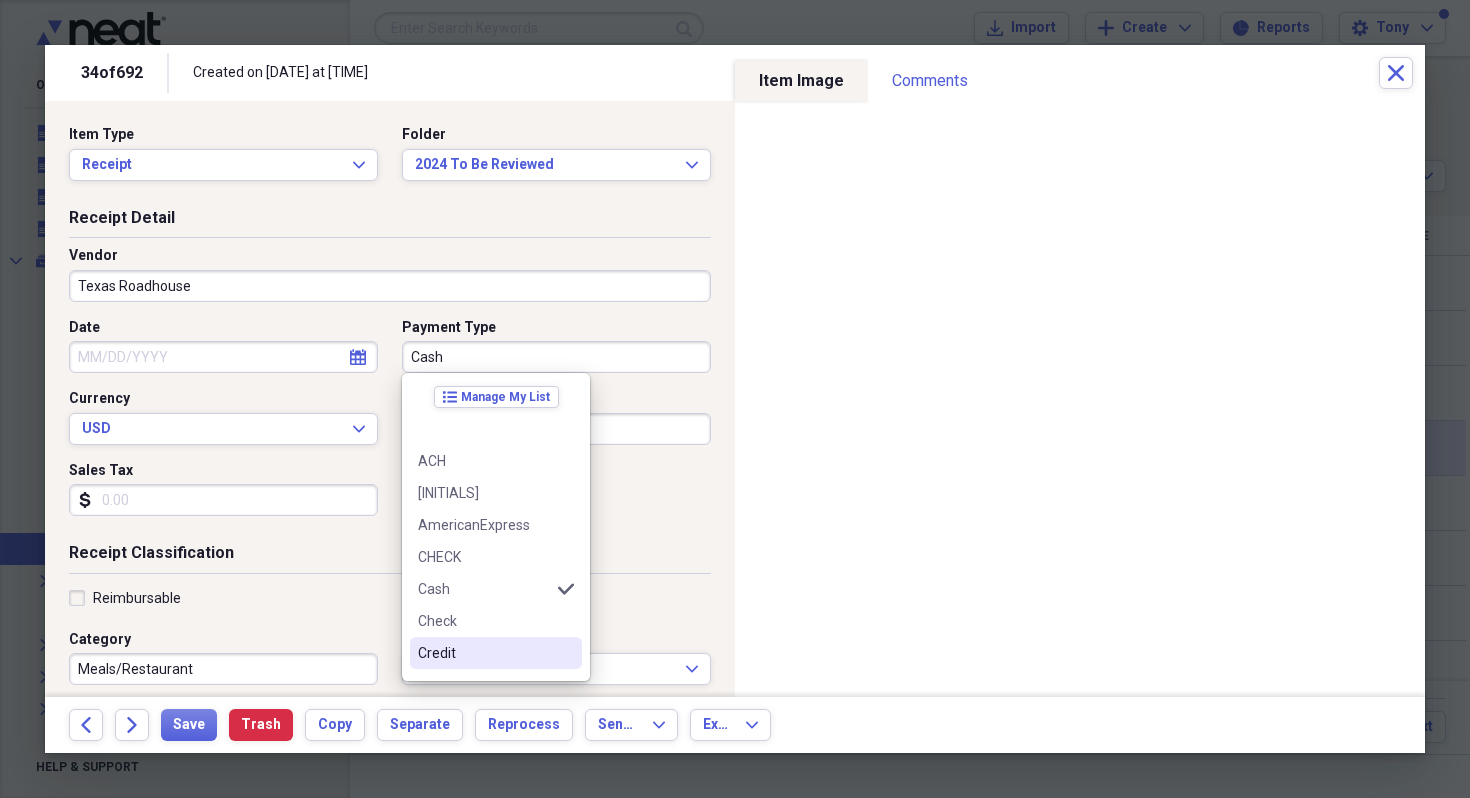 click on "Credit" at bounding box center [484, 653] 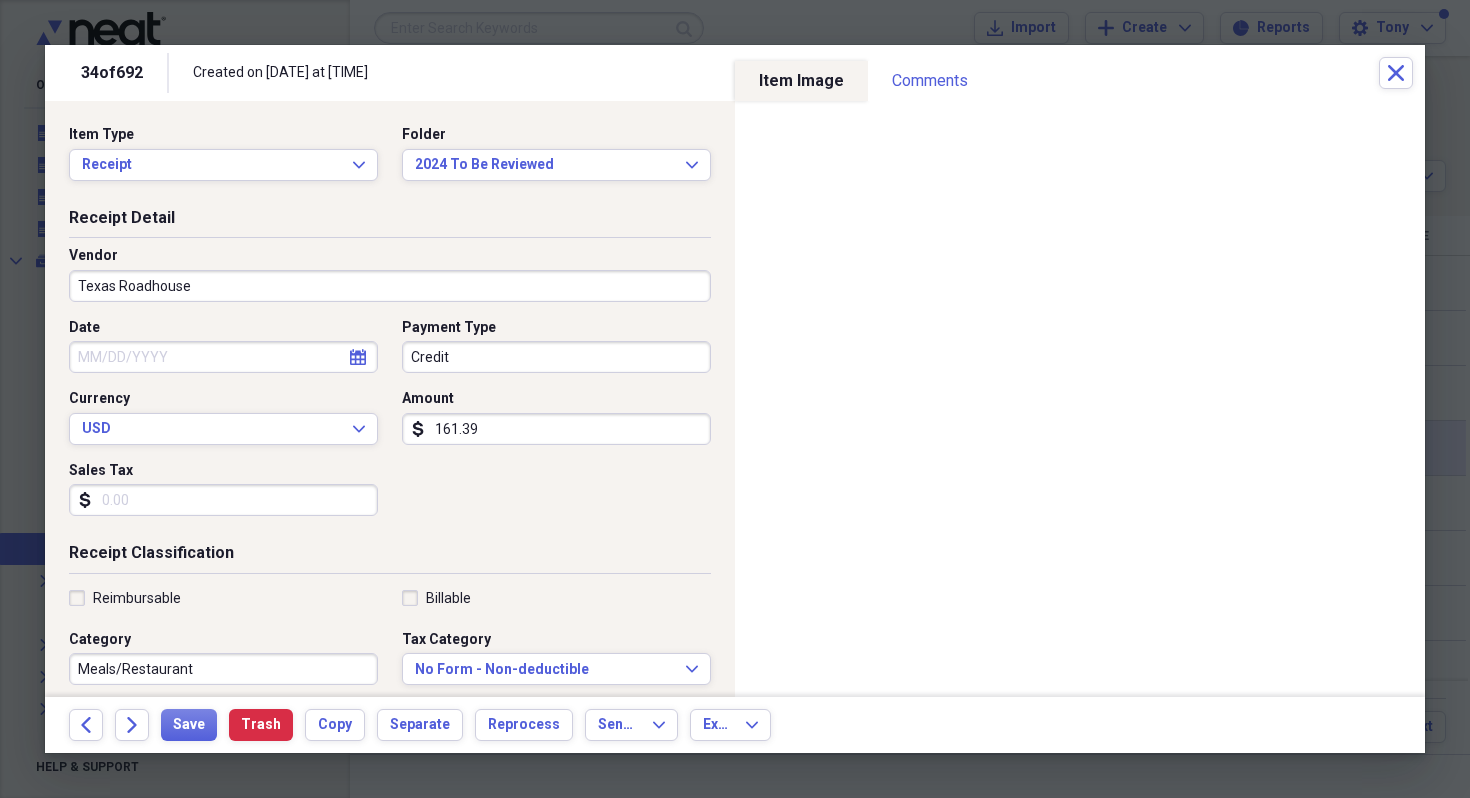 click on "Sales Tax" at bounding box center (223, 500) 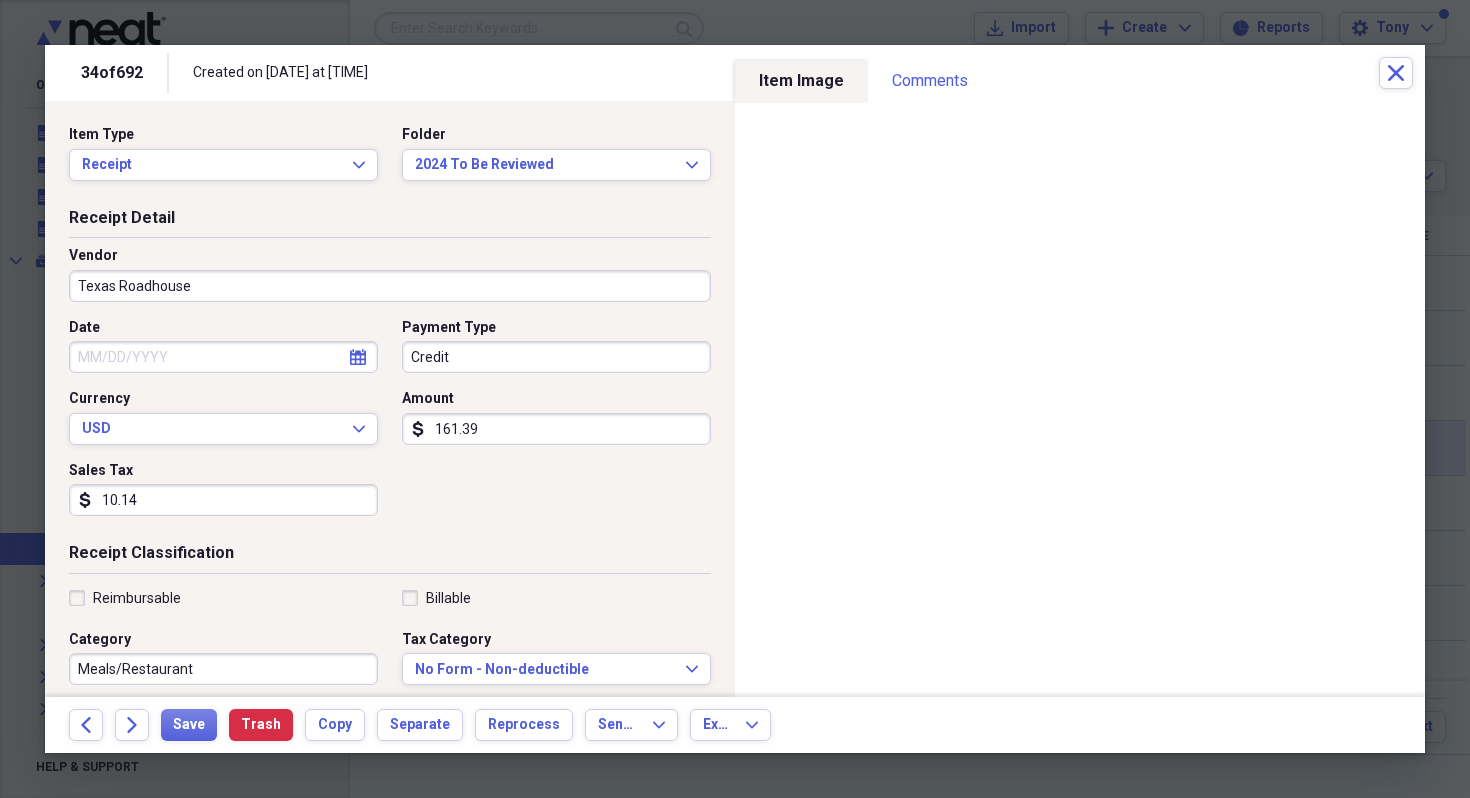 type on "10.14" 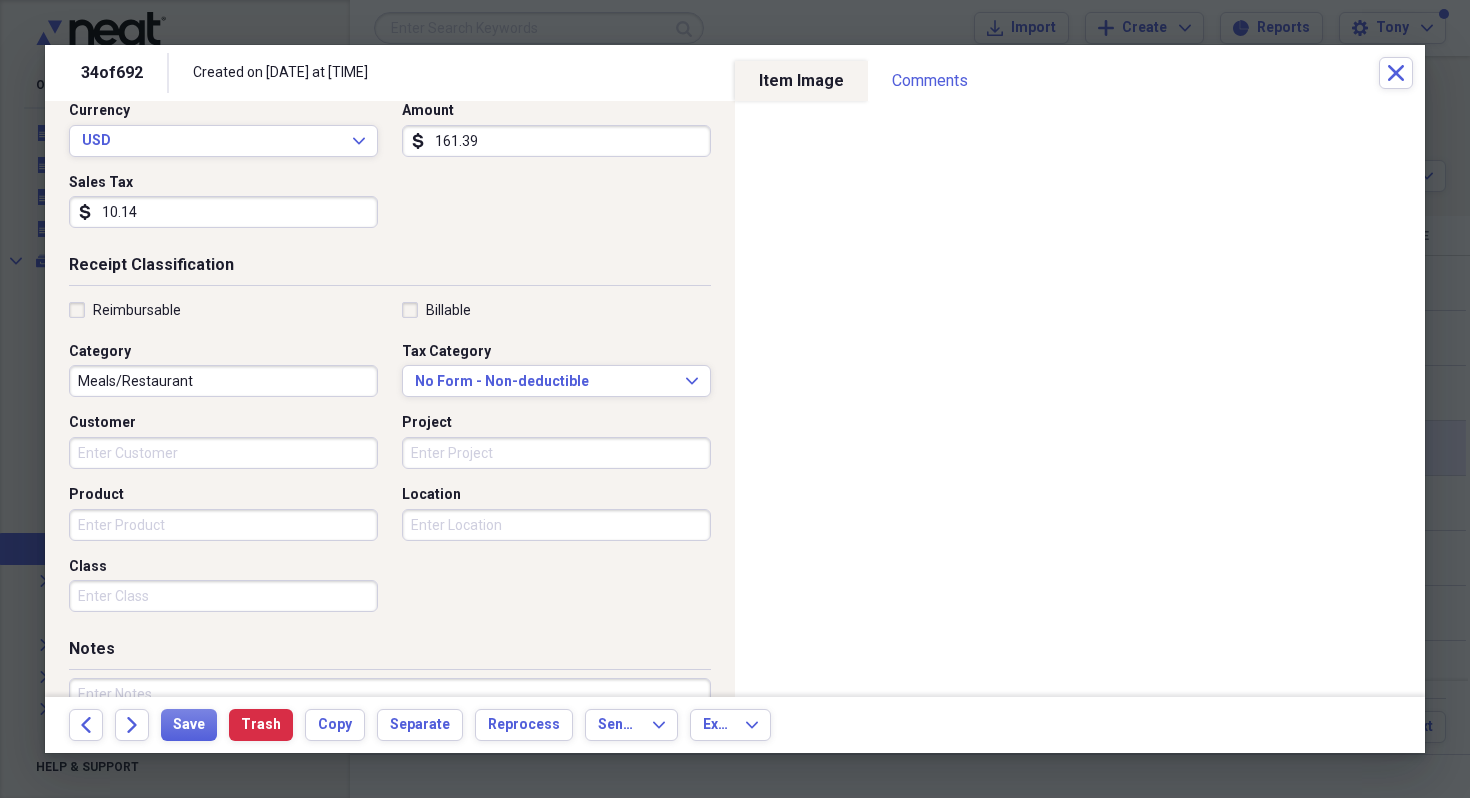 scroll, scrollTop: 424, scrollLeft: 0, axis: vertical 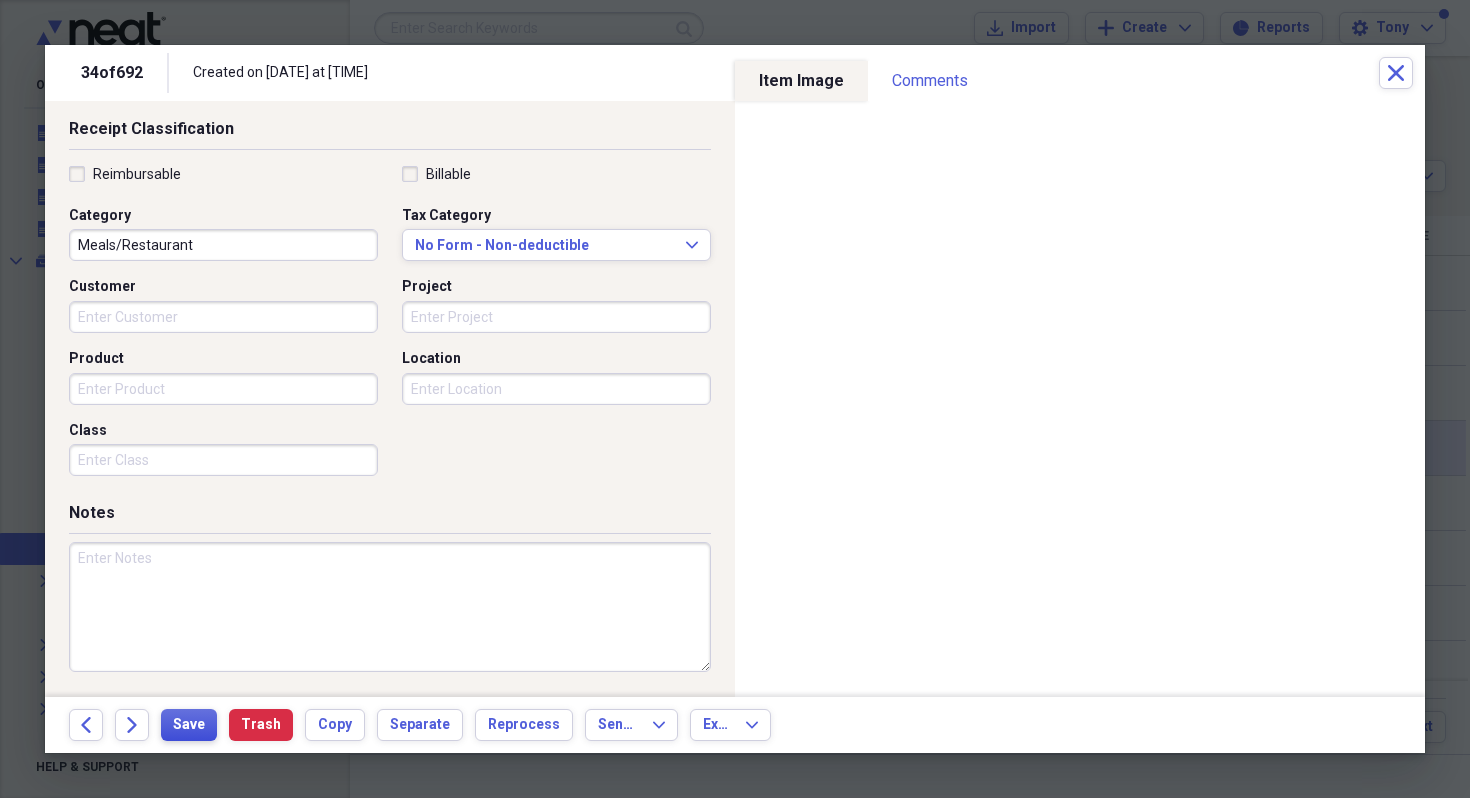 click on "Save" at bounding box center (189, 725) 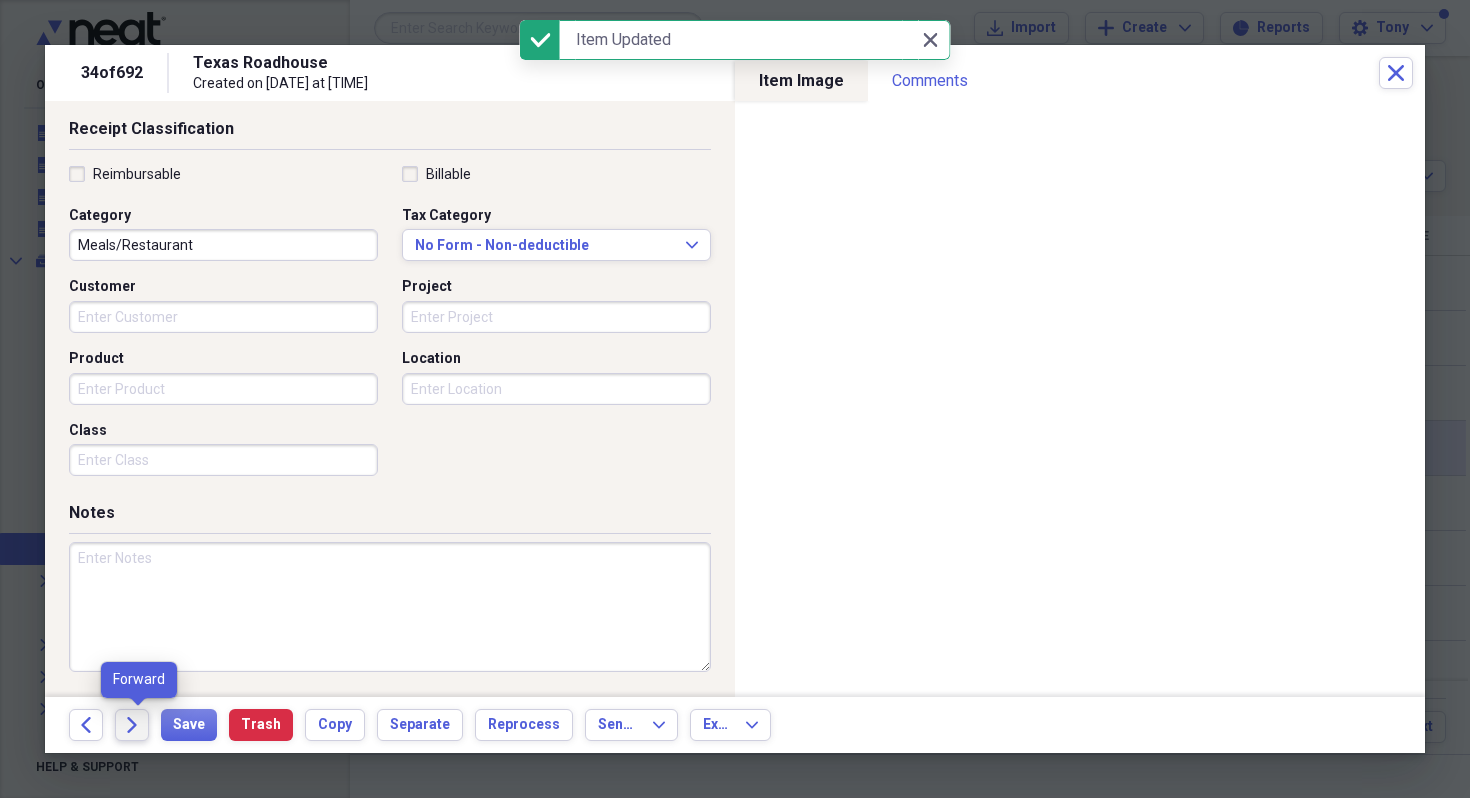 click on "Forward" 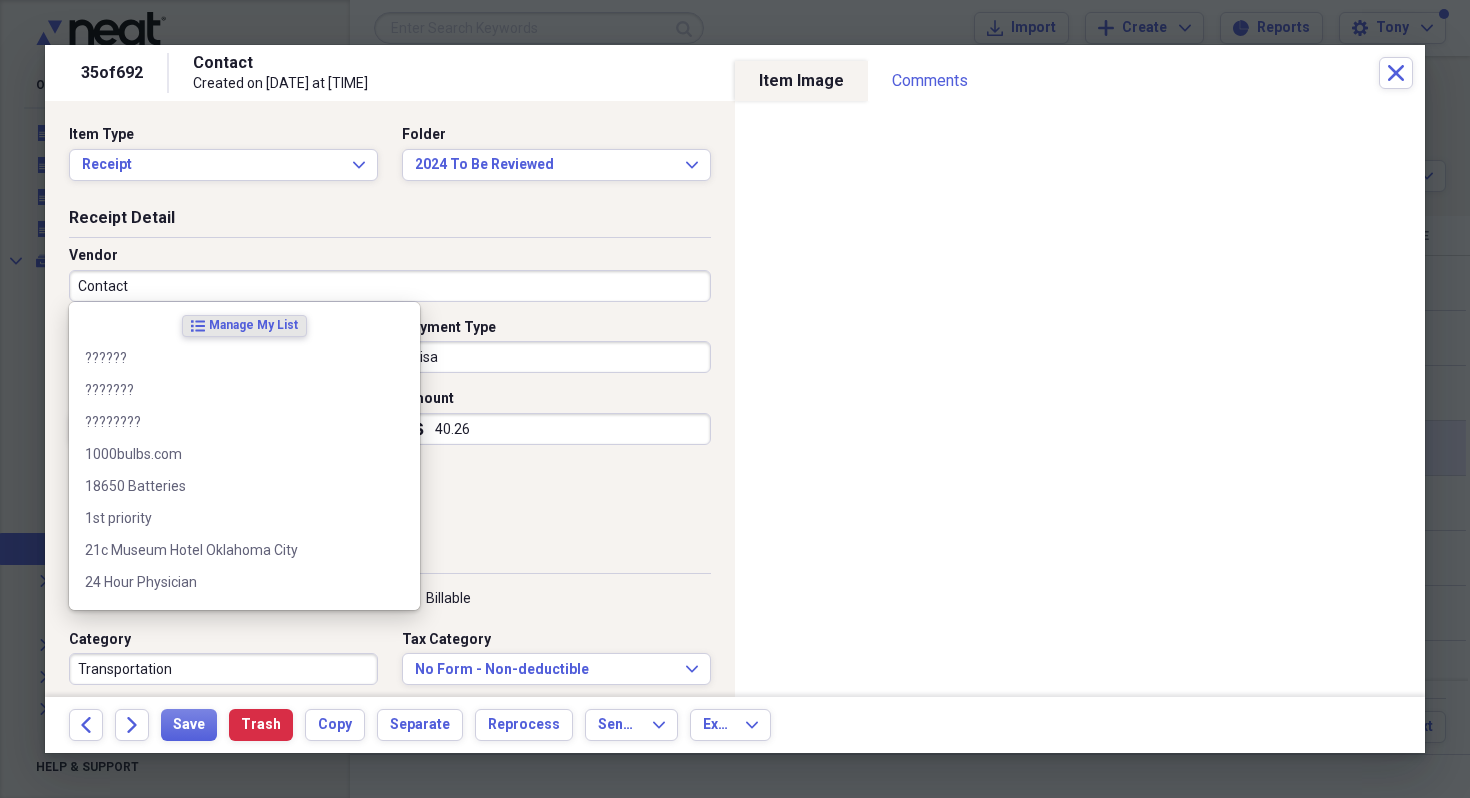 click on "Contact" at bounding box center (390, 286) 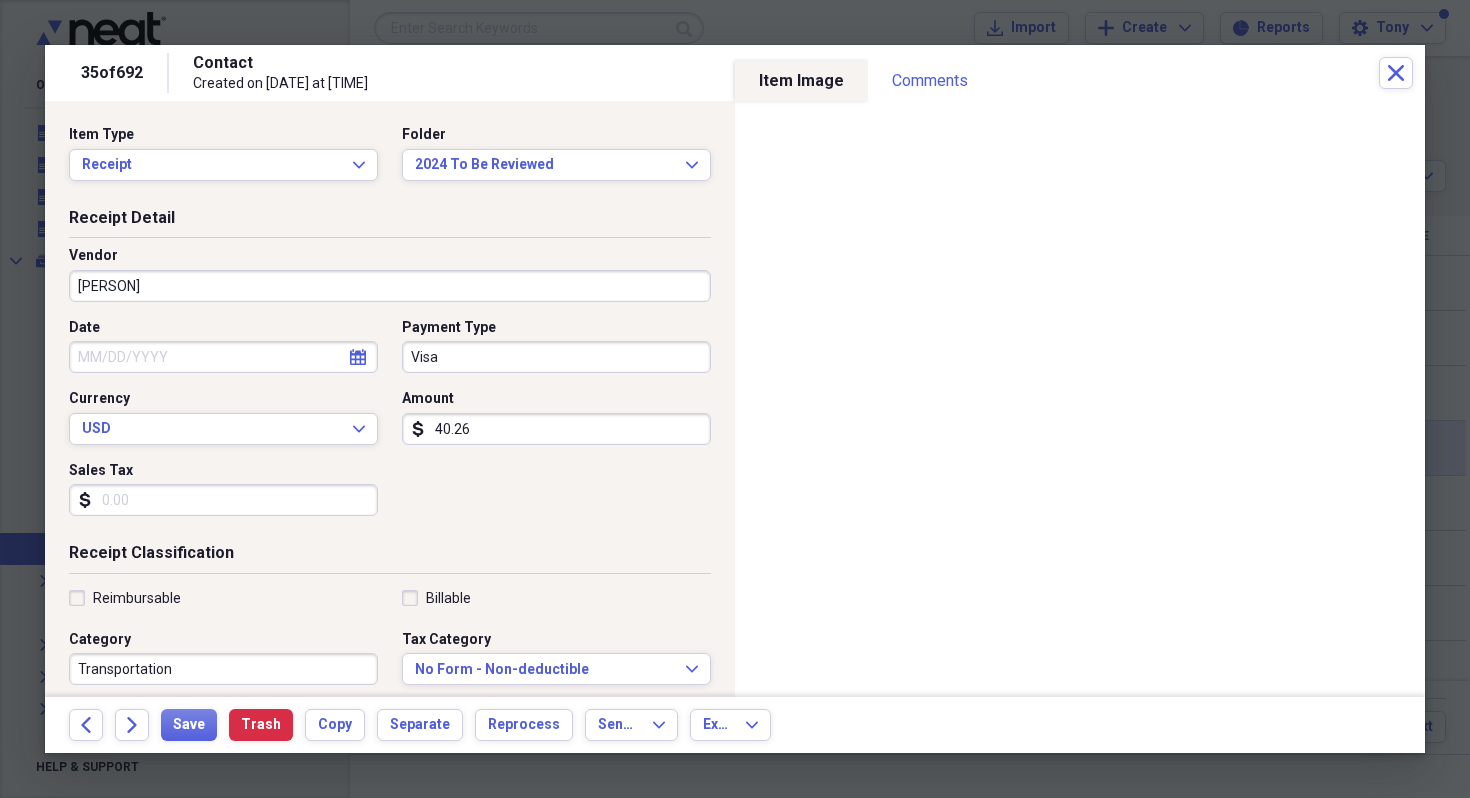 type on "[COMPANY]" 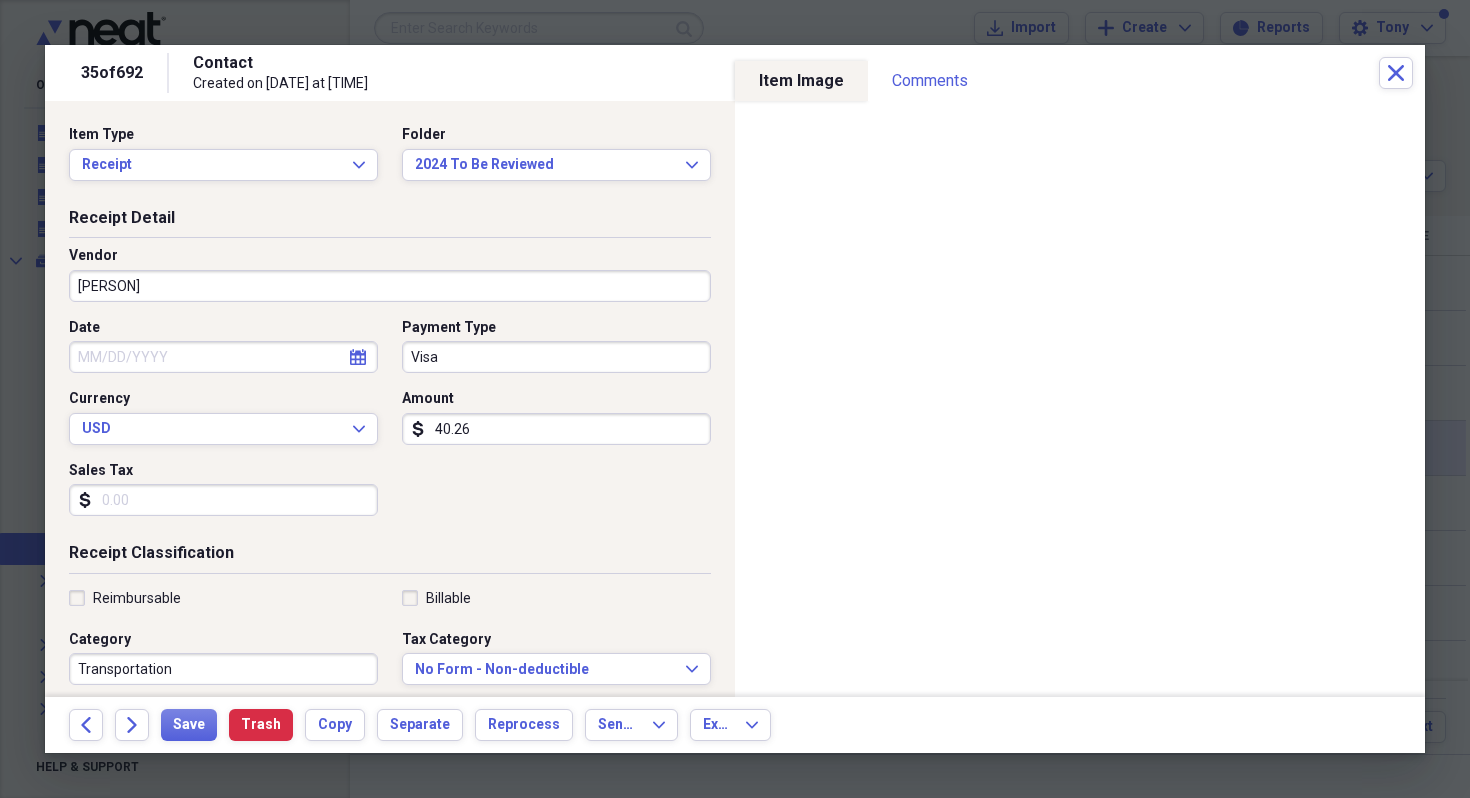 click on "Sales Tax dollar-sign" at bounding box center [229, 489] 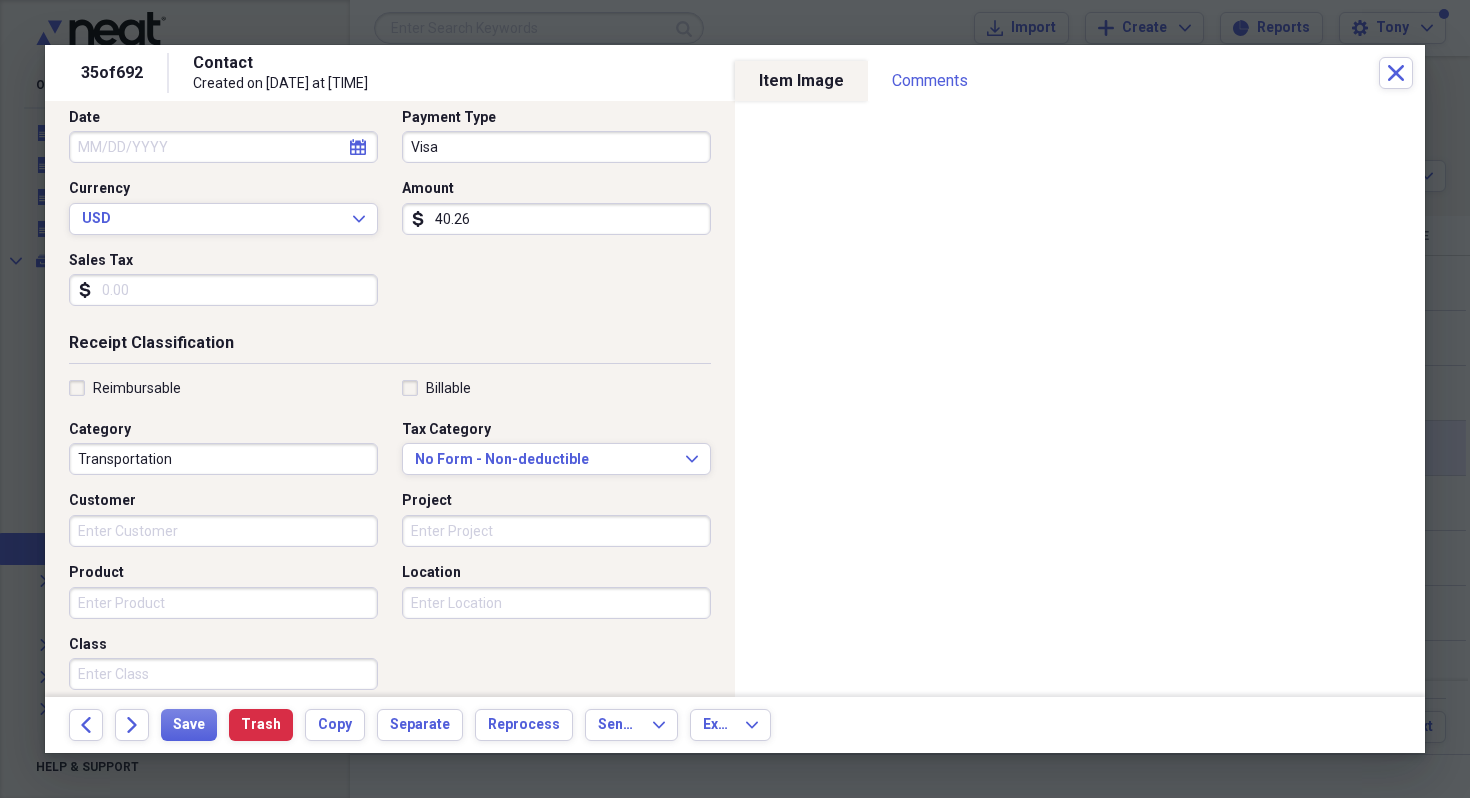 scroll, scrollTop: 201, scrollLeft: 0, axis: vertical 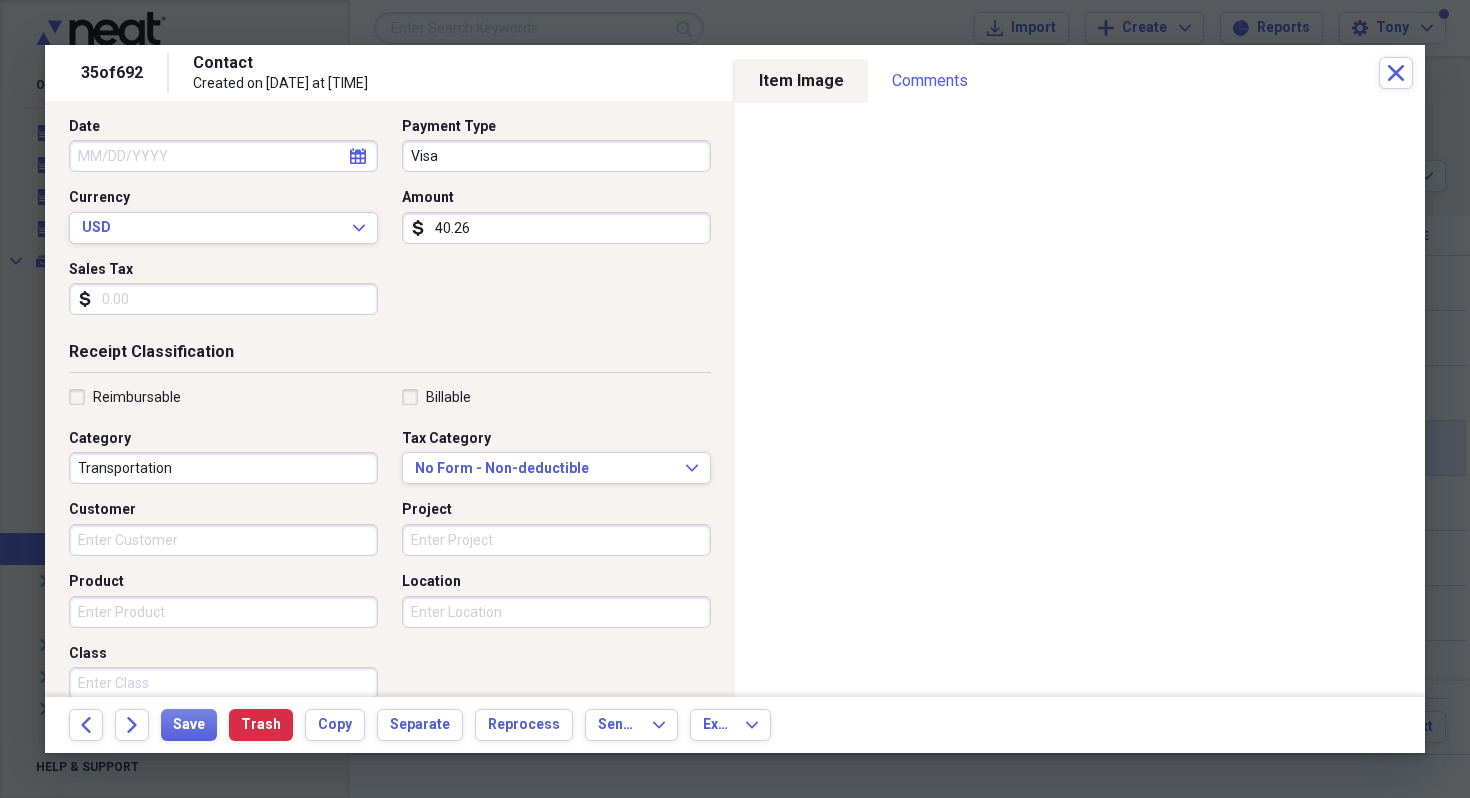 click on "Sales Tax" at bounding box center (223, 299) 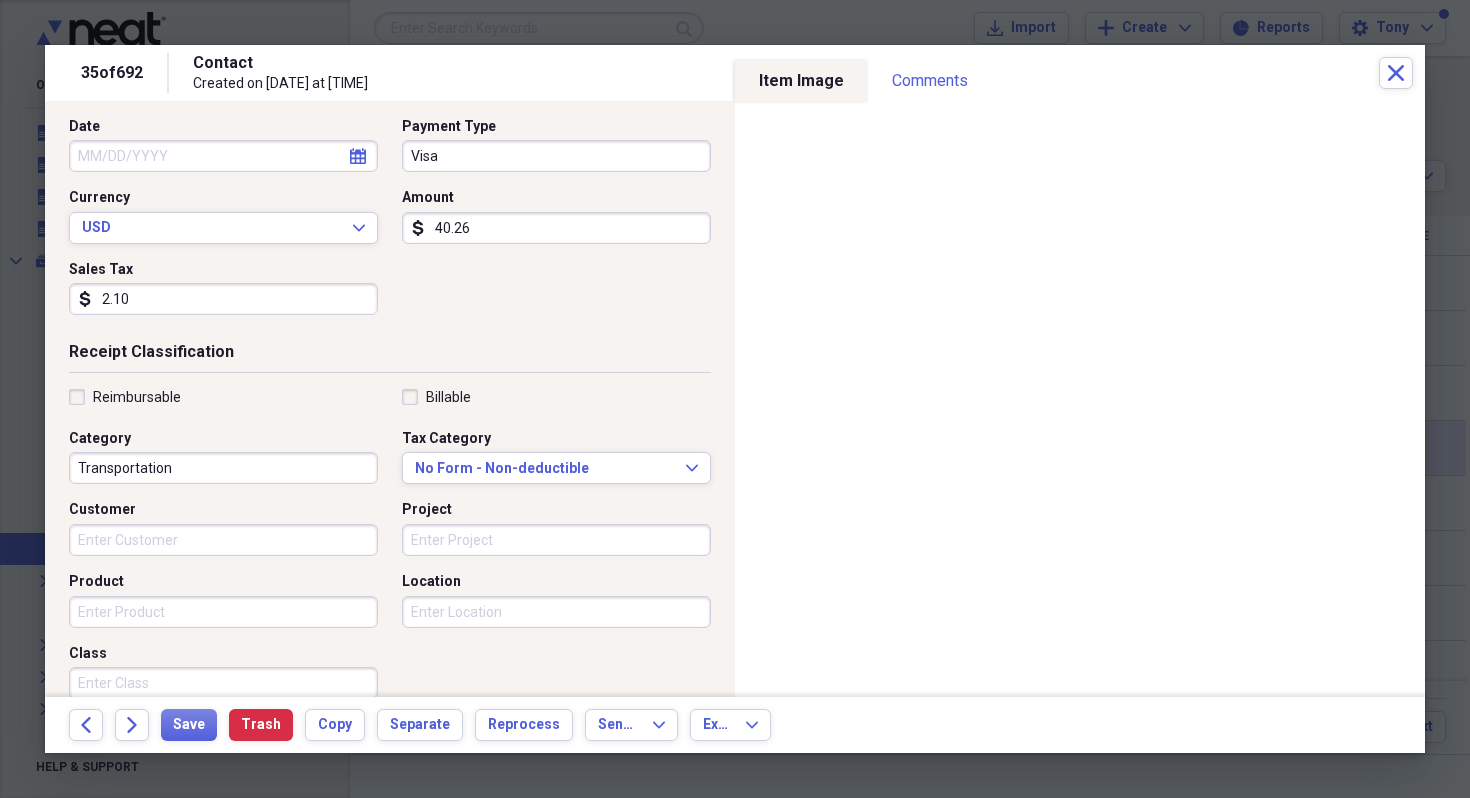 type on "2.10" 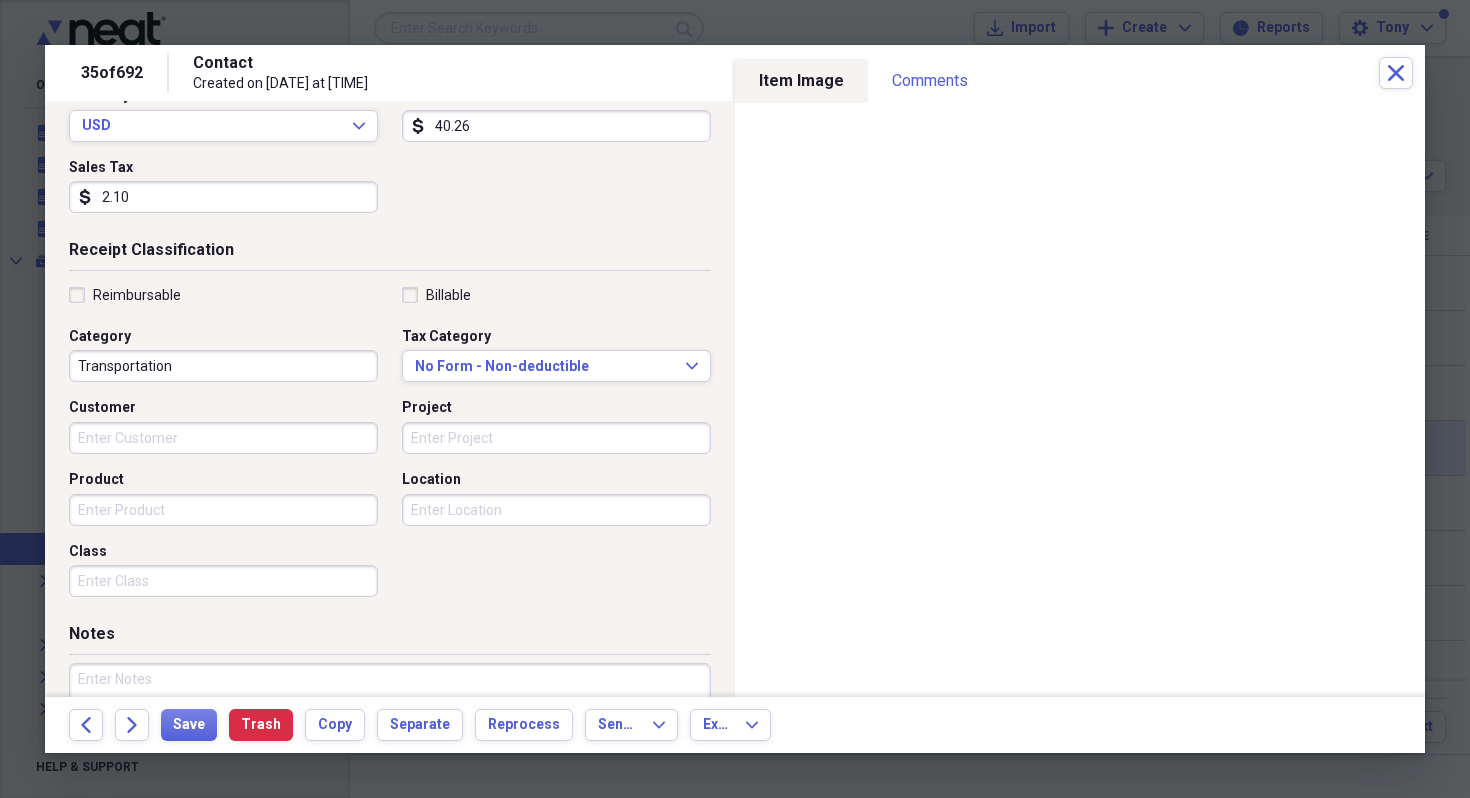 scroll, scrollTop: 424, scrollLeft: 0, axis: vertical 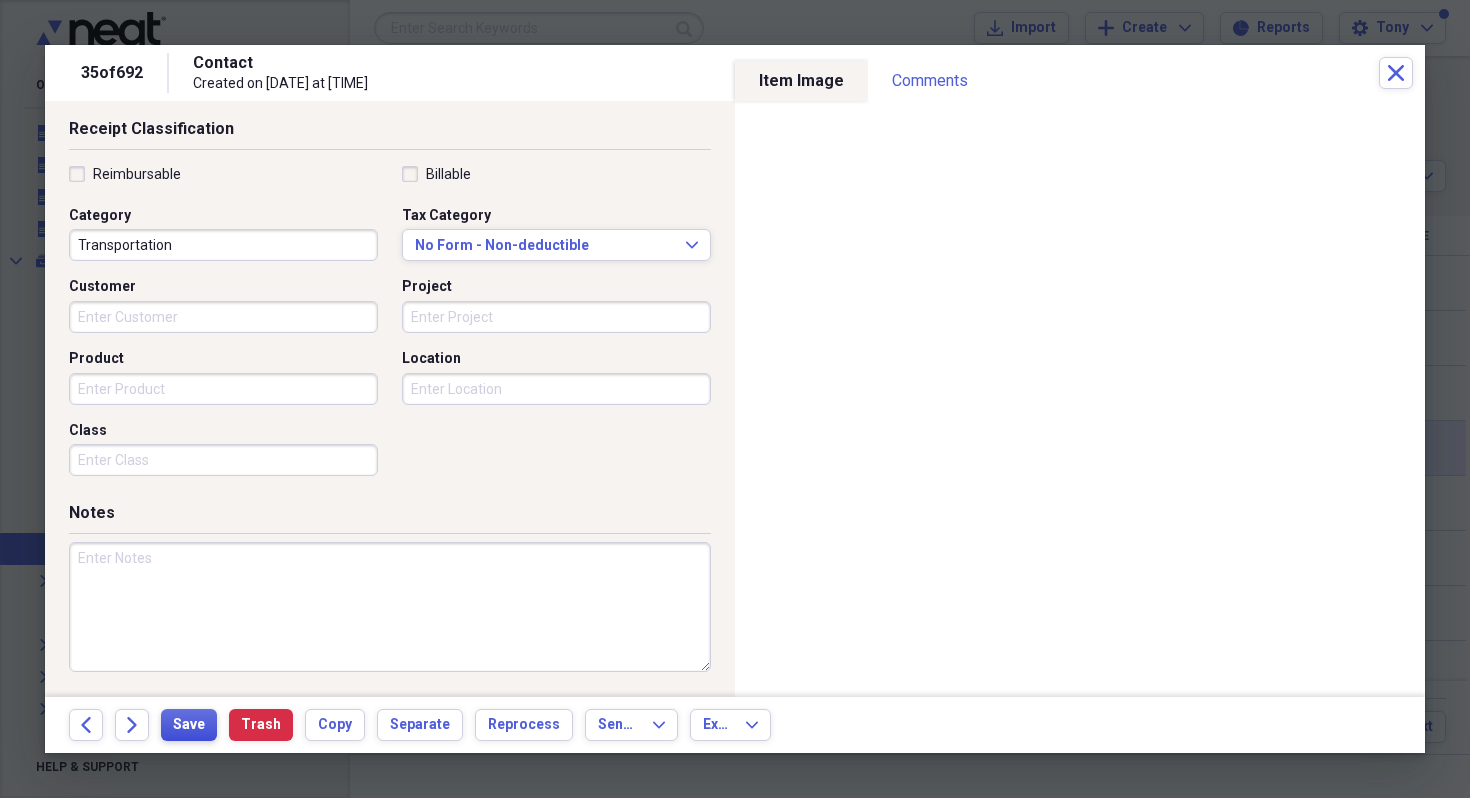 click on "Save" at bounding box center [189, 725] 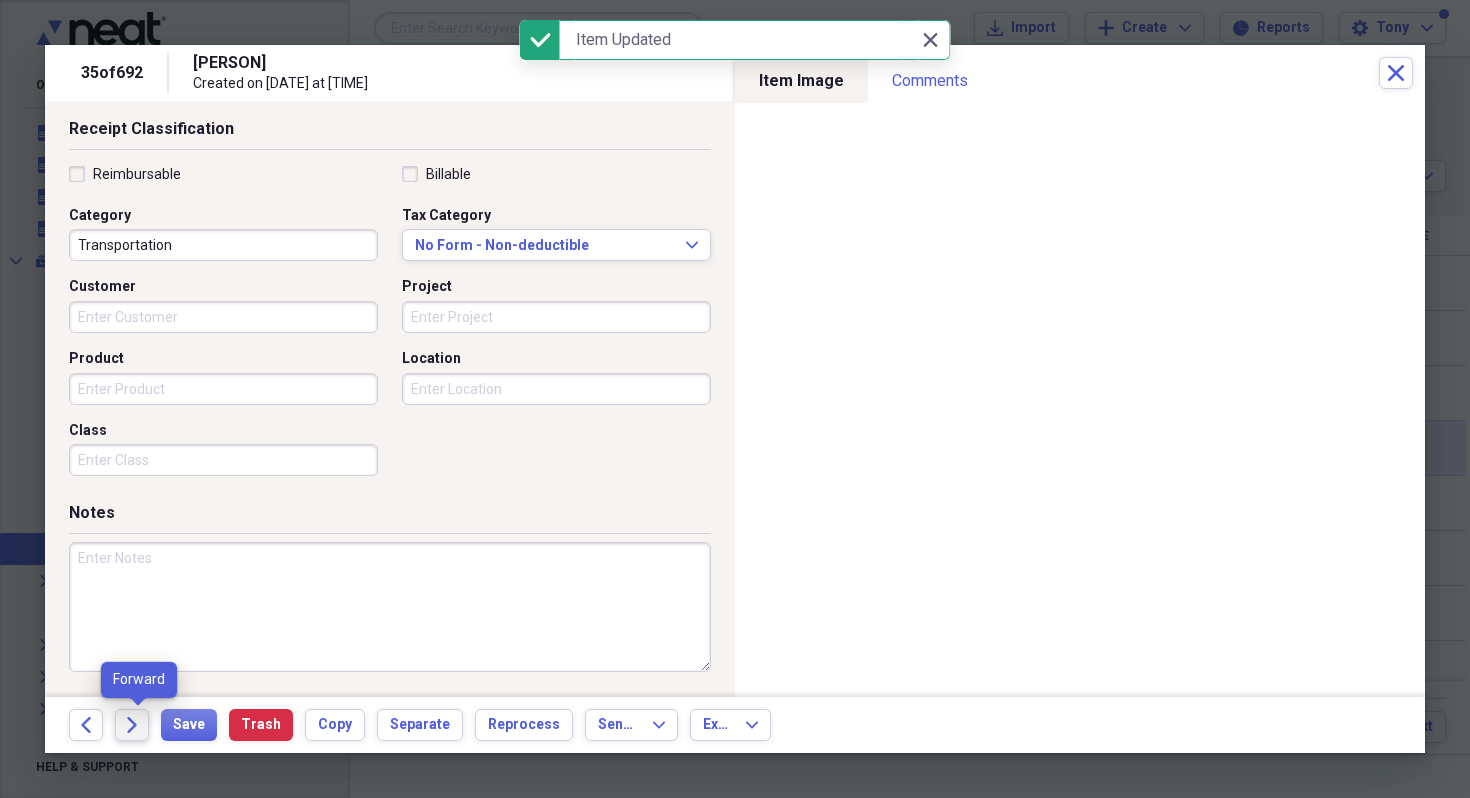 click on "Forward" 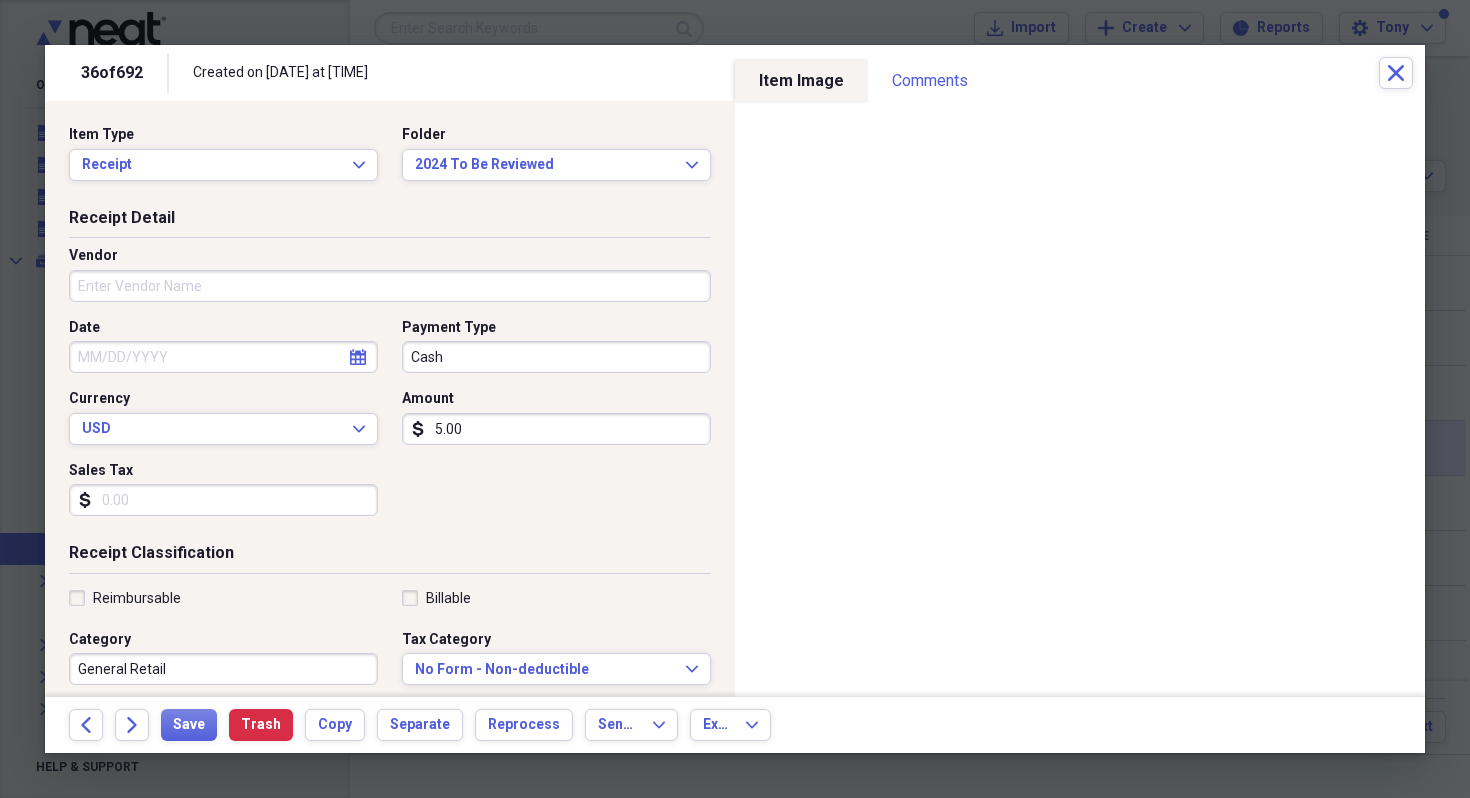 click on "Cash" at bounding box center [556, 357] 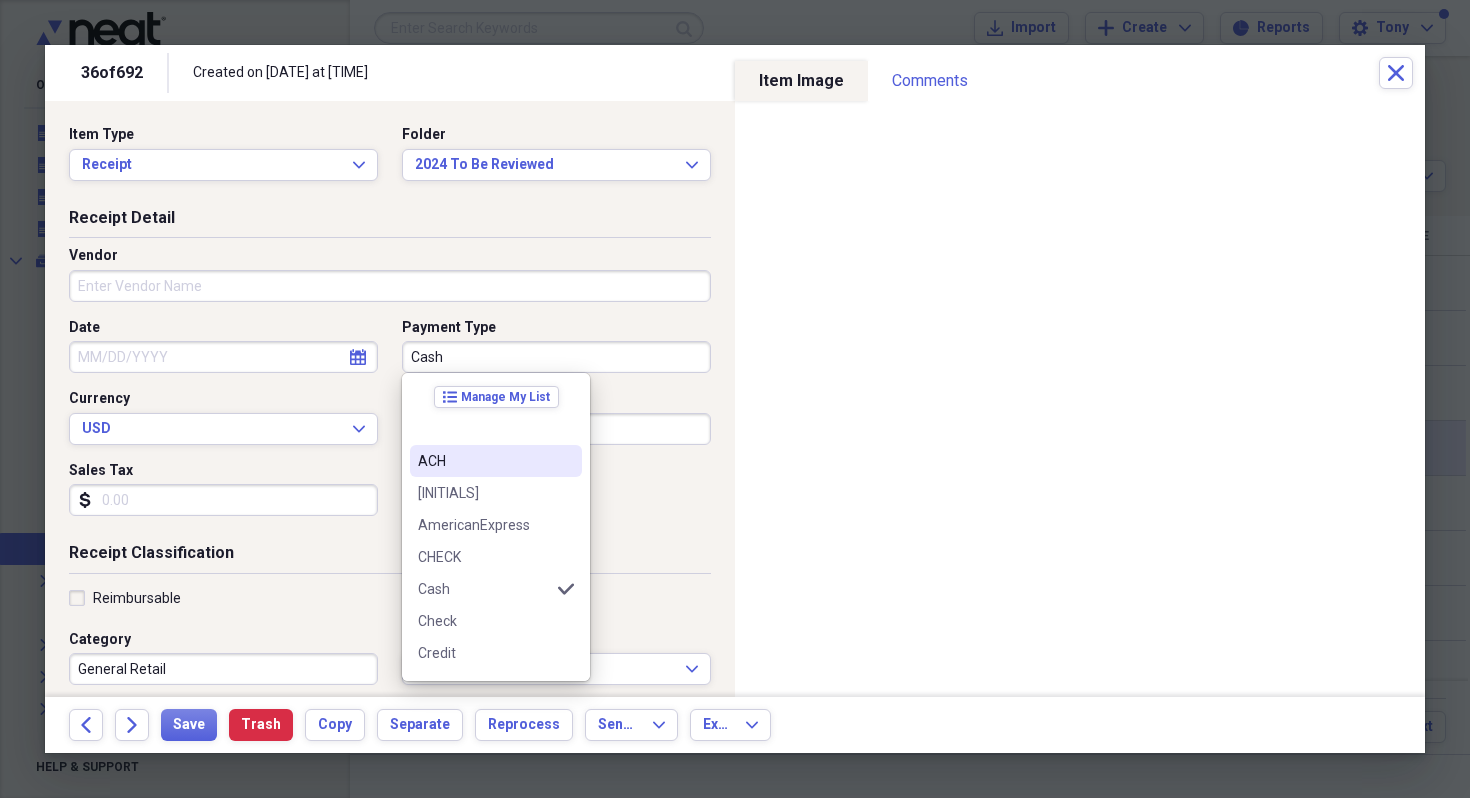 click on "ACH" at bounding box center (484, 461) 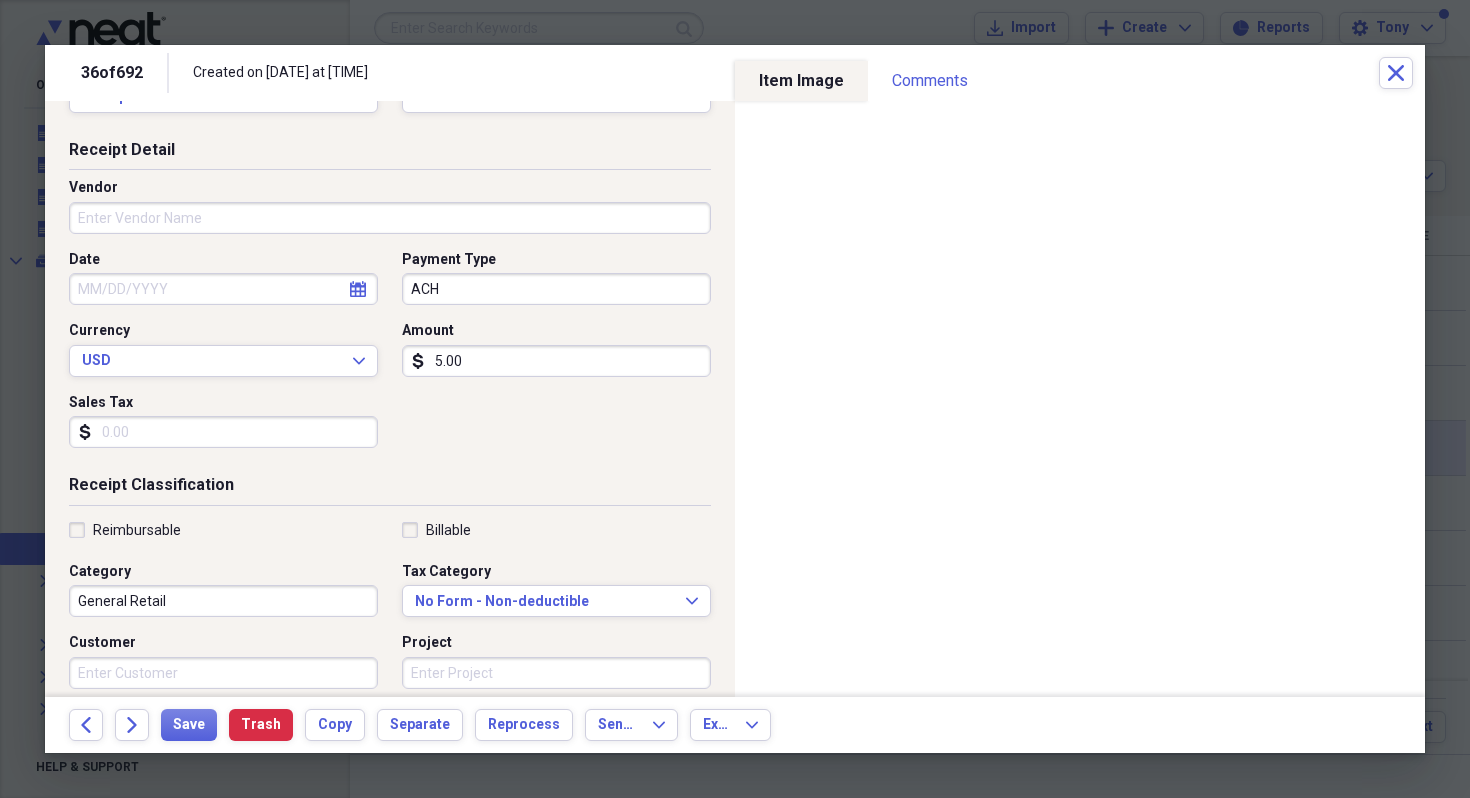 scroll, scrollTop: 77, scrollLeft: 0, axis: vertical 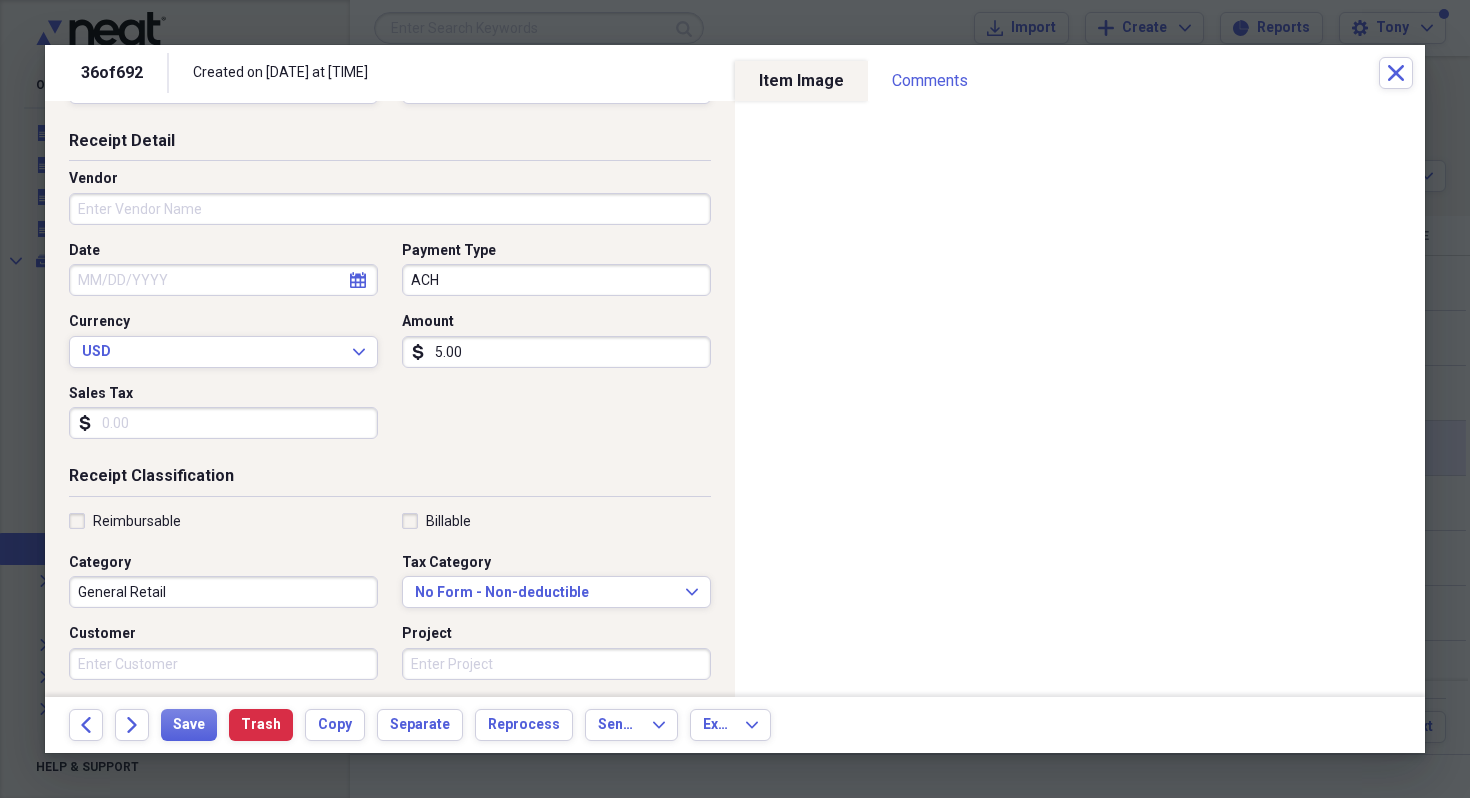 click on "ACH" at bounding box center (556, 280) 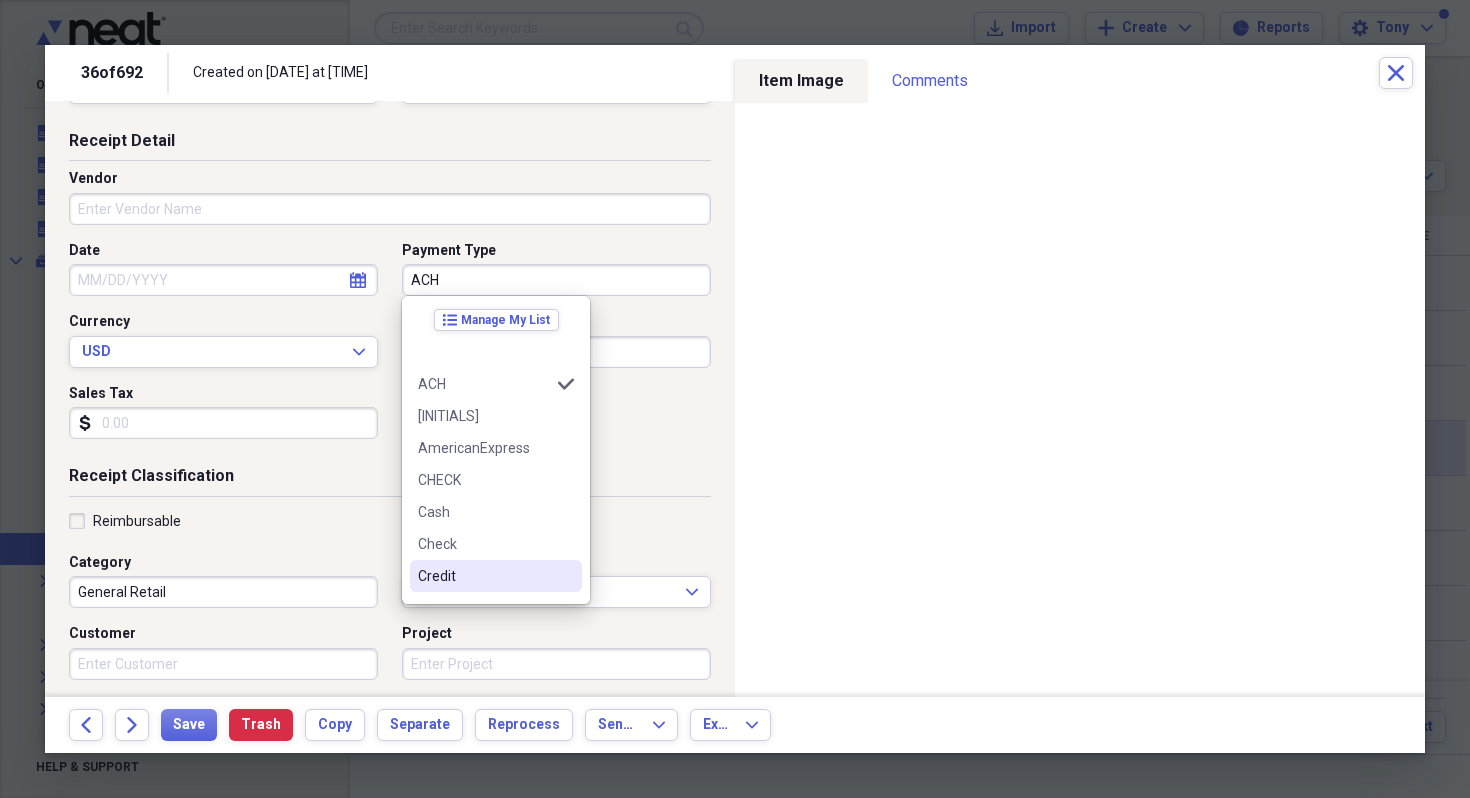 click on "Credit" at bounding box center [484, 576] 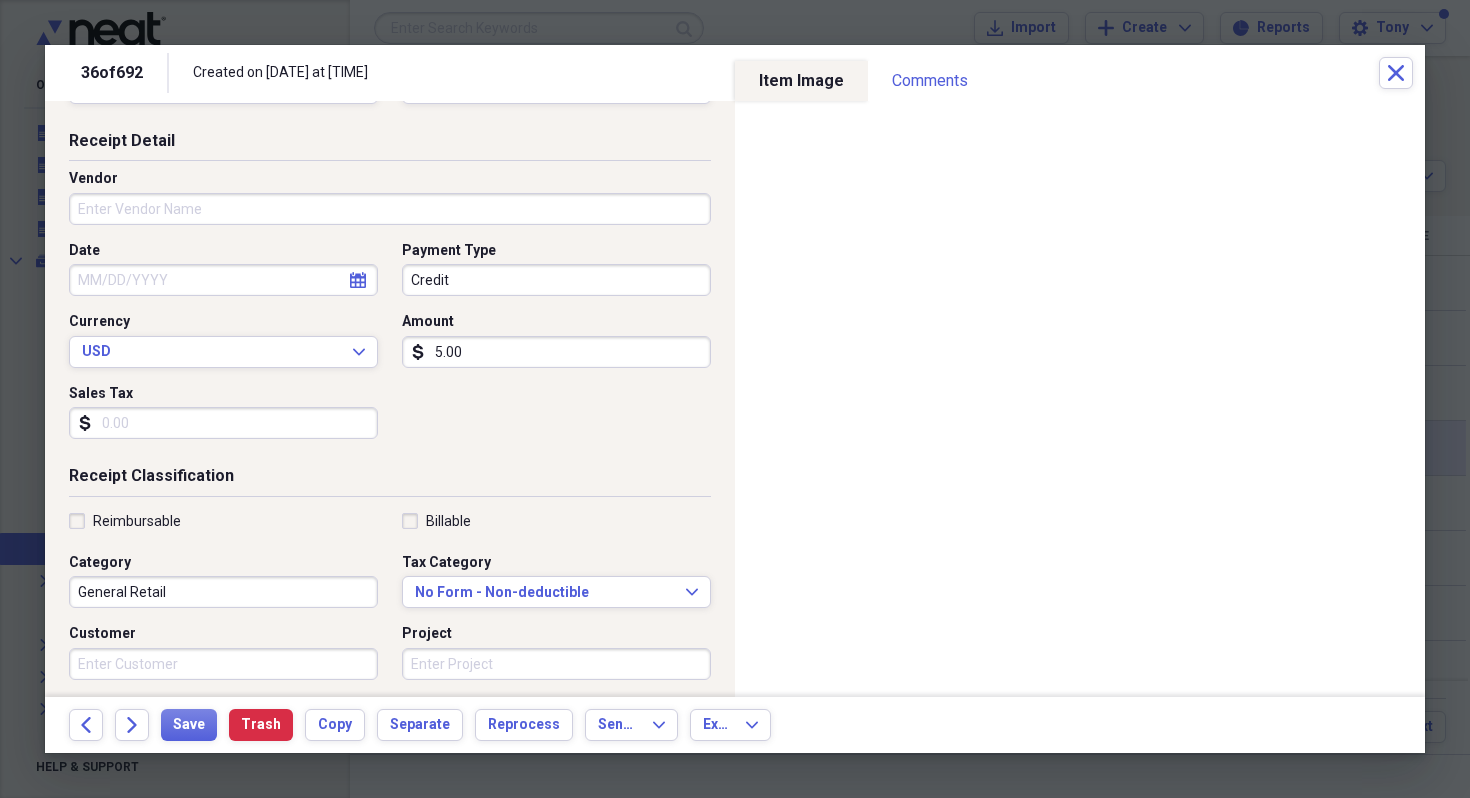click on "Vendor" at bounding box center (390, 209) 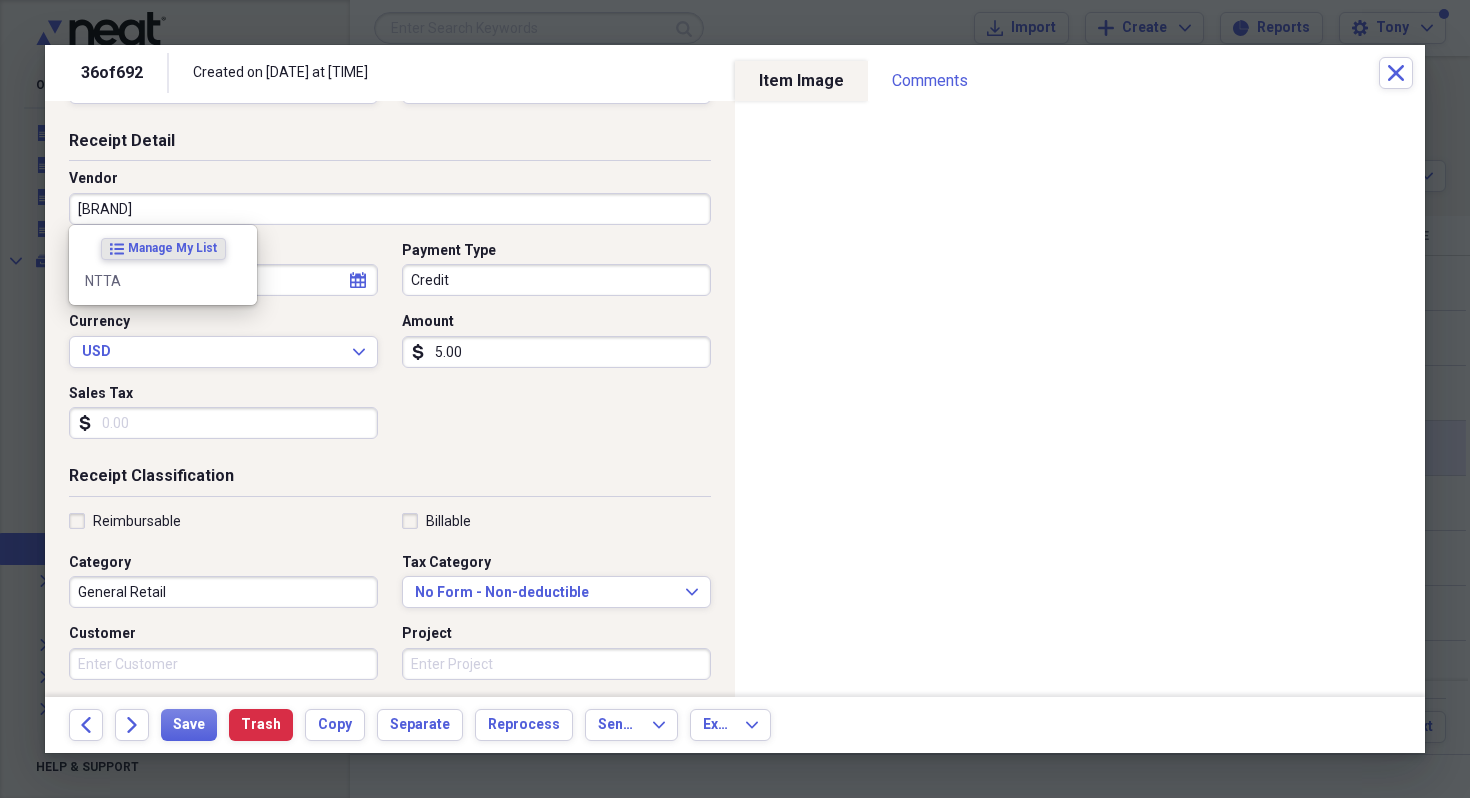 type on "NTTA" 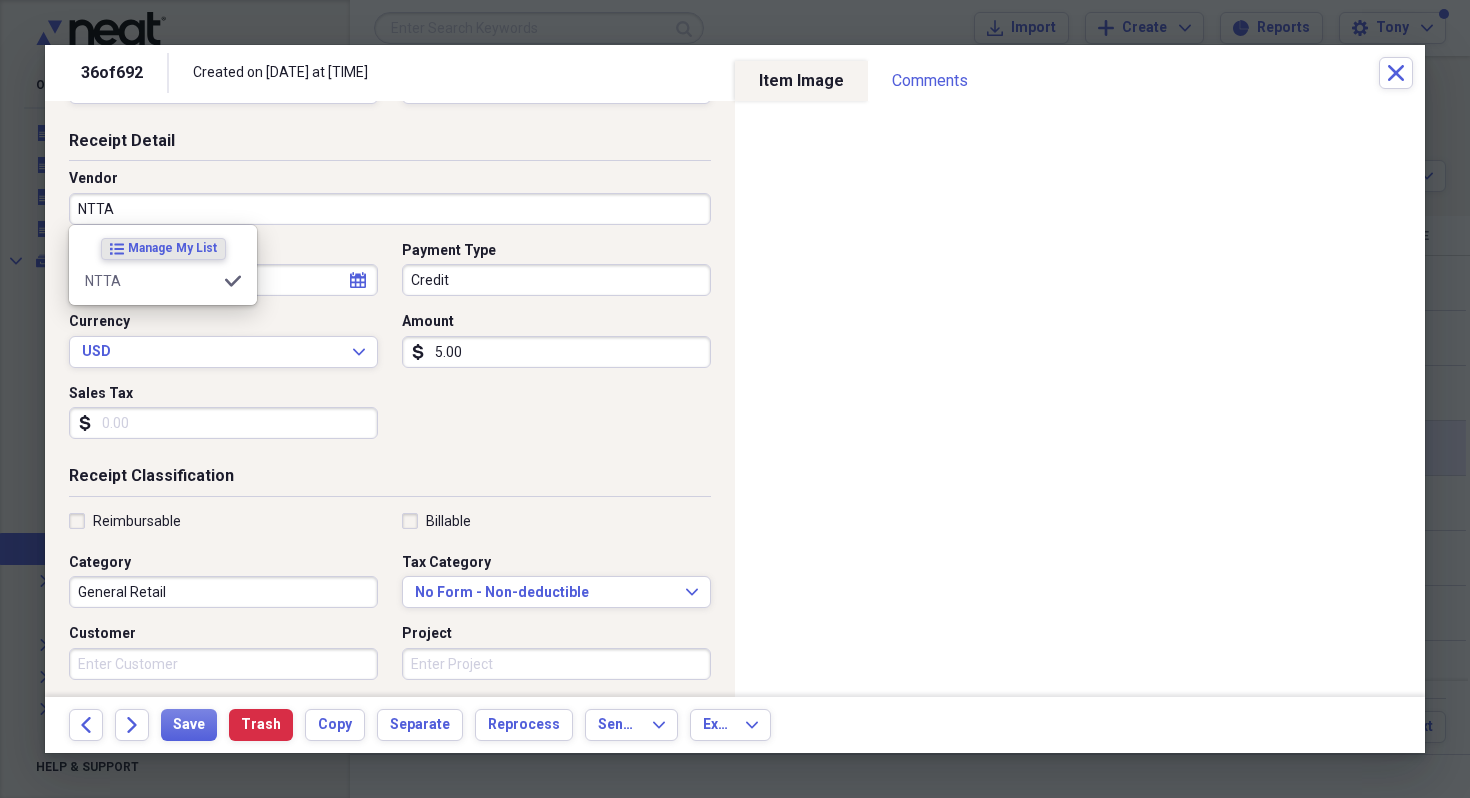 type on "Tolls/Parking" 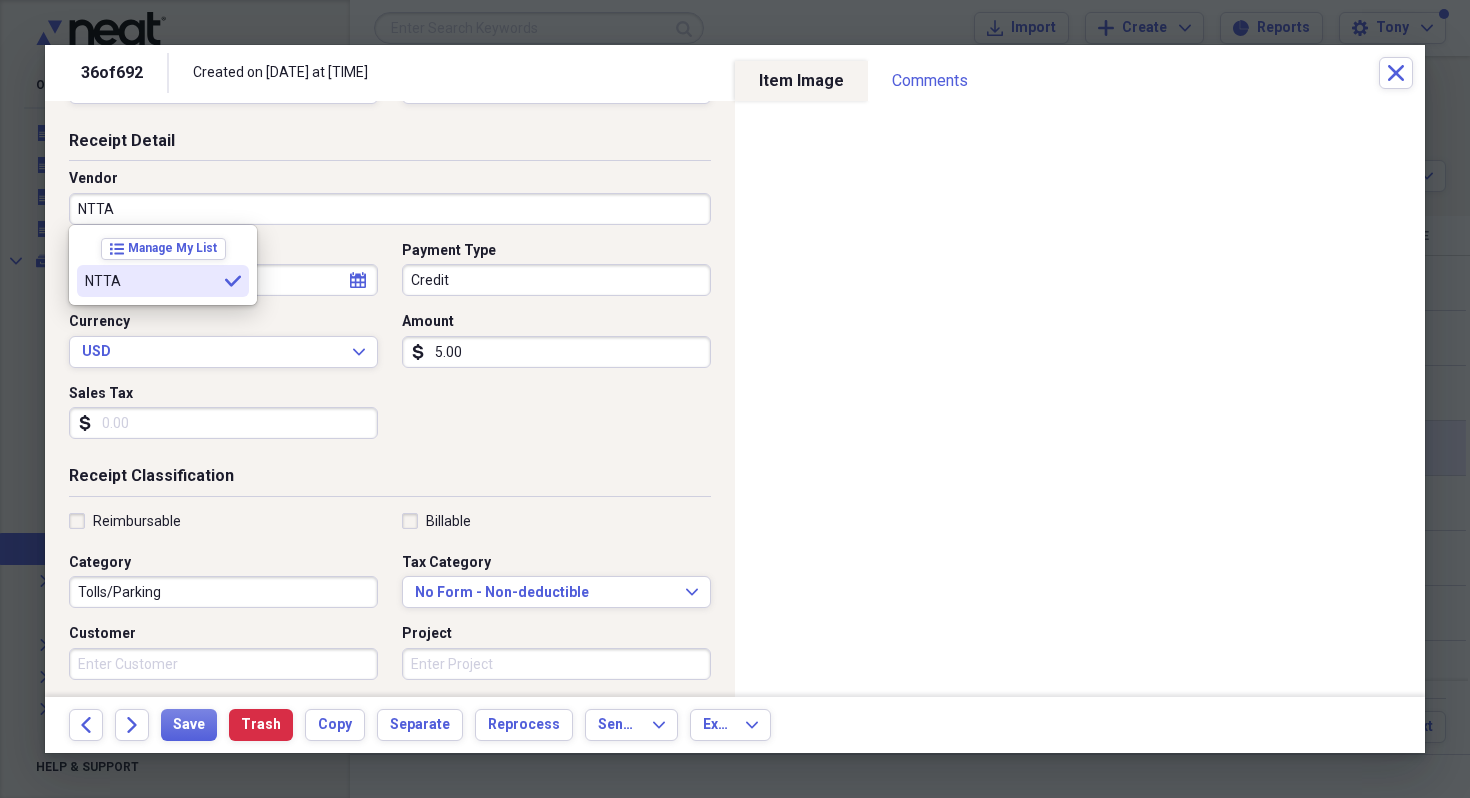 type on "NTTA" 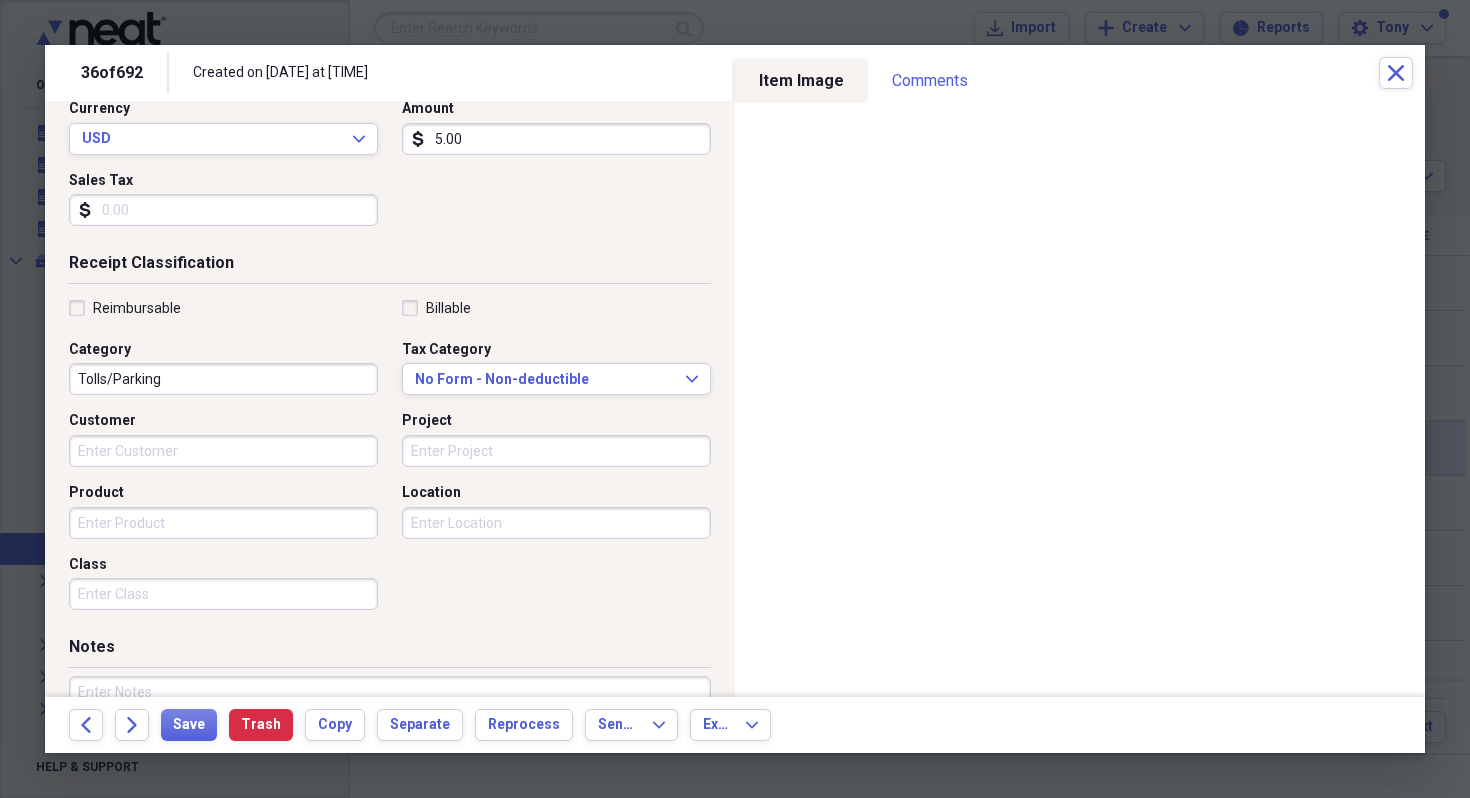 scroll, scrollTop: 304, scrollLeft: 0, axis: vertical 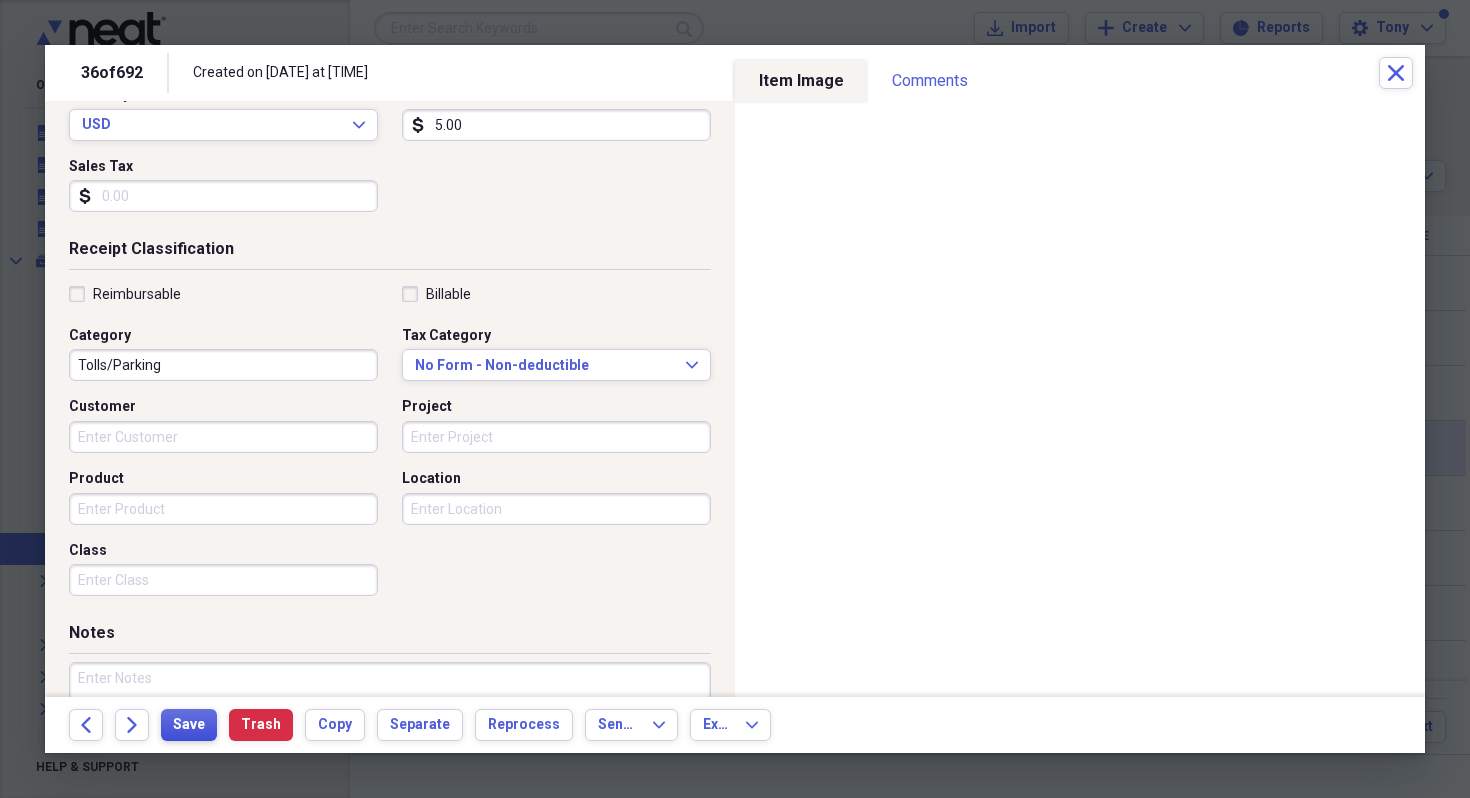 click on "Save" at bounding box center (189, 725) 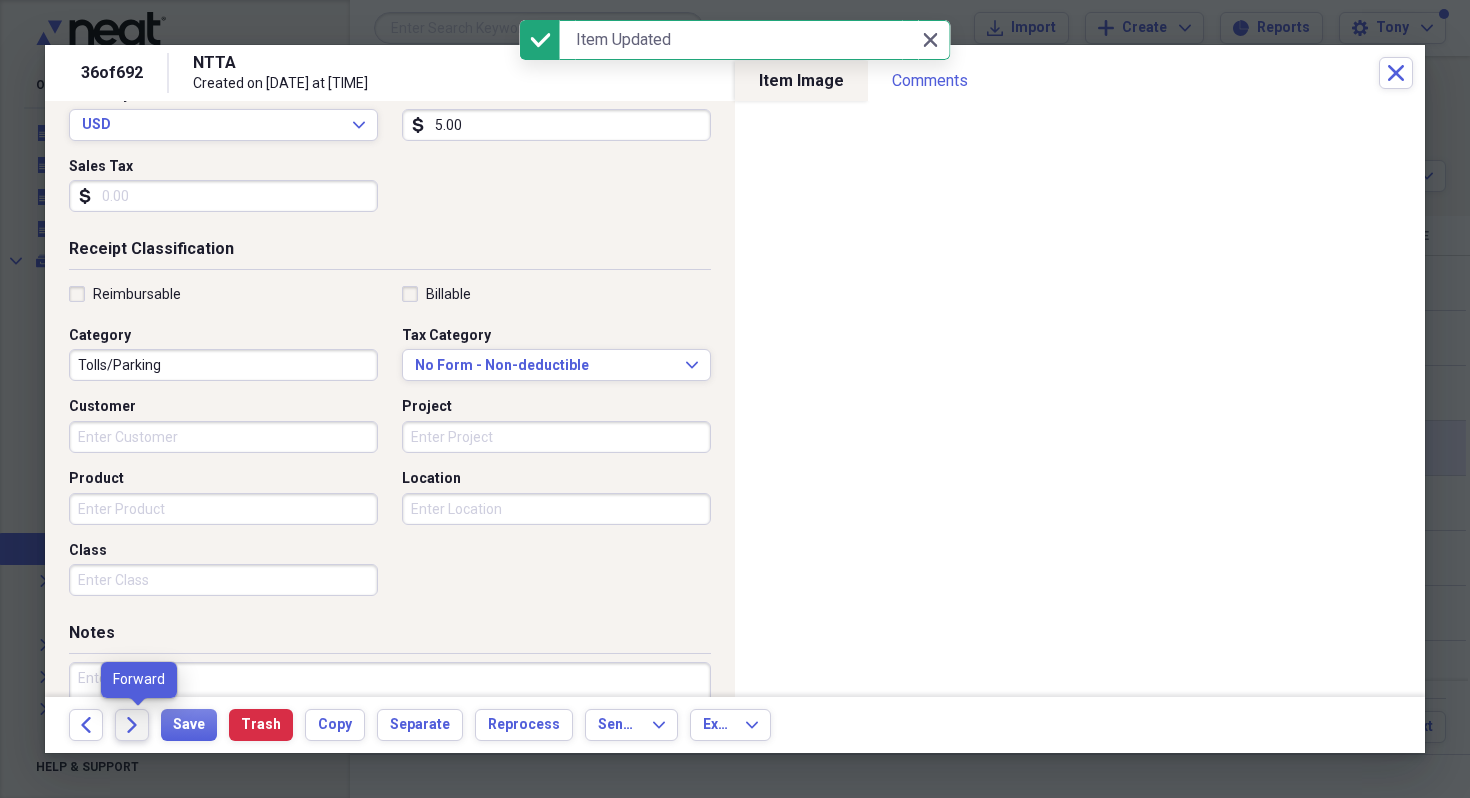 click on "Forward" at bounding box center (132, 725) 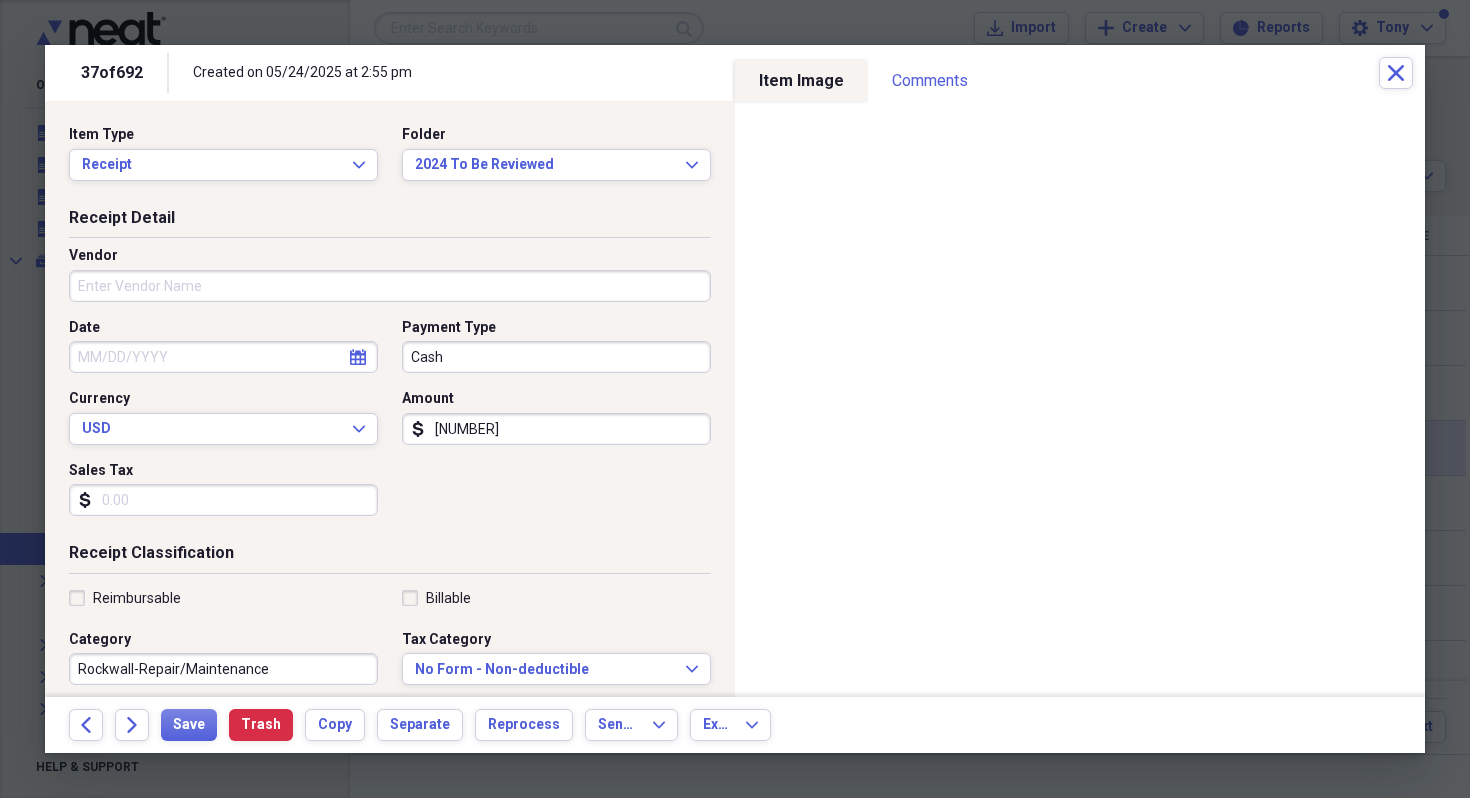 click on "Vendor" at bounding box center [390, 286] 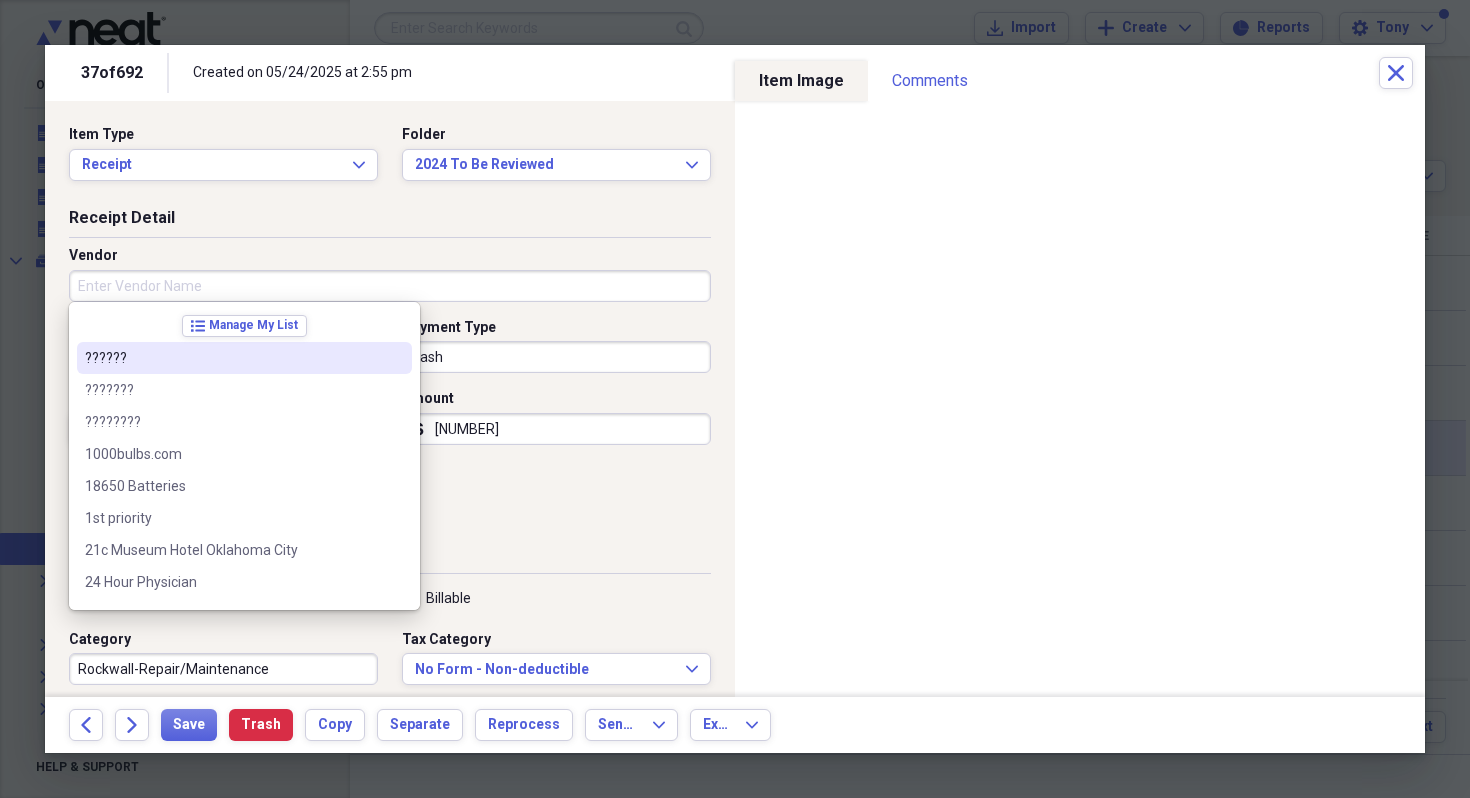 click on "??????" at bounding box center [232, 358] 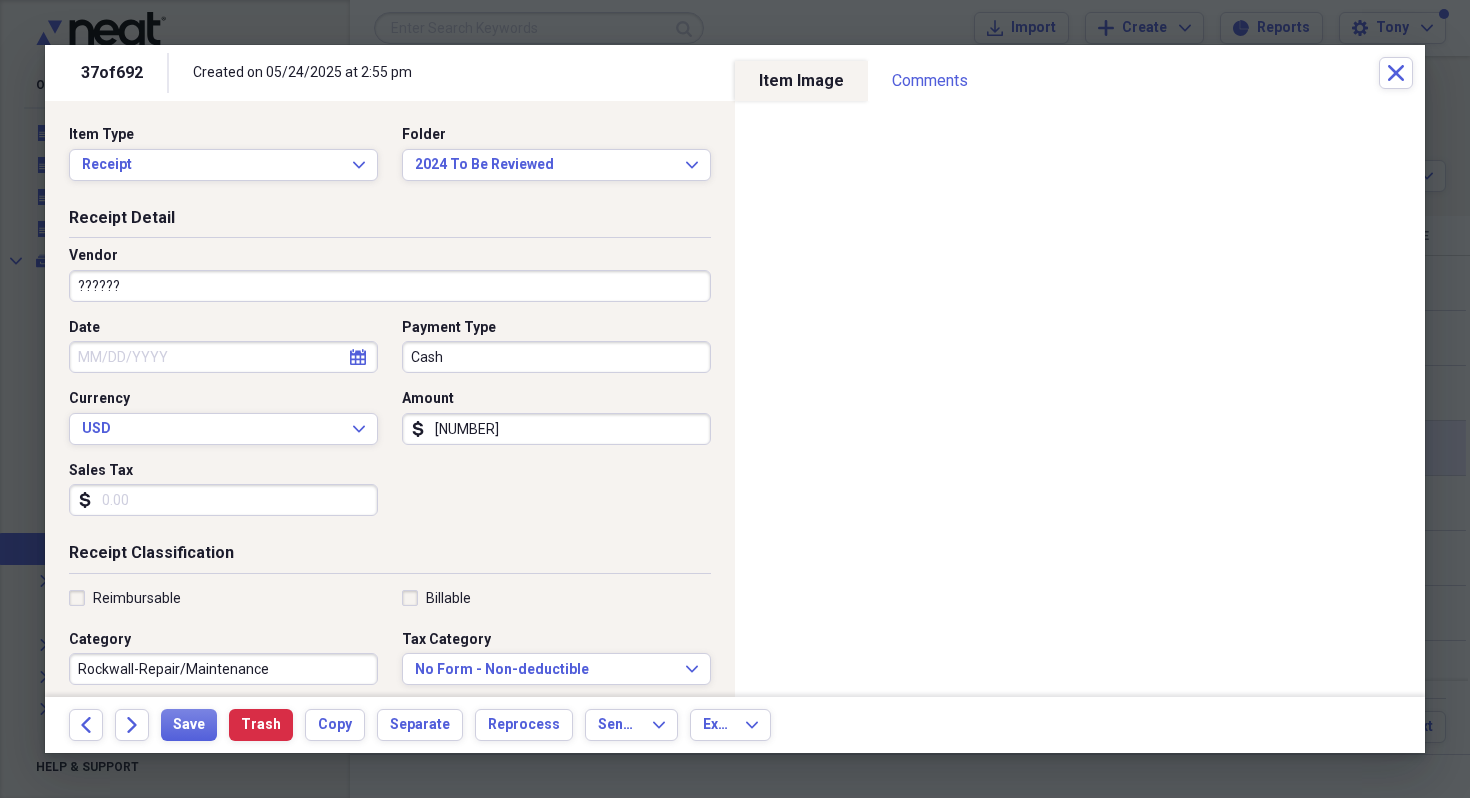 type on "Rockwall Cogs" 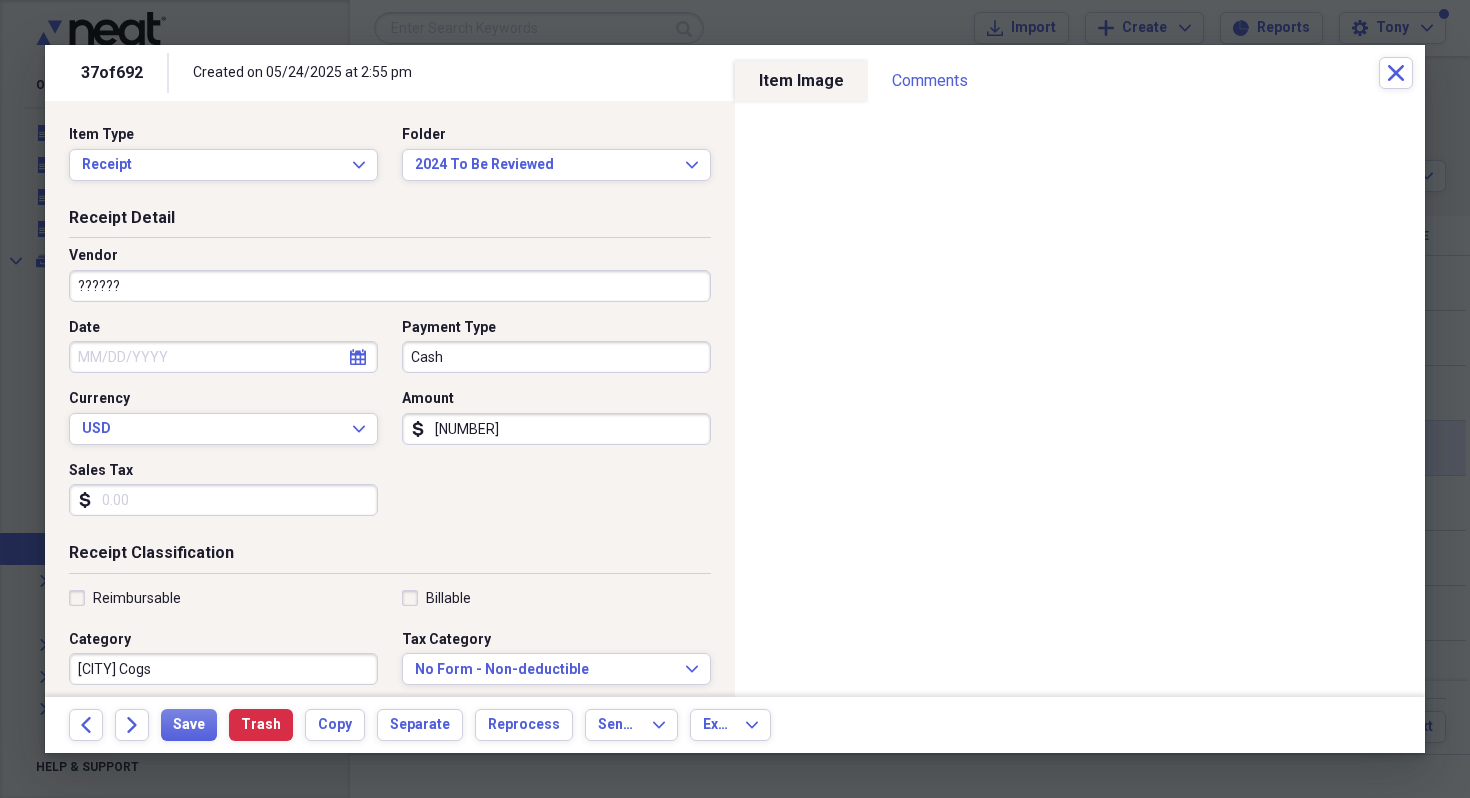click on "Cash" at bounding box center [556, 357] 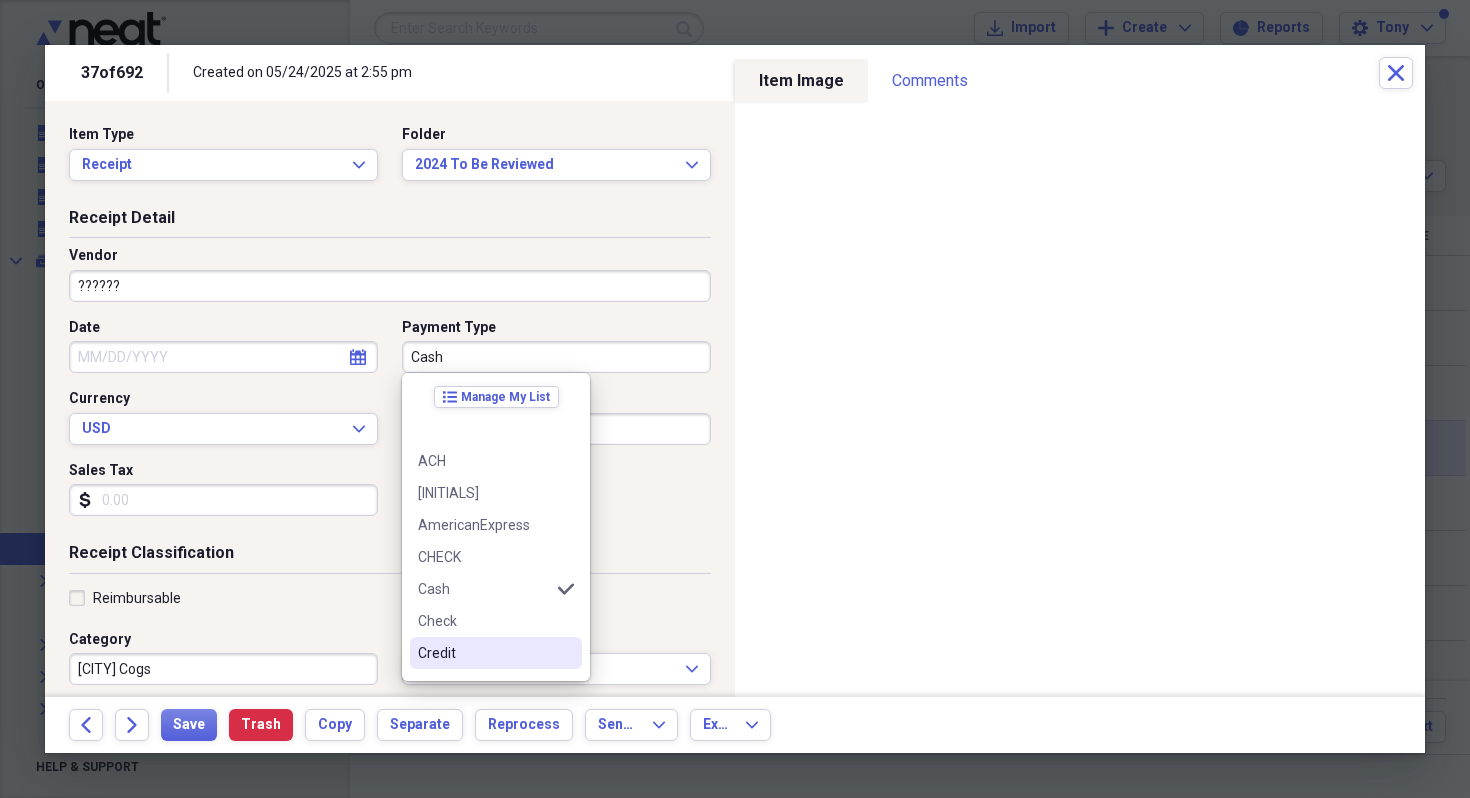click on "Credit" at bounding box center [484, 653] 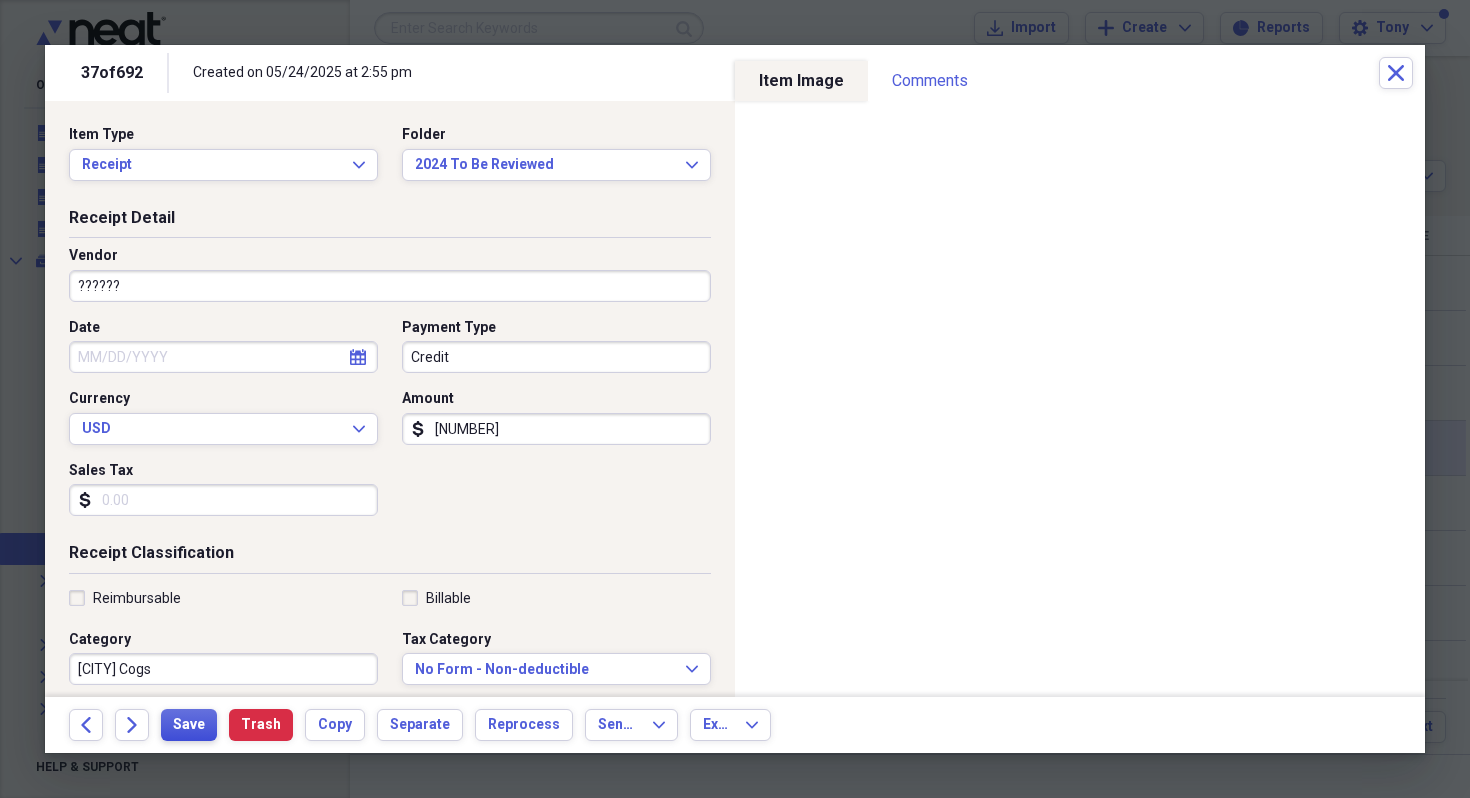 click on "Save" at bounding box center (189, 725) 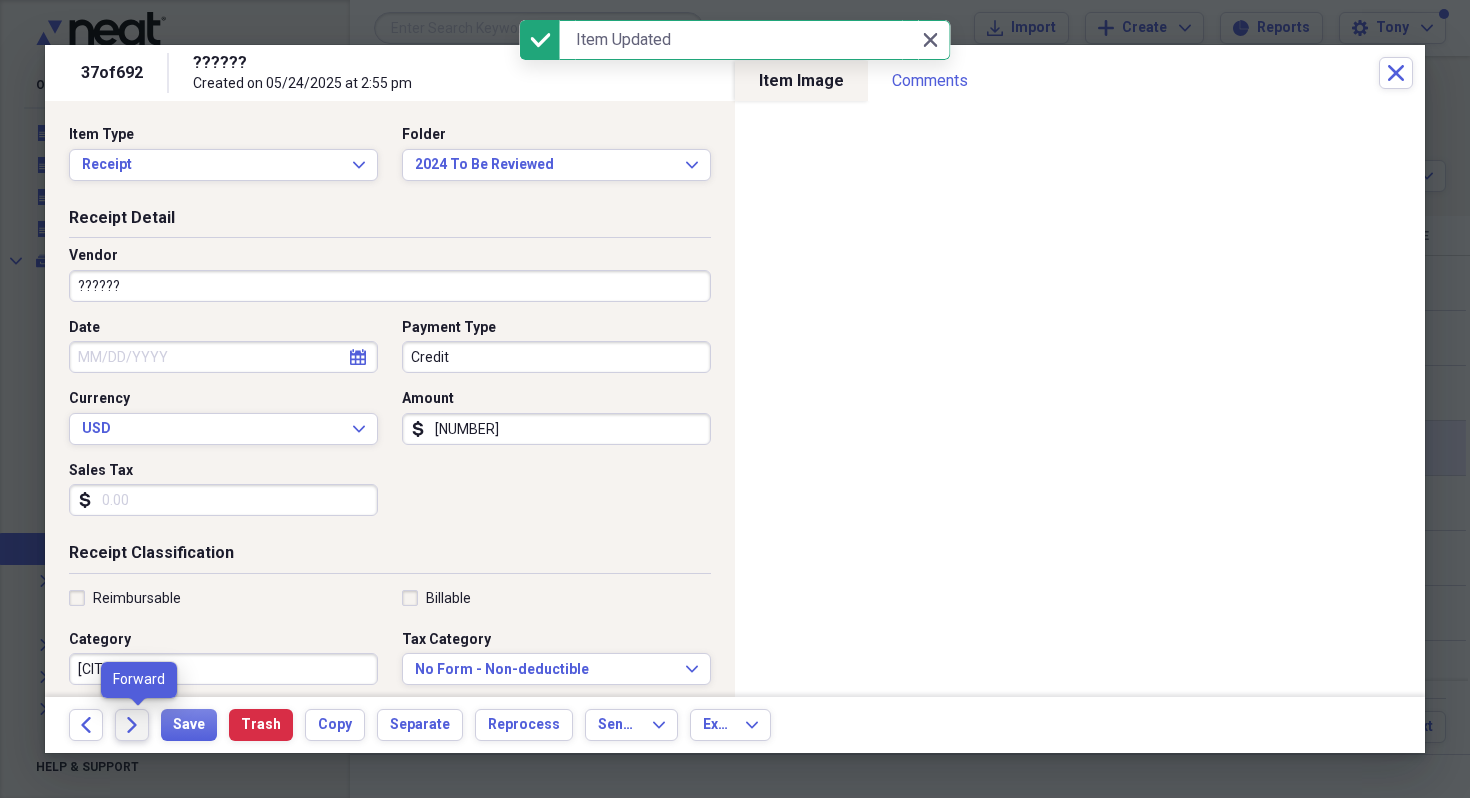click 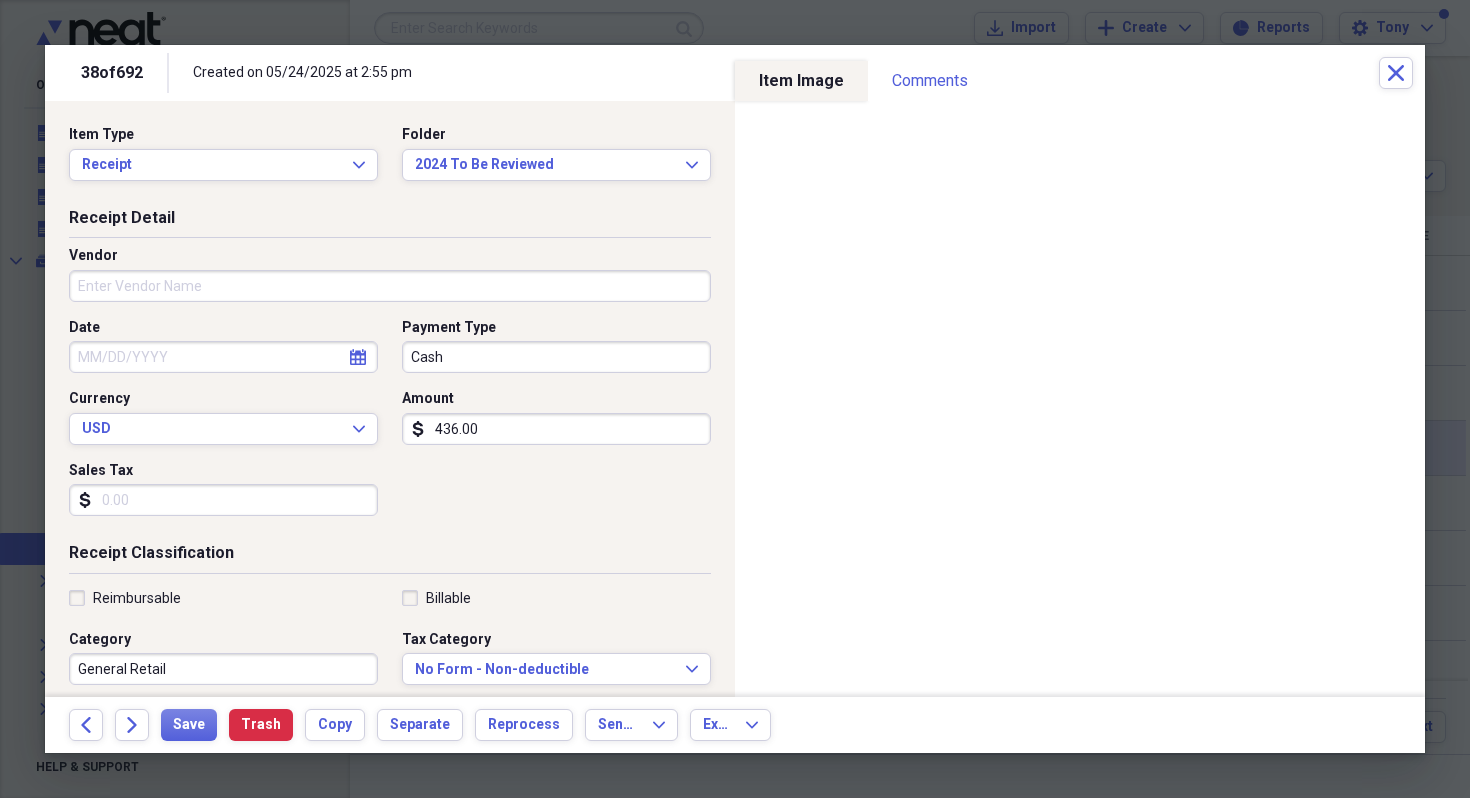 click on "Vendor" at bounding box center [390, 286] 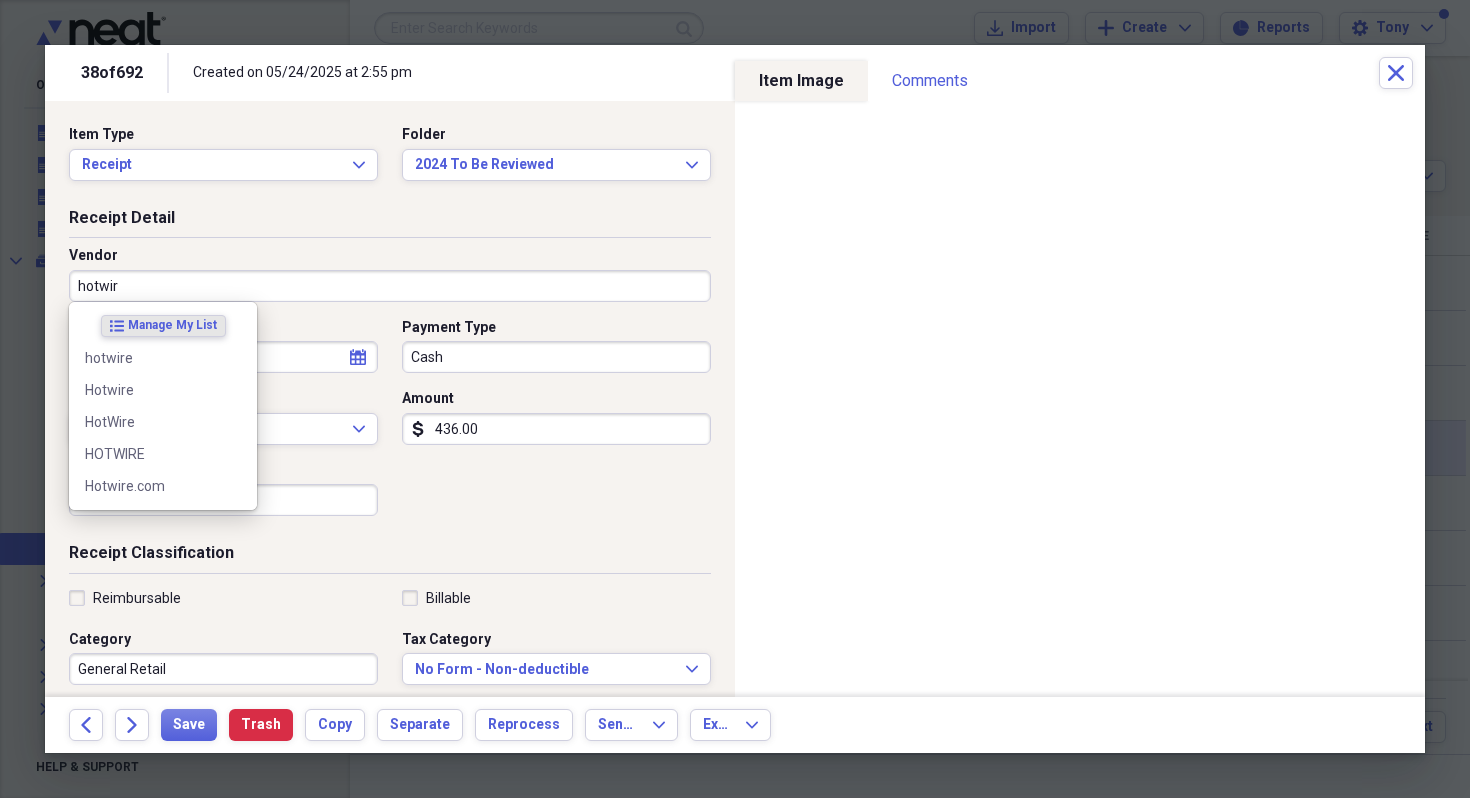 type on "hotwire" 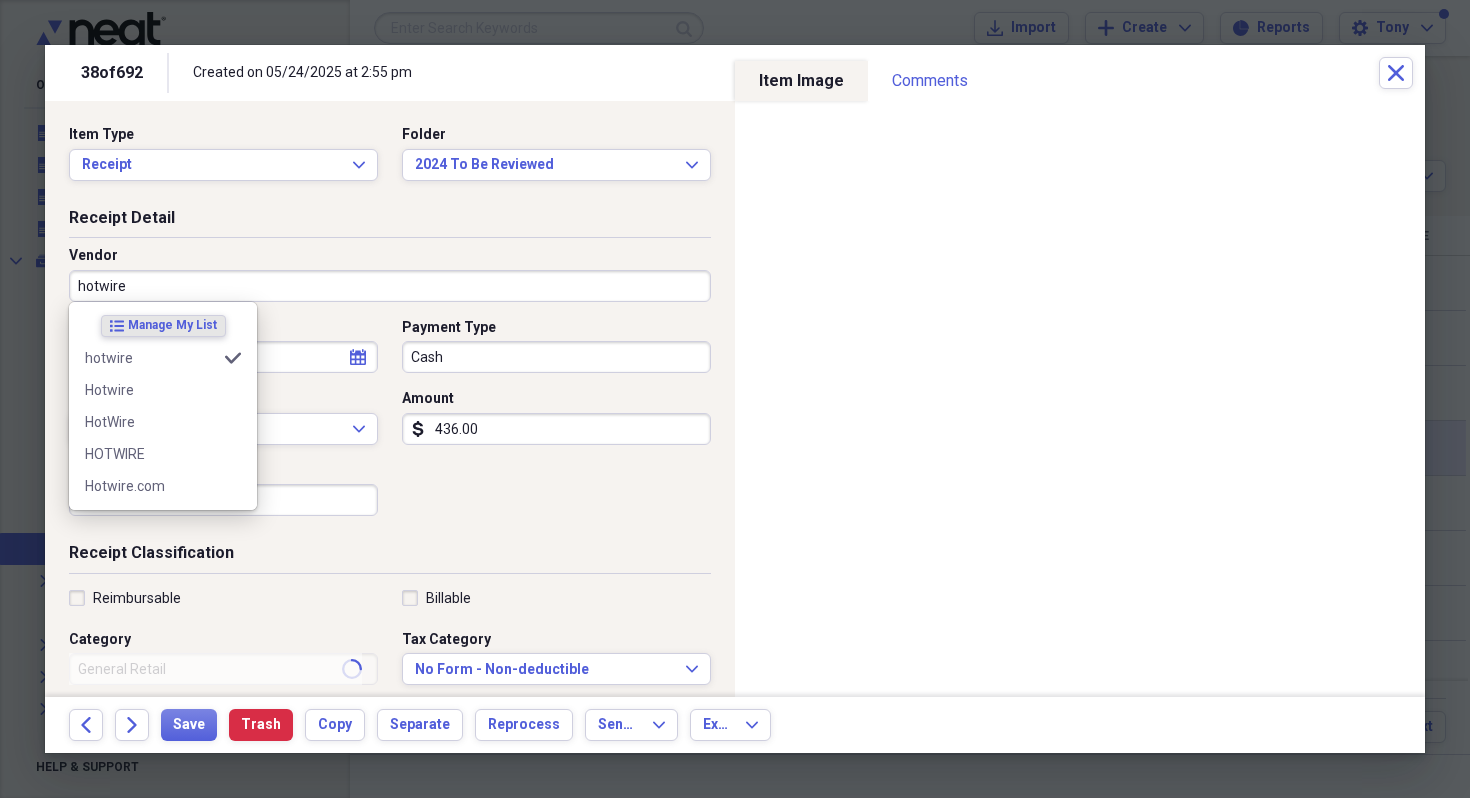 type on "Travel" 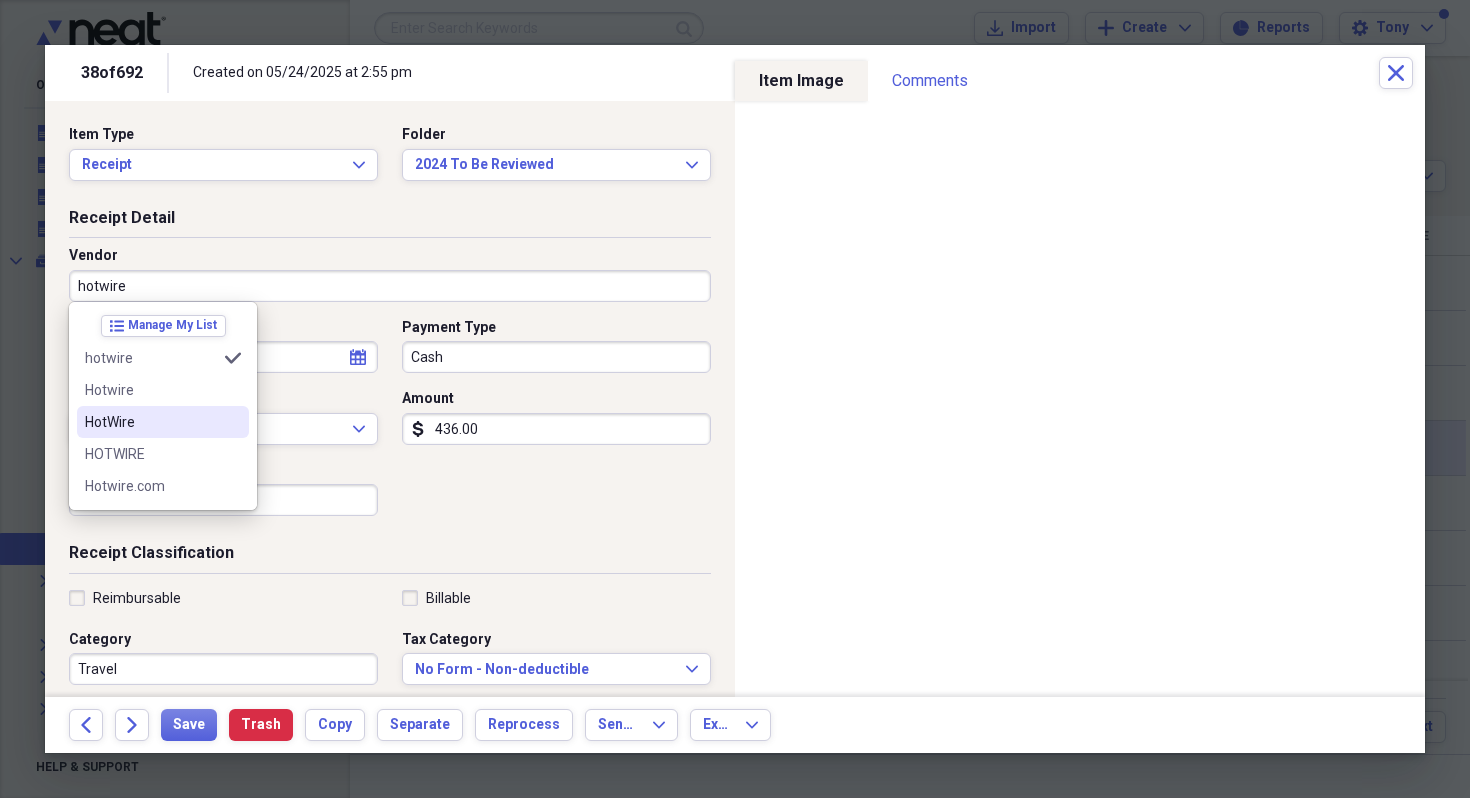 click on "HotWire" at bounding box center [151, 422] 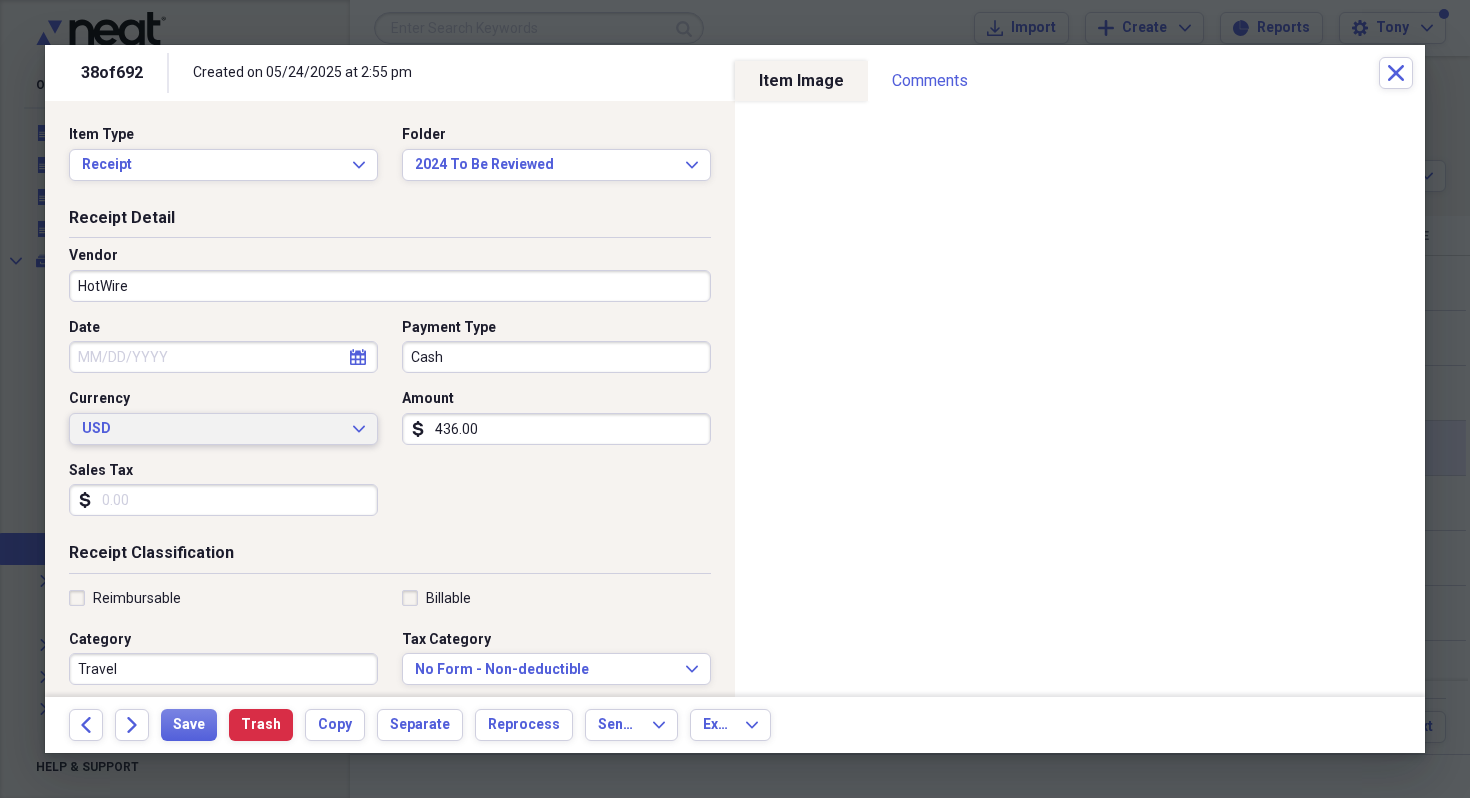 type on "Lodging/Hotel" 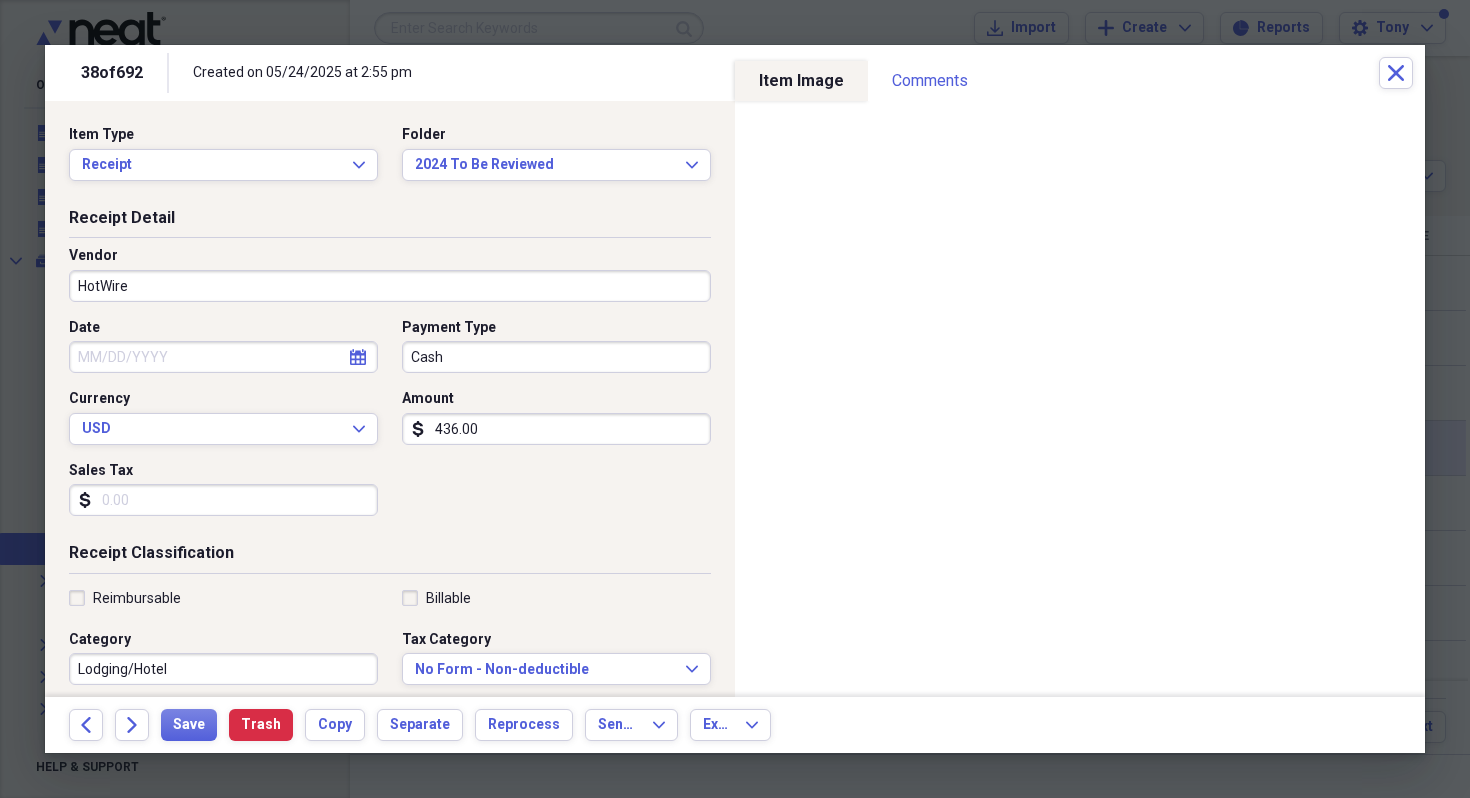 click on "Sales Tax" at bounding box center (223, 500) 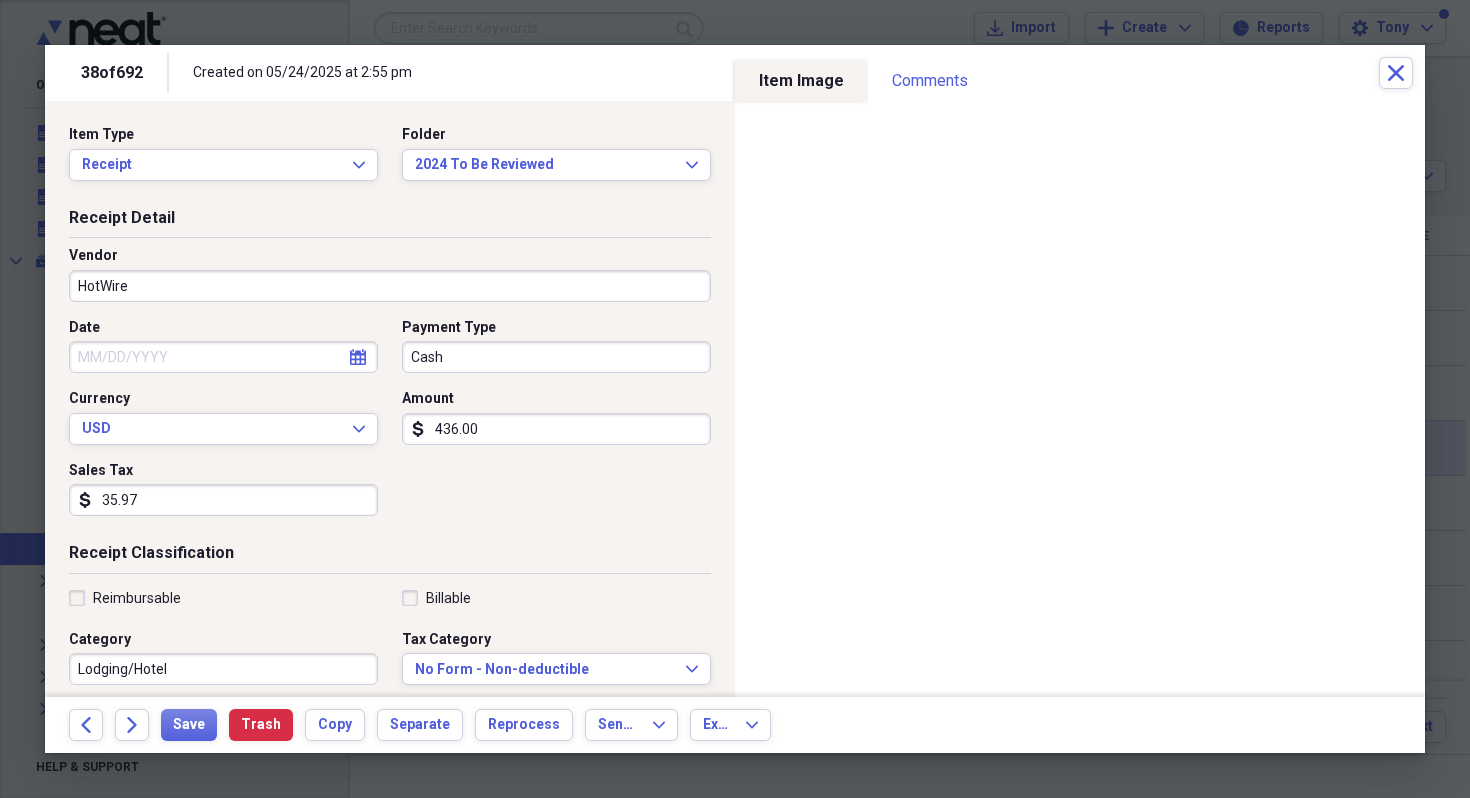 type on "35.97" 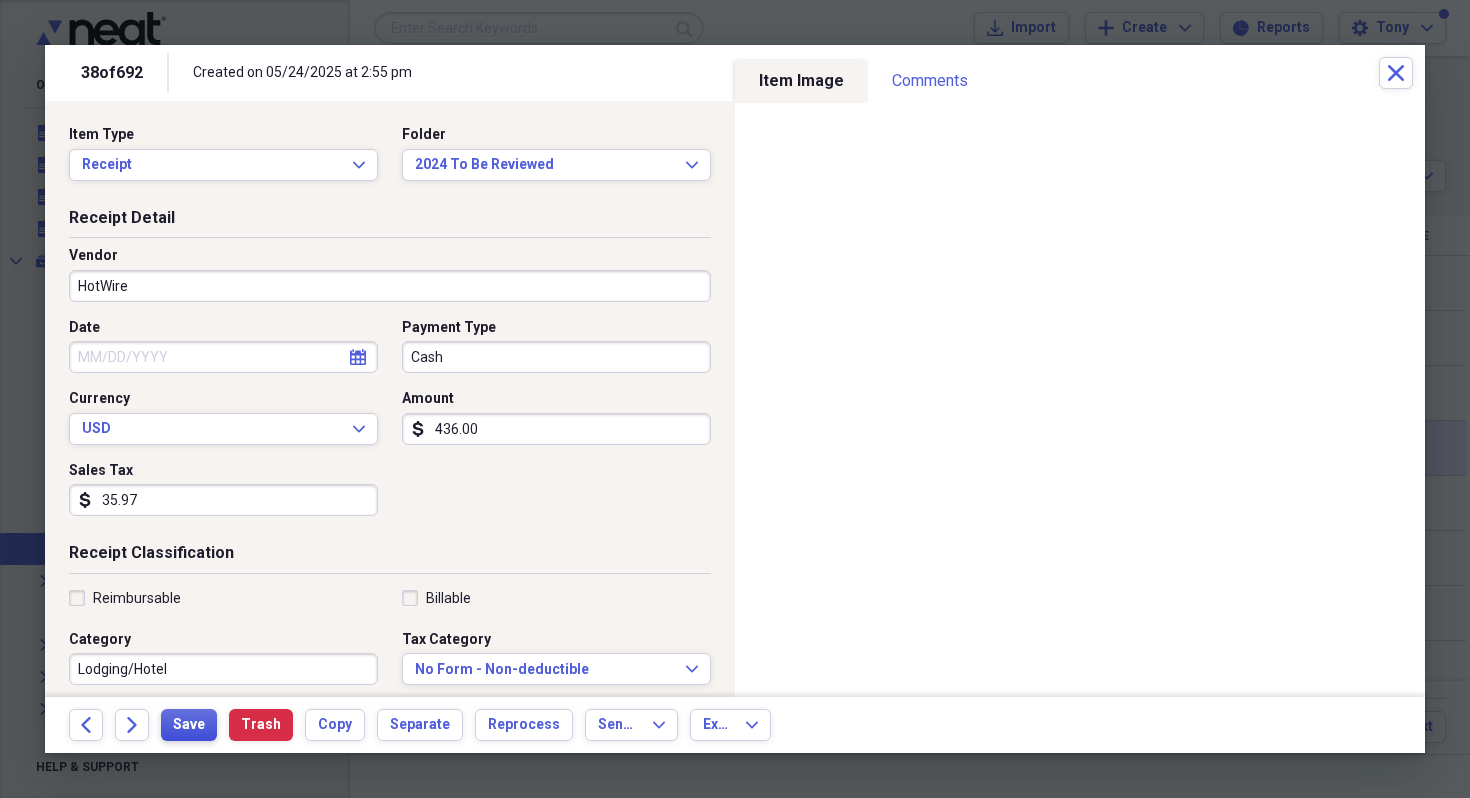click on "Save" at bounding box center [189, 725] 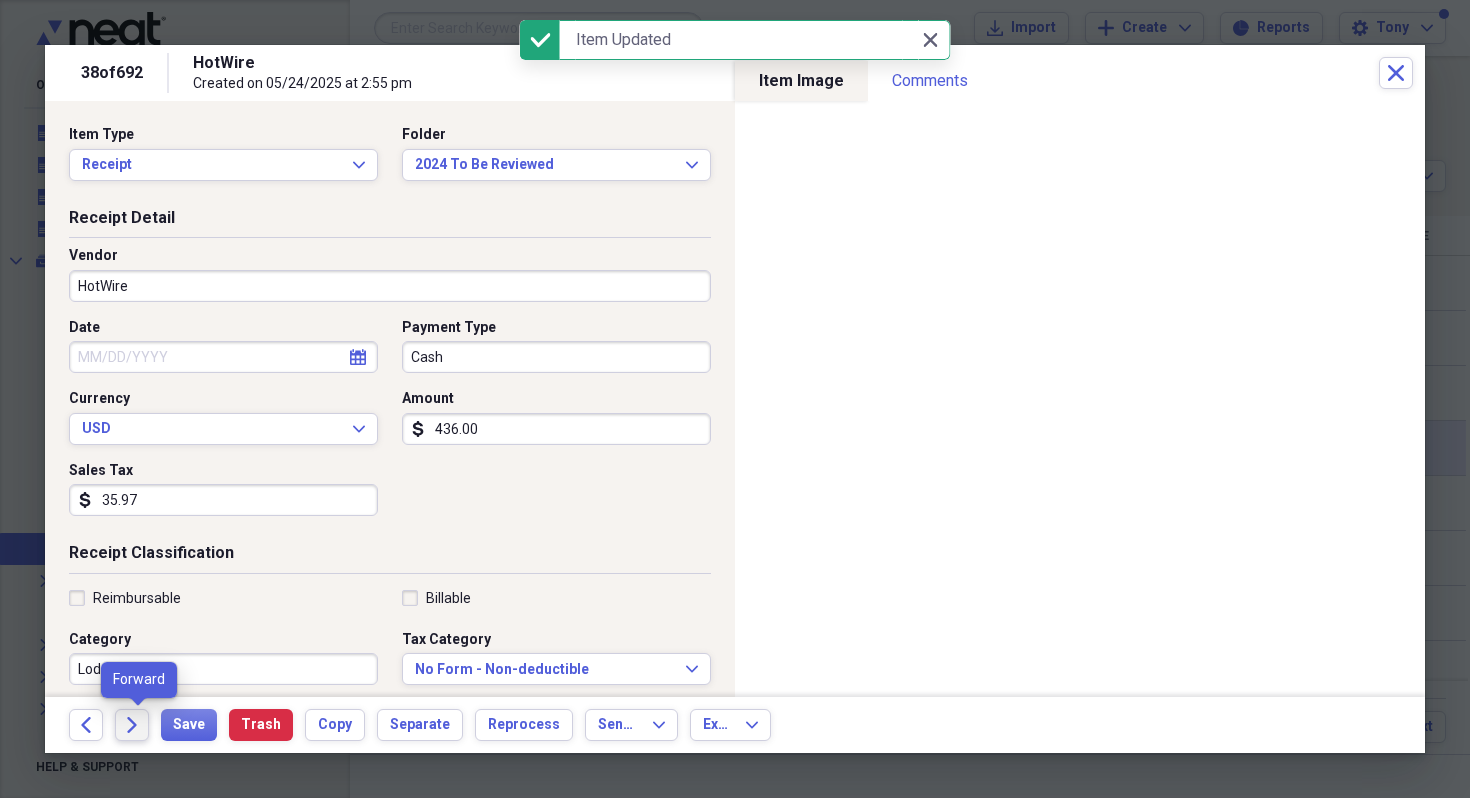 click on "Forward" 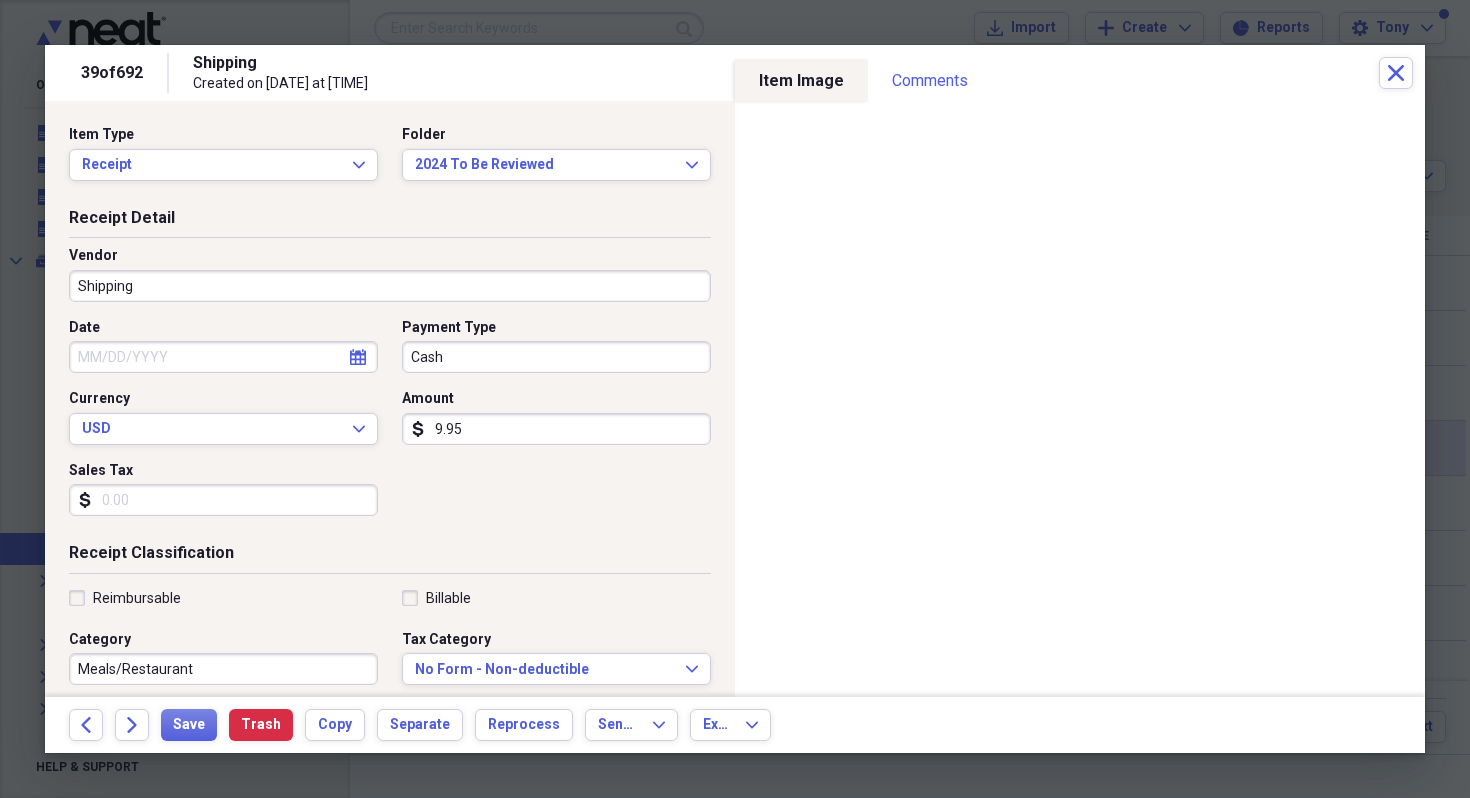 click on "Shipping" at bounding box center (390, 286) 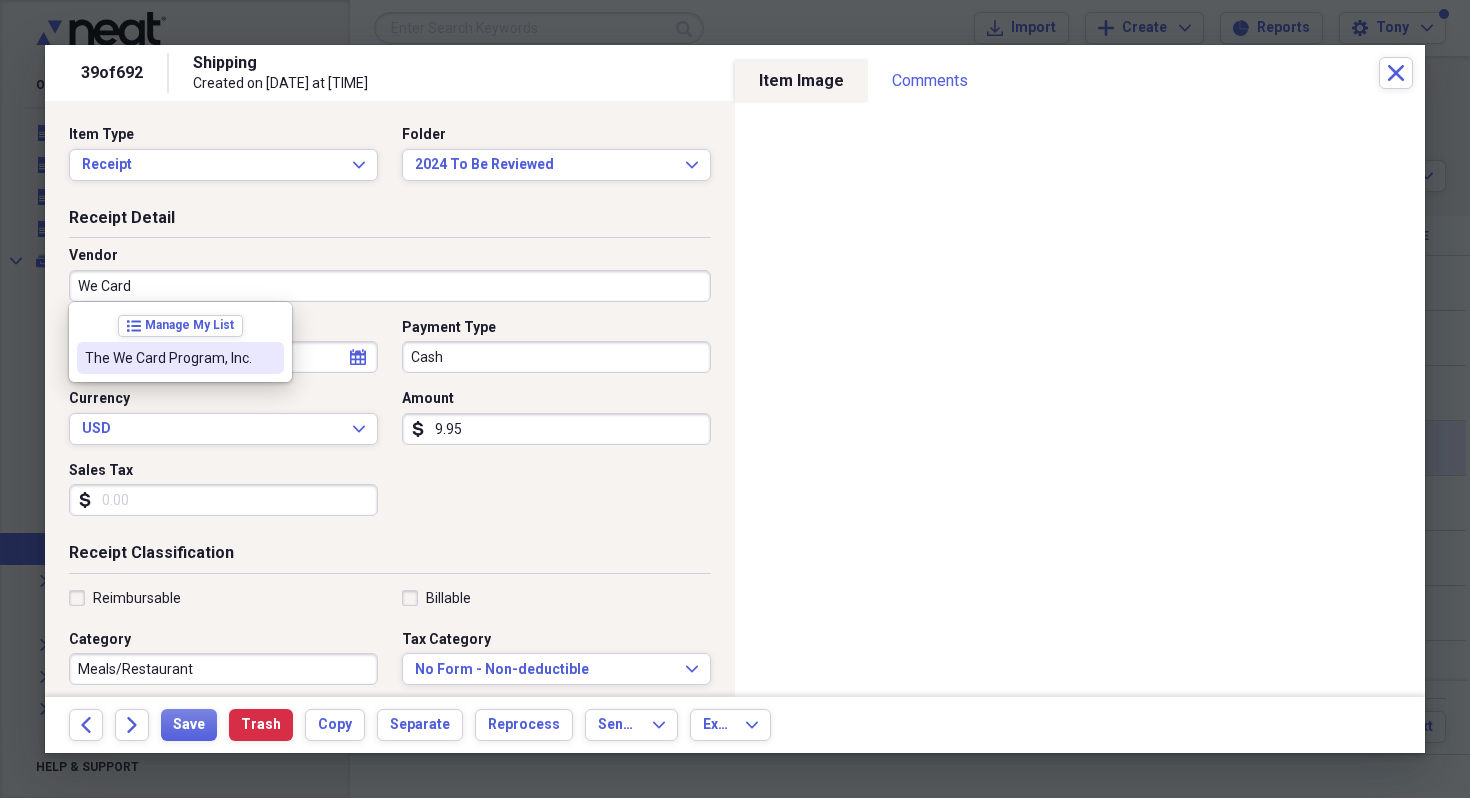 click on "The We Card Program, Inc." at bounding box center (168, 358) 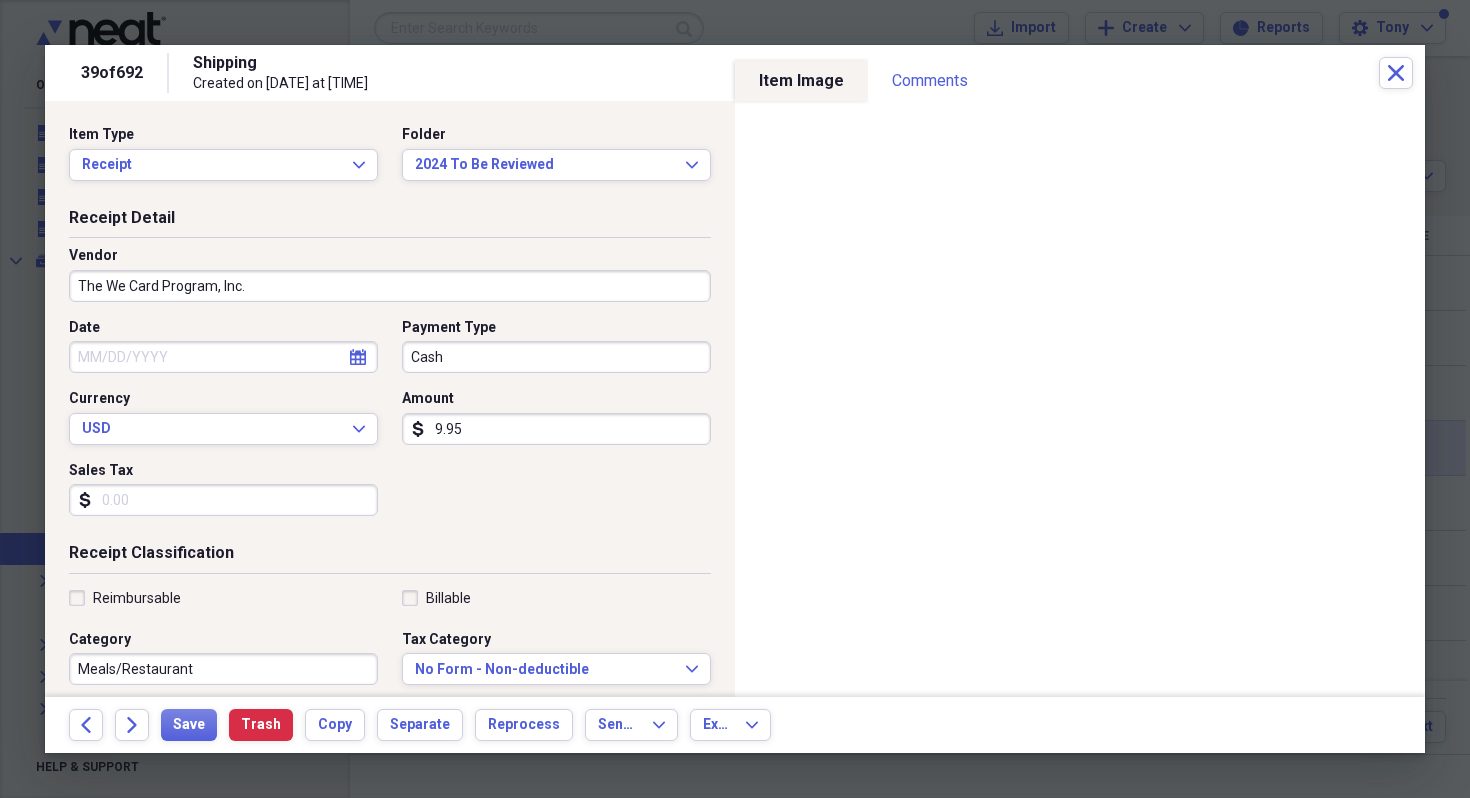 type on "General Retail" 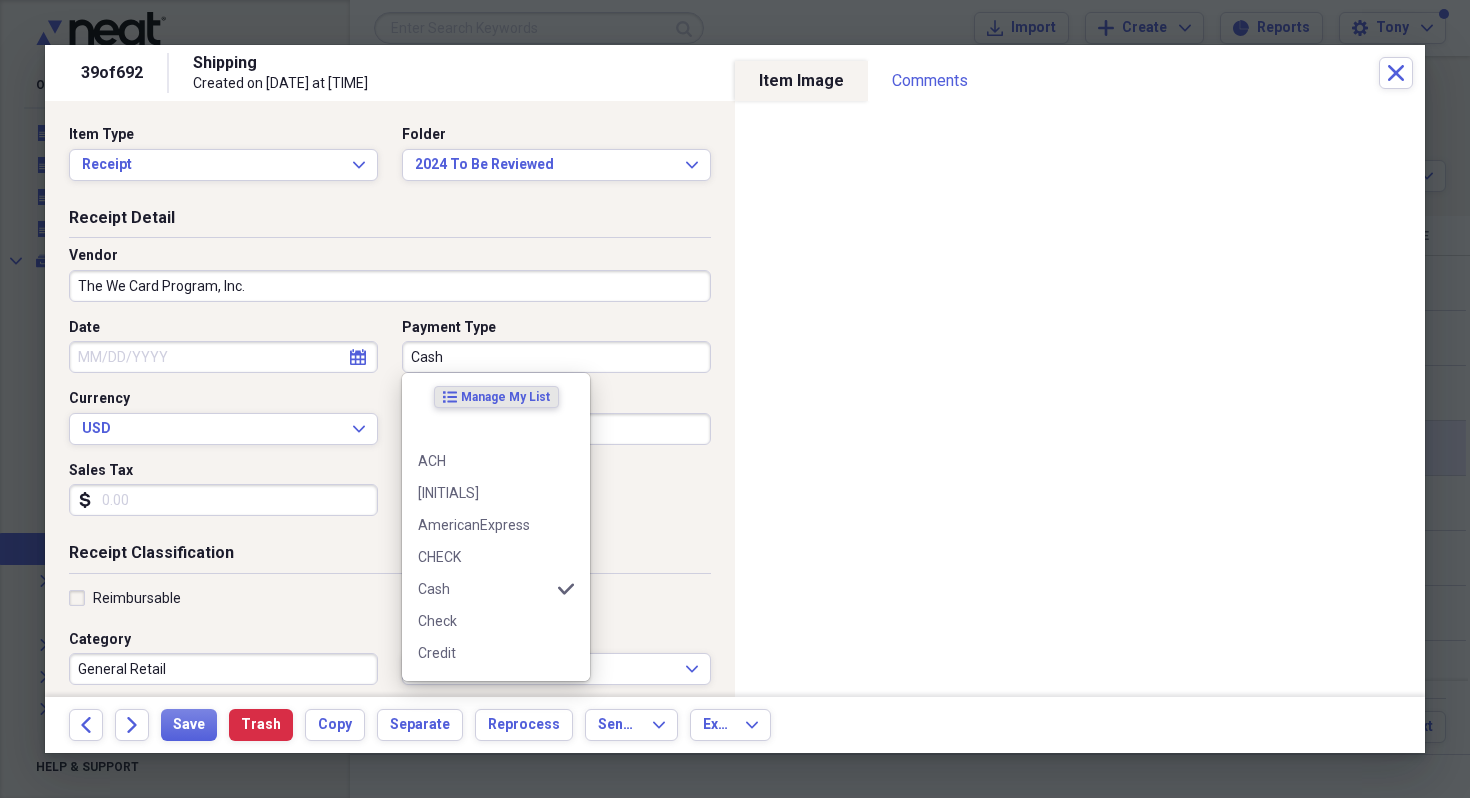 click on "Cash" at bounding box center (556, 357) 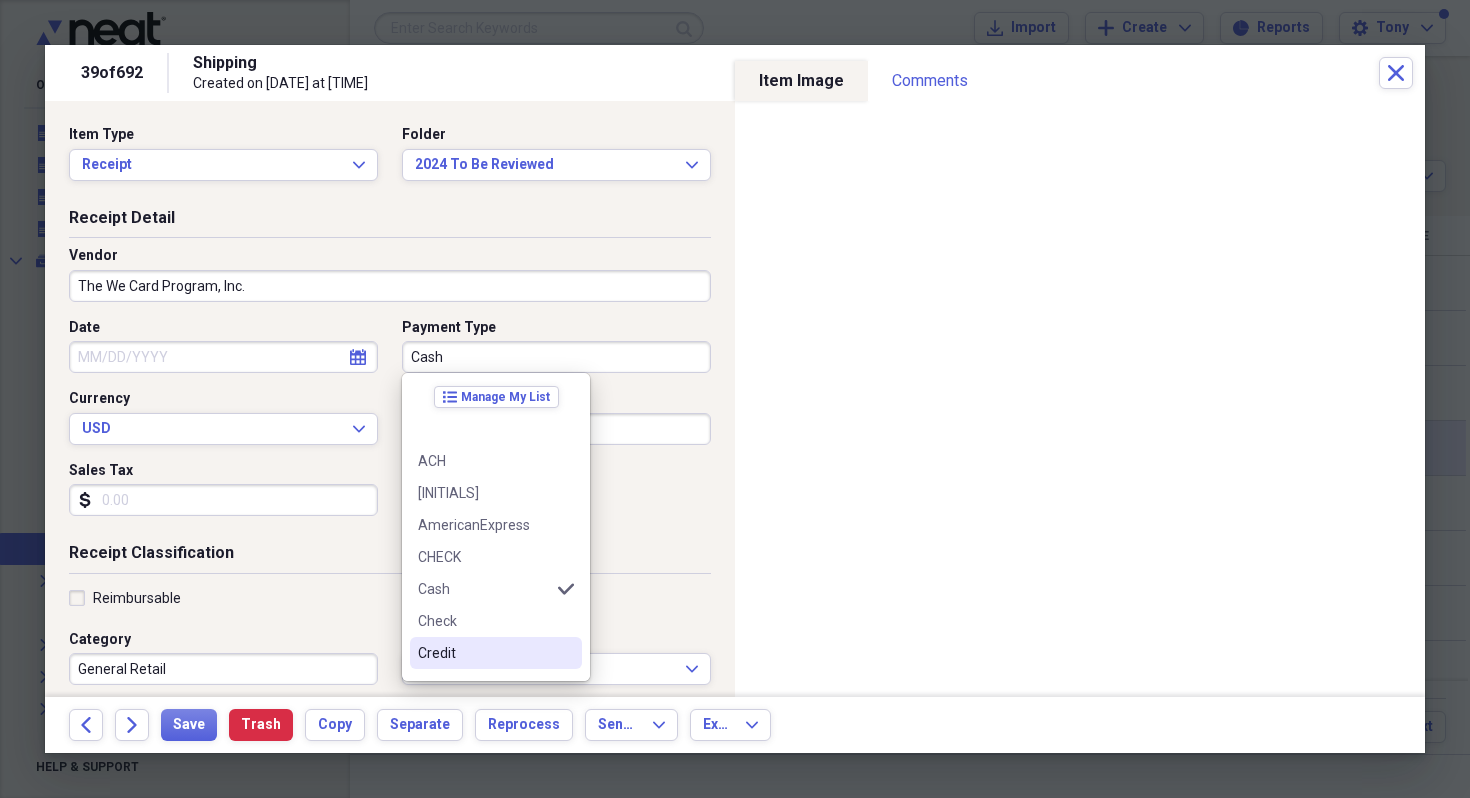 click on "Credit" at bounding box center [484, 653] 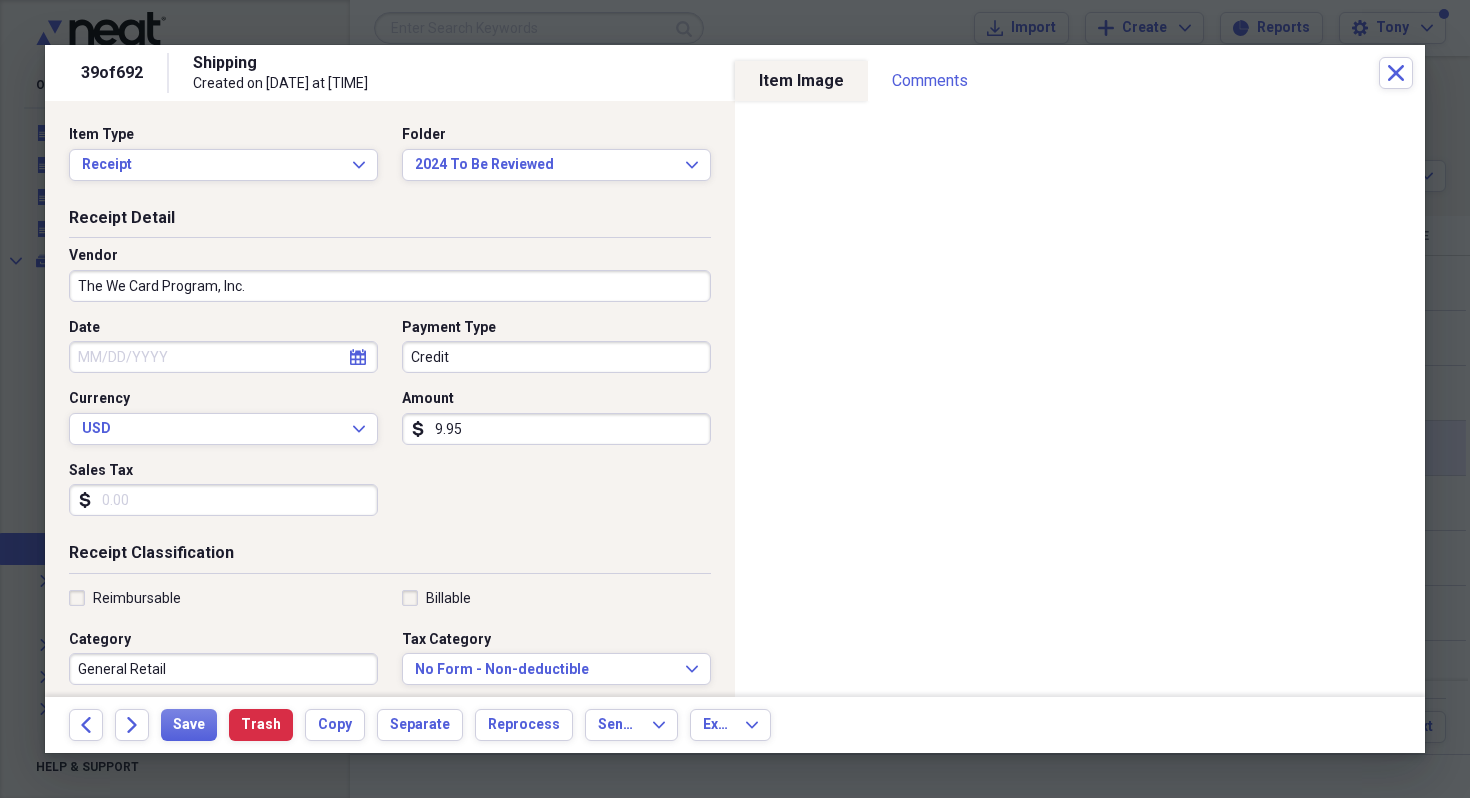 click on "General Retail" at bounding box center (223, 669) 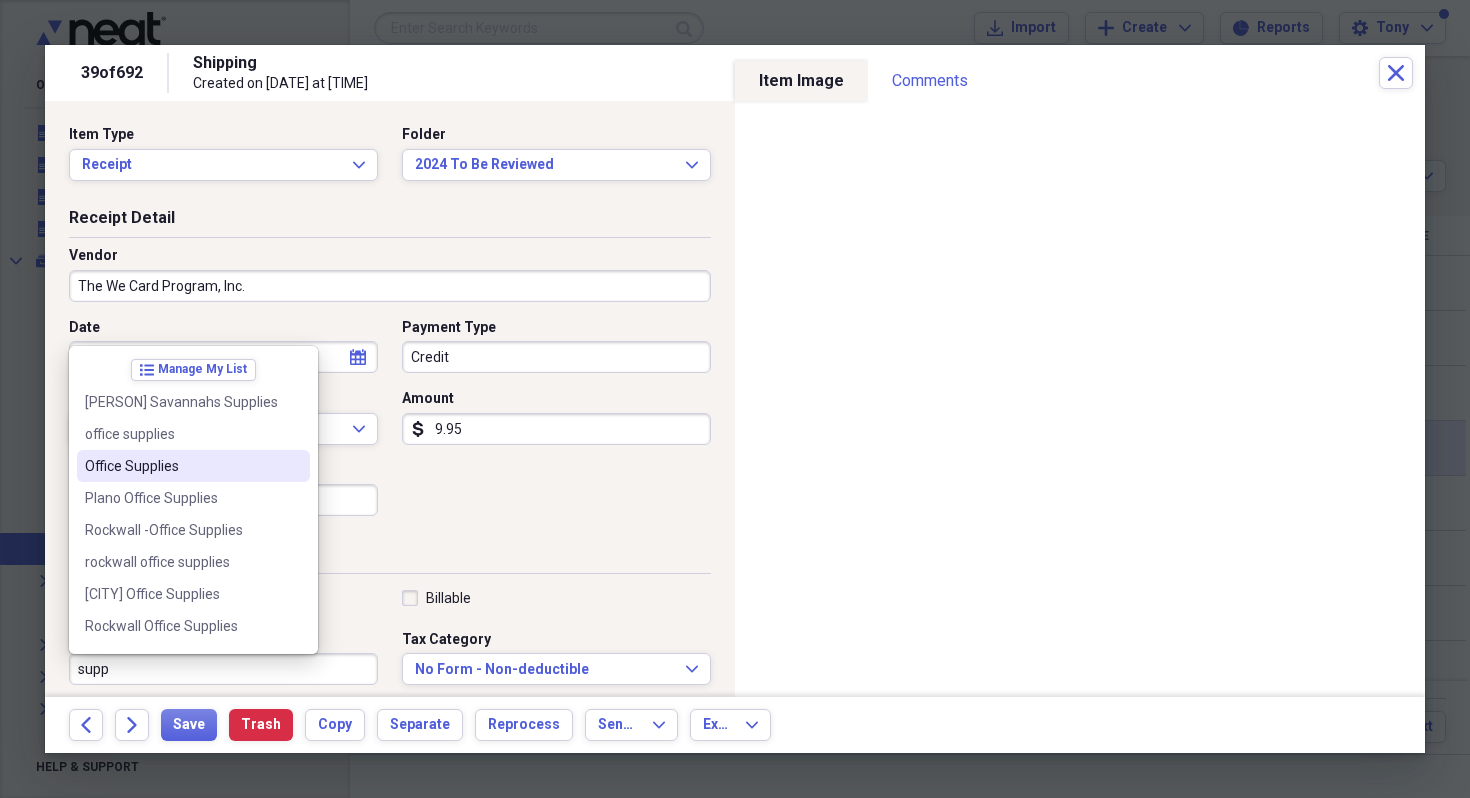 click on "Office Supplies" at bounding box center (181, 466) 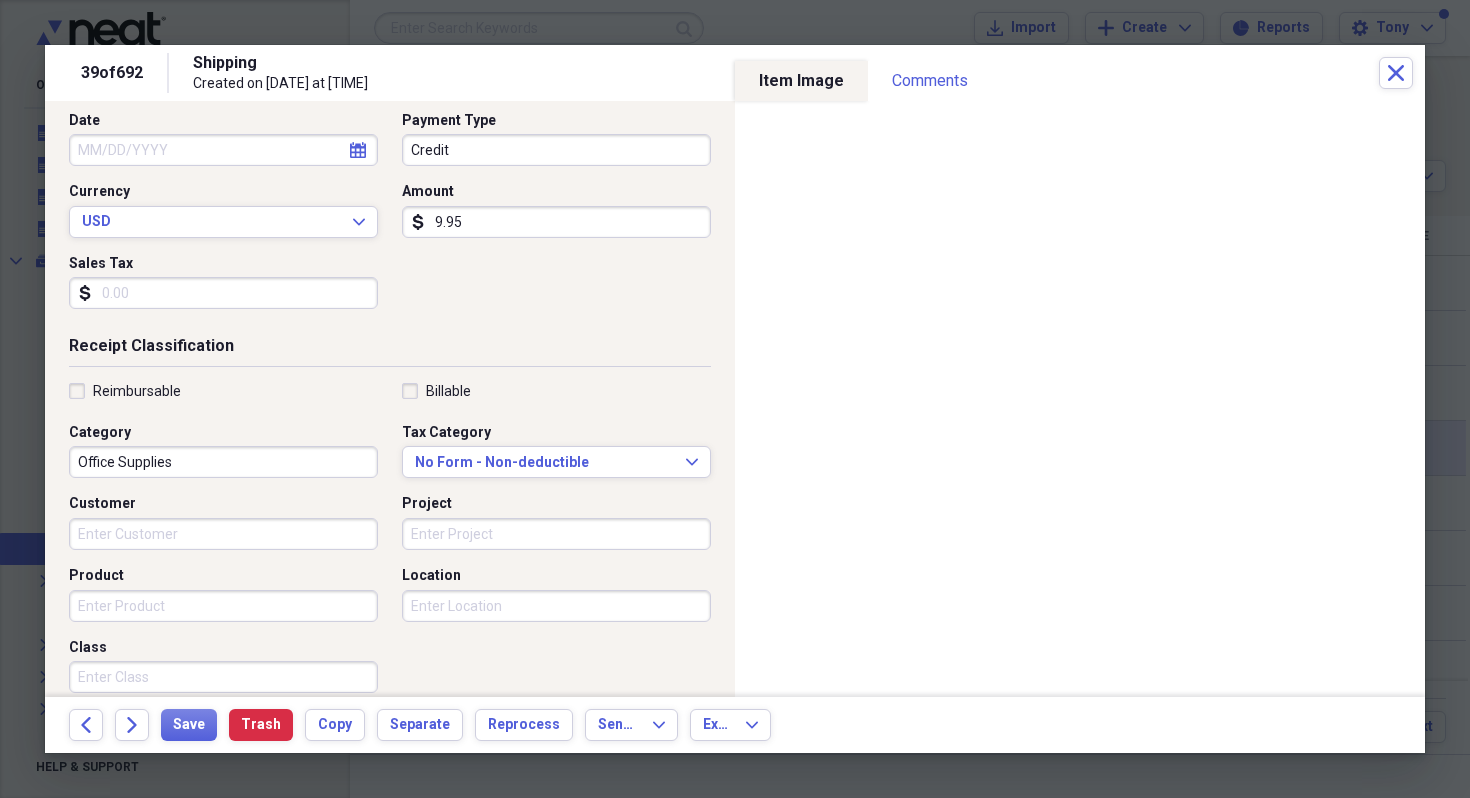 scroll, scrollTop: 208, scrollLeft: 0, axis: vertical 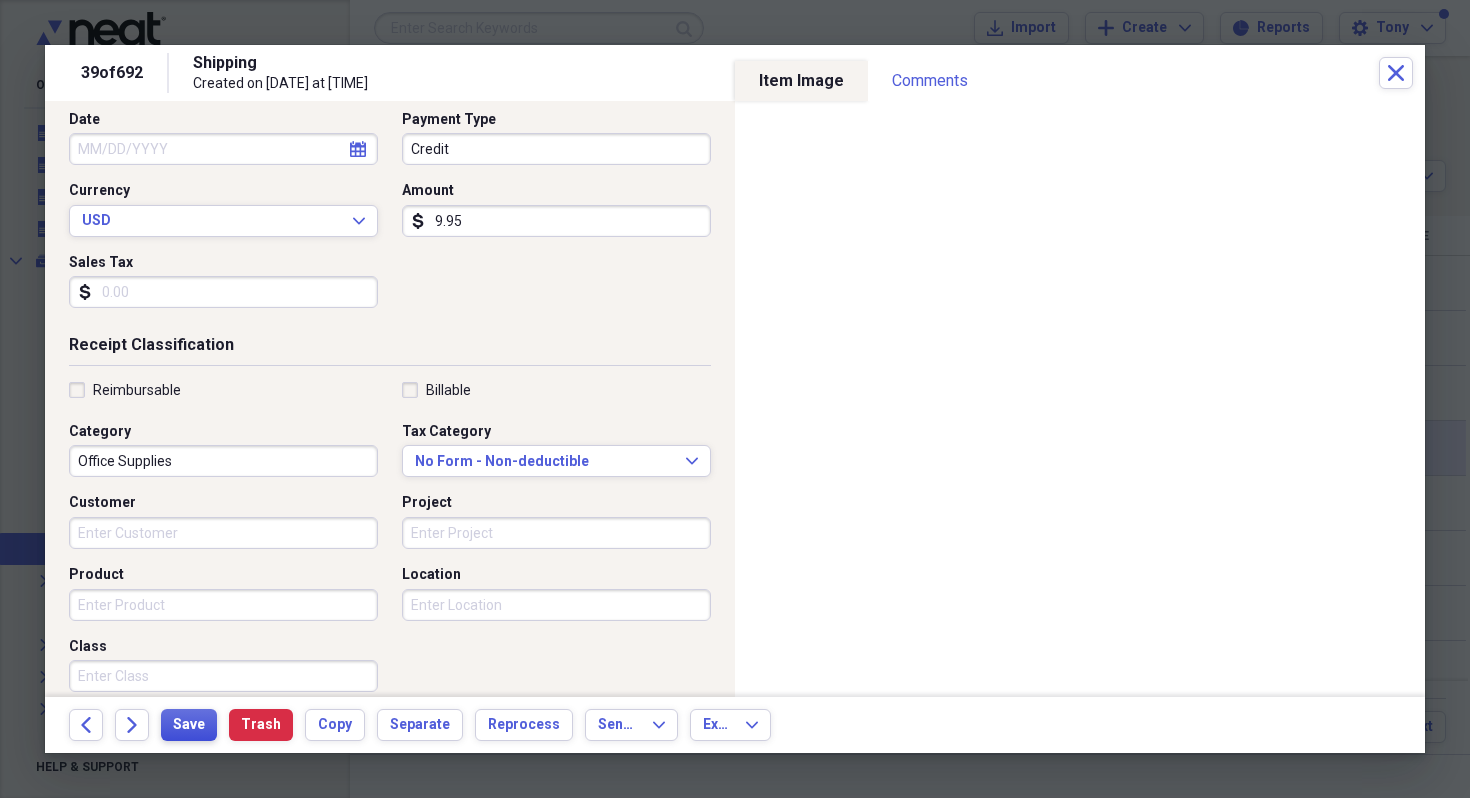 click on "Save" at bounding box center (189, 725) 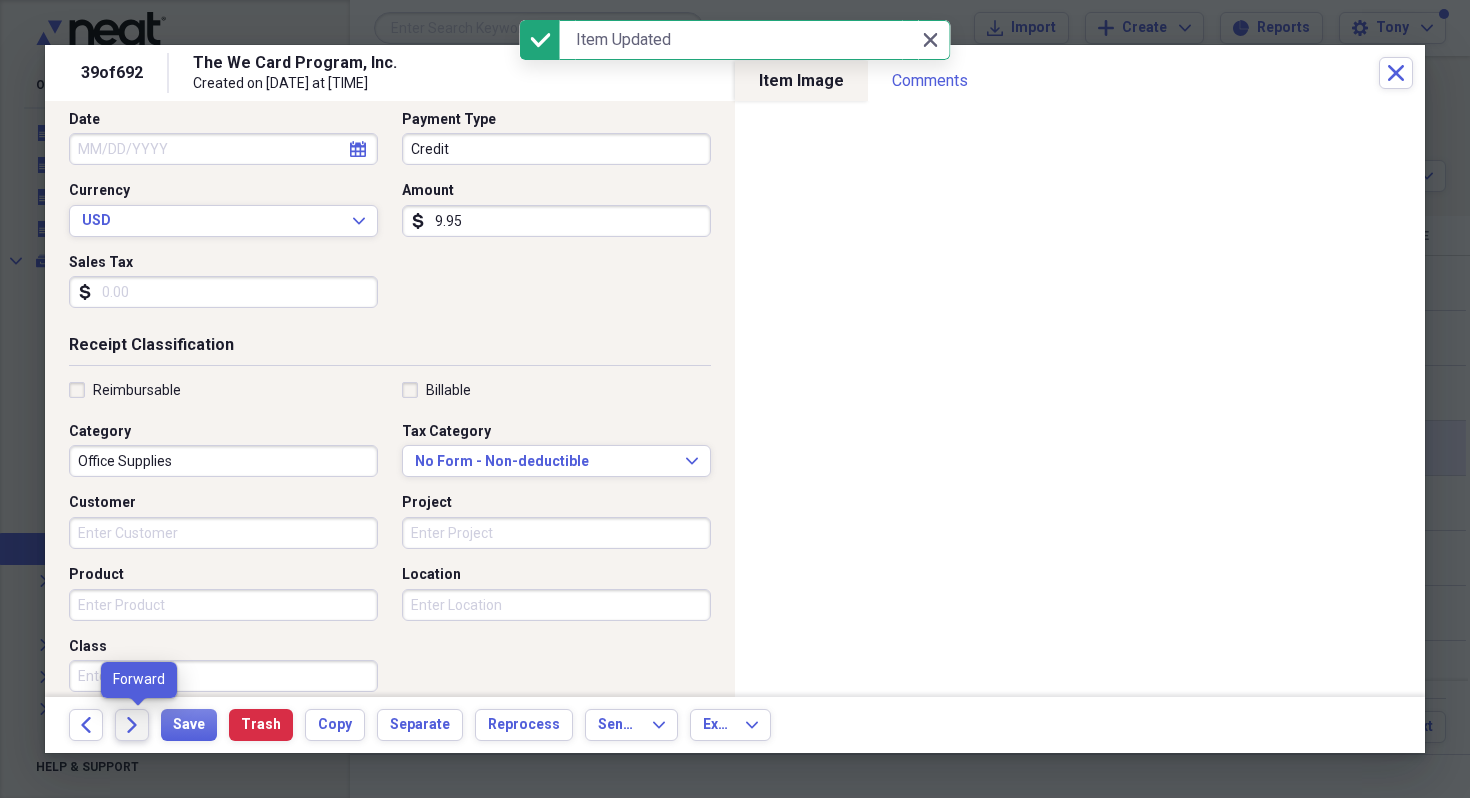 click on "Forward" 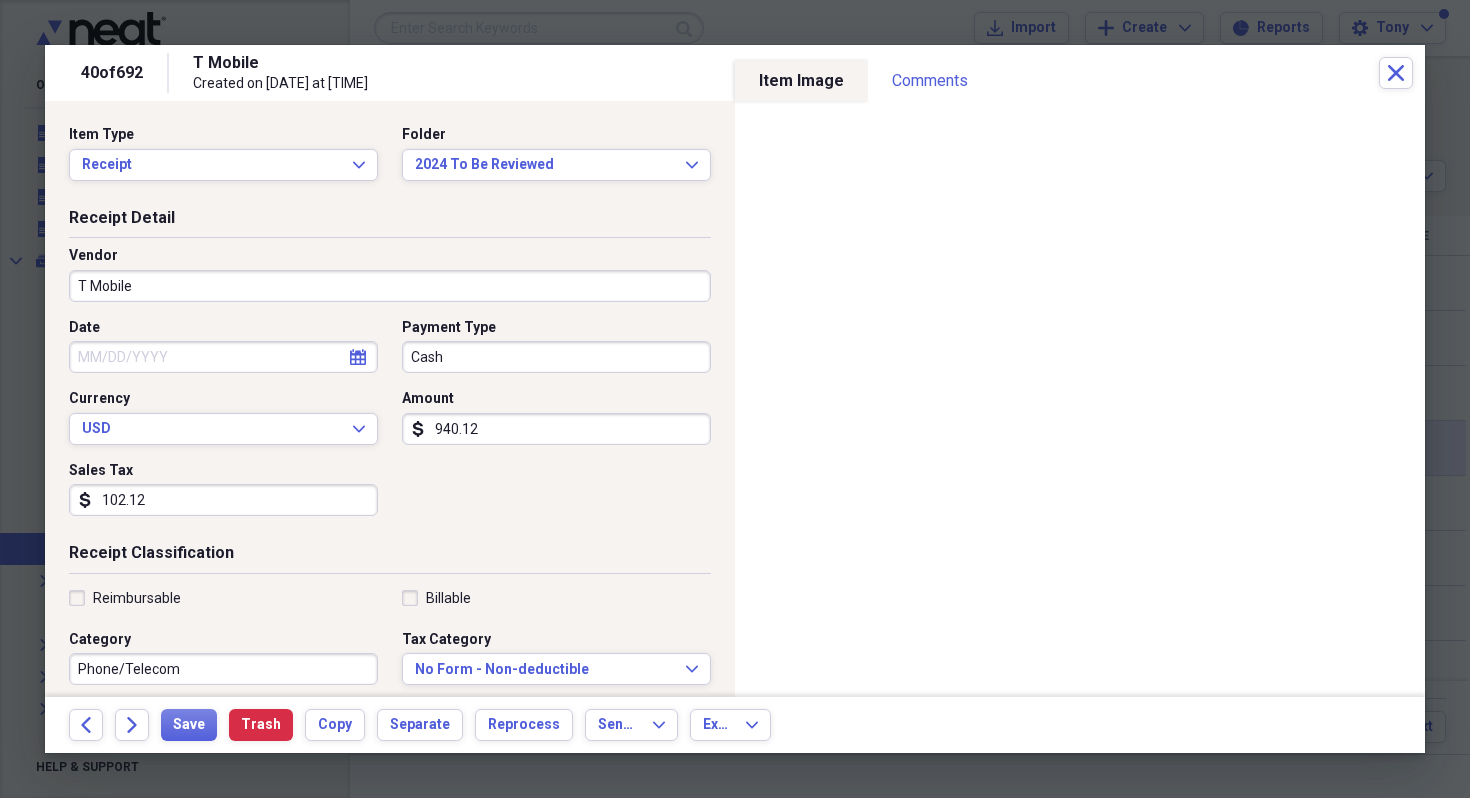 click on "T Mobile" at bounding box center (390, 286) 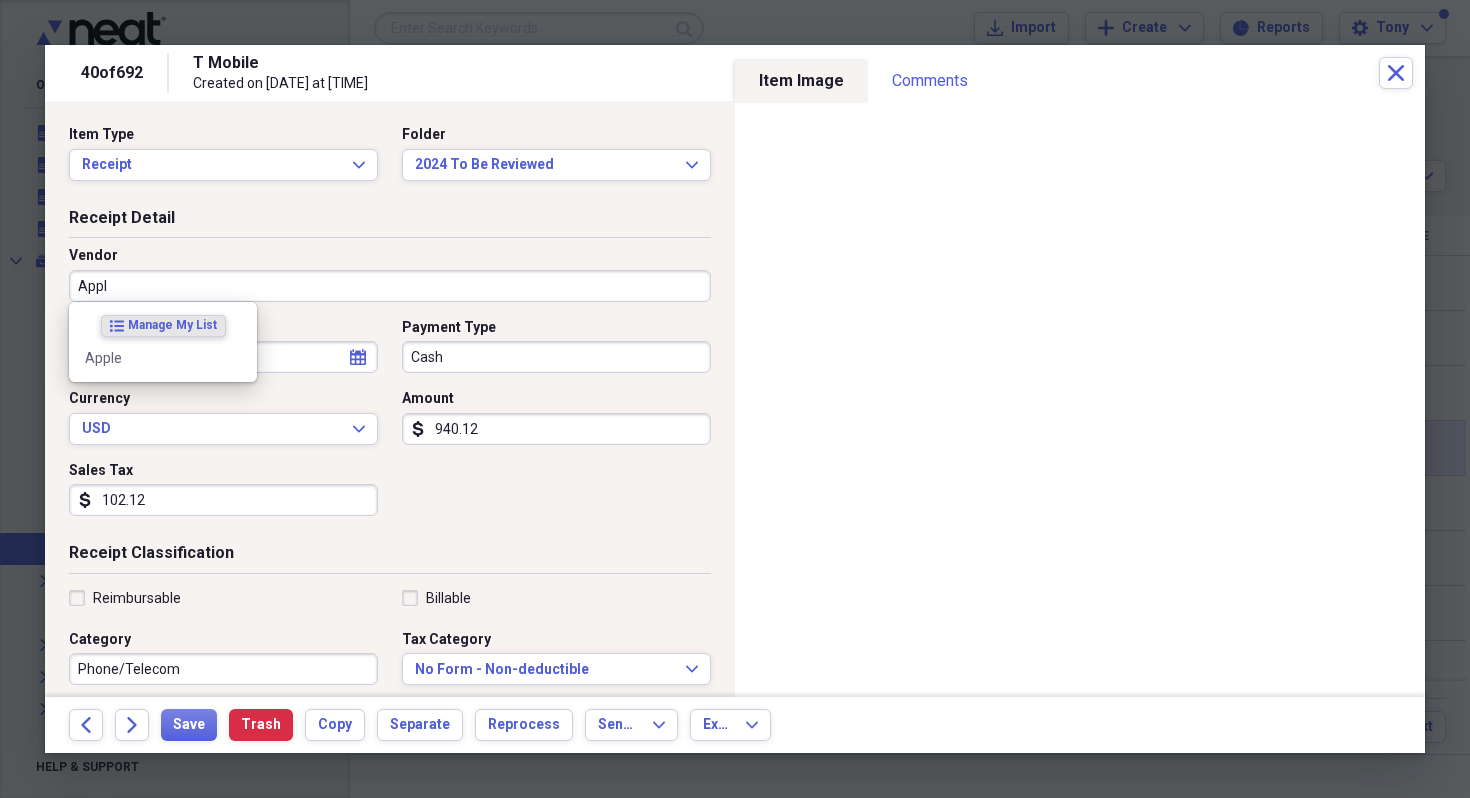type on "Apple" 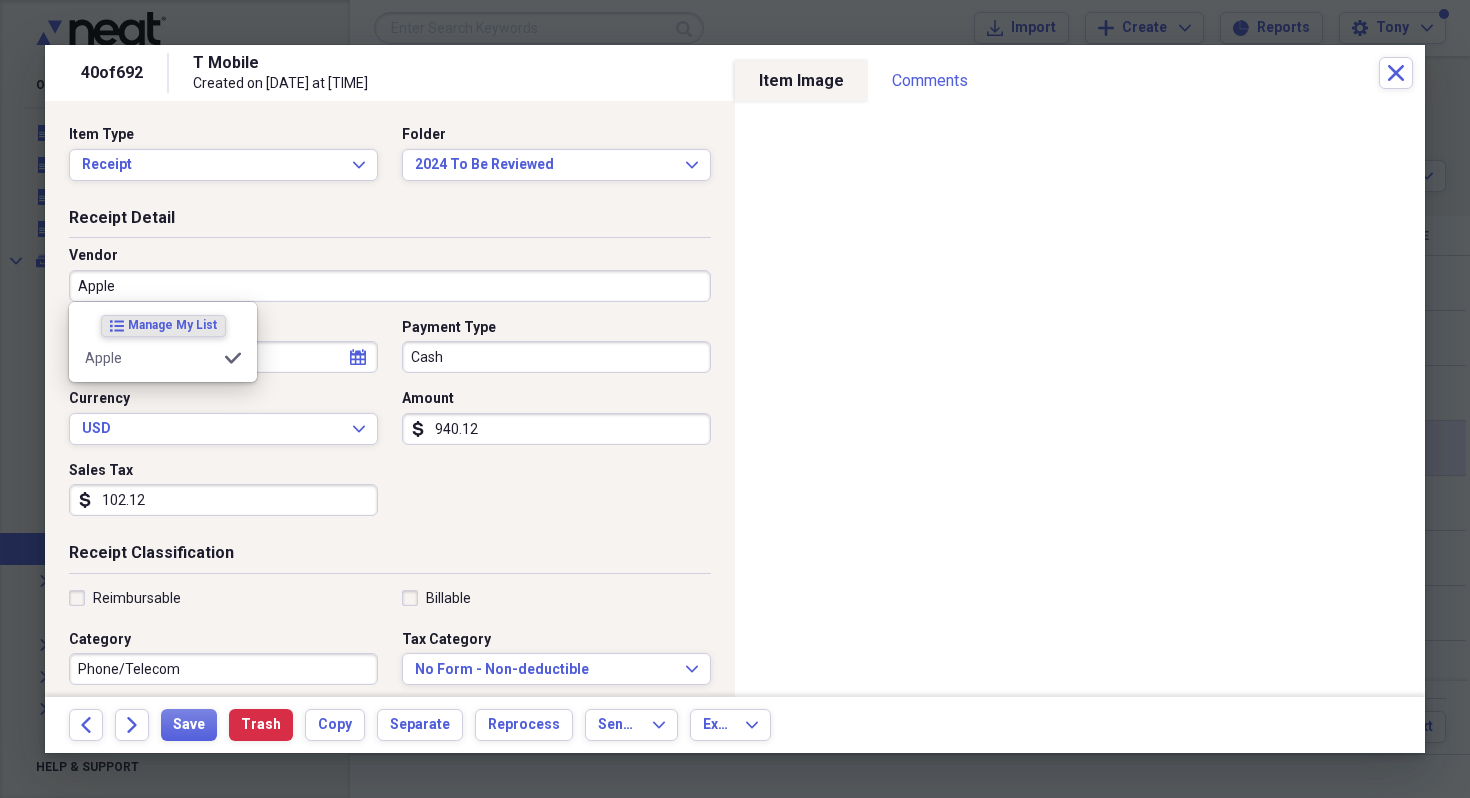 type on "Rockwall Professional Fees" 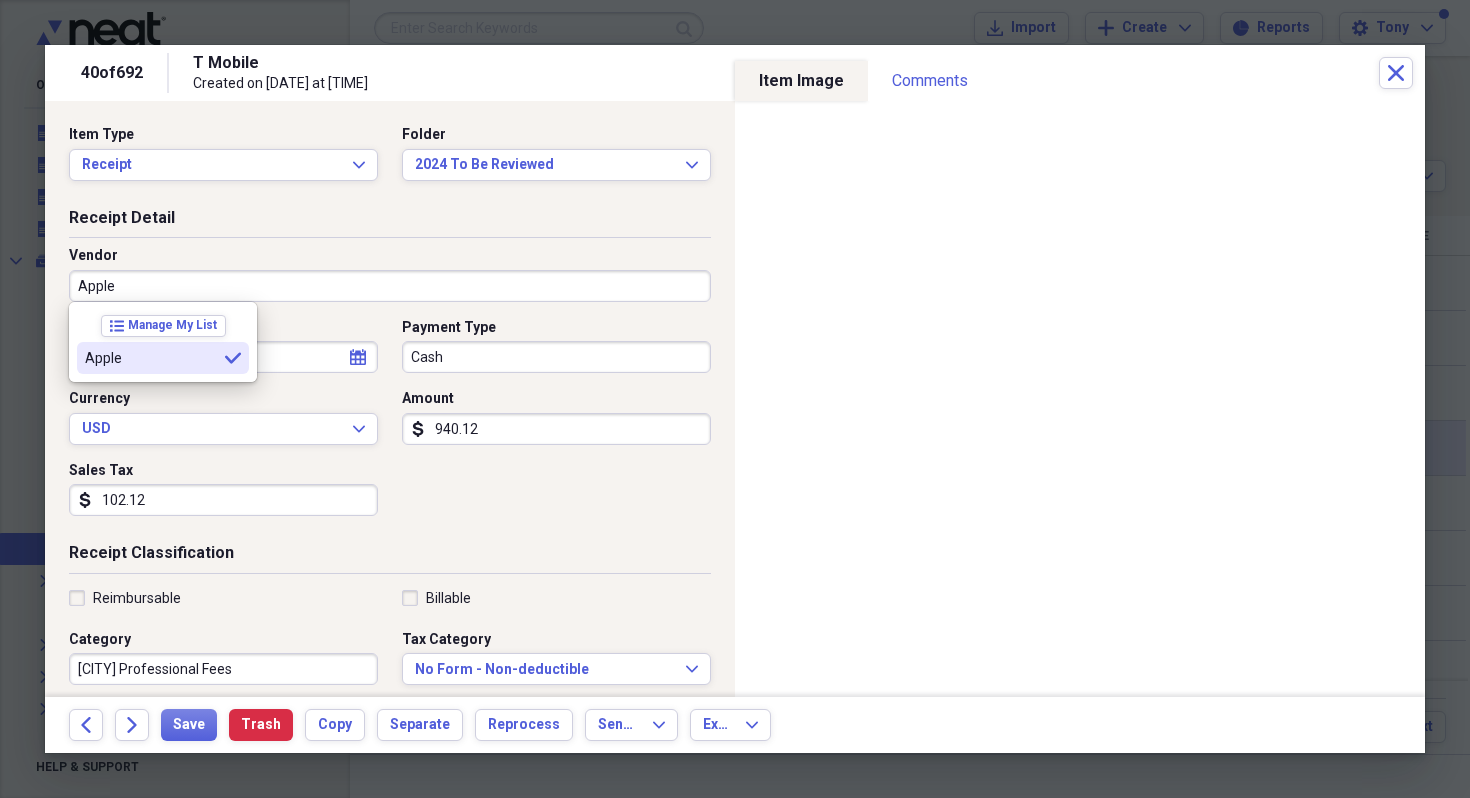type on "Apple" 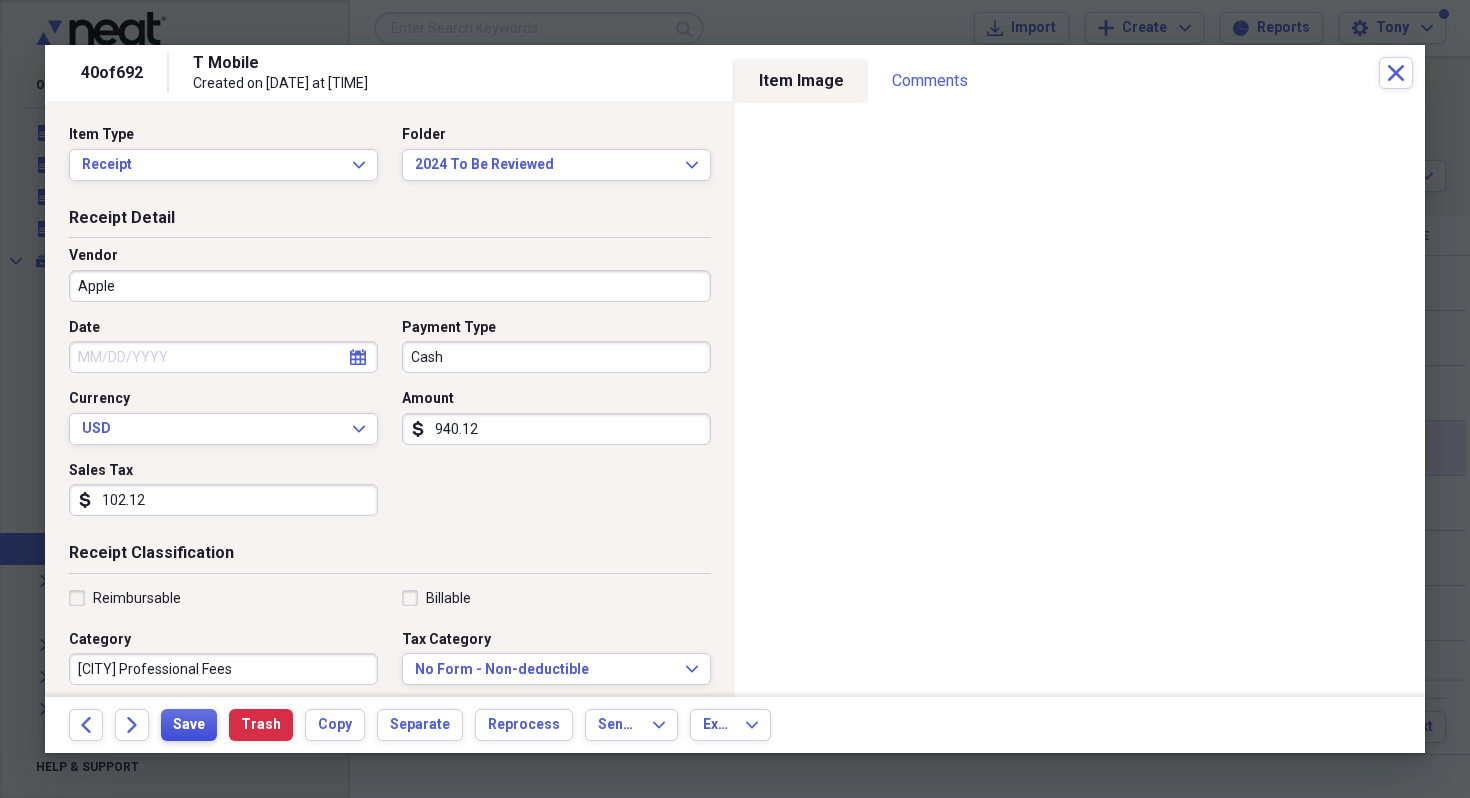 click on "Save" at bounding box center [189, 725] 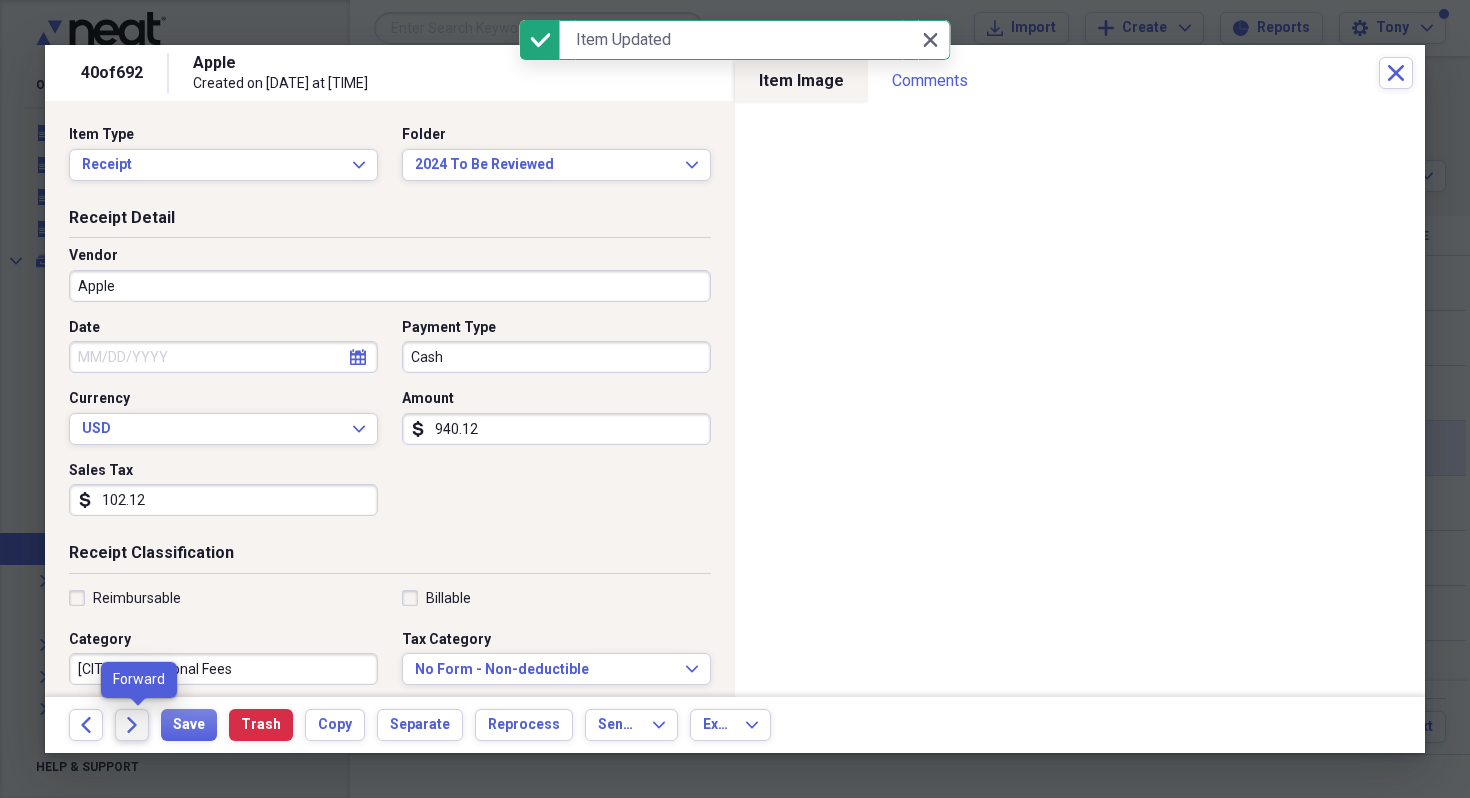 click on "Forward" 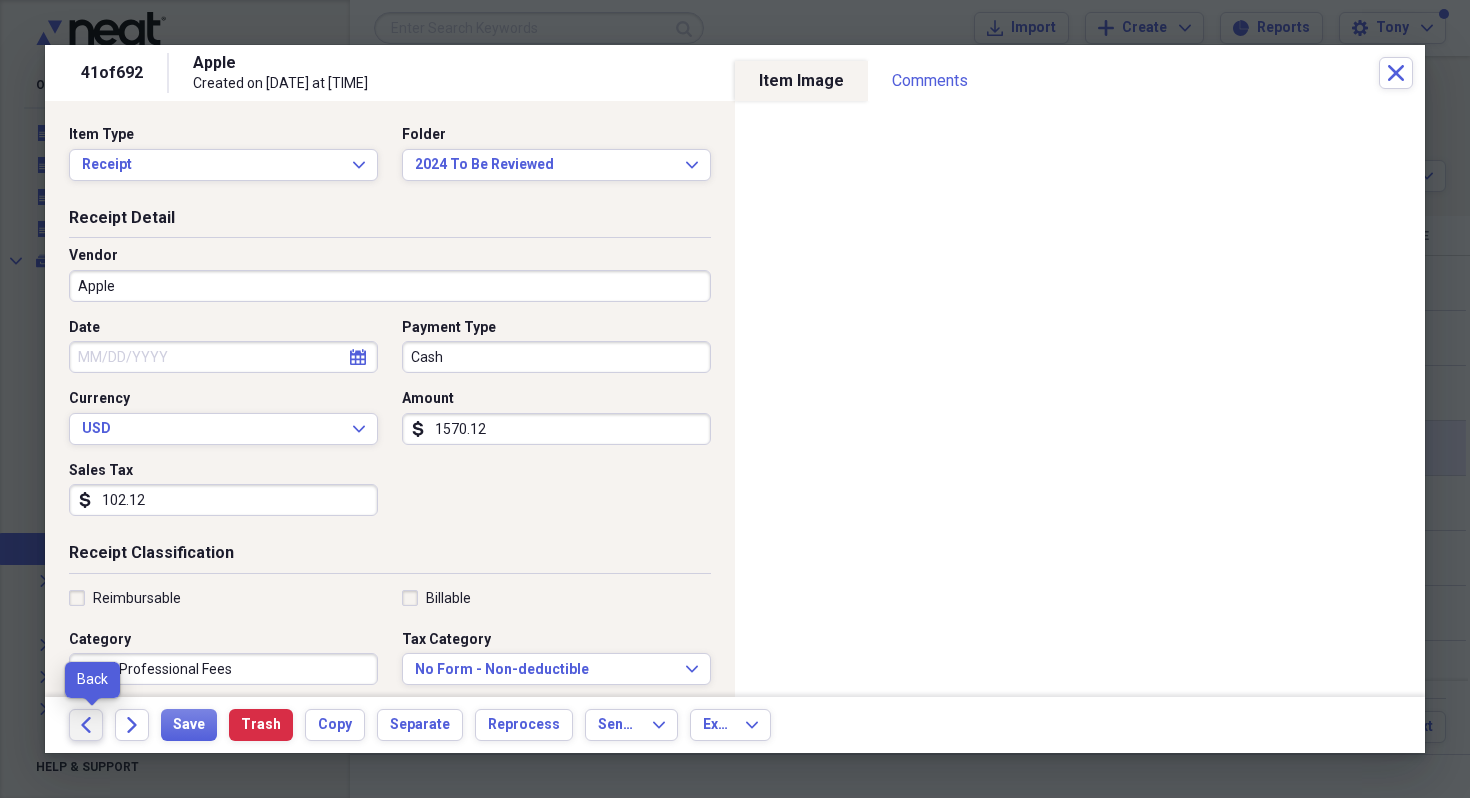 click 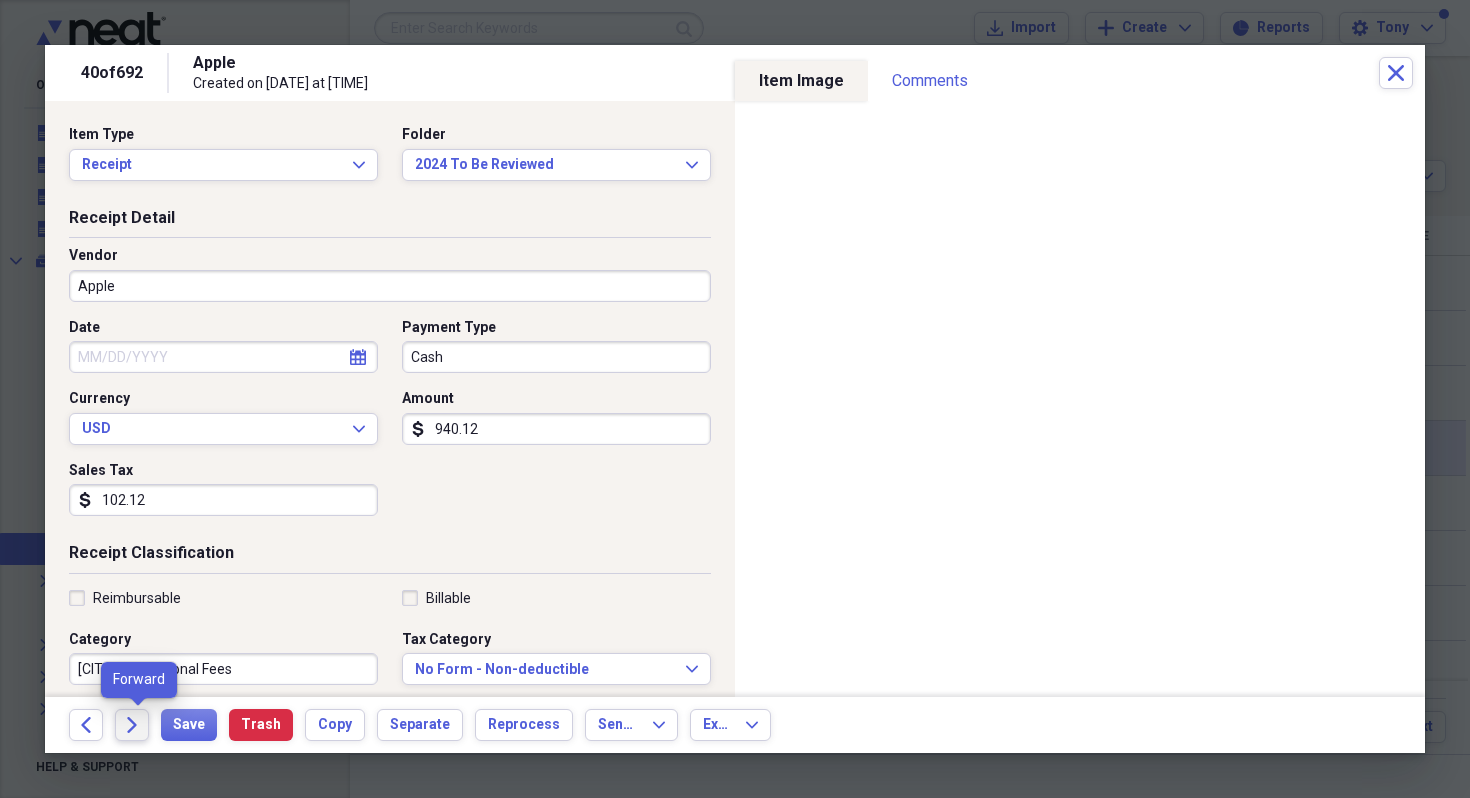 click on "Forward" 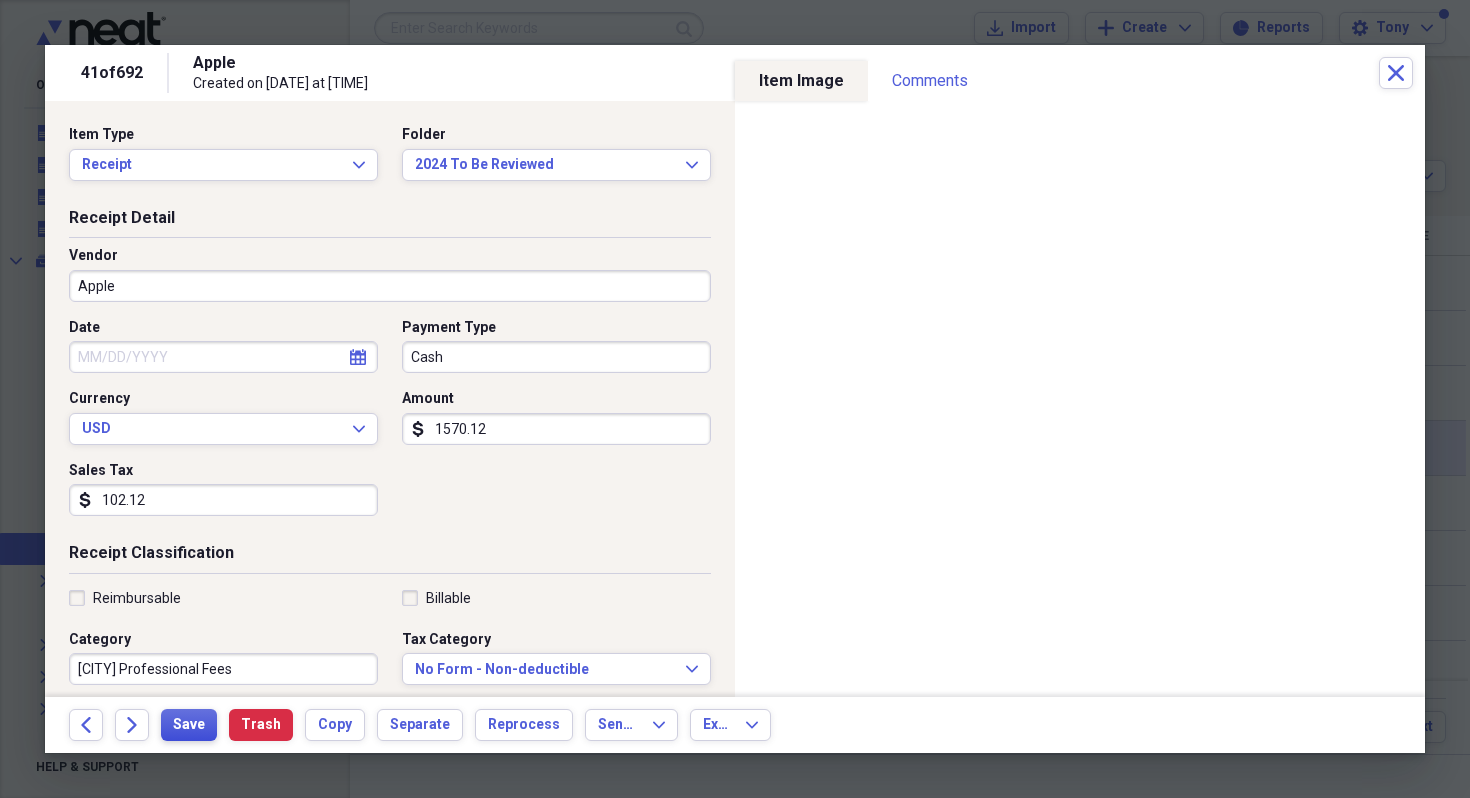 click on "Save" at bounding box center [189, 725] 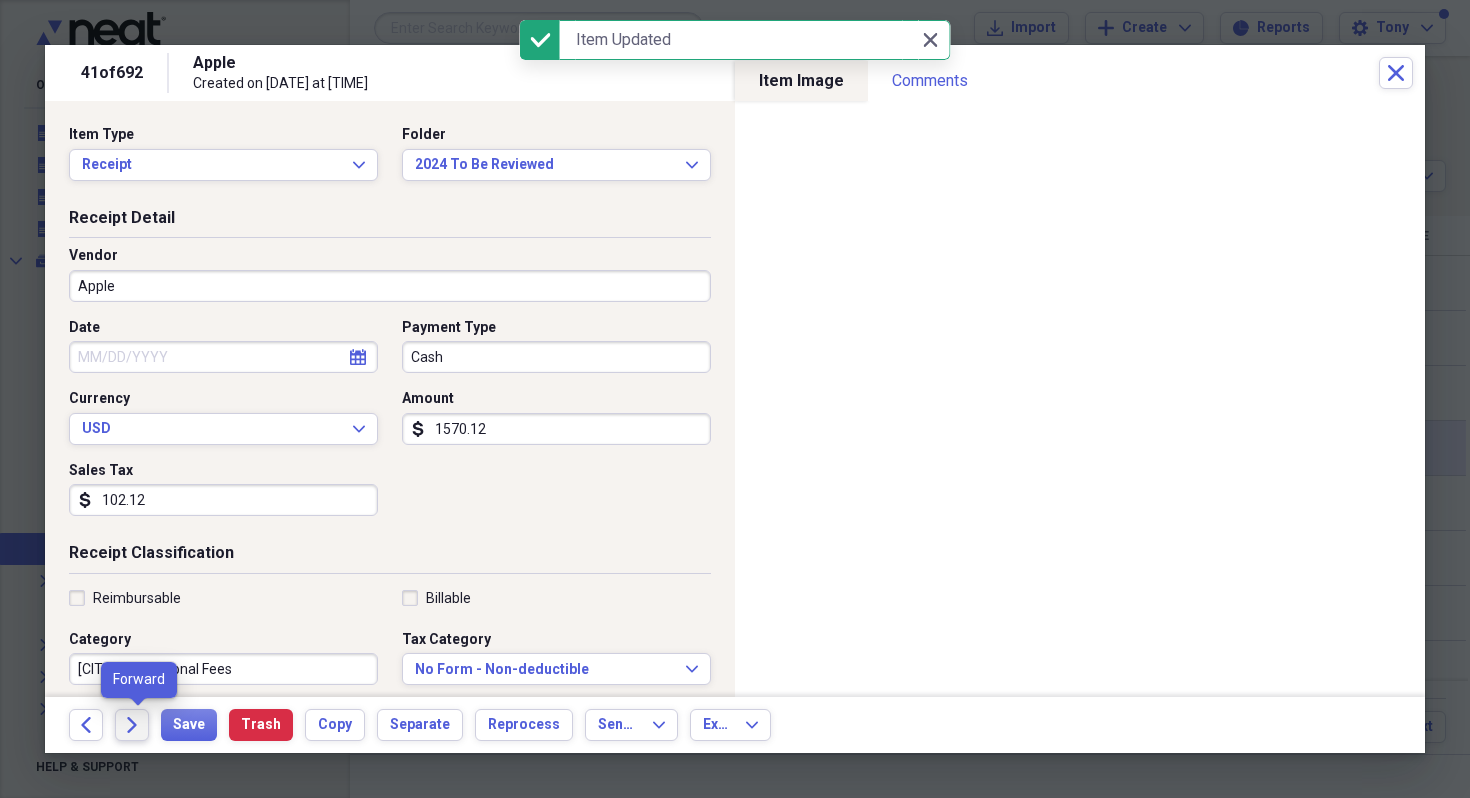 click on "Forward" 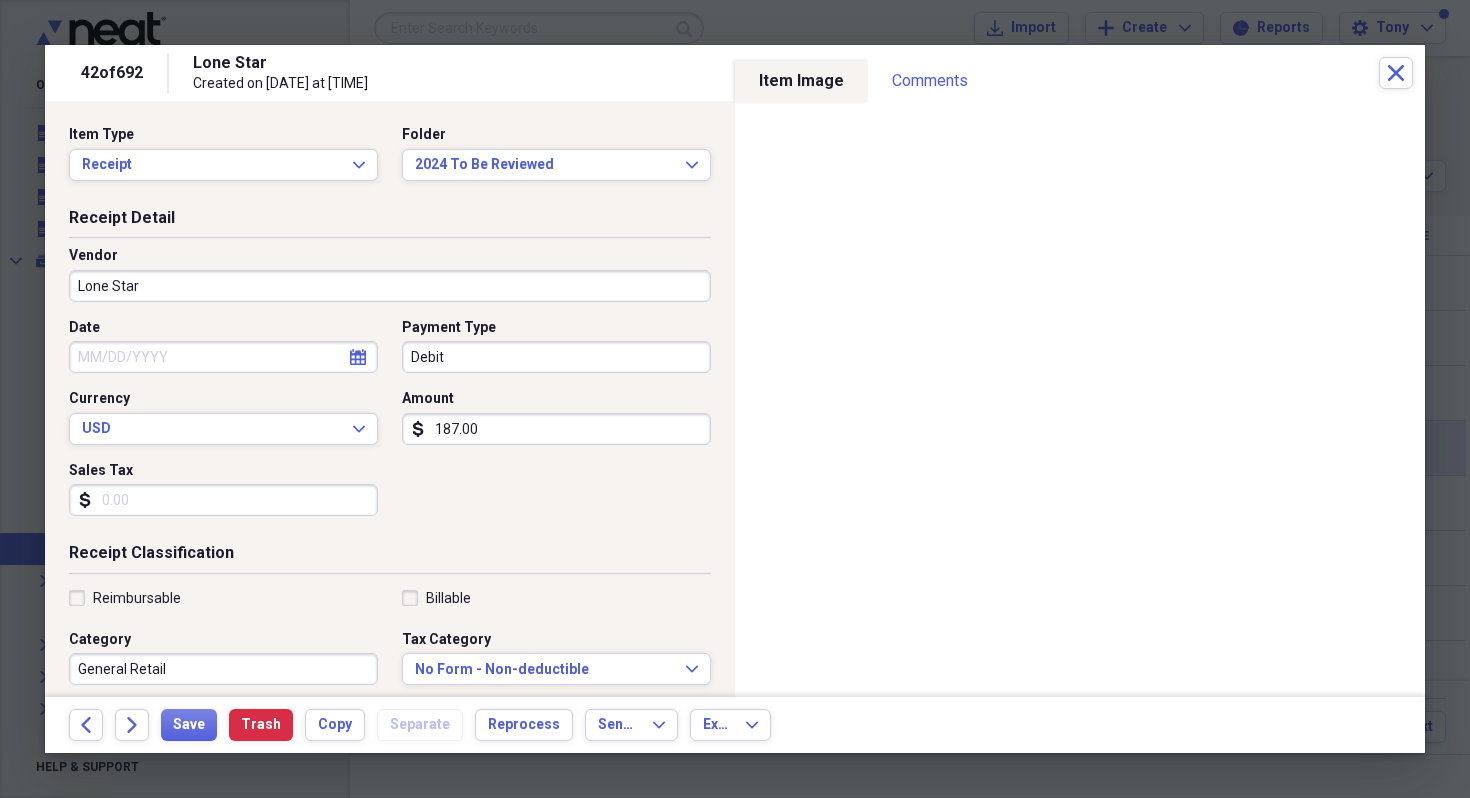 click on "Lone Star" at bounding box center [390, 286] 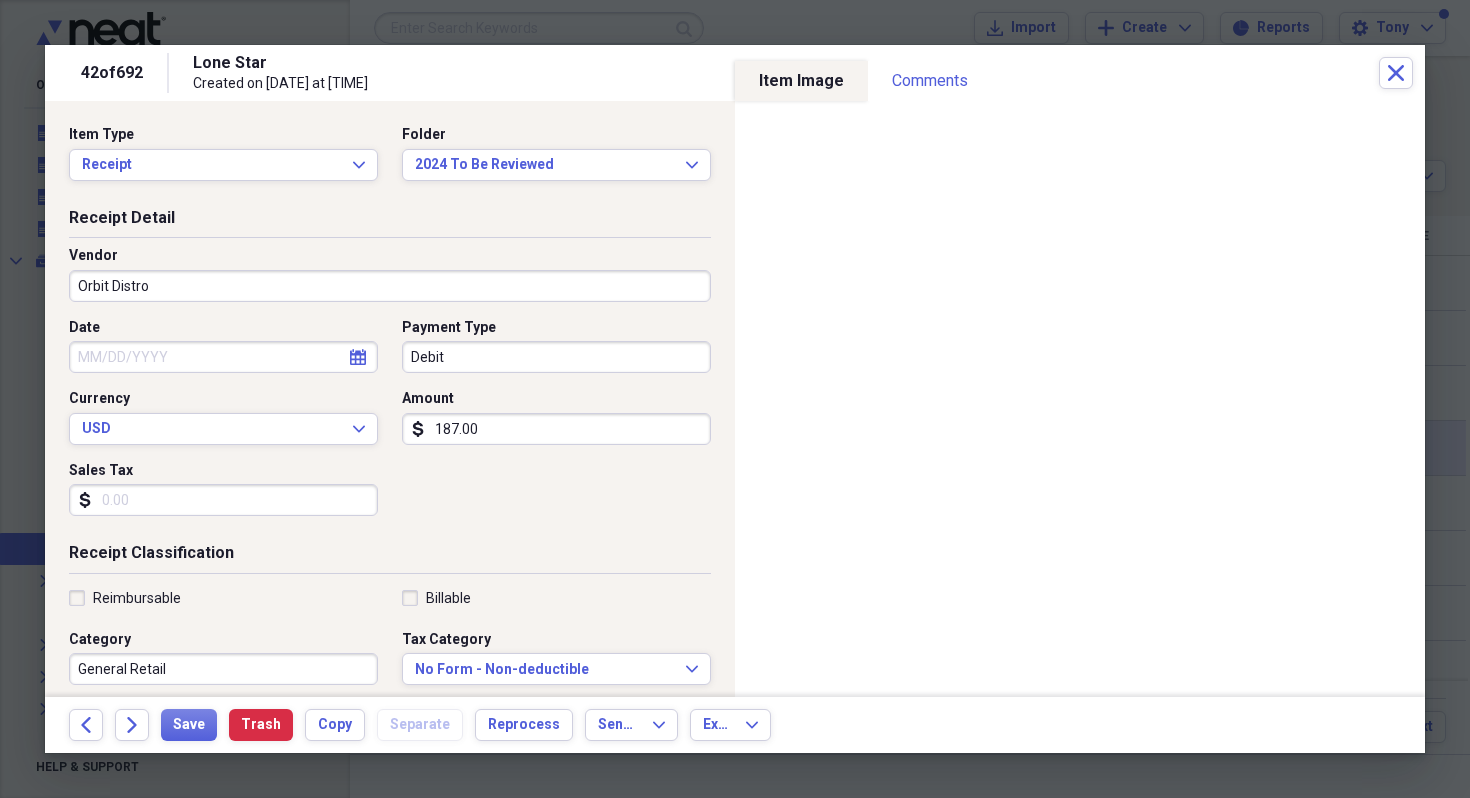 type on "Orbit Distro" 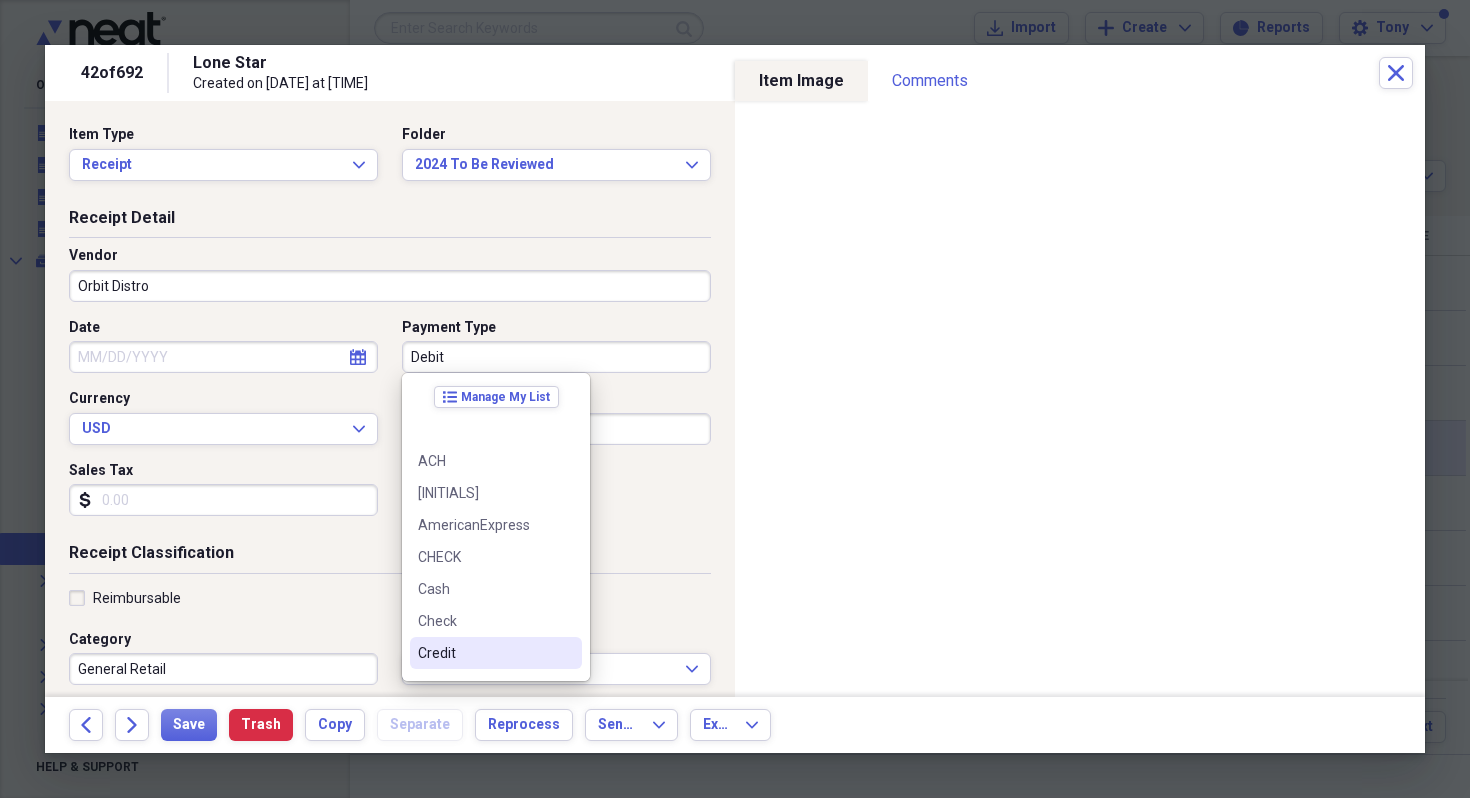 click on "Credit" at bounding box center [484, 653] 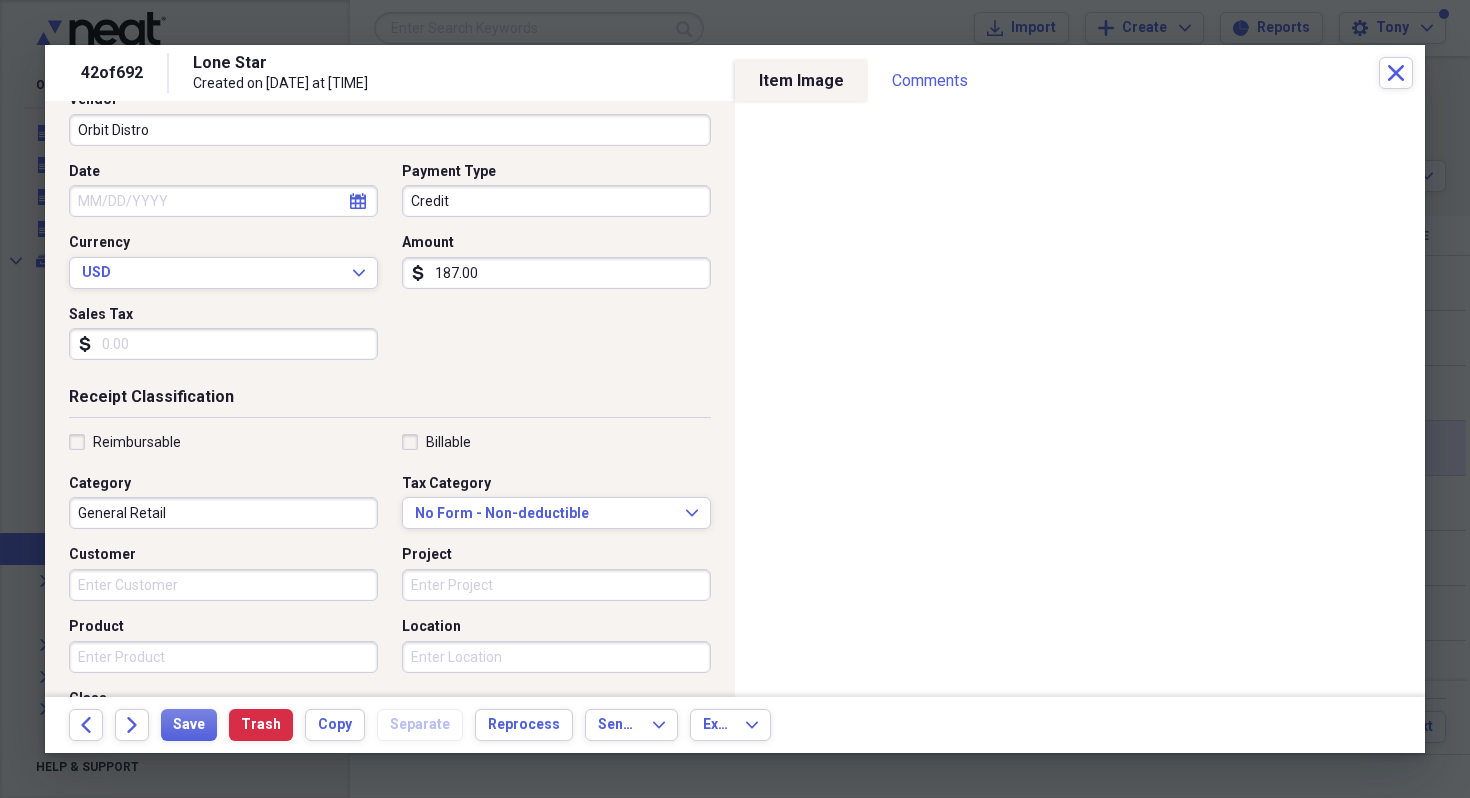 scroll, scrollTop: 181, scrollLeft: 0, axis: vertical 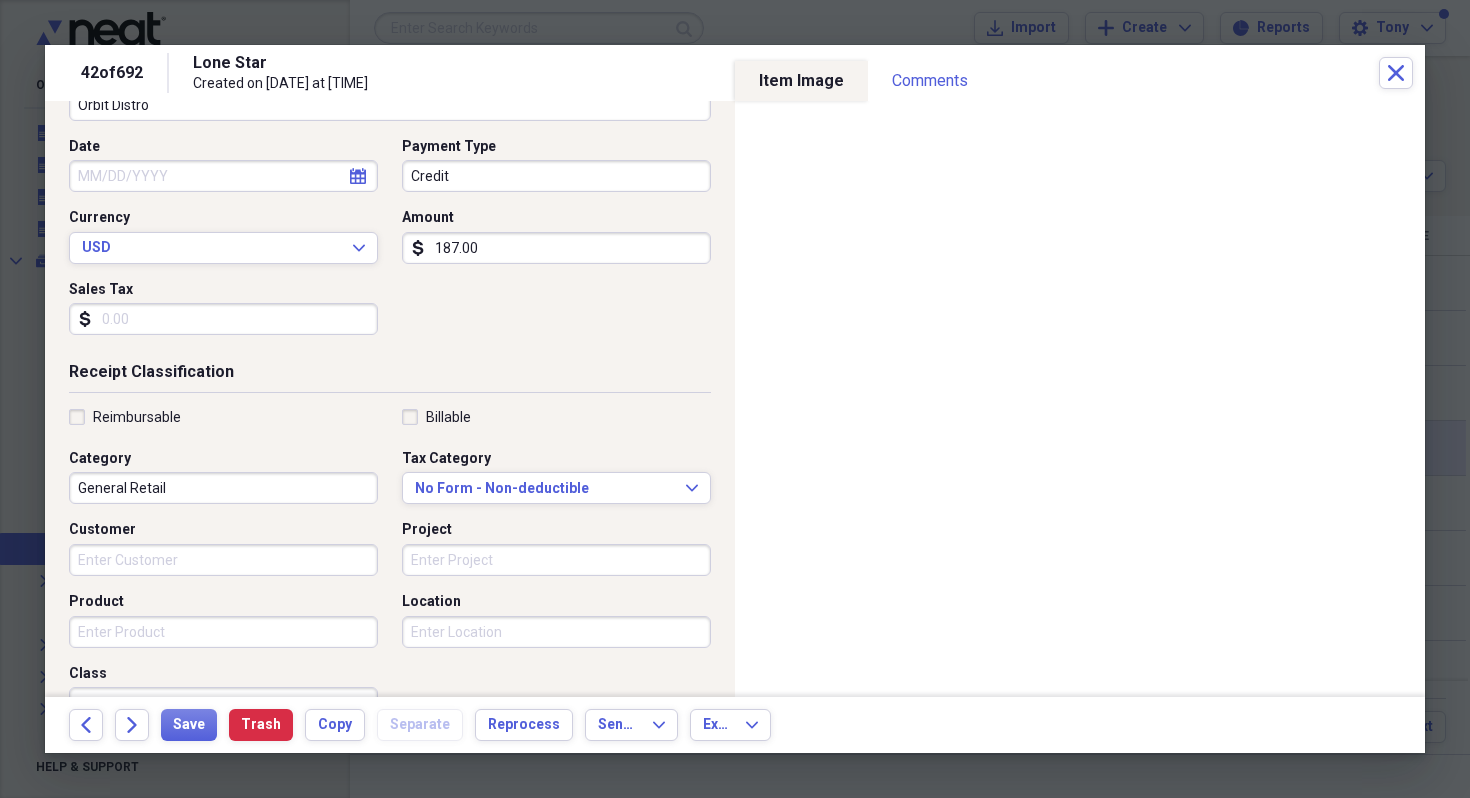 click on "General Retail" at bounding box center (223, 488) 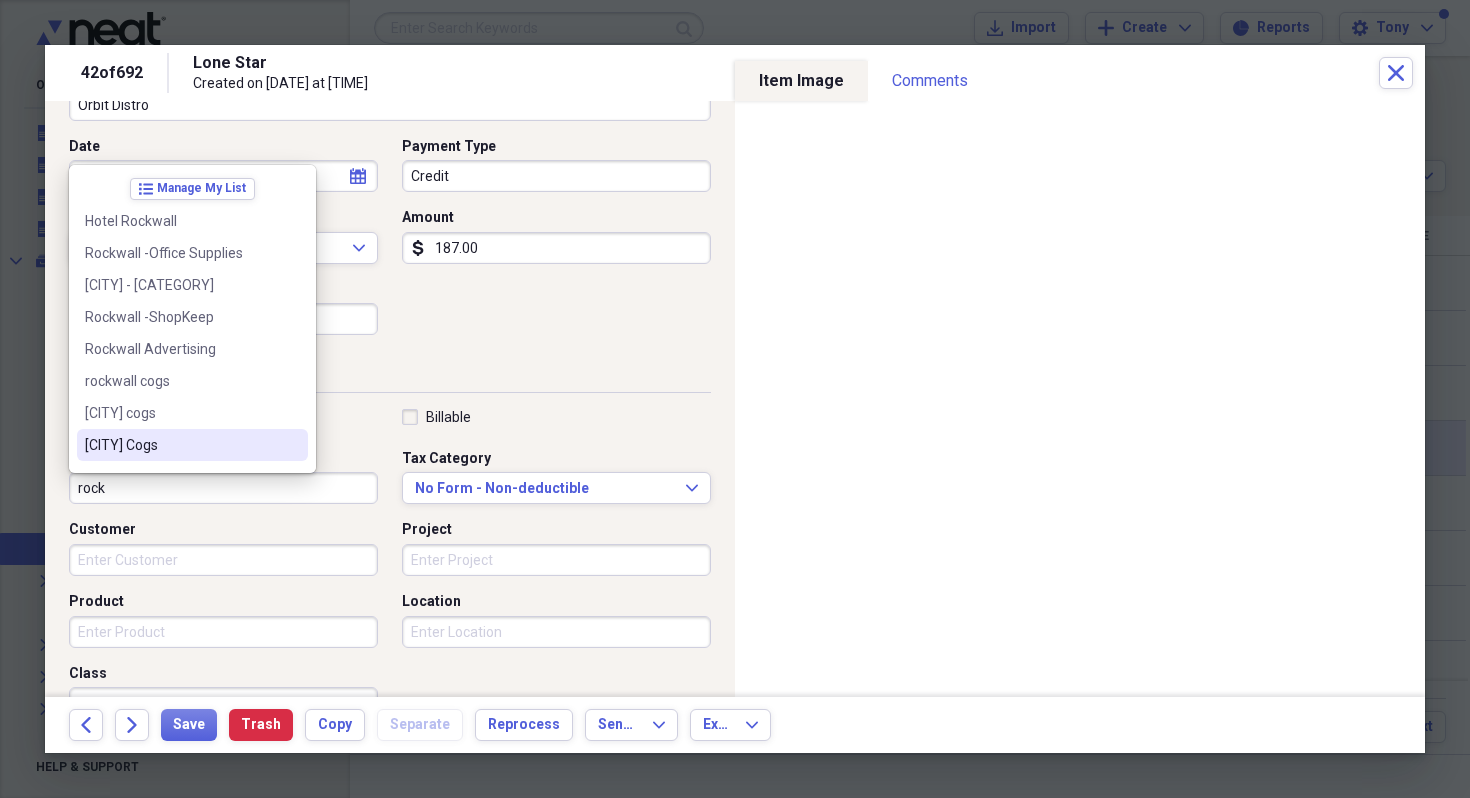 click on "Rockwall Cogs" at bounding box center (180, 445) 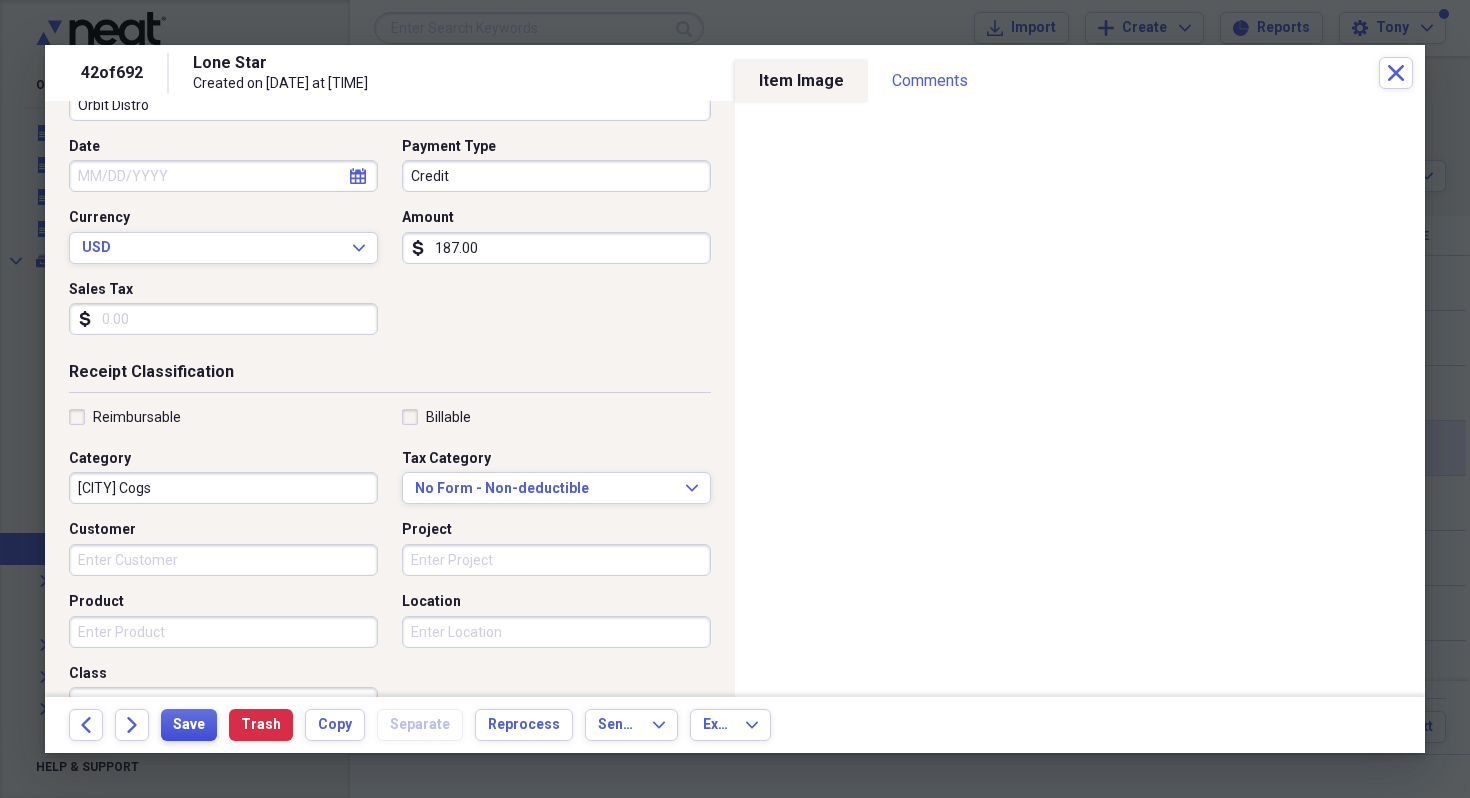 click on "Save" at bounding box center (189, 725) 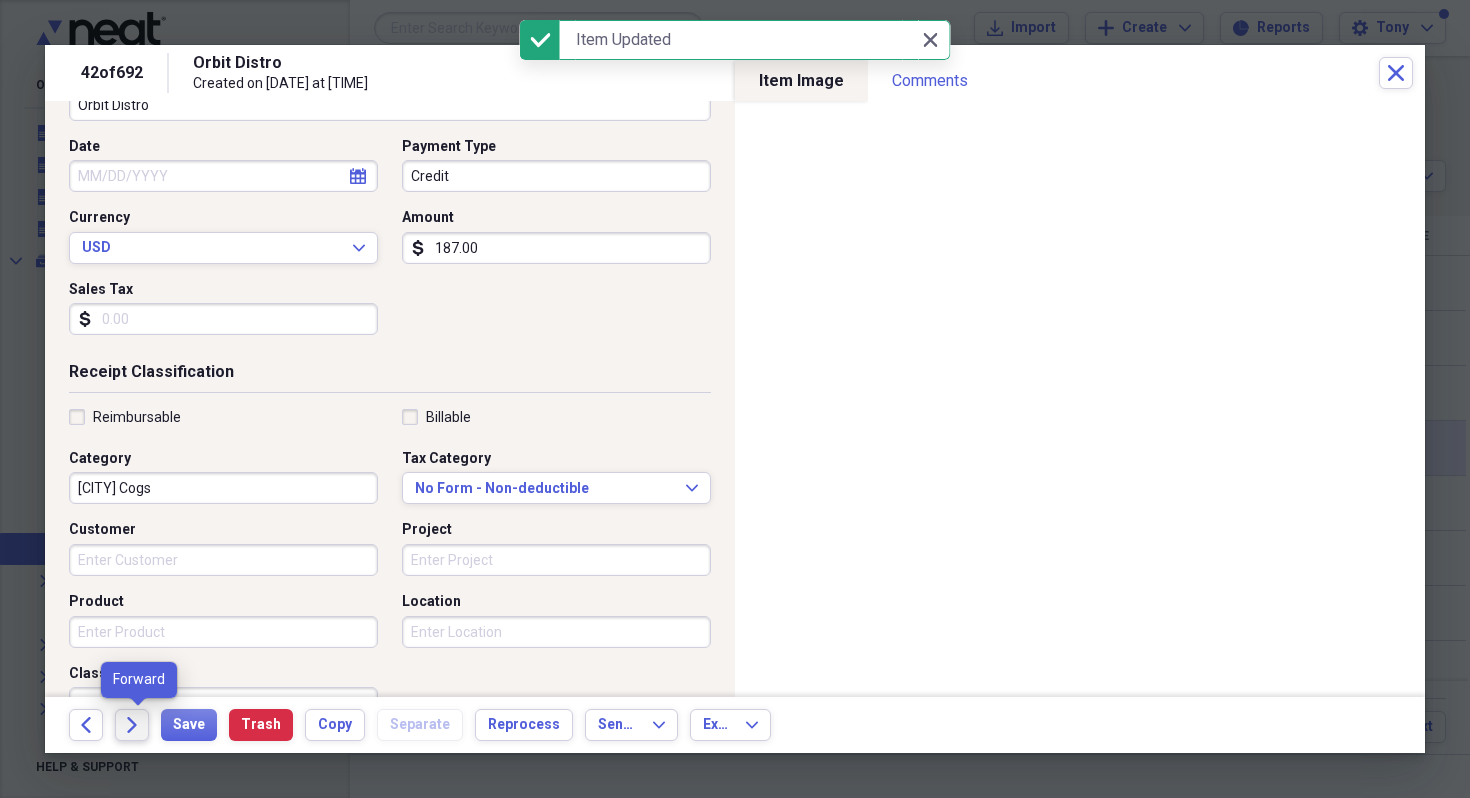 click on "Forward" 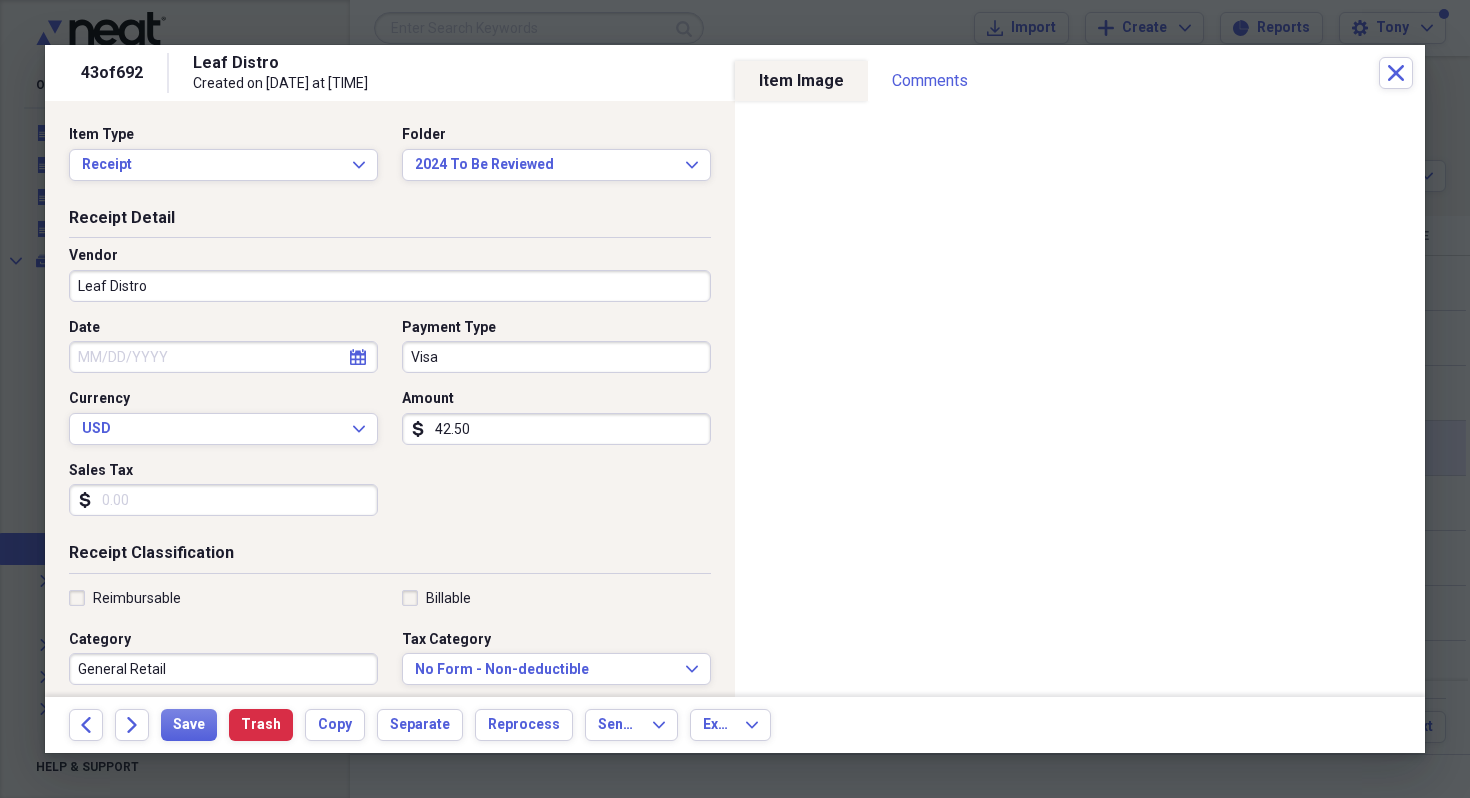 click on "42.50" at bounding box center [556, 429] 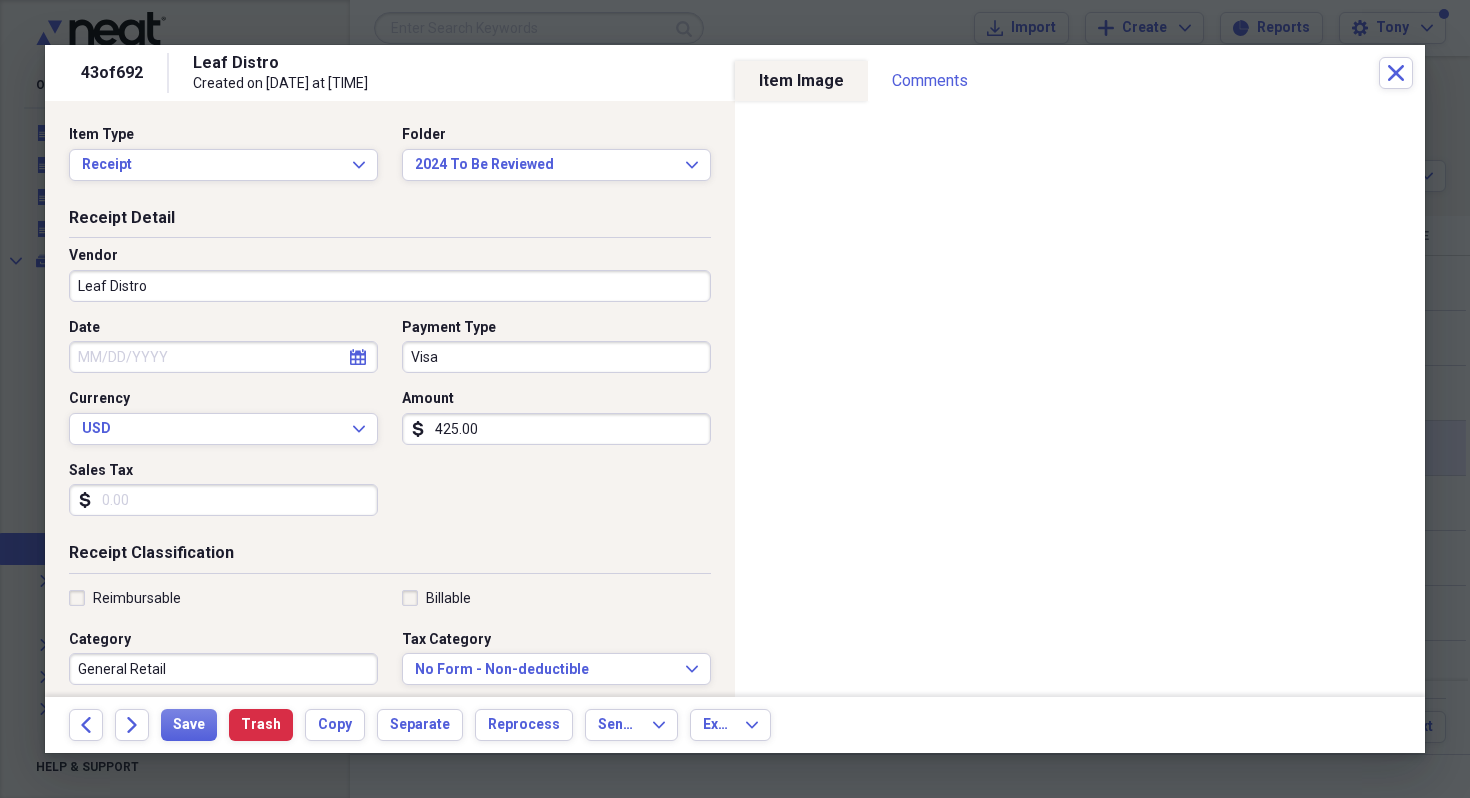 click on "Date calendar Calendar Payment Type Visa Currency USD Expand Amount dollar-sign 425.00 Sales Tax dollar-sign" at bounding box center (390, 425) 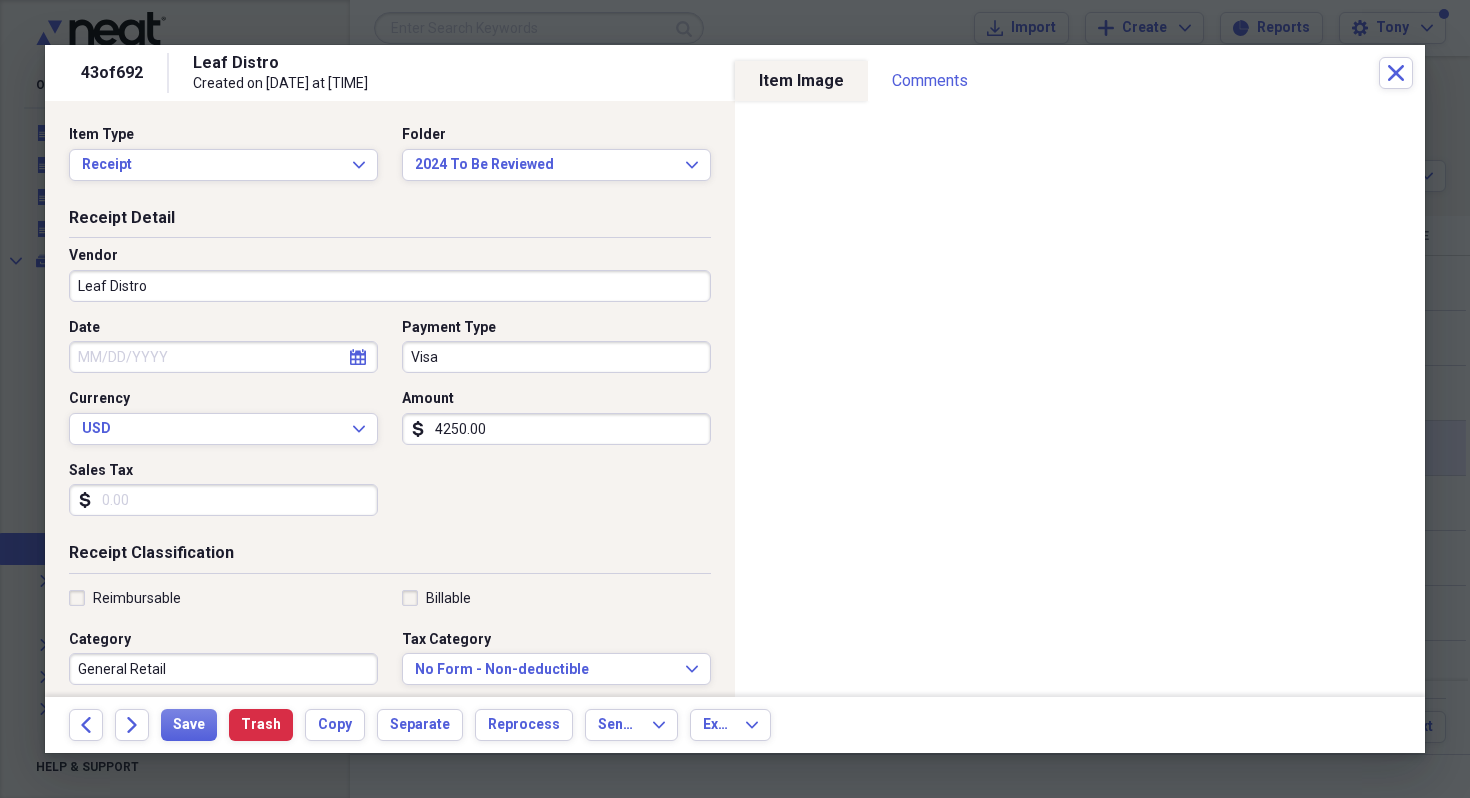 click on "4250.00" at bounding box center [556, 429] 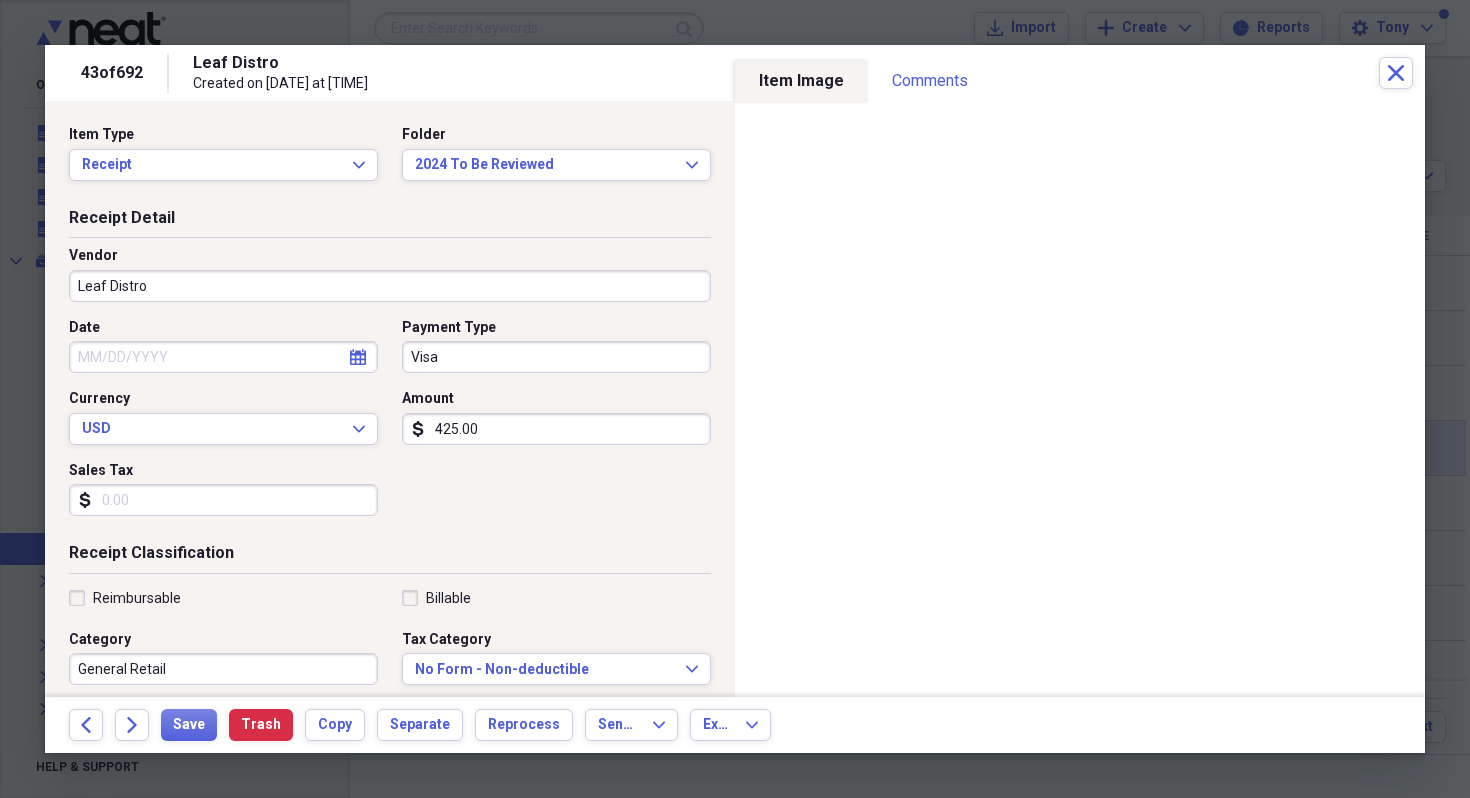 click on "425.00" at bounding box center (556, 429) 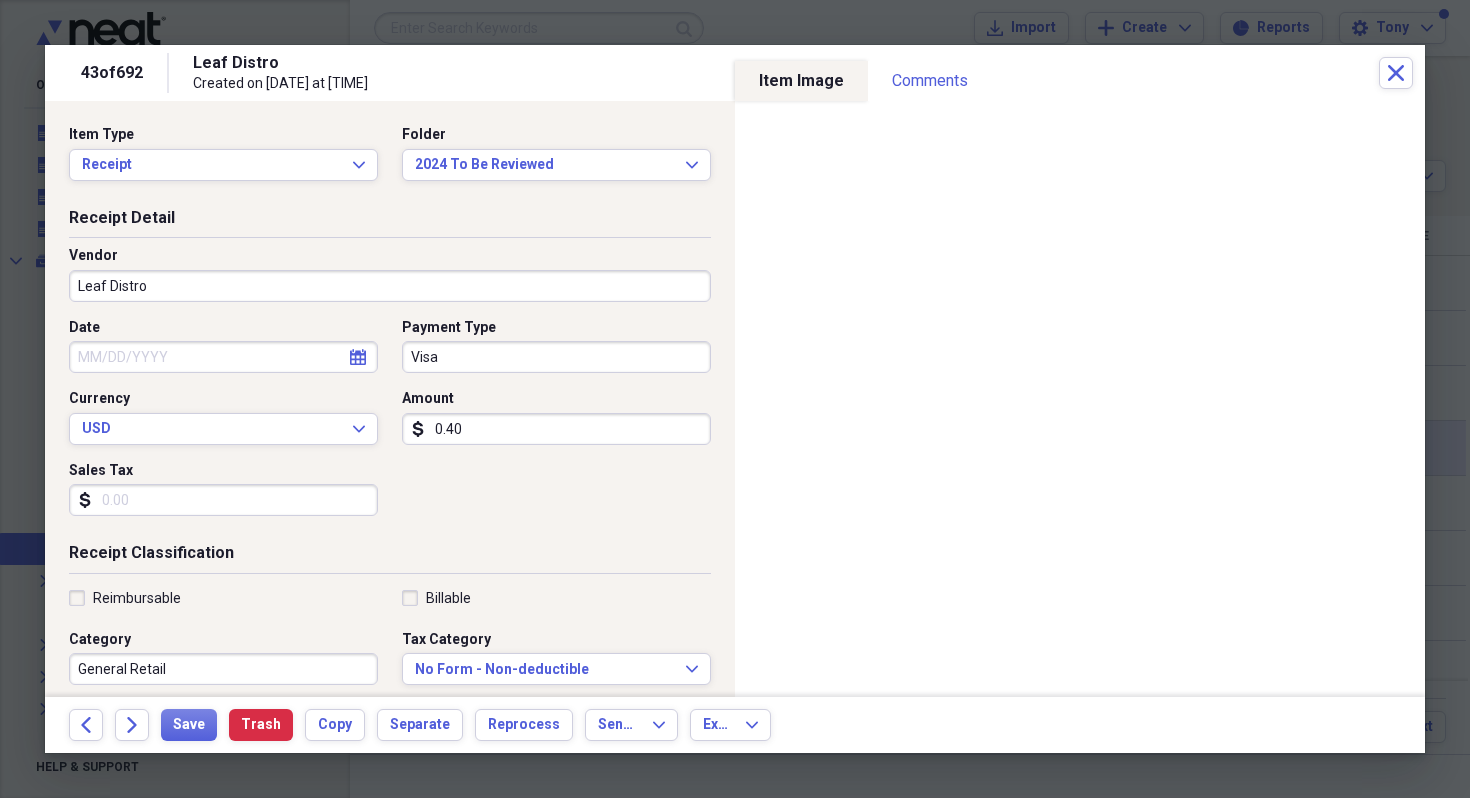 type on "0.04" 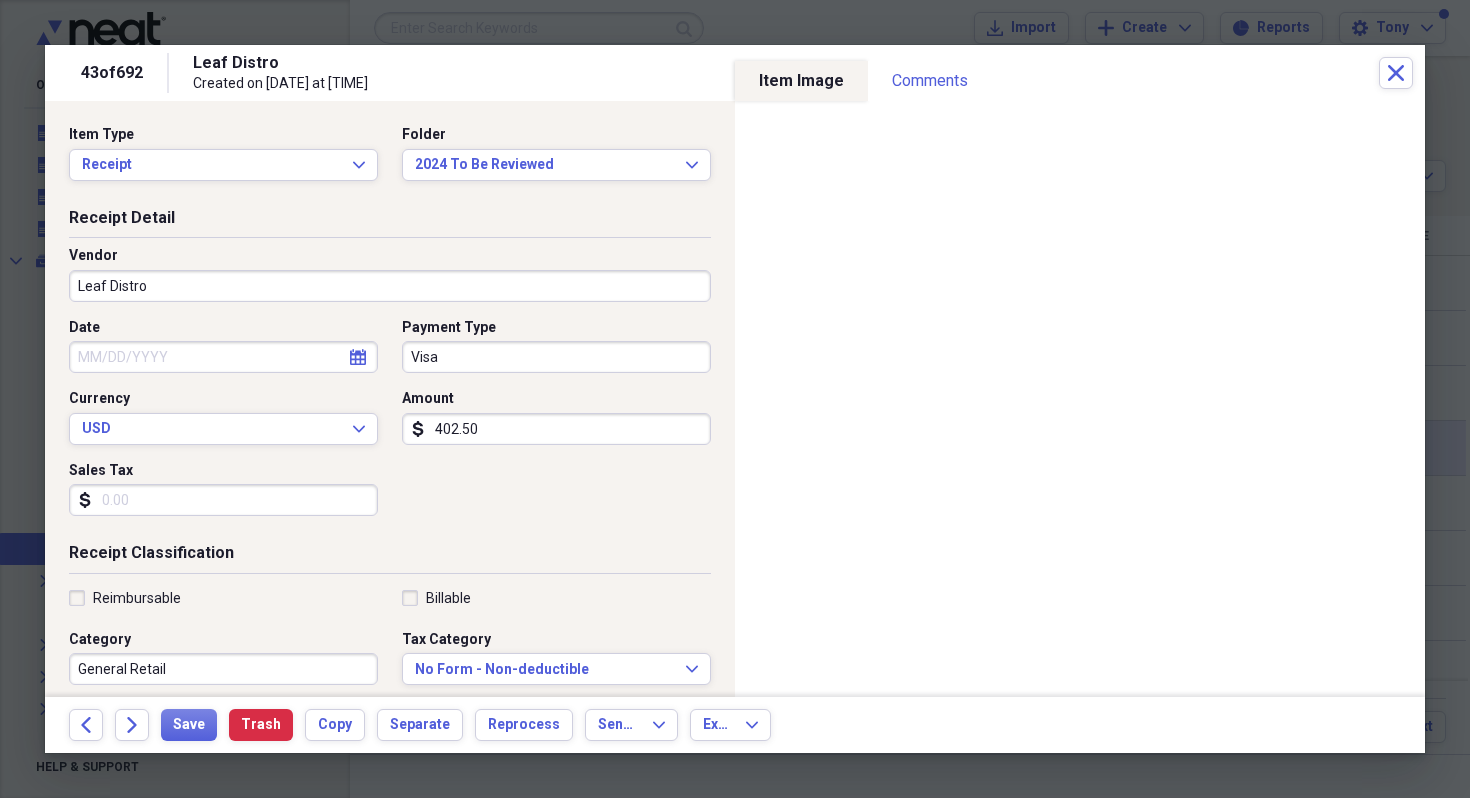 type on "[AMOUNT]" 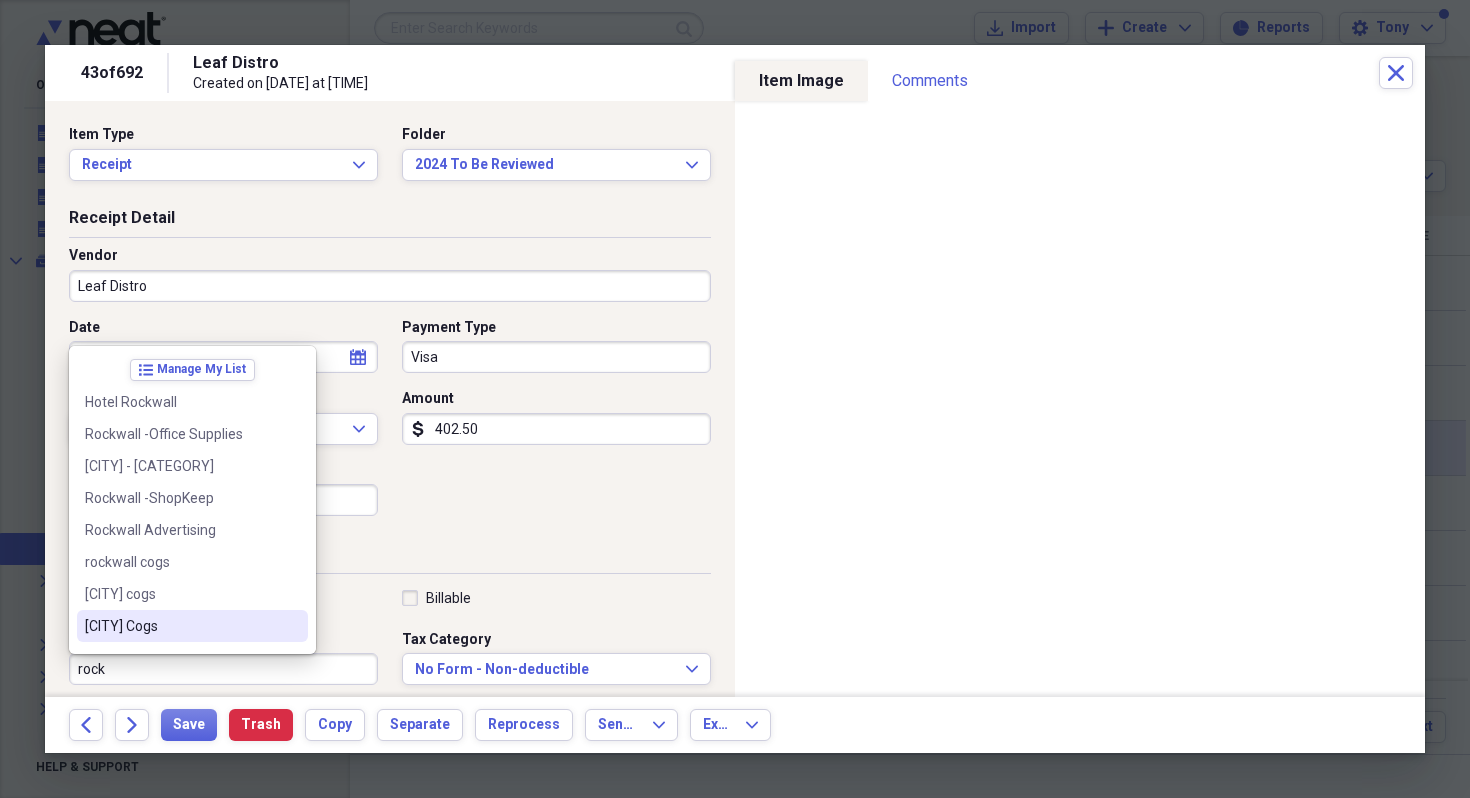 click on "Rockwall Cogs" at bounding box center (192, 626) 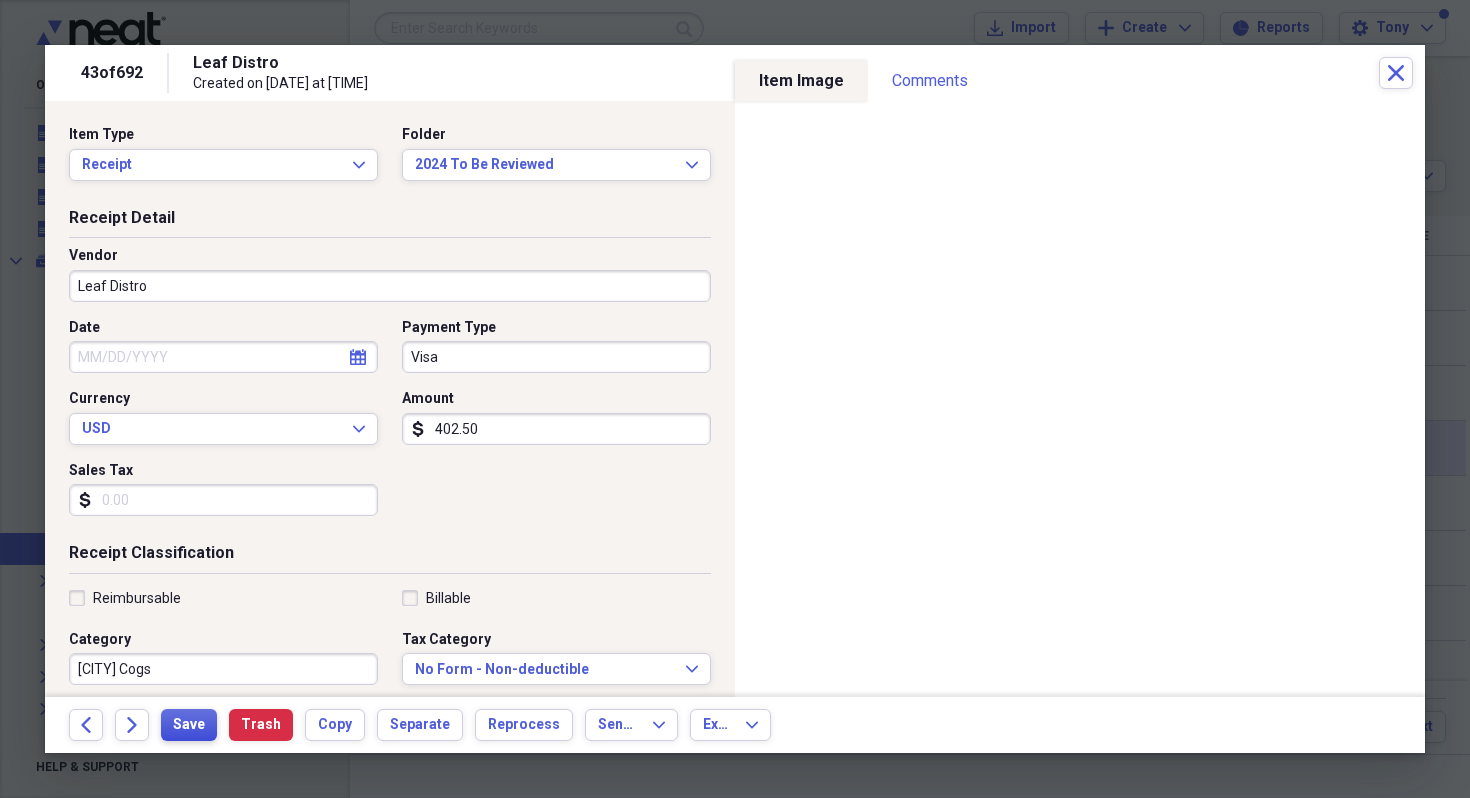 click on "Save" at bounding box center (189, 725) 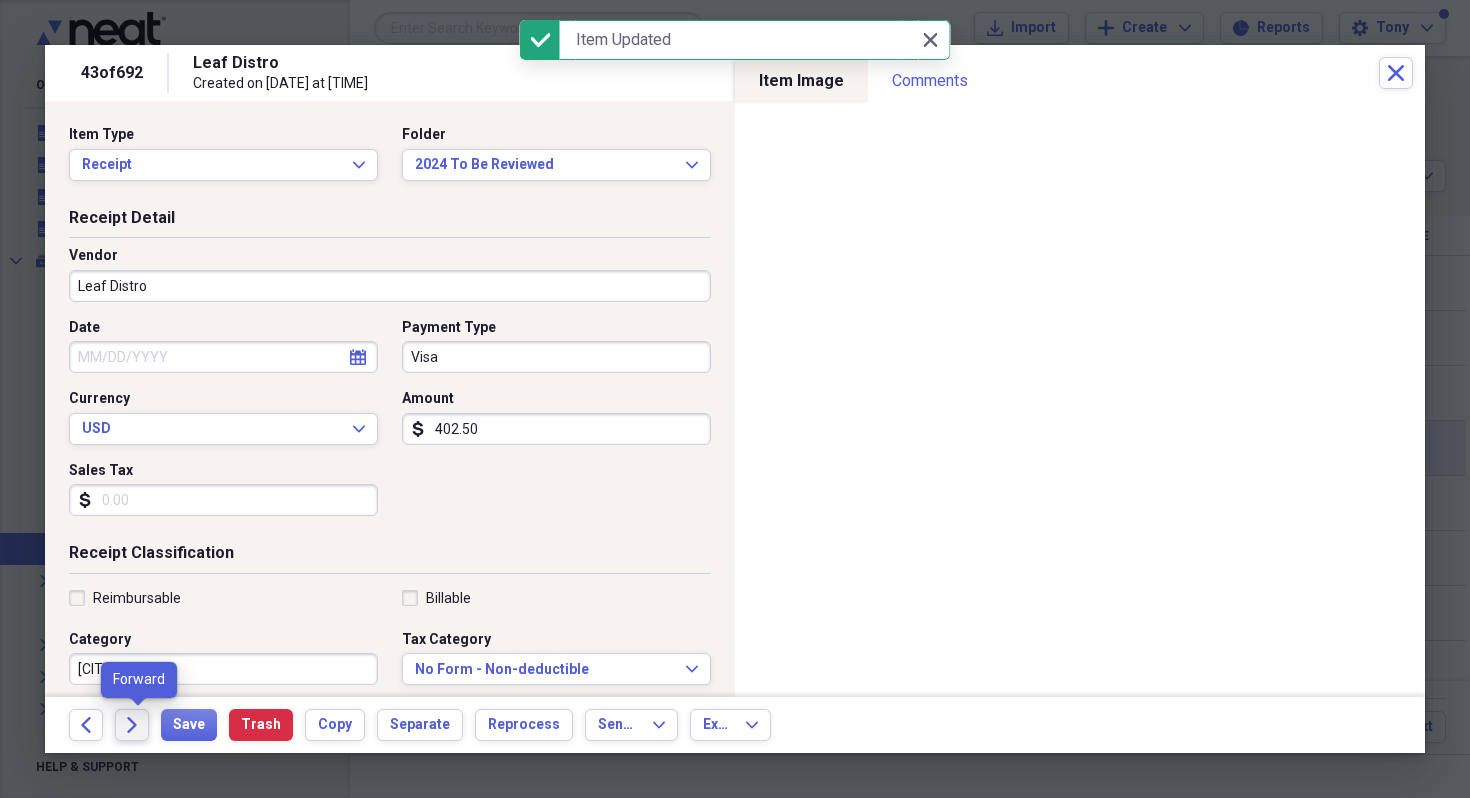 click on "Forward" 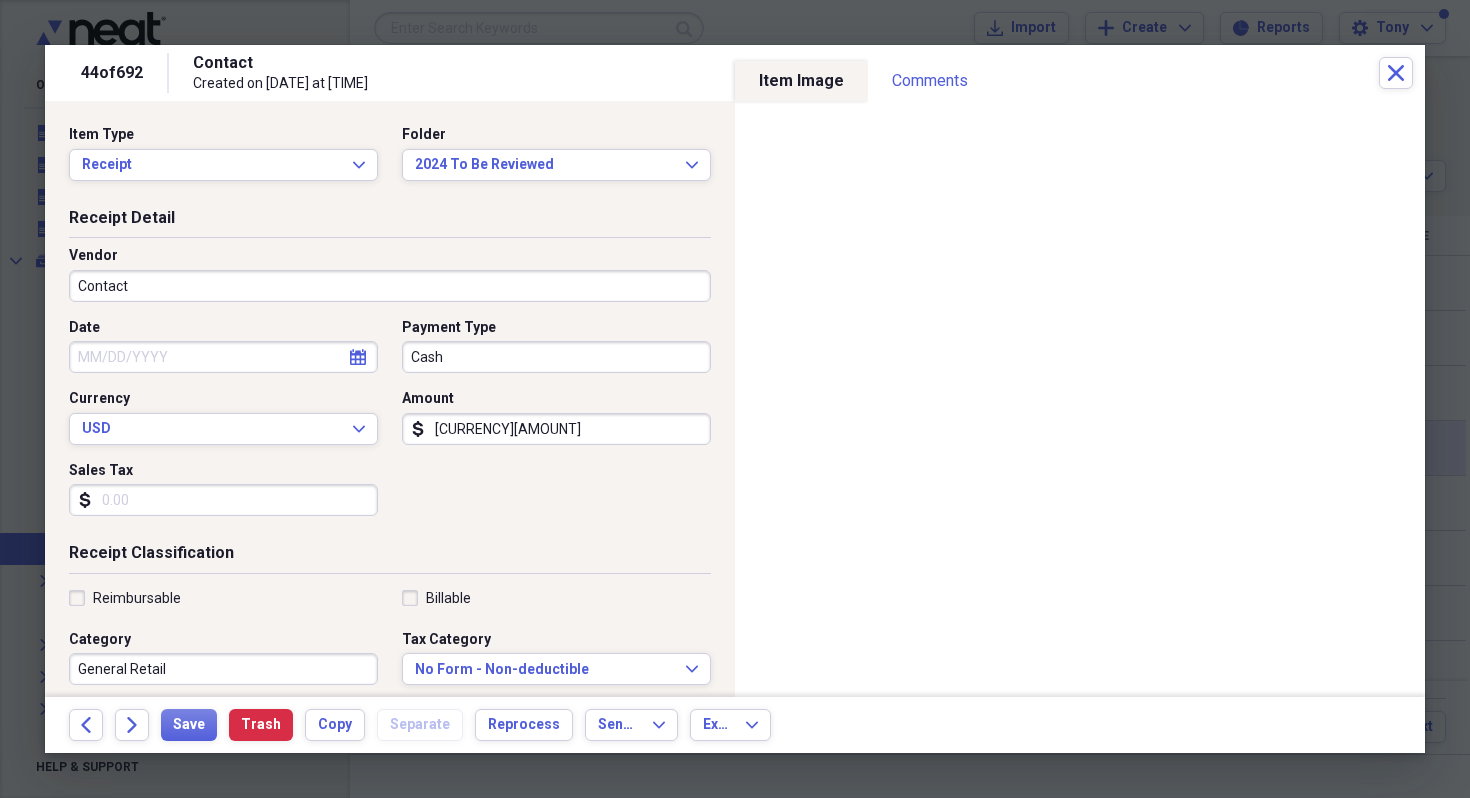 click on "Contact" at bounding box center (390, 286) 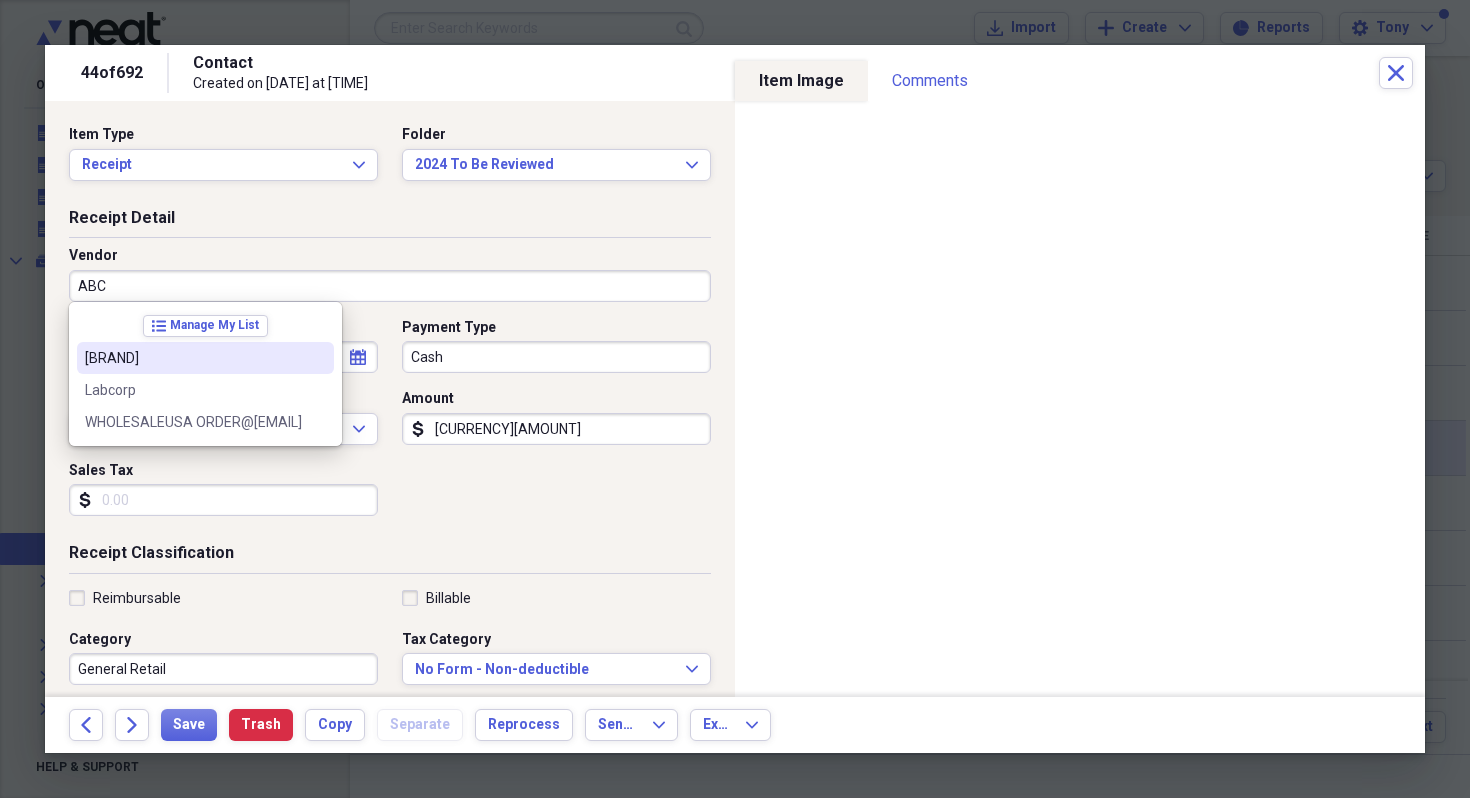 click on "ABCWholesale" at bounding box center [193, 358] 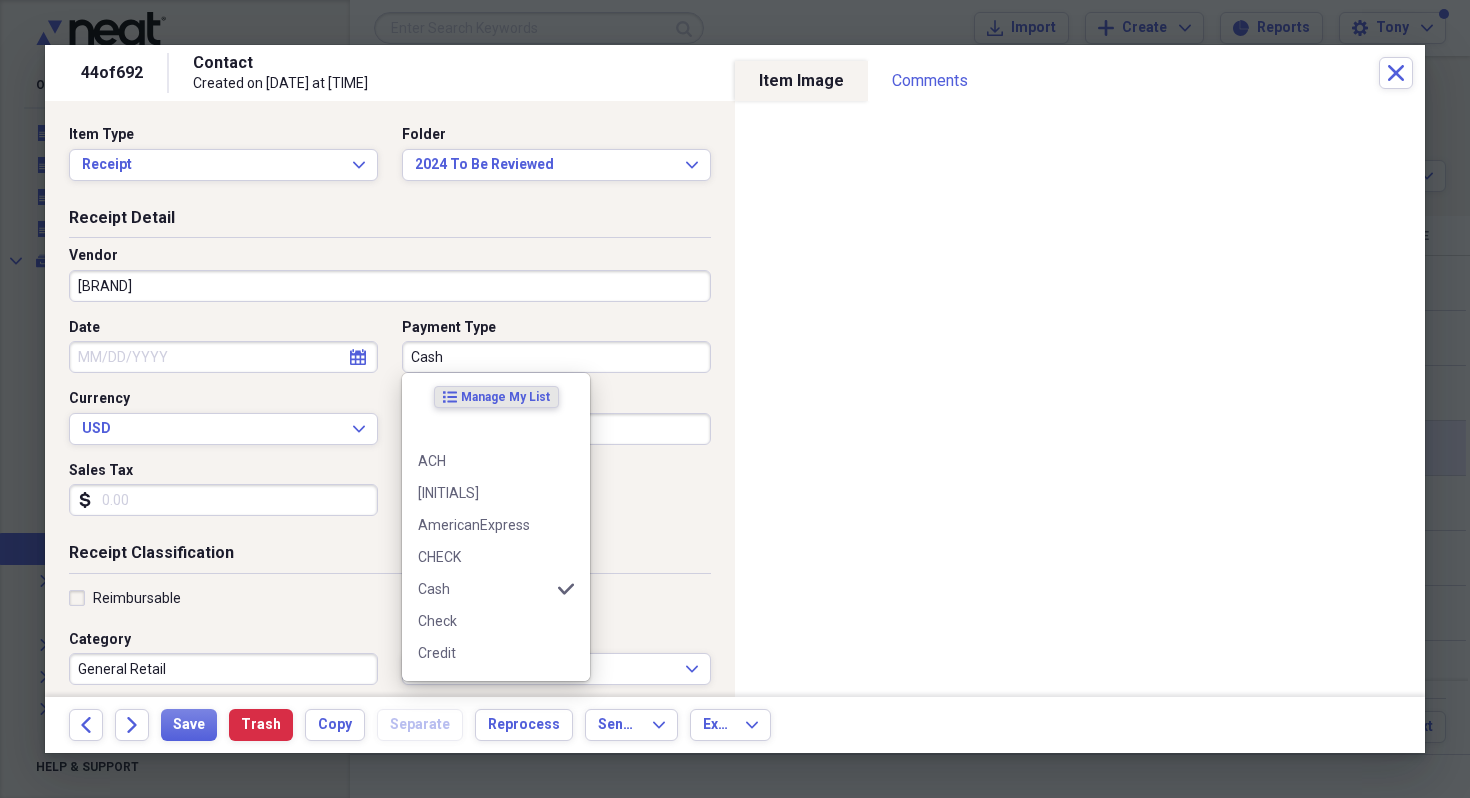 click on "Cash" at bounding box center (556, 357) 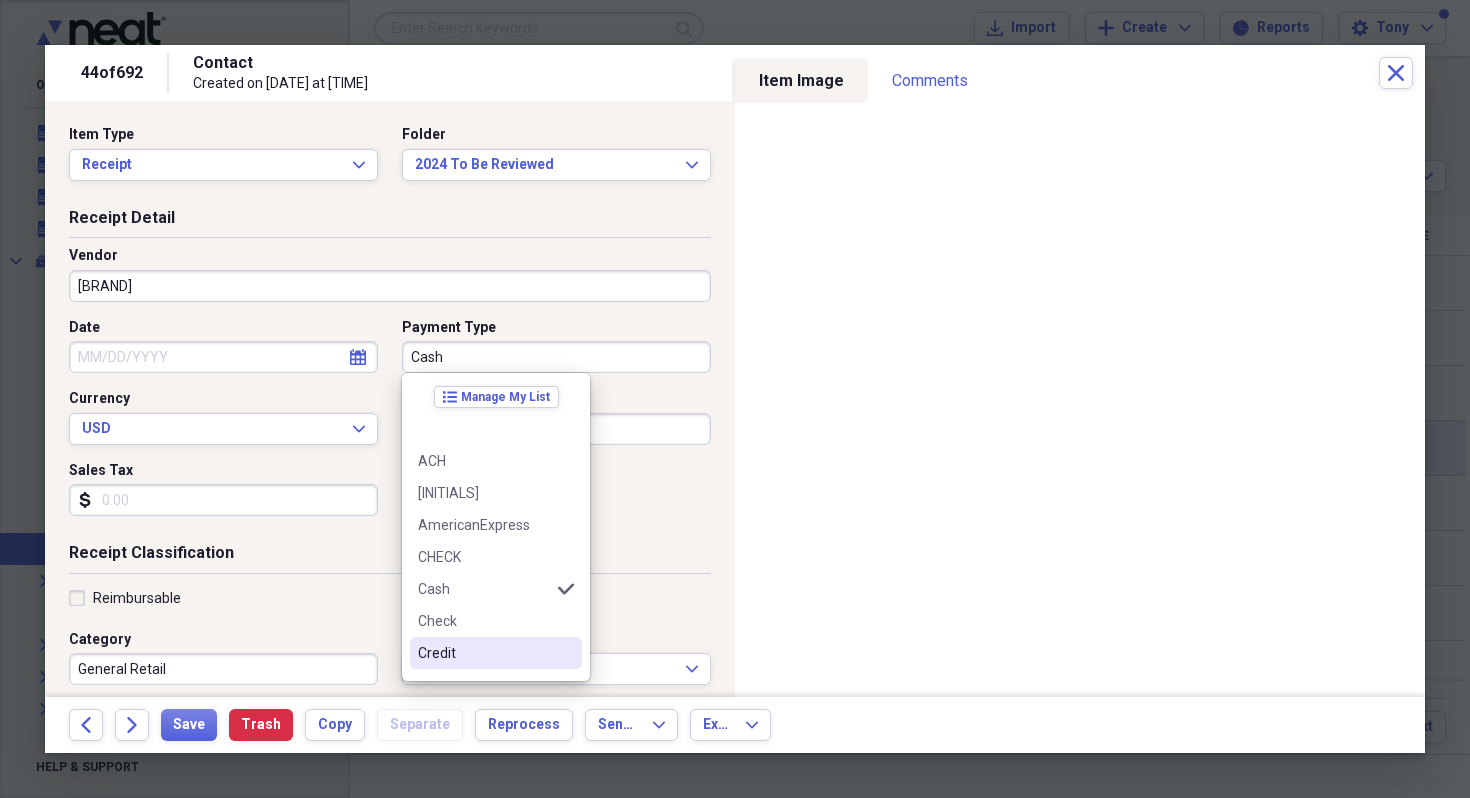 click on "Credit" at bounding box center (484, 653) 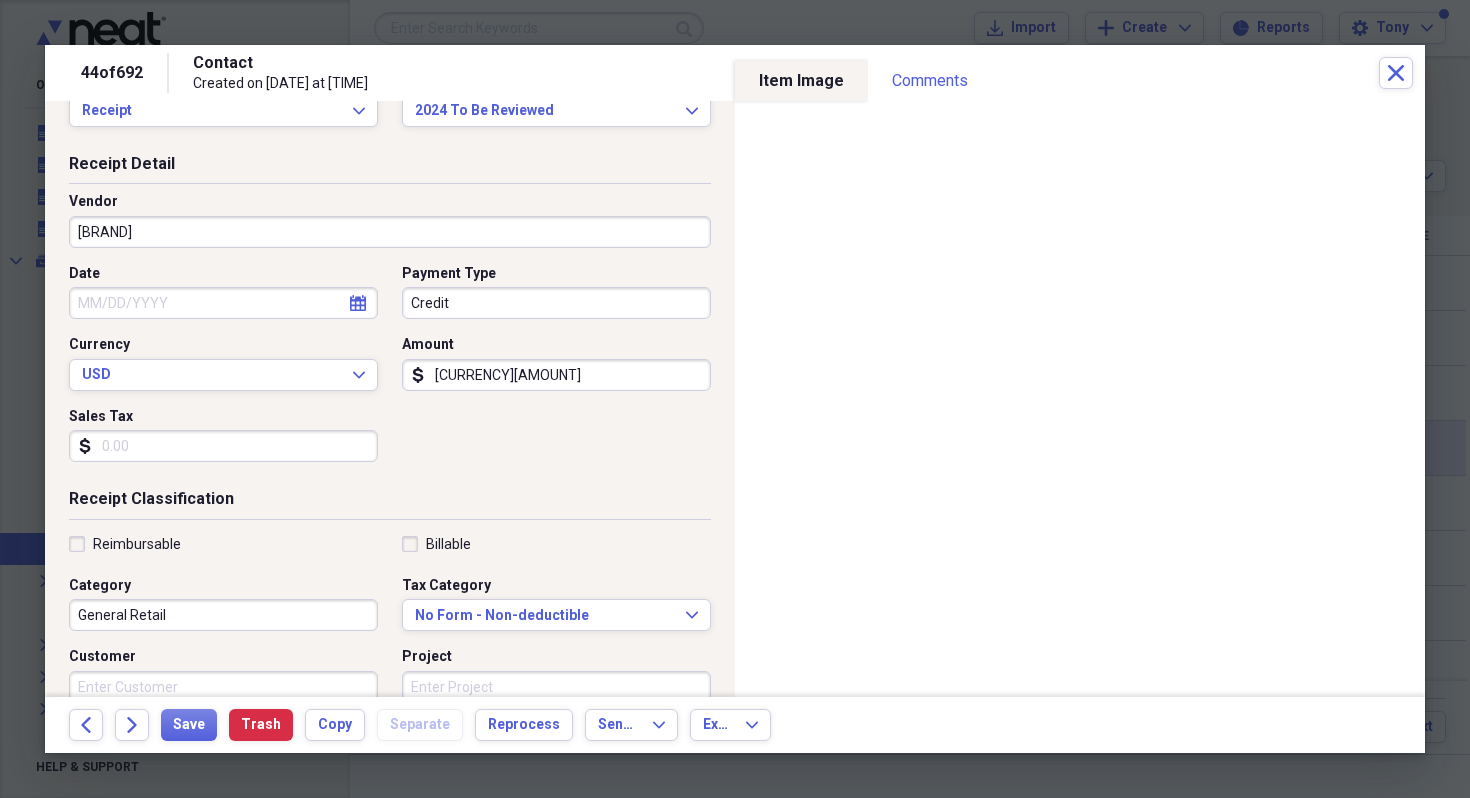 scroll, scrollTop: 83, scrollLeft: 0, axis: vertical 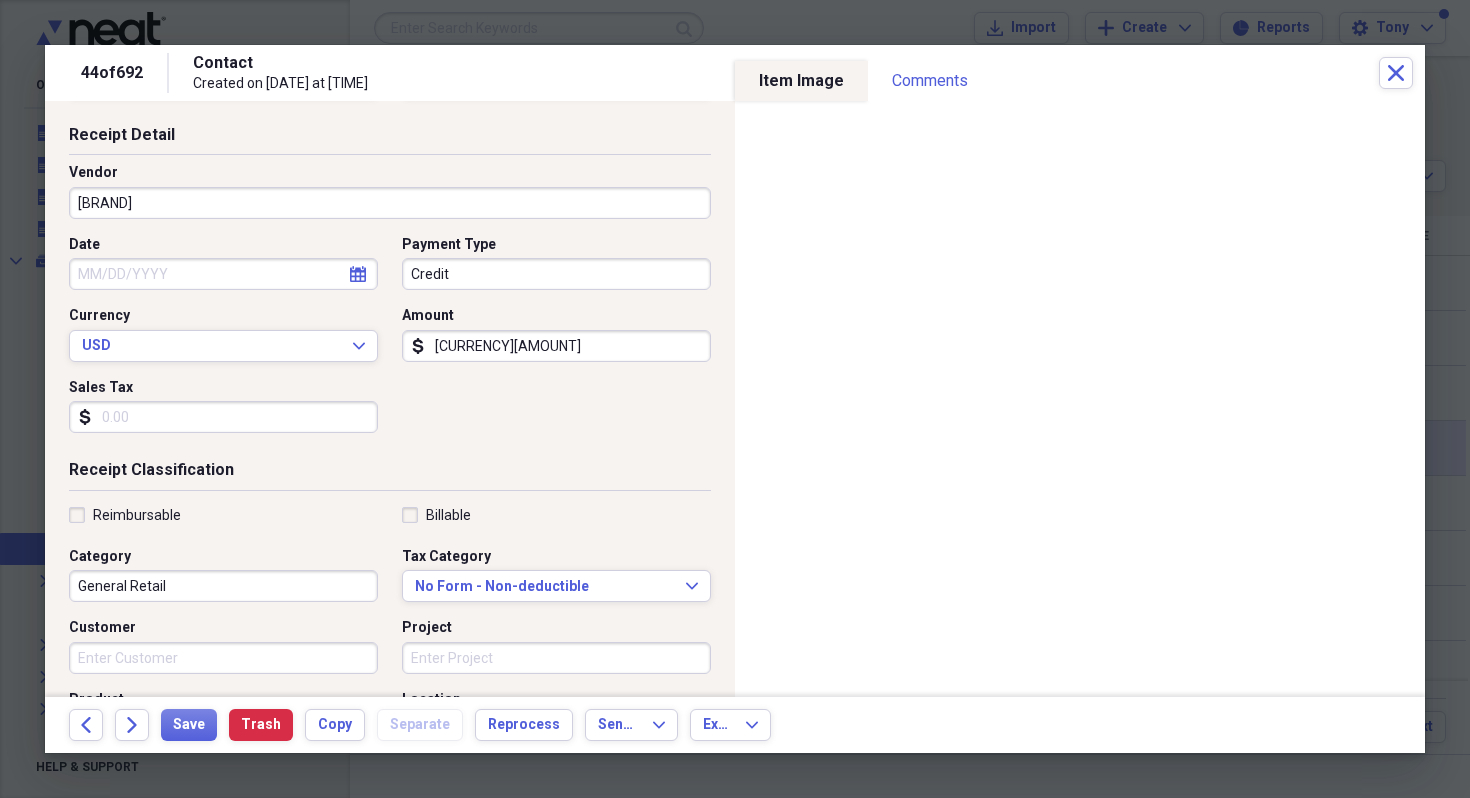 click on "General Retail" at bounding box center [223, 586] 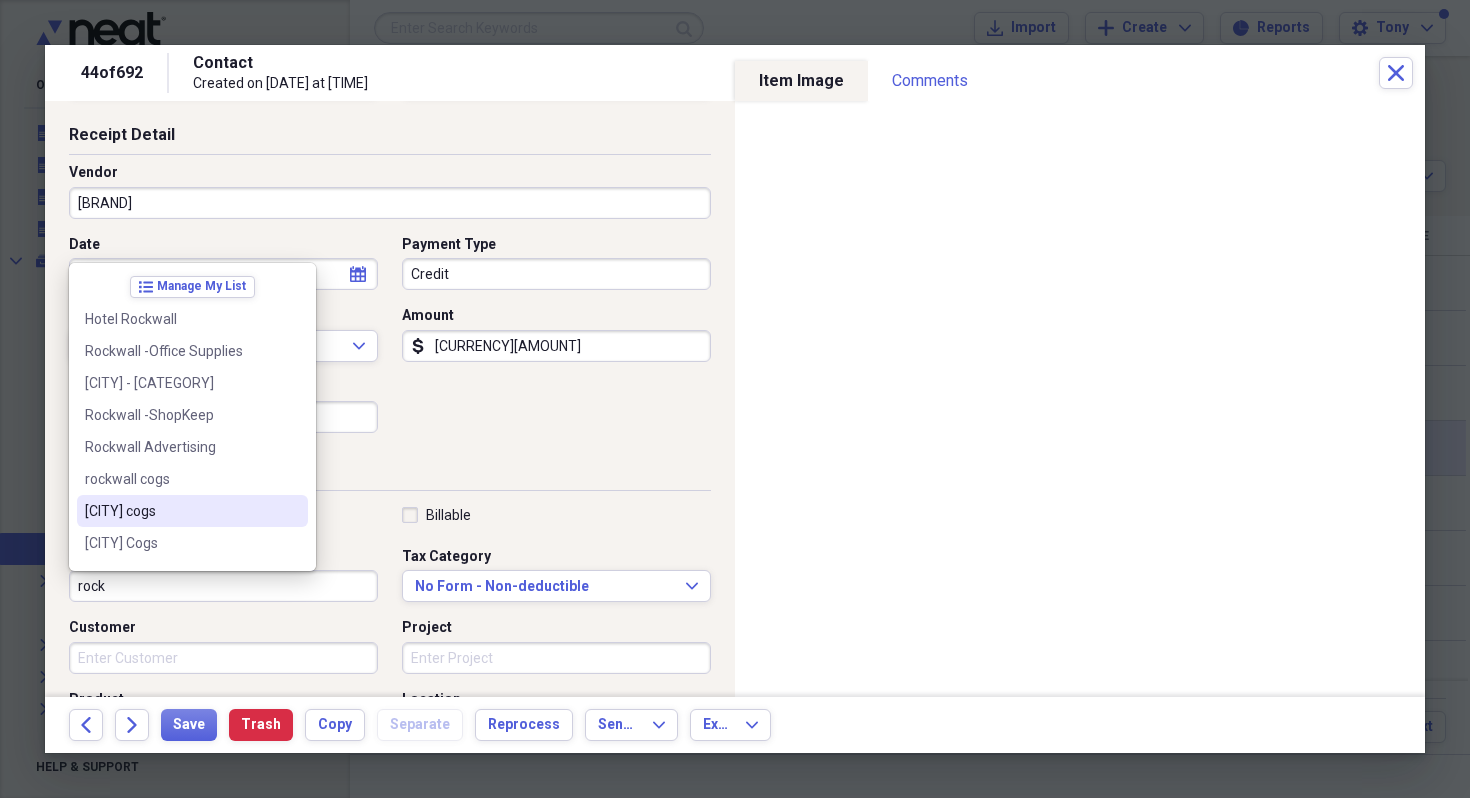click on "[CITY] cogs" at bounding box center [180, 511] 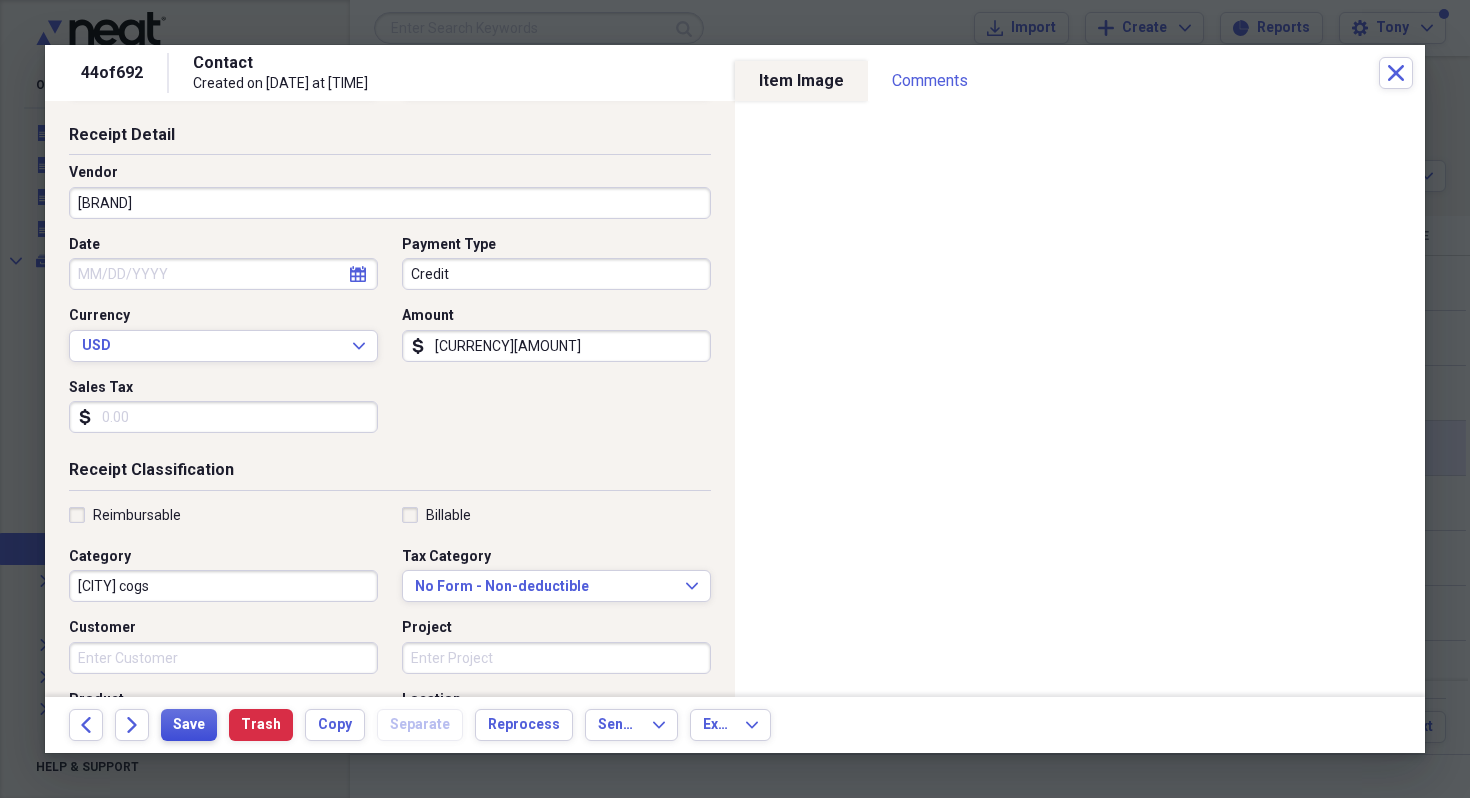click on "Save" at bounding box center (189, 725) 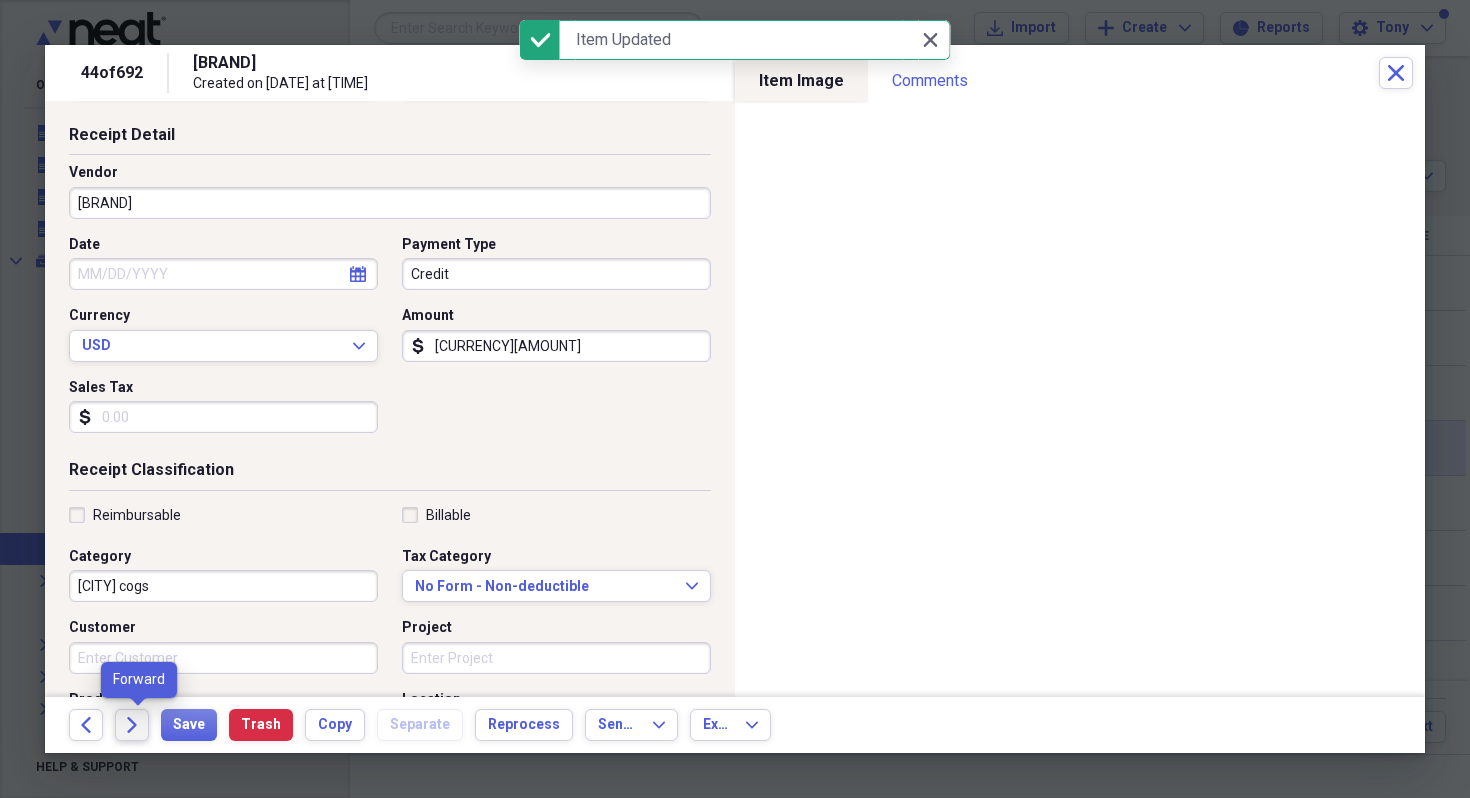 click on "Forward" 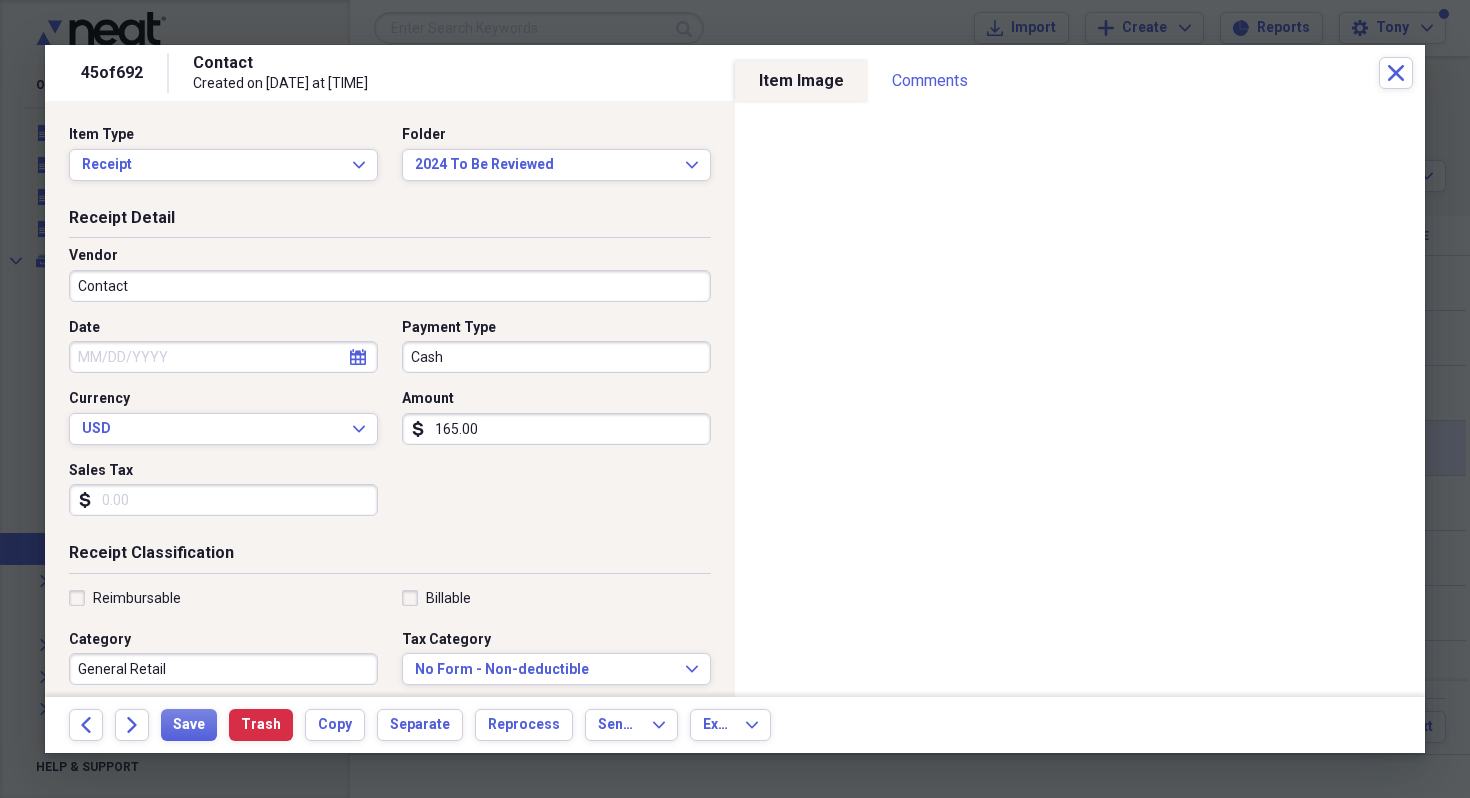 click on "165.00" at bounding box center (556, 429) 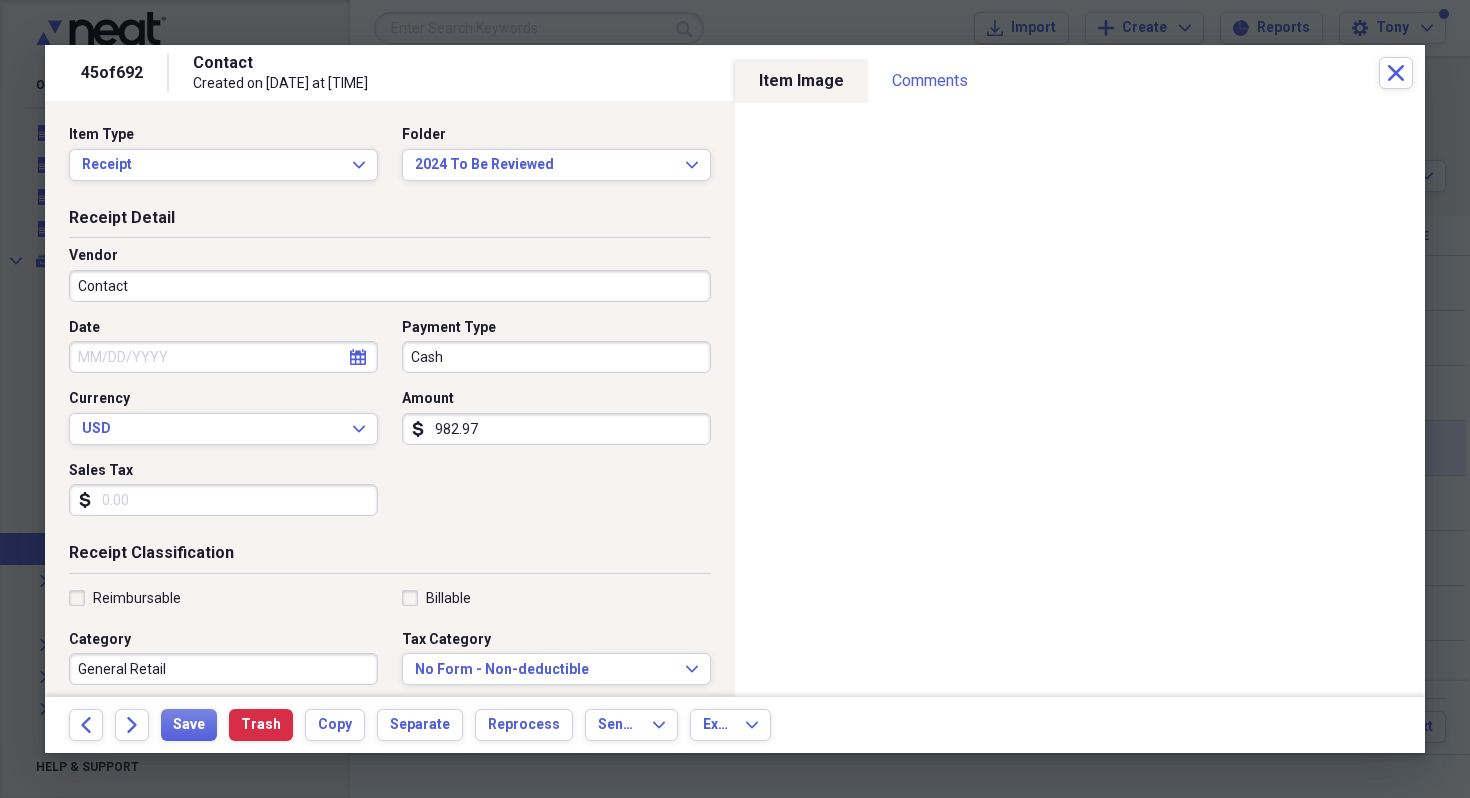 type on "982.97" 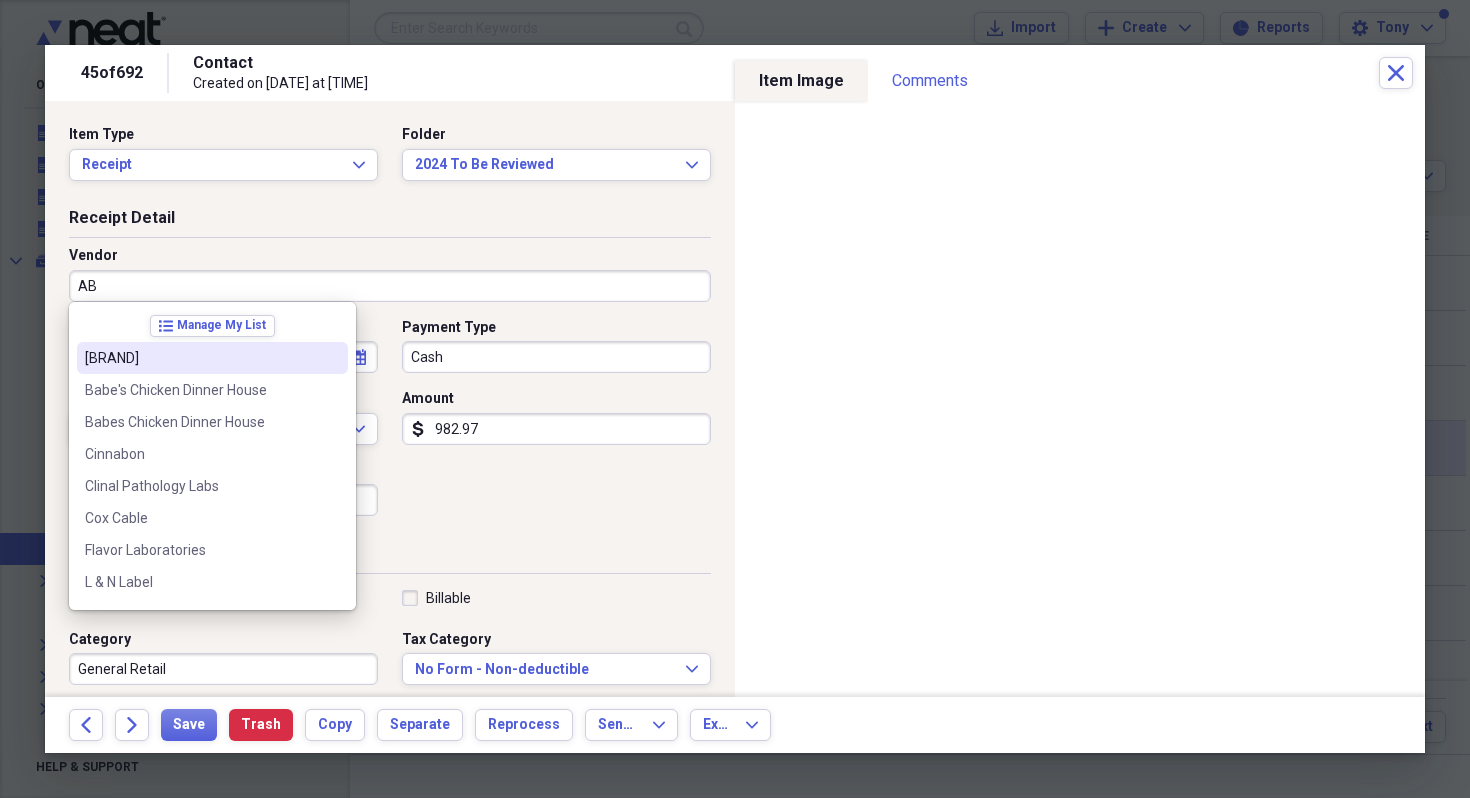 click on "ABCWholesale" at bounding box center (200, 358) 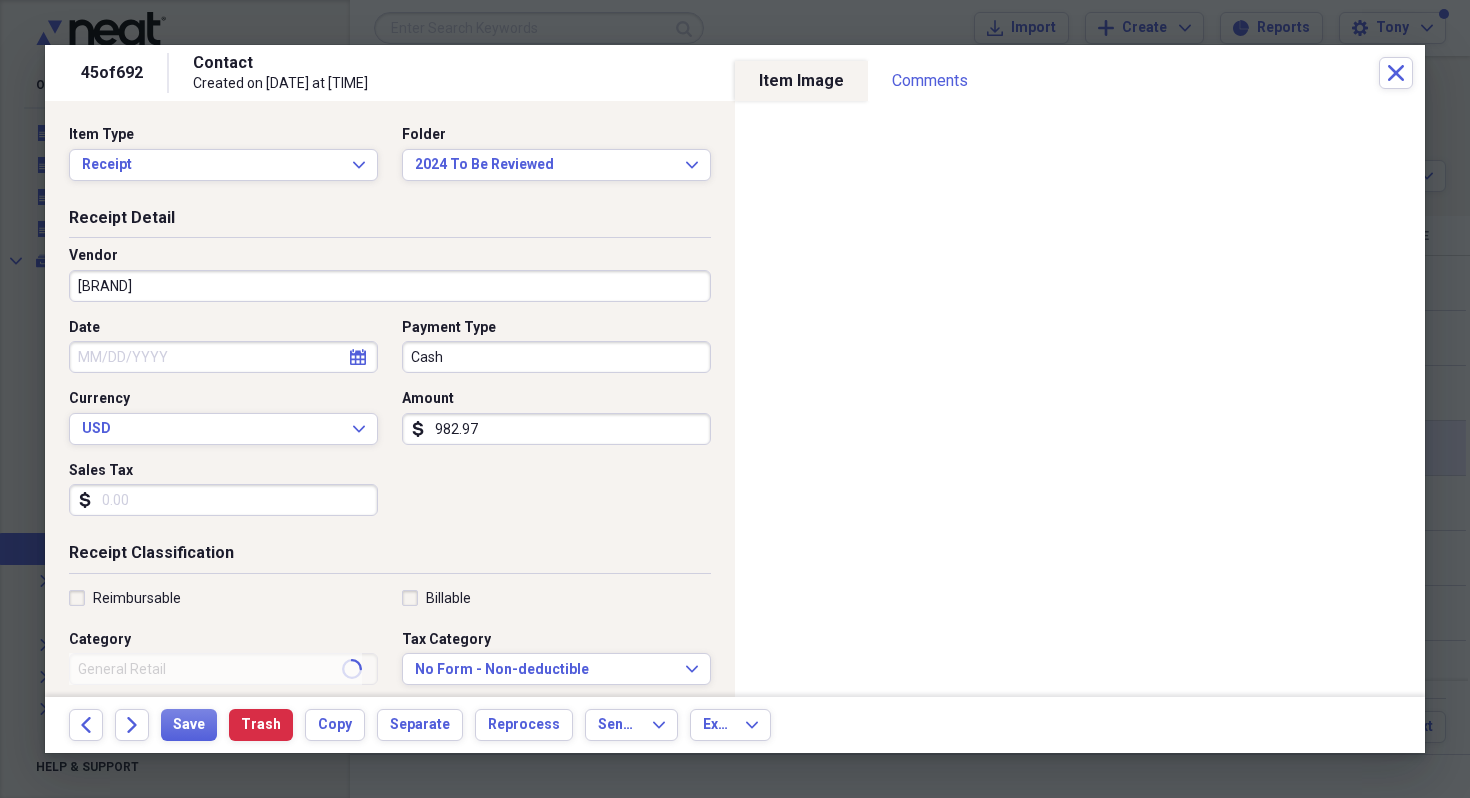 type on "[CITY] cogs" 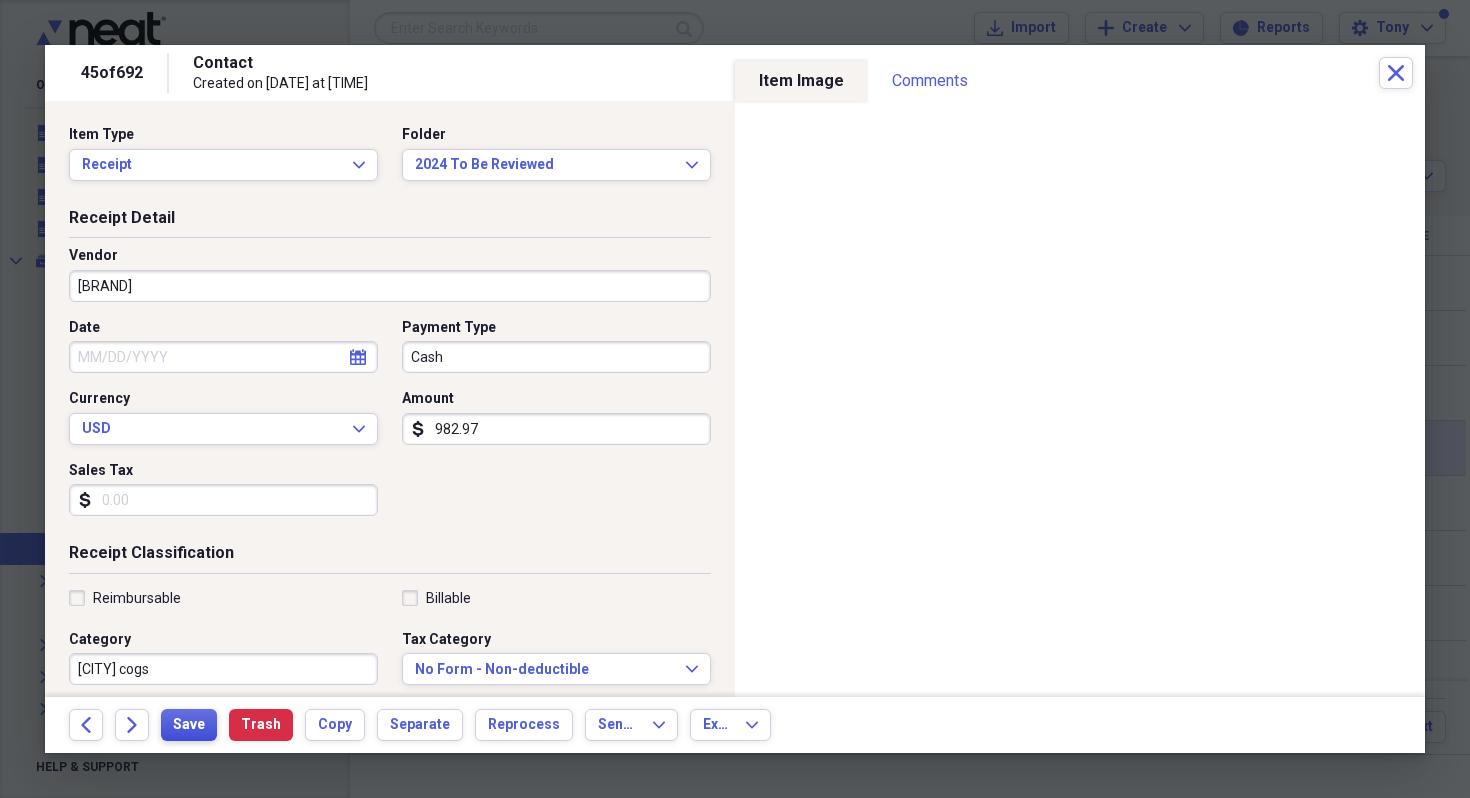 click on "Save" at bounding box center [189, 725] 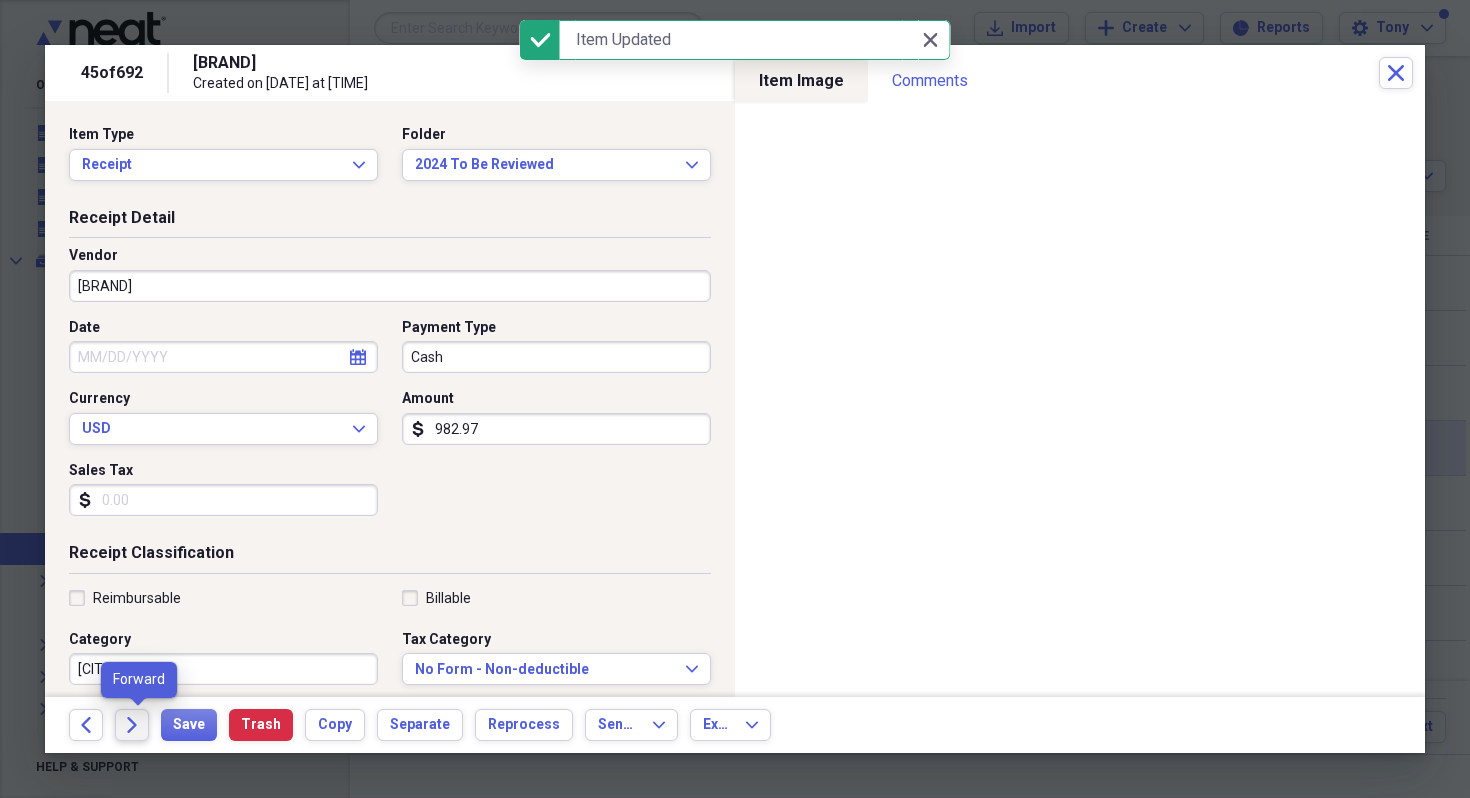 click on "Forward" 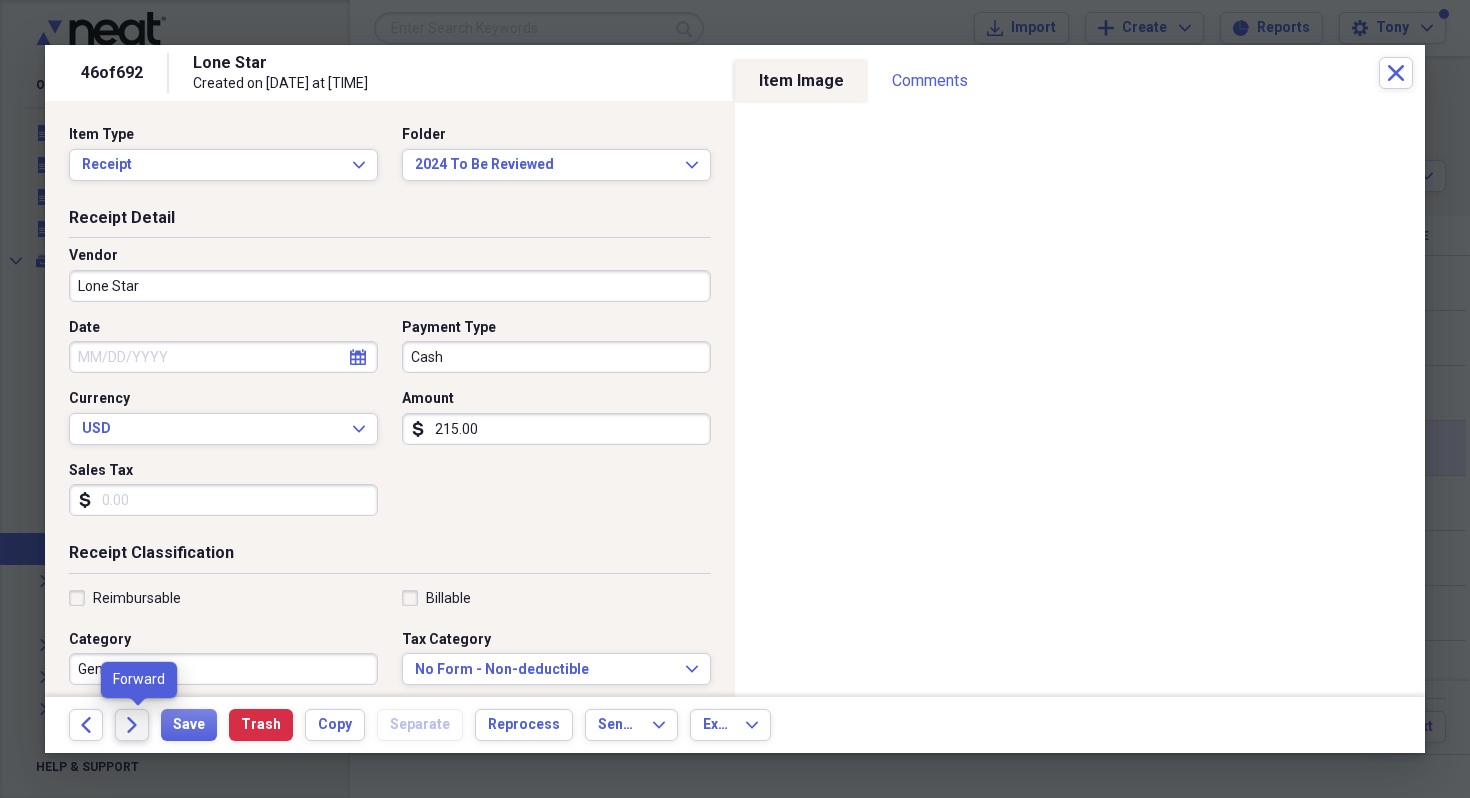 click 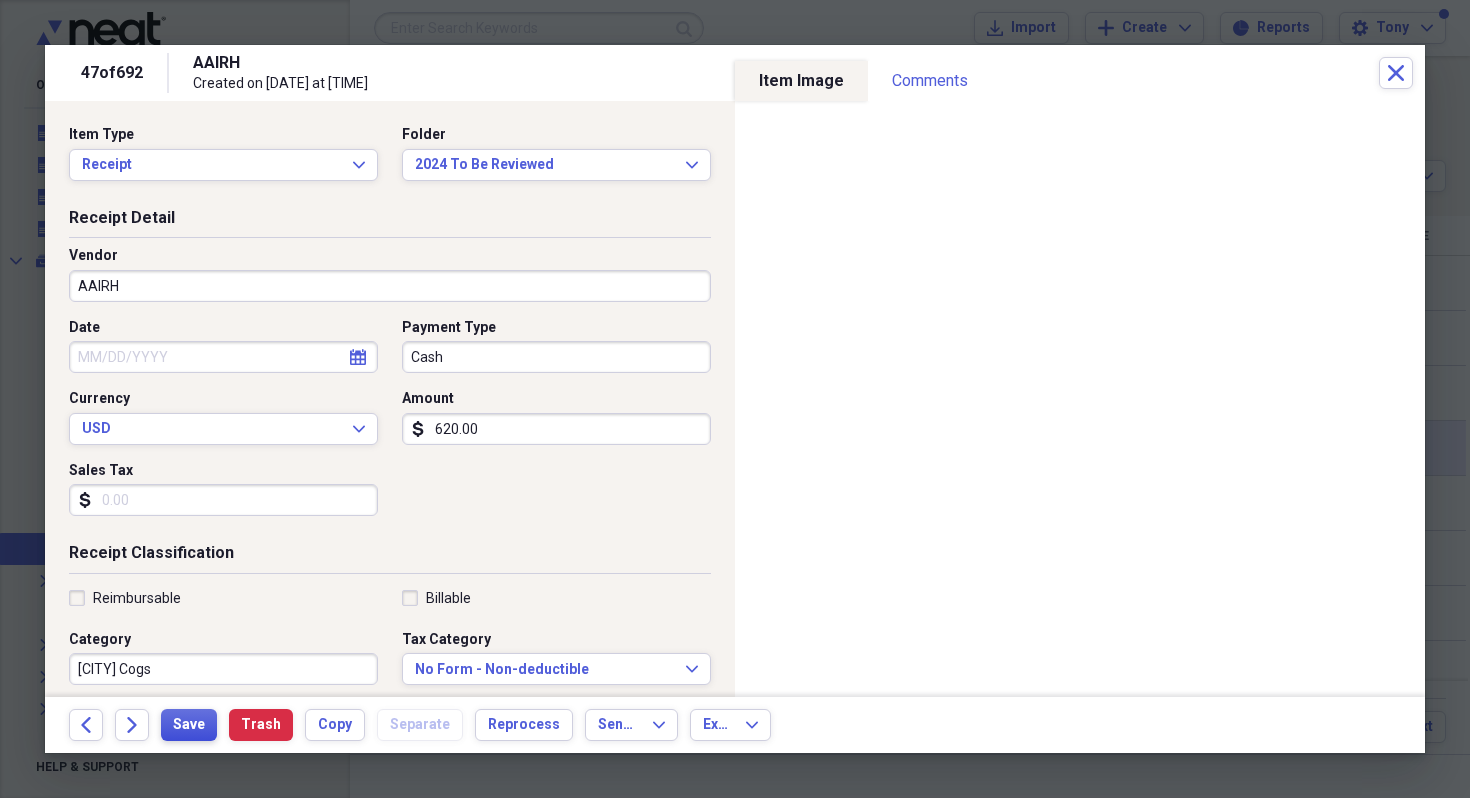 click on "Save" at bounding box center [189, 725] 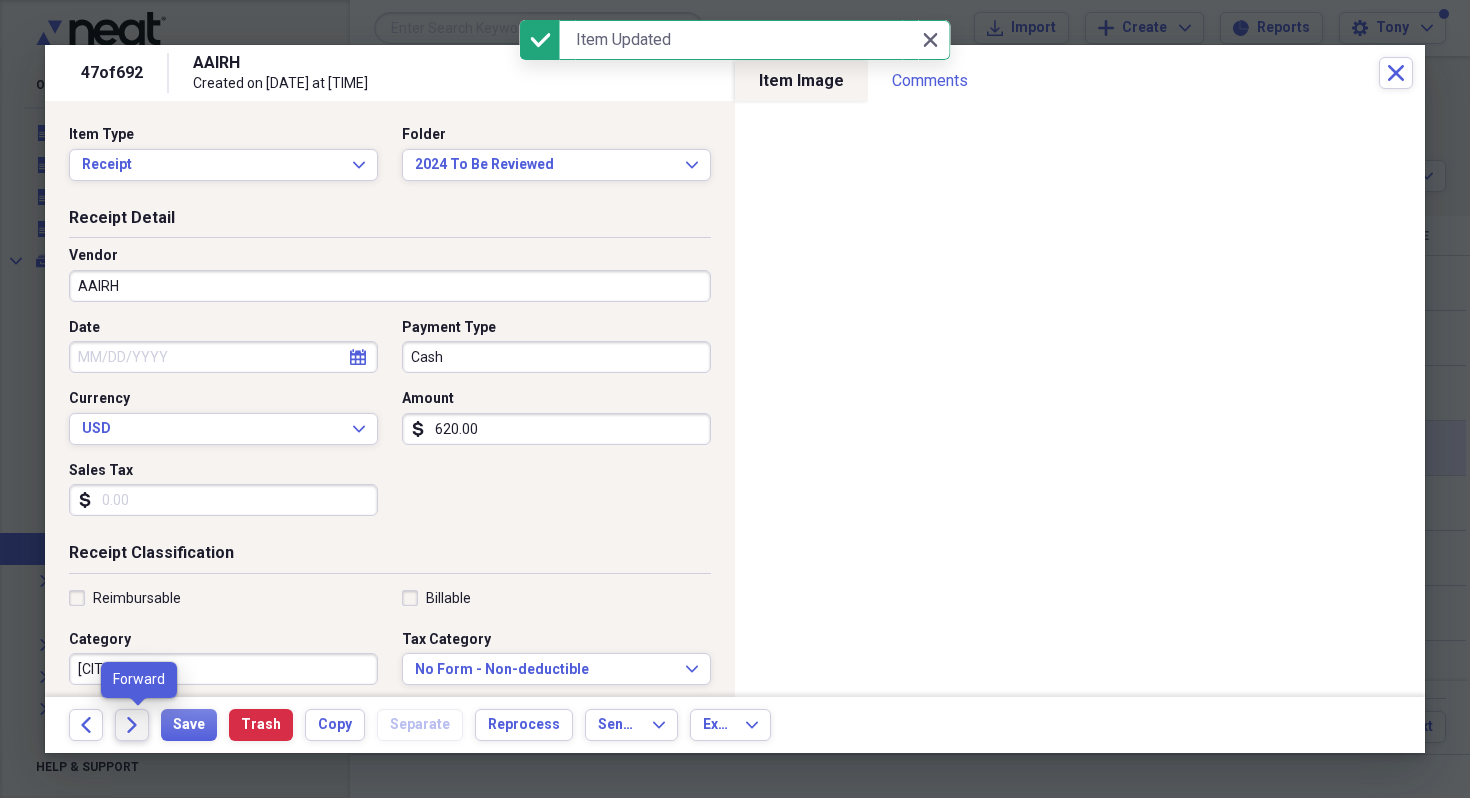 click 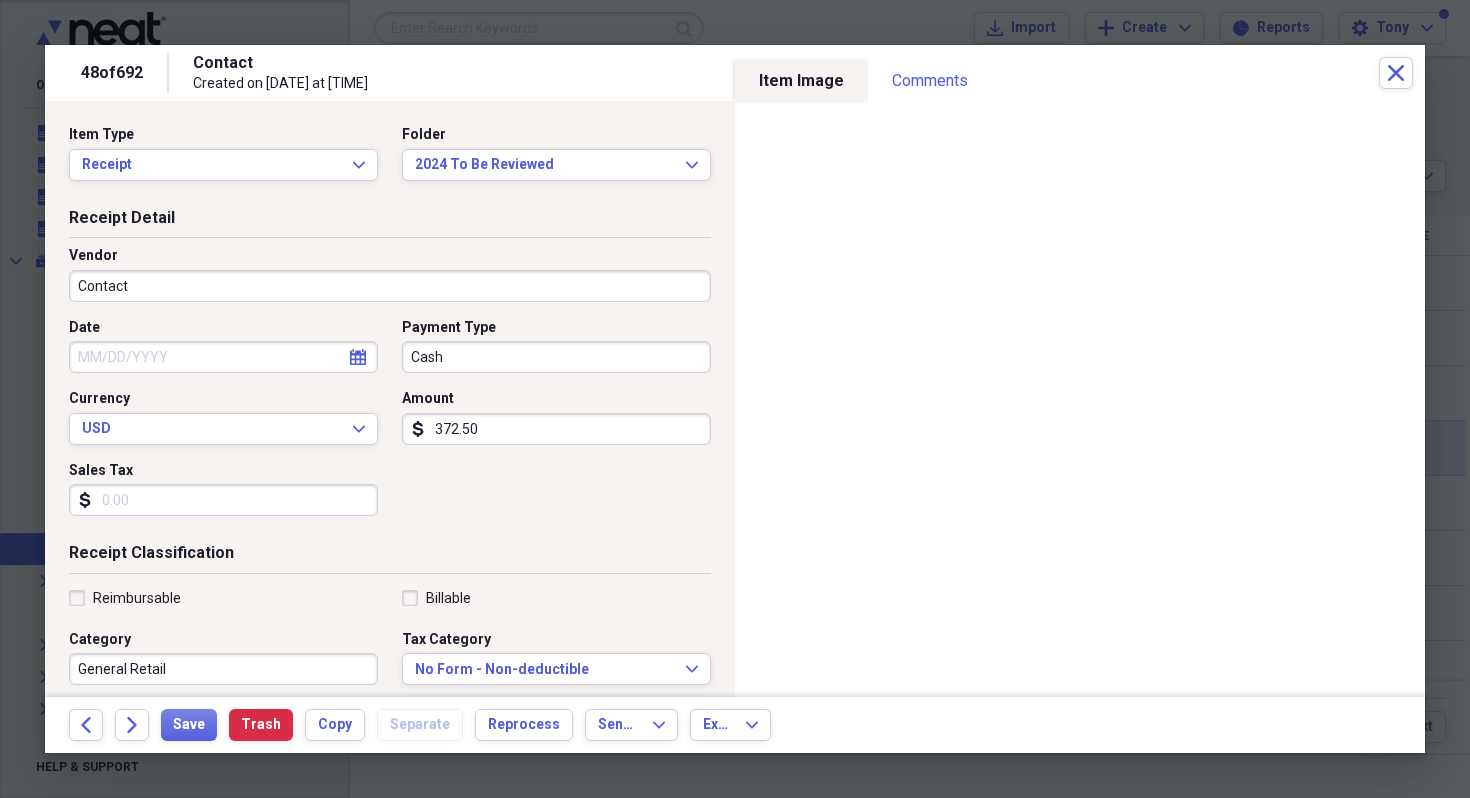 click on "Contact" at bounding box center [390, 286] 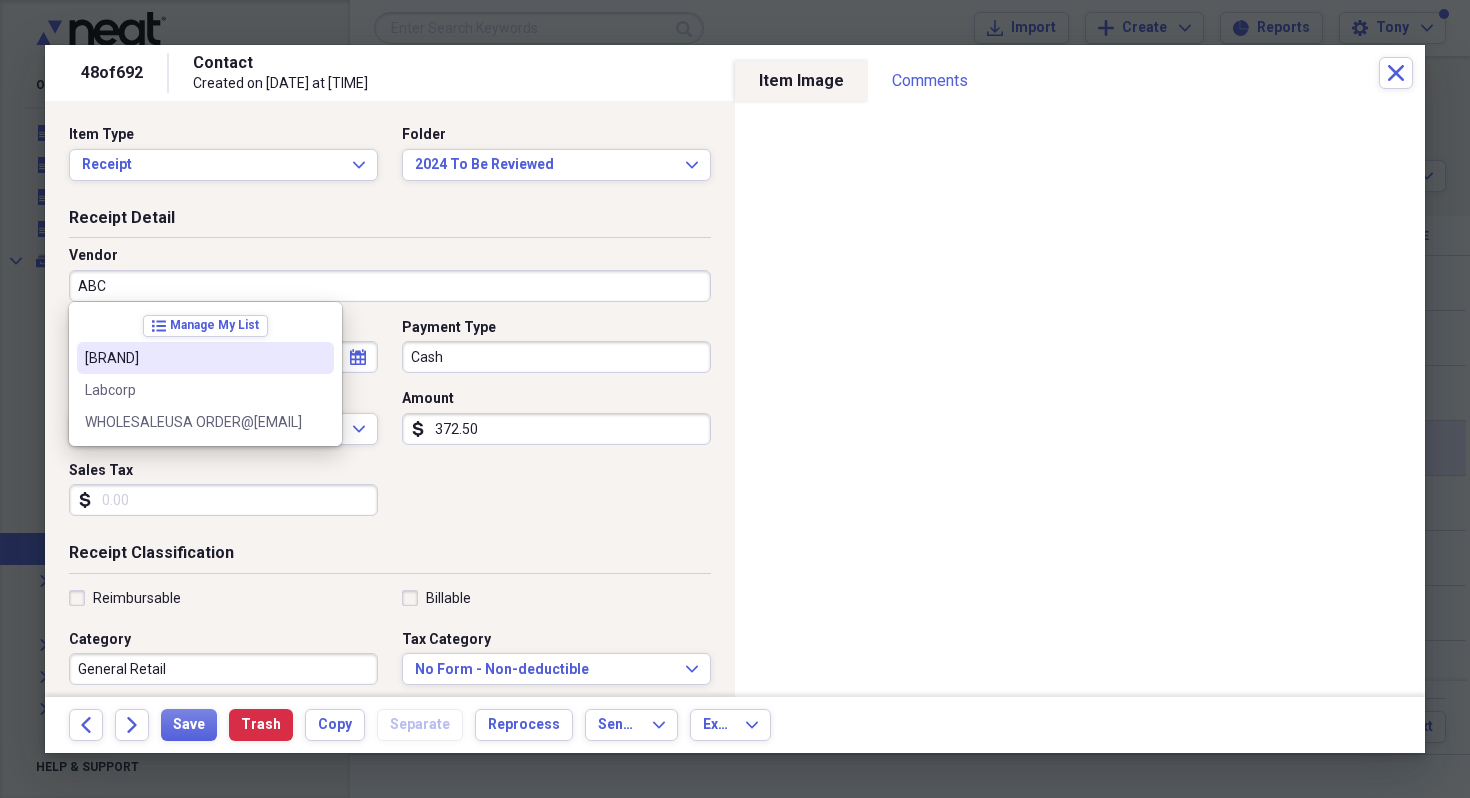 click on "ABCWholesale" at bounding box center (193, 358) 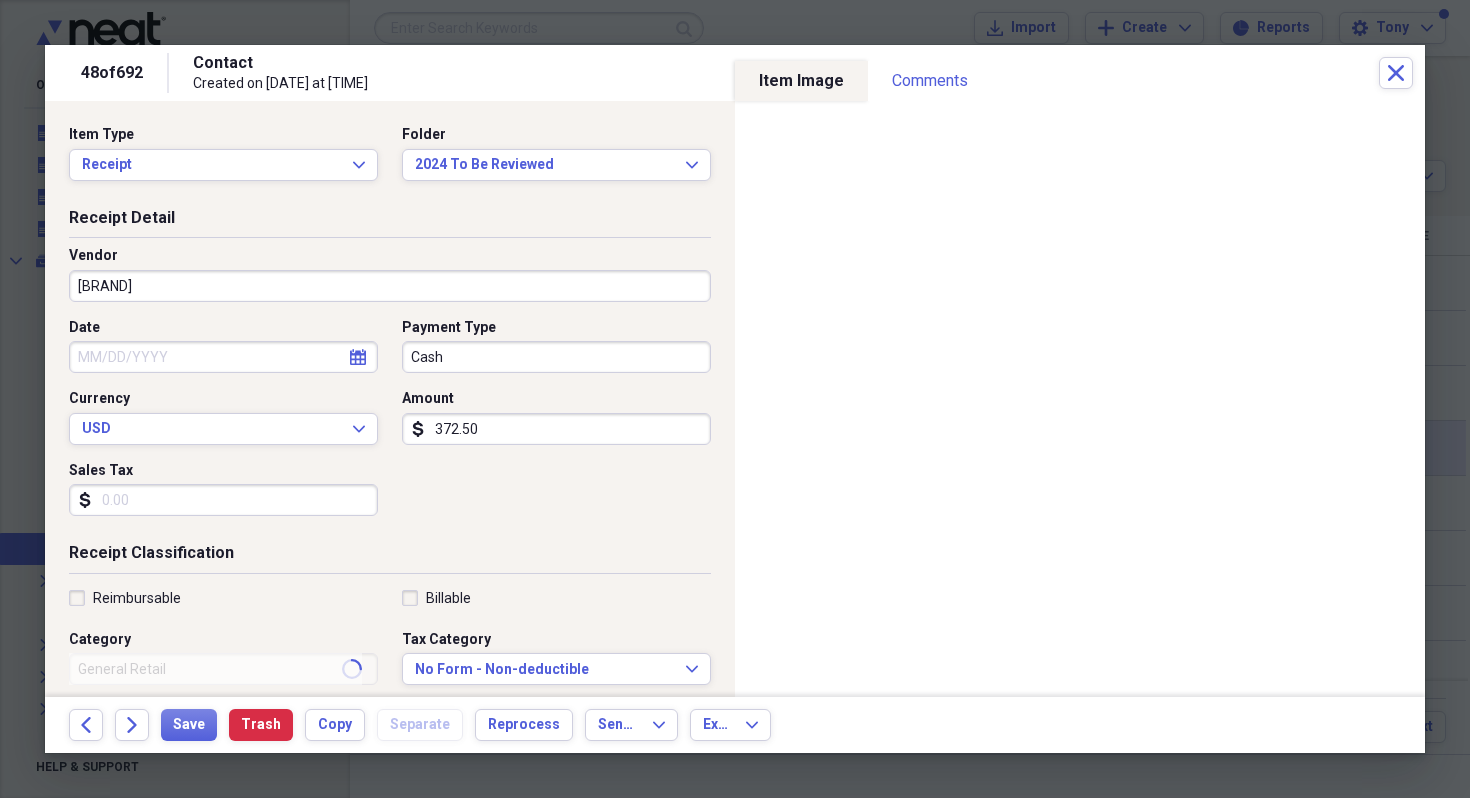 type on "[CITY] cogs" 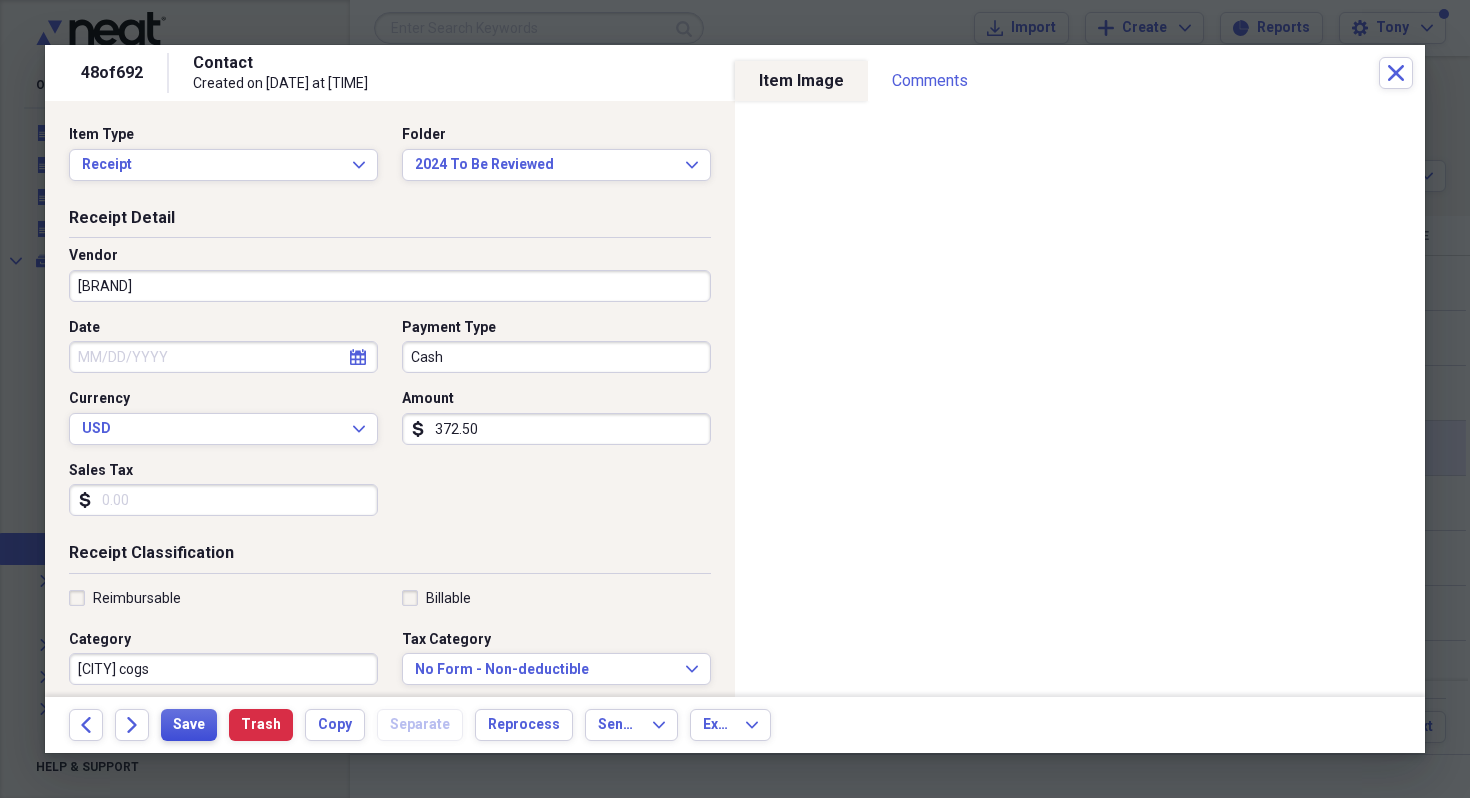 click on "Save" at bounding box center [189, 725] 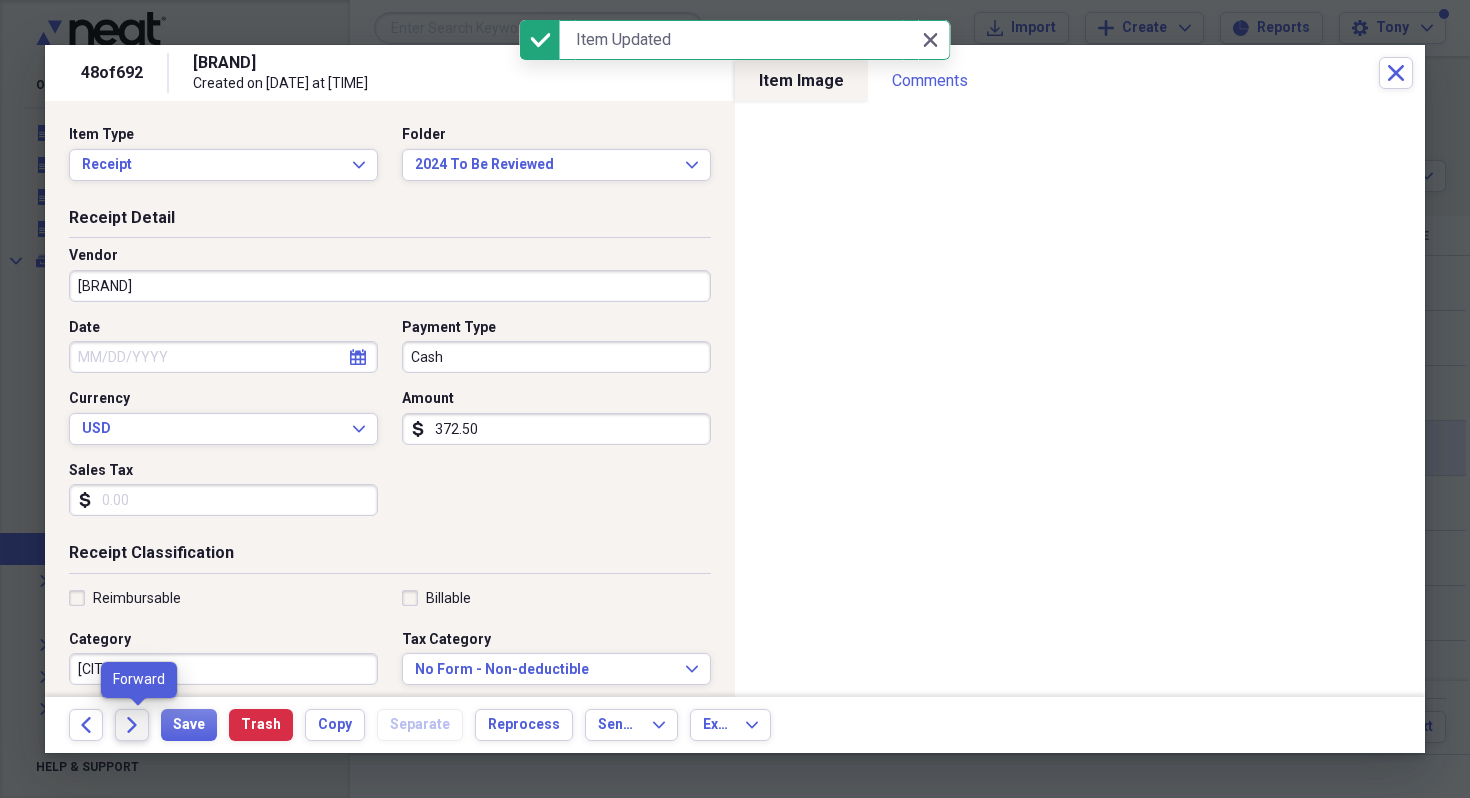 click on "Forward" at bounding box center (132, 725) 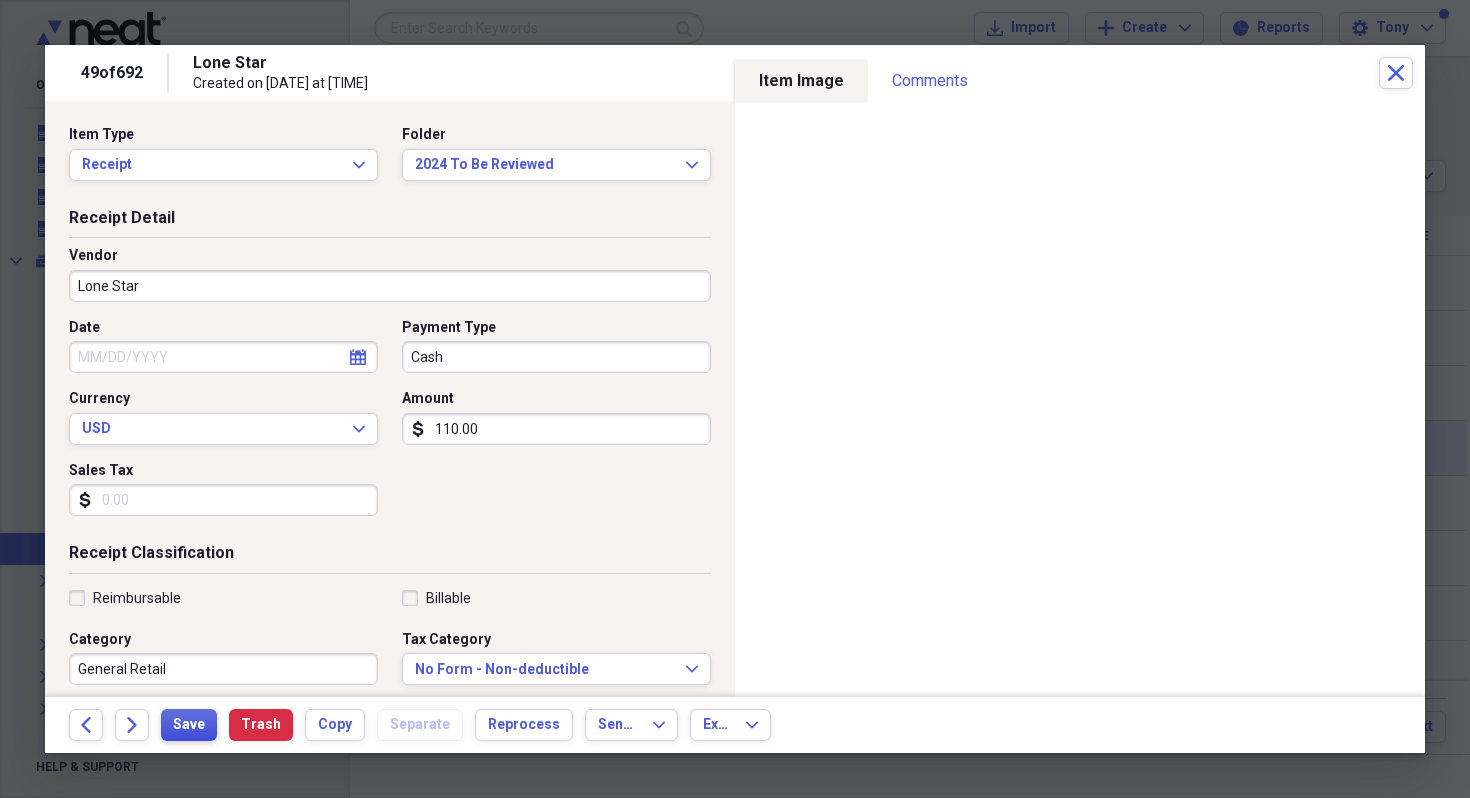 click on "Save" at bounding box center (189, 725) 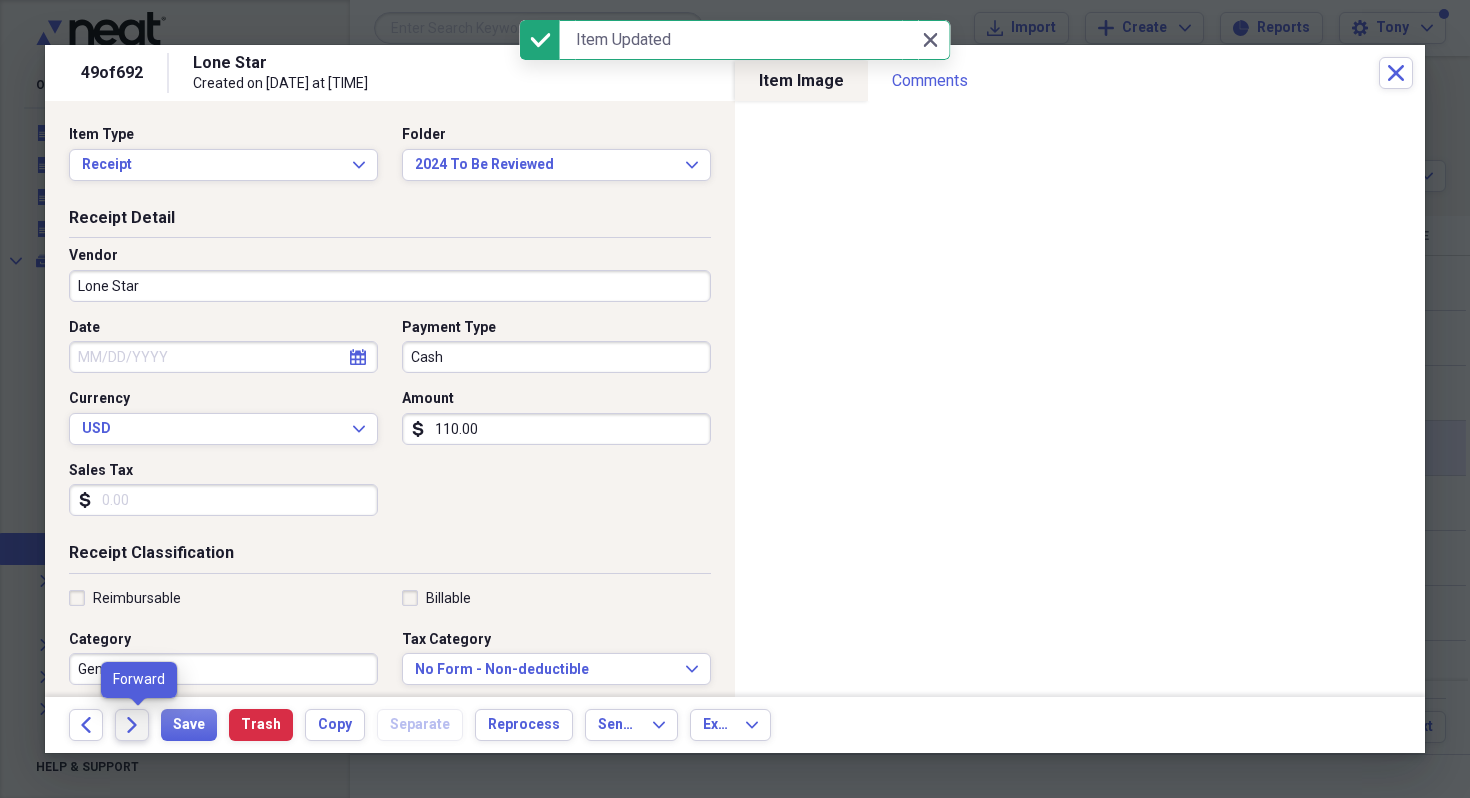 click 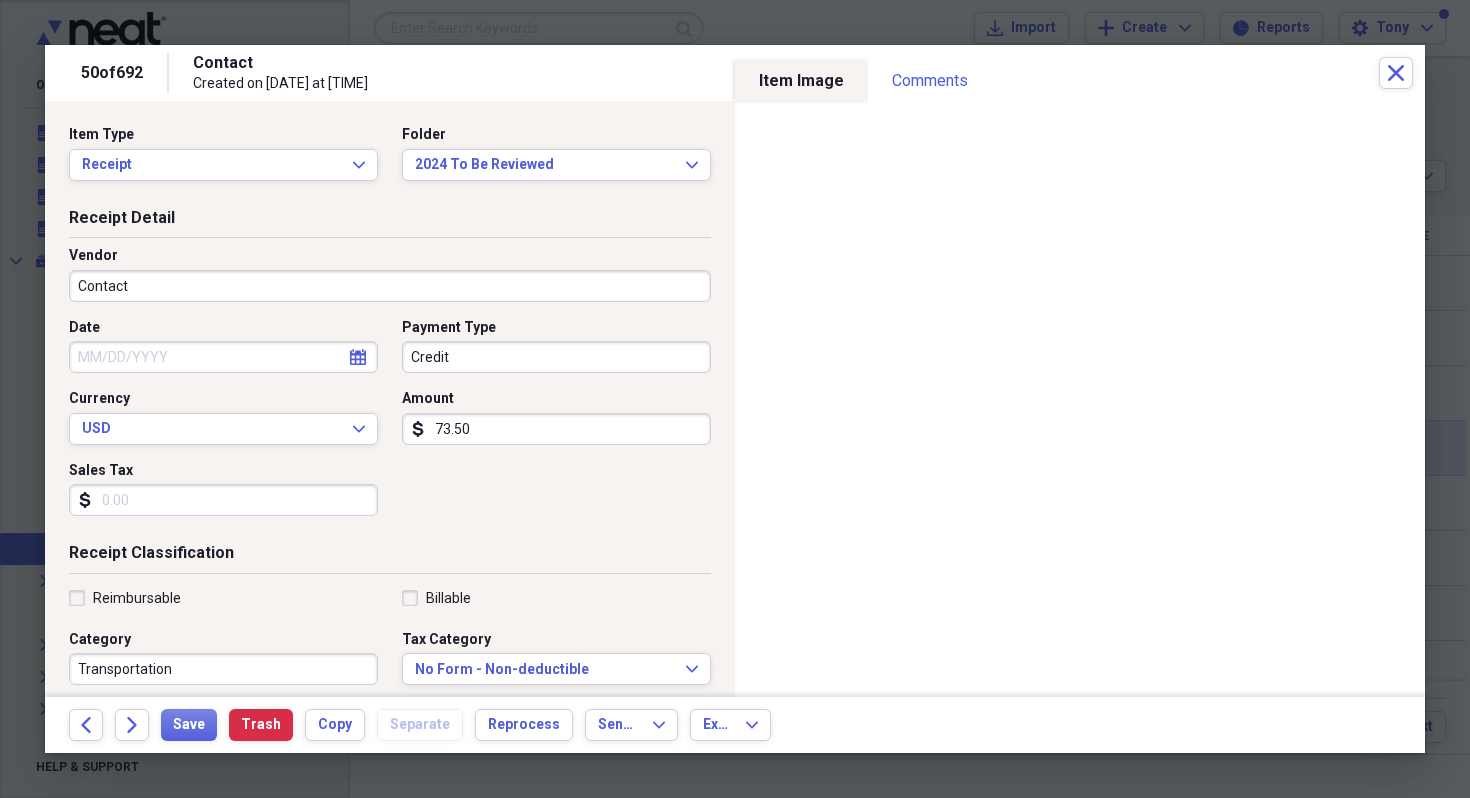 click on "Contact" at bounding box center (390, 286) 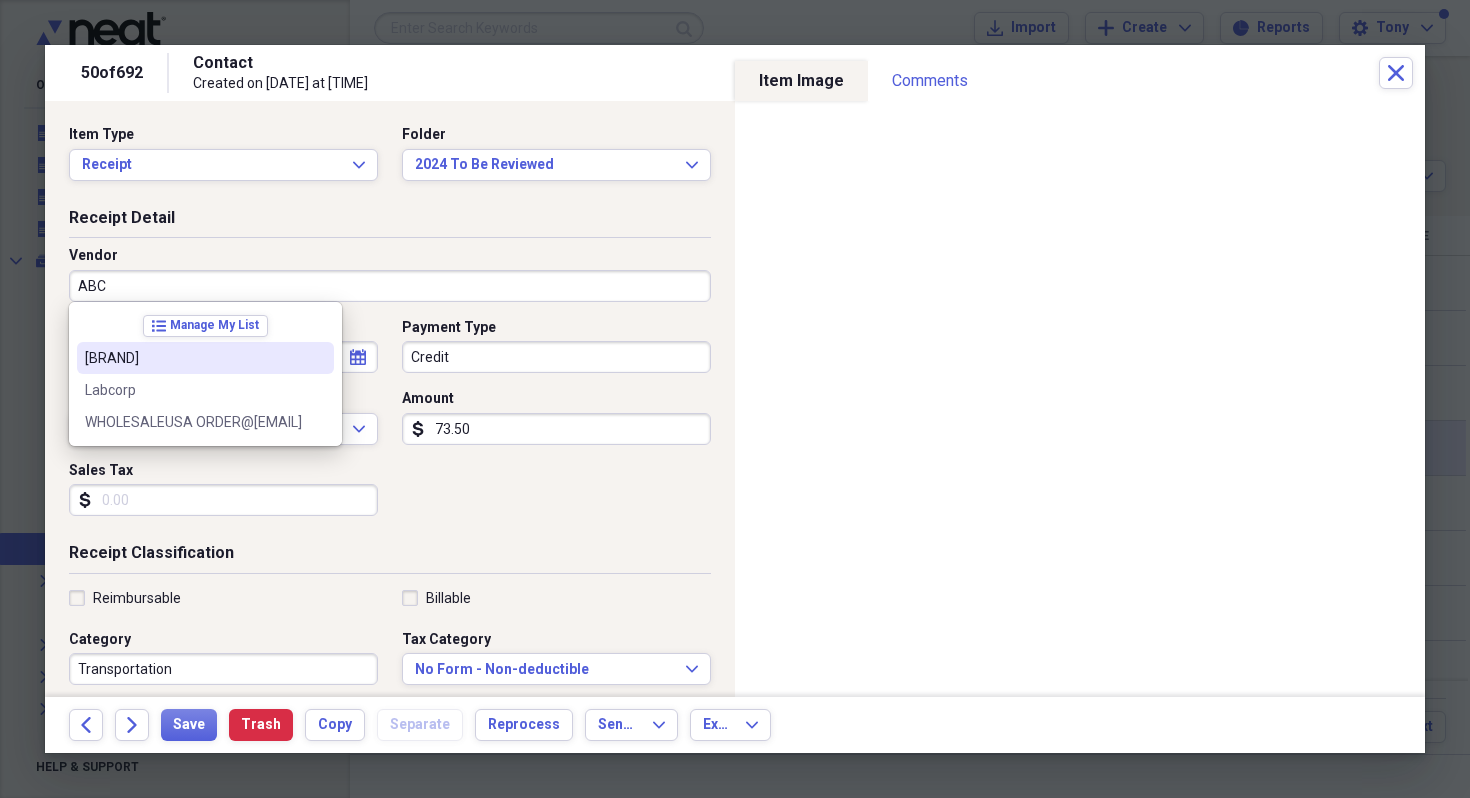 click on "ABCWholesale" at bounding box center [193, 358] 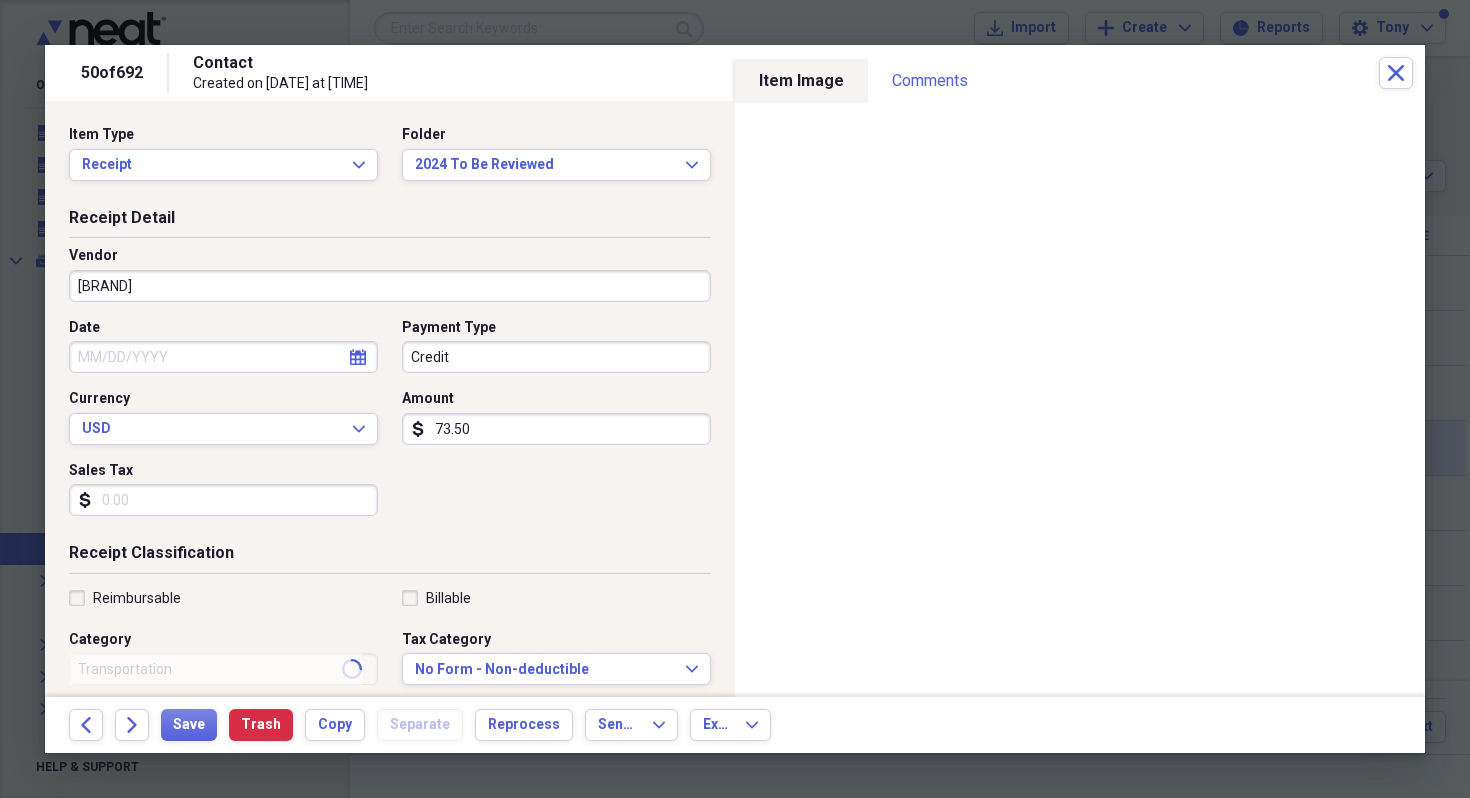 type on "[CITY] cogs" 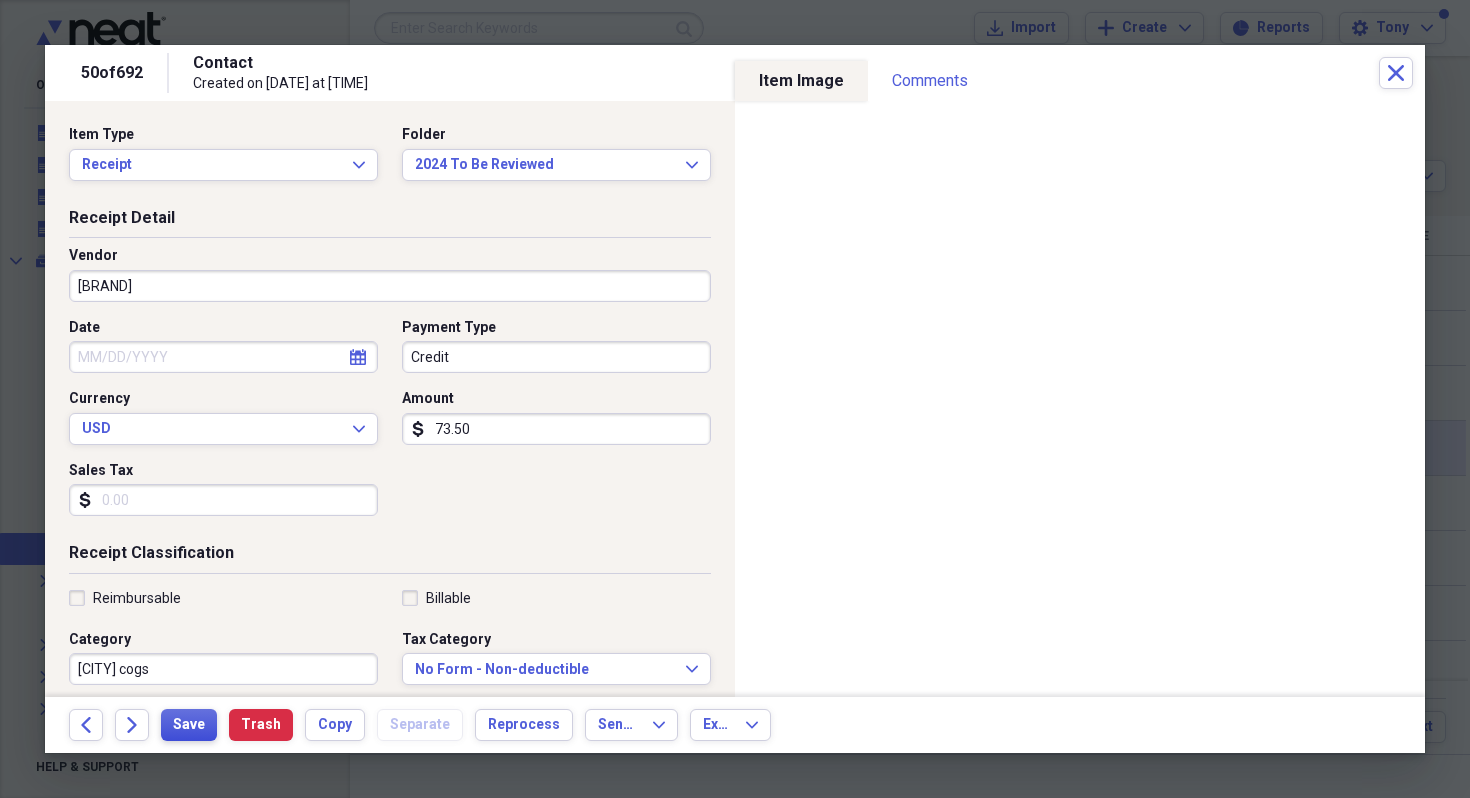 click on "Save" at bounding box center [189, 725] 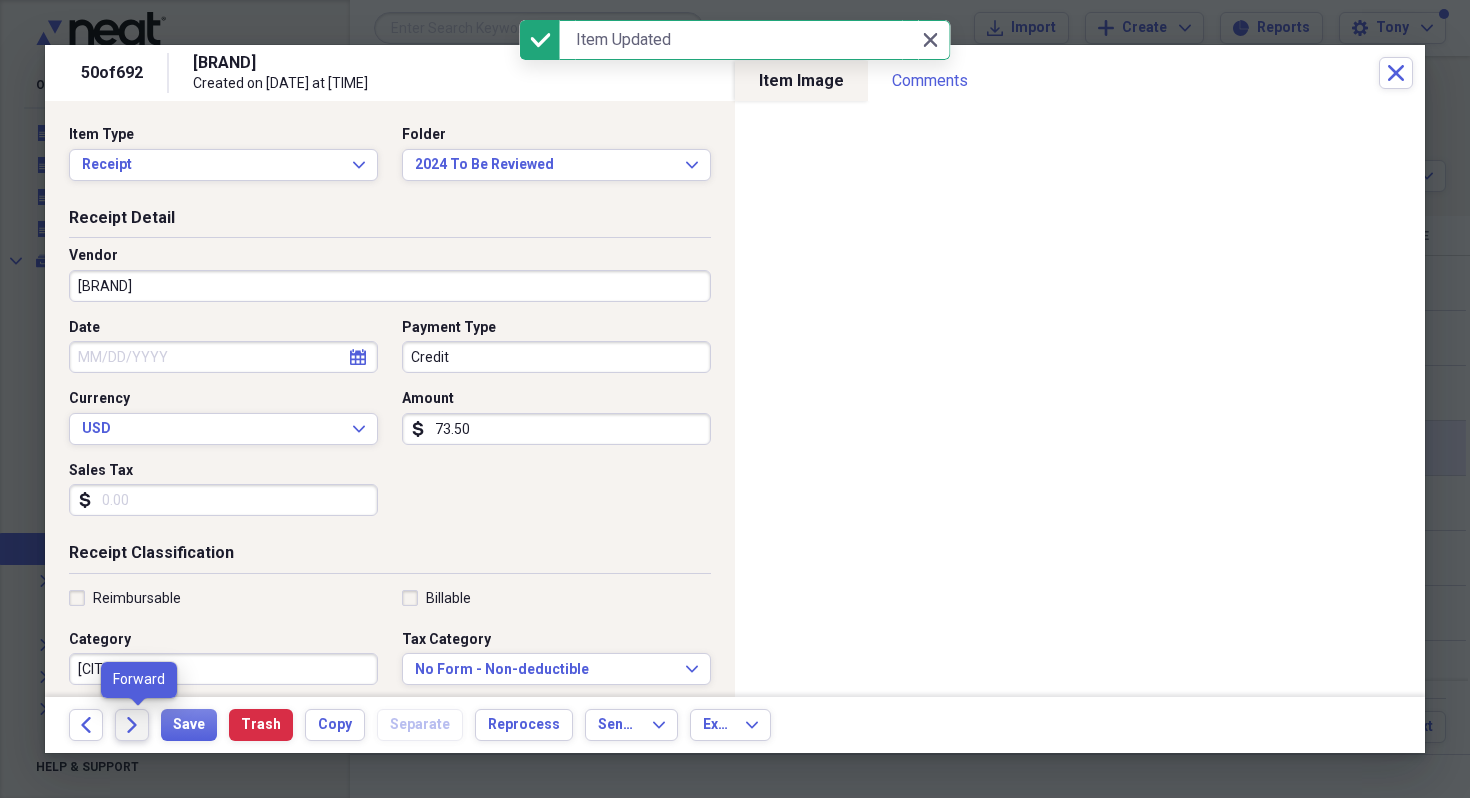 click on "Forward" 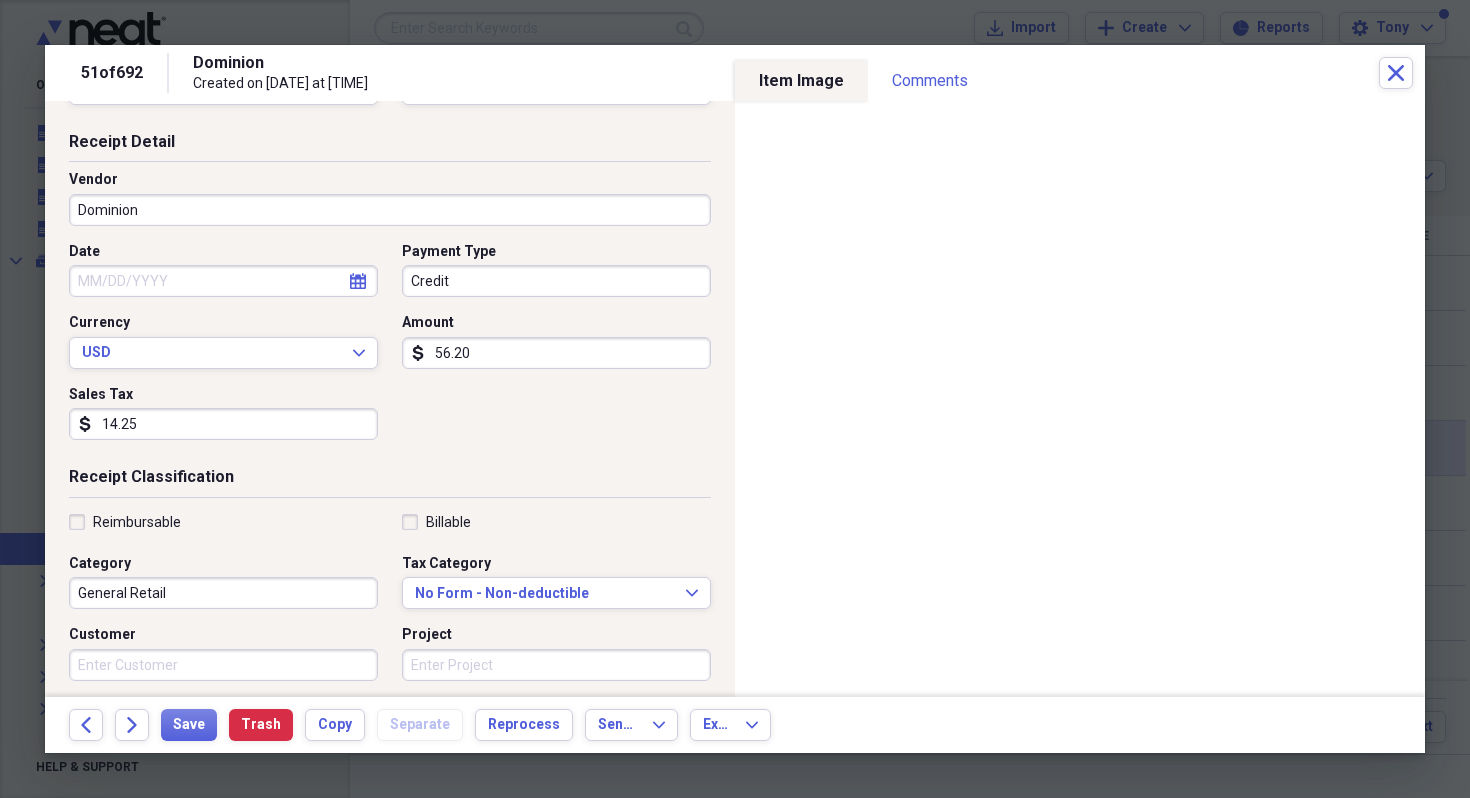 scroll, scrollTop: 91, scrollLeft: 0, axis: vertical 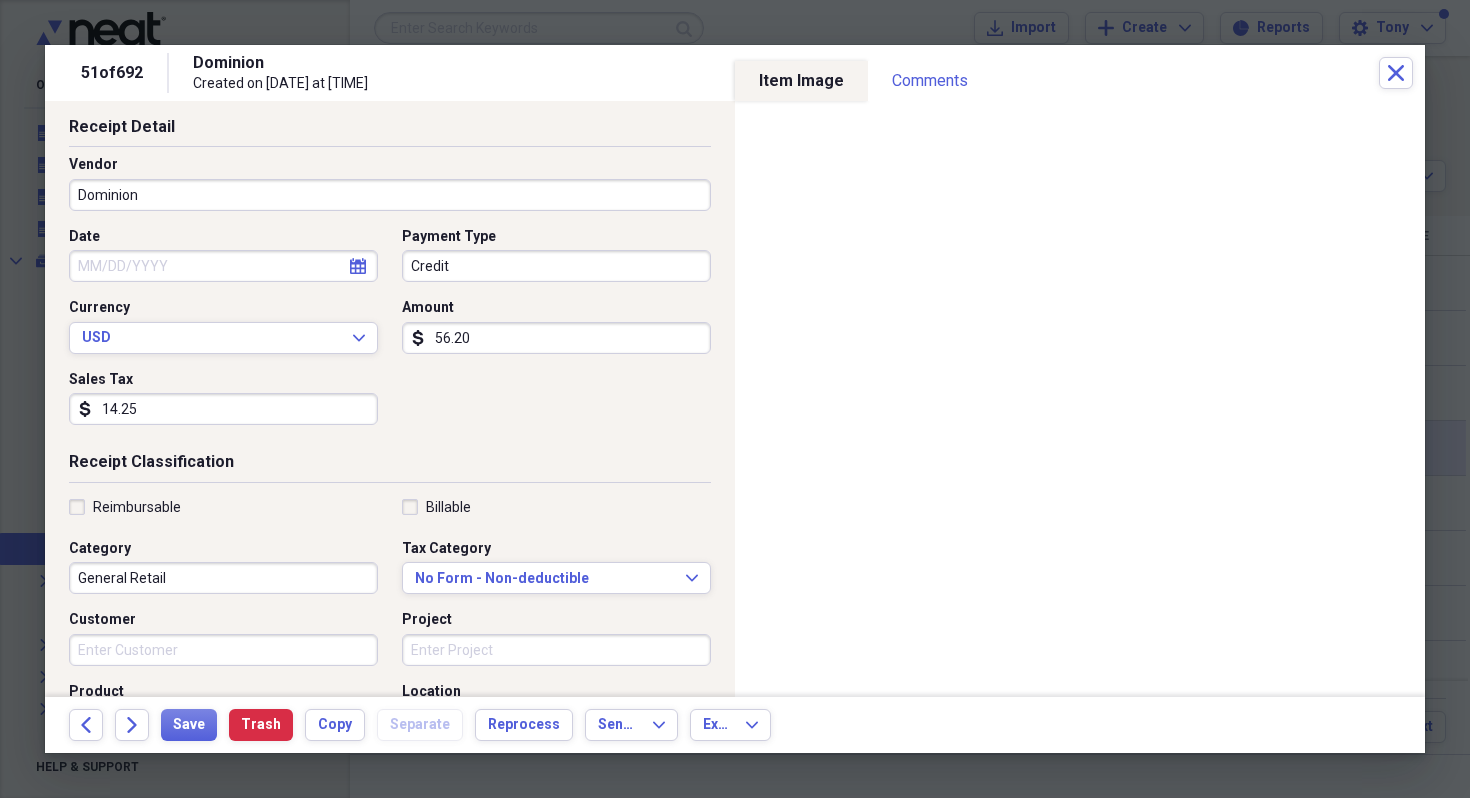 click on "Dominion" at bounding box center [390, 195] 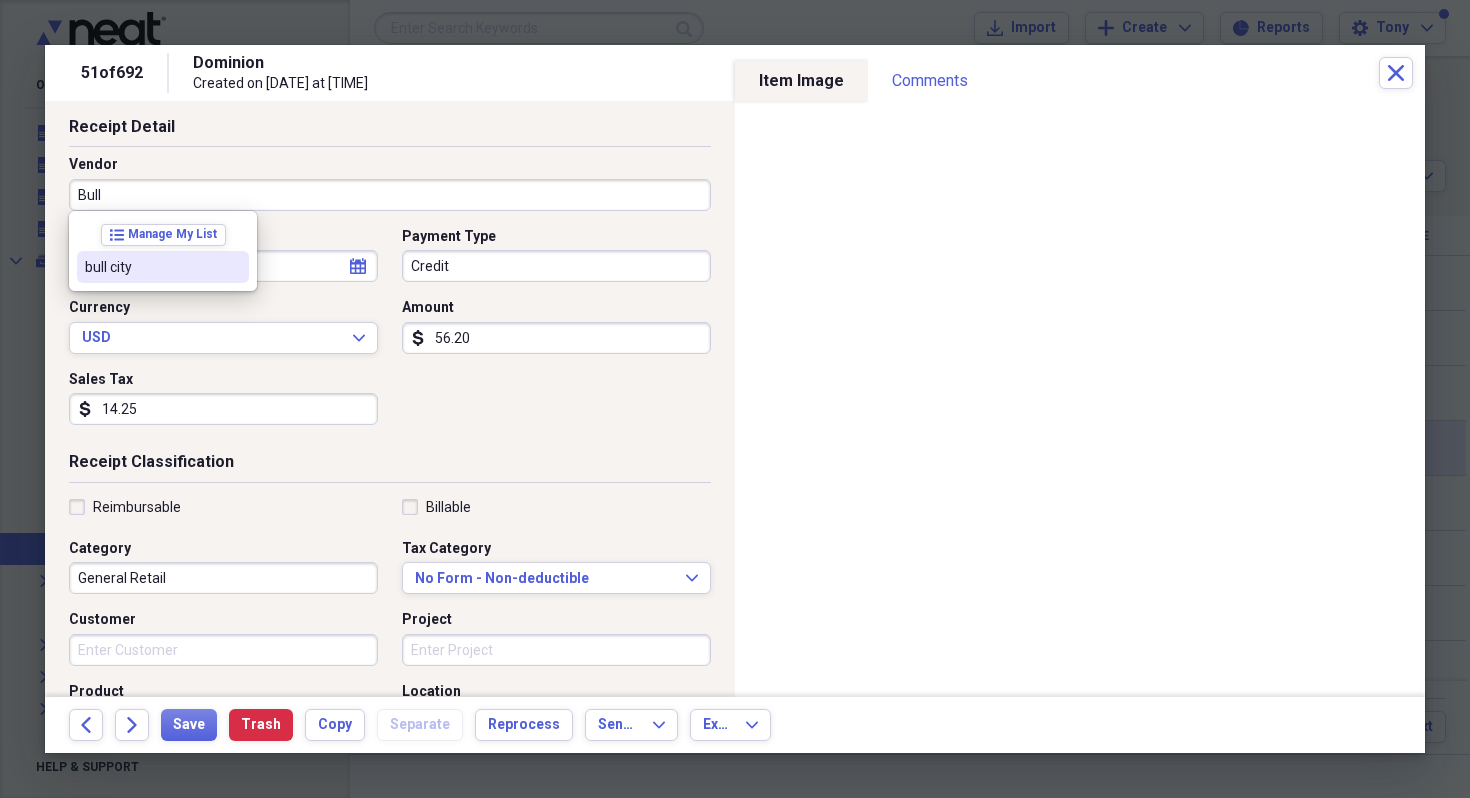click on "bull city" at bounding box center (151, 267) 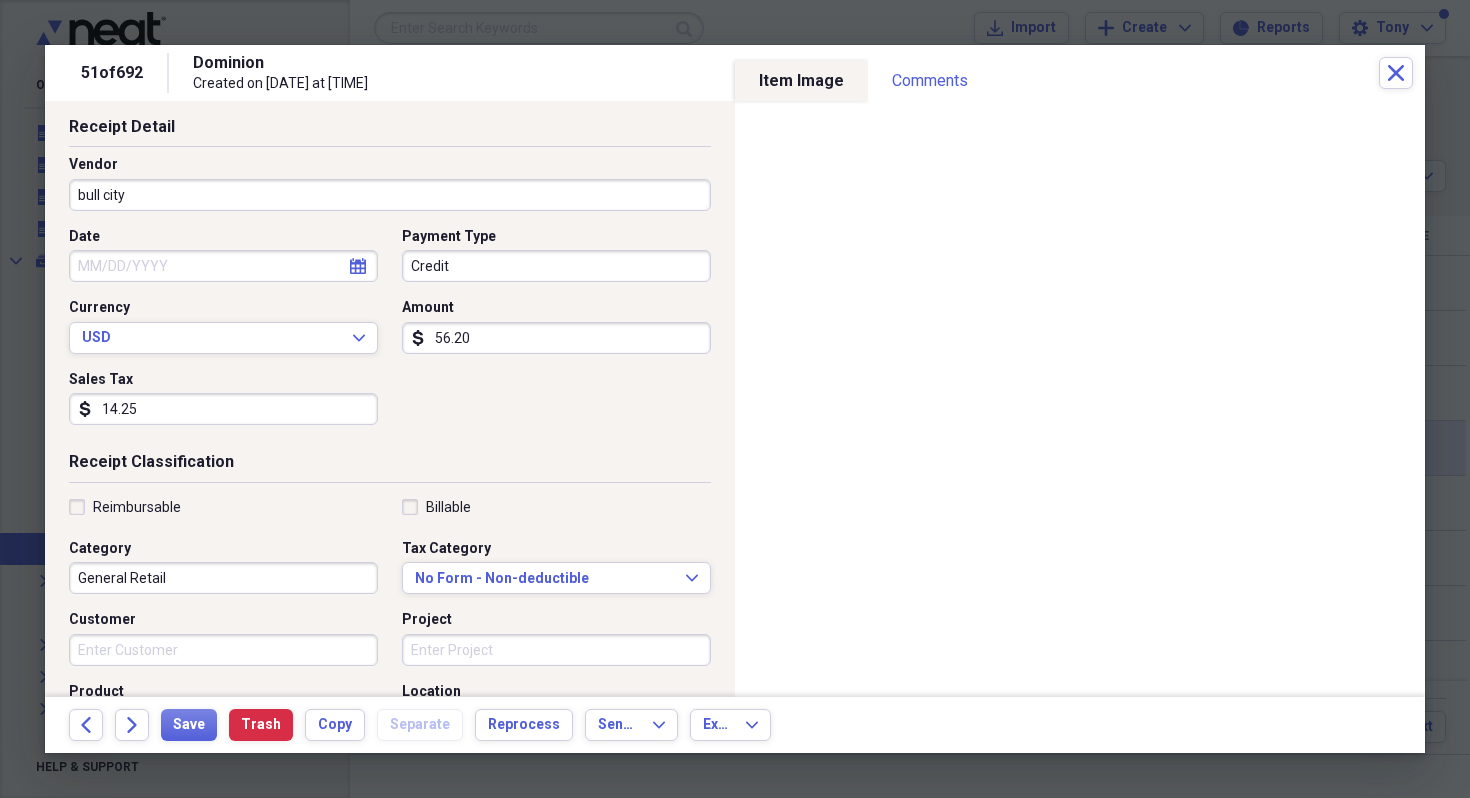 type on "Rockwall Cogs" 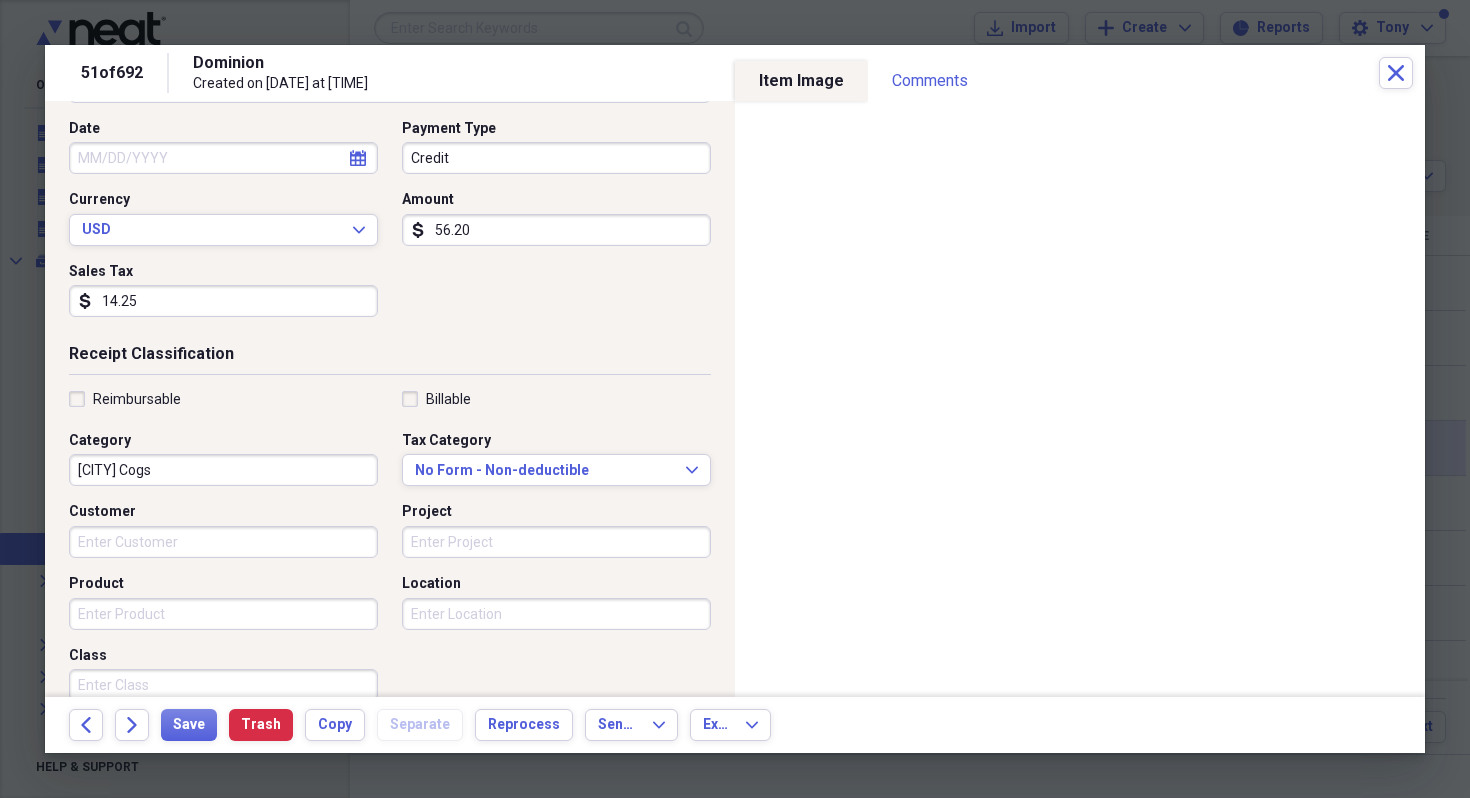 scroll, scrollTop: 250, scrollLeft: 0, axis: vertical 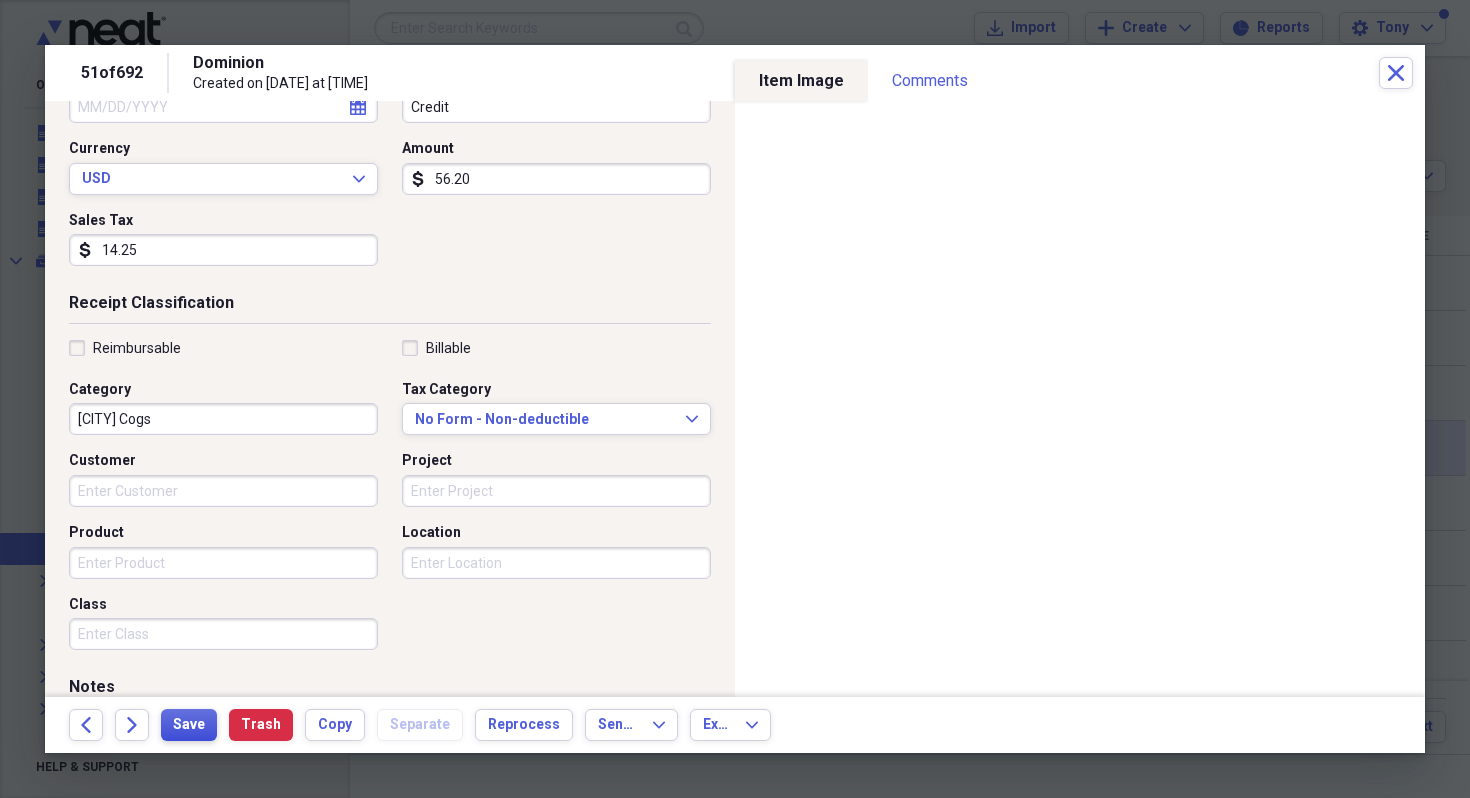 click on "Save" at bounding box center [189, 725] 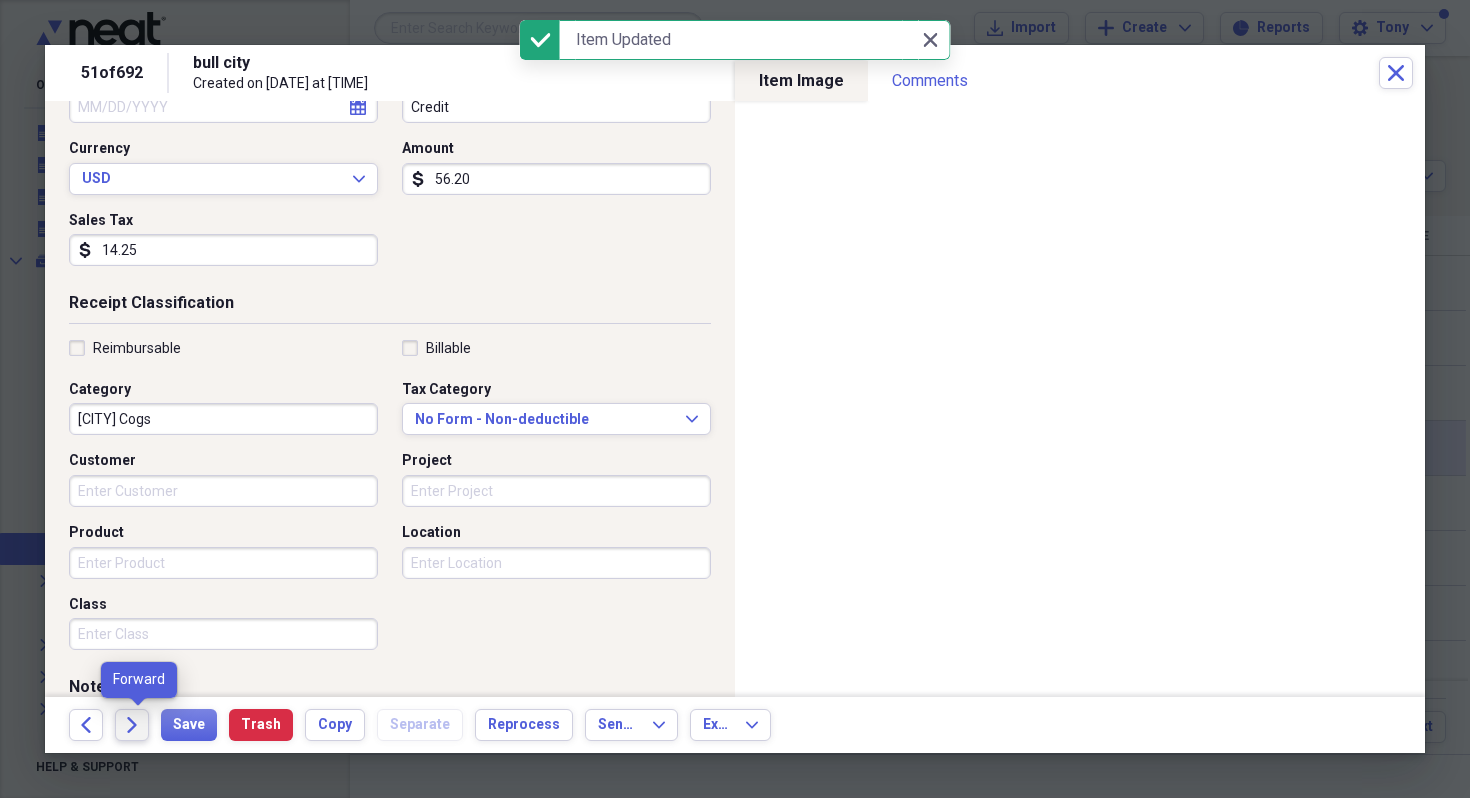 click on "Forward" 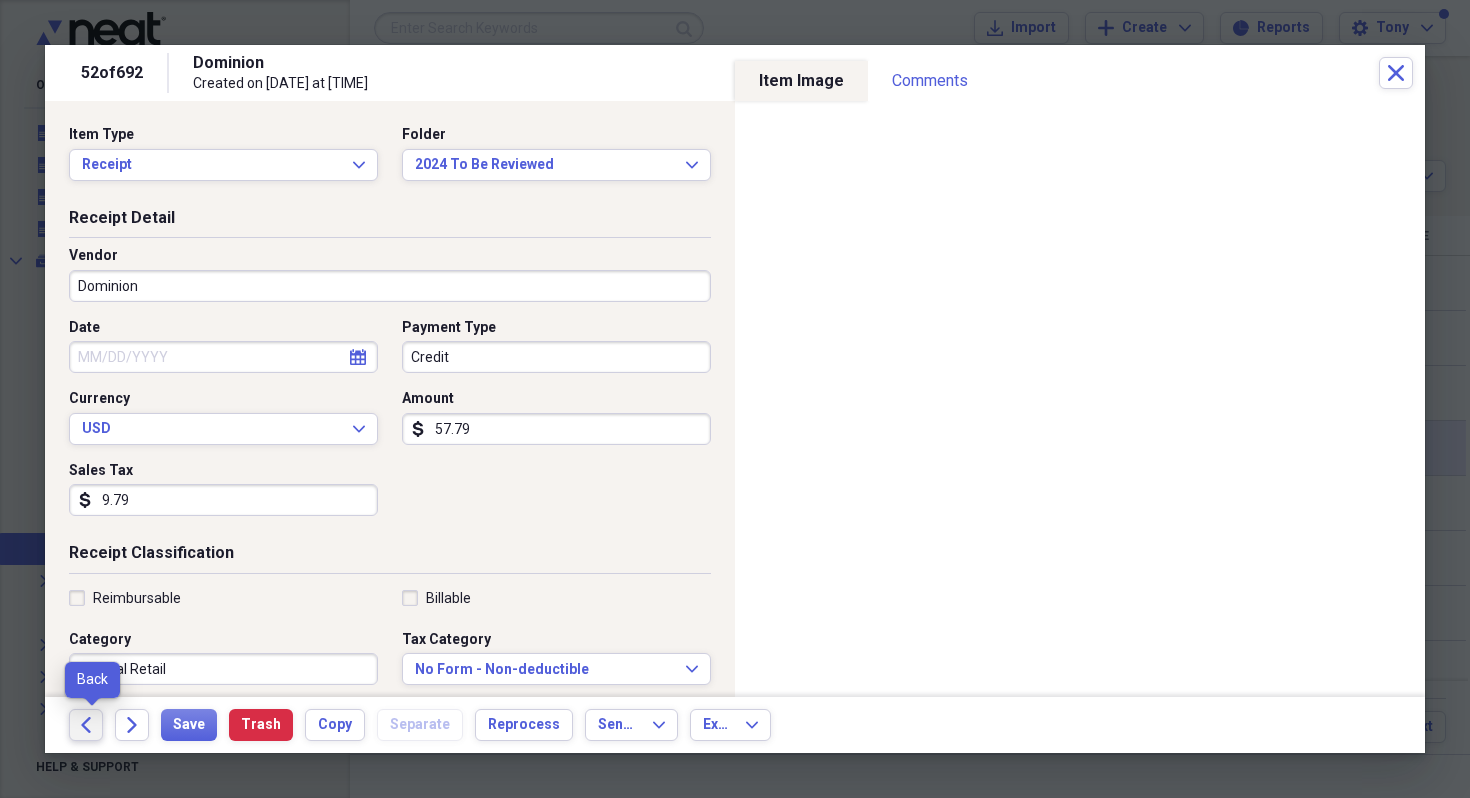 click on "Back" 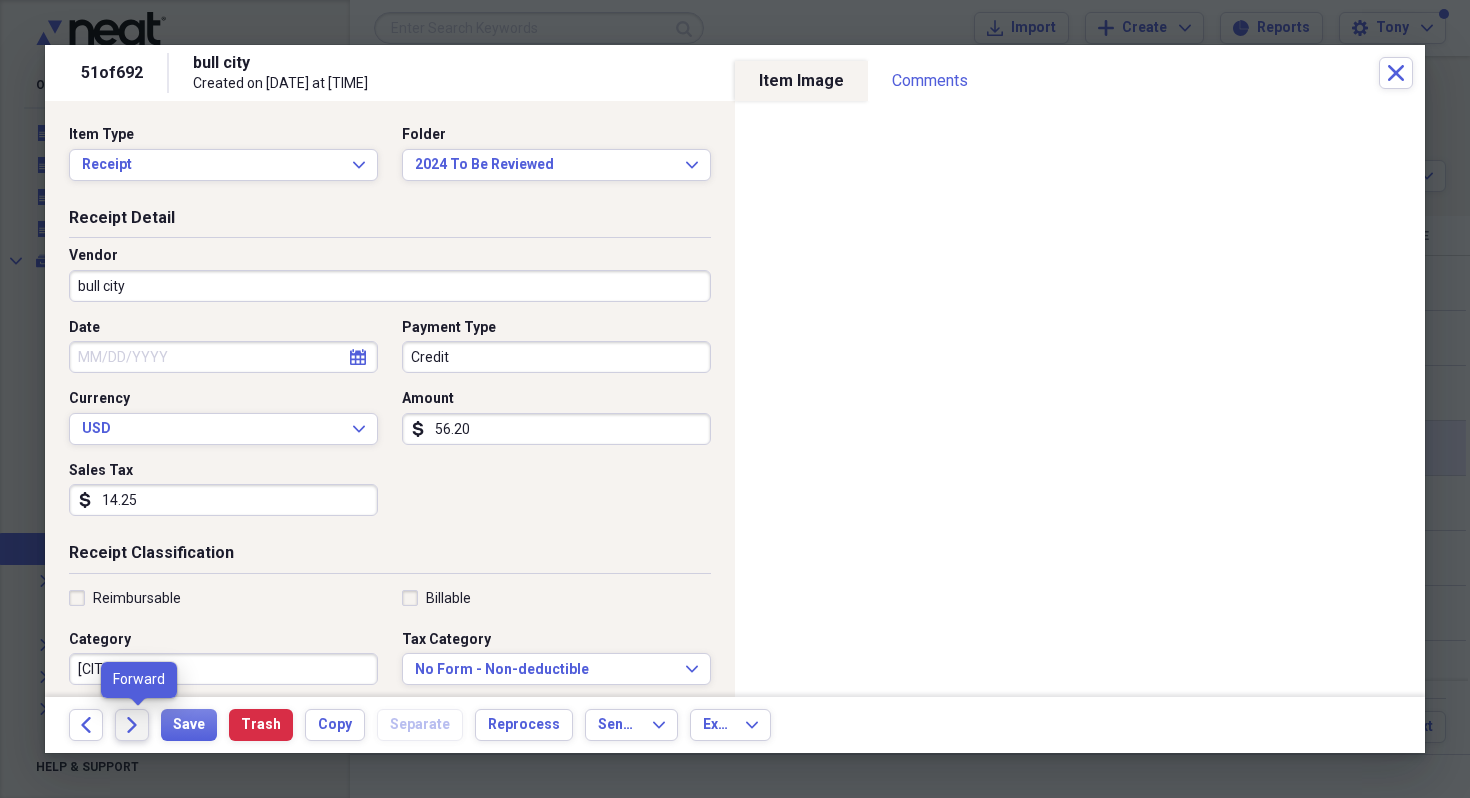 click on "Forward" 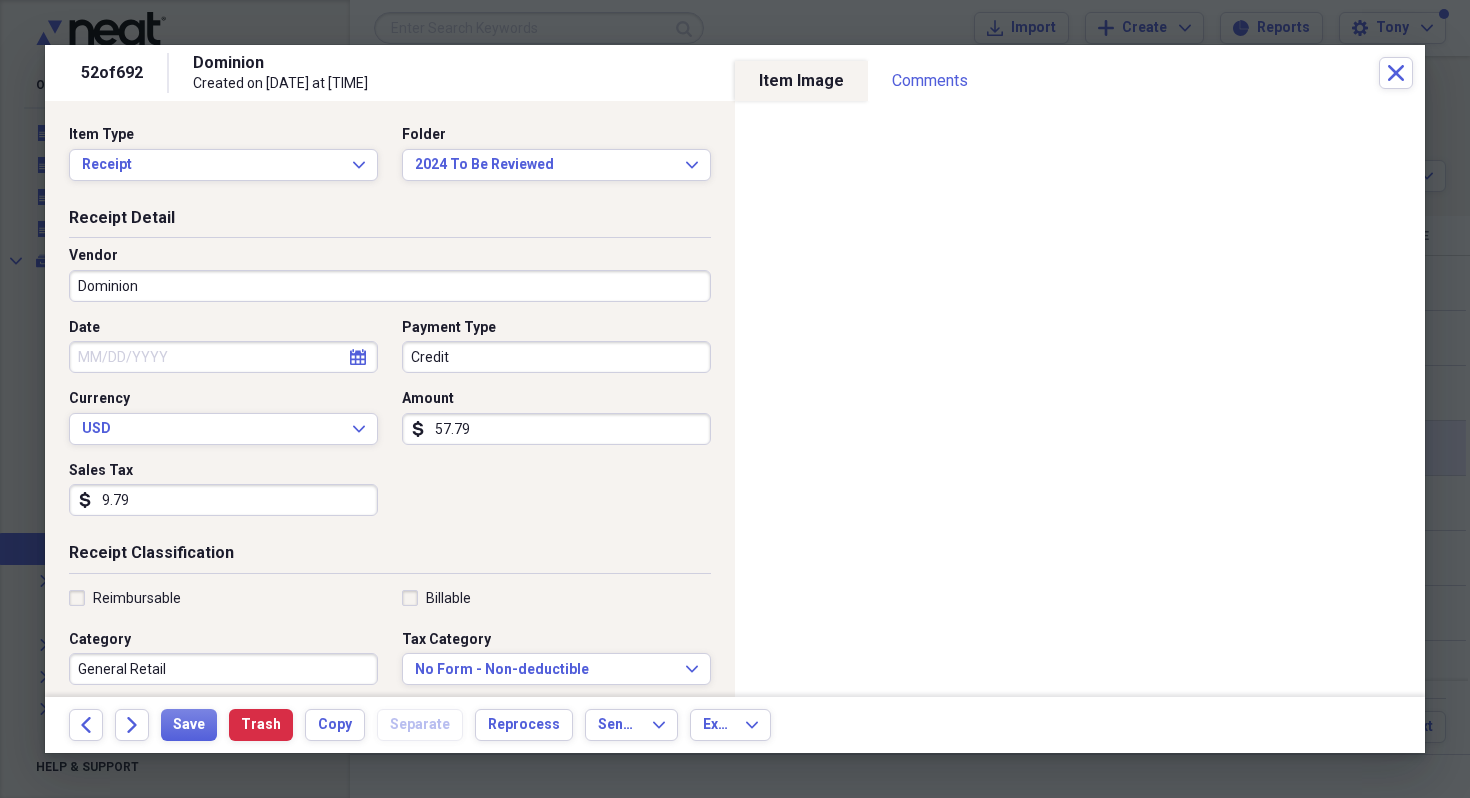 click on "Dominion" at bounding box center (390, 286) 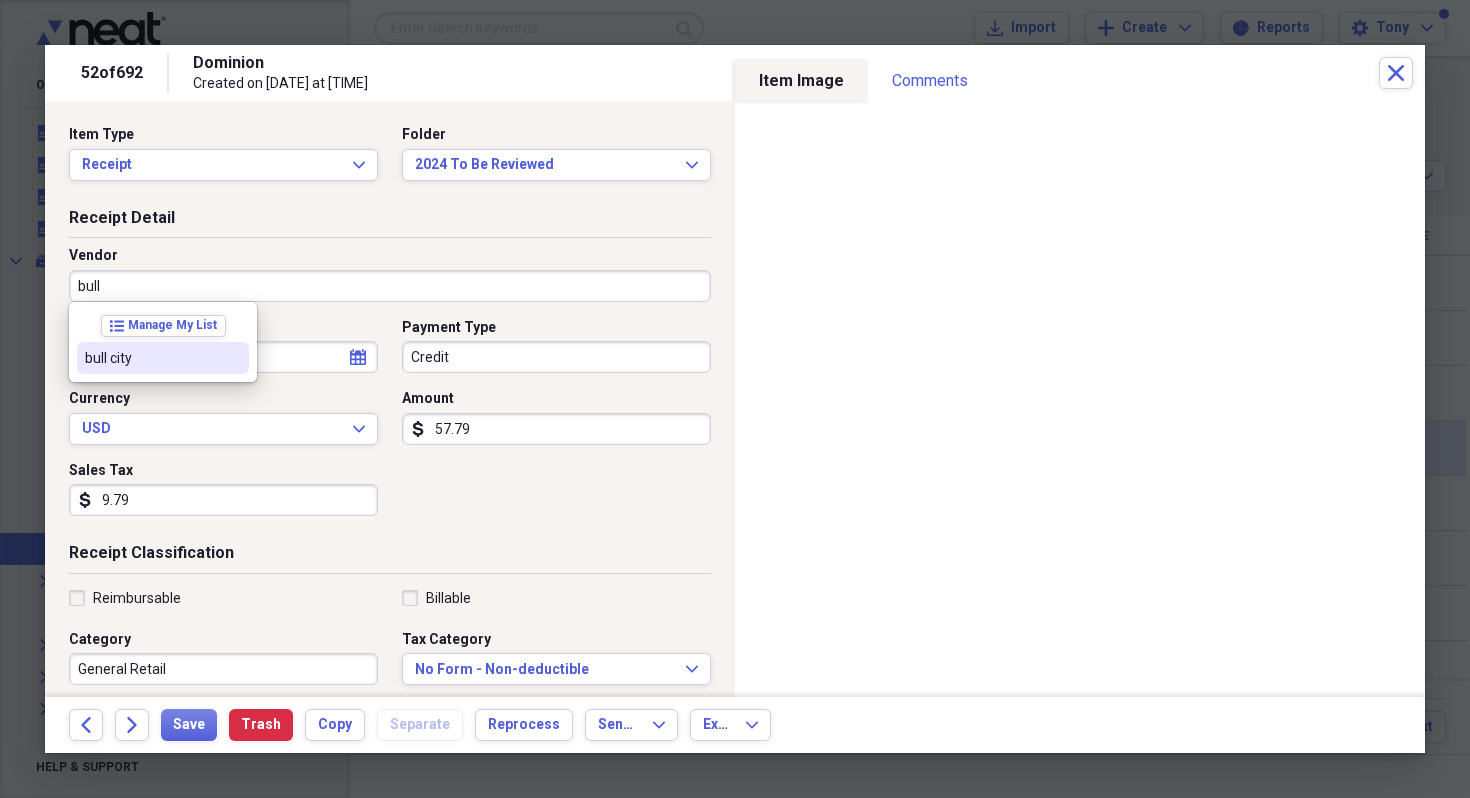 click on "bull city" at bounding box center (151, 358) 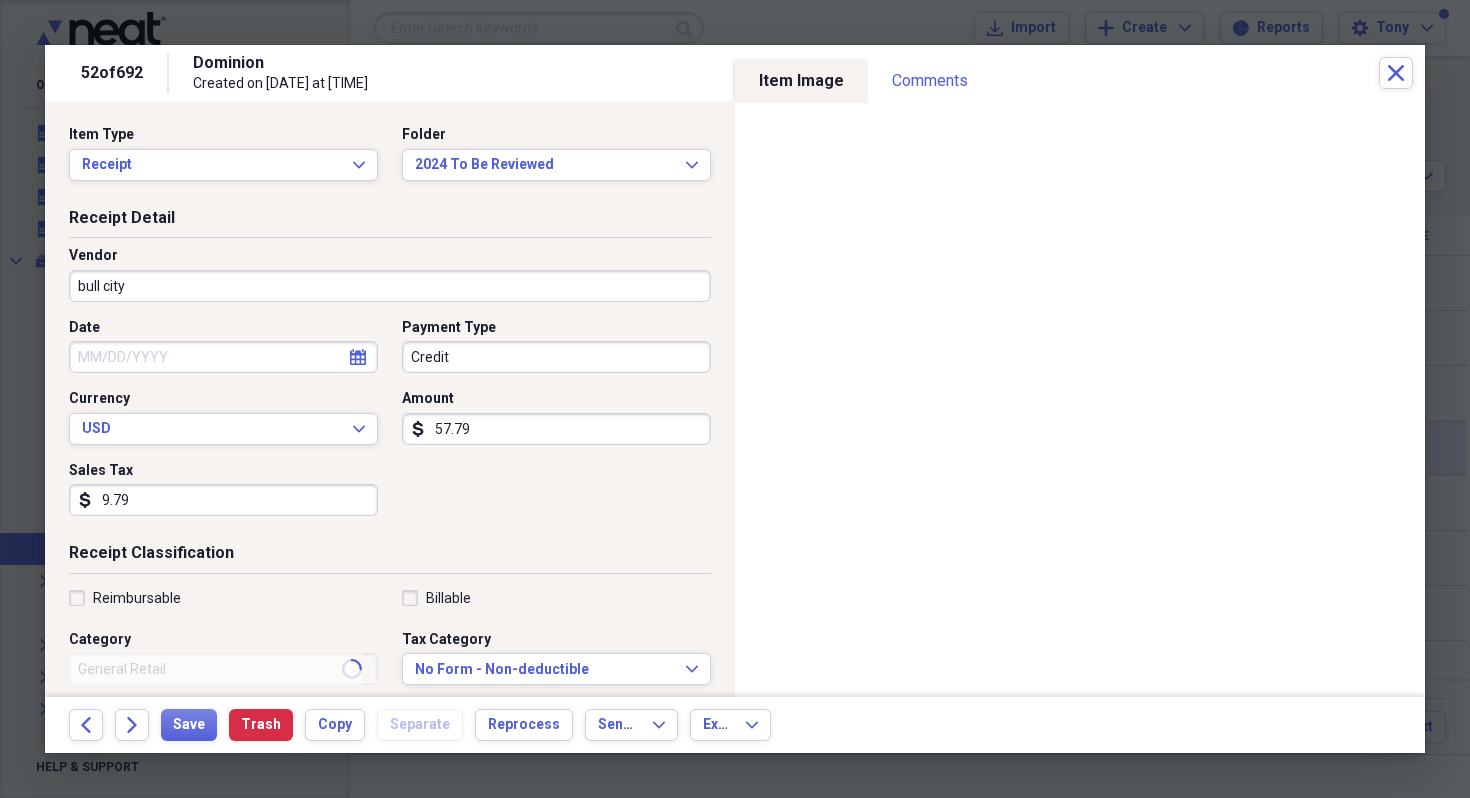 type on "Rockwall Cogs" 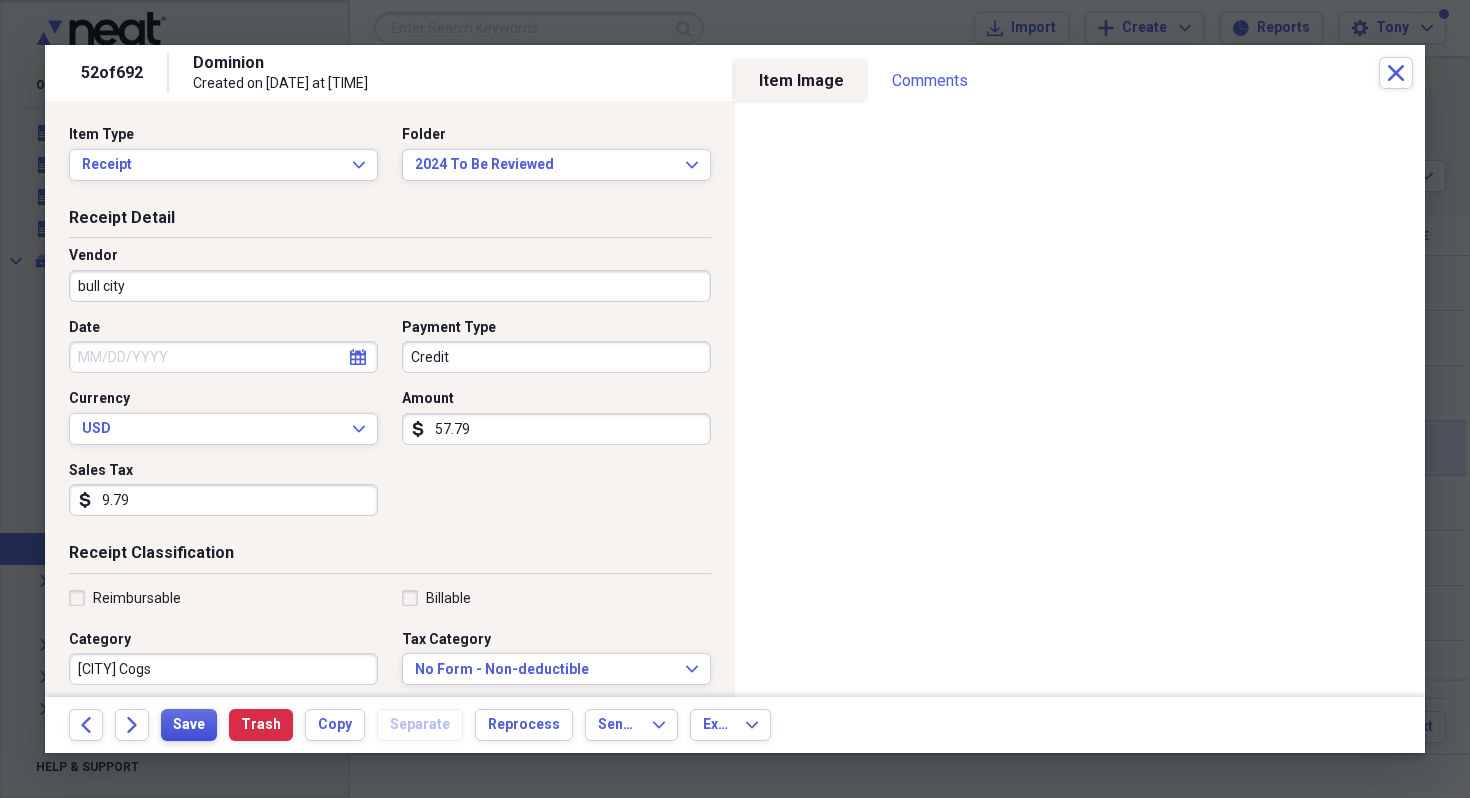 click on "Save" at bounding box center [189, 725] 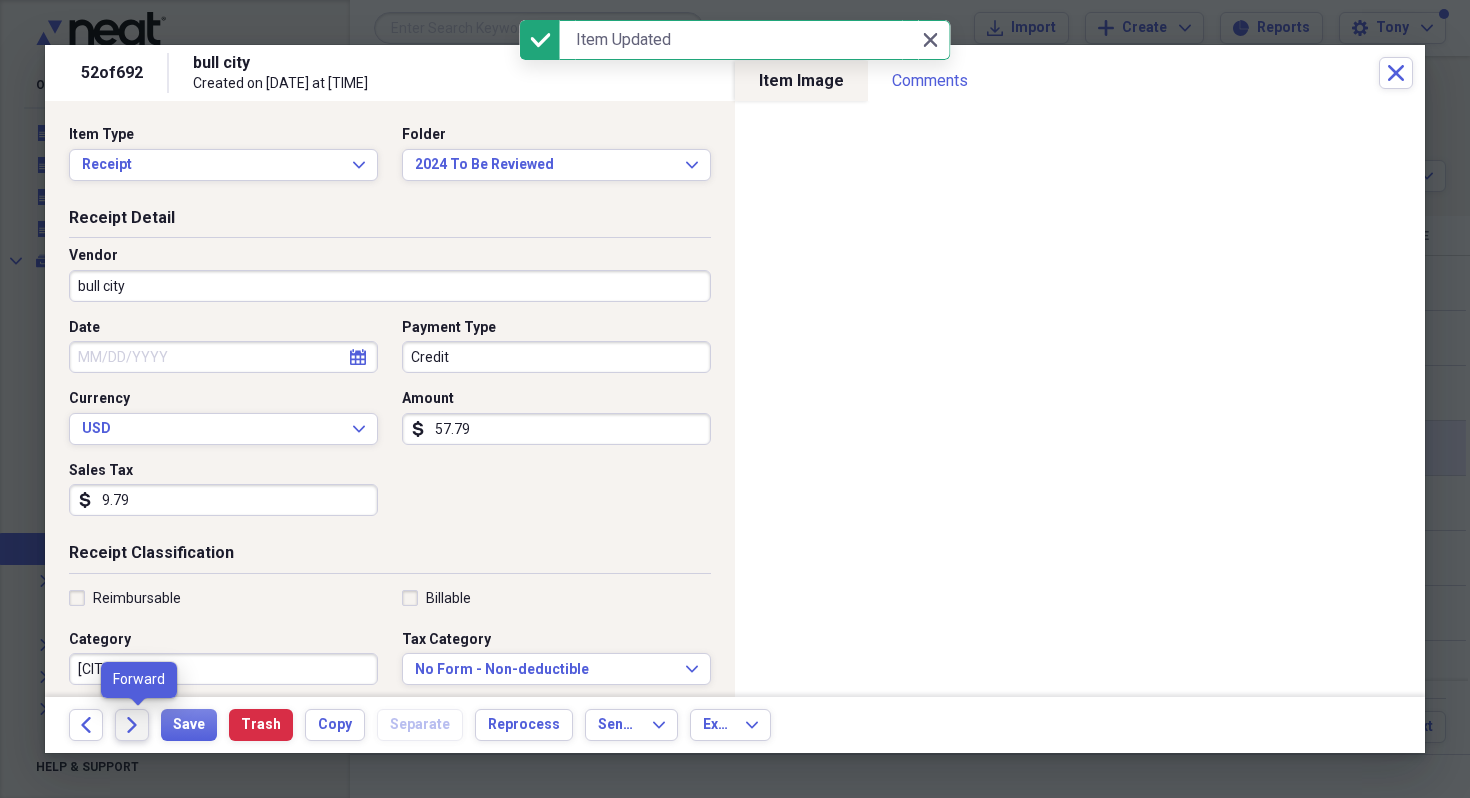 click on "Forward" at bounding box center (132, 725) 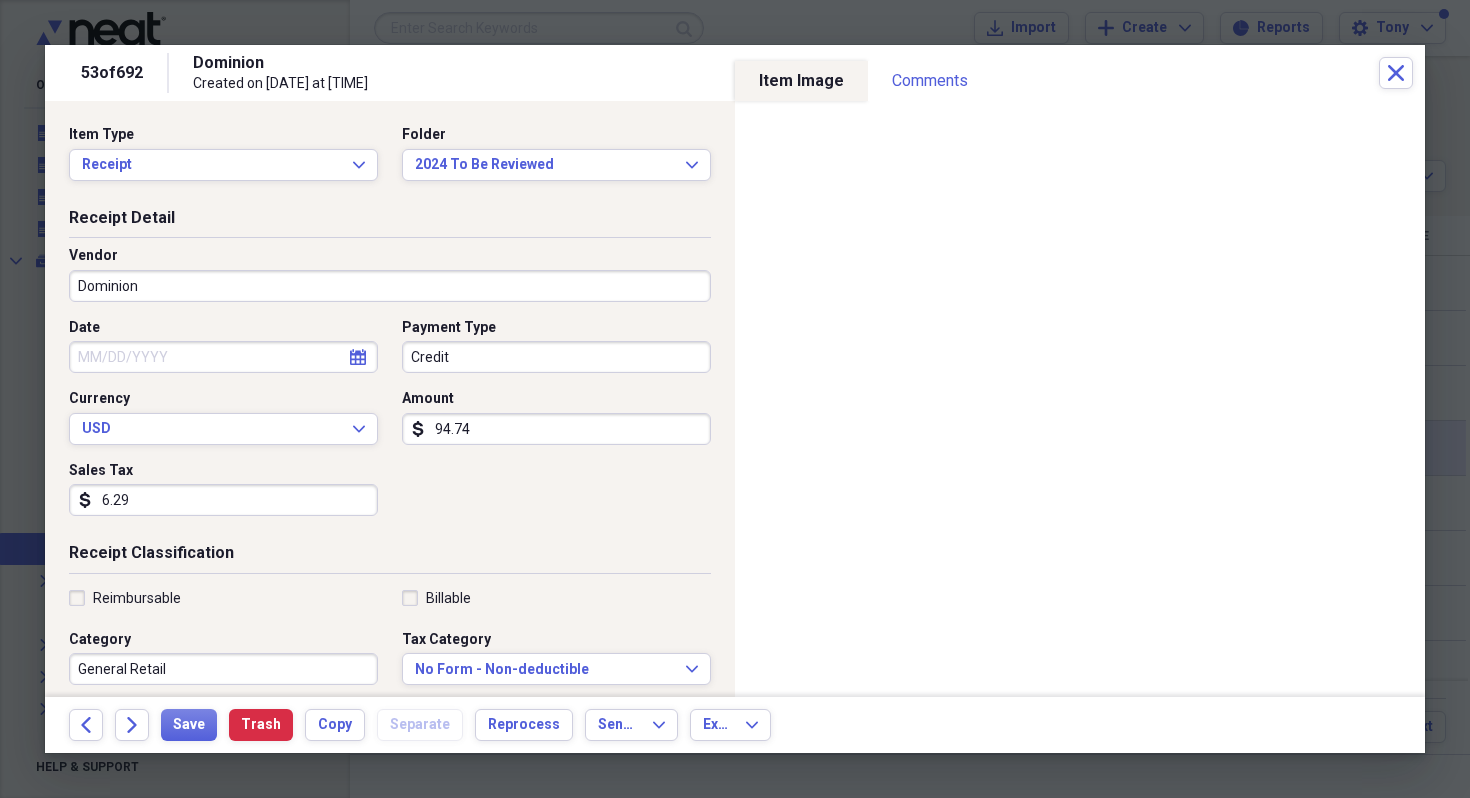 click on "Dominion" at bounding box center (390, 286) 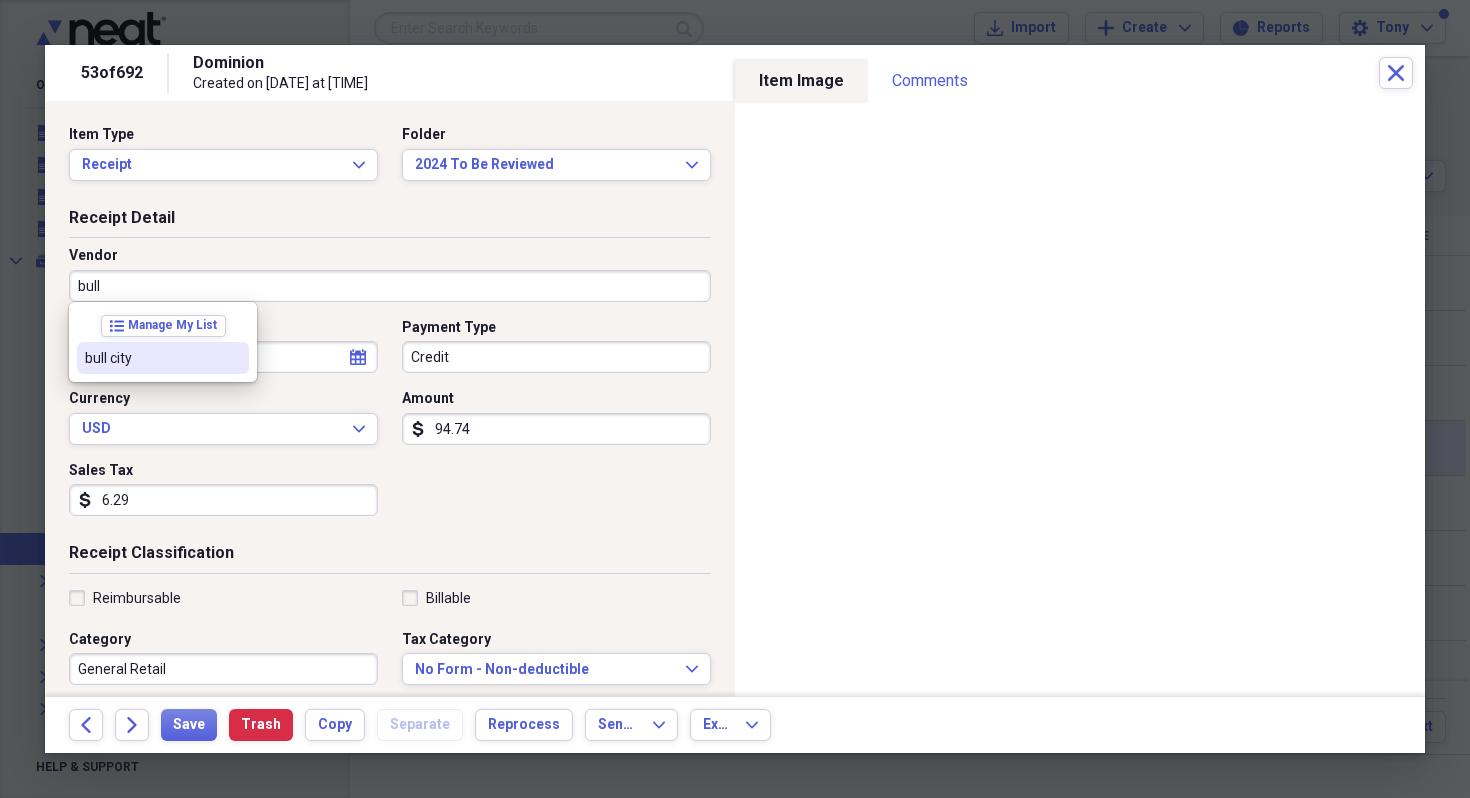 click on "bull city" at bounding box center [151, 358] 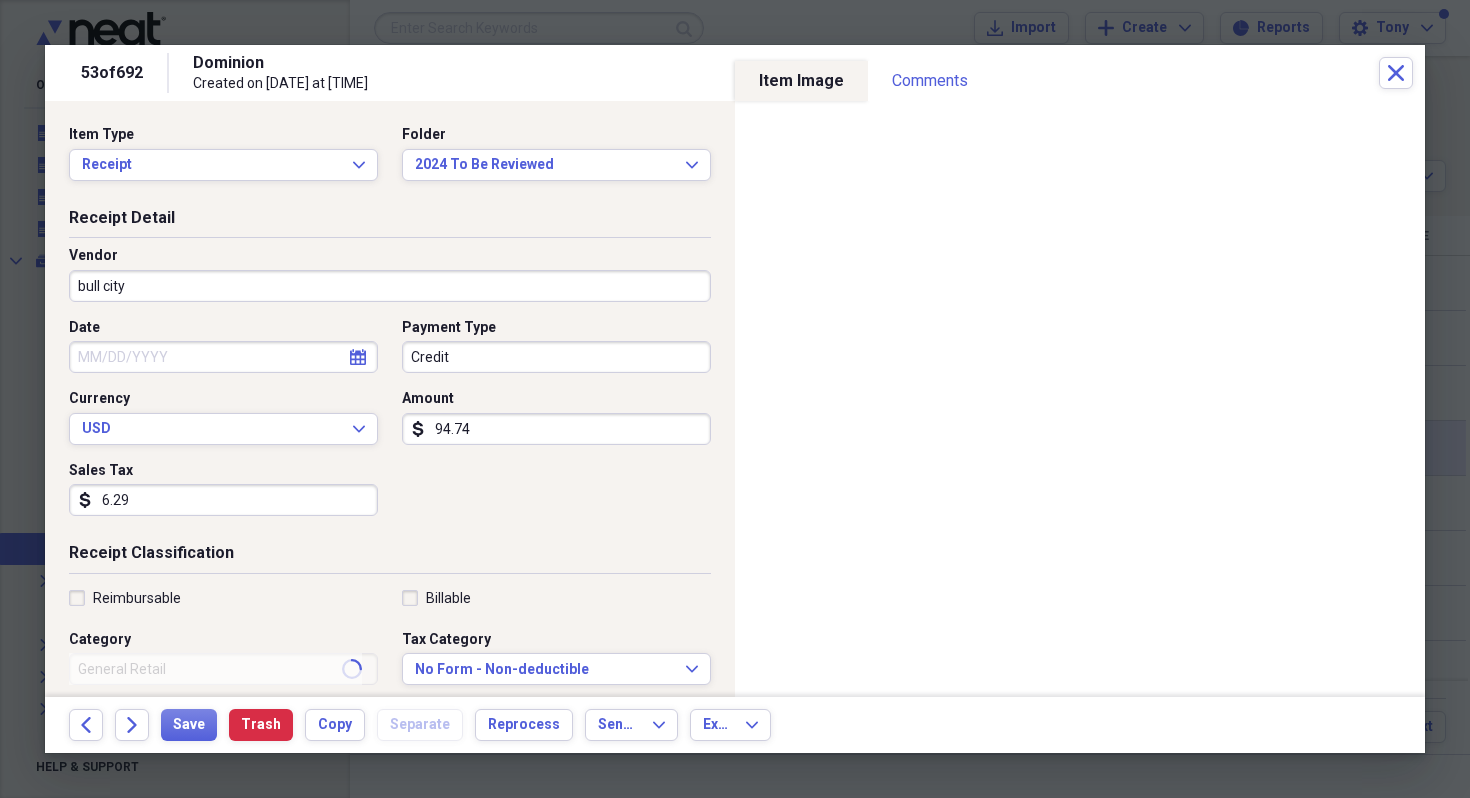 type on "Rockwall Cogs" 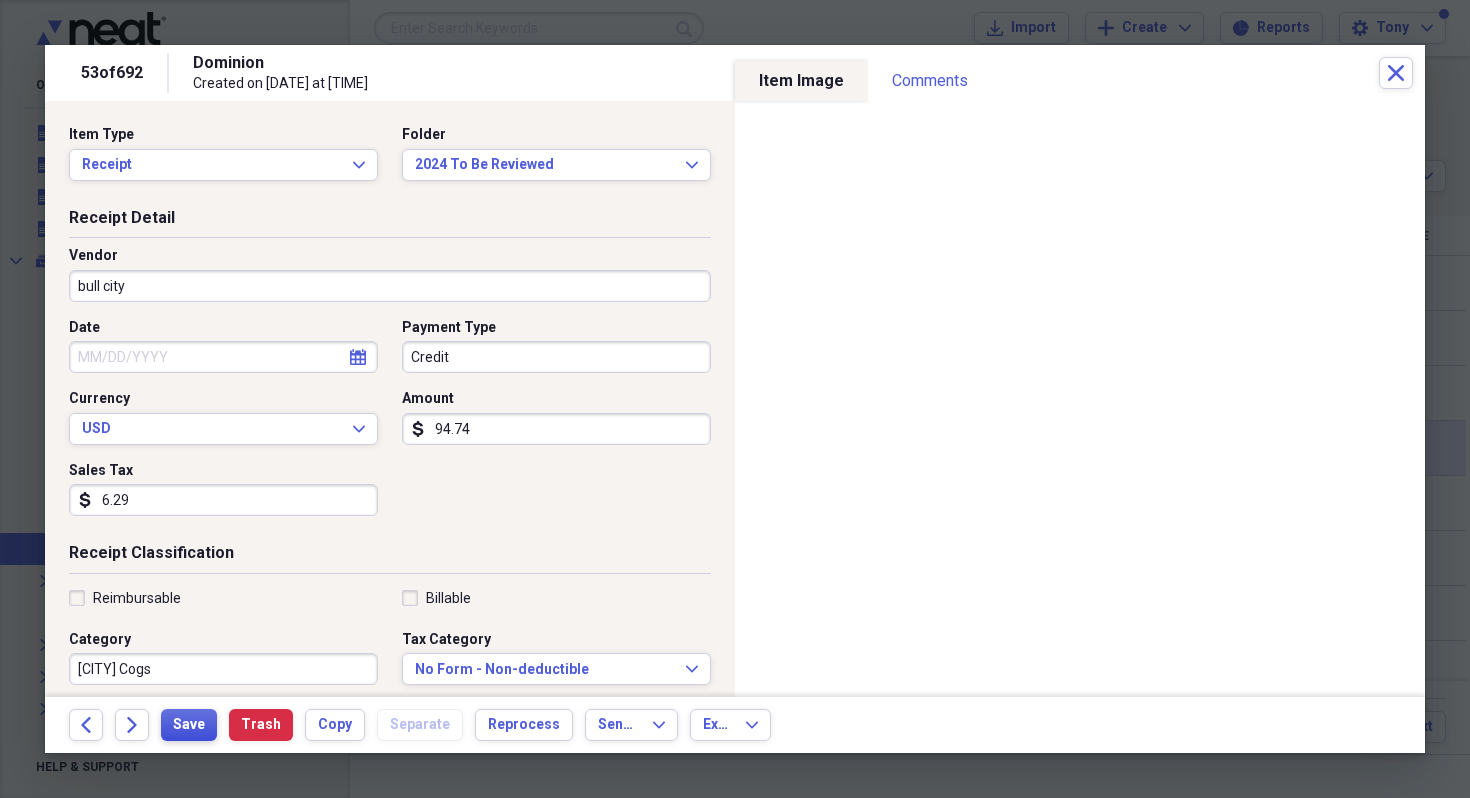click on "Save" at bounding box center [189, 725] 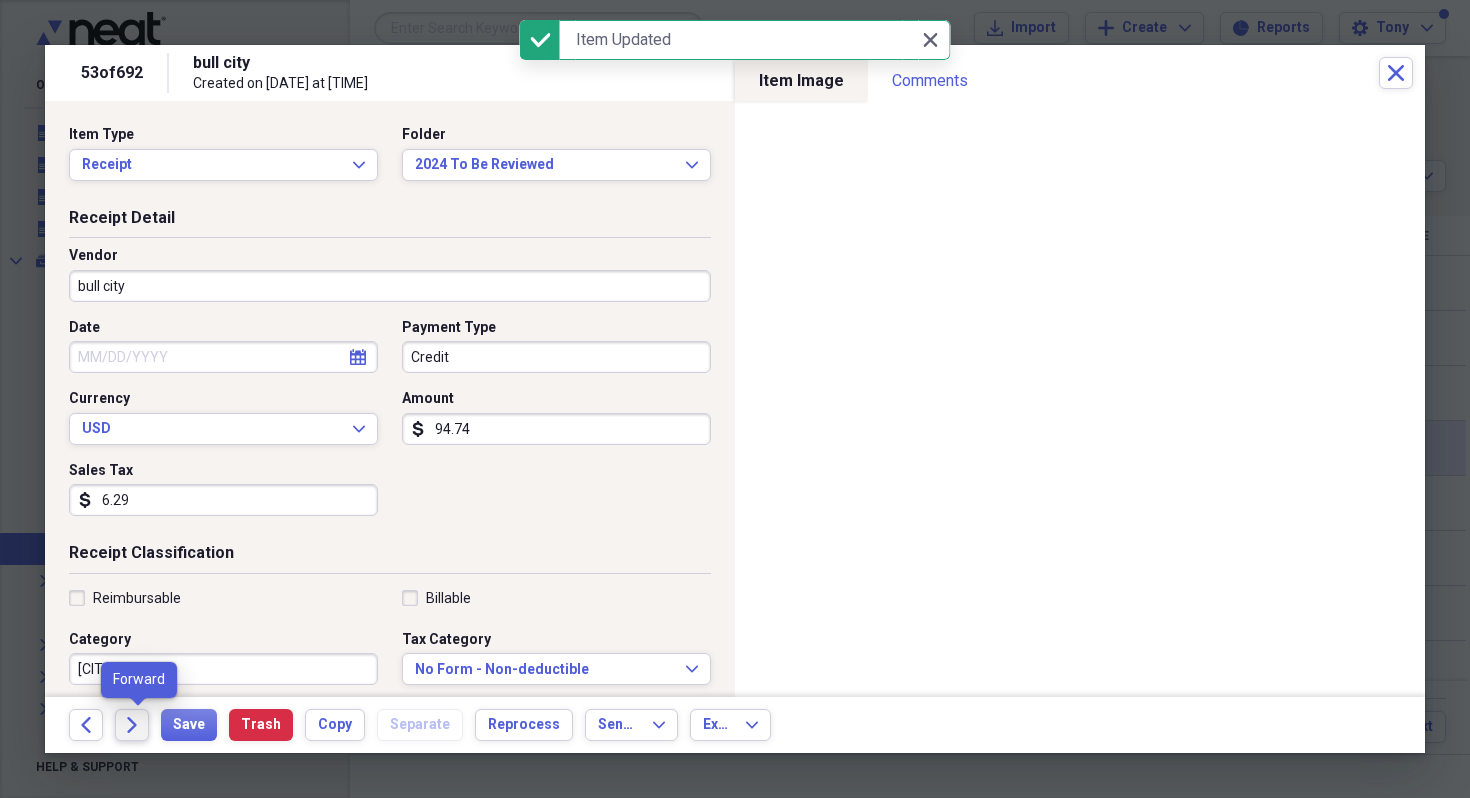 click on "Forward" 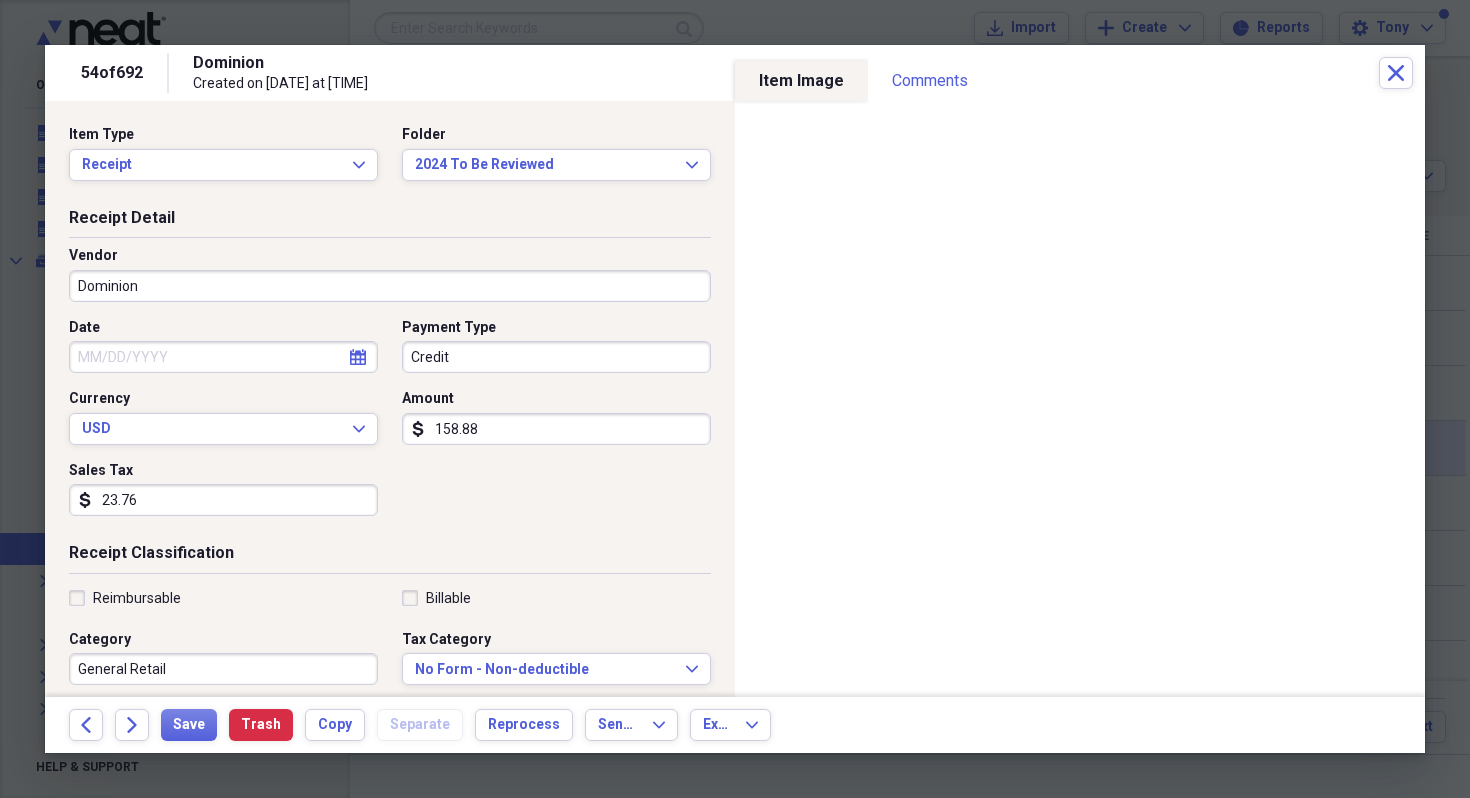 click on "Dominion" at bounding box center (390, 286) 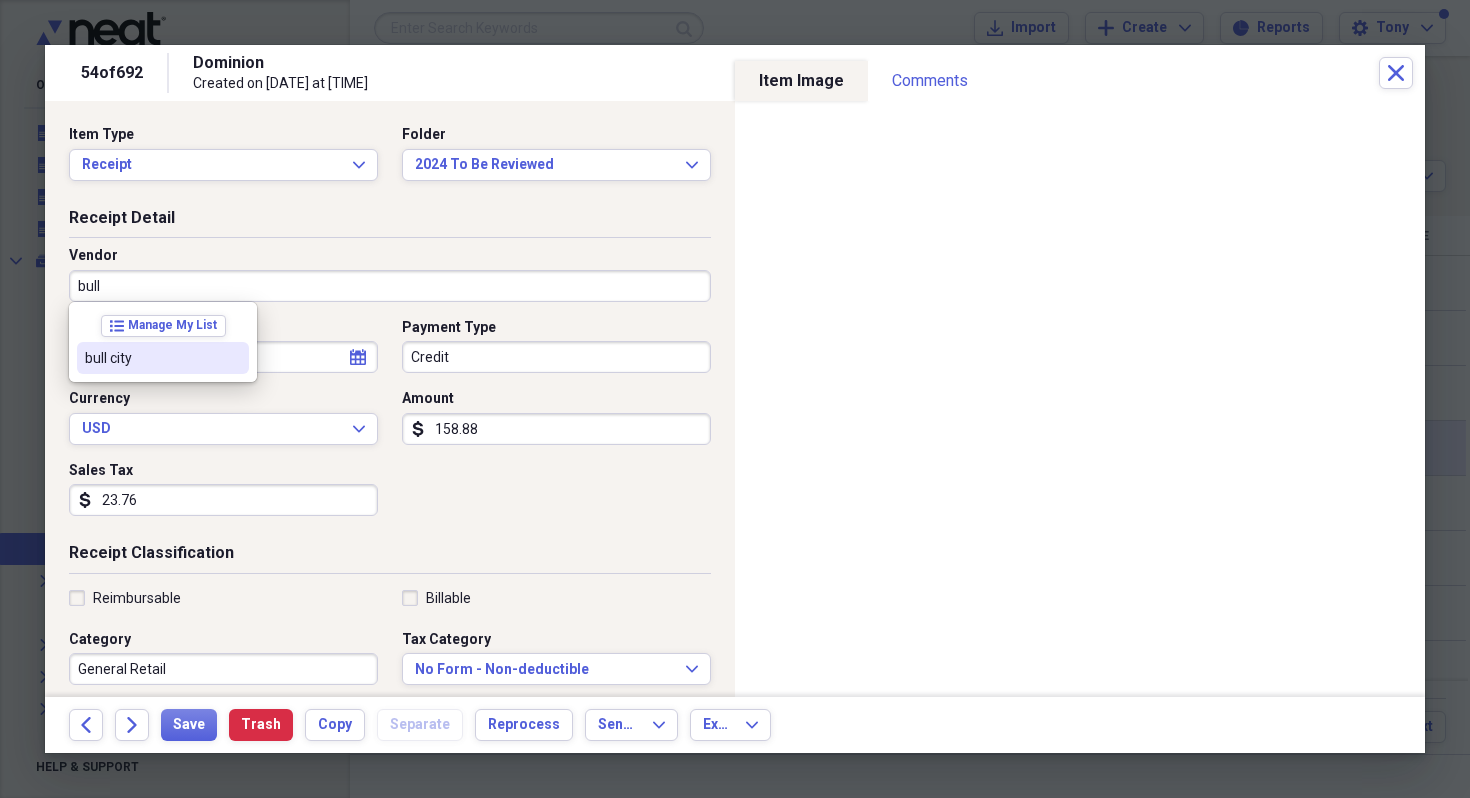click on "bull city" at bounding box center (151, 358) 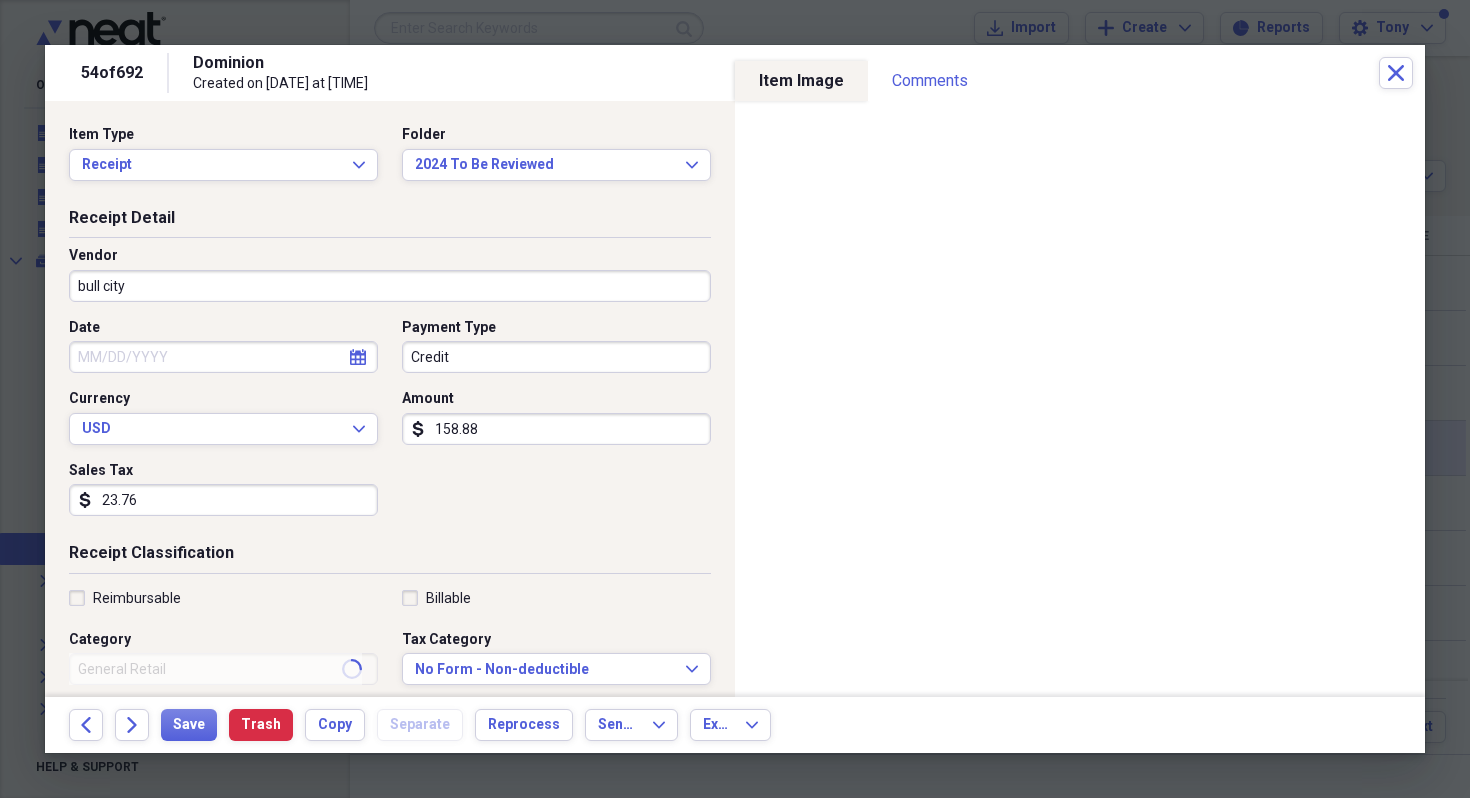 type on "Rockwall Cogs" 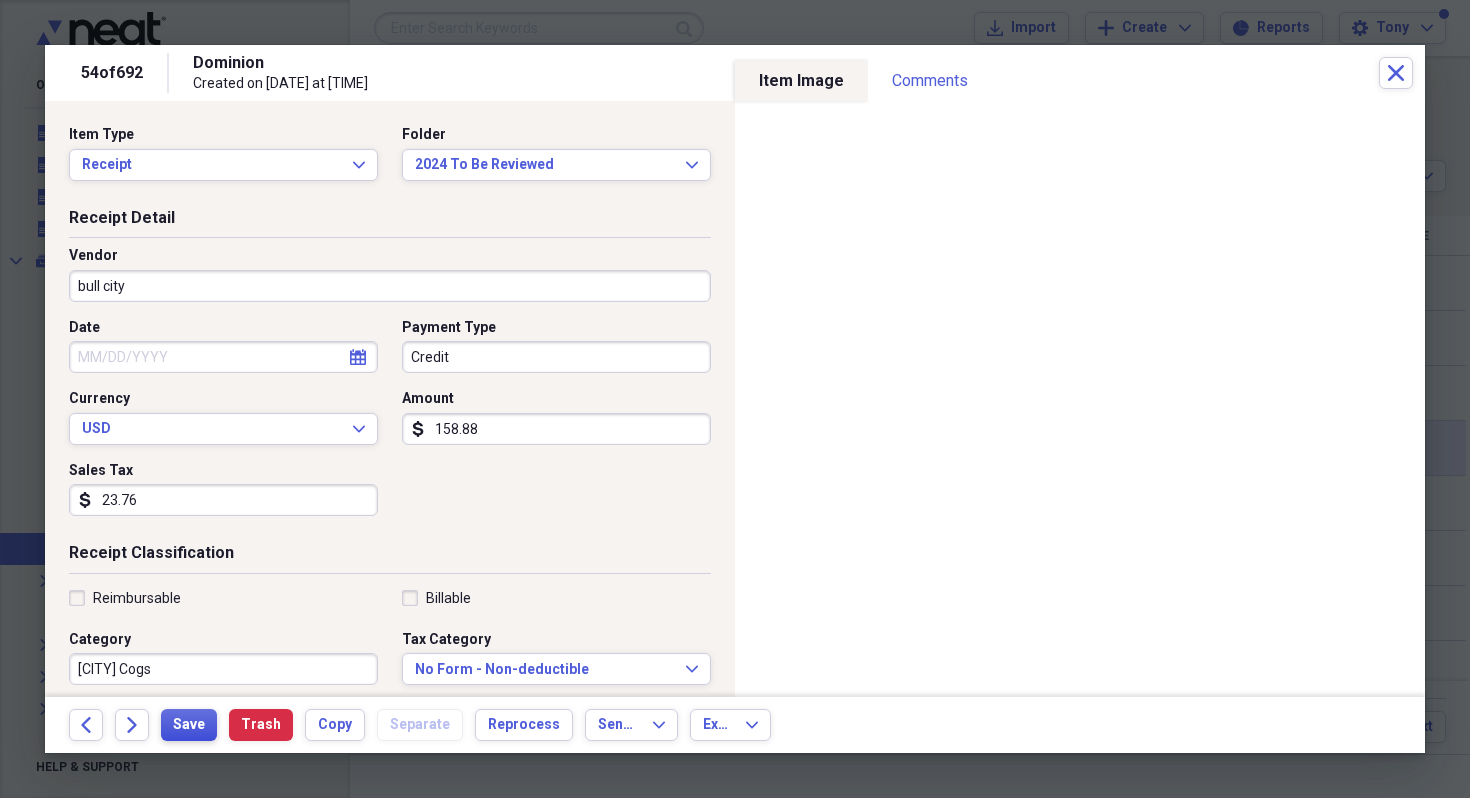 click on "Save" at bounding box center (189, 725) 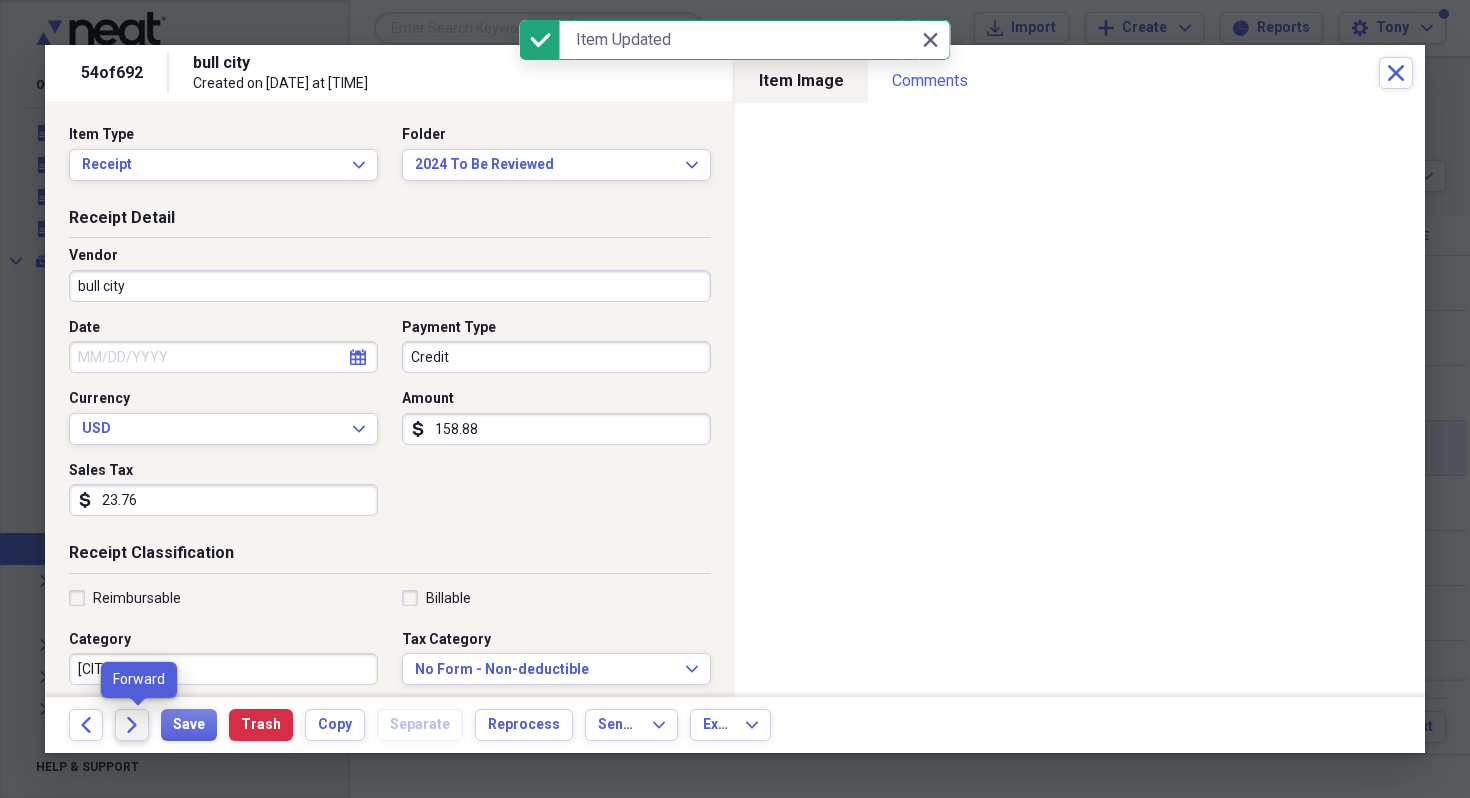 click on "Forward" 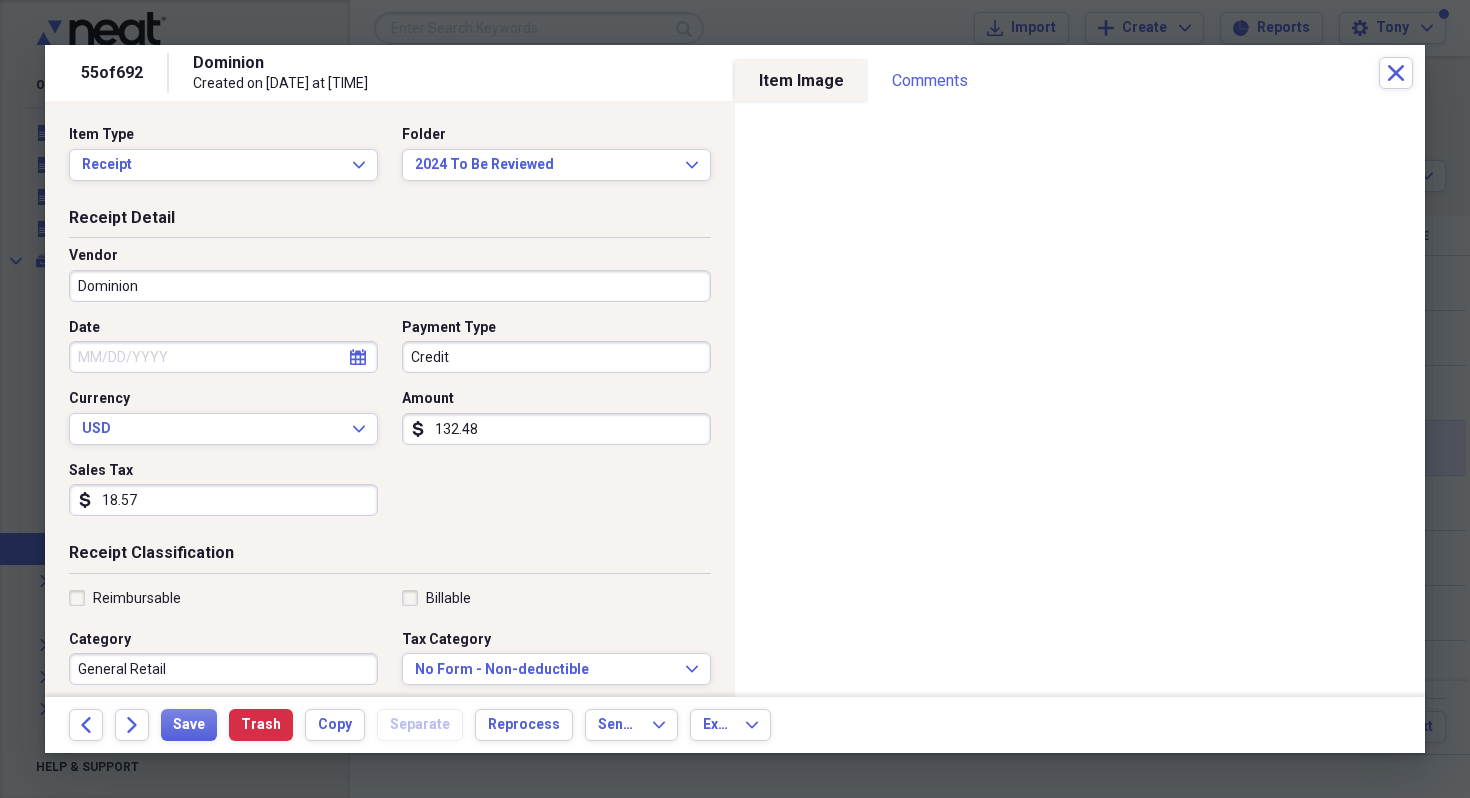 click on "Dominion" at bounding box center (390, 286) 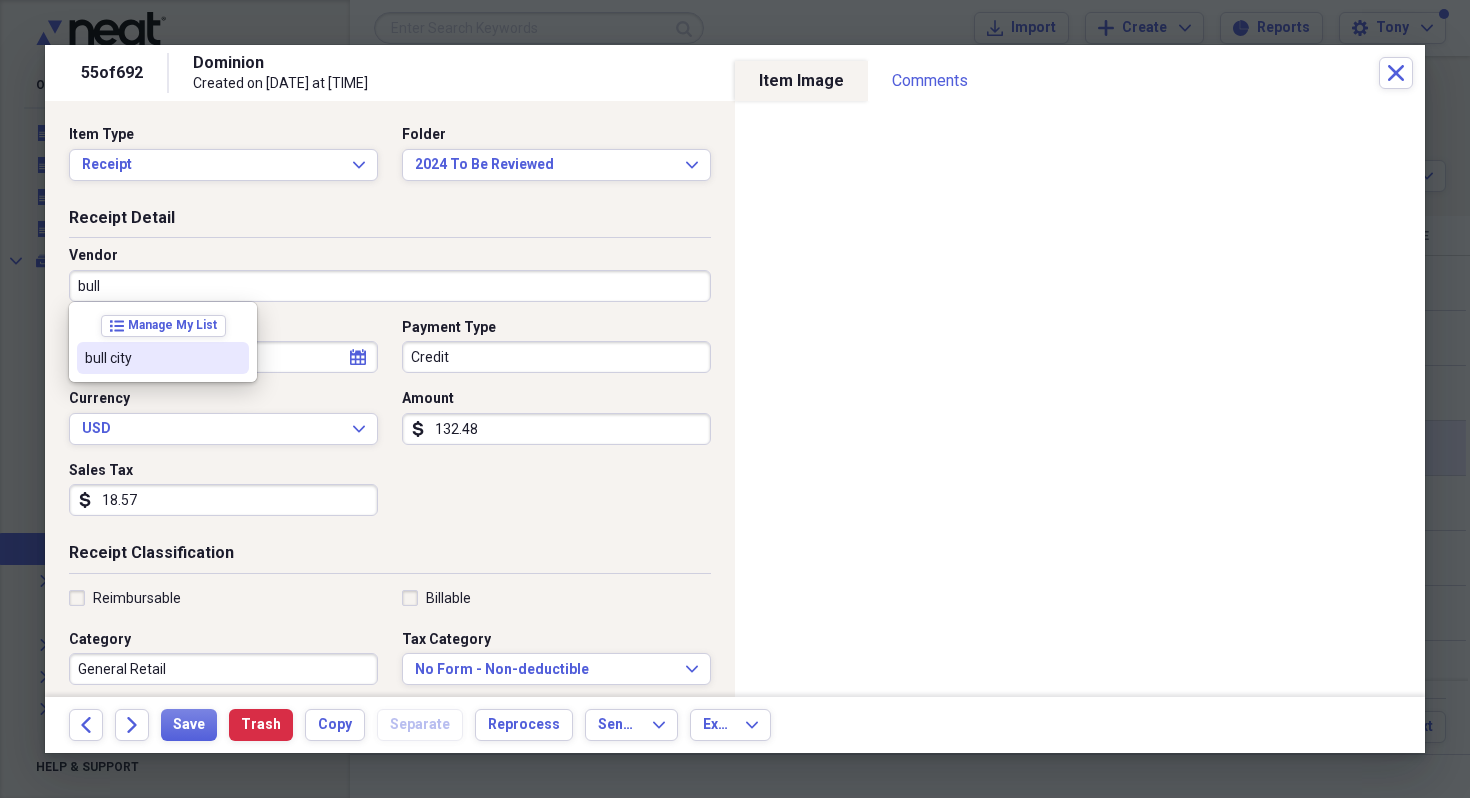 click on "bull city" at bounding box center (163, 358) 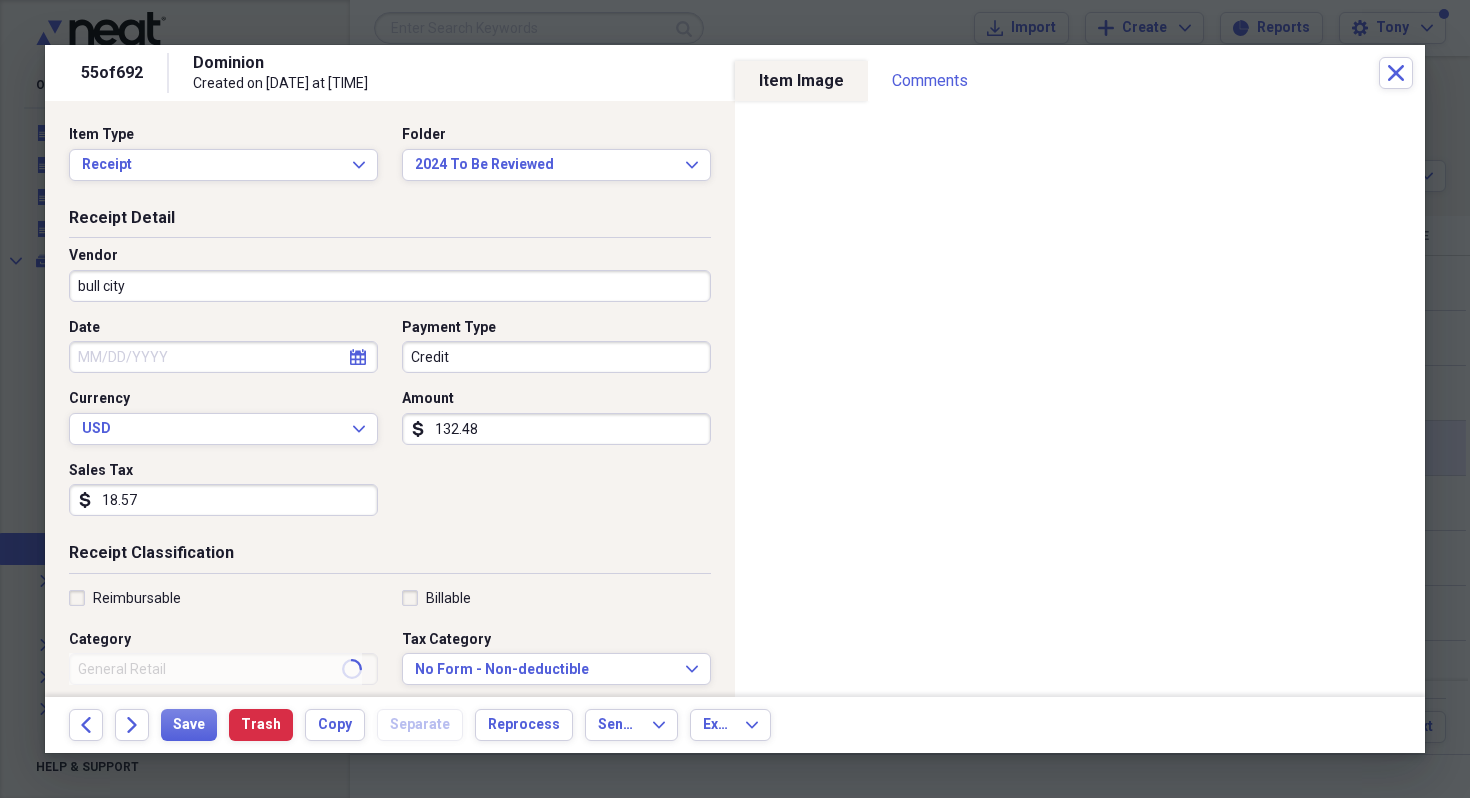 type on "Rockwall Cogs" 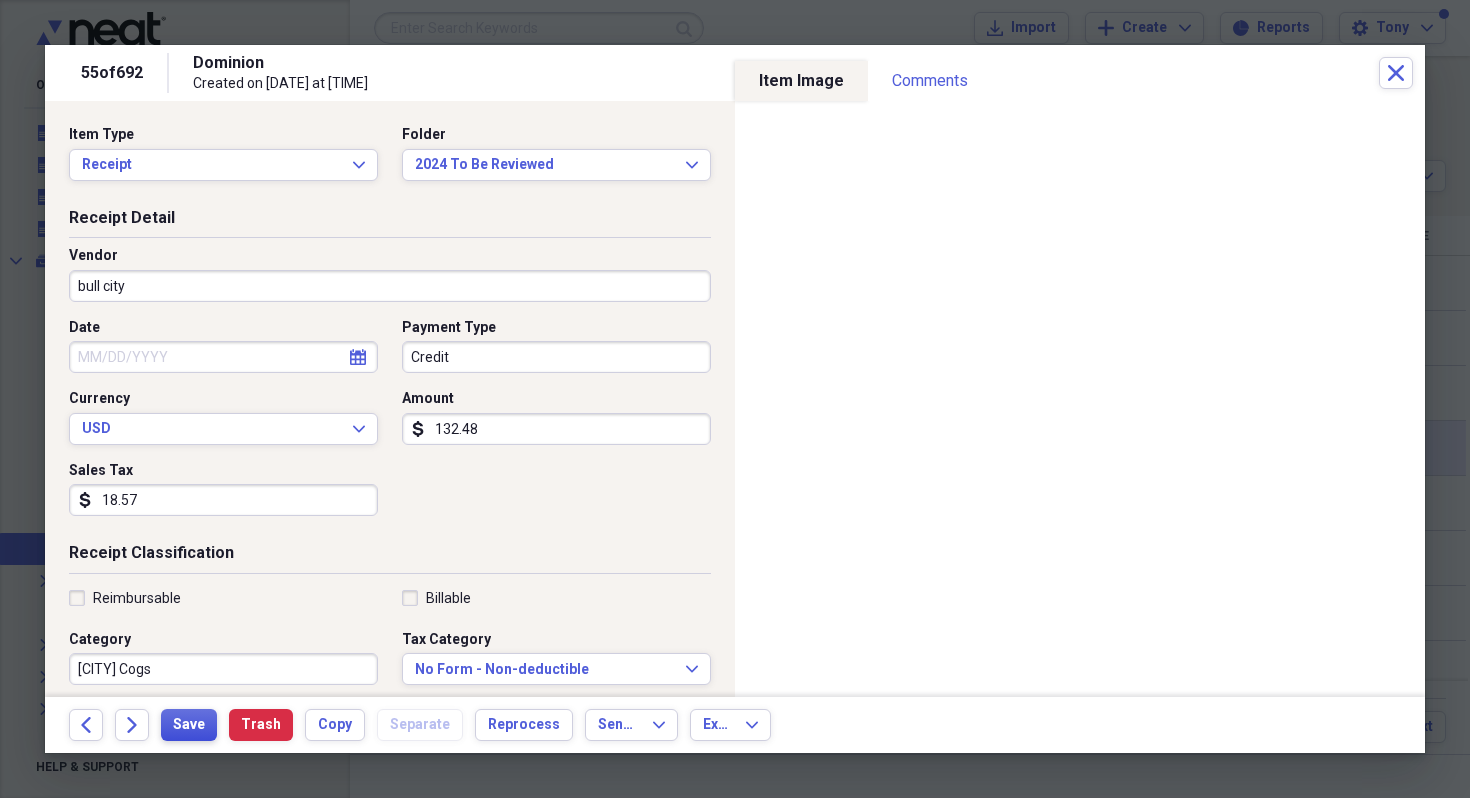 click on "Save" at bounding box center [189, 725] 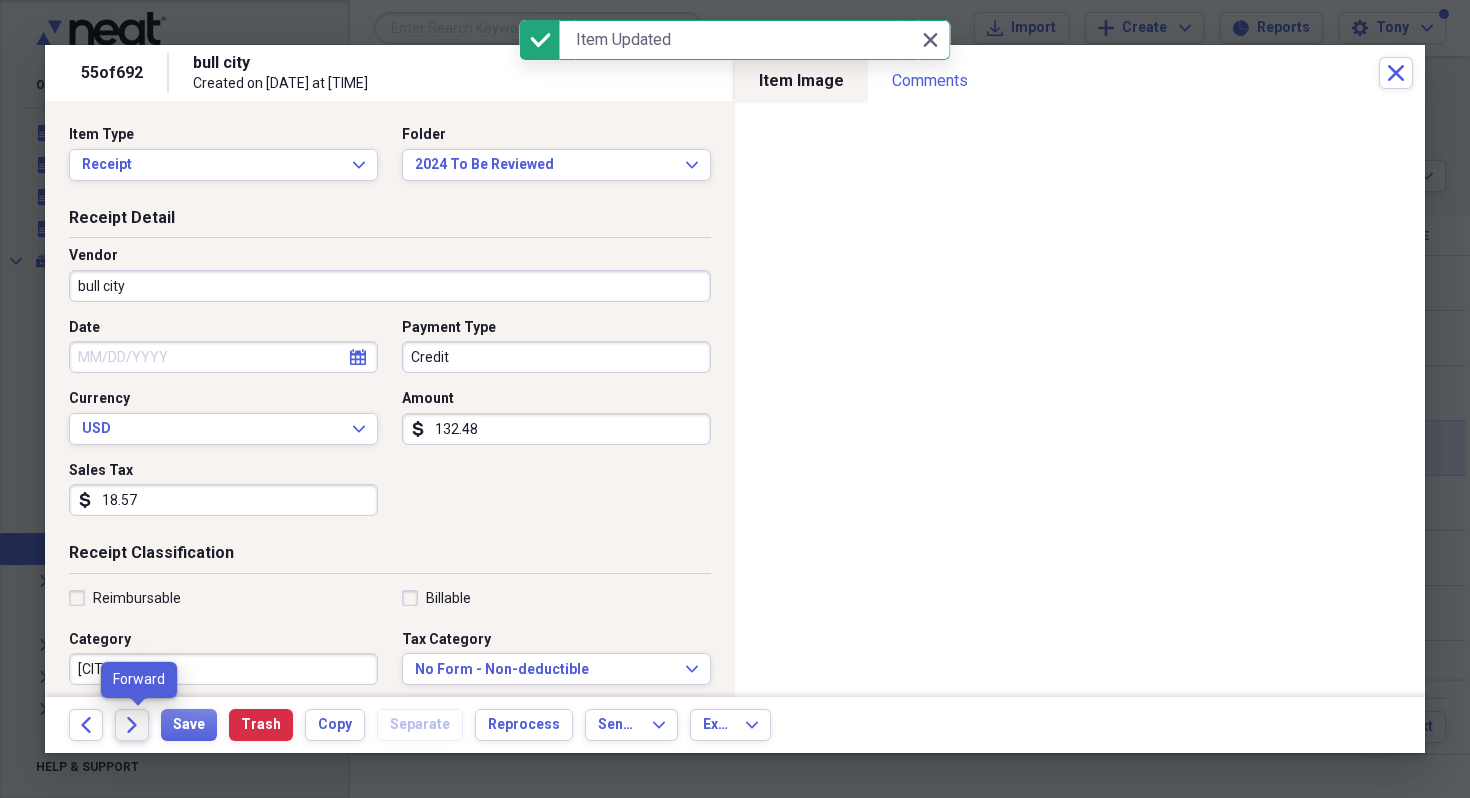 click 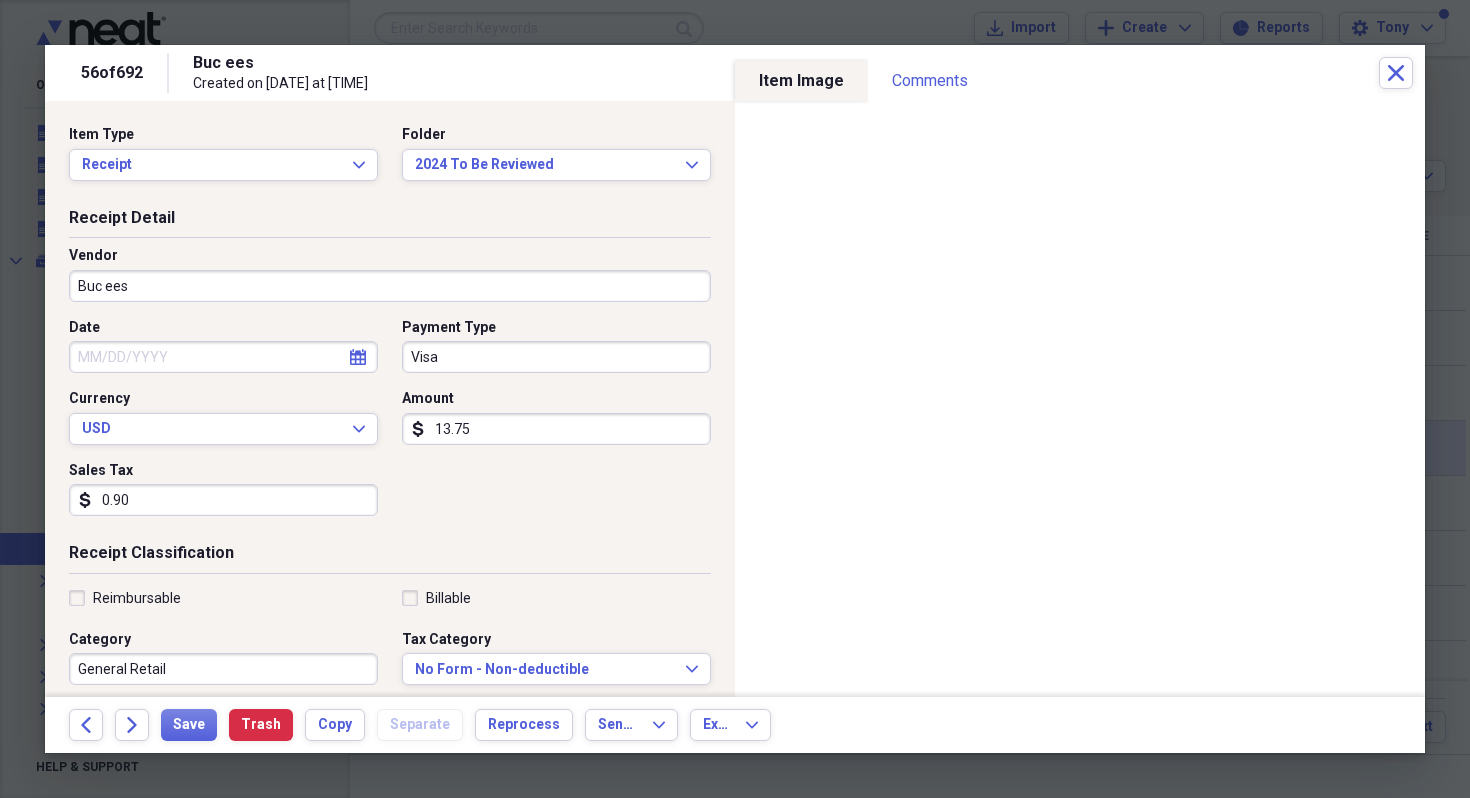 click on "General Retail" at bounding box center [223, 669] 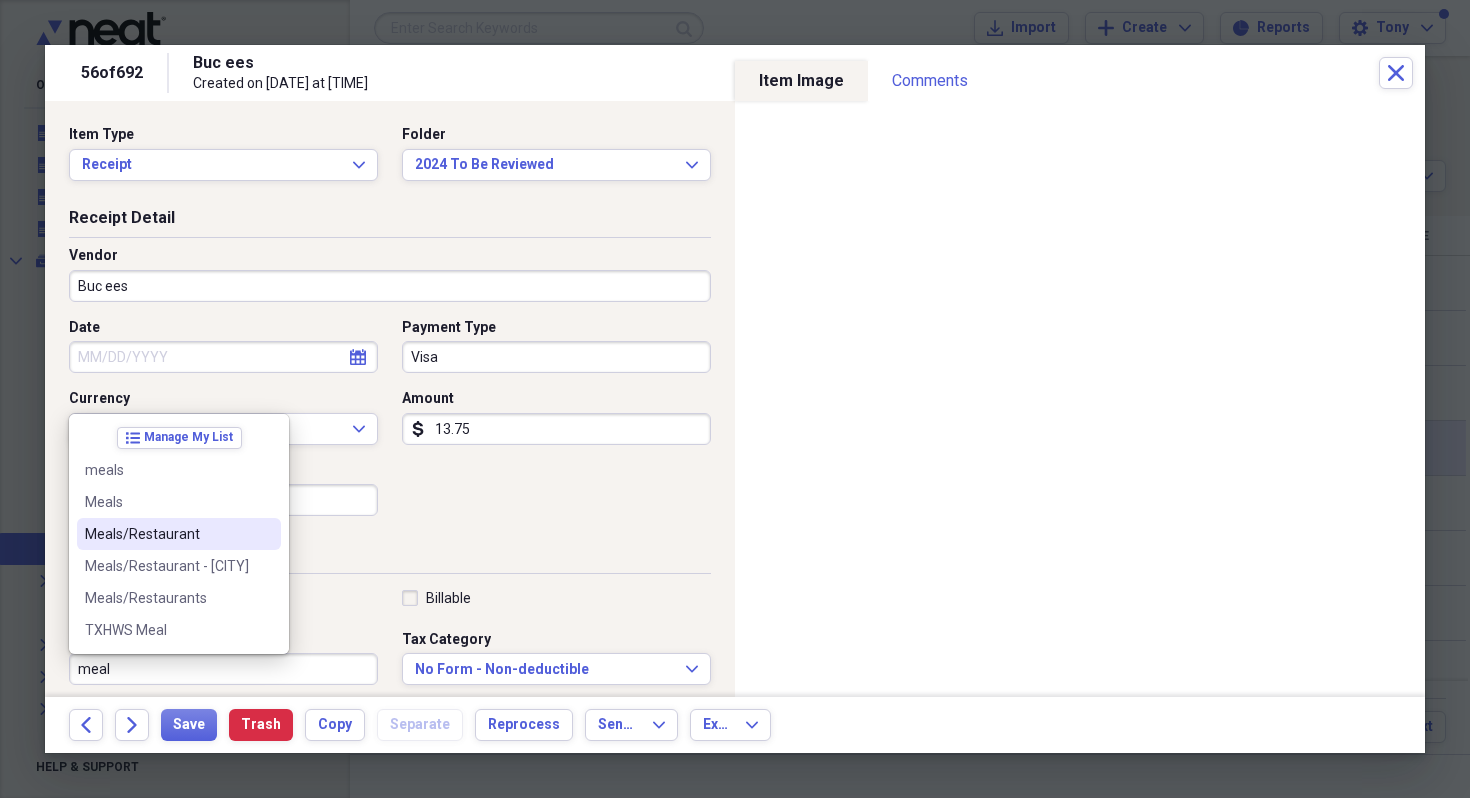 click on "Meals/Restaurant" at bounding box center [167, 534] 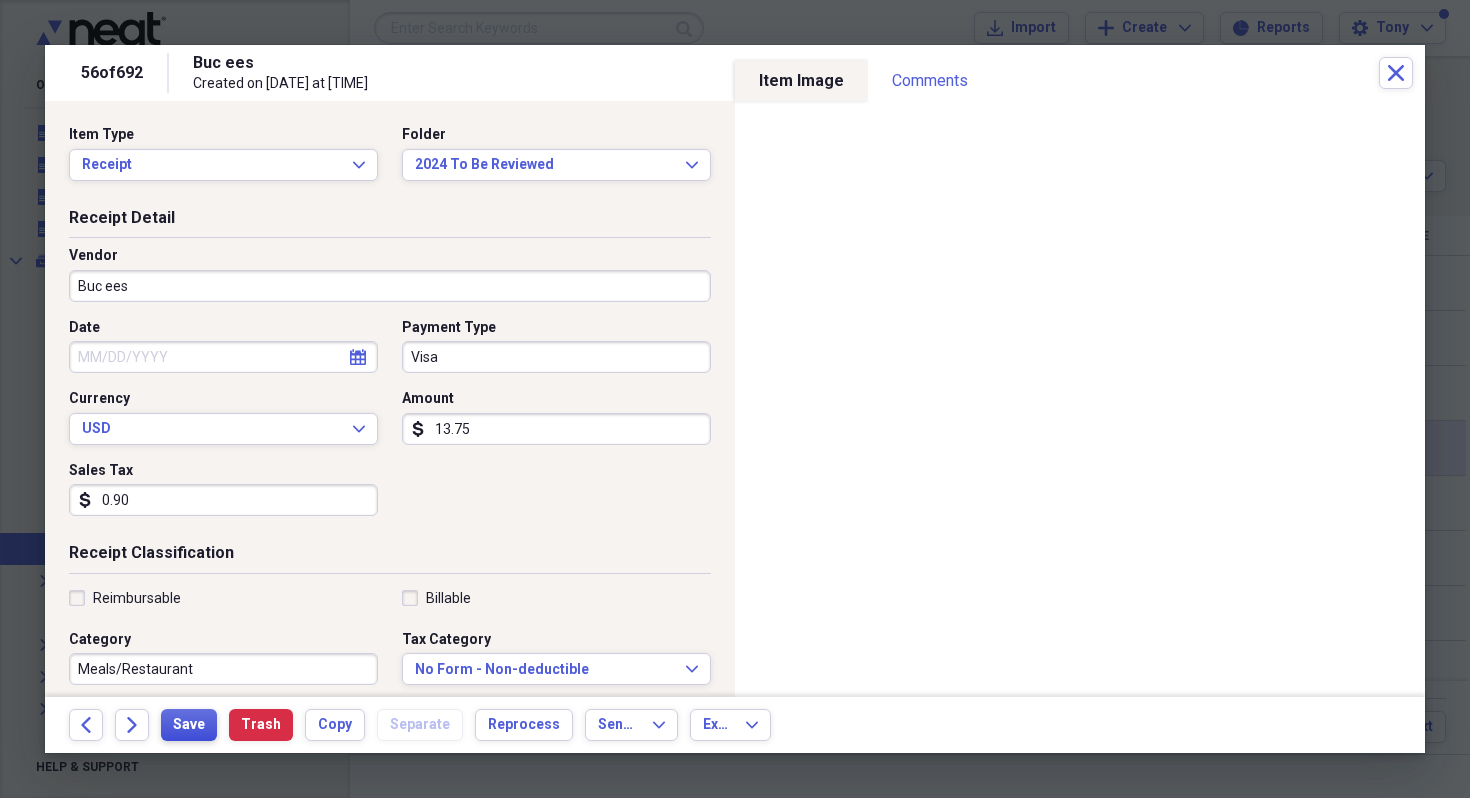 click on "Save" at bounding box center (189, 725) 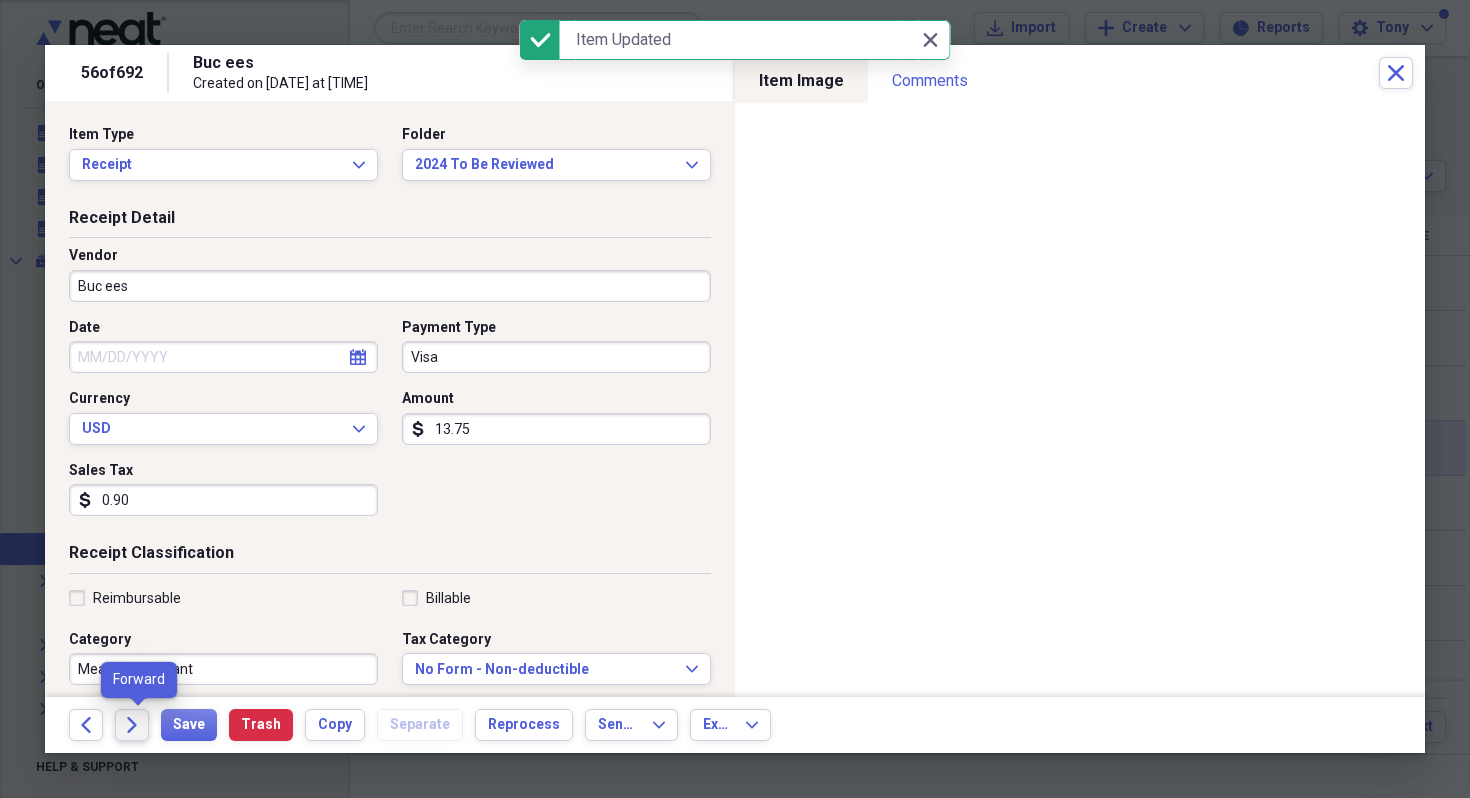 click on "Forward" at bounding box center [132, 725] 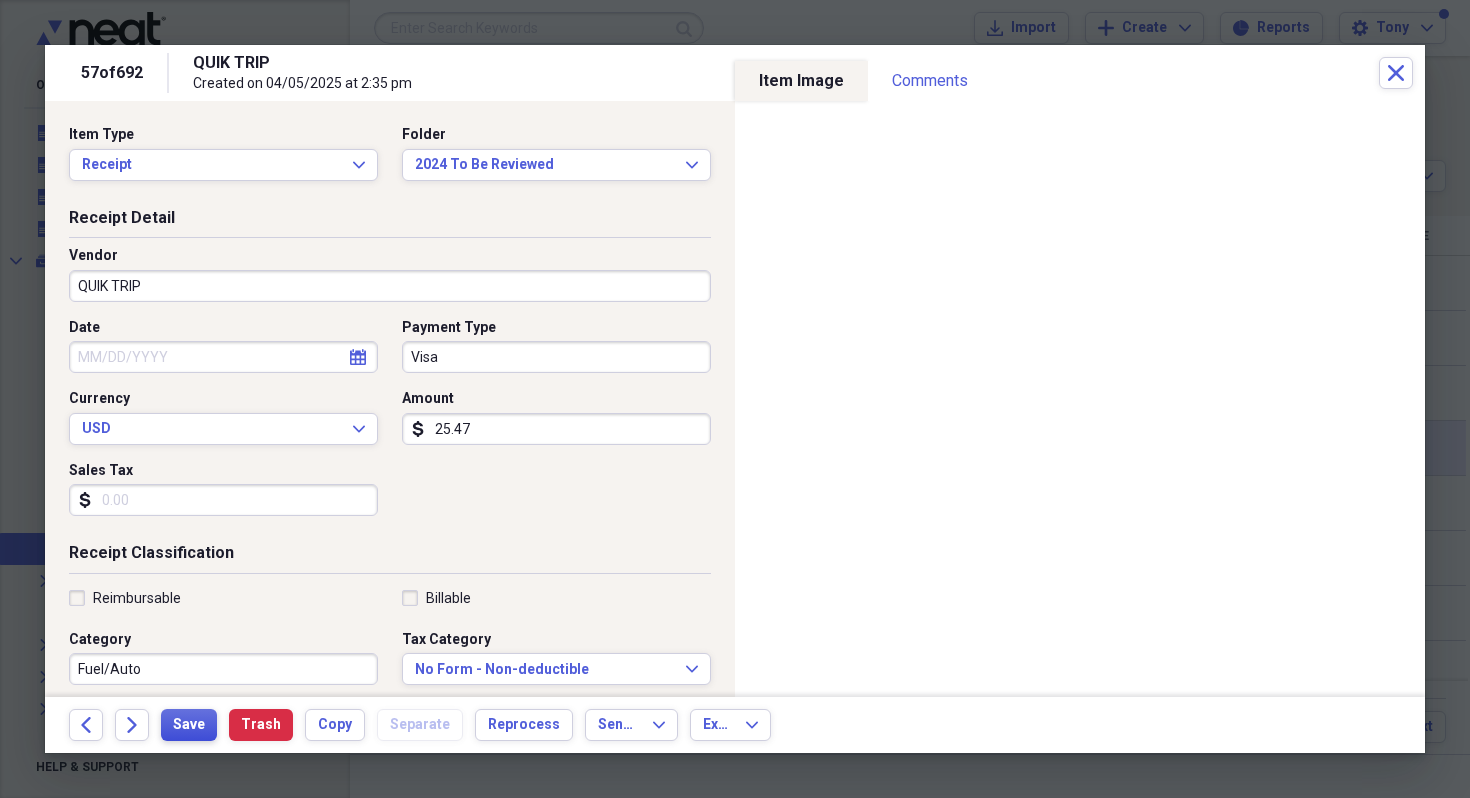 click on "Save" at bounding box center (189, 725) 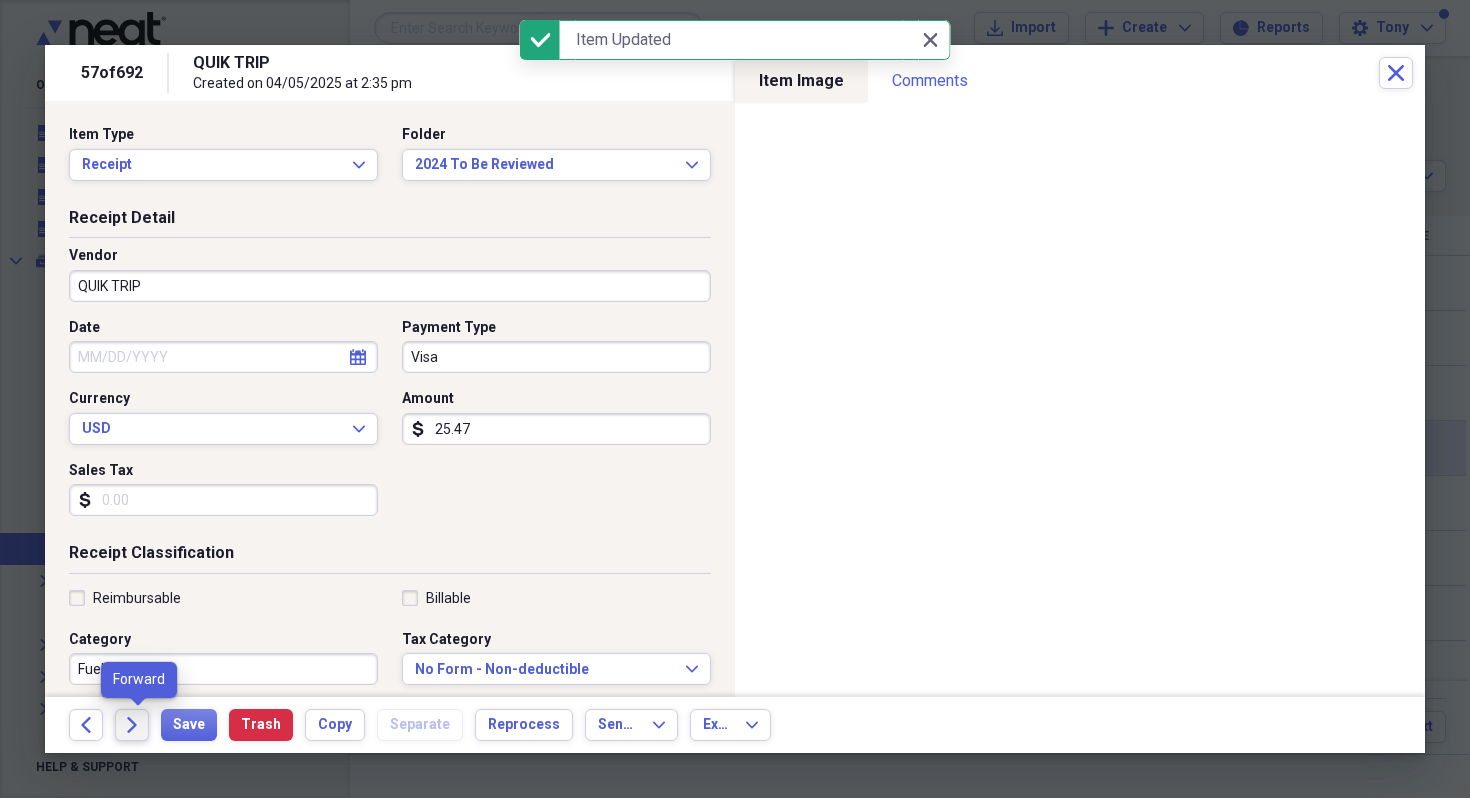click on "Forward" 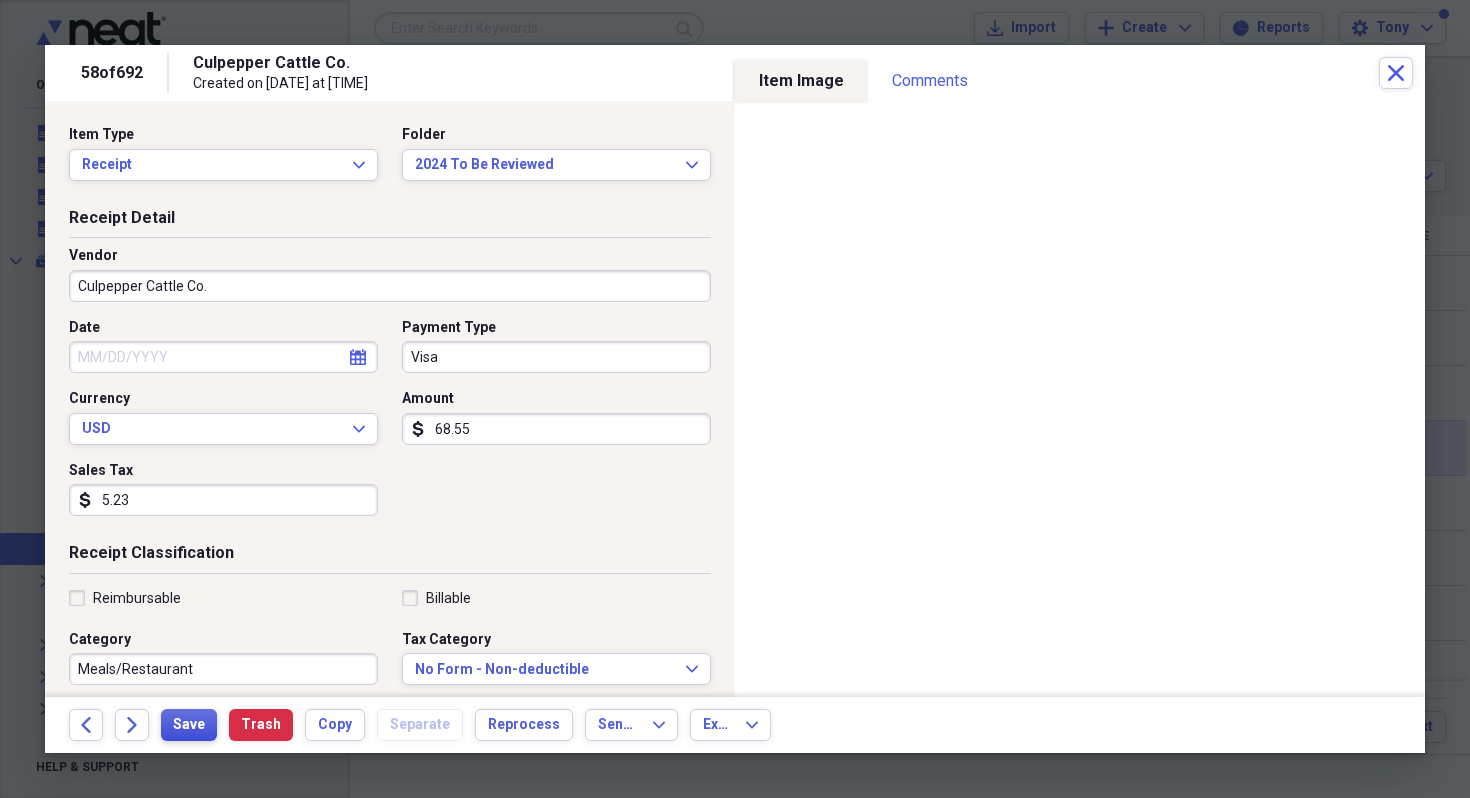 click on "Save" at bounding box center (189, 725) 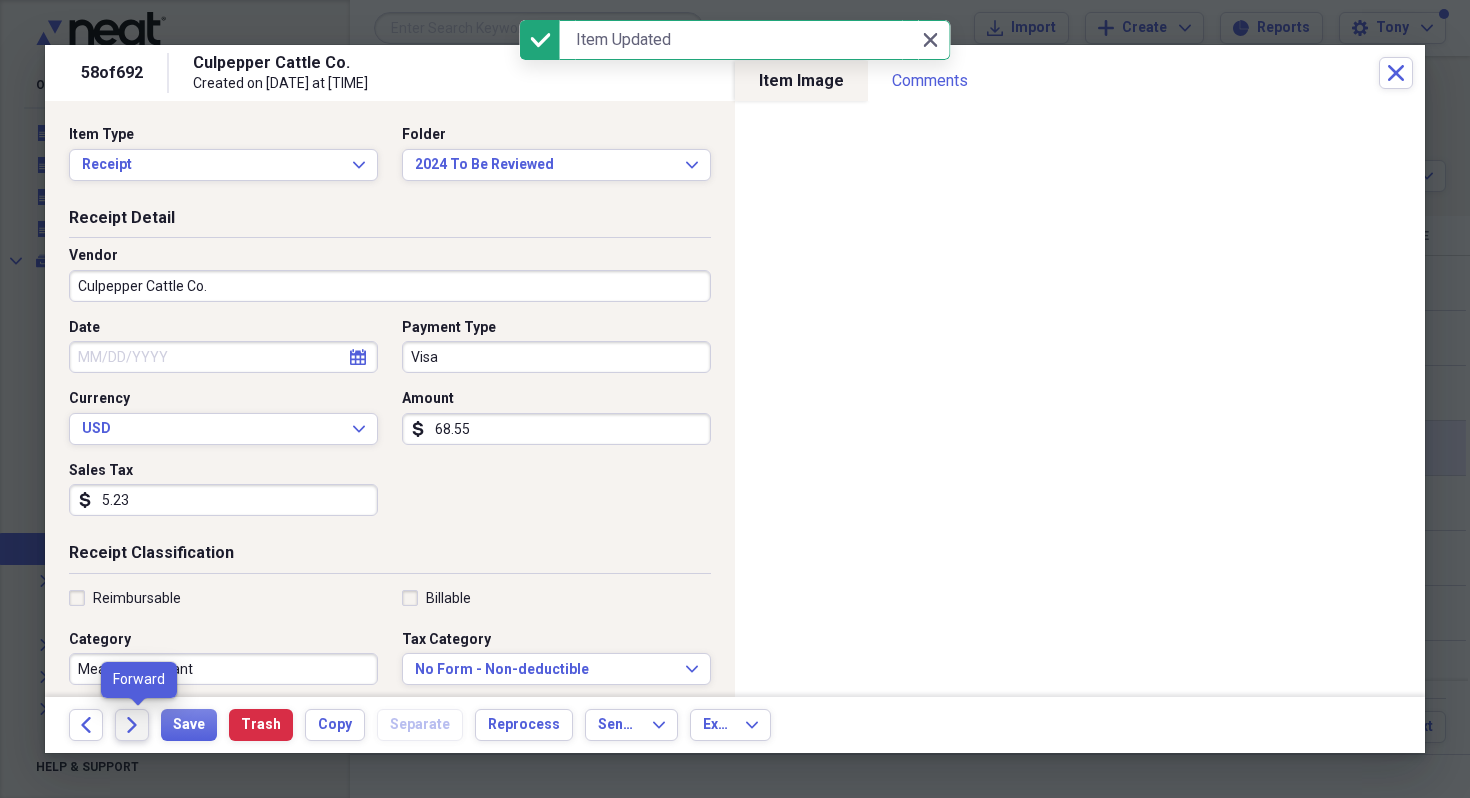 click 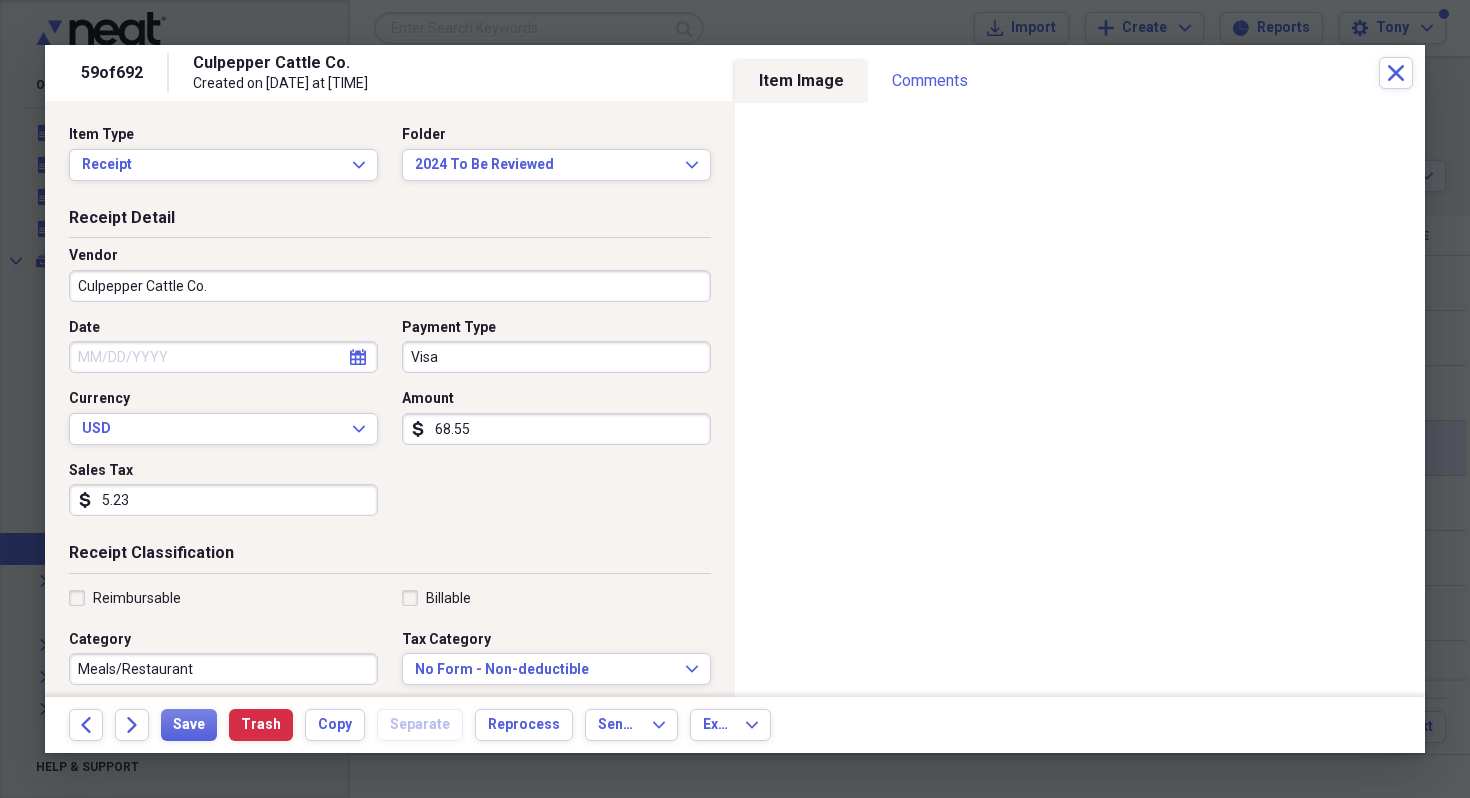 click on "68.55" at bounding box center (556, 429) 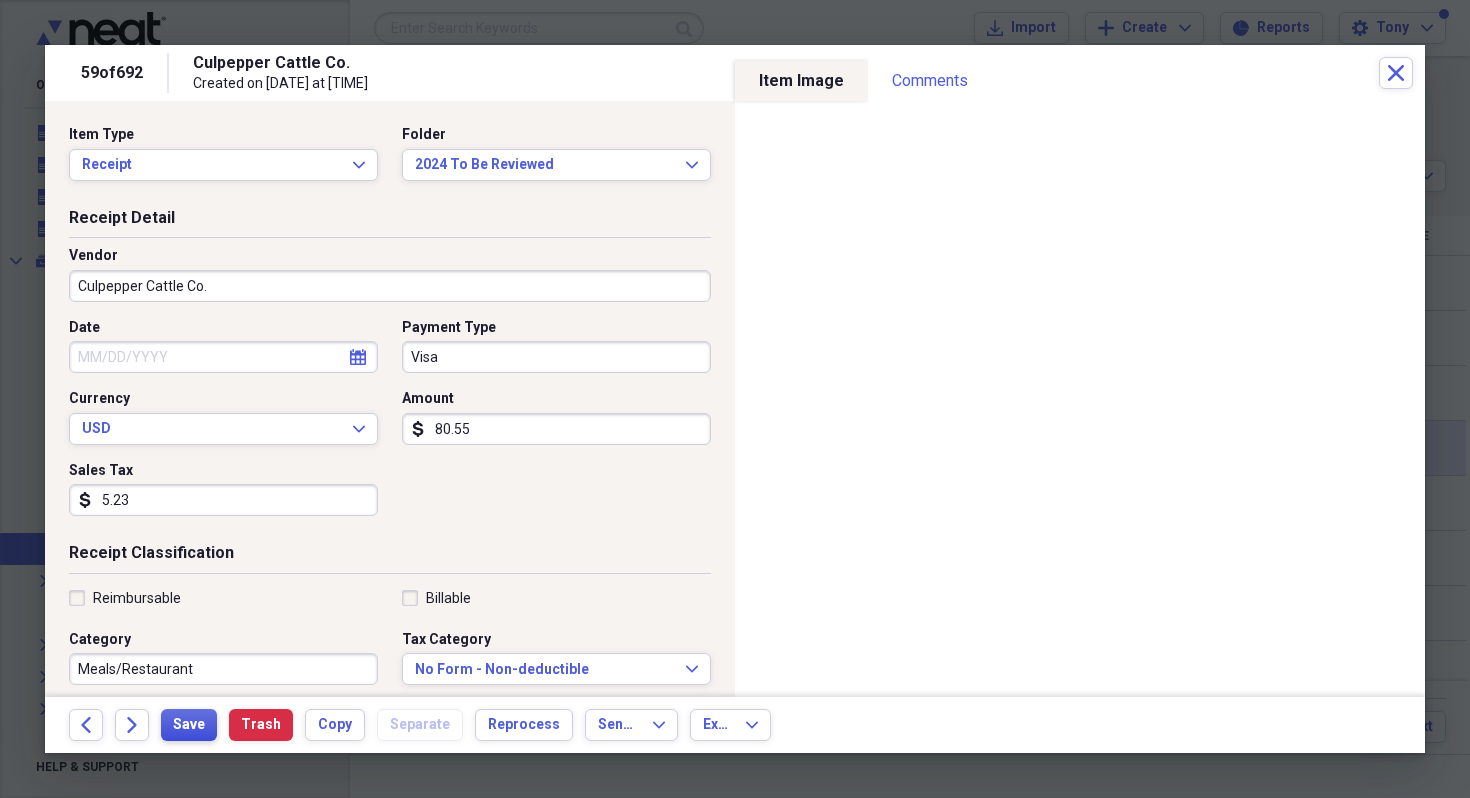 type on "80.55" 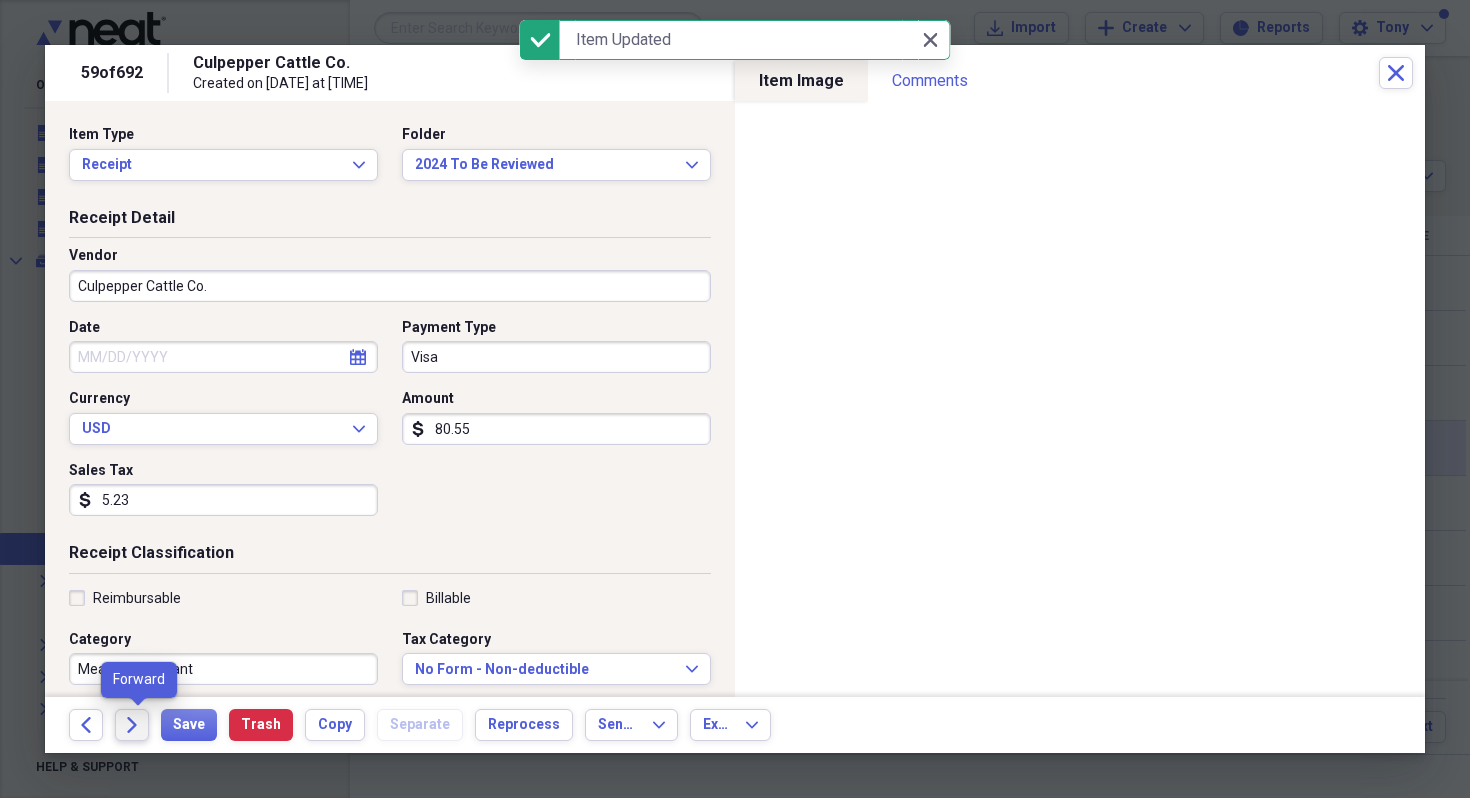 click on "Forward" 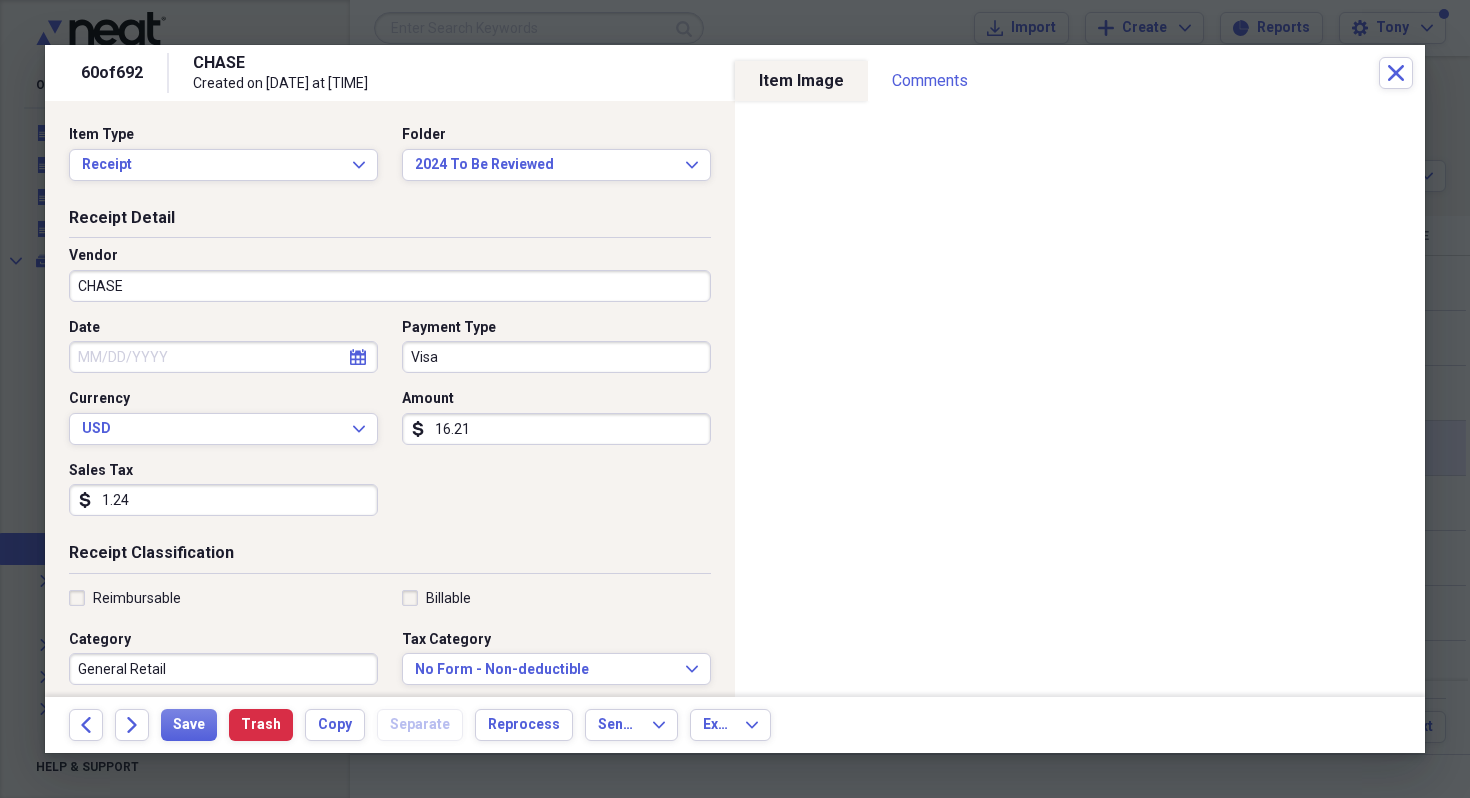 click on "CHASE" at bounding box center [390, 286] 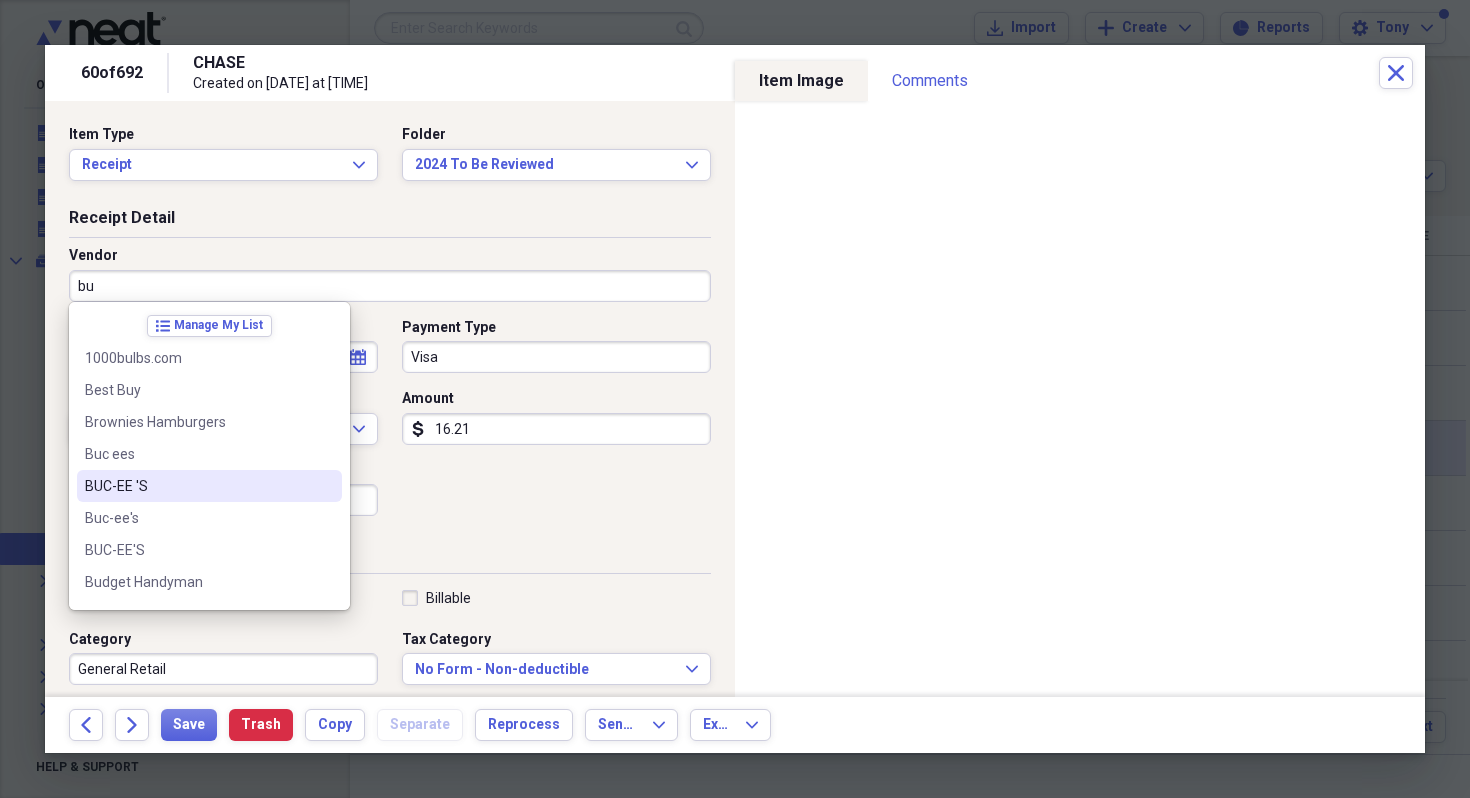 click on "BUC-EE 'S" at bounding box center (197, 486) 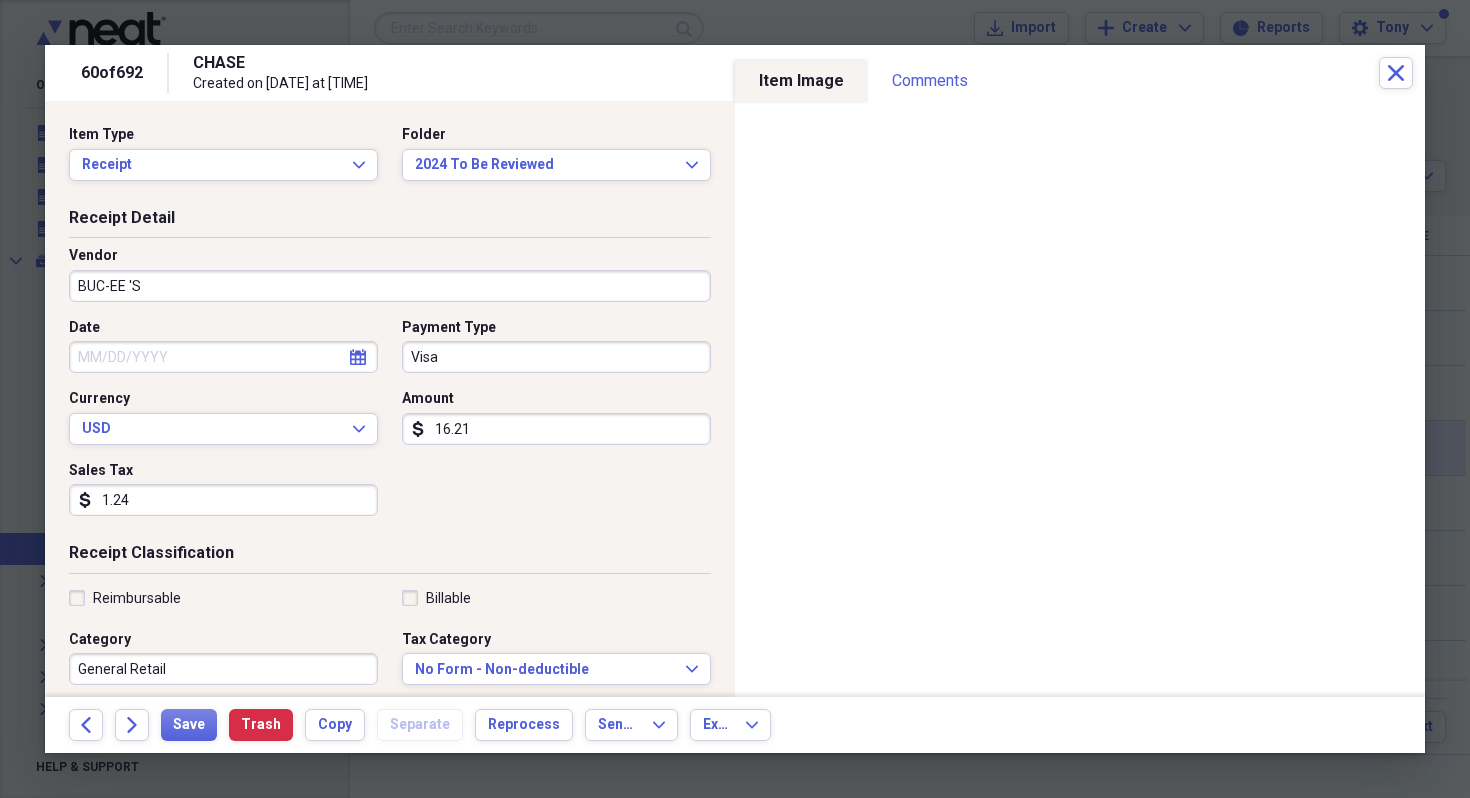 type on "Fuel/Auto" 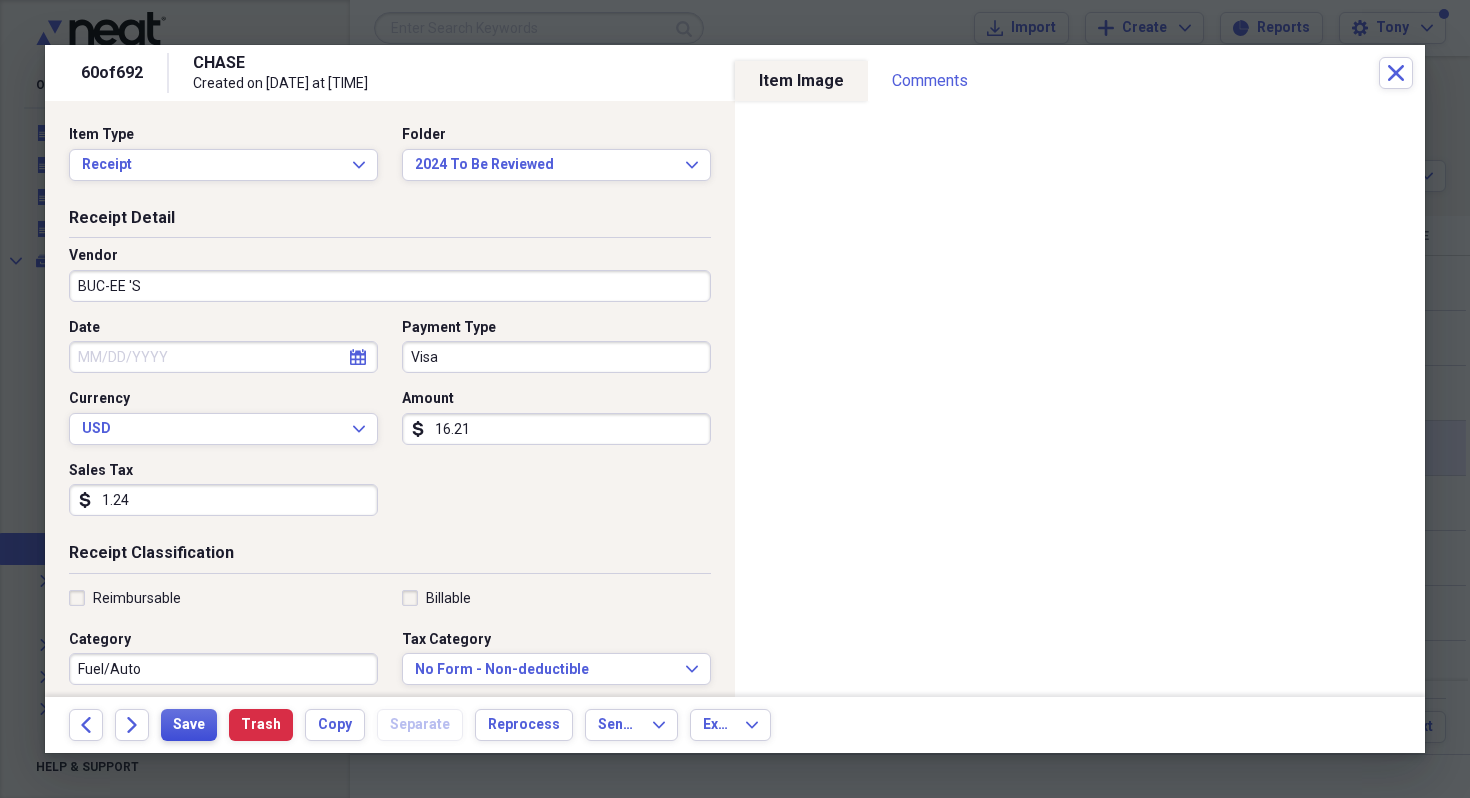 click on "Save" at bounding box center (189, 725) 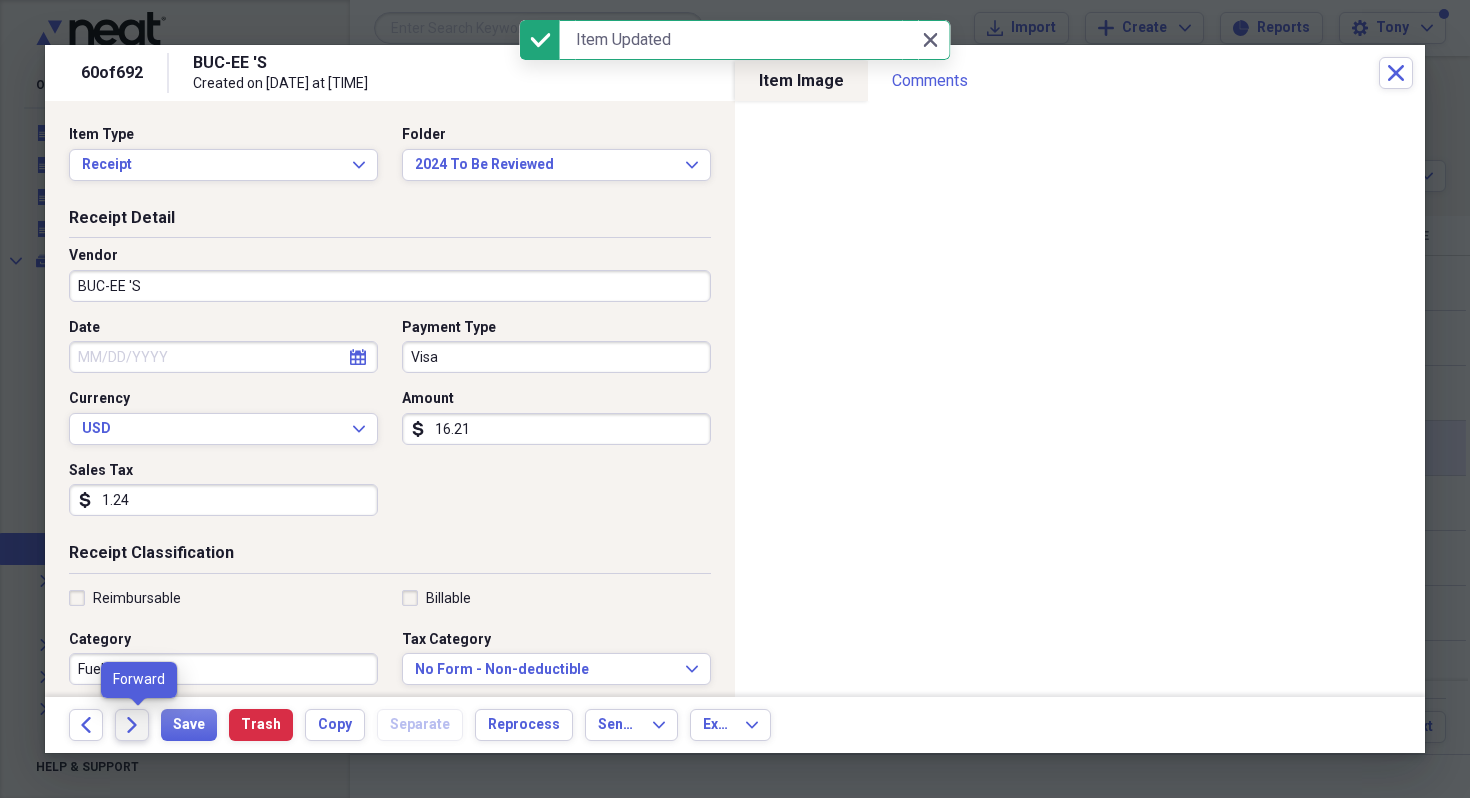 click on "Forward" 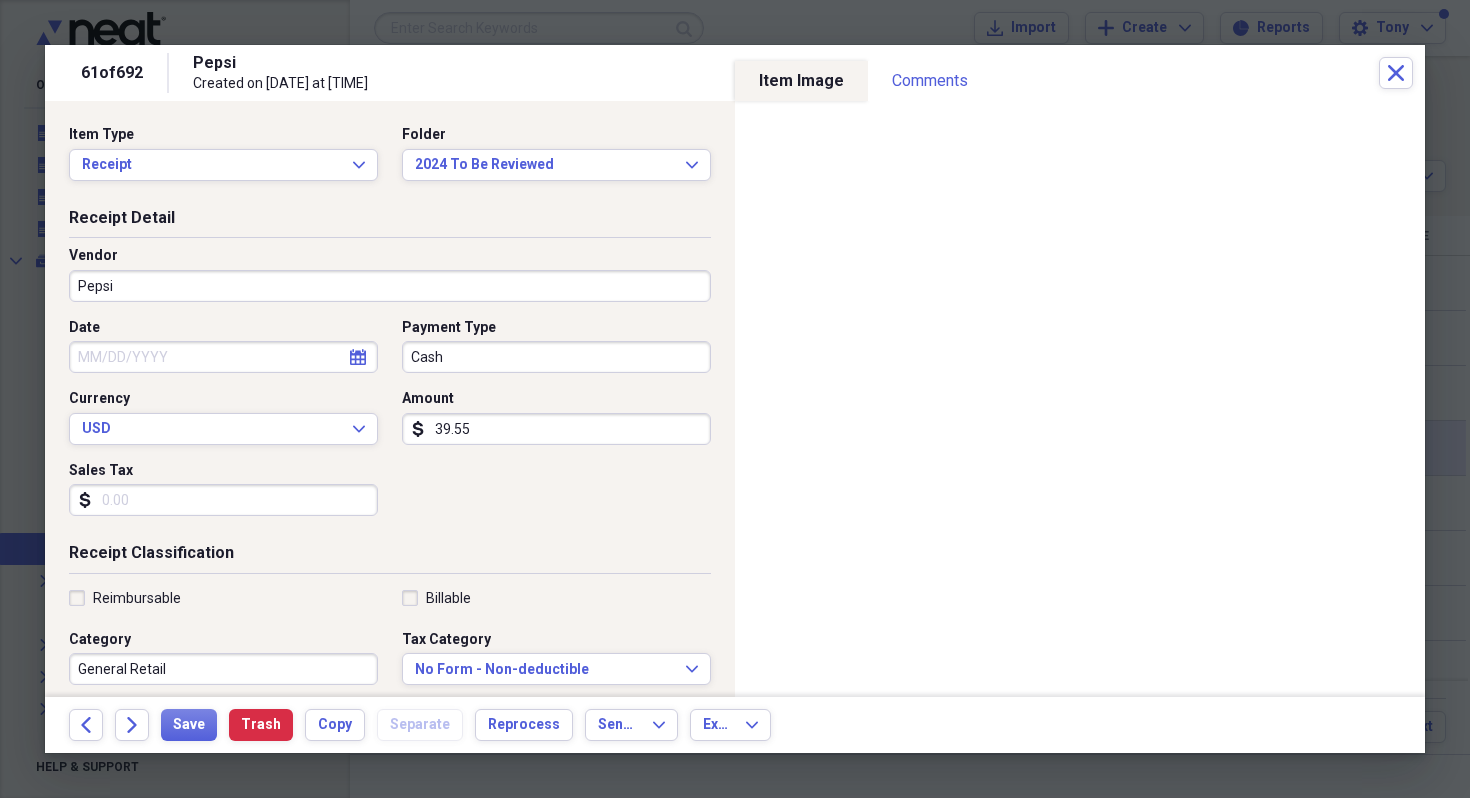 click on "Pepsi" at bounding box center [390, 286] 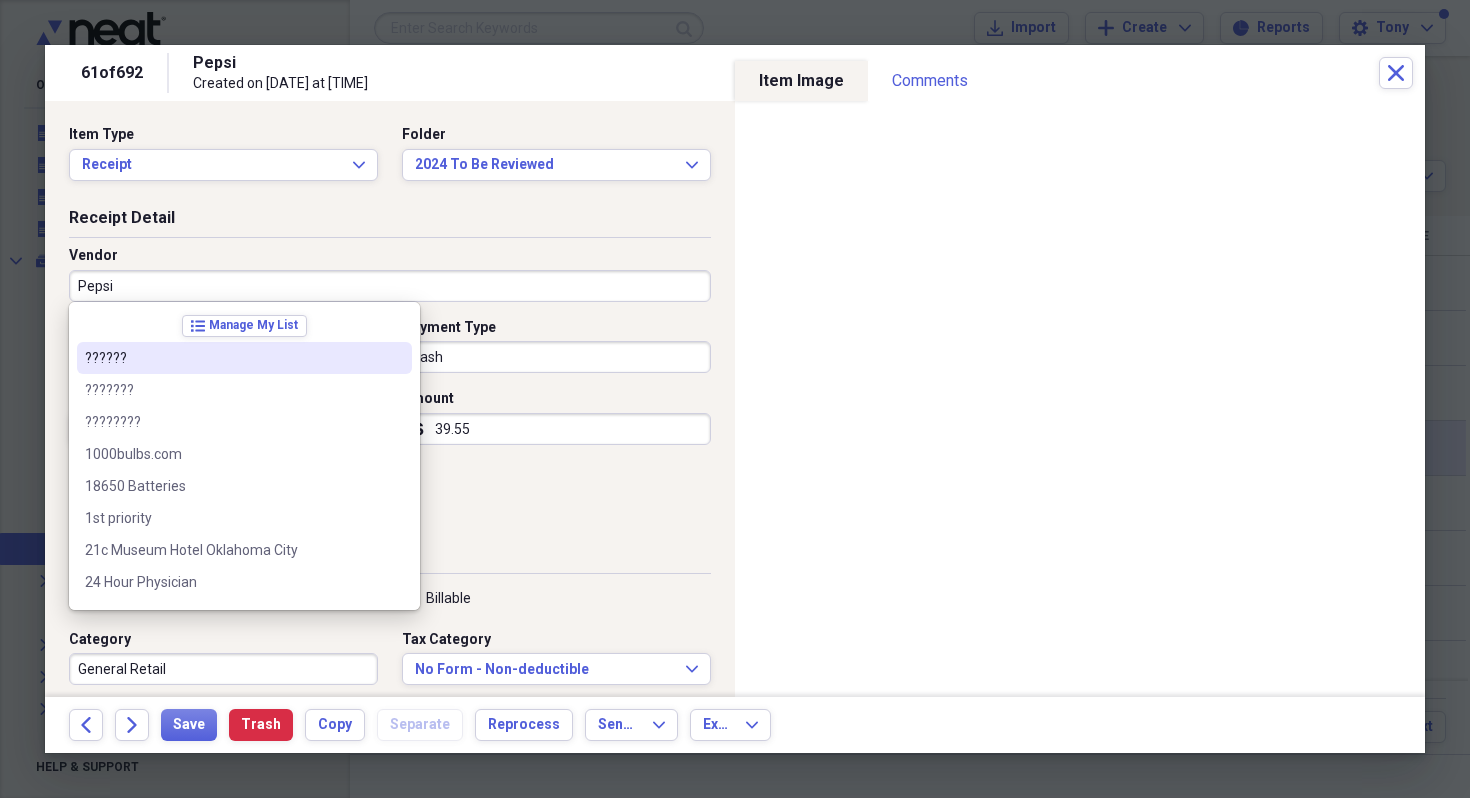 click on "??????" at bounding box center (232, 358) 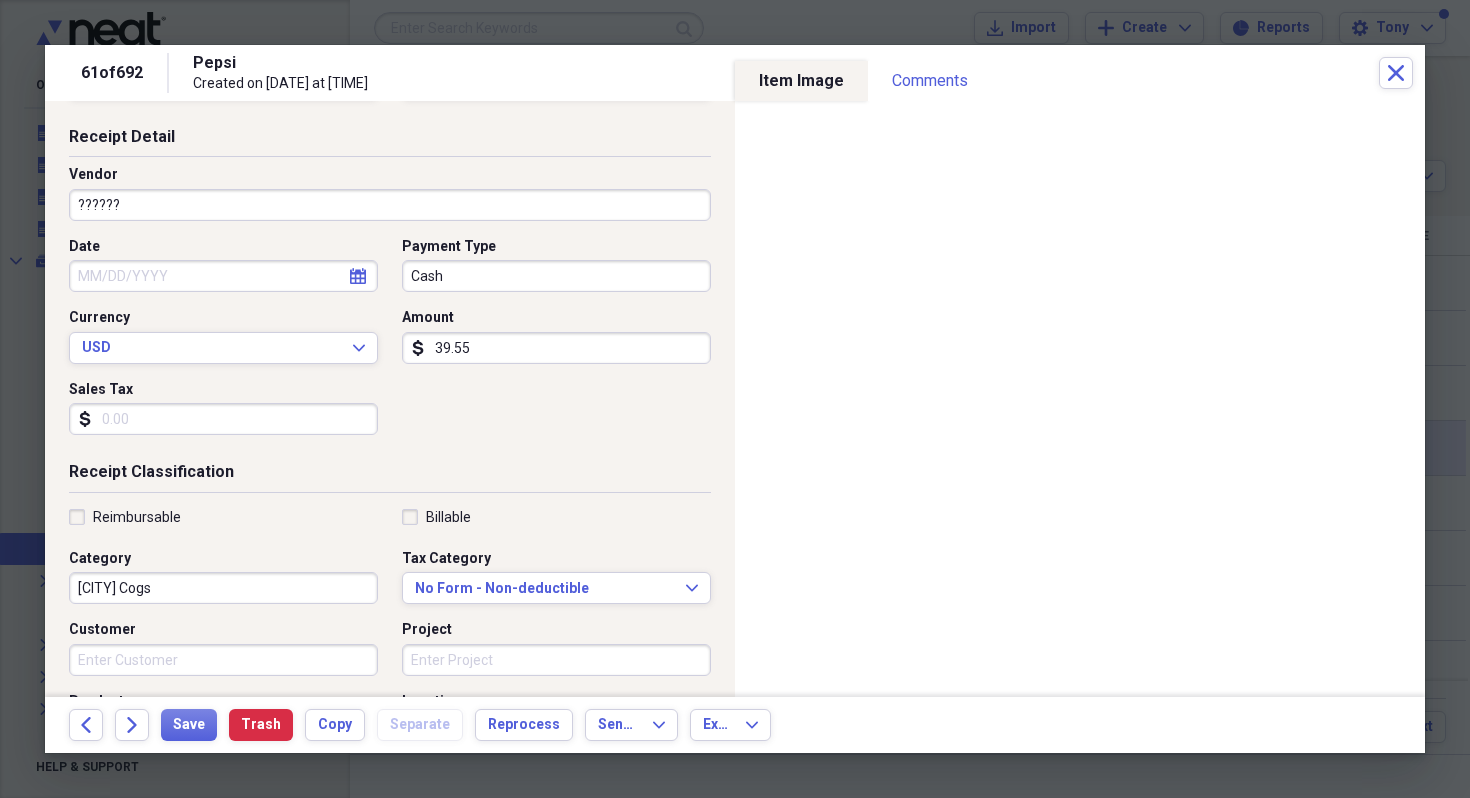 scroll, scrollTop: 100, scrollLeft: 0, axis: vertical 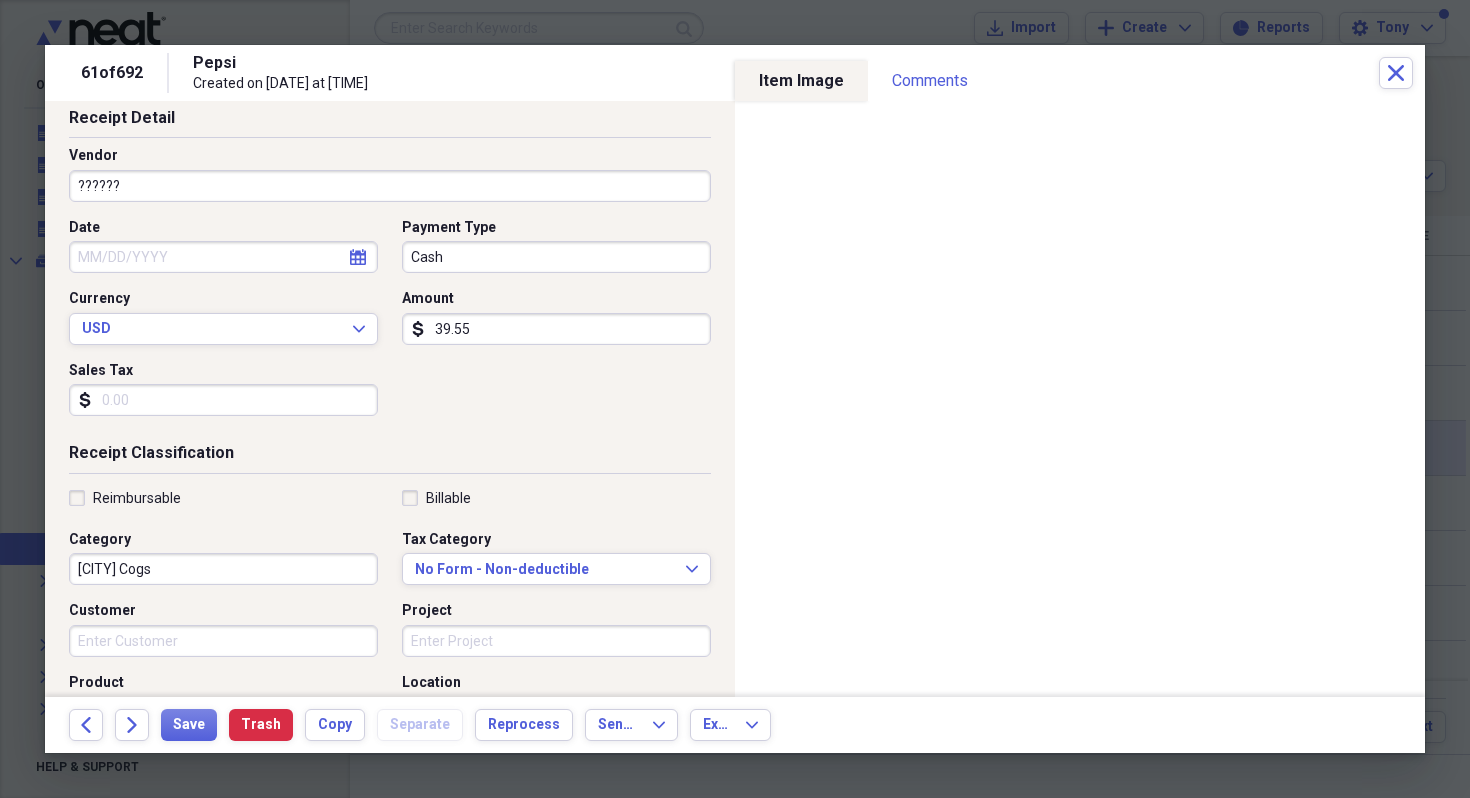 click on "Rockwall Cogs" at bounding box center [223, 569] 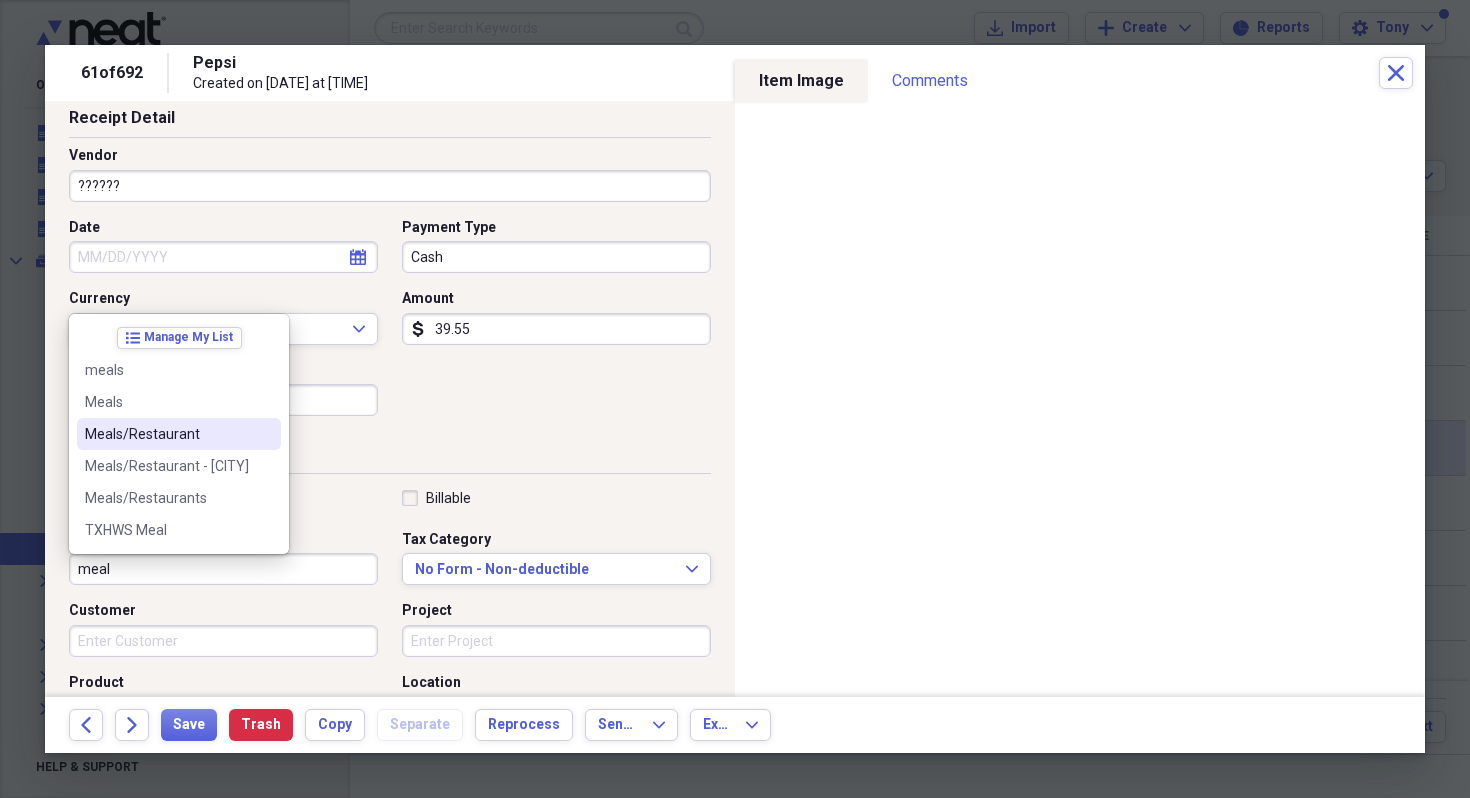 click on "Meals/Restaurant" at bounding box center [167, 434] 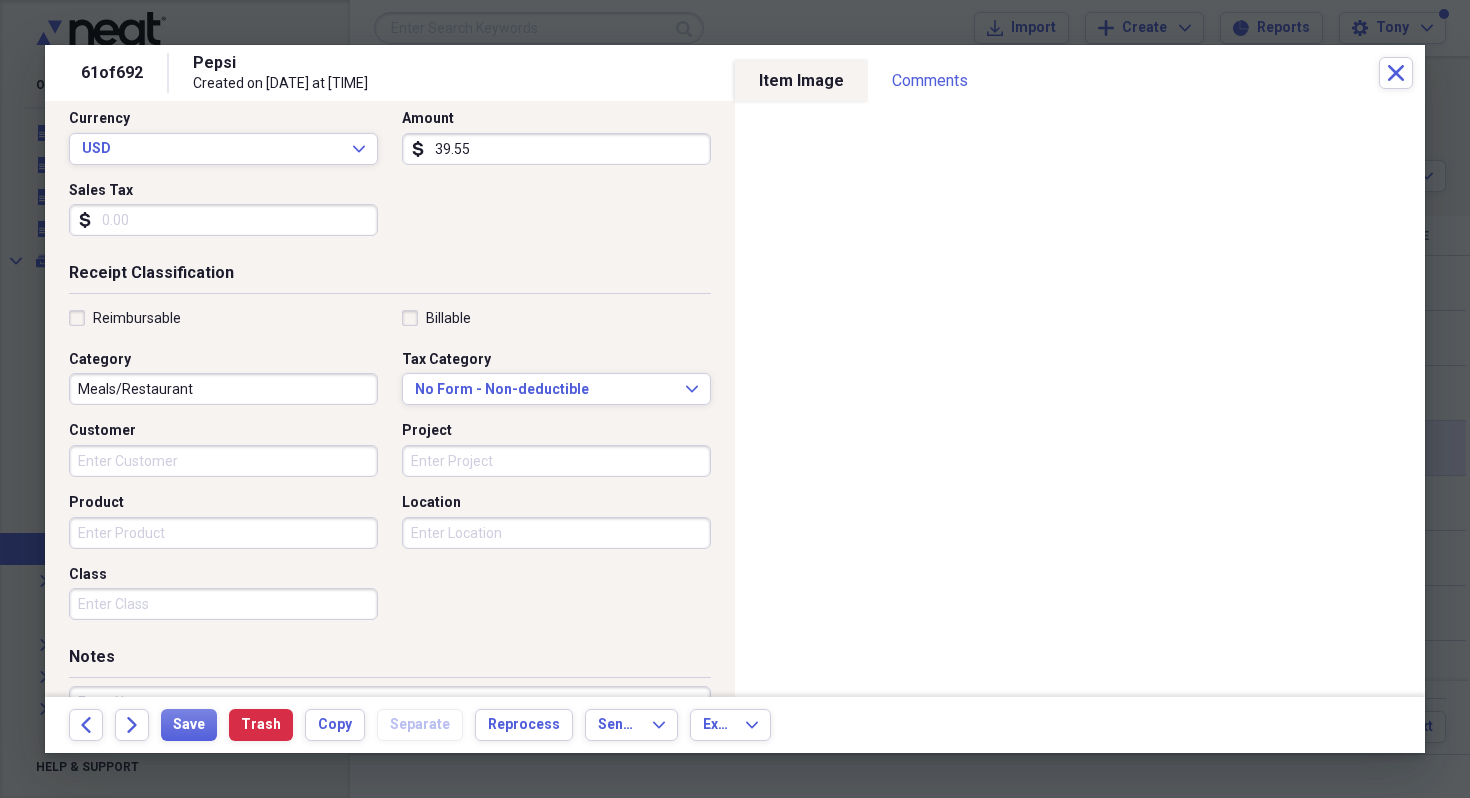 scroll, scrollTop: 354, scrollLeft: 0, axis: vertical 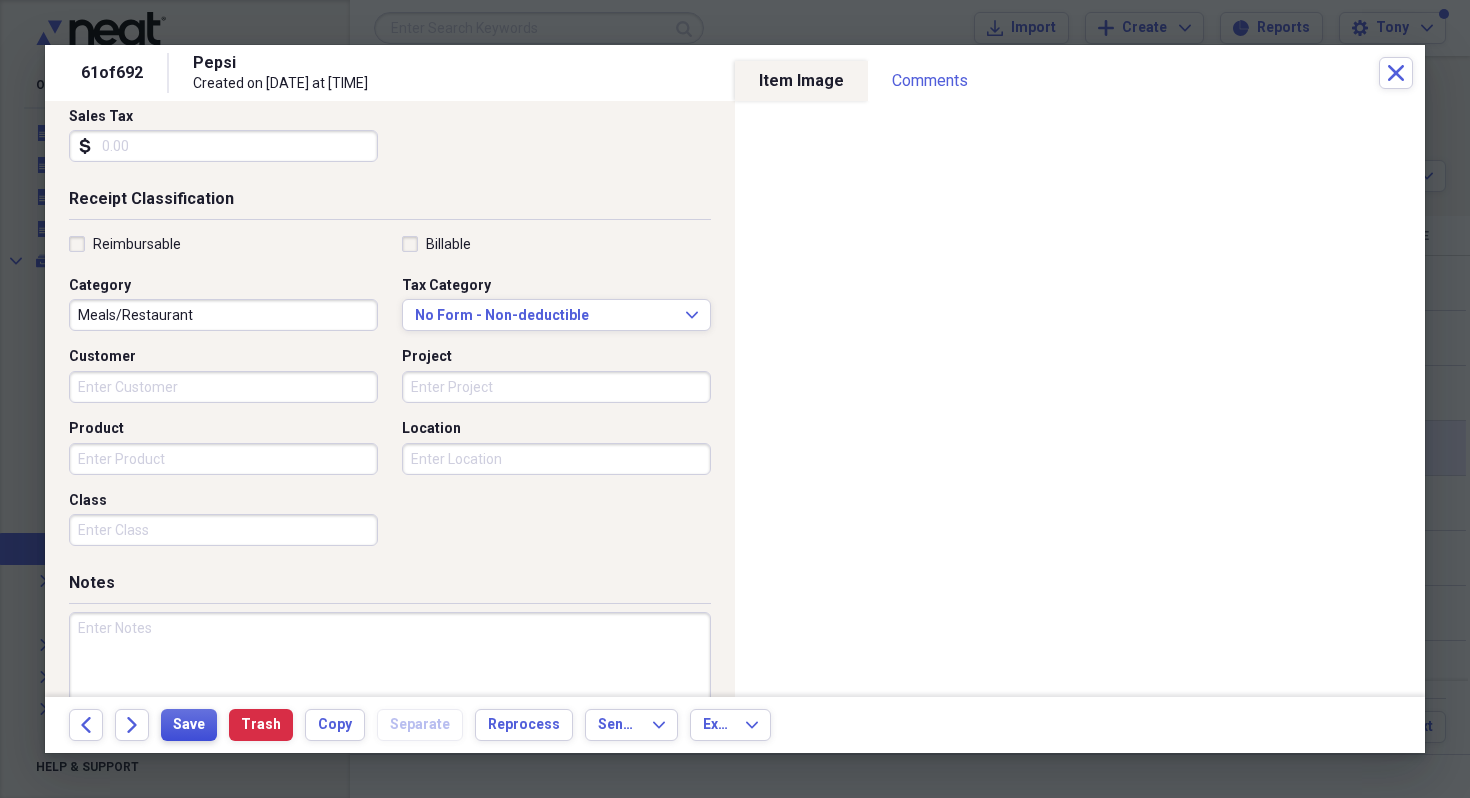 click on "Save" at bounding box center (189, 725) 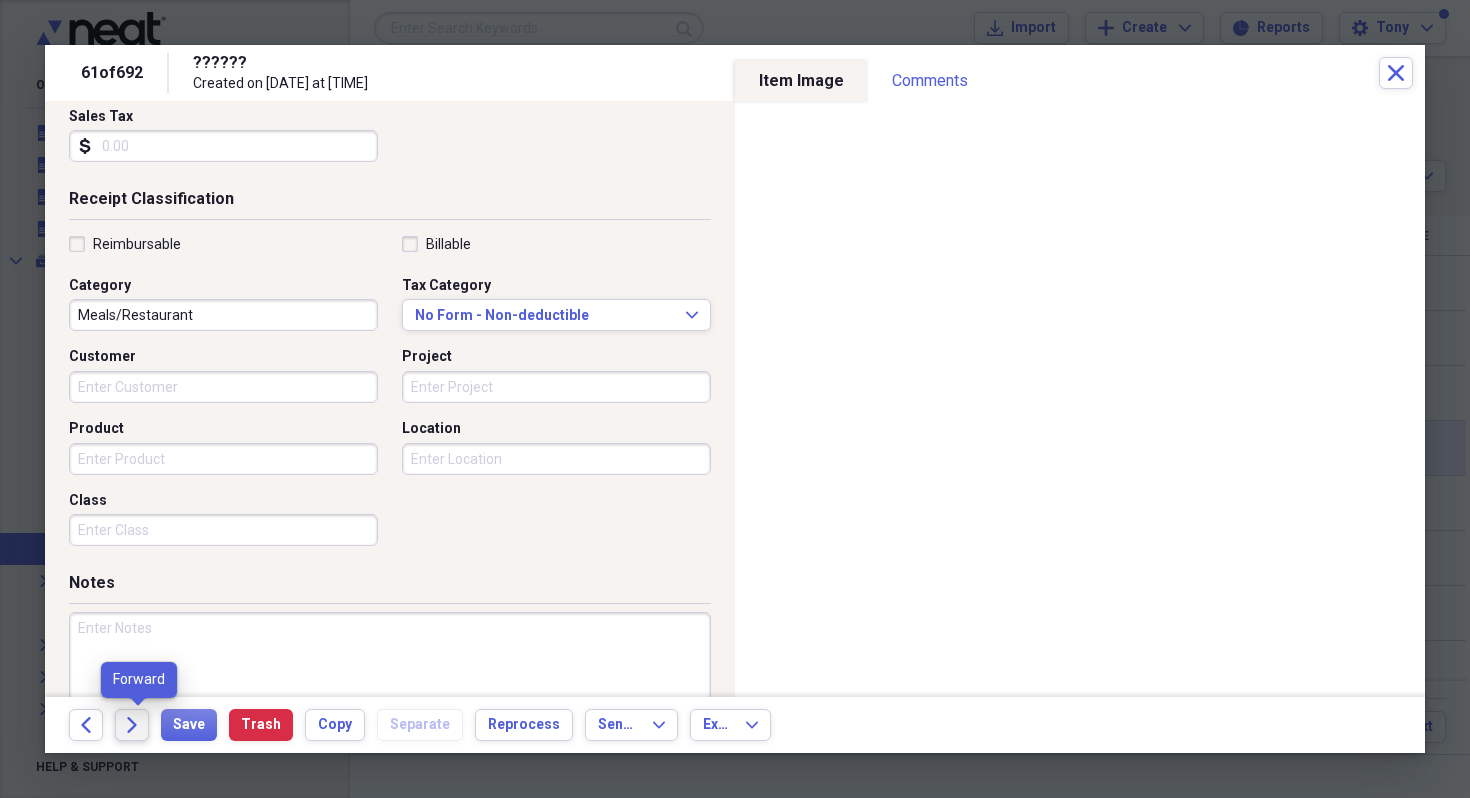 click on "Forward" at bounding box center (132, 725) 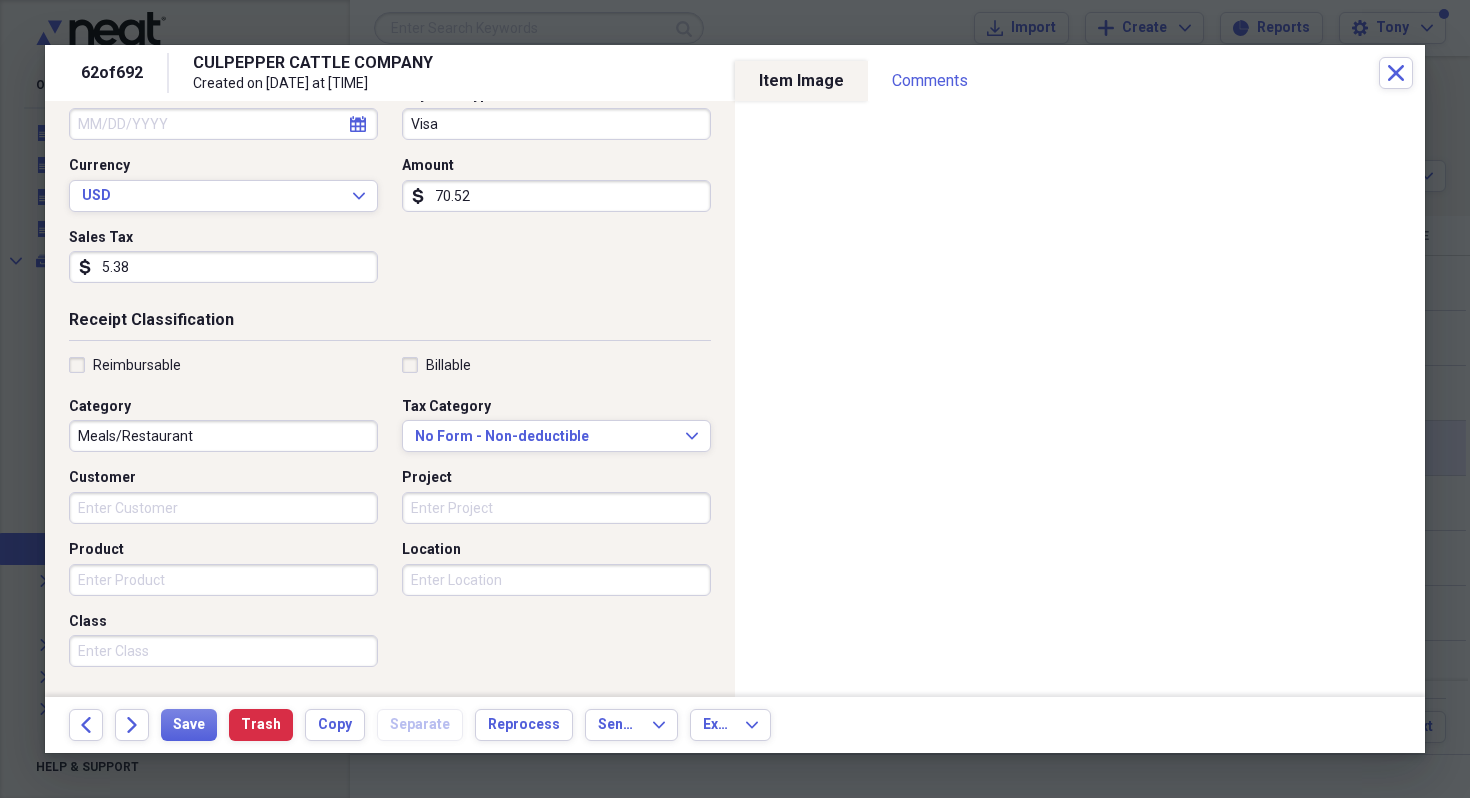 scroll, scrollTop: 236, scrollLeft: 0, axis: vertical 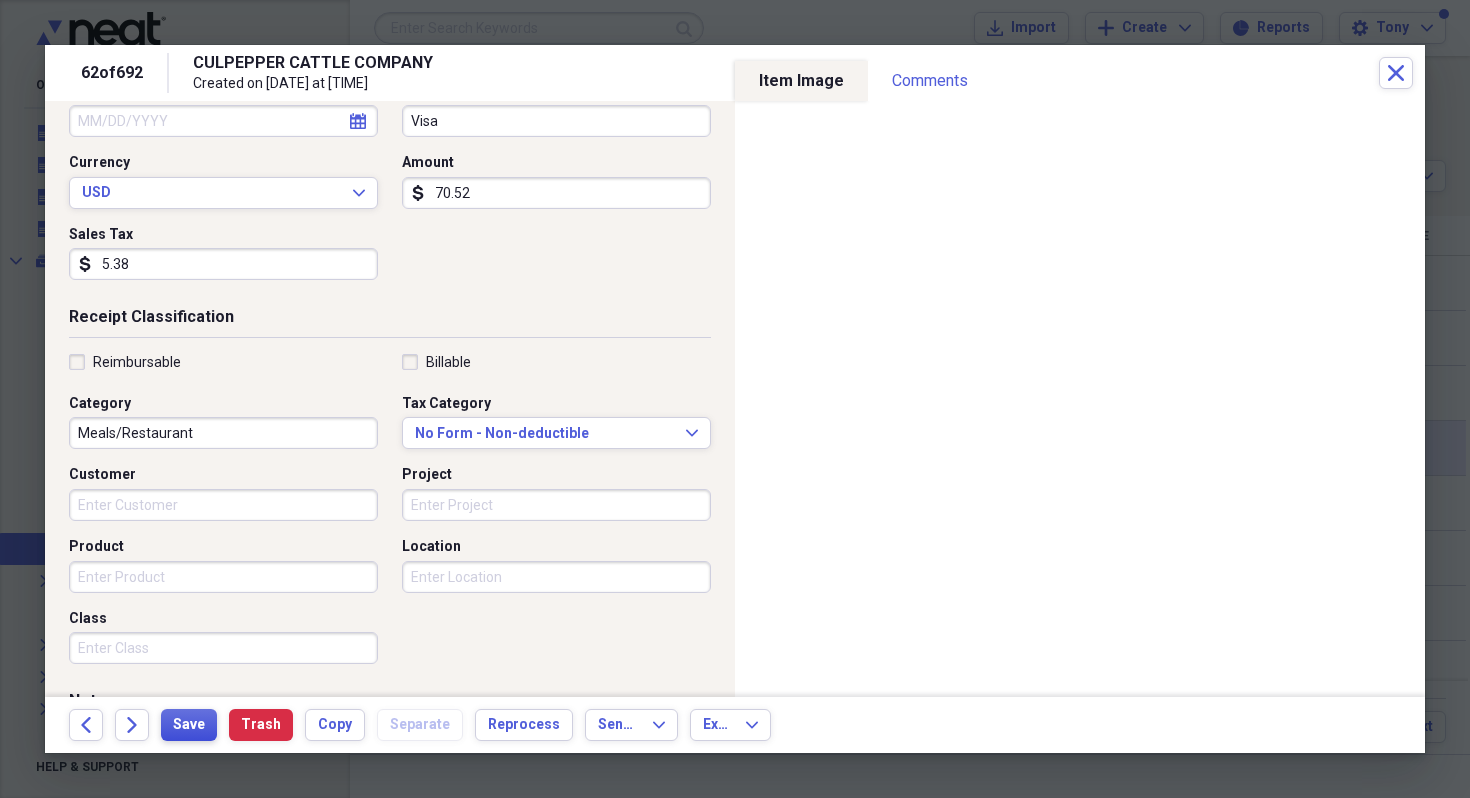 click on "Save" at bounding box center [189, 725] 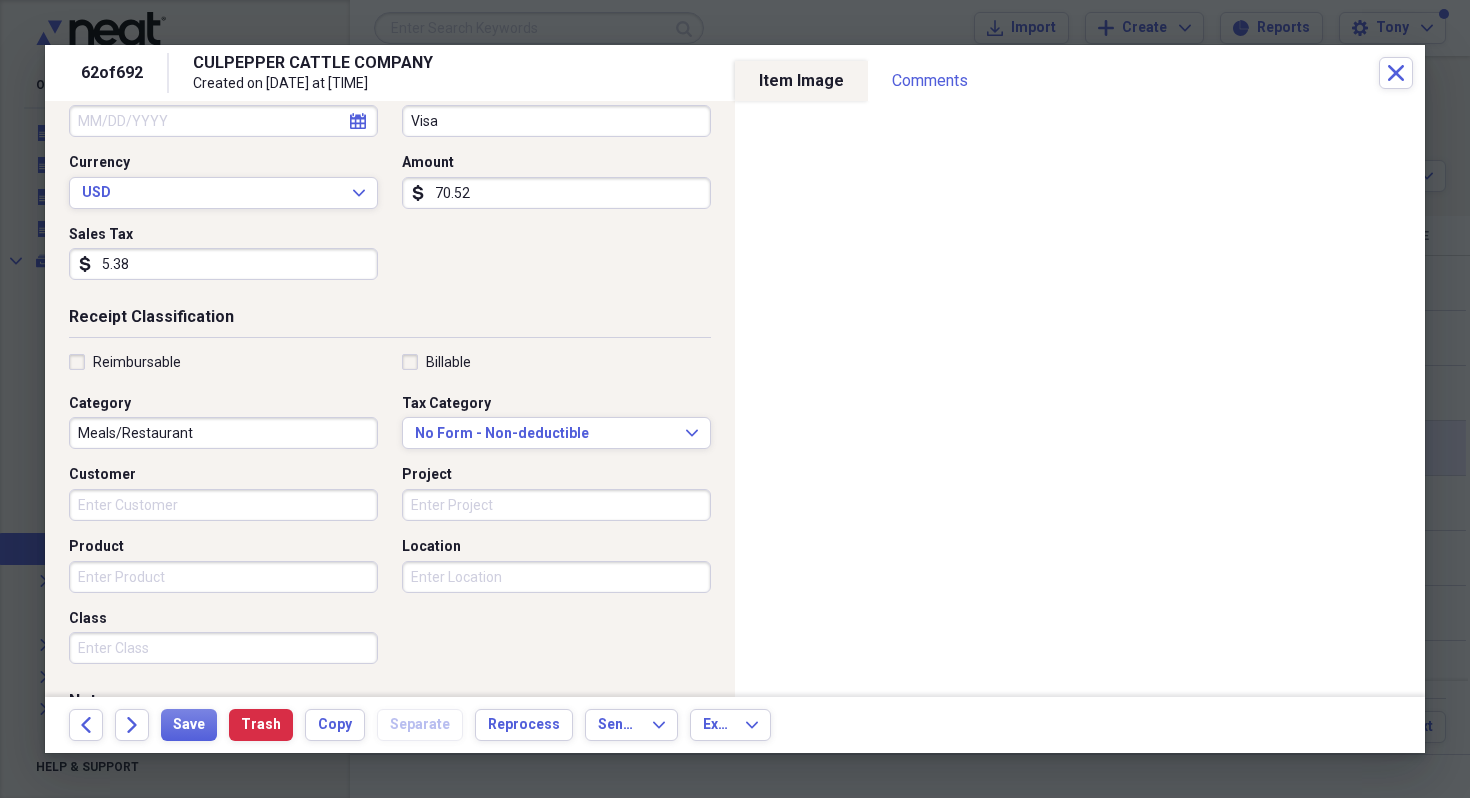 click on "70.52" at bounding box center [556, 193] 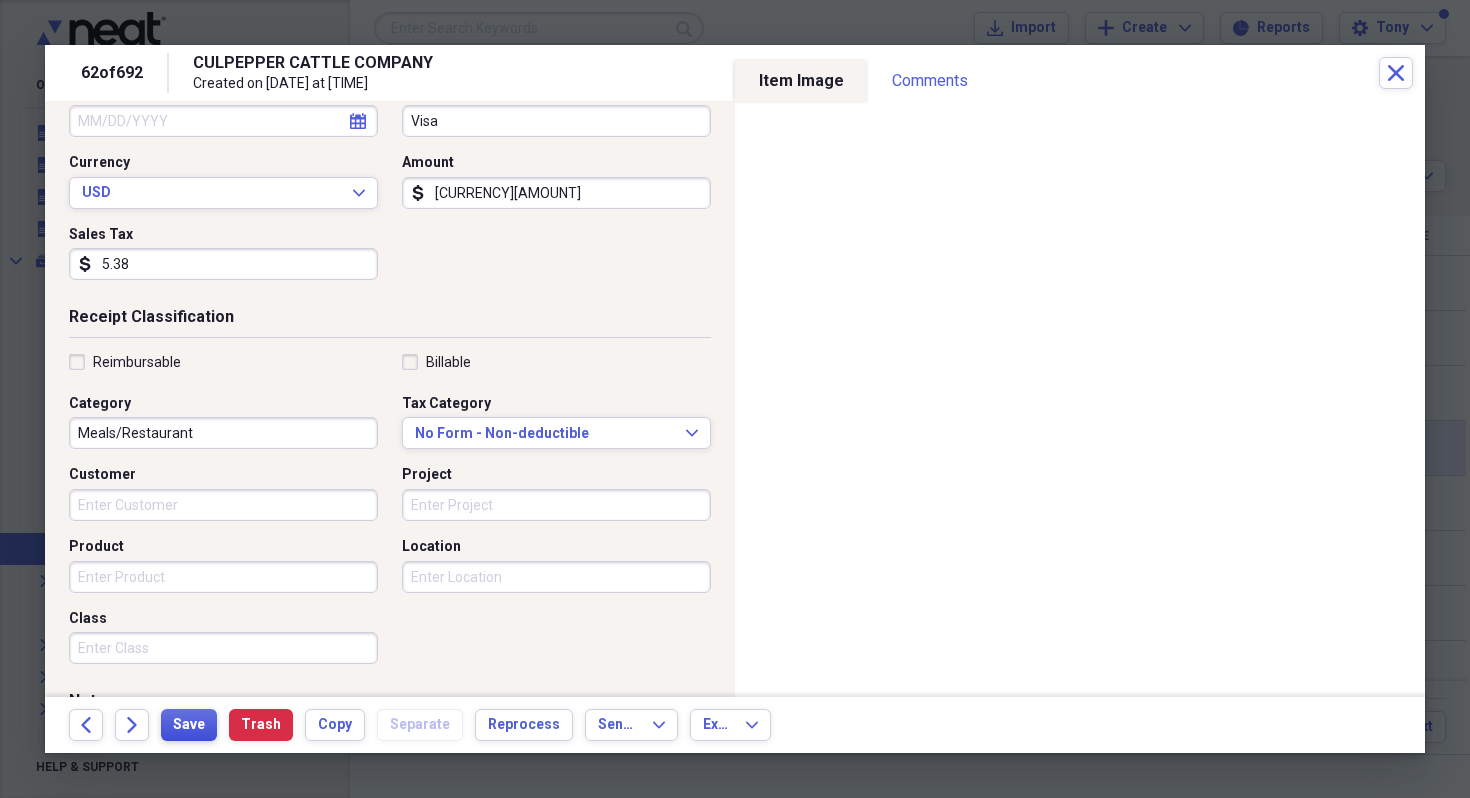 type on "83.52" 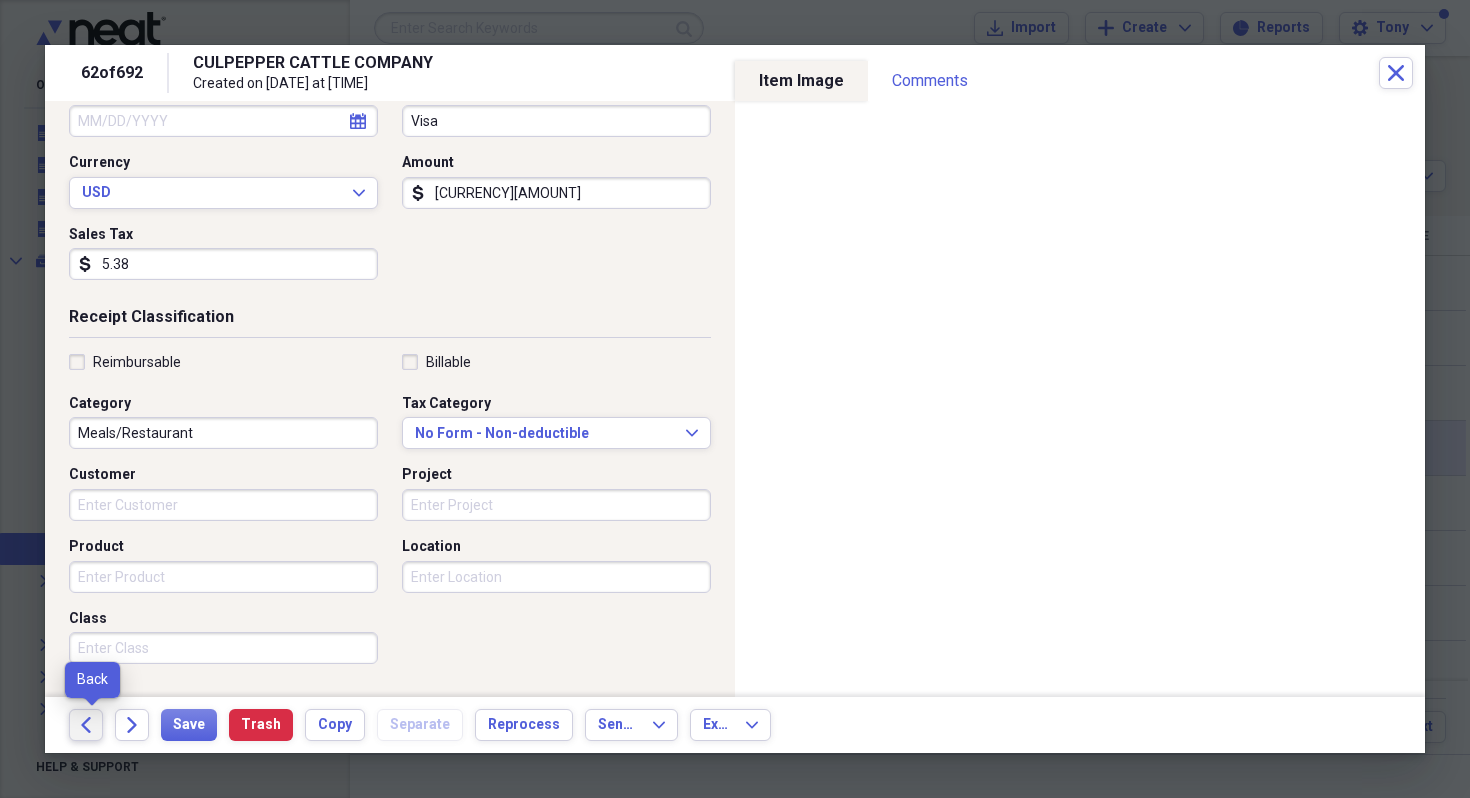 click on "Back" 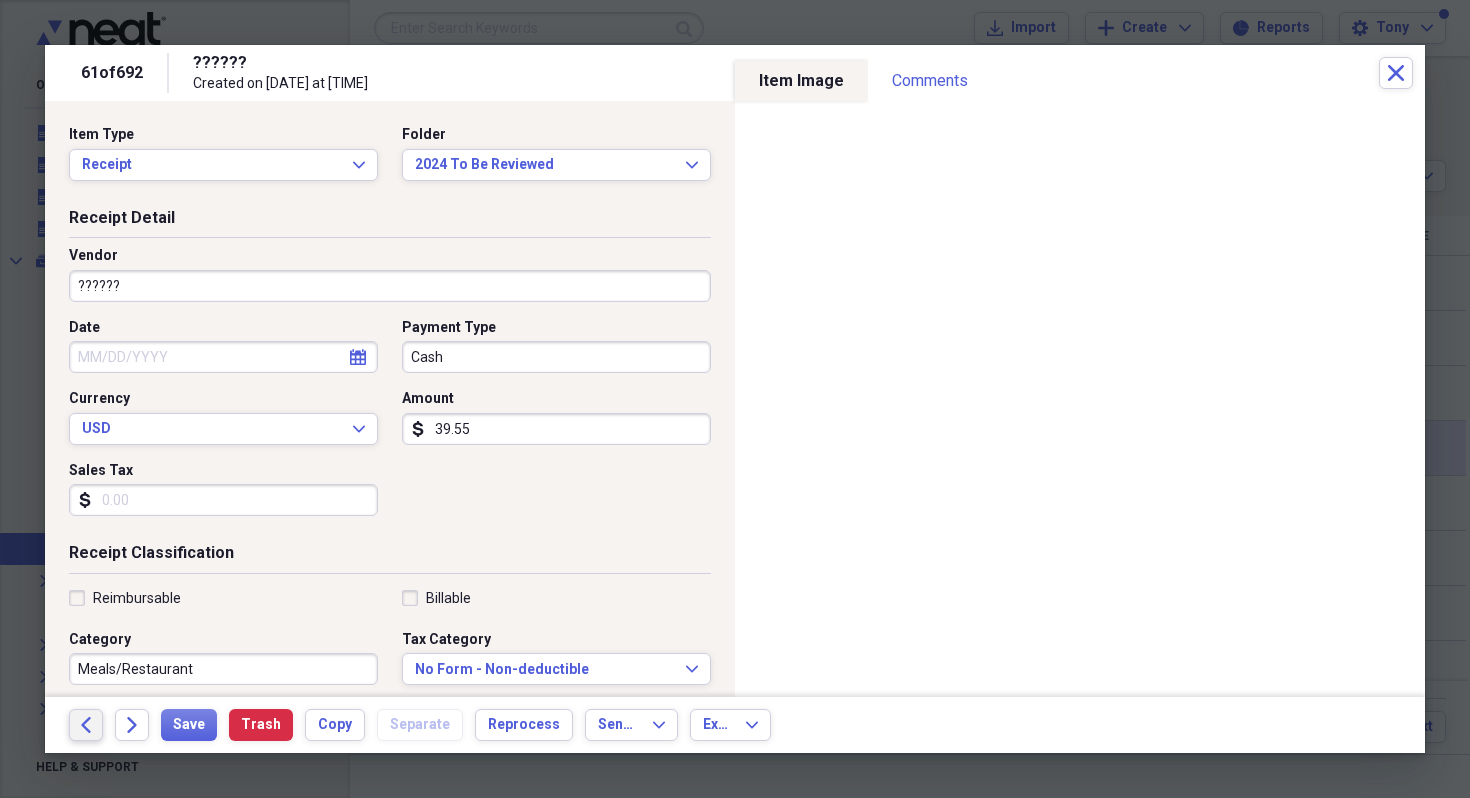 click on "Back" 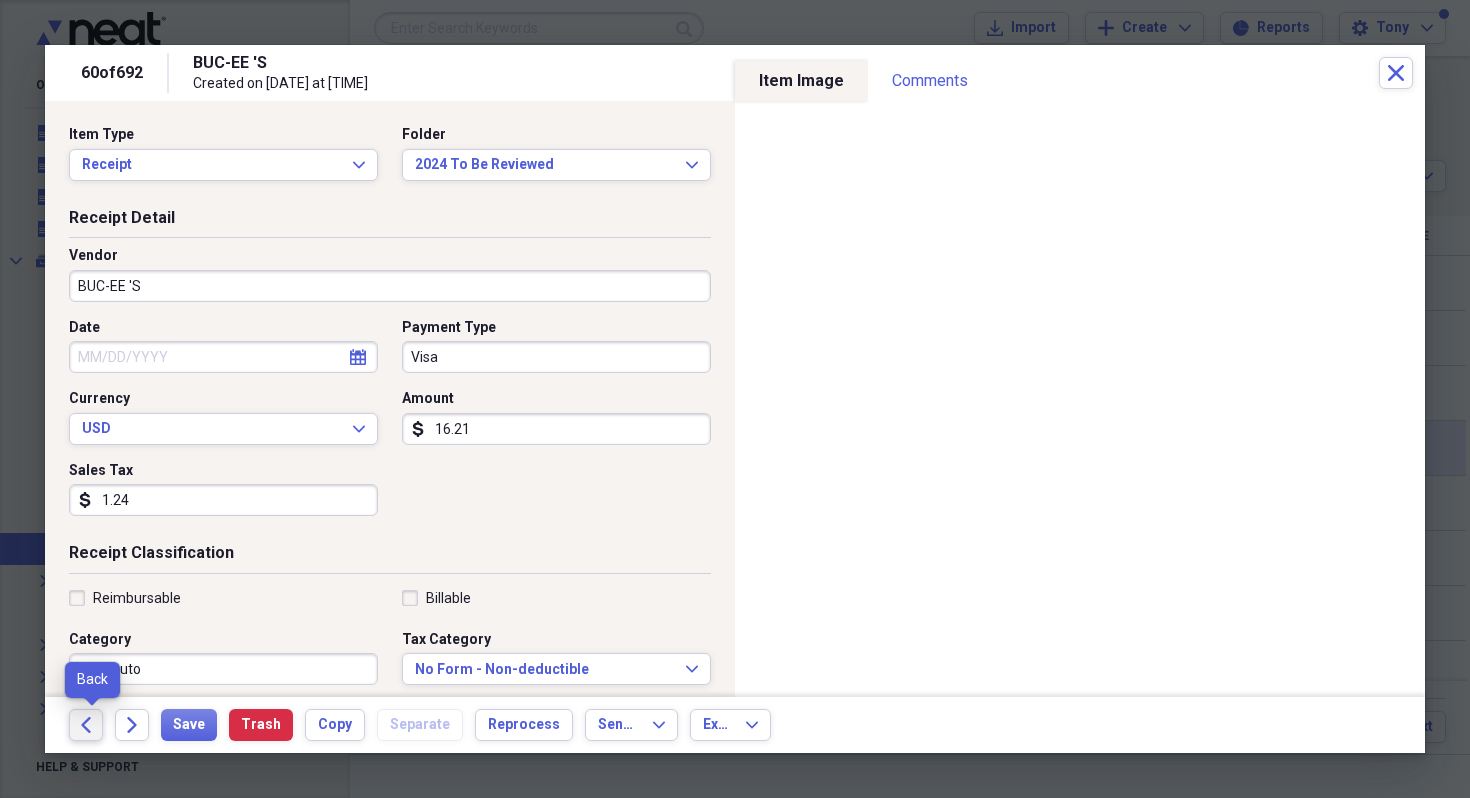 click on "Back" 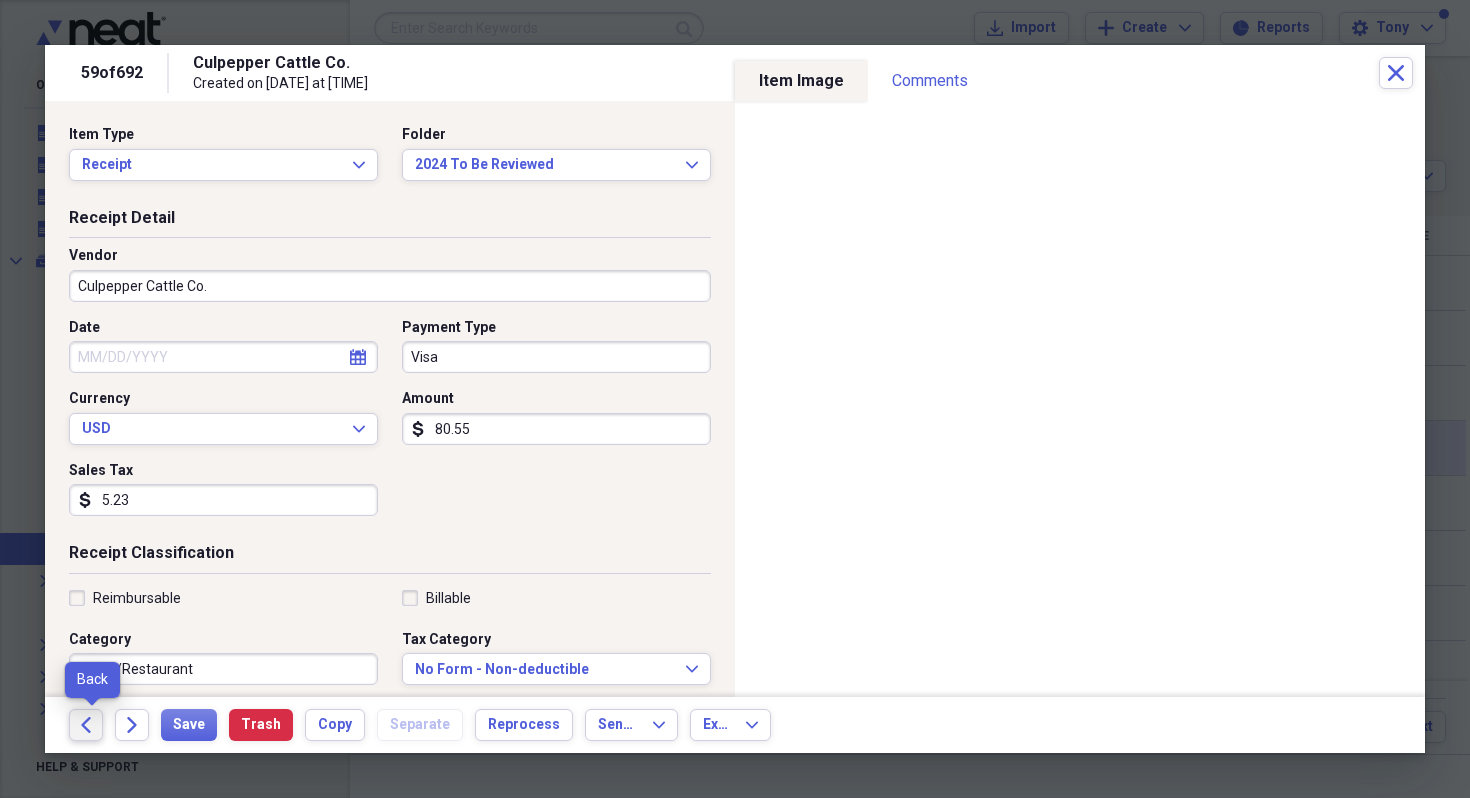 click on "Back" 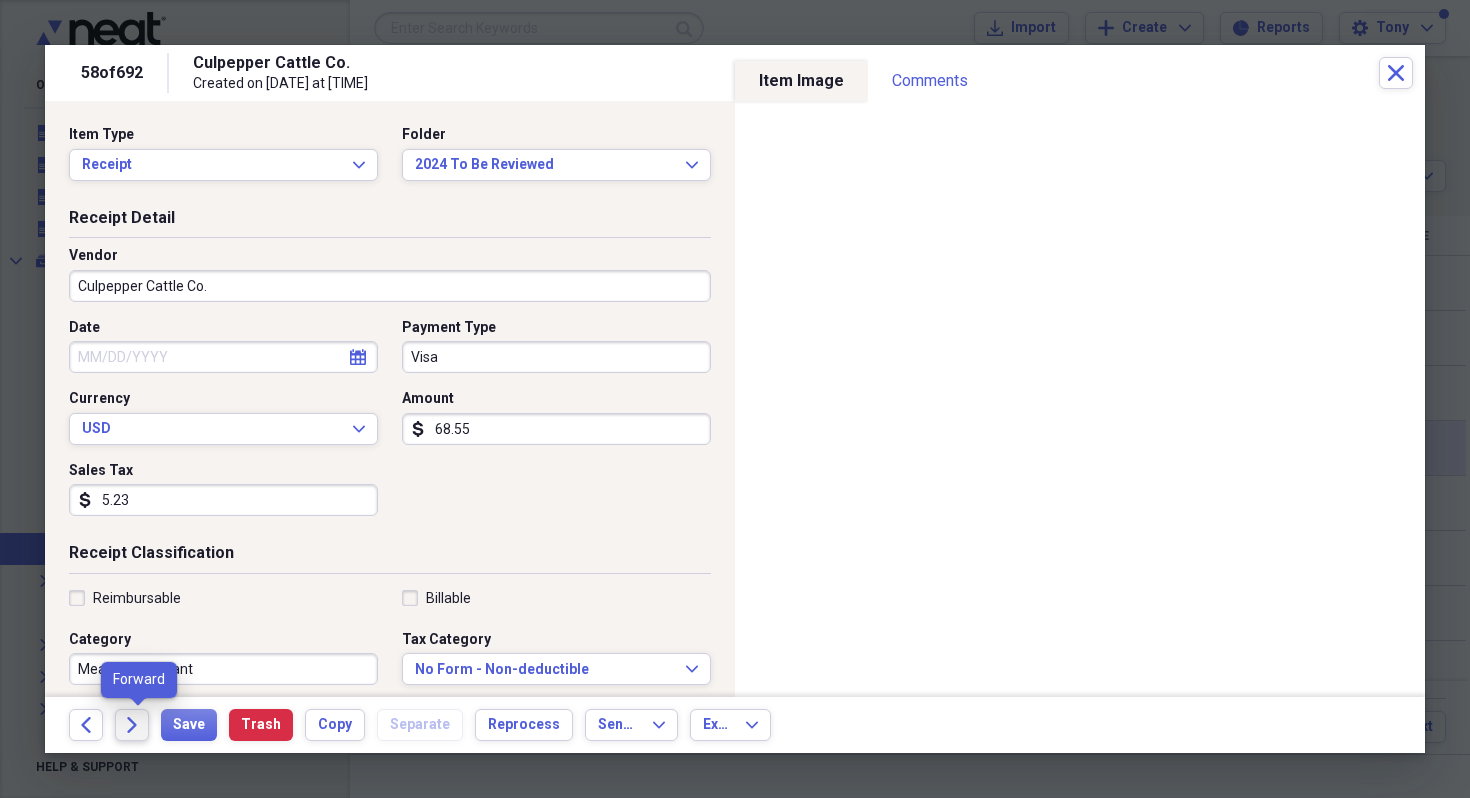 click on "Forward" 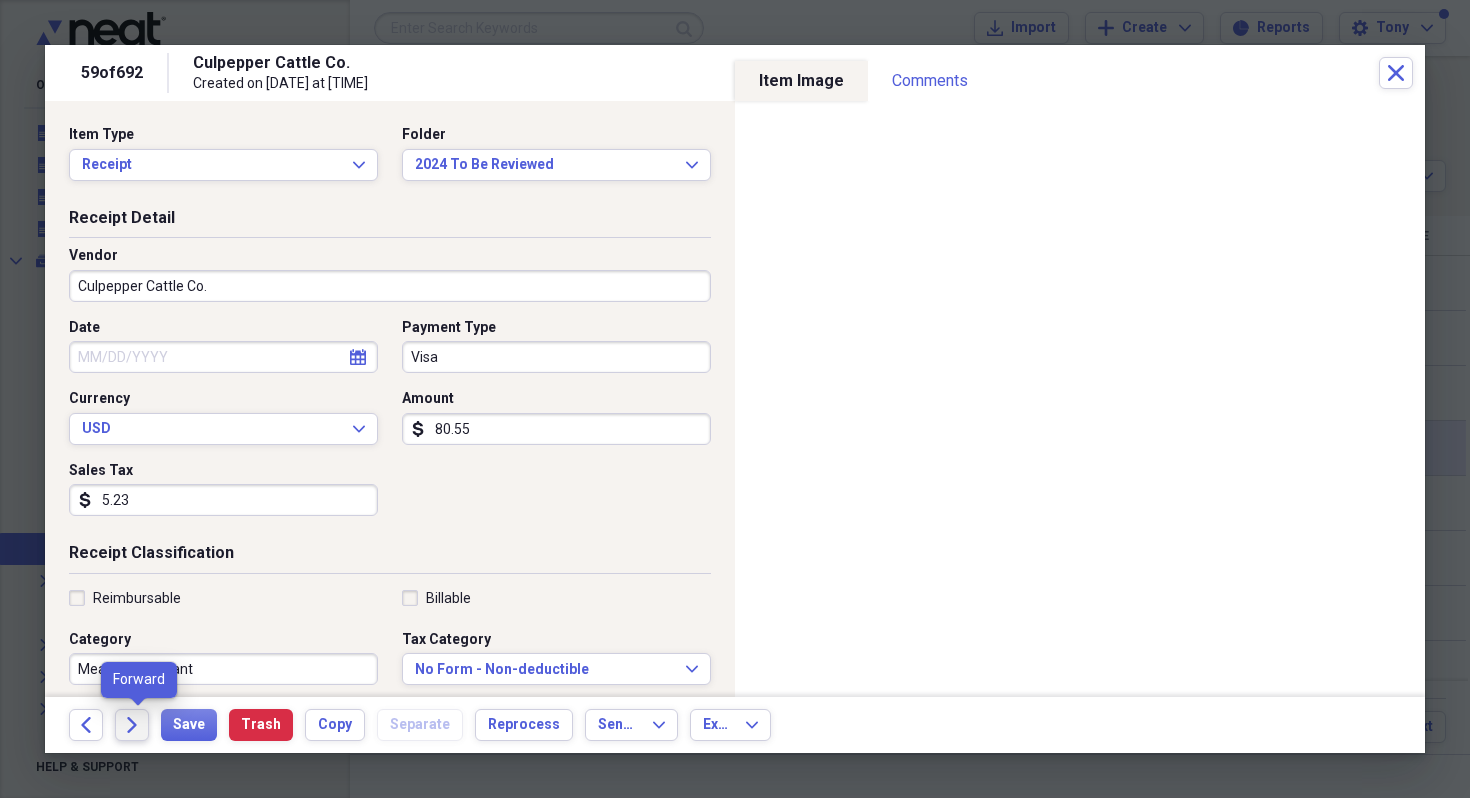 click on "Forward" 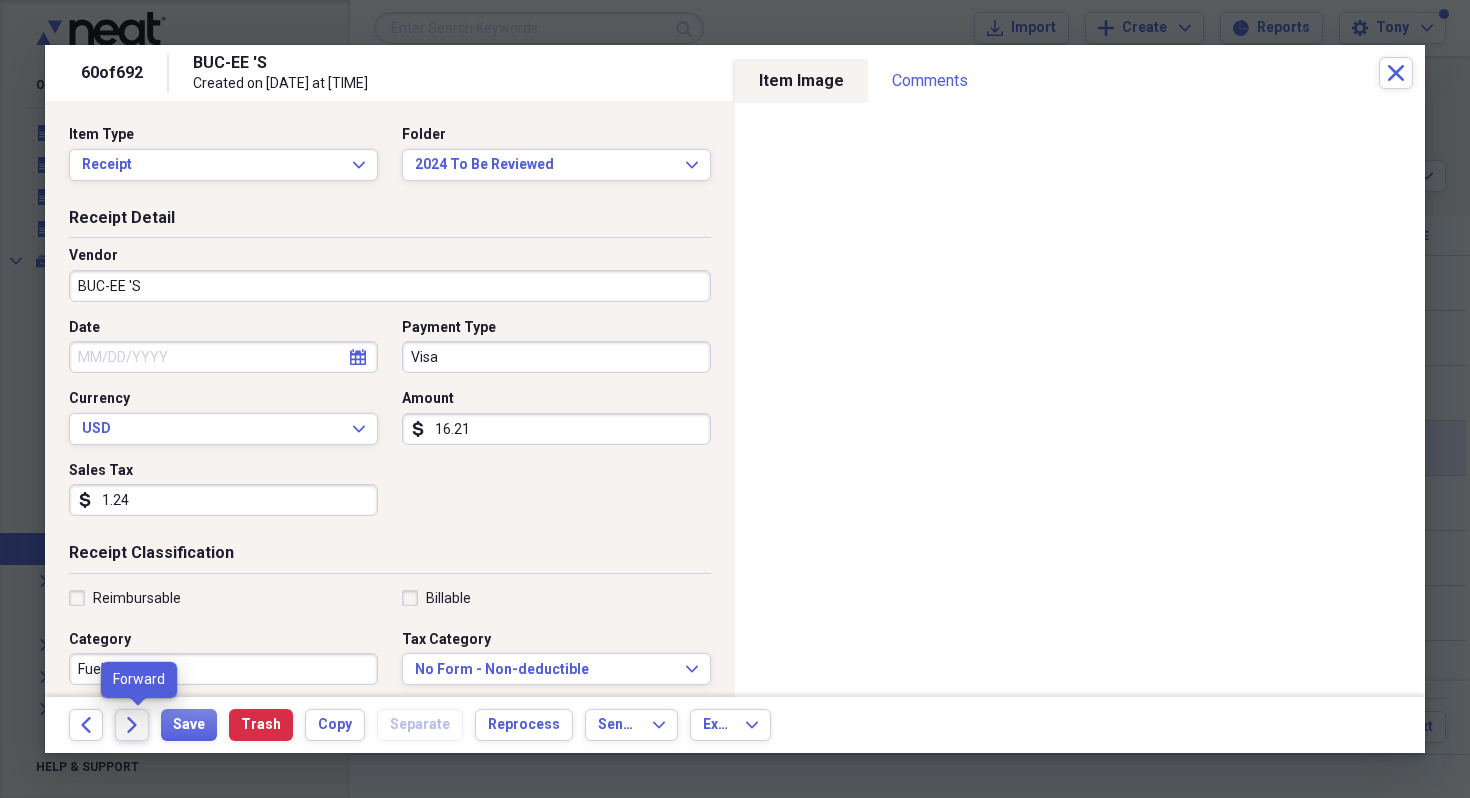 click on "Forward" 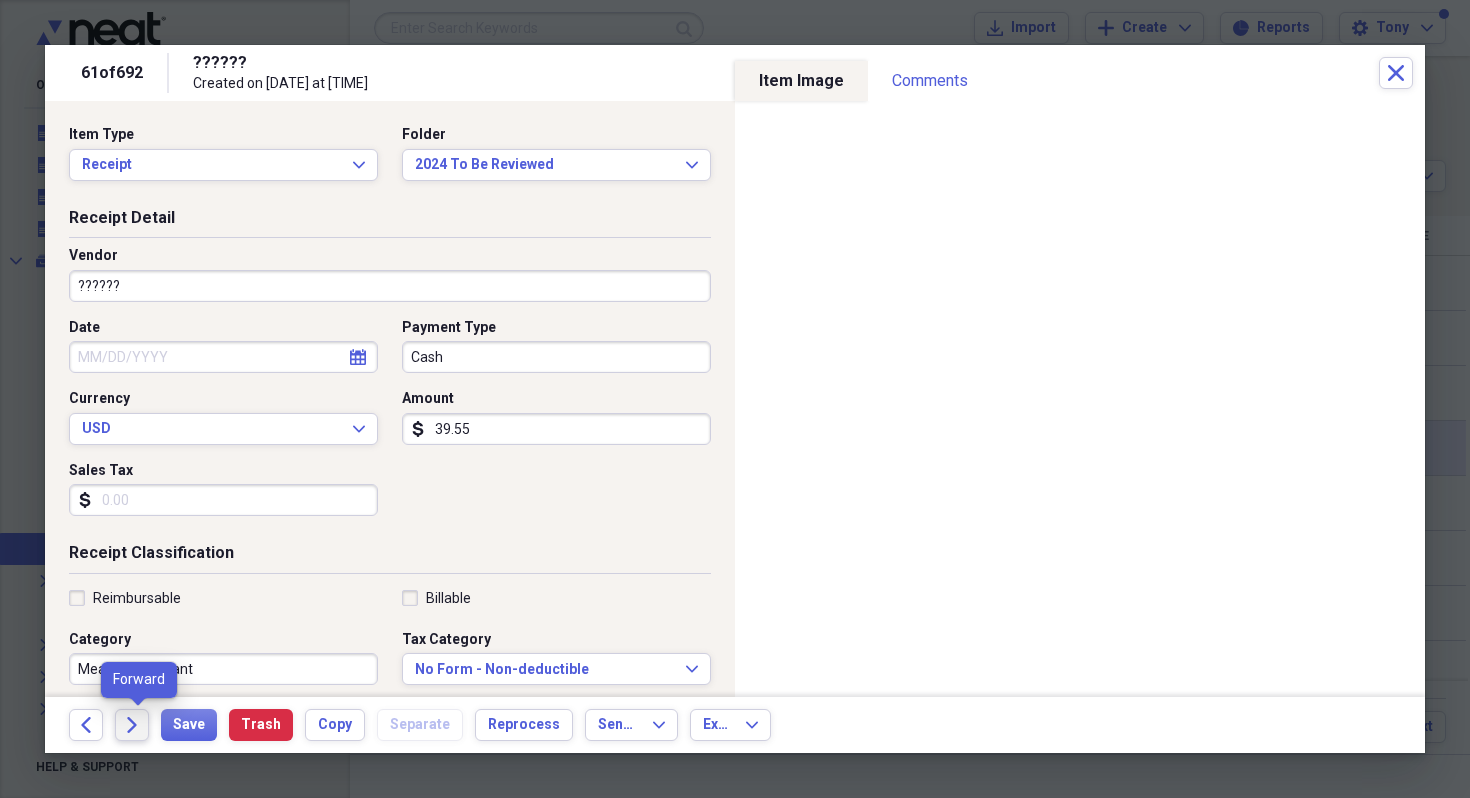click on "Forward" 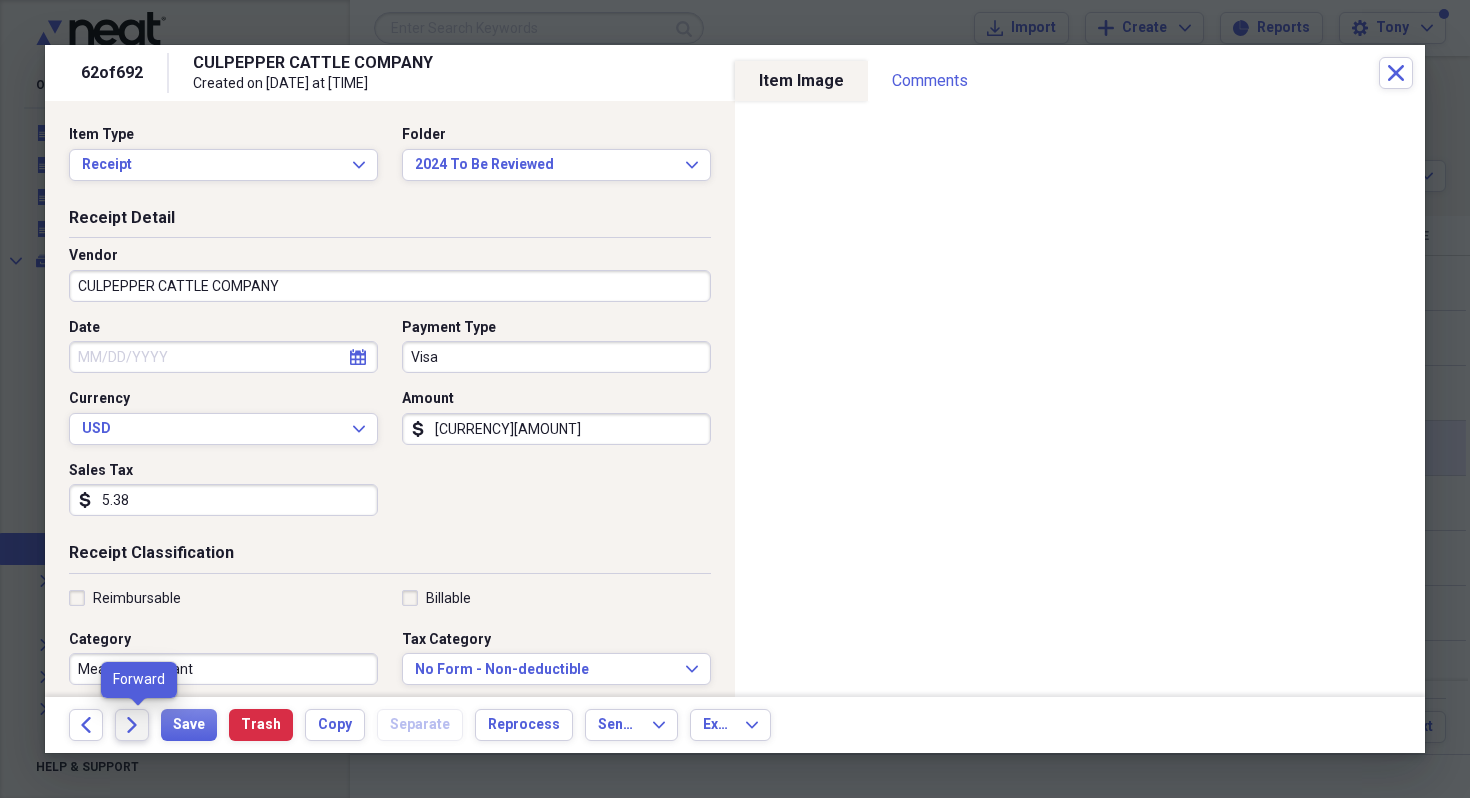 click on "Forward" 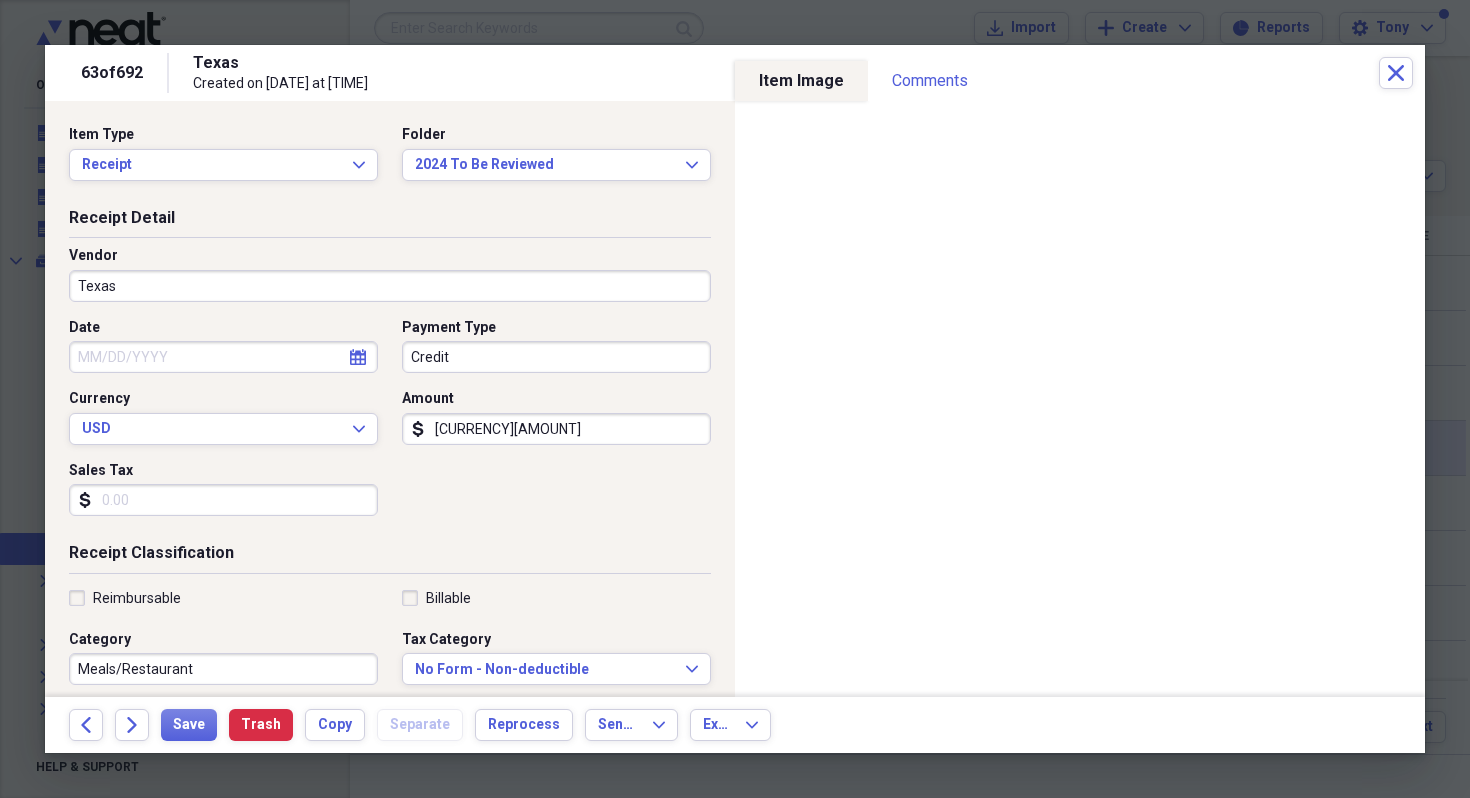 type on "21.83" 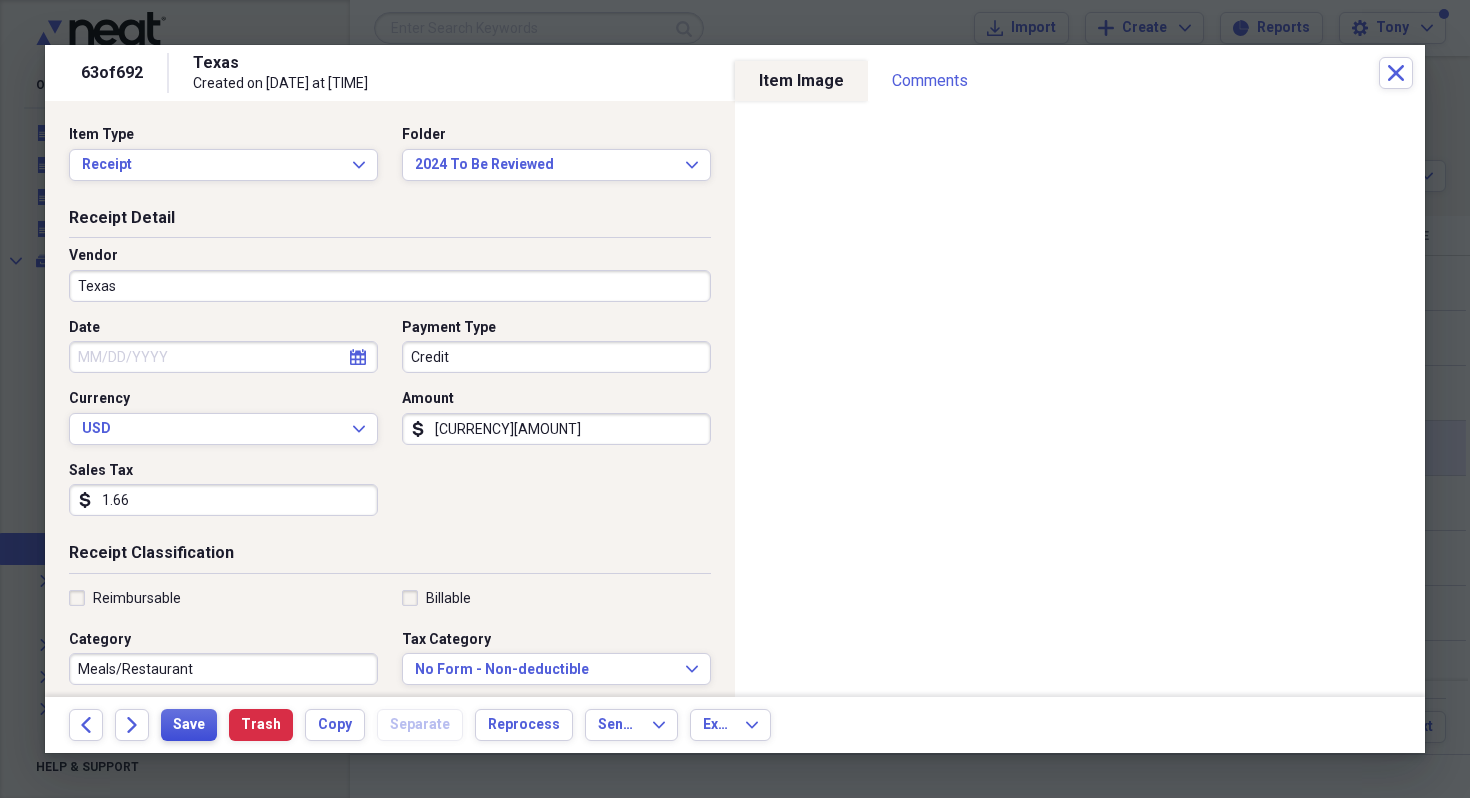 type on "1.66" 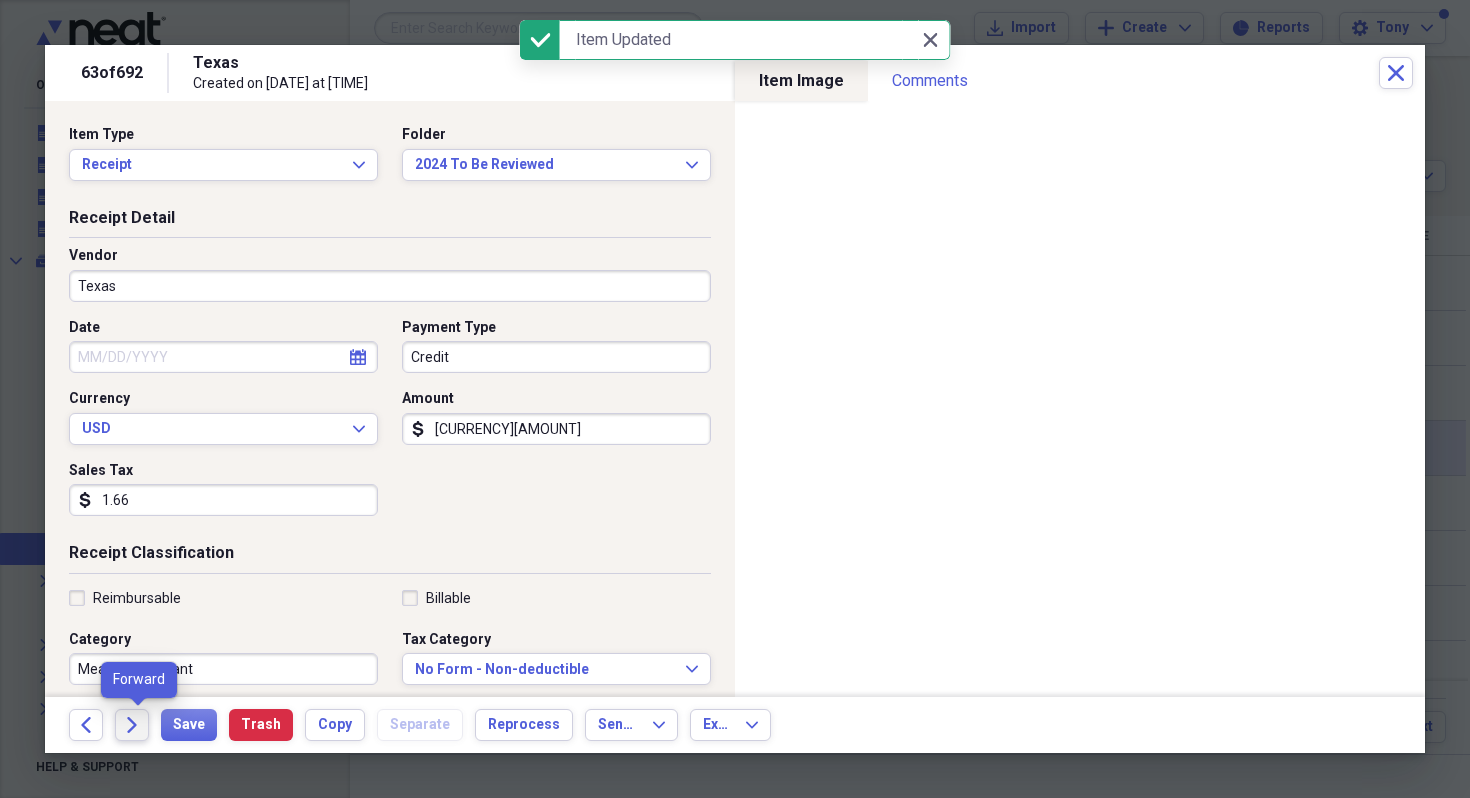click on "Forward" 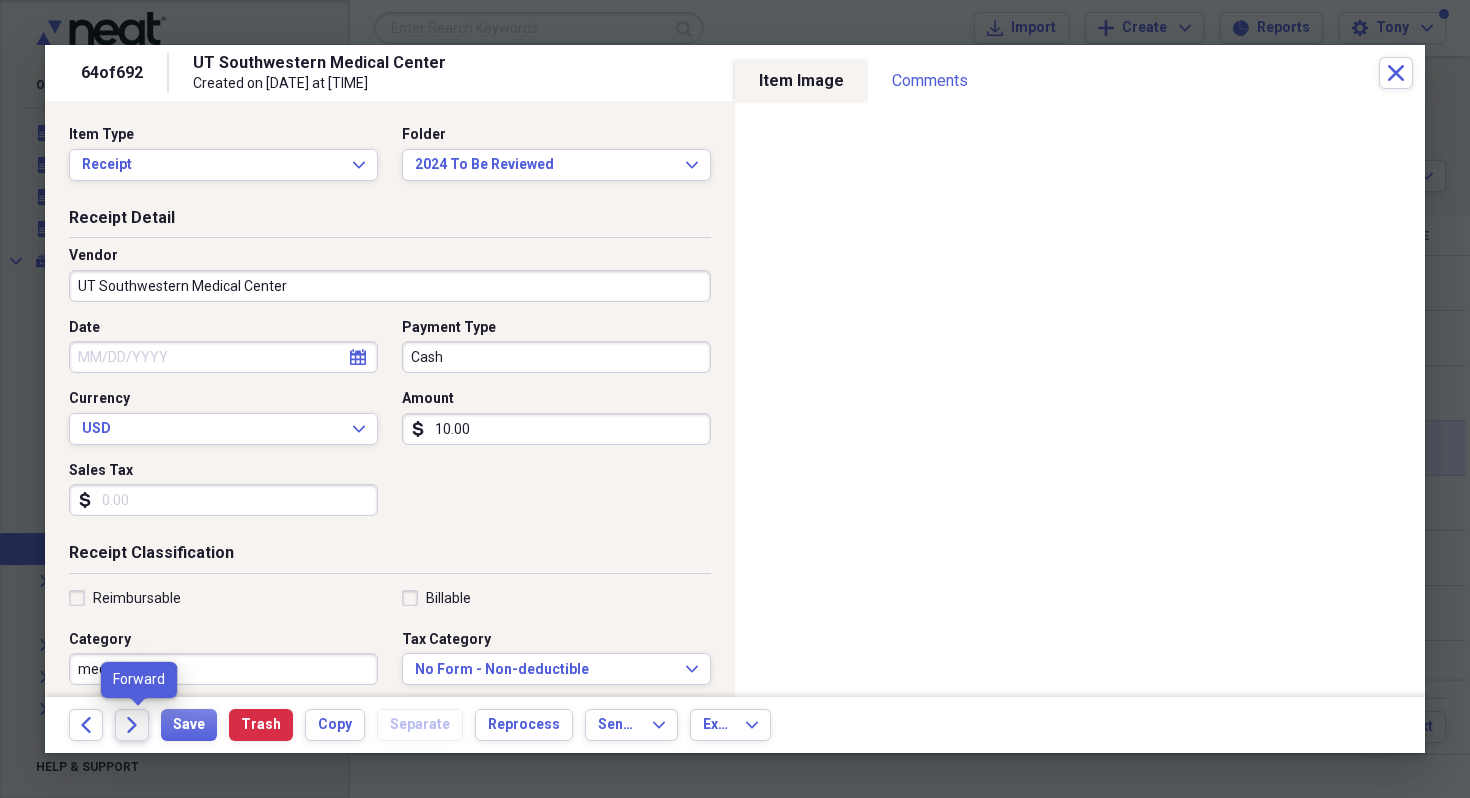 click on "Forward" 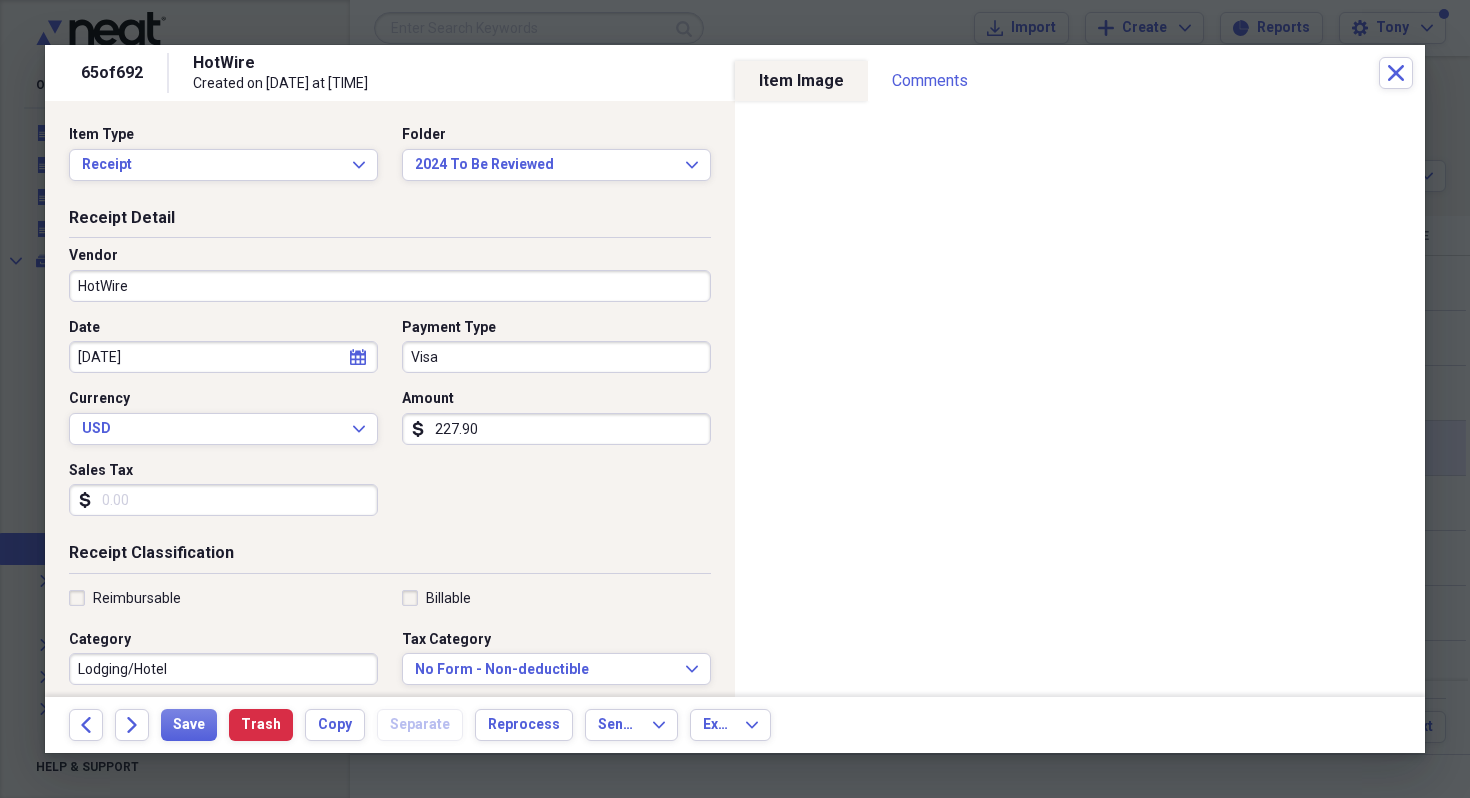 click on "227.90" at bounding box center [556, 429] 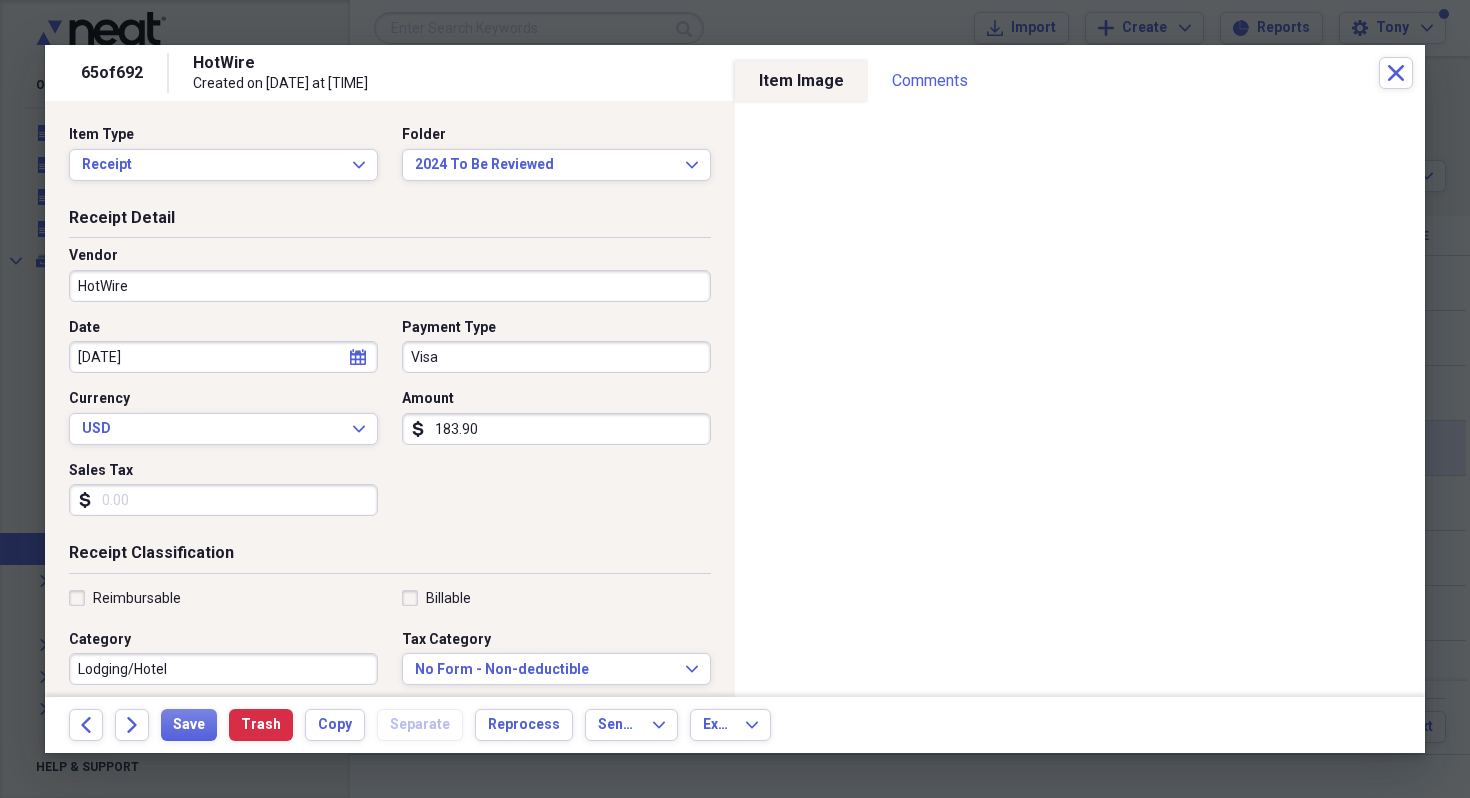 type on "183.90" 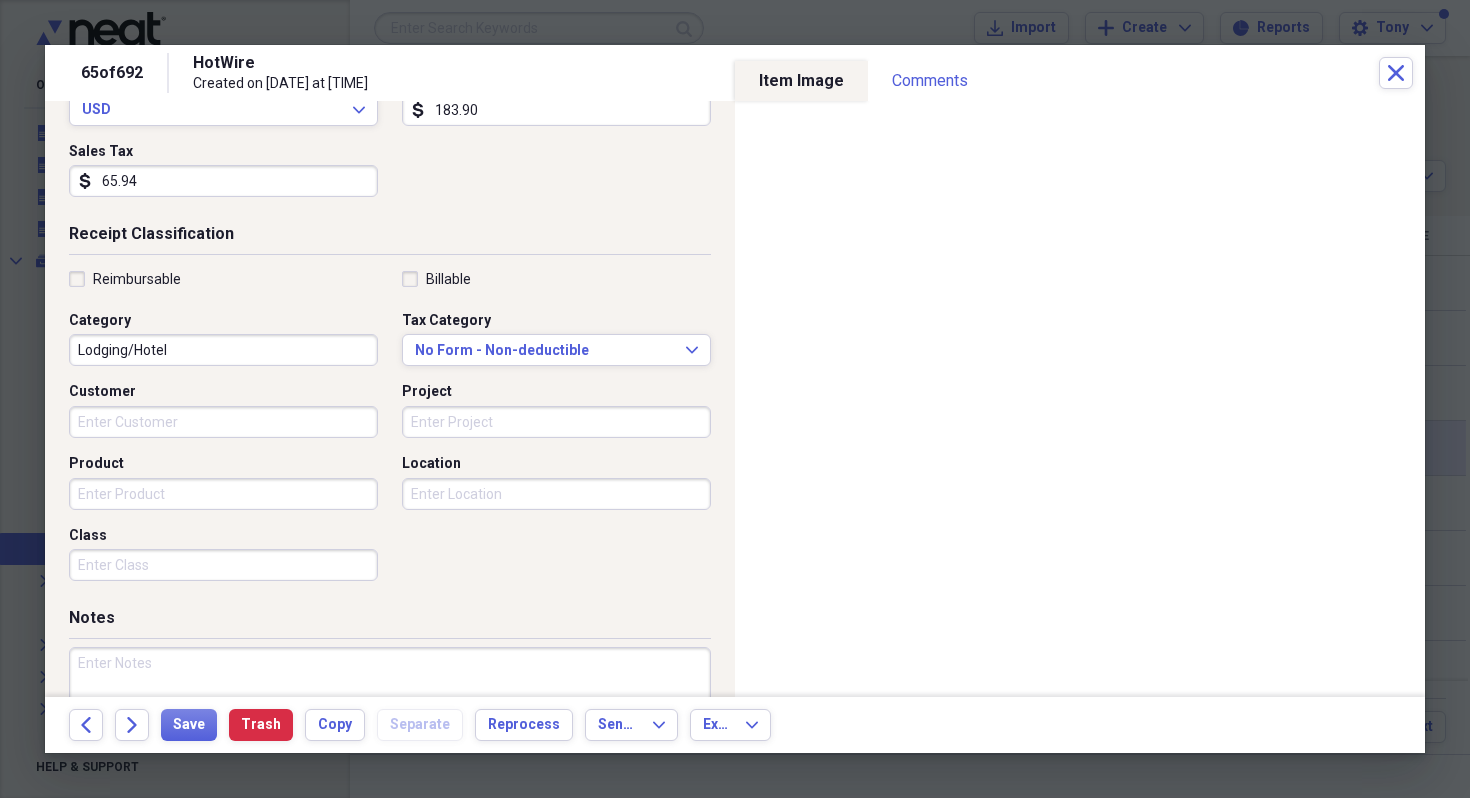 scroll, scrollTop: 327, scrollLeft: 0, axis: vertical 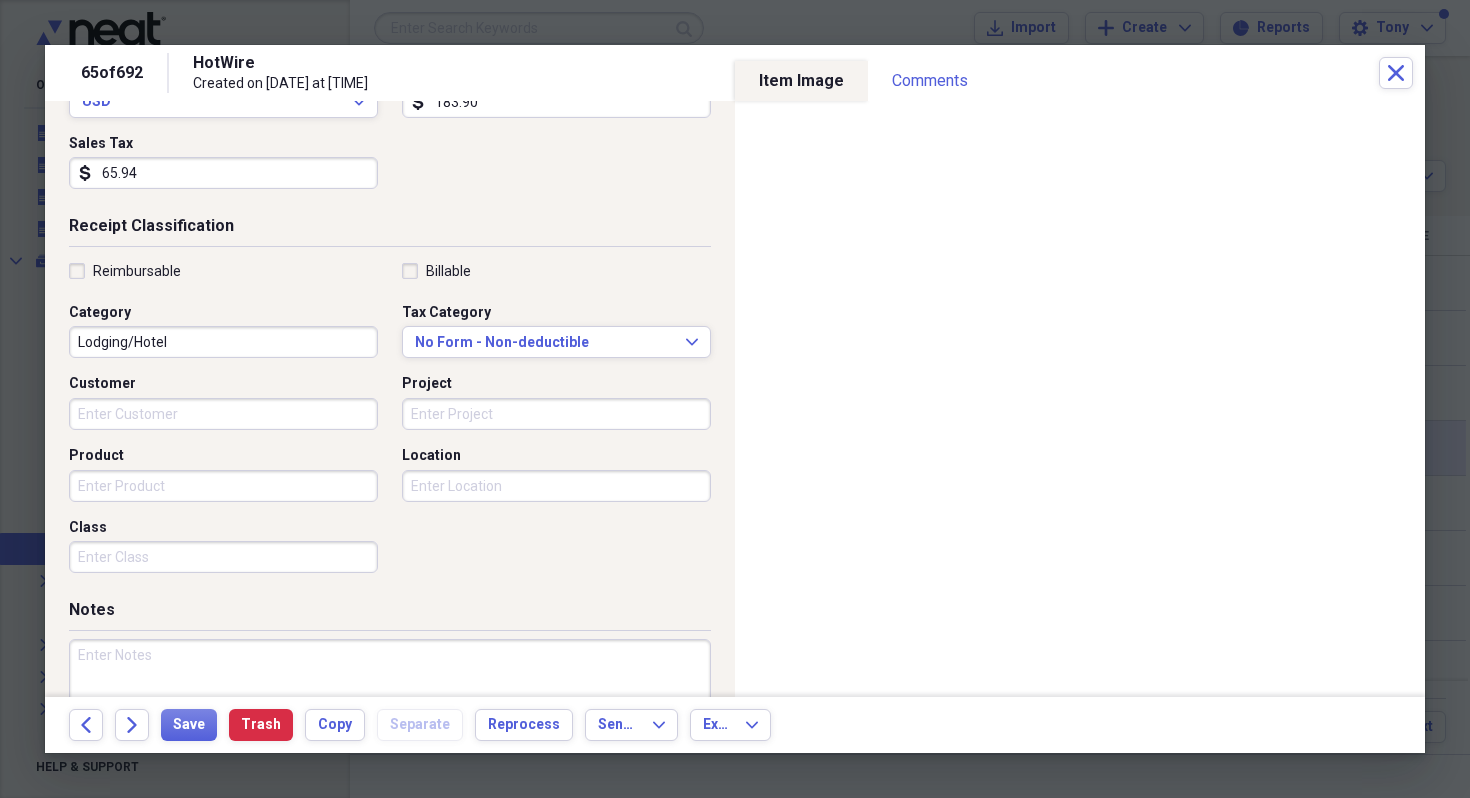 type on "65.94" 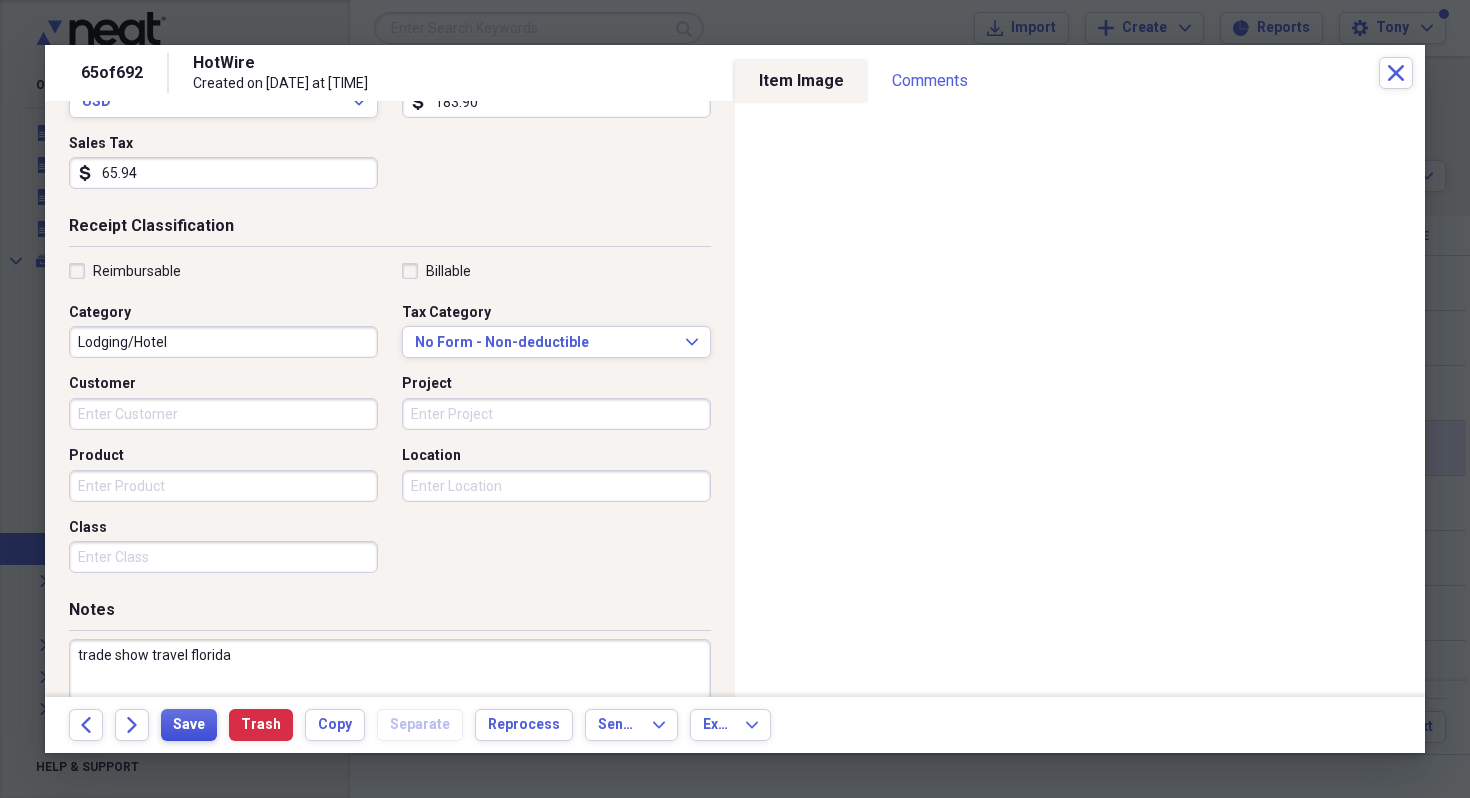 type on "trade show travel florida" 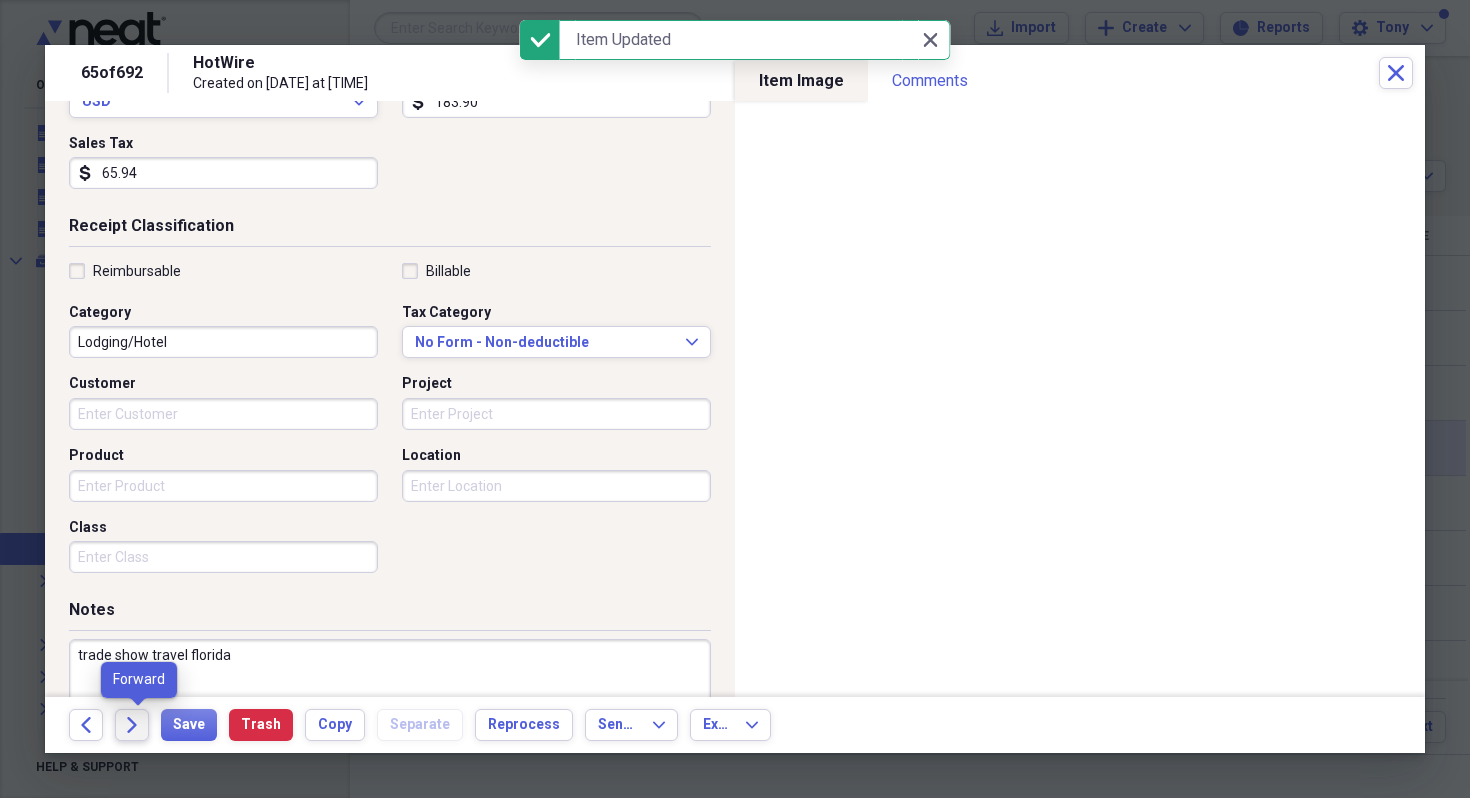 click on "Forward" 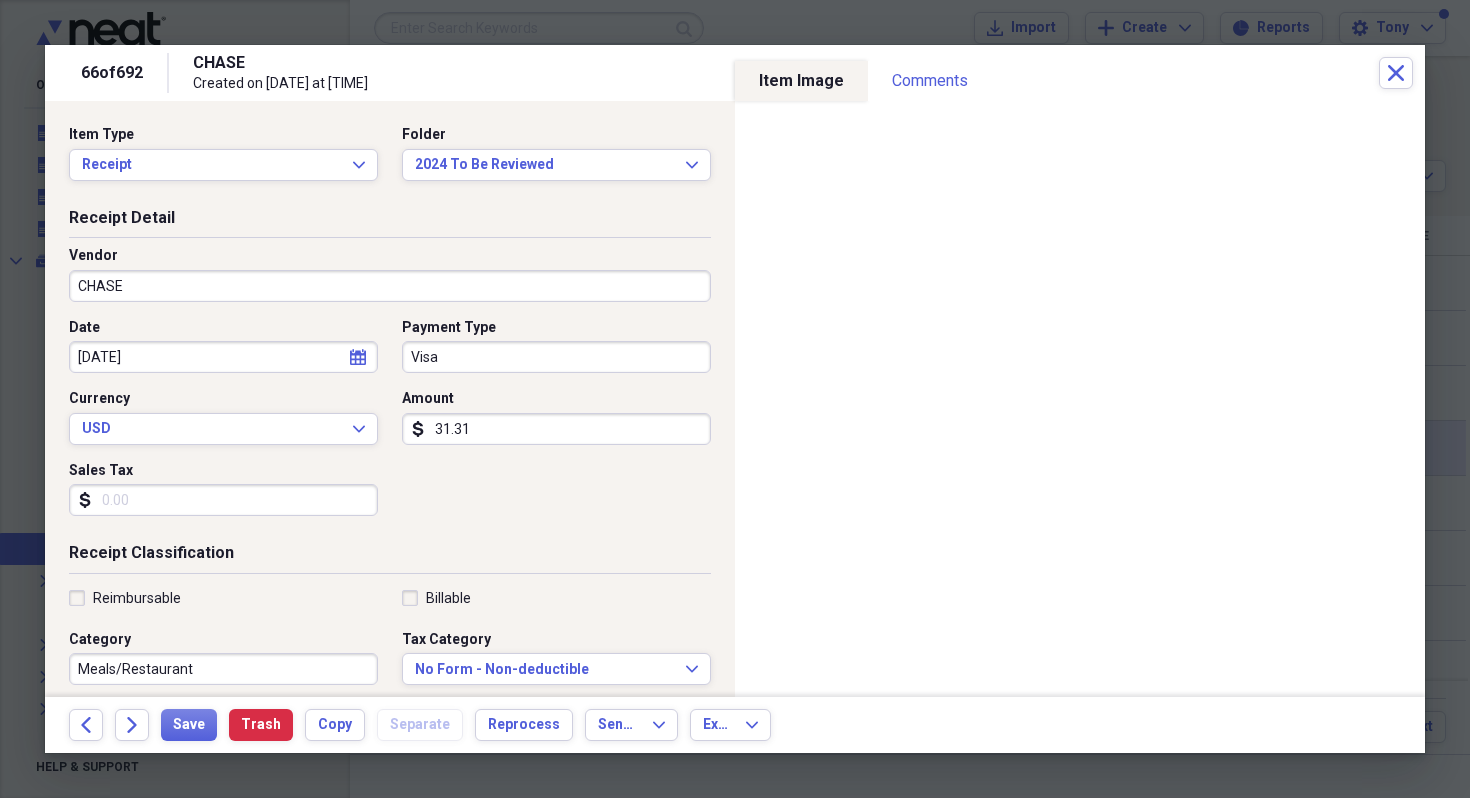 click on "CHASE" at bounding box center (390, 286) 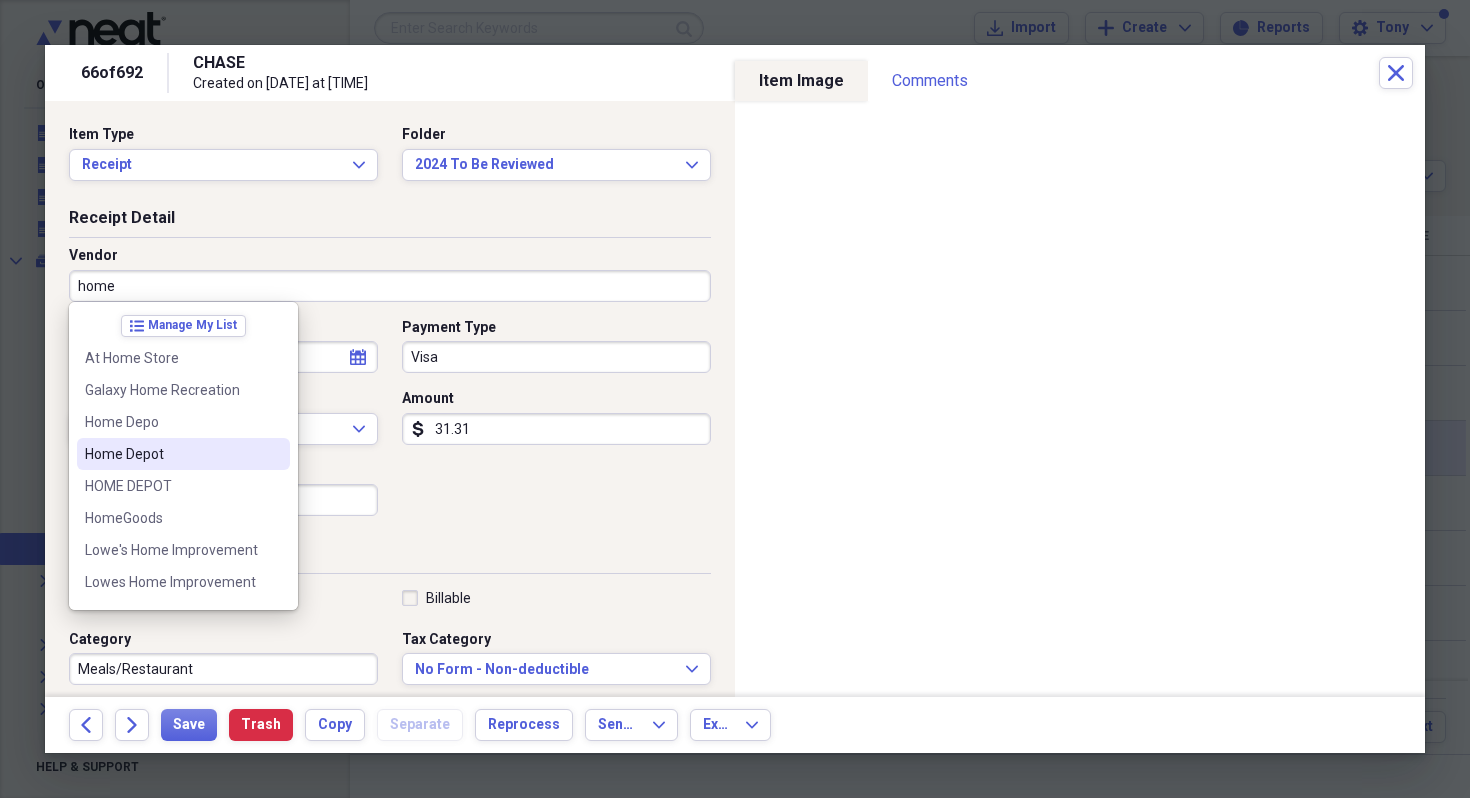 click on "Home Depot" at bounding box center (171, 454) 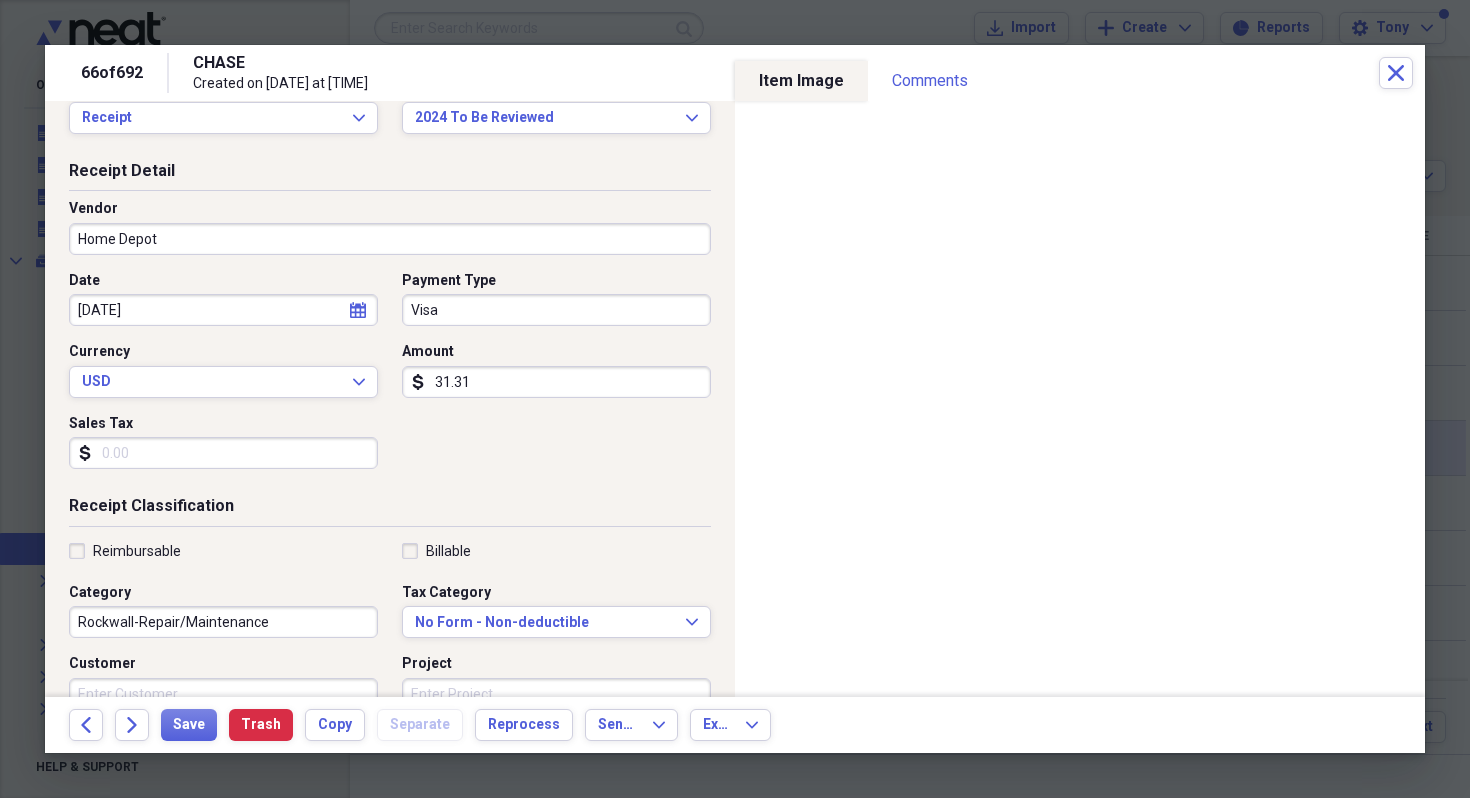 scroll, scrollTop: 53, scrollLeft: 0, axis: vertical 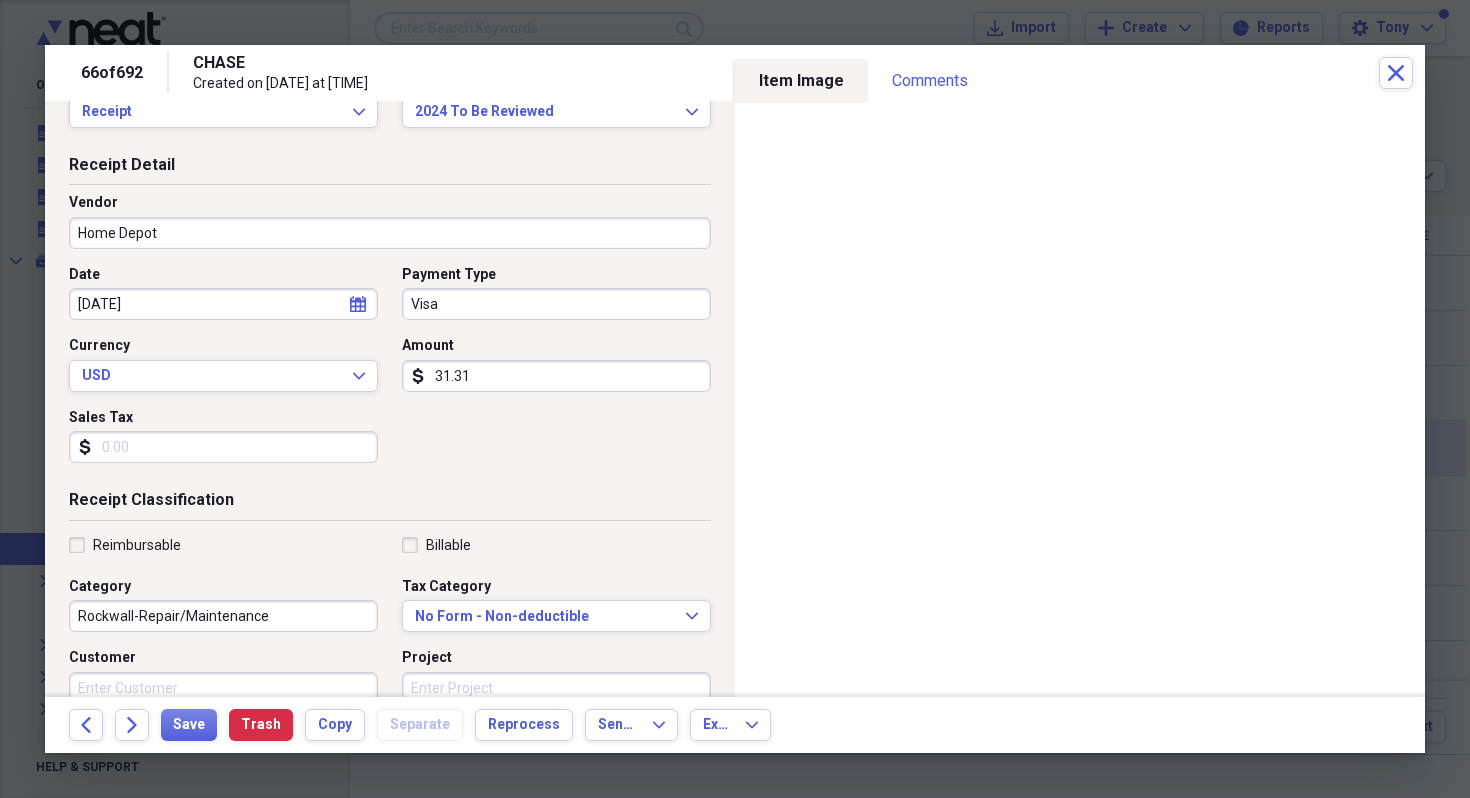 click on "04/09/2020" at bounding box center (223, 304) 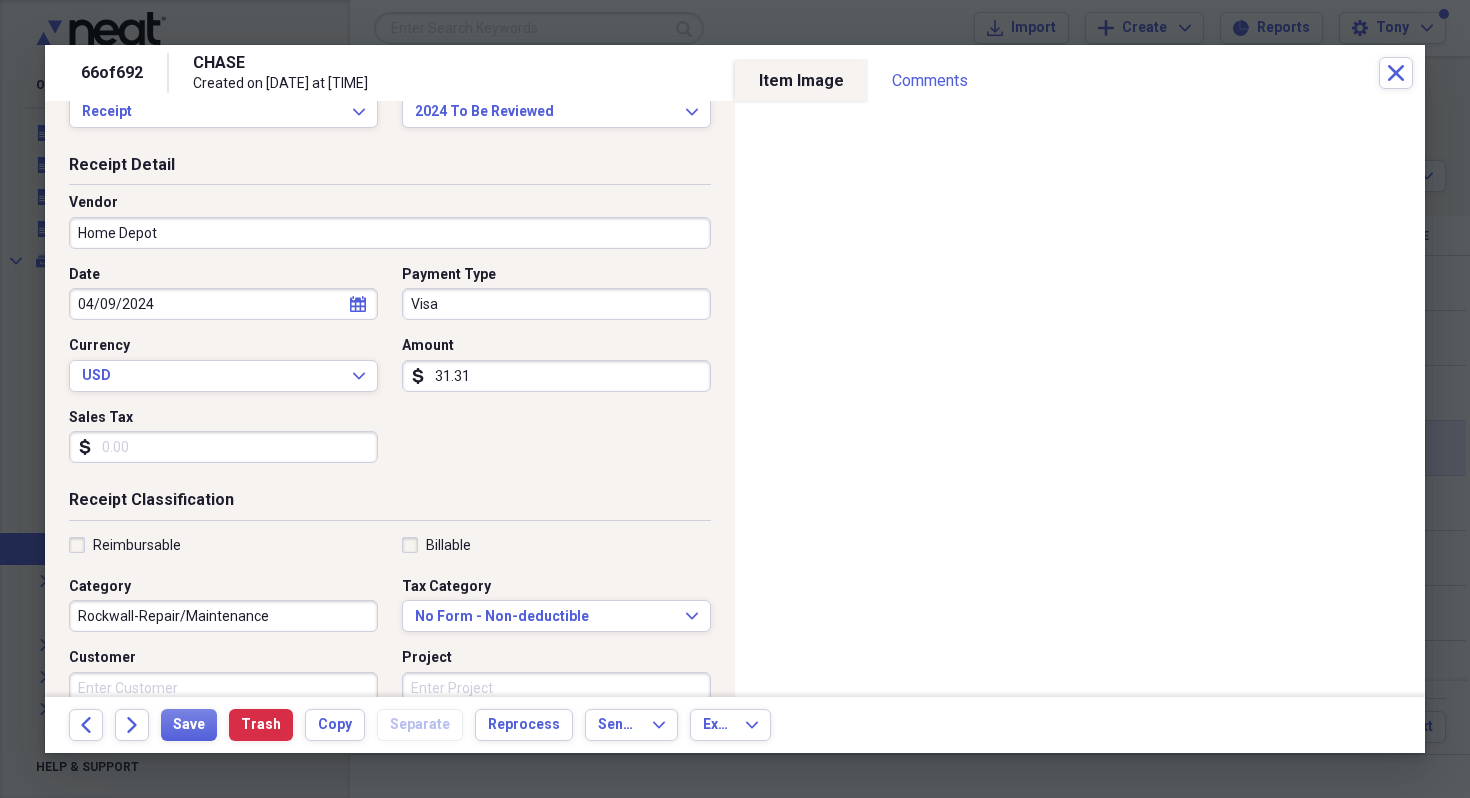 click on "Currency" at bounding box center [223, 346] 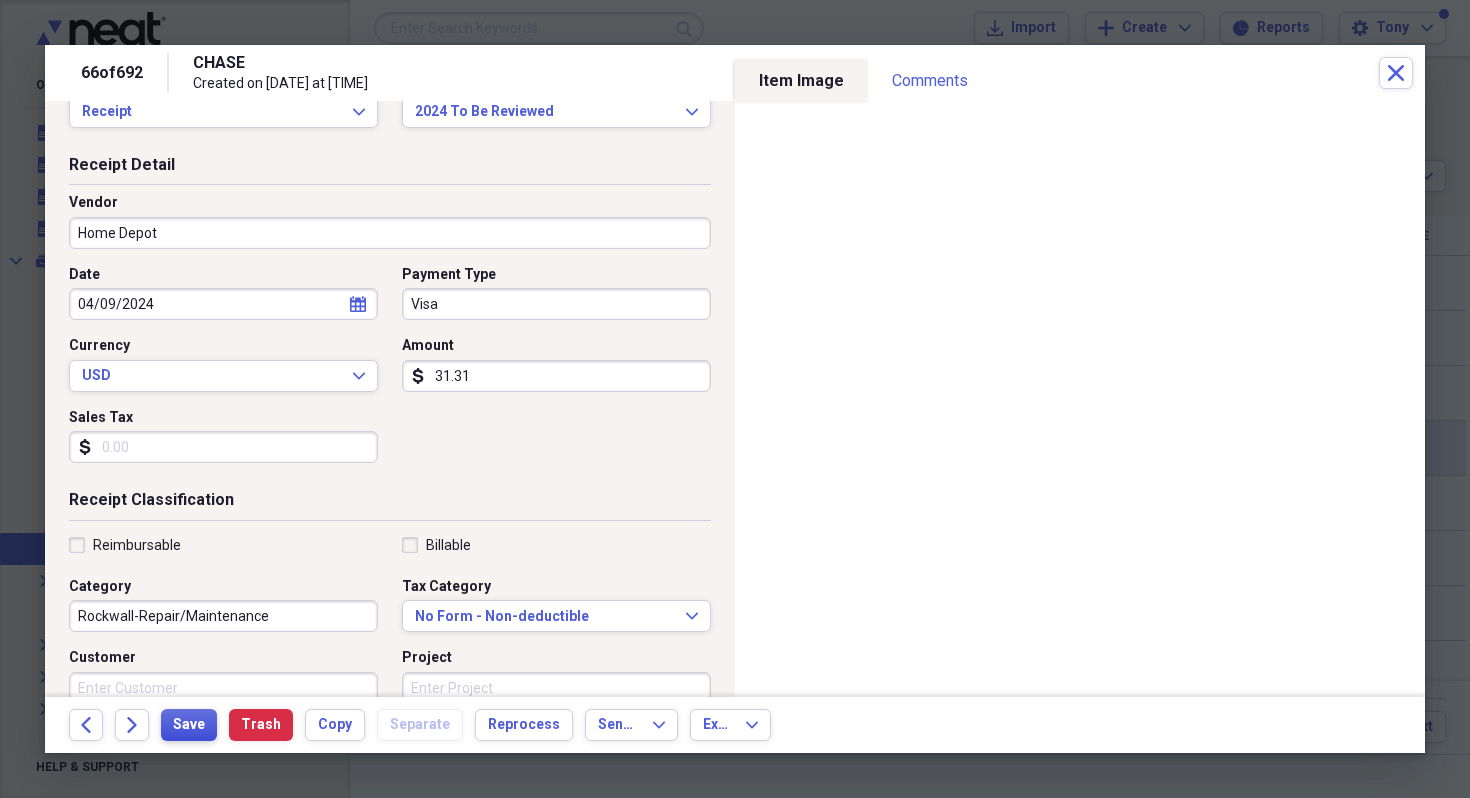 click on "Save" at bounding box center [189, 725] 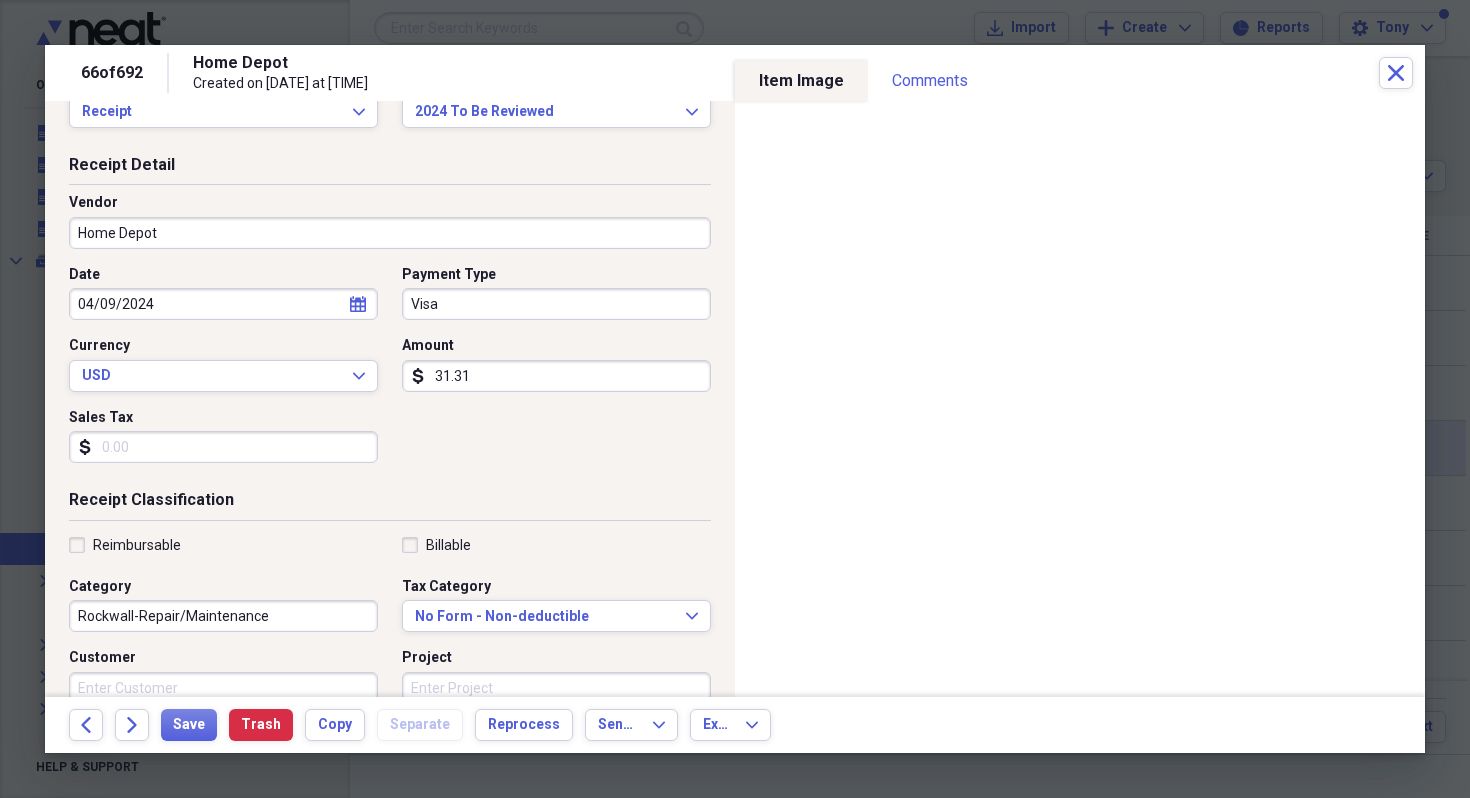 click on "Sales Tax" at bounding box center (223, 447) 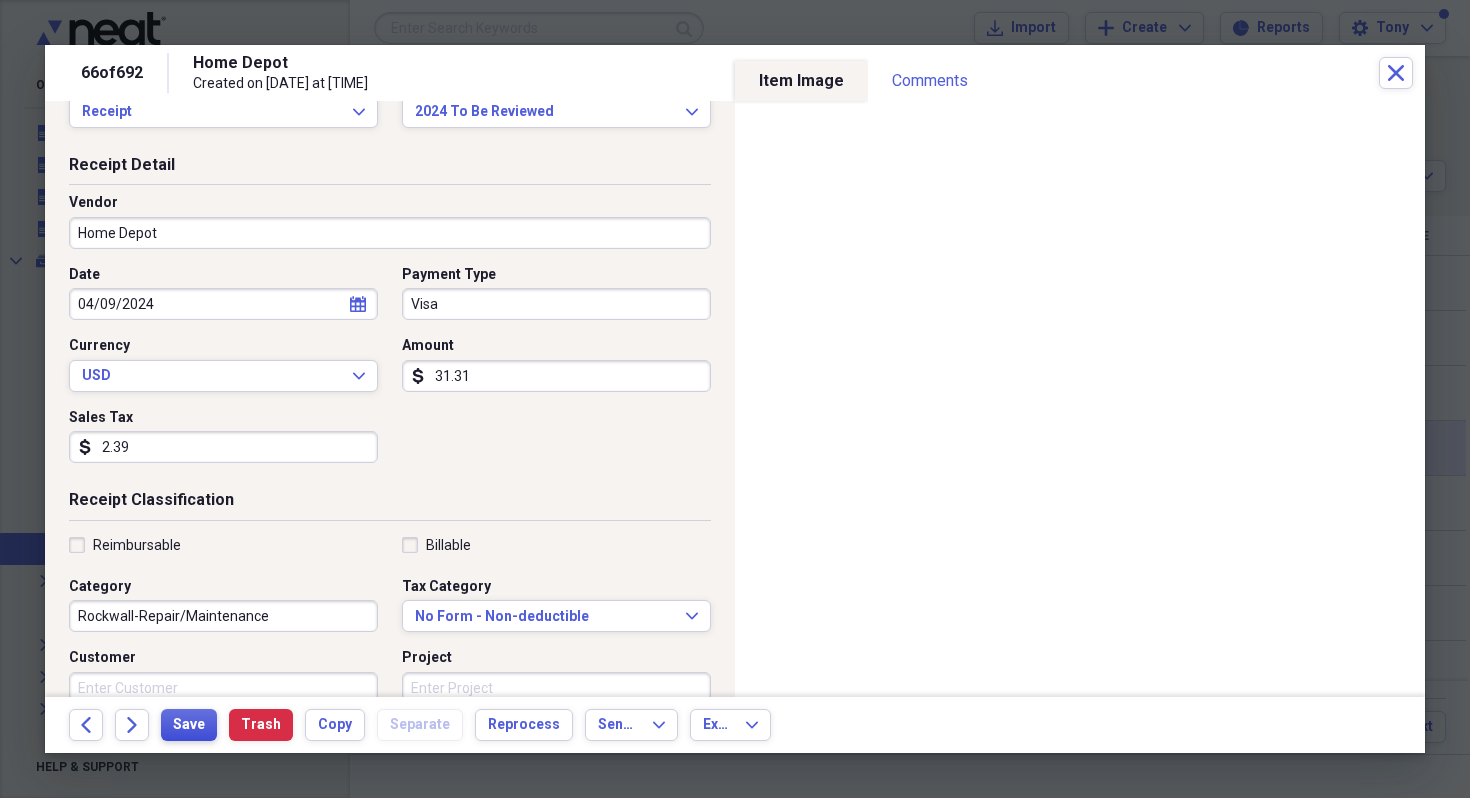 click on "Save" at bounding box center [189, 725] 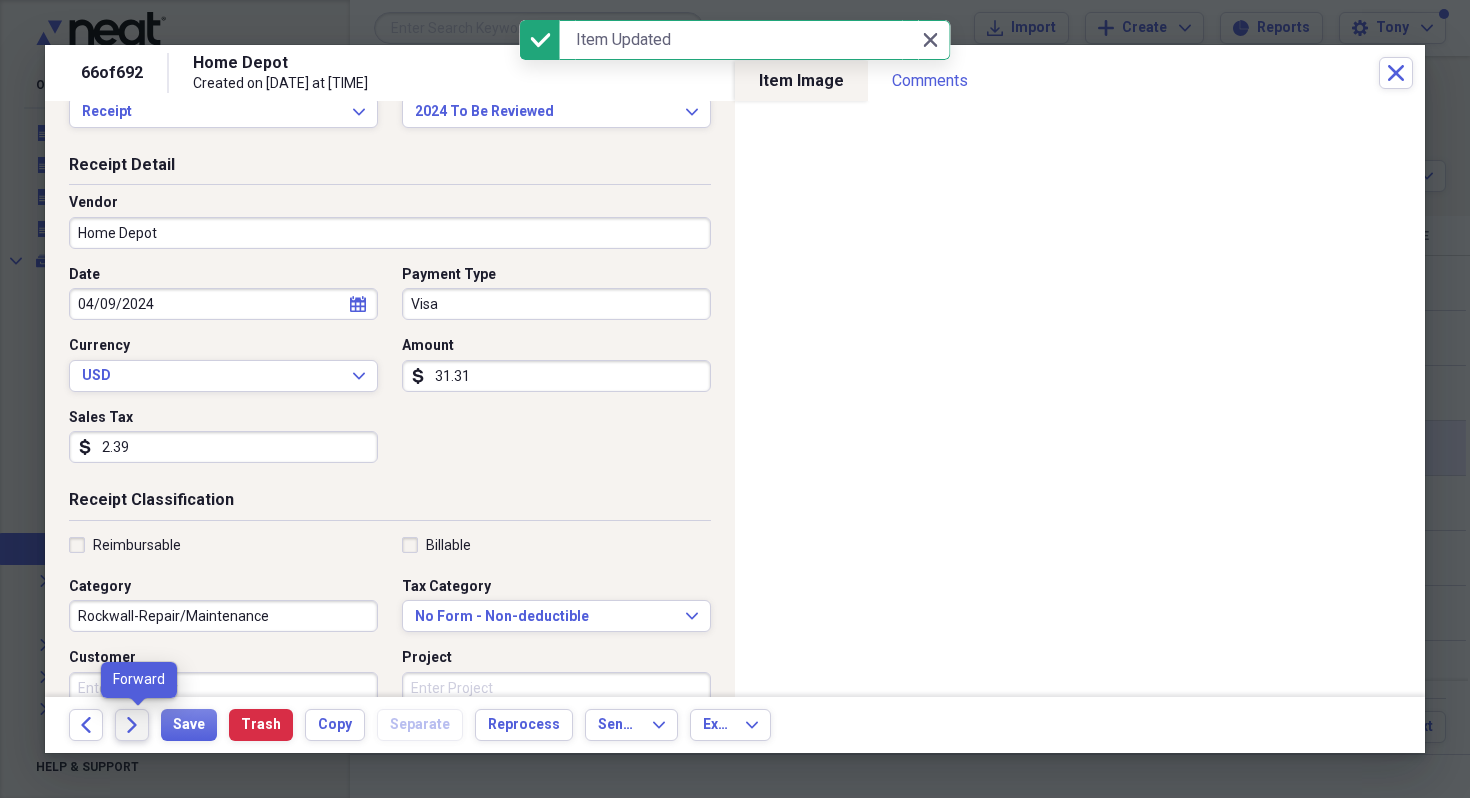click on "Forward" 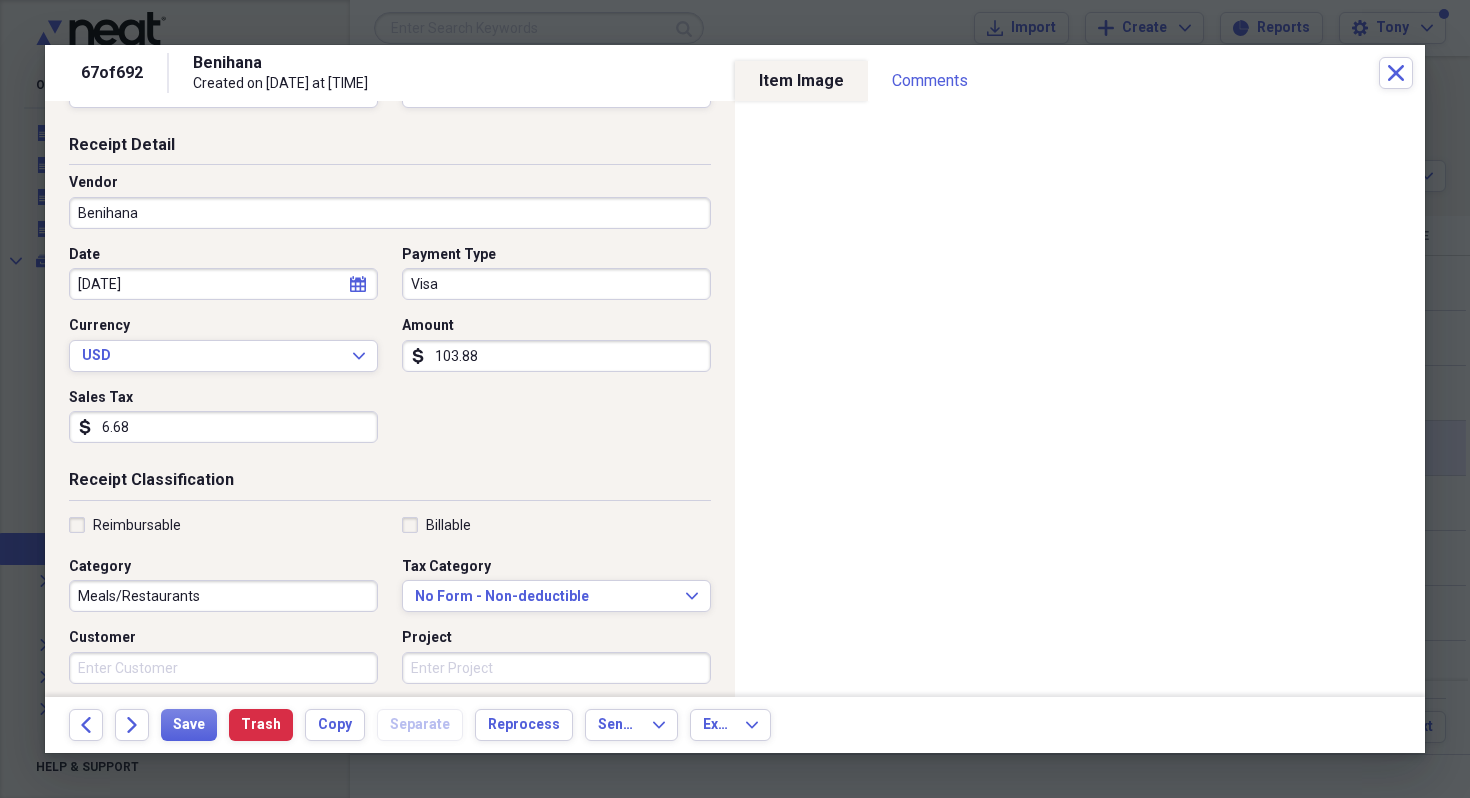 scroll, scrollTop: 74, scrollLeft: 0, axis: vertical 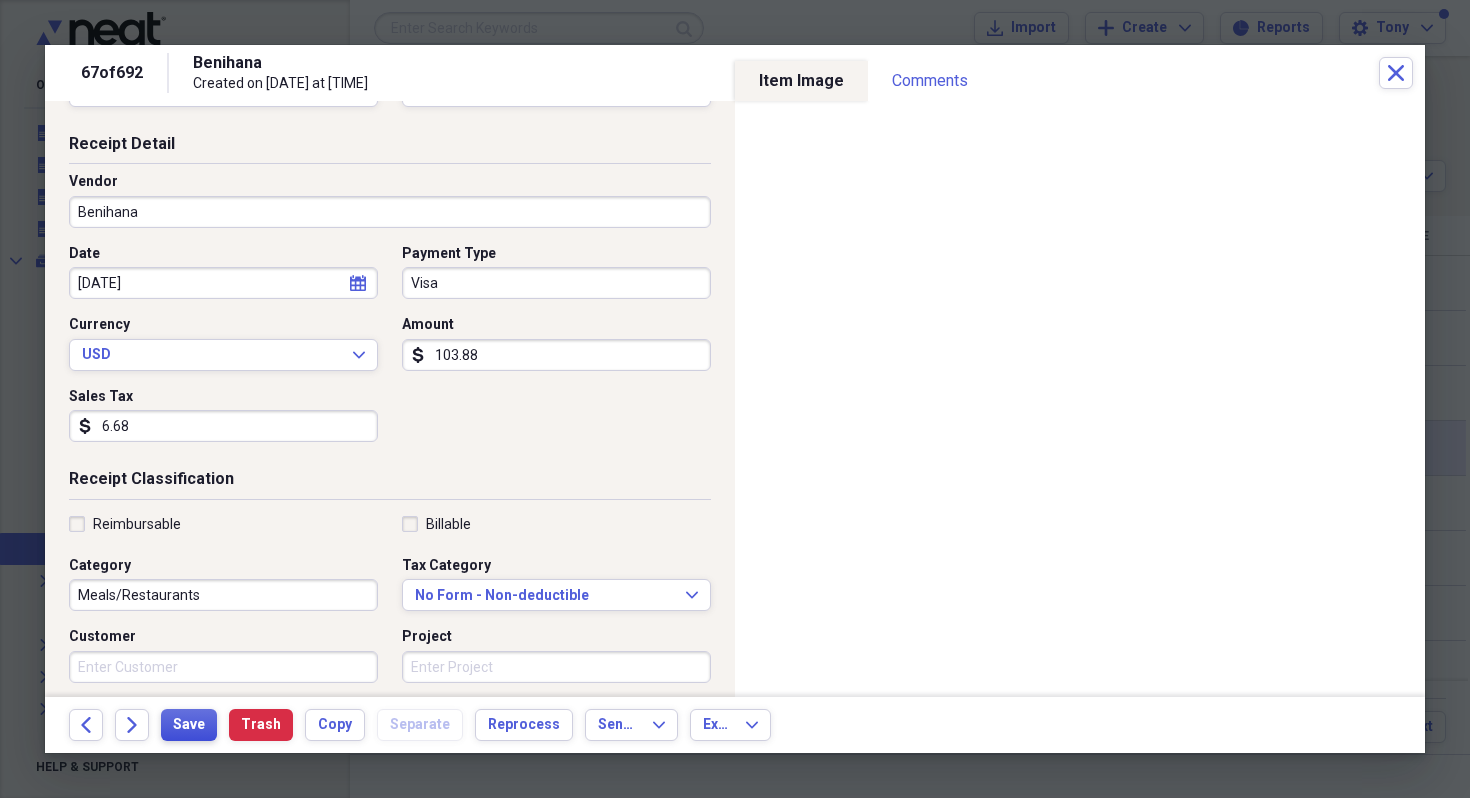 click on "Save" at bounding box center (189, 725) 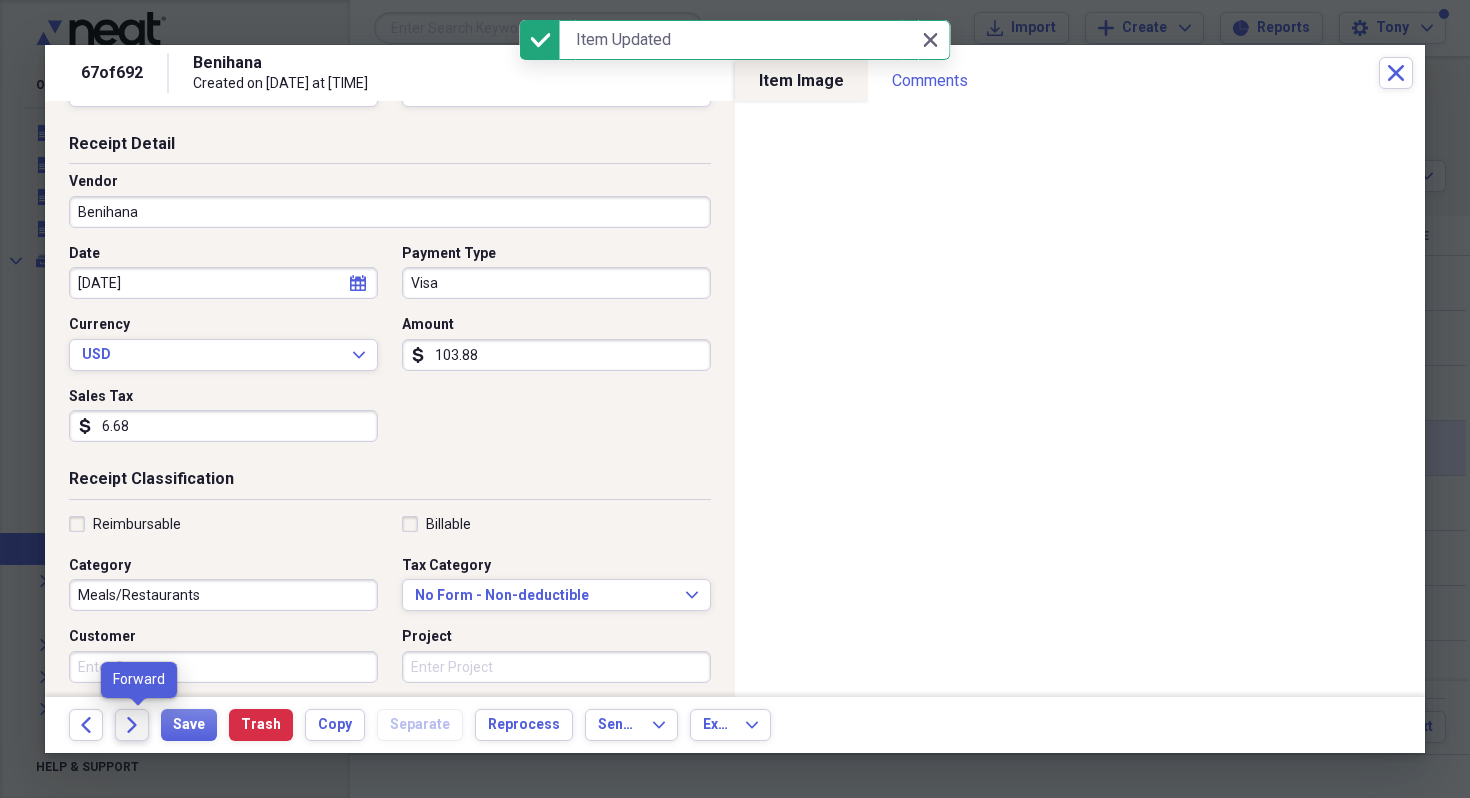 click on "Forward" 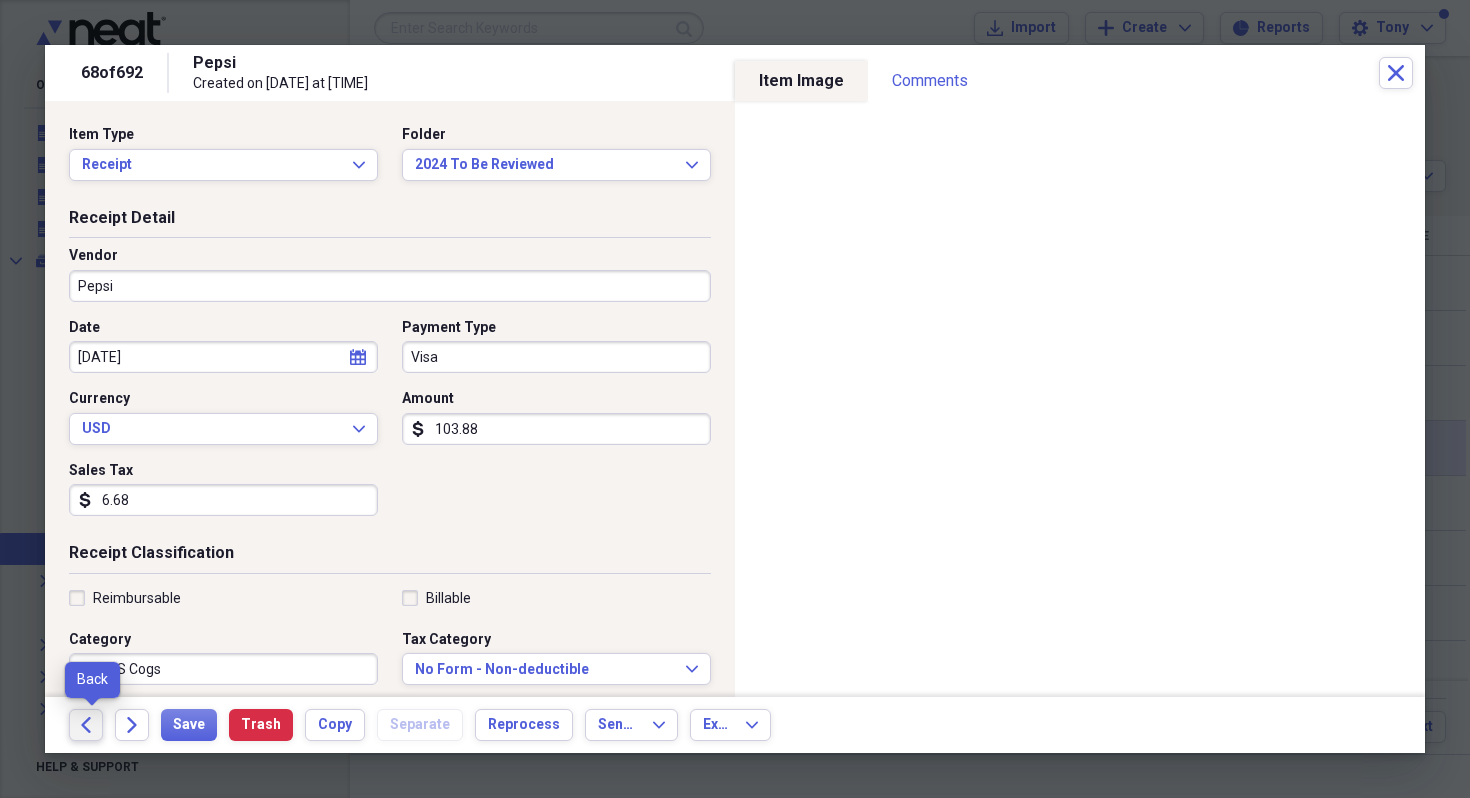 click on "Back" 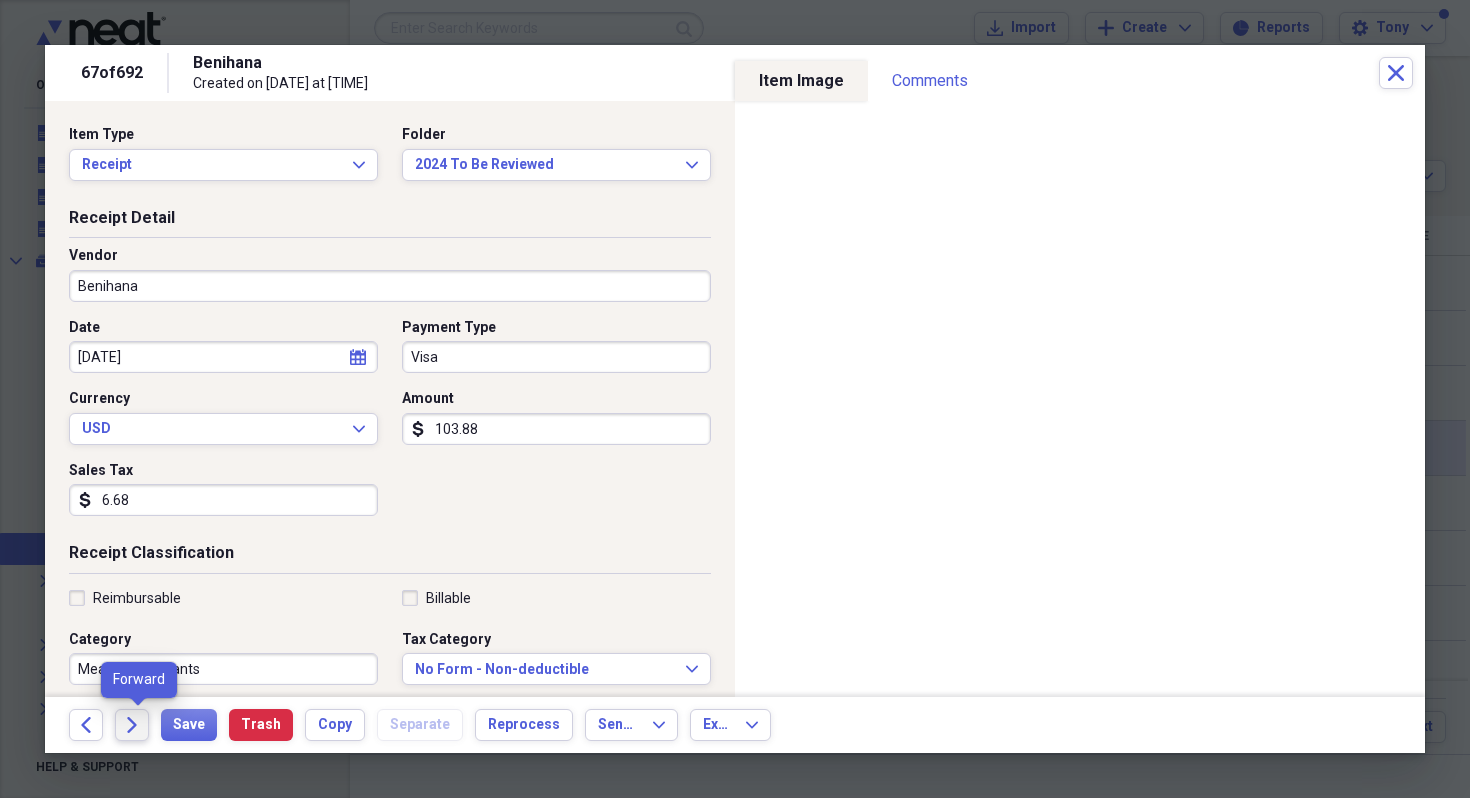click on "Forward" 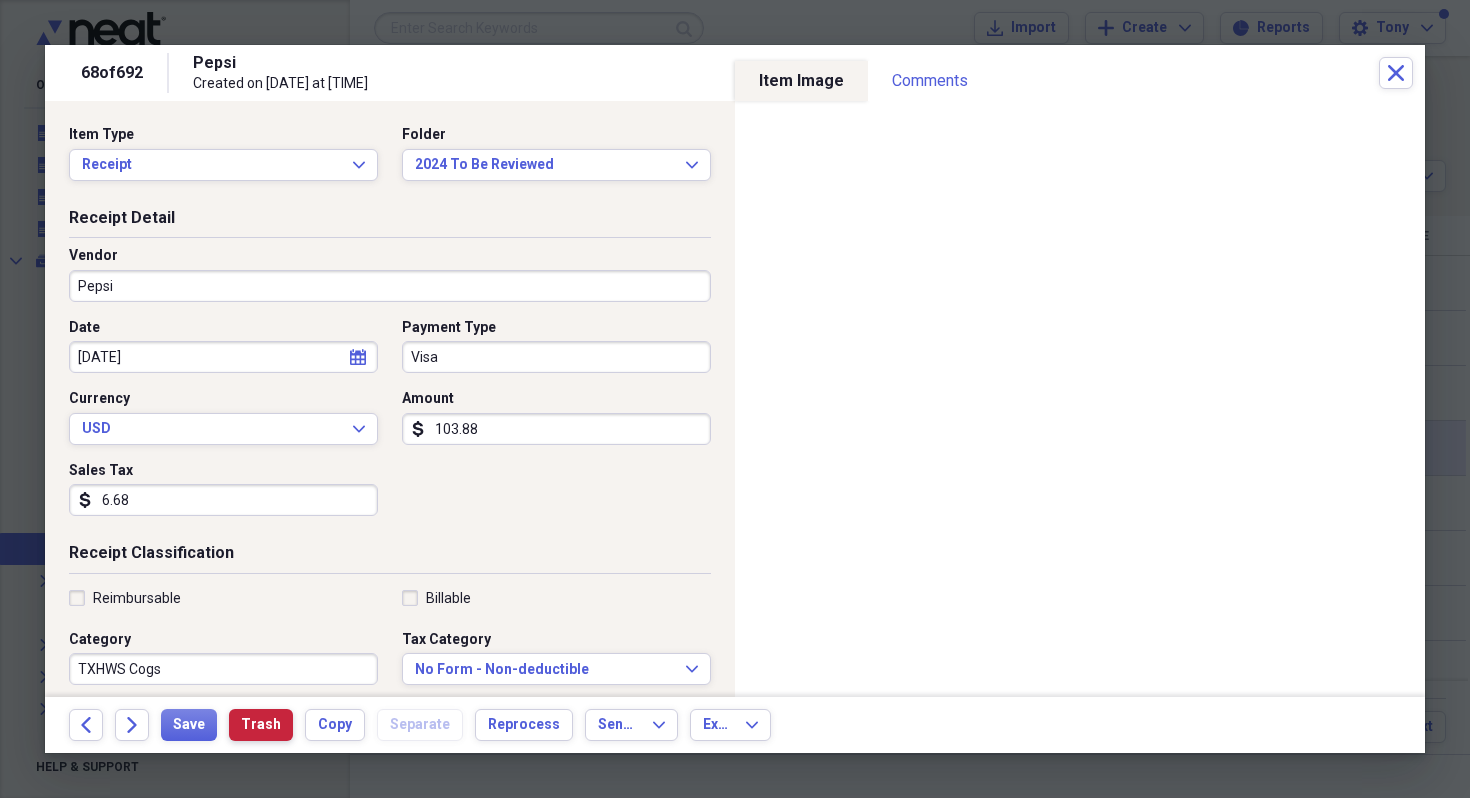 click on "Trash" at bounding box center [261, 725] 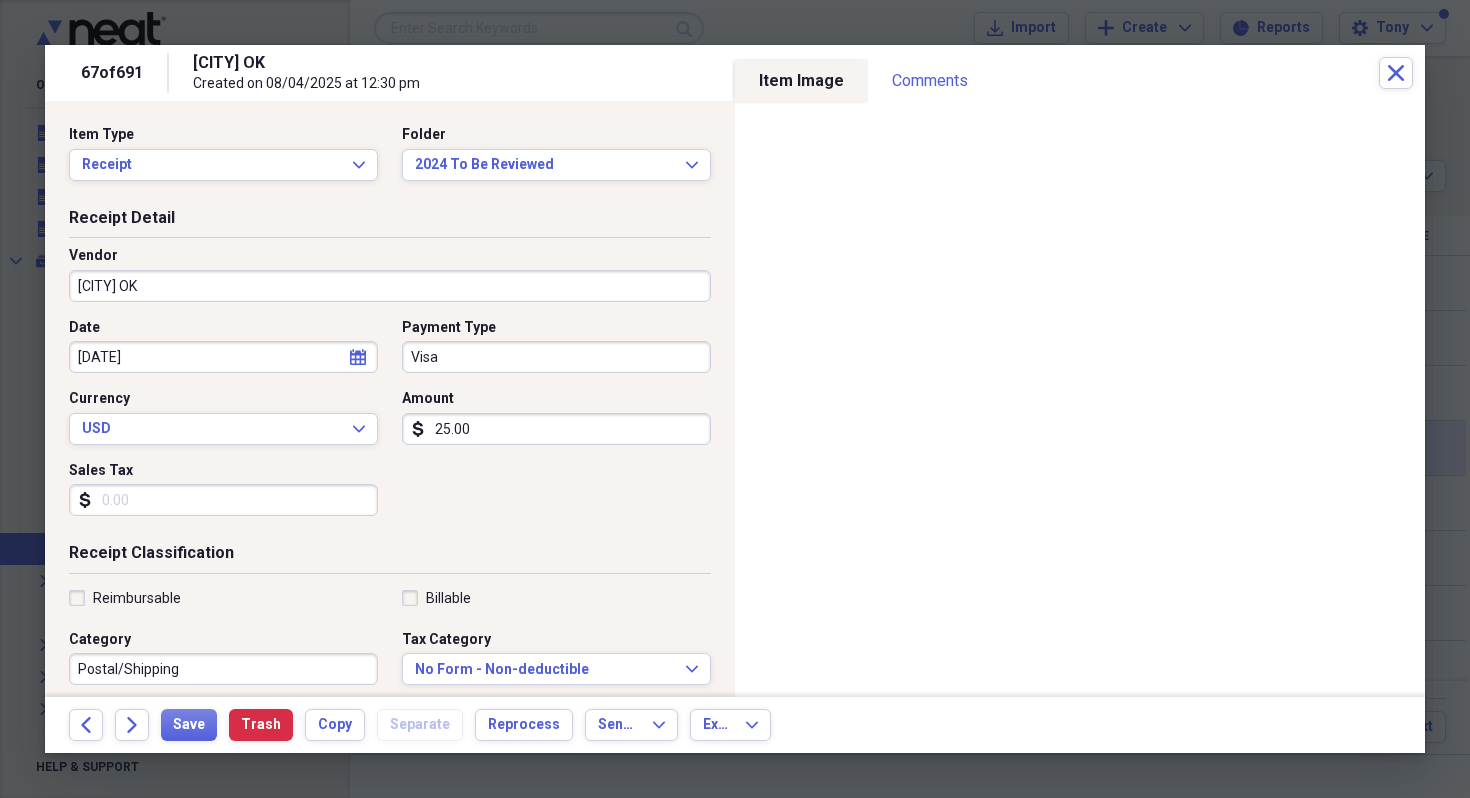 click on "[CITY] [STATE]" at bounding box center [390, 286] 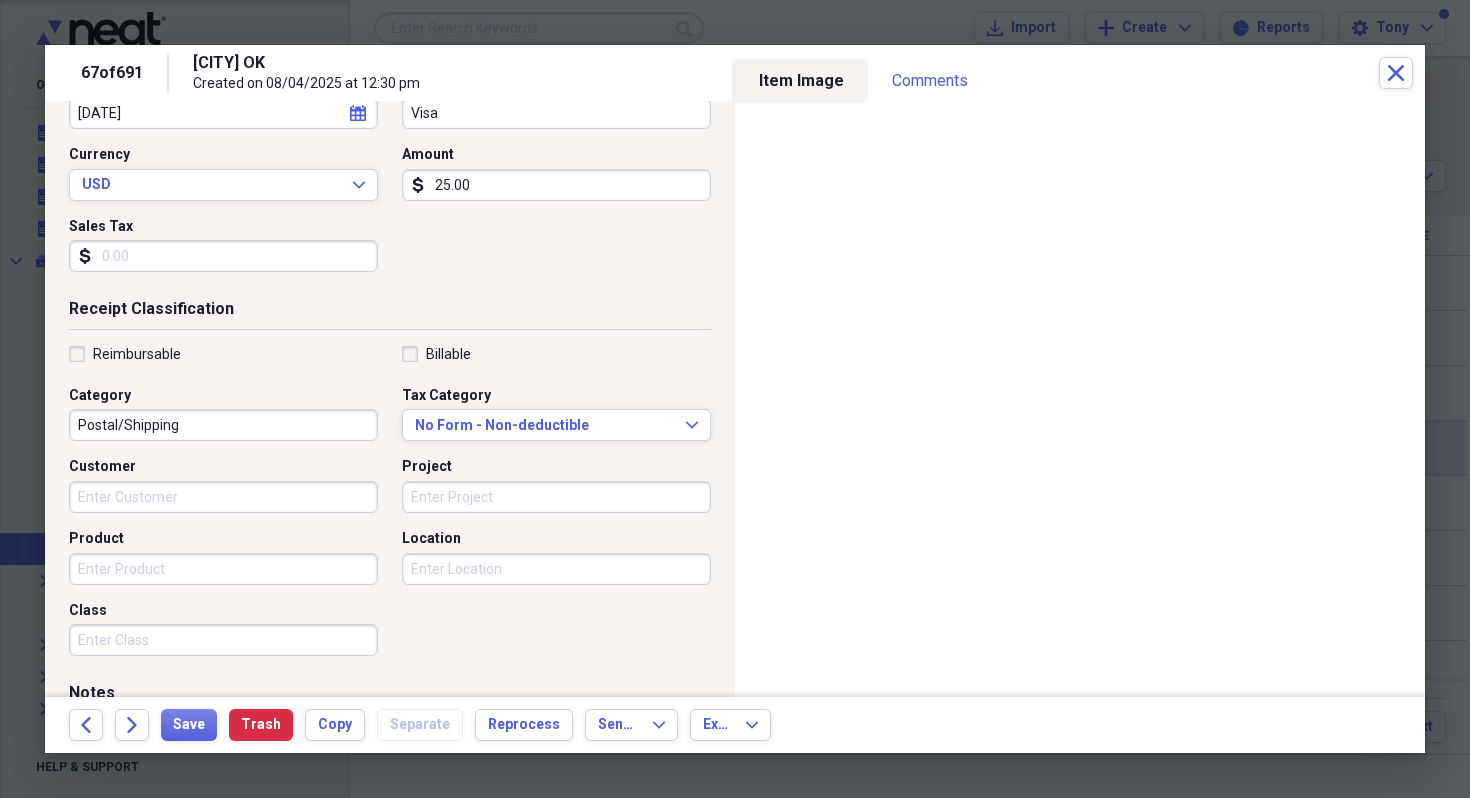 scroll, scrollTop: 245, scrollLeft: 0, axis: vertical 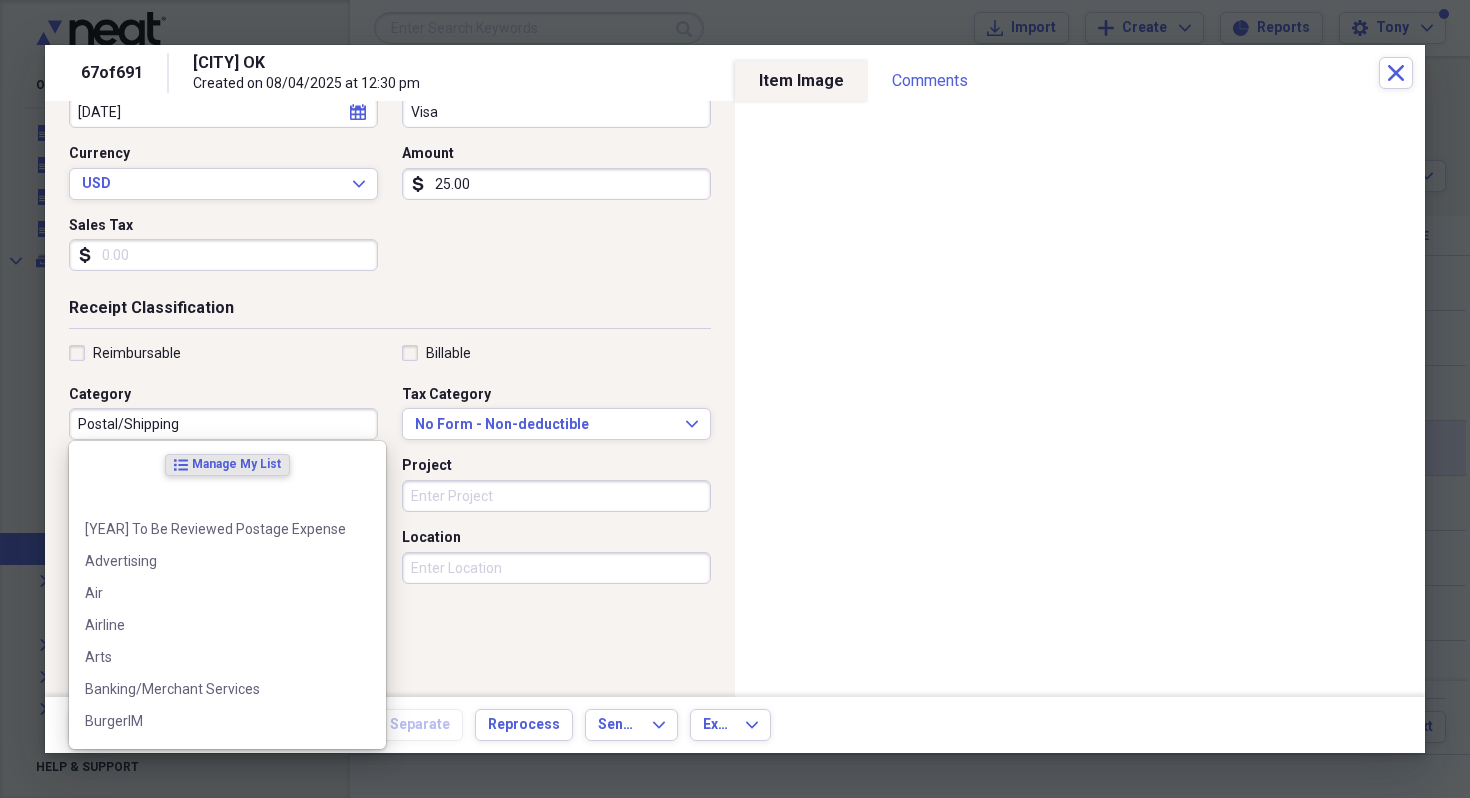 click on "Postal/Shipping" at bounding box center (223, 424) 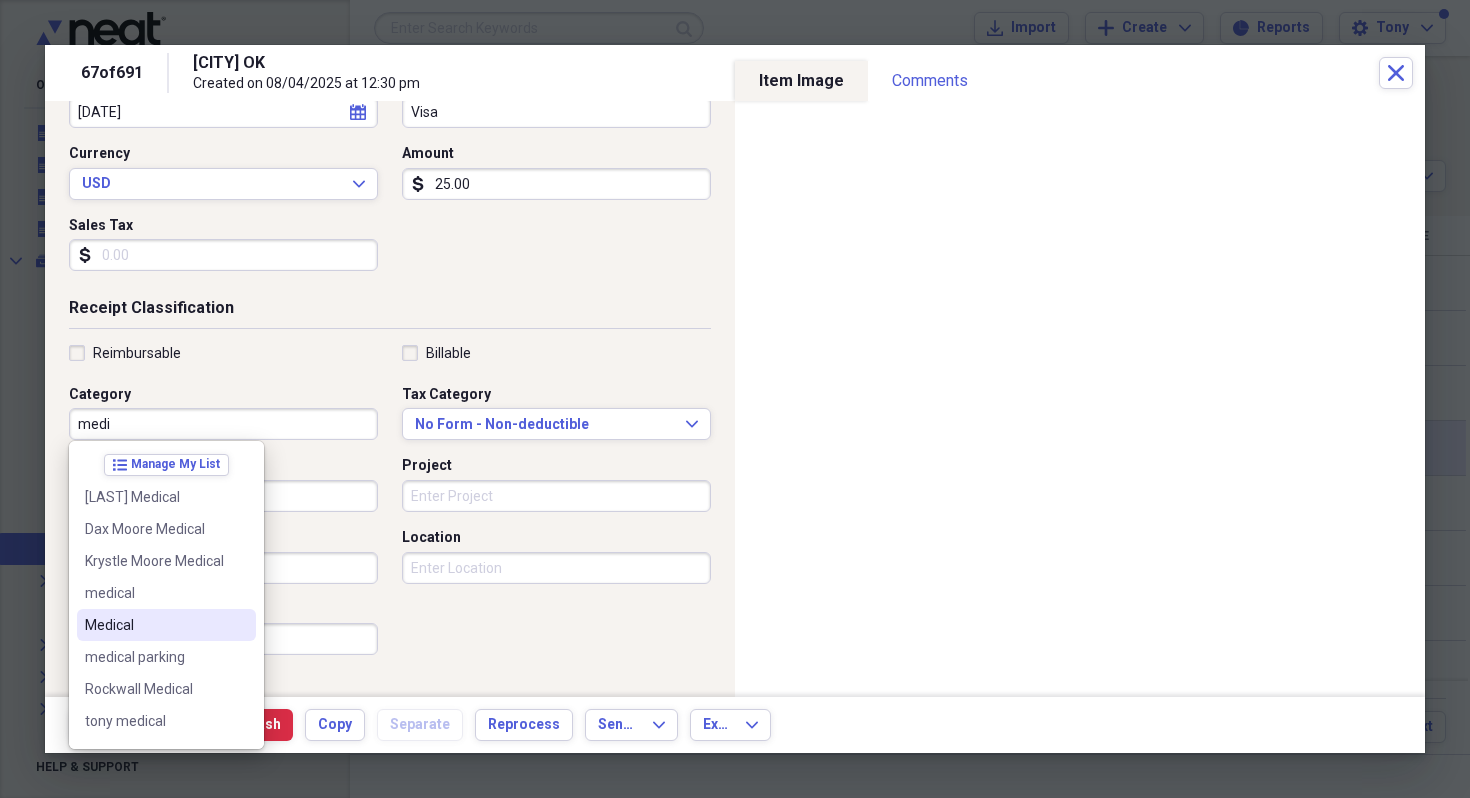 click on "Medical" at bounding box center (154, 625) 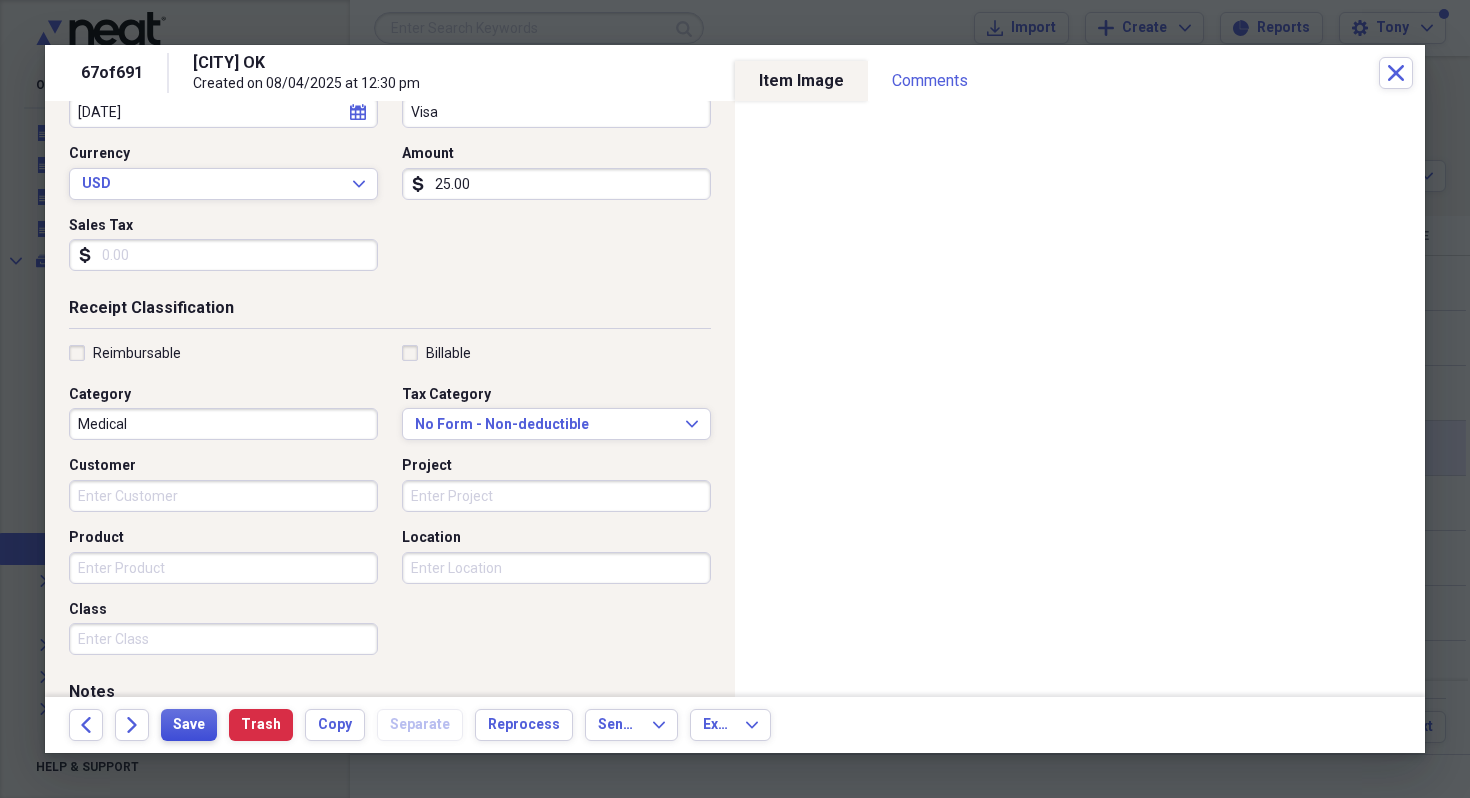 click on "Save" at bounding box center (189, 725) 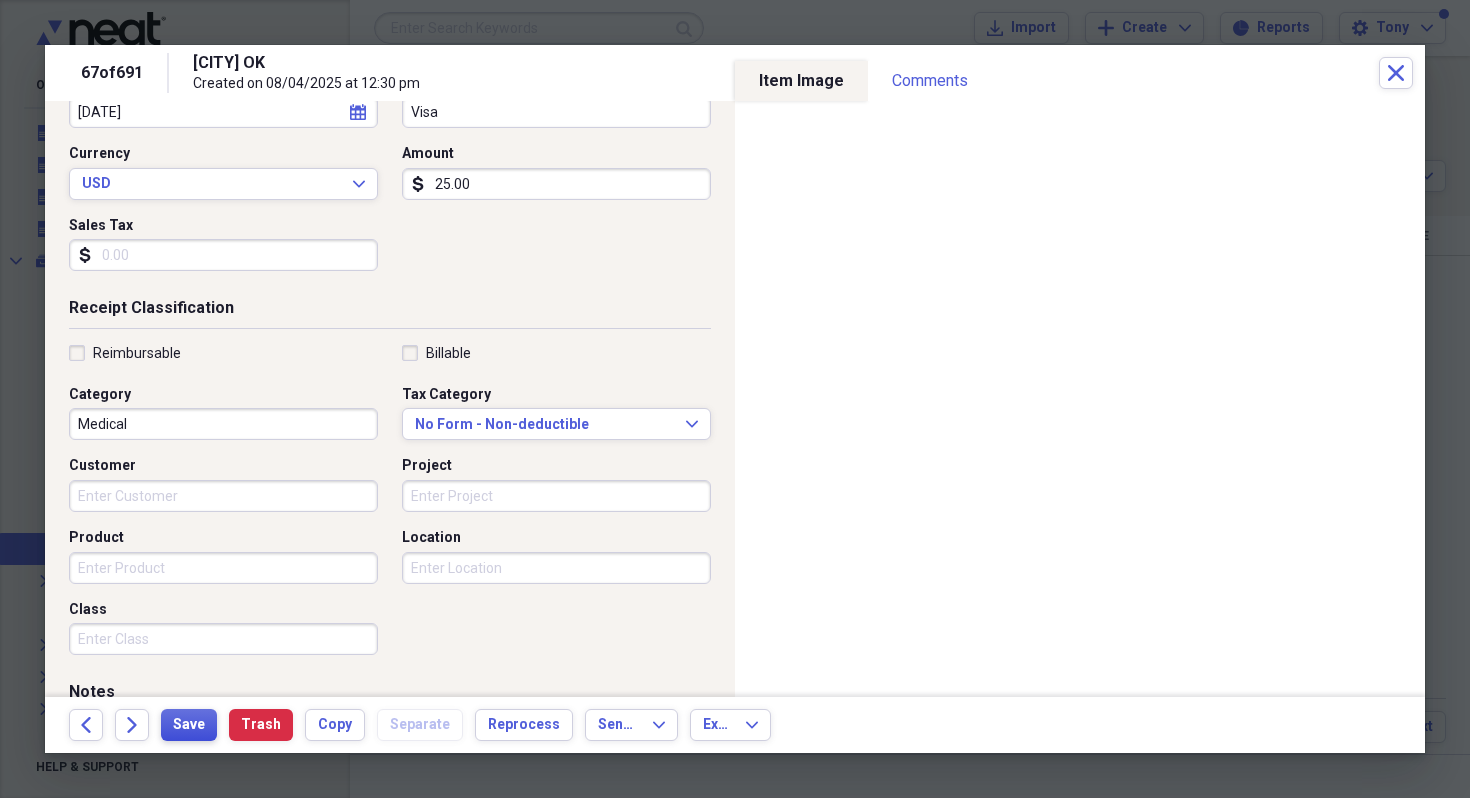 click on "Save" at bounding box center (189, 725) 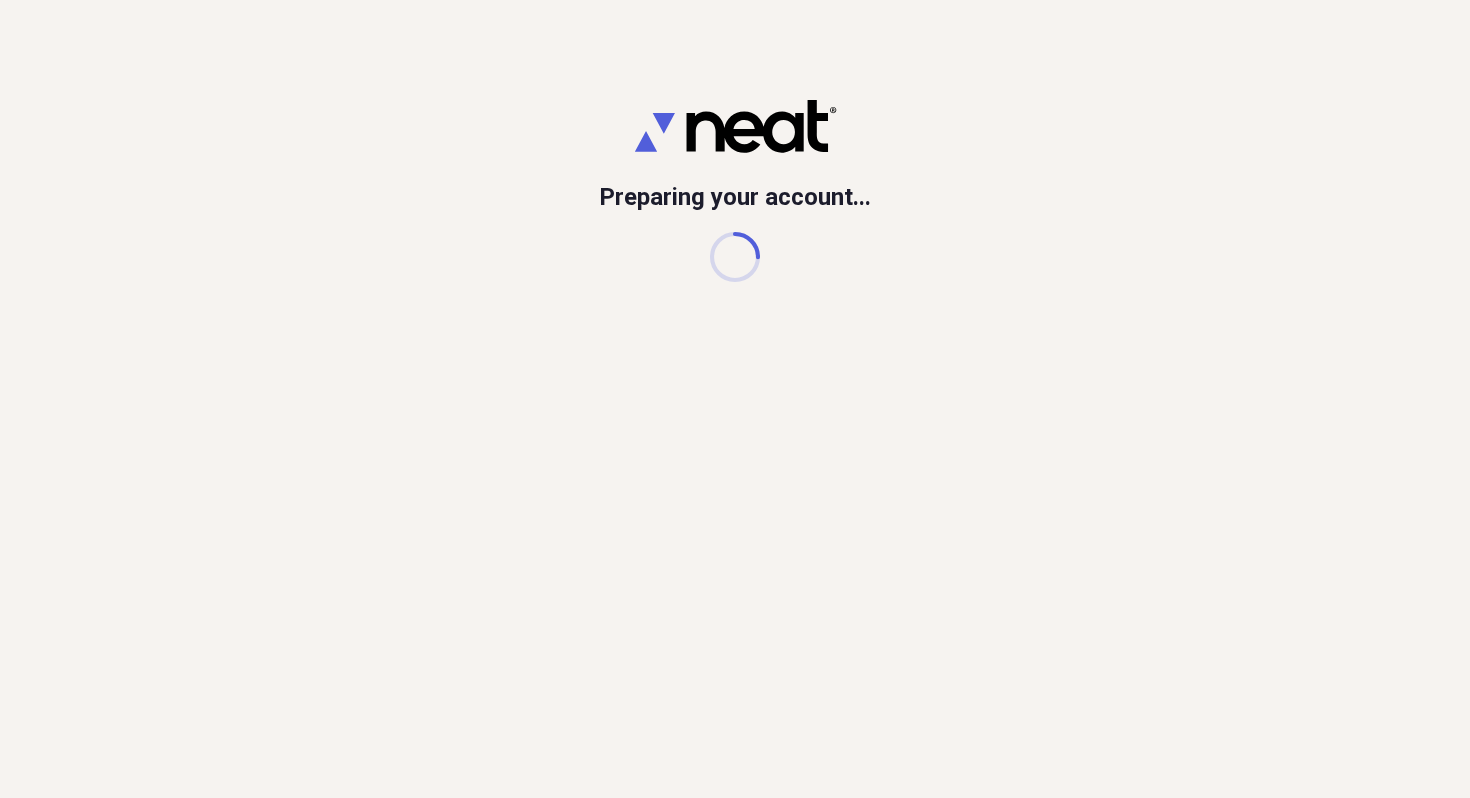 scroll, scrollTop: 0, scrollLeft: 0, axis: both 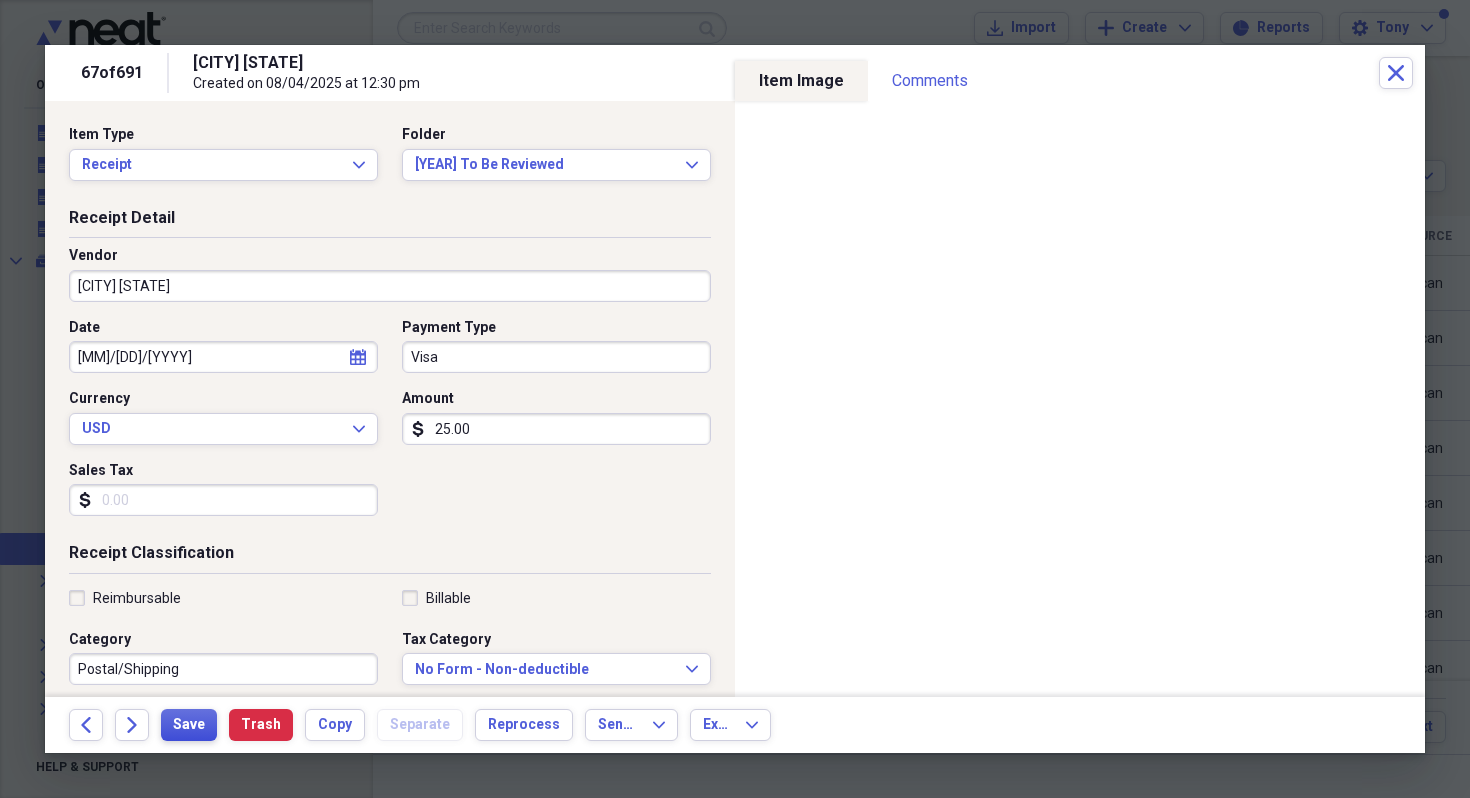 click on "Save" at bounding box center (189, 725) 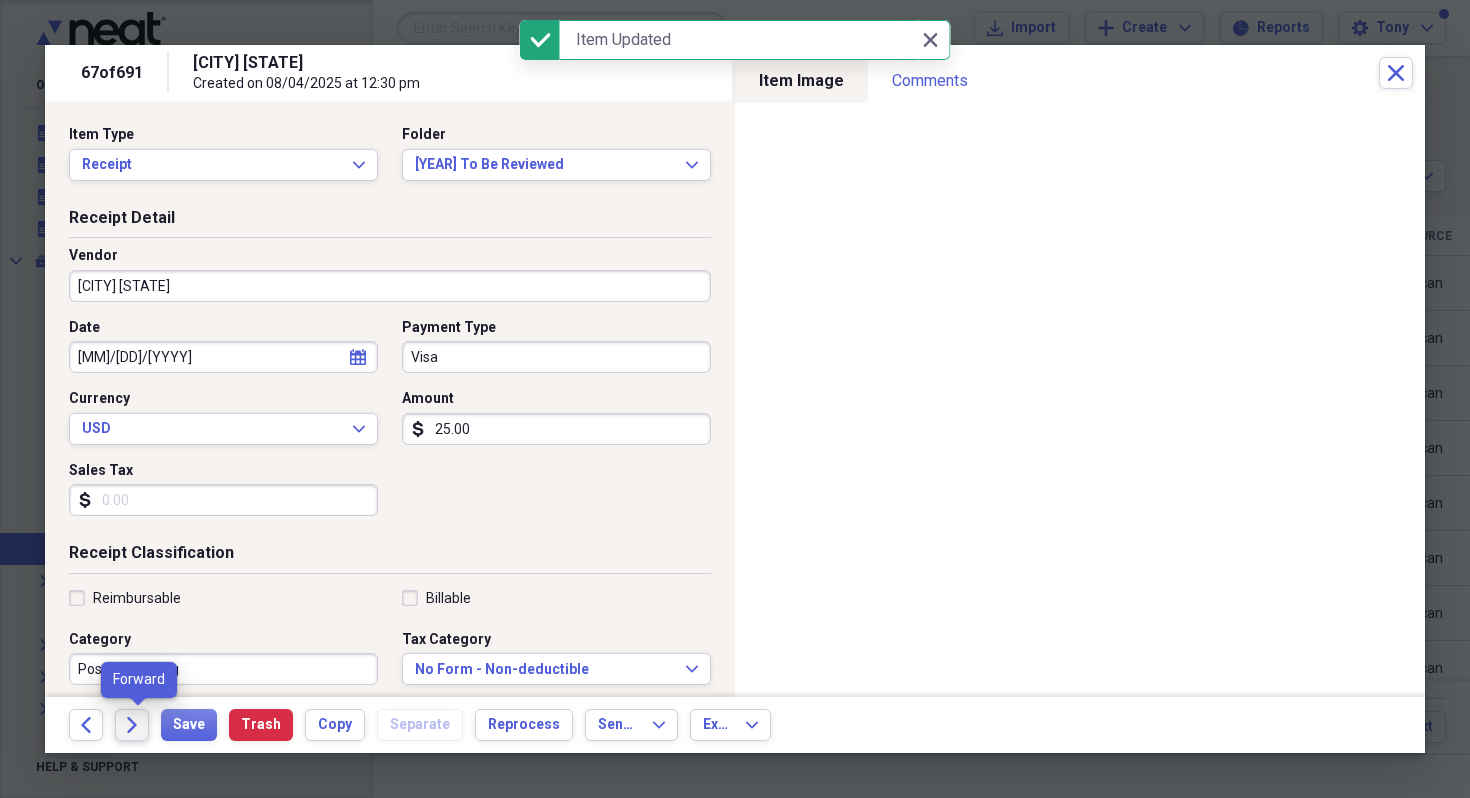 click on "Forward" 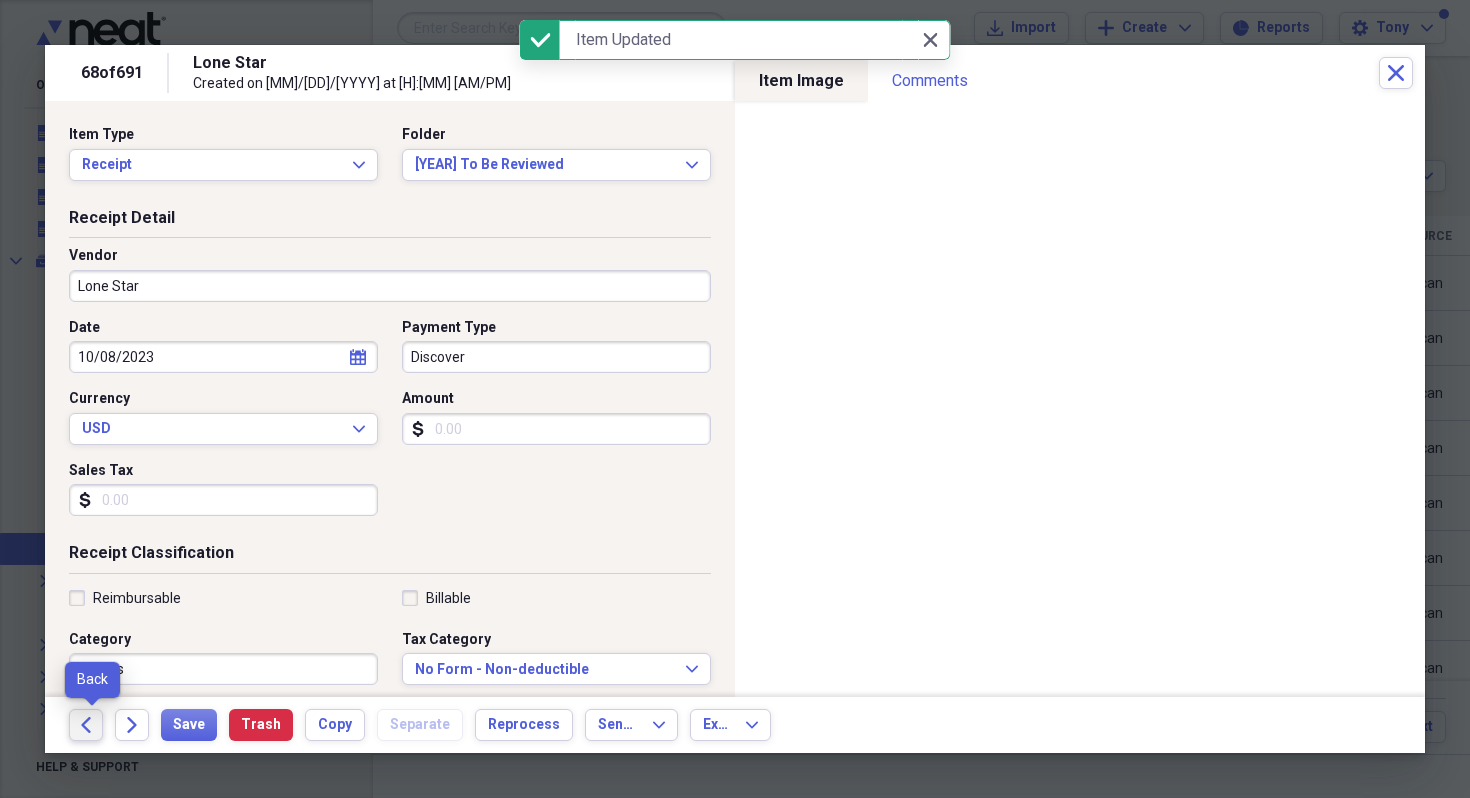 click 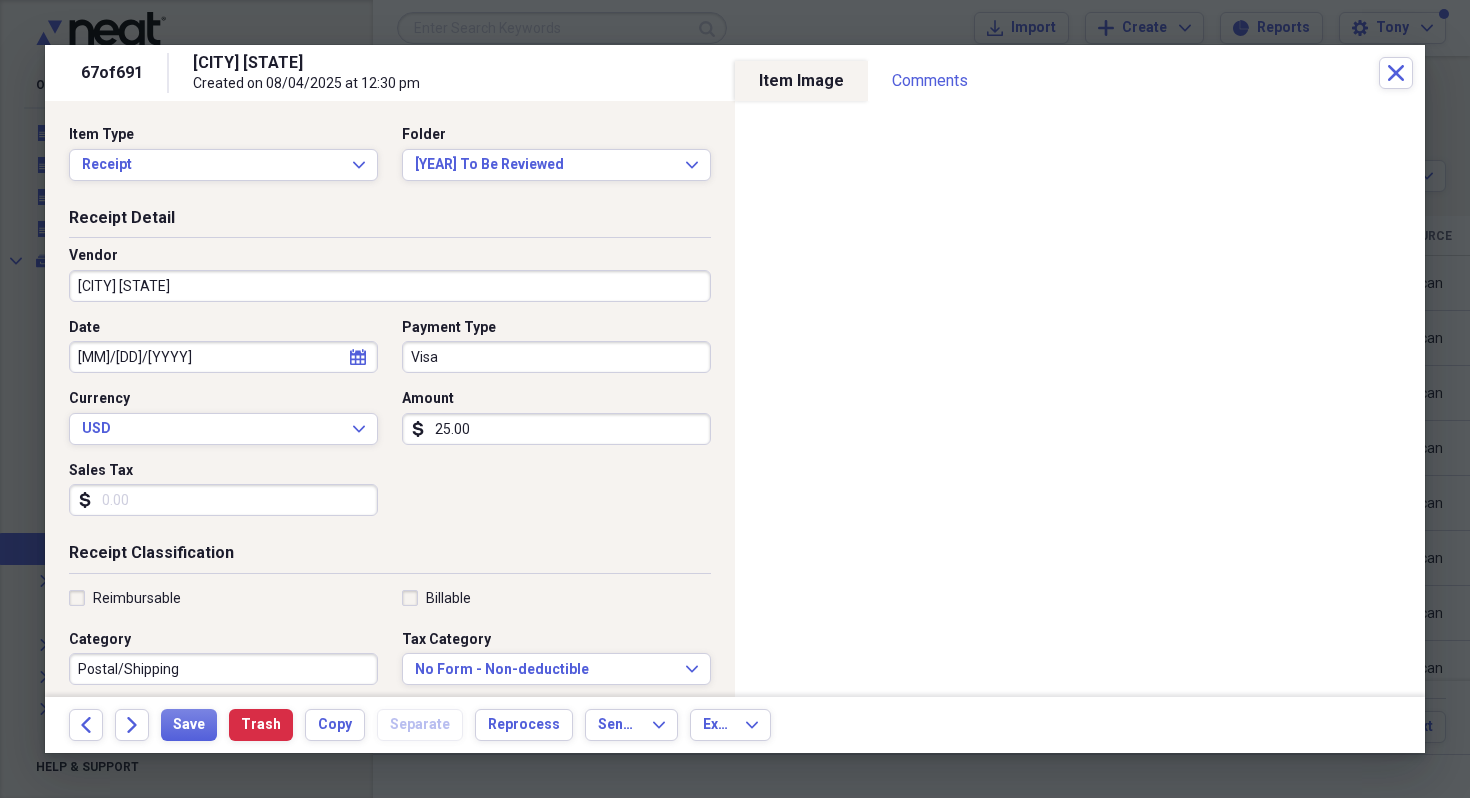 click on "Postal/Shipping" at bounding box center [223, 669] 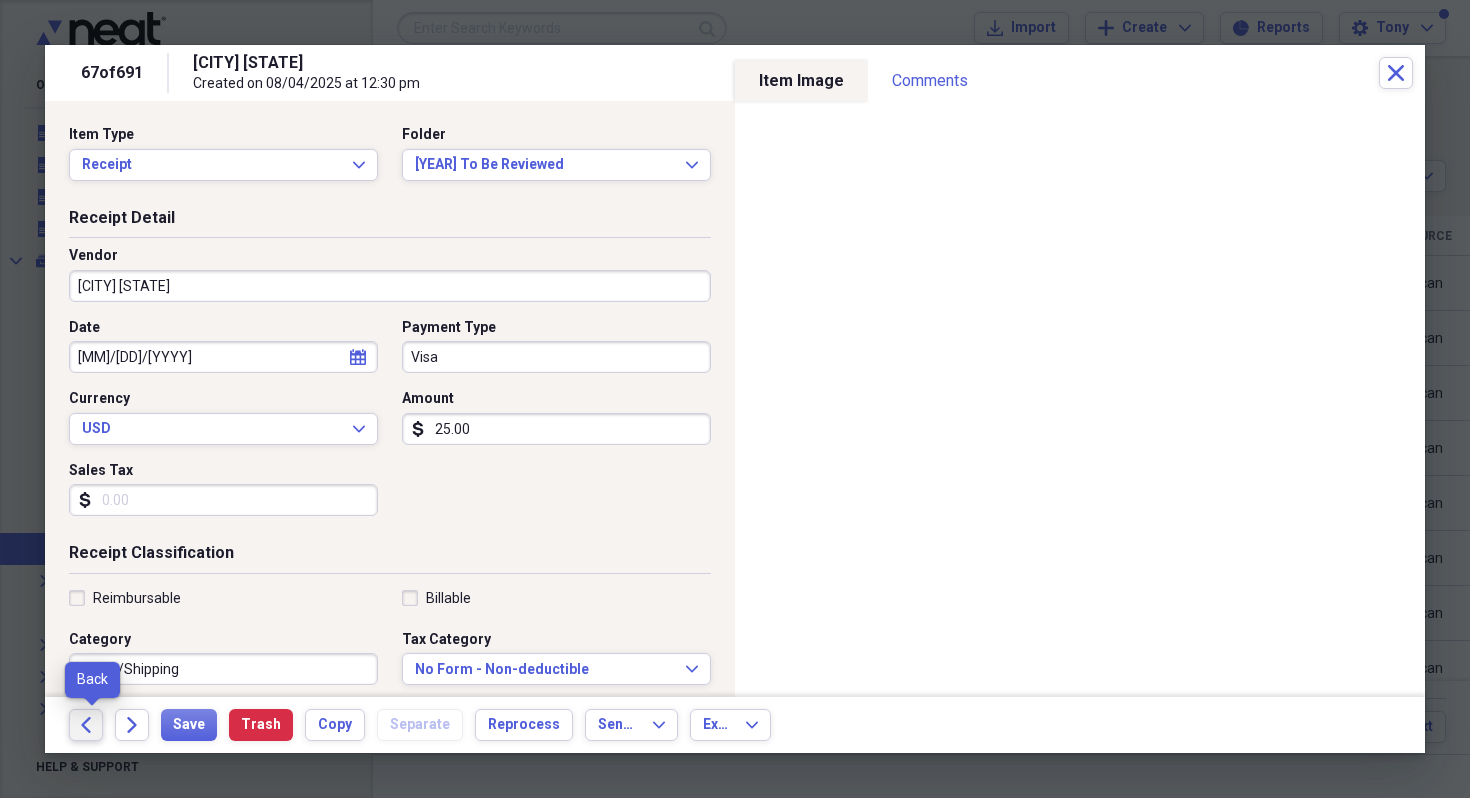 click on "Back" at bounding box center [86, 725] 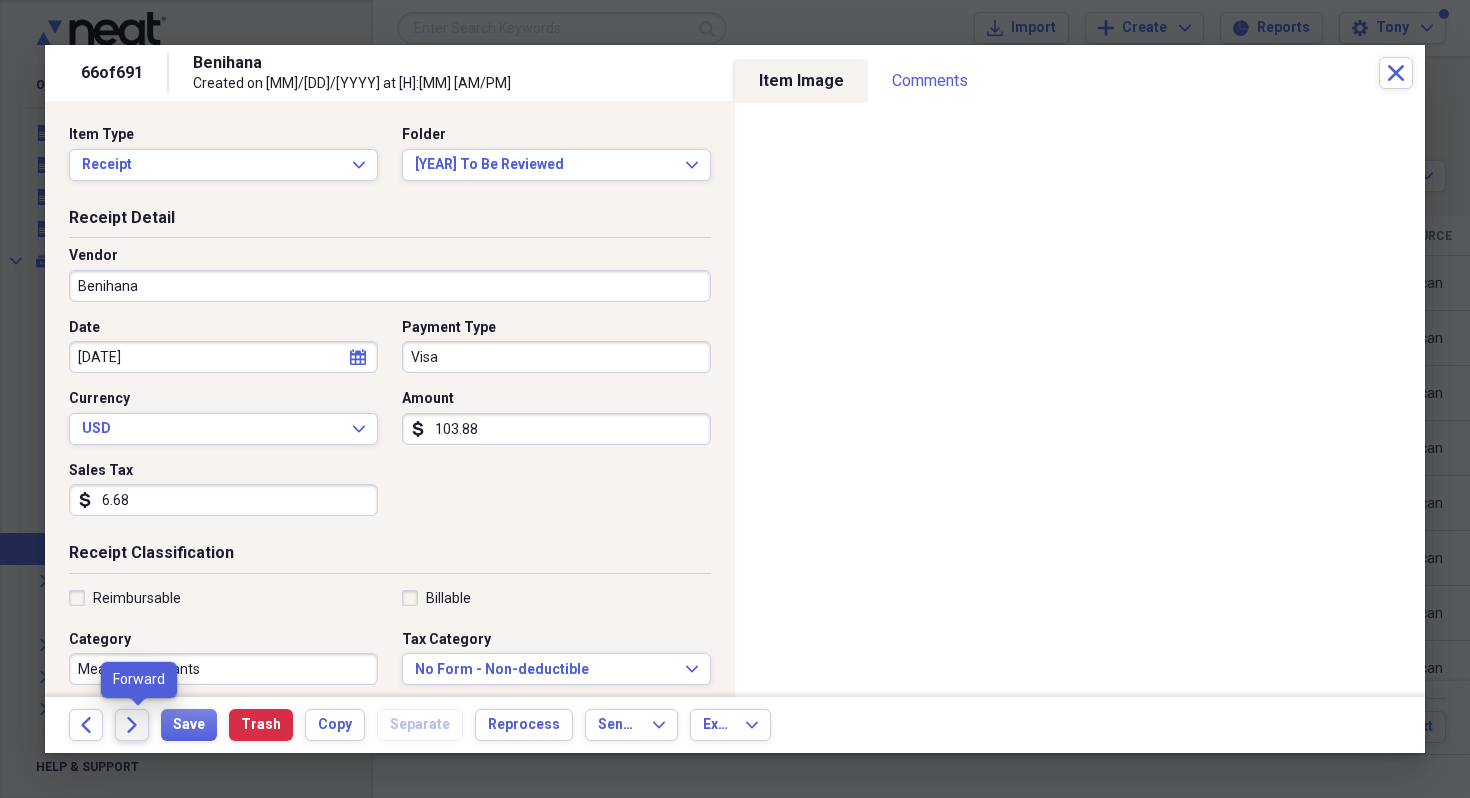 click on "Forward" 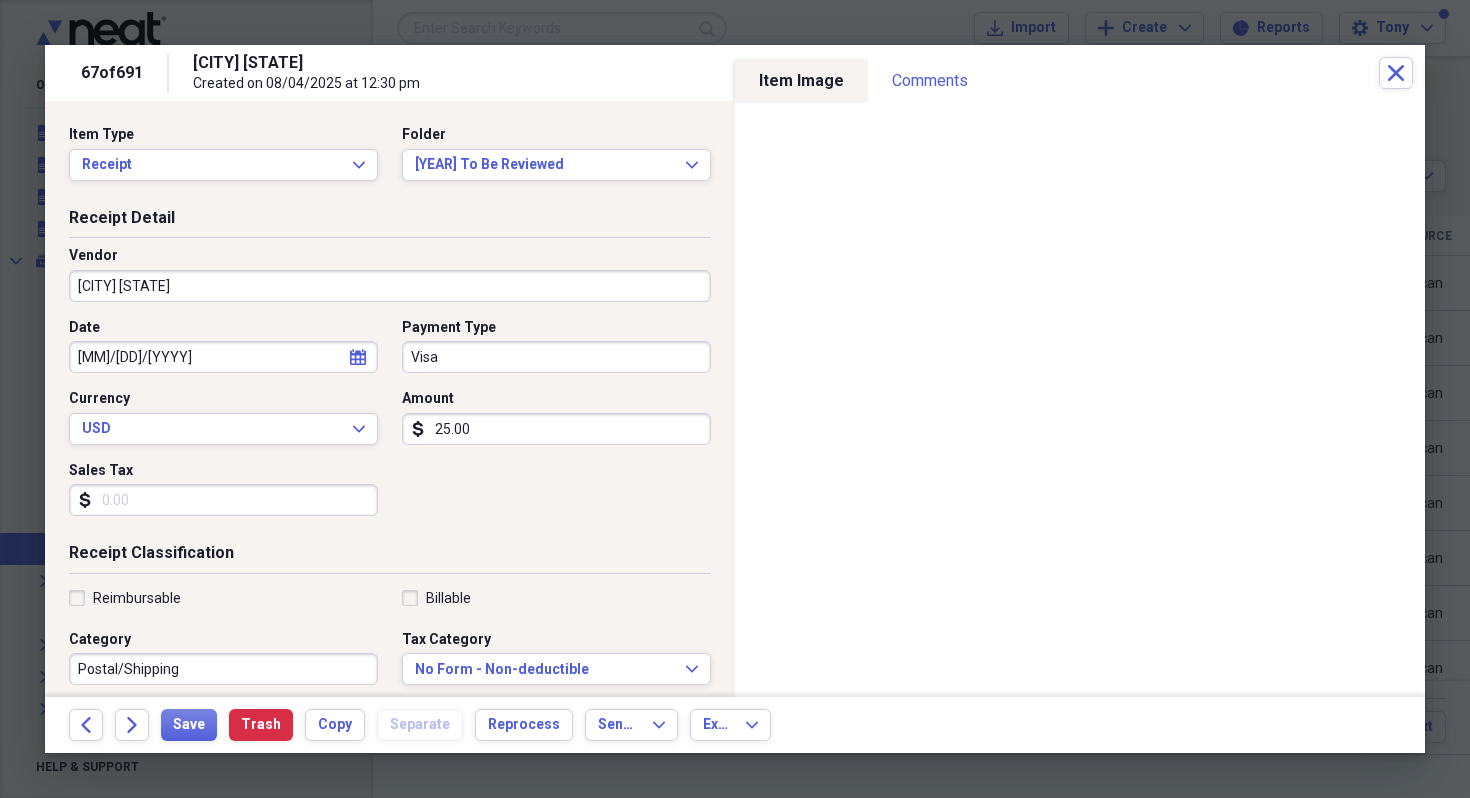 click on "[CITY] [STATE]" at bounding box center [390, 286] 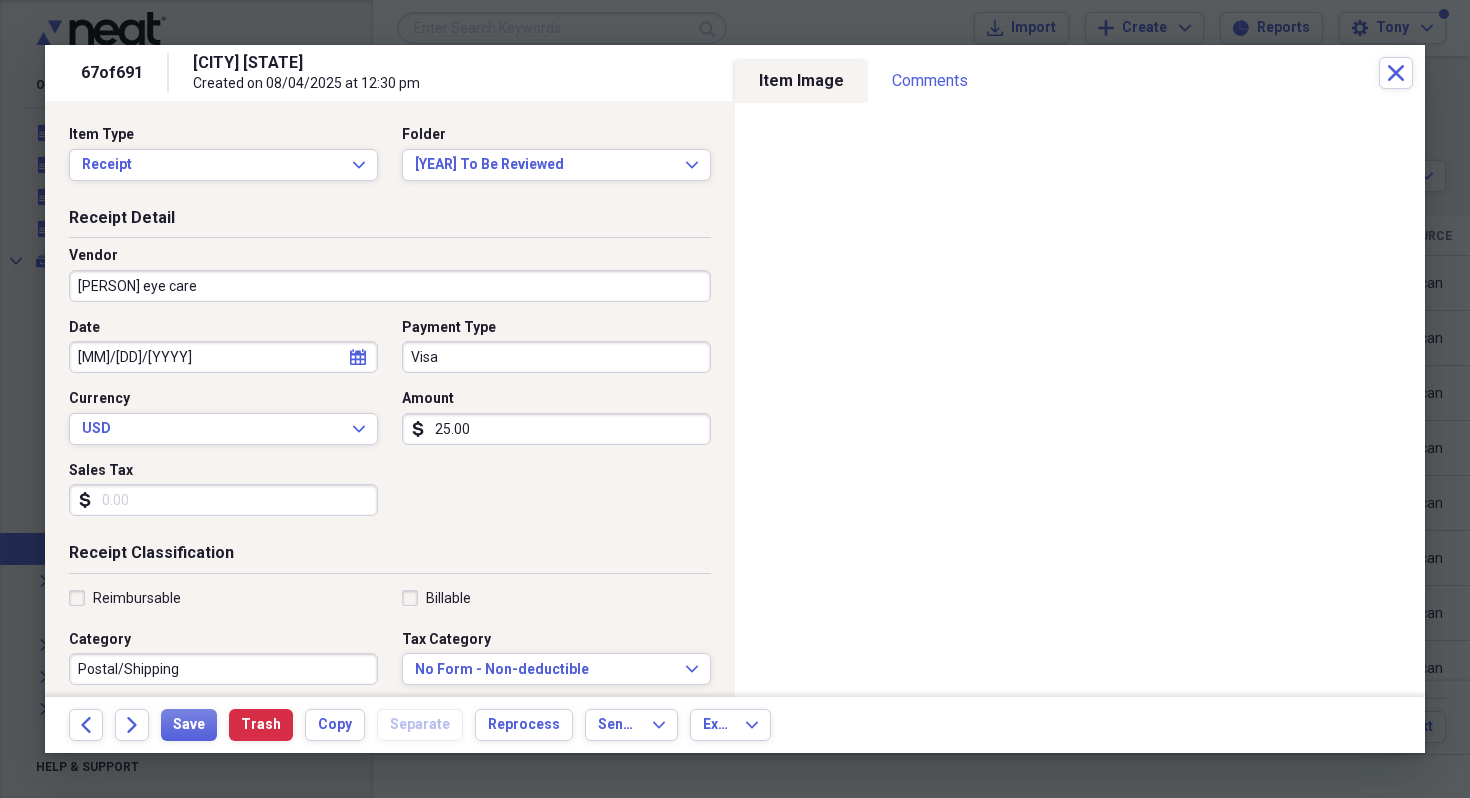 type on "[PERSON] eye care" 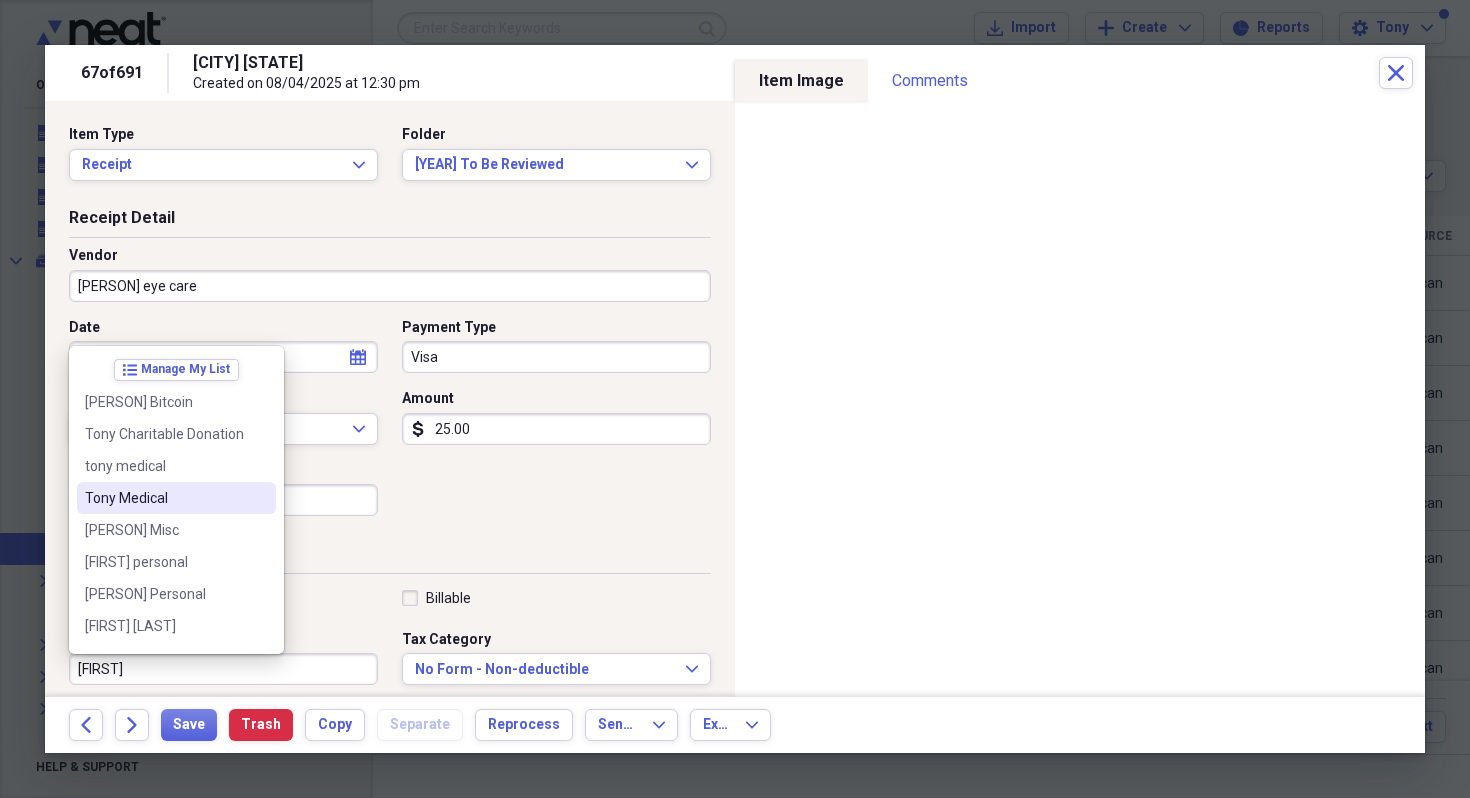 click on "Tony Medical" at bounding box center (164, 498) 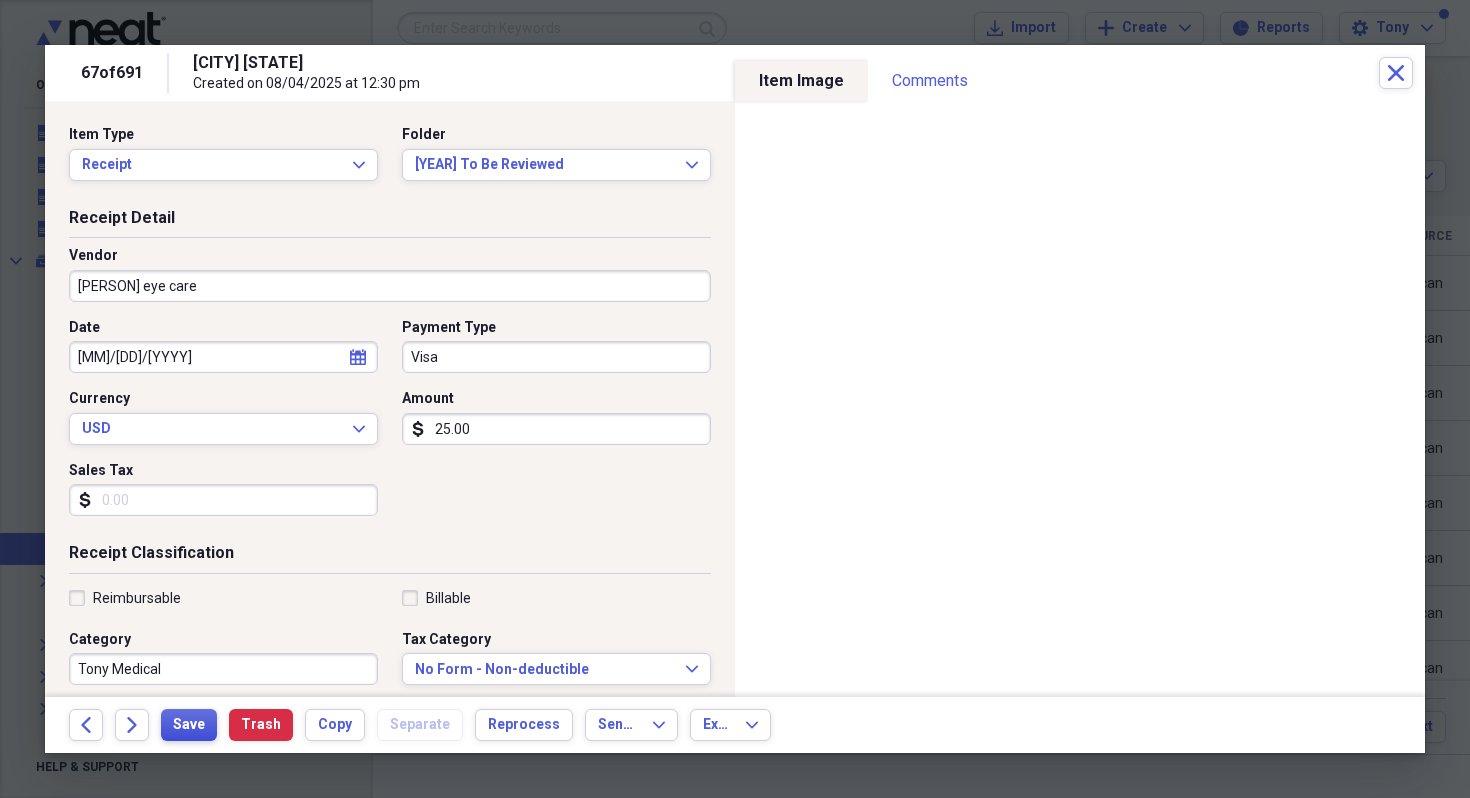 click on "Save" at bounding box center (189, 725) 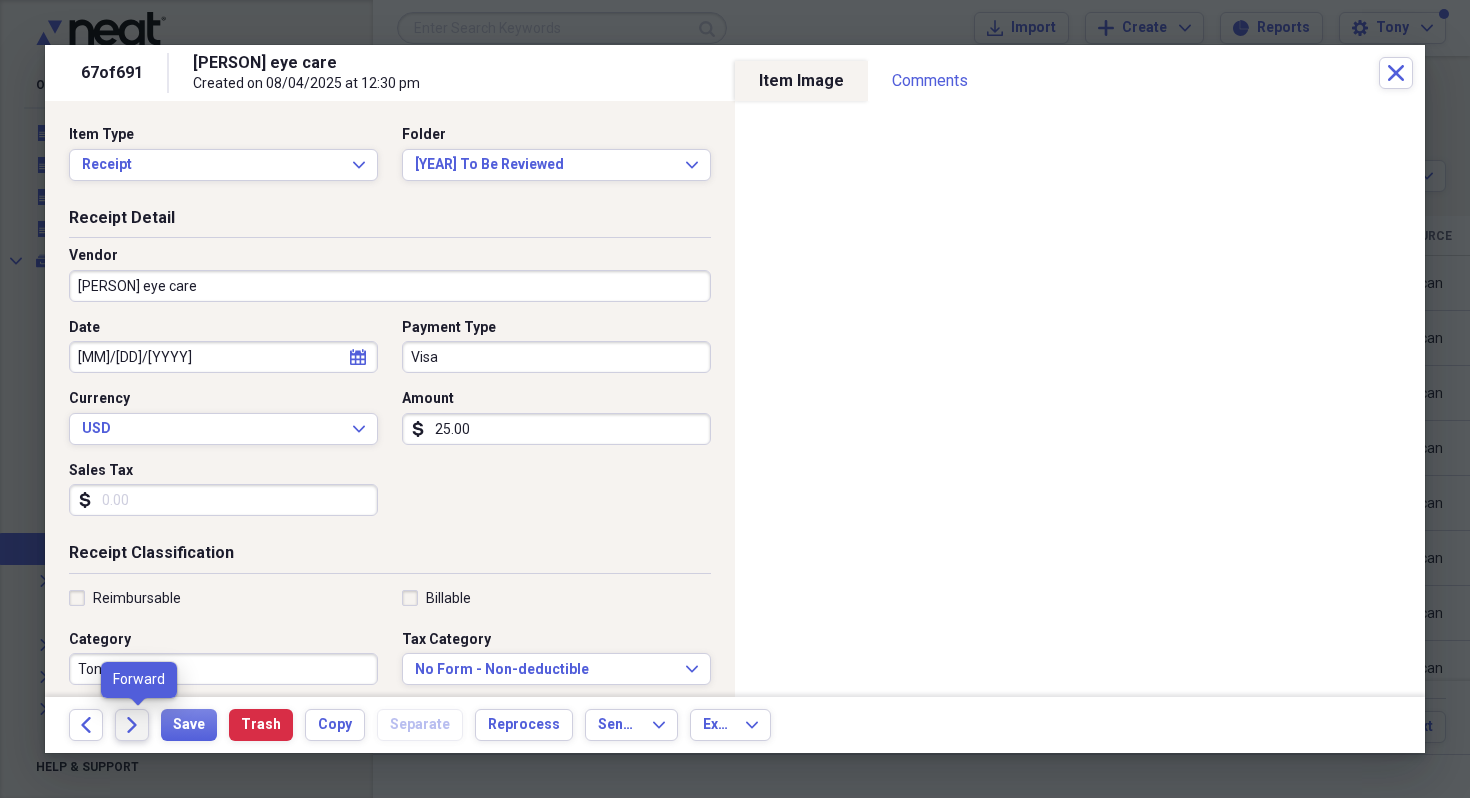 click on "Forward" 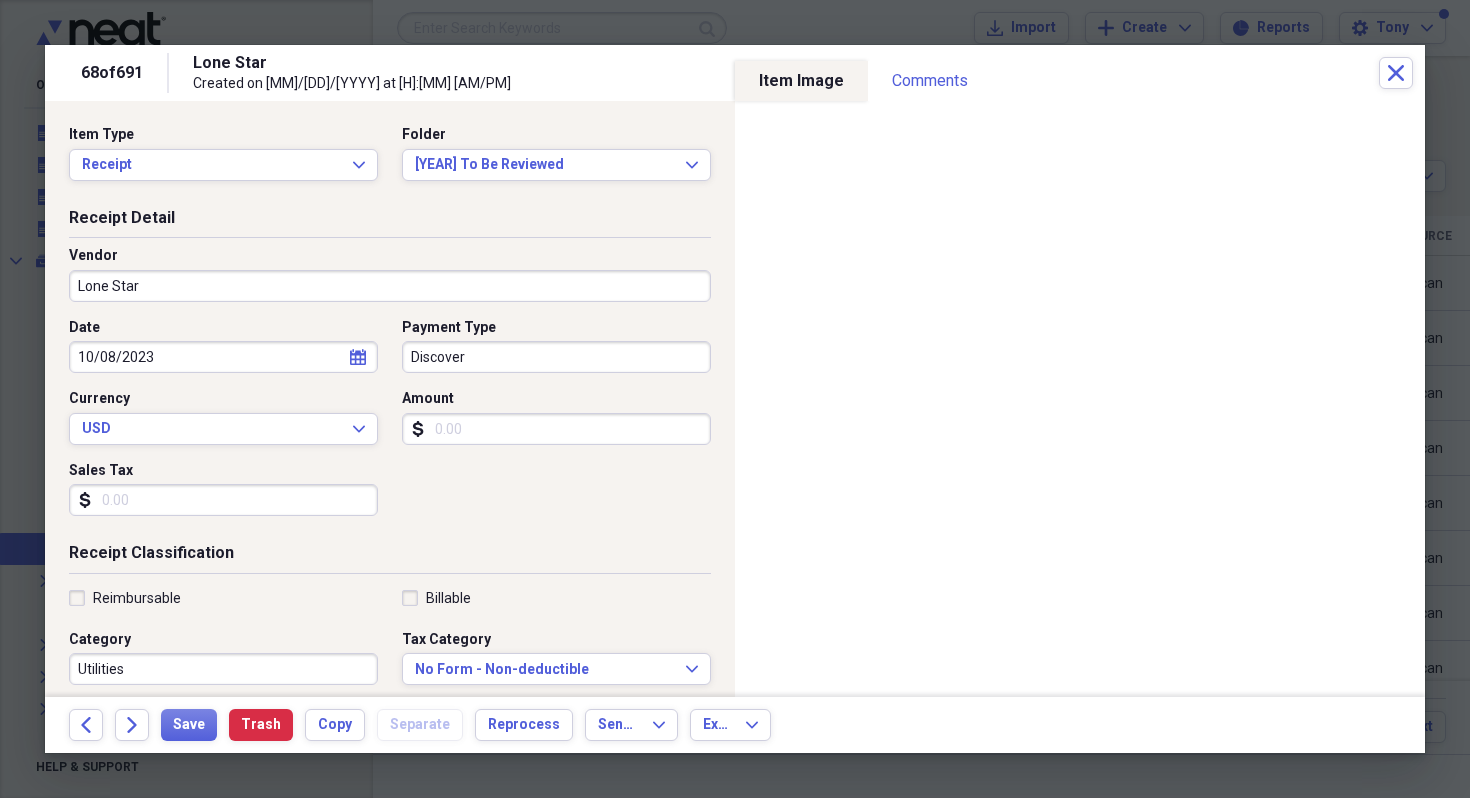 click on "Lone Star" at bounding box center (390, 286) 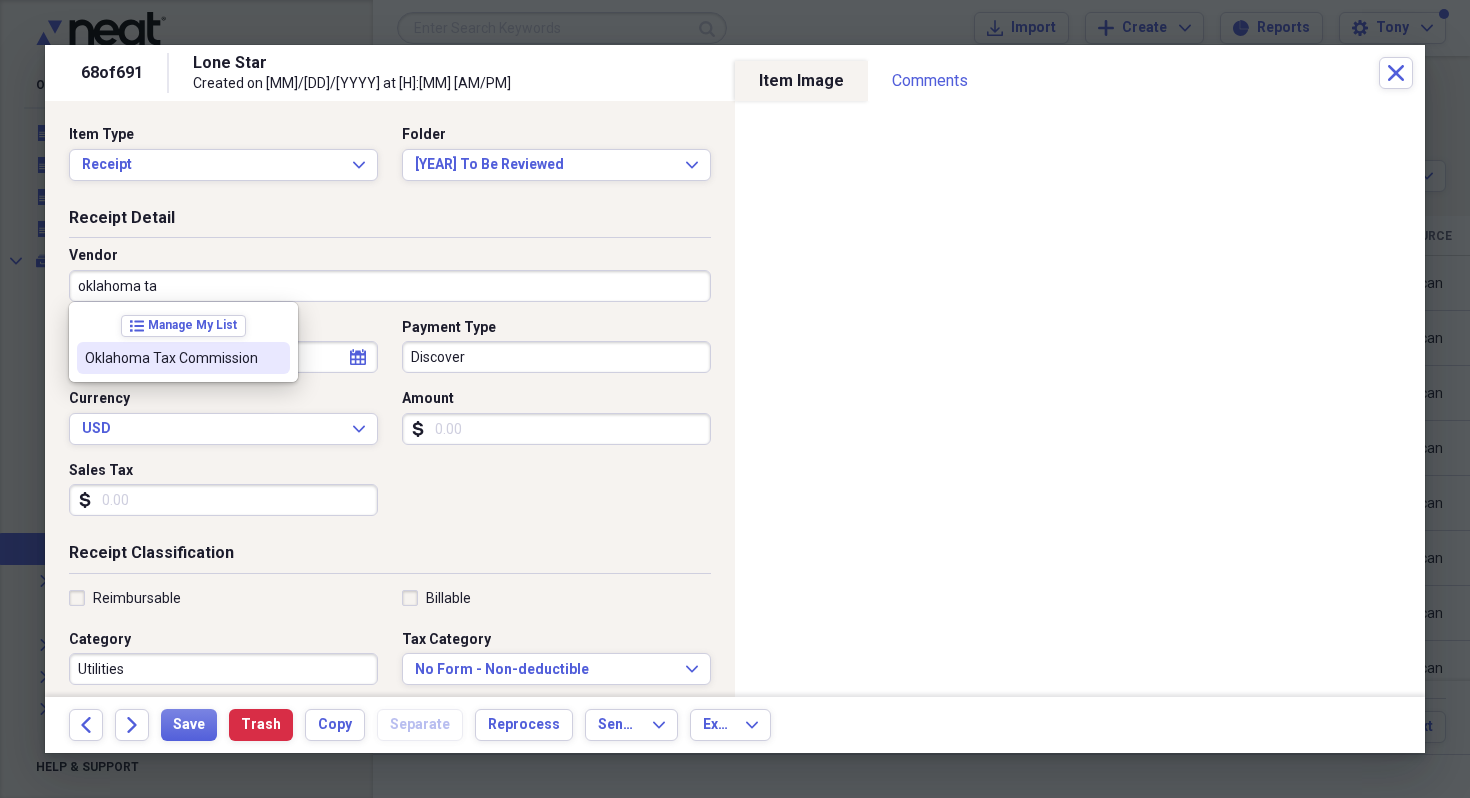 click on "Oklahoma Tax Commission" at bounding box center [171, 358] 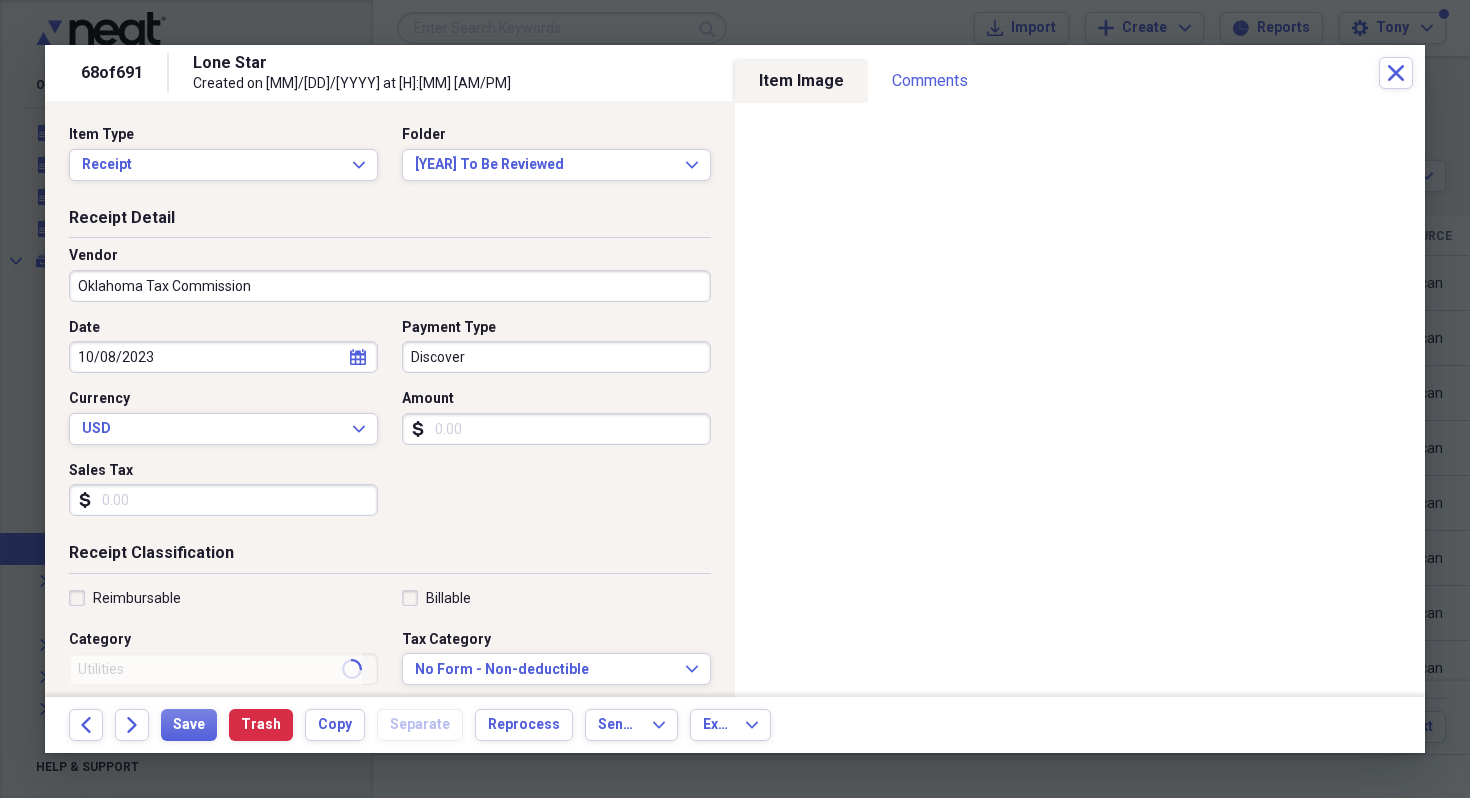 type on "[STATE] Sales Tax" 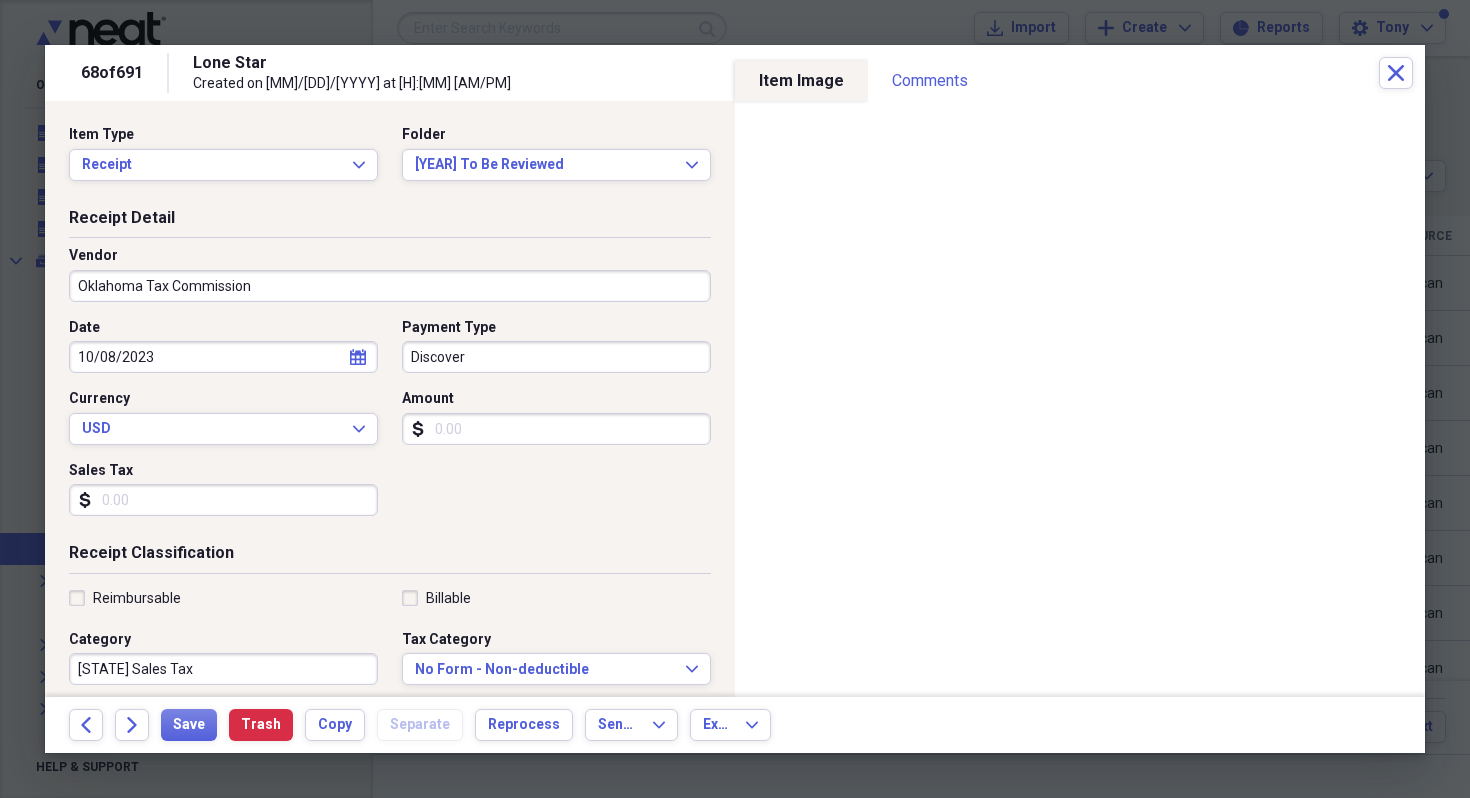 select on "9" 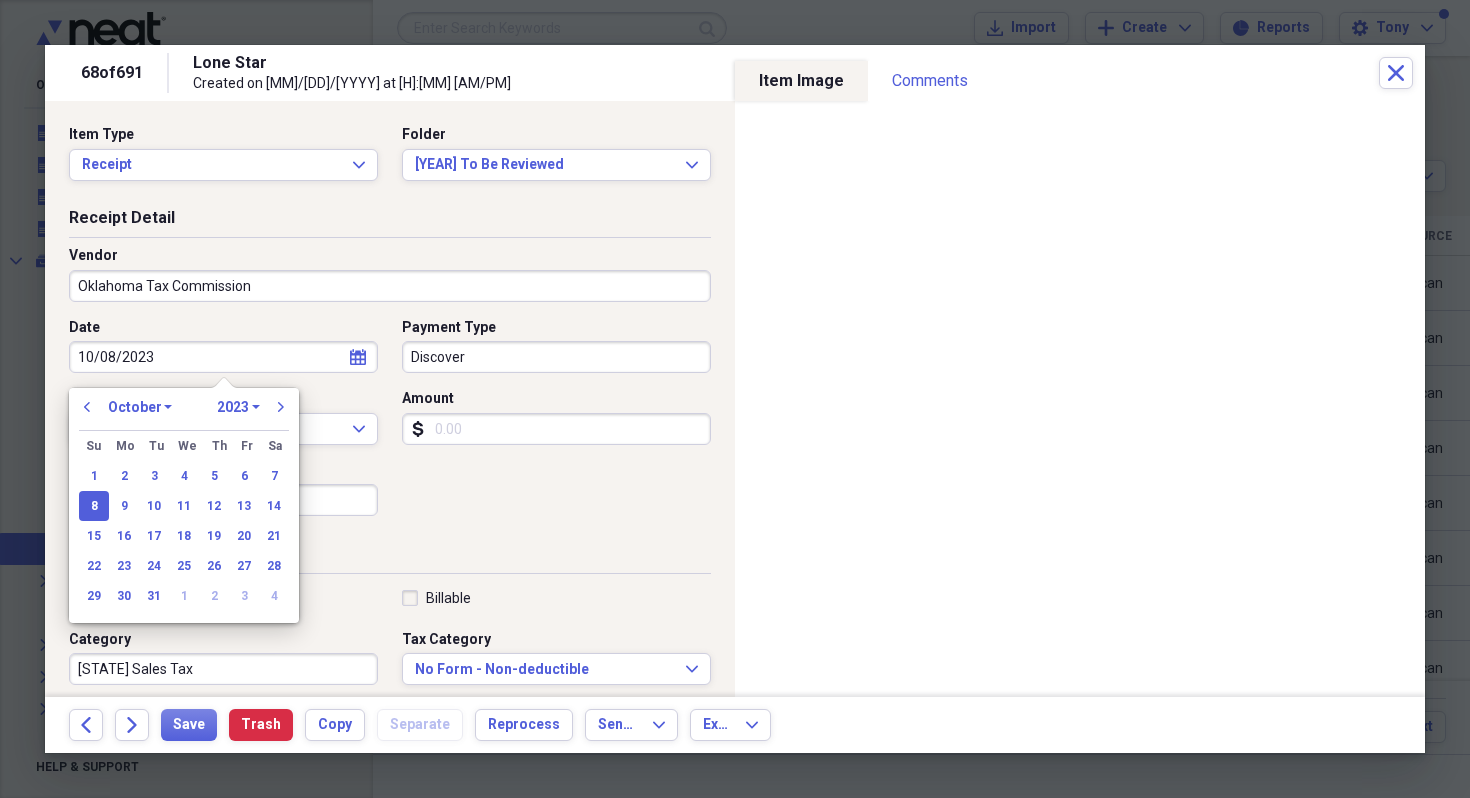 click on "10/08/2023" at bounding box center [223, 357] 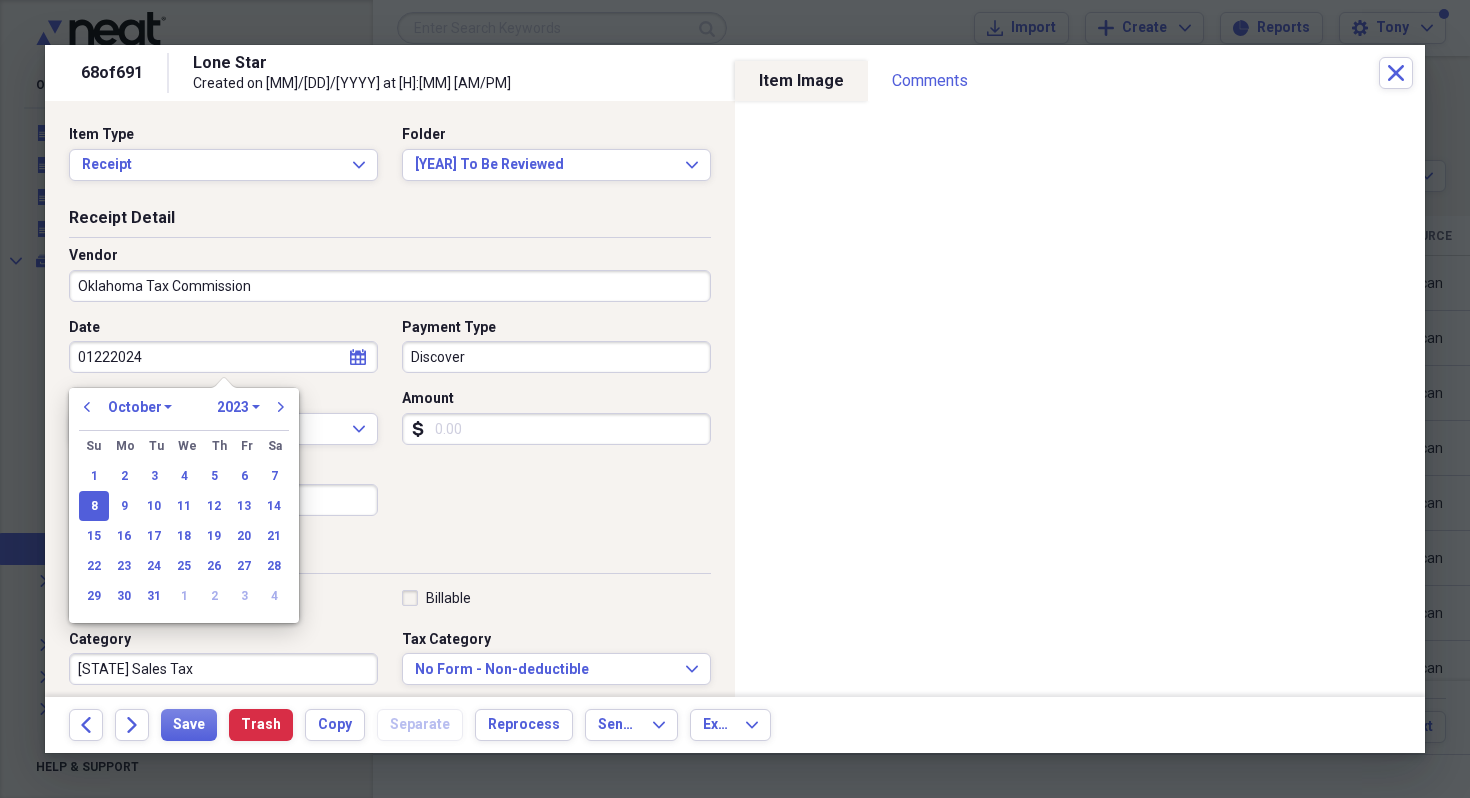 click on "01222024" at bounding box center [223, 357] 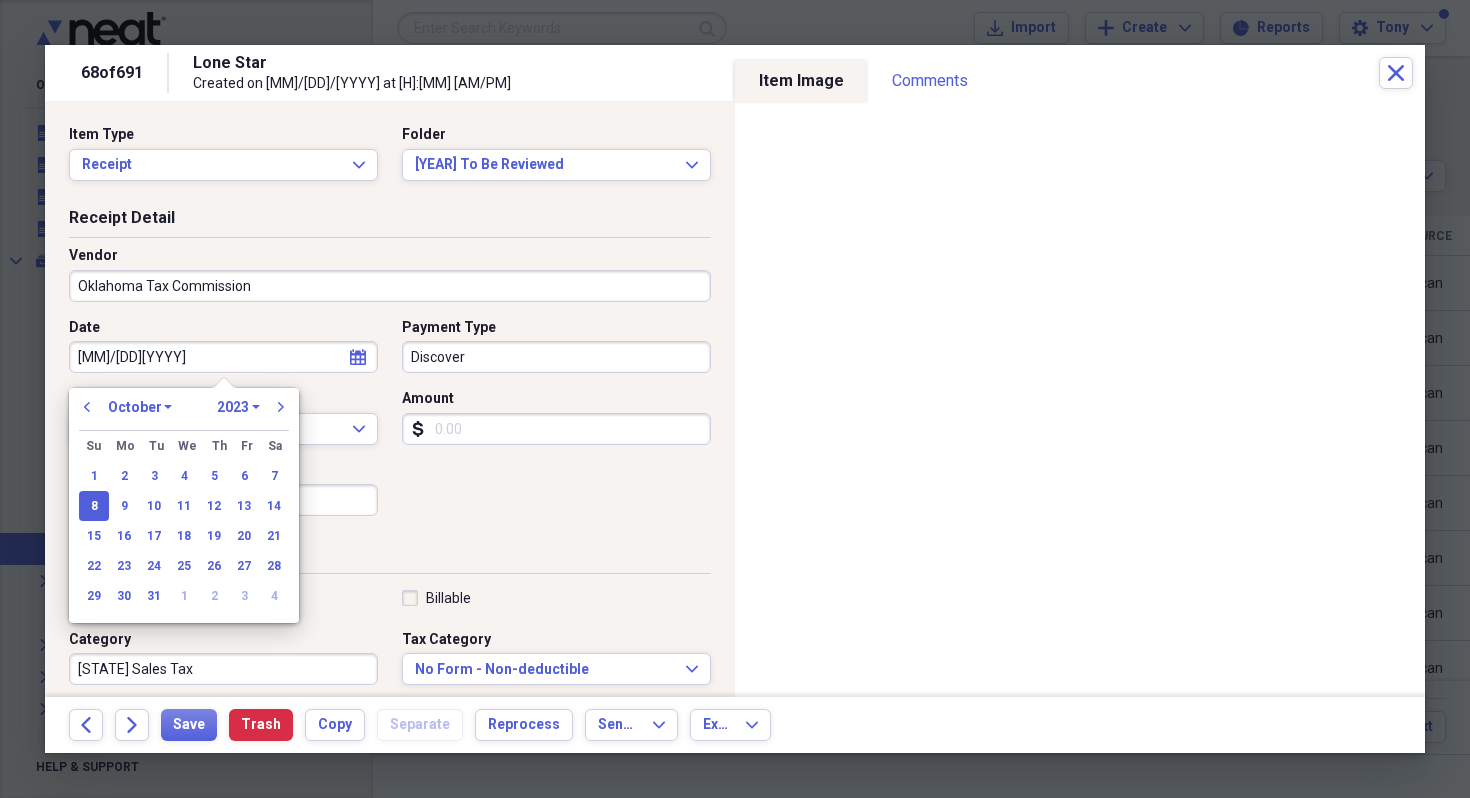 click on "[MM]/[DD][YYYY]" at bounding box center (223, 357) 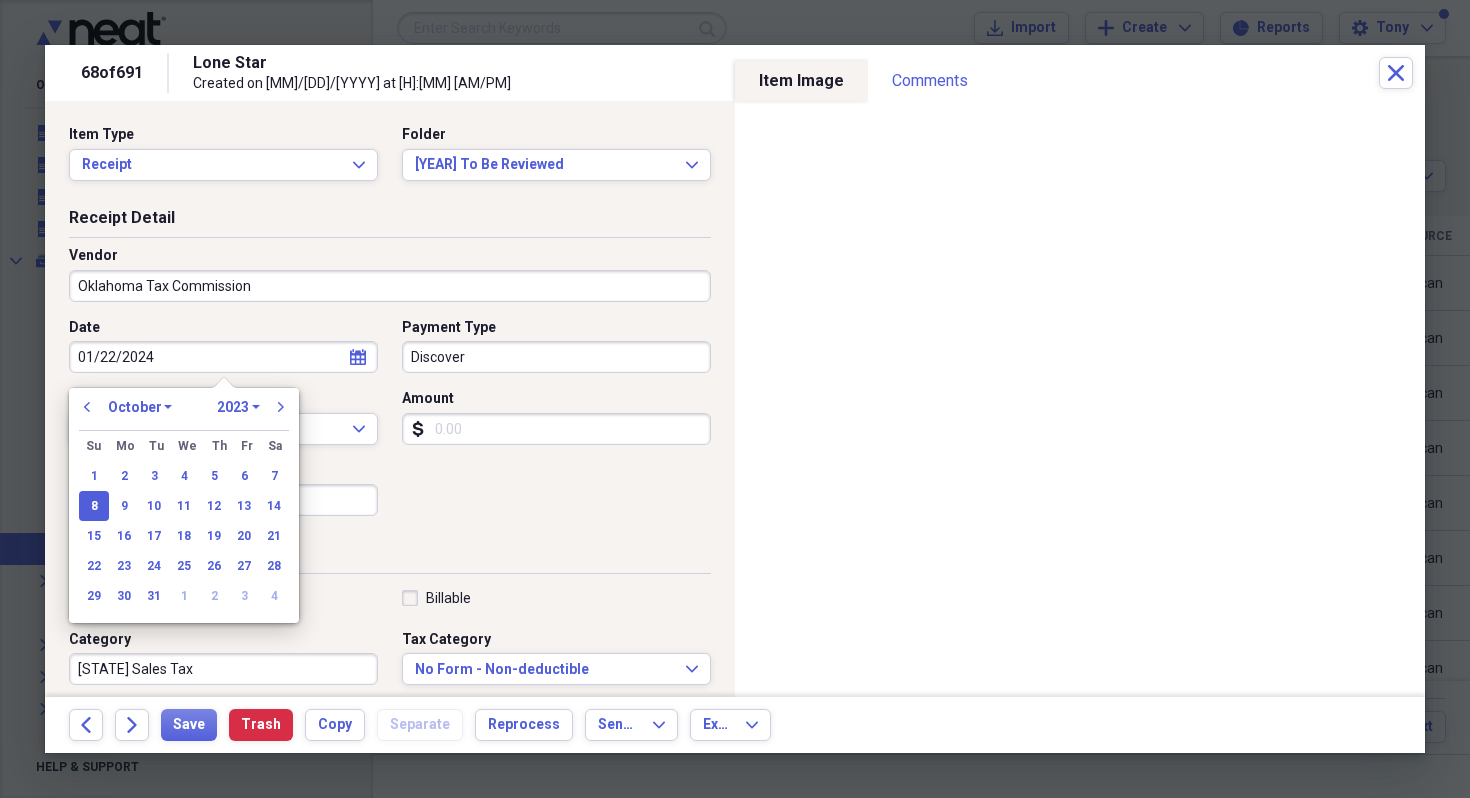 select on "0" 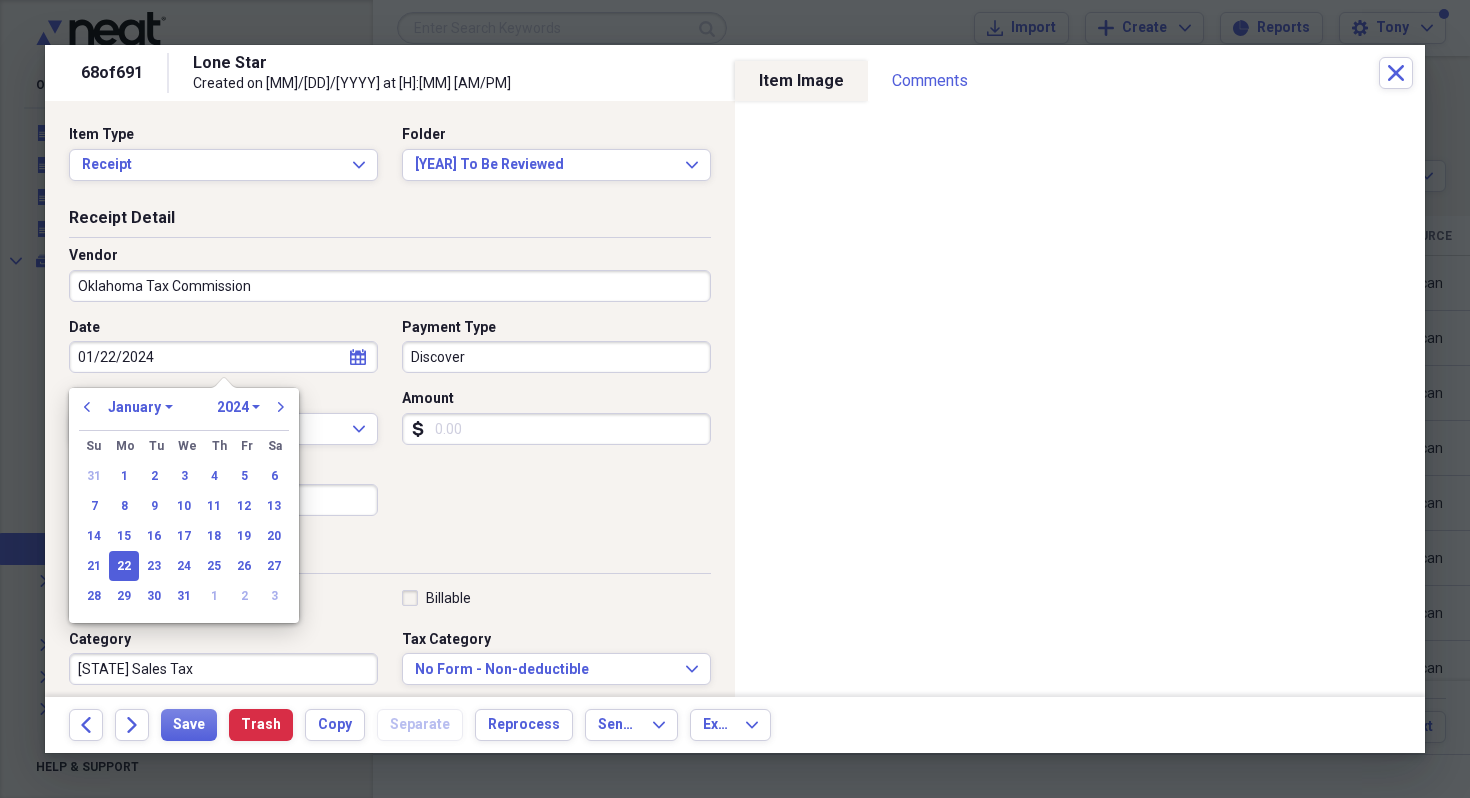 type on "01/22/2024" 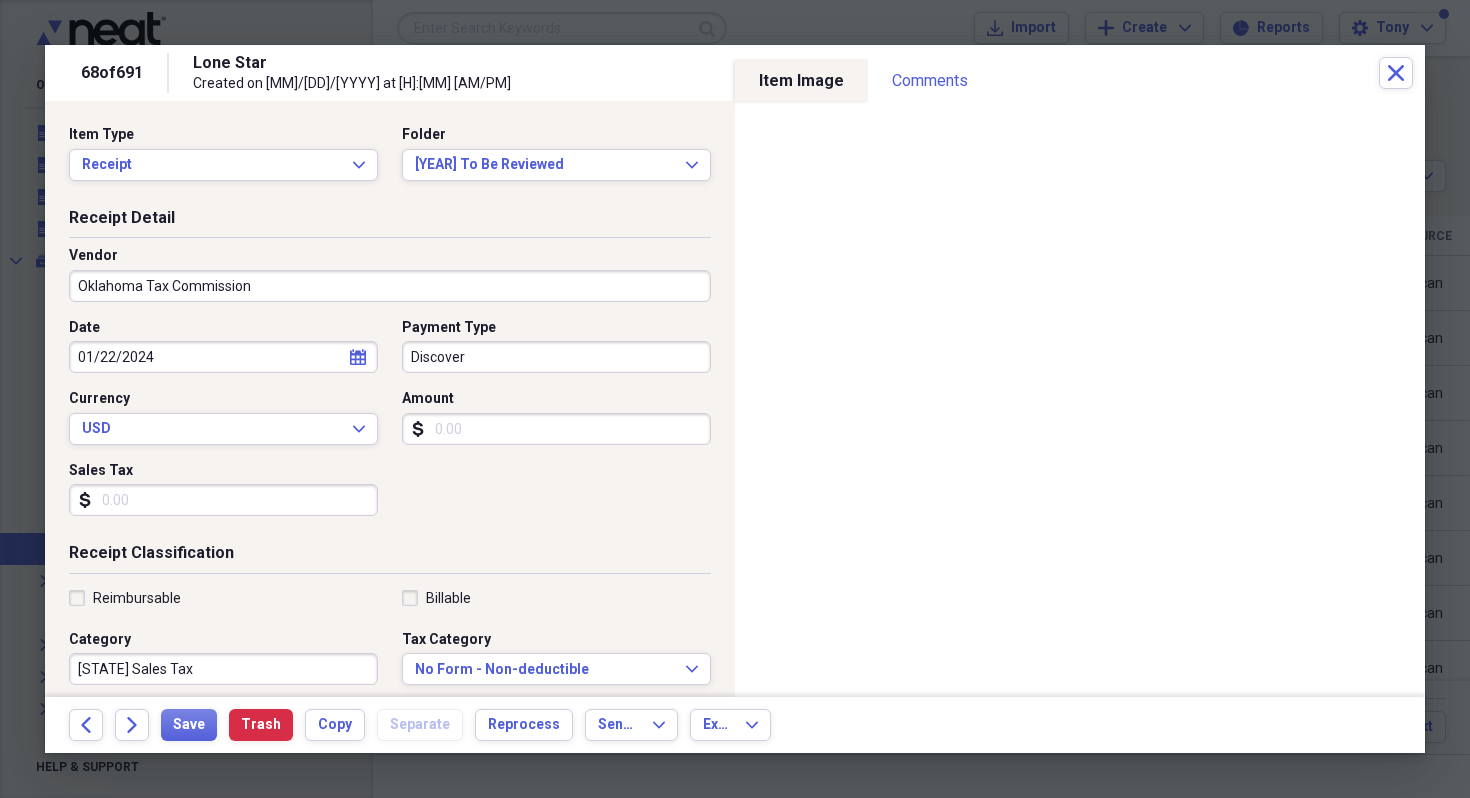 click on "Discover" at bounding box center (556, 357) 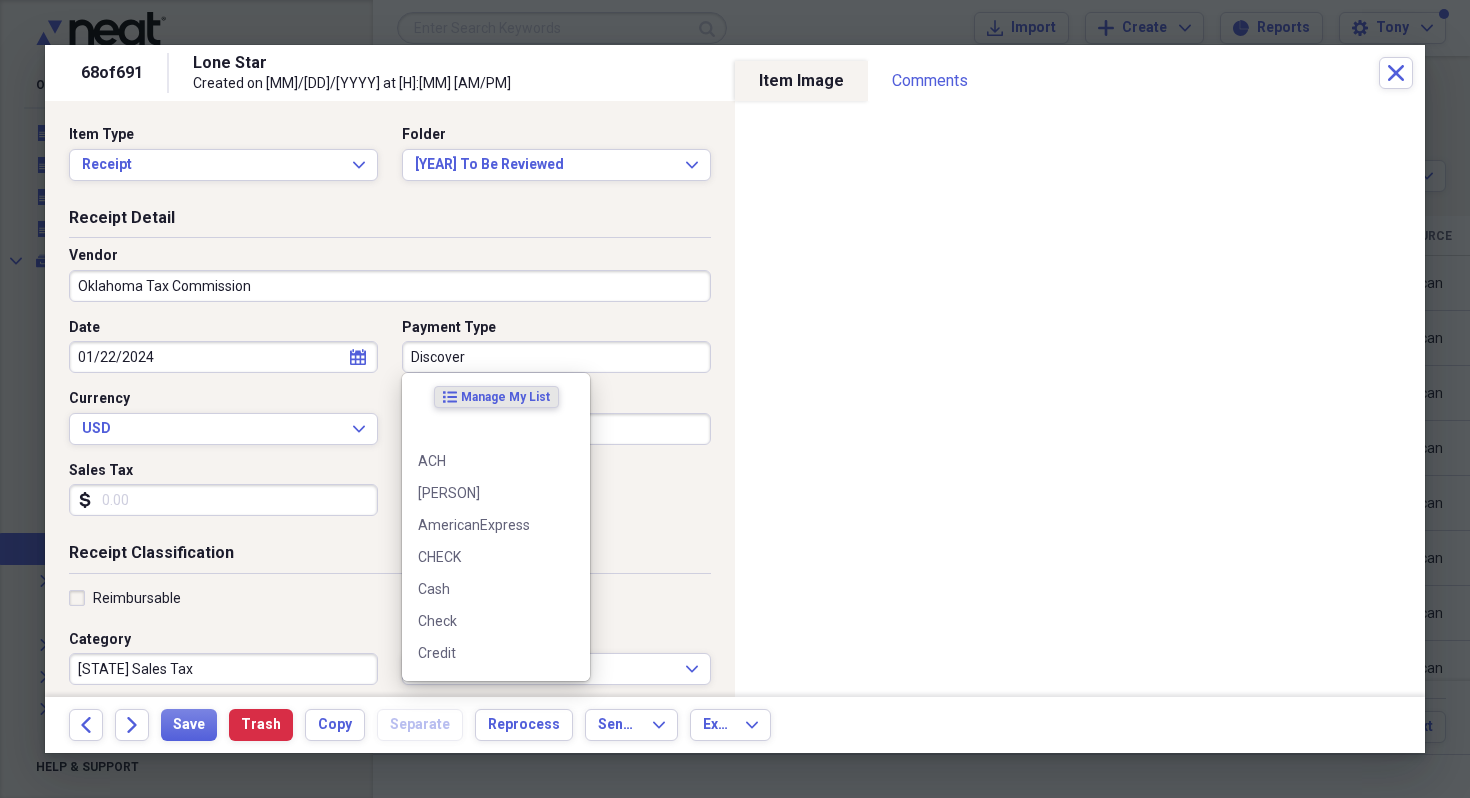 click on "Discover" at bounding box center (556, 357) 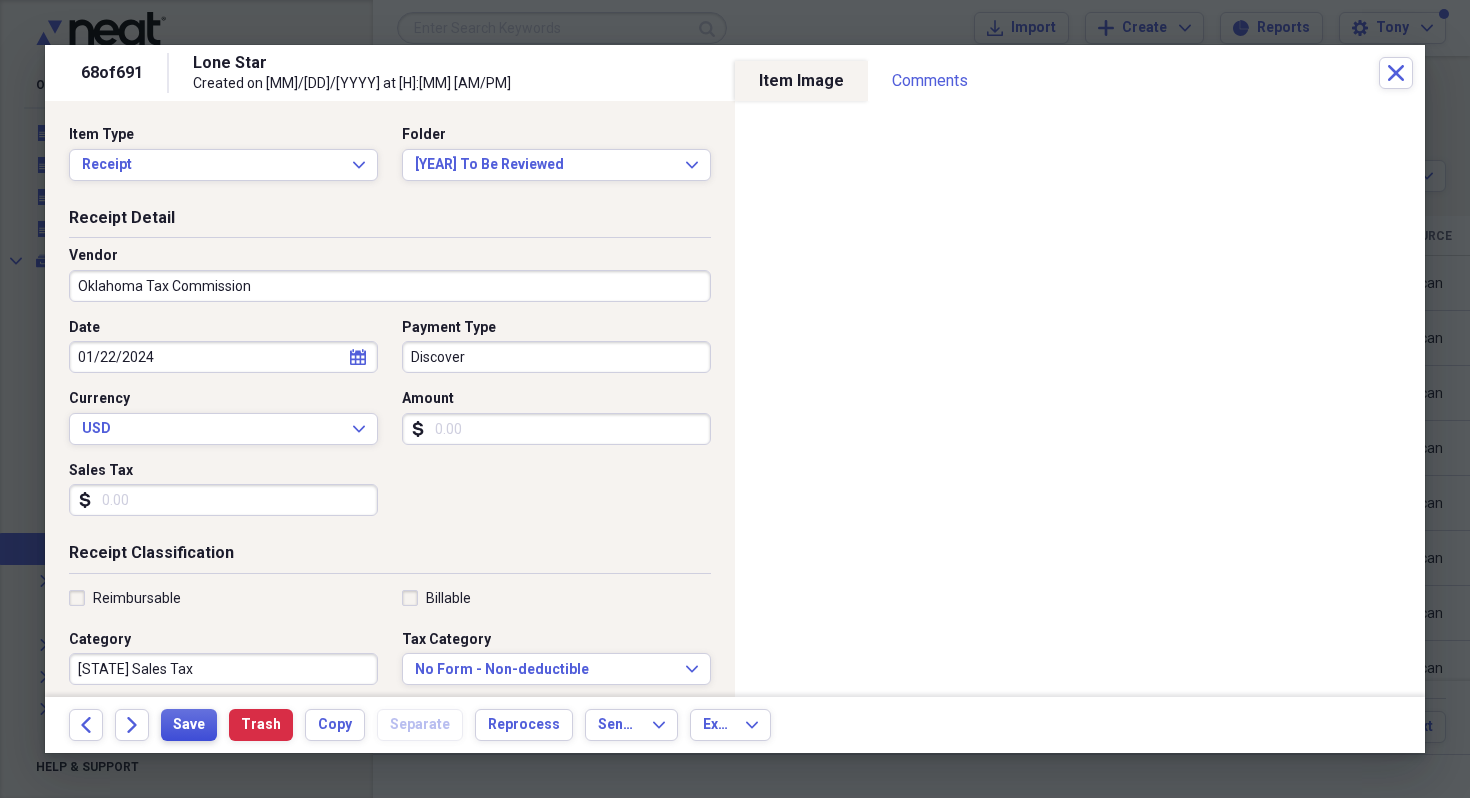 click on "Save" at bounding box center (189, 725) 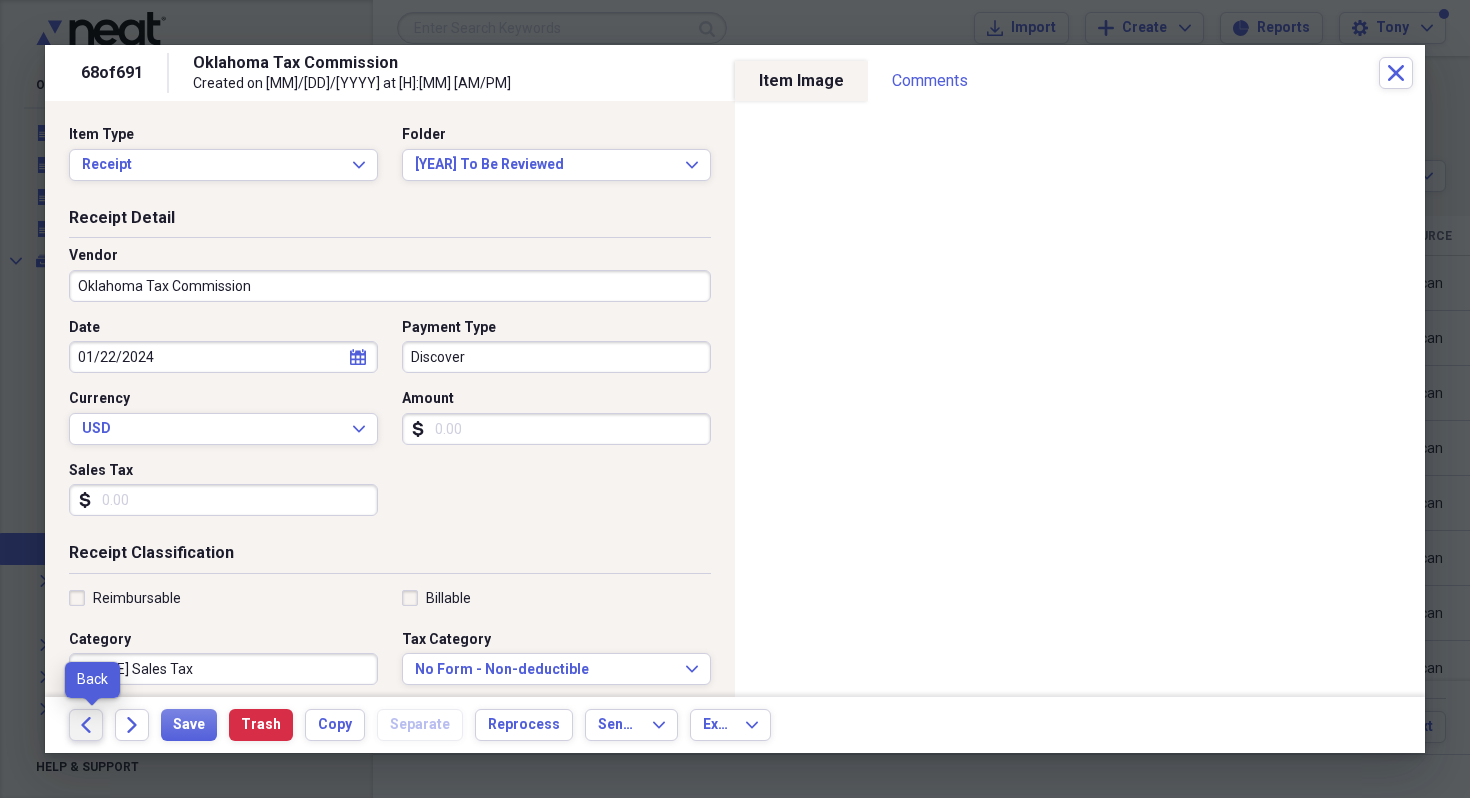 click on "Back" 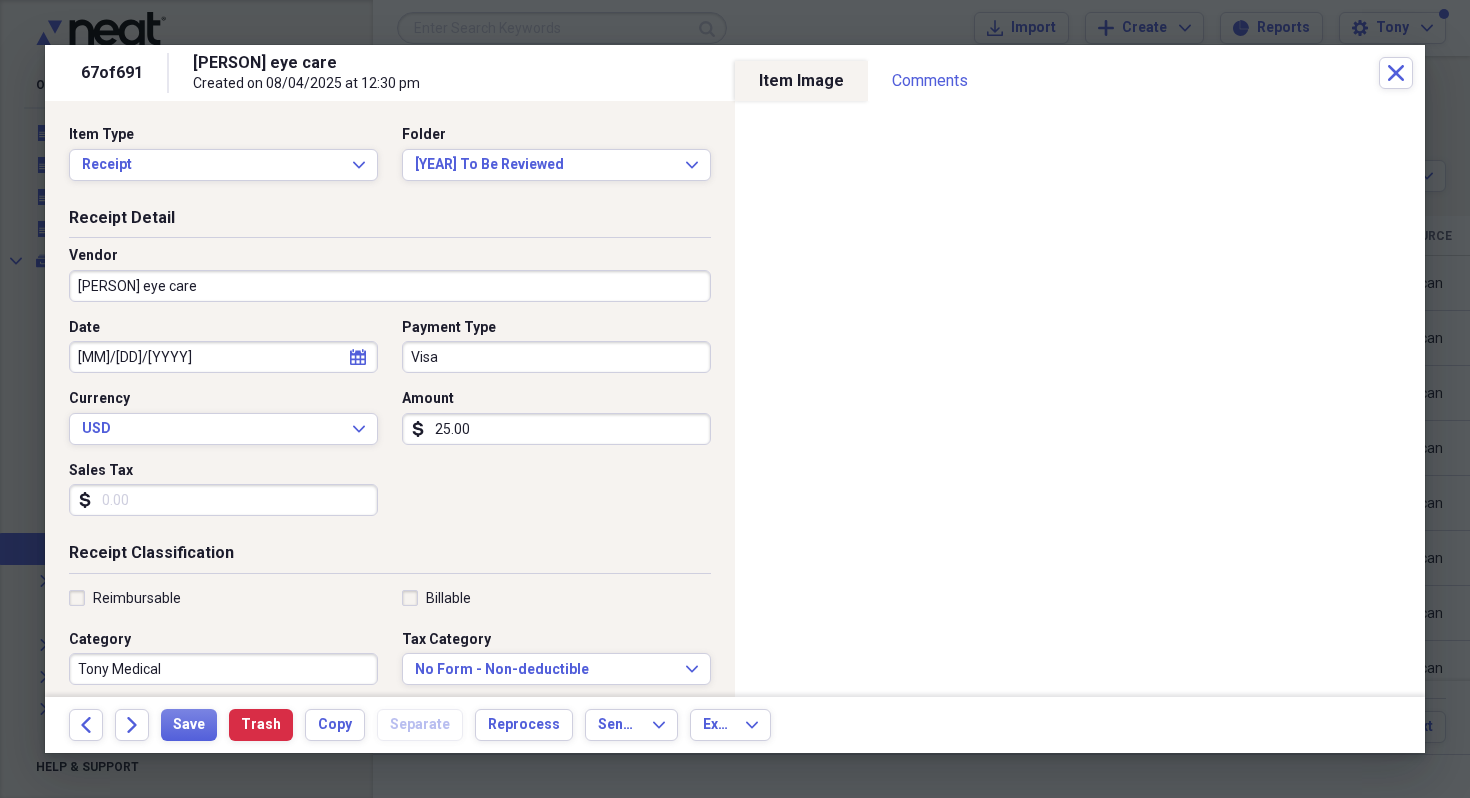 click on "[MM]/[DD]/[YYYY]" at bounding box center [223, 357] 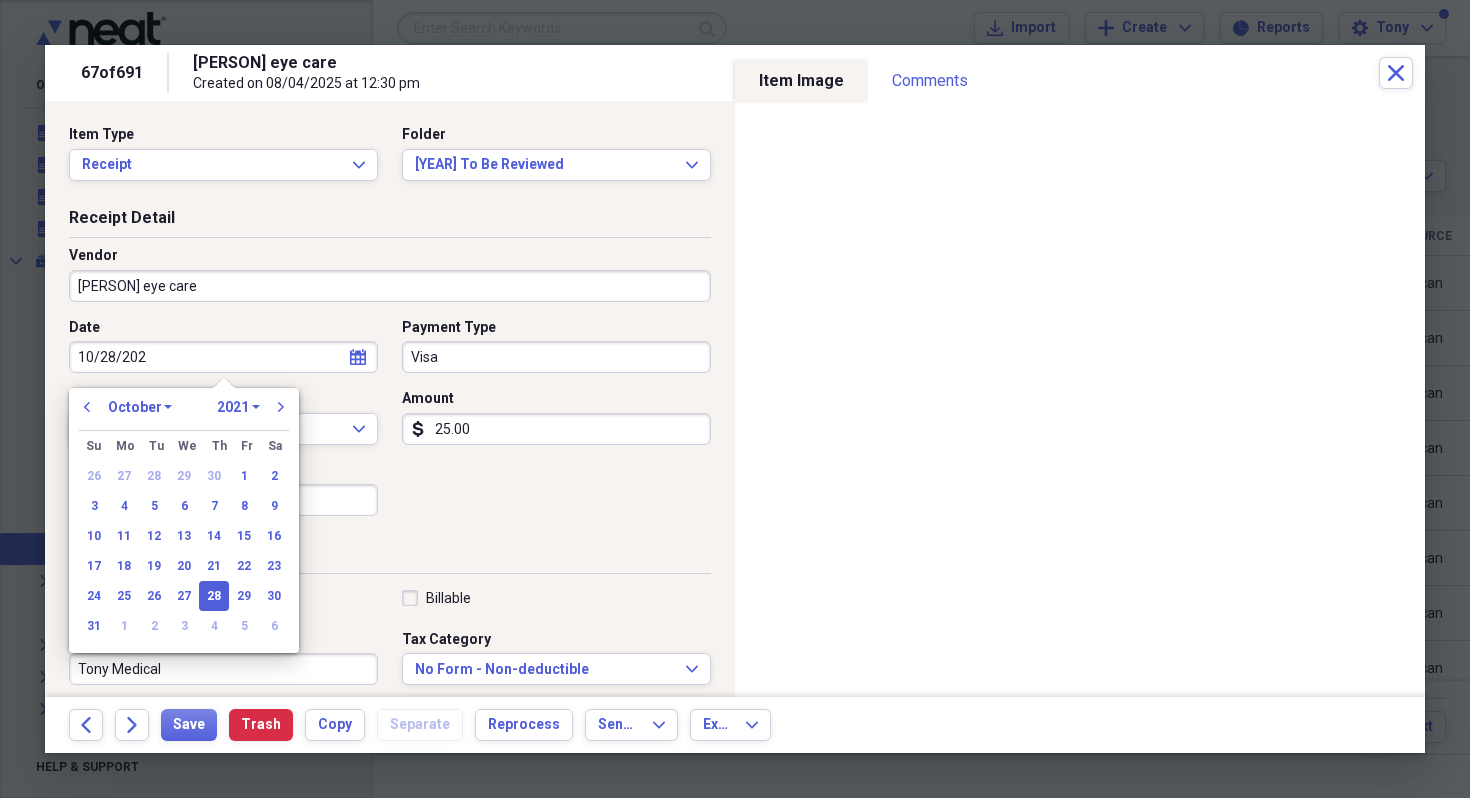 type on "10/28/2024" 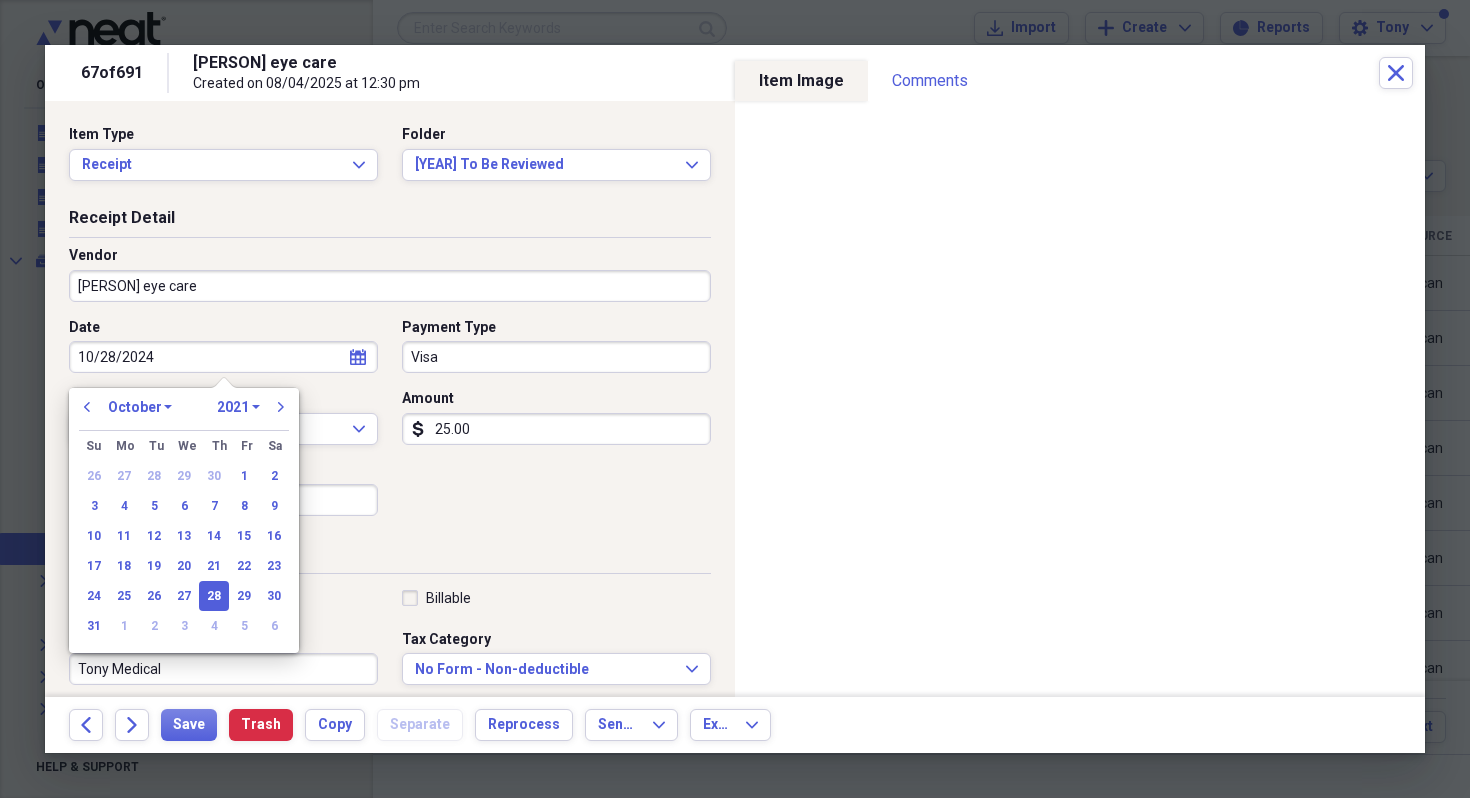 select on "2024" 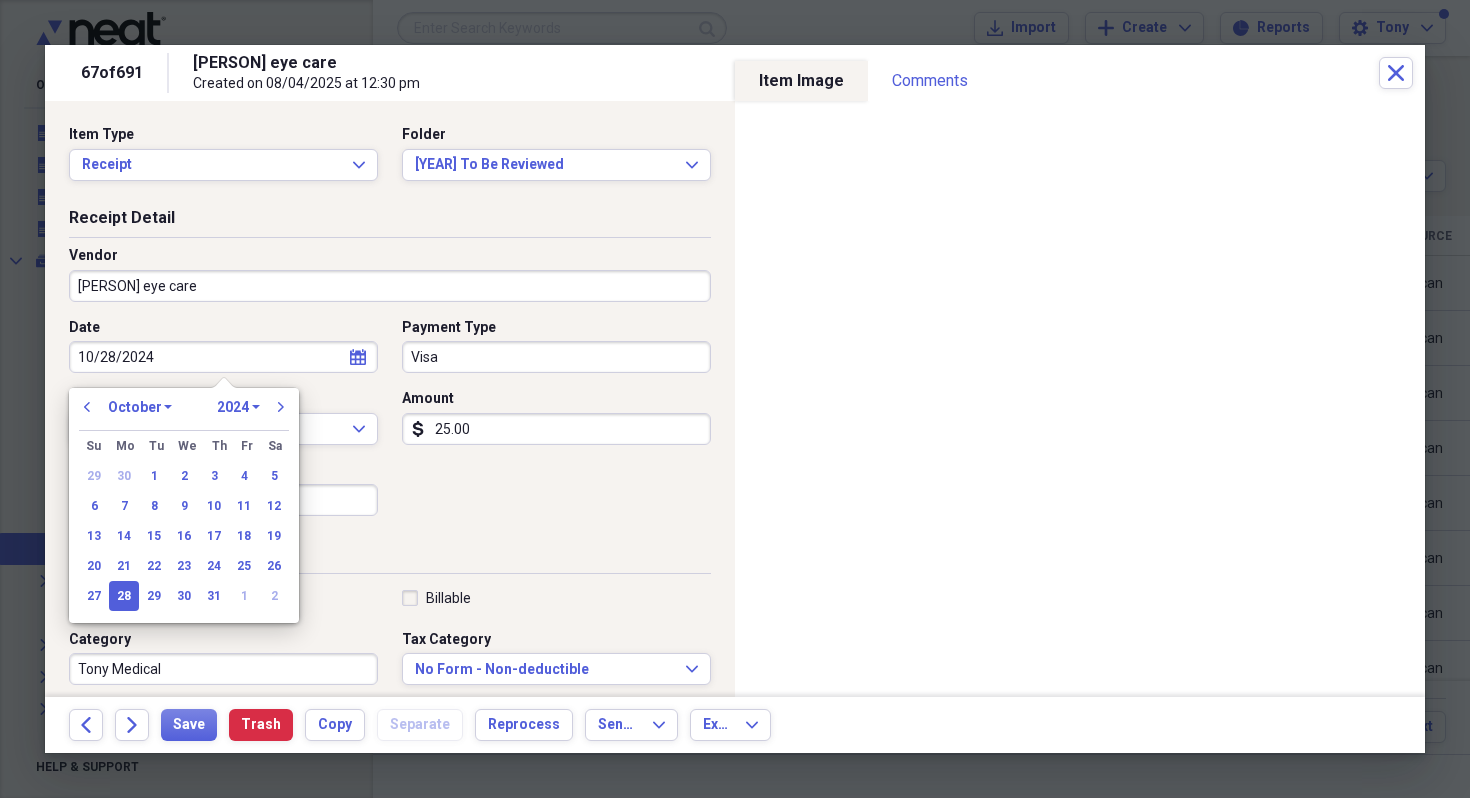 type on "10/28/2024" 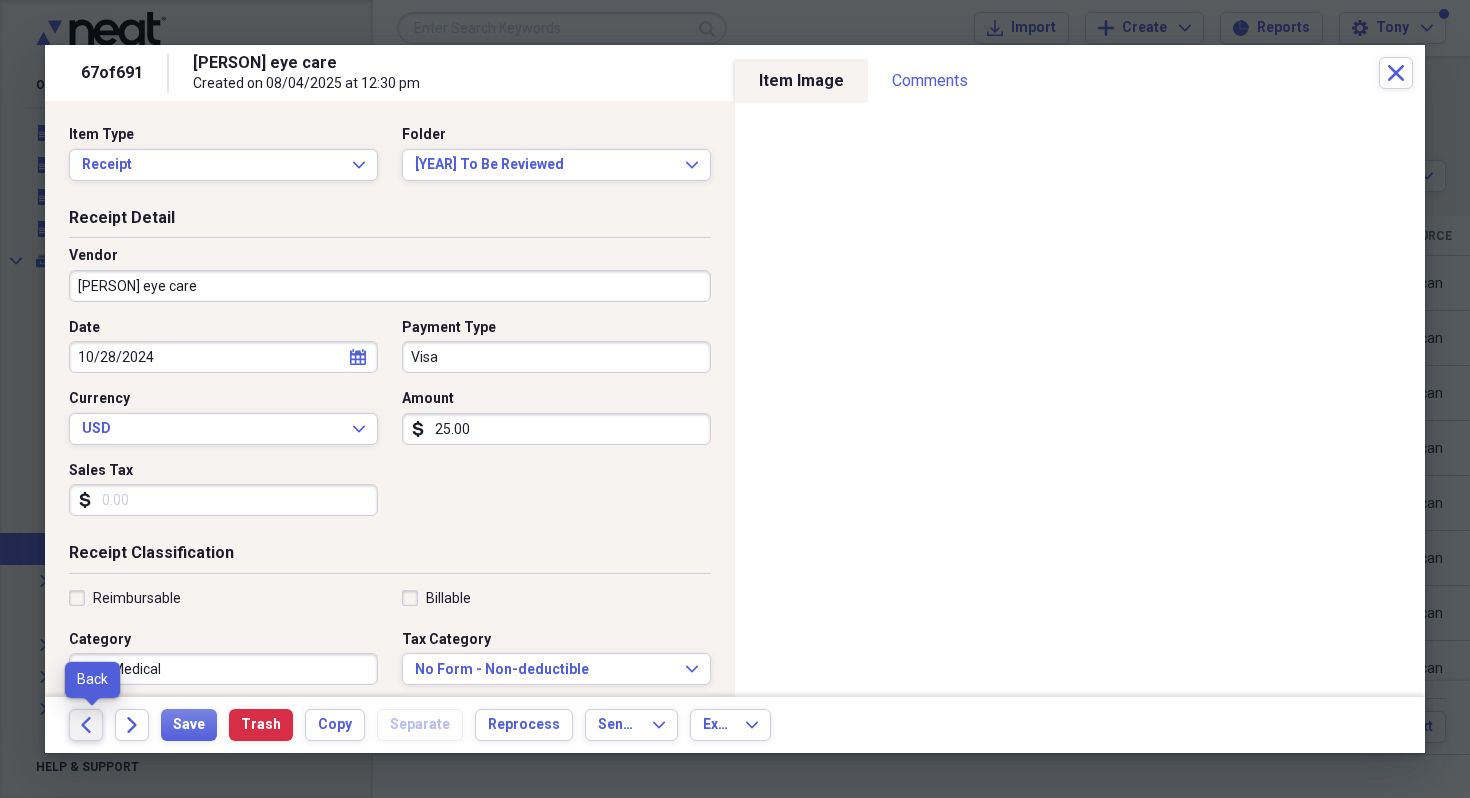 click on "Back" at bounding box center (86, 725) 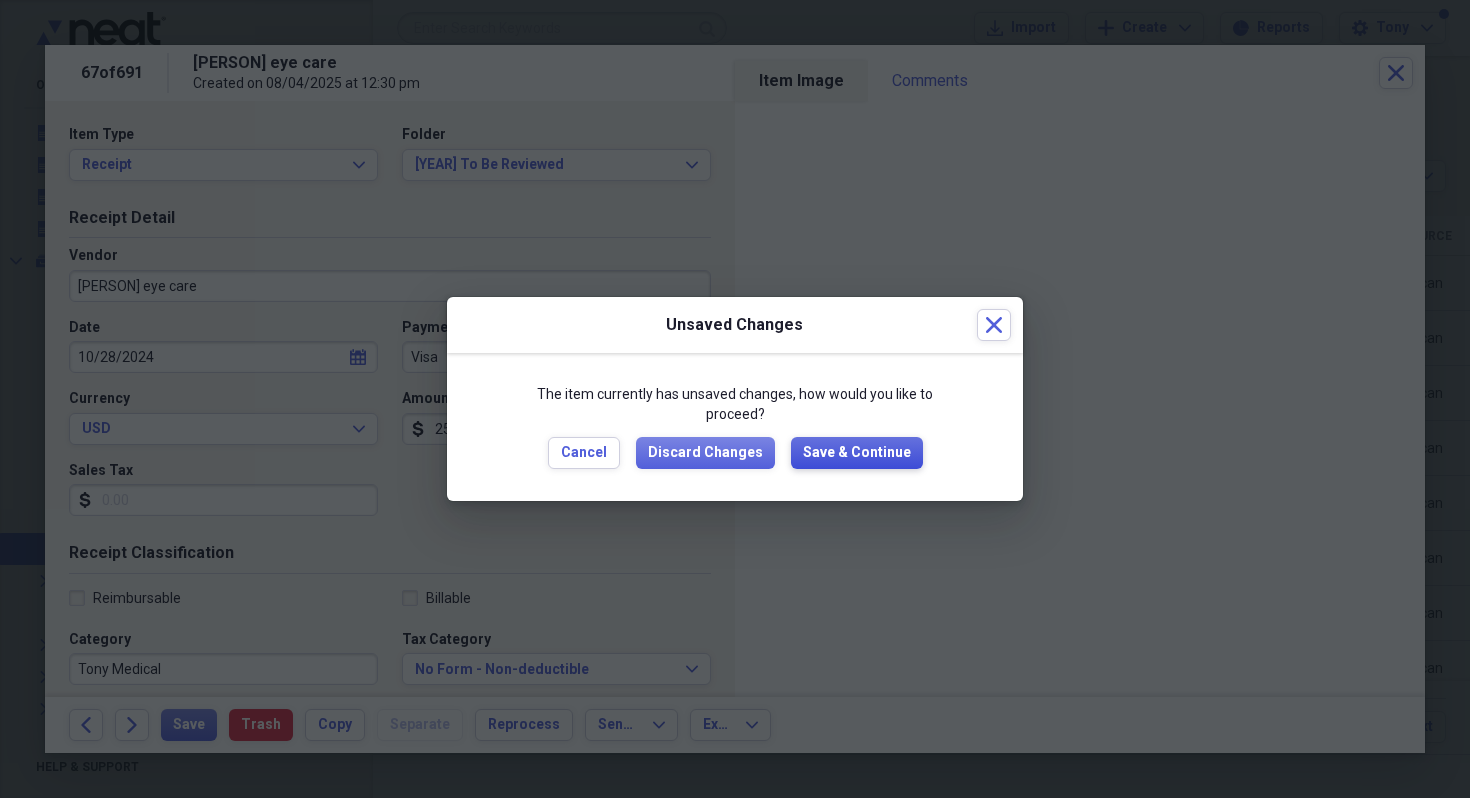 click on "Save & Continue" at bounding box center [857, 453] 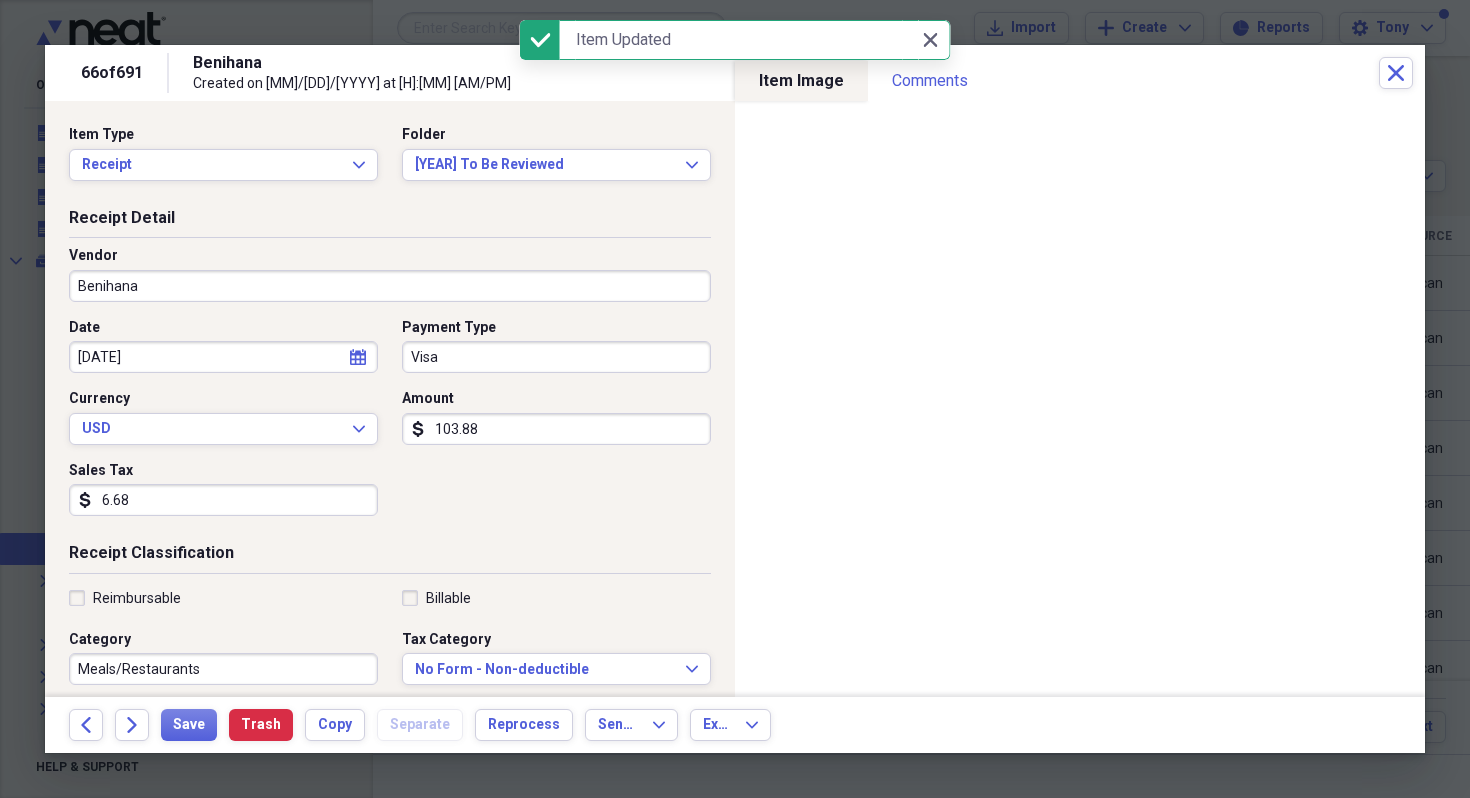 select on "7" 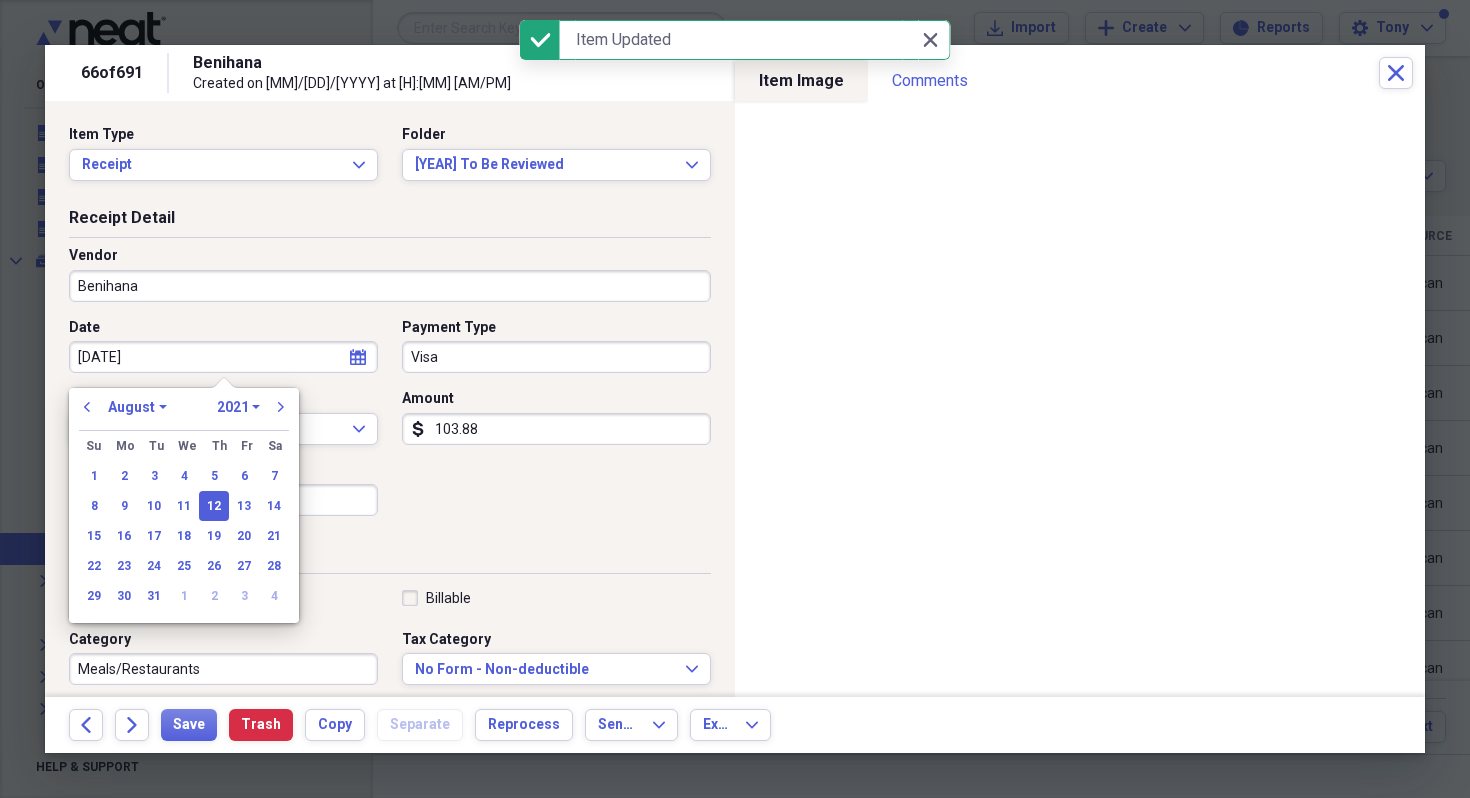 click on "[DATE]" at bounding box center (223, 357) 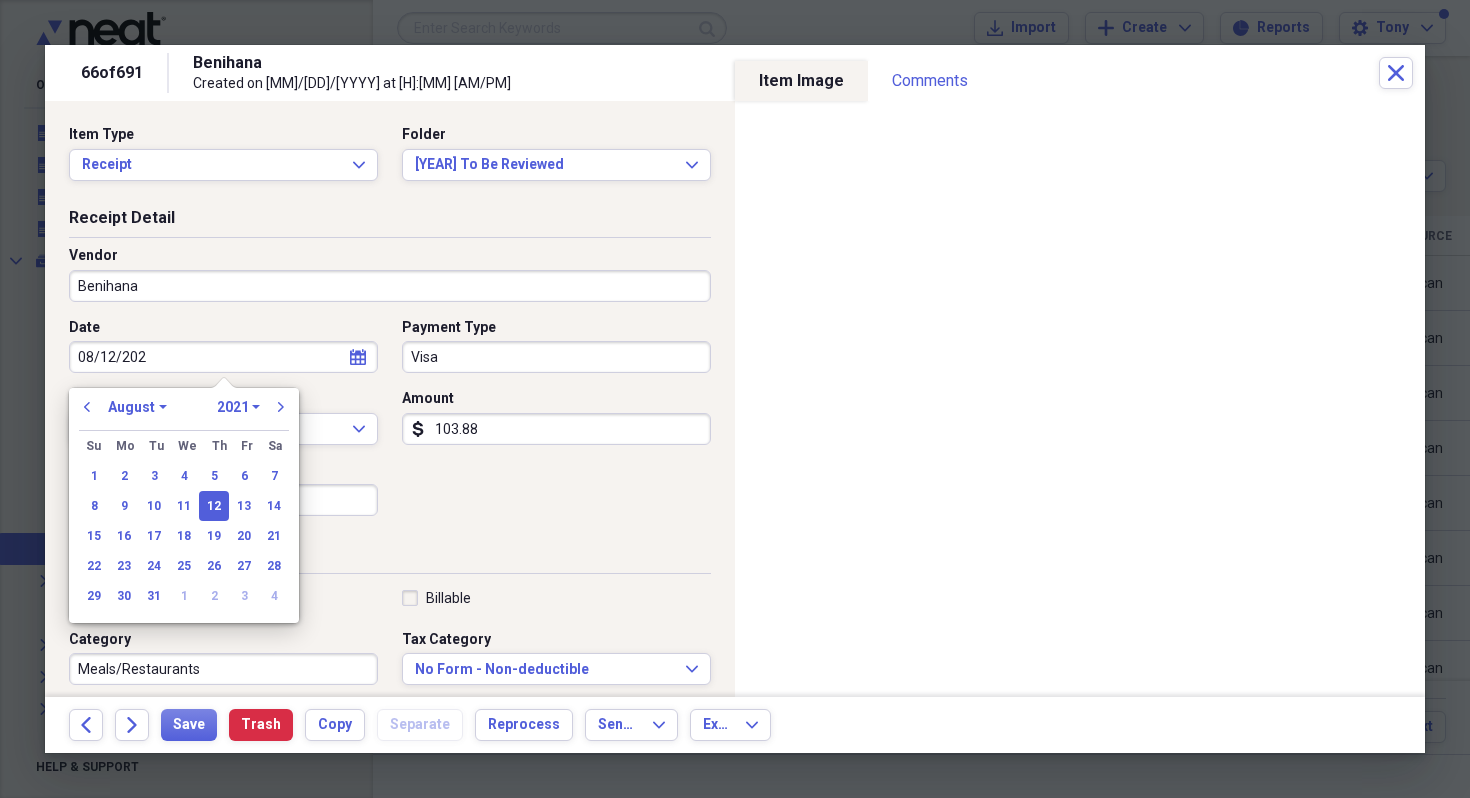 type on "08/12/2024" 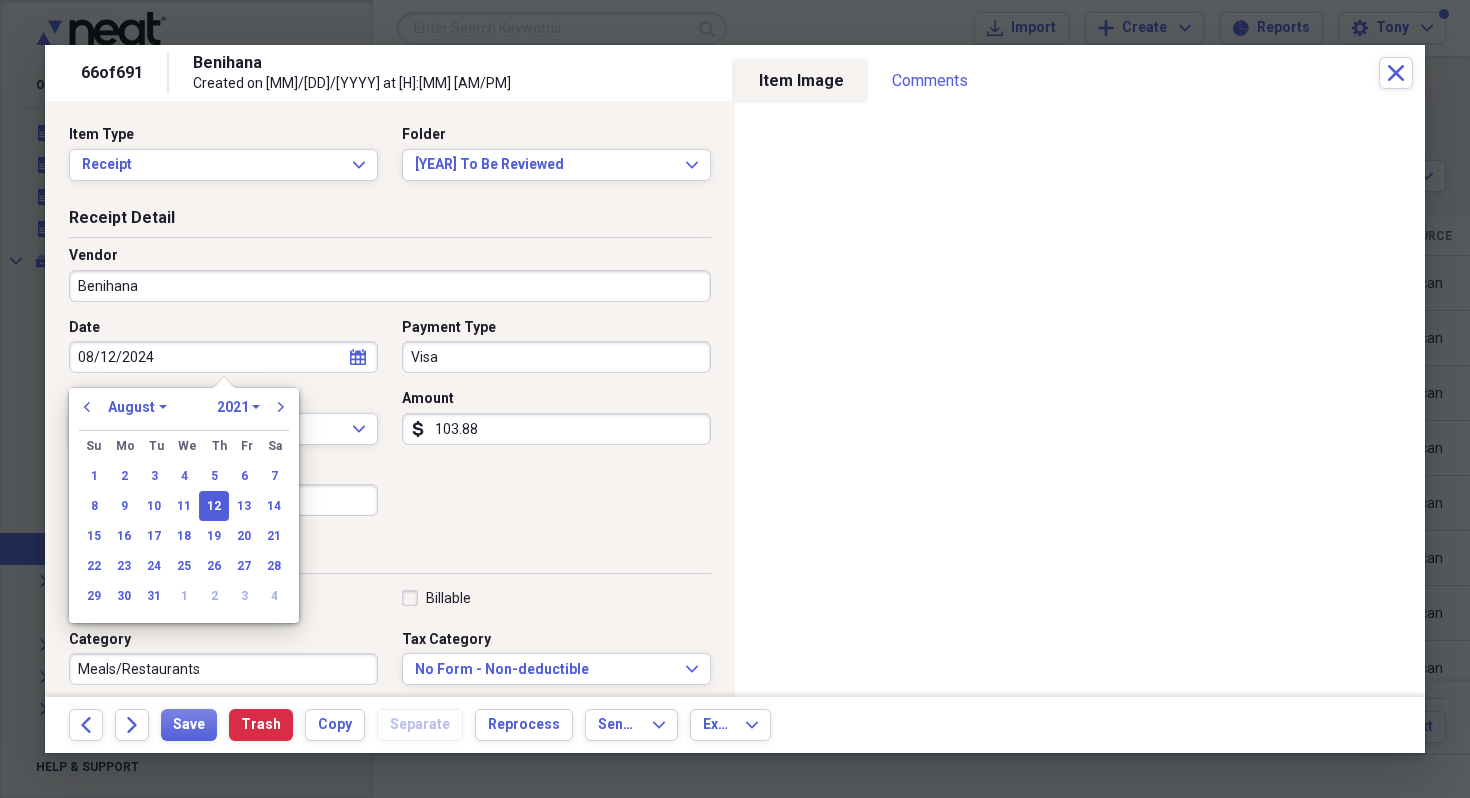 select on "2024" 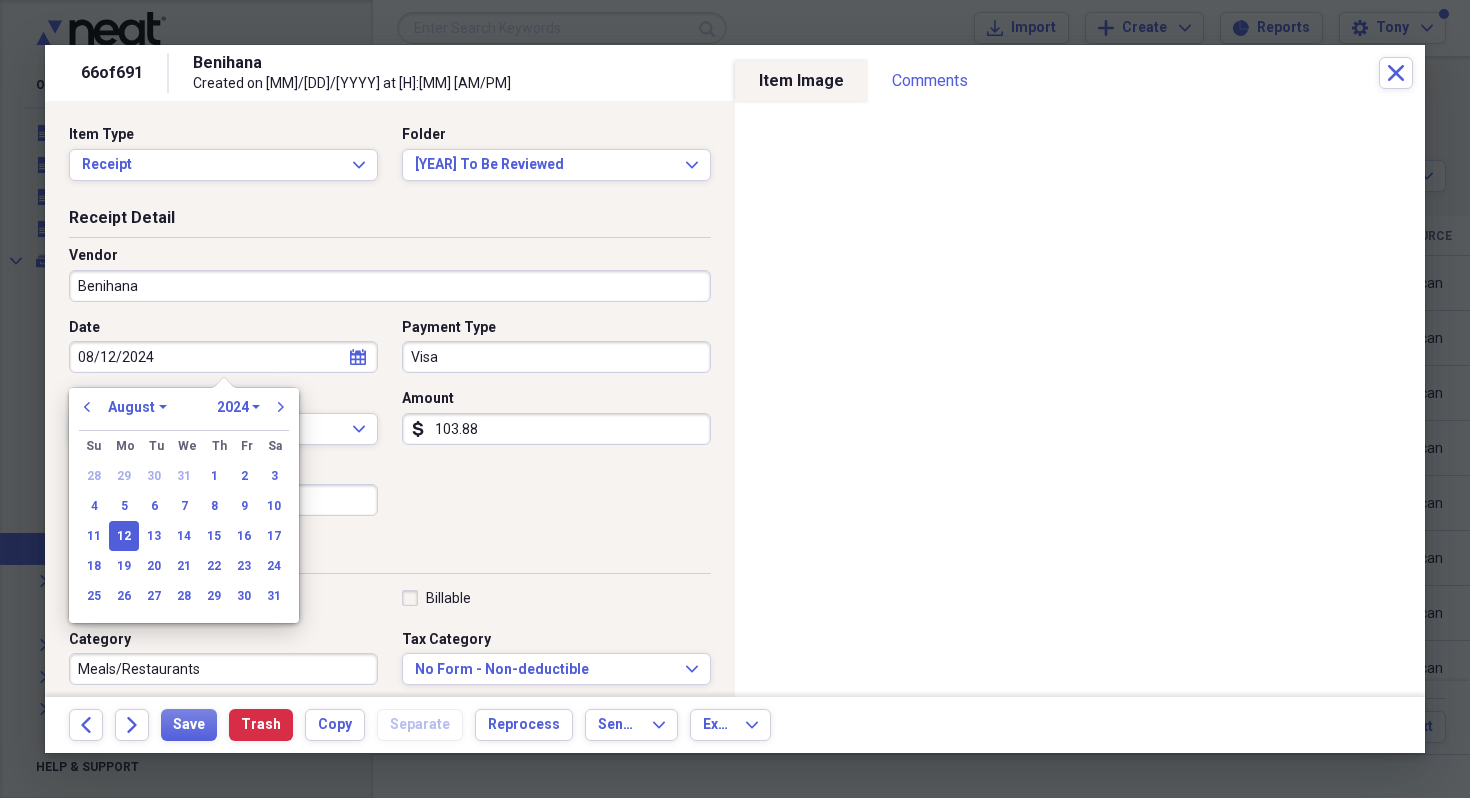 type on "08/12/2024" 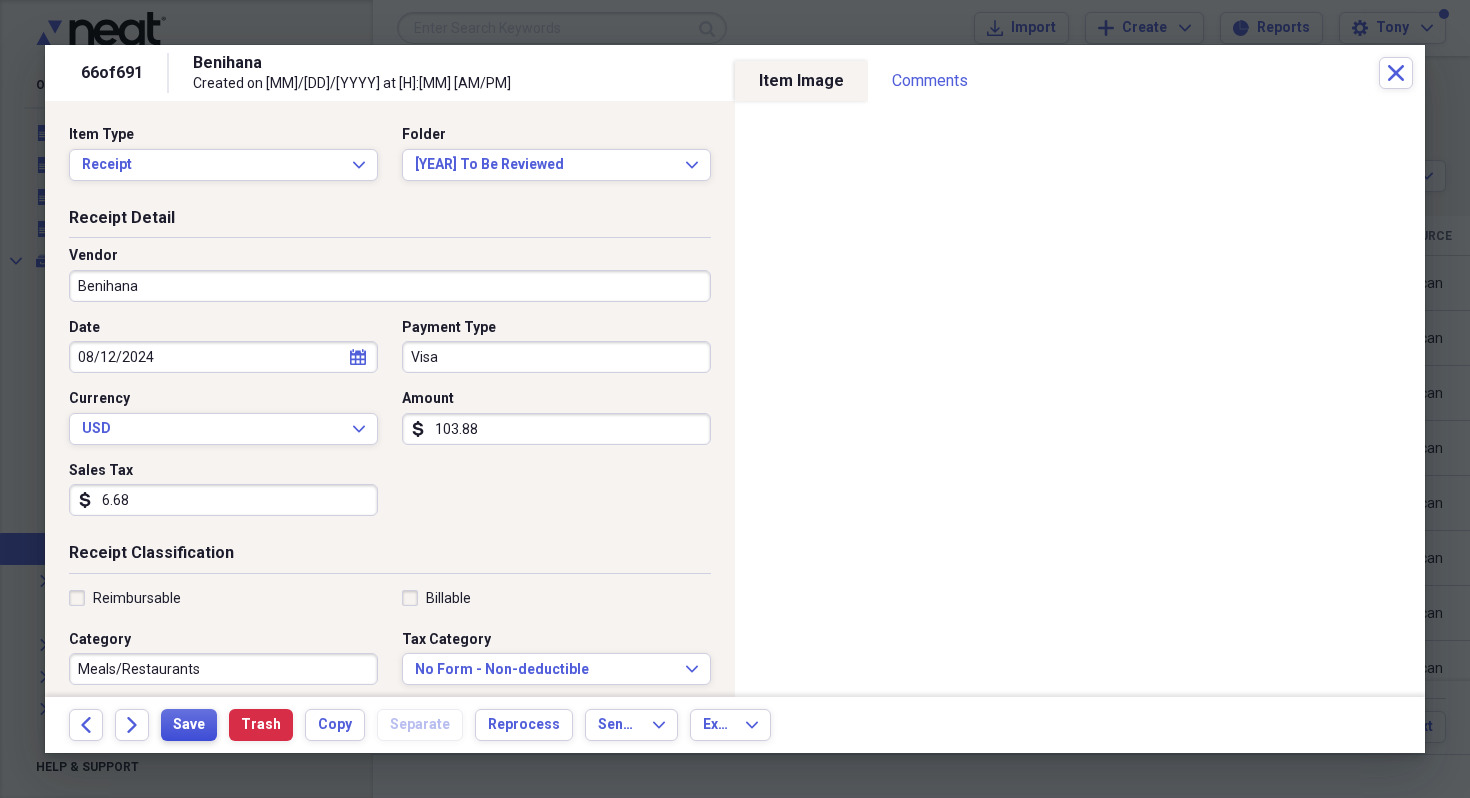 click on "Save" at bounding box center (189, 725) 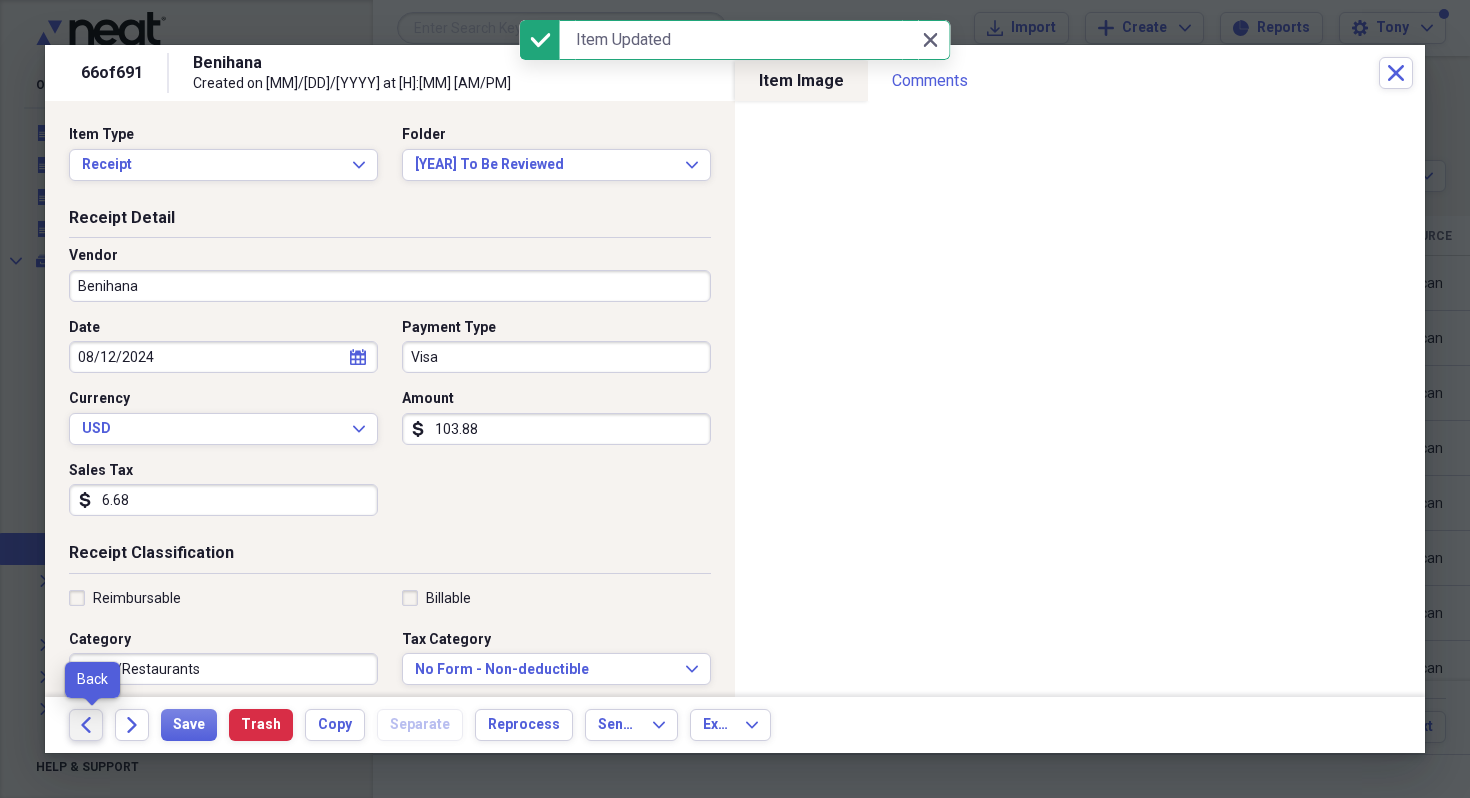 click on "Back" 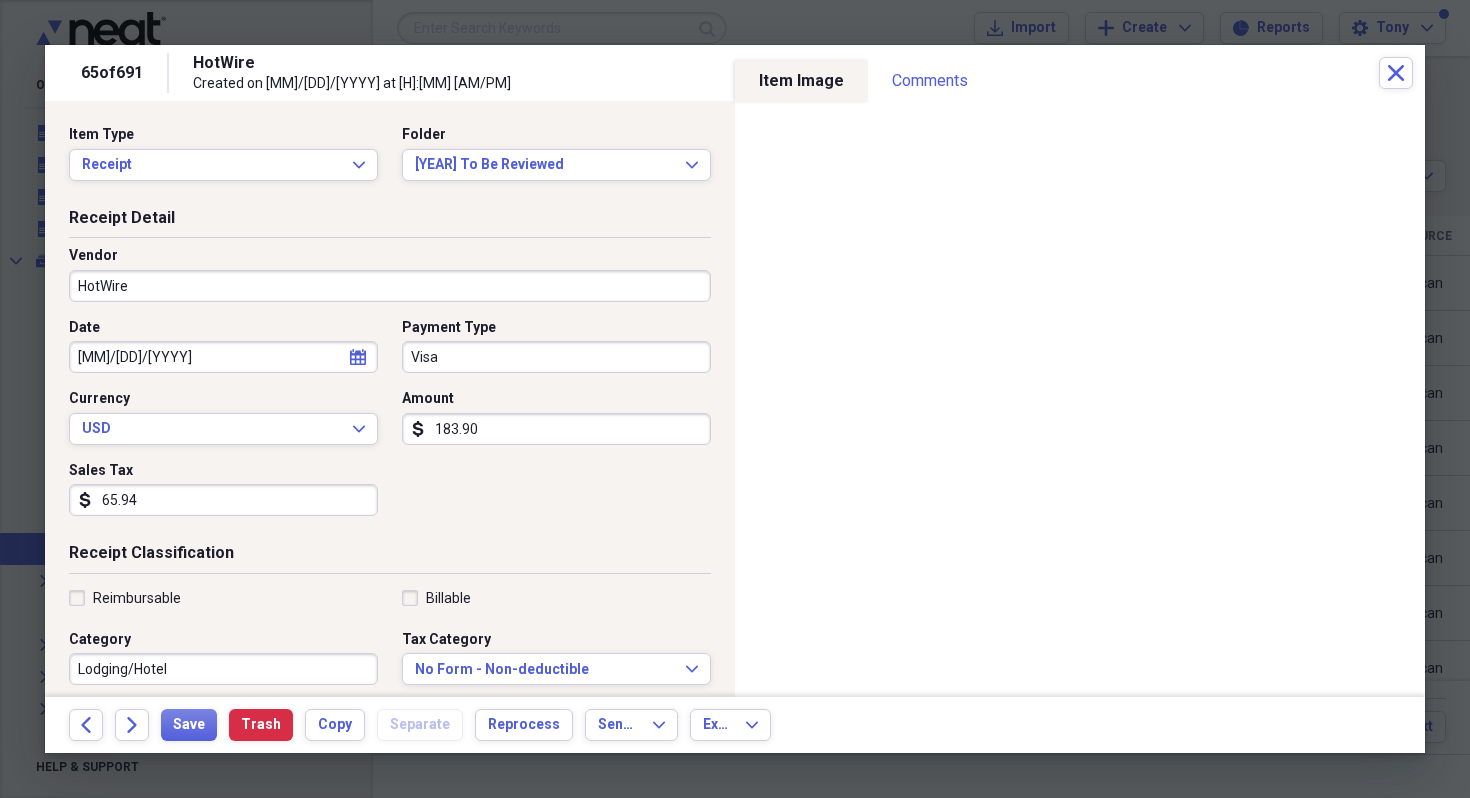 select on "2" 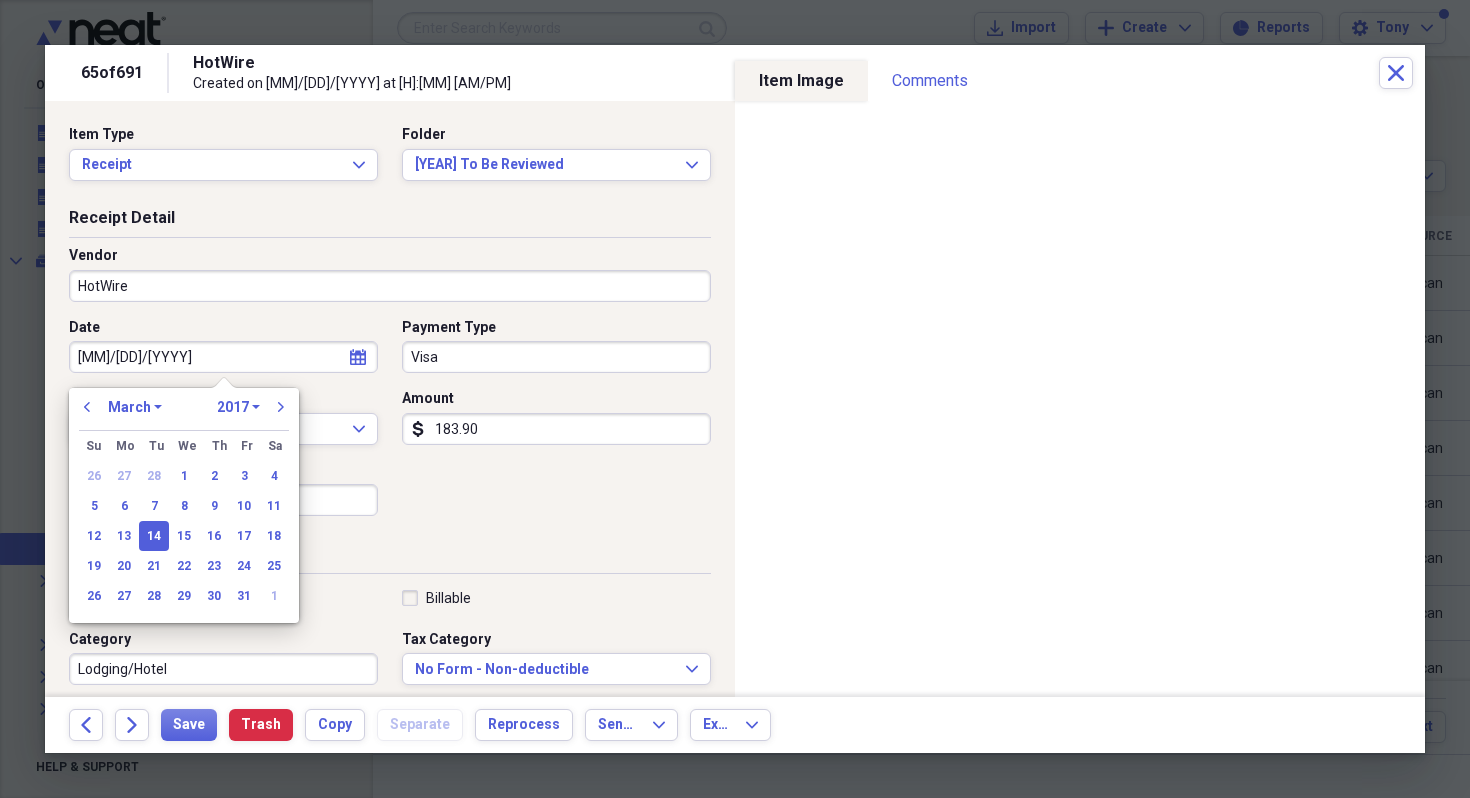 click on "[MM]/[DD]/[YYYY]" at bounding box center (223, 357) 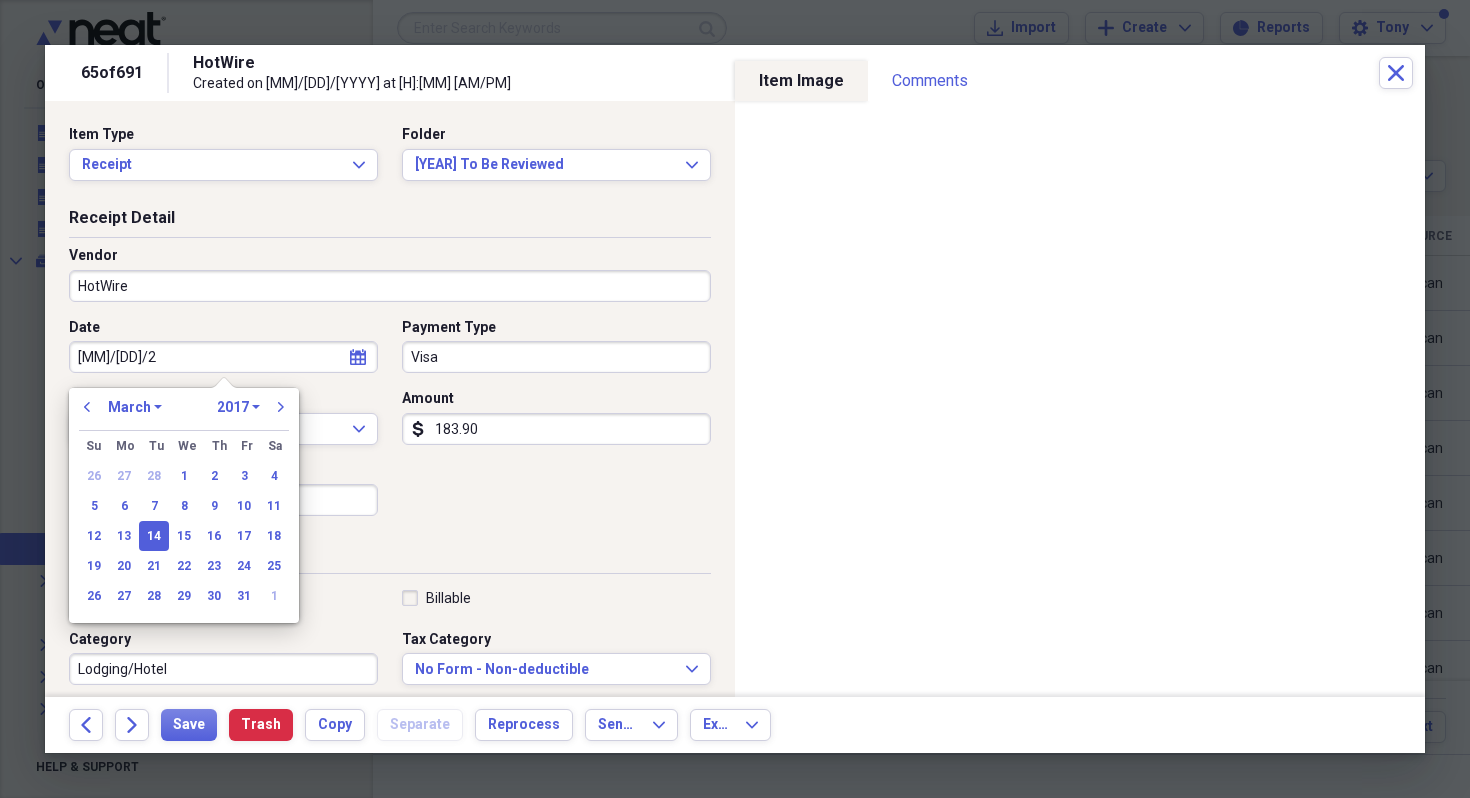 type on "[MM]/[DD]/[YY]" 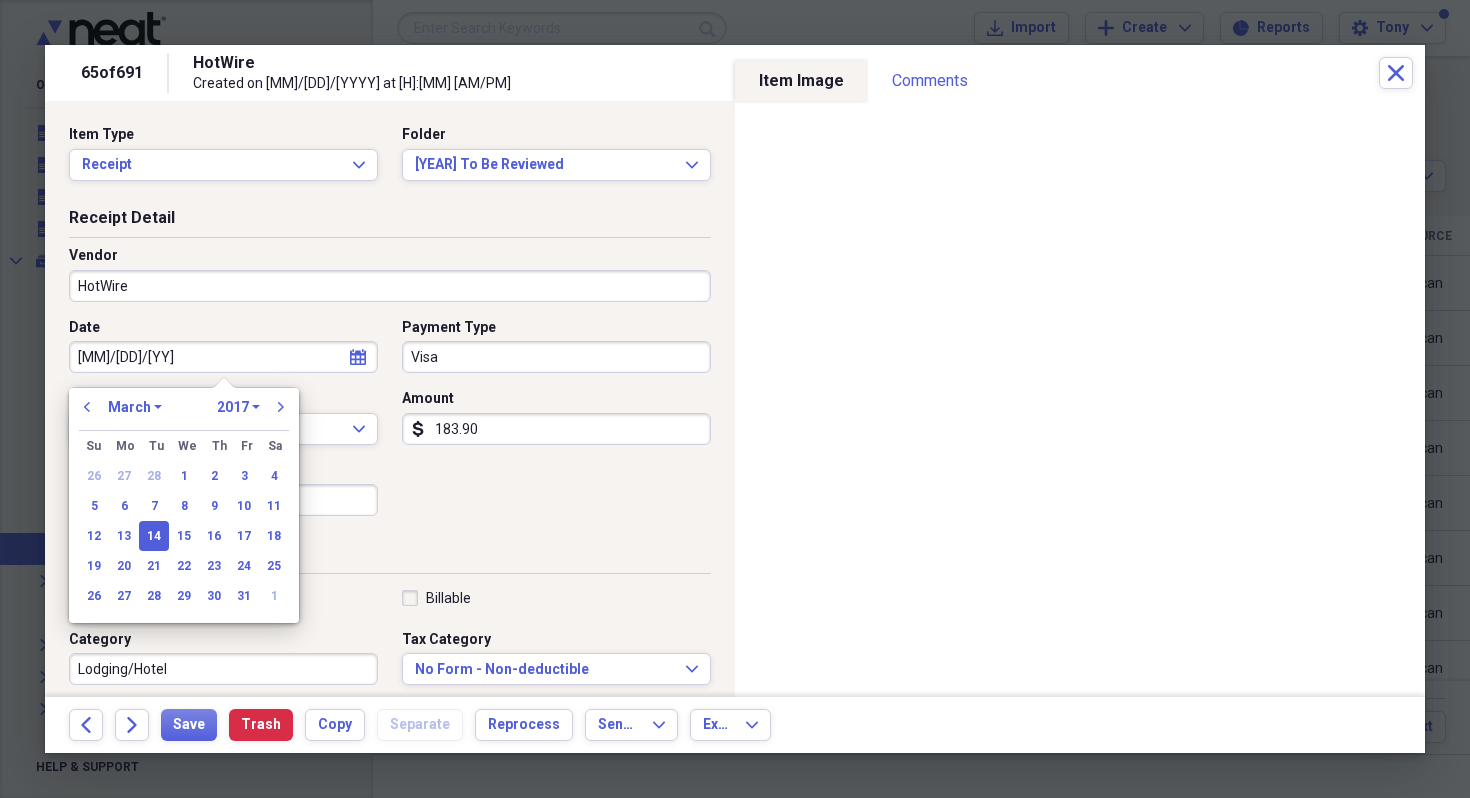 select on "1" 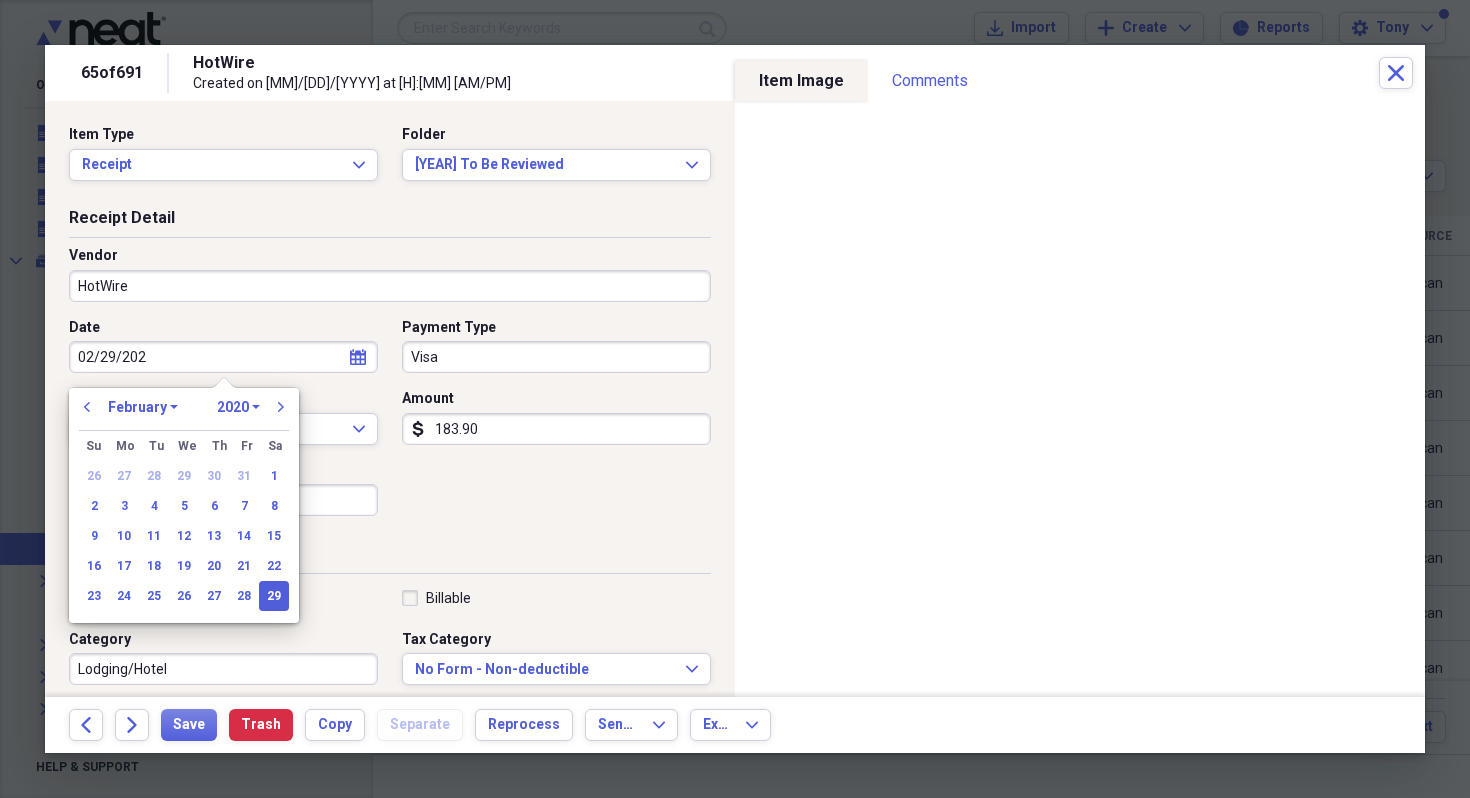 type on "02/29/2024" 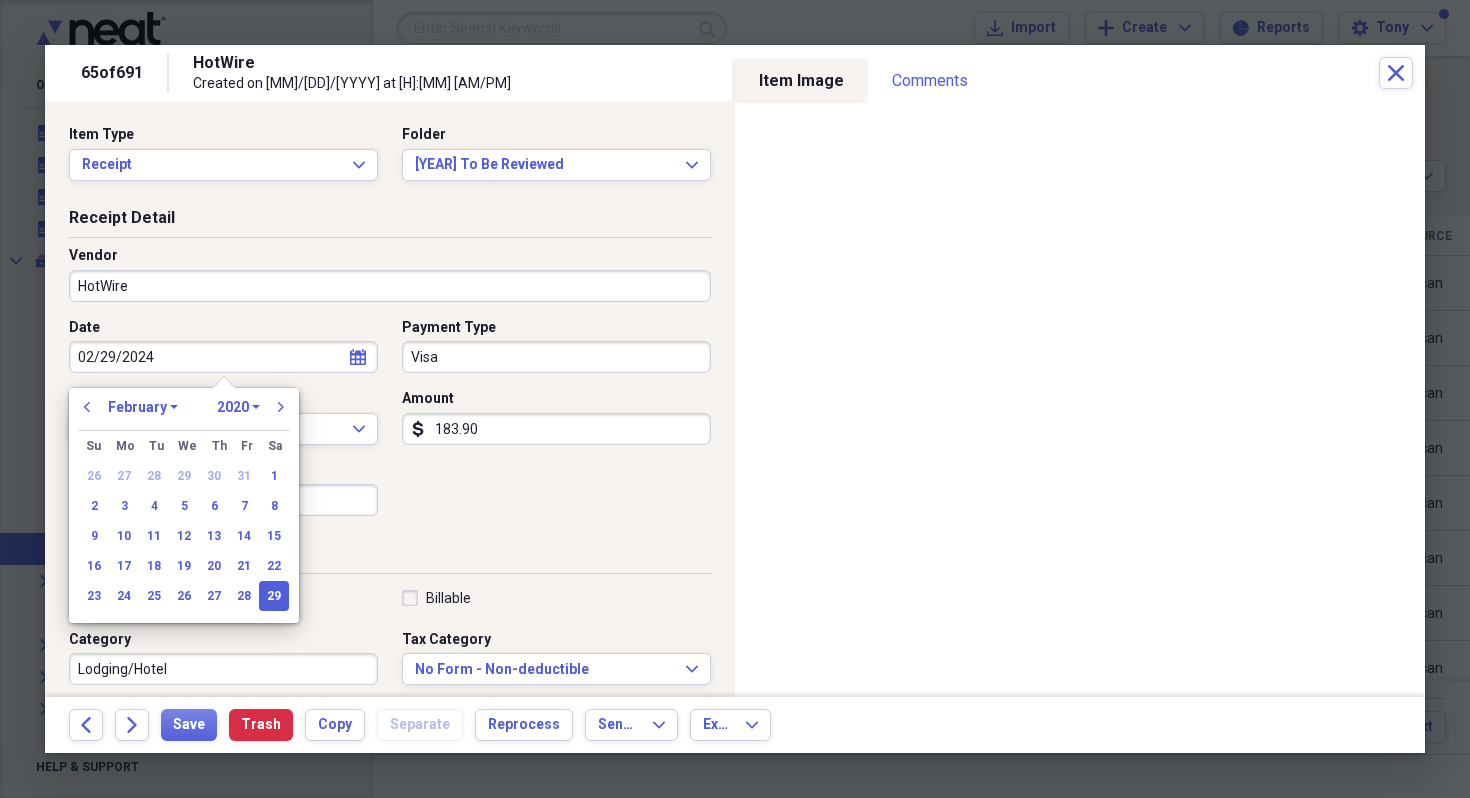 select on "2024" 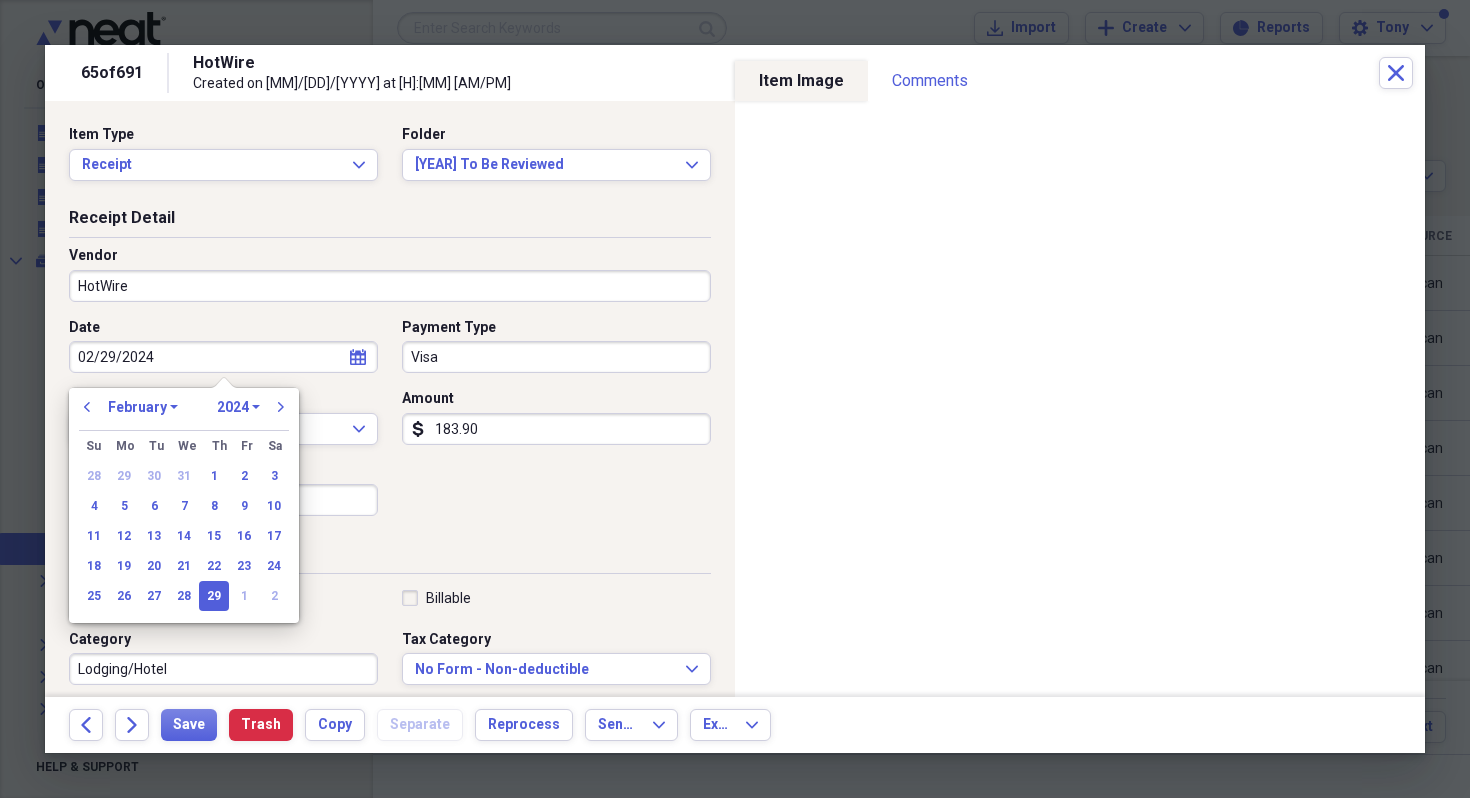 type on "02/29/2024" 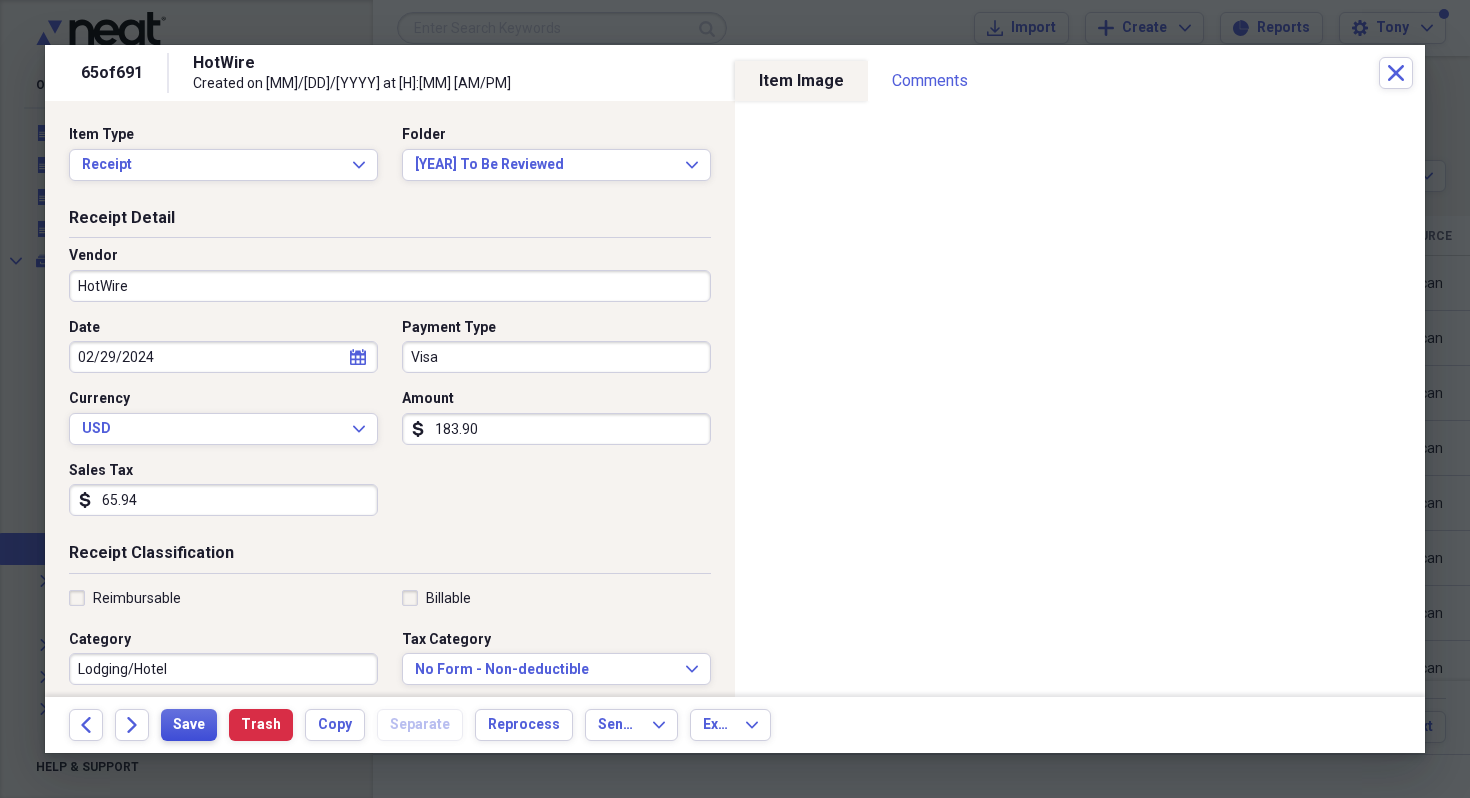 click on "Save" at bounding box center [189, 725] 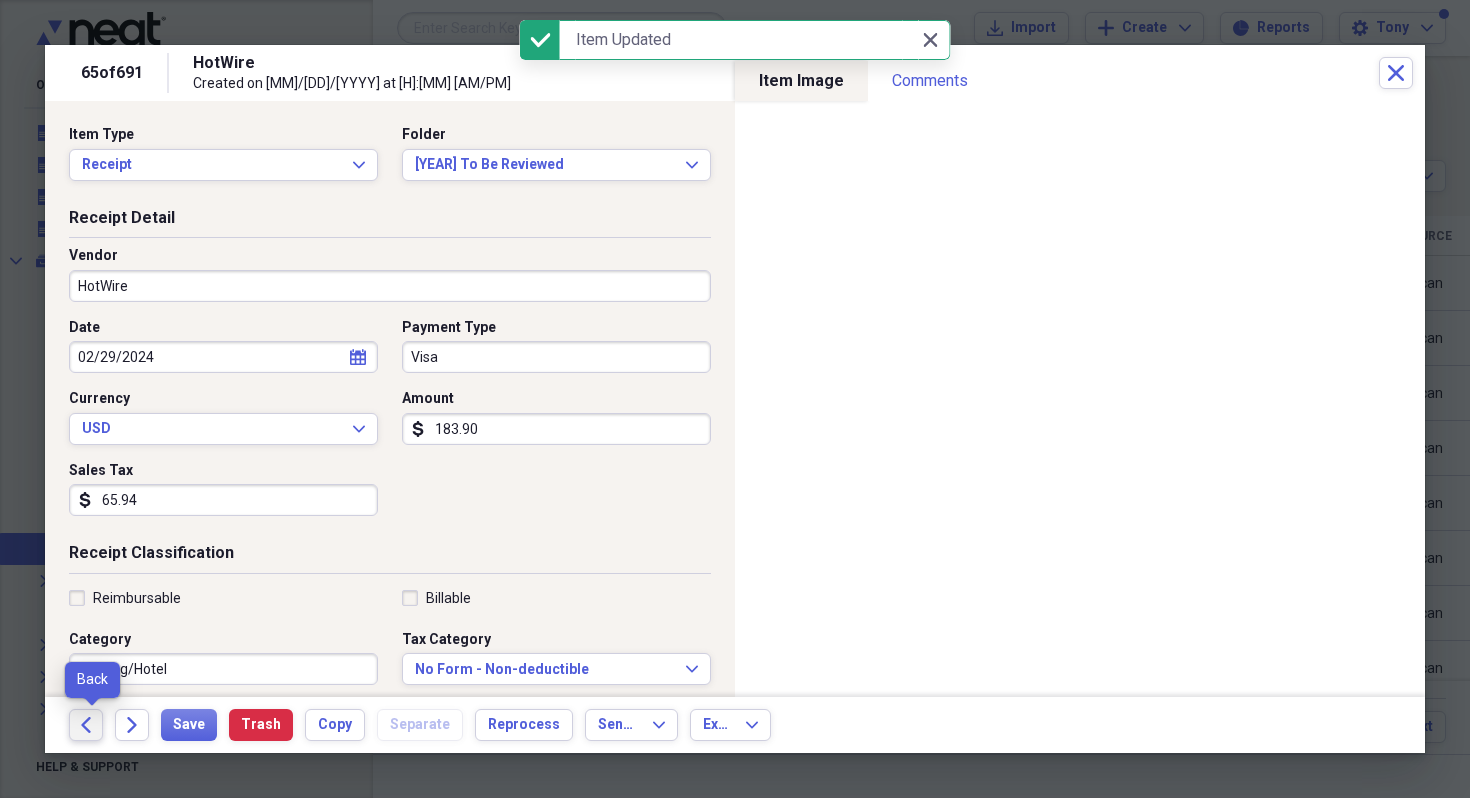 click on "Back" 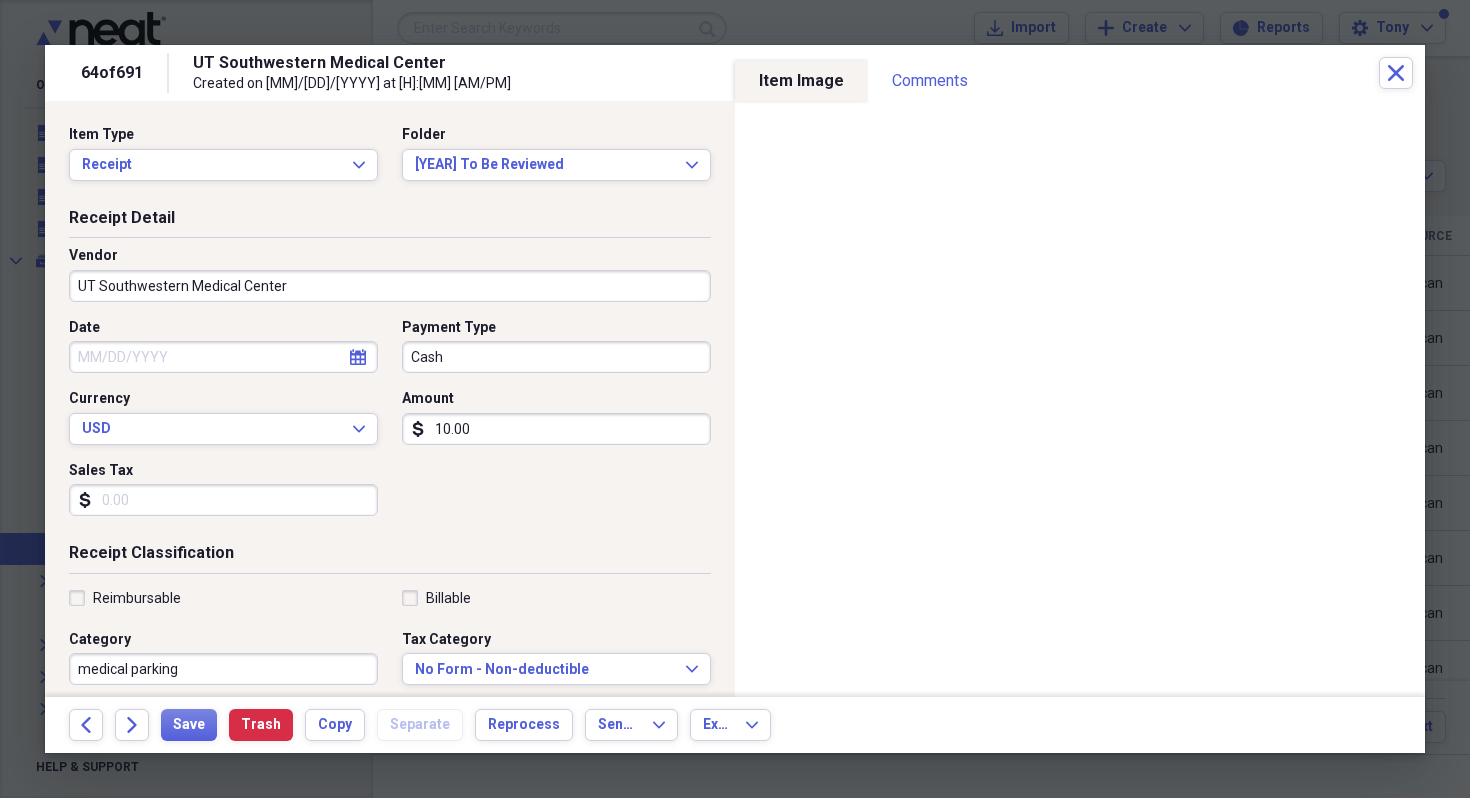 click on "Date" at bounding box center [223, 357] 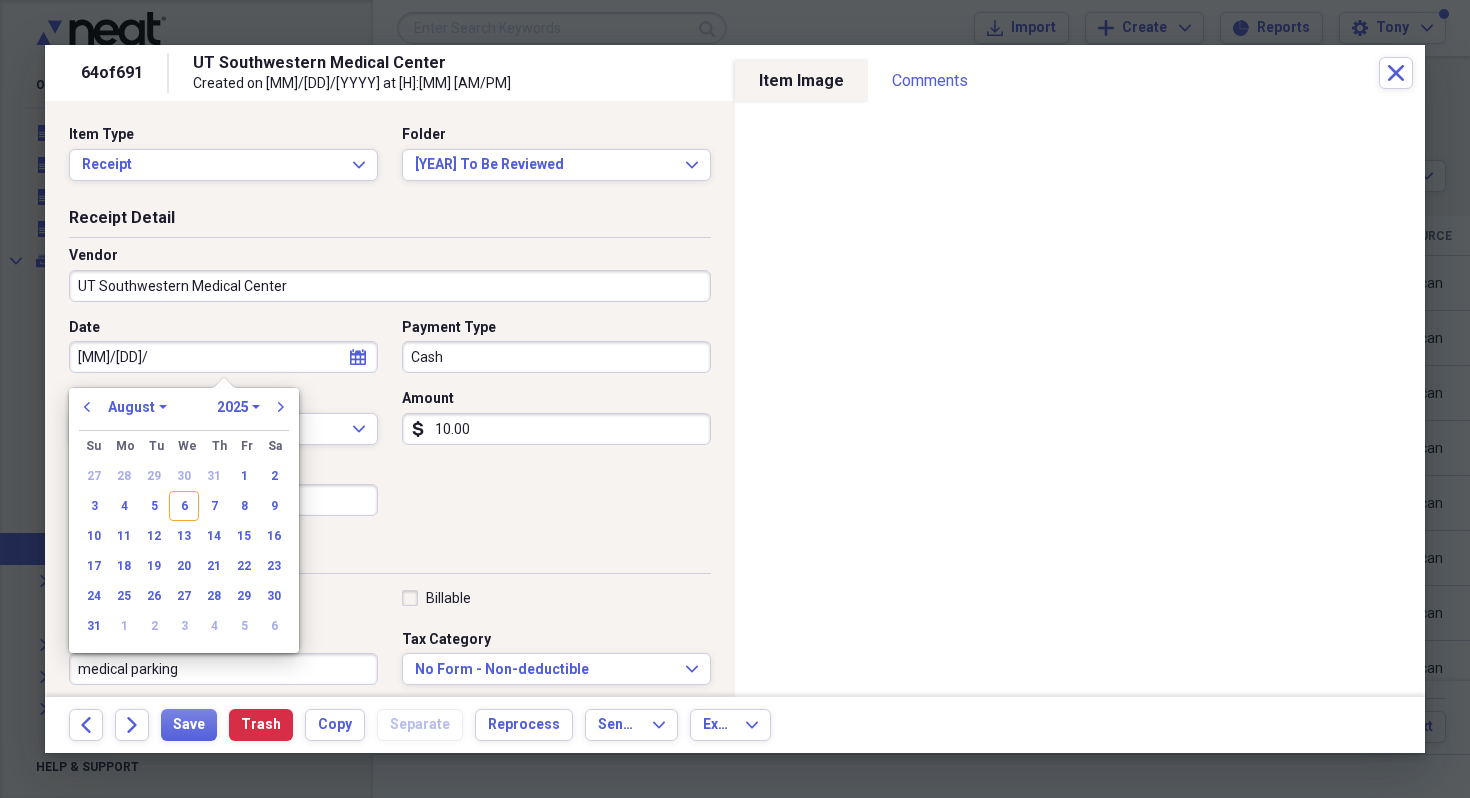 type on "[MM]/[DD]/[YY]" 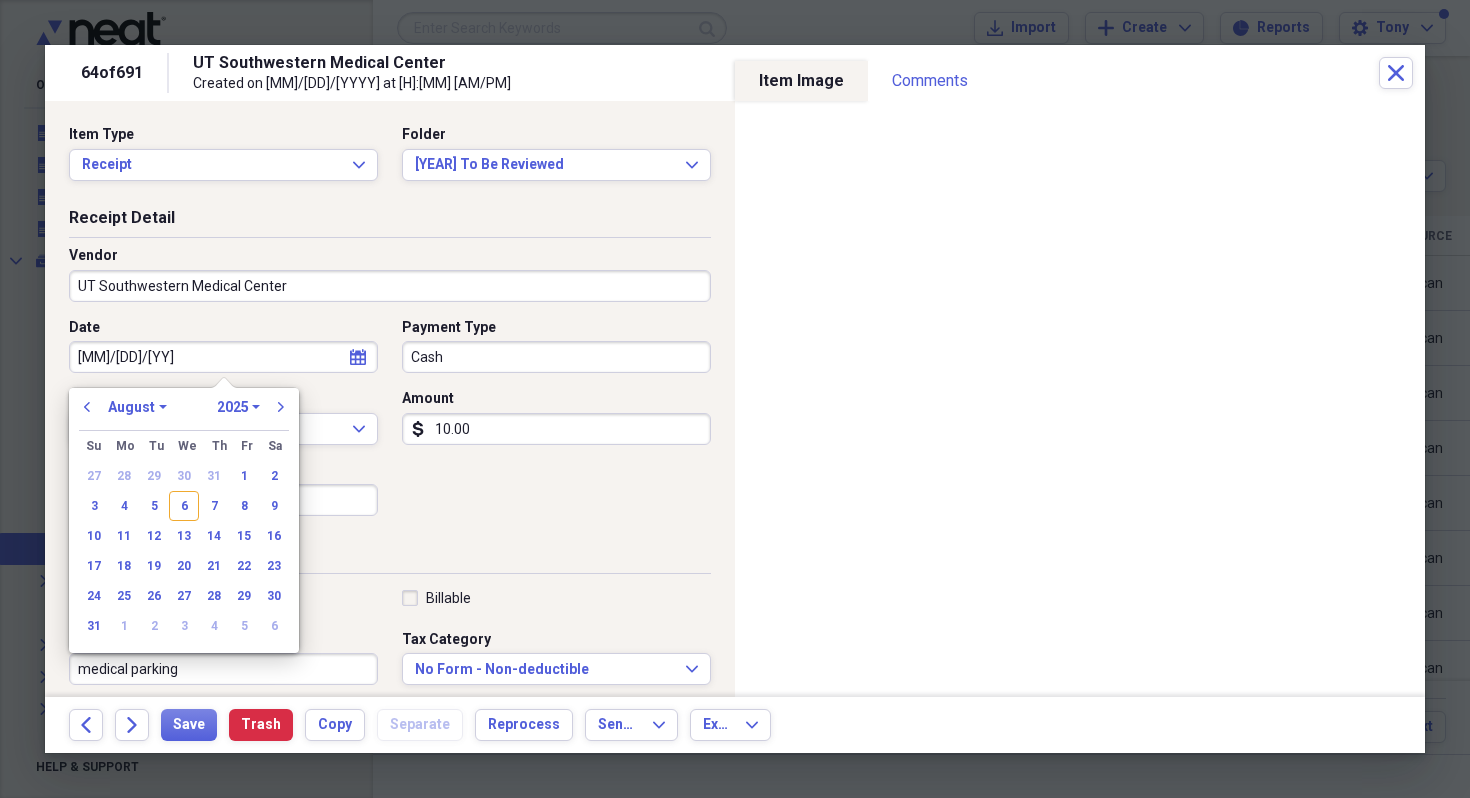 select on "2020" 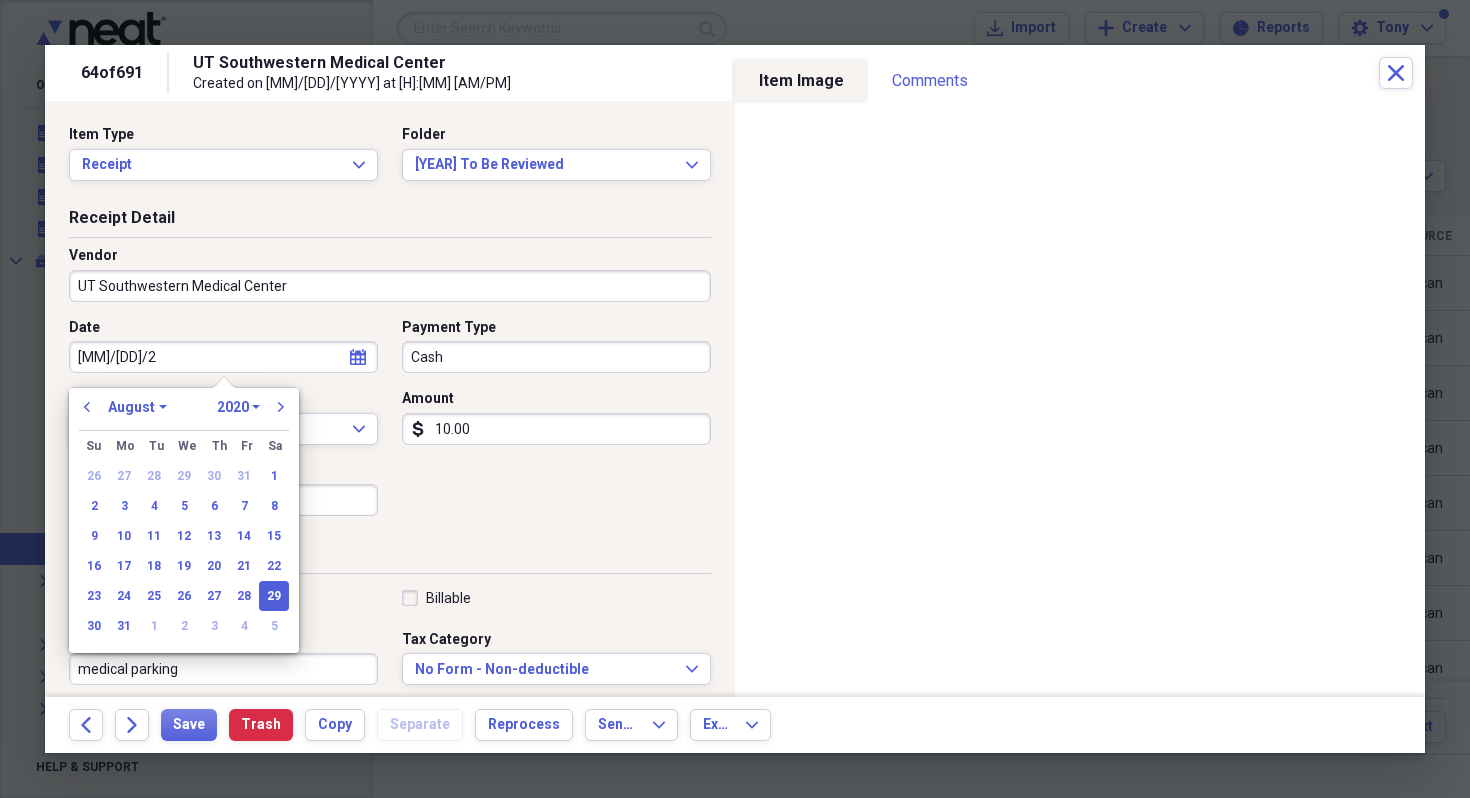type on "08/29/2024" 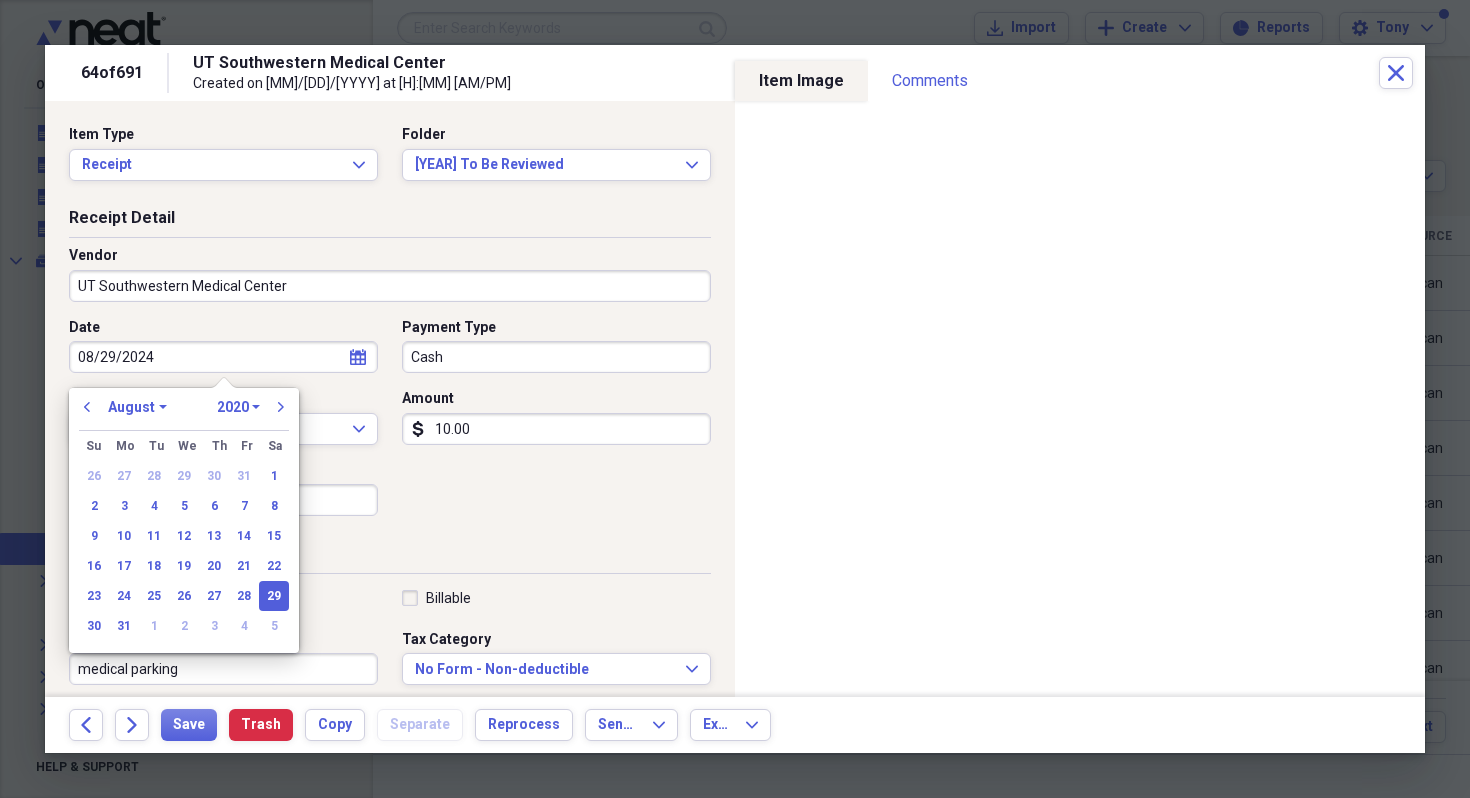 select on "2024" 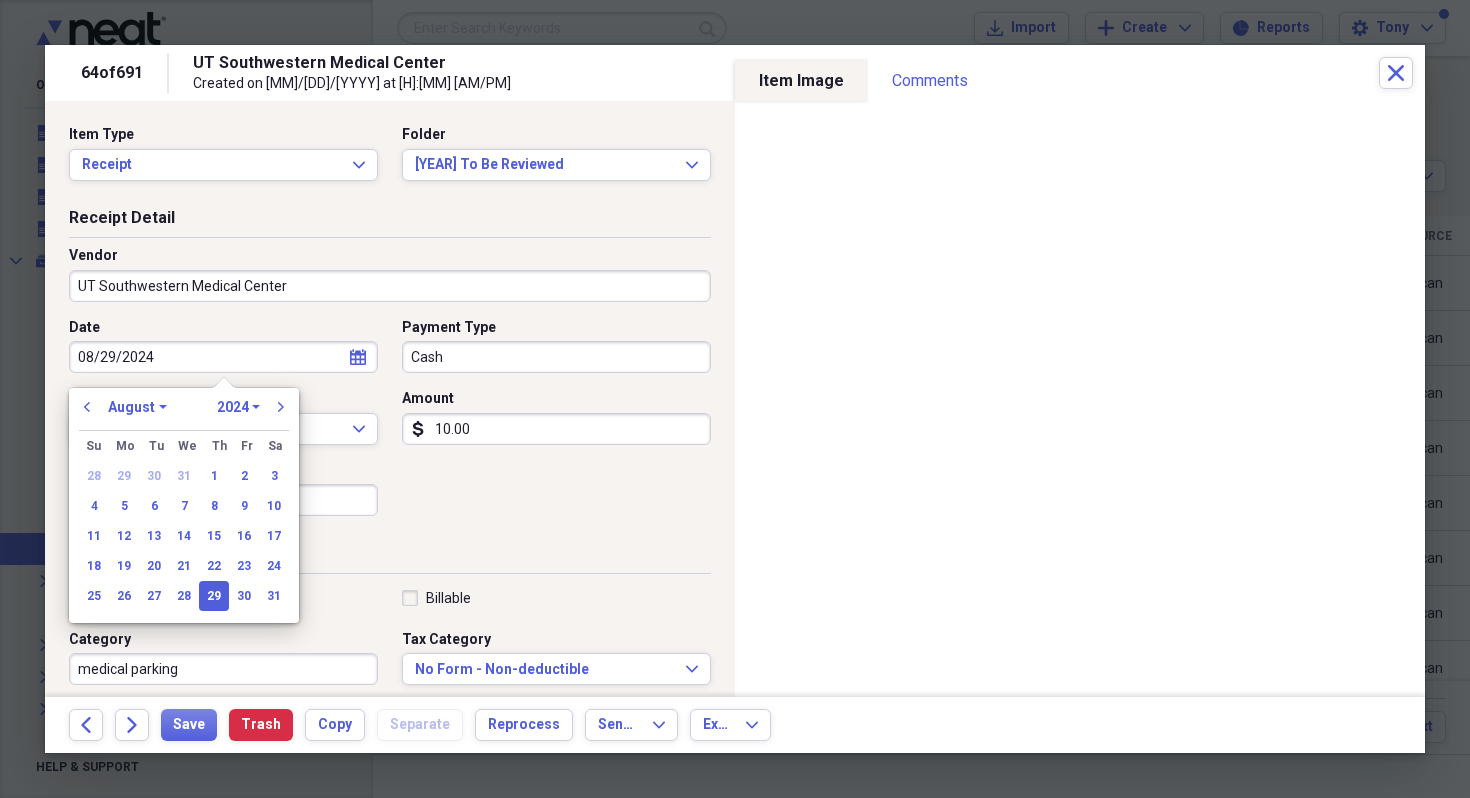 type on "08/29/2024" 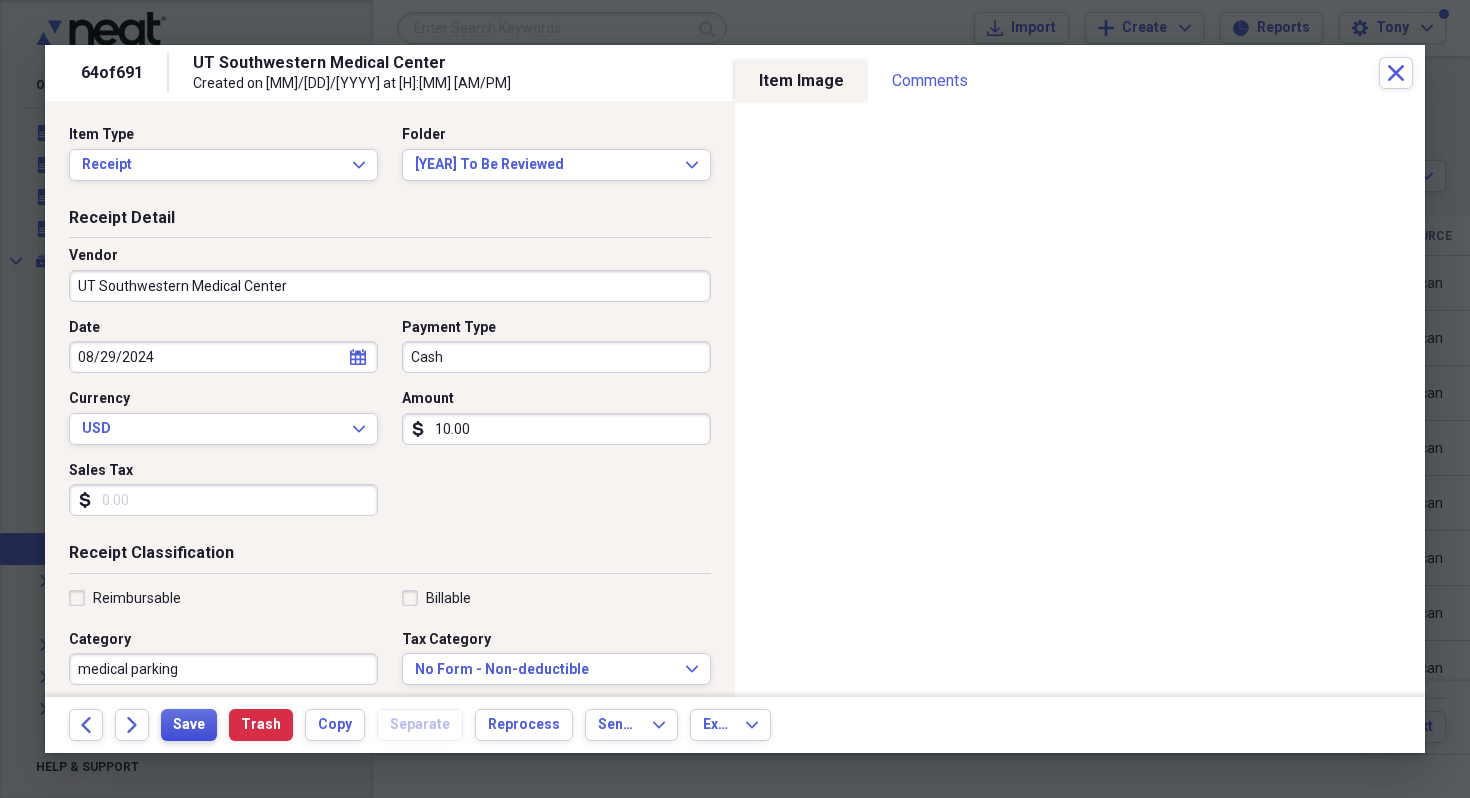 click on "Save" at bounding box center [189, 725] 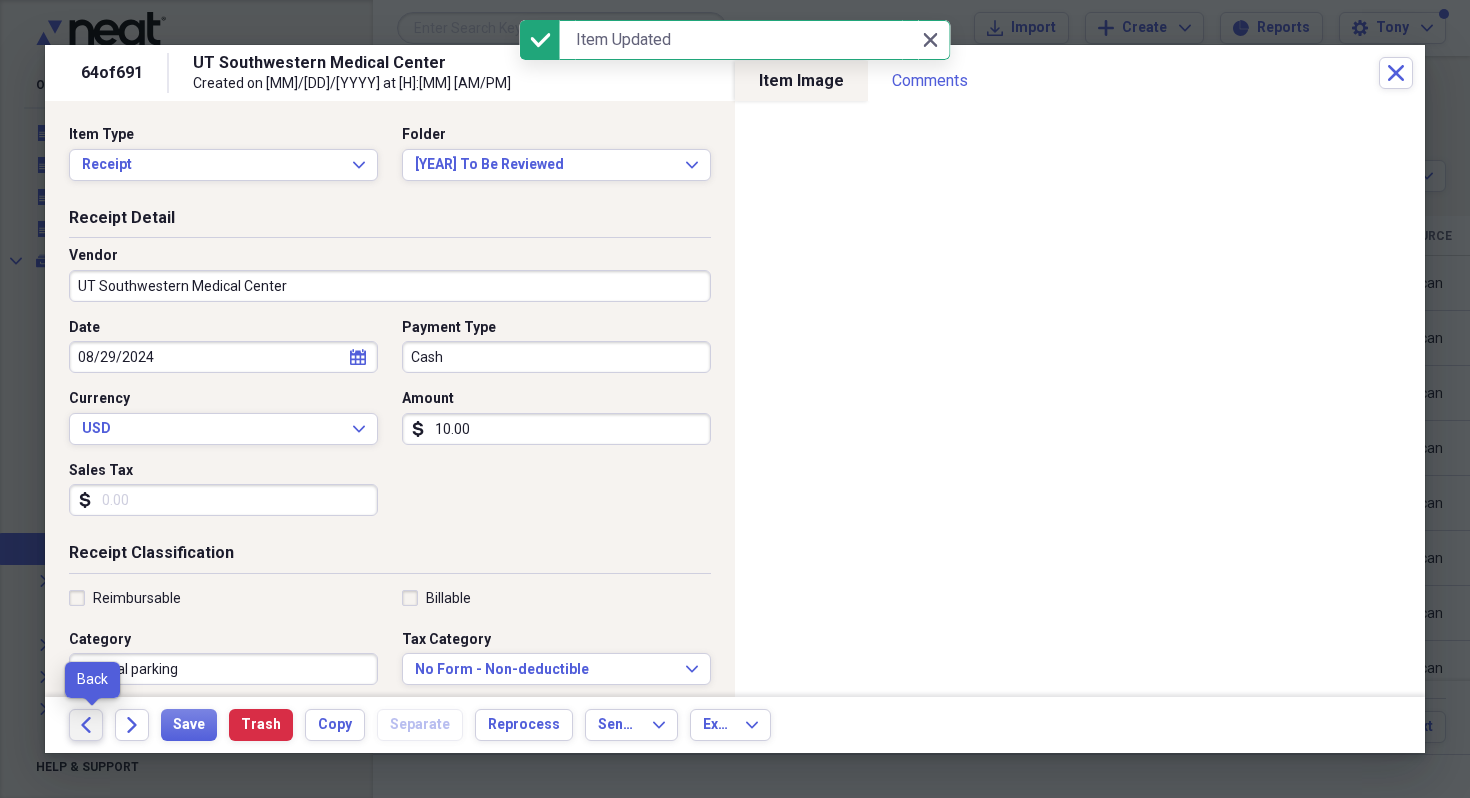 click 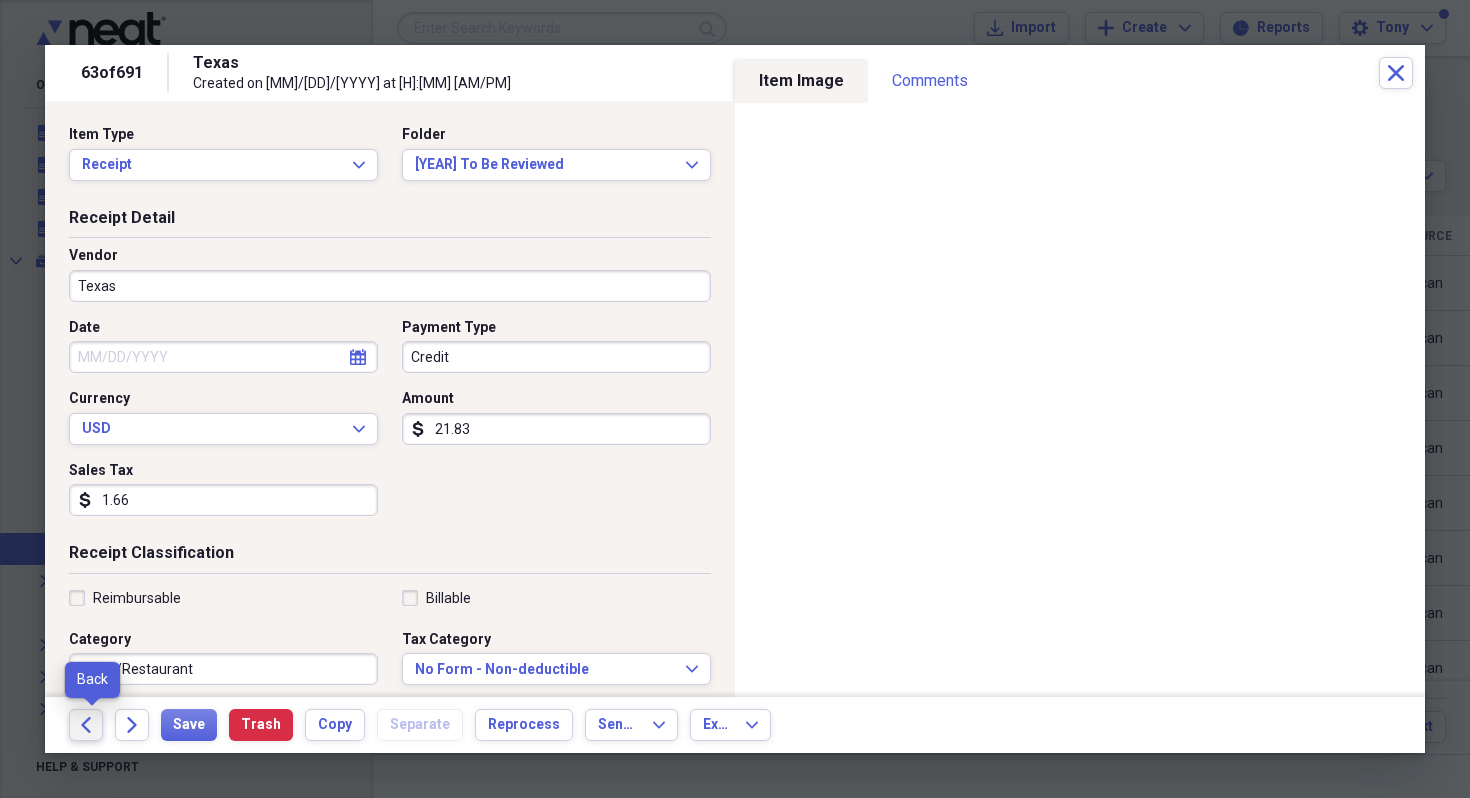 click on "Back" 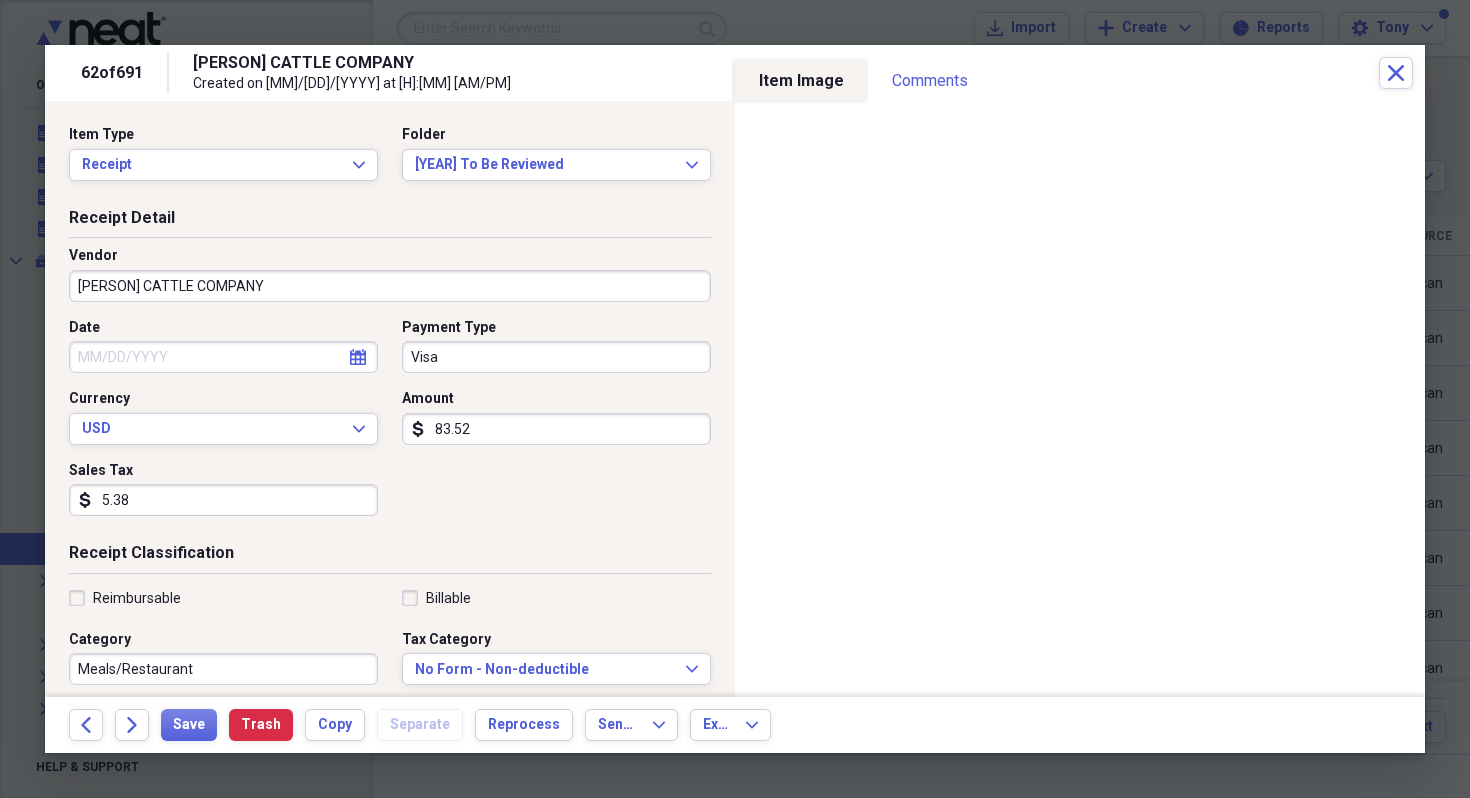 select on "7" 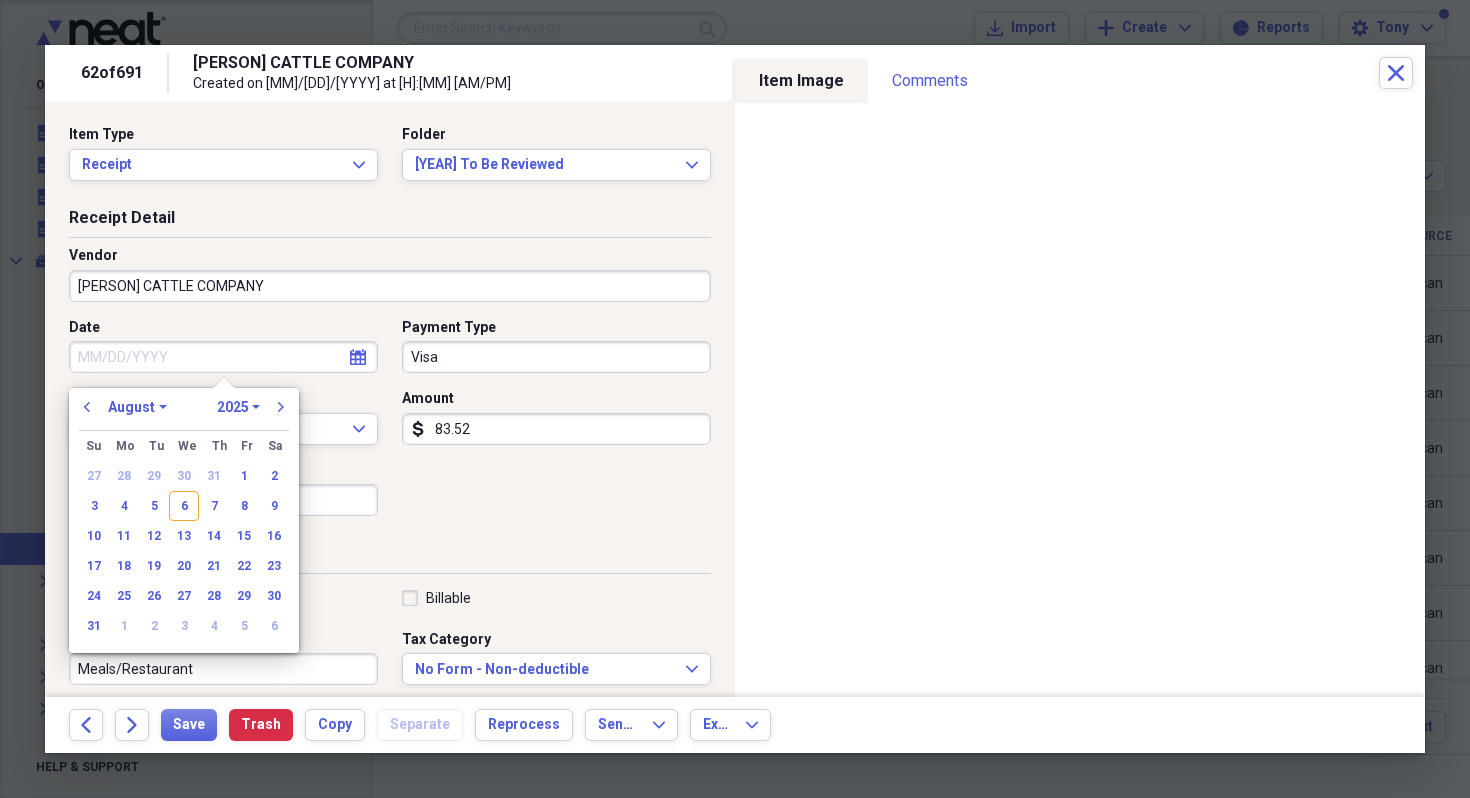 click on "Date" at bounding box center [223, 357] 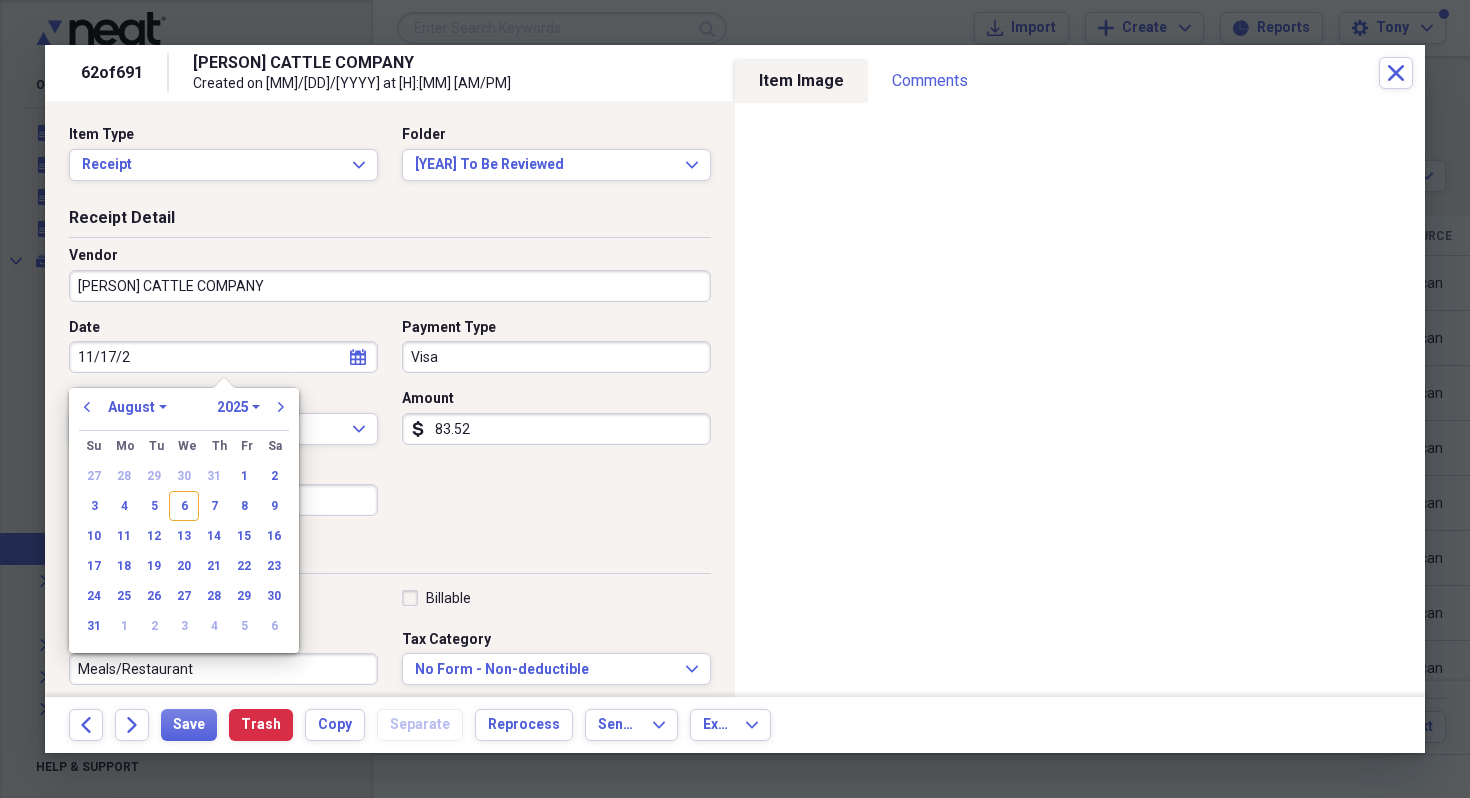 type on "11/17/20" 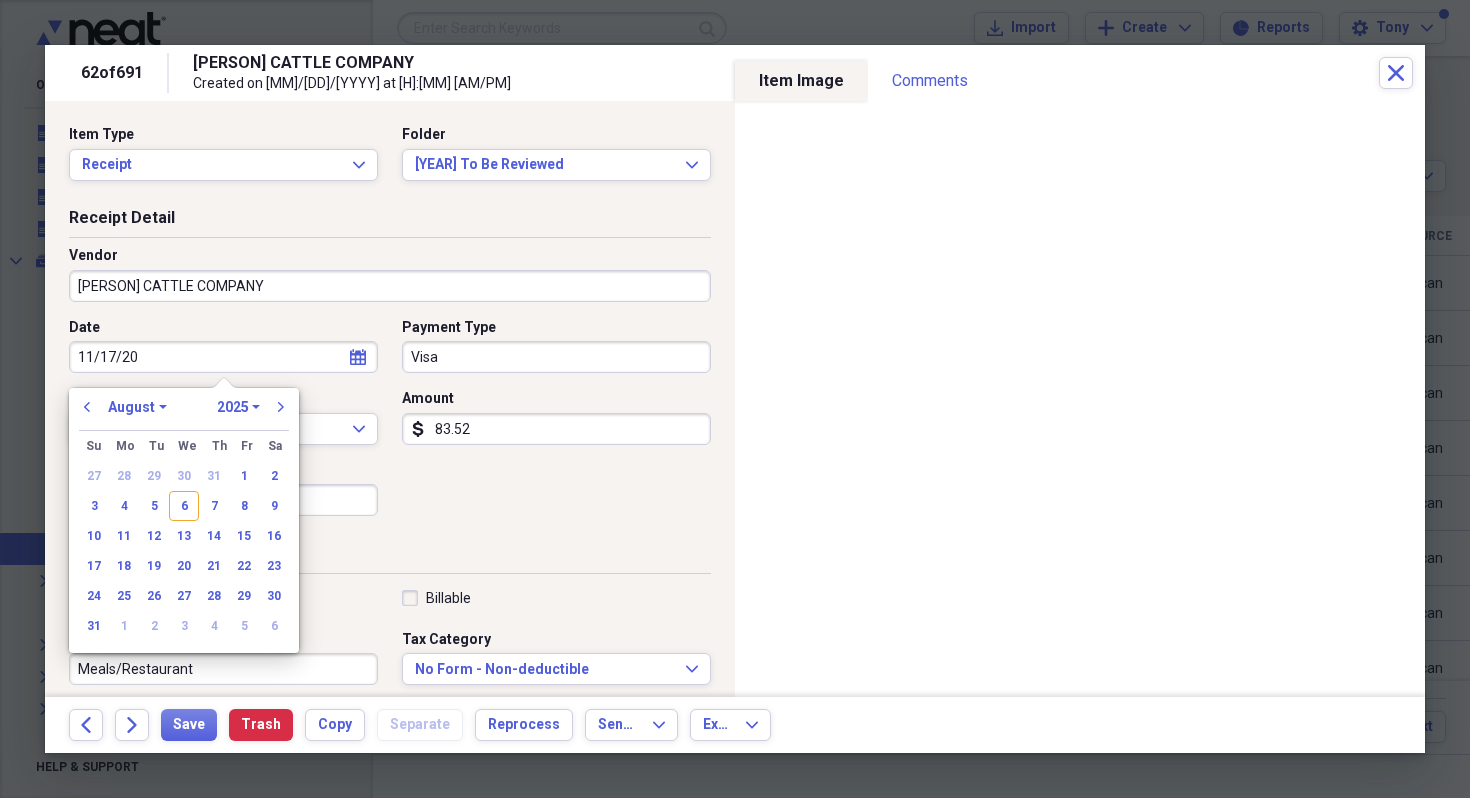 select on "10" 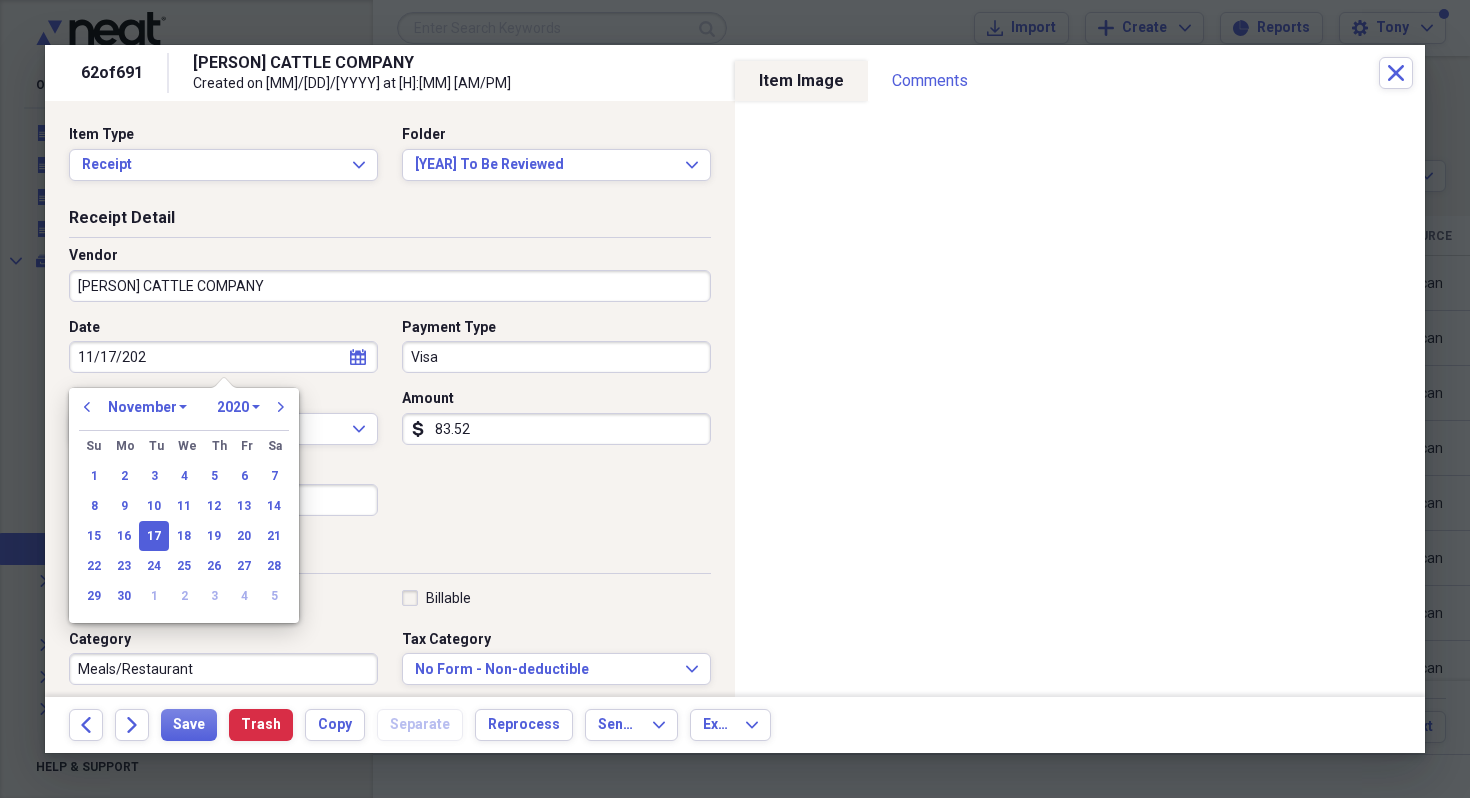 type on "11/17/2024" 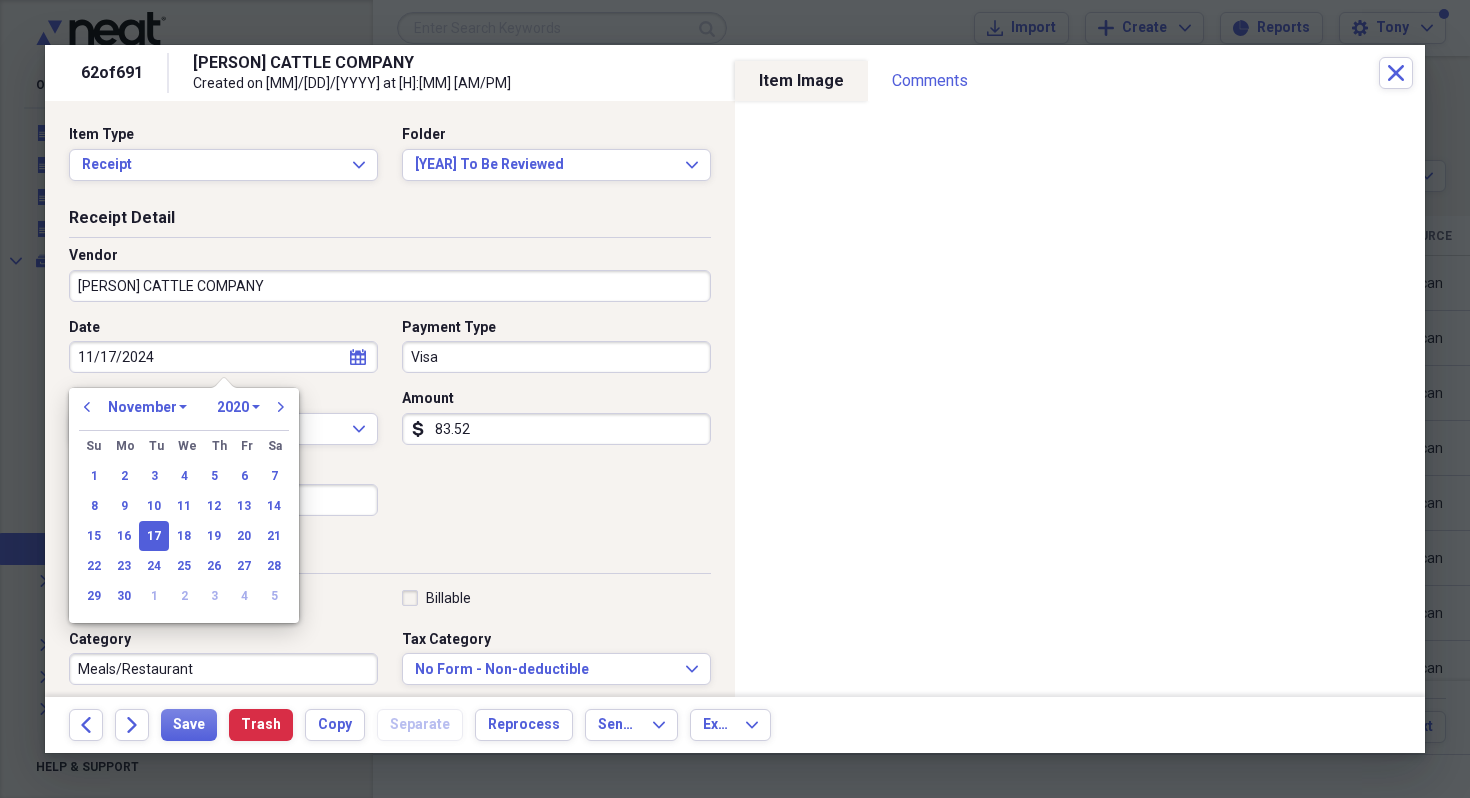 select on "2024" 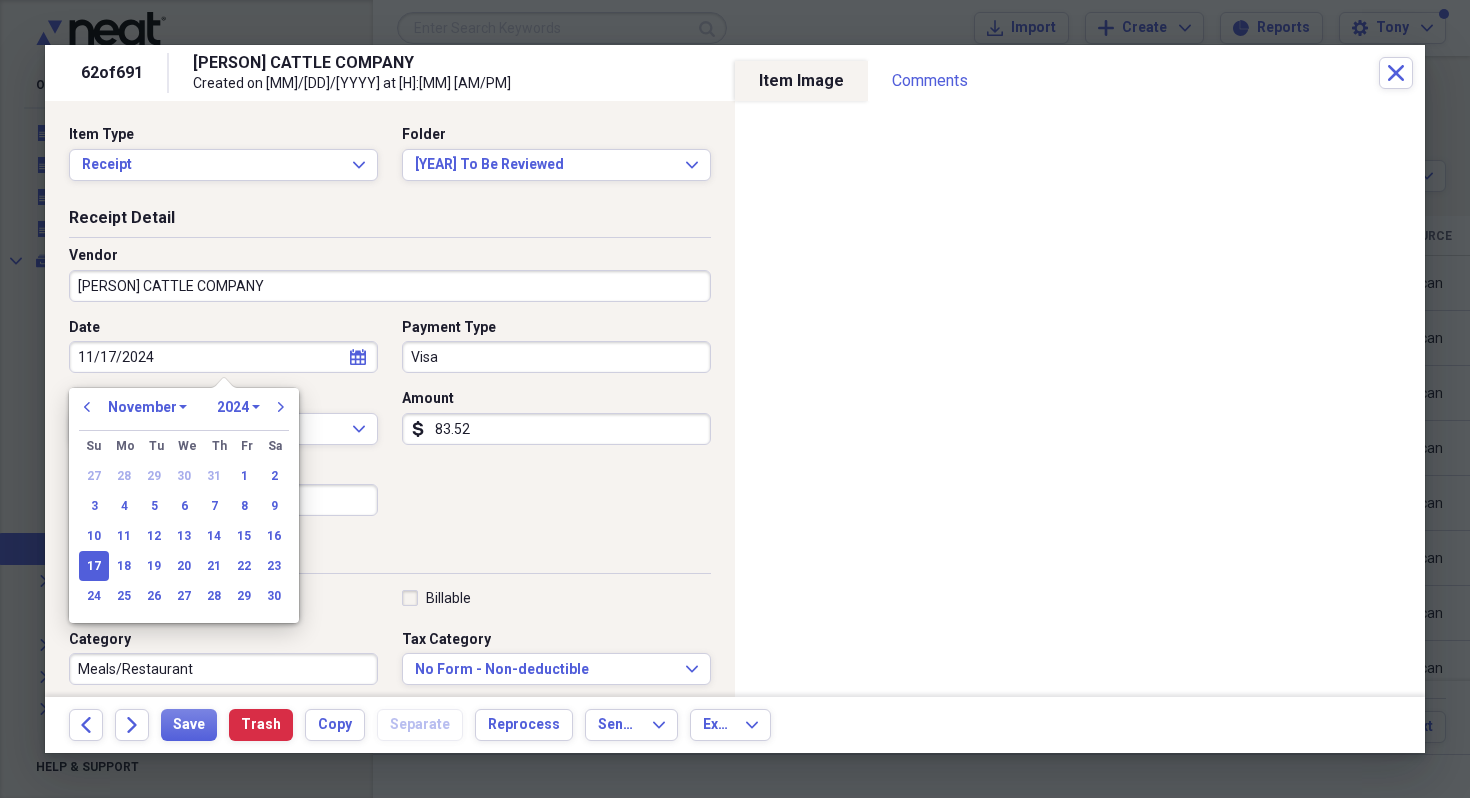 type on "11/17/2024" 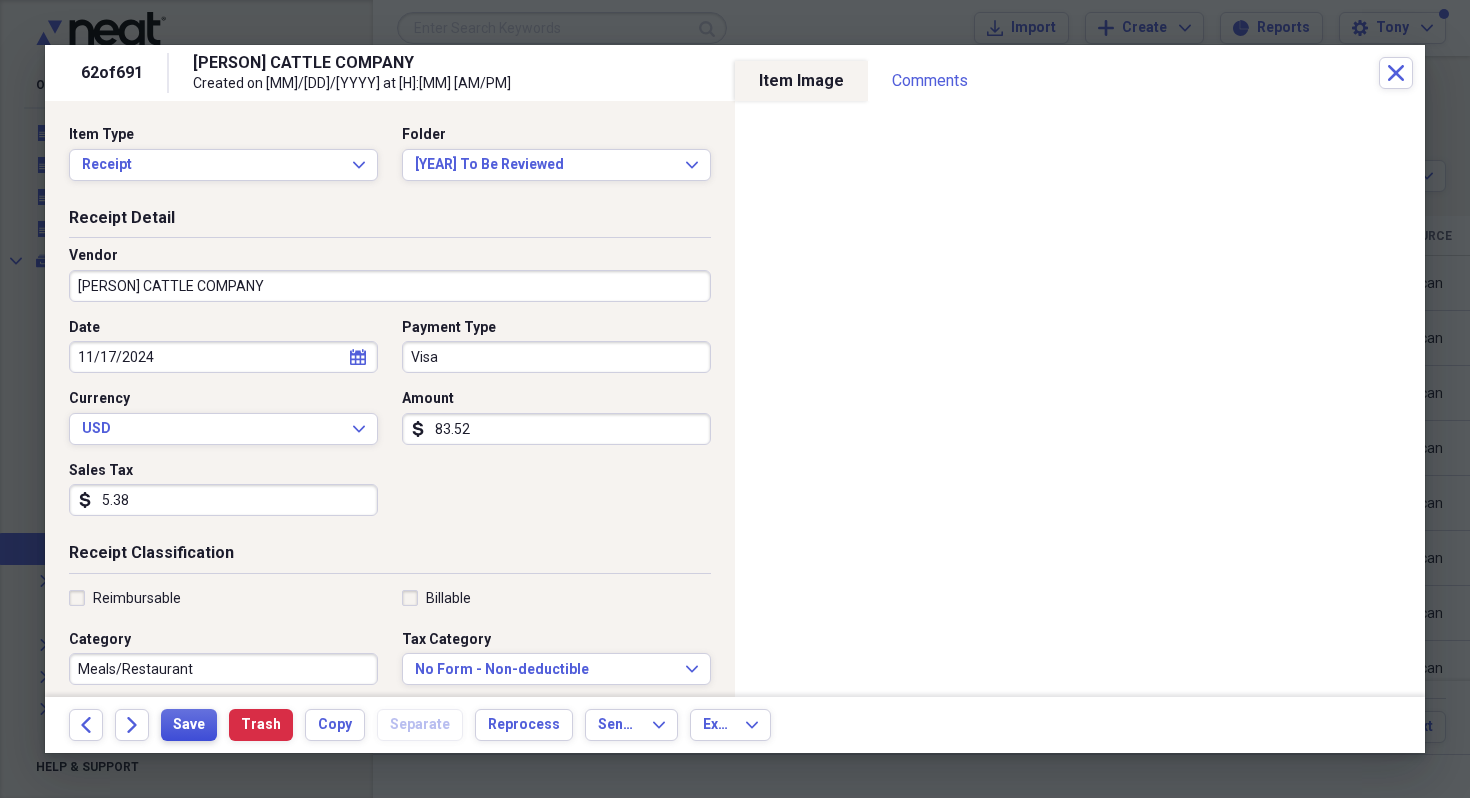 click on "Save" at bounding box center (189, 725) 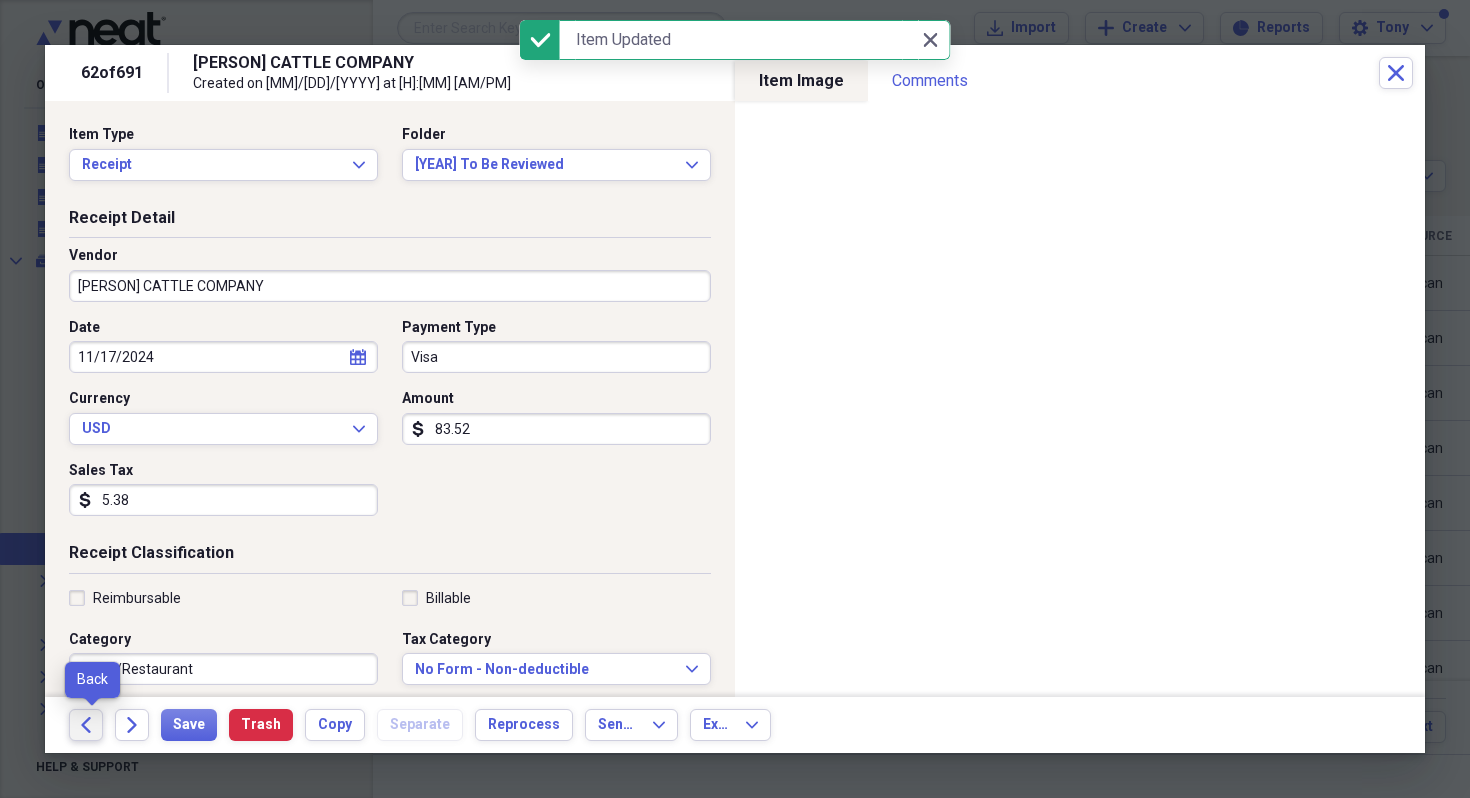 click 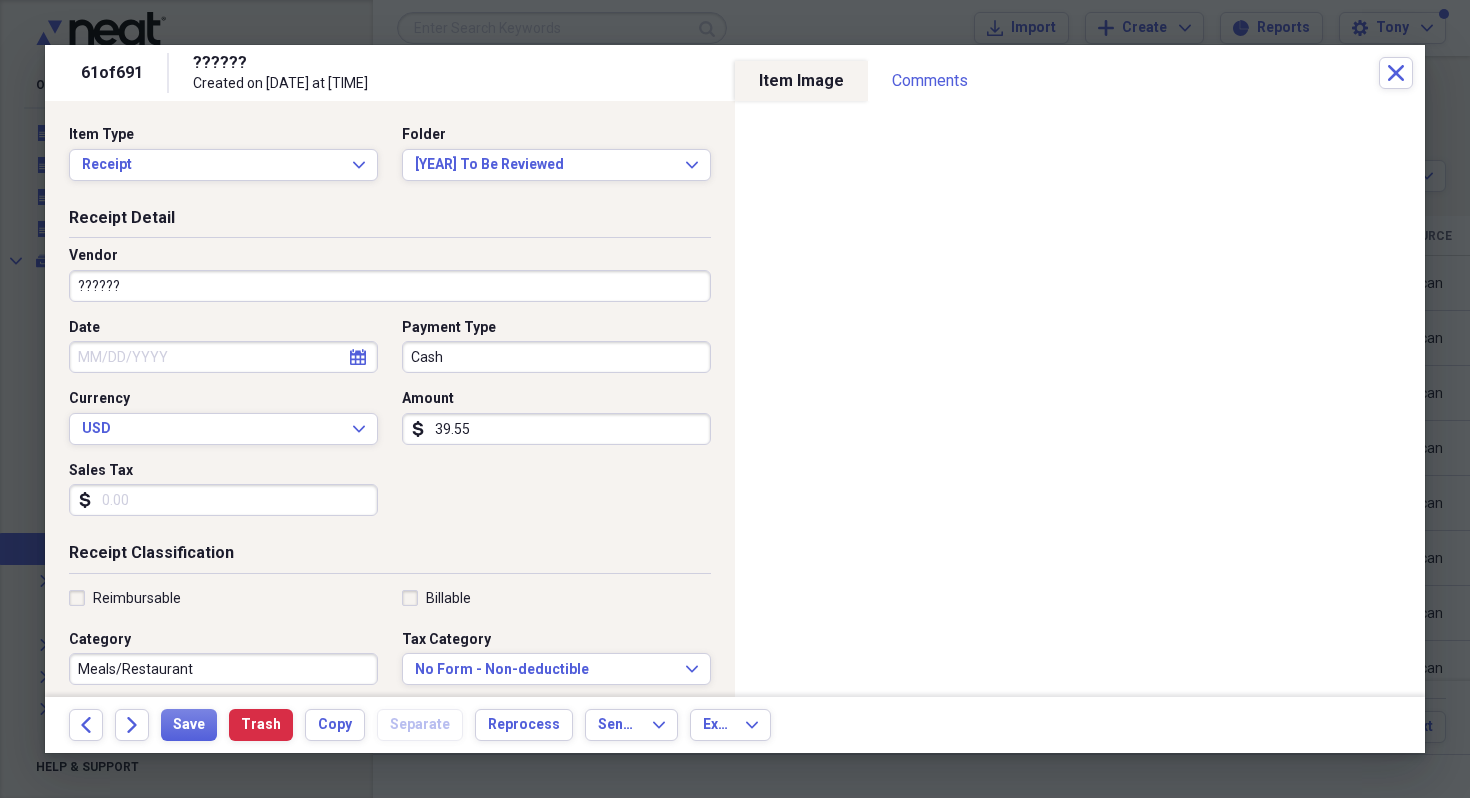 click on "Date" at bounding box center [223, 357] 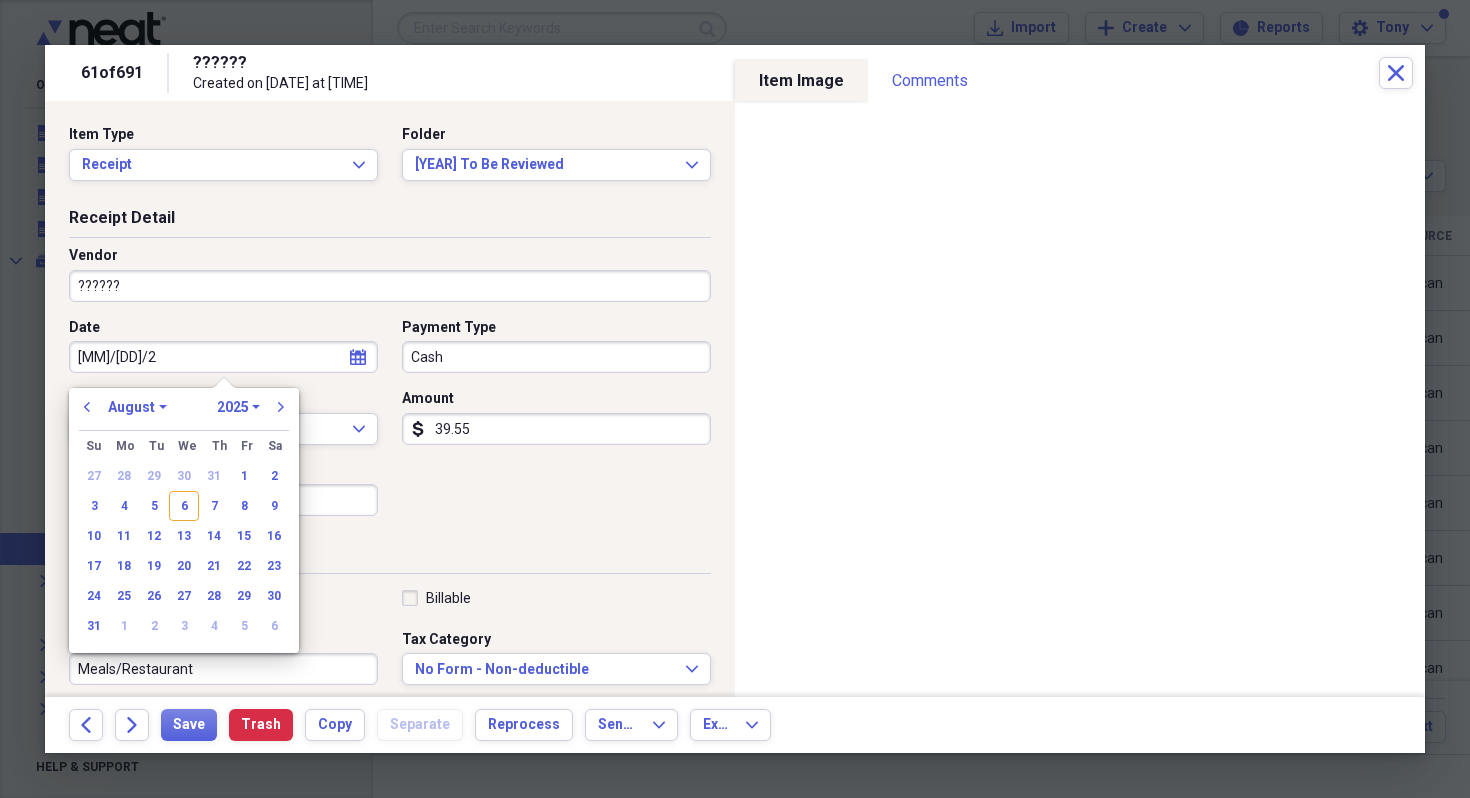 type on "[MM]/[DD]/" 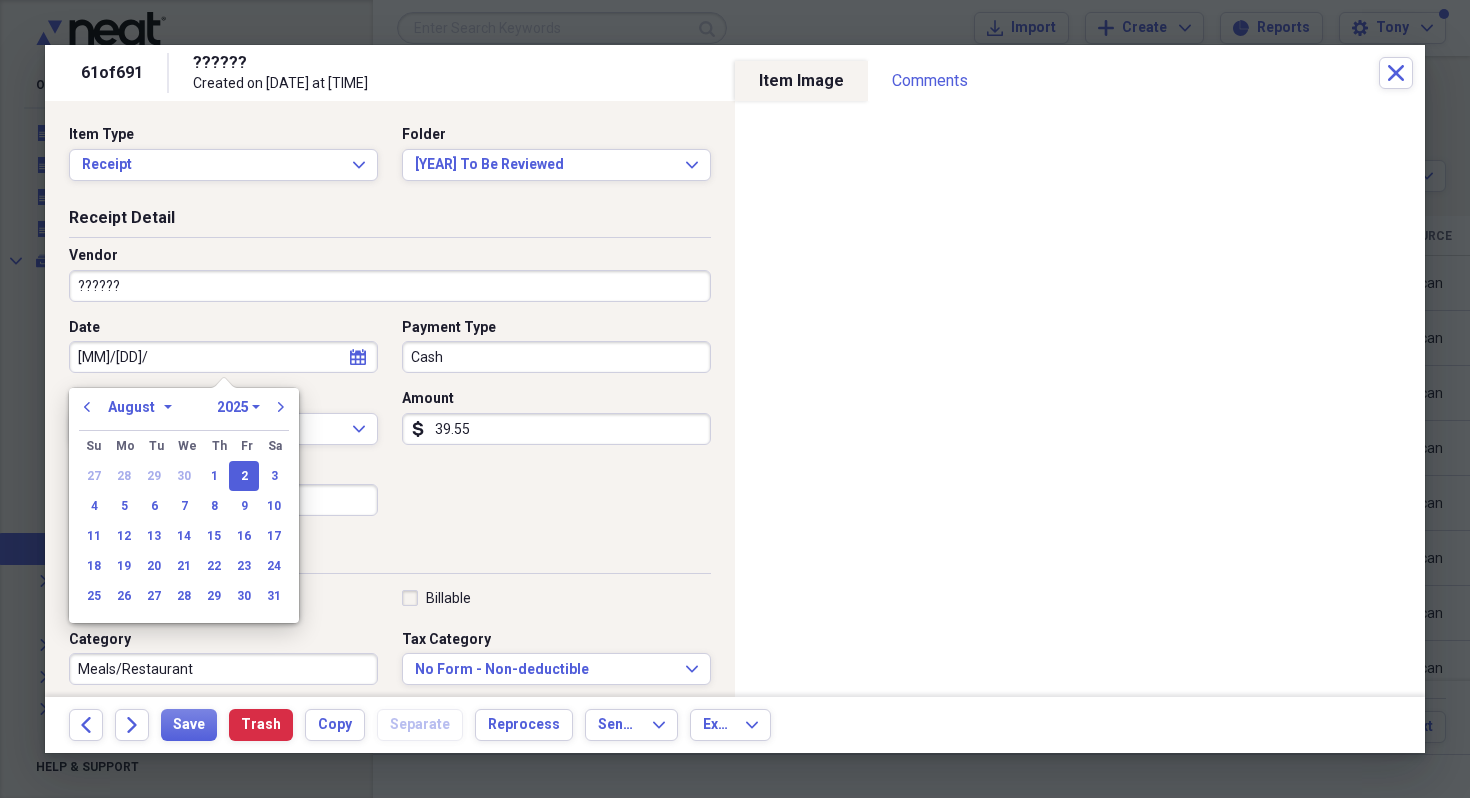 select on "9" 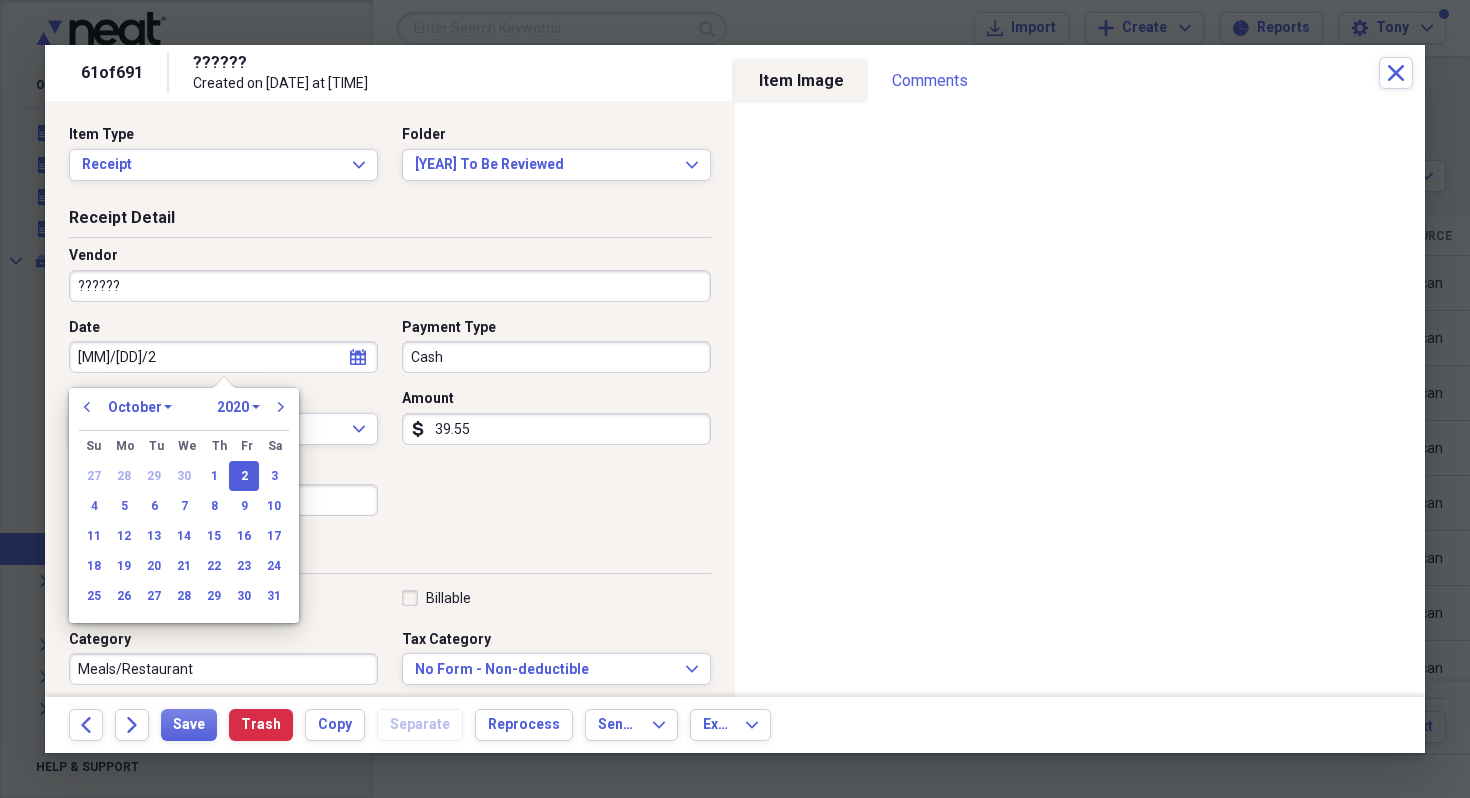 type on "10/02/2024" 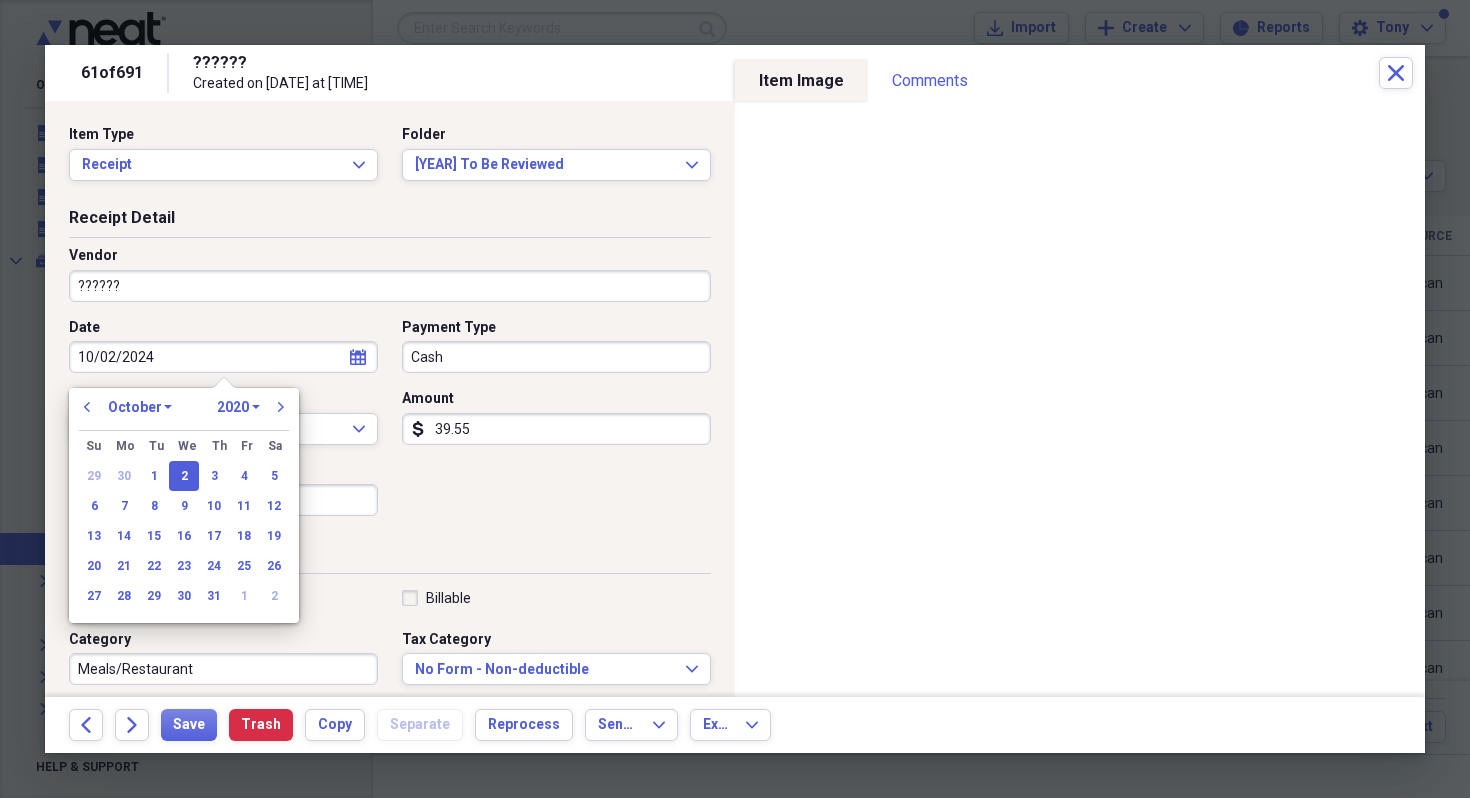 select on "2024" 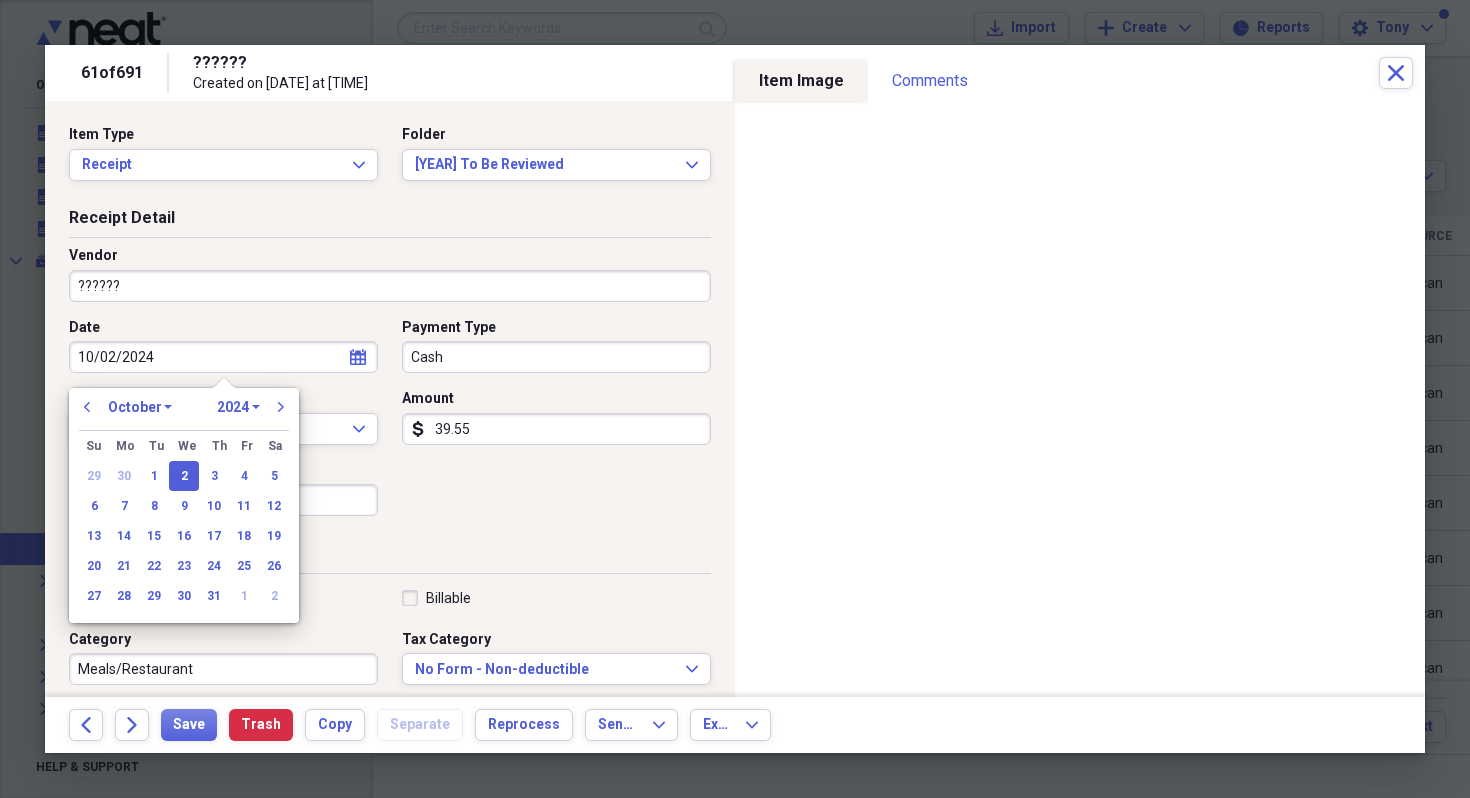 type on "10/02/2024" 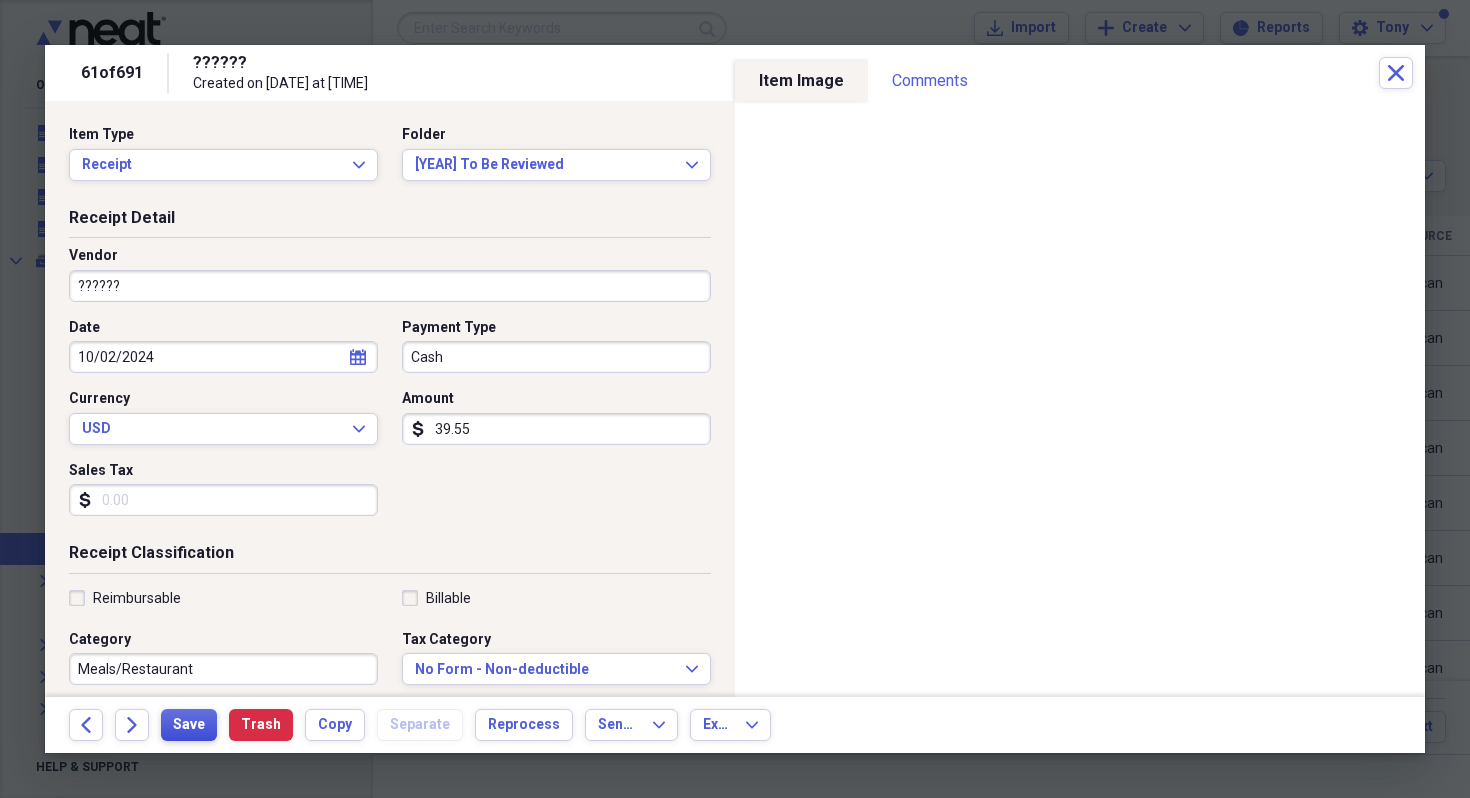 click on "Save" at bounding box center [189, 725] 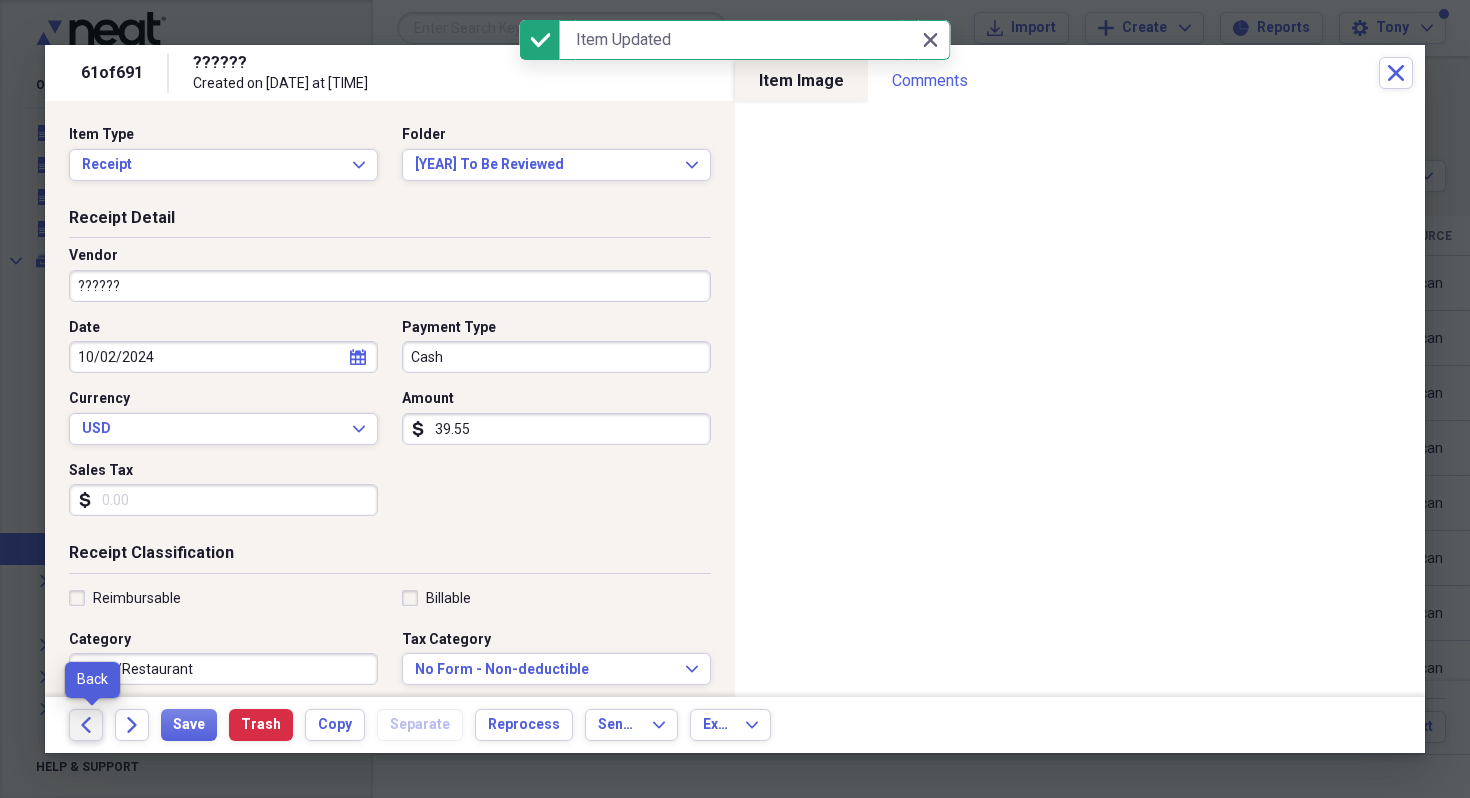 click on "Back" 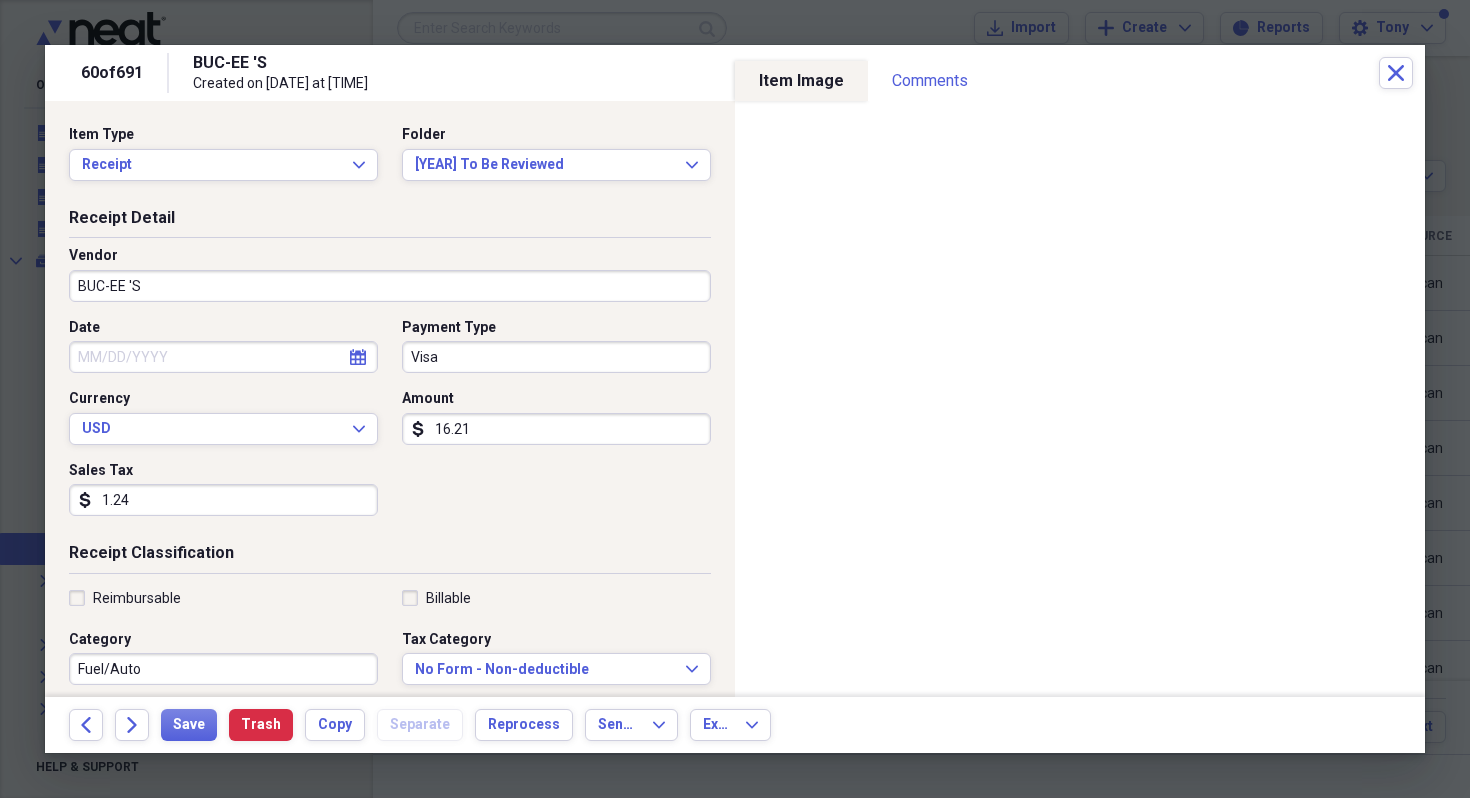 select on "7" 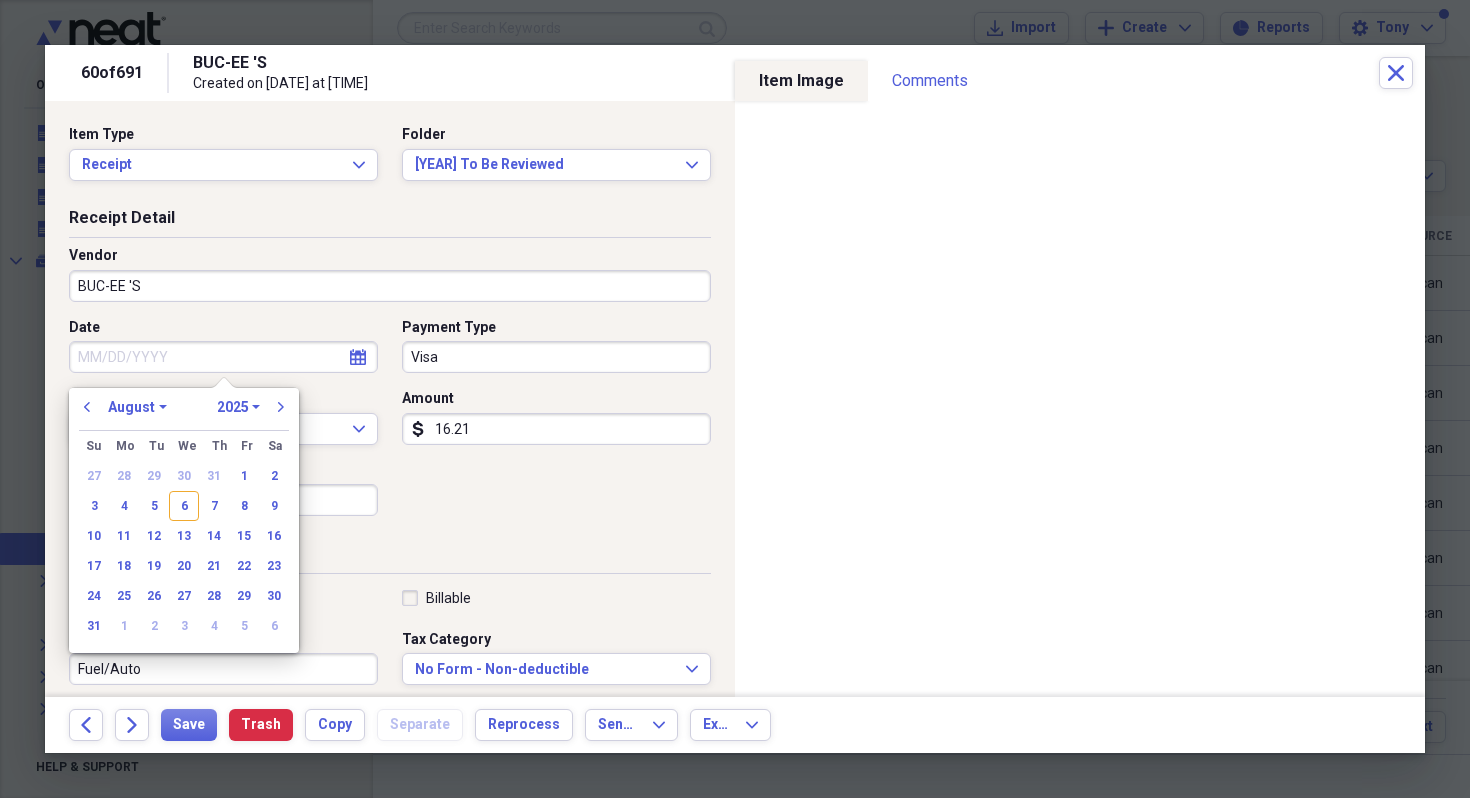 click on "Date" at bounding box center (223, 357) 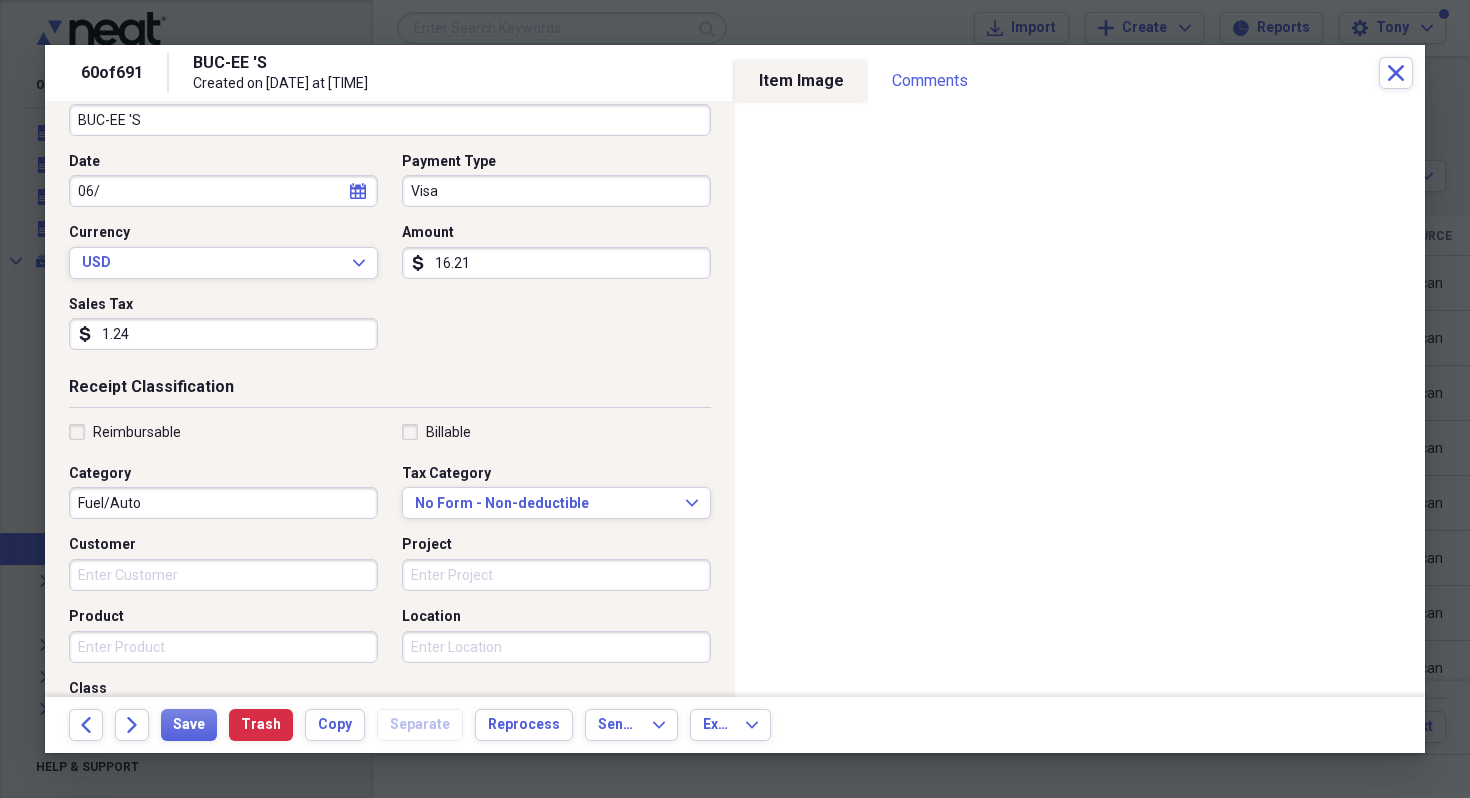 scroll, scrollTop: 153, scrollLeft: 0, axis: vertical 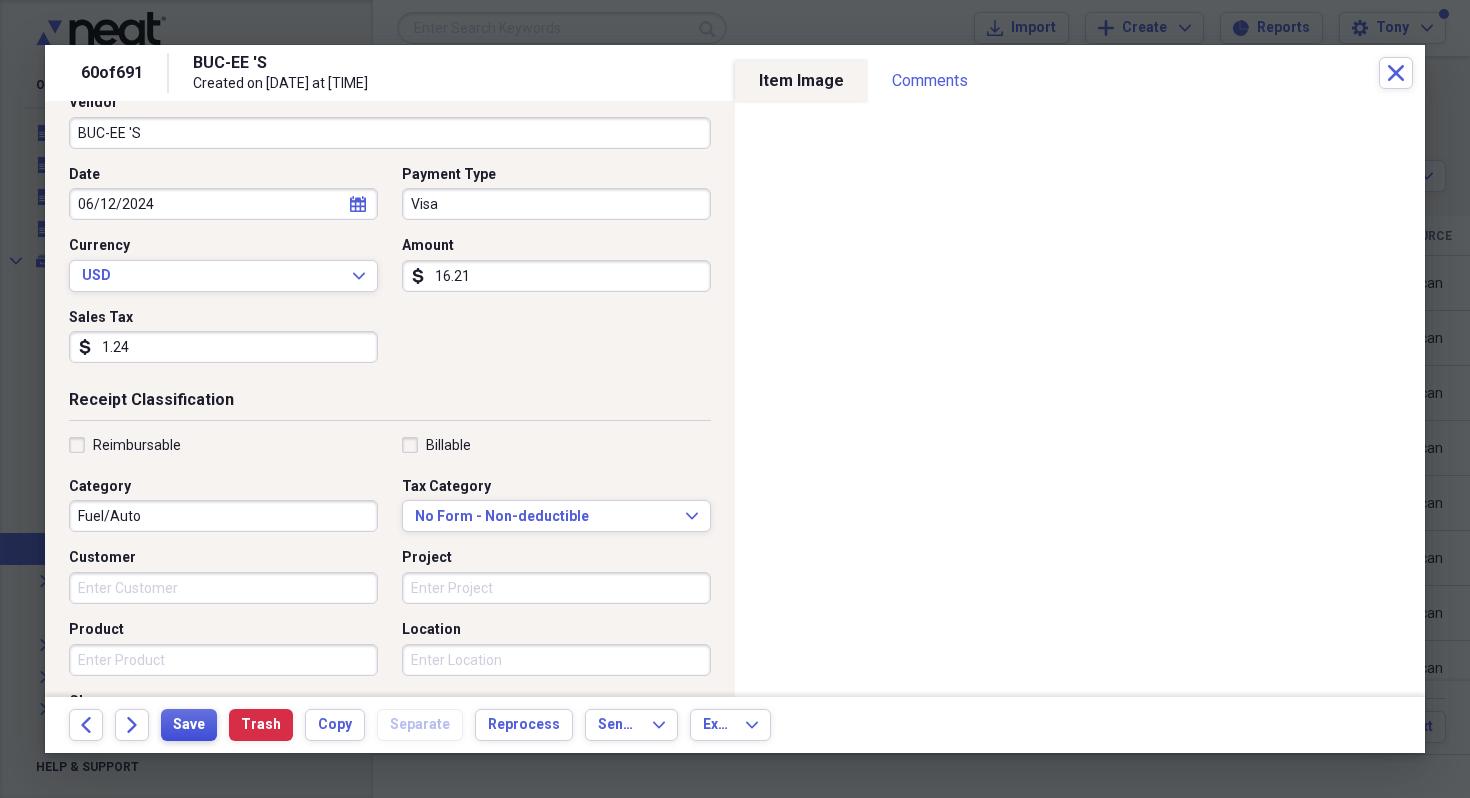 type on "06/12/2024" 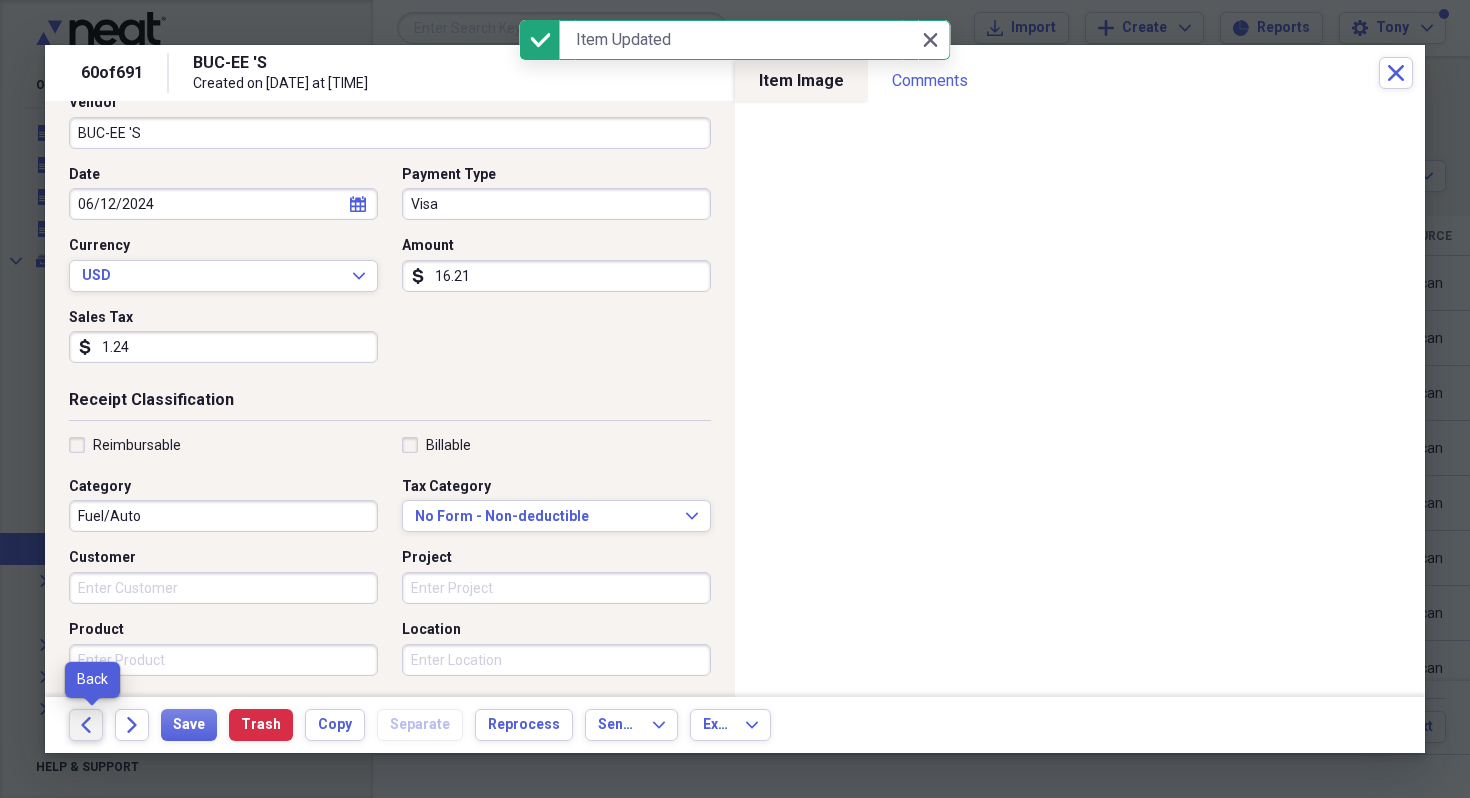 click on "Back" 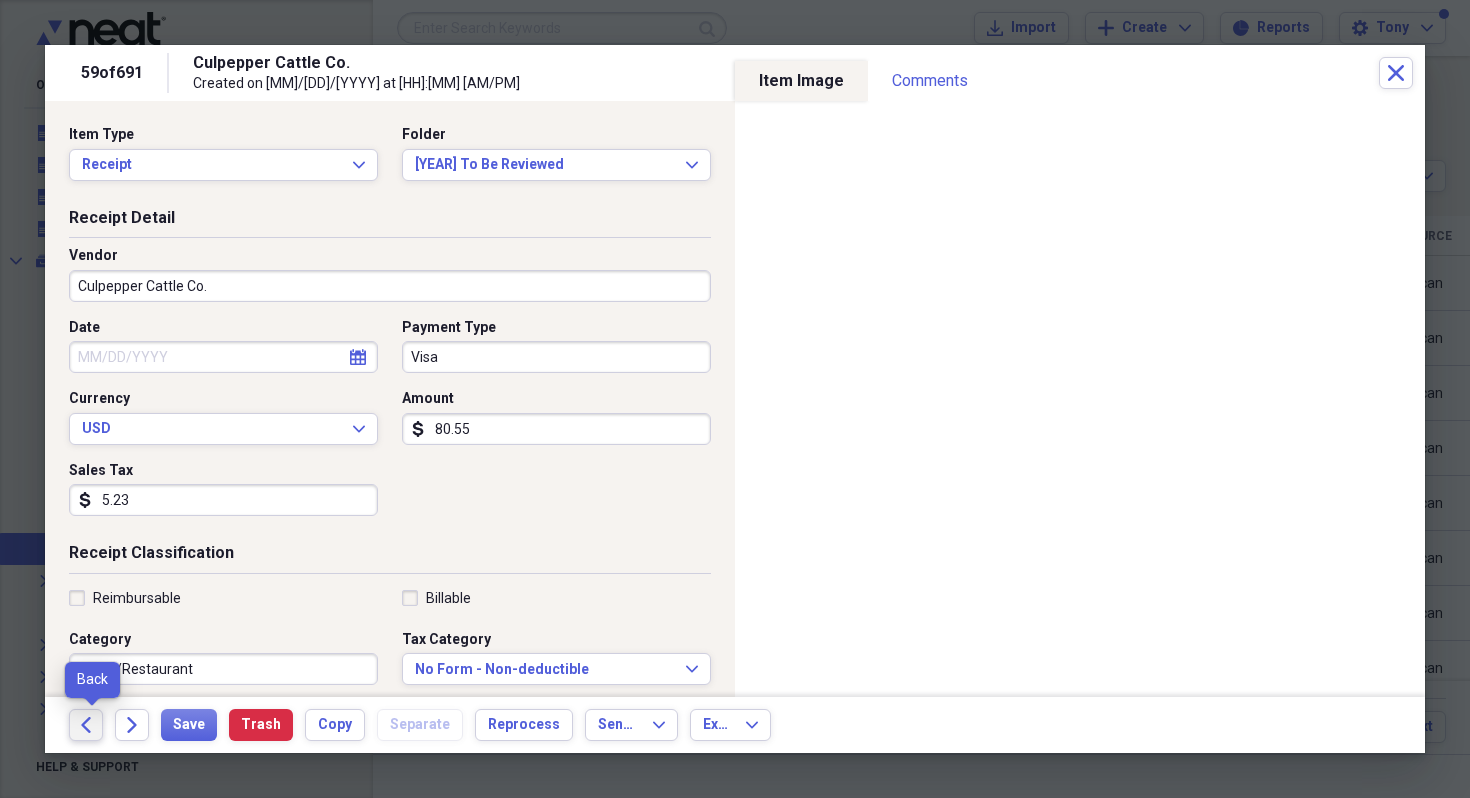 click on "Back" 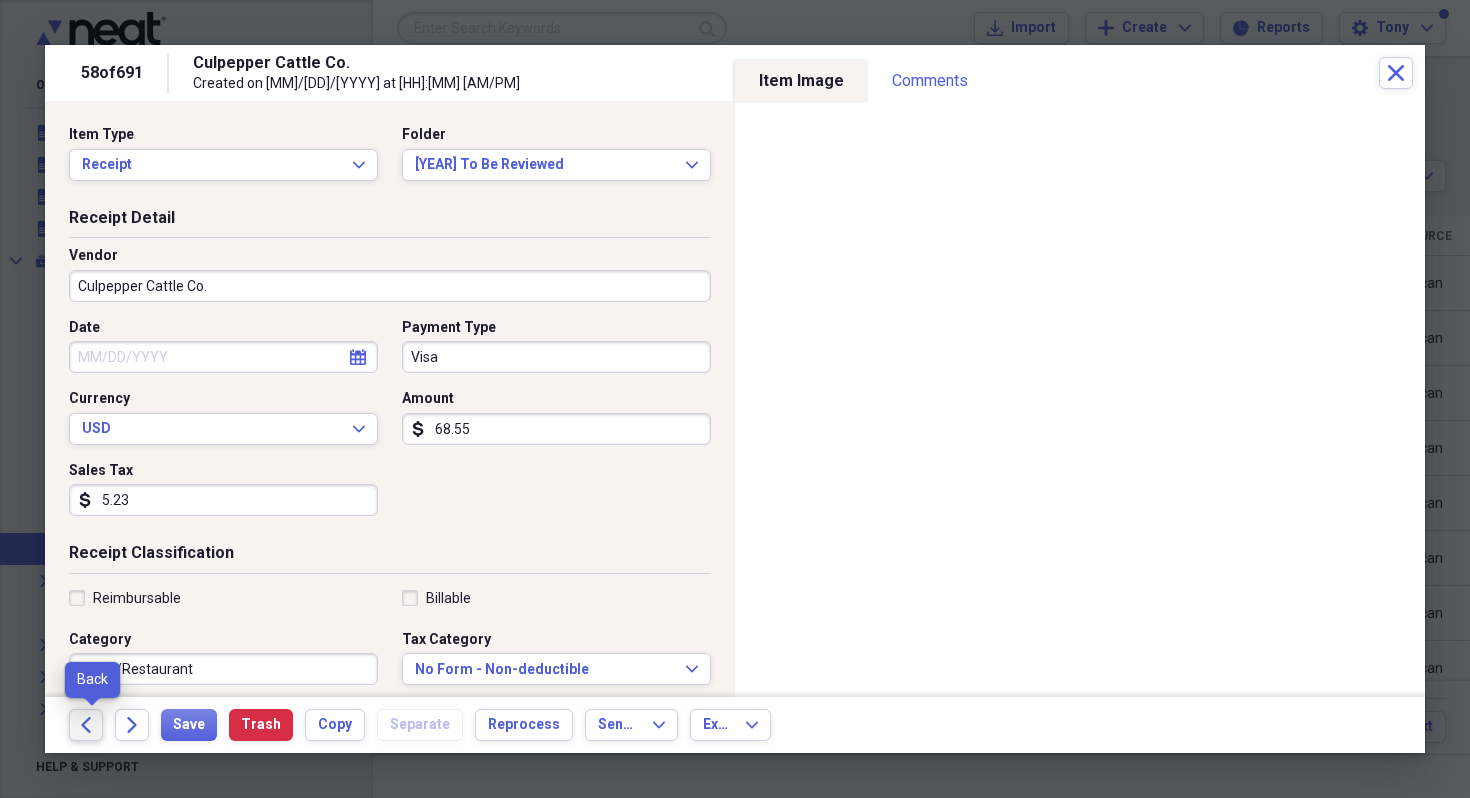 click on "Back" 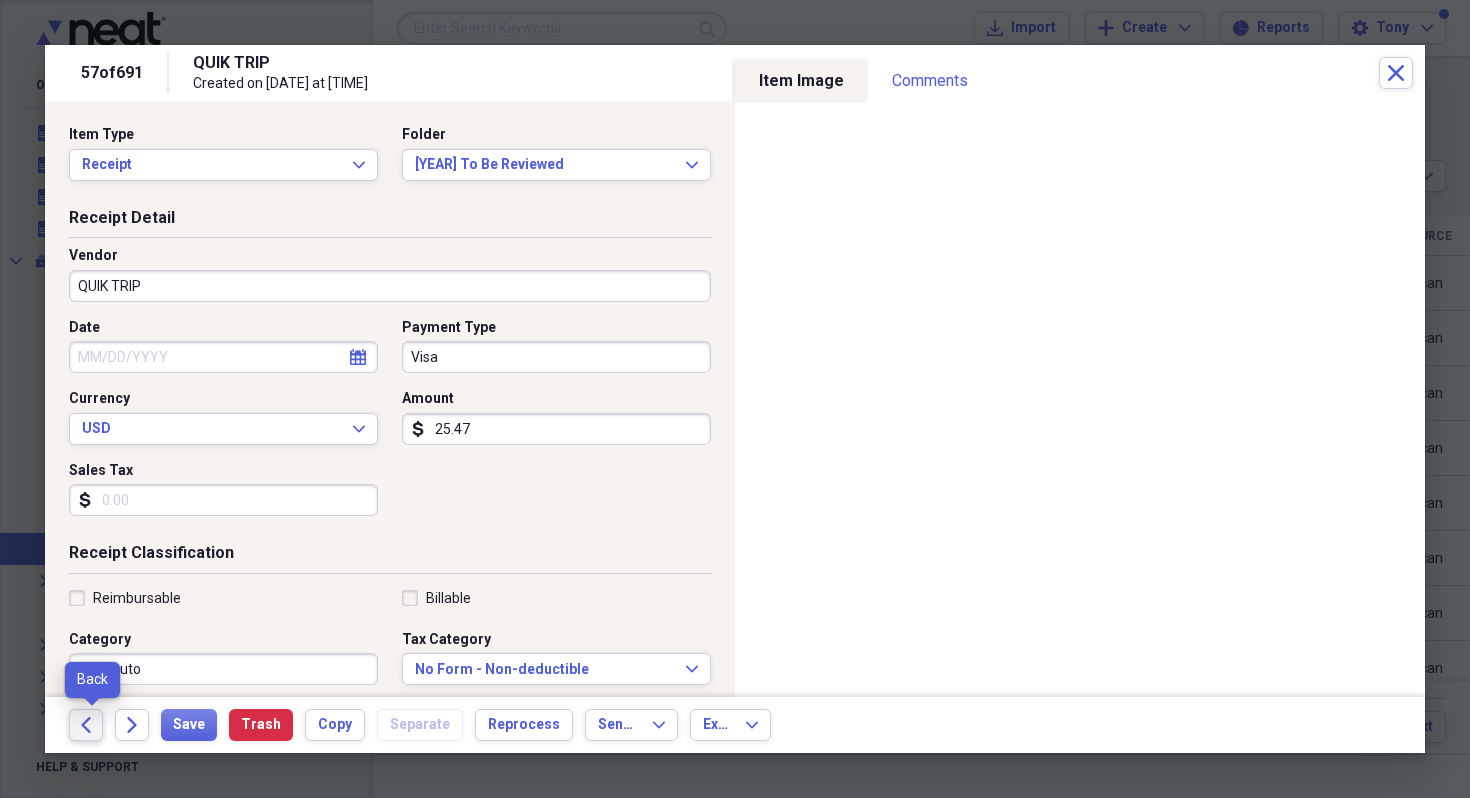 click on "Back" 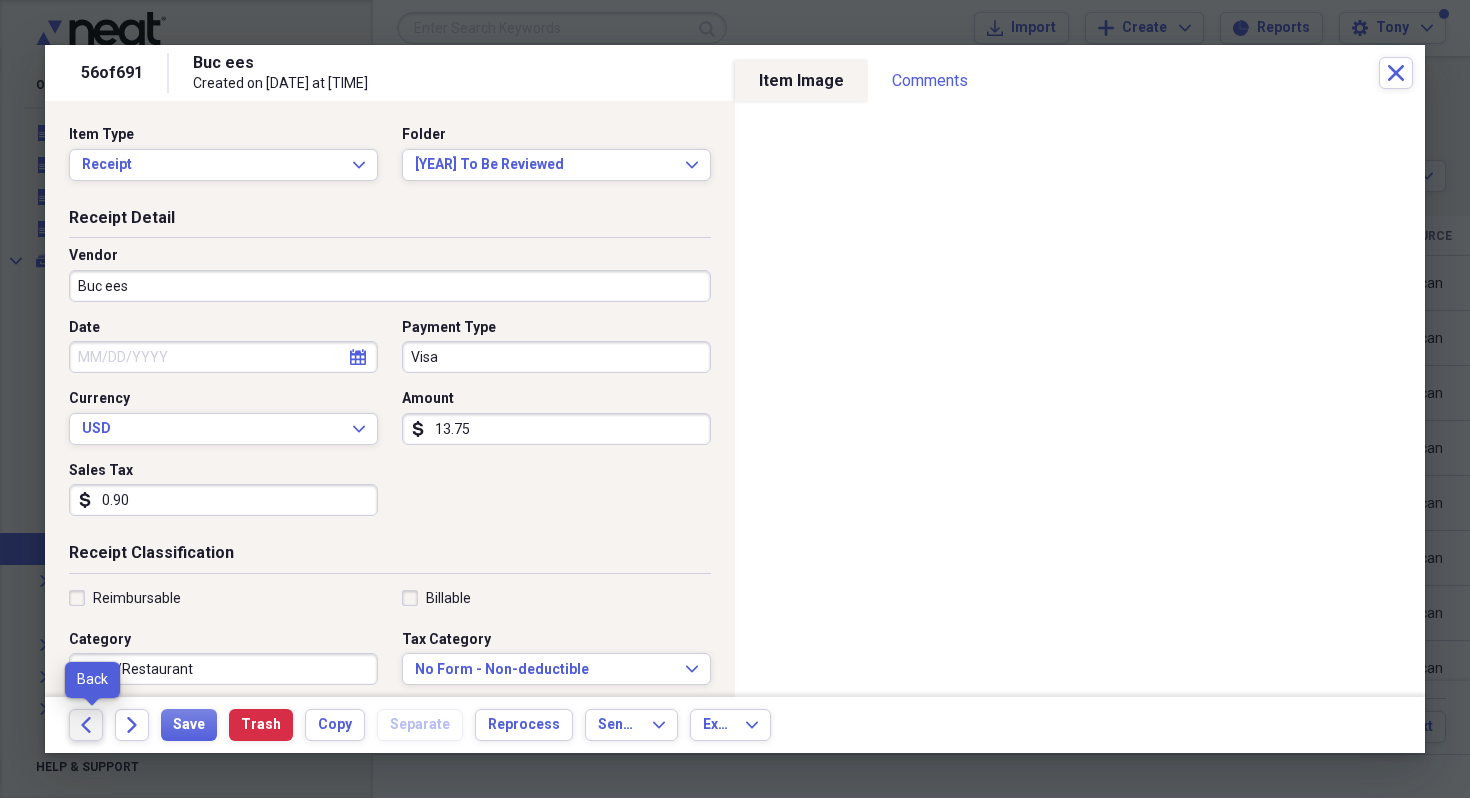 click on "Back" 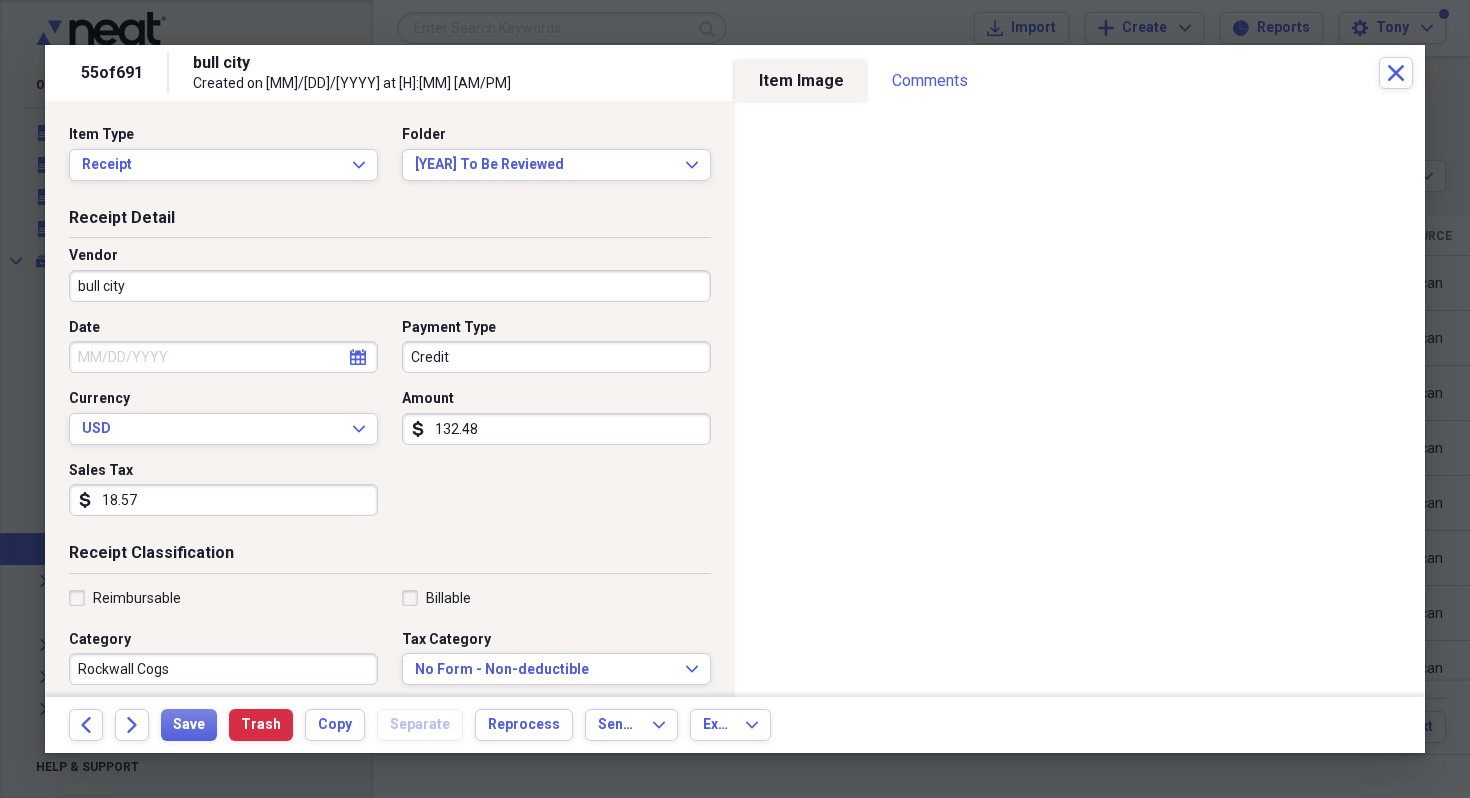 select on "7" 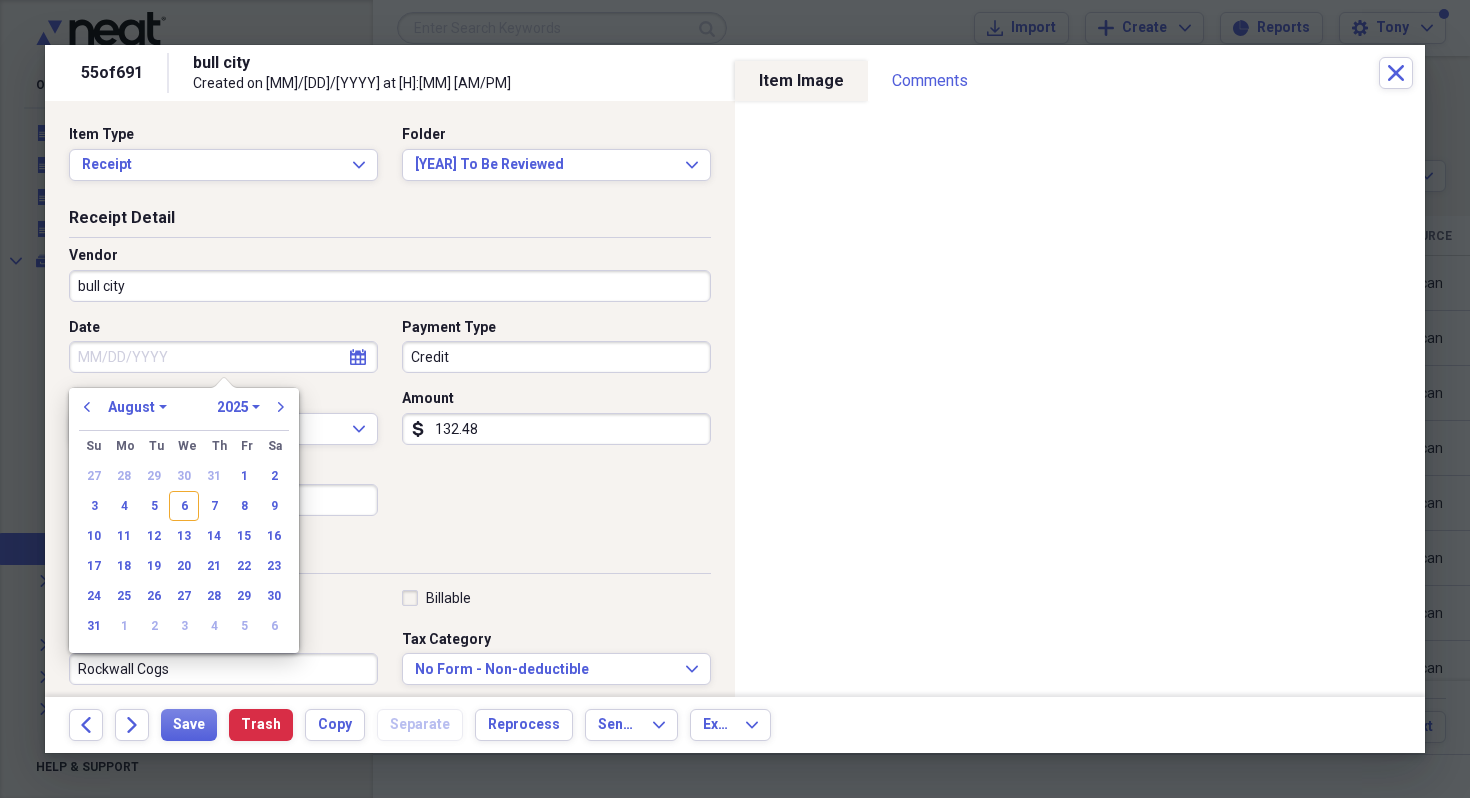 click on "Date" at bounding box center [223, 357] 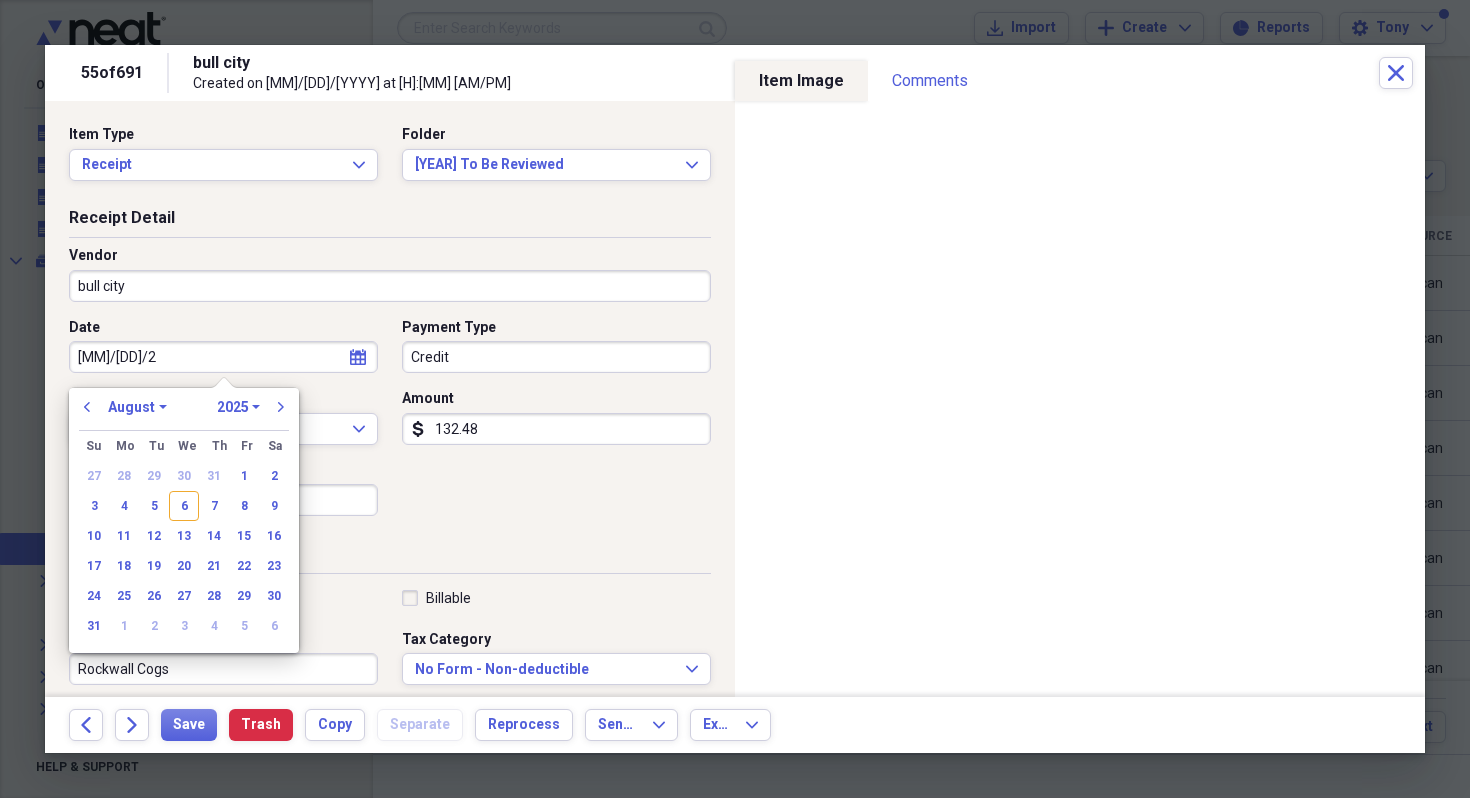 type on "12/23/24" 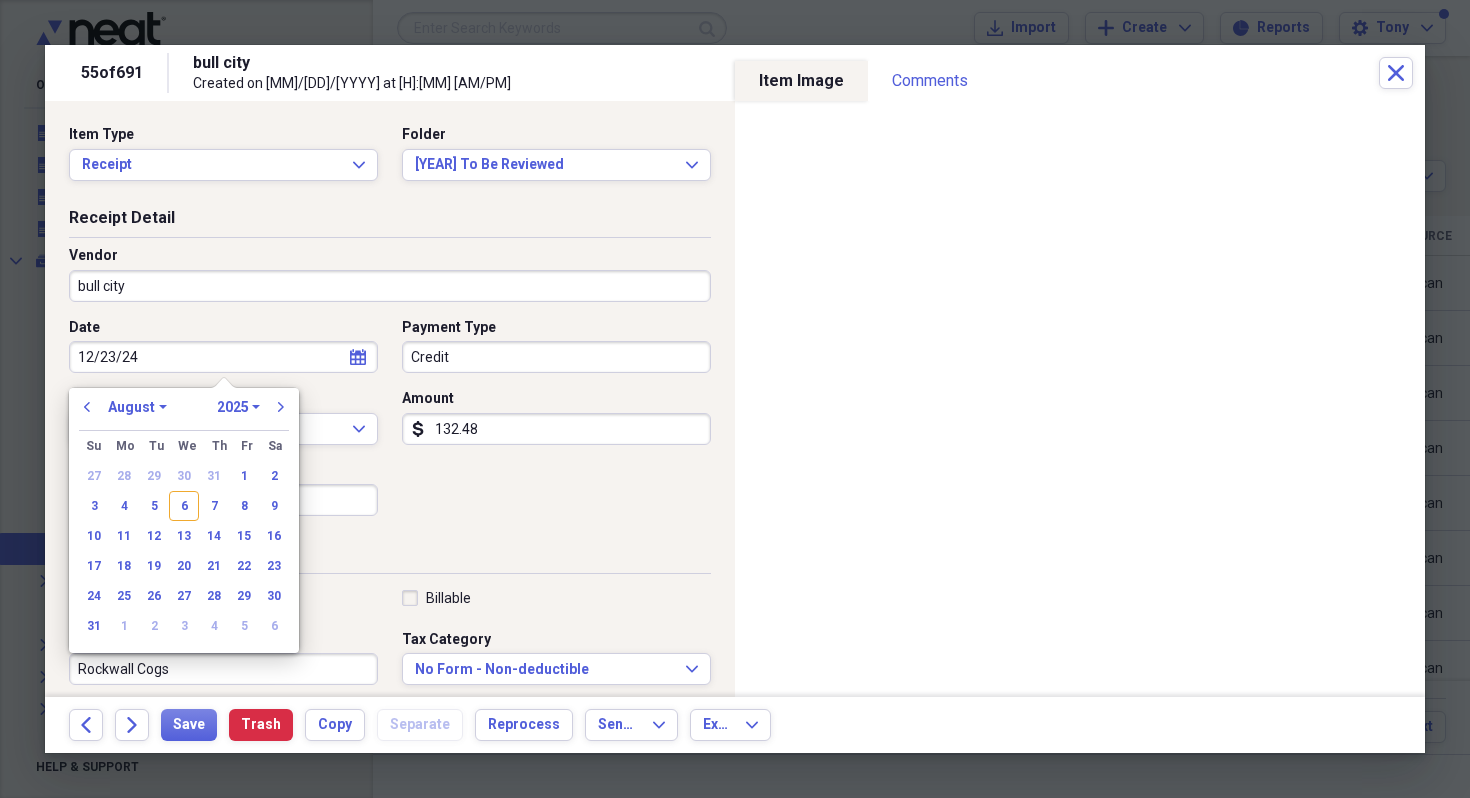 select on "11" 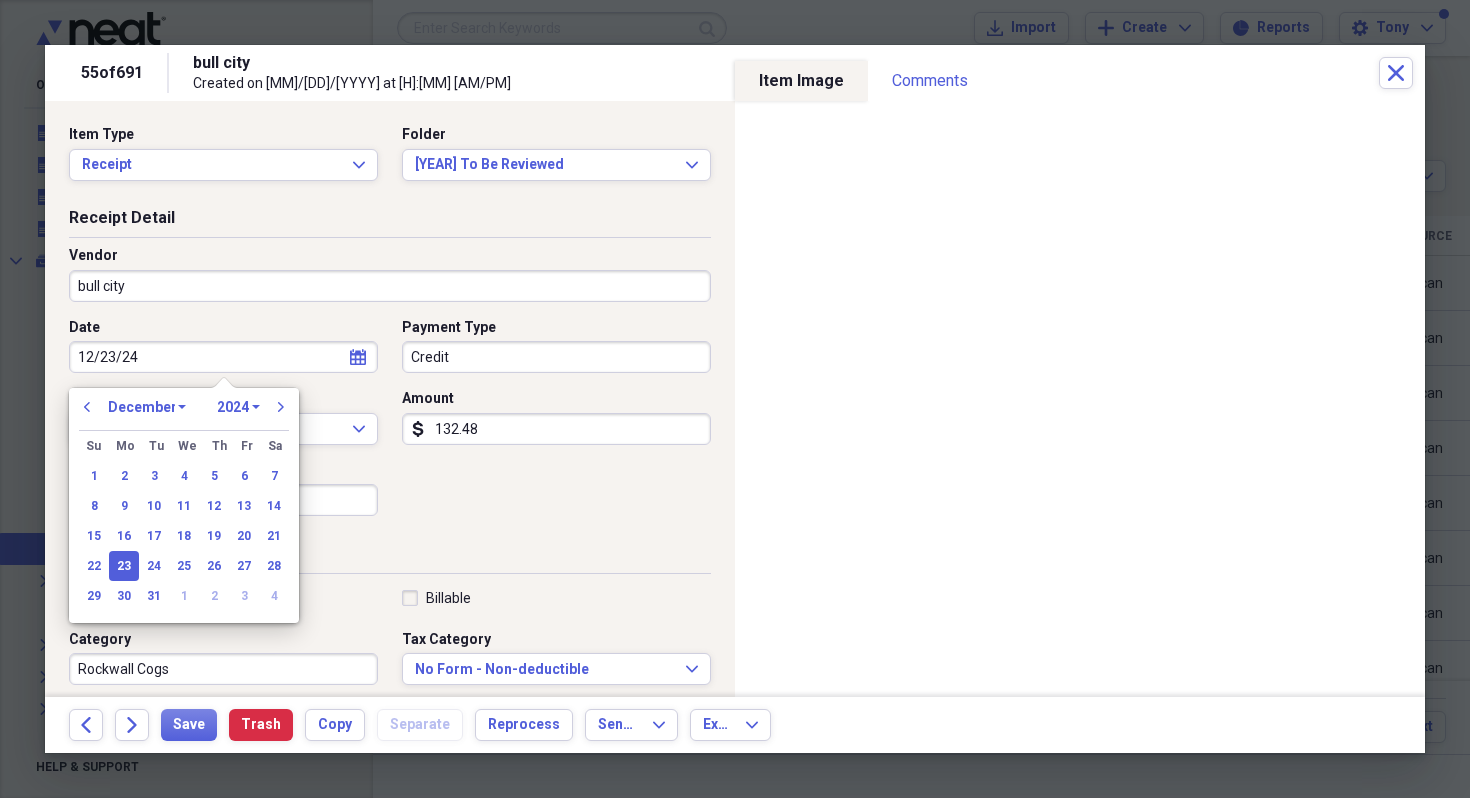 type on "12/23/2024" 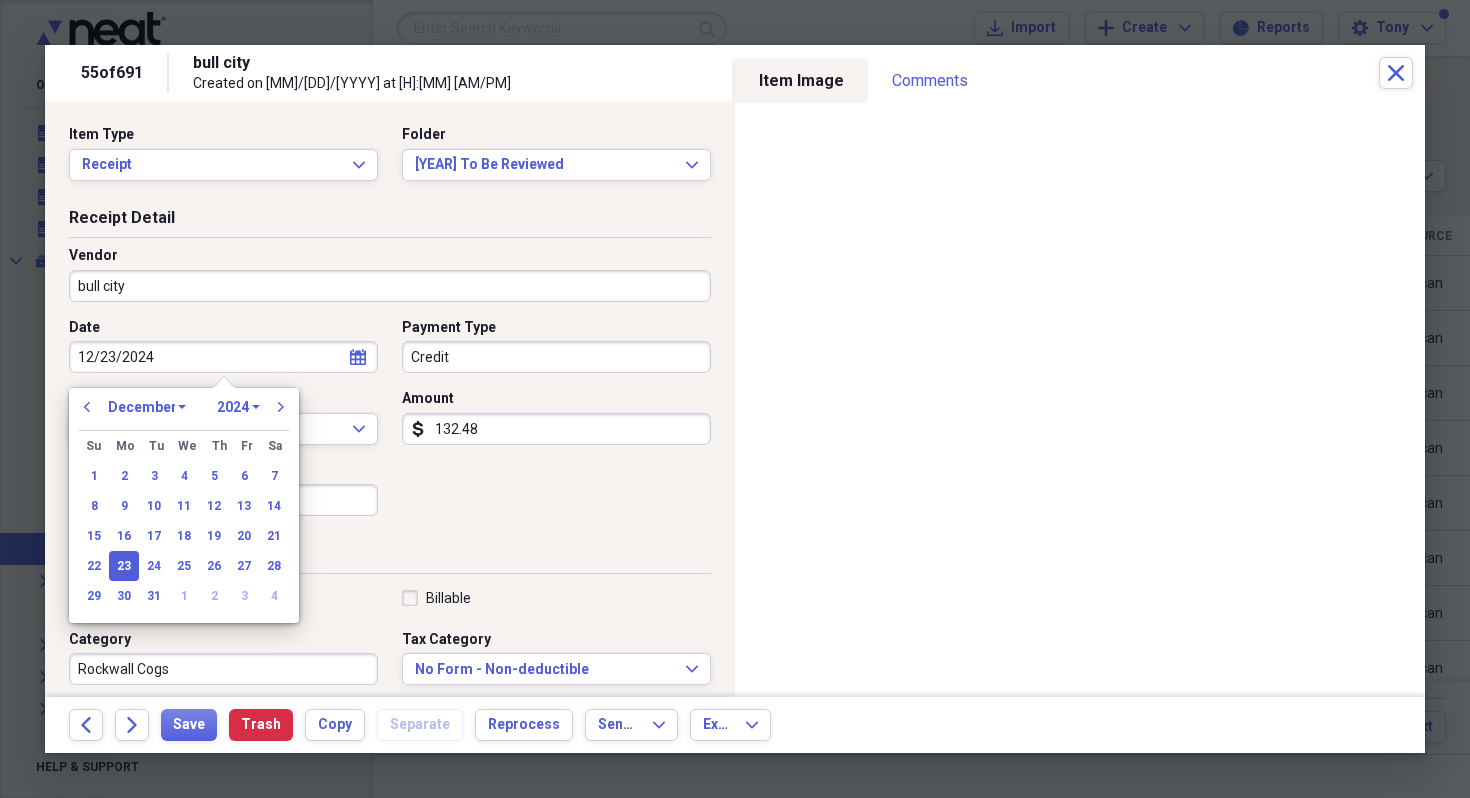 click on "23" at bounding box center [124, 566] 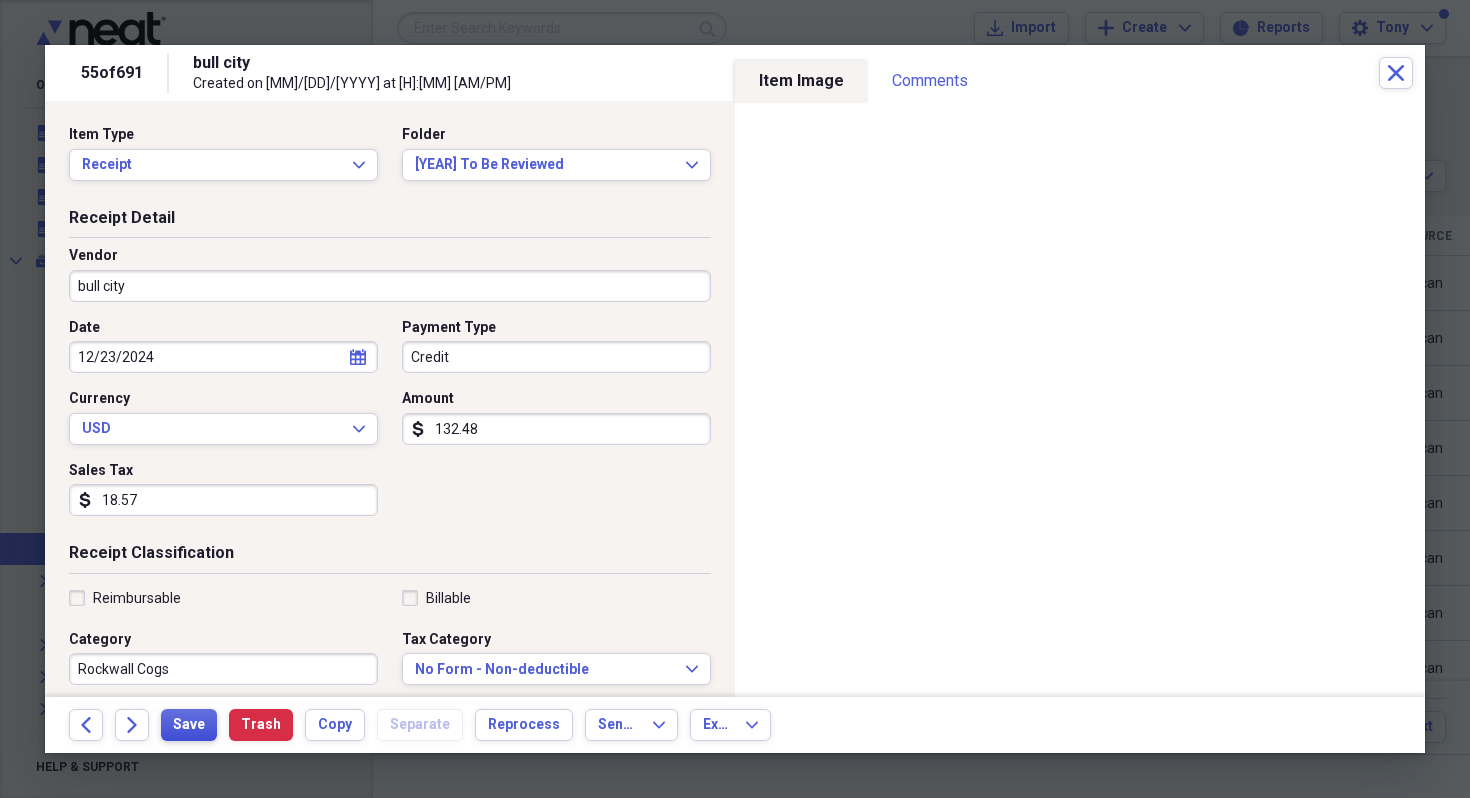 click on "Save" at bounding box center (189, 725) 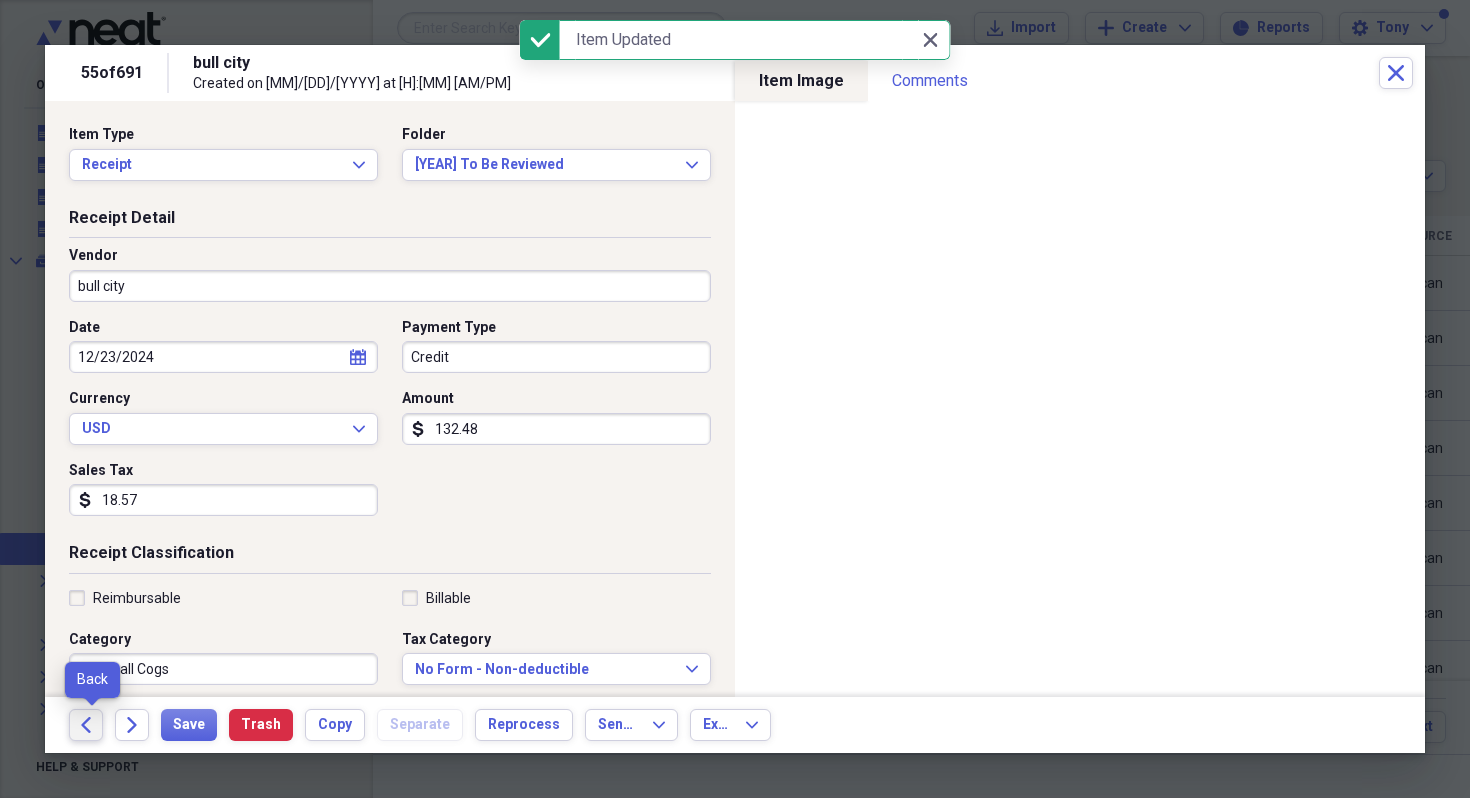 click on "Back" 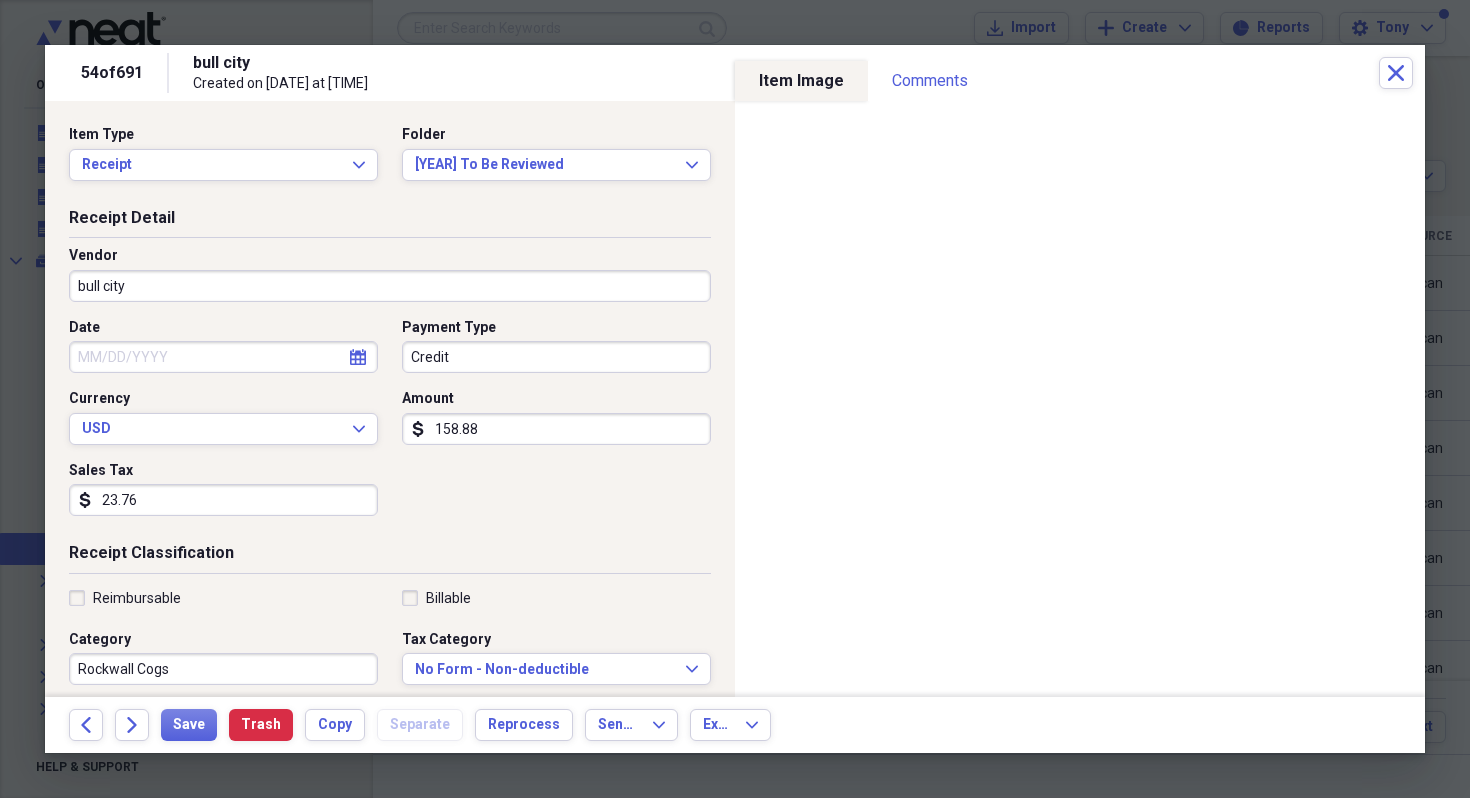 select on "7" 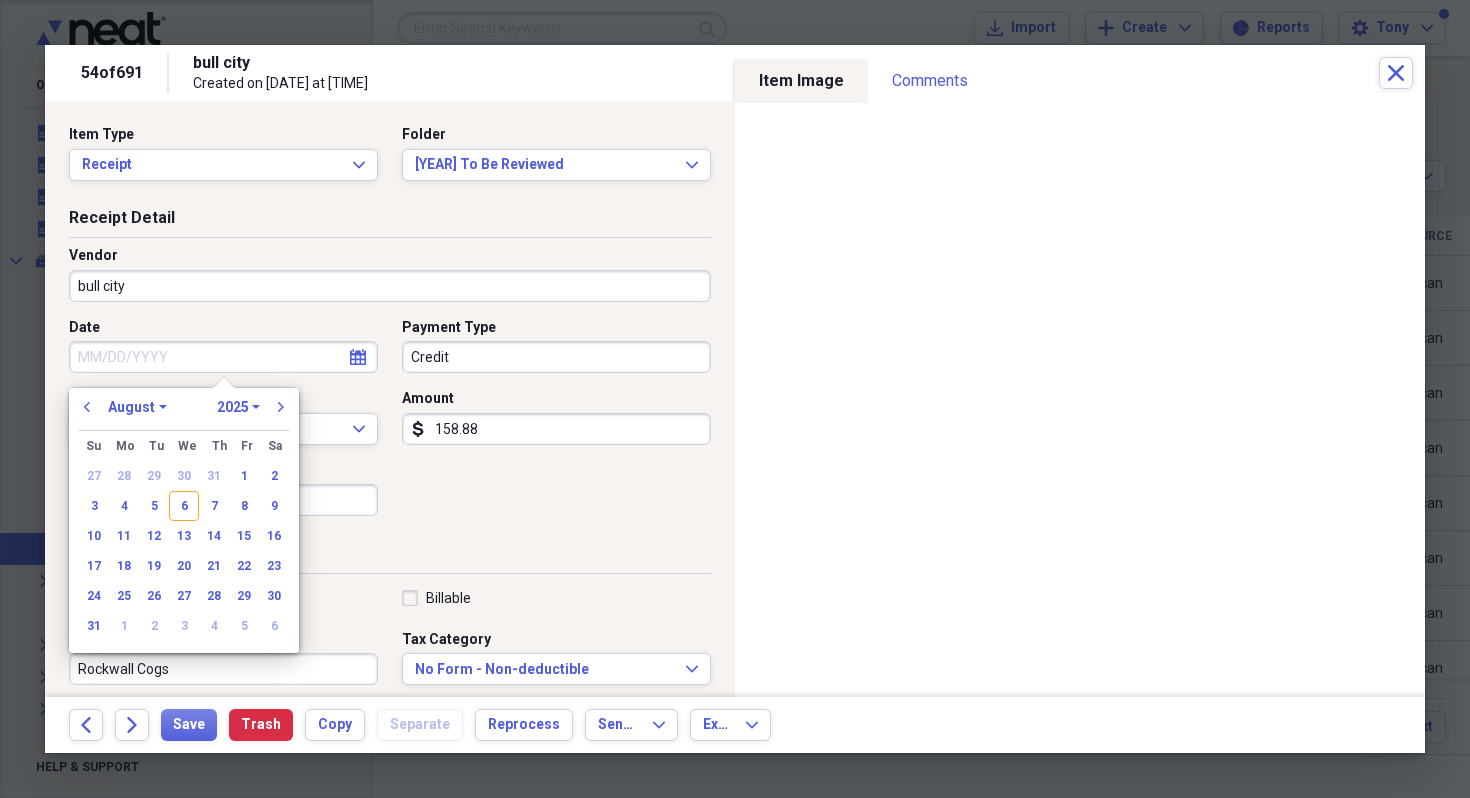 click on "Date" at bounding box center (223, 357) 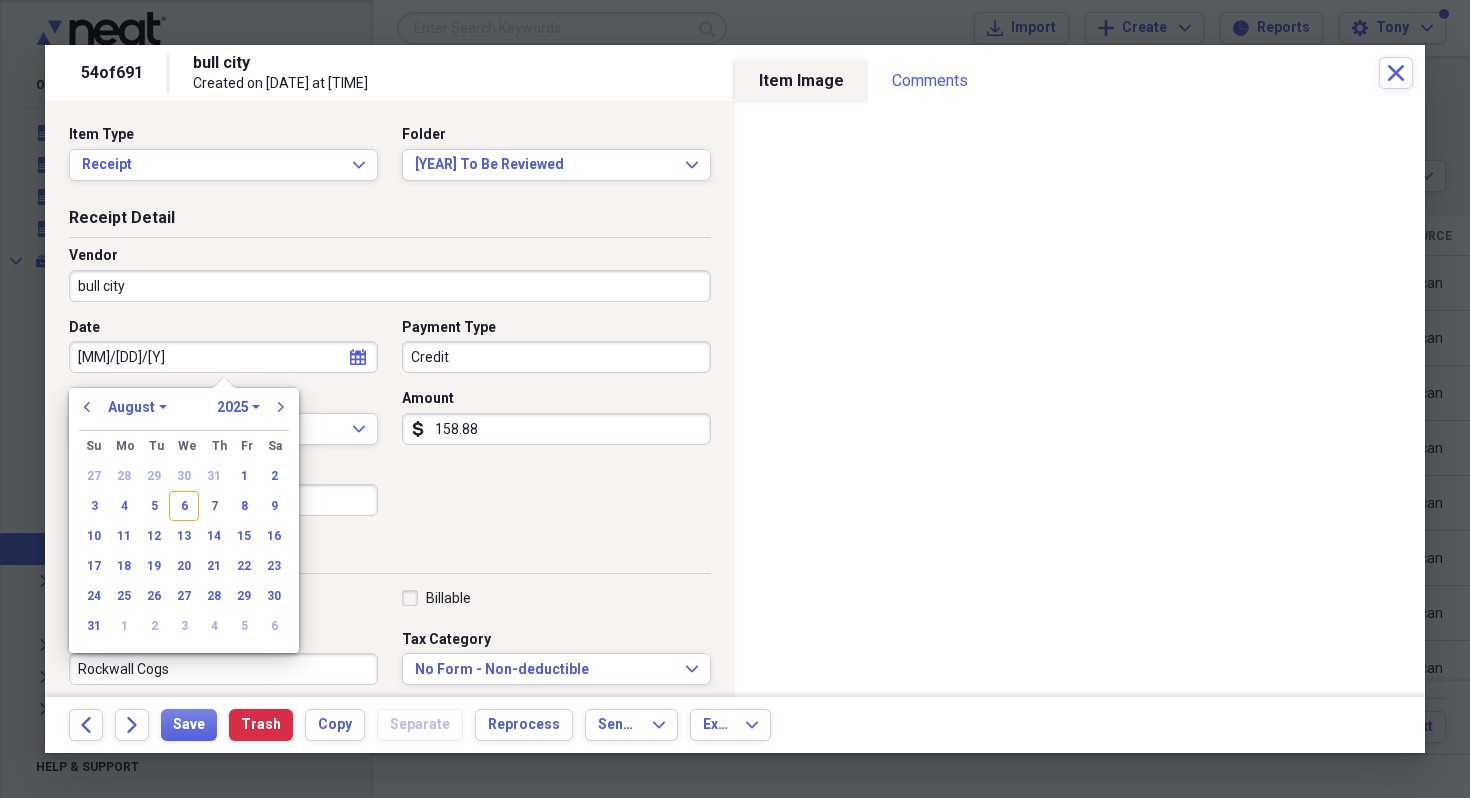 type on "[MM]/[DD]/[YY]" 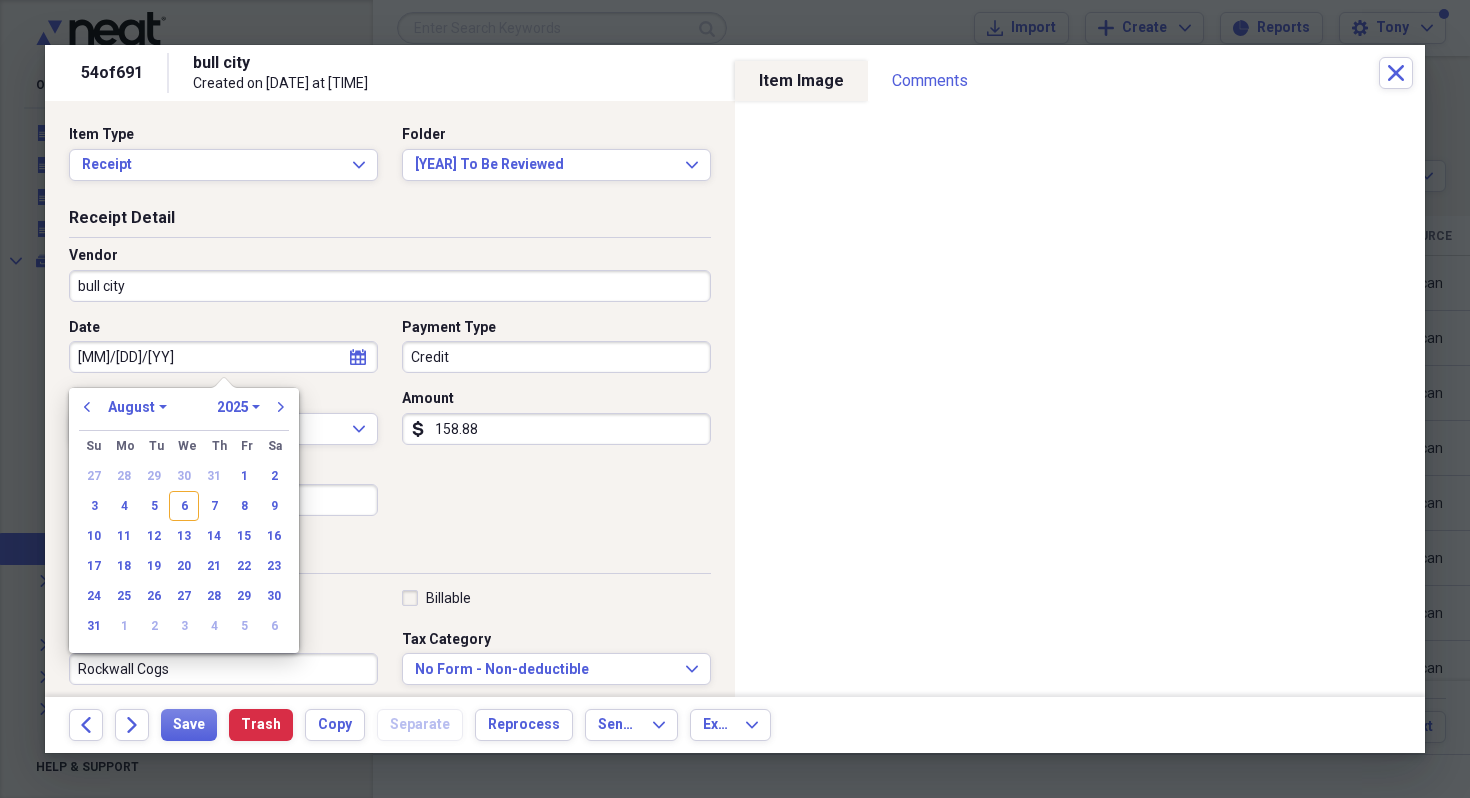 select on "10" 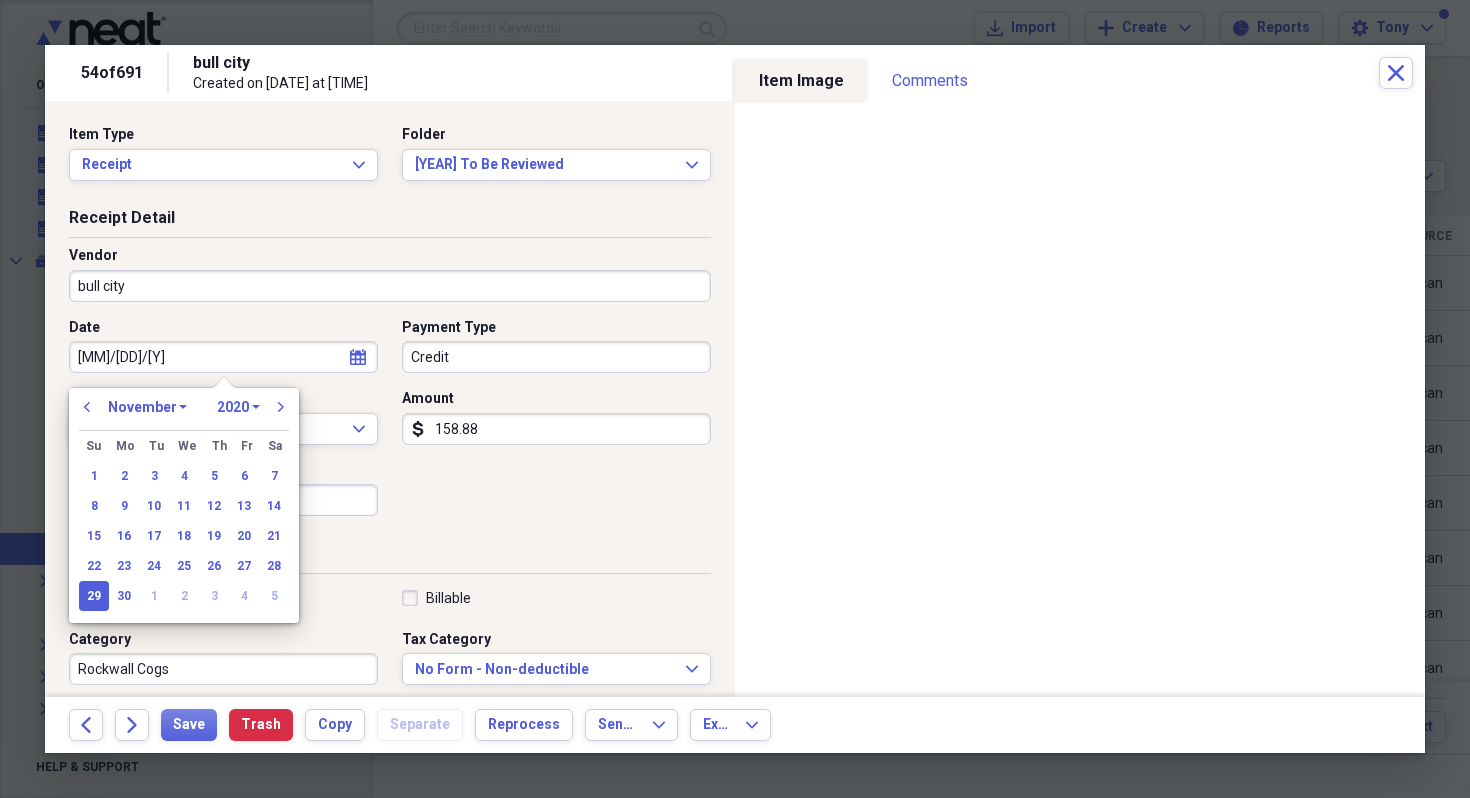 type on "11/29/2024" 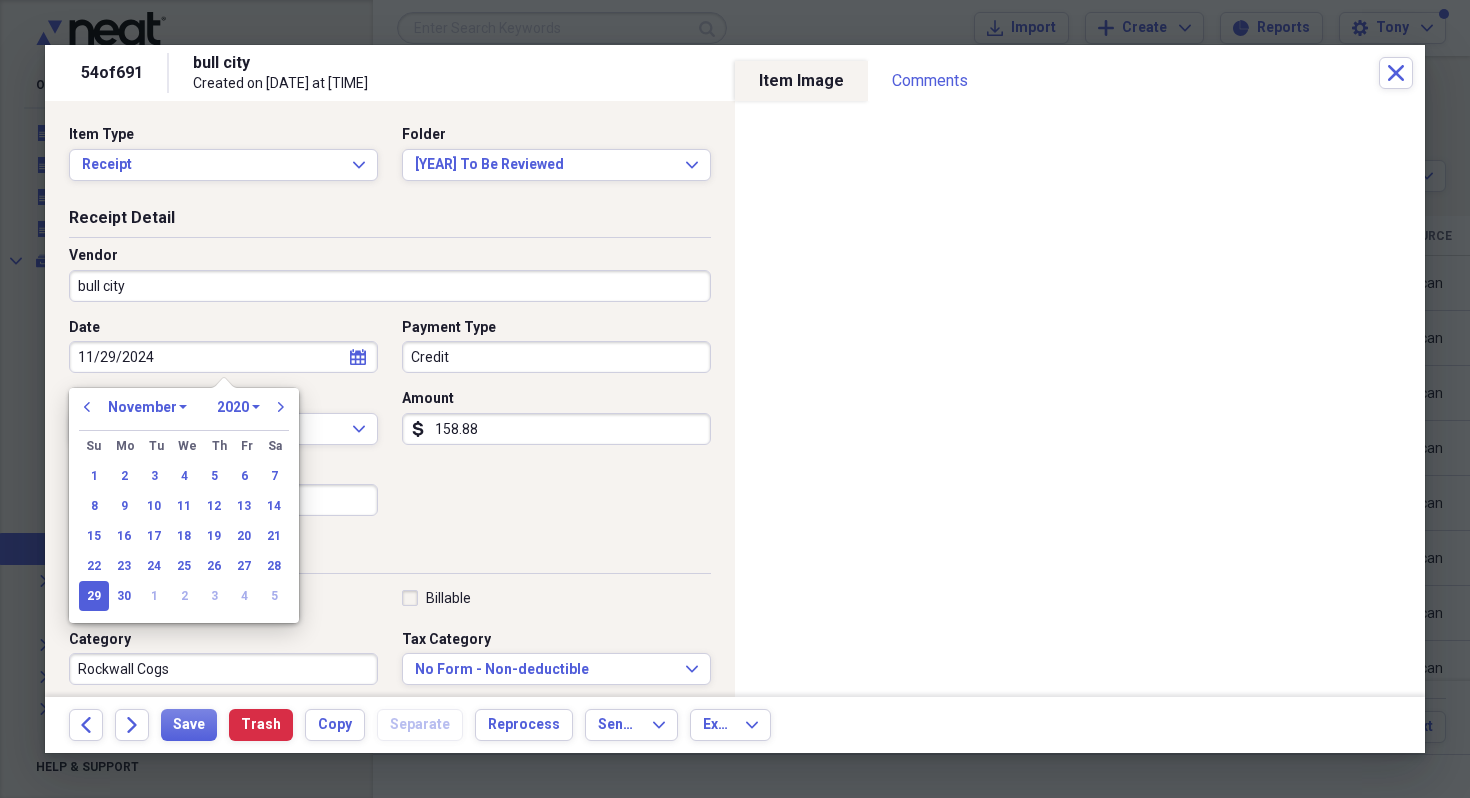 select on "2024" 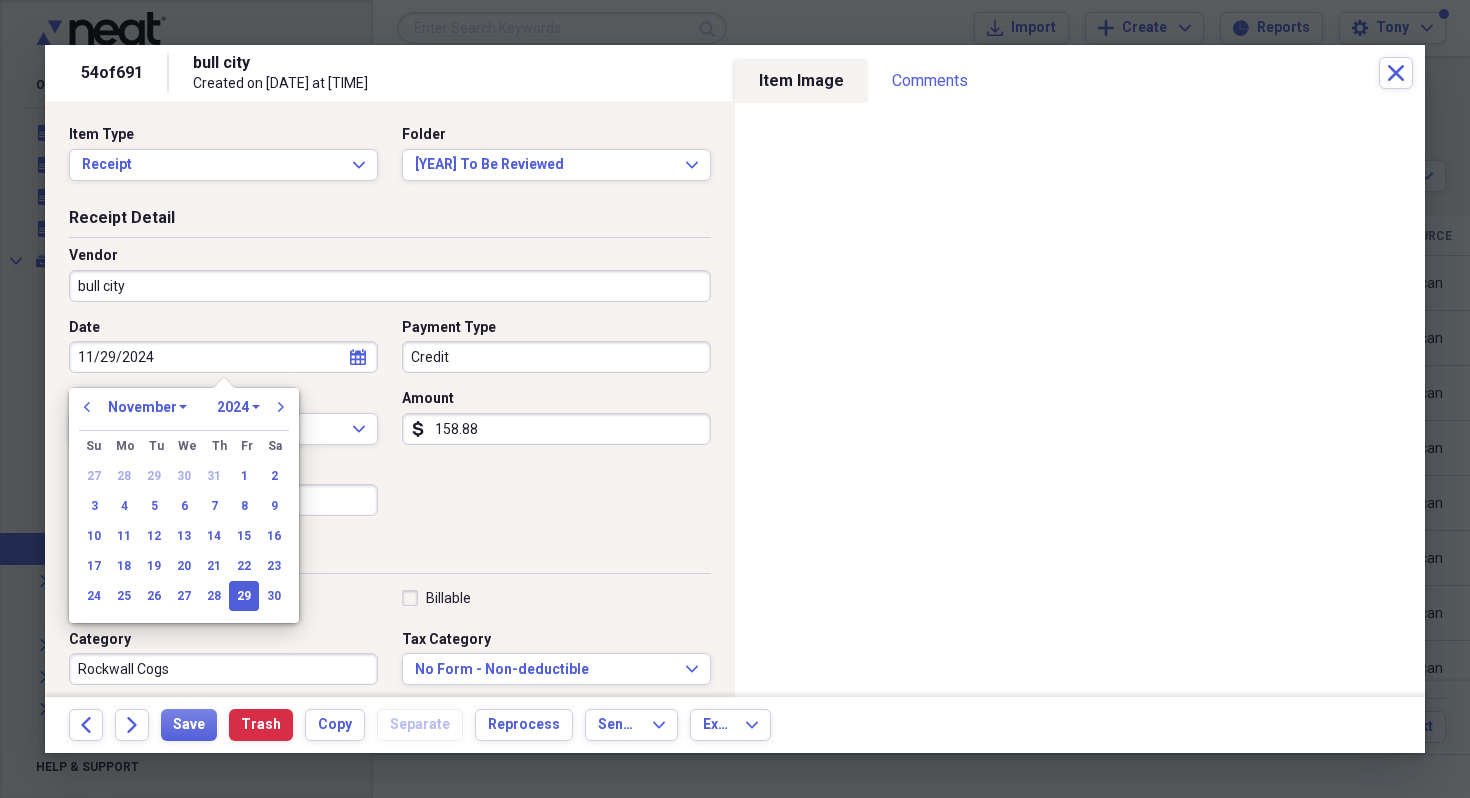 type on "11/29/2024" 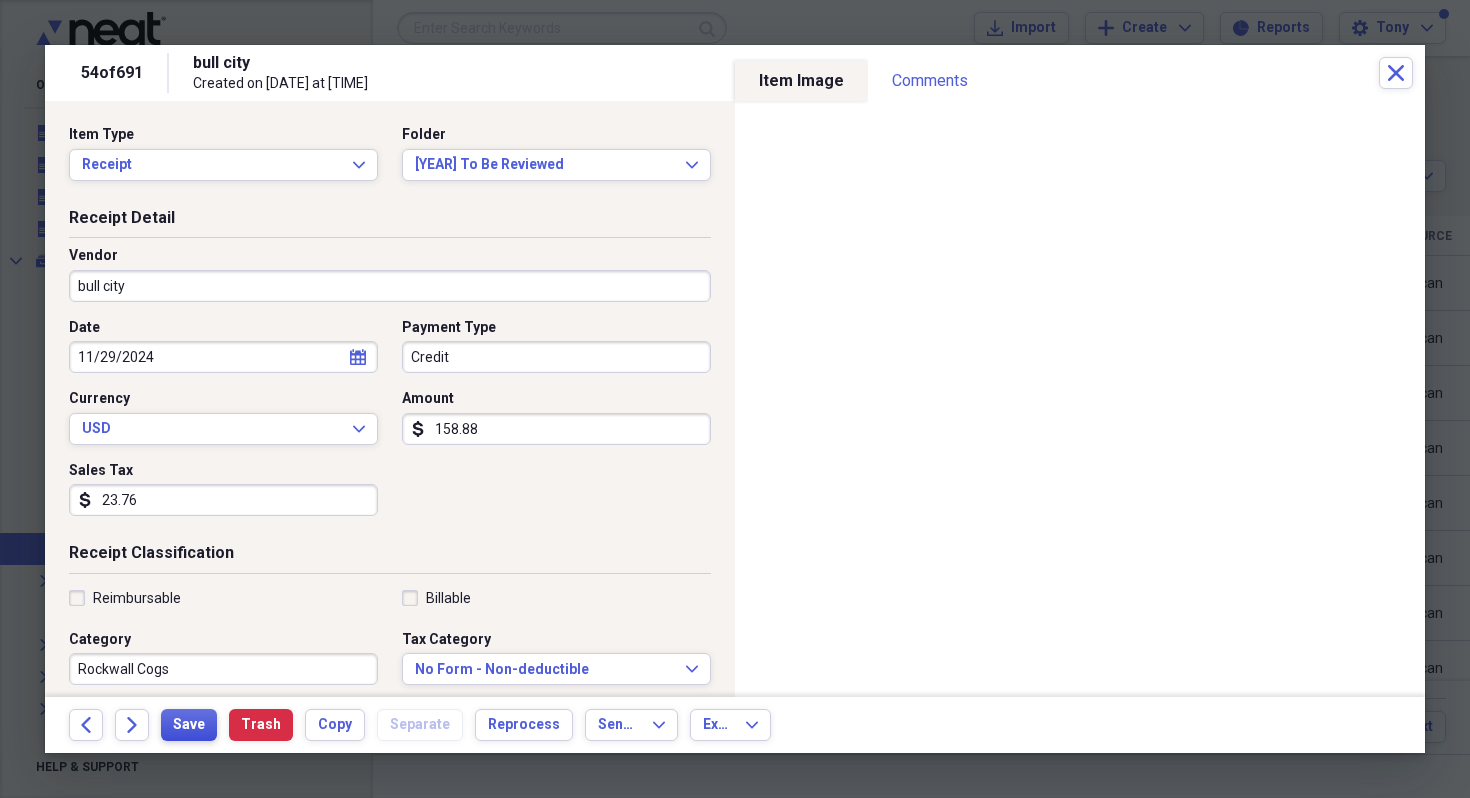 click on "Save" at bounding box center [189, 725] 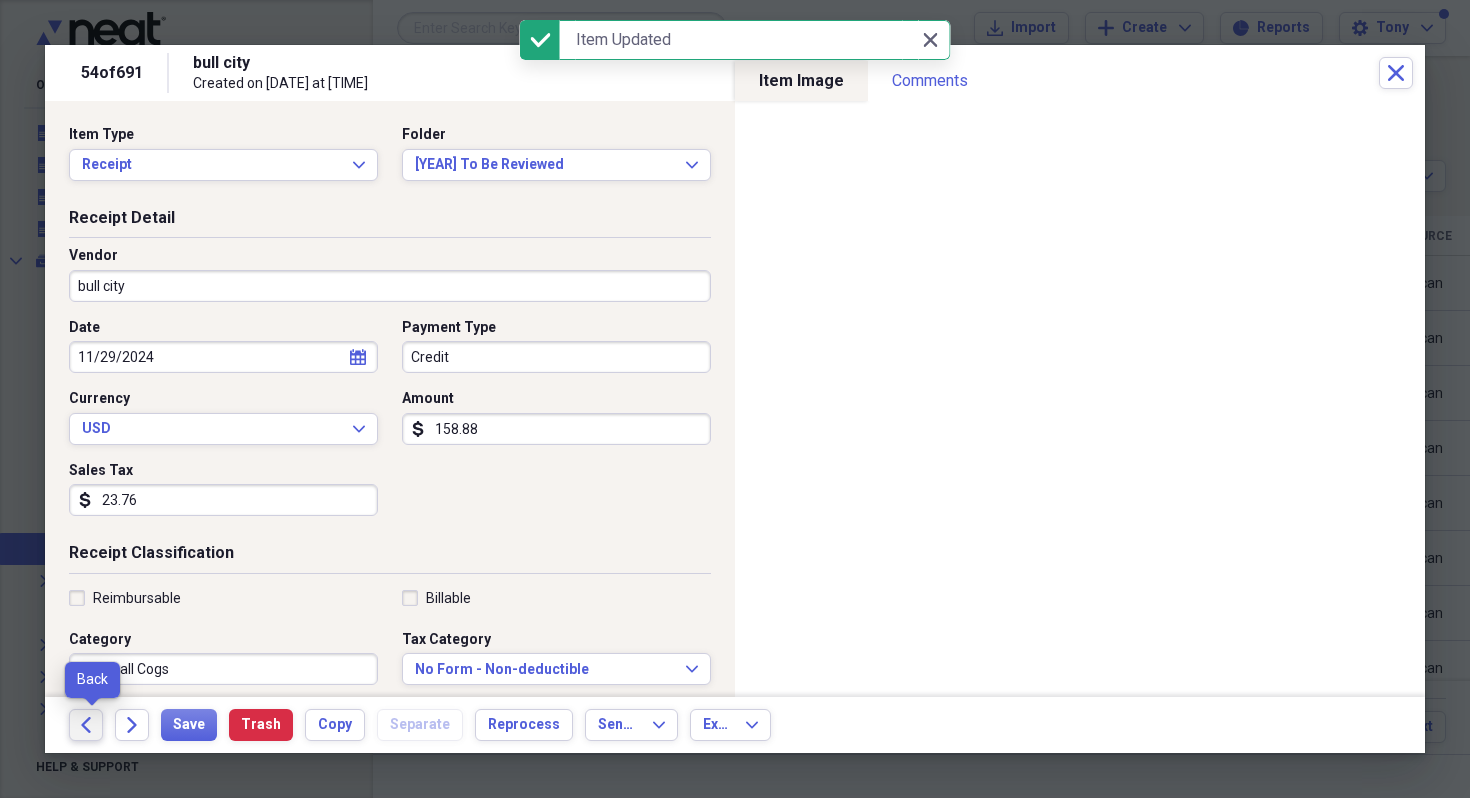 click on "Back" 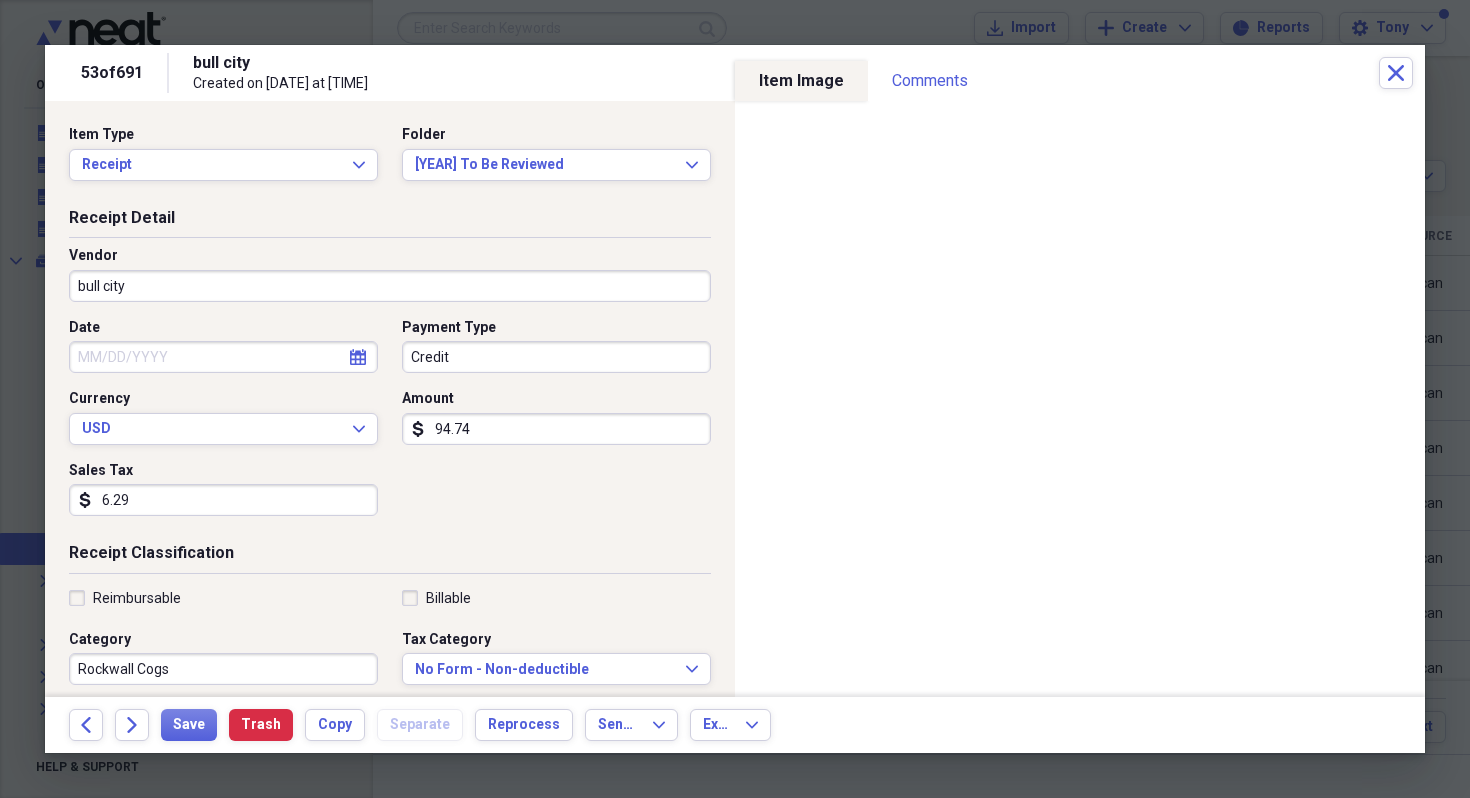click on "Date" at bounding box center (223, 357) 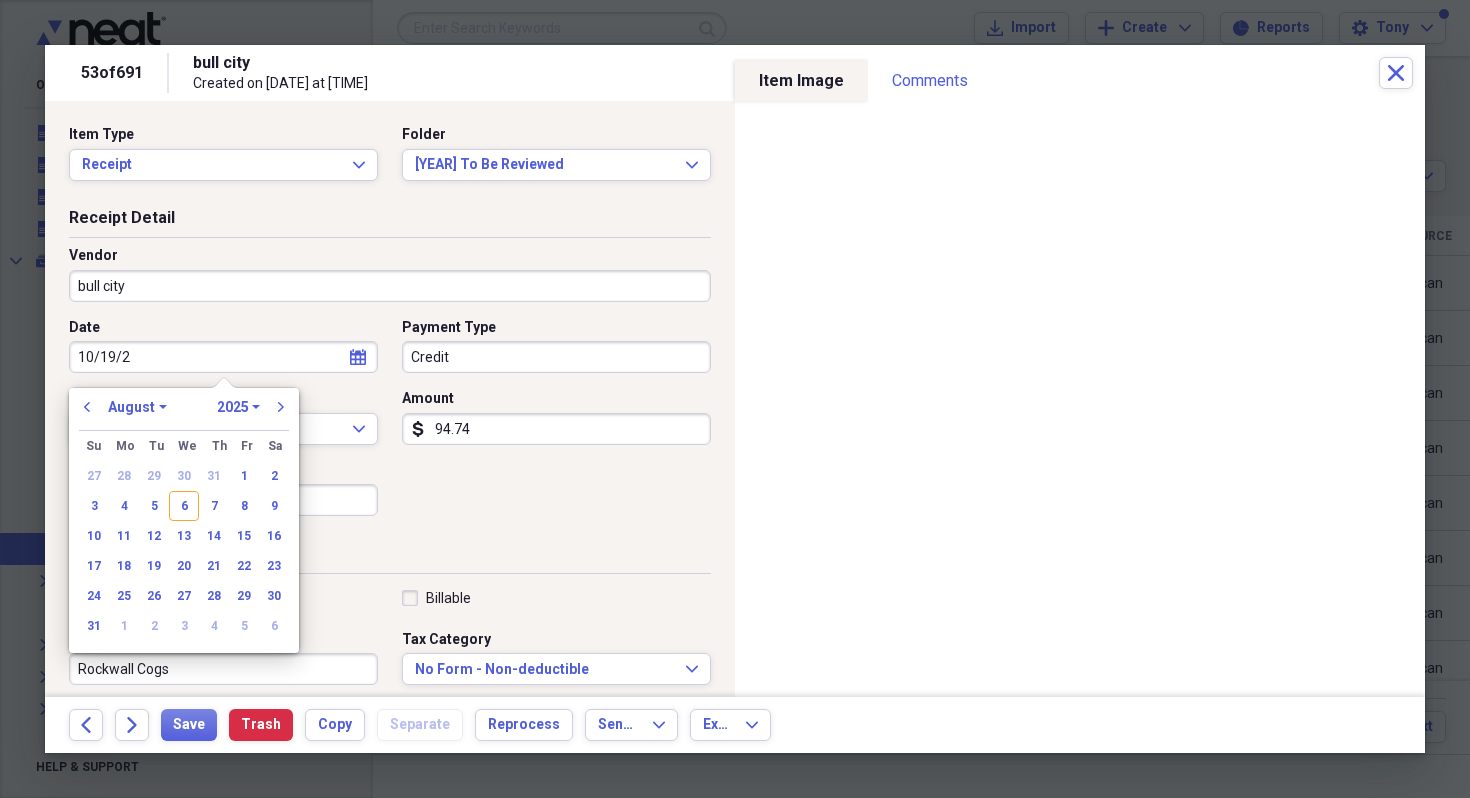 type on "[MM]/[DD]/" 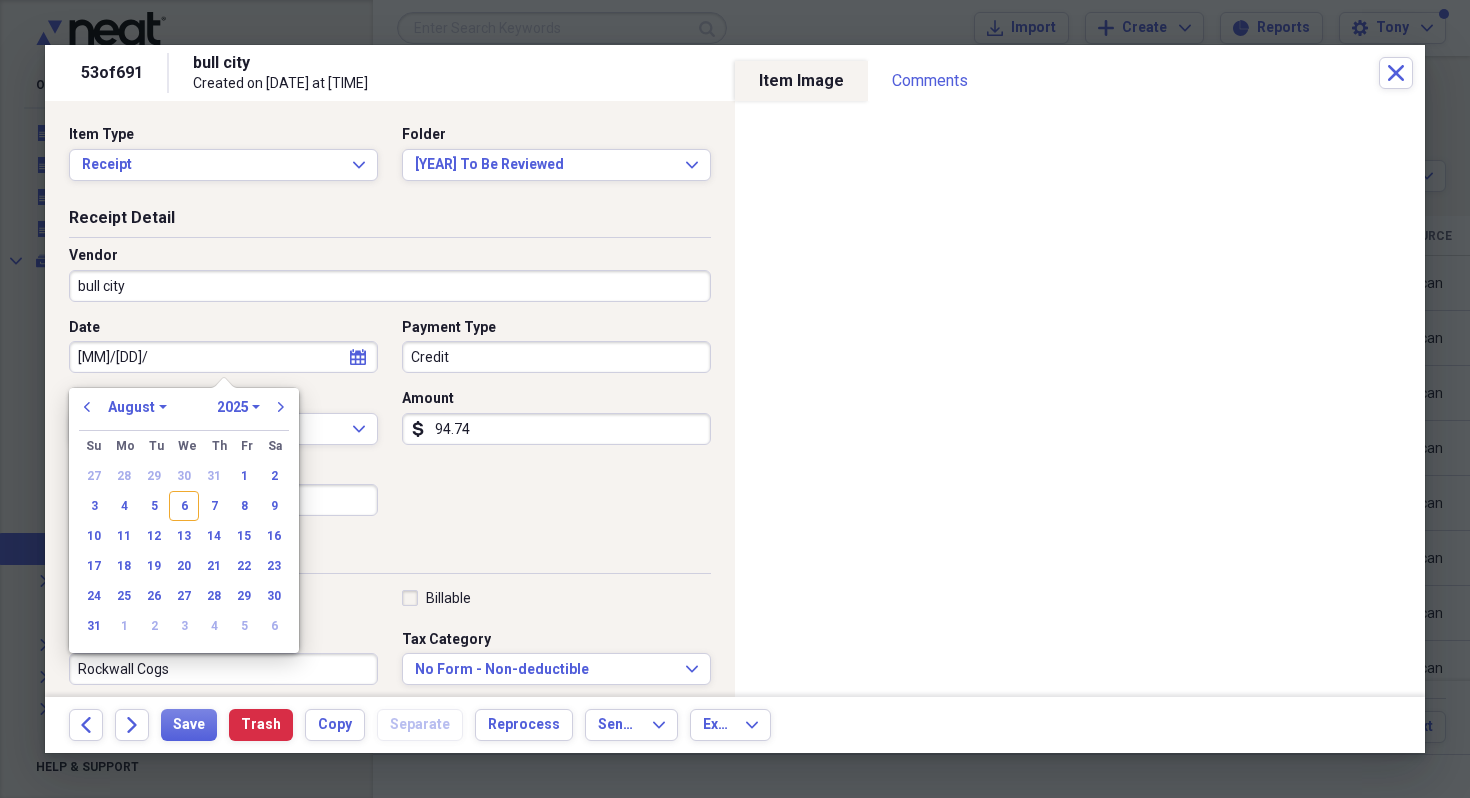 select on "9" 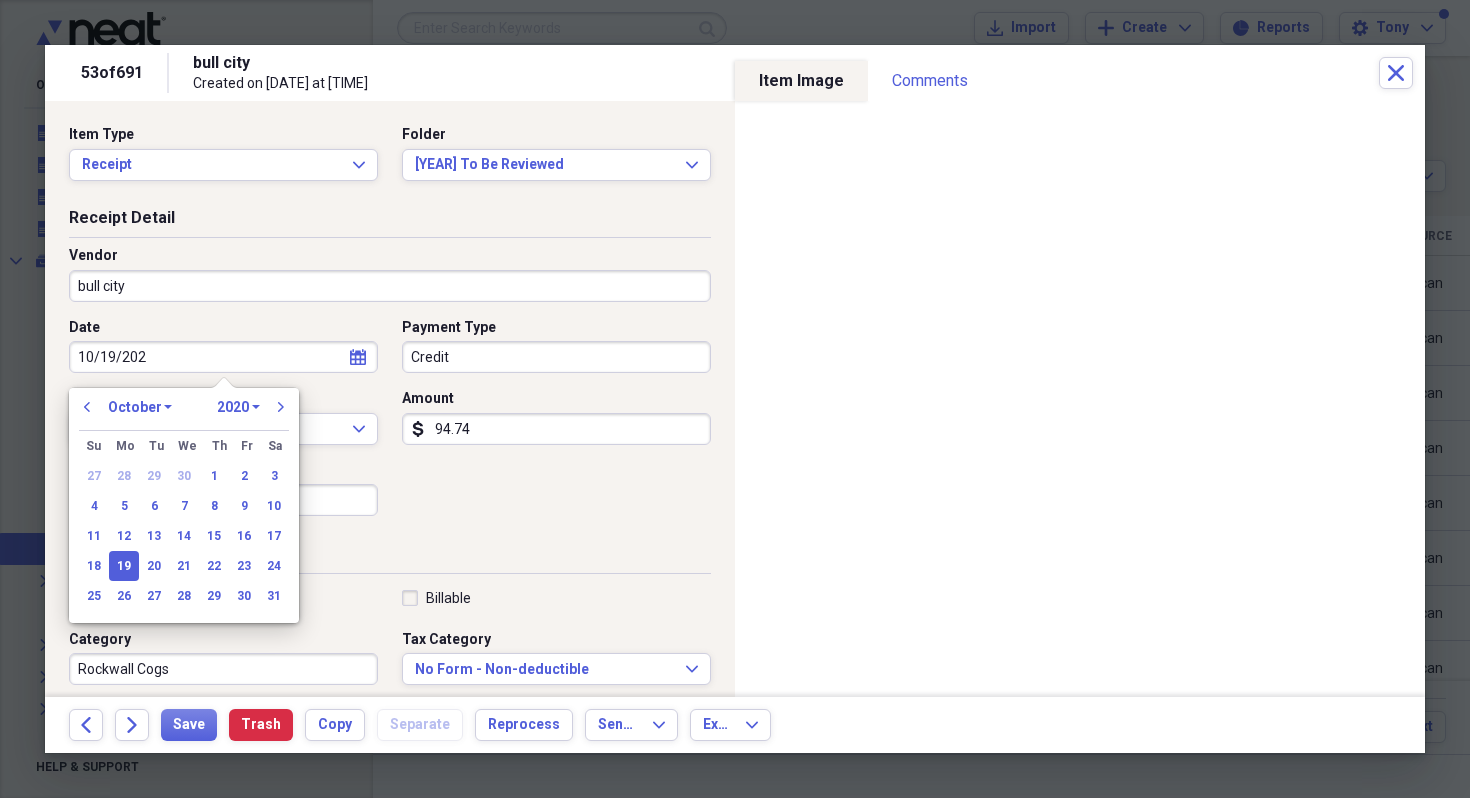 type on "10/19/2024" 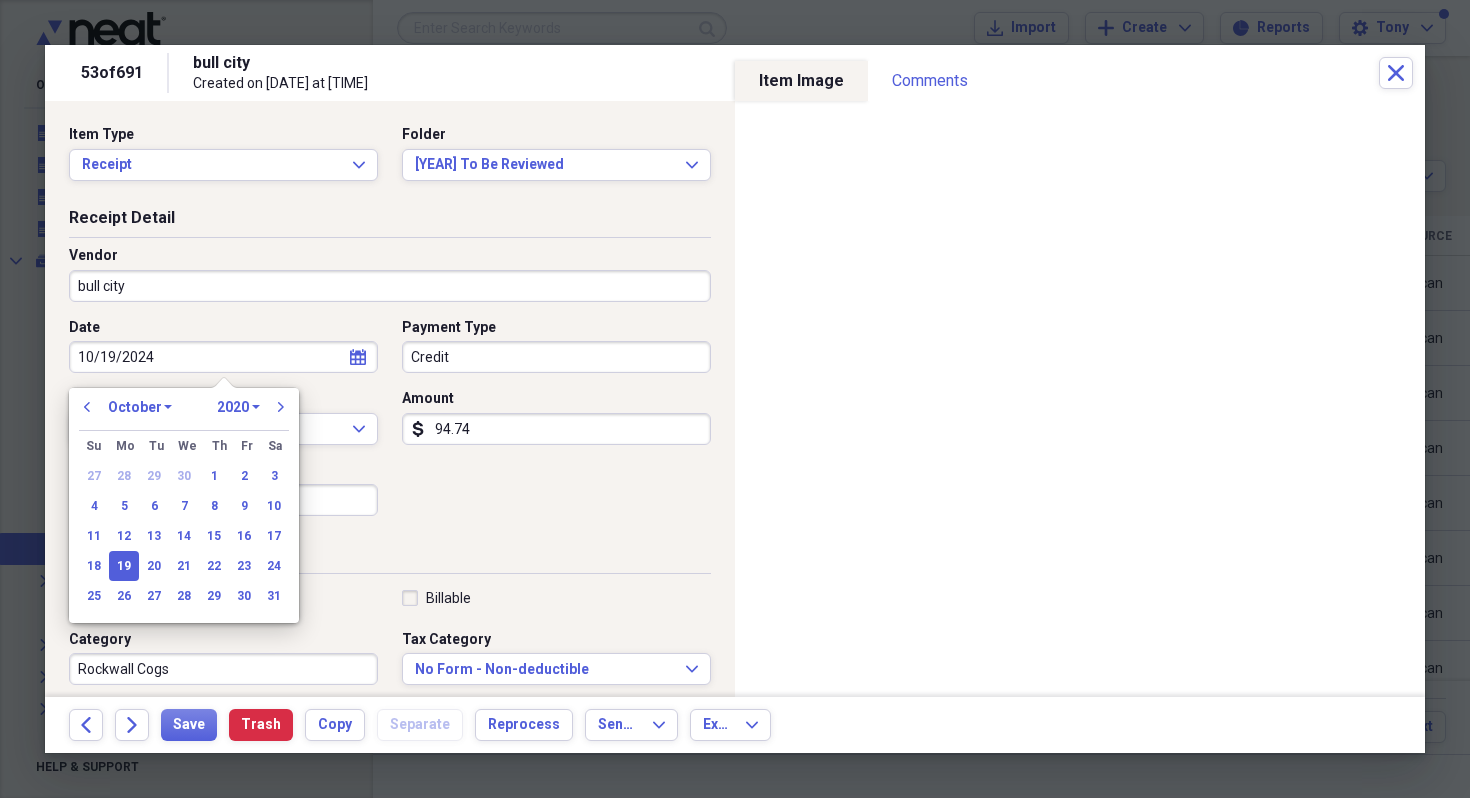 select on "2024" 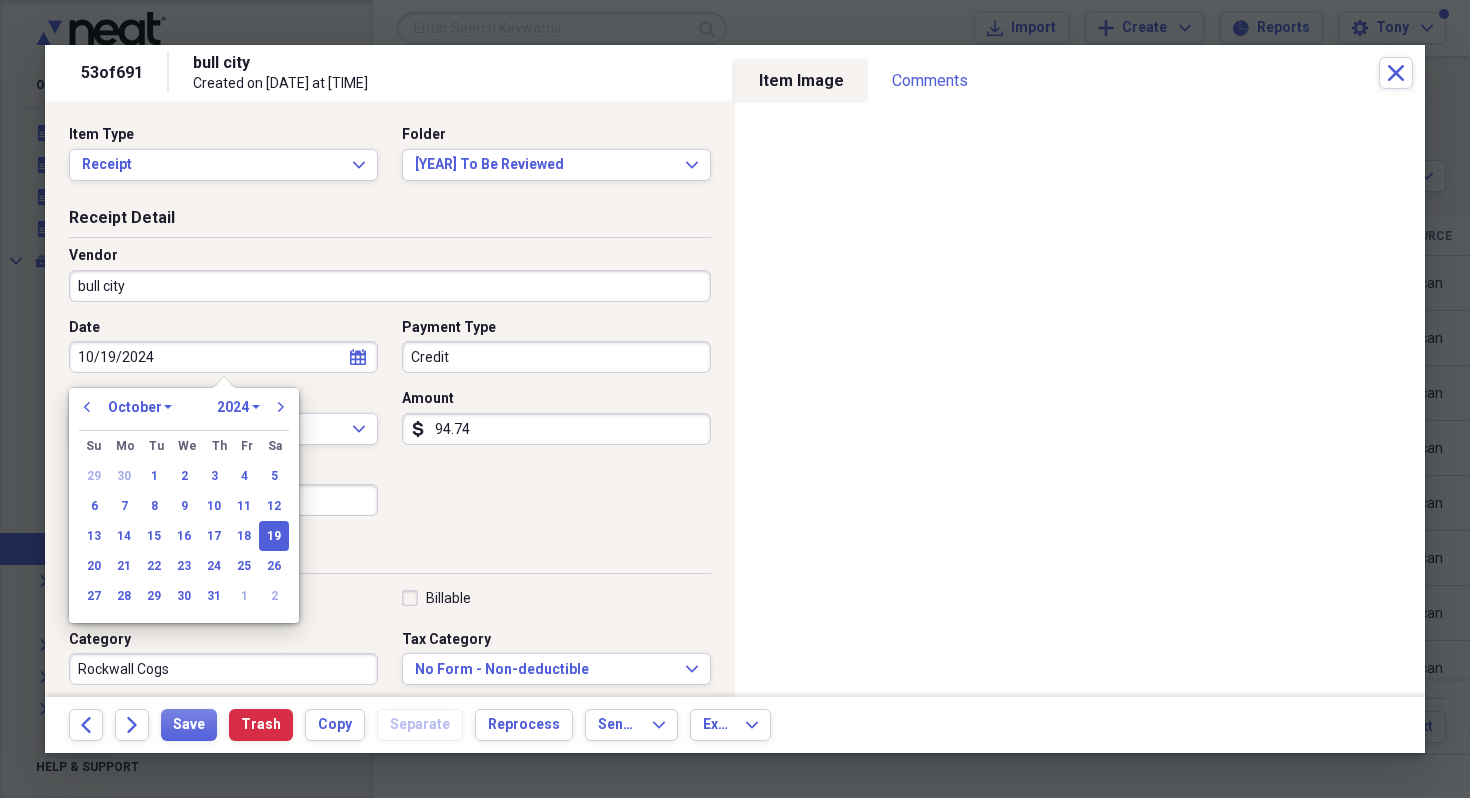 type on "10/19/2024" 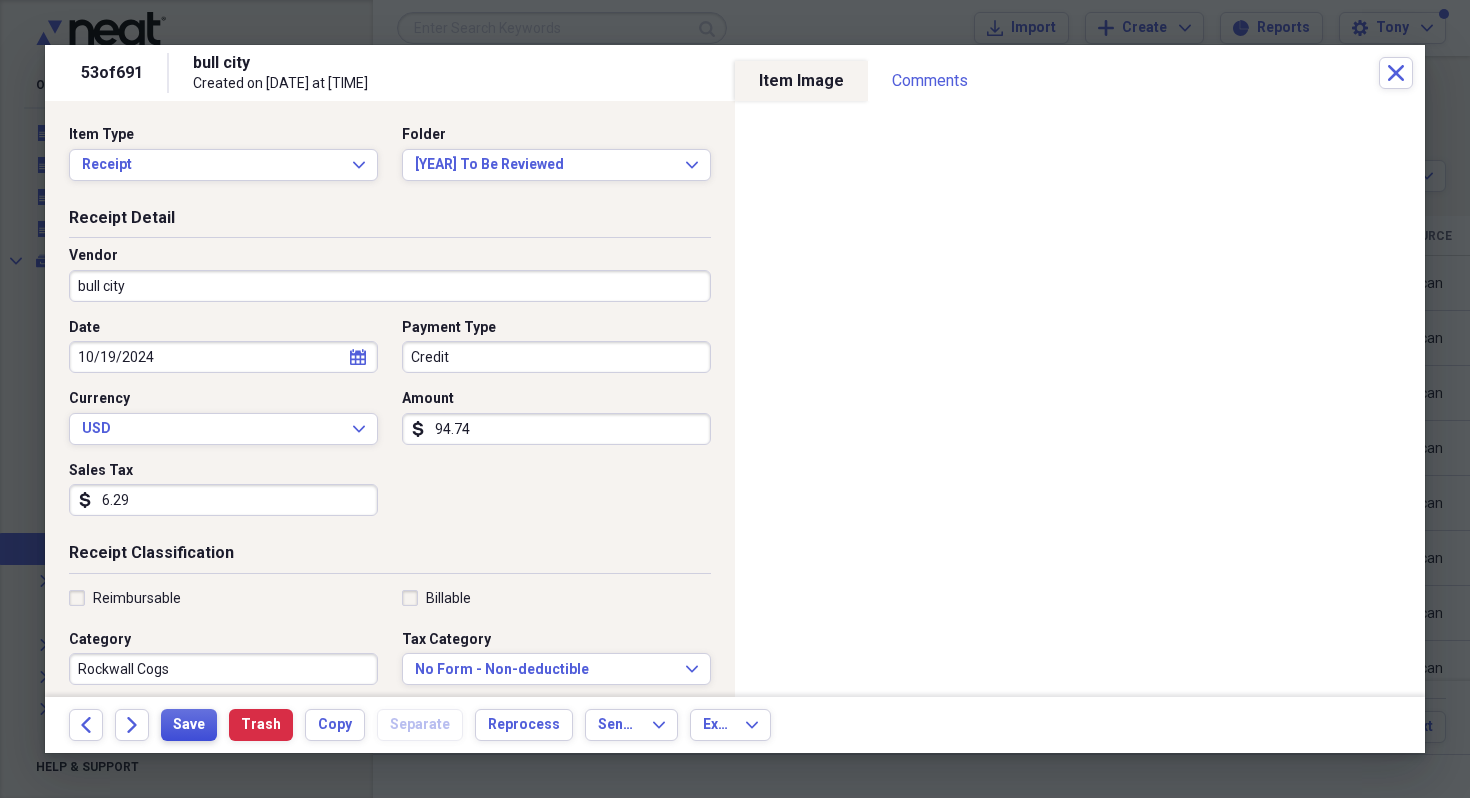 click on "Save" at bounding box center [189, 725] 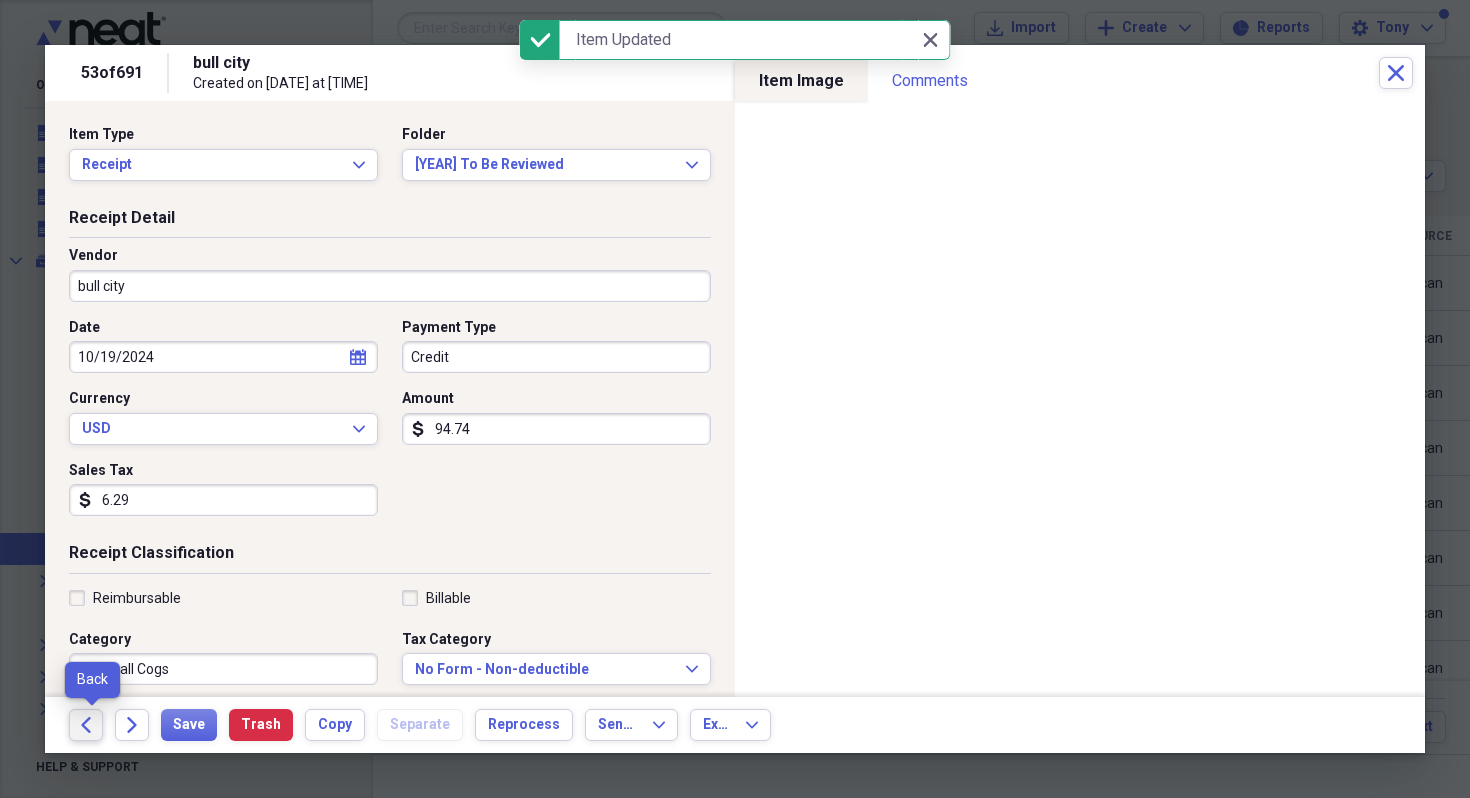 click on "Back" 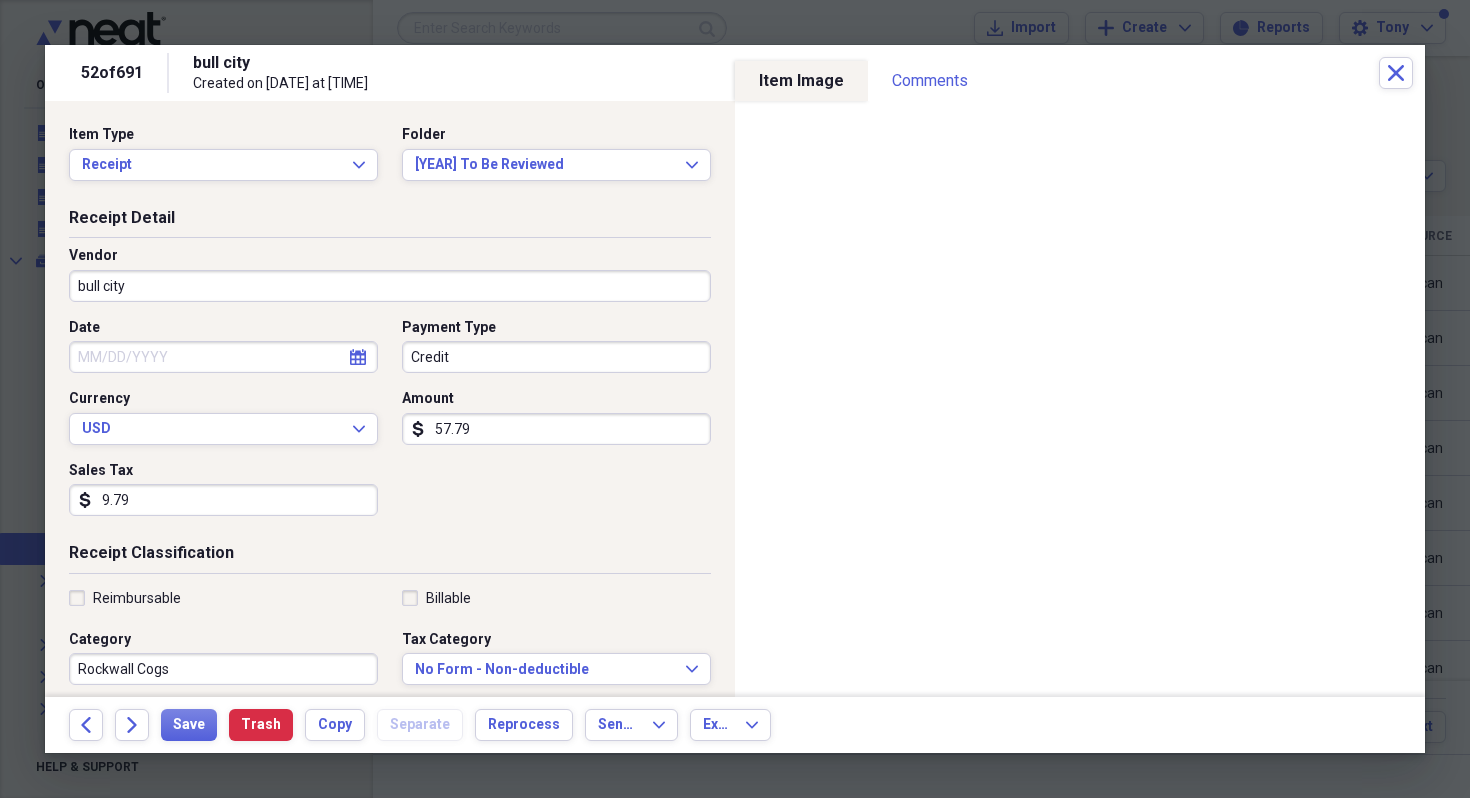 click on "Date" at bounding box center [223, 357] 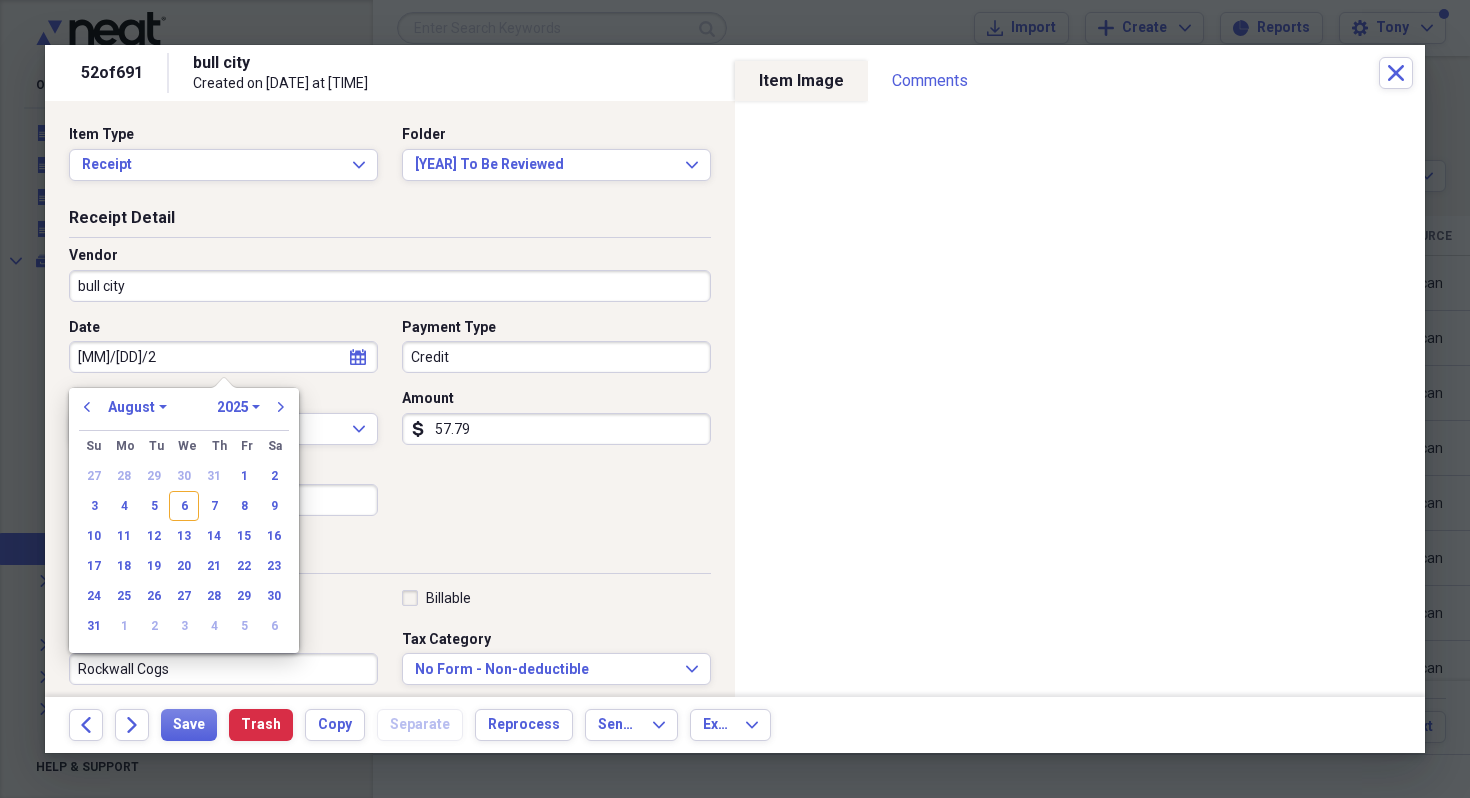 type on "[MM]/[DD]/[YY]" 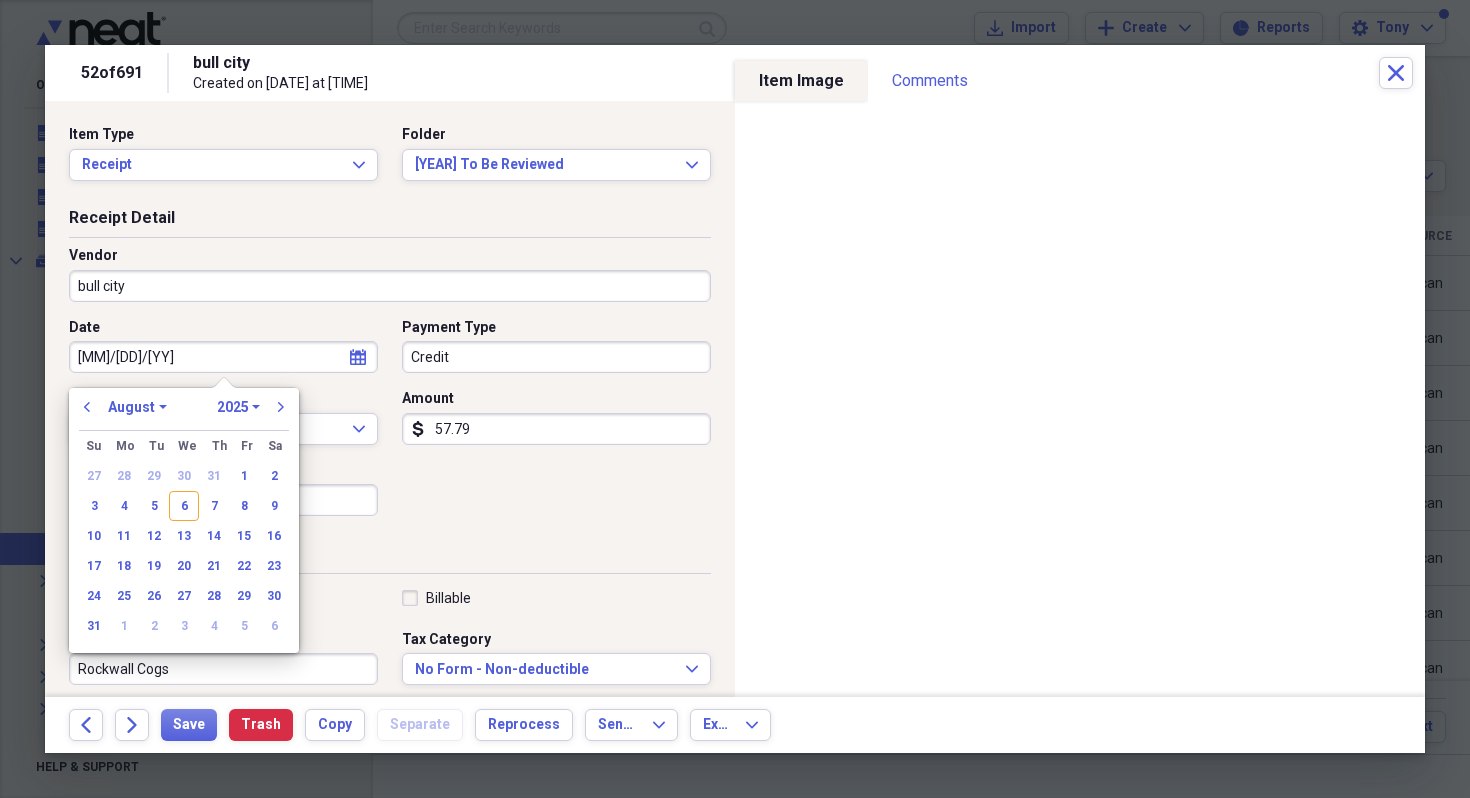 select on "8" 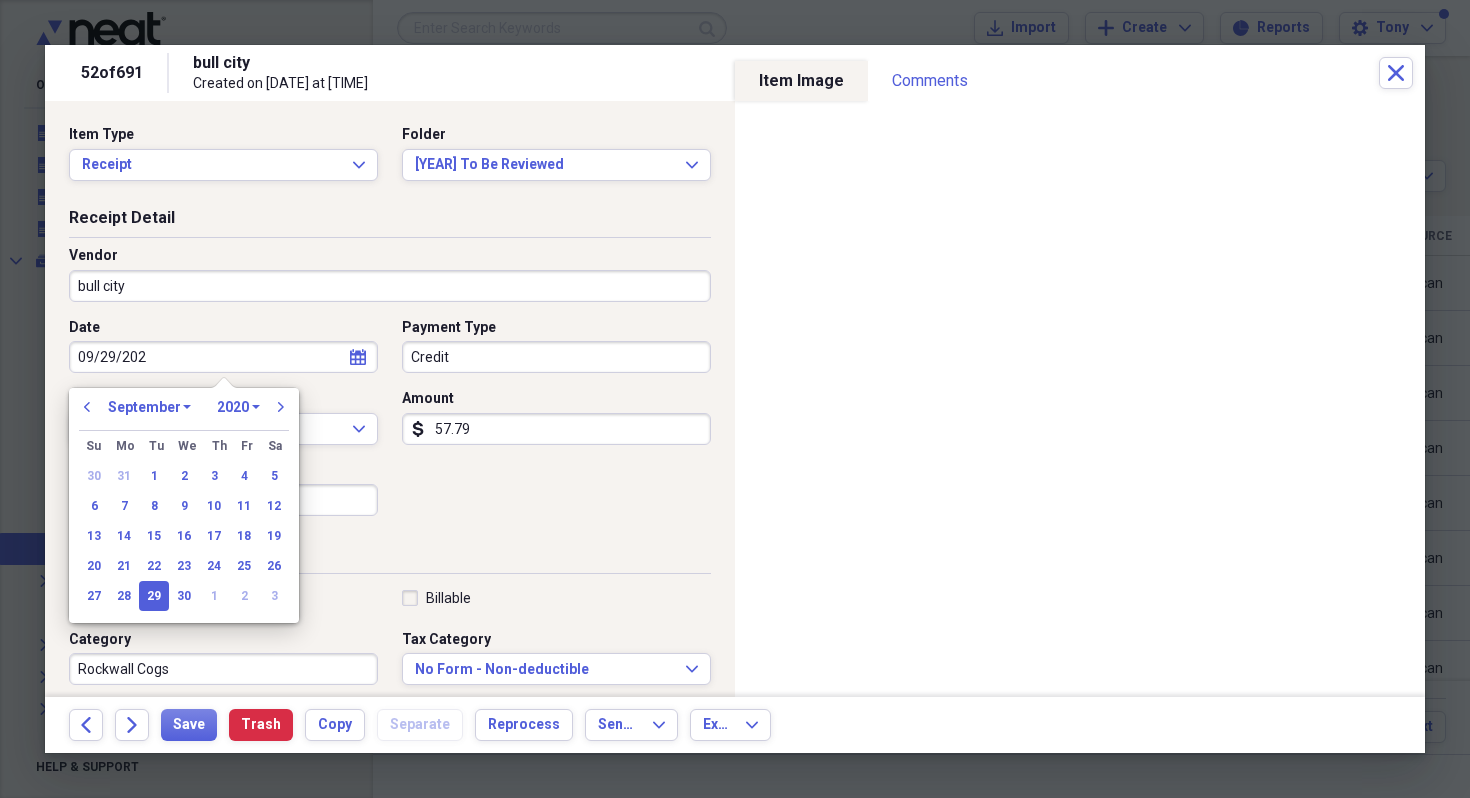 type on "09/29/2024" 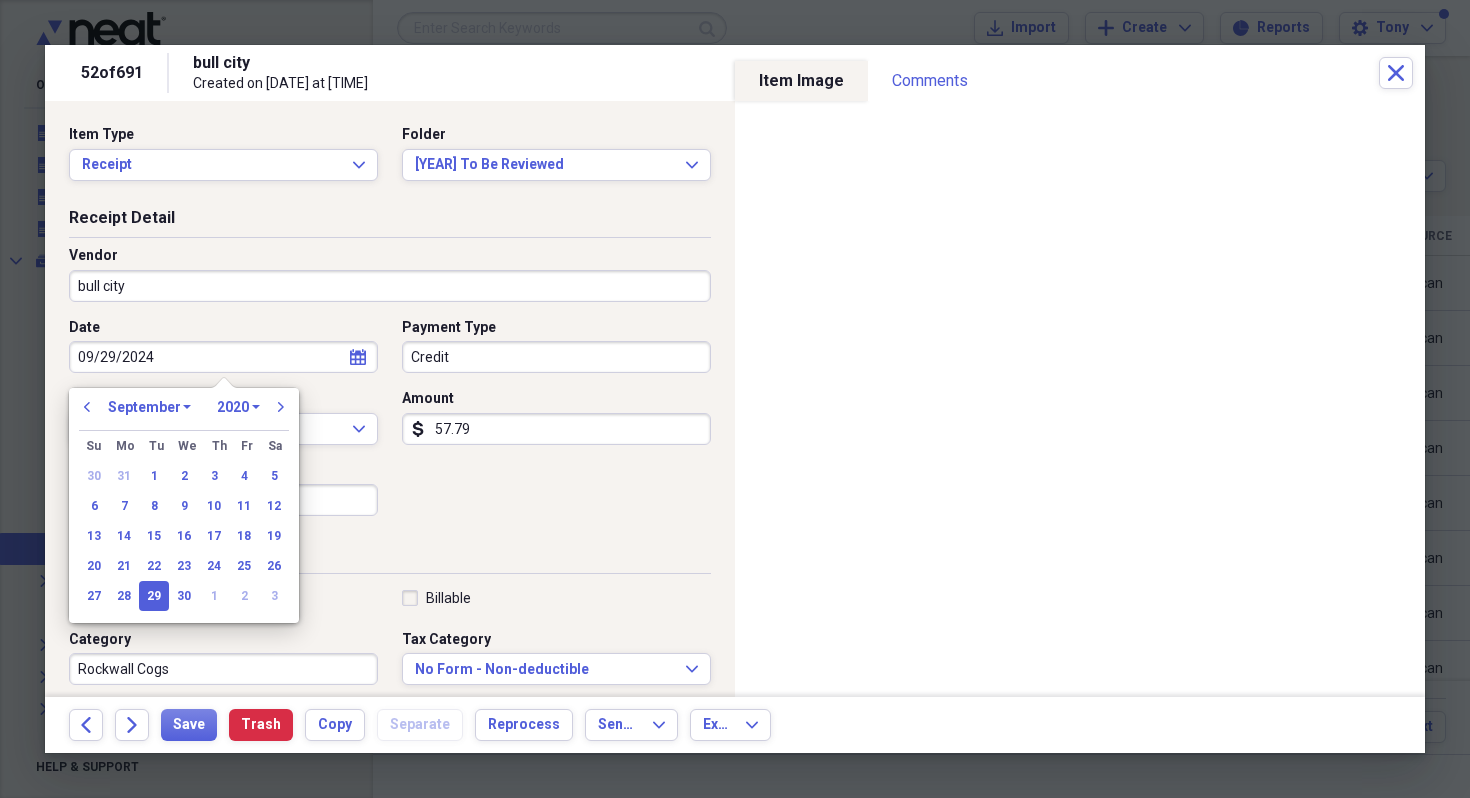 select on "2024" 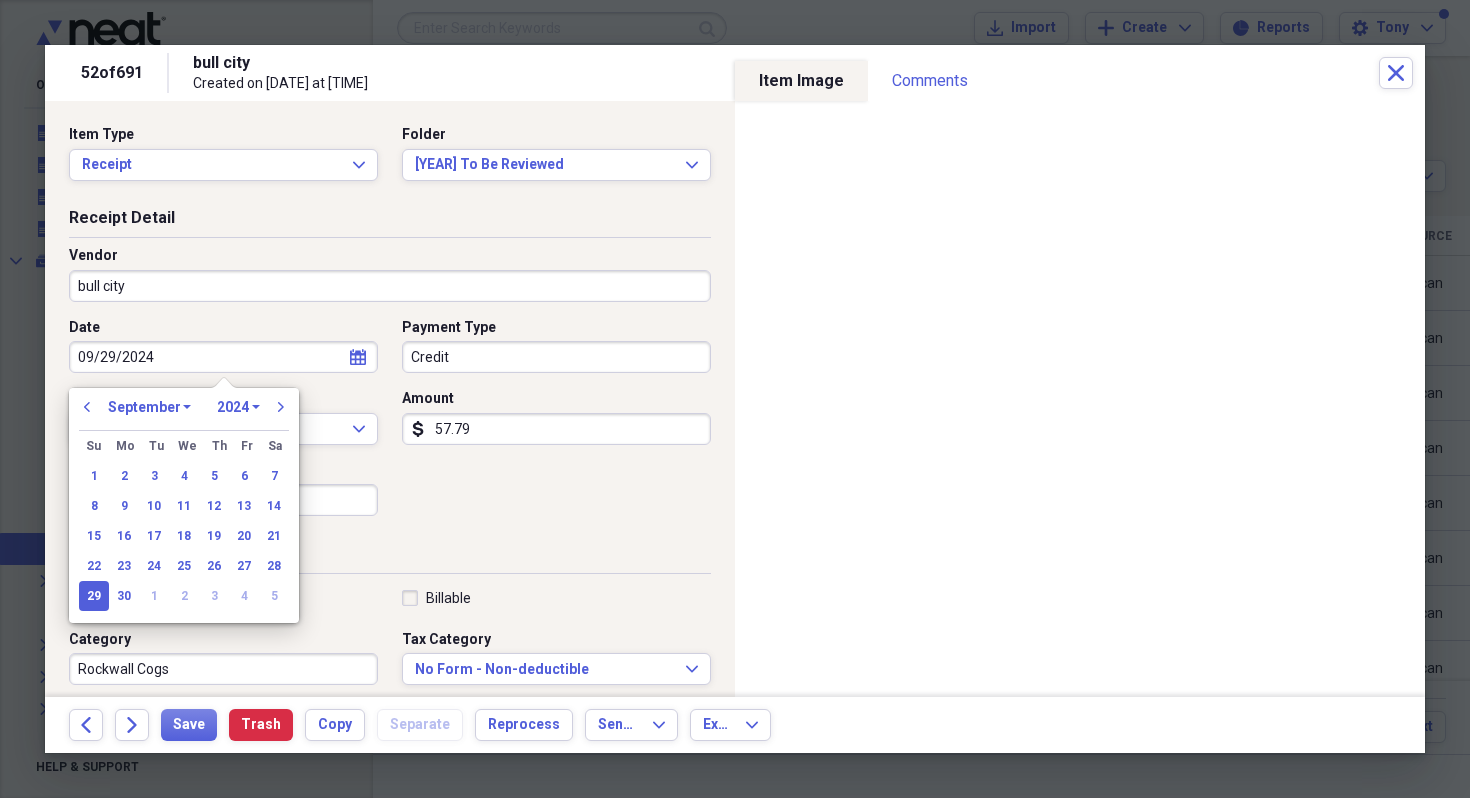 type on "09/29/2024" 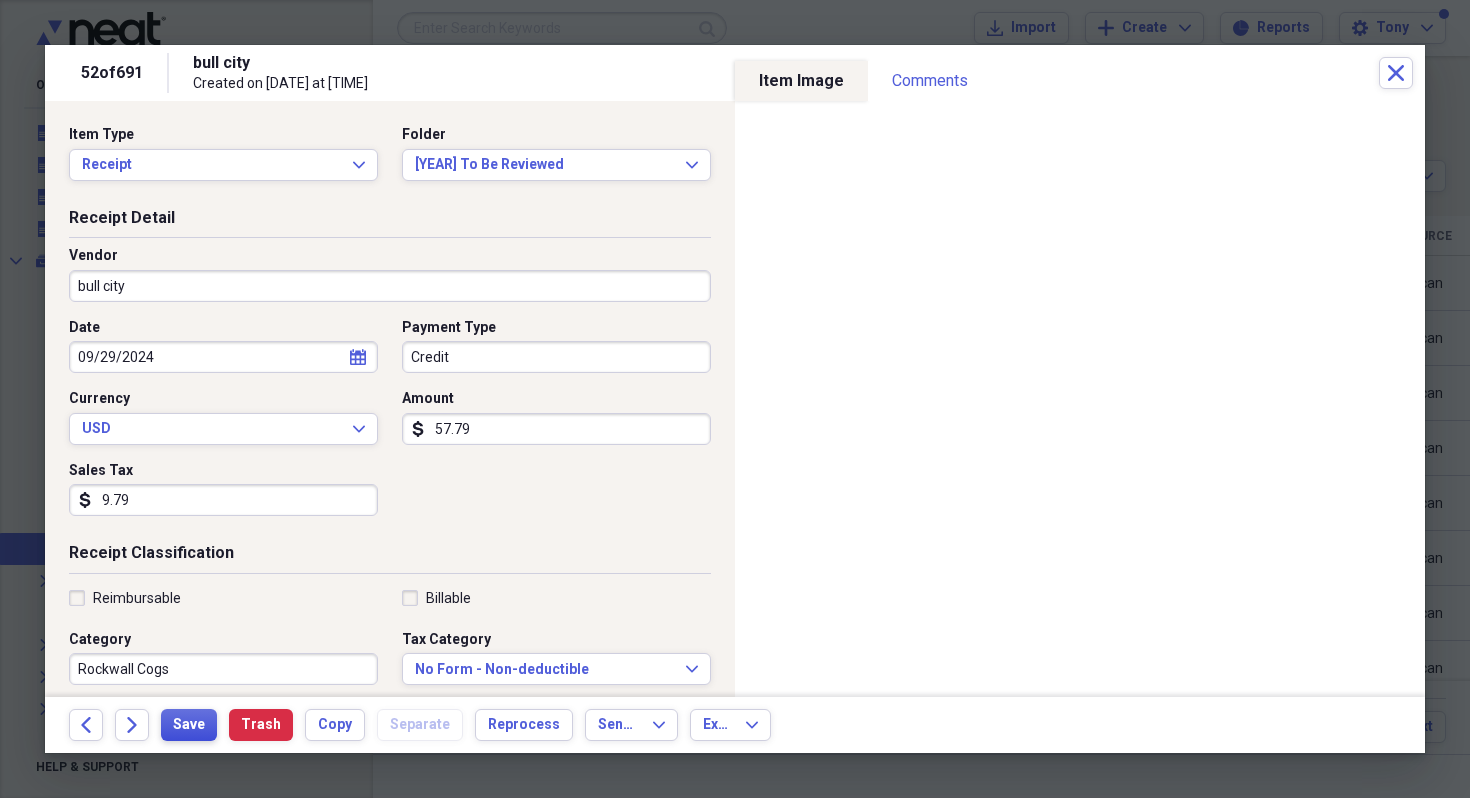 click on "Save" at bounding box center (189, 725) 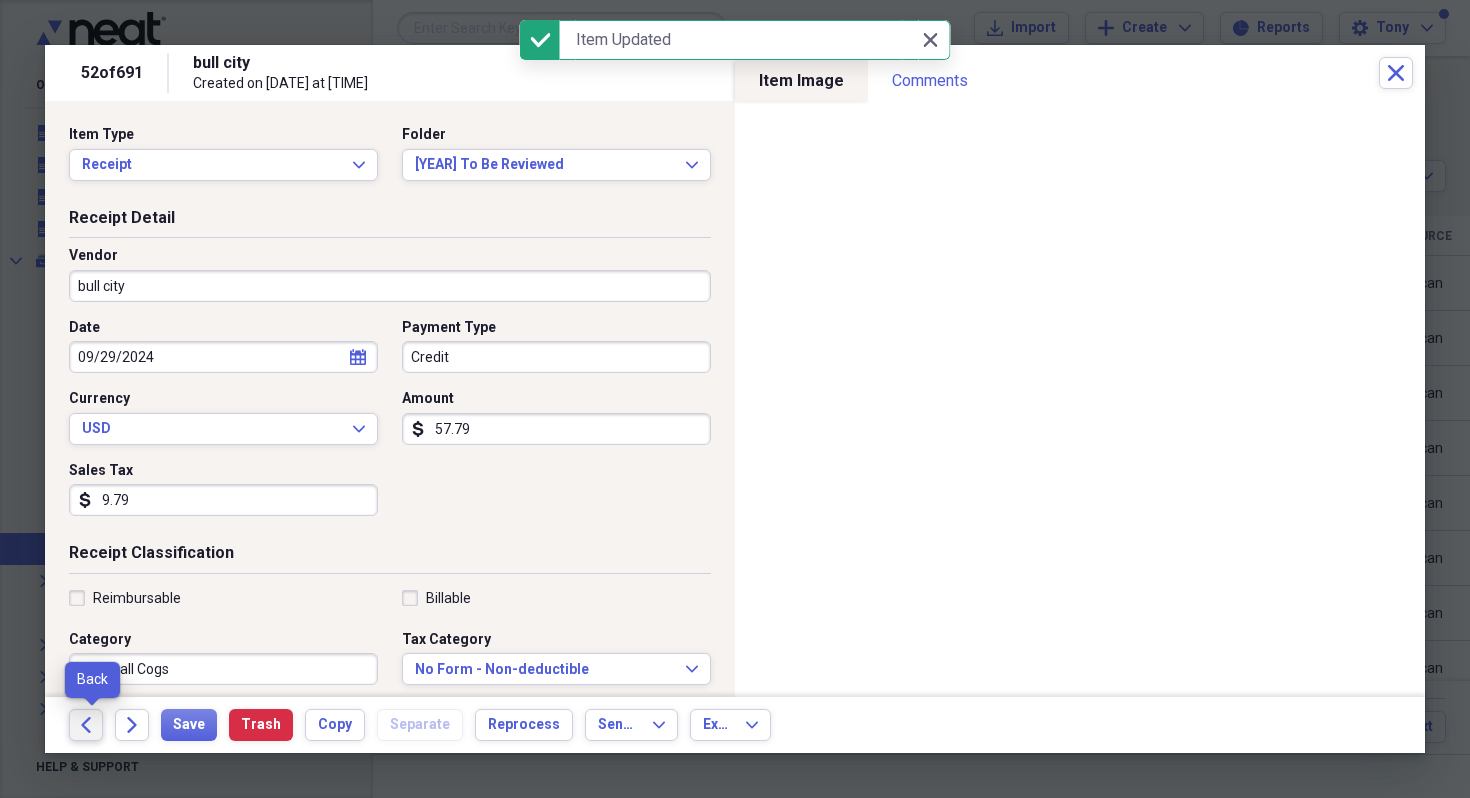 click 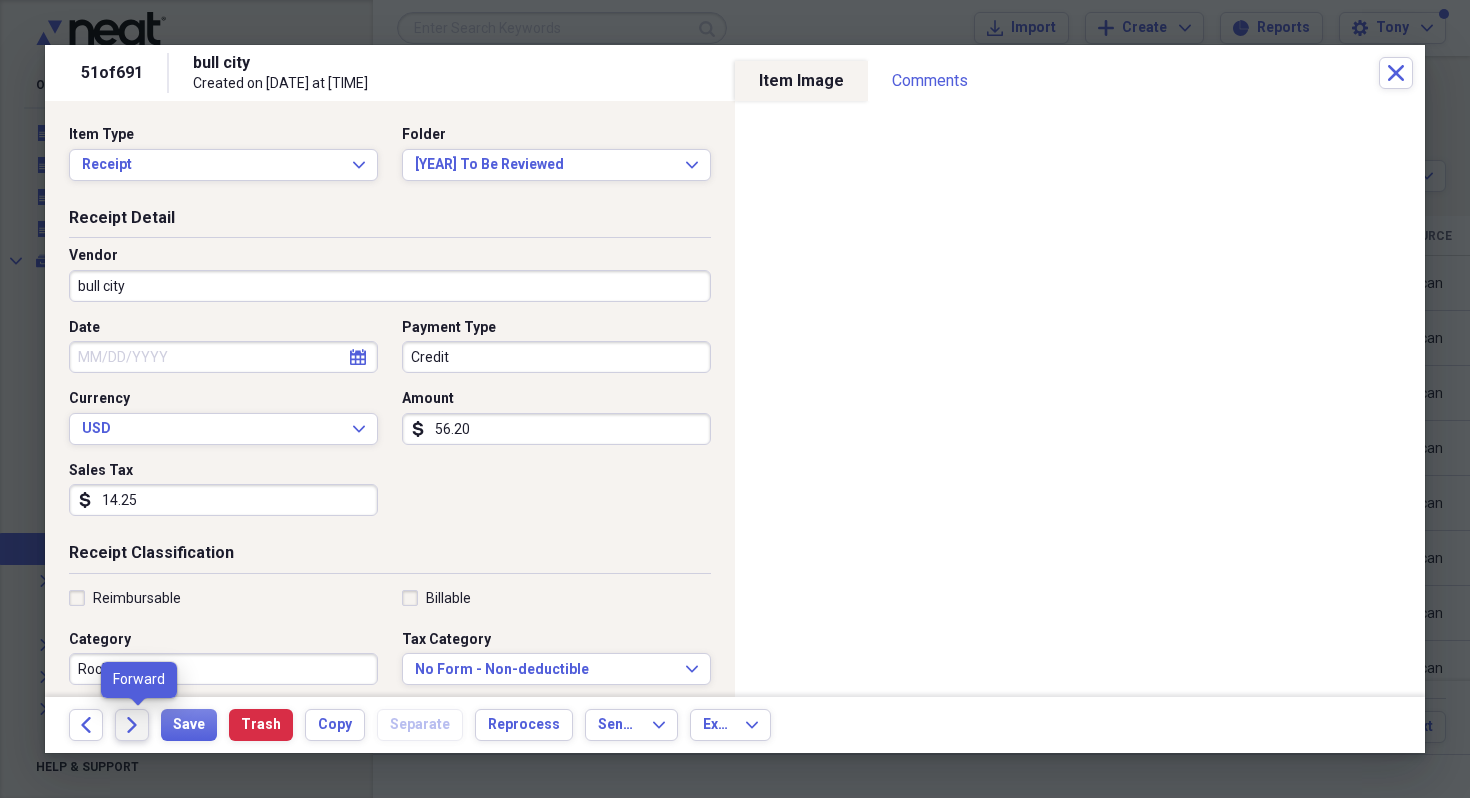 click on "Forward" 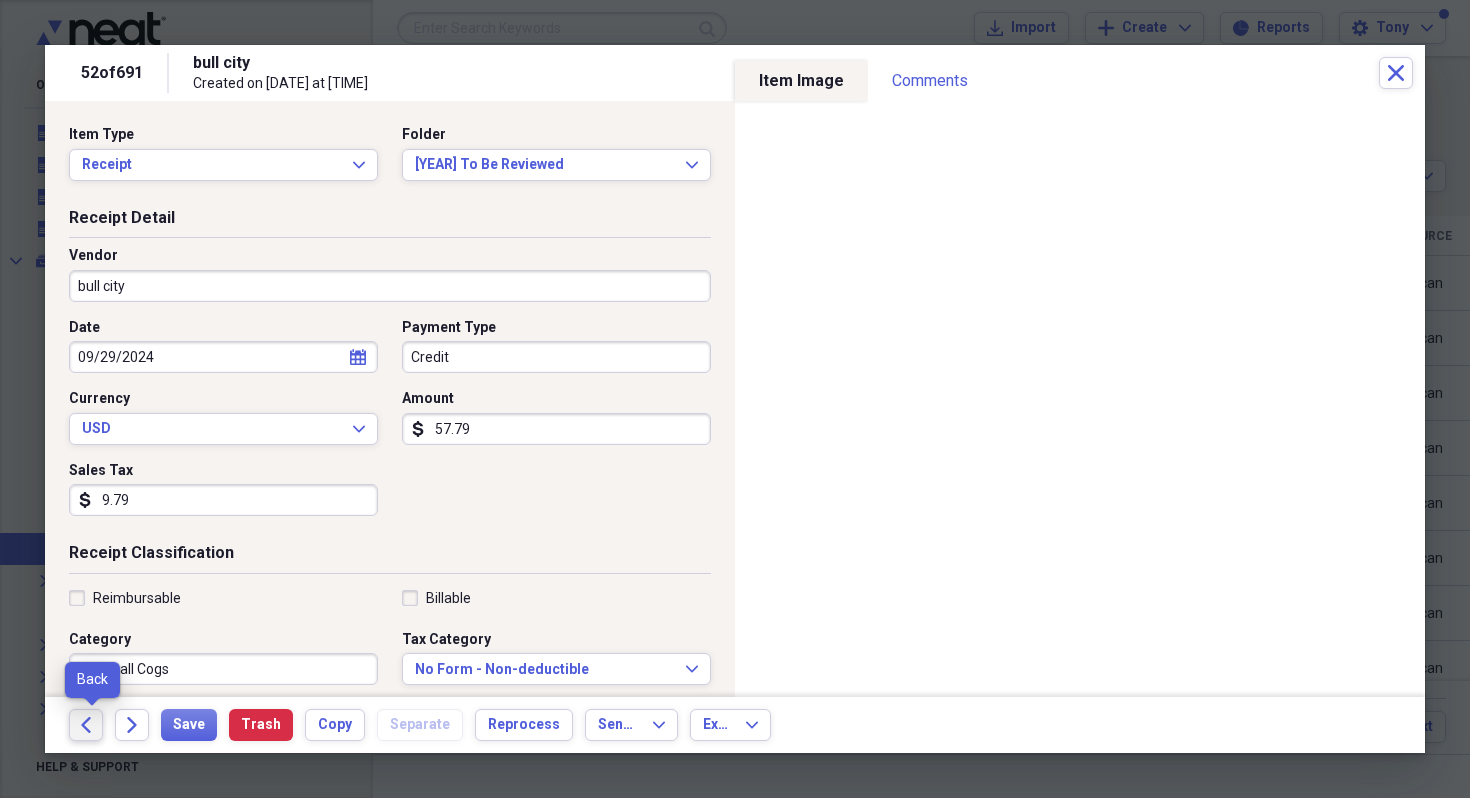 click on "Back" 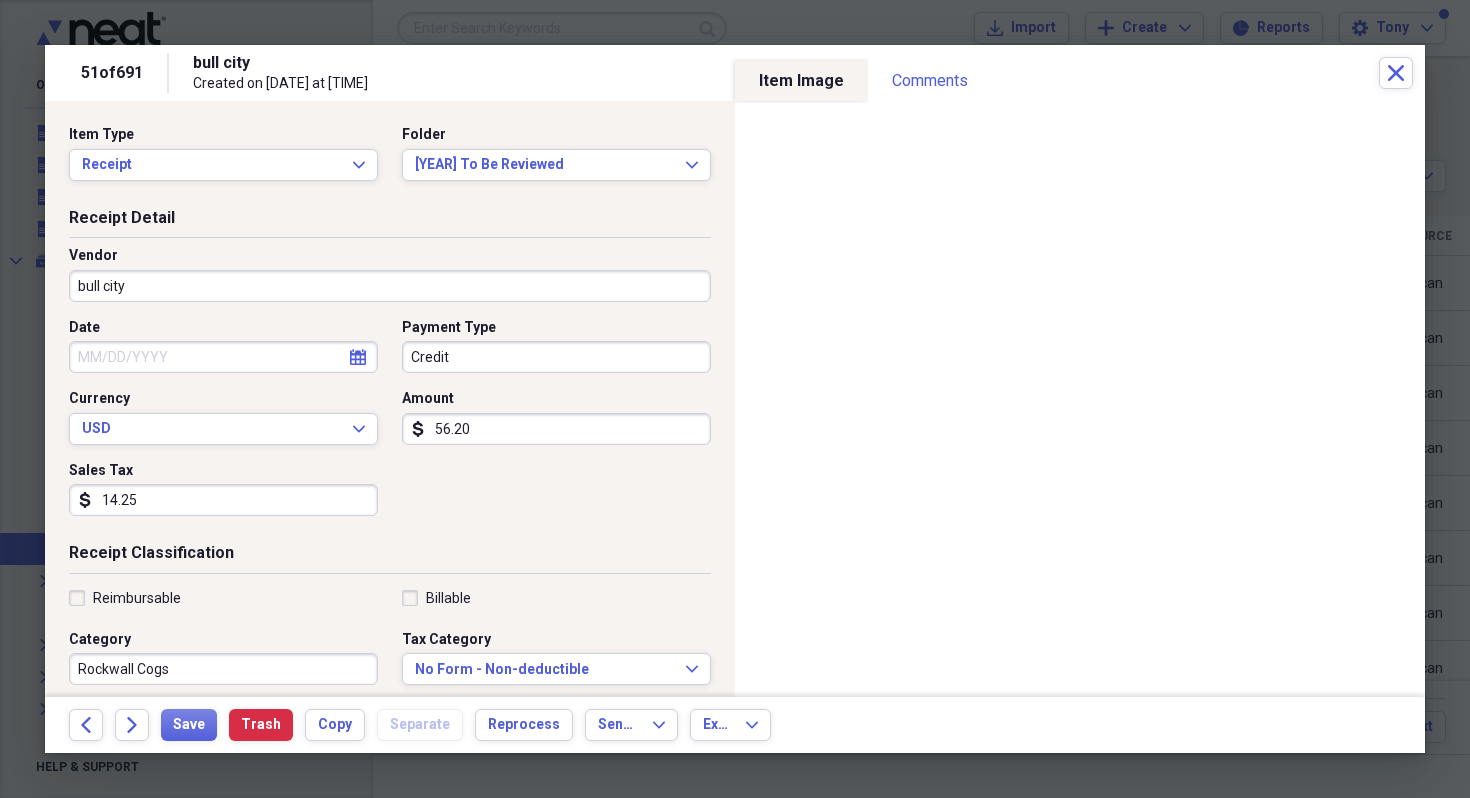 select on "7" 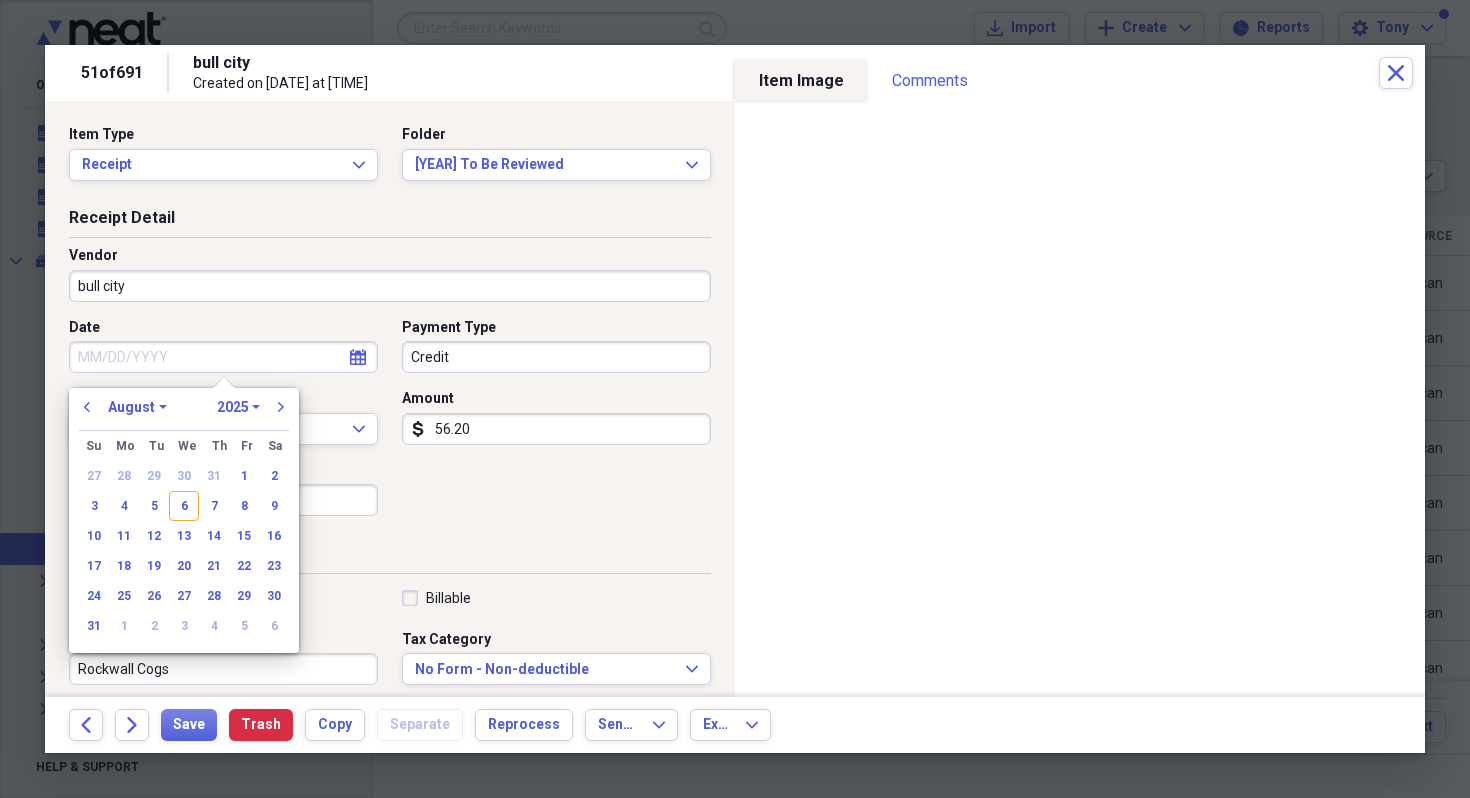 click on "Date" at bounding box center (223, 357) 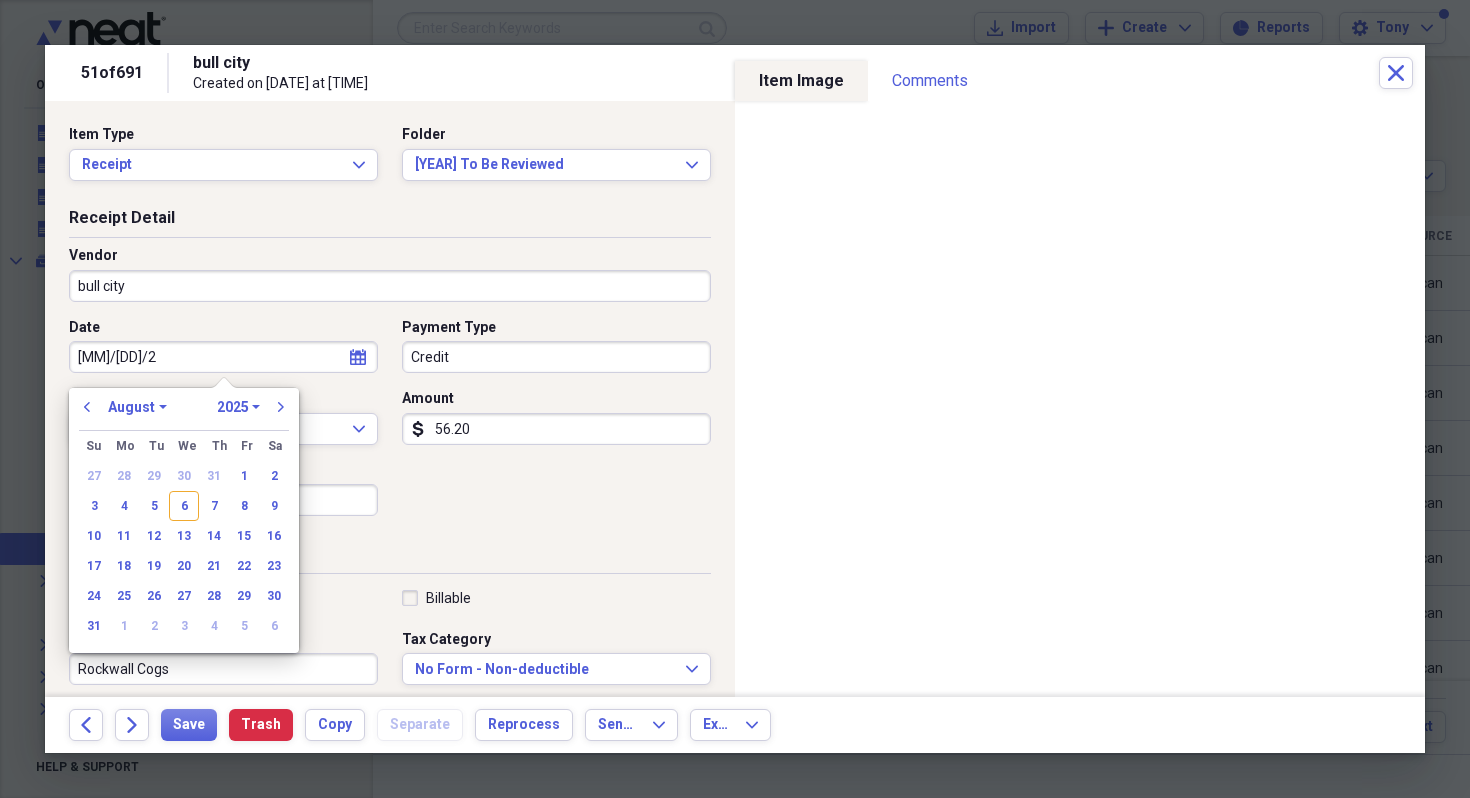 type on "[MM]/[DD]/[YY]" 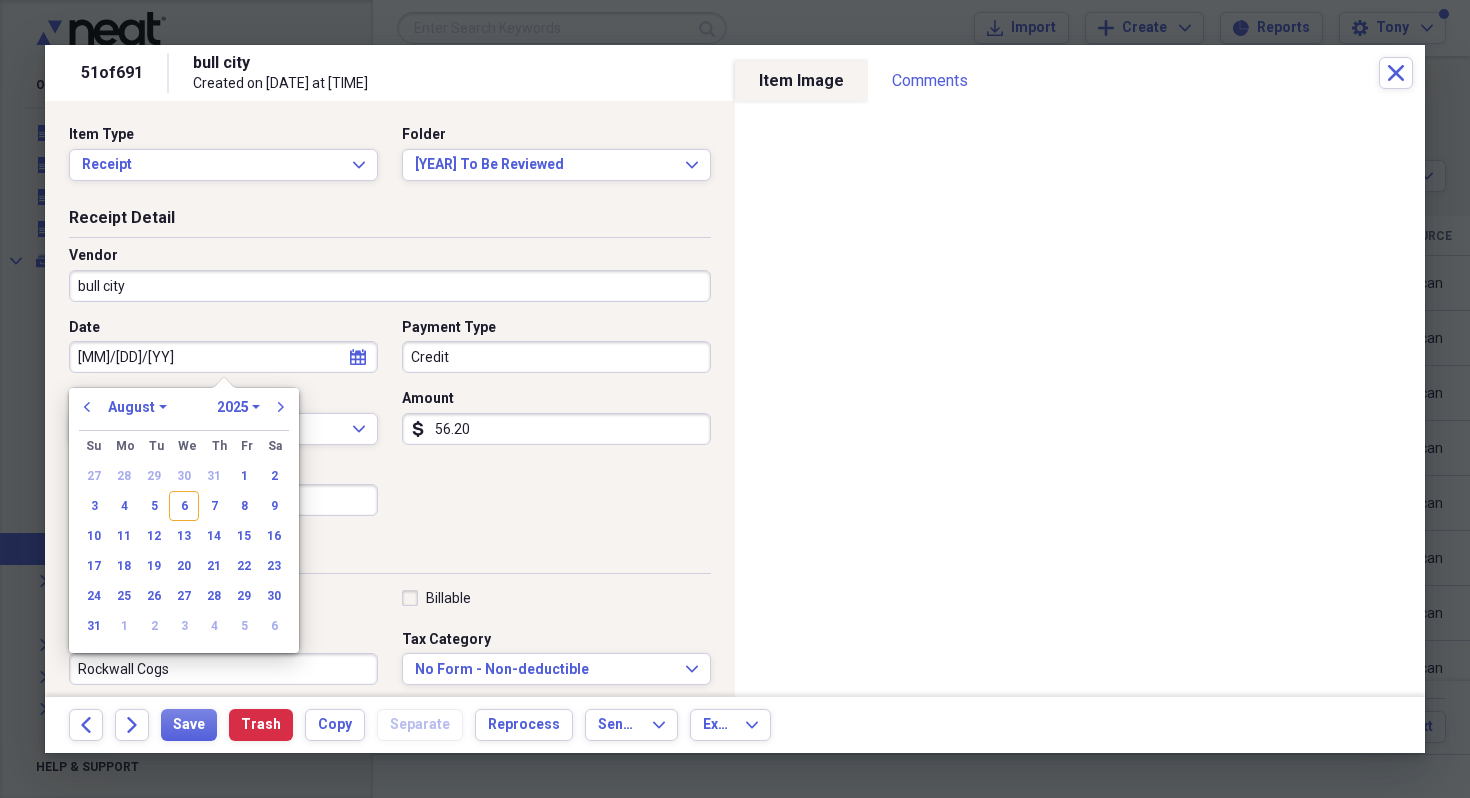 select on "8" 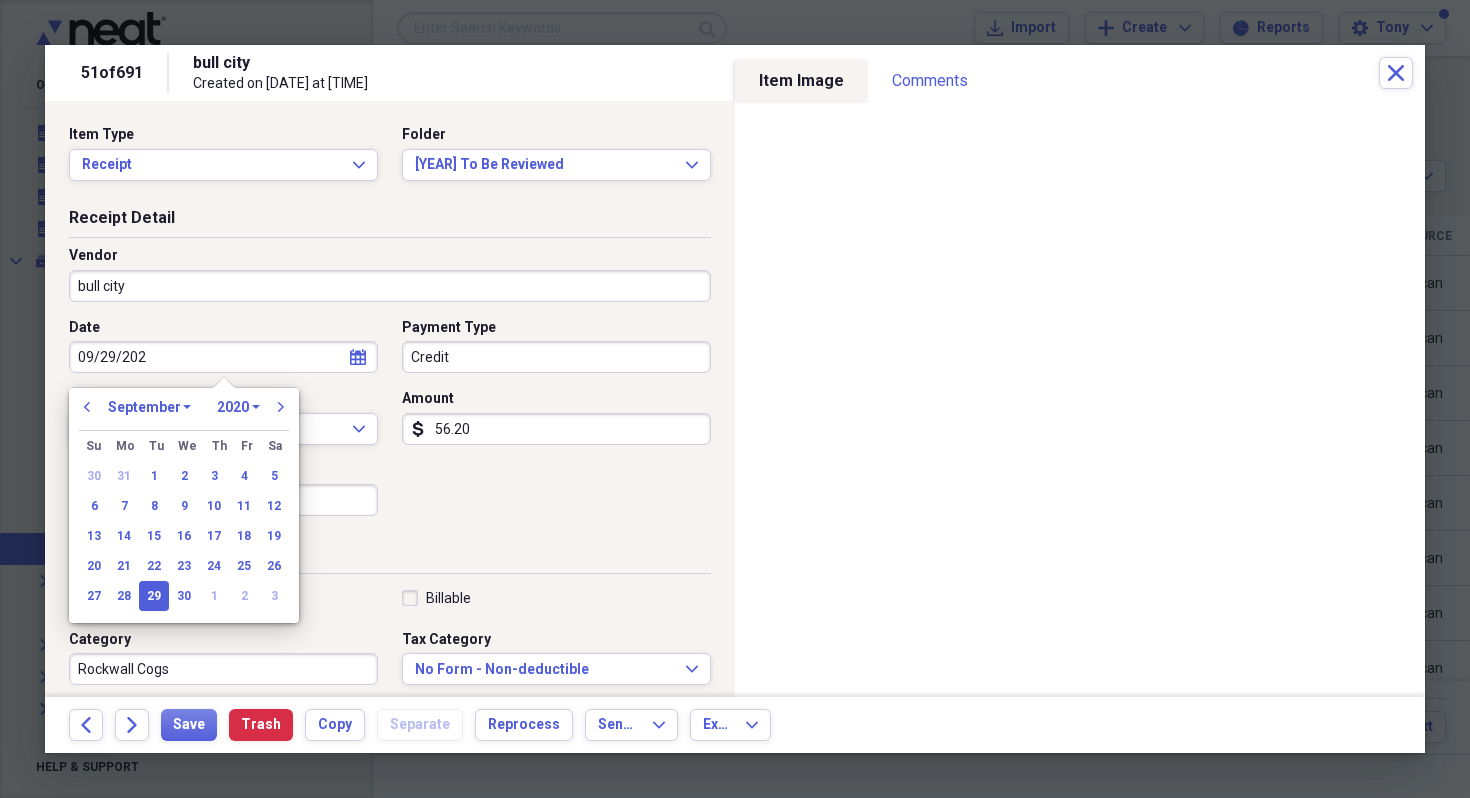type on "09/29/2024" 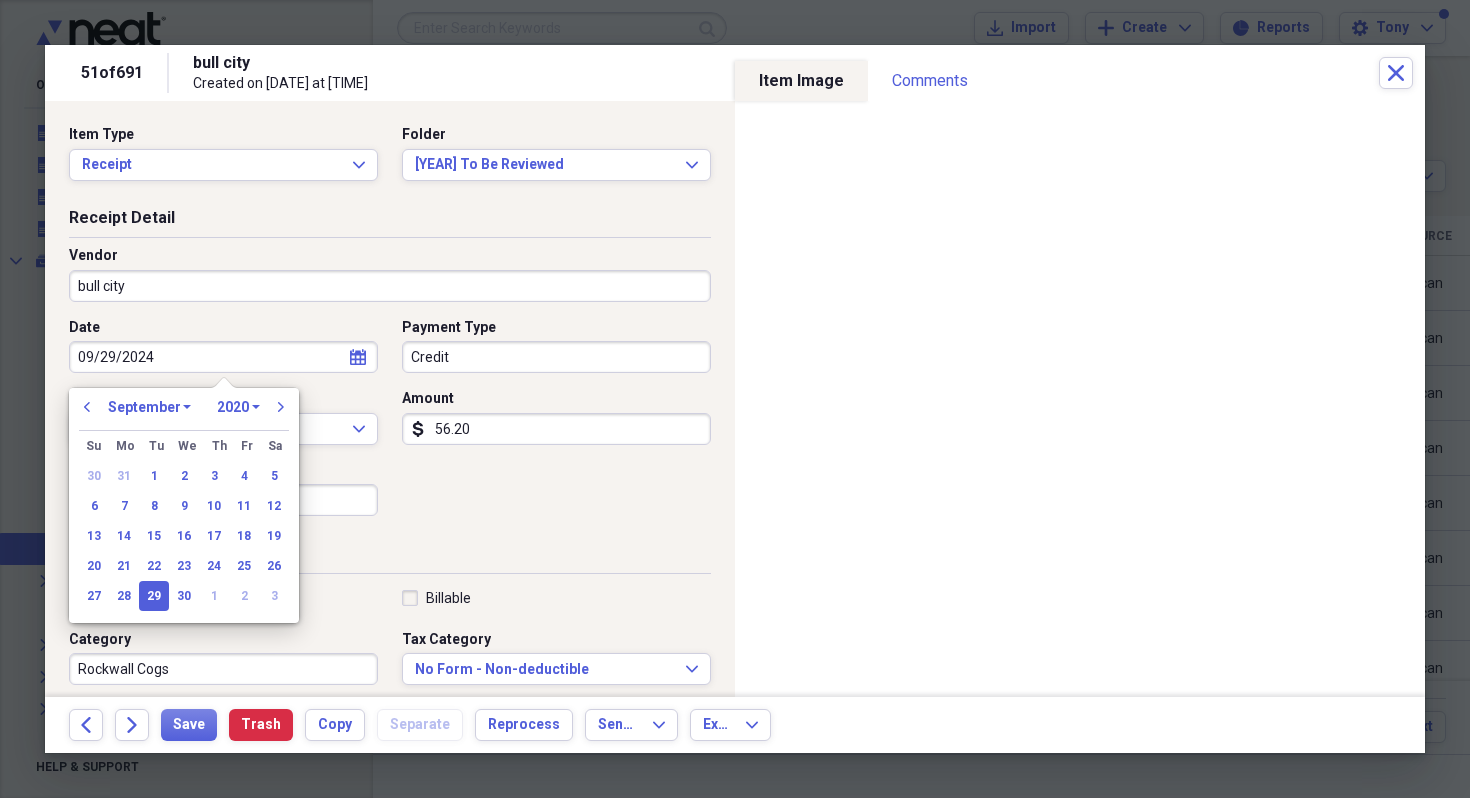 select on "2024" 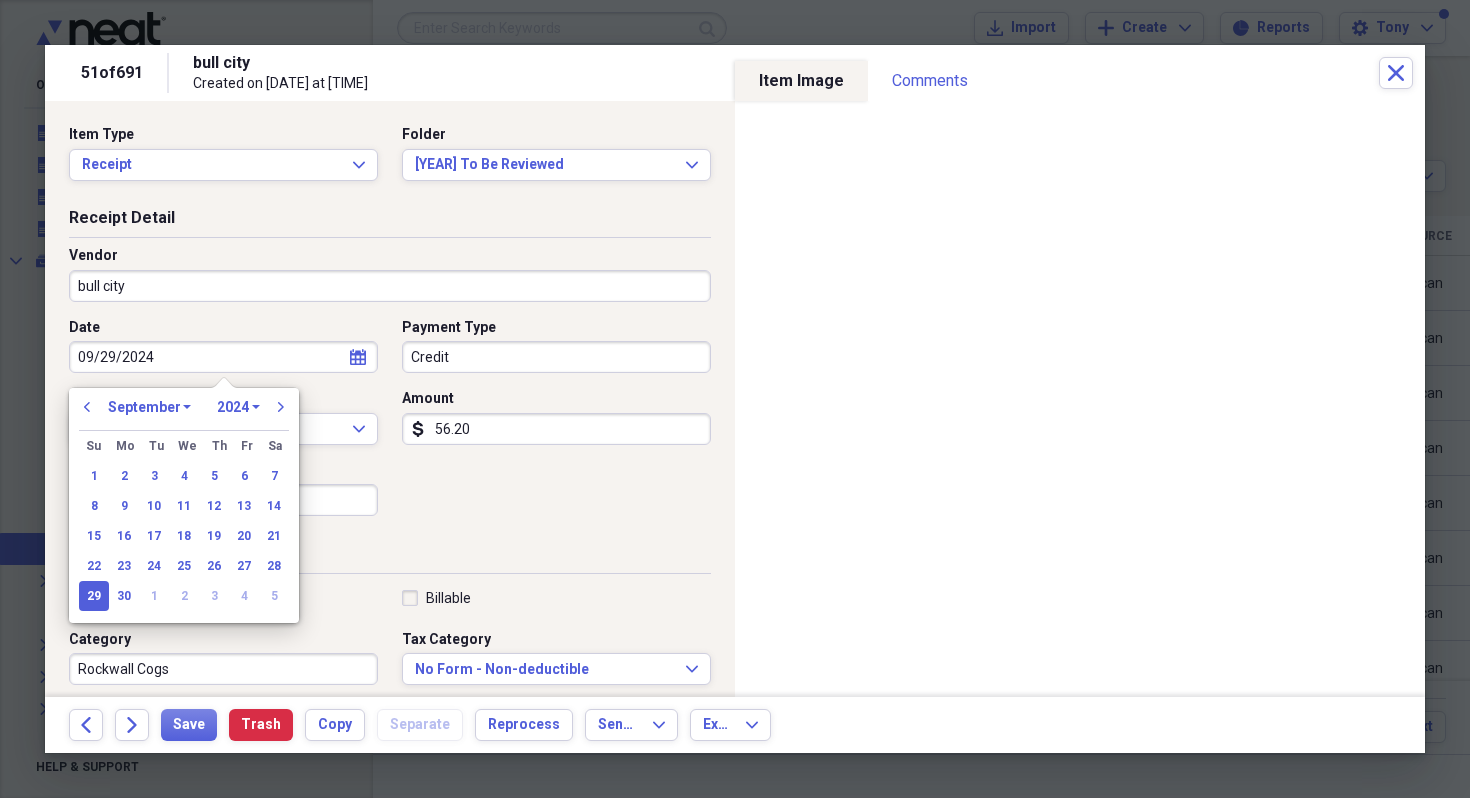 type on "09/29/2024" 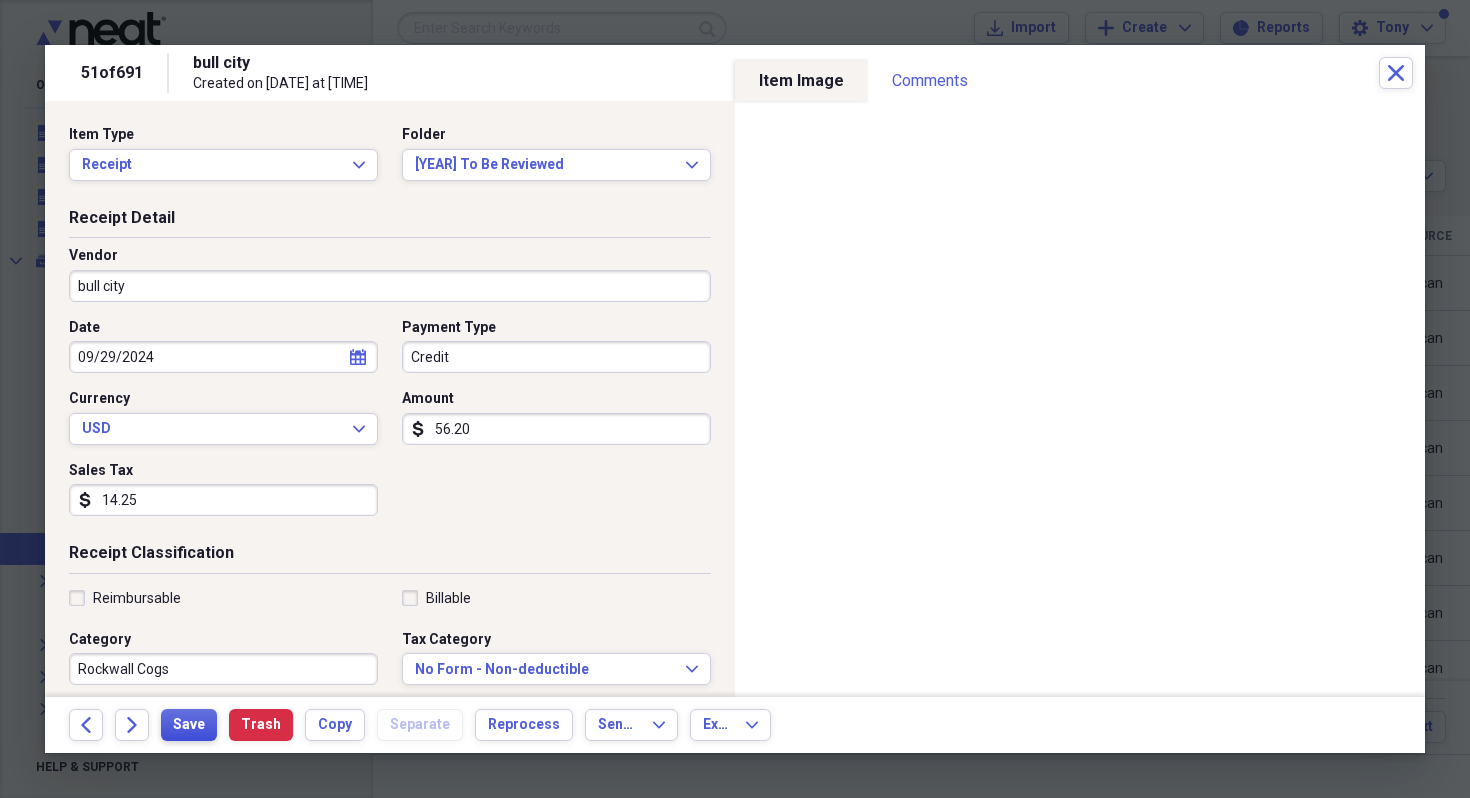 click on "Save" at bounding box center [189, 725] 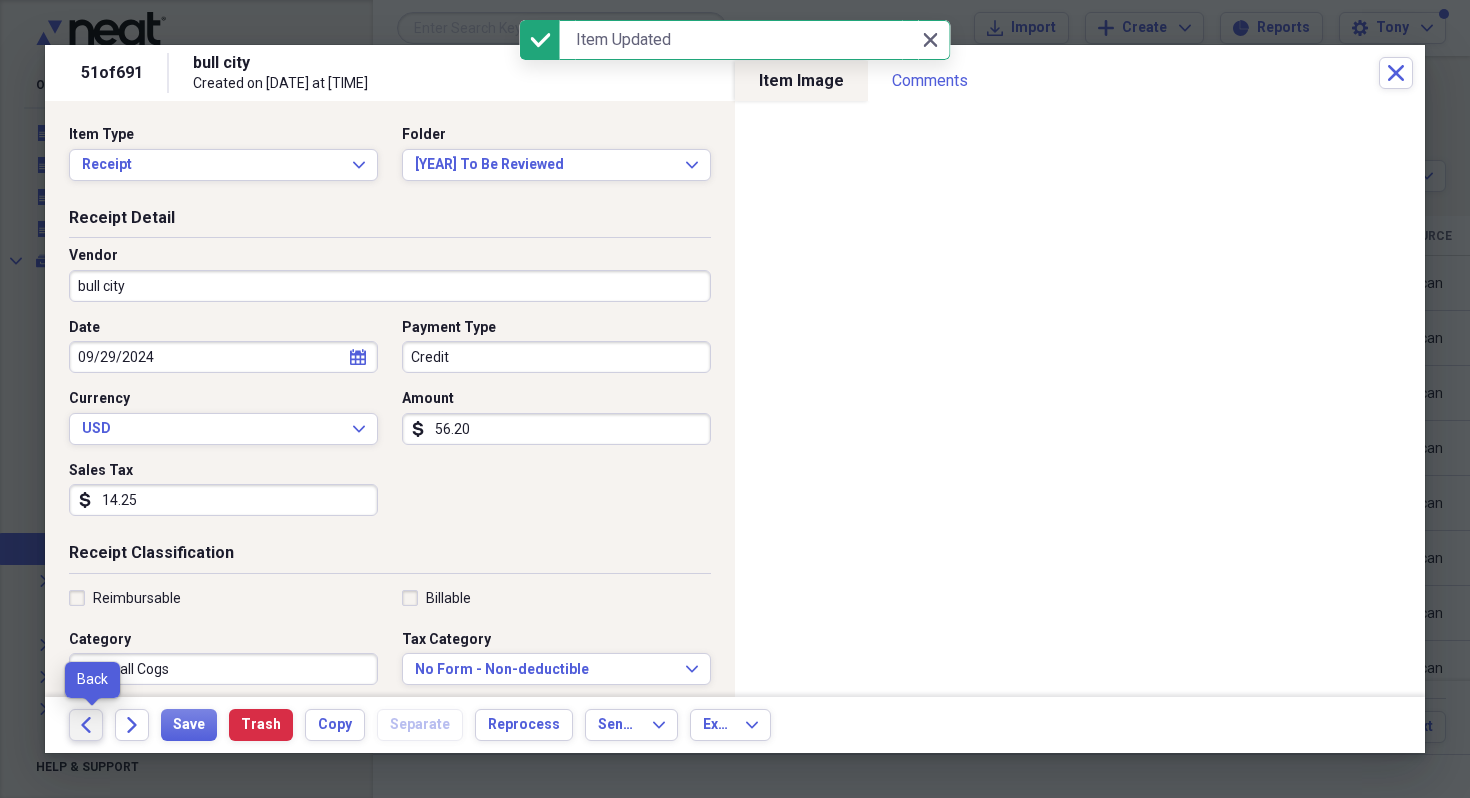 click 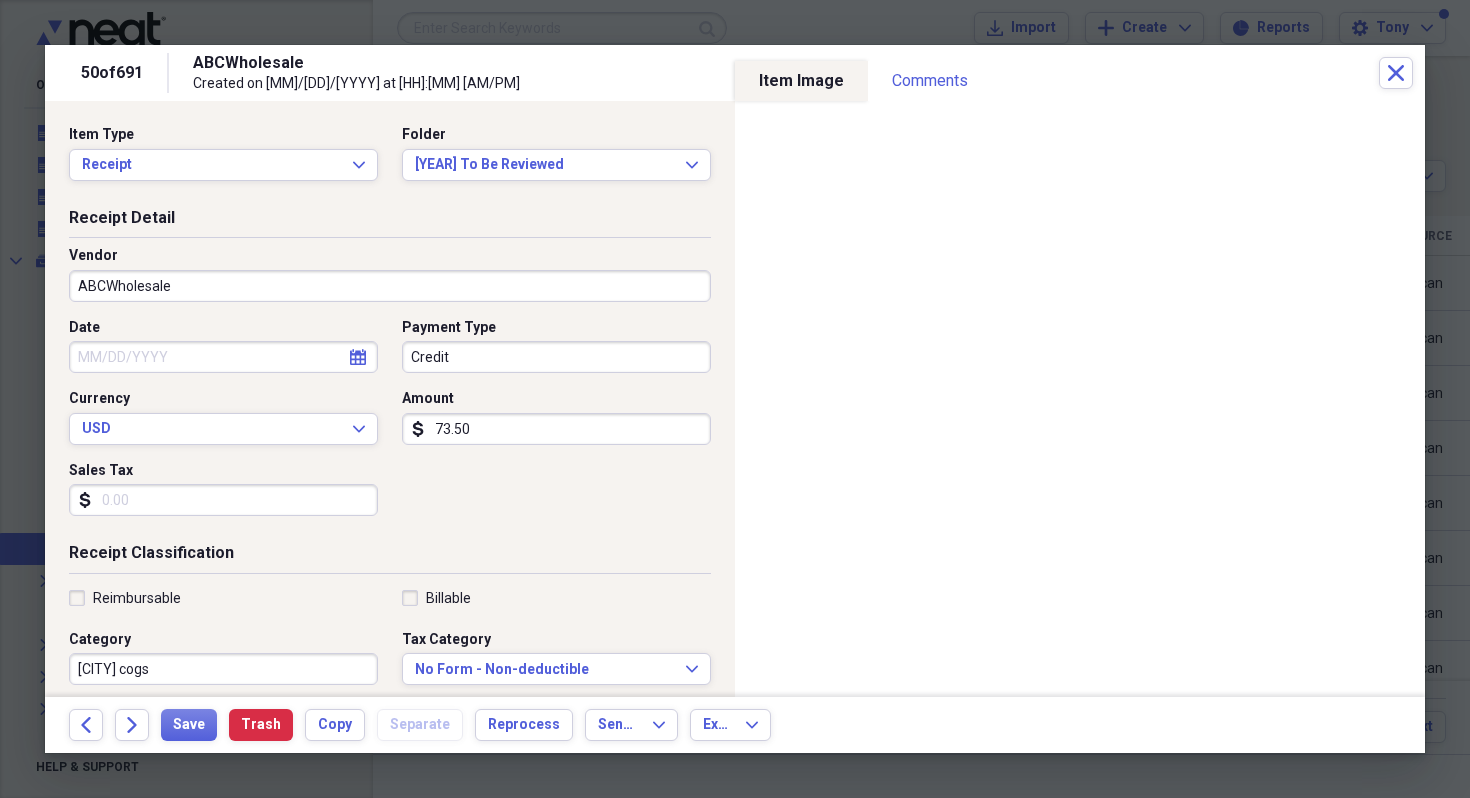 select on "7" 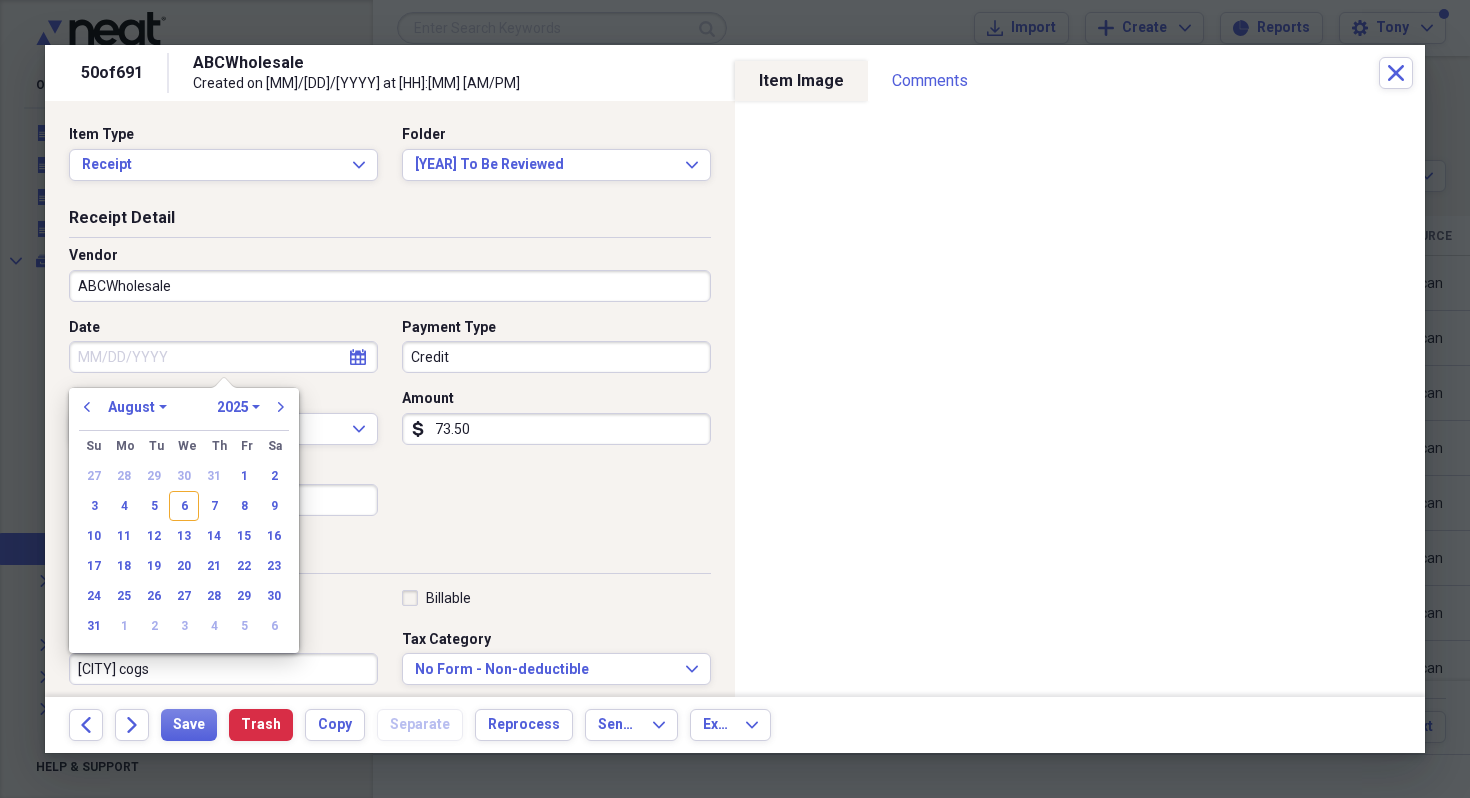 click on "Date" at bounding box center [223, 357] 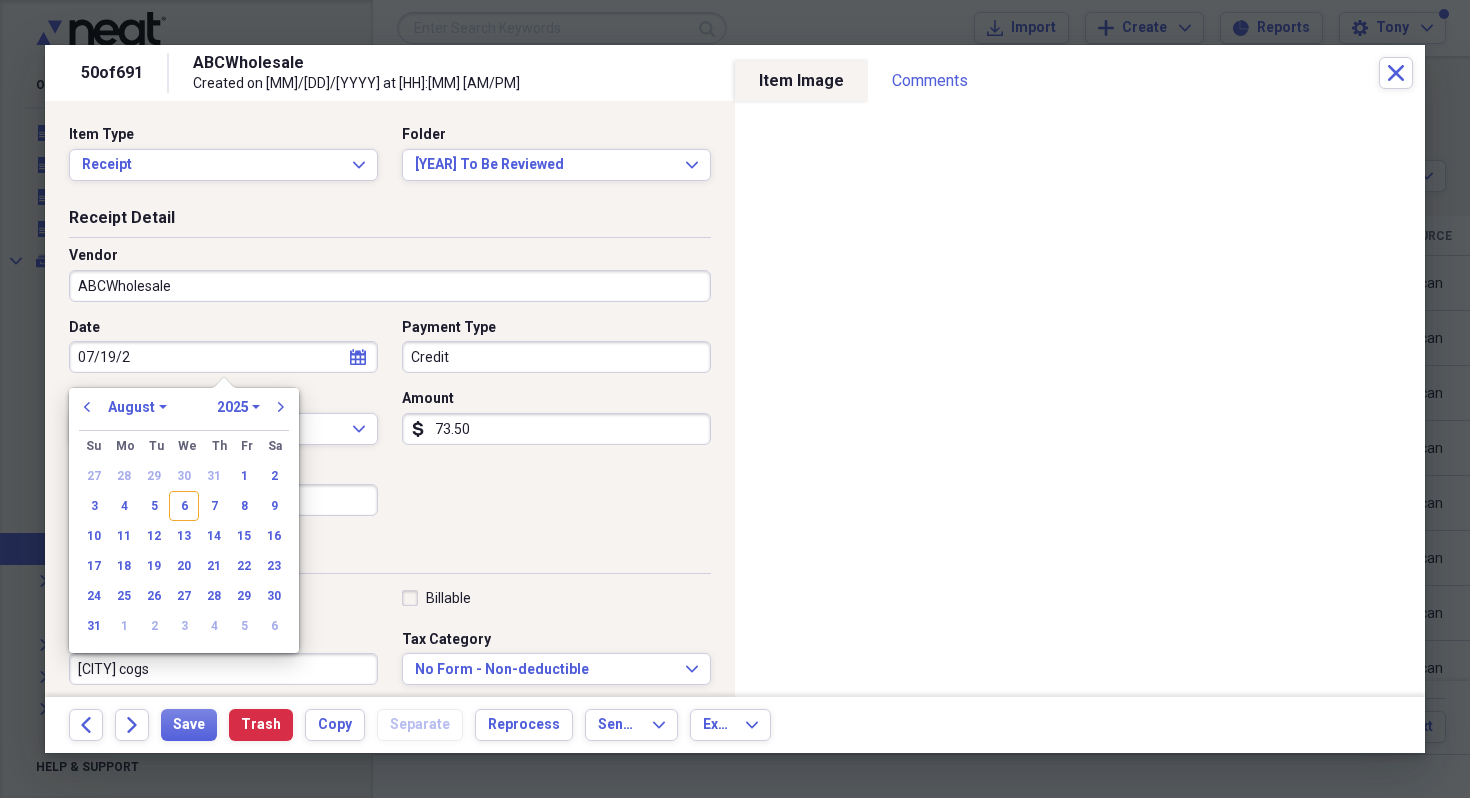 type on "[MM]/[DD]/[YY]" 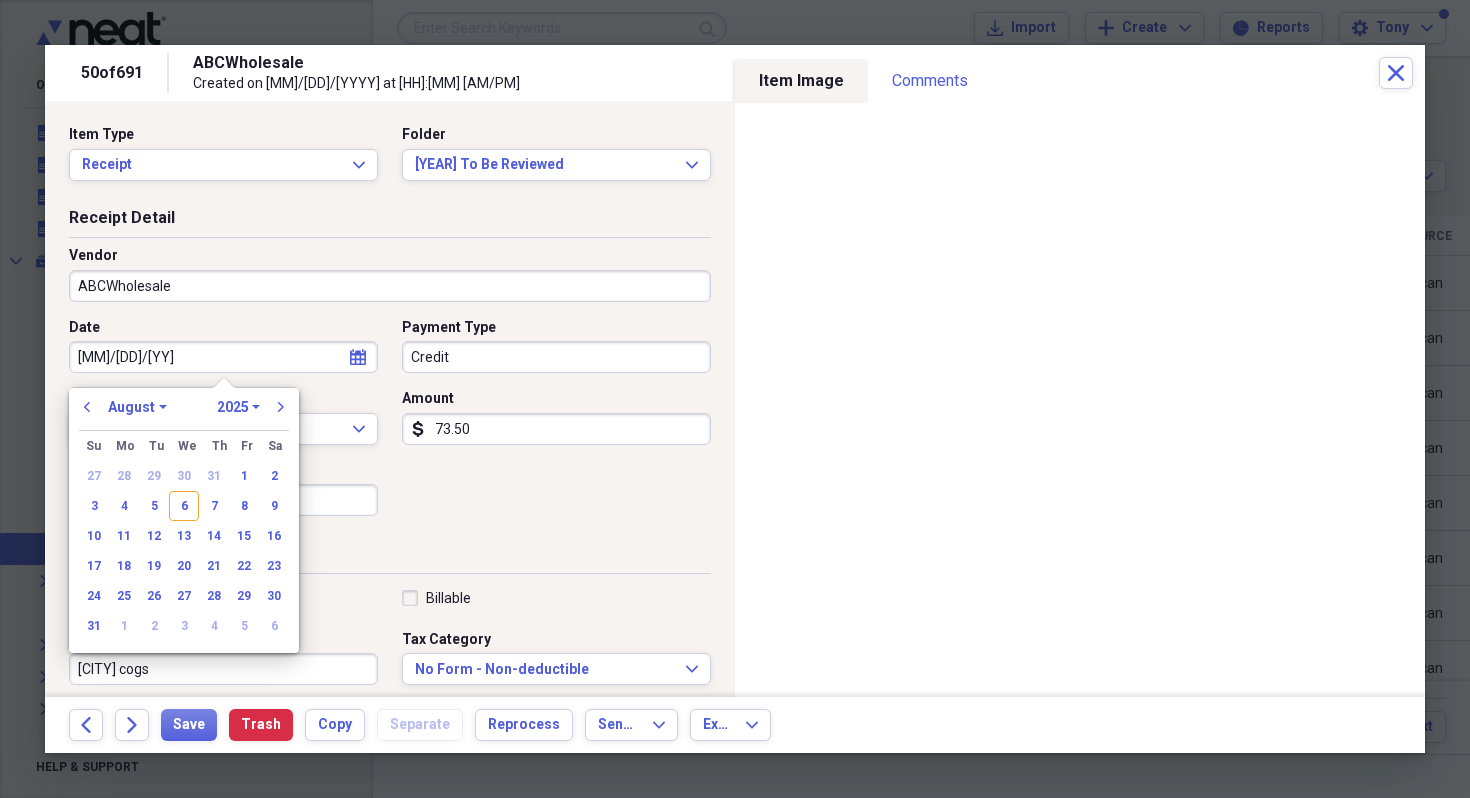 select on "6" 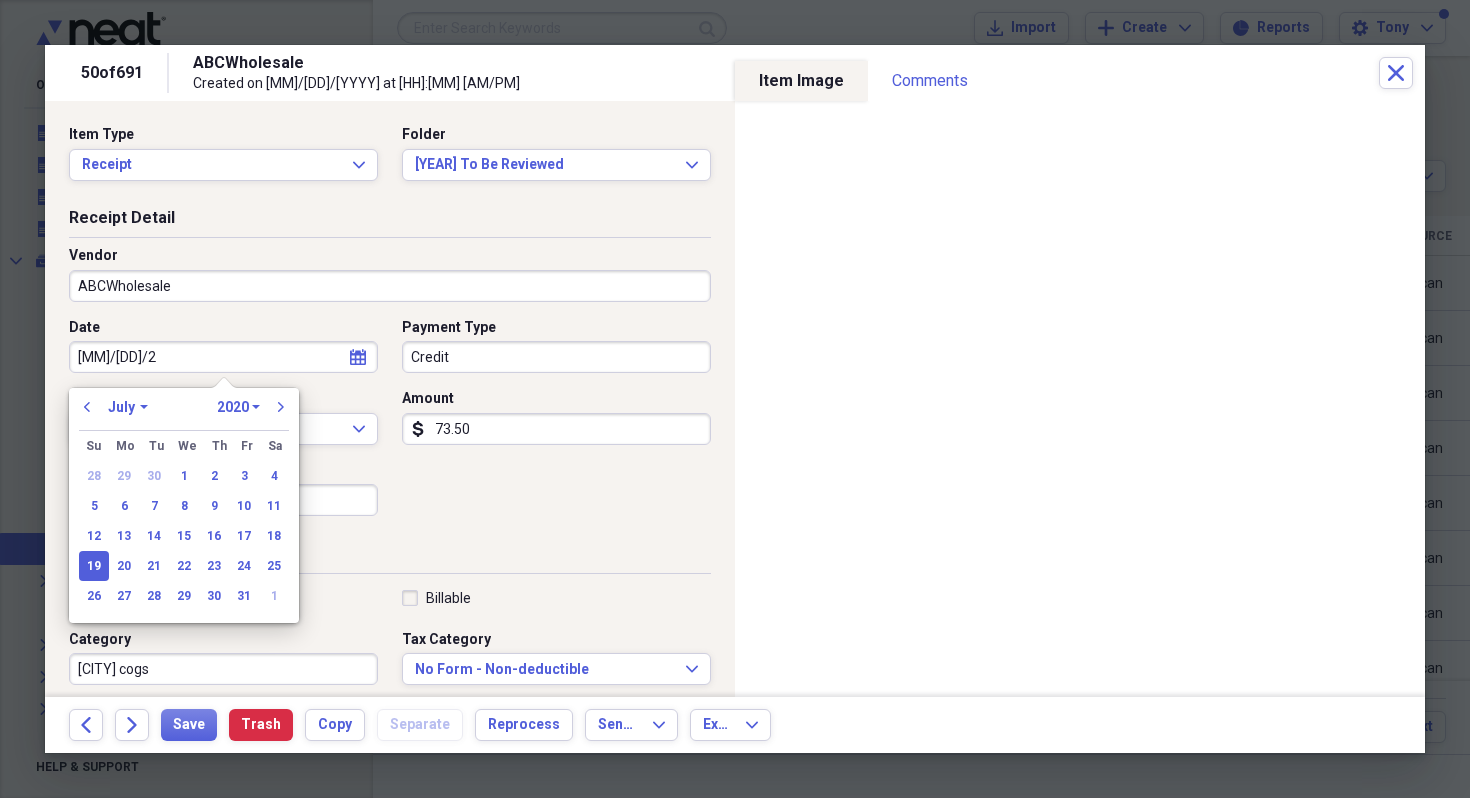 type on "07/19/2024" 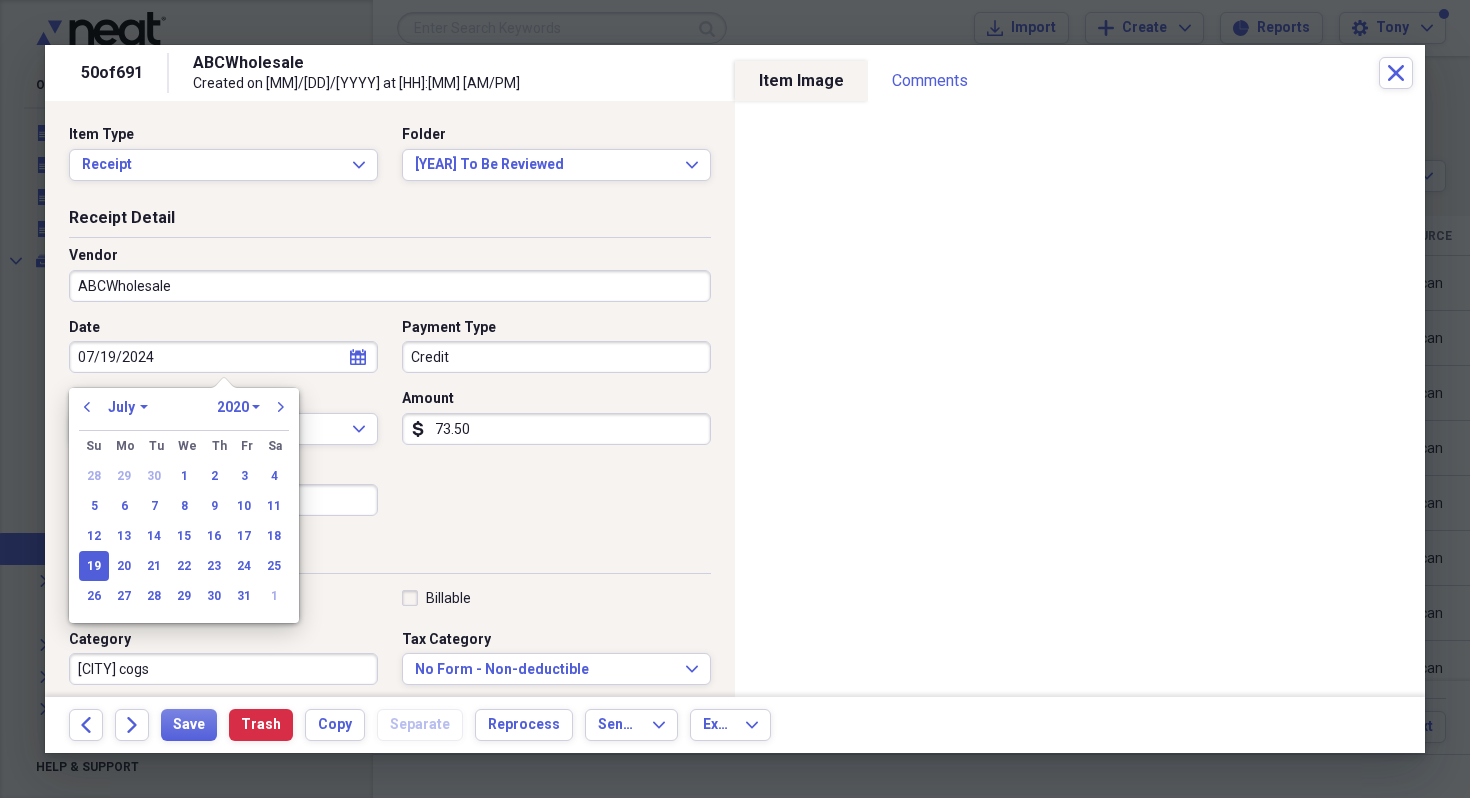 select on "2024" 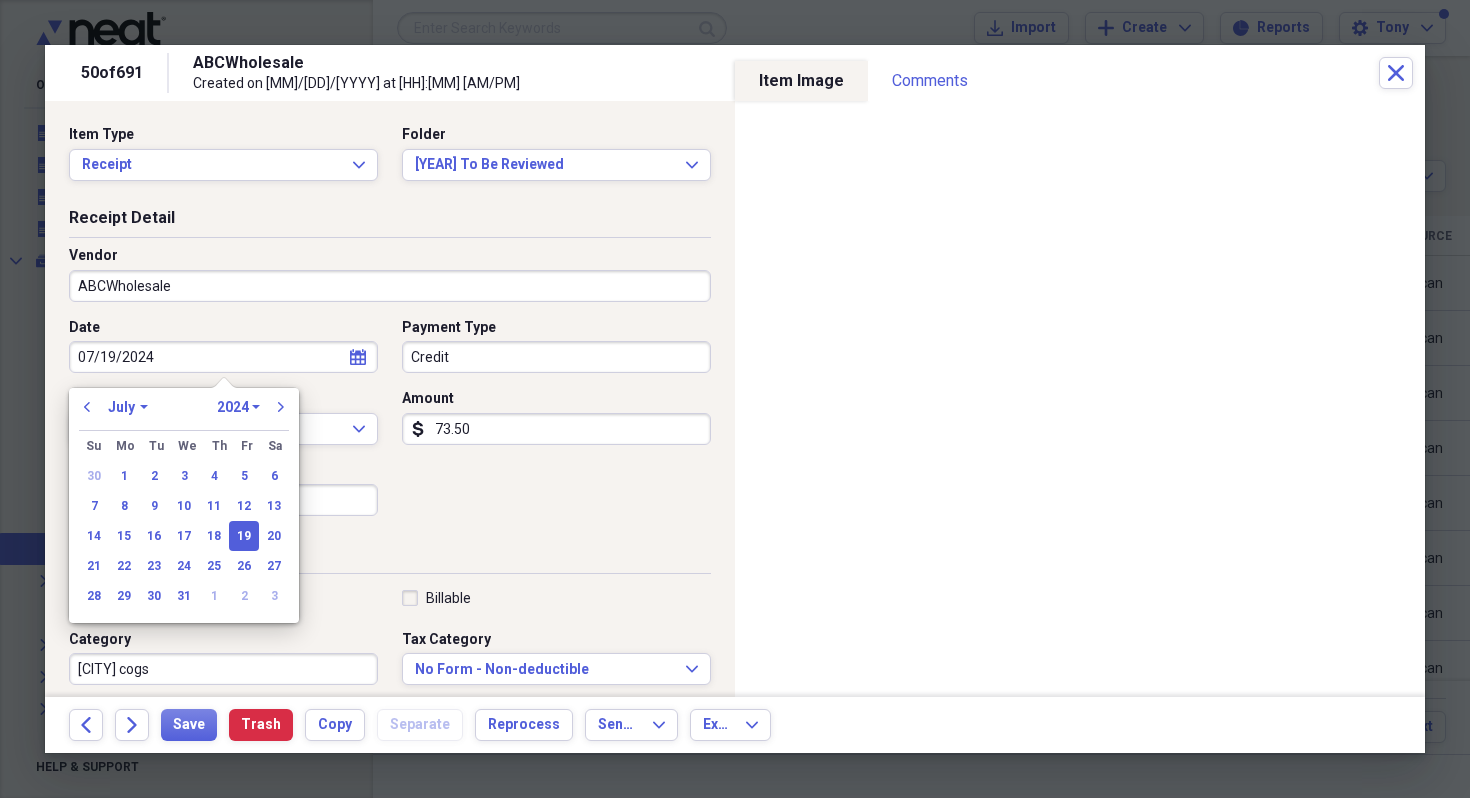 type on "07/19/2024" 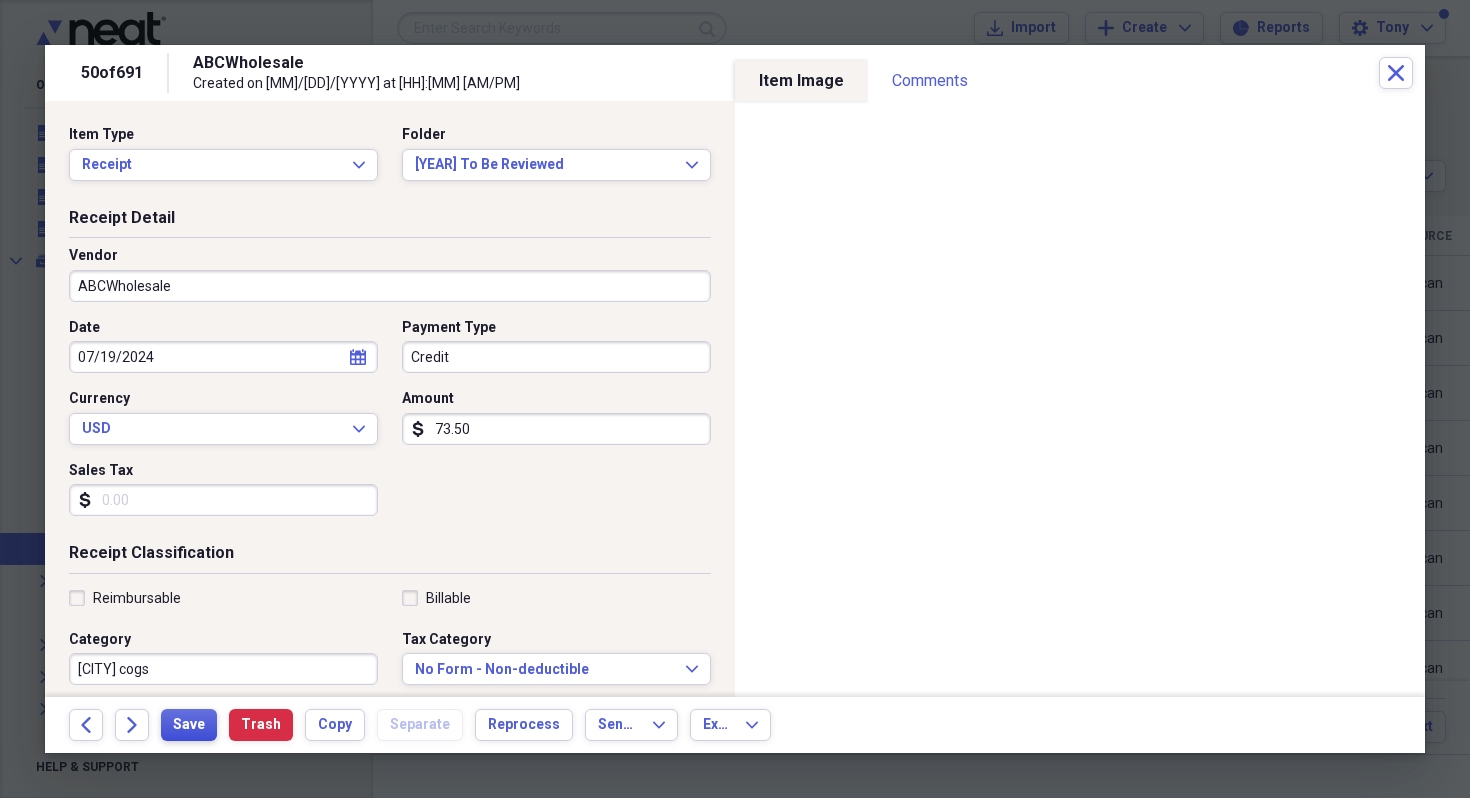 click on "Save" at bounding box center [189, 725] 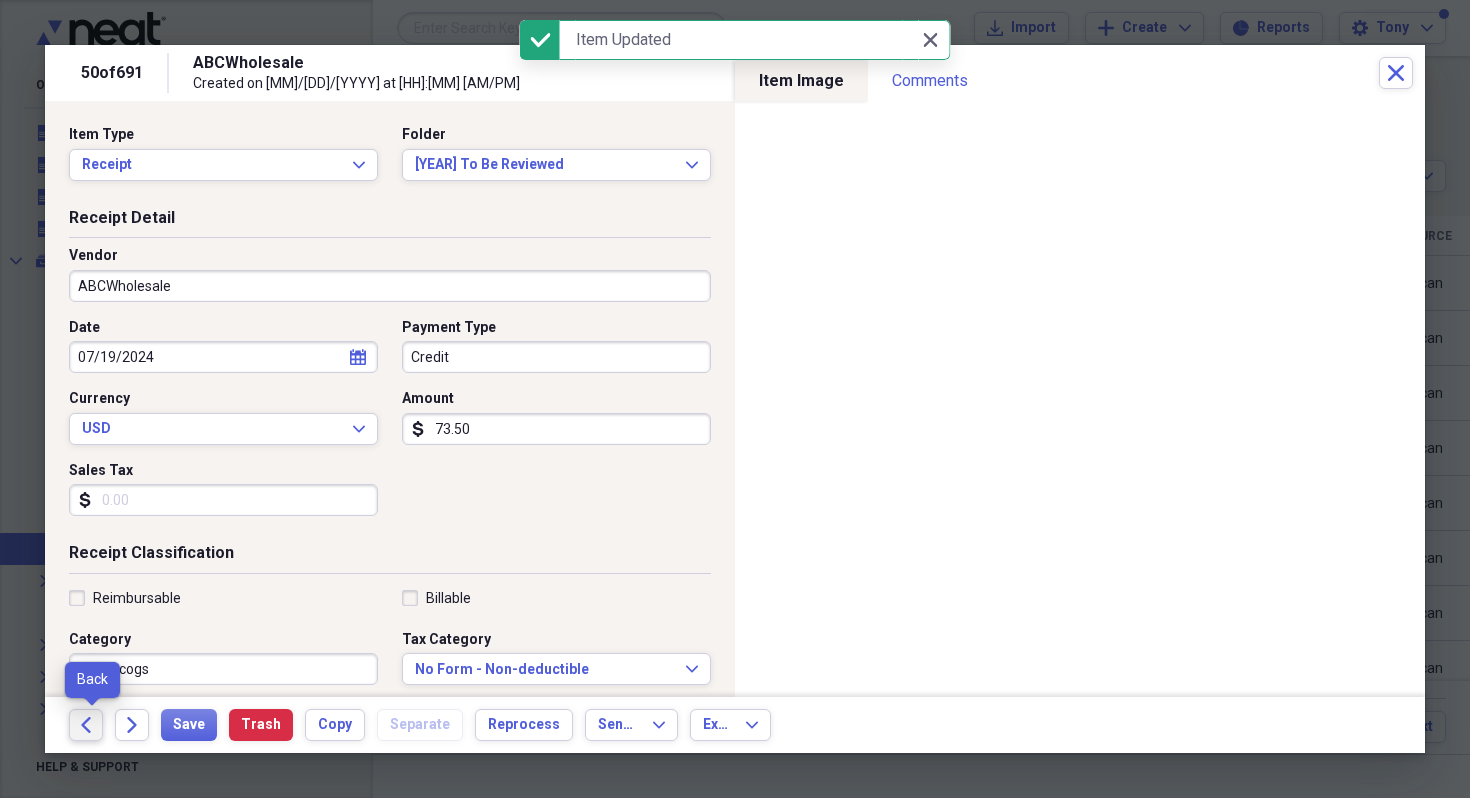 click on "Back" 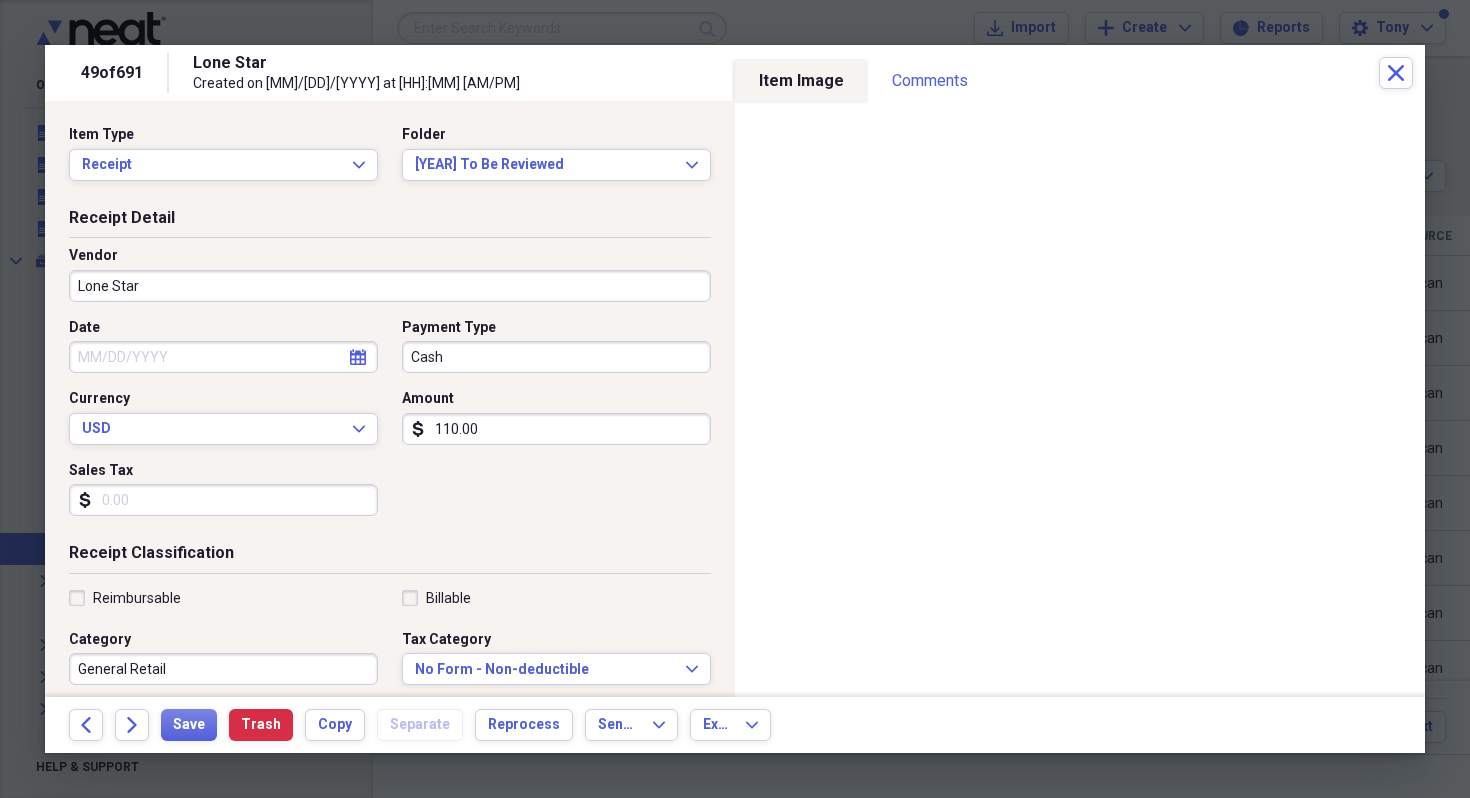 select on "7" 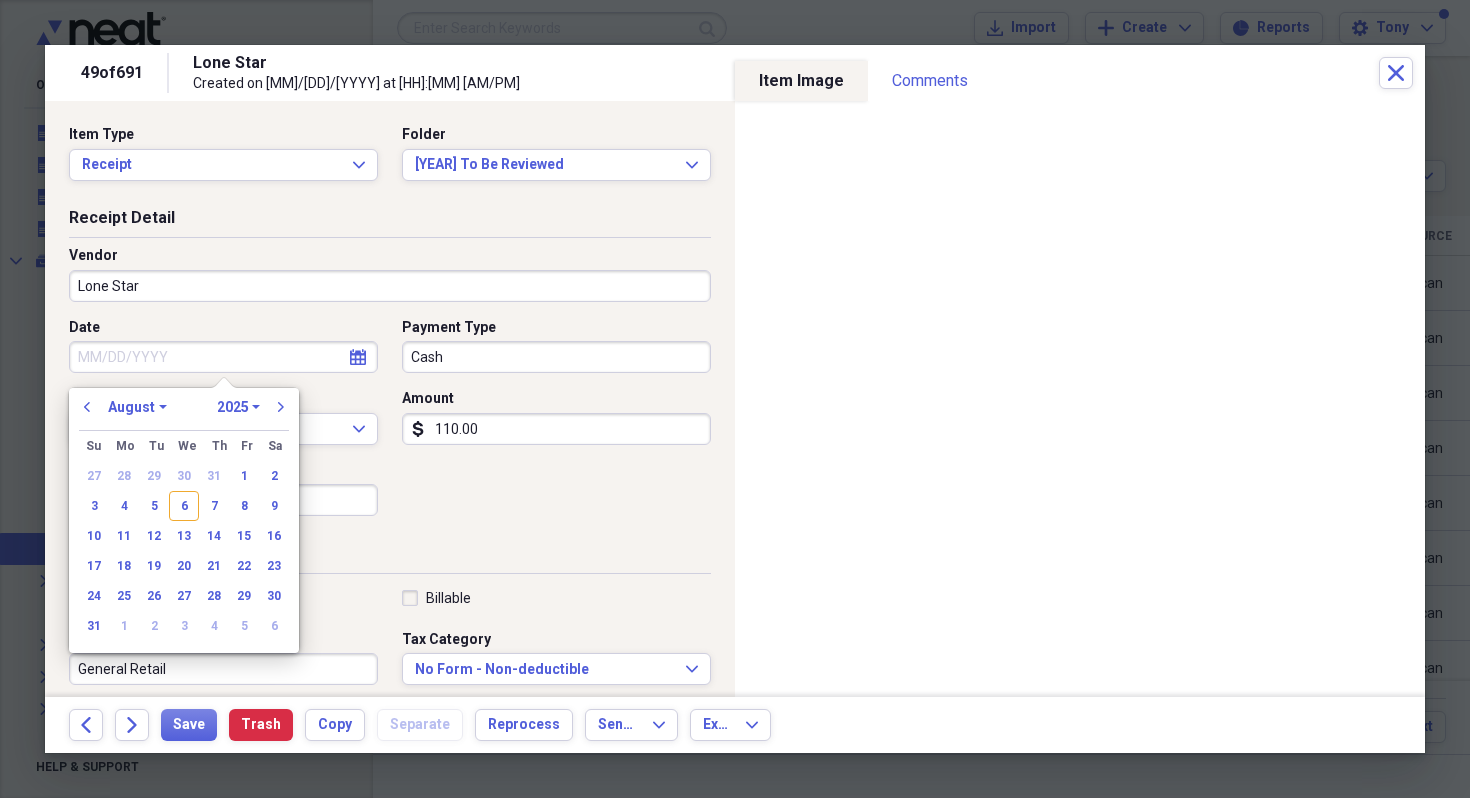 click on "Date" at bounding box center (223, 357) 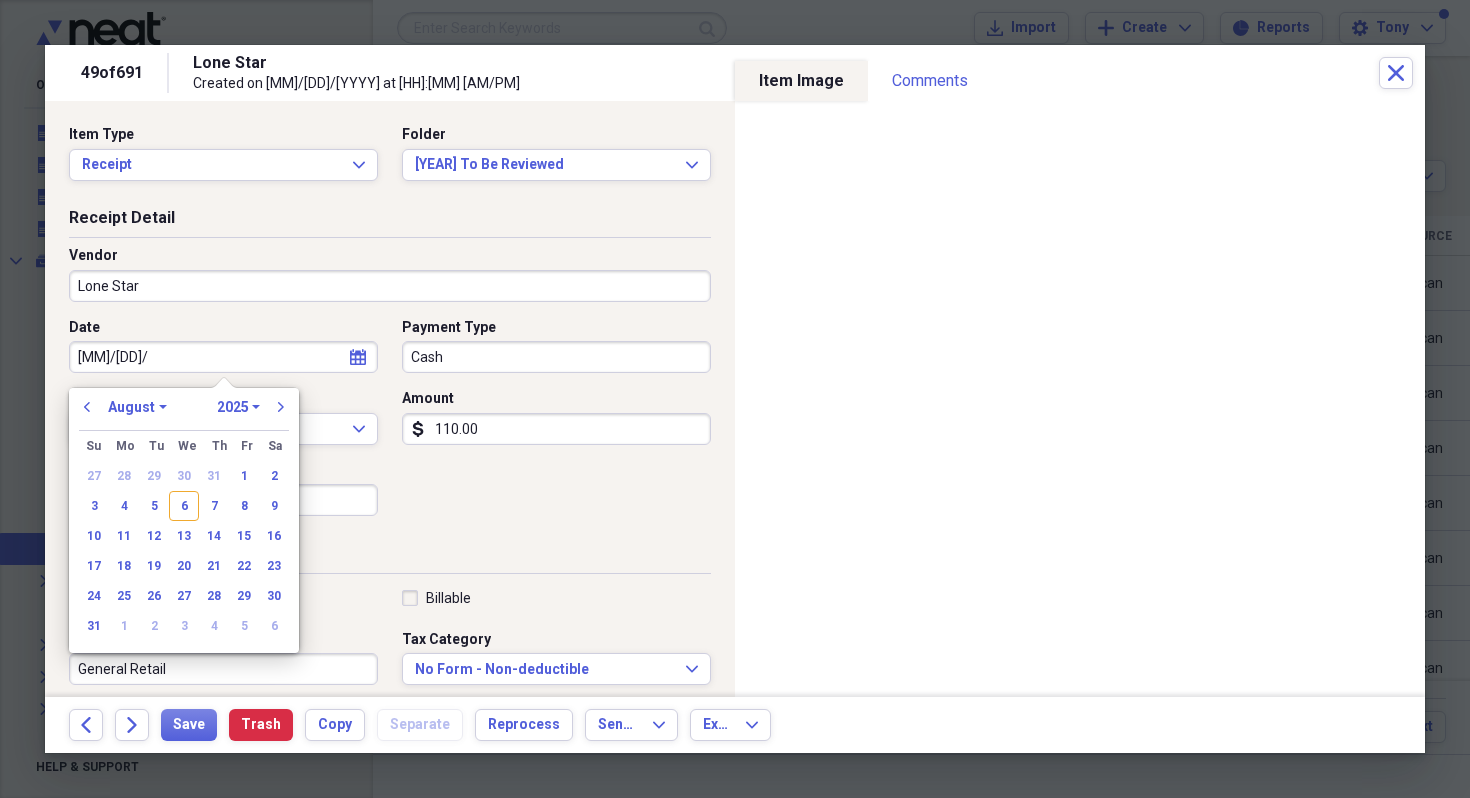 type on "[MM]/[DD]/" 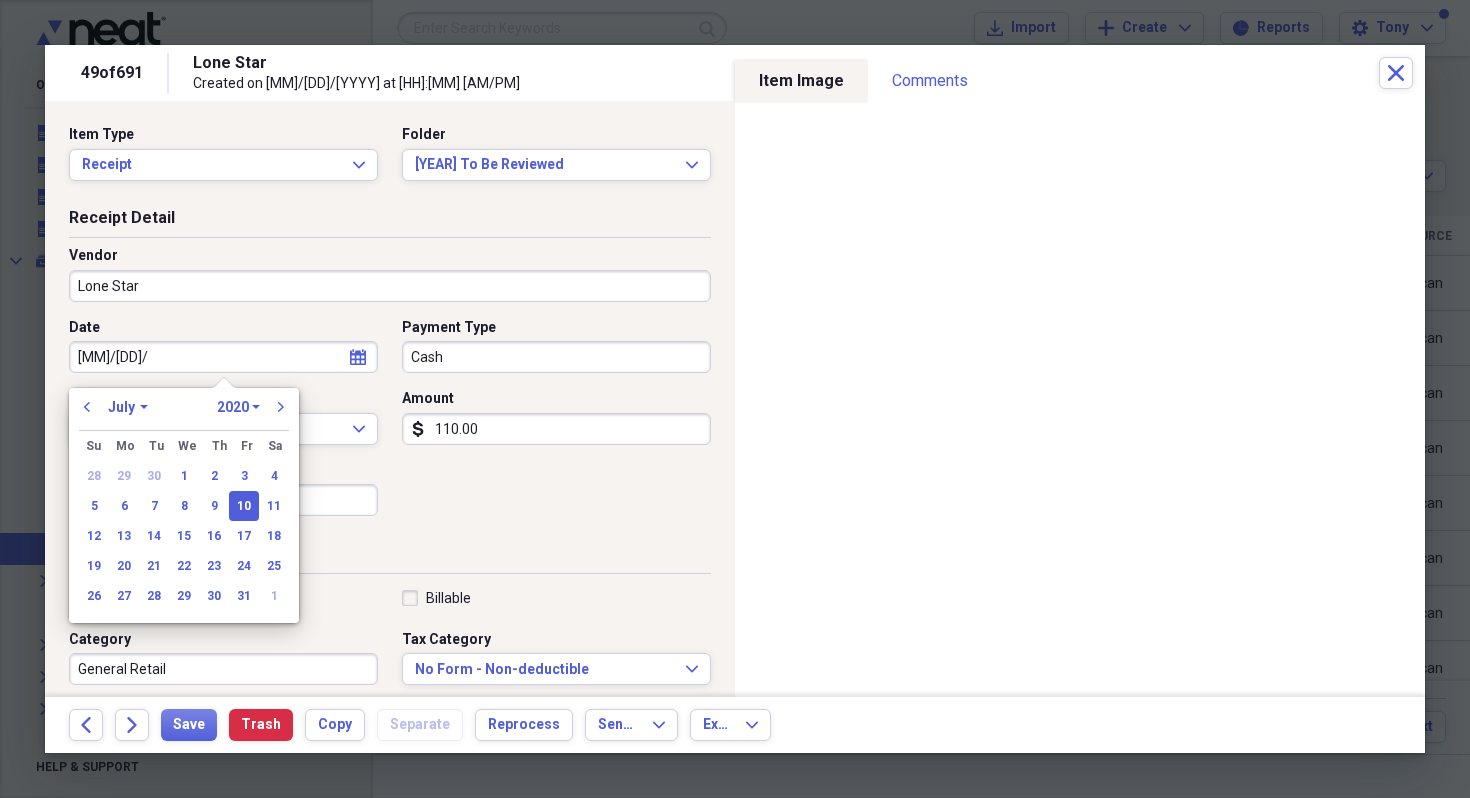 type on "07/10/2024" 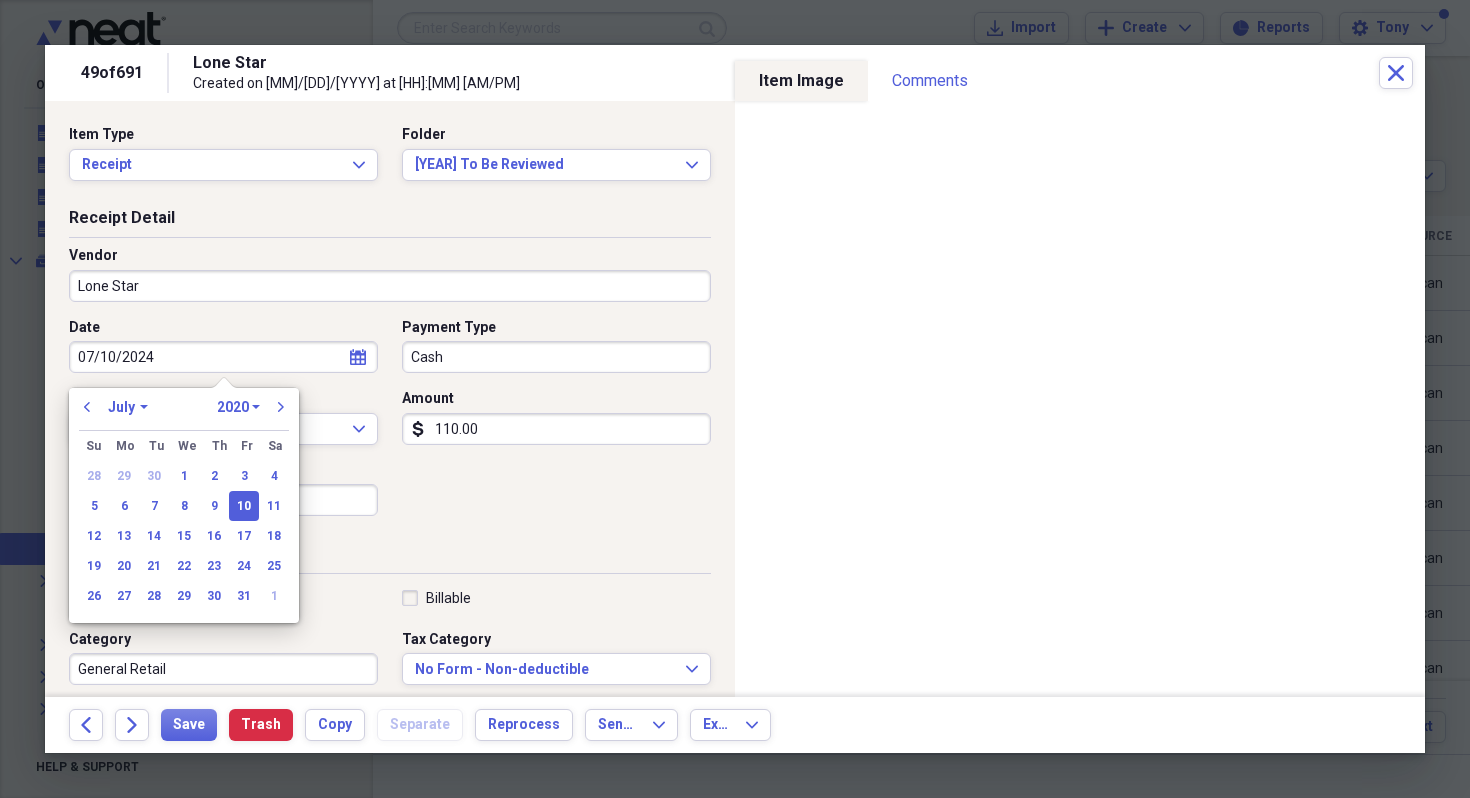 select on "2024" 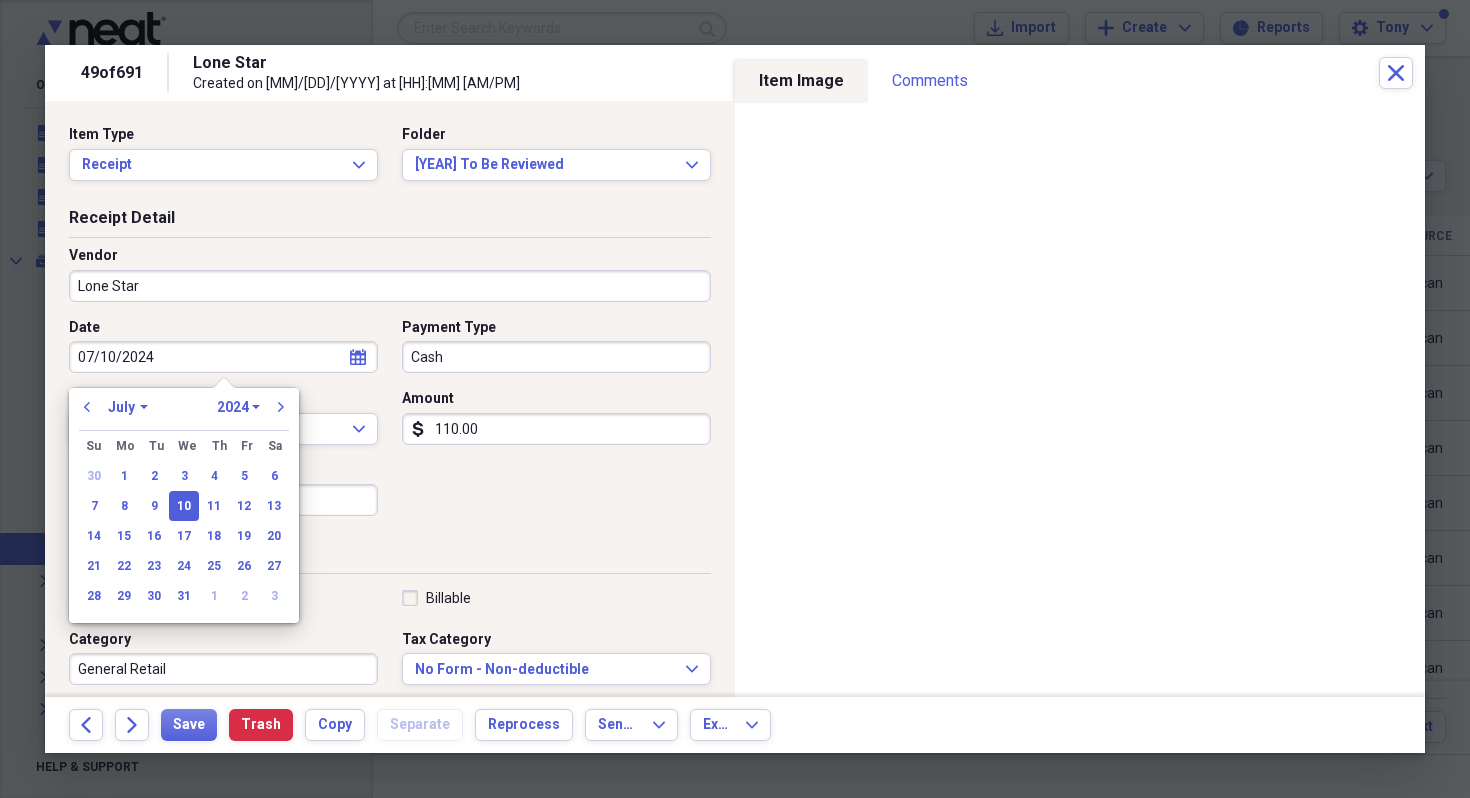 type on "07/10/2024" 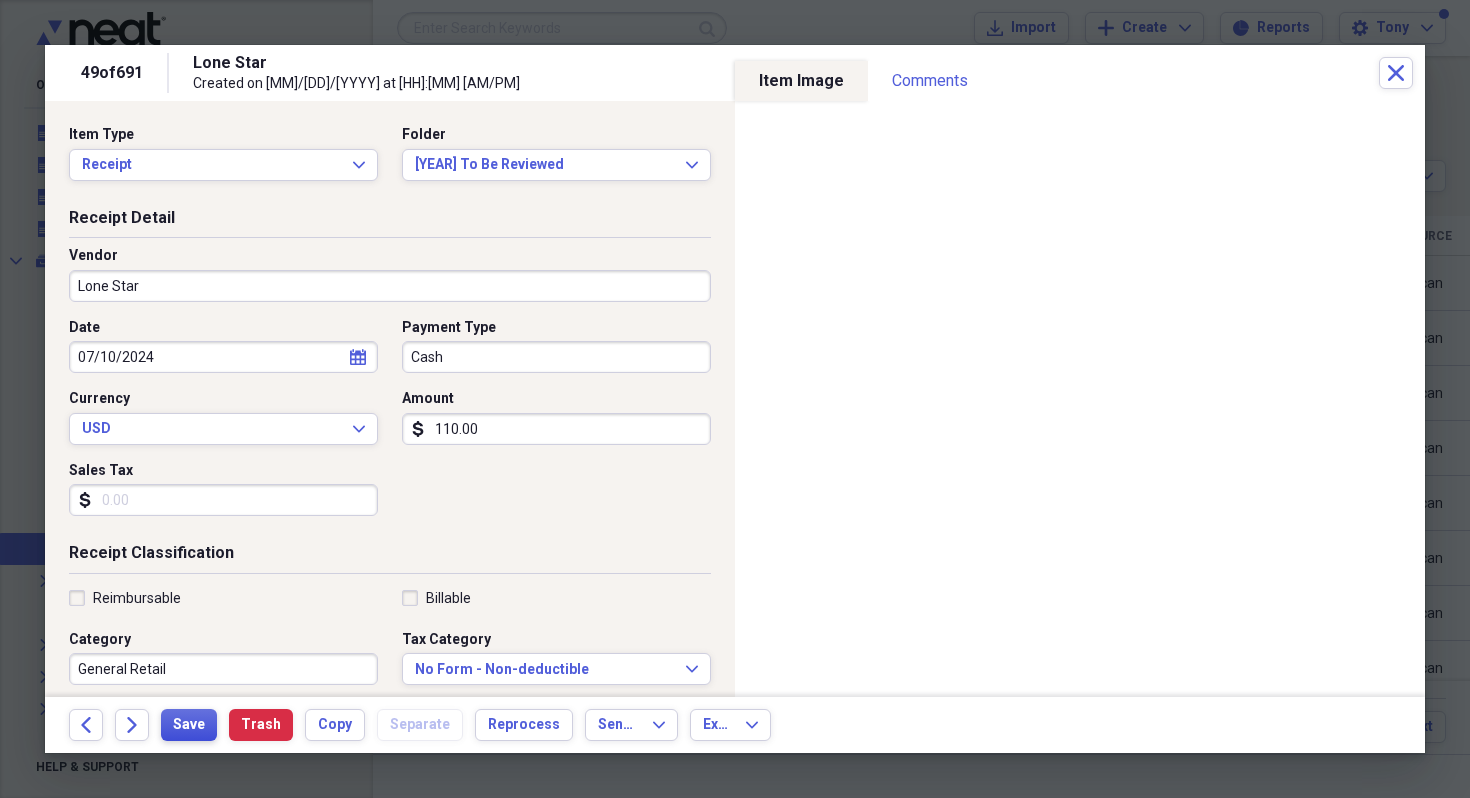 click on "Save" at bounding box center (189, 725) 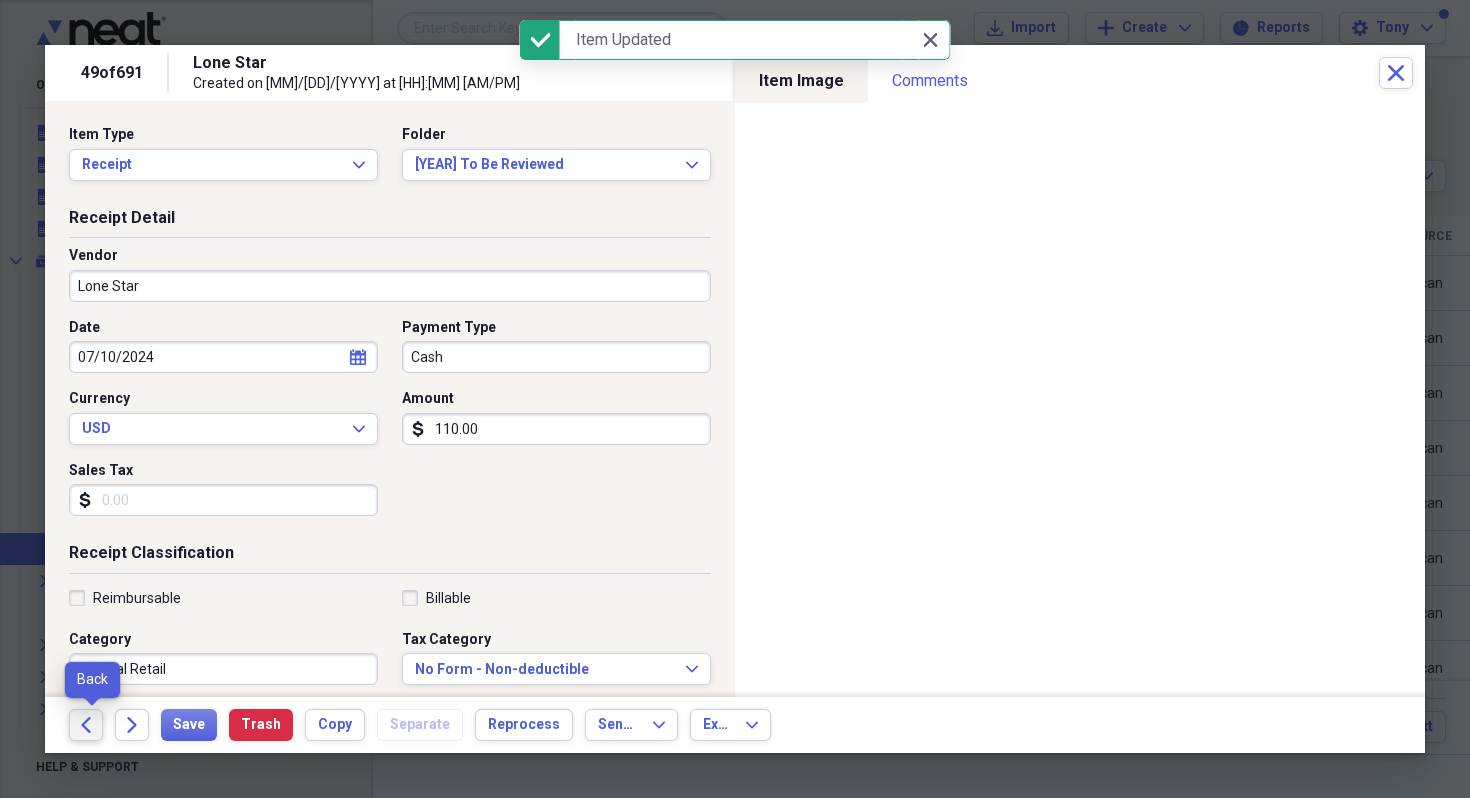 click on "Back" 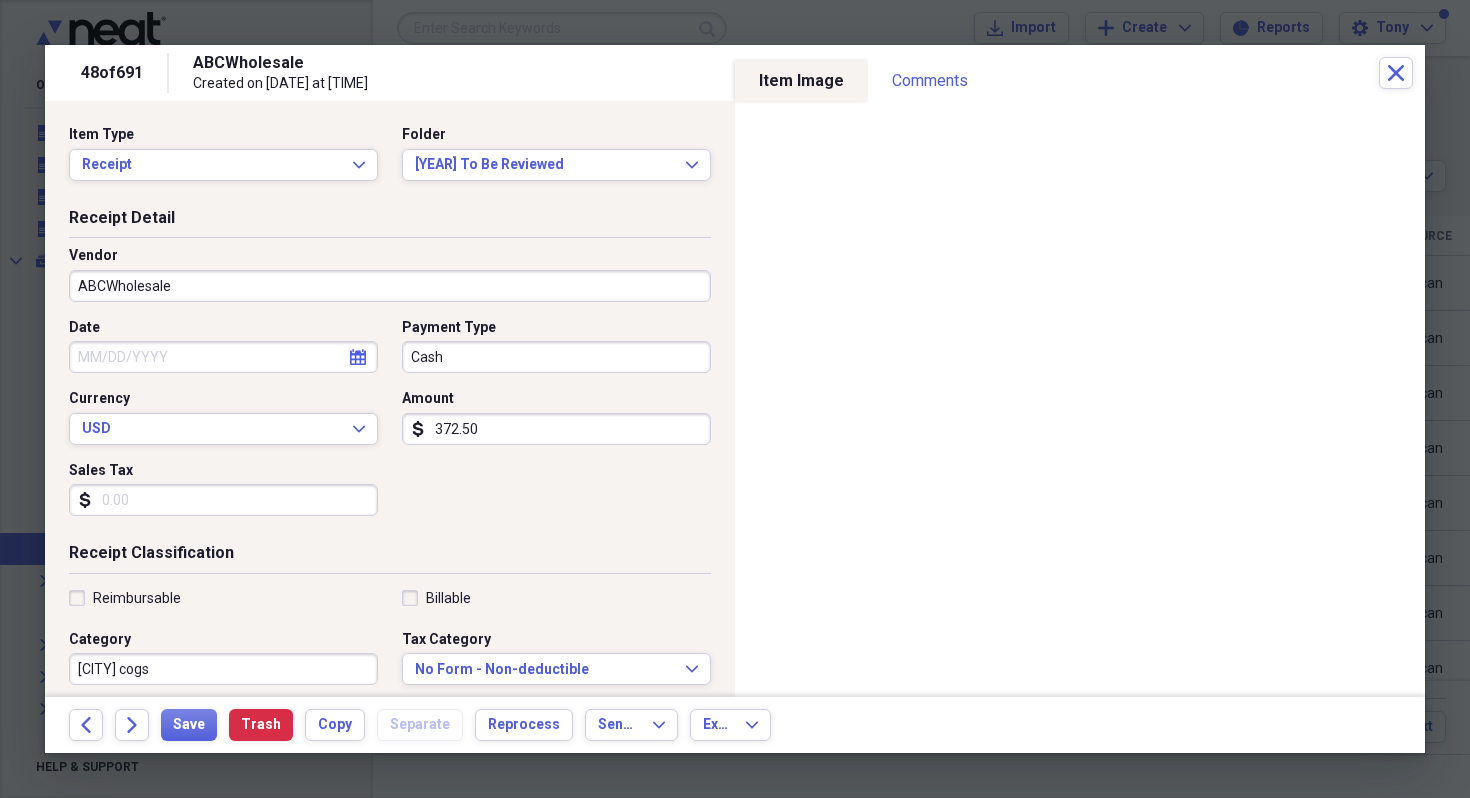 select on "7" 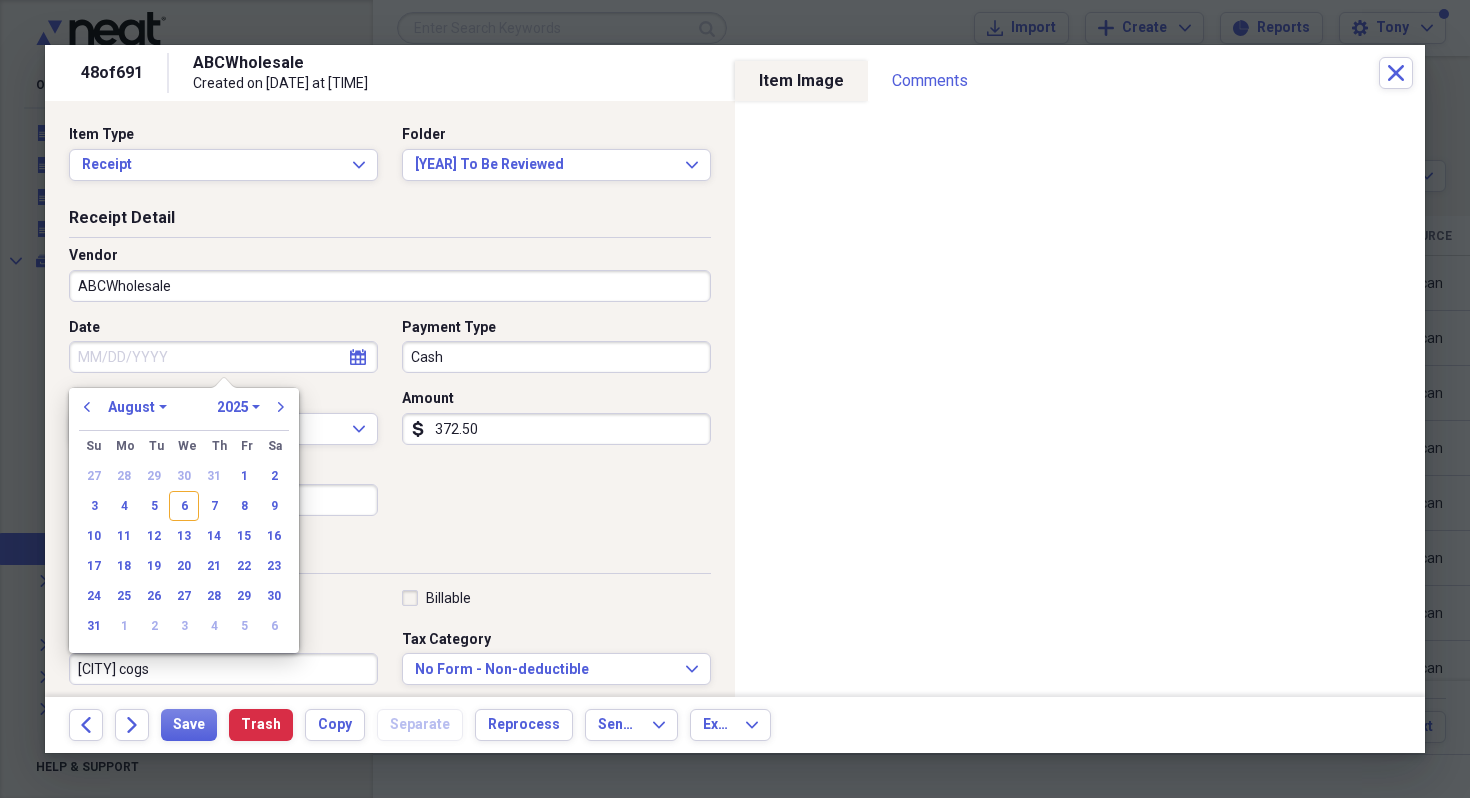 click on "Date" at bounding box center [223, 357] 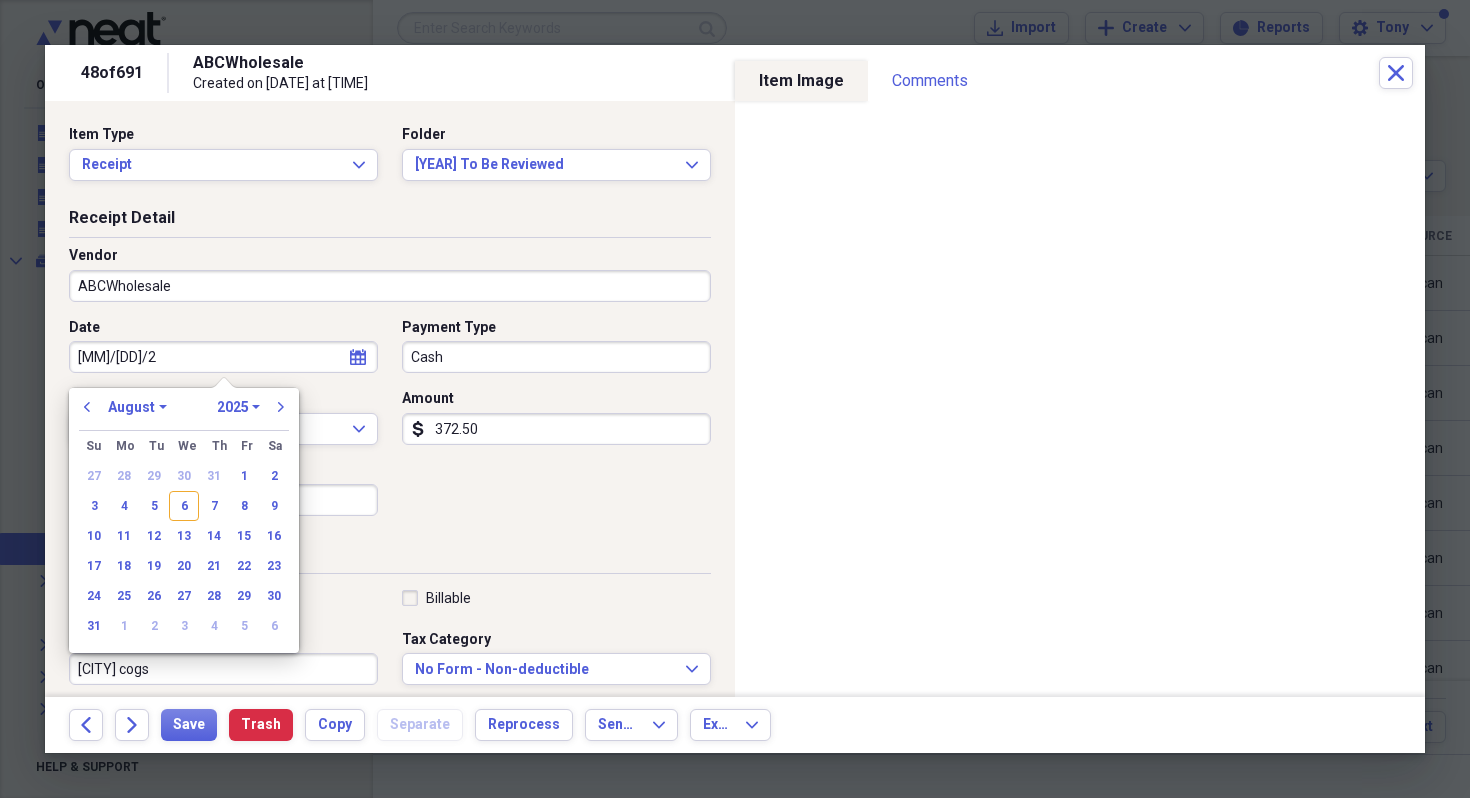 type on "[MM]/[DD]/[YY]" 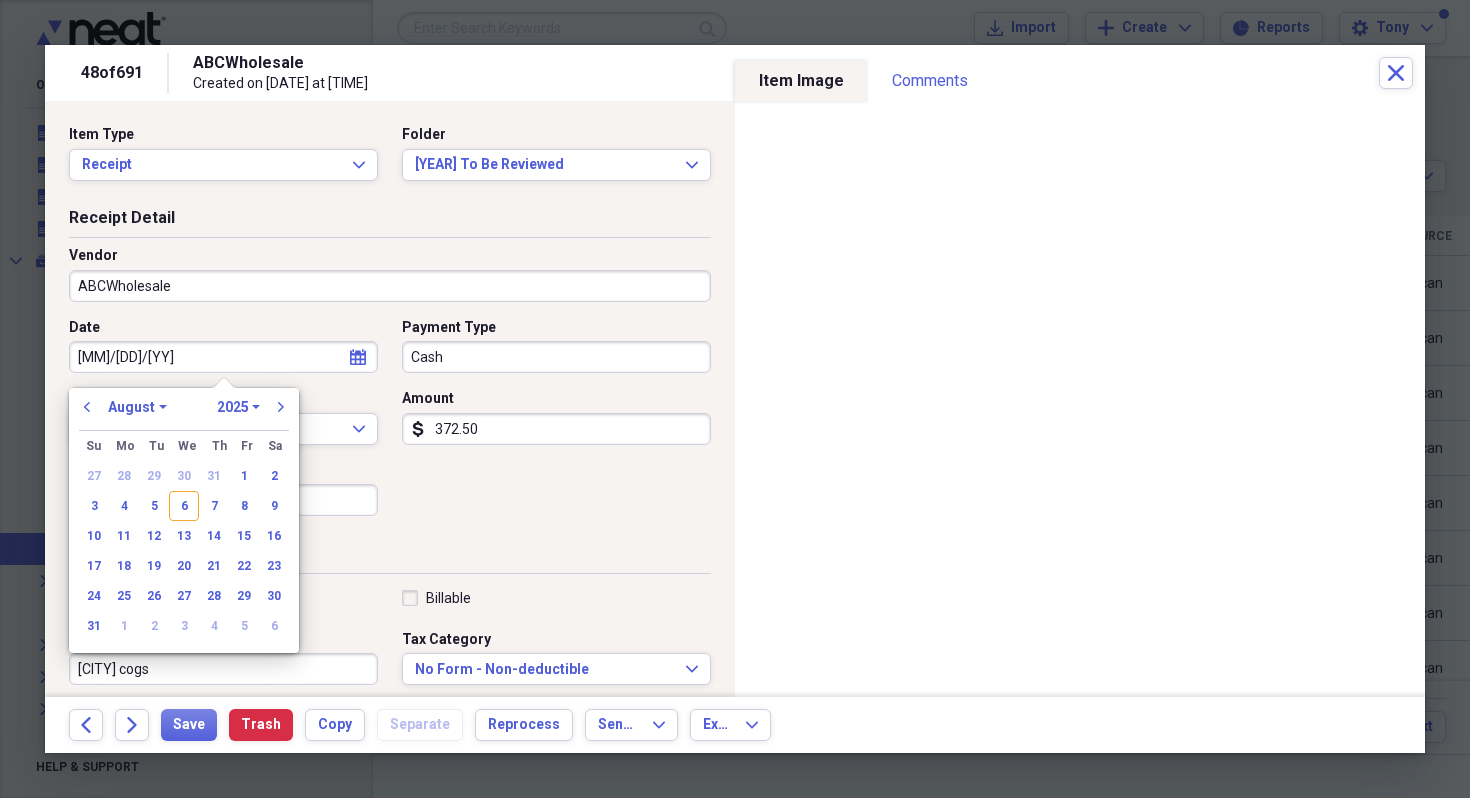 select on "4" 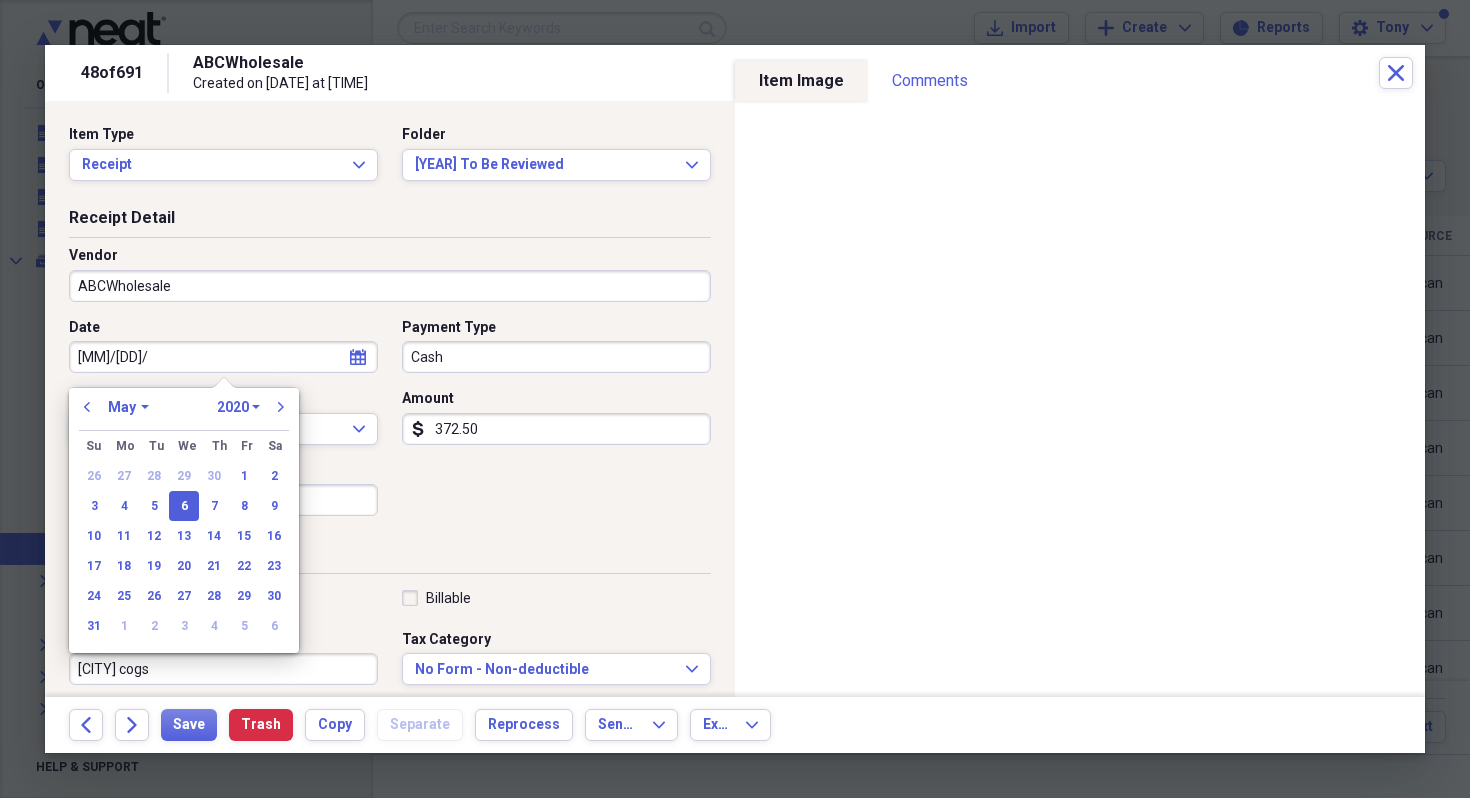 type on "05/06/2024" 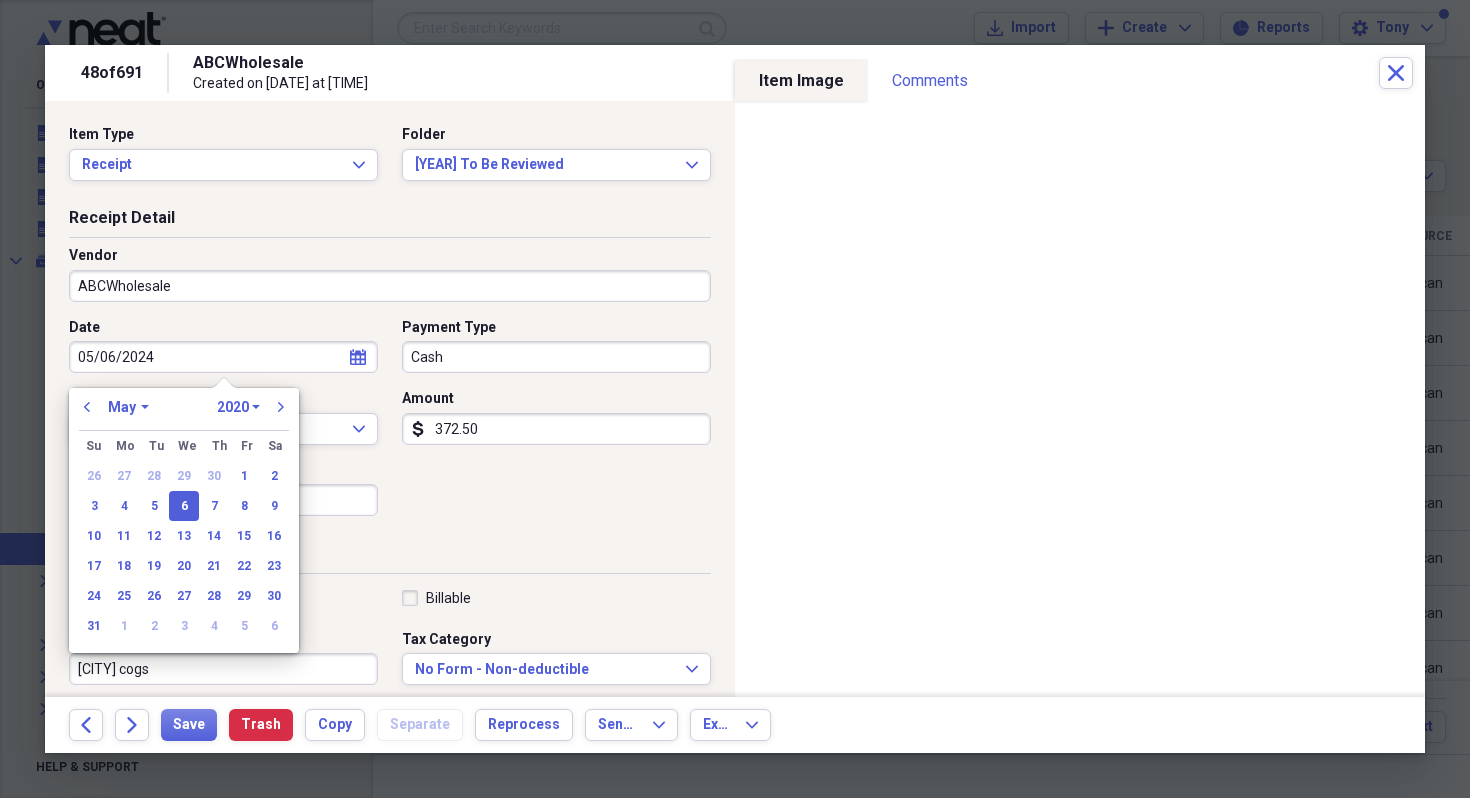 select on "2024" 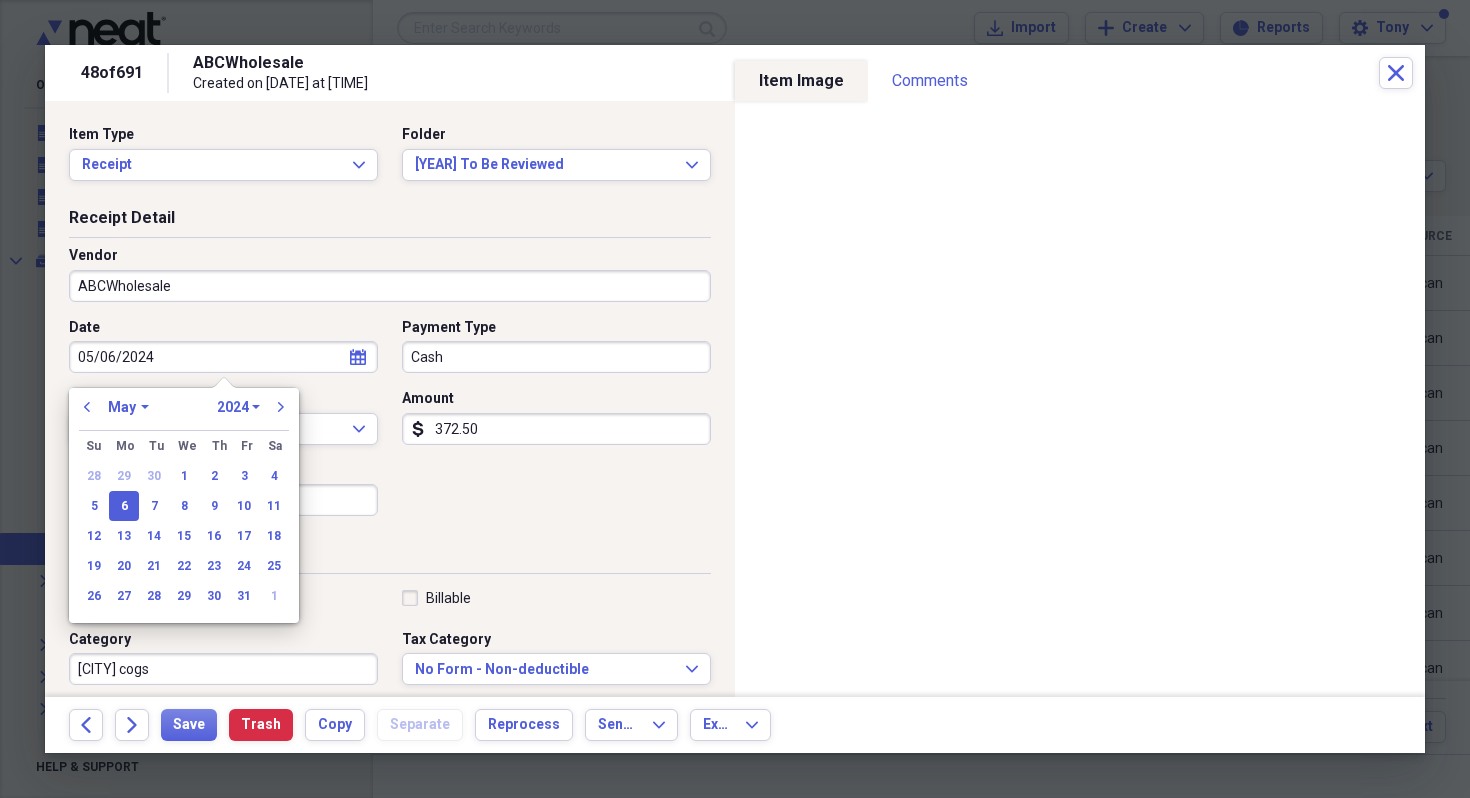 type on "05/06/2024" 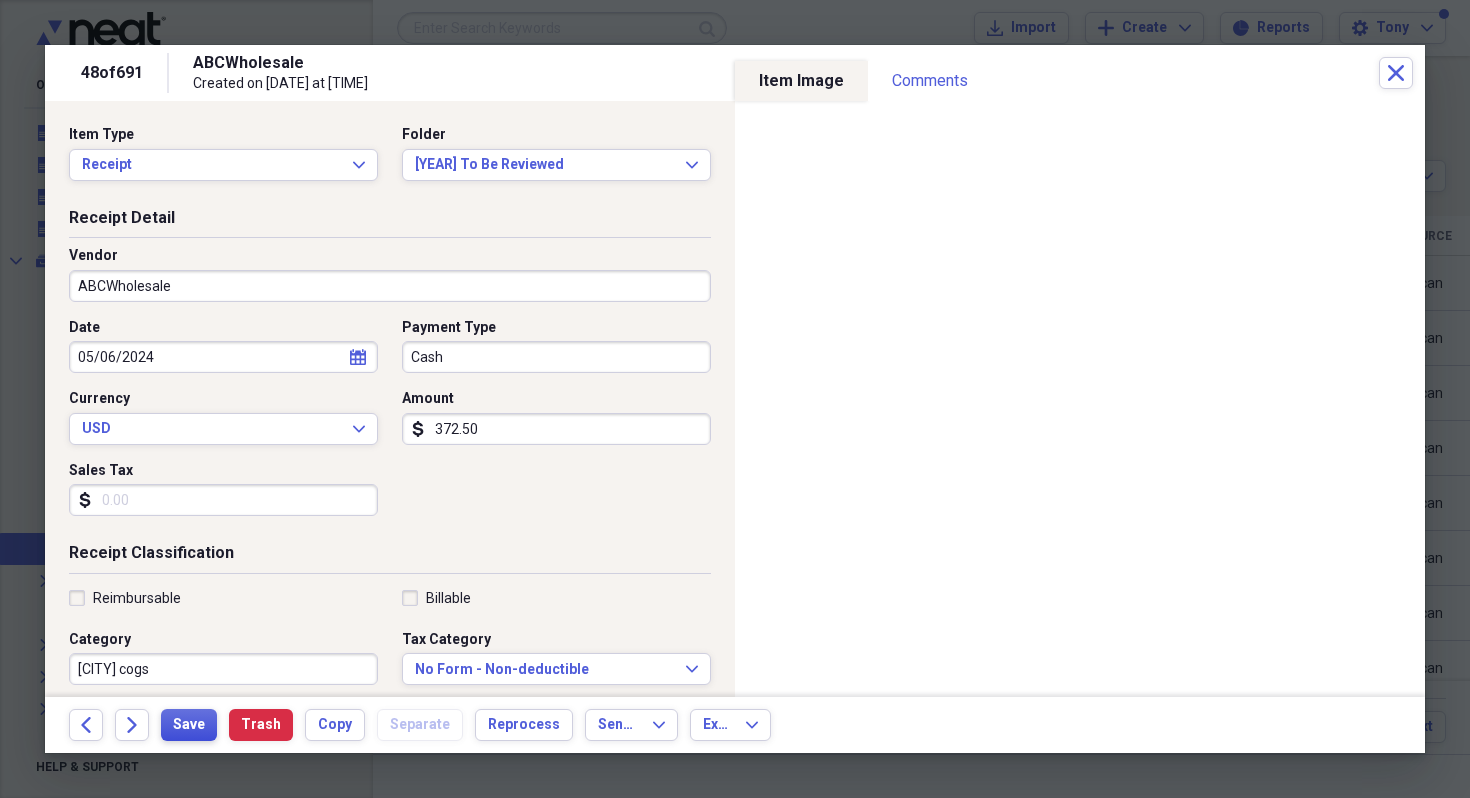 click on "Save" at bounding box center [189, 725] 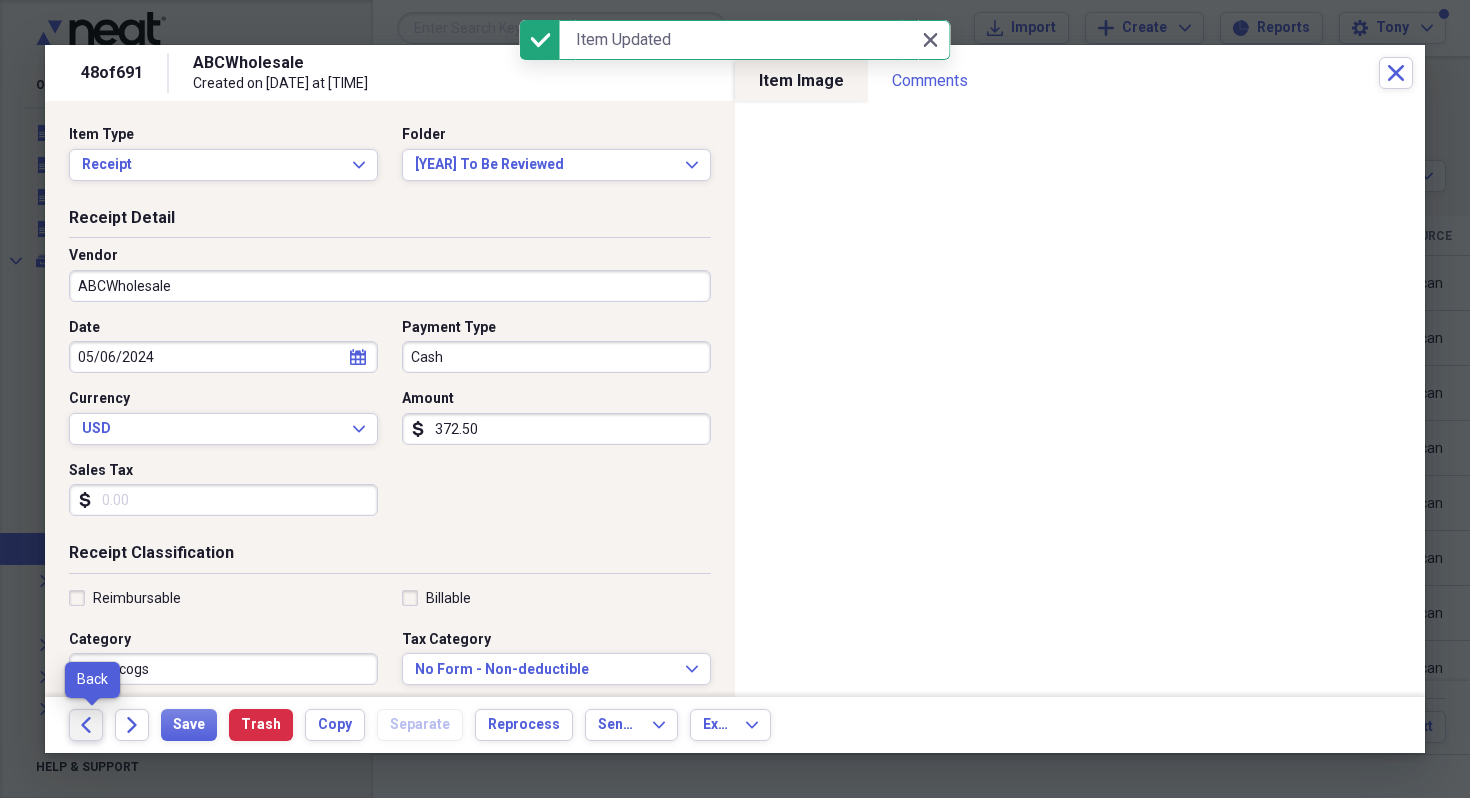click on "Back" 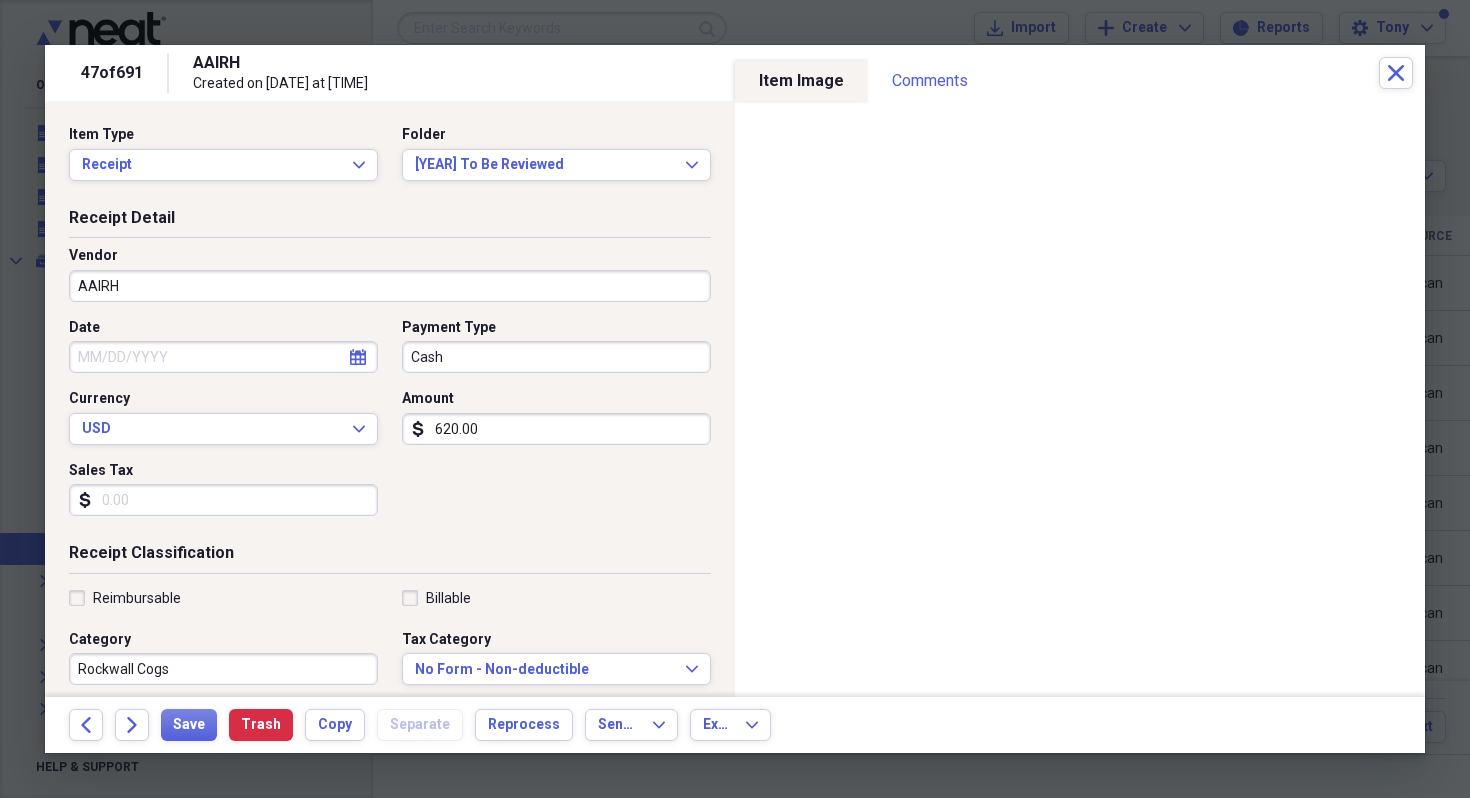 select on "7" 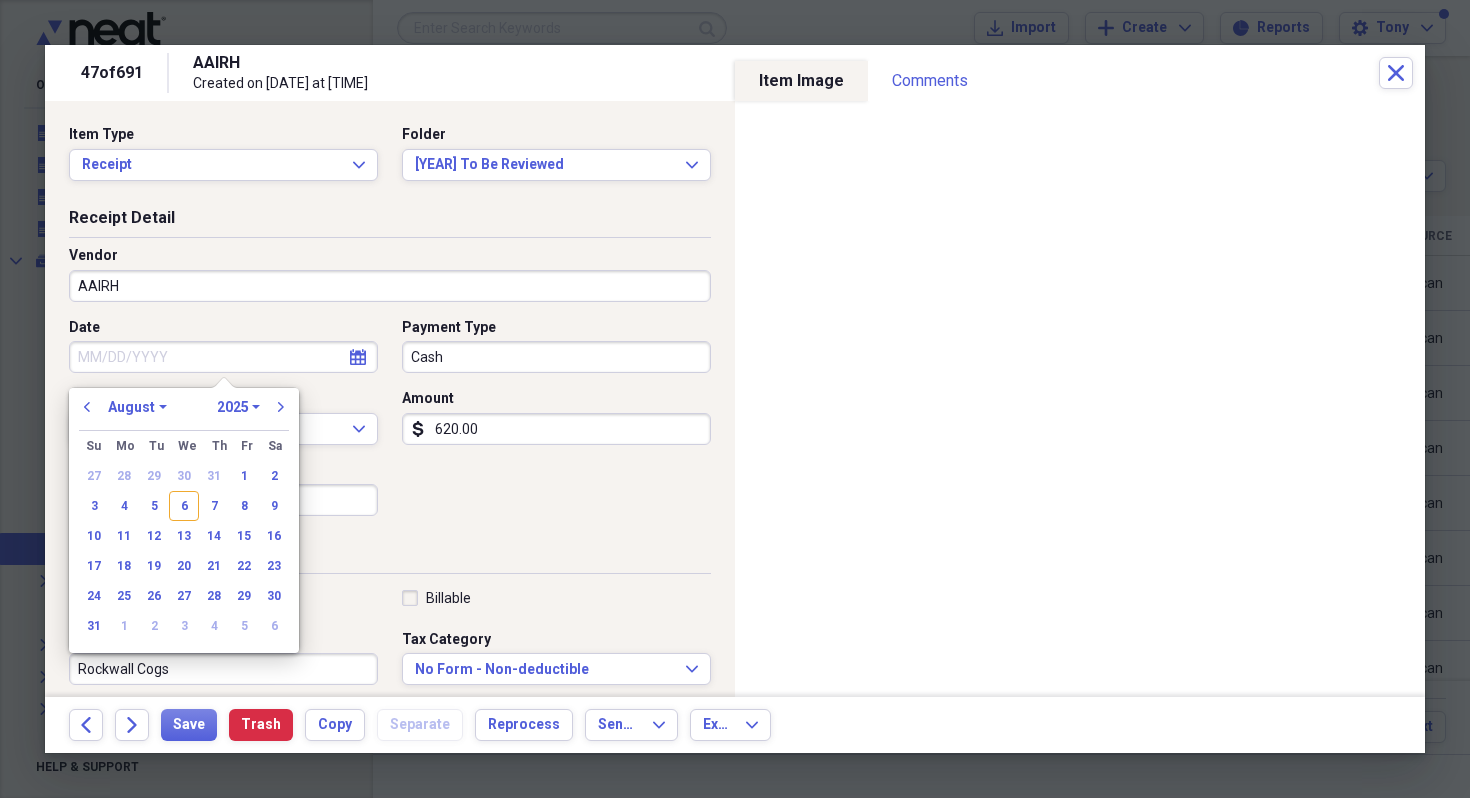 click on "Date" at bounding box center (223, 357) 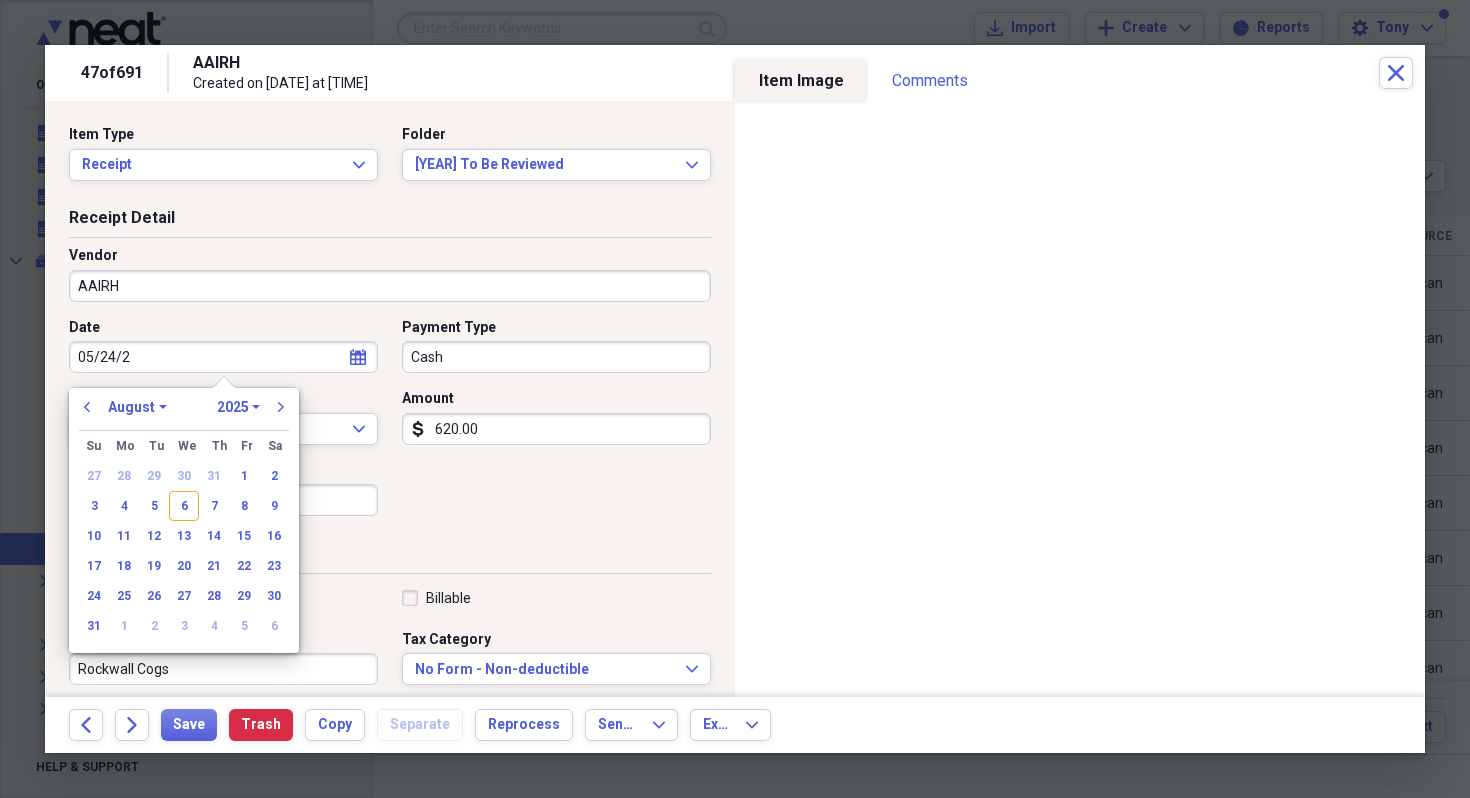 type on "[MM]/[DD]/[YY]" 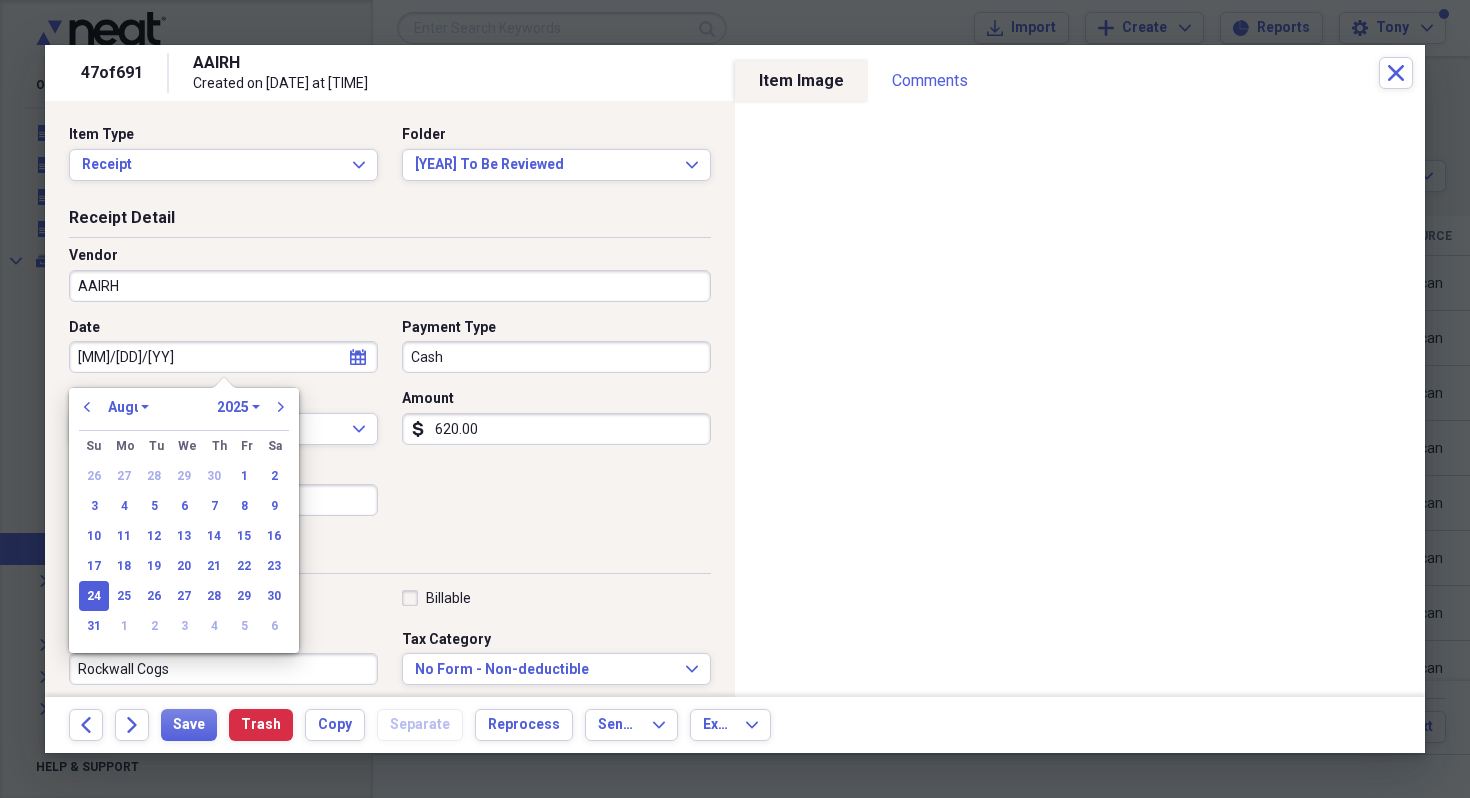 select on "4" 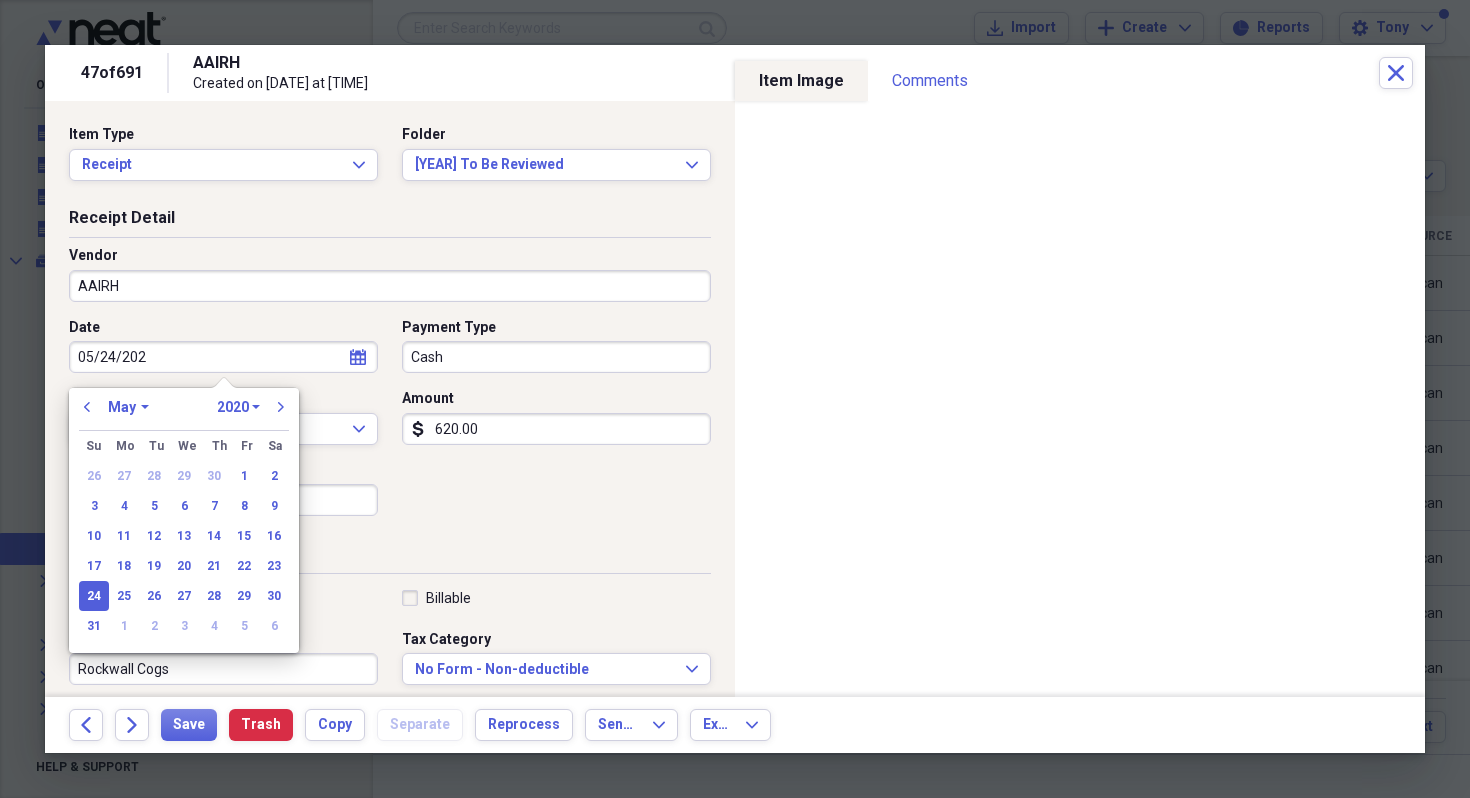 type on "05/24/2024" 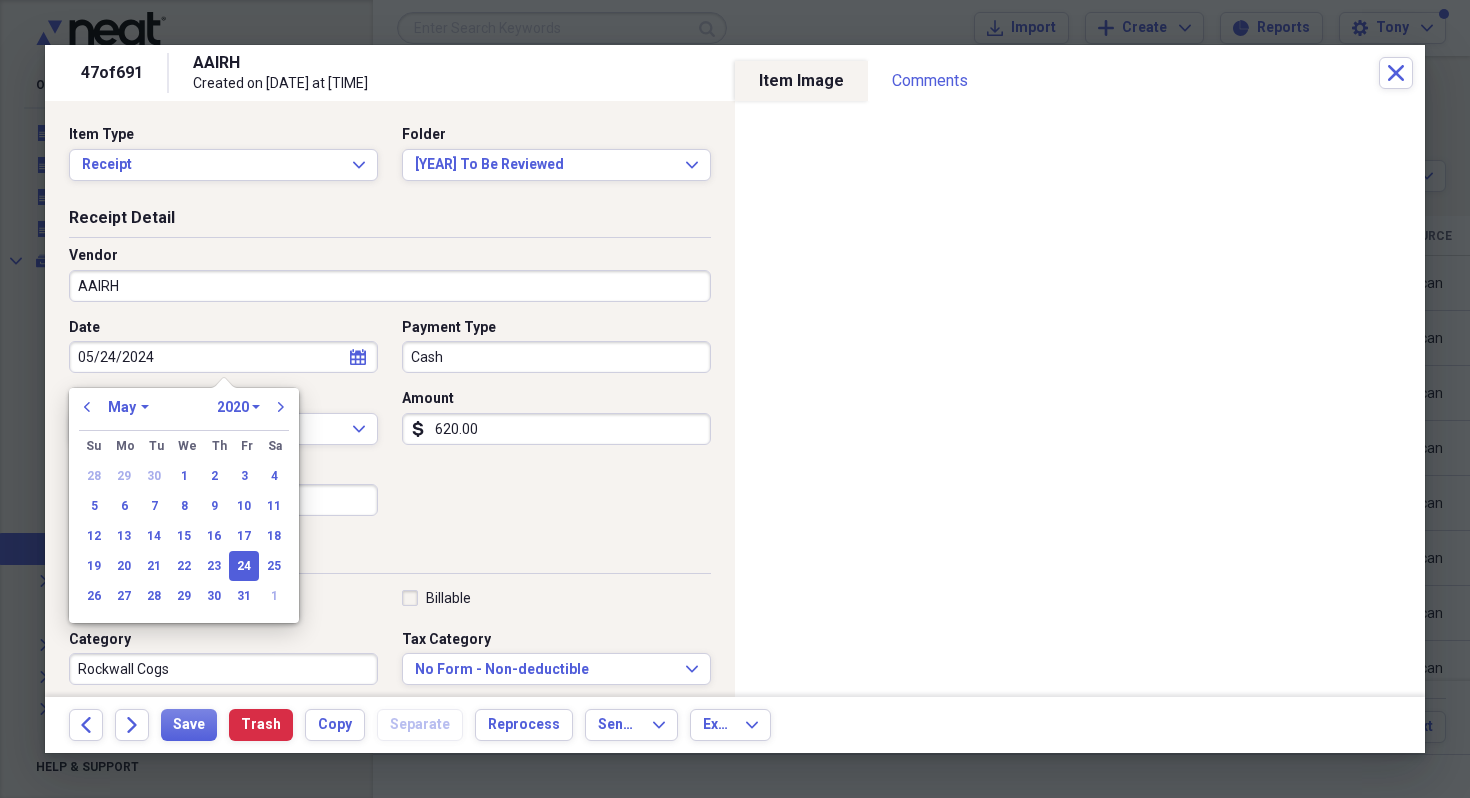 select on "2024" 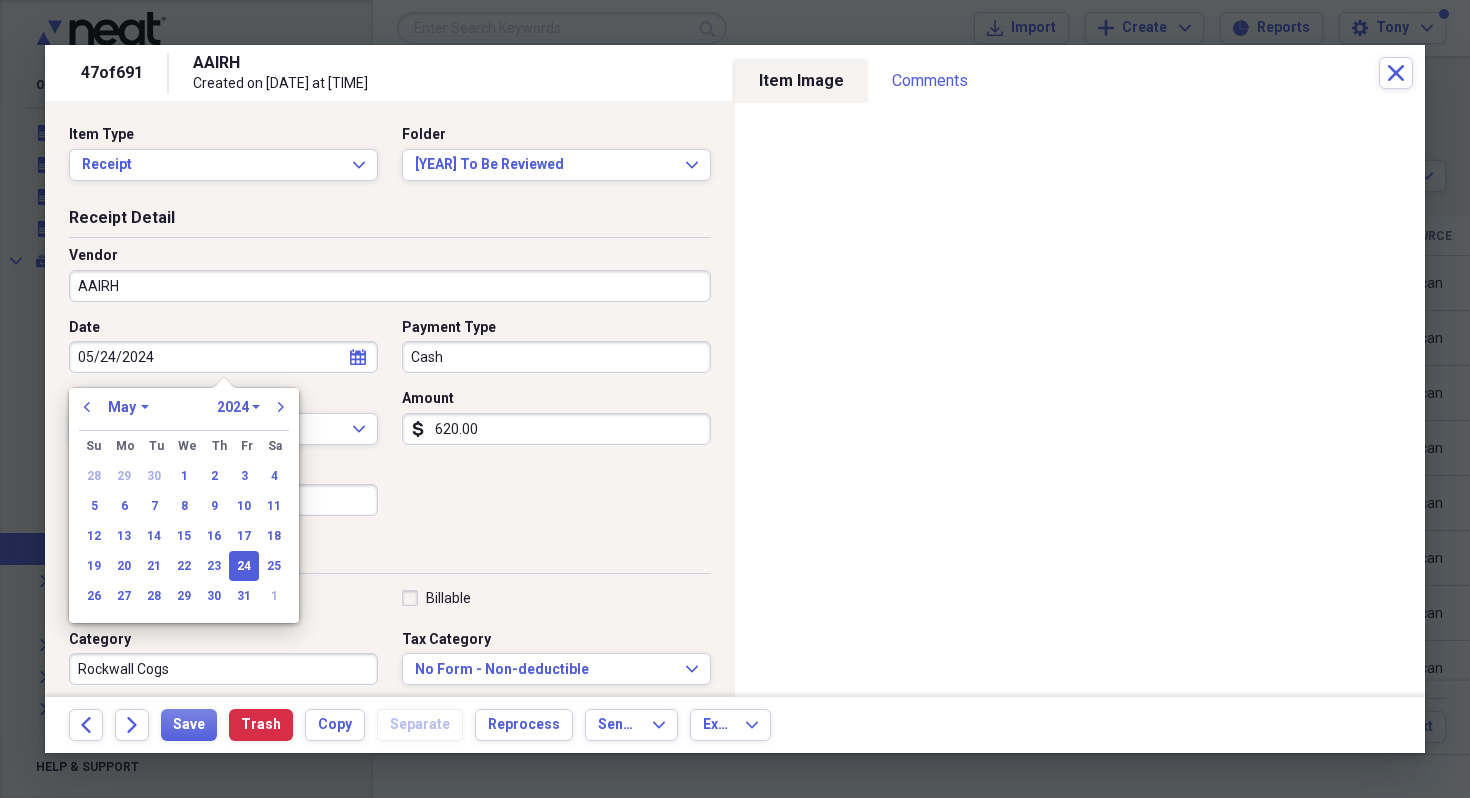 type on "05/24/2024" 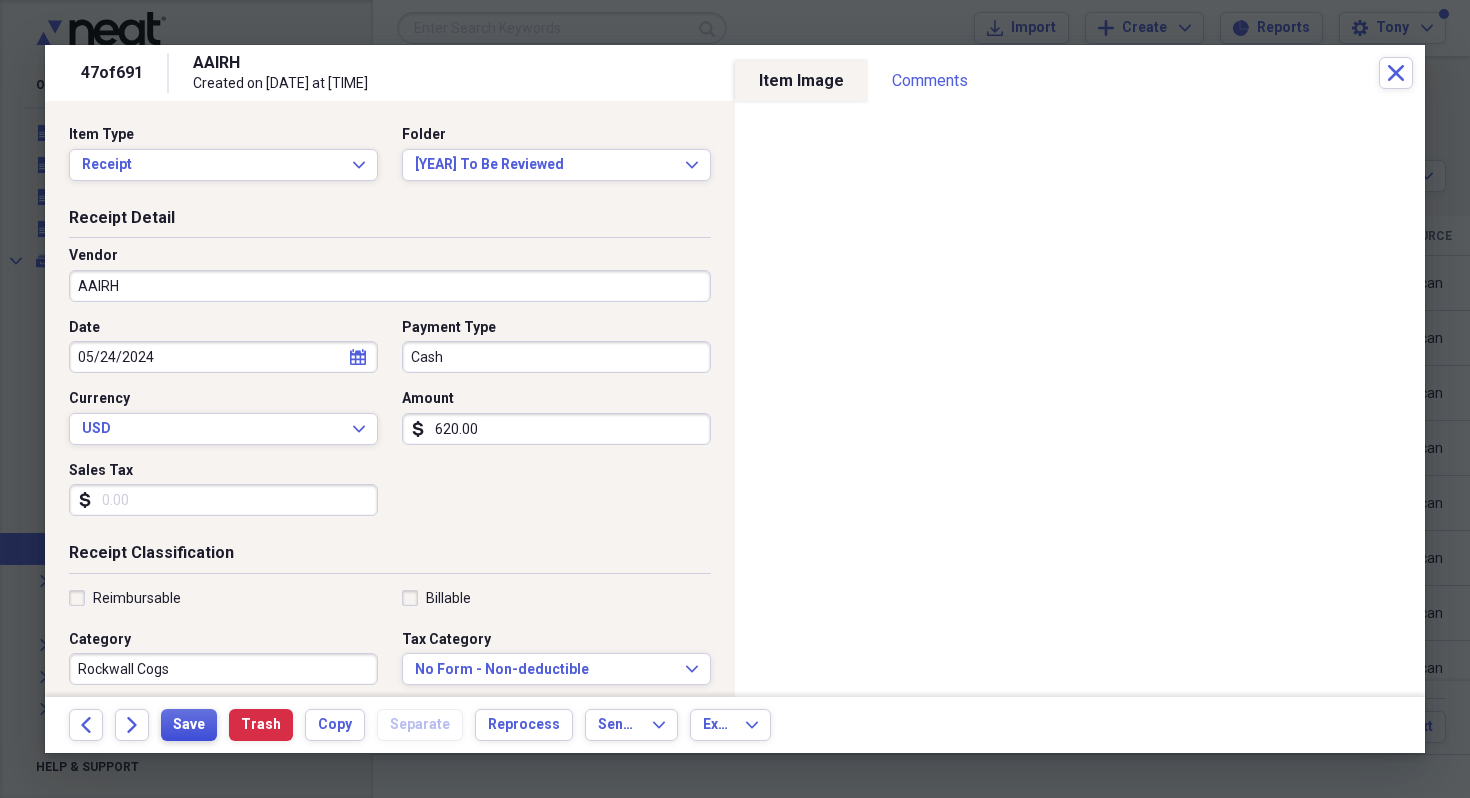 click on "Save" at bounding box center [189, 725] 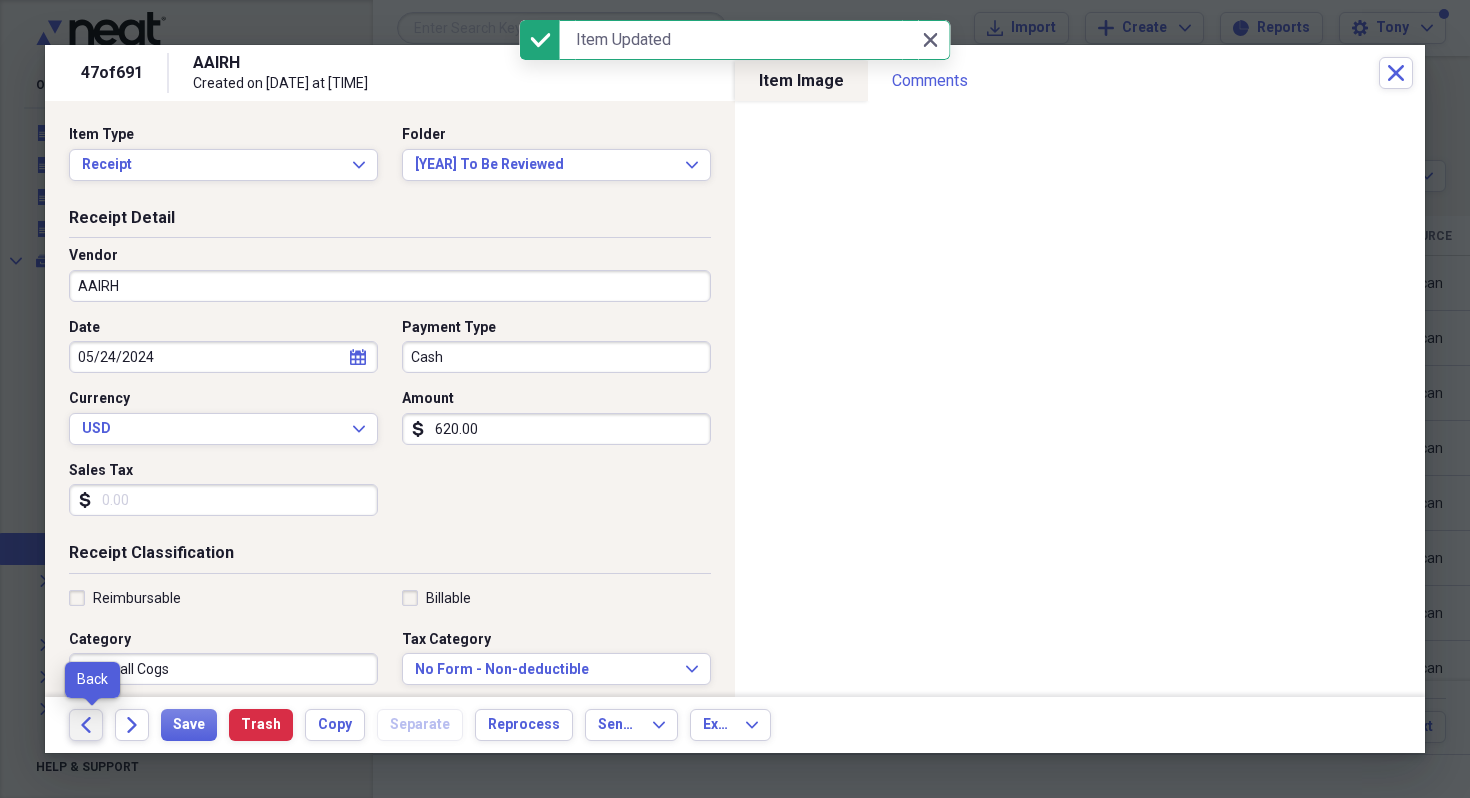 click on "Back" 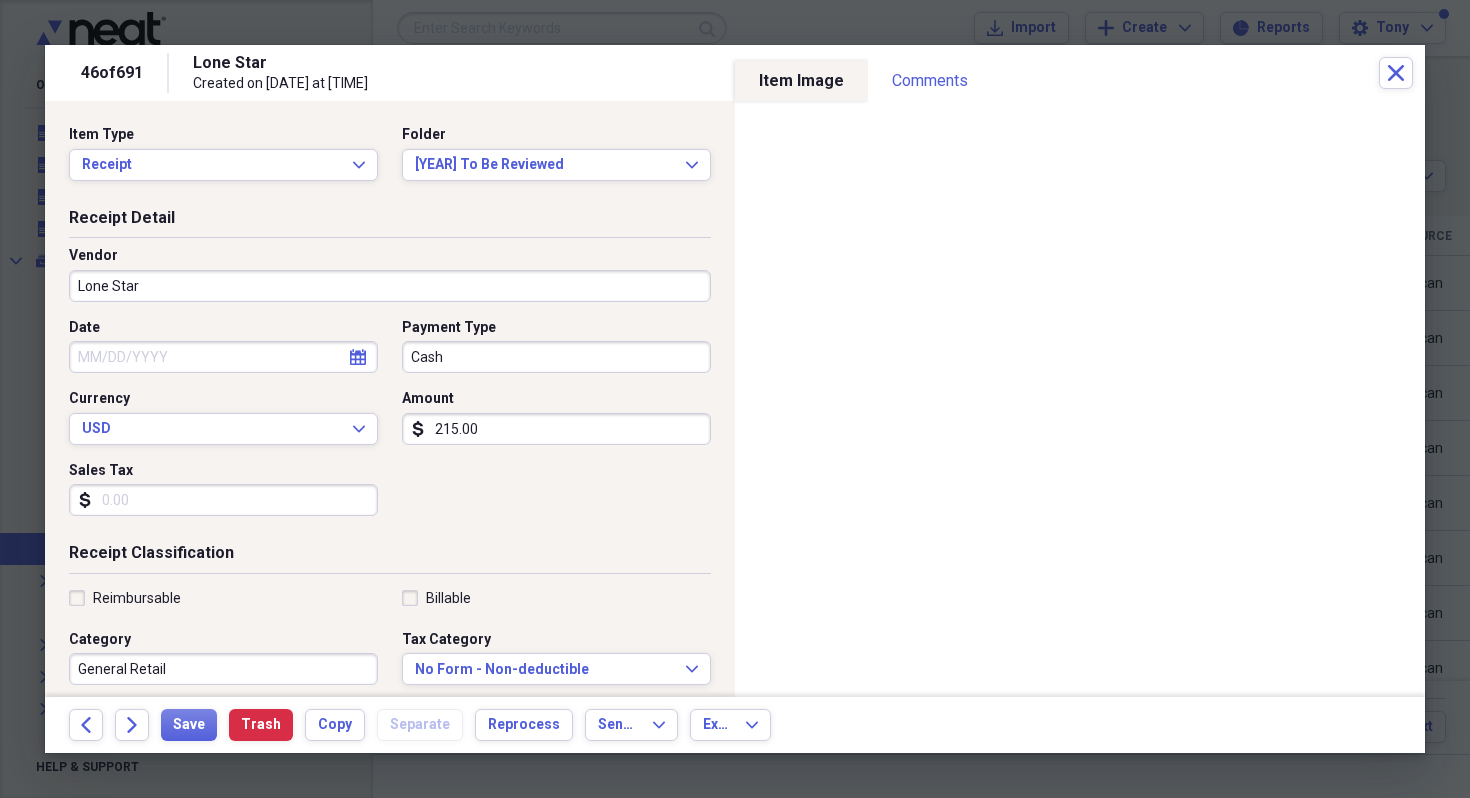 click on "Date" at bounding box center (223, 357) 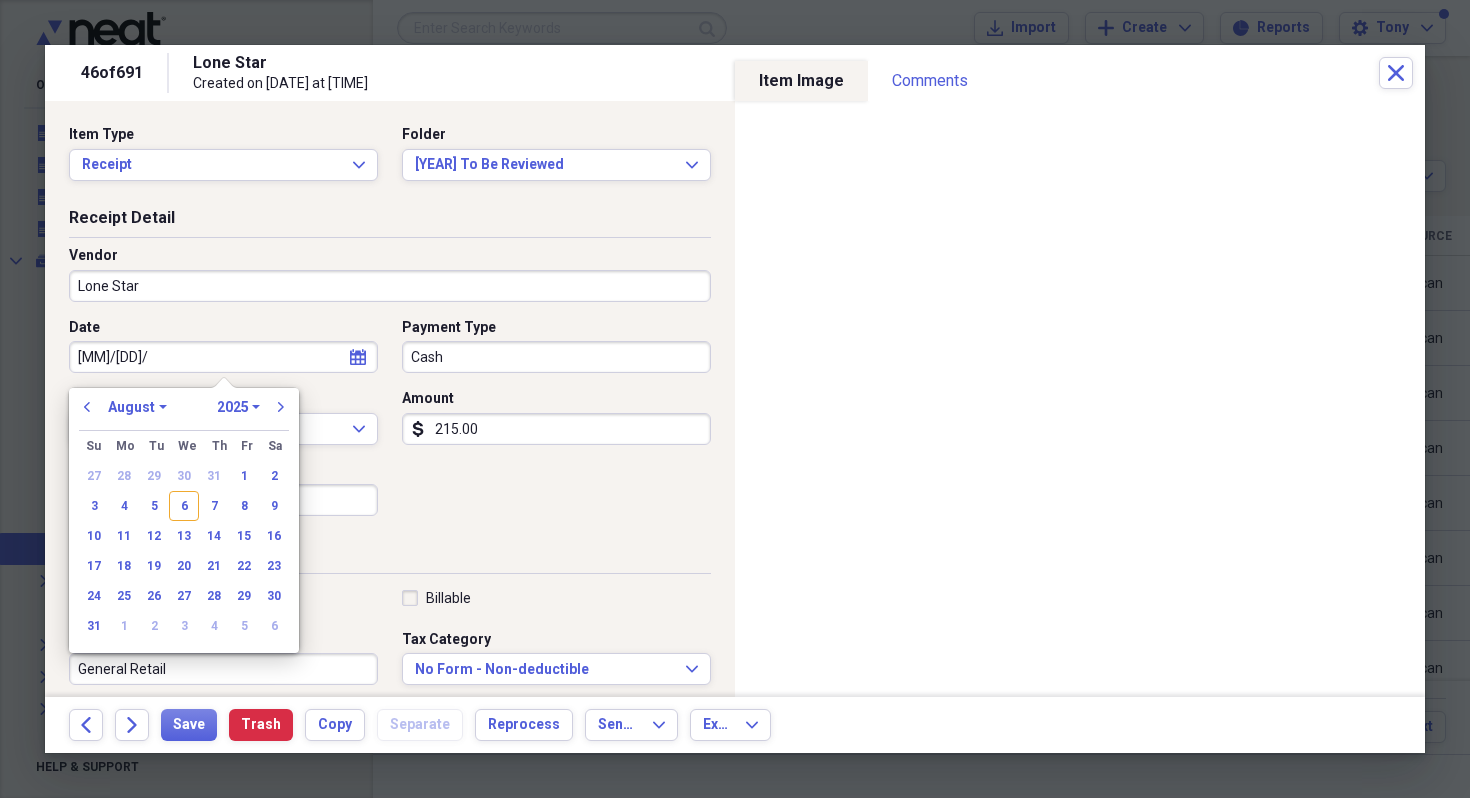 type on "[MM]/[DD]/[YY]" 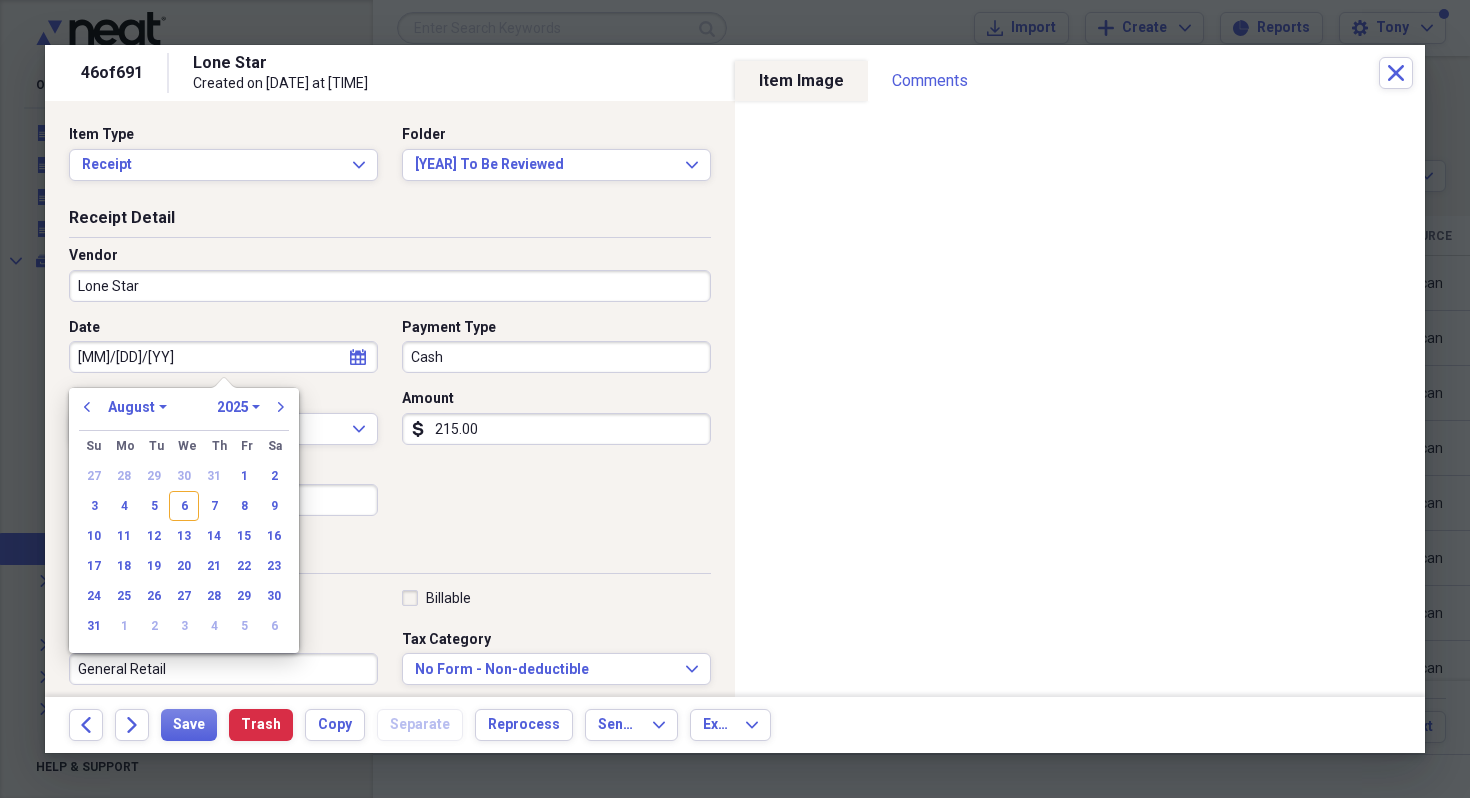 select on "3" 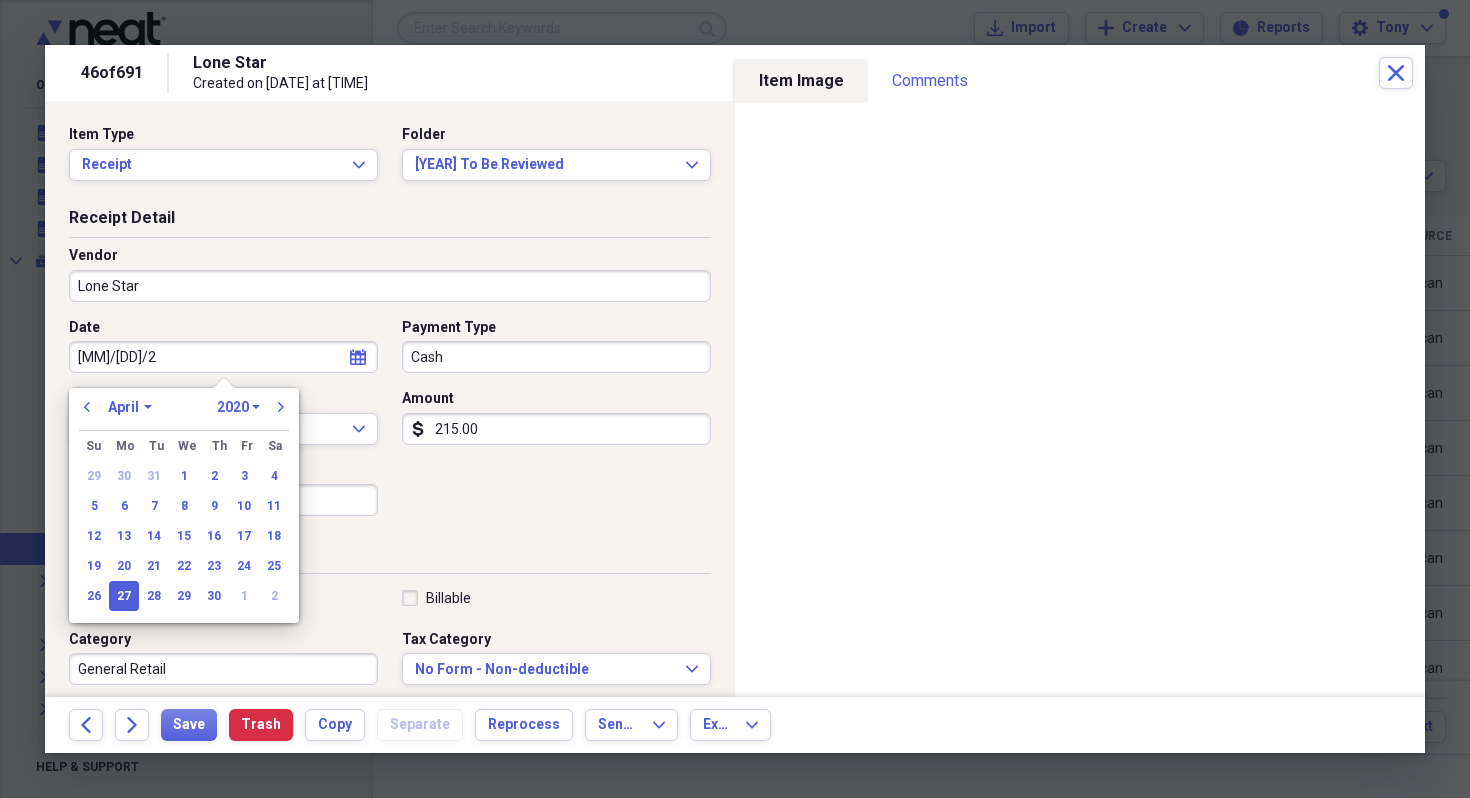 type on "04/27/2024" 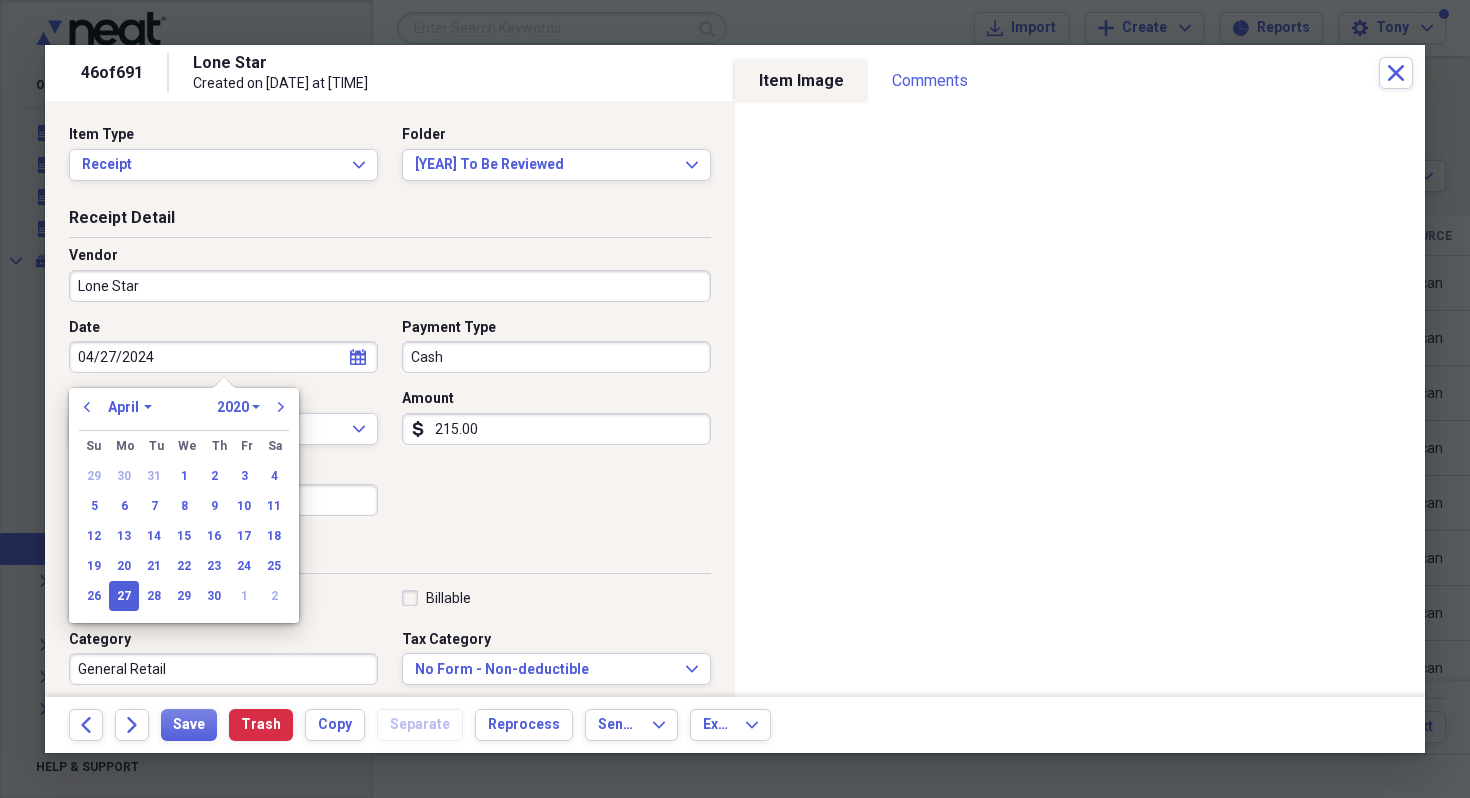 select on "2024" 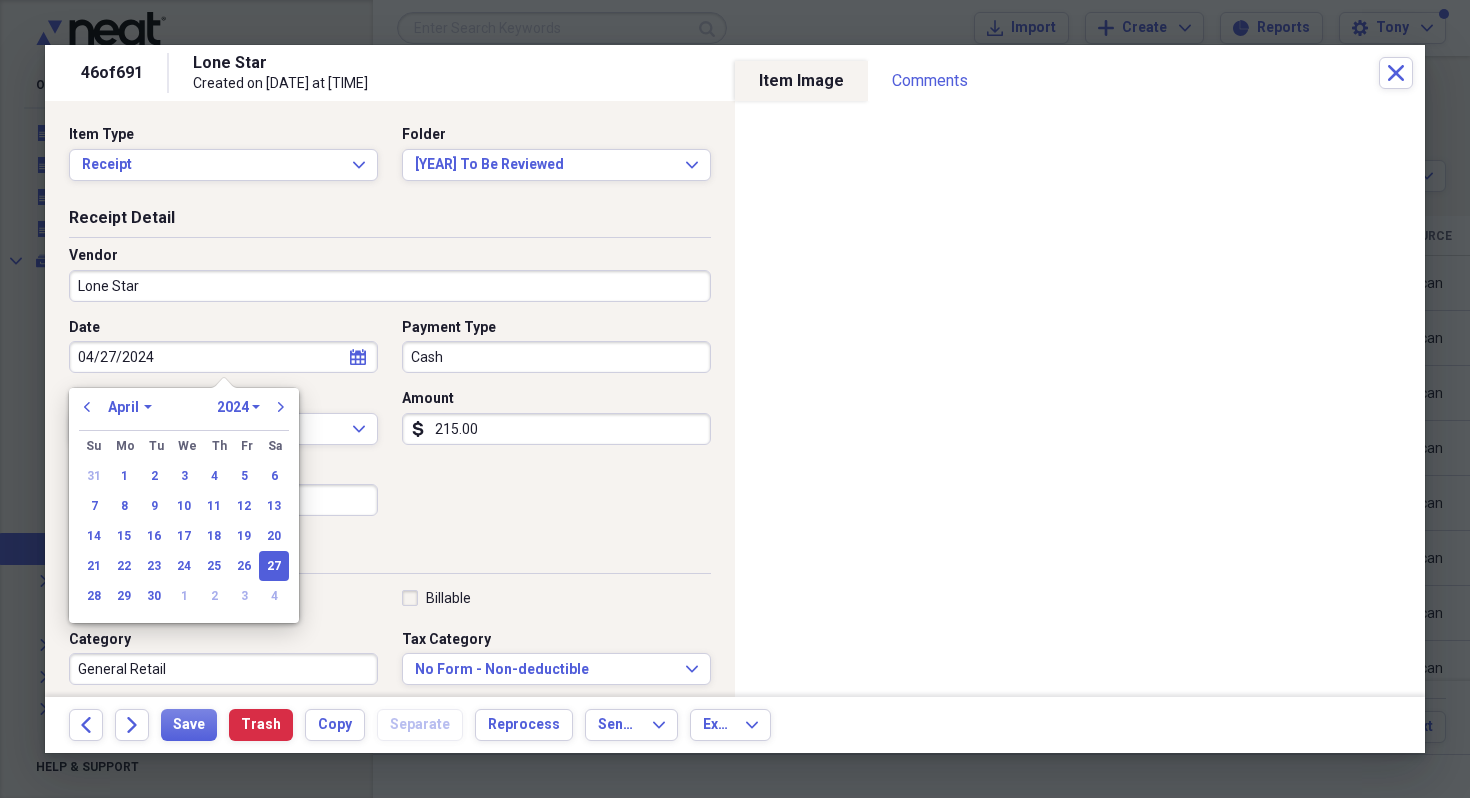 type on "04/27/2024" 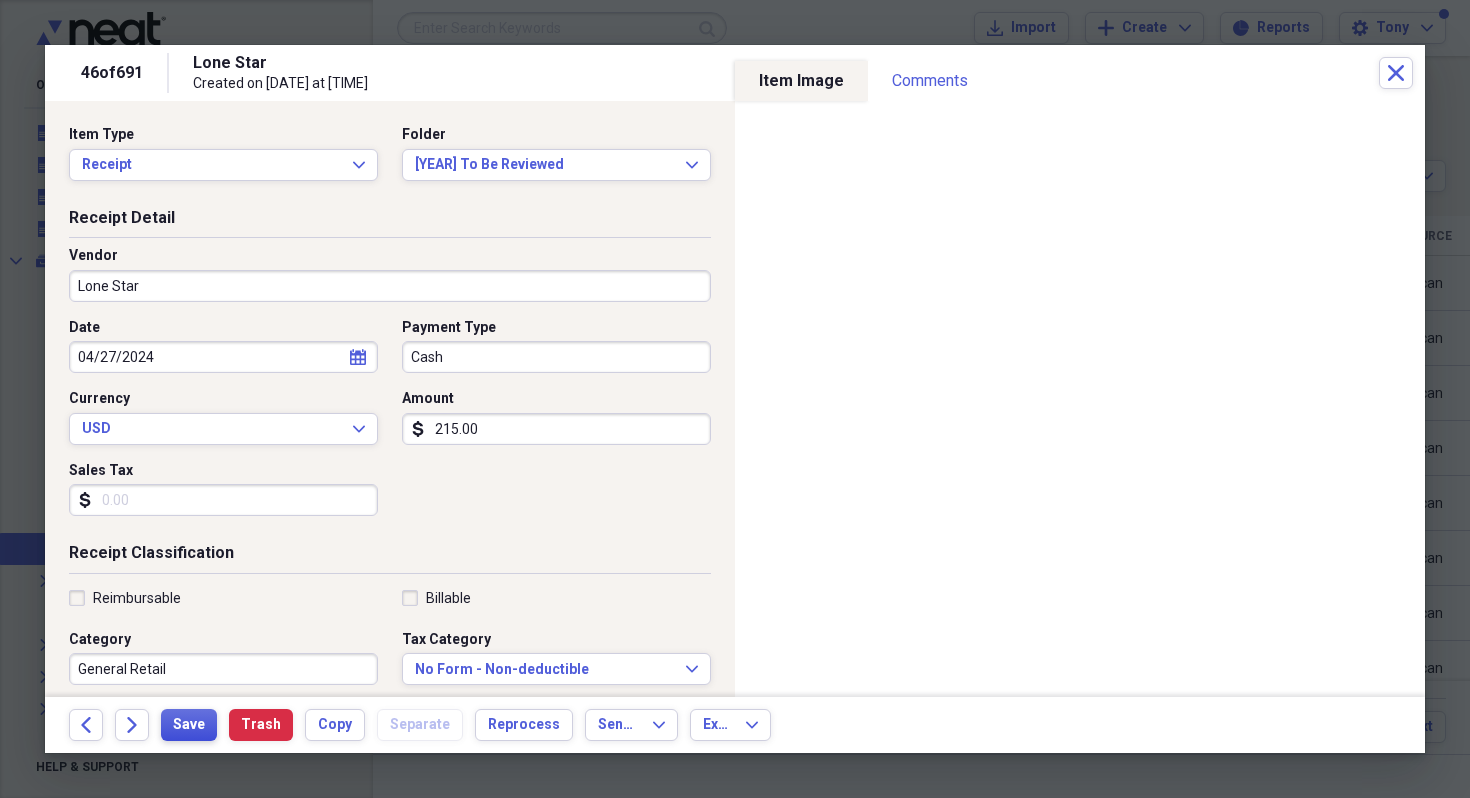 click on "Save" at bounding box center (189, 725) 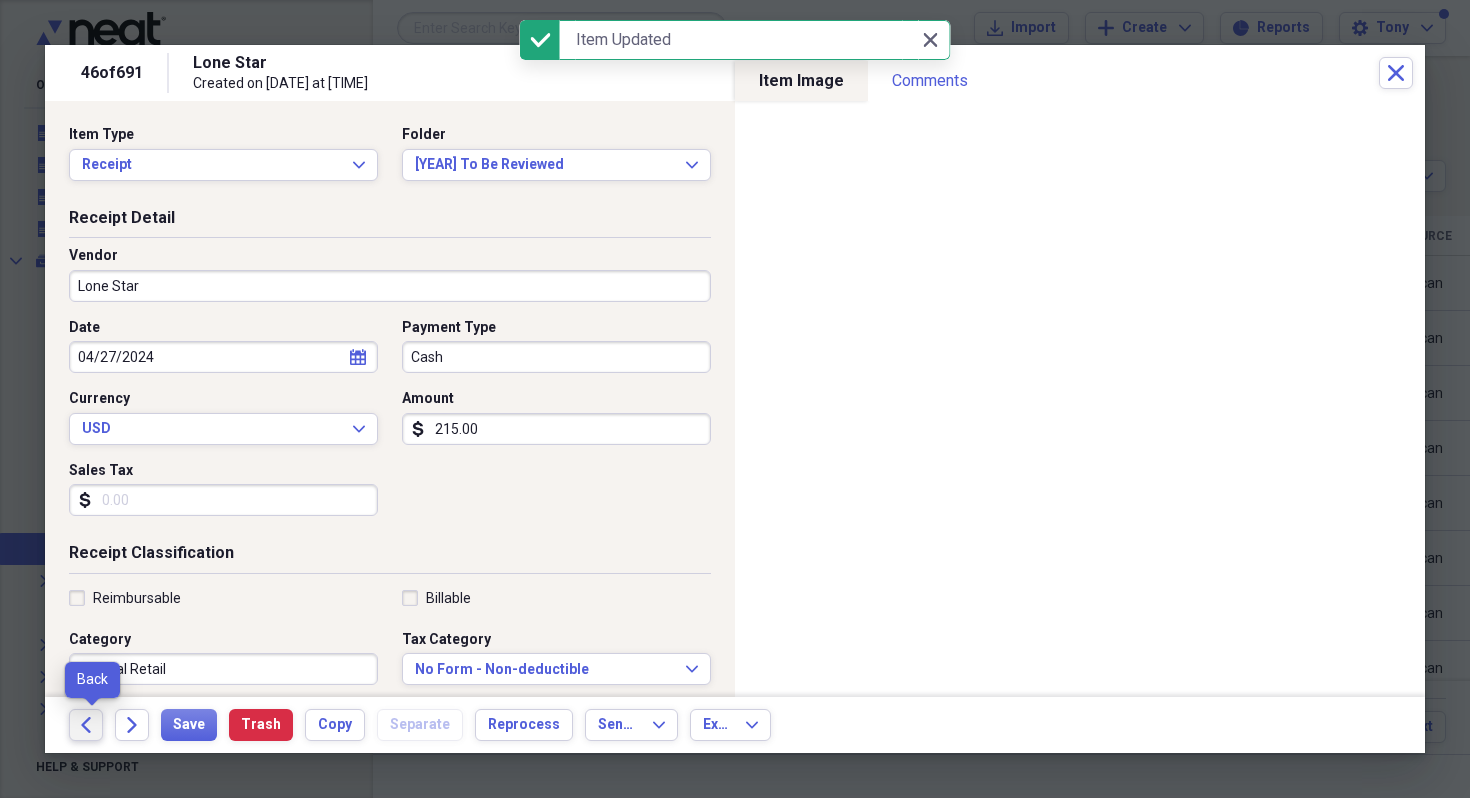click on "Back" 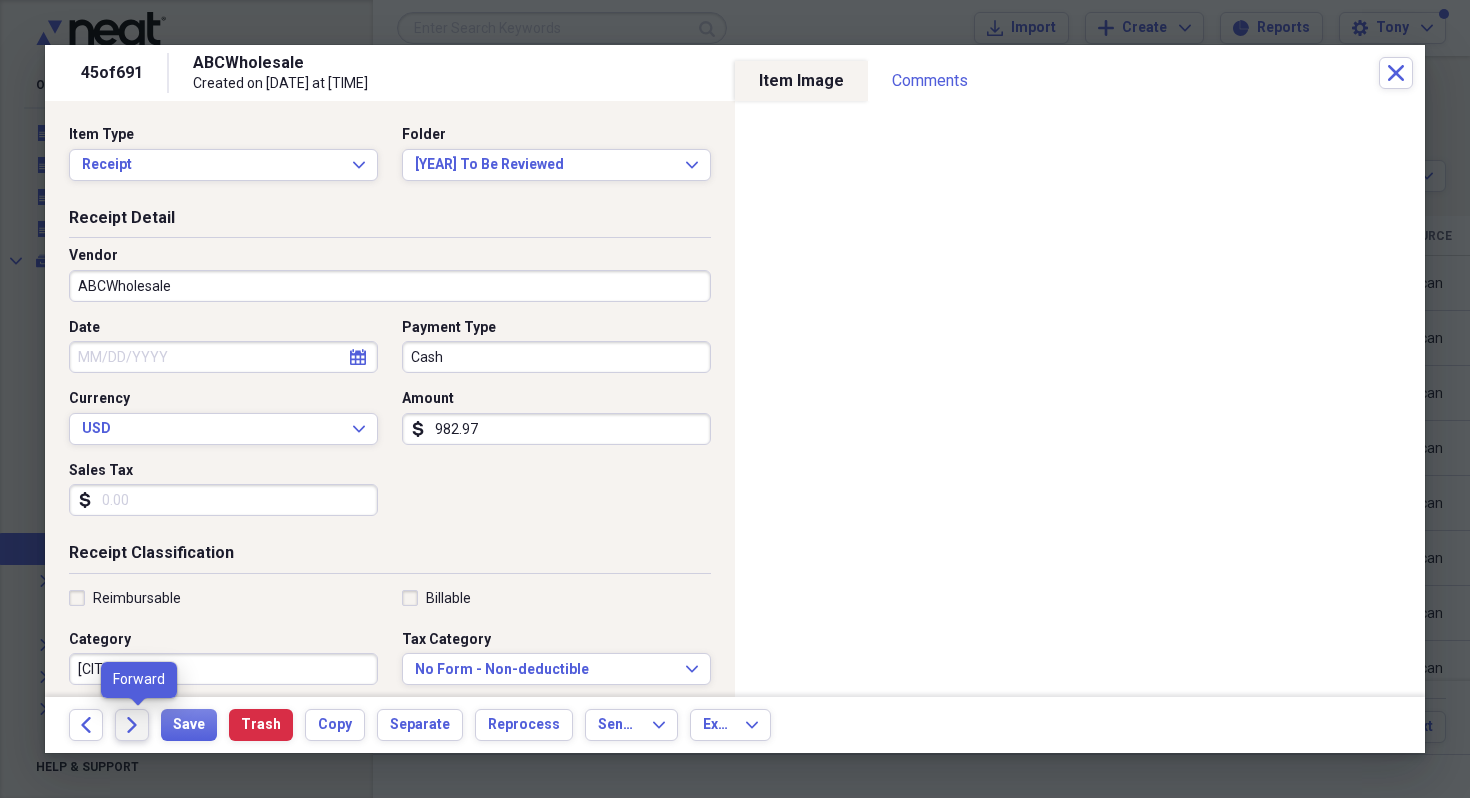click on "Forward" 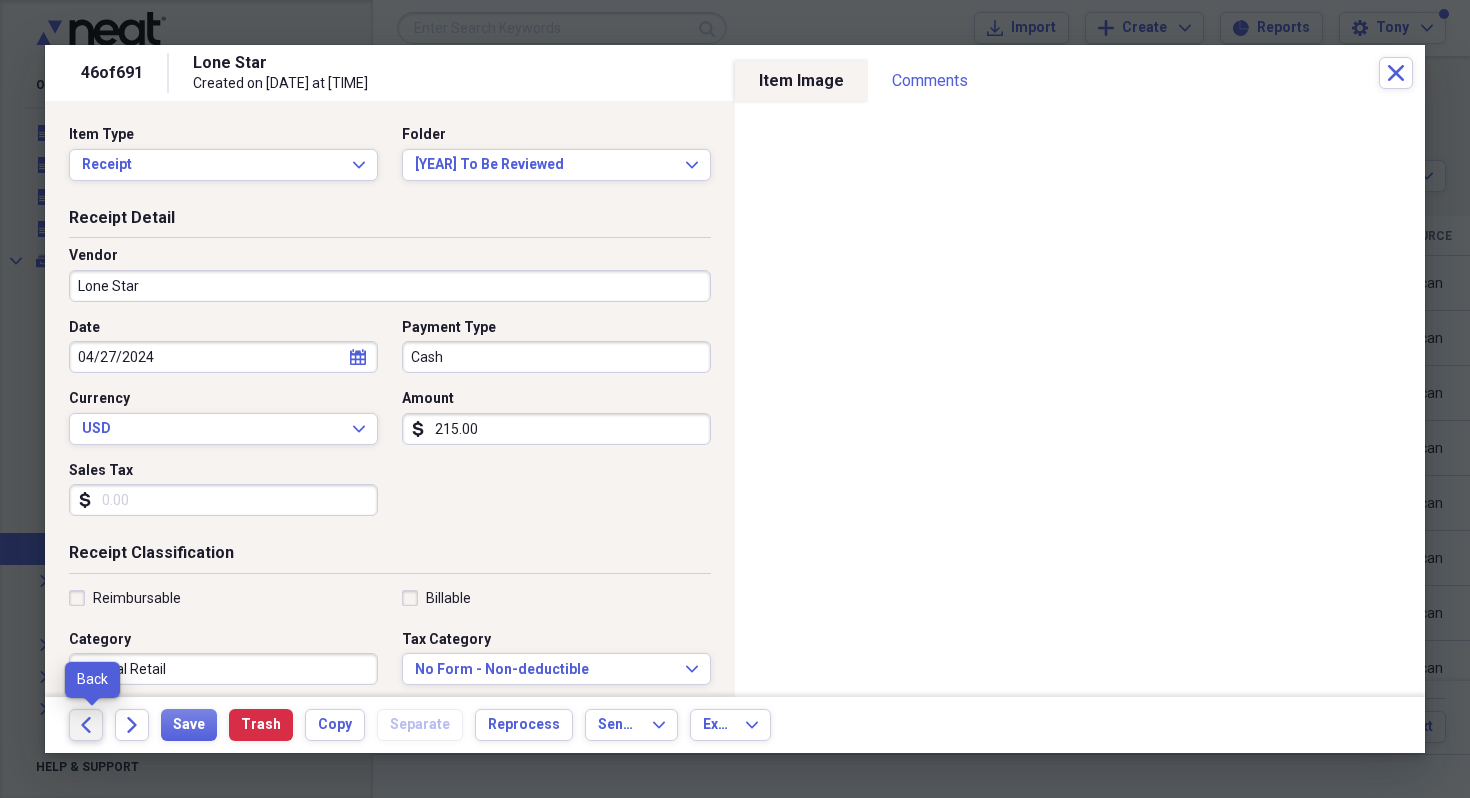 click on "Back" 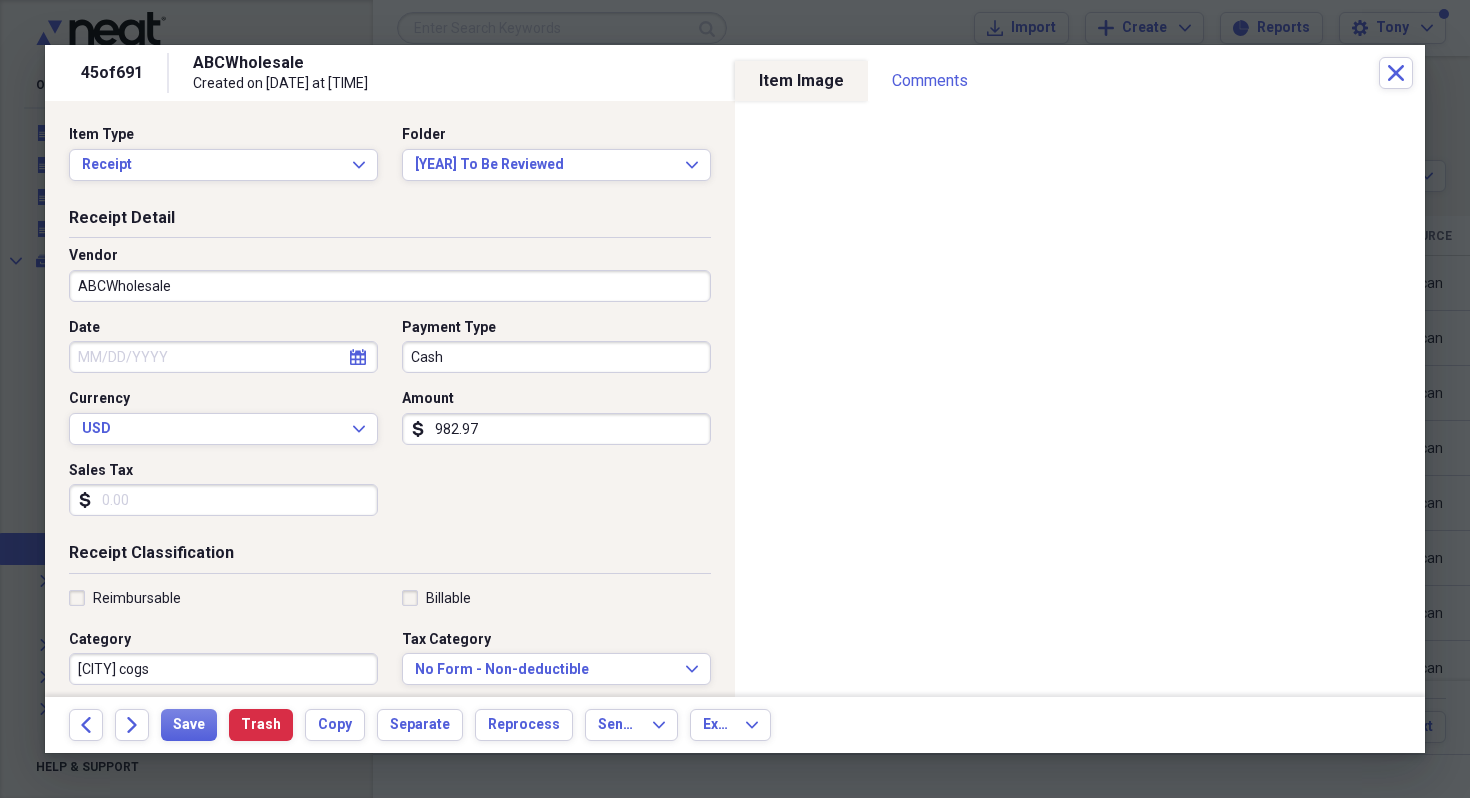 click on "Date" at bounding box center (223, 357) 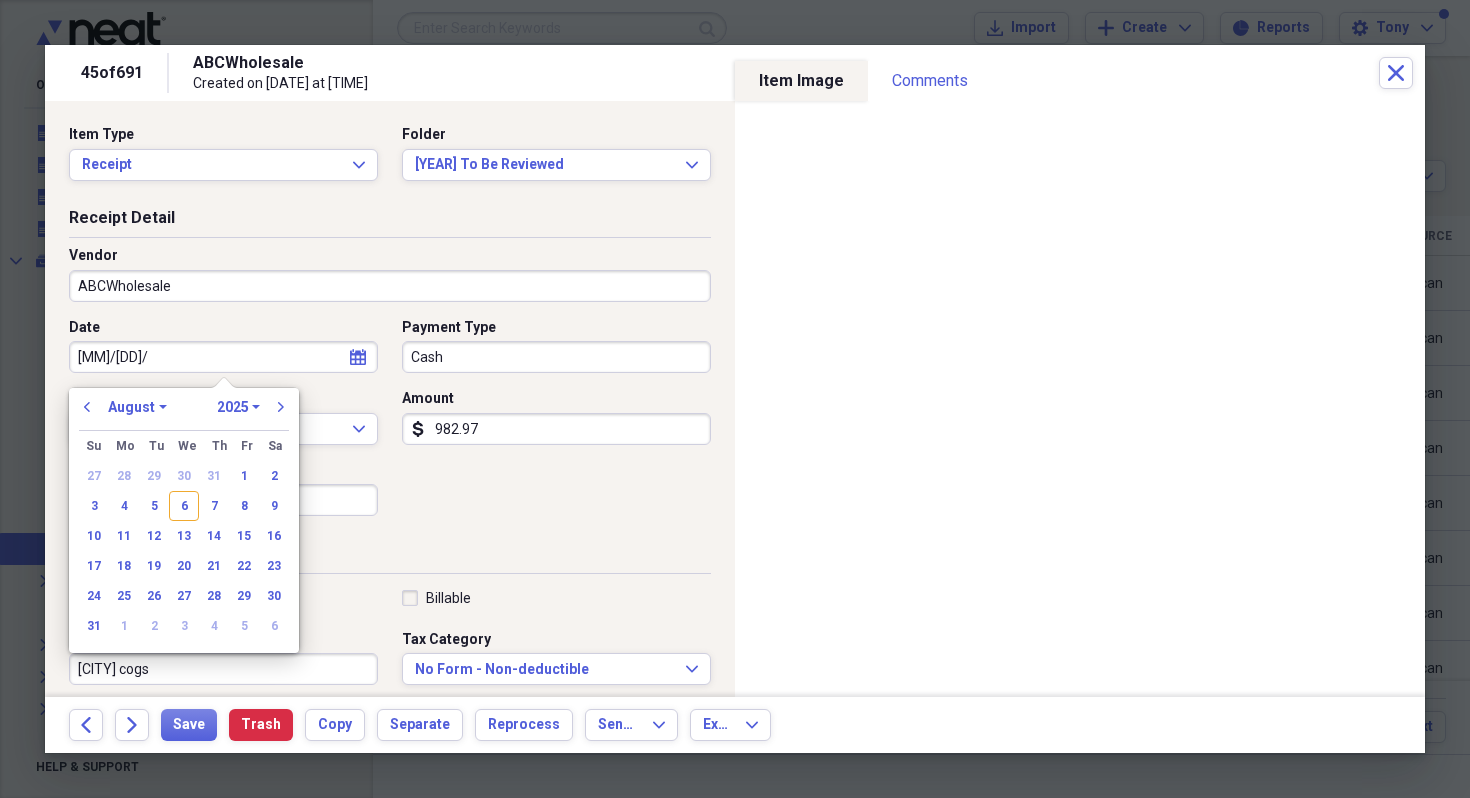 type on "[MM]/[DD]/" 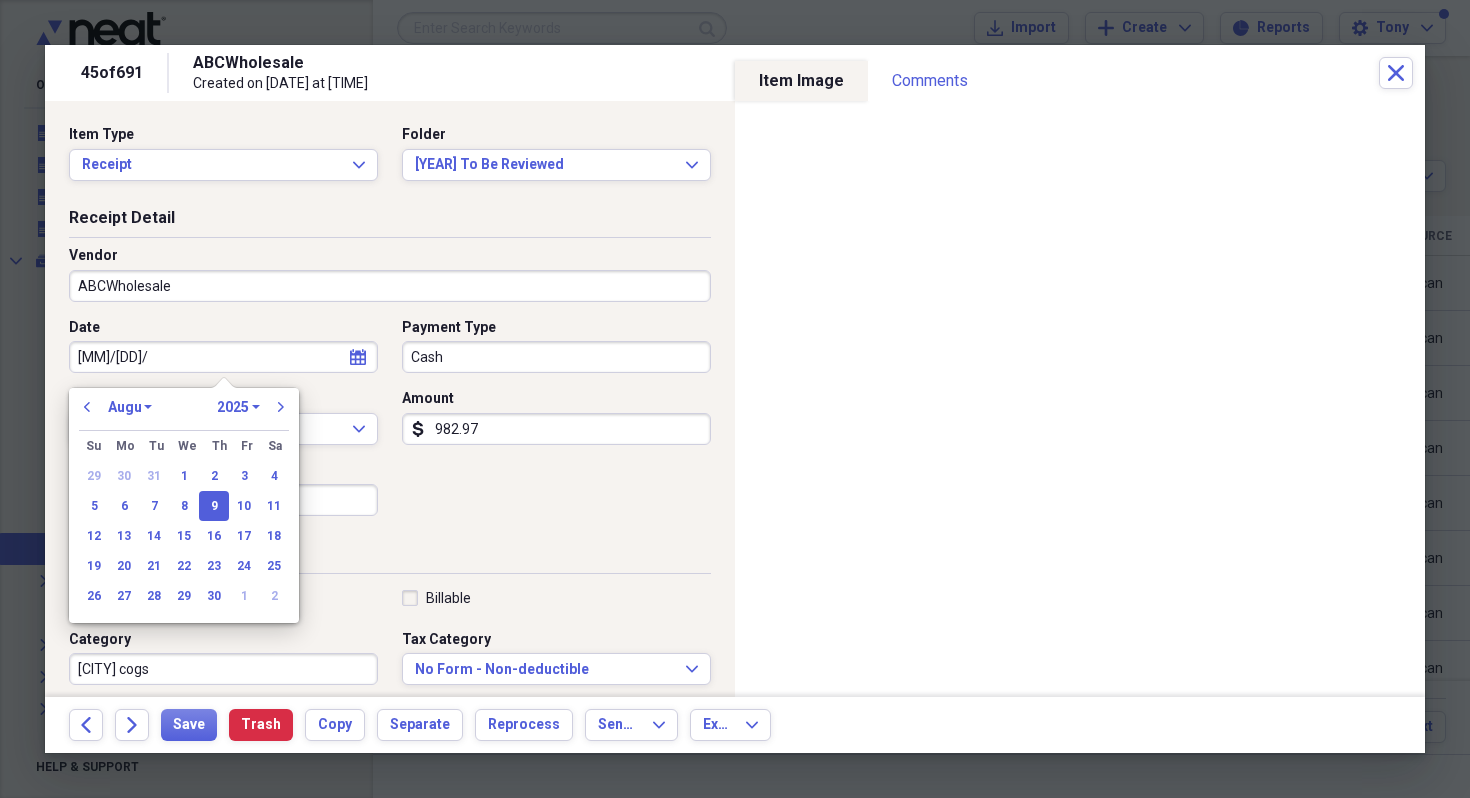 select on "3" 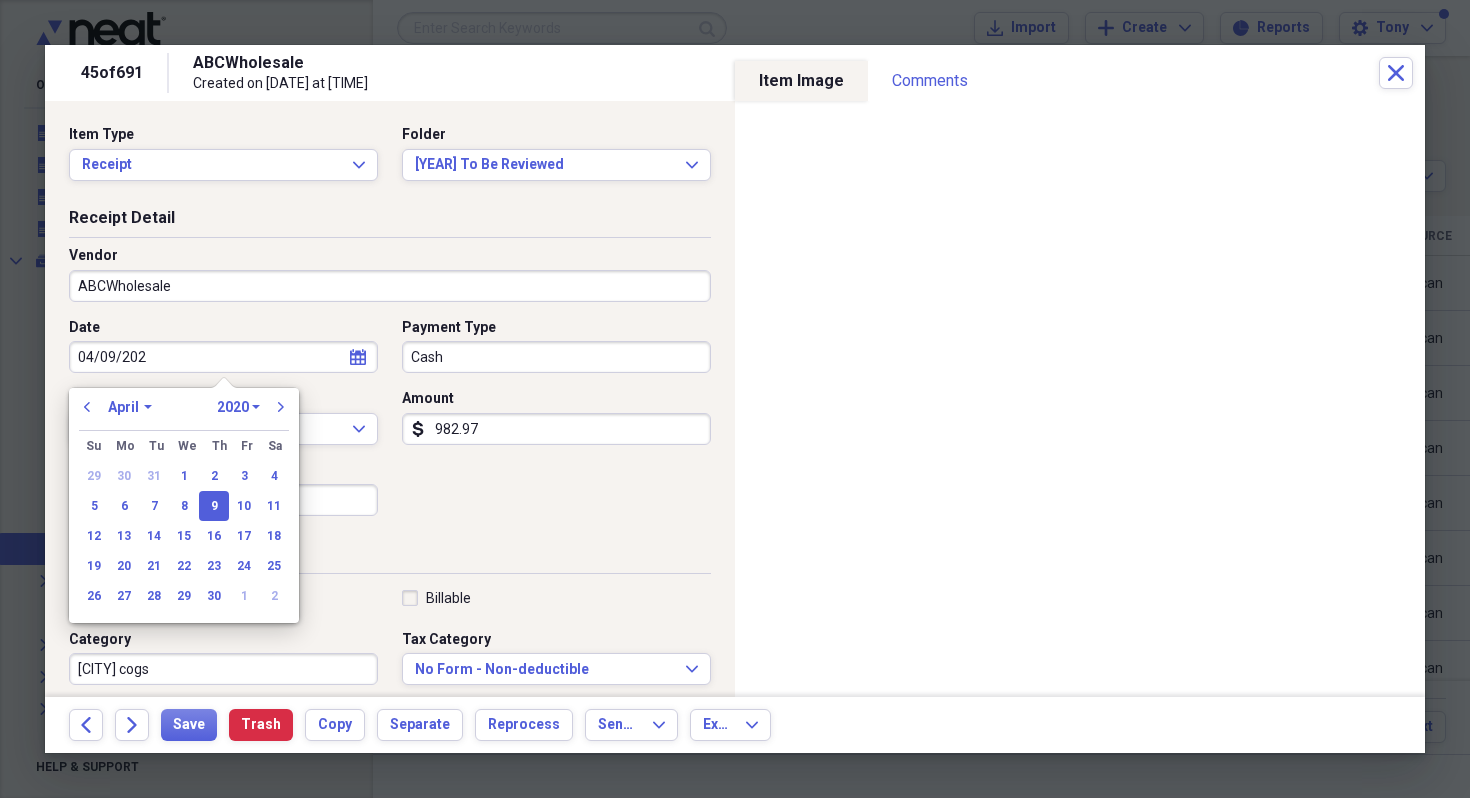 type on "04/09/2024" 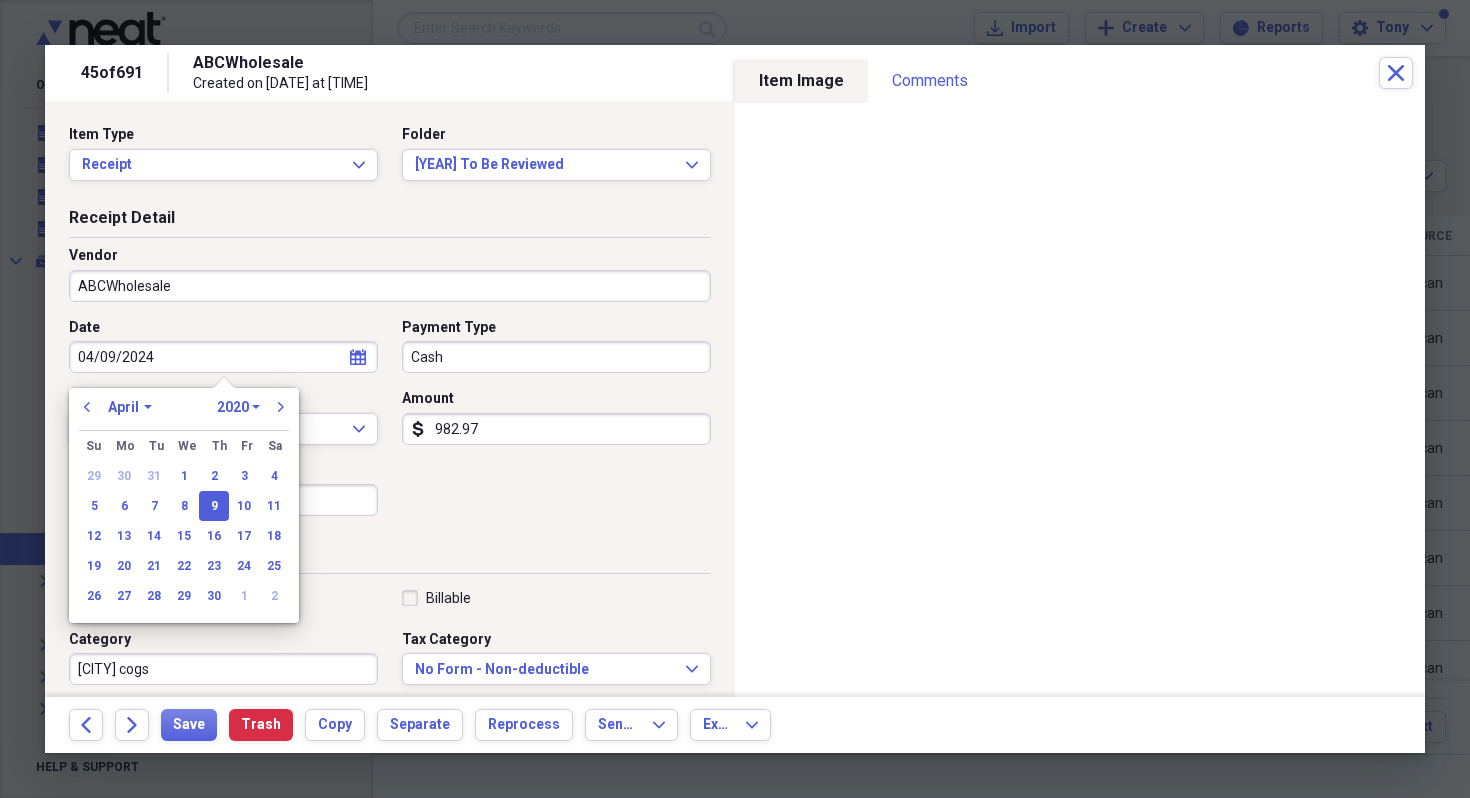select on "2024" 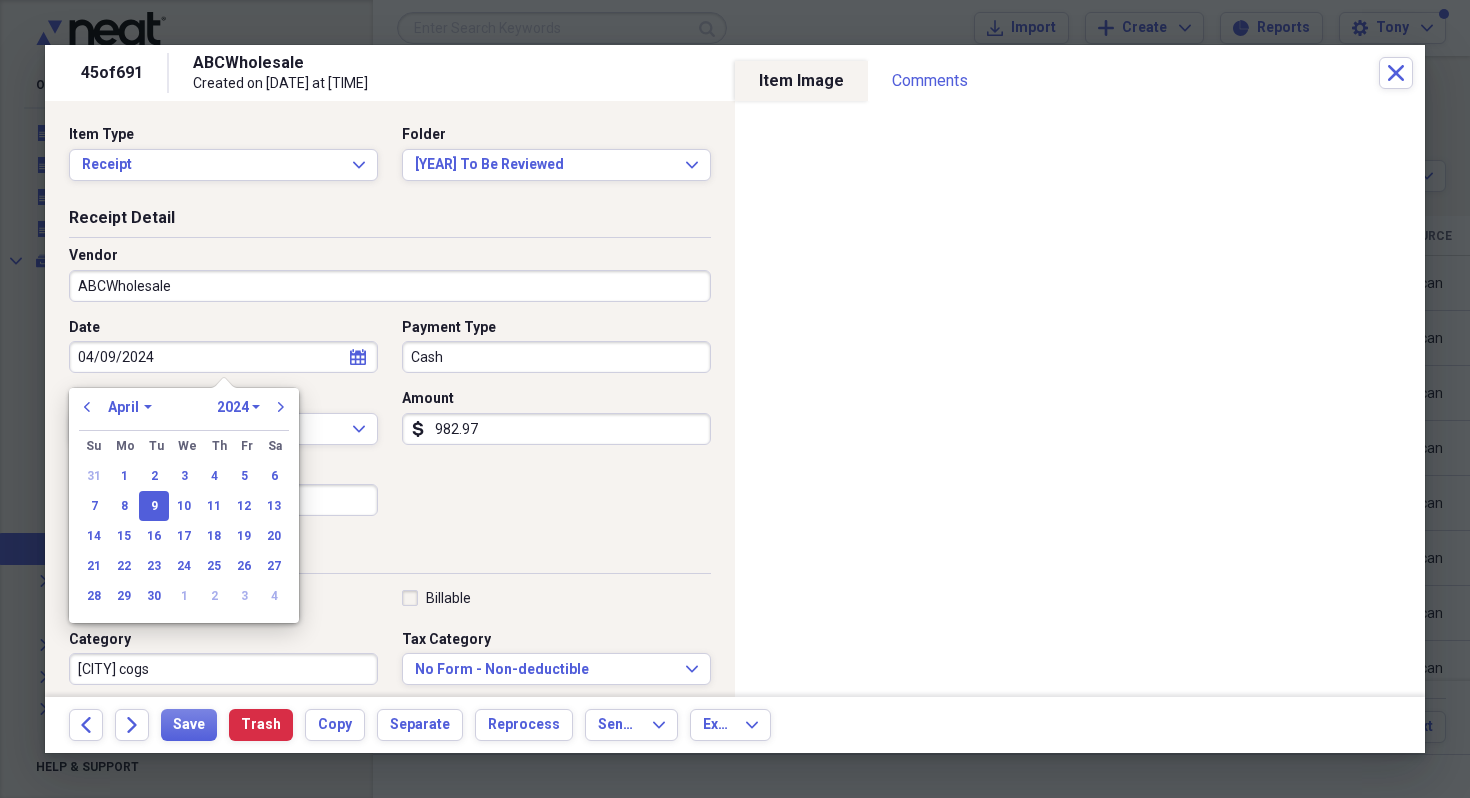 type on "04/09/2024" 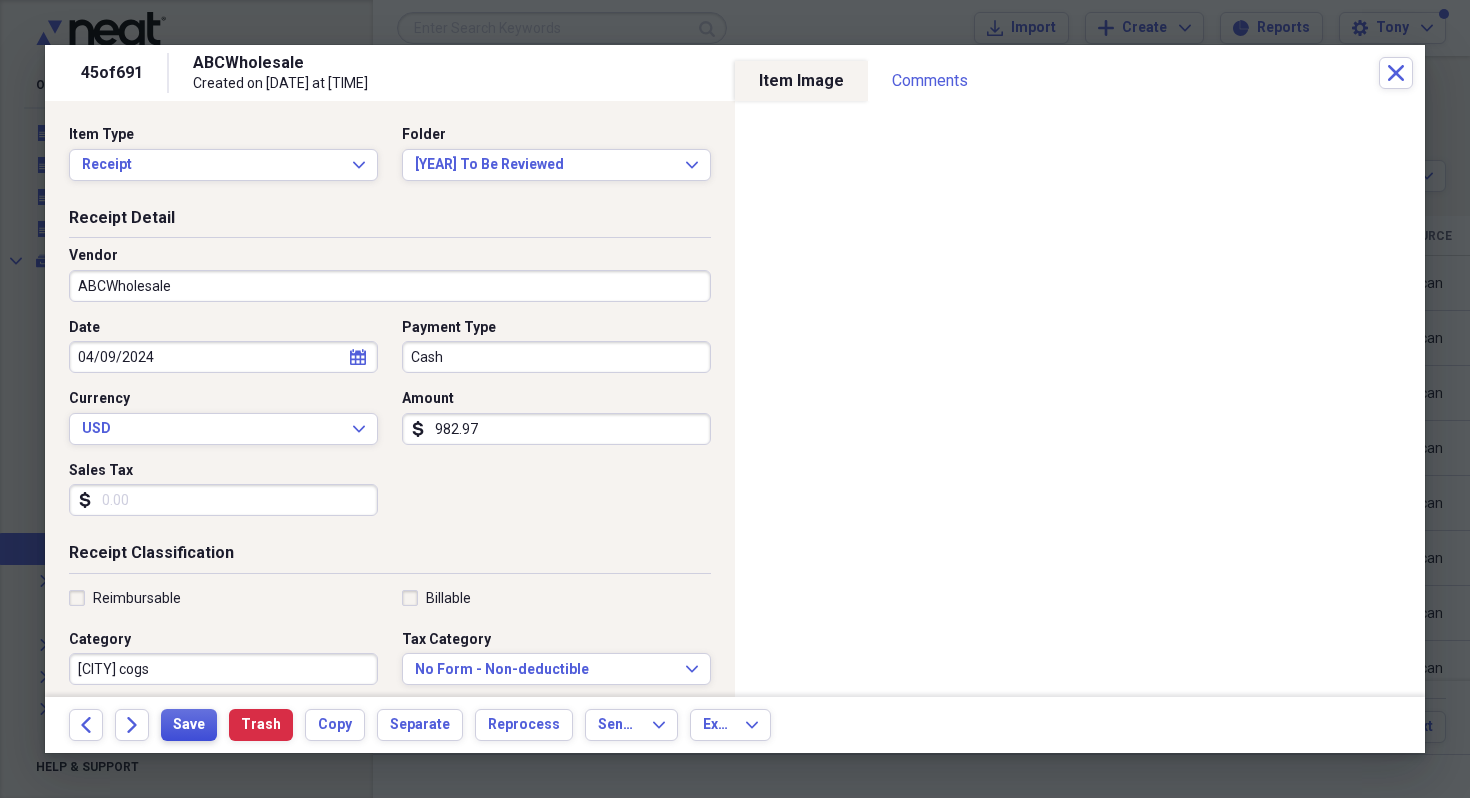 click on "Save" at bounding box center [189, 725] 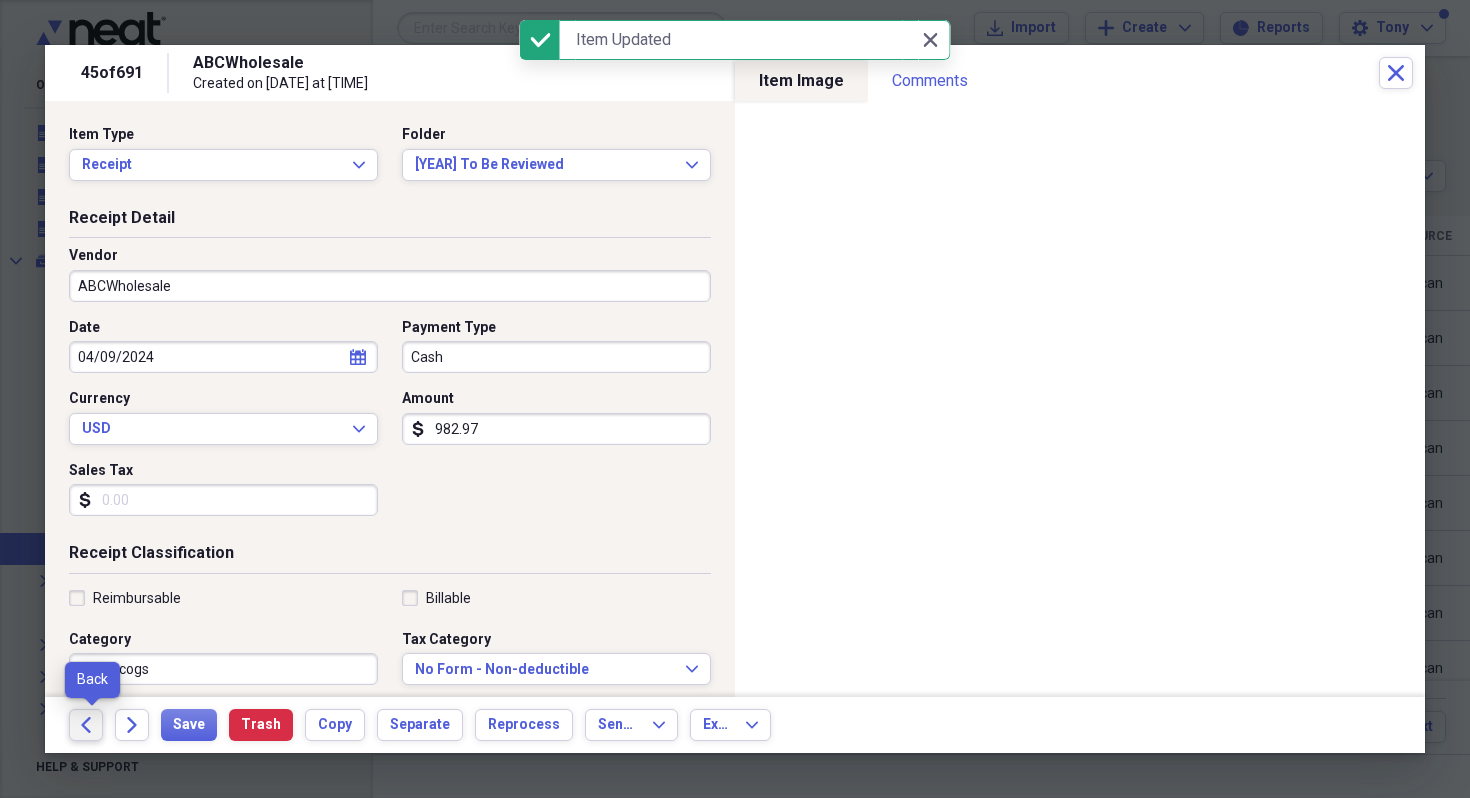 click 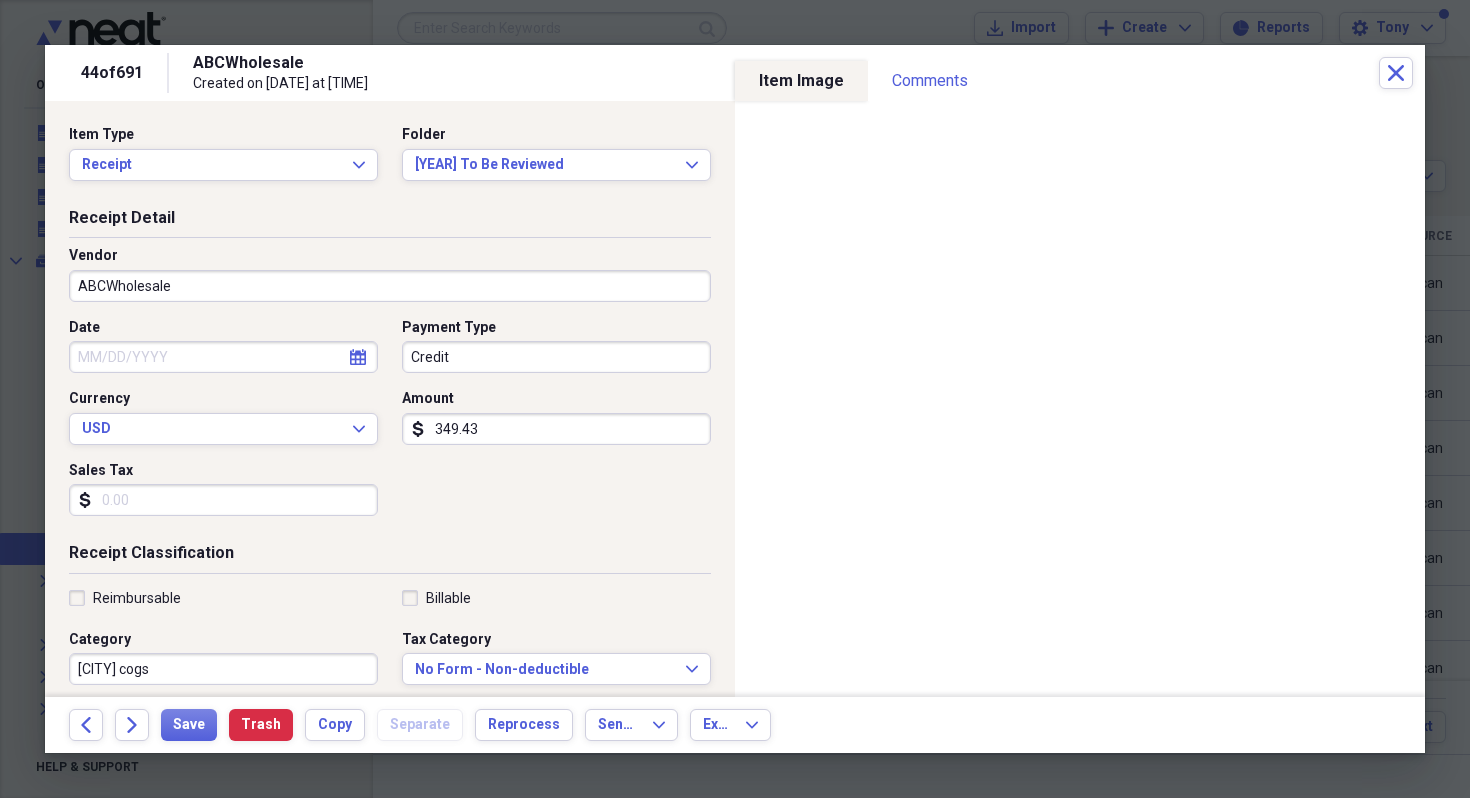 click on "Date" at bounding box center (223, 357) 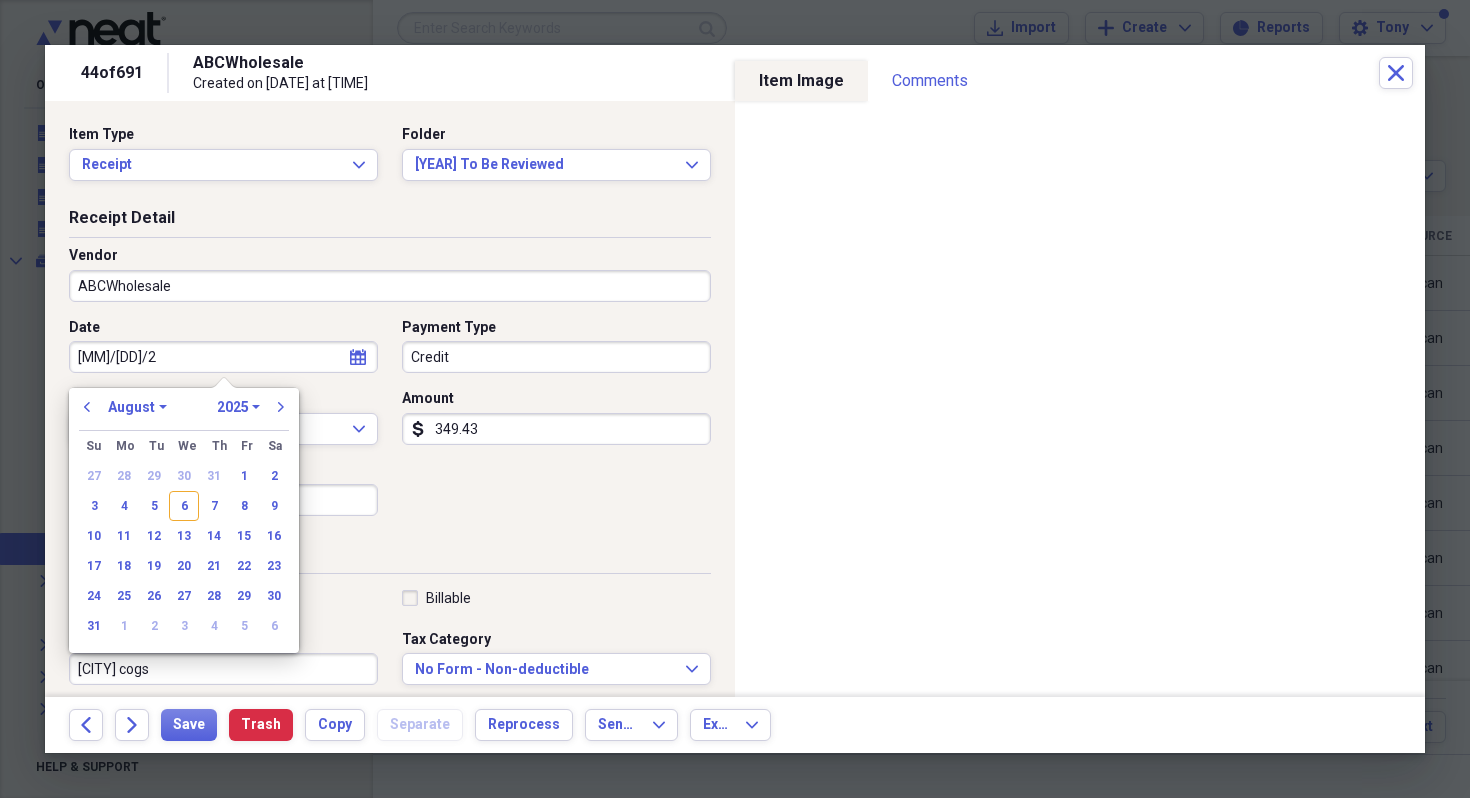 type on "[MM]/[DD]/[YY]" 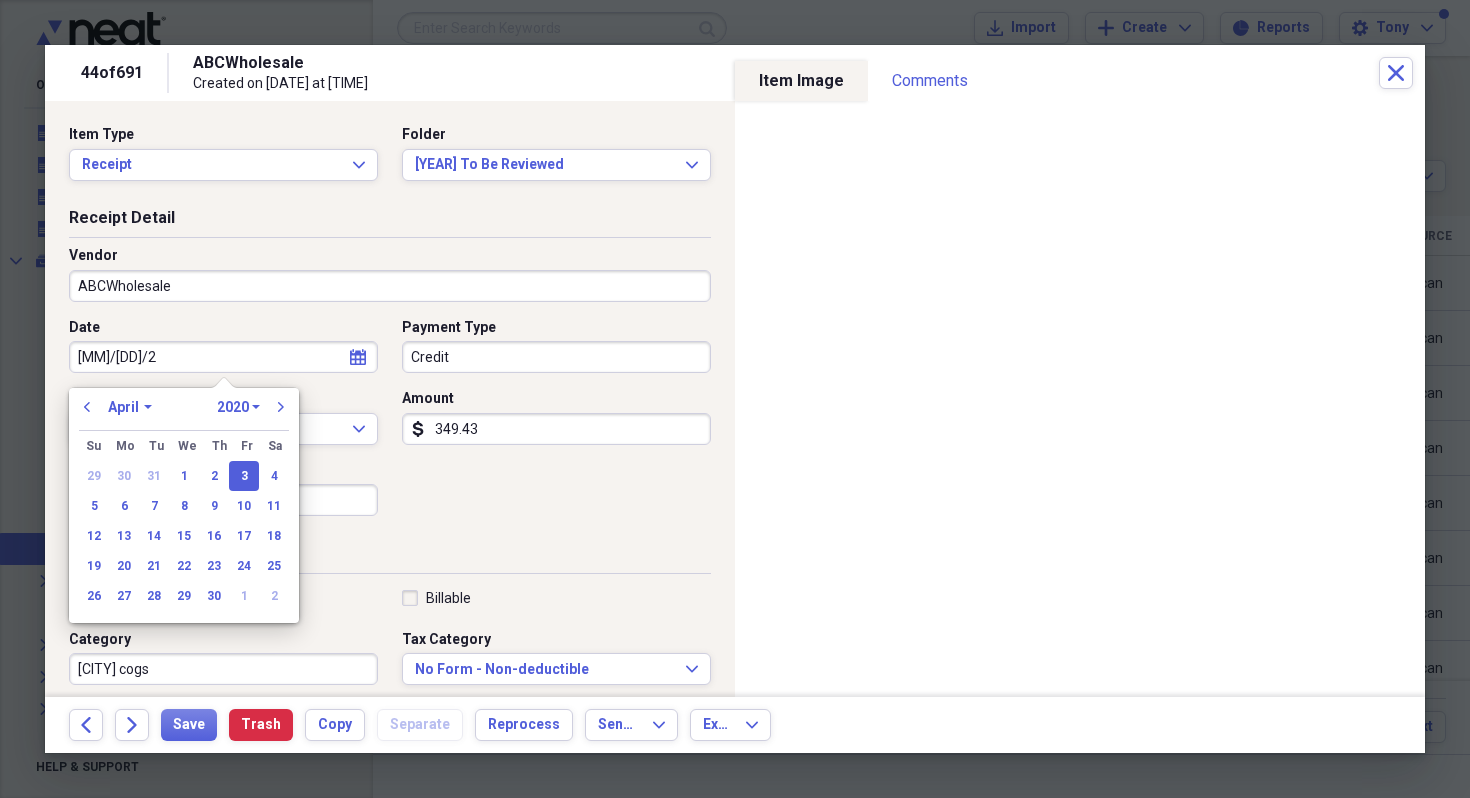 type on "04/03/2024" 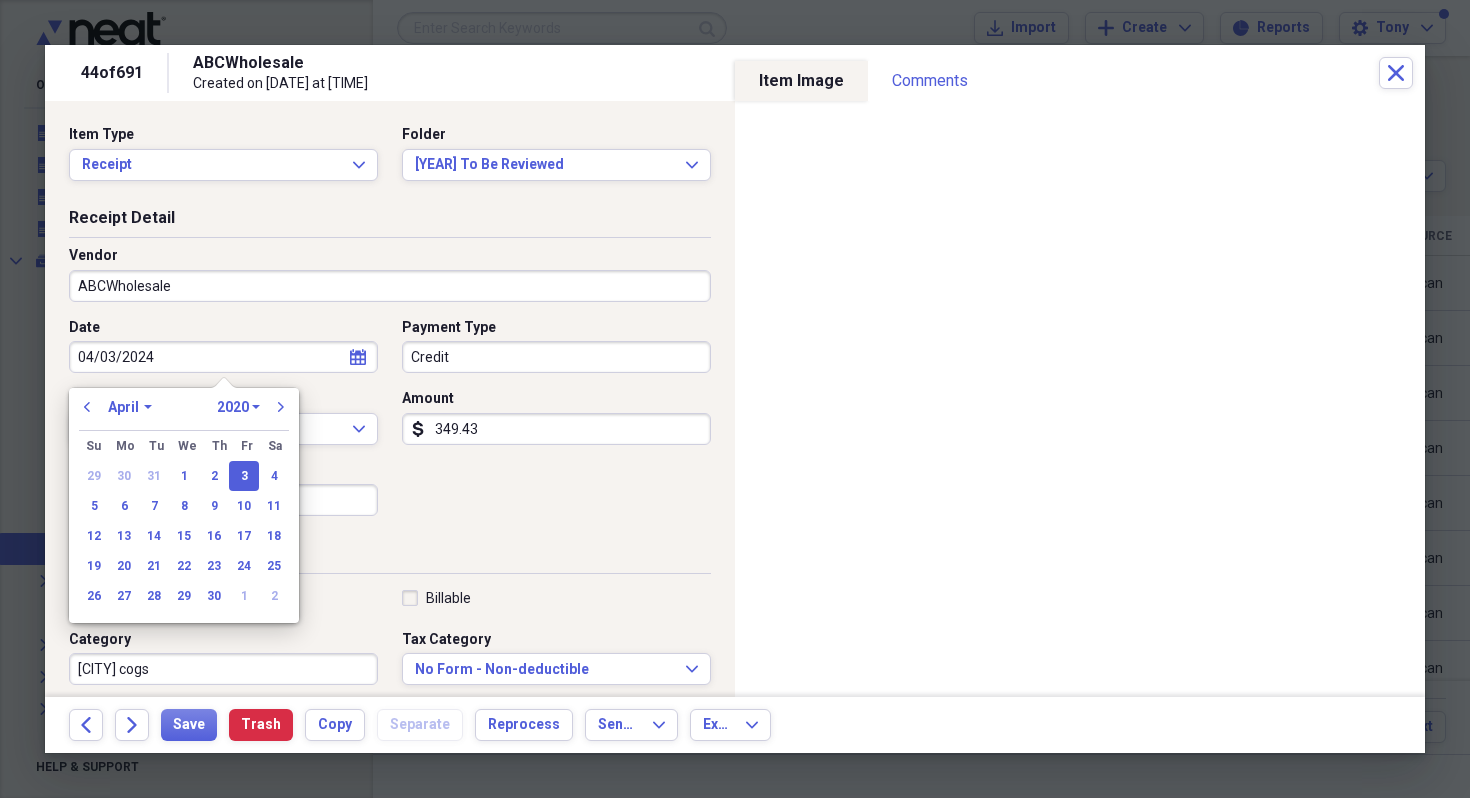 select on "2024" 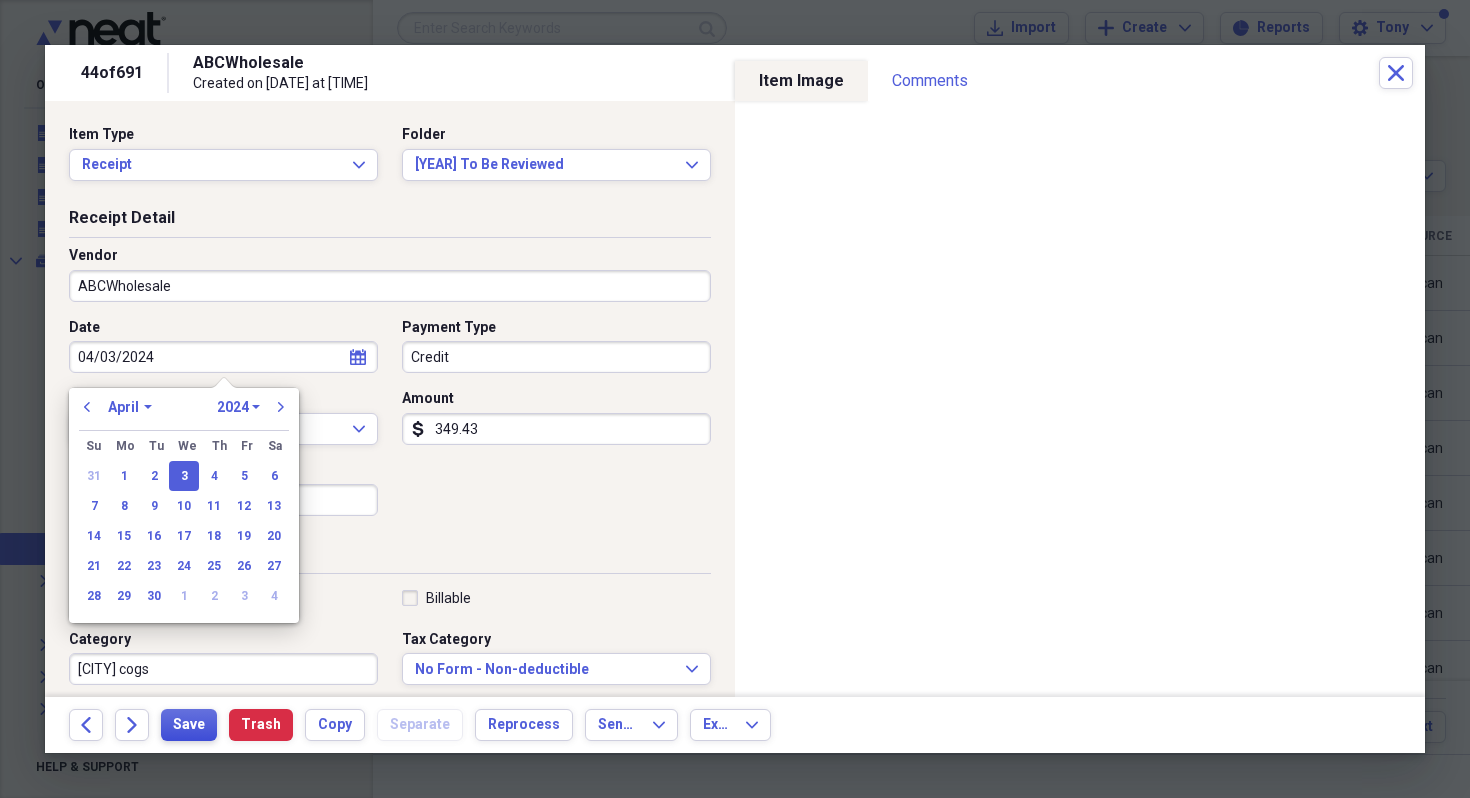type on "04/03/2024" 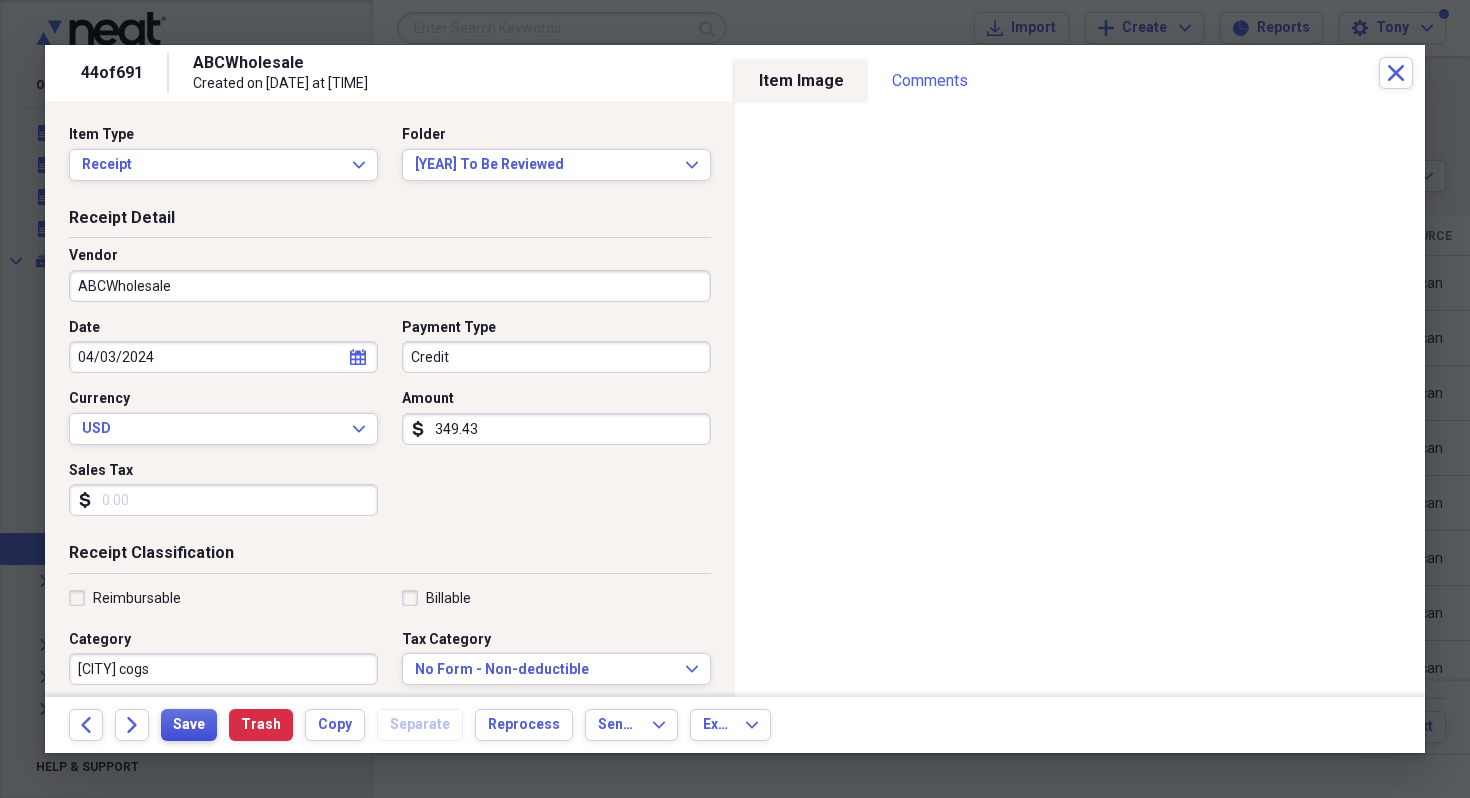click on "Save" at bounding box center [189, 725] 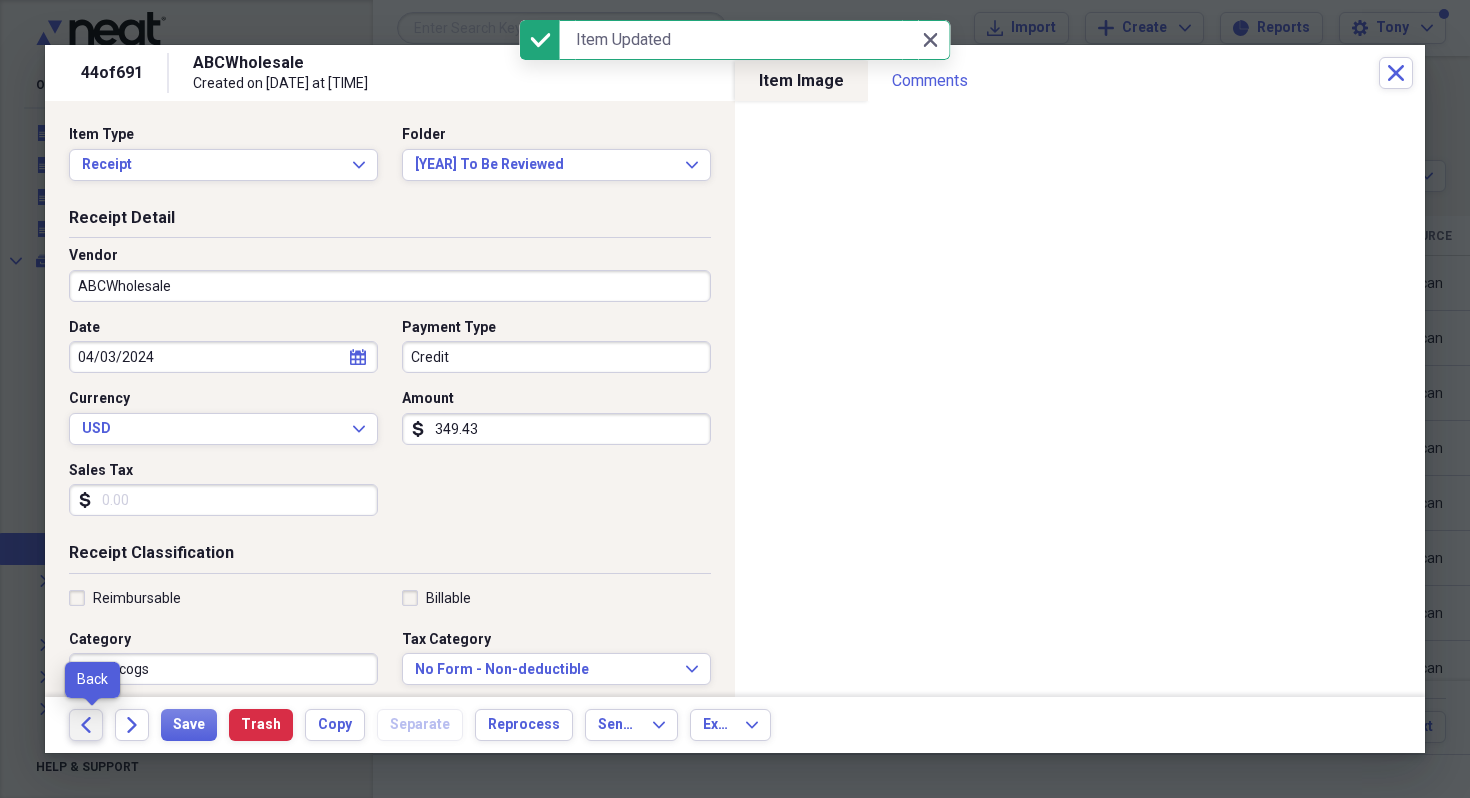 click on "Back" 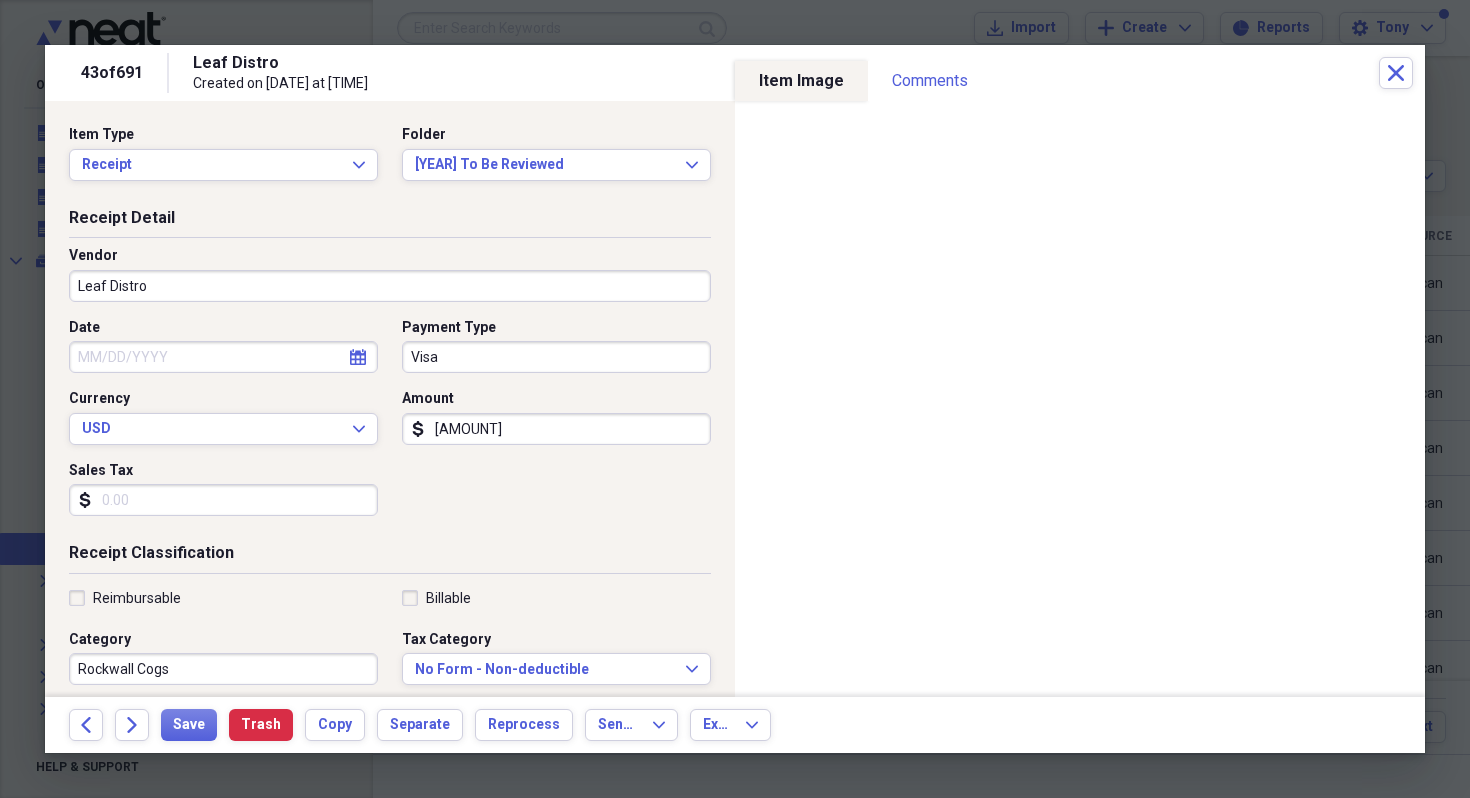 select on "7" 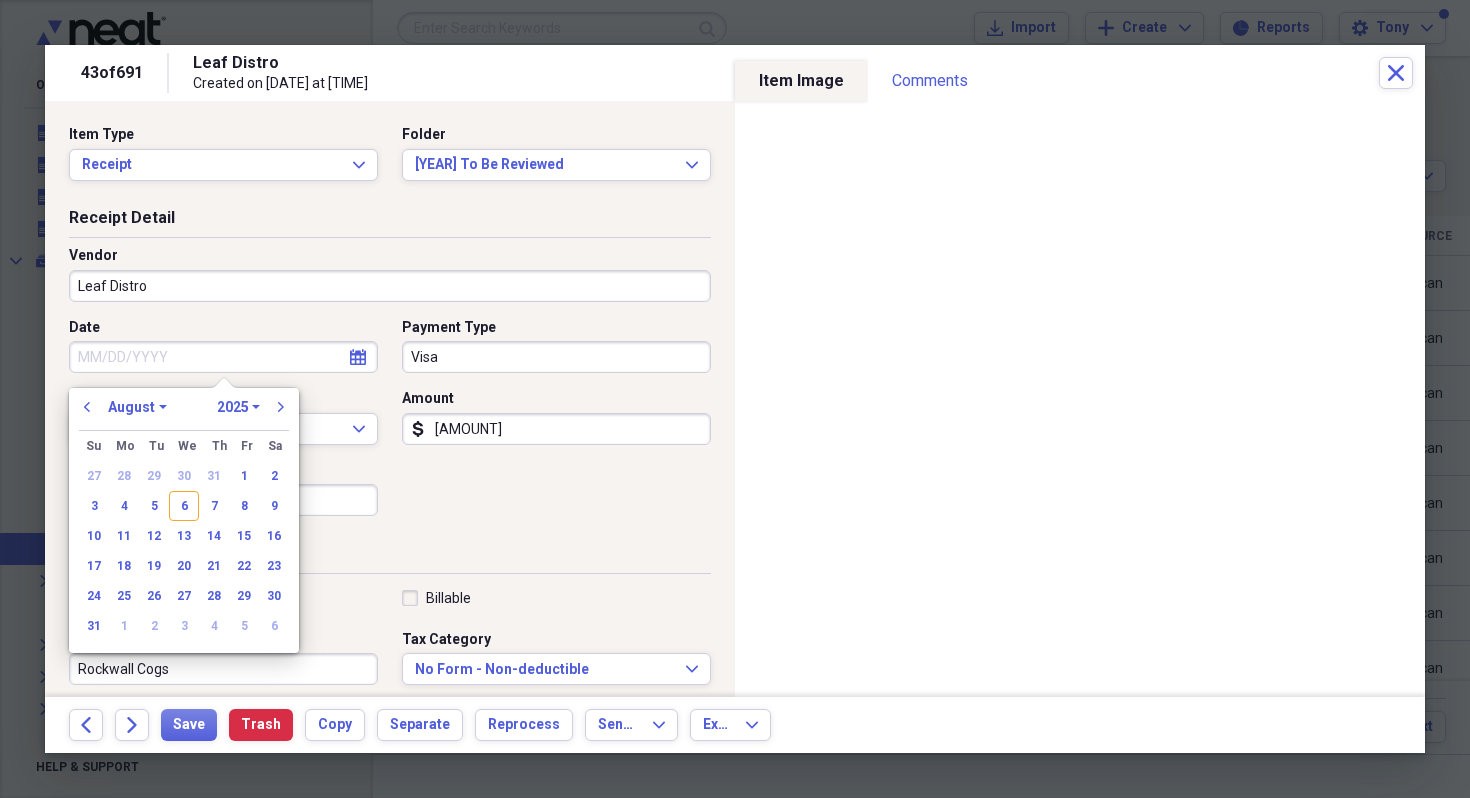 click on "Date" at bounding box center (223, 357) 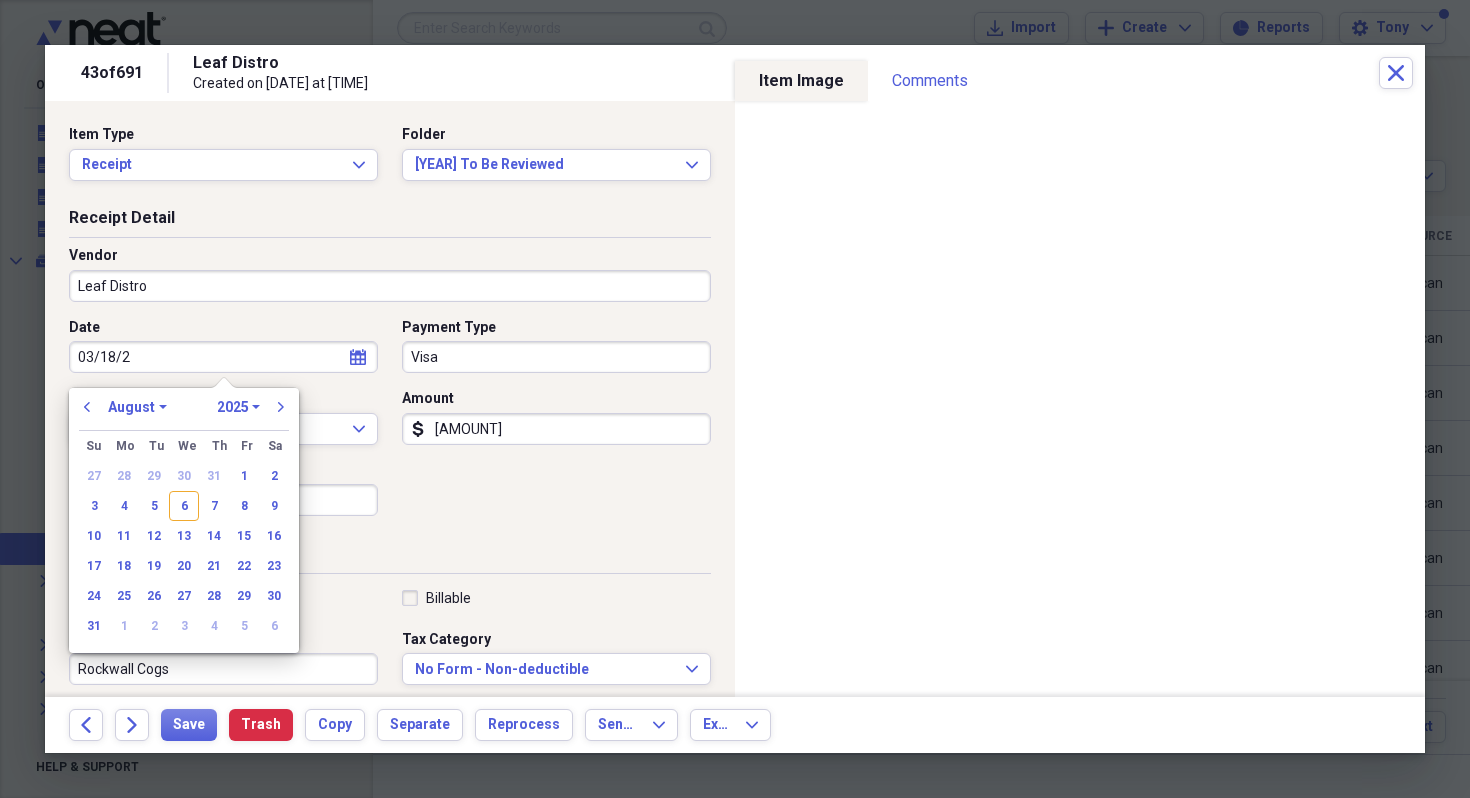 type on "[MM]/[DD]/" 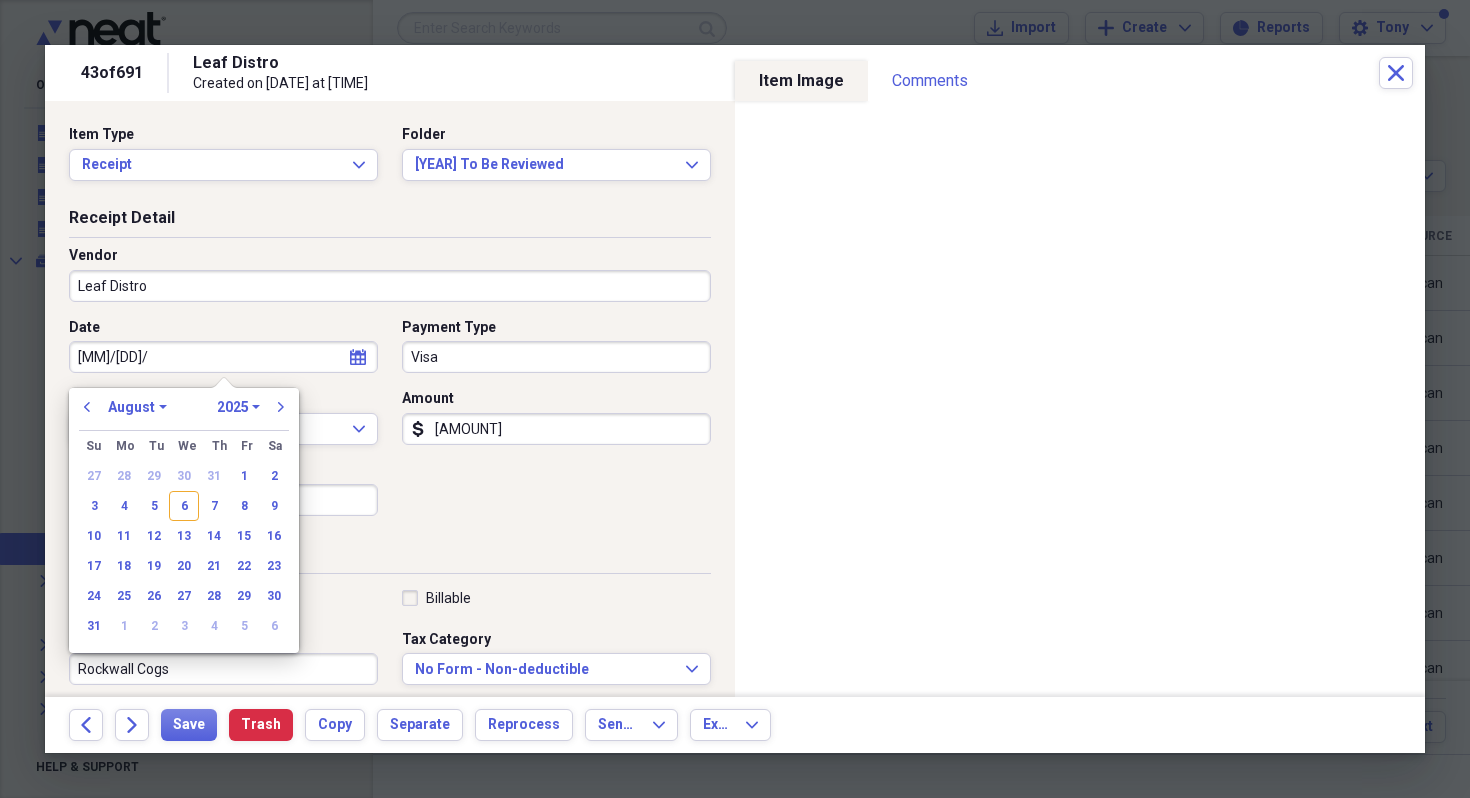 select on "2" 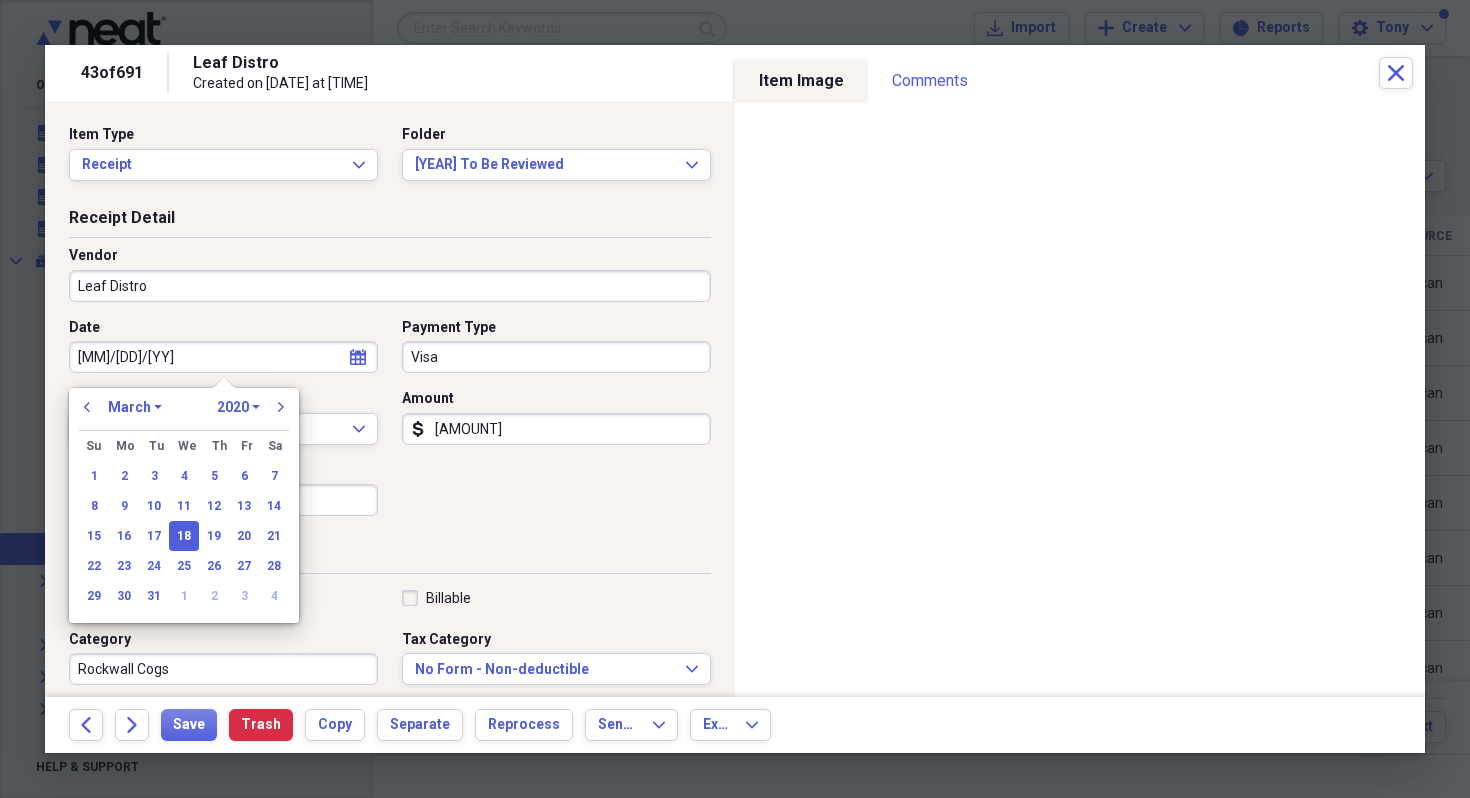 type on "03/18/2024" 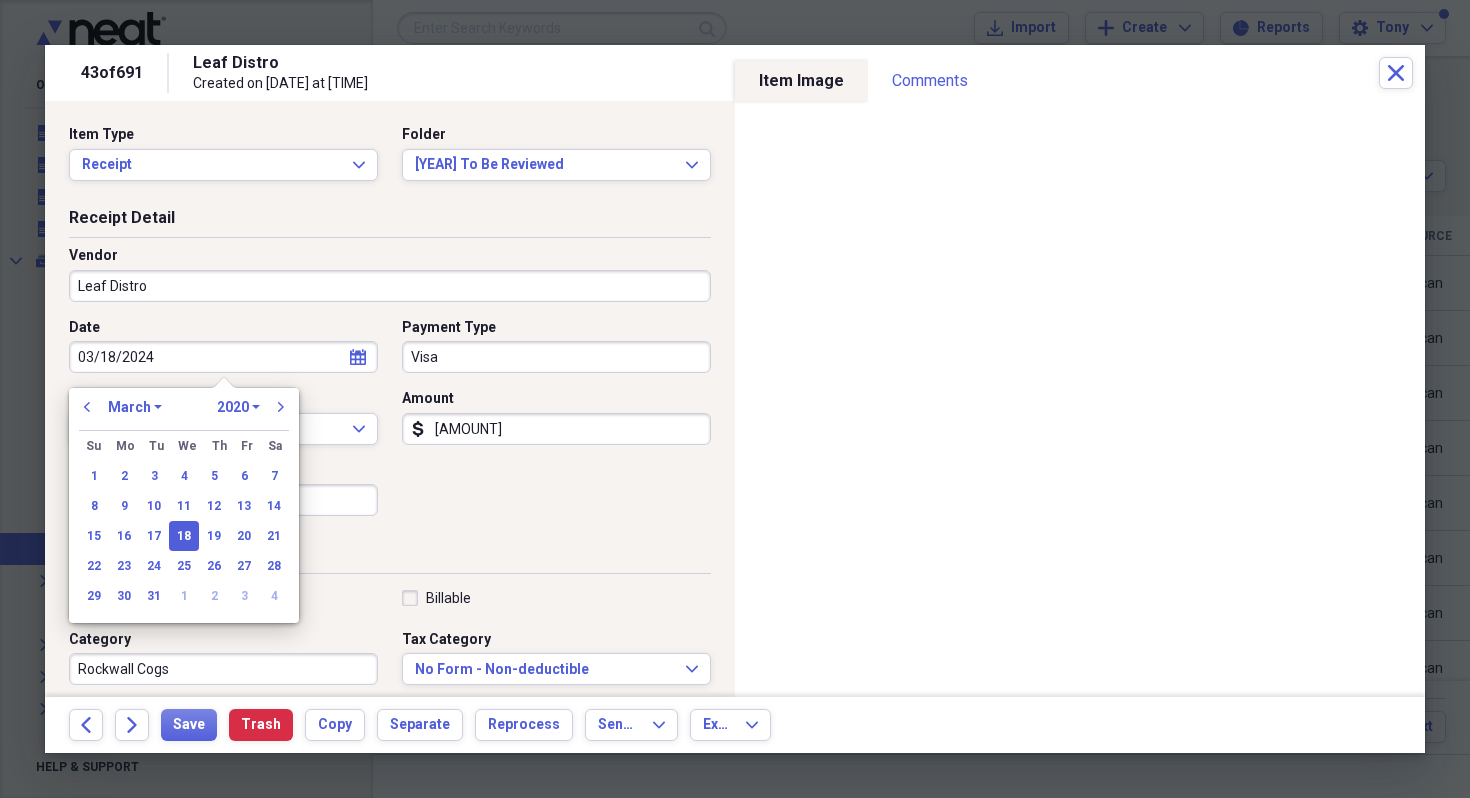 select on "2024" 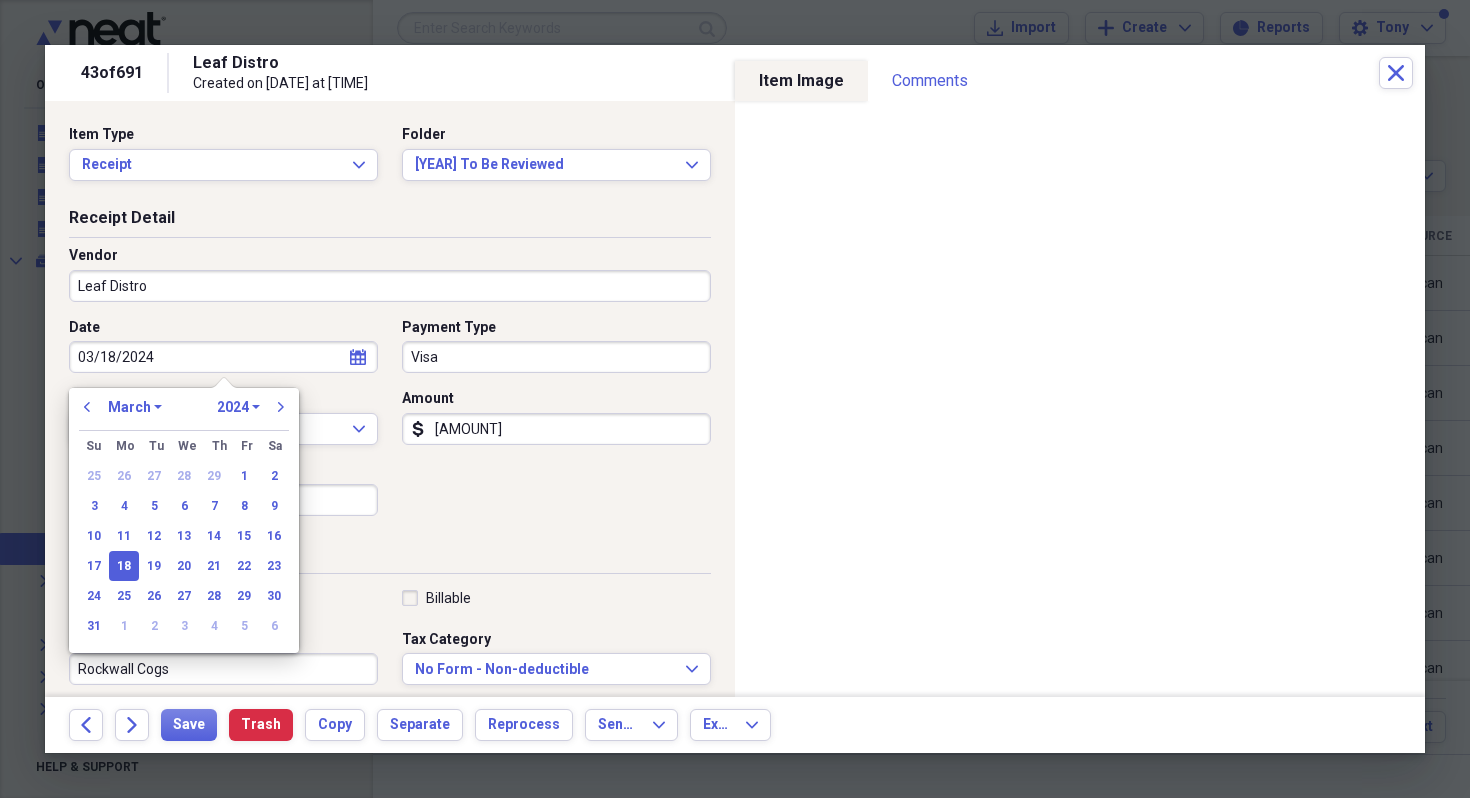 type on "03/18/2024" 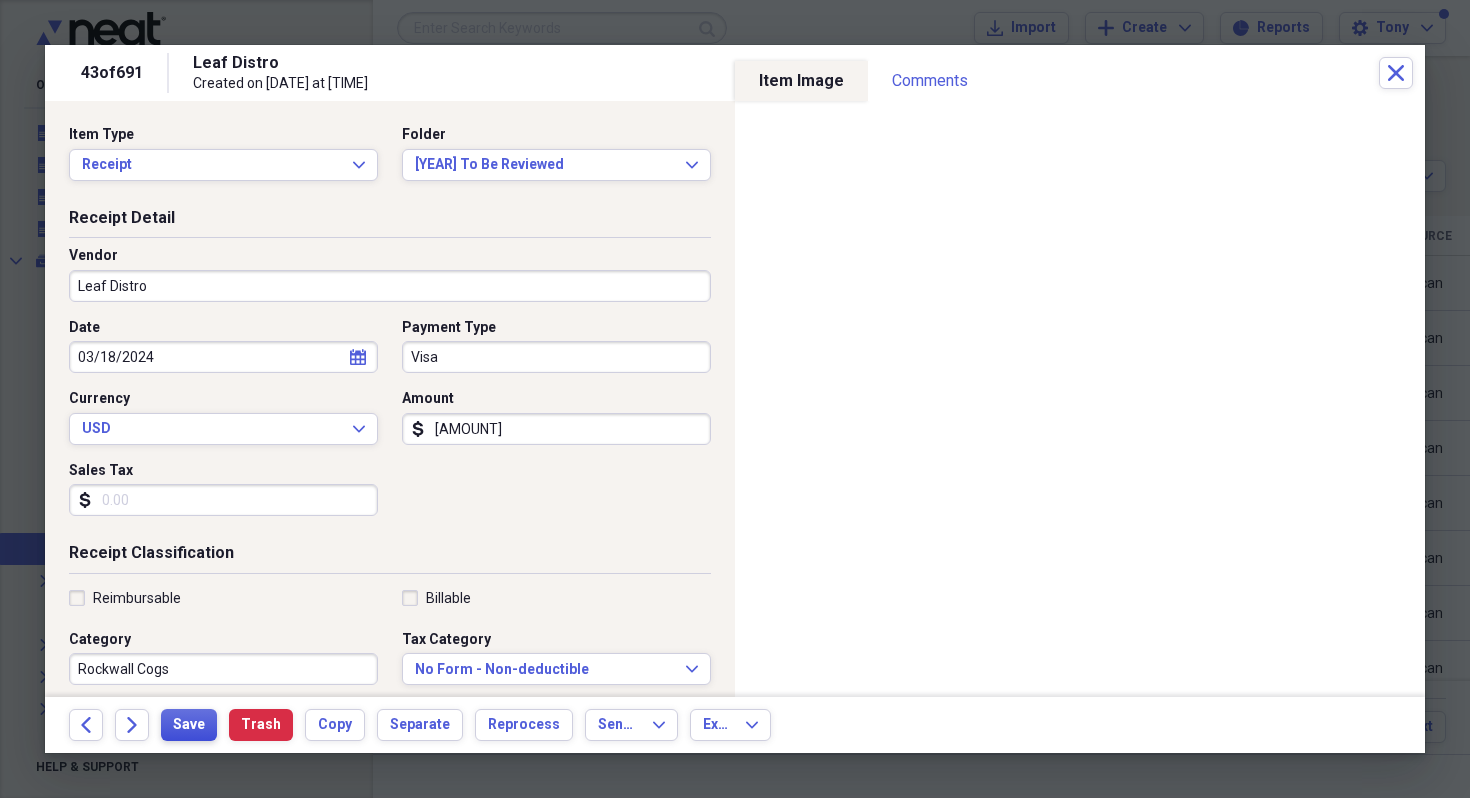 click on "Save" at bounding box center [189, 725] 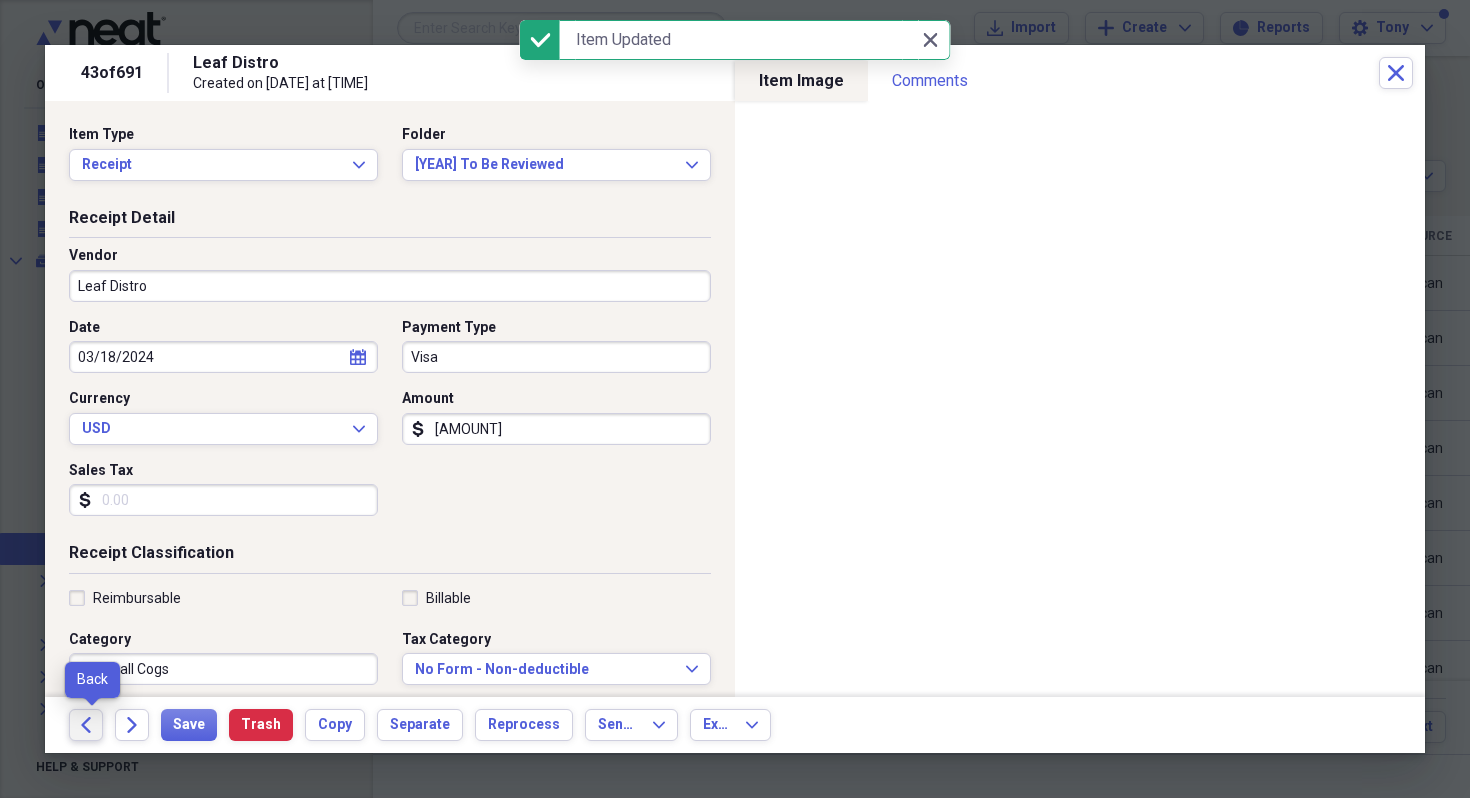 click on "Back" 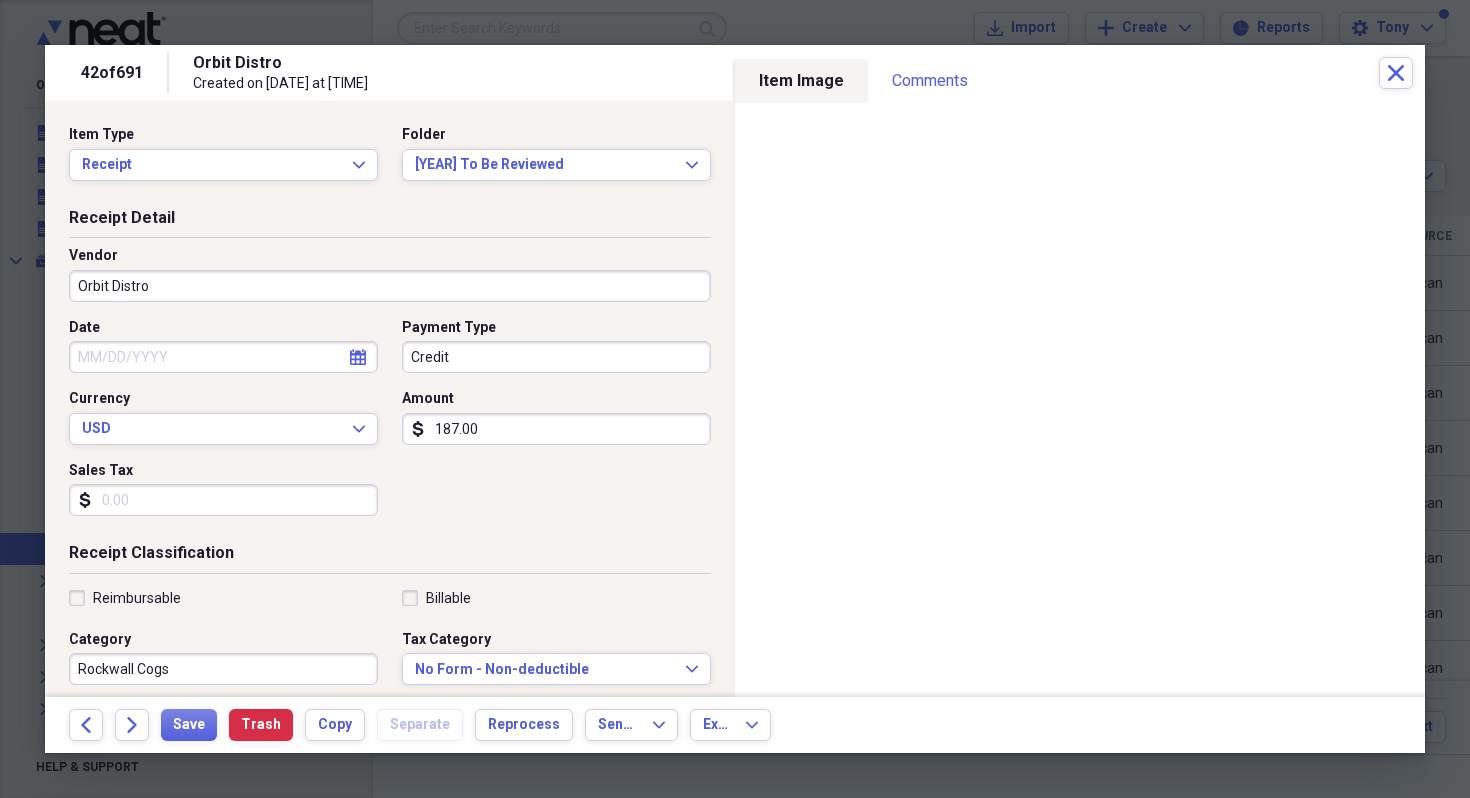 select on "7" 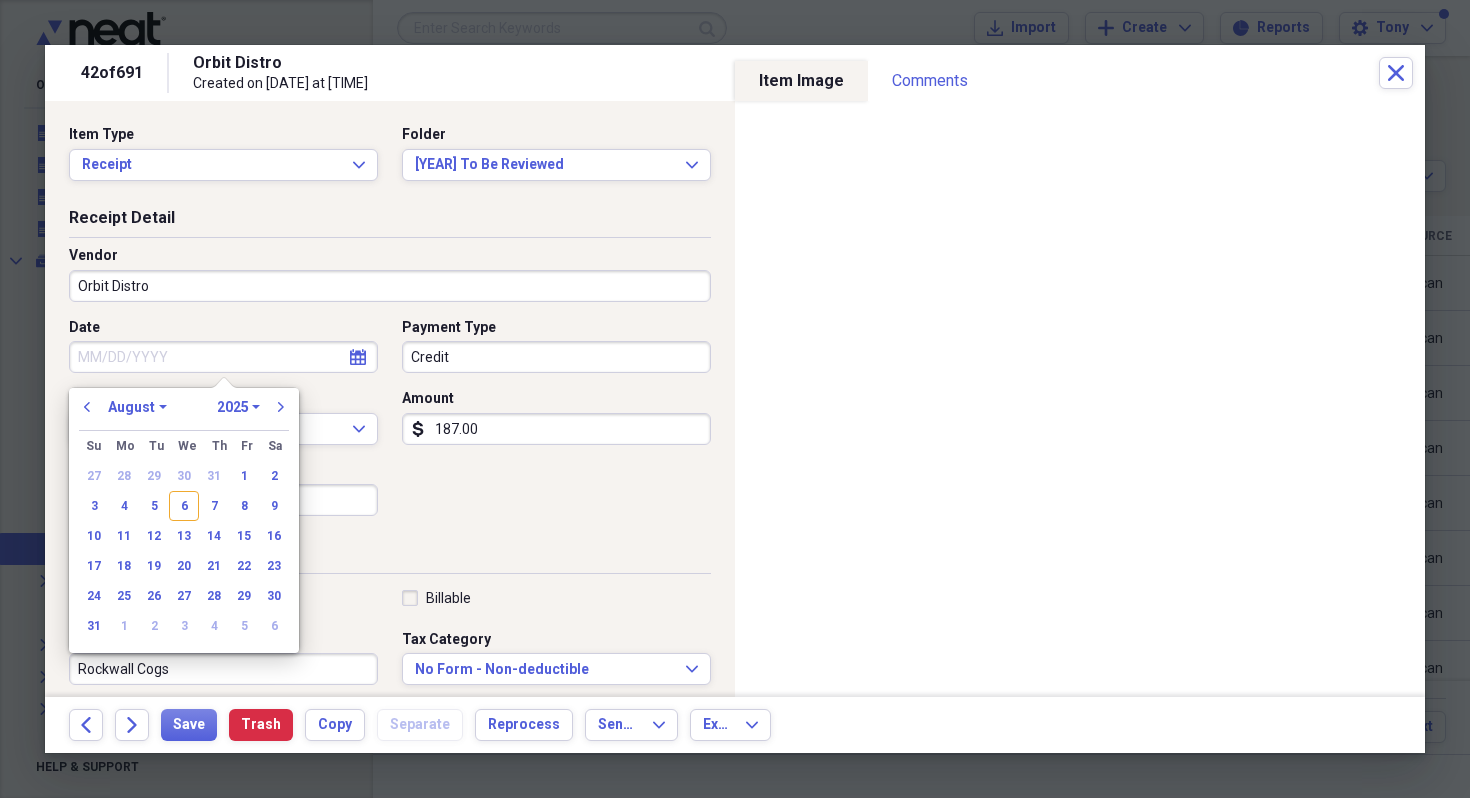 click on "Date" at bounding box center [223, 357] 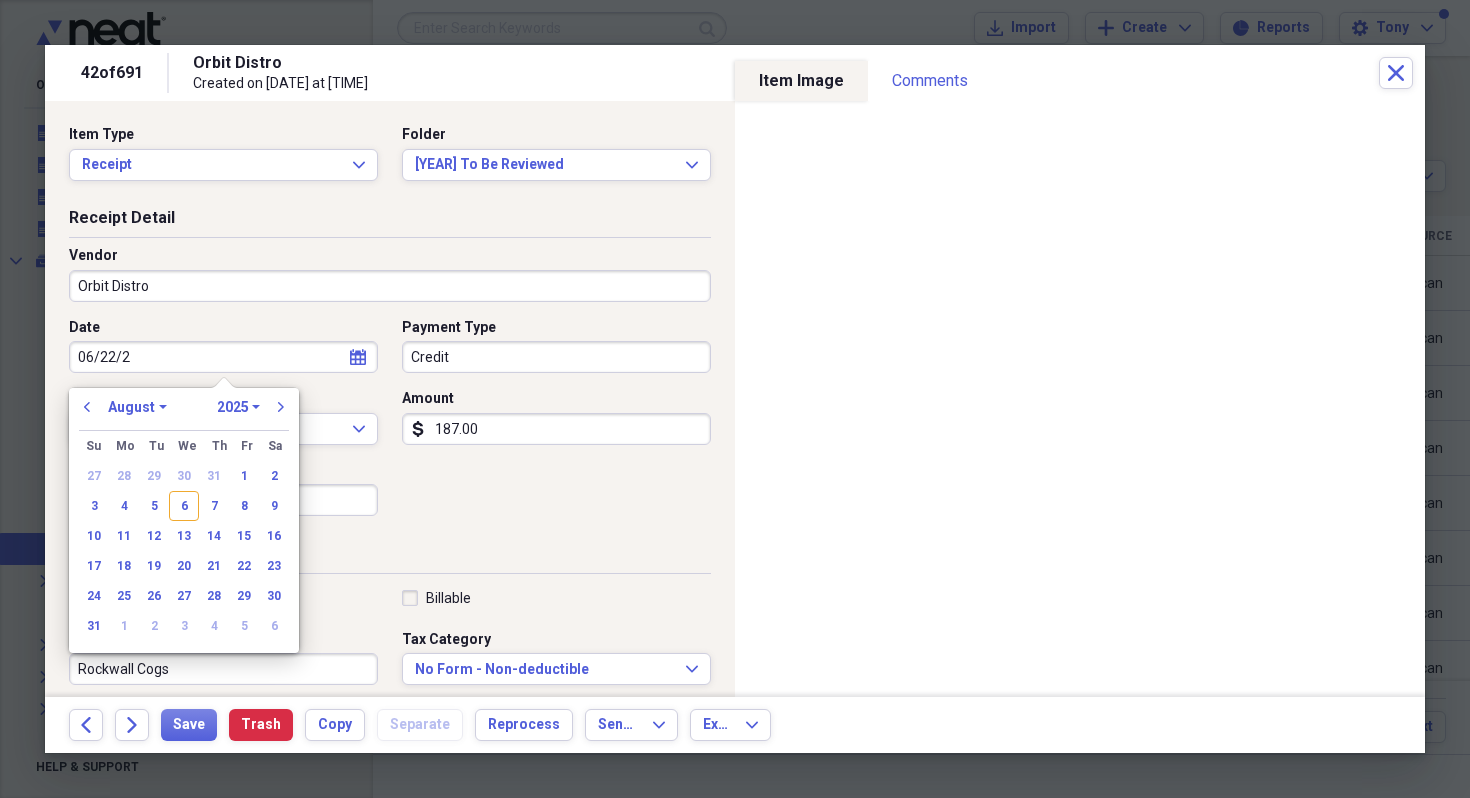 type on "06/22/20" 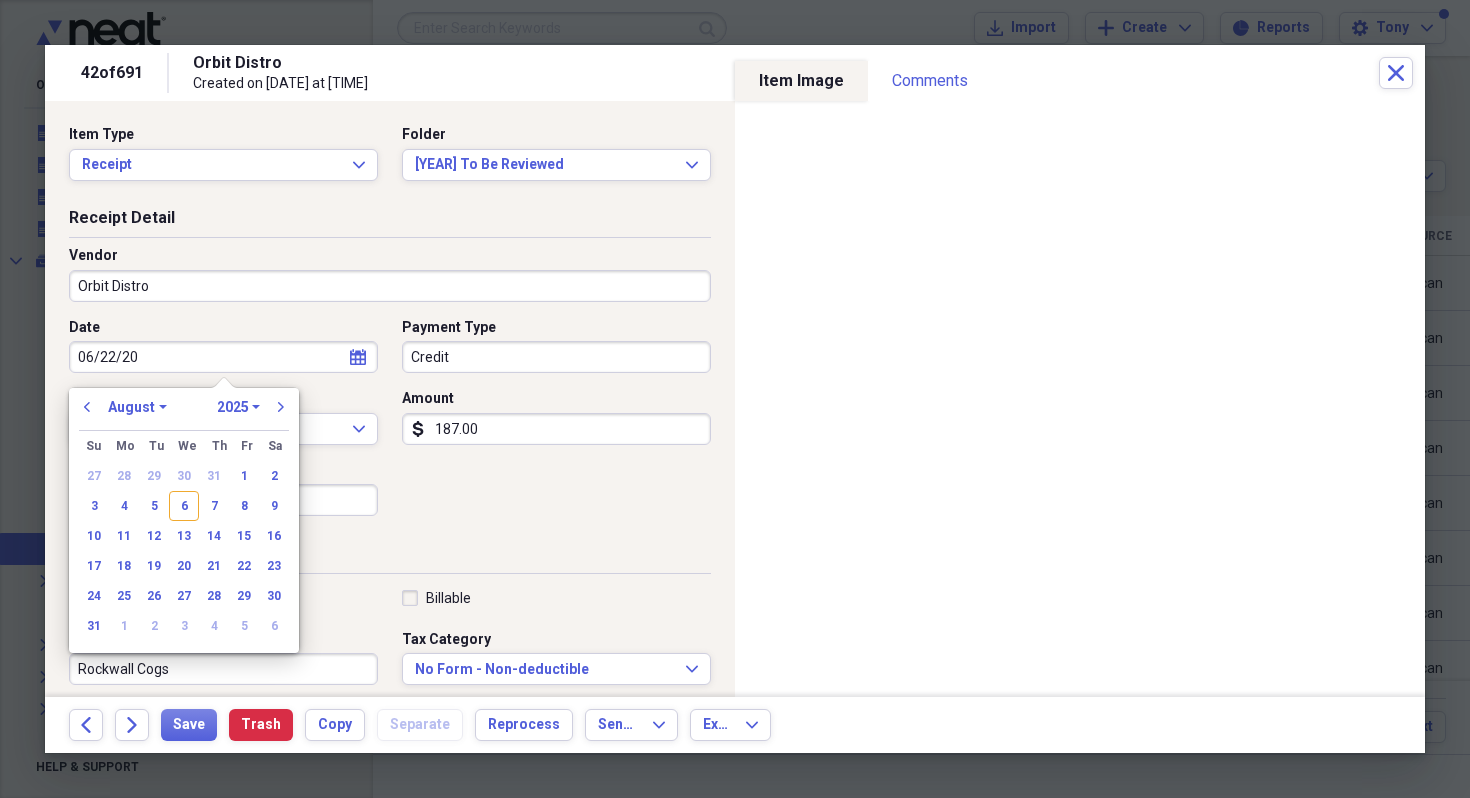 select on "5" 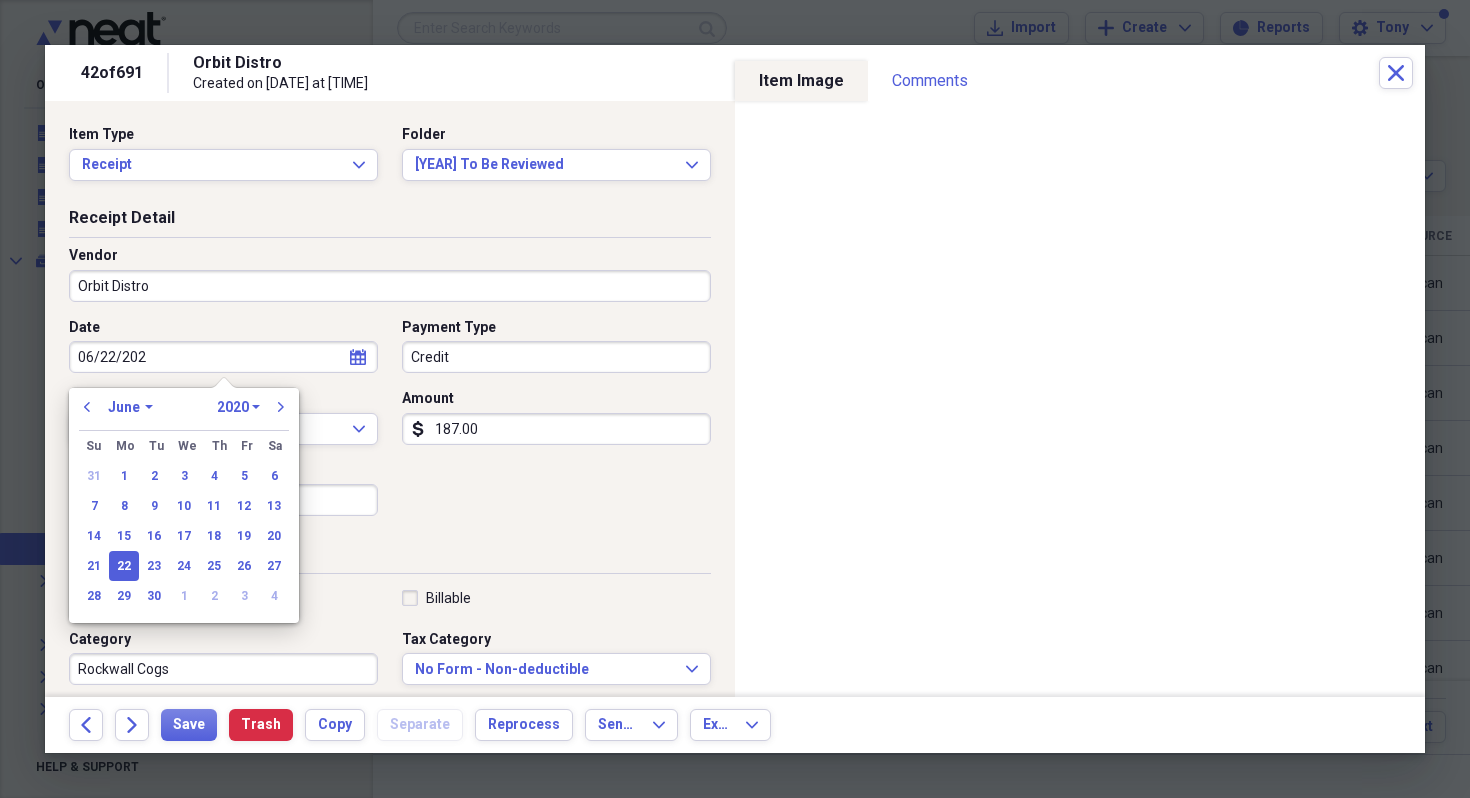 type on "06/22/2024" 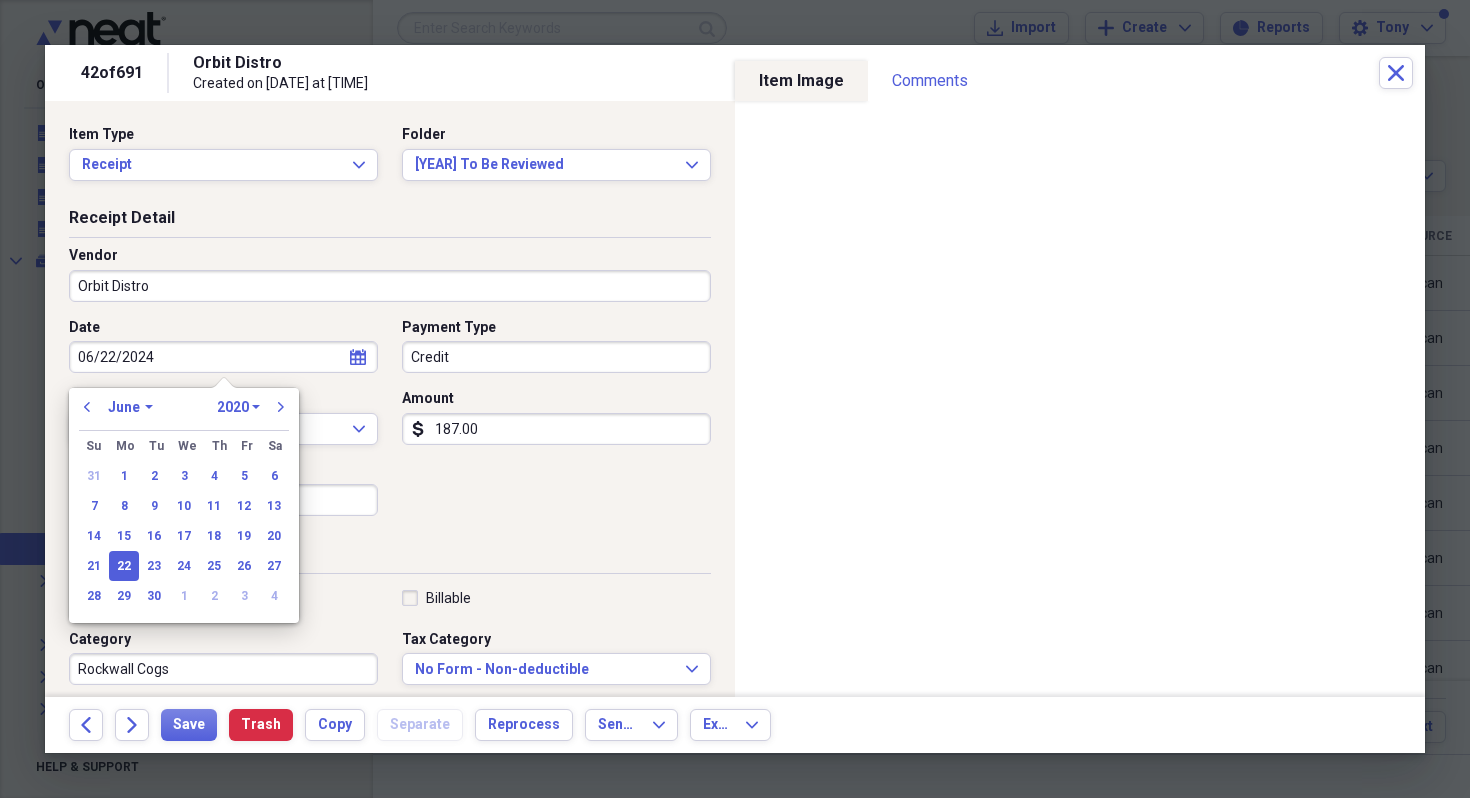 select on "2024" 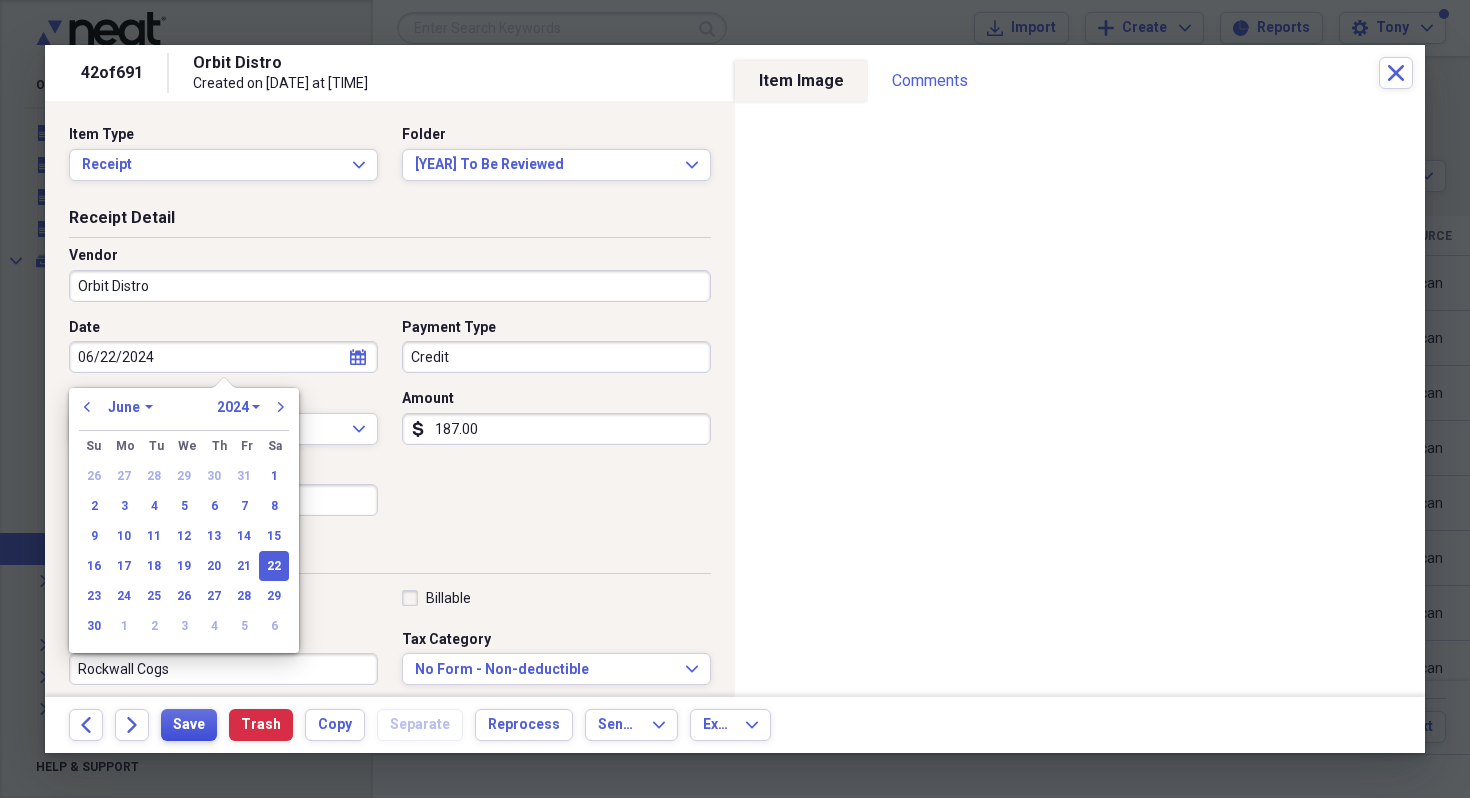 type on "06/22/2024" 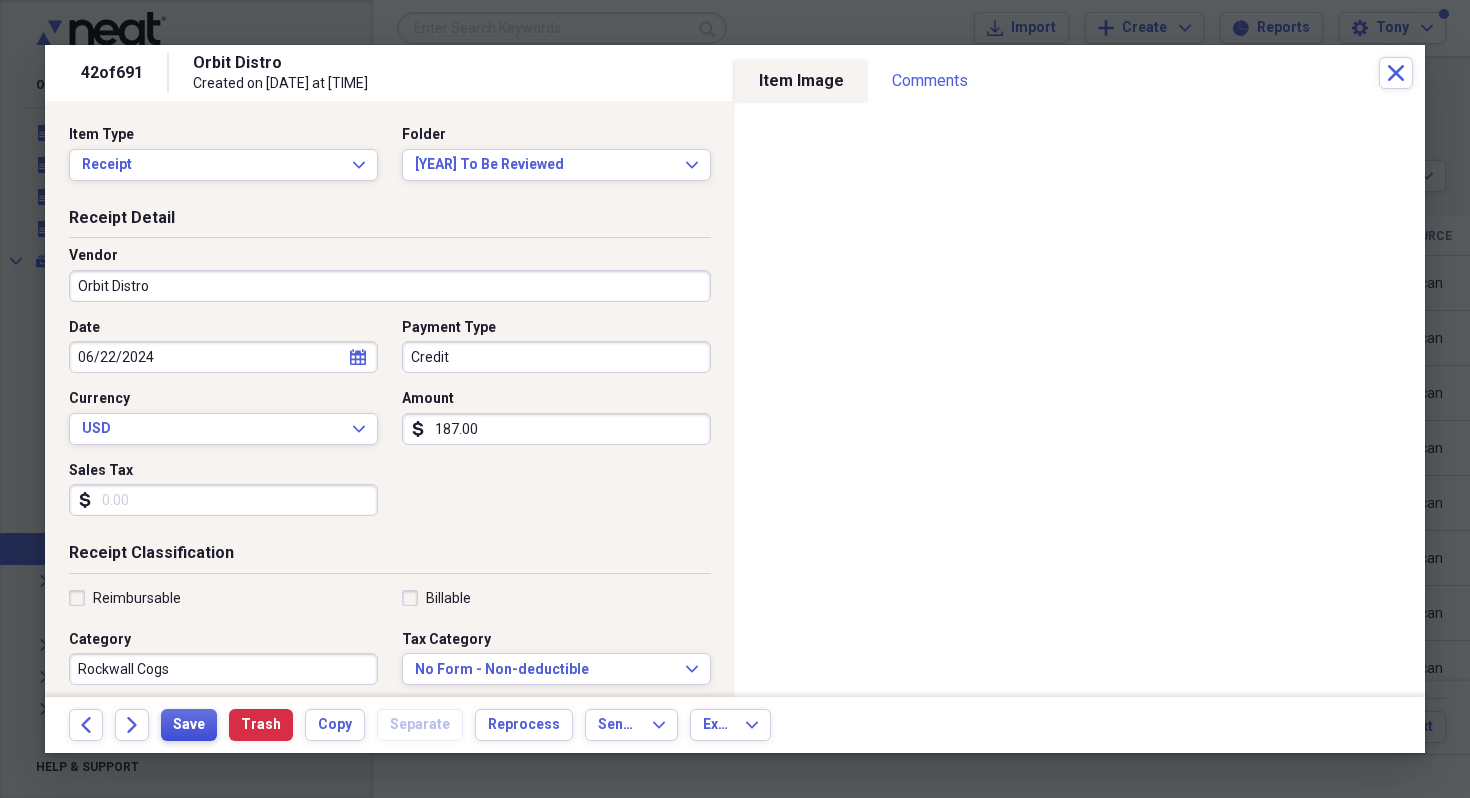click on "Save" at bounding box center (189, 725) 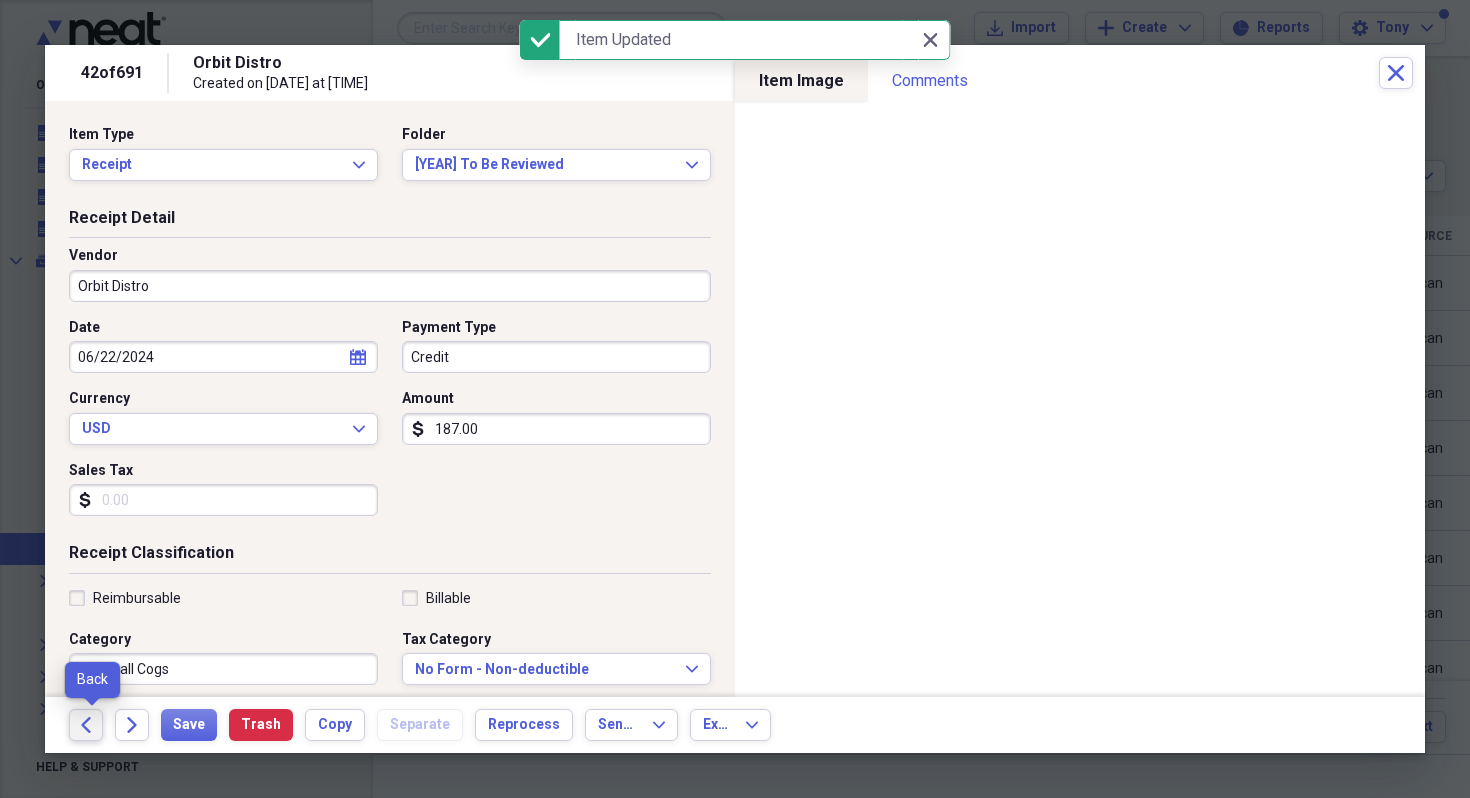 click 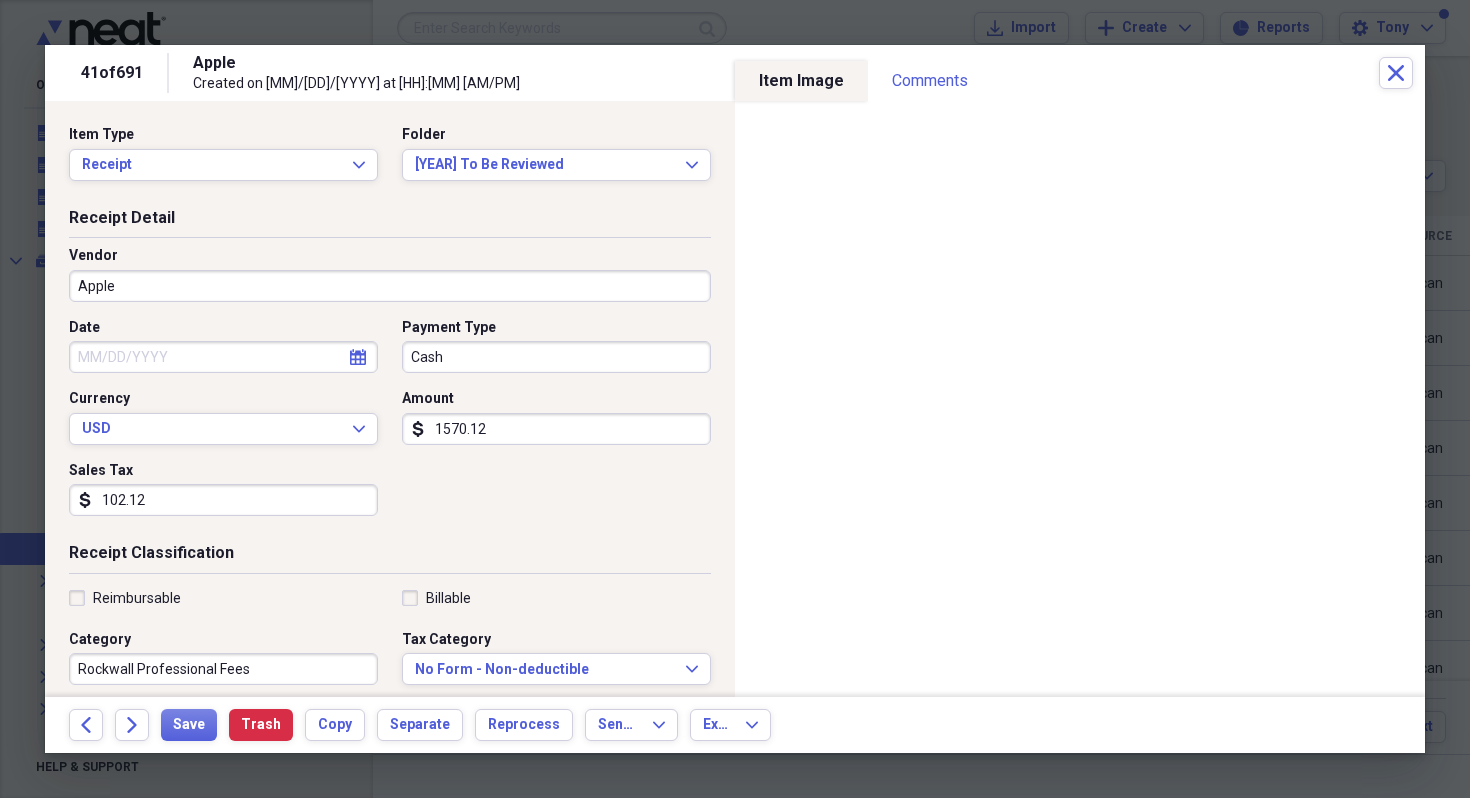 click on "Date" at bounding box center [223, 357] 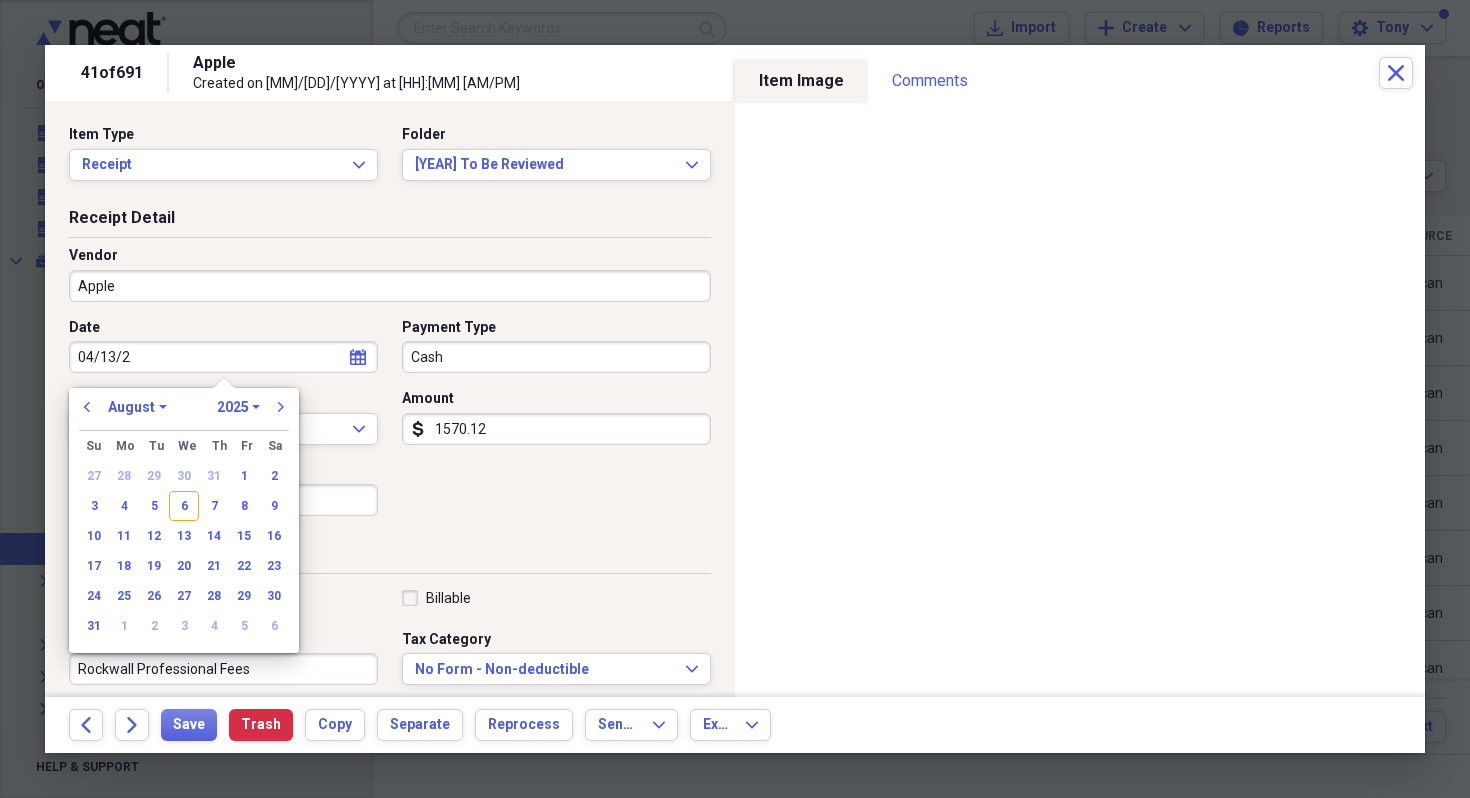 type on "[MM]/[DD]/[YY]" 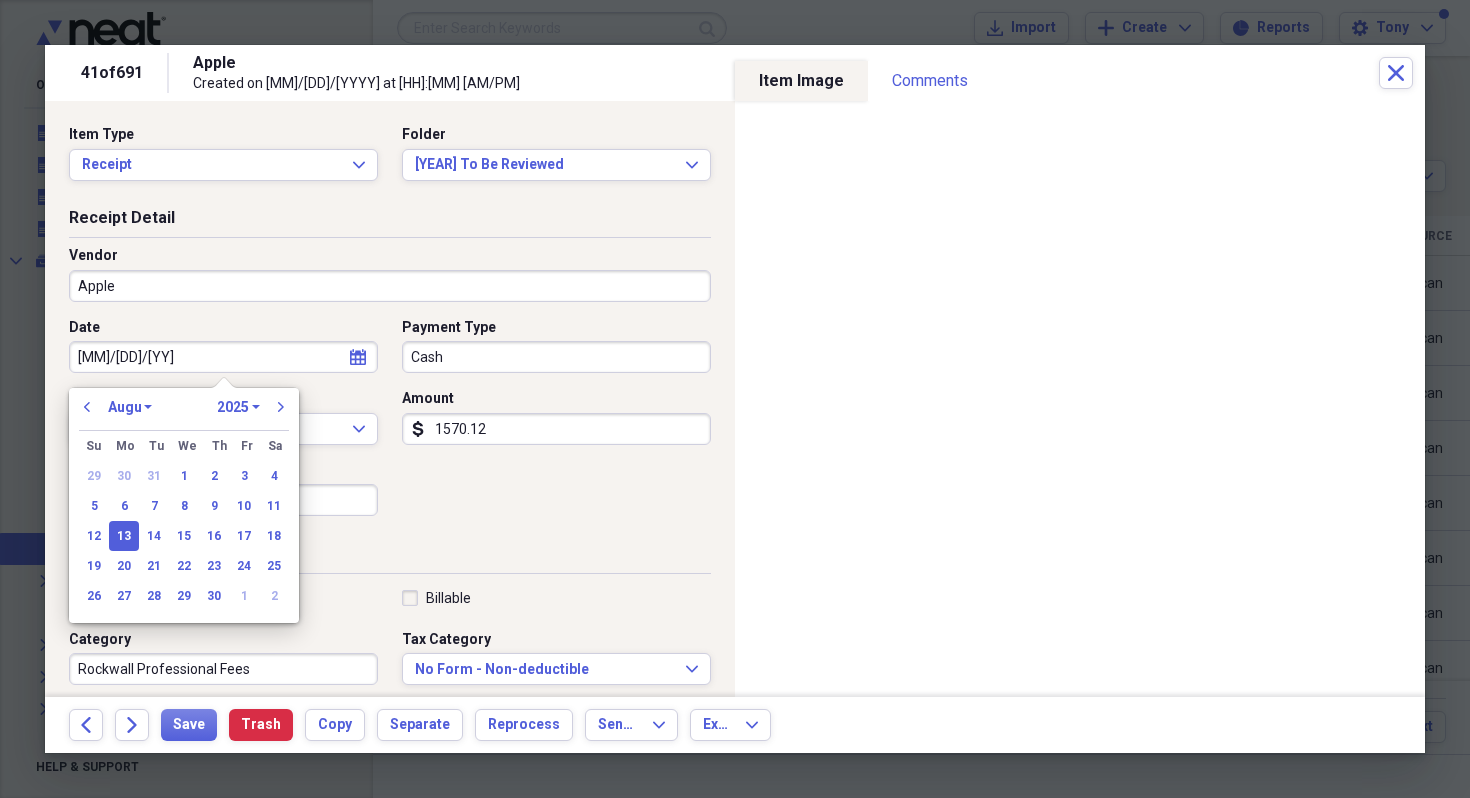 select on "3" 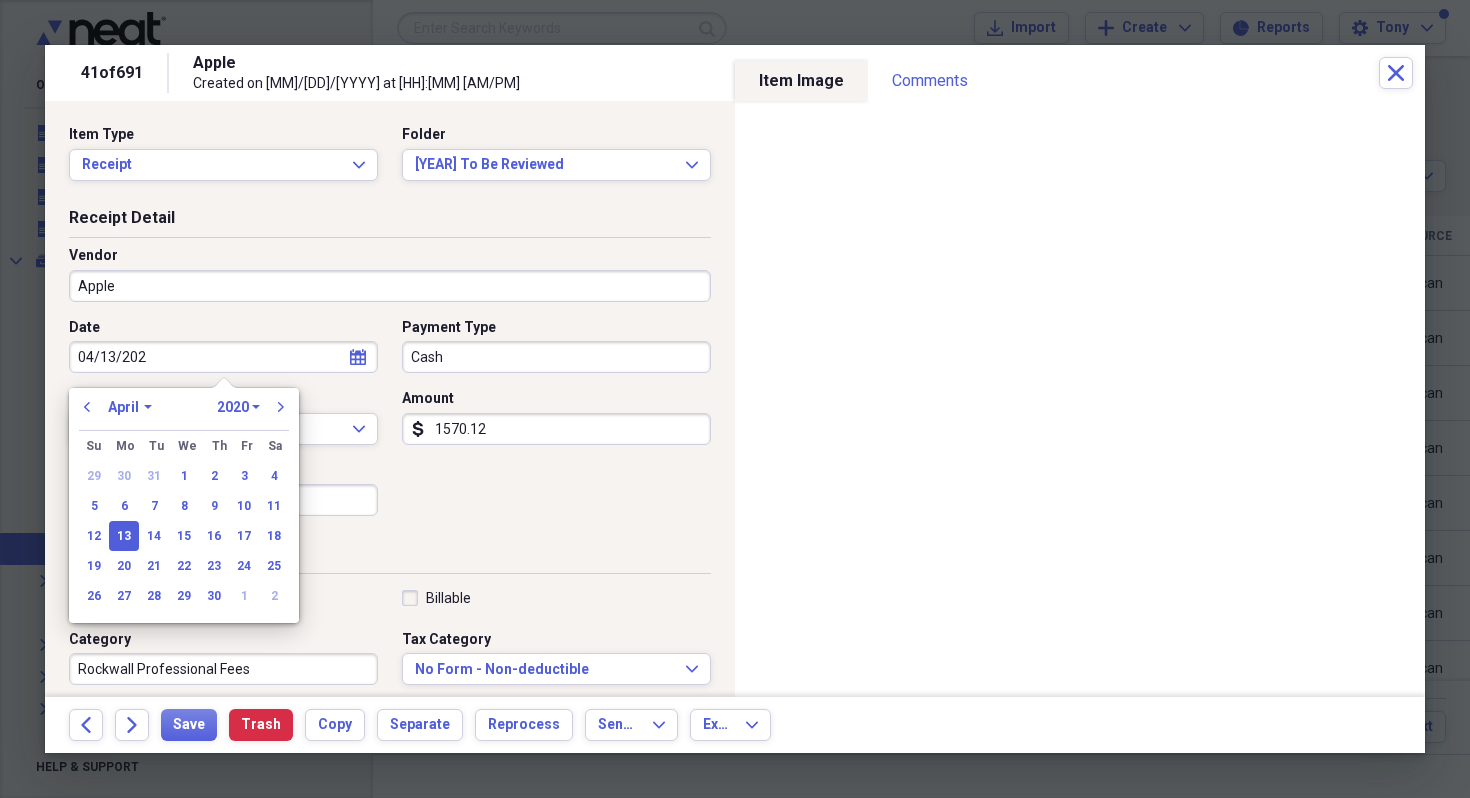 type on "04/13/2024" 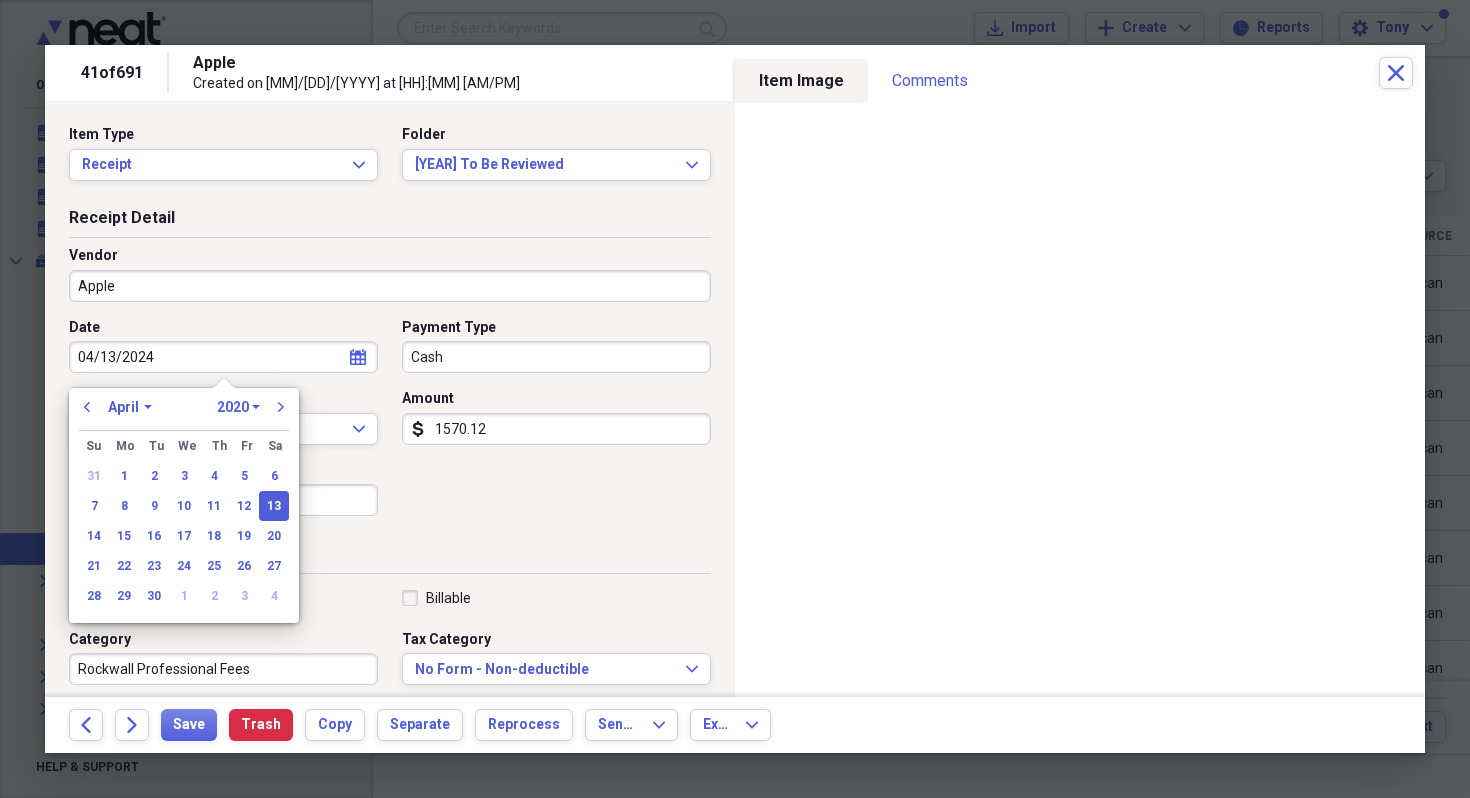 select on "2024" 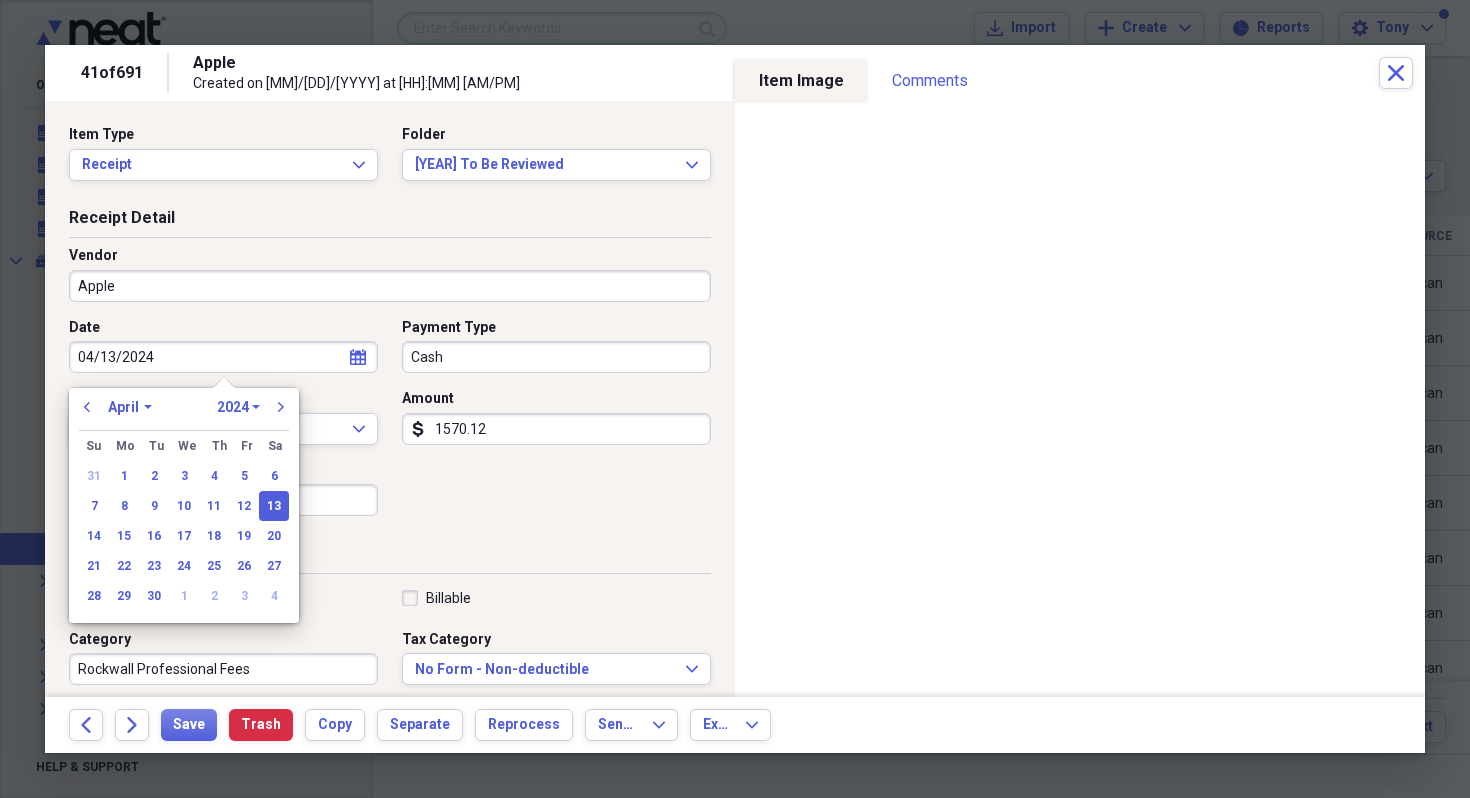 type on "04/13/2024" 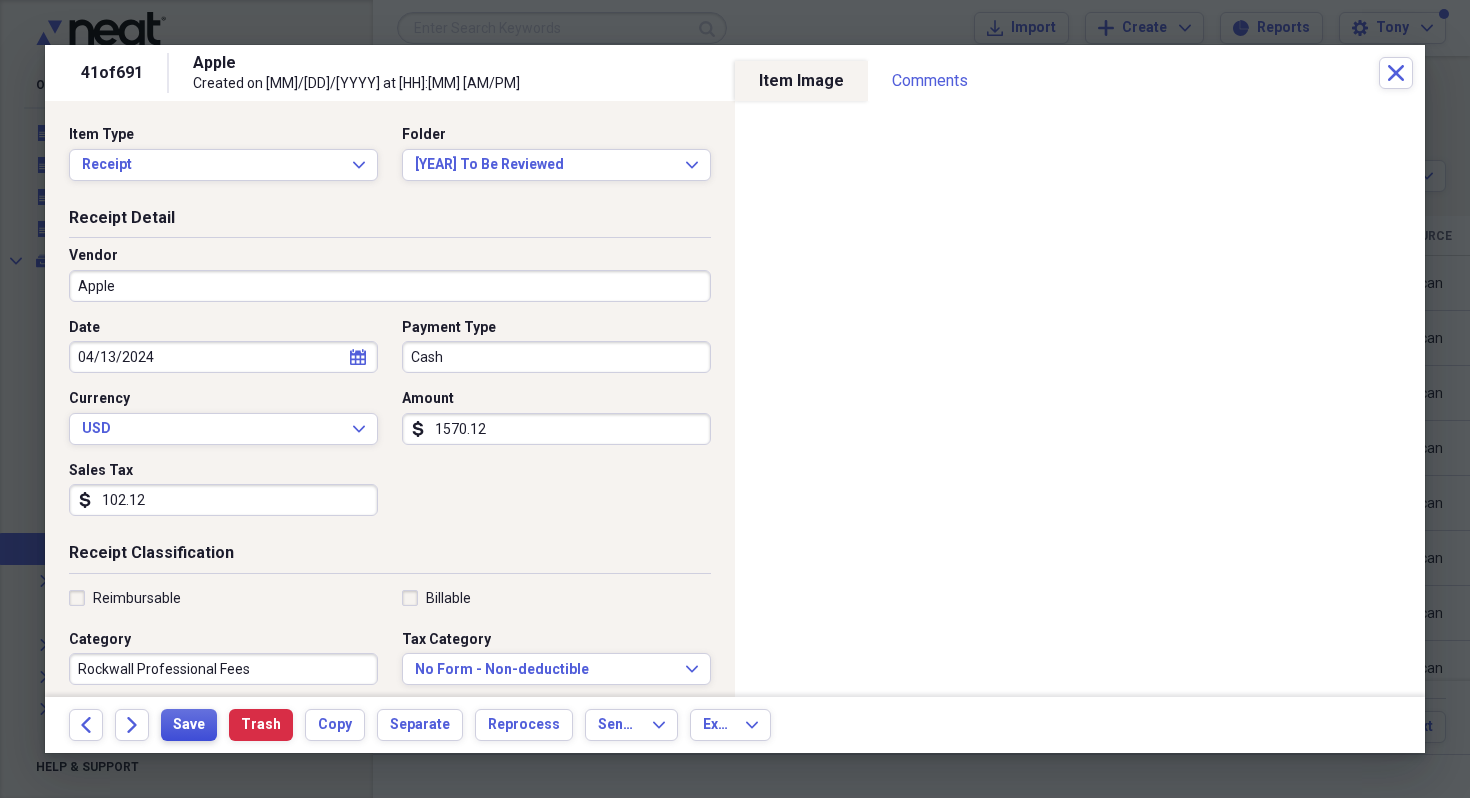 click on "Save" at bounding box center [189, 725] 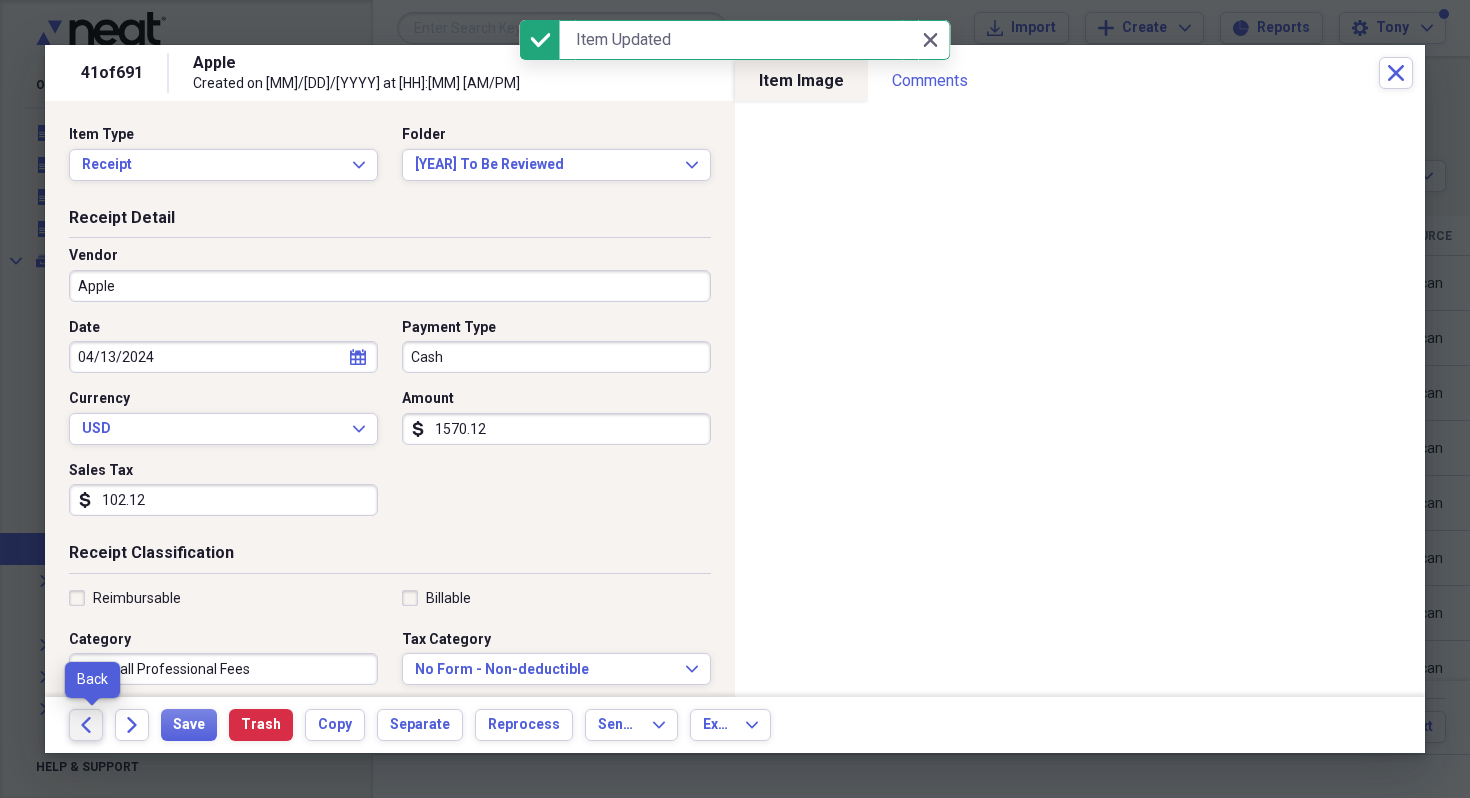 click 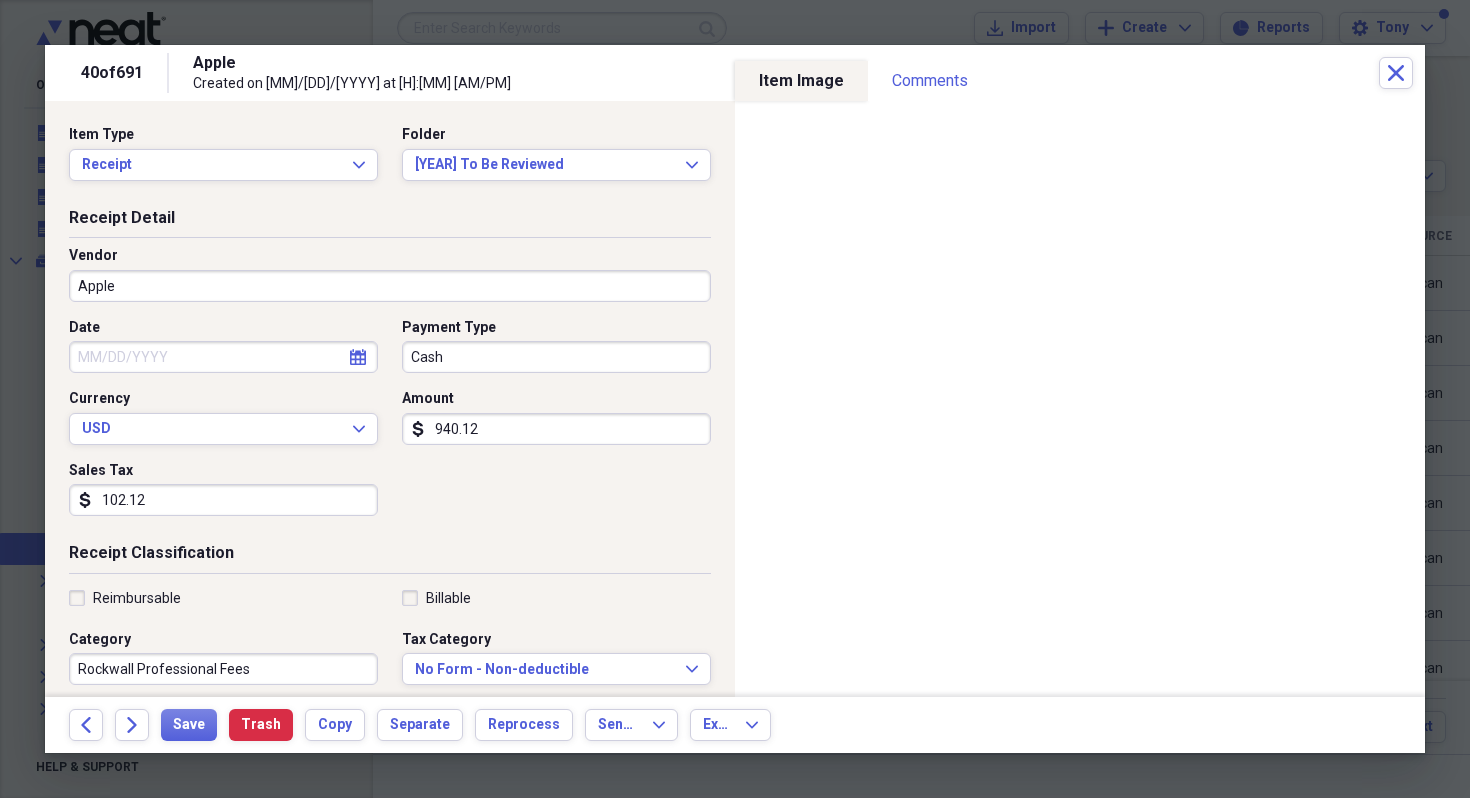 click on "Date" at bounding box center (223, 357) 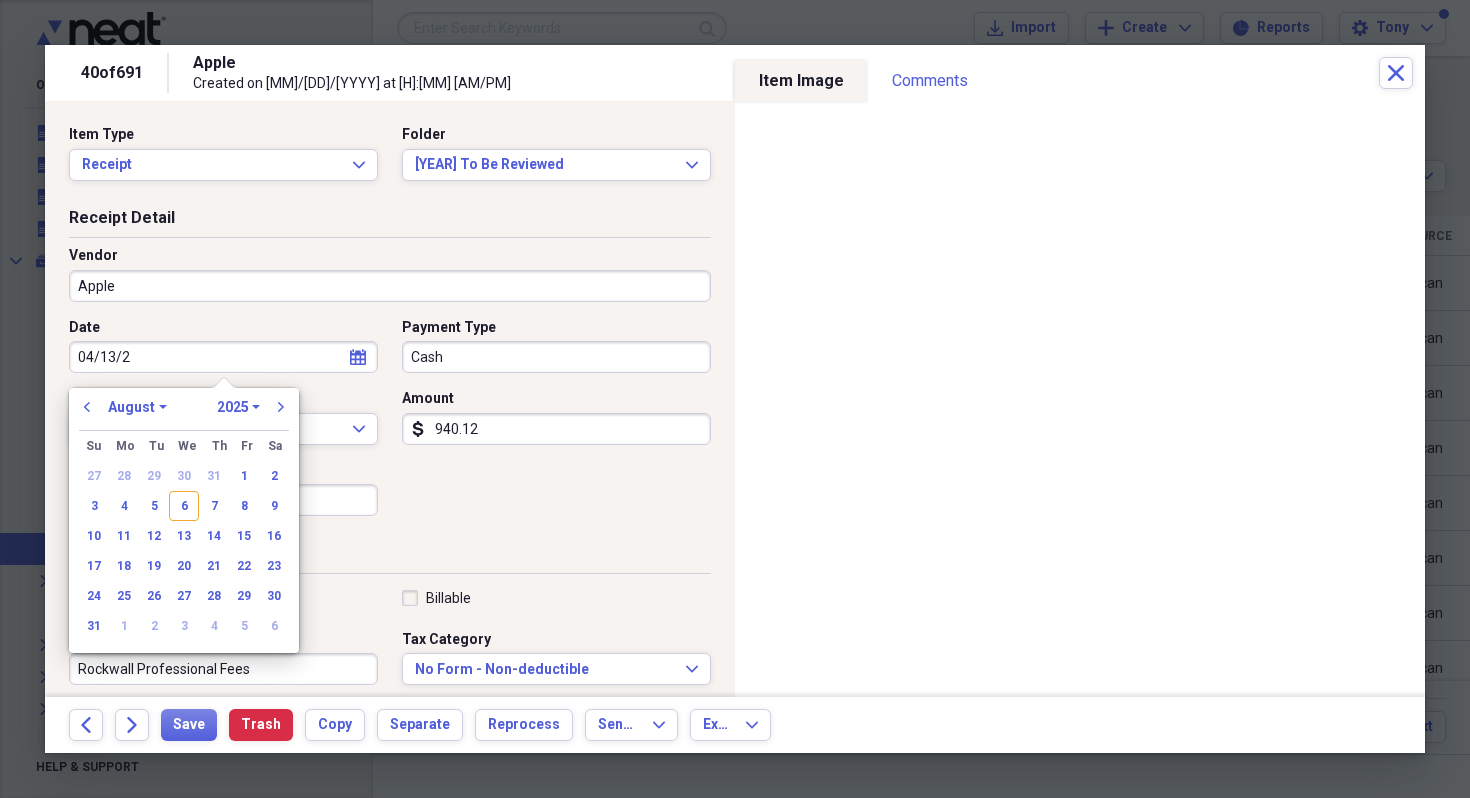 type on "[MM]/[DD]/[YY]" 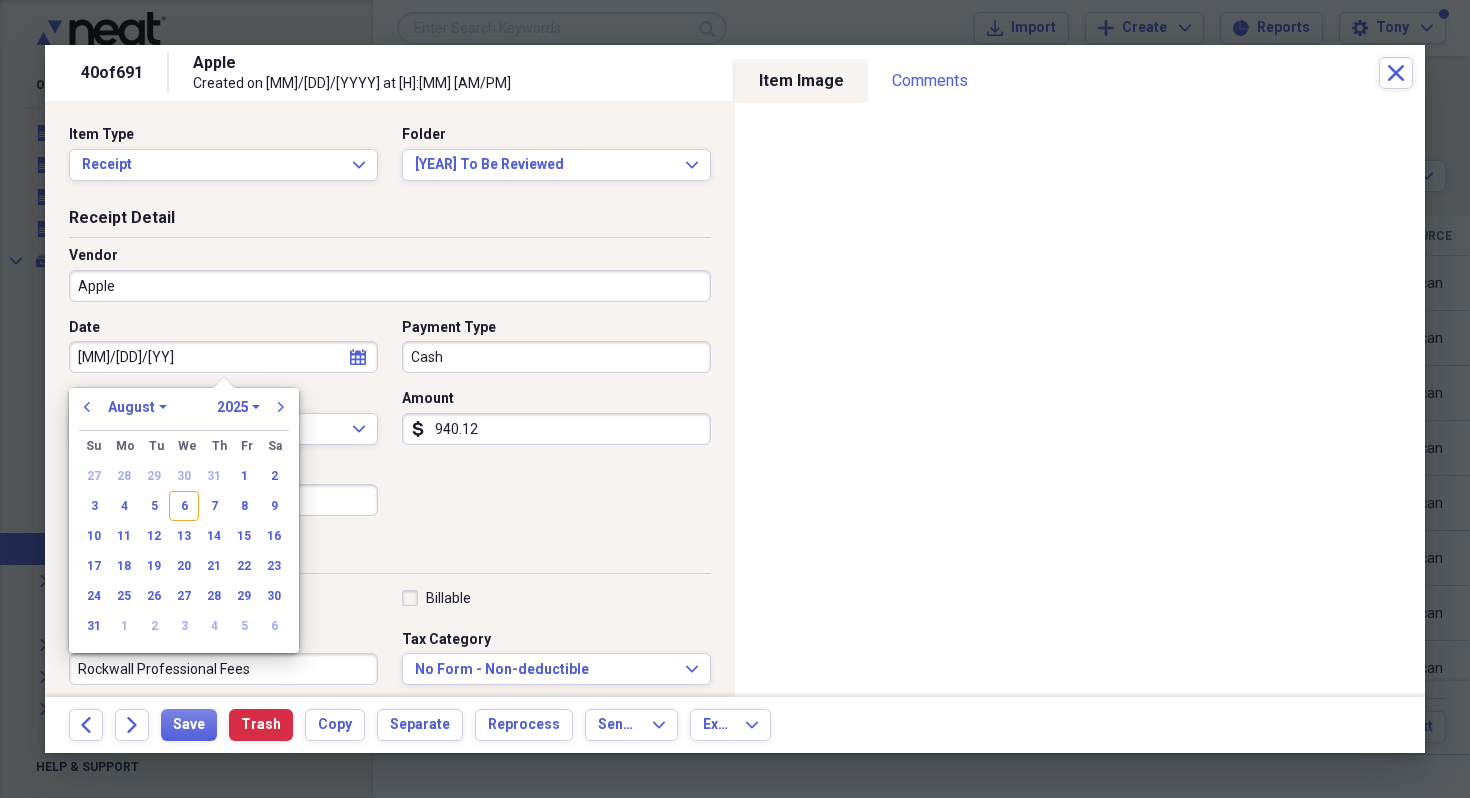 select on "3" 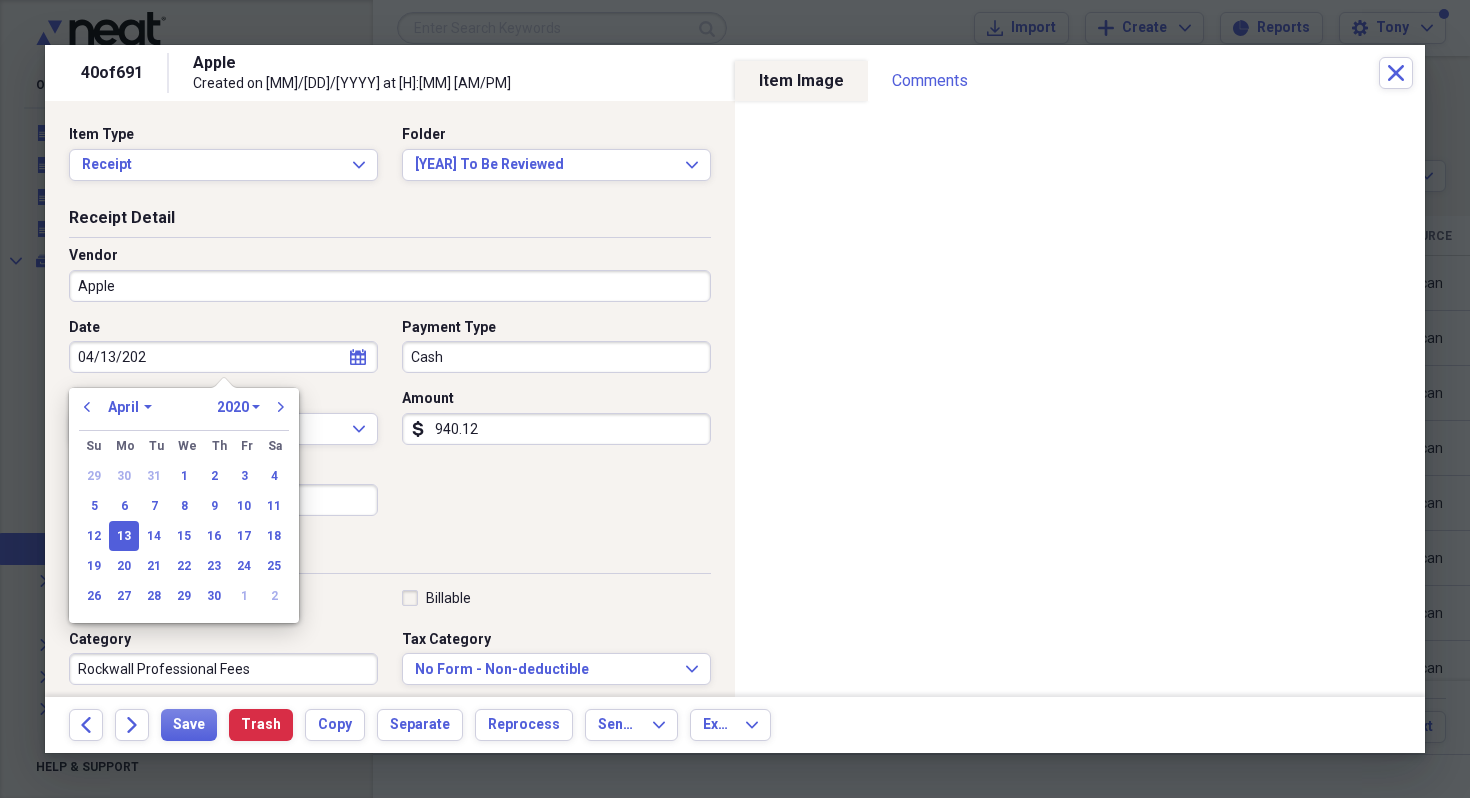 type on "04/13/2024" 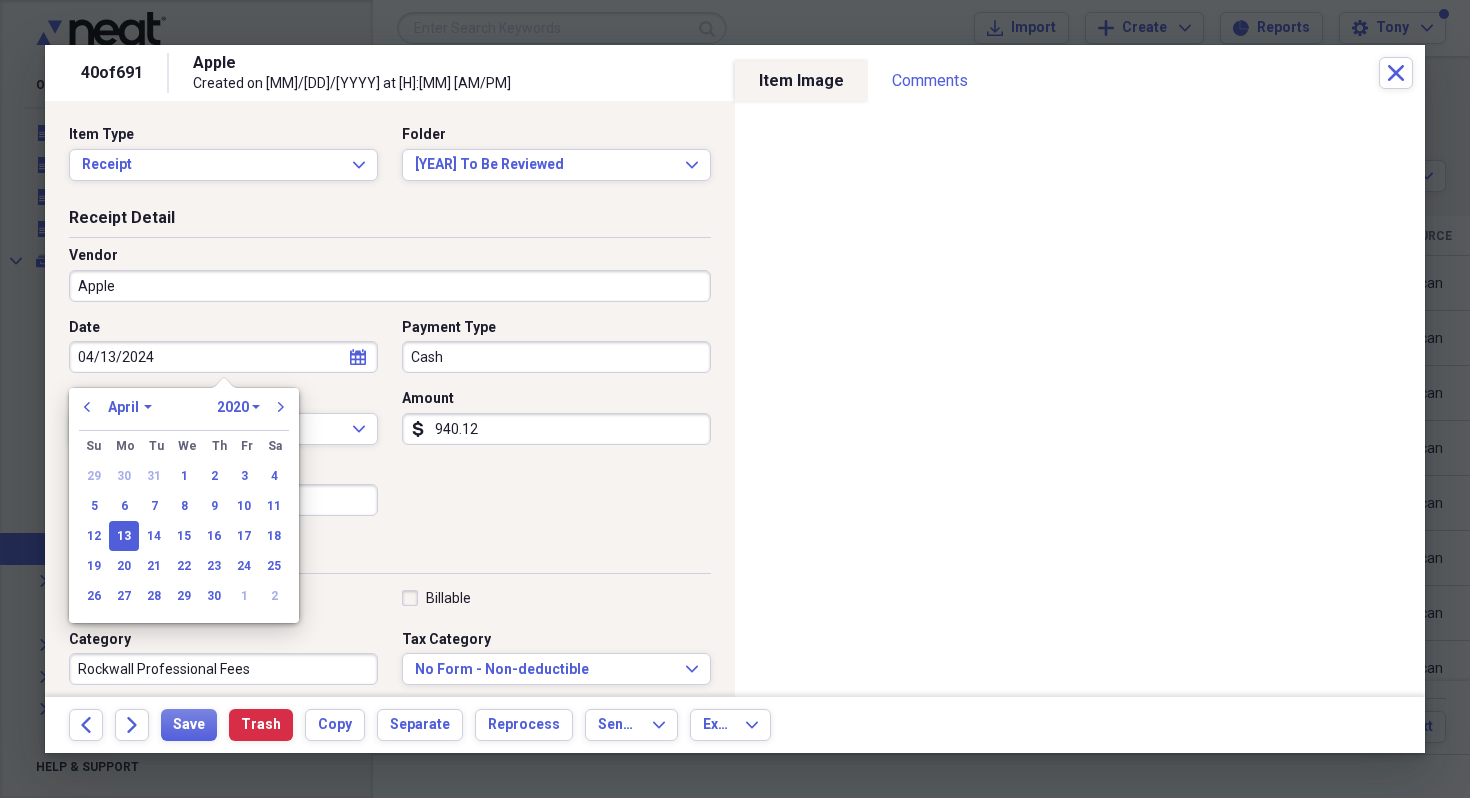 select on "2024" 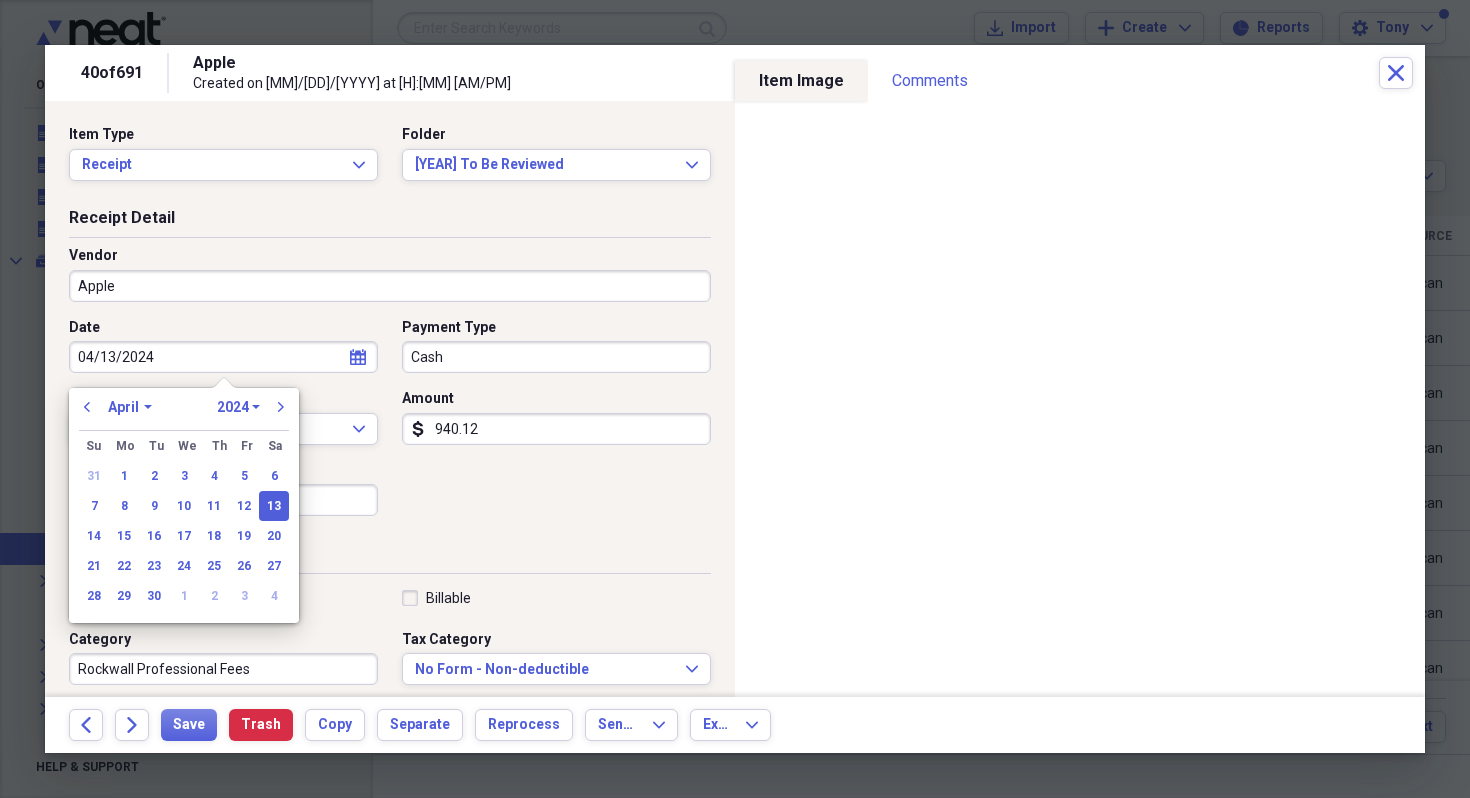type on "04/13/2024" 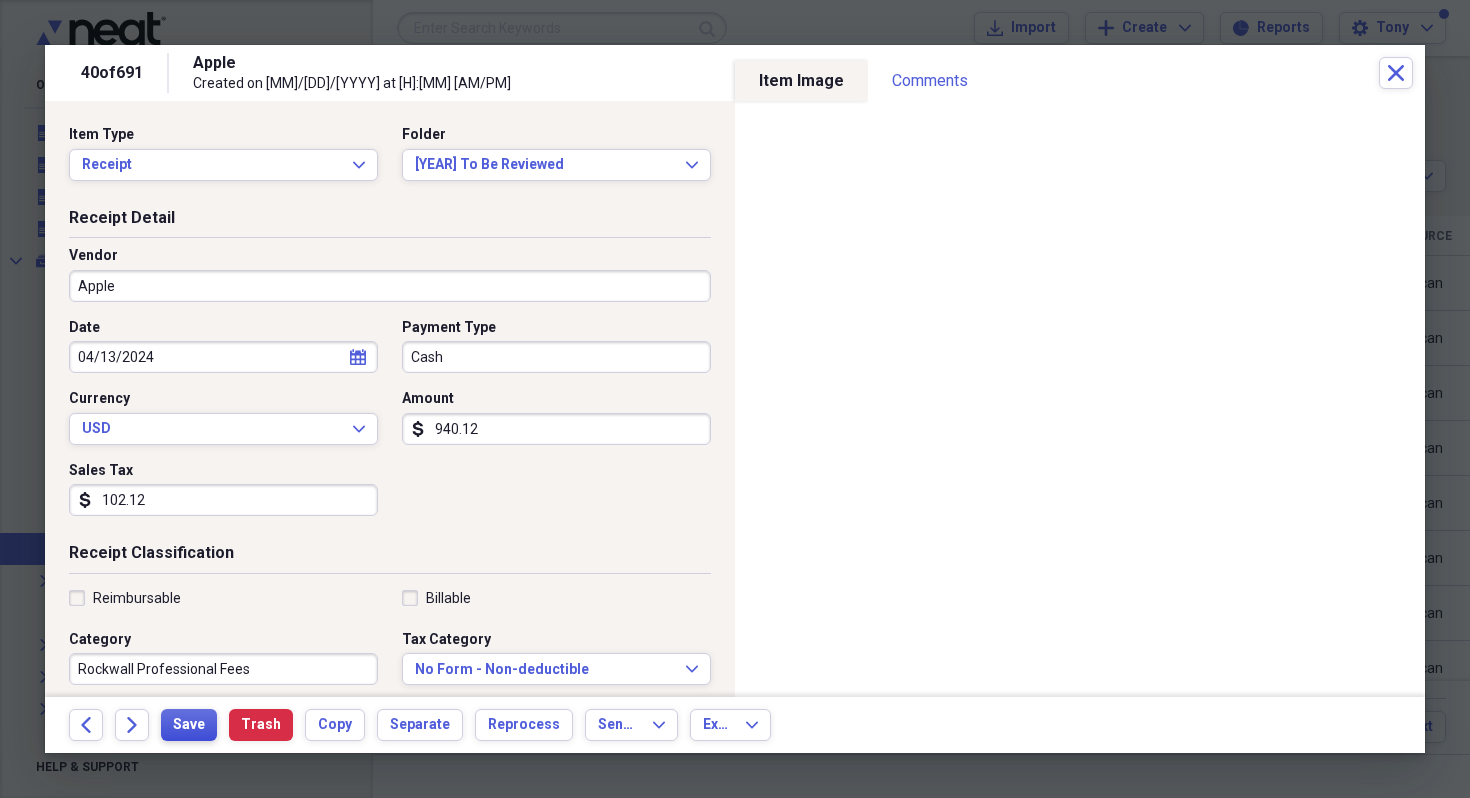 click on "Save" at bounding box center [189, 725] 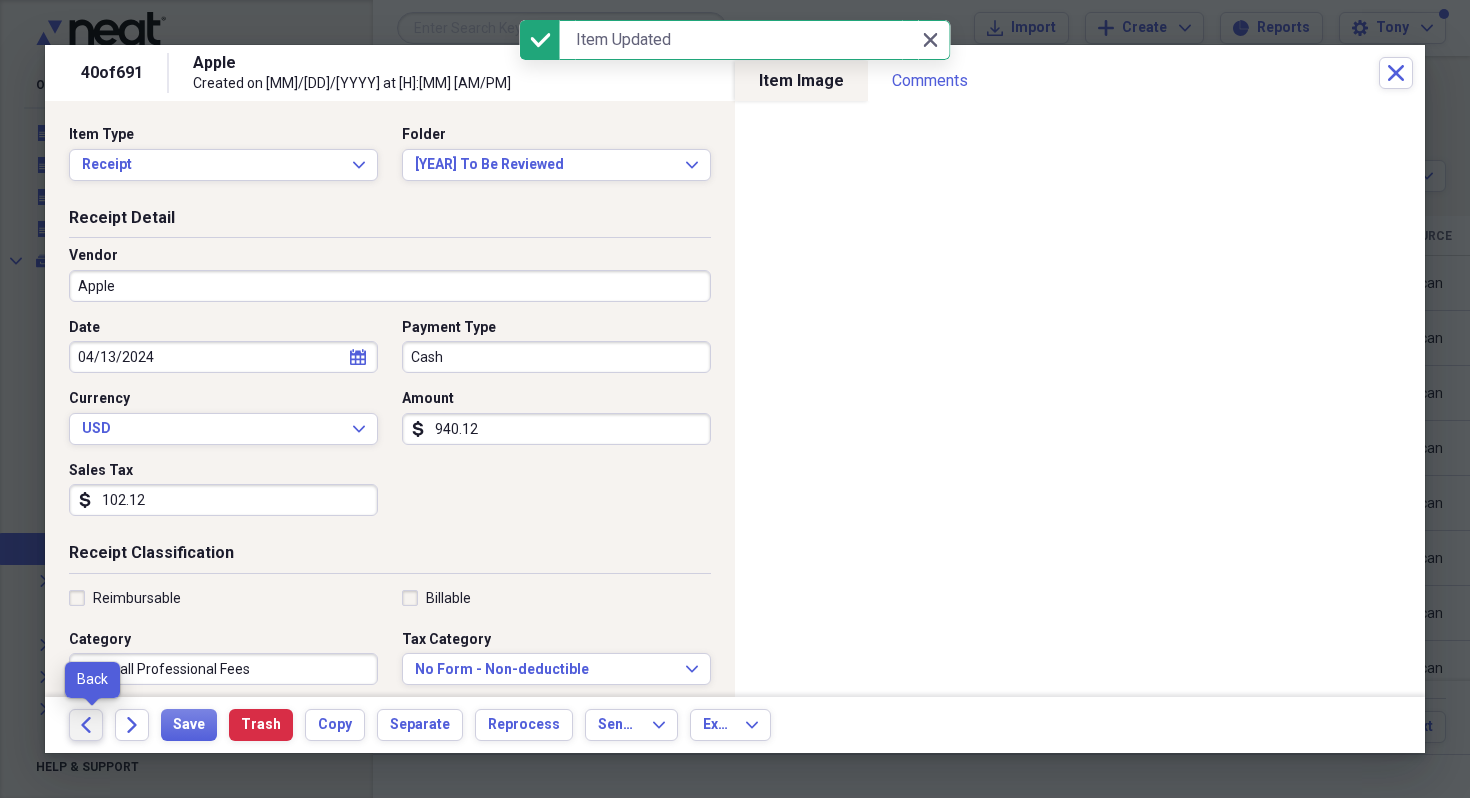 click 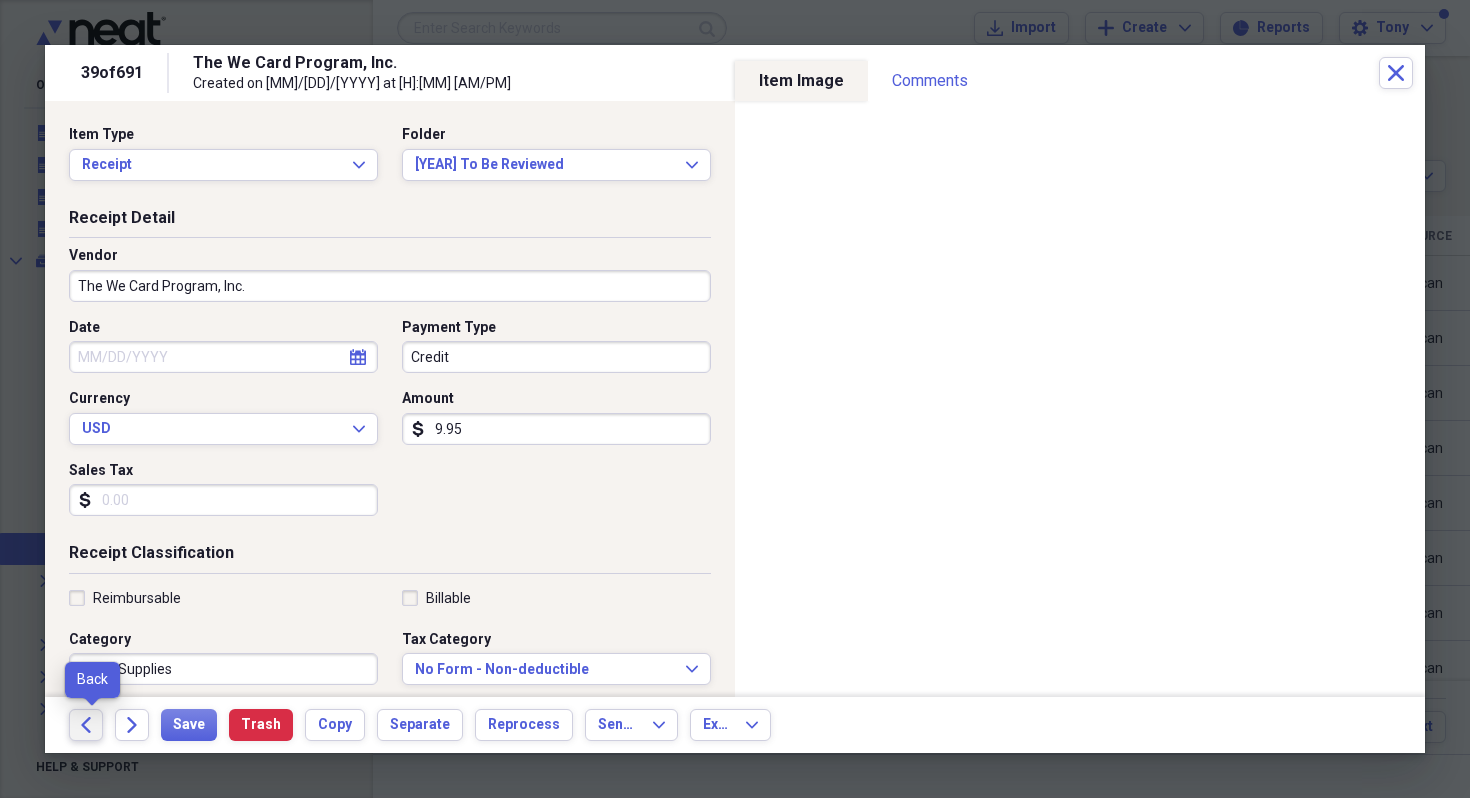 click on "Back" 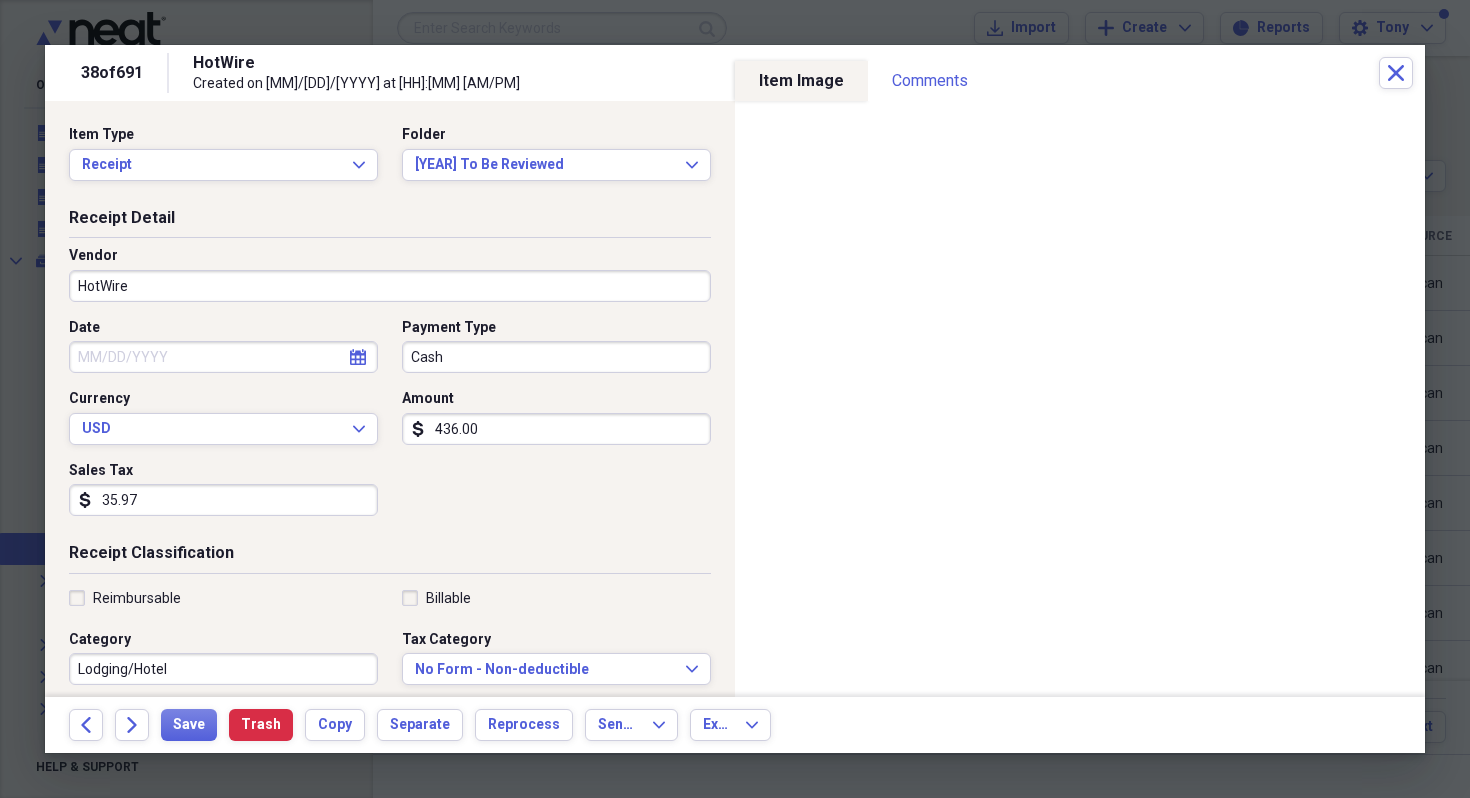 click on "Date" at bounding box center [223, 357] 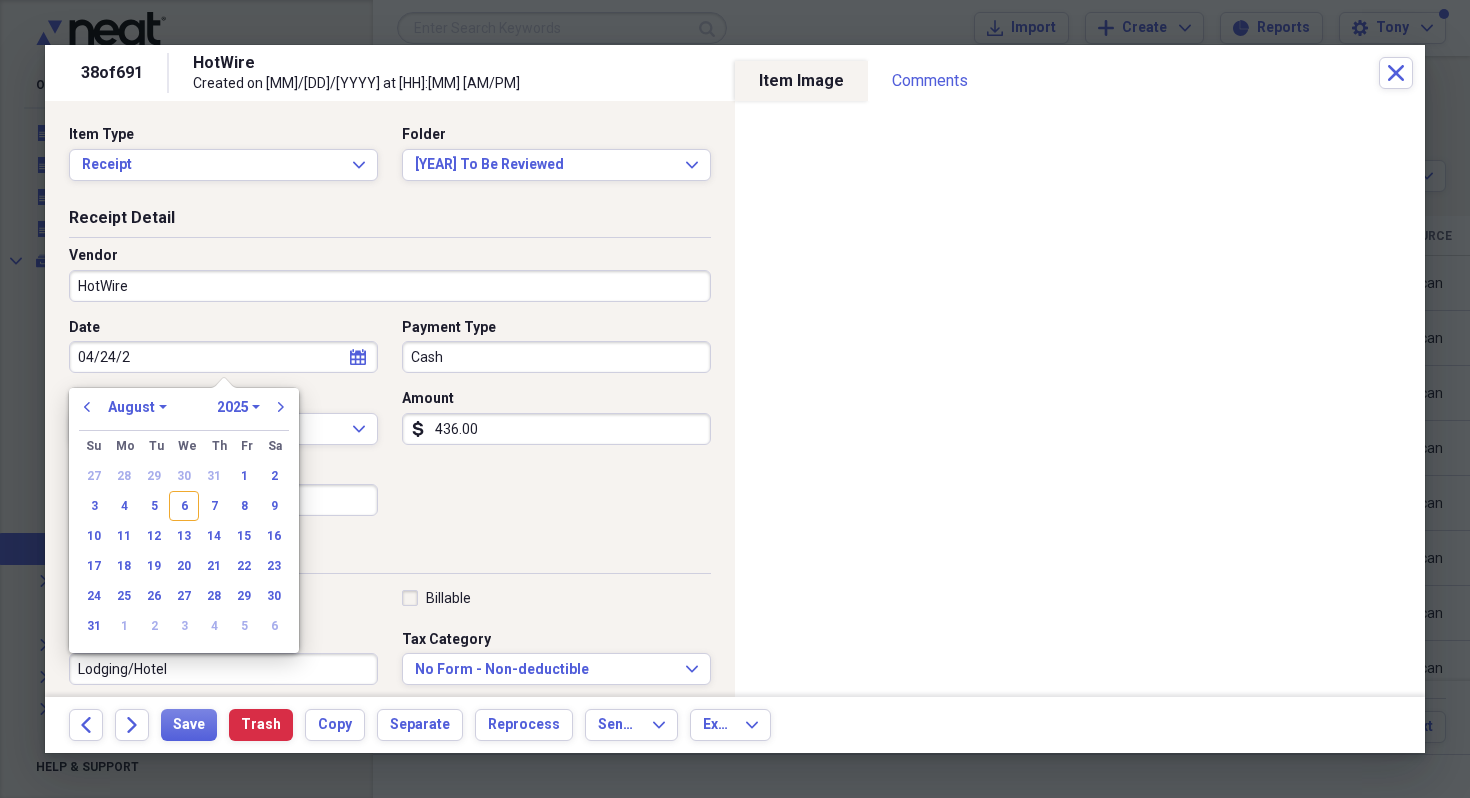 type on "[MM]/[DD]/[YY]" 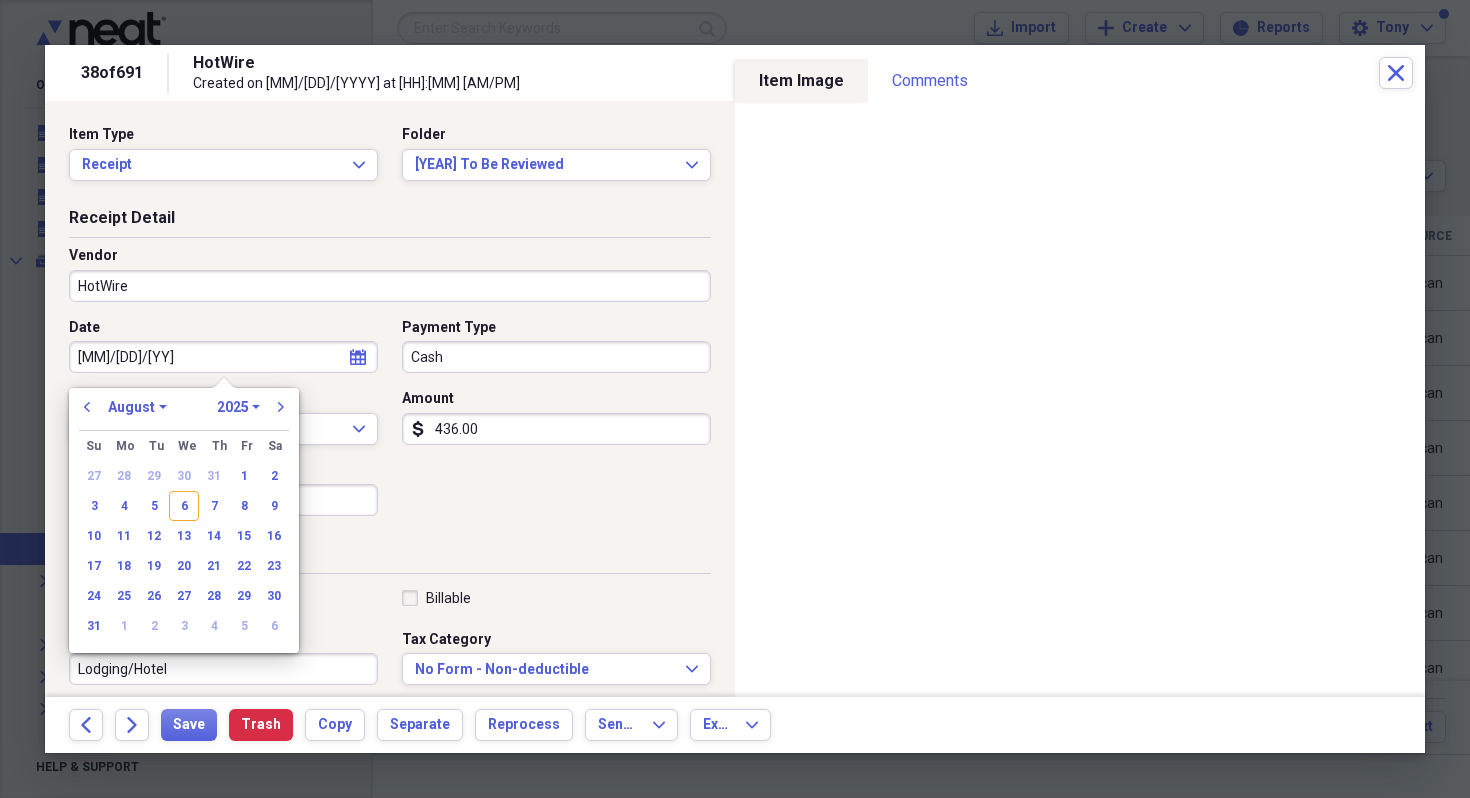 select on "3" 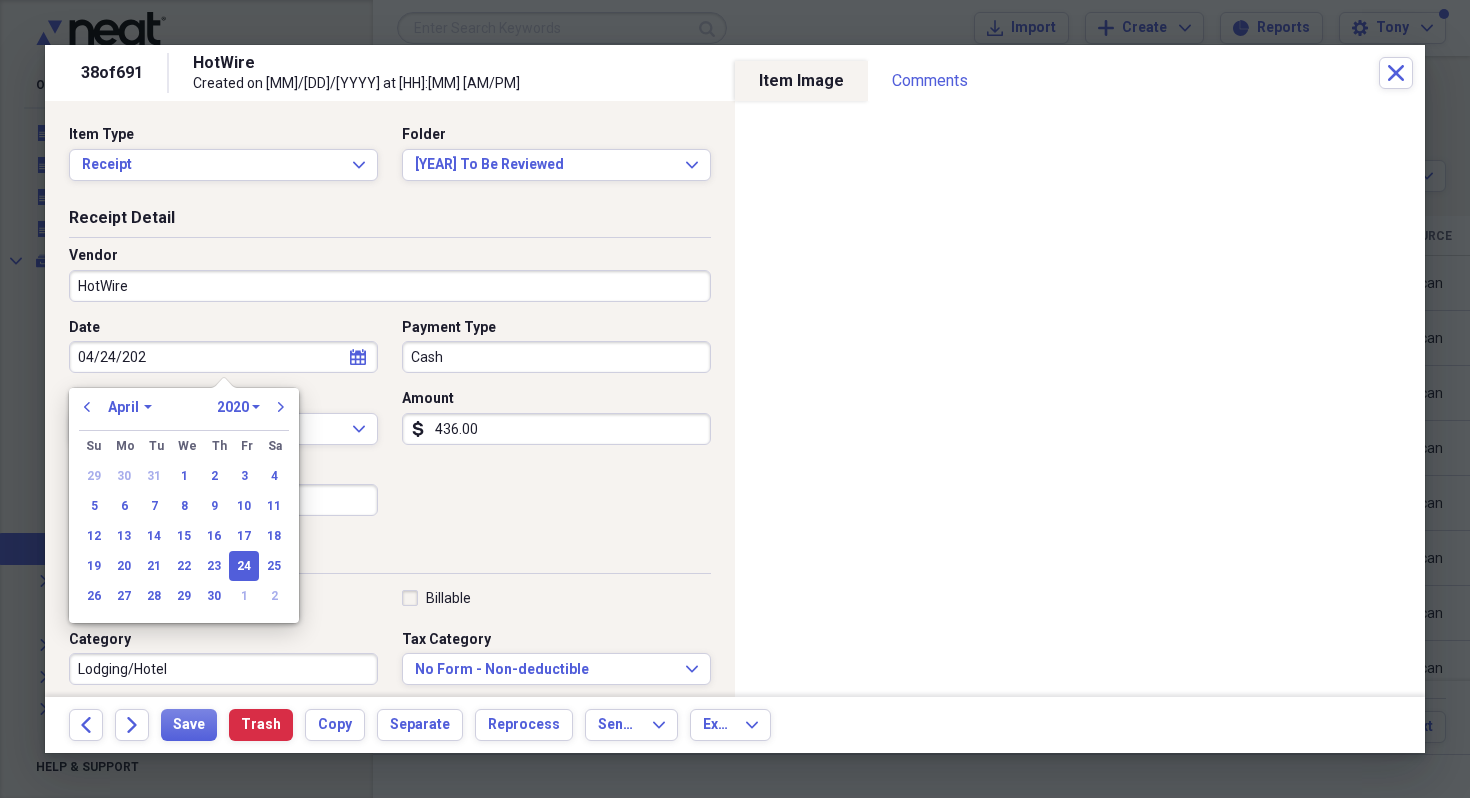 type on "04/24/2024" 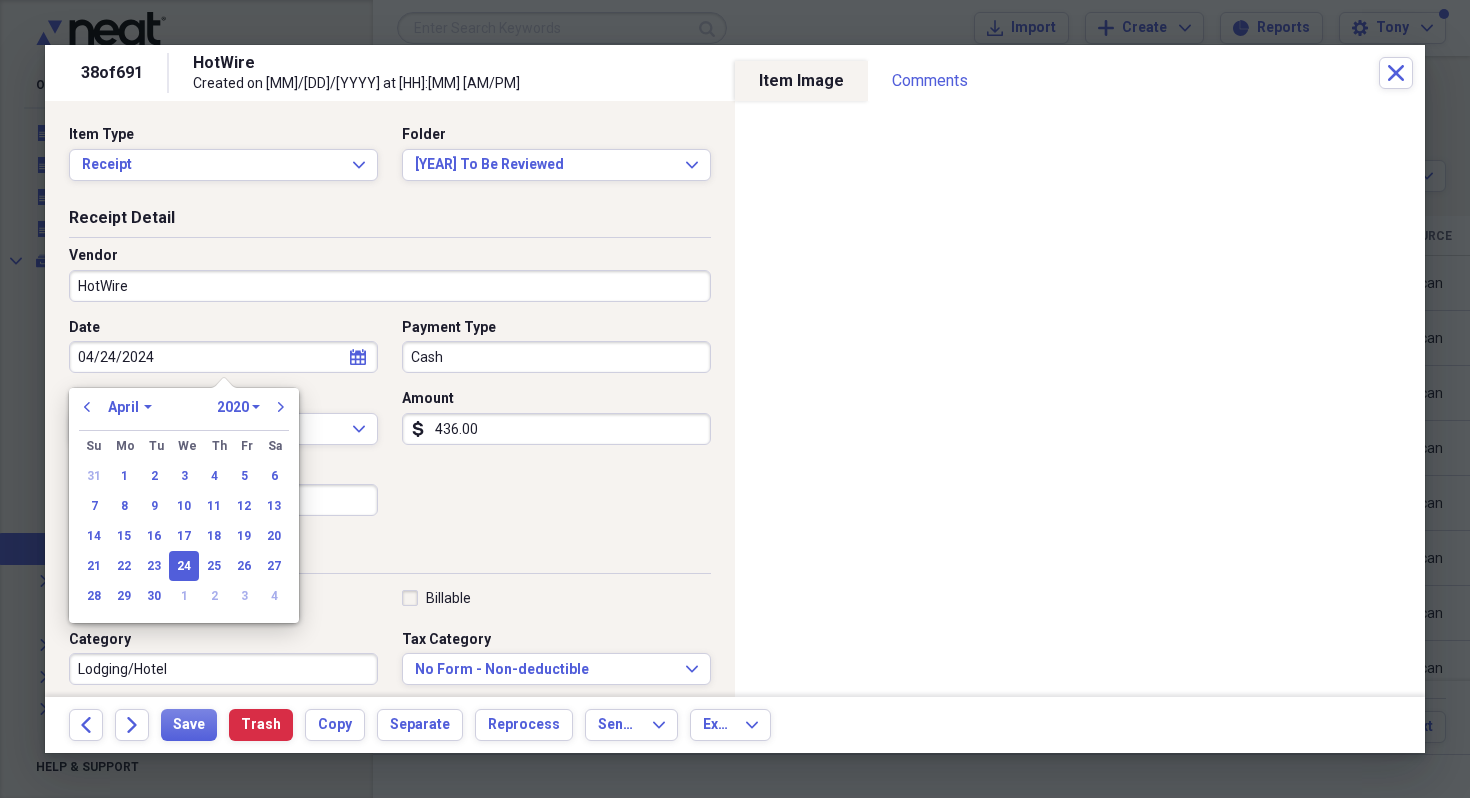 select on "2024" 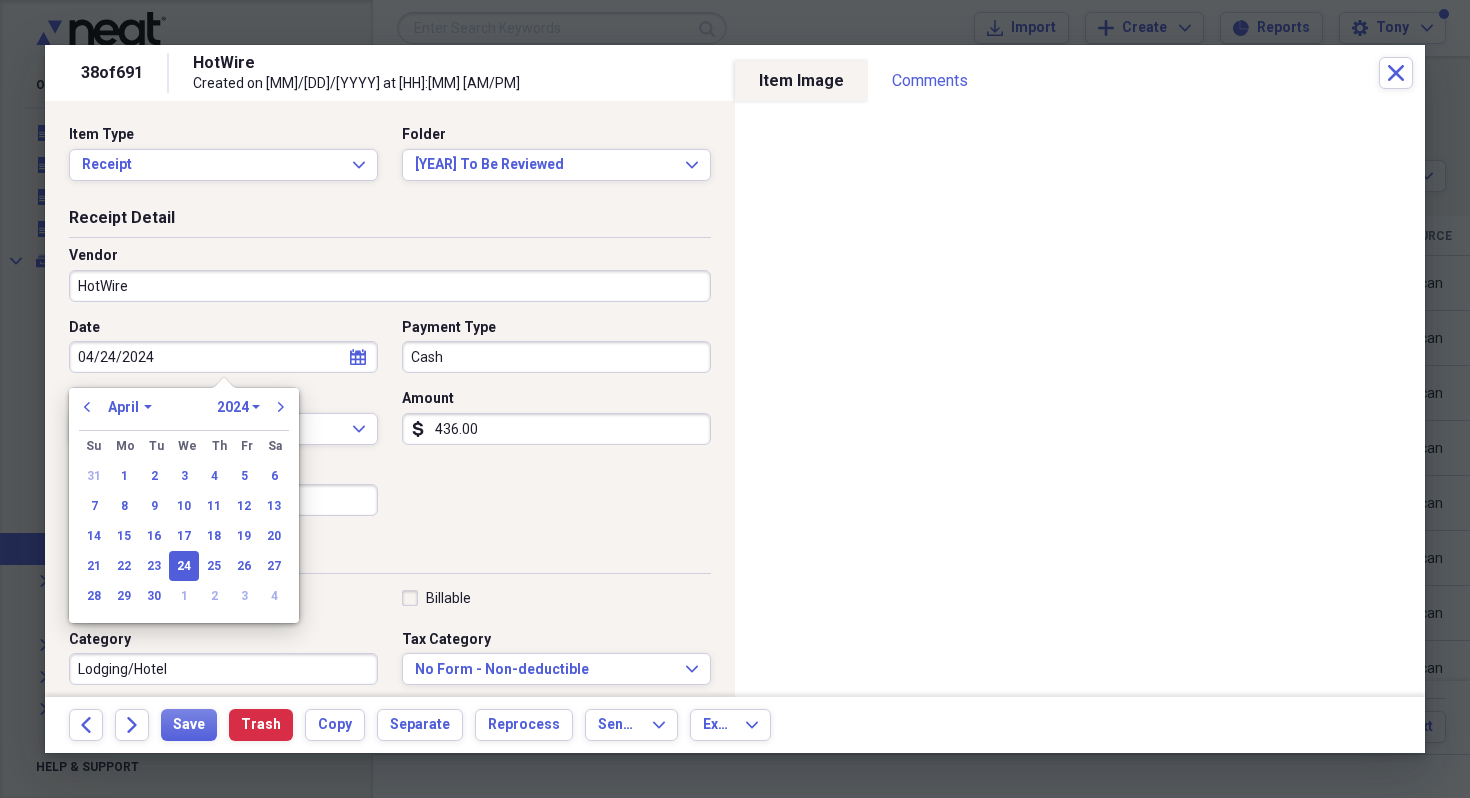 type on "04/24/2024" 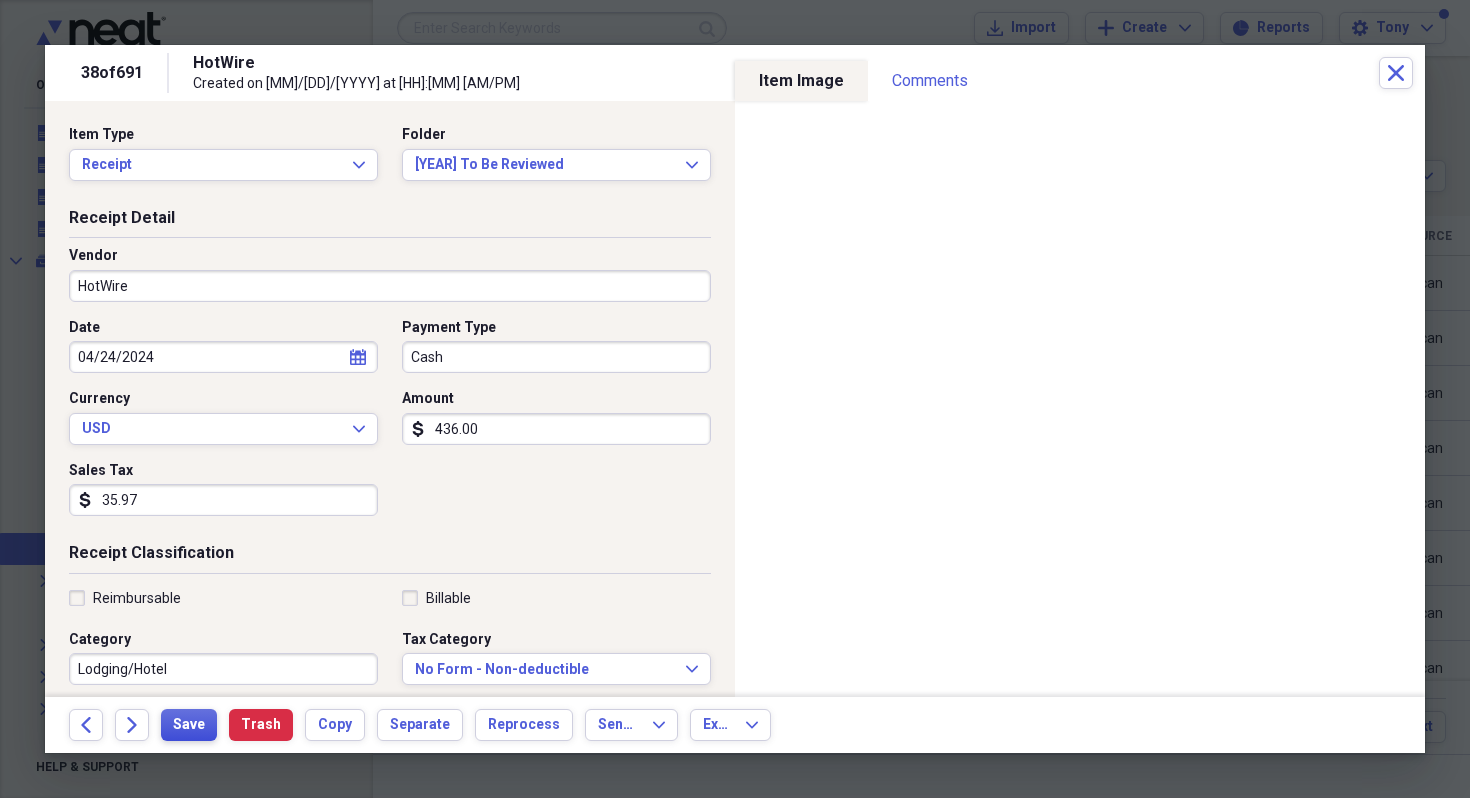 click on "Save" at bounding box center (189, 725) 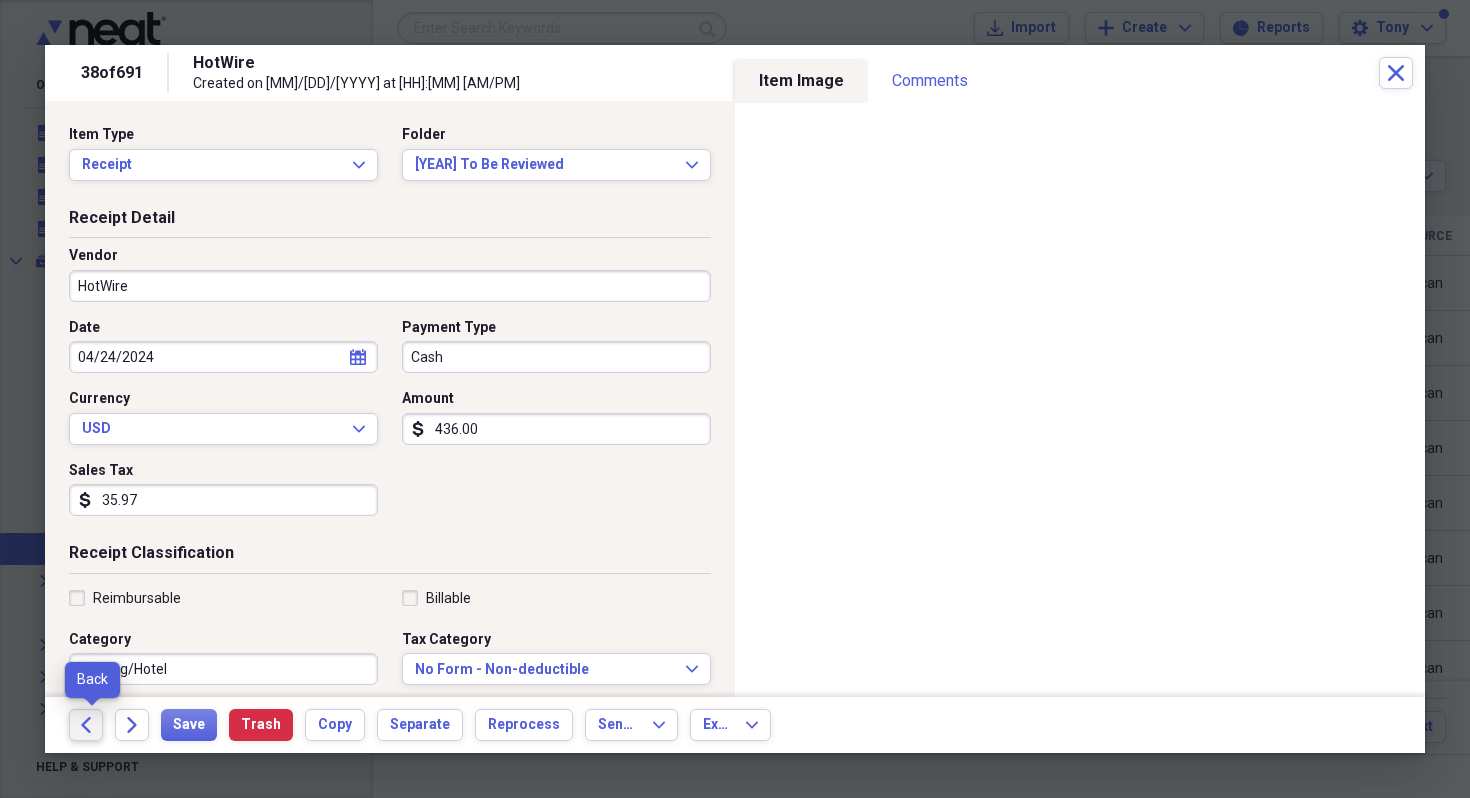 click 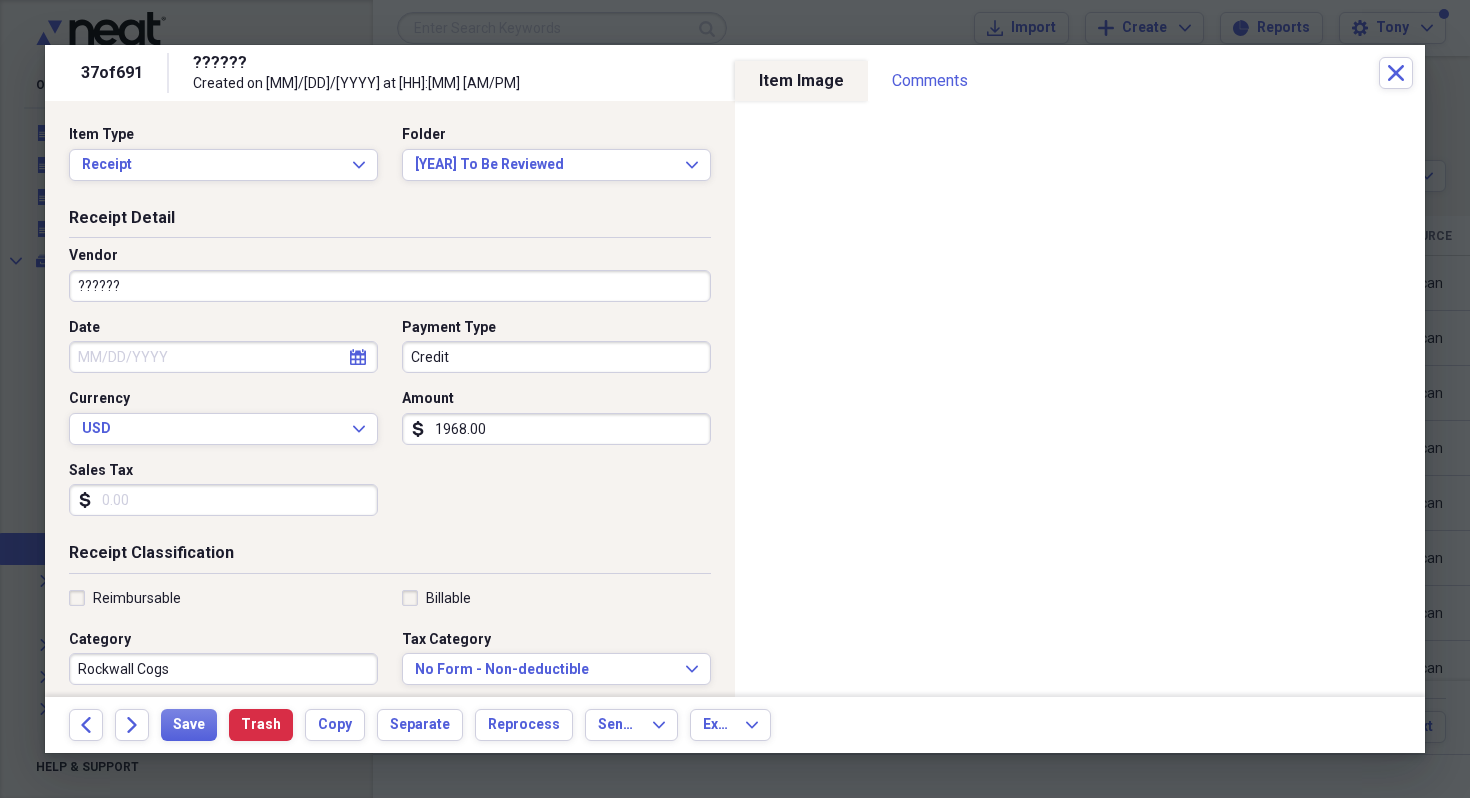 click on "Date" at bounding box center (223, 357) 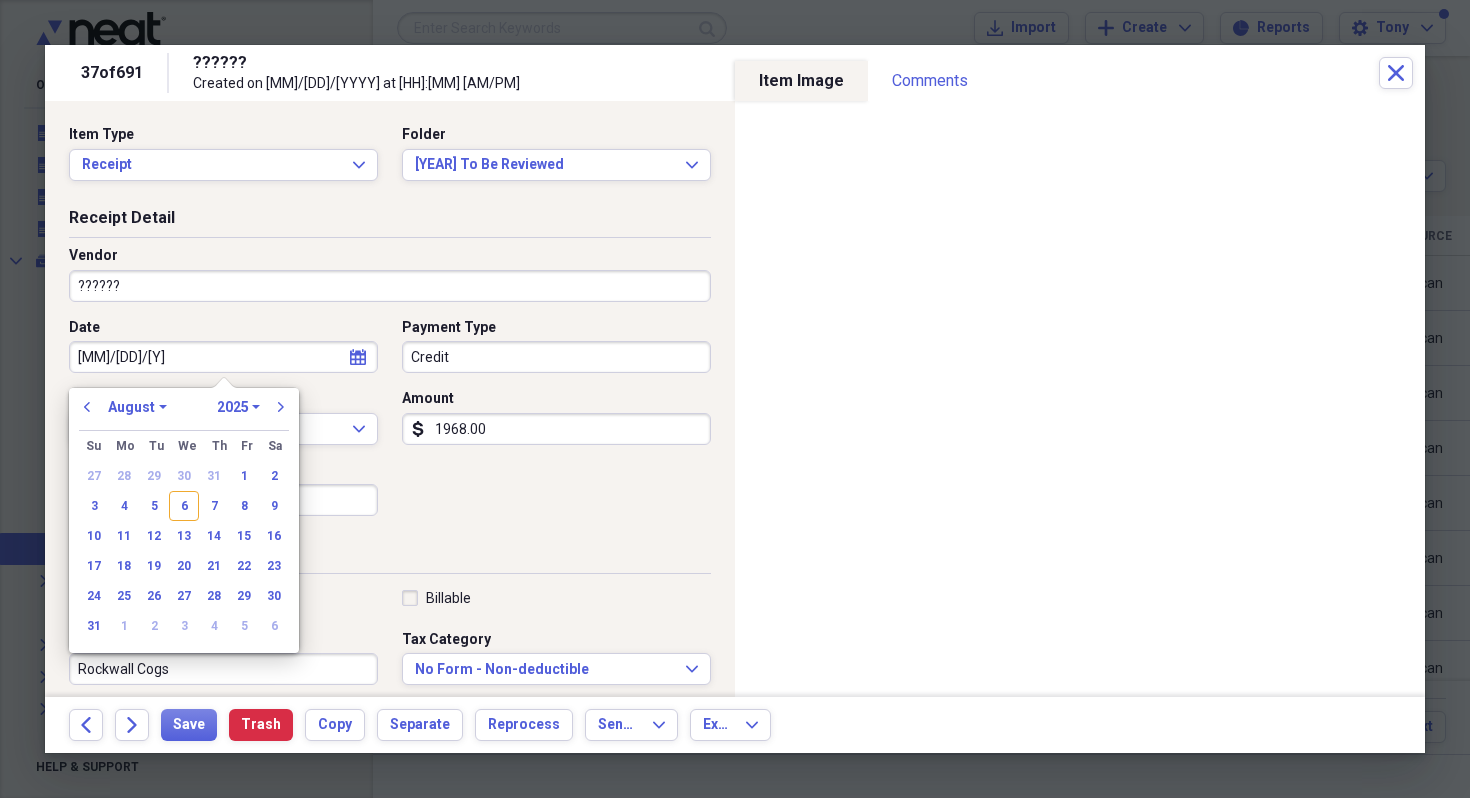 type on "[MM]/[DD]/[YY]" 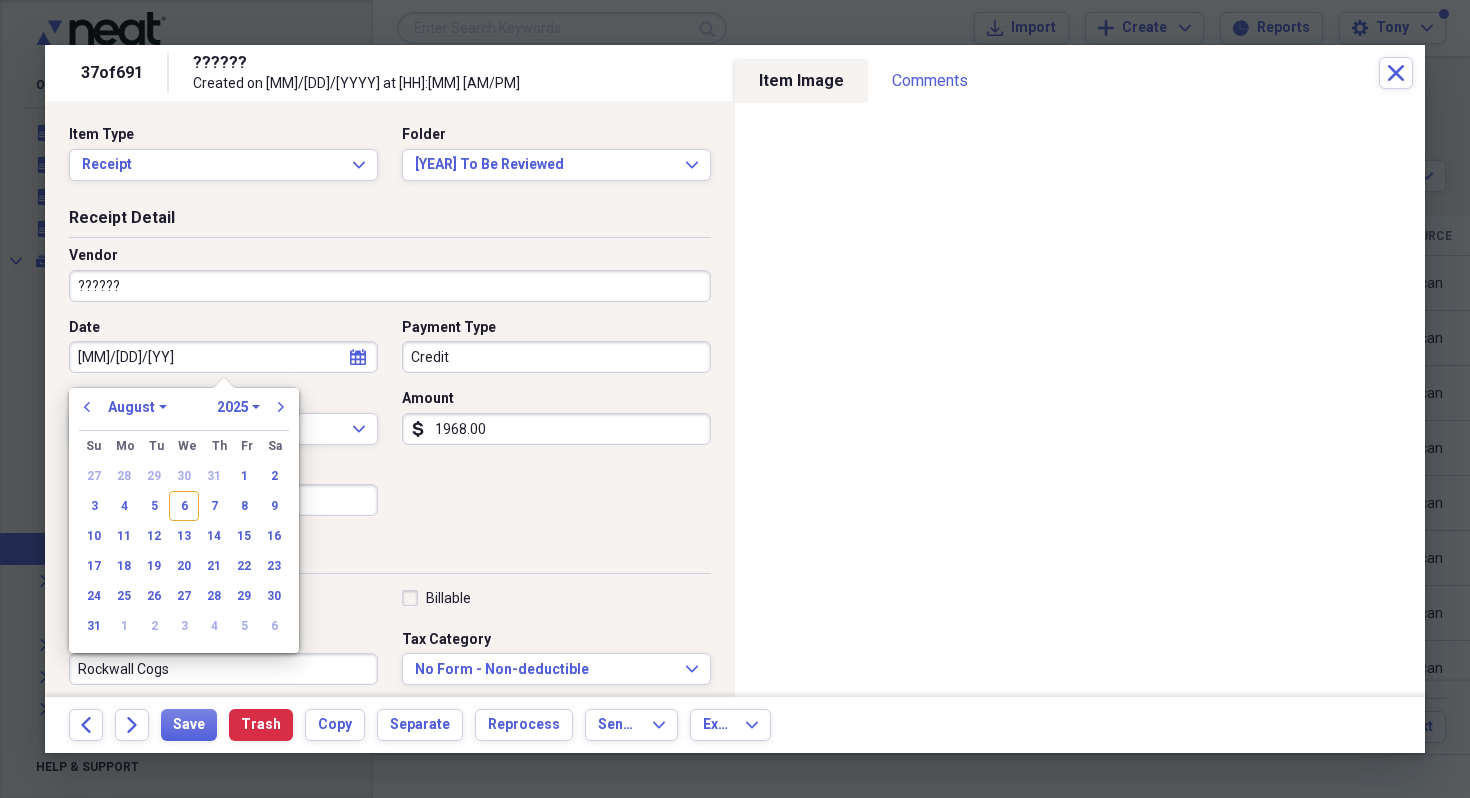 select on "5" 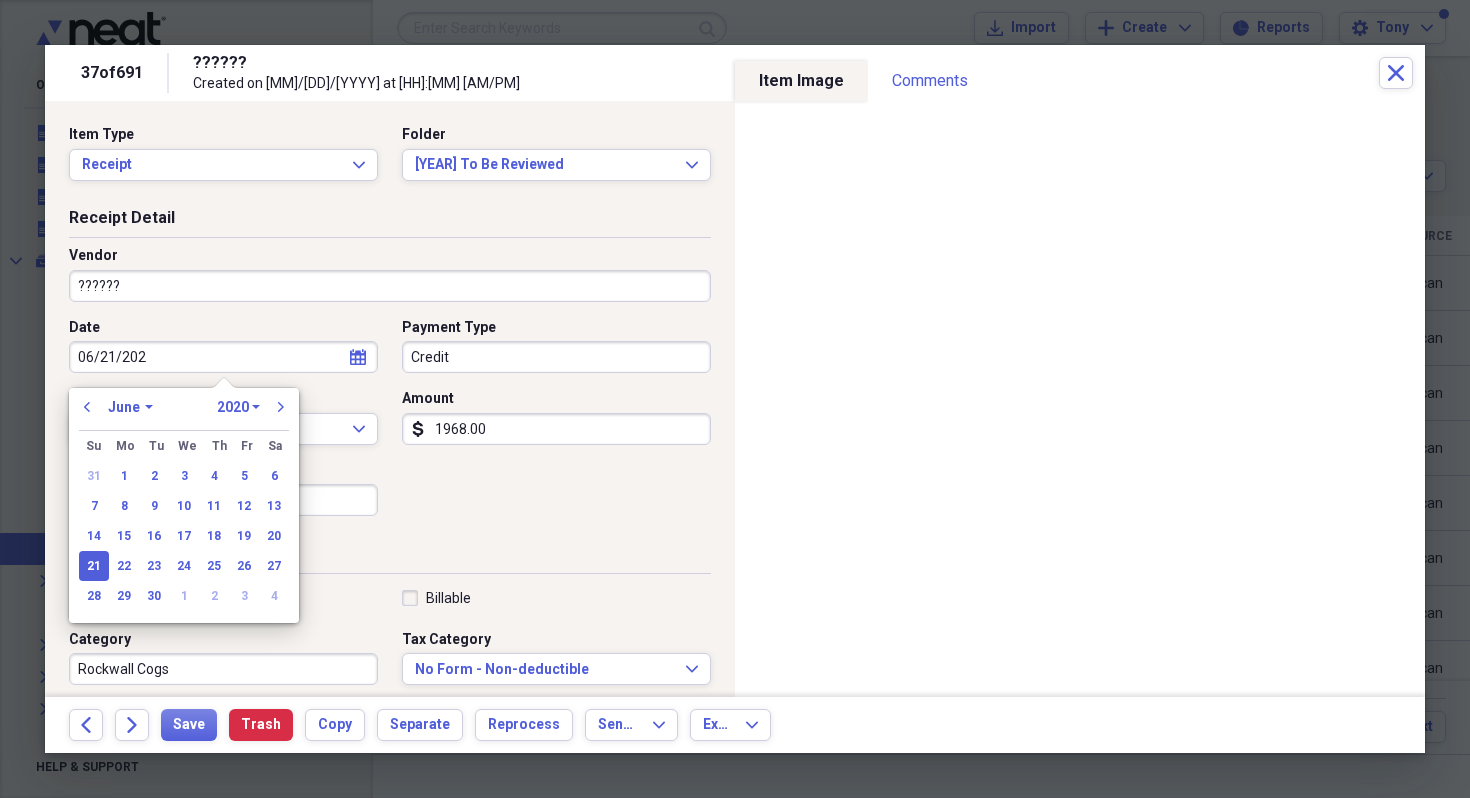 type on "06/21/2024" 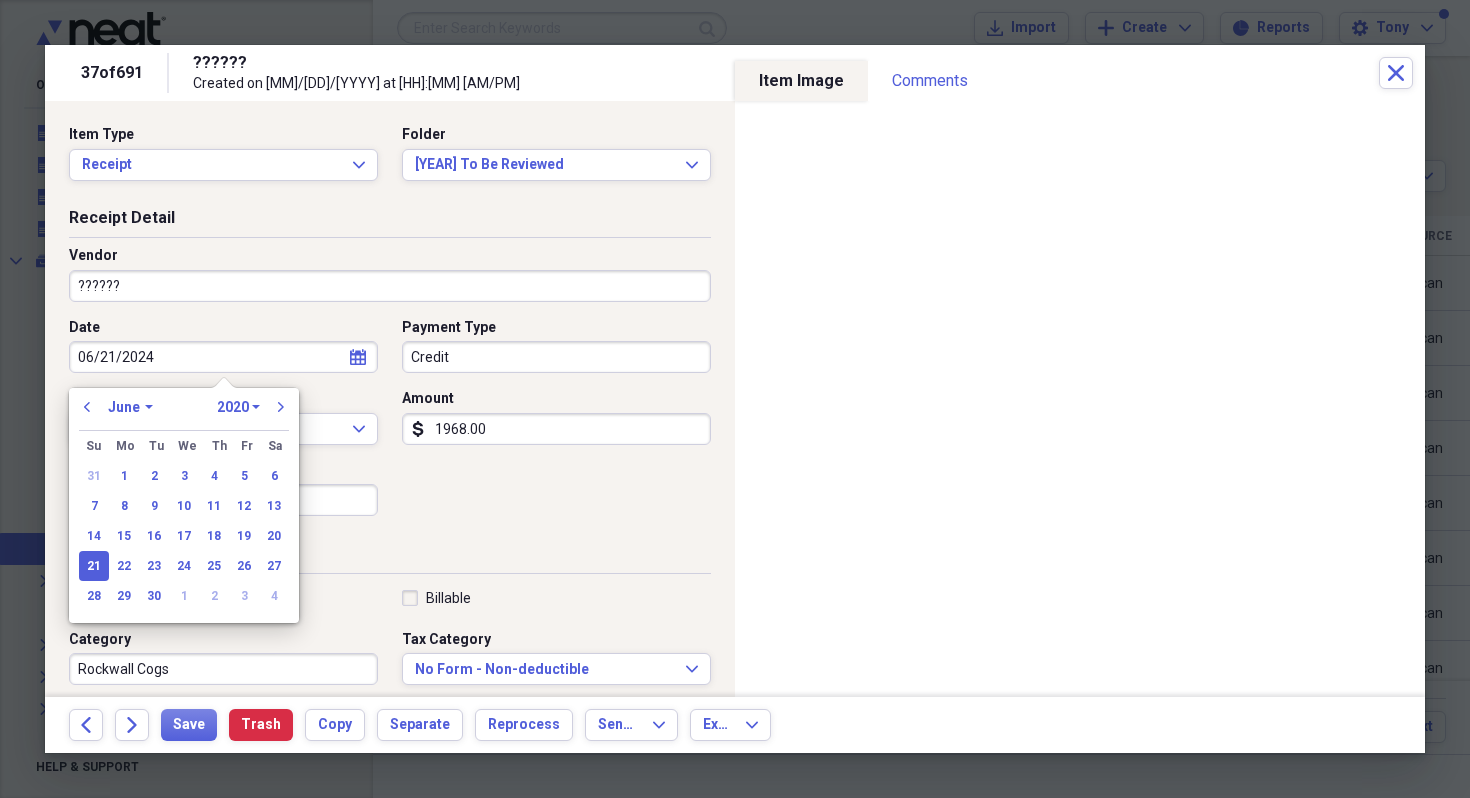 select on "2024" 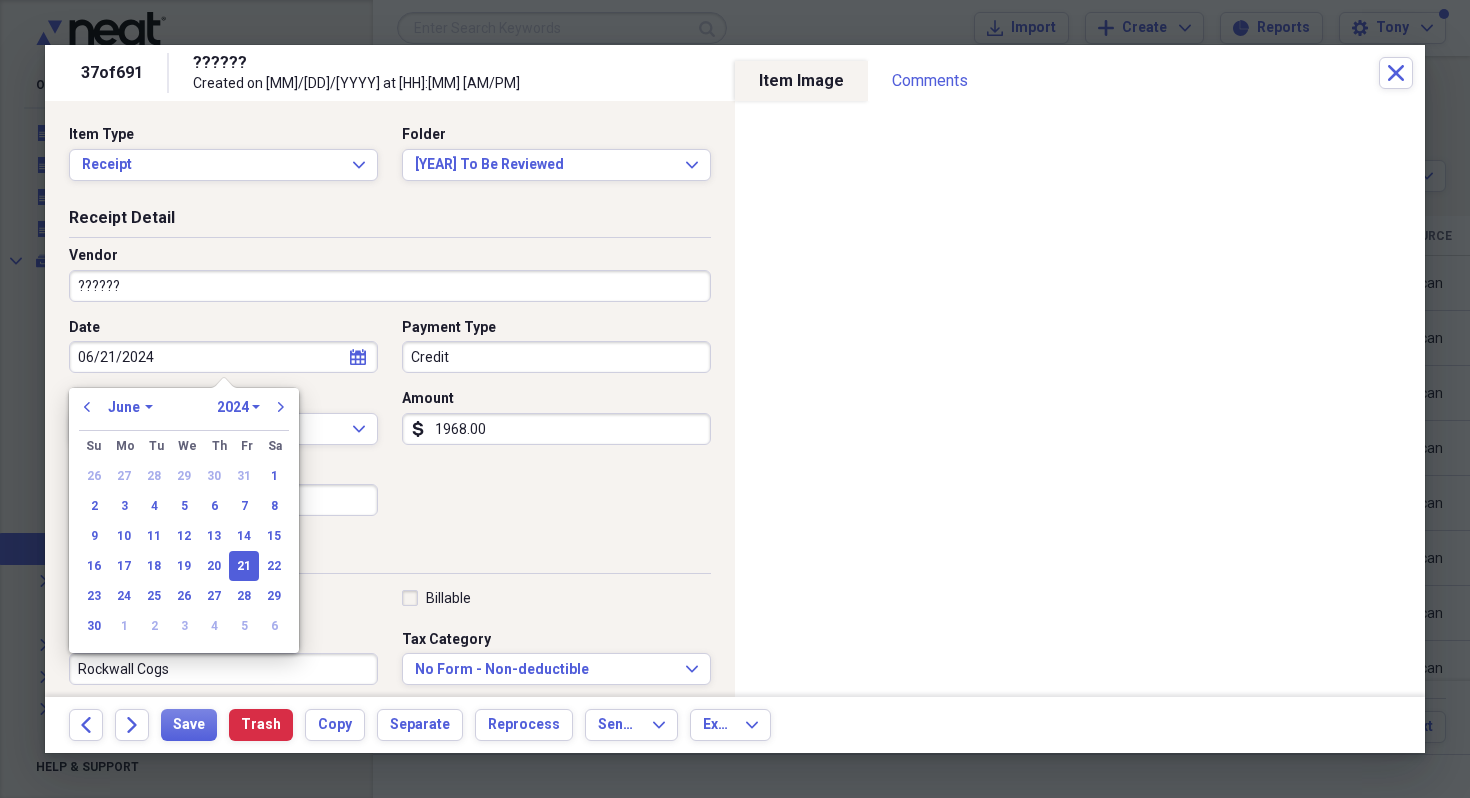 type on "06/21/2024" 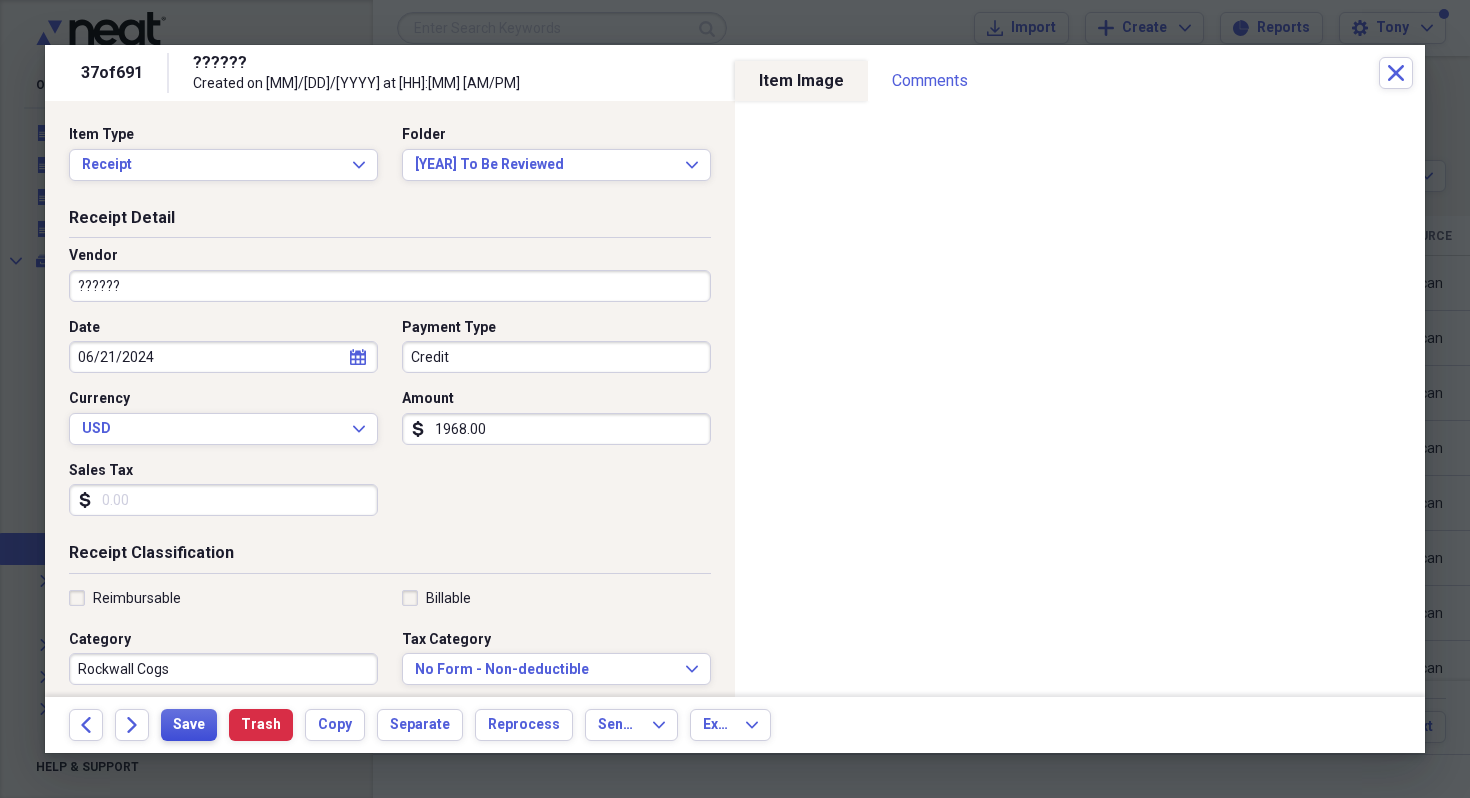 click on "Save" at bounding box center (189, 725) 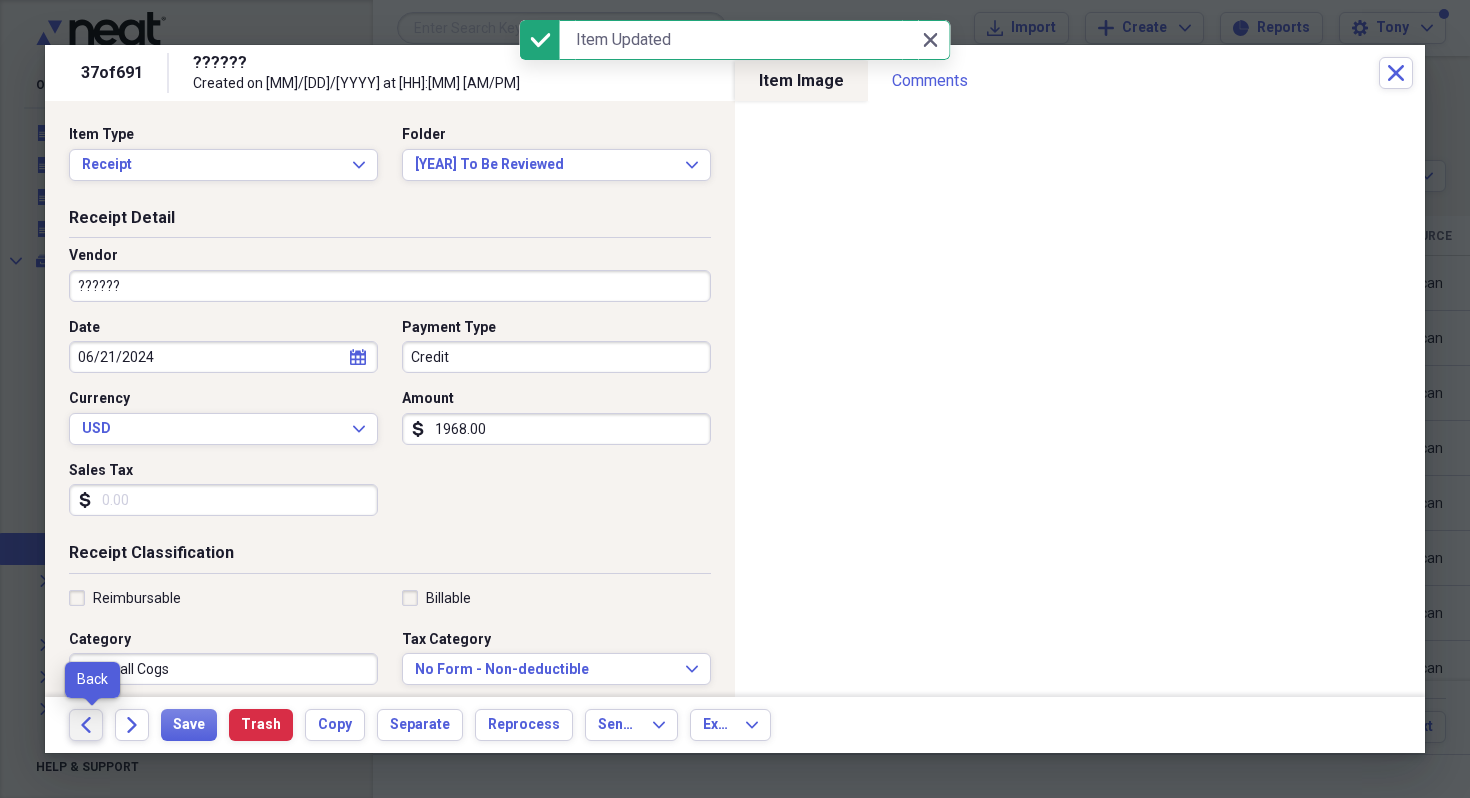 click on "Back" 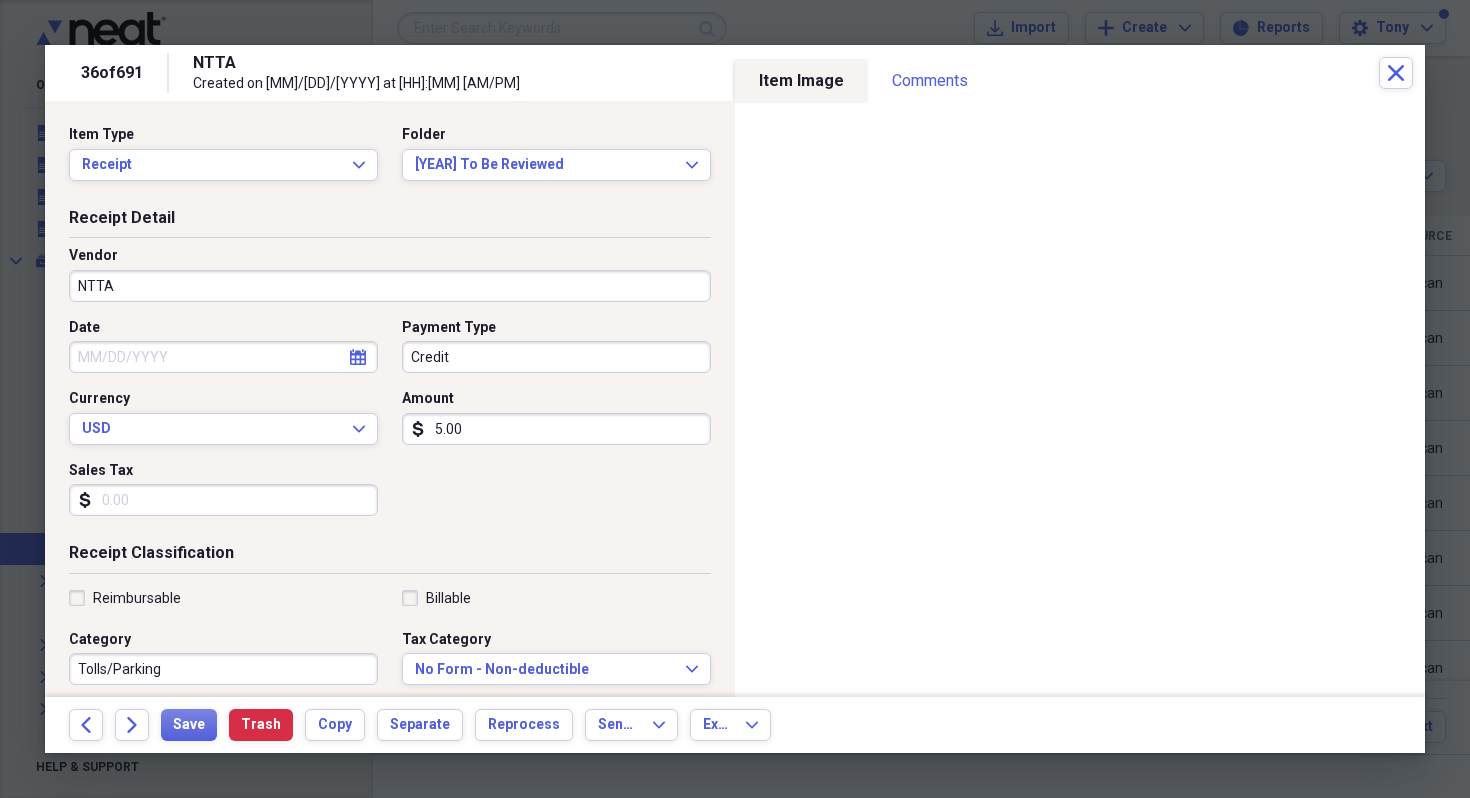 select on "7" 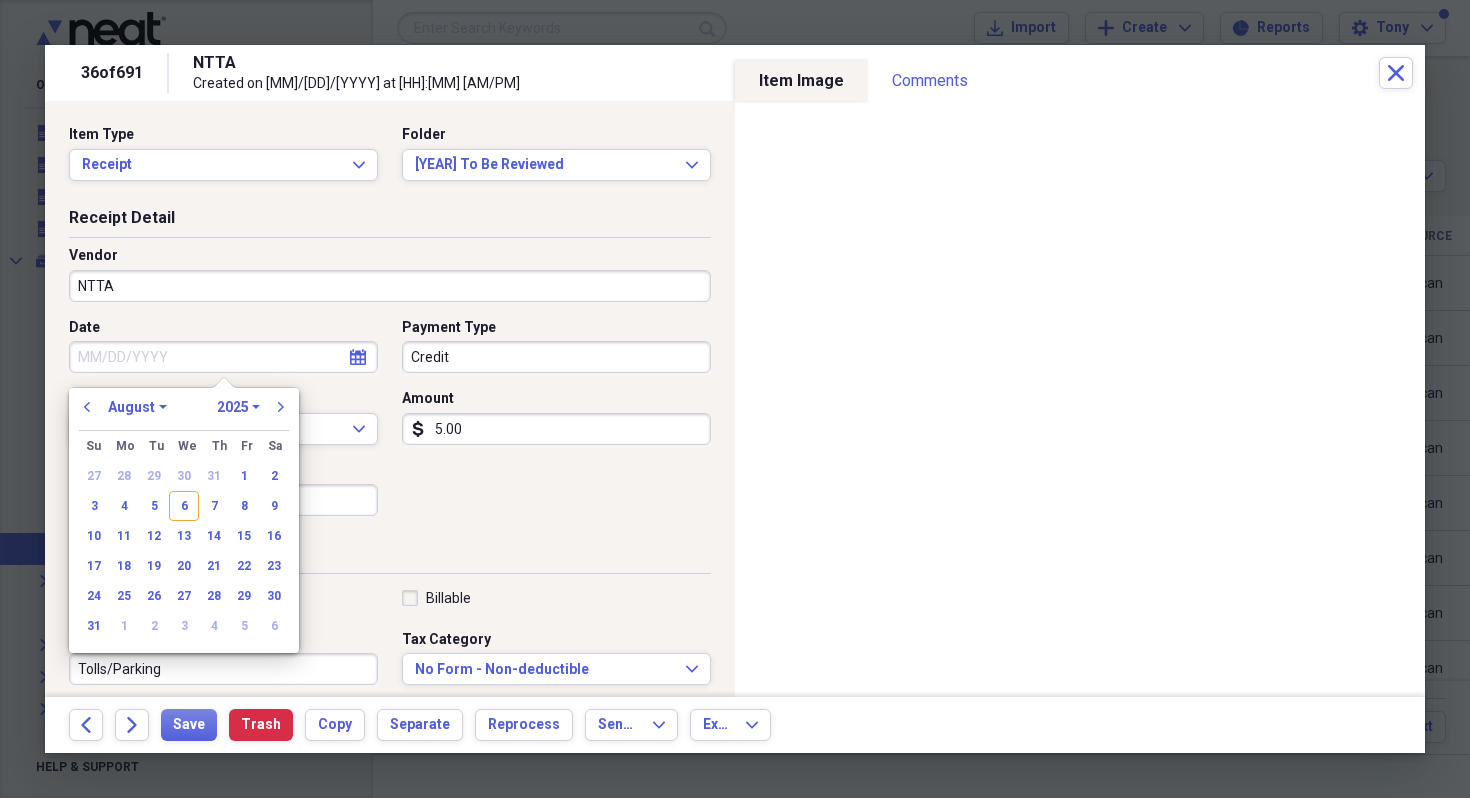 click on "Date" at bounding box center [223, 357] 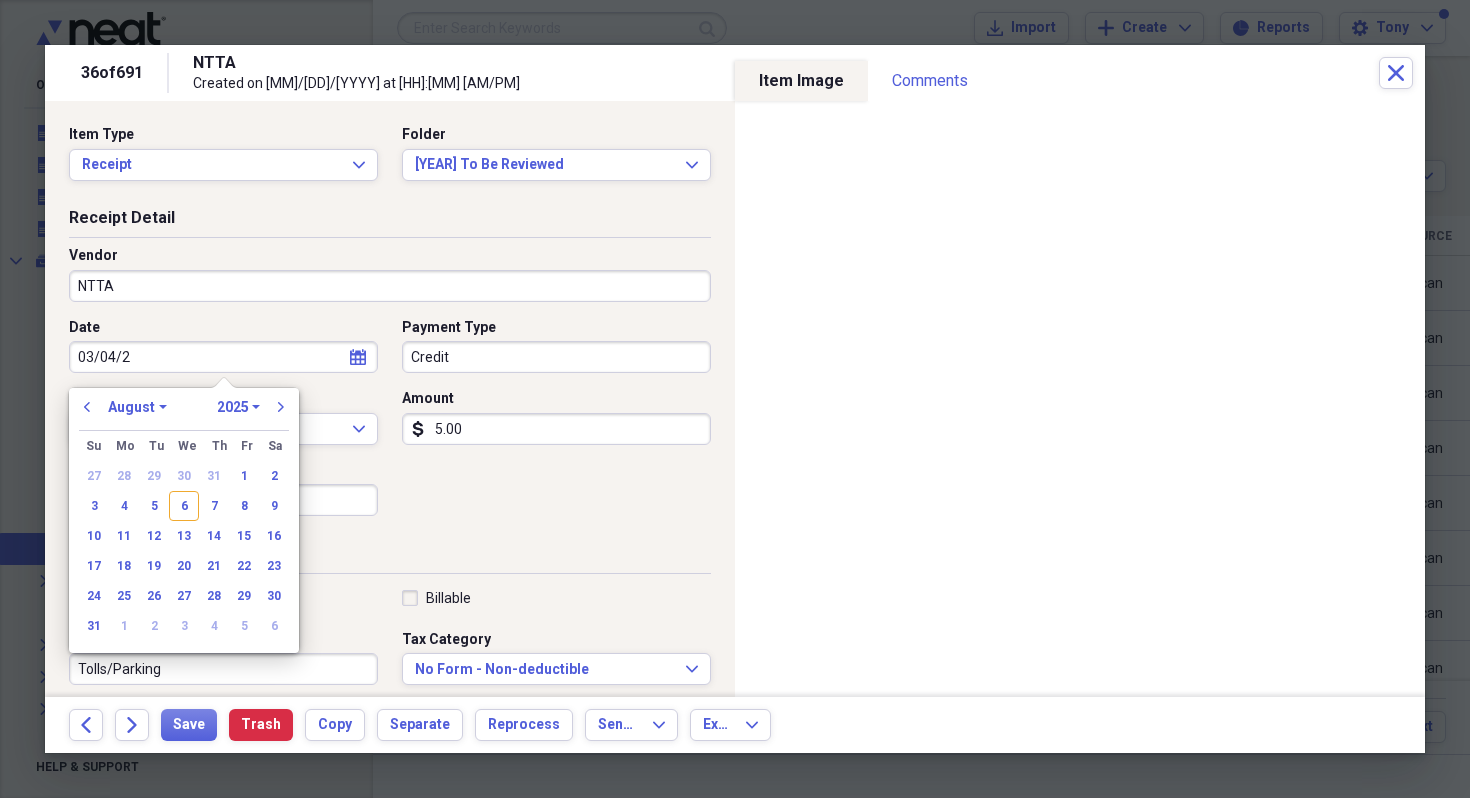 type on "03/04/20" 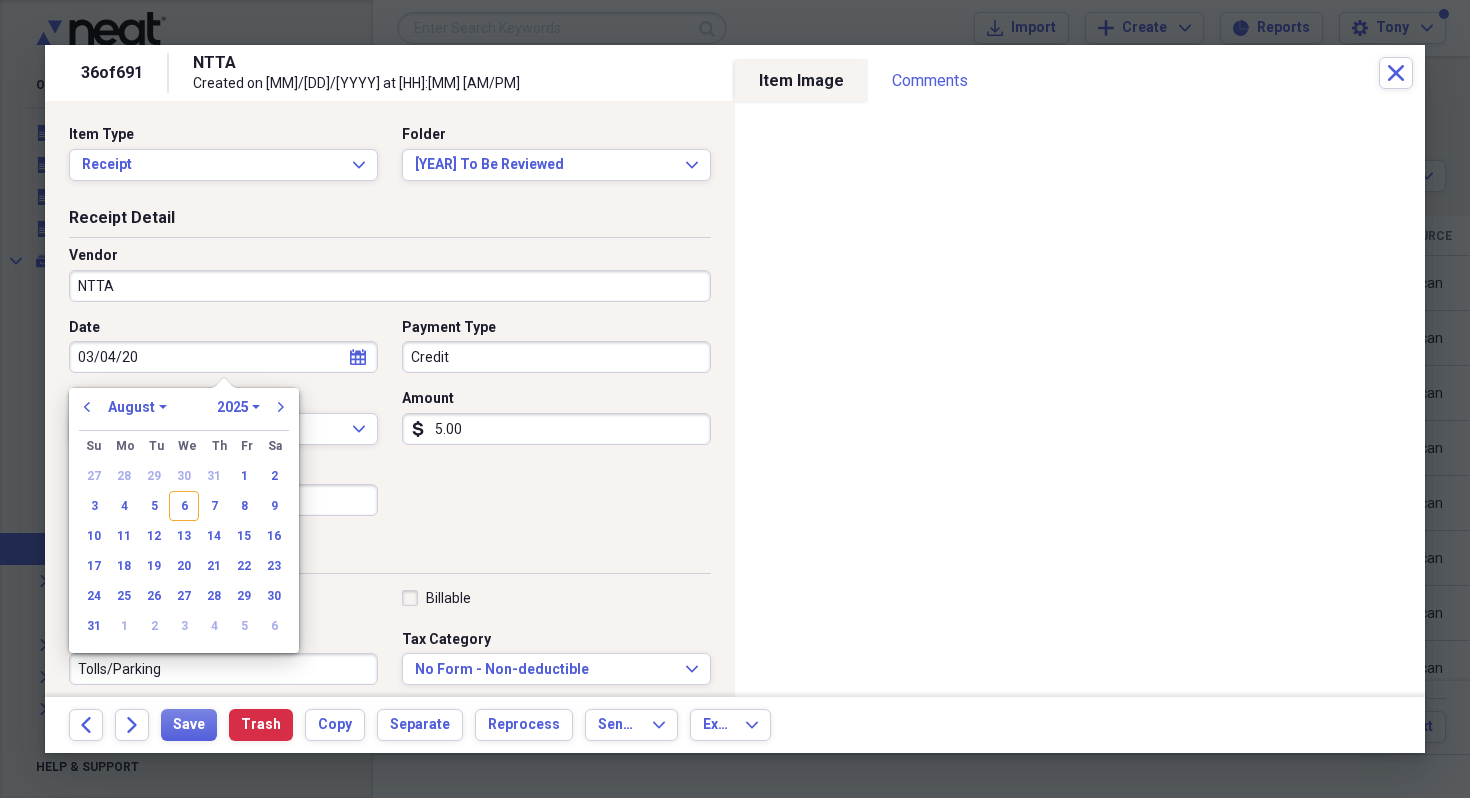 select on "2" 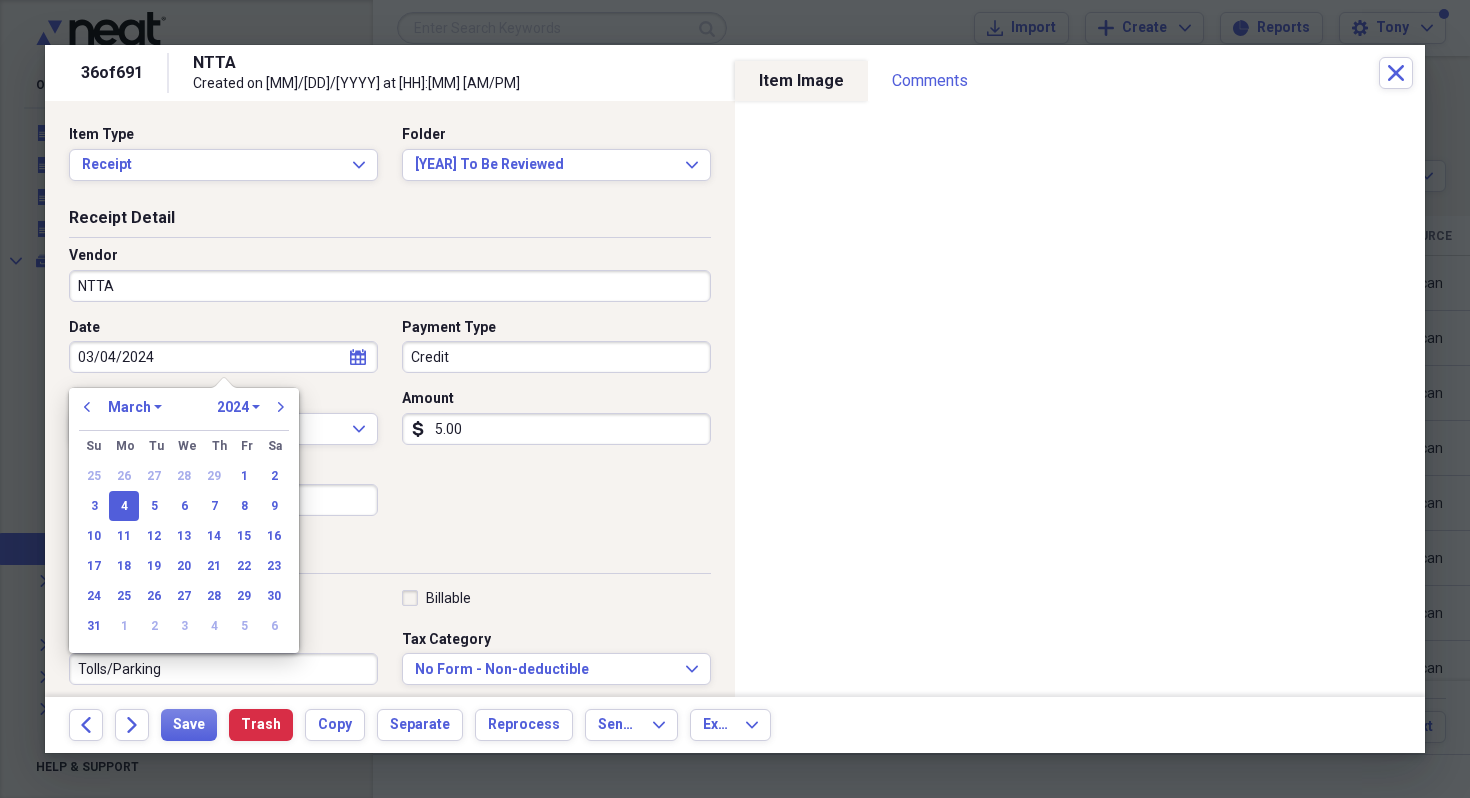 click on "4" at bounding box center [124, 506] 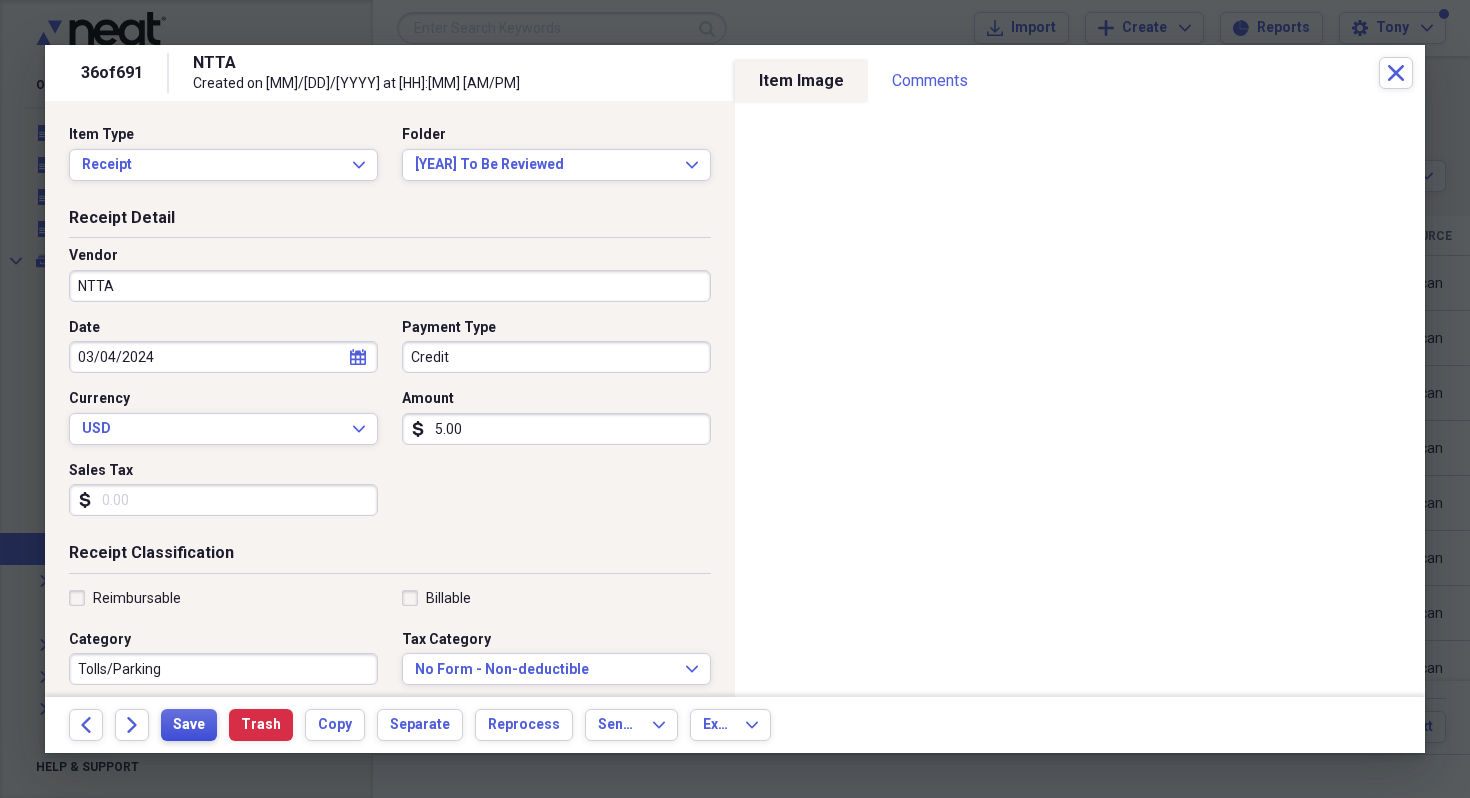 click on "Save" at bounding box center (189, 725) 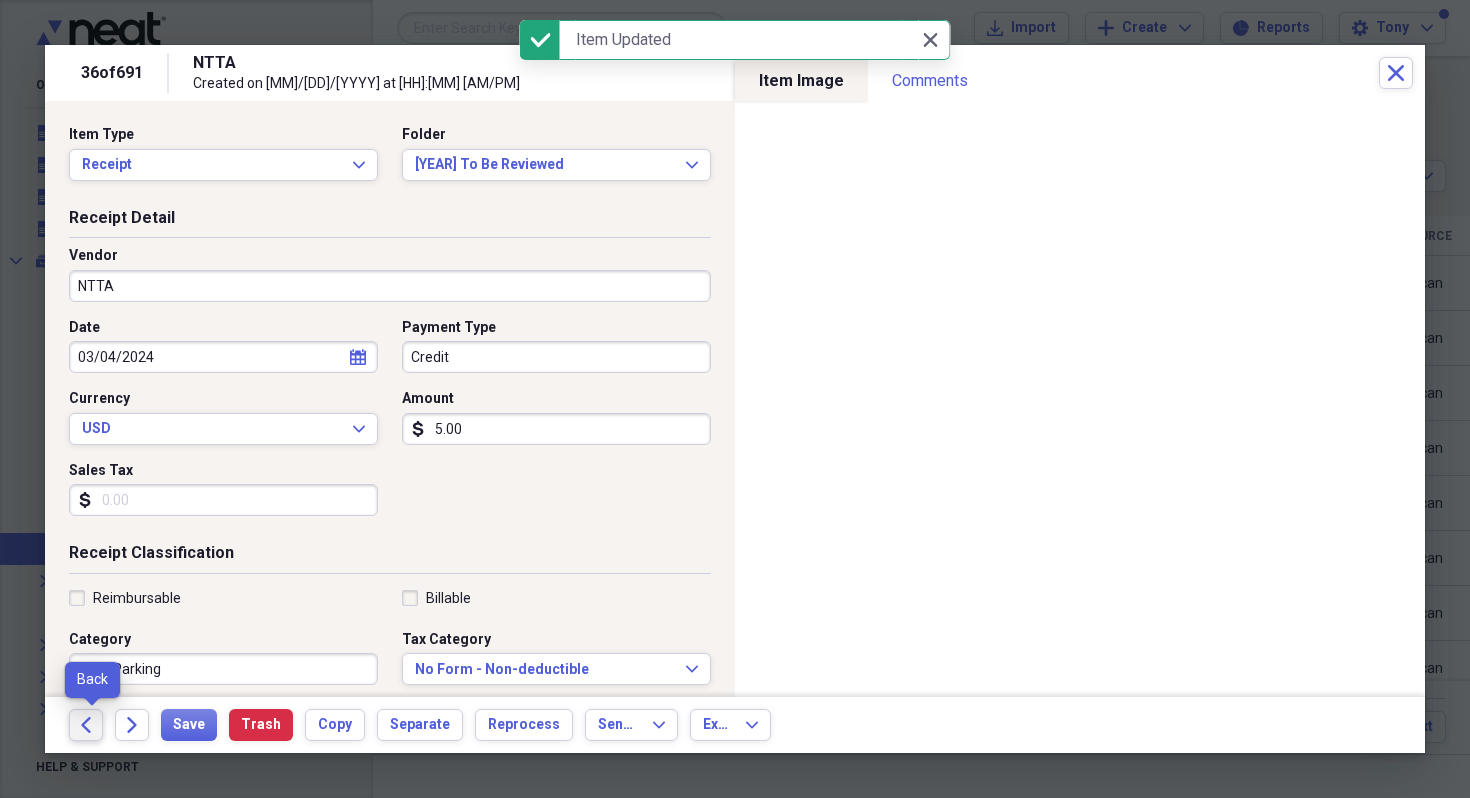 click on "Back" 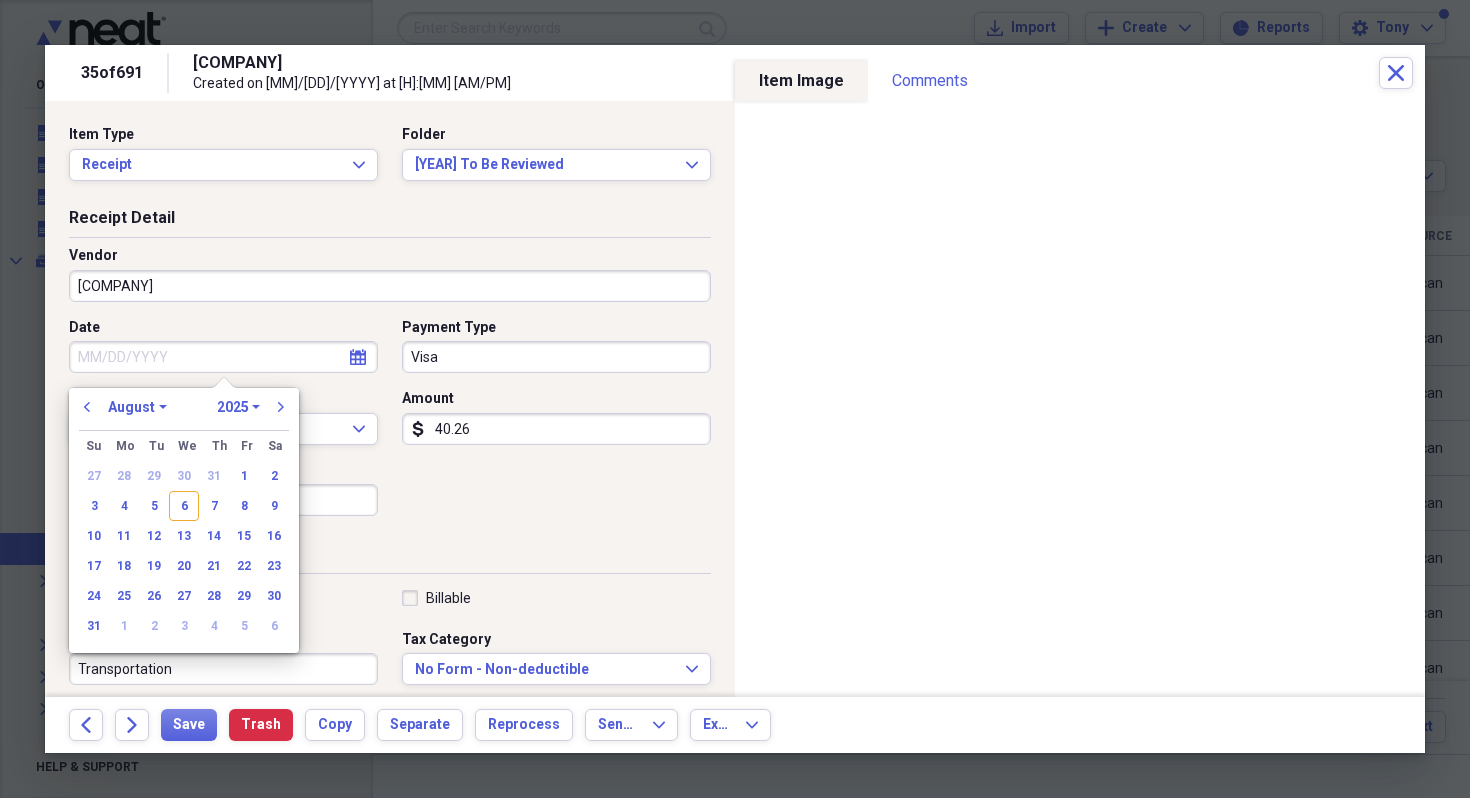 click on "Date" at bounding box center (223, 357) 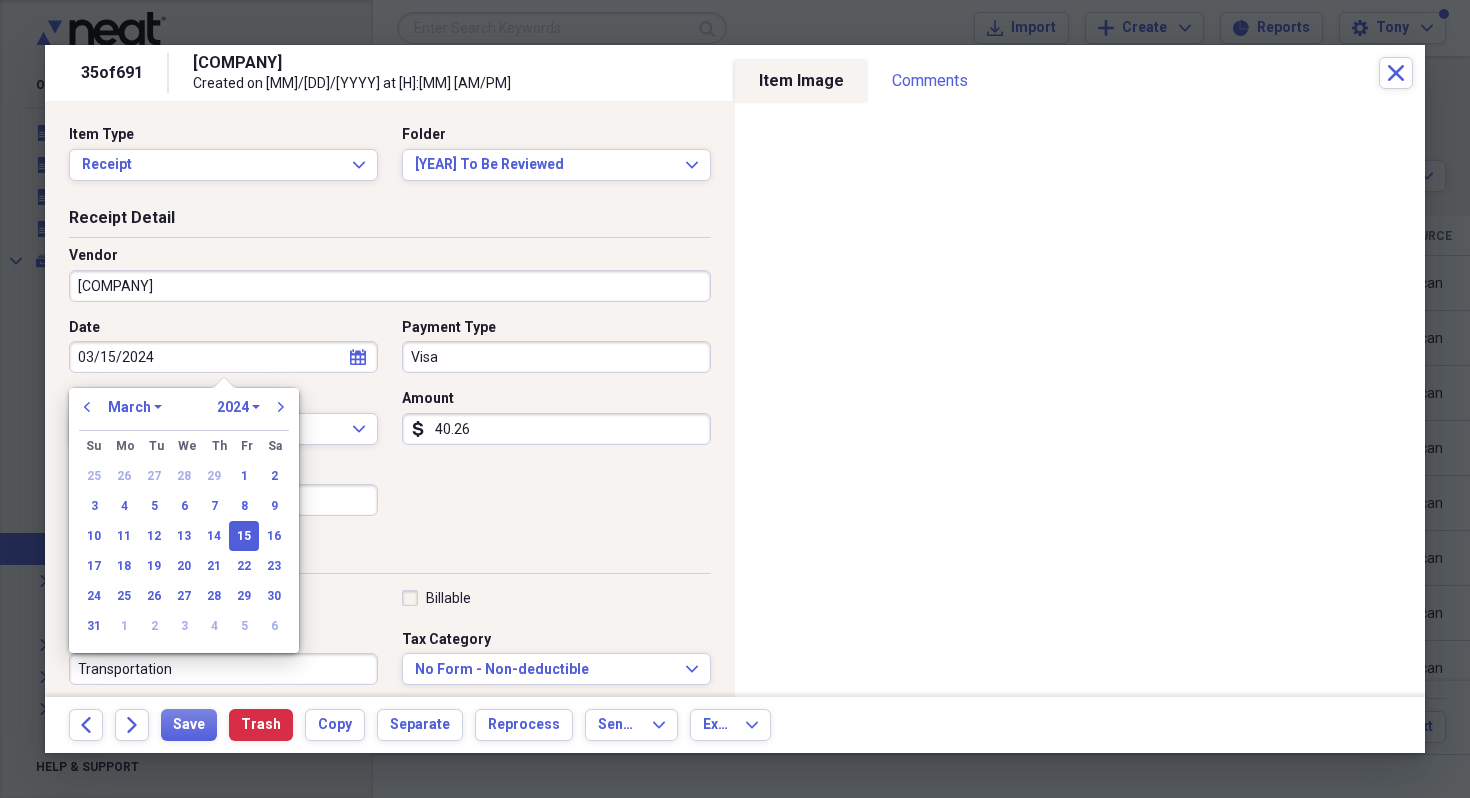 click on "15" at bounding box center (244, 536) 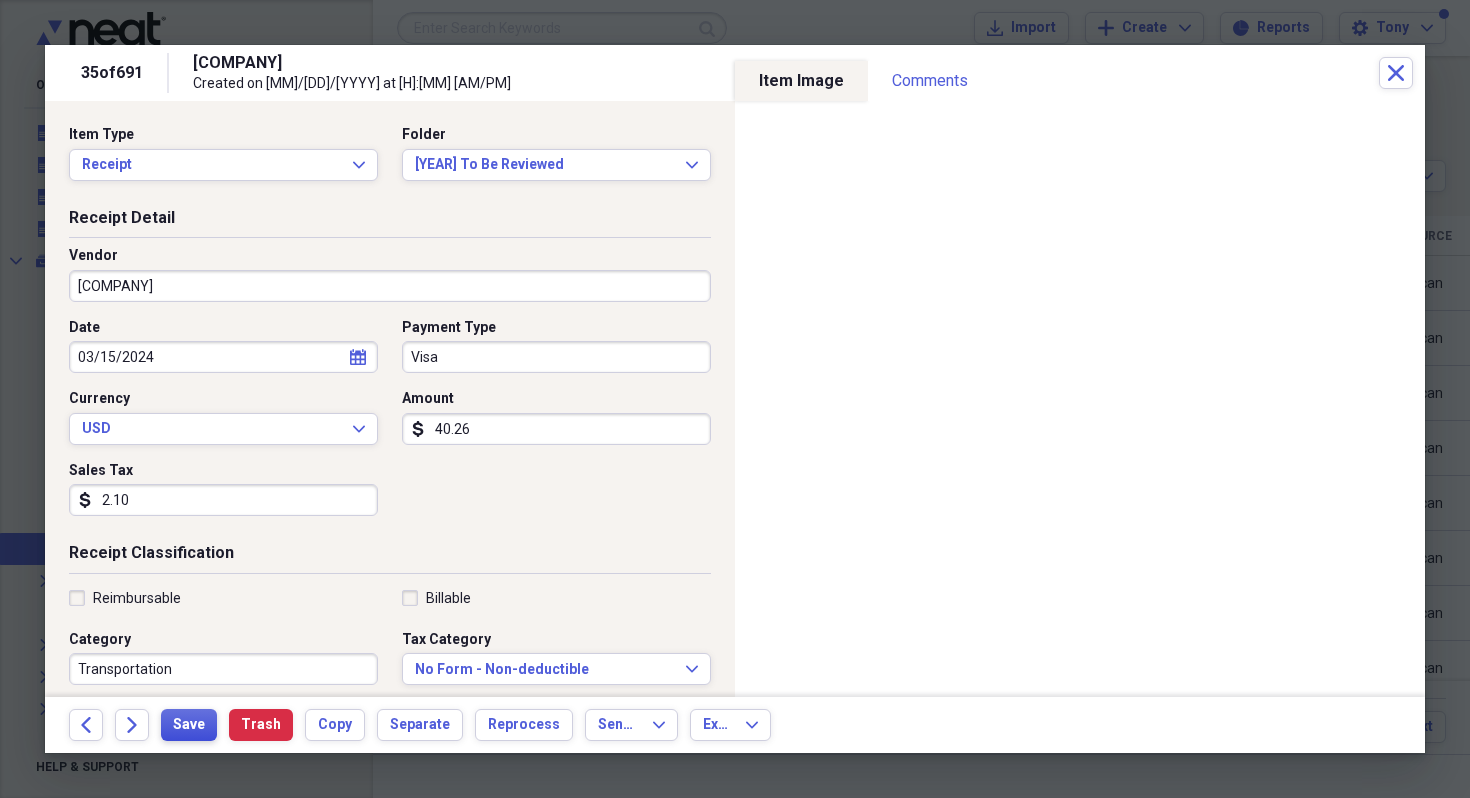 click on "Save" at bounding box center (189, 725) 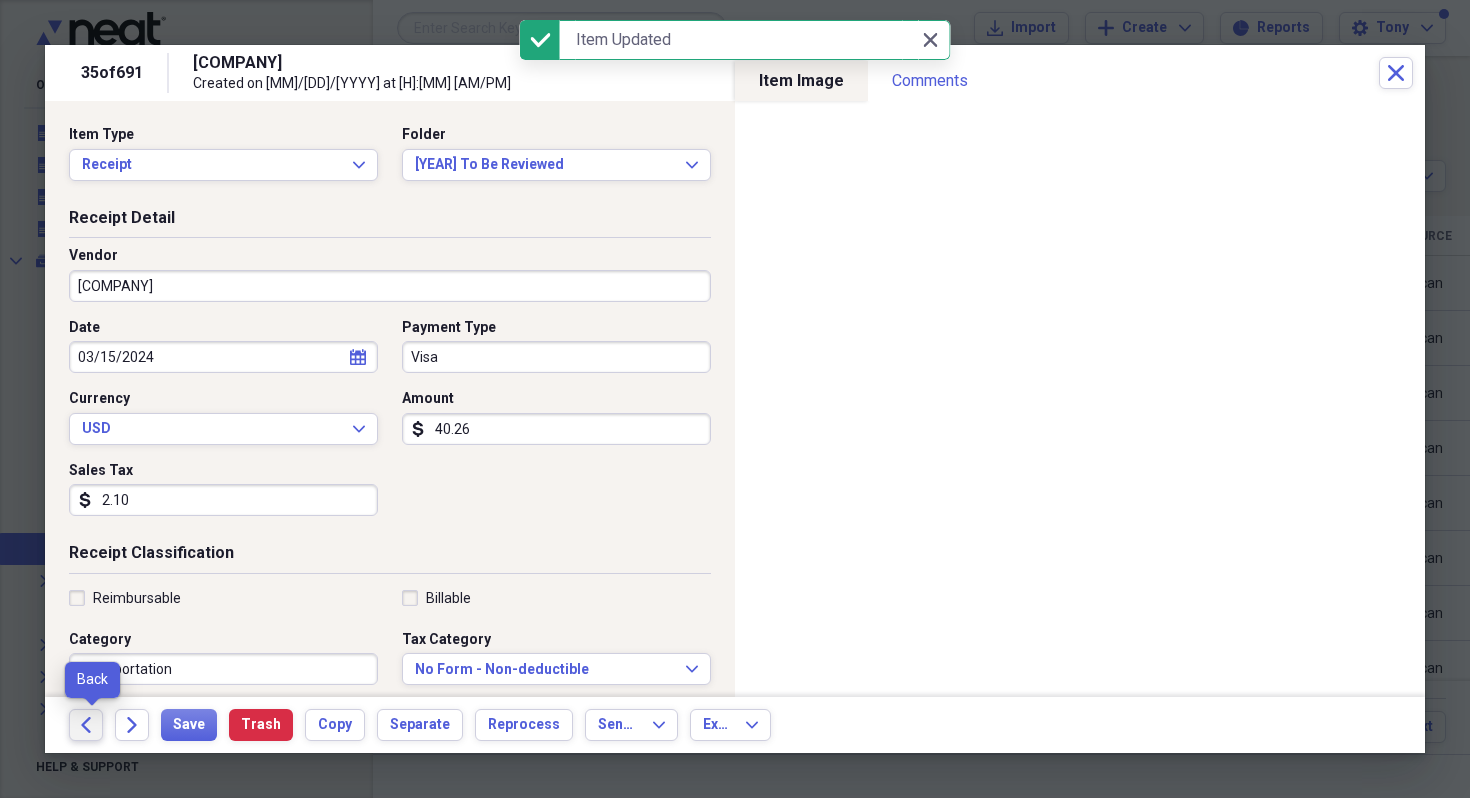 click 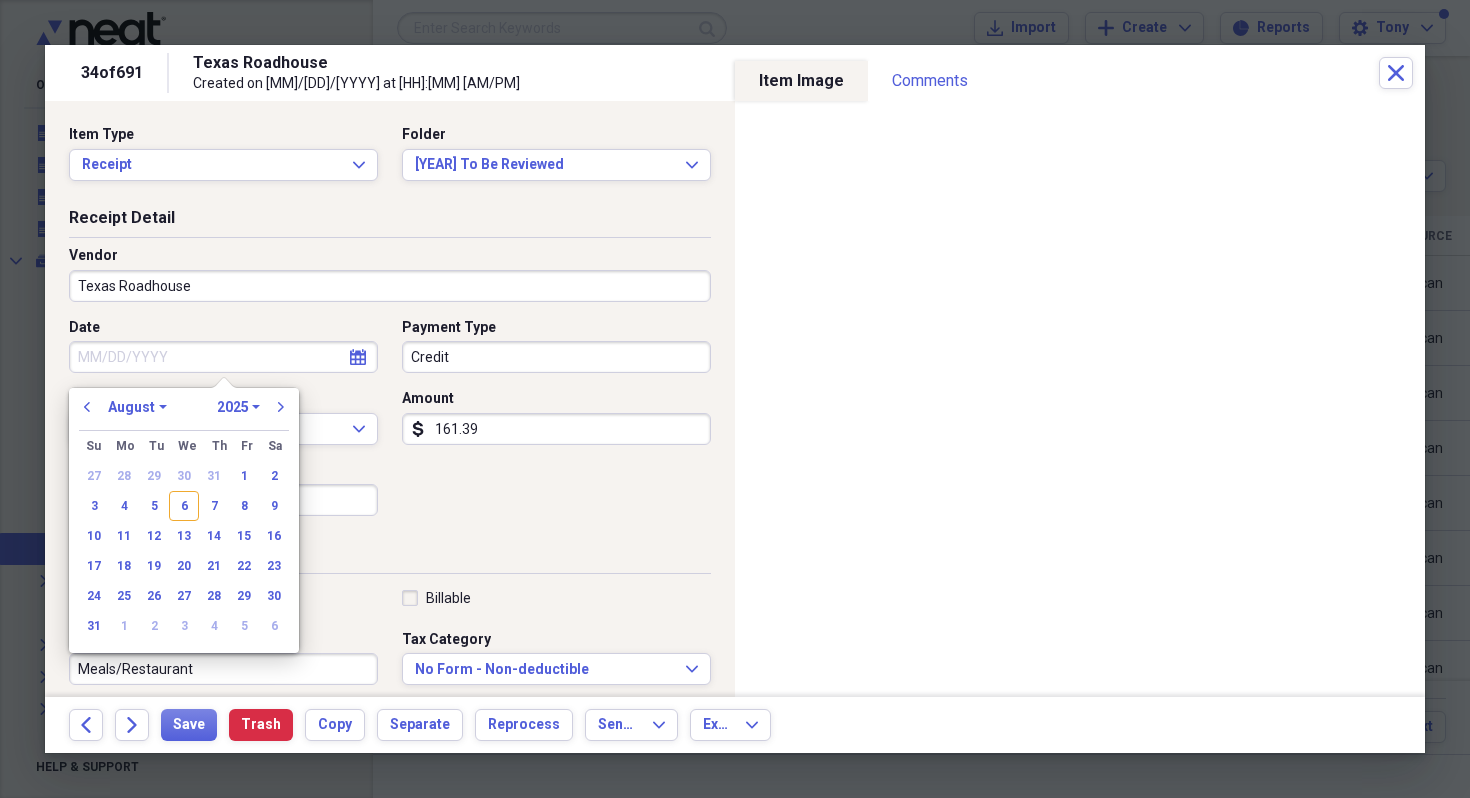 click on "Date" at bounding box center (223, 357) 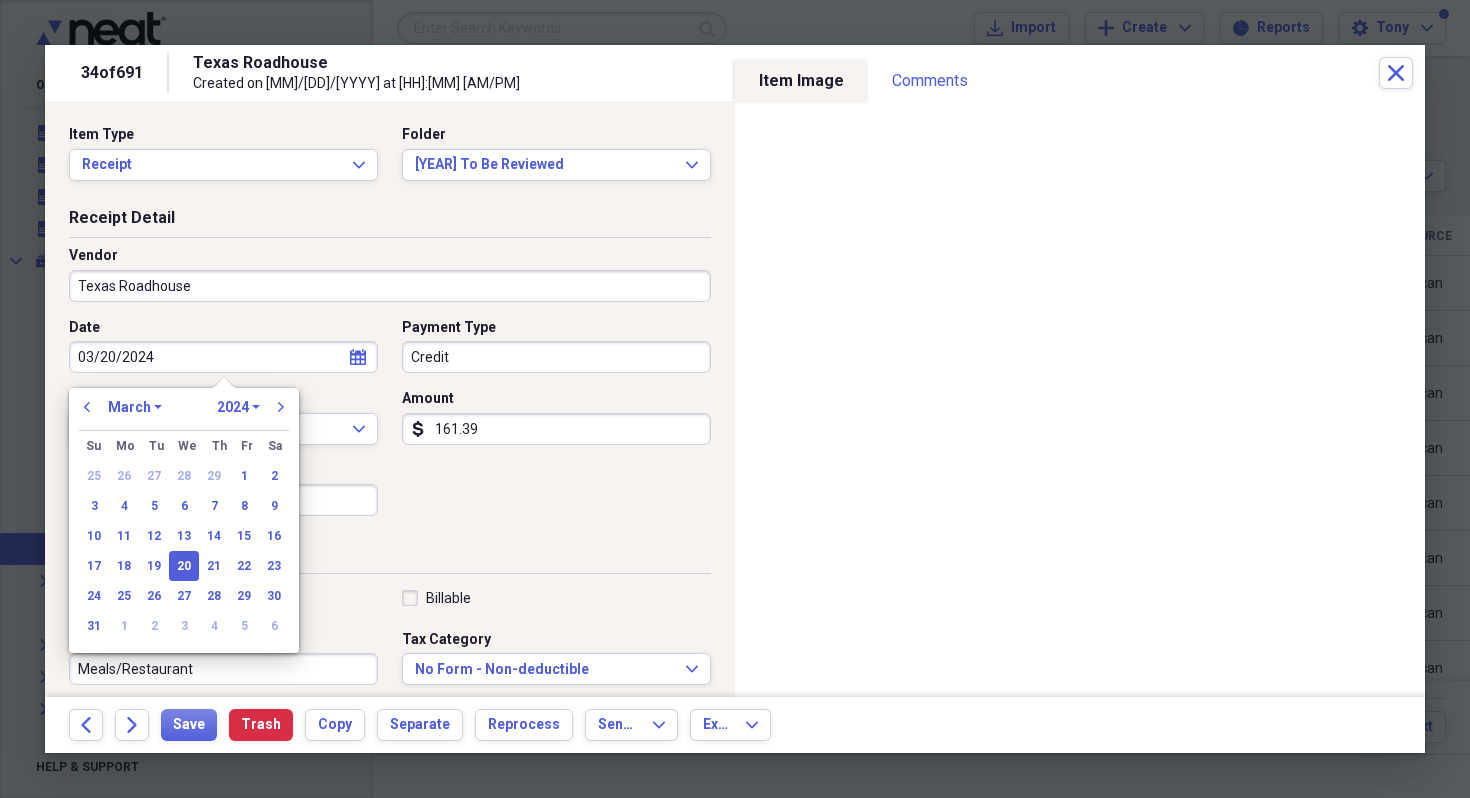 click on "20" at bounding box center (184, 566) 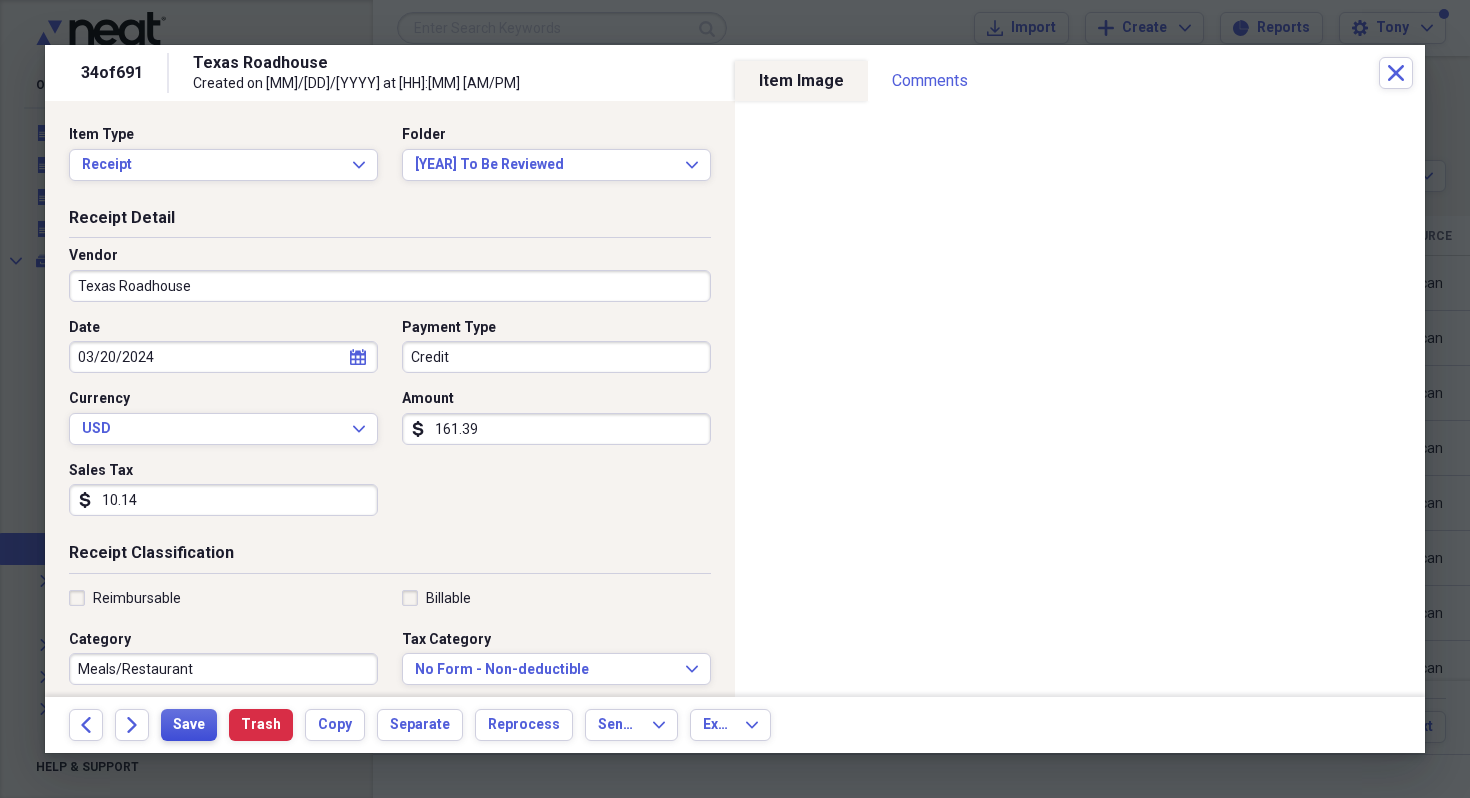 click on "Save" at bounding box center (189, 725) 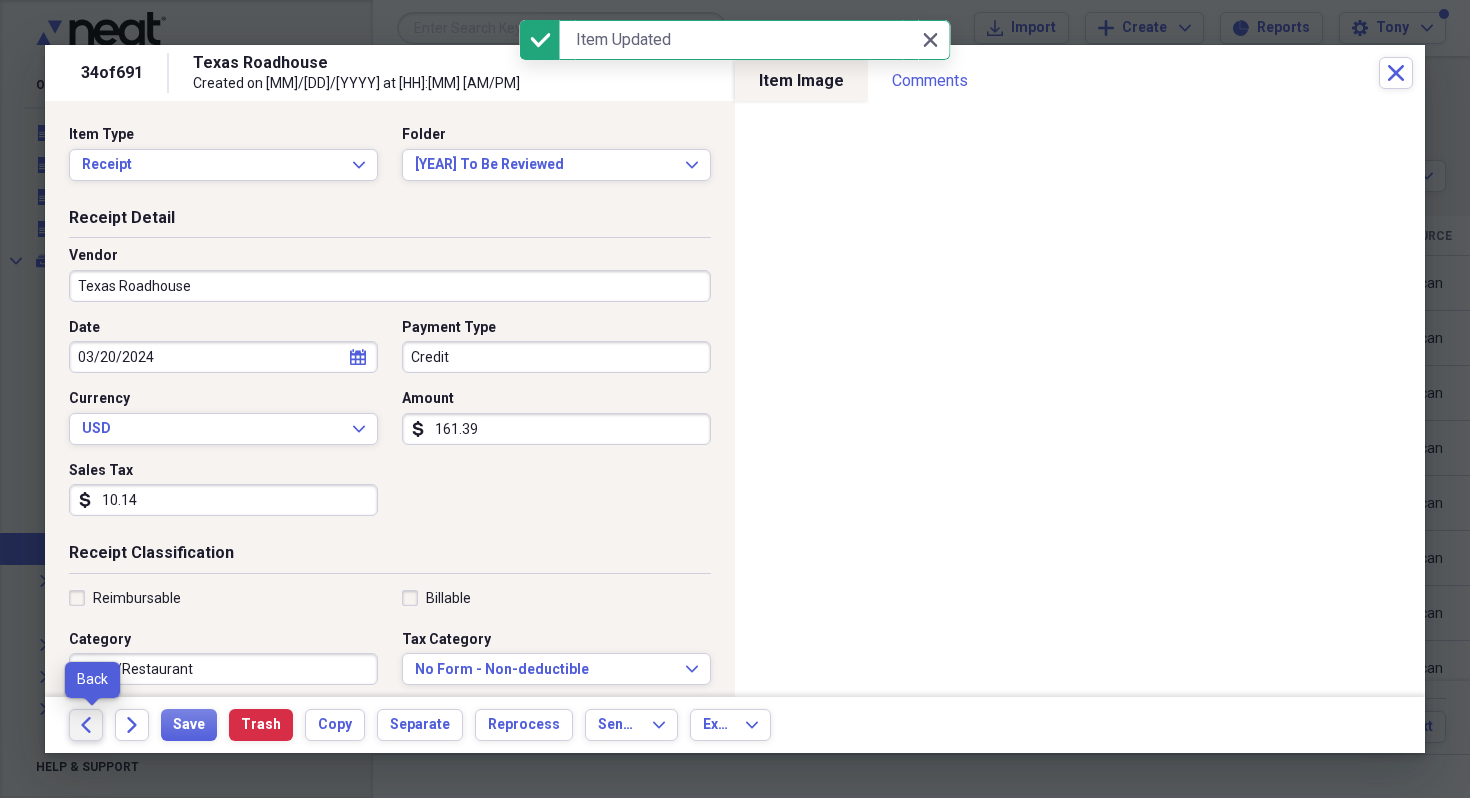 click 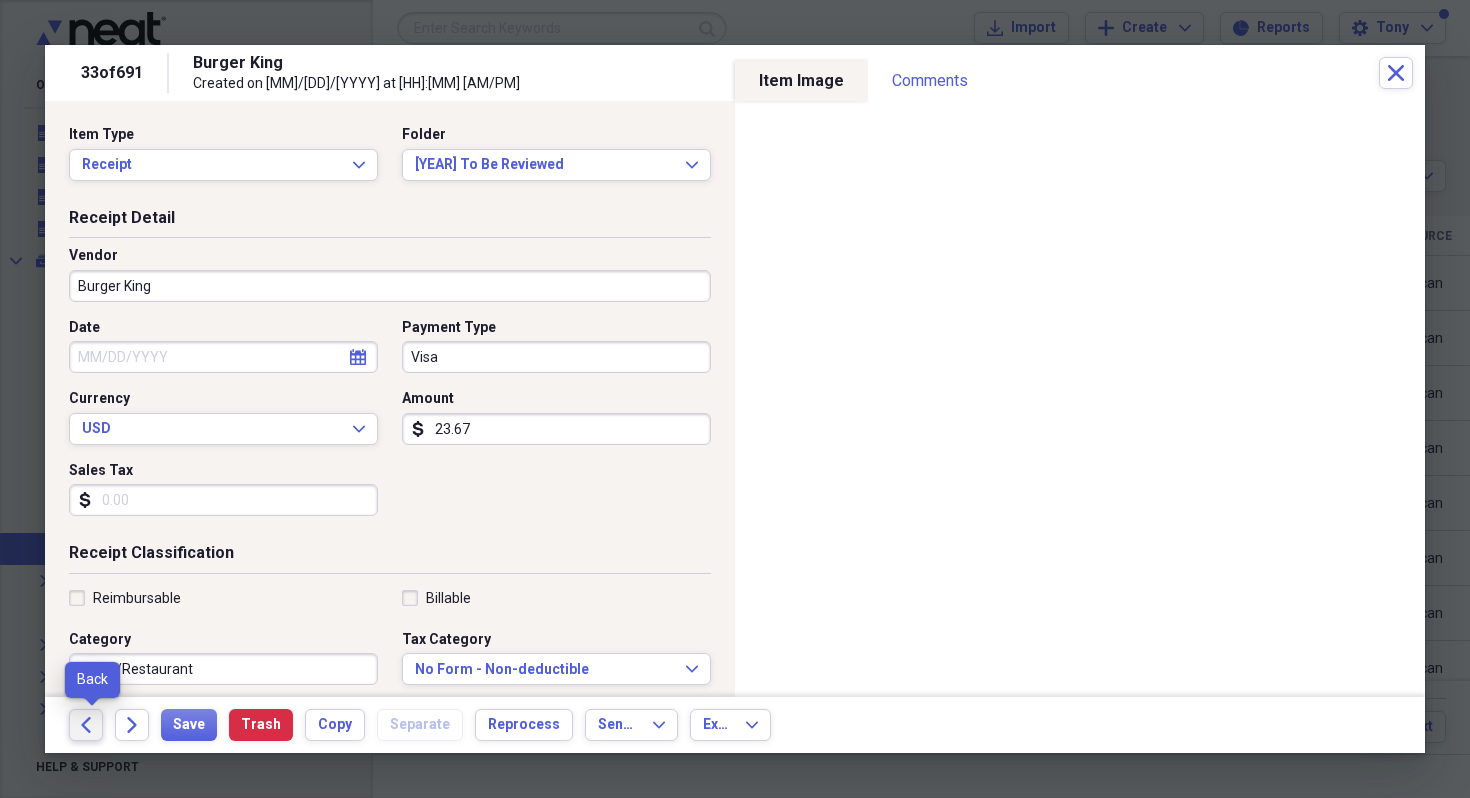 click on "Back" 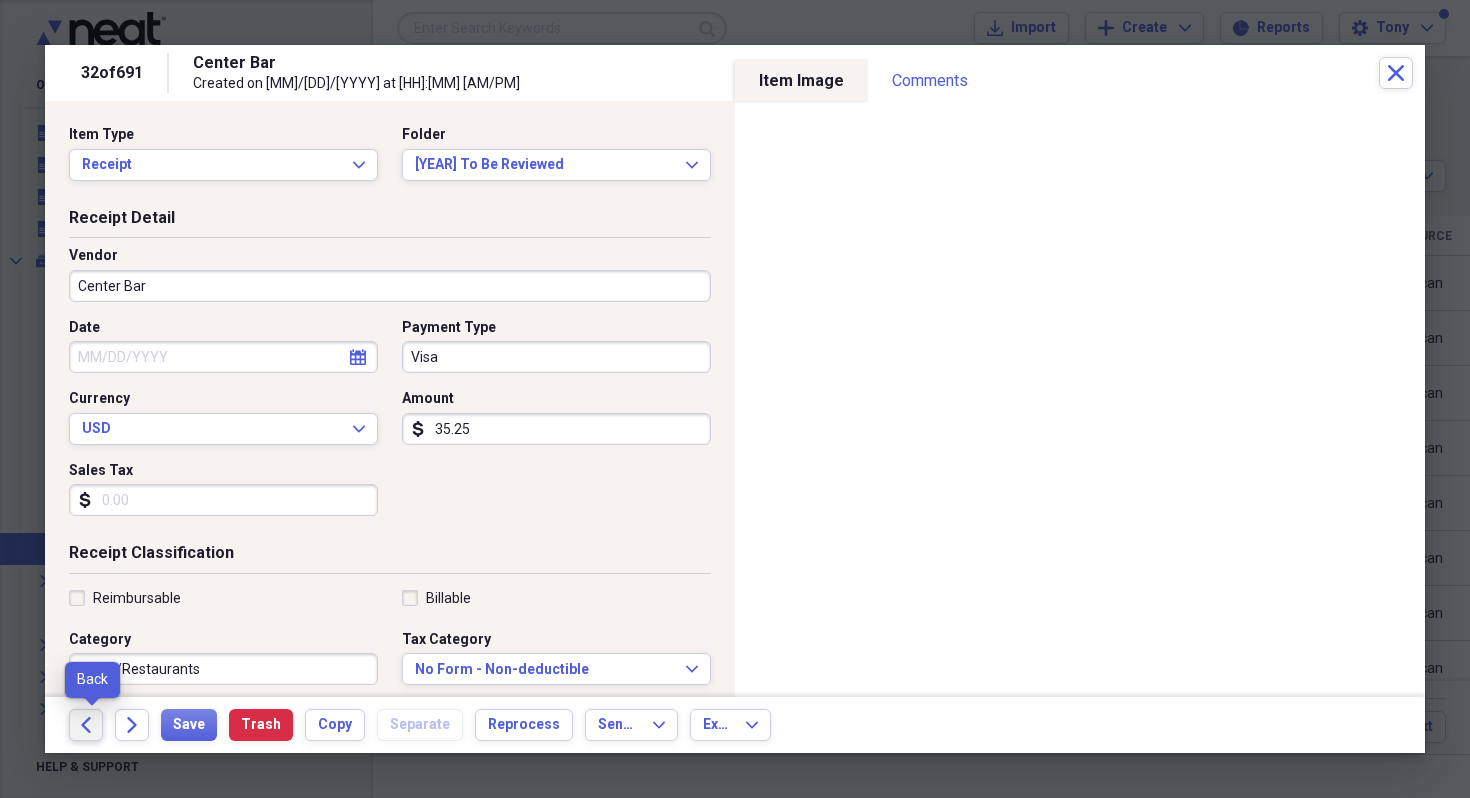 click on "Back" at bounding box center [86, 725] 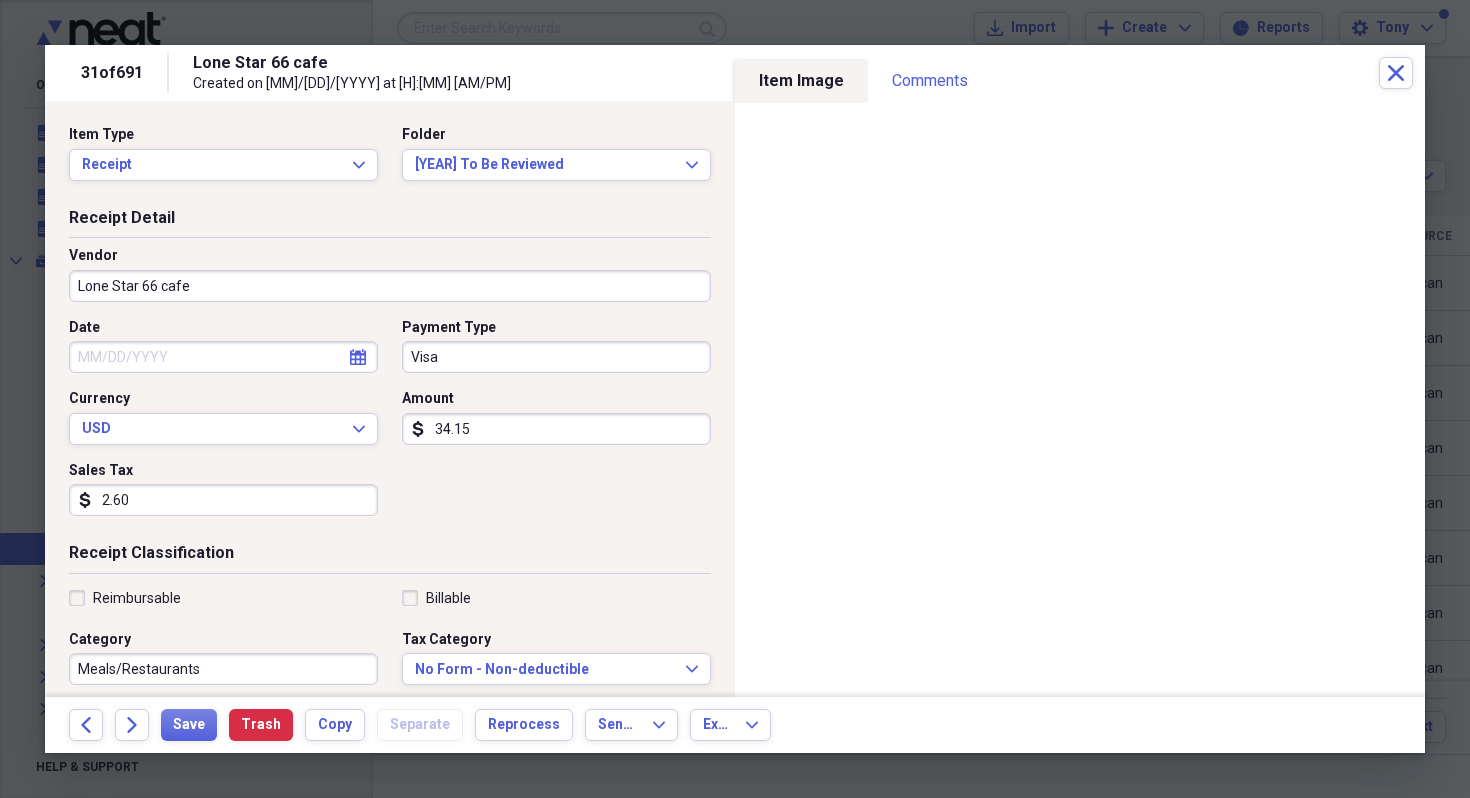 click on "Date" at bounding box center [223, 357] 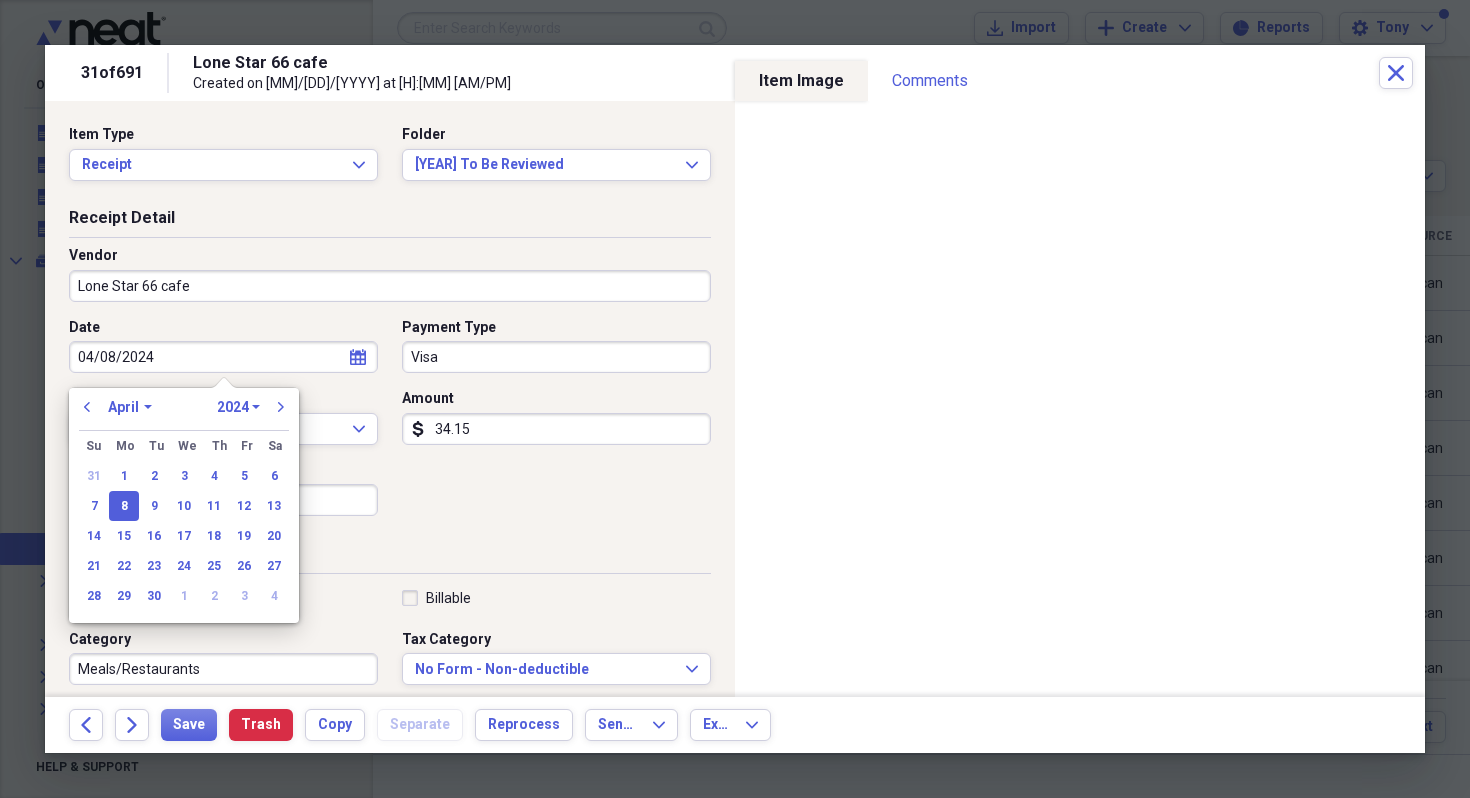 click on "8" at bounding box center (124, 506) 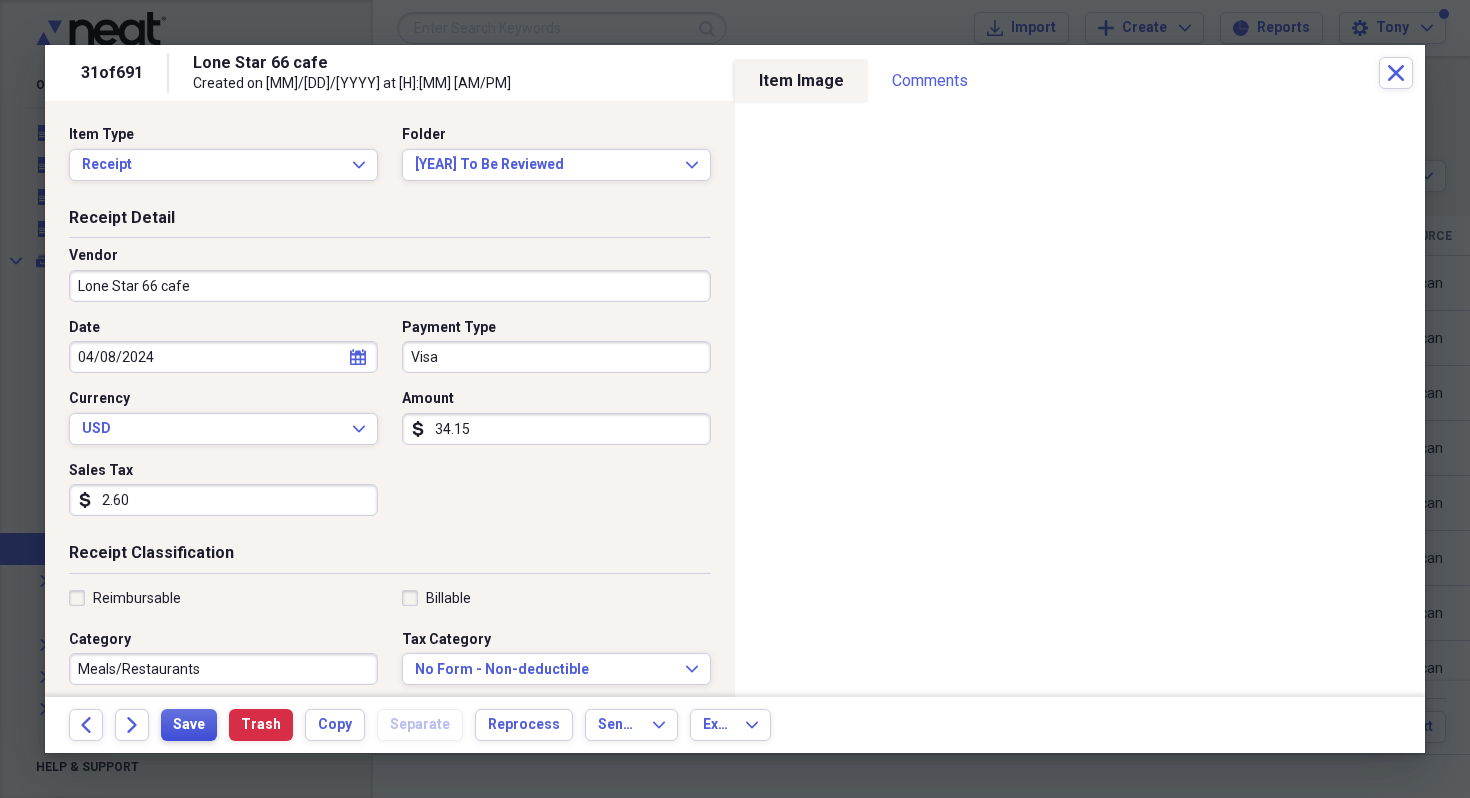click on "Save" at bounding box center [189, 725] 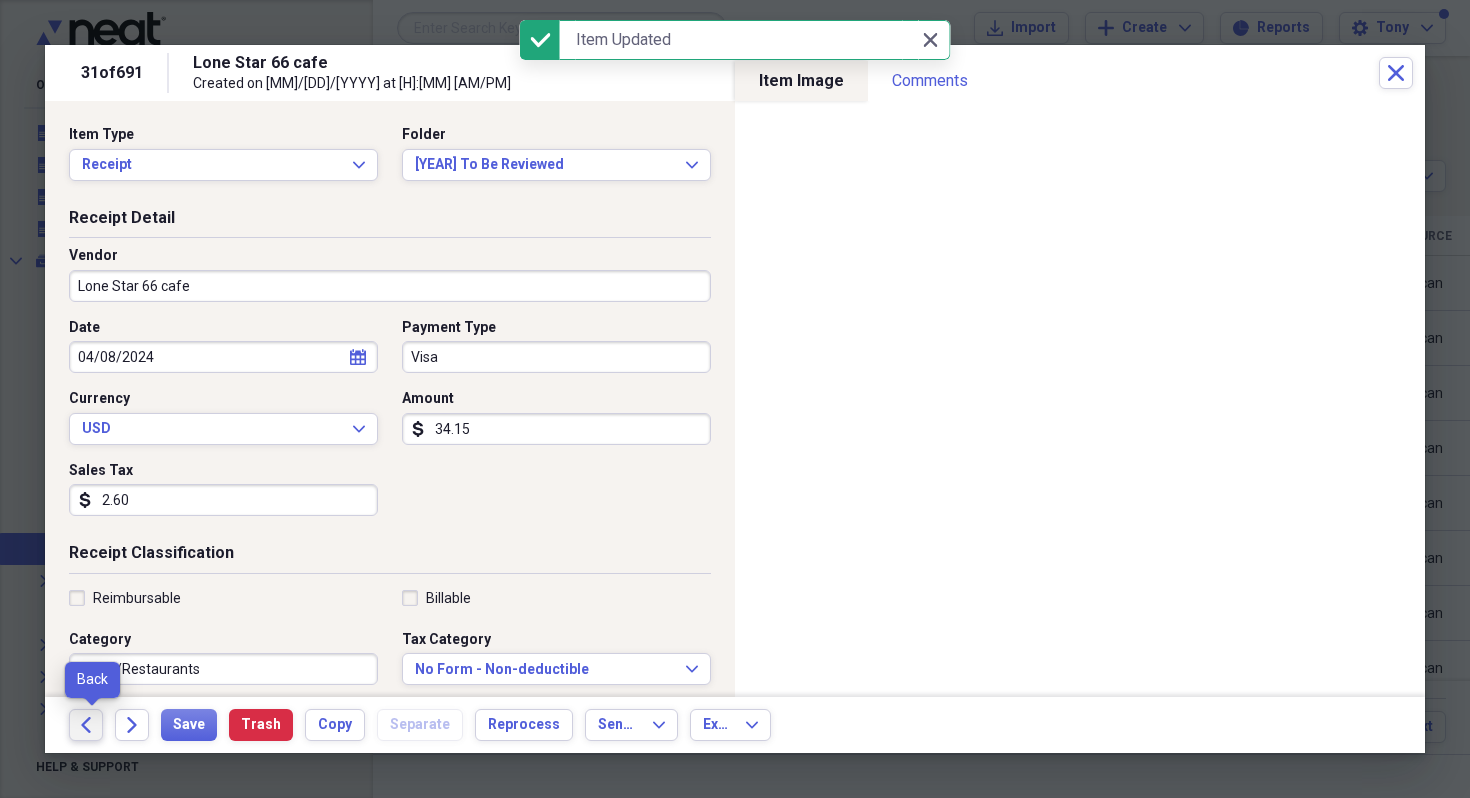 click on "Back" 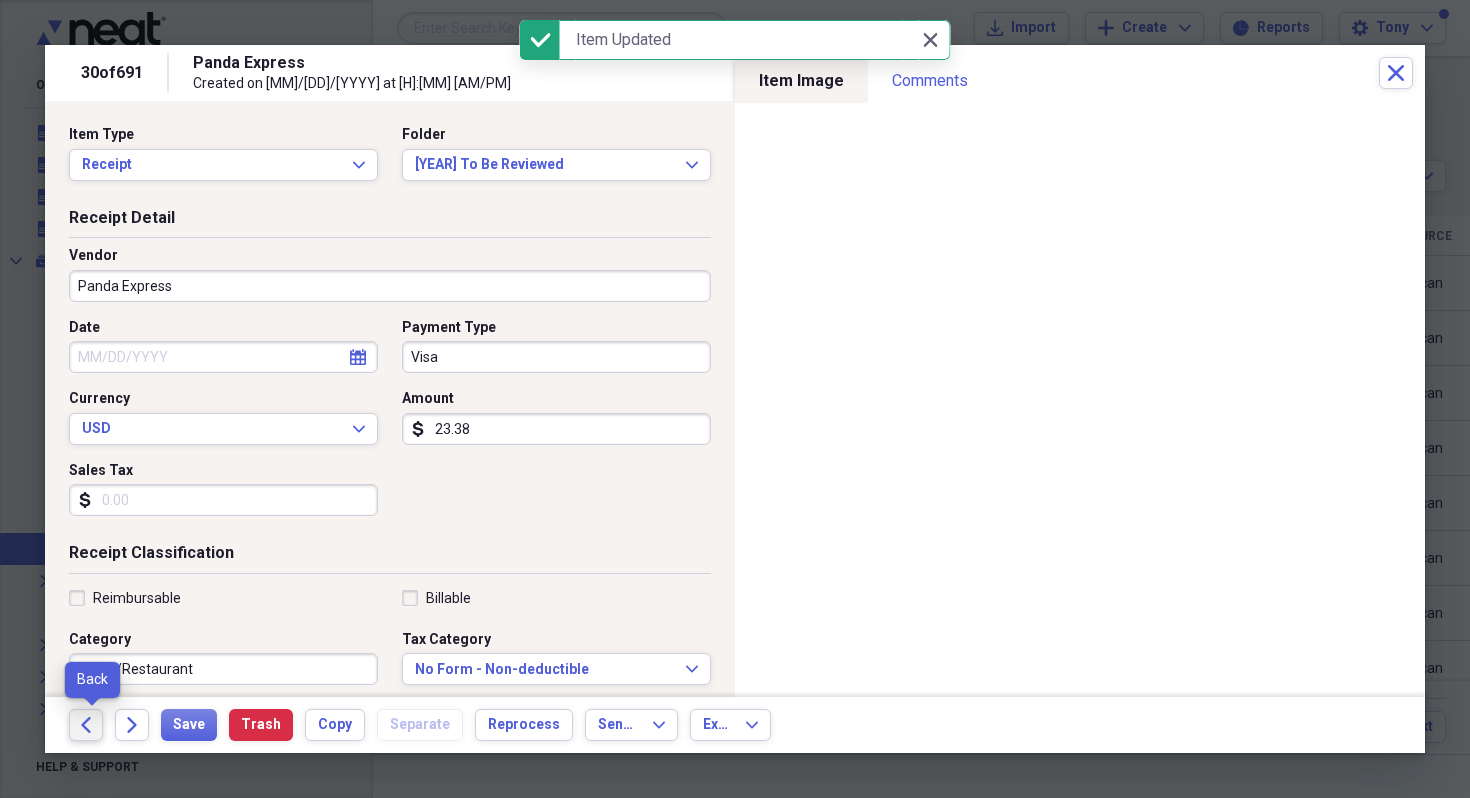 click on "Back" 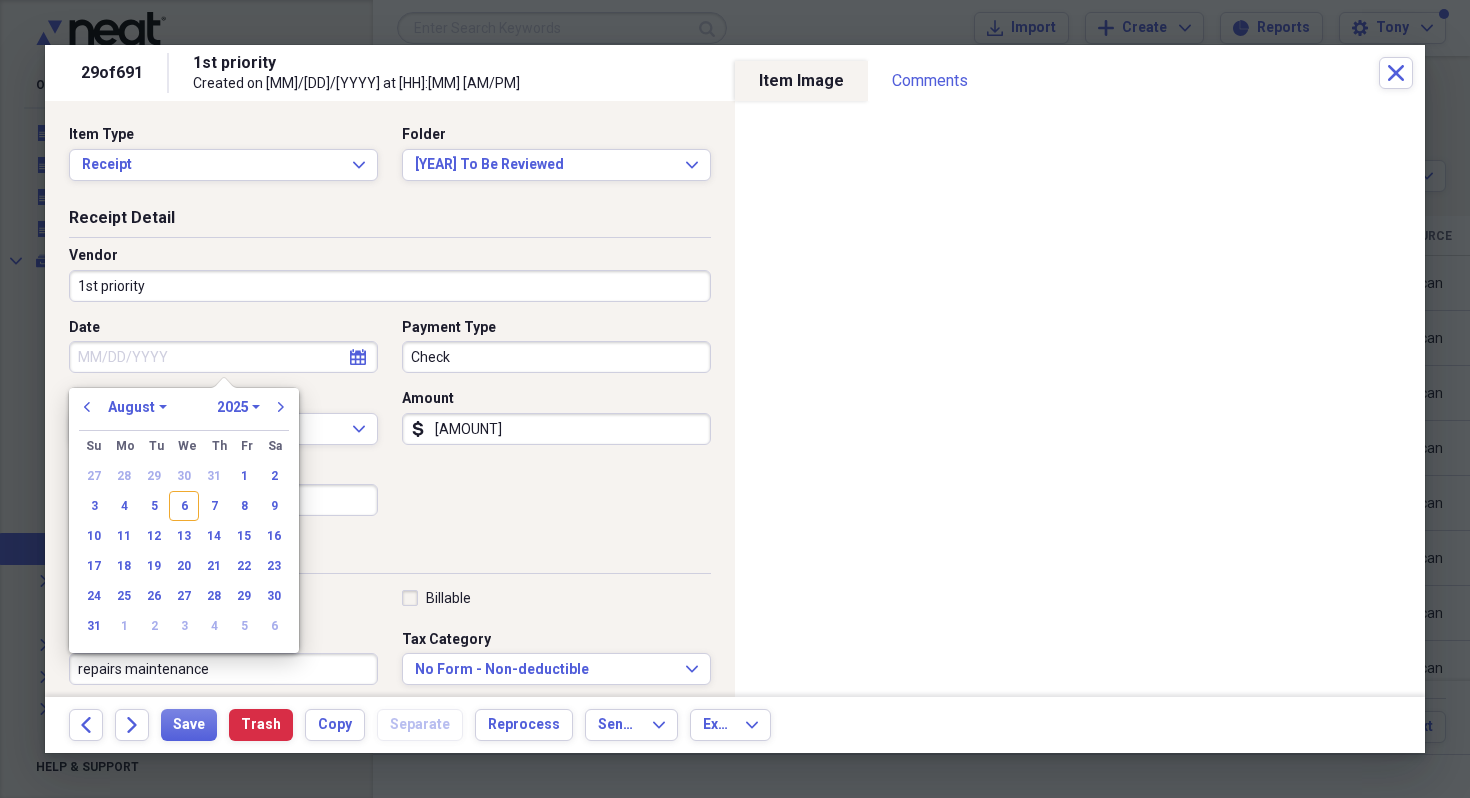 click on "Date" at bounding box center (223, 357) 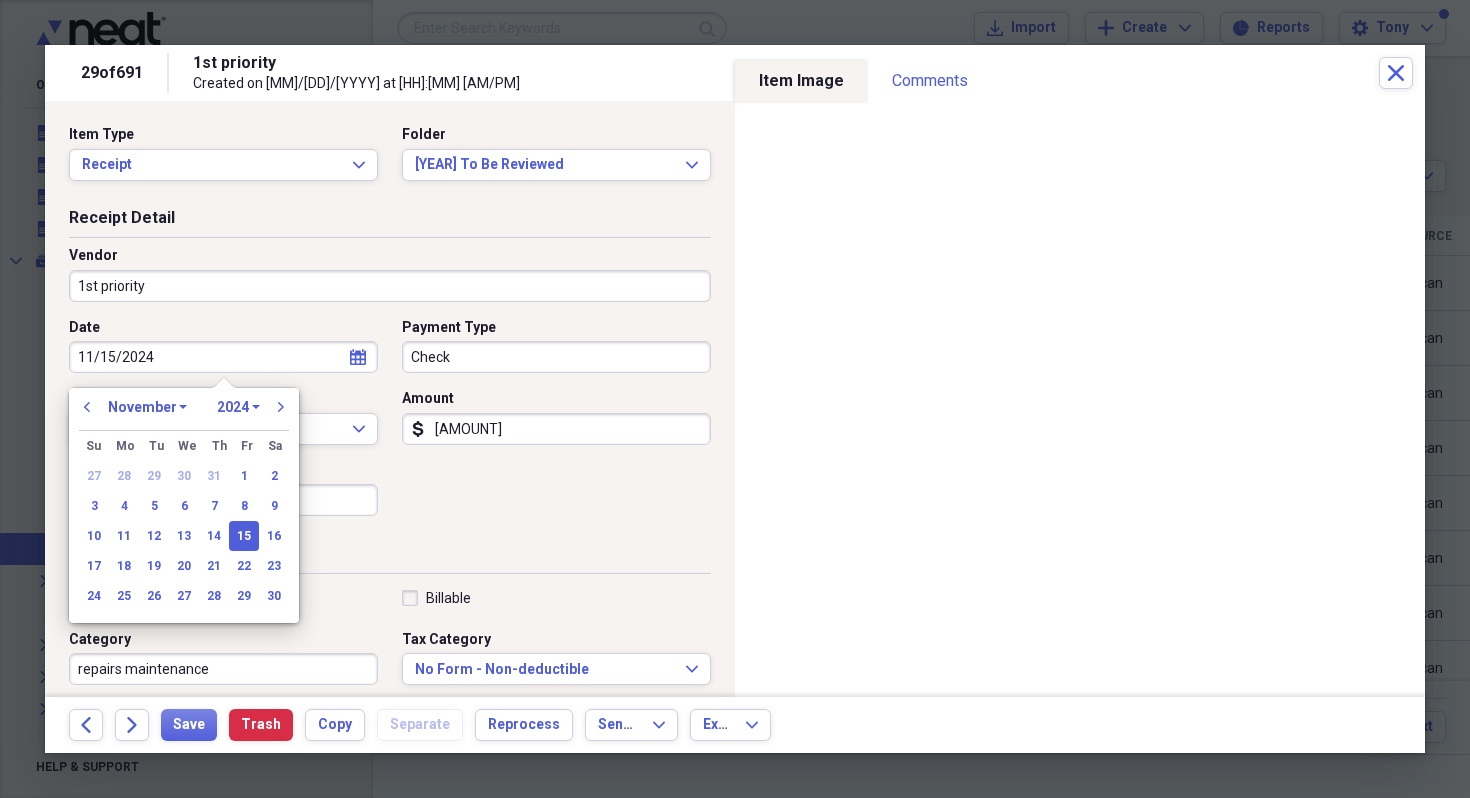 click on "15" at bounding box center (244, 536) 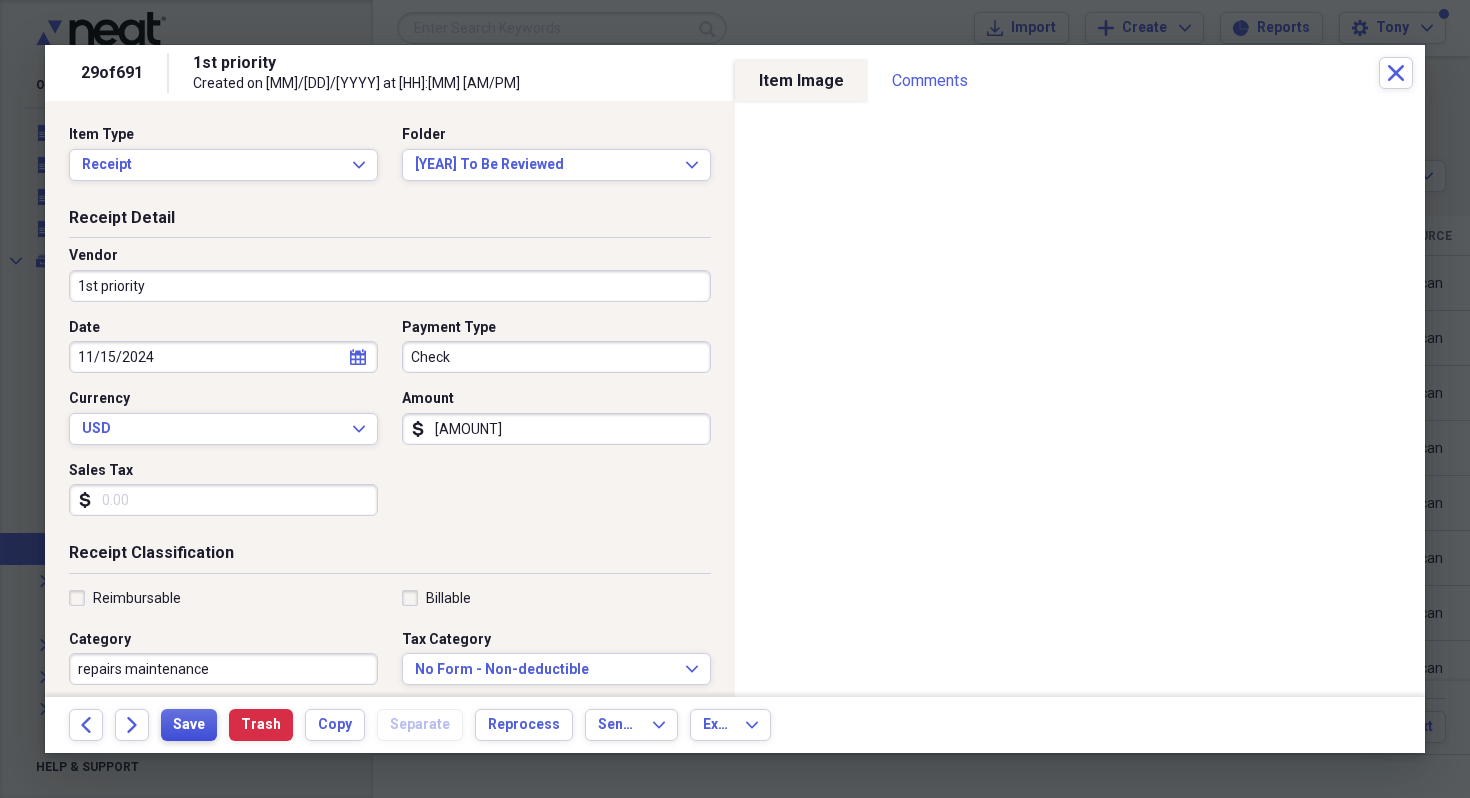 click on "Save" at bounding box center (189, 725) 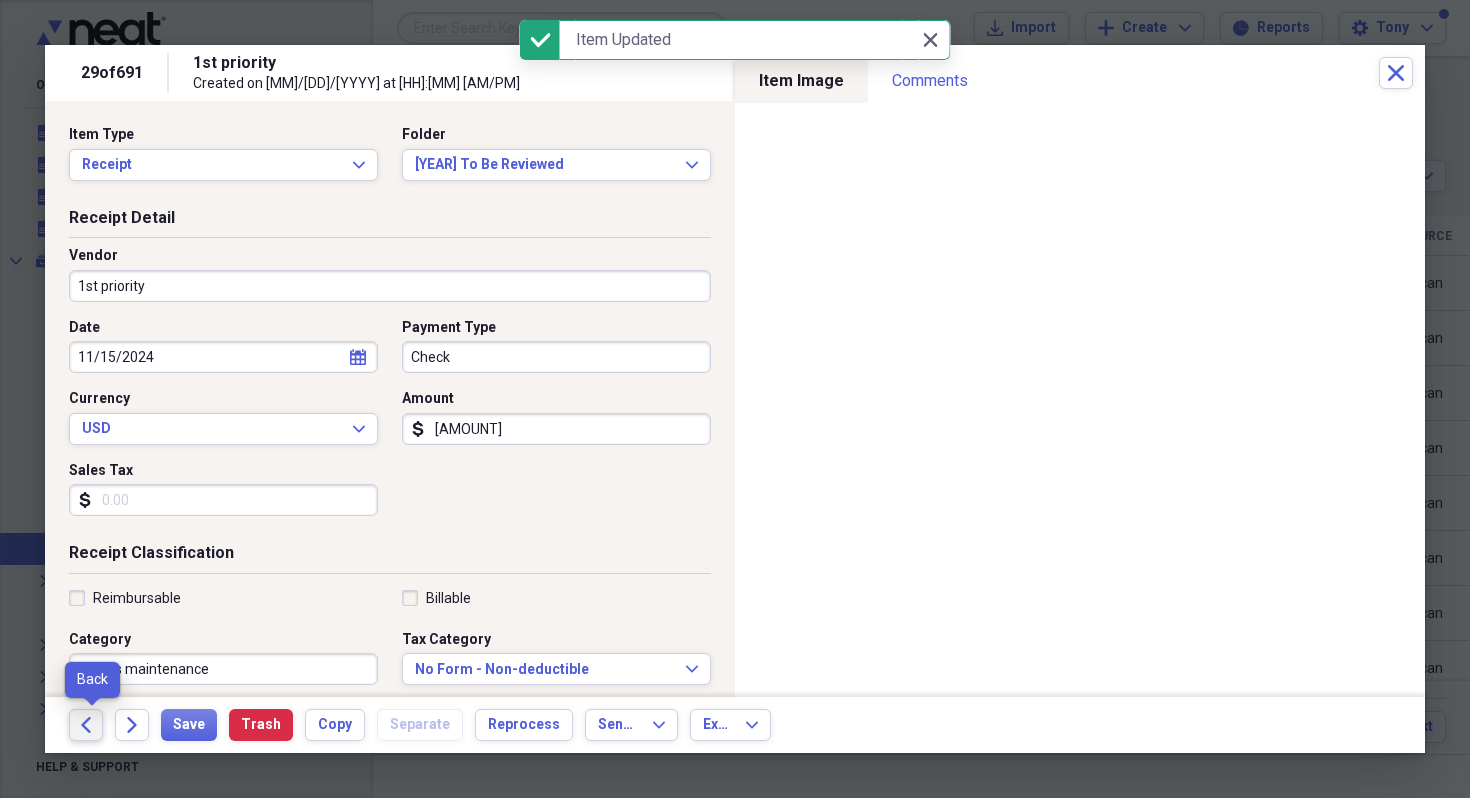 click on "Back" at bounding box center (86, 725) 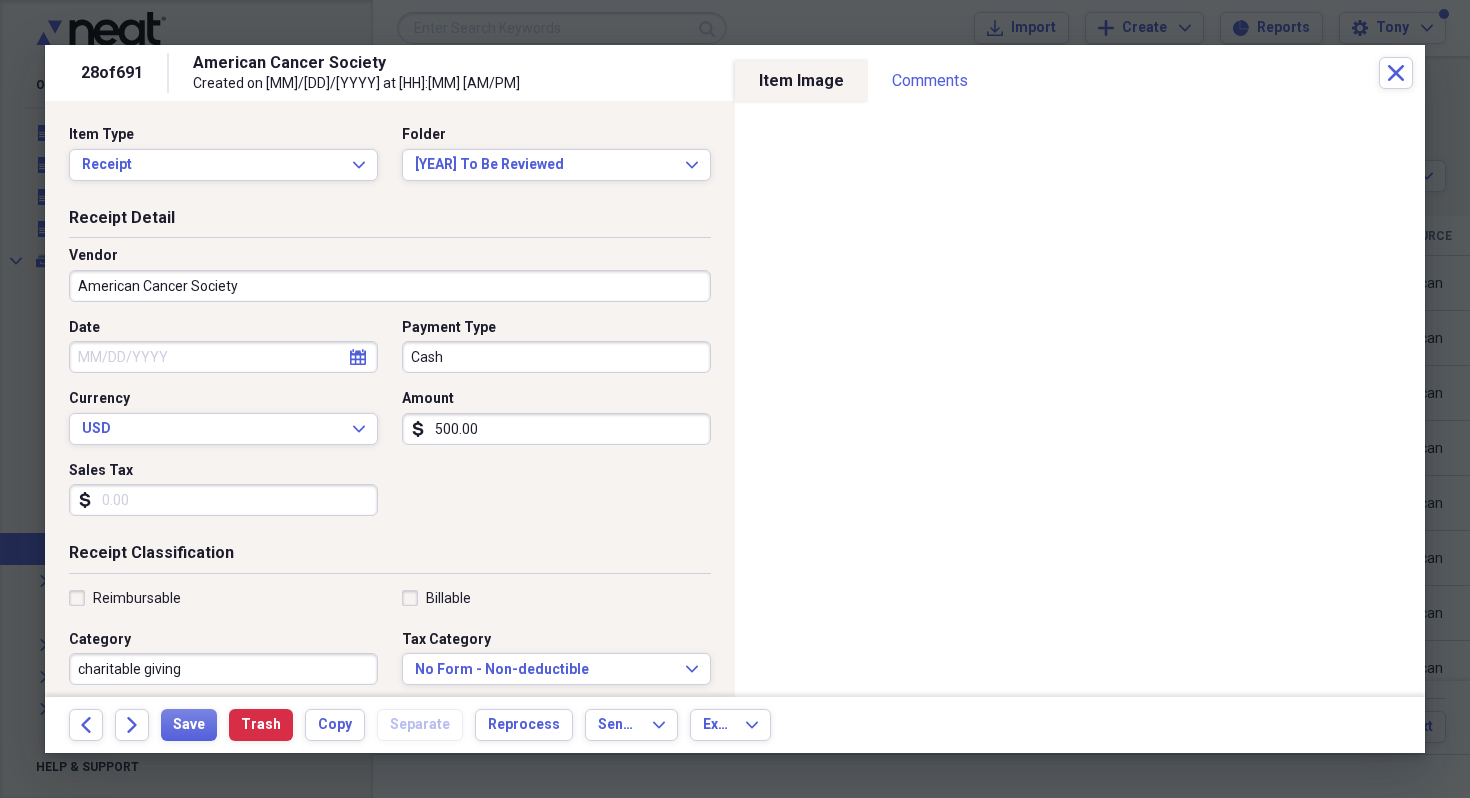 click on "Date" at bounding box center (223, 357) 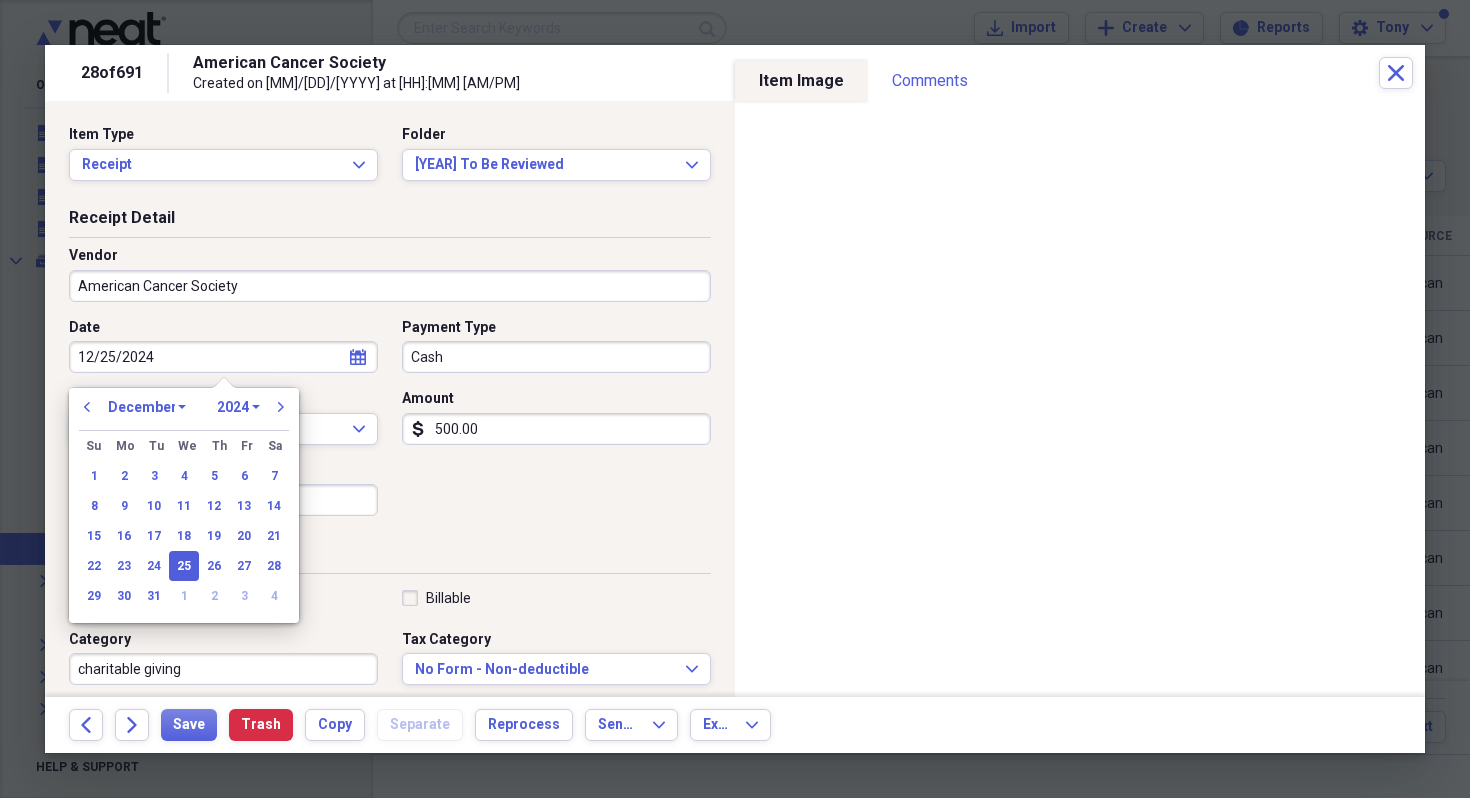 click on "25" at bounding box center (184, 566) 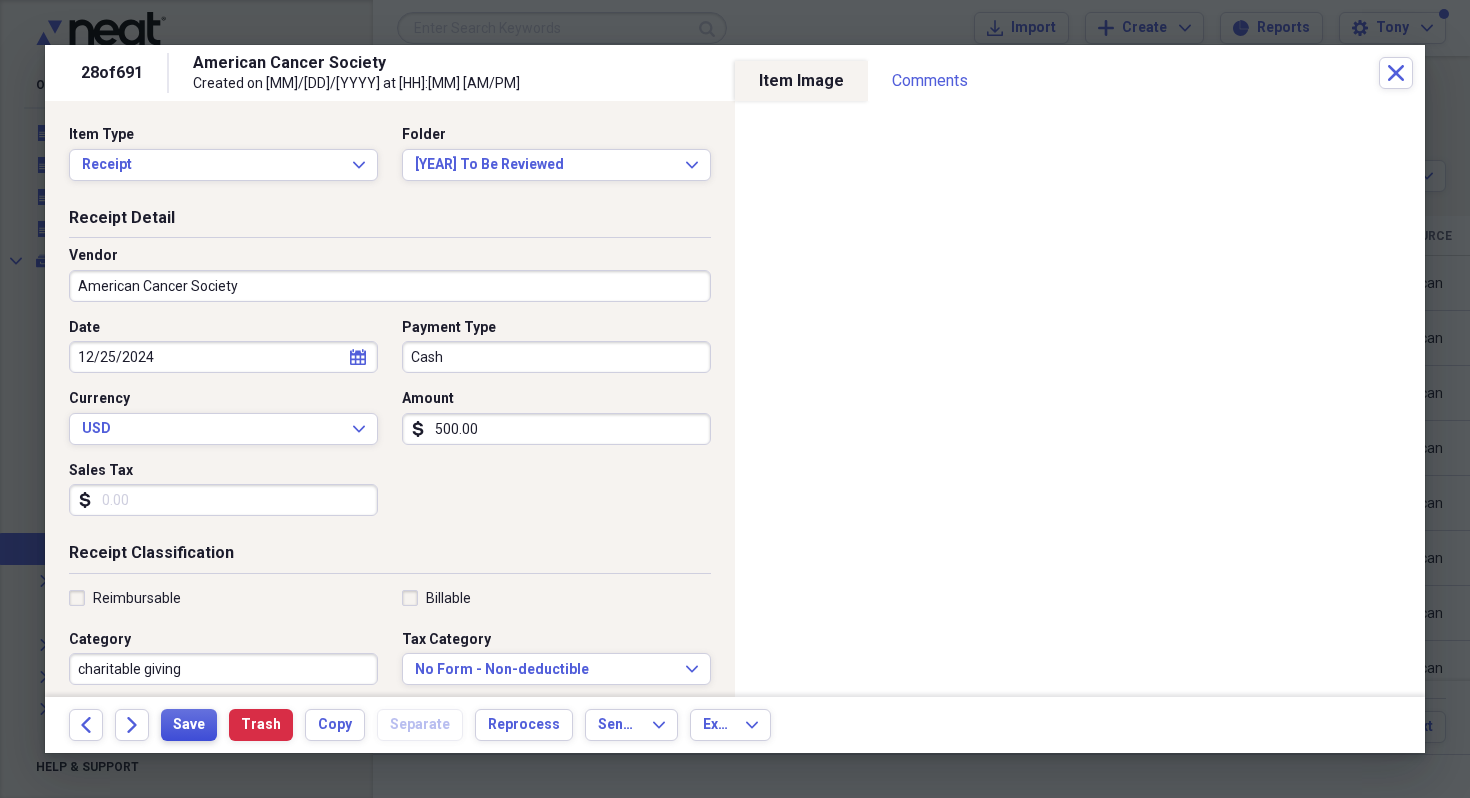 click on "Save" at bounding box center (189, 725) 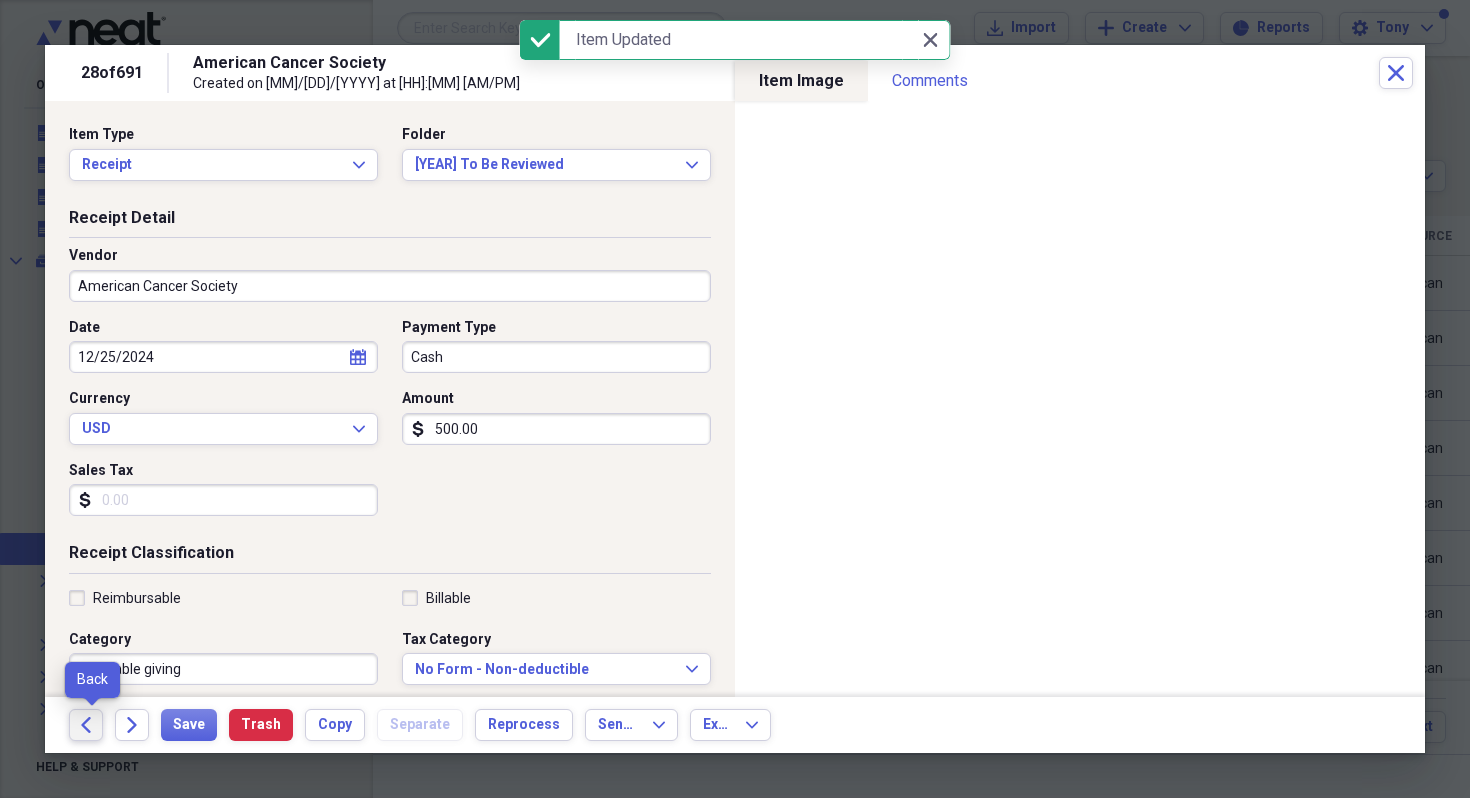 click on "Back" 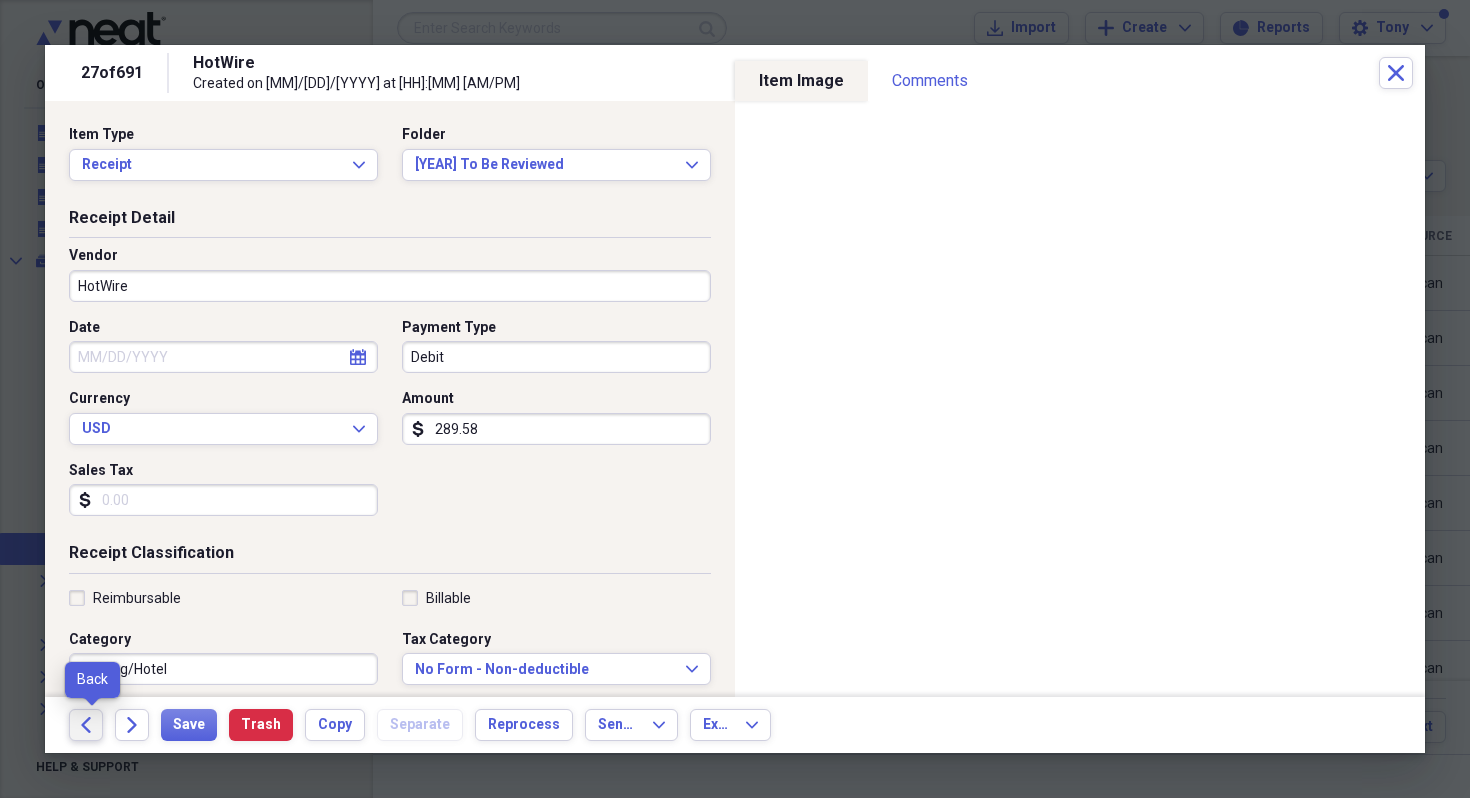 click on "Back" 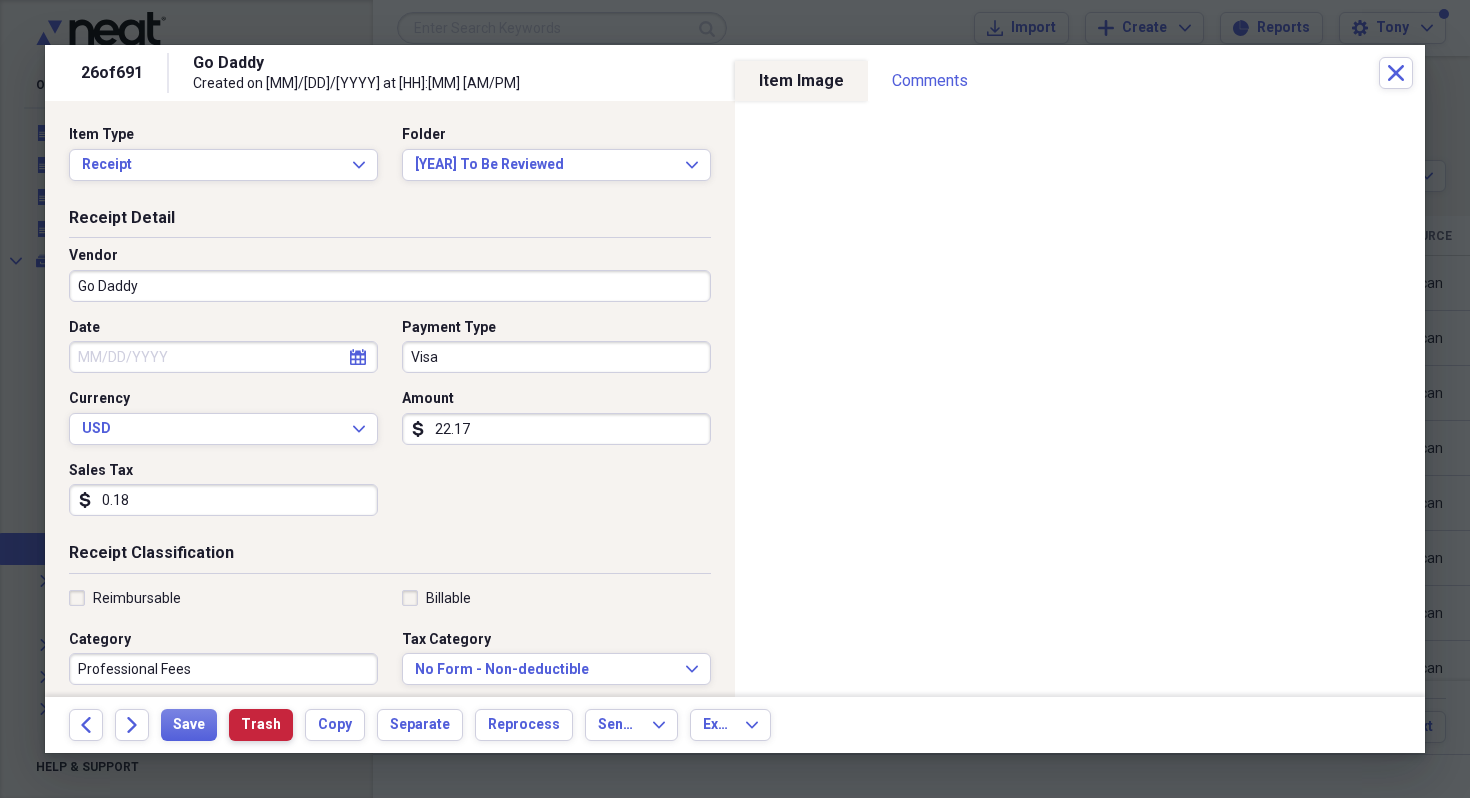 click on "Trash" at bounding box center [261, 725] 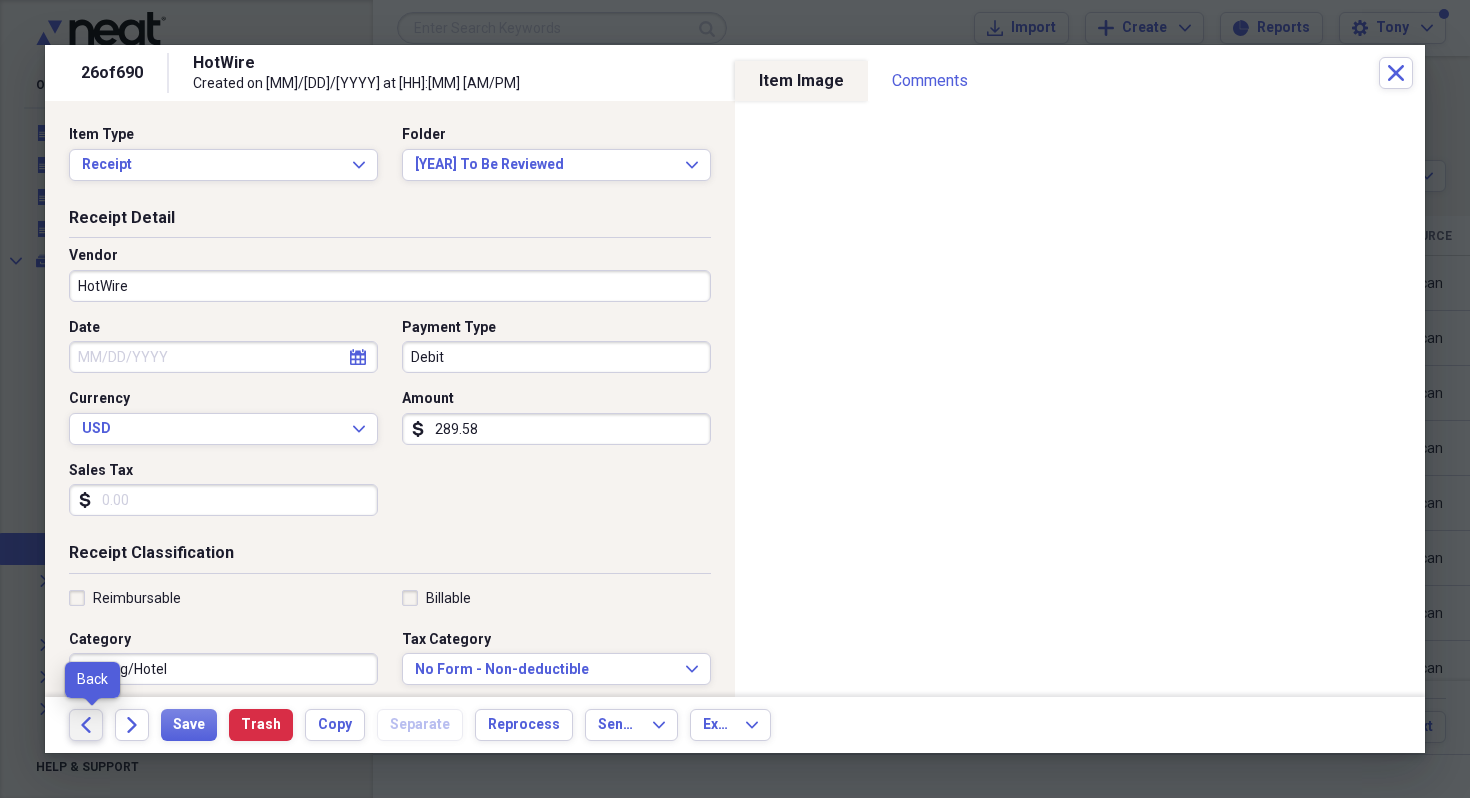click on "Back" 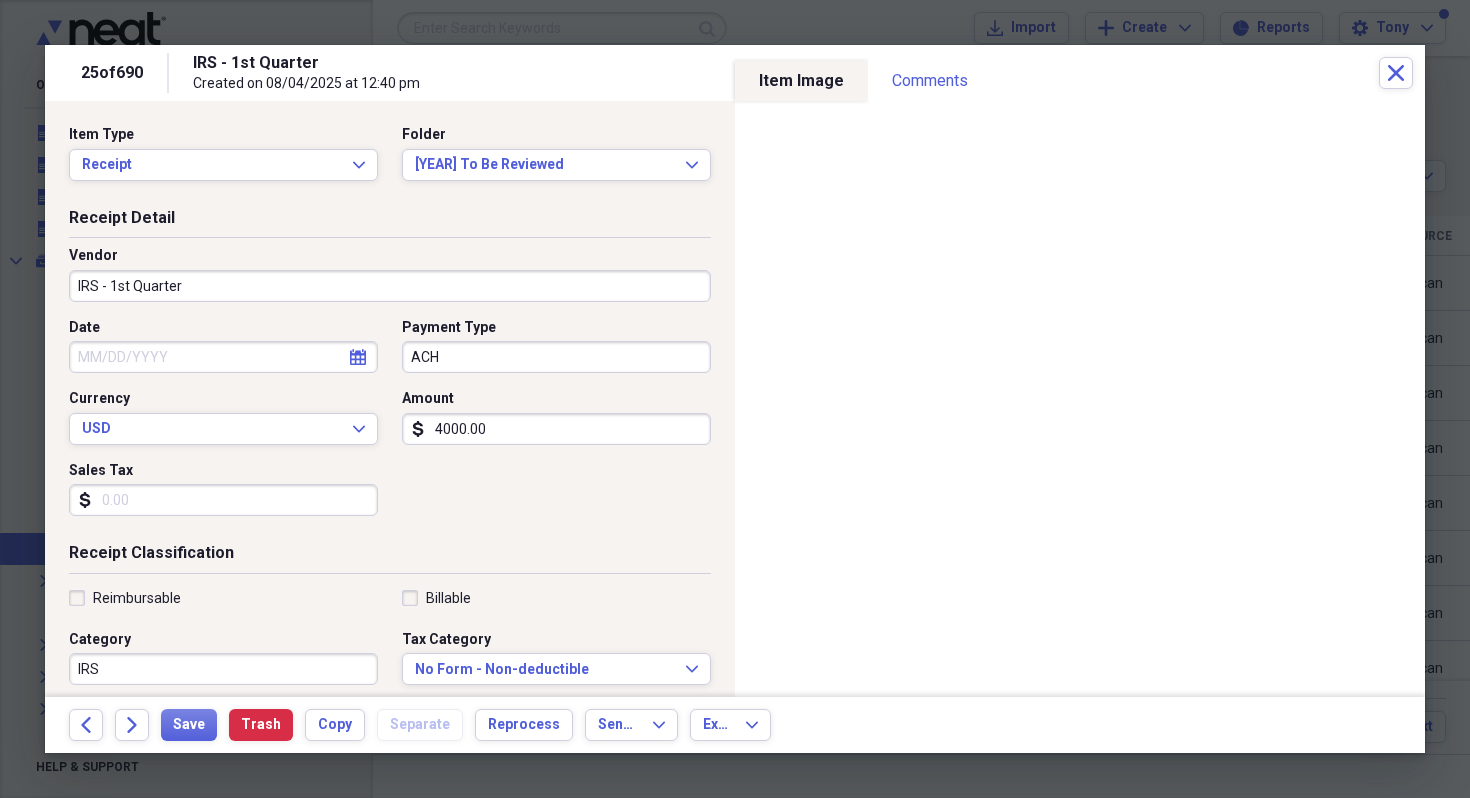 click on "Date" at bounding box center [223, 357] 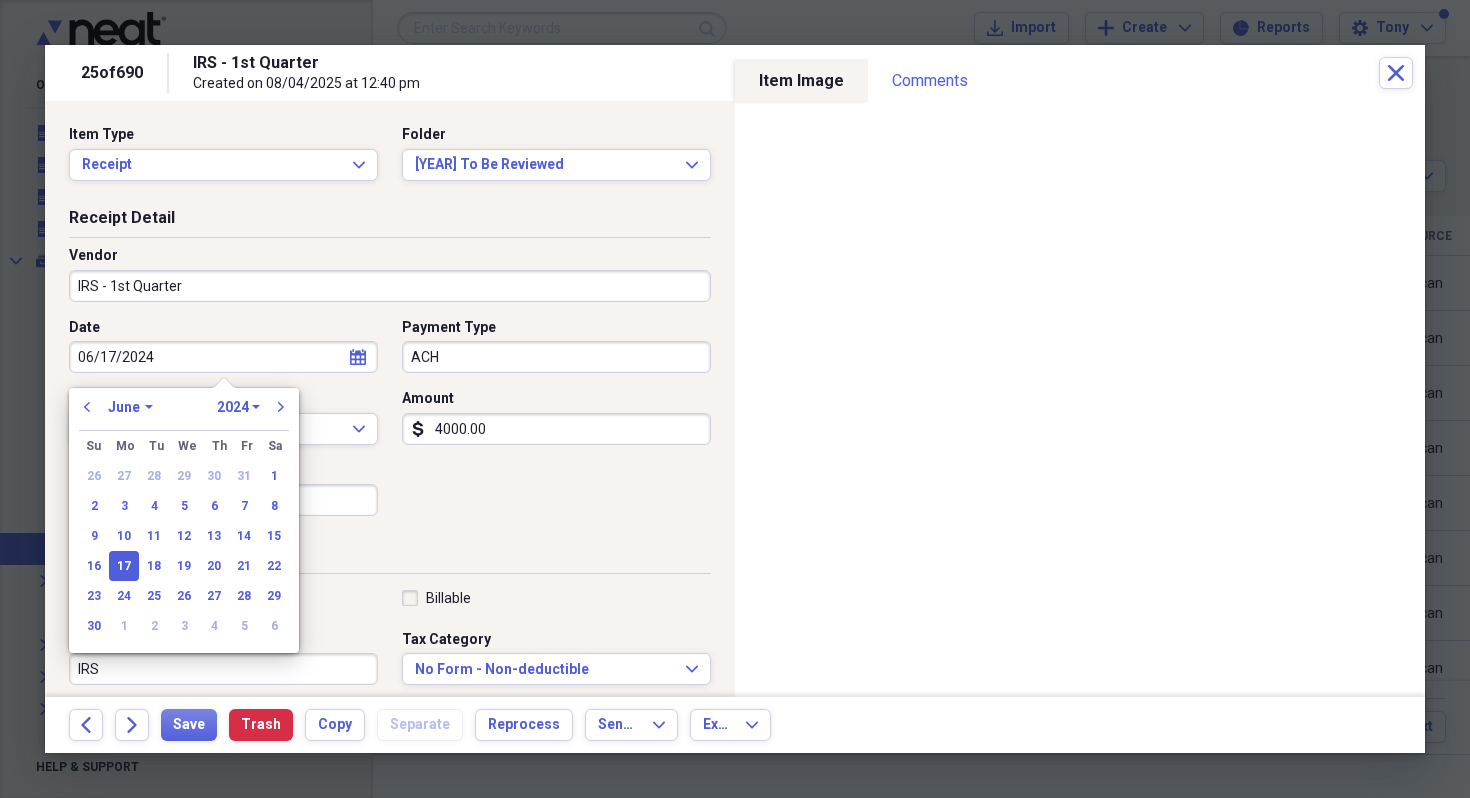 click on "17" at bounding box center [124, 566] 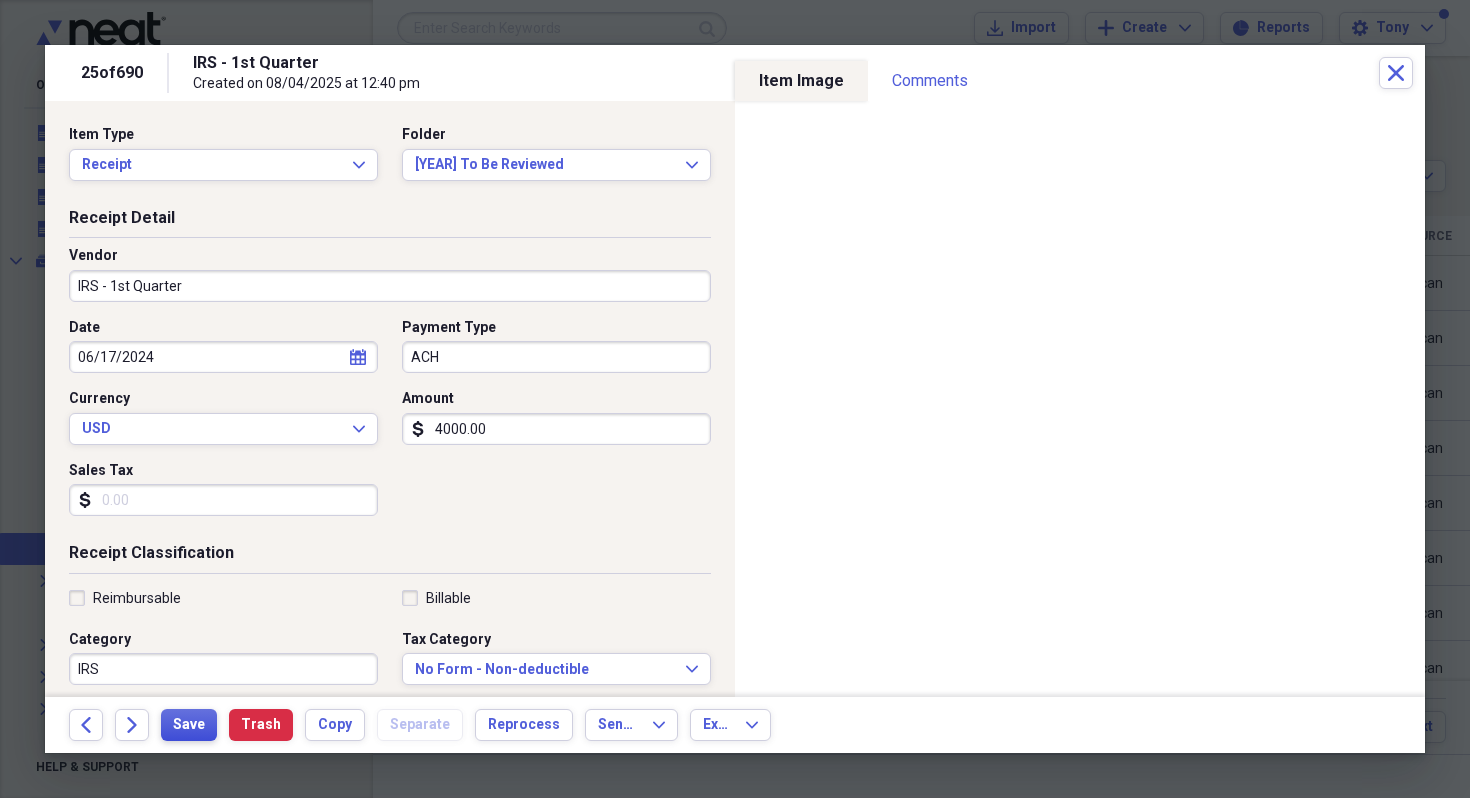 click on "Save" at bounding box center (189, 725) 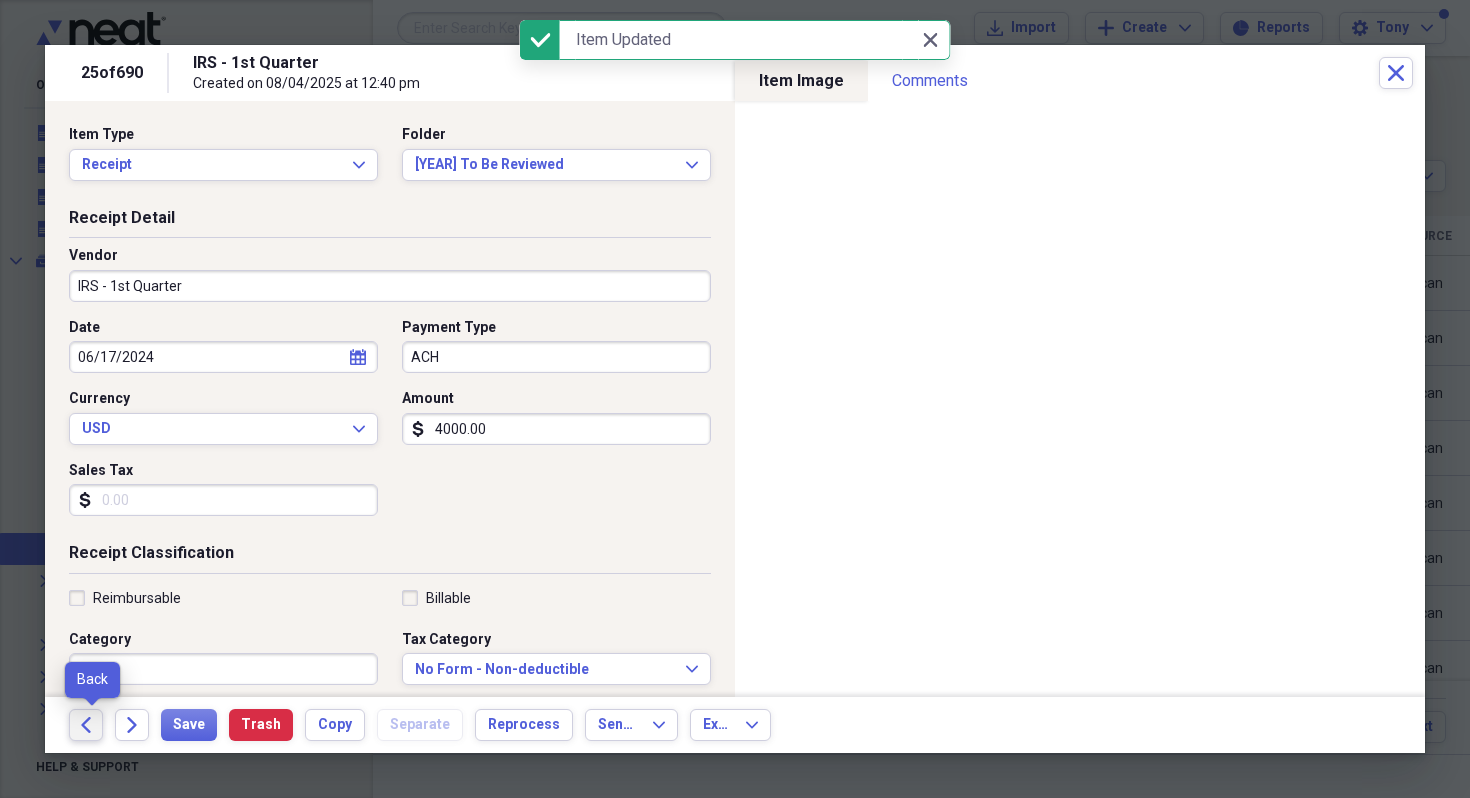 click on "Back" 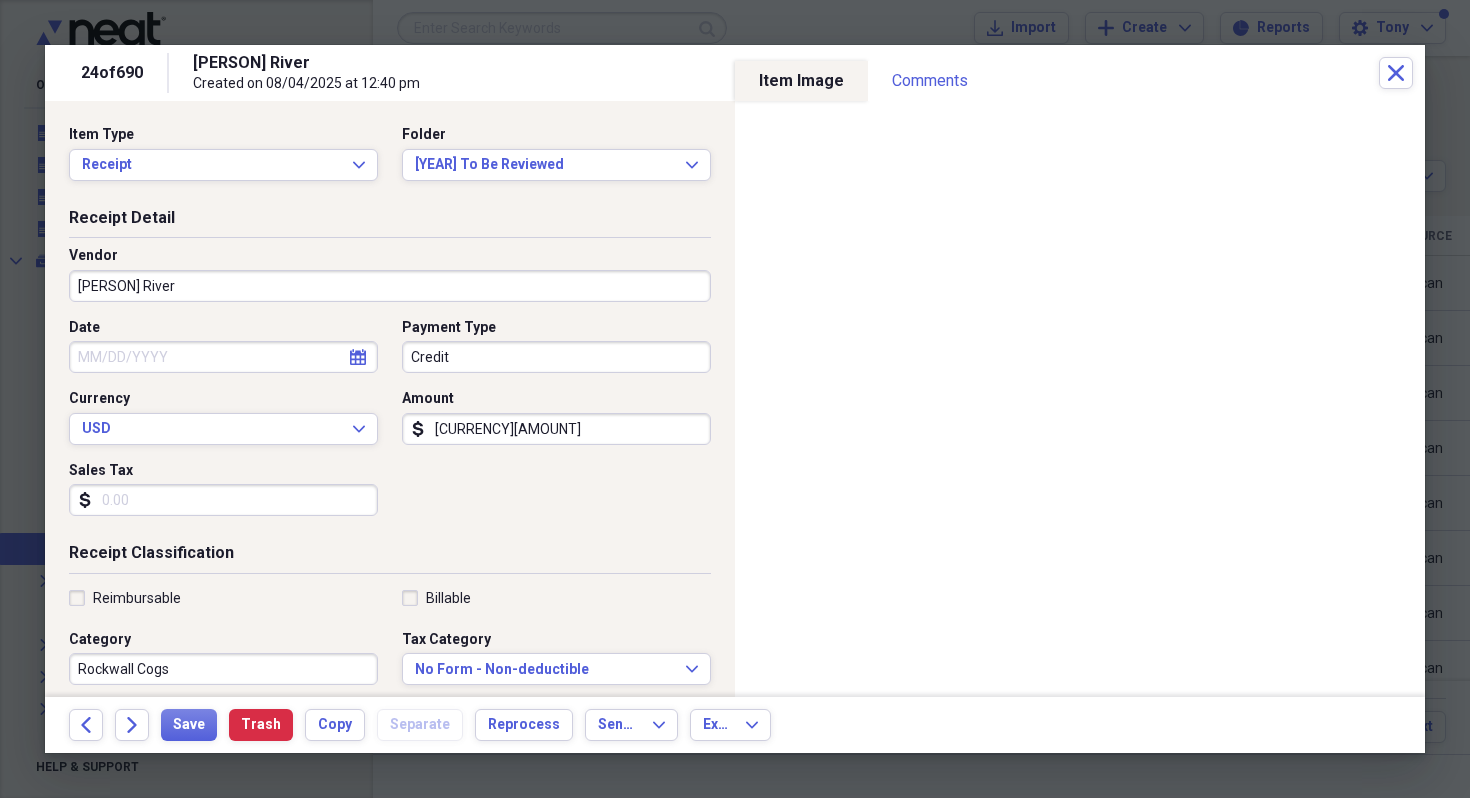 click on "Date" at bounding box center (223, 357) 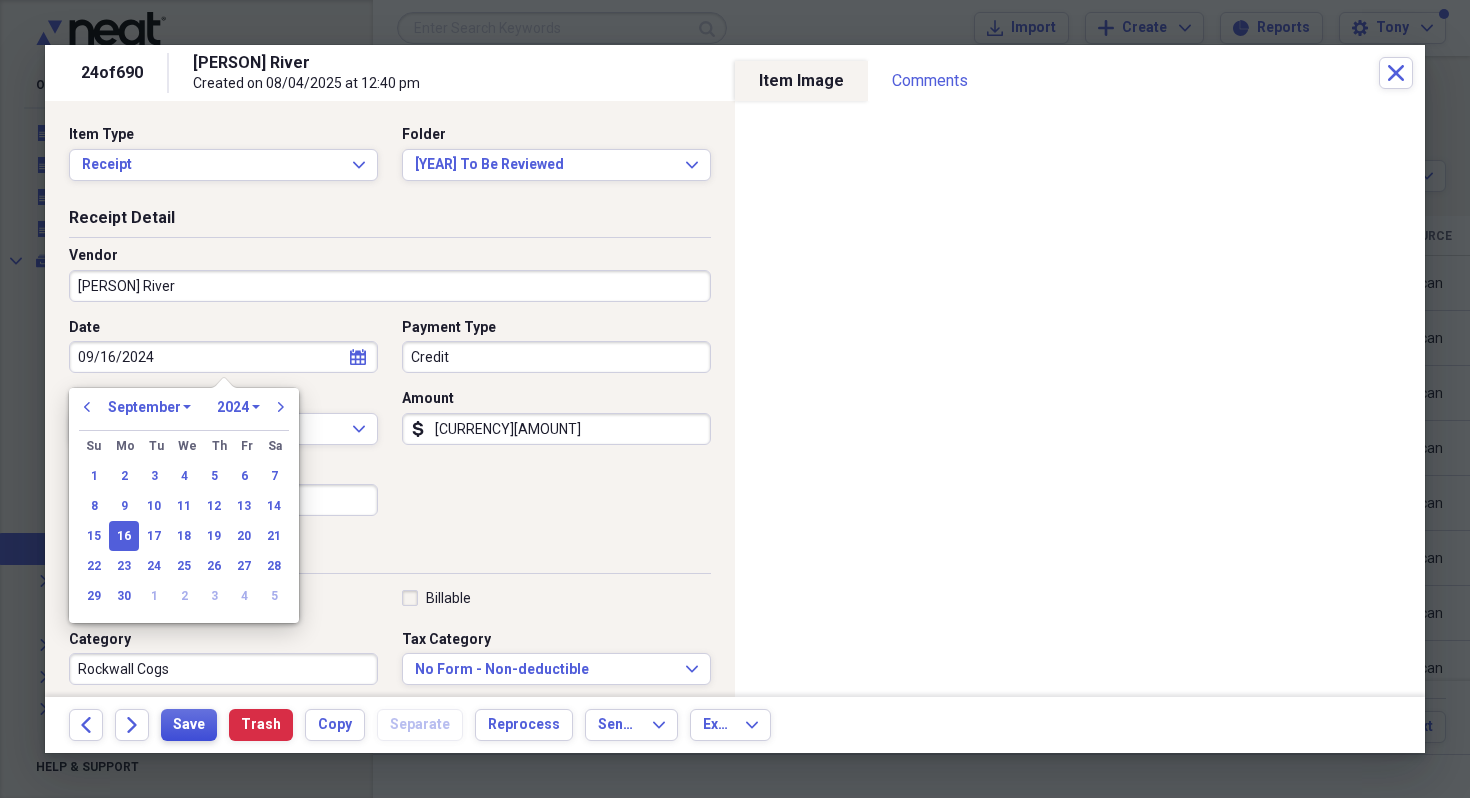click on "Save" at bounding box center (189, 725) 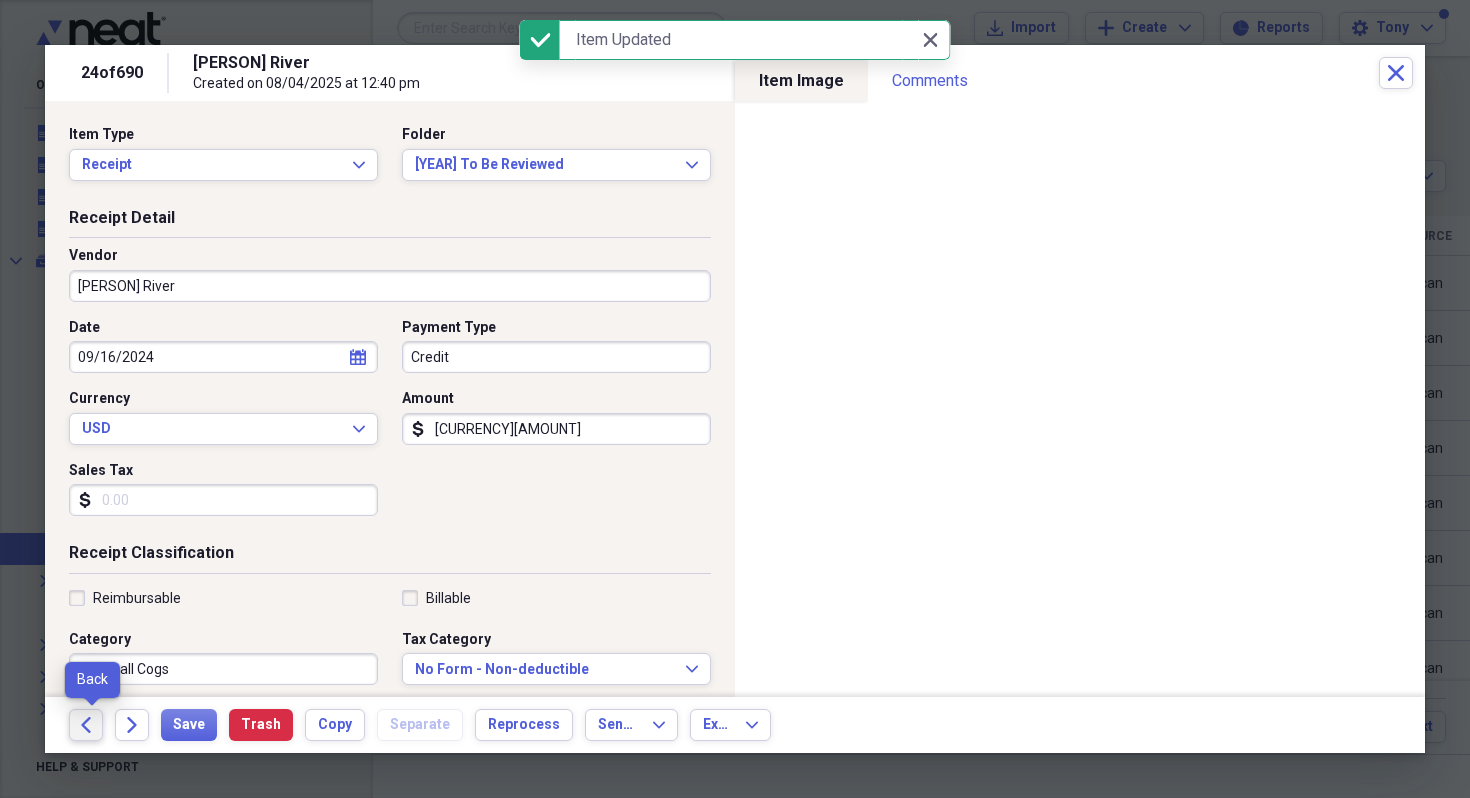 click on "Back" 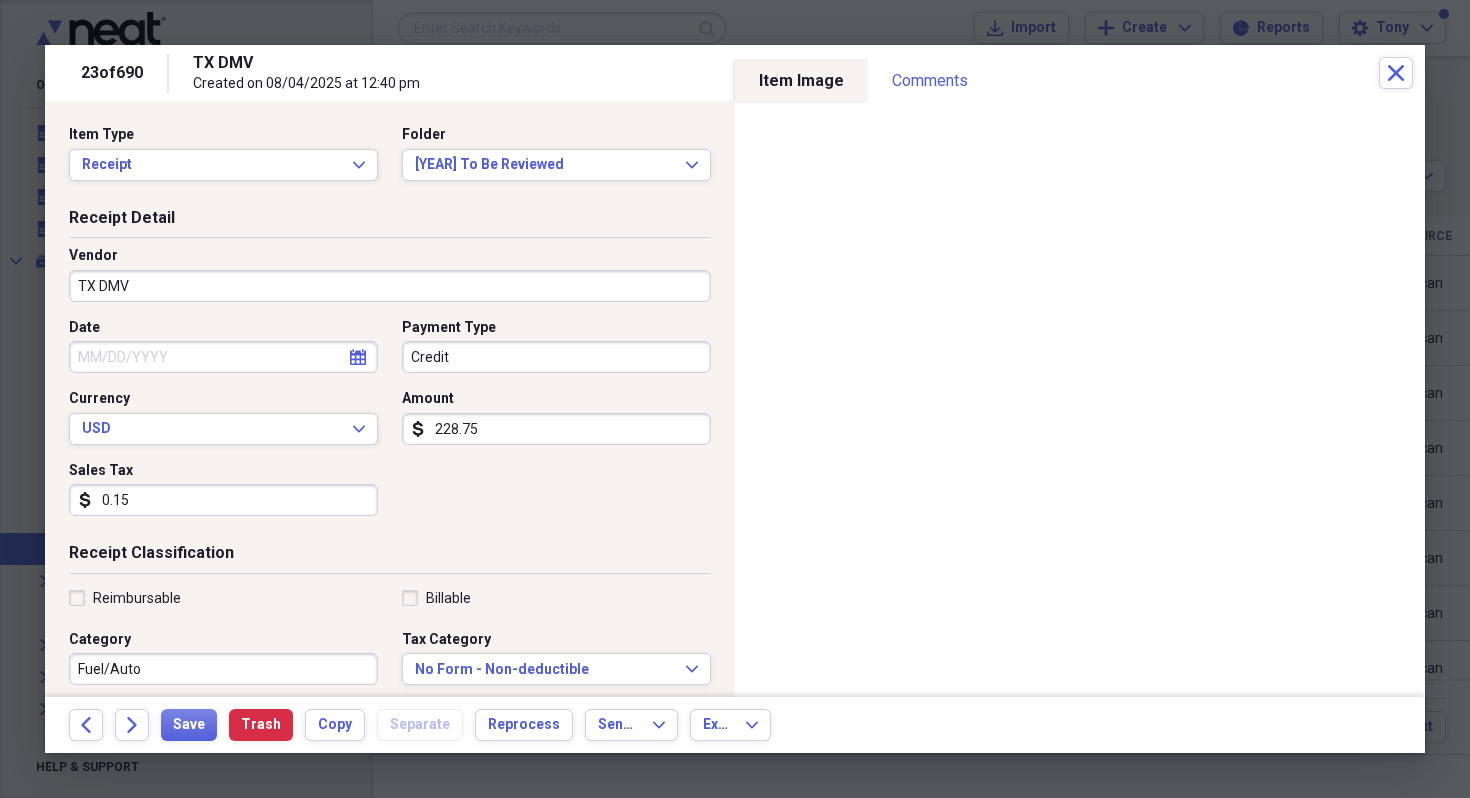 click on "Date" at bounding box center (223, 357) 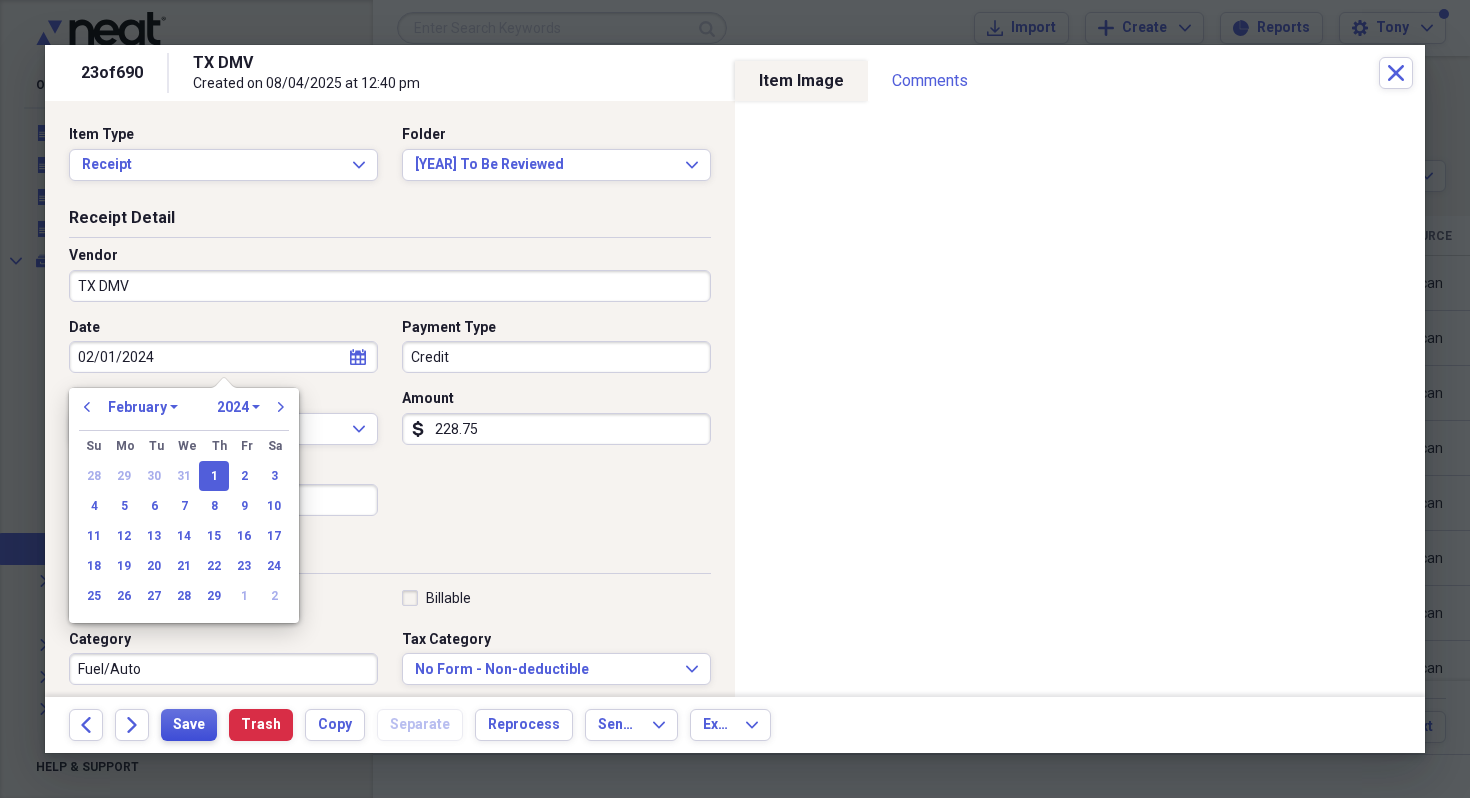 click on "Save" at bounding box center [189, 725] 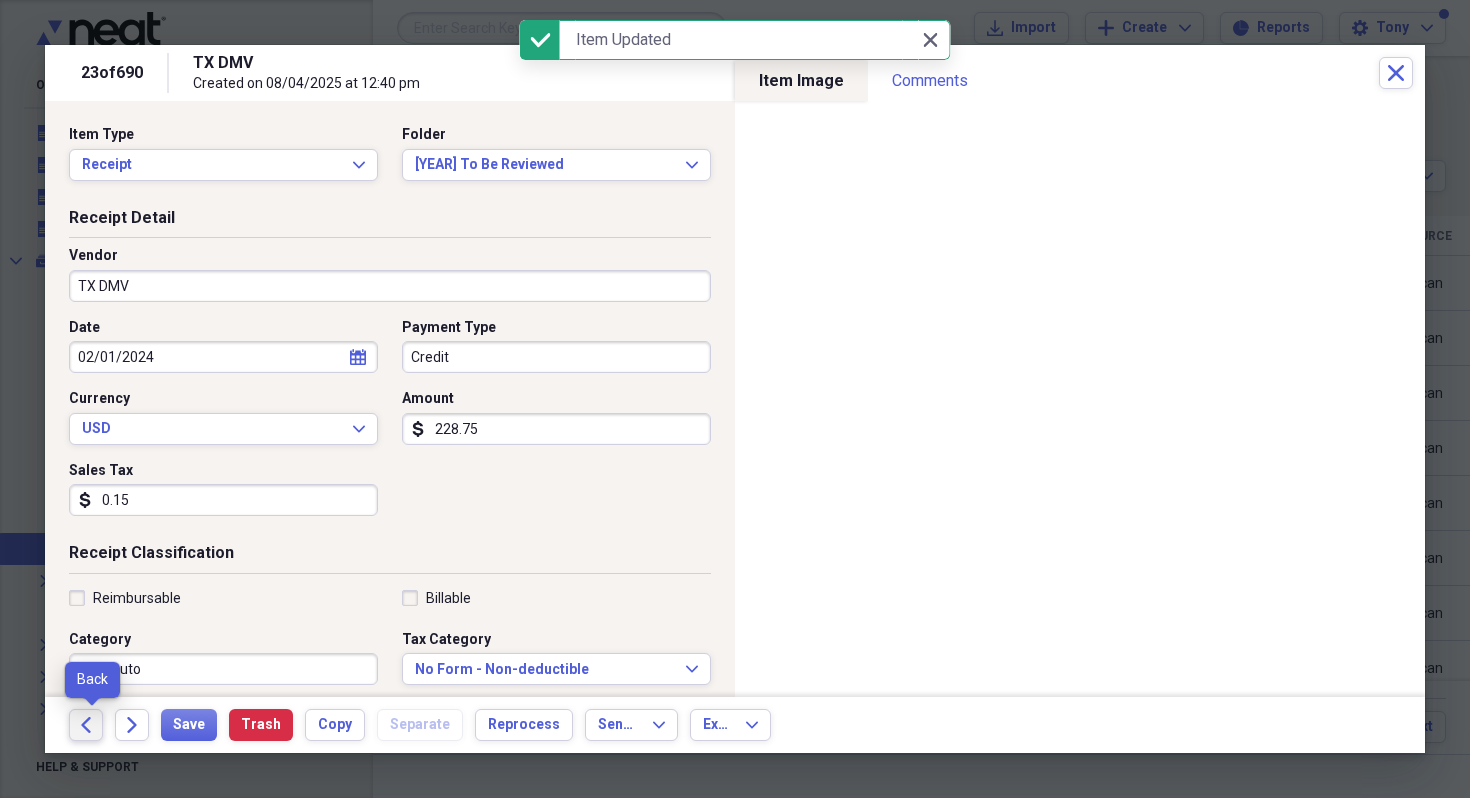 click on "Back" 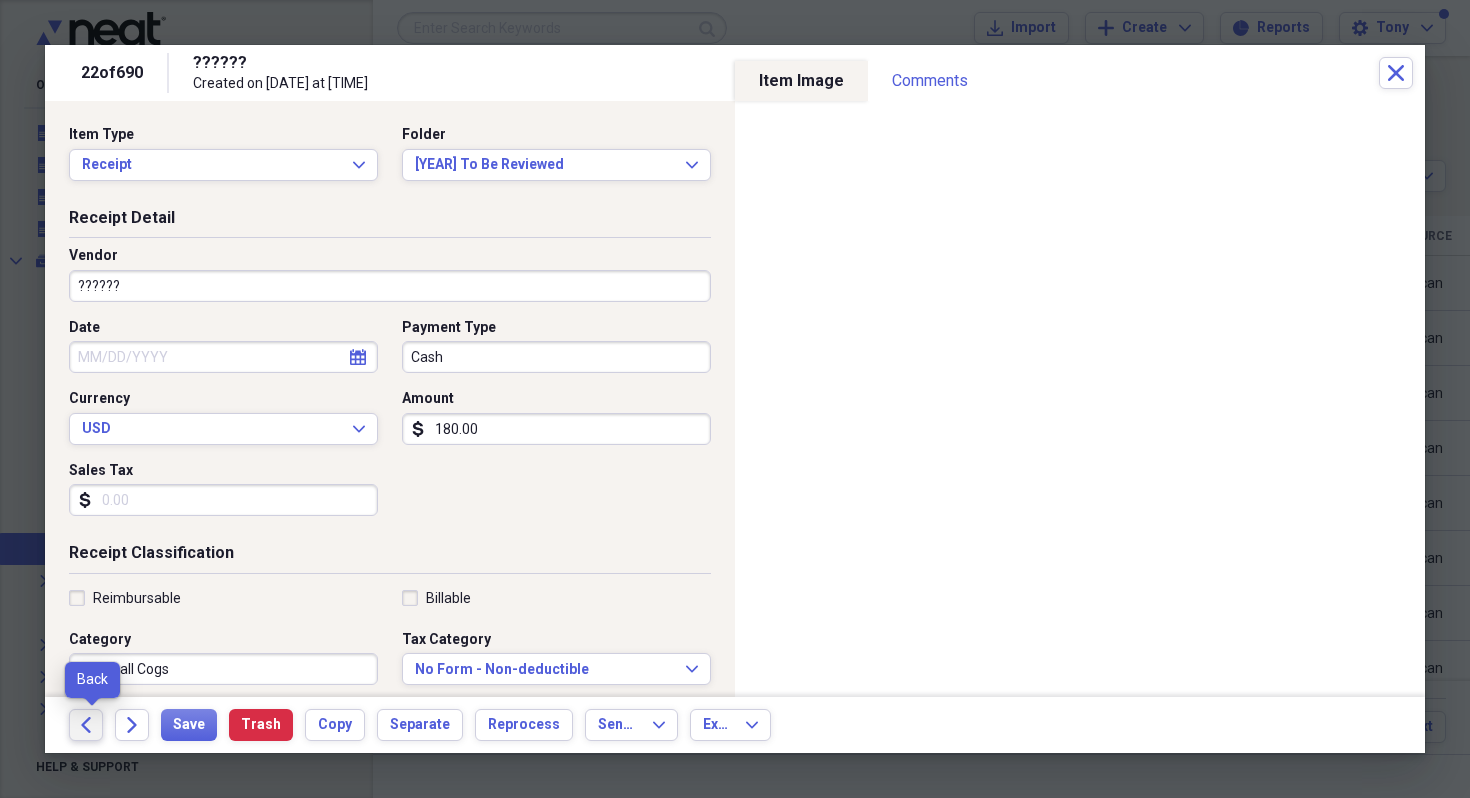 click on "Back" 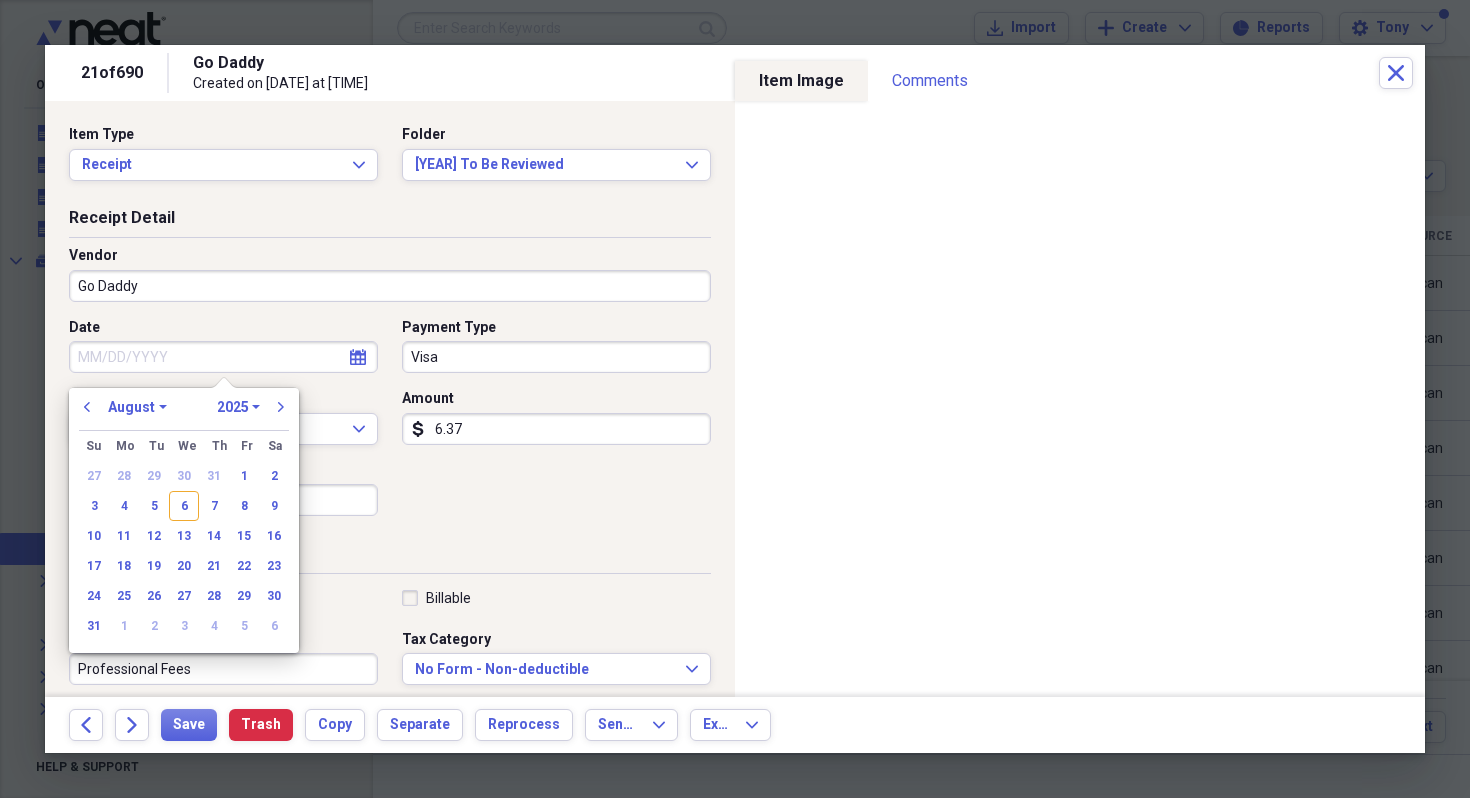 click on "Date" at bounding box center [223, 357] 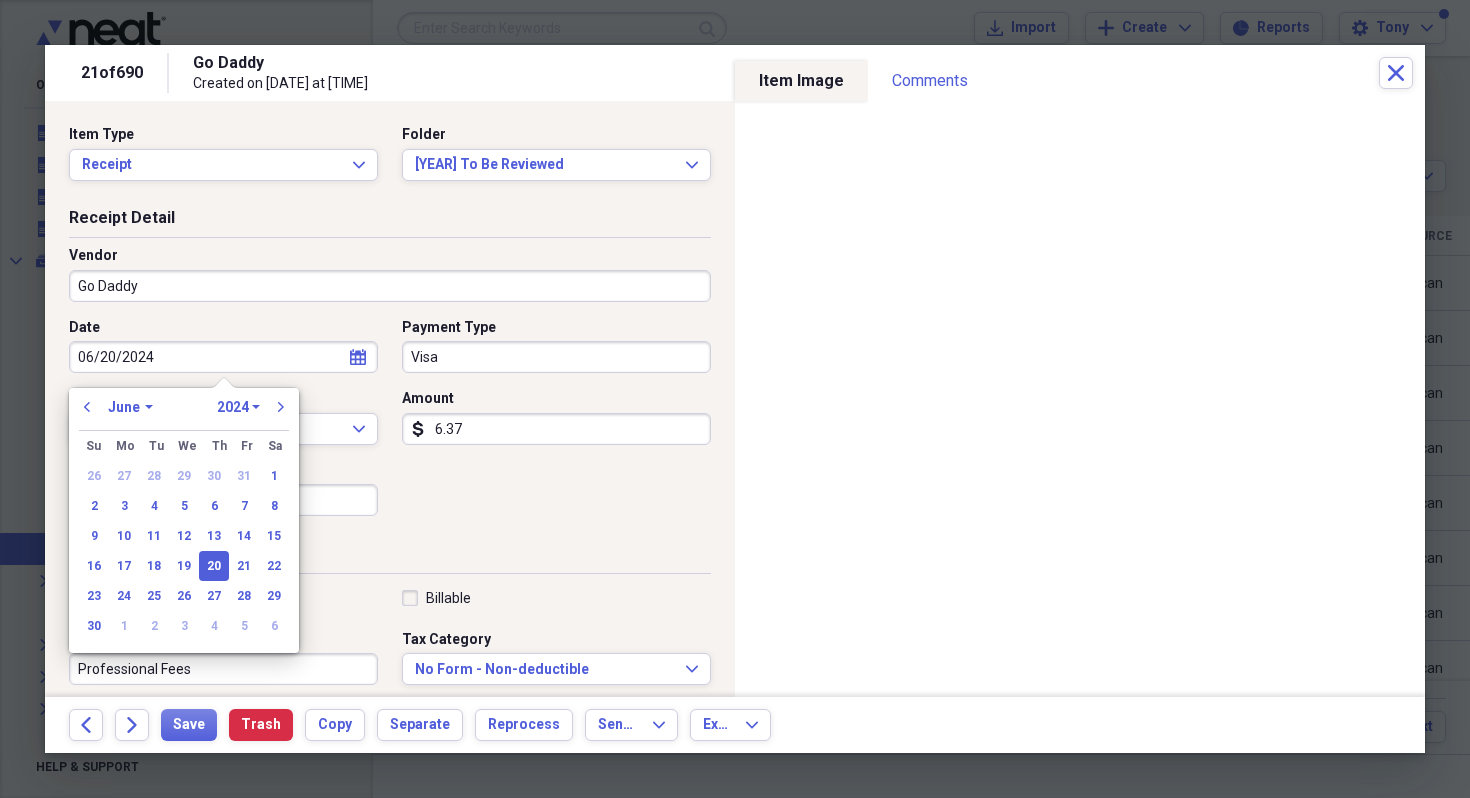 click on "20" at bounding box center (214, 566) 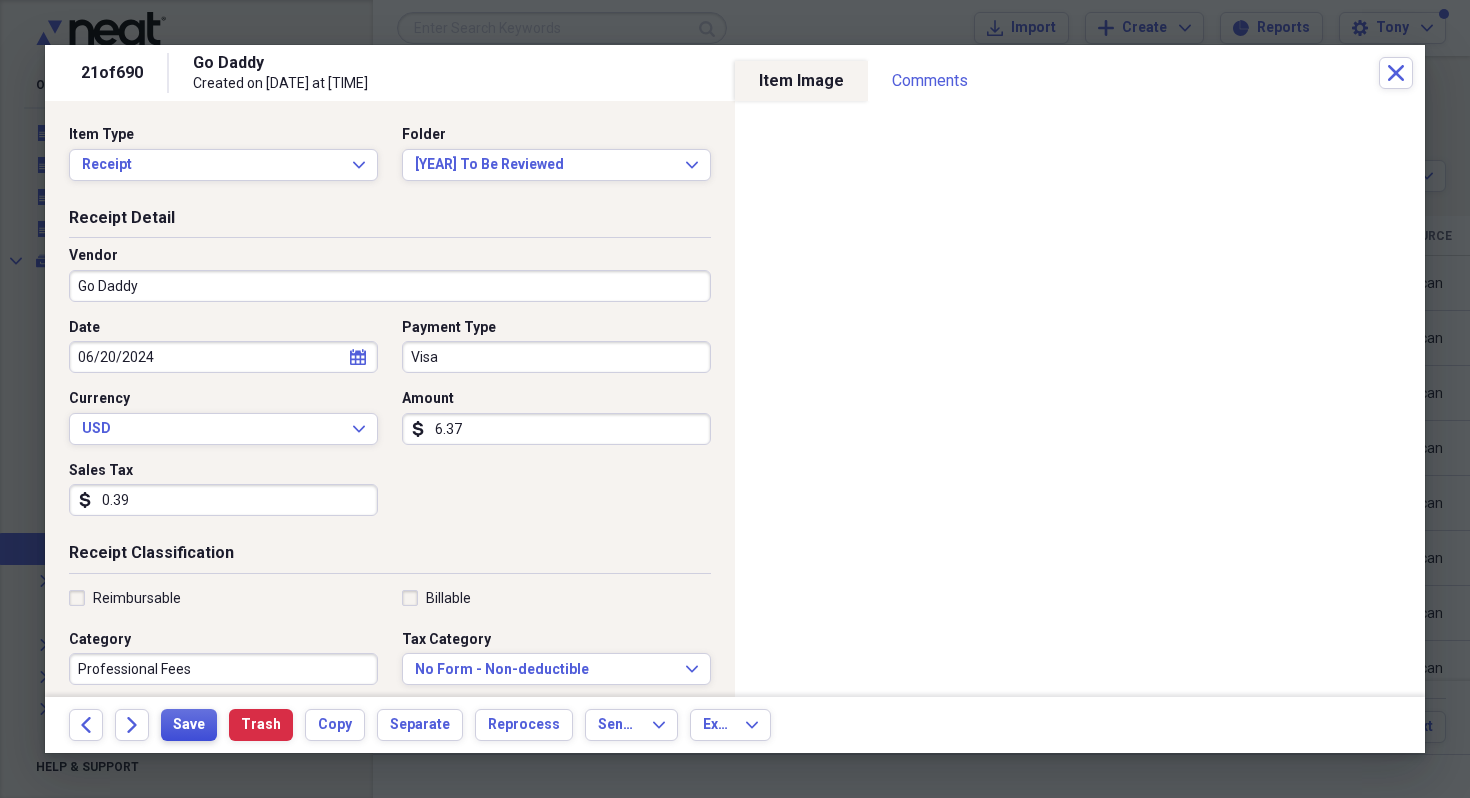 click on "Save" at bounding box center [189, 725] 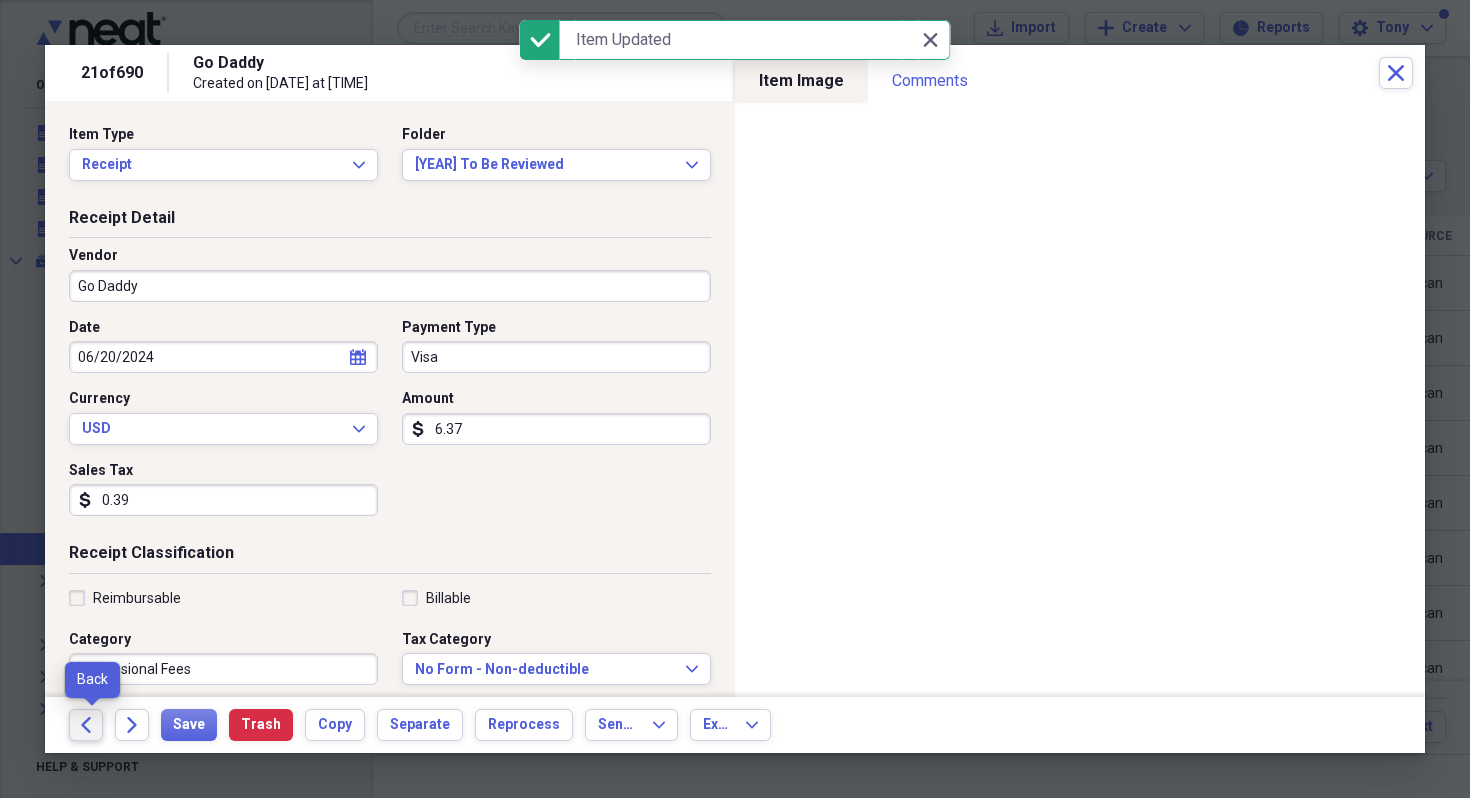 click 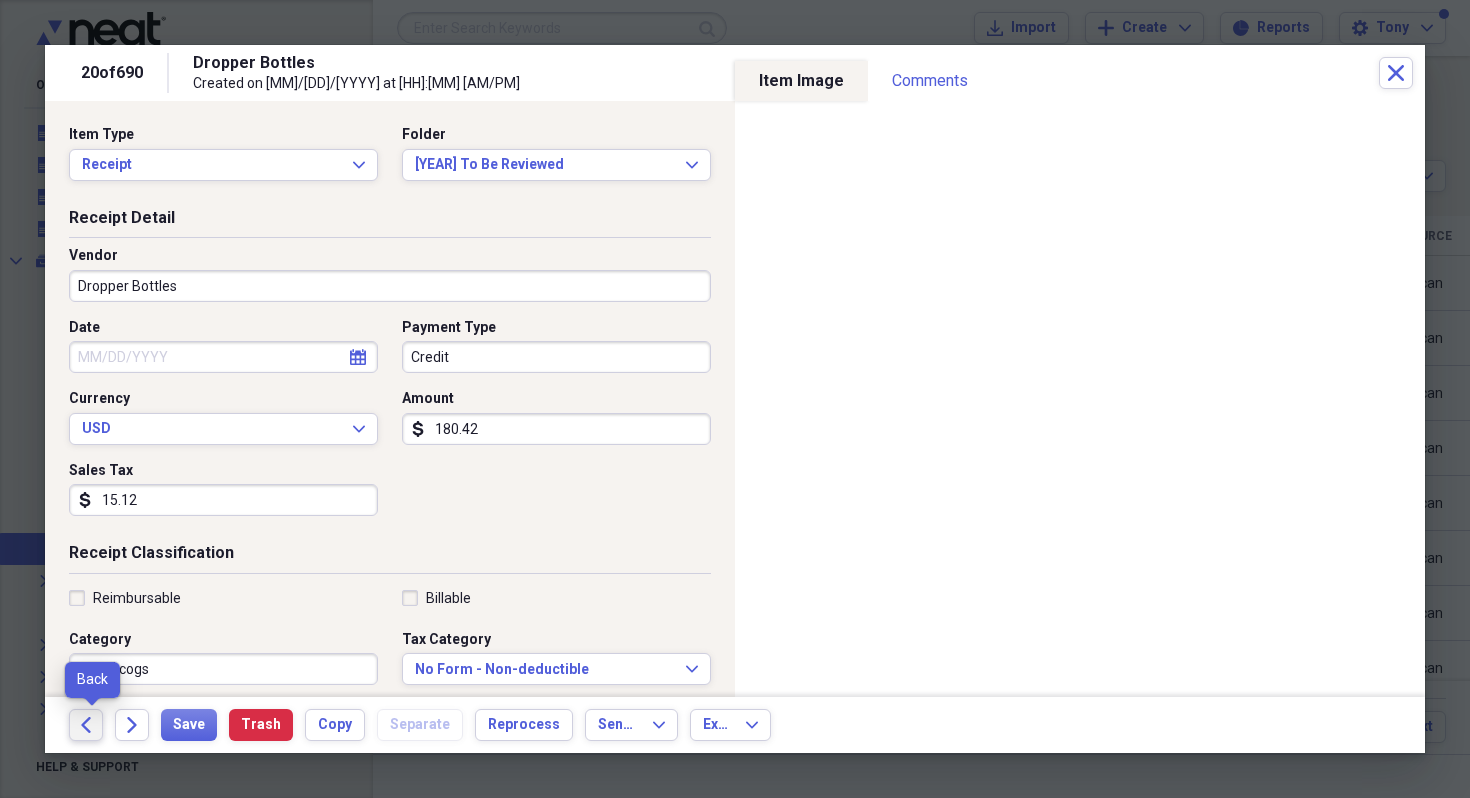 click 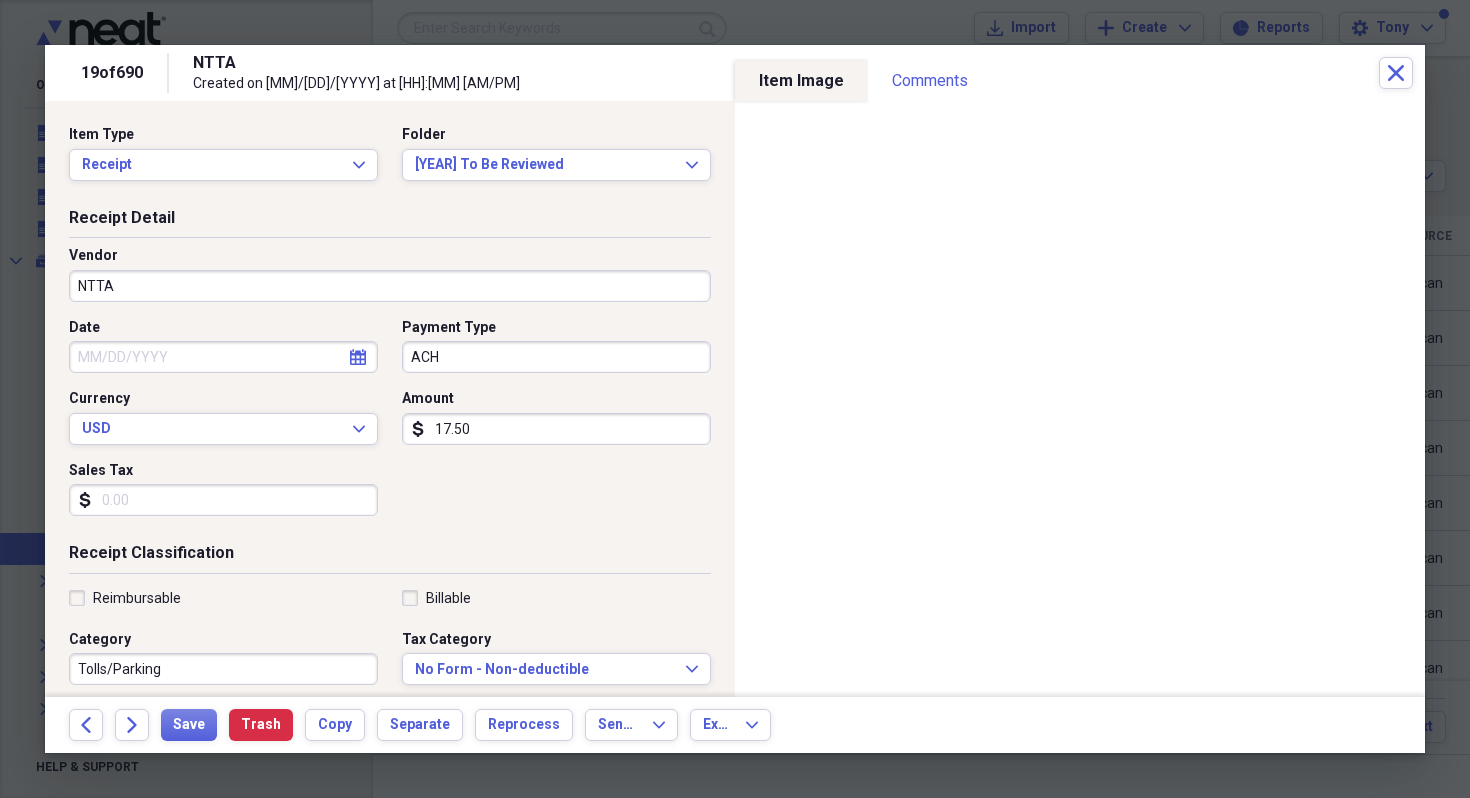 click on "Date" at bounding box center [223, 357] 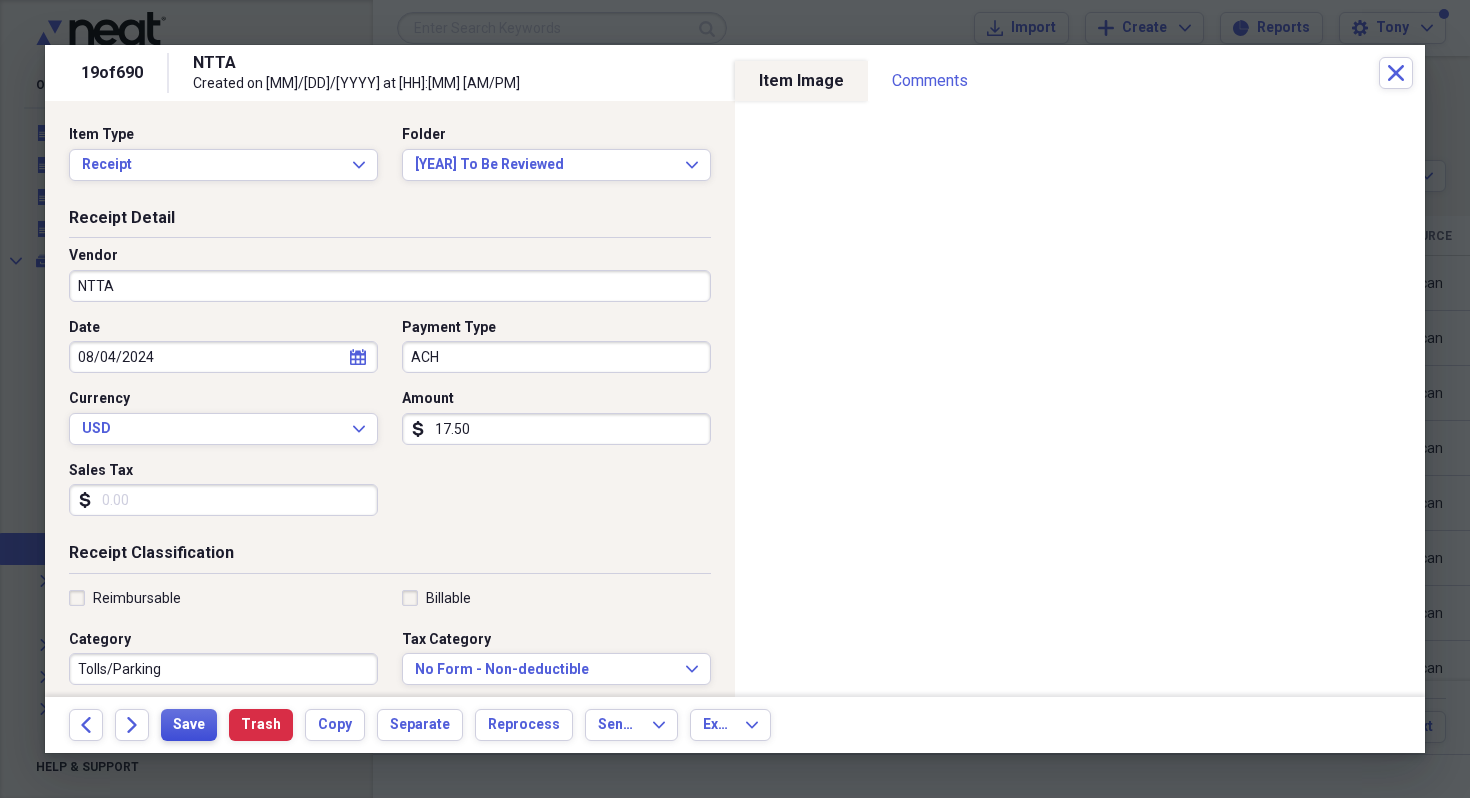 click on "Save" at bounding box center [189, 725] 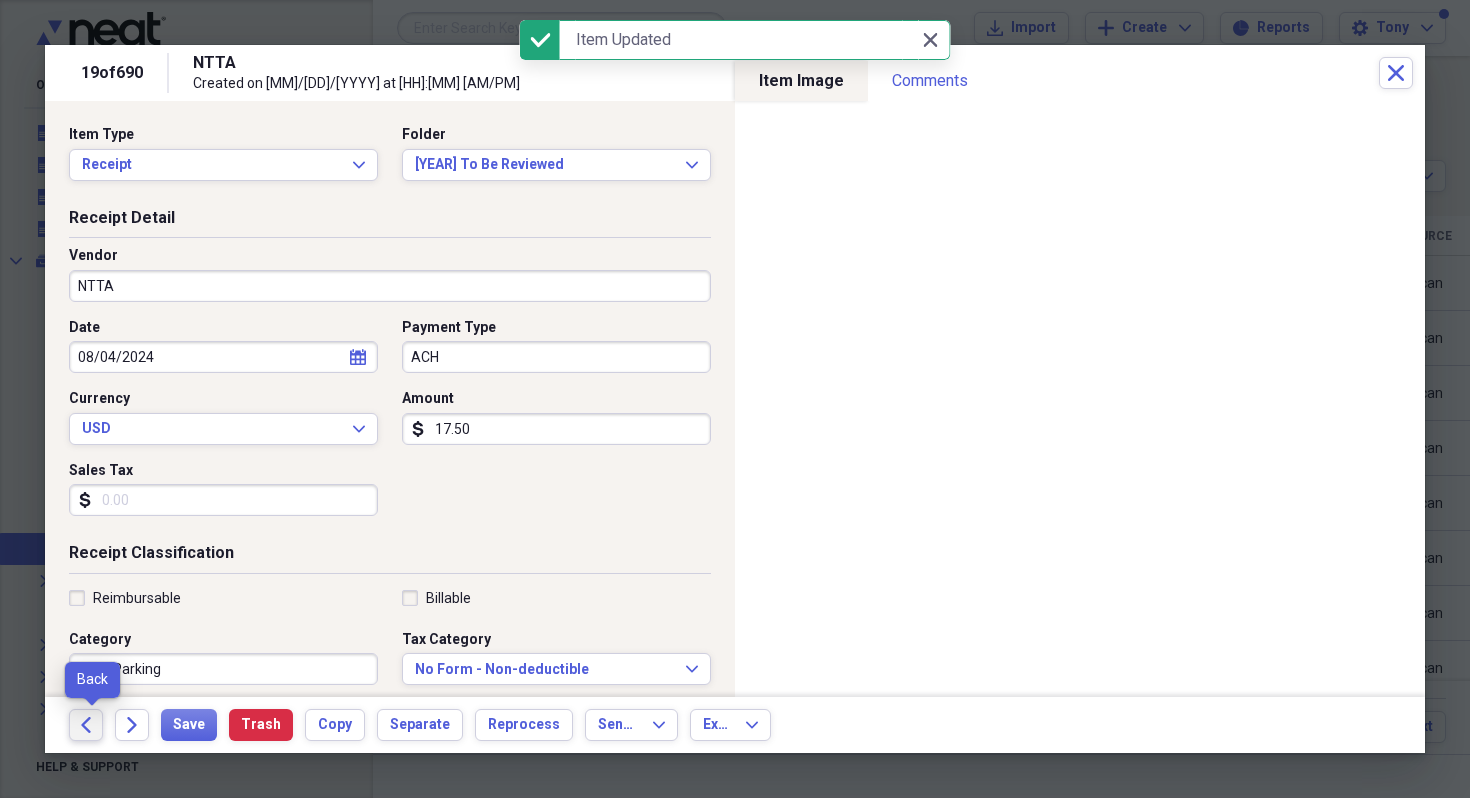 click 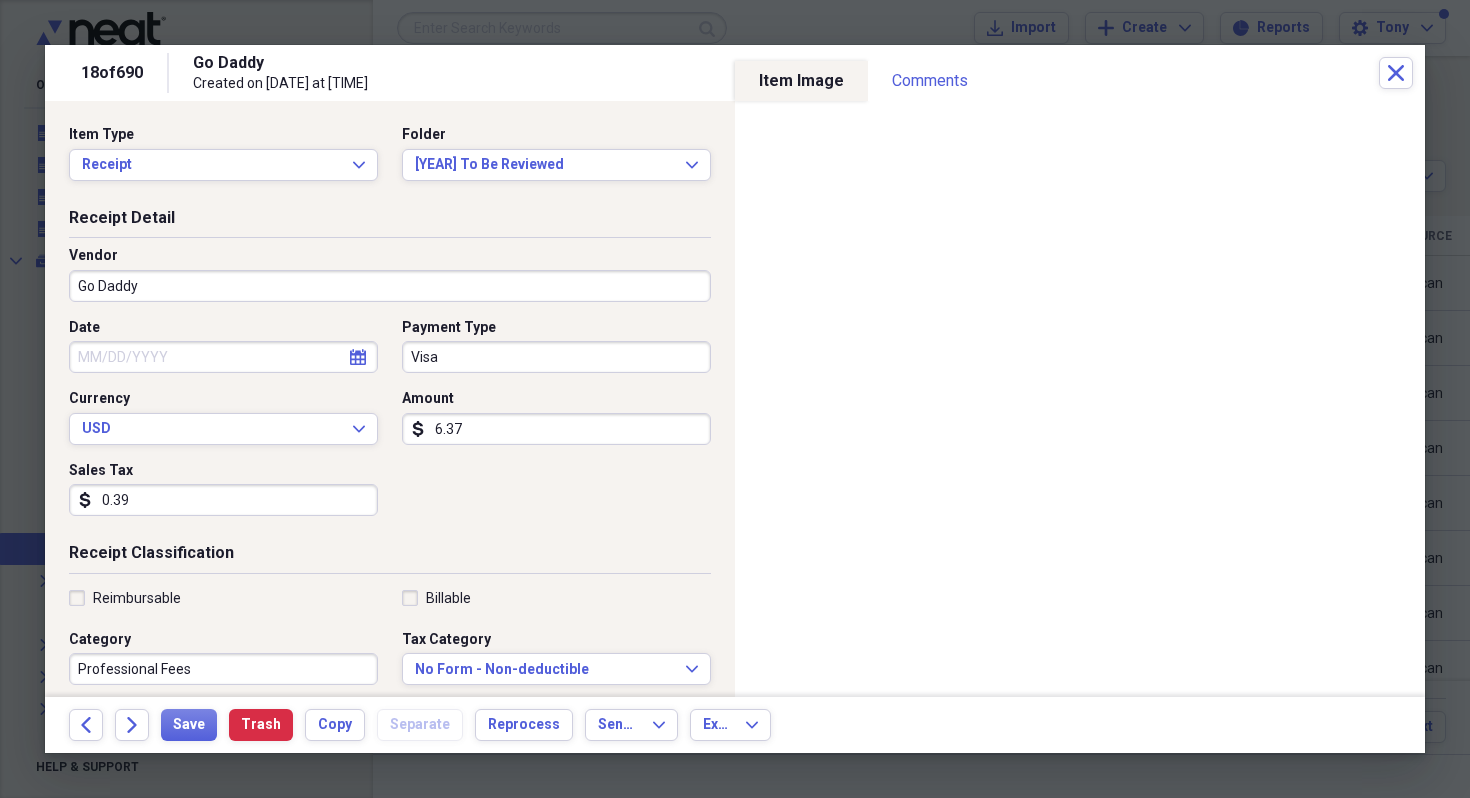 click on "Date" at bounding box center (223, 357) 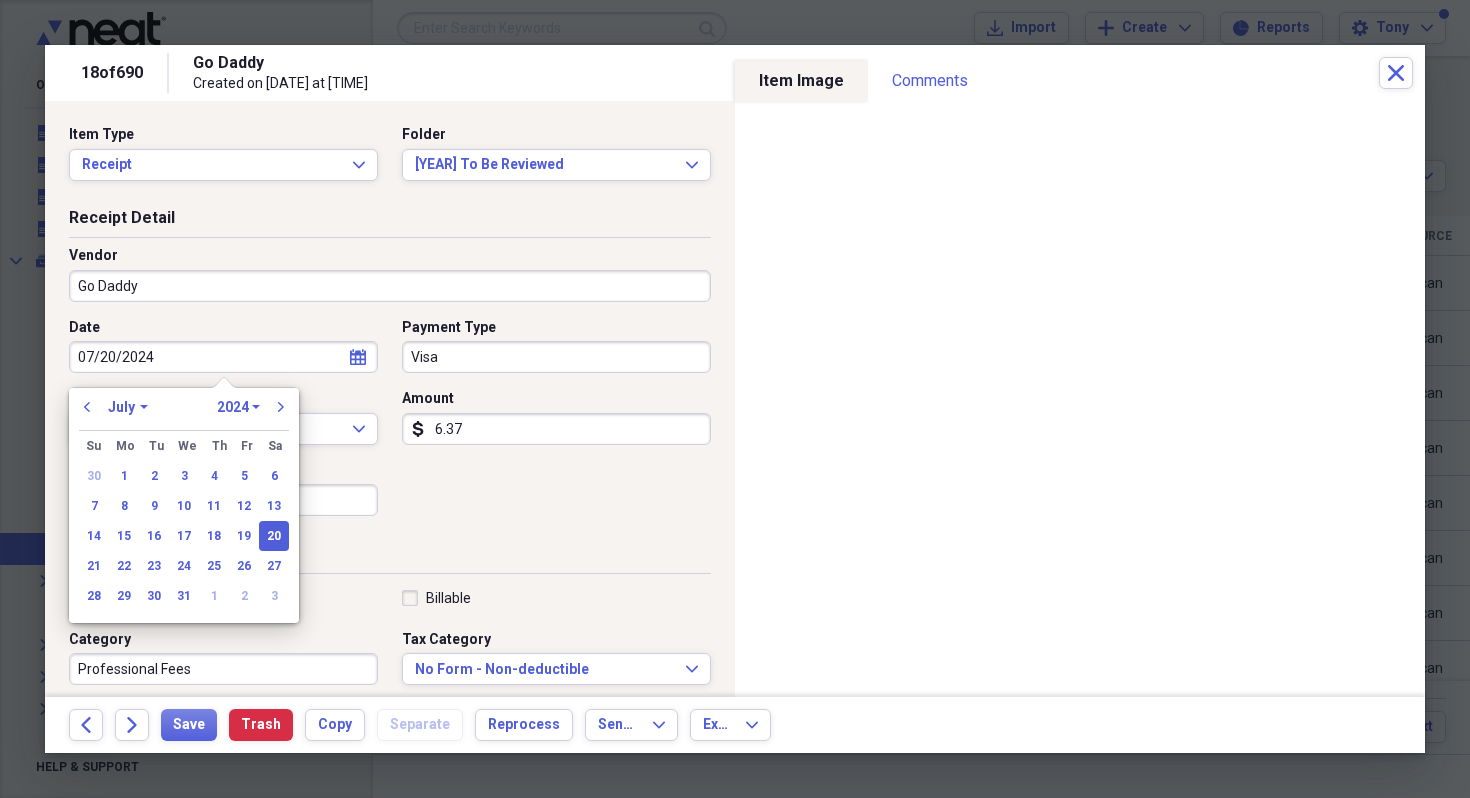 click on "20" at bounding box center (274, 536) 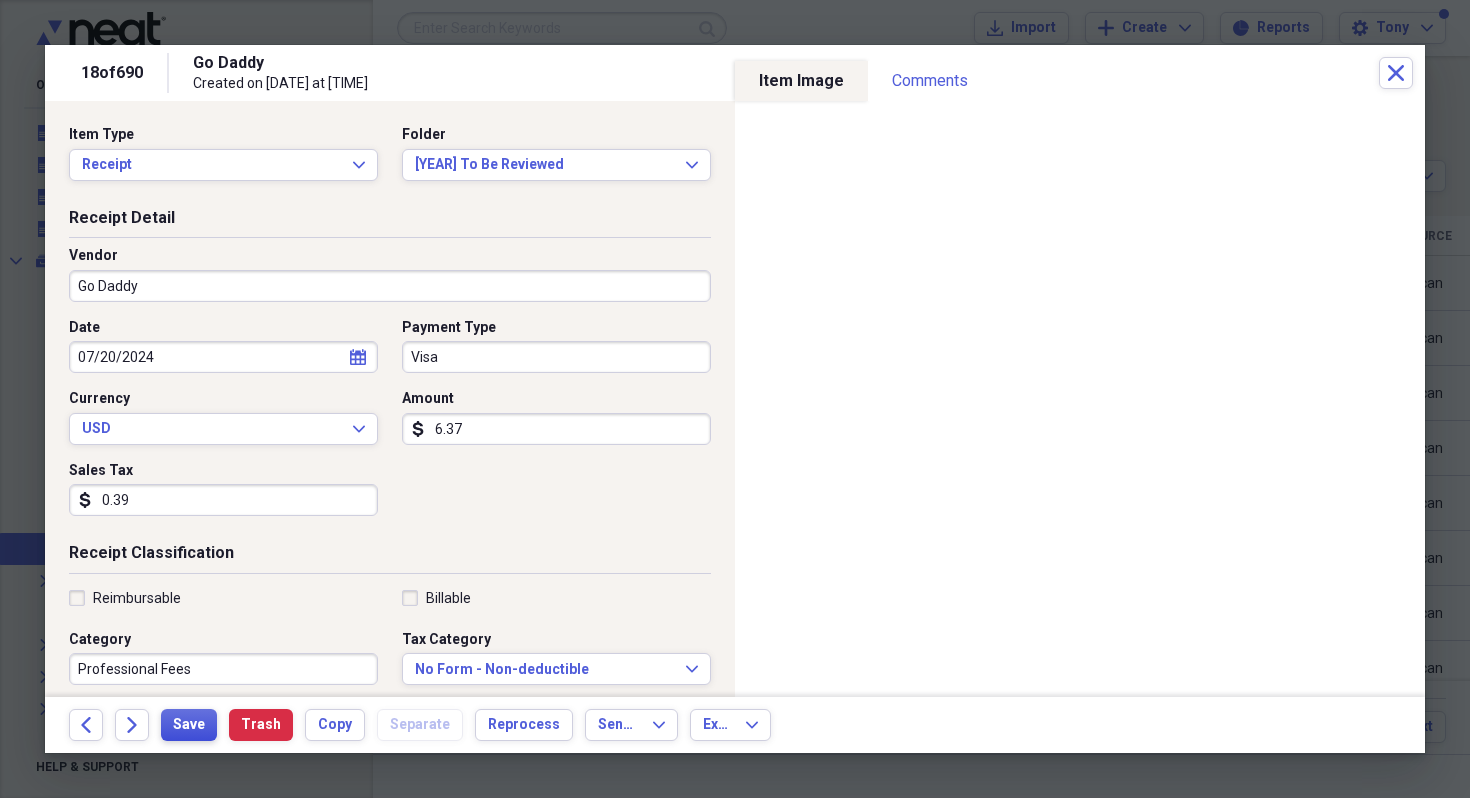 click on "Save" at bounding box center [189, 725] 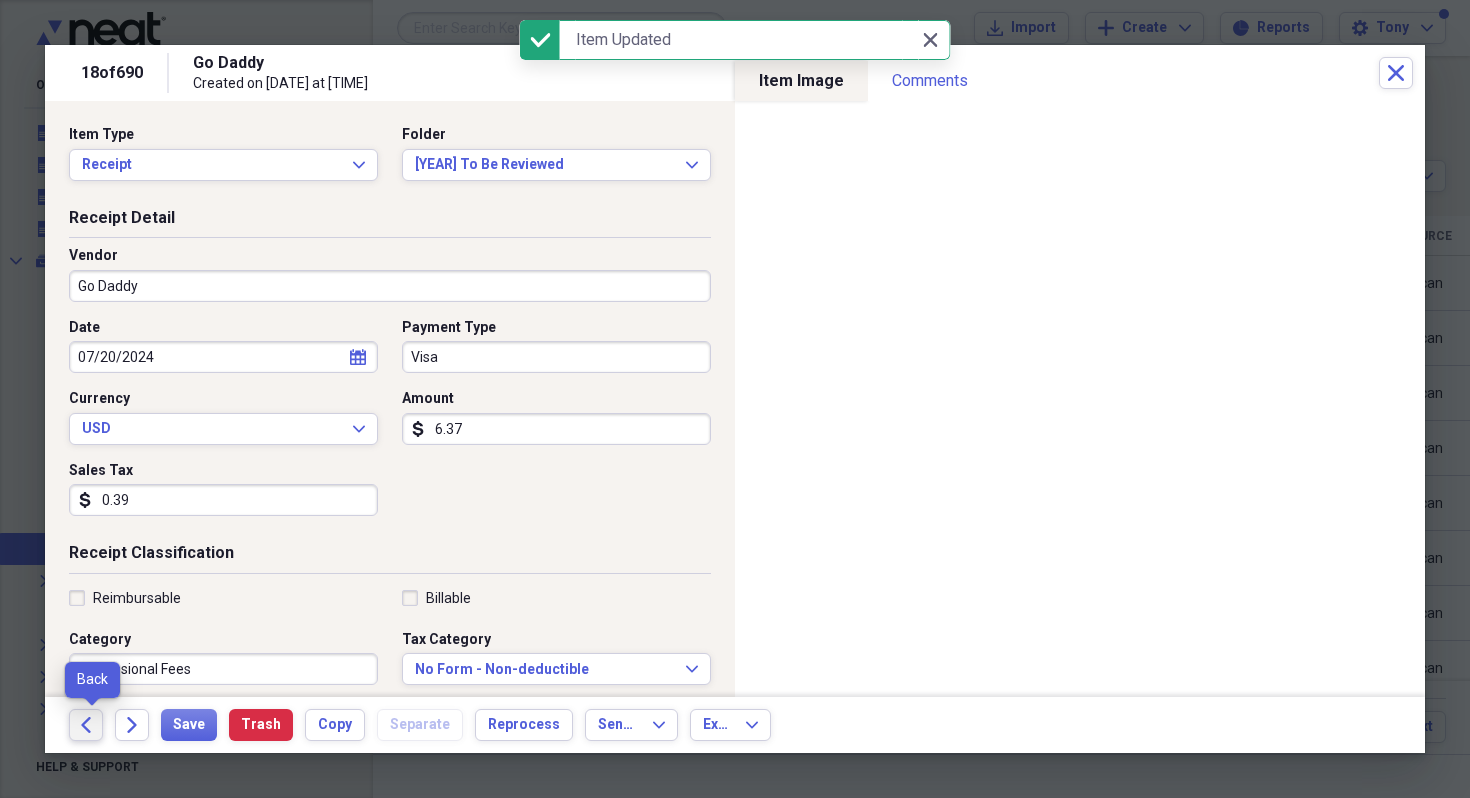 click on "Back" at bounding box center [86, 725] 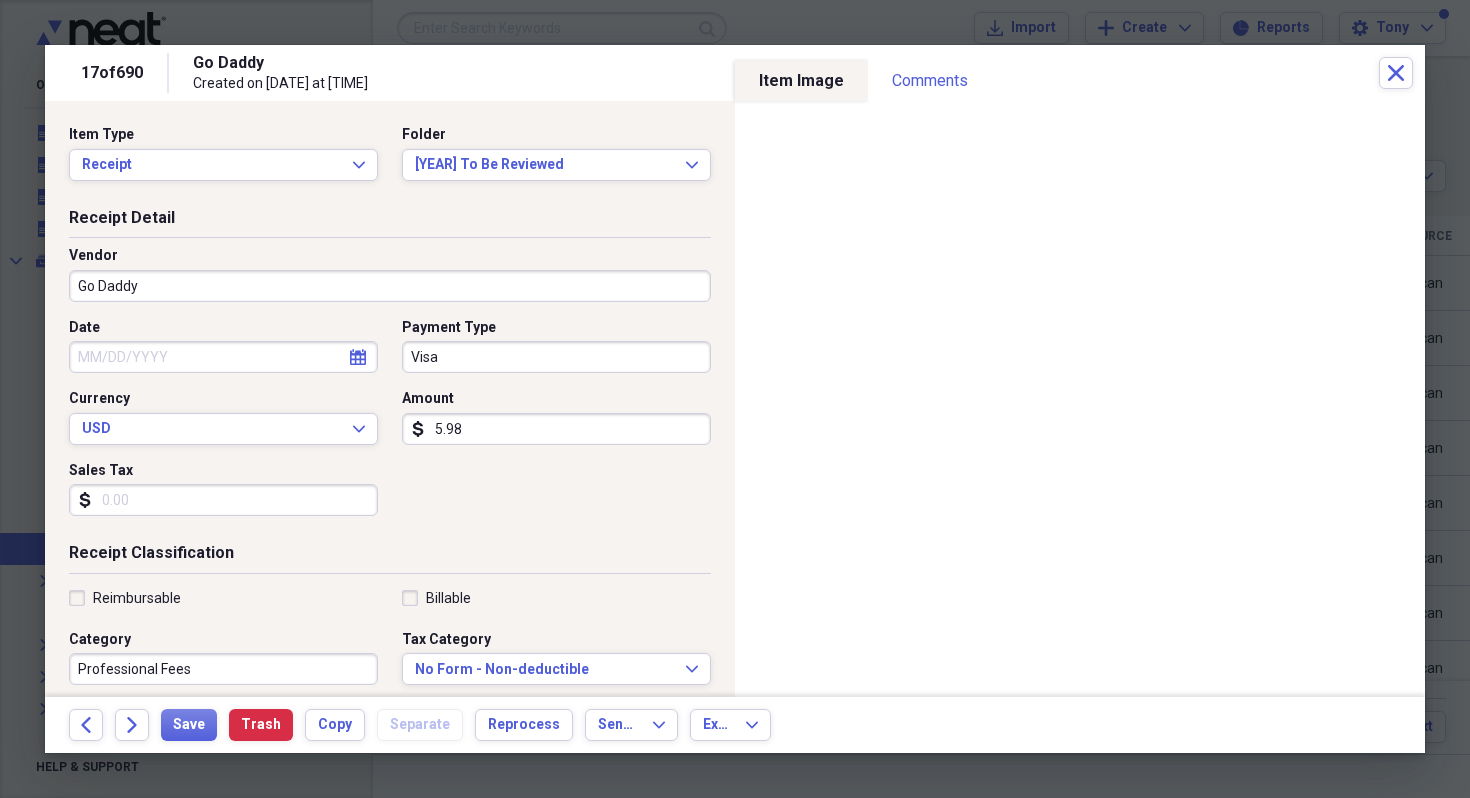 click on "Date" at bounding box center (223, 357) 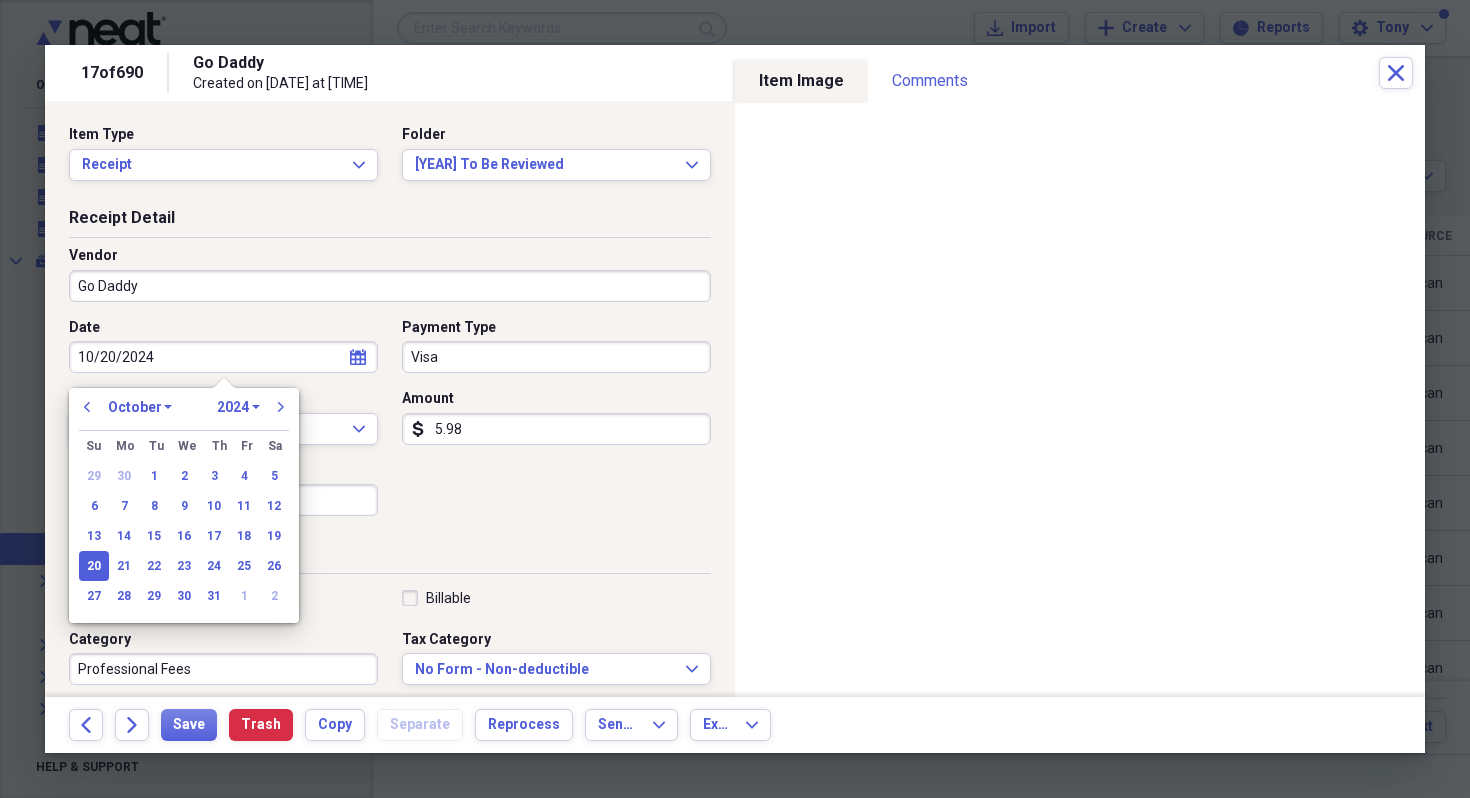 click on "20" at bounding box center (94, 566) 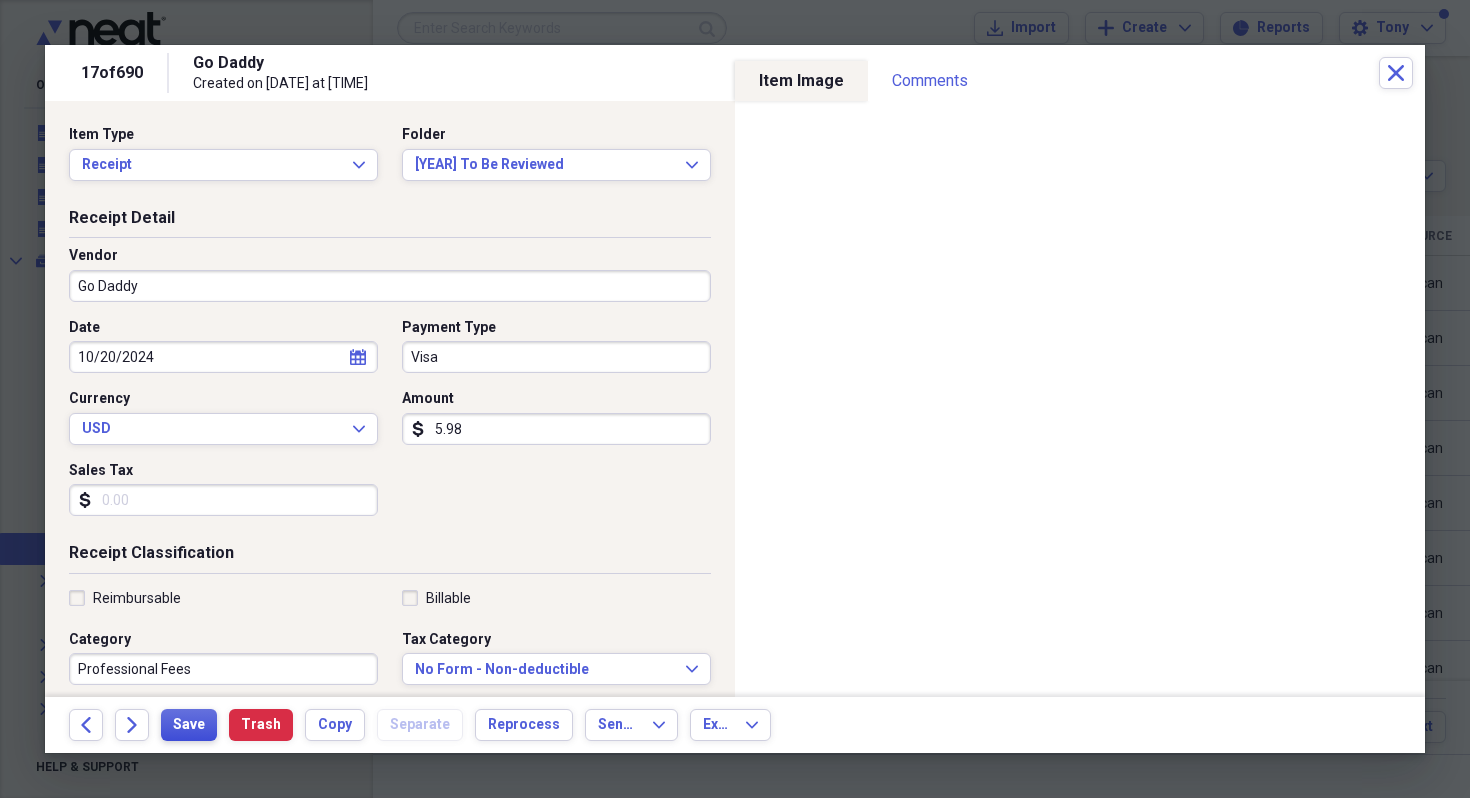 click on "Save" at bounding box center (189, 725) 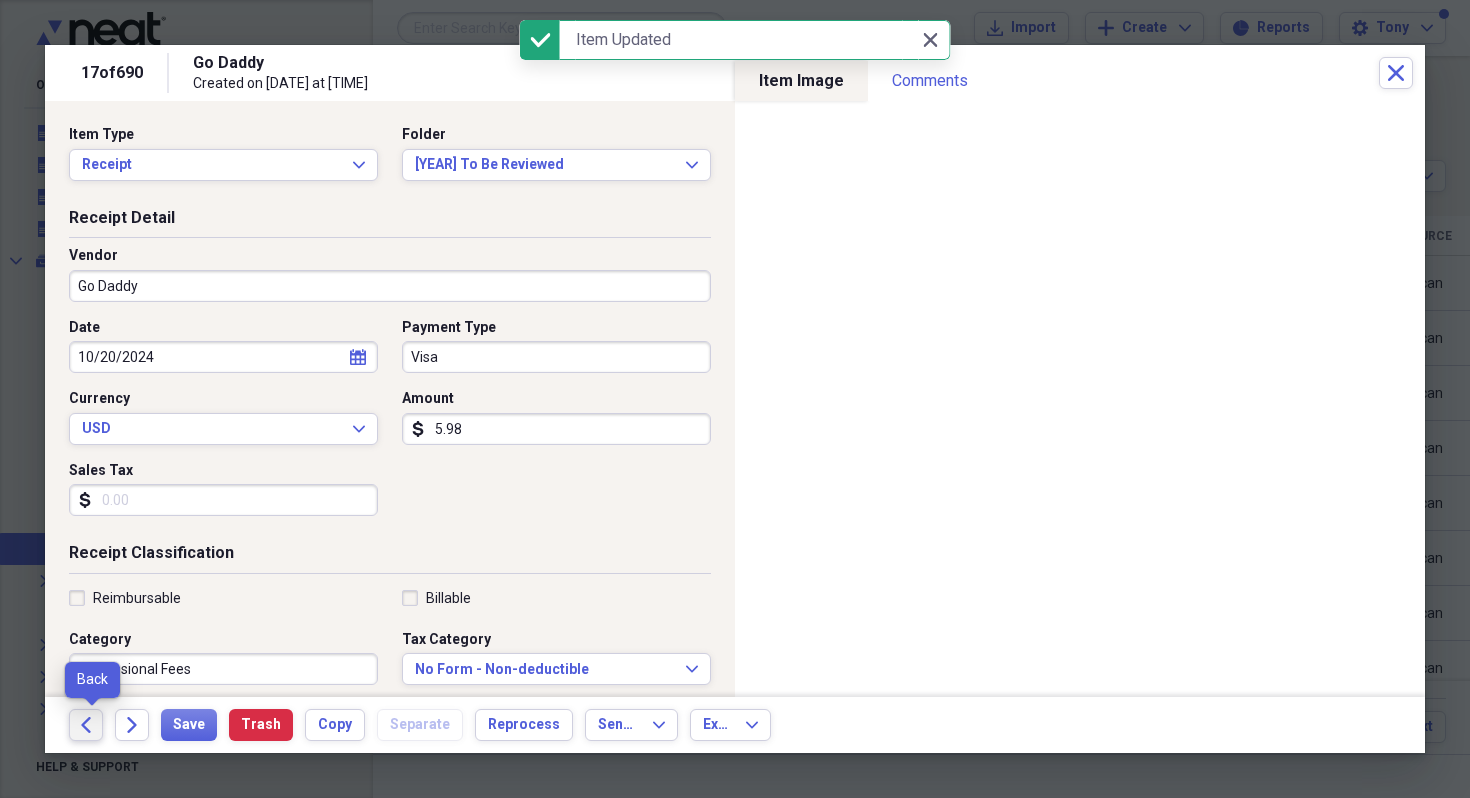 click on "Back" 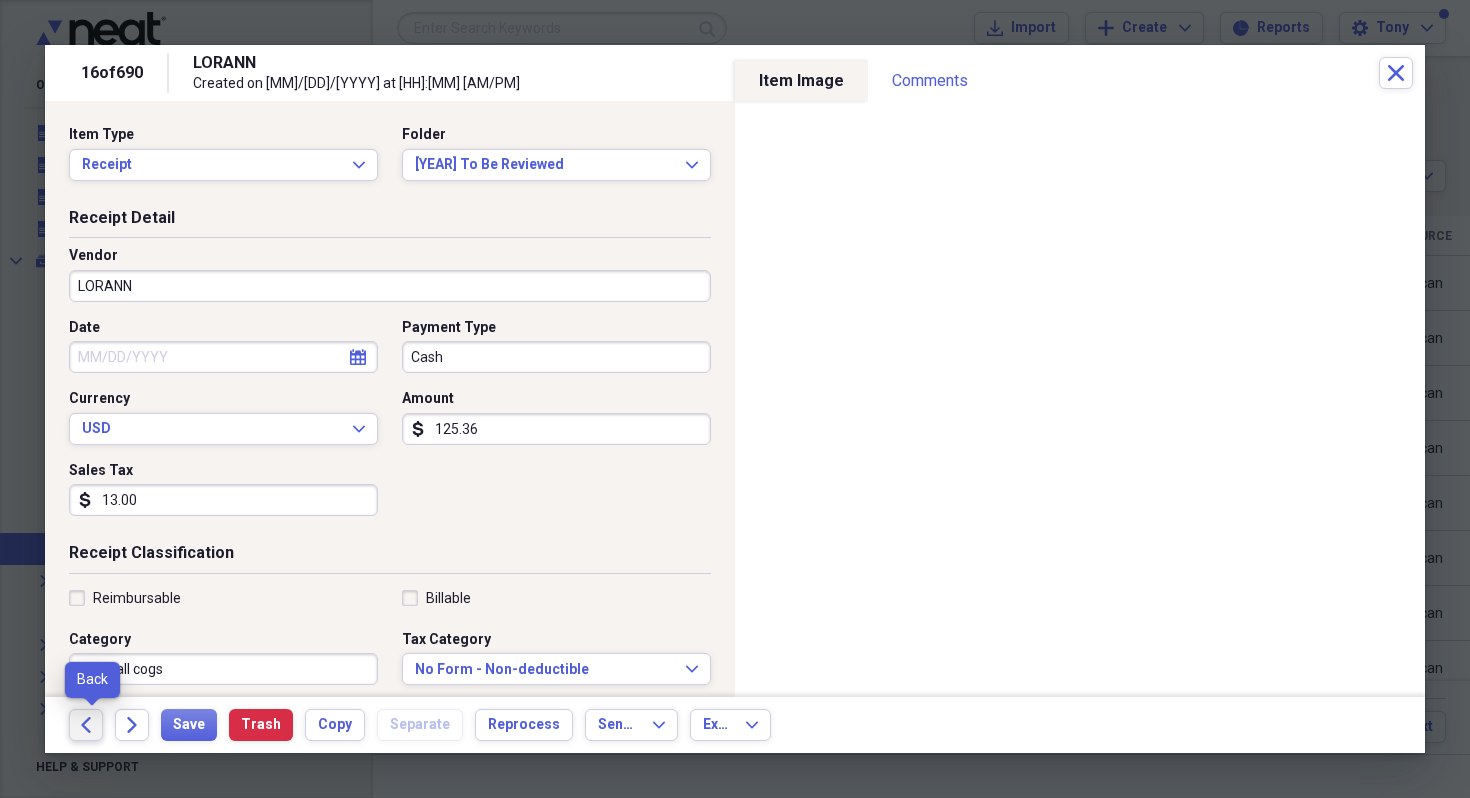 click on "Back" 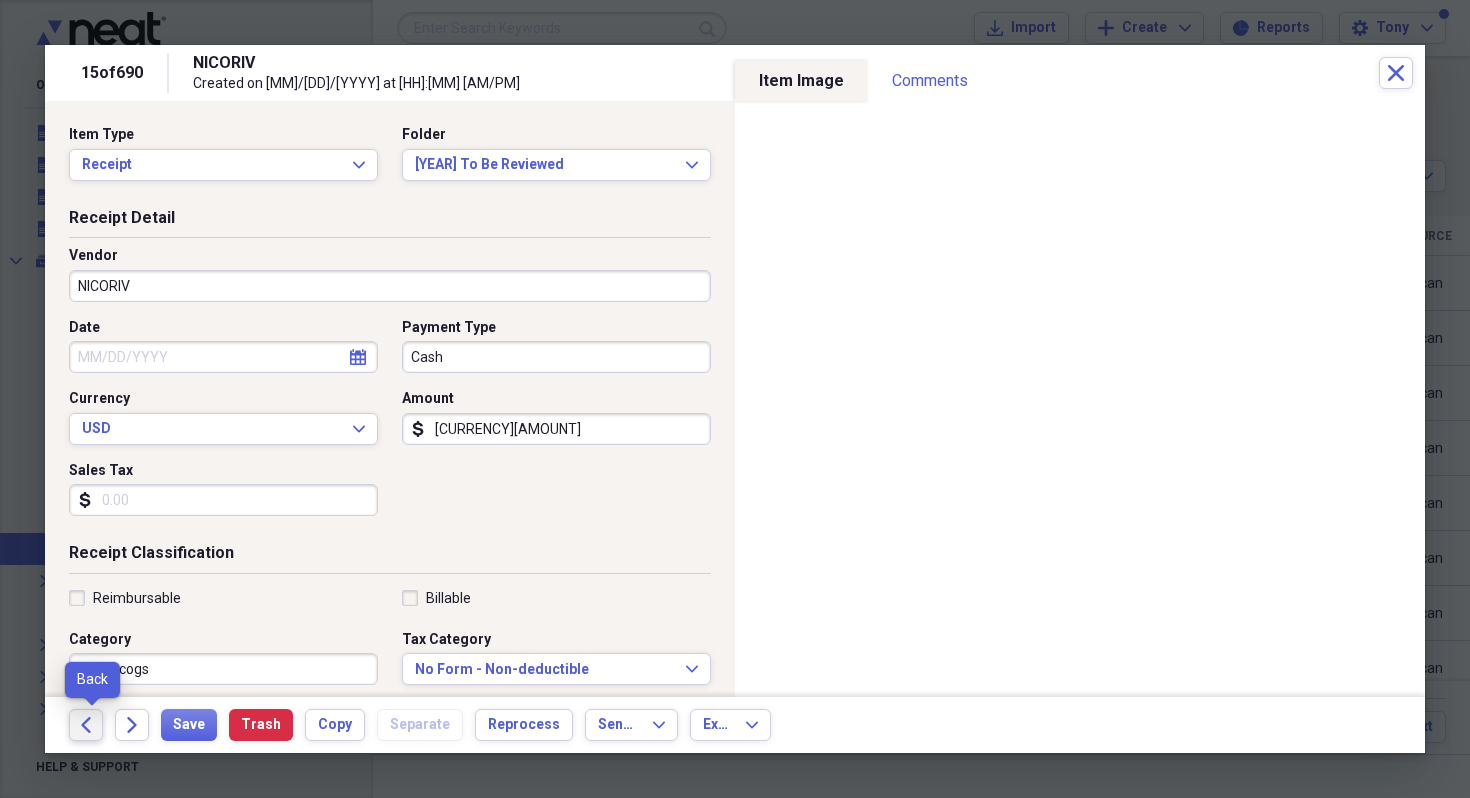 click 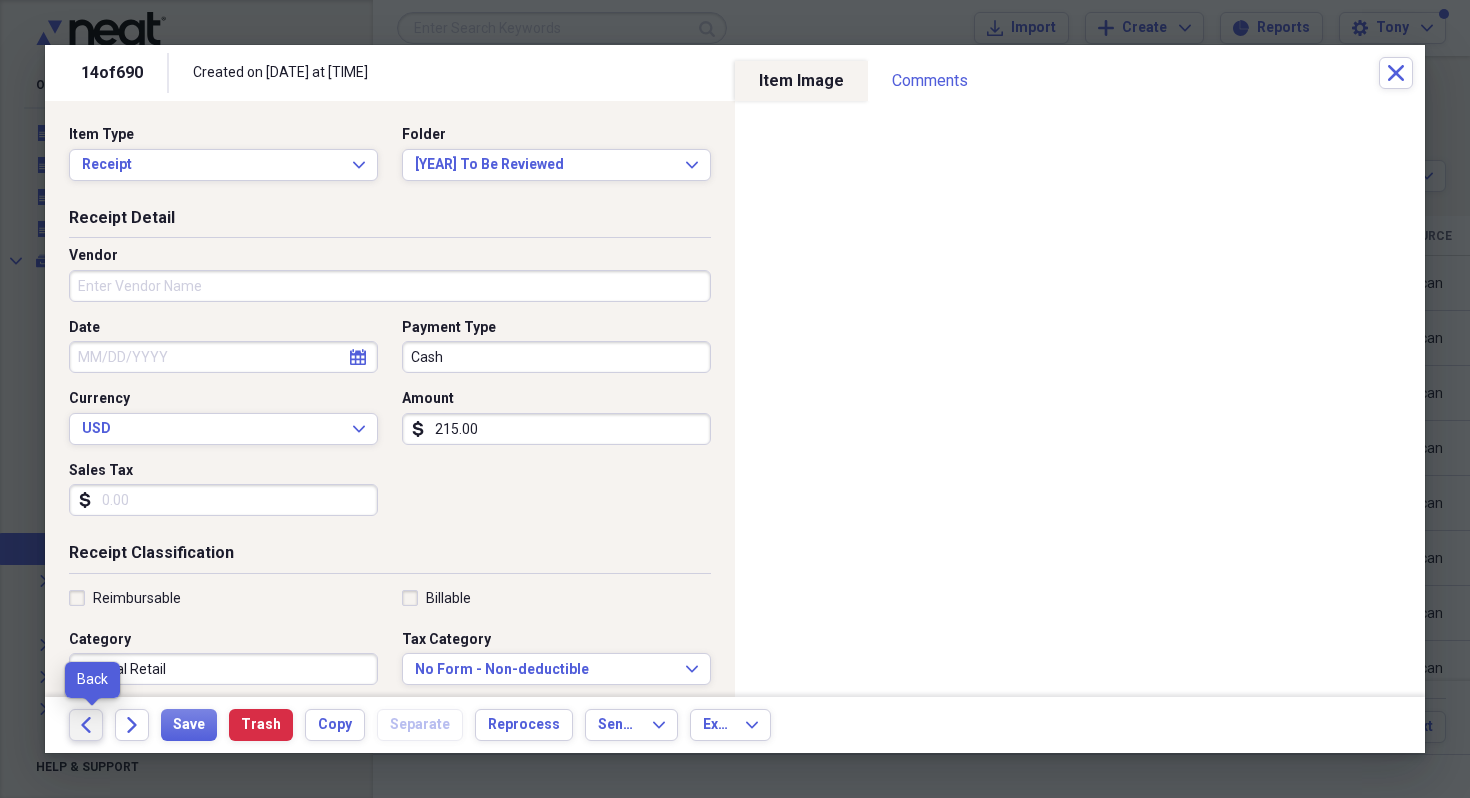 click 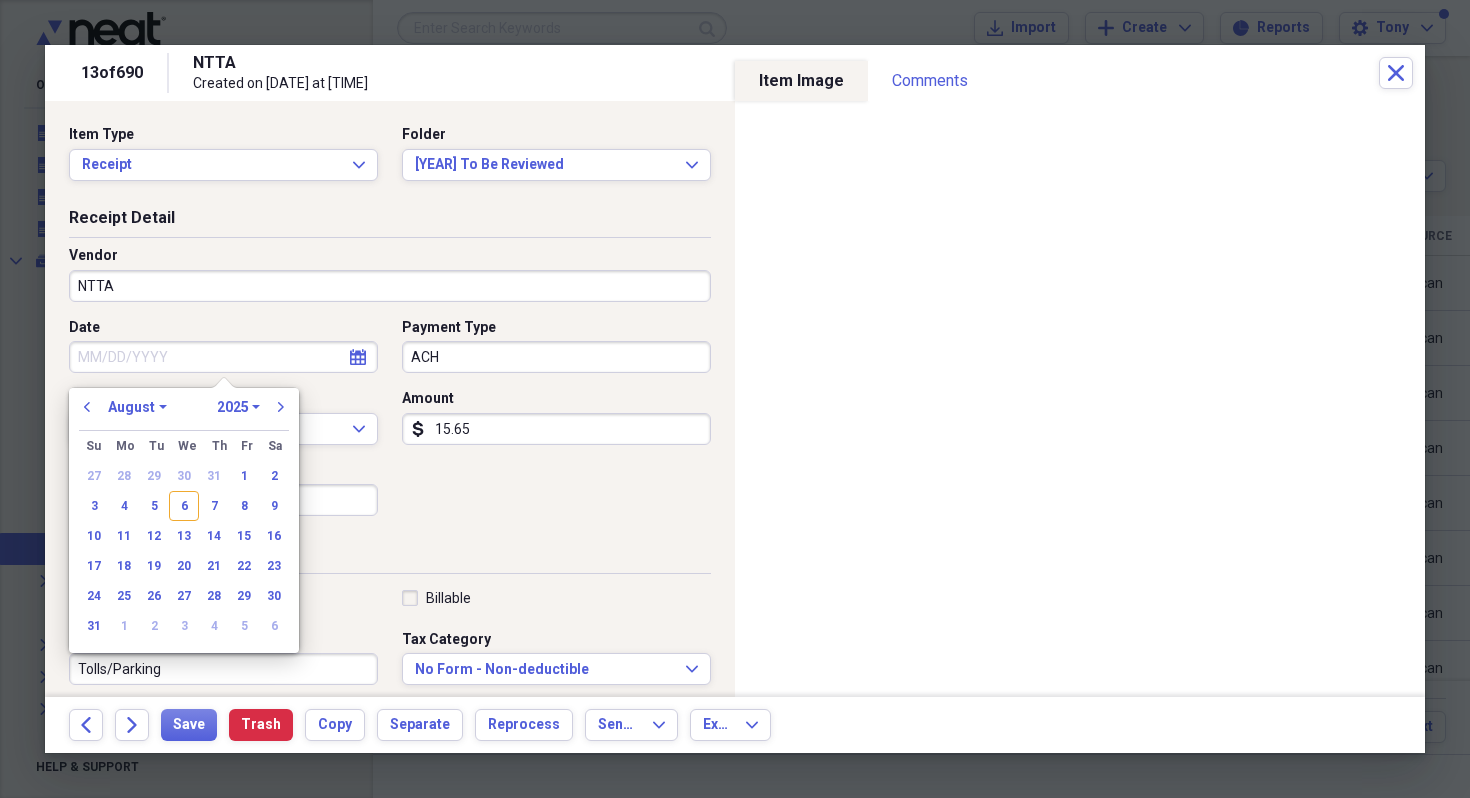 click on "Date" at bounding box center [223, 357] 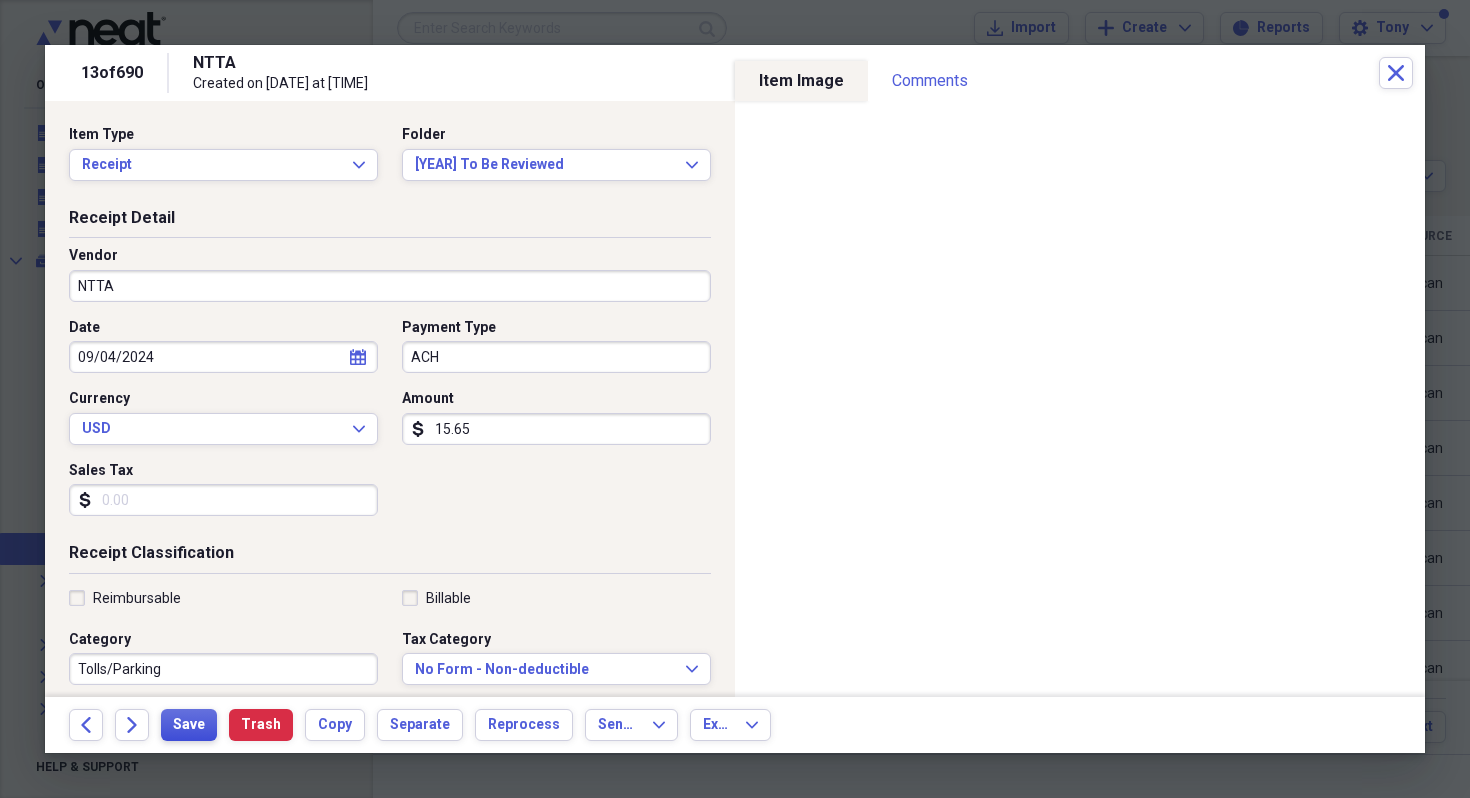 click on "Save" at bounding box center (189, 725) 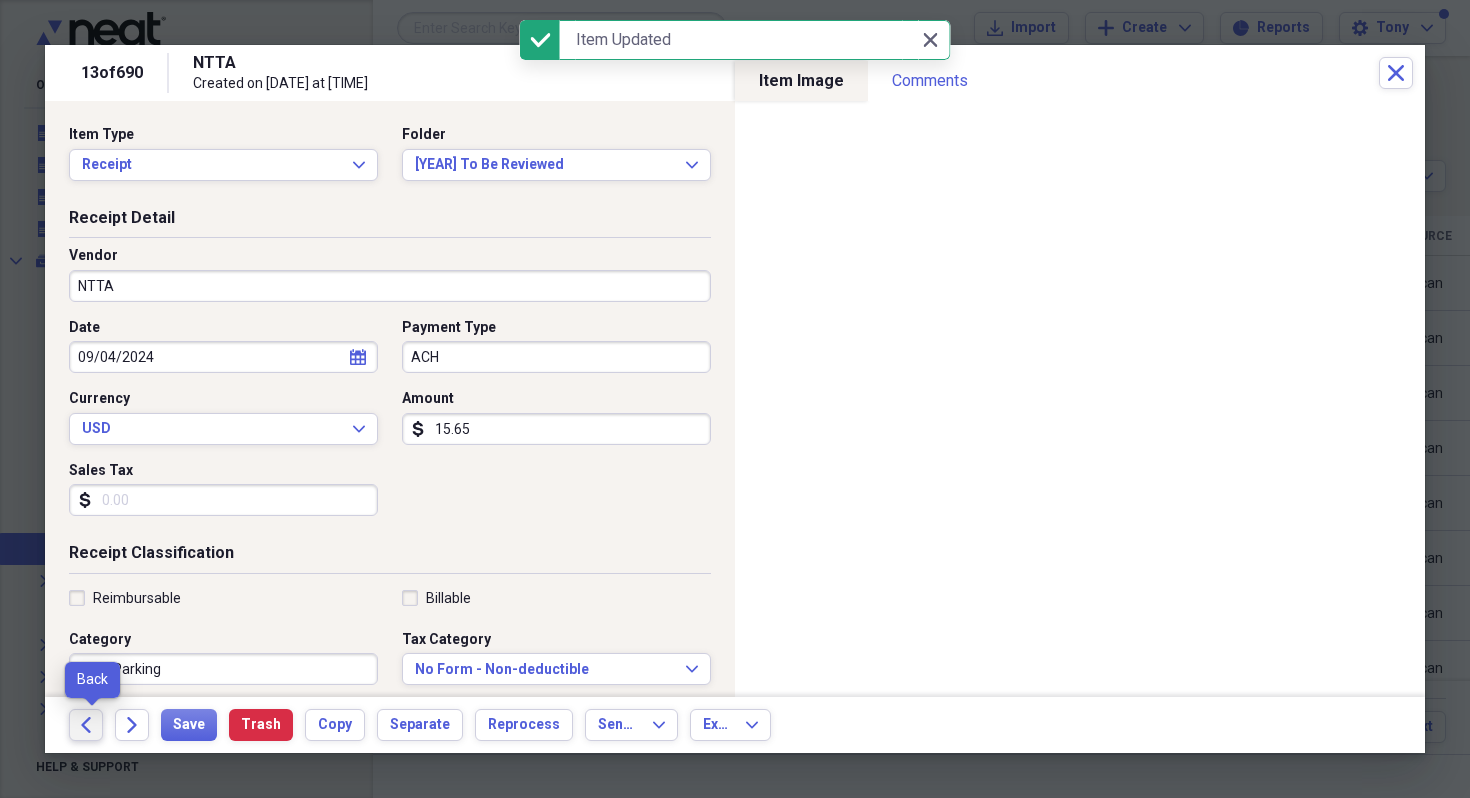 click 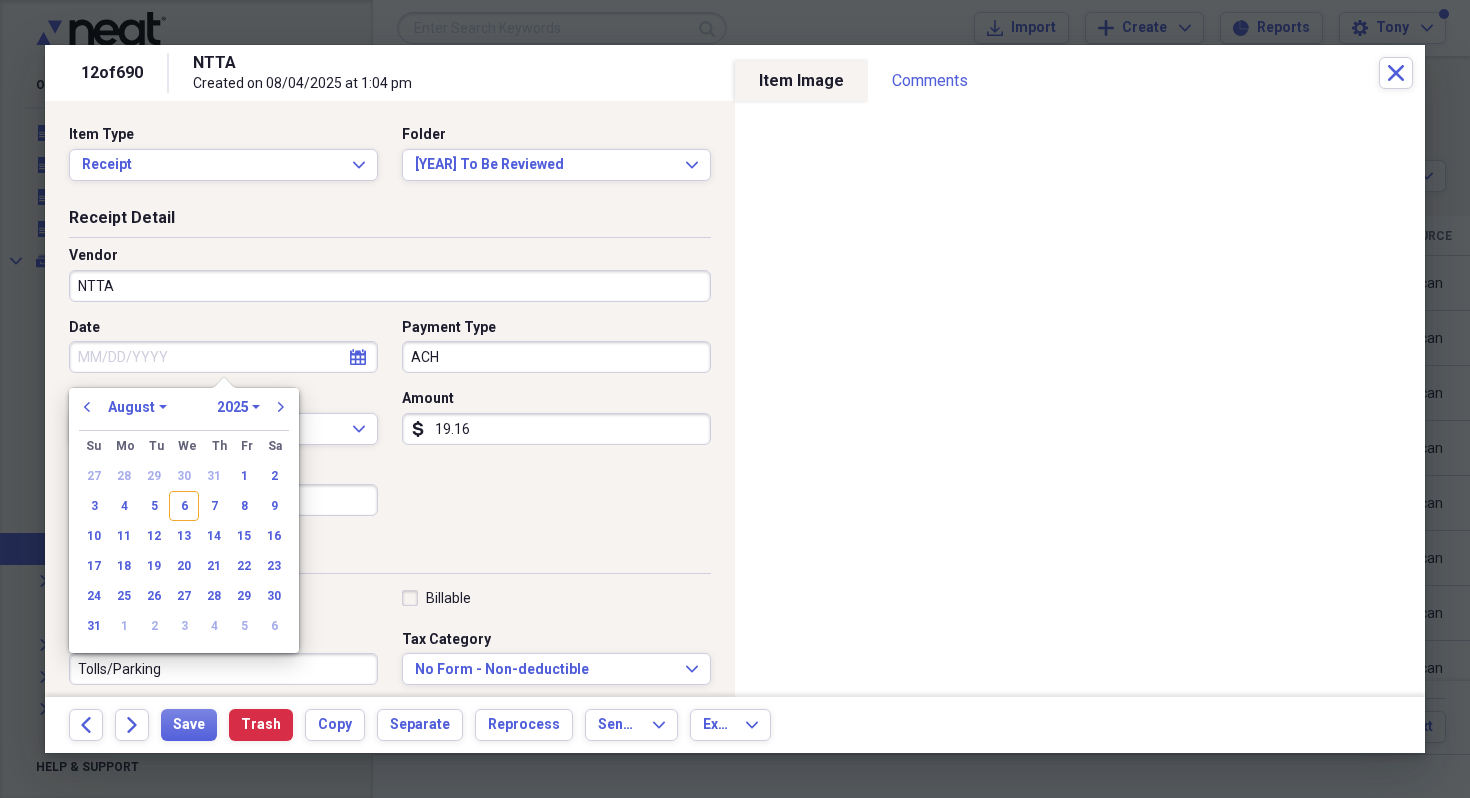 click on "Date" at bounding box center [223, 357] 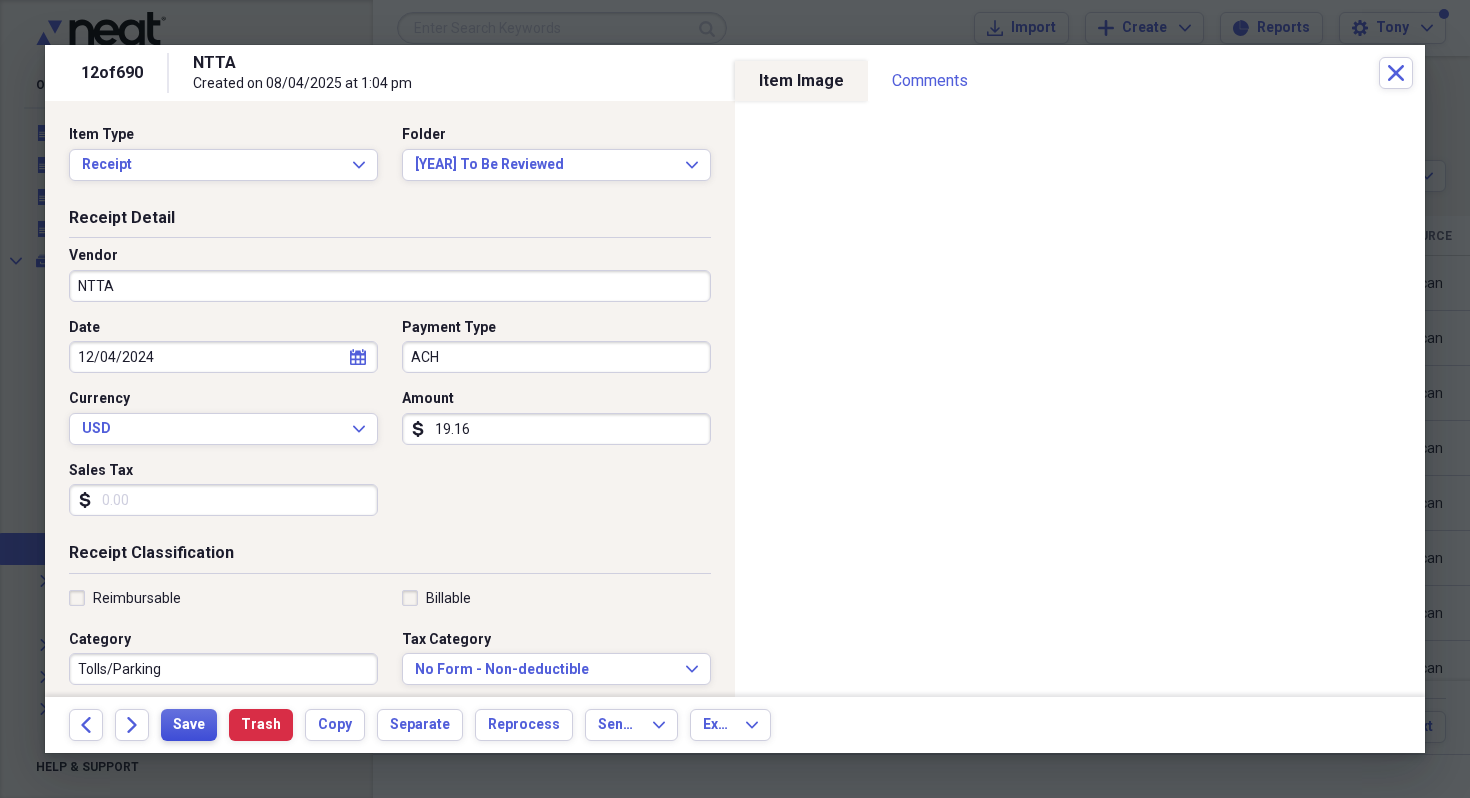 click on "Save" at bounding box center (189, 725) 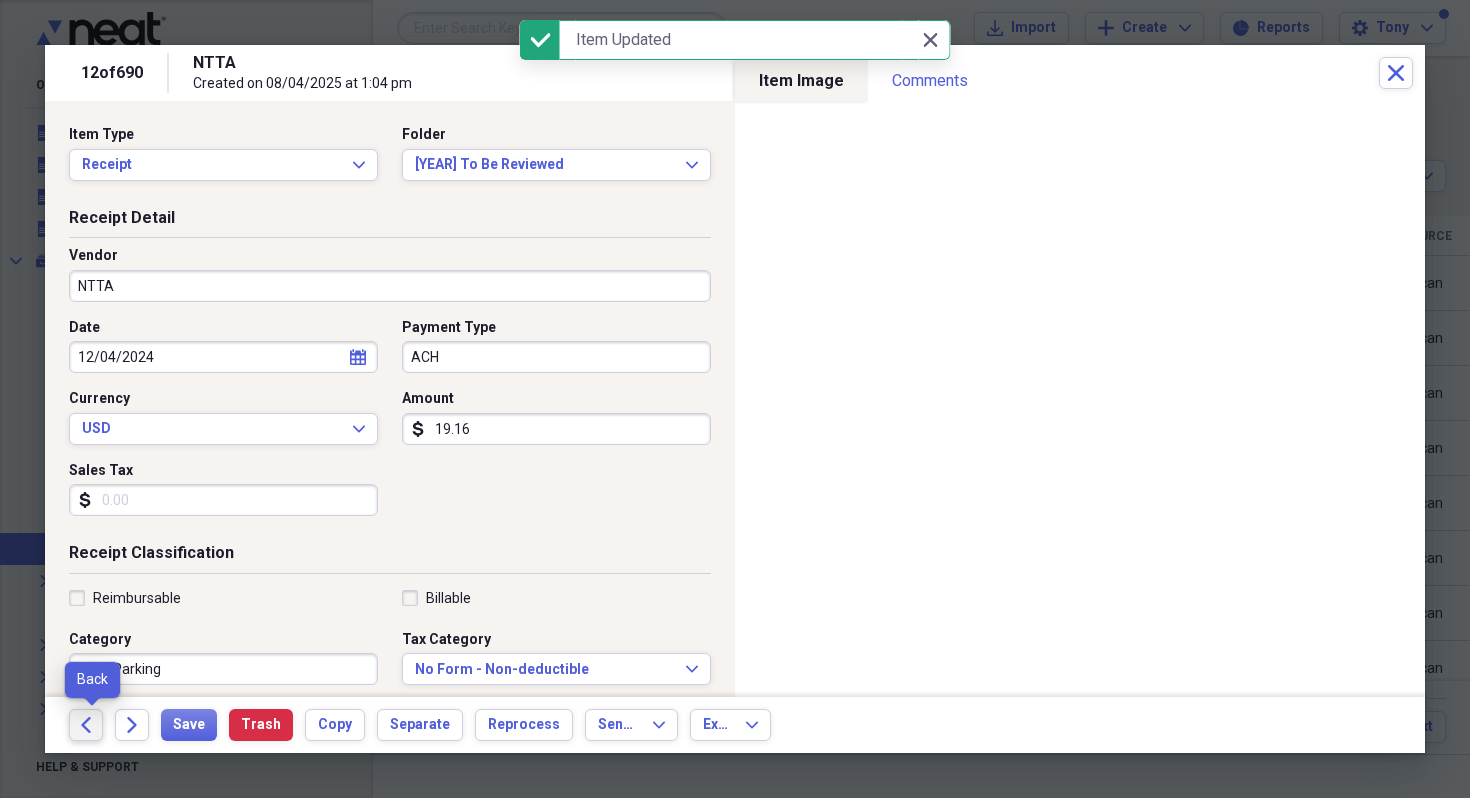 click on "Back" 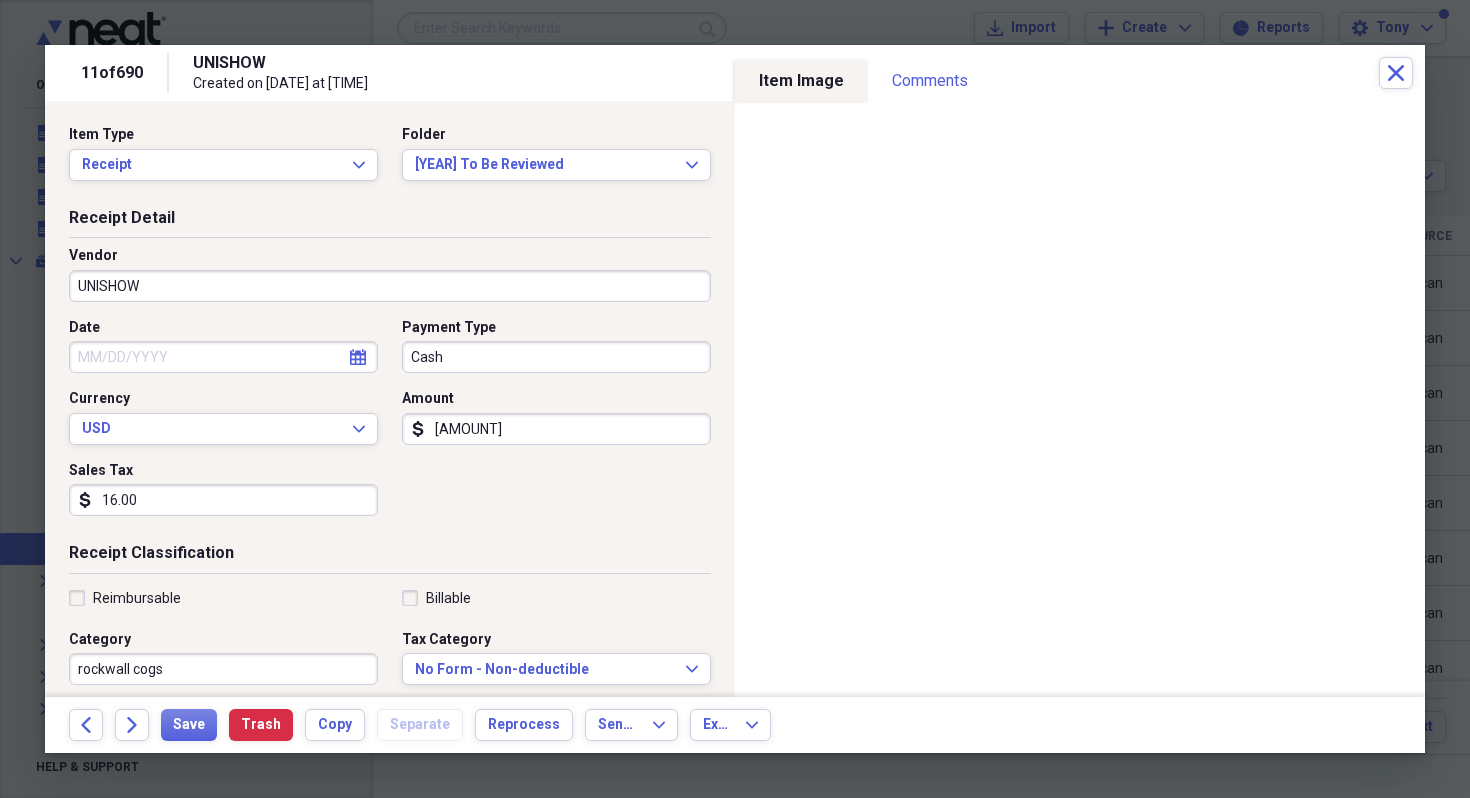 click on "Date" at bounding box center (223, 357) 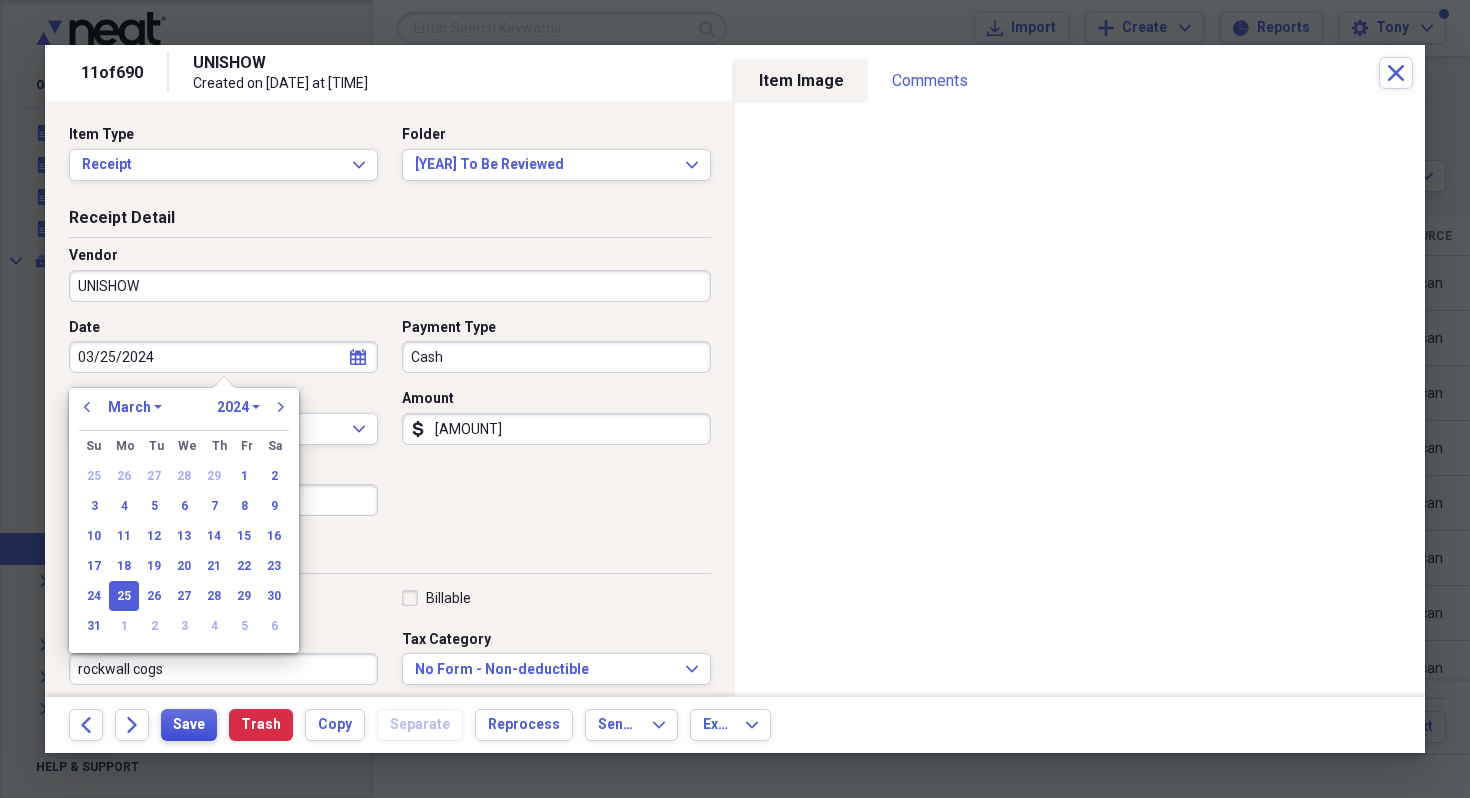 click on "Save" at bounding box center (189, 725) 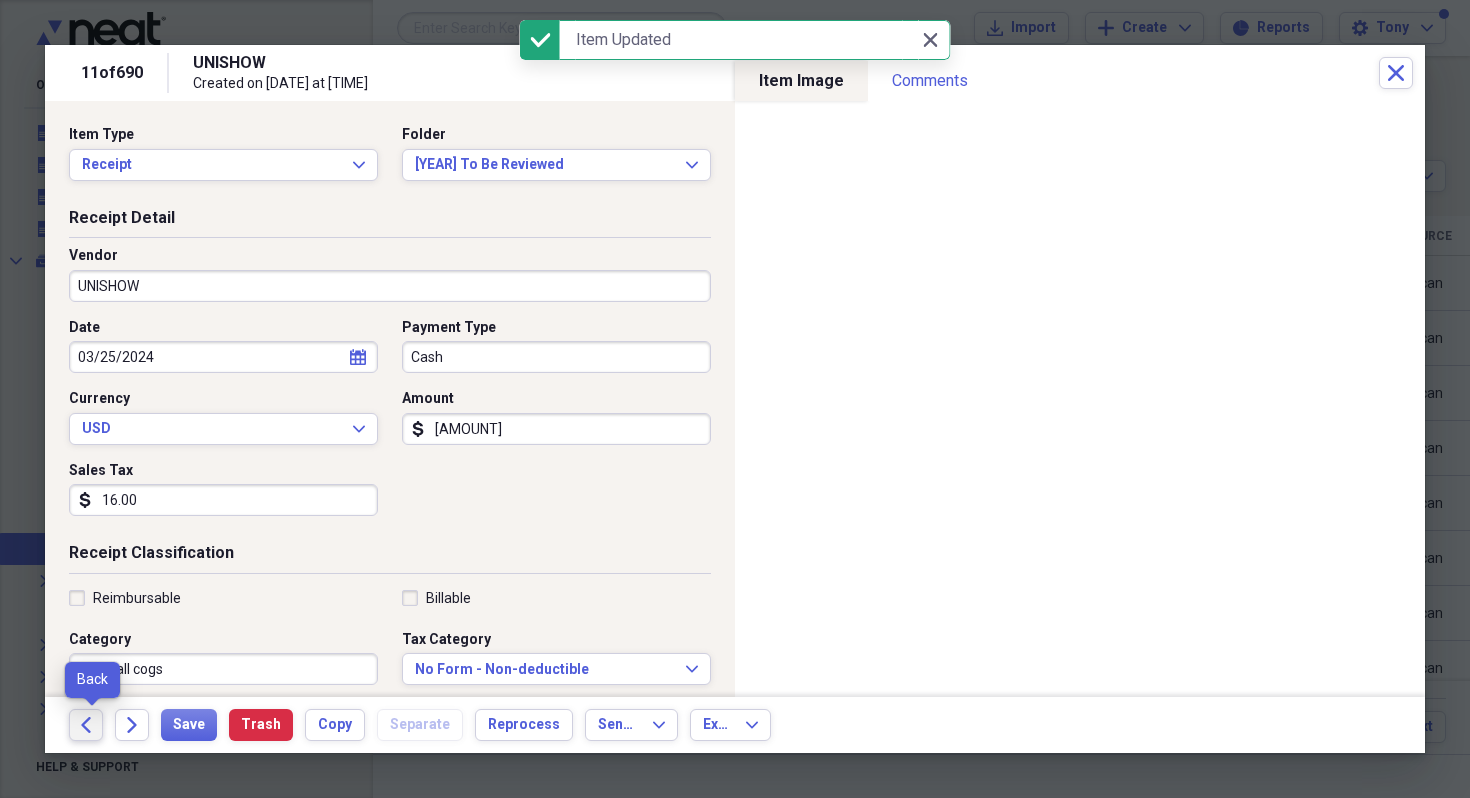 click 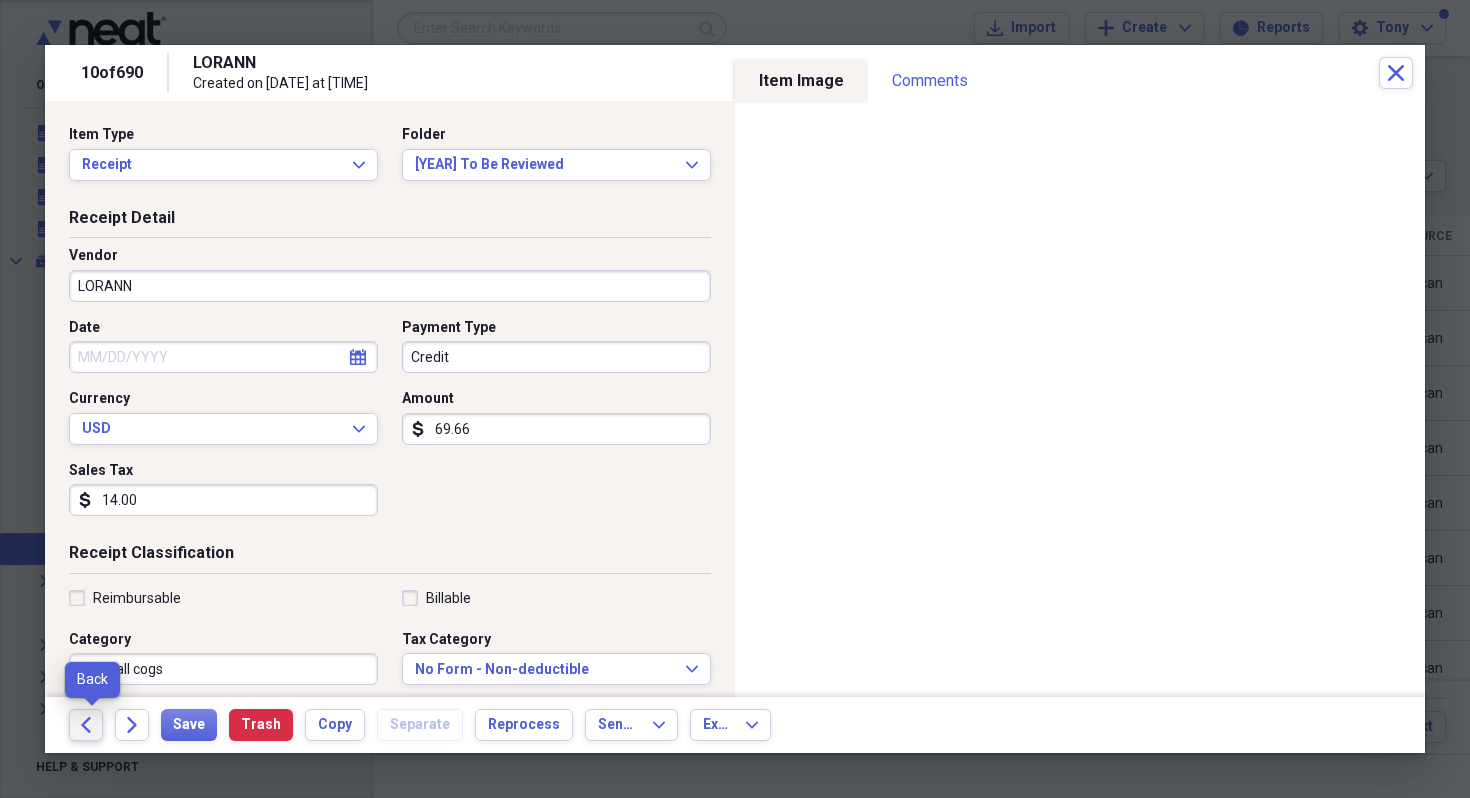 click 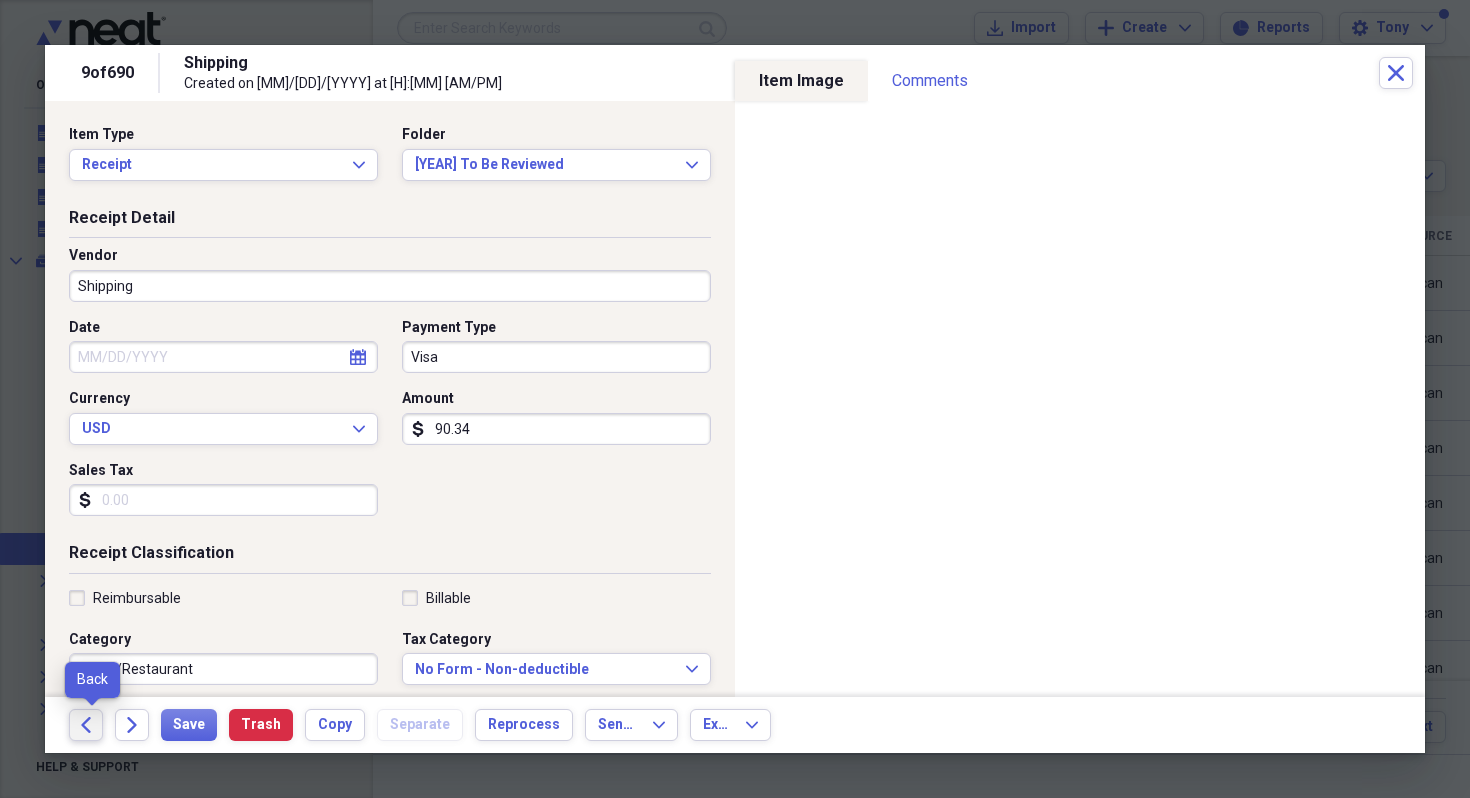 click 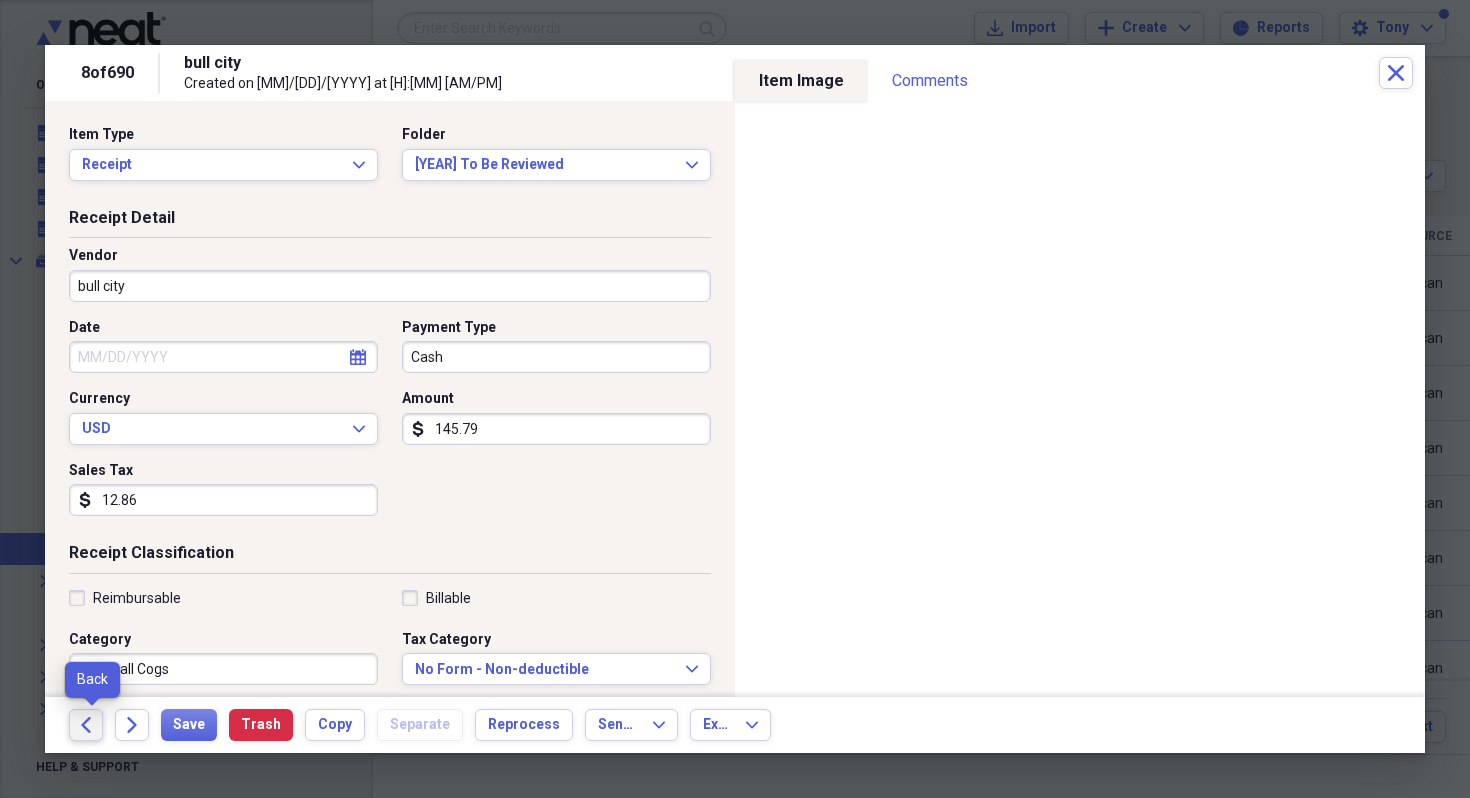 click on "Back" 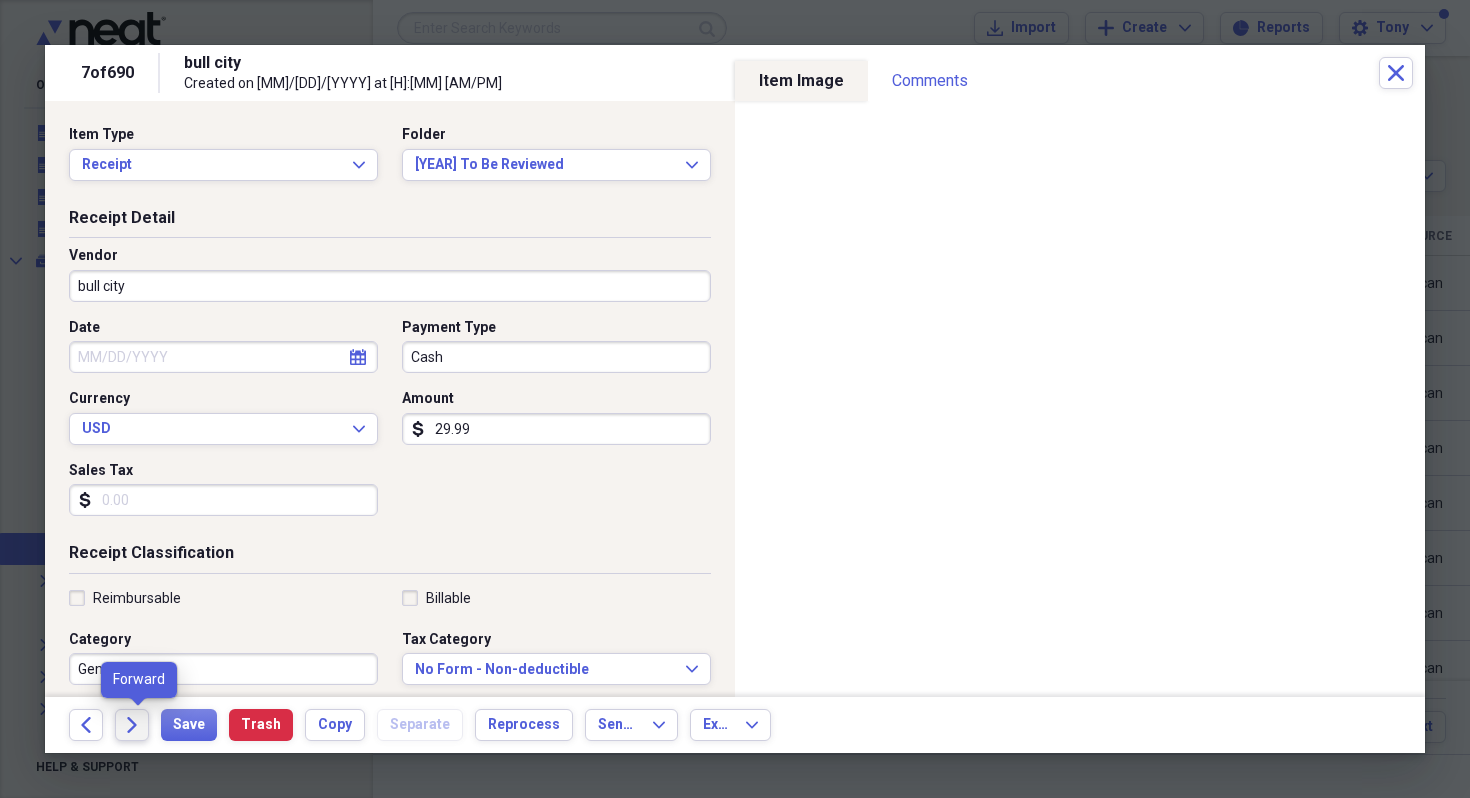 click on "Forward" 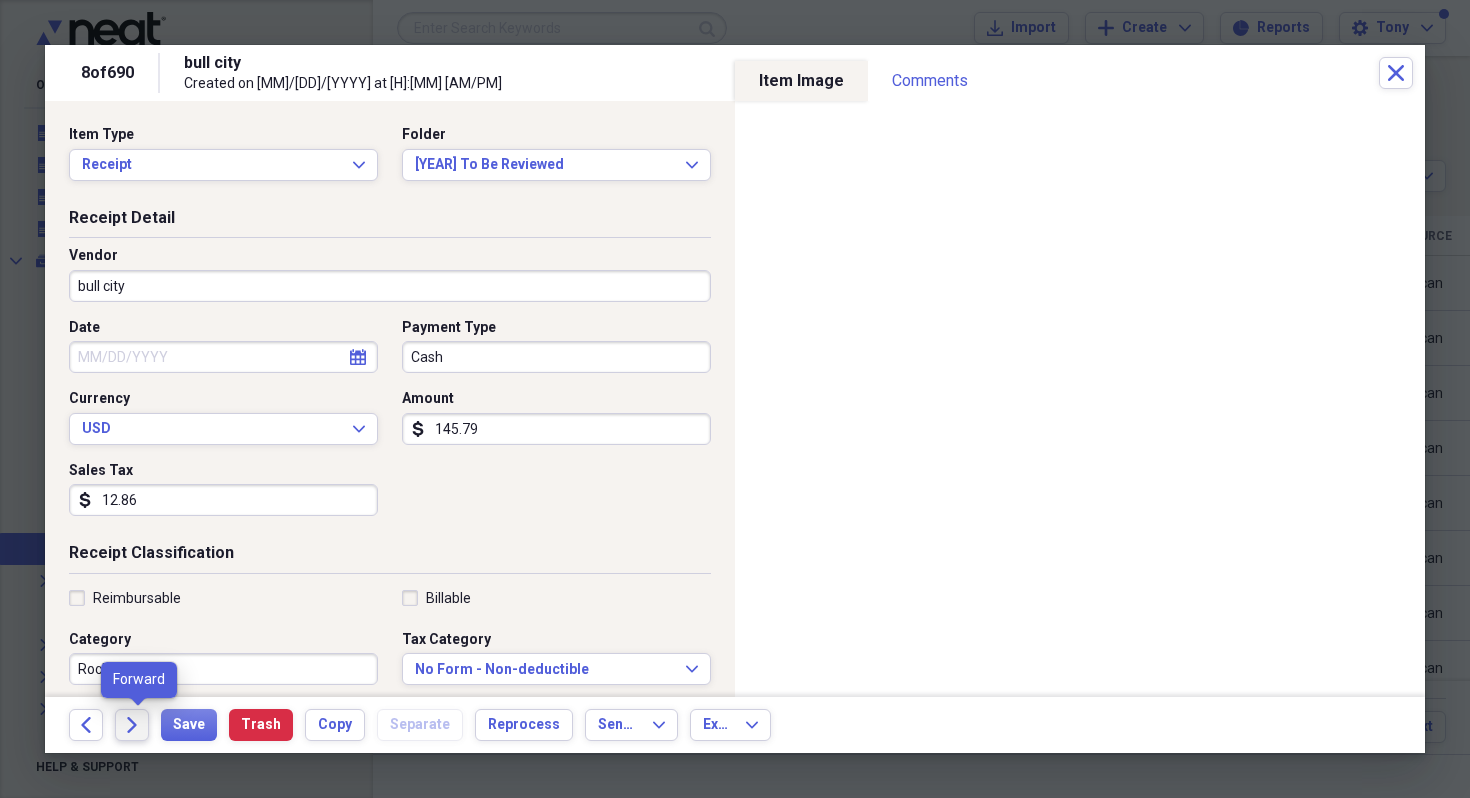 click on "Forward" 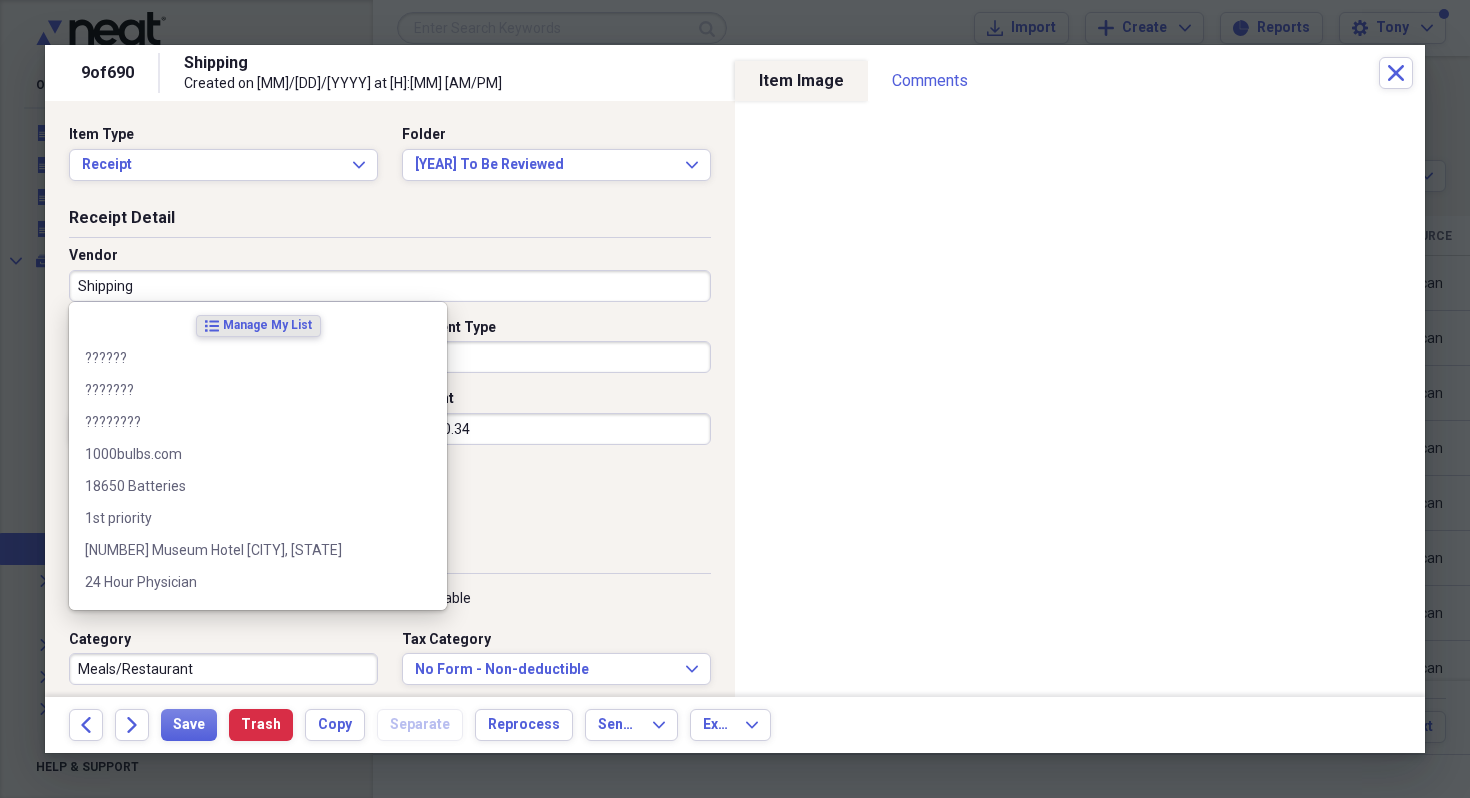 click on "Shipping" at bounding box center [390, 286] 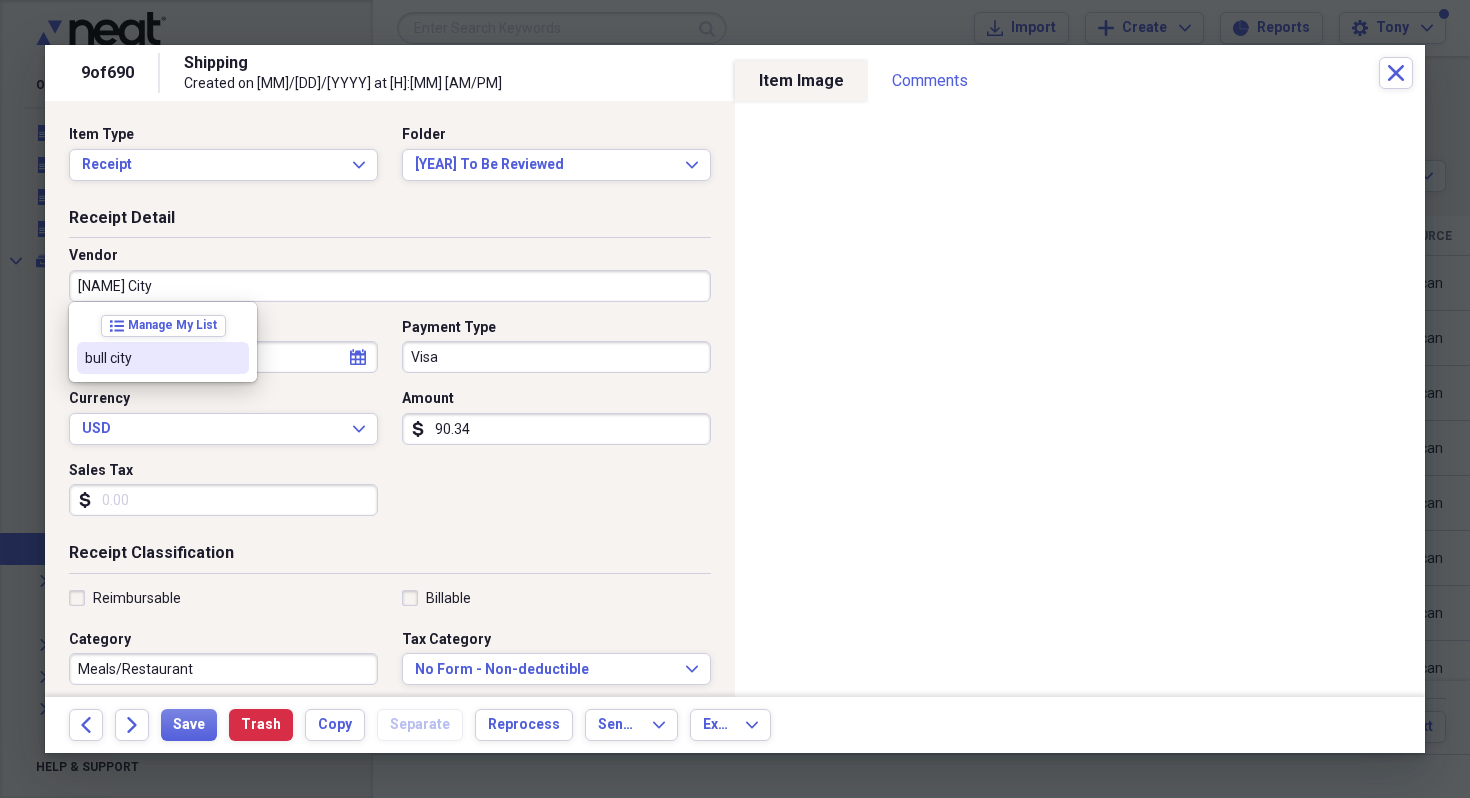 click on "bull city" at bounding box center (151, 358) 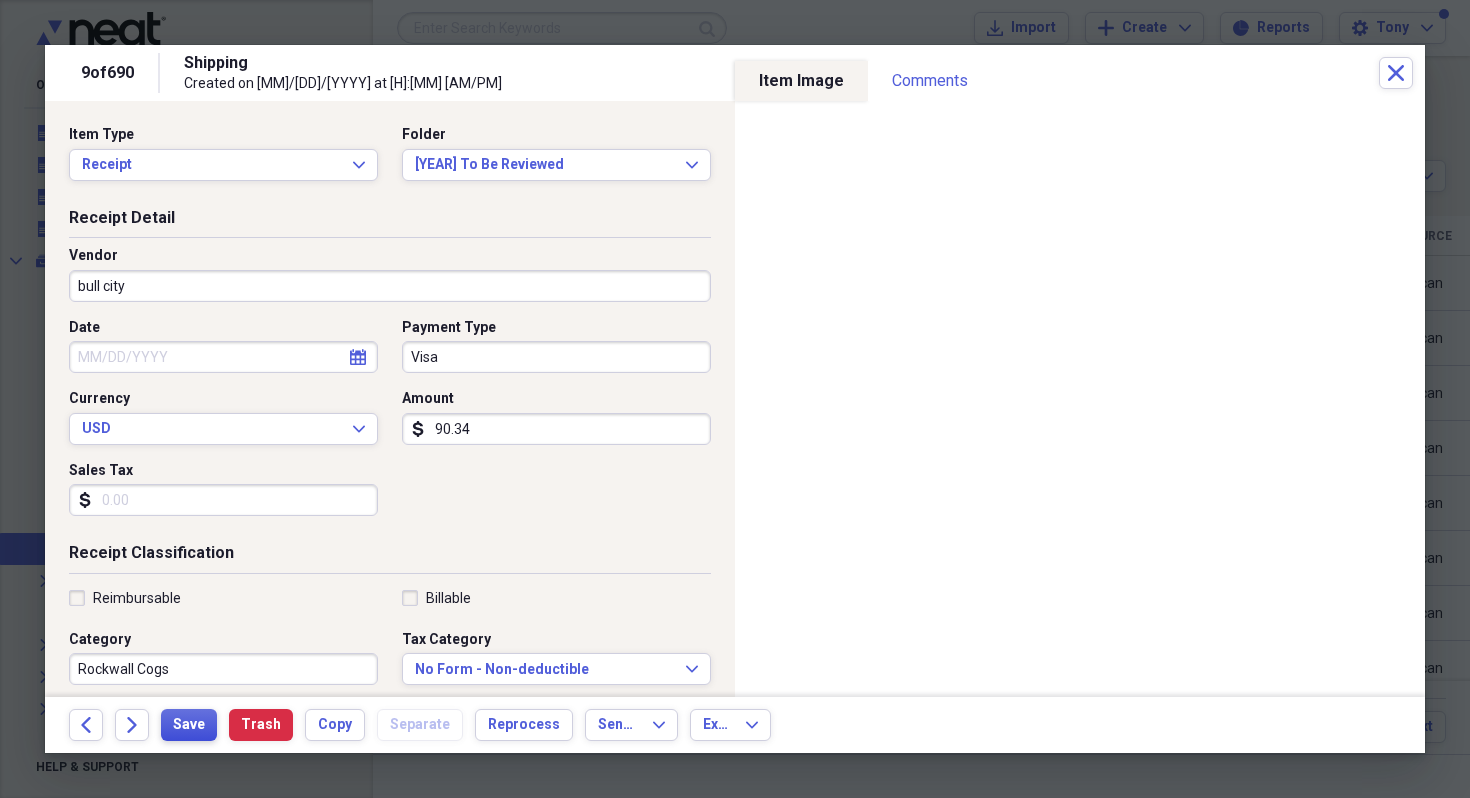 click on "Save" at bounding box center (189, 725) 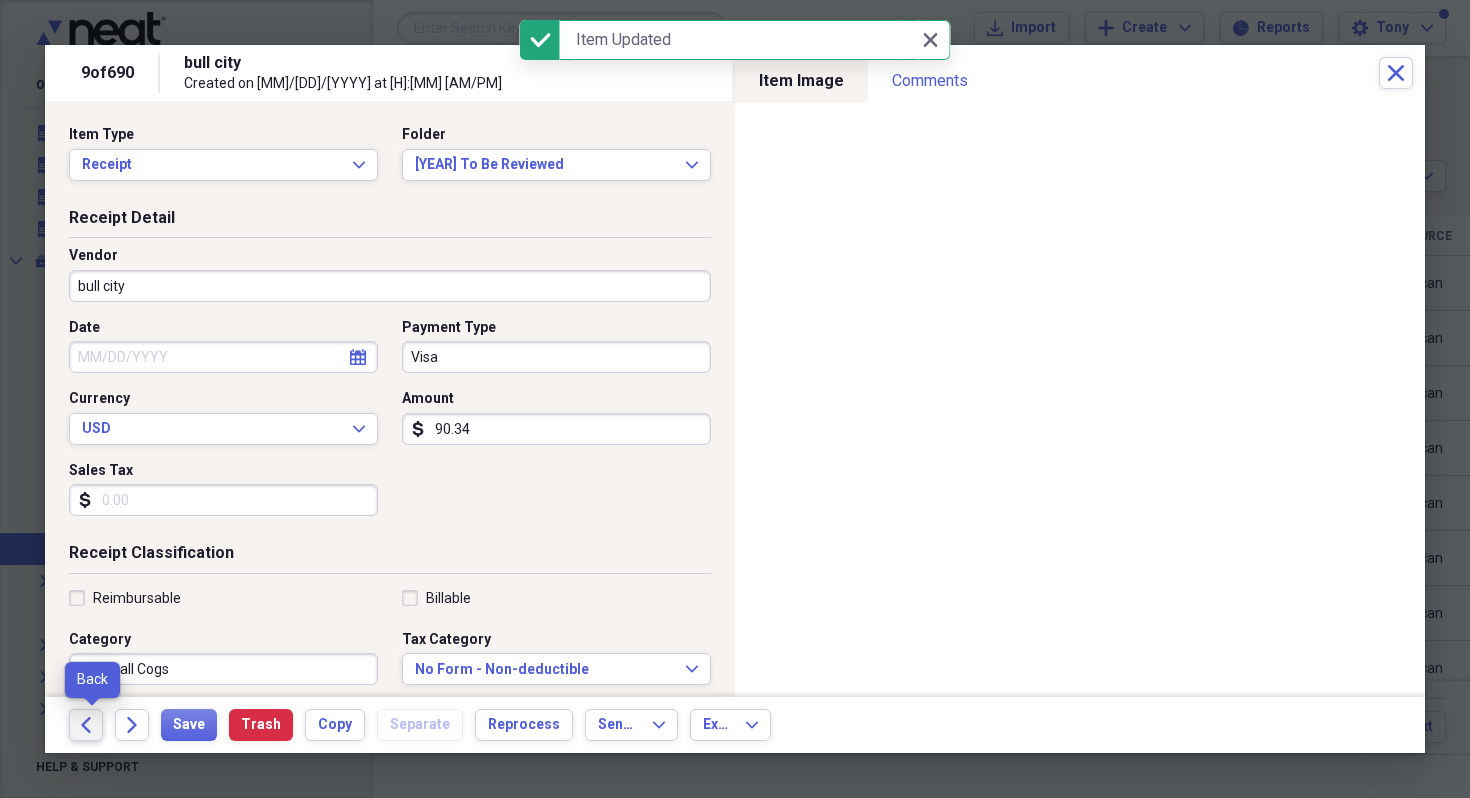 click 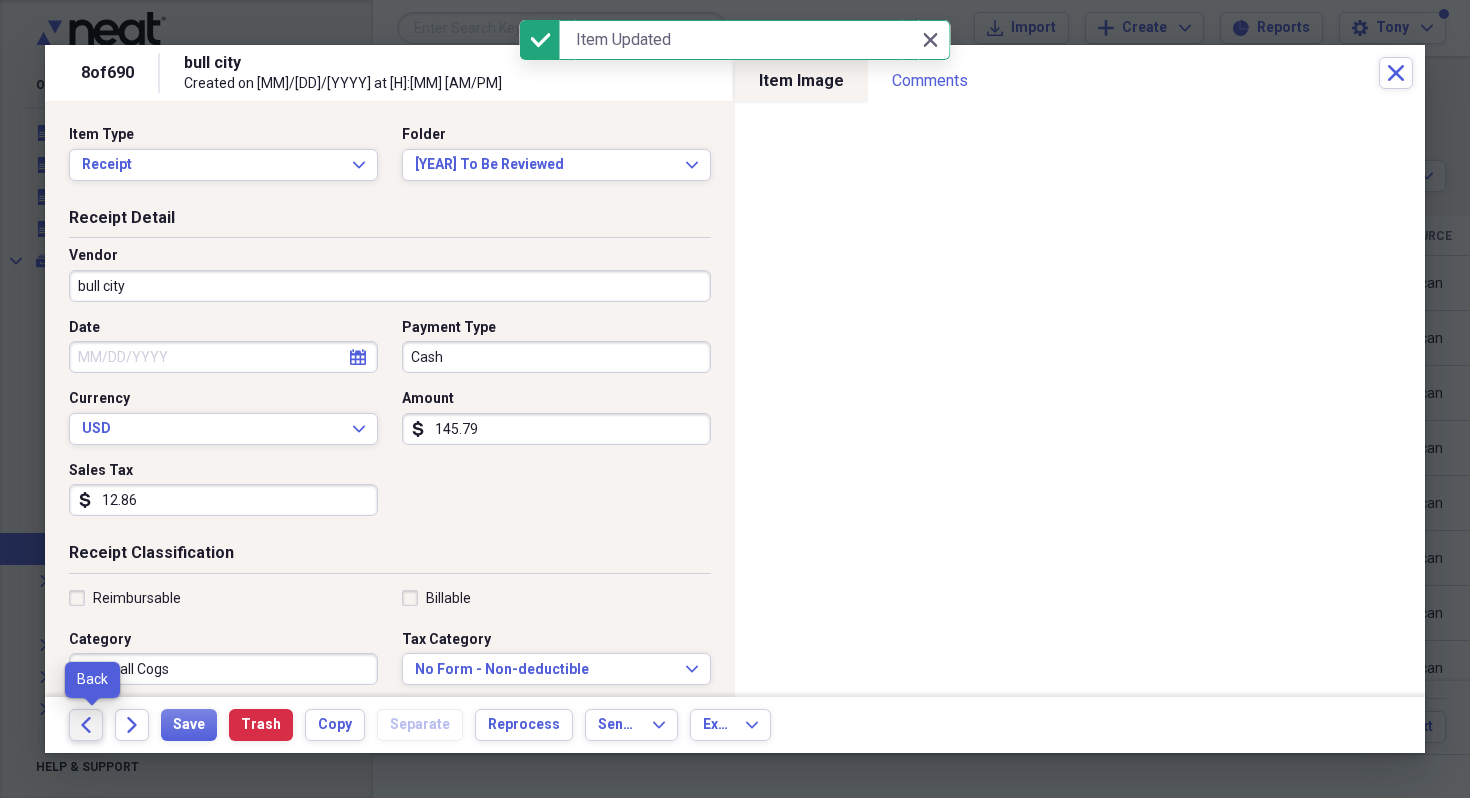 click 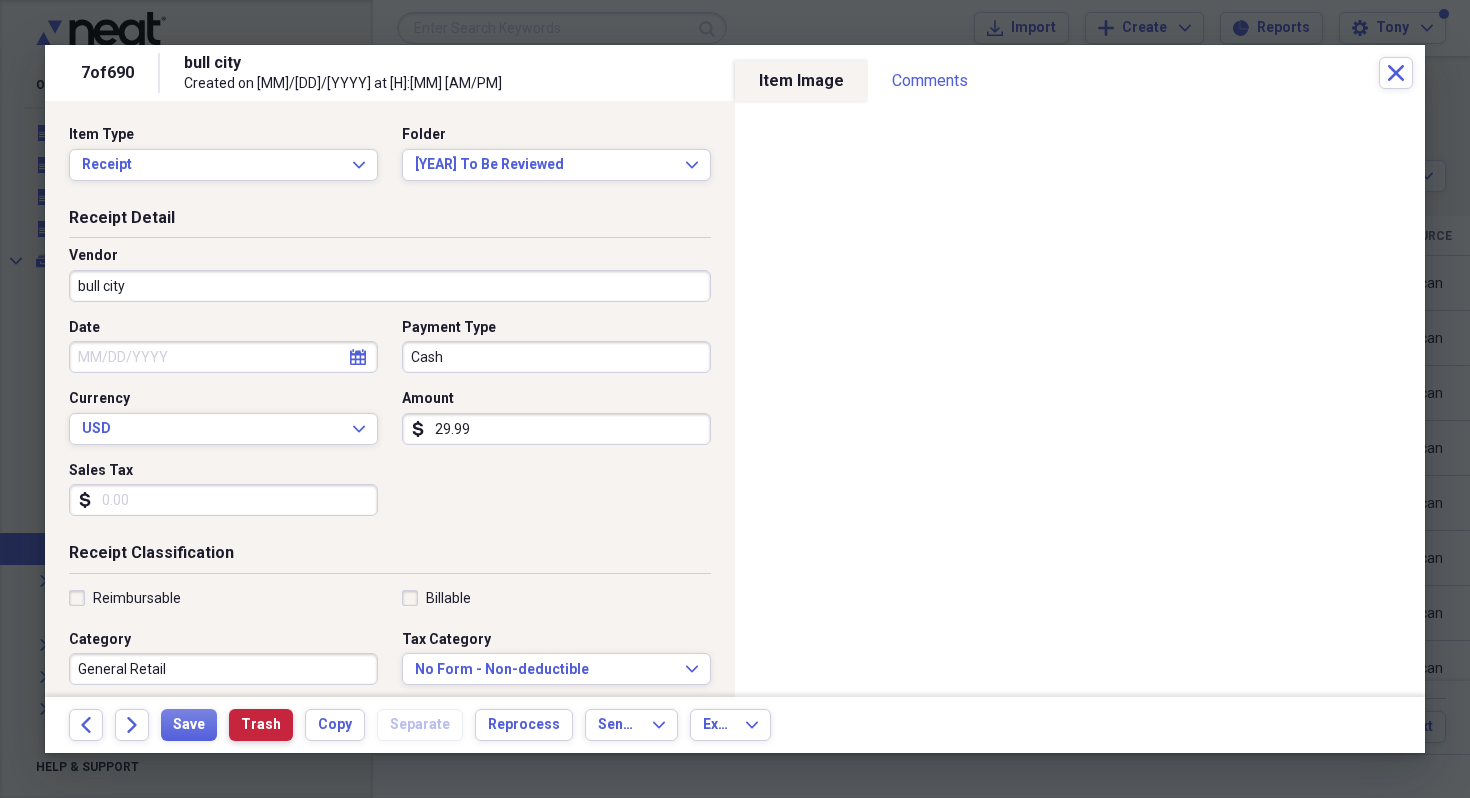 click on "Trash" at bounding box center [261, 725] 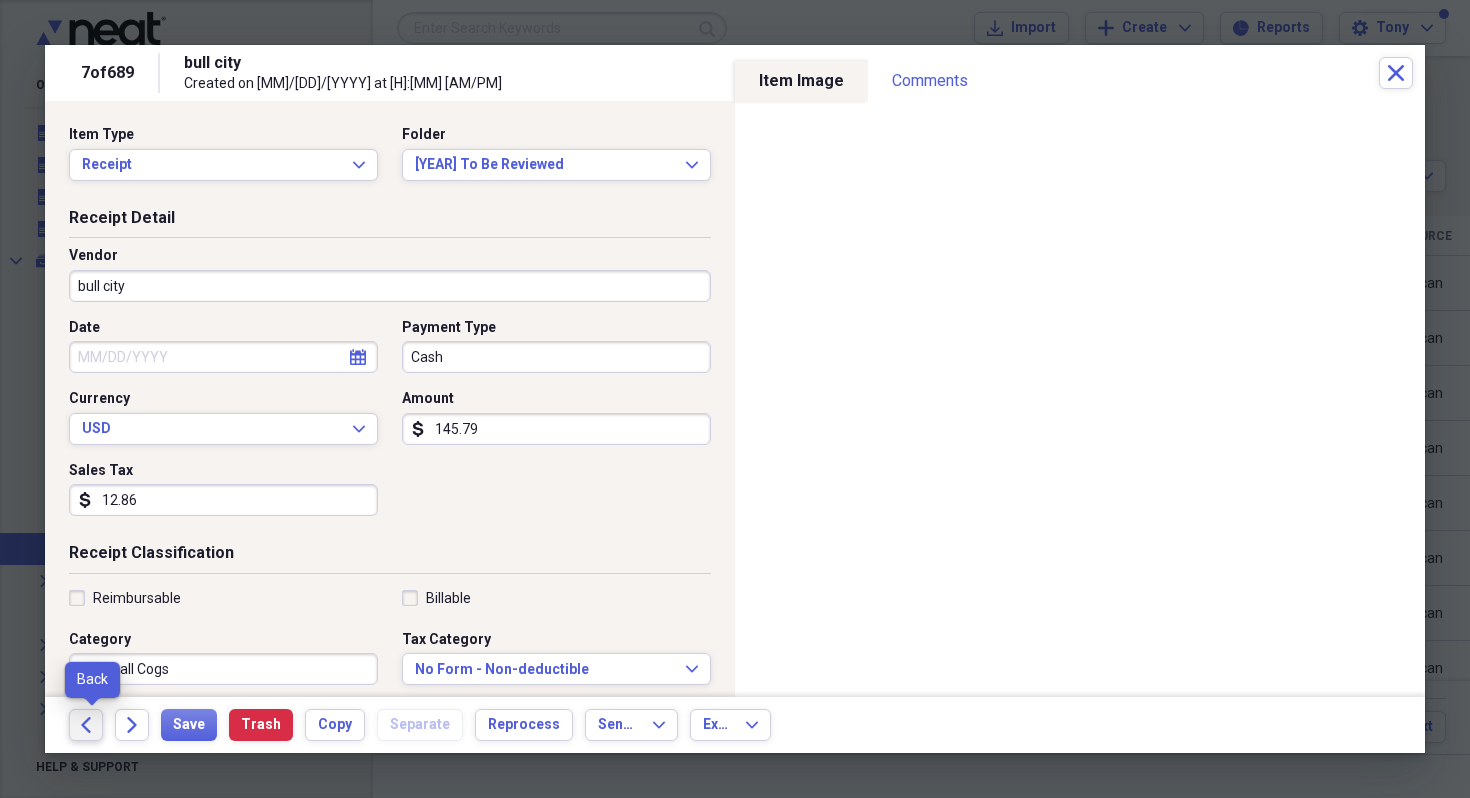 click on "Back" 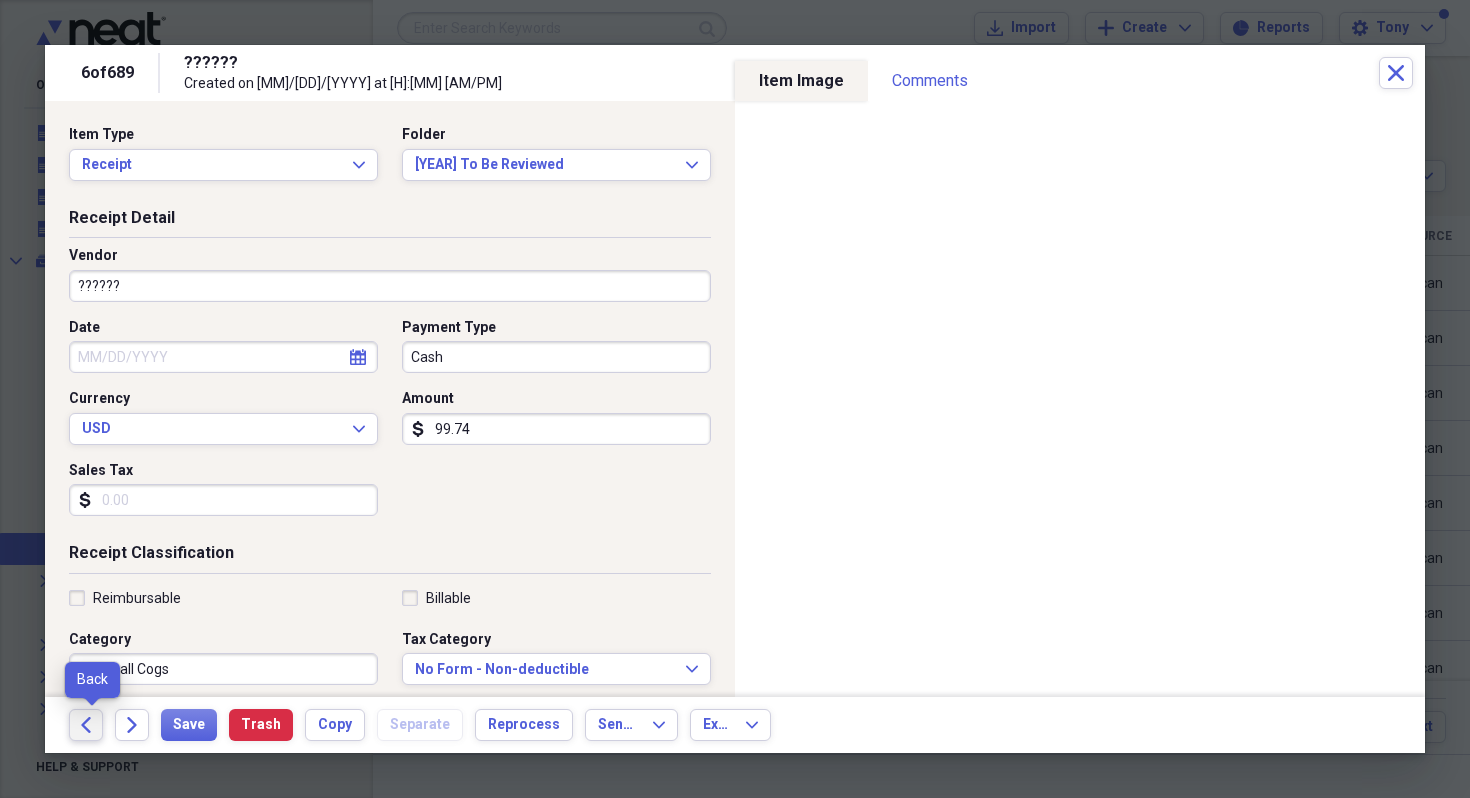 click on "Back" 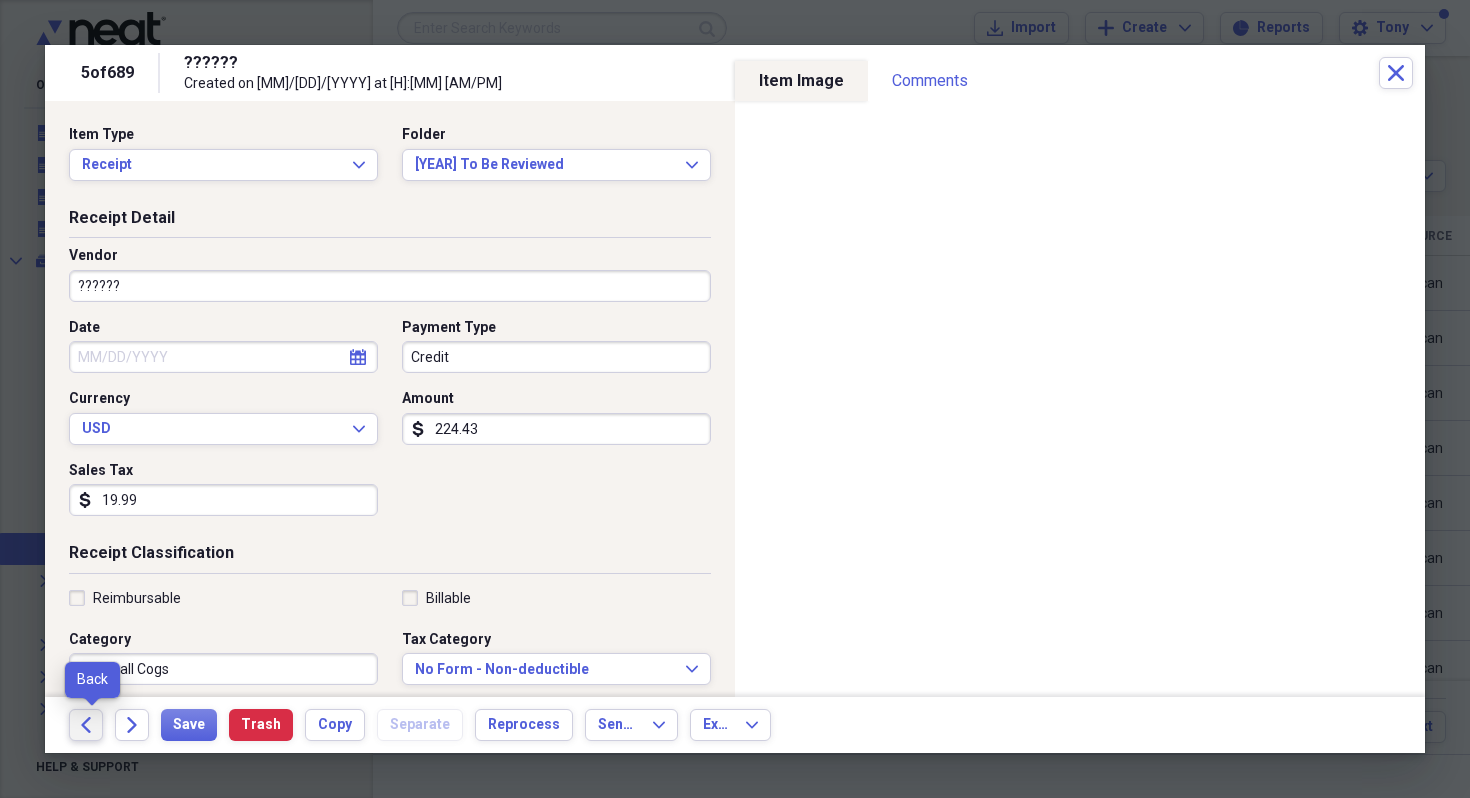 click on "Back" 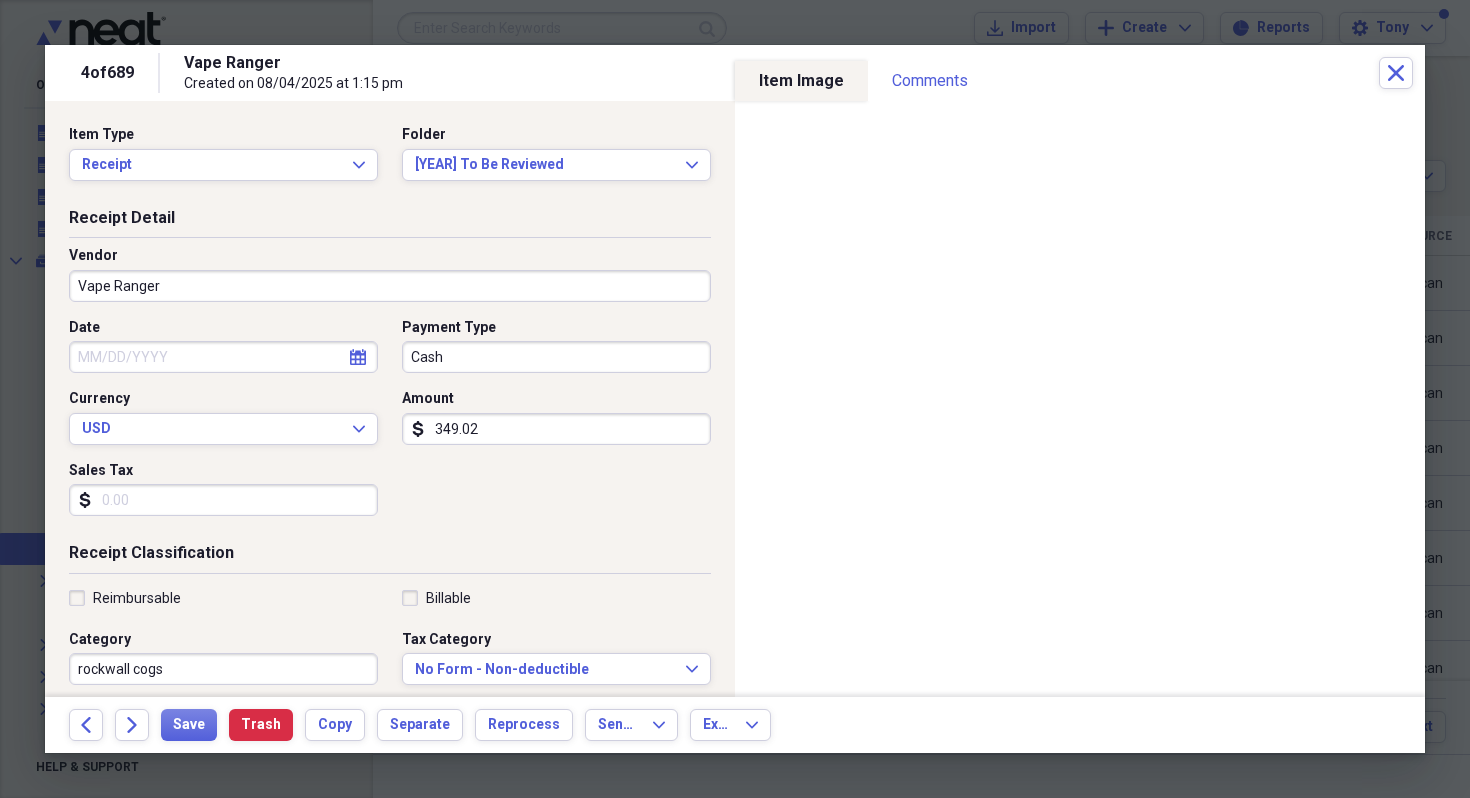 click on "Date" at bounding box center (223, 357) 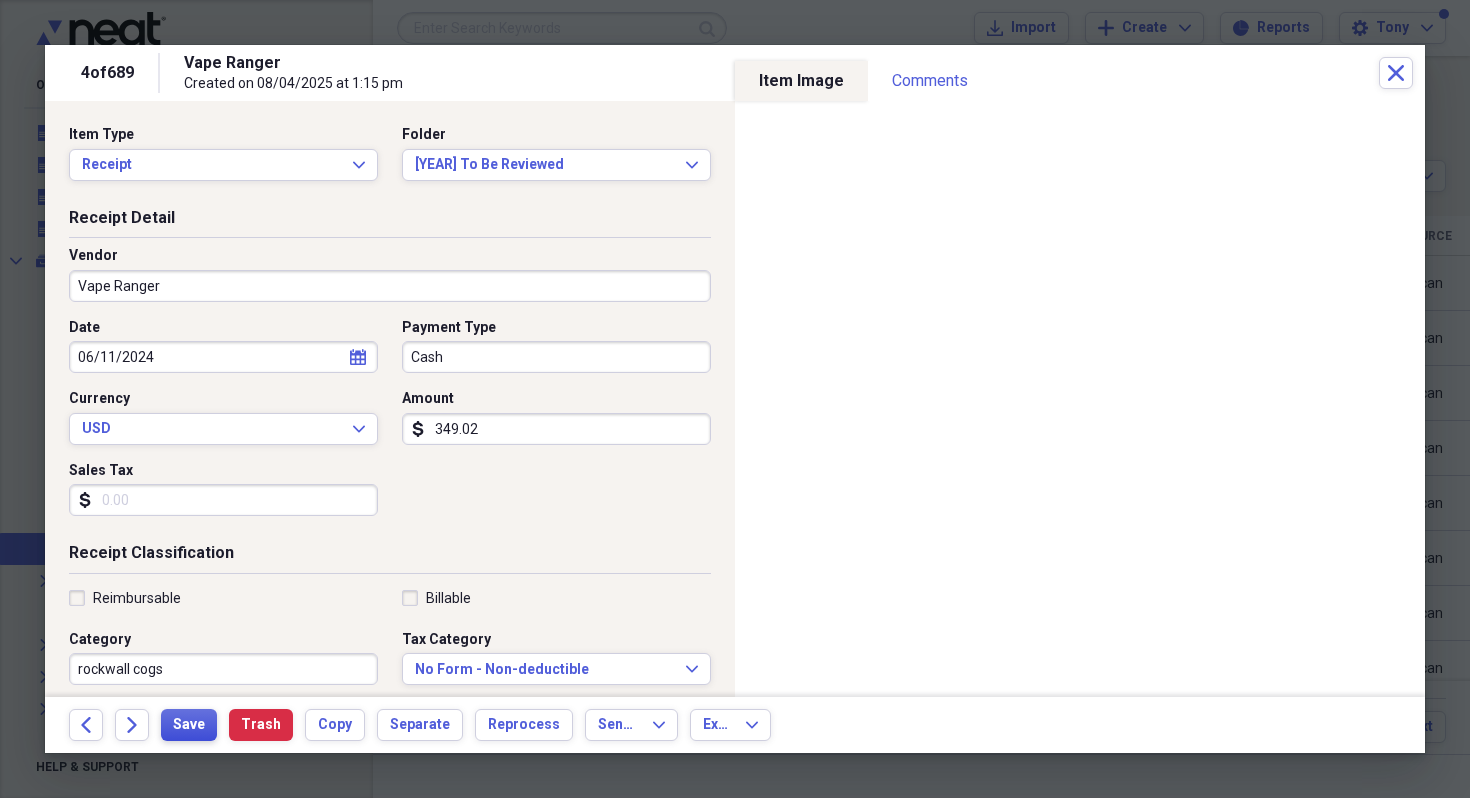 click on "Save" at bounding box center (189, 725) 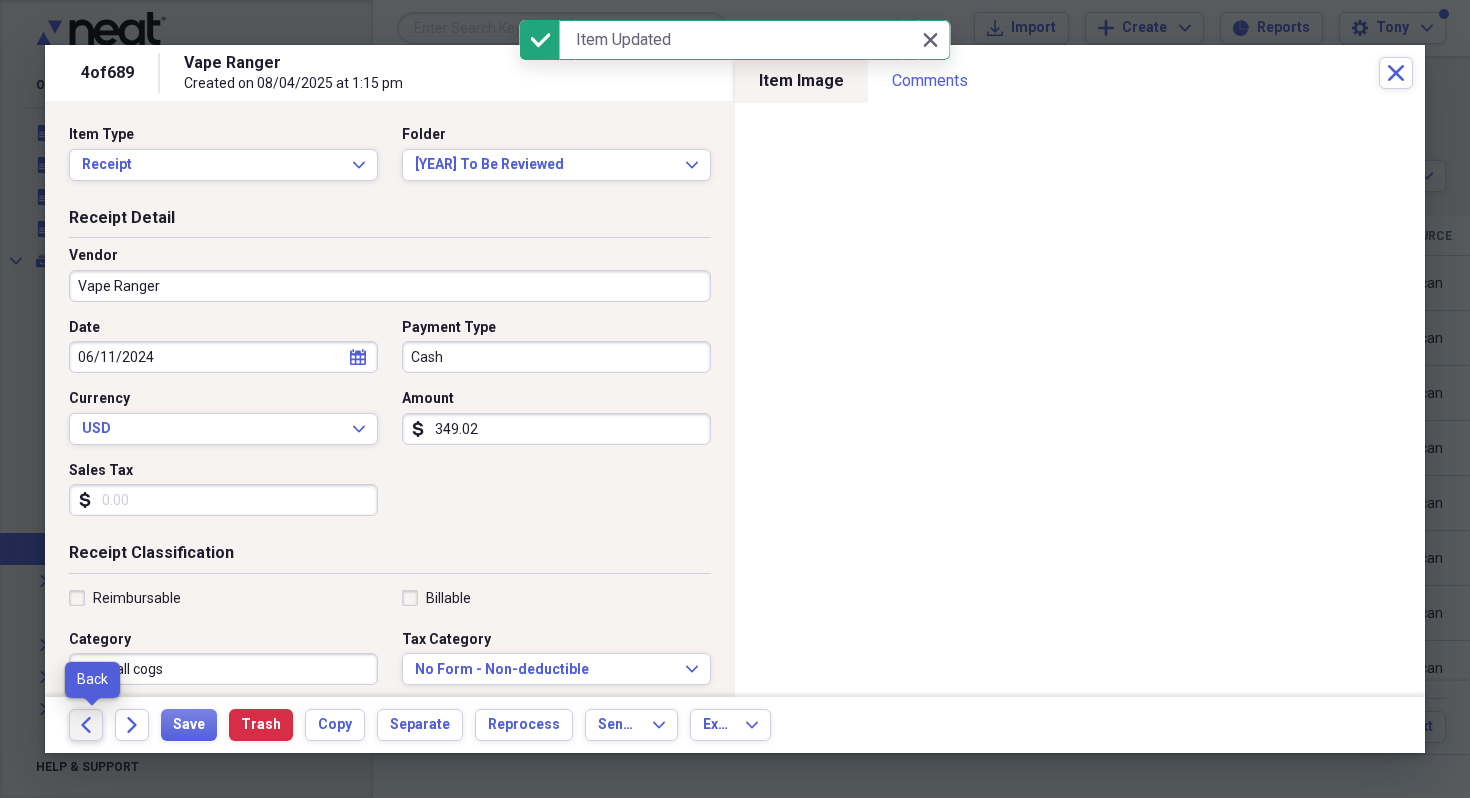 click on "Back" at bounding box center (86, 725) 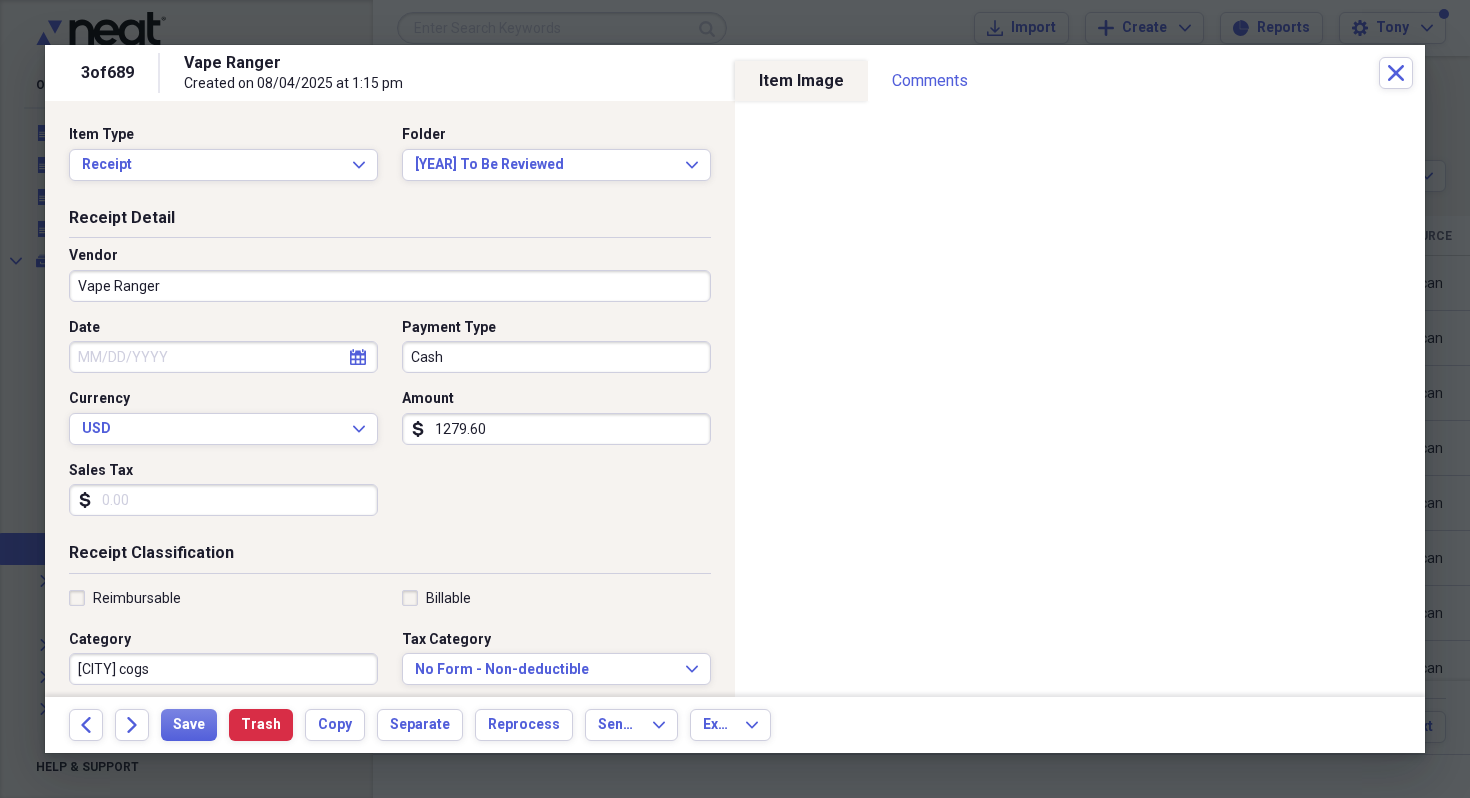 click on "Date" at bounding box center (223, 357) 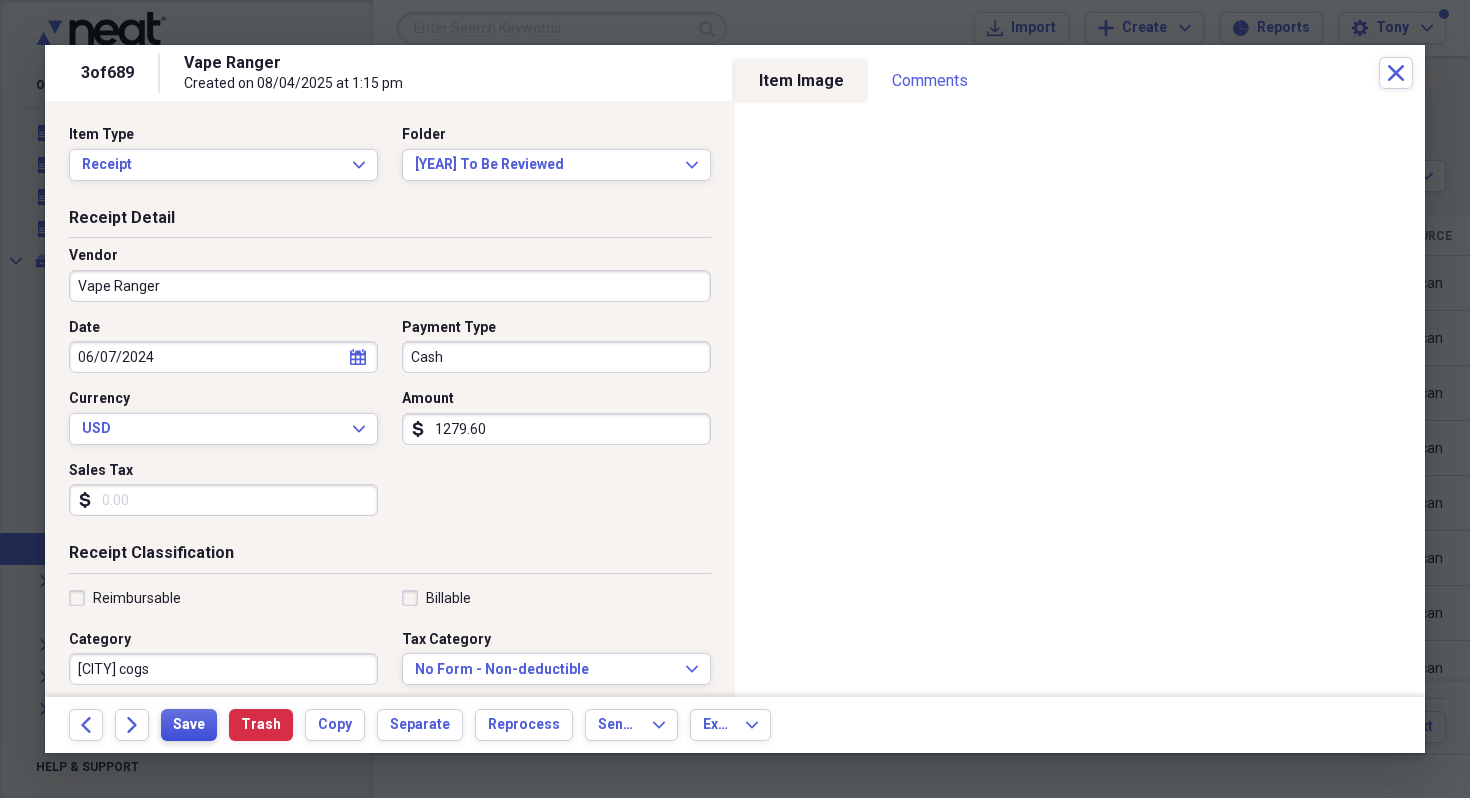 click on "Save" at bounding box center (189, 725) 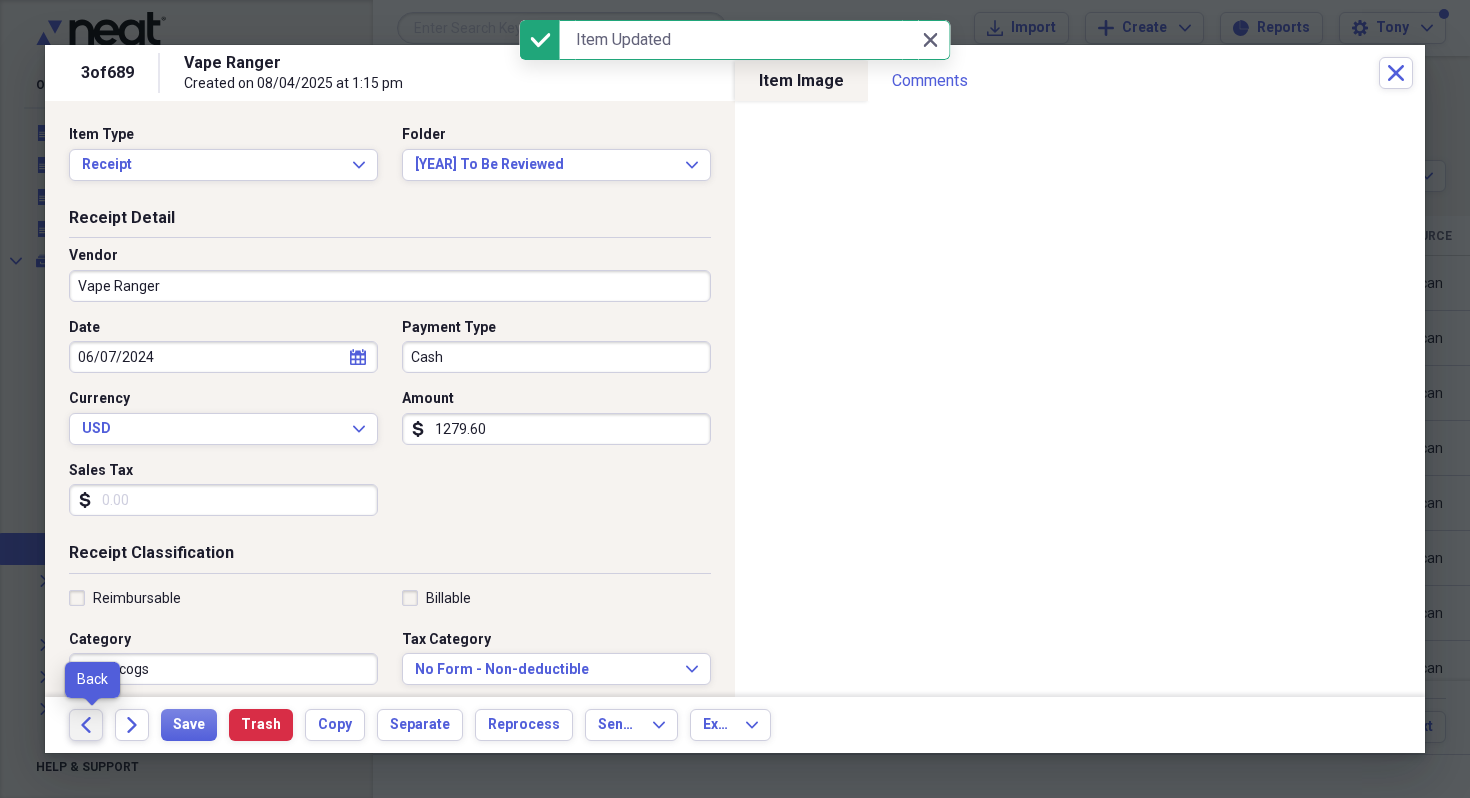 click on "Back" 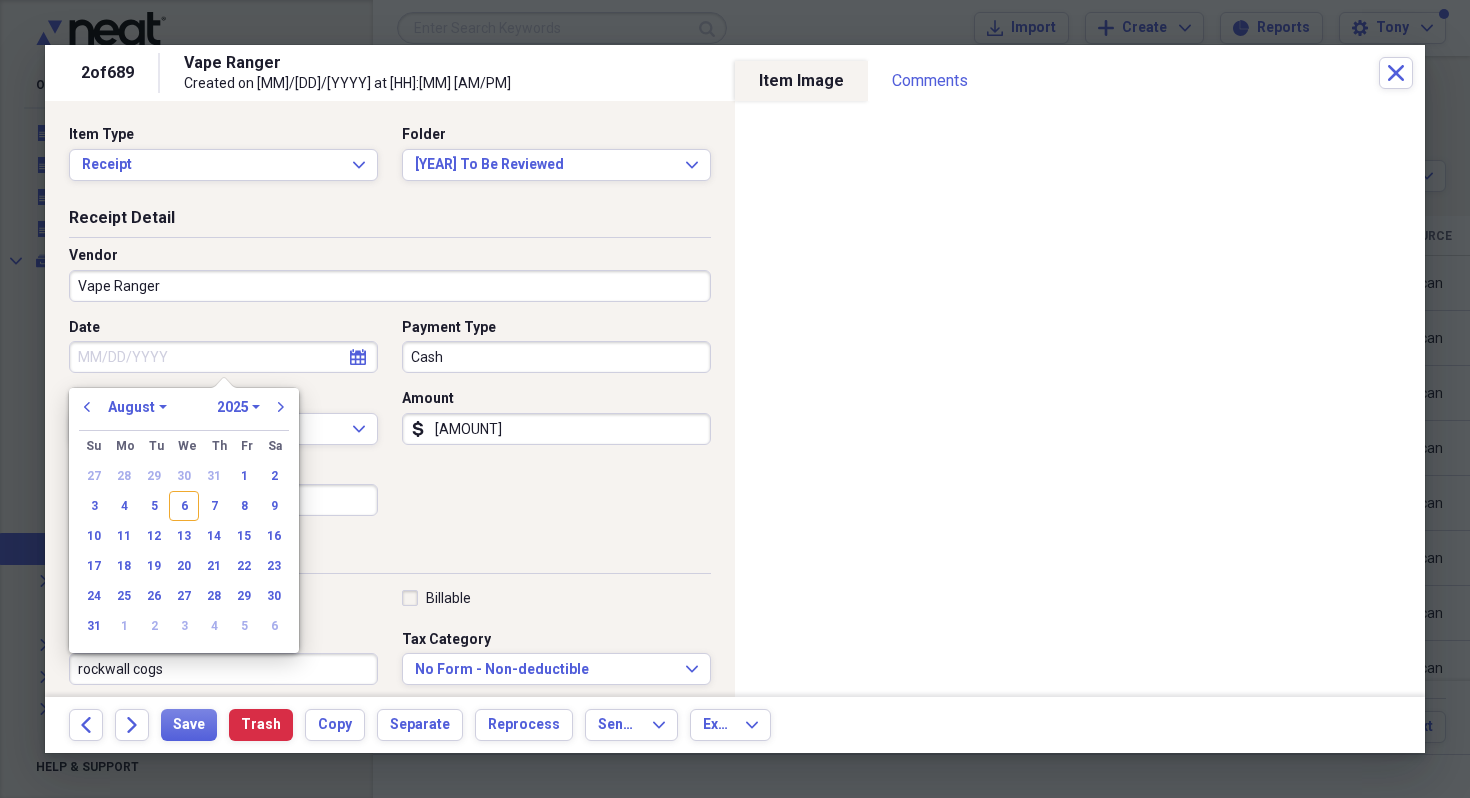 click on "Date" at bounding box center (223, 357) 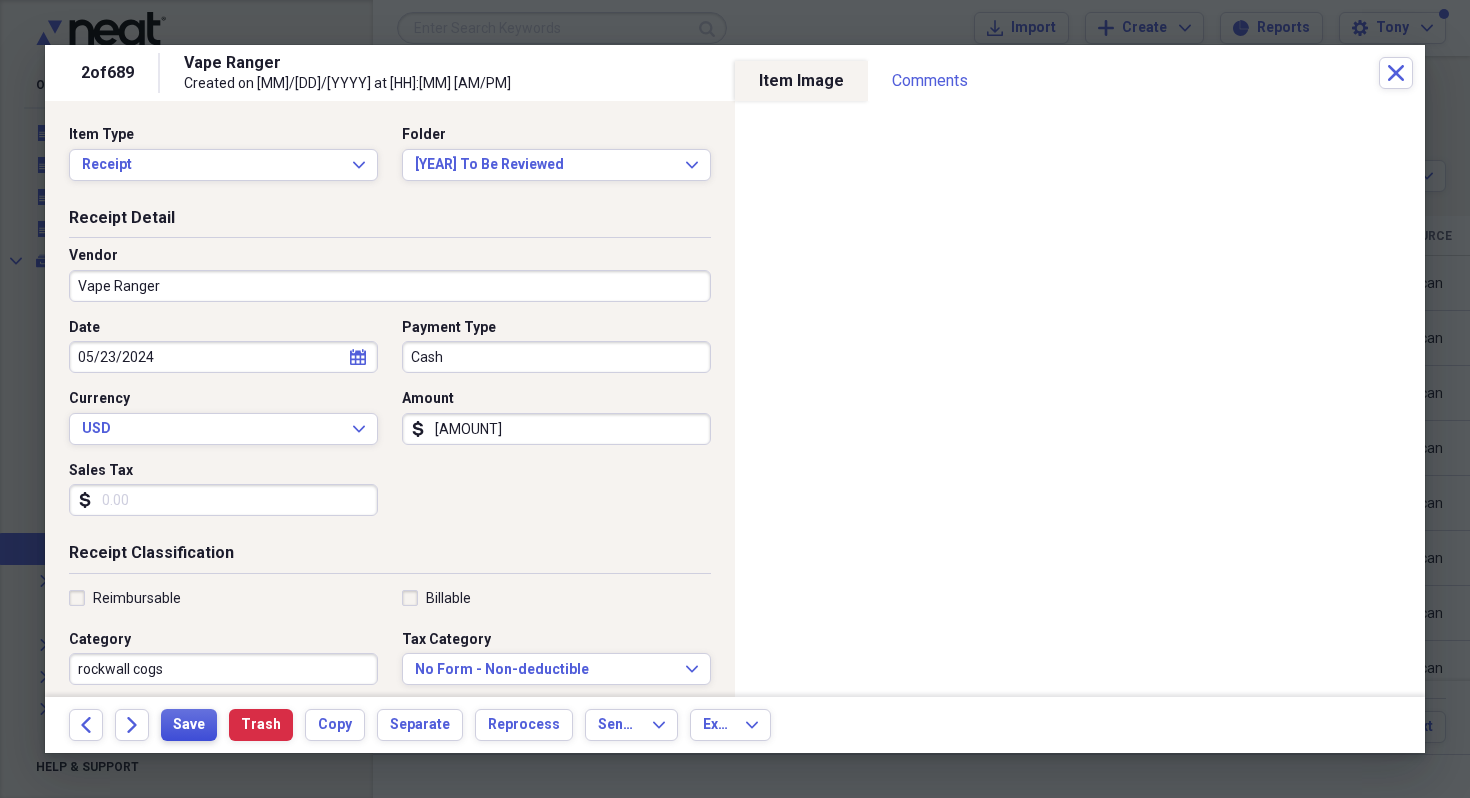 click on "Save" at bounding box center (189, 725) 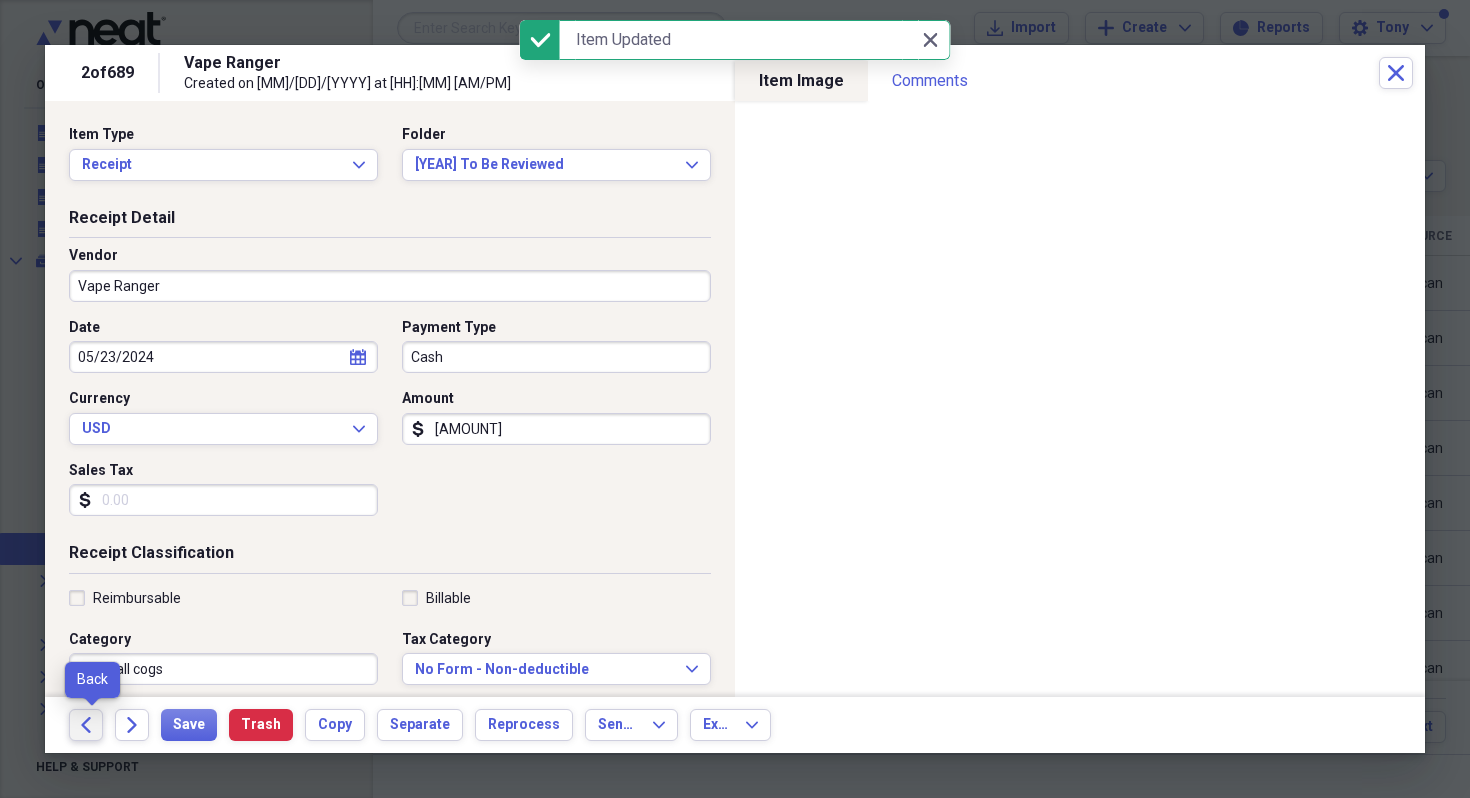 click 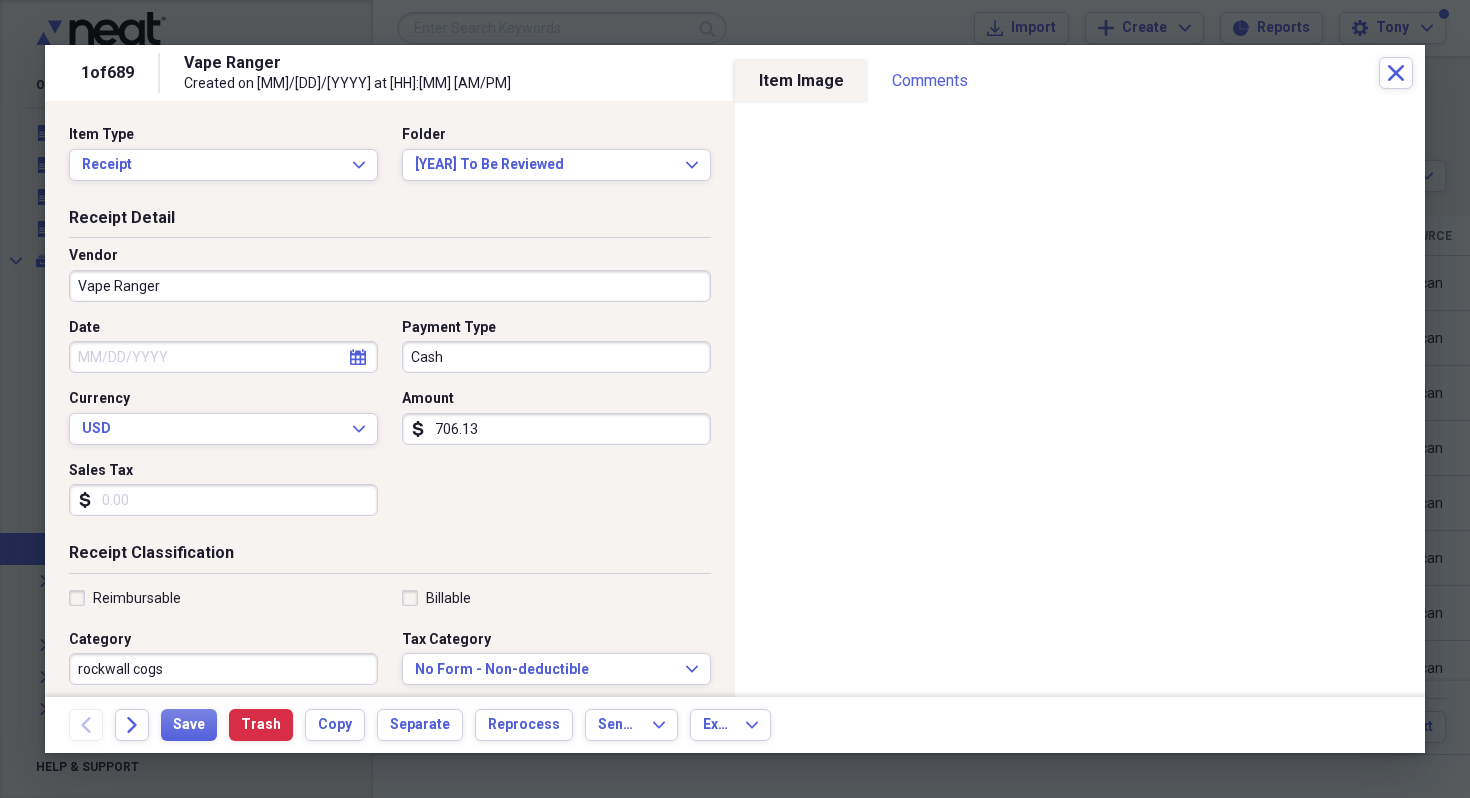 click on "Date" at bounding box center (223, 357) 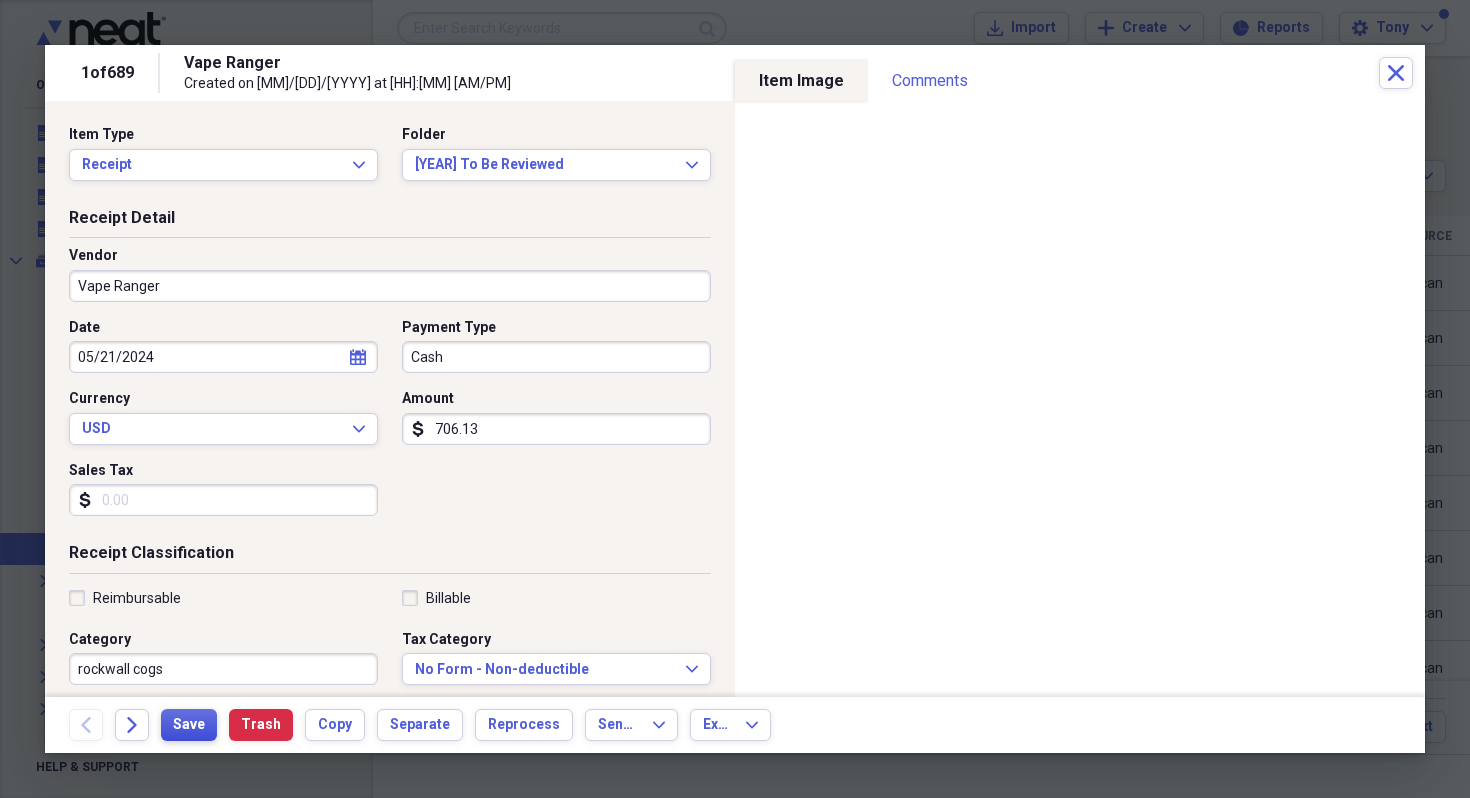 click on "Save" at bounding box center (189, 725) 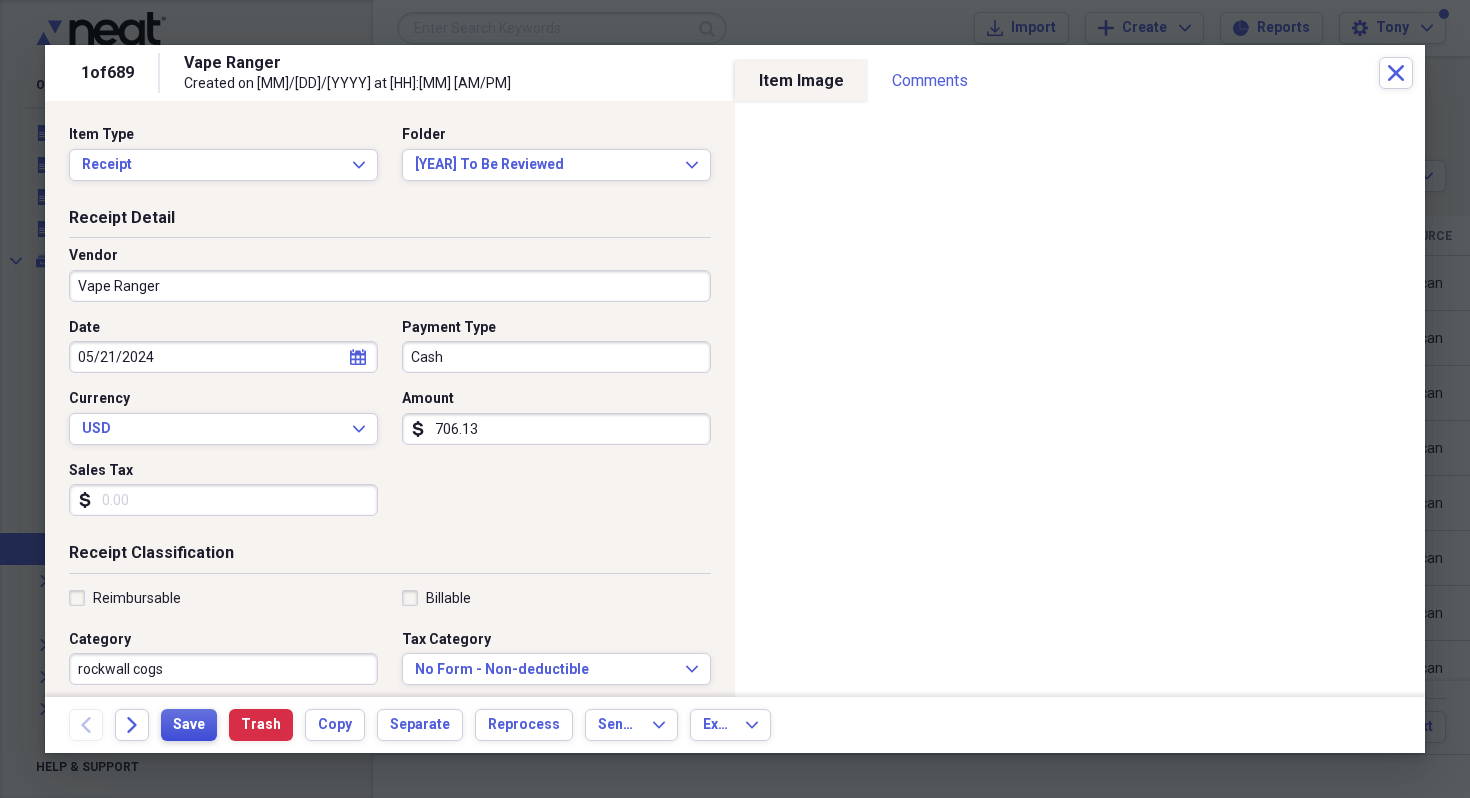 click on "Save" at bounding box center (189, 725) 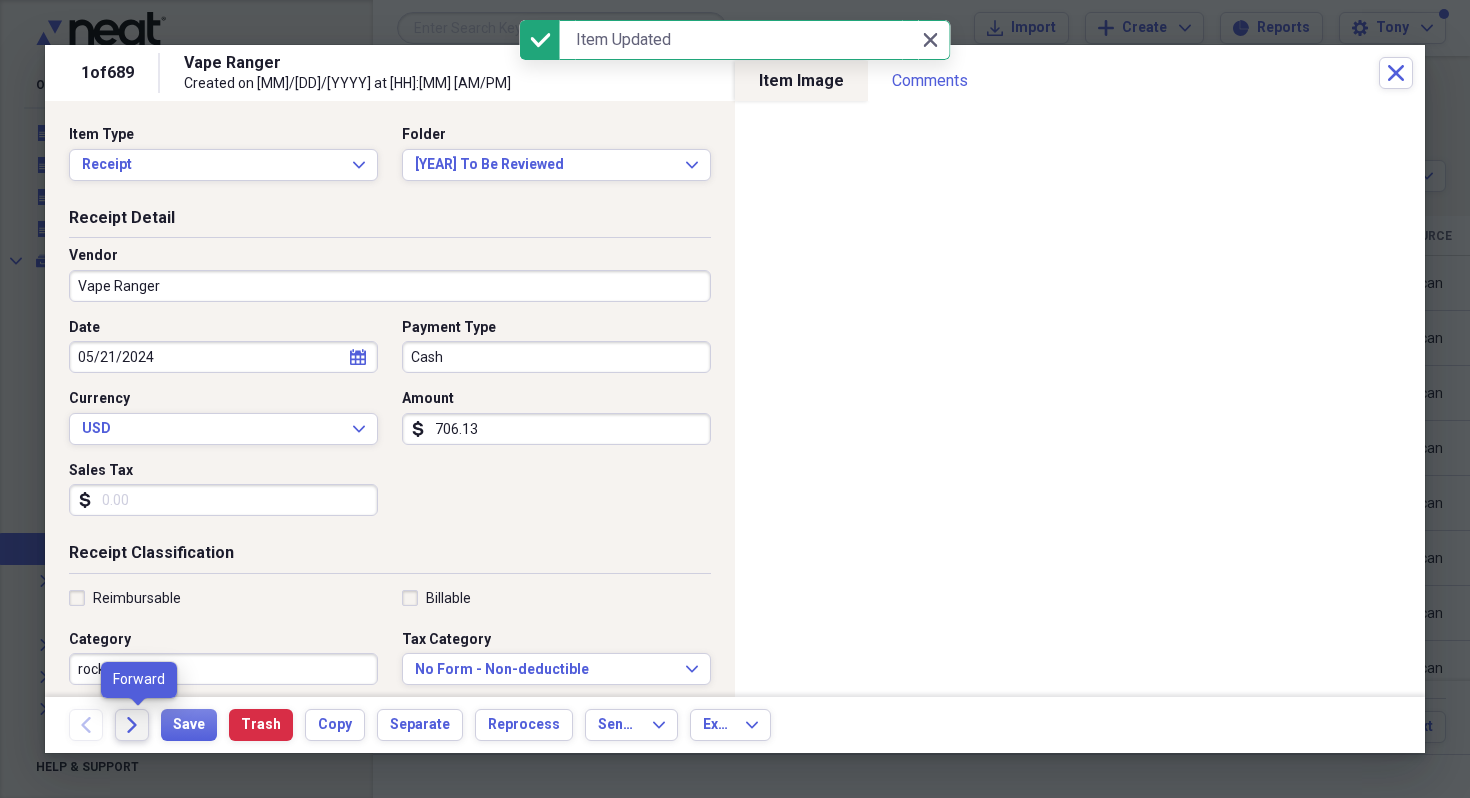 click on "Forward" 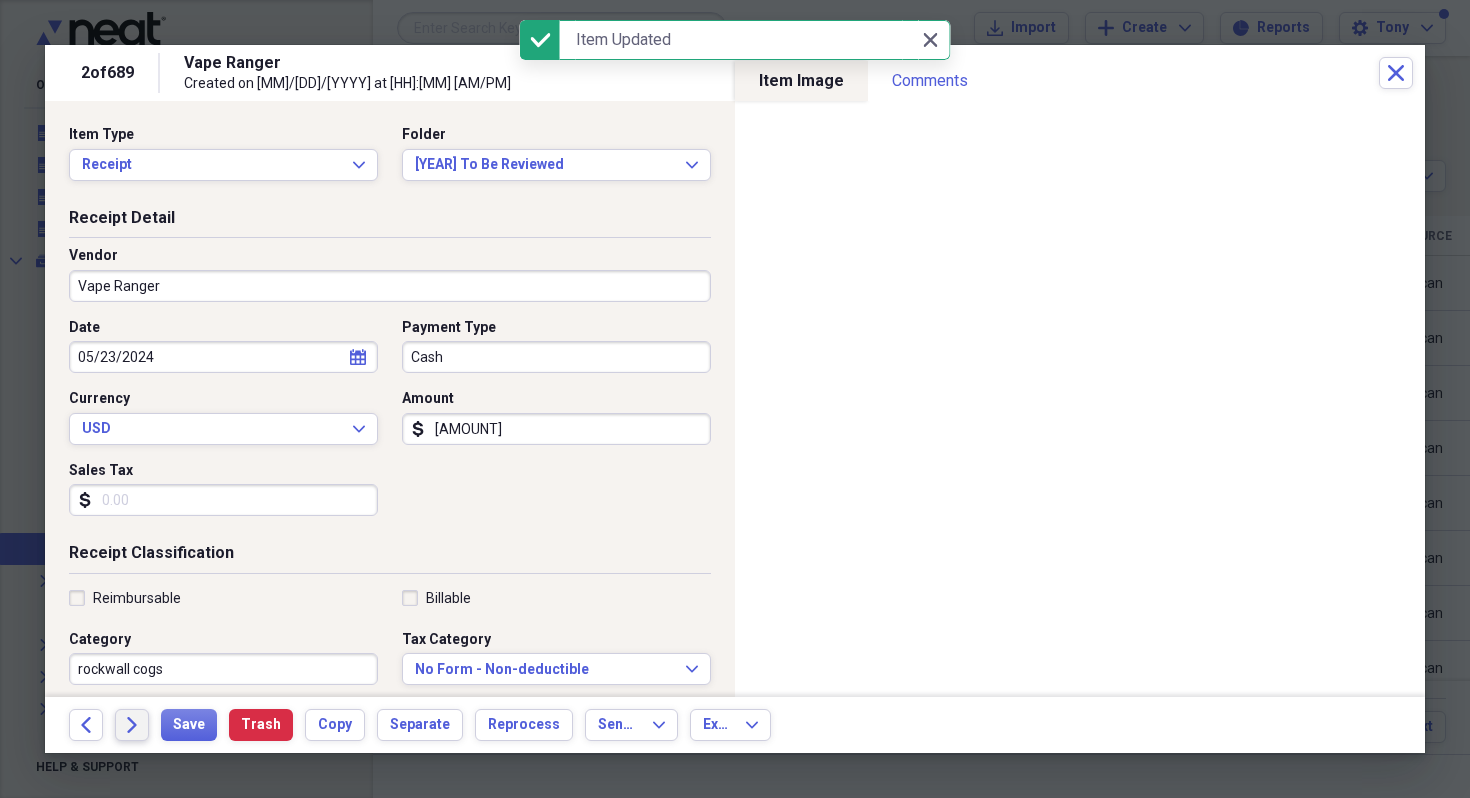 click on "Forward" 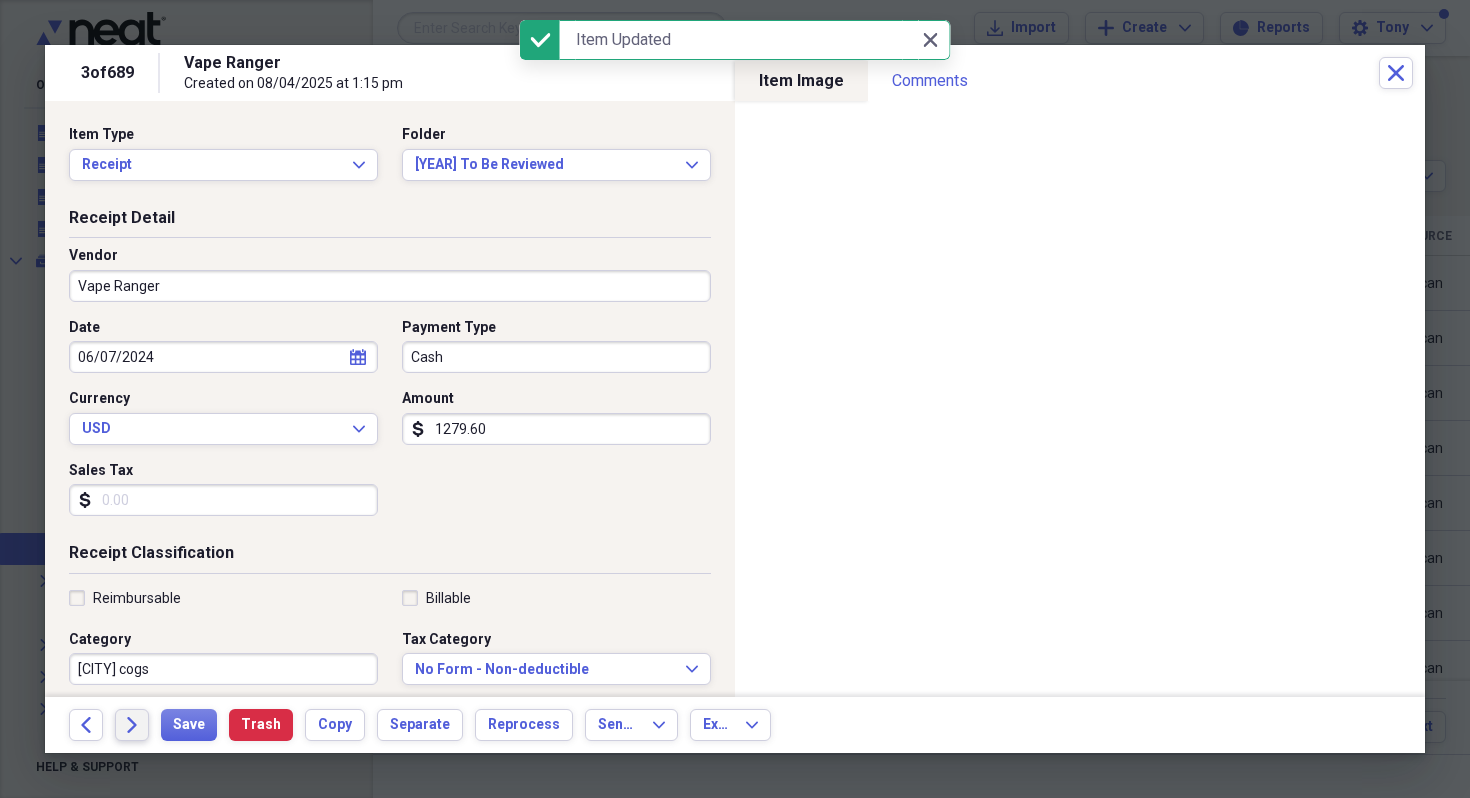 click on "Forward" 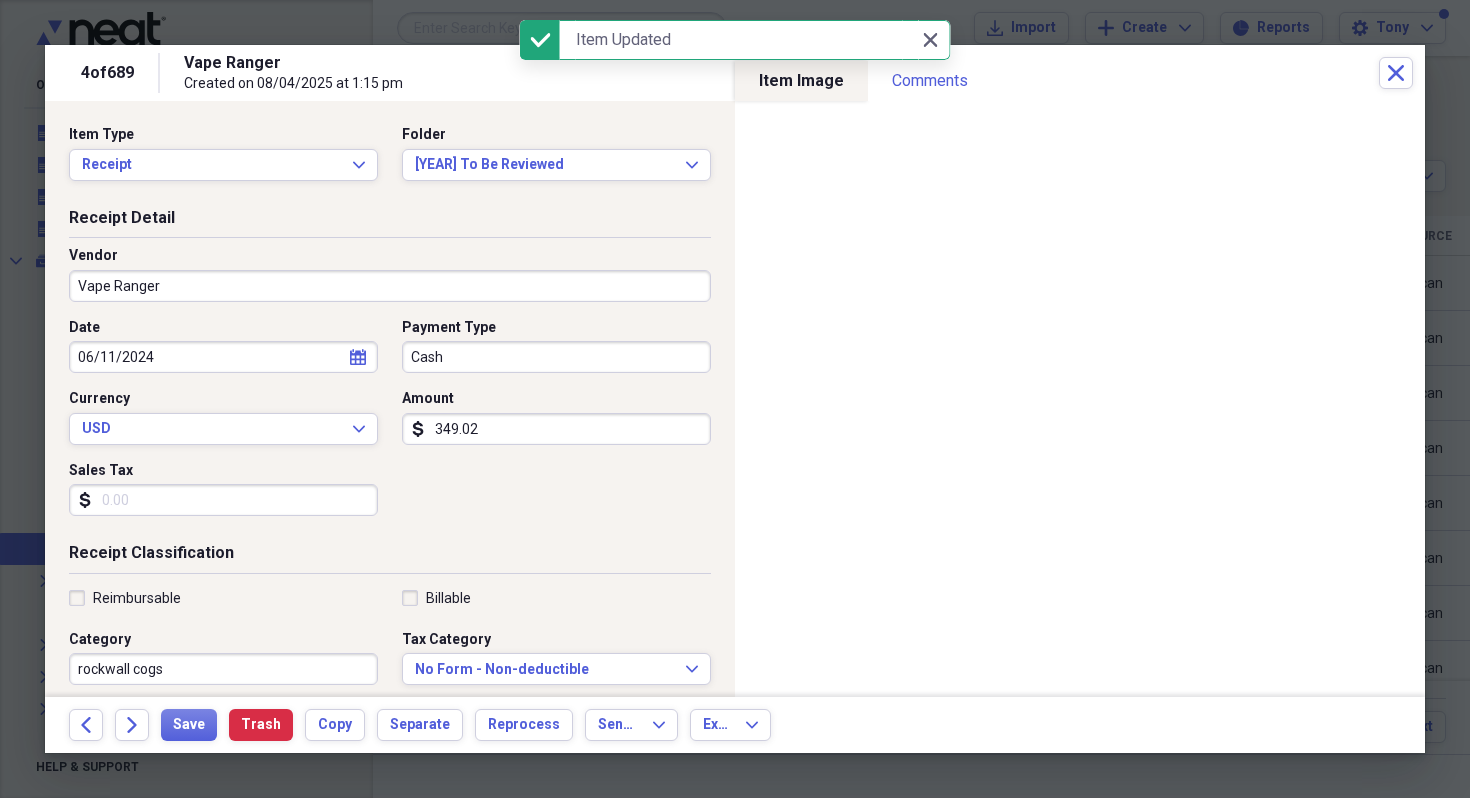 click on "Forward" 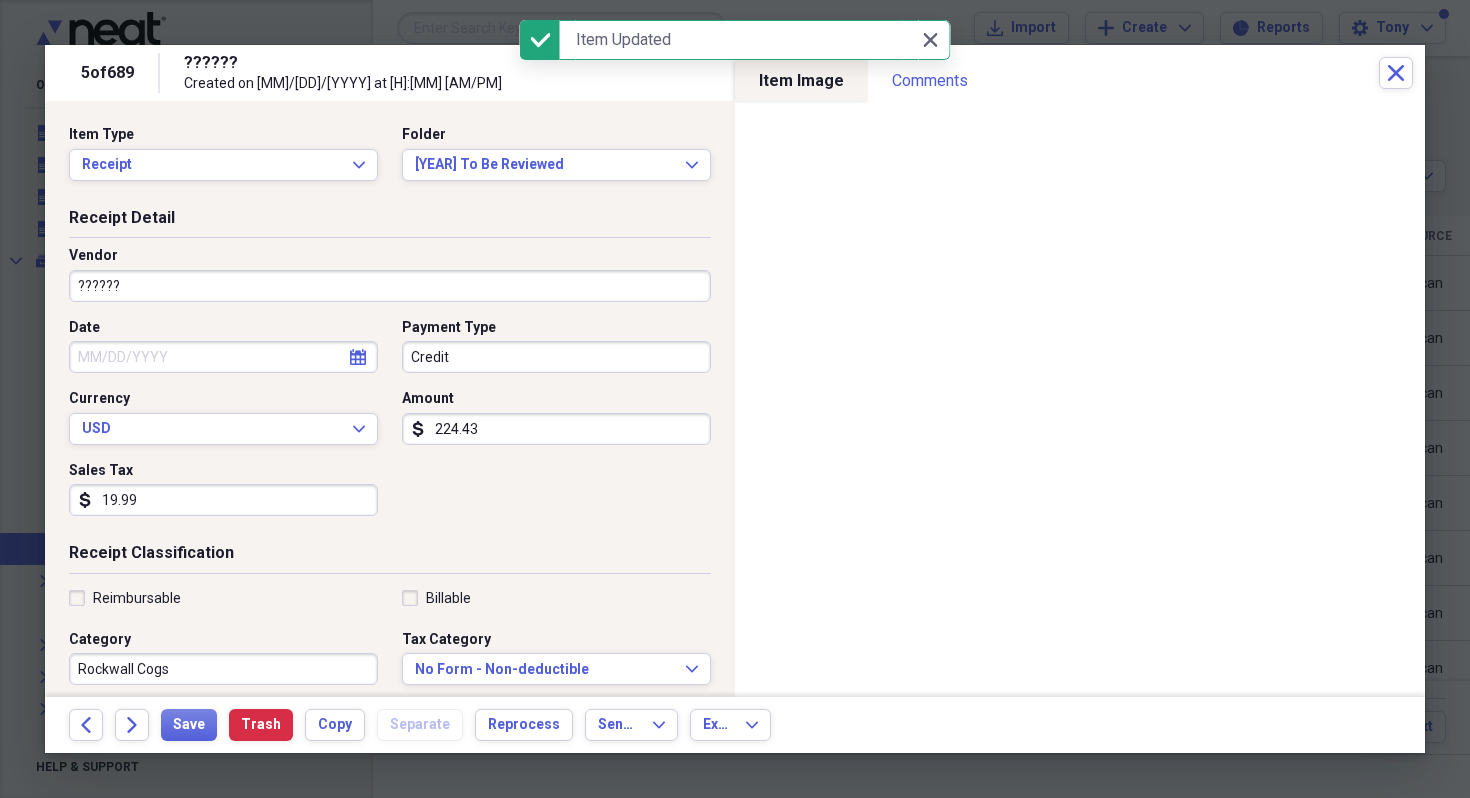 click on "Forward" 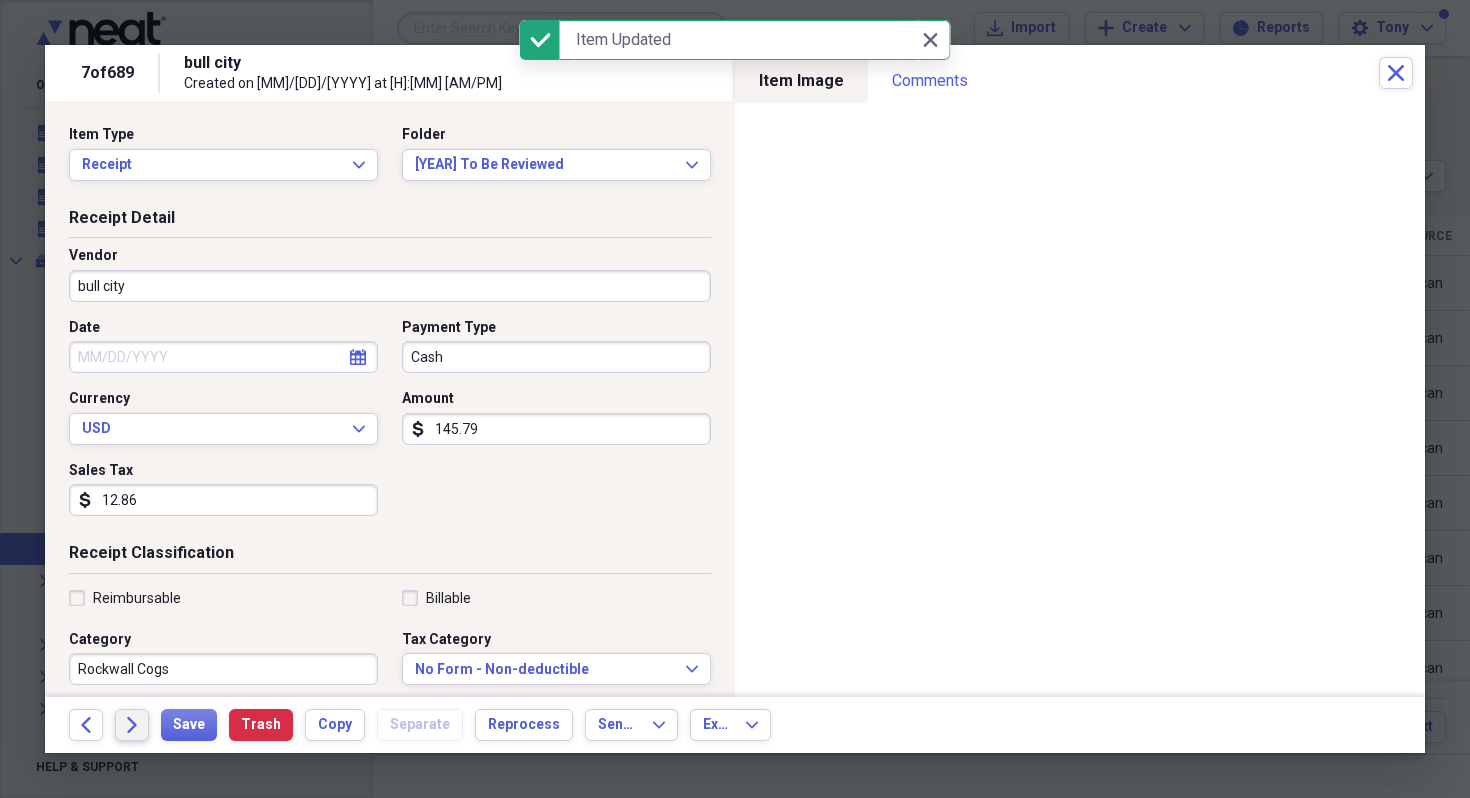 click on "Forward" 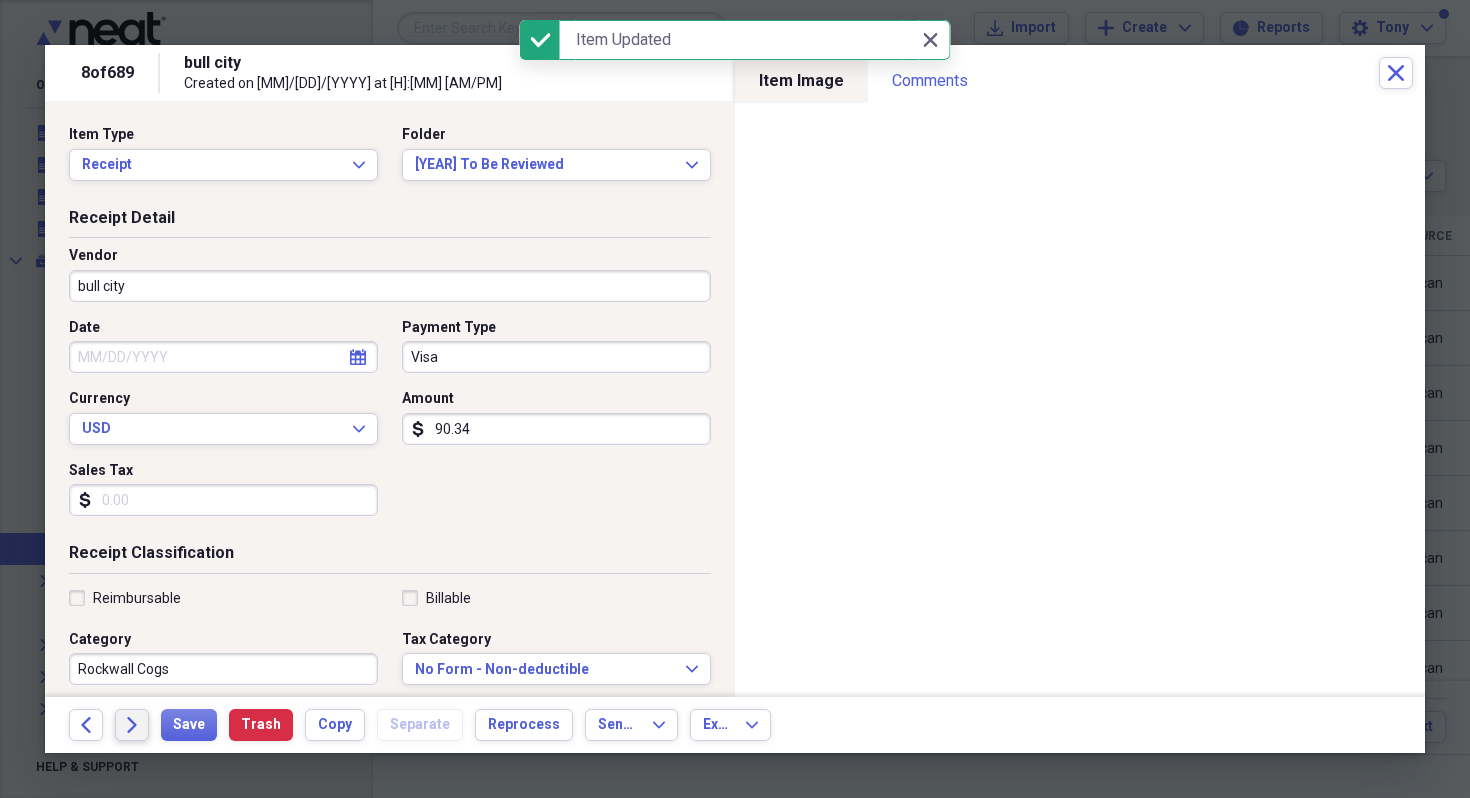 click on "Forward" 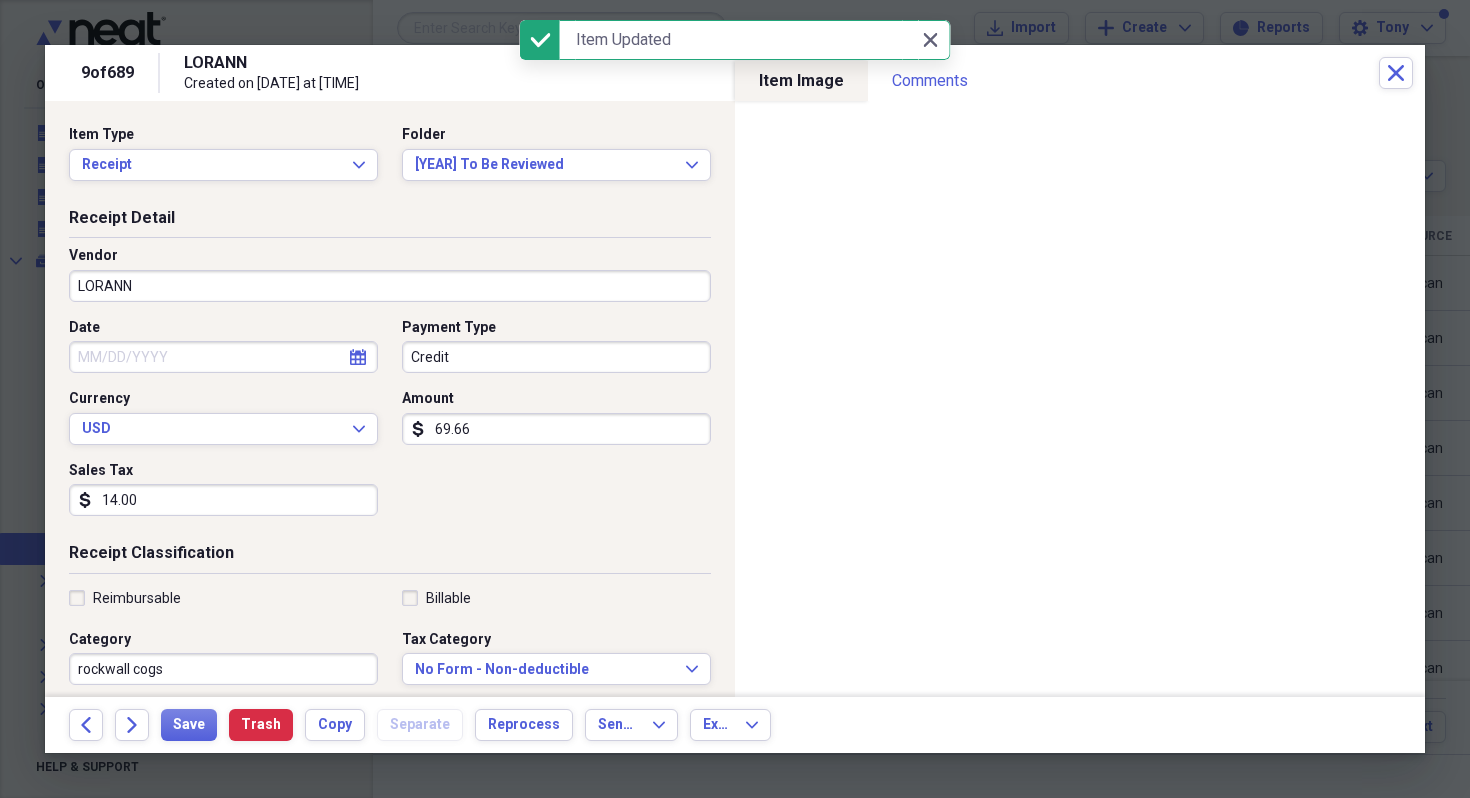 click on "Forward" 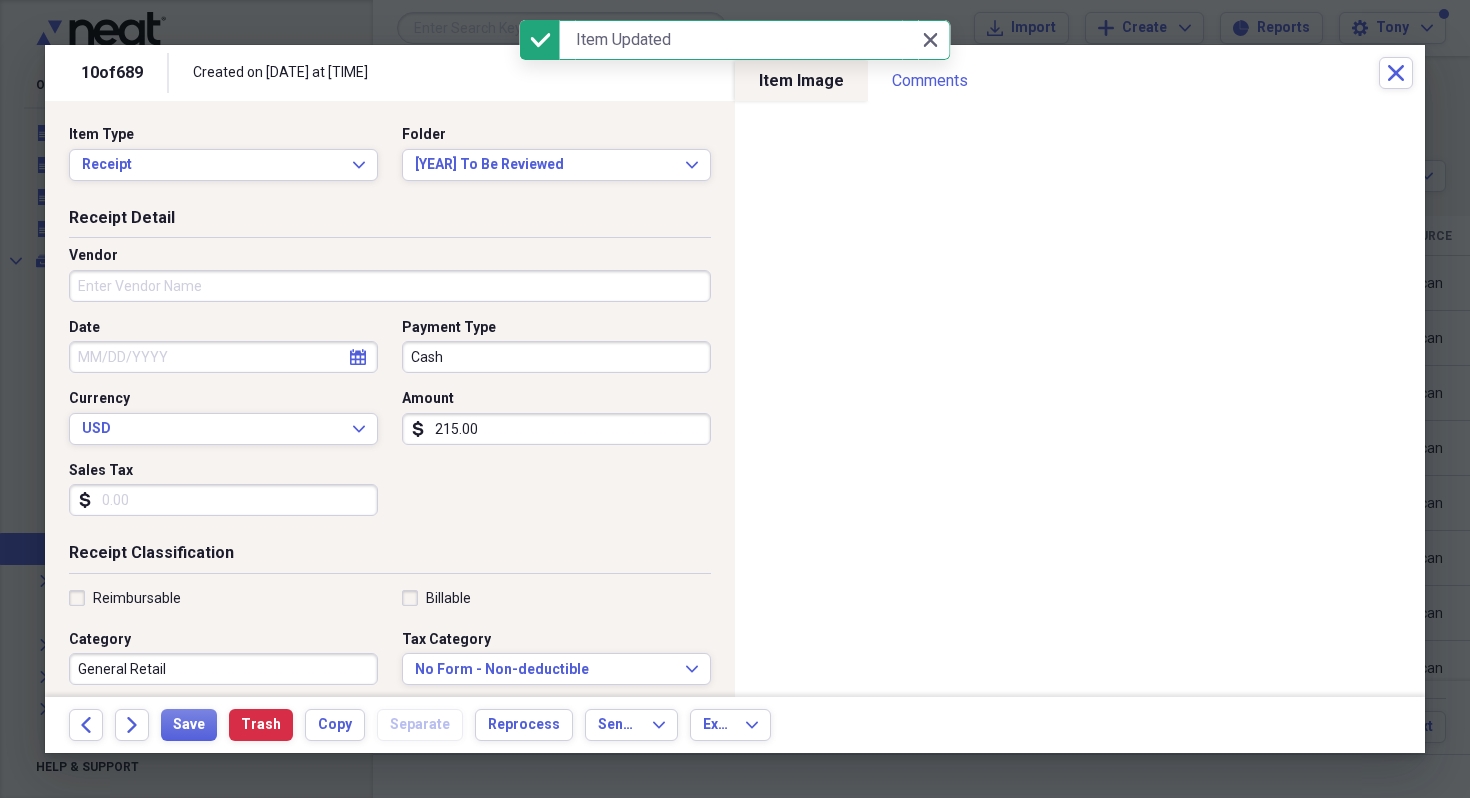 click on "Forward" 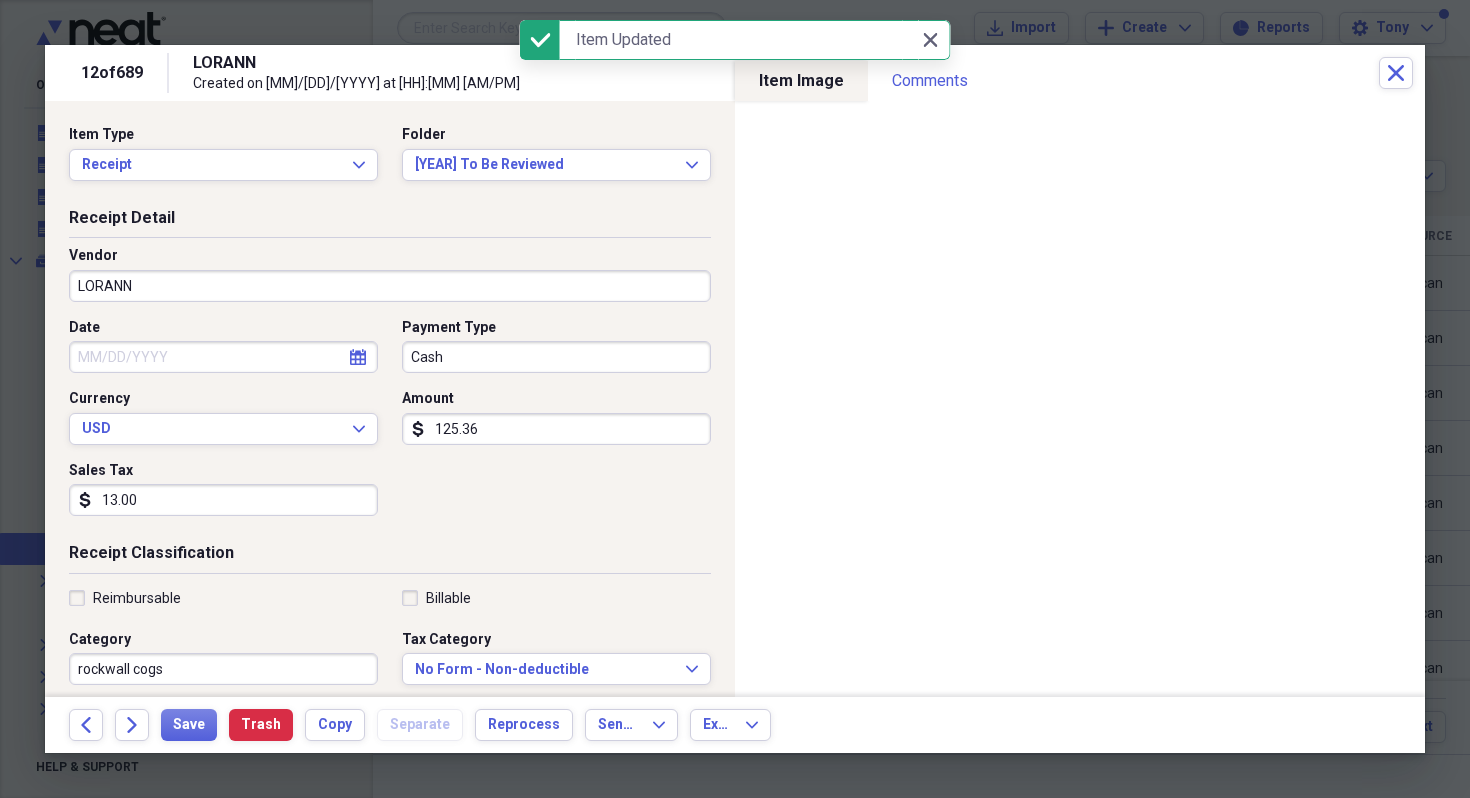 click on "Forward" 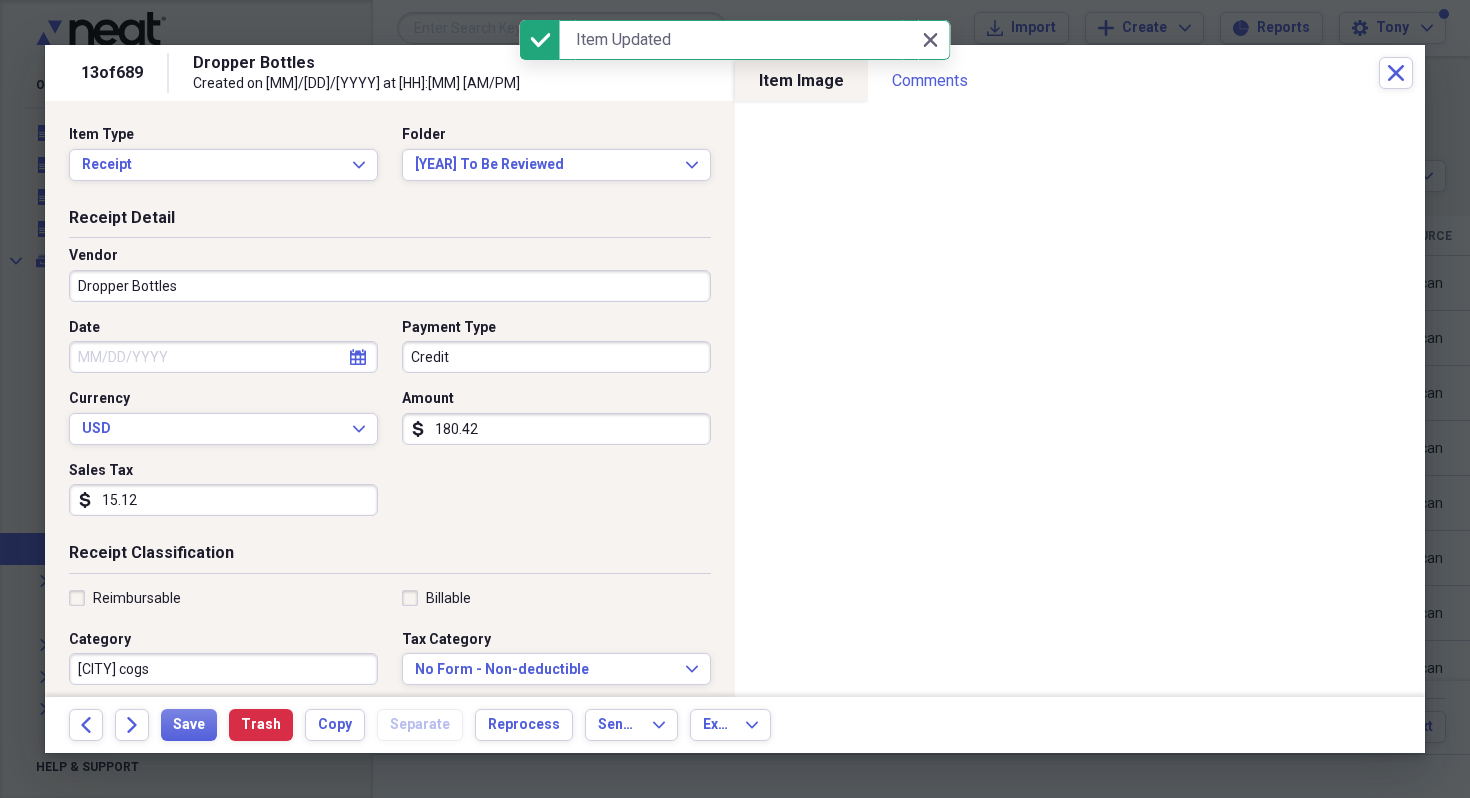 click on "Forward" 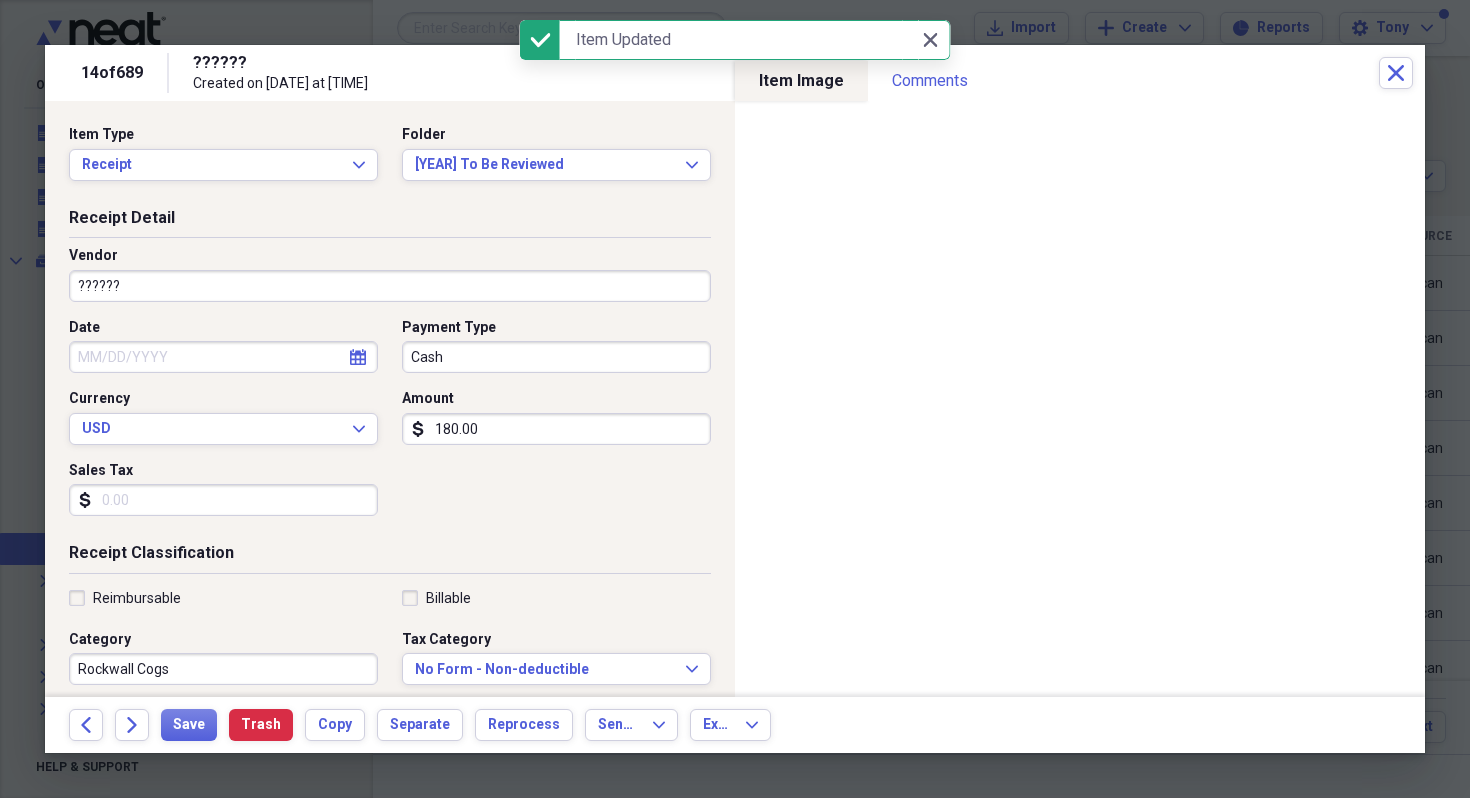 click on "Forward" 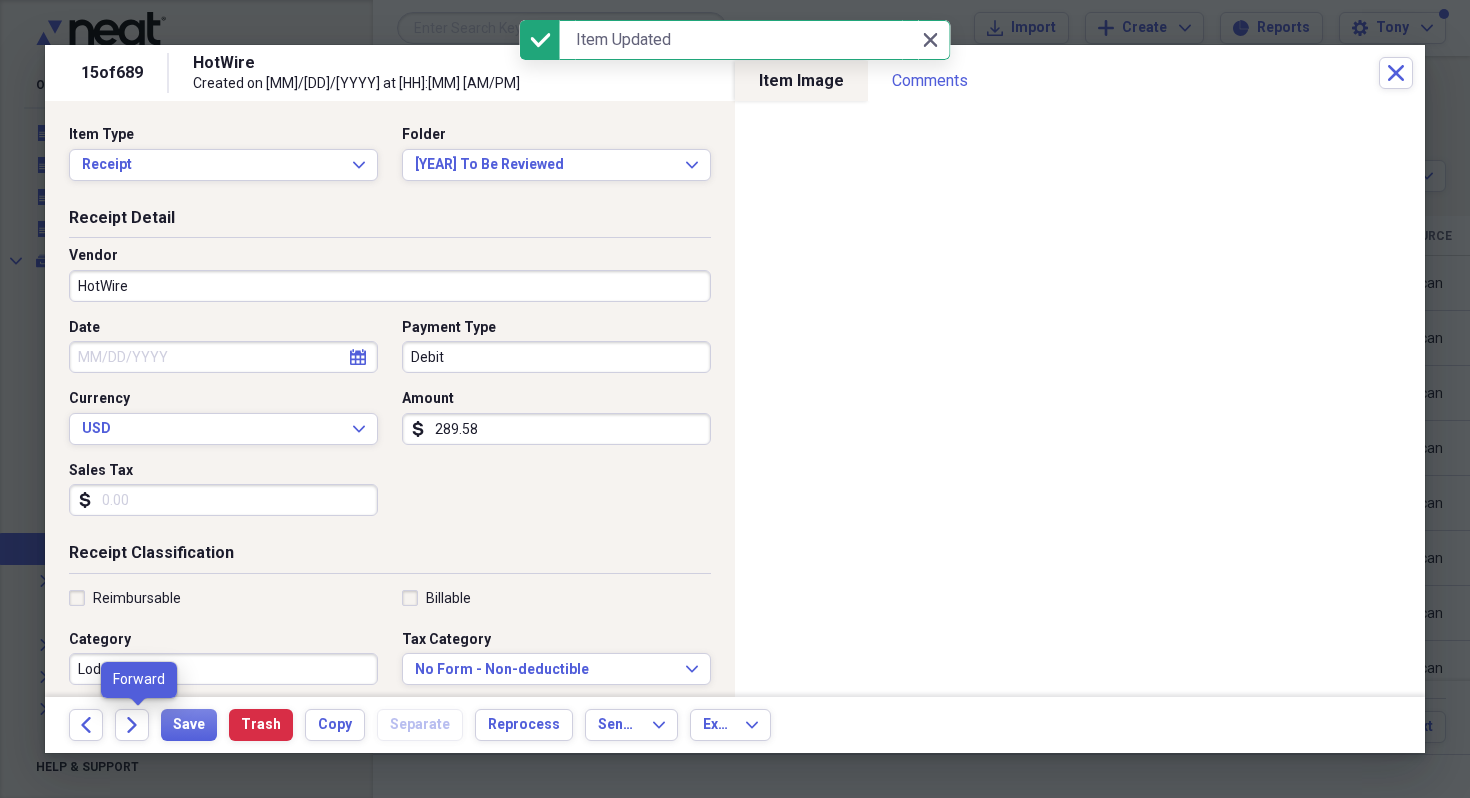 click on "Forward" 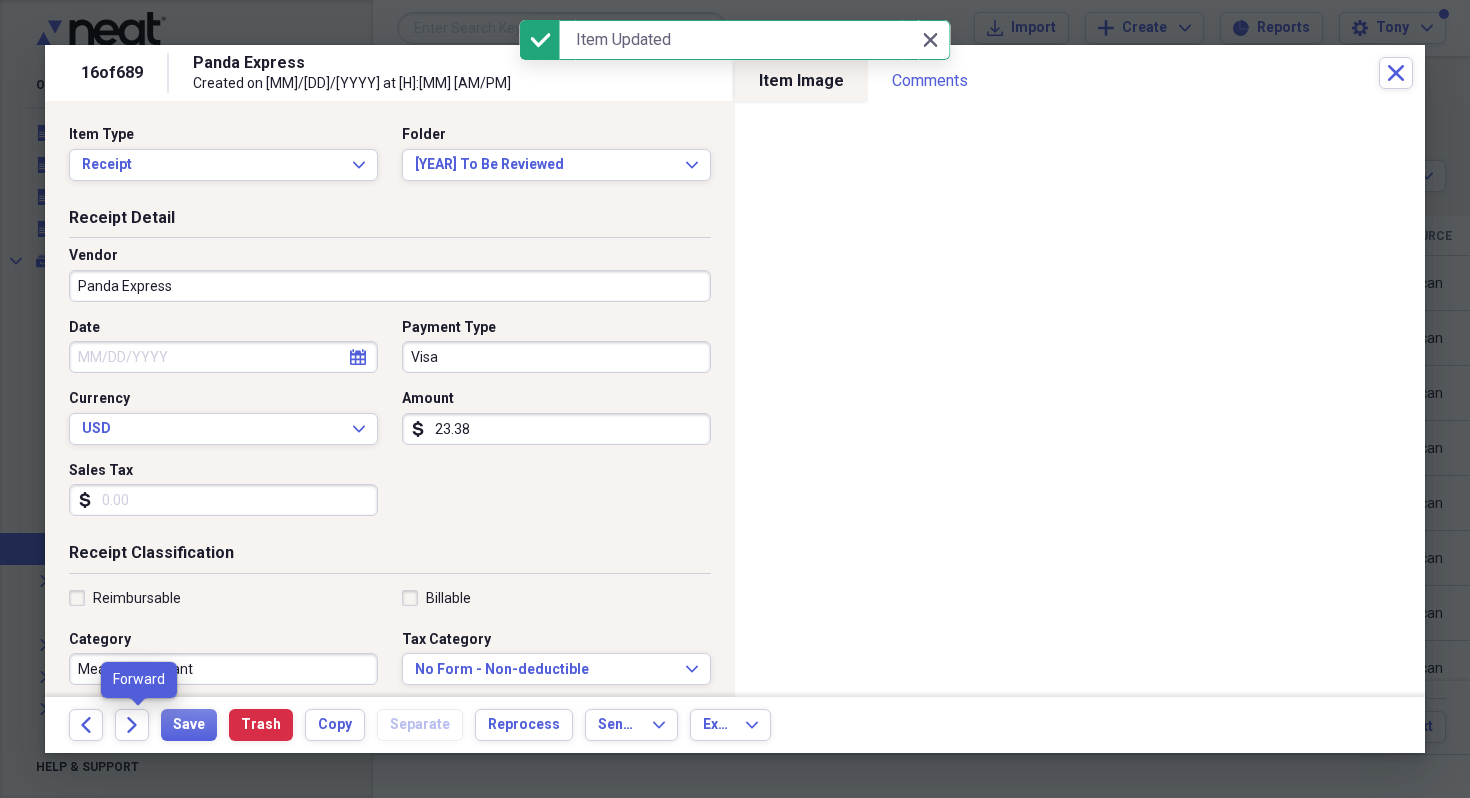 click on "Forward" 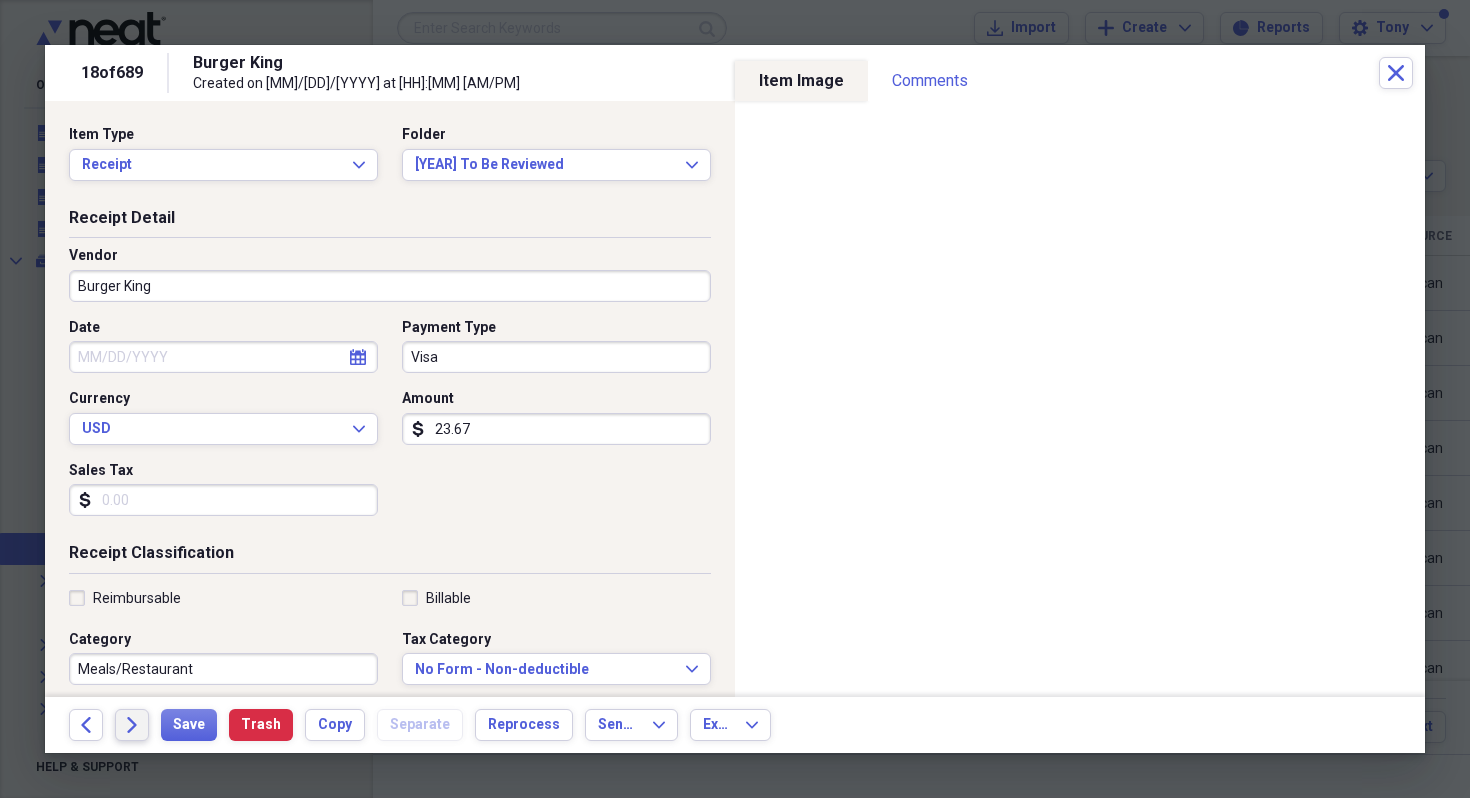 click on "Forward" 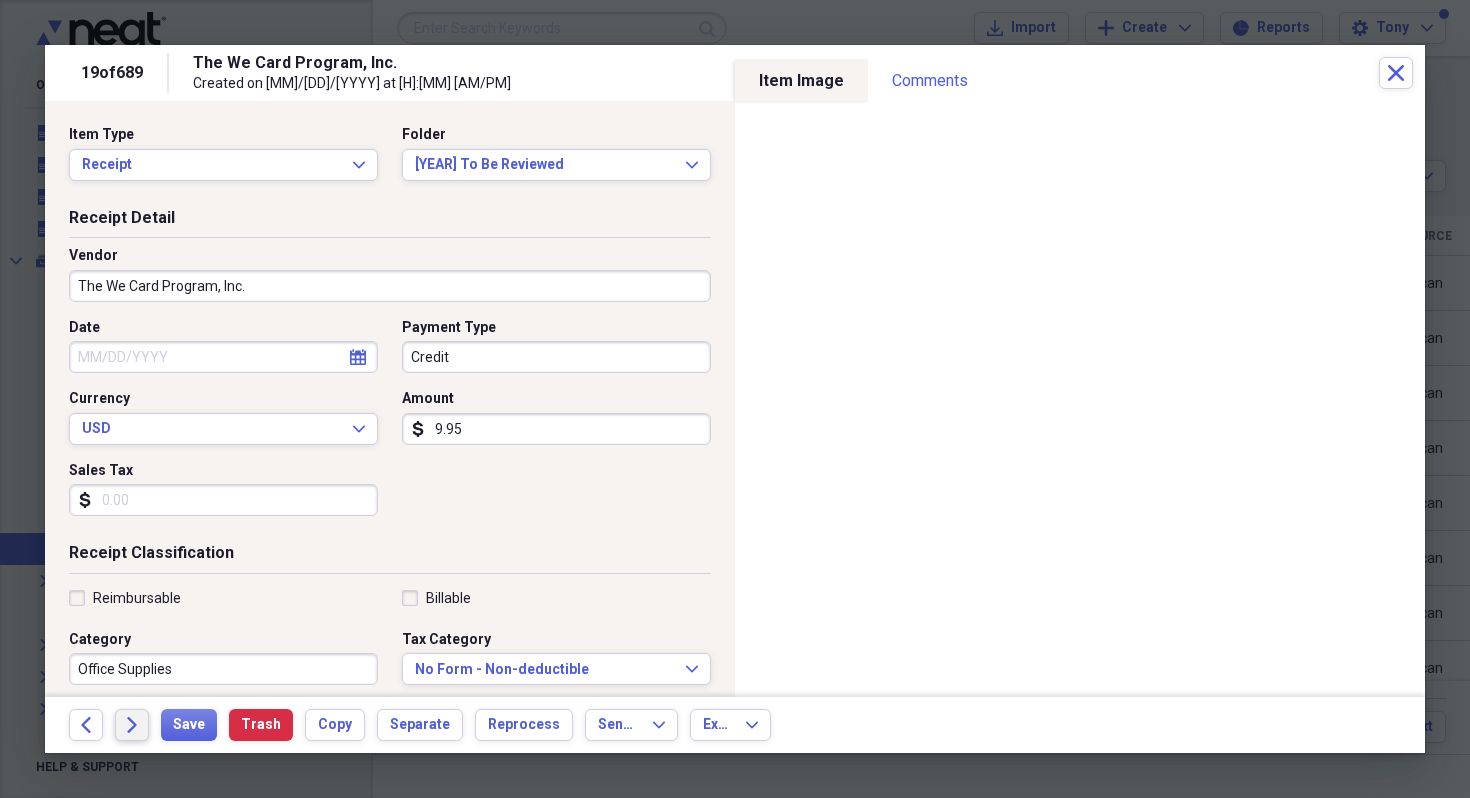 click on "Forward" 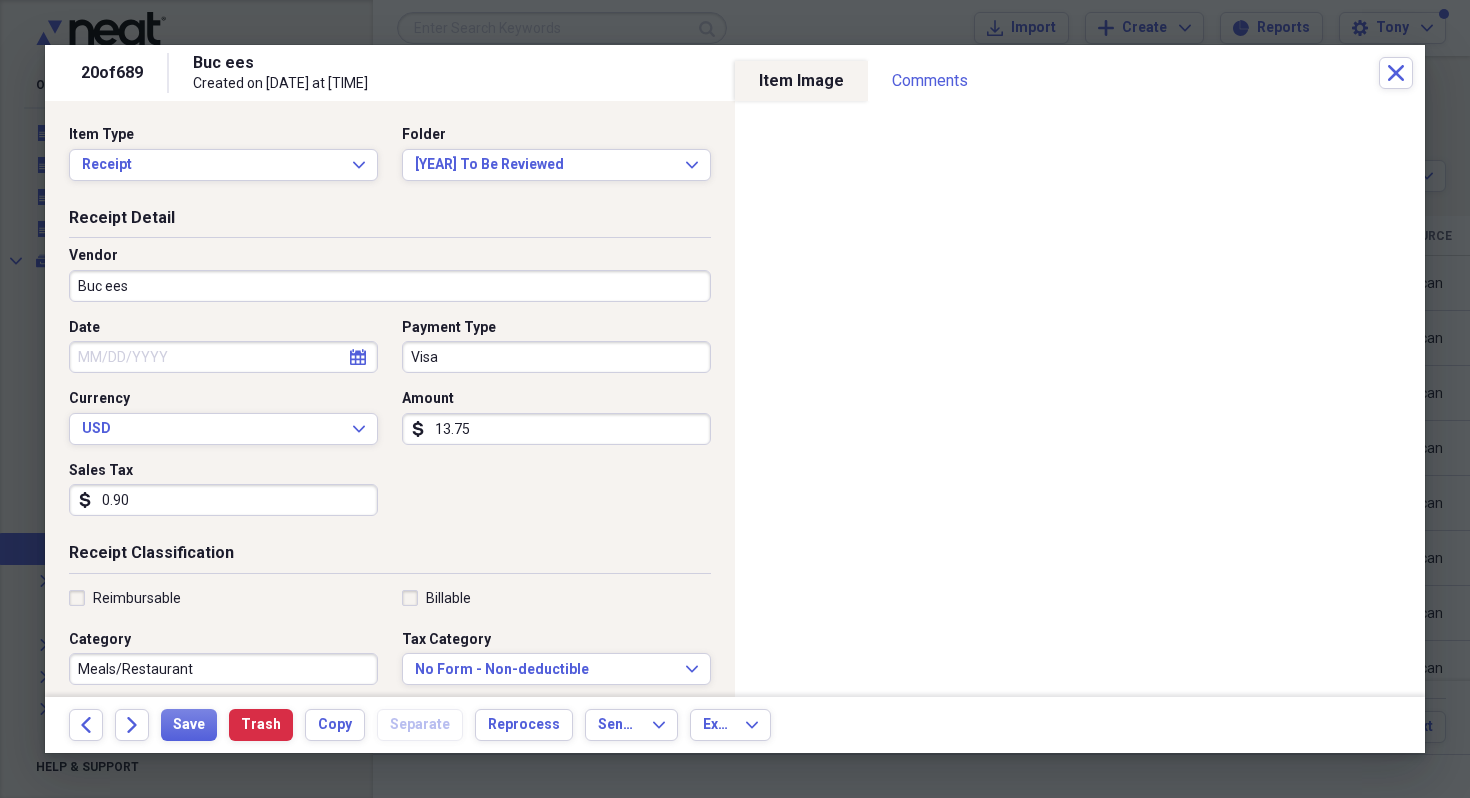 click on "Forward" 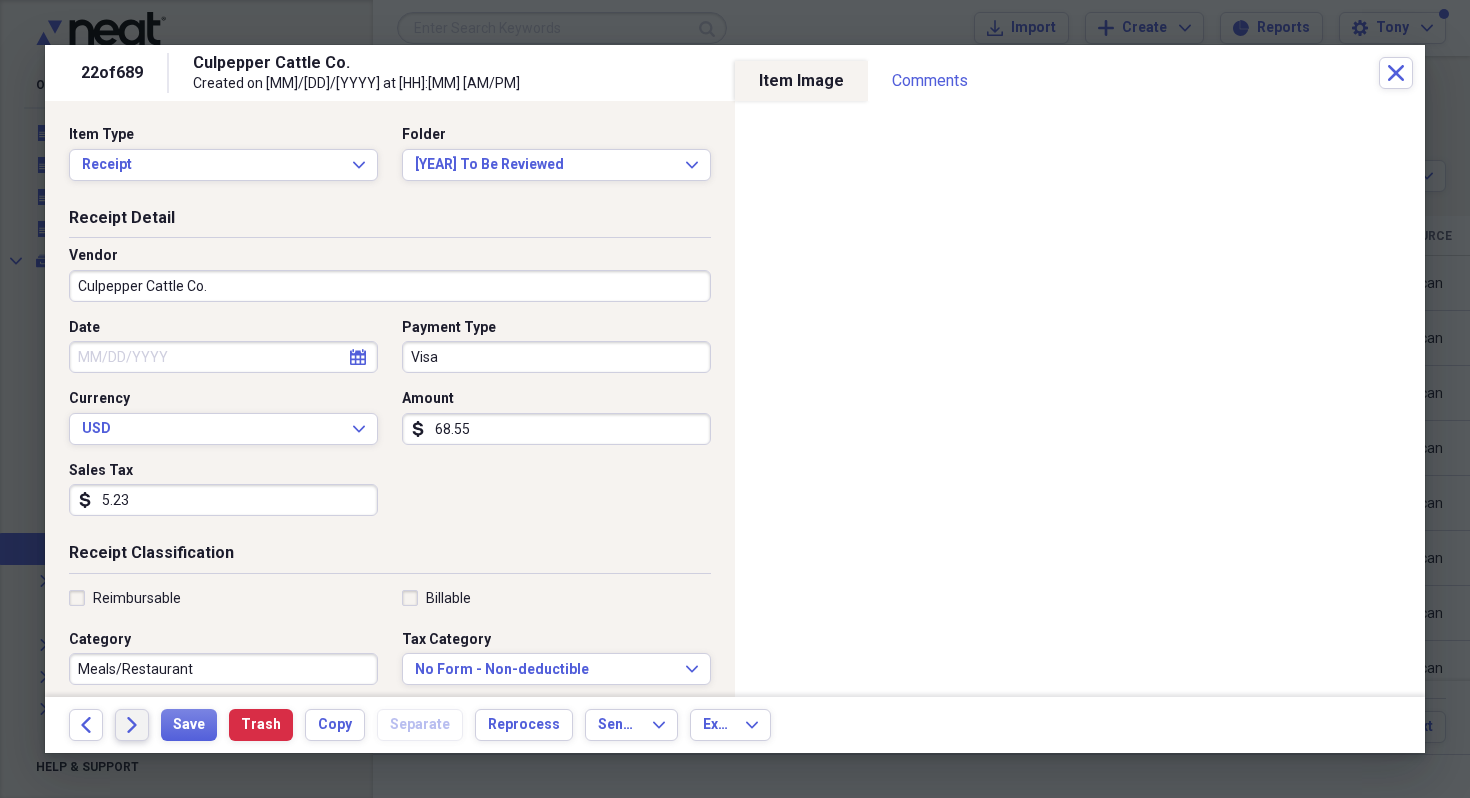 click on "Forward" 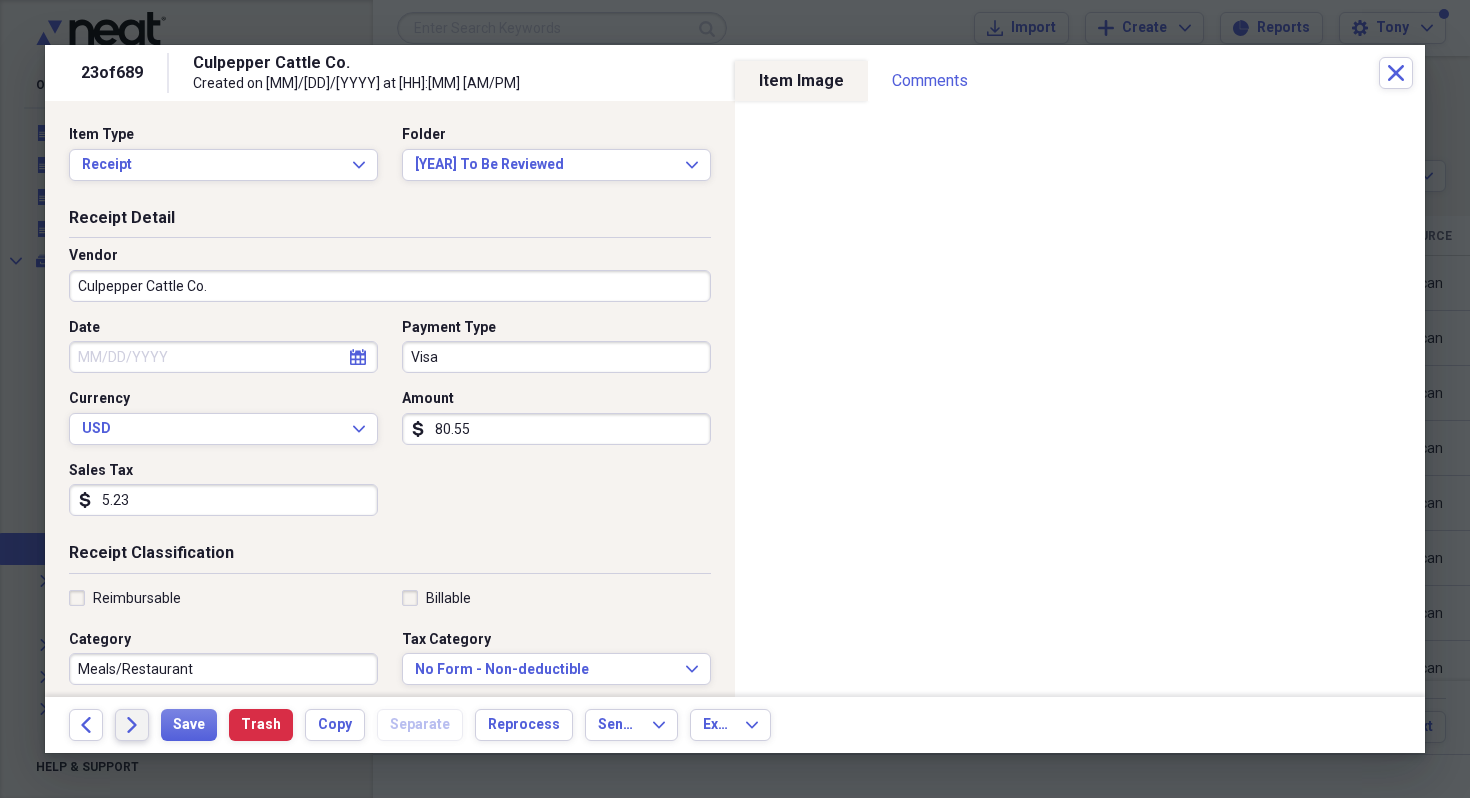 click on "Forward" 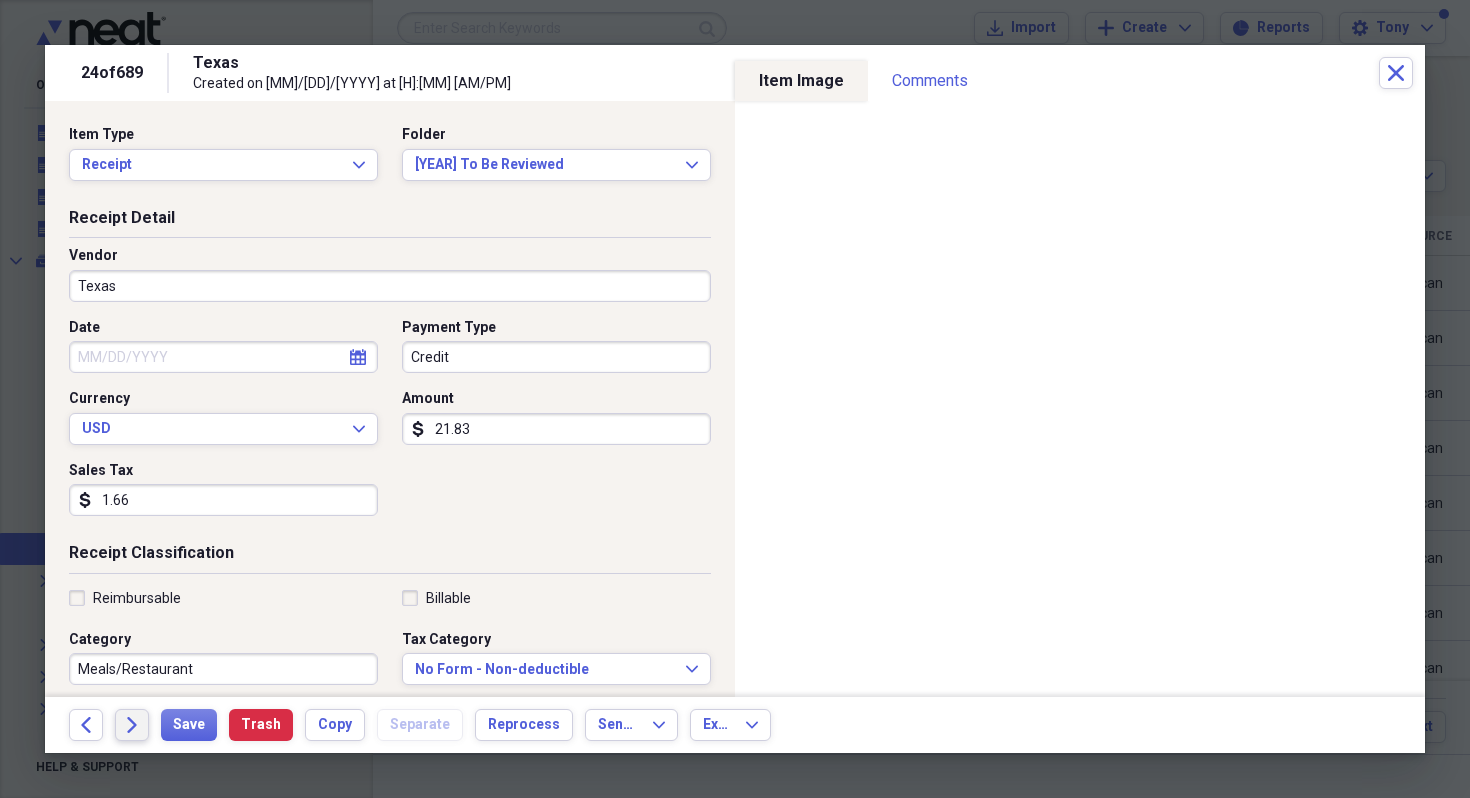 click on "Forward" 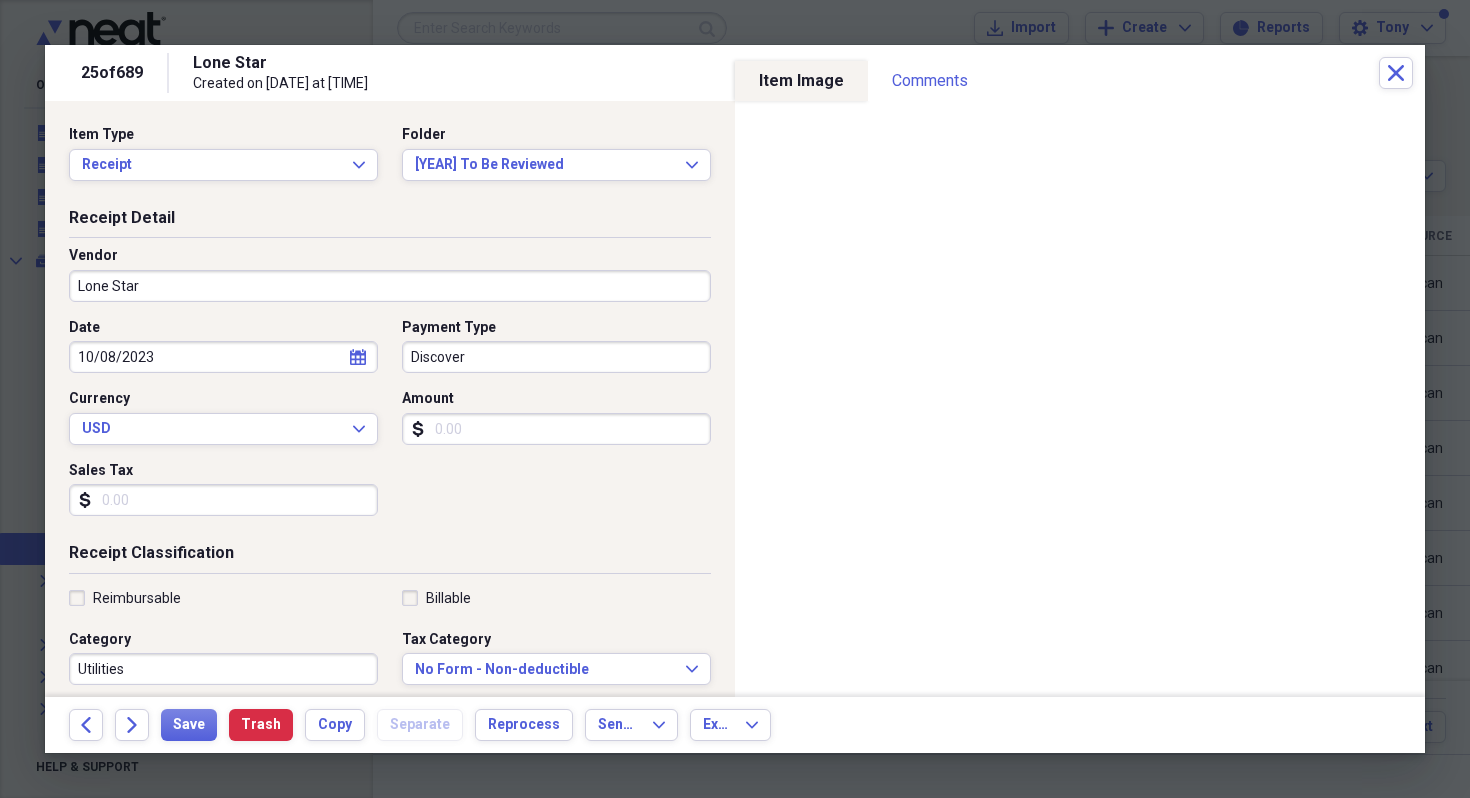 click on "Forward" 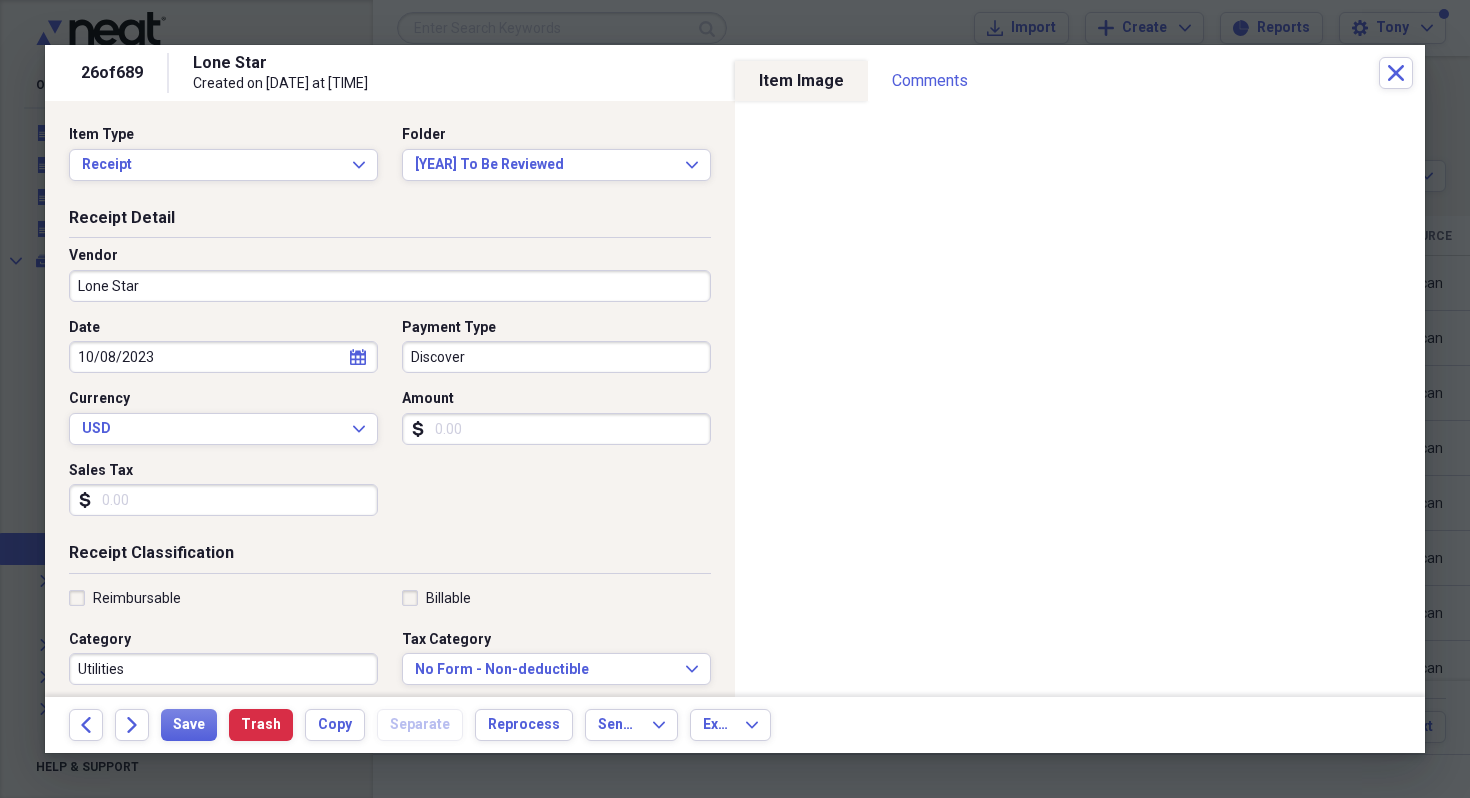 click on "Forward" 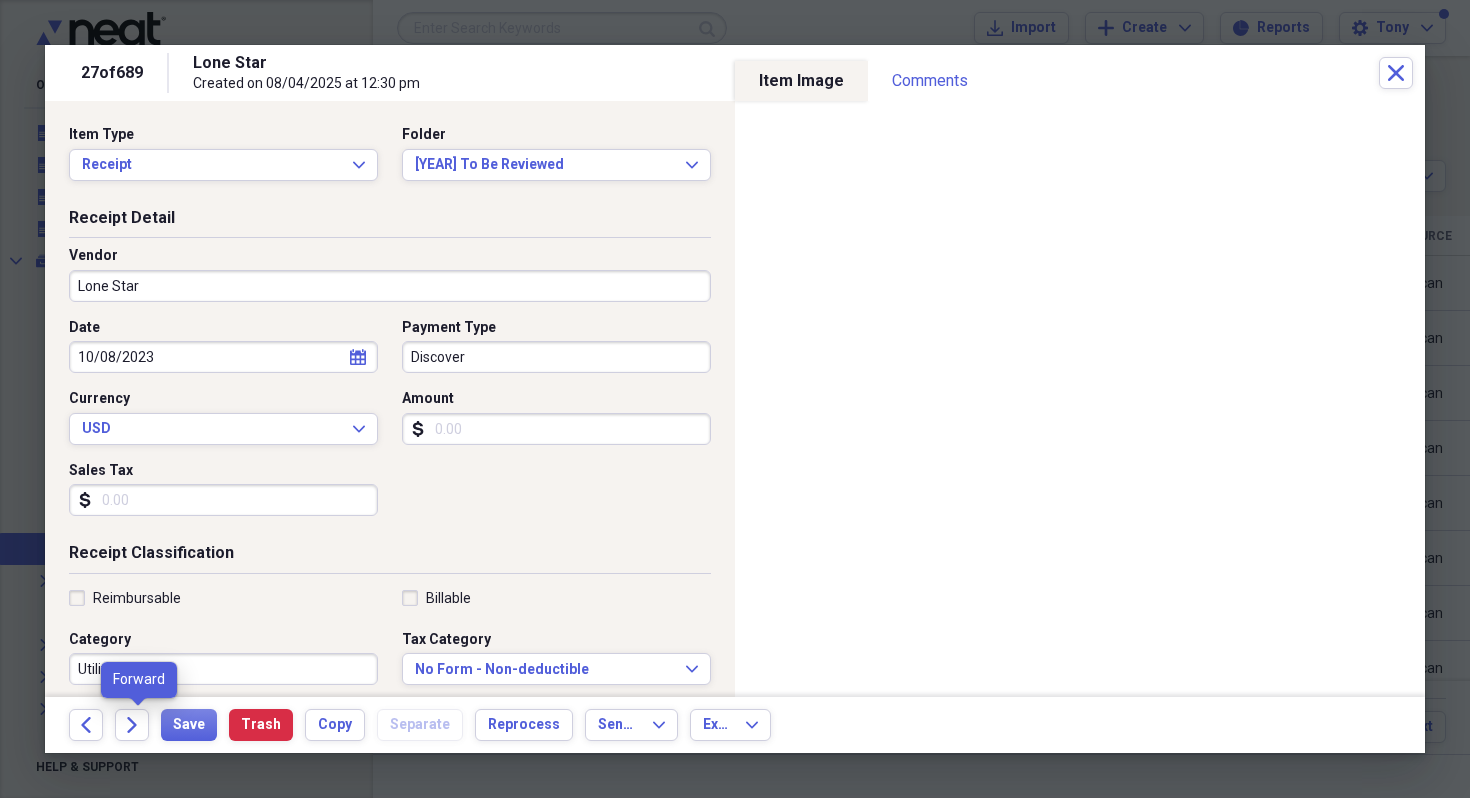 click on "Forward" 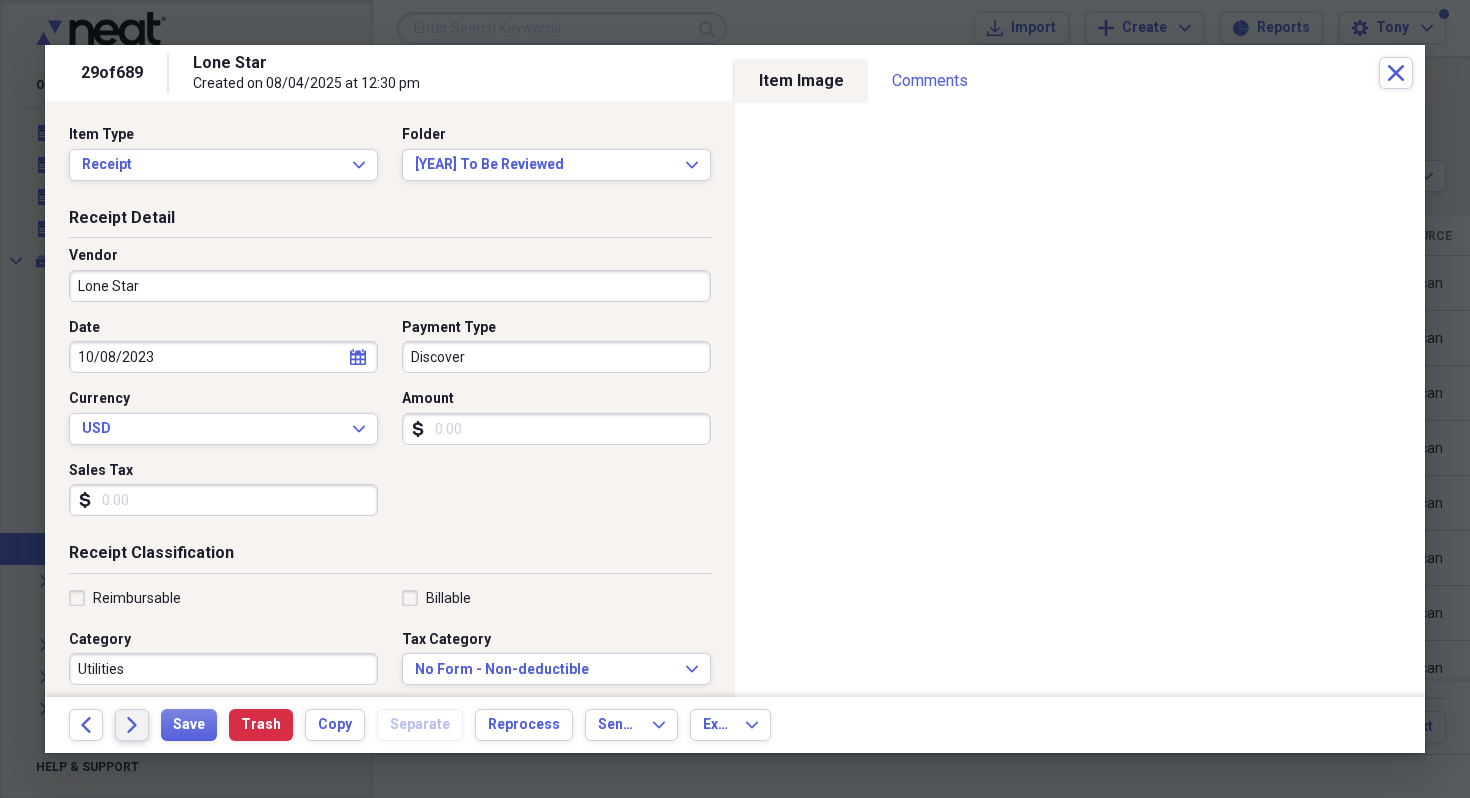 click on "Forward" 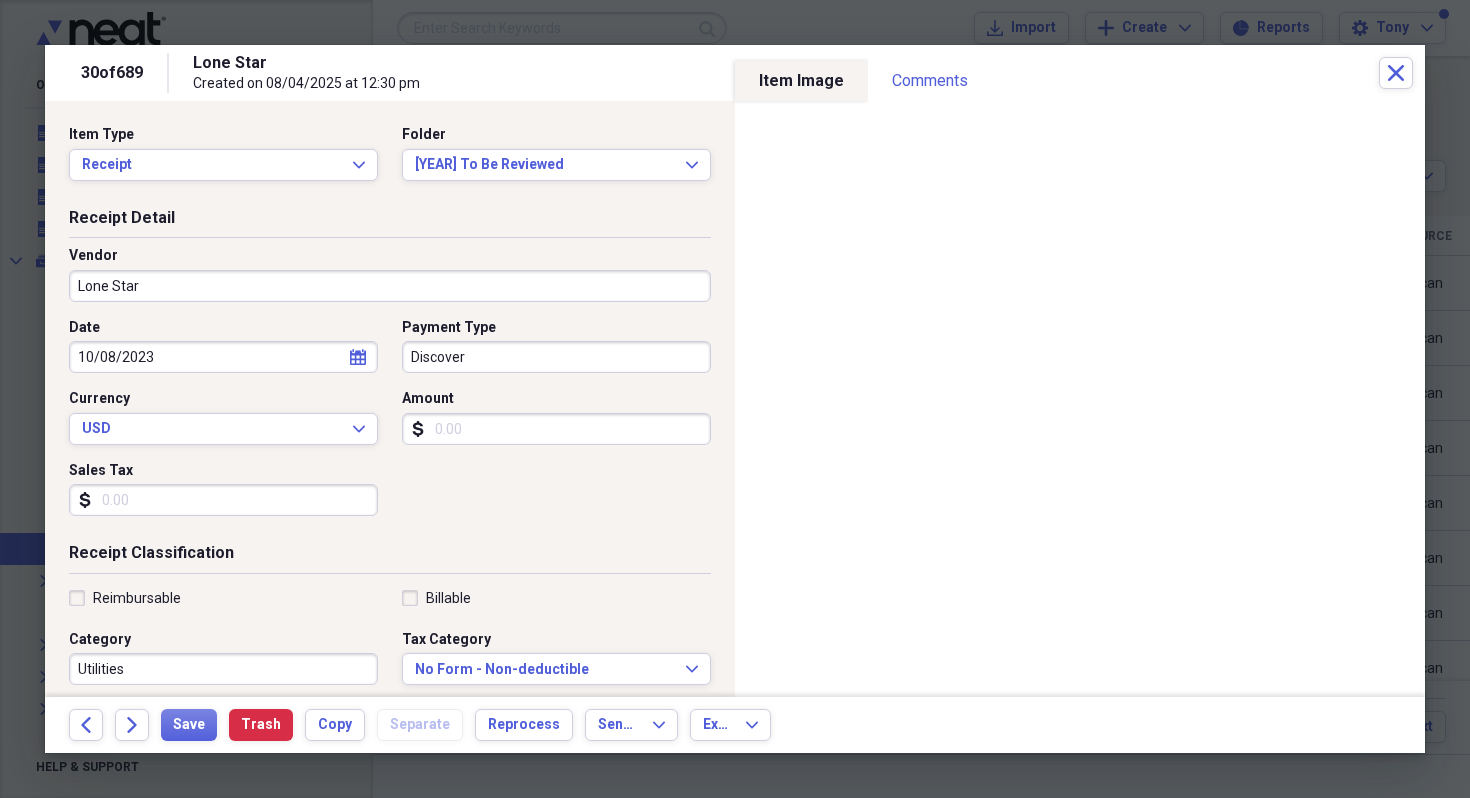 click on "Forward" 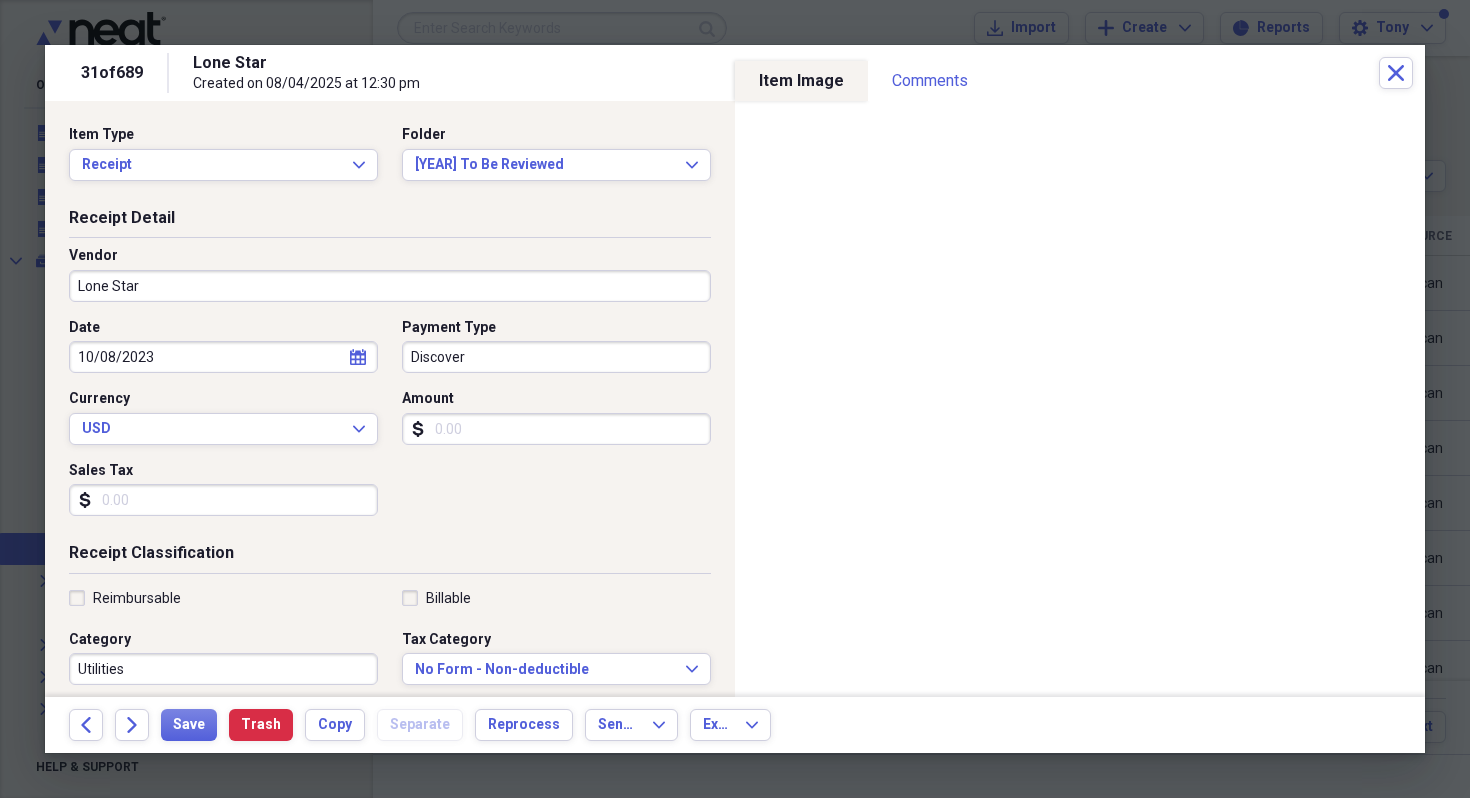 click on "Forward" 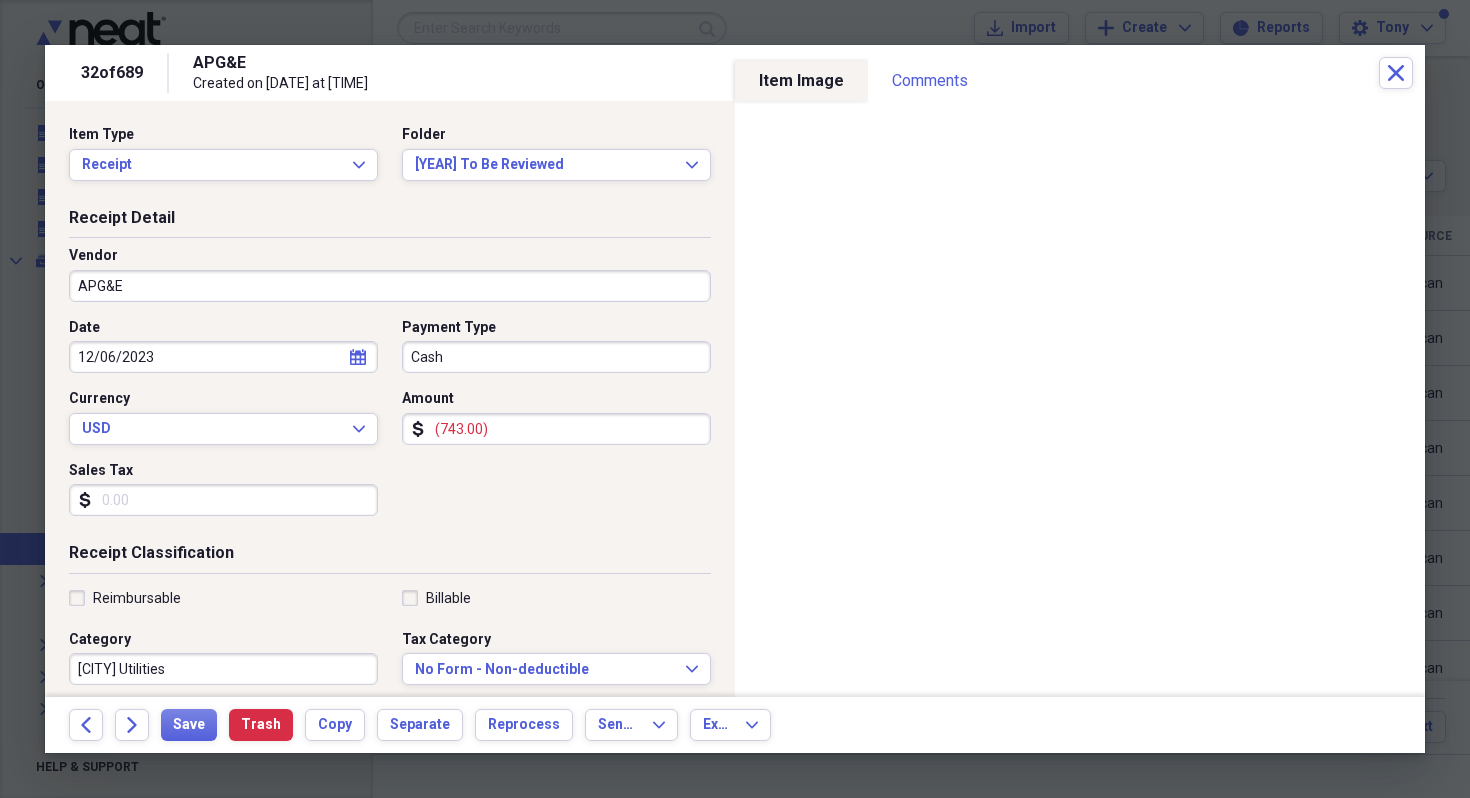 click on "Forward" 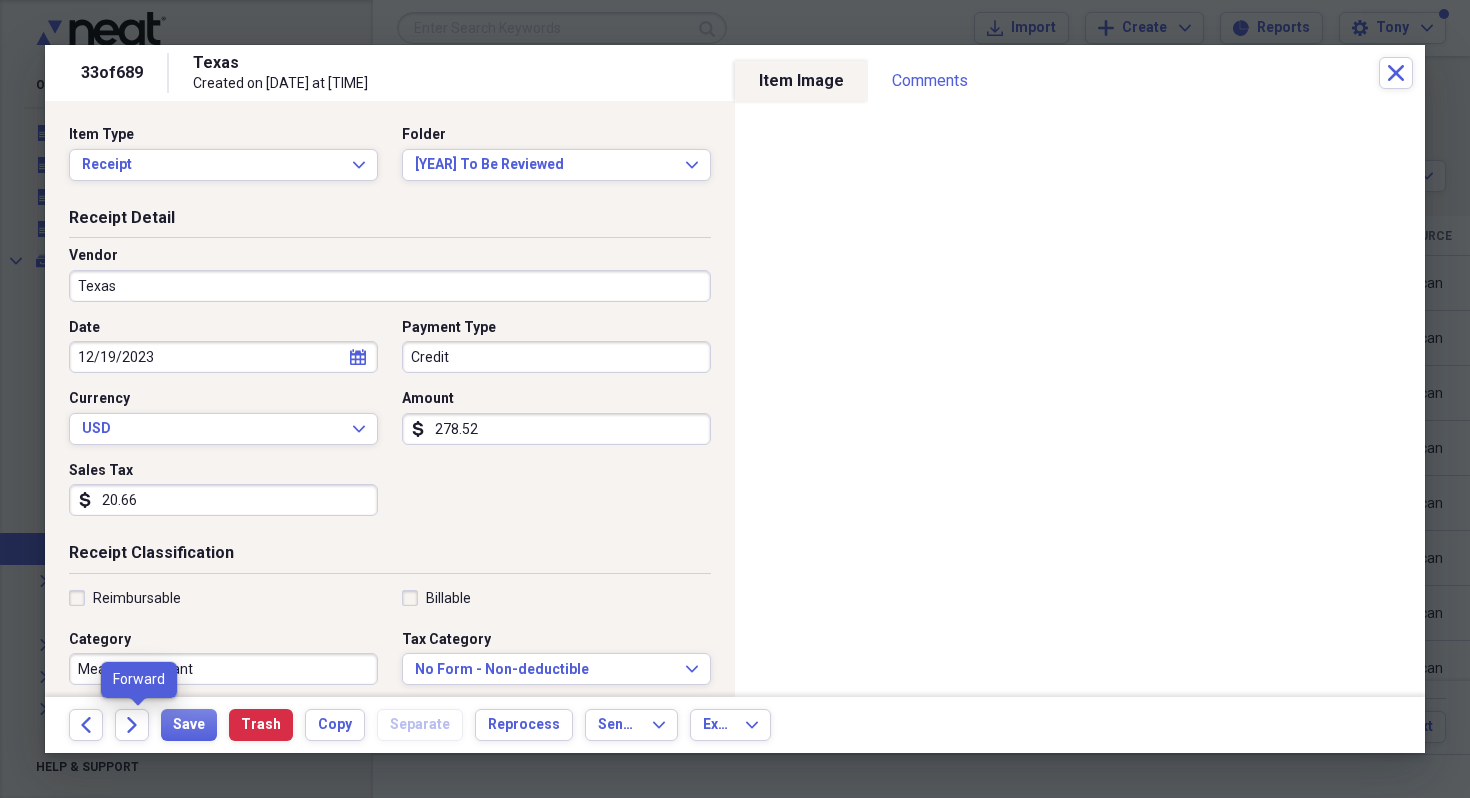 click on "Forward" 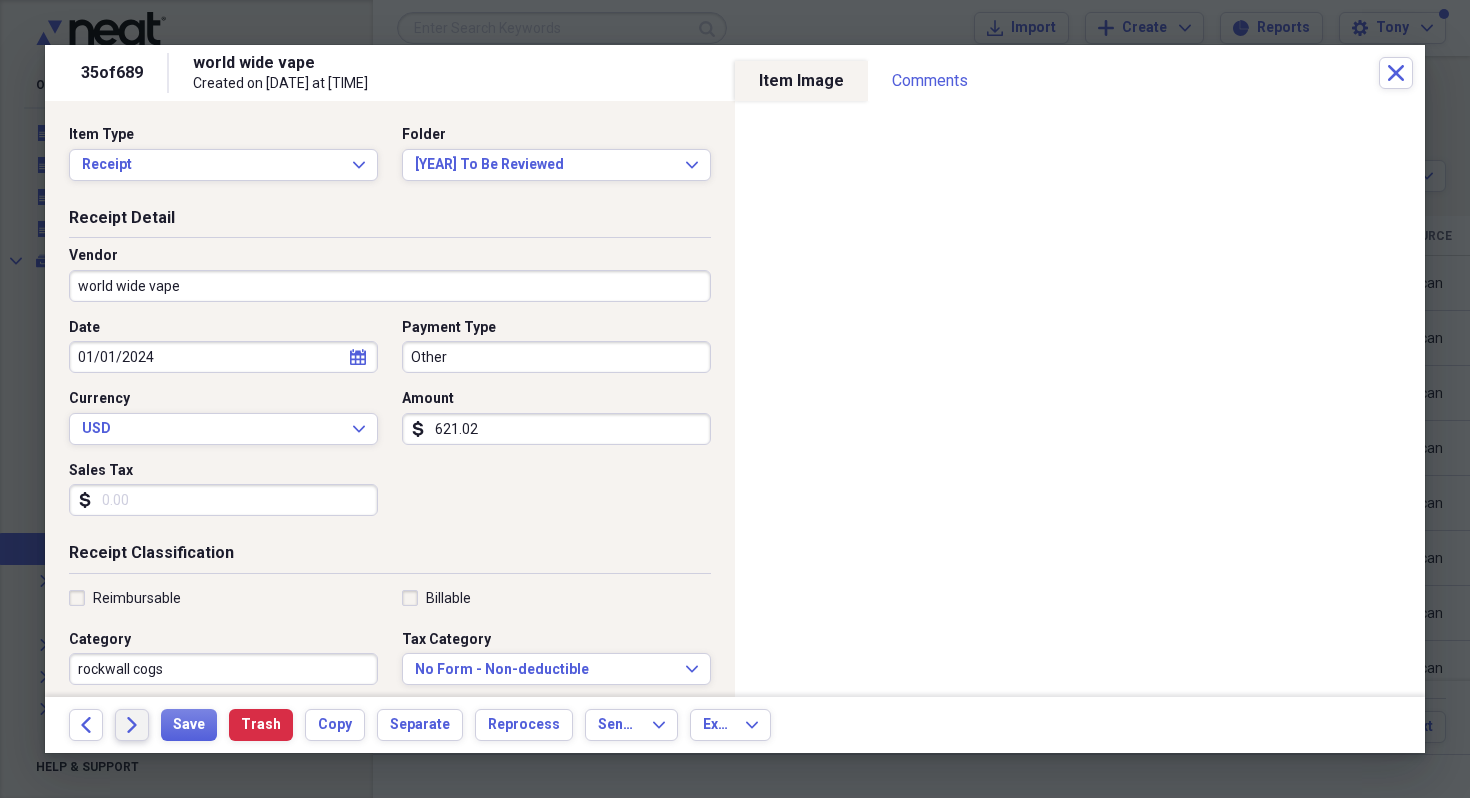 click on "Forward" 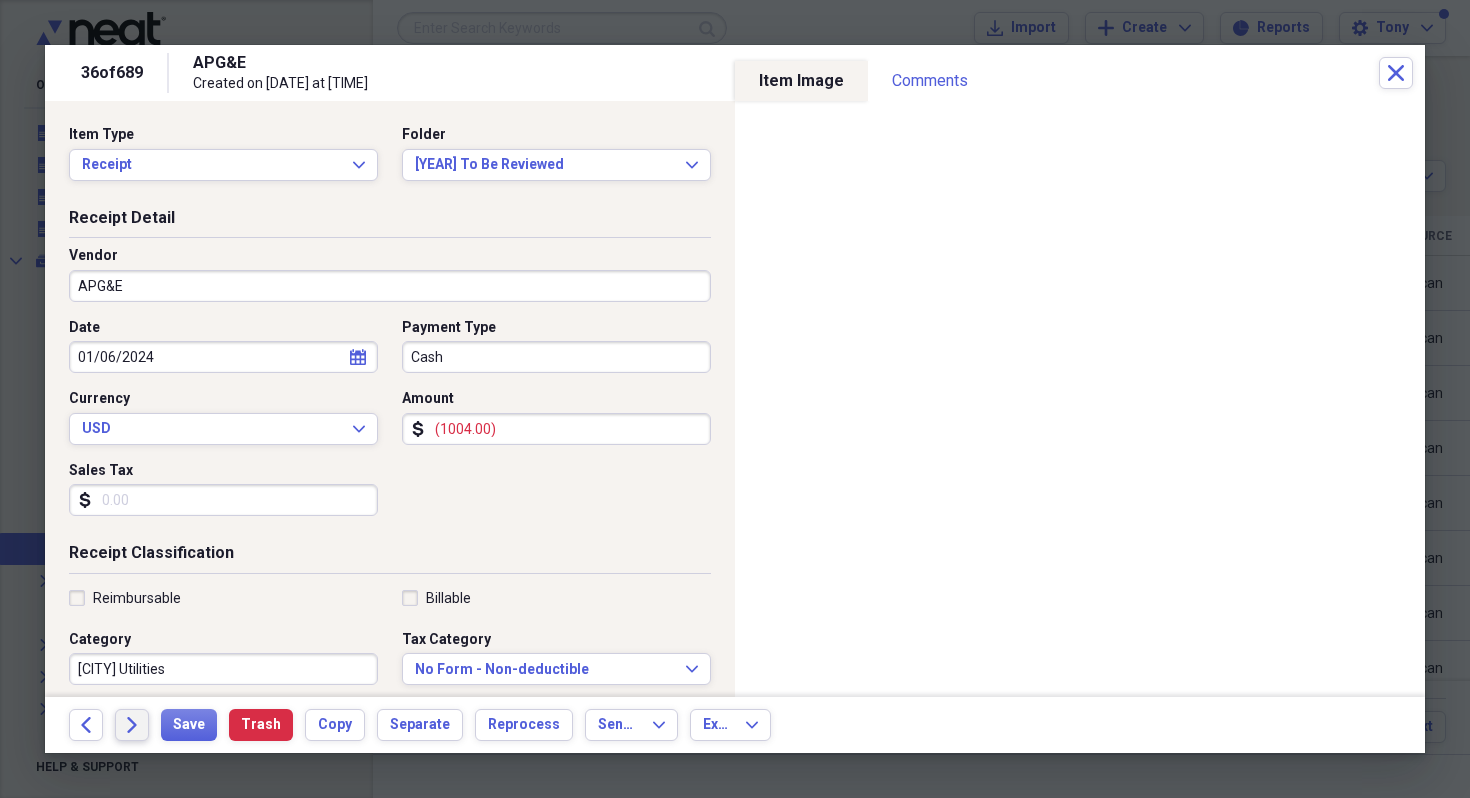 click on "Forward" 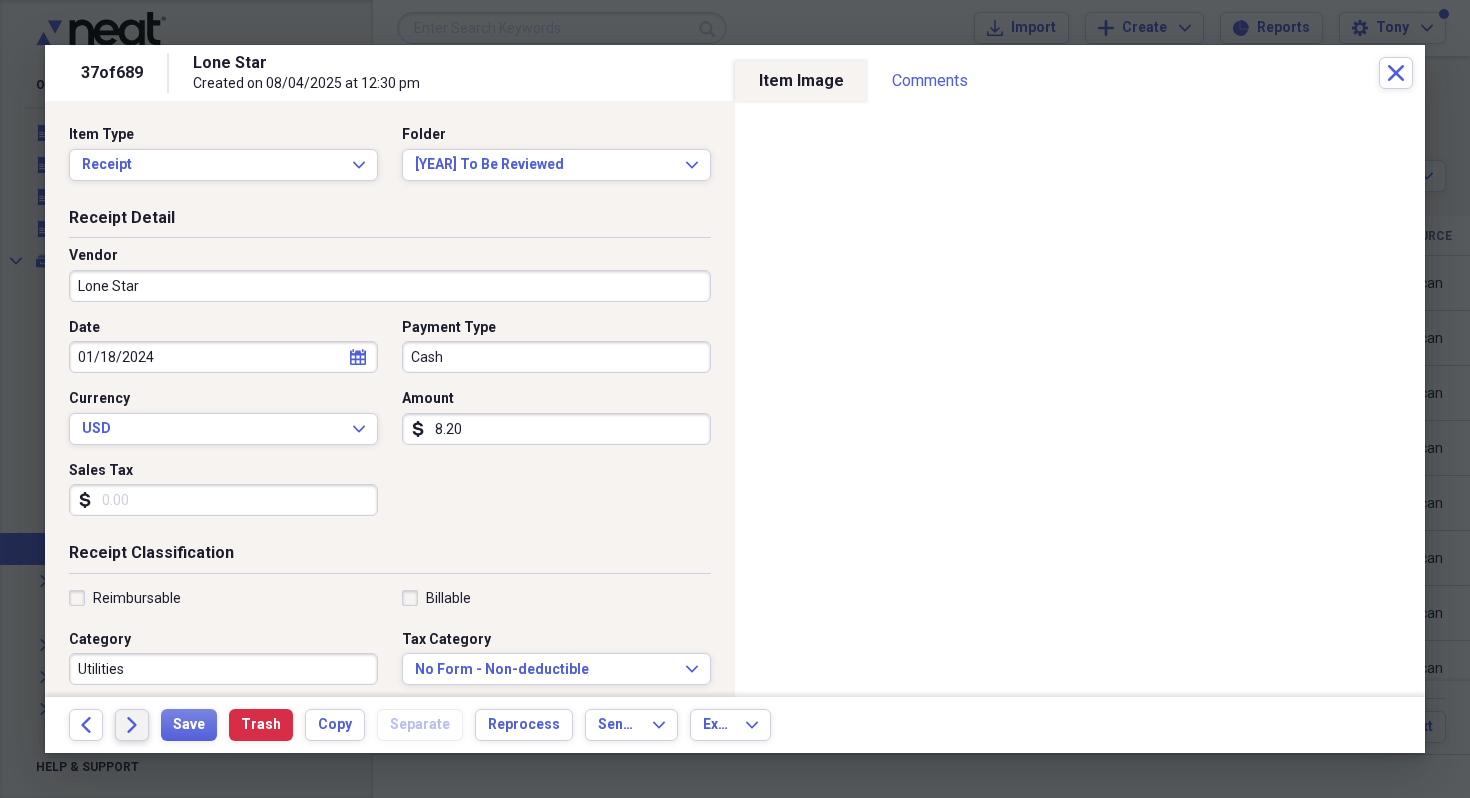 click on "Forward" 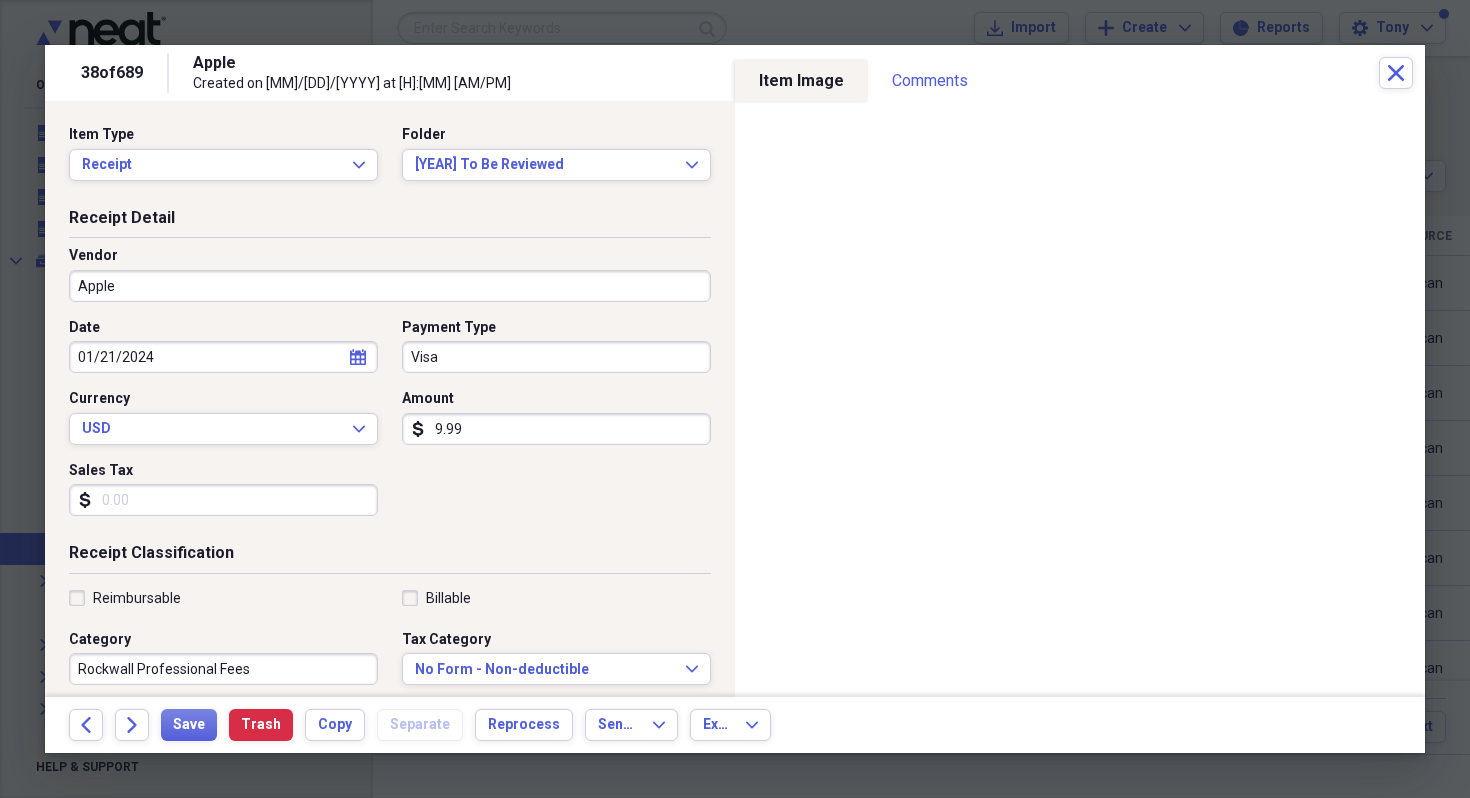 click on "Forward" 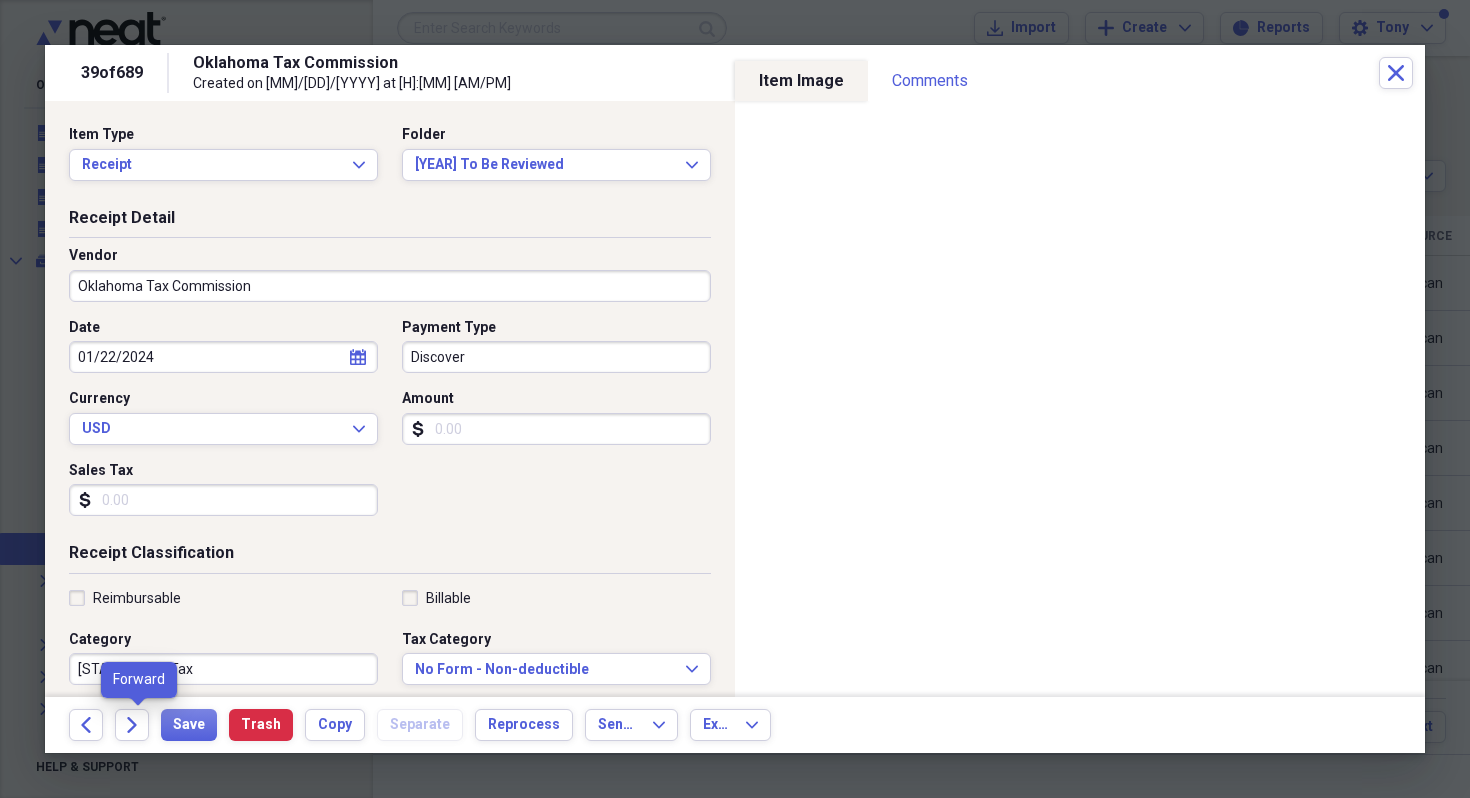 click on "Forward" 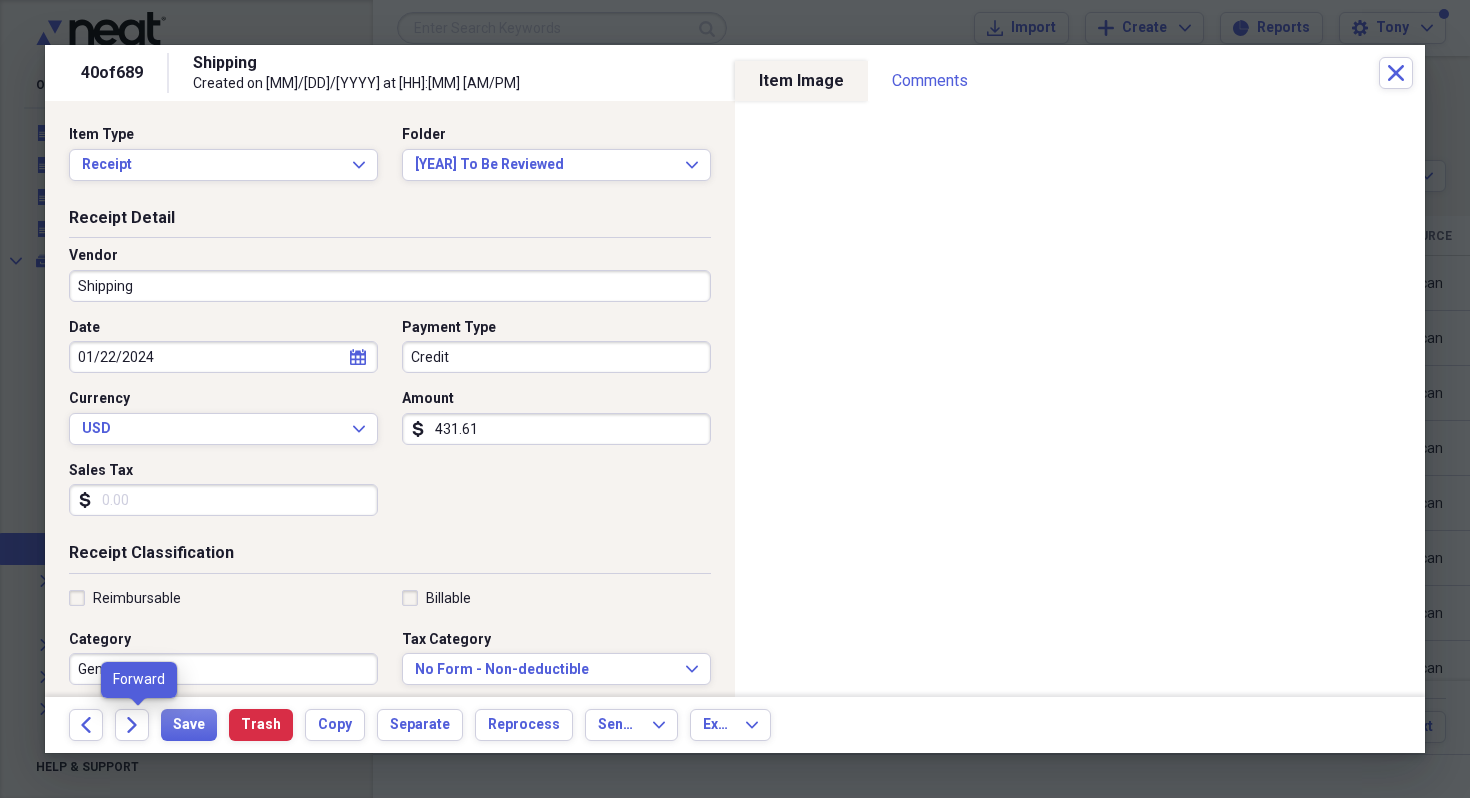 click on "Forward" 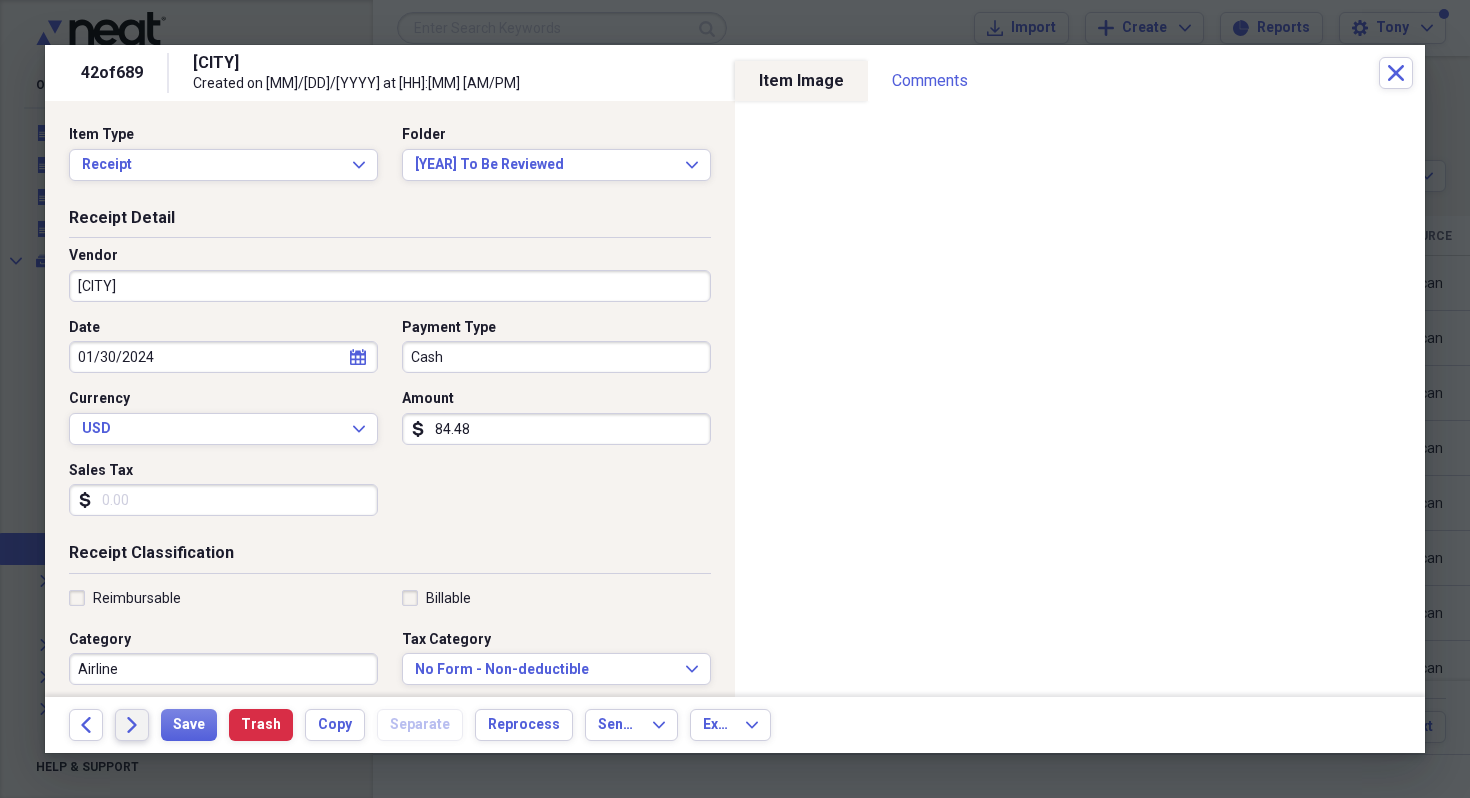 click on "Forward" 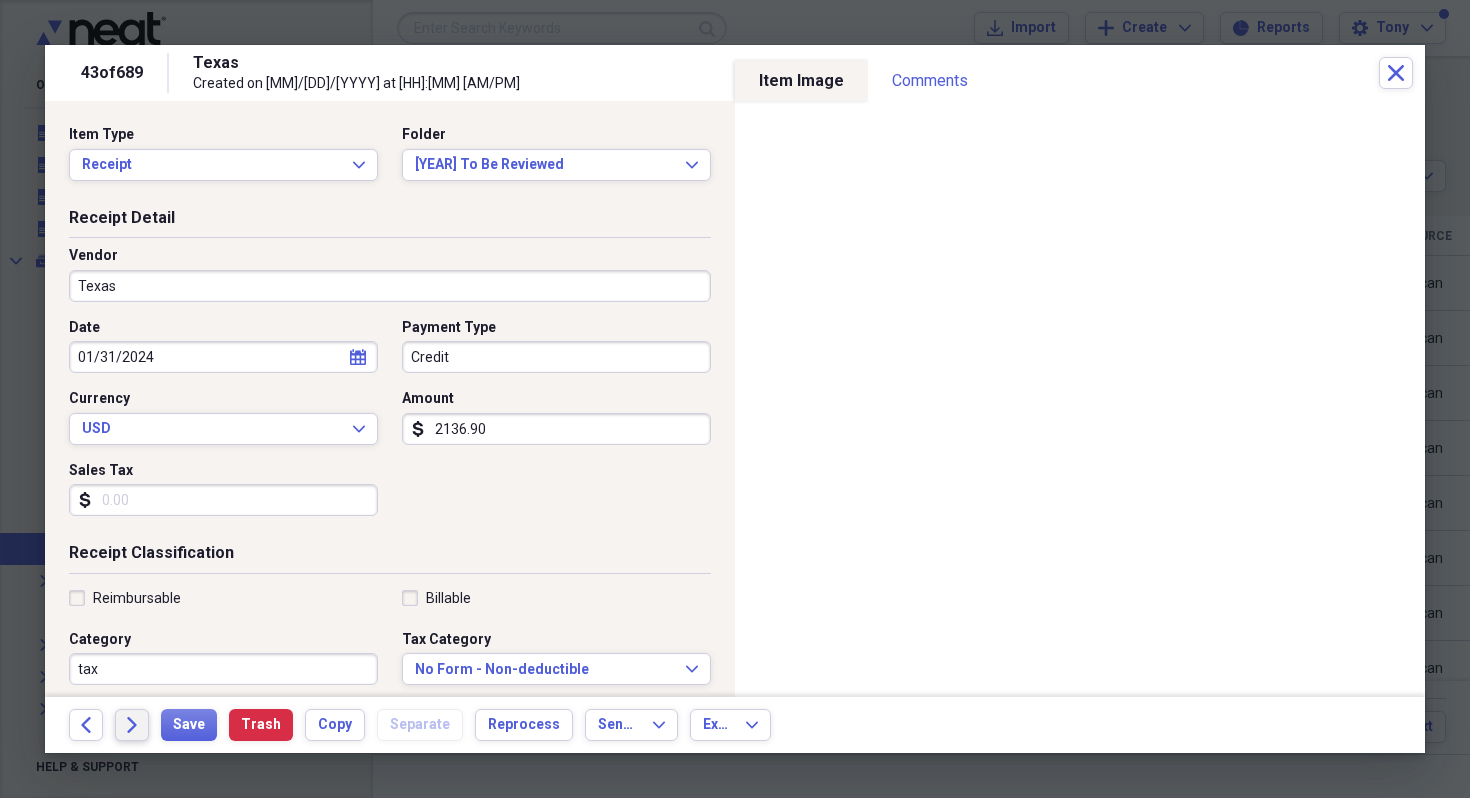 click on "Forward" 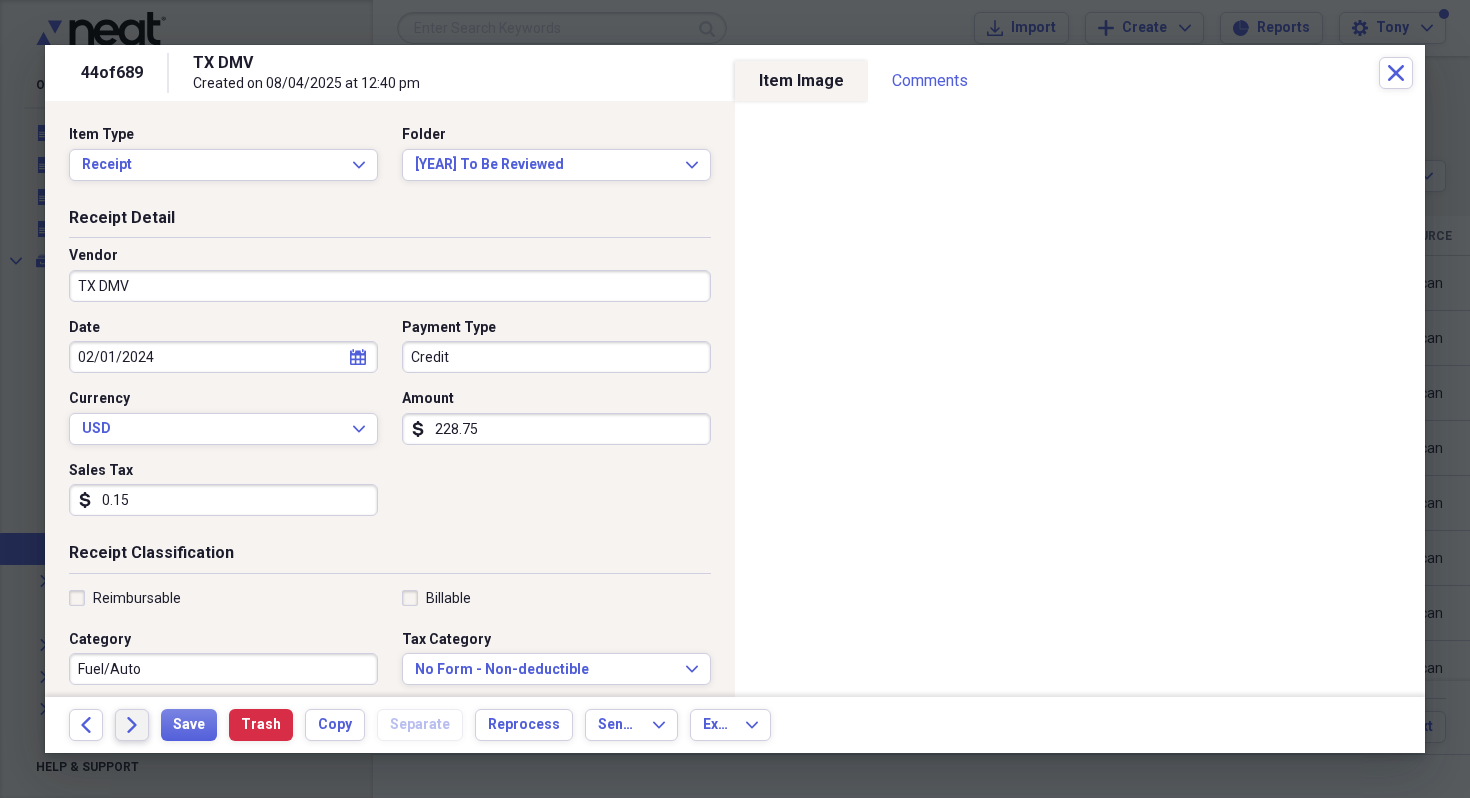 click on "Forward" 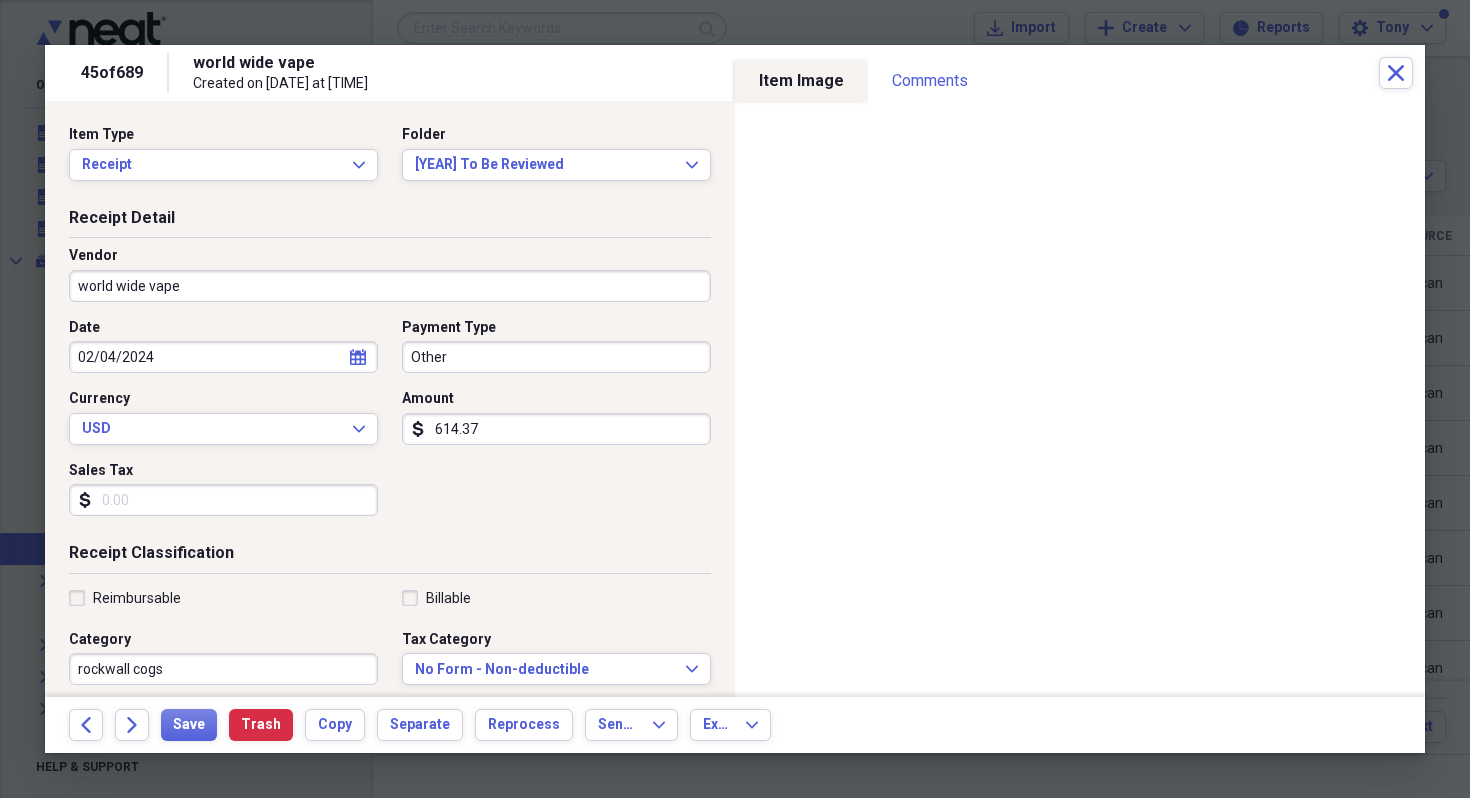 click on "Forward" 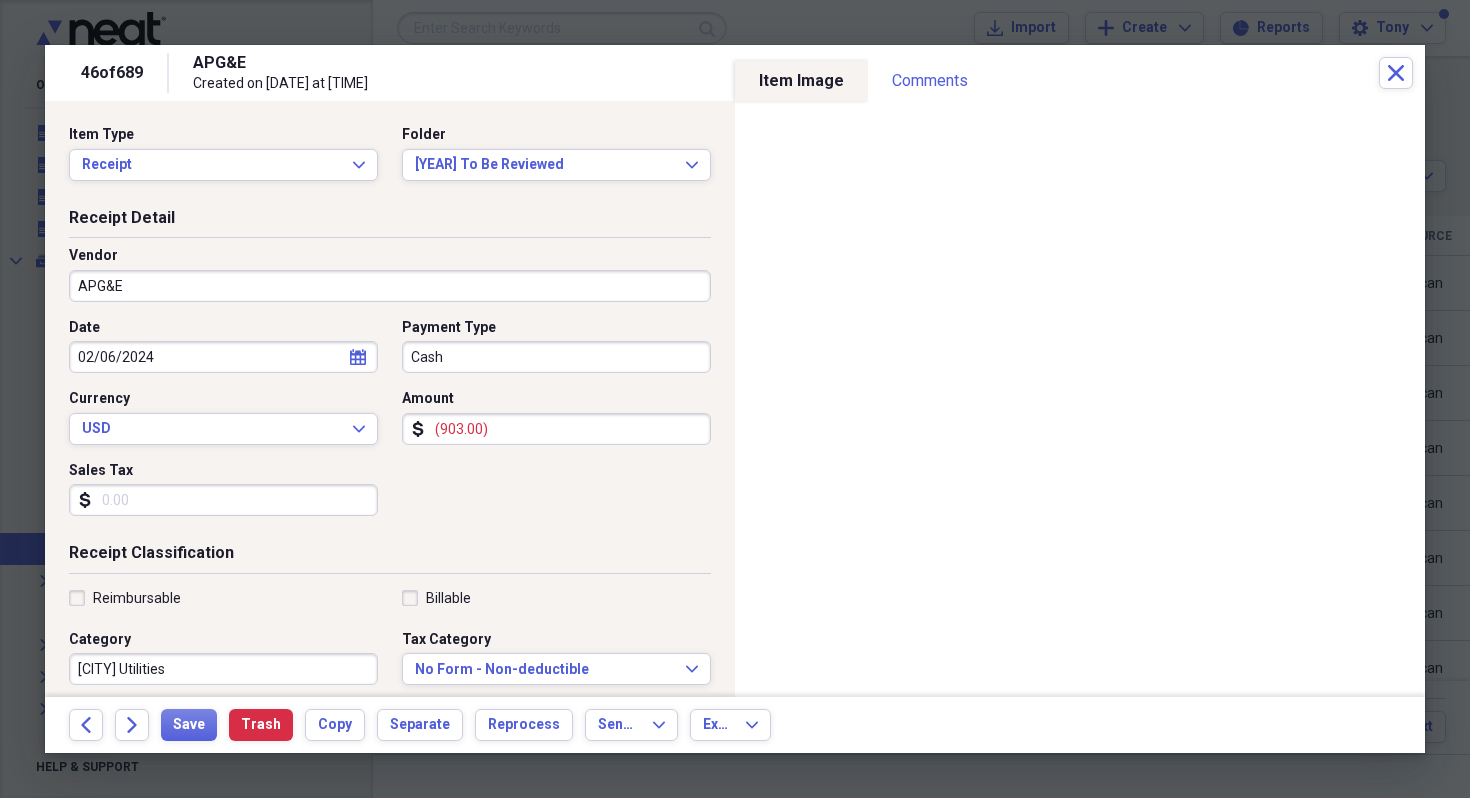 click on "Forward" 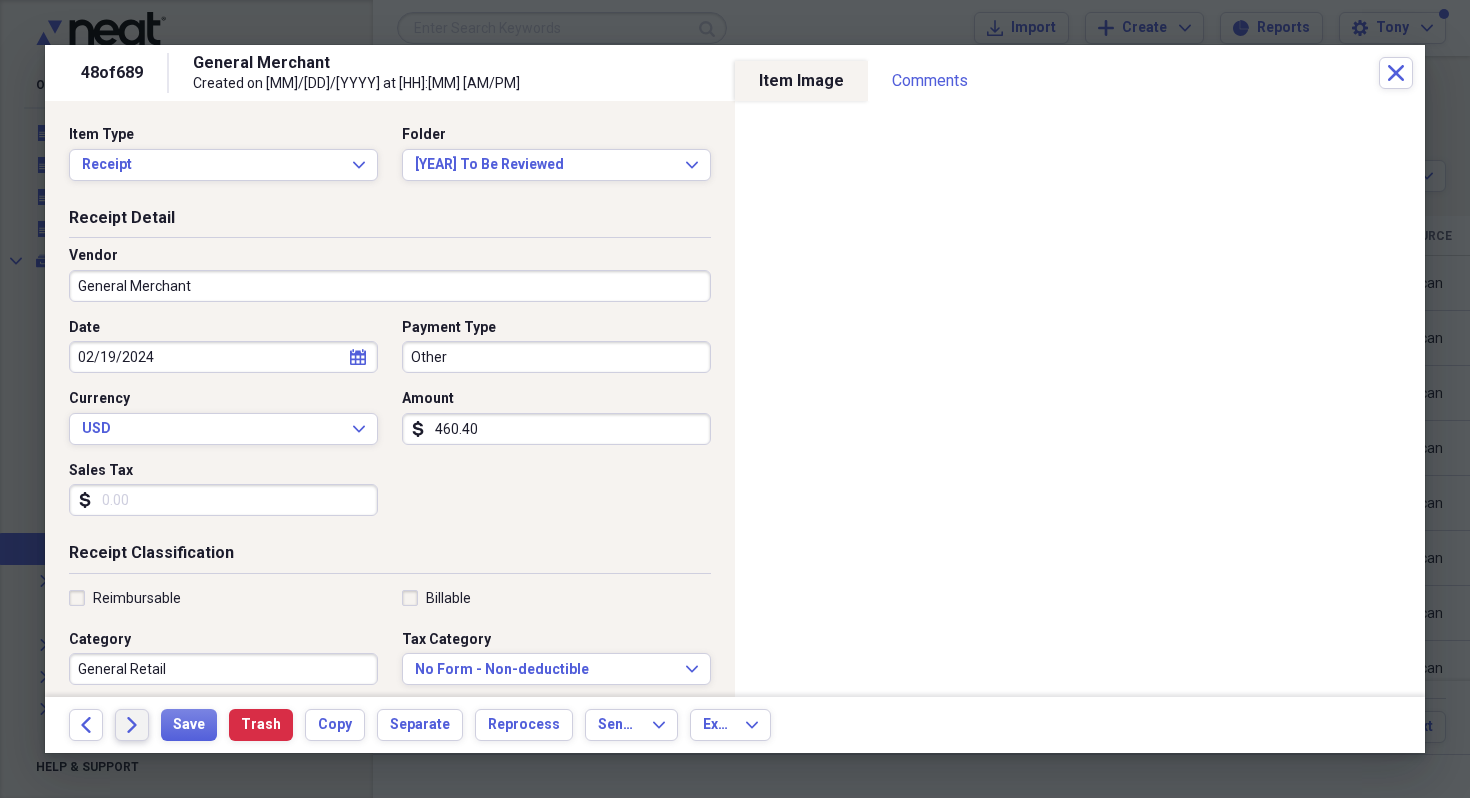click on "Forward" 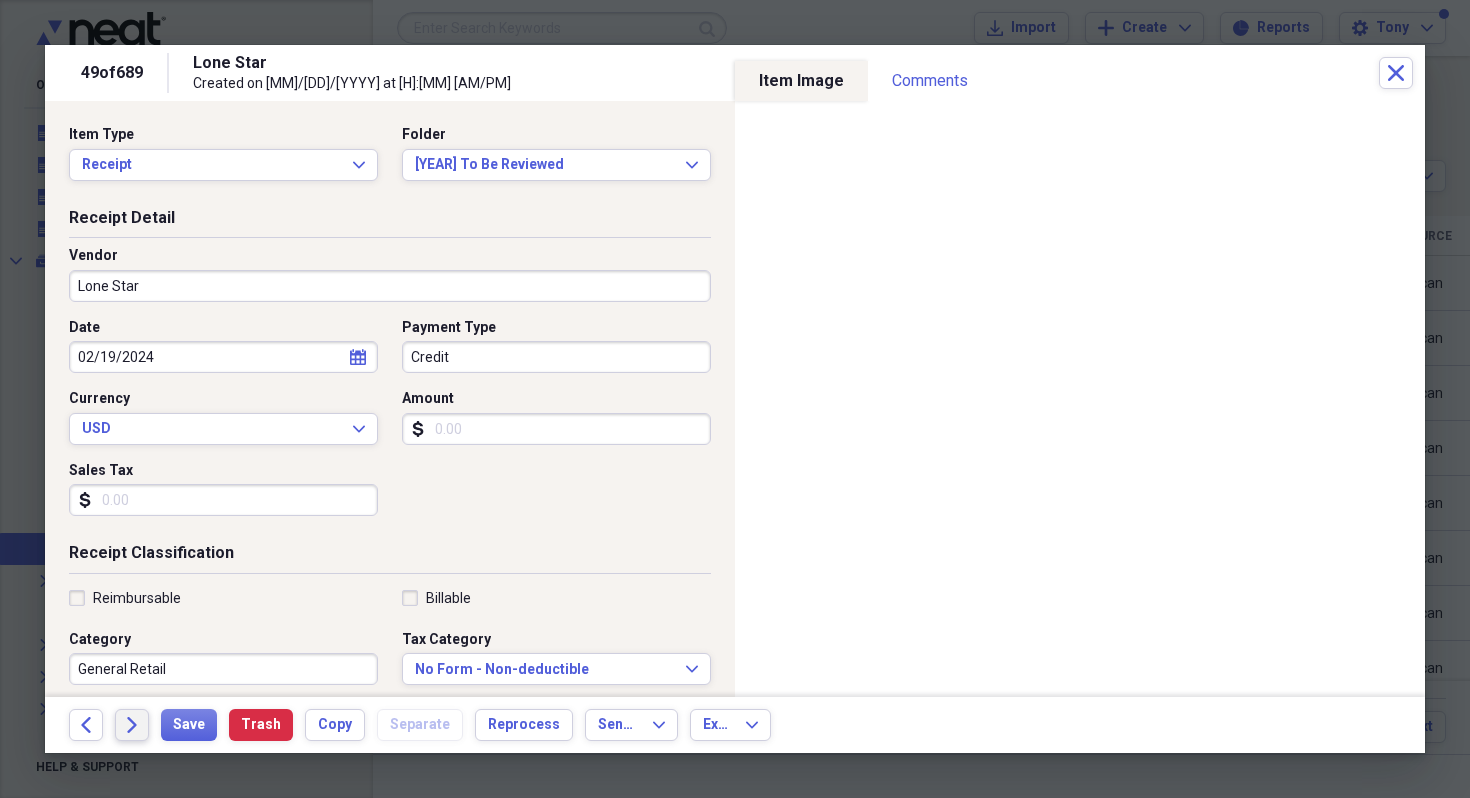 click on "Forward" 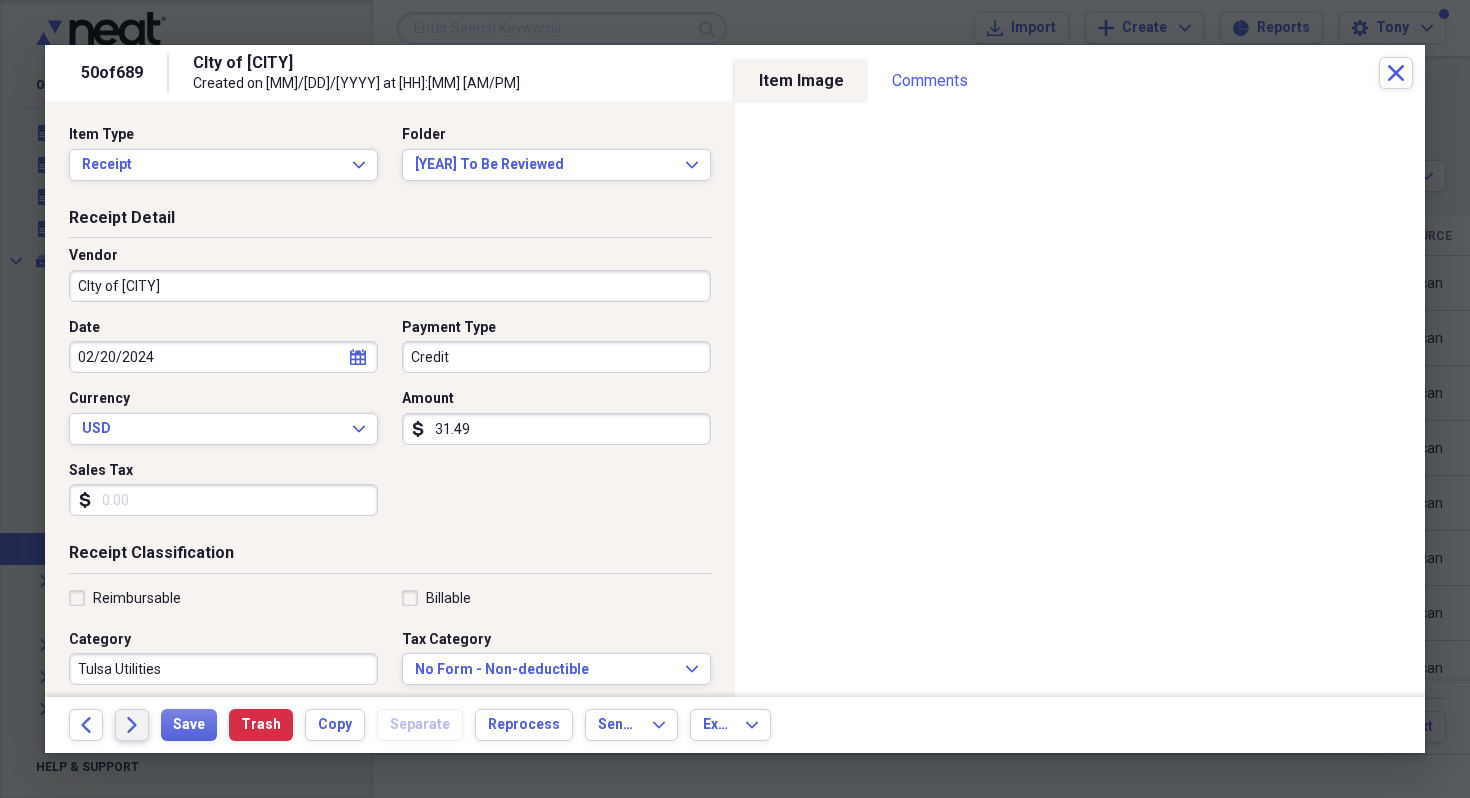 click on "Forward" 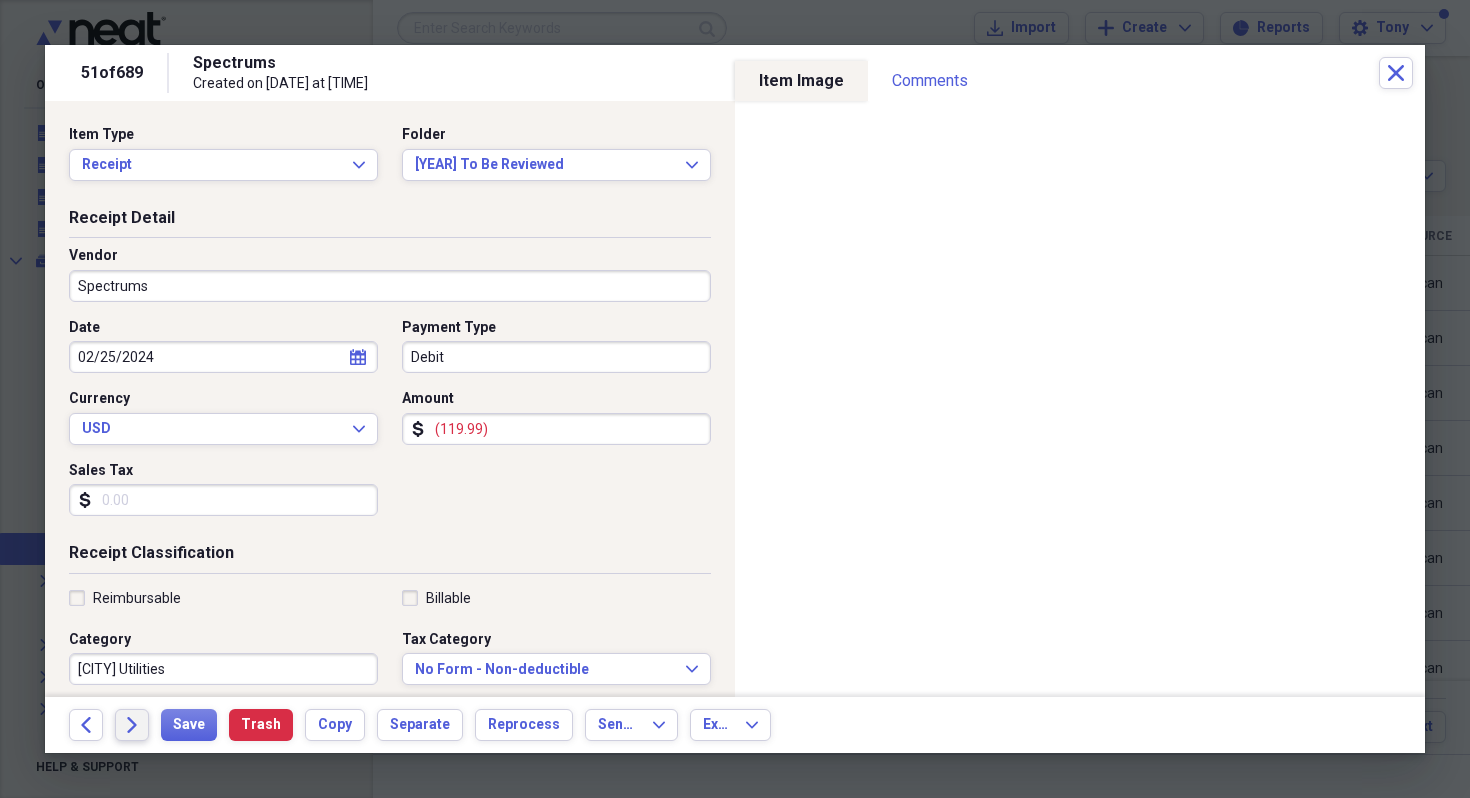 click on "Forward" 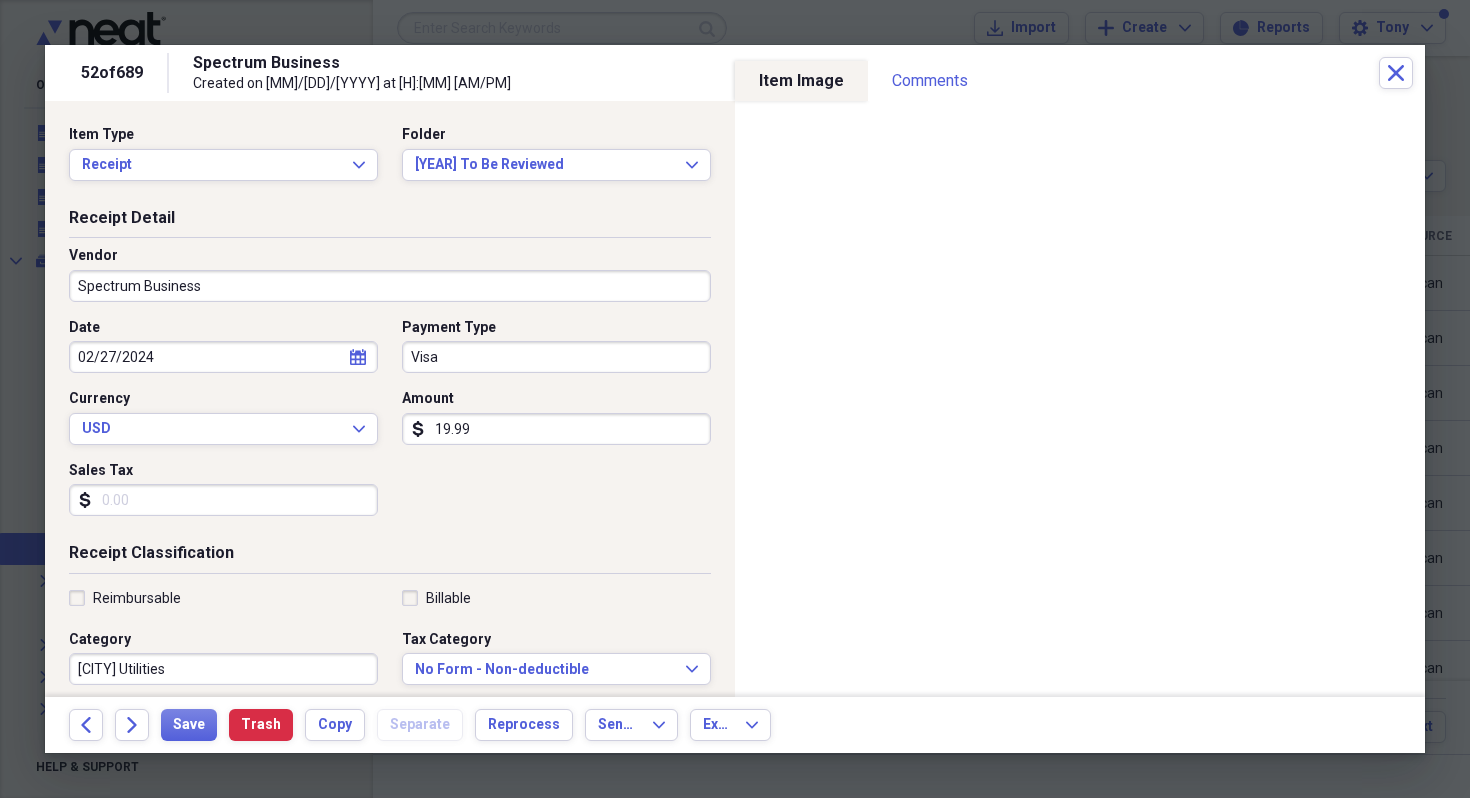 click on "Forward" 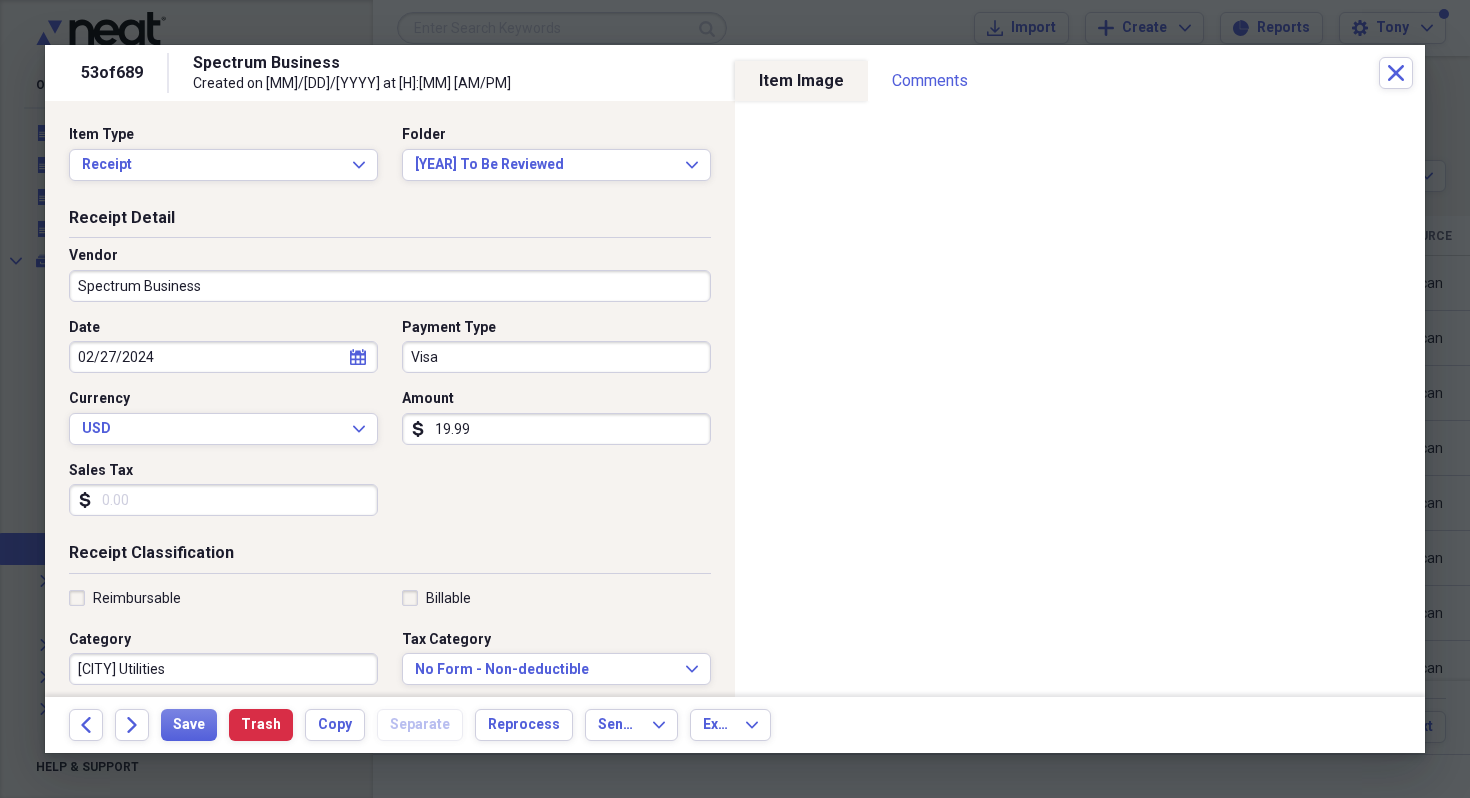 click on "Forward" 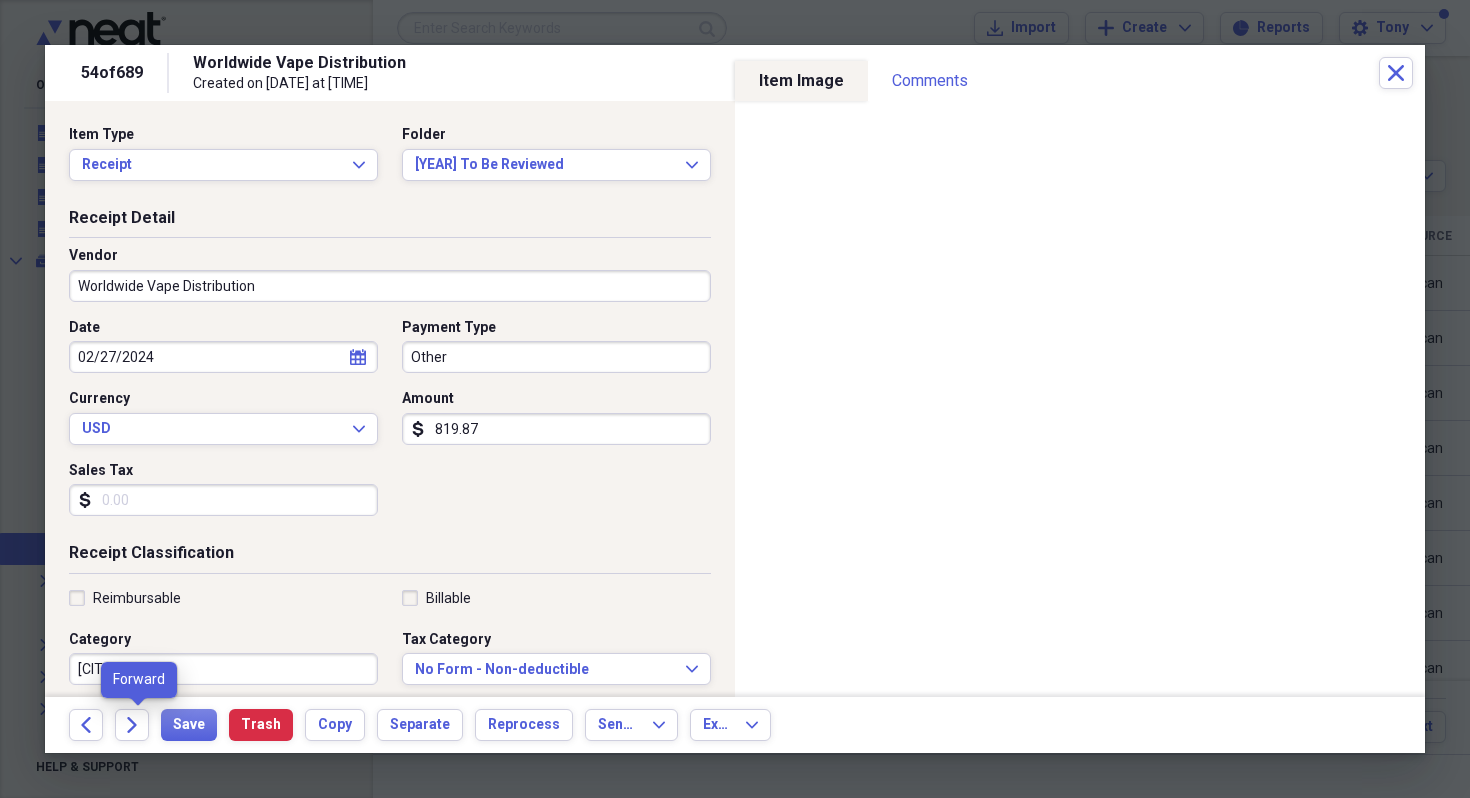 click on "Forward" 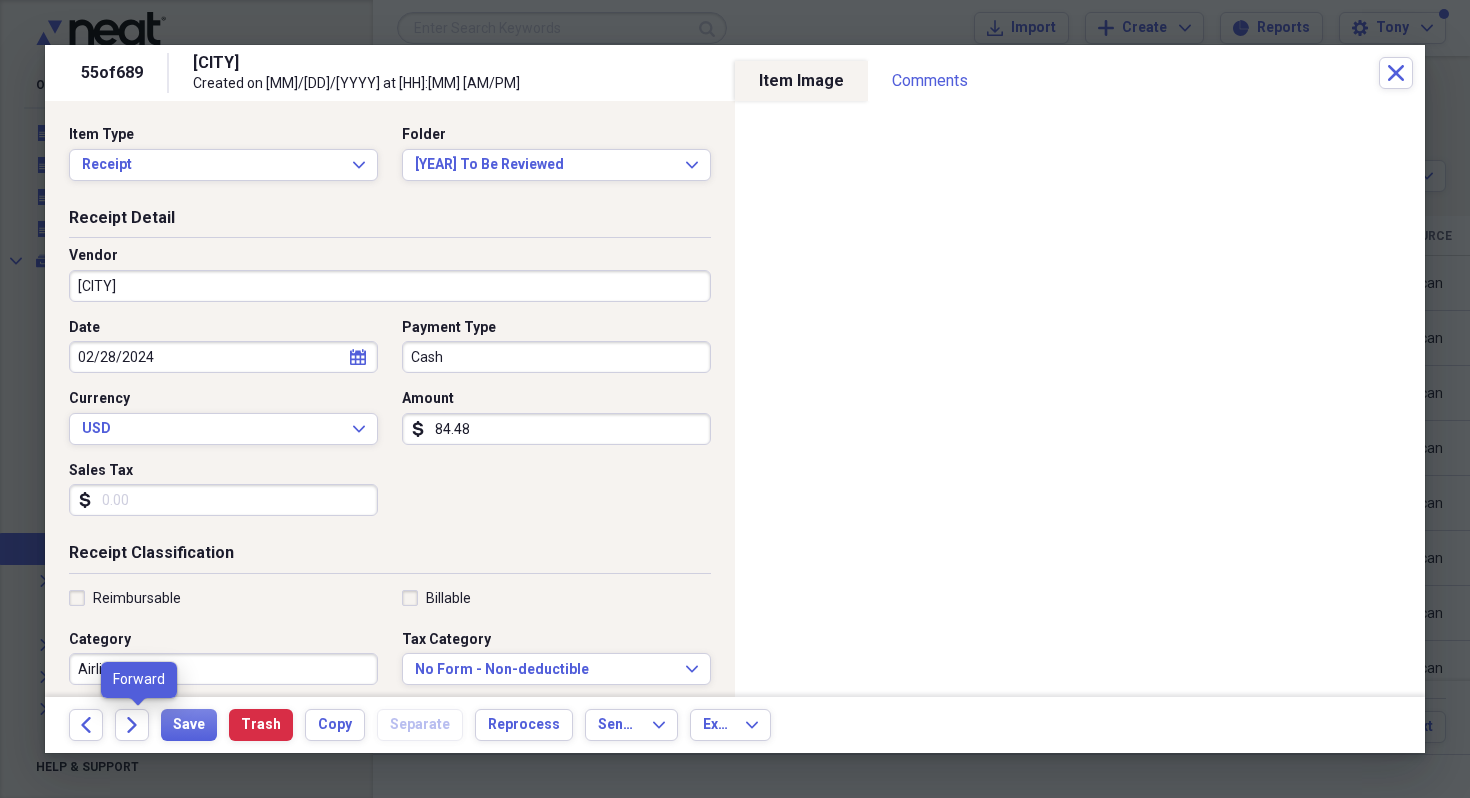 click on "Forward" 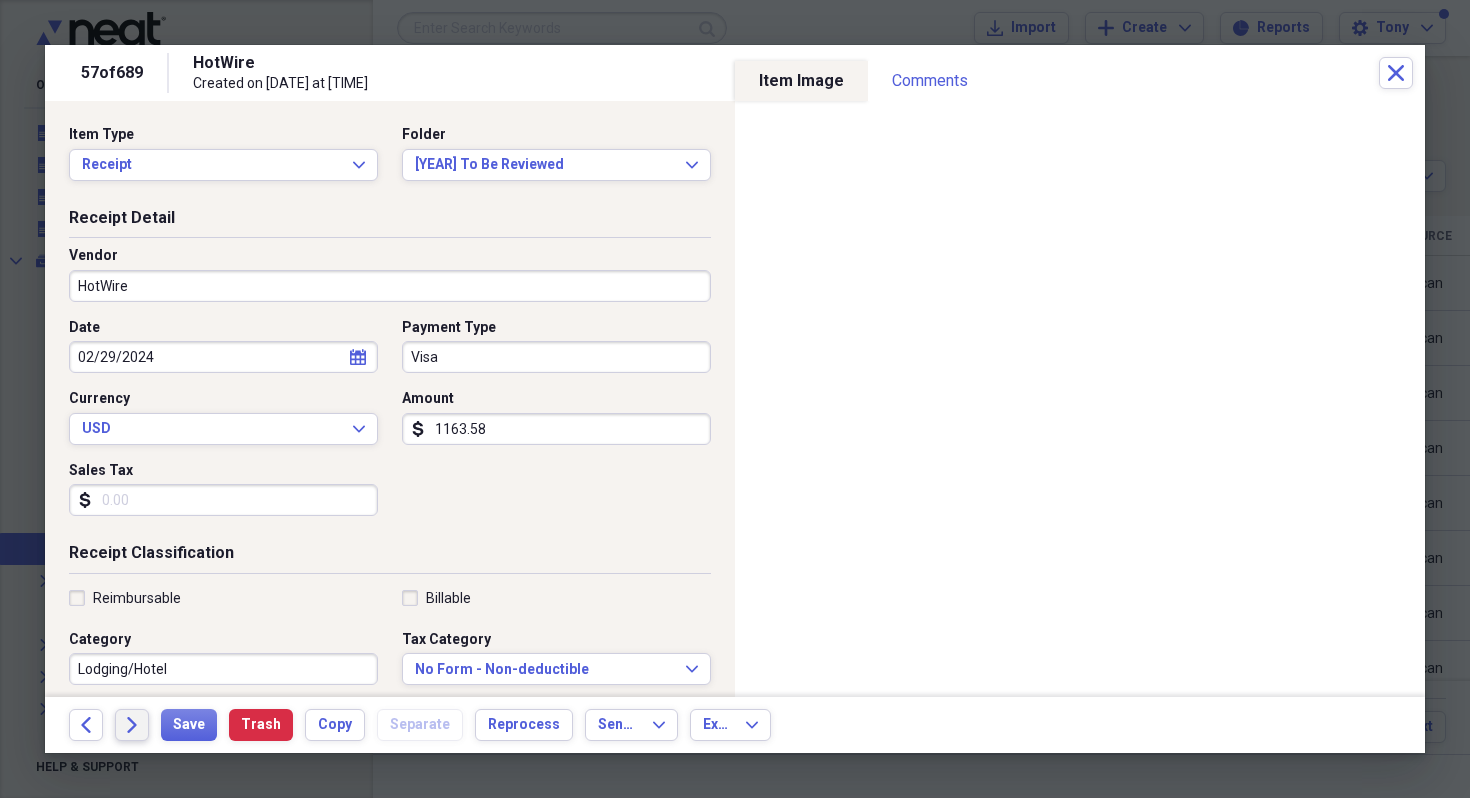 click on "Forward" 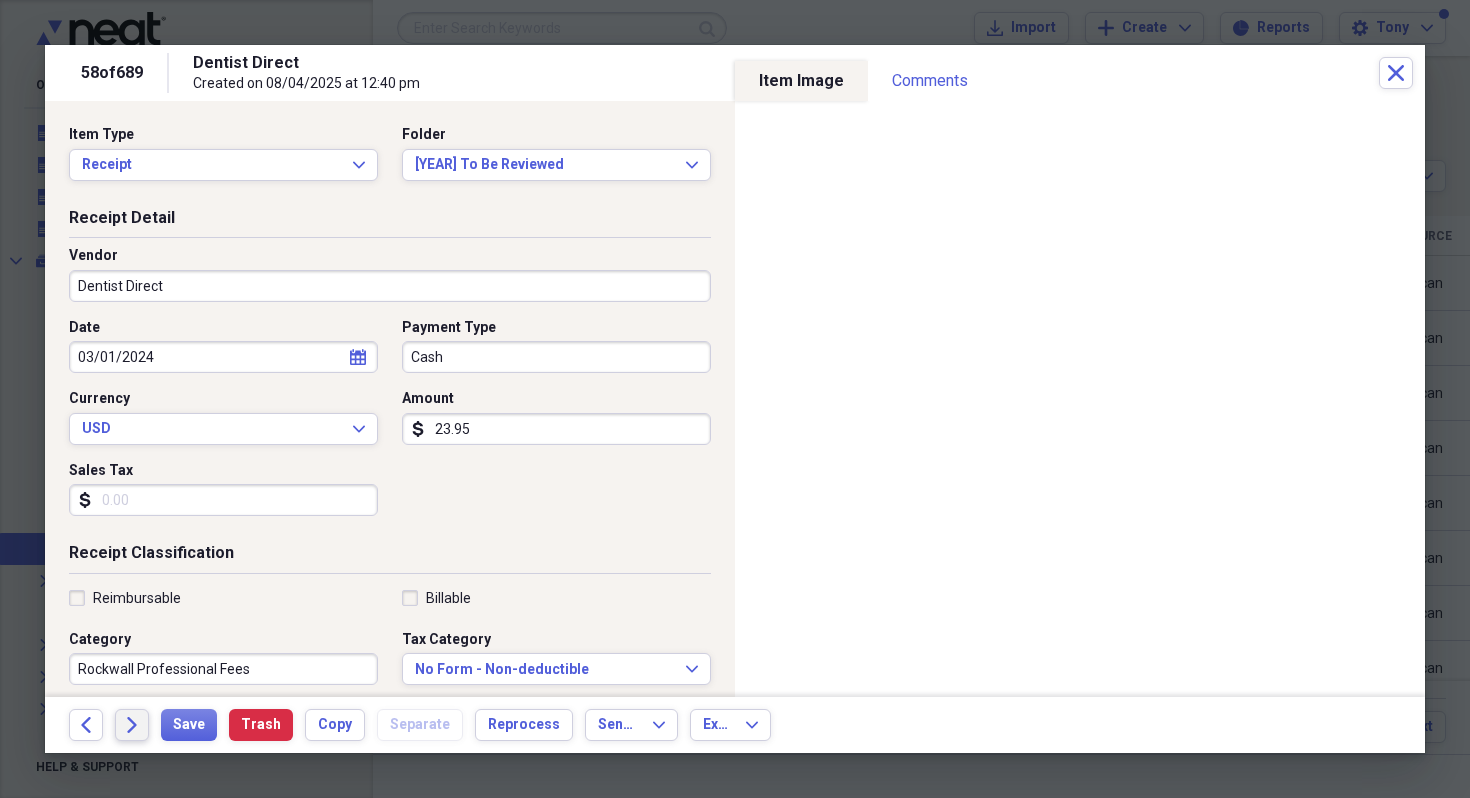click on "Forward" 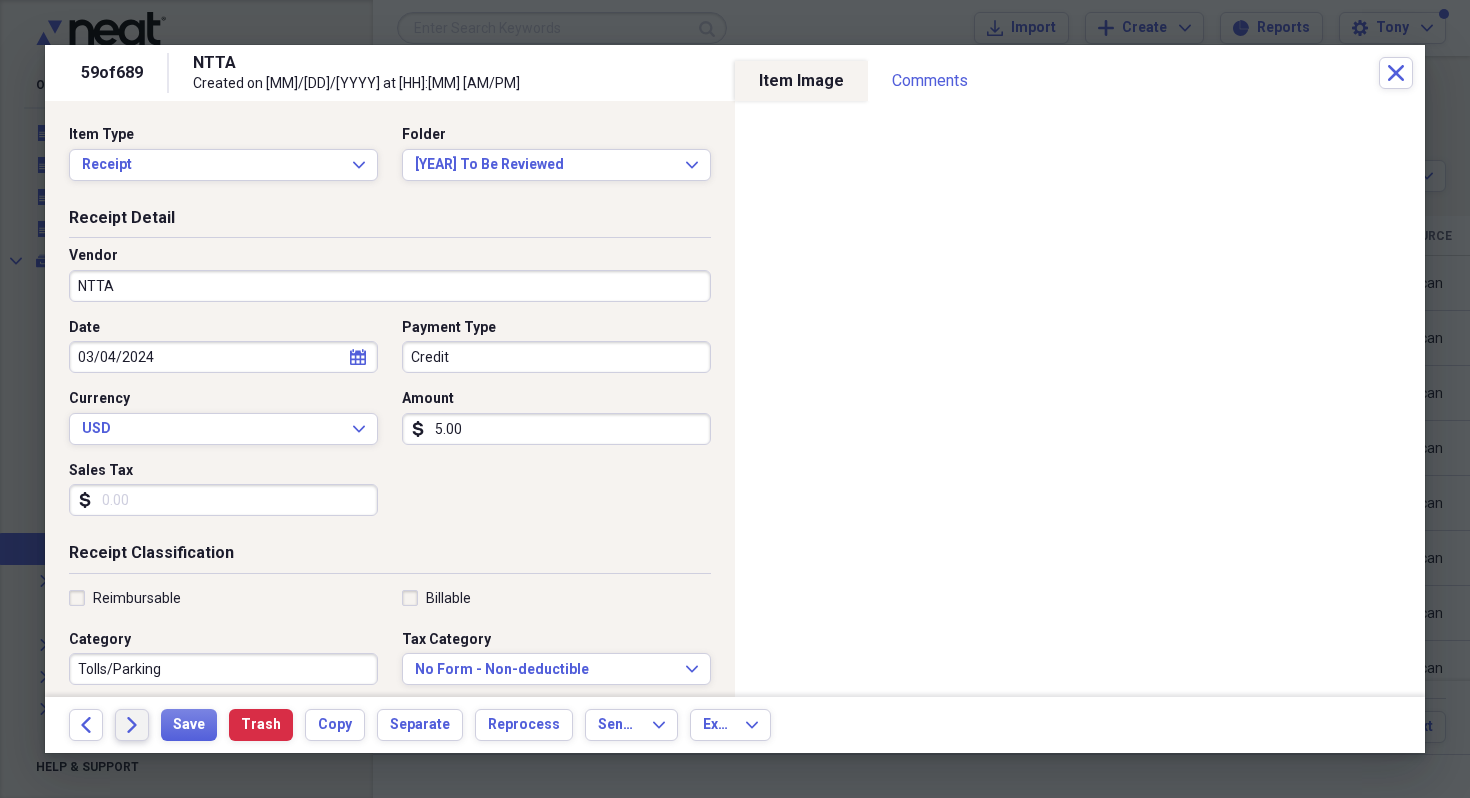 click on "Forward" 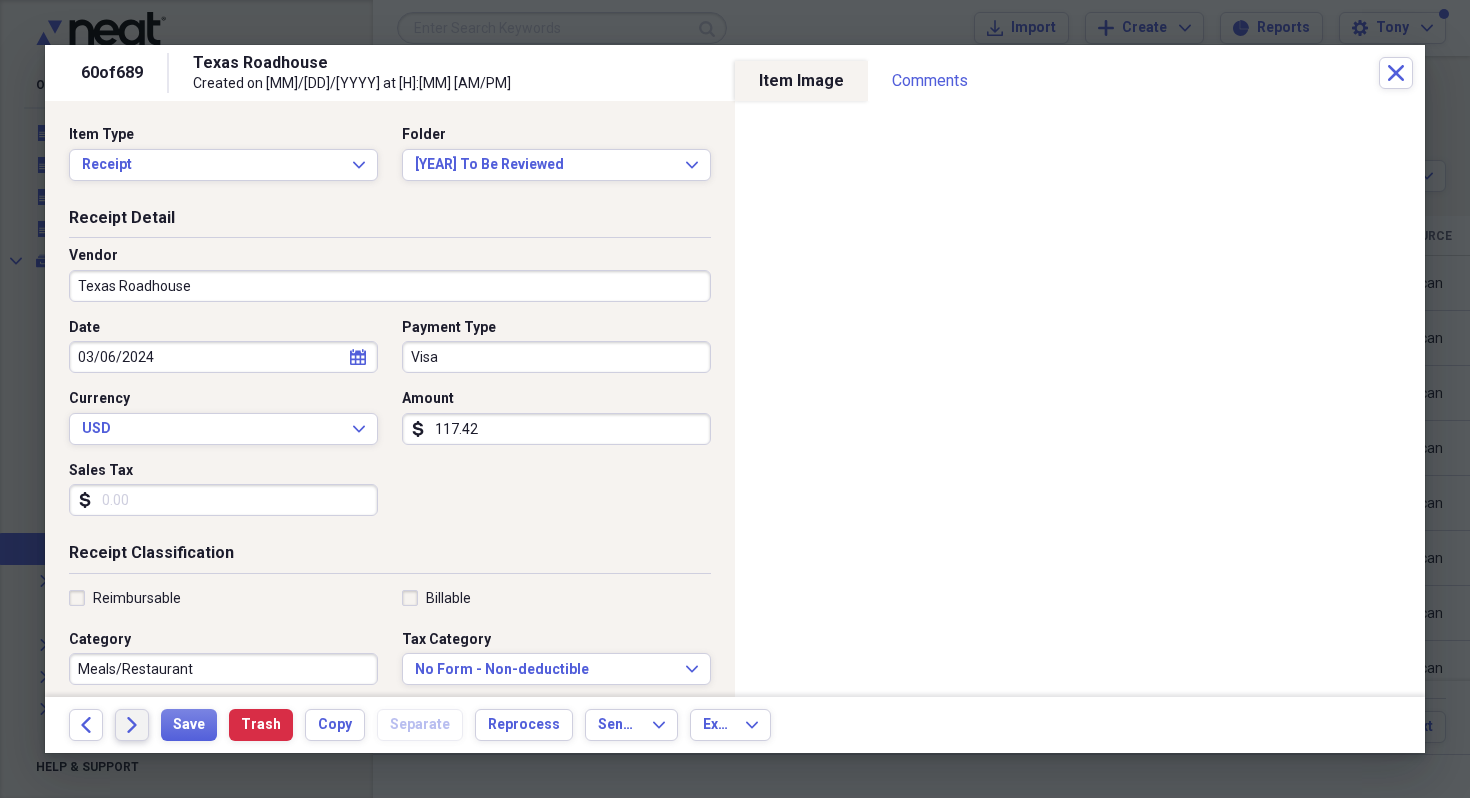 click on "Forward" 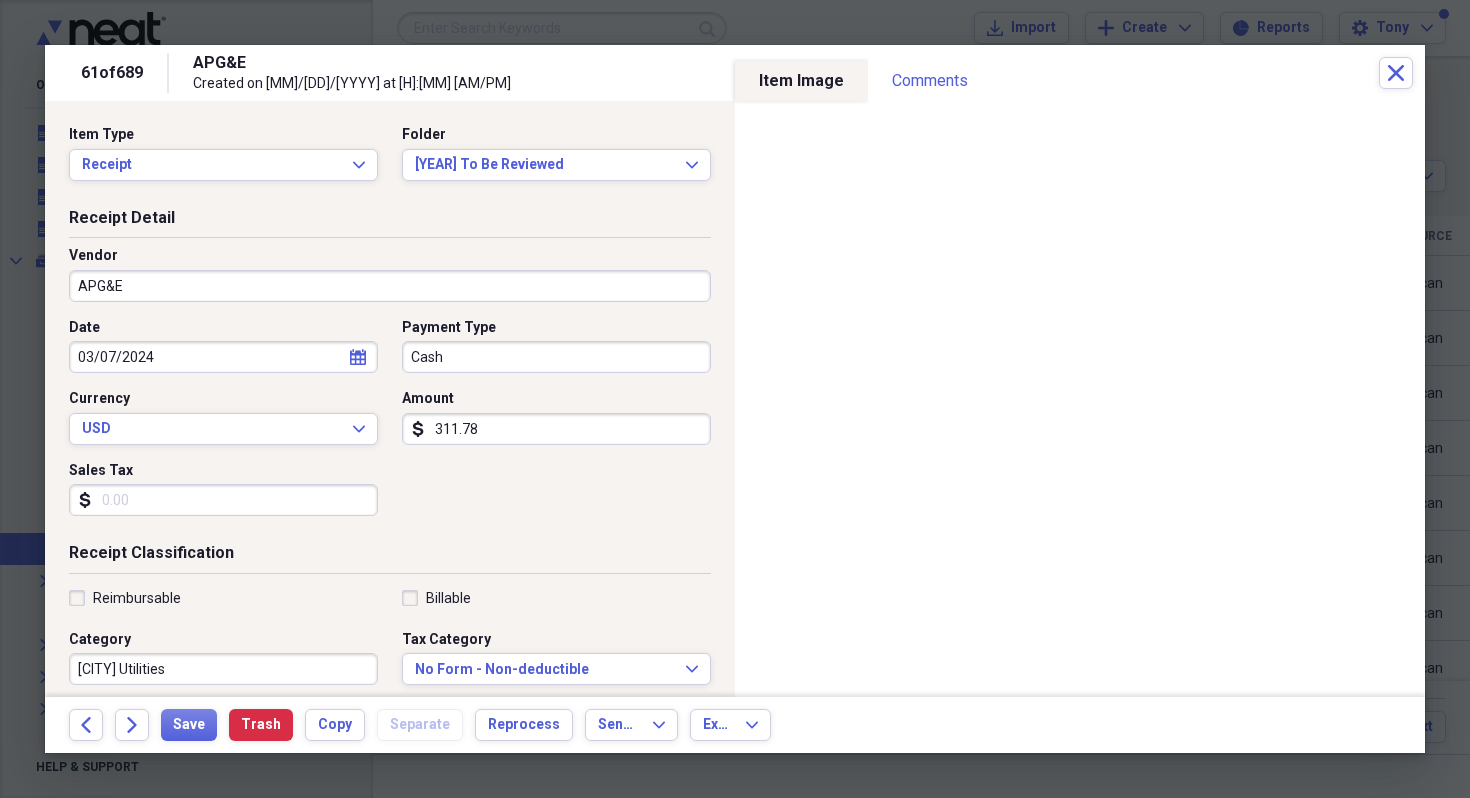 click on "Forward" 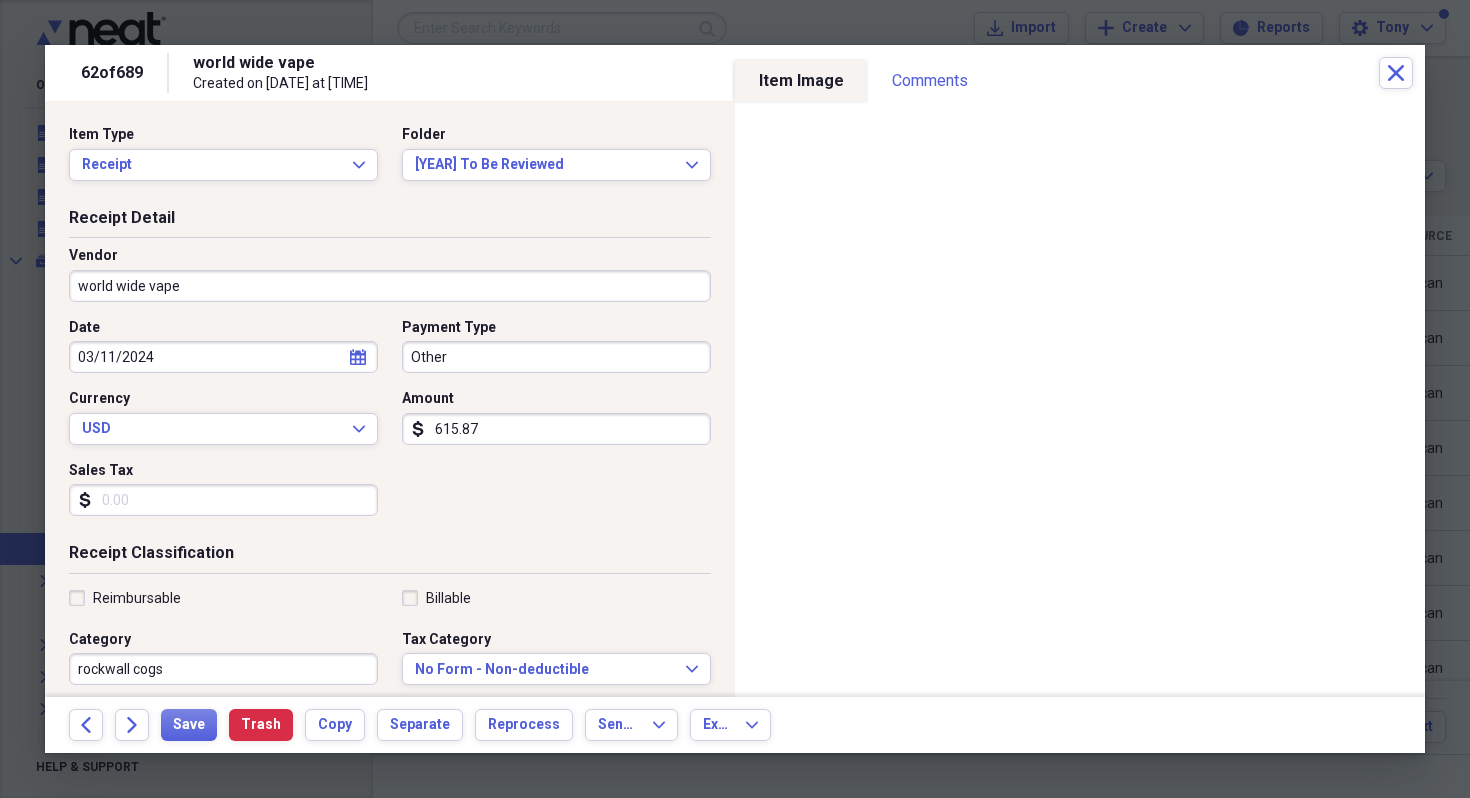 click on "Forward" 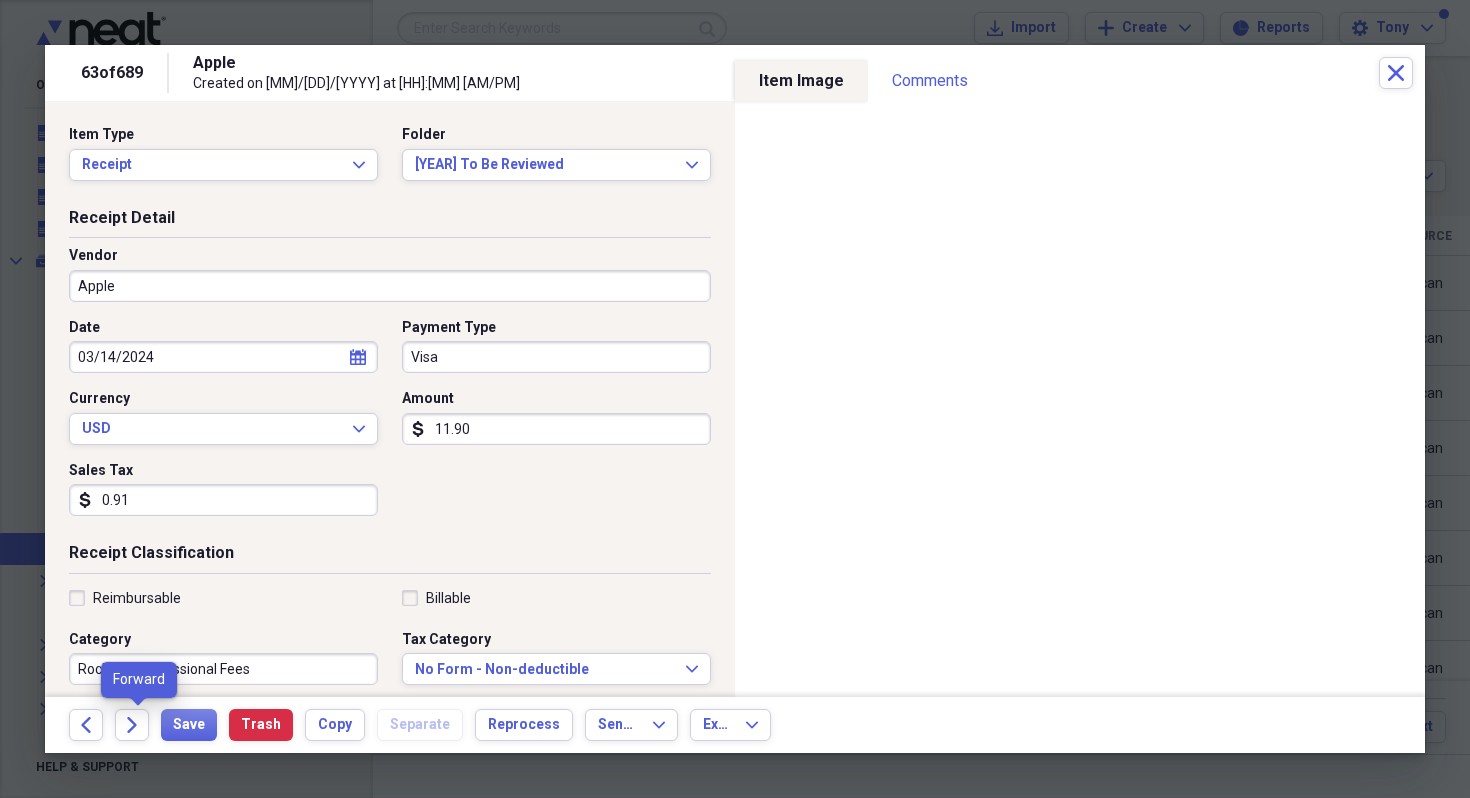 click on "Forward" 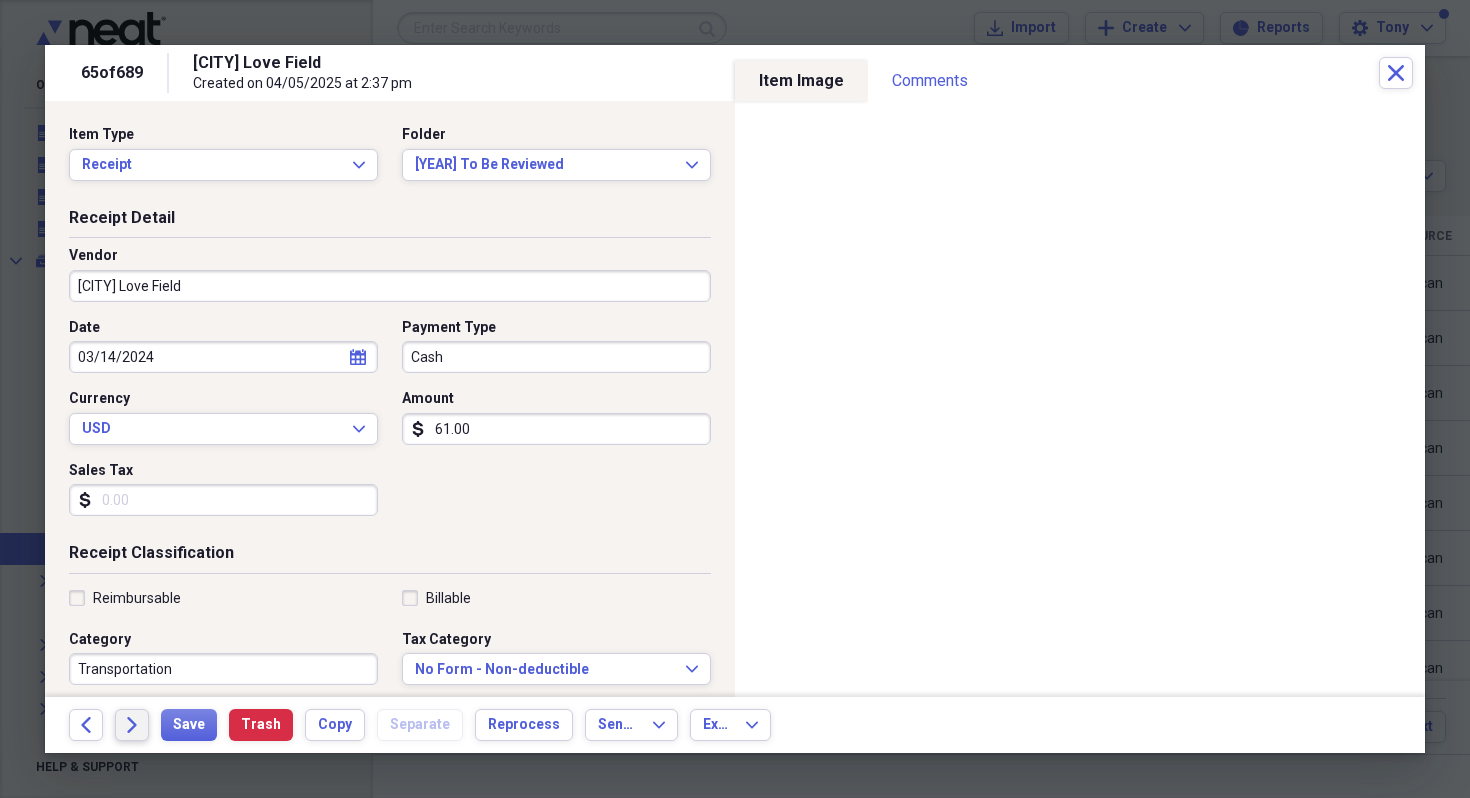 click on "Forward" 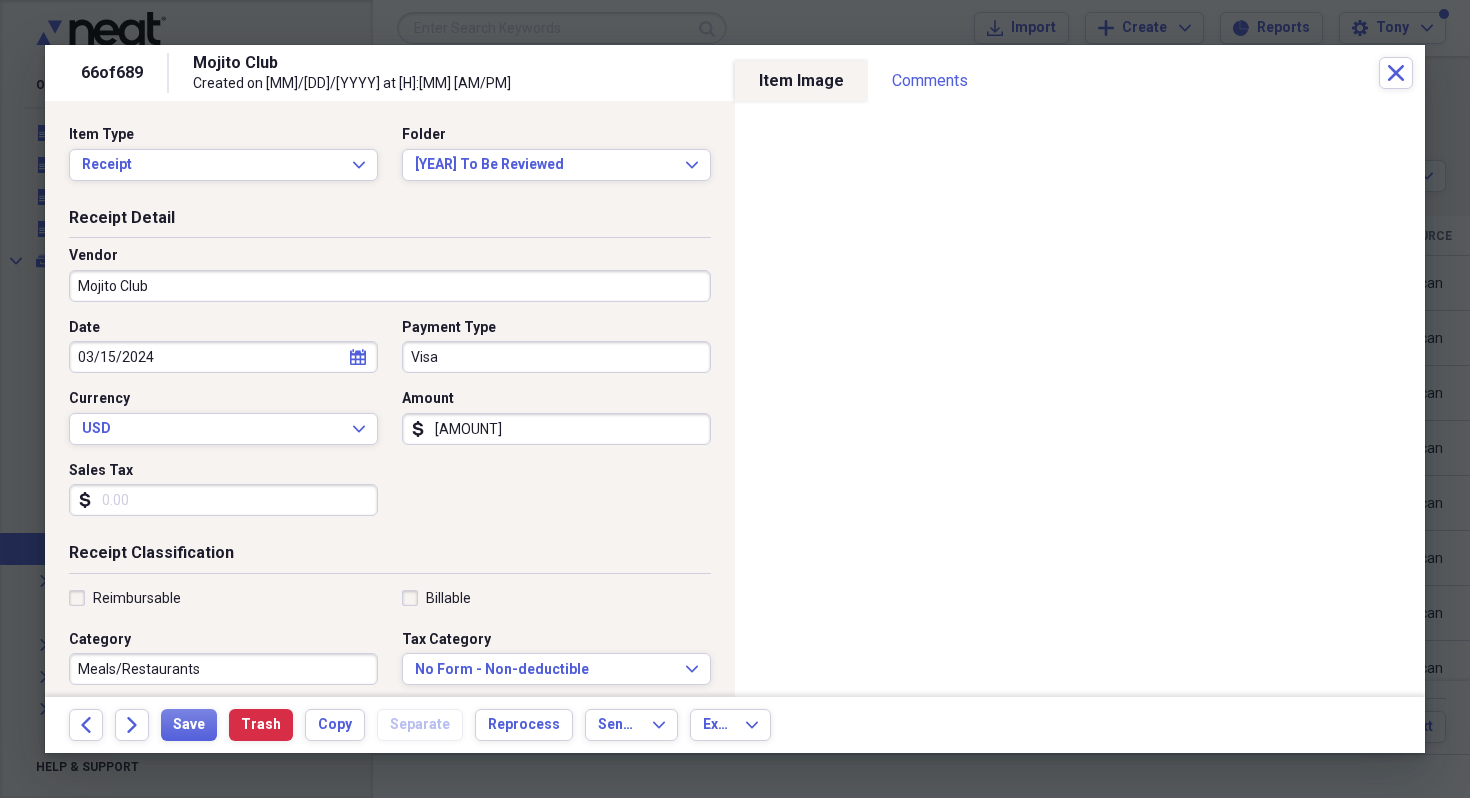 click on "Forward" 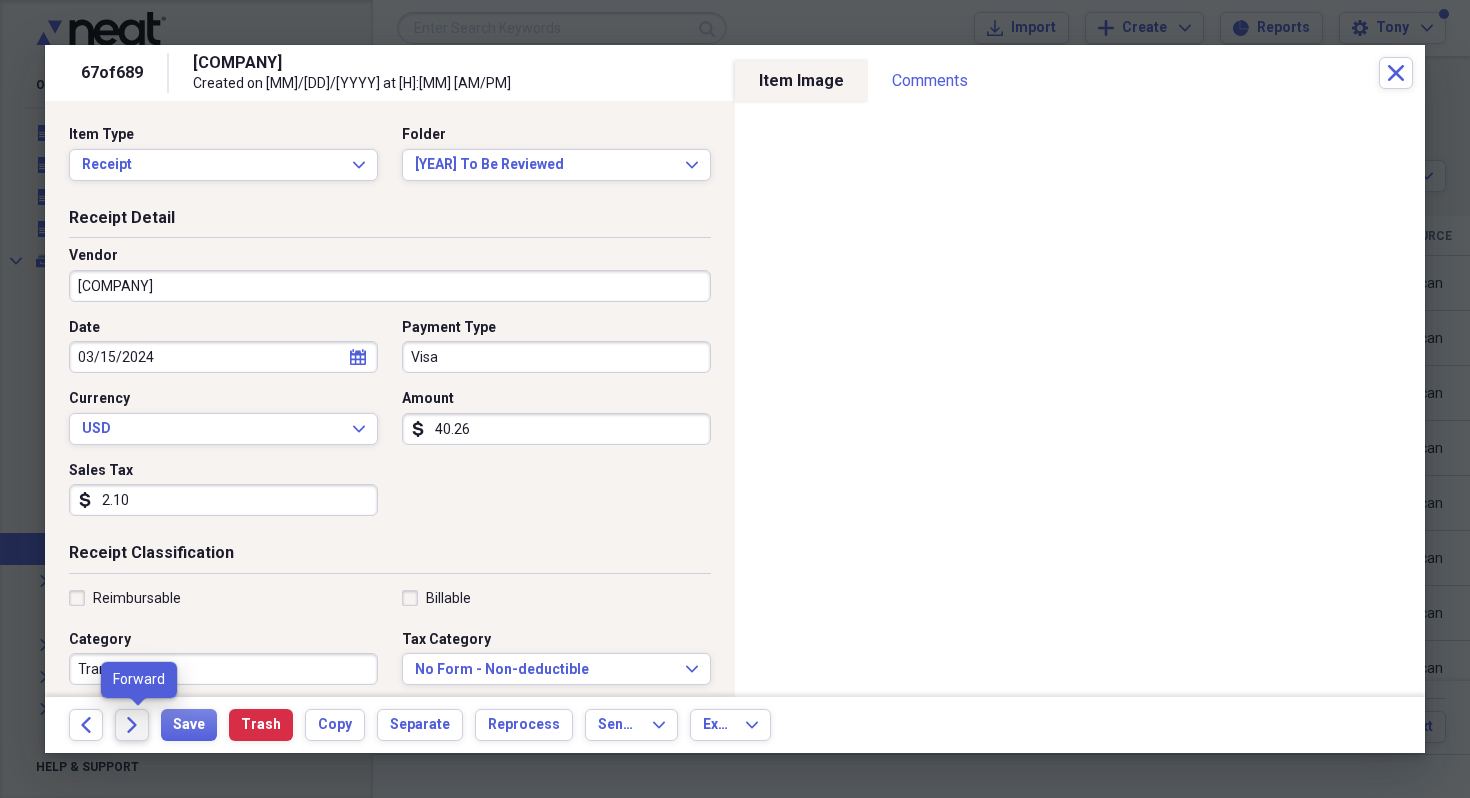 click on "Forward" 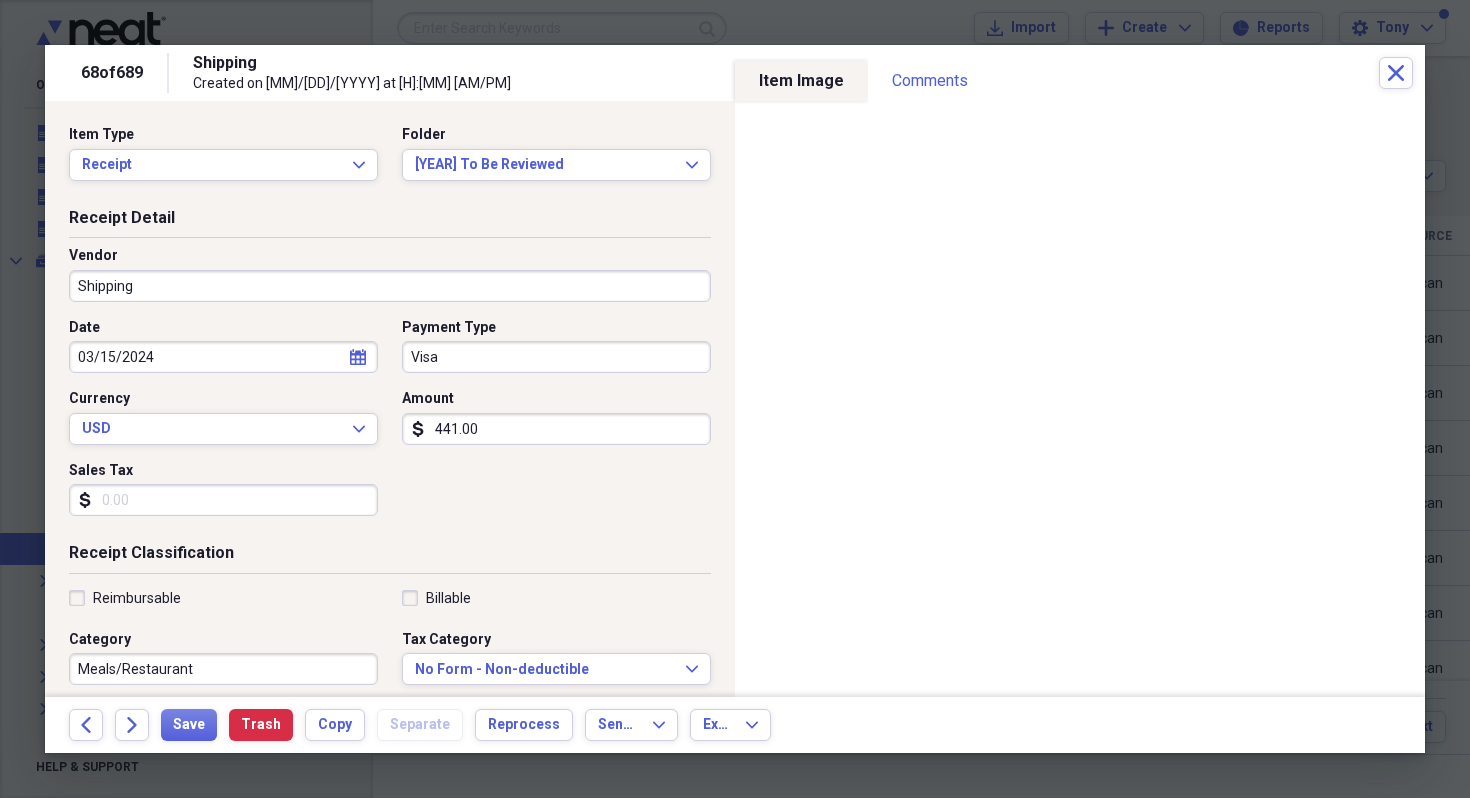 click on "Shipping" at bounding box center [390, 286] 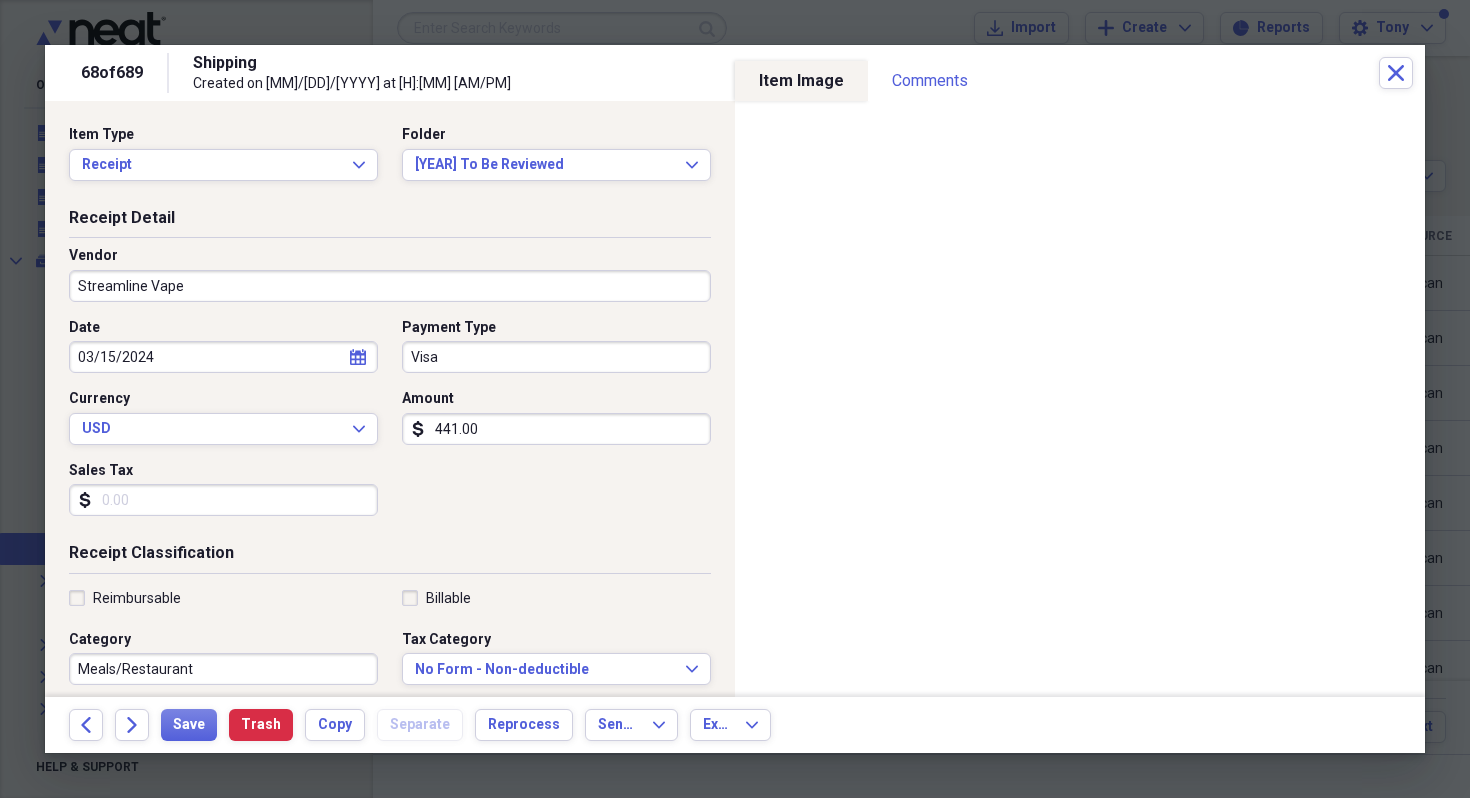 click on "Date [DATE] calendar Calendar Payment Type [PAYMENT_TYPE] Currency [CURRENCY] Expand Amount dollar-sign [AMOUNT] Sales Tax dollar-sign" at bounding box center (390, 425) 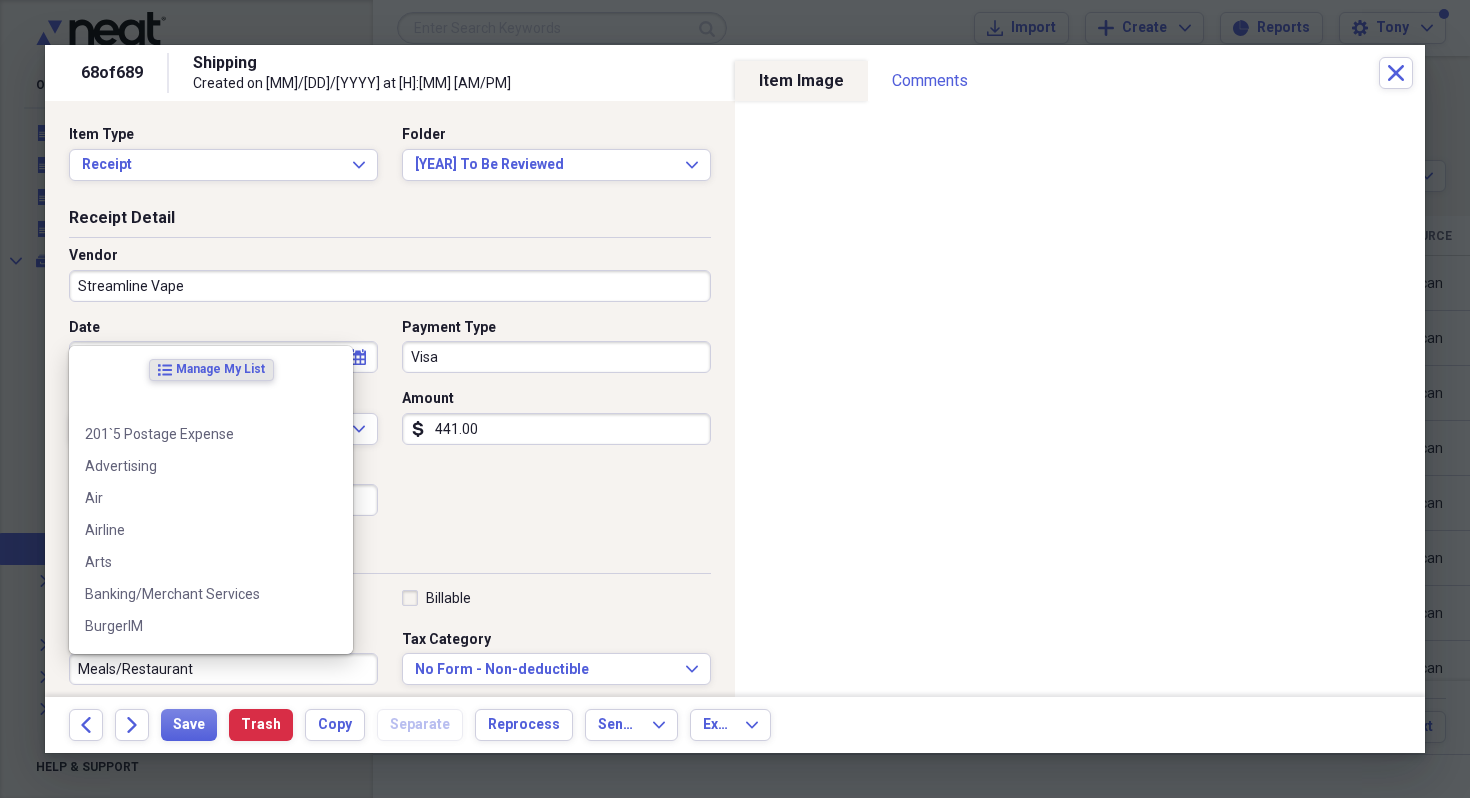 click on "Meals/Restaurant" at bounding box center [223, 669] 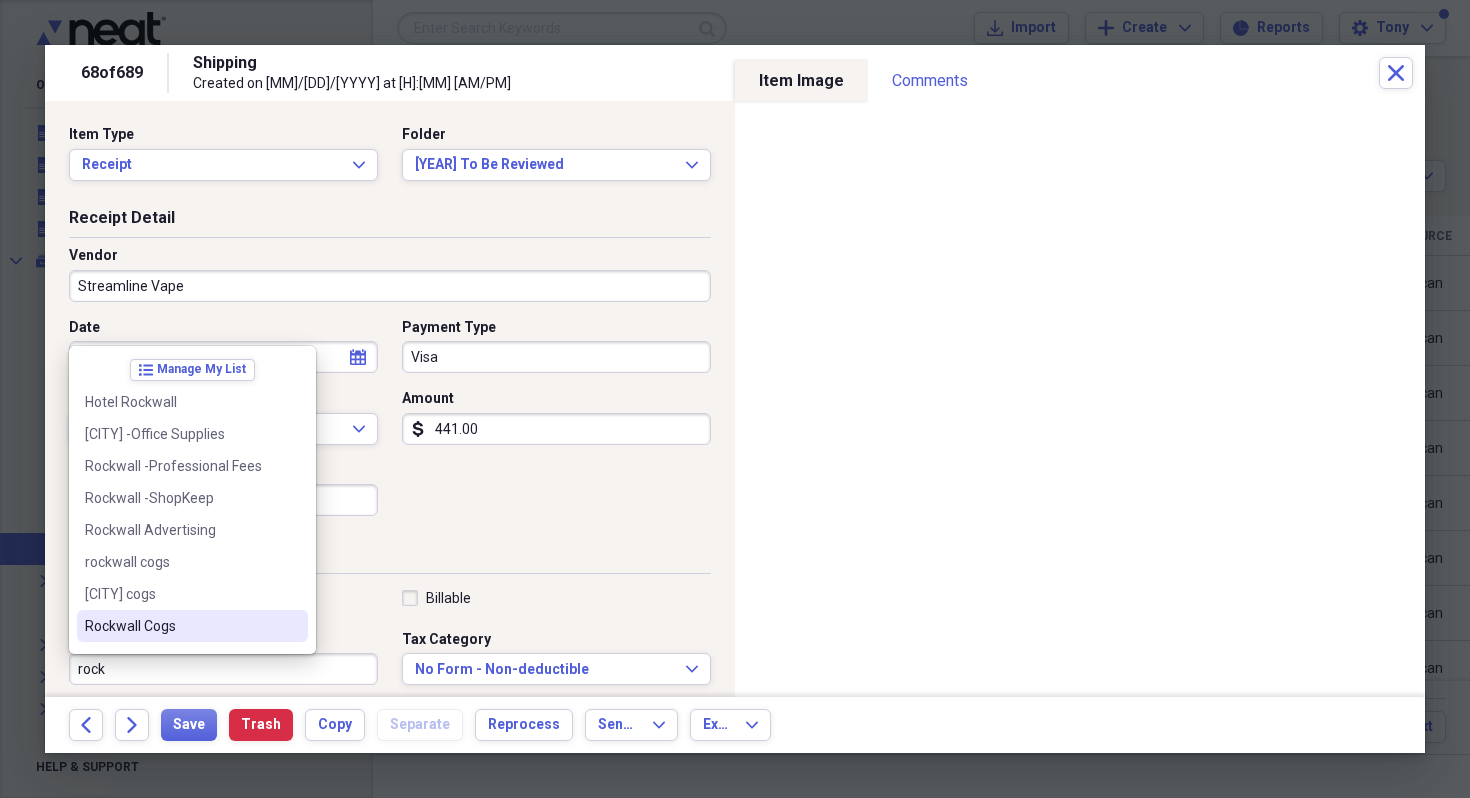 click on "Rockwall Cogs" at bounding box center [180, 626] 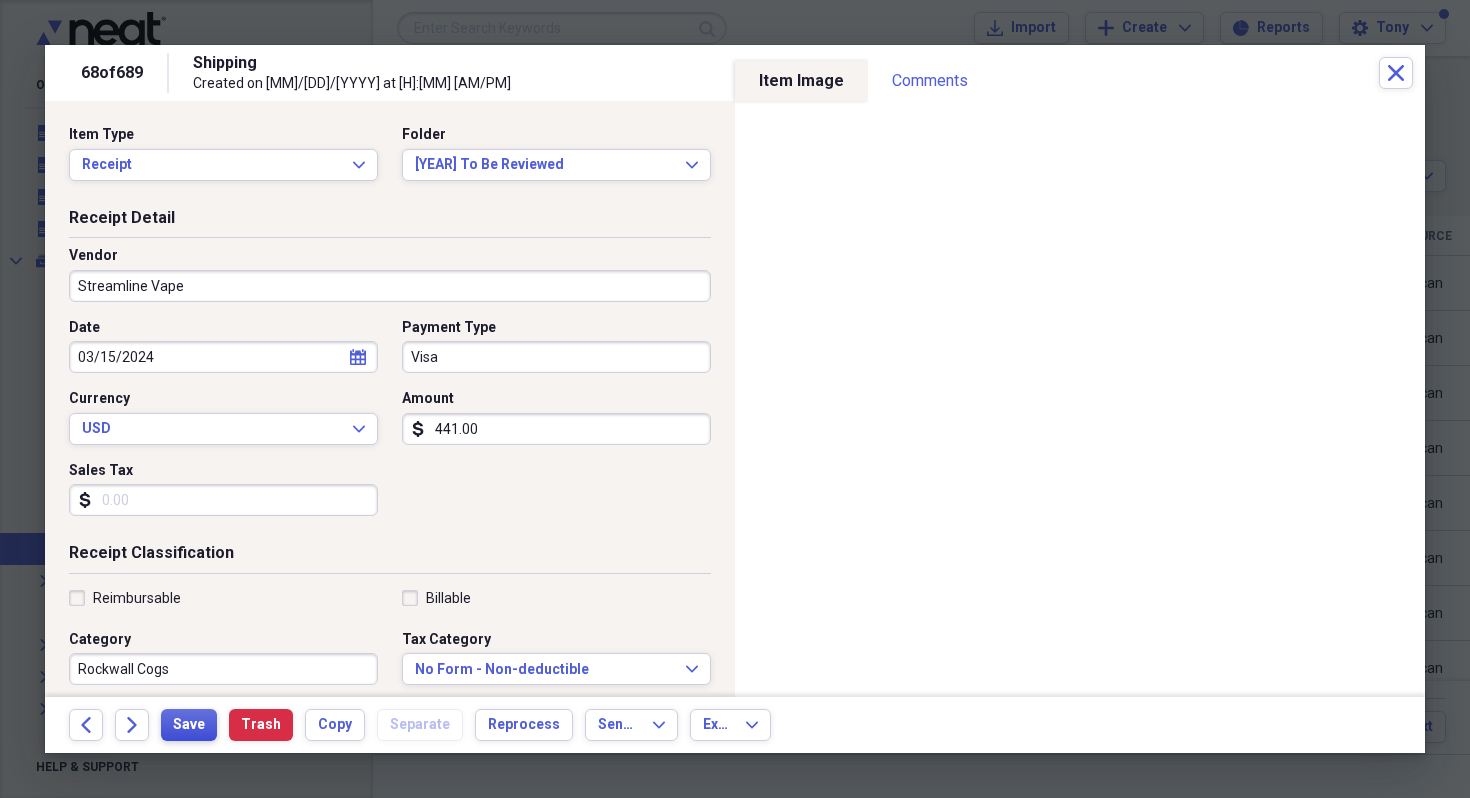 click on "Save" at bounding box center (189, 725) 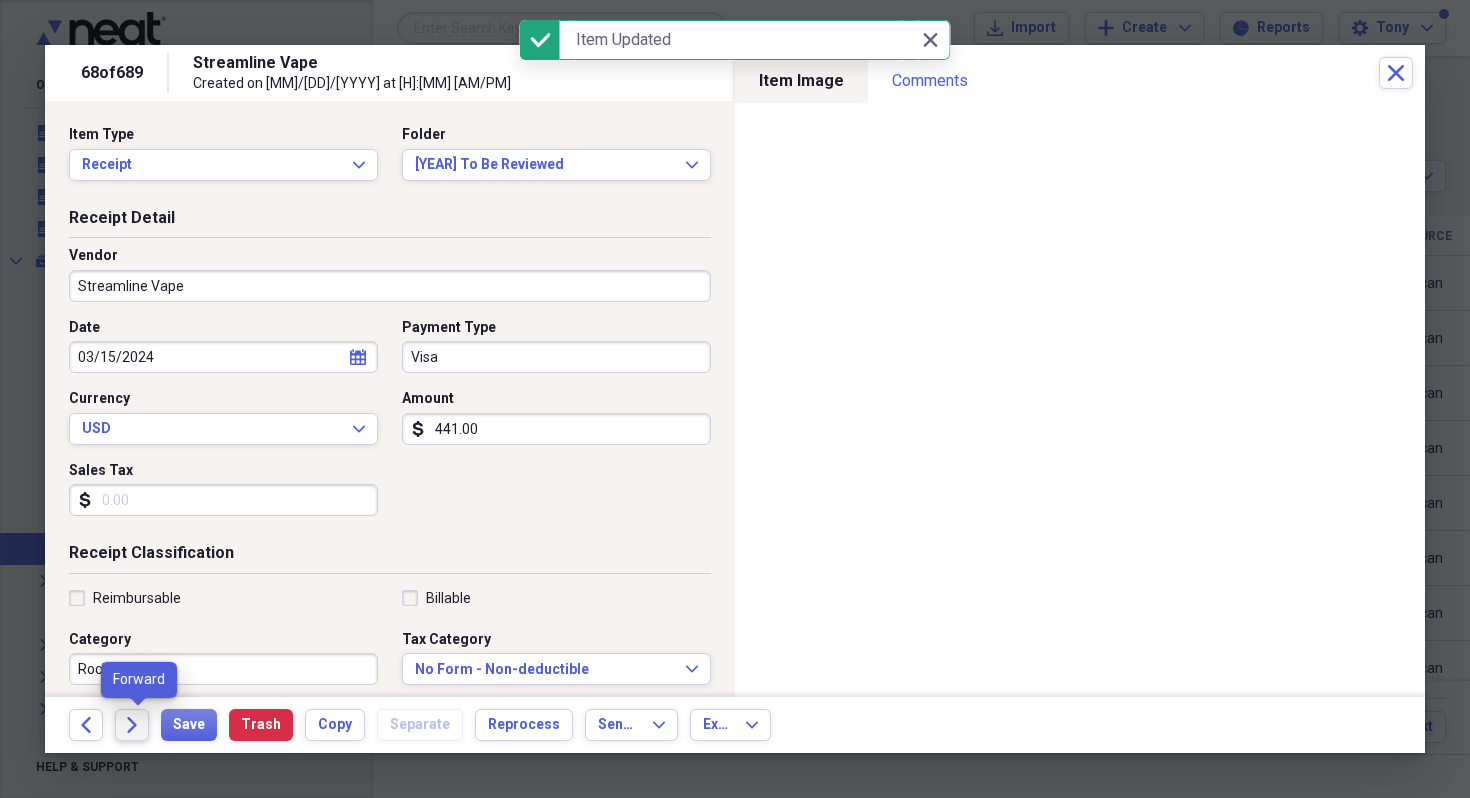 click on "Forward" 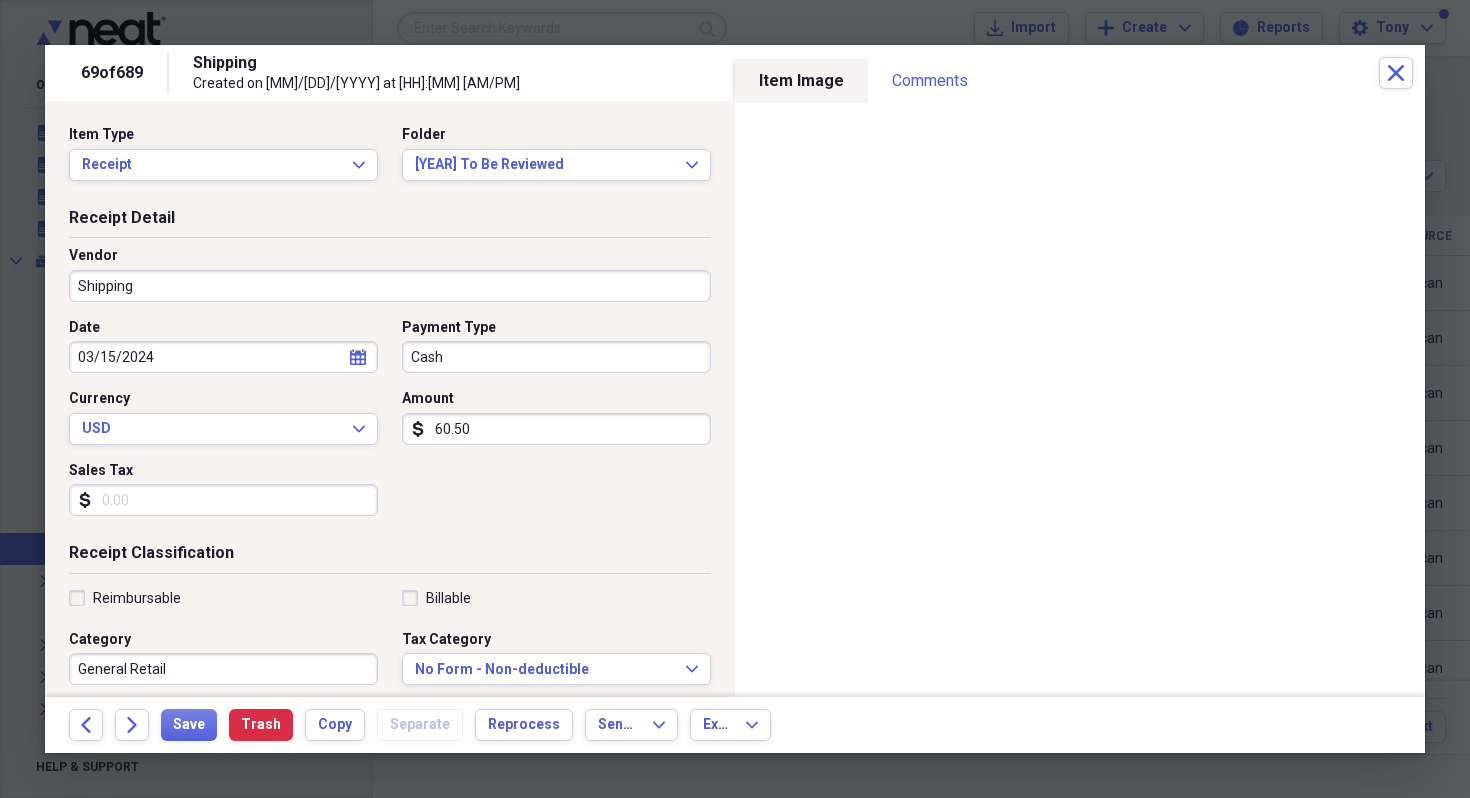 click on "Shipping" at bounding box center [390, 286] 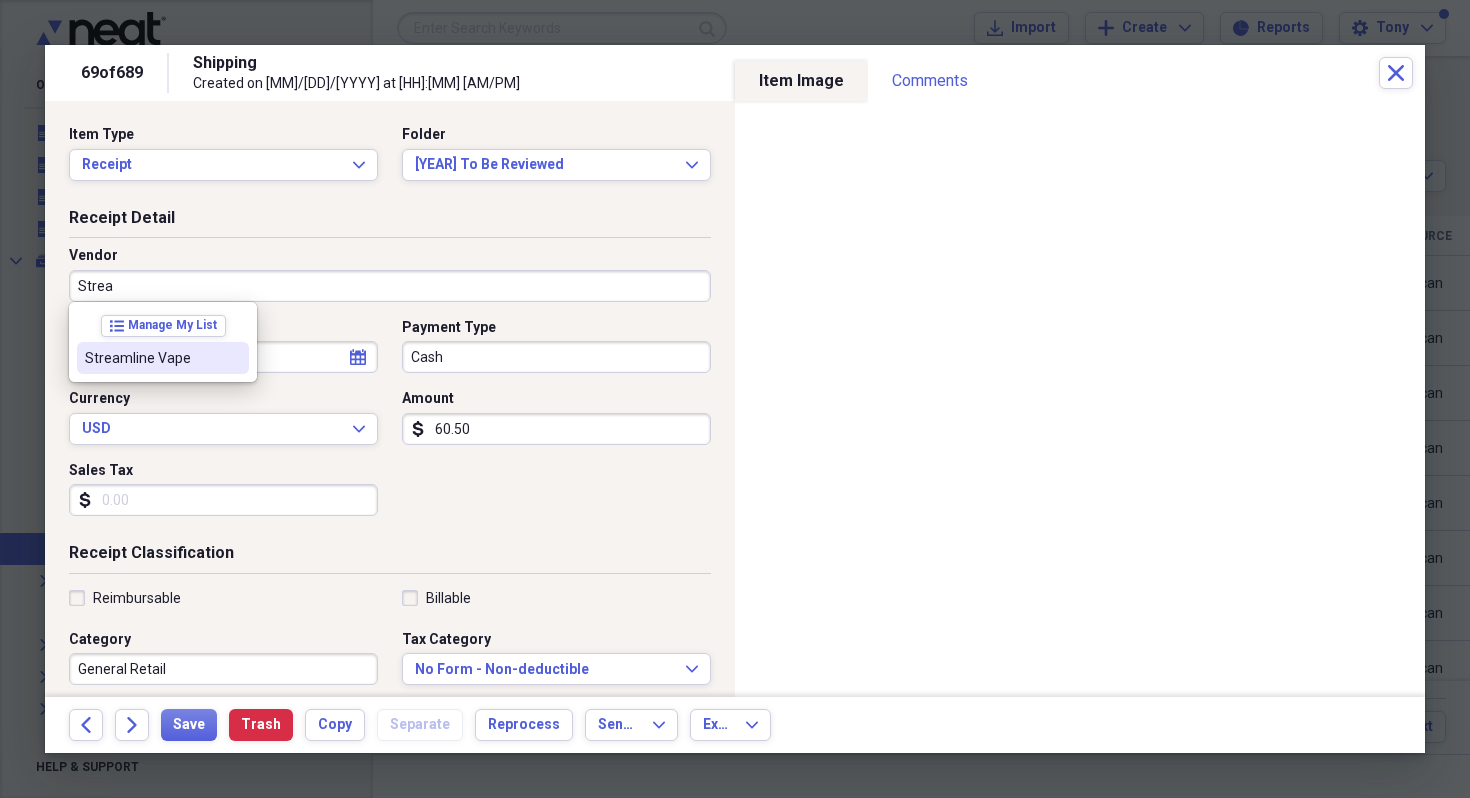 click on "Streamline Vape" at bounding box center [151, 358] 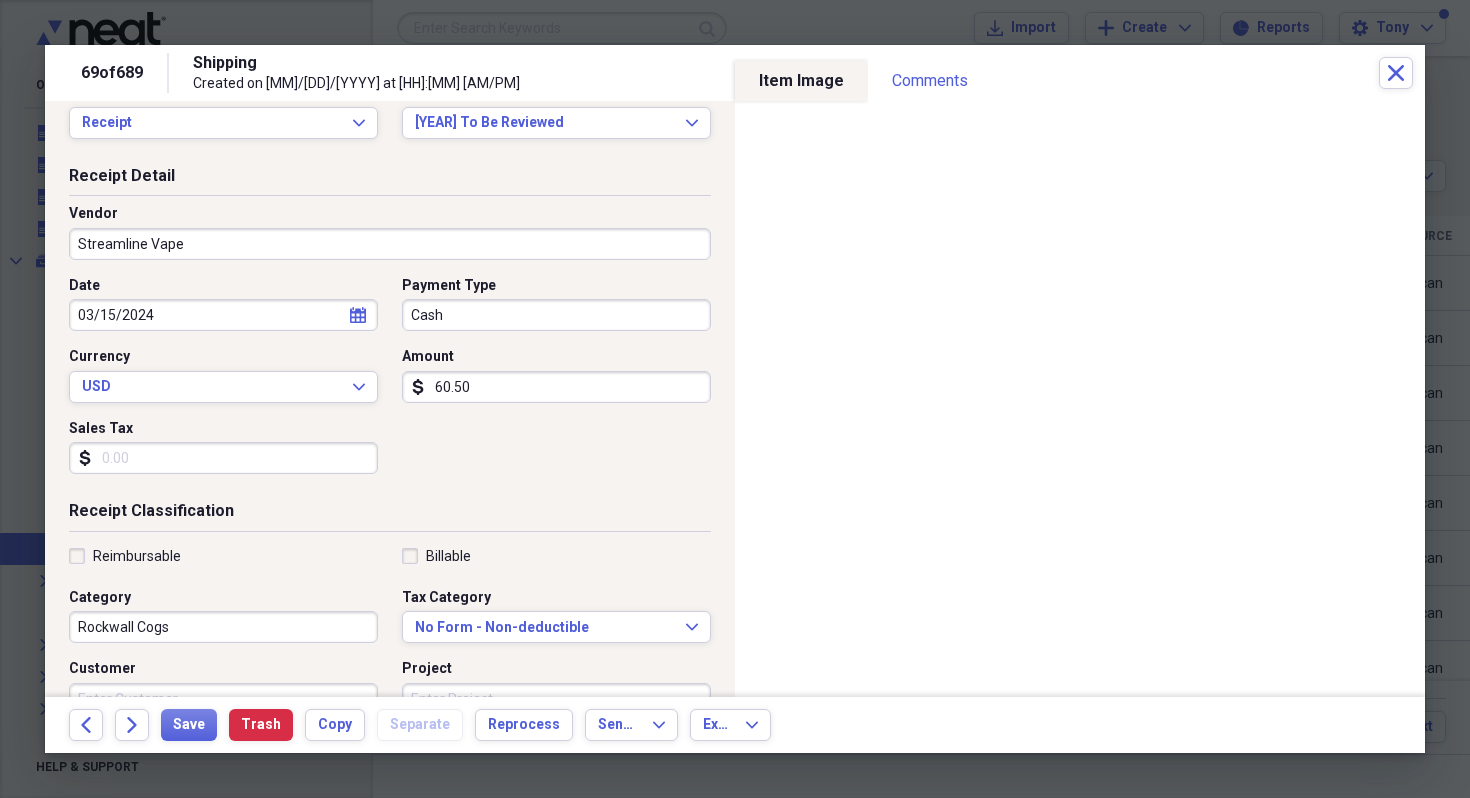 scroll, scrollTop: 52, scrollLeft: 0, axis: vertical 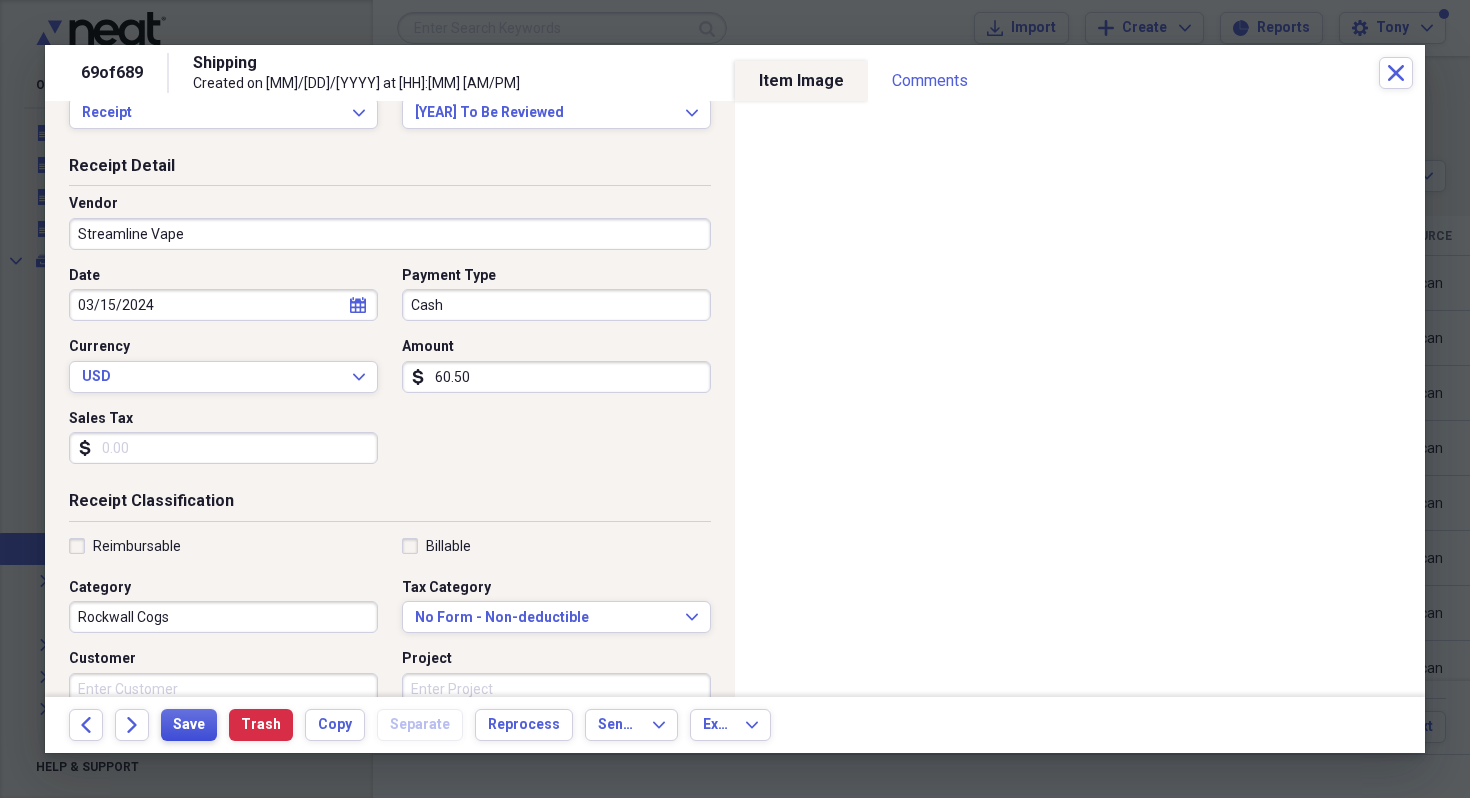 click on "Save" at bounding box center [189, 725] 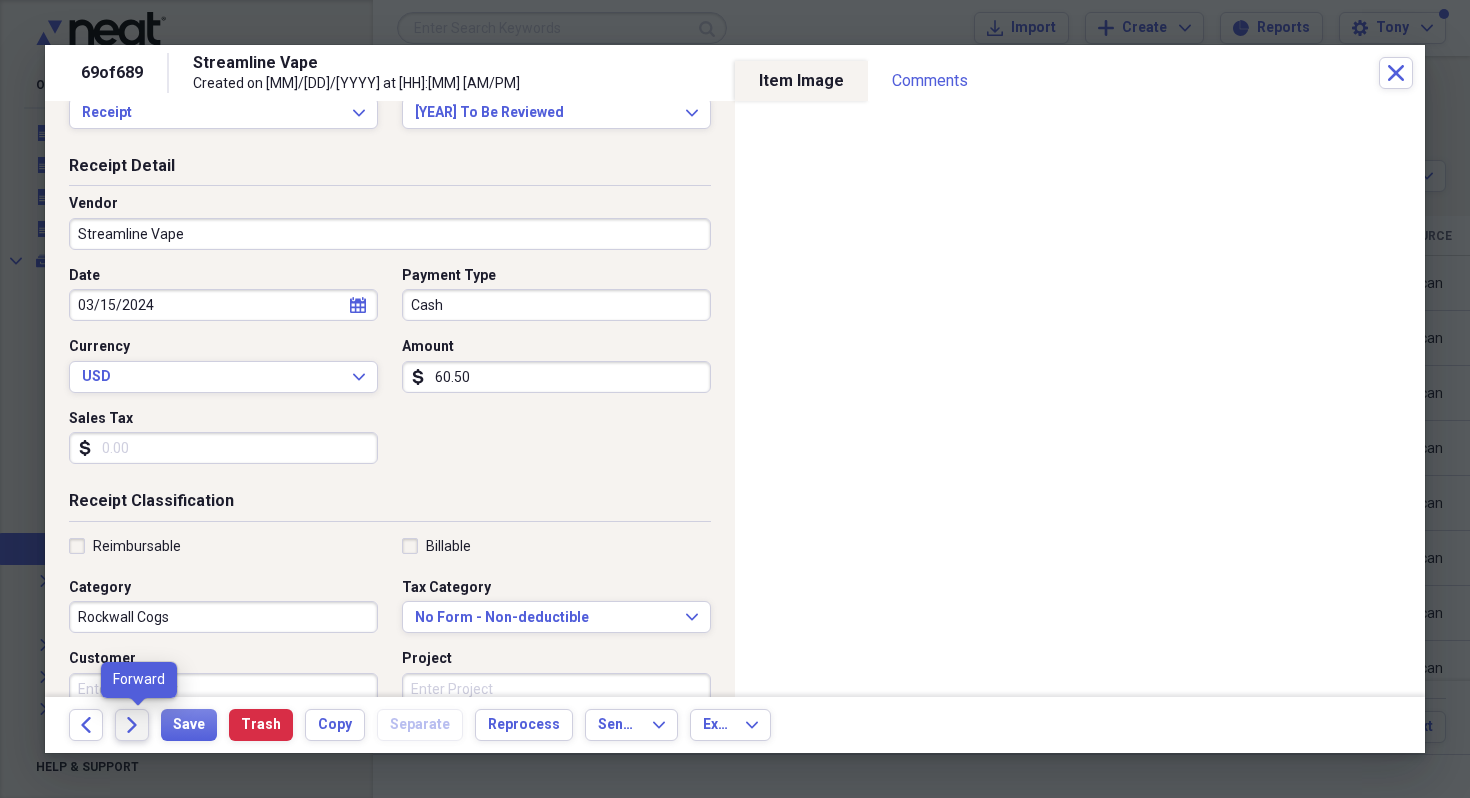 click on "Forward" 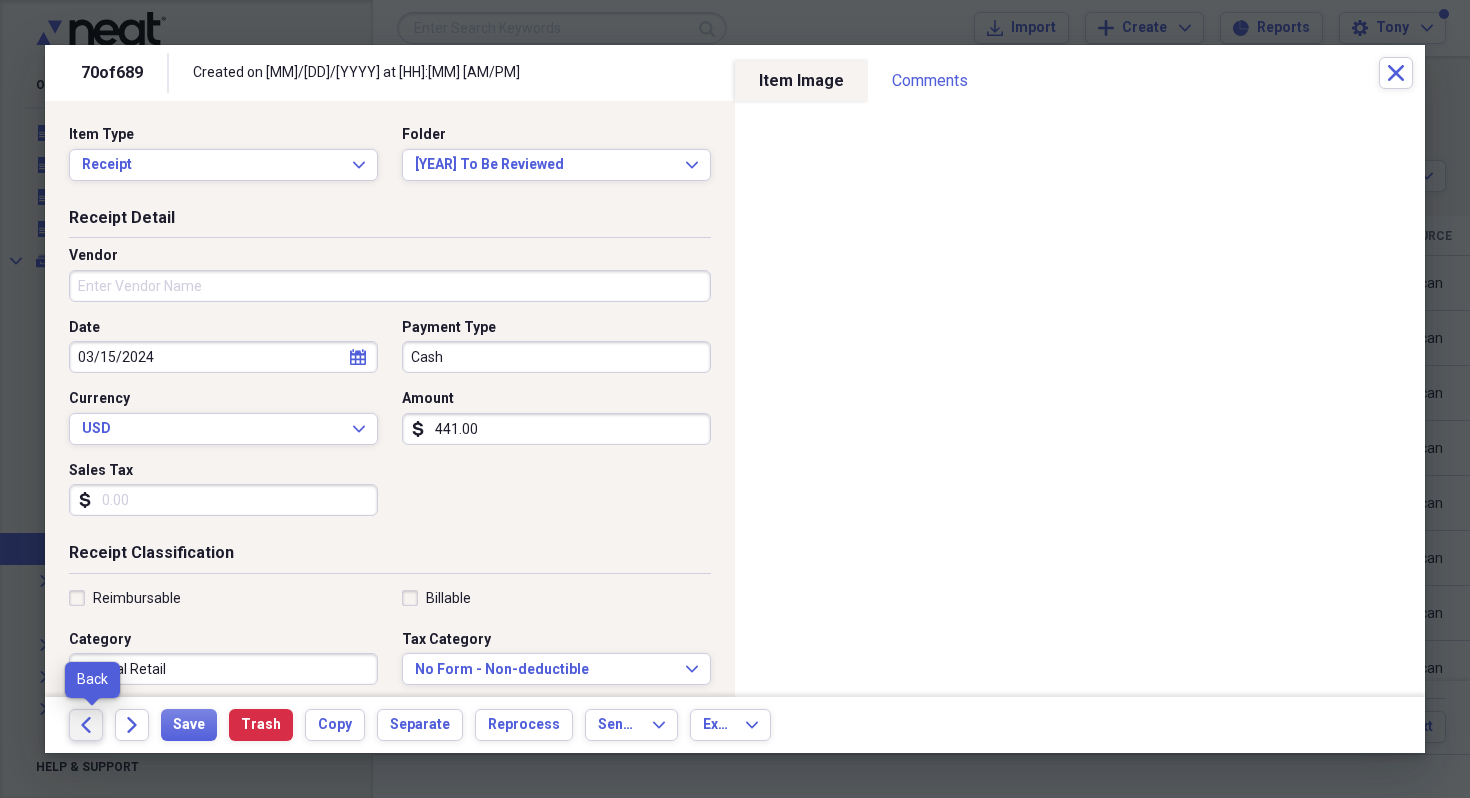 click on "Back" 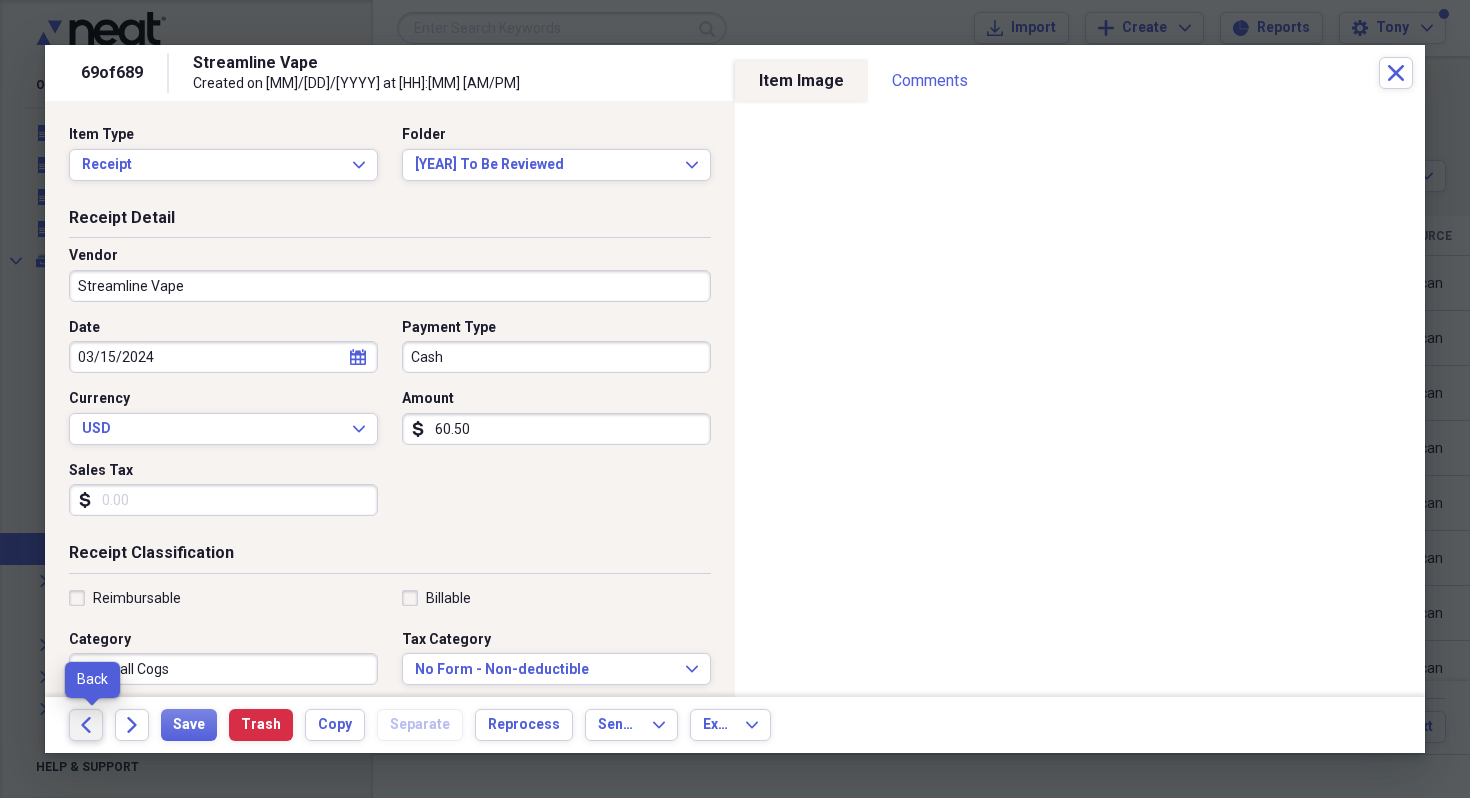 click on "Back" 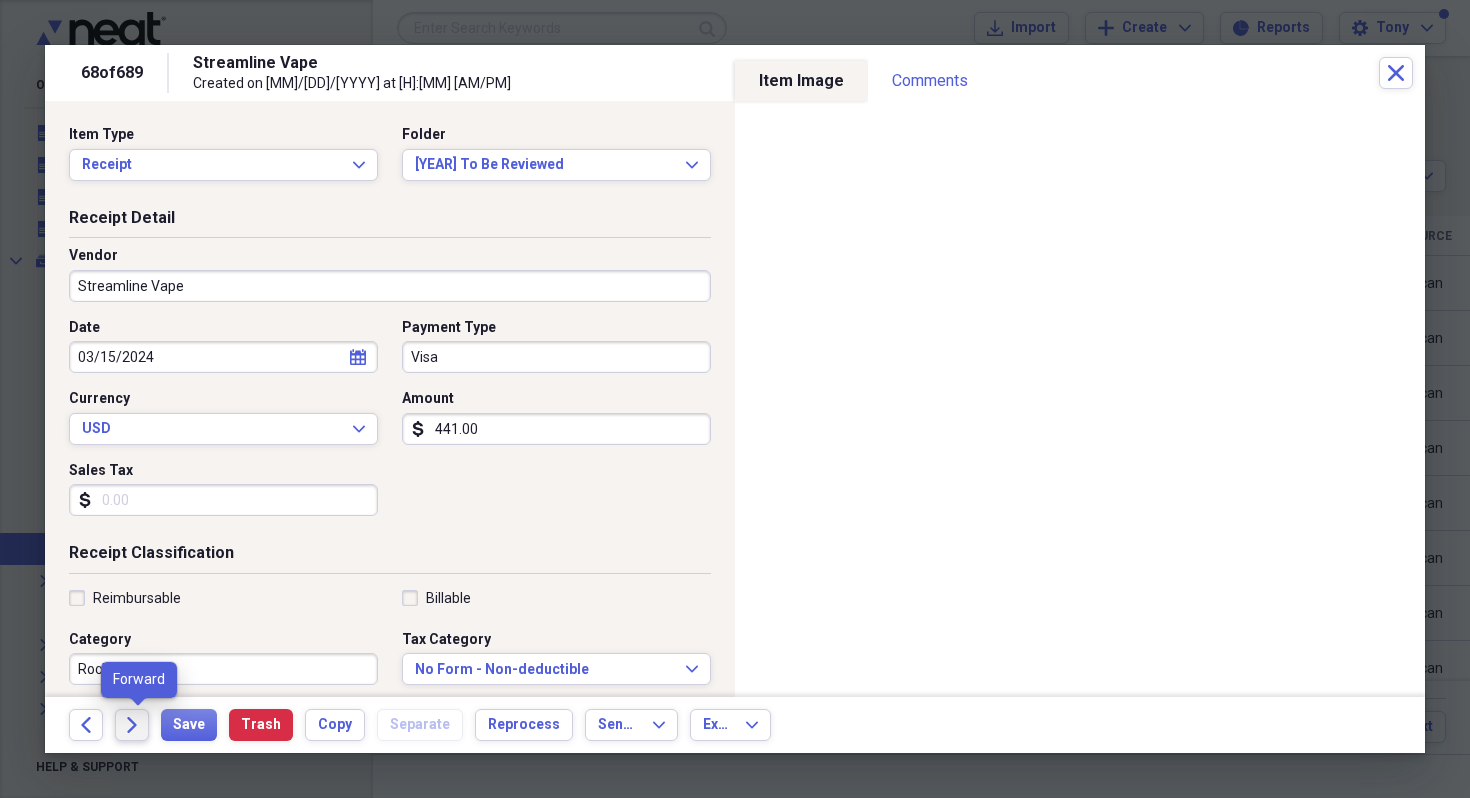 click on "Forward" 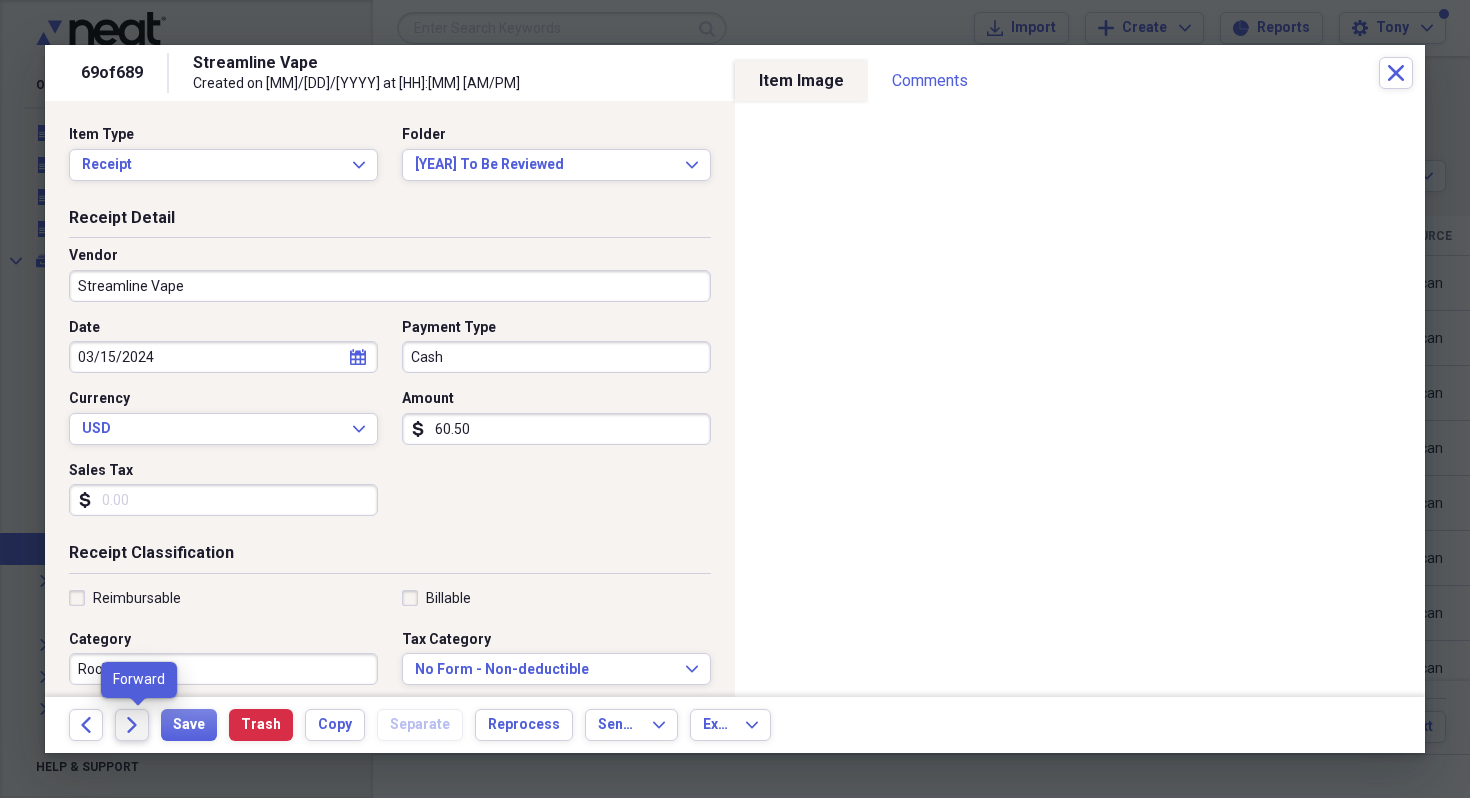 click on "Forward" 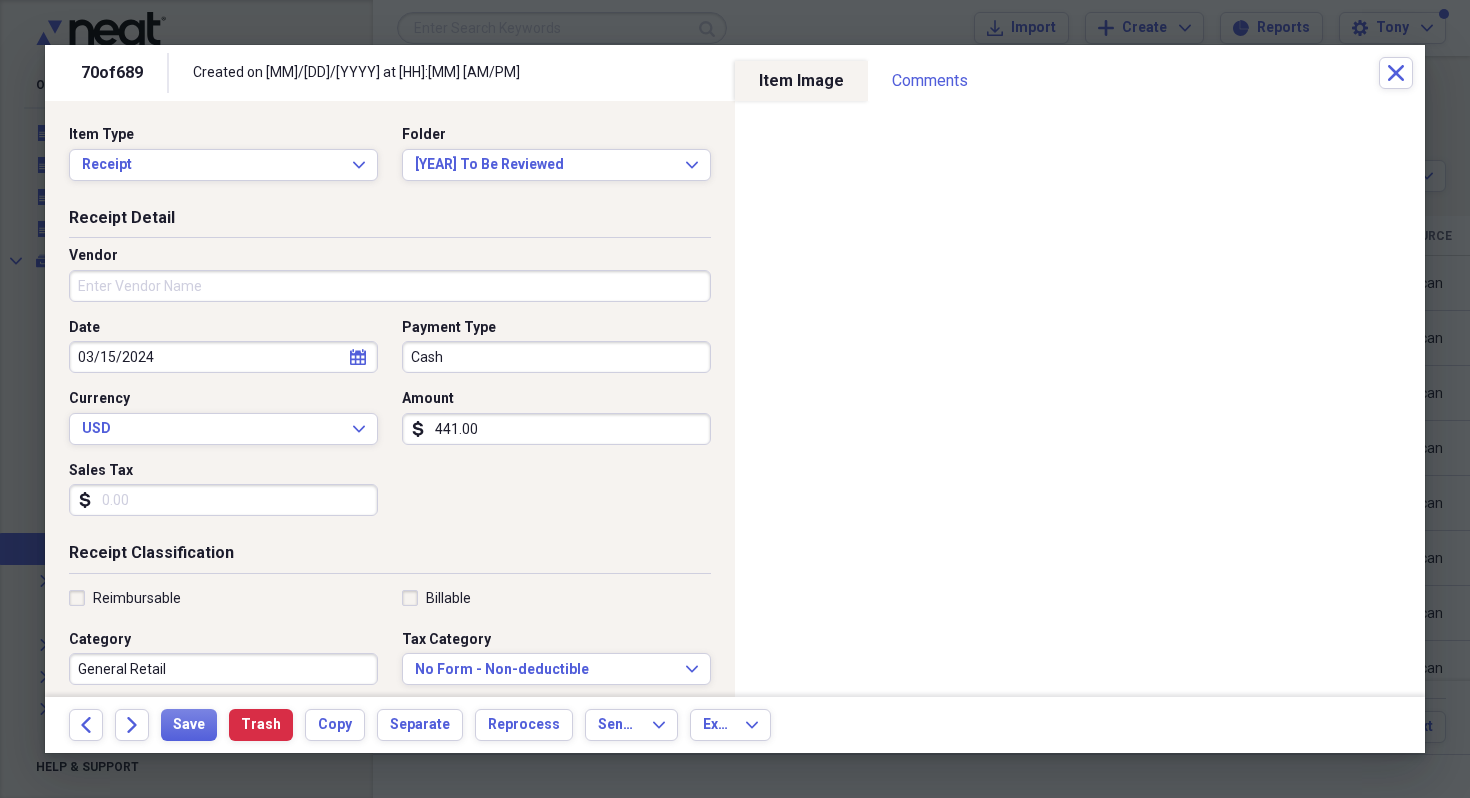 click on "Vendor" at bounding box center (390, 286) 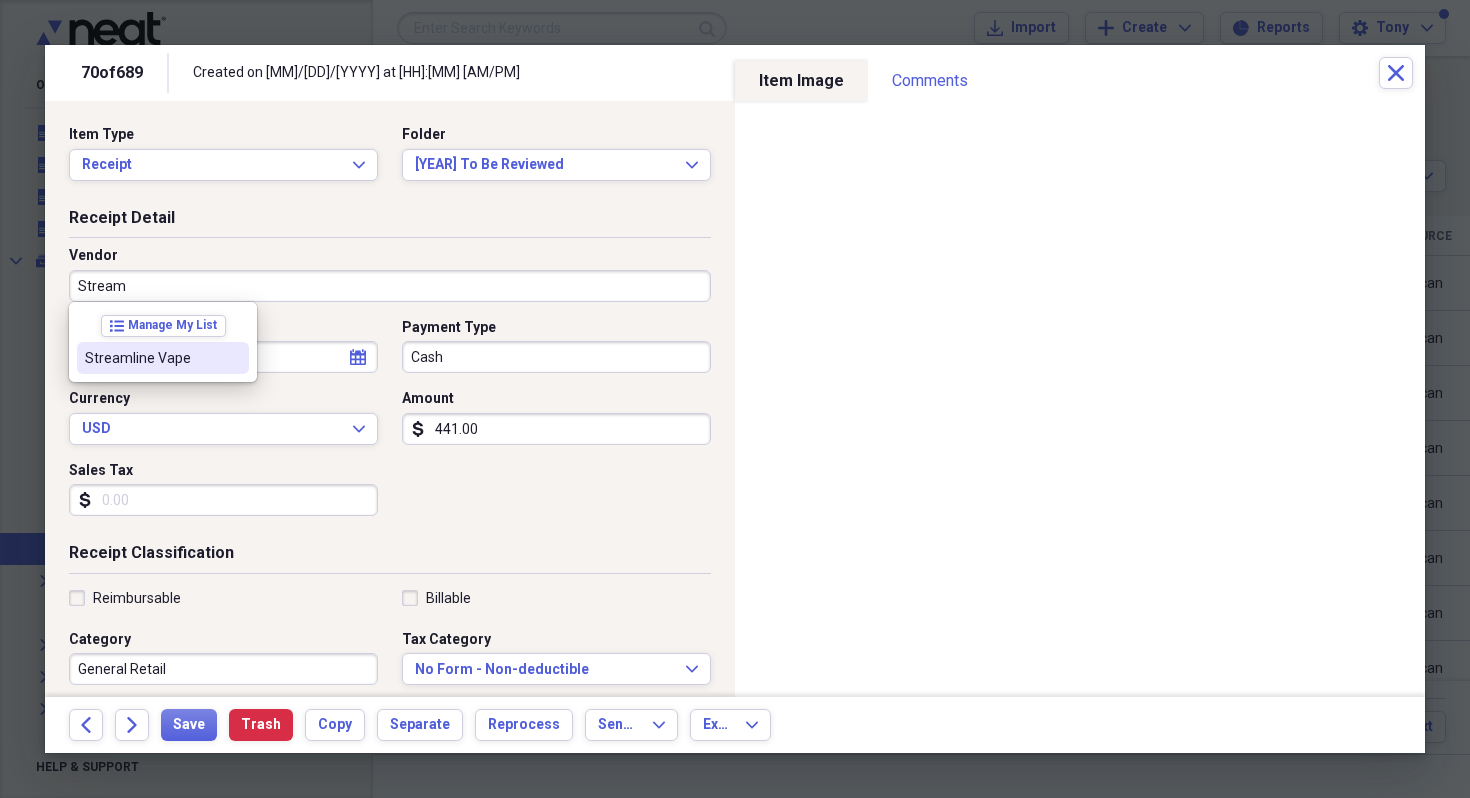 click on "Streamline Vape" at bounding box center (163, 358) 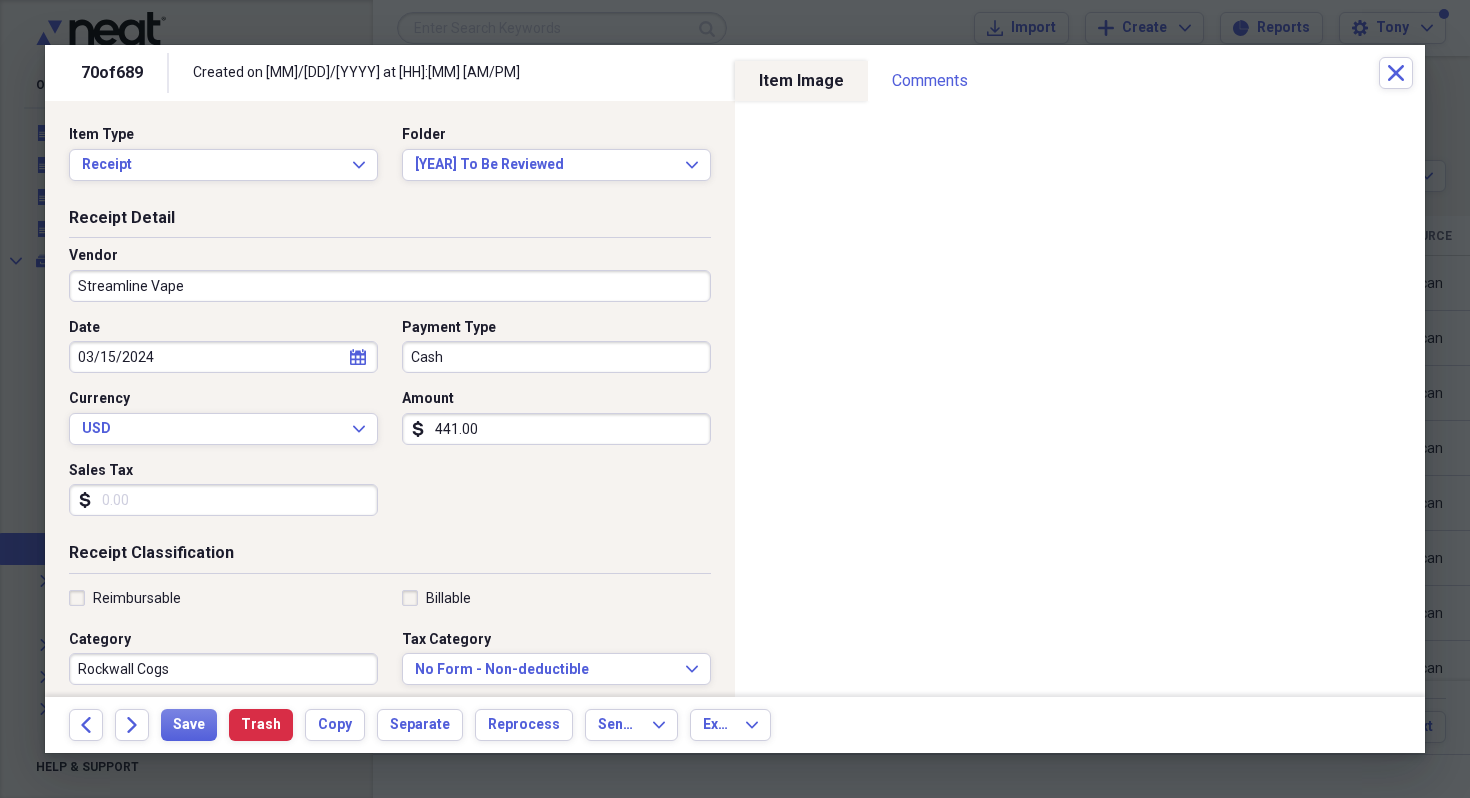 click on "Cash" at bounding box center (556, 357) 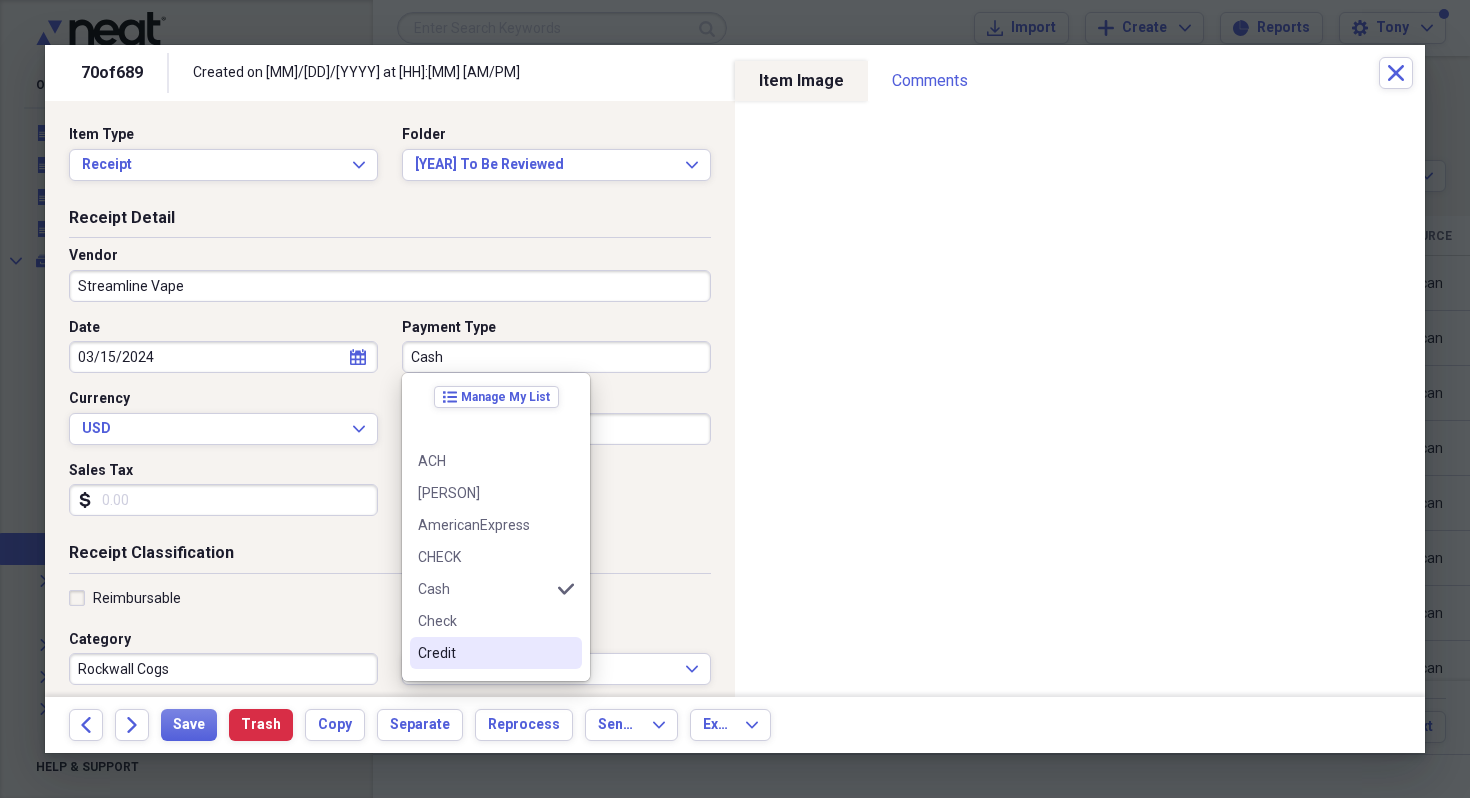 click on "Credit" at bounding box center (484, 653) 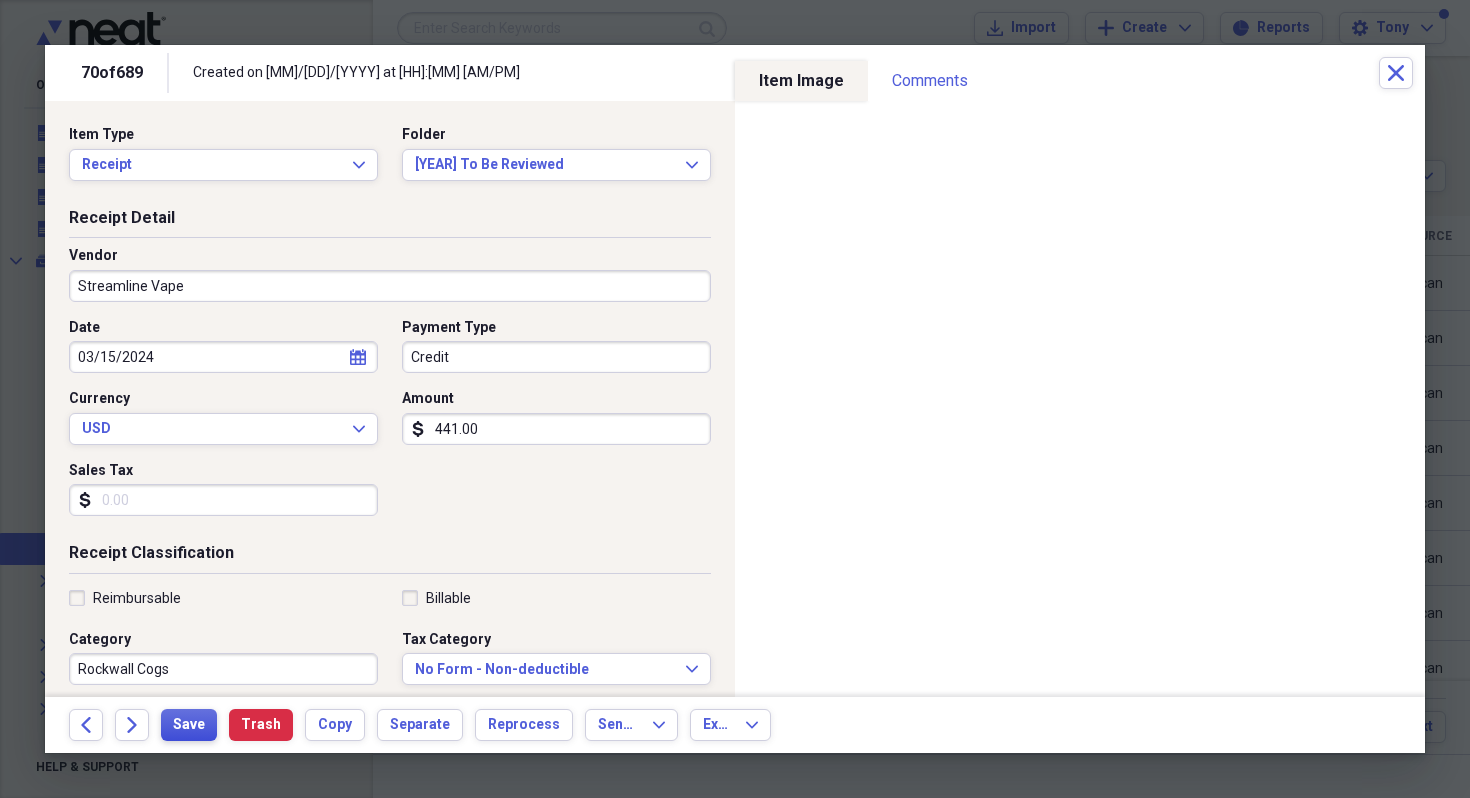 click on "Save" at bounding box center (189, 725) 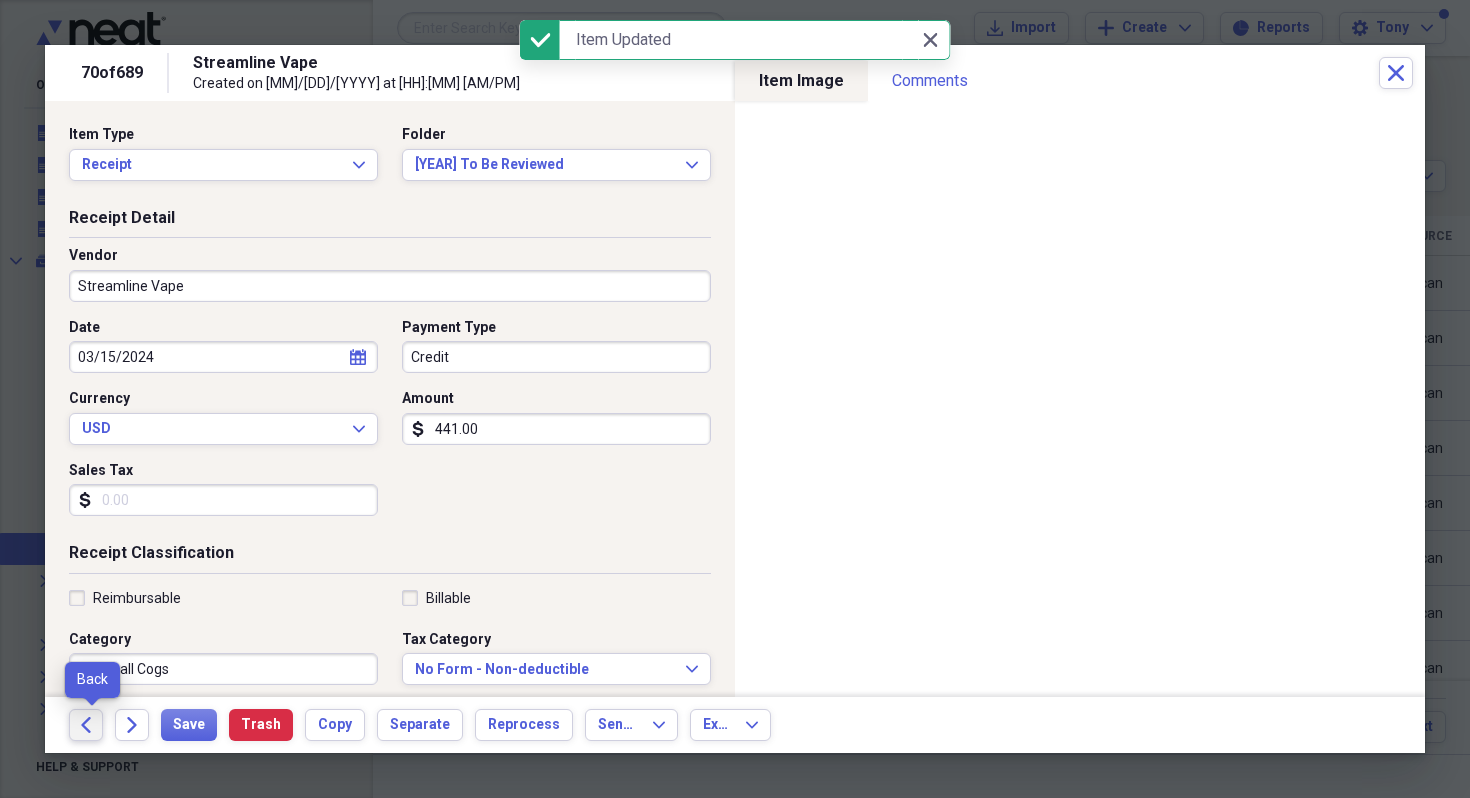 click on "Back" 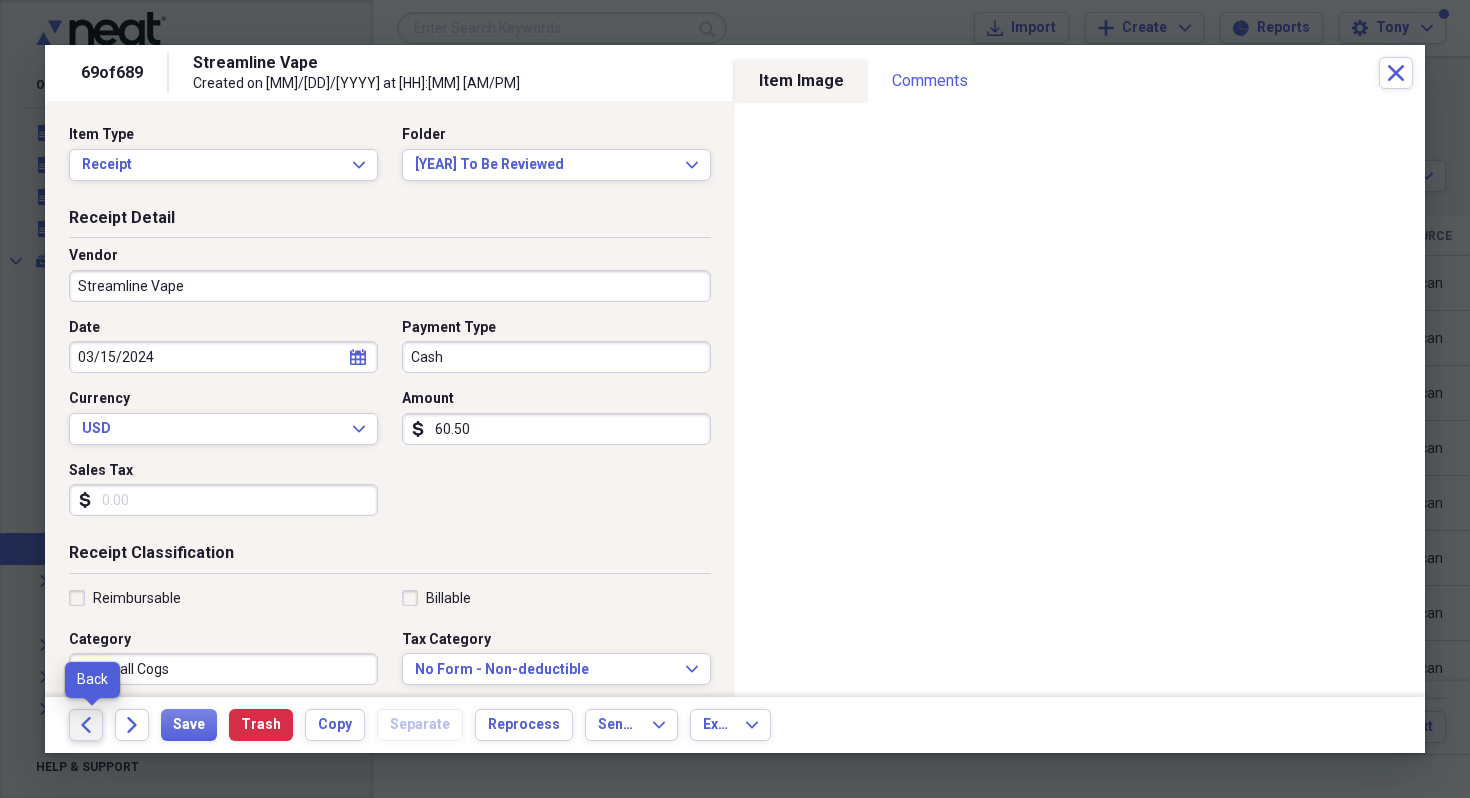 click on "Back" 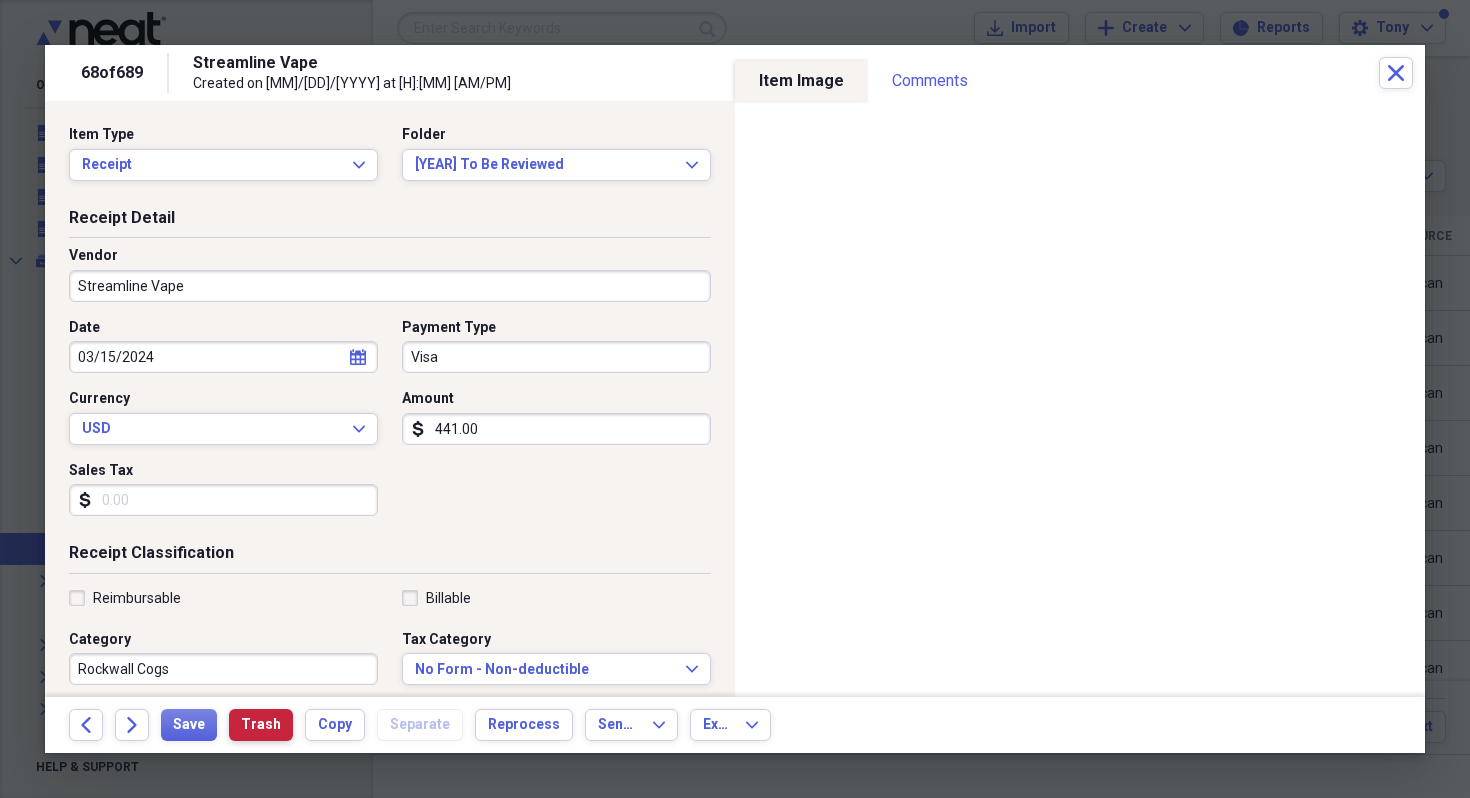click on "Trash" at bounding box center (261, 725) 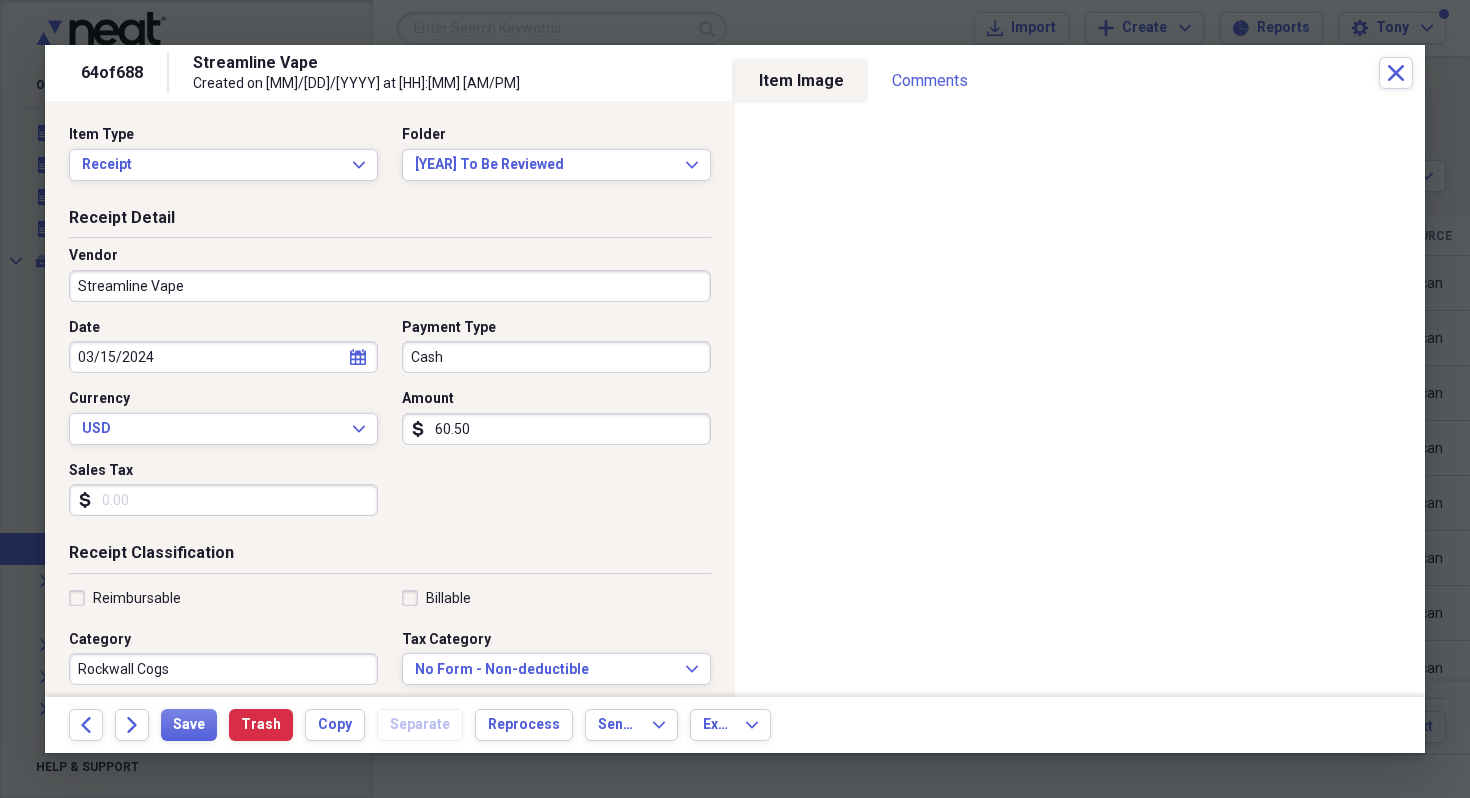 click on "Cash" at bounding box center (556, 357) 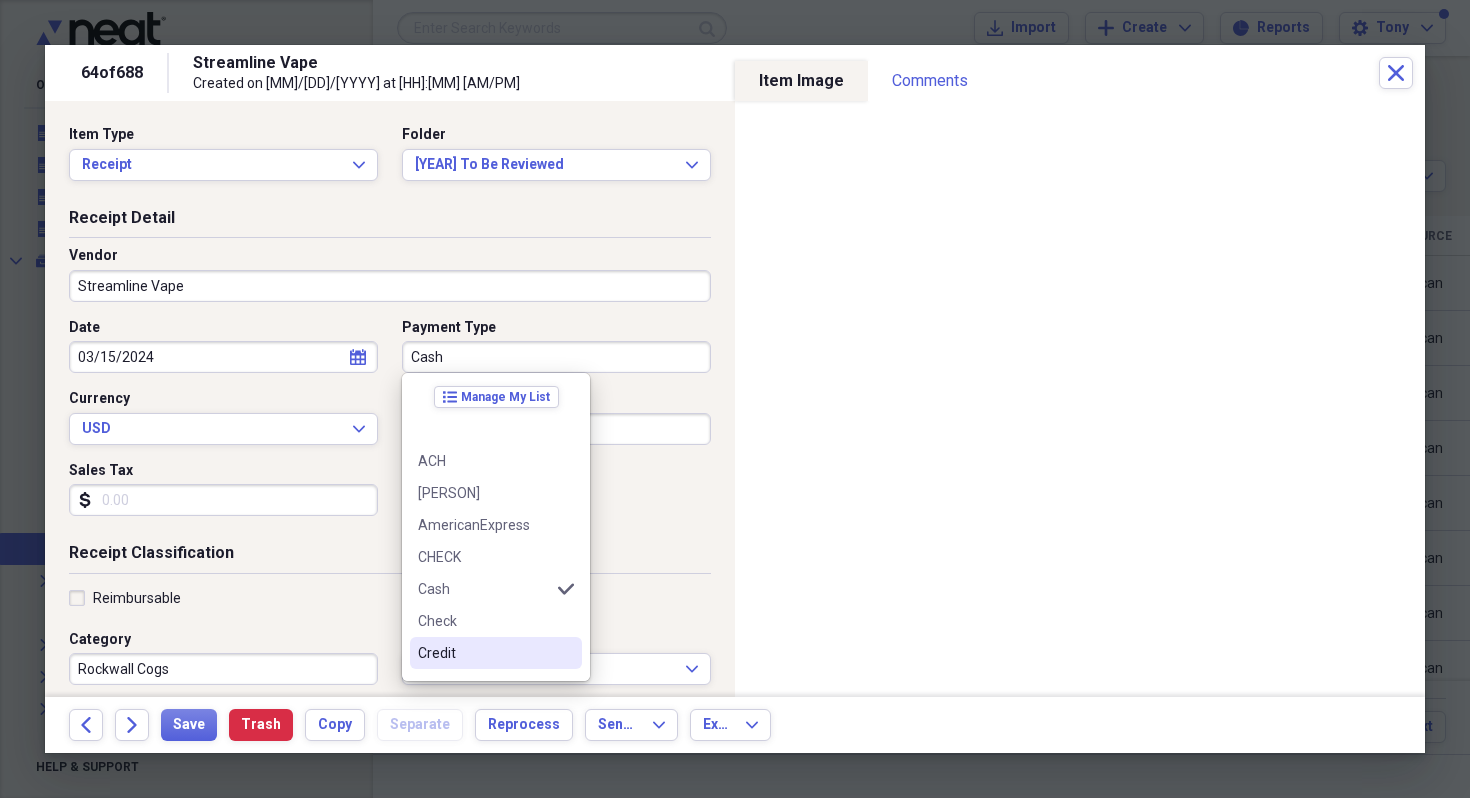 click on "Credit" at bounding box center [484, 653] 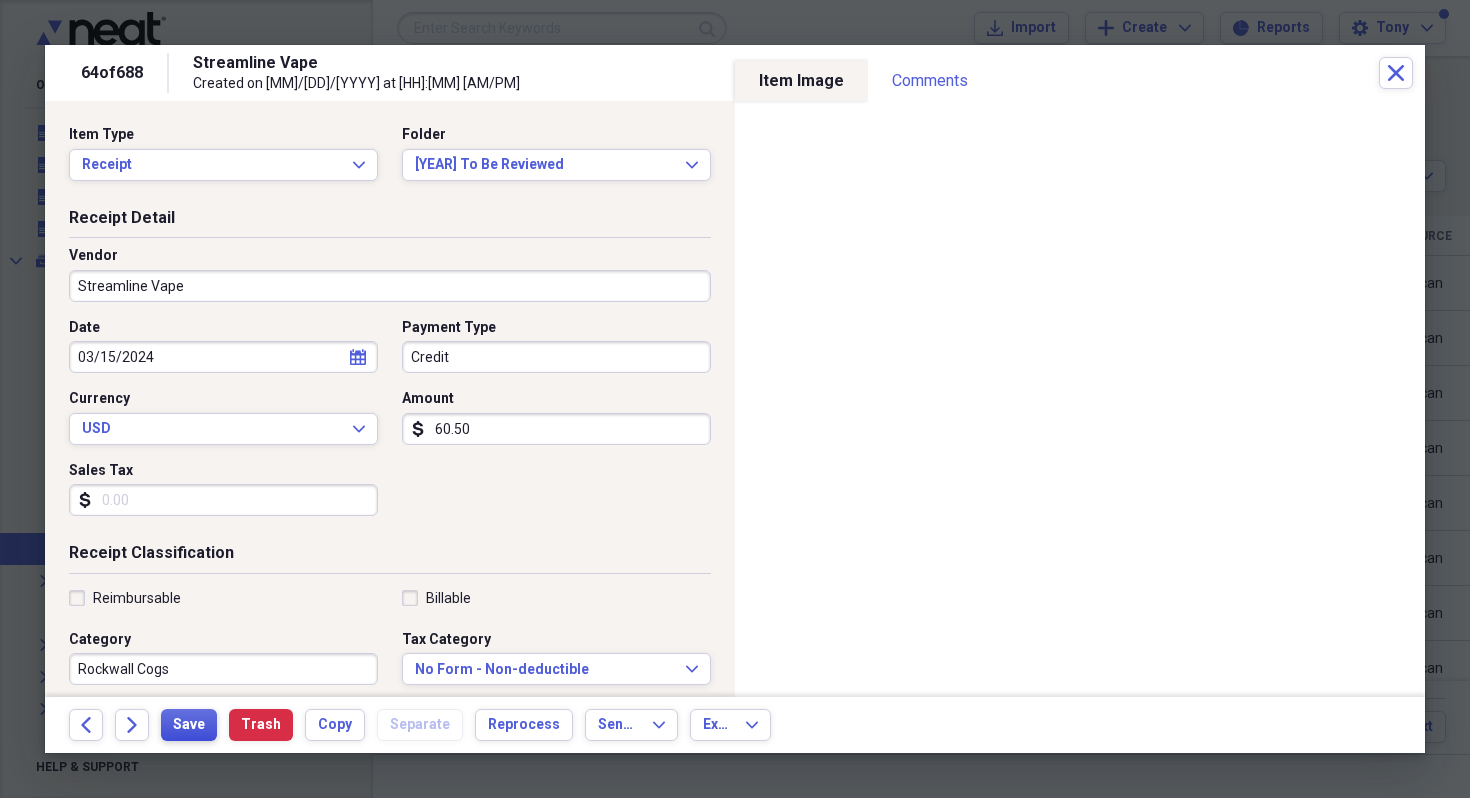 click on "Save" at bounding box center (189, 725) 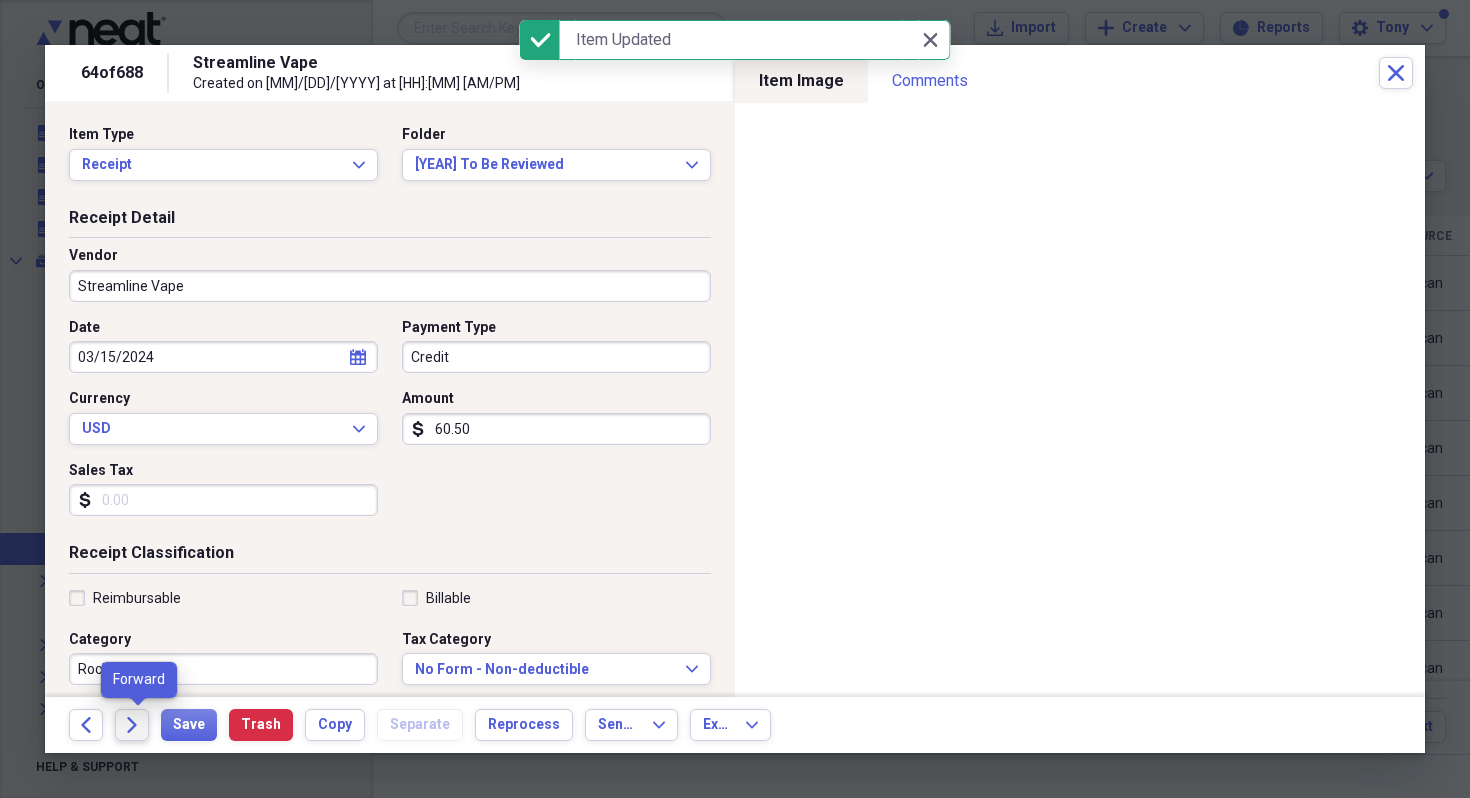 click 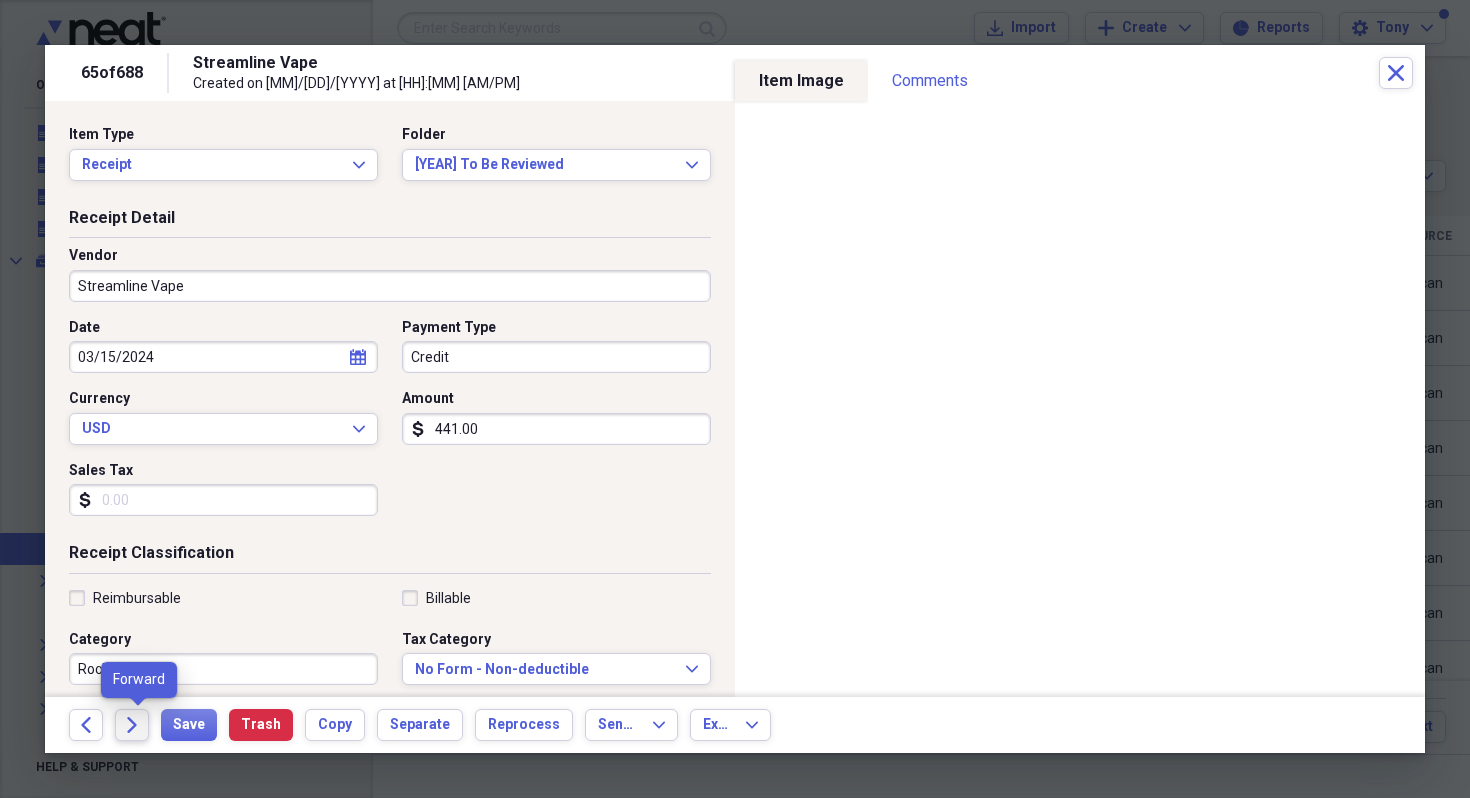 click 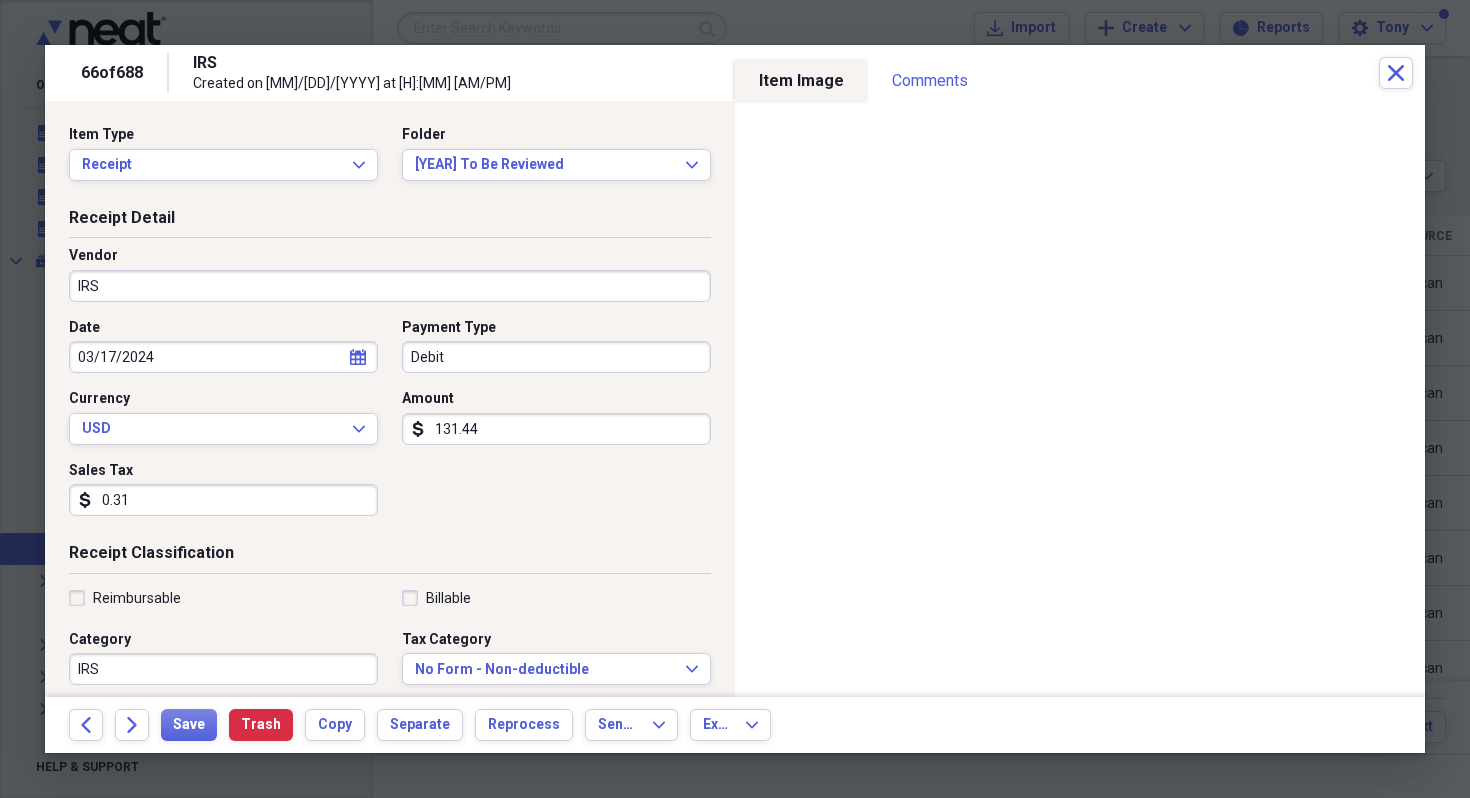 click on "131.44" at bounding box center [556, 429] 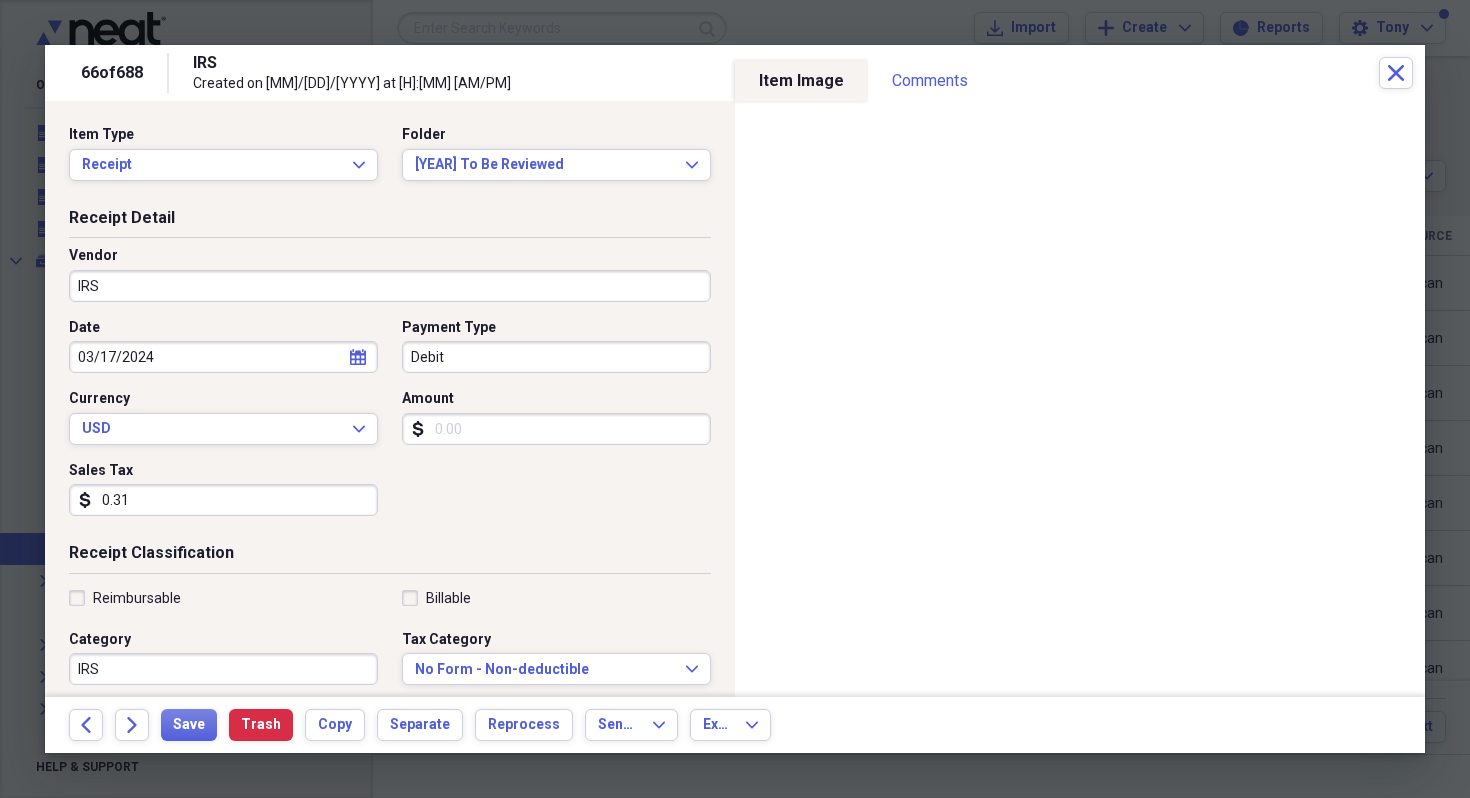 click on "0.31" at bounding box center (223, 500) 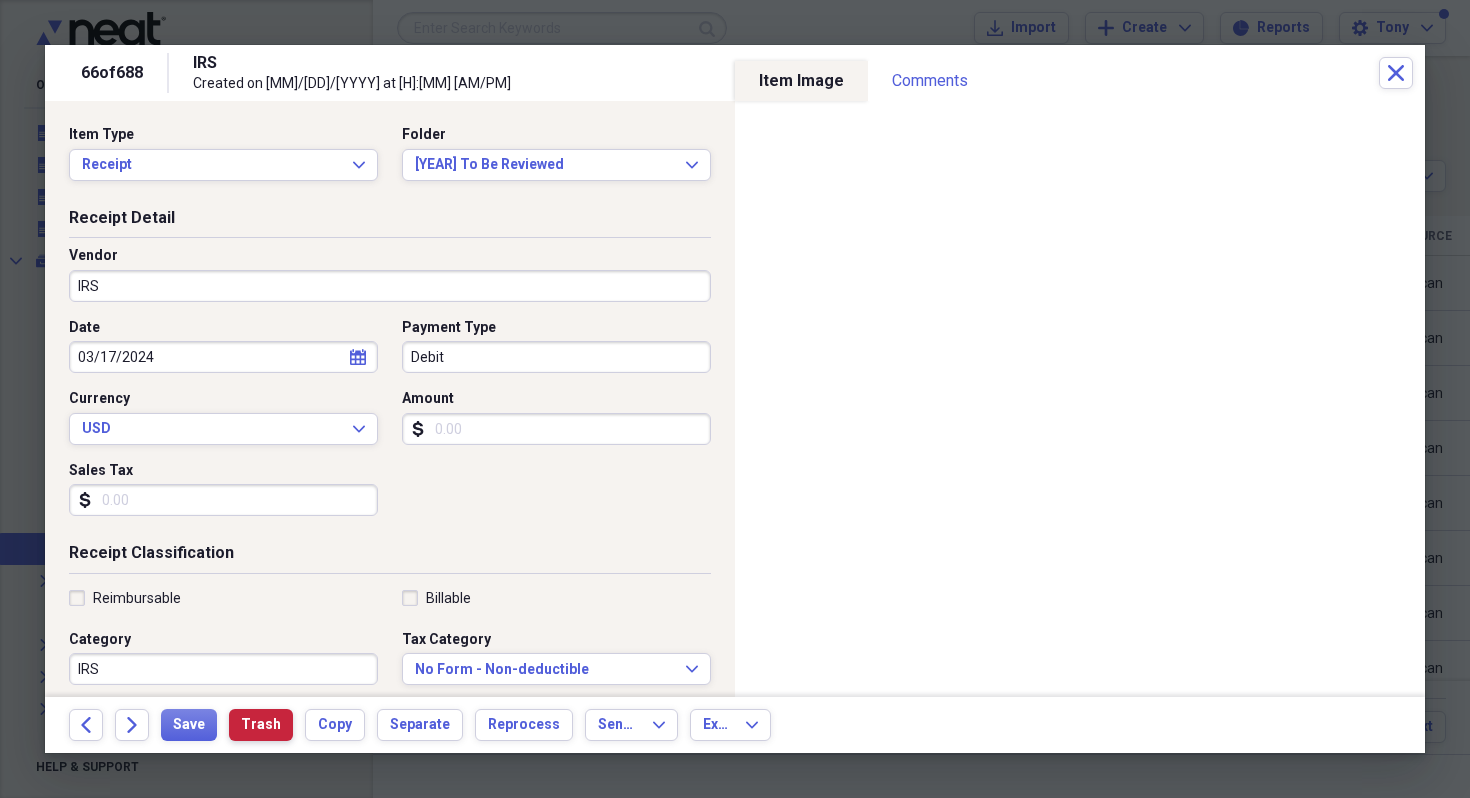 click on "Trash" at bounding box center [261, 725] 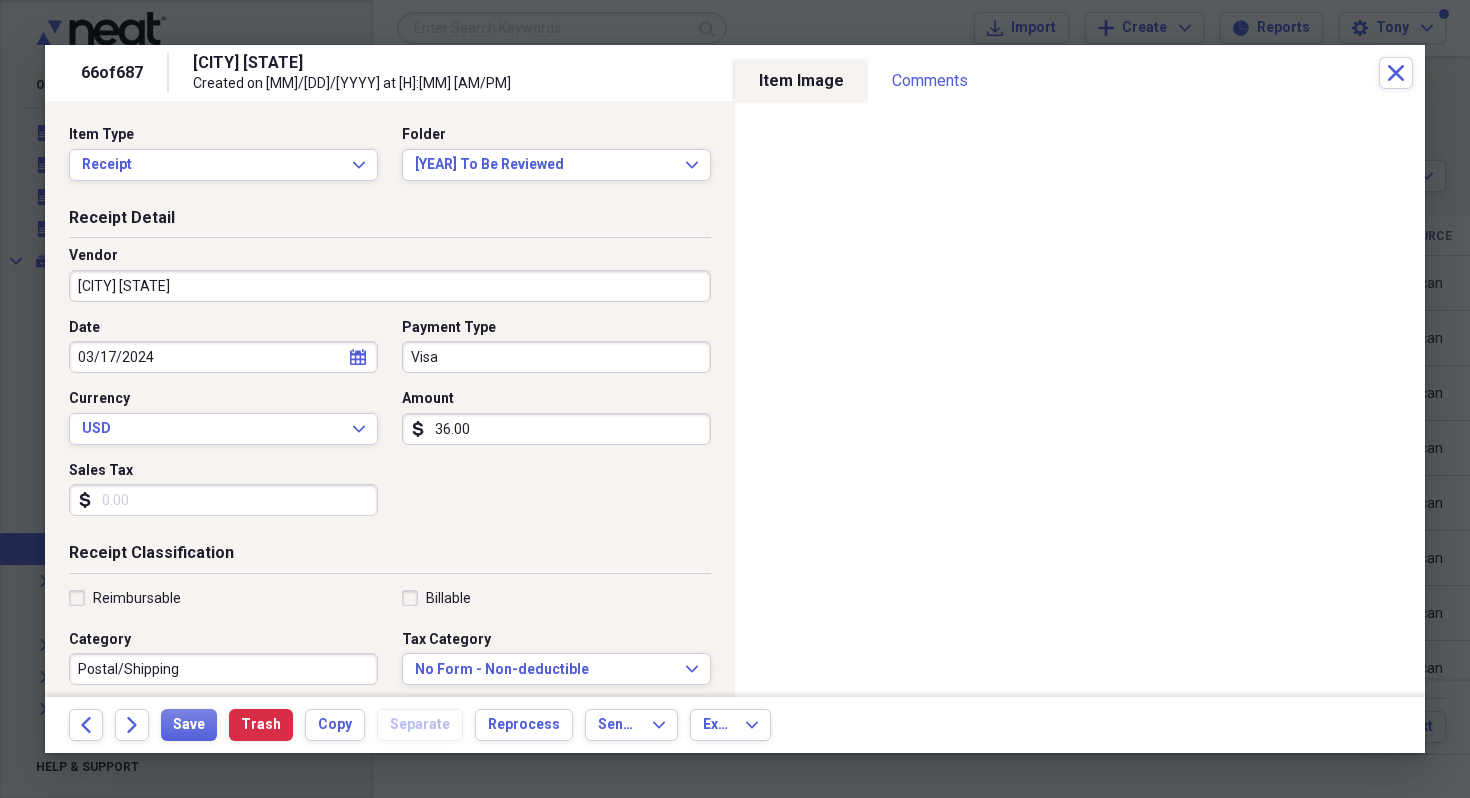 click on "[CITY] [STATE]" at bounding box center (390, 286) 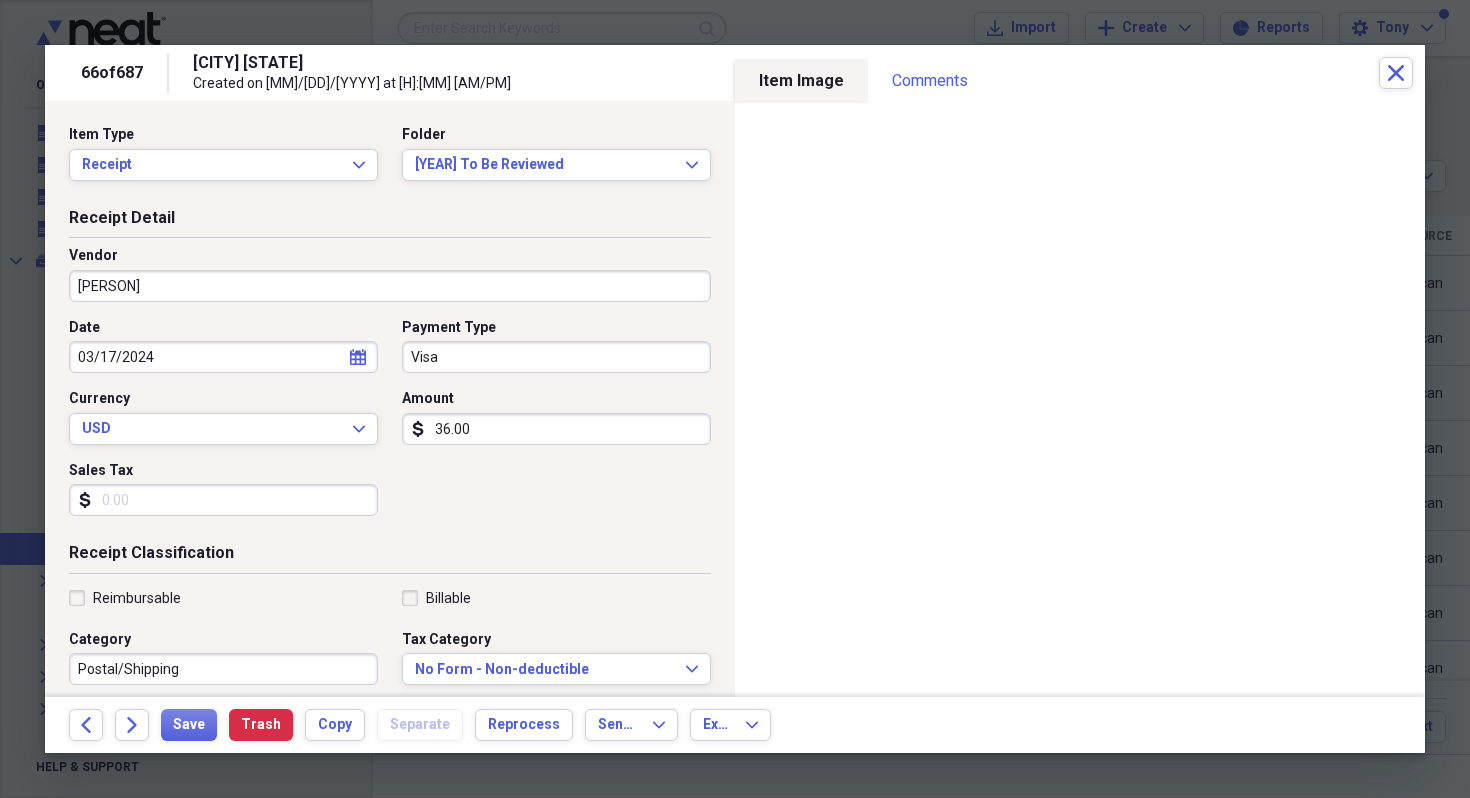 click on "Postal/Shipping" at bounding box center (223, 669) 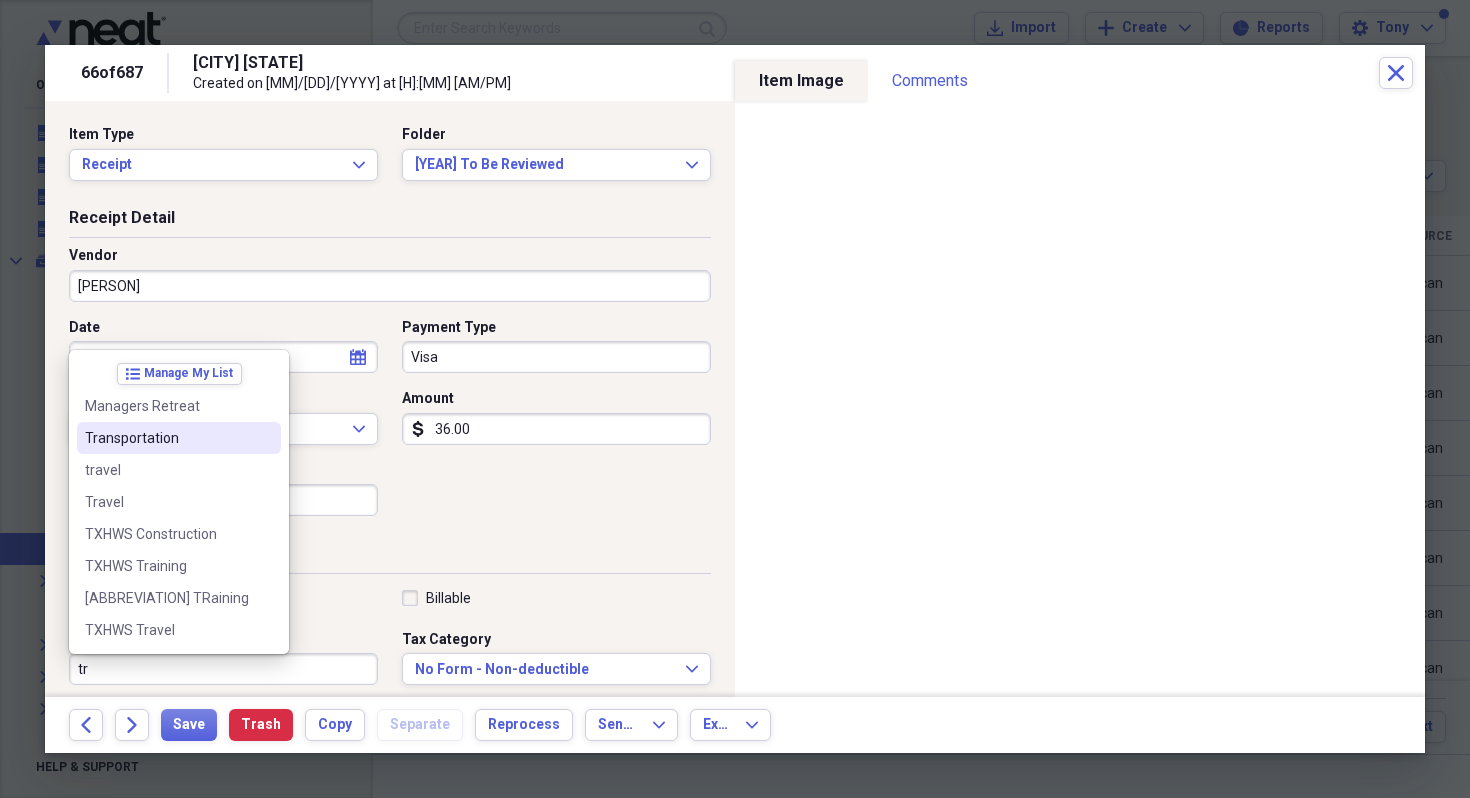 click on "Transportation" at bounding box center [167, 438] 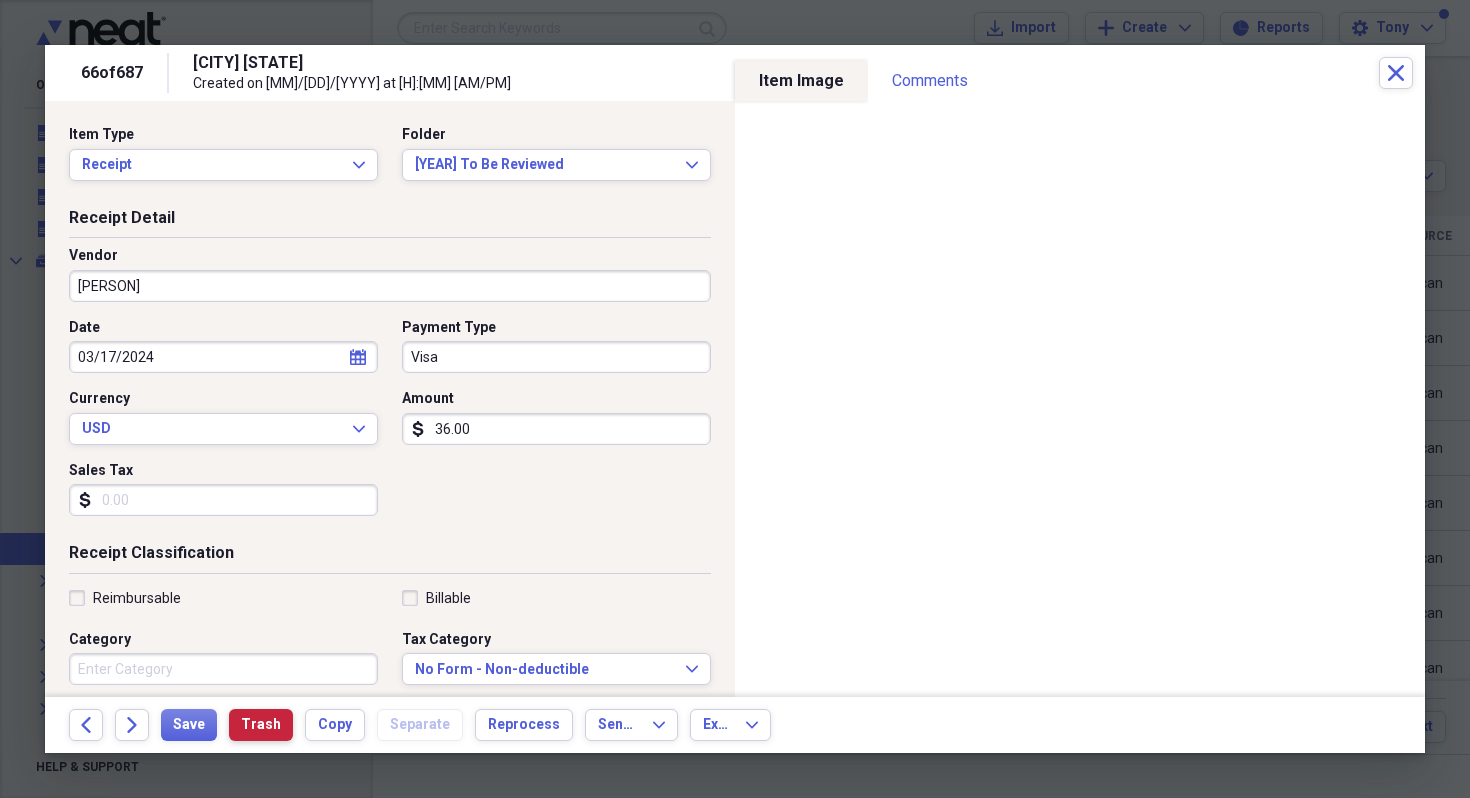 click on "Trash" at bounding box center (261, 725) 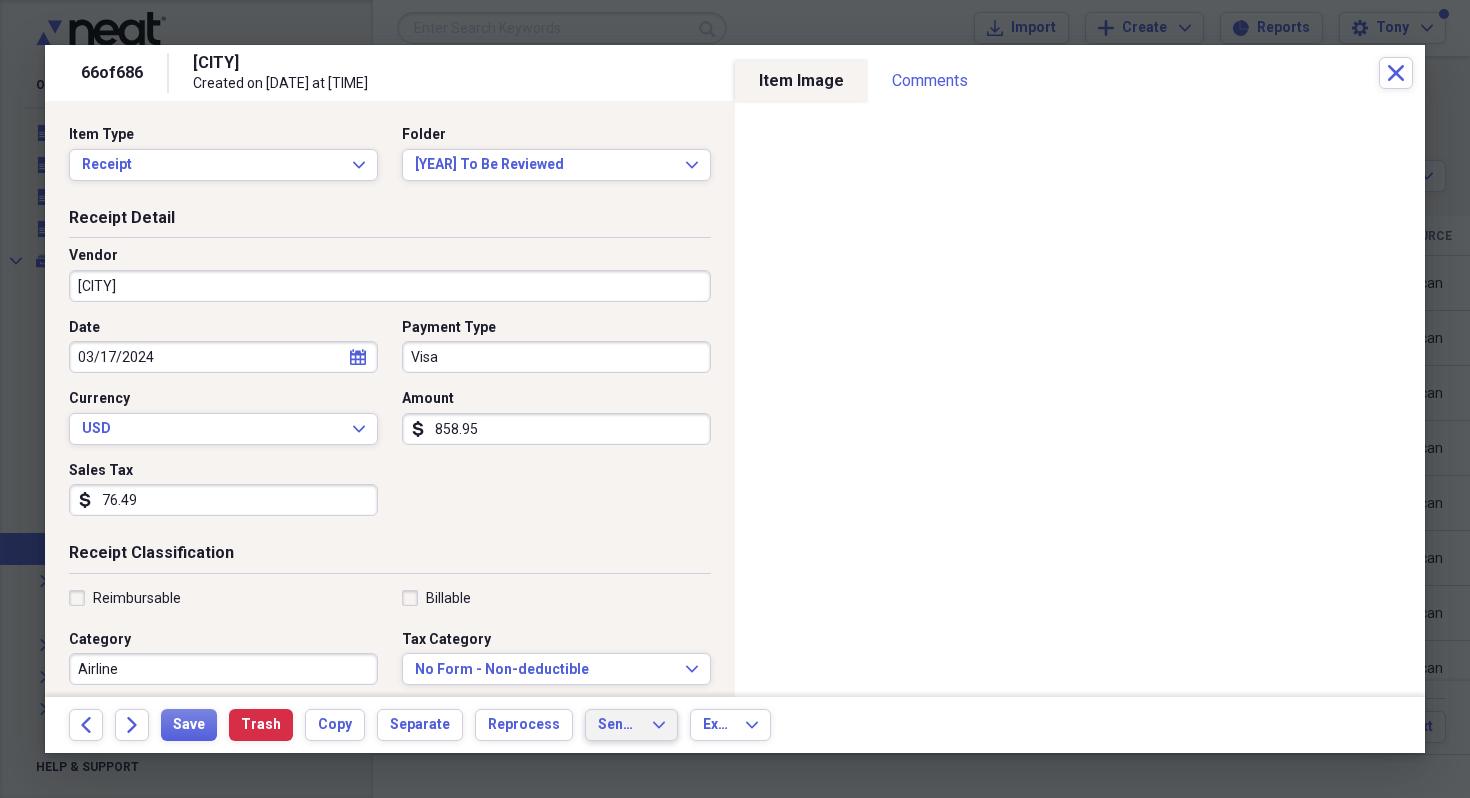click on "Expand" 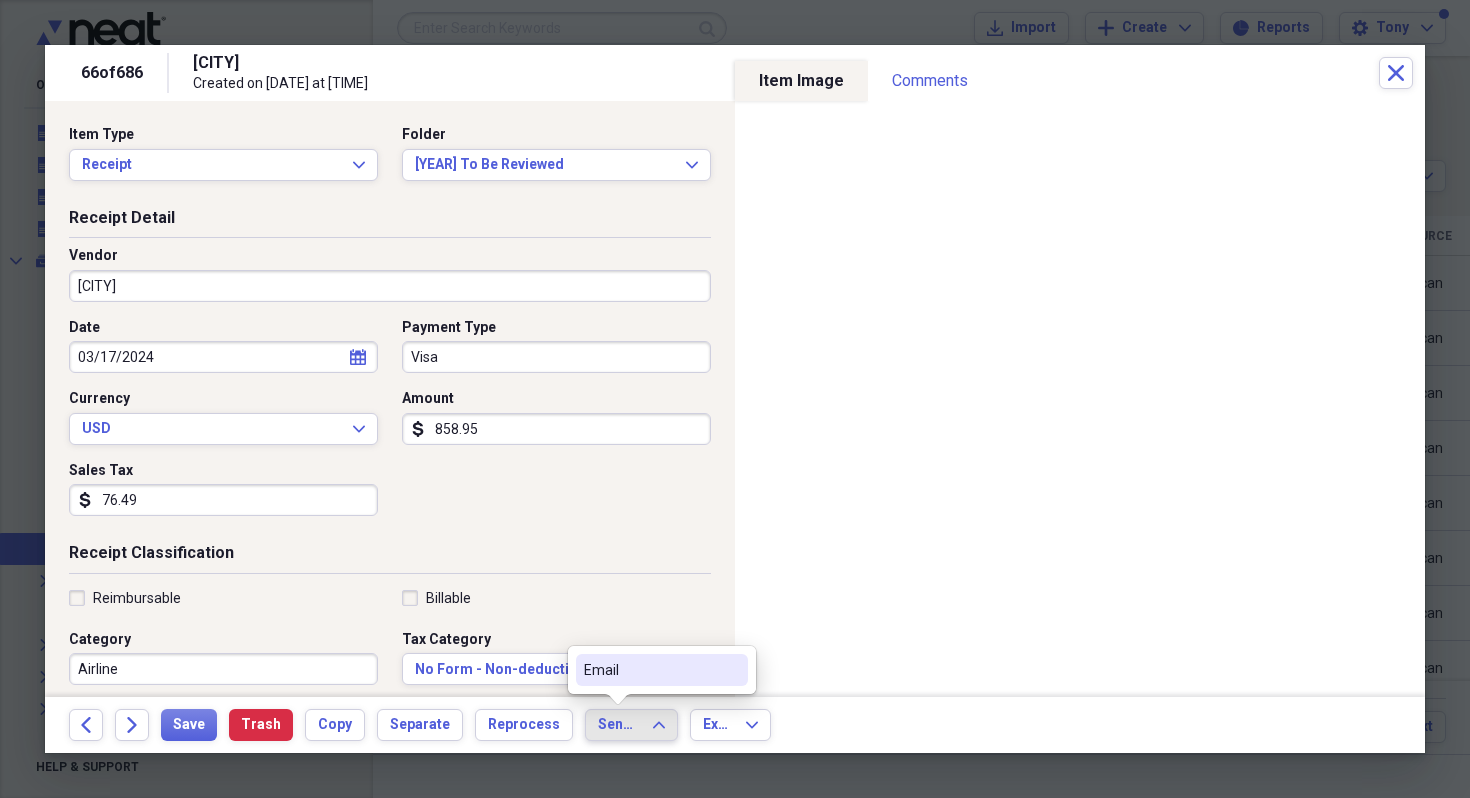 click 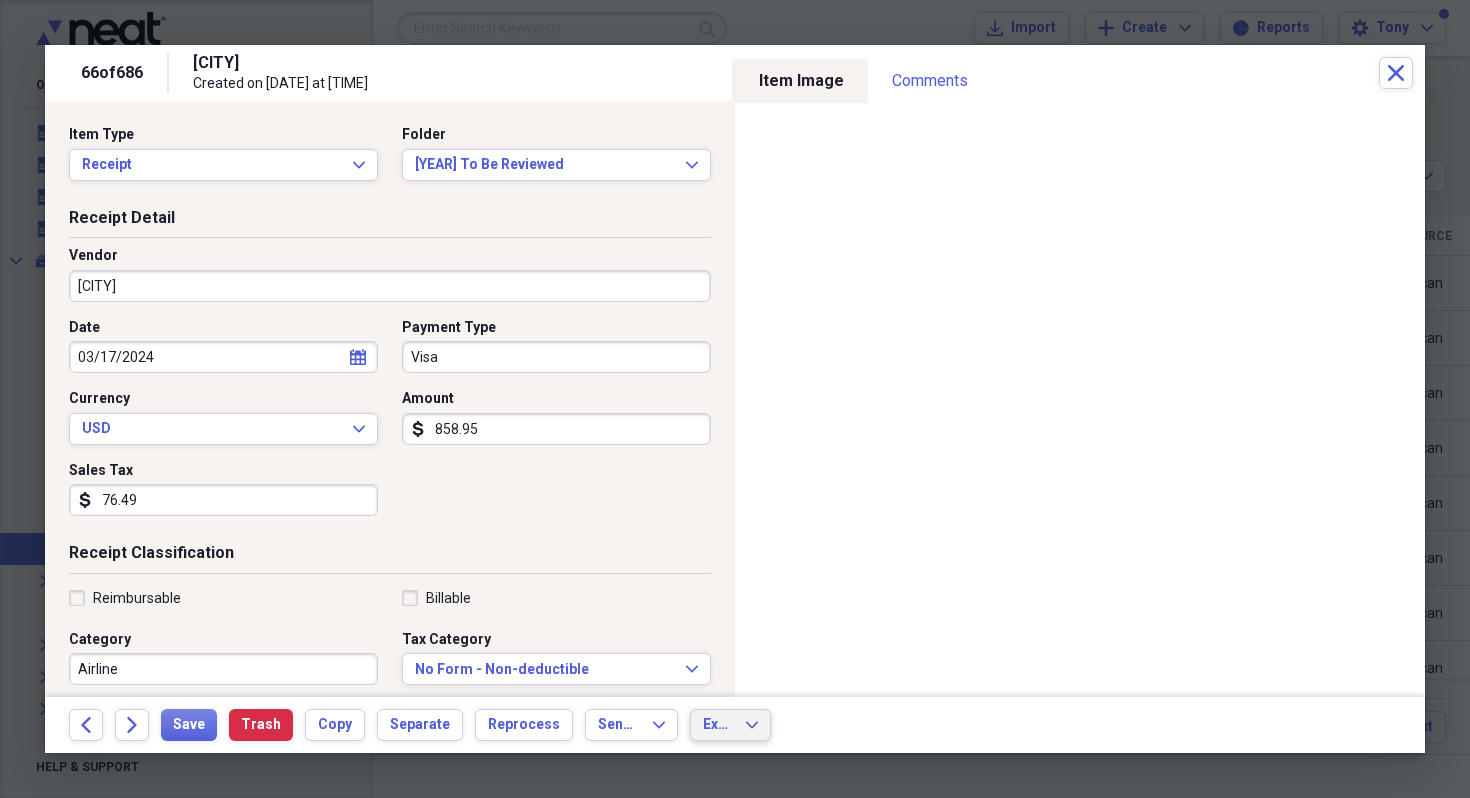 click on "Expand" 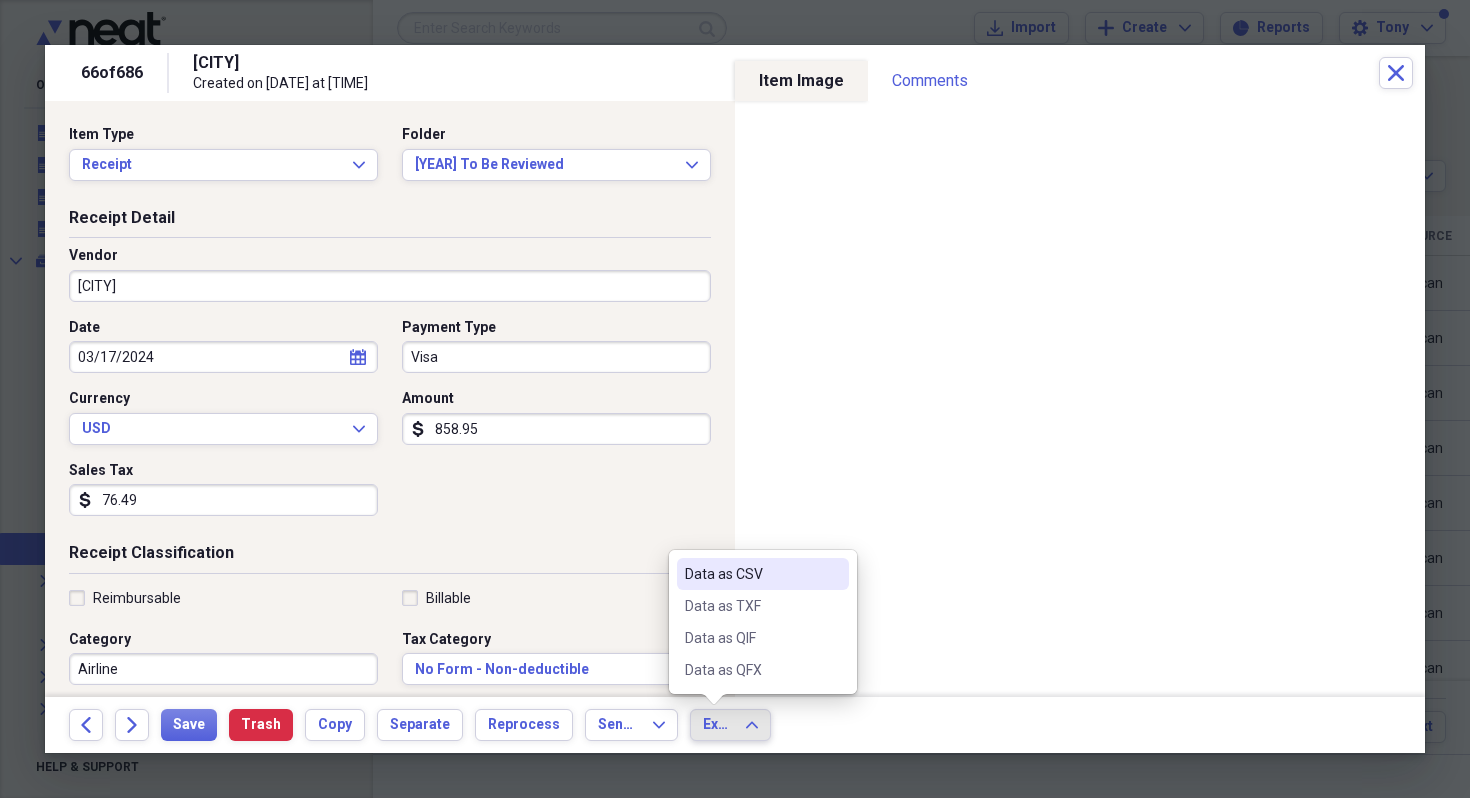 click on "Expand" 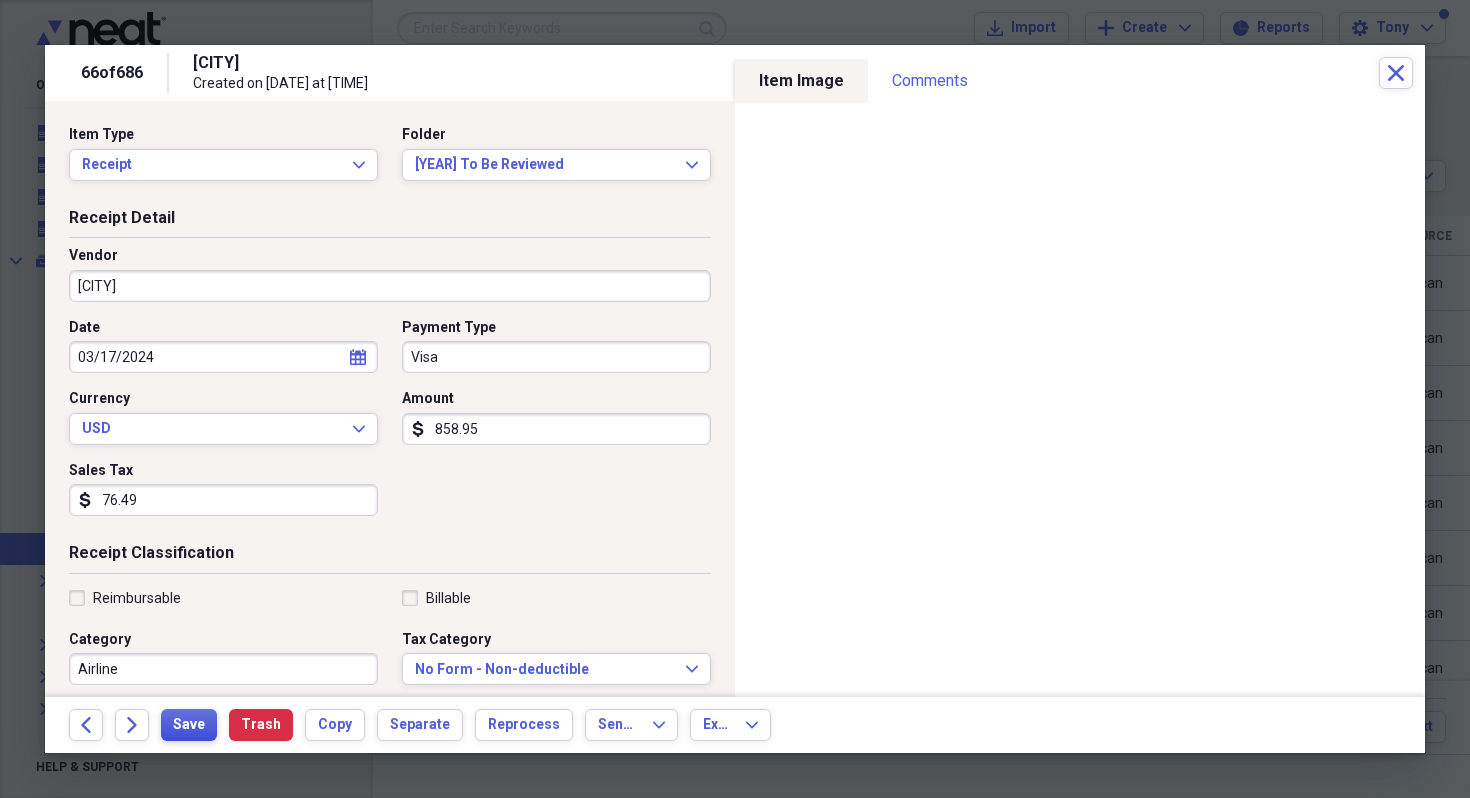 click on "Save" at bounding box center [189, 725] 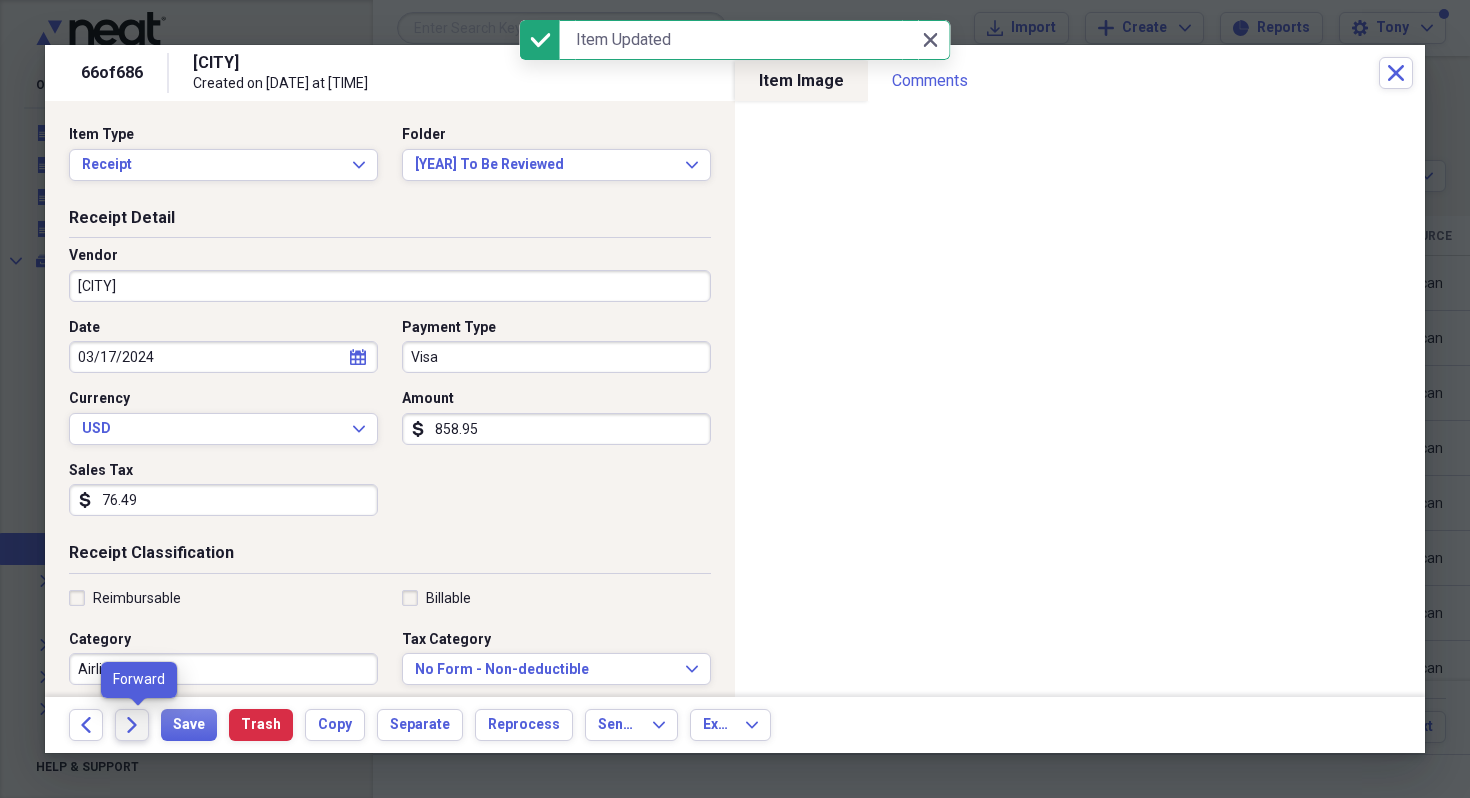 click on "Forward" 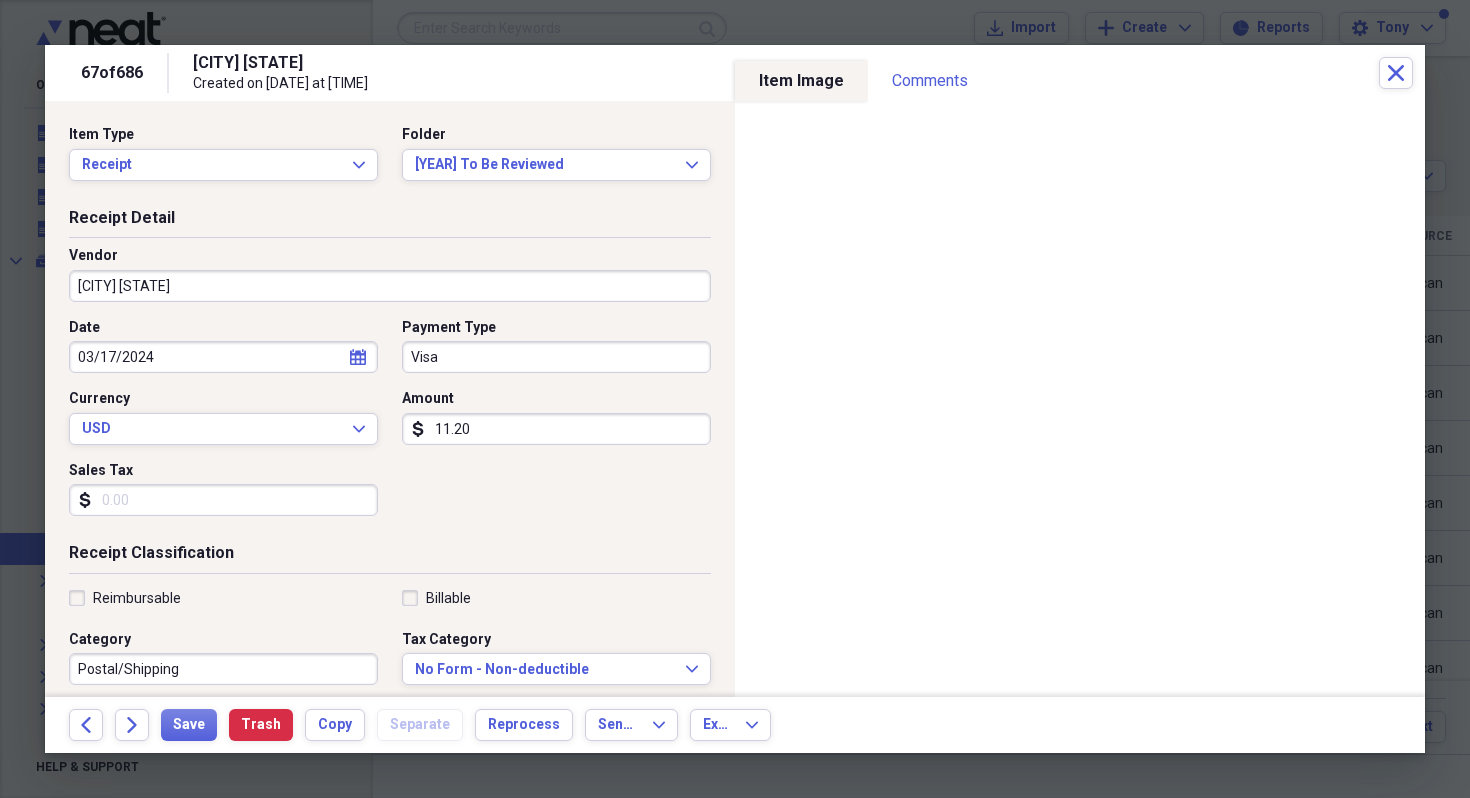 click on "[CITY] [STATE]" at bounding box center [390, 286] 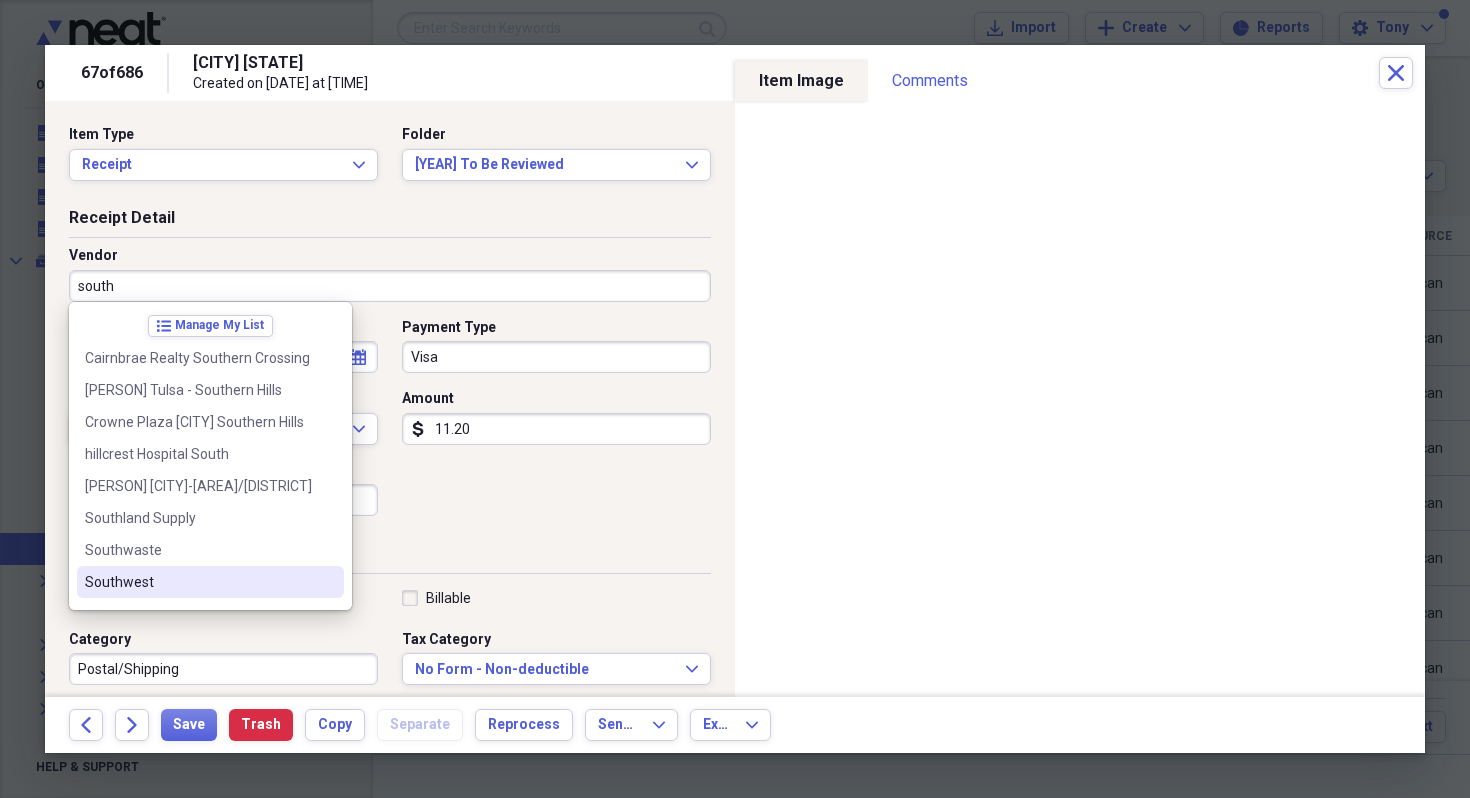 click on "Southwest" at bounding box center [198, 582] 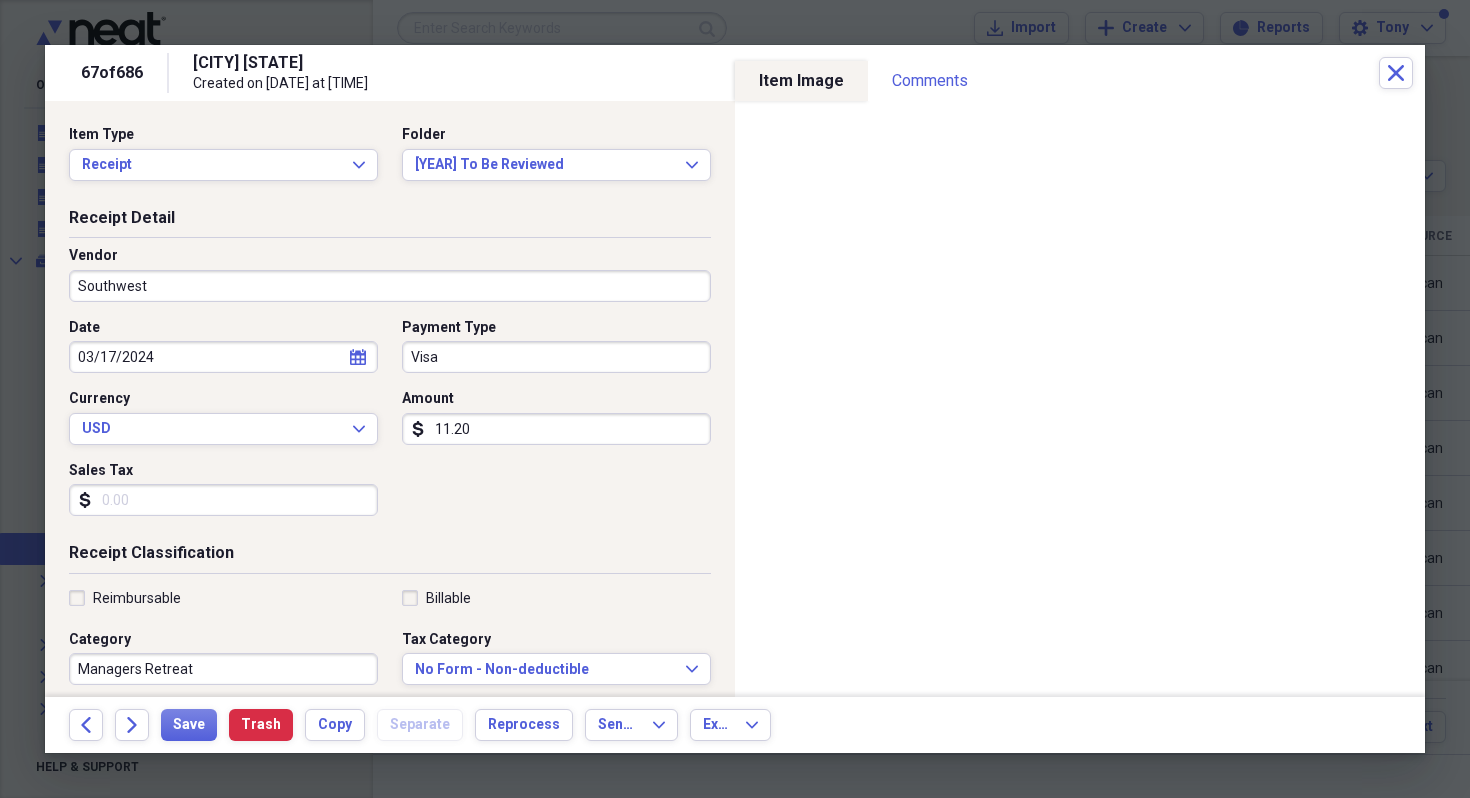 scroll, scrollTop: 71, scrollLeft: 0, axis: vertical 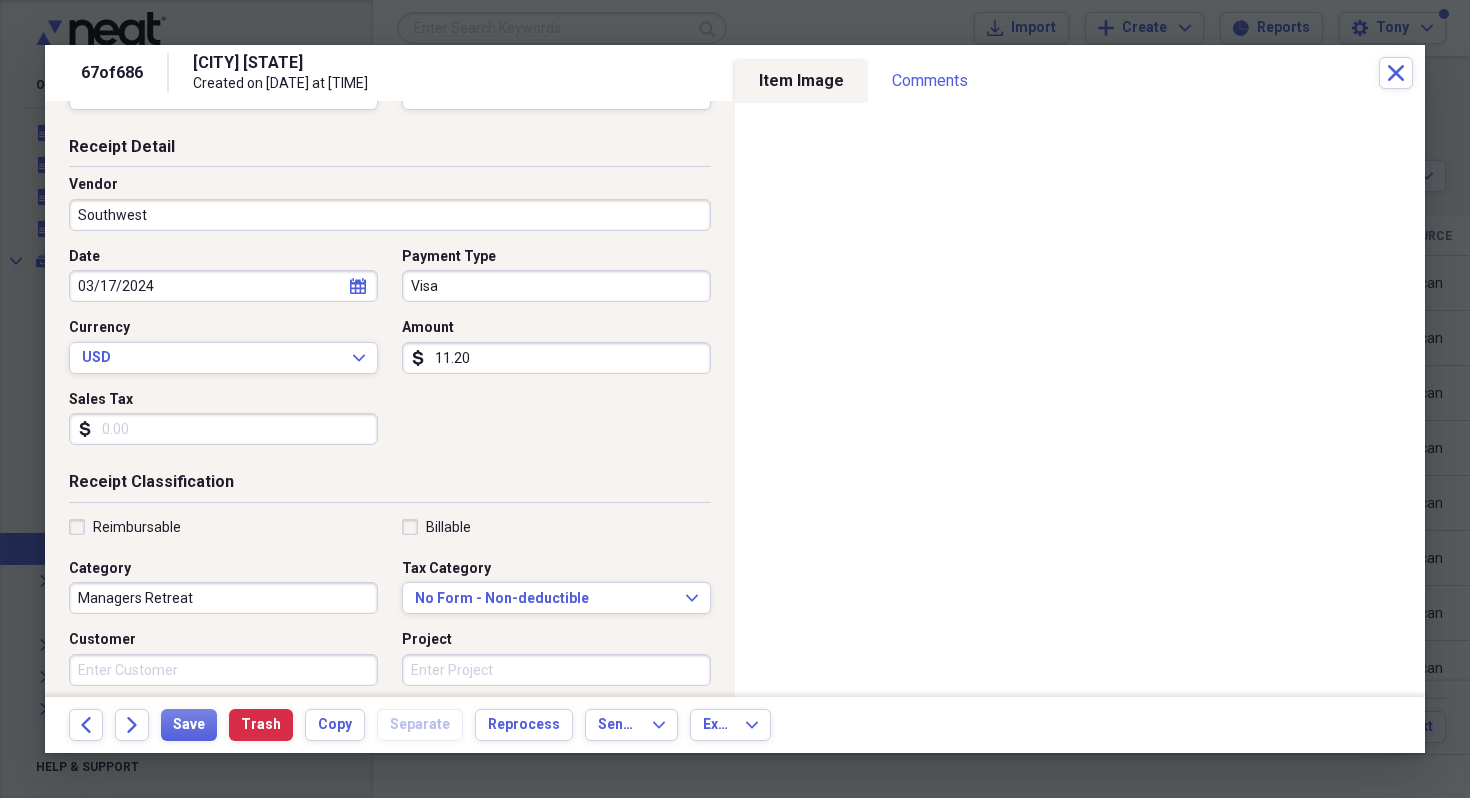 click on "Managers Retreat" at bounding box center [223, 598] 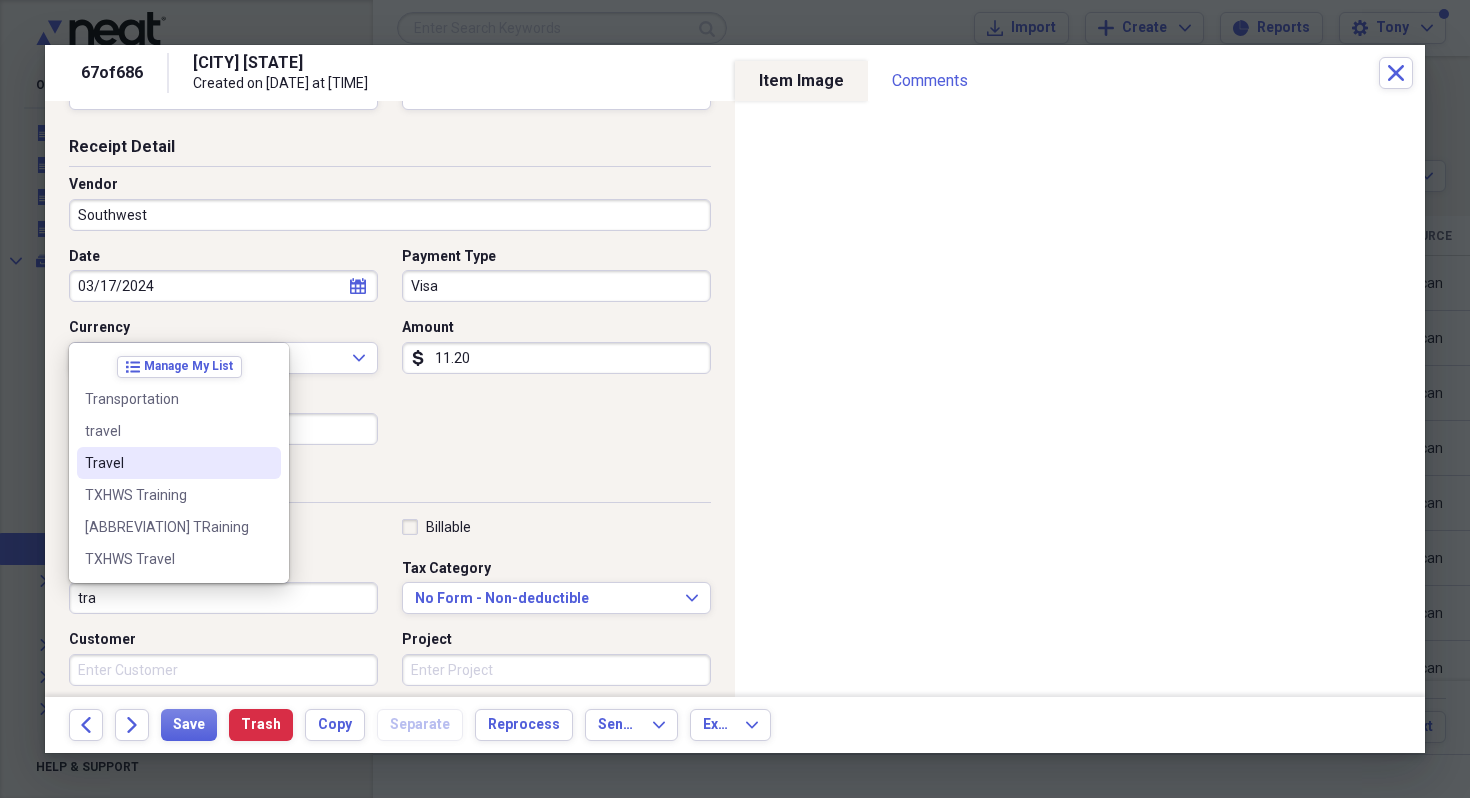 click on "Travel" at bounding box center [167, 463] 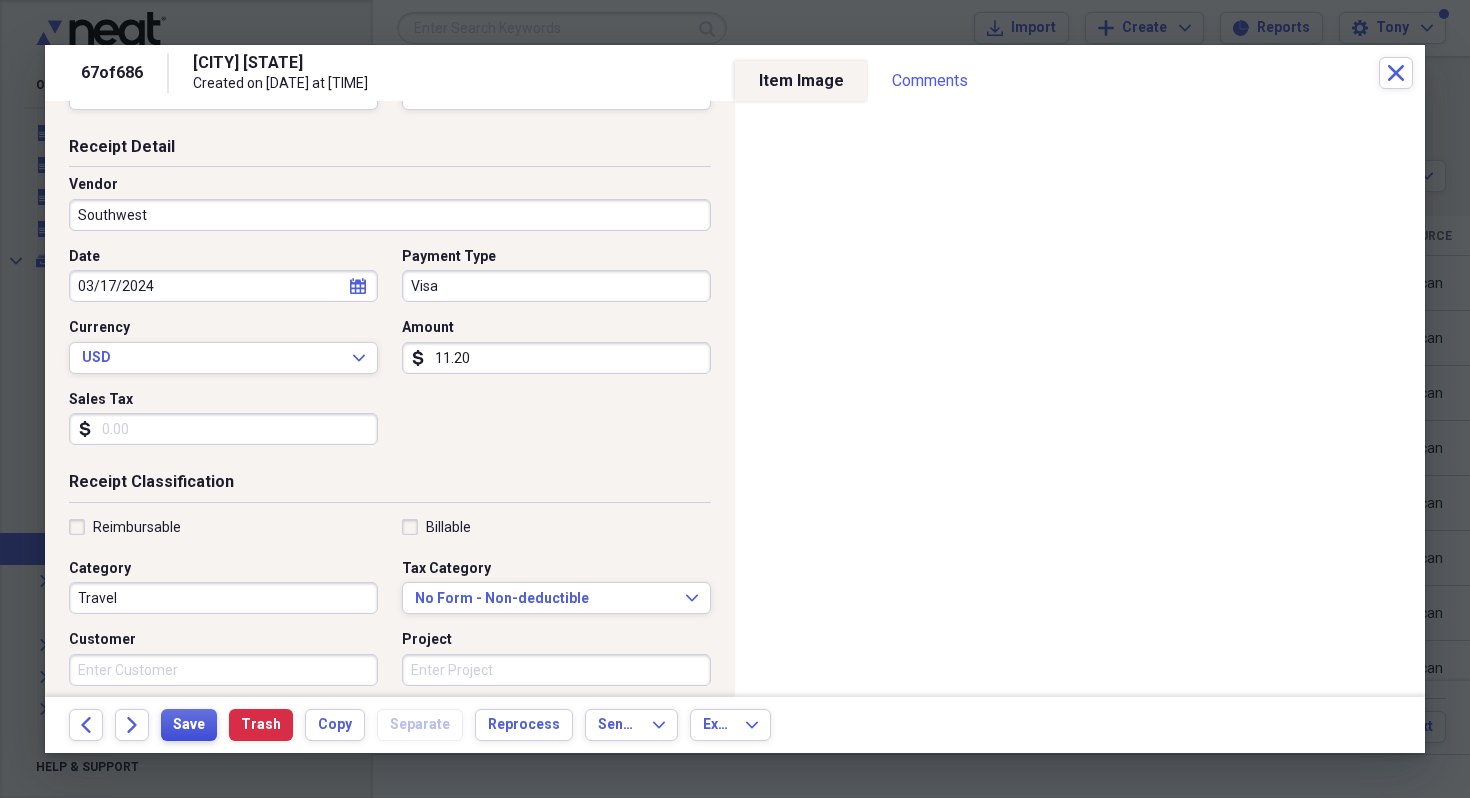 click on "Save" at bounding box center [189, 725] 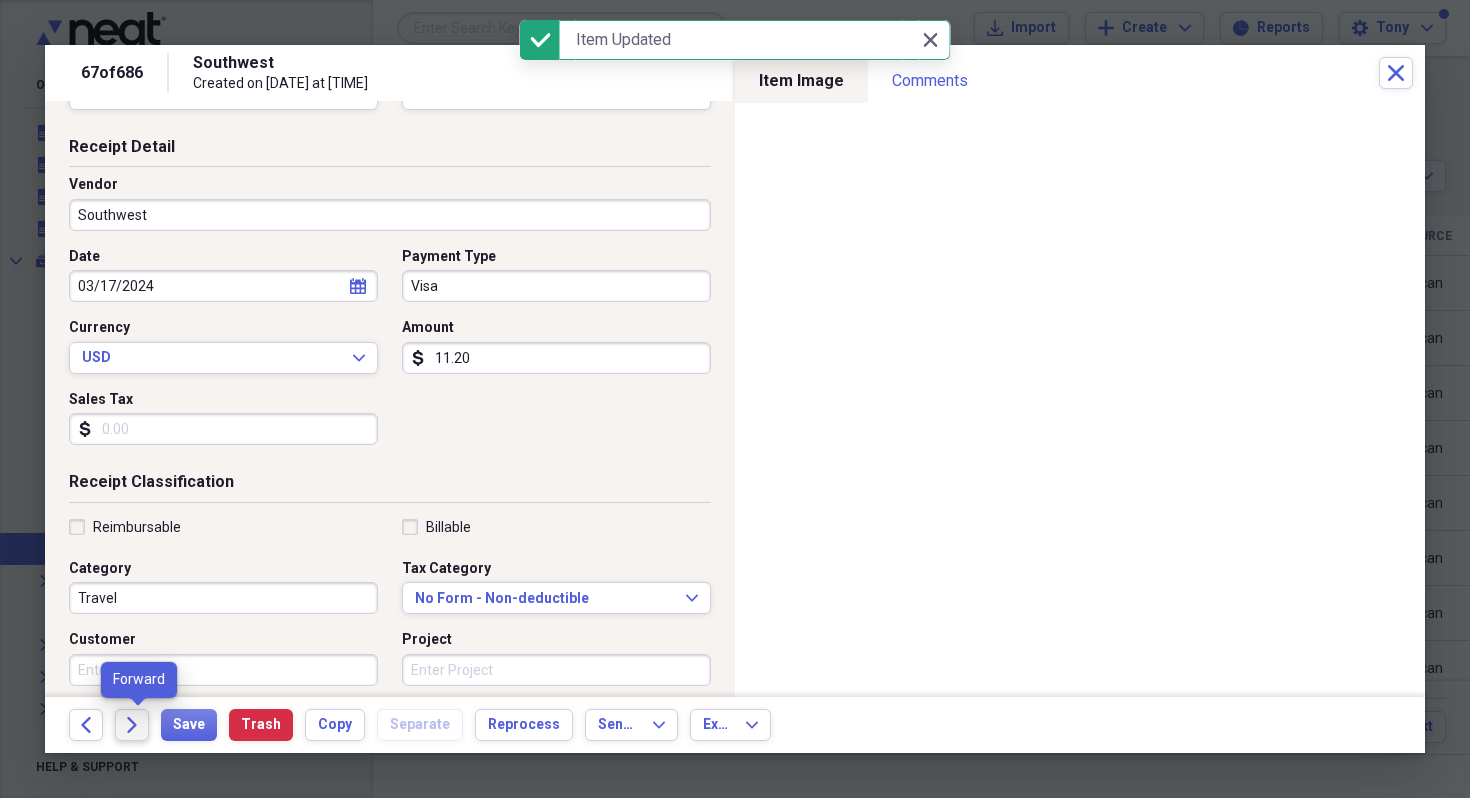 click on "Forward" 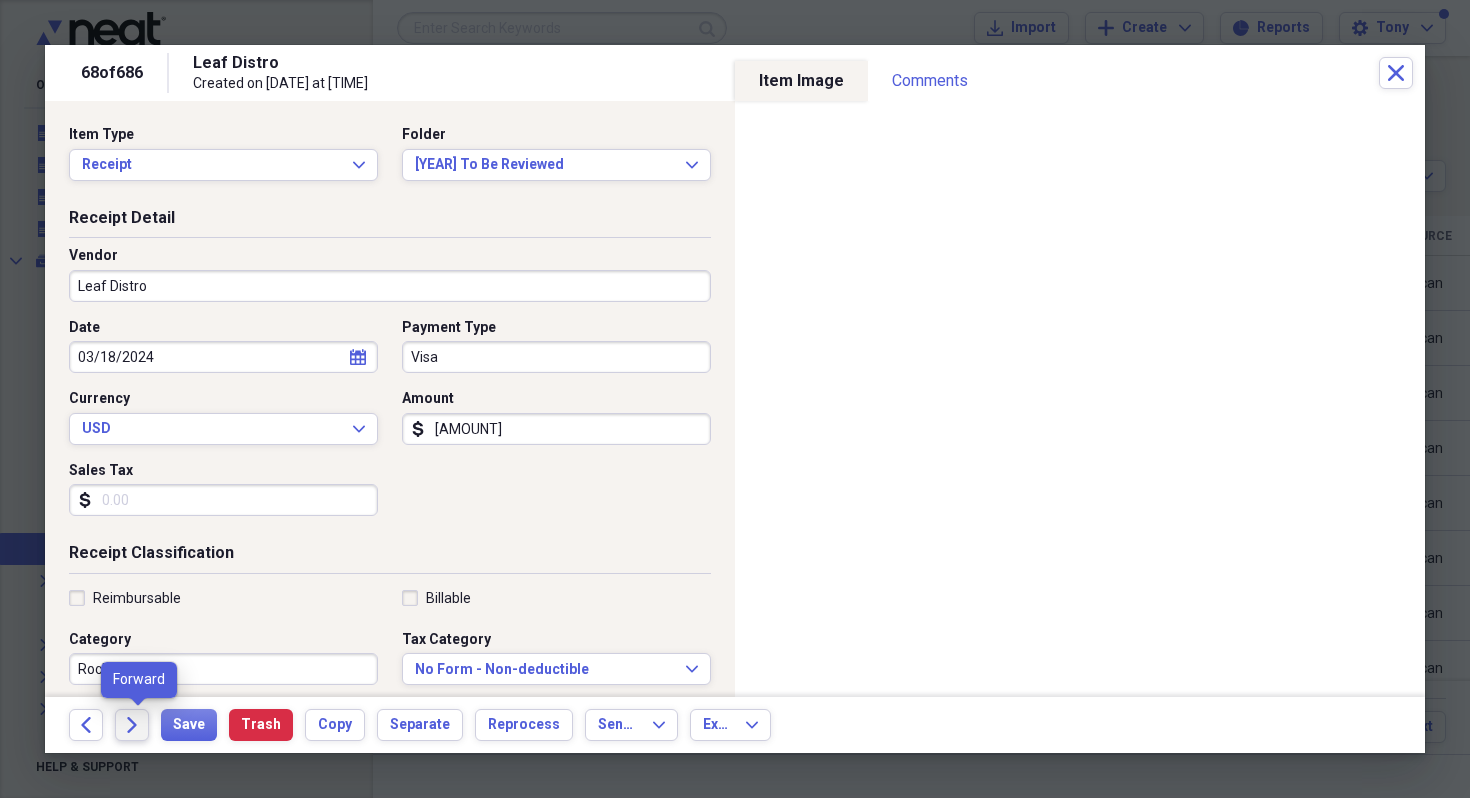 click on "Forward" 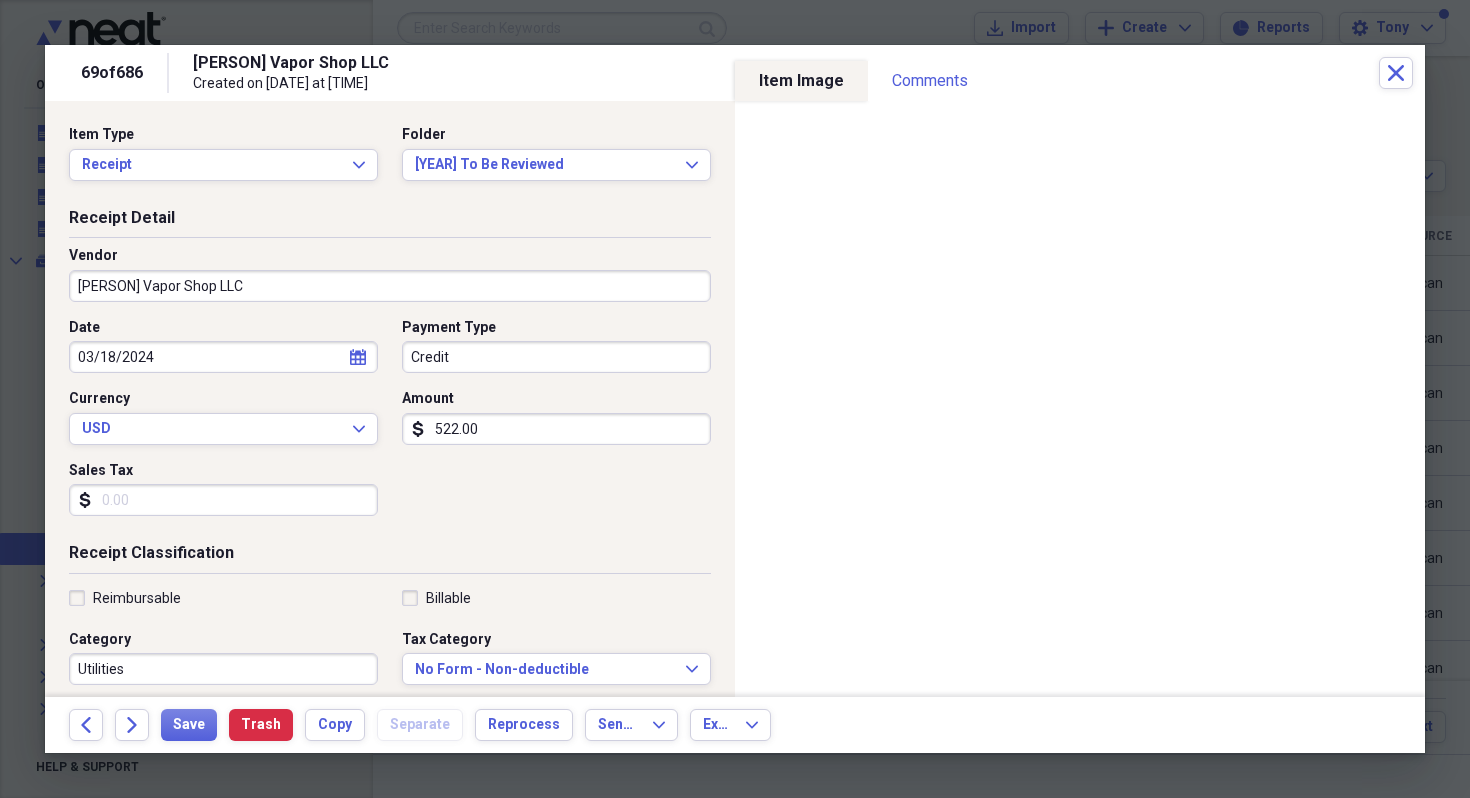 click on "[PERSON] Vapor Shop LLC" at bounding box center [390, 286] 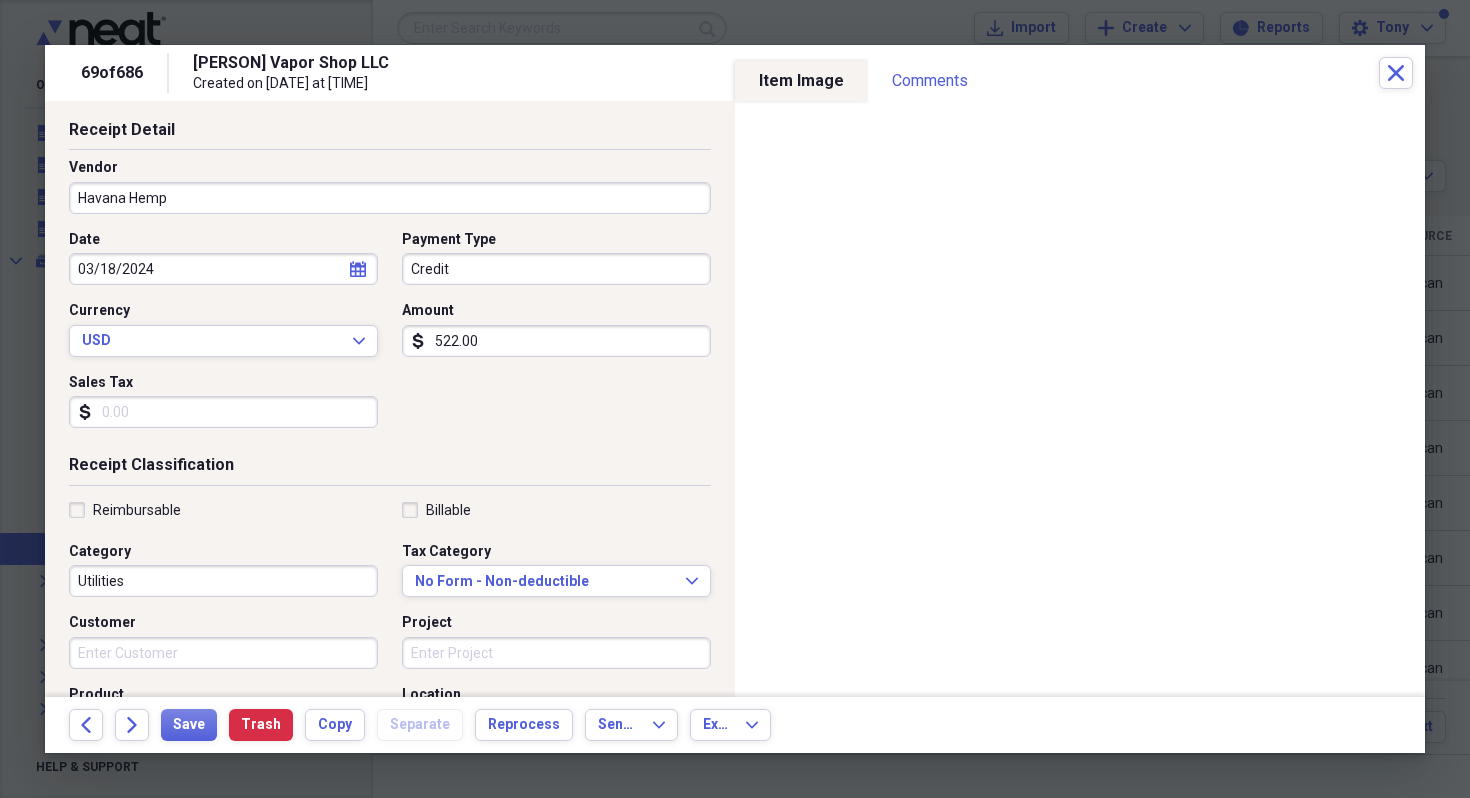 scroll, scrollTop: 115, scrollLeft: 0, axis: vertical 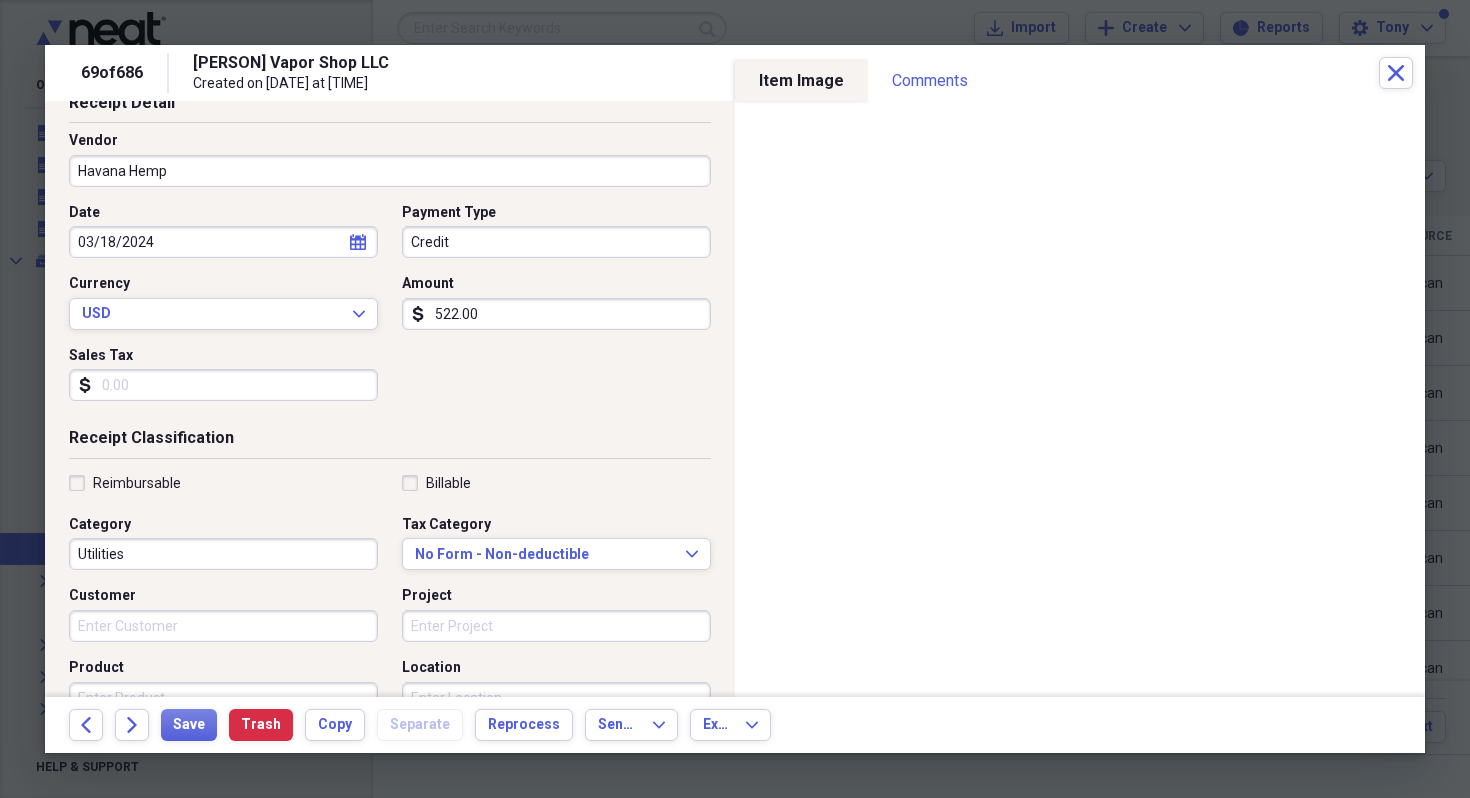 click on "Utilities" at bounding box center [223, 554] 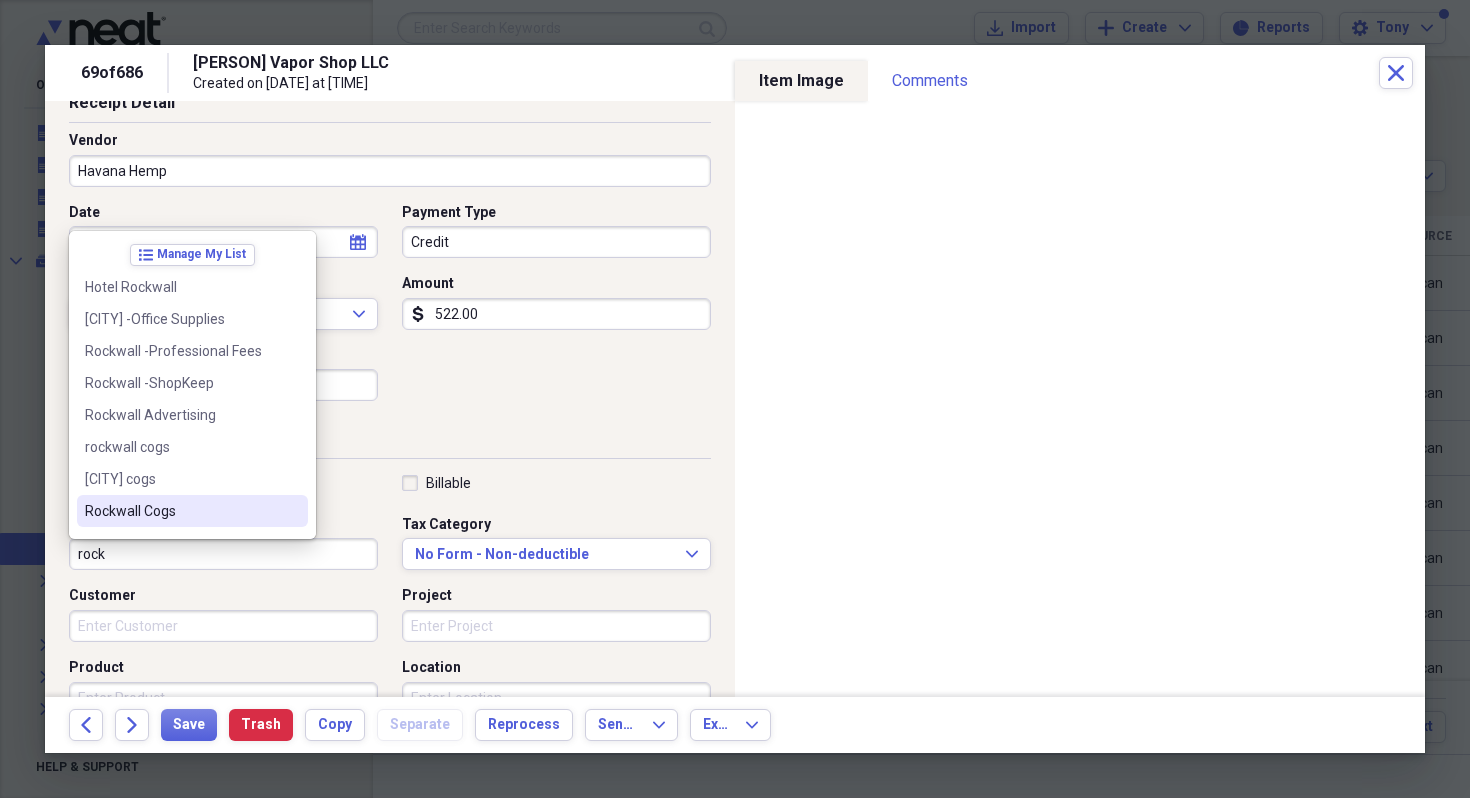 click on "Rockwall Cogs" at bounding box center [180, 511] 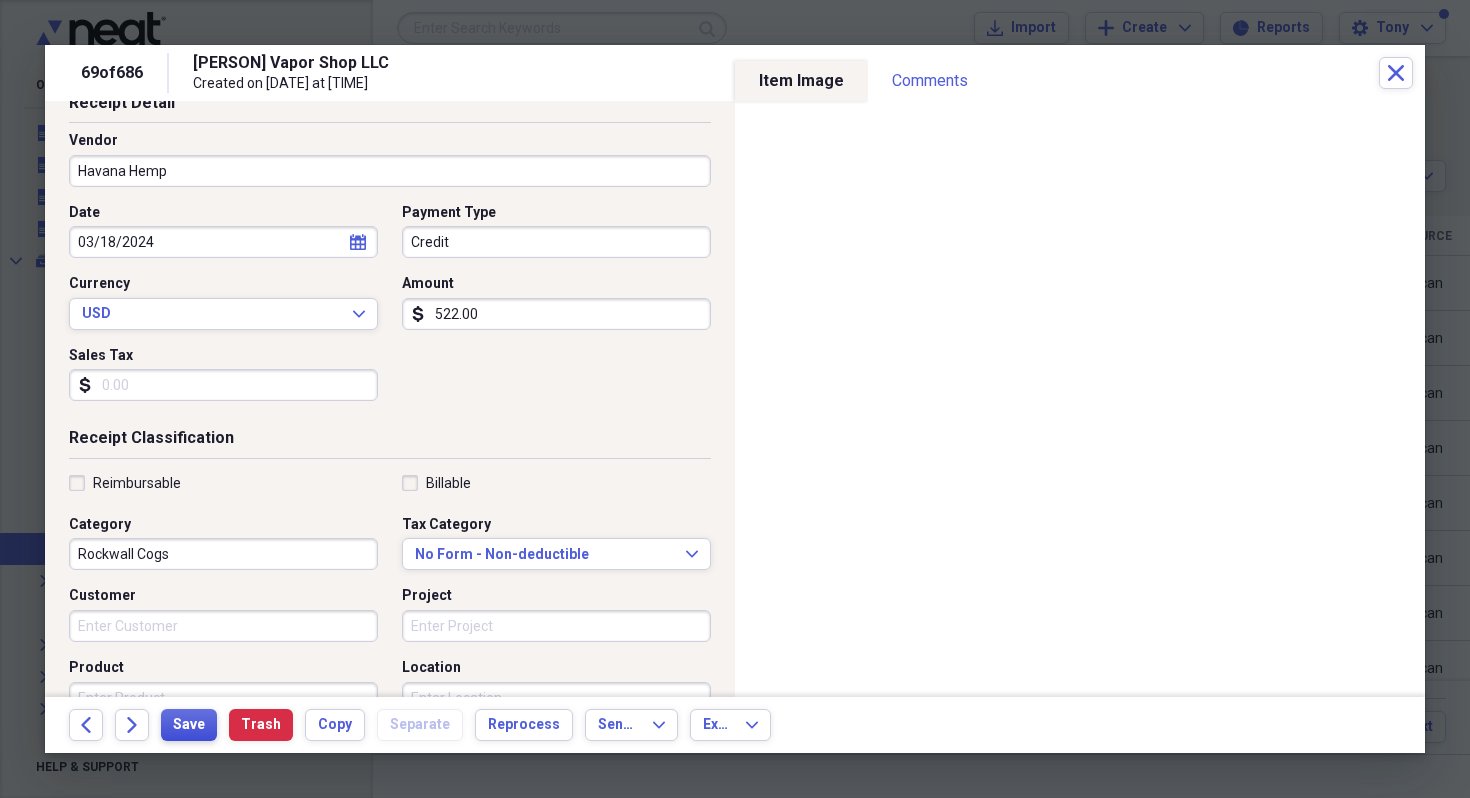 click on "Save" at bounding box center (189, 725) 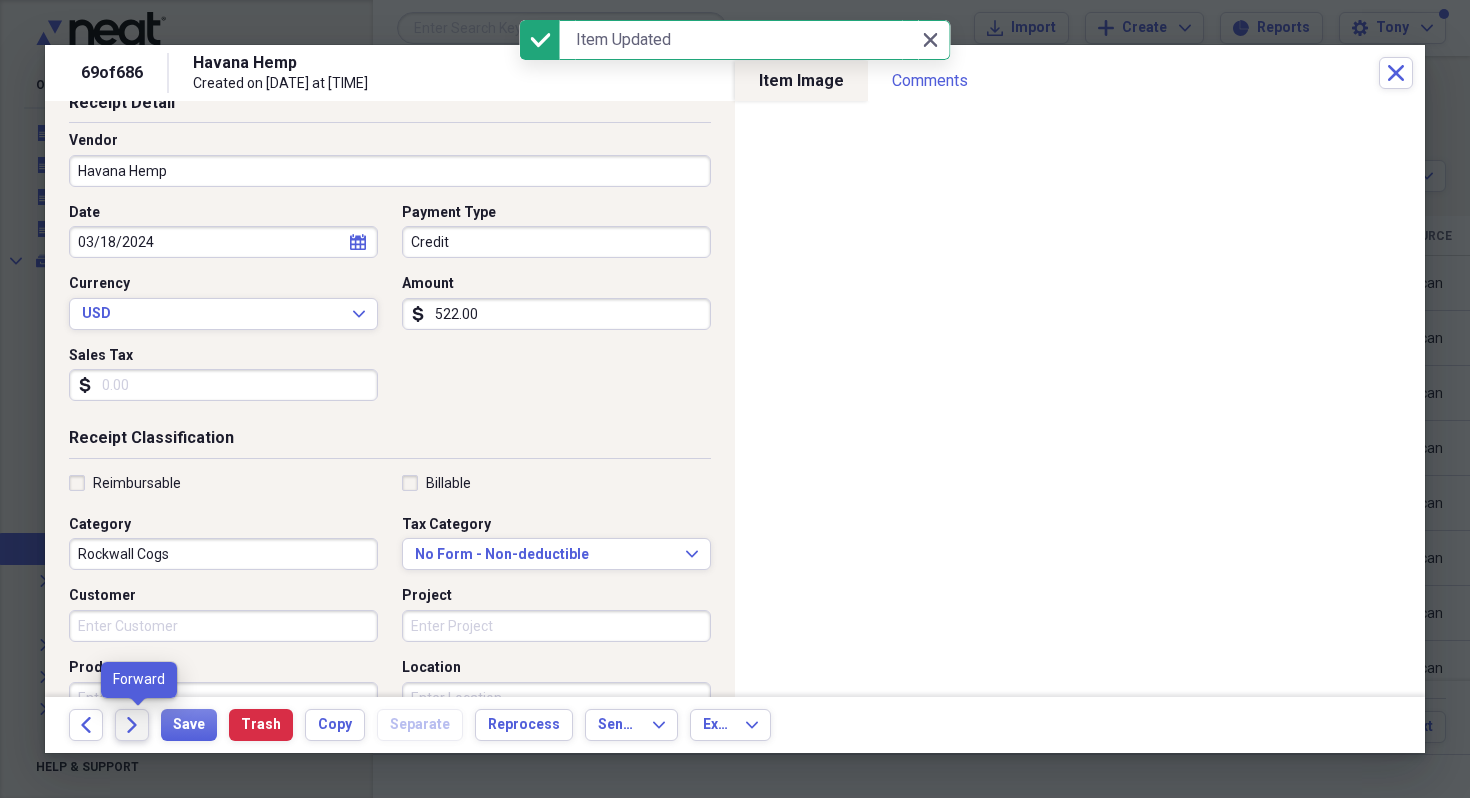 click on "Forward" 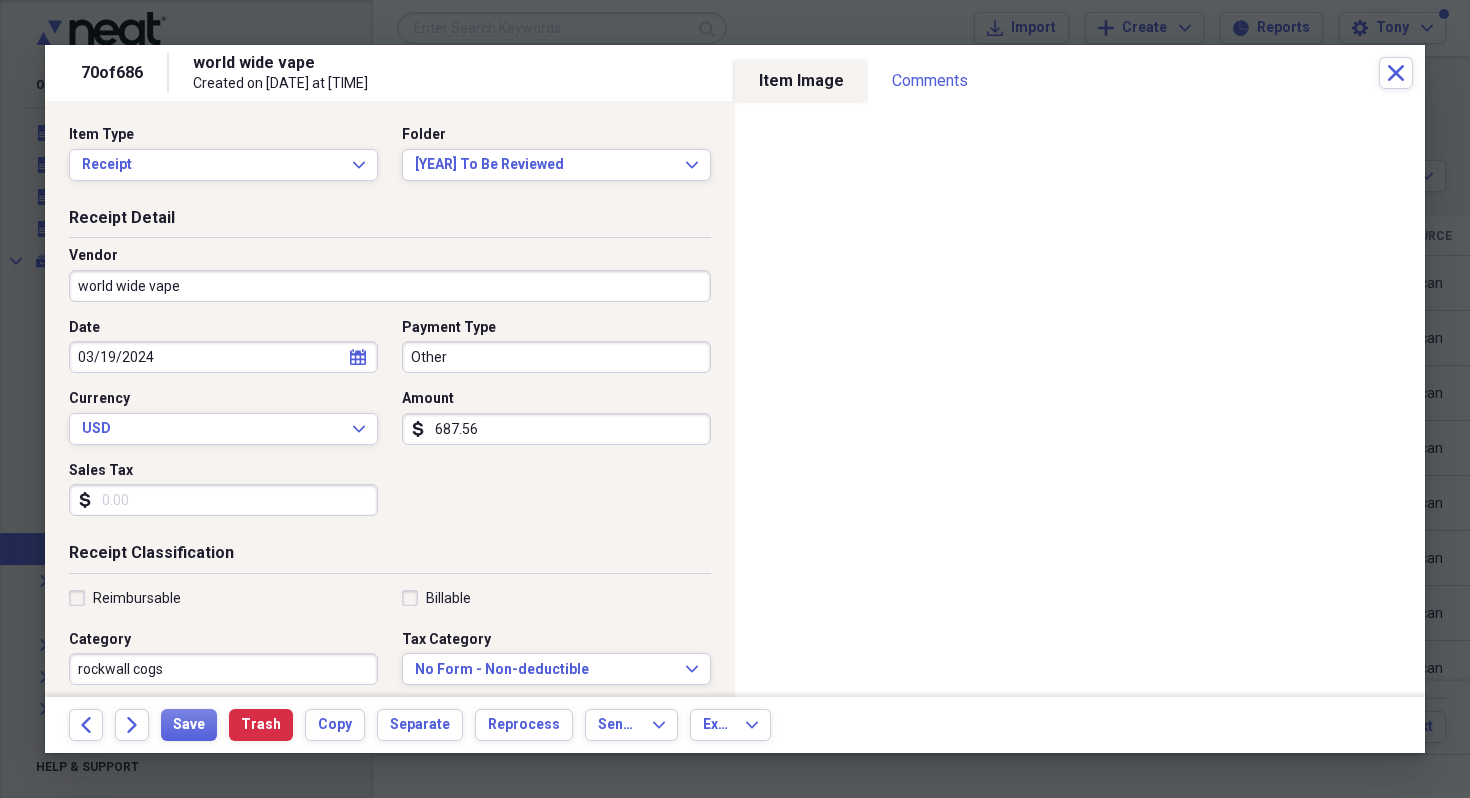 click on "Other" at bounding box center [556, 357] 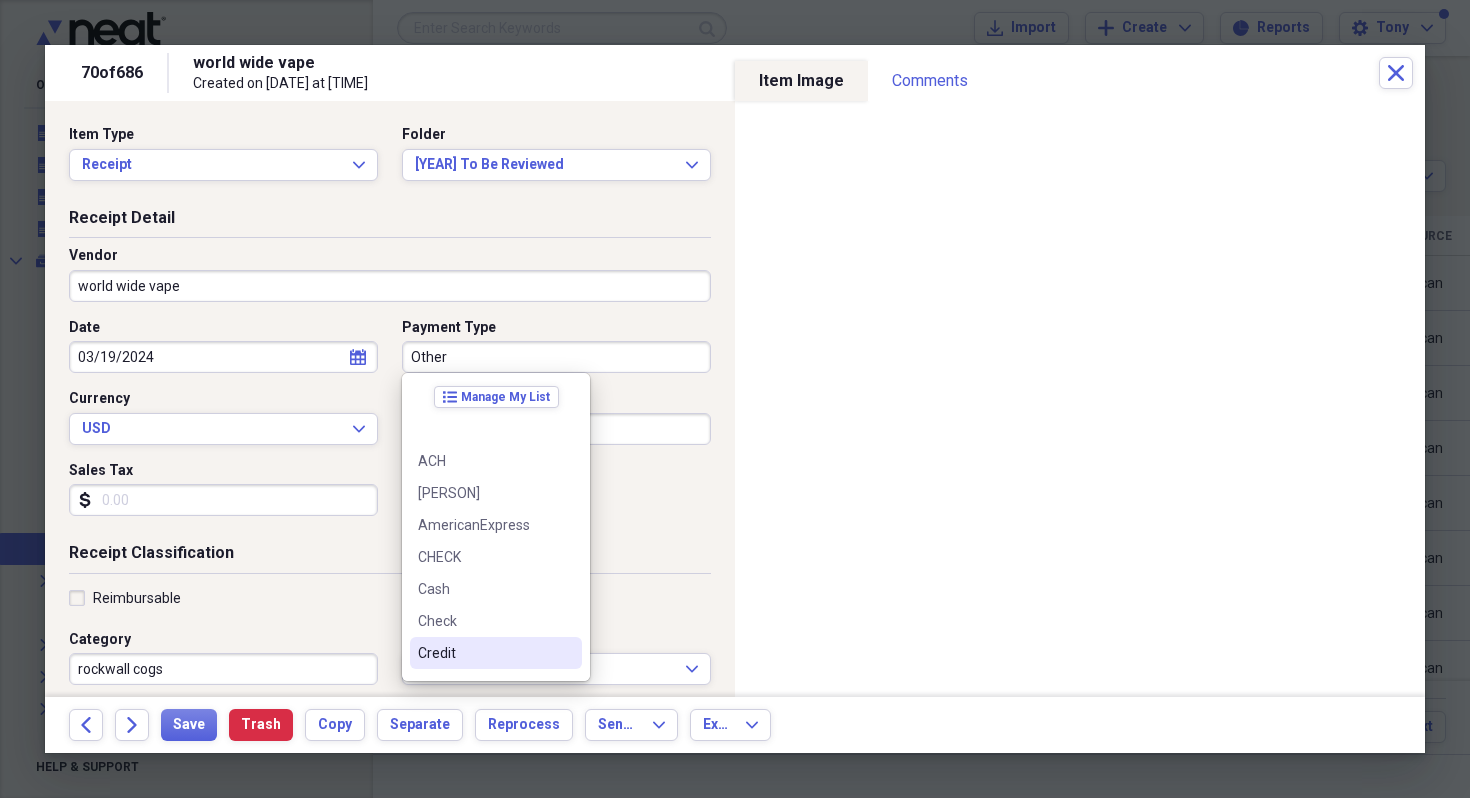 click on "Credit" at bounding box center [484, 653] 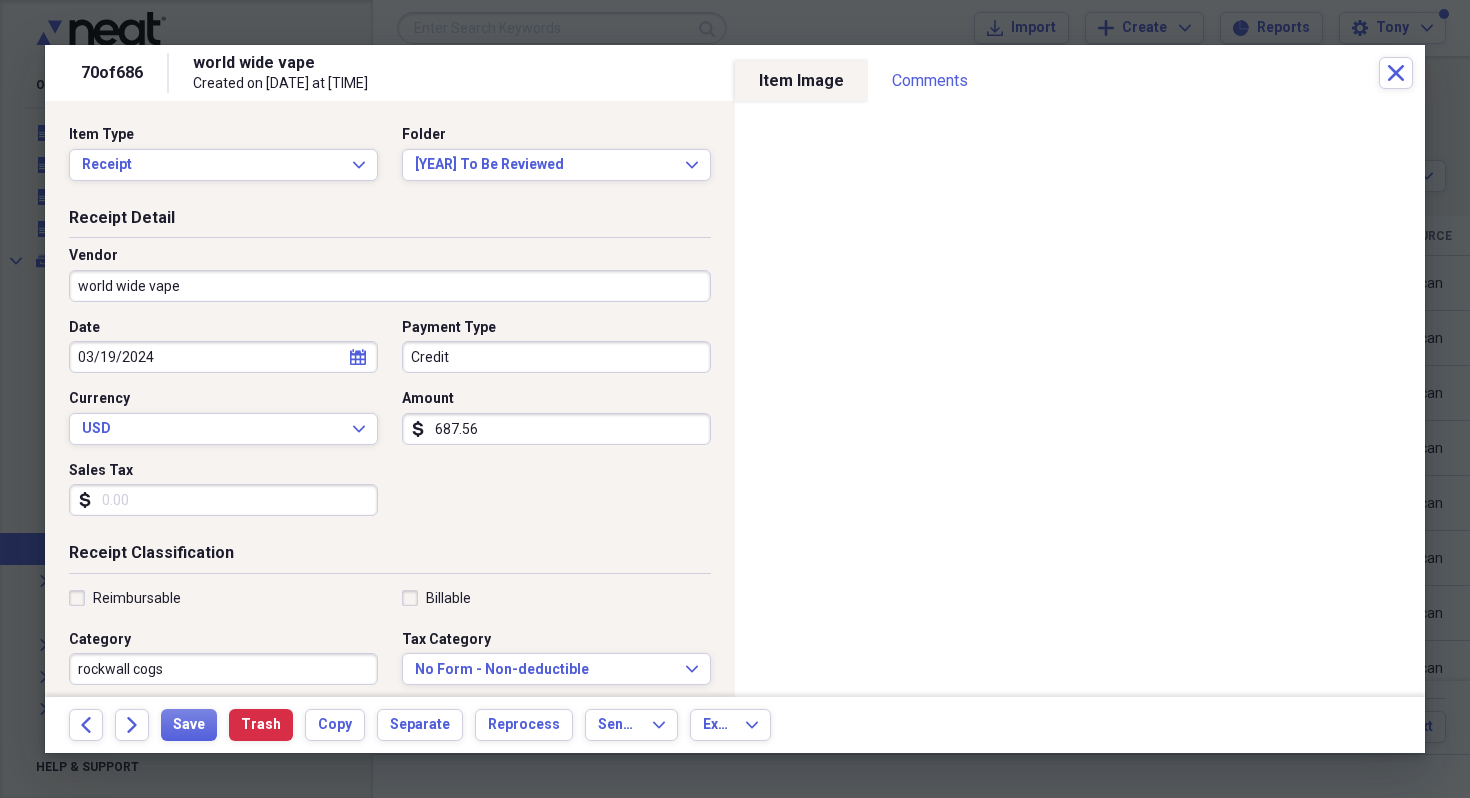 scroll, scrollTop: 43, scrollLeft: 0, axis: vertical 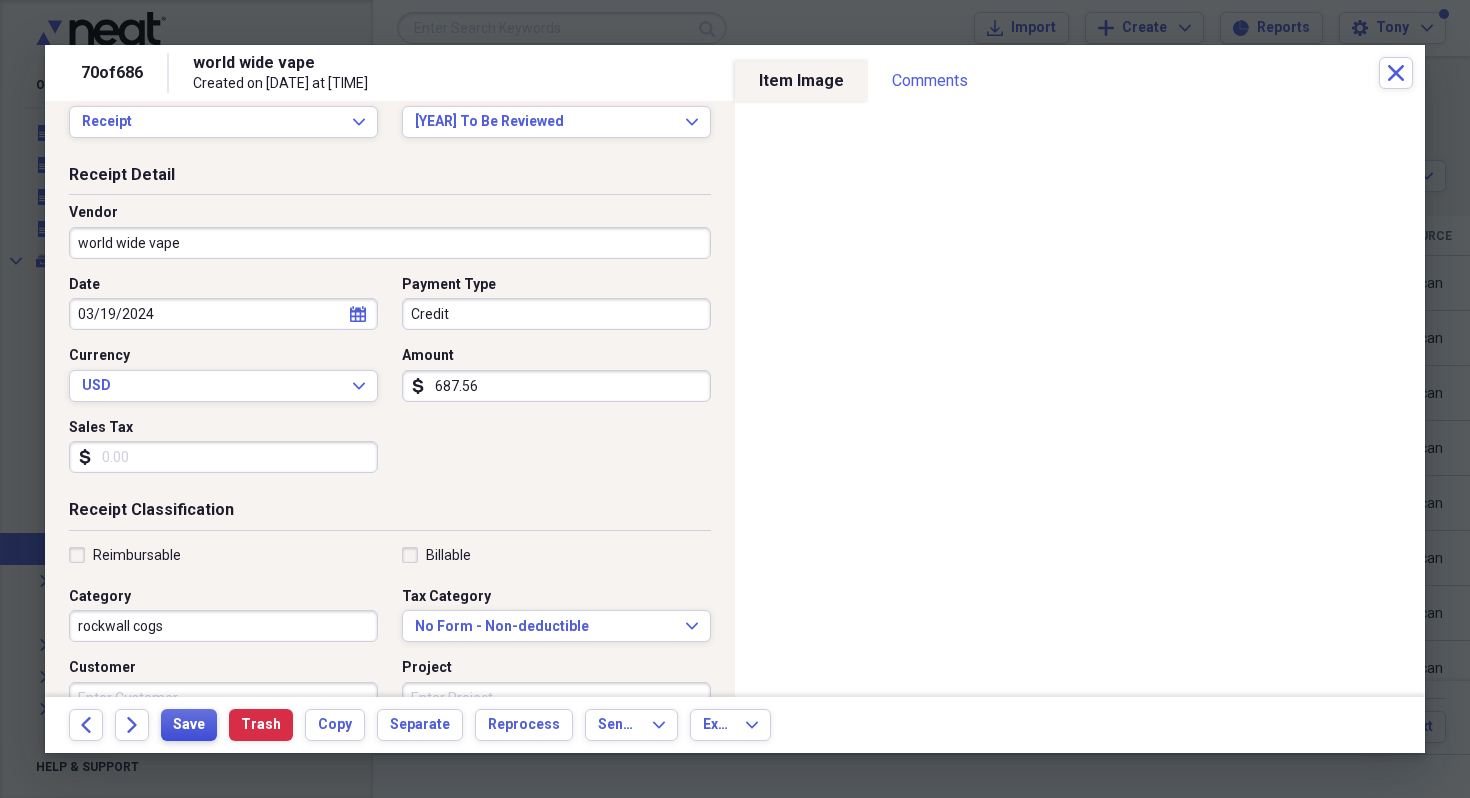 click on "Save" at bounding box center [189, 725] 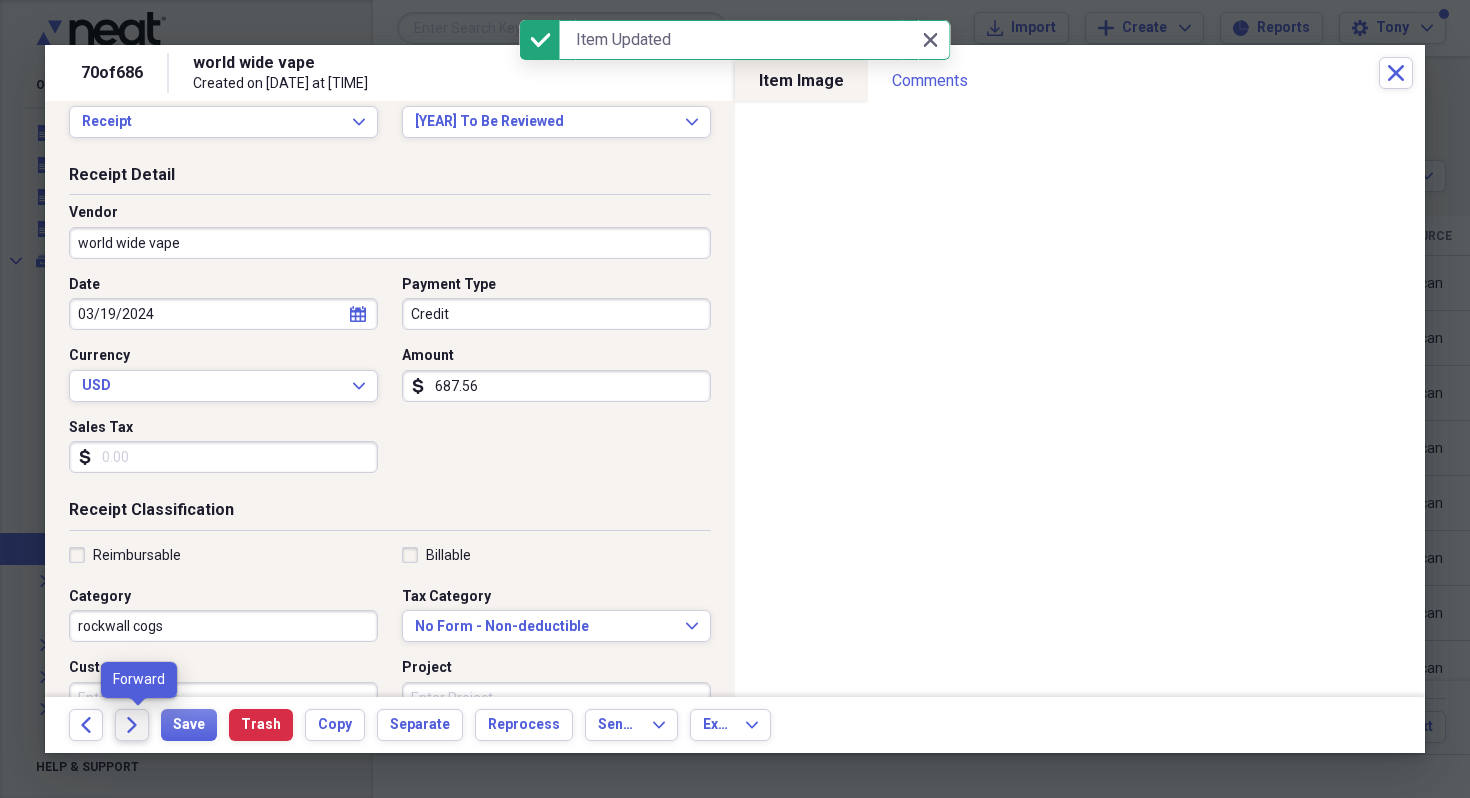 click on "Forward" 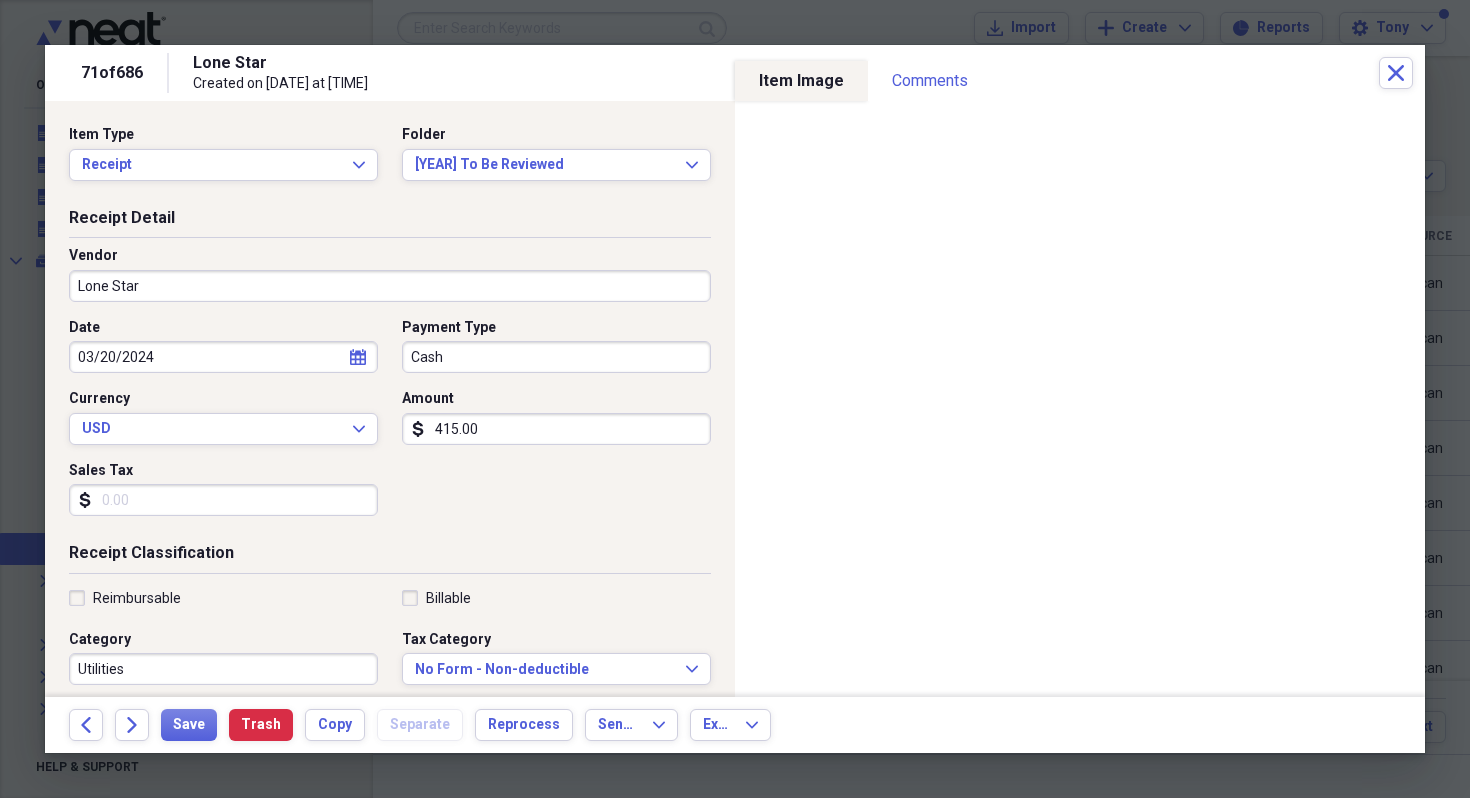 click on "Lone Star" at bounding box center (390, 286) 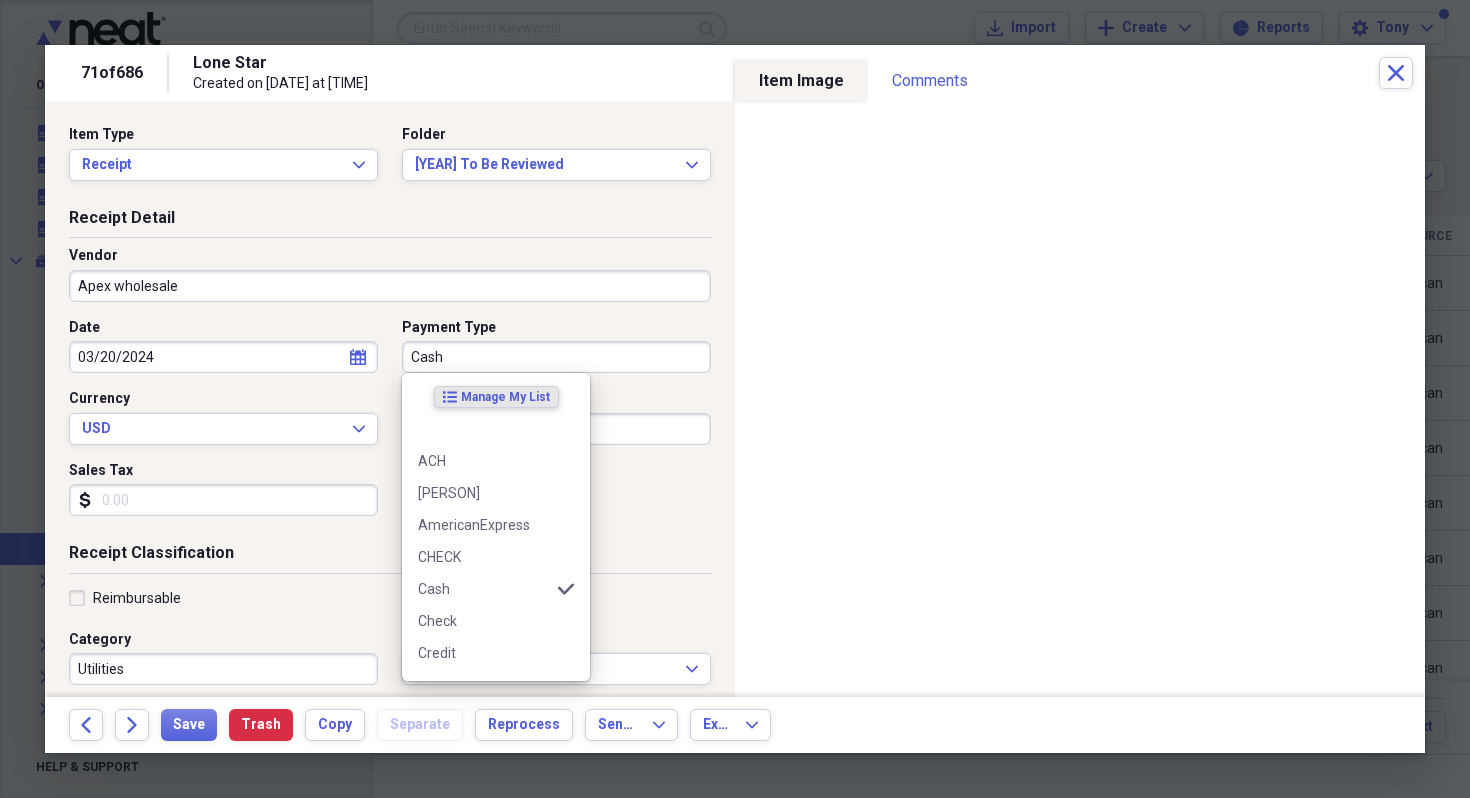 click on "Cash" at bounding box center (556, 357) 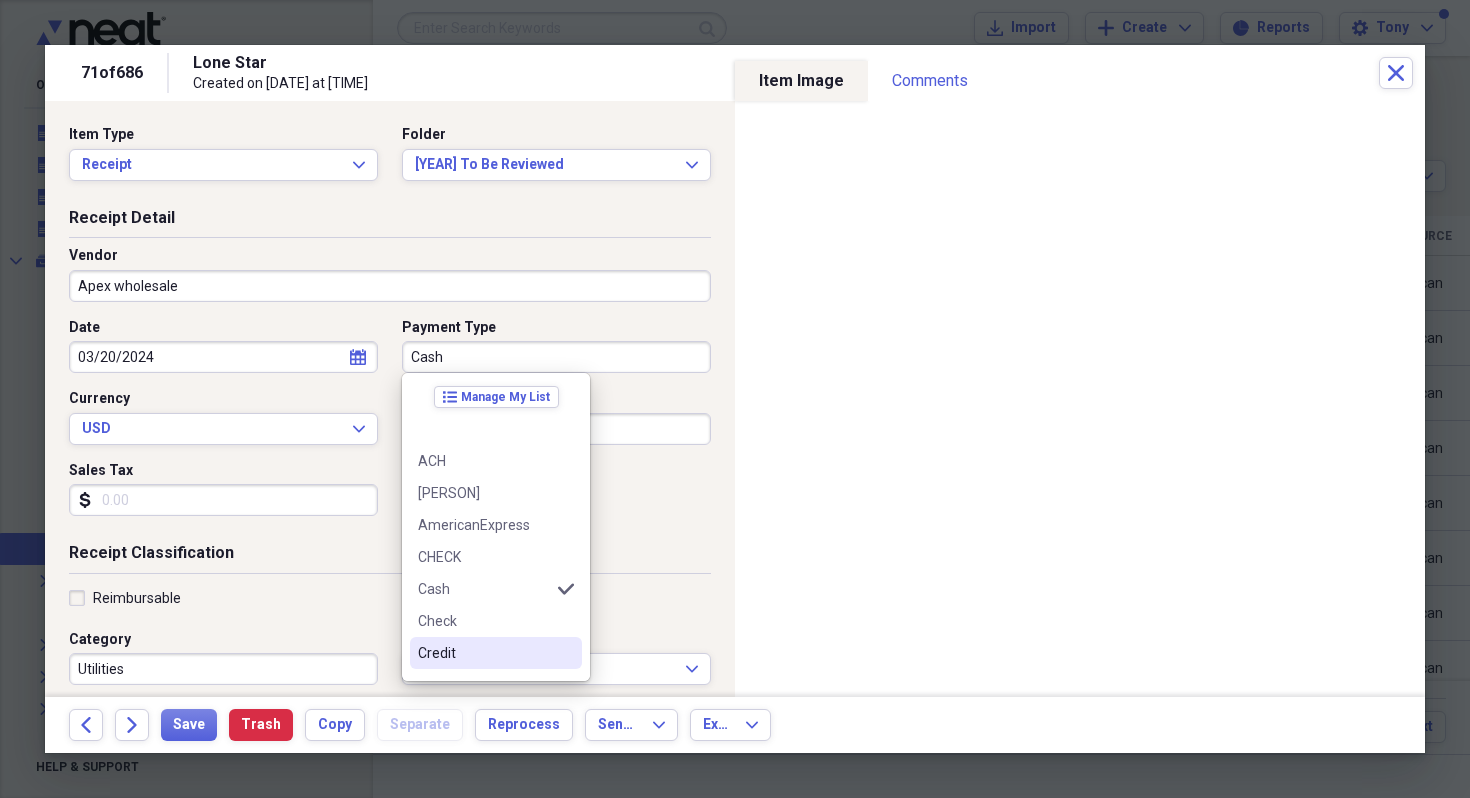 click on "Credit" at bounding box center (484, 653) 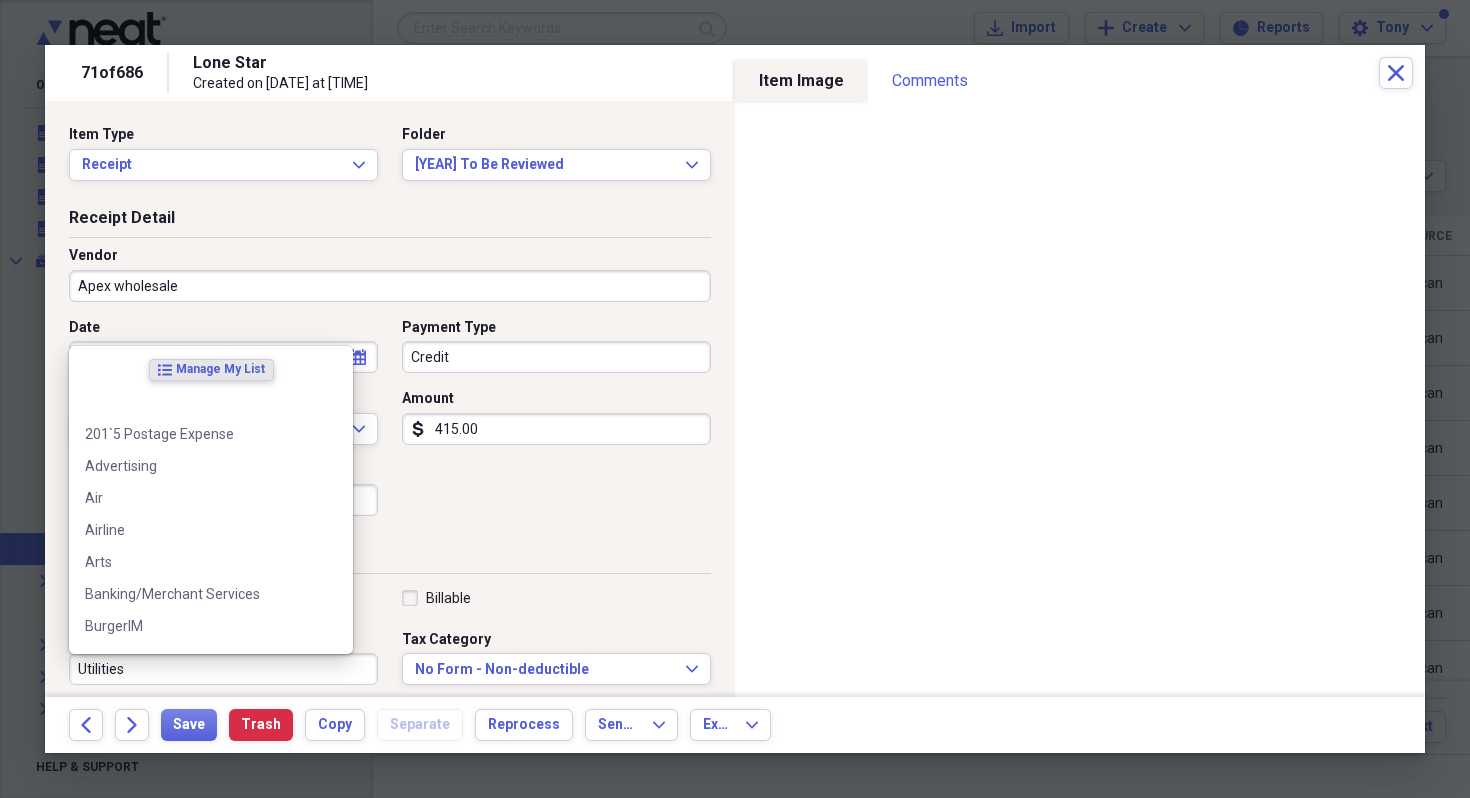 click on "Utilities" at bounding box center [223, 669] 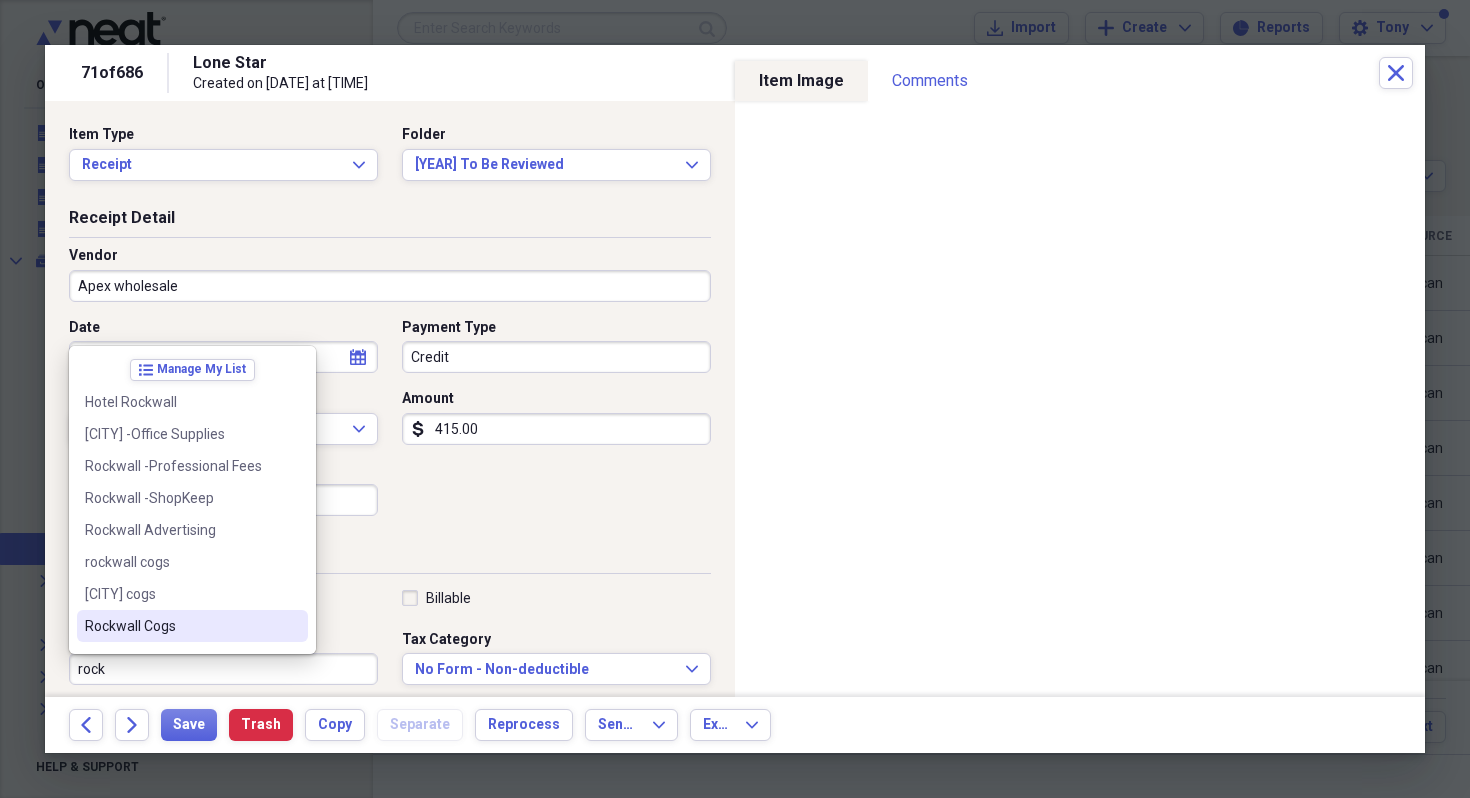 click on "Rockwall Cogs" at bounding box center [180, 626] 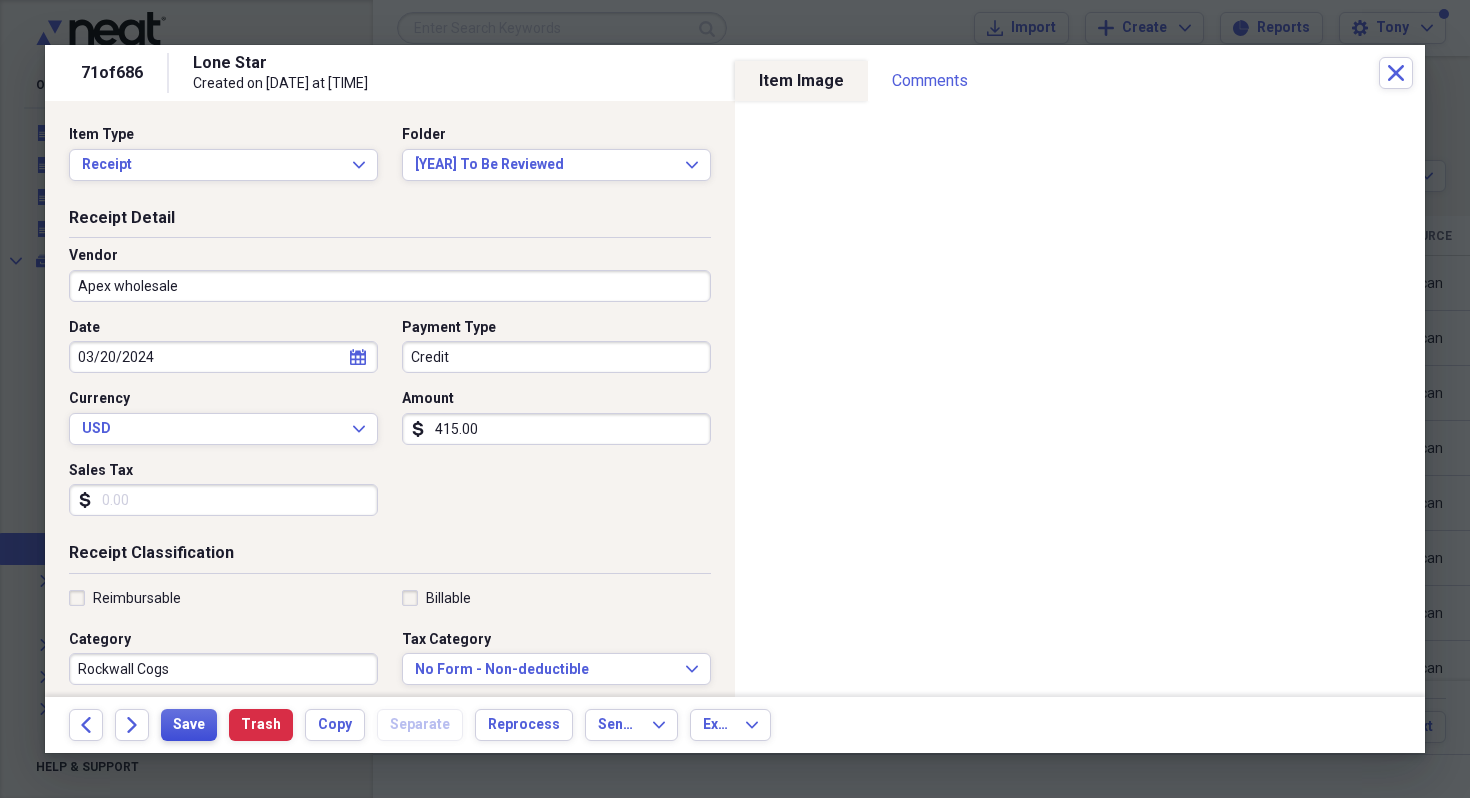 click on "Save" at bounding box center [189, 725] 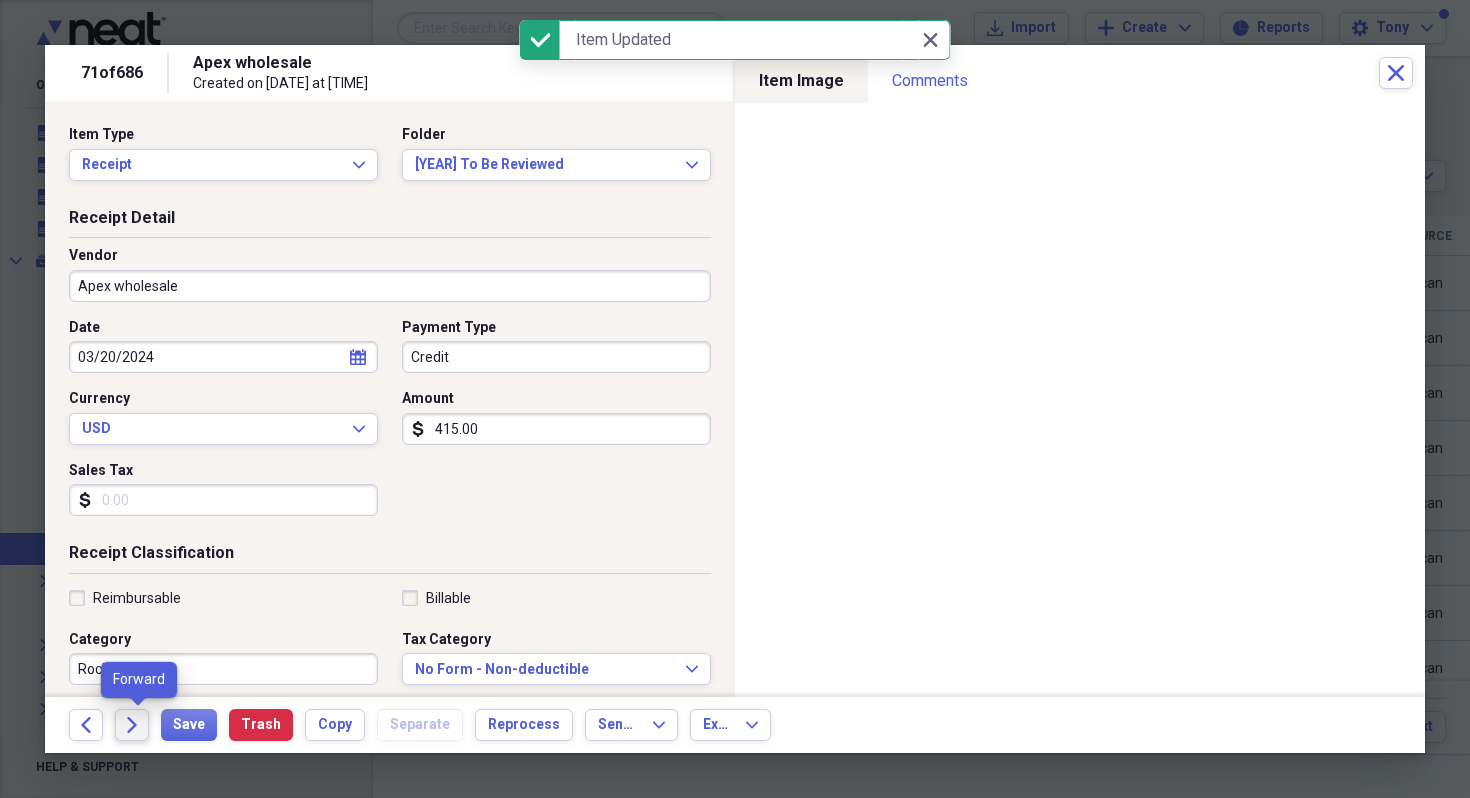click on "Forward" 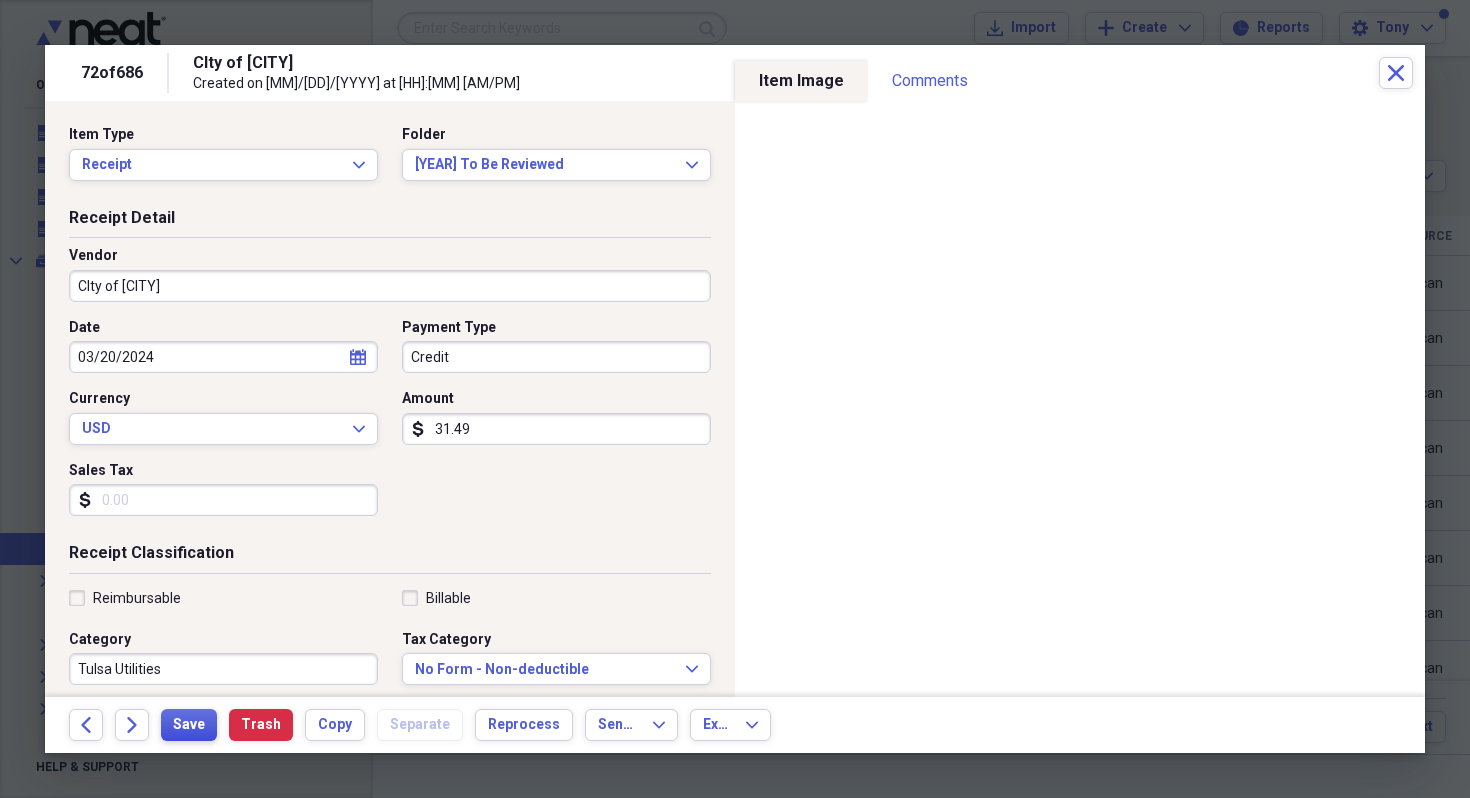 click on "Save" at bounding box center (189, 725) 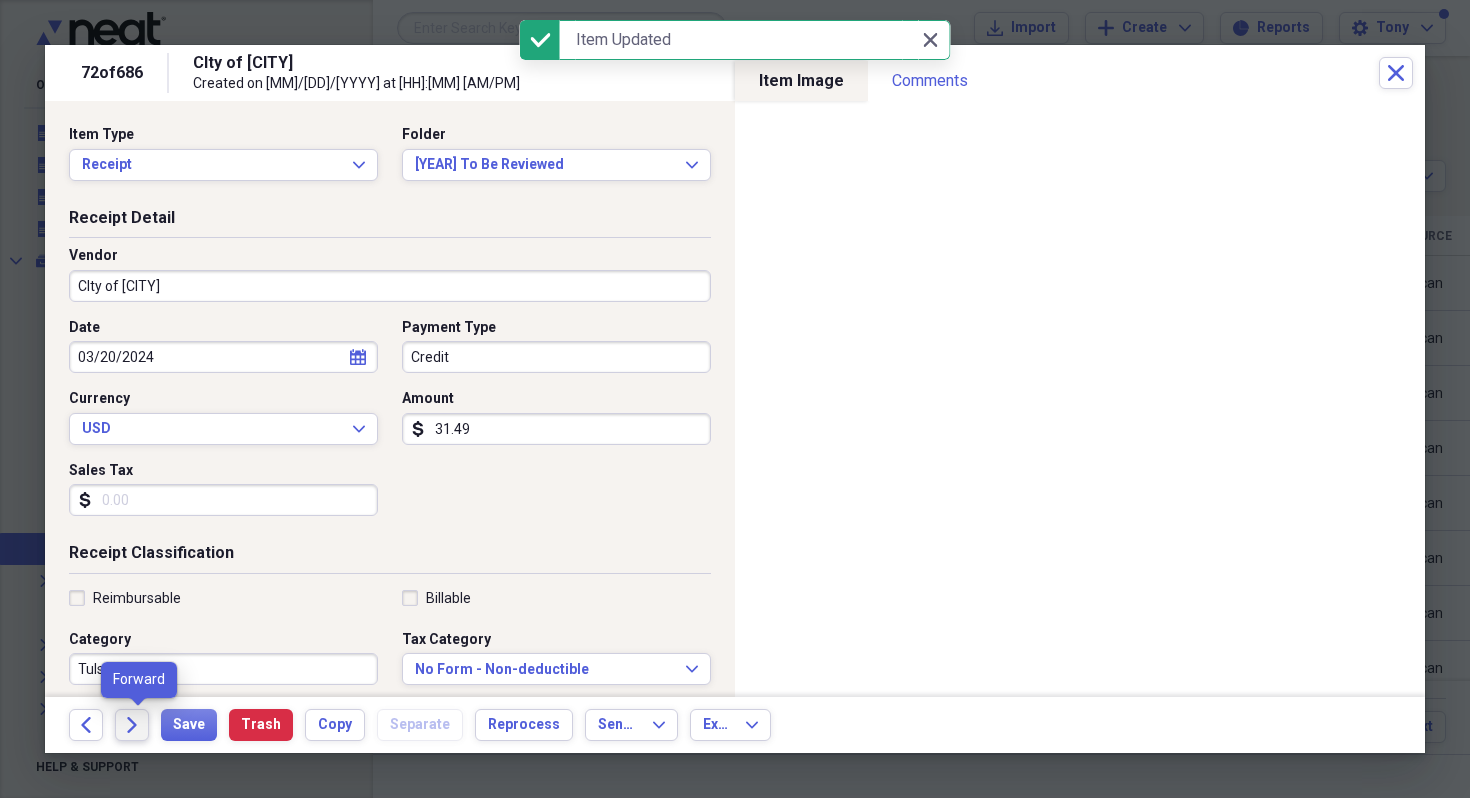 click on "Forward" 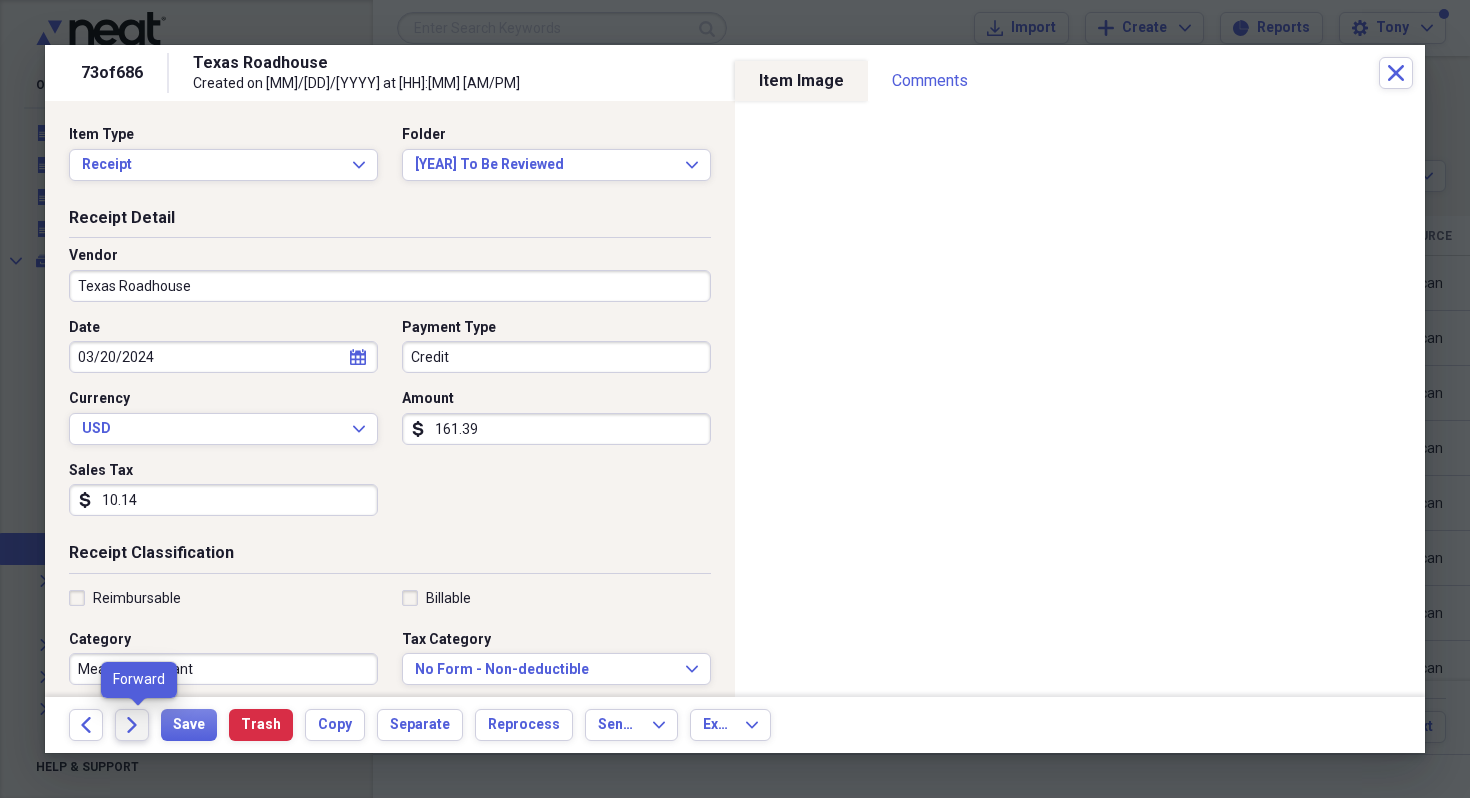 click 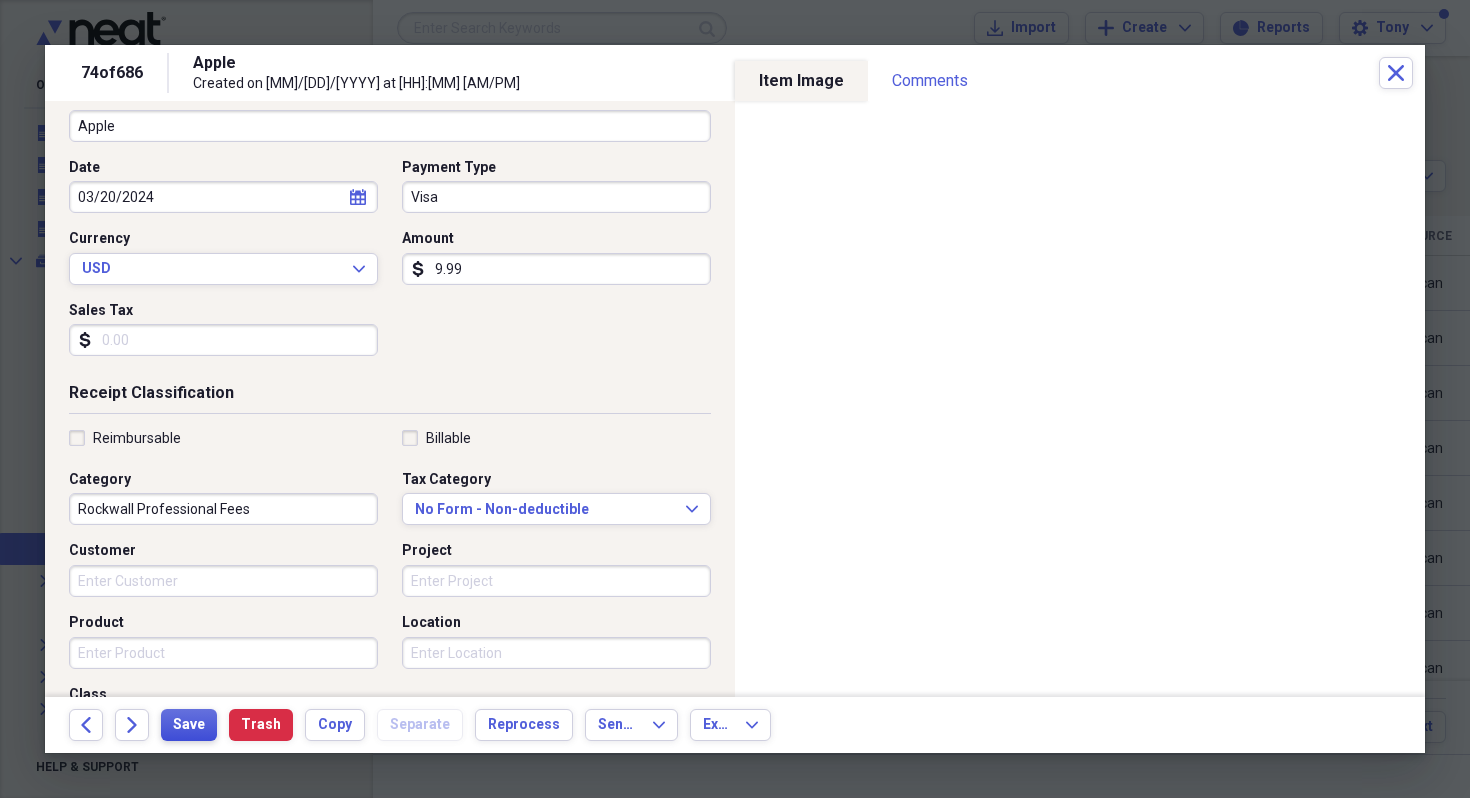 scroll, scrollTop: 187, scrollLeft: 0, axis: vertical 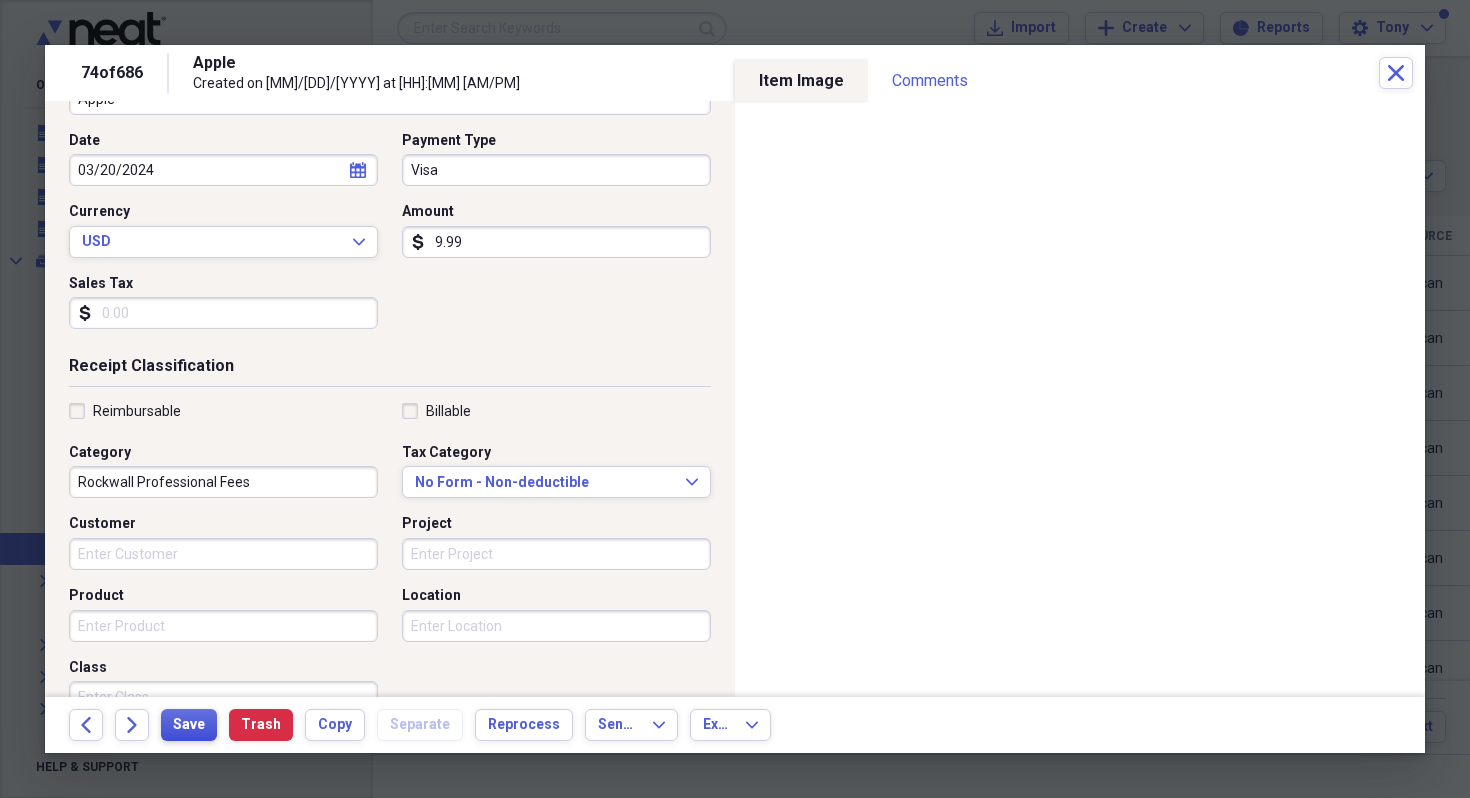 click on "Save" at bounding box center (189, 725) 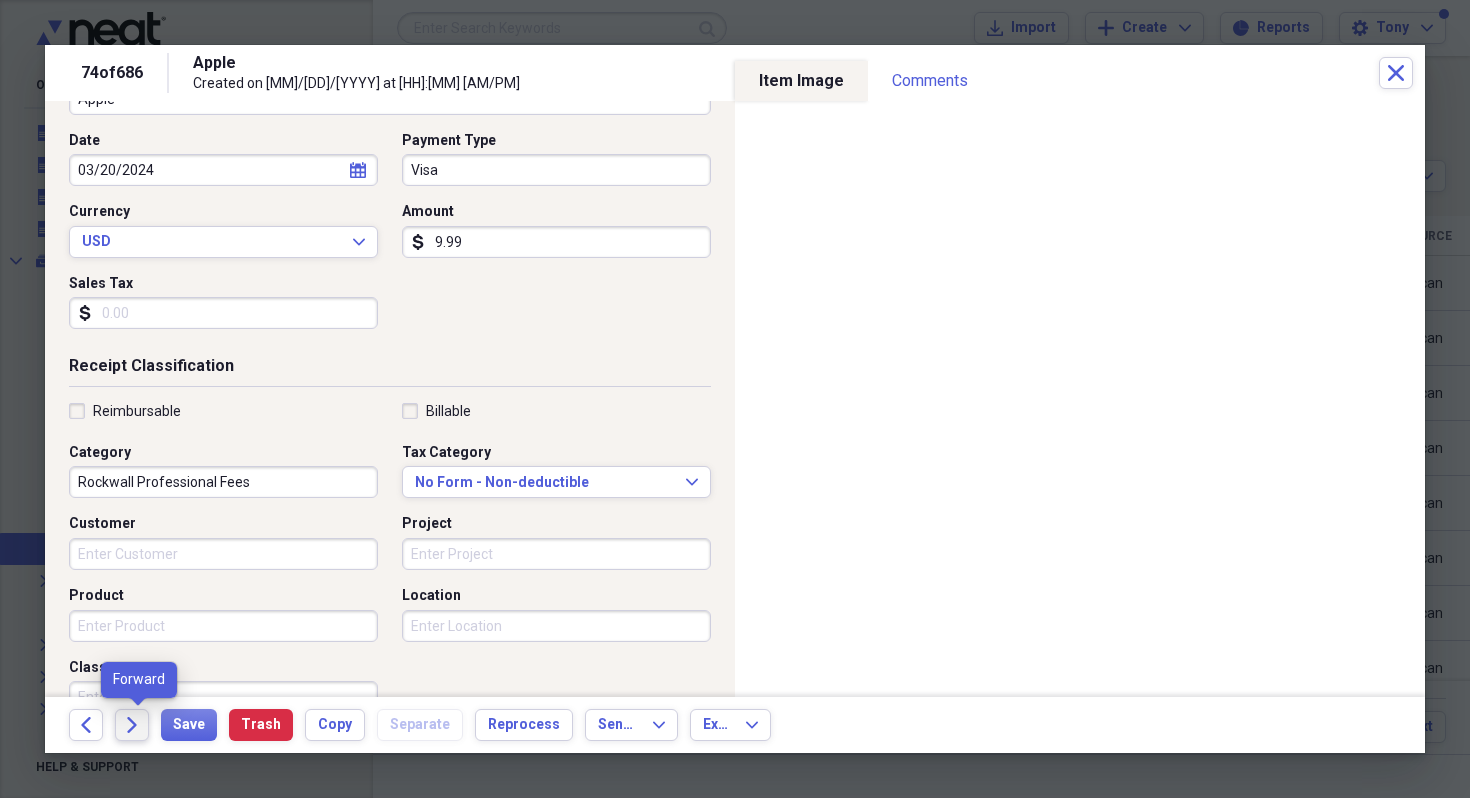 click on "Forward" 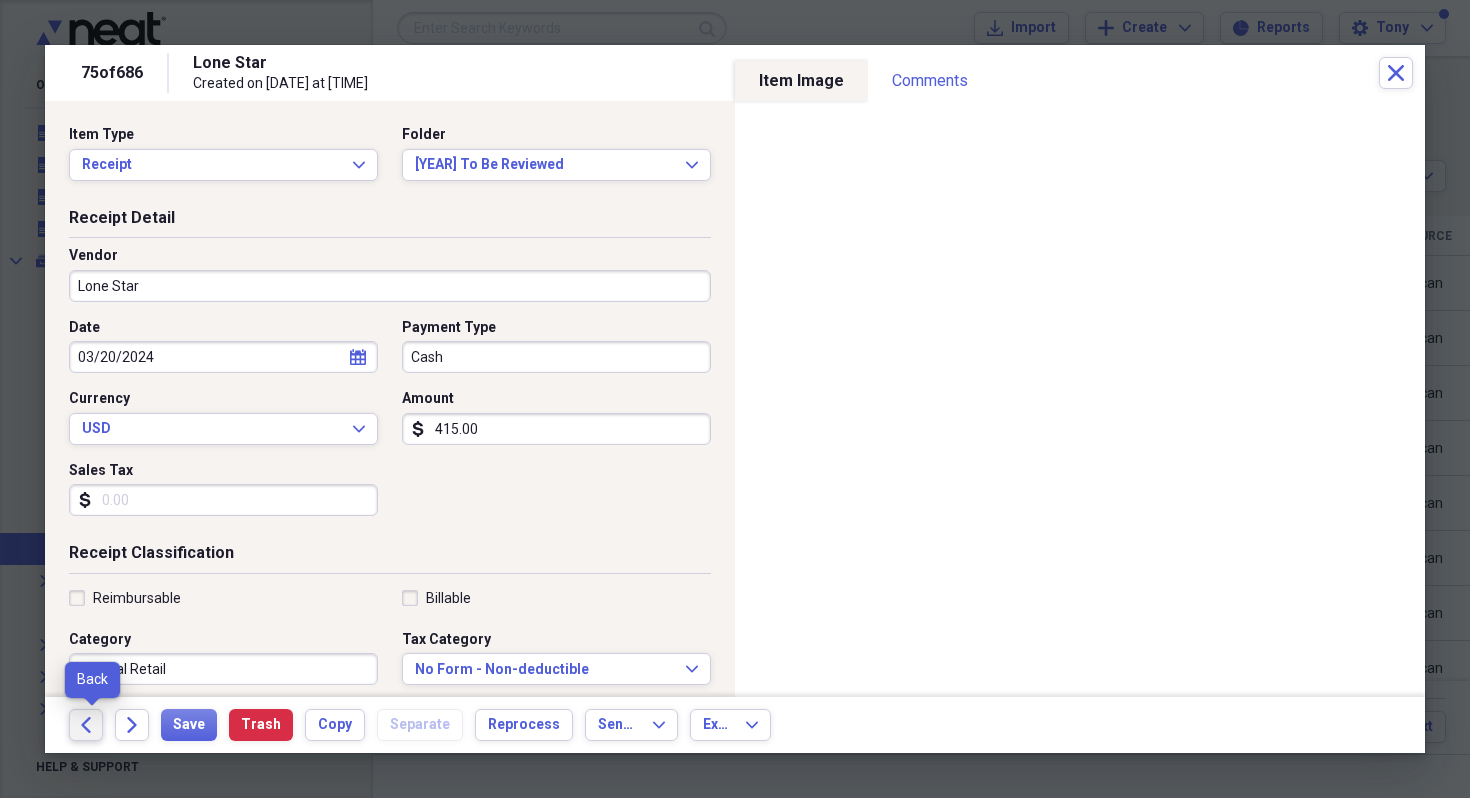 click on "Back" 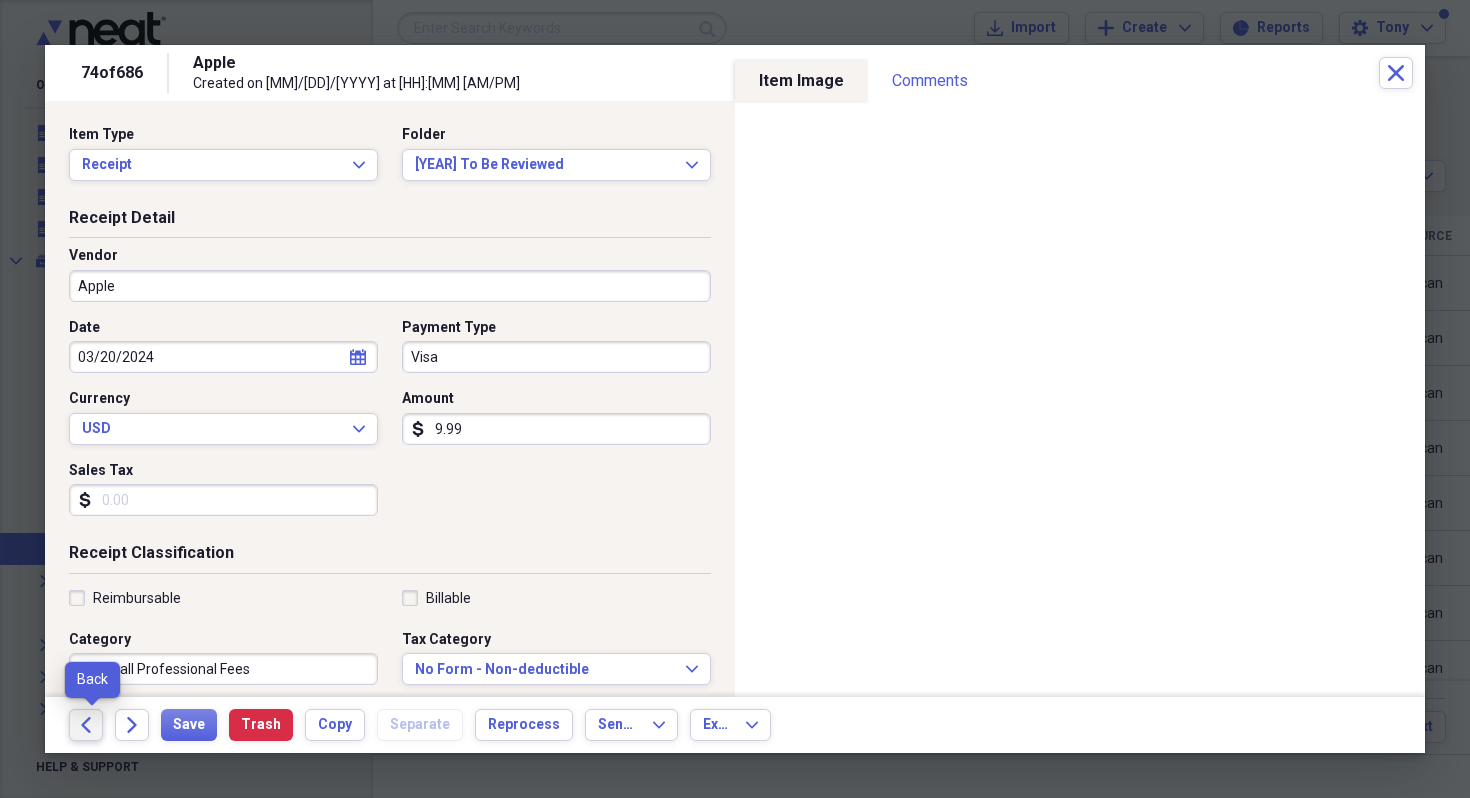 click on "Back" 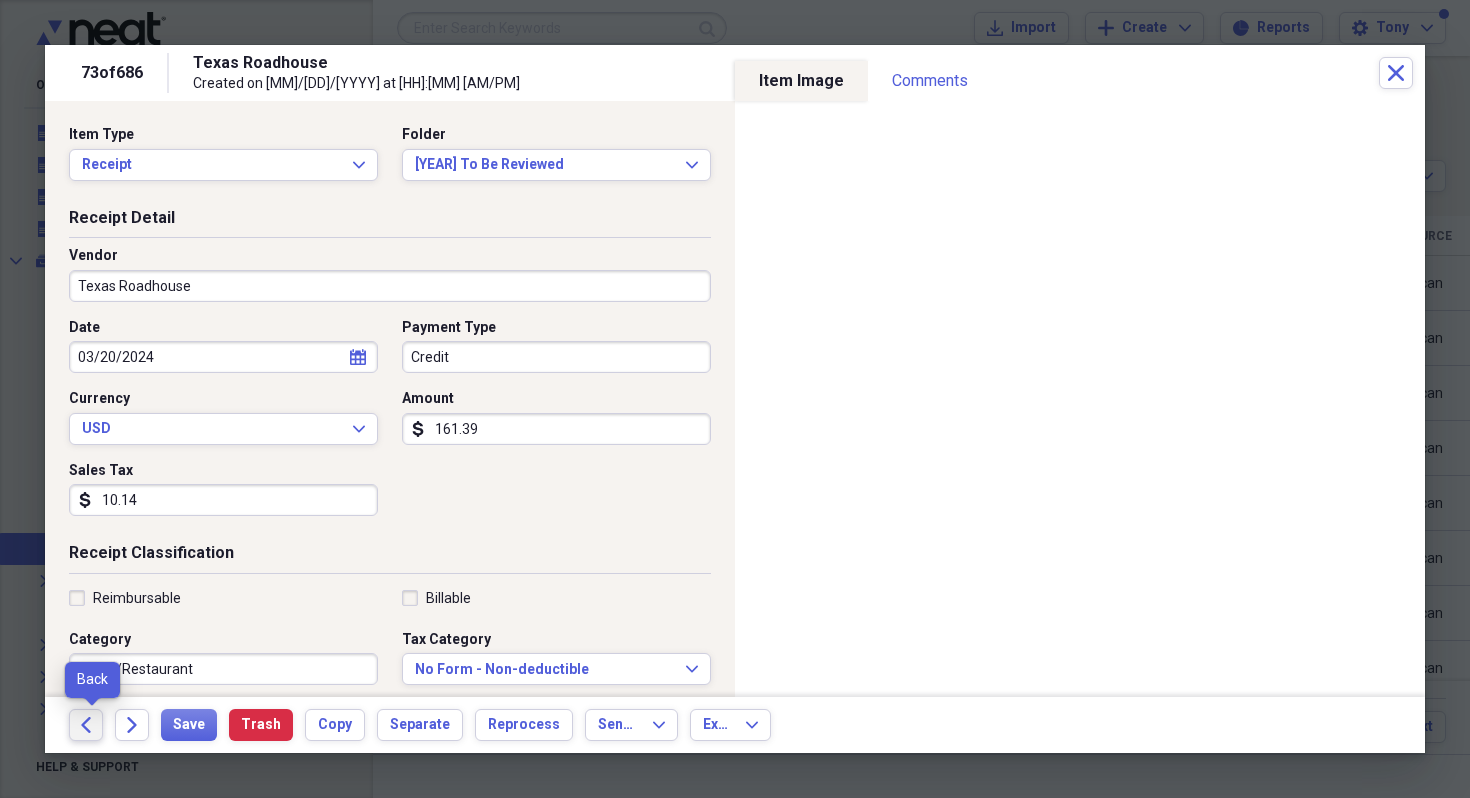 click on "Back" 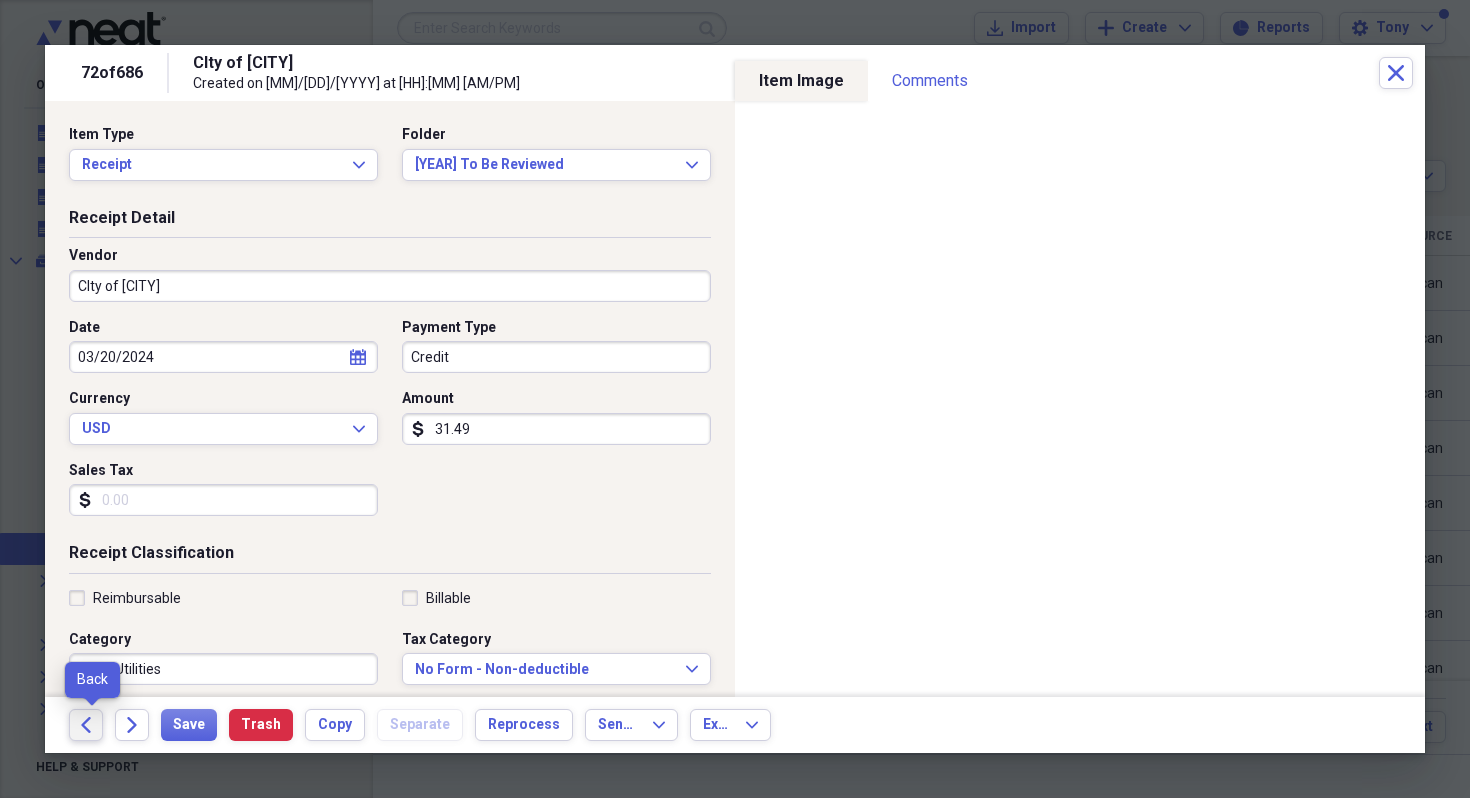 click on "Back" 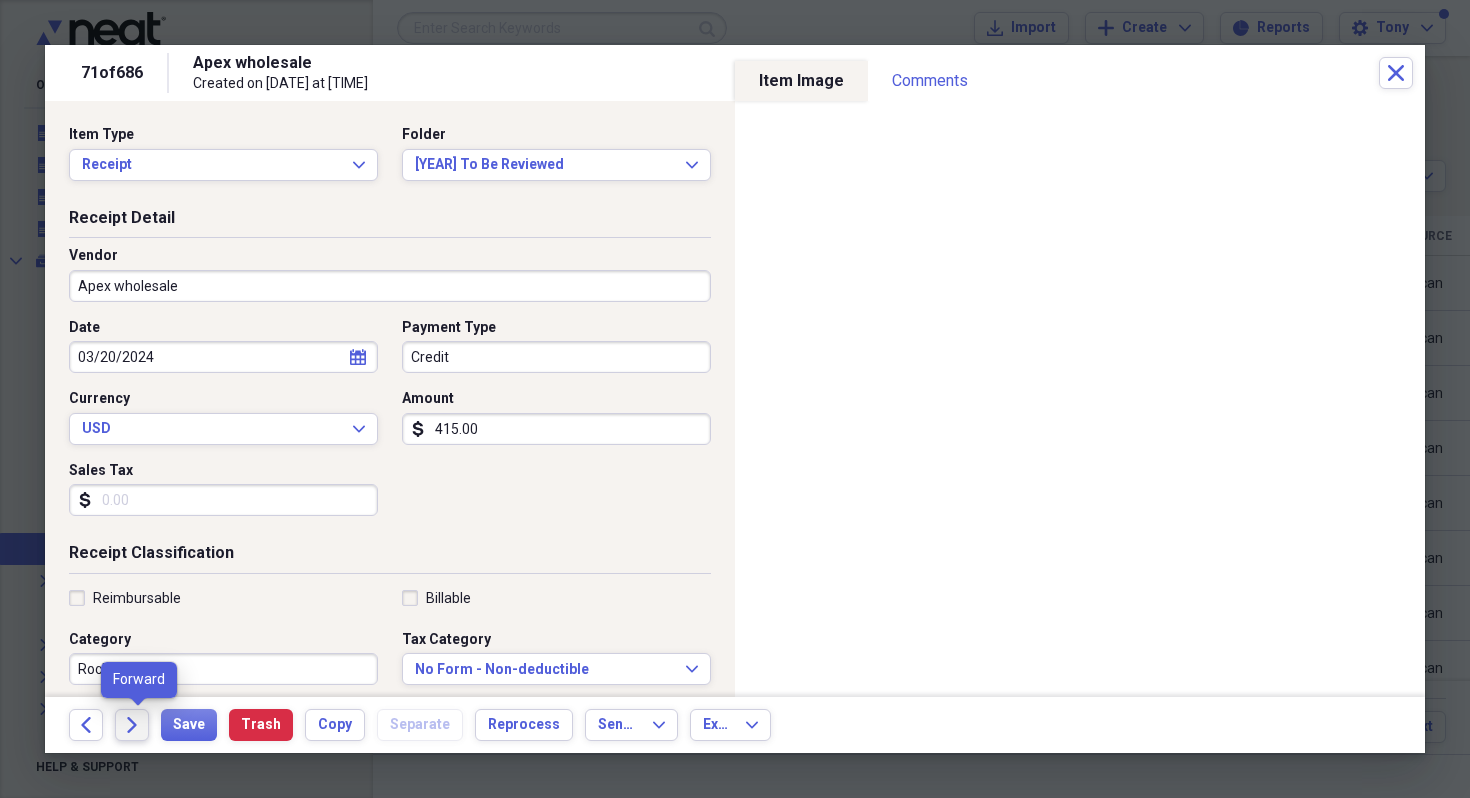 click 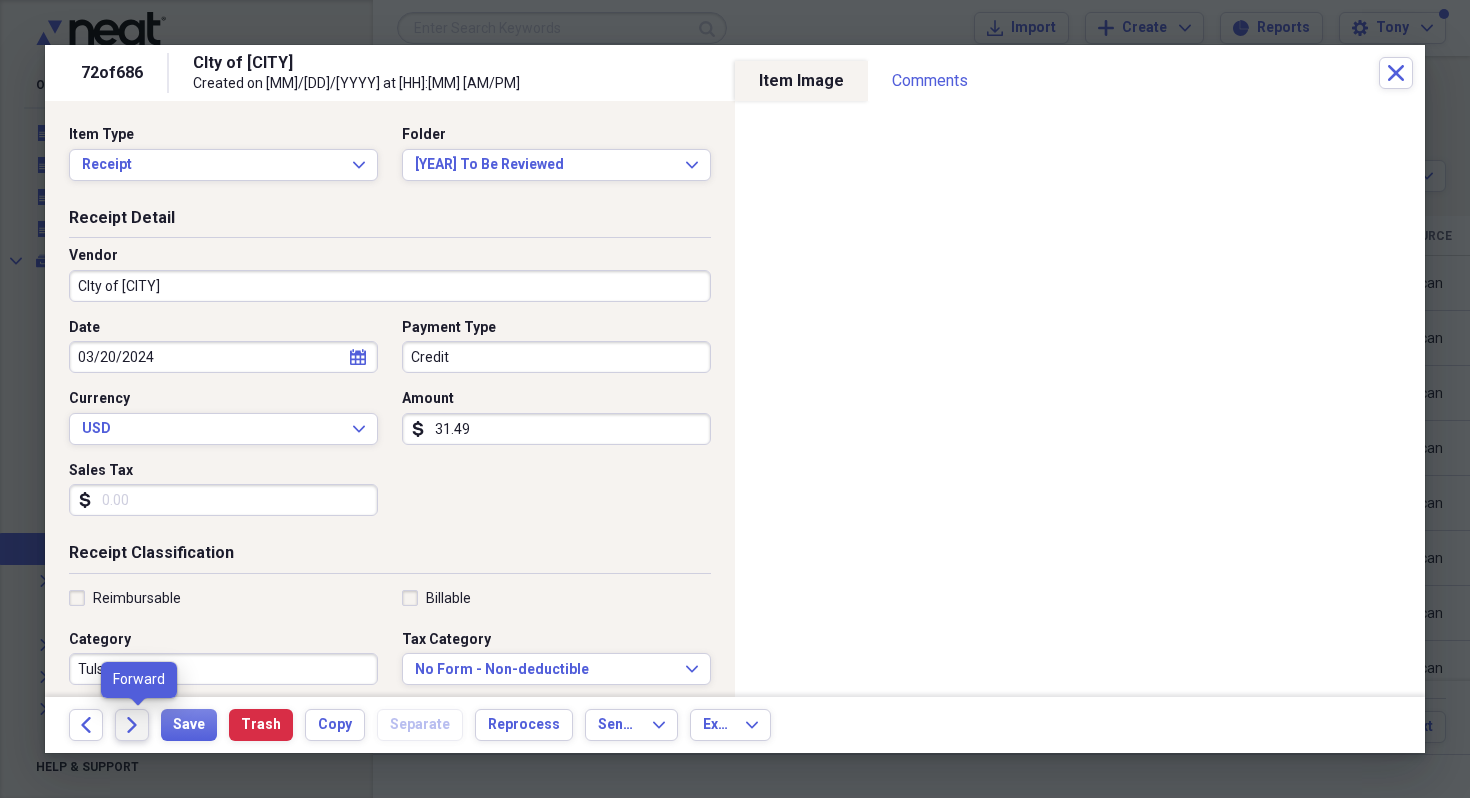 click 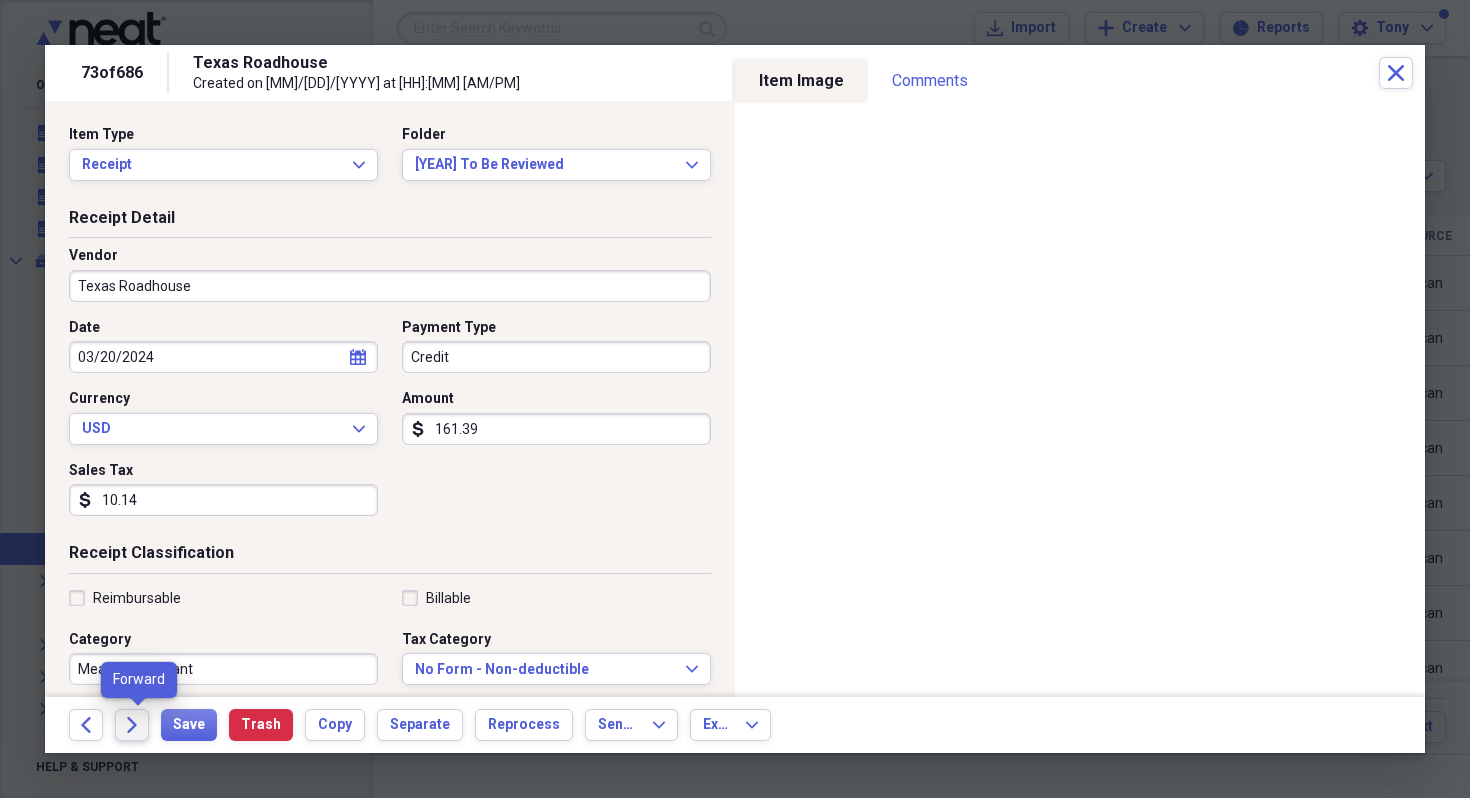 click 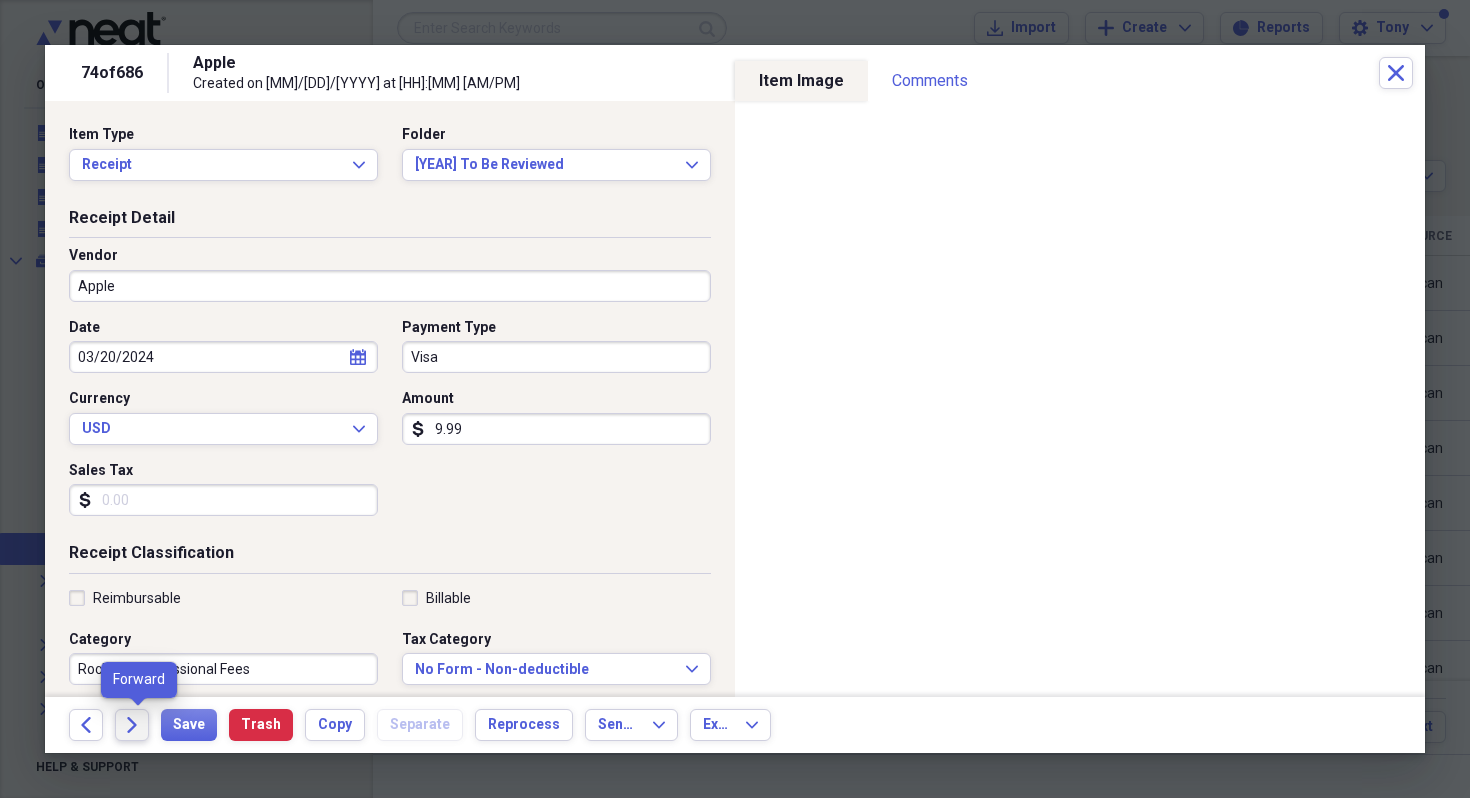 click 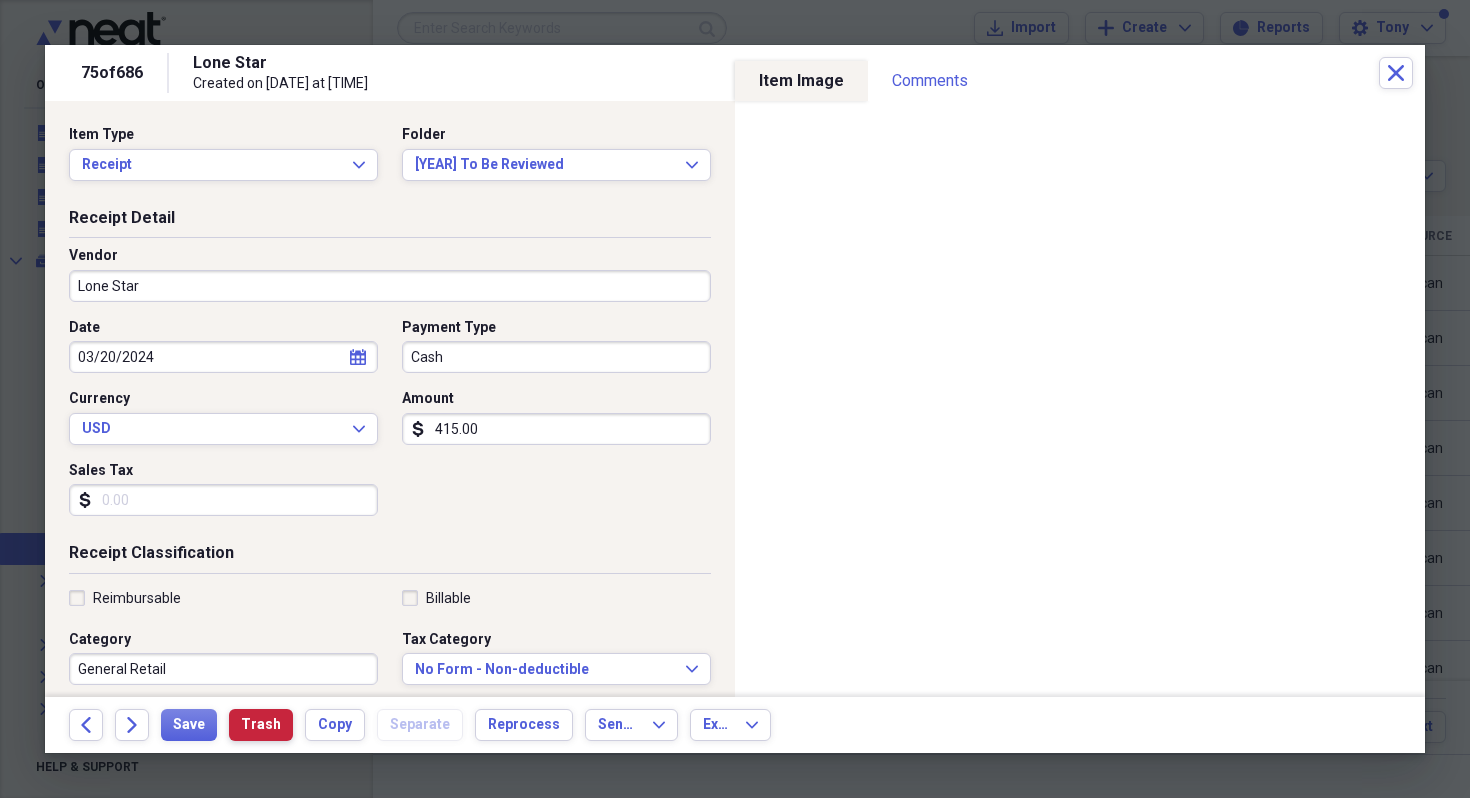 click on "Trash" at bounding box center (261, 725) 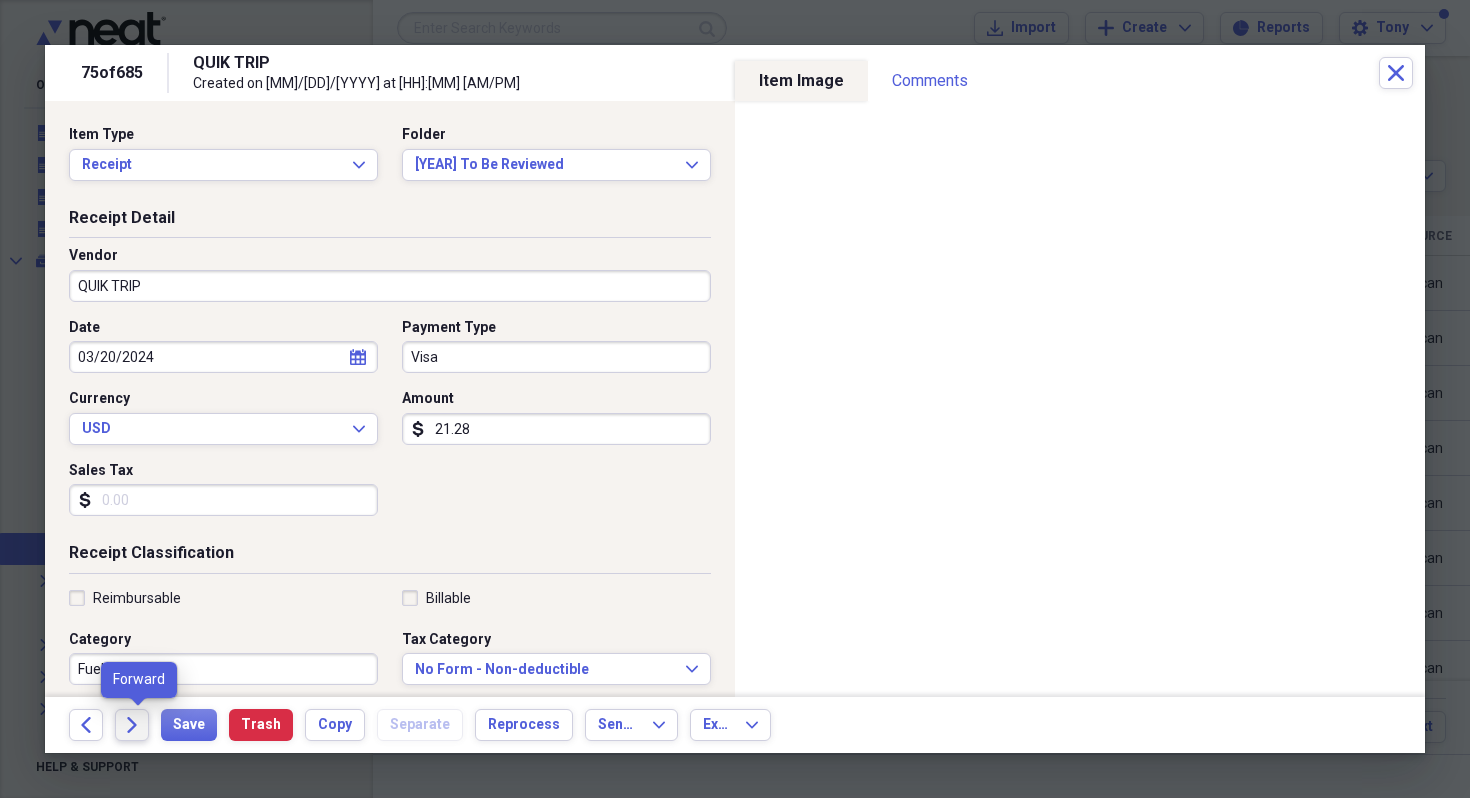 click on "Forward" at bounding box center (132, 725) 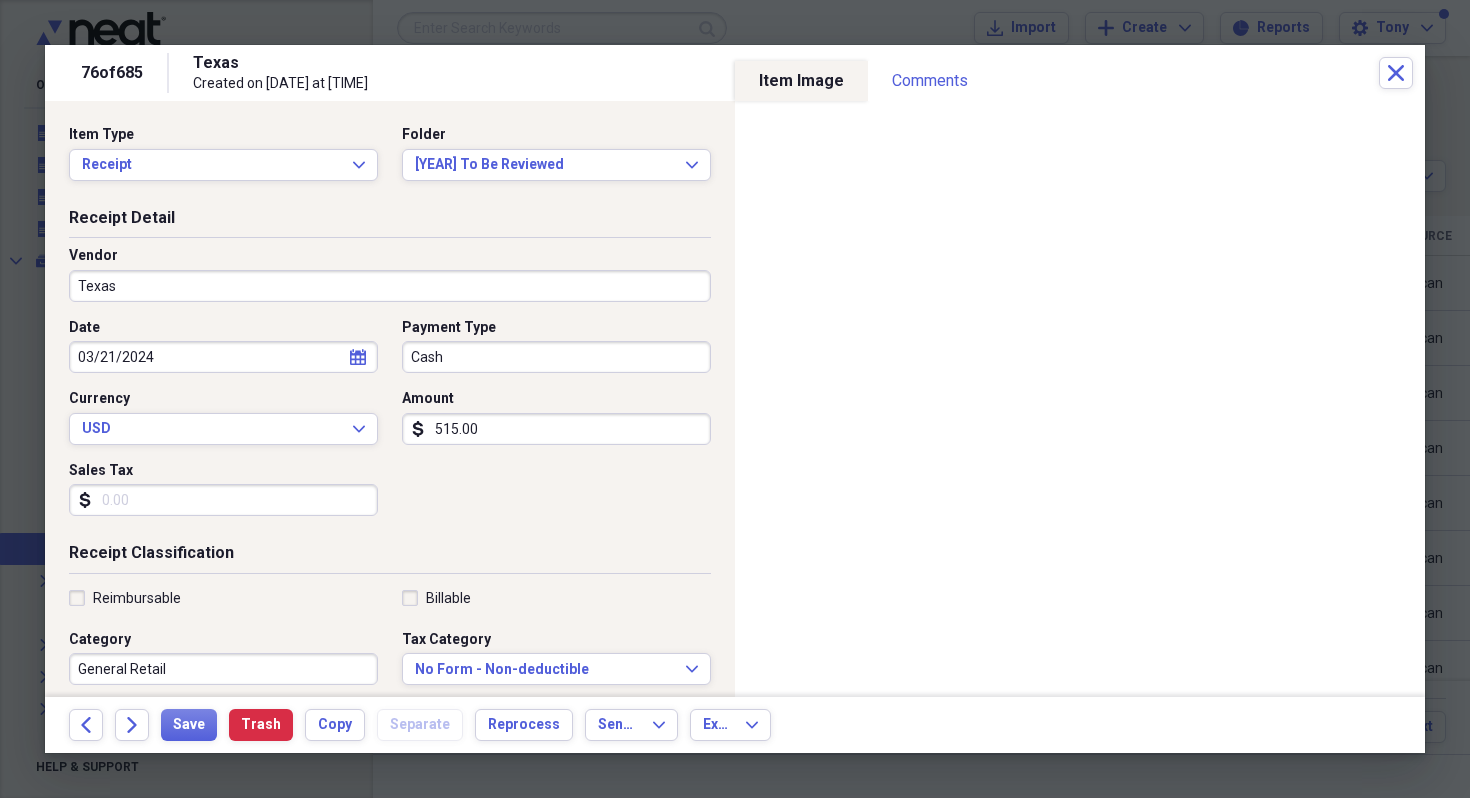 click on "Texas" at bounding box center [390, 286] 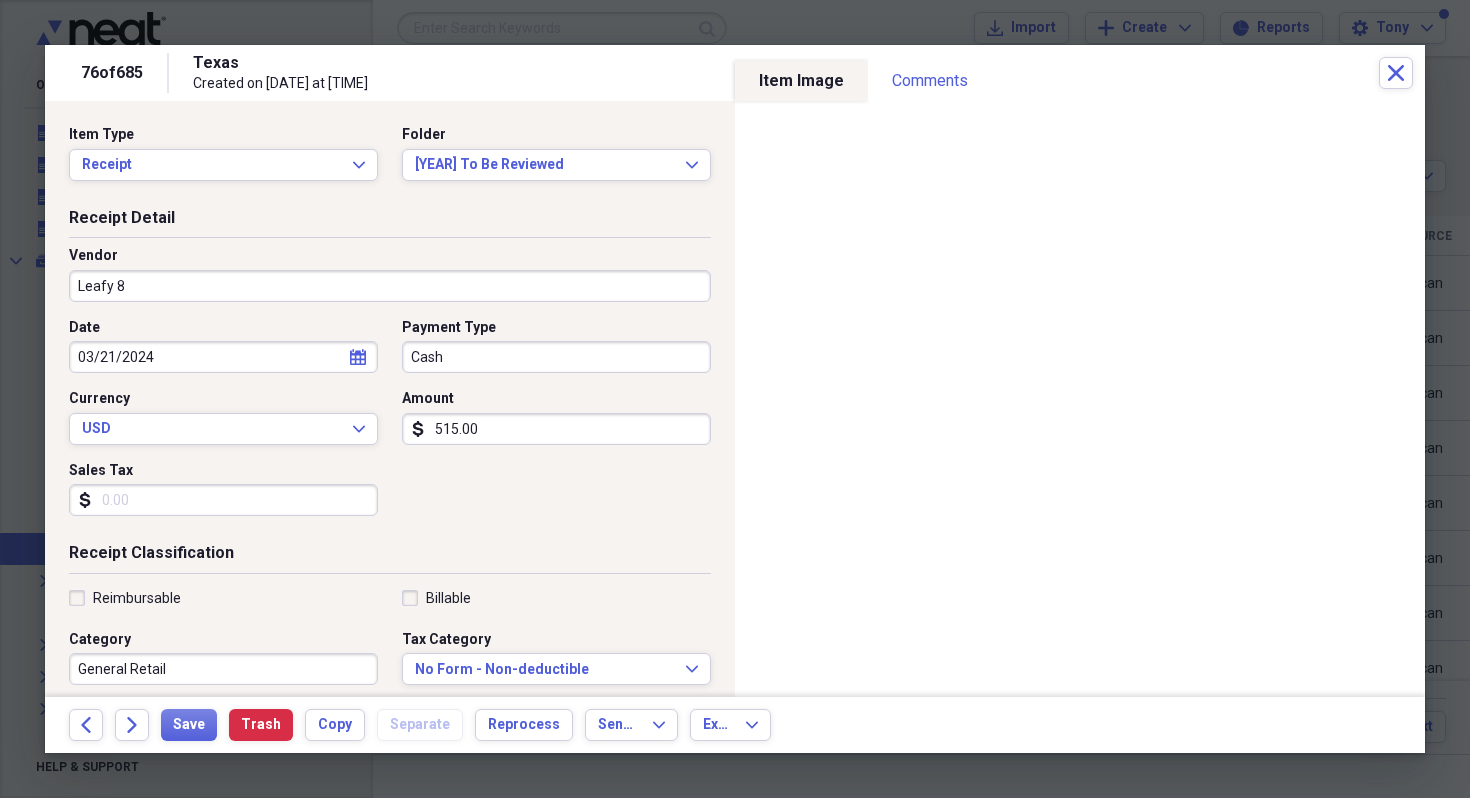 click on "Cash" at bounding box center (556, 357) 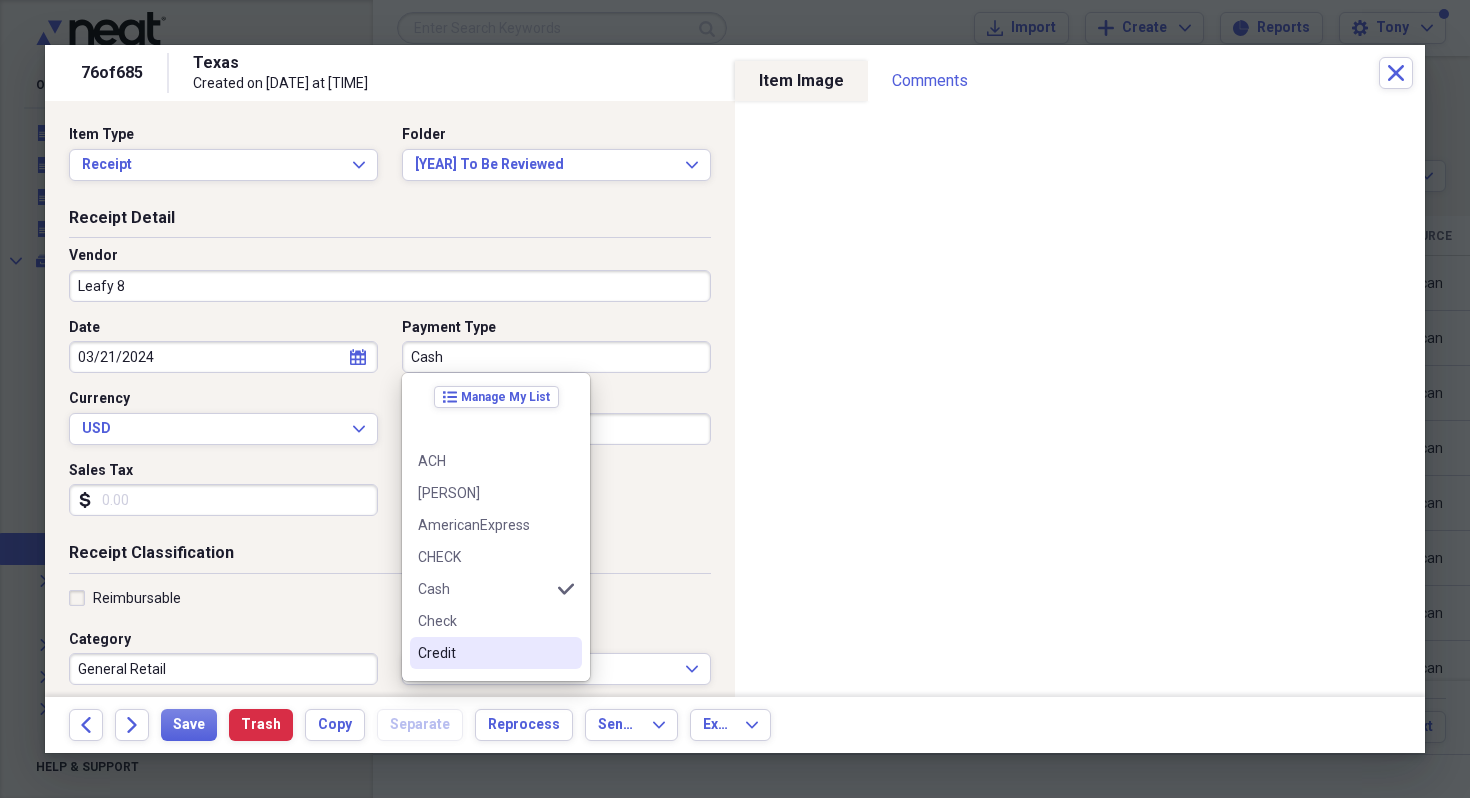 click on "Credit" at bounding box center (484, 653) 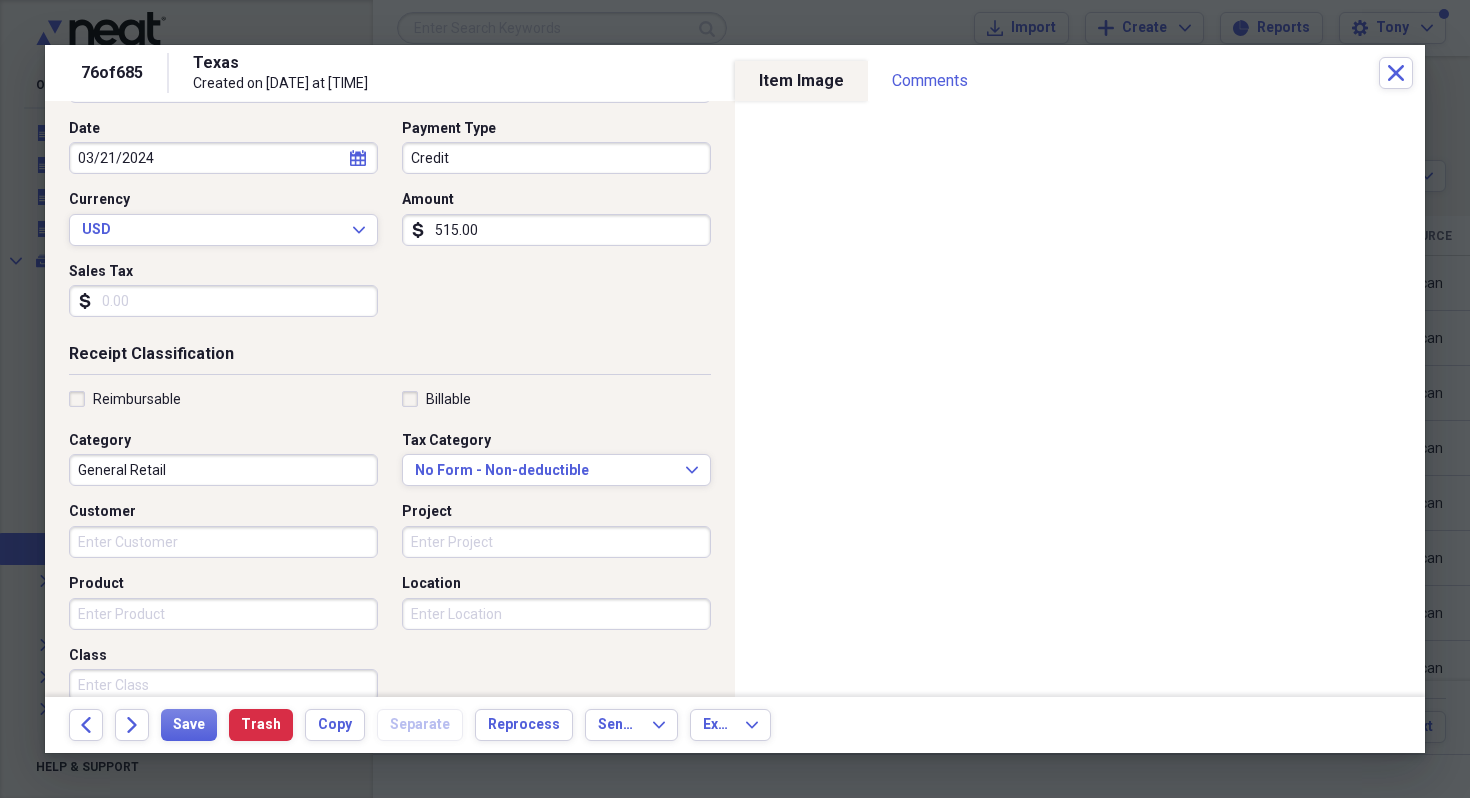 scroll, scrollTop: 245, scrollLeft: 0, axis: vertical 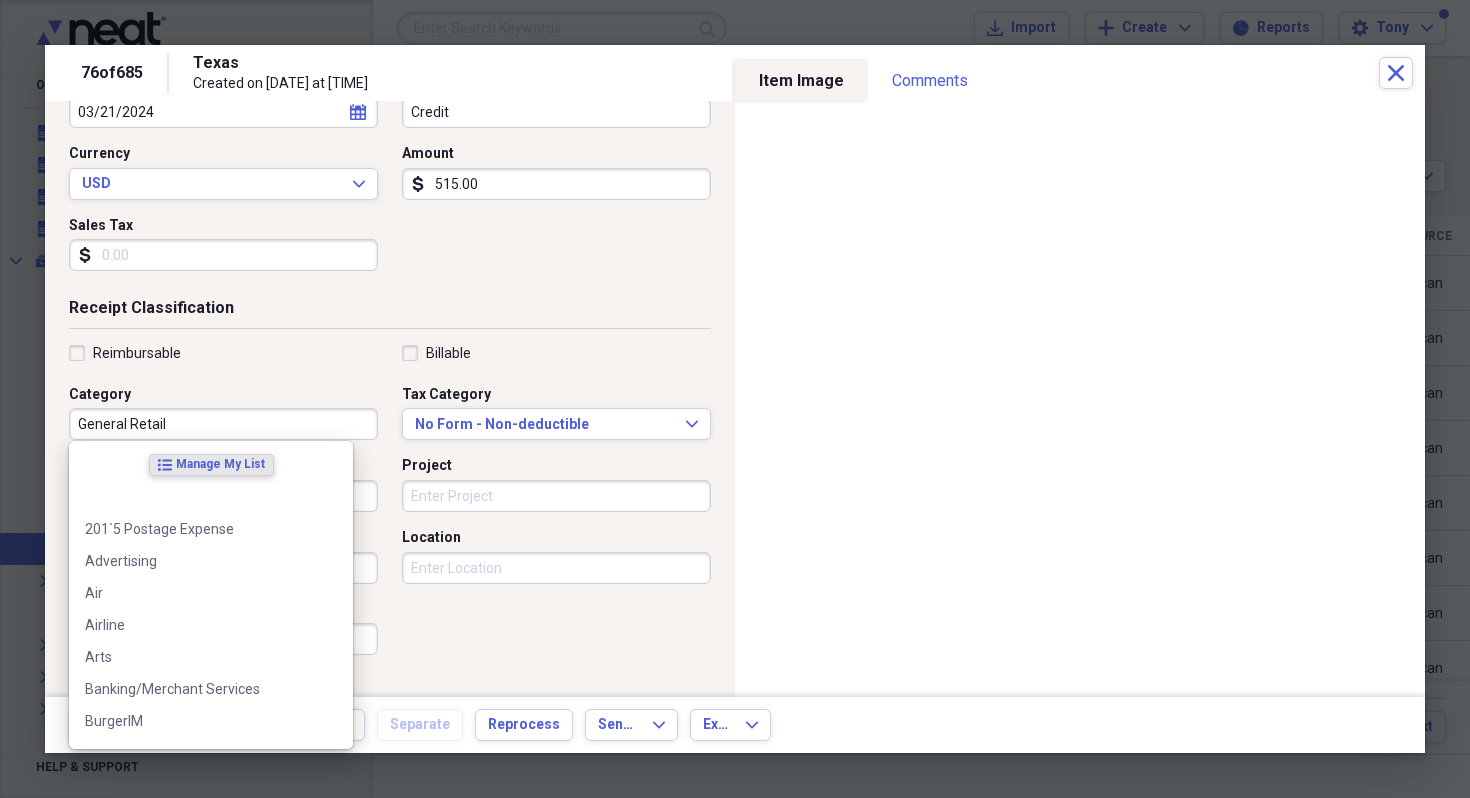 click on "General Retail" at bounding box center (223, 424) 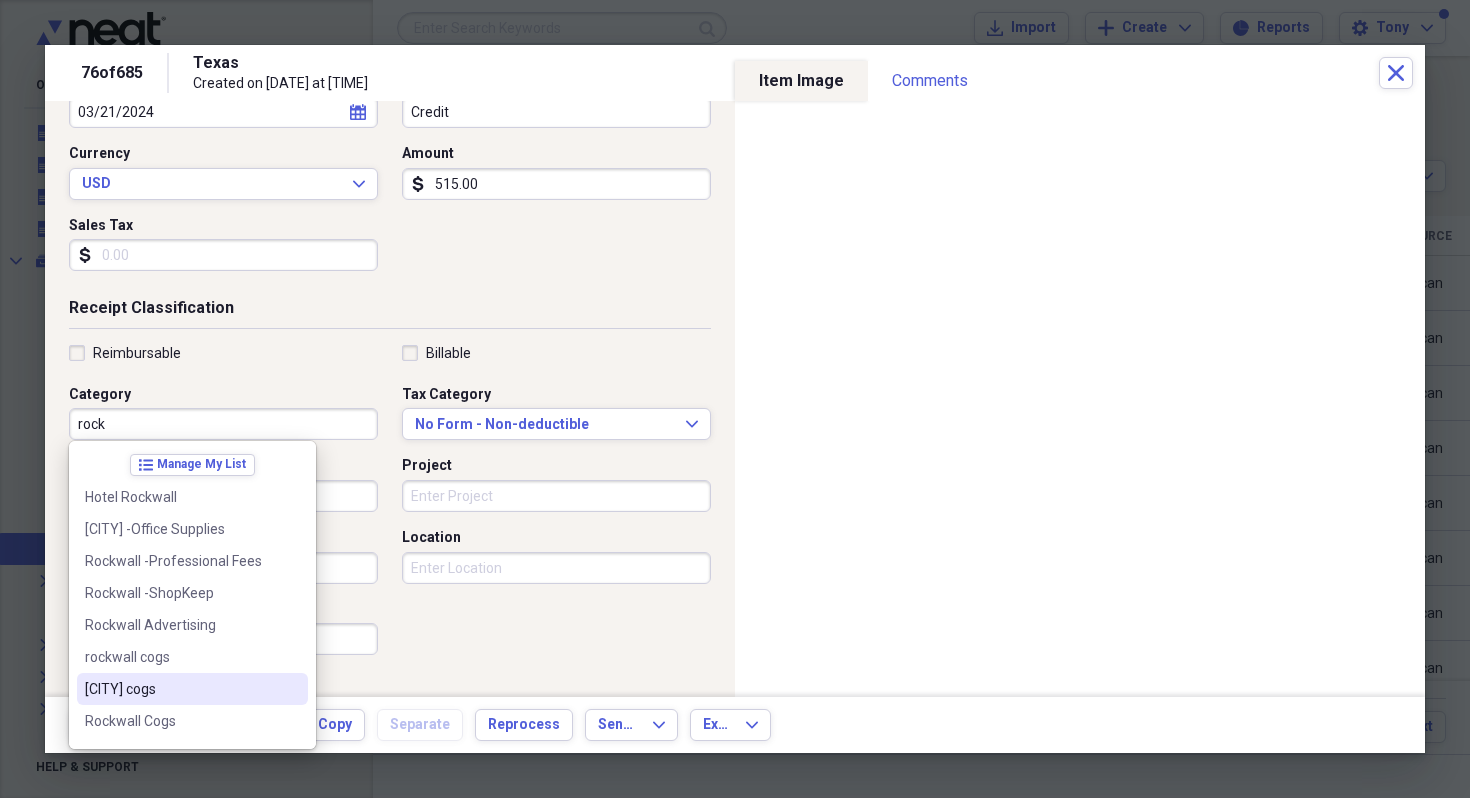 click on "[CITY] cogs" at bounding box center (180, 689) 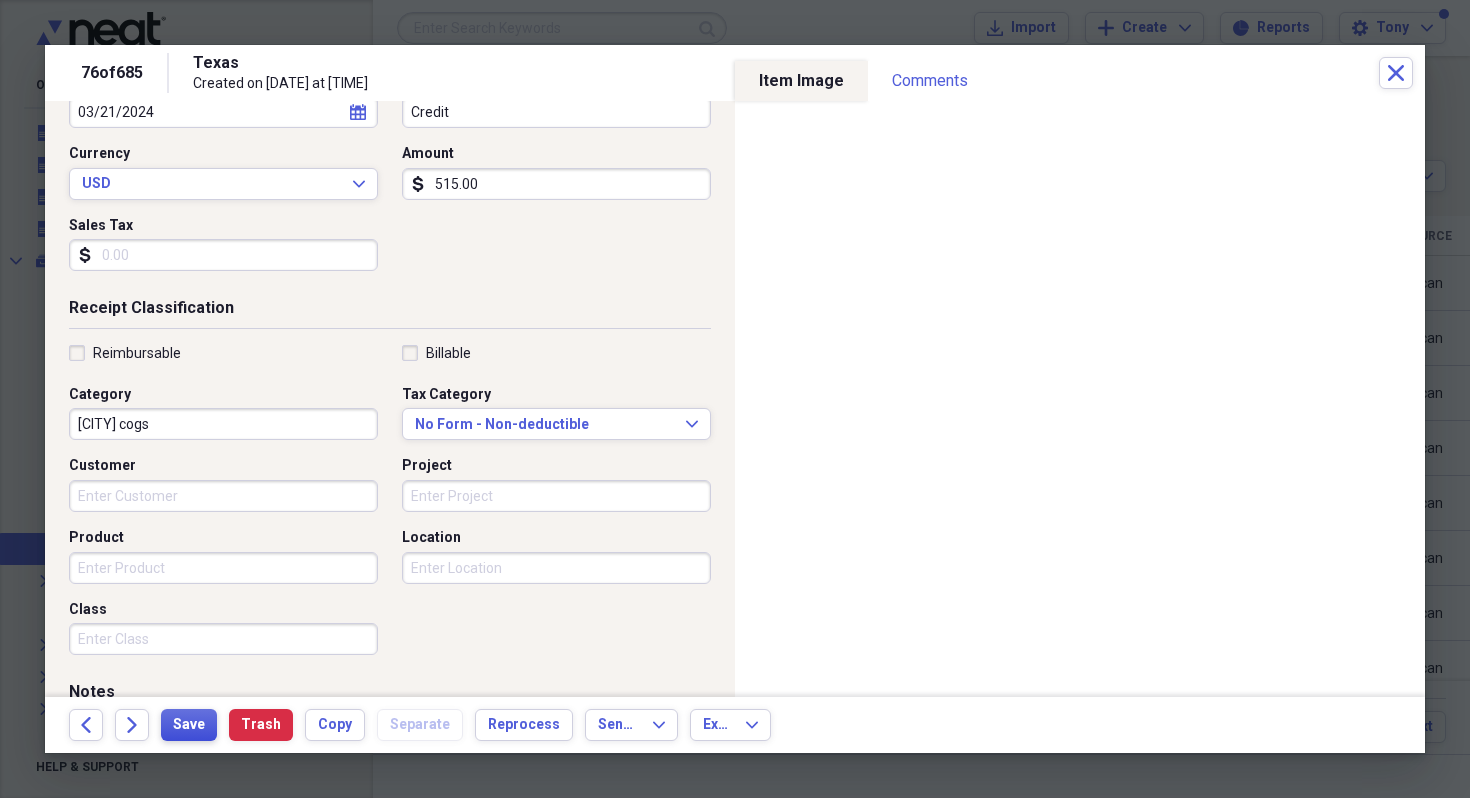 click on "Save" at bounding box center (189, 725) 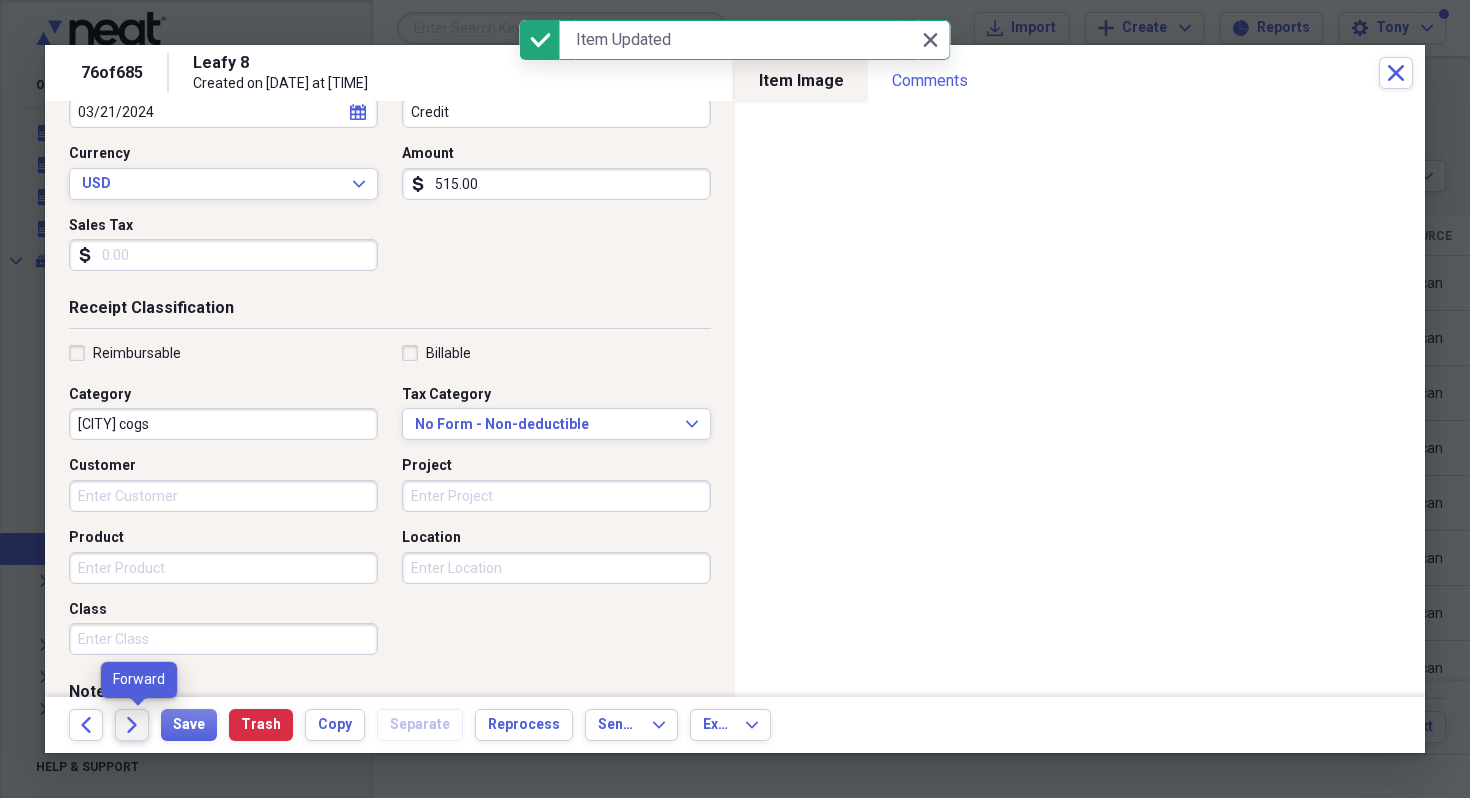 click on "Forward" 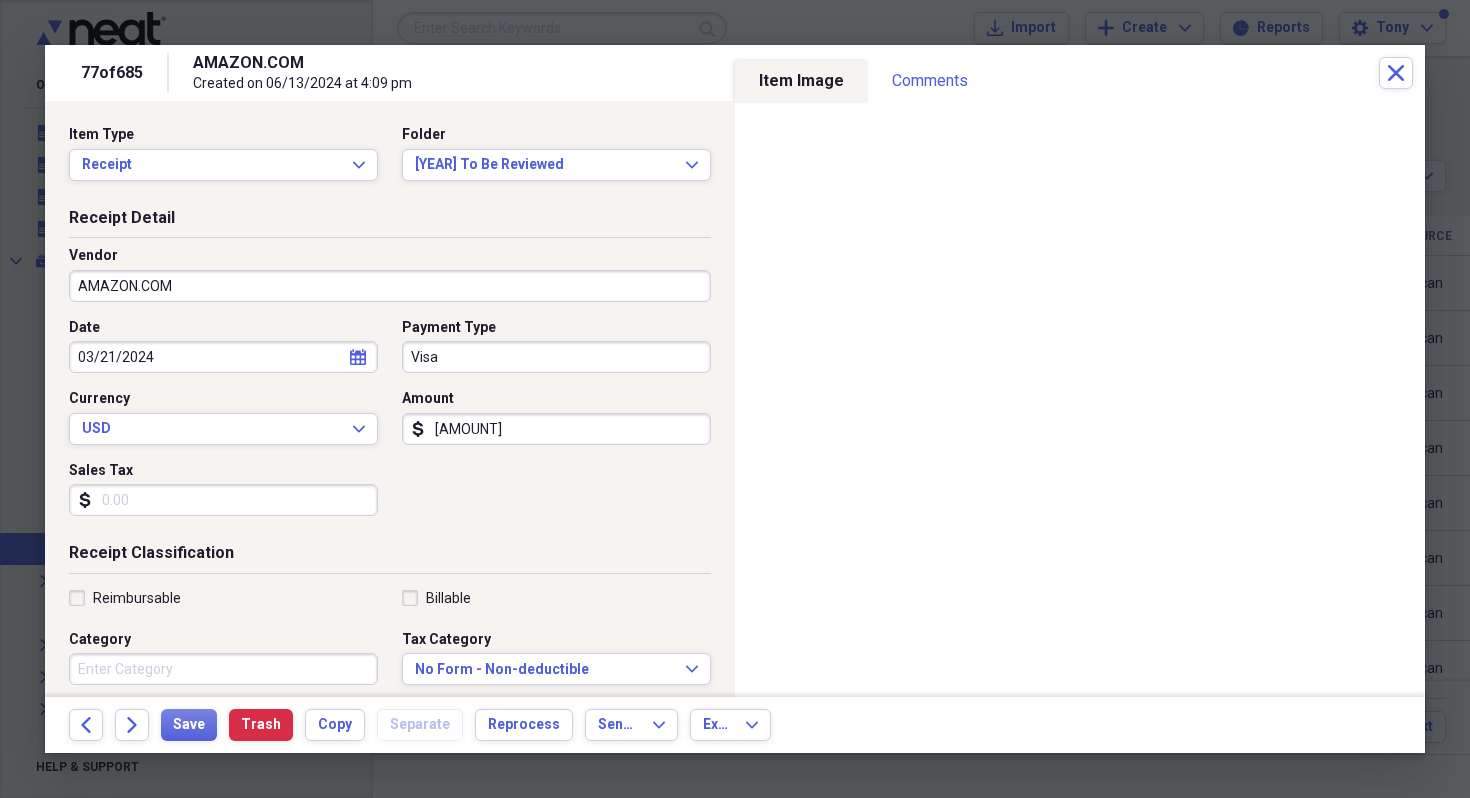 click on "Visa" at bounding box center [556, 357] 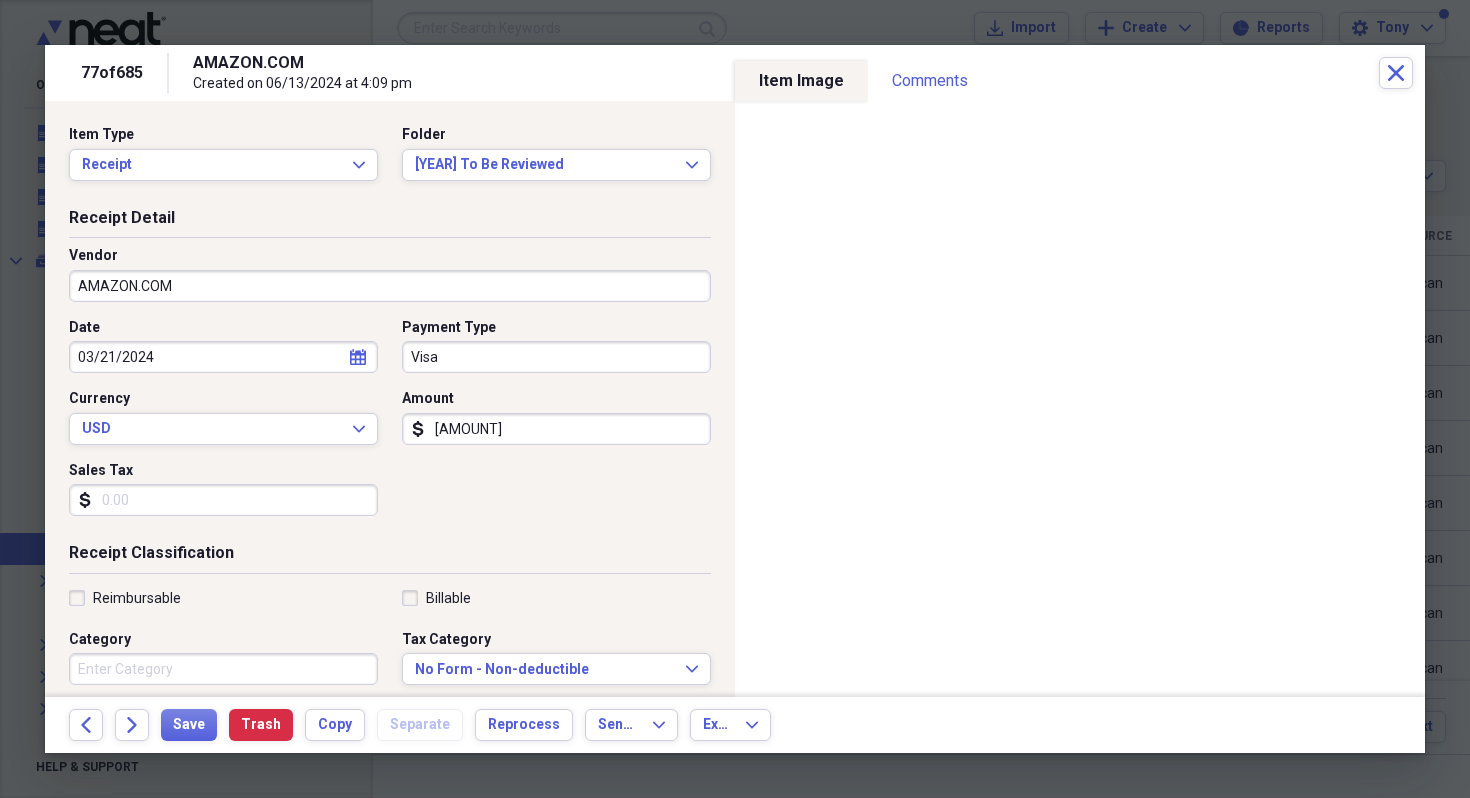 click on "Date 03/21/2024 calendar Calendar Payment Type Visa Currency USD Expand Amount dollar-sign 256.83 Sales Tax dollar-sign" at bounding box center (390, 425) 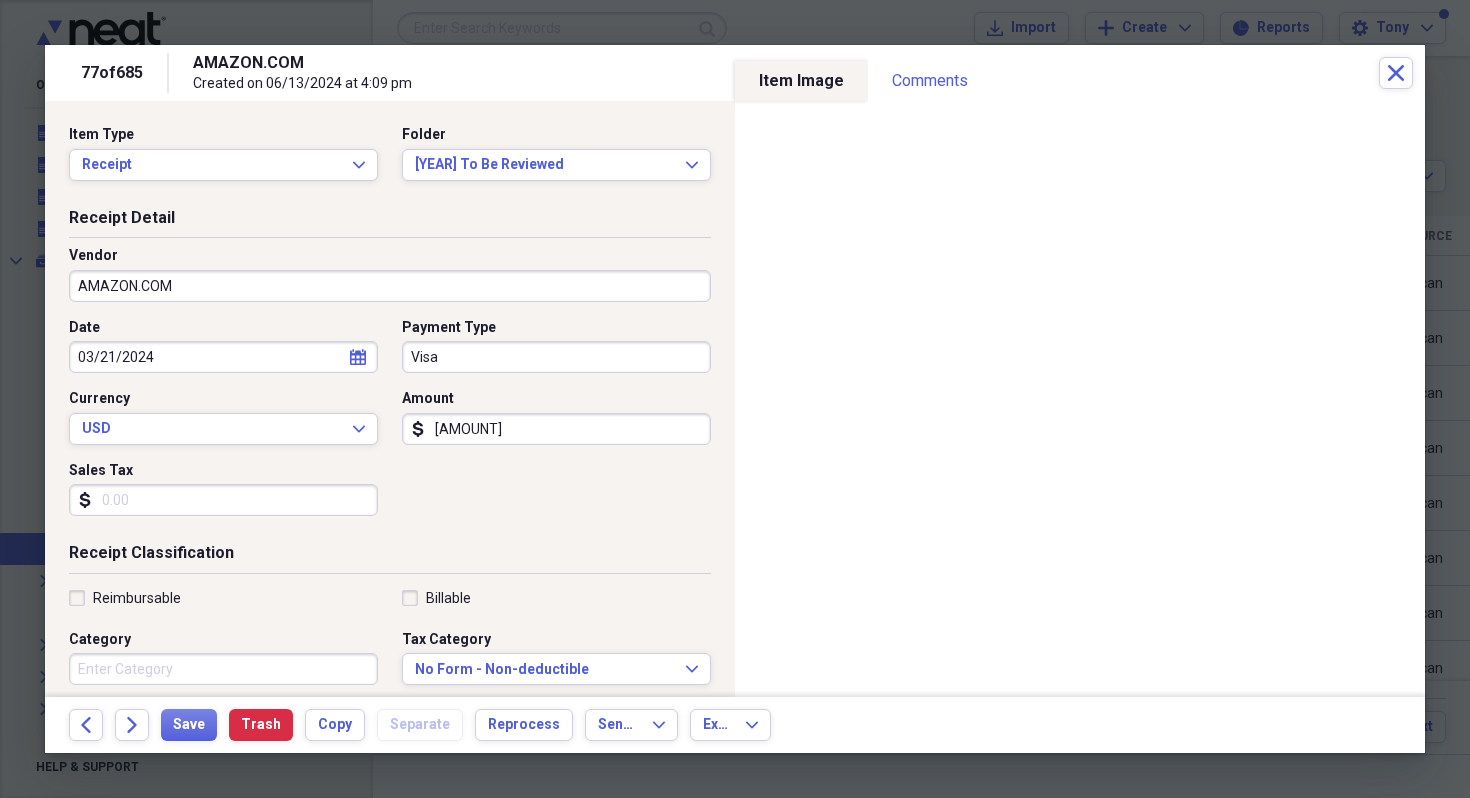 click on "Sales Tax" at bounding box center [223, 500] 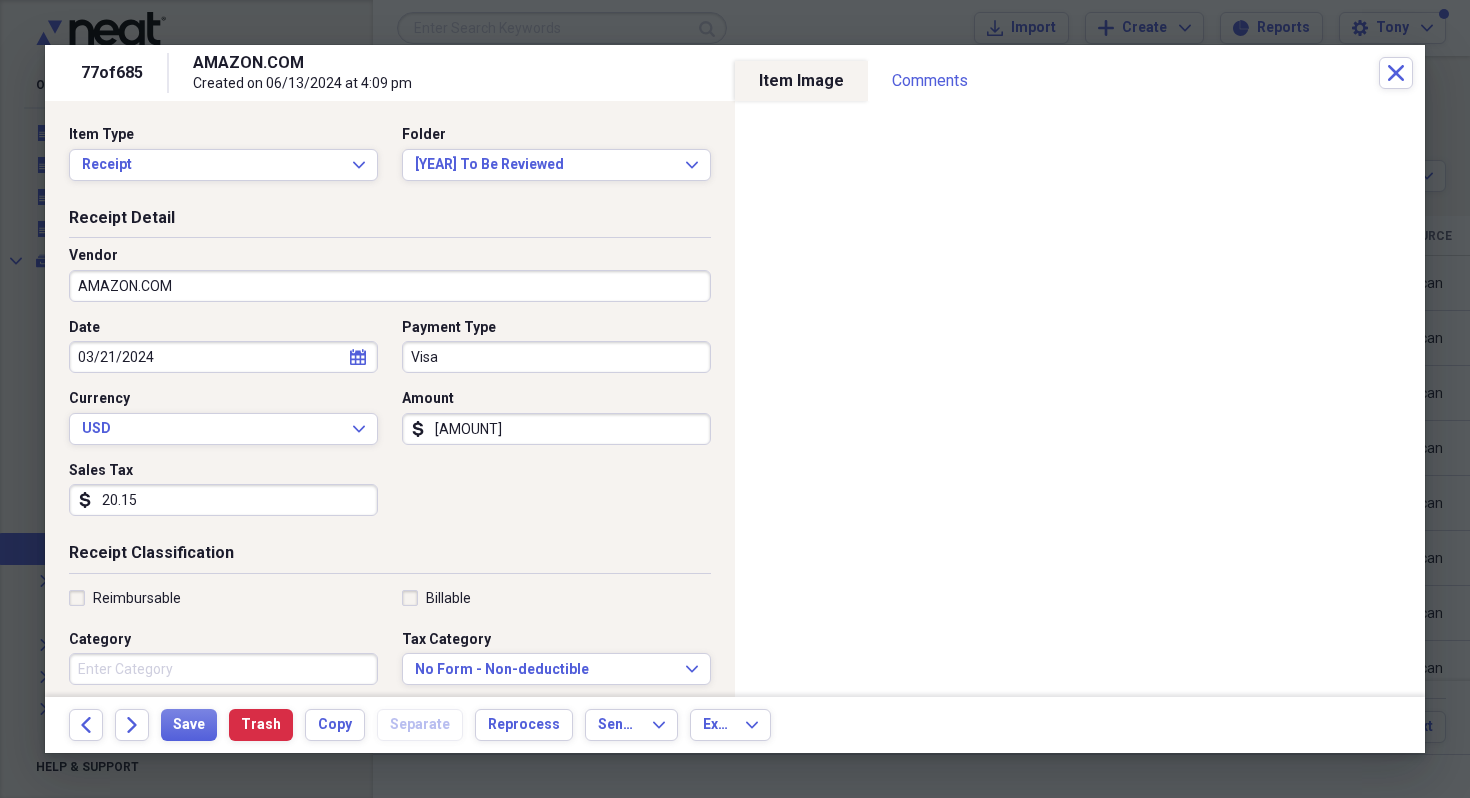 click on "Receipt Classification" at bounding box center (390, 557) 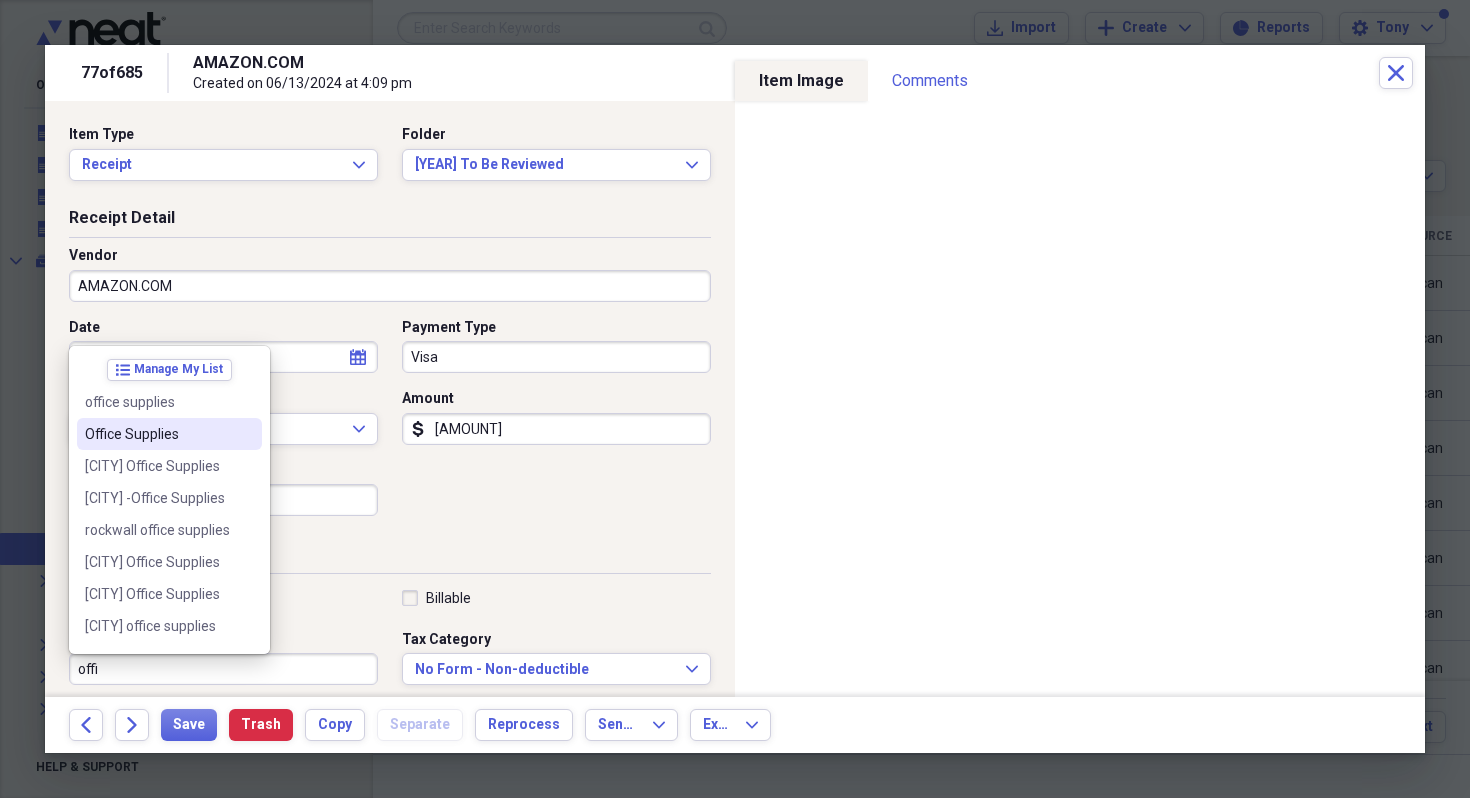 click on "Office Supplies" at bounding box center (169, 434) 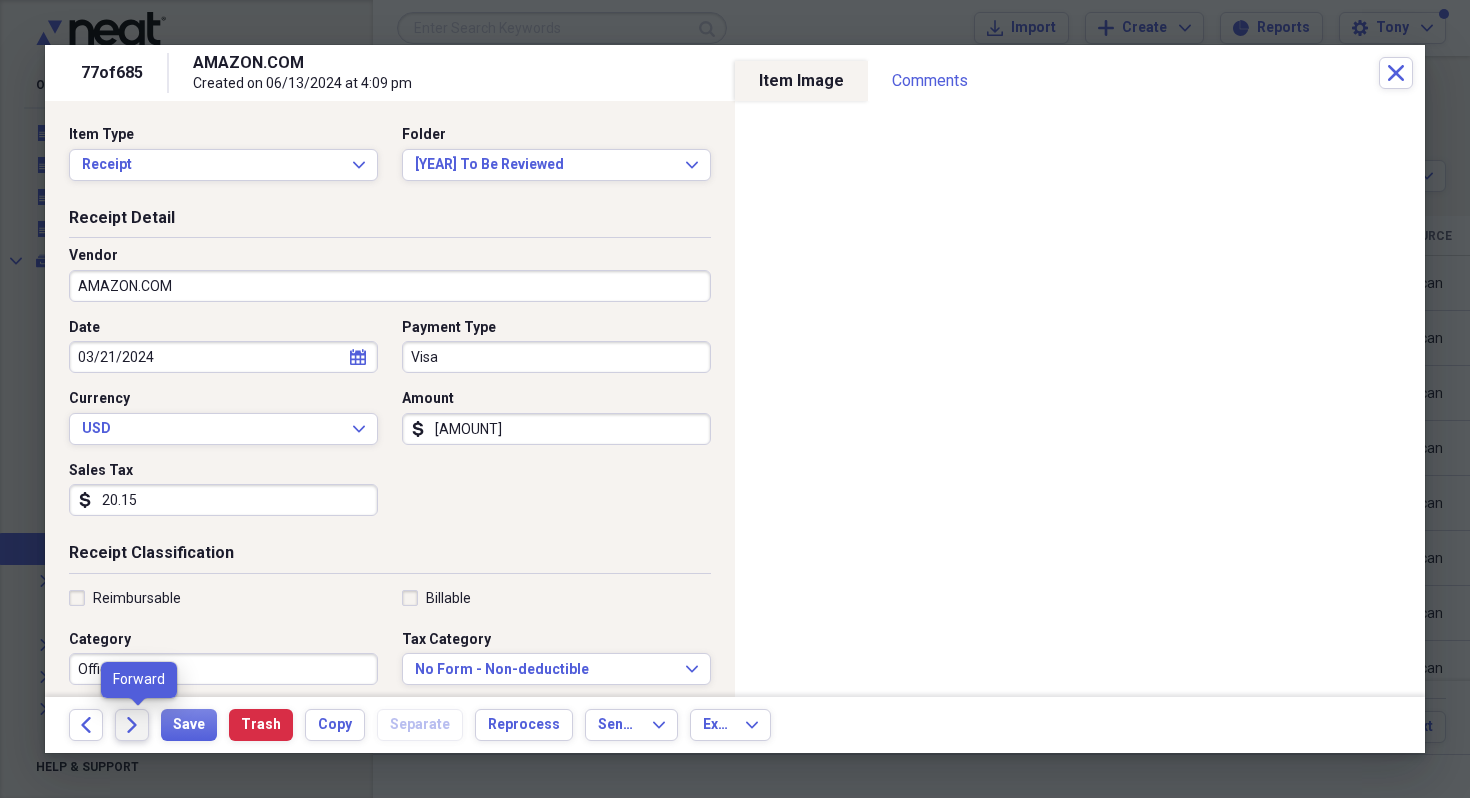 click 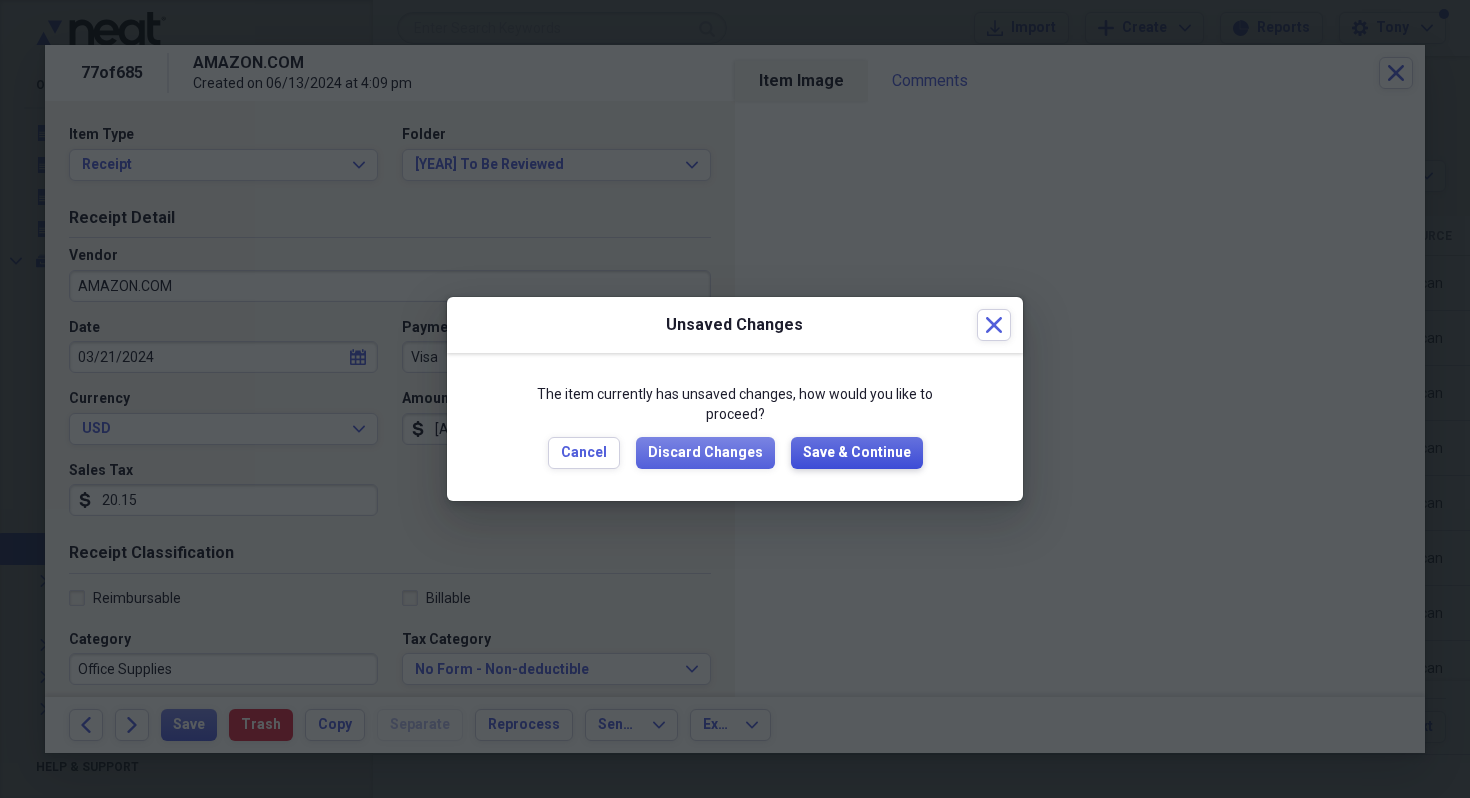 click on "Save & Continue" at bounding box center (857, 453) 